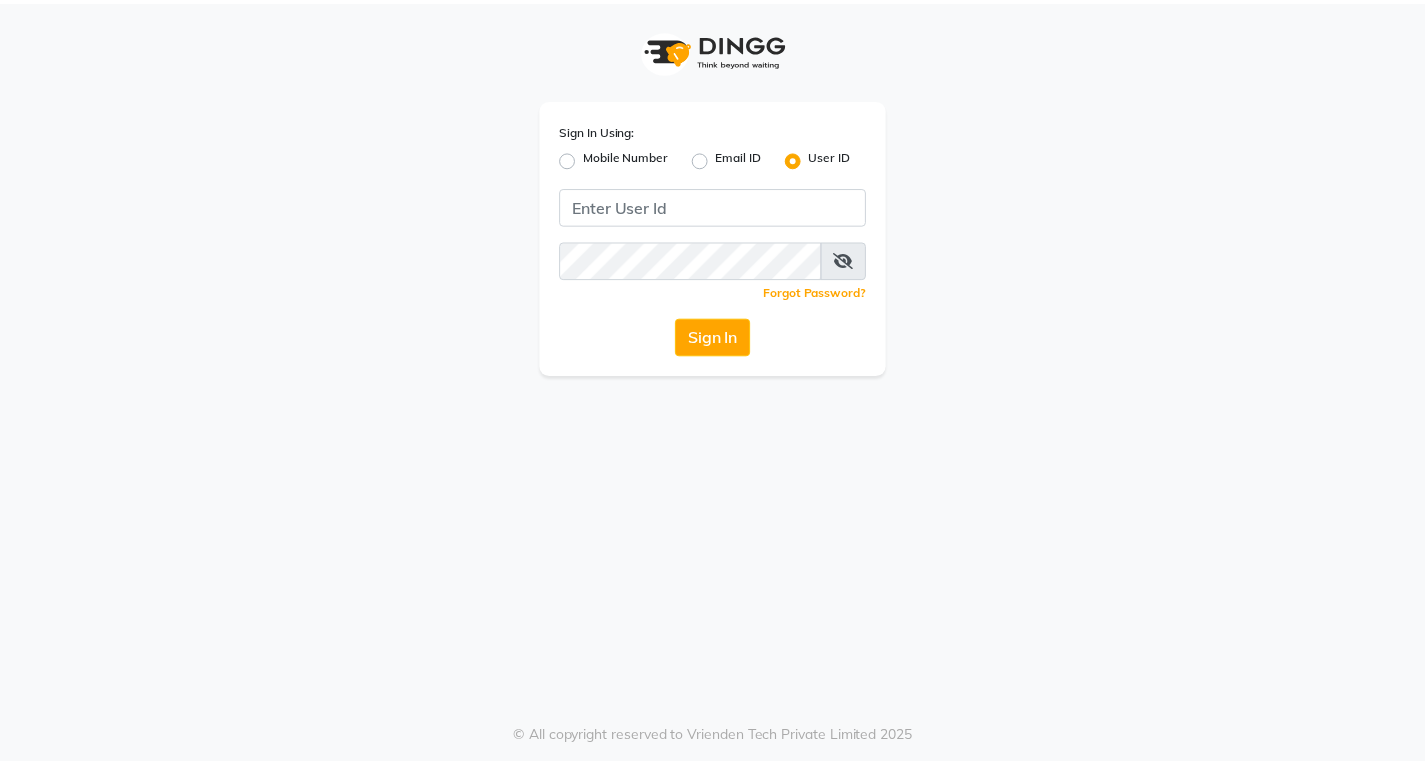 scroll, scrollTop: 0, scrollLeft: 0, axis: both 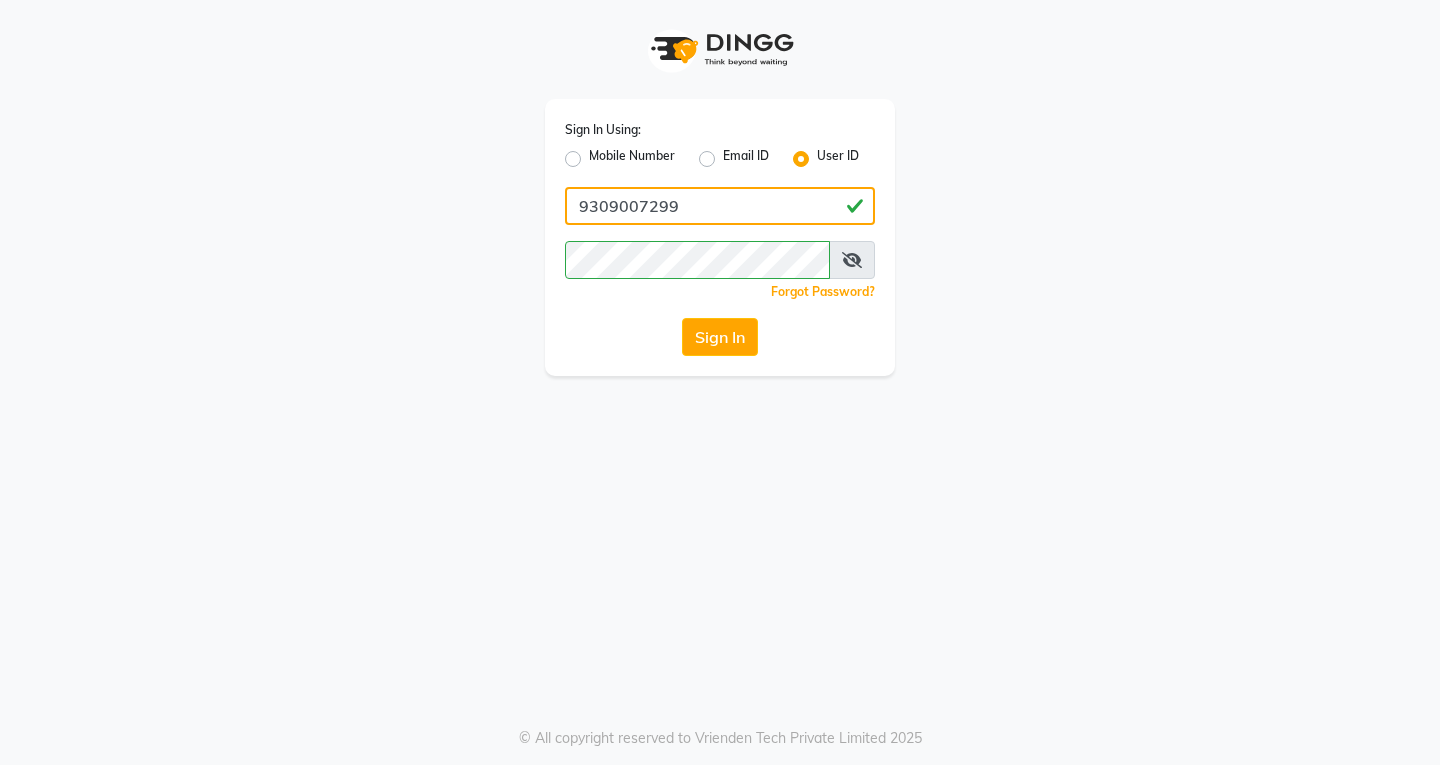 click on "9309007299" 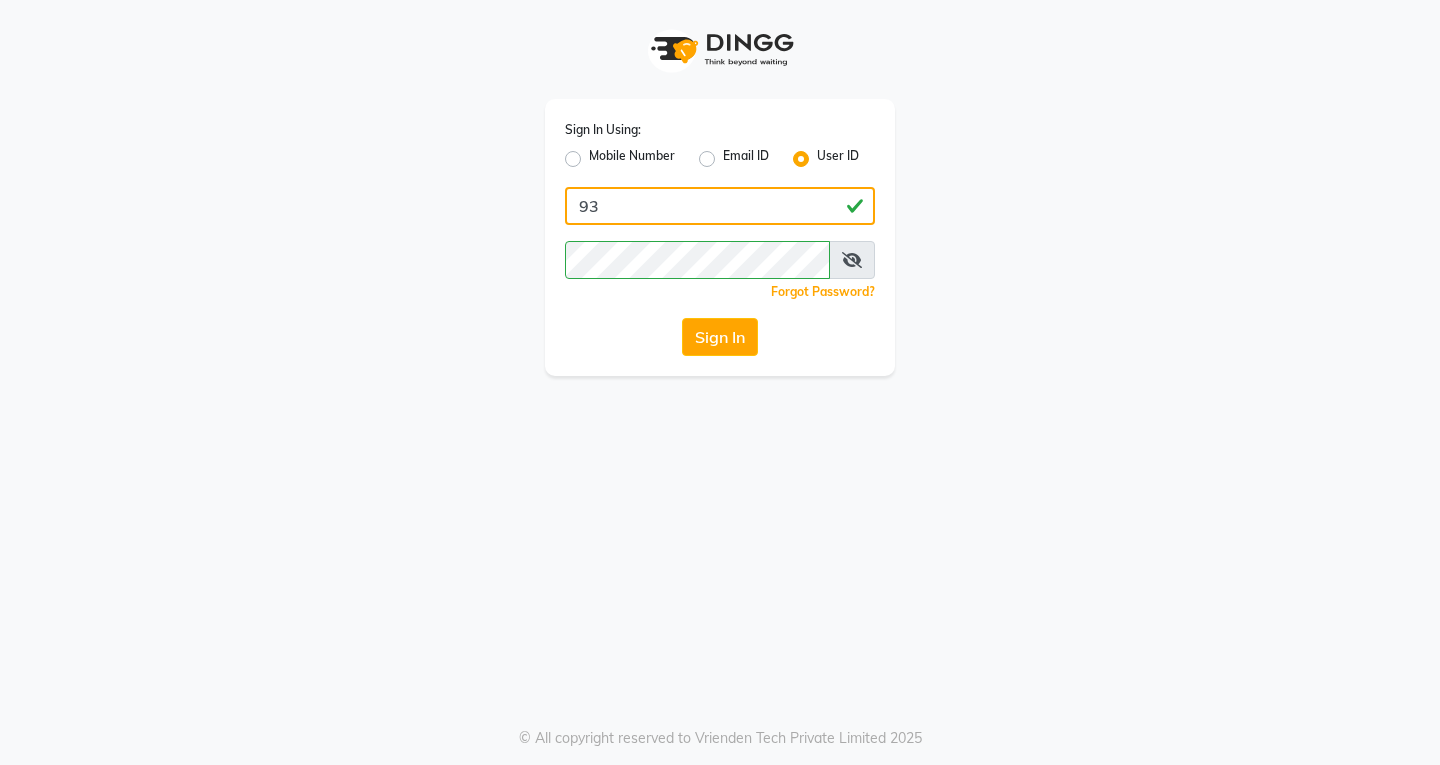 type on "9" 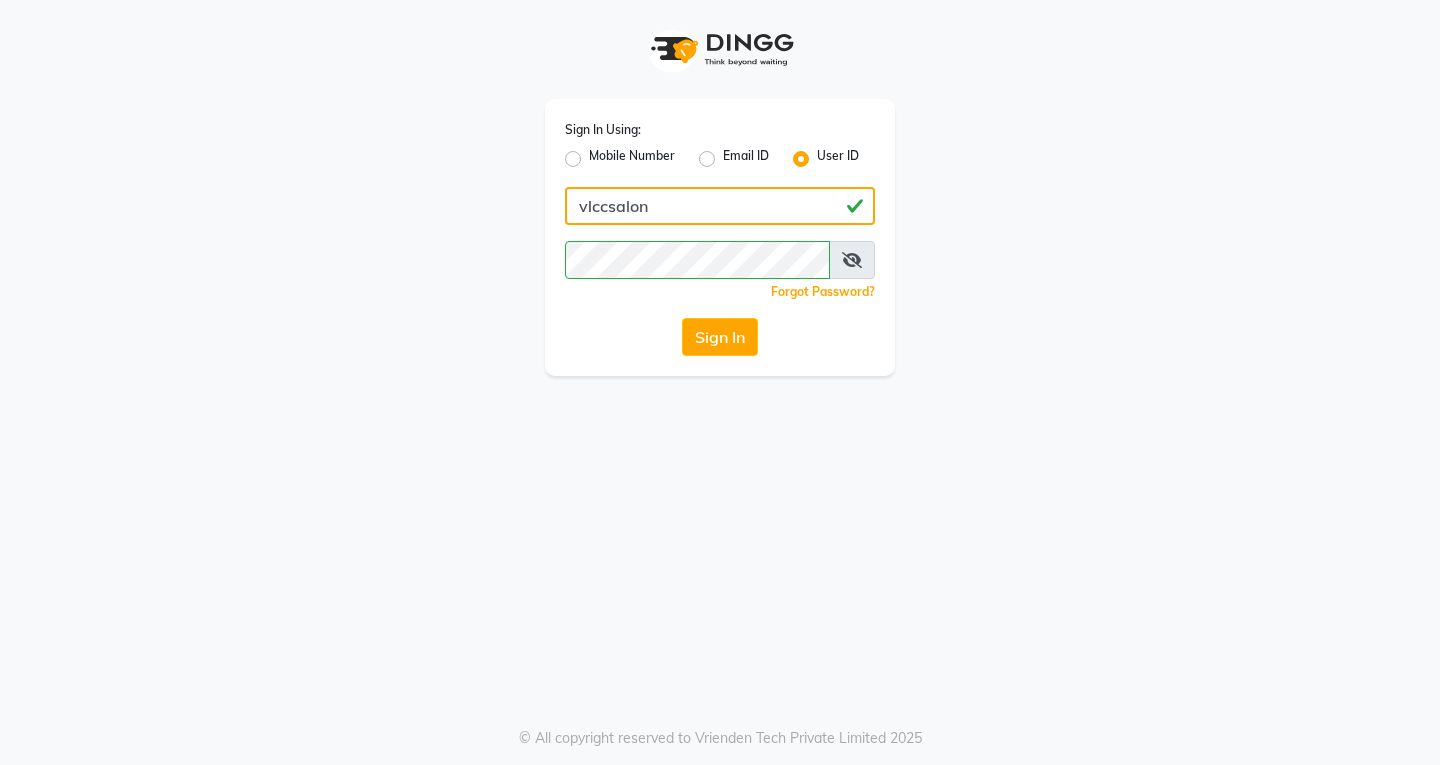 type on "vlccsalon" 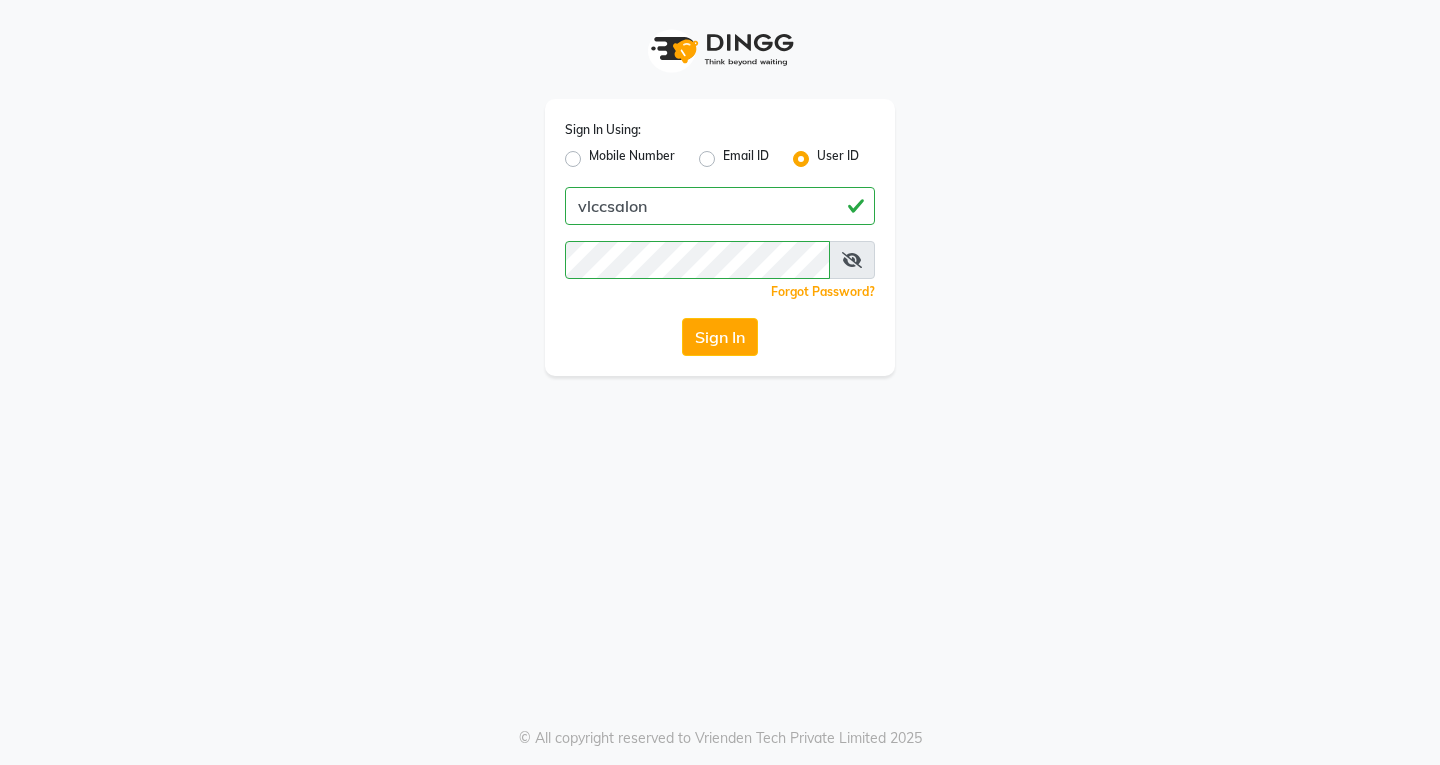 click at bounding box center (852, 260) 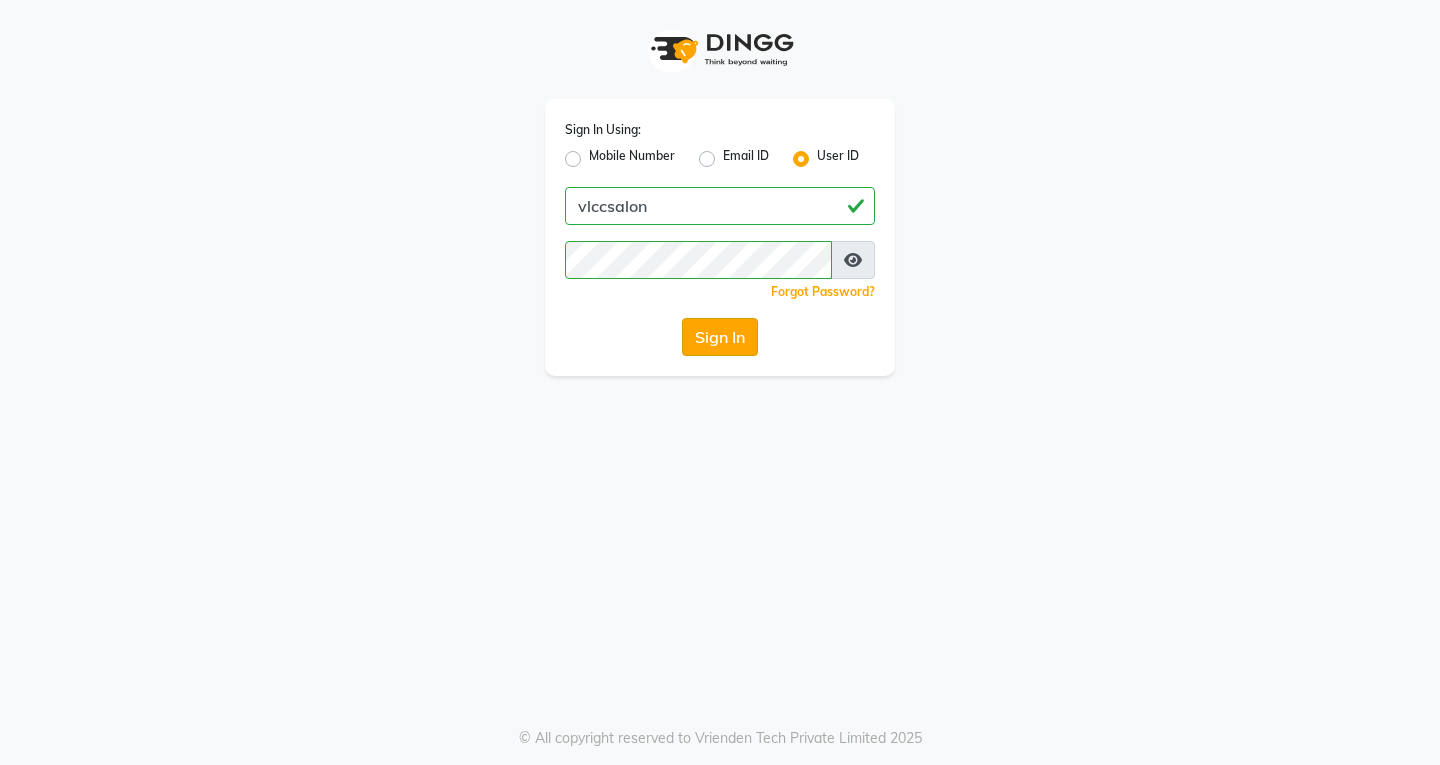 click on "Sign In" 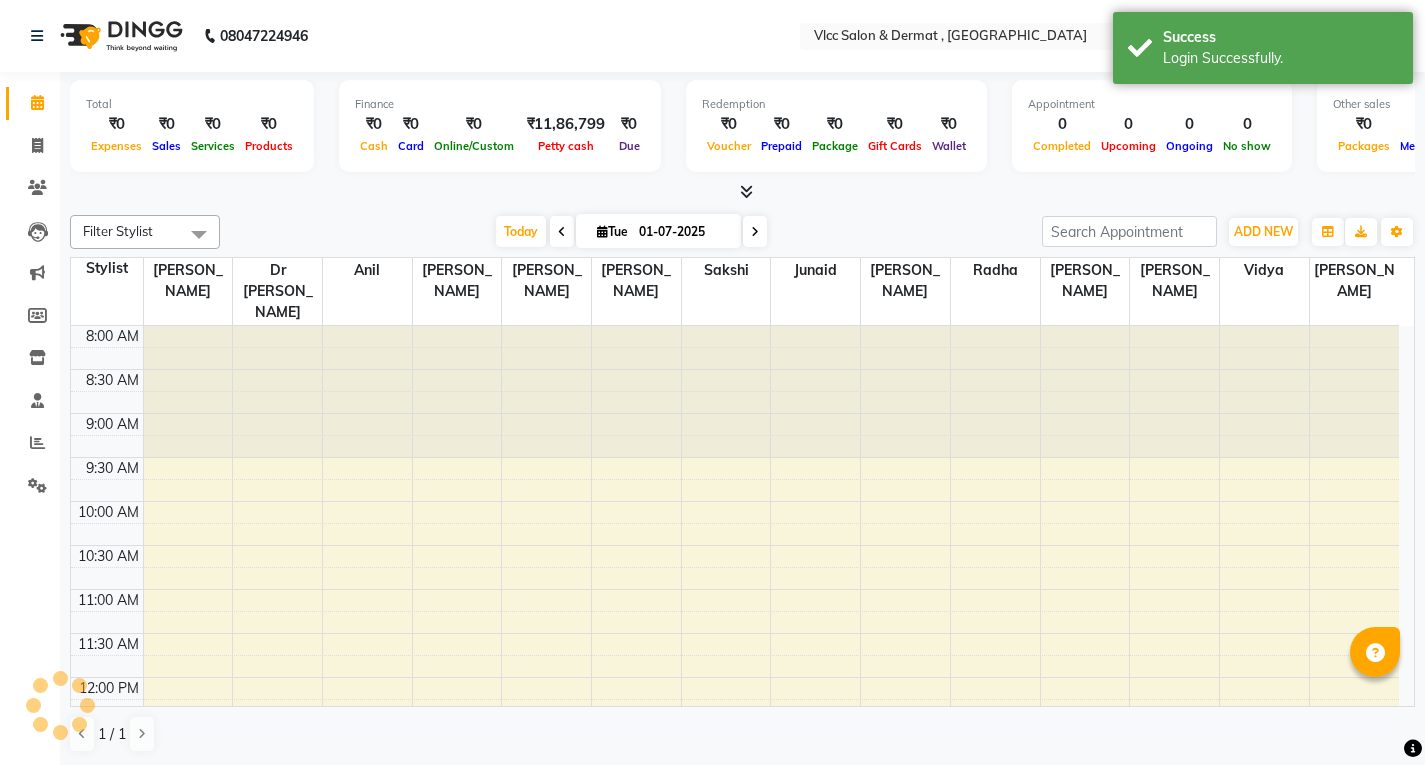scroll, scrollTop: 0, scrollLeft: 0, axis: both 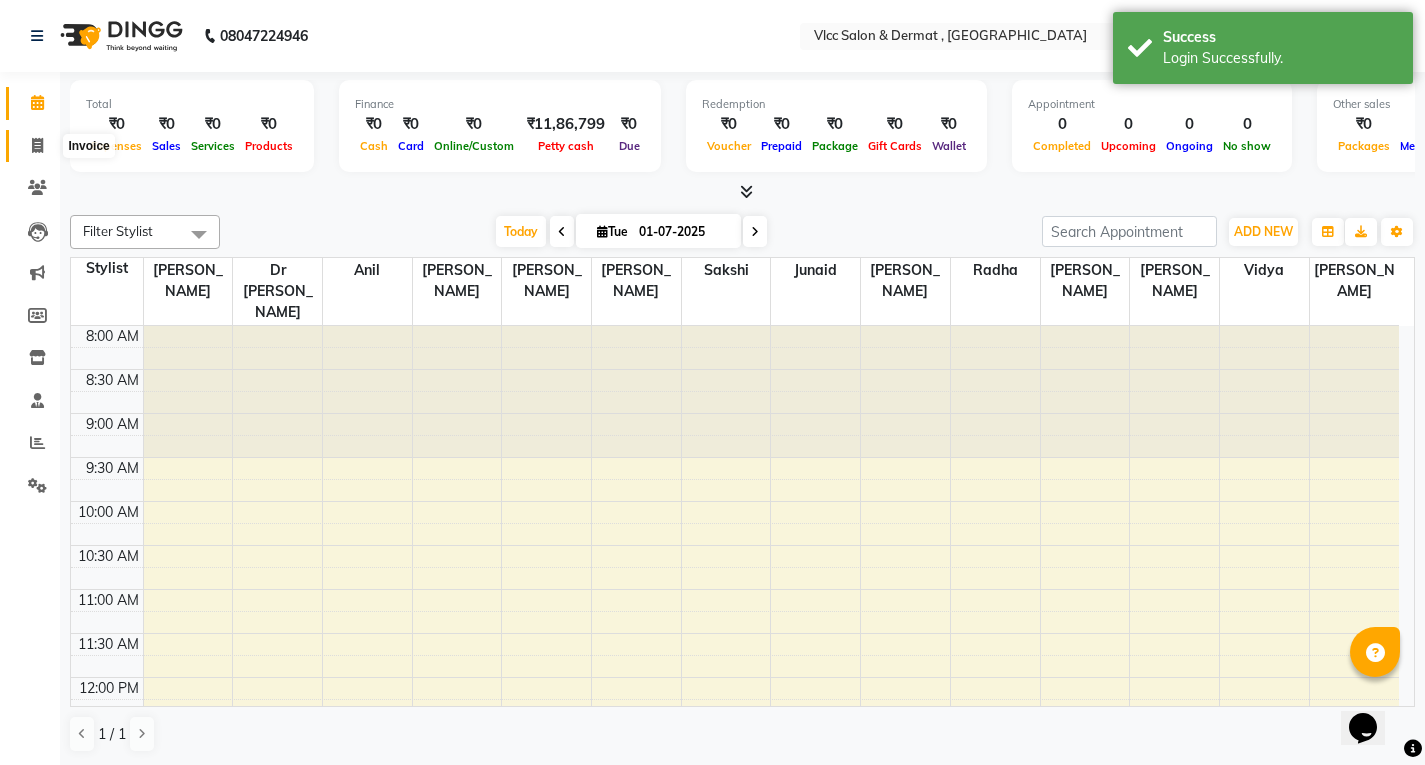 click 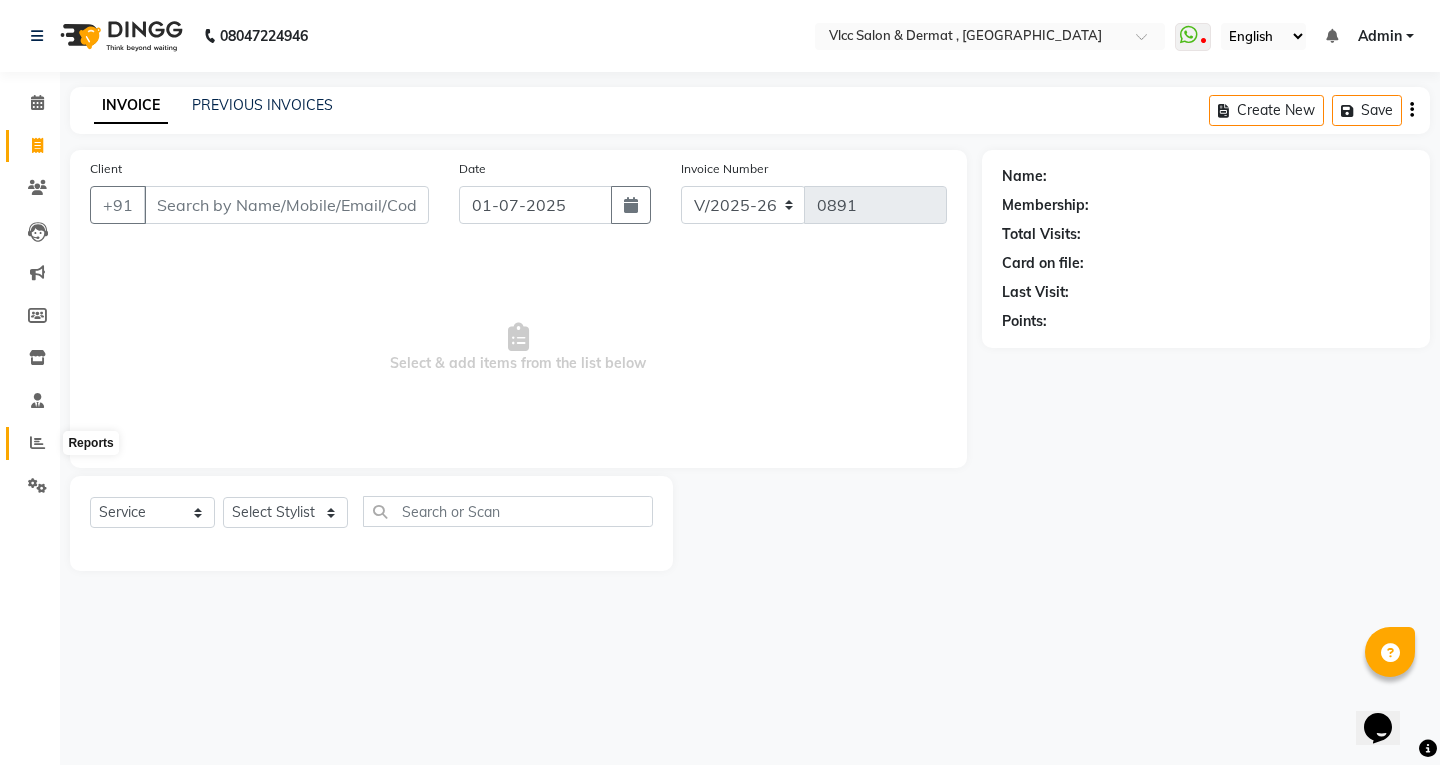 click 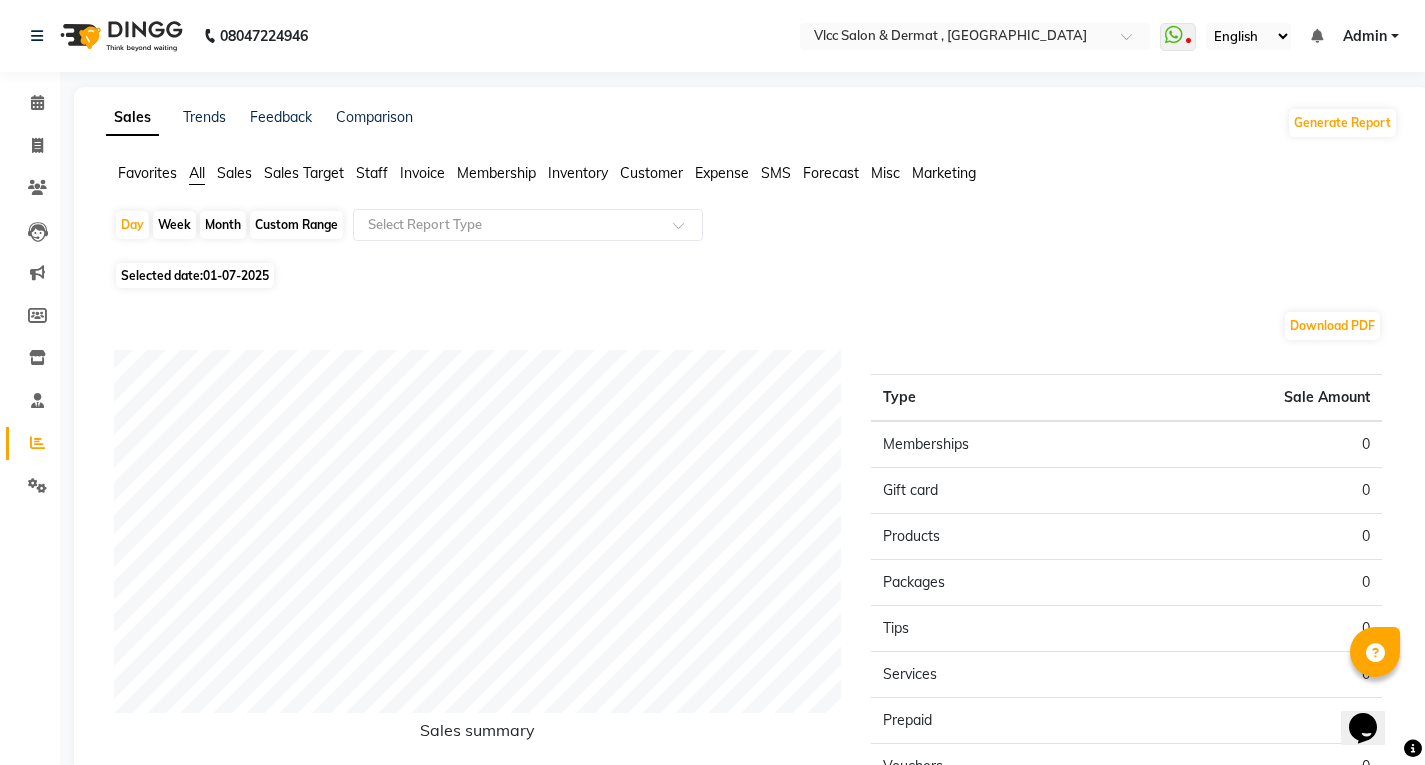 drag, startPoint x: 230, startPoint y: 172, endPoint x: 296, endPoint y: 211, distance: 76.66159 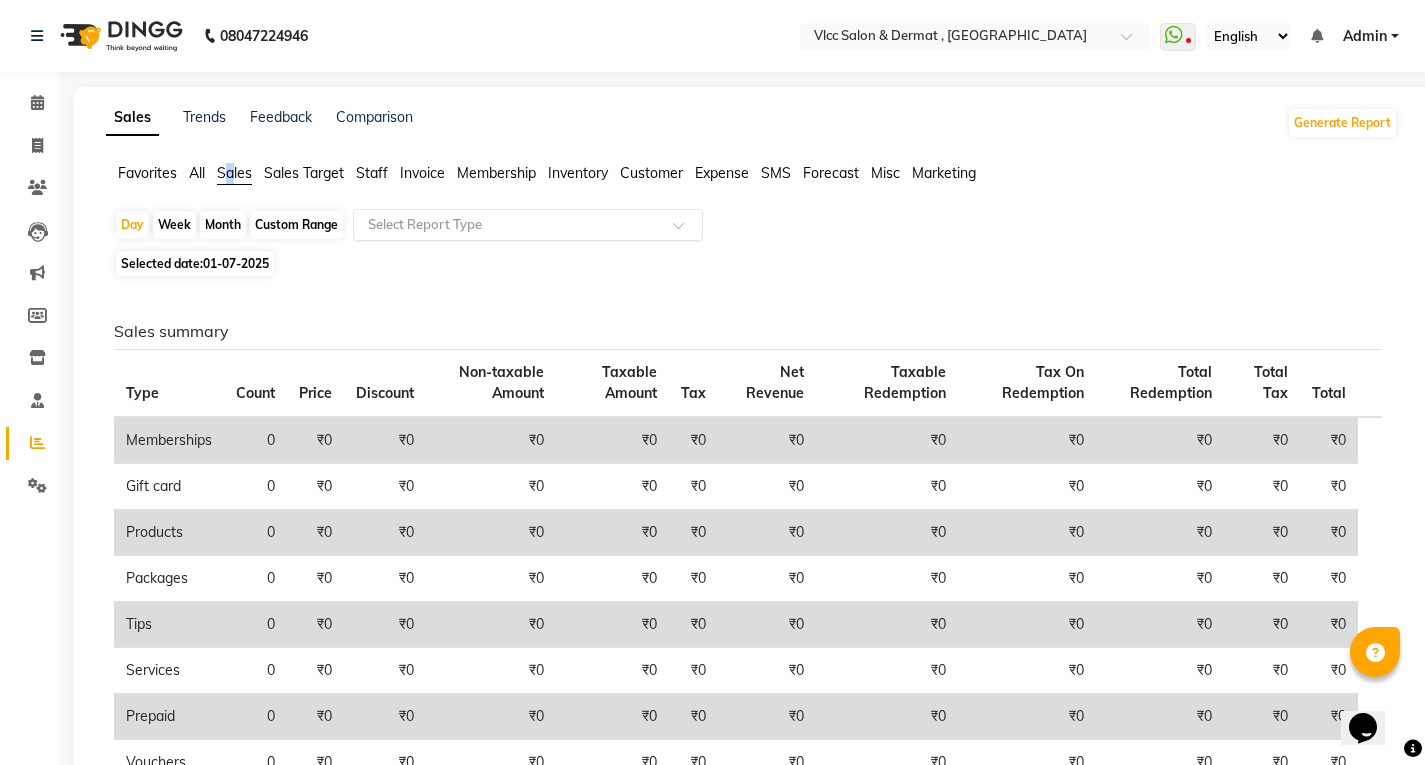 click 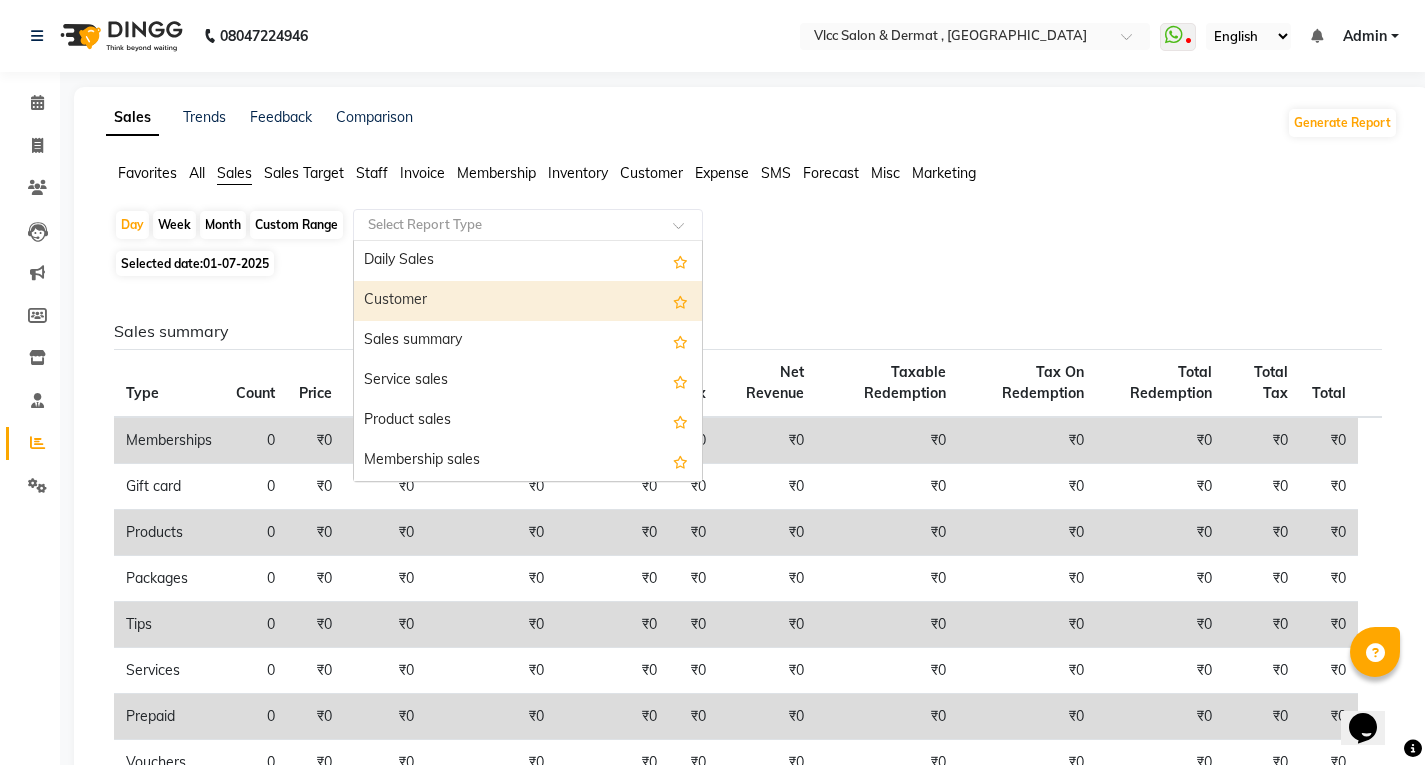 click on "Customer" at bounding box center (528, 301) 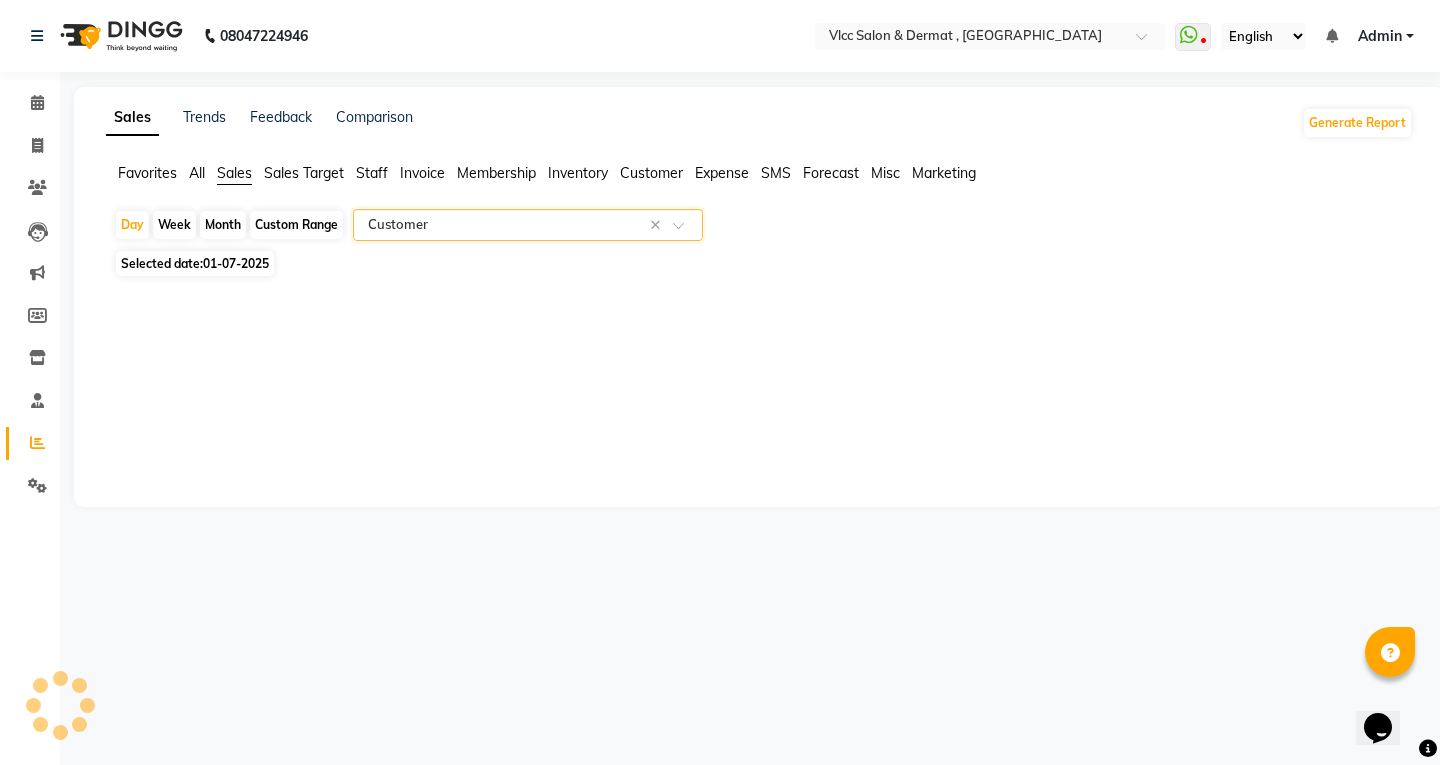 click on "01-07-2025" 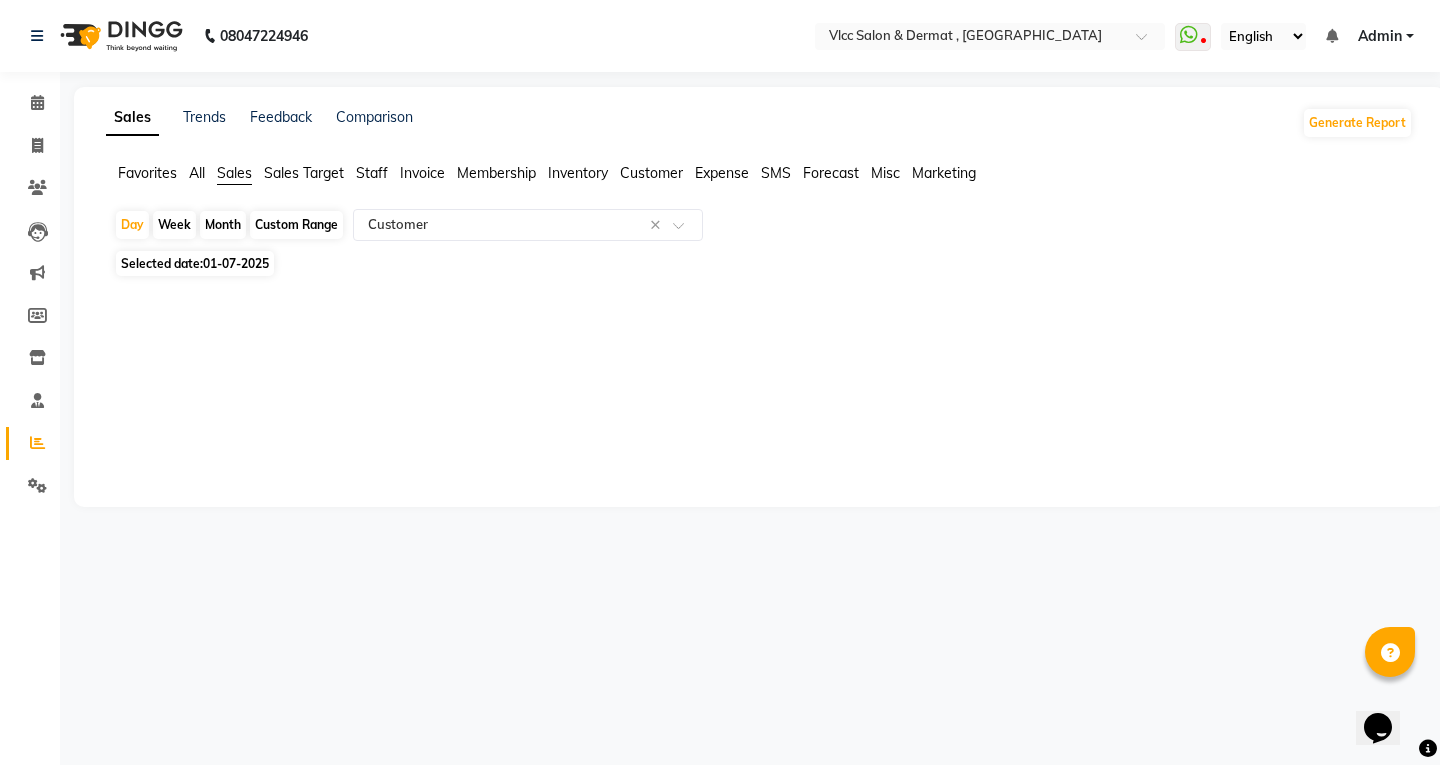 click on "01-07-2025" 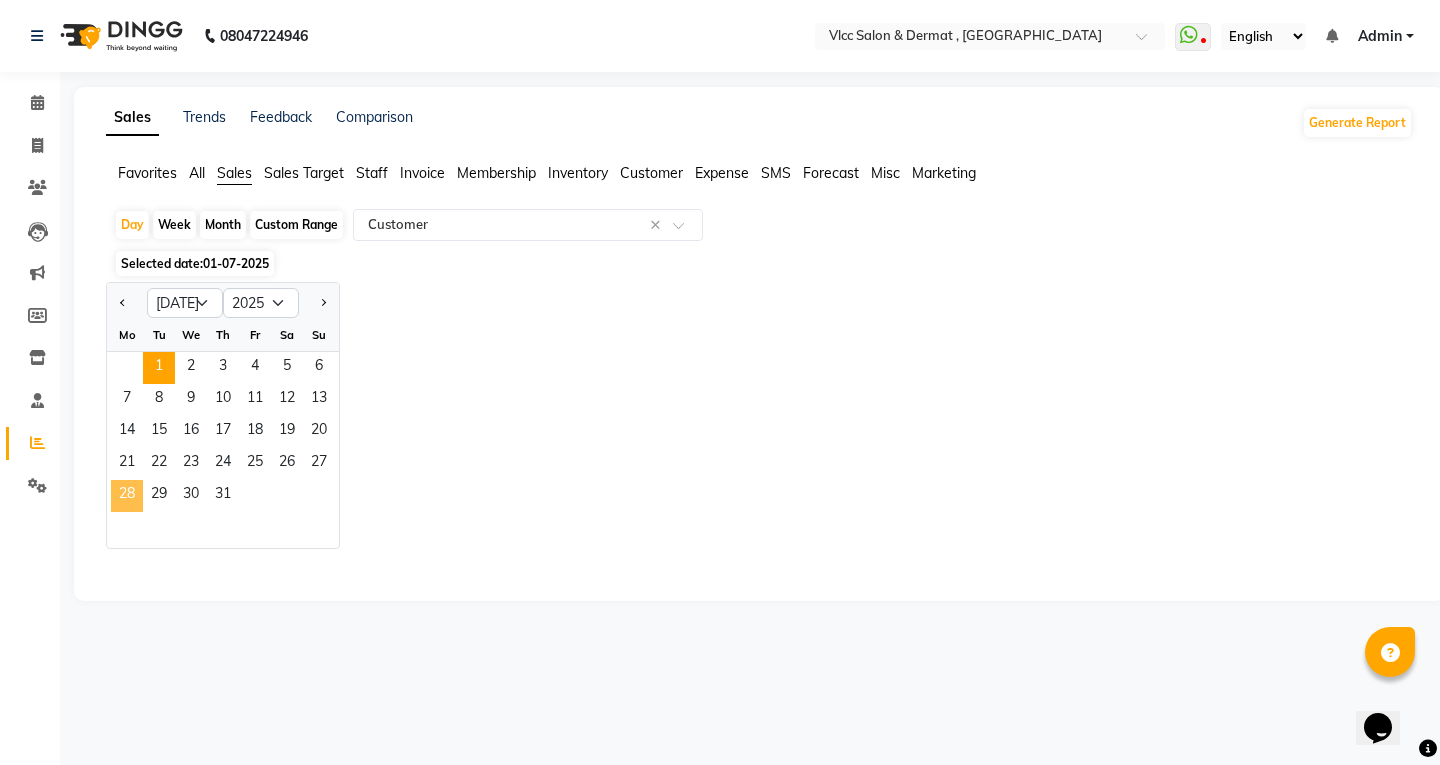 click on "28" 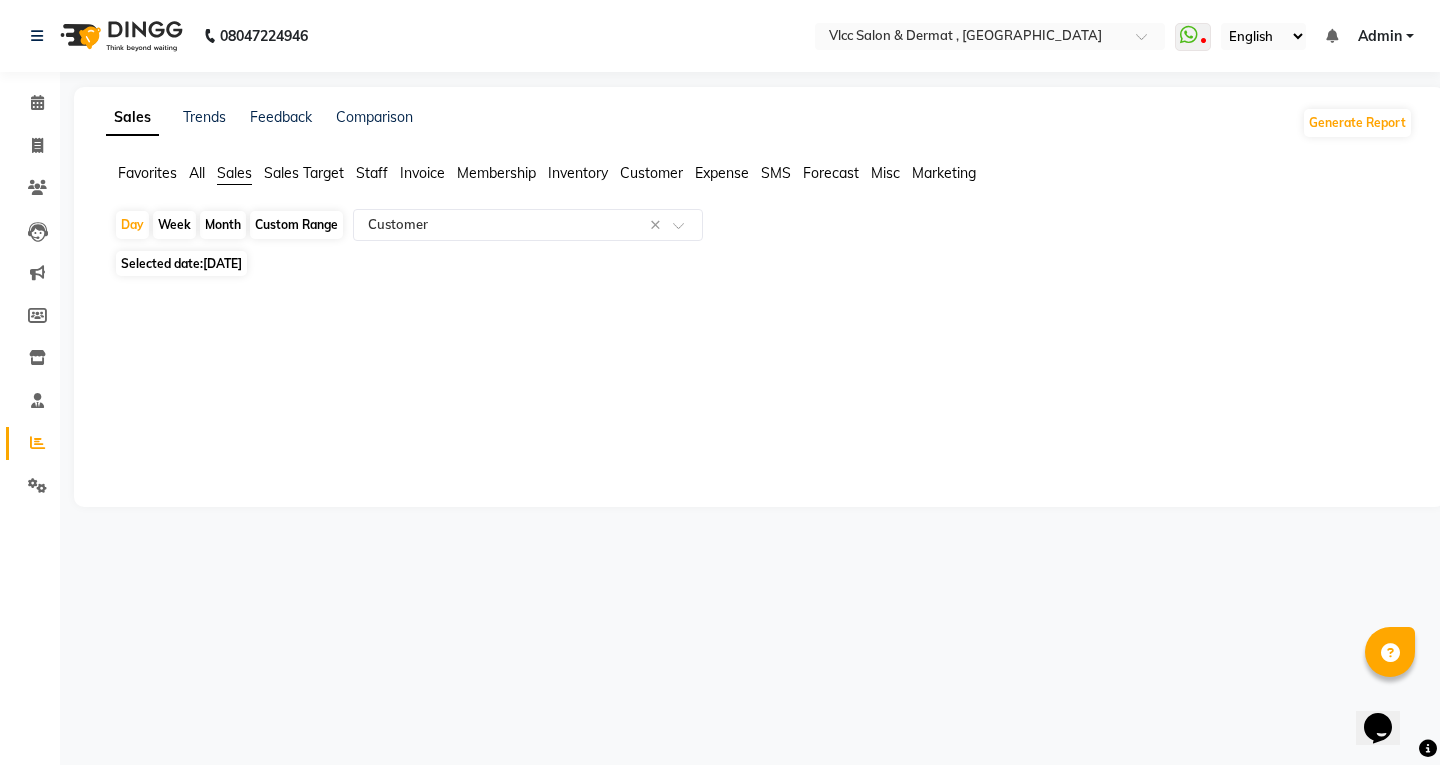 click on "Month" 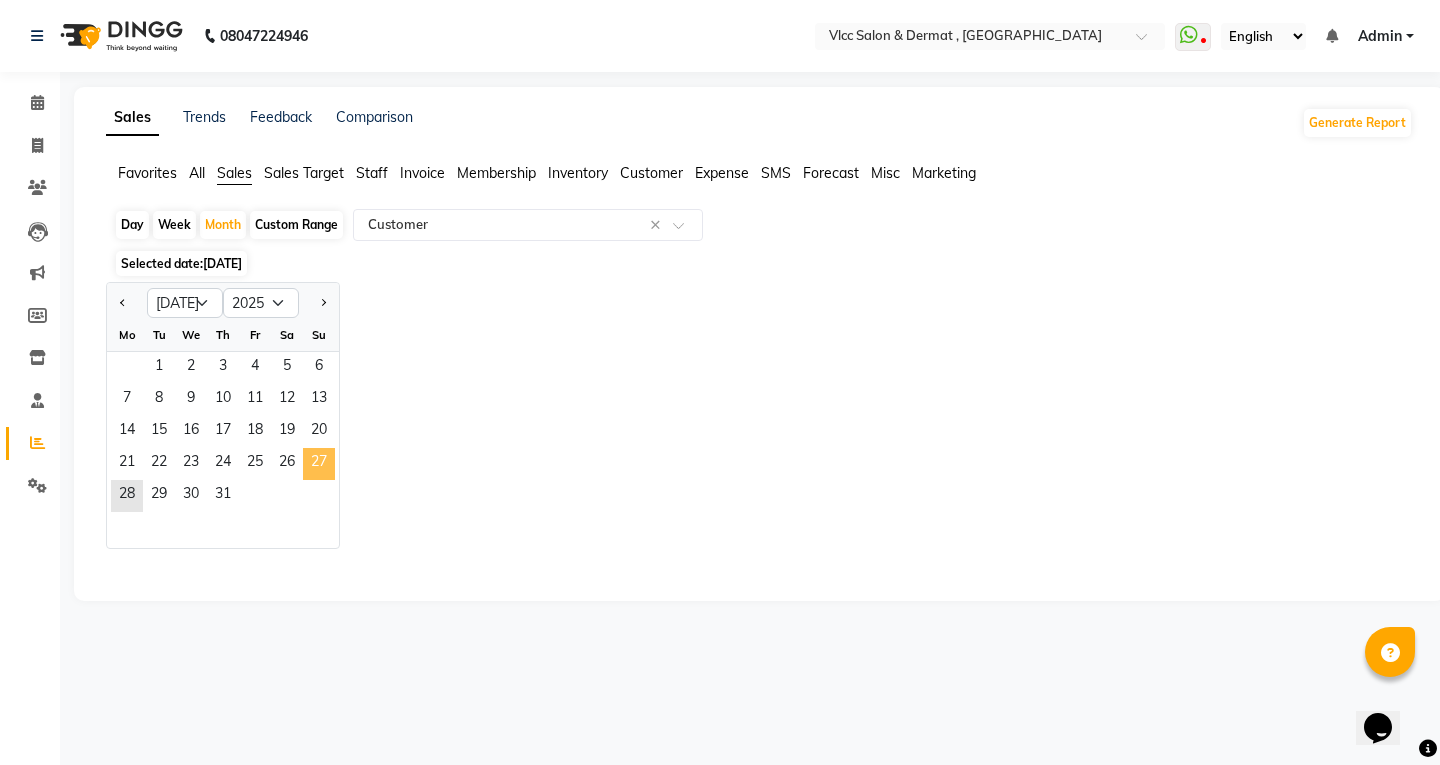 click on "27" 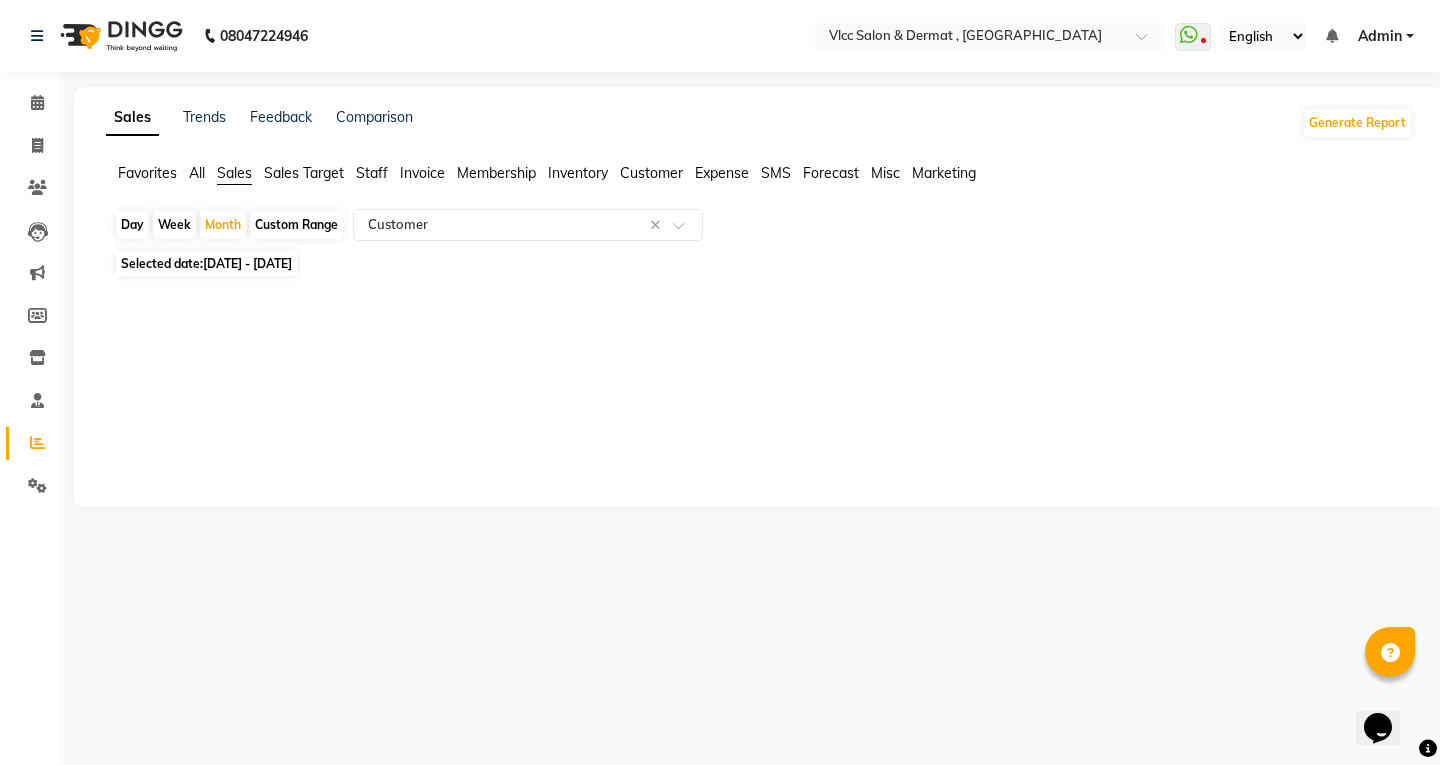 click on "Sales Trends Feedback Comparison Generate Report Favorites All Sales Sales Target Staff Invoice Membership Inventory Customer Expense SMS Forecast Misc Marketing  Day   Week   Month   Custom Range  Select Report Type × Customer × Selected date:  [DATE] - [DATE]  ★ [PERSON_NAME] as Favorite  Choose how you'd like to save "" report to favorites  Save to Personal Favorites:   Only you can see this report in your favorites tab. Share with Organization:   Everyone in your organization can see this report in their favorites tab.  Save to Favorites" 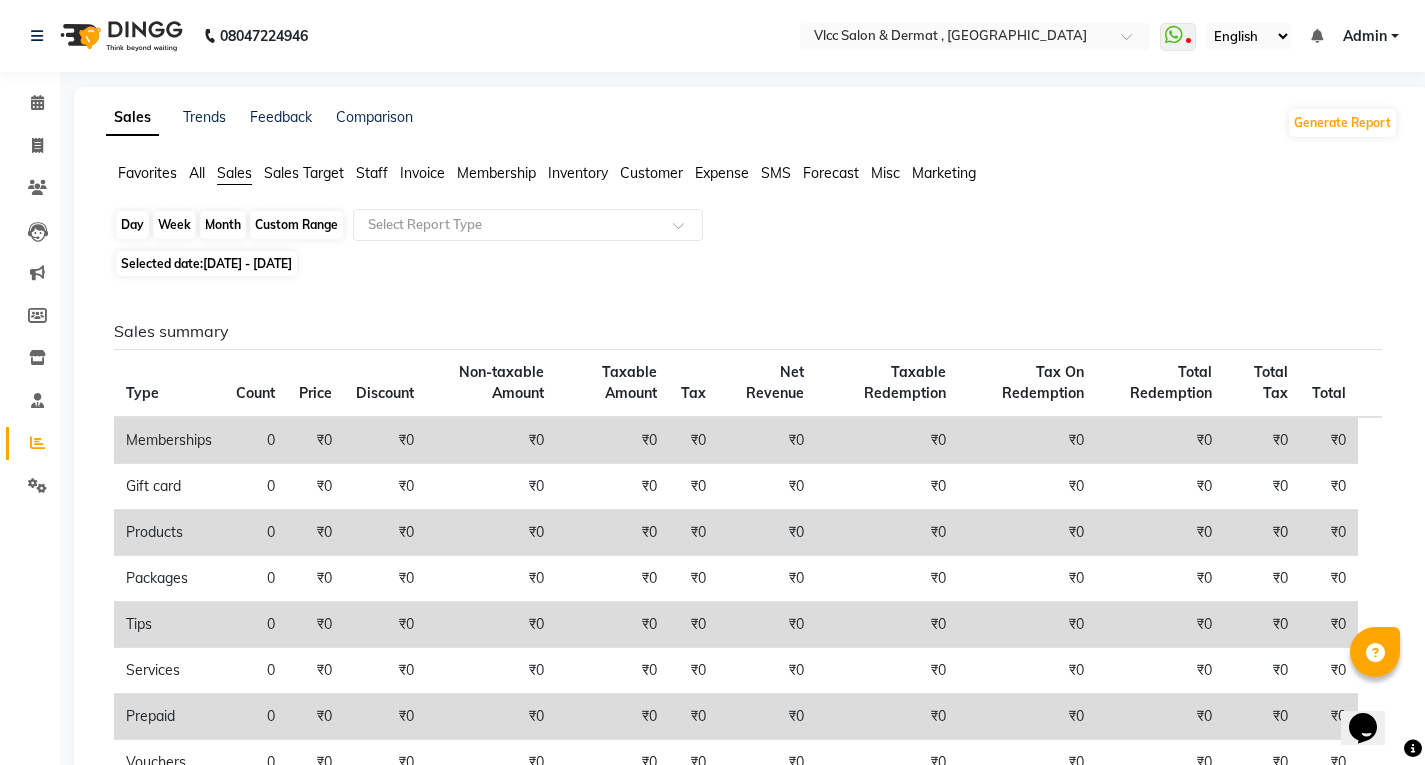 click on "Month" 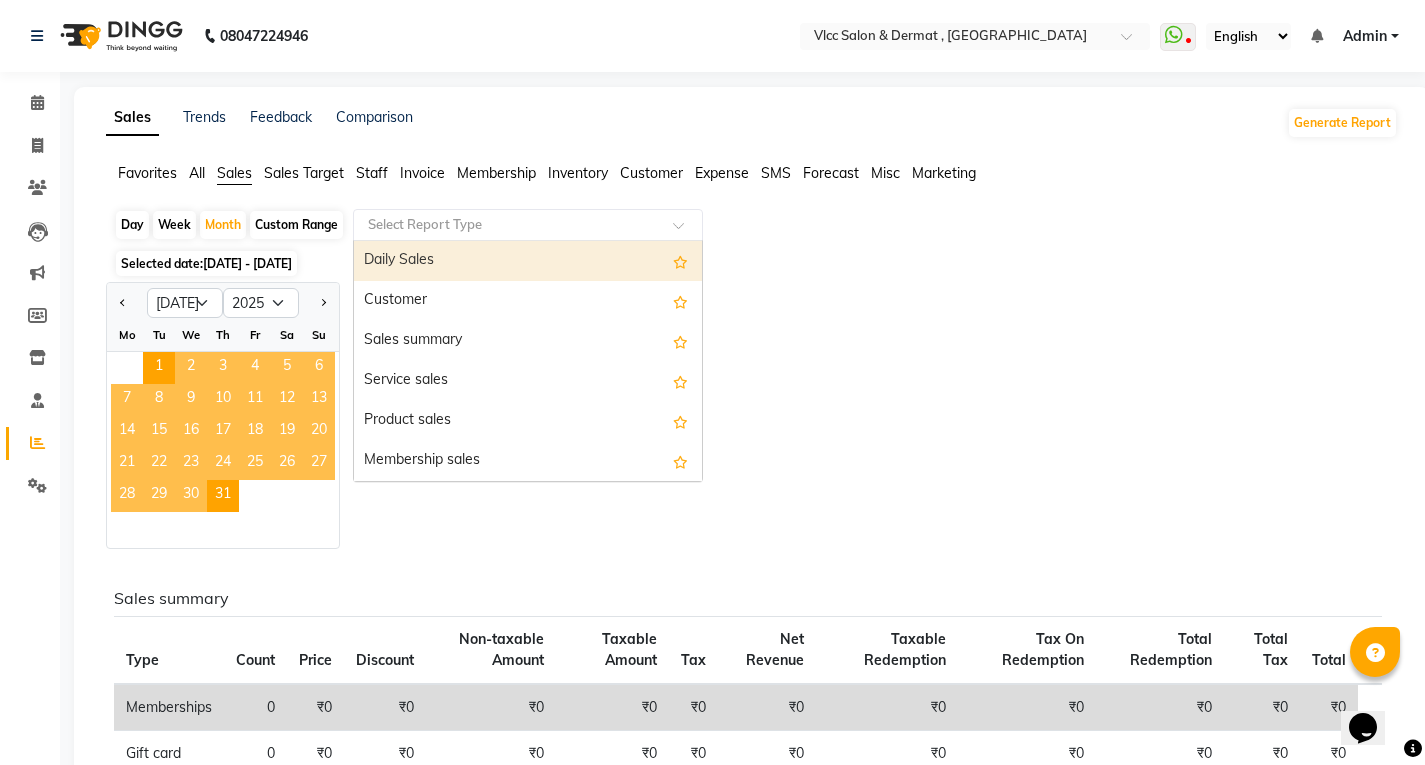 click 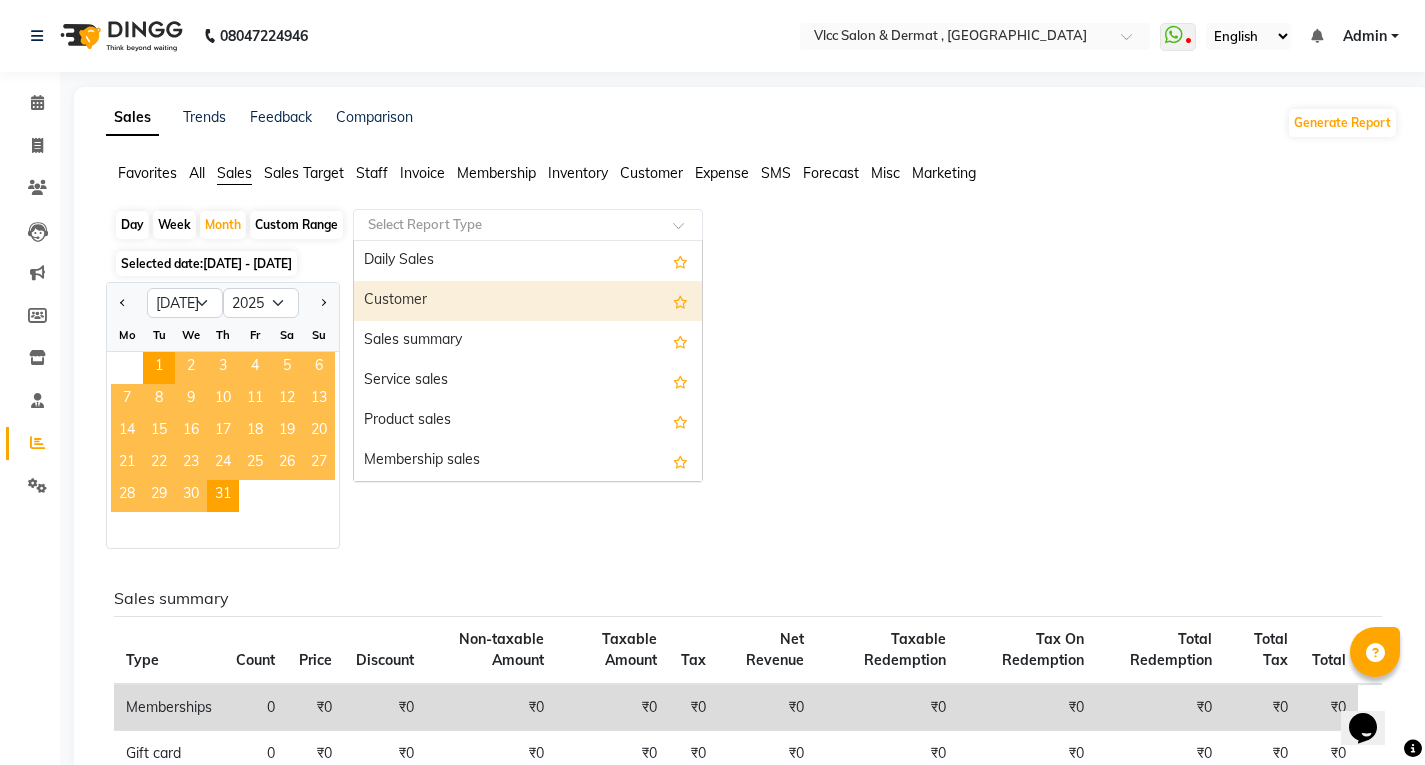 click on "Customer" at bounding box center [528, 301] 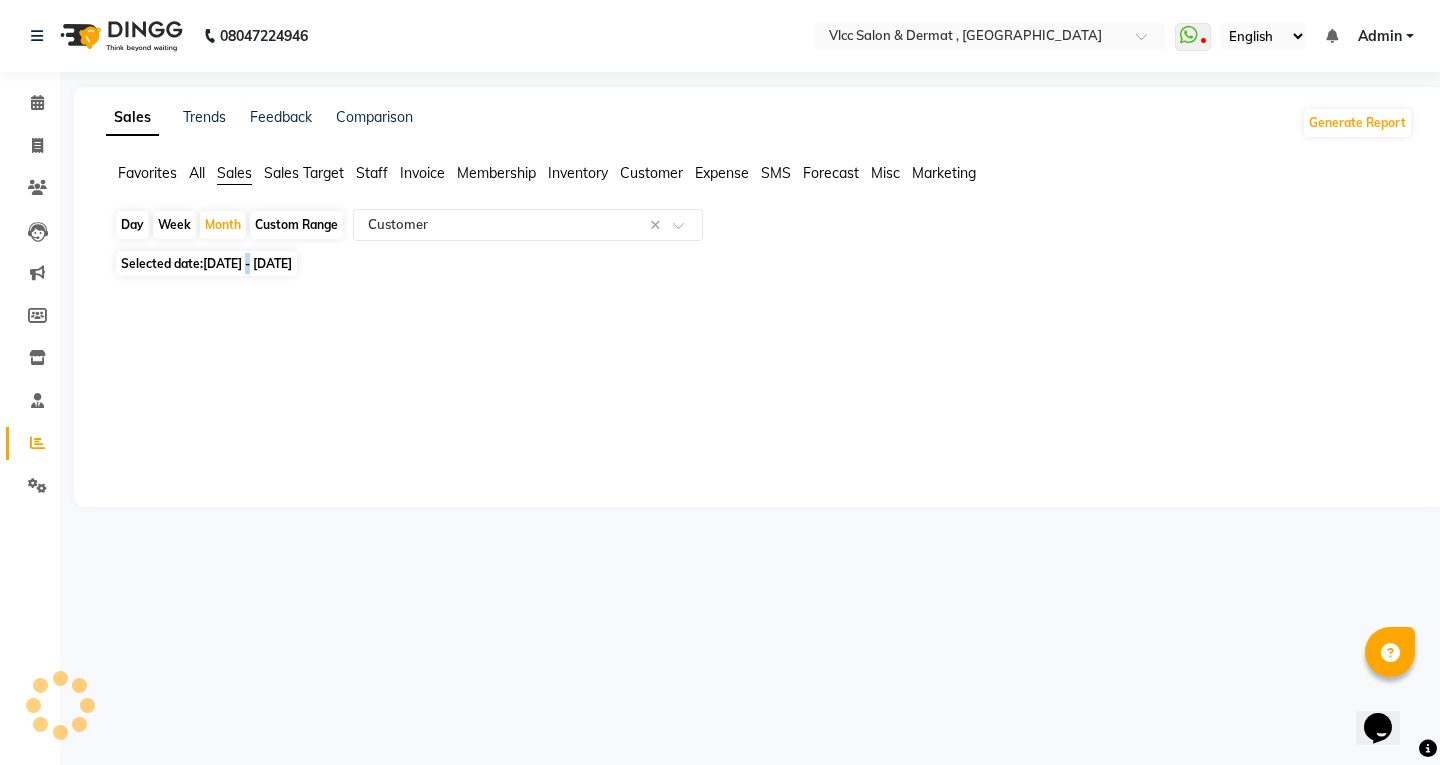 click on "[DATE] - [DATE]" 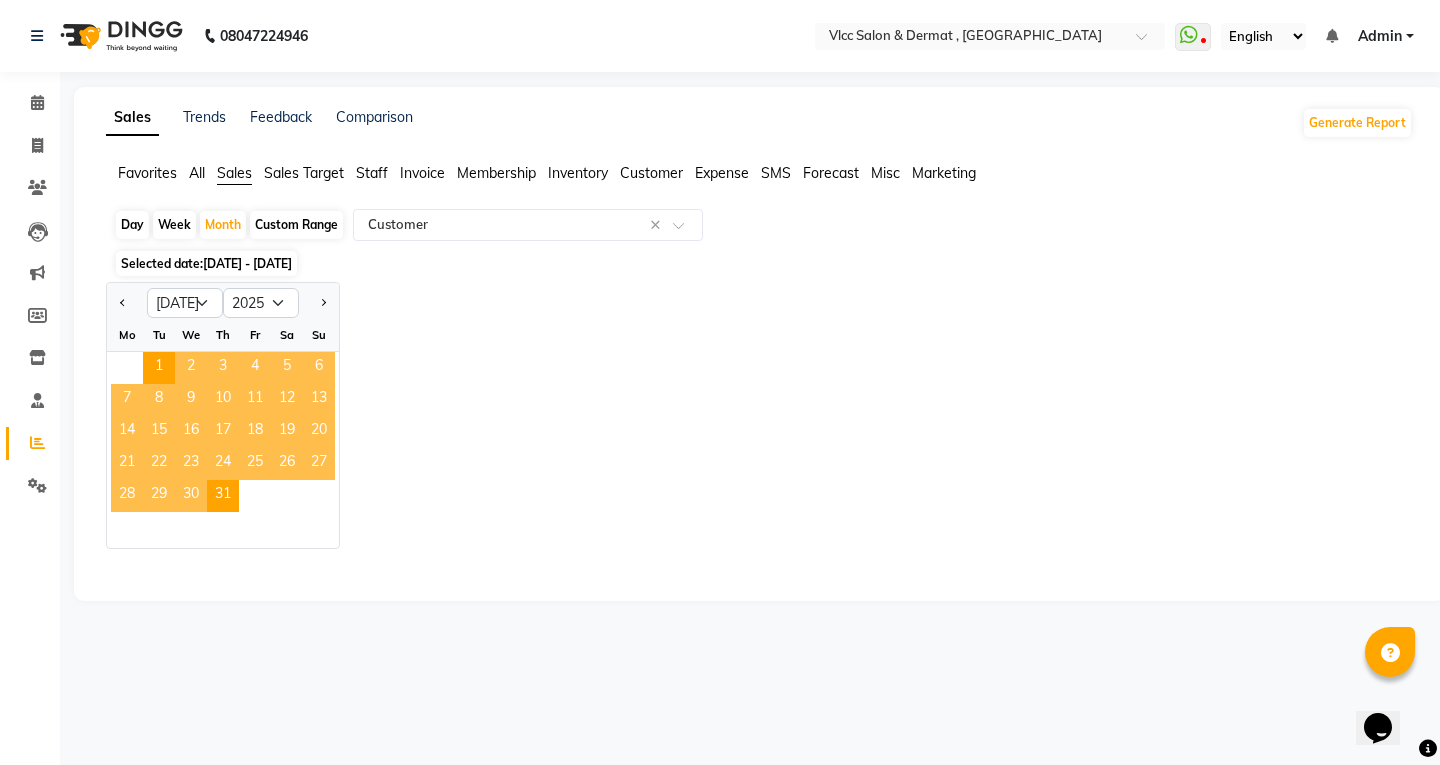 drag, startPoint x: 351, startPoint y: 529, endPoint x: 364, endPoint y: 529, distance: 13 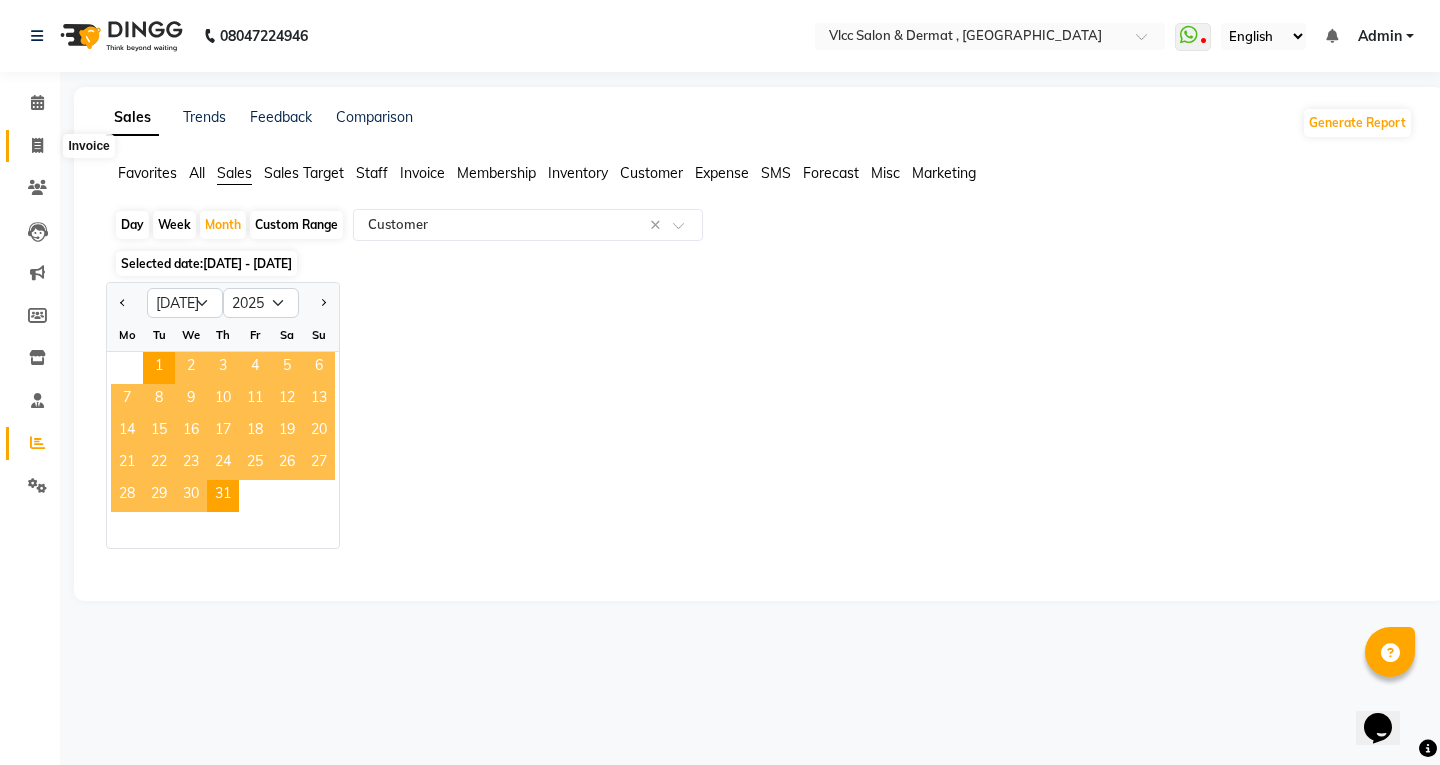 click 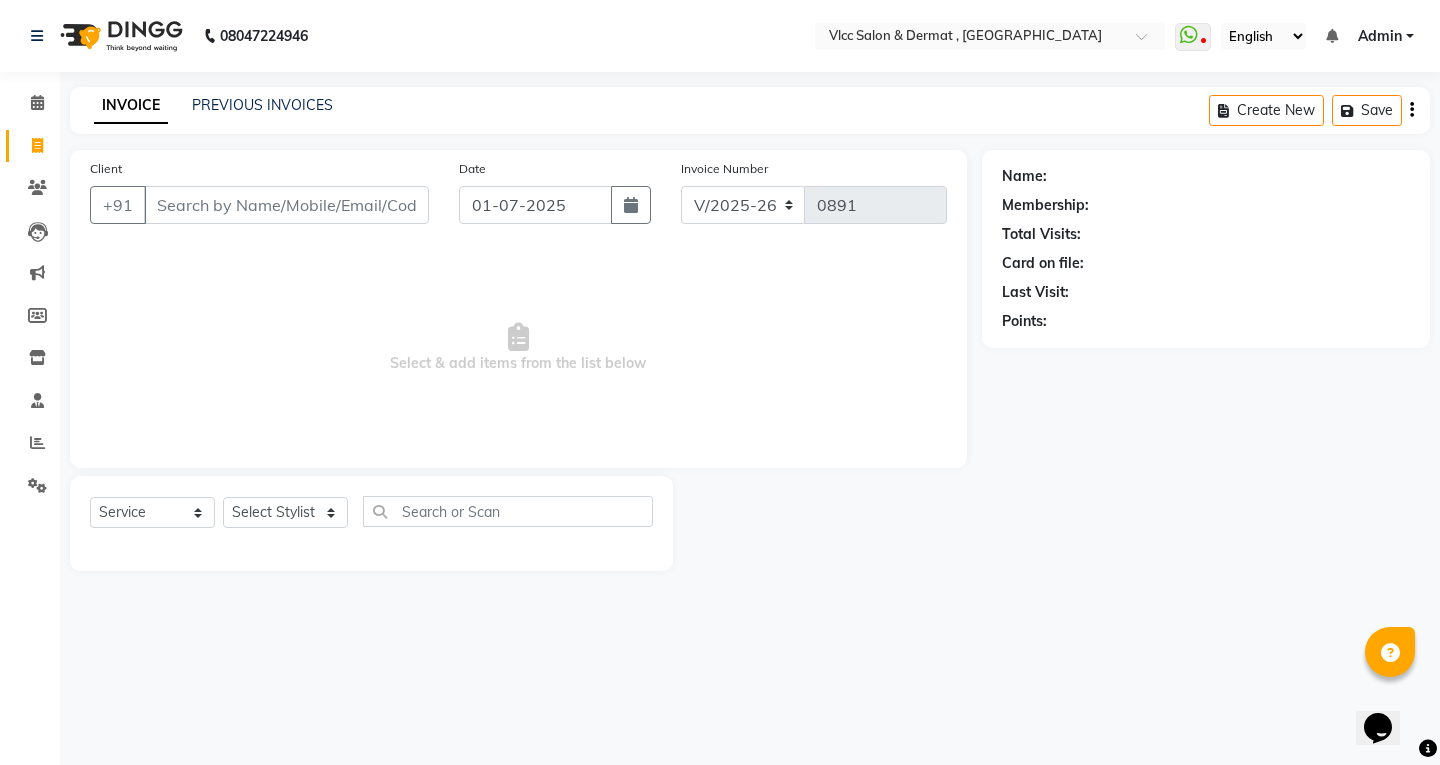 click on "Client" at bounding box center (286, 205) 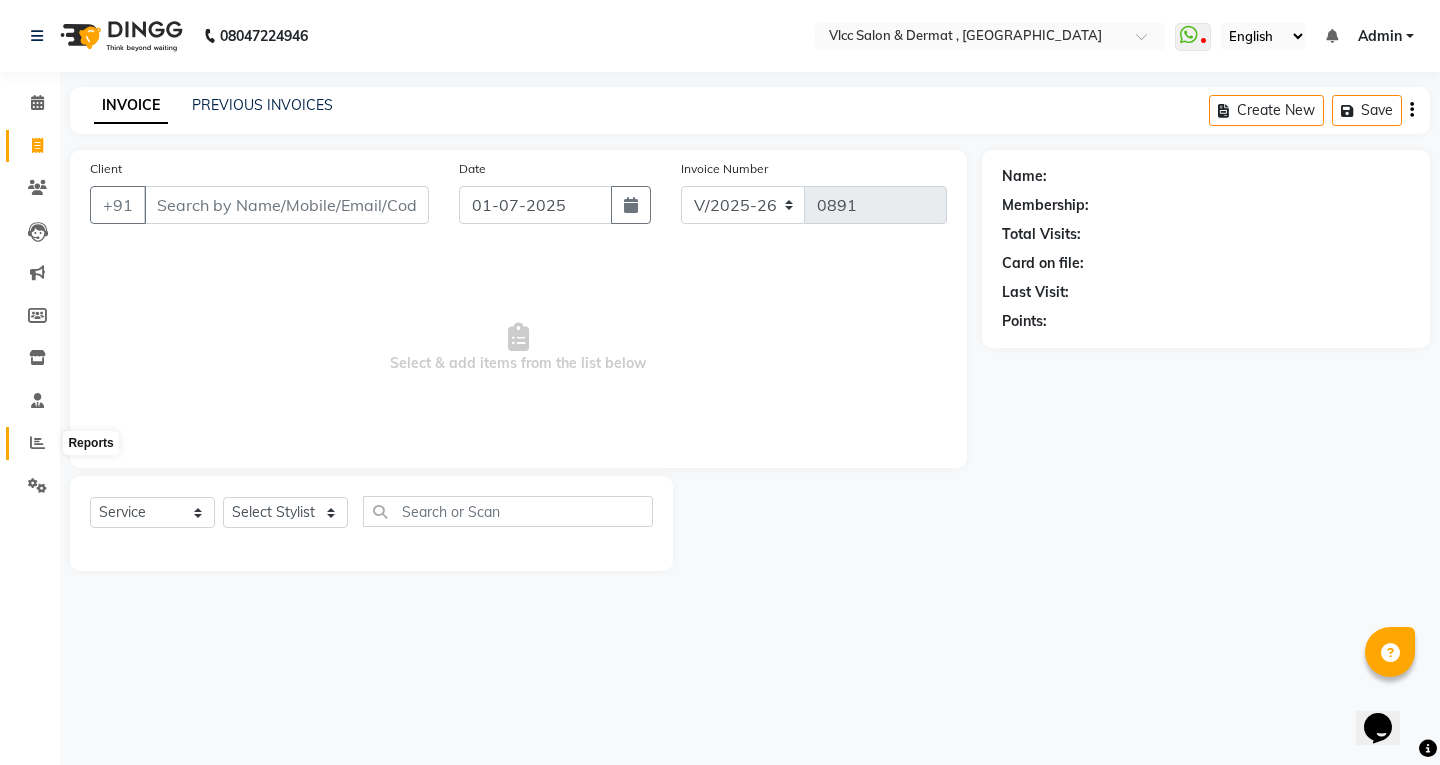 click 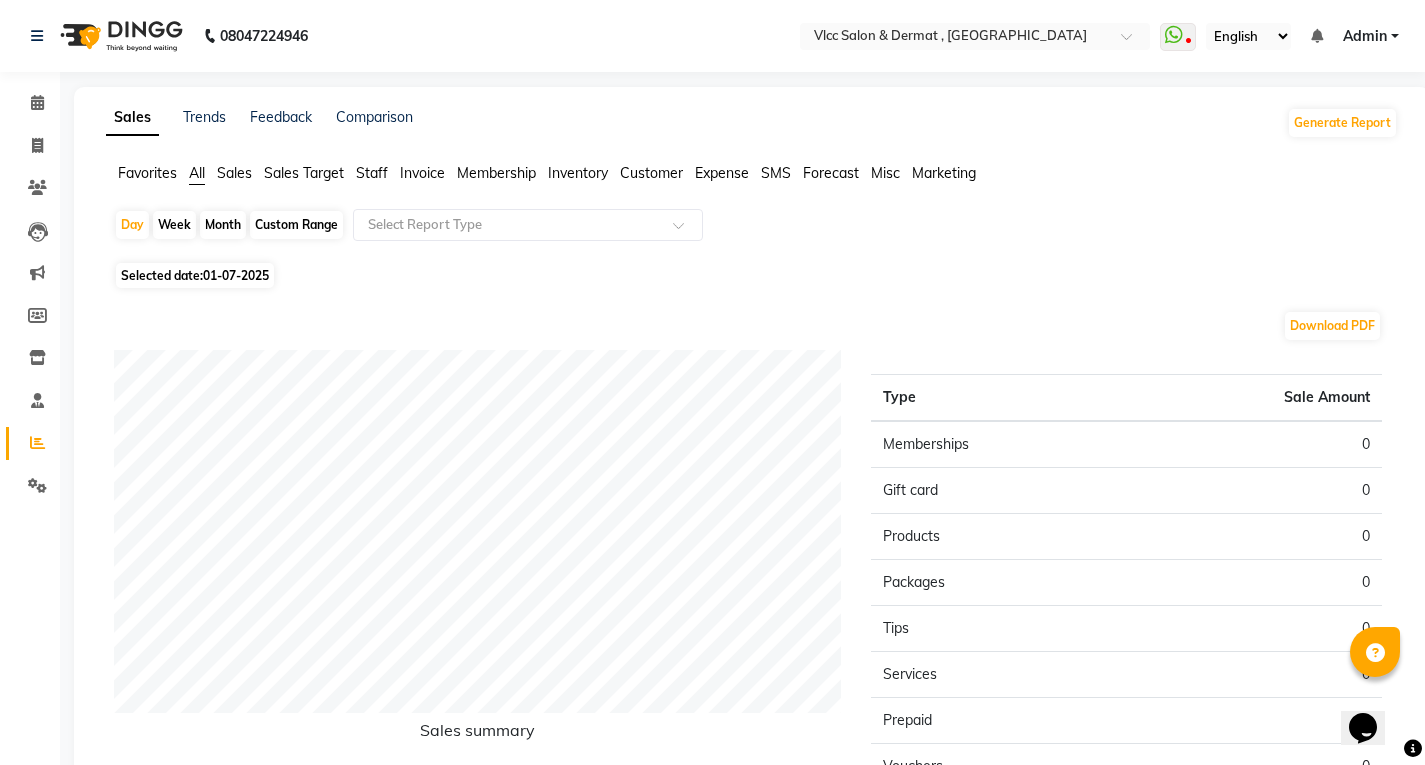 click on "01-07-2025" 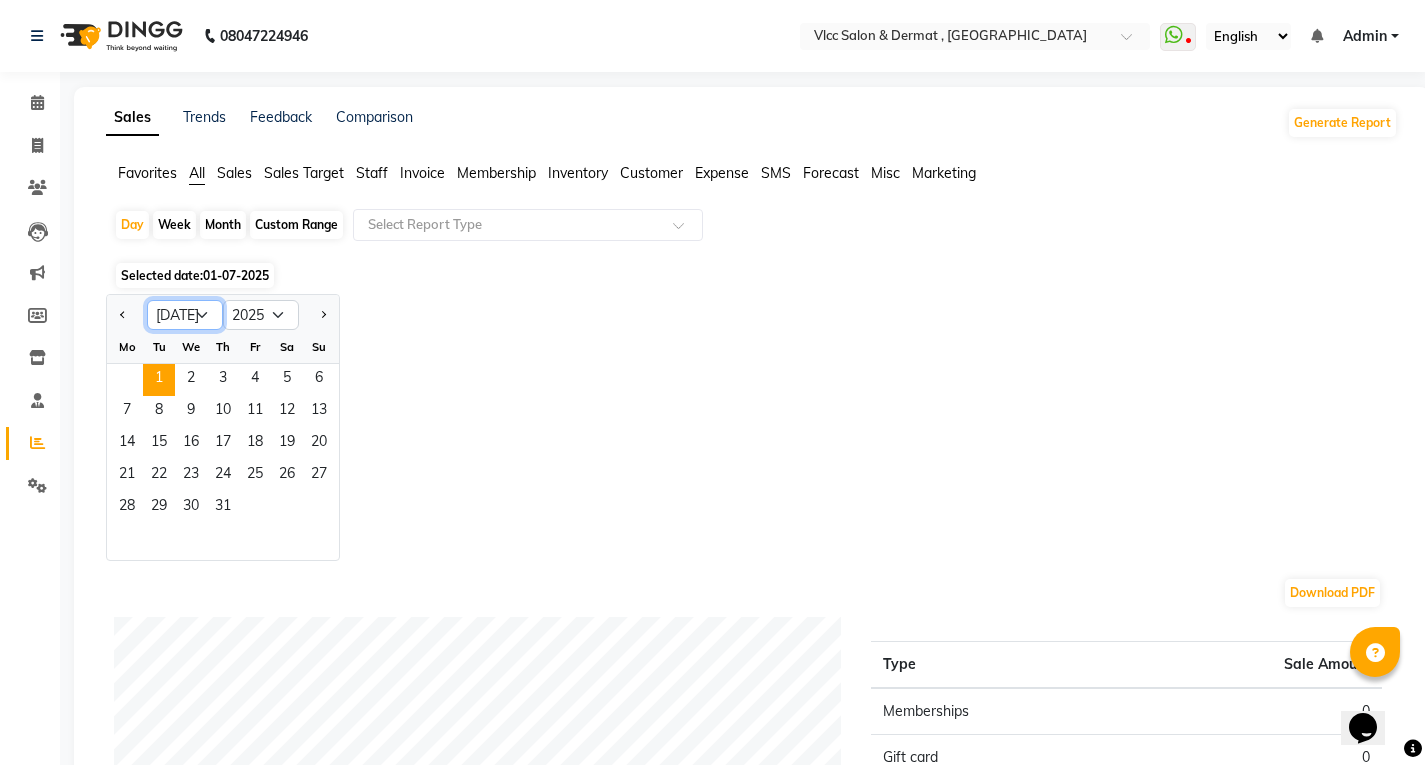 click on "Jan Feb Mar Apr May Jun [DATE] Aug Sep Oct Nov Dec" 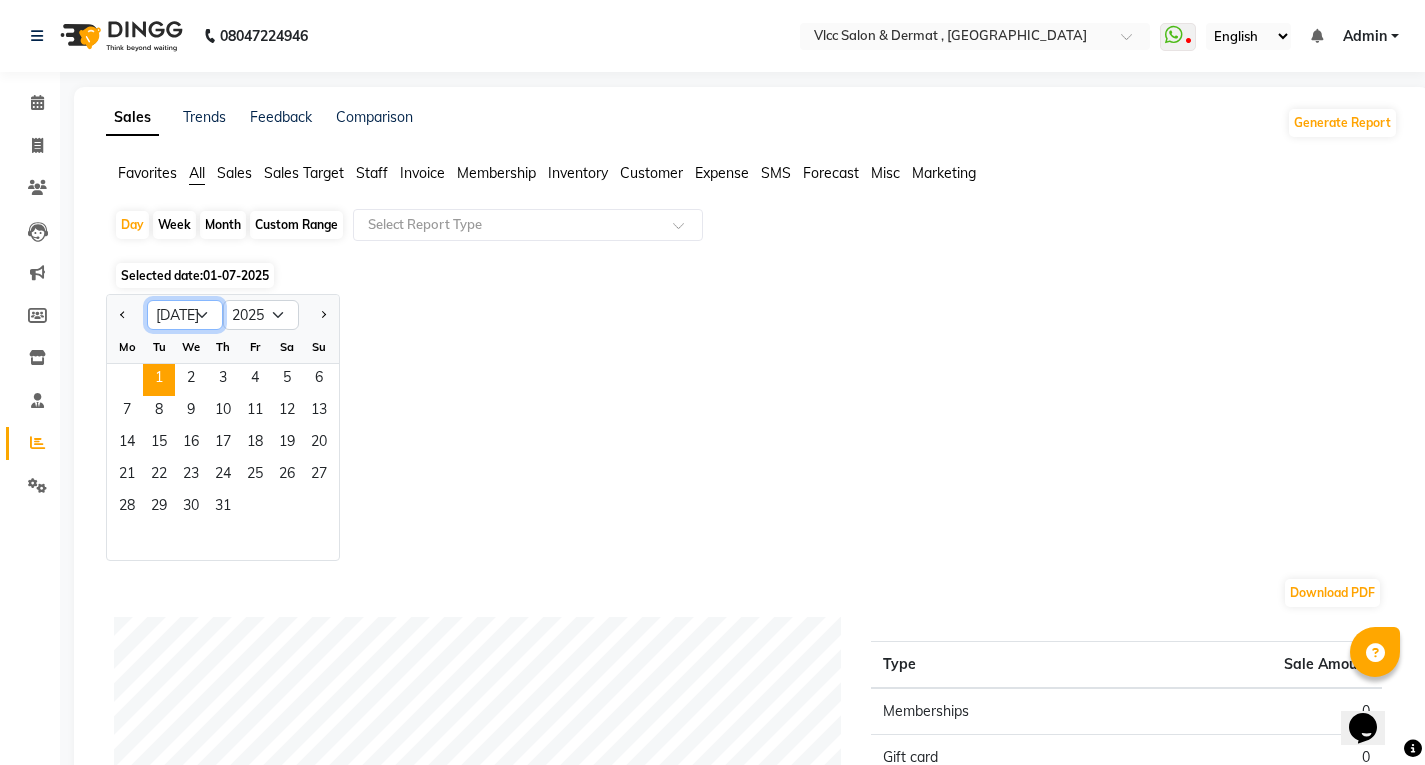 select on "6" 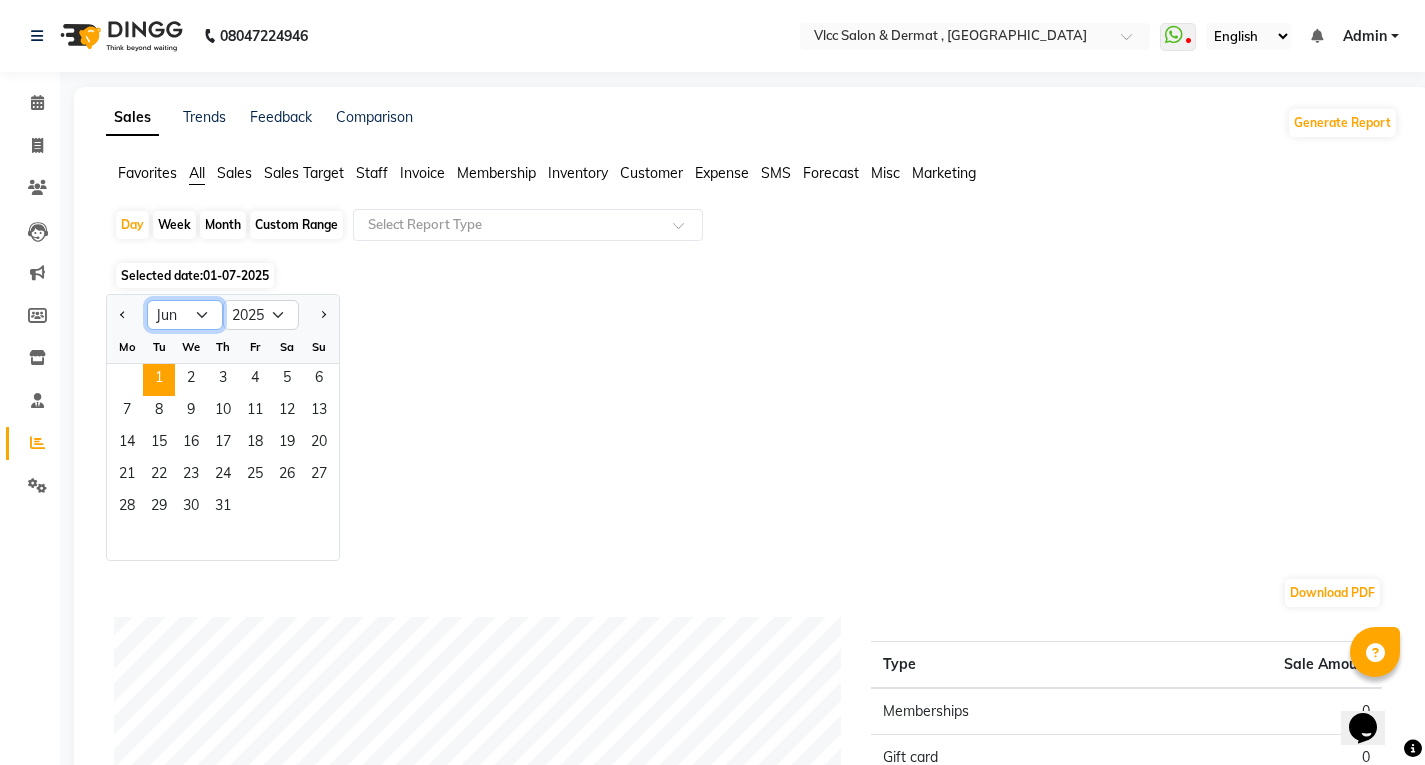 click on "Jan Feb Mar Apr May Jun [DATE] Aug Sep Oct Nov Dec" 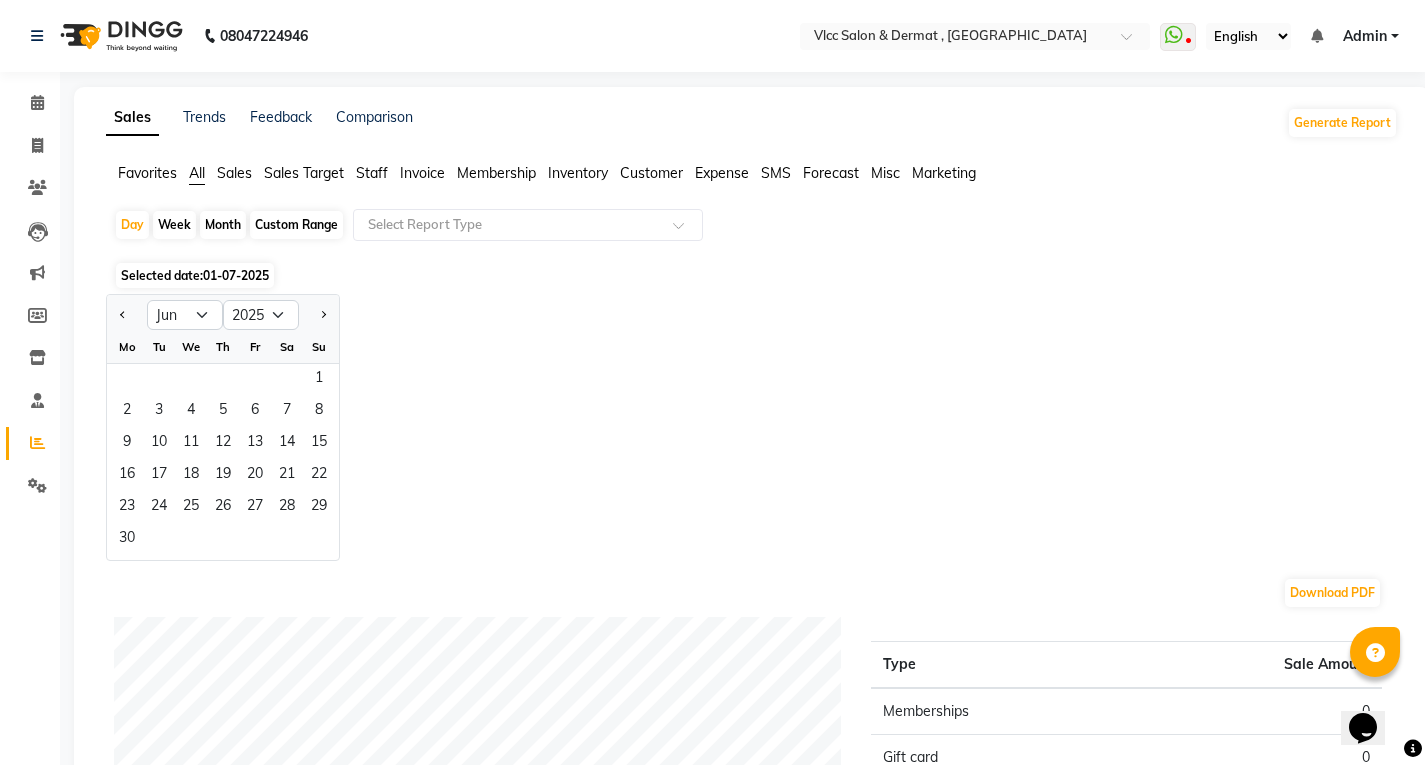 click on "01-07-2025" 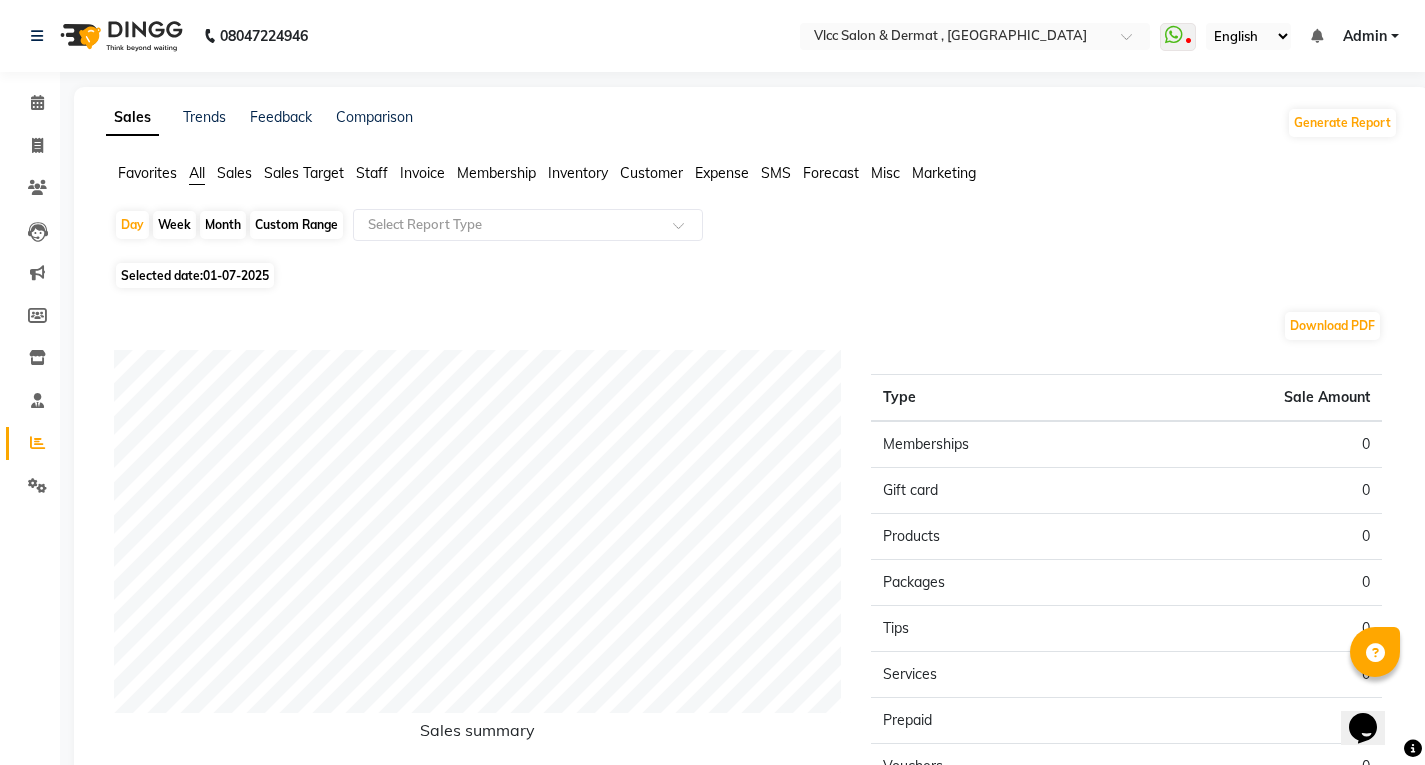 click on "Selected date:  [DATE]" 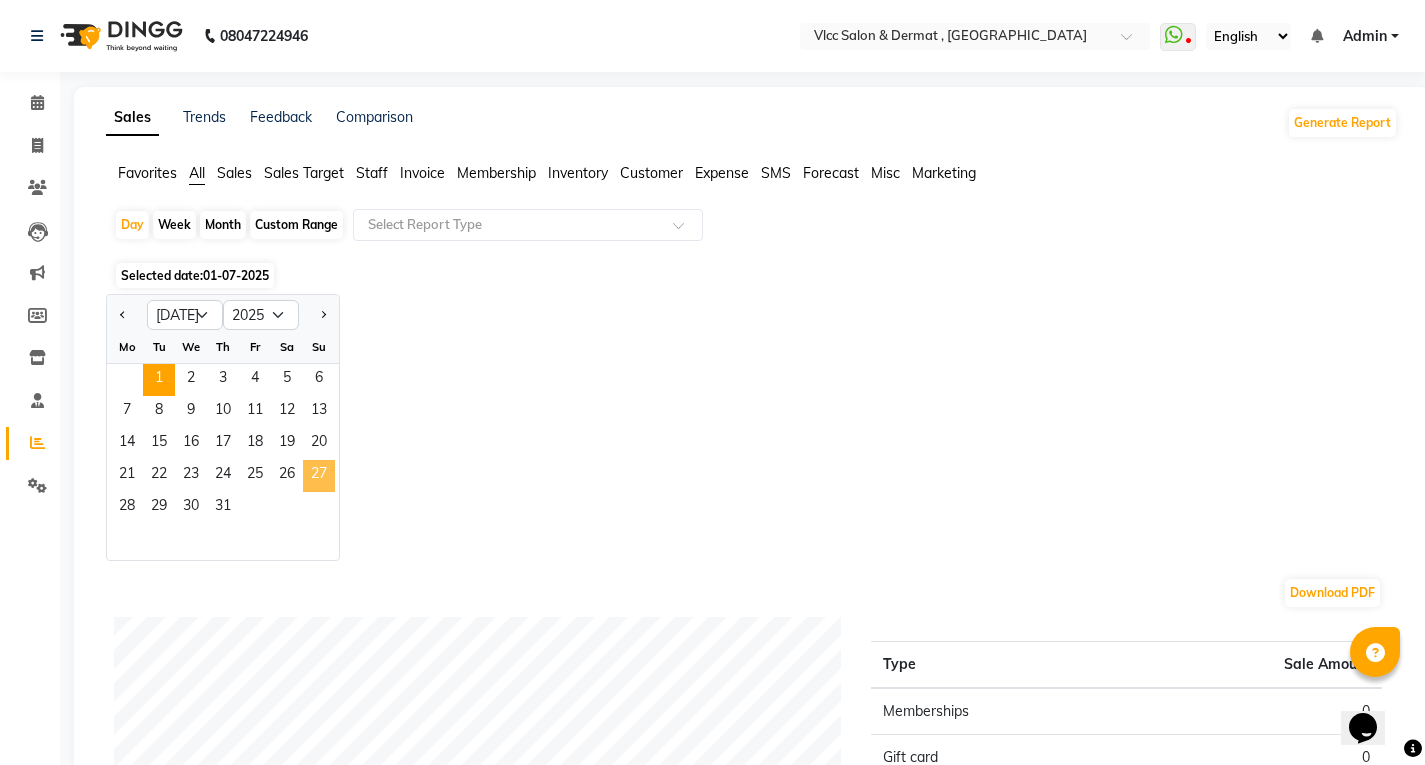 click on "27" 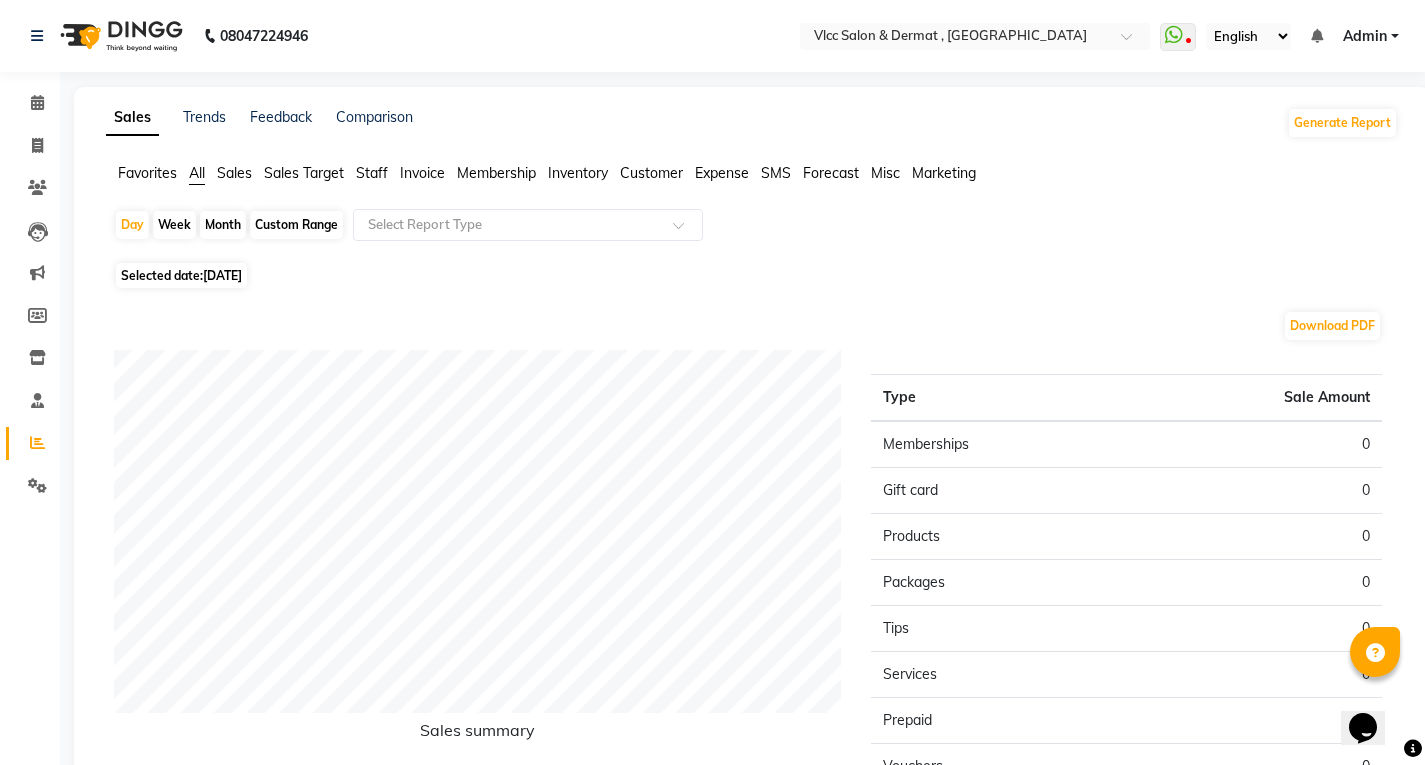 click on "Sales" 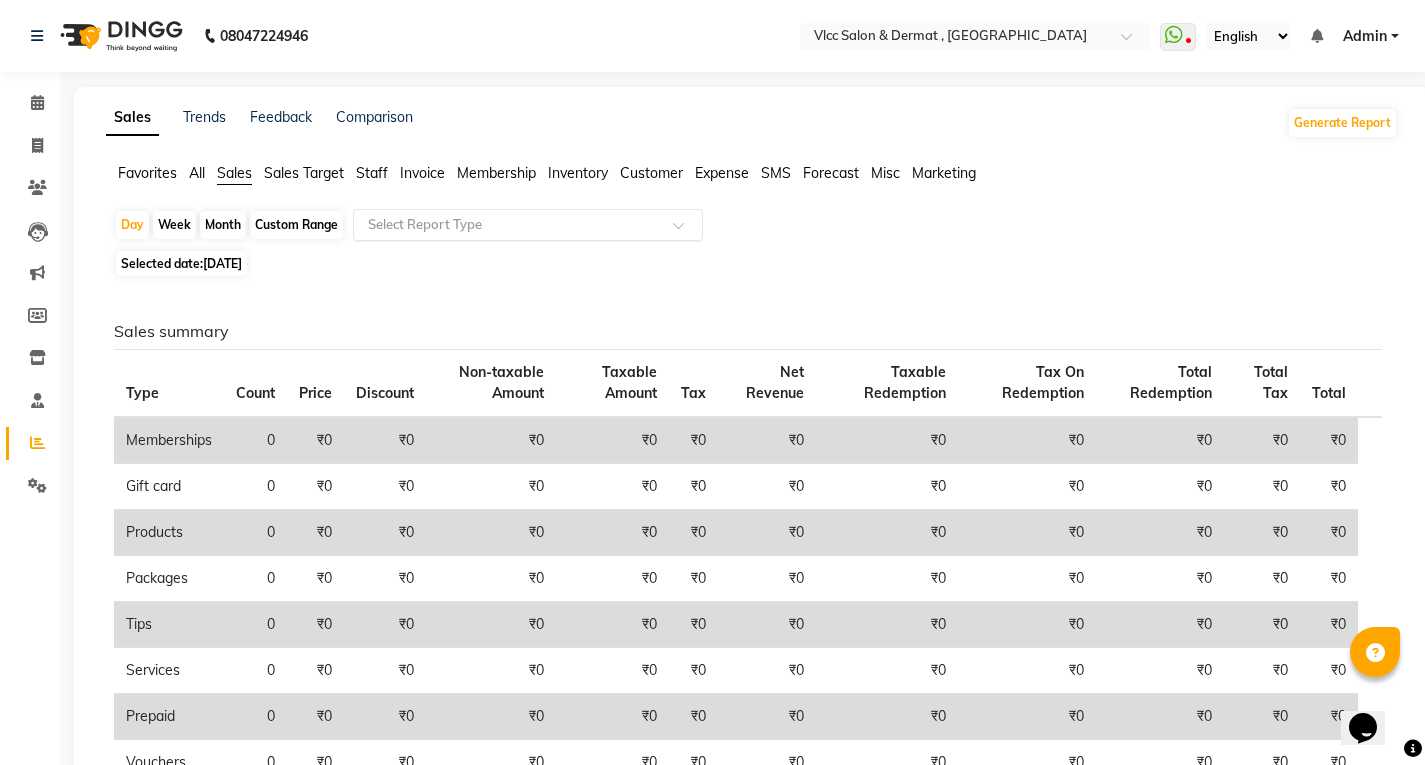 click 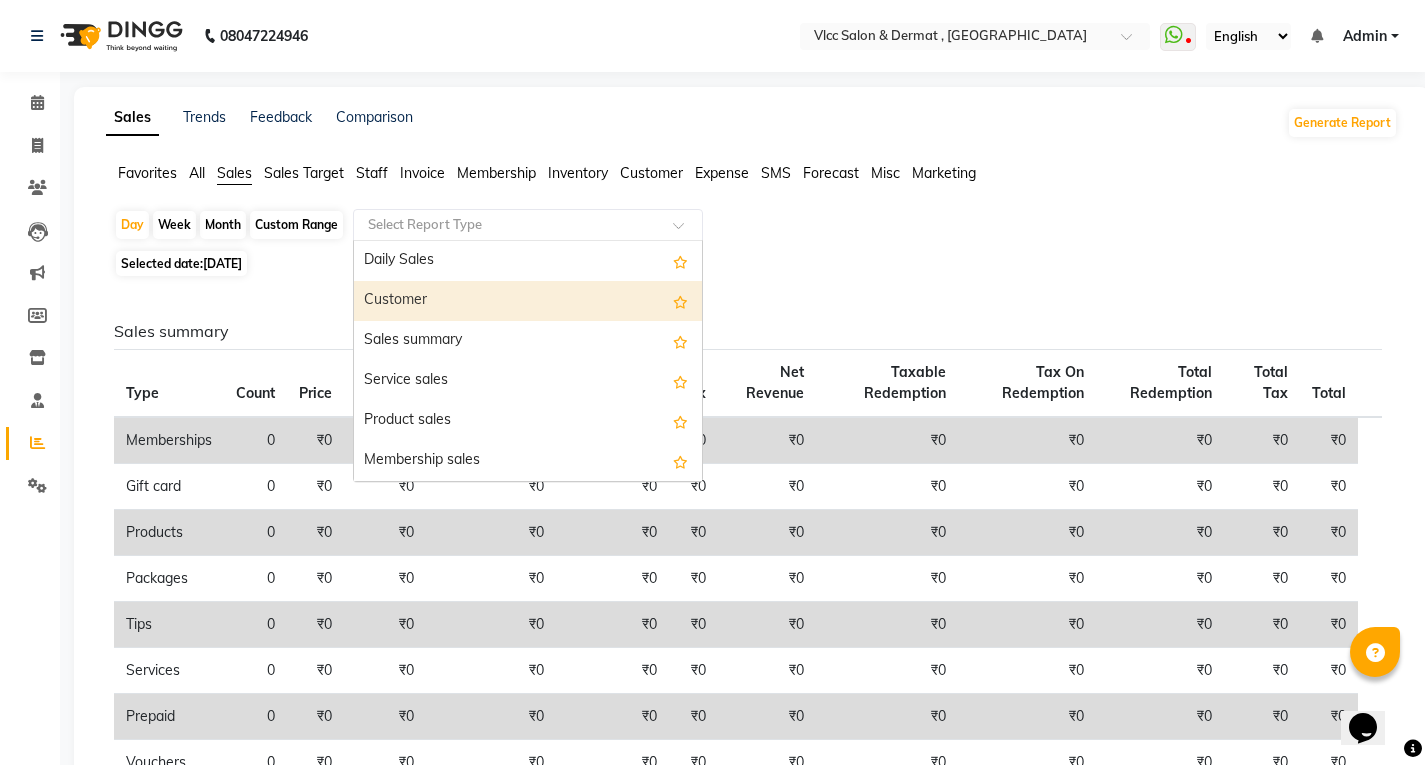 click on "Customer" at bounding box center [528, 301] 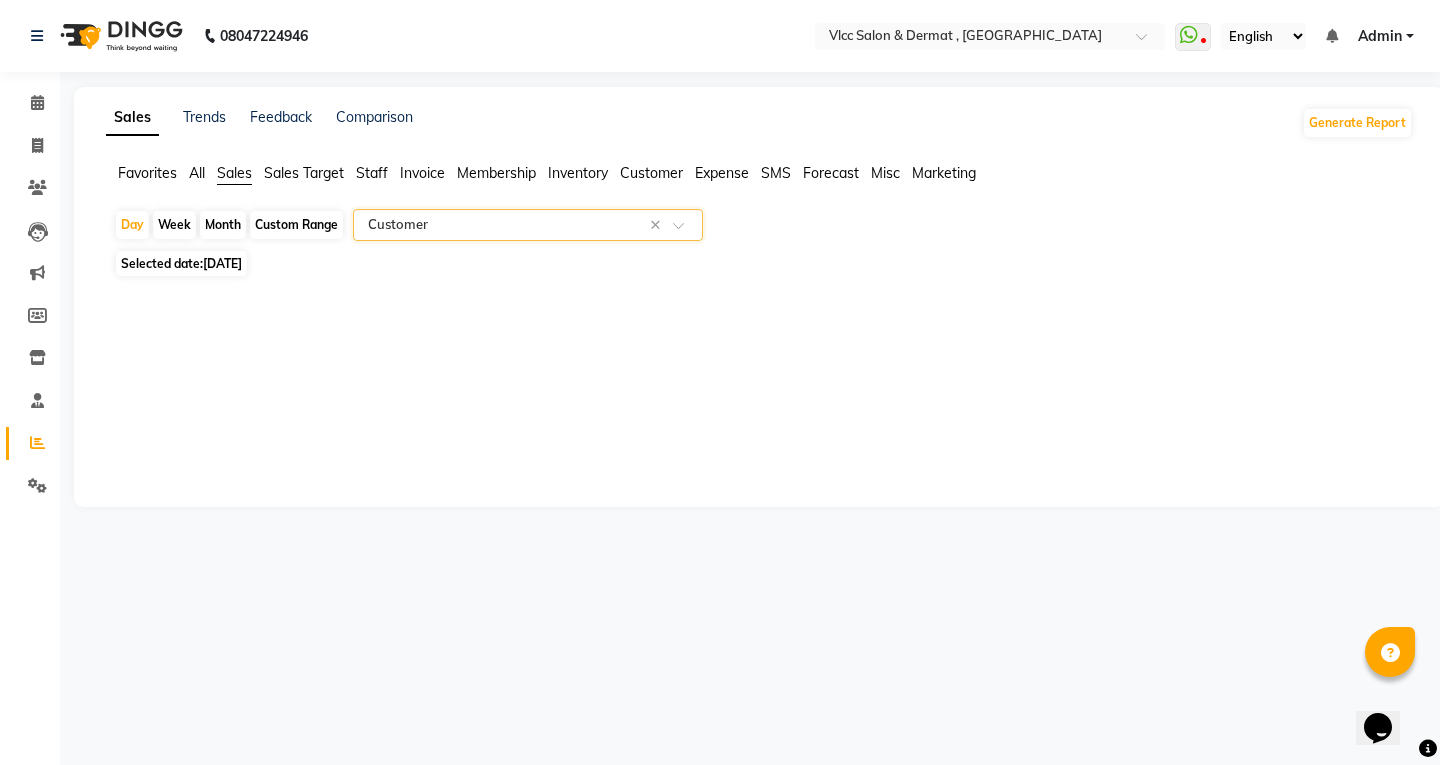 click on "[DATE]" 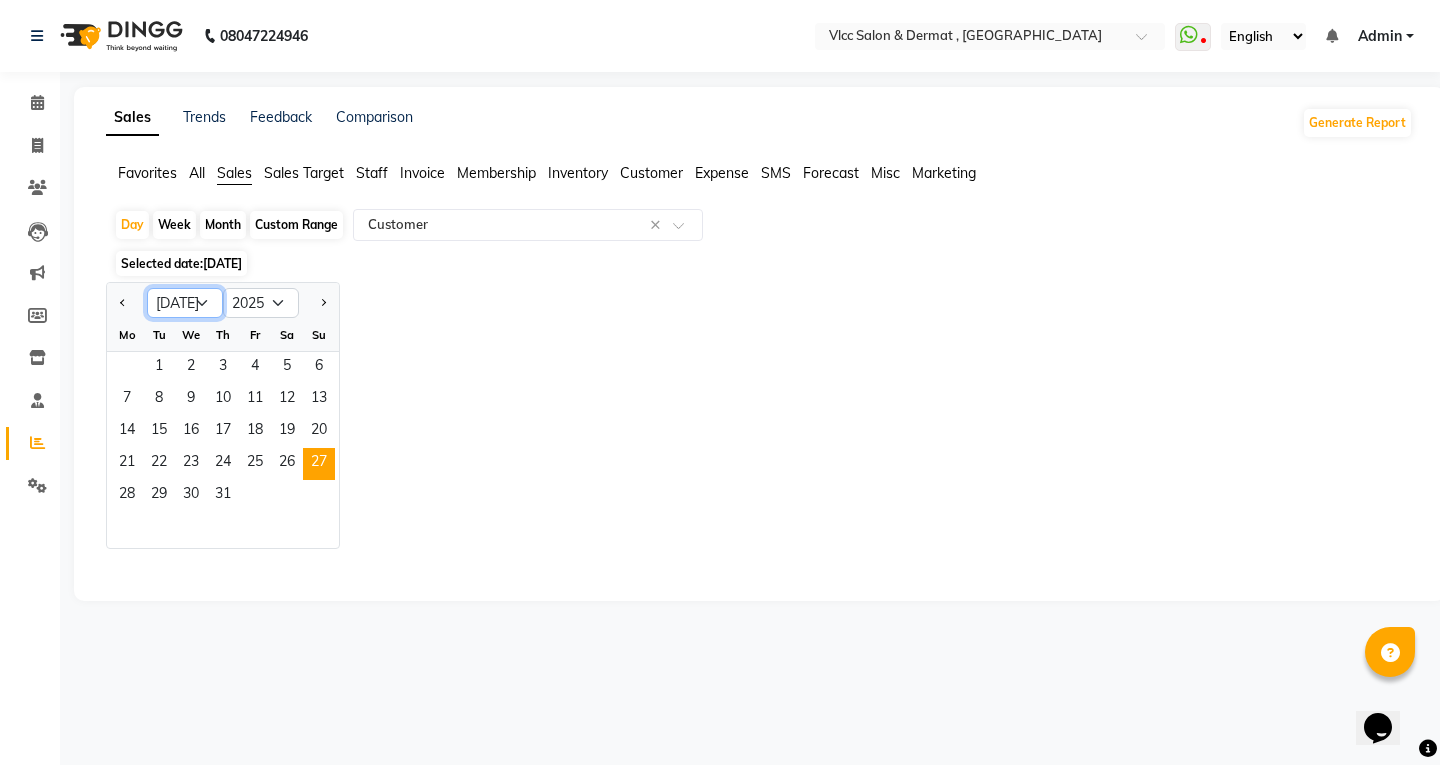 click on "Jan Feb Mar Apr May Jun [DATE] Aug Sep Oct Nov Dec" 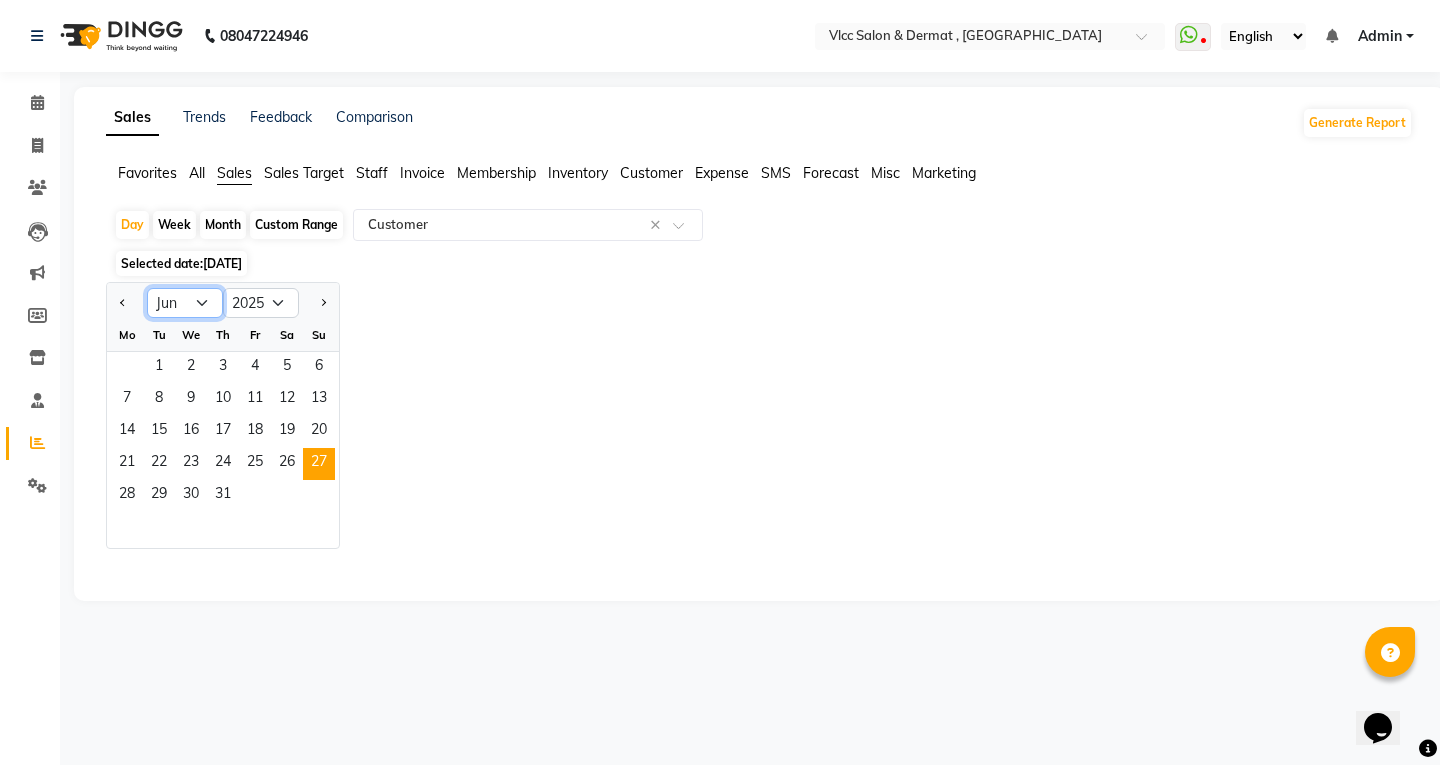 click on "Jan Feb Mar Apr May Jun [DATE] Aug Sep Oct Nov Dec" 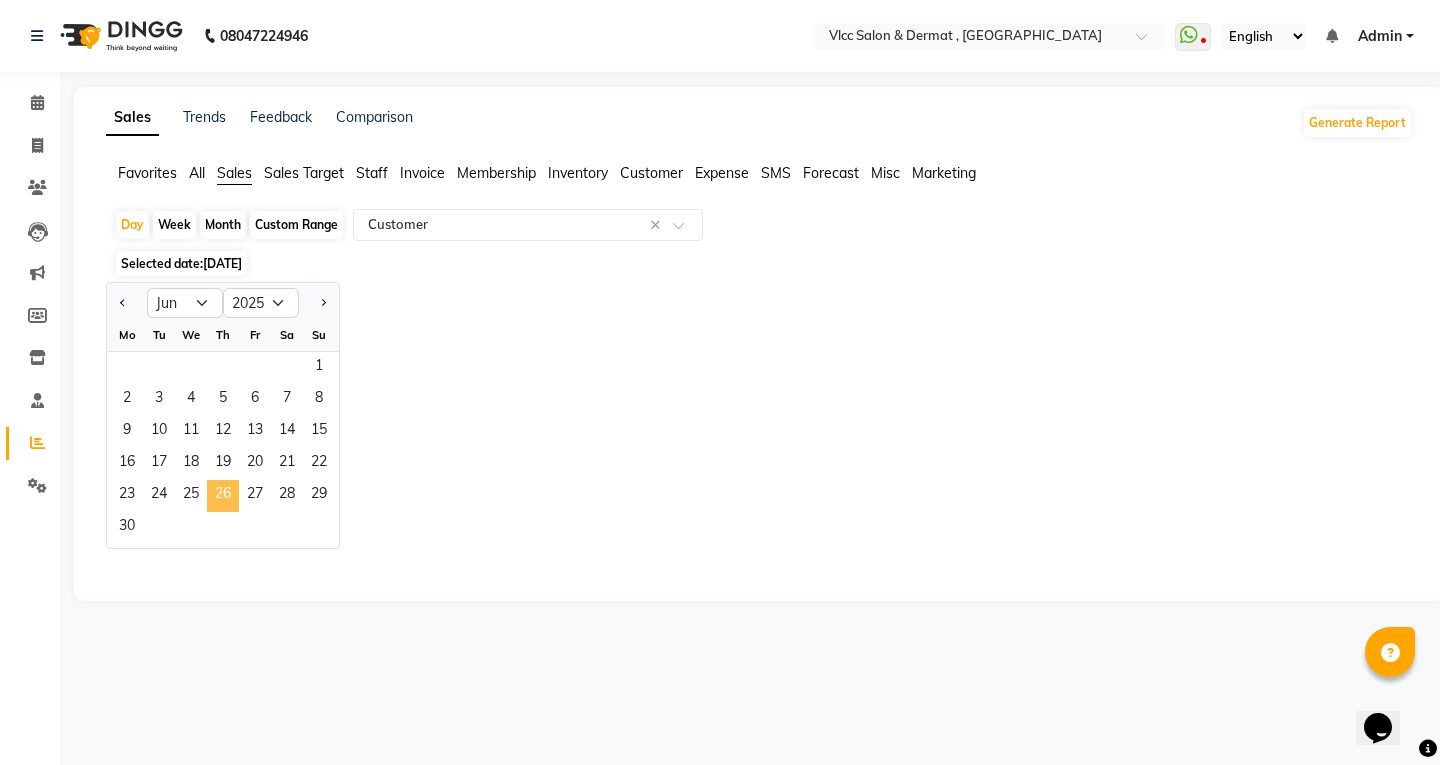 click on "26" 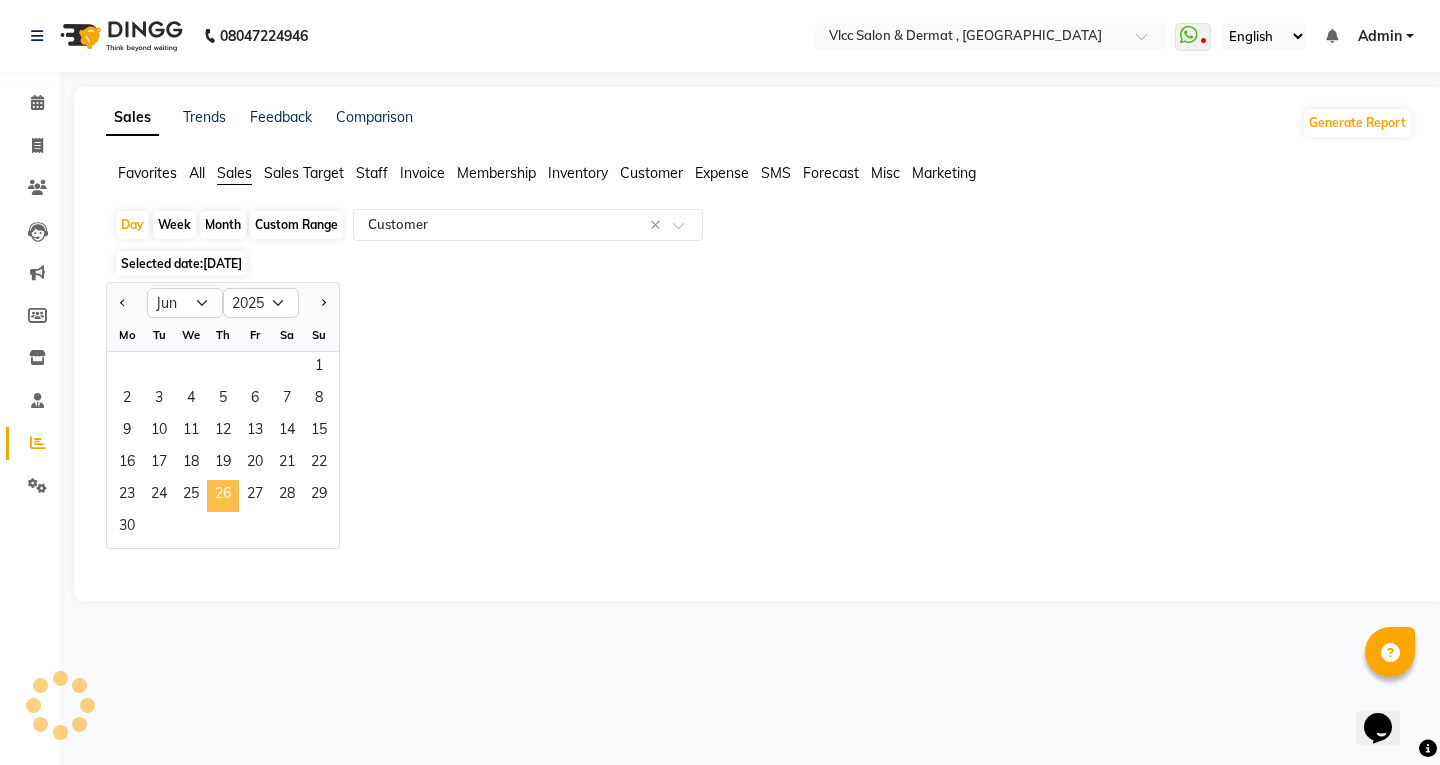 select on "full_report" 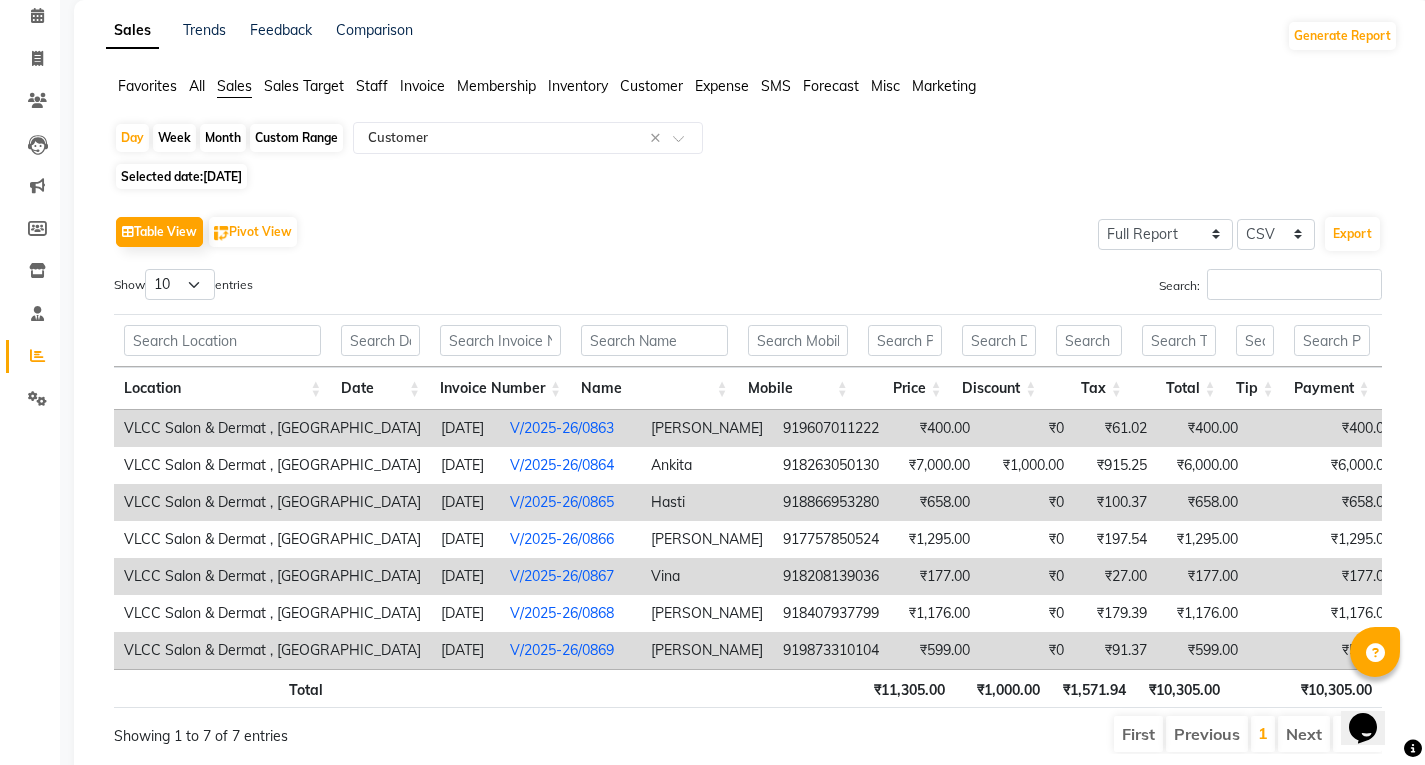 scroll, scrollTop: 172, scrollLeft: 0, axis: vertical 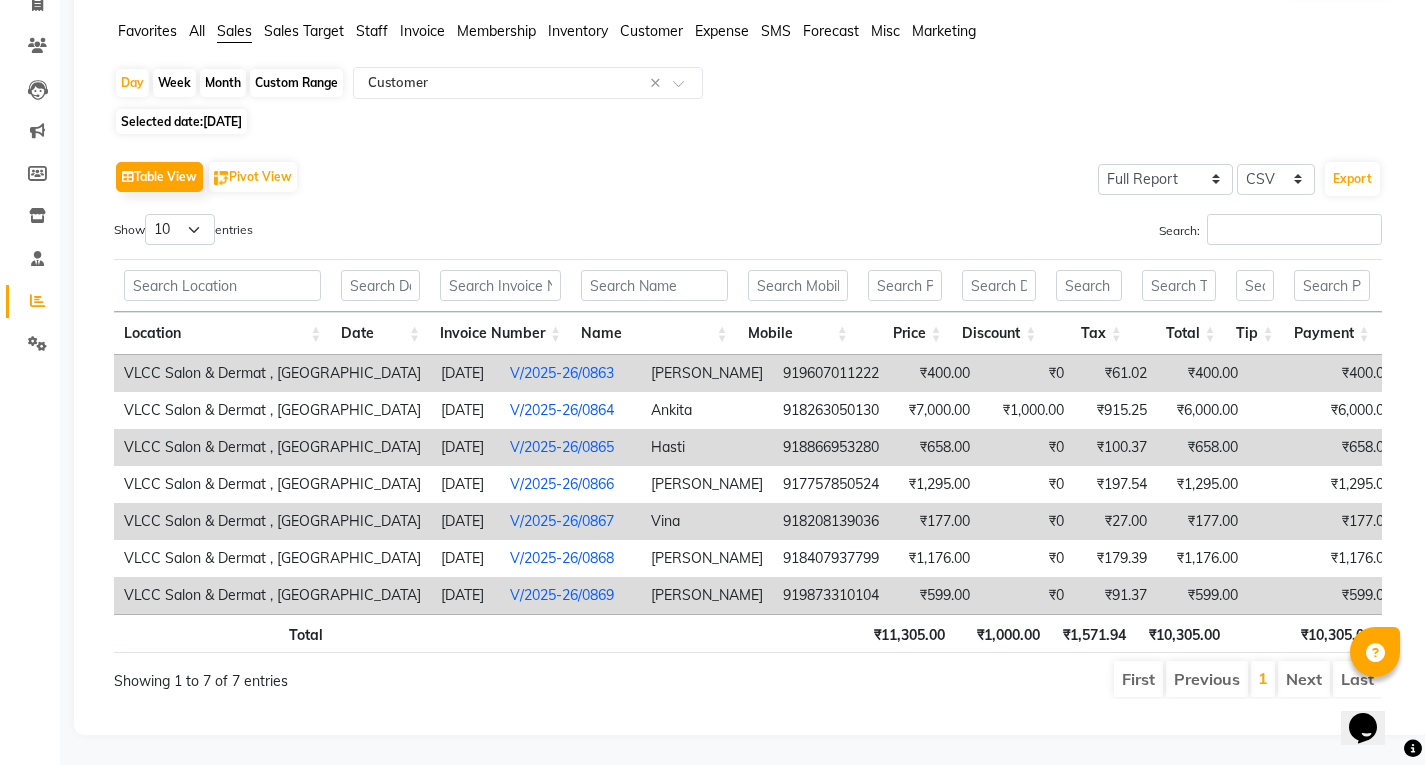 click on "[DATE]" 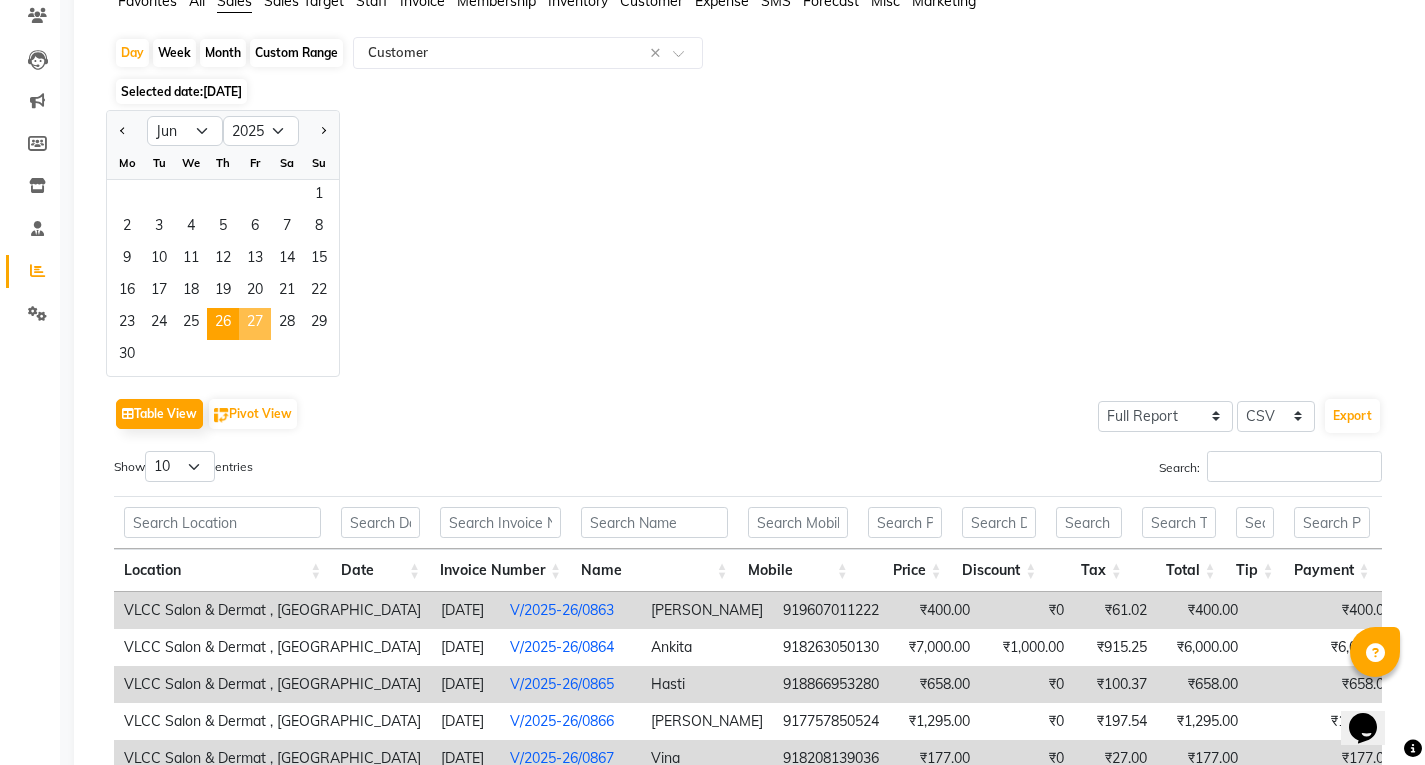 click on "27" 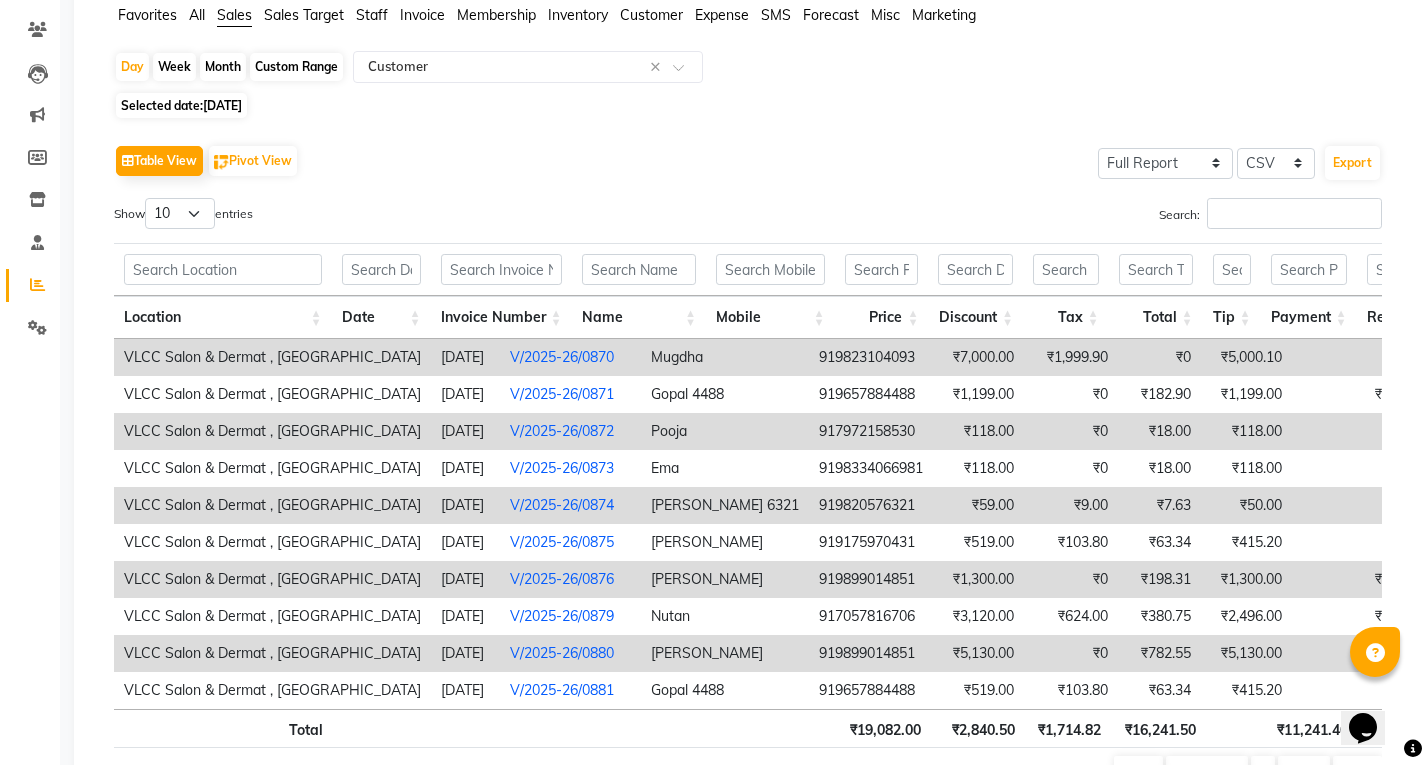 scroll, scrollTop: 0, scrollLeft: 0, axis: both 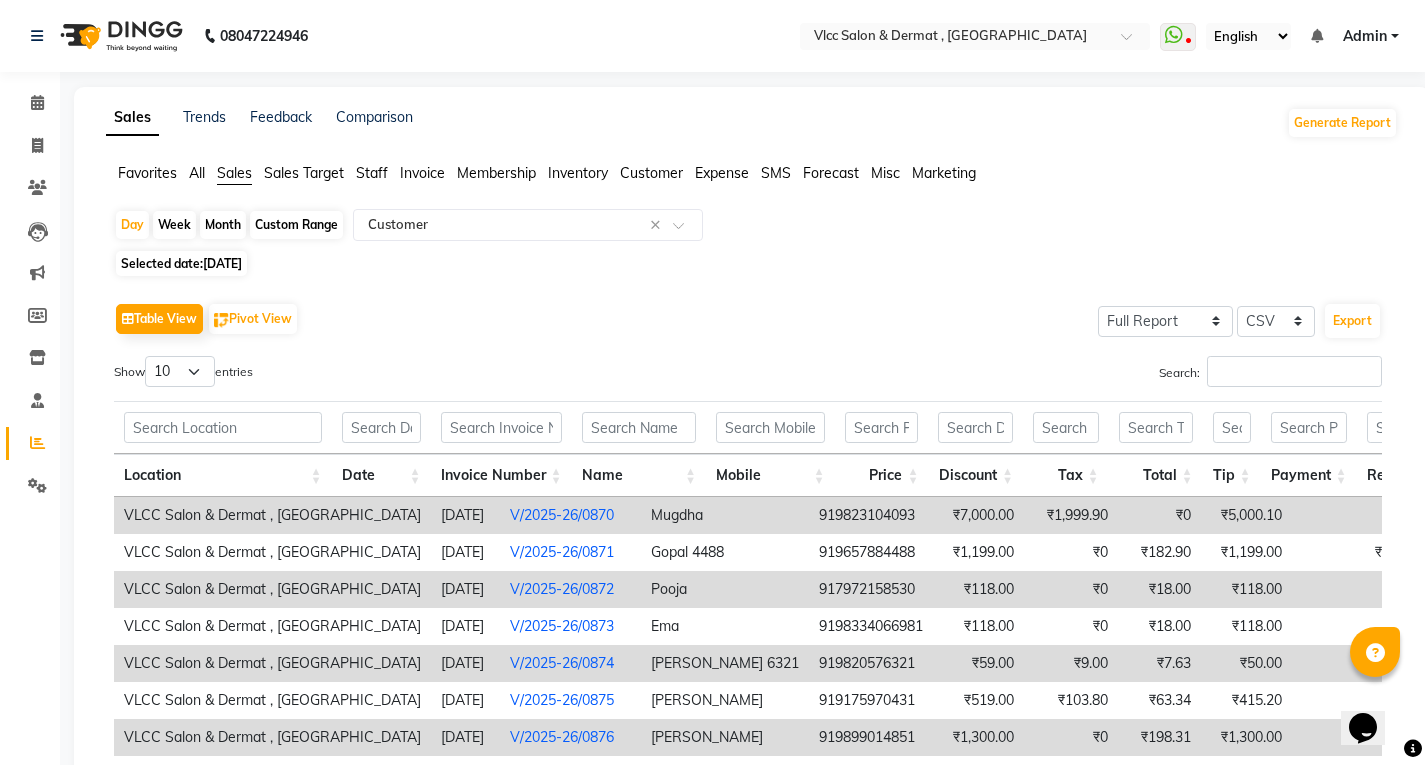 click on "[DATE]" 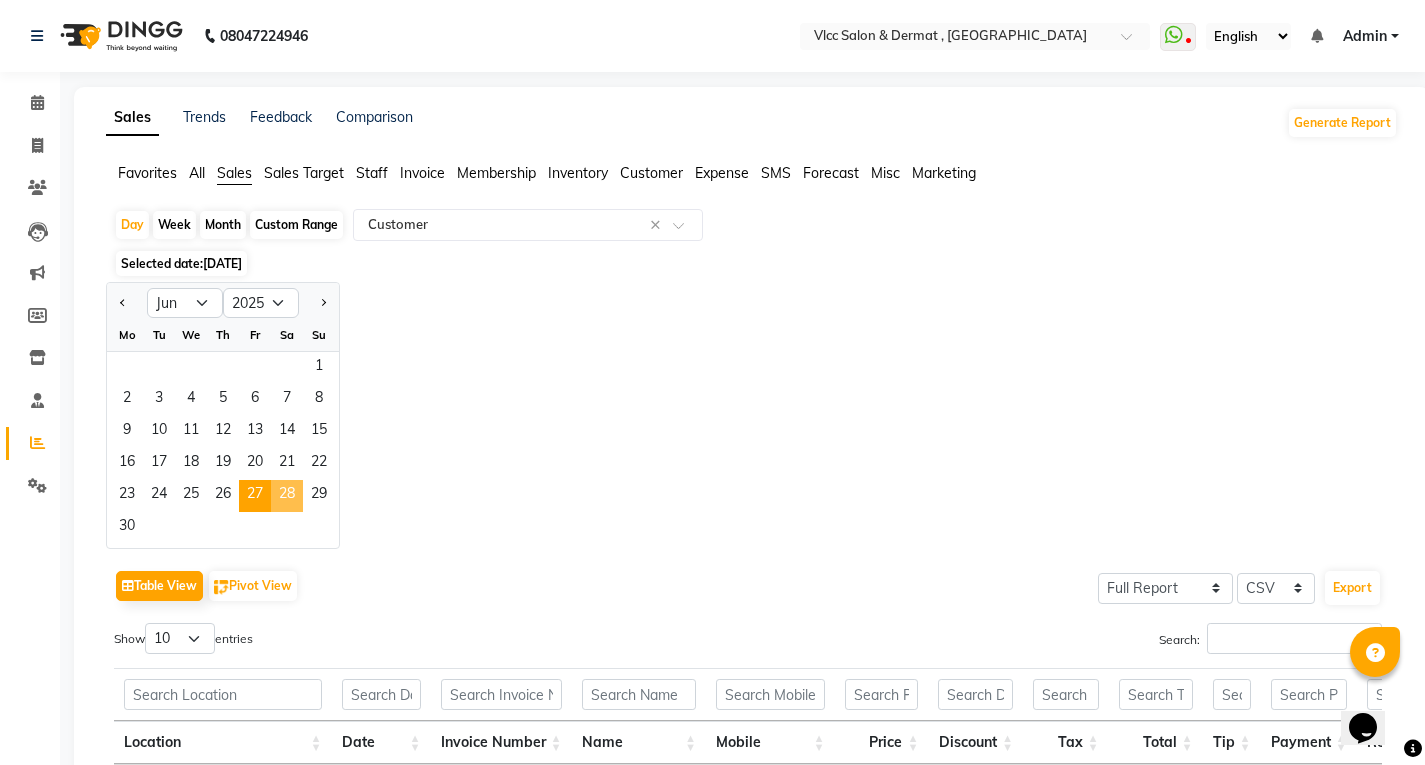 click on "28" 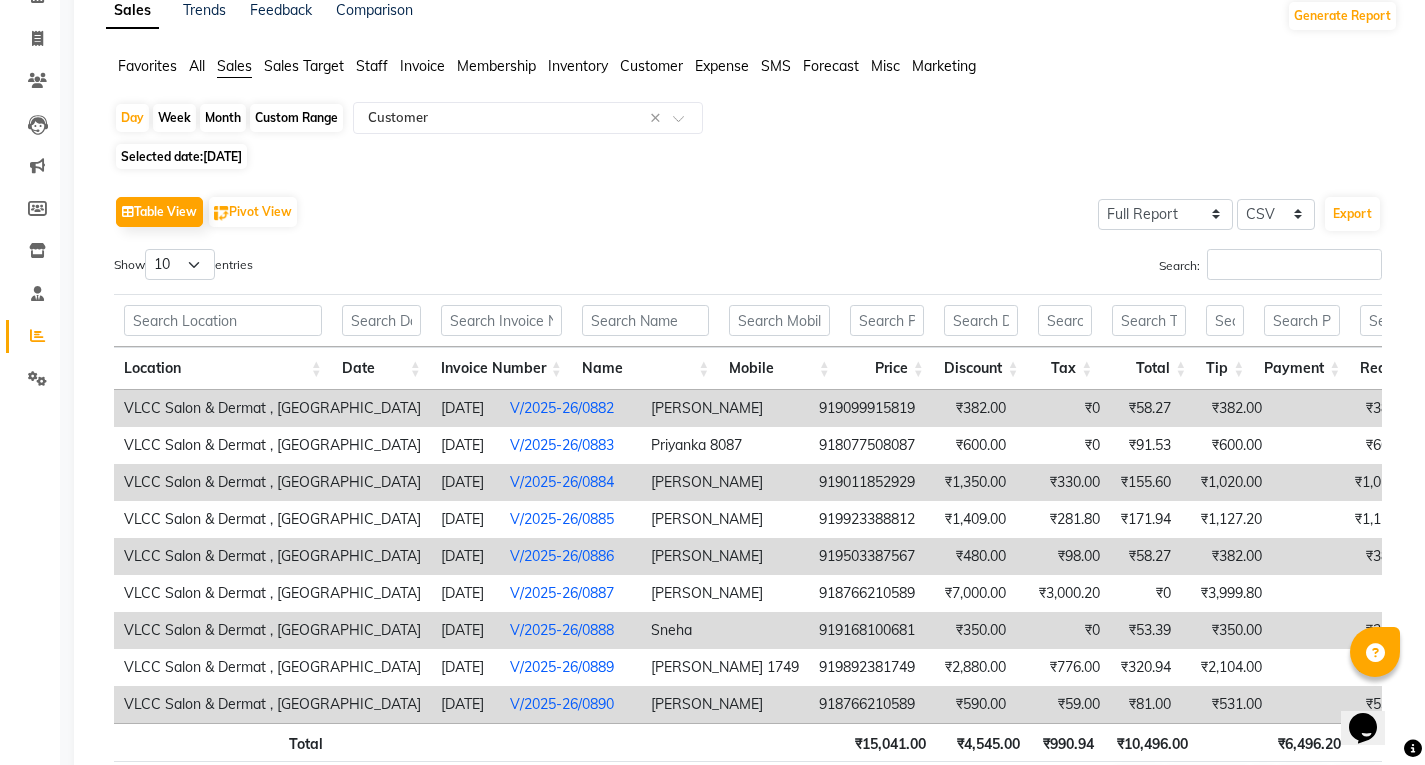 scroll, scrollTop: 246, scrollLeft: 0, axis: vertical 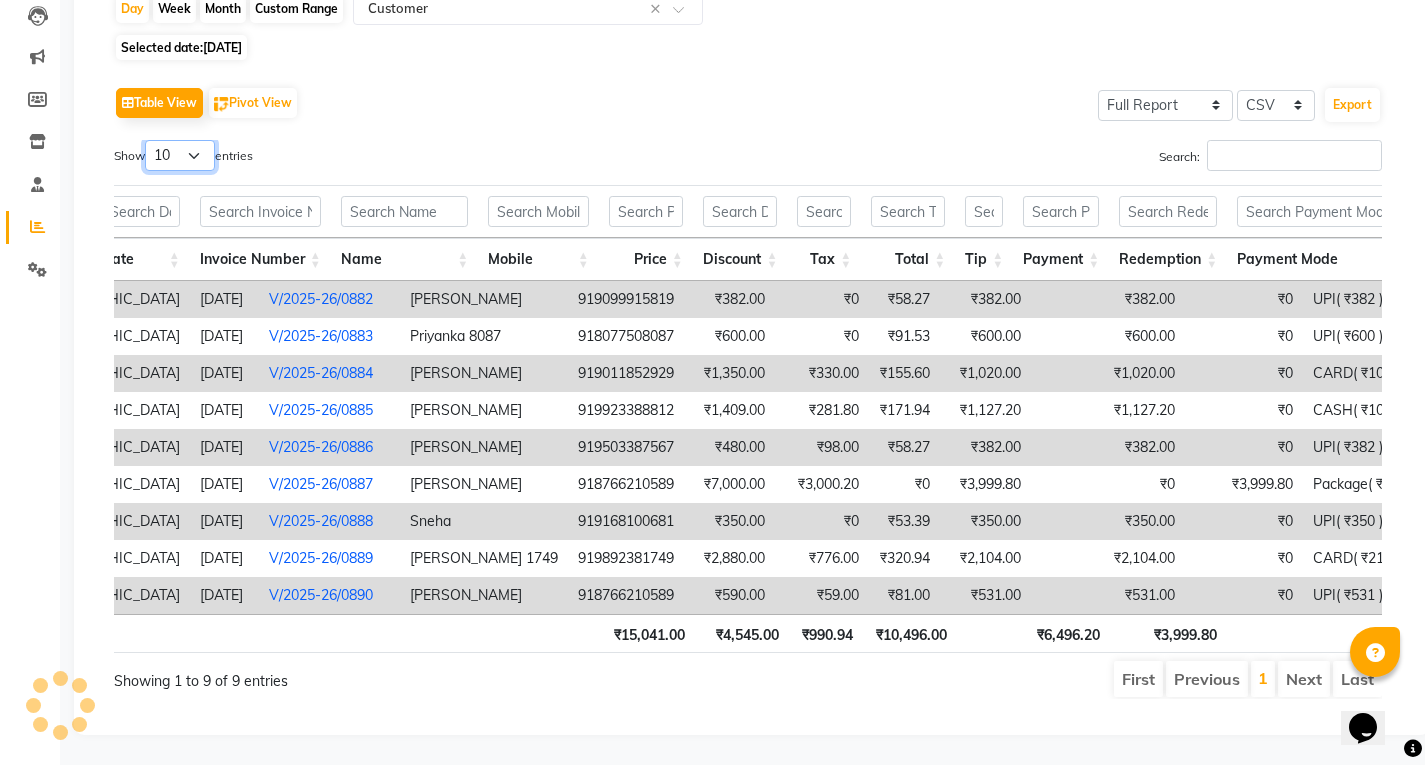 drag, startPoint x: 170, startPoint y: 123, endPoint x: 173, endPoint y: 140, distance: 17.262676 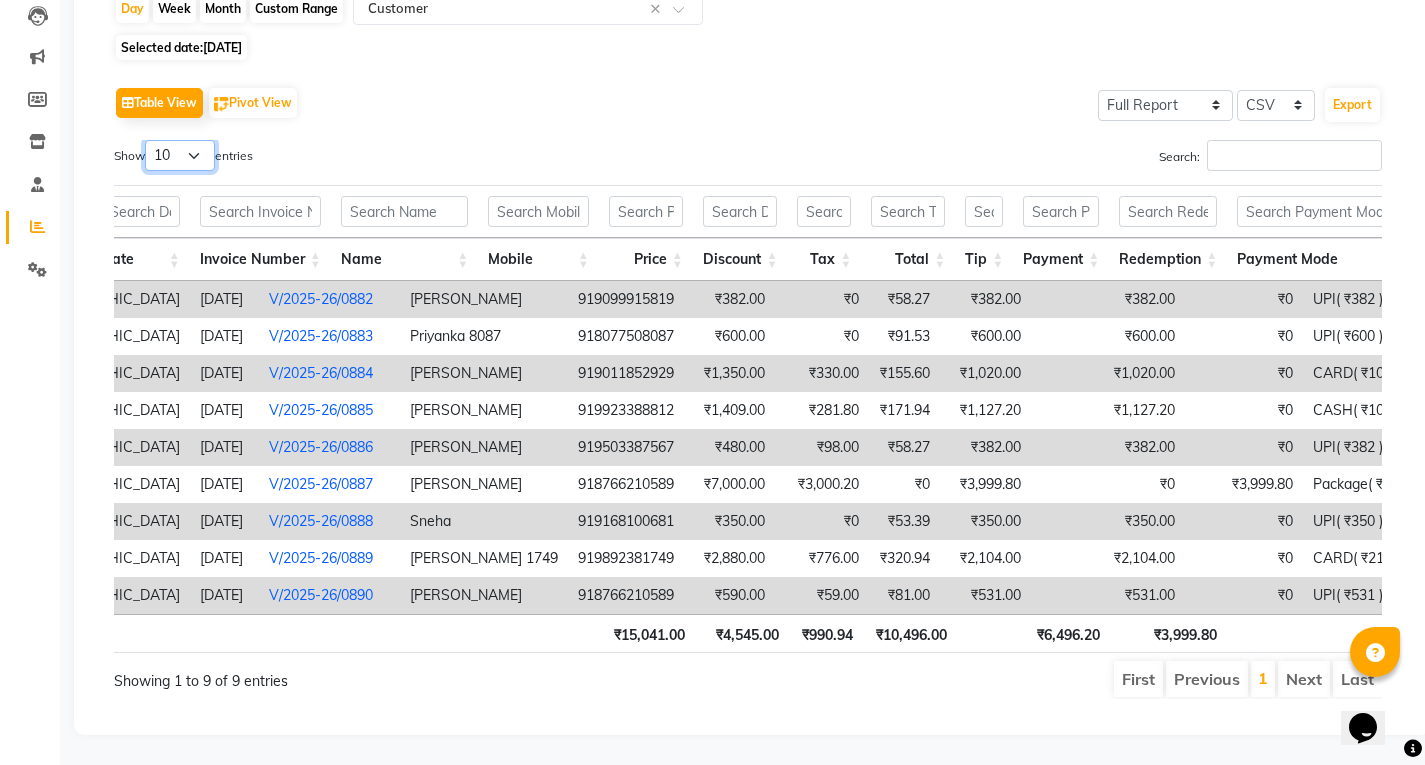 select on "100" 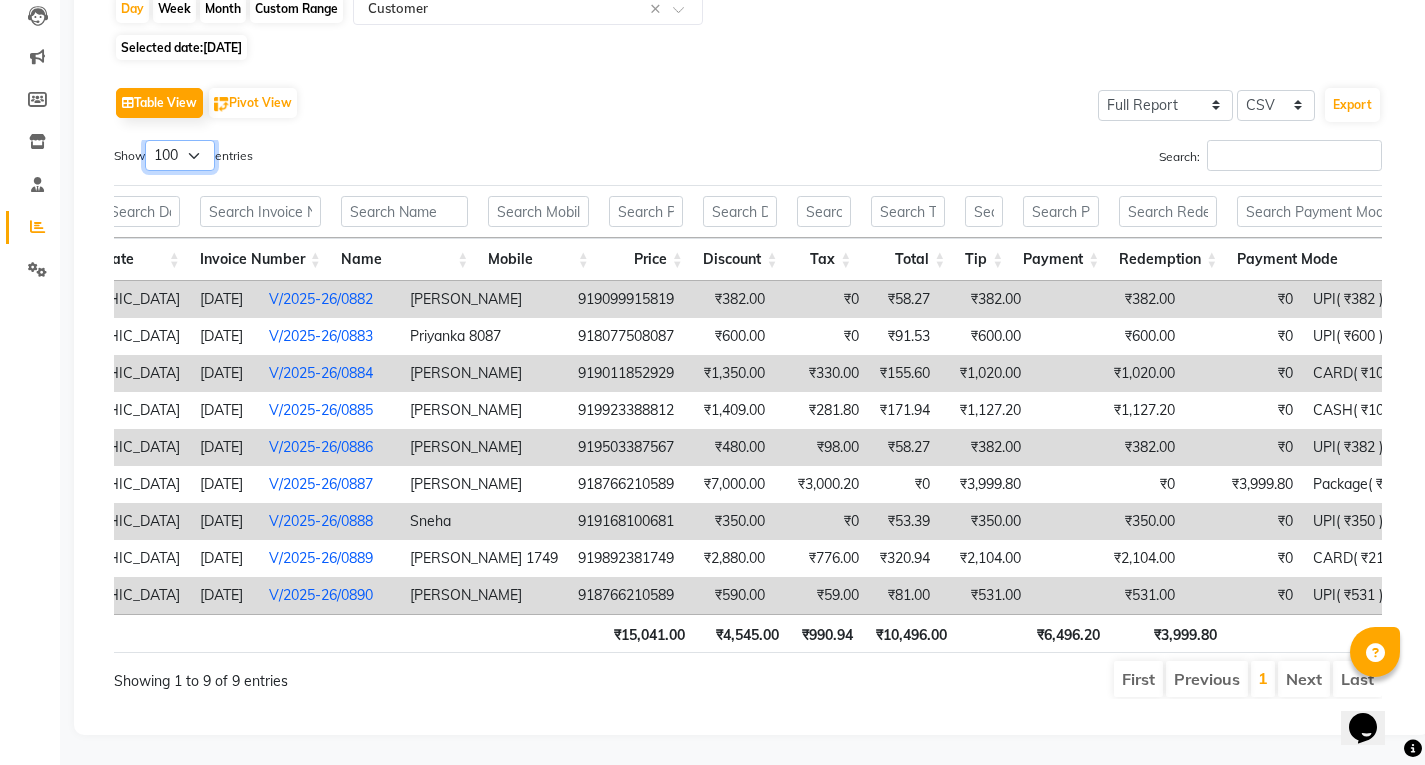 click on "10 25 50 100" at bounding box center (180, 155) 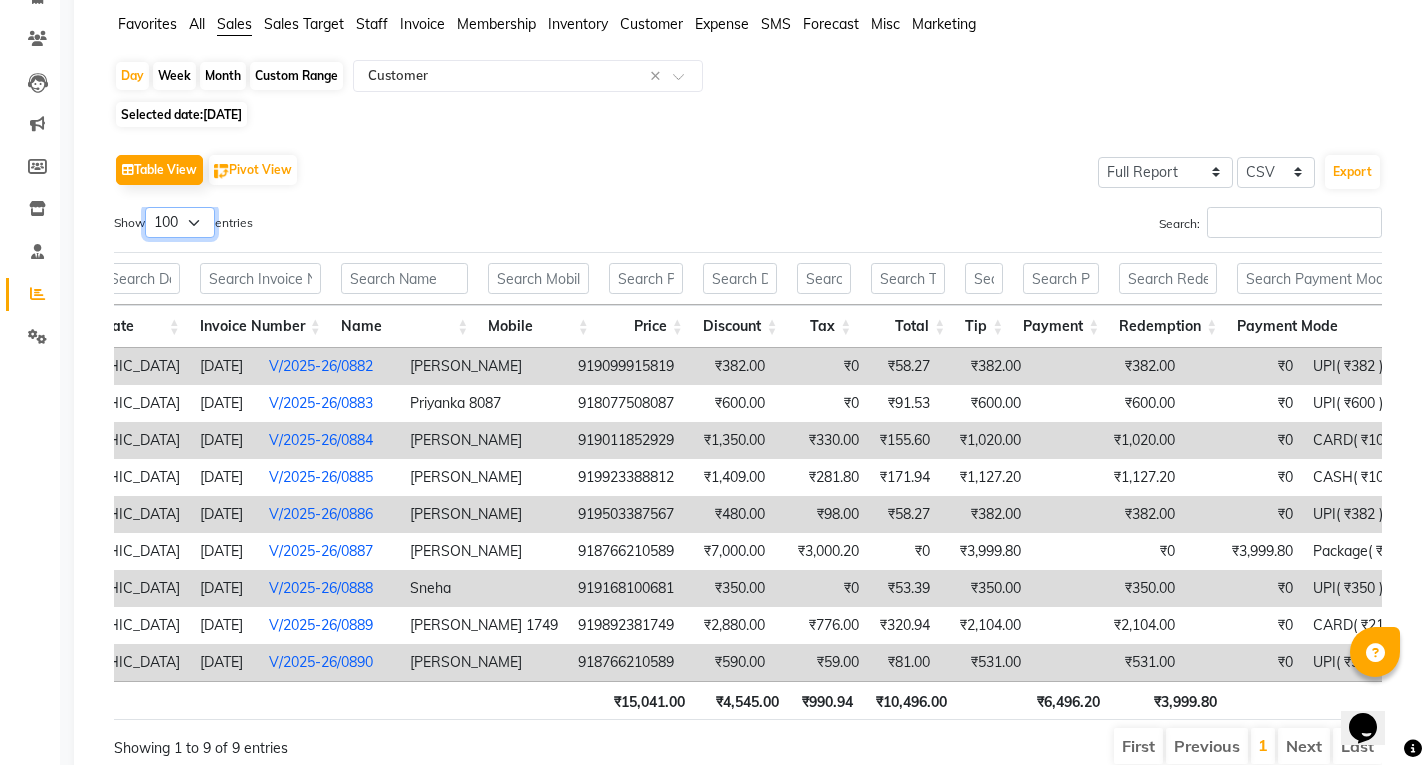 scroll, scrollTop: 0, scrollLeft: 0, axis: both 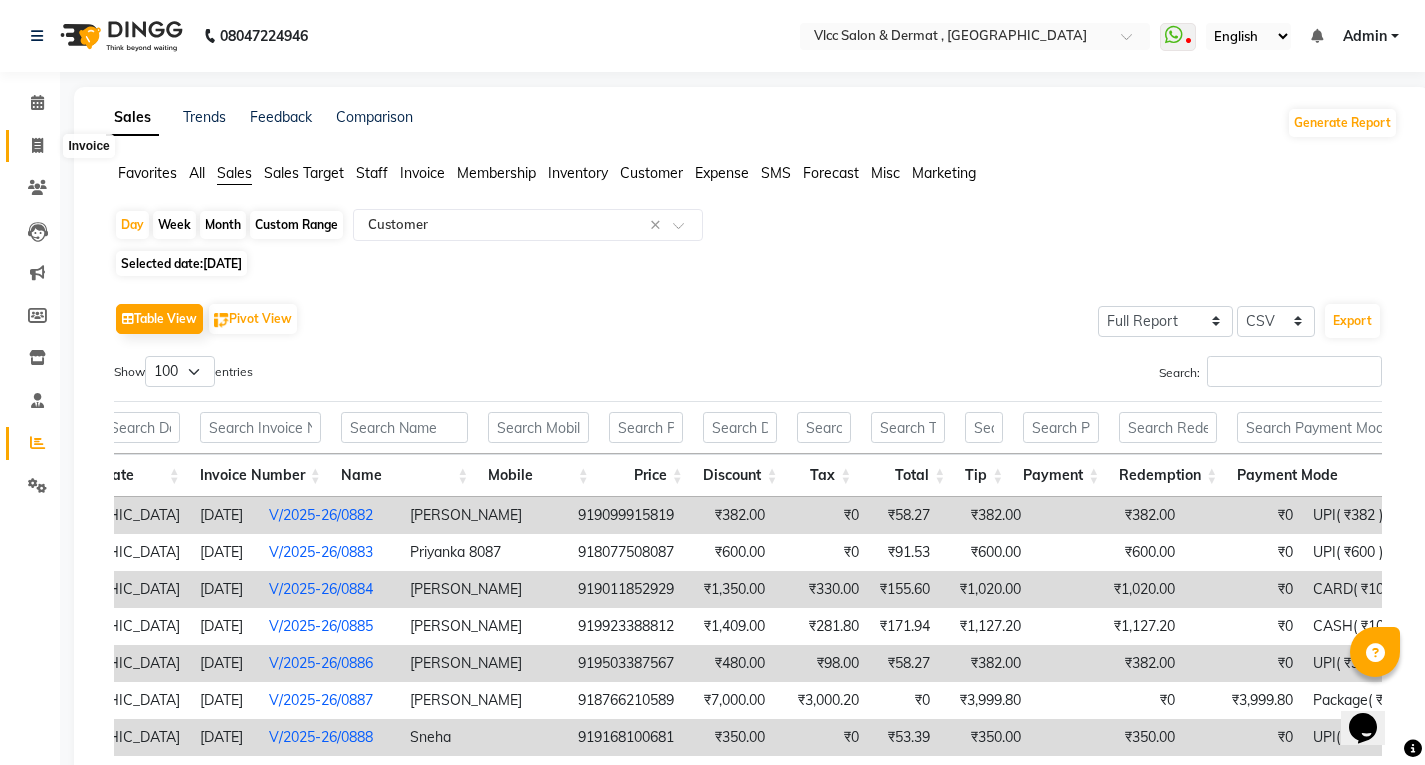 click 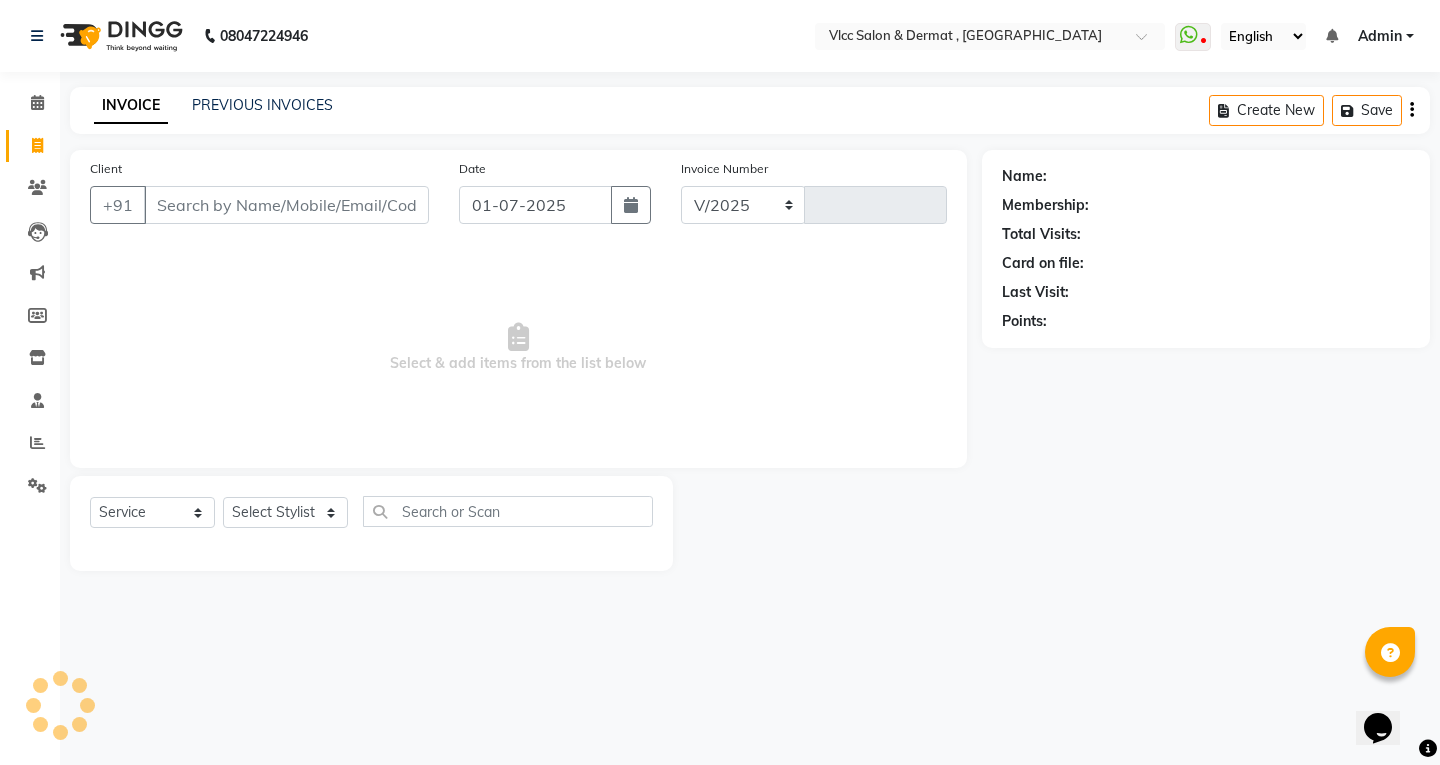 select on "5256" 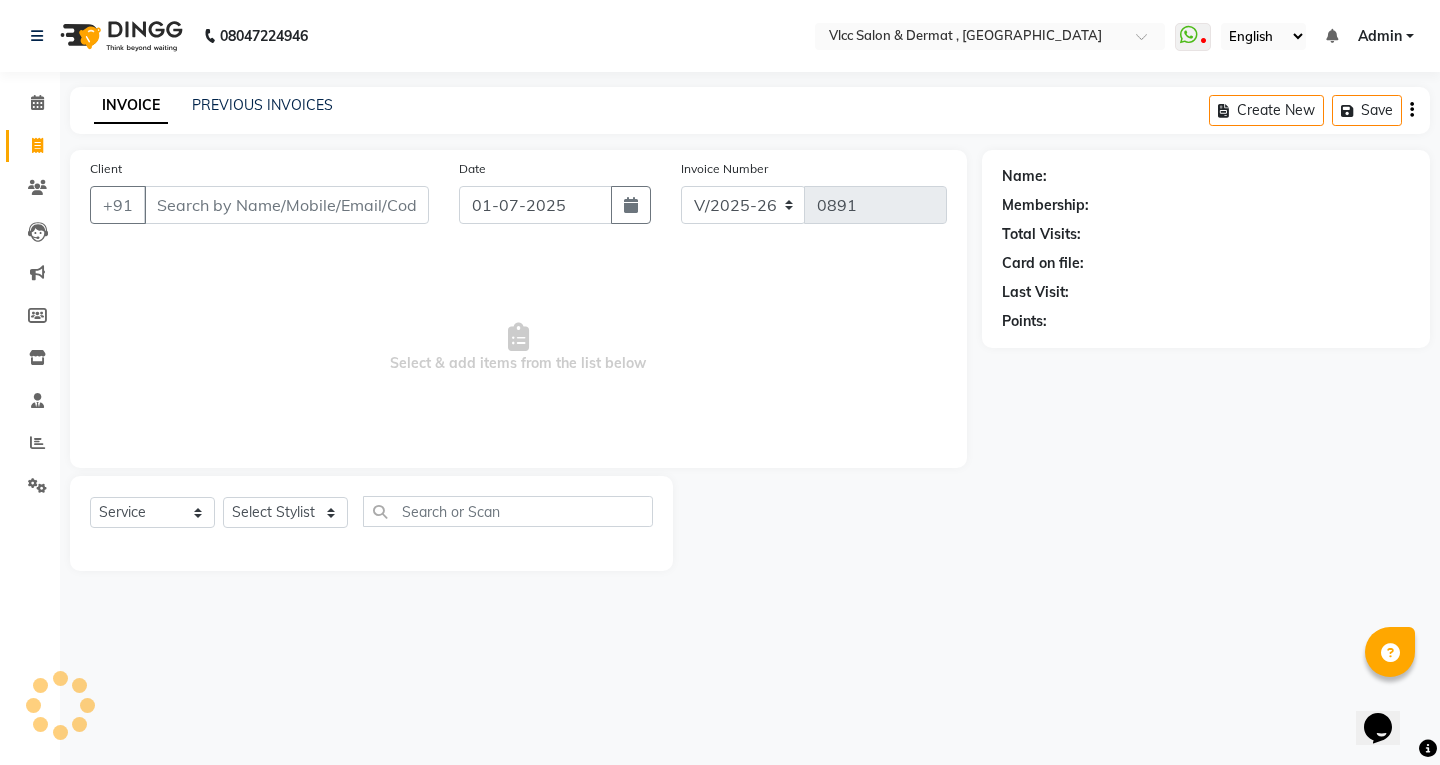 click on "Client" at bounding box center (286, 205) 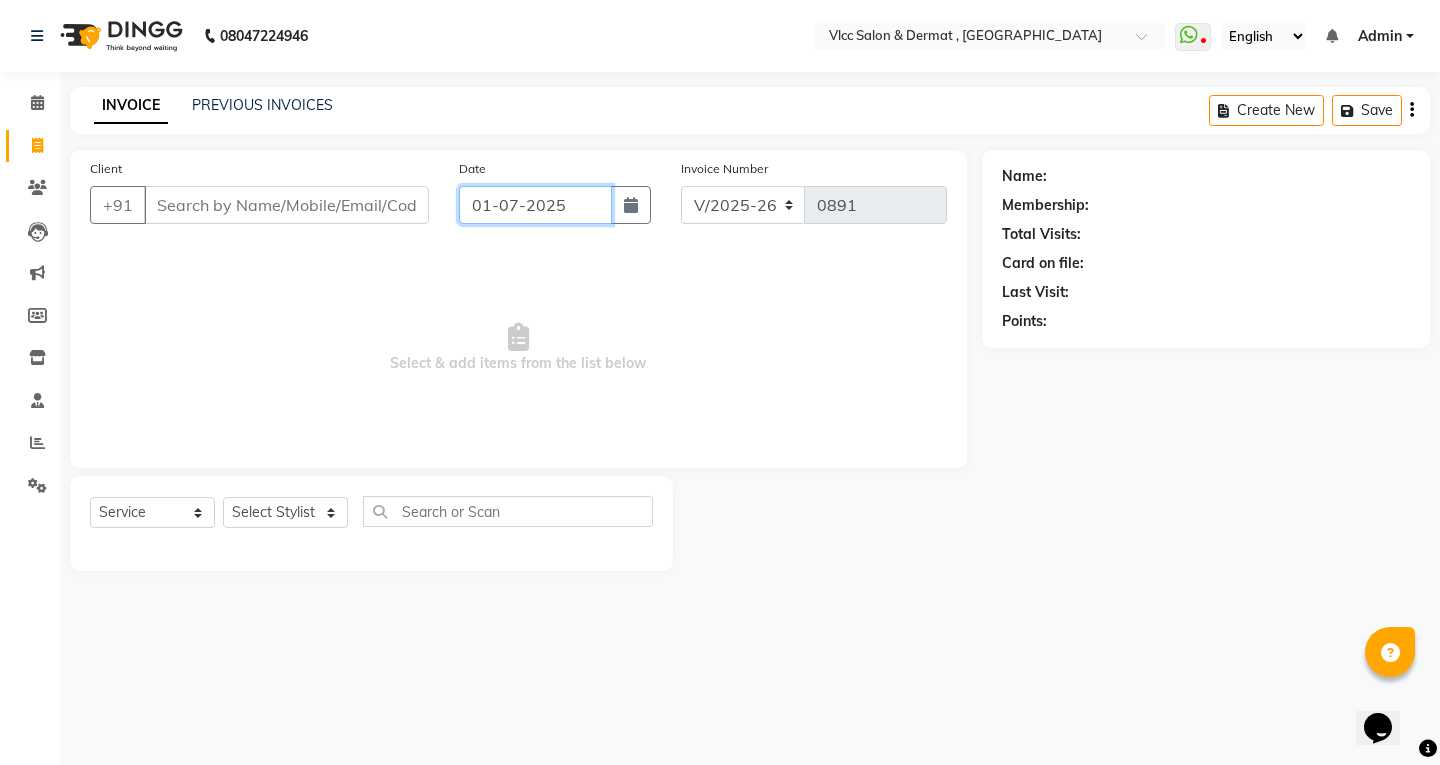 click on "01-07-2025" 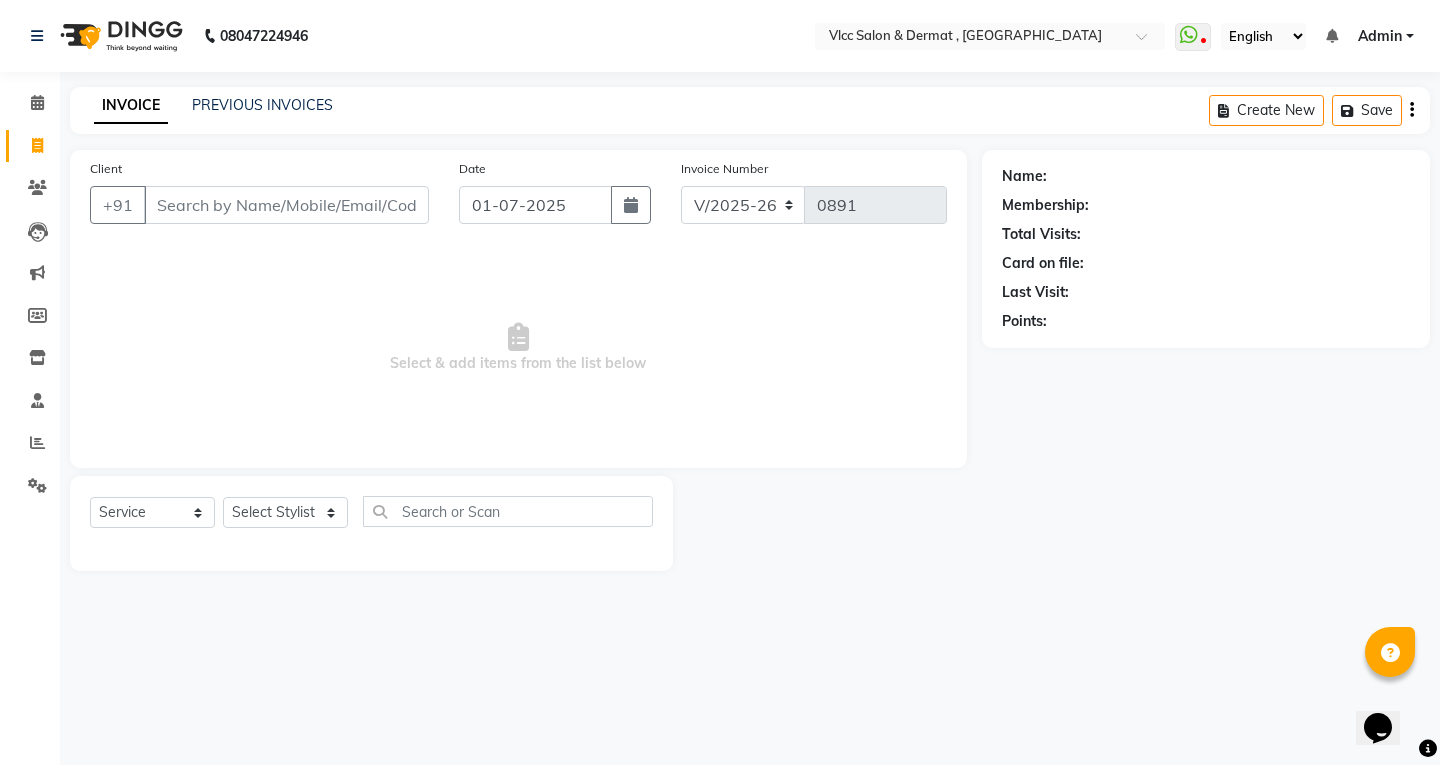 select on "7" 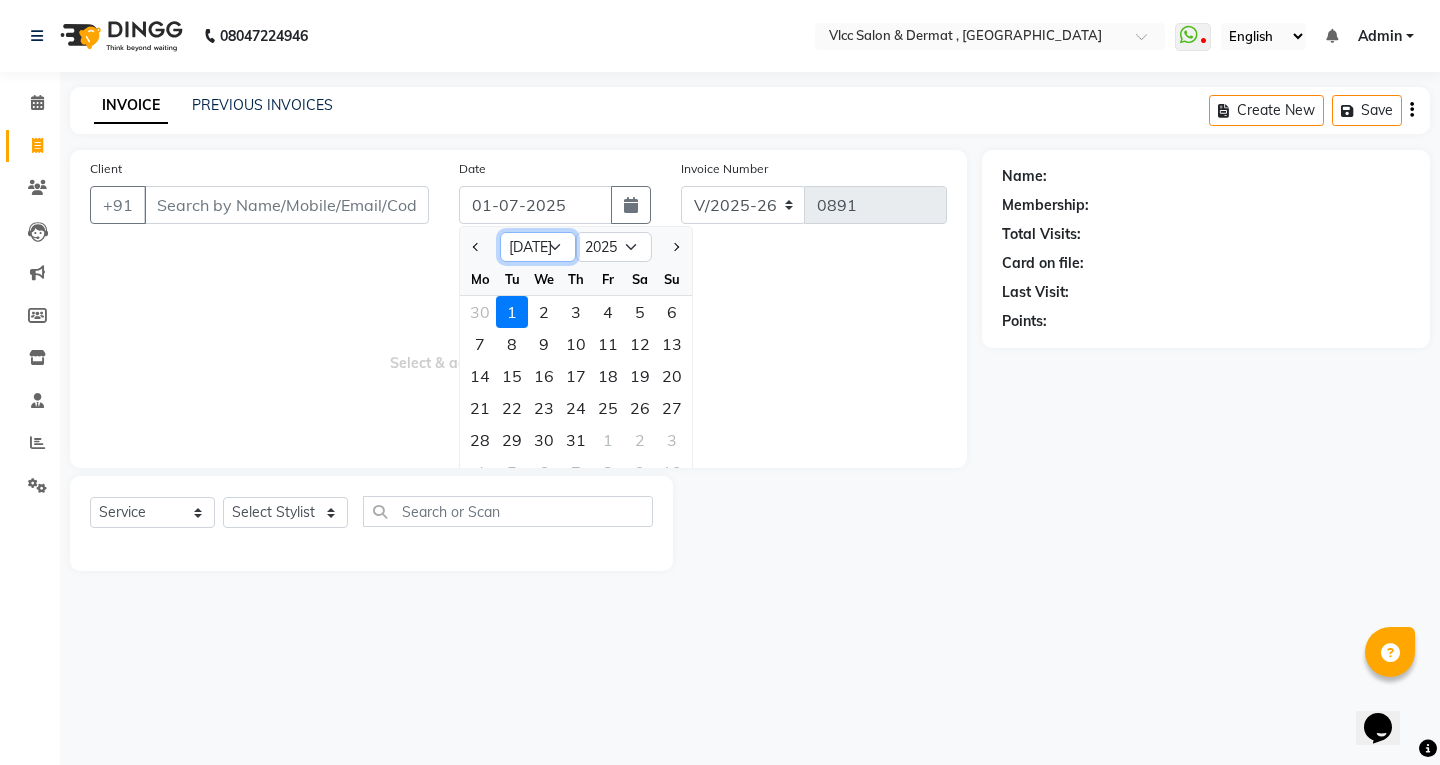 click on "Jan Feb Mar Apr May Jun [DATE] Aug Sep Oct Nov Dec" 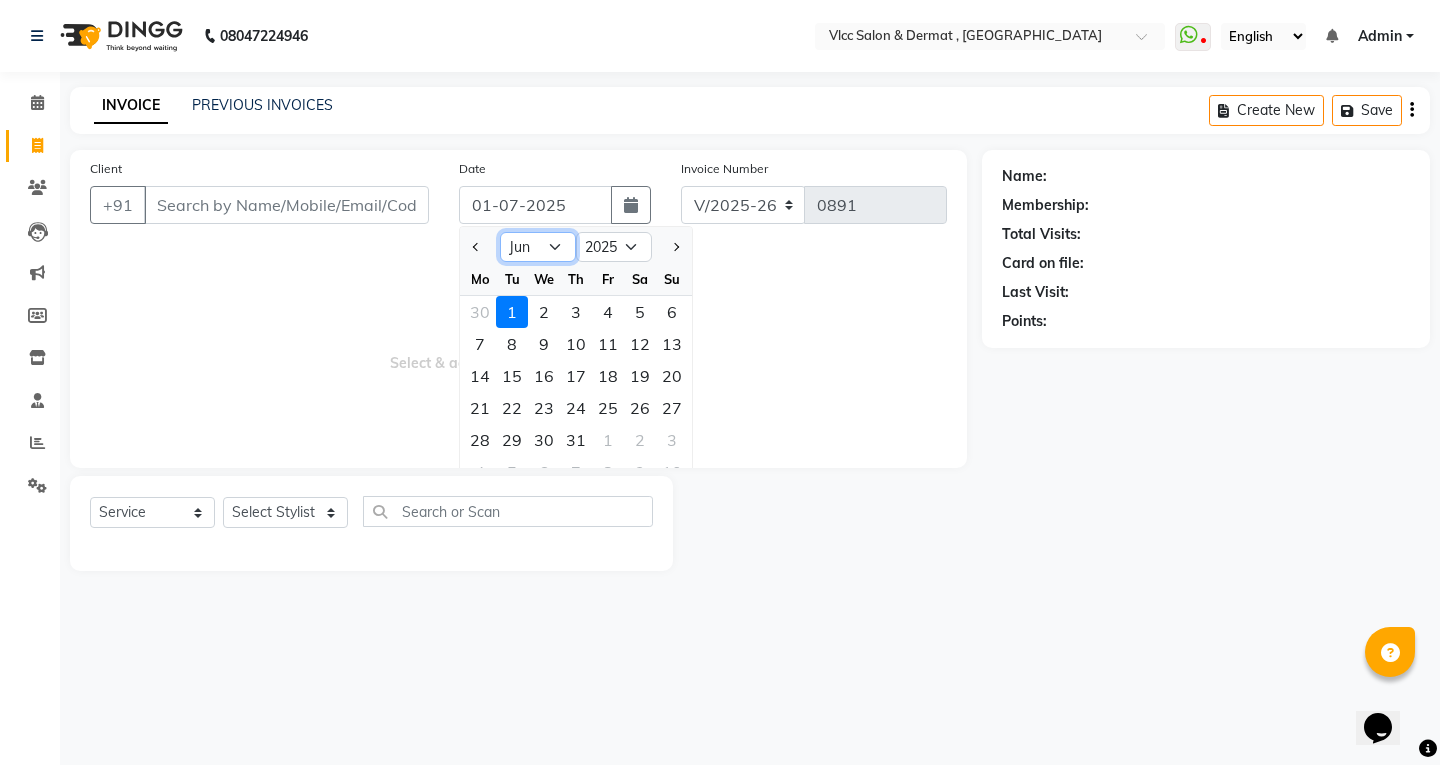 click on "Jan Feb Mar Apr May Jun [DATE] Aug Sep Oct Nov Dec" 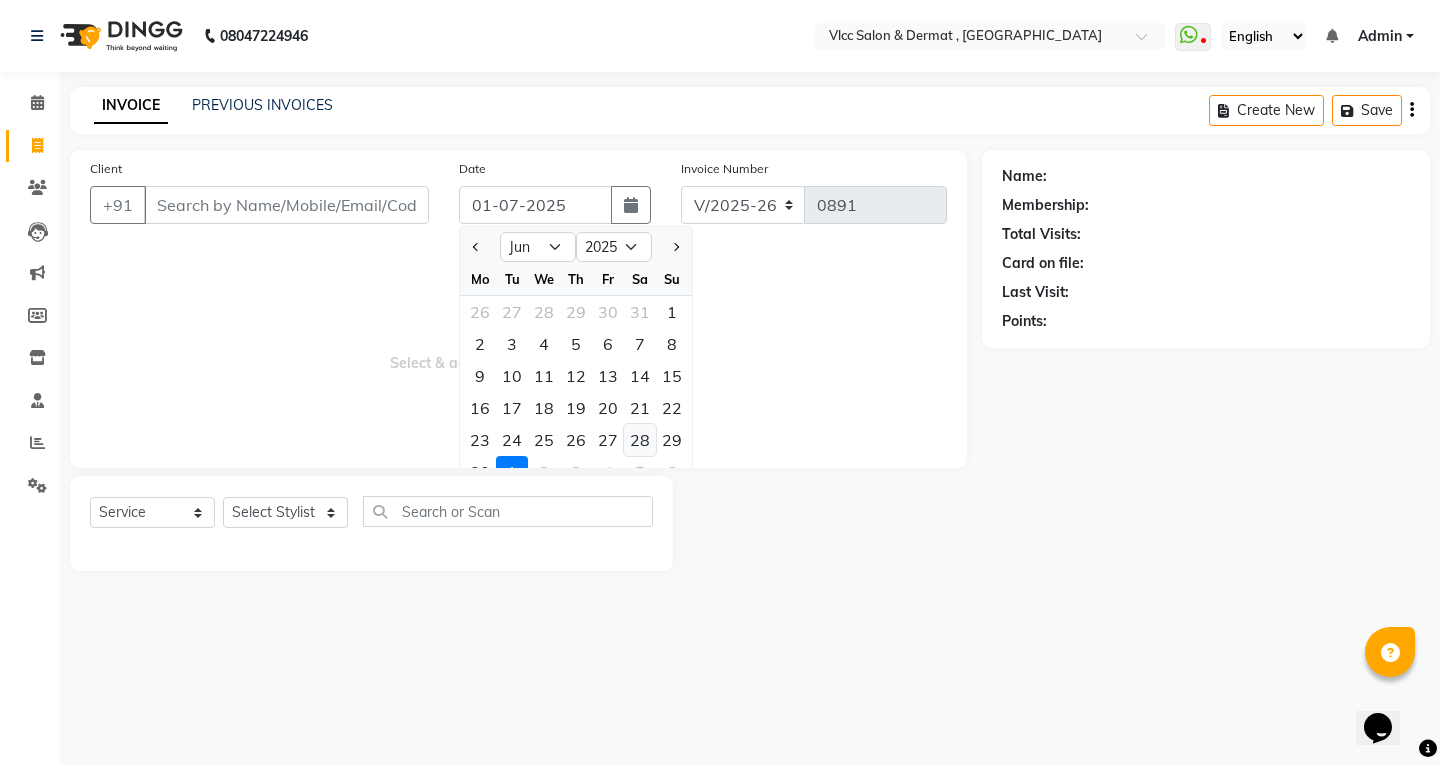 click on "28" 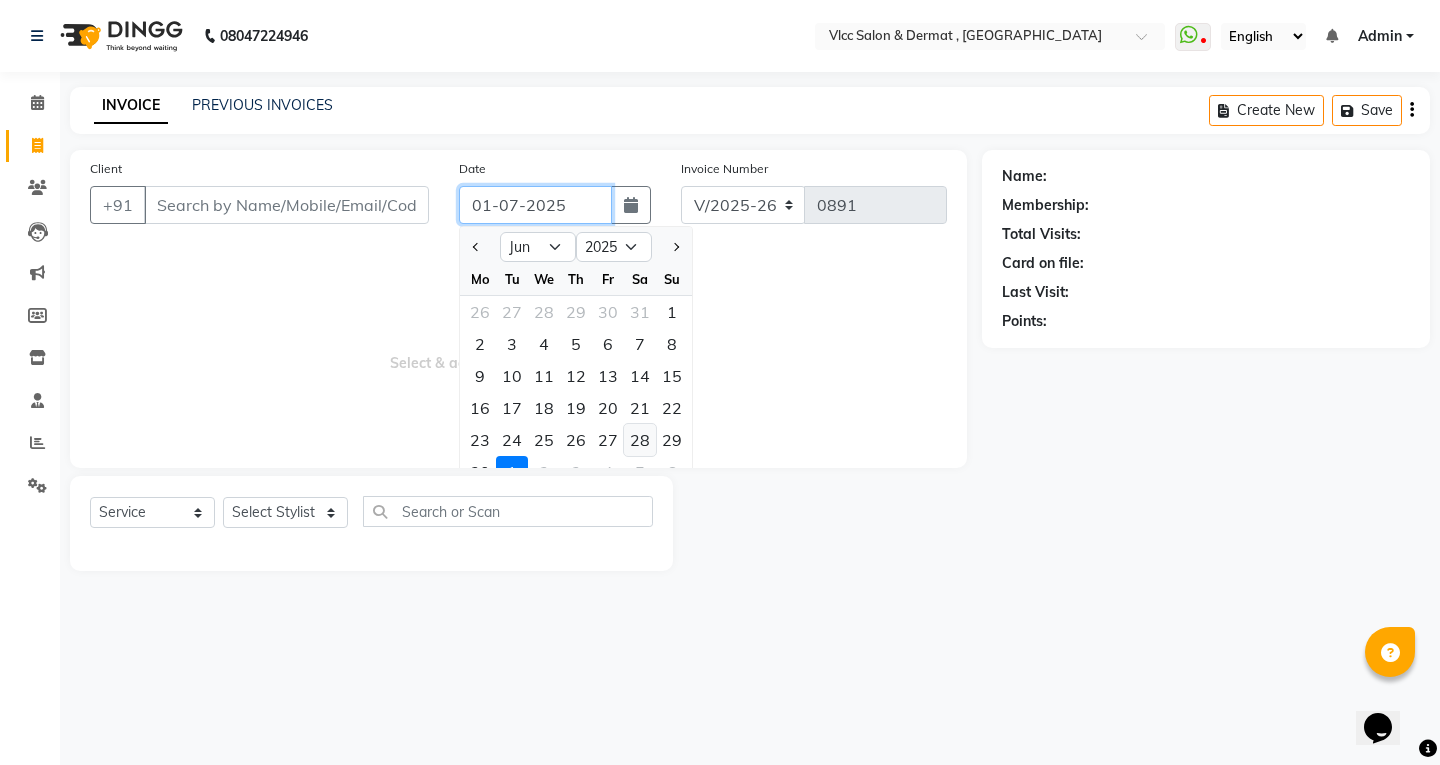 type on "[DATE]" 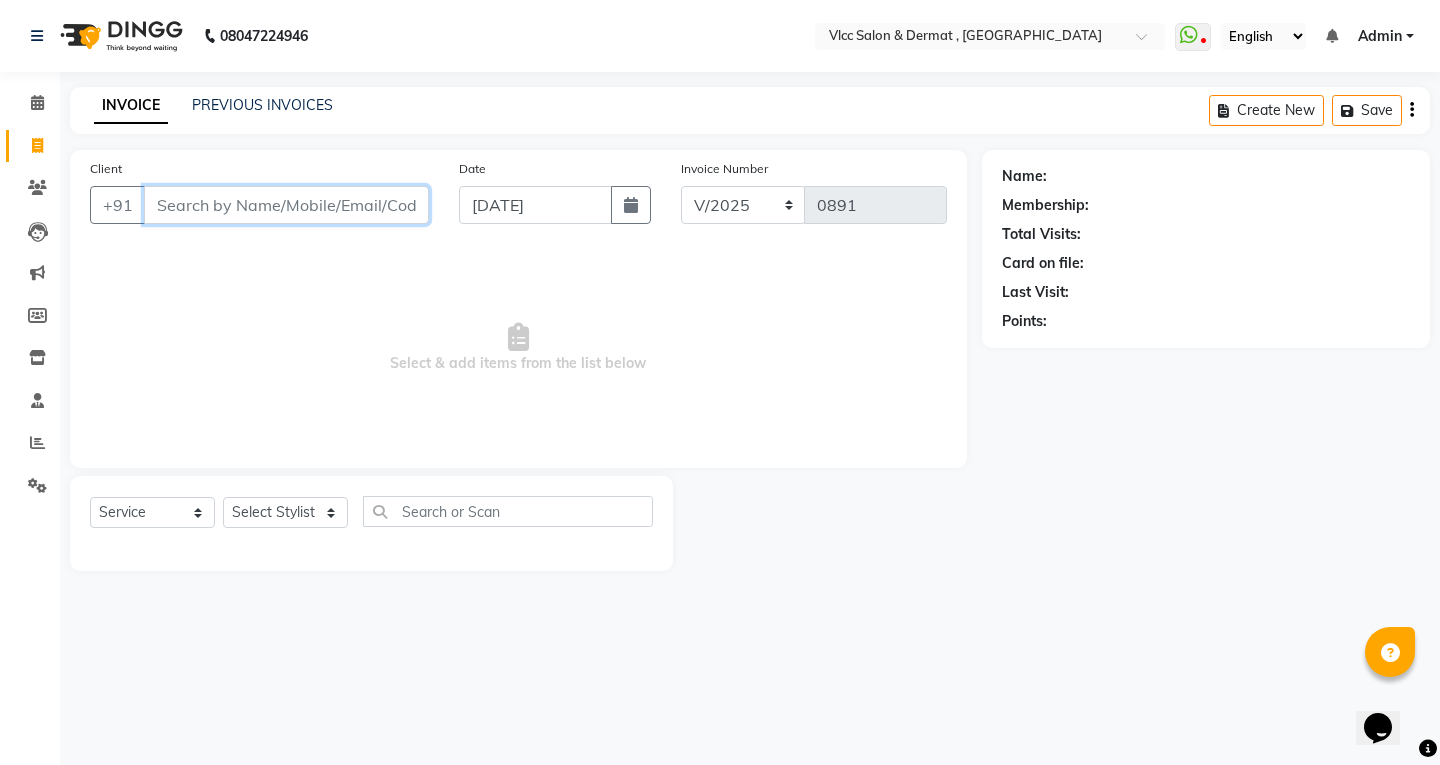 click on "Client" at bounding box center [286, 205] 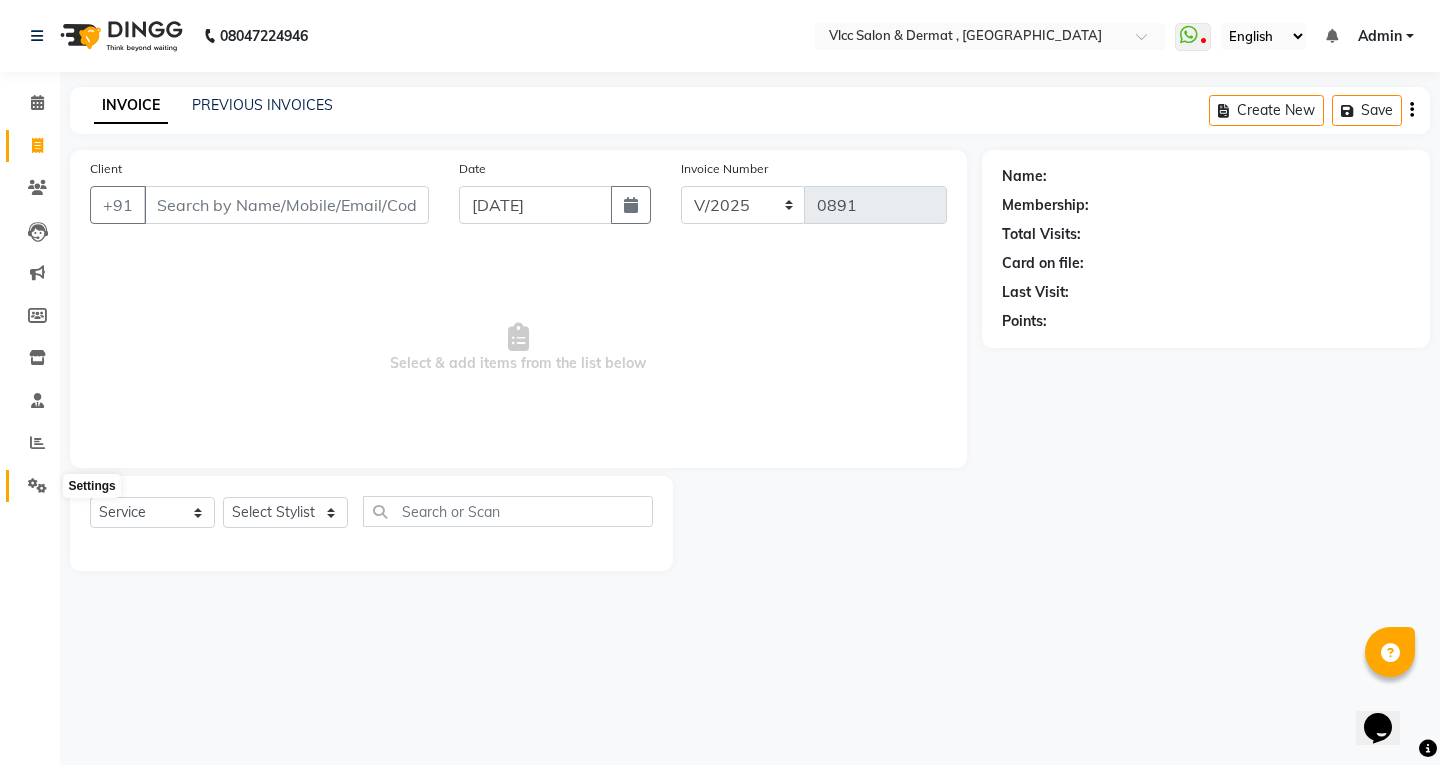 click 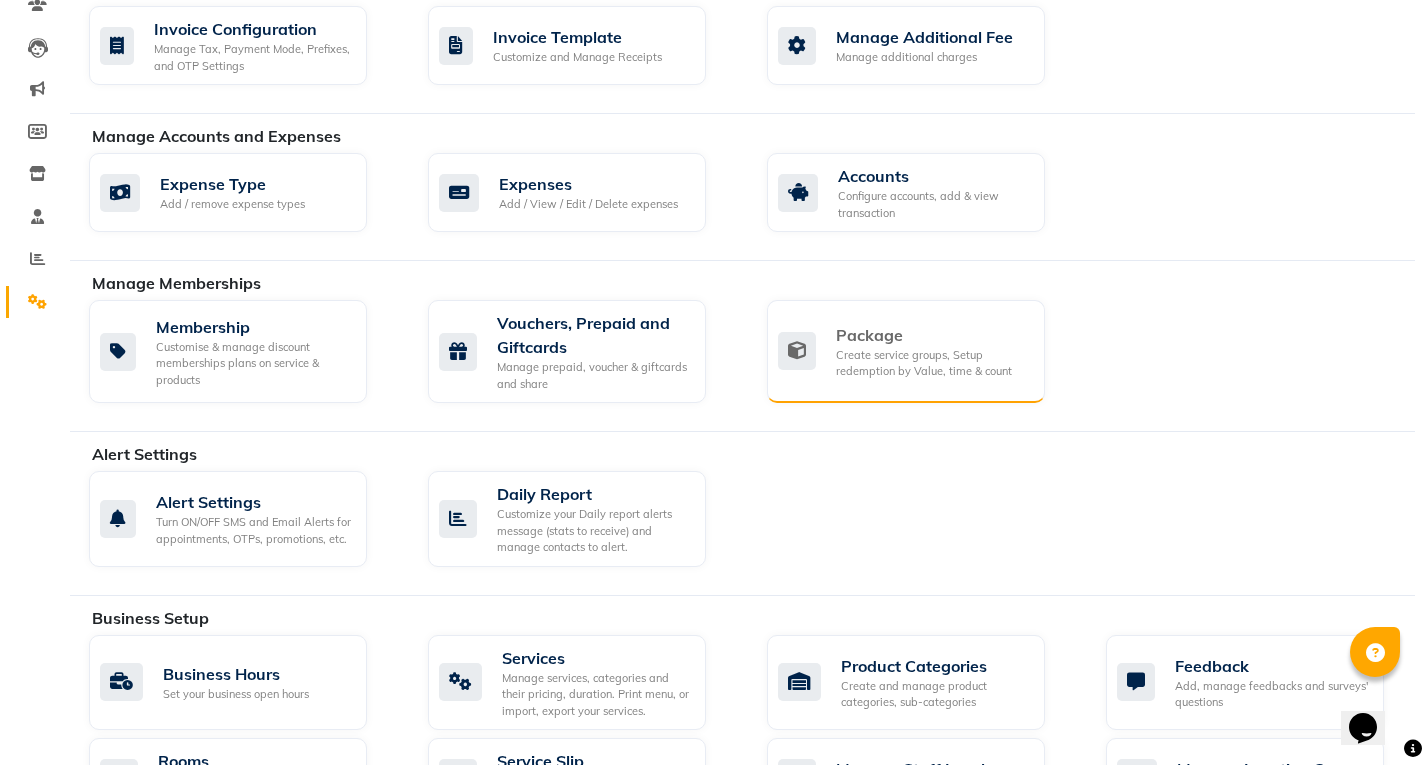 scroll, scrollTop: 200, scrollLeft: 0, axis: vertical 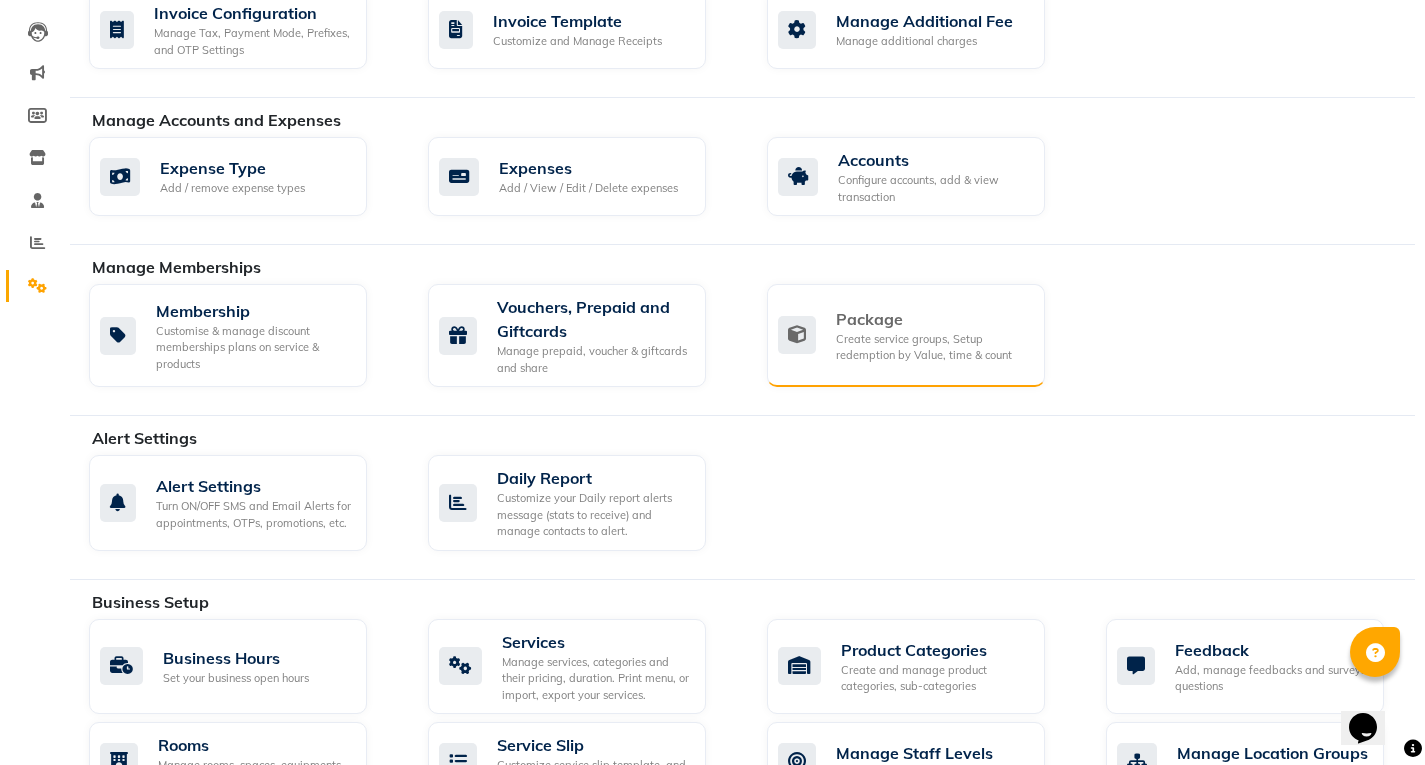 click on "Create service groups, Setup redemption by Value, time & count" 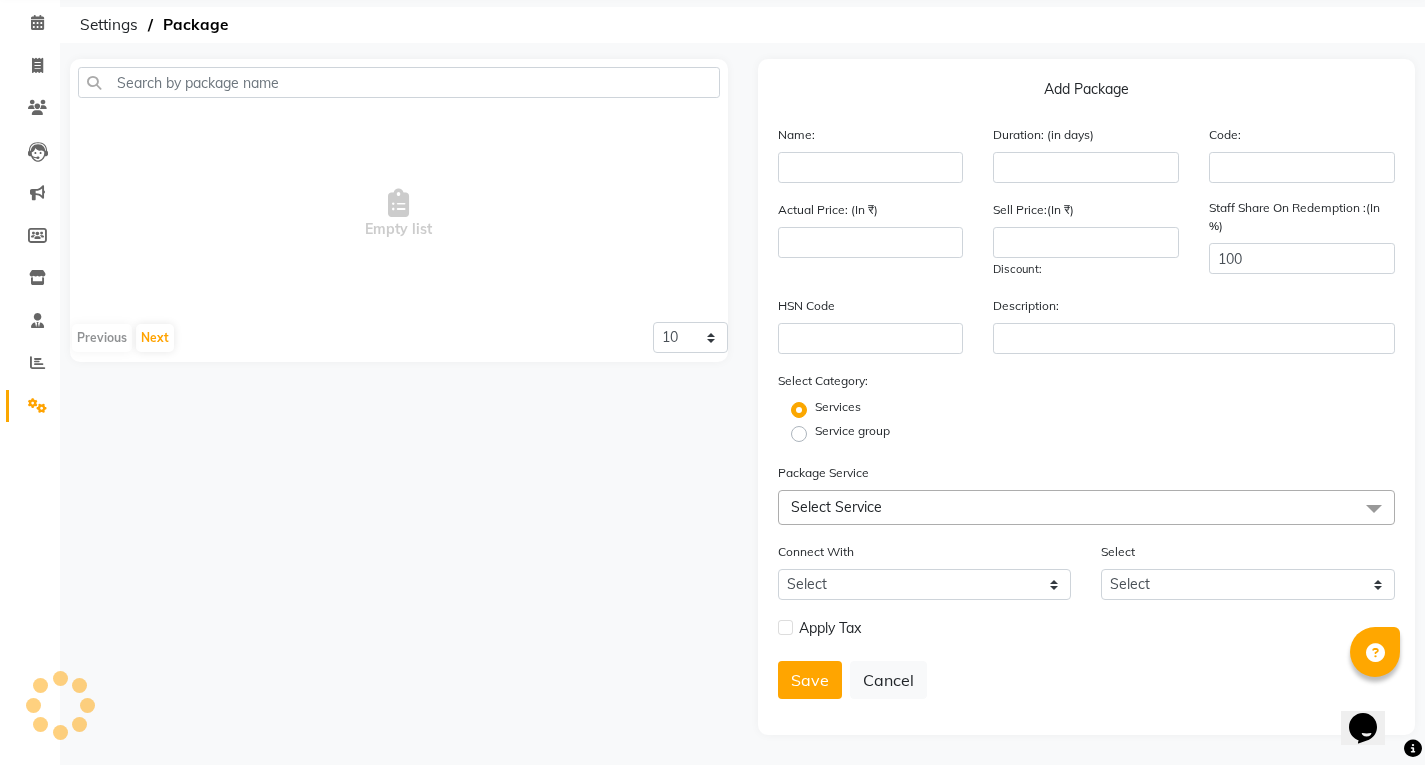 scroll, scrollTop: 141, scrollLeft: 0, axis: vertical 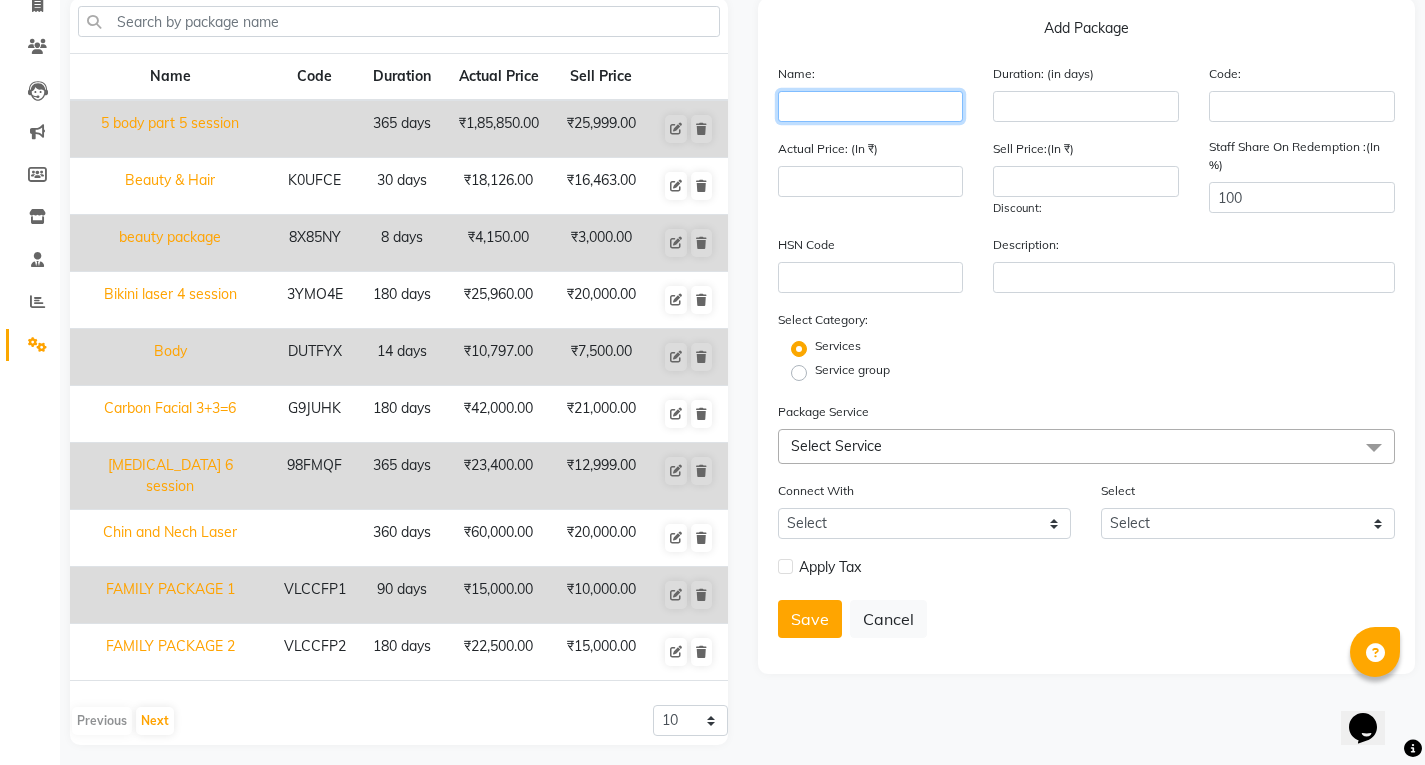 click 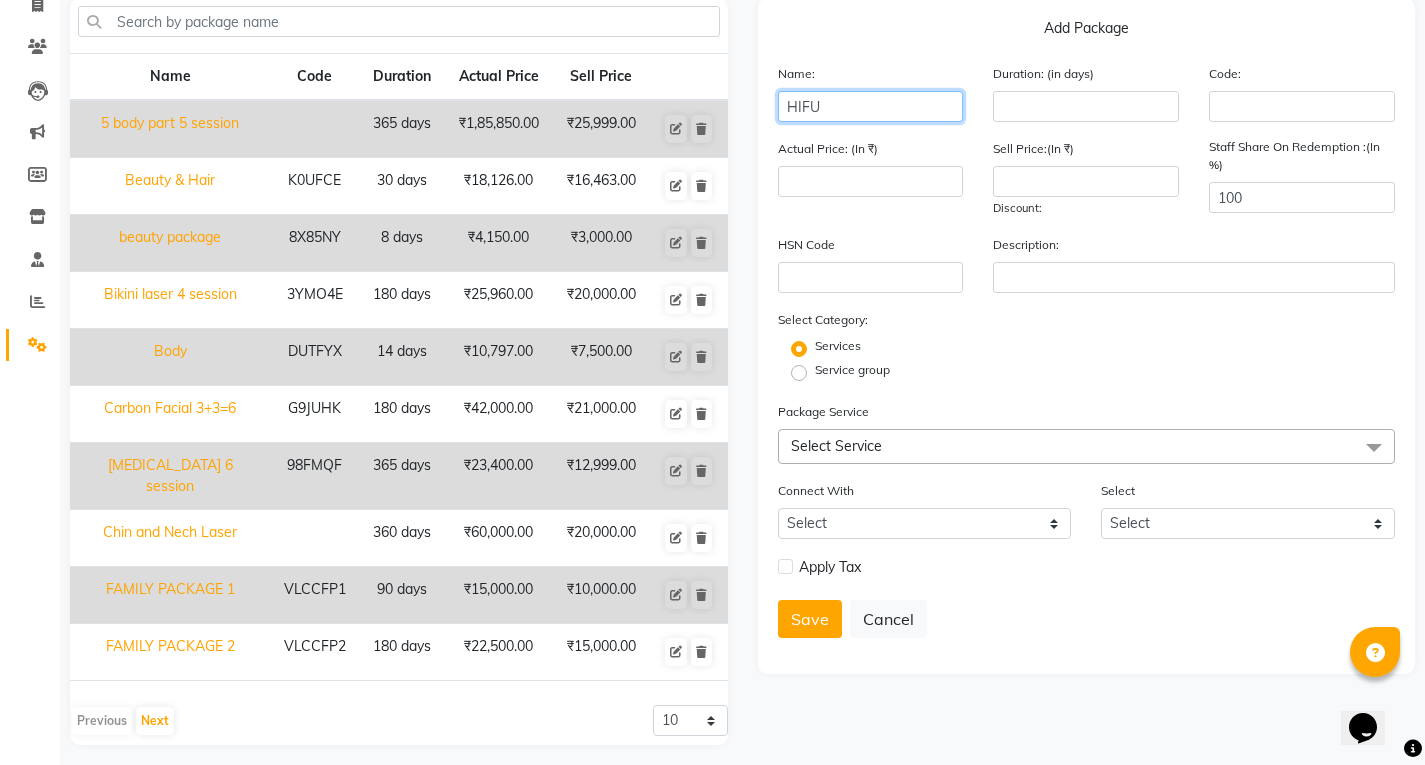 type on "HIFU" 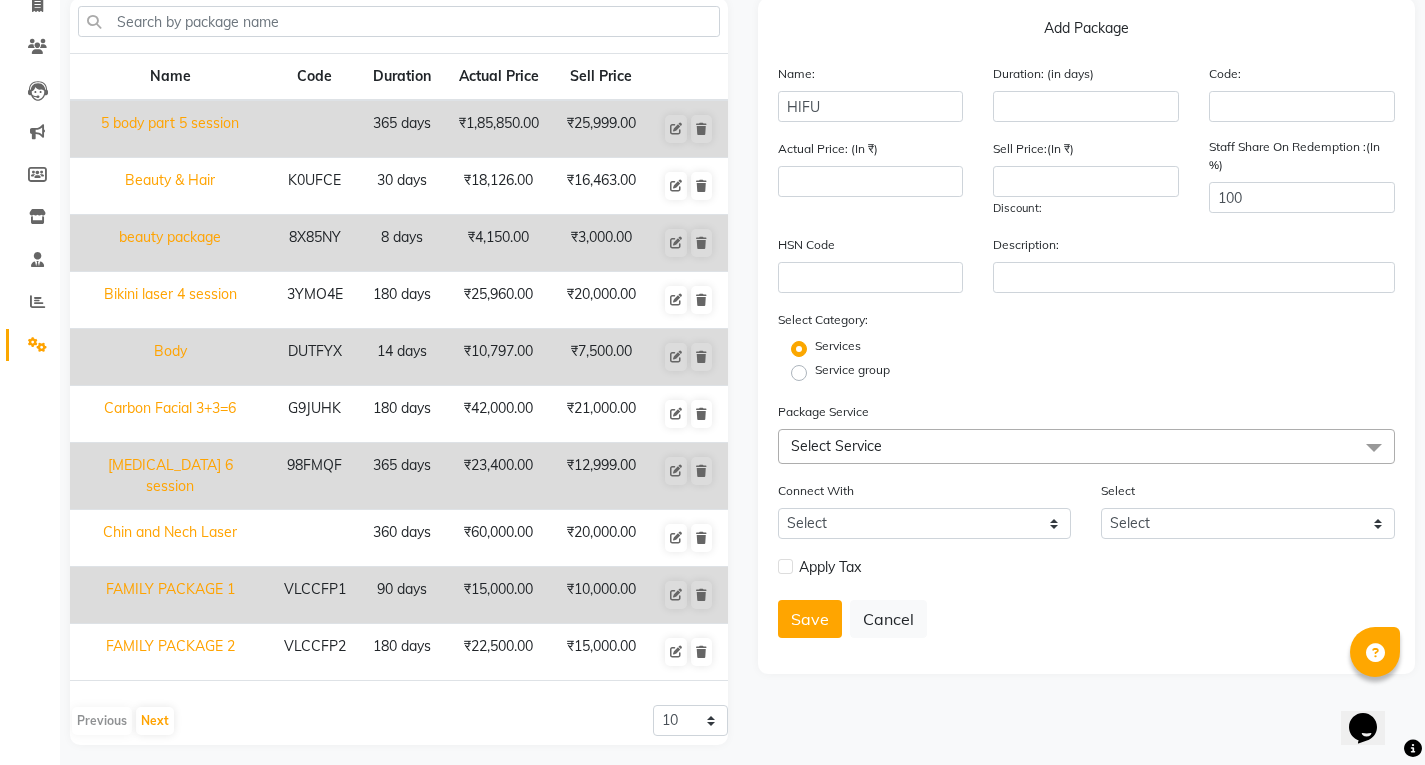 click on "Actual Price: (In ₹)" 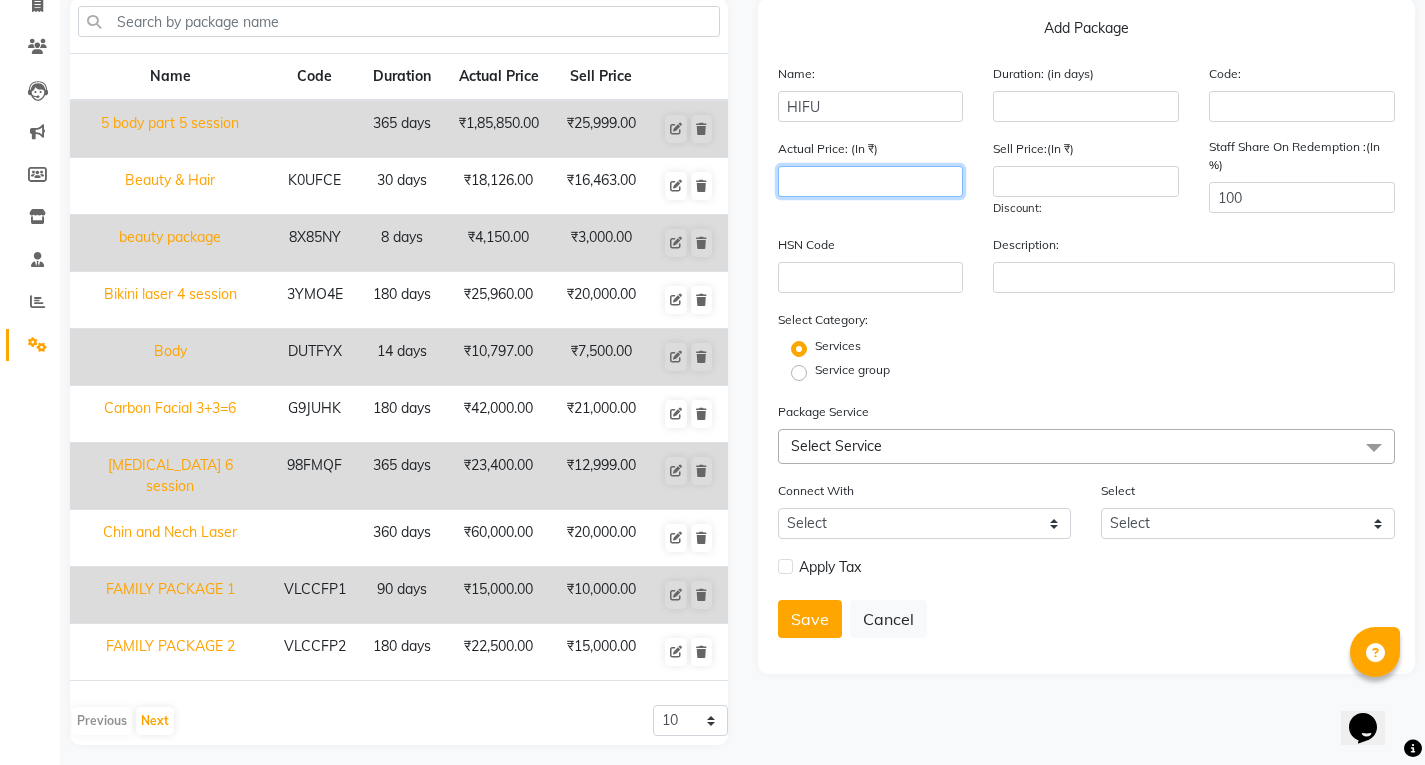 click 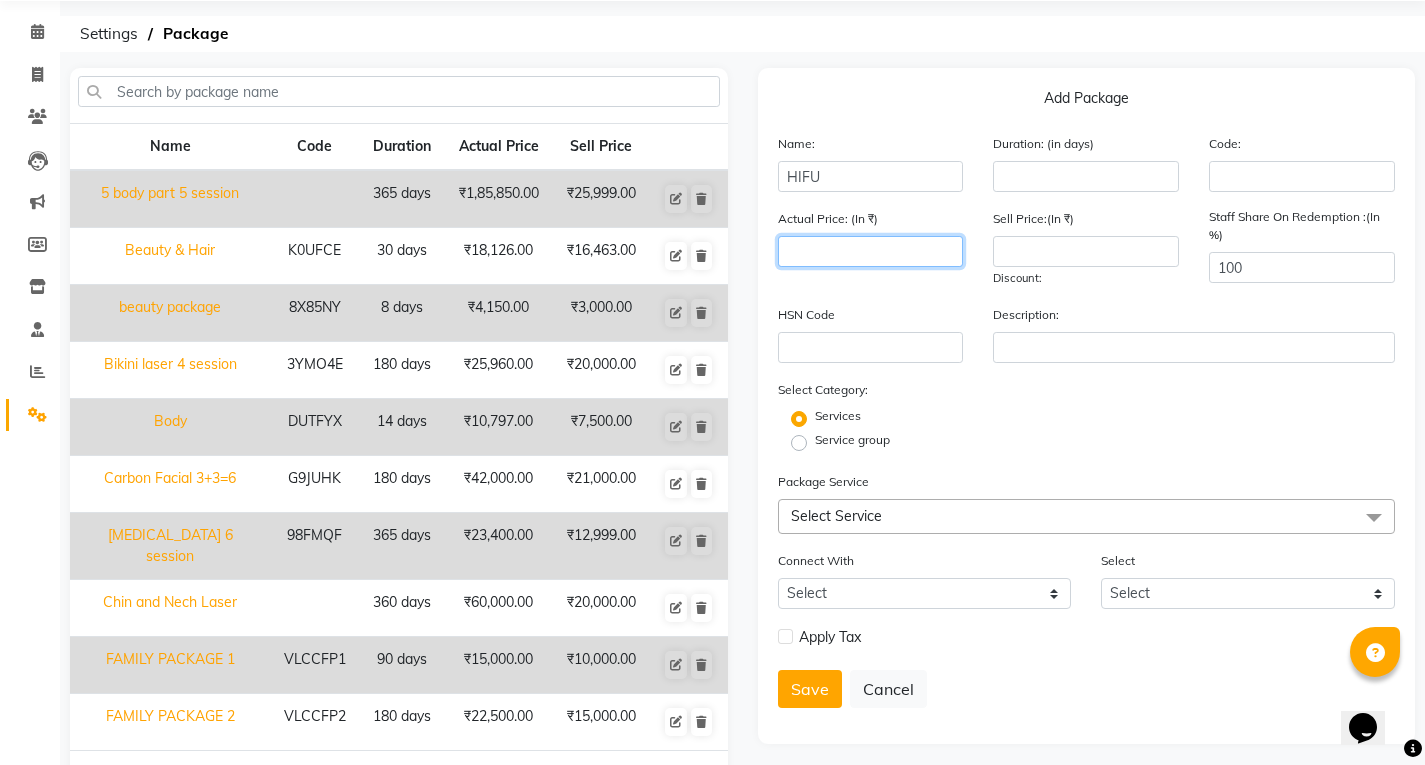scroll, scrollTop: 0, scrollLeft: 0, axis: both 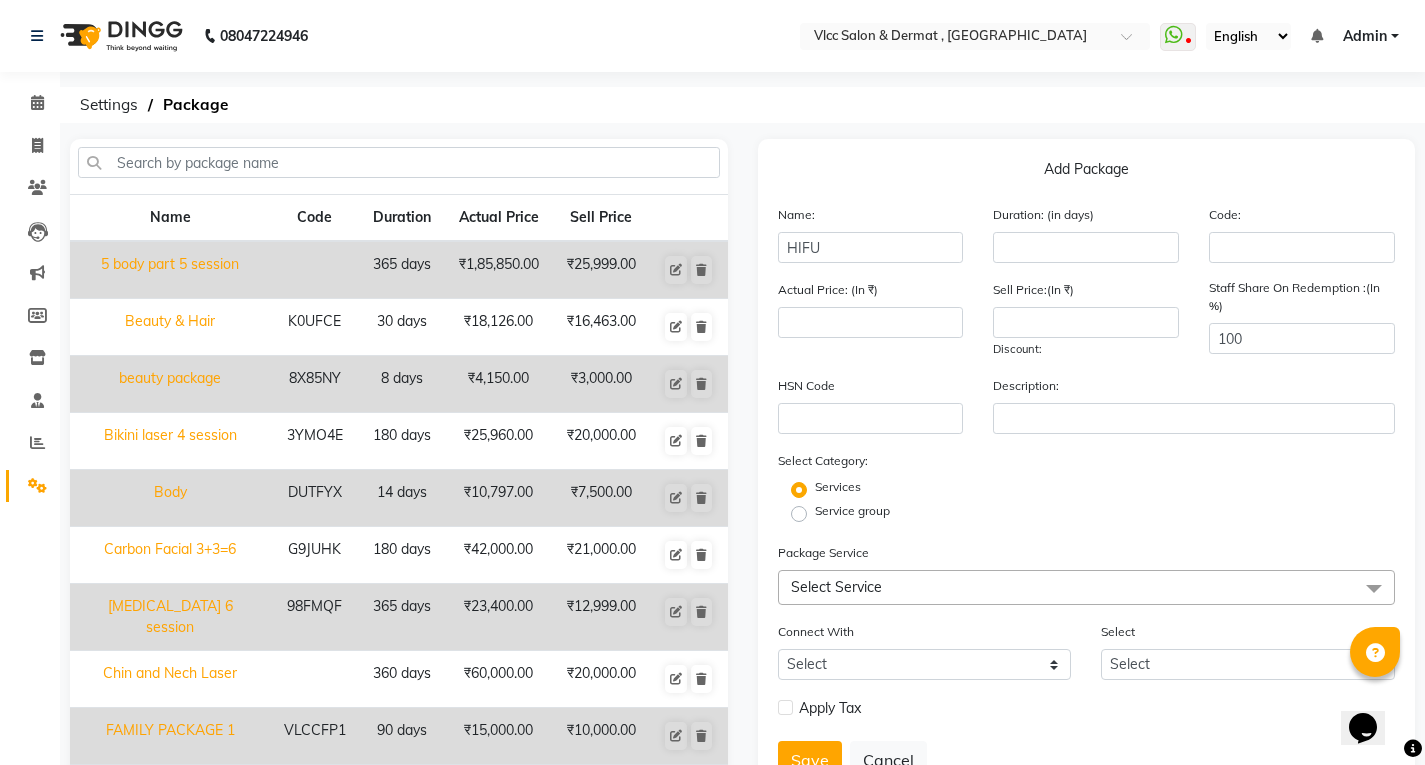 click on "Select Category: Services Service group" 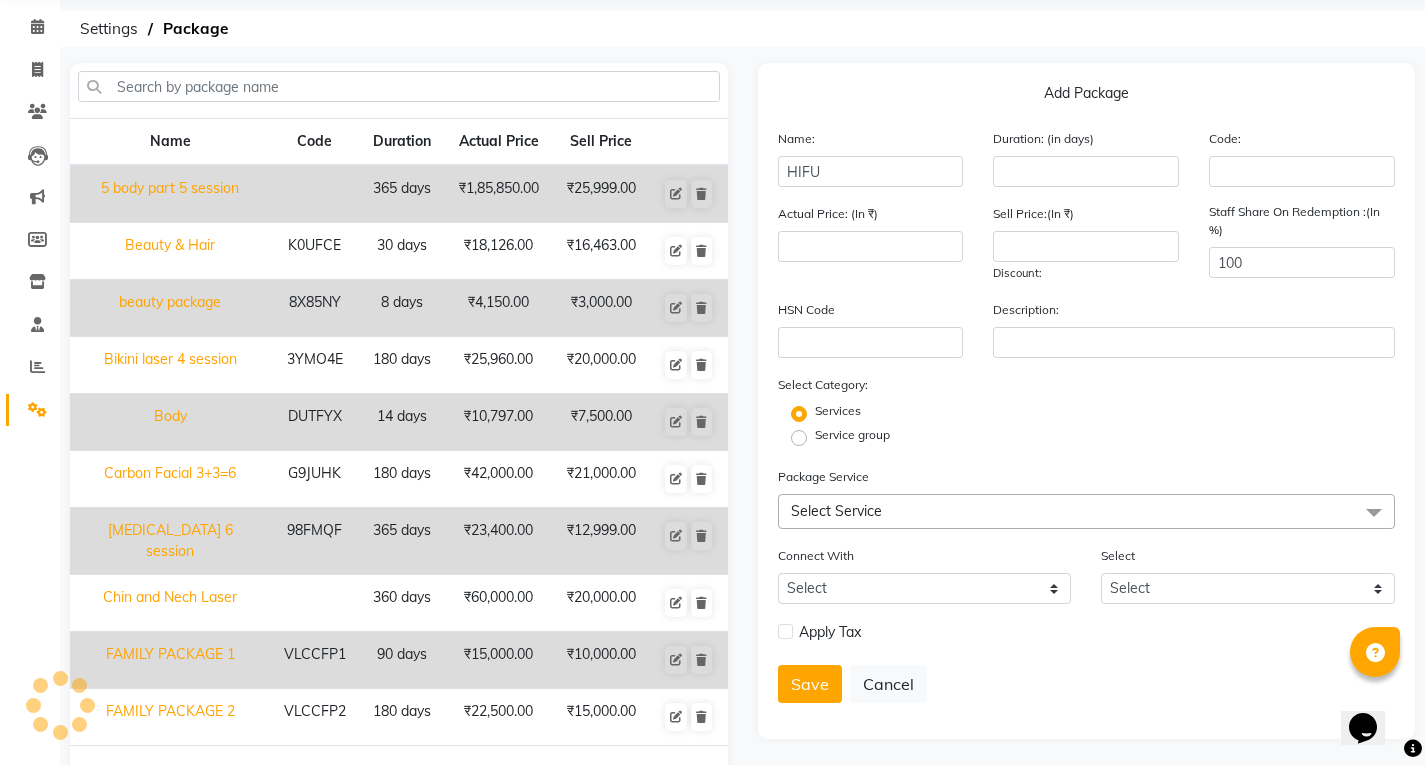 scroll, scrollTop: 41, scrollLeft: 0, axis: vertical 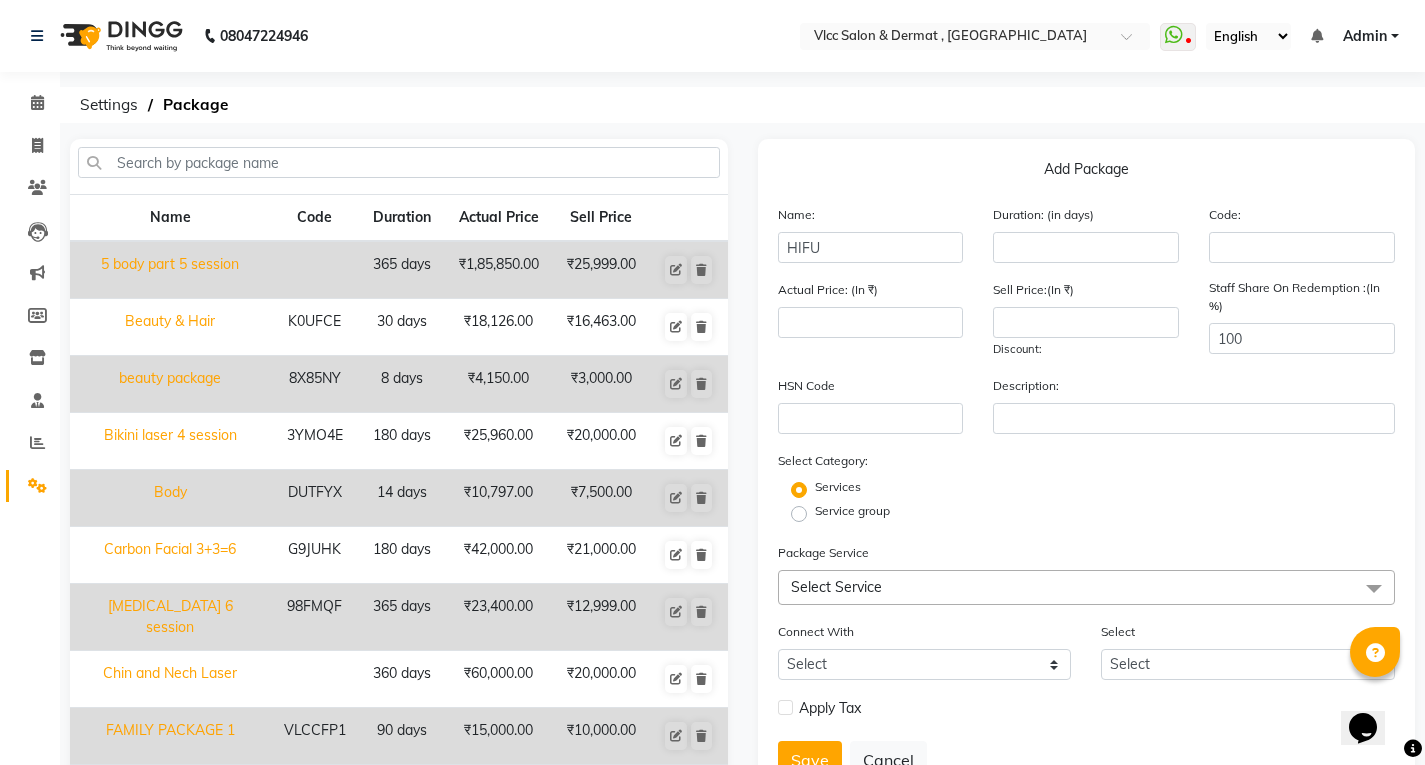click on "Select Service" 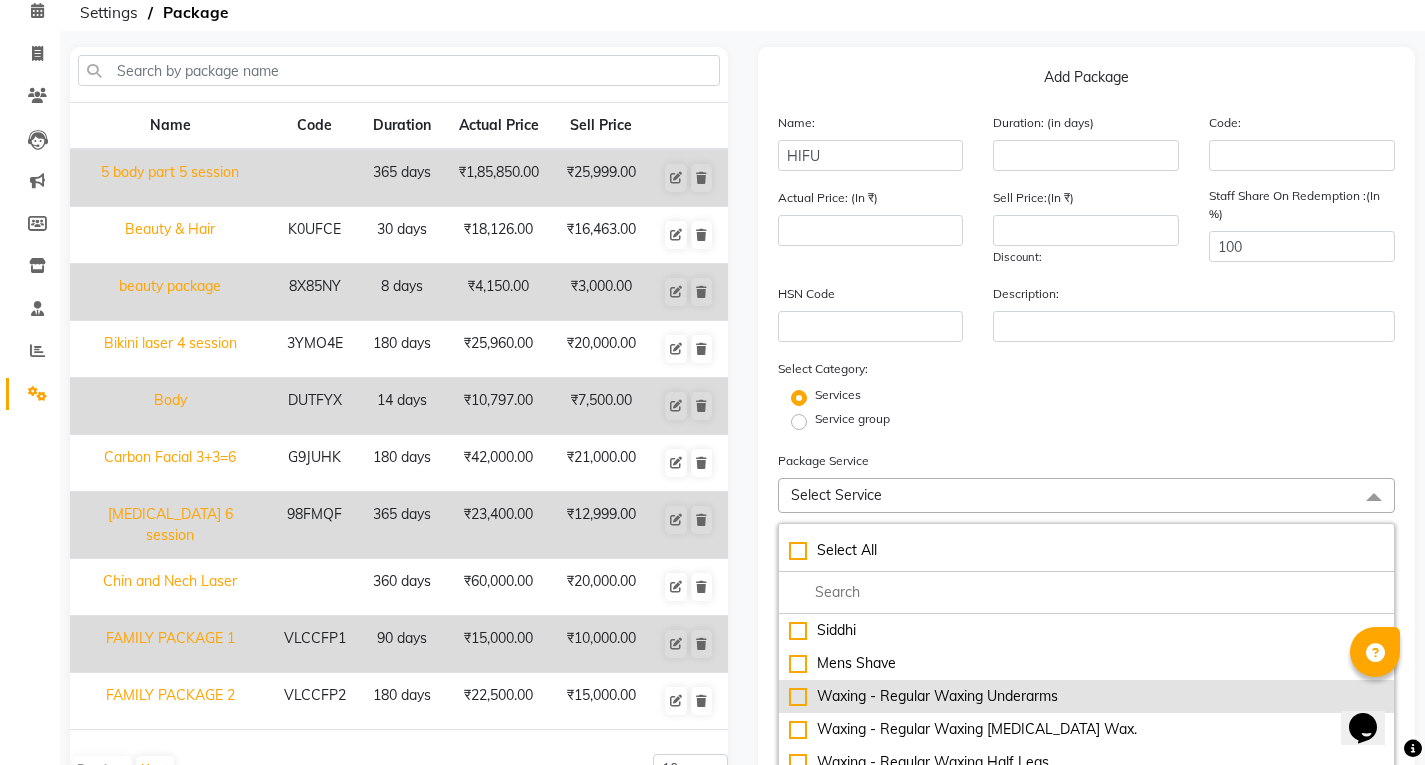 scroll, scrollTop: 200, scrollLeft: 0, axis: vertical 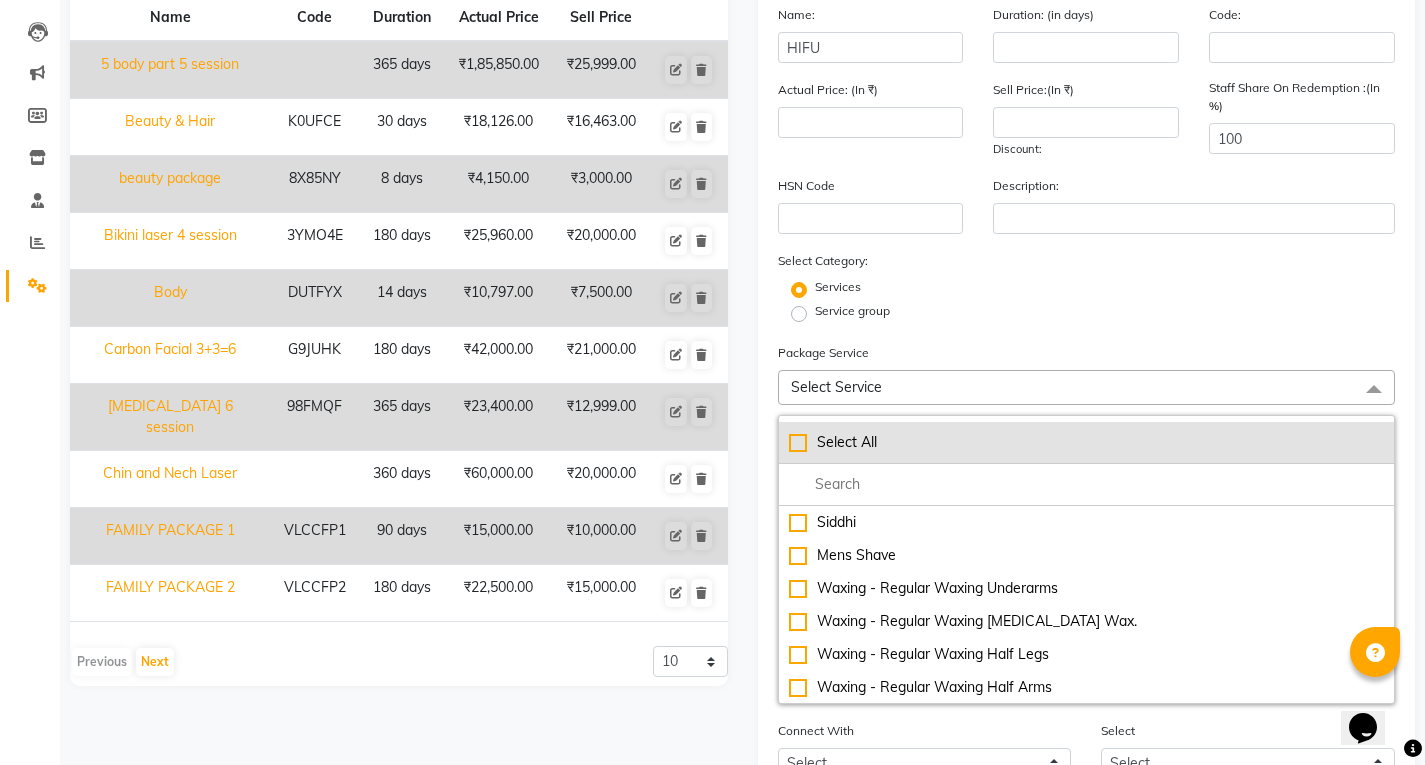 click on "Select All" 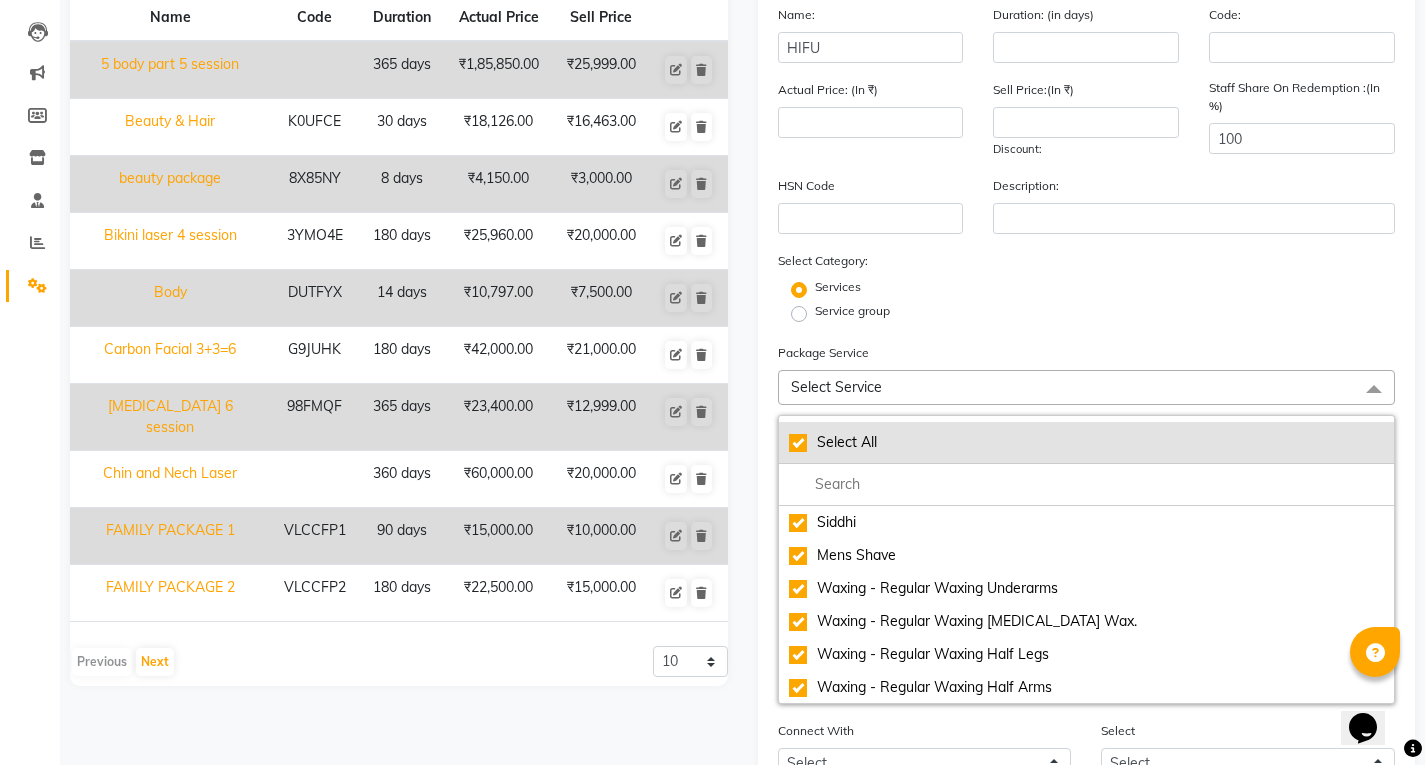 type on "1057685" 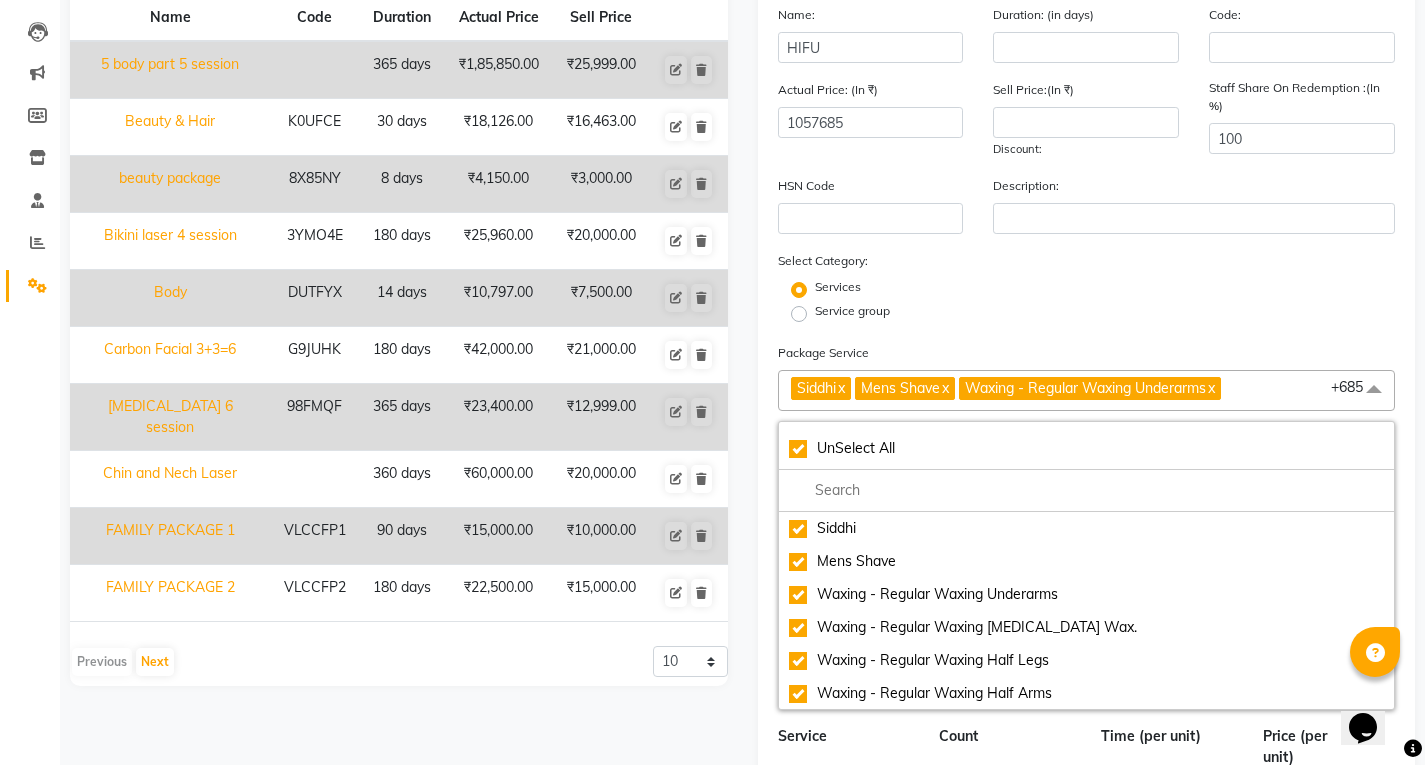 click on "Services" 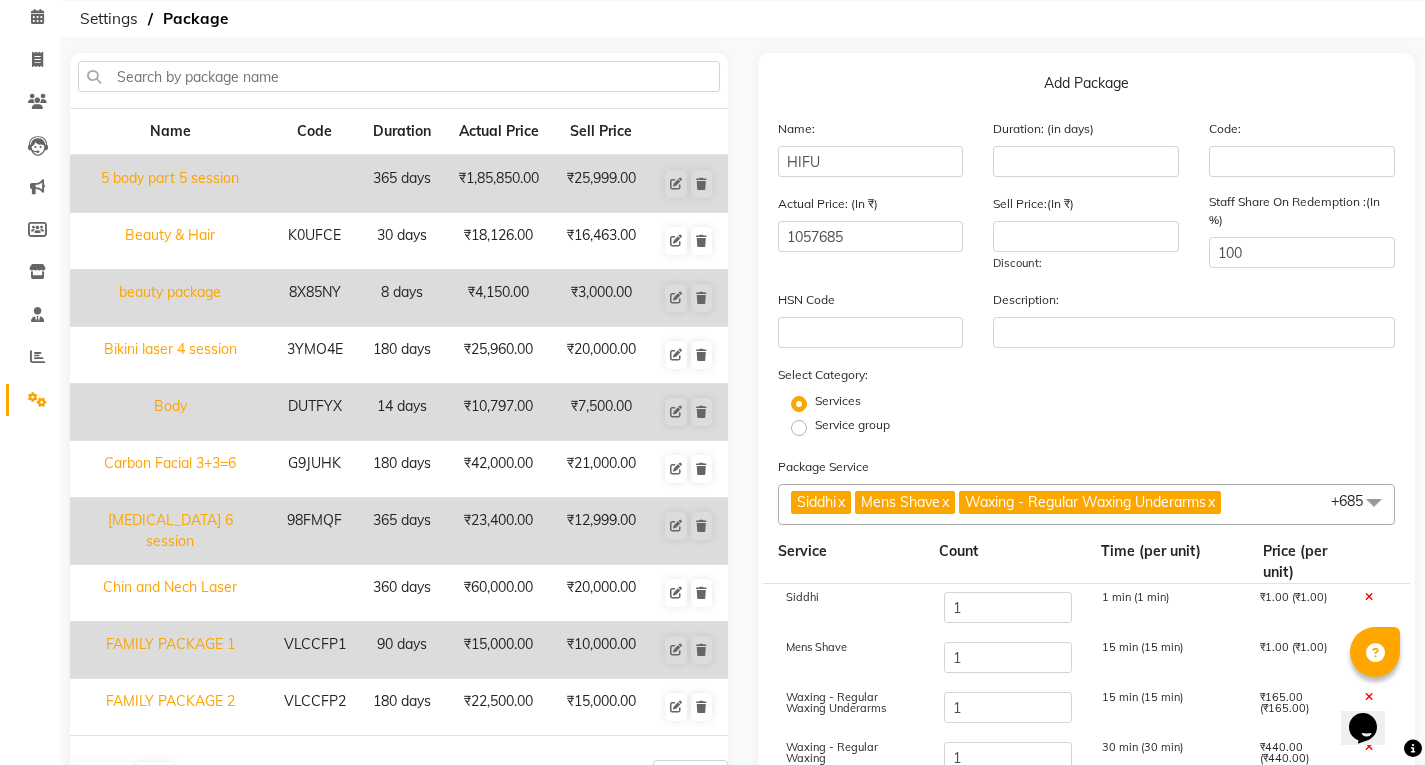 scroll, scrollTop: 0, scrollLeft: 0, axis: both 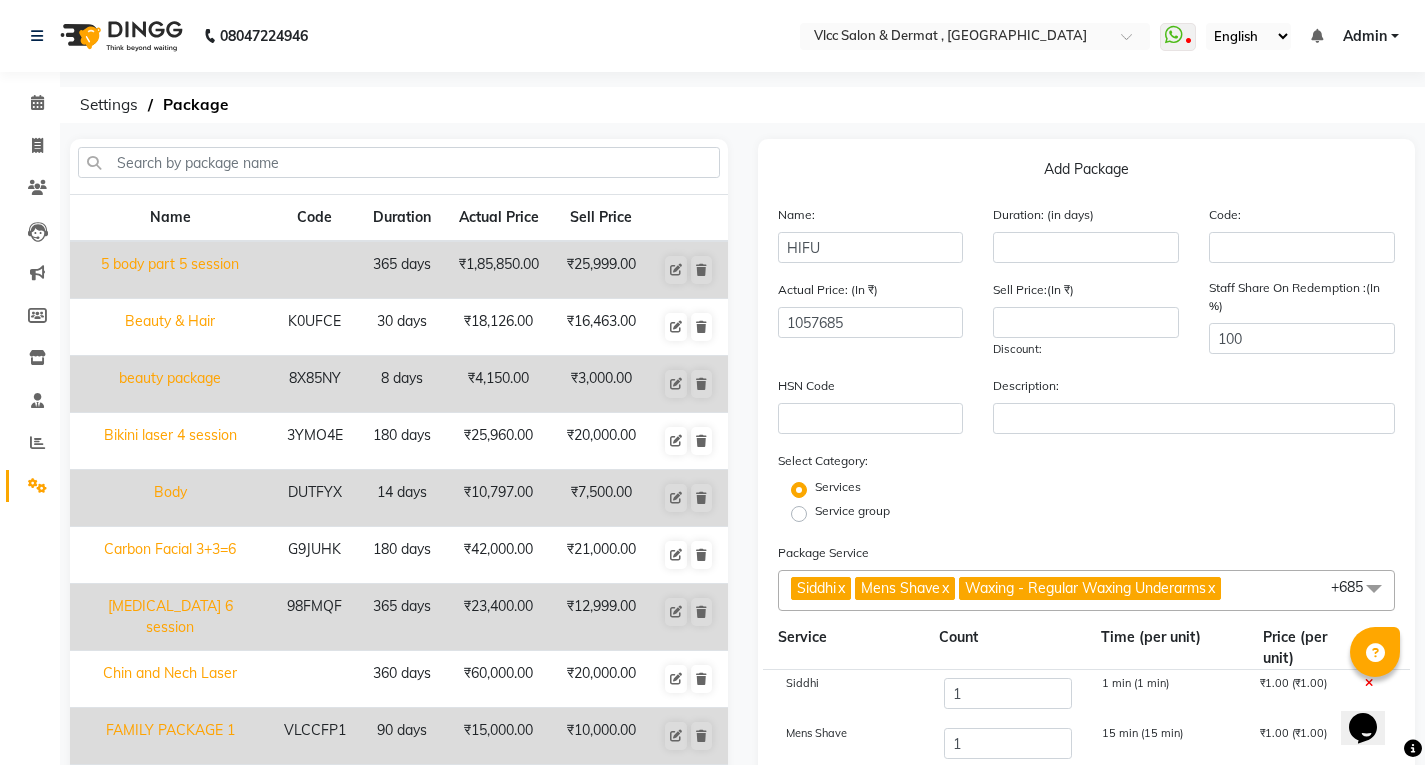 click on "Services" 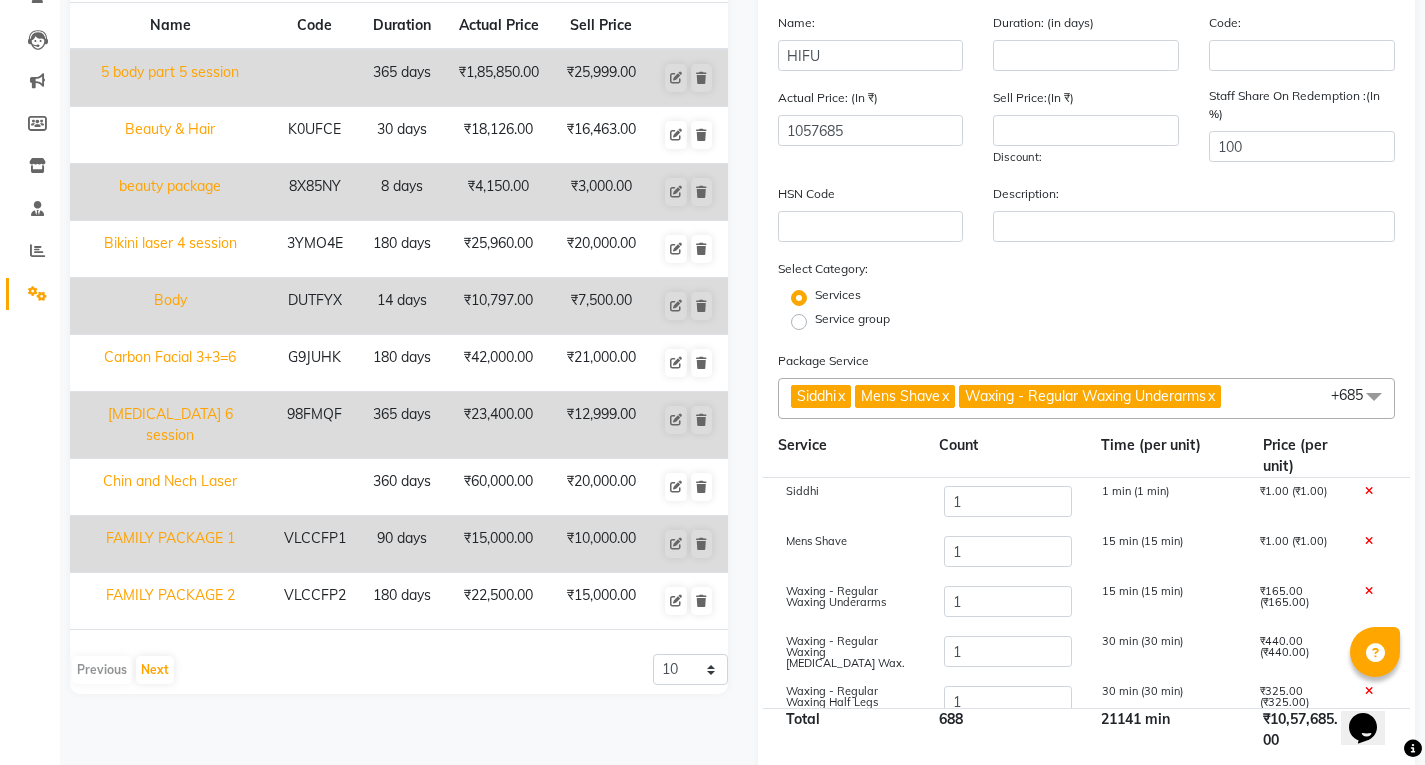 scroll, scrollTop: 418, scrollLeft: 0, axis: vertical 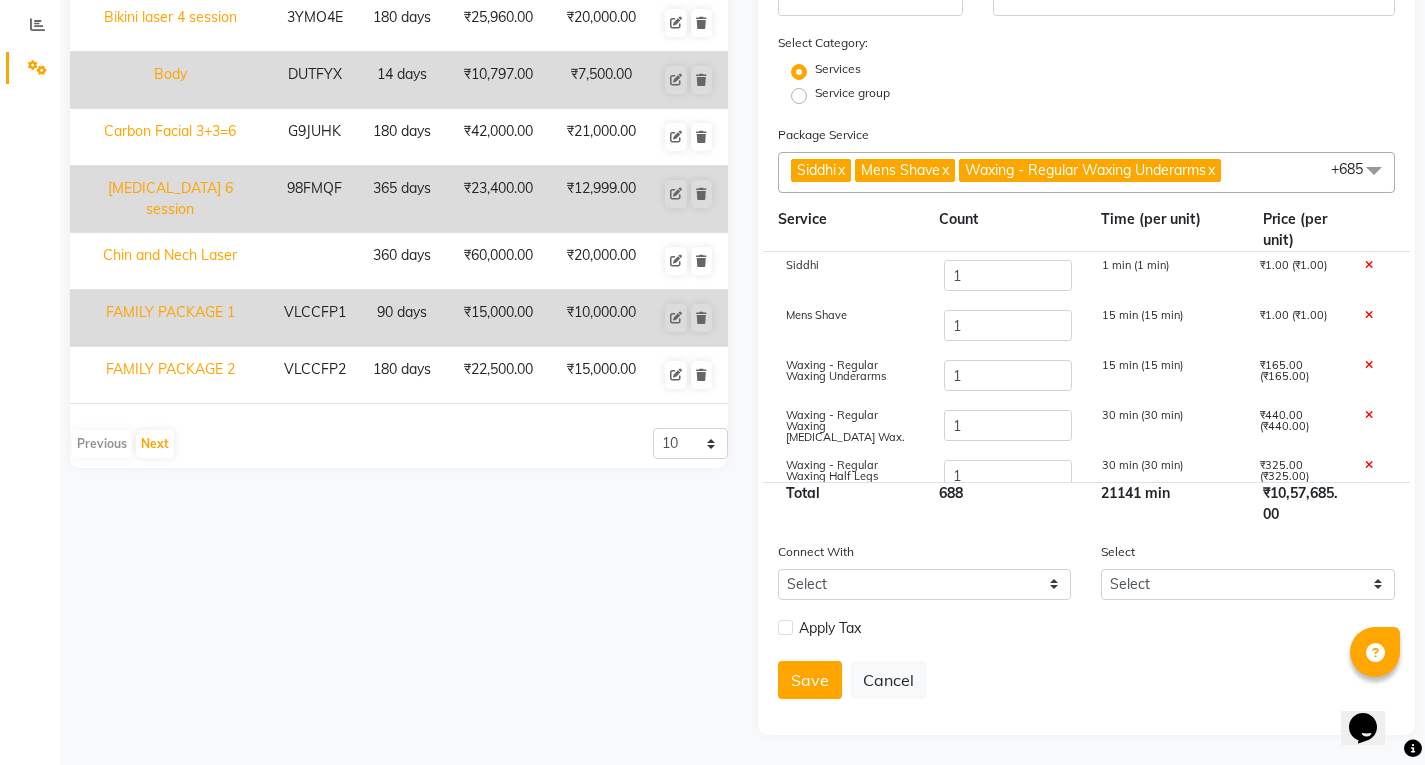 click on "Name: HIFU Duration: (in days) Code: Actual Price: (In ₹) 1057685 Sell Price:(In ₹) Discount:  Staff Share On Redemption :(In %) 100 HSN Code Description: Select Category: Services Service group Package Service Siddhi  x Mens Shave  x Waxing - Regular Waxing Underarms  x Waxing - Regular Waxing [MEDICAL_DATA] Wax.  x Waxing - Regular Waxing Half Legs  x Waxing - Regular Waxing Half Arms  x Waxing - Regular Waxing Bikini Line Wax  x Waxing - Regular Waxing Full Body  x Waxing - Peel Off Wax Upper Lips  x Waxing - Peel Off Wax Forehead  x Waxing - Peel Off Wax Sidelocks  x Waxing - Peel Off Wax Underarms  x Waxing  Premium - Waxing Underarms  x Waxing  Premium - Waxing [MEDICAL_DATA] Wax  x Waxing  Premium - Waxing Half Legs  x Waxing  Premium - Waxing Half Arms  x Waxing  Premium - Waxing Full ) Arms+legs+ peel off underarms  x Pedicure -Icecream Manicure  x Pedicure - Marine Algae Pedicure  x Pedicure - Cocktail Pedicure  x Pedicure - Deluxe International Pedicure  x Pedicure - Bomb Pedicure  x x" 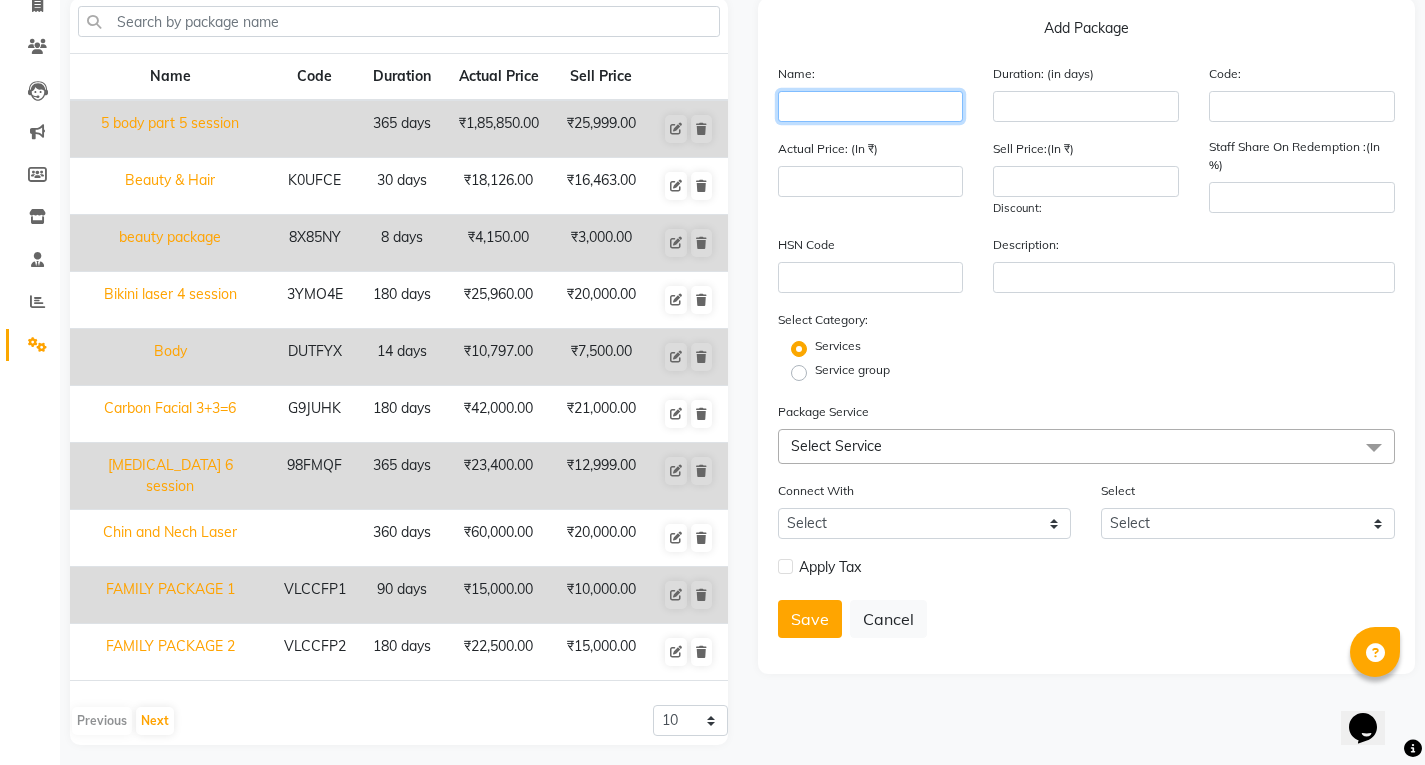 click 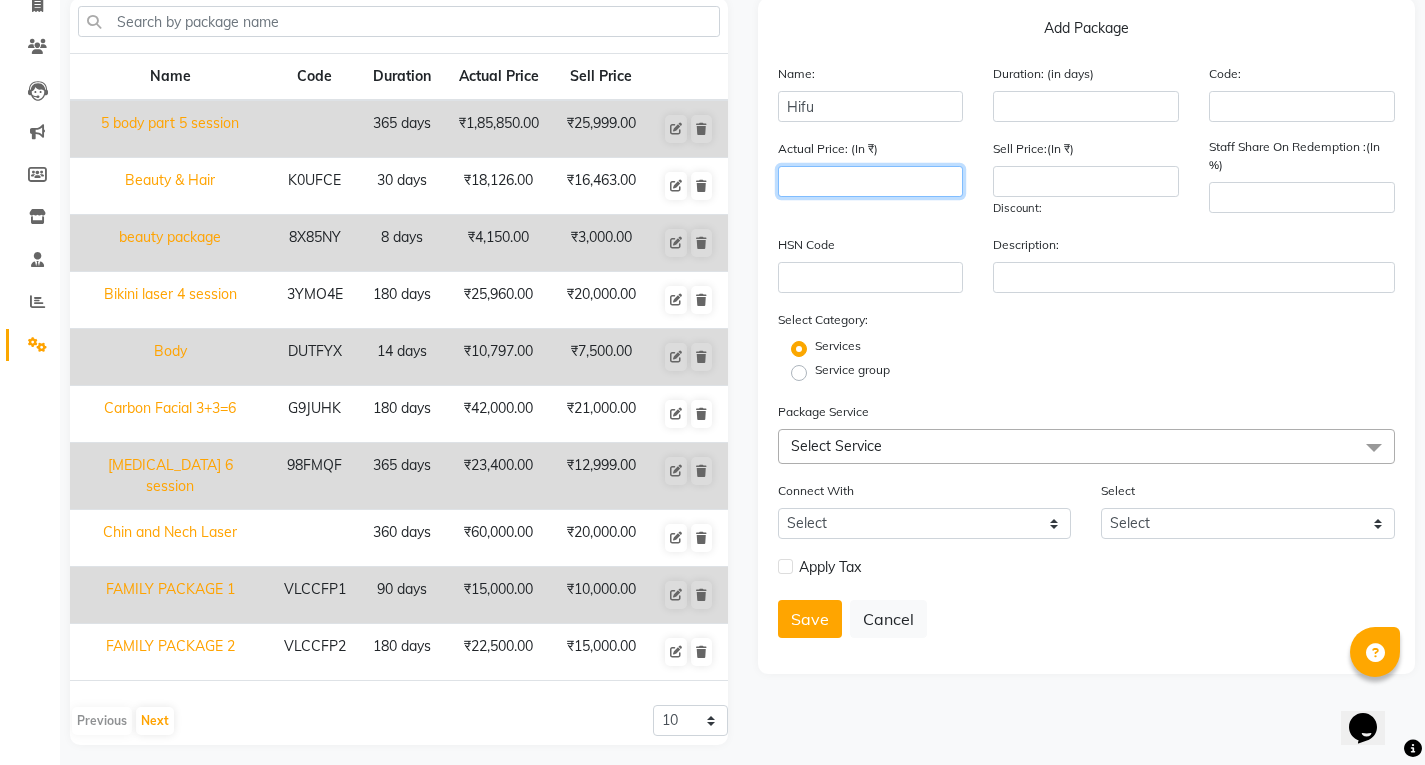 click on "Actual Price: (In ₹) Sell Price:(In ₹) Discount:  Staff Share On Redemption :(In %)" 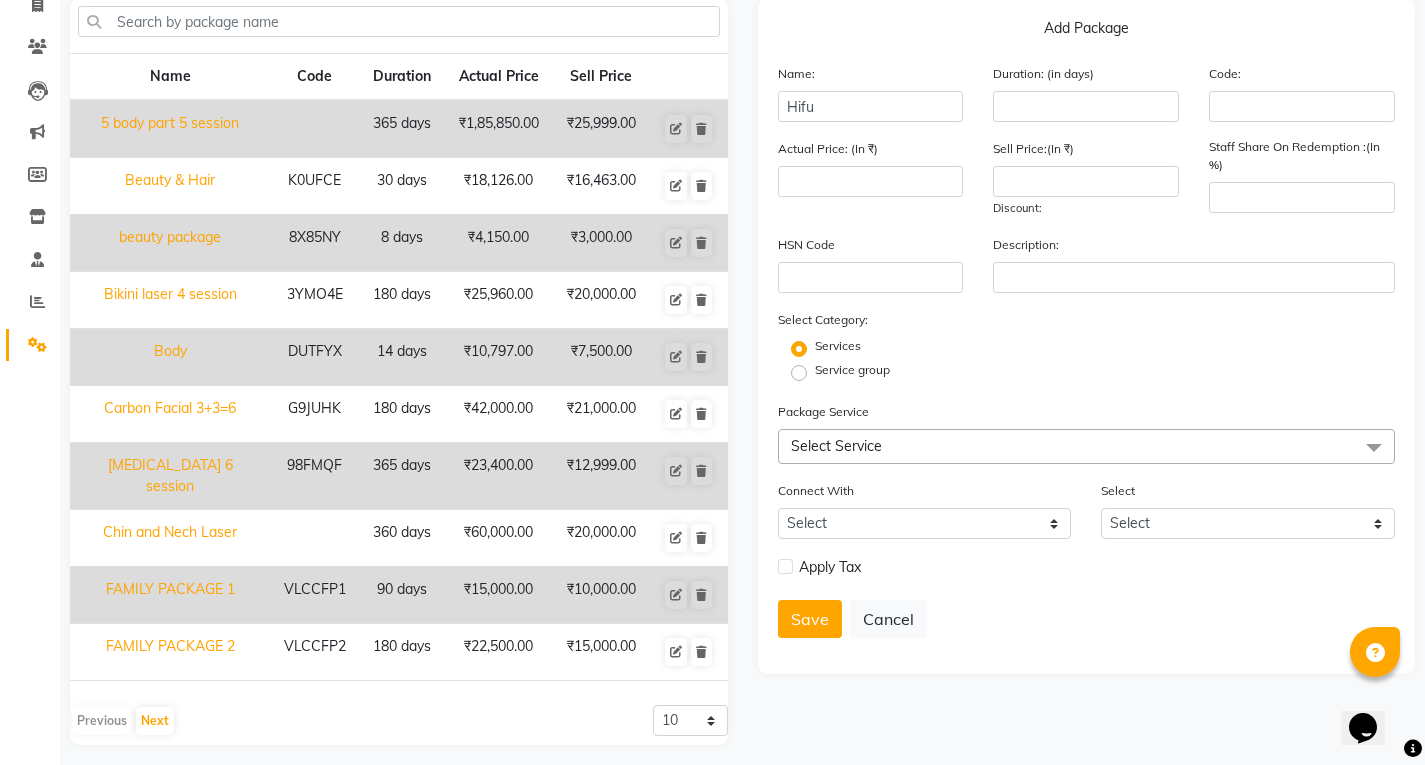 click on "Select Service" 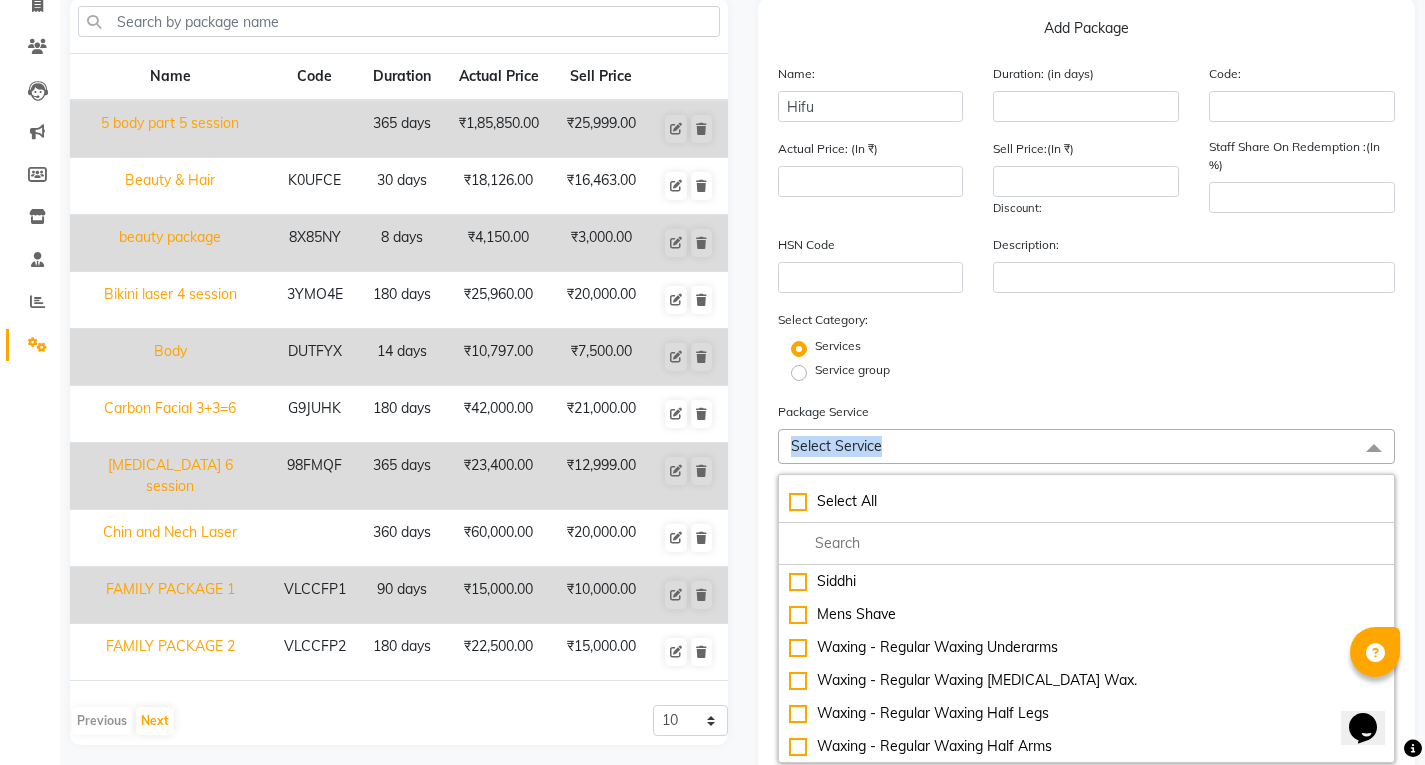click on "Package Service Select Service Select All Siddhi Mens Shave Waxing - Regular Waxing Underarms Waxing - Regular Waxing [MEDICAL_DATA] Wax. Waxing - Regular Waxing Half Legs Waxing - Regular Waxing Half Arms Waxing - Regular Waxing Bikini Line Wax Waxing - Regular Waxing Full Body Waxing - Peel Off Wax Upper Lips Waxing - Peel Off Wax Forehead Waxing - Peel Off Wax Sidelocks Waxing - Peel Off Wax Underarms Waxing  Premium - Waxing Underarms Waxing  Premium - Waxing [MEDICAL_DATA] Wax Waxing  Premium - Waxing Half Legs Waxing  Premium - Waxing Half Arms Waxing  Premium - Waxing Full ) Arms+legs+ peel off underarms Pedicure -Icecream Manicure Pedicure - Marine Algae Pedicure Pedicure - Cocktail Pedicure Pedicure - Deluxe International Pedicure Pedicure - Bomb Pedicure Manicure - Marine Algae Manicure Manicure - Cocktail Manicure Manicure - Deluxe International Manicure Nail Art - Nail Cut &  File Nail Art - Nail cut , File and Polish Nail Art - Nail Polish Change Nail Art - Gel Polish Removal  Nail Art - Nail Art start 100" 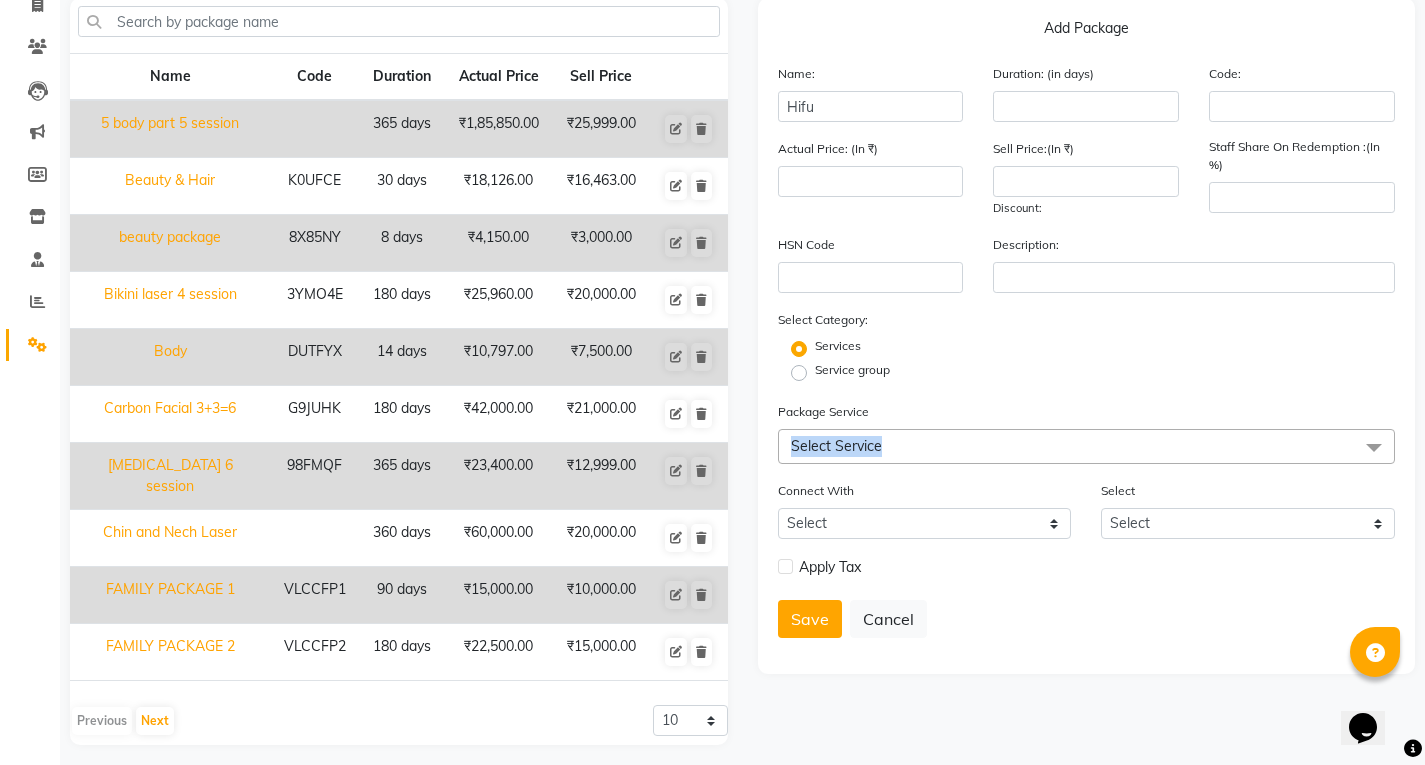 click on "Package Service Select Service Select All Siddhi Mens Shave Waxing - Regular Waxing Underarms Waxing - Regular Waxing [MEDICAL_DATA] Wax. Waxing - Regular Waxing Half Legs Waxing - Regular Waxing Half Arms Waxing - Regular Waxing Bikini Line Wax Waxing - Regular Waxing Full Body Waxing - Peel Off Wax Upper Lips Waxing - Peel Off Wax Forehead Waxing - Peel Off Wax Sidelocks Waxing - Peel Off Wax Underarms Waxing  Premium - Waxing Underarms Waxing  Premium - Waxing [MEDICAL_DATA] Wax Waxing  Premium - Waxing Half Legs Waxing  Premium - Waxing Half Arms Waxing  Premium - Waxing Full ) Arms+legs+ peel off underarms Pedicure -Icecream Manicure Pedicure - Marine Algae Pedicure Pedicure - Cocktail Pedicure Pedicure - Deluxe International Pedicure Pedicure - Bomb Pedicure Manicure - Marine Algae Manicure Manicure - Cocktail Manicure Manicure - Deluxe International Manicure Nail Art - Nail Cut &  File Nail Art - Nail cut , File and Polish Nail Art - Nail Polish Change Nail Art - Gel Polish Removal  Nail Art - Nail Art start 100" 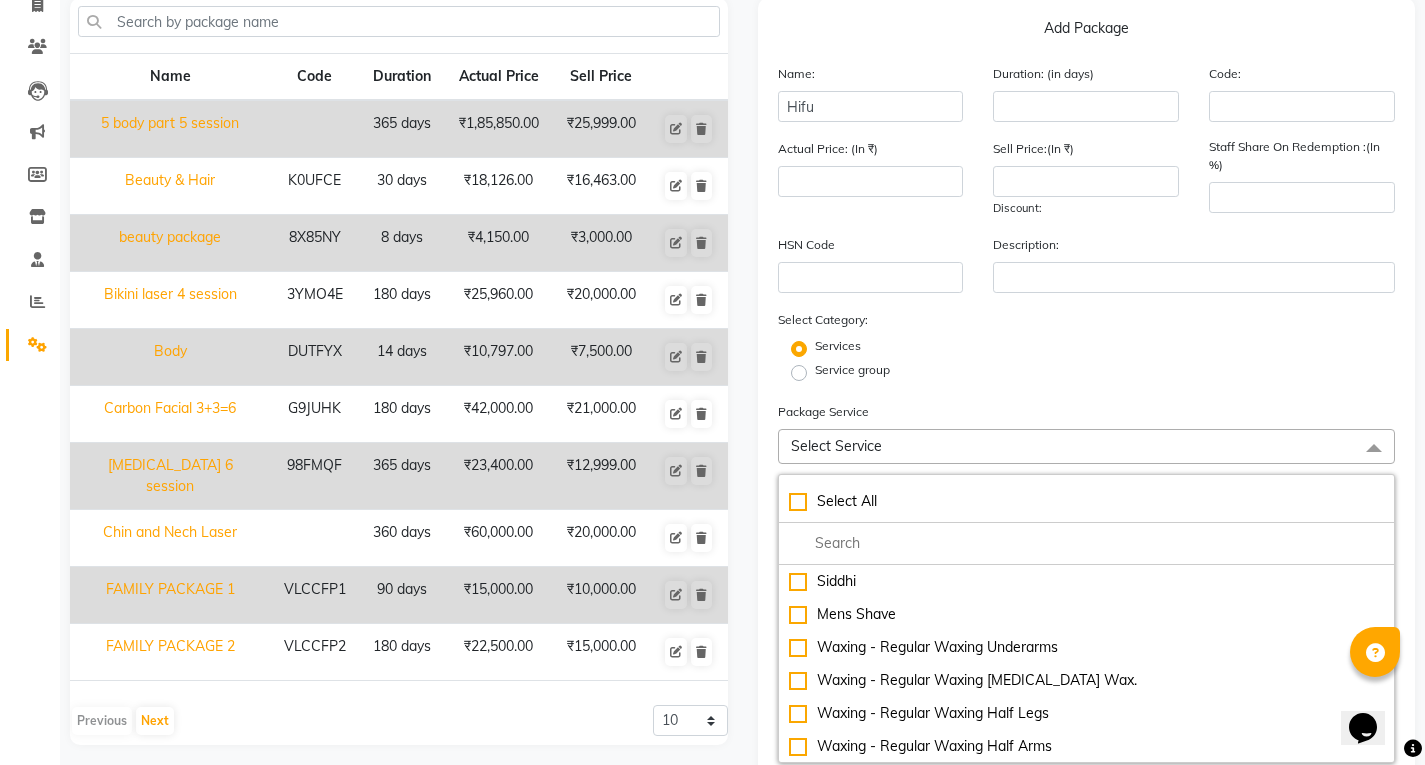 click on "Services" 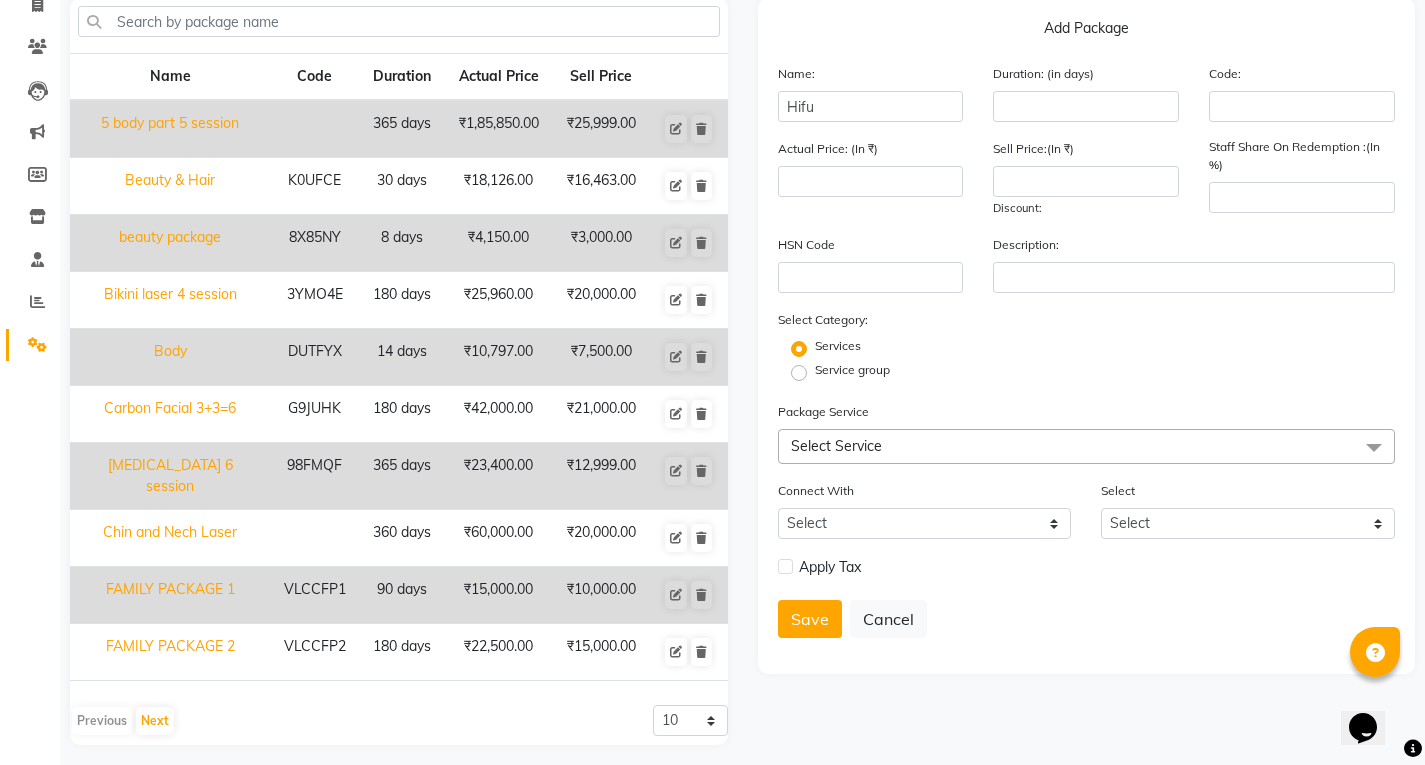 click on "Select Service" 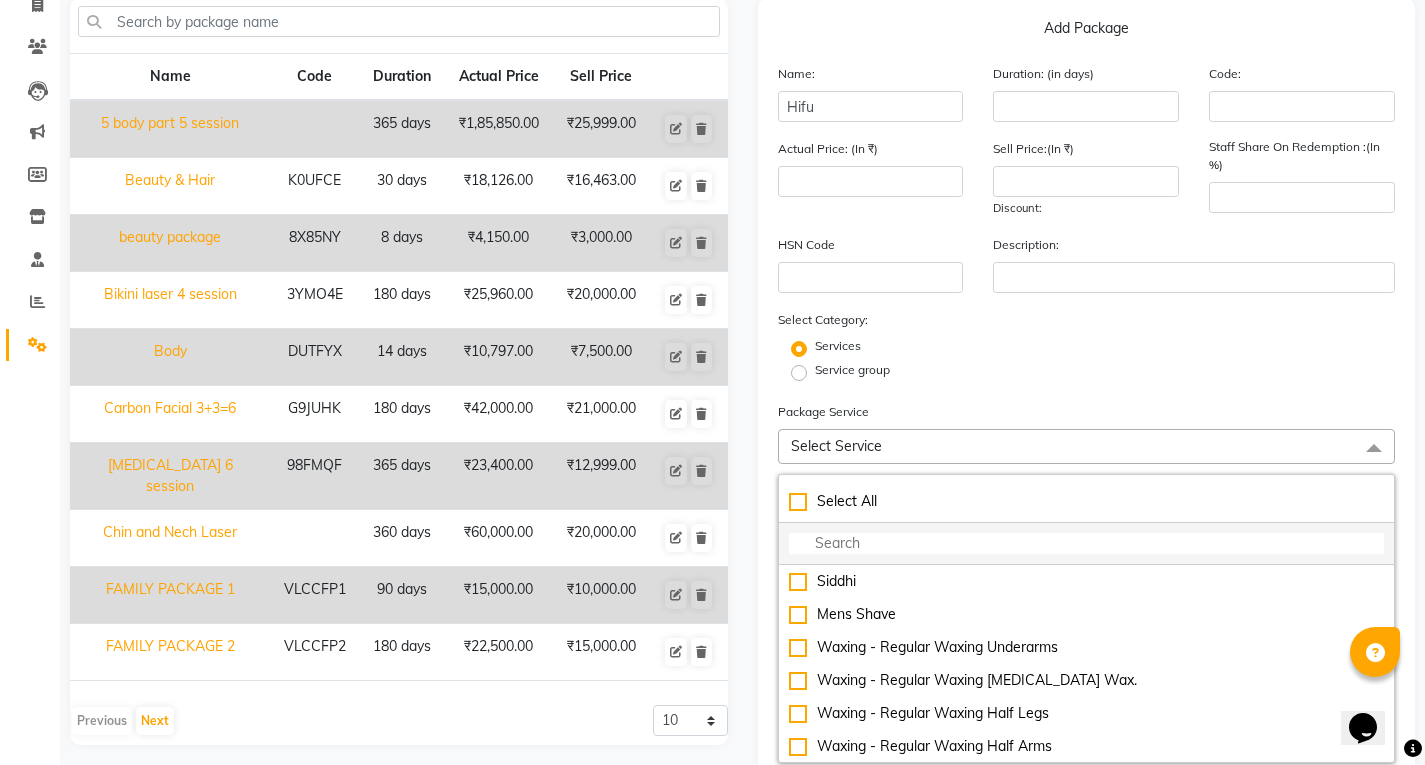 click 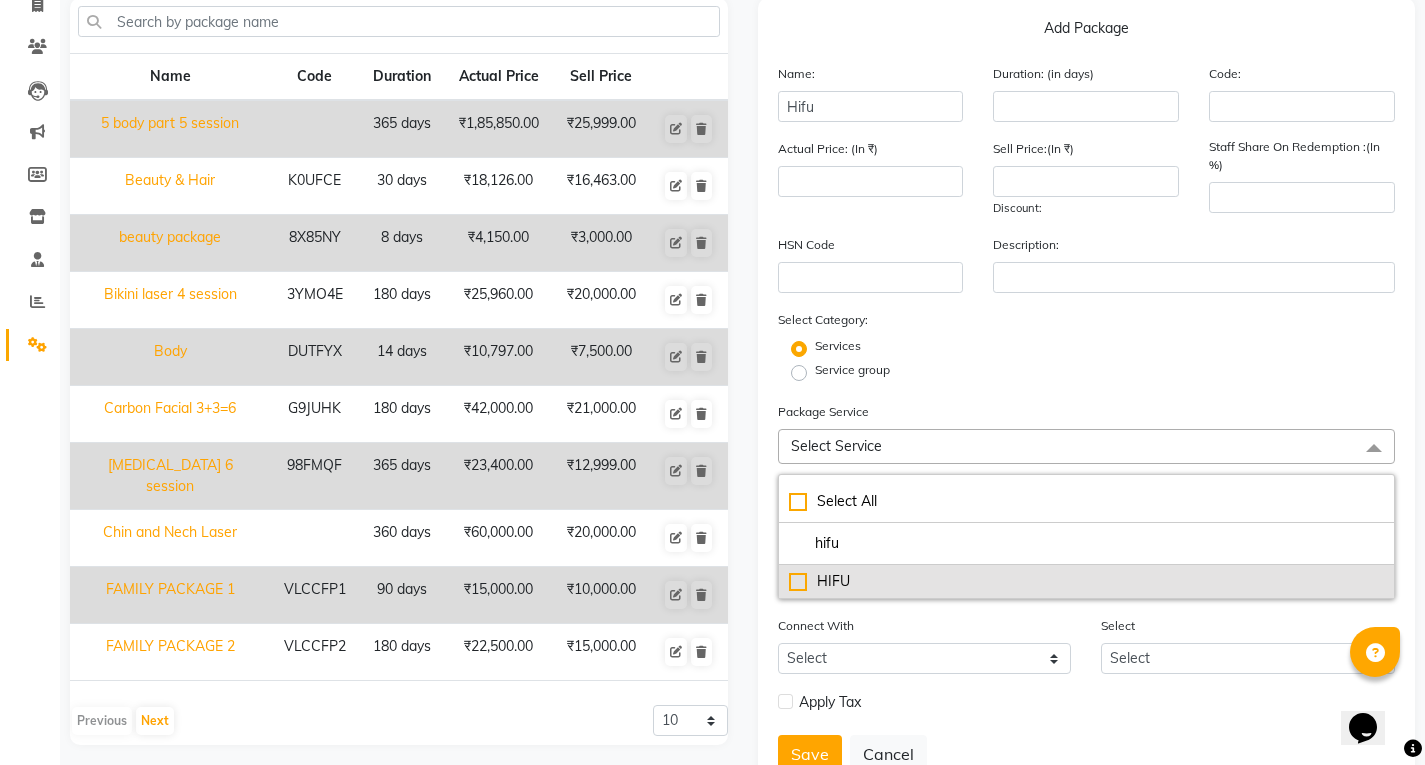 click on "HIFU" 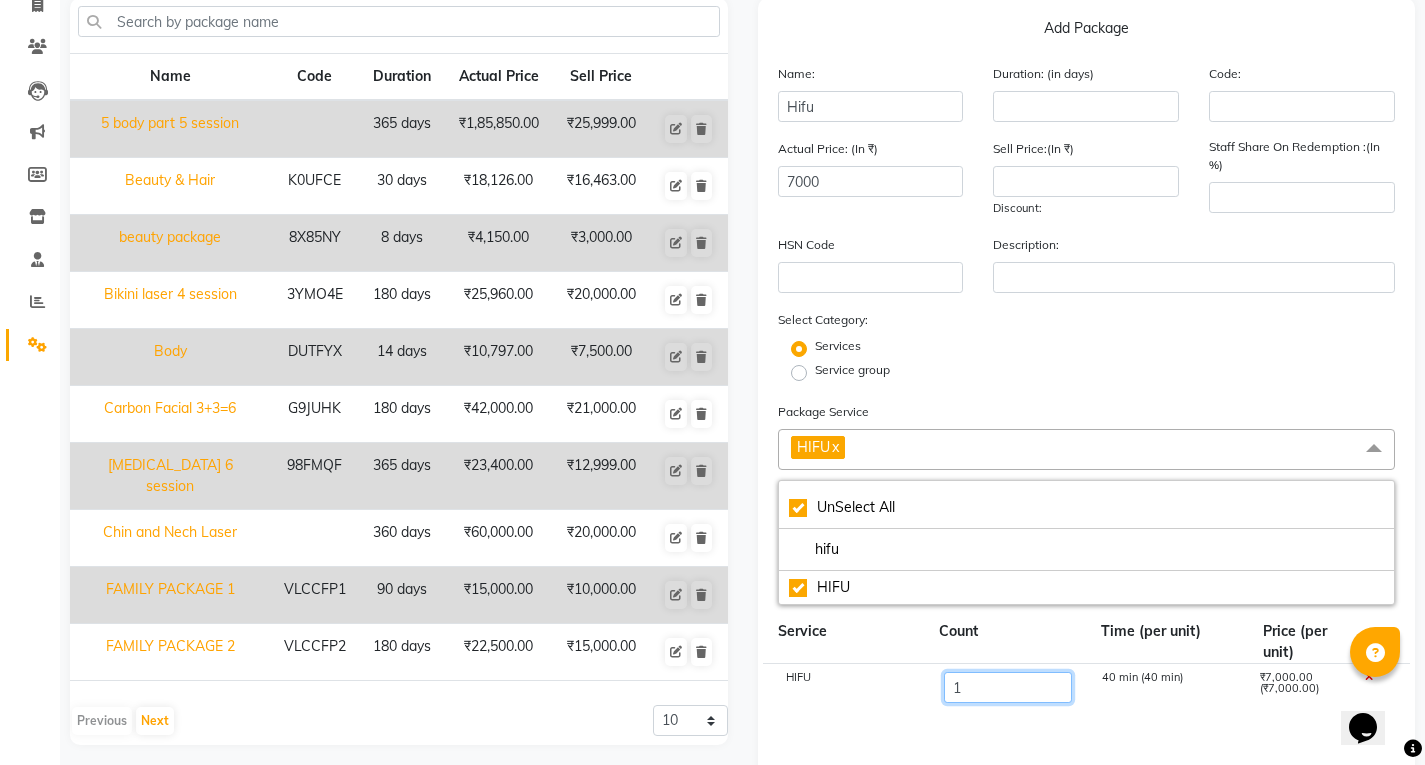 click on "1" 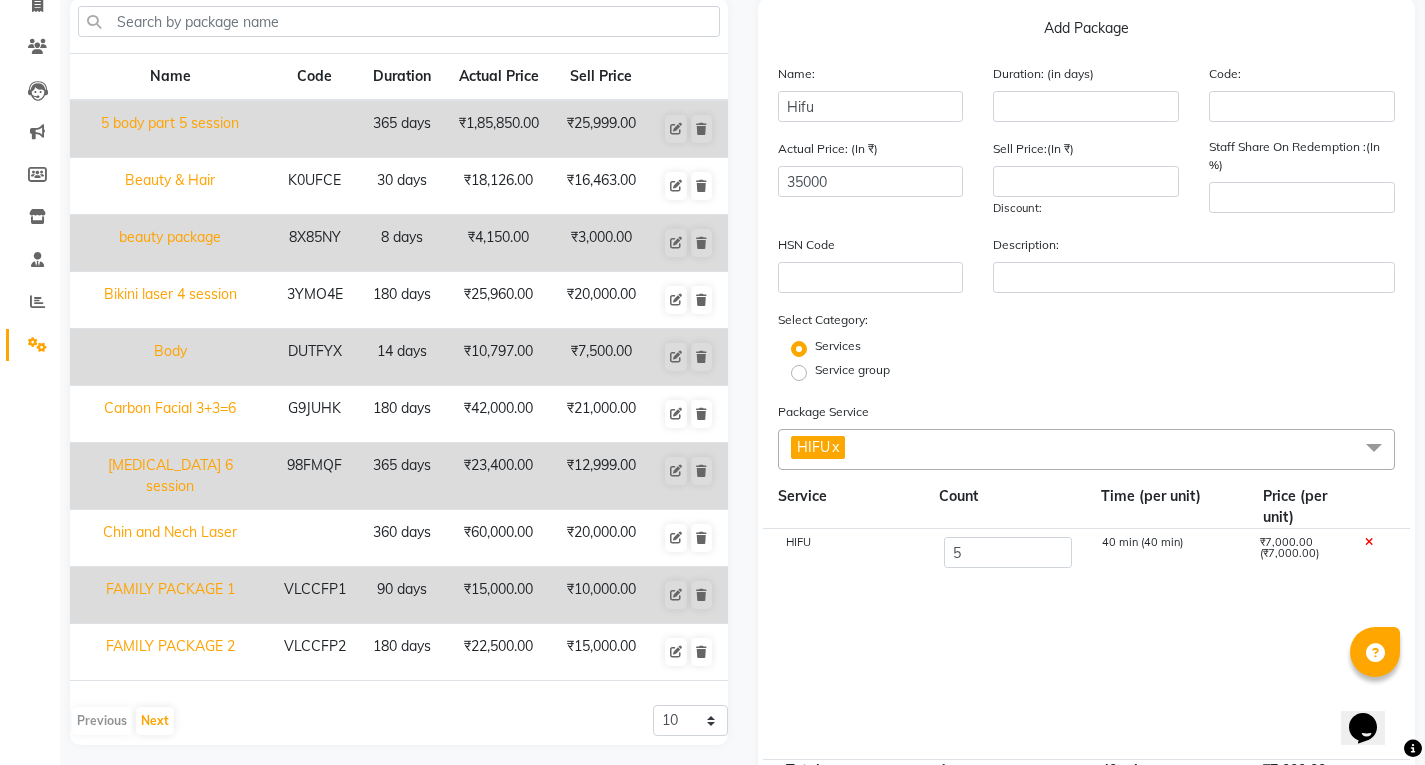 click on "HIFU 5 40 min (40 min) ₹7,000.00 (₹7,000.00)" 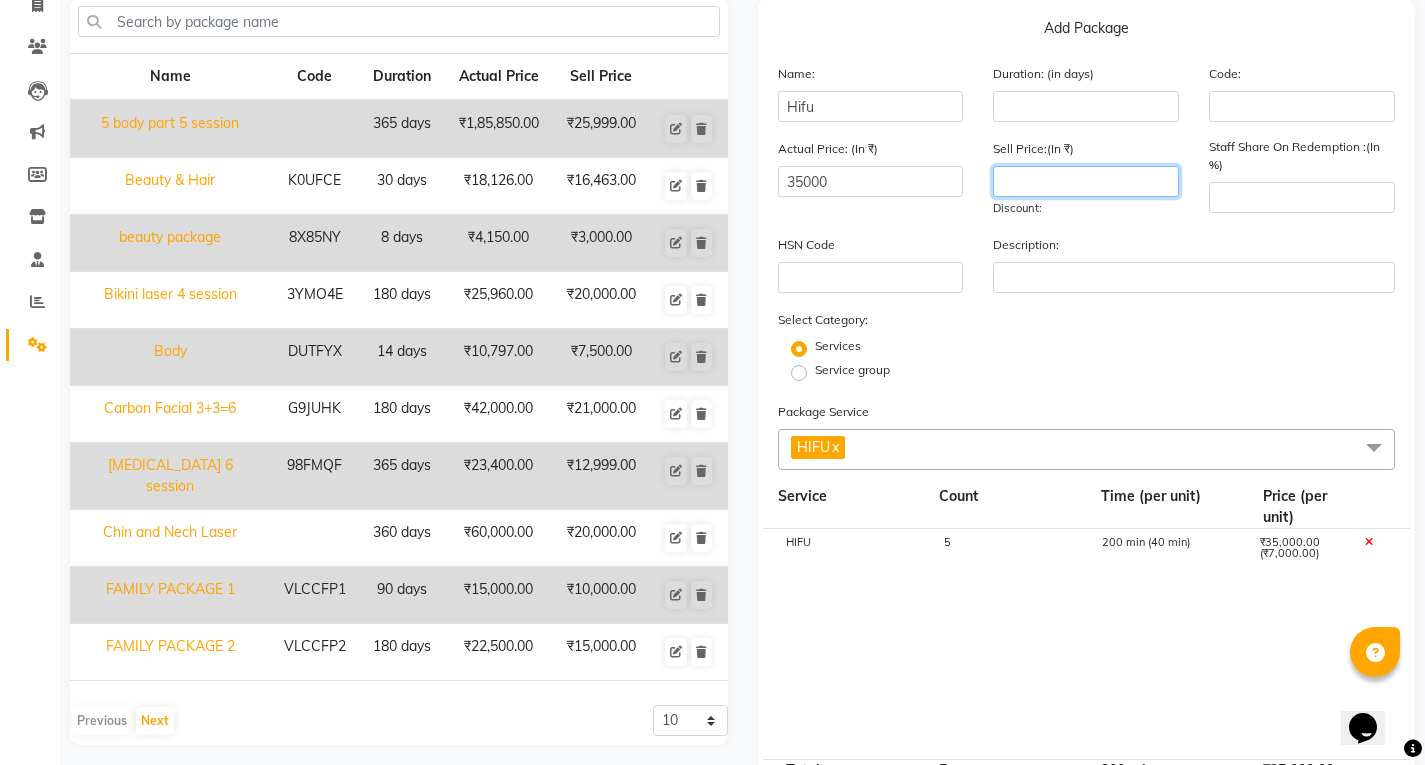 click 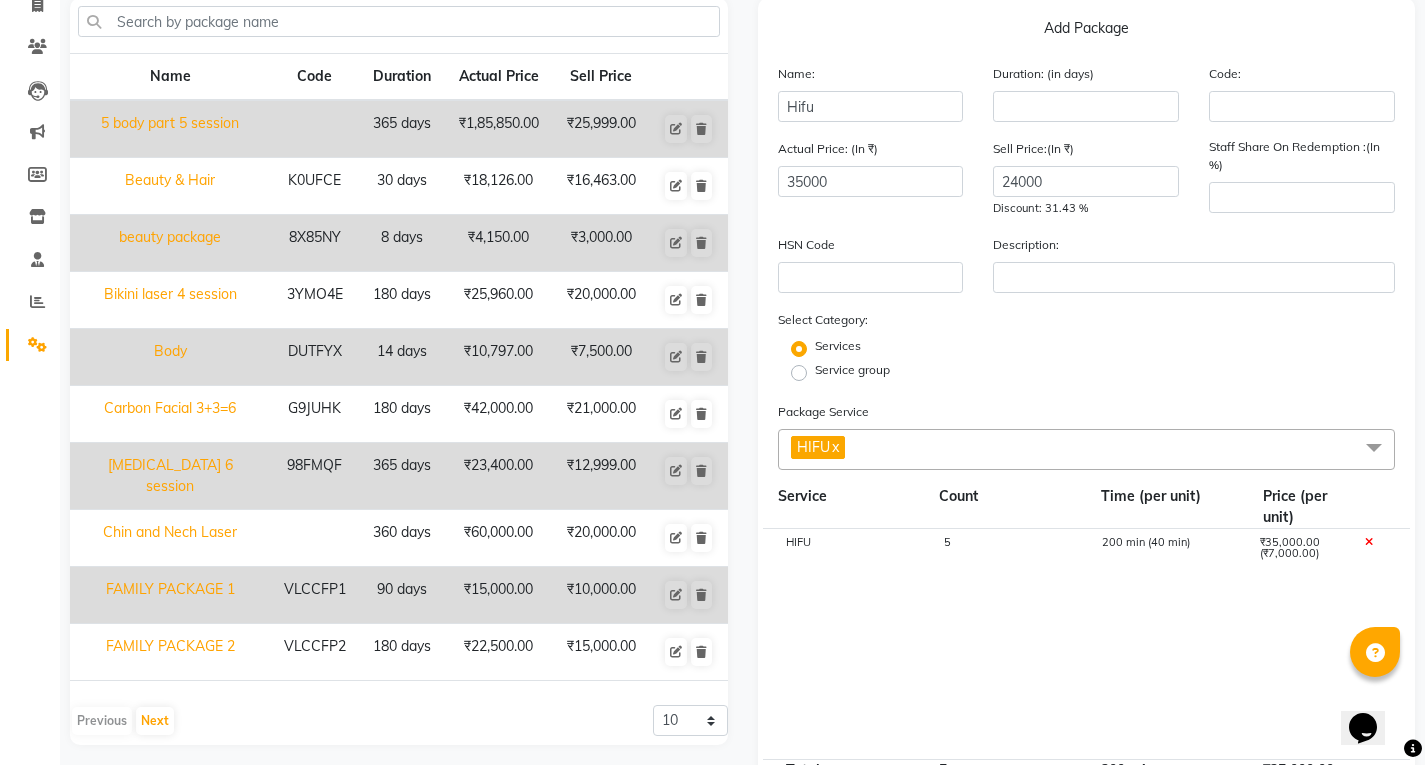 click on "Services" 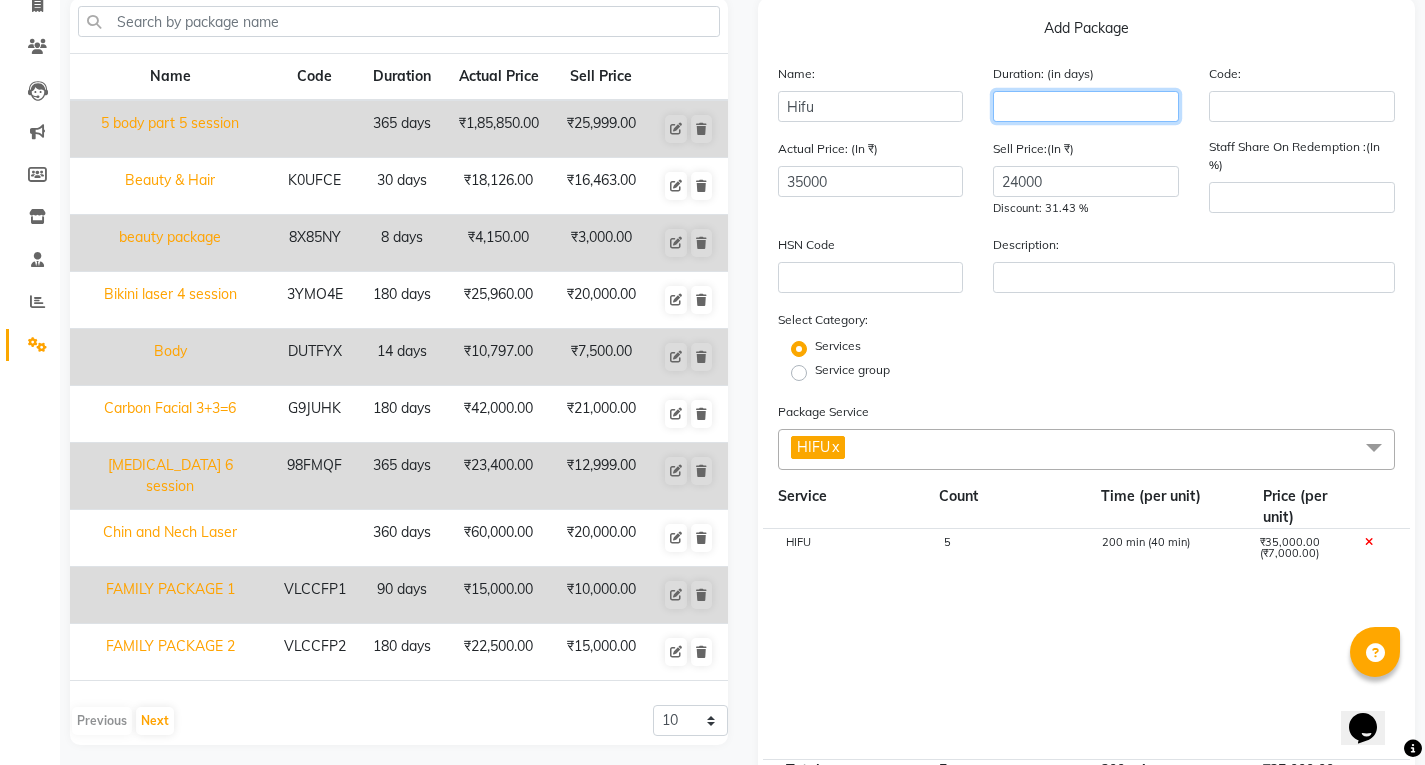 click 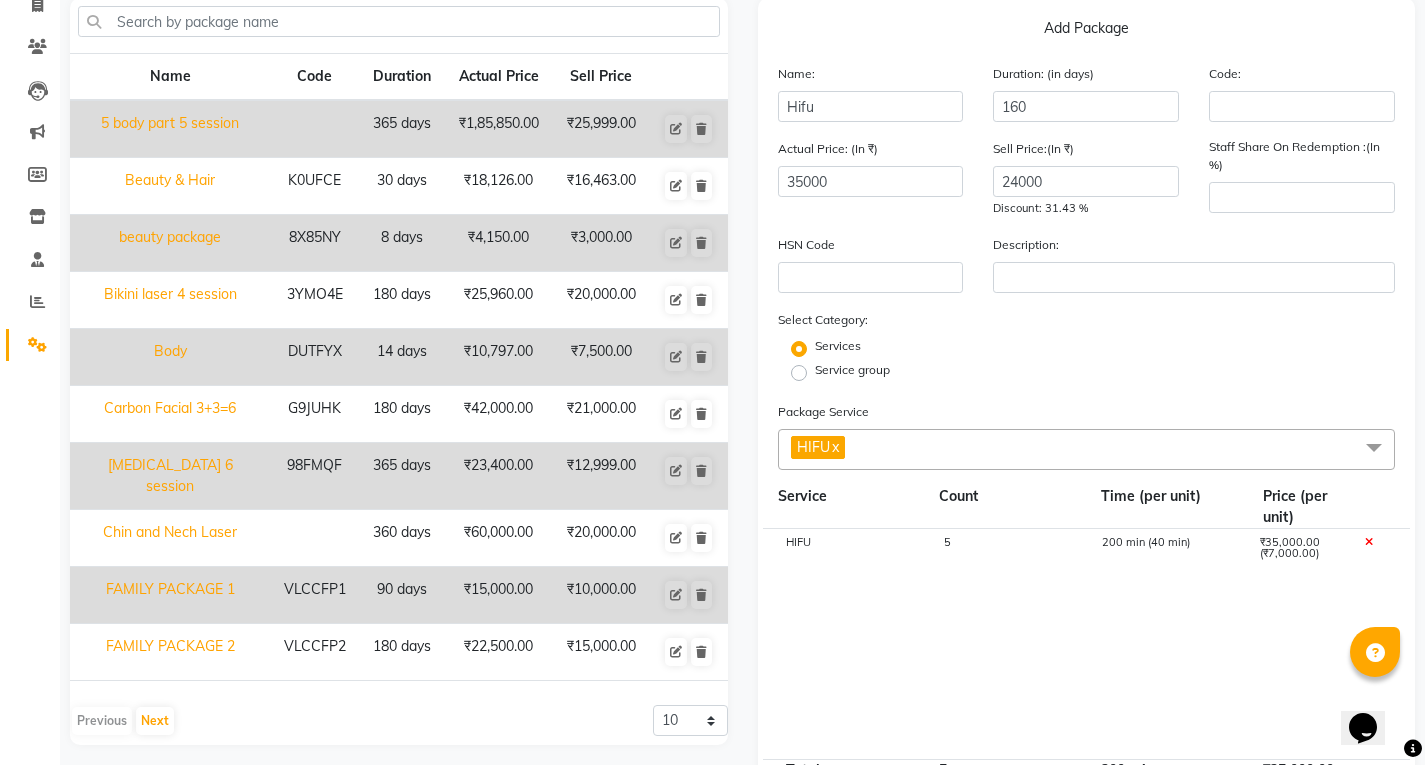 click on "Sell Price:(In ₹) 24000 Discount: 31.43 %" 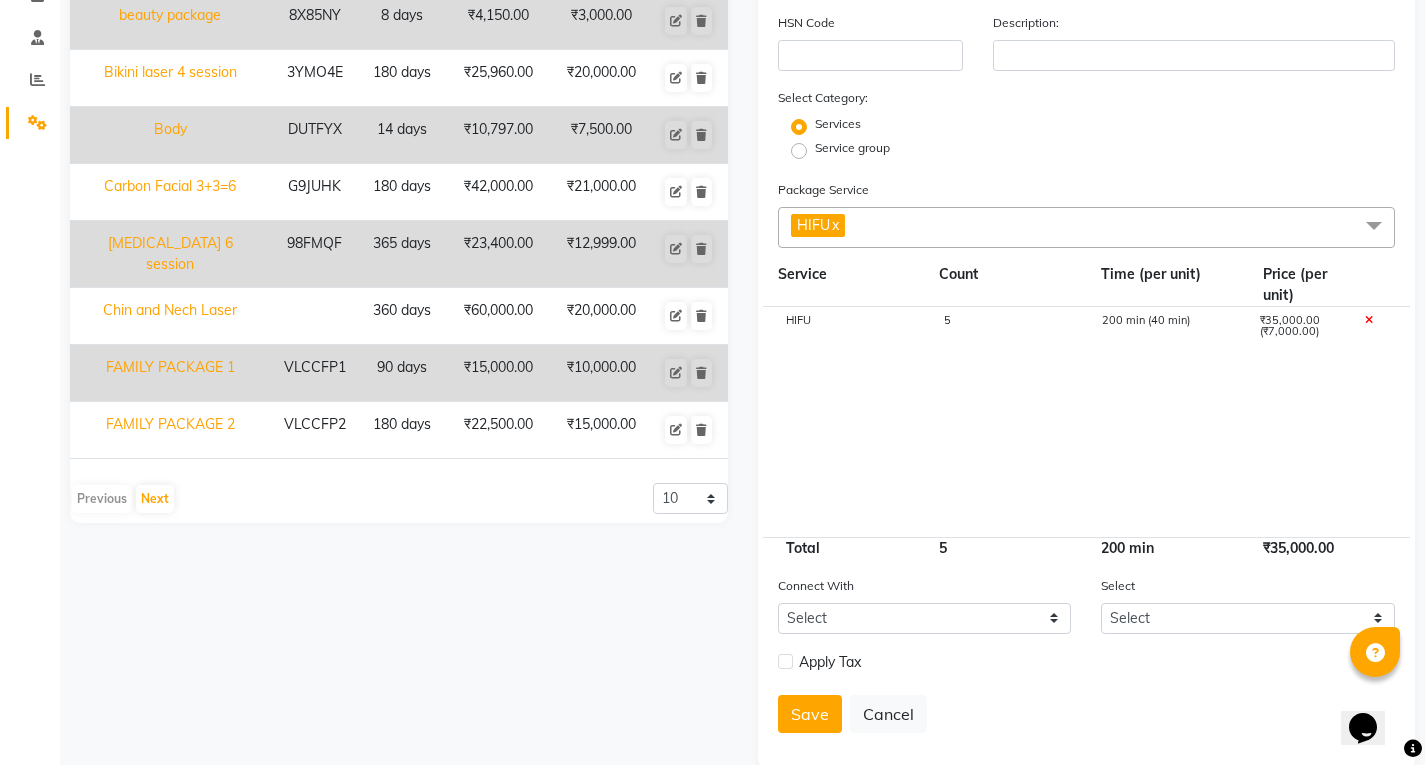 scroll, scrollTop: 397, scrollLeft: 0, axis: vertical 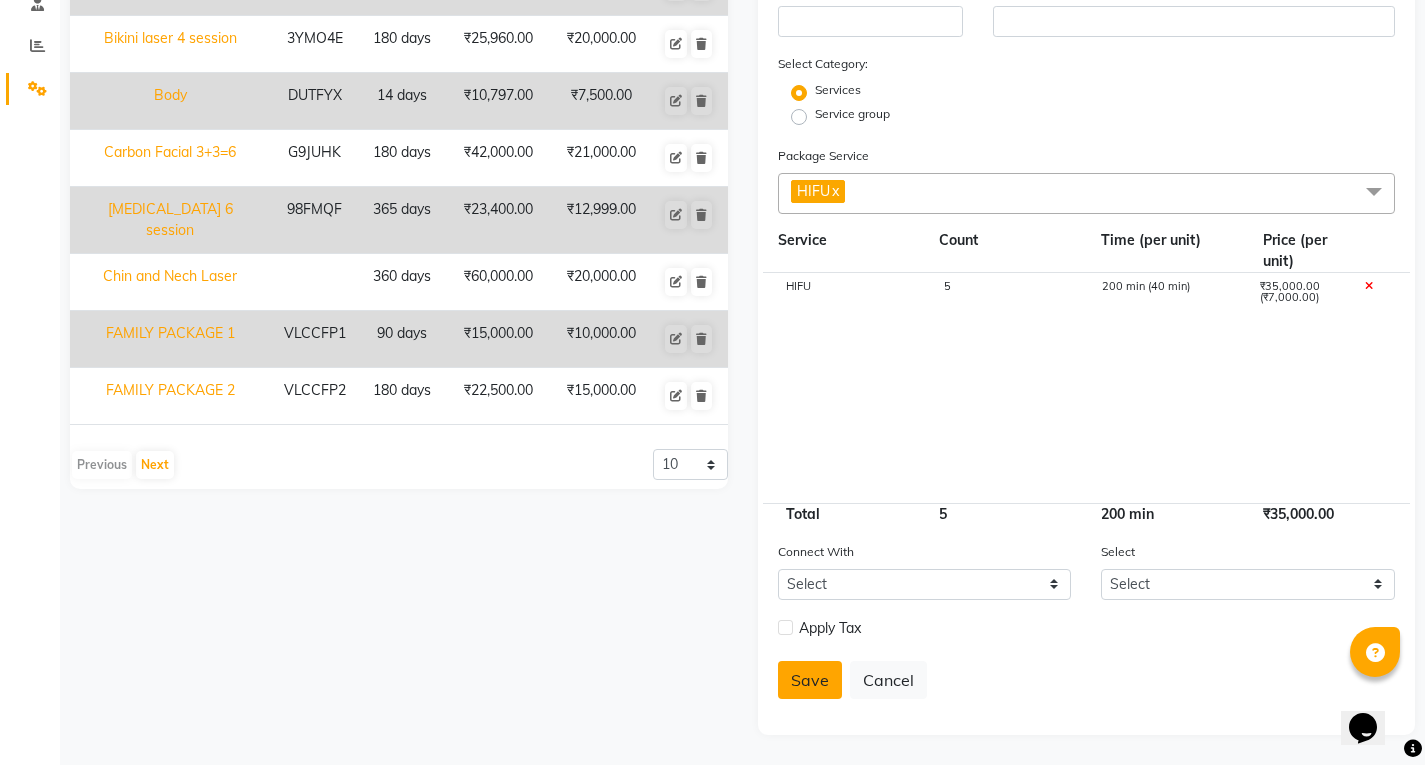 click on "Save" 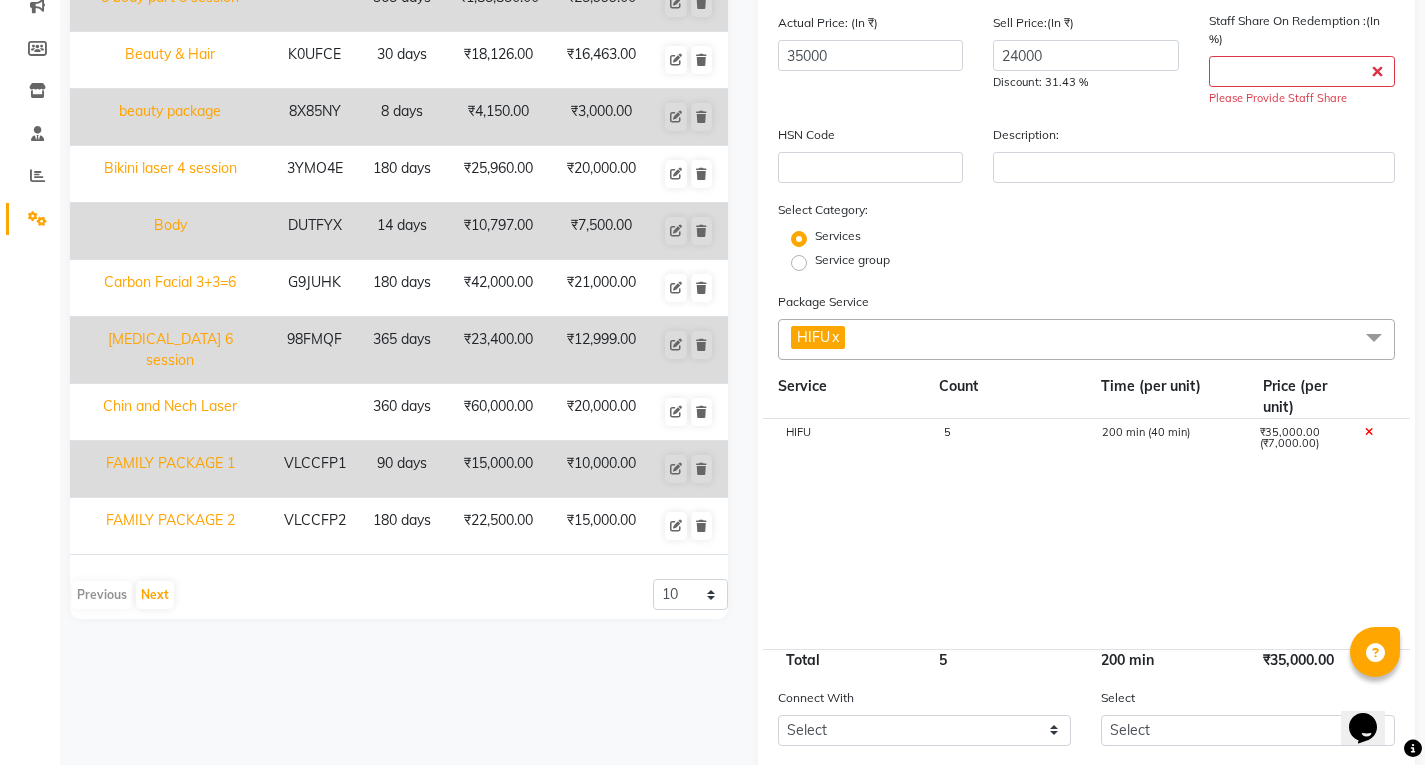 scroll, scrollTop: 0, scrollLeft: 0, axis: both 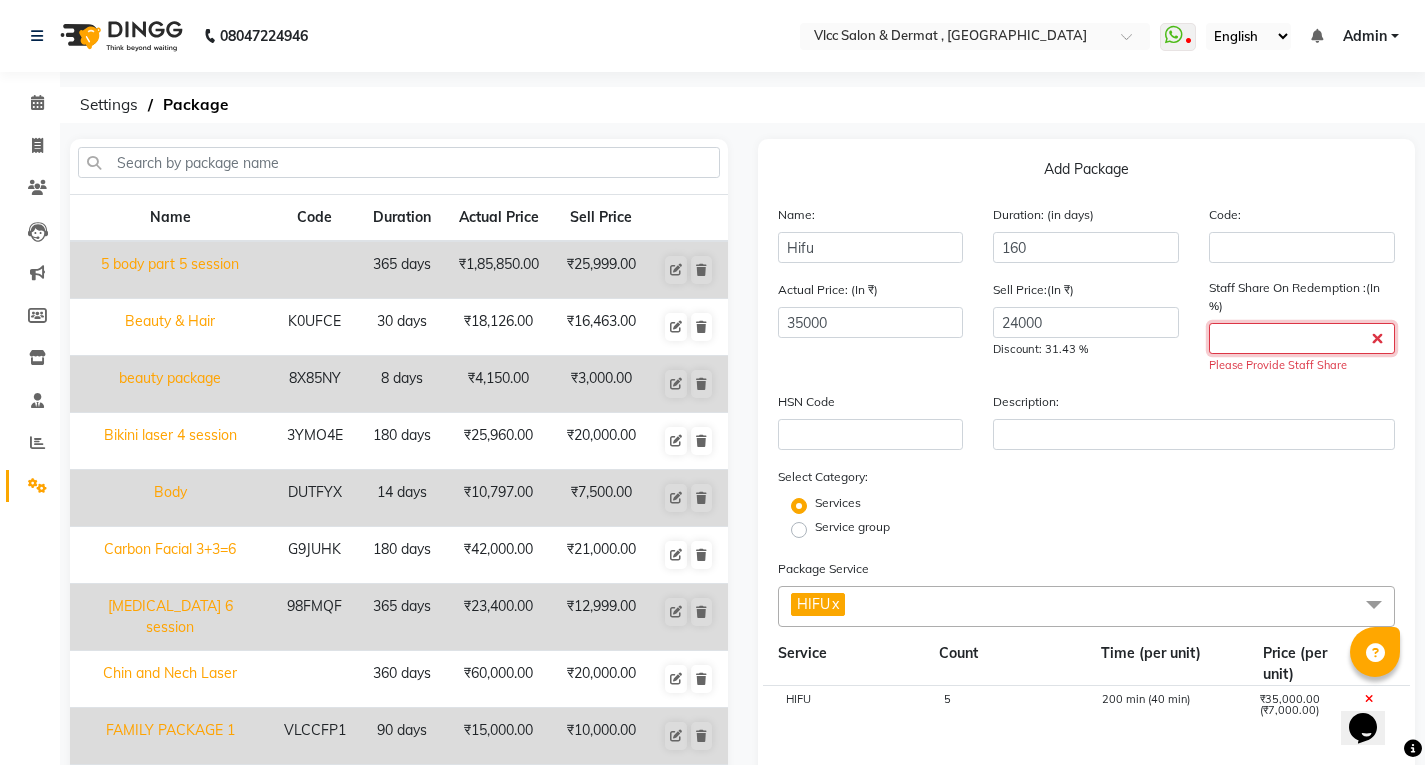 click 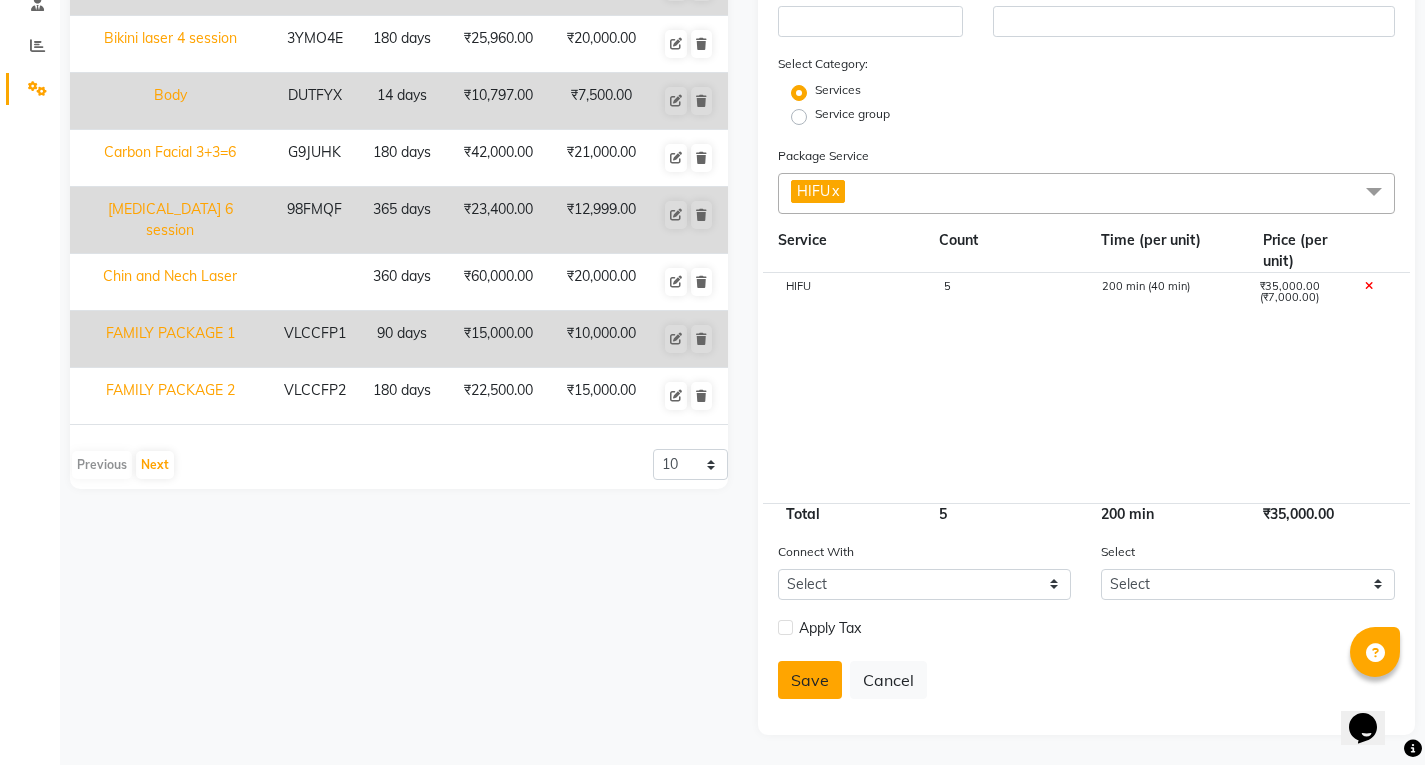 click on "Save" 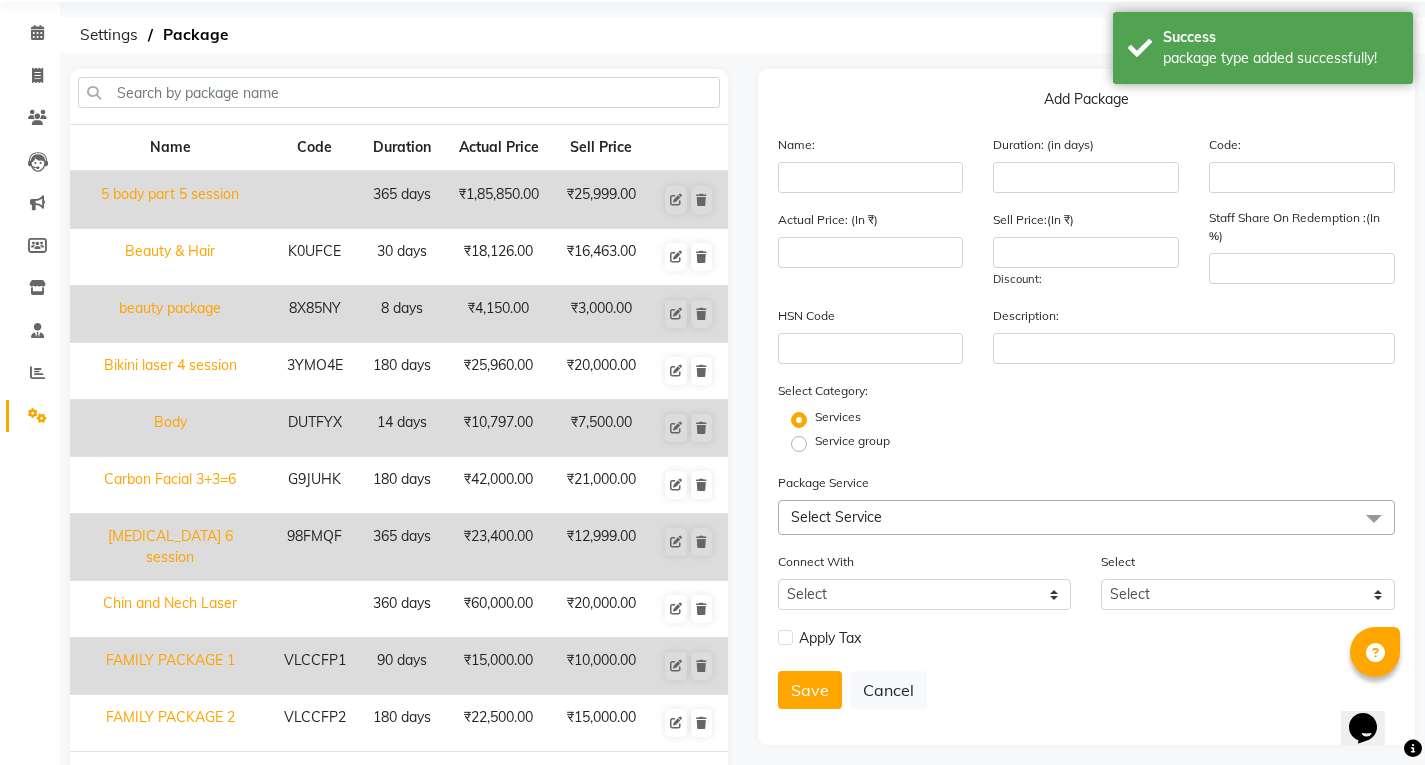 scroll, scrollTop: 141, scrollLeft: 0, axis: vertical 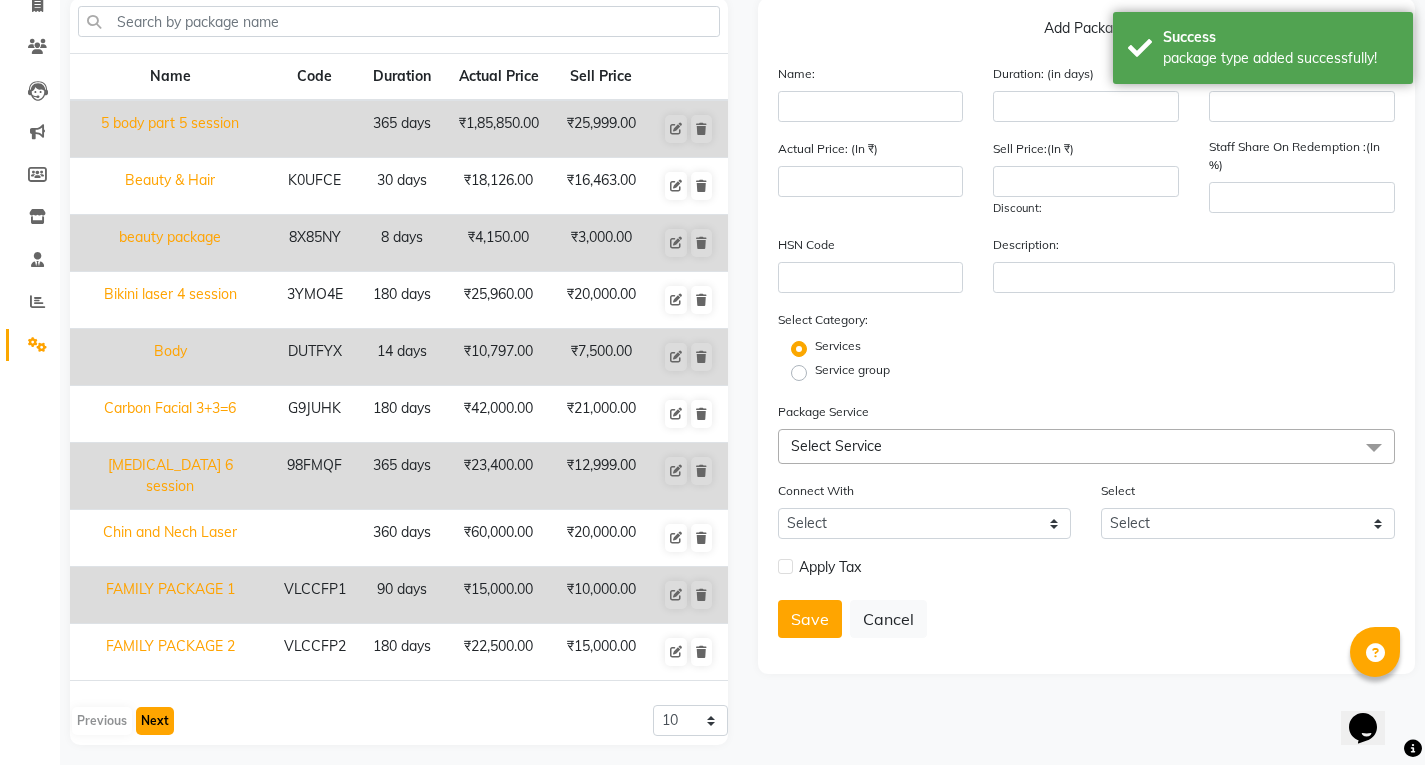 click on "Next" 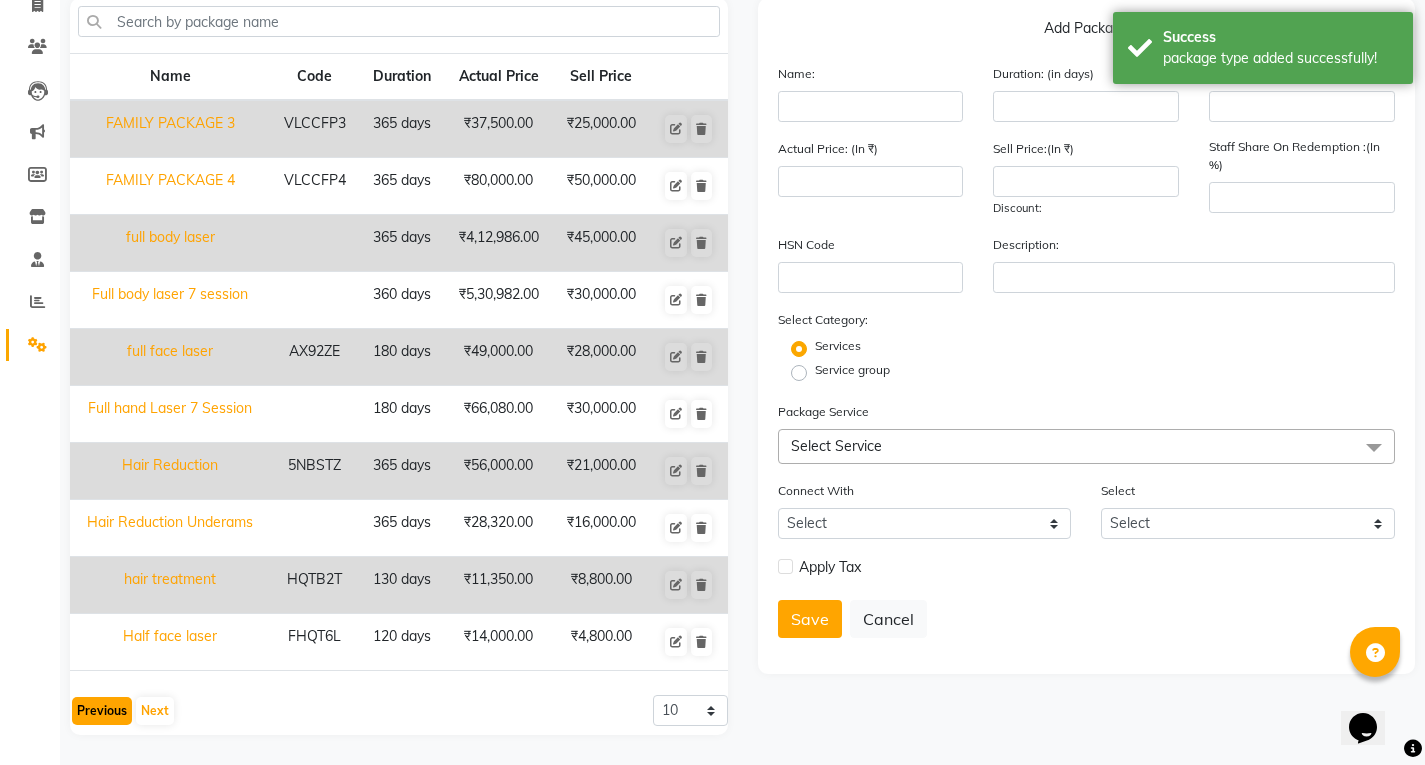 click on "Previous" 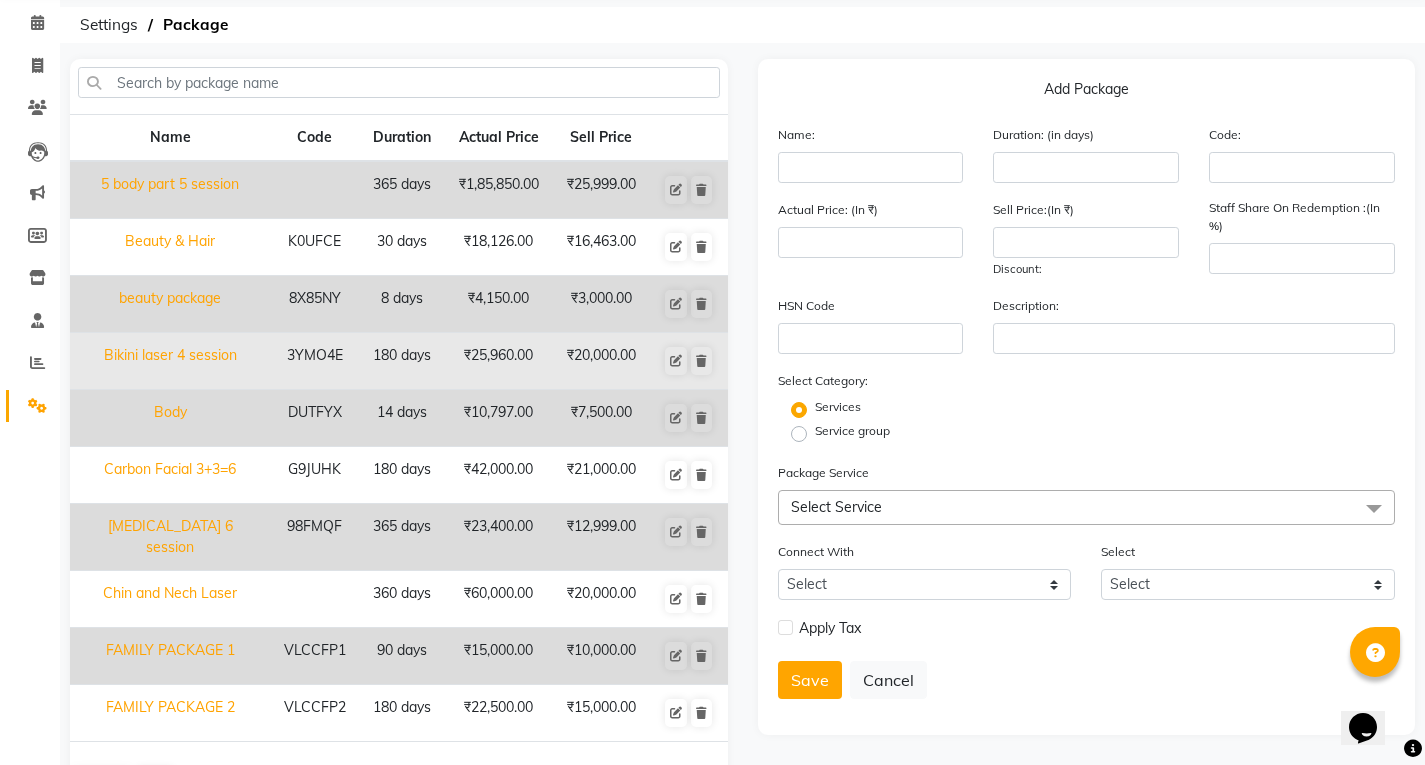 scroll, scrollTop: 141, scrollLeft: 0, axis: vertical 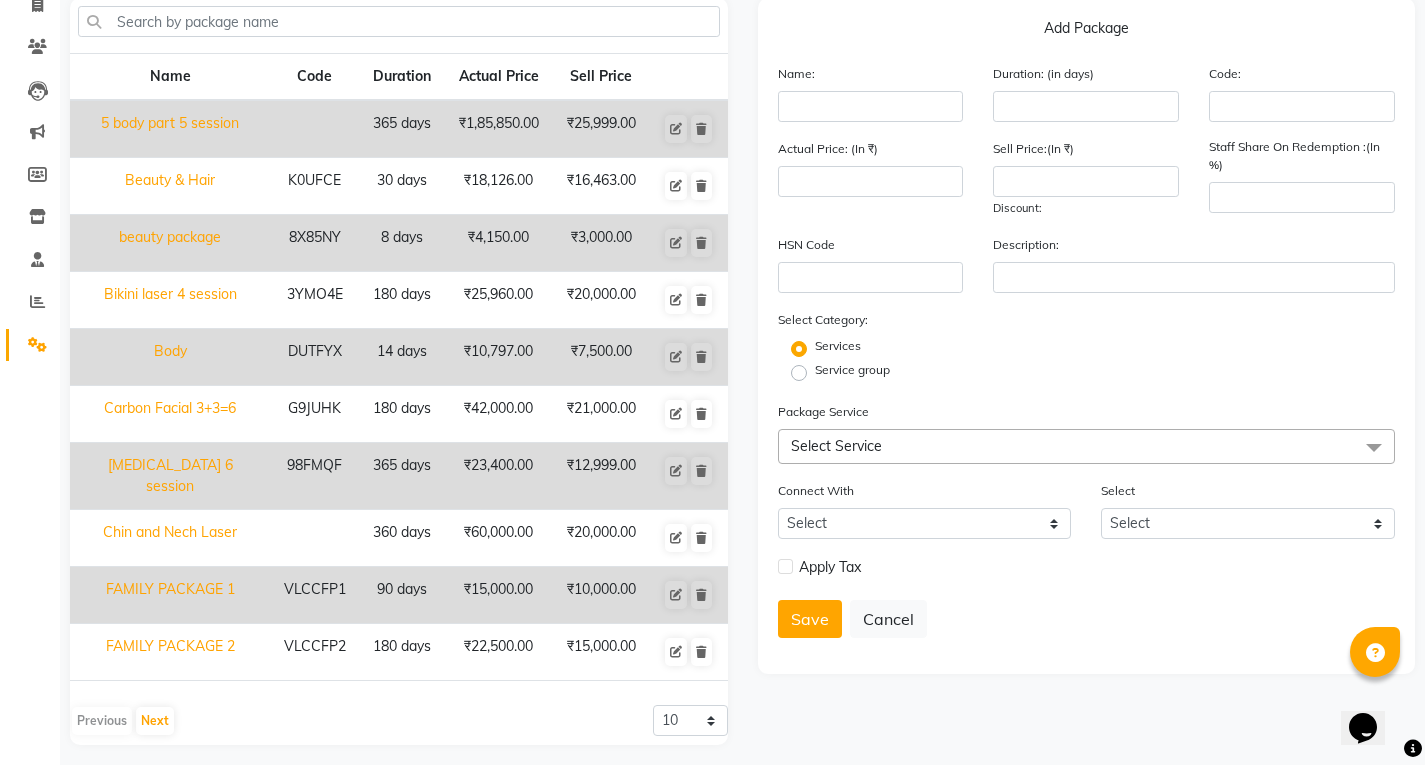 click on "Previous   Next" 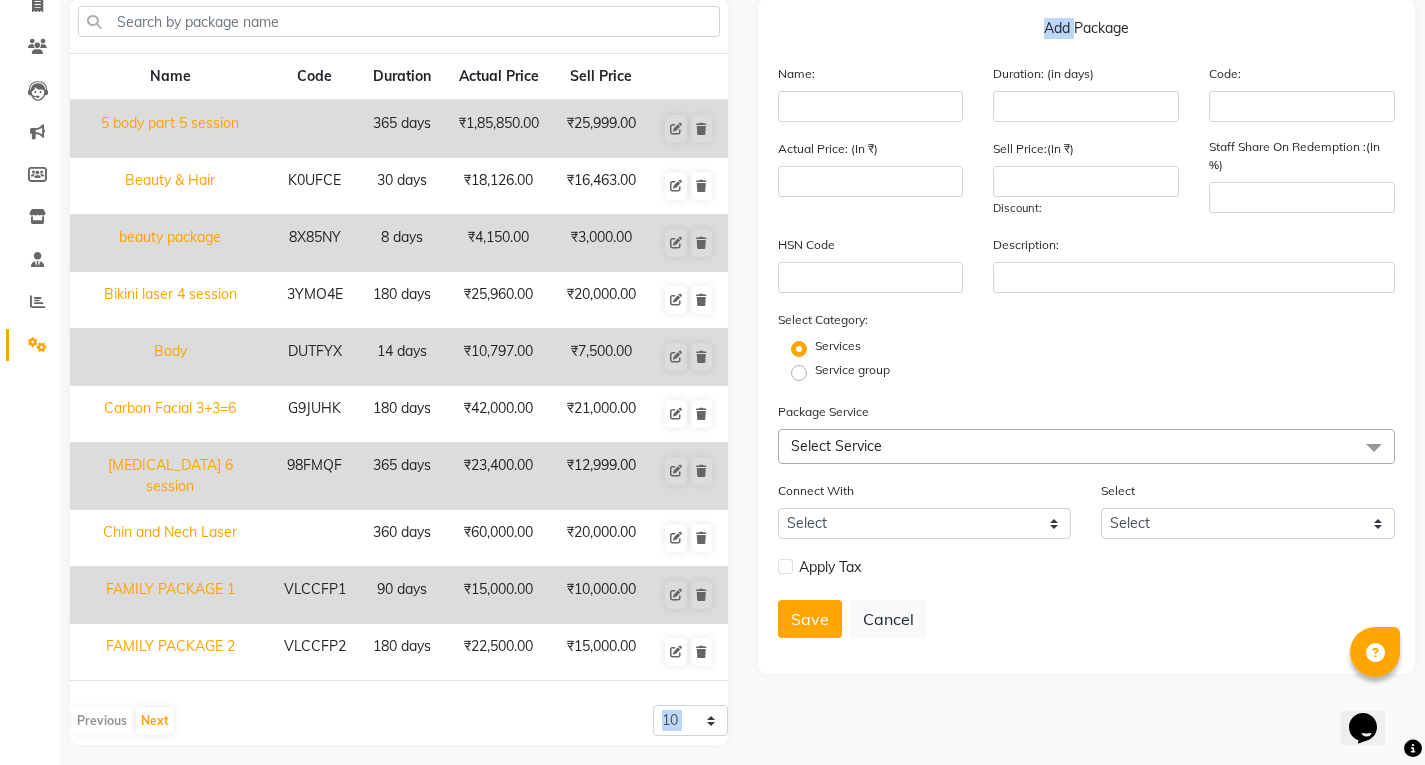 click on "Previous   Next" 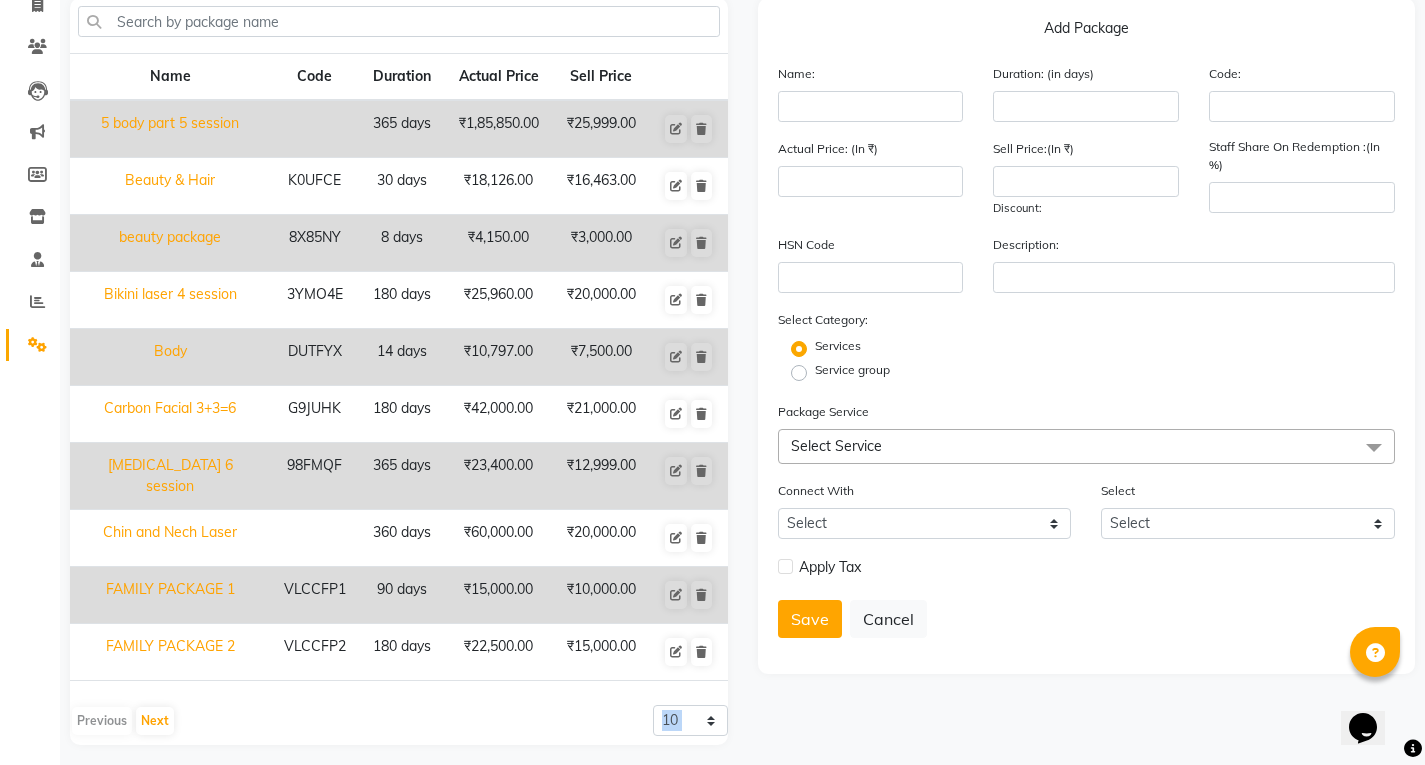 click on "Previous   Next" 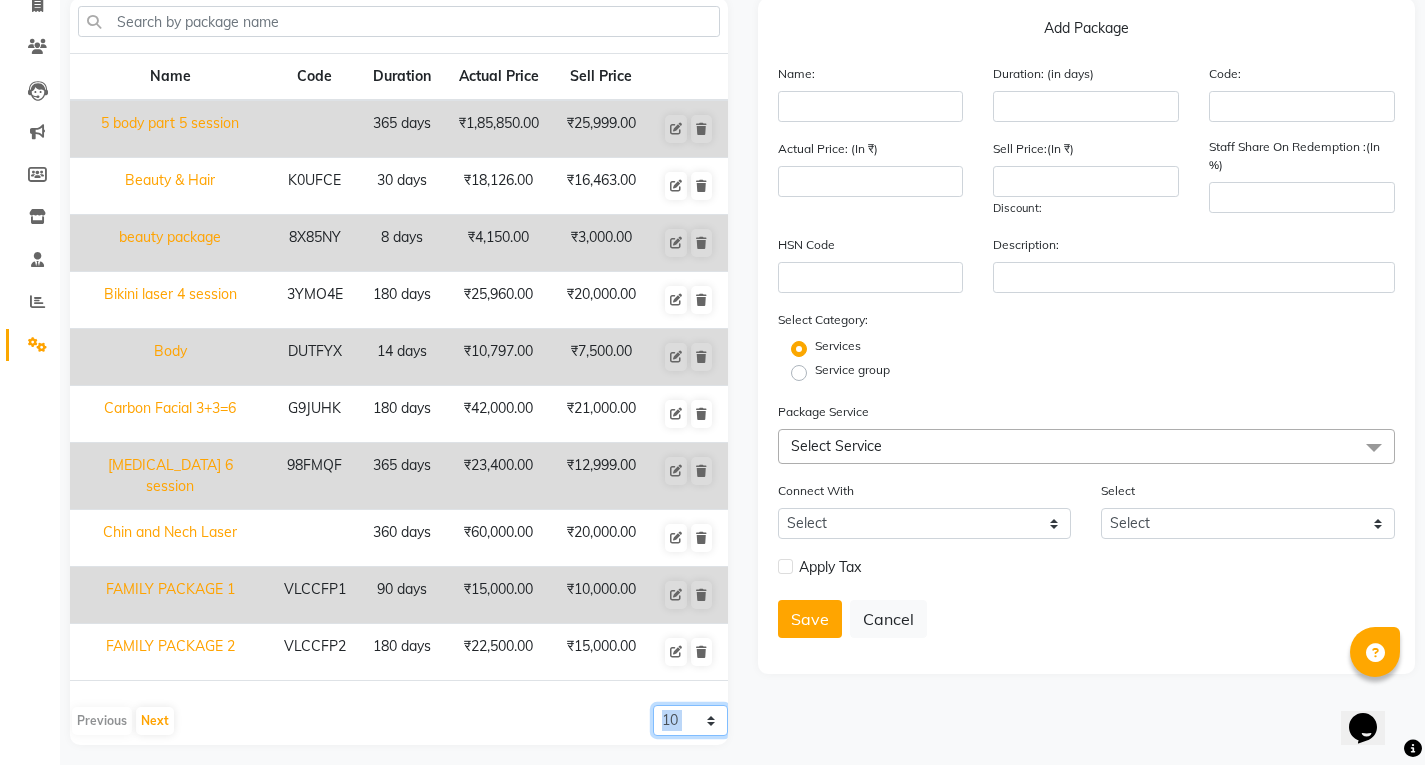 click on "10 20 50 100" 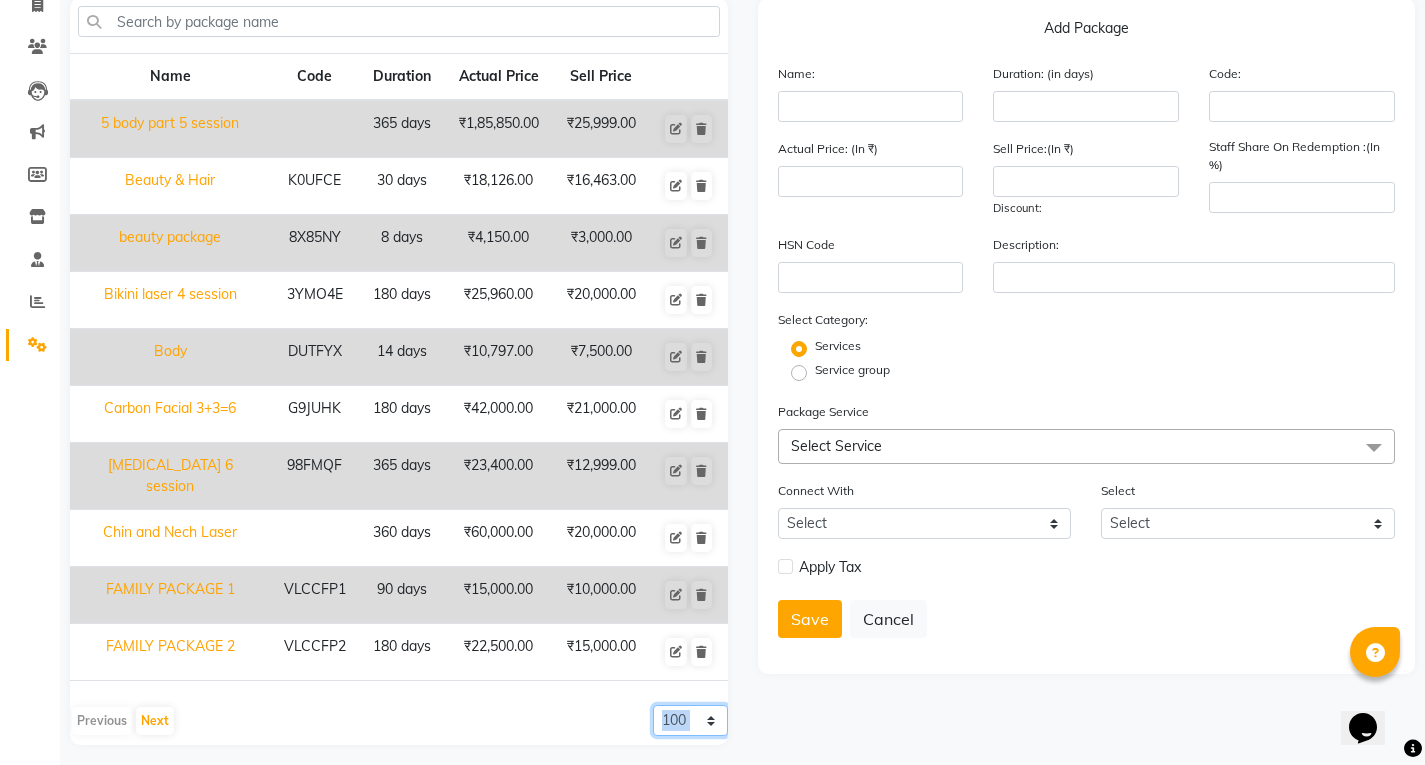 click on "10 20 50 100" 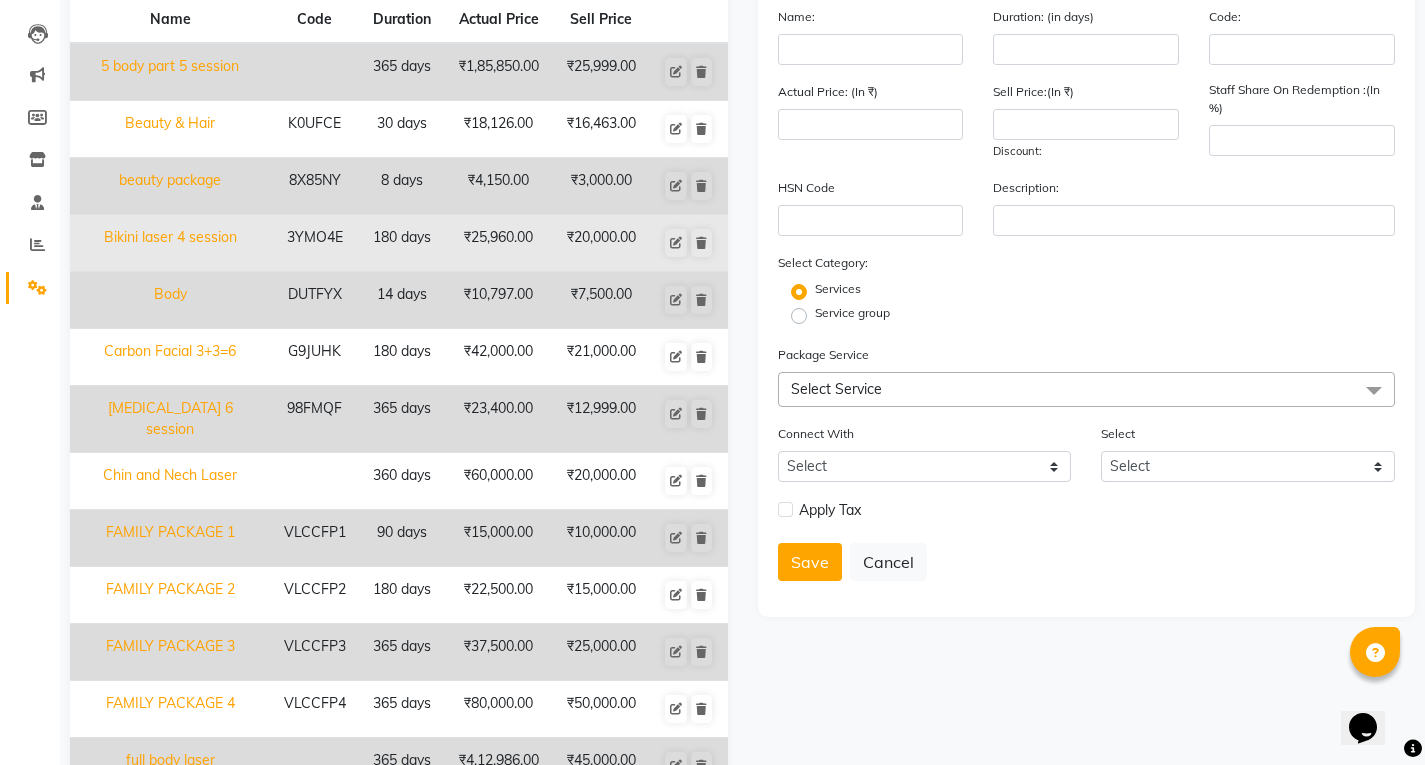 scroll, scrollTop: 0, scrollLeft: 0, axis: both 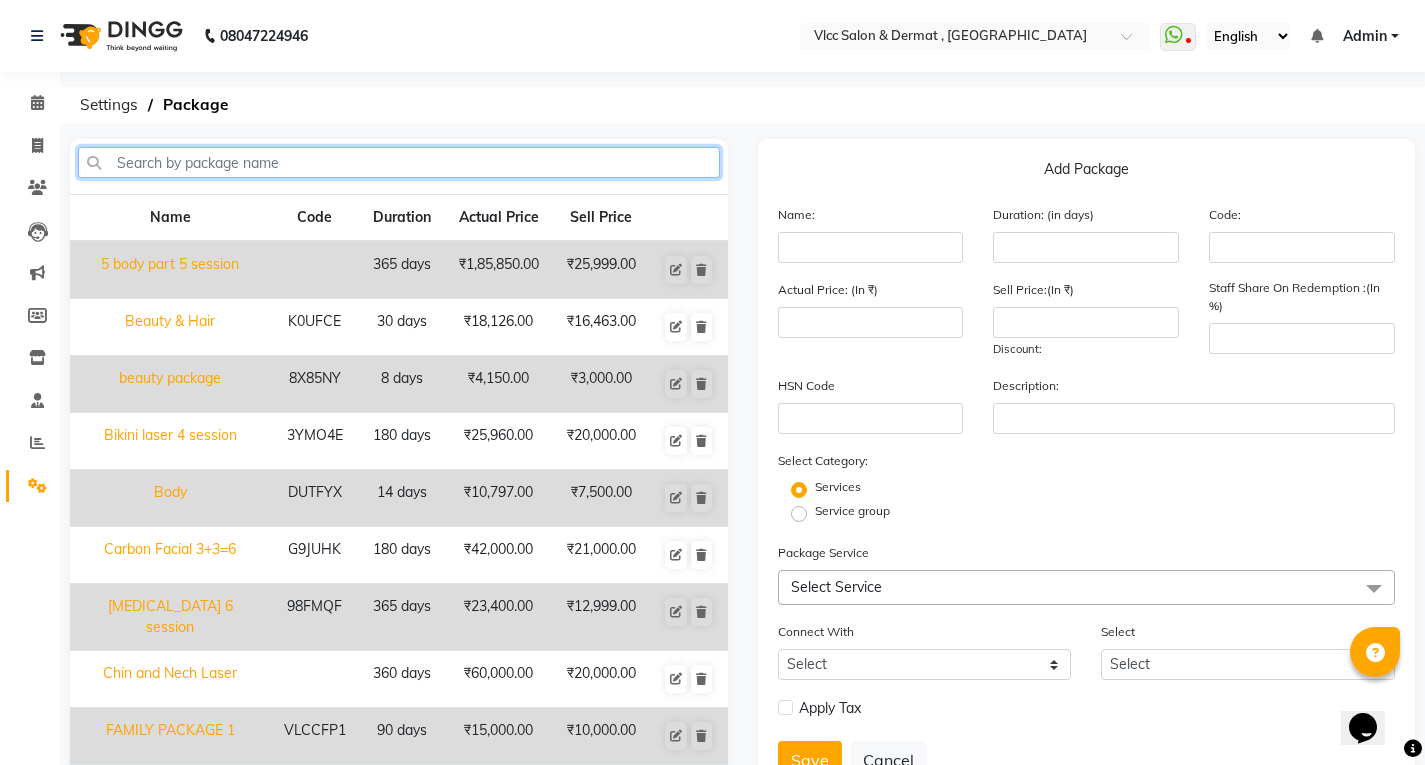 click 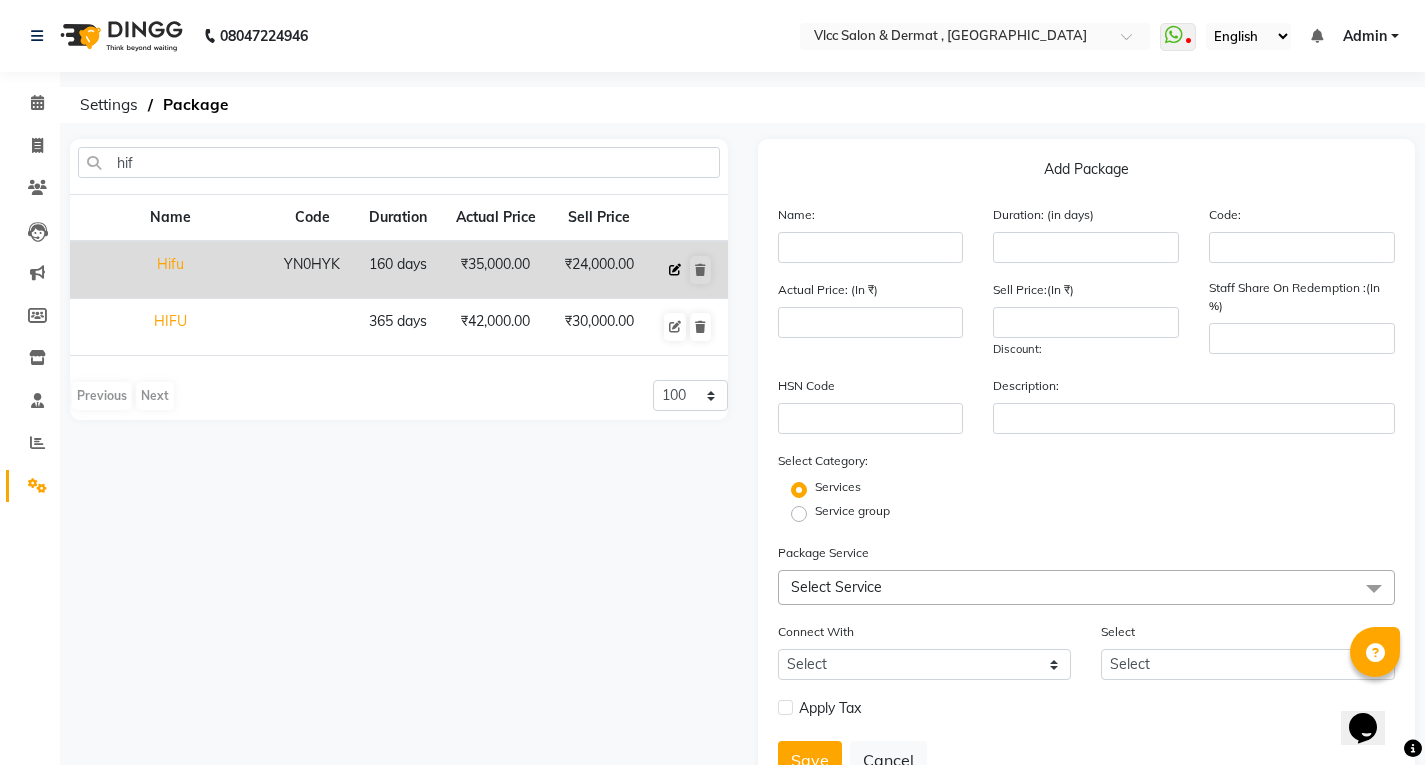 click 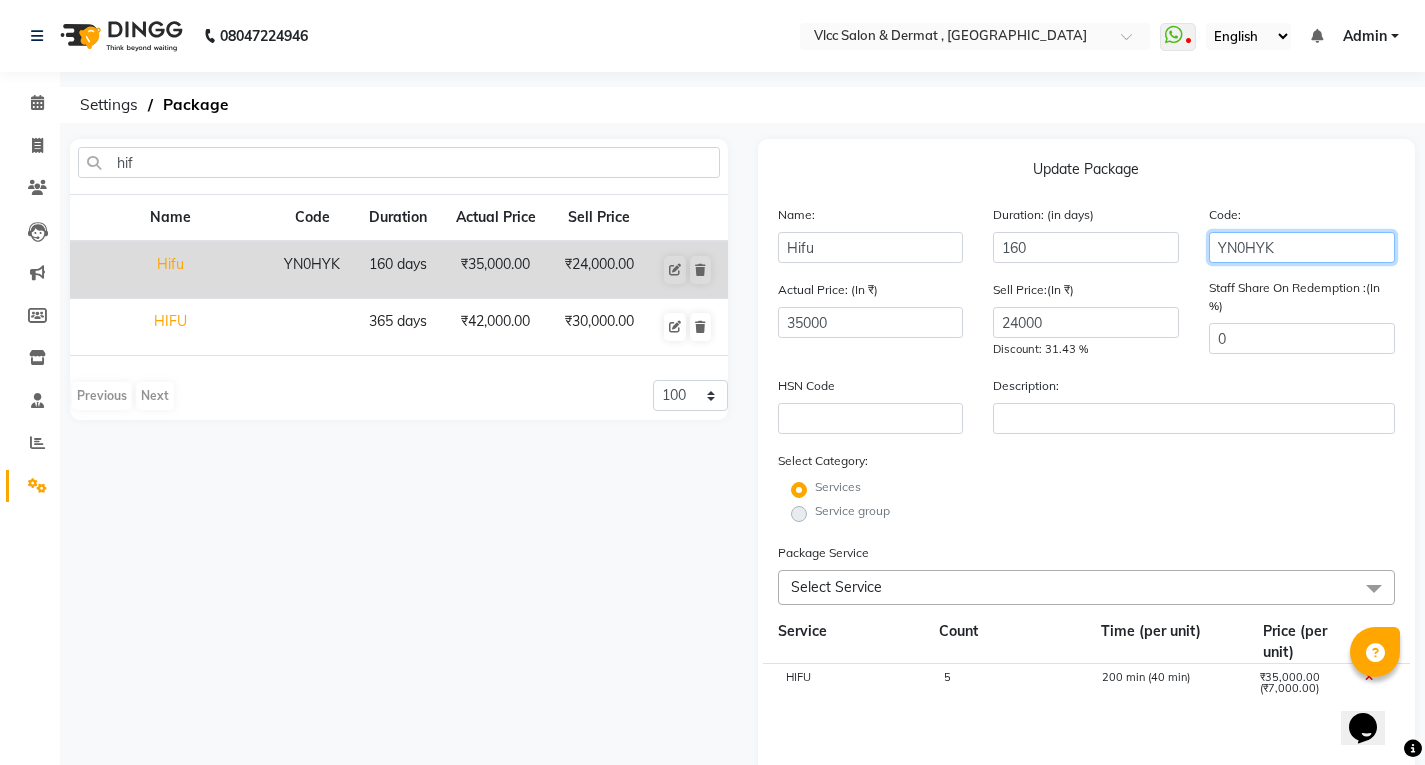 click on "YN0HYK" 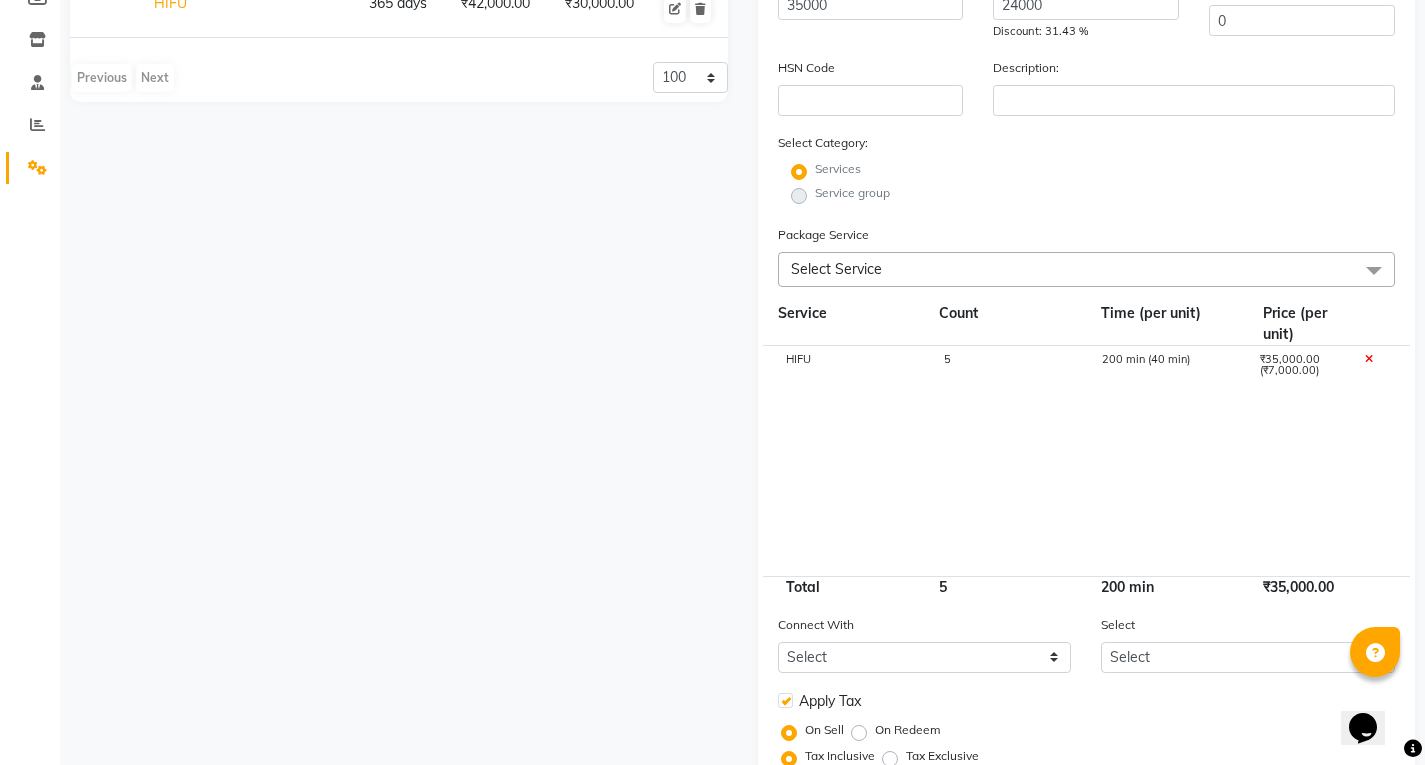 scroll, scrollTop: 443, scrollLeft: 0, axis: vertical 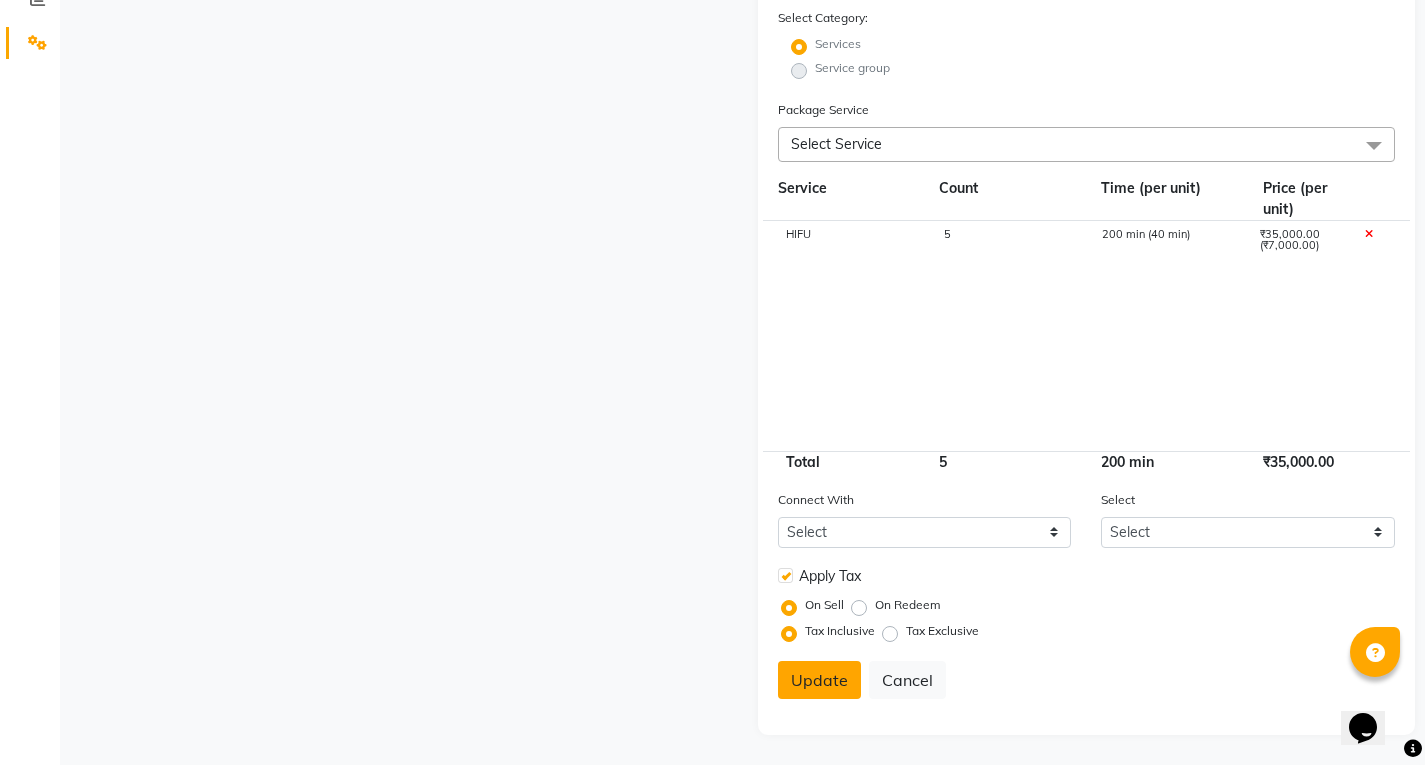 click on "Update" 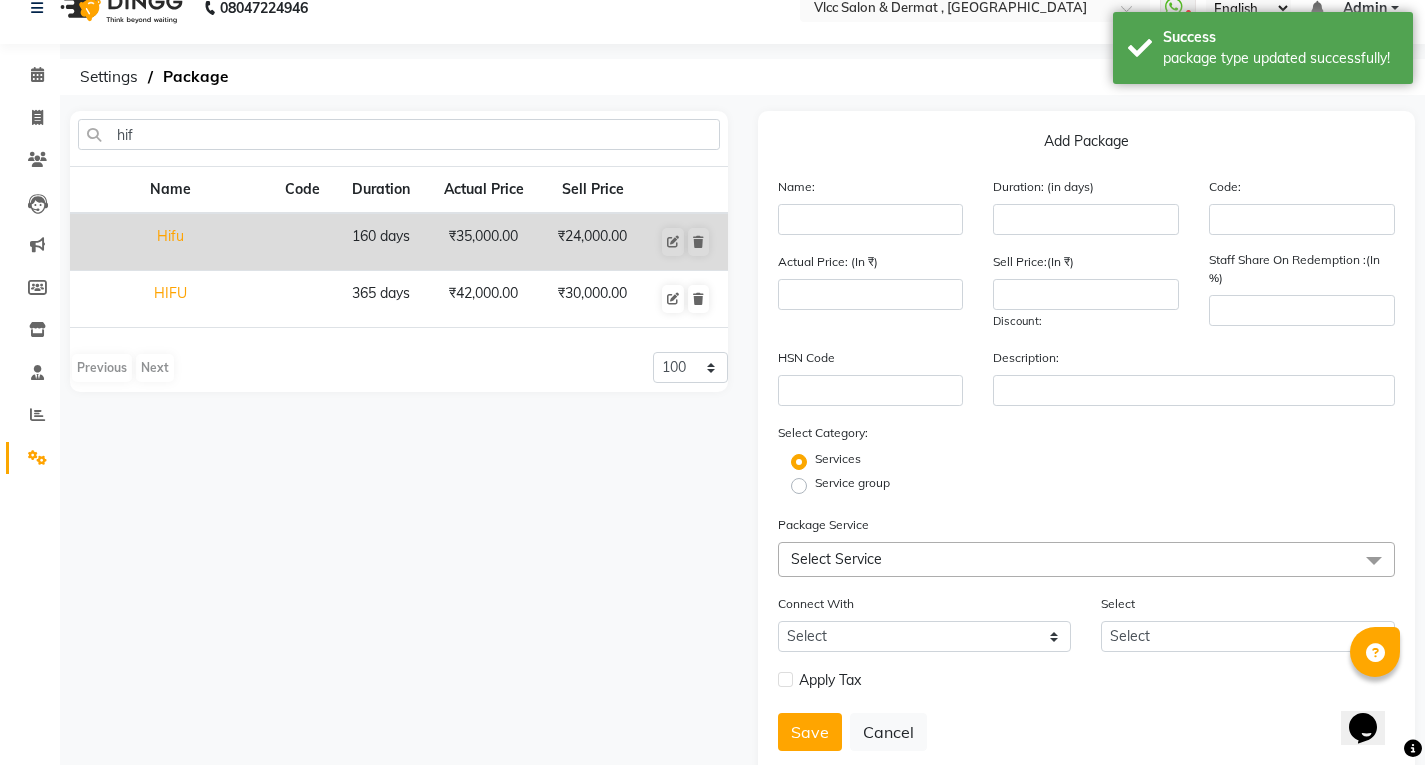scroll, scrollTop: 0, scrollLeft: 0, axis: both 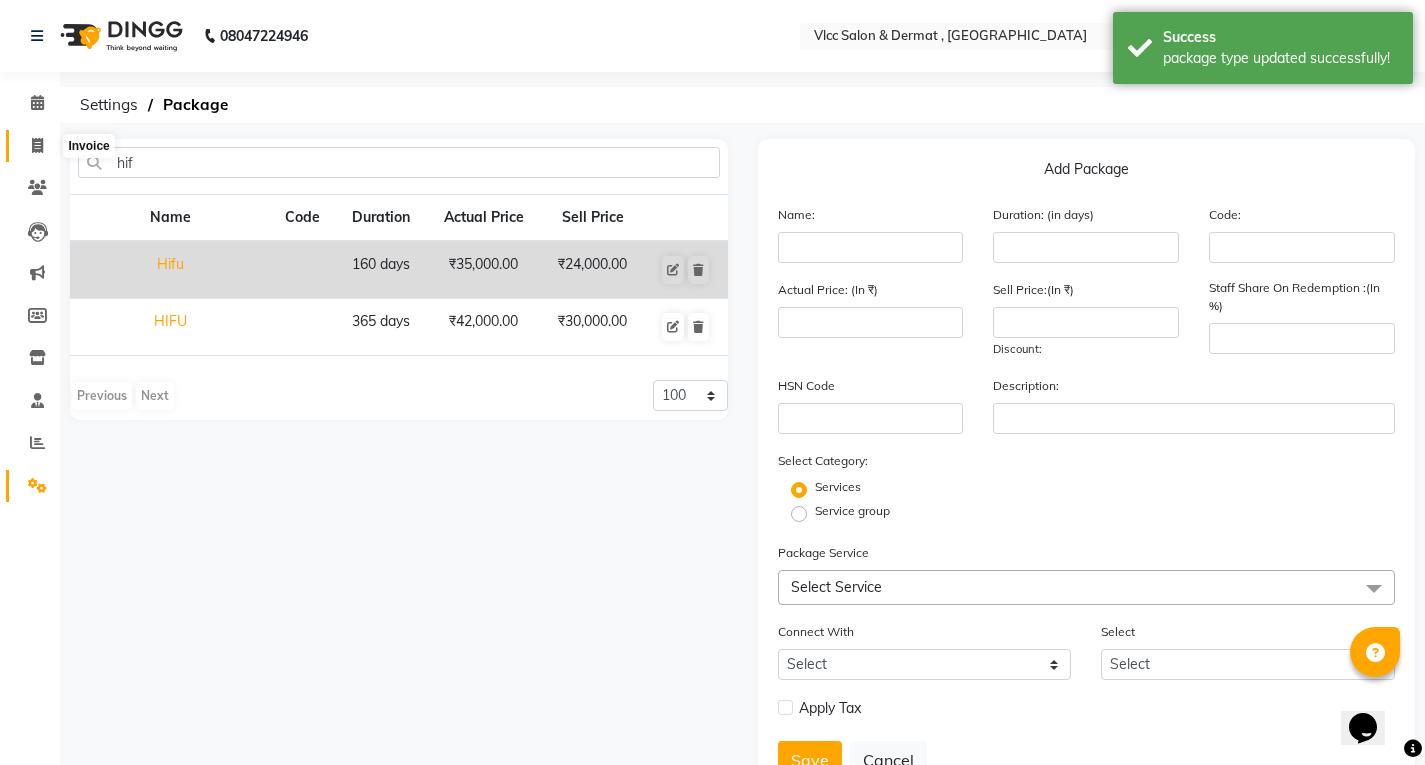 click 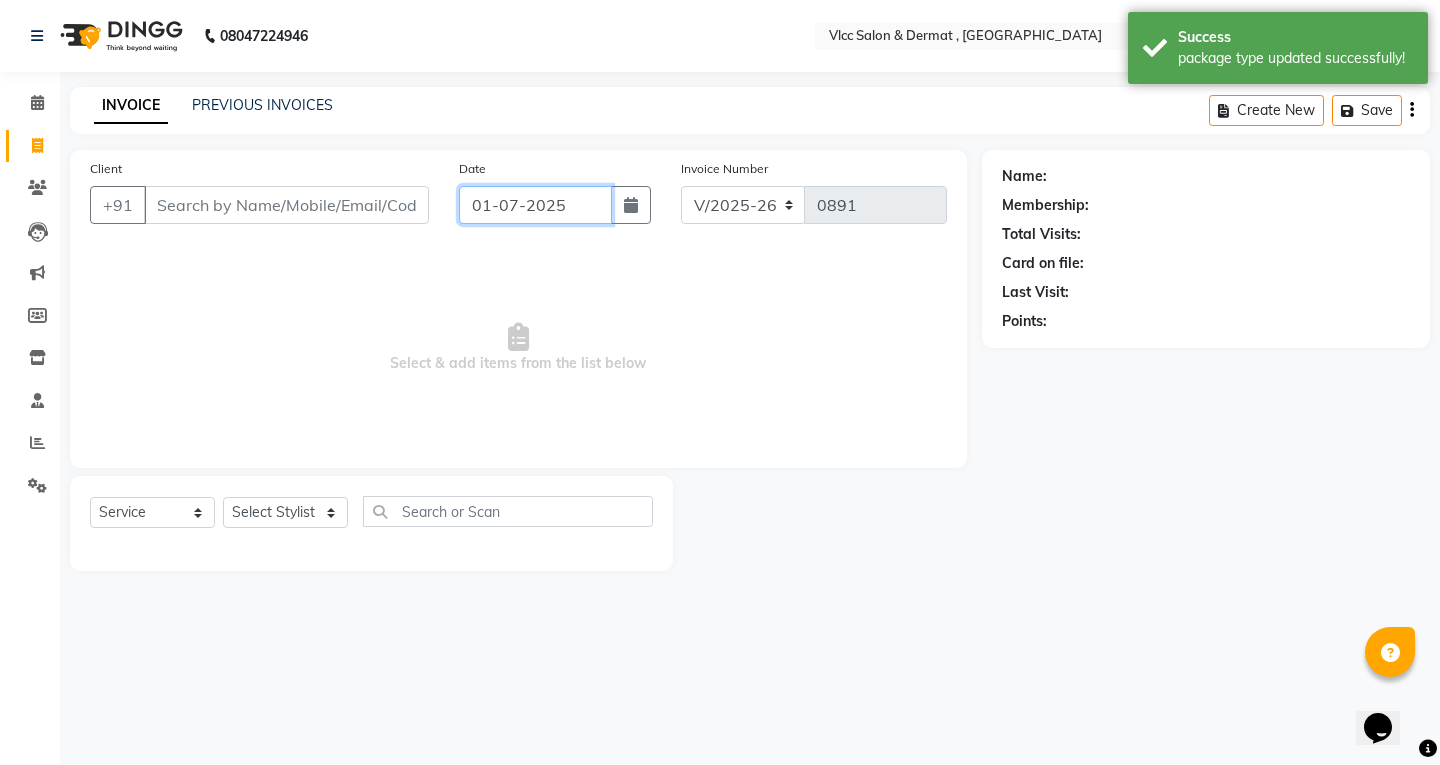 click on "01-07-2025" 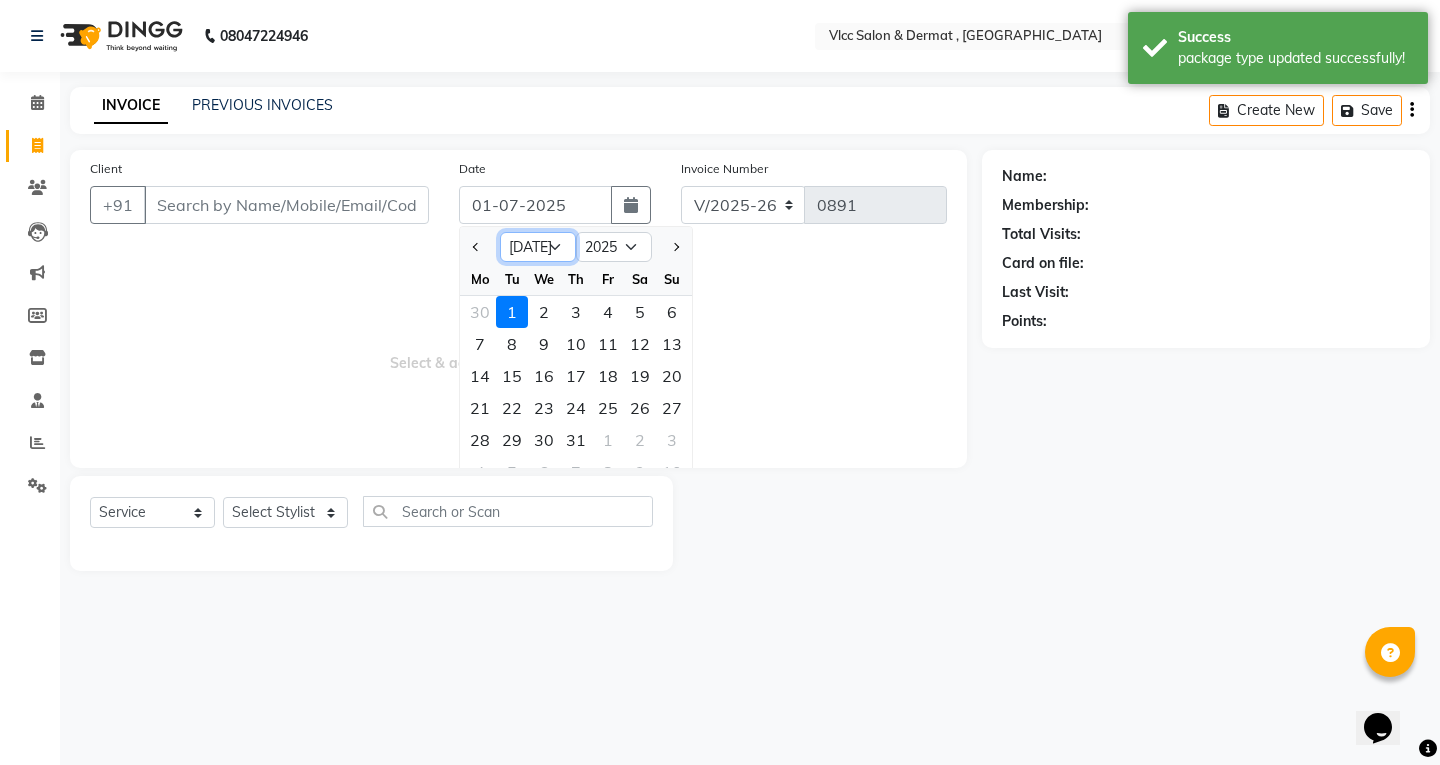 click on "Jan Feb Mar Apr May Jun [DATE] Aug Sep Oct Nov Dec" 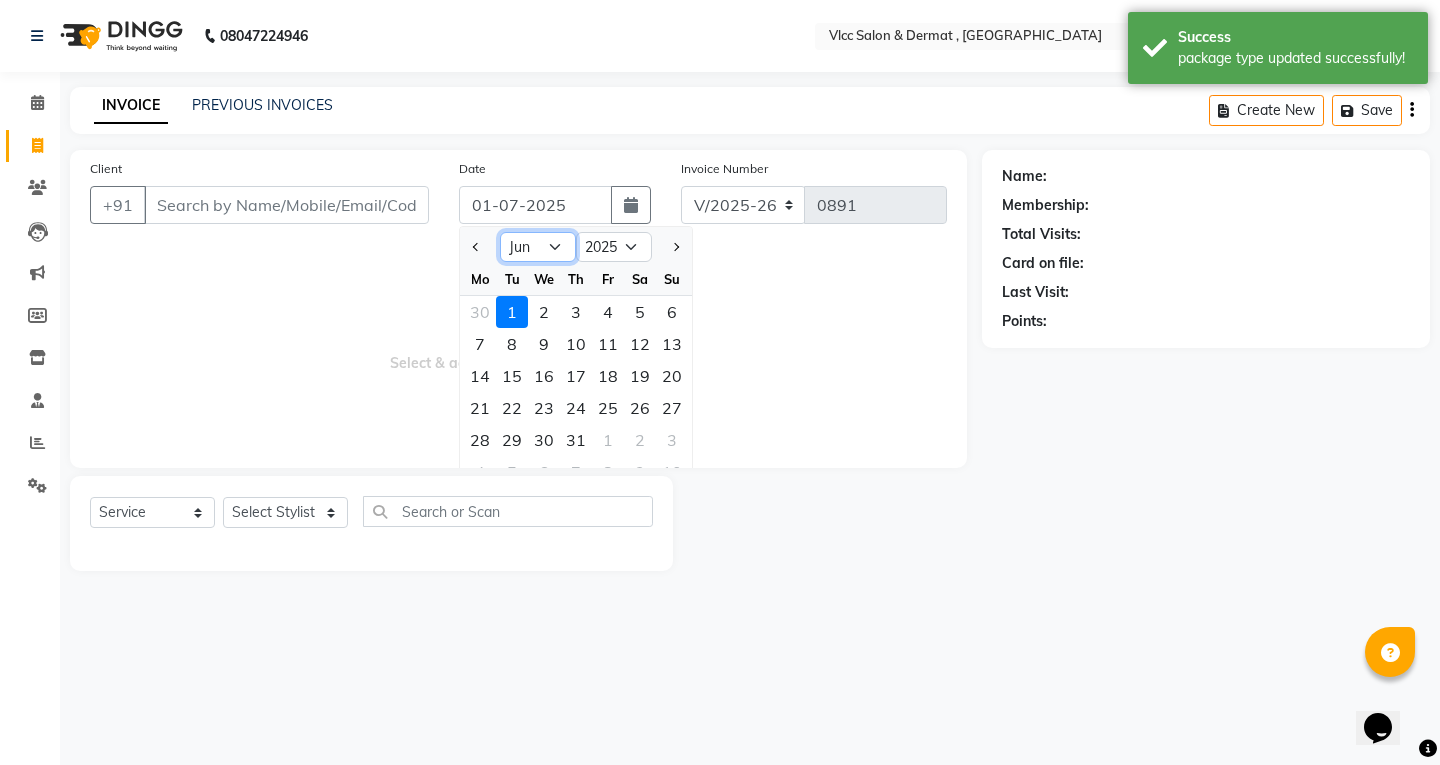 click on "Jan Feb Mar Apr May Jun [DATE] Aug Sep Oct Nov Dec" 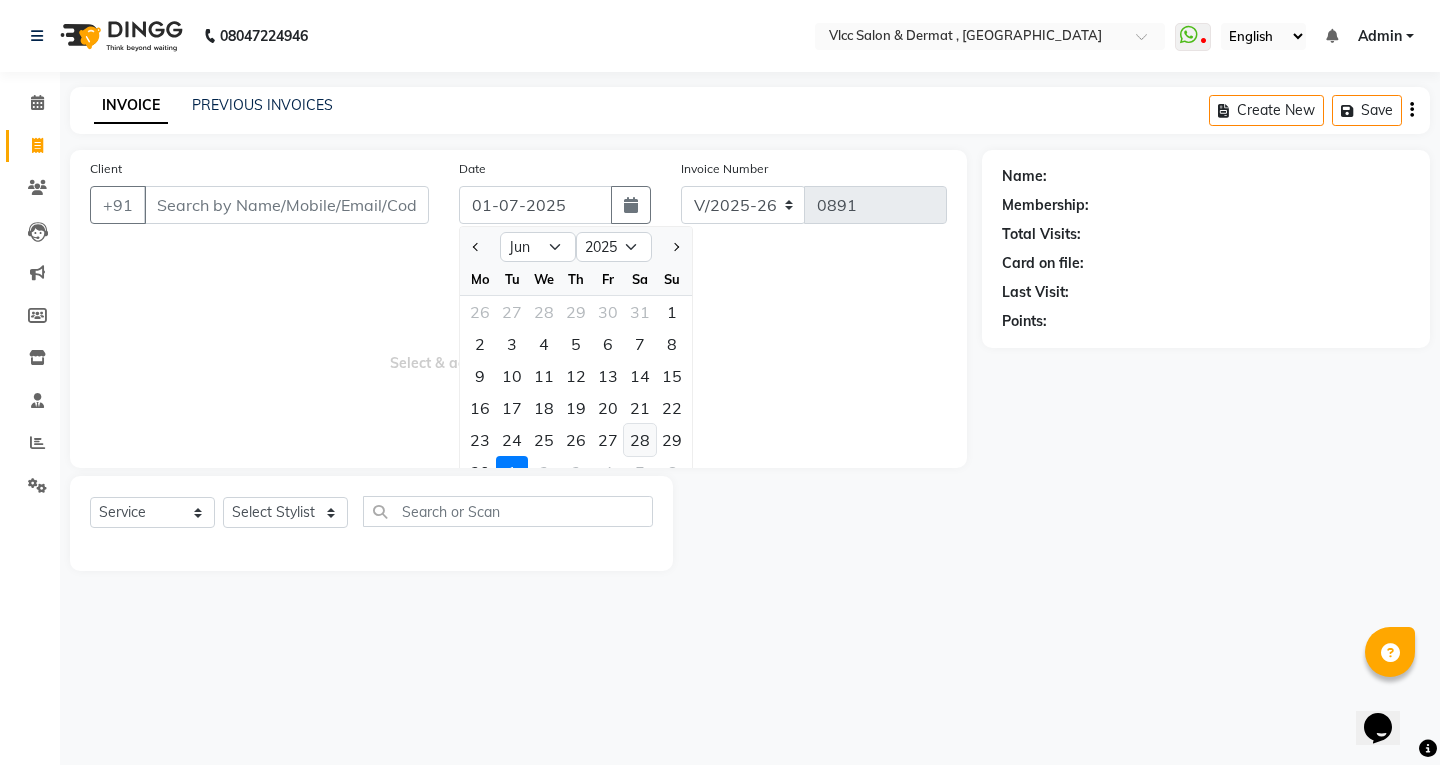 click on "28" 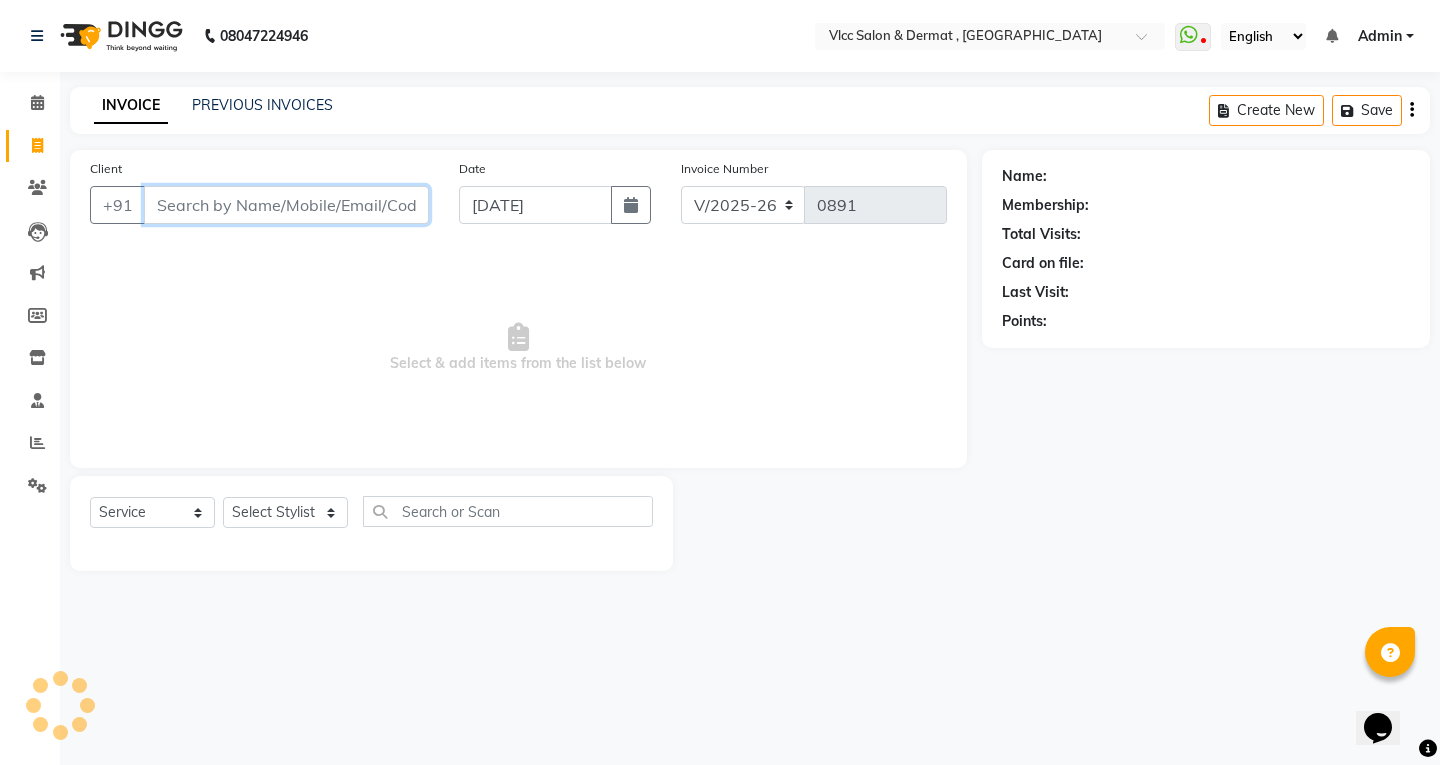 click on "Client" at bounding box center (286, 205) 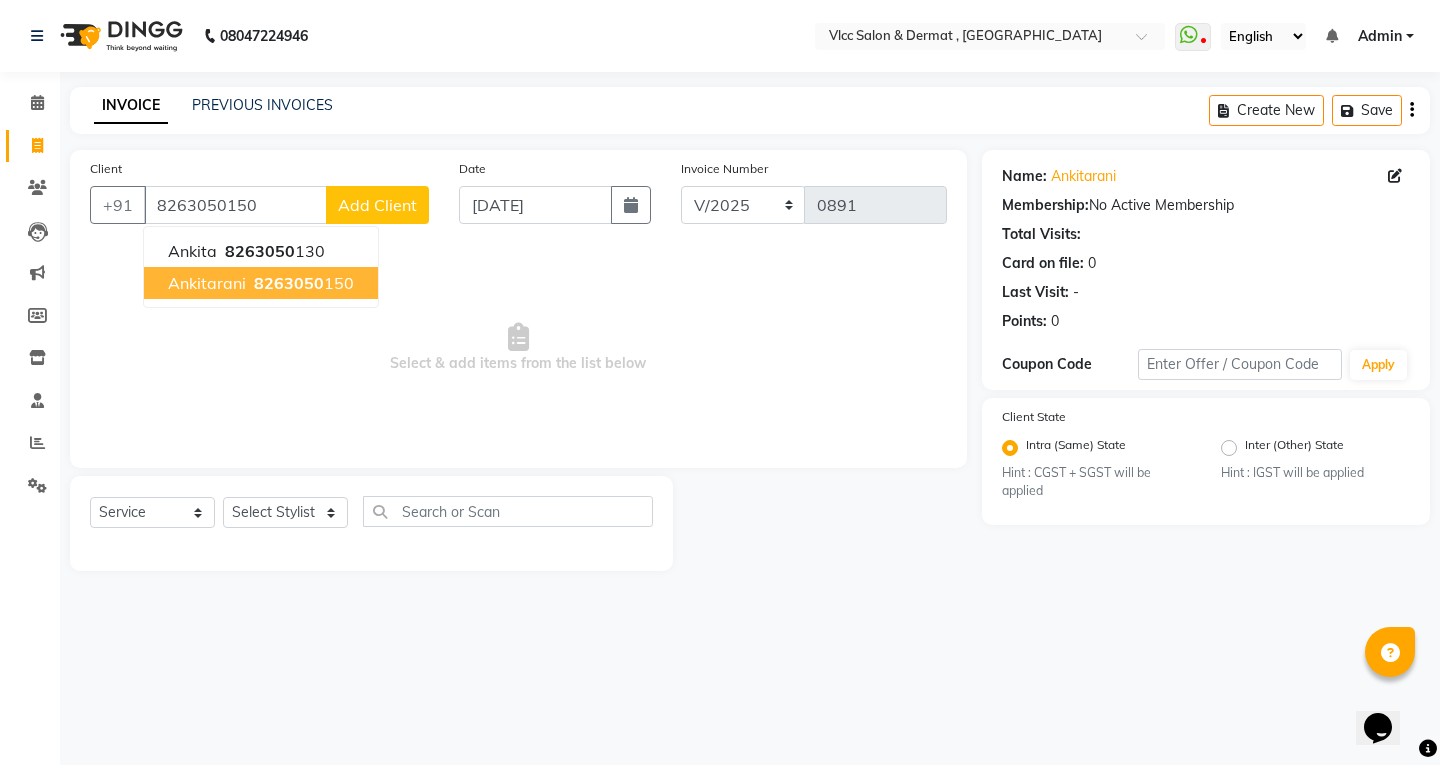 click on "Ankitarani" at bounding box center (207, 283) 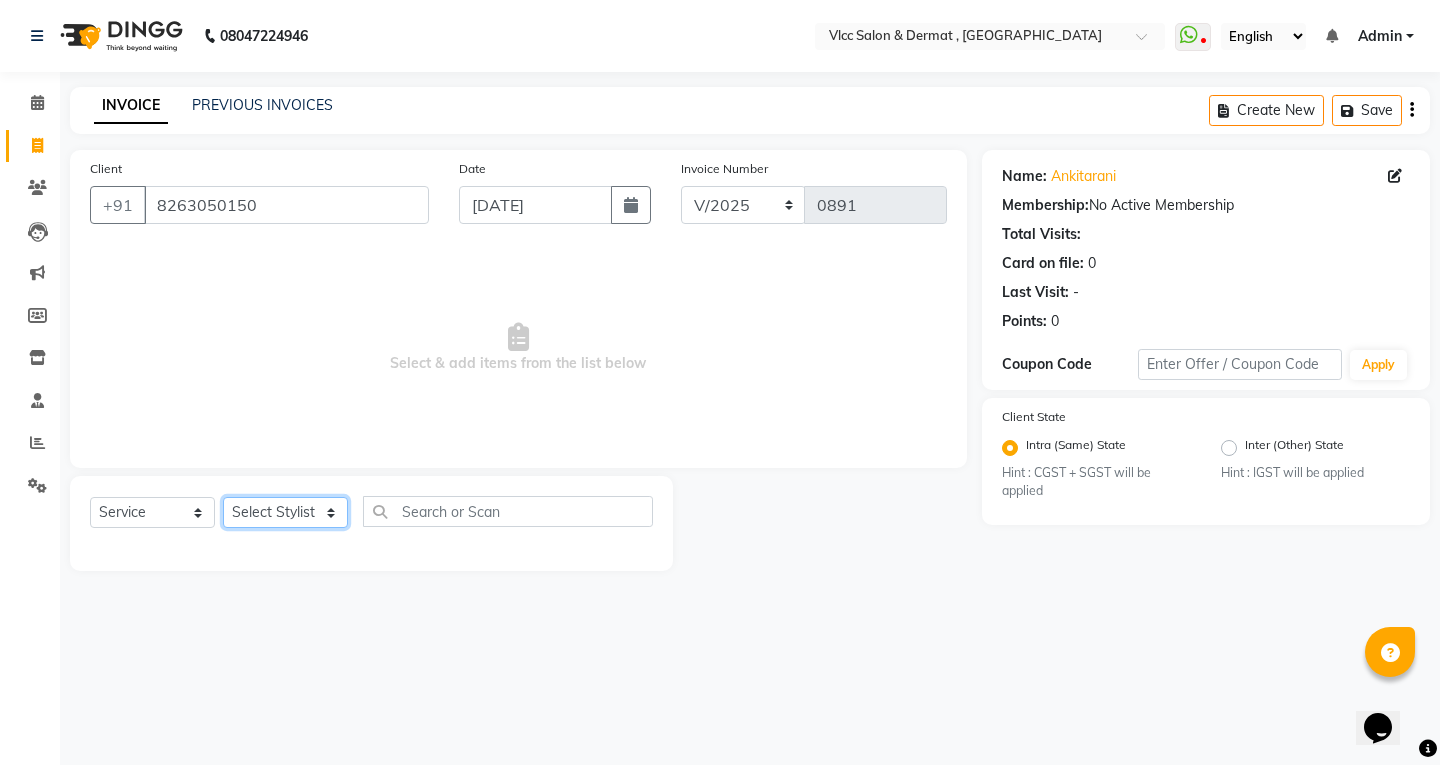 click on "Select Stylist [PERSON_NAME] [PERSON_NAME] [PERSON_NAME] [PERSON_NAME] [PERSON_NAME] [PERSON_NAME] [PERSON_NAME] Radha [PERSON_NAME] [PERSON_NAME] [PERSON_NAME] Vidya" 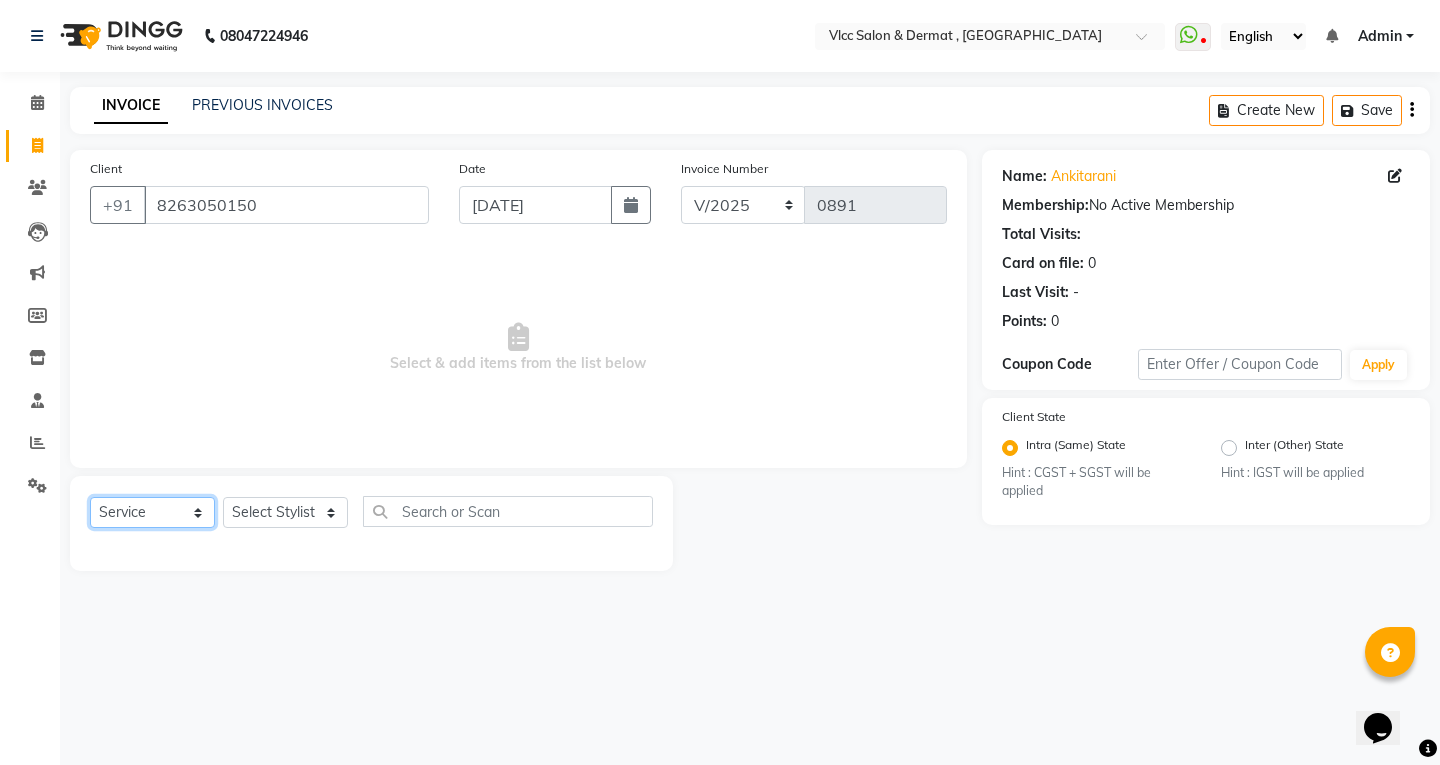 drag, startPoint x: 133, startPoint y: 512, endPoint x: 141, endPoint y: 527, distance: 17 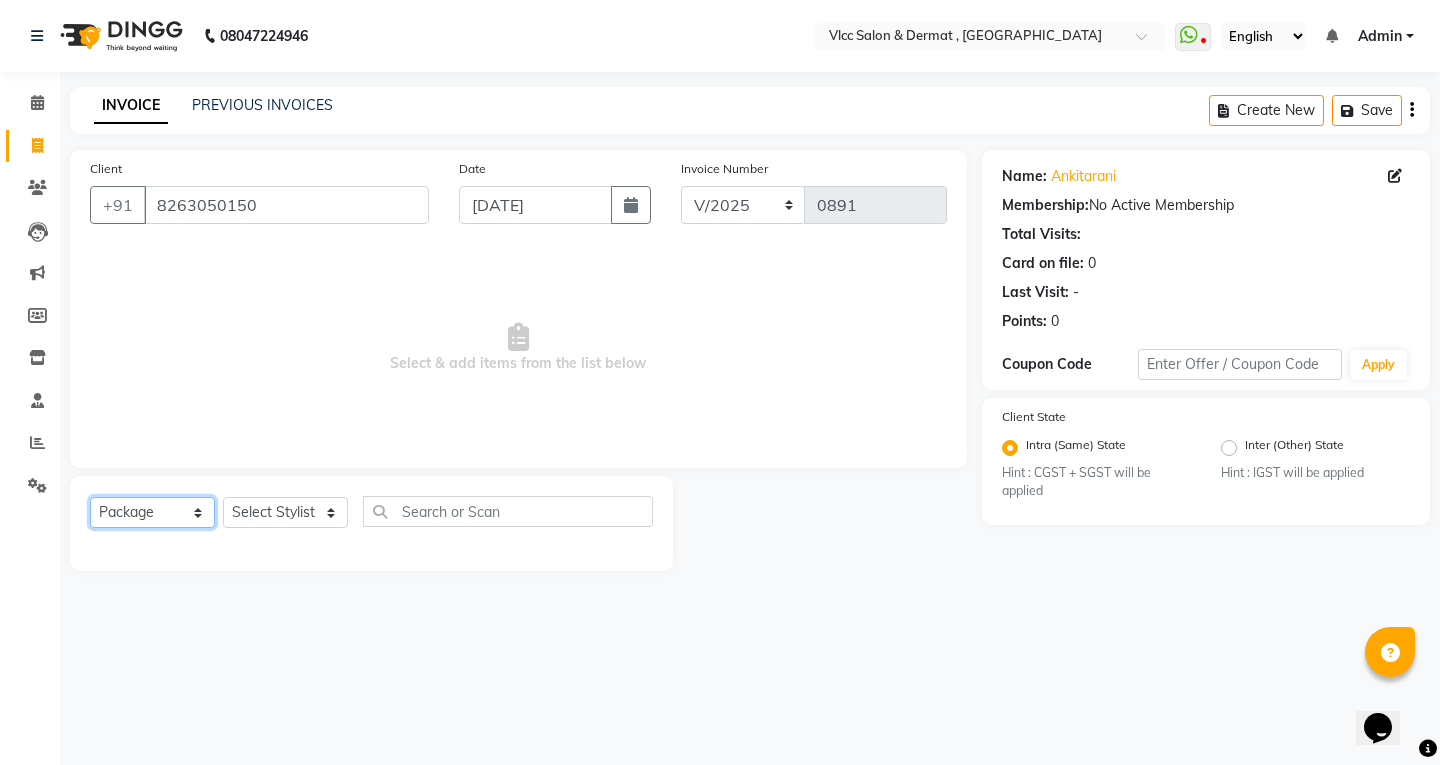 click on "Select  Service  Product  Membership  Package Voucher Prepaid Gift Card" 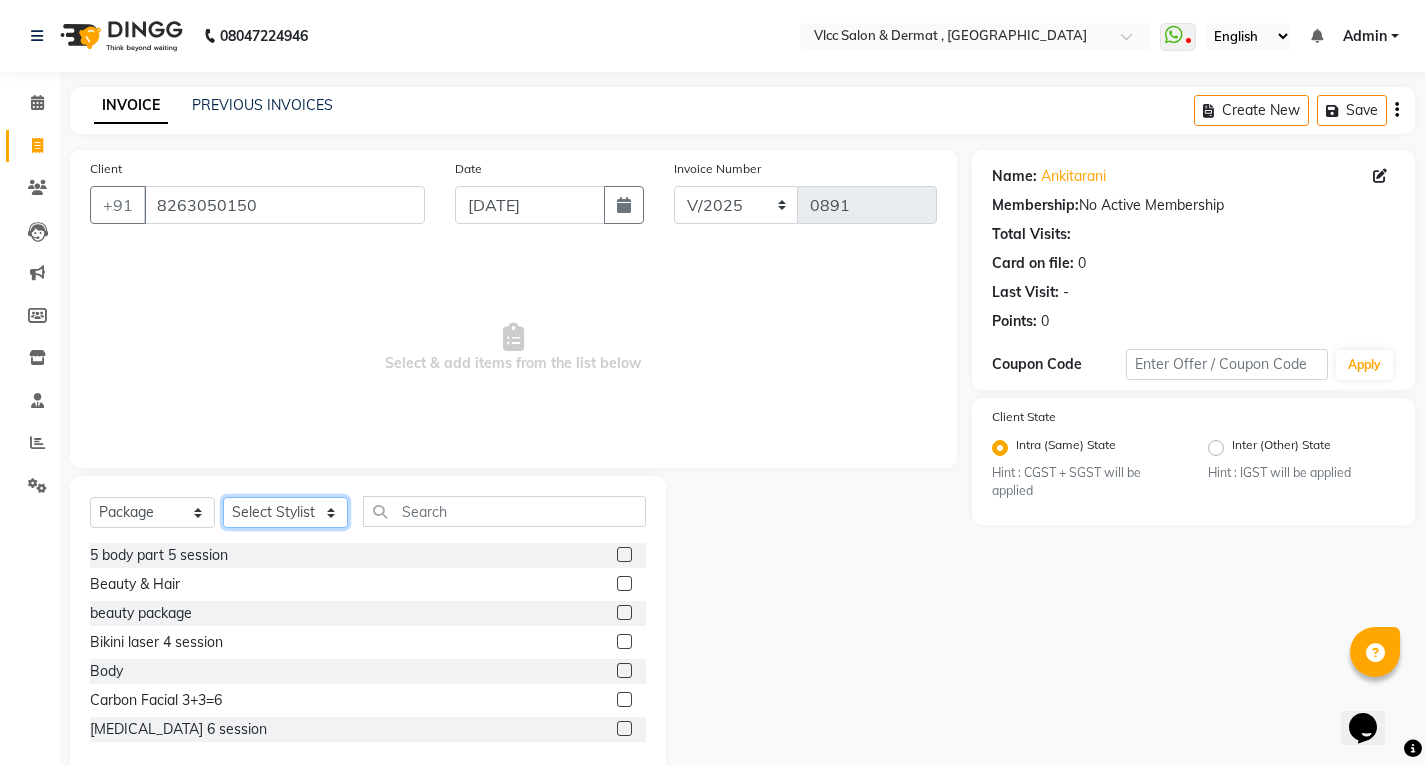 click on "Select Stylist [PERSON_NAME] [PERSON_NAME] [PERSON_NAME] [PERSON_NAME] [PERSON_NAME] [PERSON_NAME] [PERSON_NAME] Radha [PERSON_NAME] [PERSON_NAME] [PERSON_NAME] Vidya" 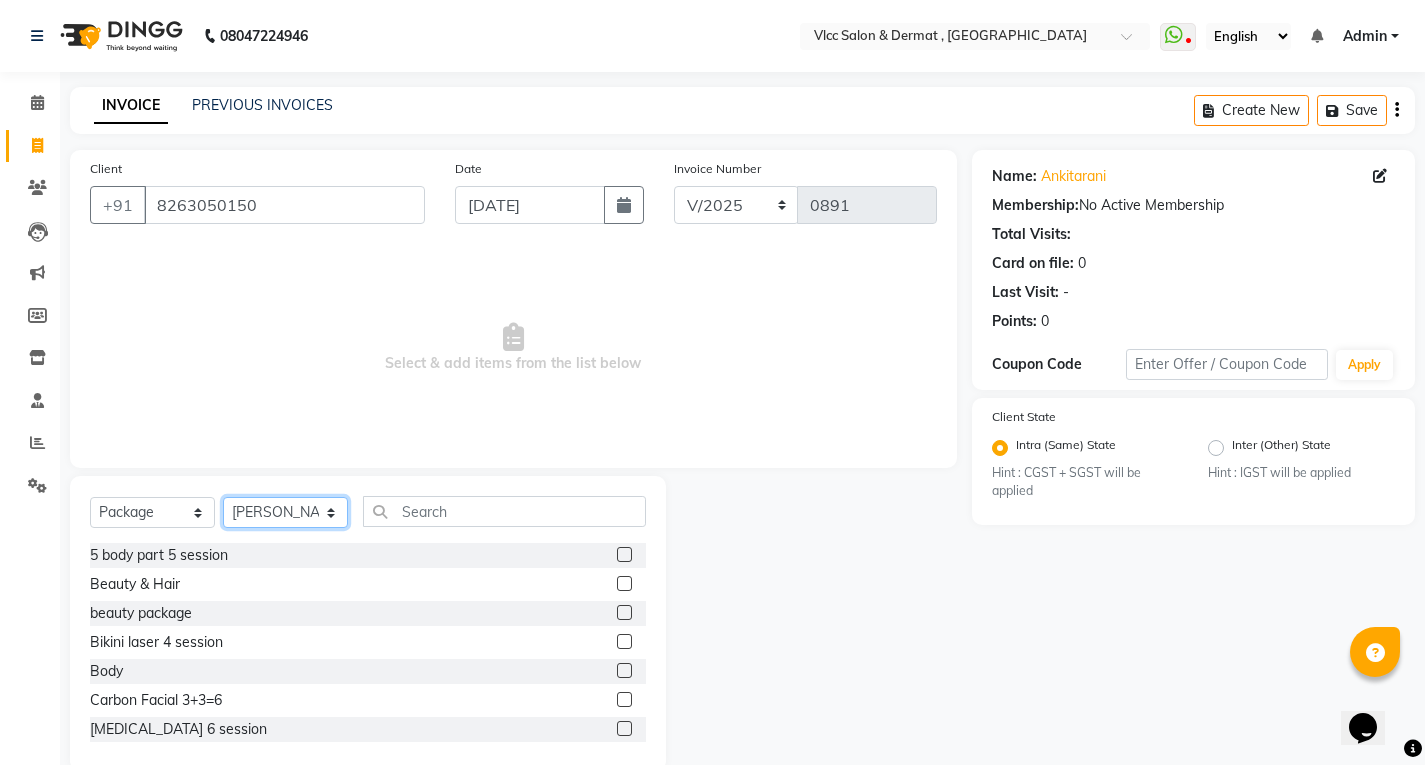 click on "Select Stylist [PERSON_NAME] [PERSON_NAME] [PERSON_NAME] [PERSON_NAME] [PERSON_NAME] [PERSON_NAME] [PERSON_NAME] Radha [PERSON_NAME] [PERSON_NAME] [PERSON_NAME] Vidya" 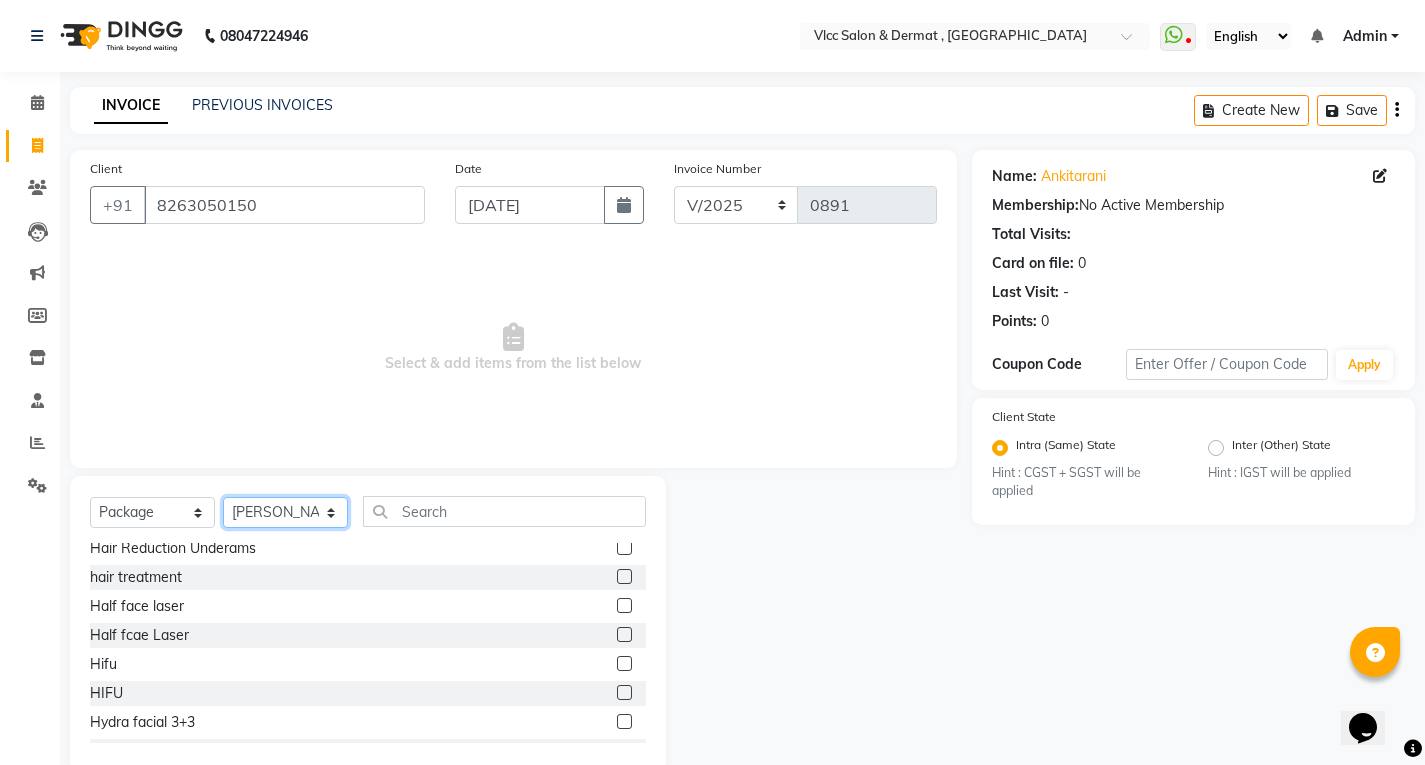 scroll, scrollTop: 600, scrollLeft: 0, axis: vertical 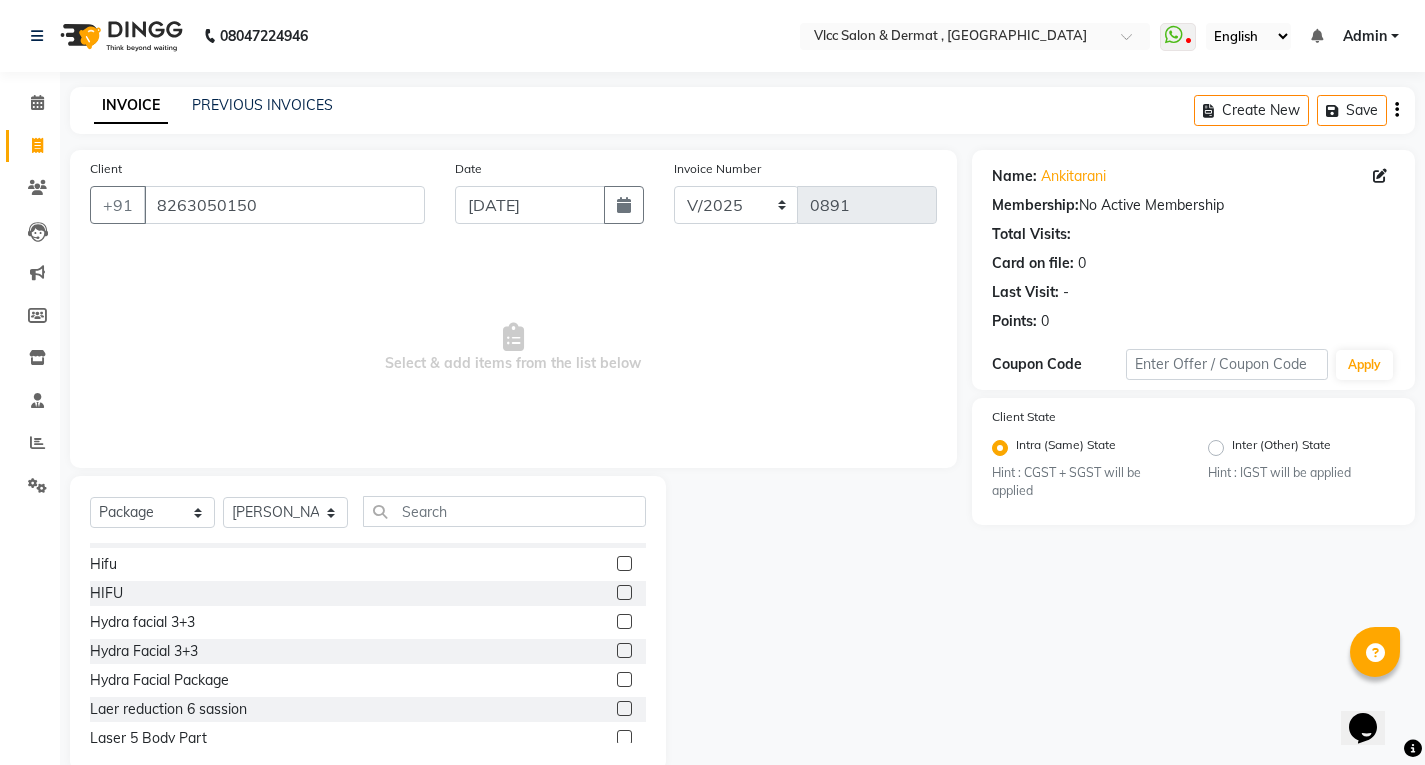 click 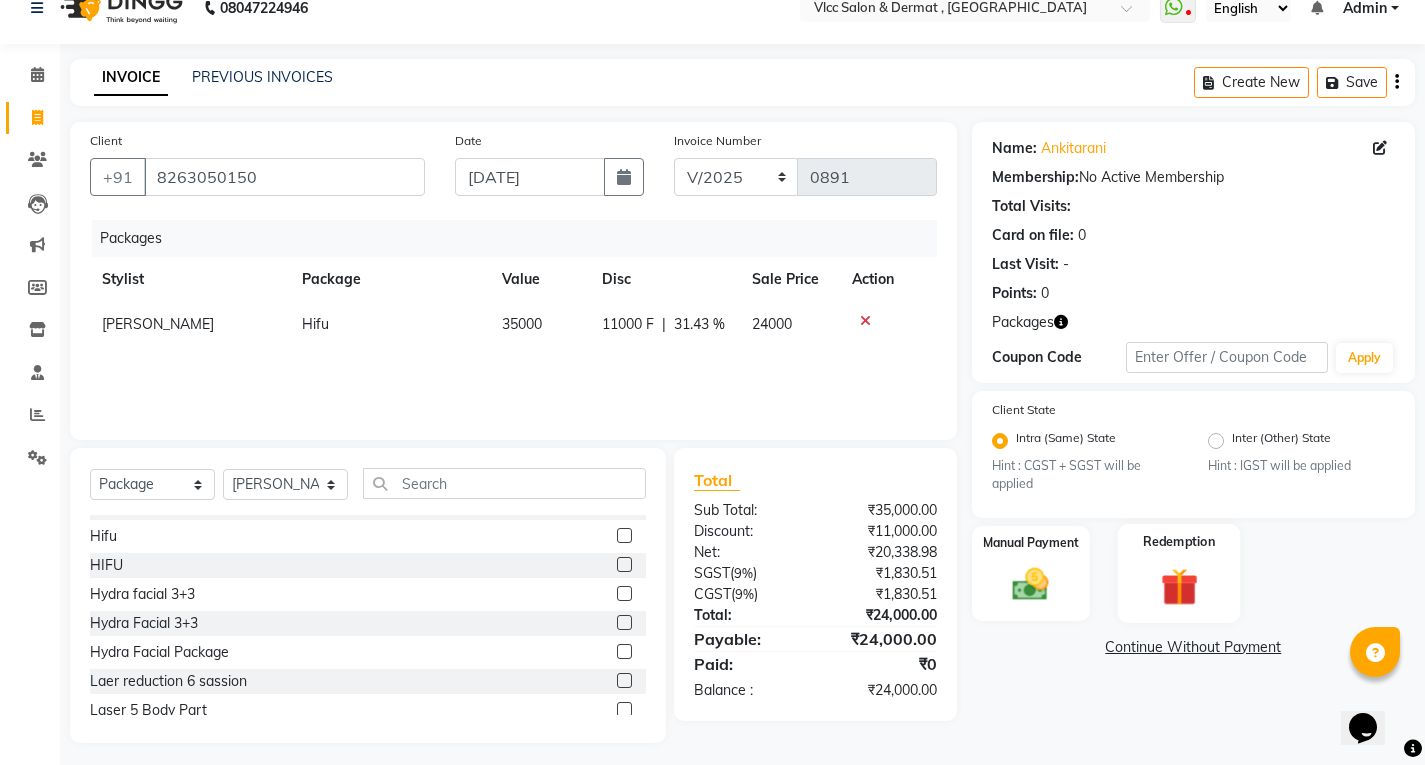 scroll, scrollTop: 36, scrollLeft: 0, axis: vertical 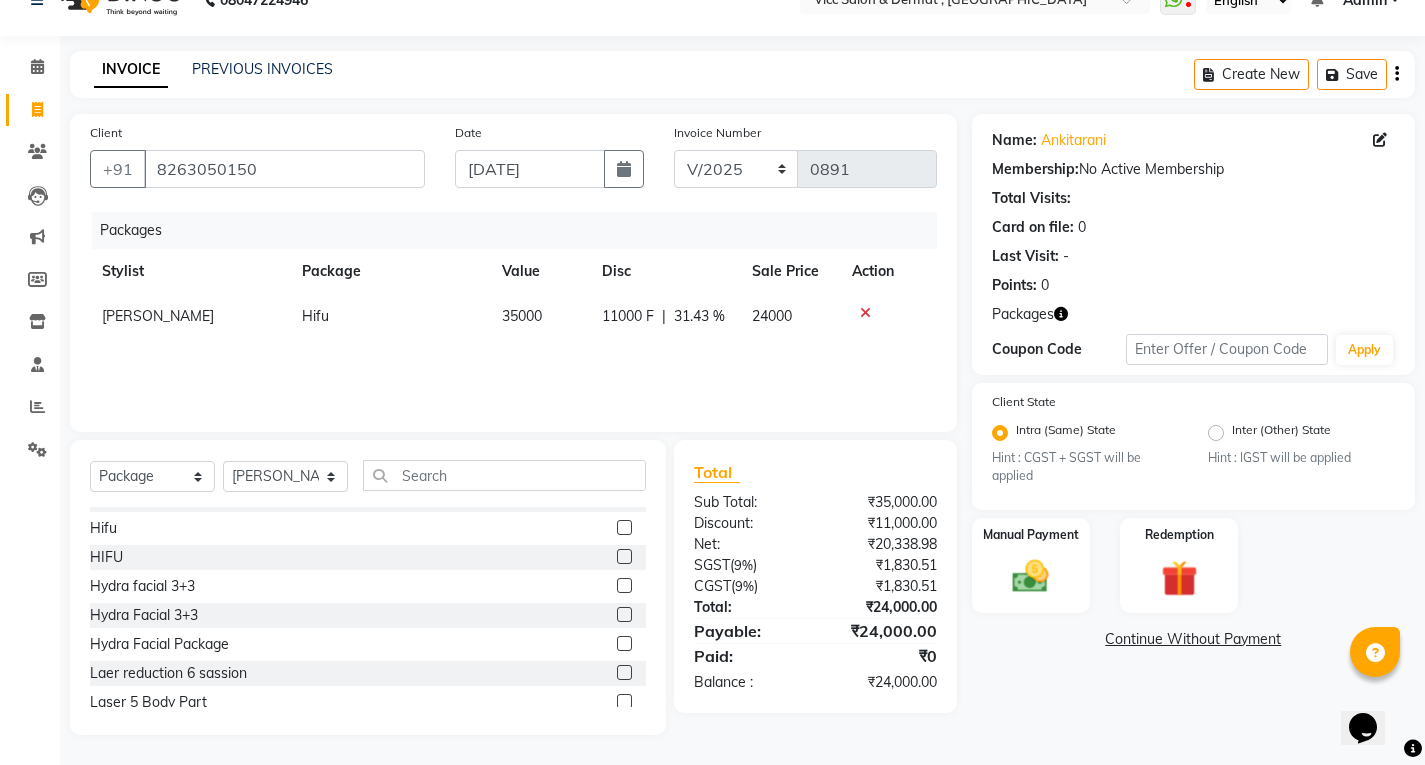 click on "Hifu" 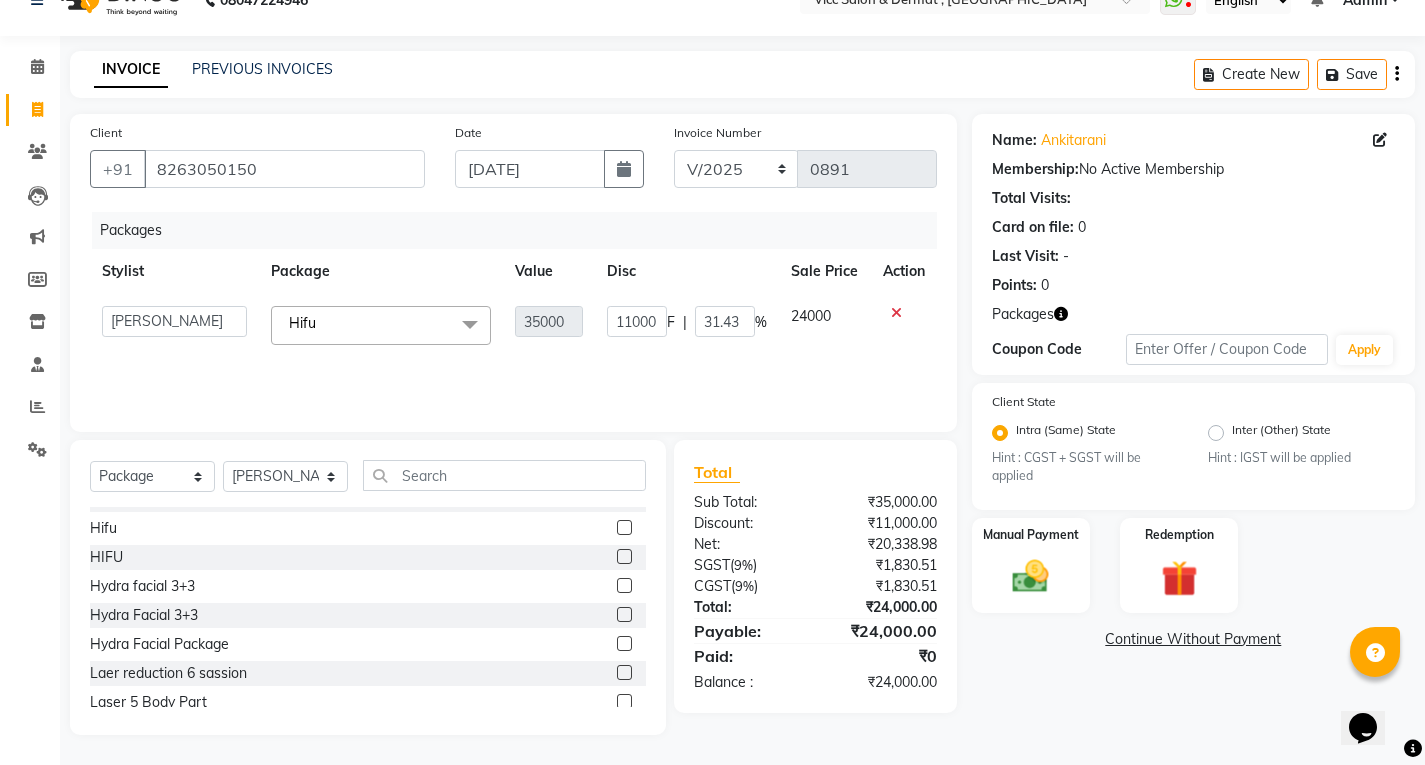 click on "Hifu  x" 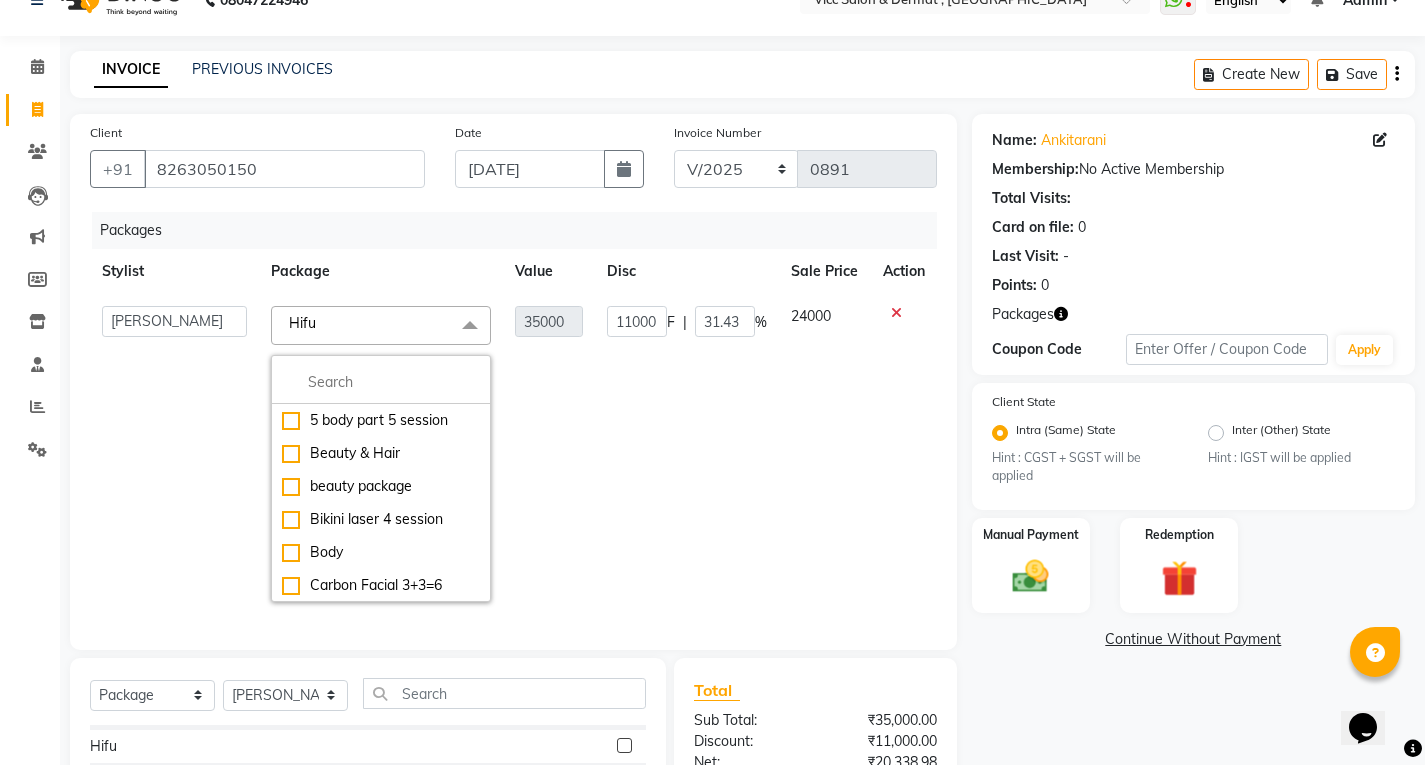 click on "11000 F | 31.43 %" 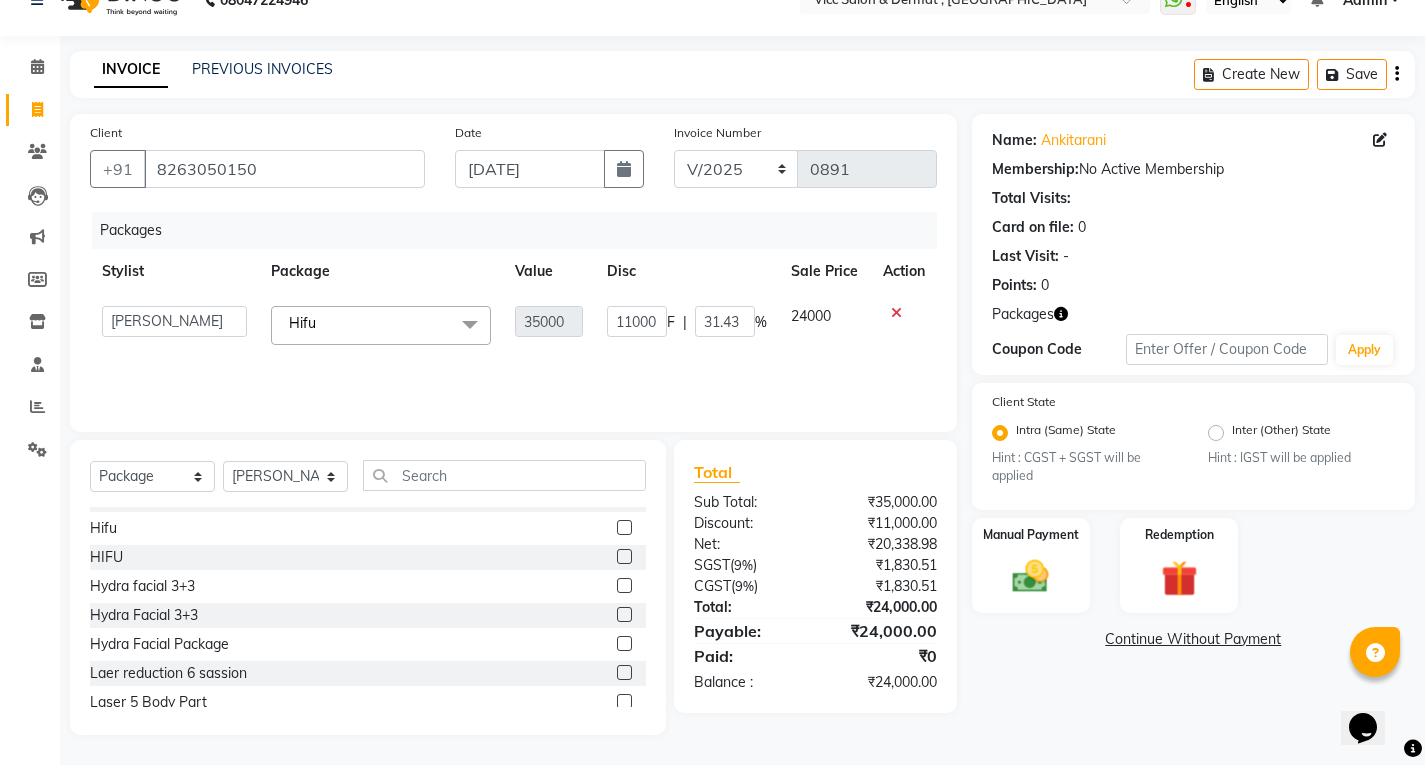 click on "Packages Stylist Package Value Disc Sale Price Action  [PERSON_NAME]   [PERSON_NAME]   [PERSON_NAME]   [PERSON_NAME]   [PERSON_NAME]   [PERSON_NAME]   [PERSON_NAME]   Radha   [PERSON_NAME]   [PERSON_NAME]   [PERSON_NAME]   Vidya  Hifu  x 5 body part 5 session Beauty & Hair beauty package Bikini laser 4 session Body Carbon Facial 3+3=6 [MEDICAL_DATA] 6 session Chin and Nech Laser FAMILY PACKAGE 1 FAMILY PACKAGE 2 FAMILY PACKAGE 3 FAMILY PACKAGE 4 full body laser Full body laser 7 session full face laser Full hand Laser 7 Session Hair Reduction Hair Reduction Underams hair treatment Half face laser  Half fcae Laser Hifu HIFU Hydra facial 3+3 Hydra Facial 3+3 Hydra Facial Package Laer reduction 6 sassion Laser 5 Body Part Laser 6 Sassion Laser Reduction 6 body part Laser Reduction Bikini 5 session Marula oil 3+2 Marula oil spa 3+1 Marula spa truffal 3+1 Regular hairspa 3 session Scalp treatment 3+1 35000 11000 F | 31.43 % 24000" 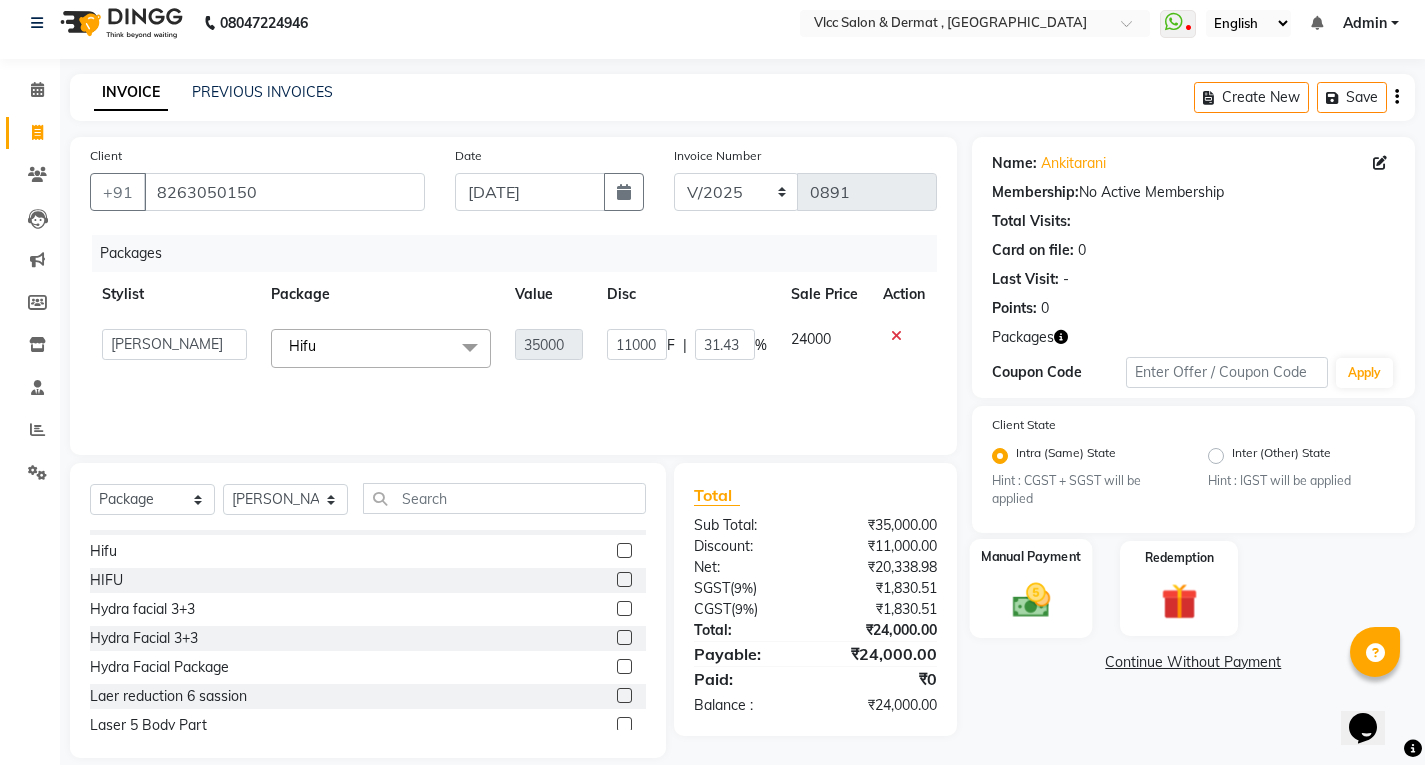 scroll, scrollTop: 36, scrollLeft: 0, axis: vertical 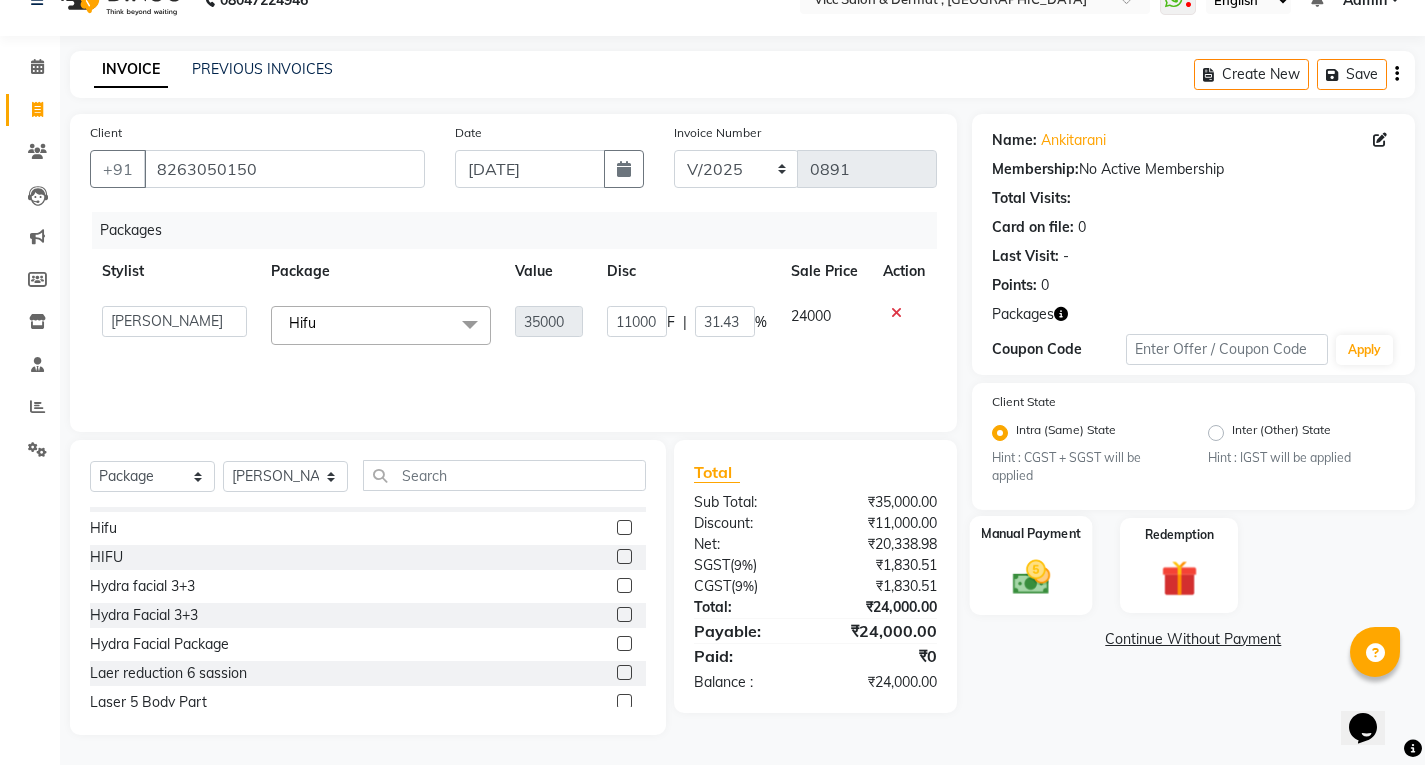 click 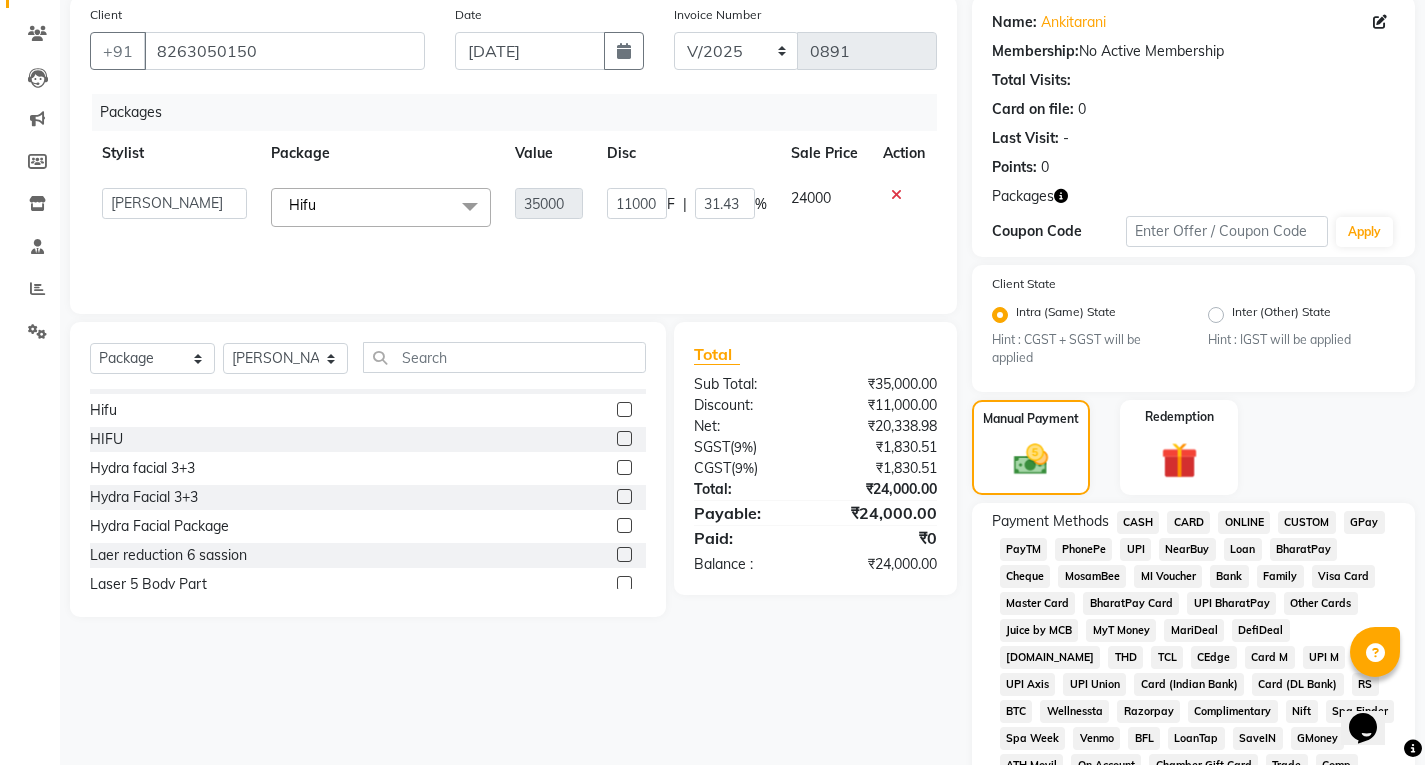 scroll, scrollTop: 336, scrollLeft: 0, axis: vertical 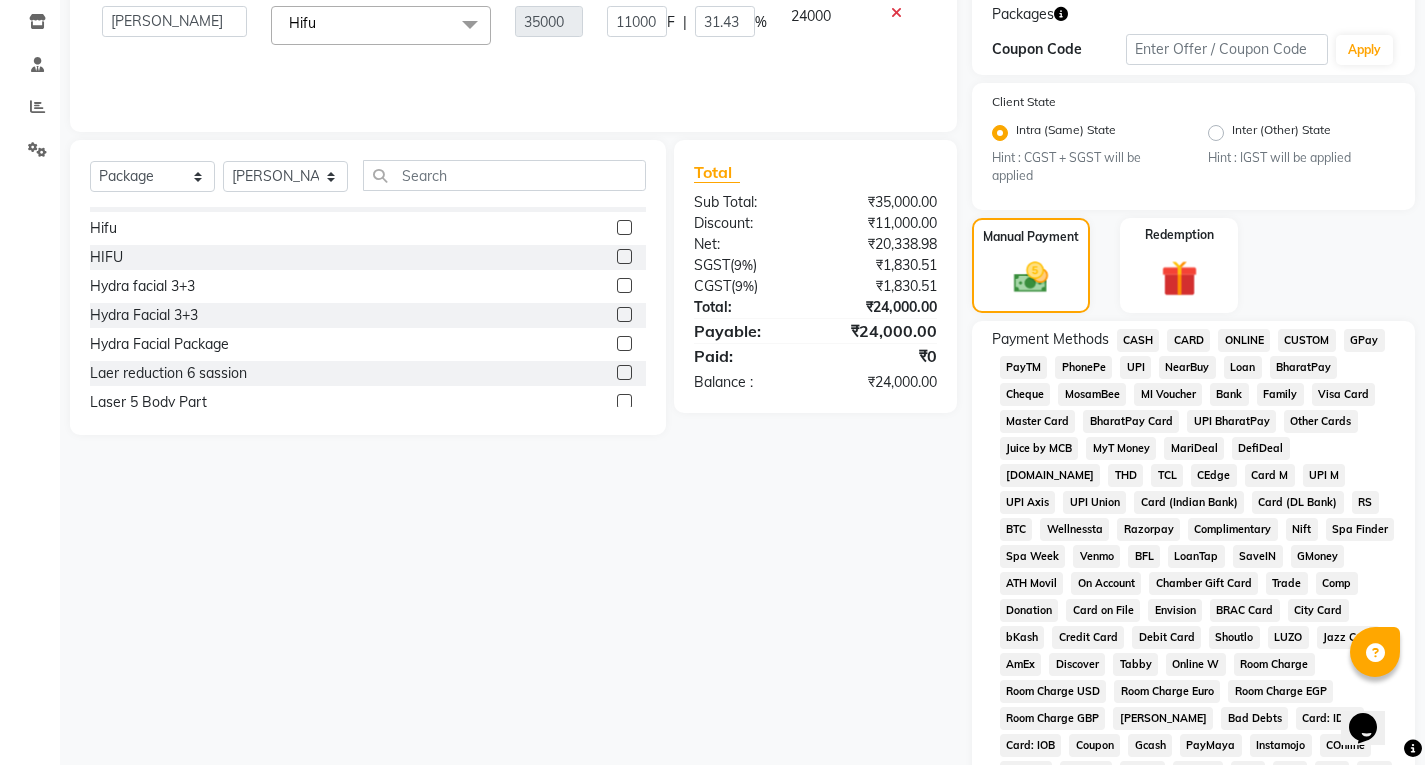 click on "UPI" 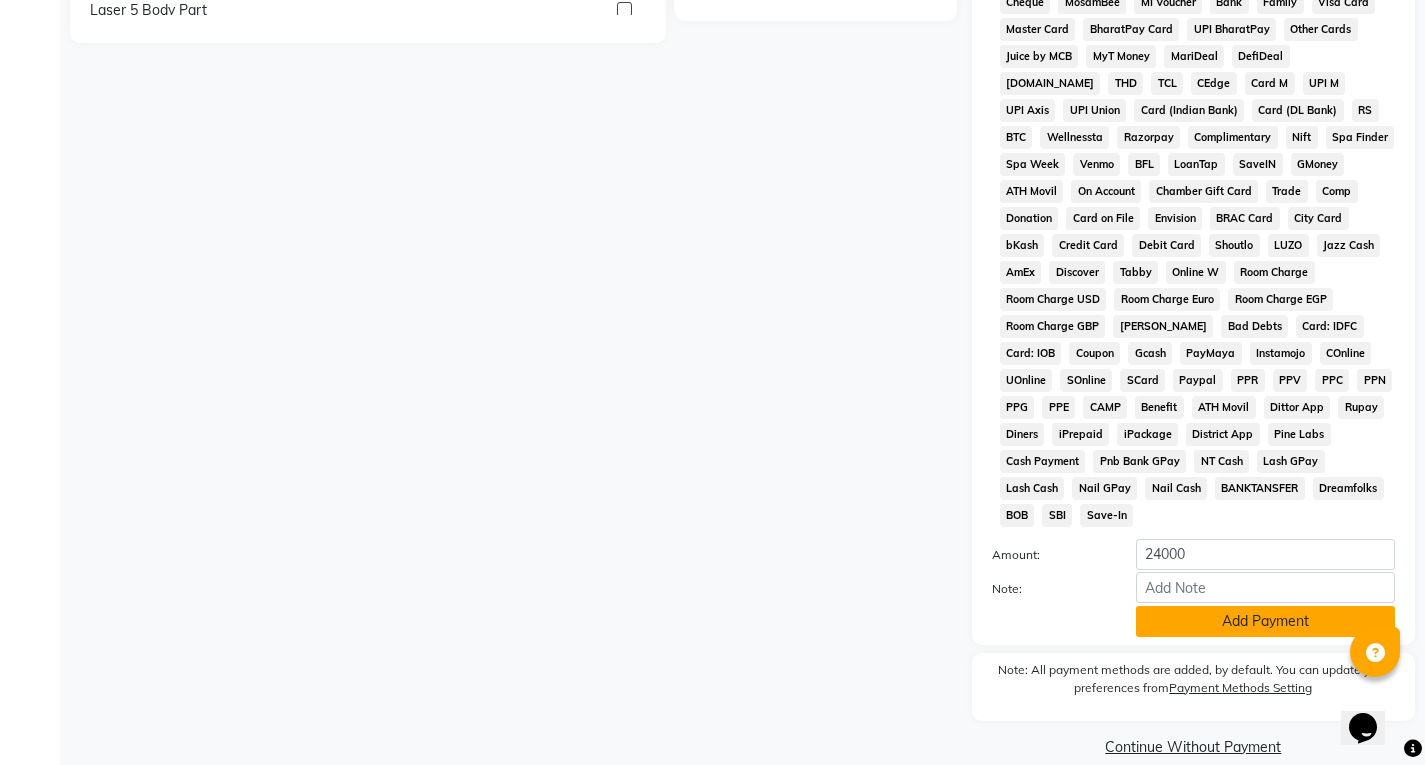 click on "Add Payment" 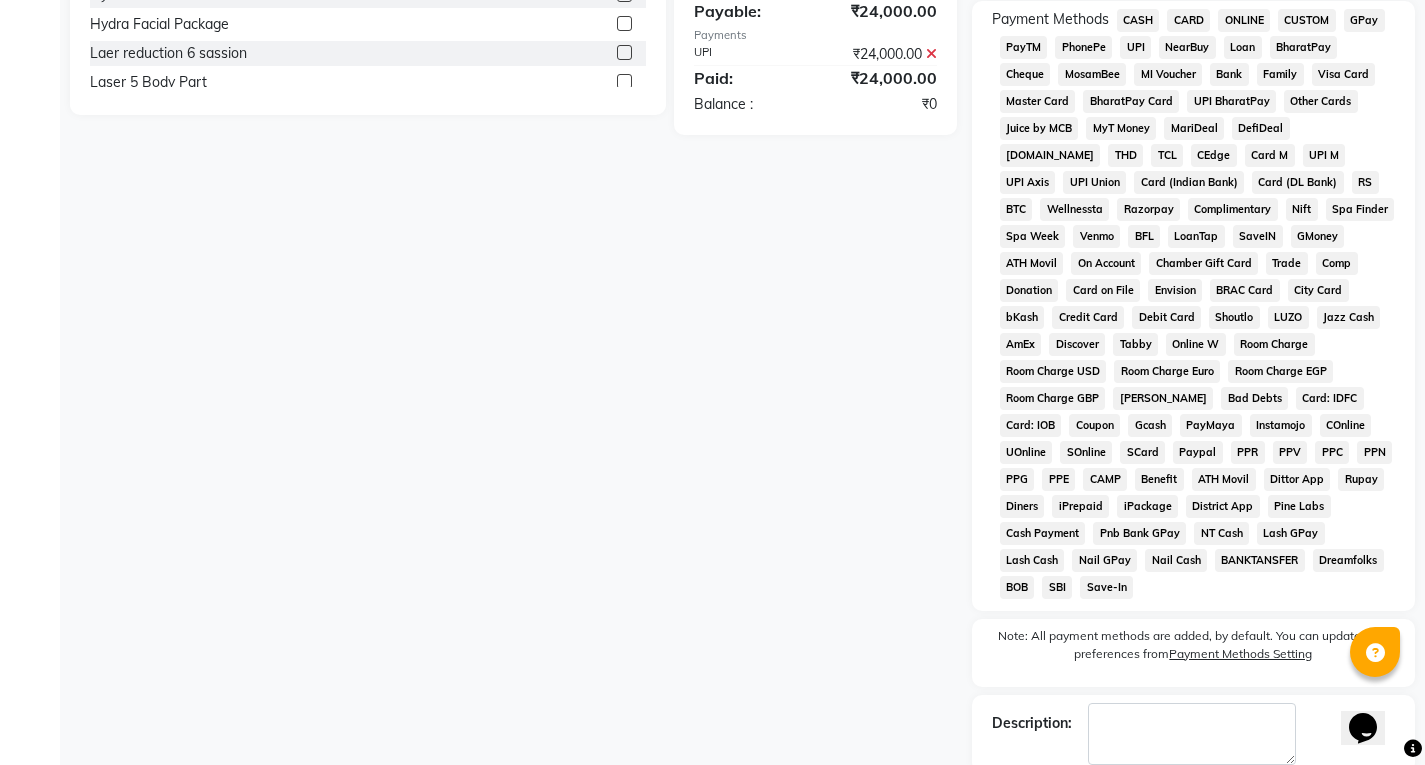 scroll, scrollTop: 706, scrollLeft: 0, axis: vertical 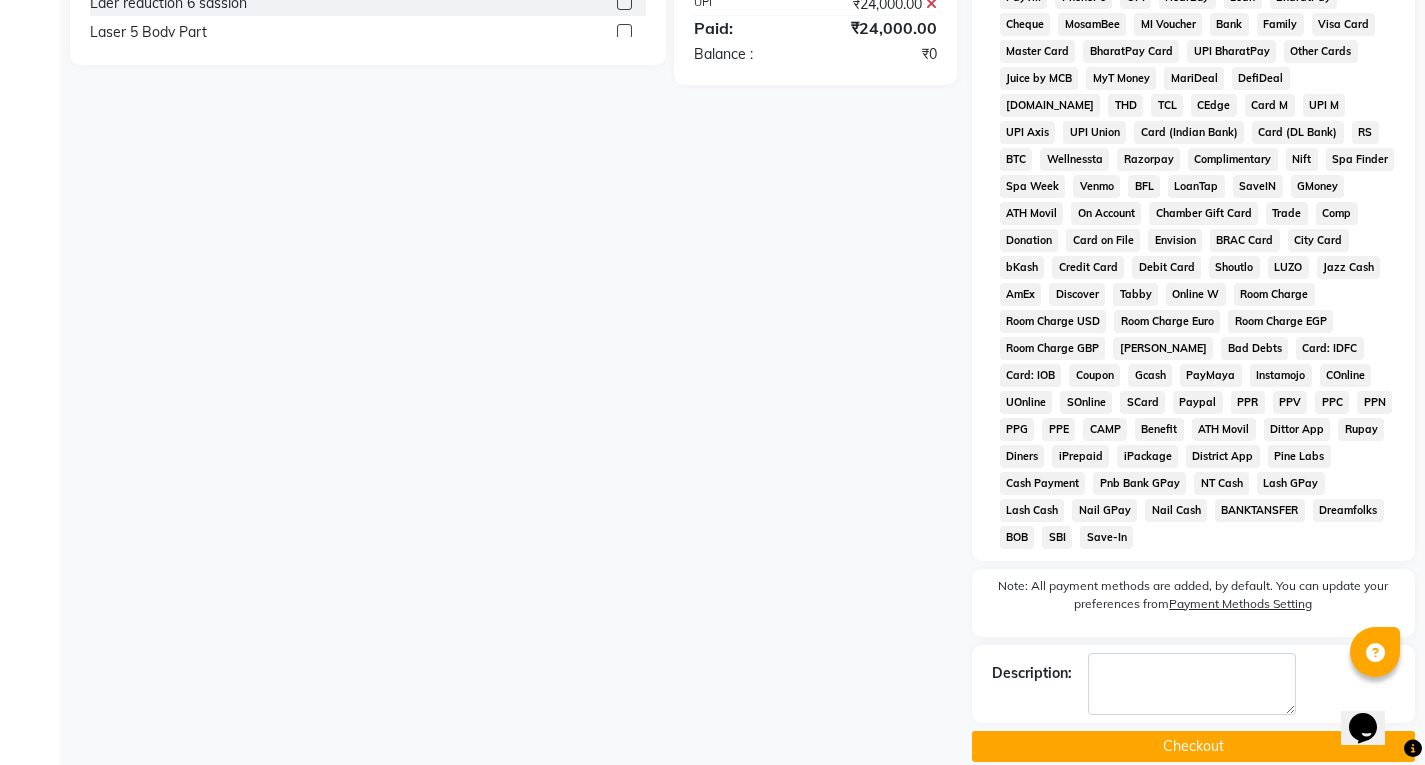 click on "Checkout" 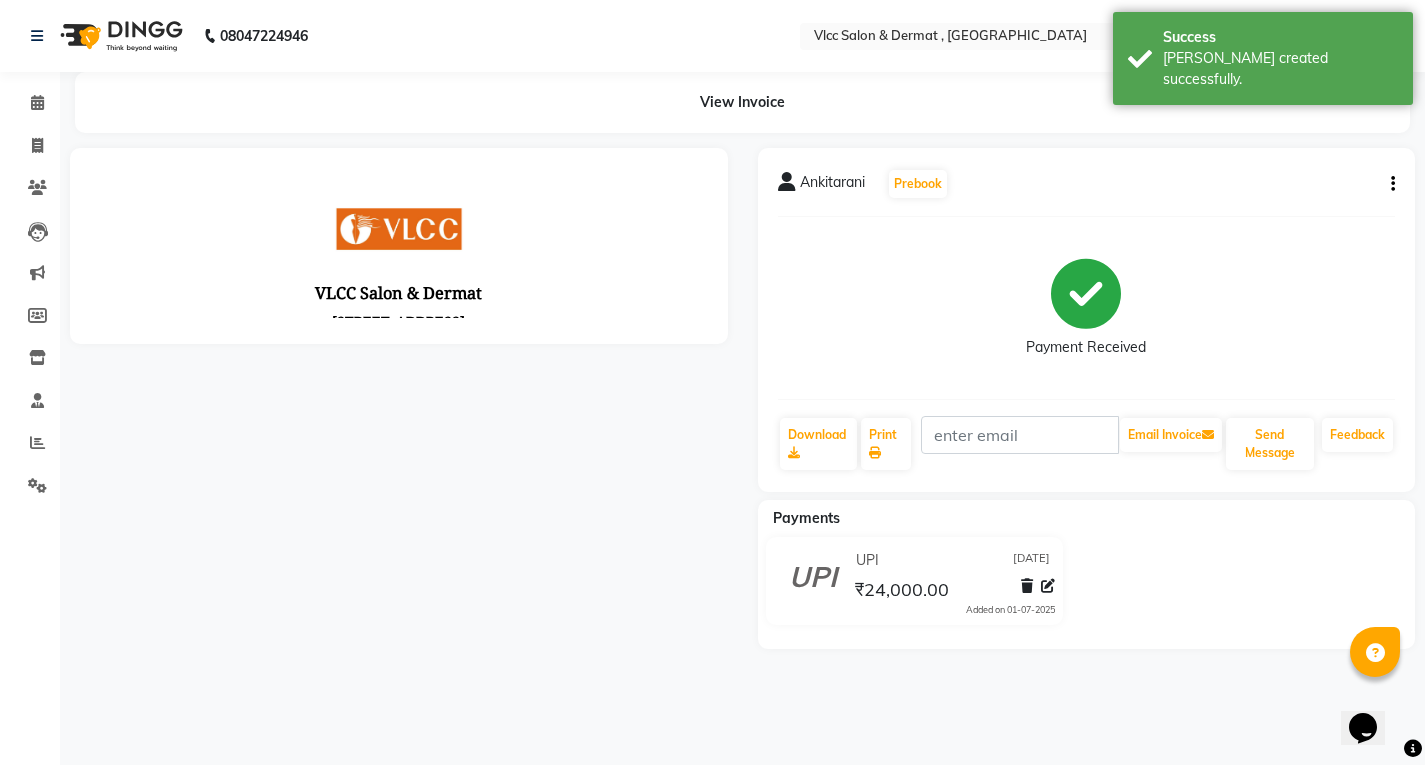 scroll, scrollTop: 0, scrollLeft: 0, axis: both 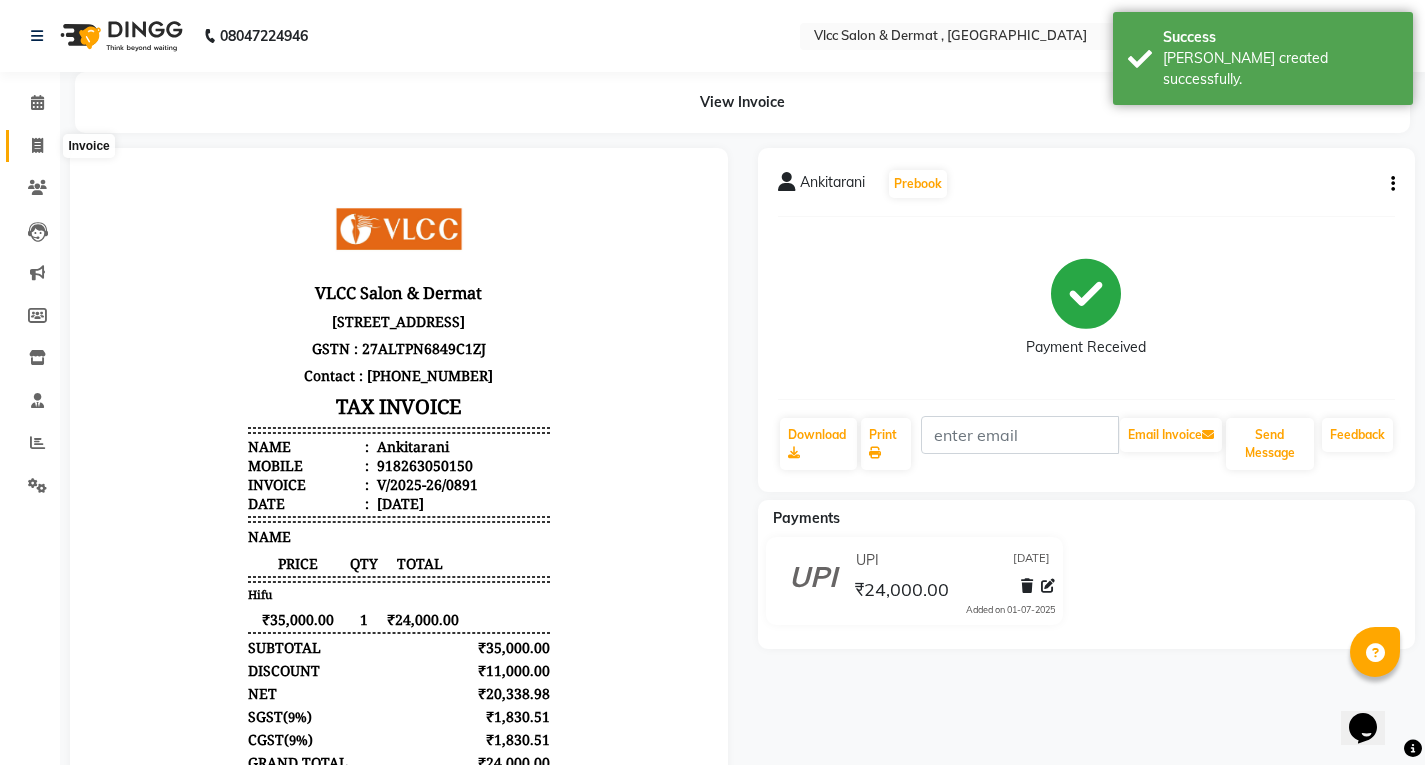 click 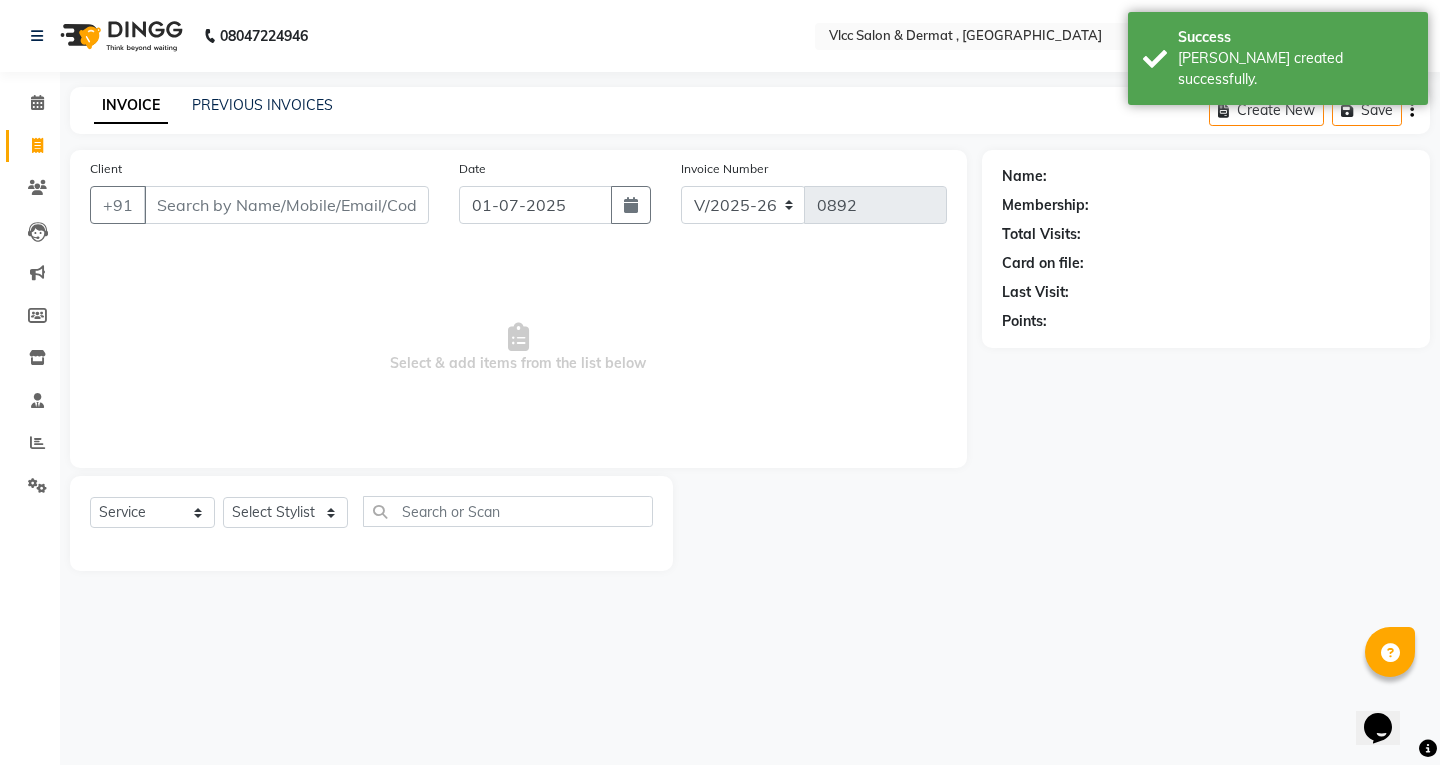click on "Client" at bounding box center [286, 205] 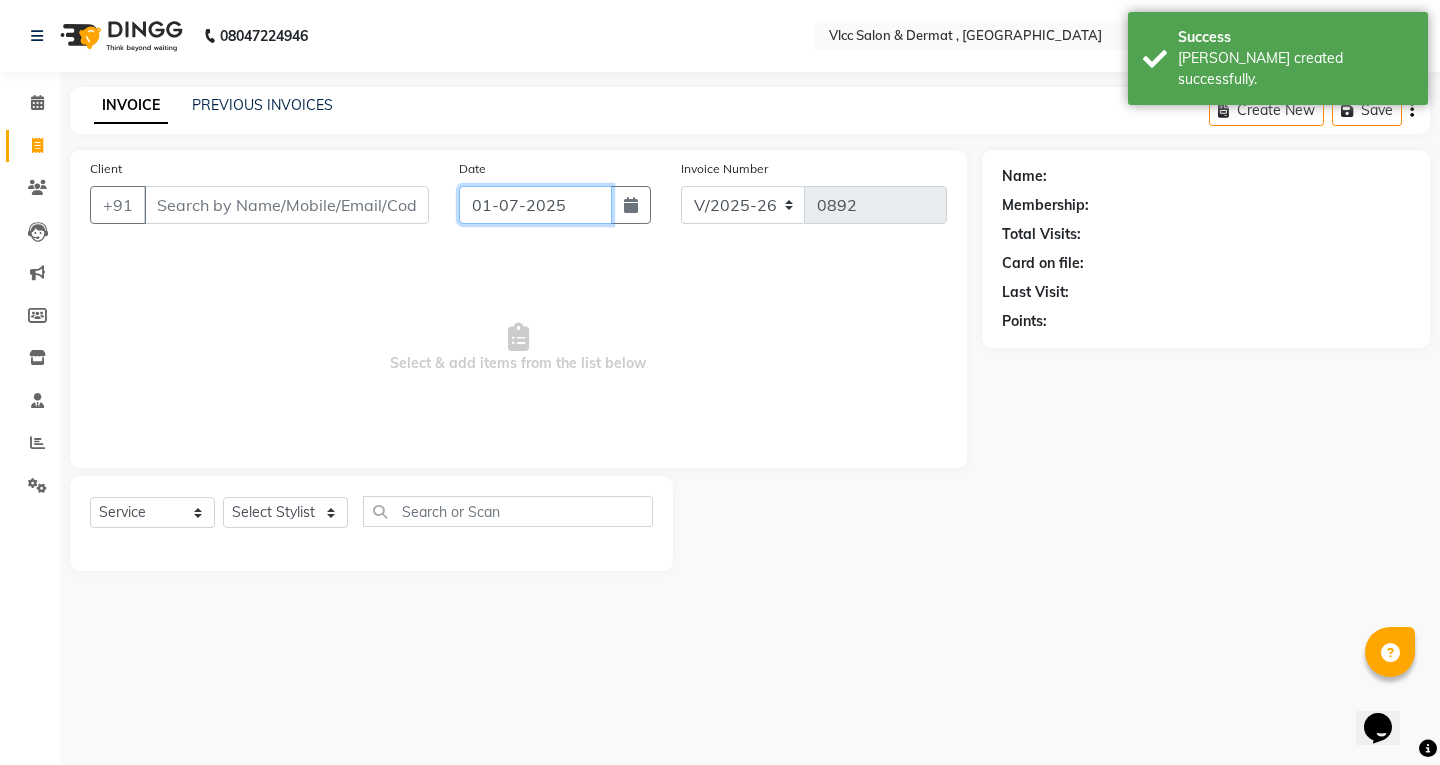 click on "01-07-2025" 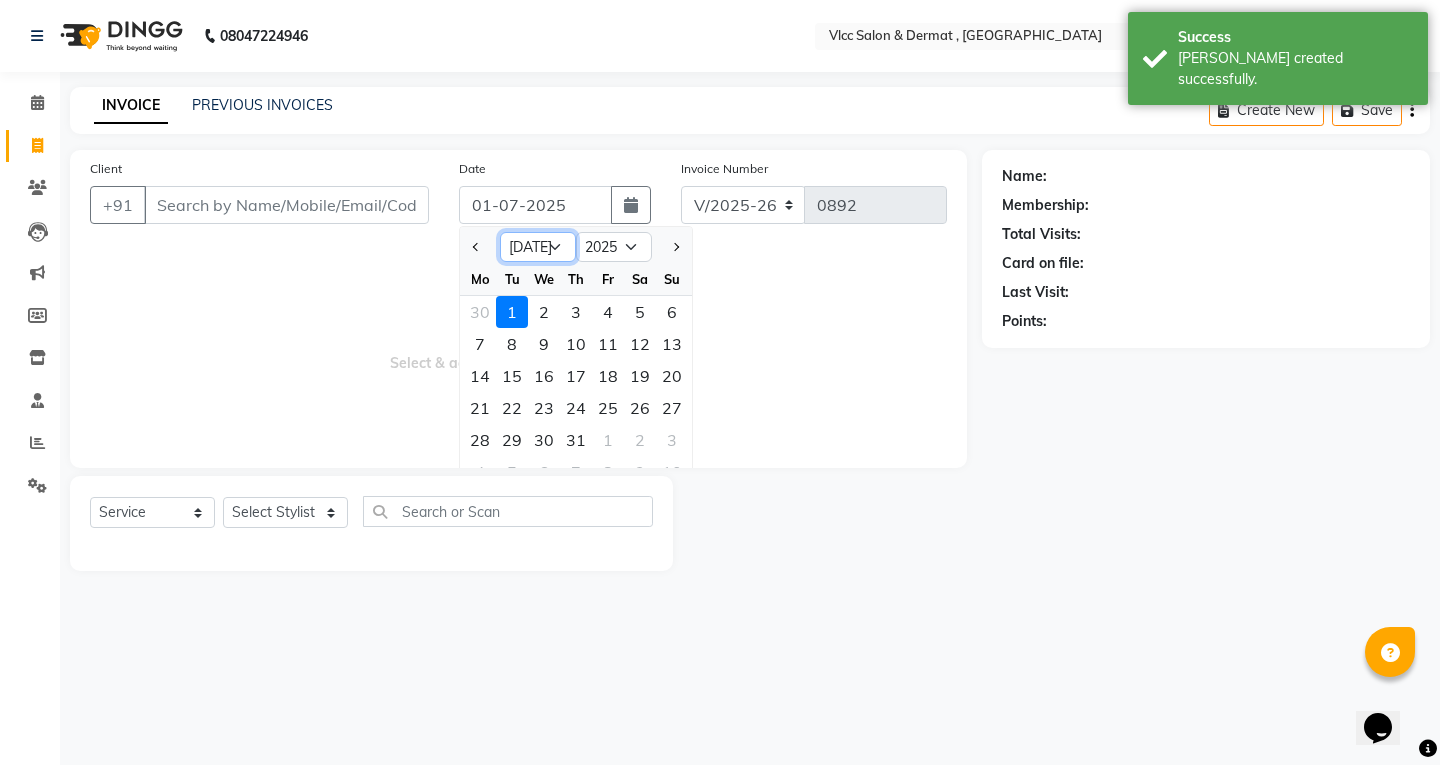 click on "Jan Feb Mar Apr May Jun [DATE] Aug Sep Oct Nov Dec" 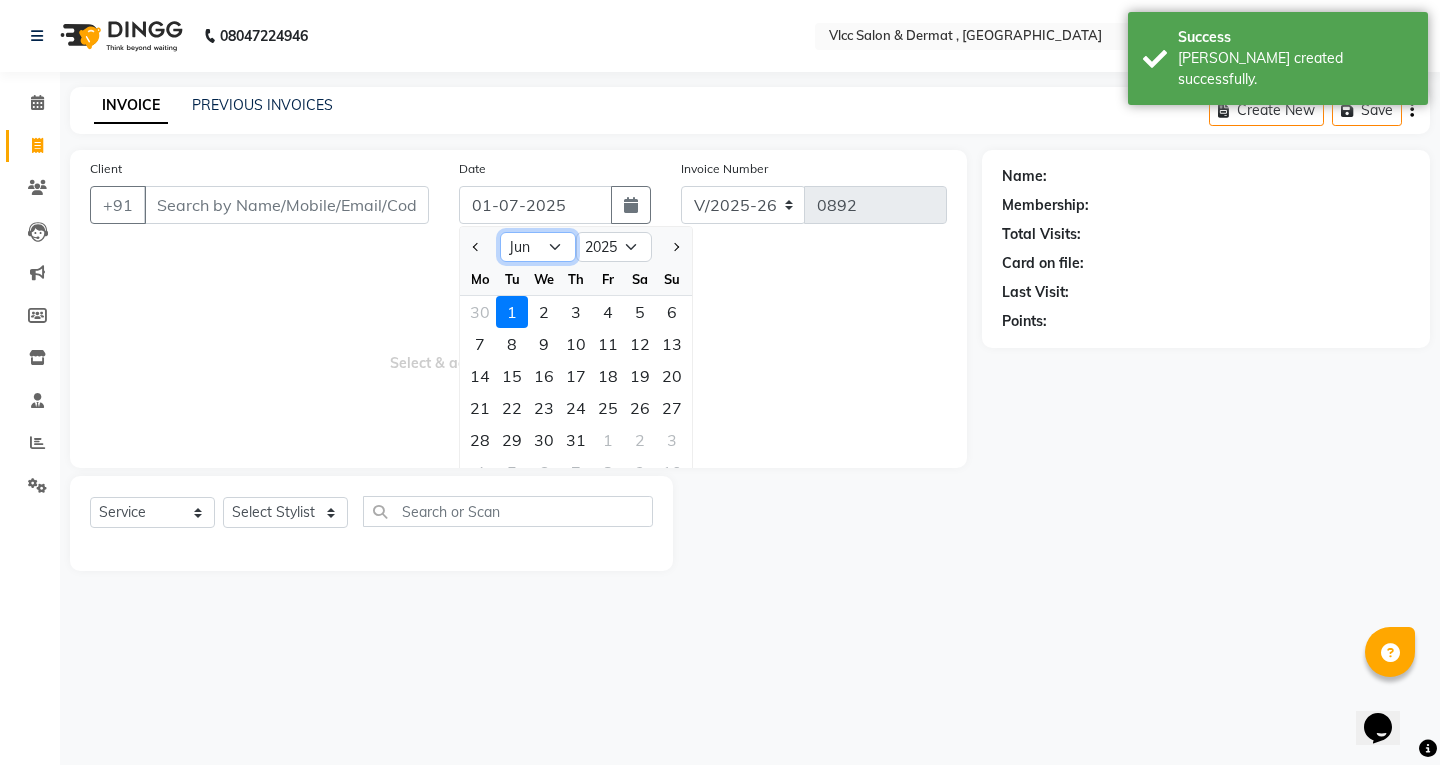 click on "Jan Feb Mar Apr May Jun [DATE] Aug Sep Oct Nov Dec" 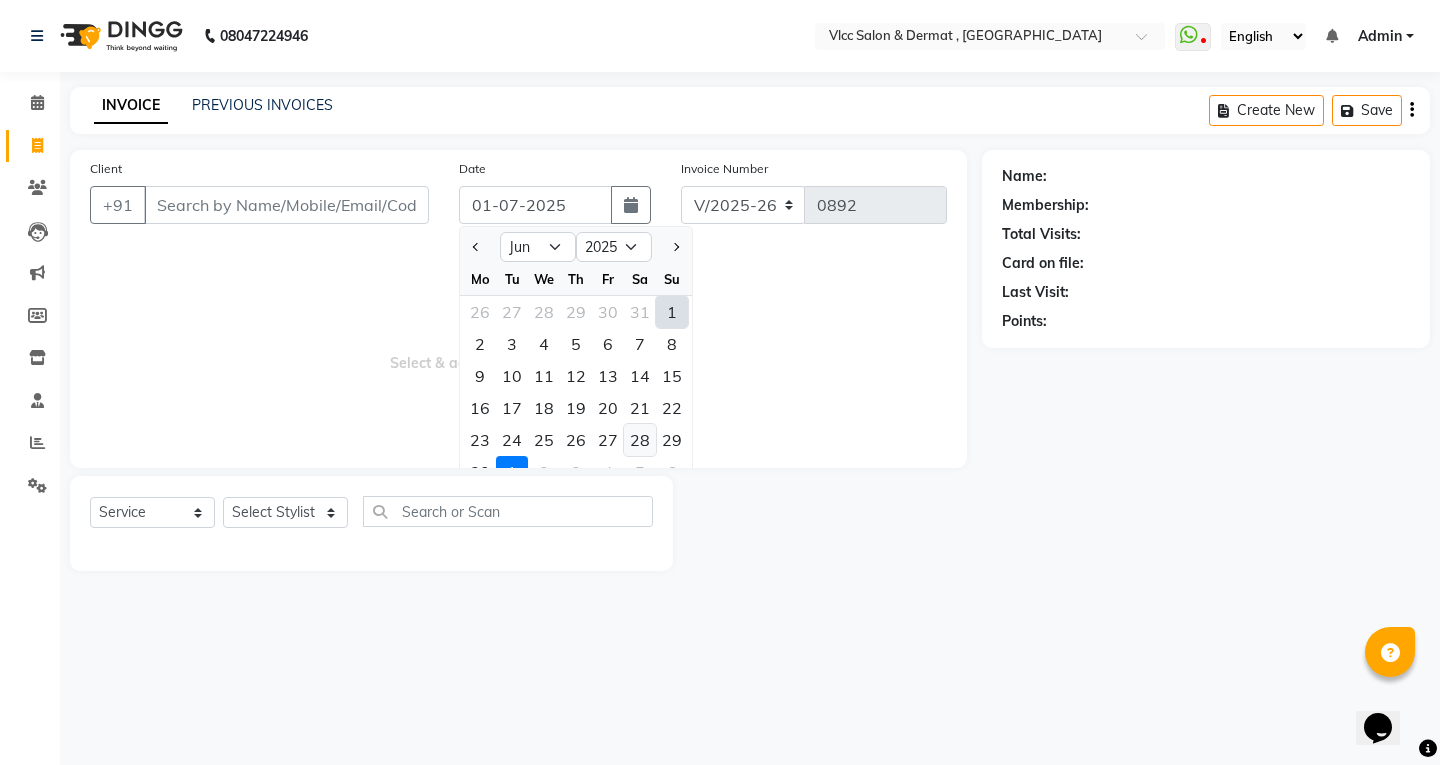 click on "28" 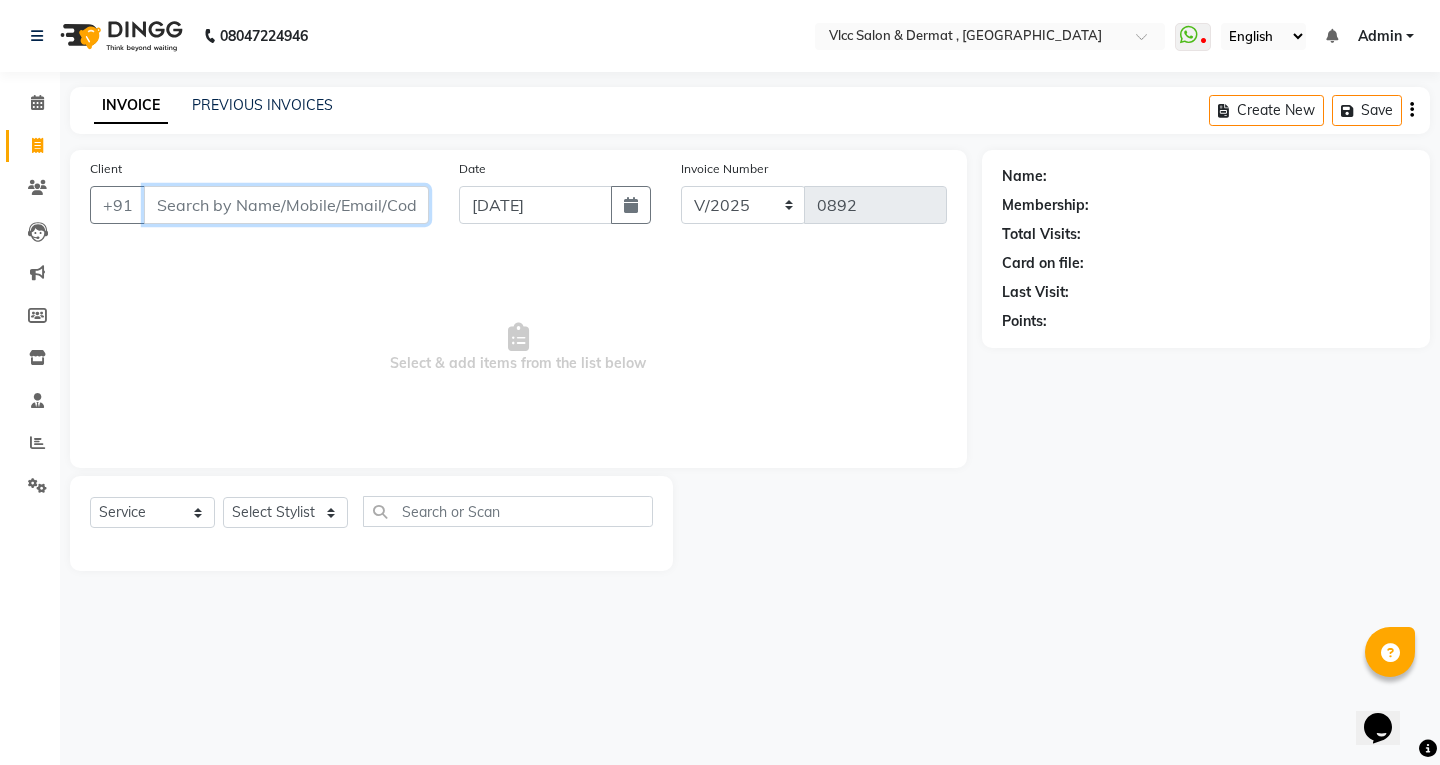 click on "Client" at bounding box center [286, 205] 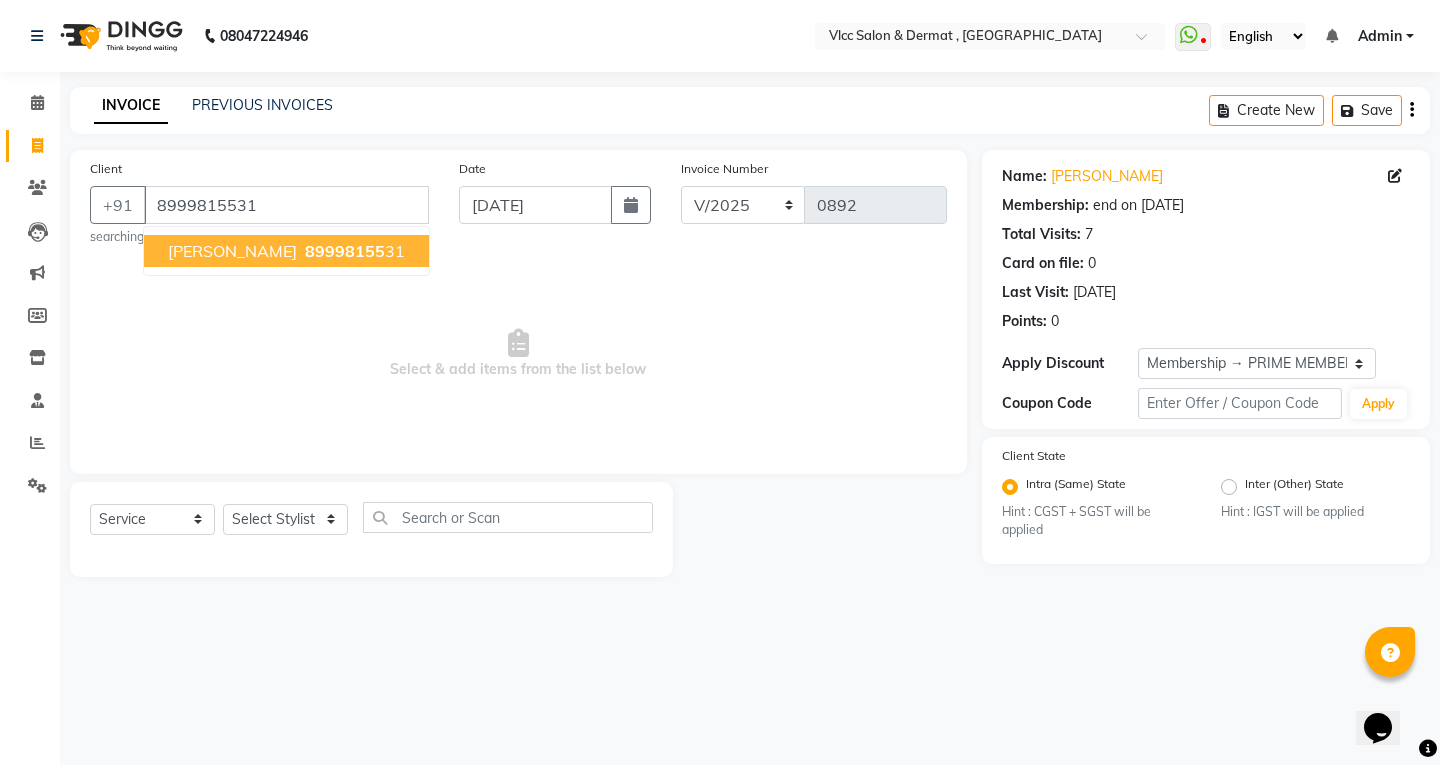 click on "[PERSON_NAME]   89998155 31" at bounding box center [286, 251] 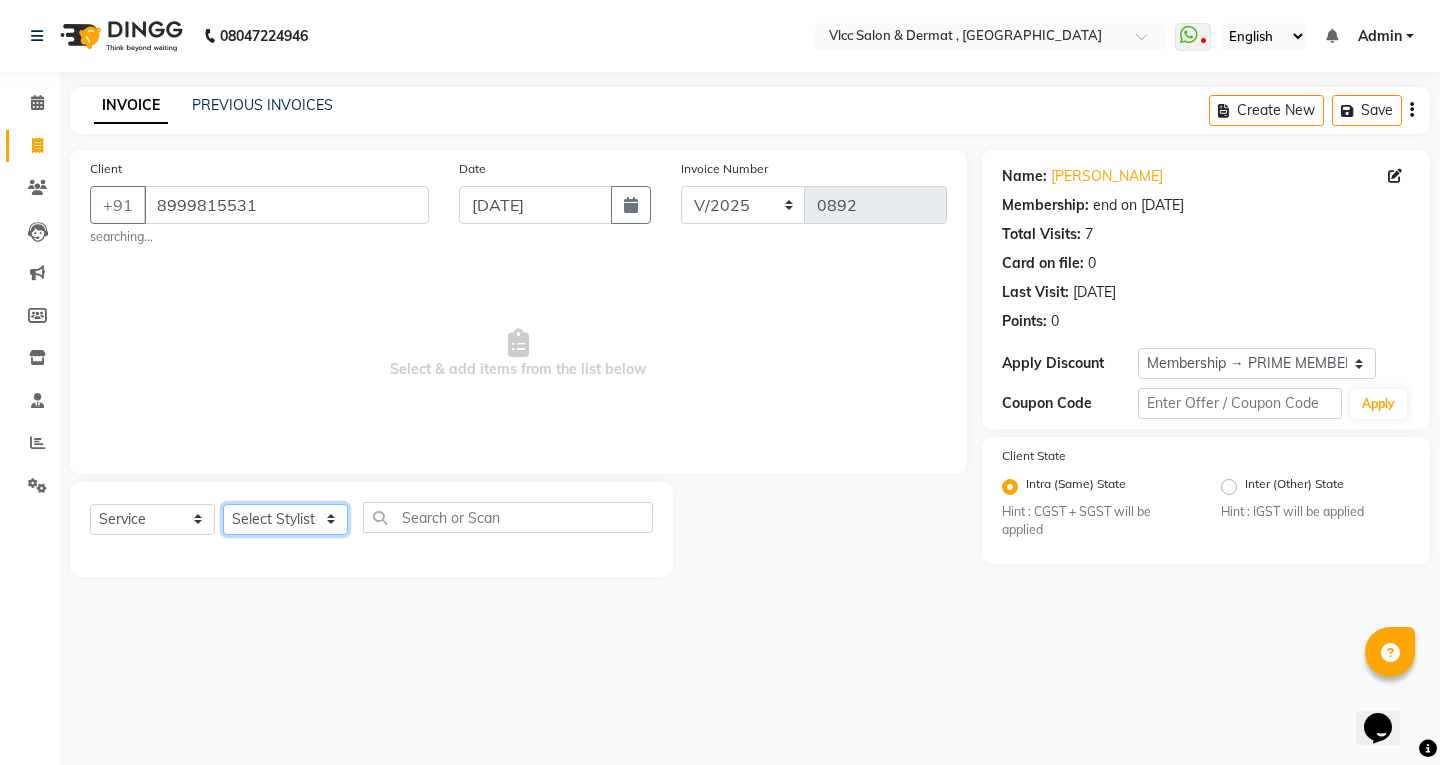 click on "Select Stylist [PERSON_NAME] [PERSON_NAME] [PERSON_NAME] [PERSON_NAME] [PERSON_NAME] [PERSON_NAME] [PERSON_NAME] Radha [PERSON_NAME] [PERSON_NAME] [PERSON_NAME] Vidya" 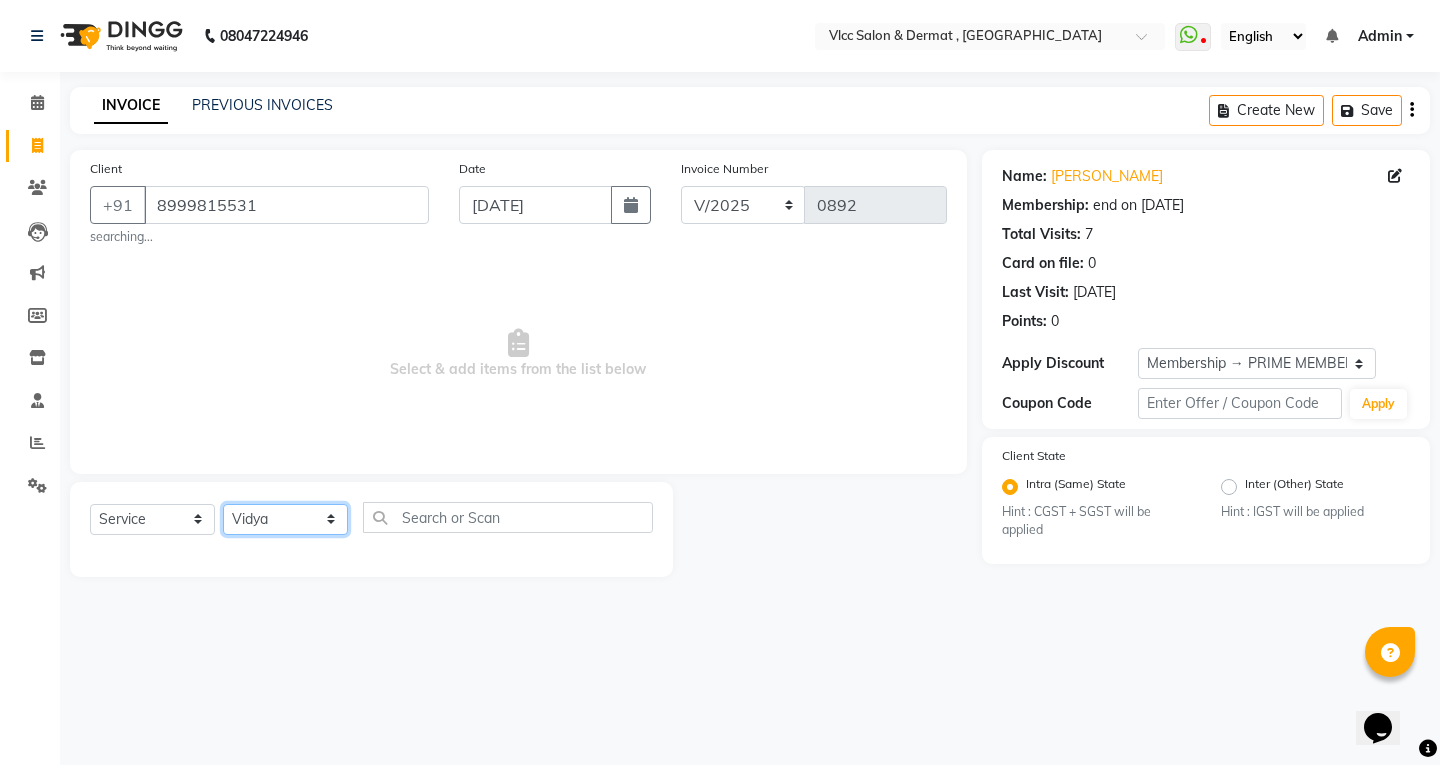 click on "Select Stylist [PERSON_NAME] [PERSON_NAME] [PERSON_NAME] [PERSON_NAME] [PERSON_NAME] [PERSON_NAME] [PERSON_NAME] Radha [PERSON_NAME] [PERSON_NAME] [PERSON_NAME] Vidya" 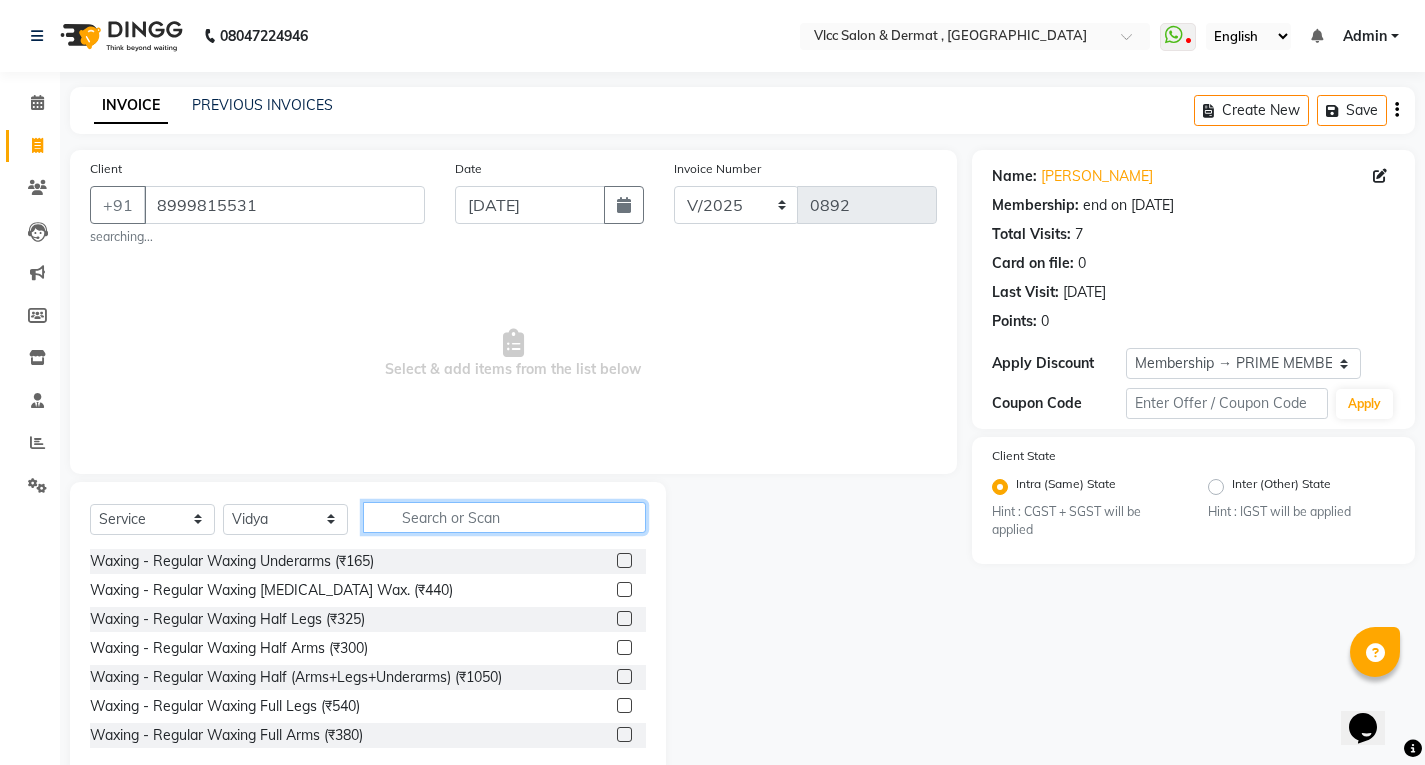 click 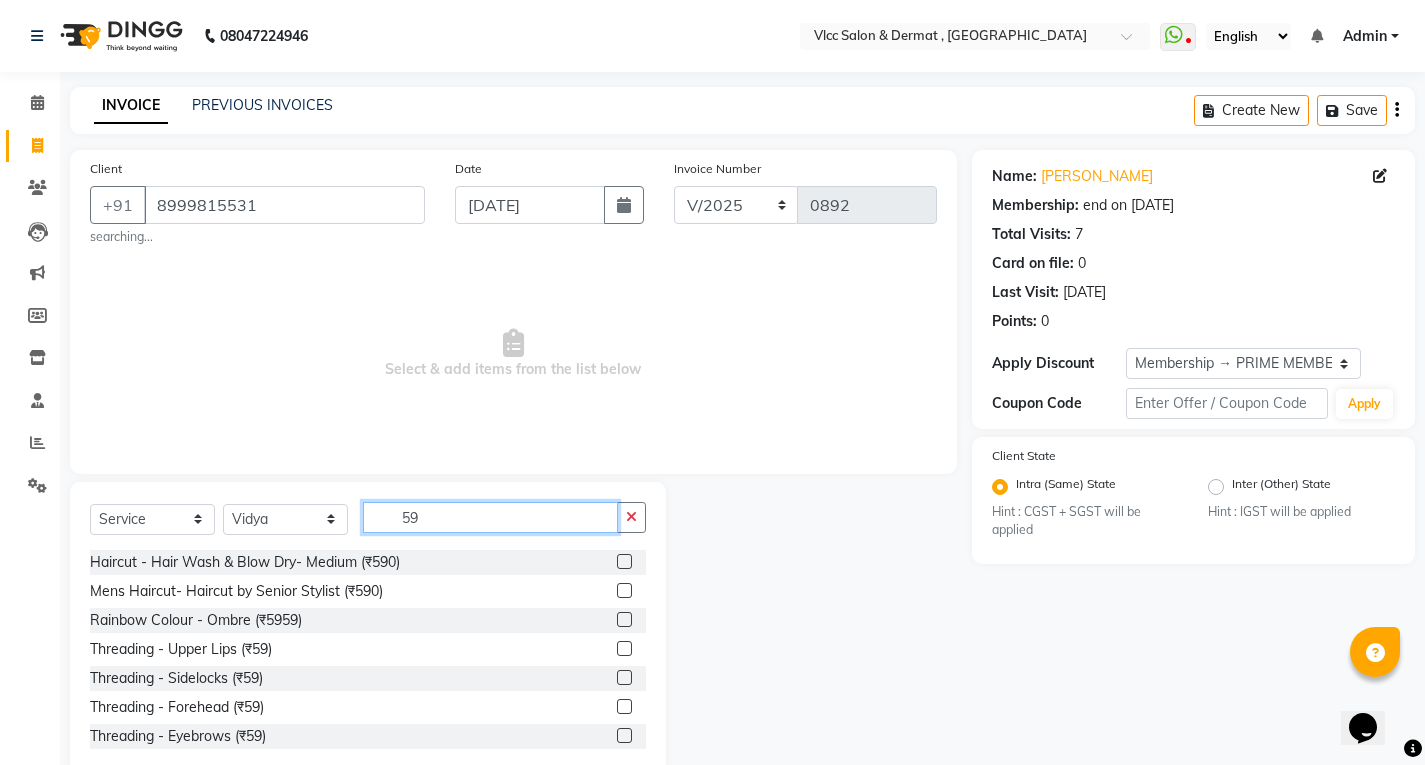 scroll, scrollTop: 100, scrollLeft: 0, axis: vertical 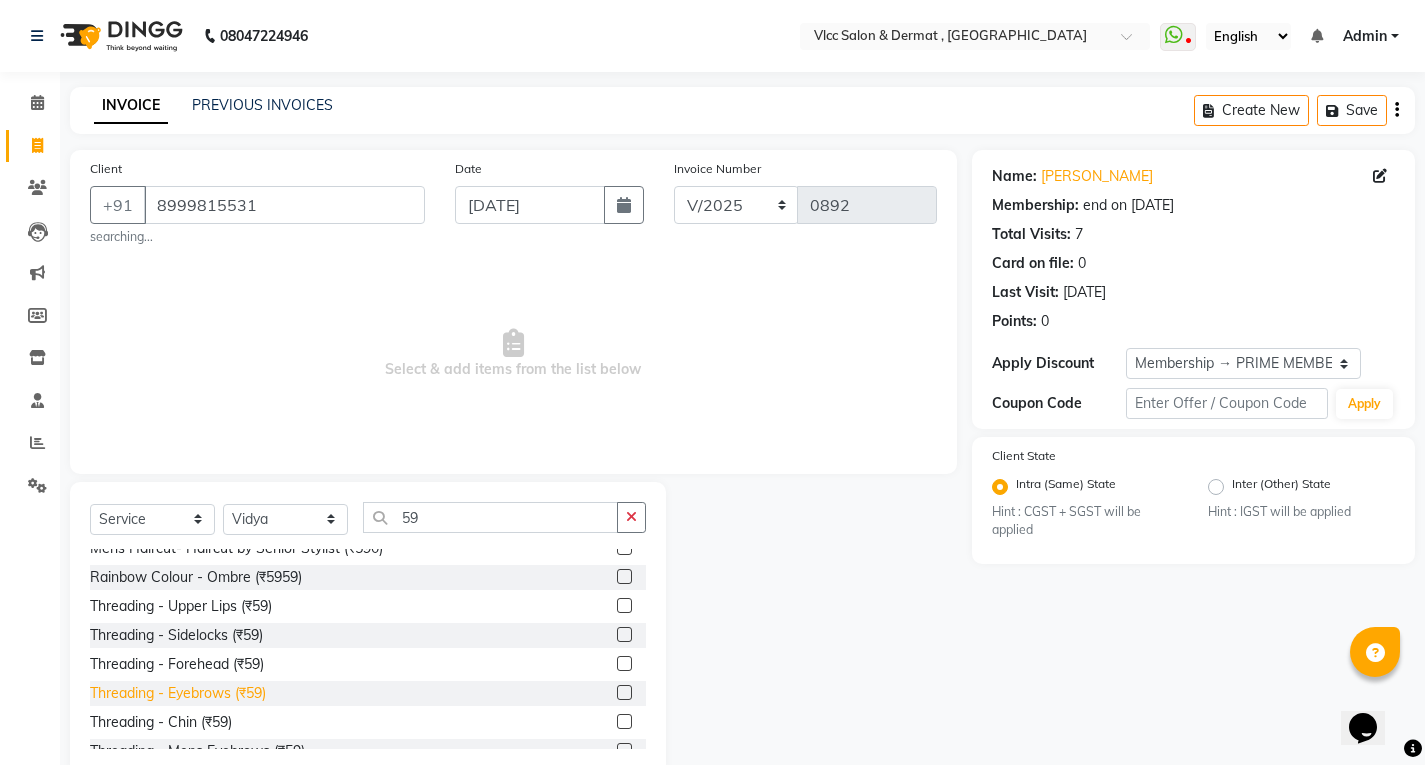 click on "Threading - Eyebrows (₹59)" 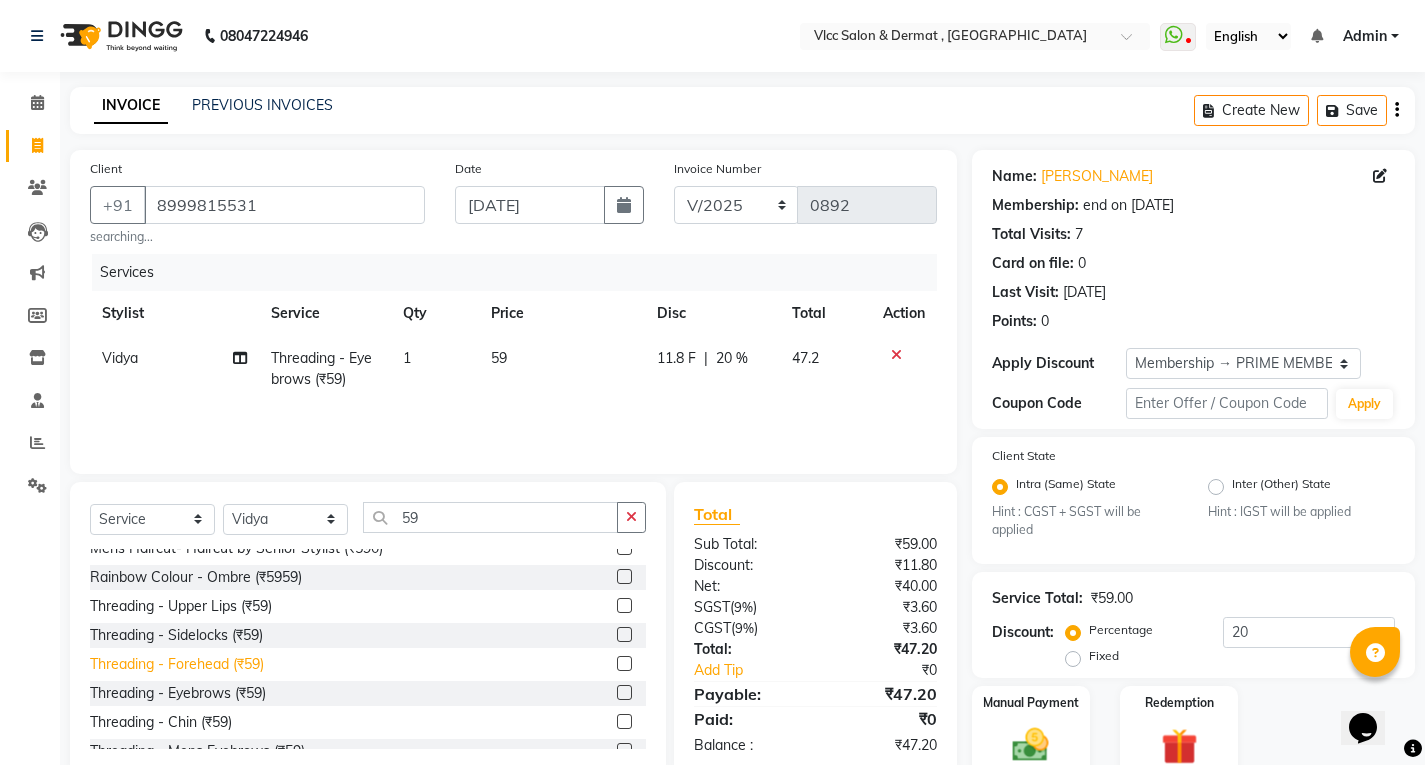 click on "Threading - Forehead (₹59)" 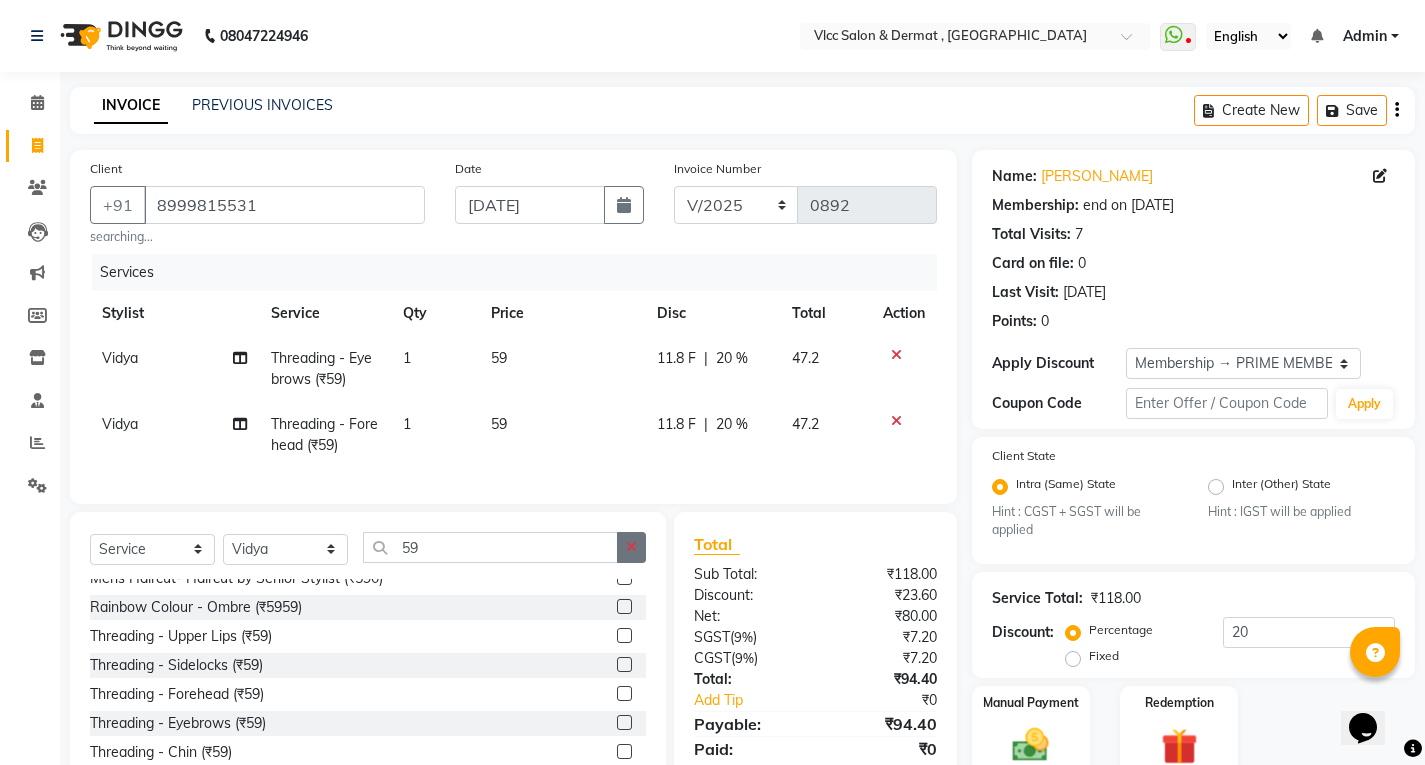 click 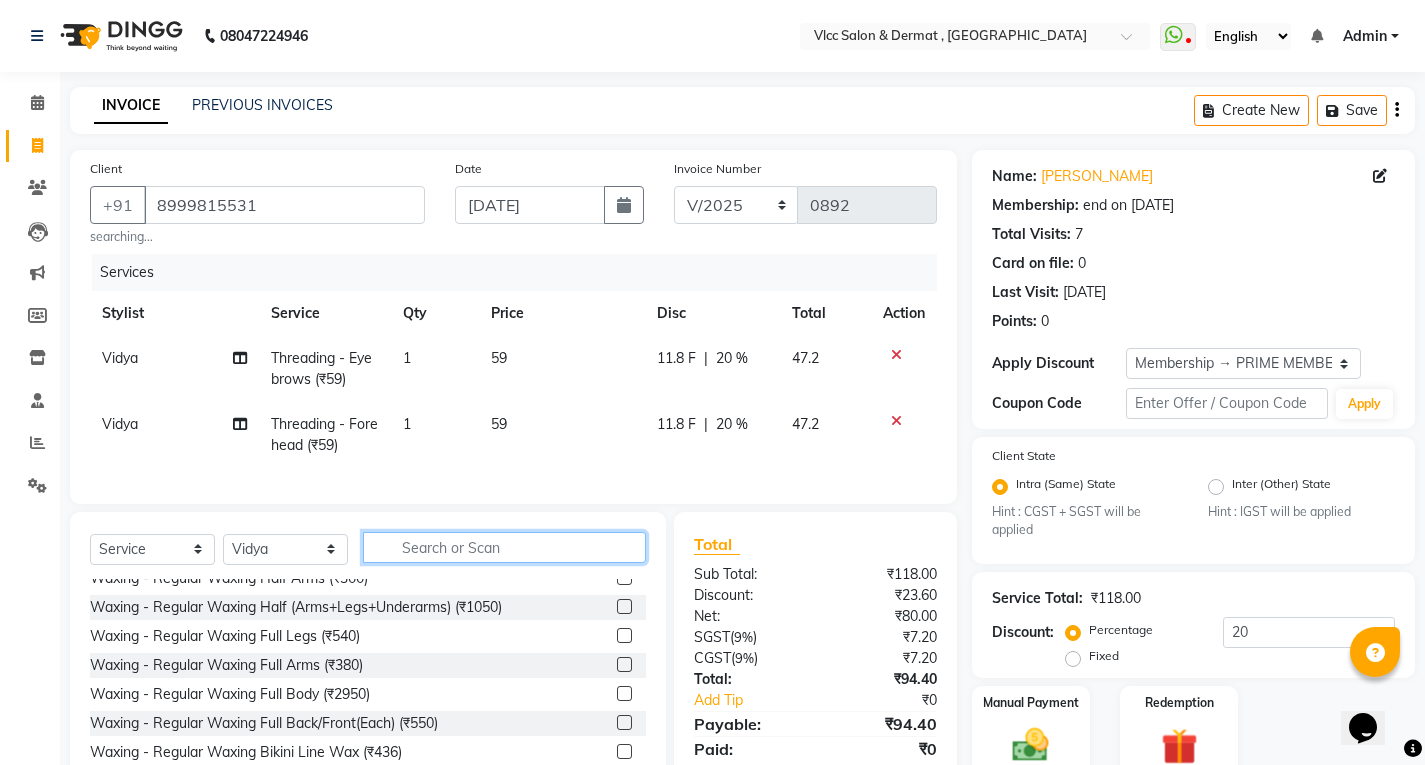 click 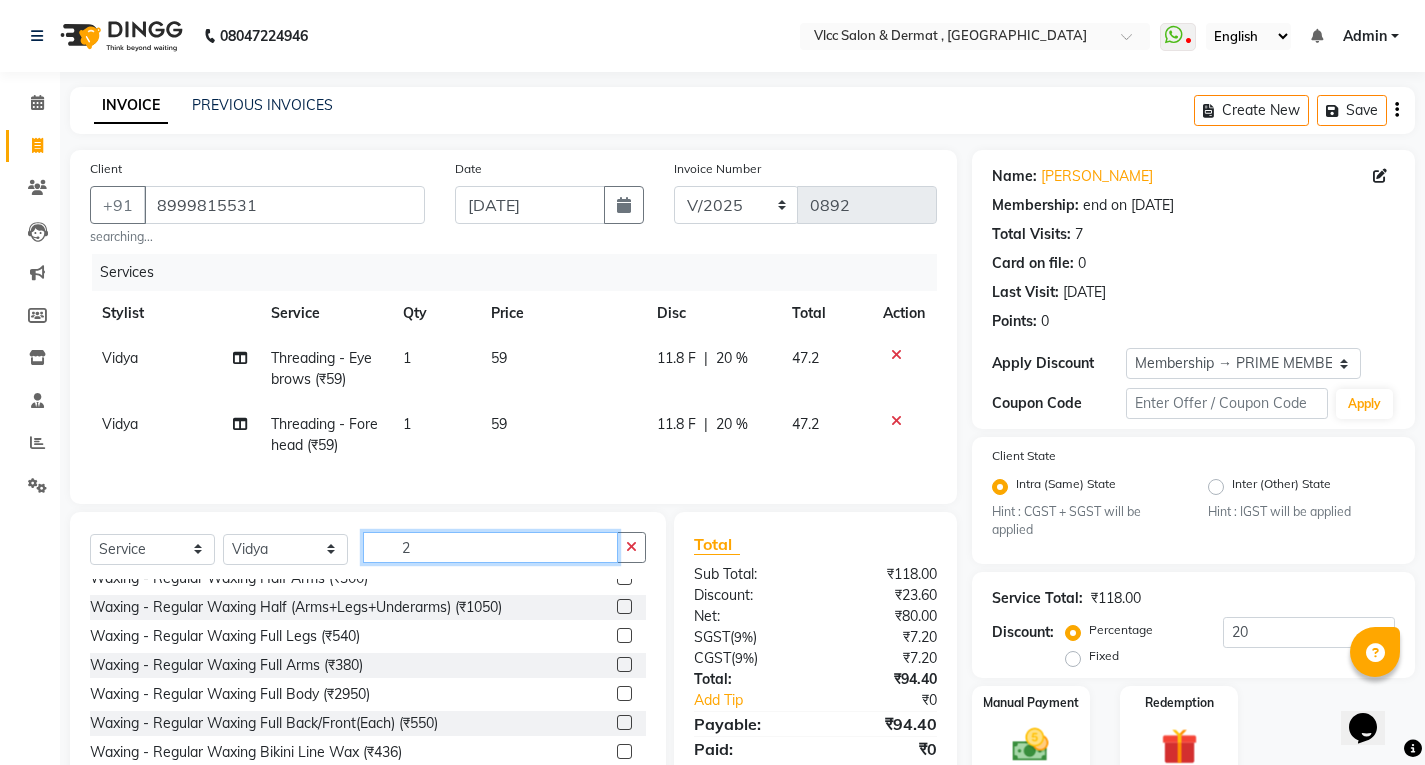 scroll, scrollTop: 0, scrollLeft: 0, axis: both 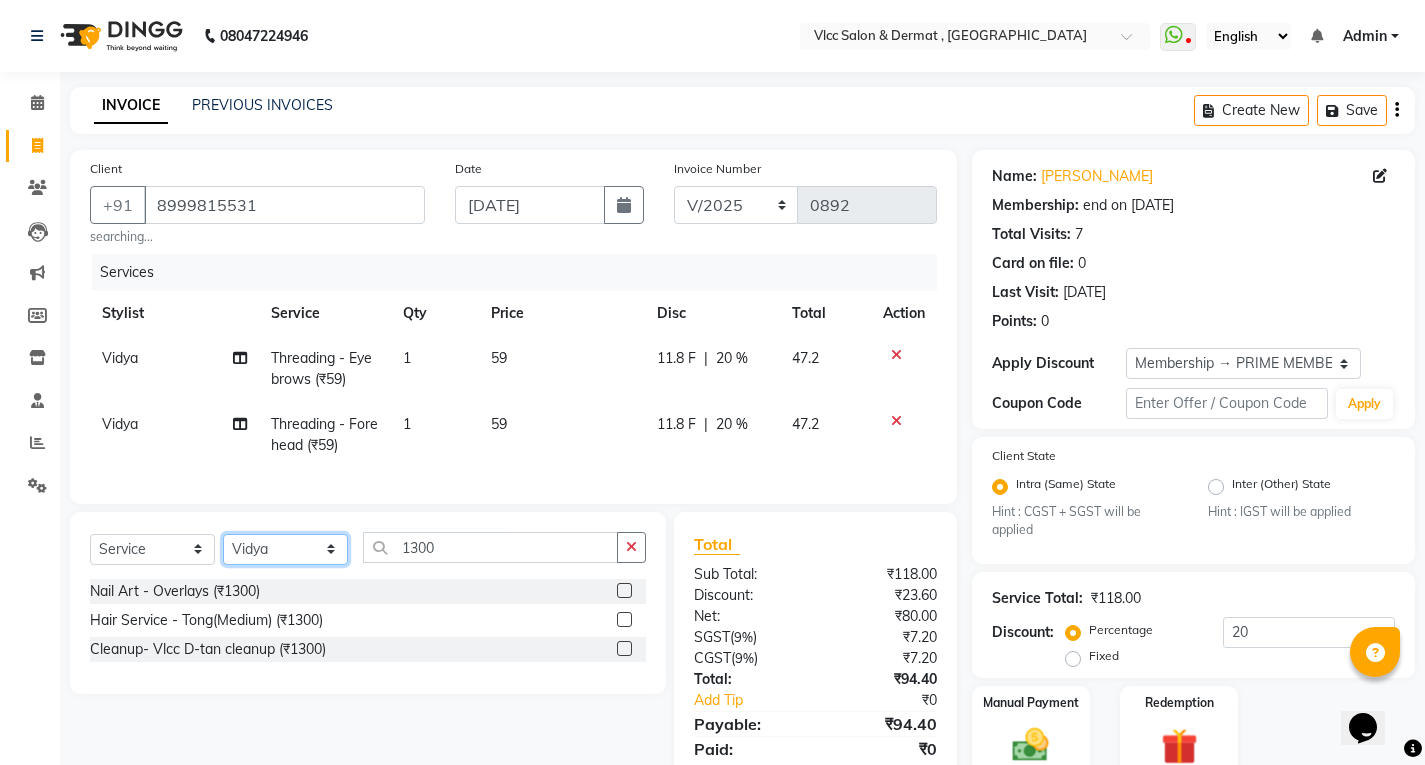 drag, startPoint x: 260, startPoint y: 566, endPoint x: 259, endPoint y: 551, distance: 15.033297 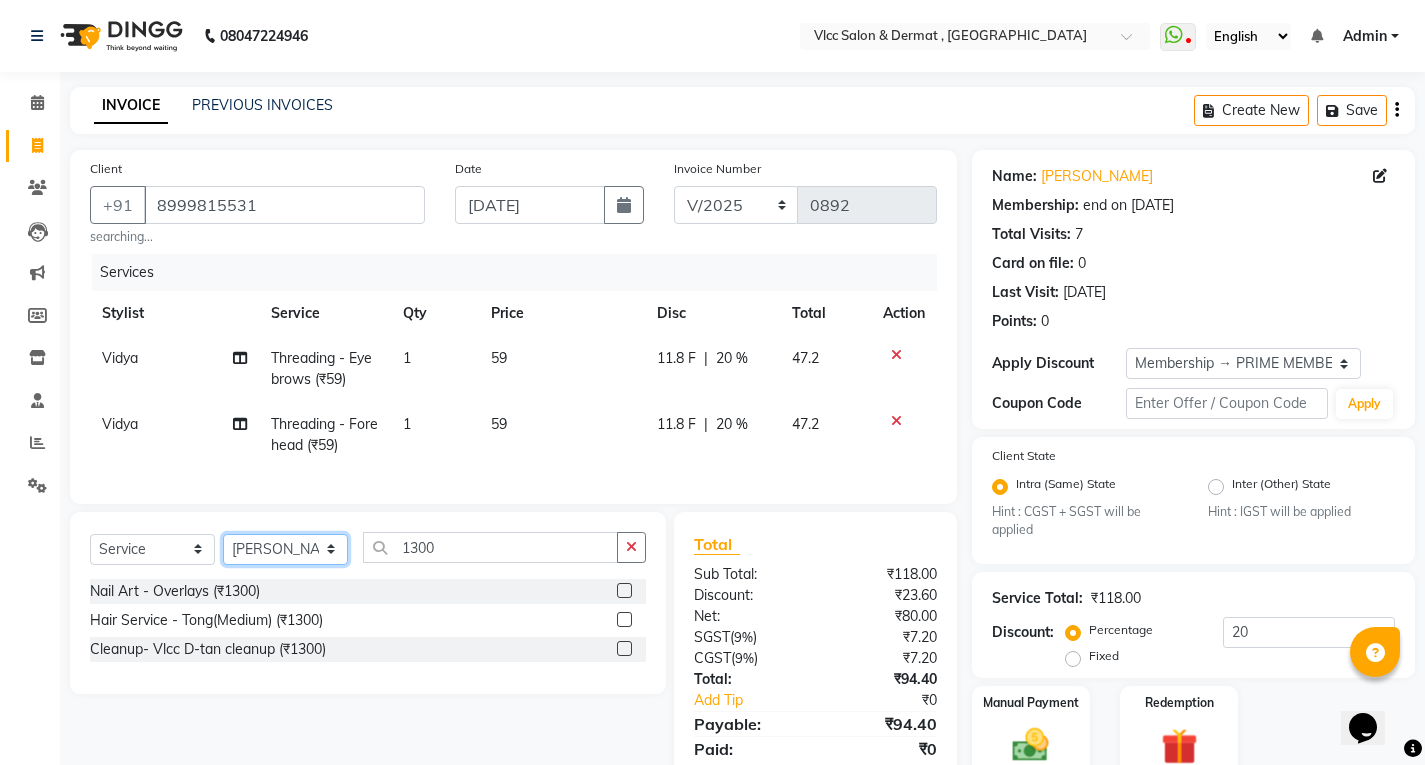 click on "Select Stylist [PERSON_NAME] [PERSON_NAME] [PERSON_NAME] [PERSON_NAME] [PERSON_NAME] [PERSON_NAME] [PERSON_NAME] Radha [PERSON_NAME] [PERSON_NAME] [PERSON_NAME] Vidya" 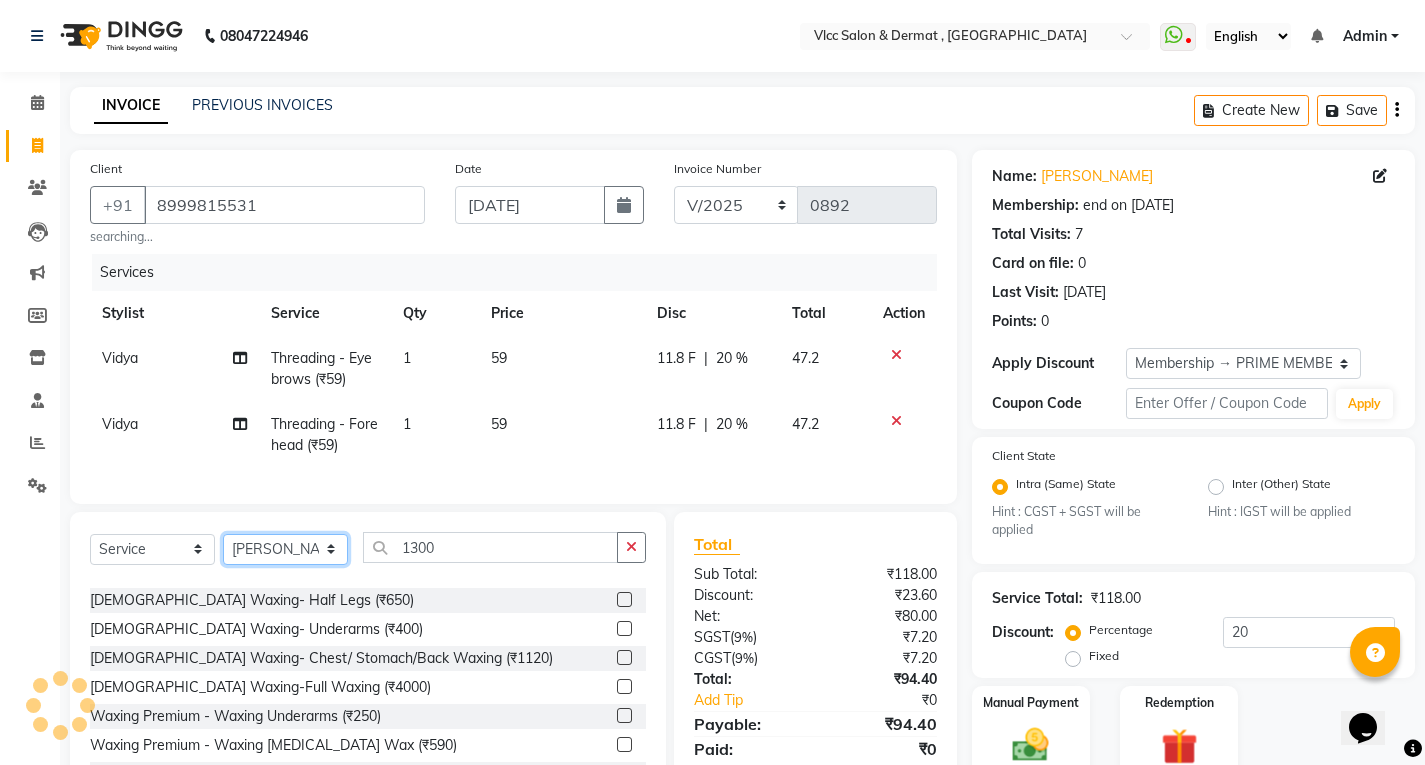 scroll, scrollTop: 600, scrollLeft: 0, axis: vertical 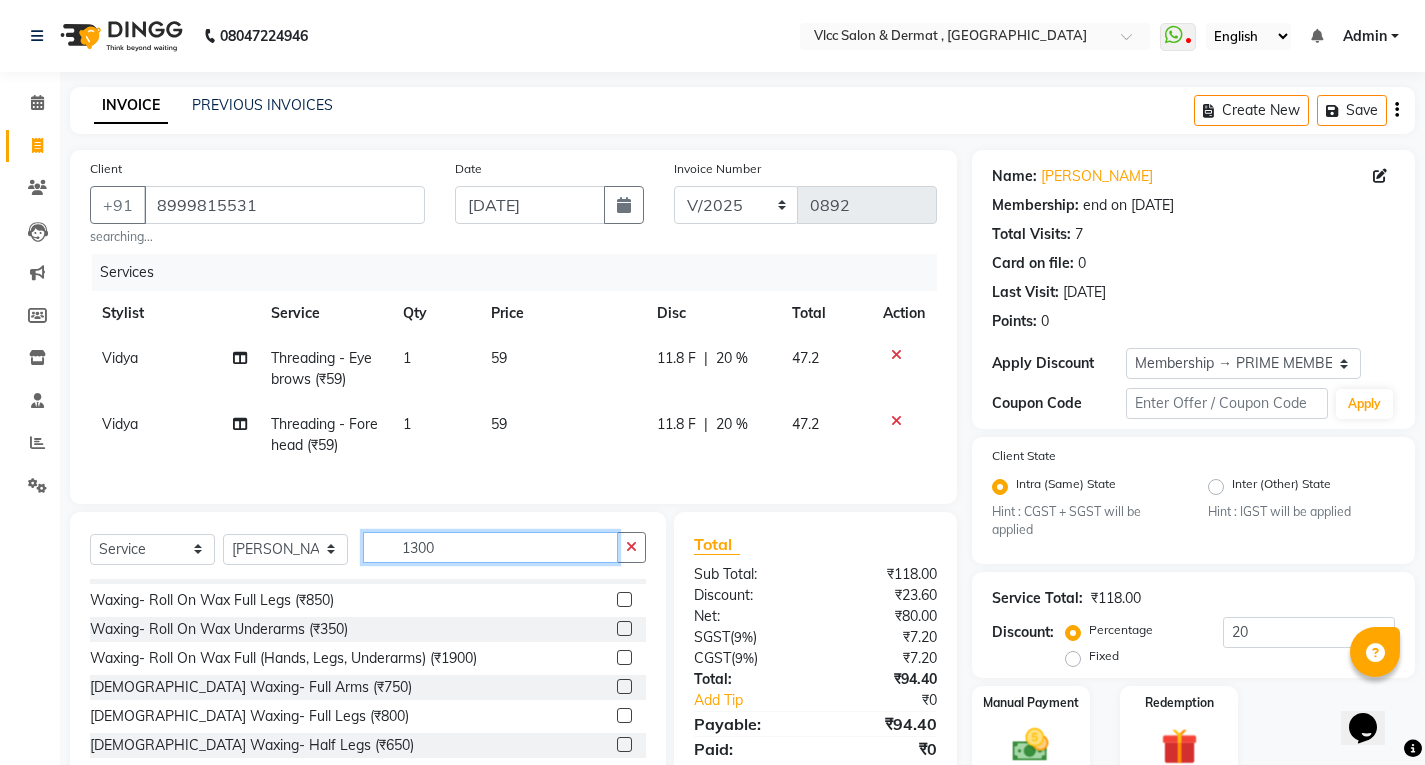 click on "1300" 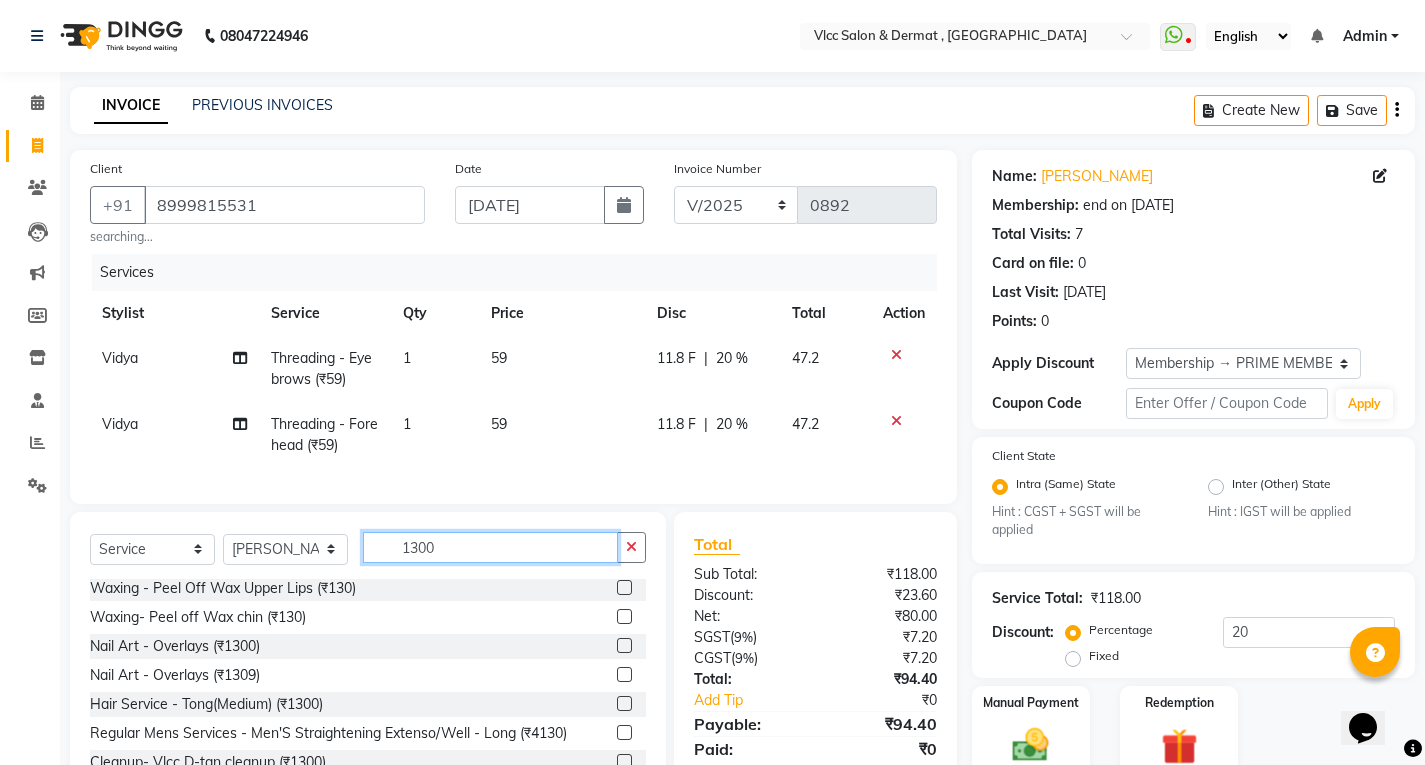 scroll, scrollTop: 0, scrollLeft: 0, axis: both 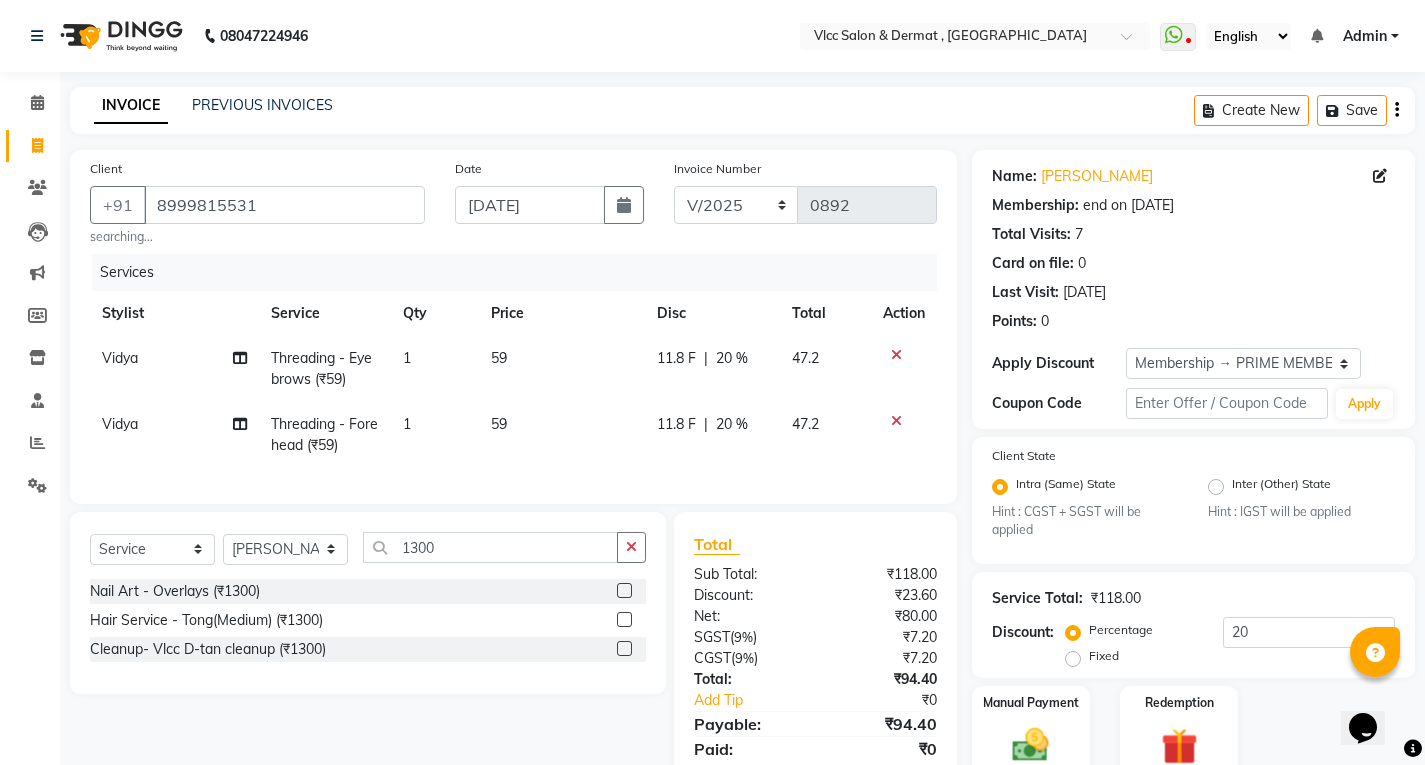 click 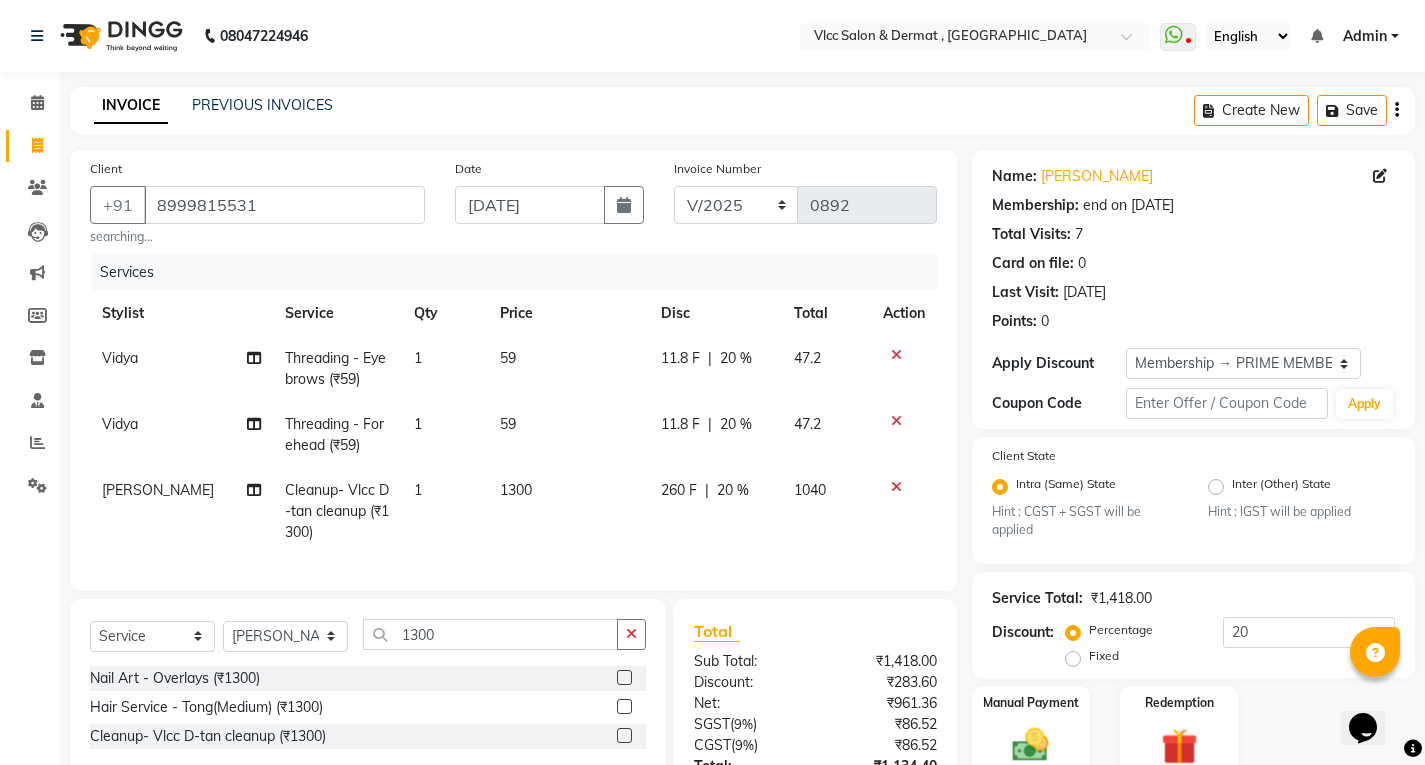 click 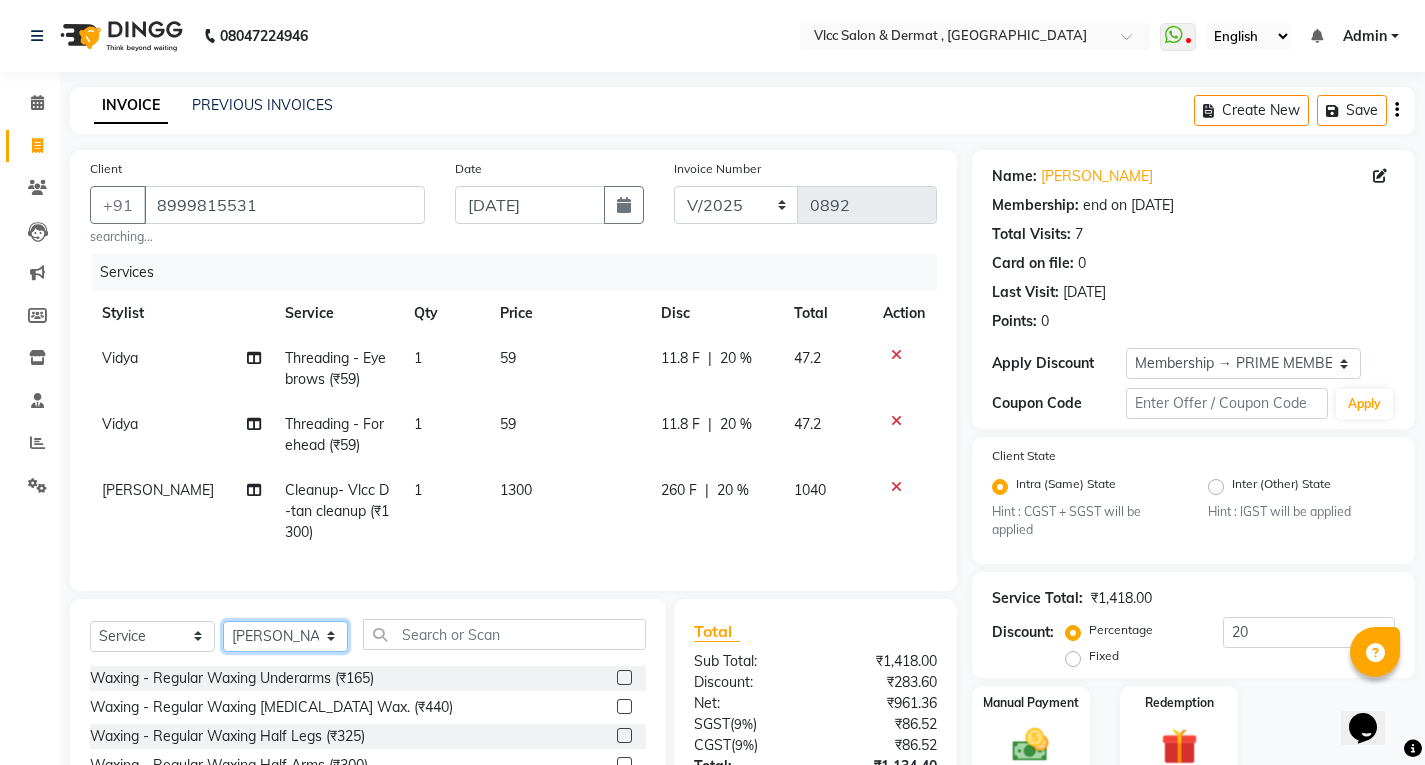 click on "Select Stylist [PERSON_NAME] [PERSON_NAME] [PERSON_NAME] [PERSON_NAME] [PERSON_NAME] [PERSON_NAME] [PERSON_NAME] Radha [PERSON_NAME] [PERSON_NAME] [PERSON_NAME] Vidya" 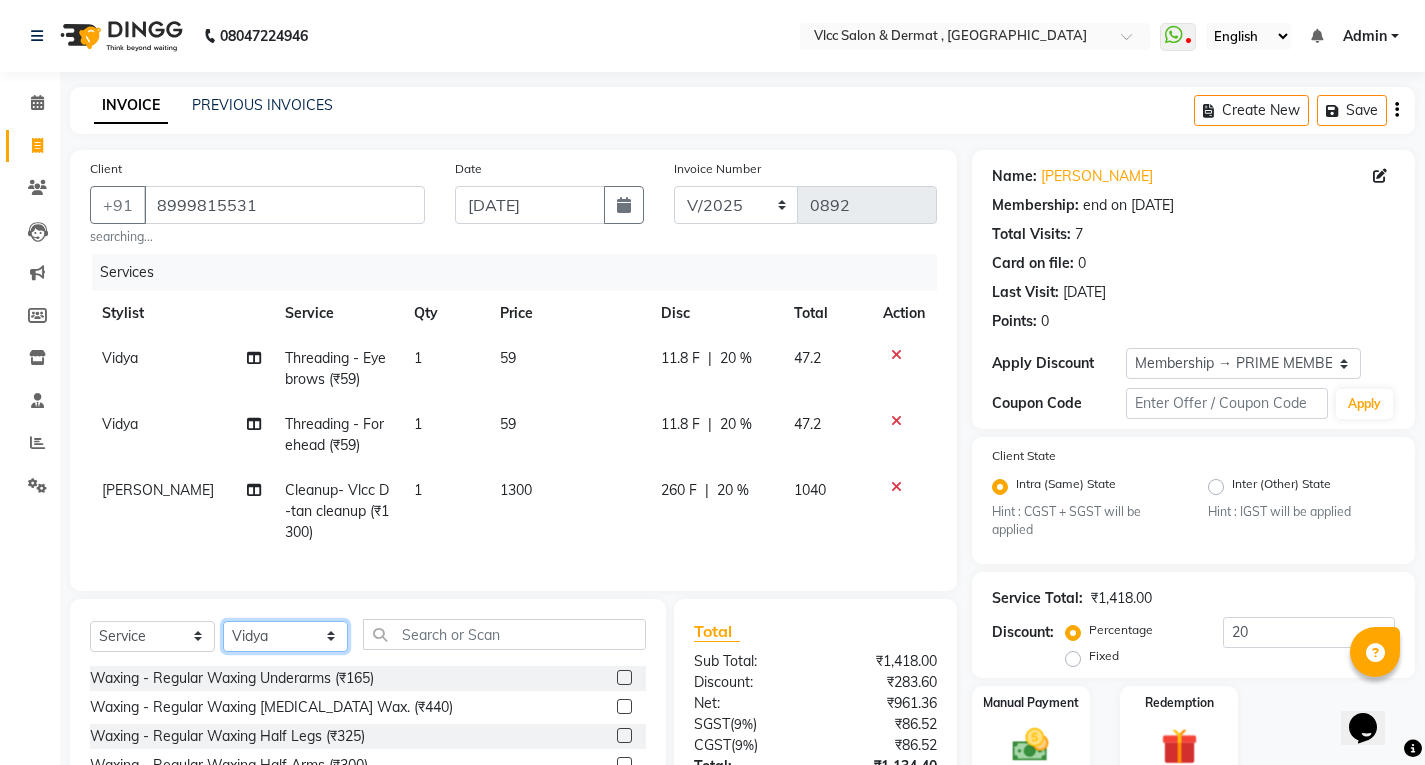 click on "Select Stylist [PERSON_NAME] [PERSON_NAME] [PERSON_NAME] [PERSON_NAME] [PERSON_NAME] [PERSON_NAME] [PERSON_NAME] Radha [PERSON_NAME] [PERSON_NAME] [PERSON_NAME] Vidya" 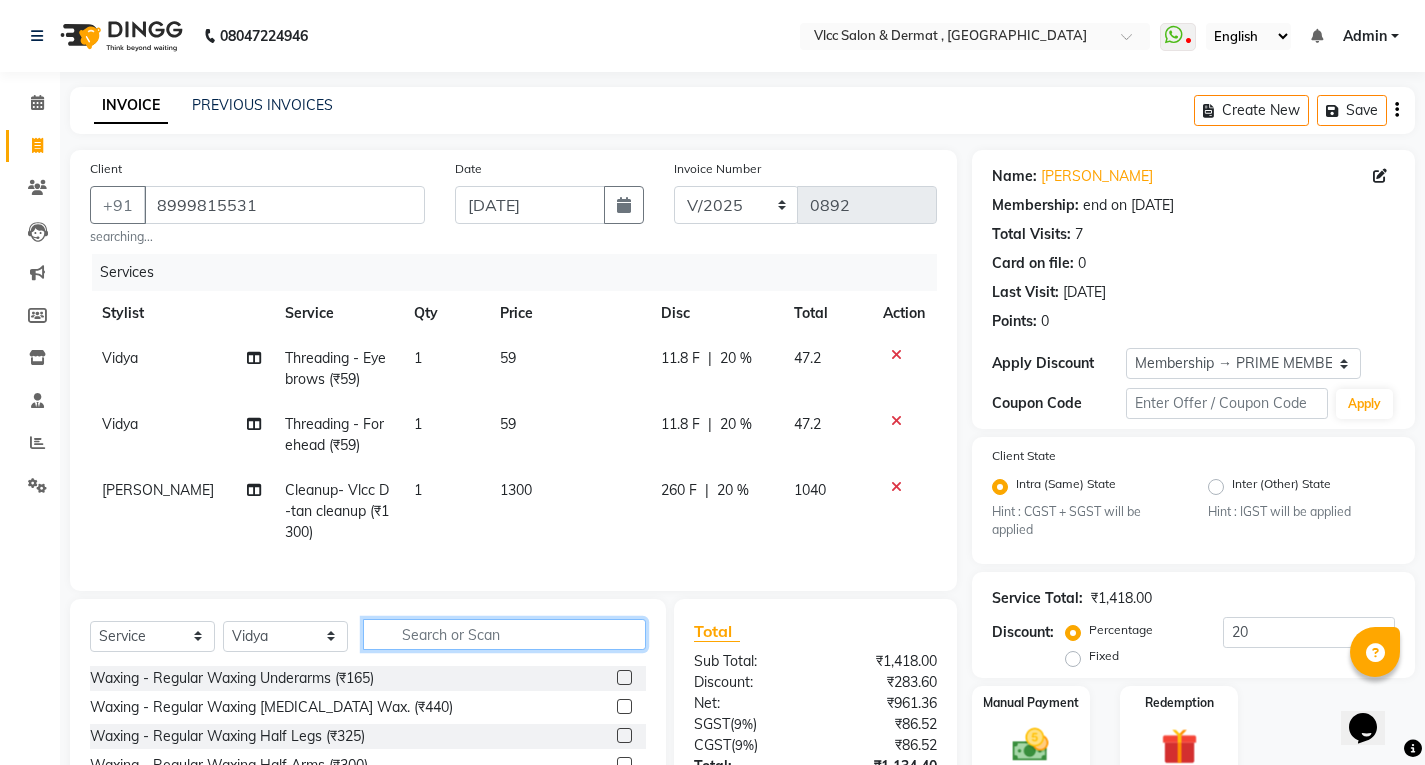 click 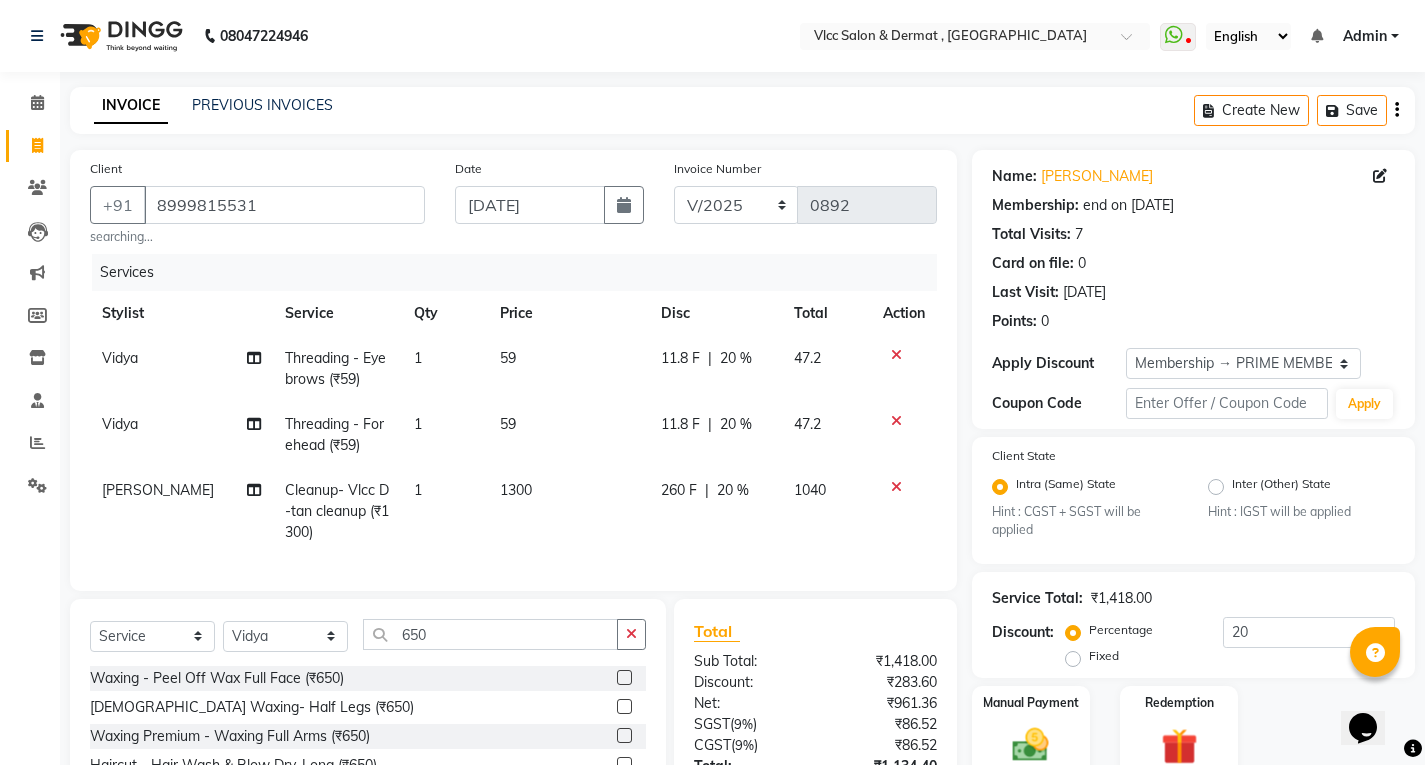 click 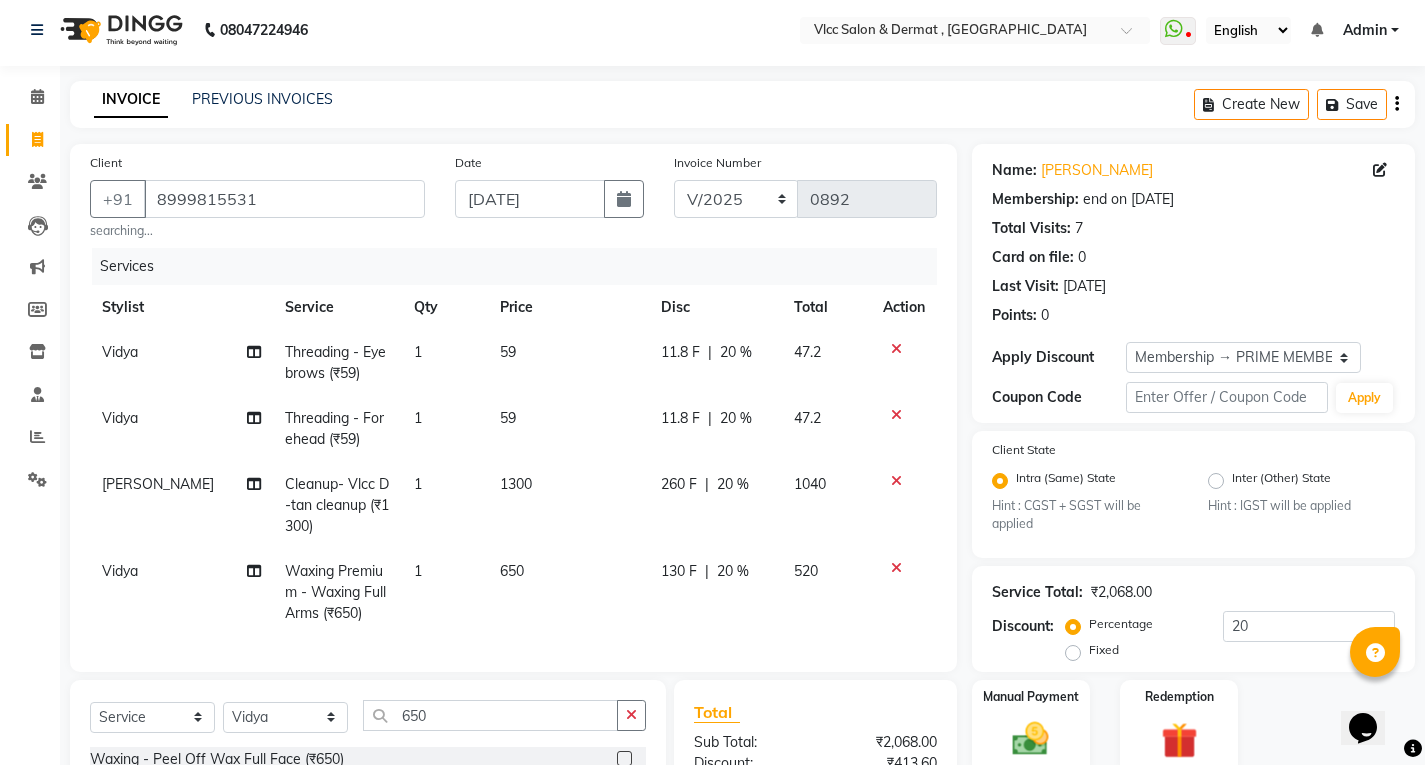 scroll, scrollTop: 261, scrollLeft: 0, axis: vertical 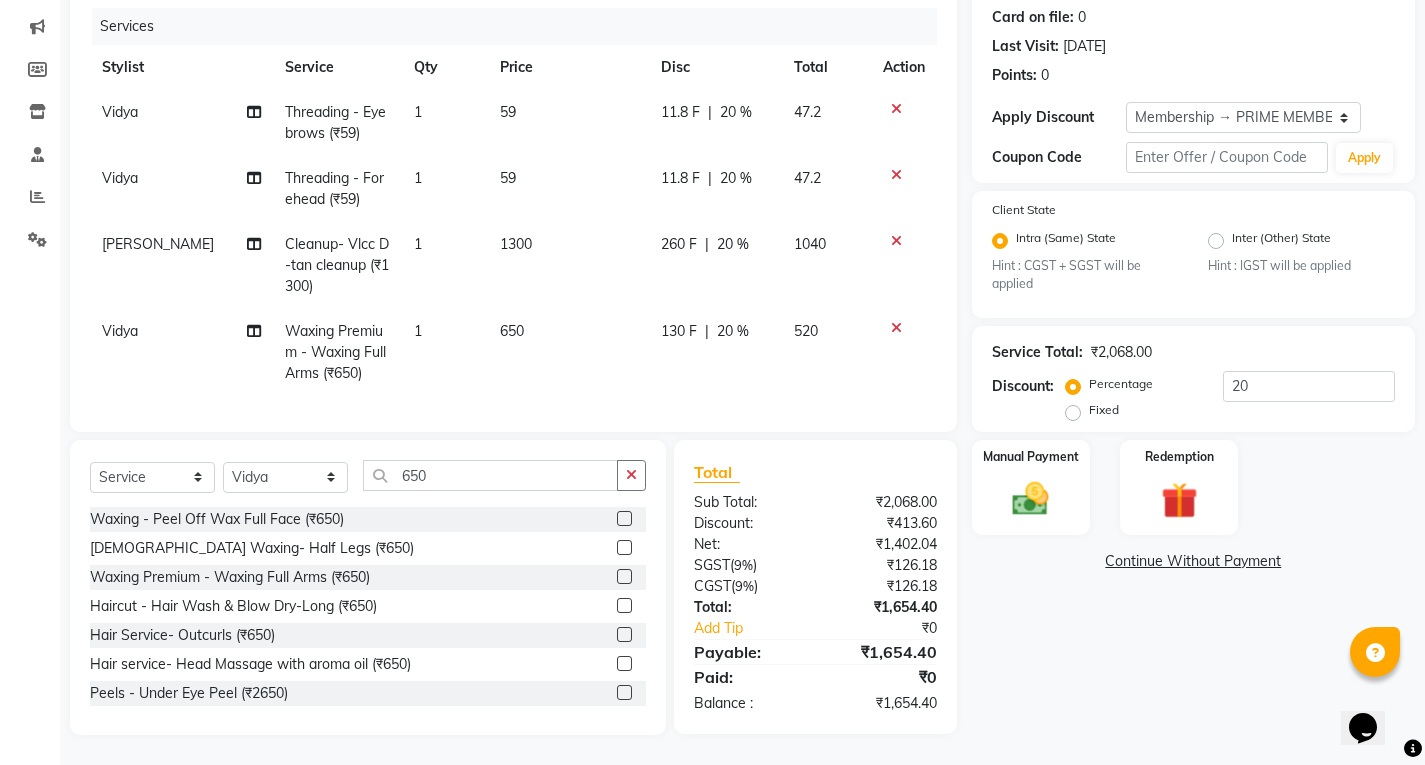click on "Select  Service  Product  Membership  Package Voucher Prepaid Gift Card  Select Stylist [PERSON_NAME] [PERSON_NAME] [PERSON_NAME] [PERSON_NAME] [PERSON_NAME] [PERSON_NAME] [PERSON_NAME] Radha [PERSON_NAME] [PERSON_NAME] [PERSON_NAME] Vidya 650" 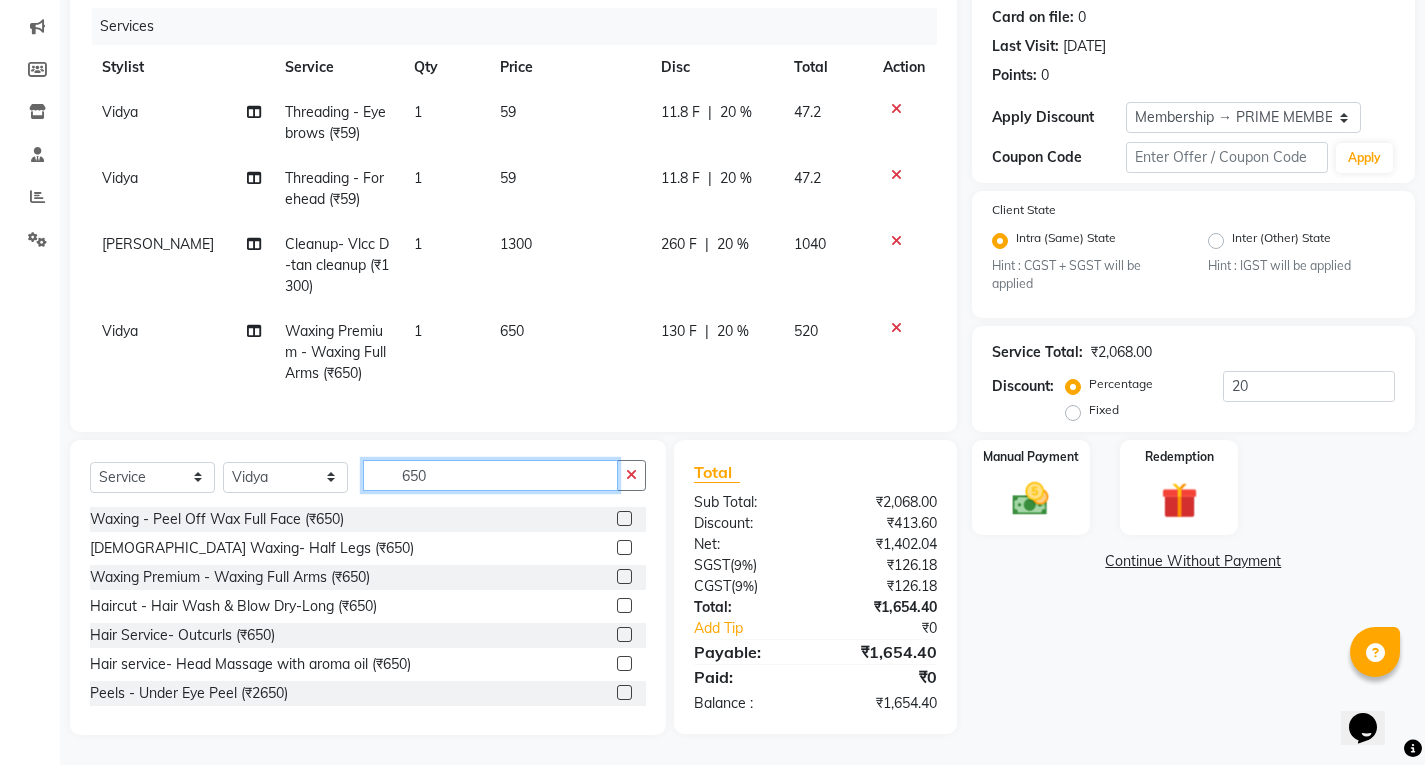 click on "650" 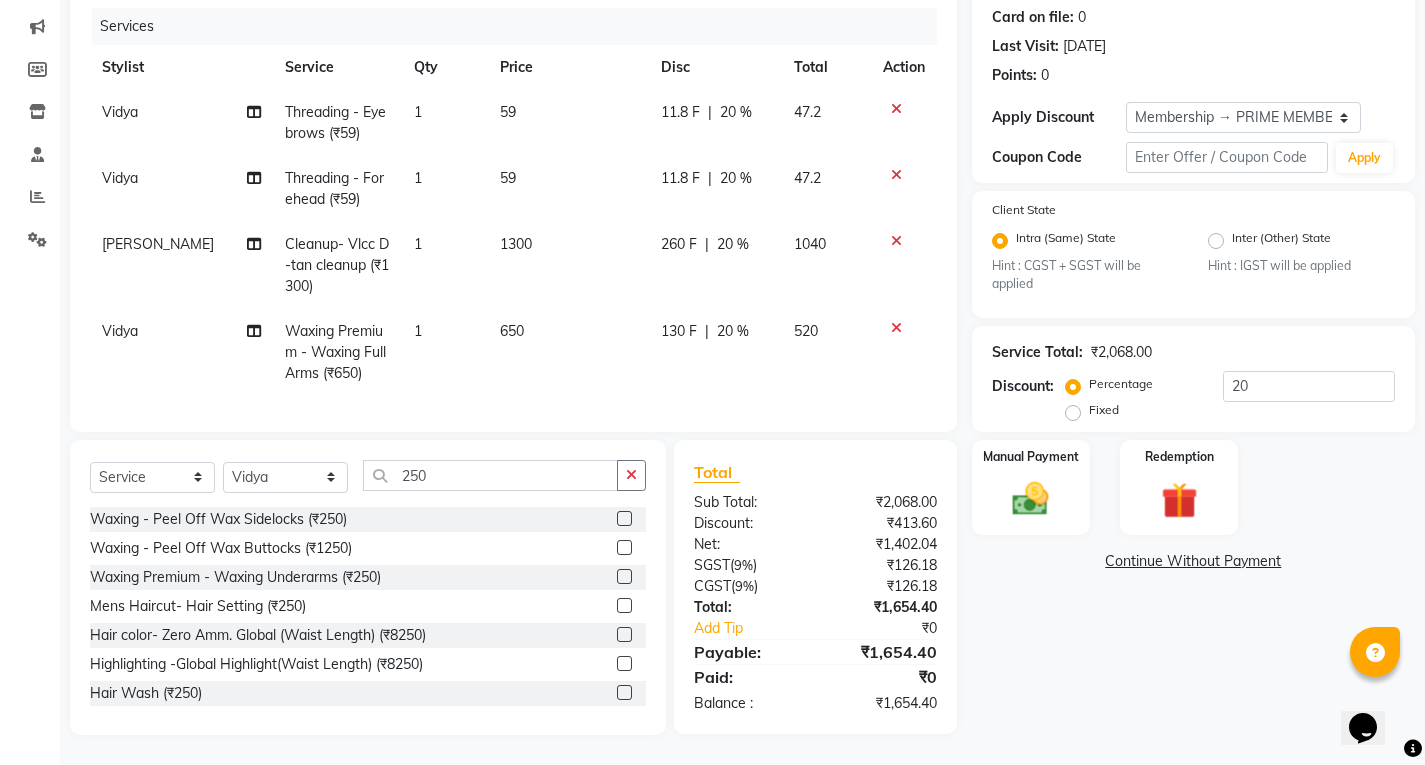 click 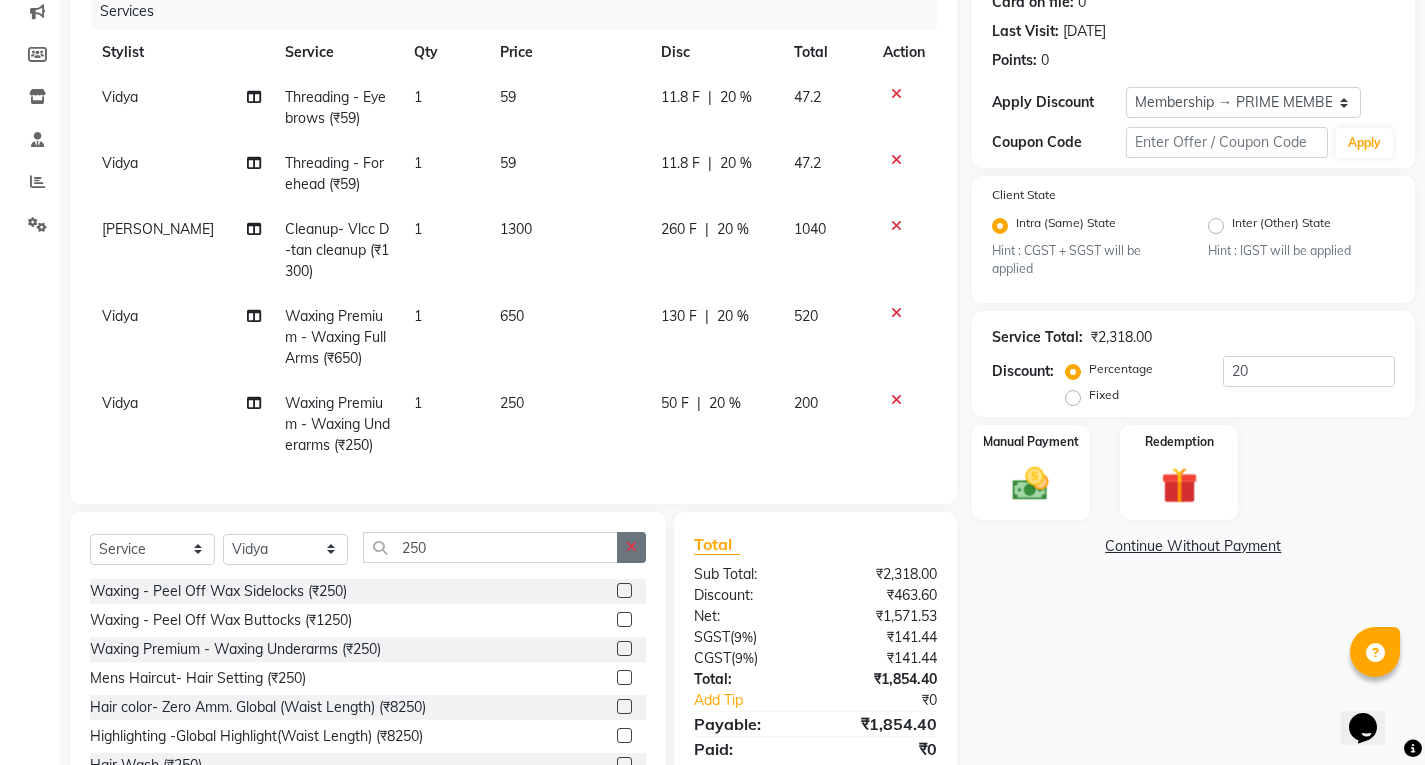 click 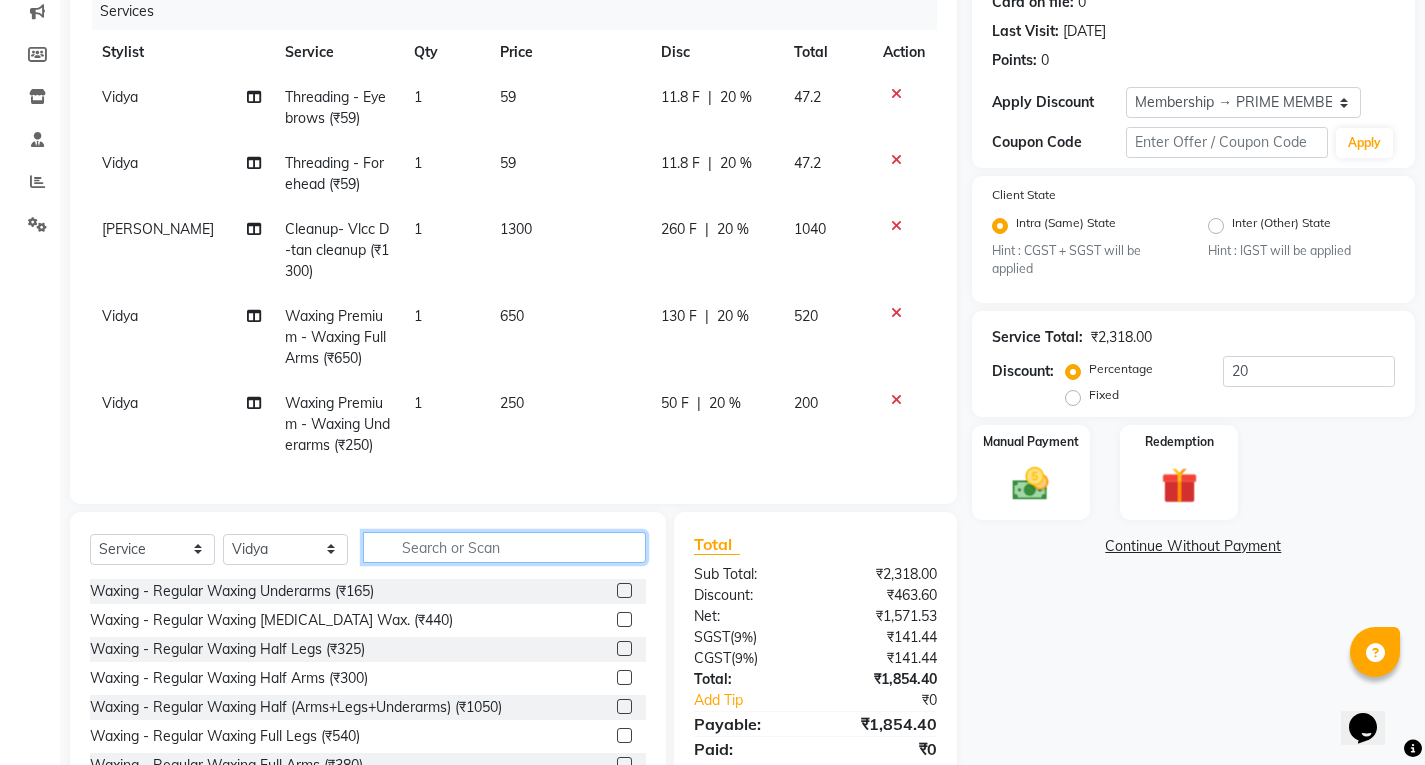 click 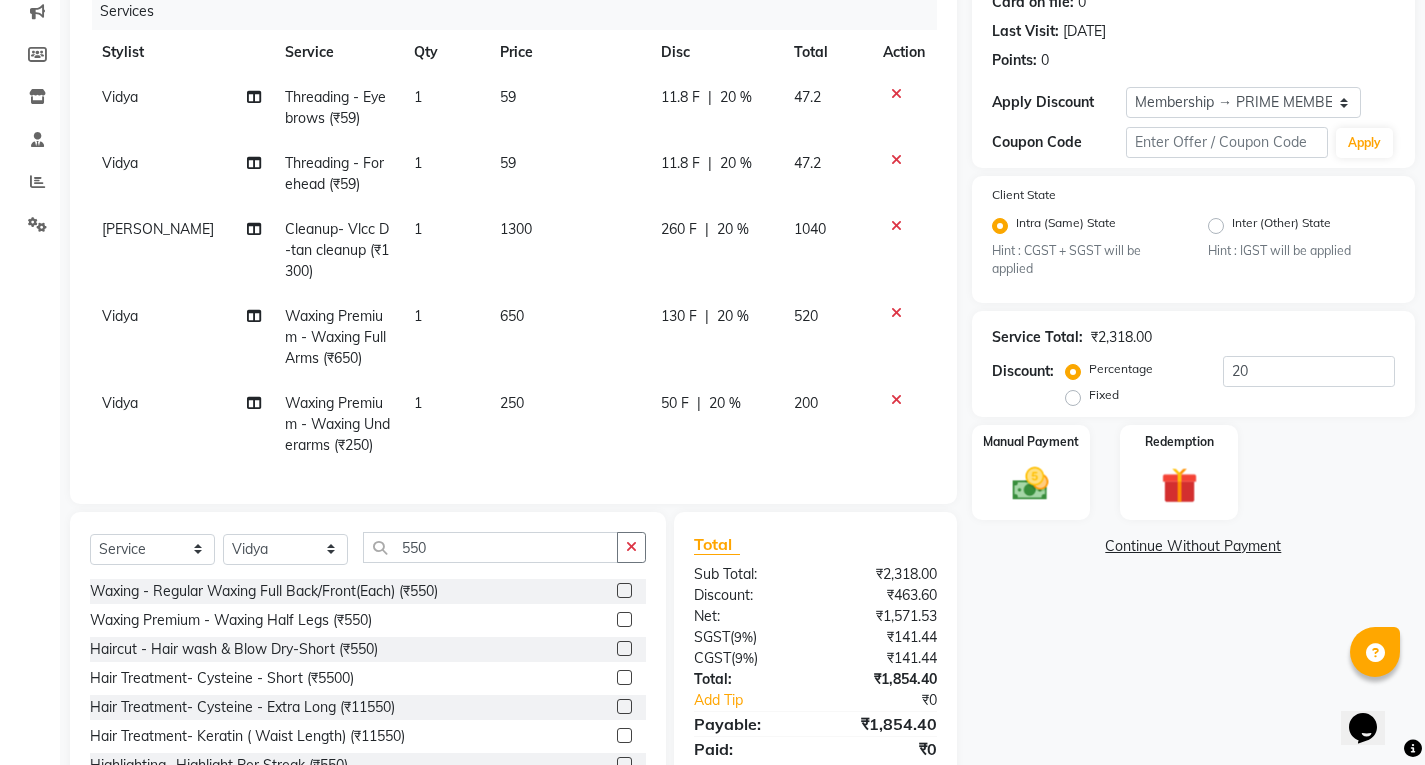 click 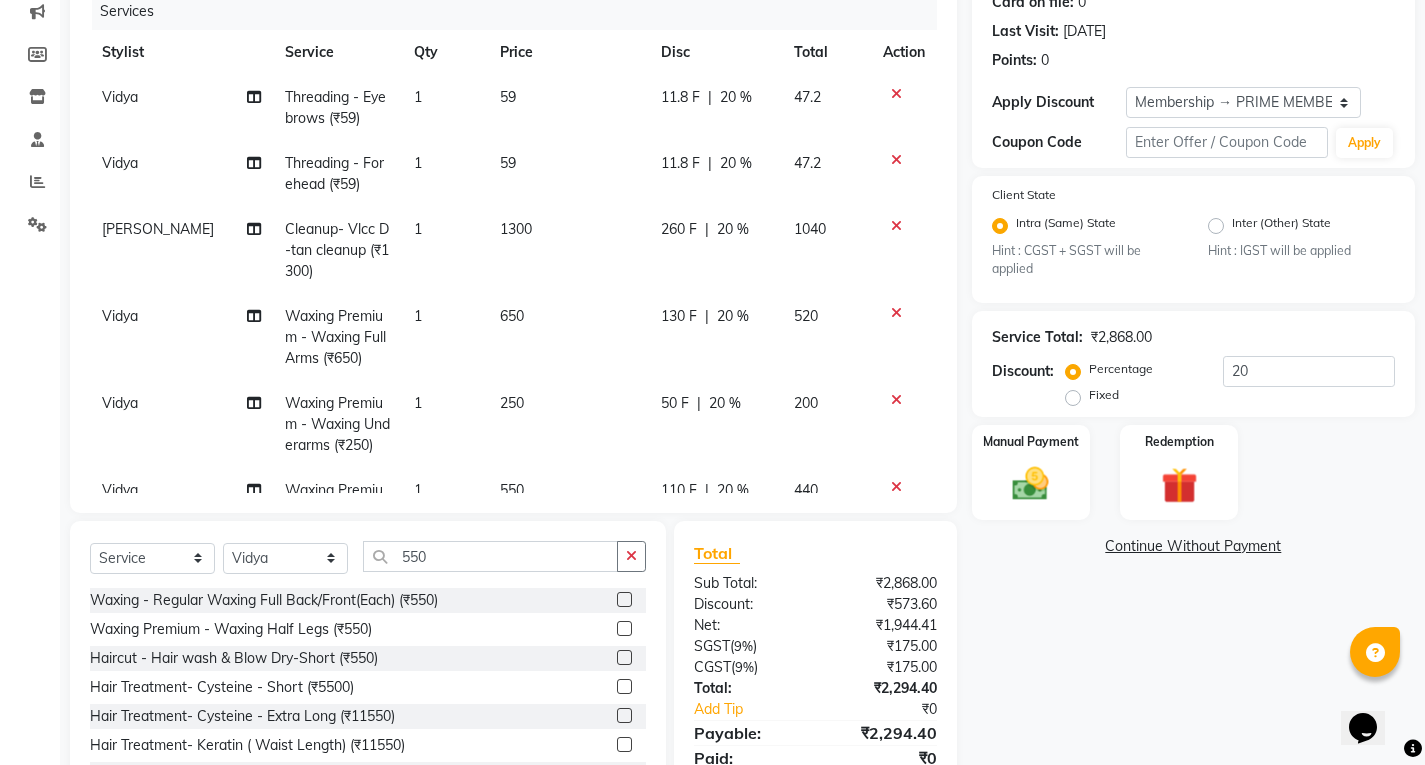 scroll, scrollTop: 342, scrollLeft: 0, axis: vertical 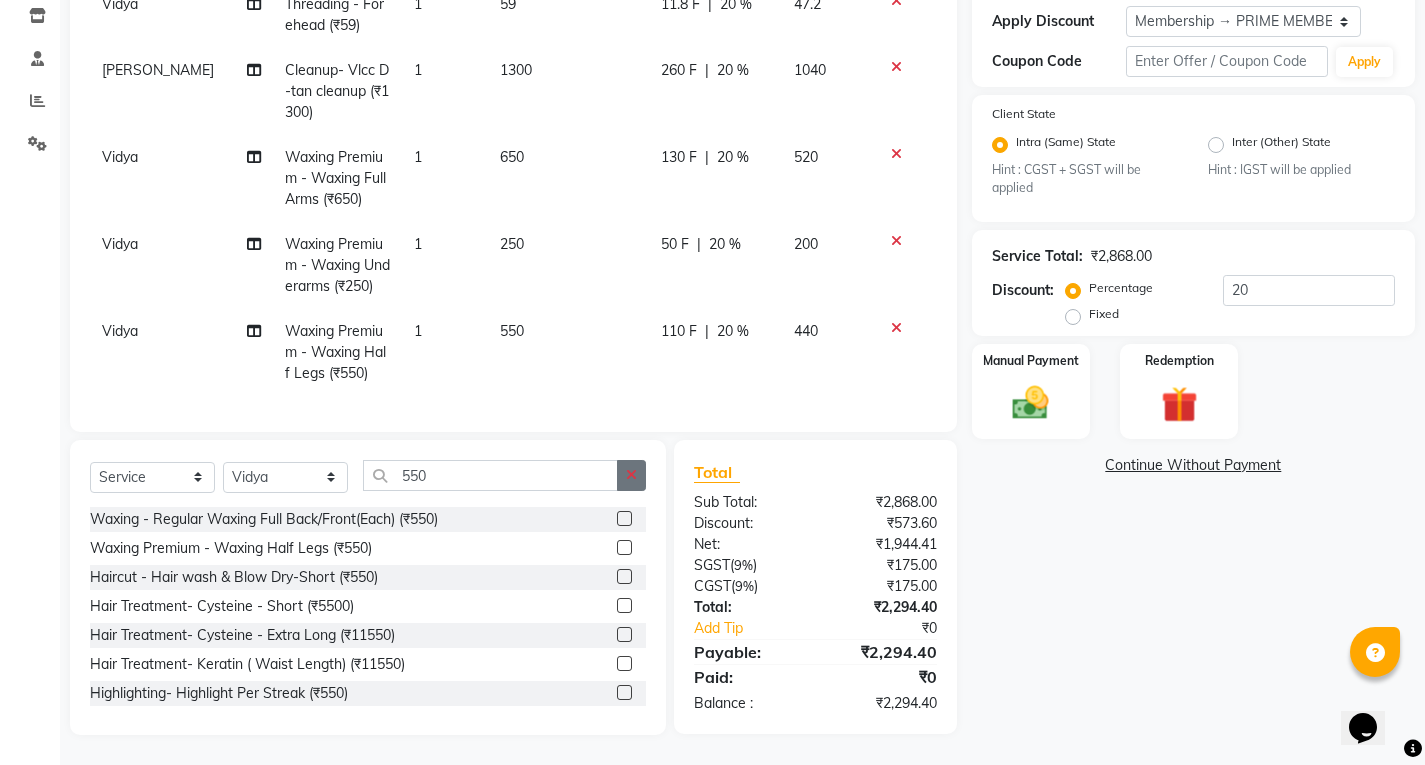 click 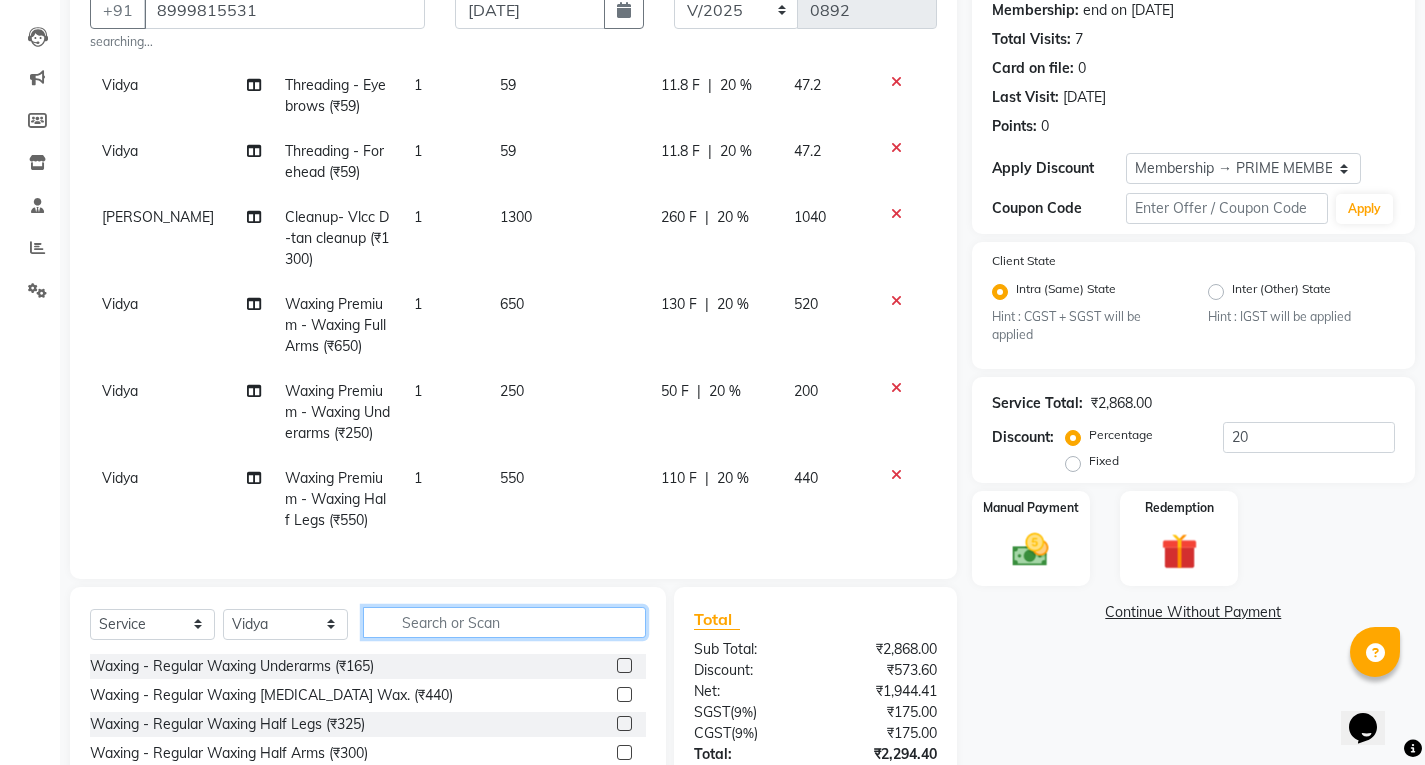 scroll, scrollTop: 142, scrollLeft: 0, axis: vertical 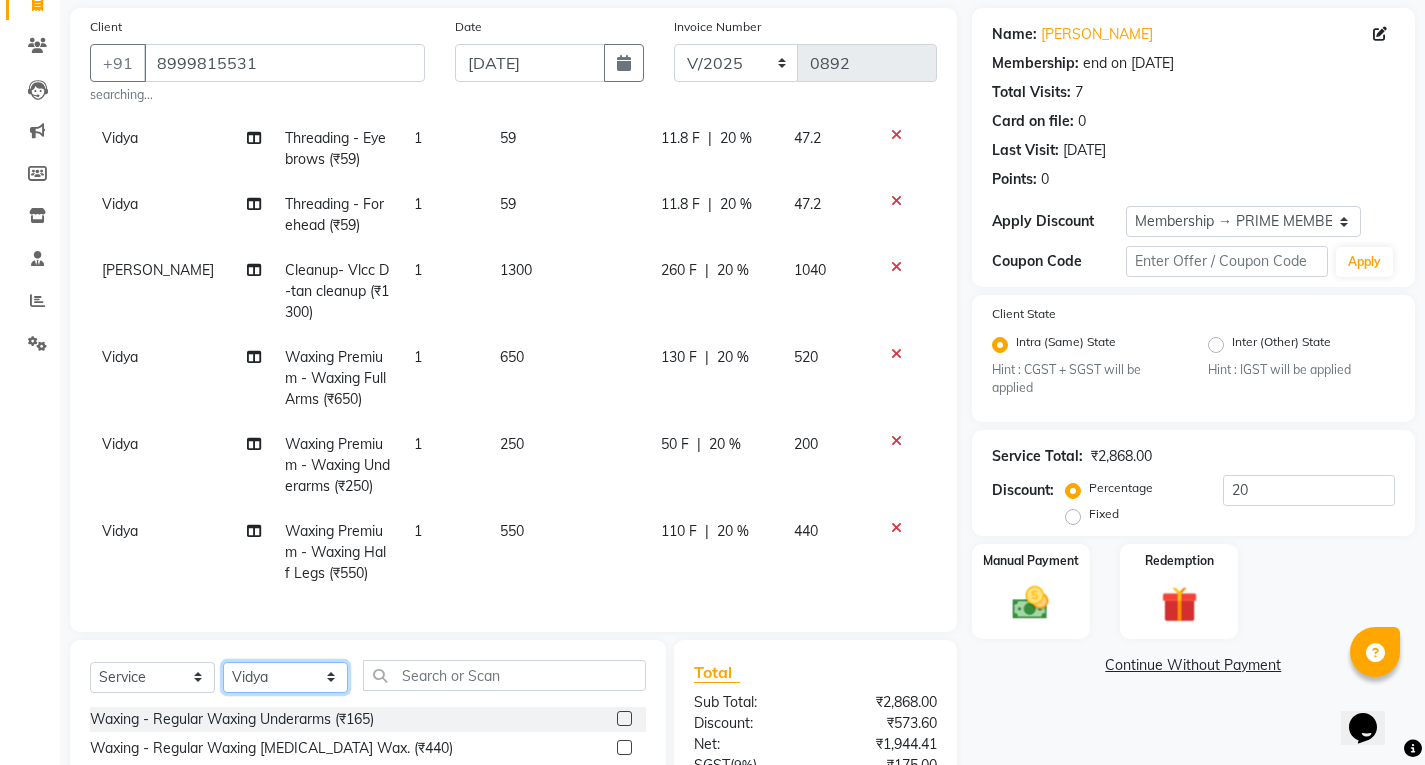 click on "Select Stylist [PERSON_NAME] [PERSON_NAME] [PERSON_NAME] [PERSON_NAME] [PERSON_NAME] [PERSON_NAME] [PERSON_NAME] Radha [PERSON_NAME] [PERSON_NAME] [PERSON_NAME] Vidya" 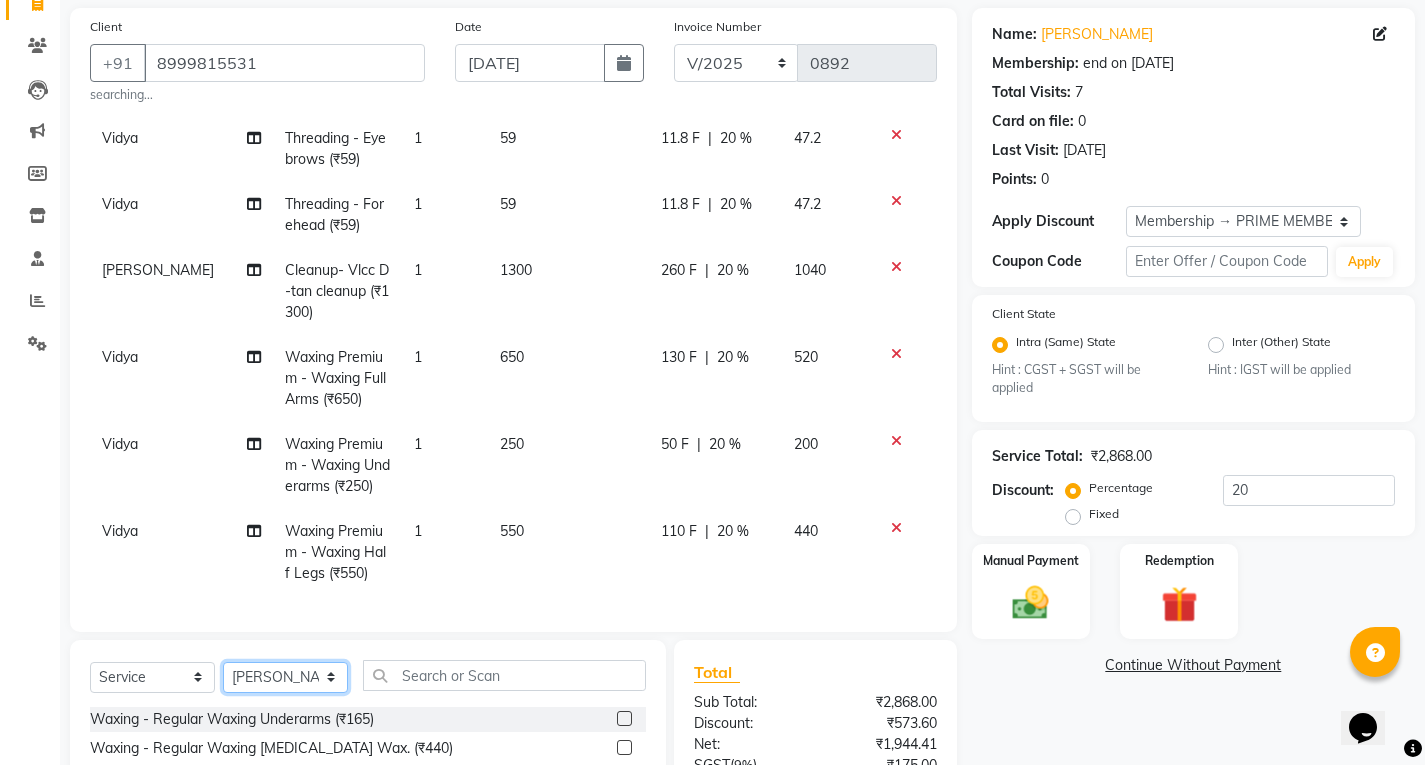 click on "Select Stylist [PERSON_NAME] [PERSON_NAME] [PERSON_NAME] [PERSON_NAME] [PERSON_NAME] [PERSON_NAME] [PERSON_NAME] Radha [PERSON_NAME] [PERSON_NAME] [PERSON_NAME] Vidya" 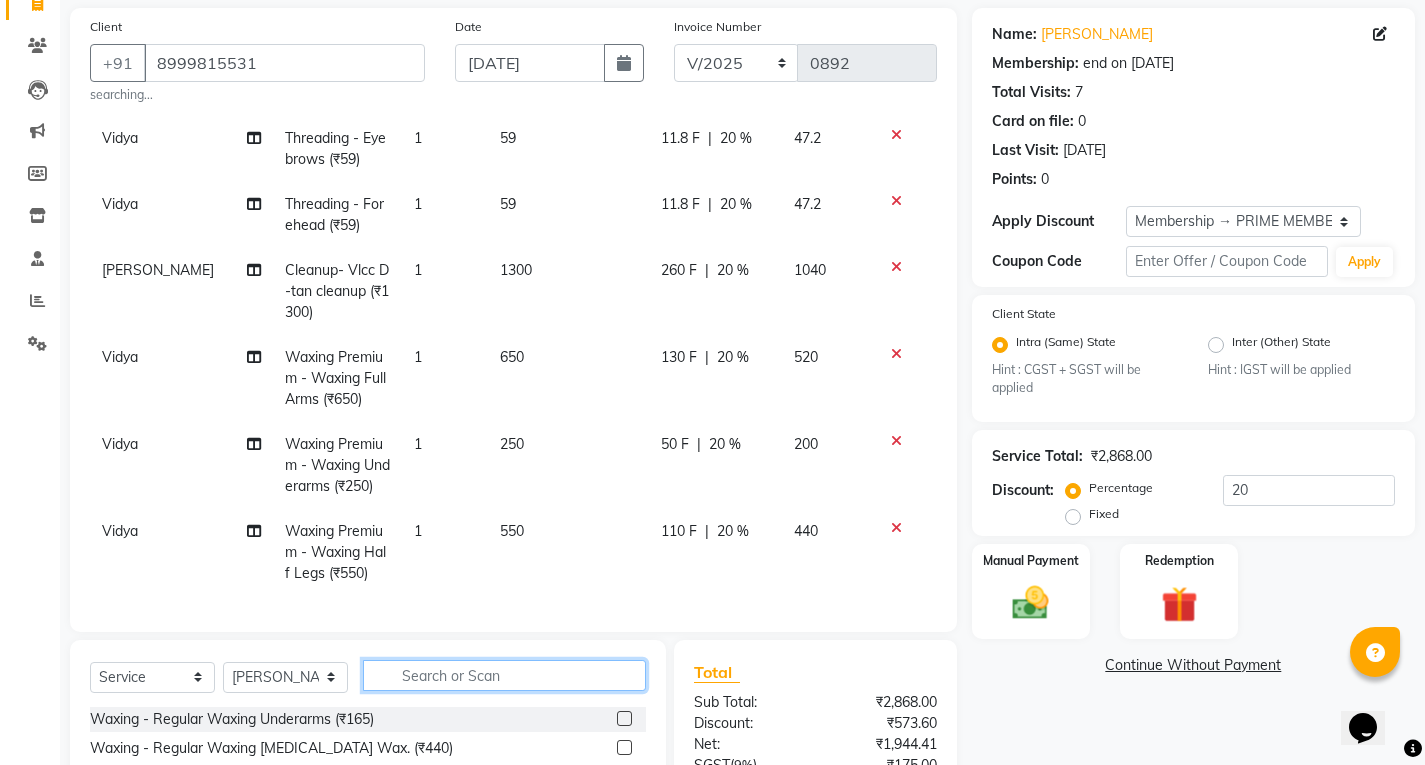 click 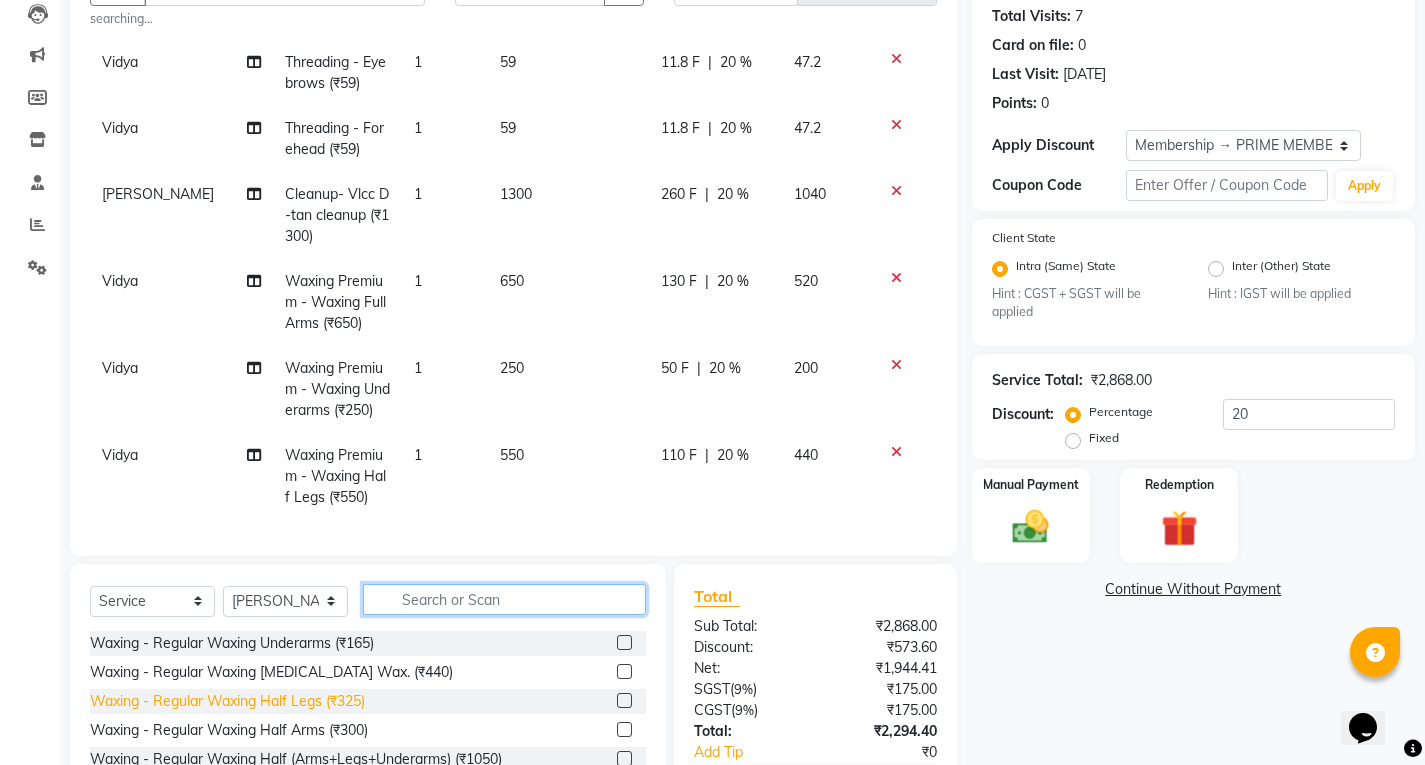 scroll, scrollTop: 342, scrollLeft: 0, axis: vertical 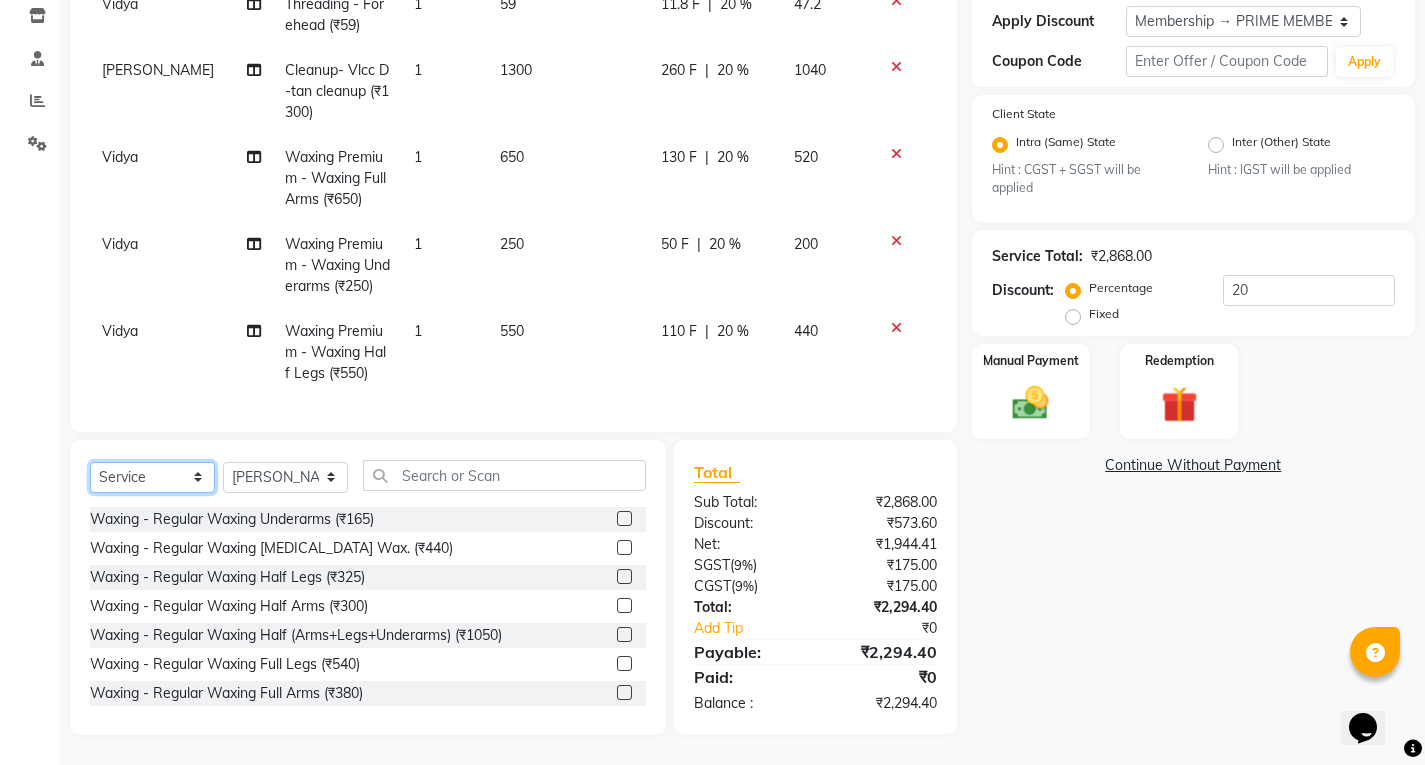 click on "Select  Service  Product  Membership  Package Voucher Prepaid Gift Card" 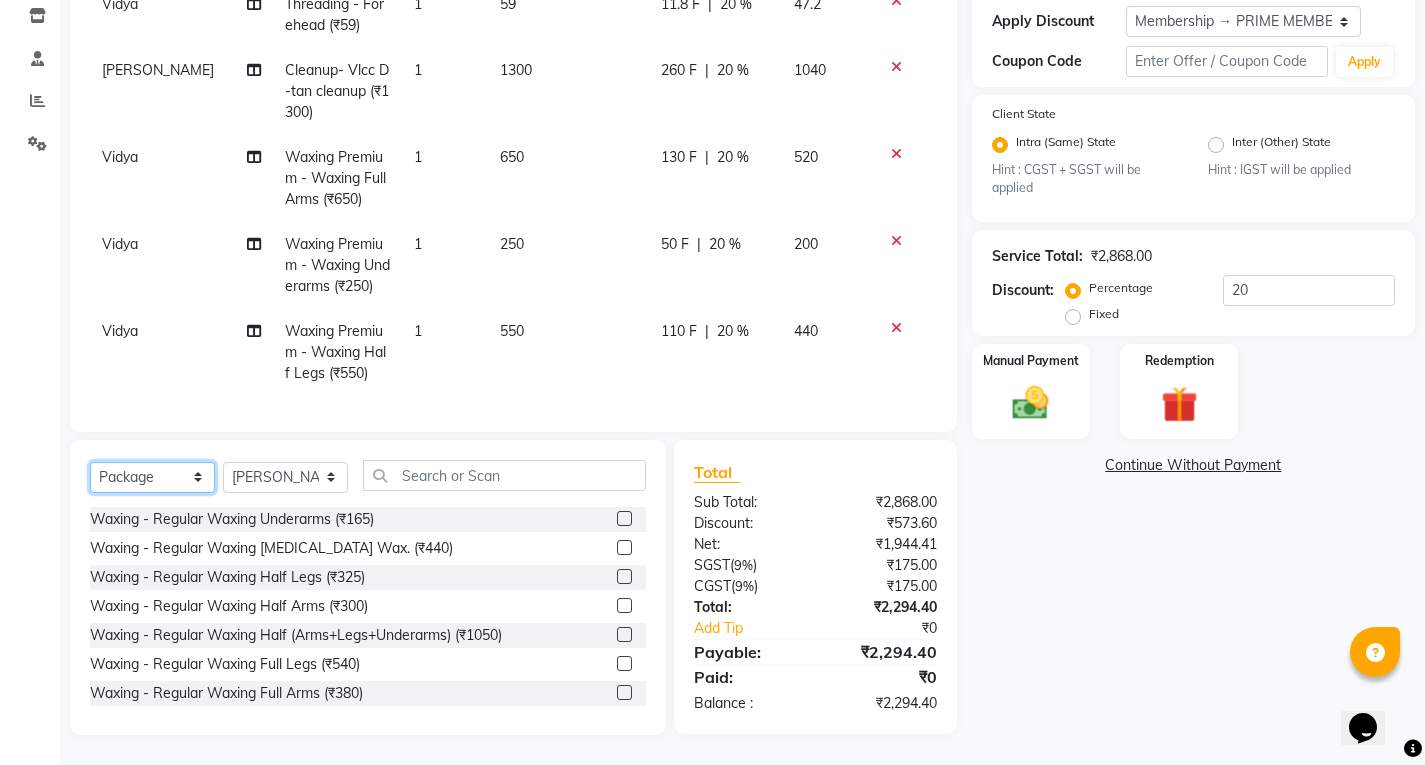 click on "Select  Service  Product  Membership  Package Voucher Prepaid Gift Card" 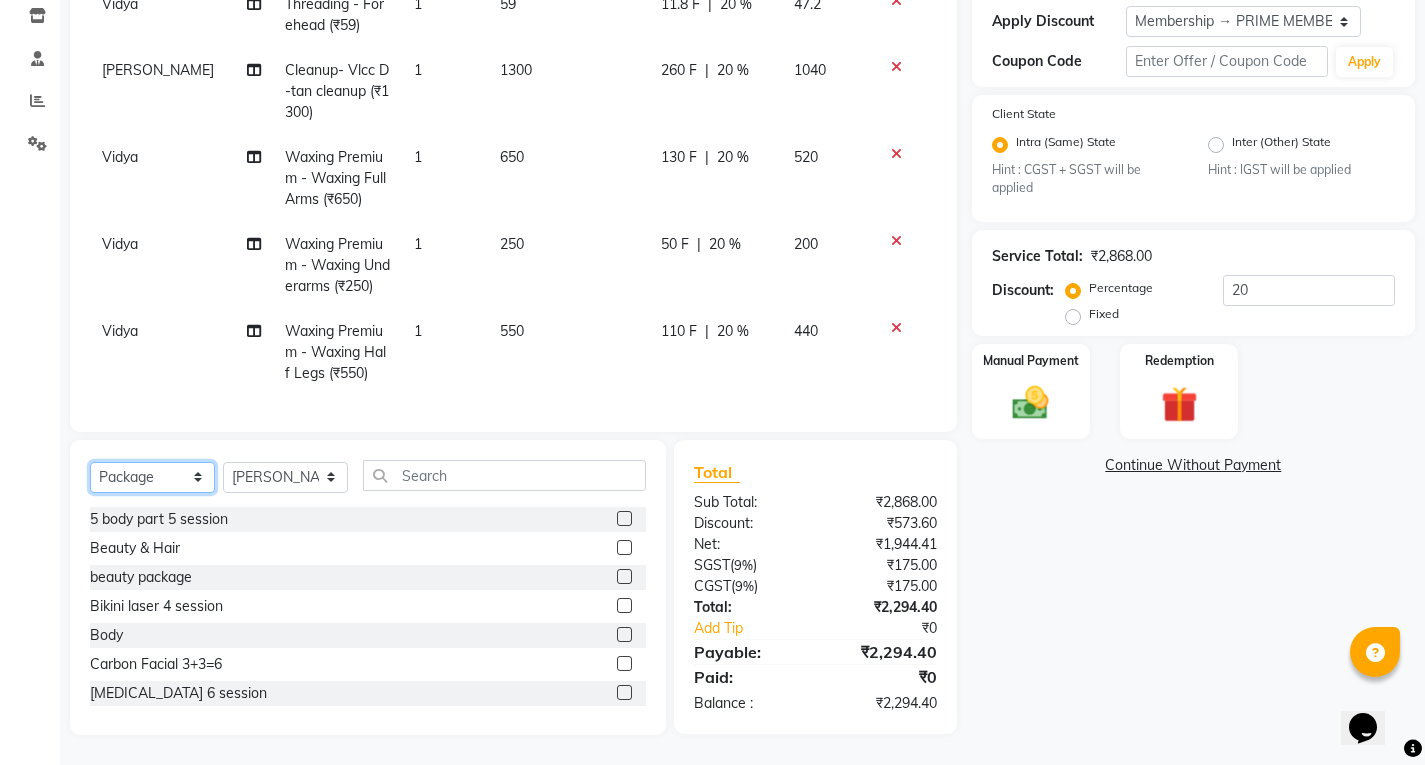 click on "Select  Service  Product  Membership  Package Voucher Prepaid Gift Card" 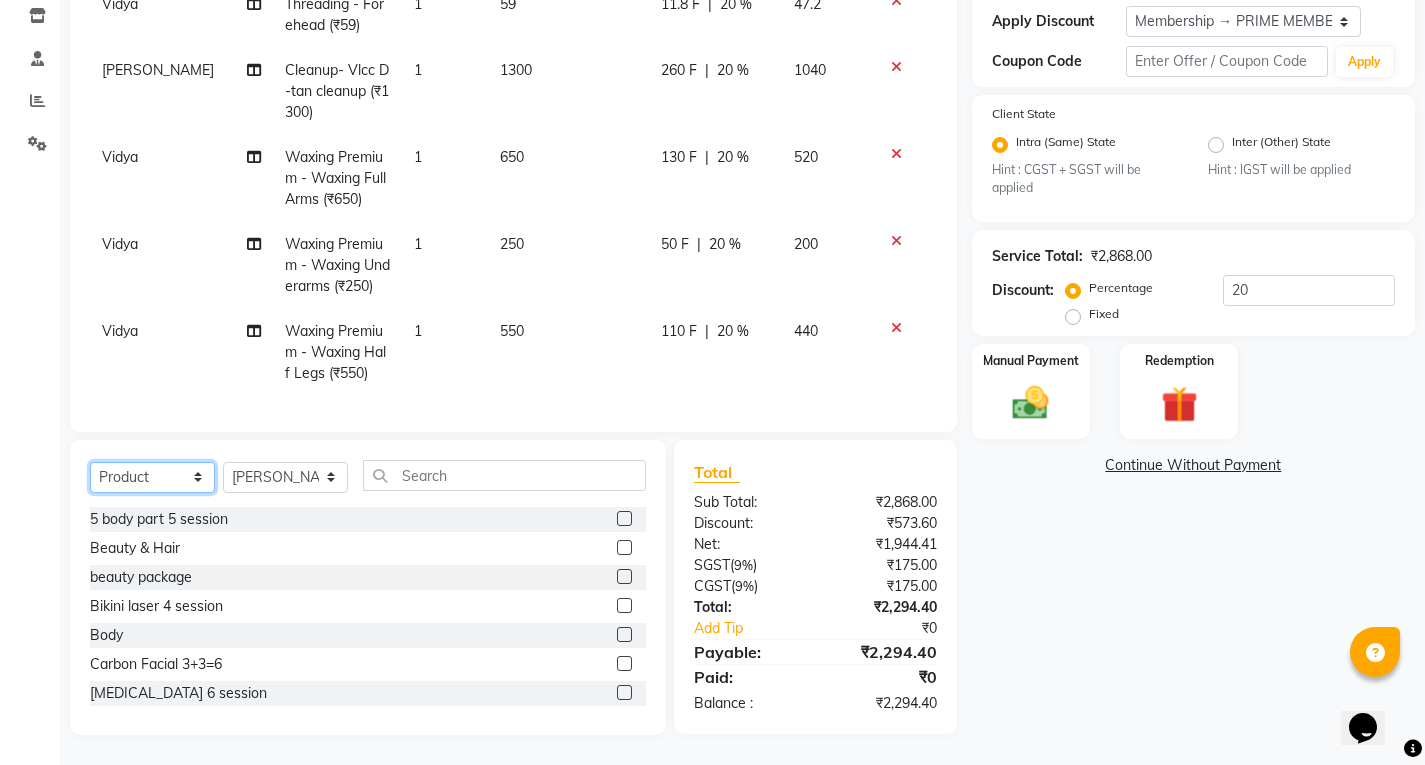 click on "Select  Service  Product  Membership  Package Voucher Prepaid Gift Card" 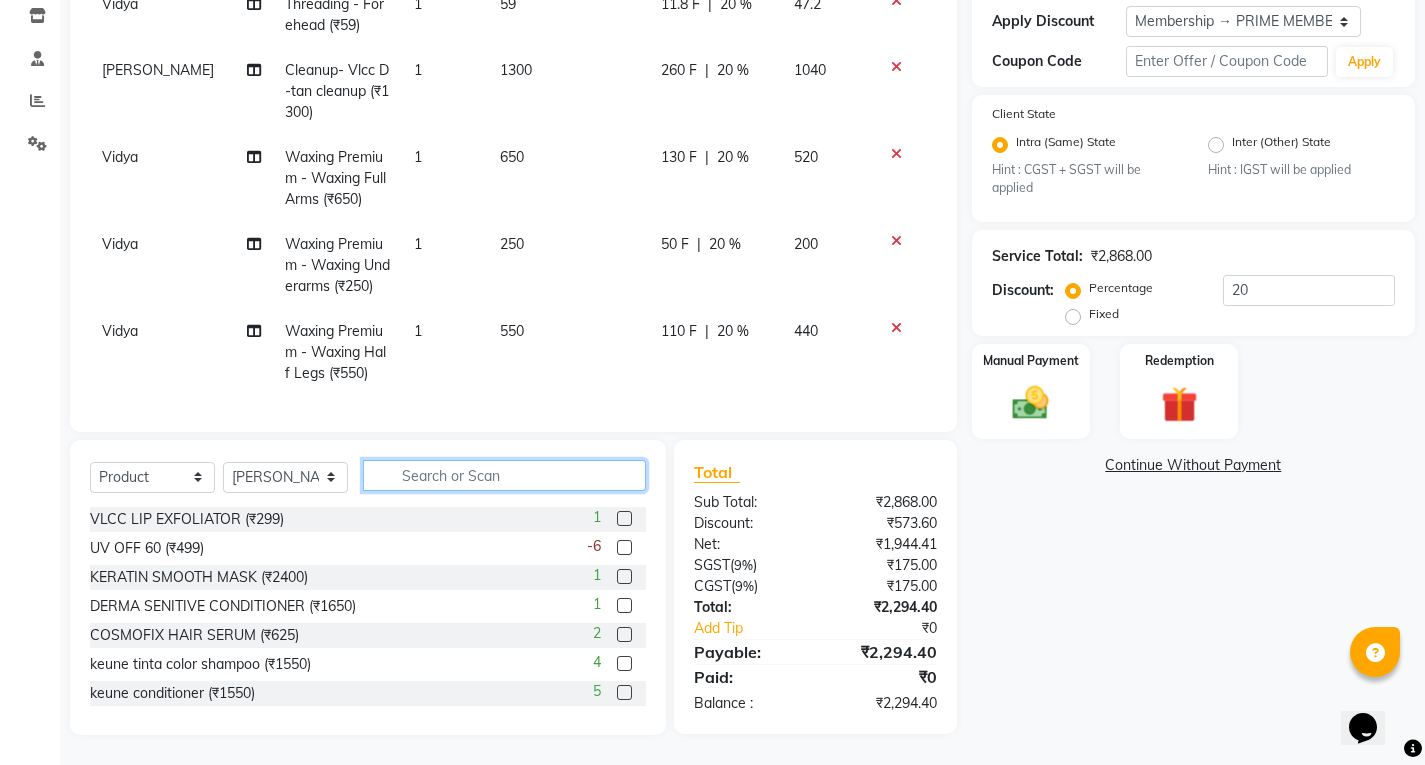 click 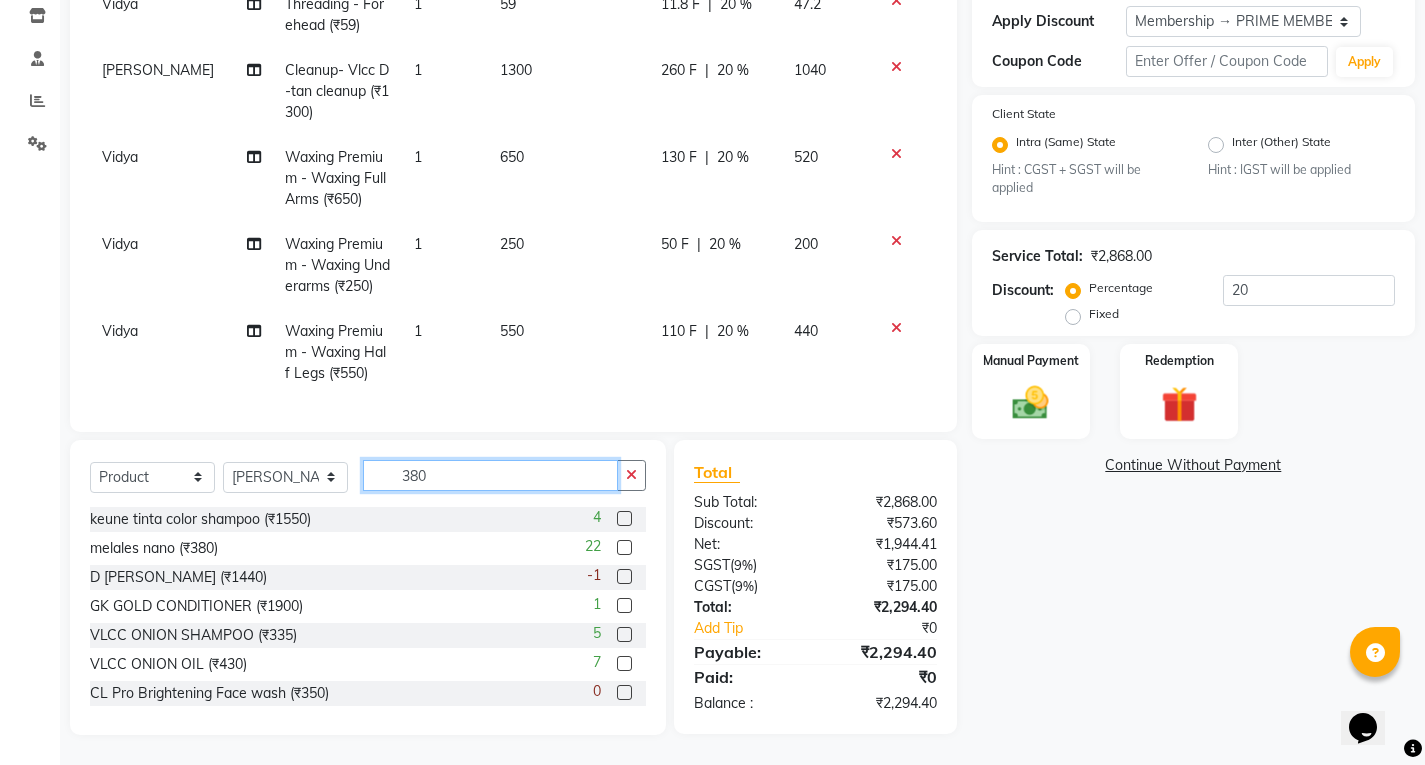 scroll, scrollTop: 341, scrollLeft: 0, axis: vertical 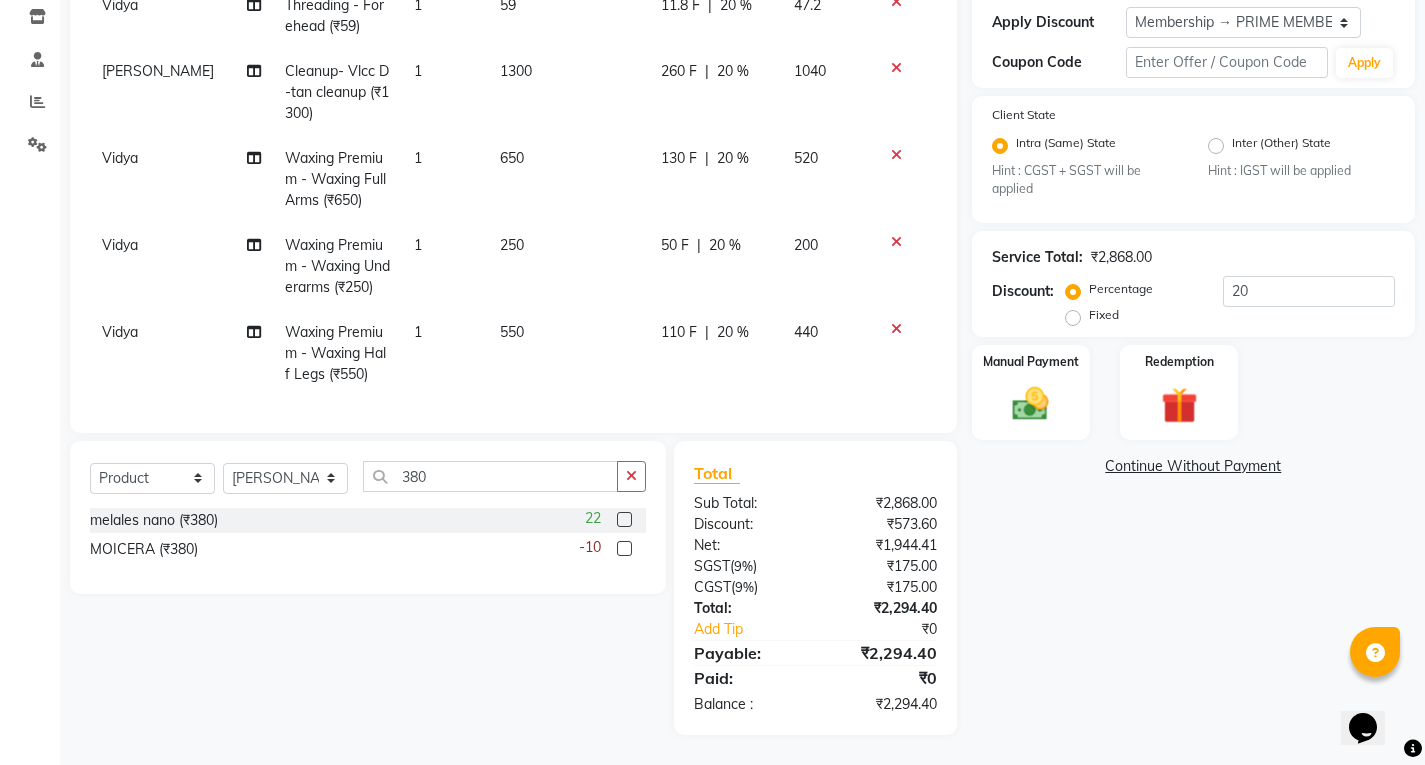 click 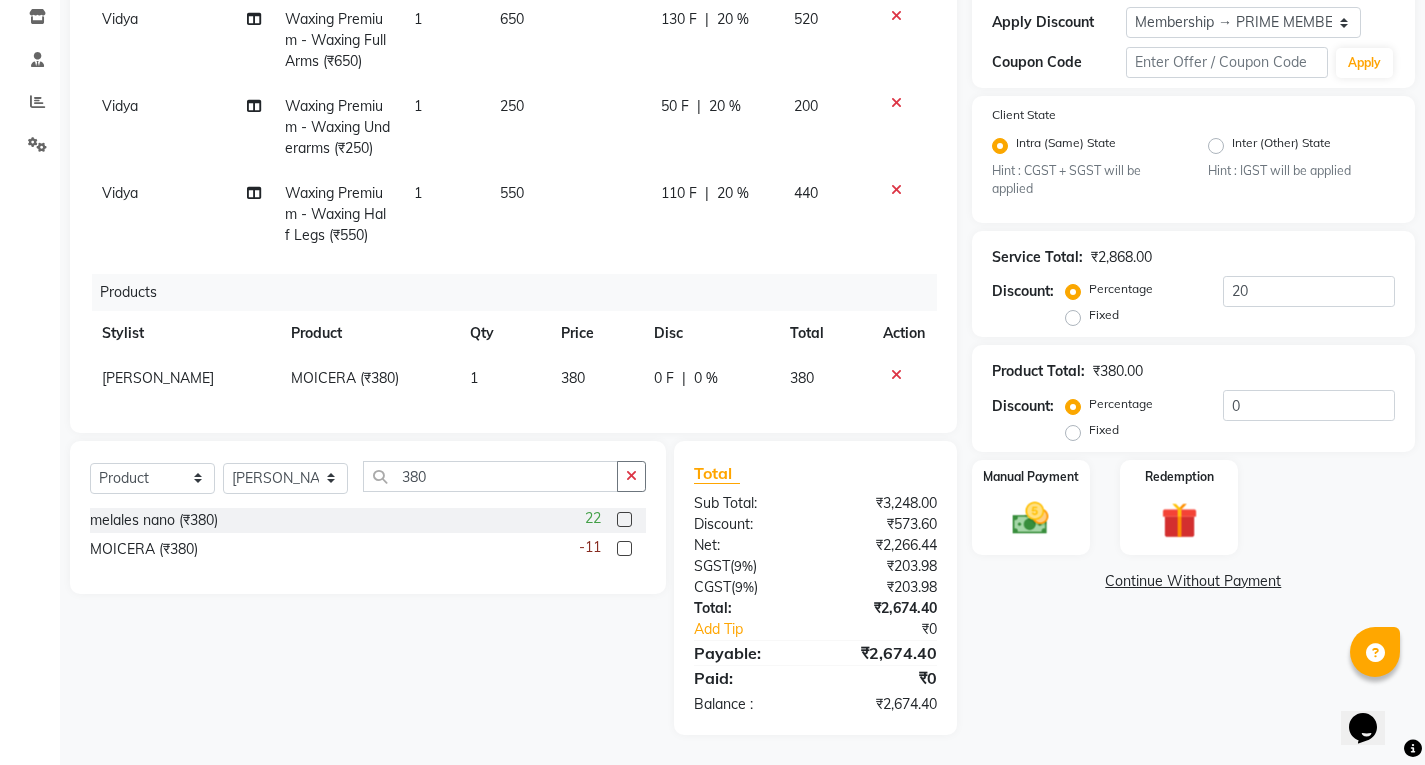 scroll, scrollTop: 236, scrollLeft: 0, axis: vertical 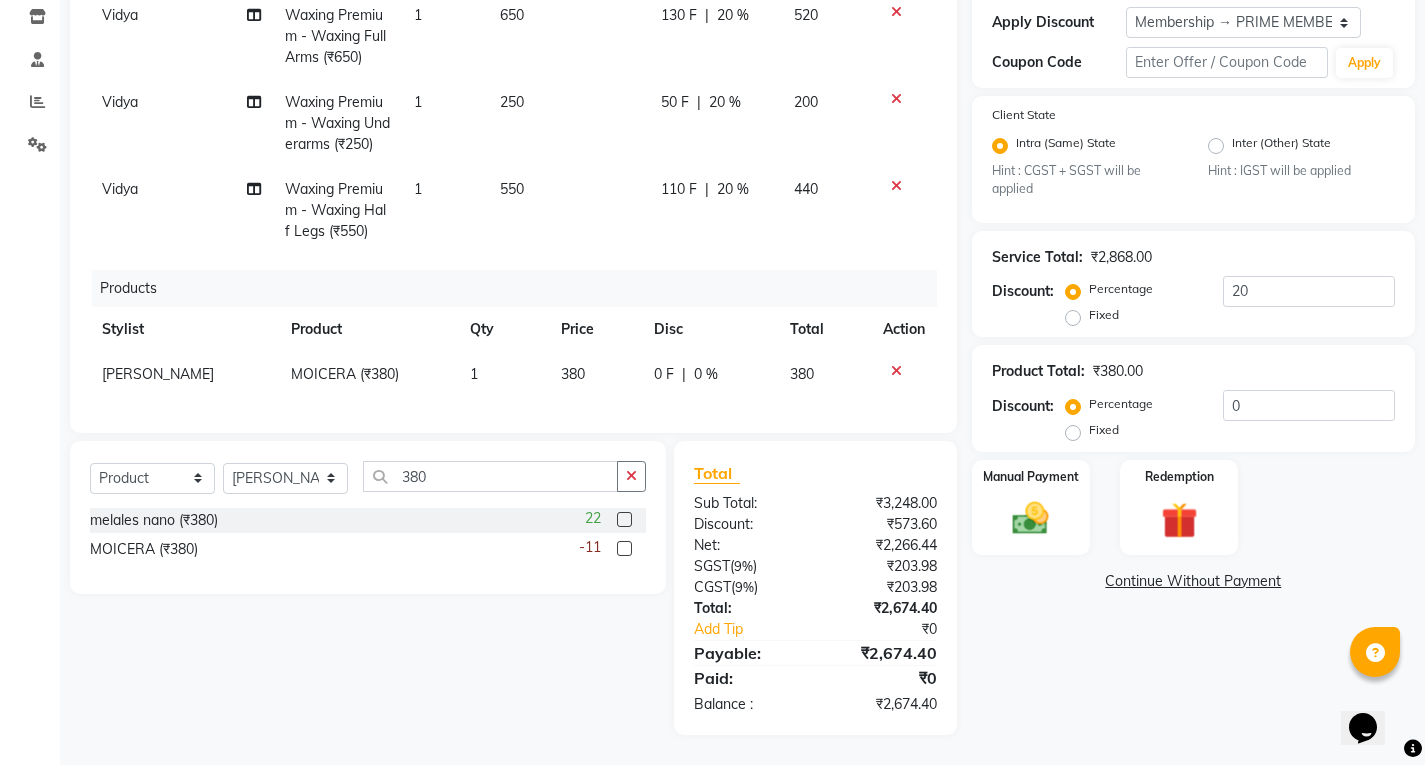 click on "1" 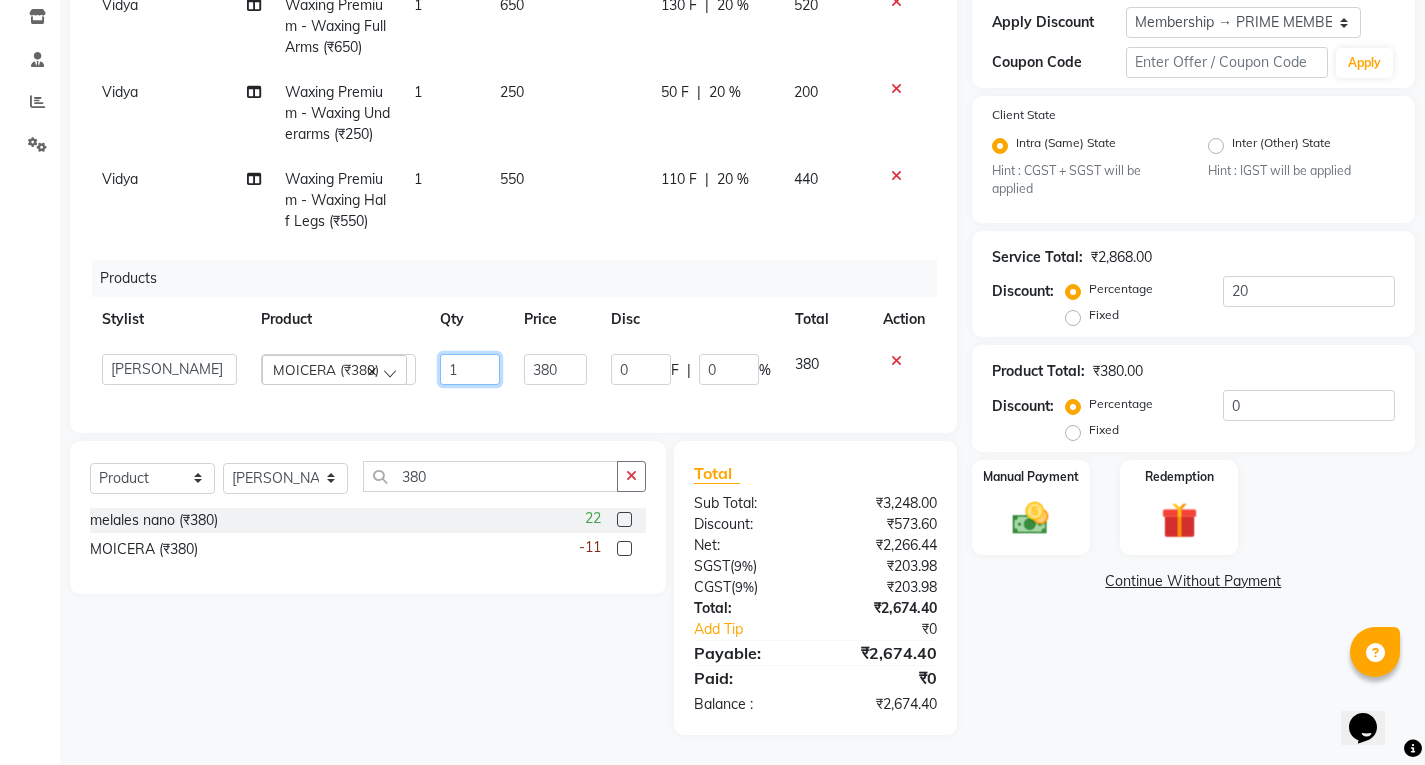 click on "1" 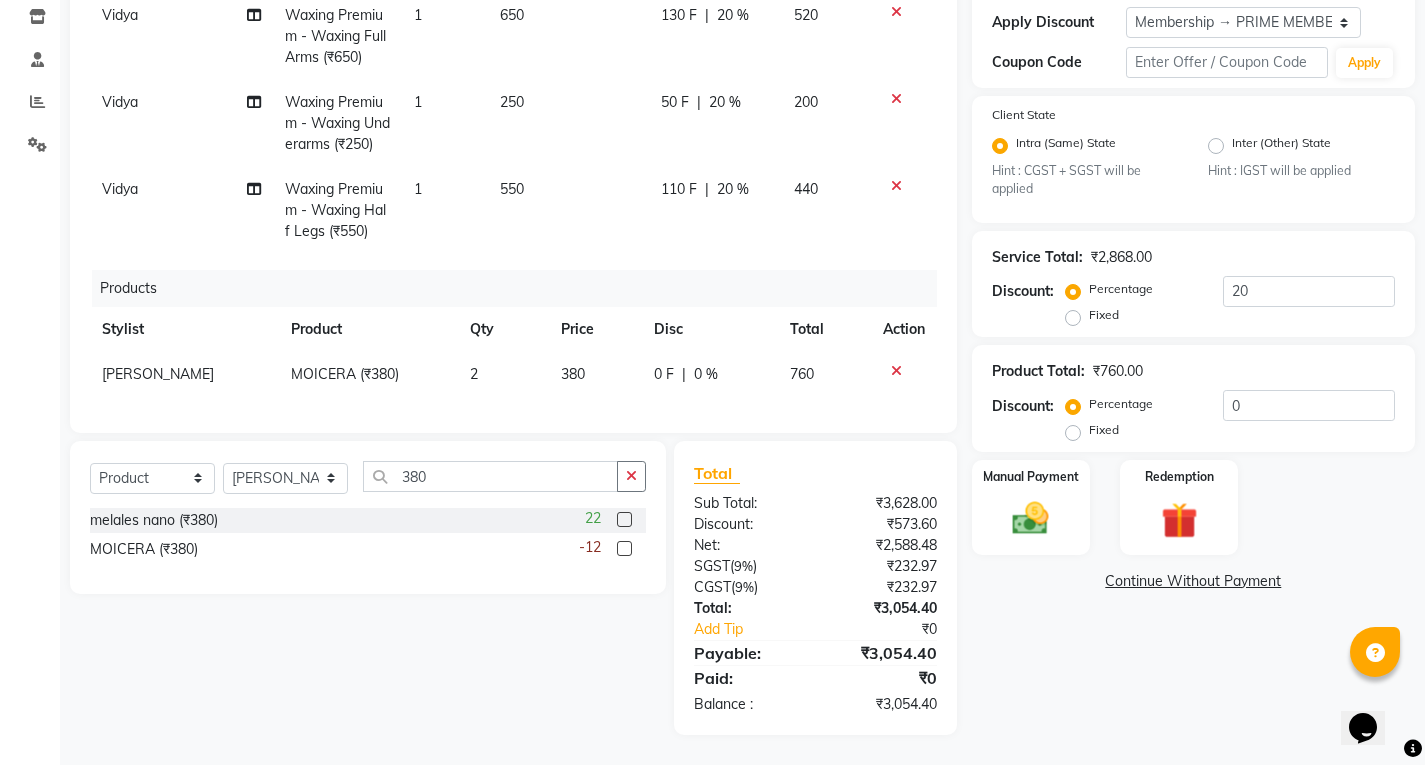 click on "Services Stylist Service Qty Price Disc Total Action Vidya Threading - Eyebrows (₹59) 1 59 11.8 F | 20 % 47.2 Vidya Threading - Forehead (₹59) 1 59 11.8 F | 20 % 47.2 [PERSON_NAME] Cleanup- Vlcc D-tan cleanup (₹1300) 1 1300 260 F | 20 % 1040 Vidya Waxing  Premium - Waxing Full Arms (₹650) 1 650 130 F | 20 % 520 Vidya Waxing  Premium - Waxing Underarms (₹250) 1 250 50 F | 20 % 200 Vidya Waxing  Premium - Waxing Half Legs (₹550) 1 550 110 F | 20 % 440 Products Stylist Product Qty Price Disc Total Action [PERSON_NAME] MOICERA (₹380) 2 380 0 F | 0 % 760" 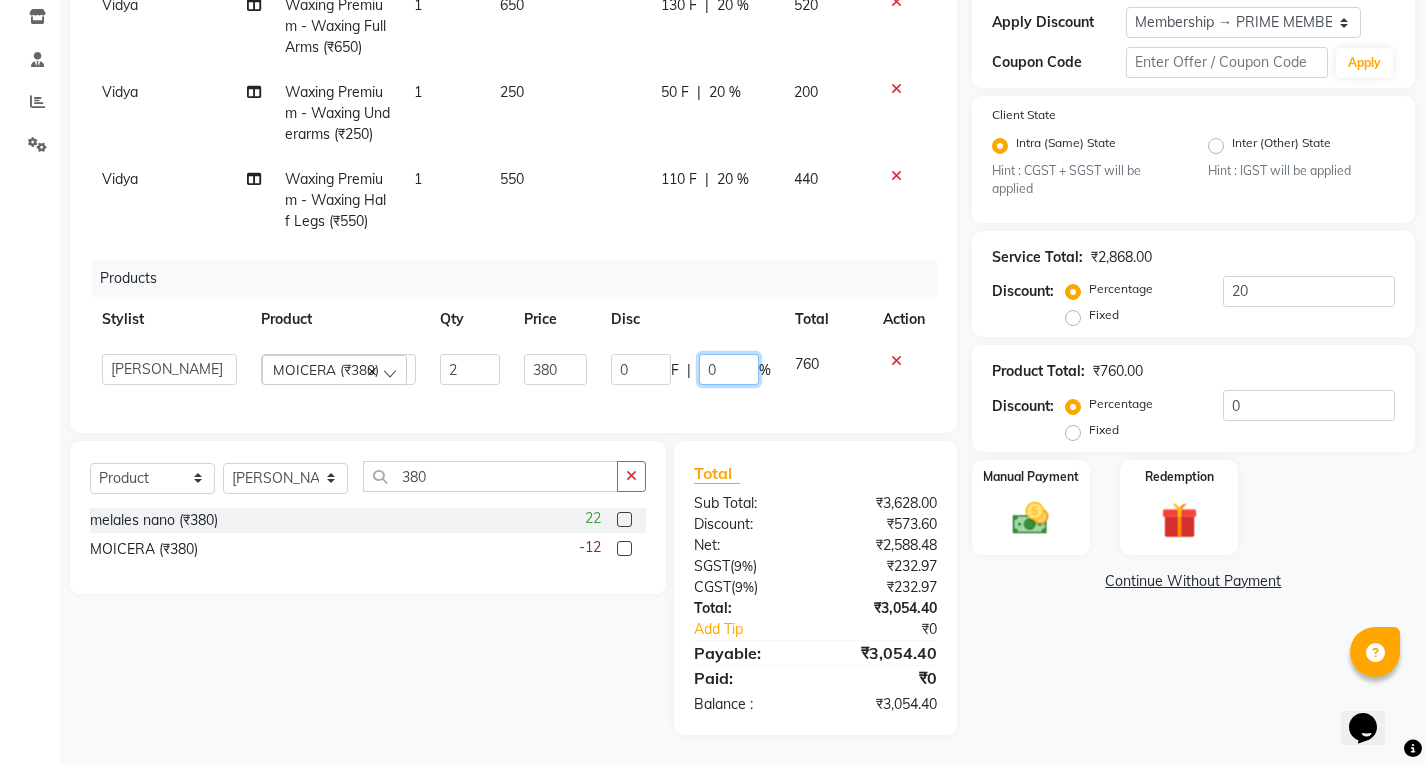 click on "0" 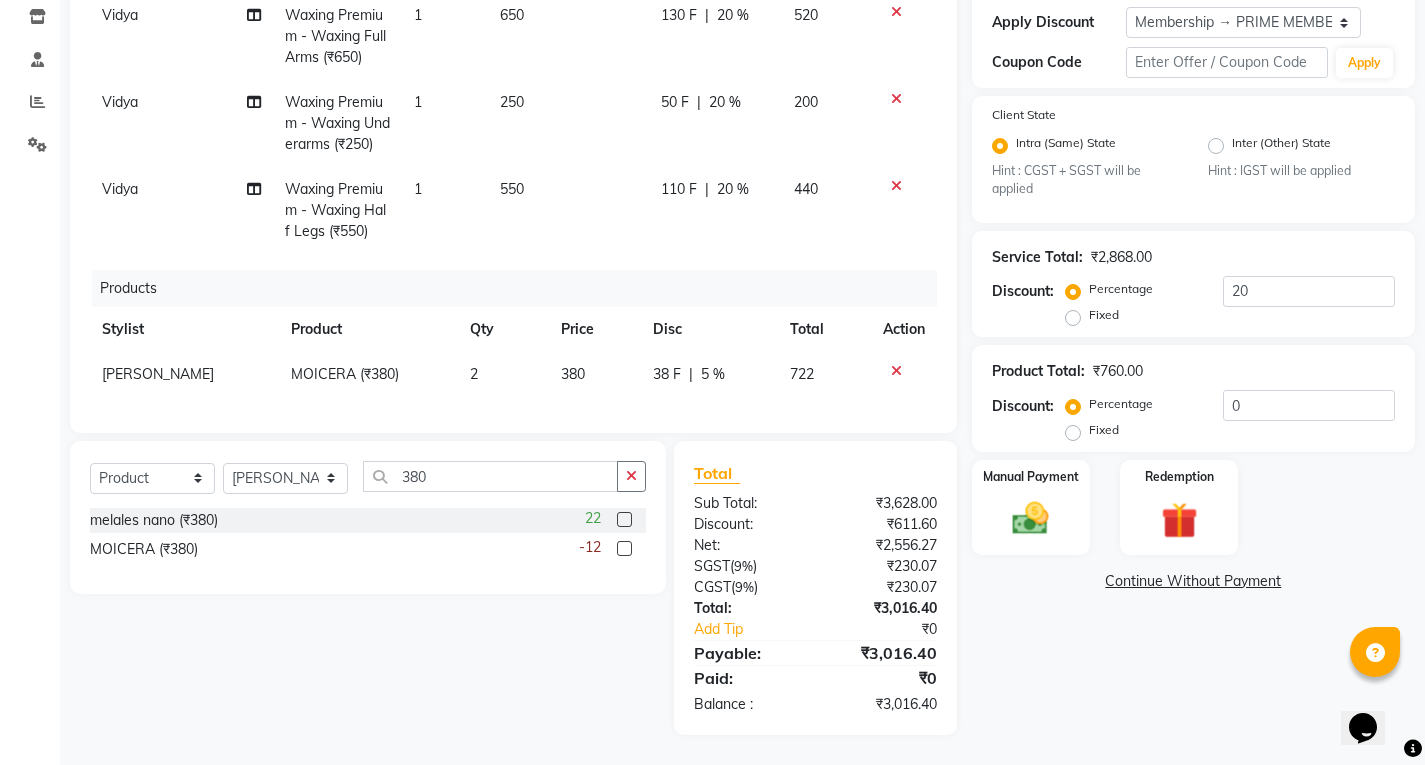click on "722" 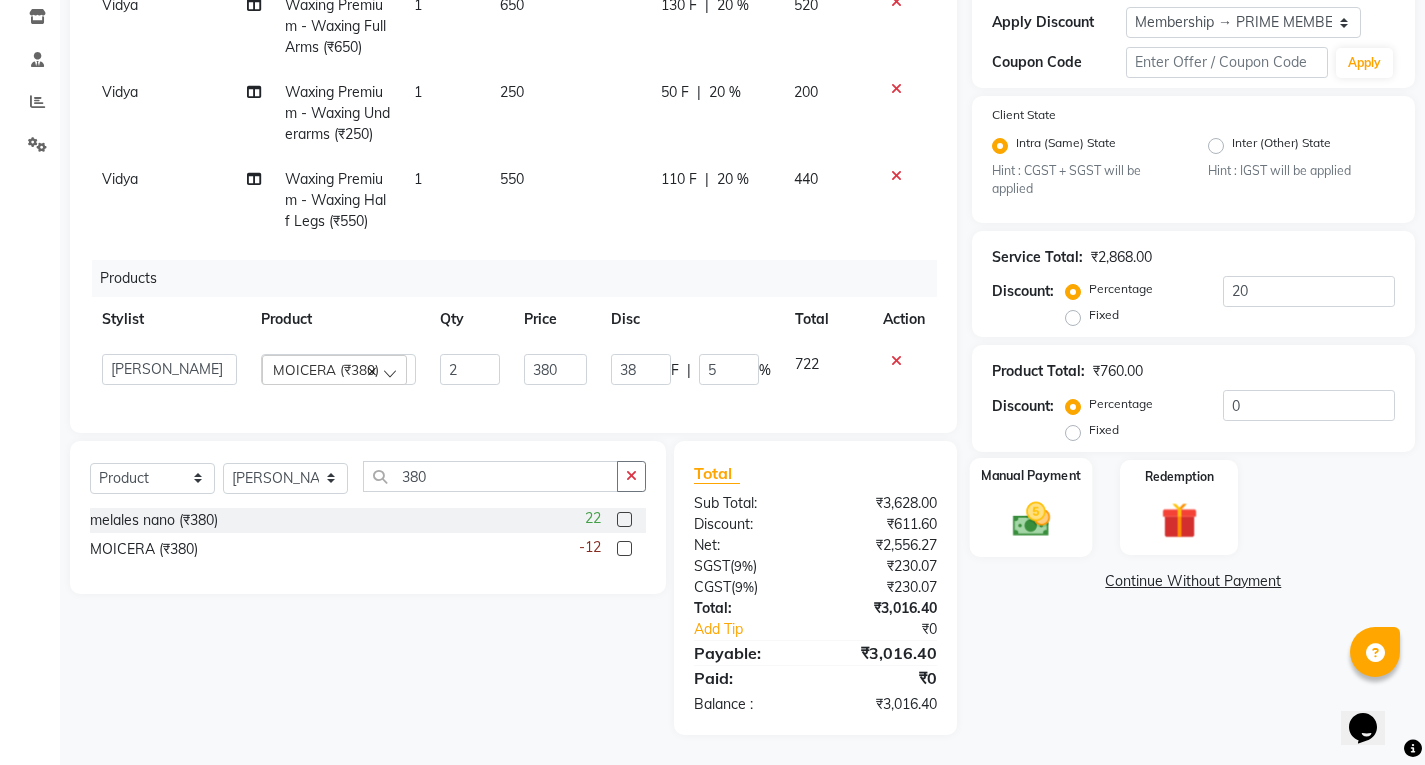 click 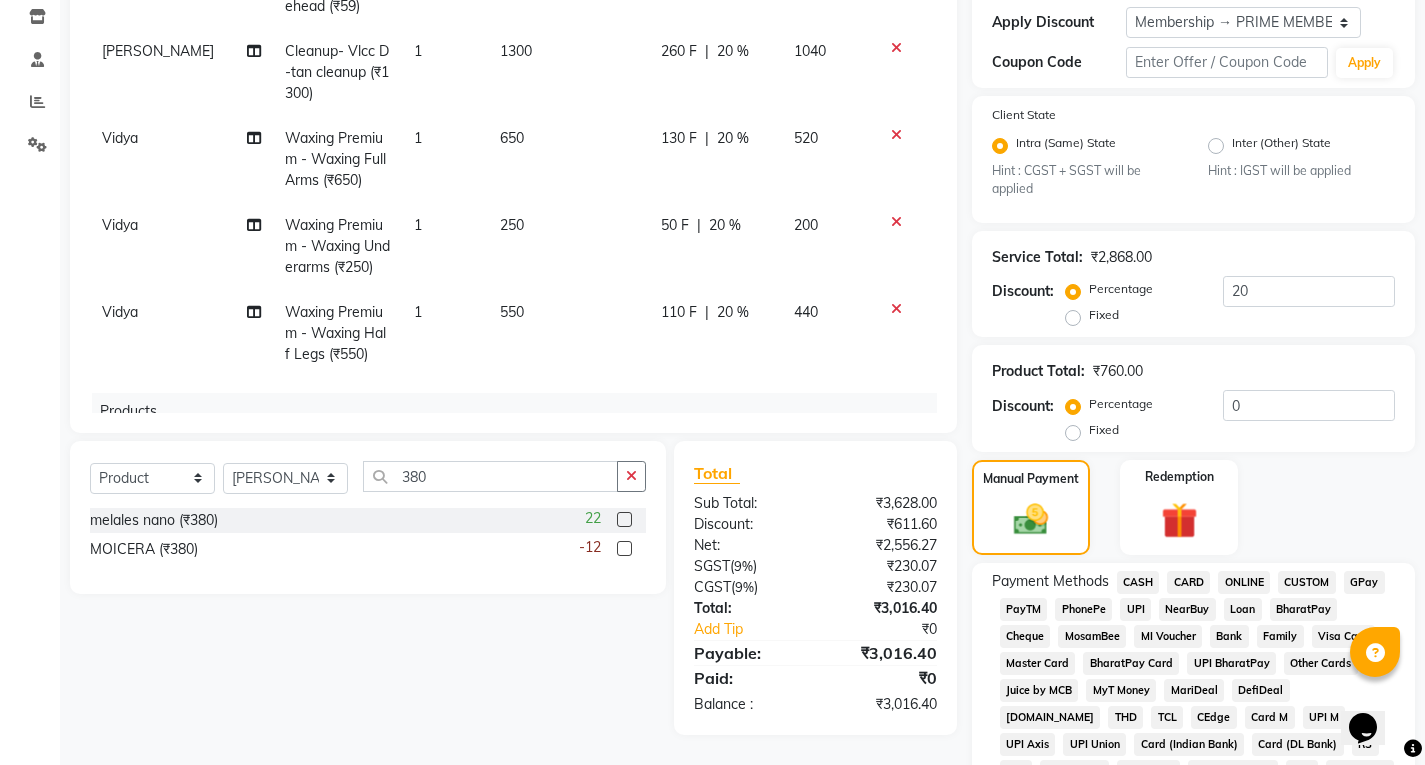 scroll, scrollTop: 0, scrollLeft: 0, axis: both 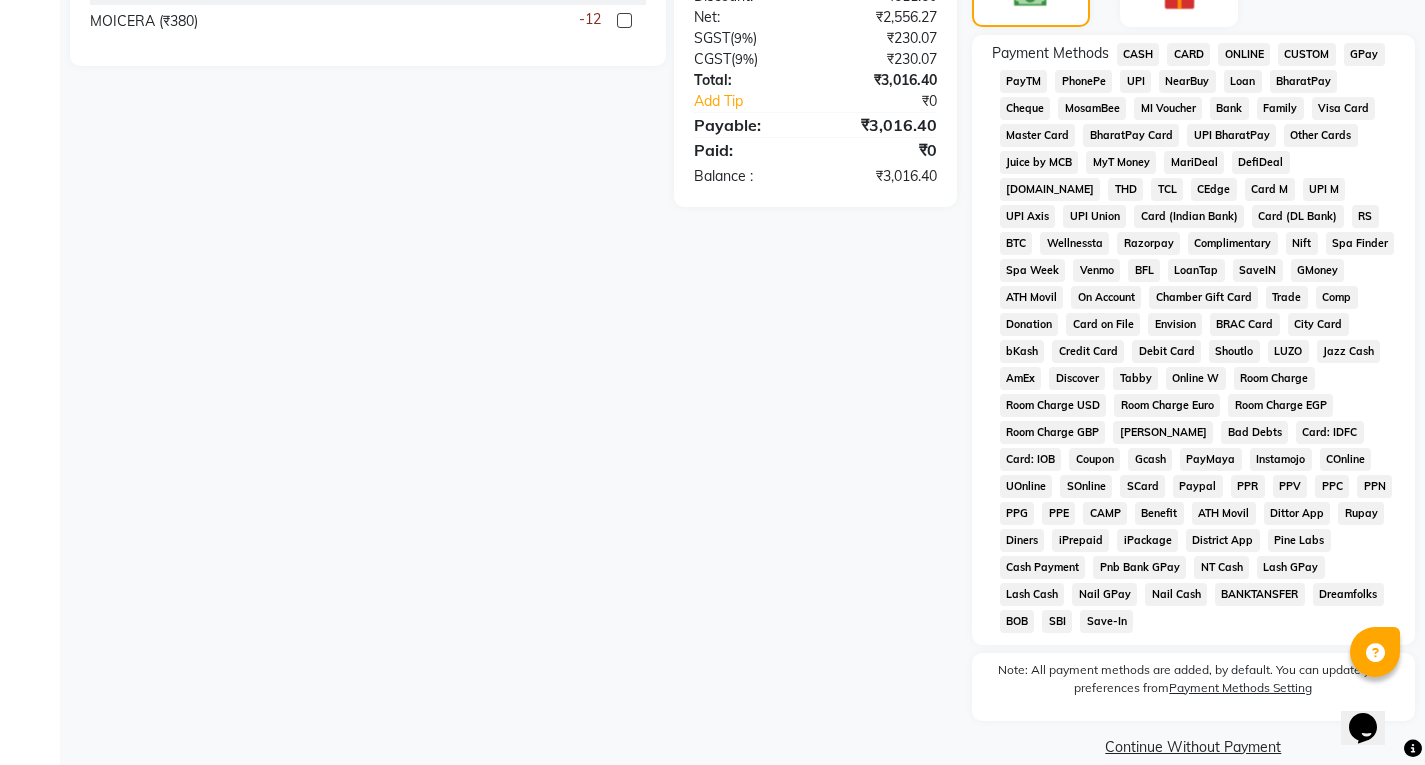 click on "UPI" 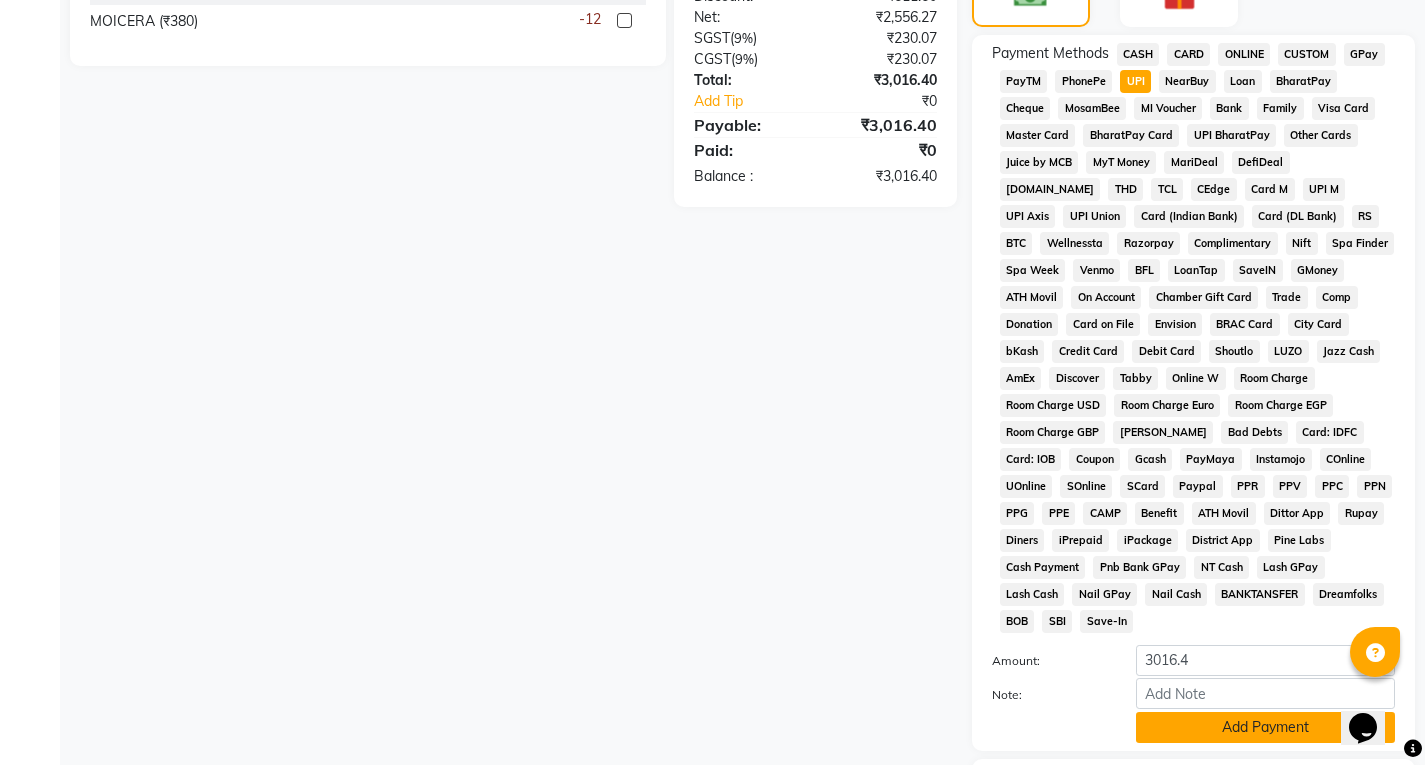 click on "Add Payment" 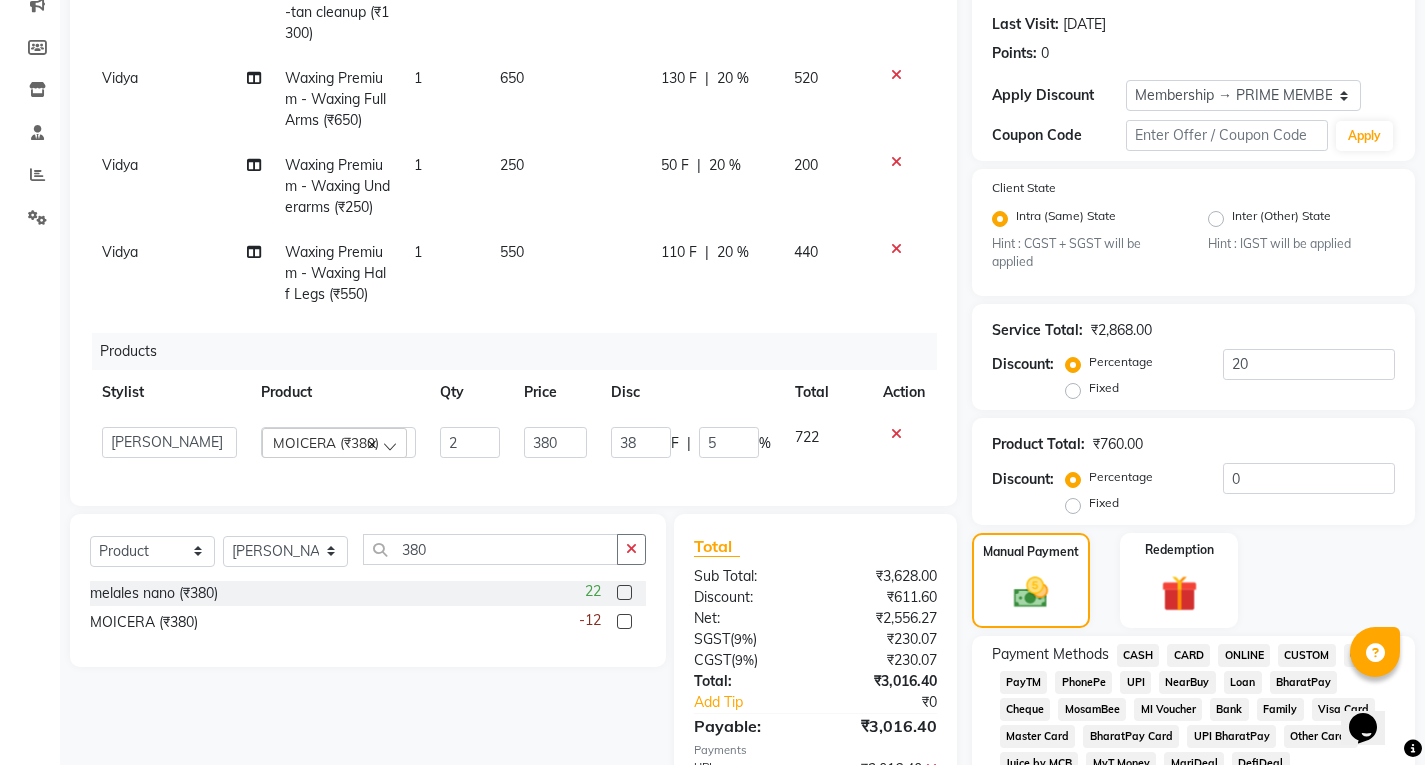 scroll, scrollTop: 169, scrollLeft: 0, axis: vertical 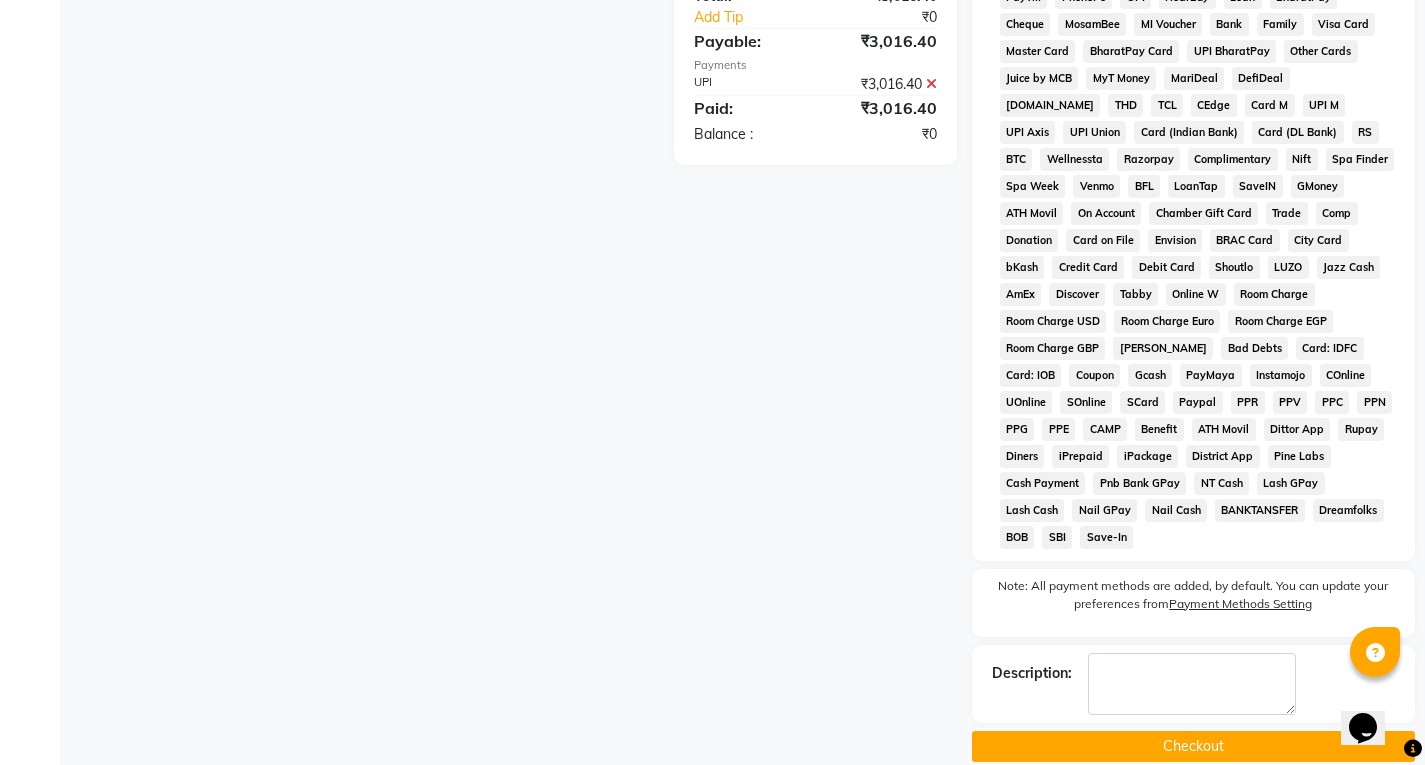 click on "Checkout" 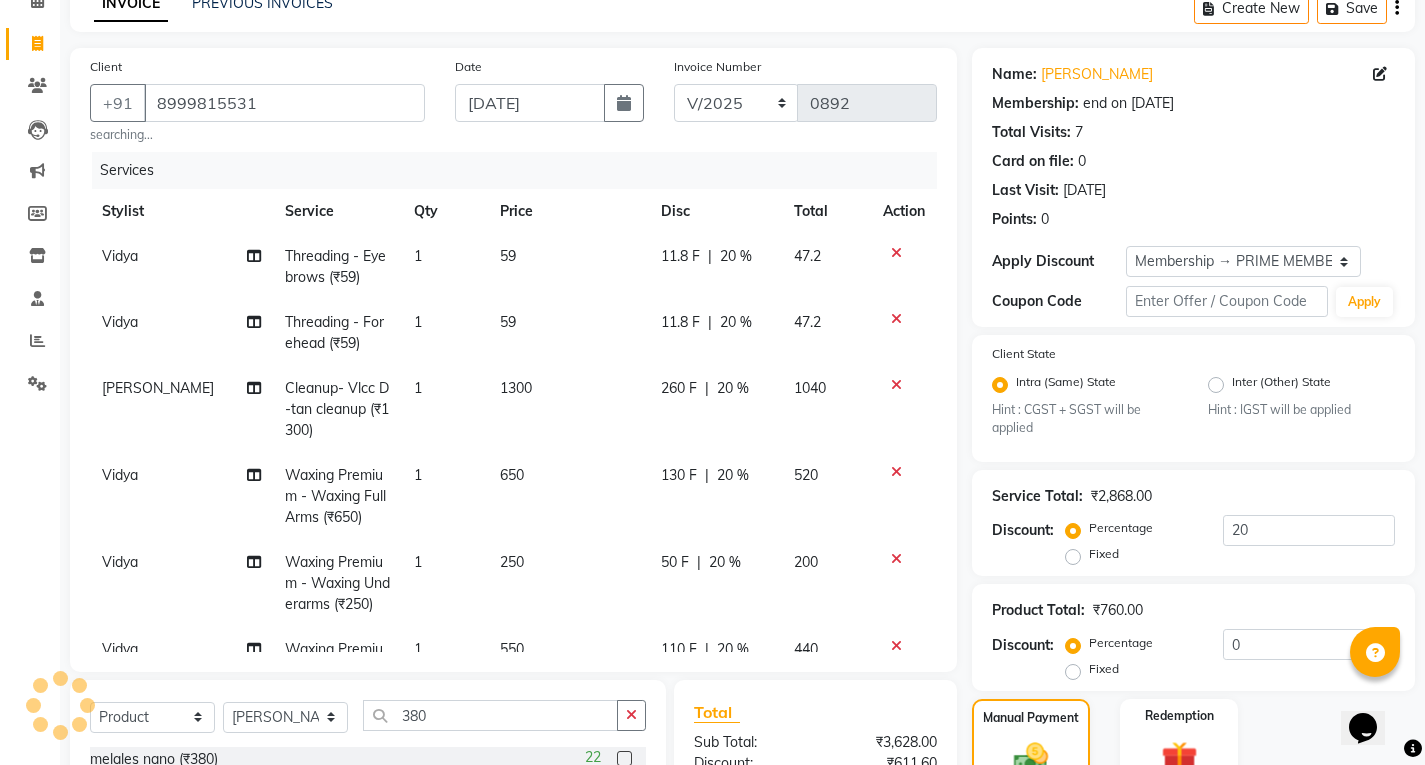 scroll, scrollTop: 0, scrollLeft: 0, axis: both 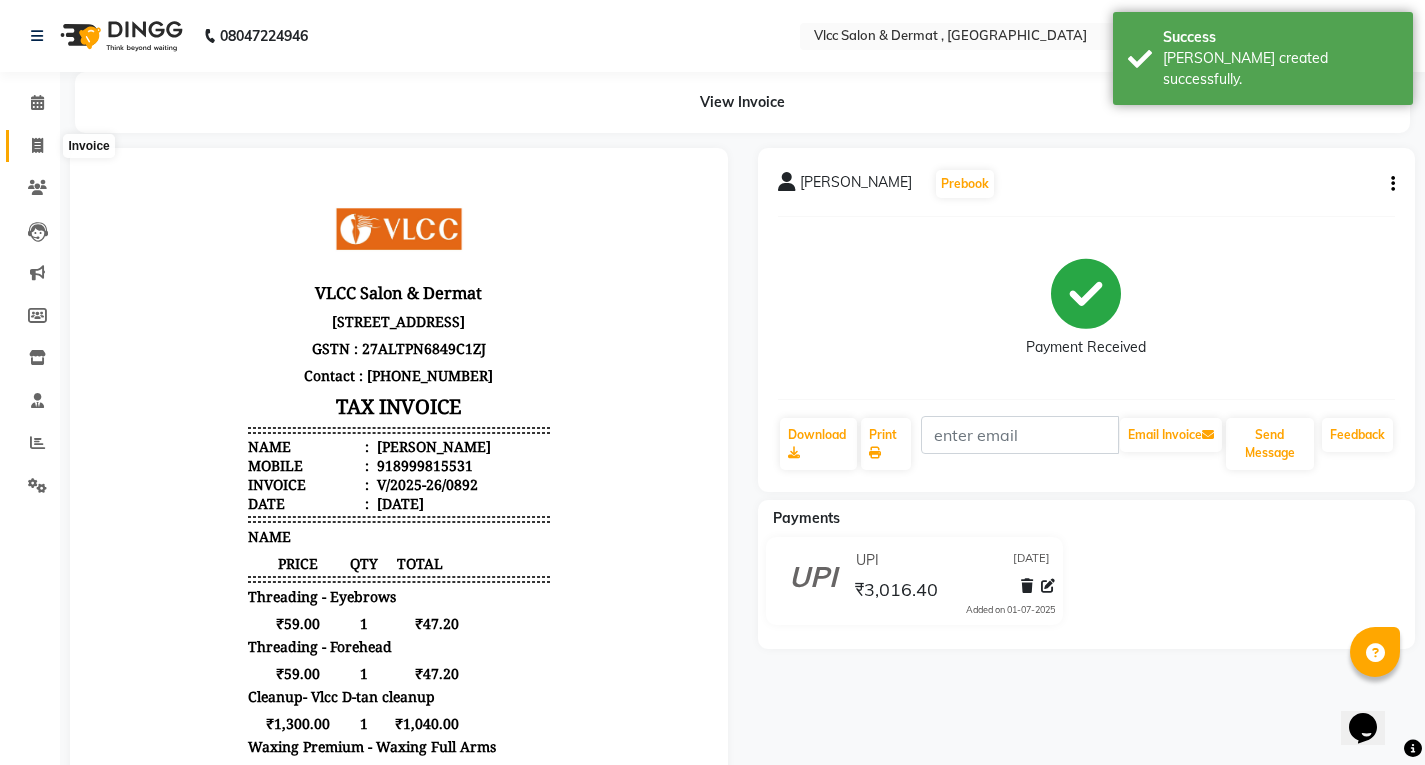 click 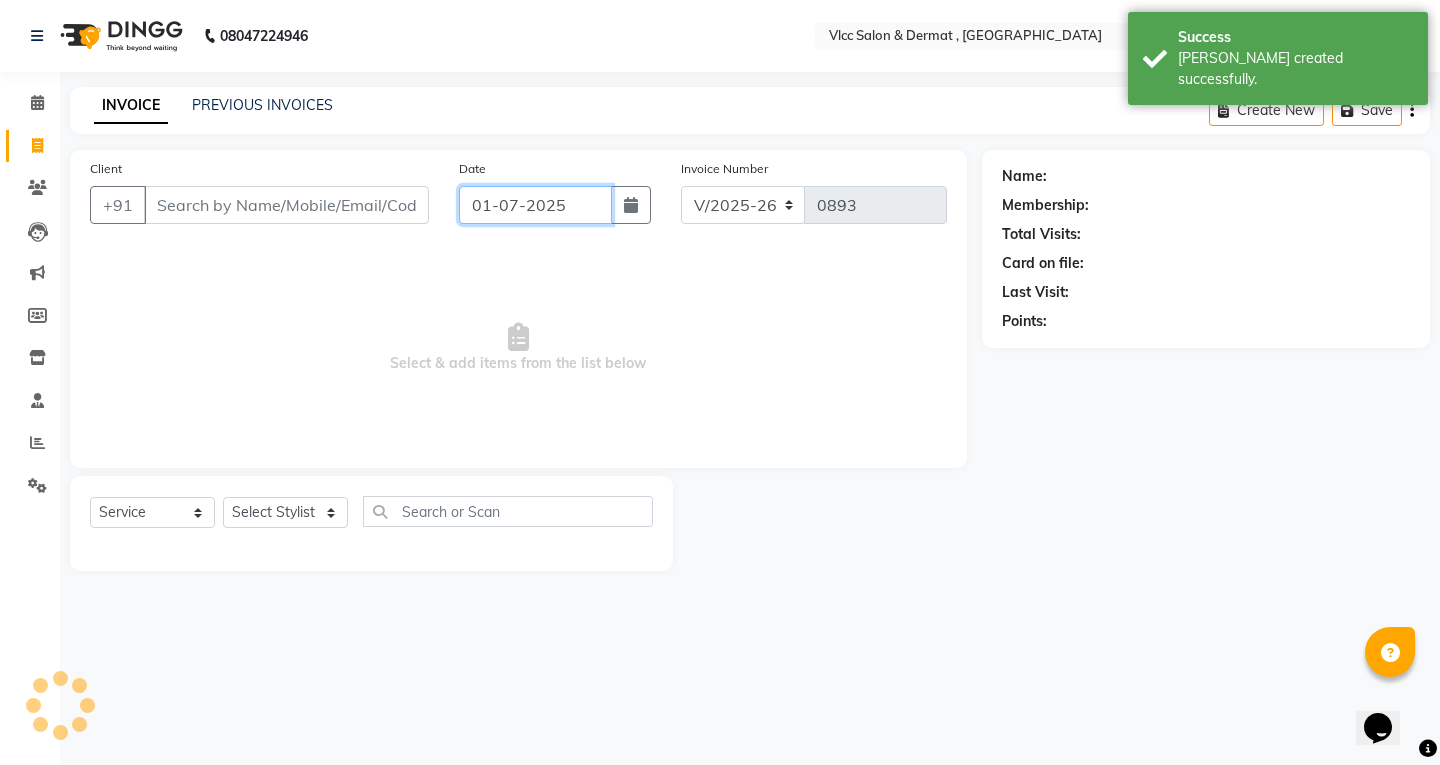 click on "01-07-2025" 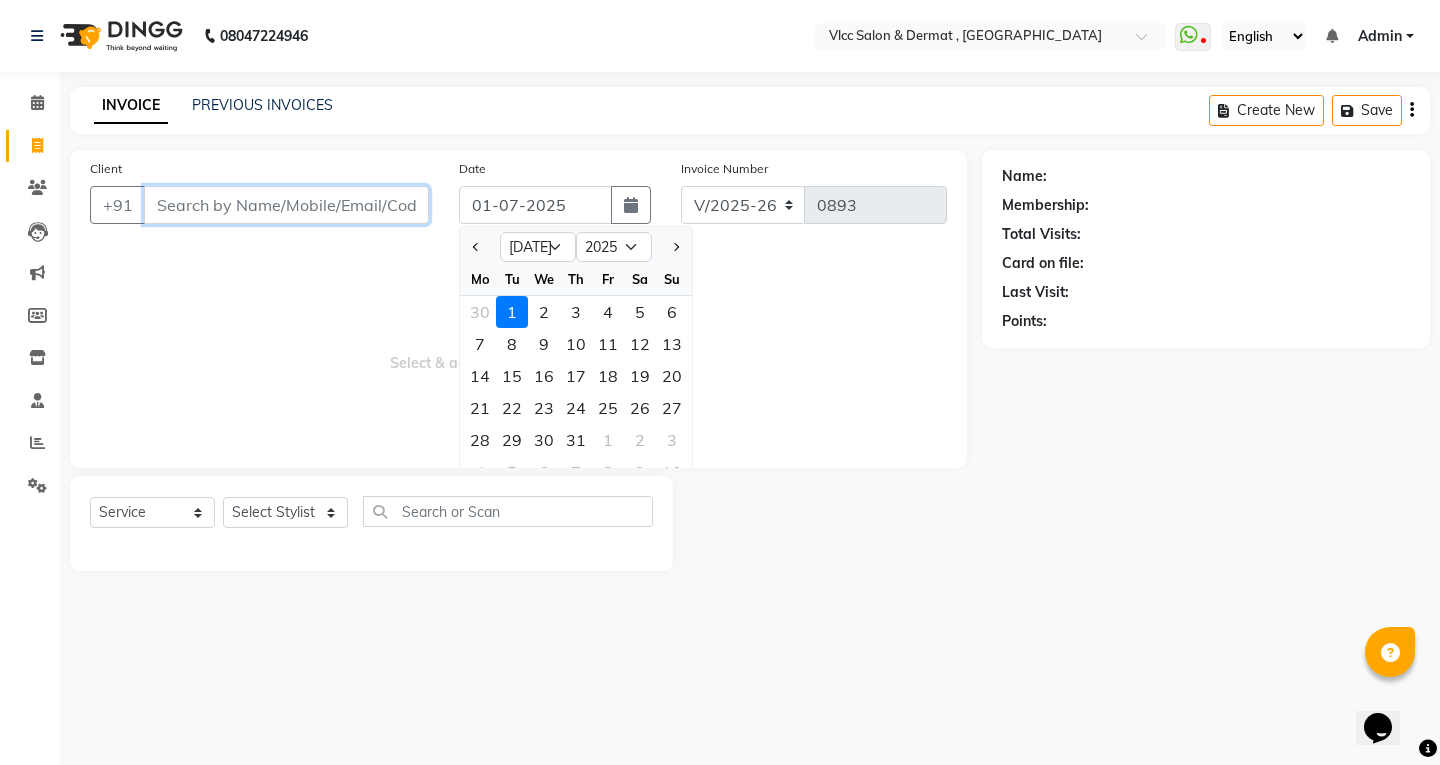 click on "Client" at bounding box center (286, 205) 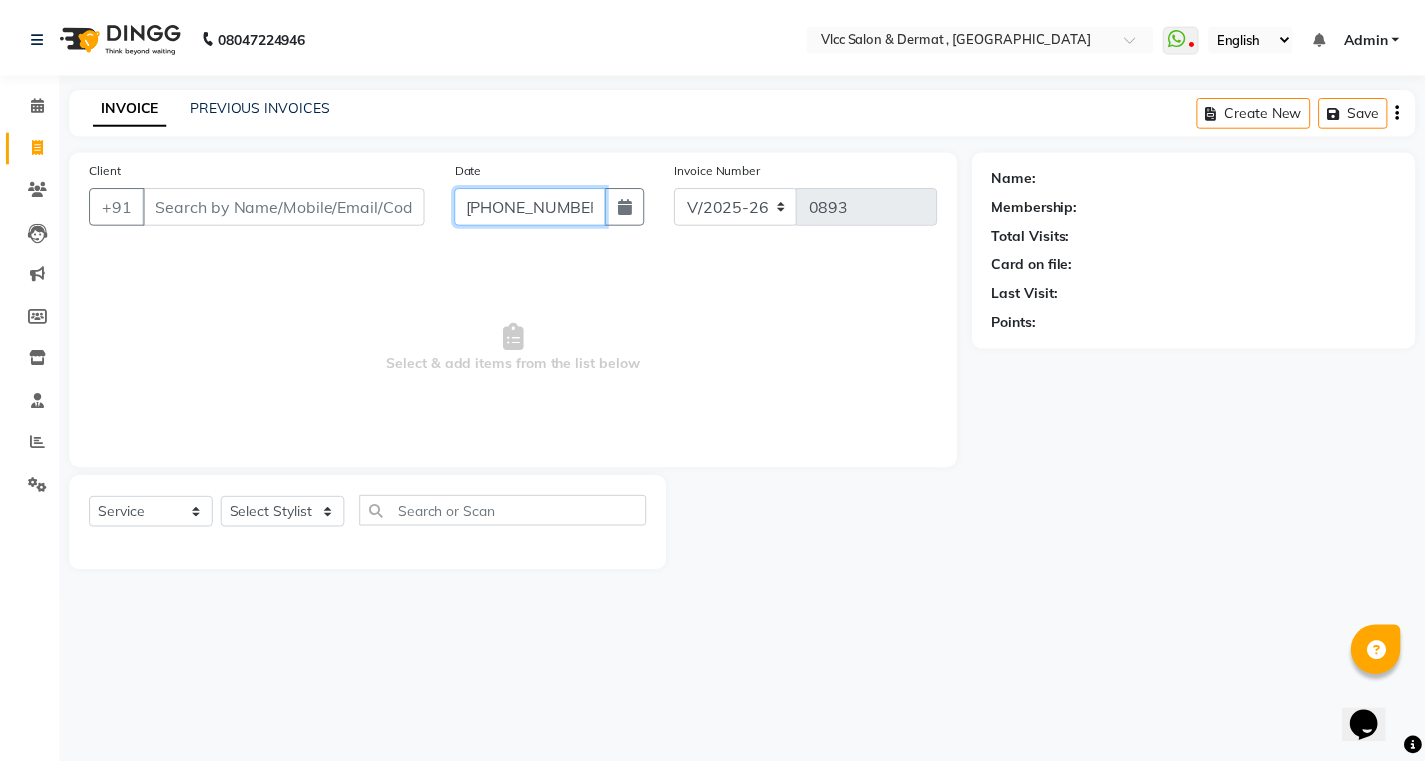 scroll, scrollTop: 0, scrollLeft: 0, axis: both 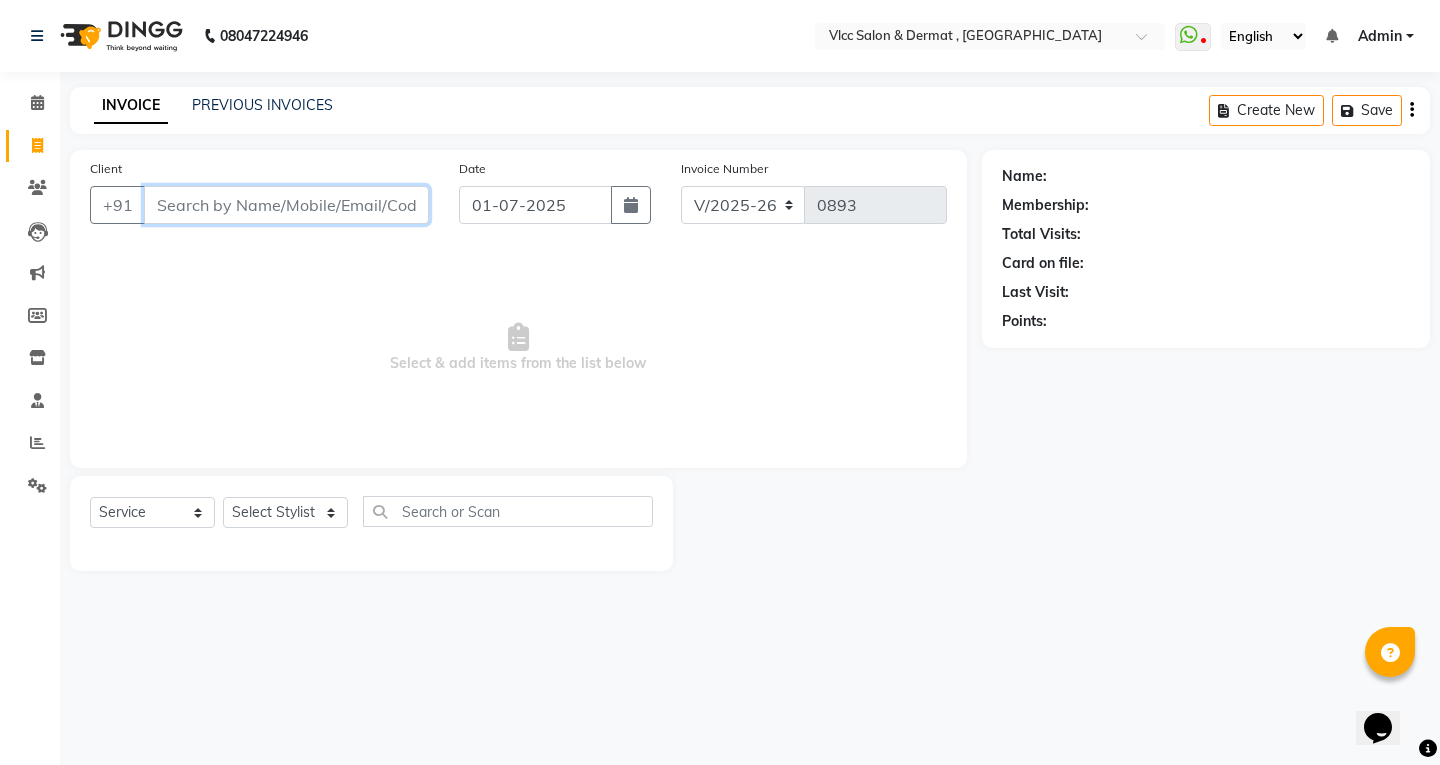 click on "Client" at bounding box center (286, 205) 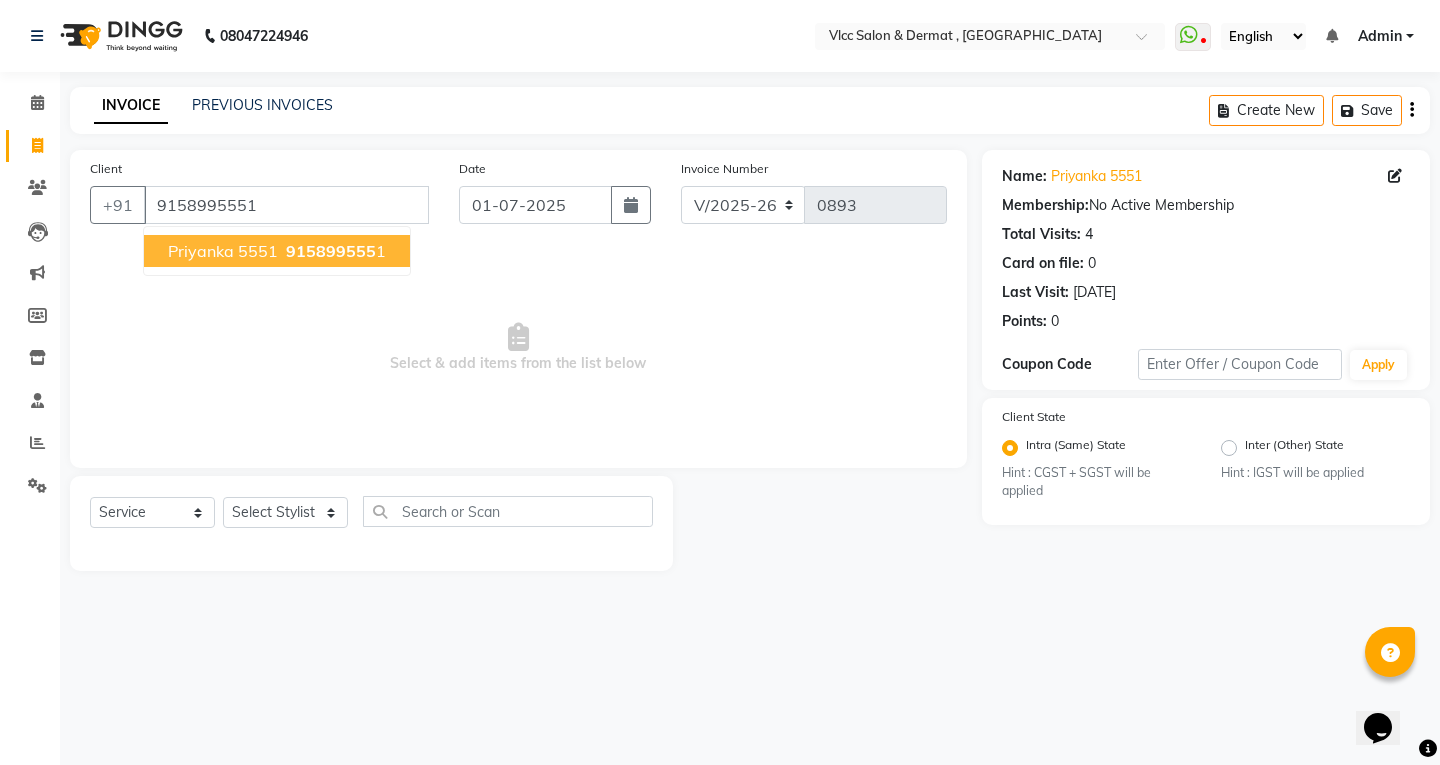 click on "915899555" at bounding box center [331, 251] 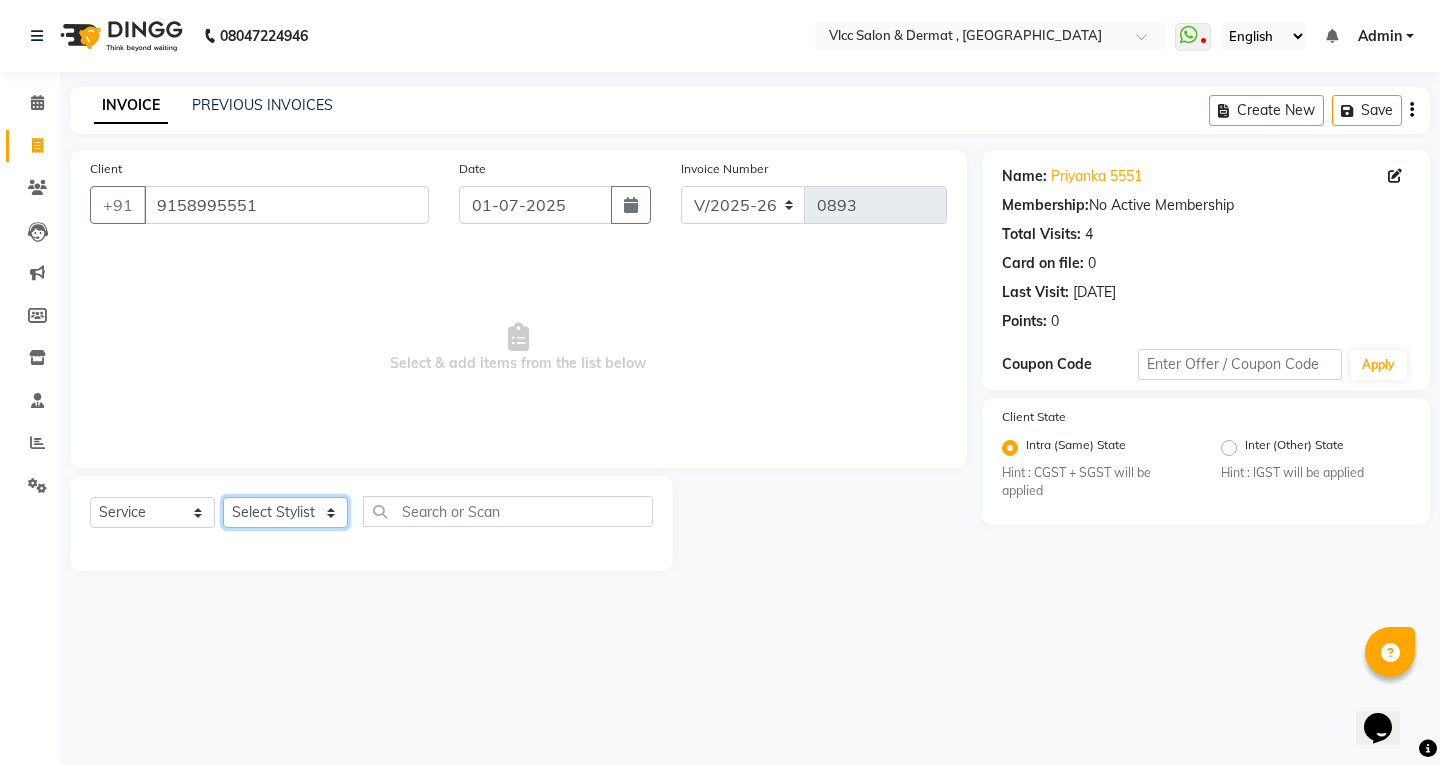 click on "Select Stylist [PERSON_NAME] [PERSON_NAME] [PERSON_NAME] [PERSON_NAME] [PERSON_NAME] [PERSON_NAME] [PERSON_NAME] Radha [PERSON_NAME] [PERSON_NAME] [PERSON_NAME] Vidya" 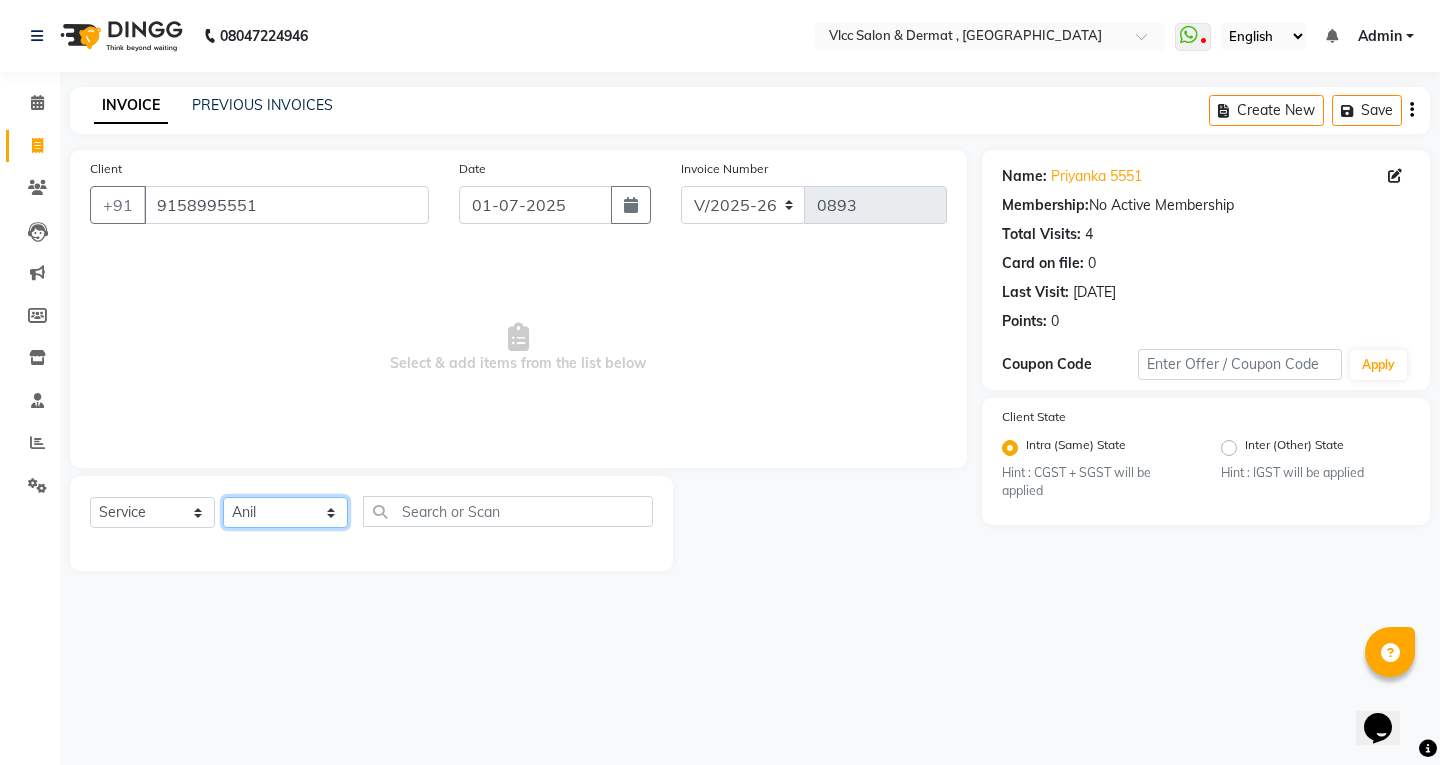 click on "Select Stylist [PERSON_NAME] [PERSON_NAME] [PERSON_NAME] [PERSON_NAME] [PERSON_NAME] [PERSON_NAME] [PERSON_NAME] Radha [PERSON_NAME] [PERSON_NAME] [PERSON_NAME] Vidya" 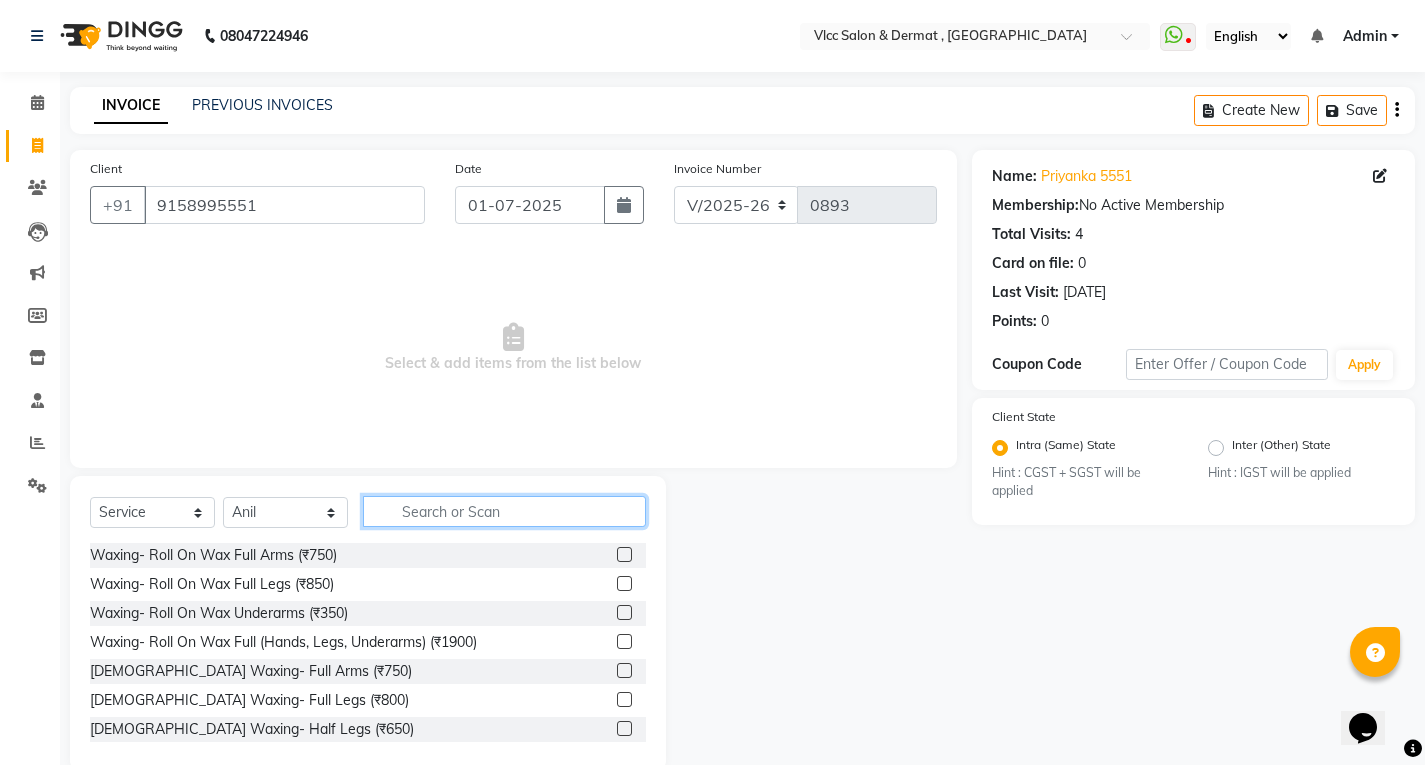 click 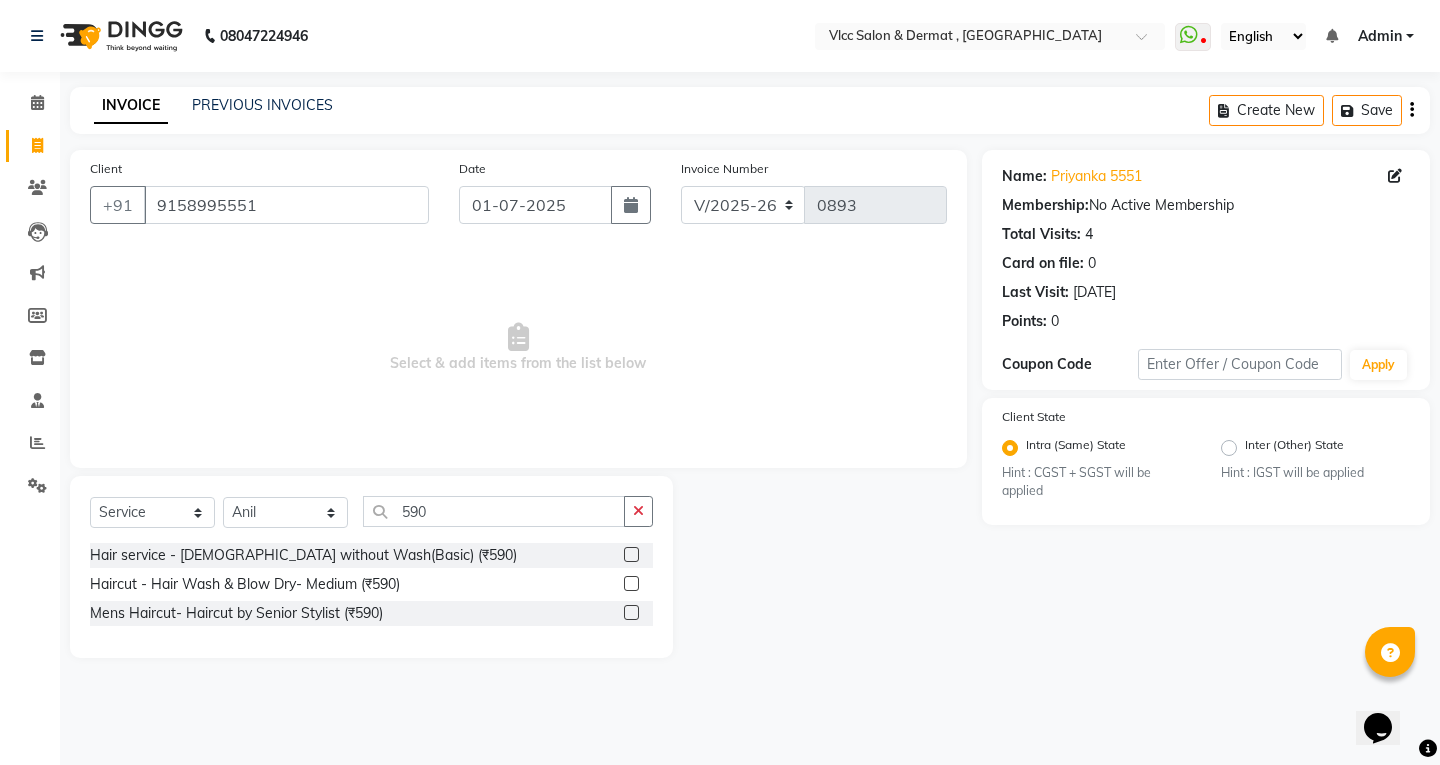click 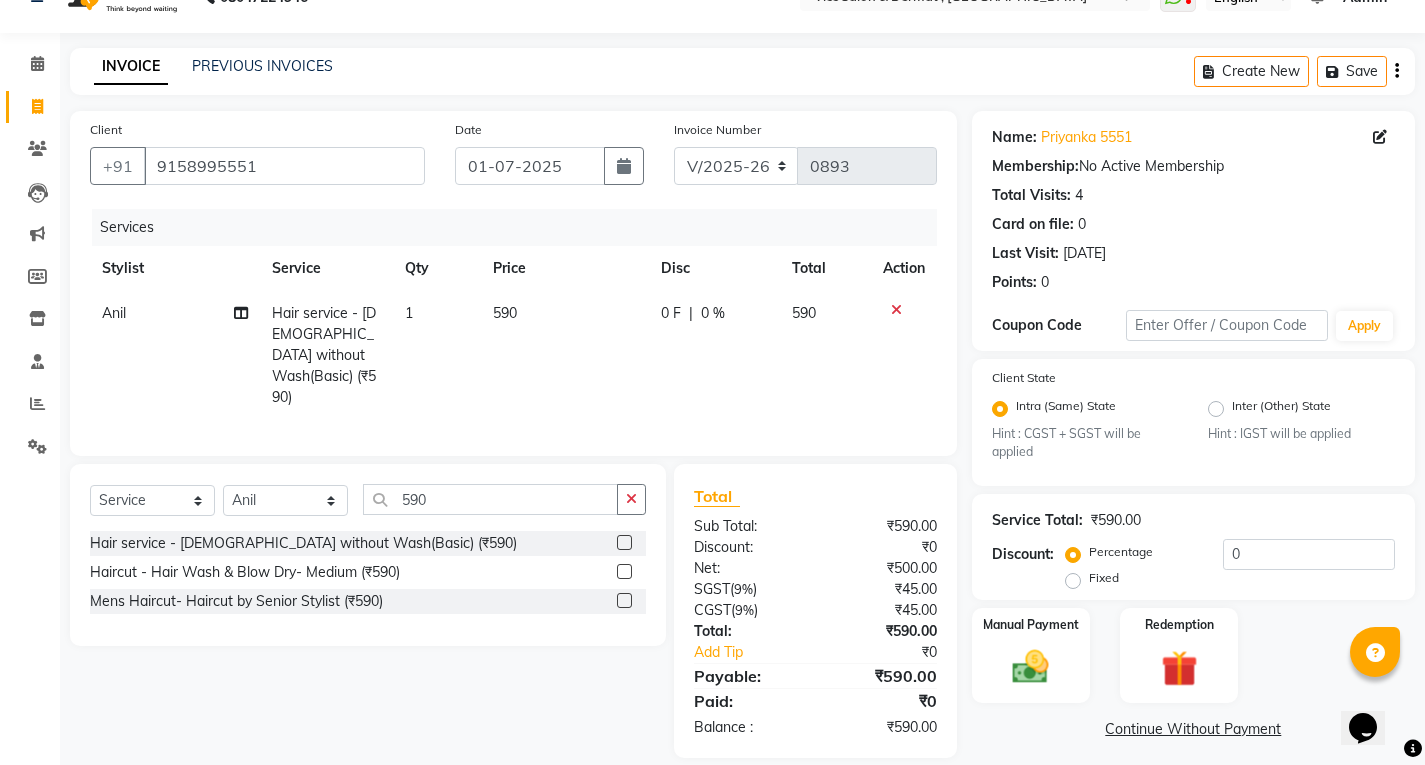 scroll, scrollTop: 56, scrollLeft: 0, axis: vertical 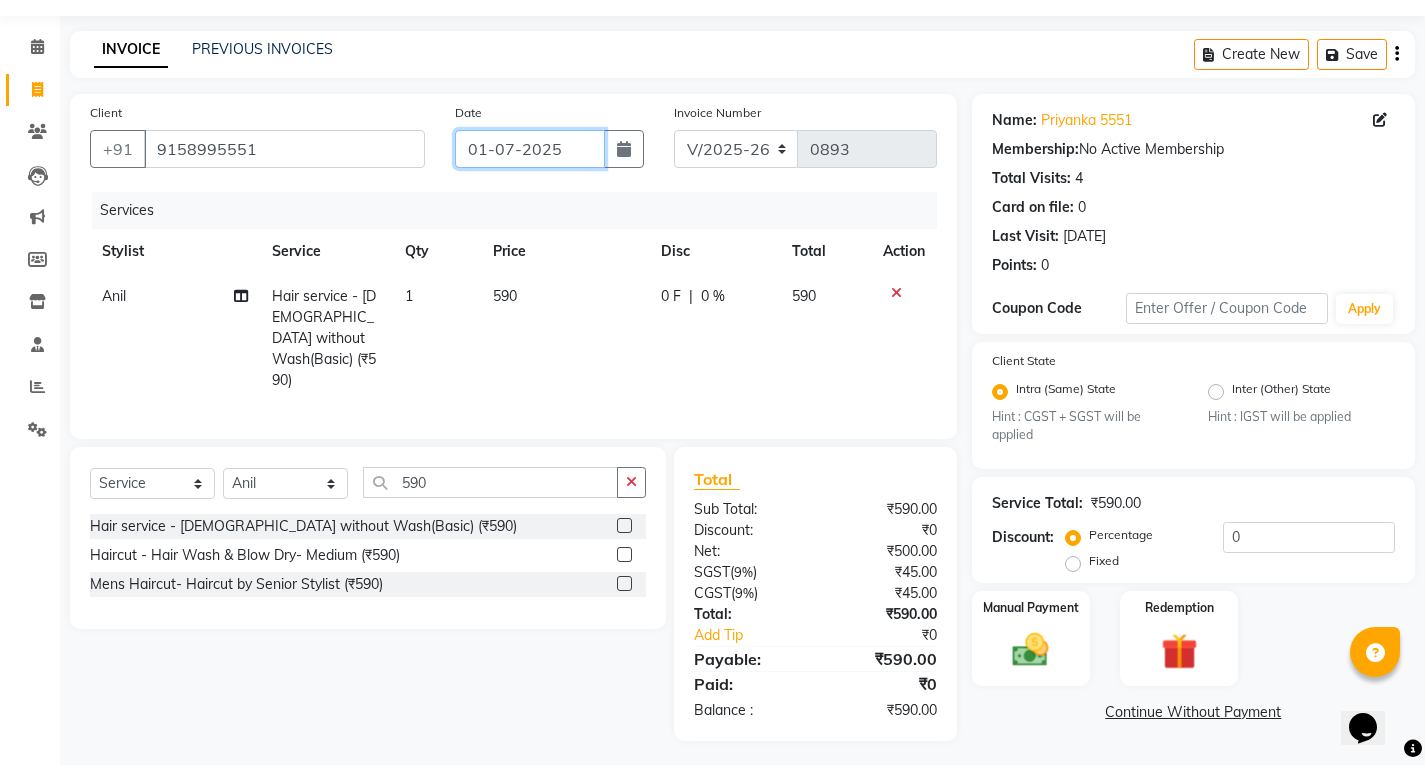click on "01-07-2025" 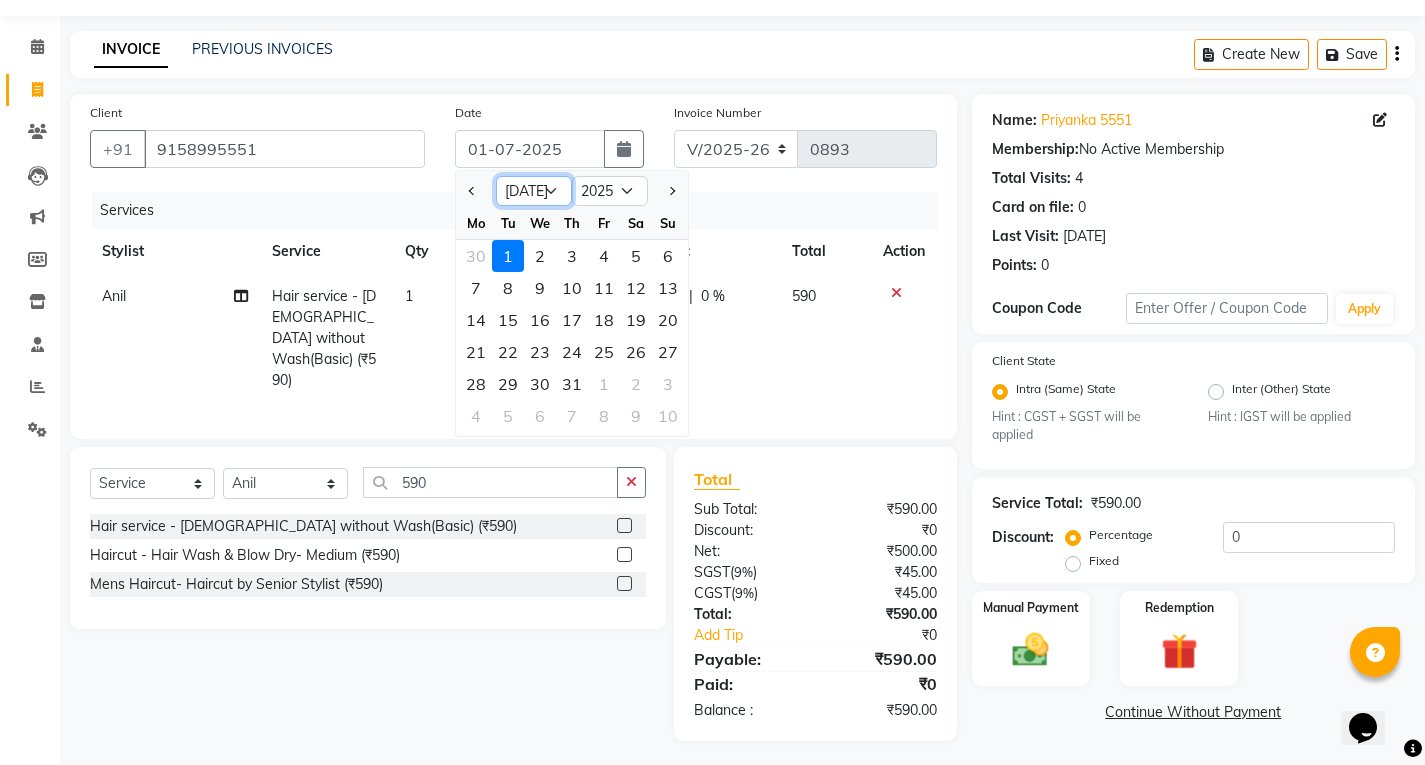 click on "Jan Feb Mar Apr May Jun [DATE] Aug Sep Oct Nov Dec" 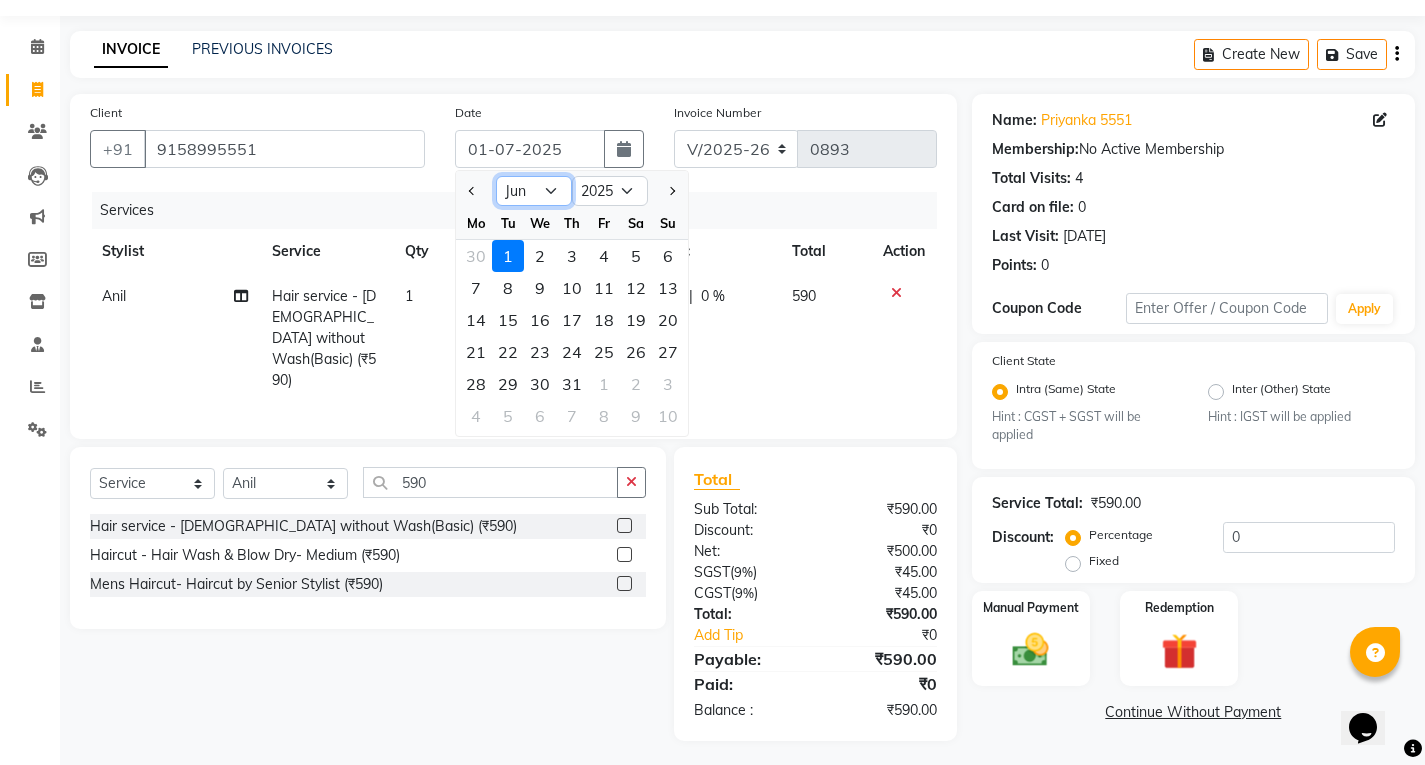 click on "Jan Feb Mar Apr May Jun [DATE] Aug Sep Oct Nov Dec" 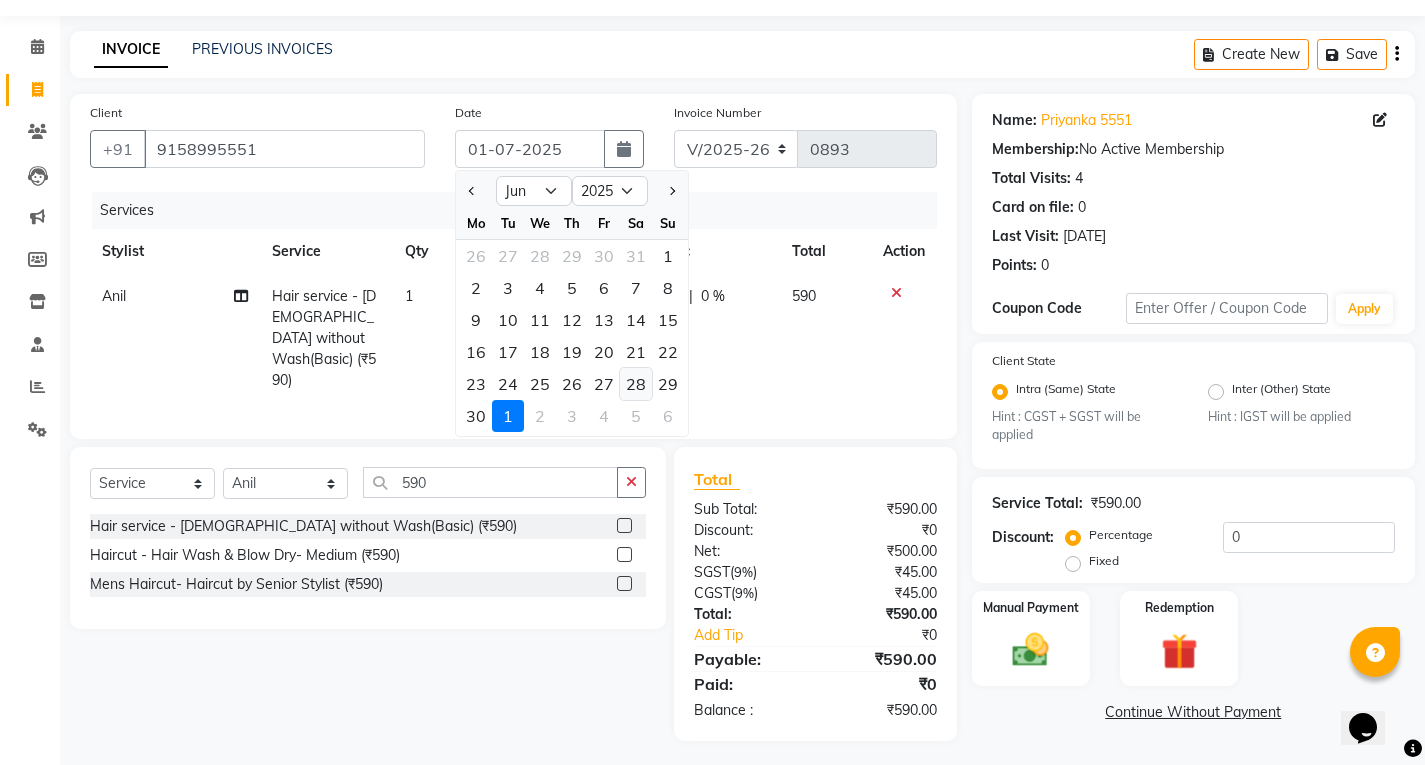 click on "28" 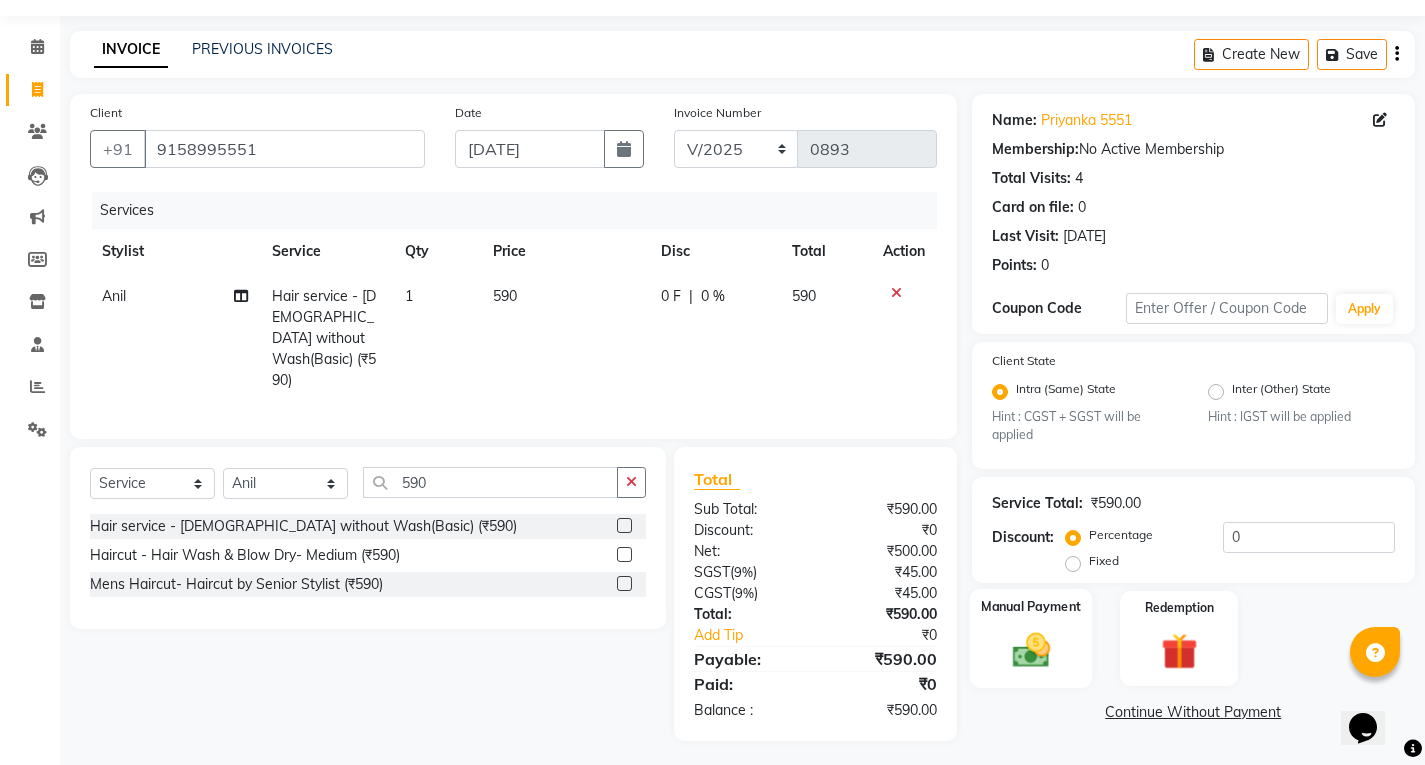 click 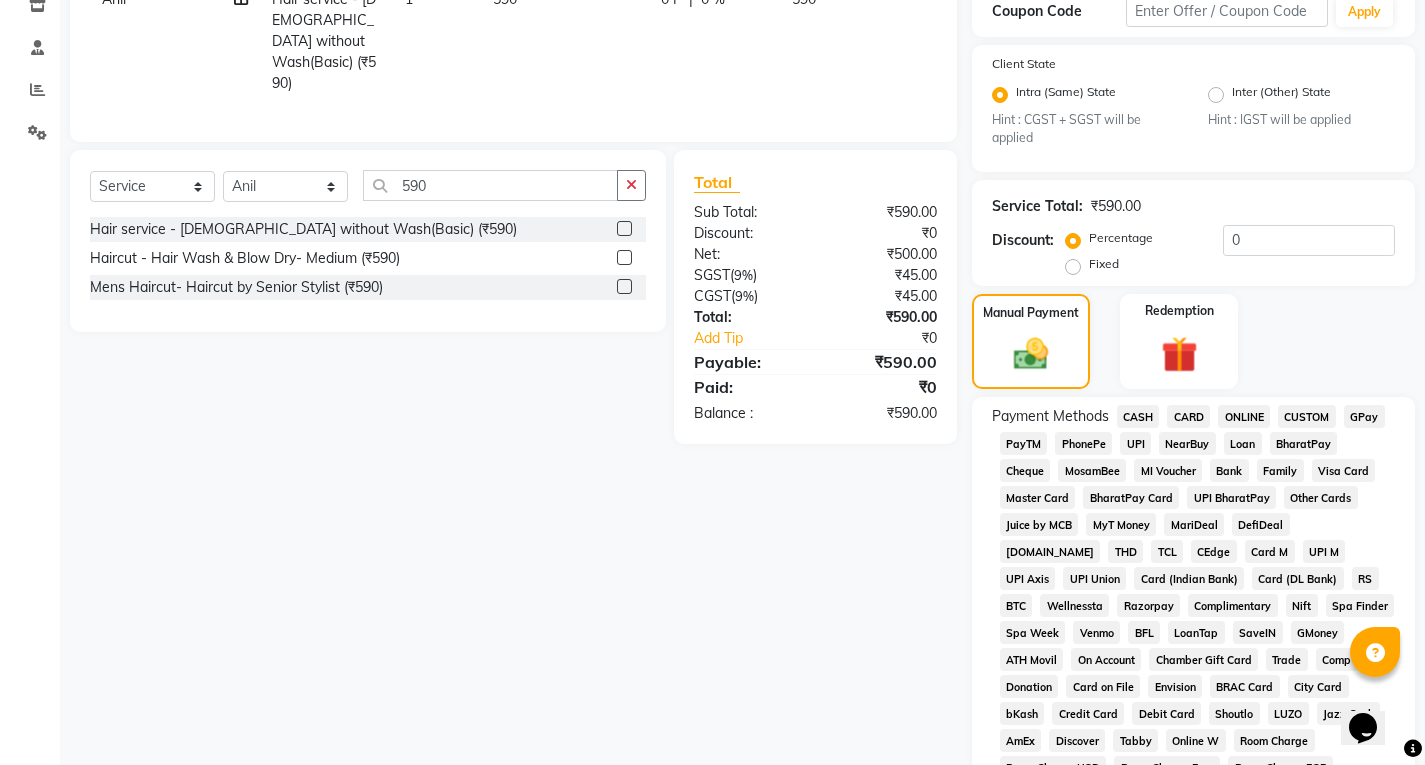 scroll, scrollTop: 456, scrollLeft: 0, axis: vertical 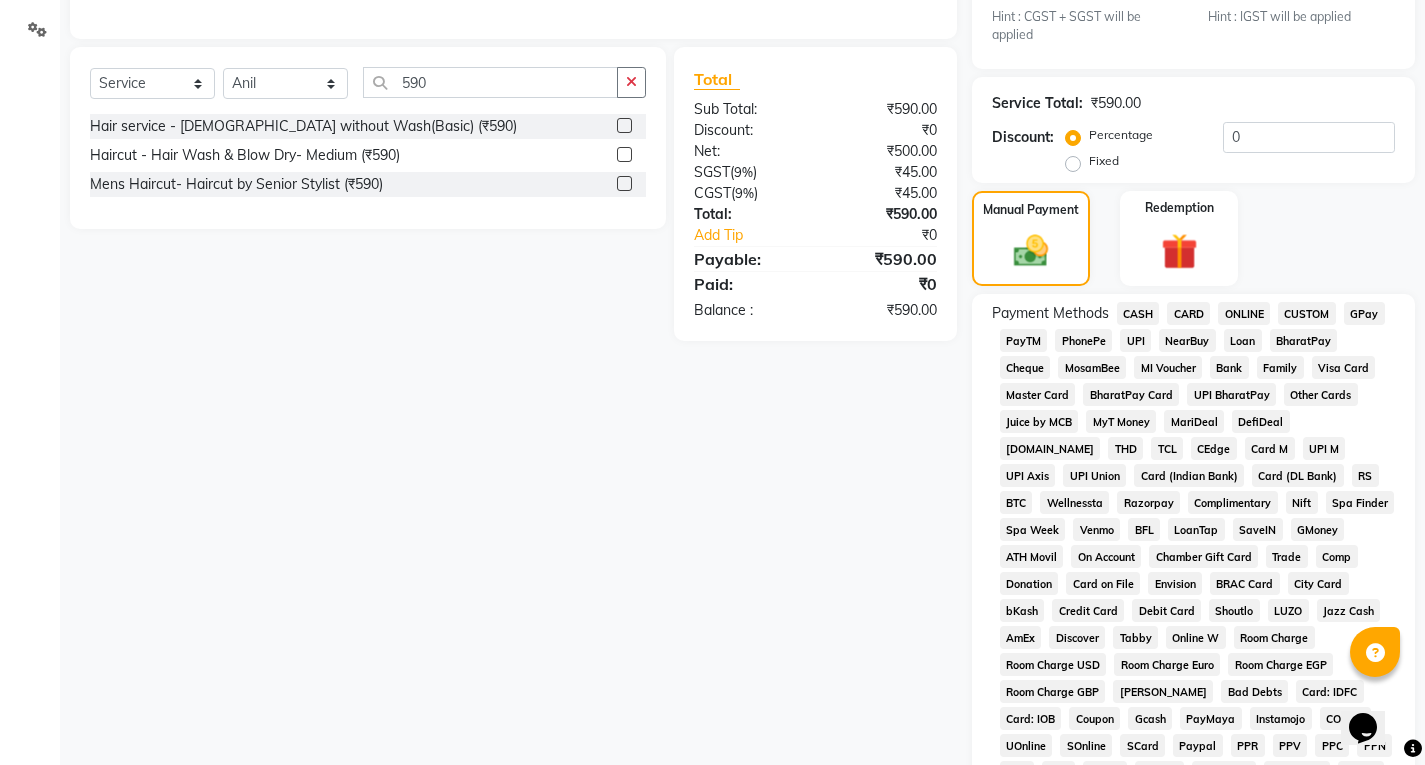click on "UPI" 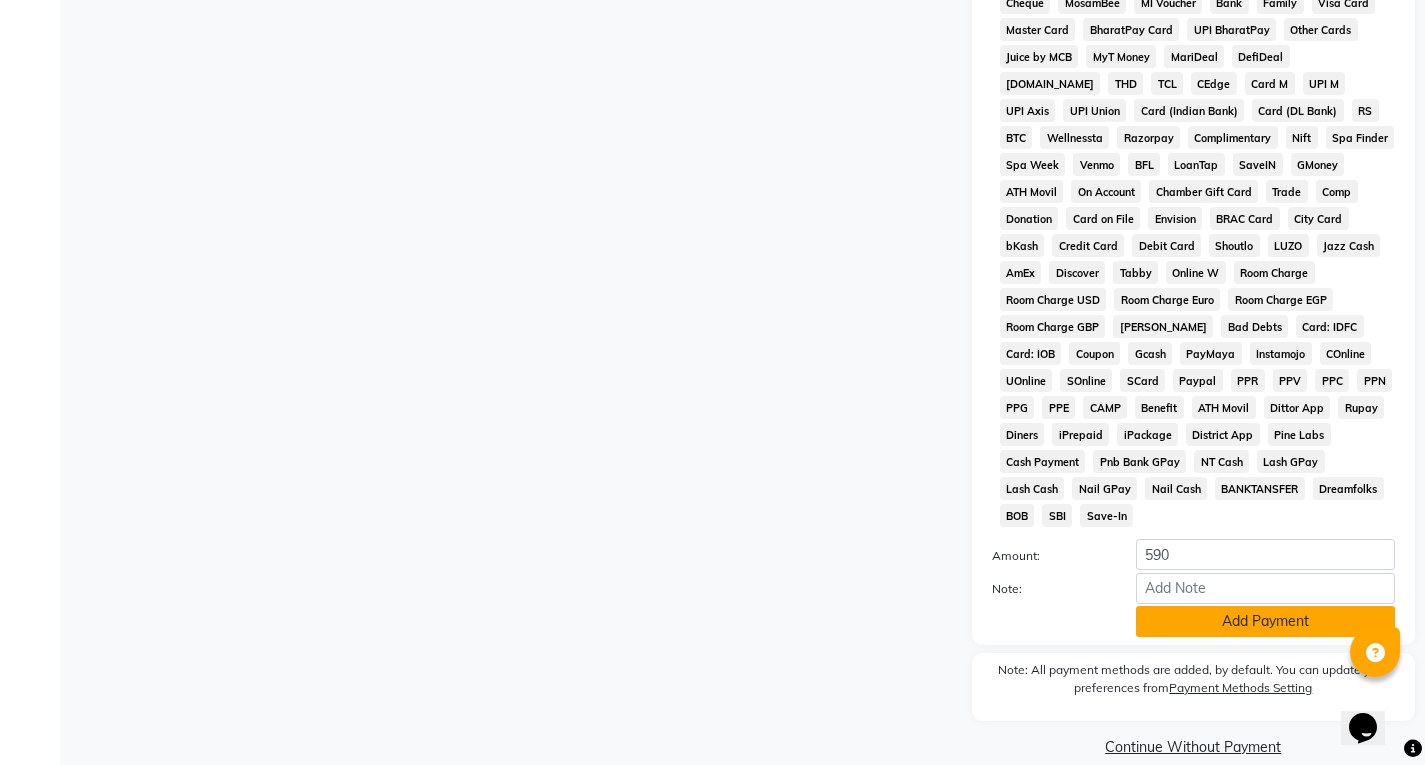 click on "Add Payment" 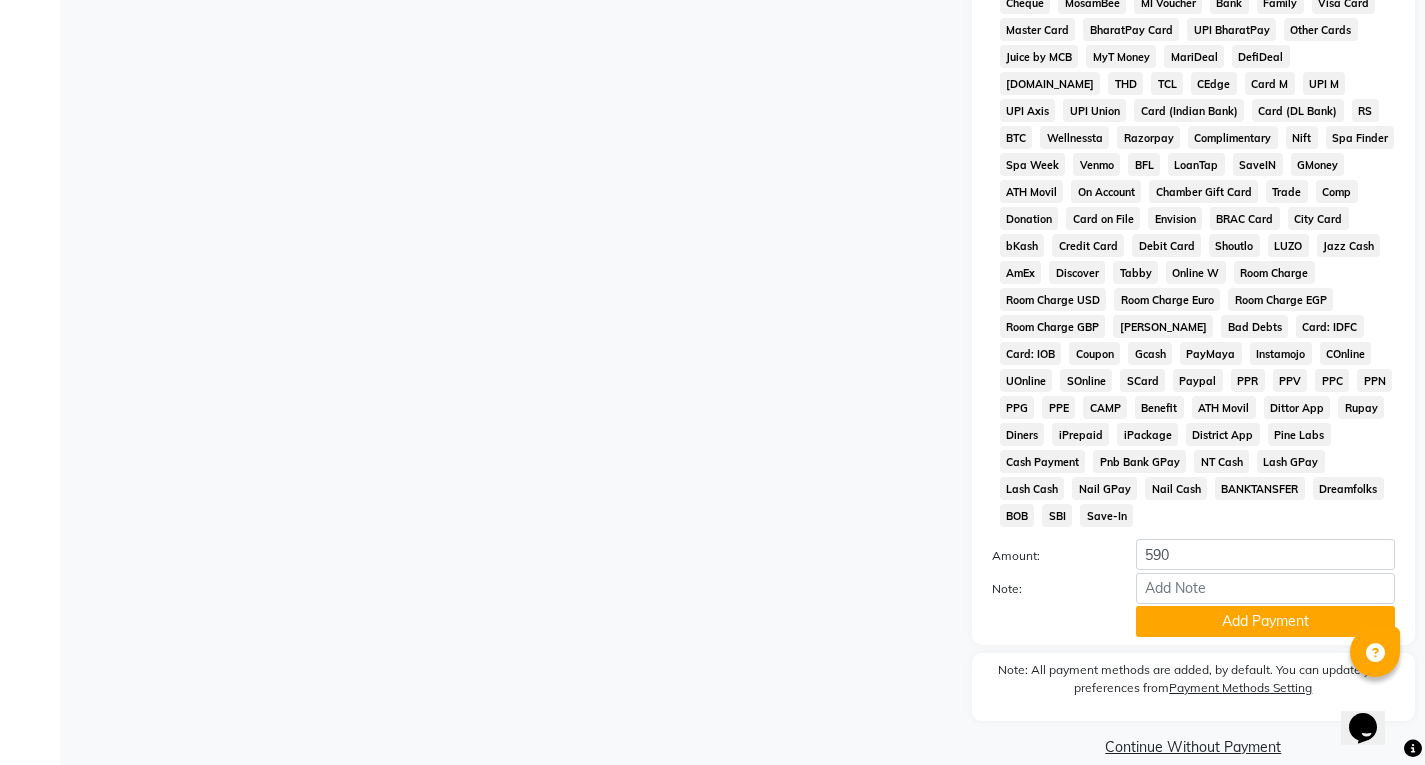 scroll, scrollTop: 799, scrollLeft: 0, axis: vertical 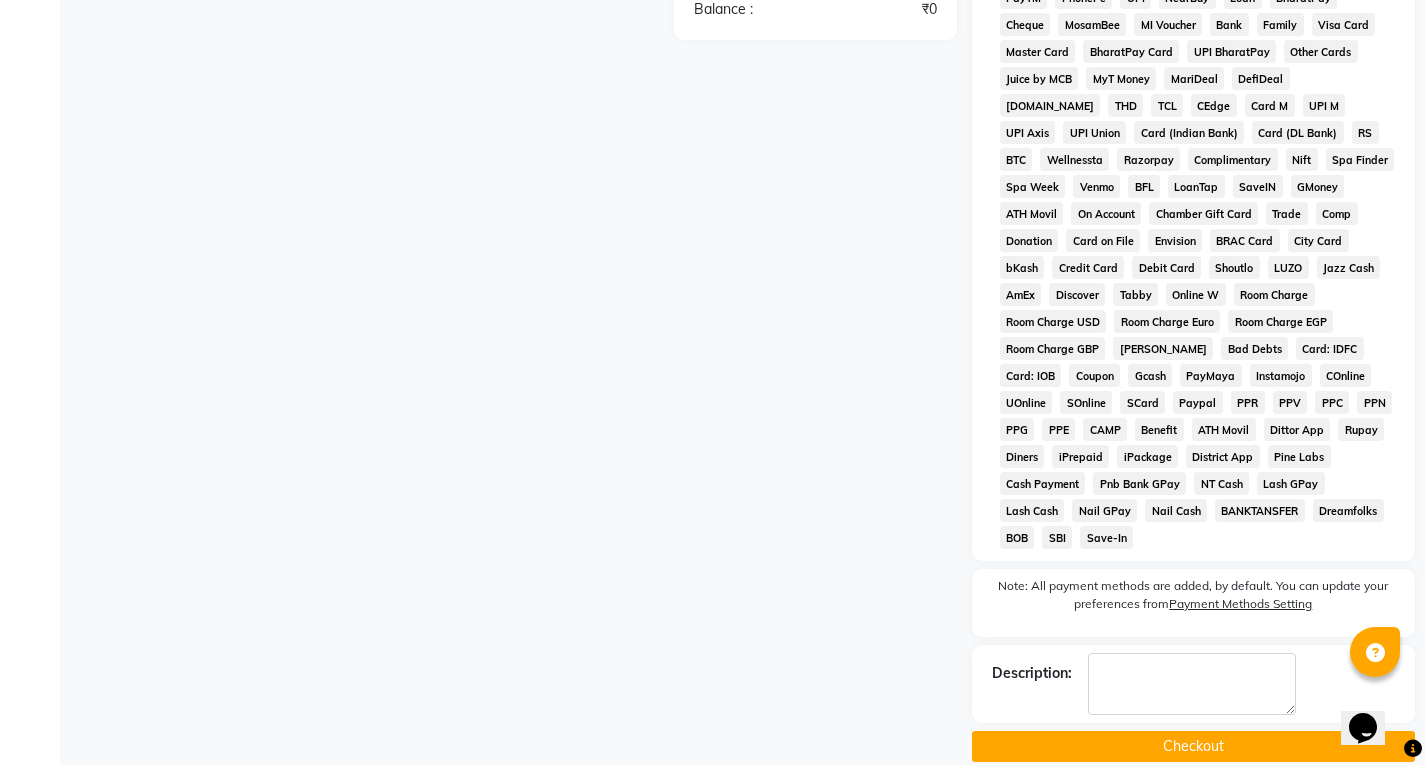 click on "Checkout" 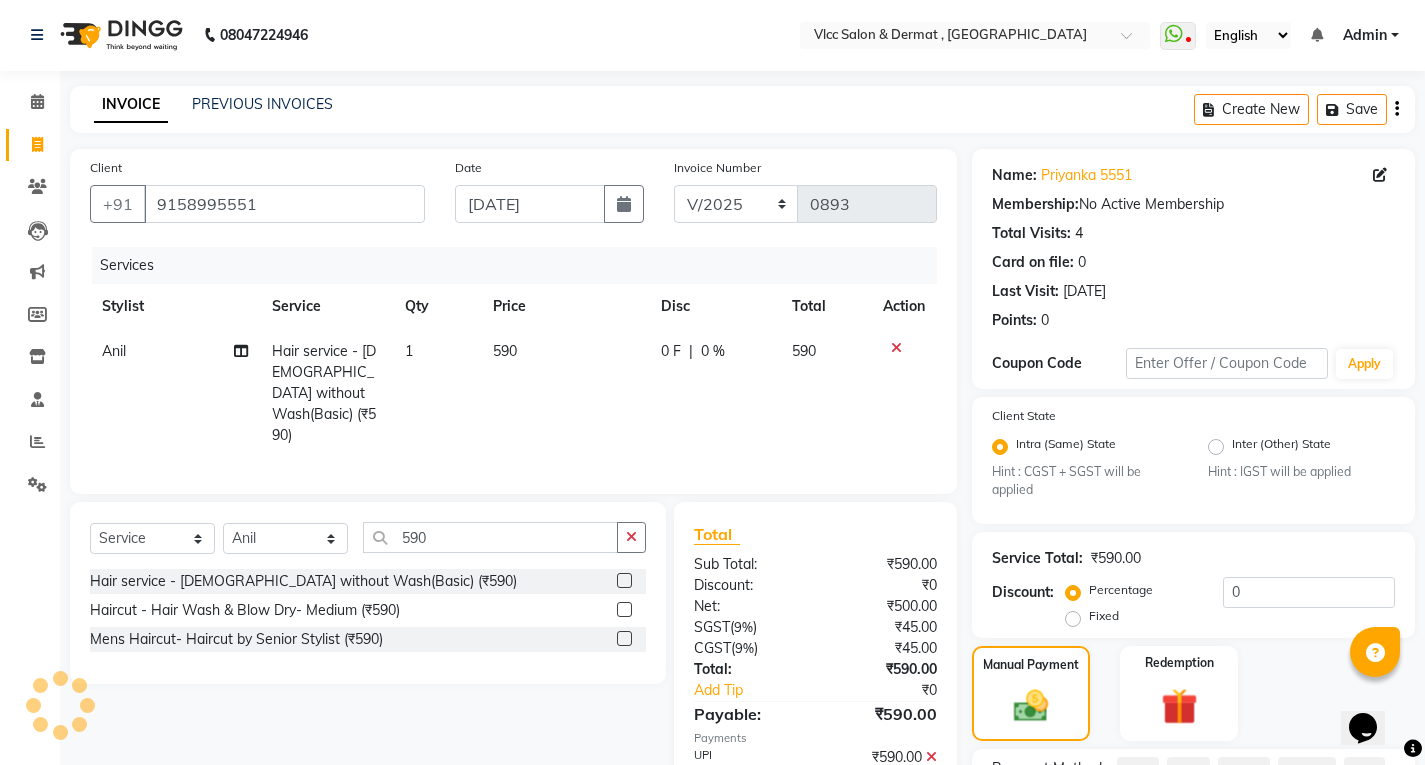 scroll, scrollTop: 0, scrollLeft: 0, axis: both 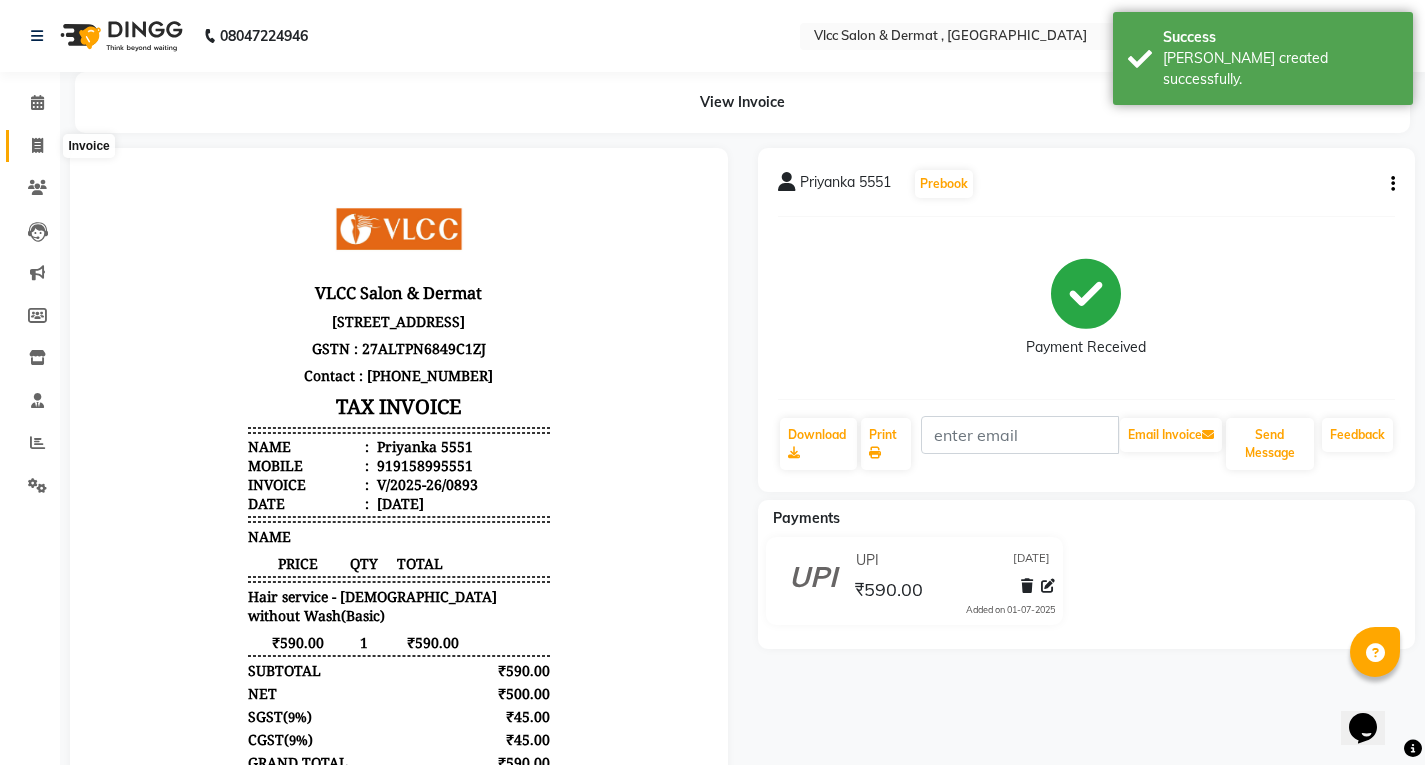 click 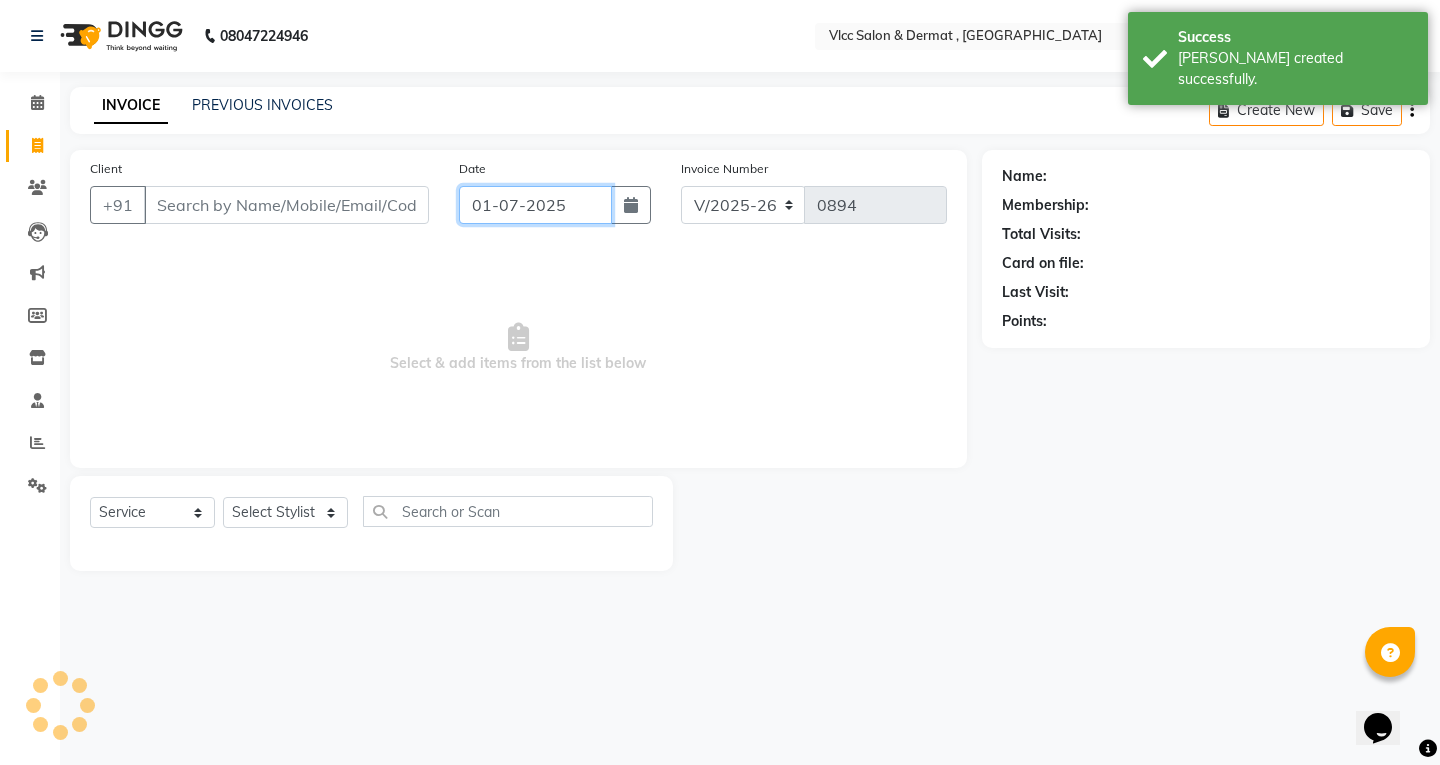 click on "01-07-2025" 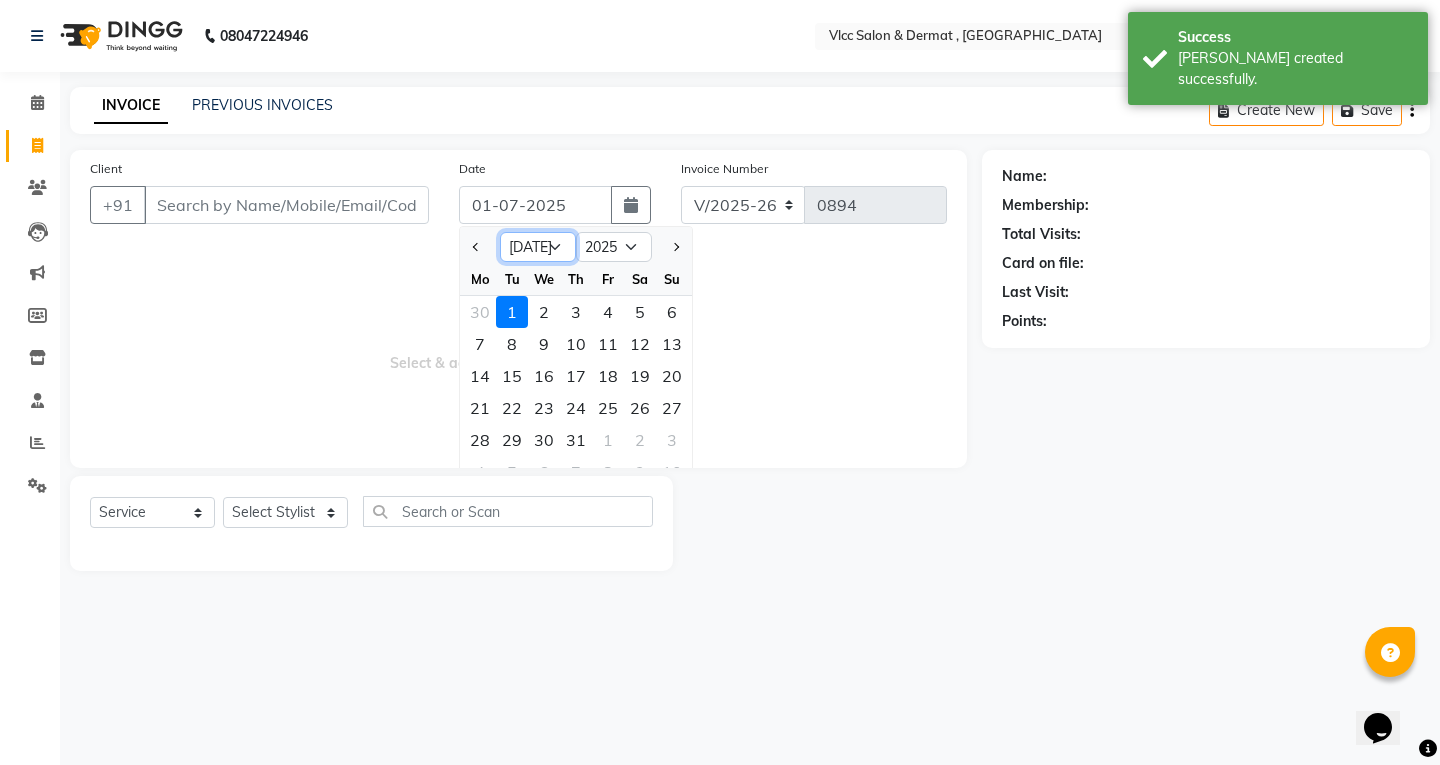 drag, startPoint x: 553, startPoint y: 243, endPoint x: 557, endPoint y: 258, distance: 15.524175 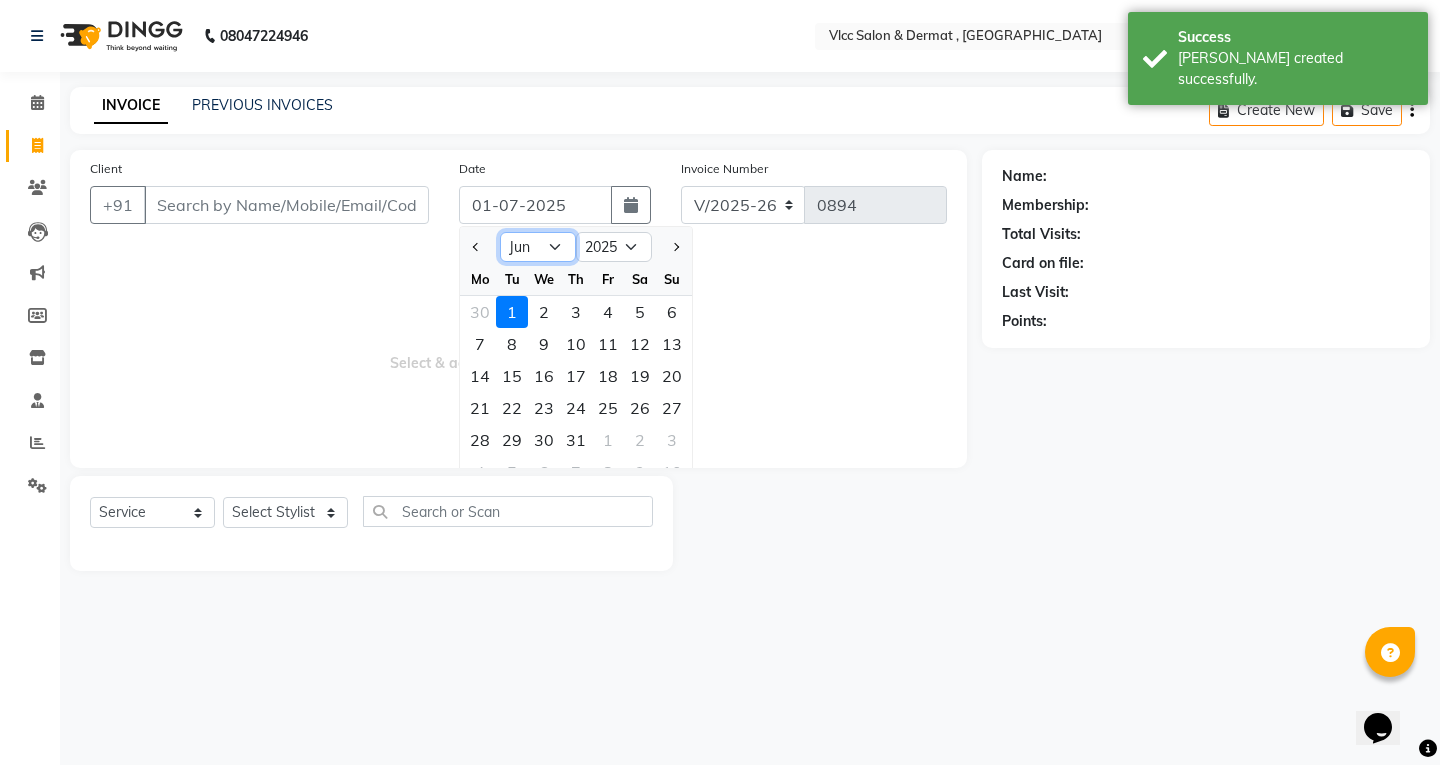 click on "Jan Feb Mar Apr May Jun [DATE] Aug Sep Oct Nov Dec" 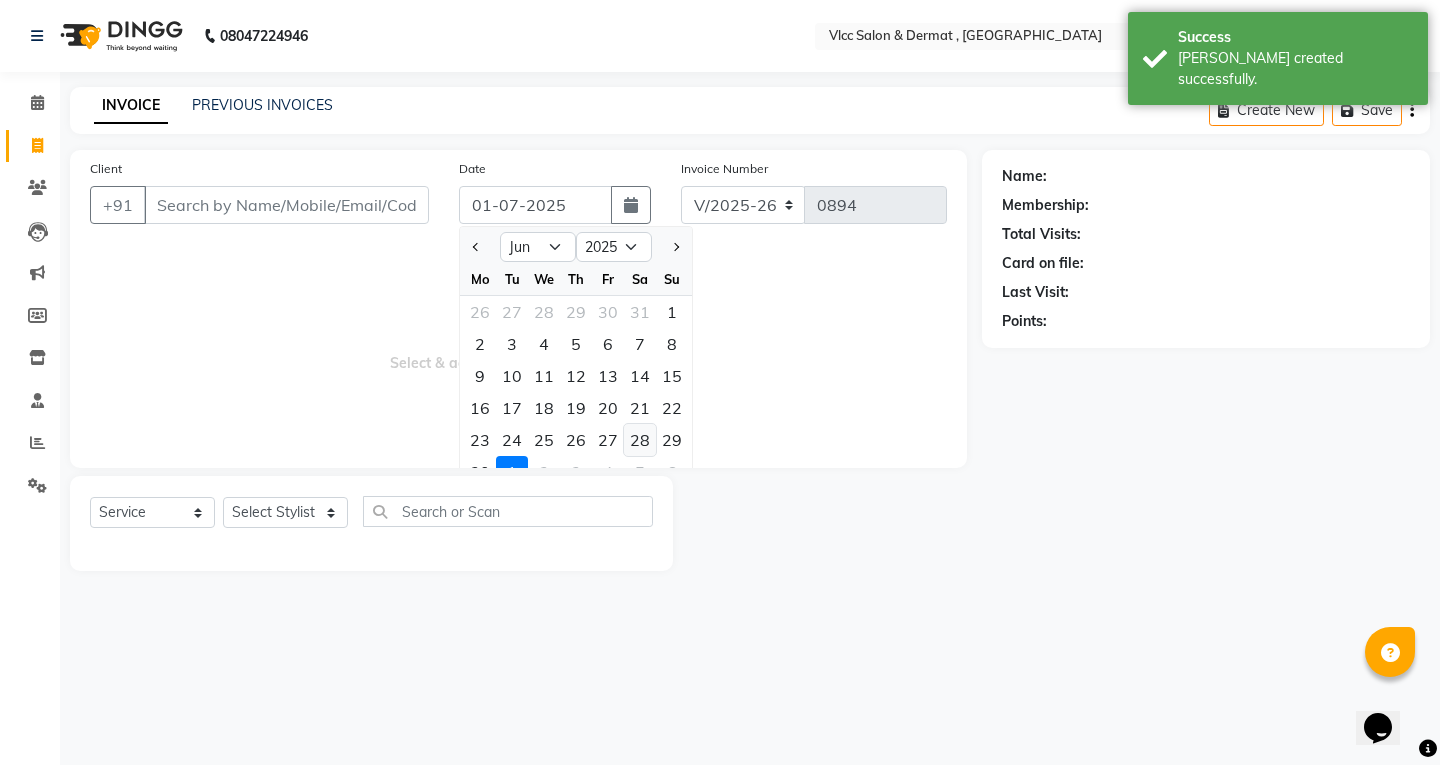 click on "28" 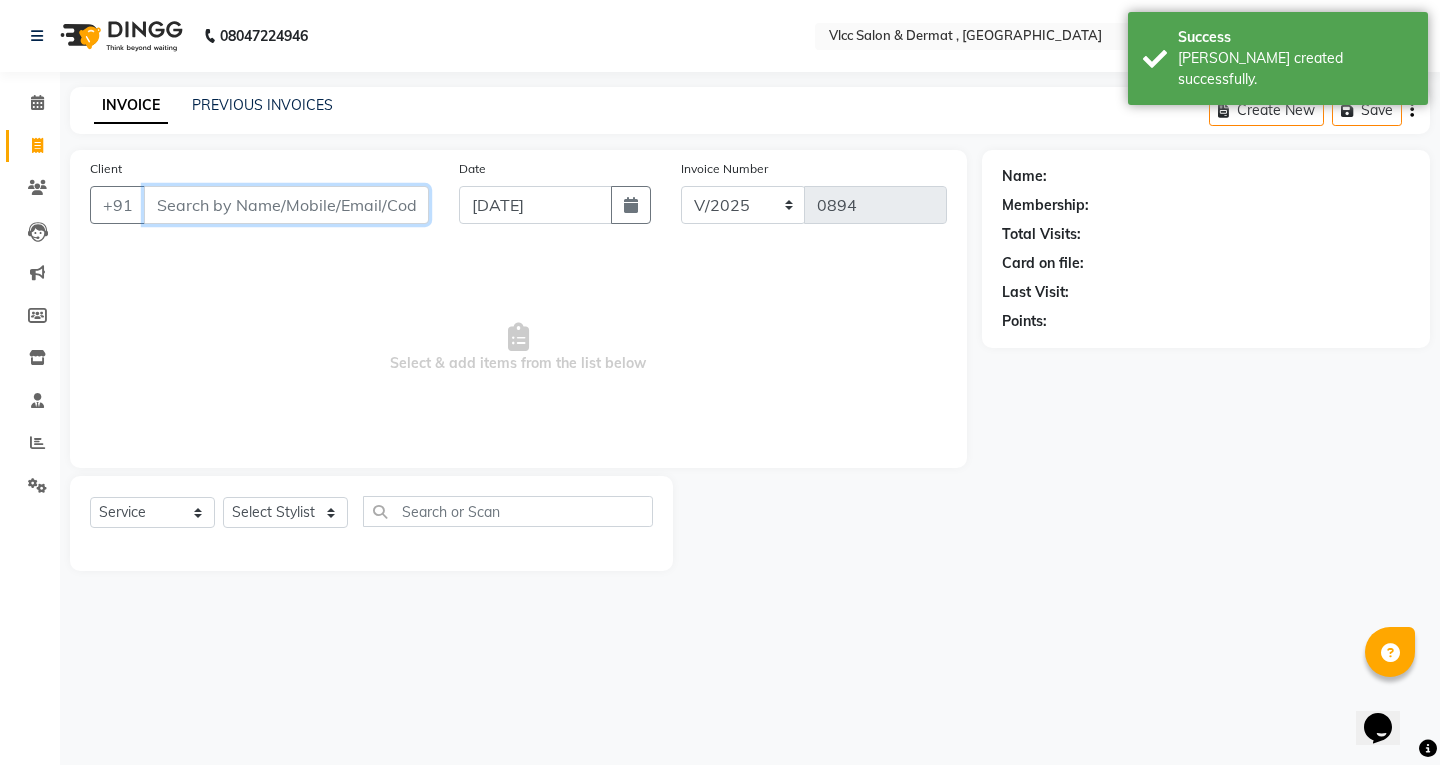 click on "Client" at bounding box center [286, 205] 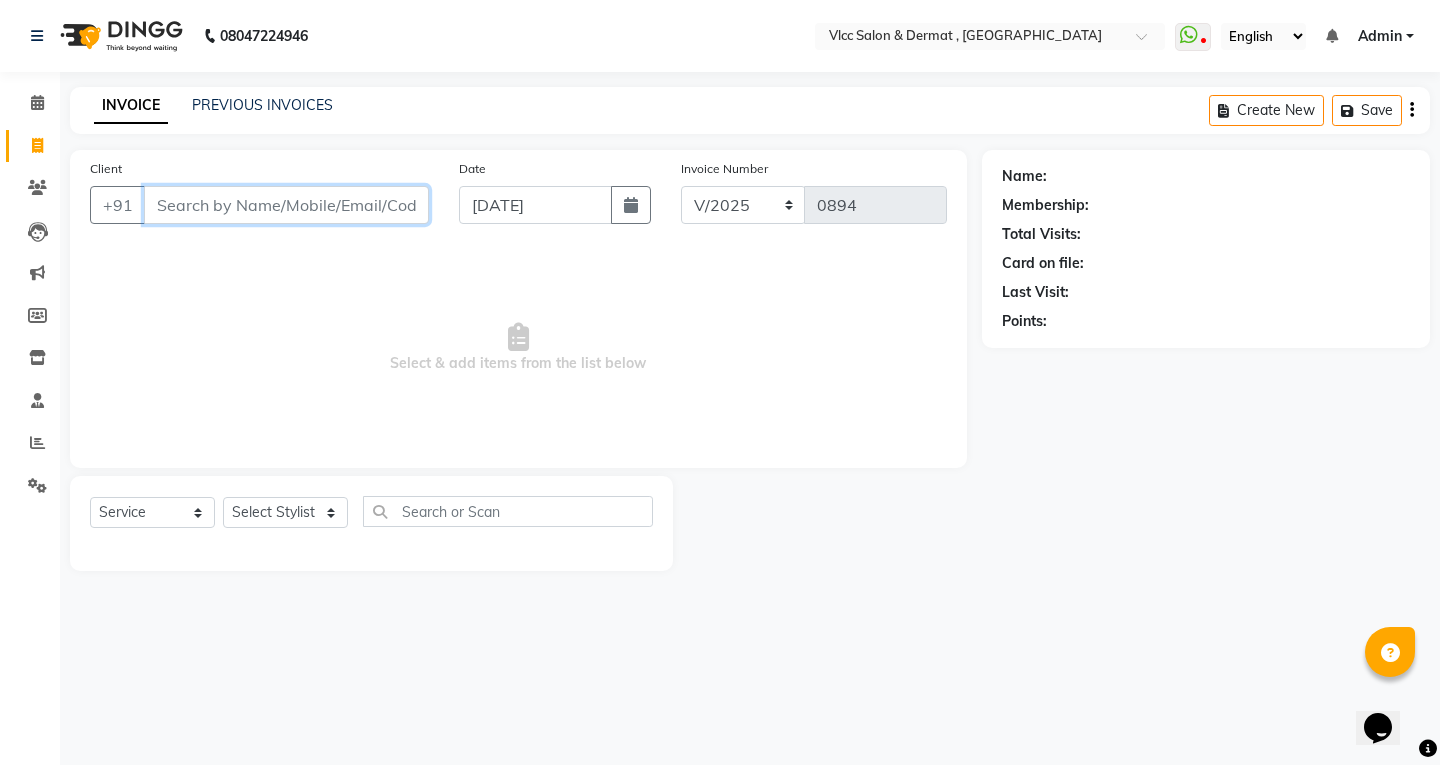 drag, startPoint x: 242, startPoint y: 200, endPoint x: 257, endPoint y: 200, distance: 15 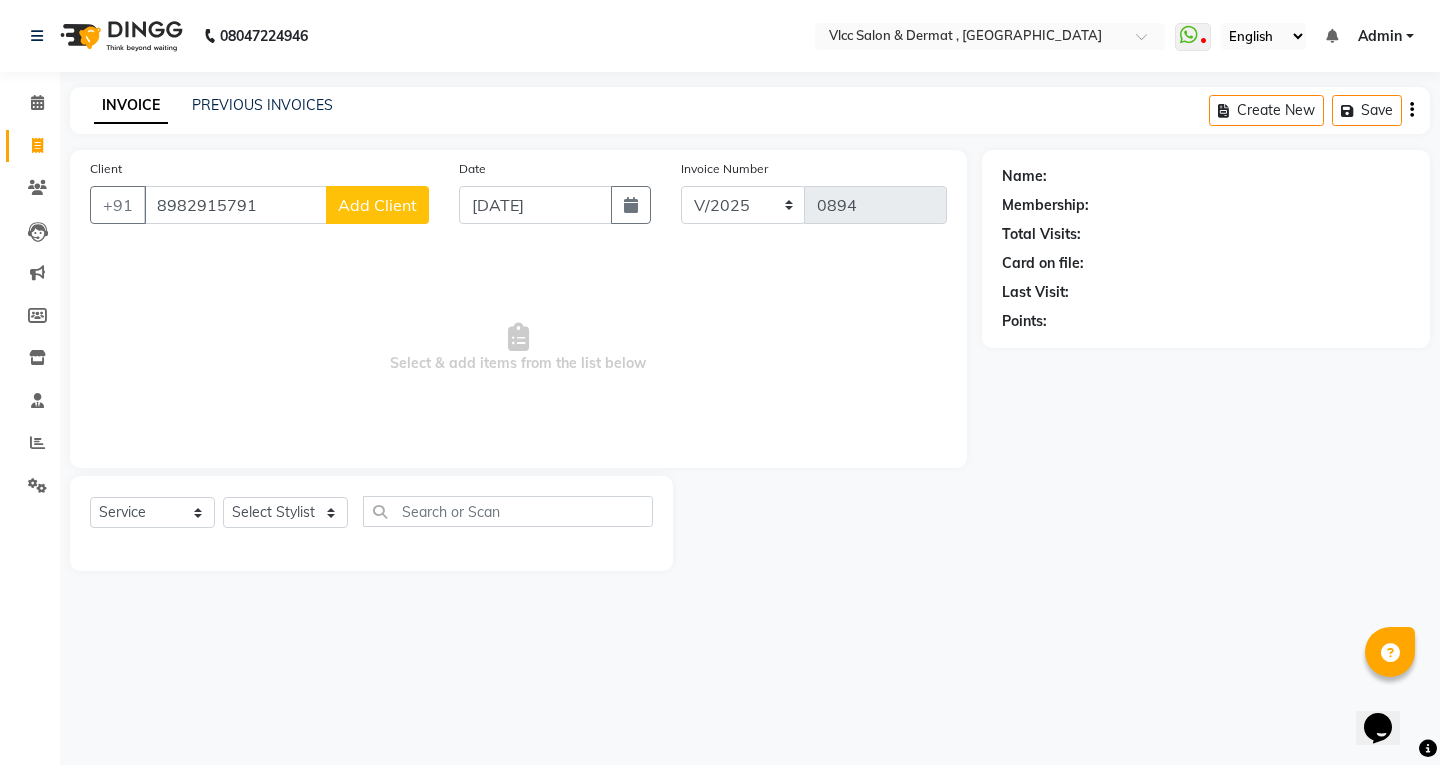 click on "Add Client" 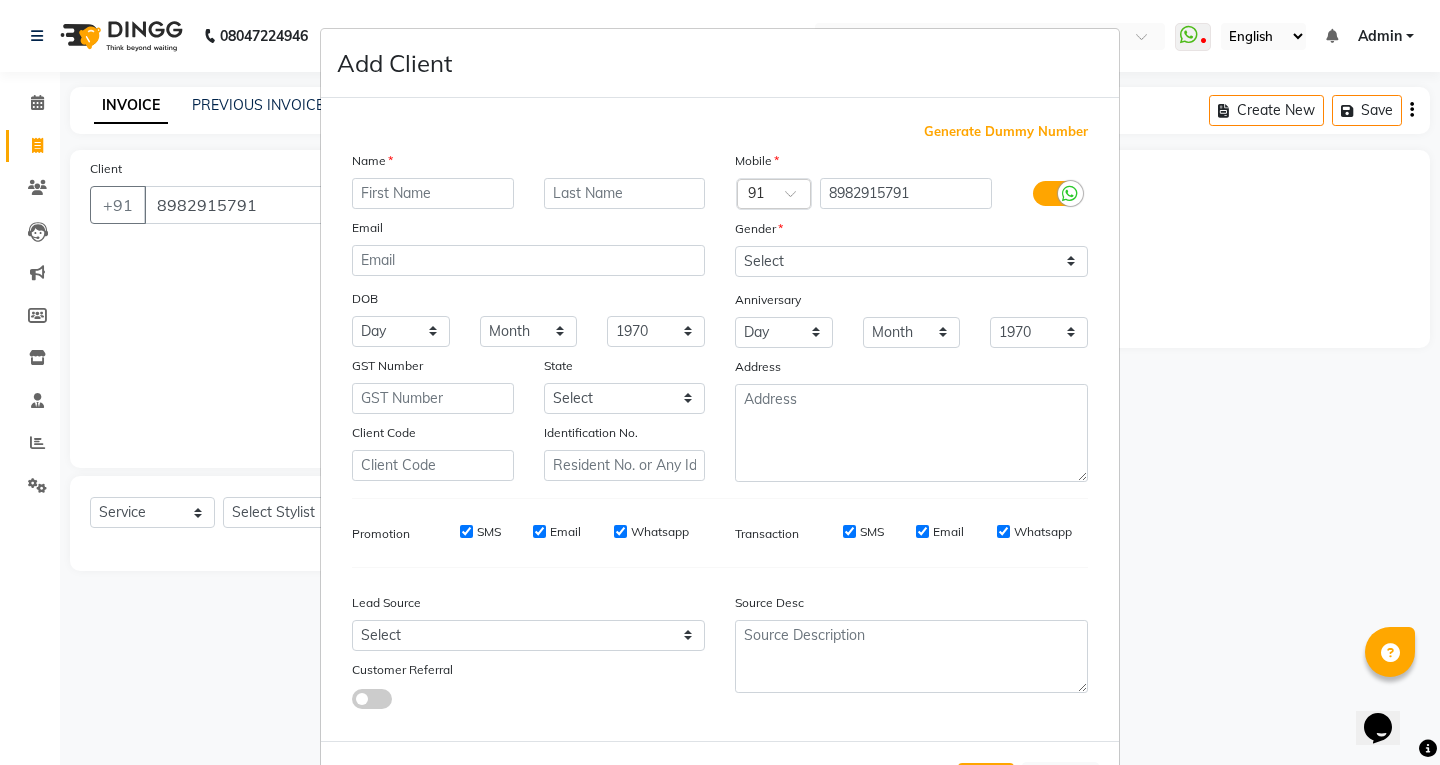 click at bounding box center (433, 193) 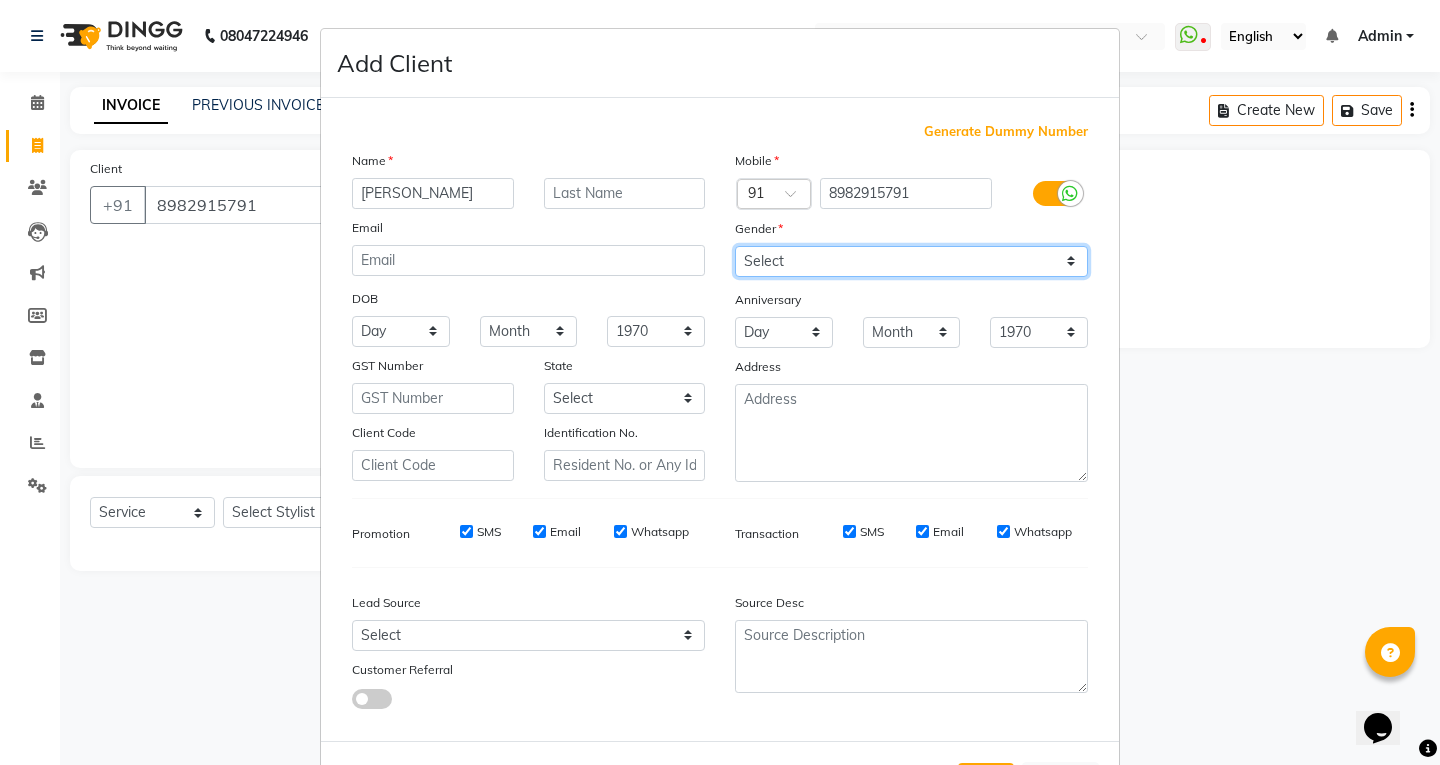 click on "Select [DEMOGRAPHIC_DATA] [DEMOGRAPHIC_DATA] Other Prefer Not To Say" at bounding box center [911, 261] 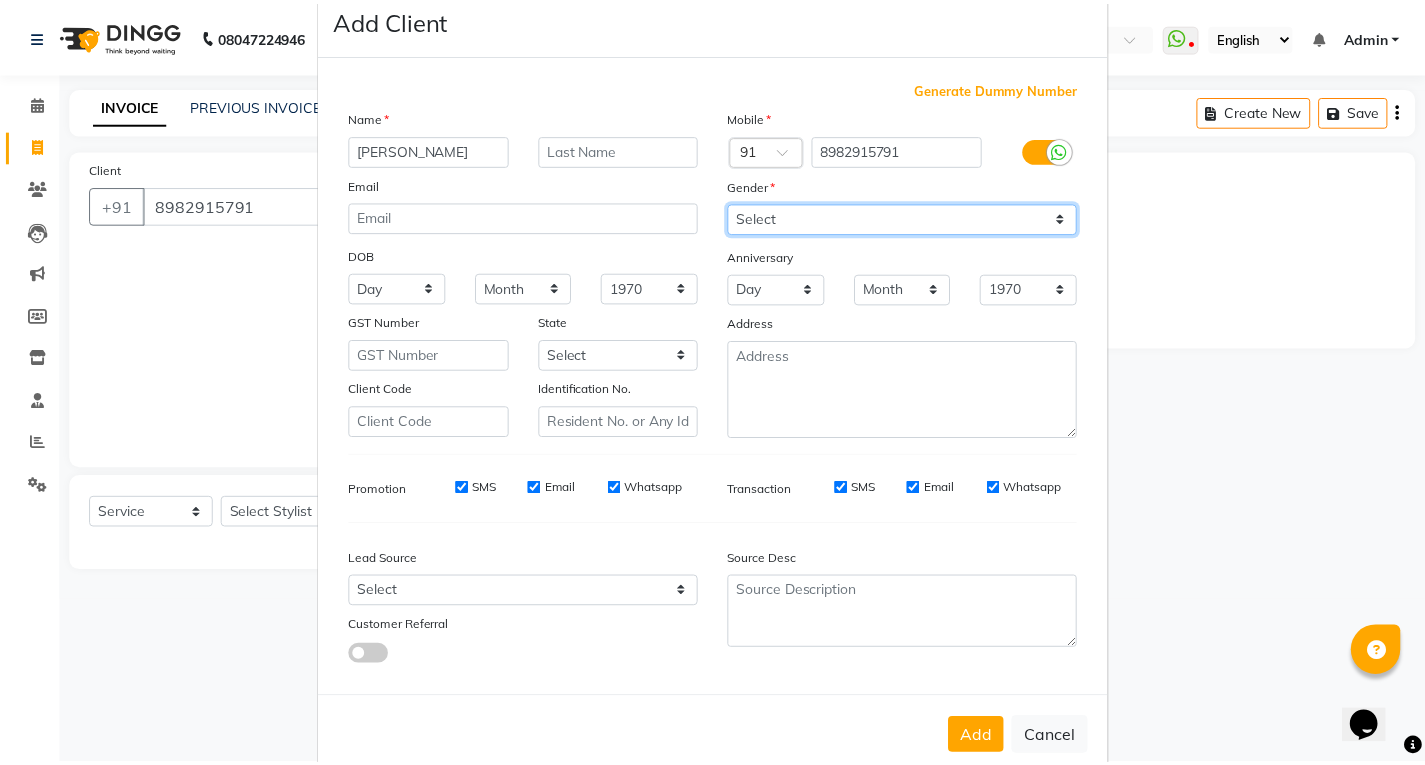 scroll, scrollTop: 84, scrollLeft: 0, axis: vertical 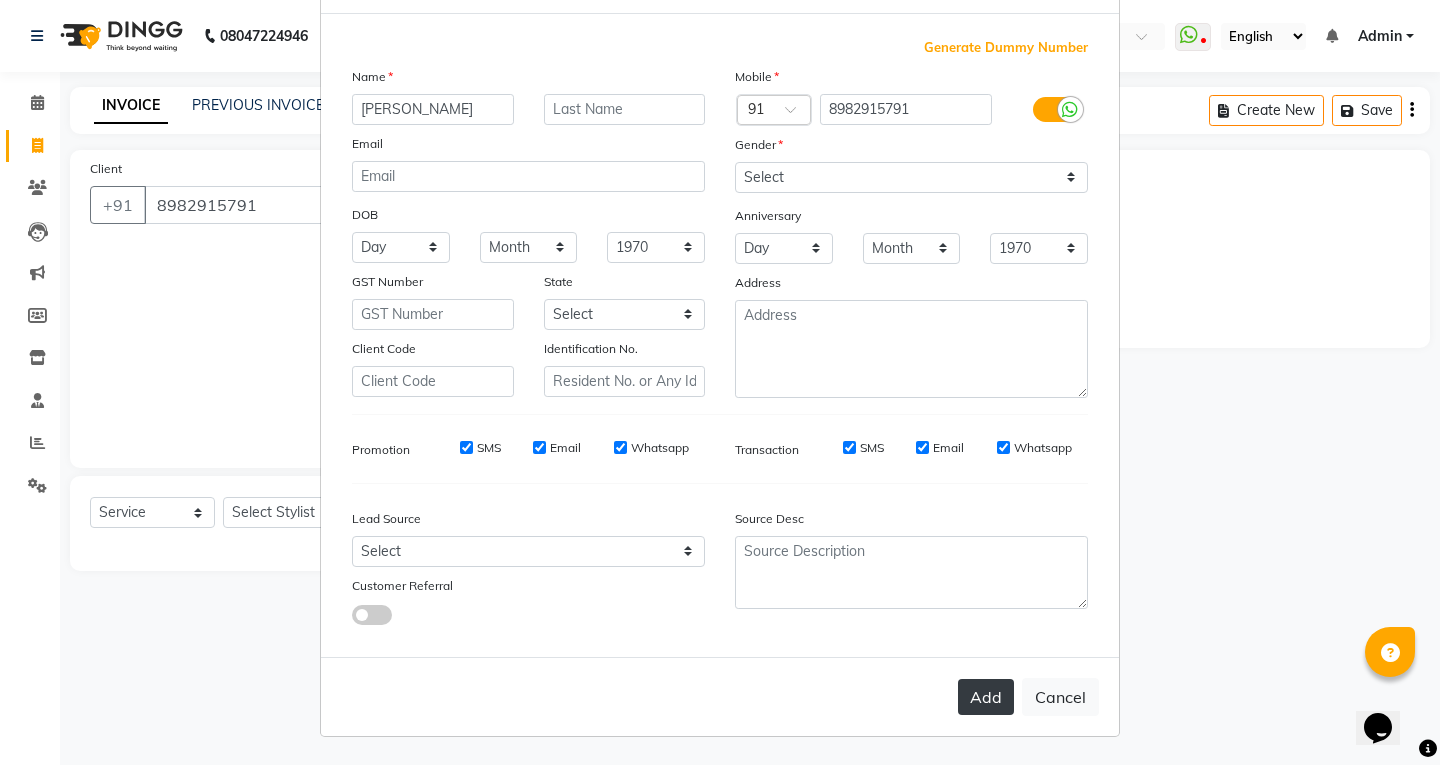 click on "Add" at bounding box center (986, 697) 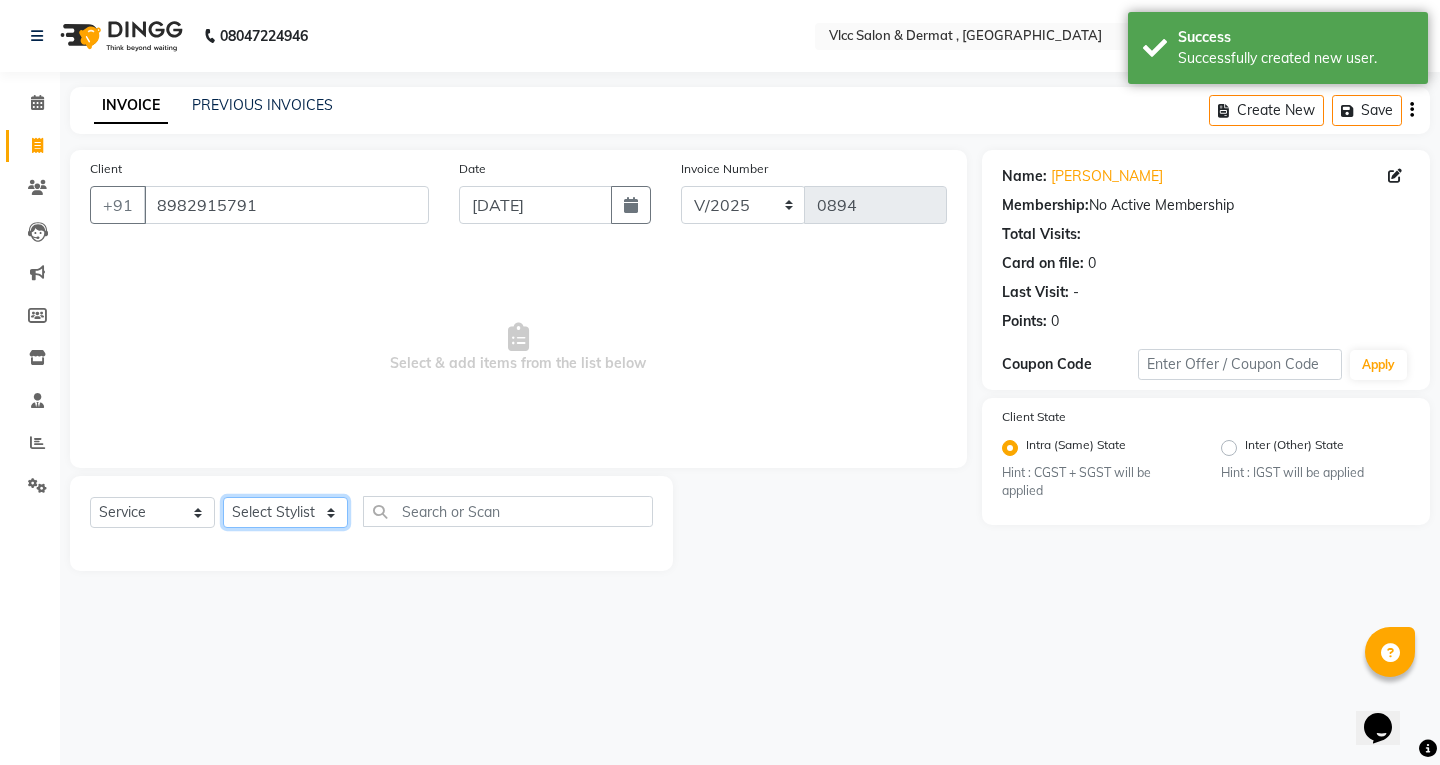 click on "Select Stylist [PERSON_NAME] [PERSON_NAME] [PERSON_NAME] [PERSON_NAME] [PERSON_NAME] [PERSON_NAME] [PERSON_NAME] Radha [PERSON_NAME] [PERSON_NAME] [PERSON_NAME] Vidya" 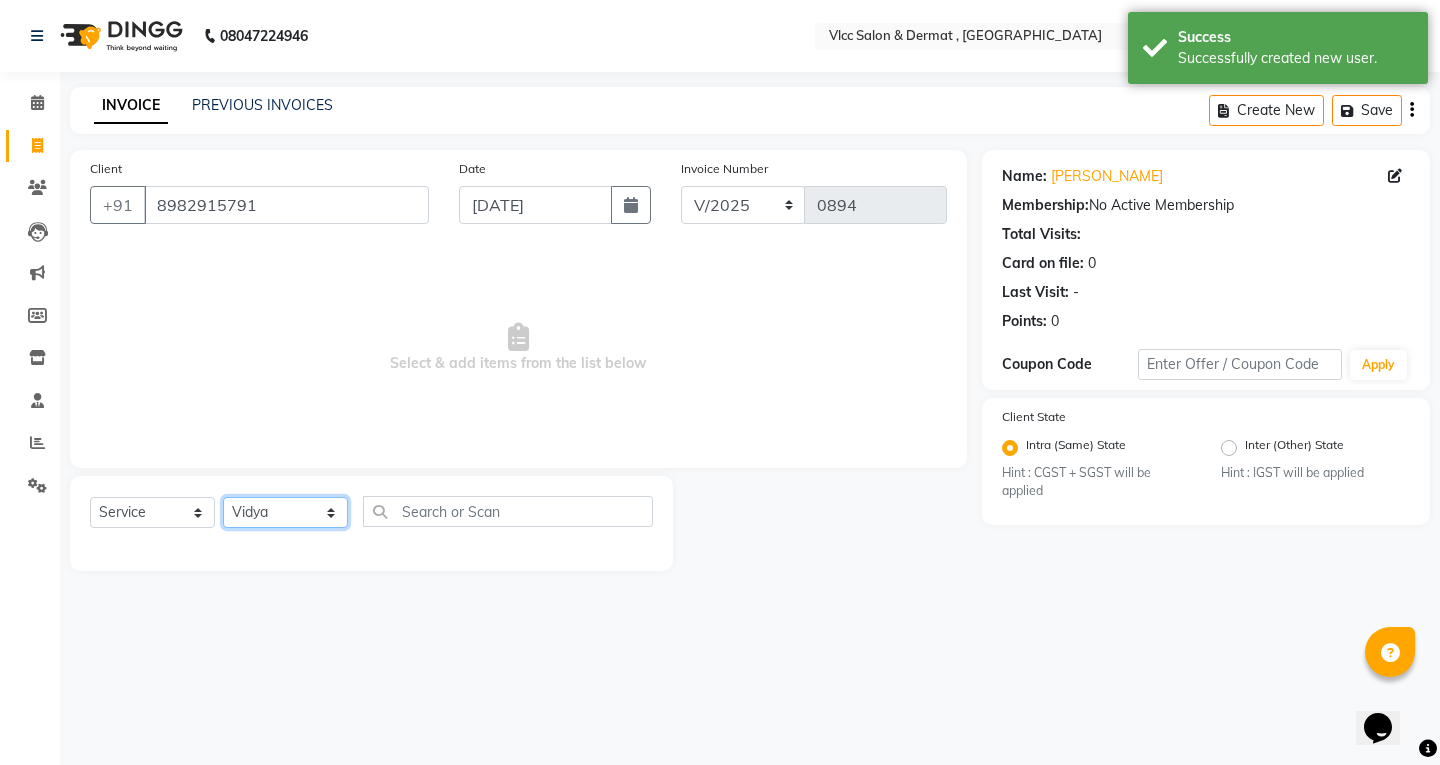 click on "Select Stylist [PERSON_NAME] [PERSON_NAME] [PERSON_NAME] [PERSON_NAME] [PERSON_NAME] [PERSON_NAME] [PERSON_NAME] Radha [PERSON_NAME] [PERSON_NAME] [PERSON_NAME] Vidya" 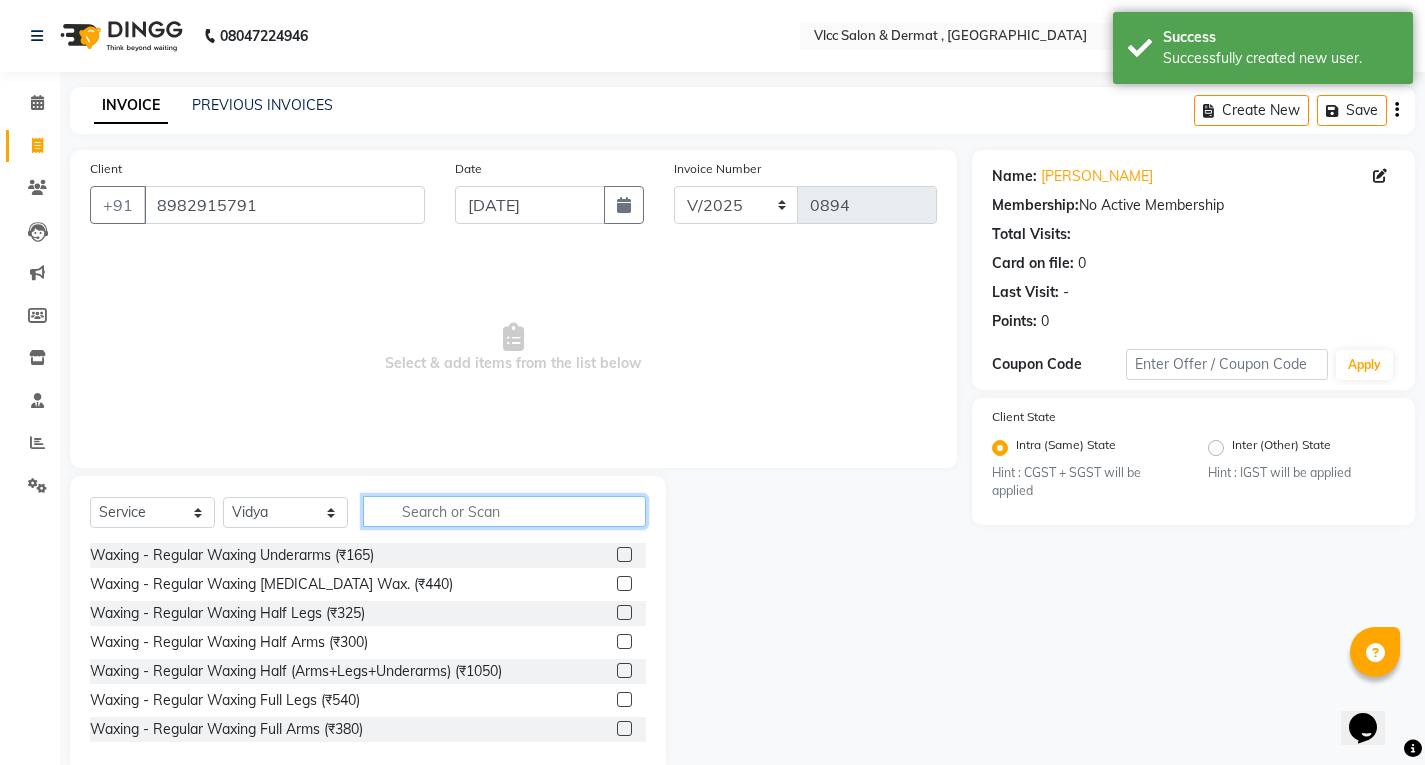 click 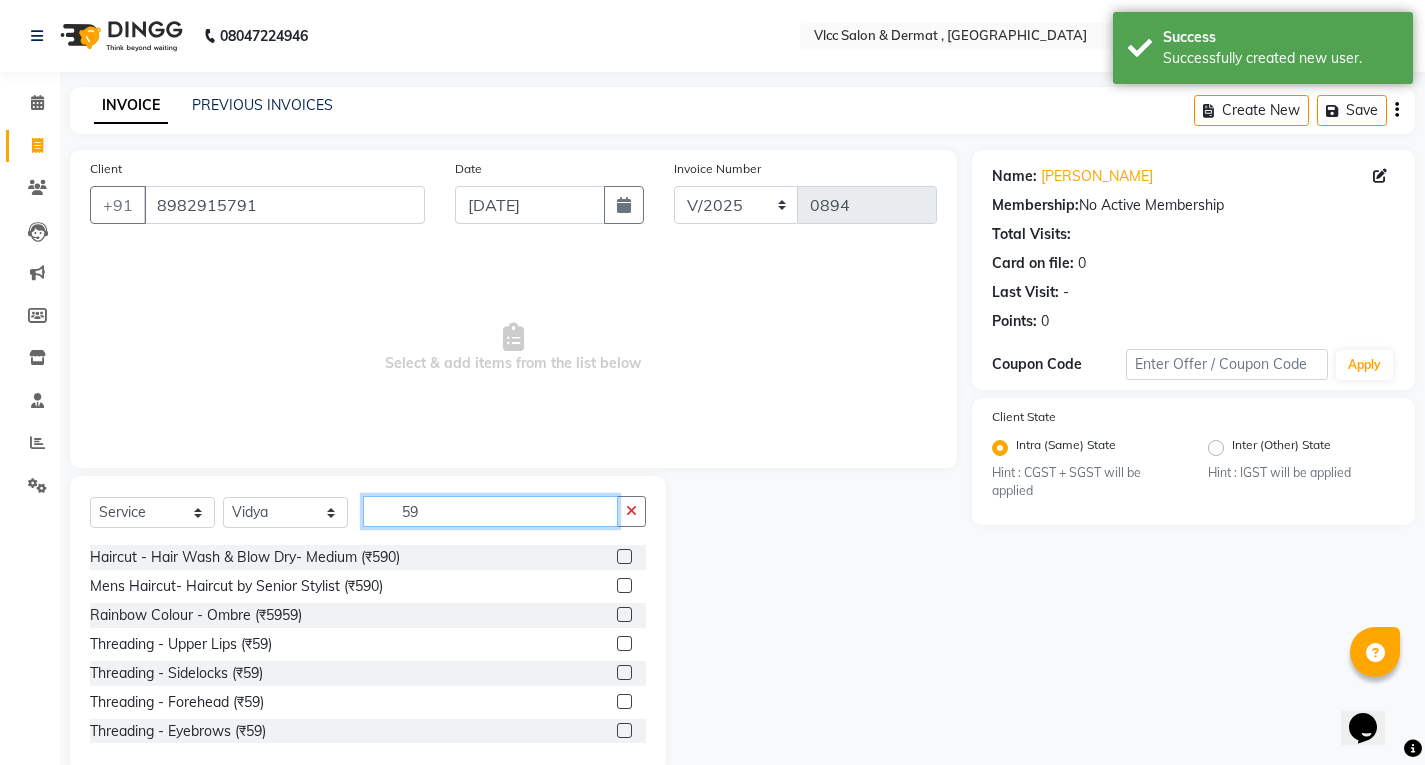 scroll, scrollTop: 100, scrollLeft: 0, axis: vertical 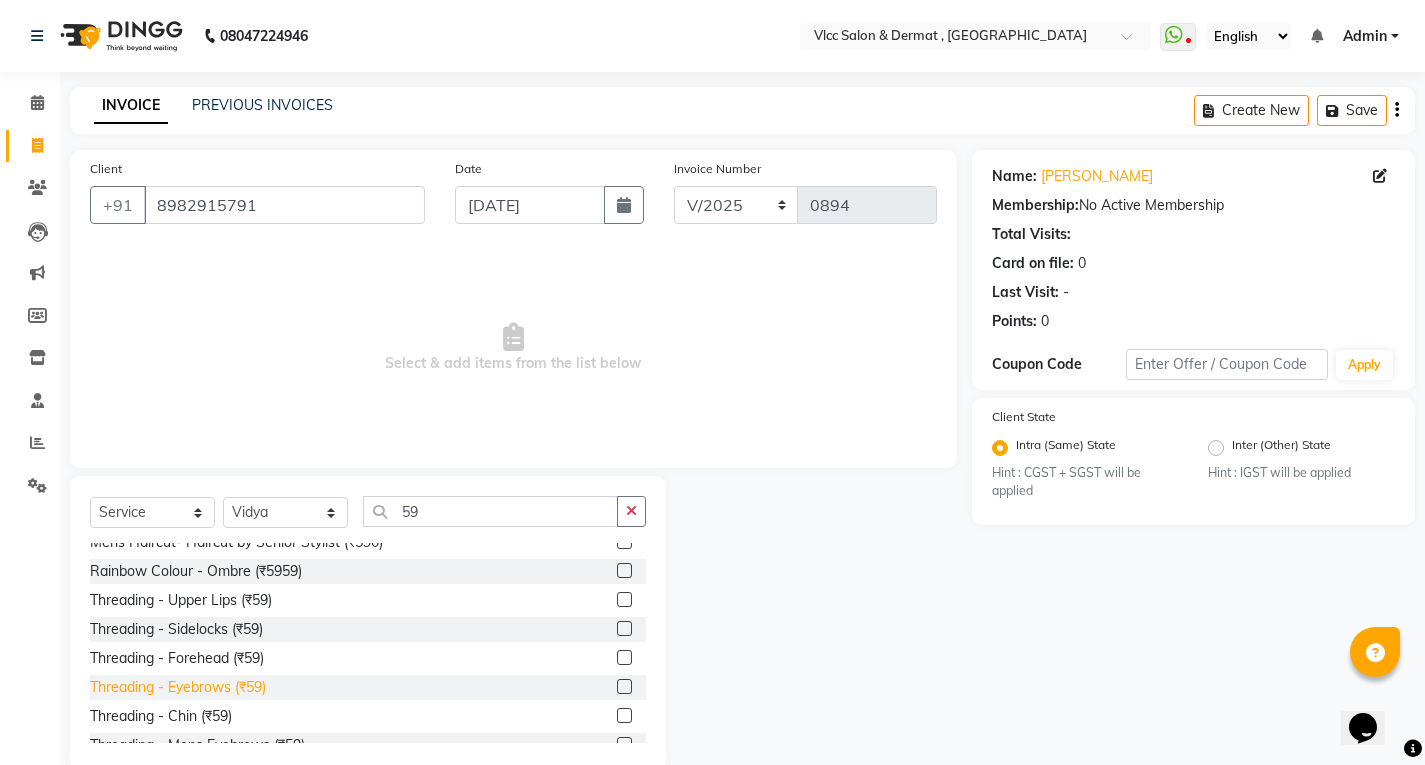 click on "Threading - Eyebrows (₹59)" 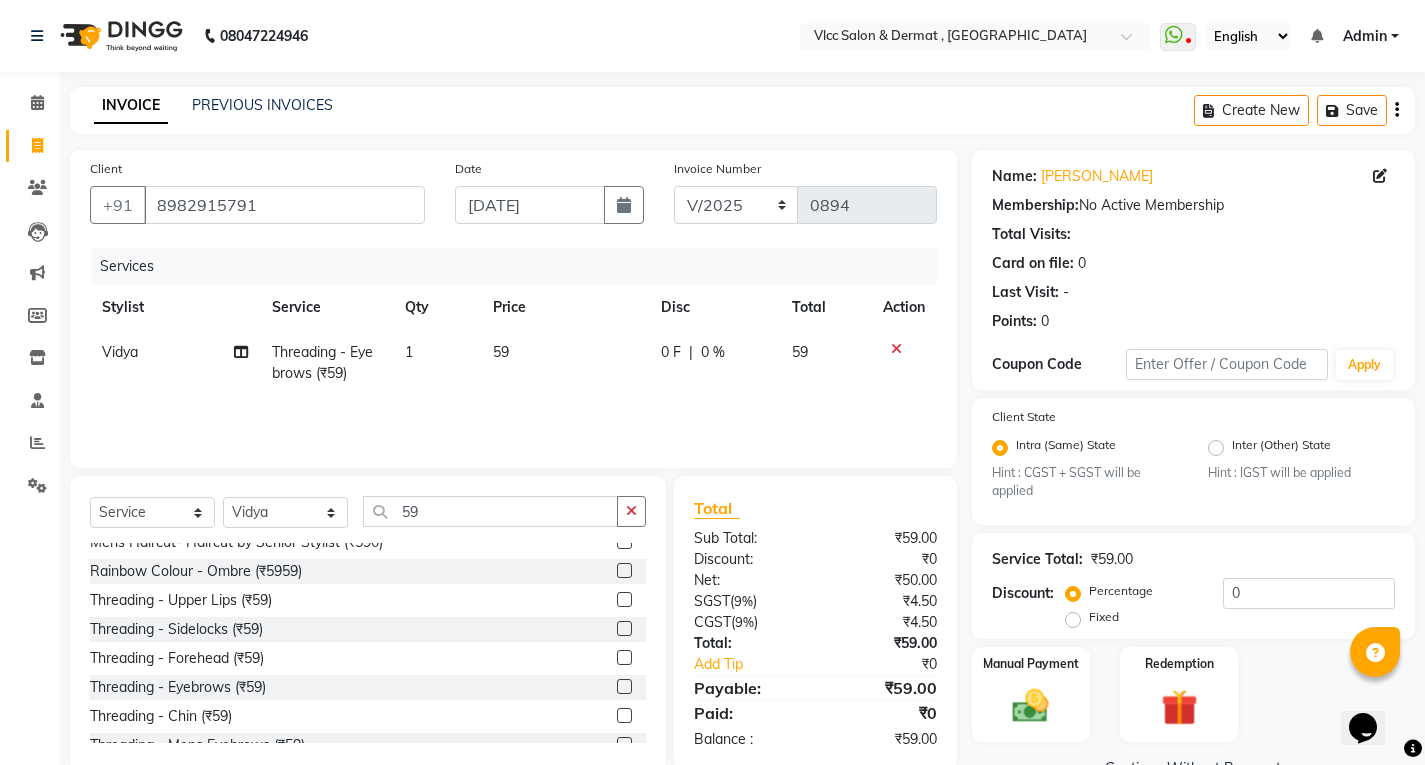 click on "Threading - Forehead (₹59)" 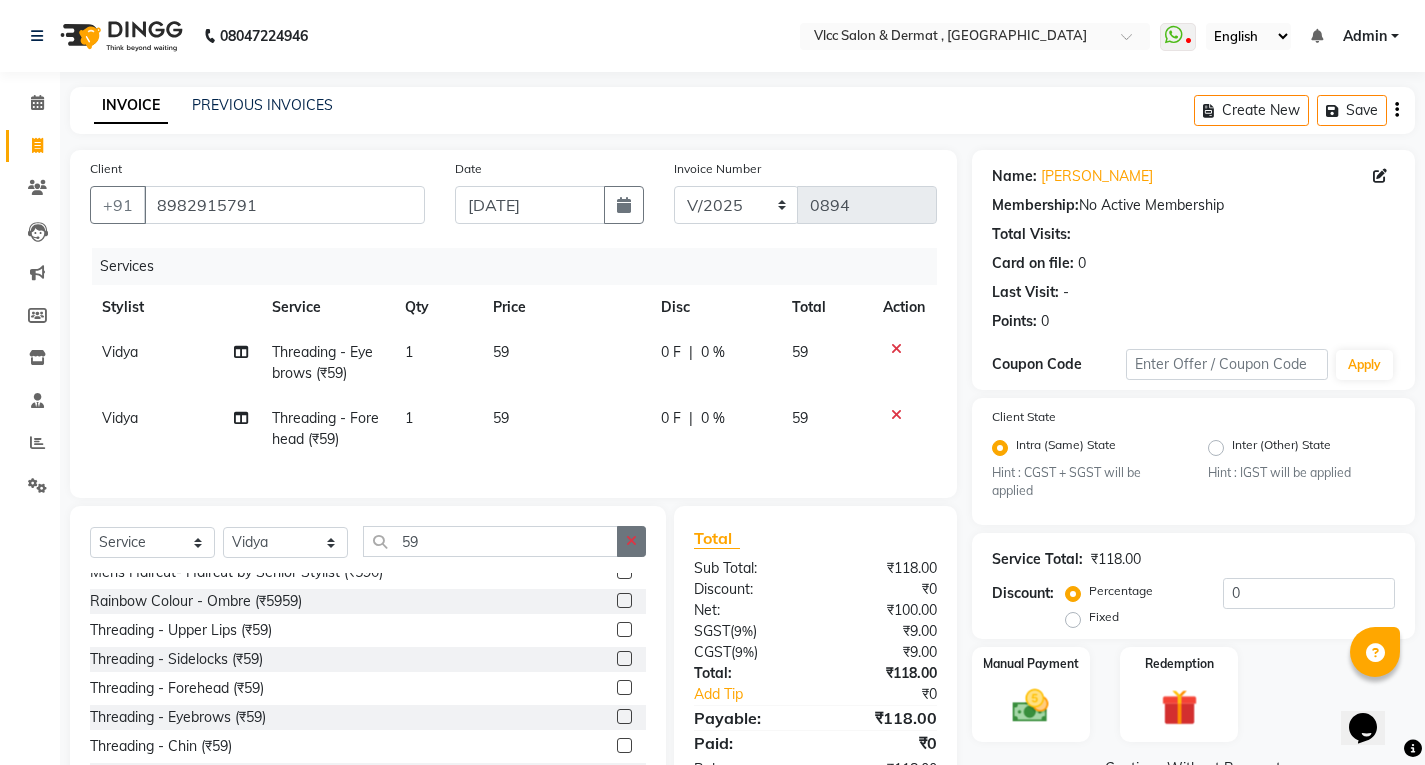 click 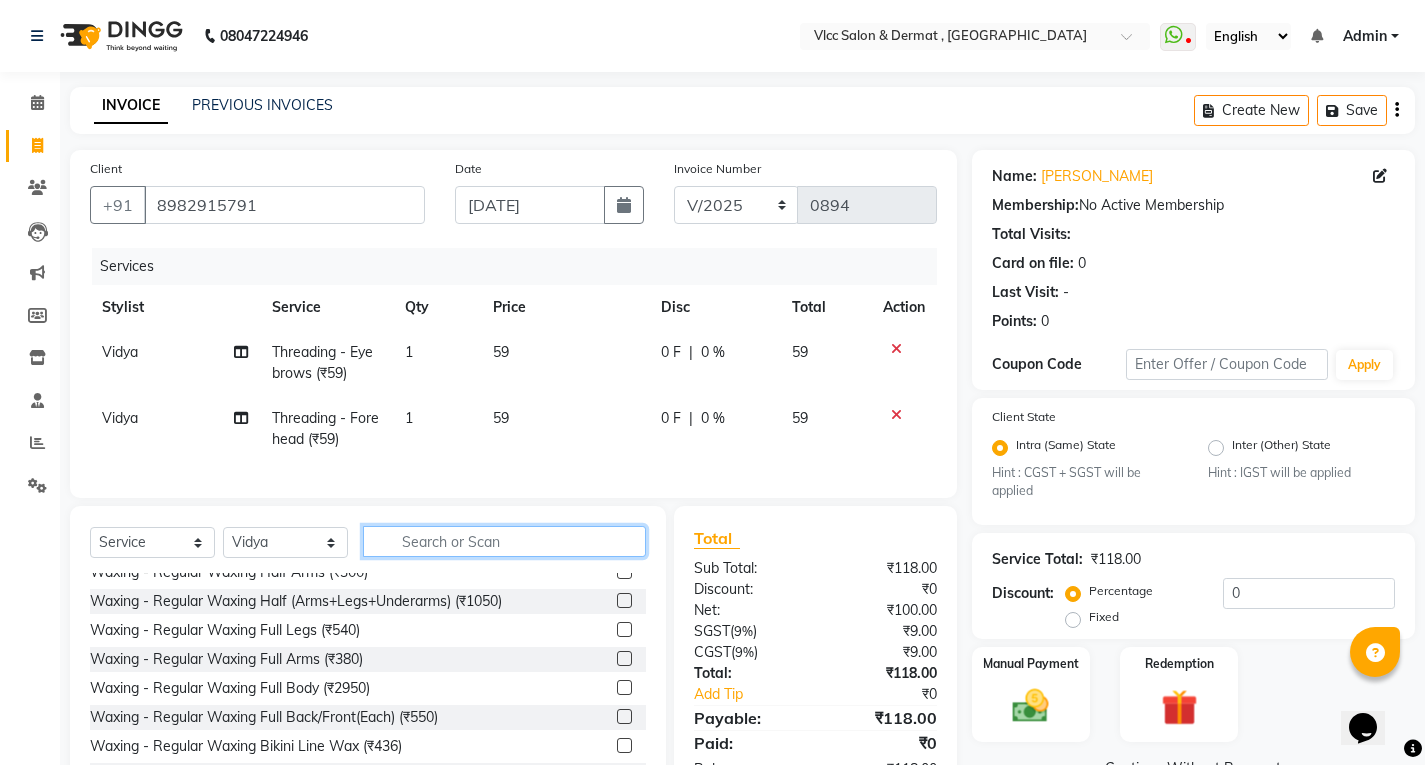 click 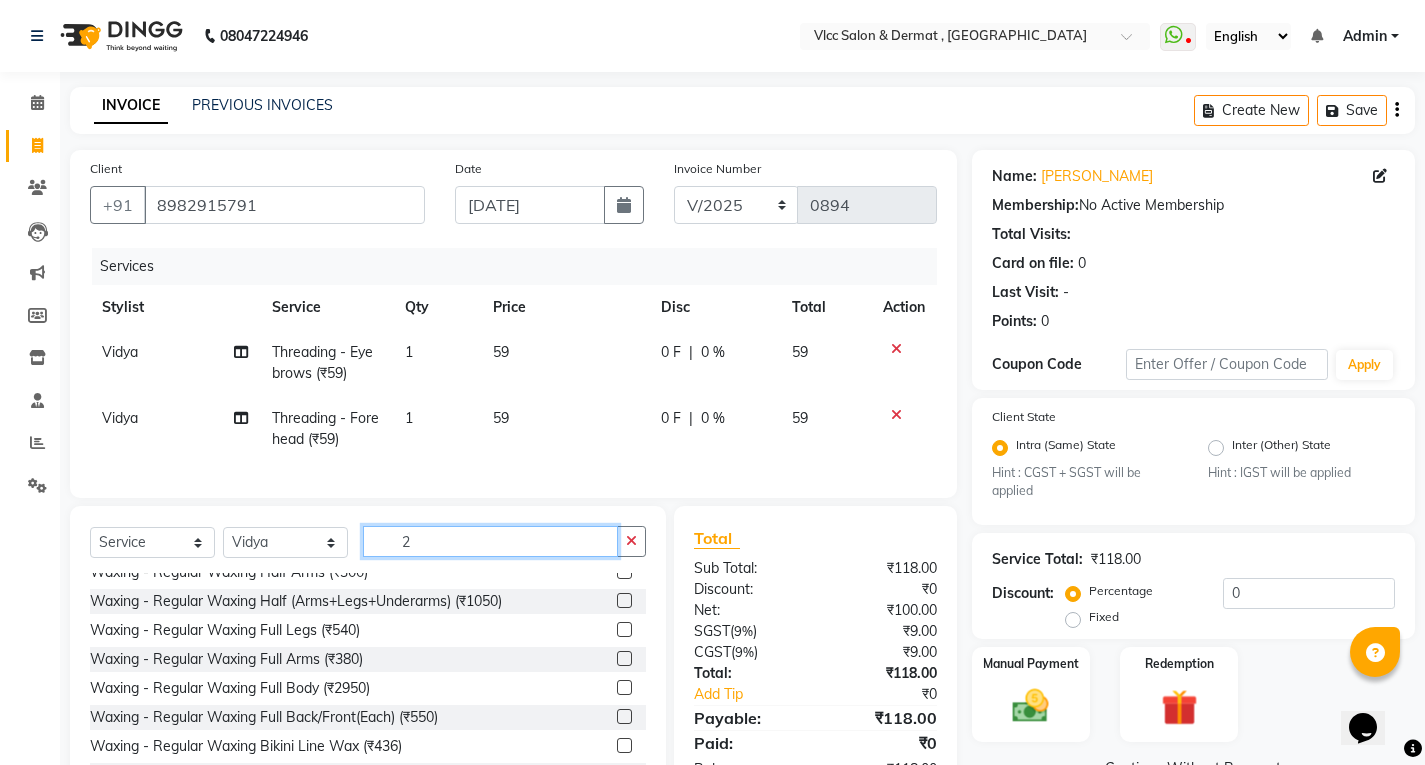 scroll, scrollTop: 0, scrollLeft: 0, axis: both 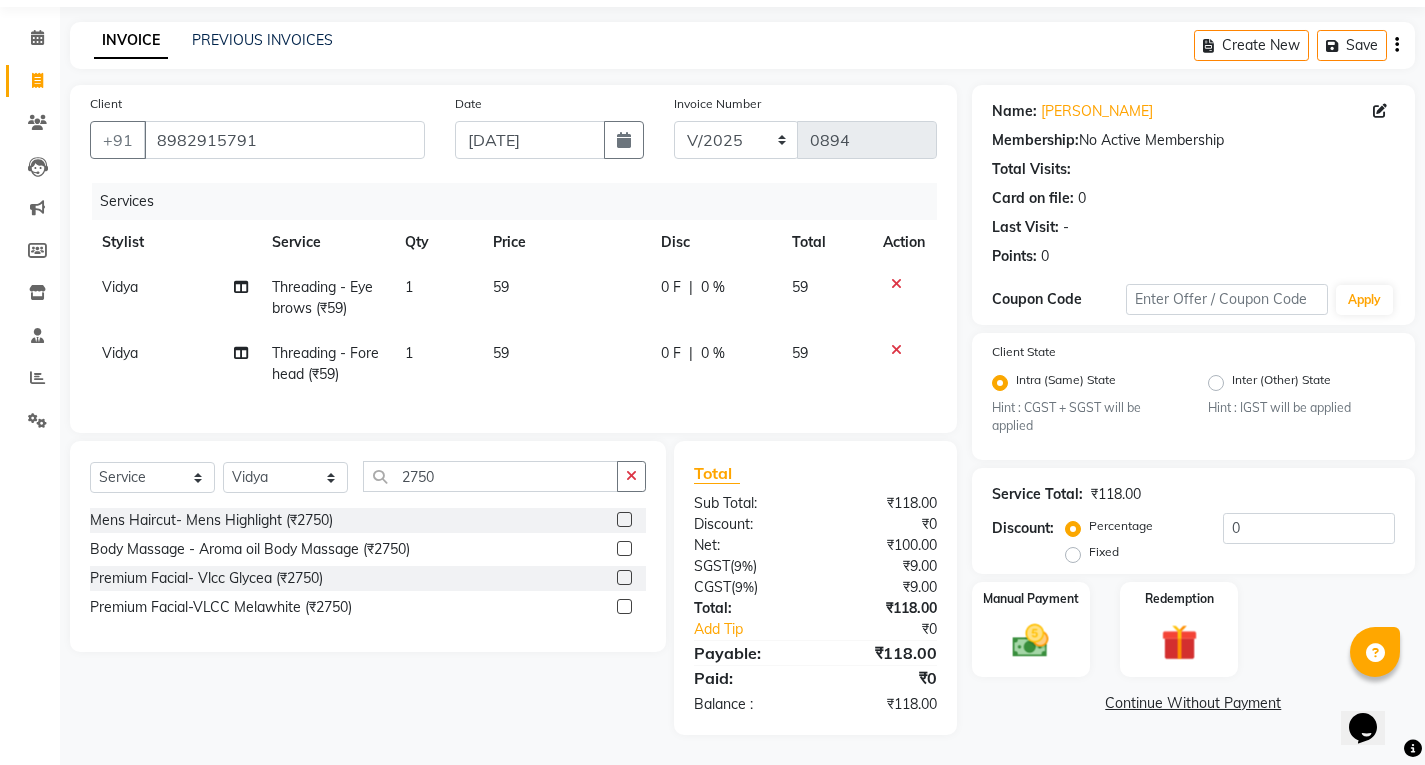 click 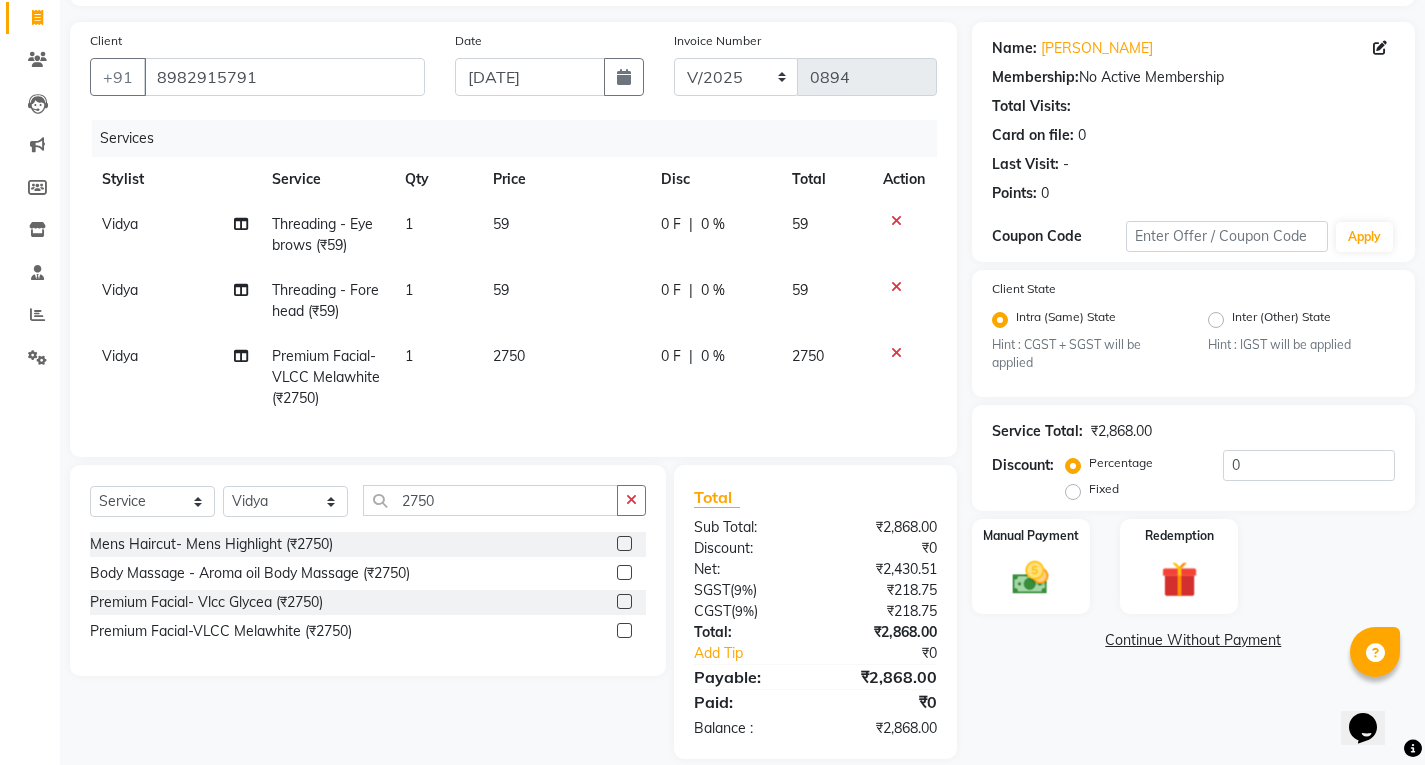scroll, scrollTop: 167, scrollLeft: 0, axis: vertical 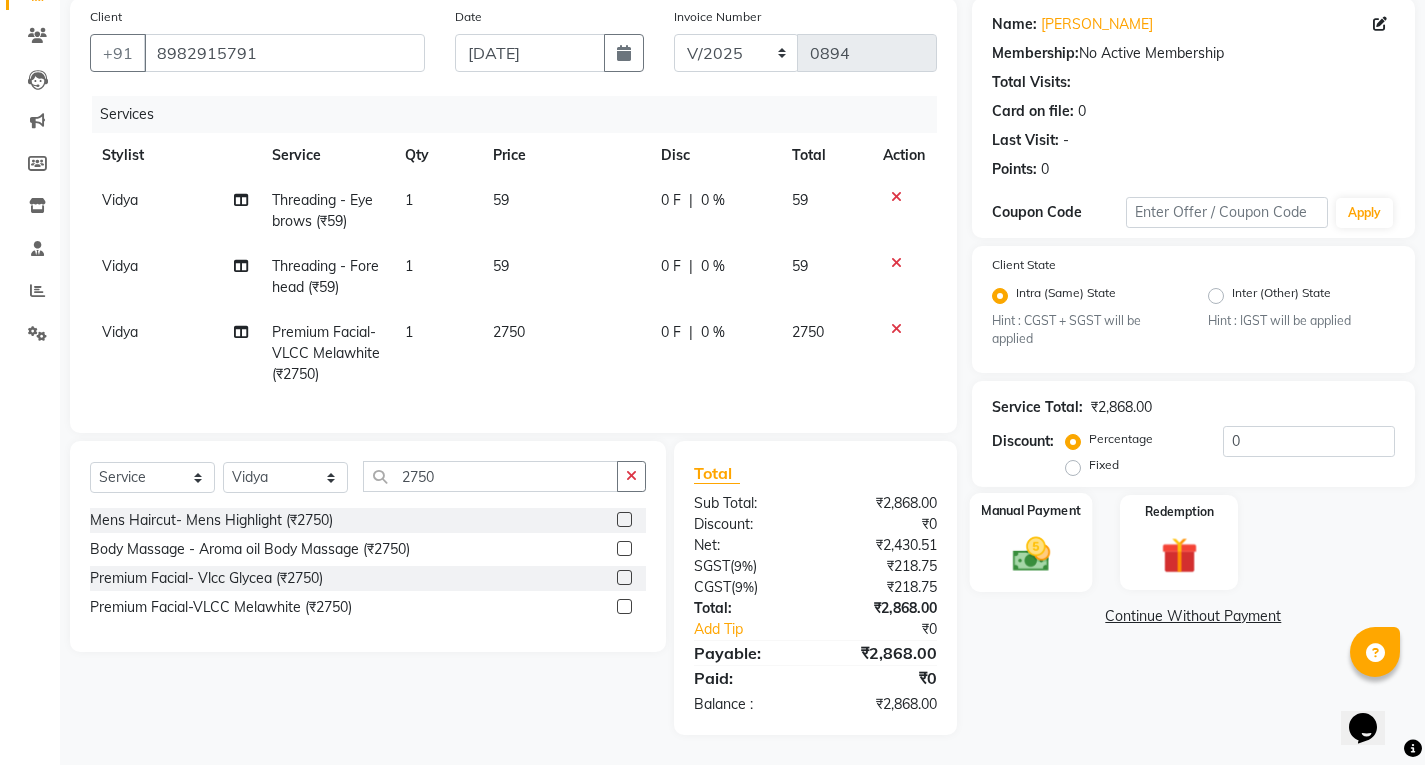 click on "Manual Payment" 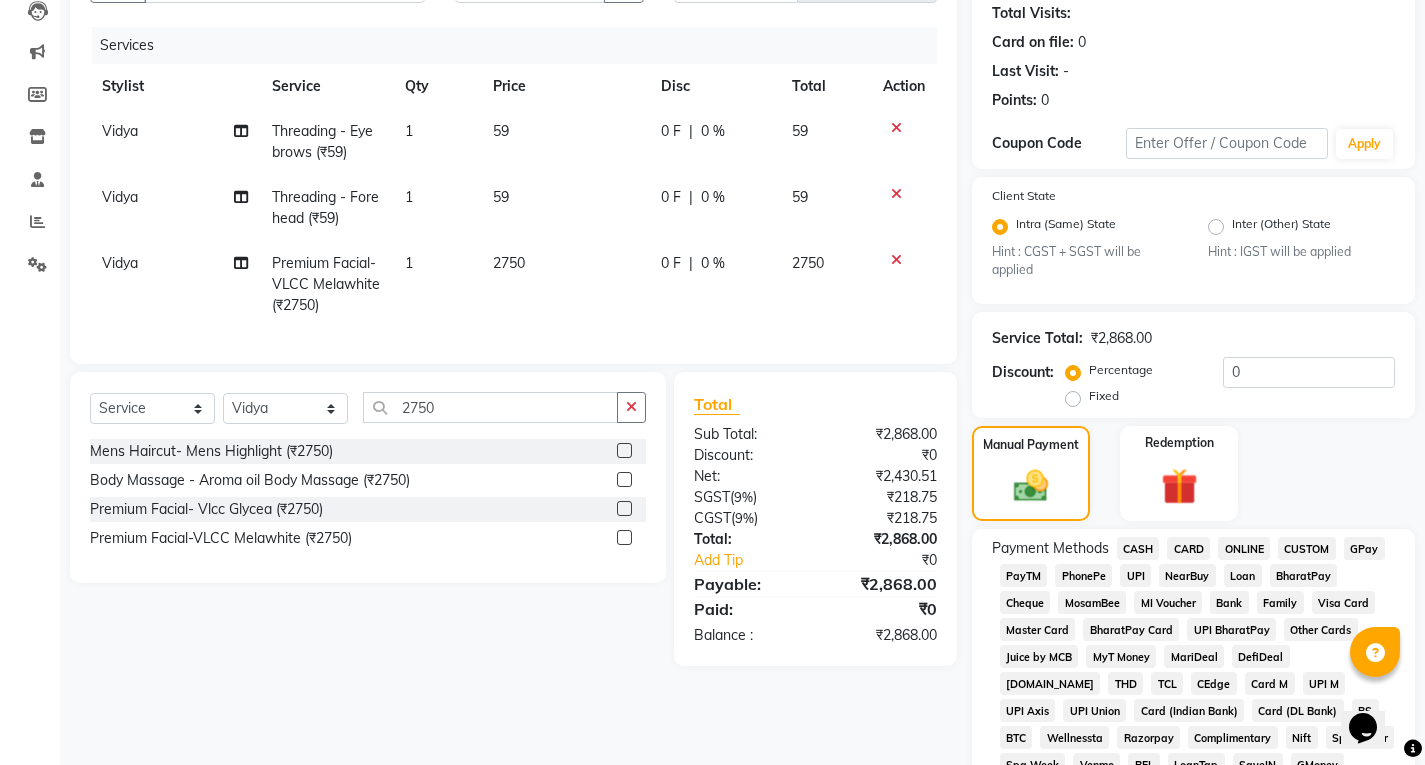 scroll, scrollTop: 267, scrollLeft: 0, axis: vertical 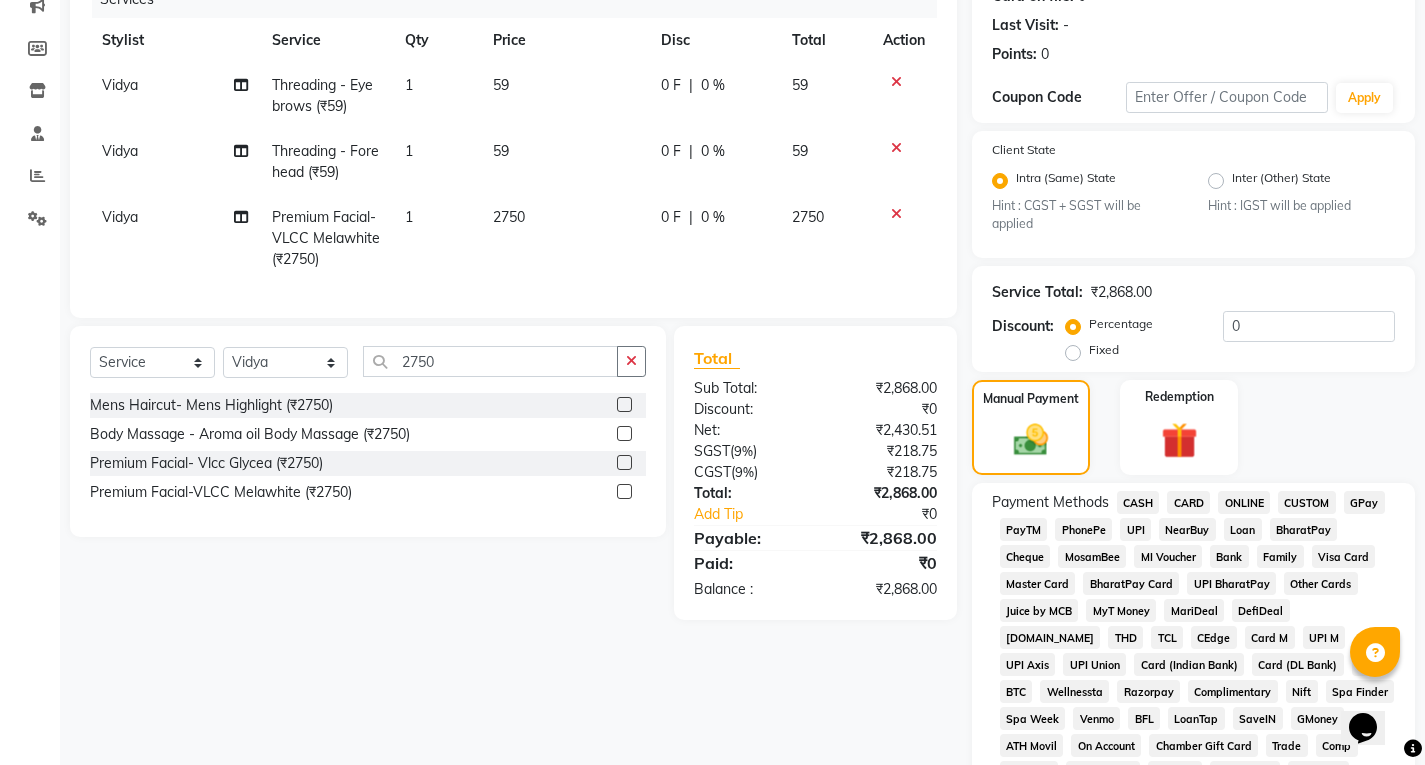 click on "UPI" 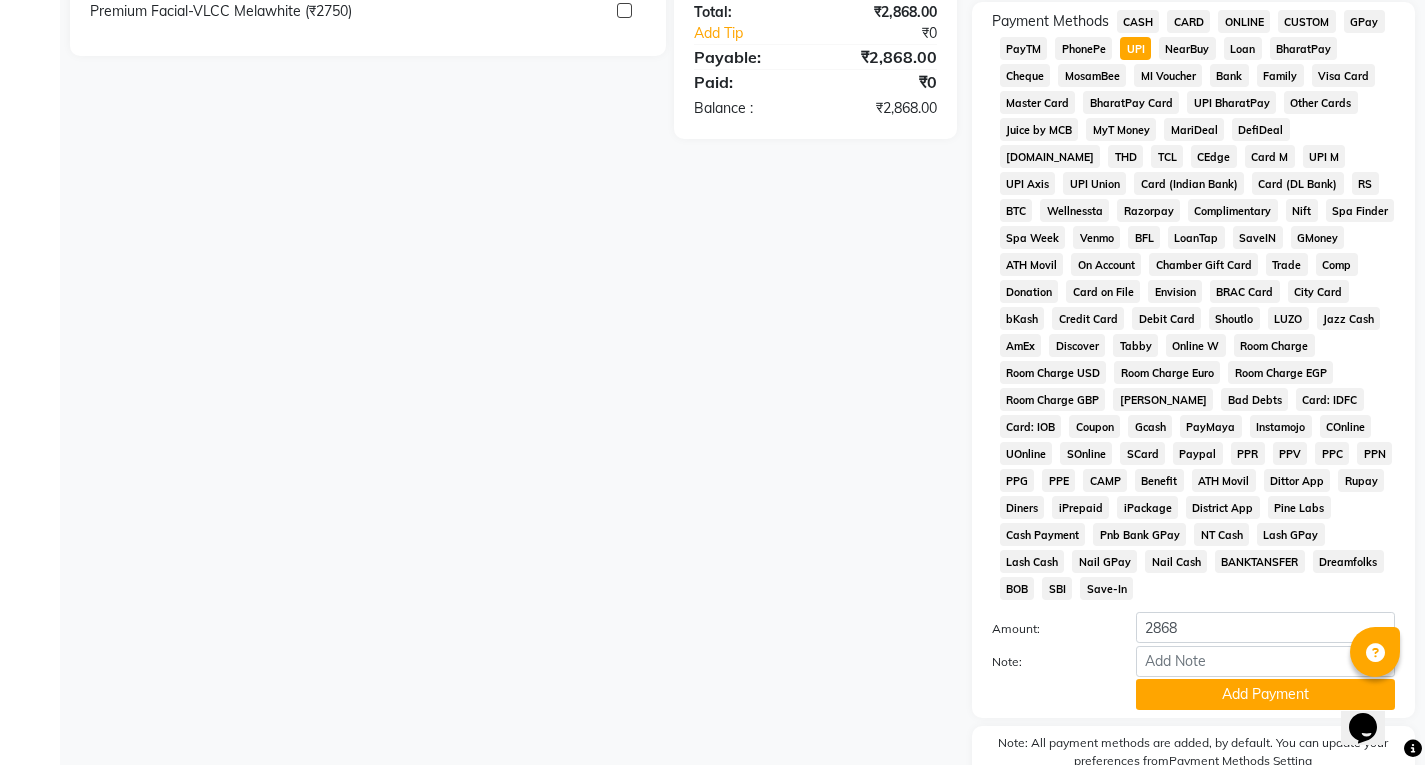 scroll, scrollTop: 767, scrollLeft: 0, axis: vertical 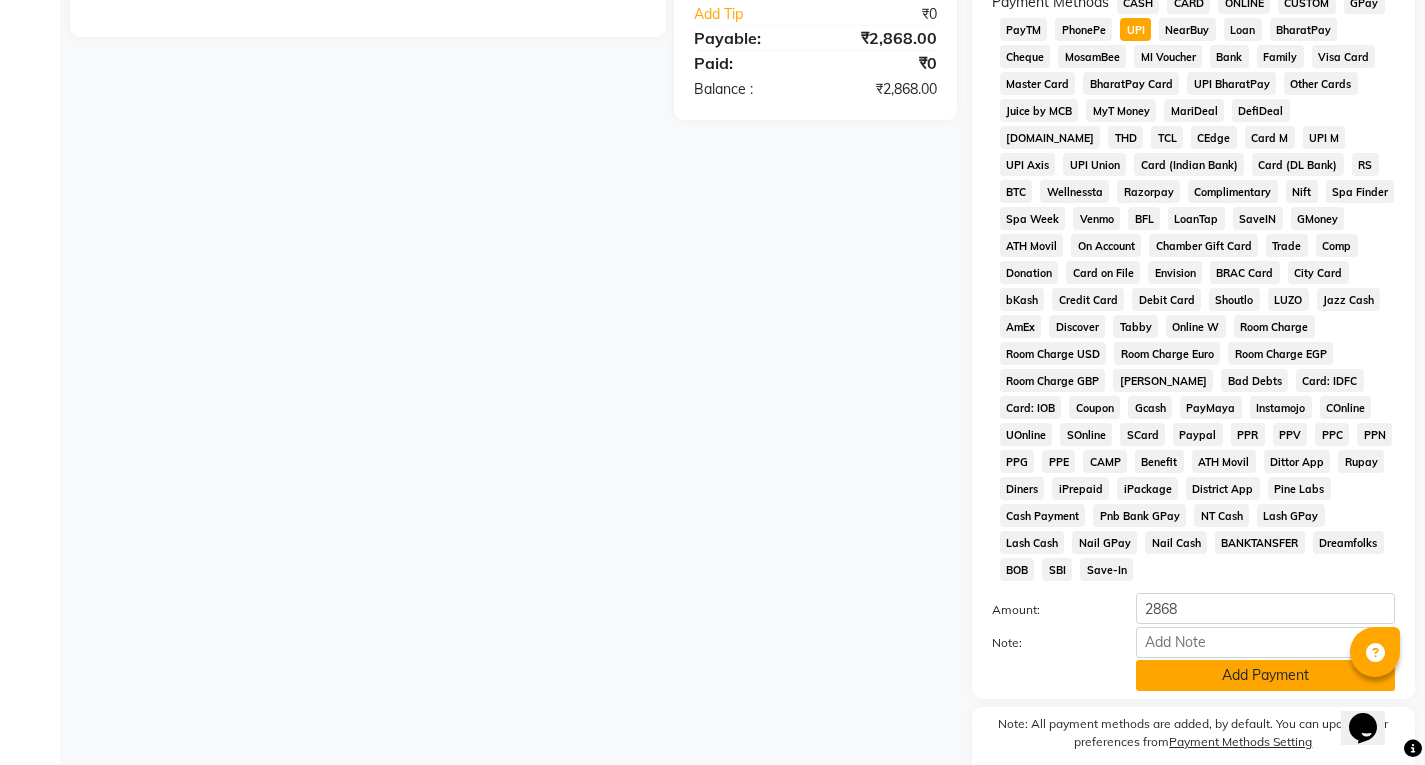 click on "Add Payment" 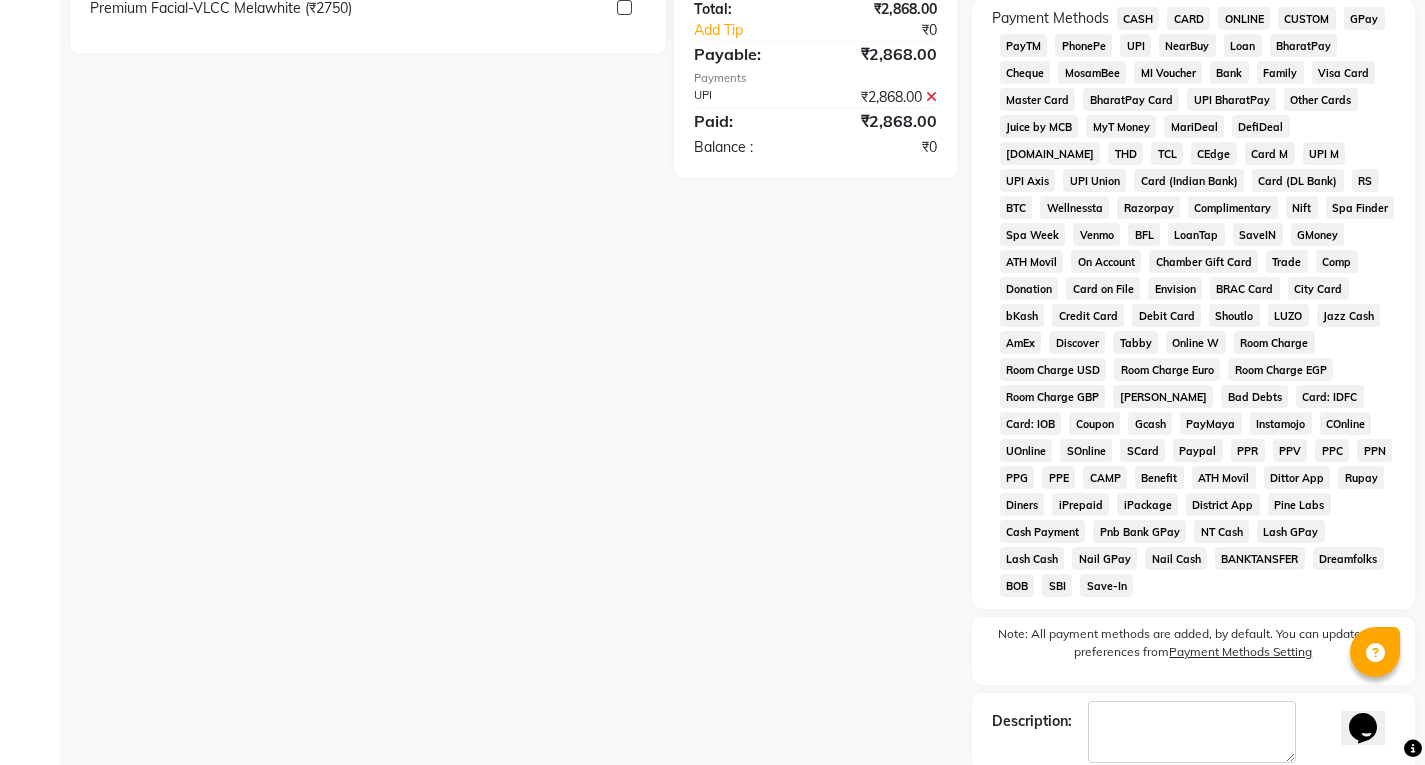 scroll, scrollTop: 799, scrollLeft: 0, axis: vertical 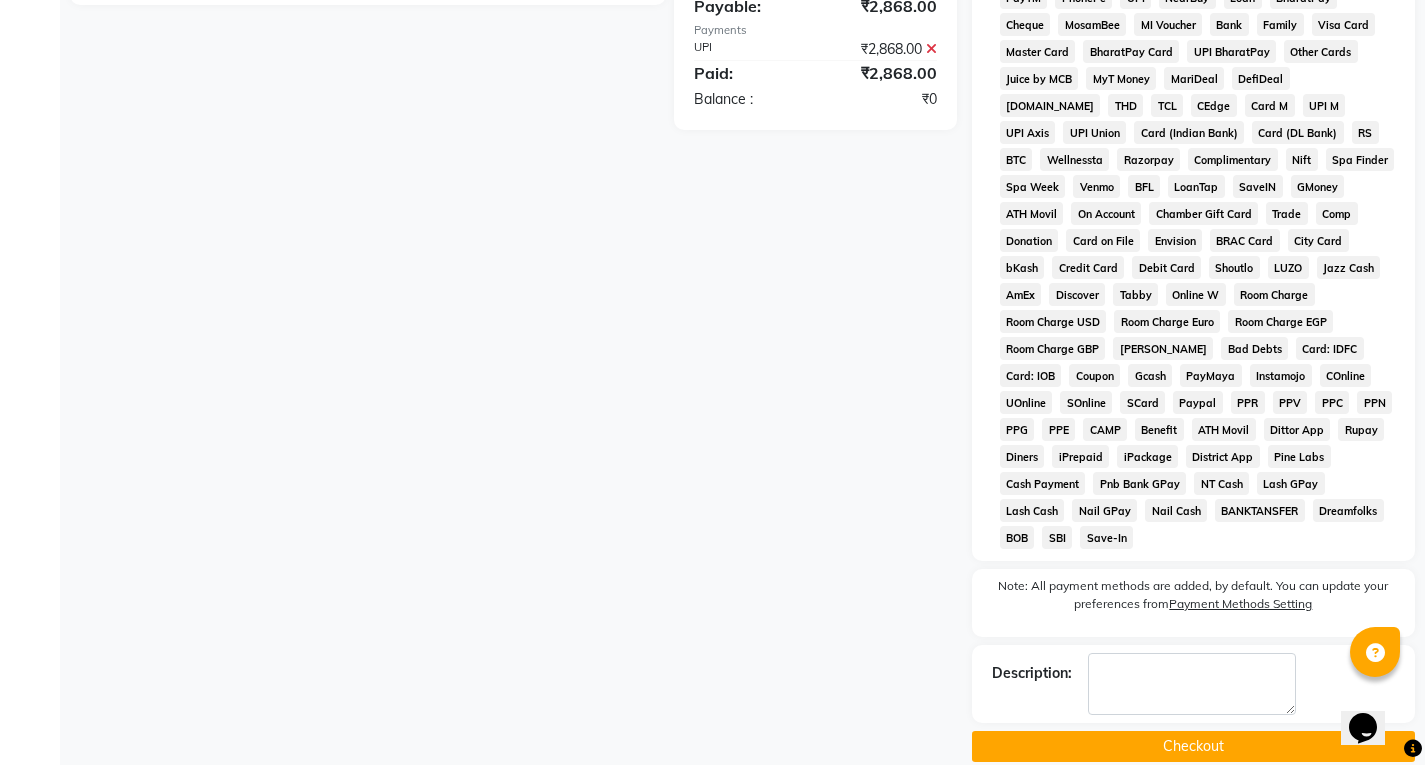click on "Checkout" 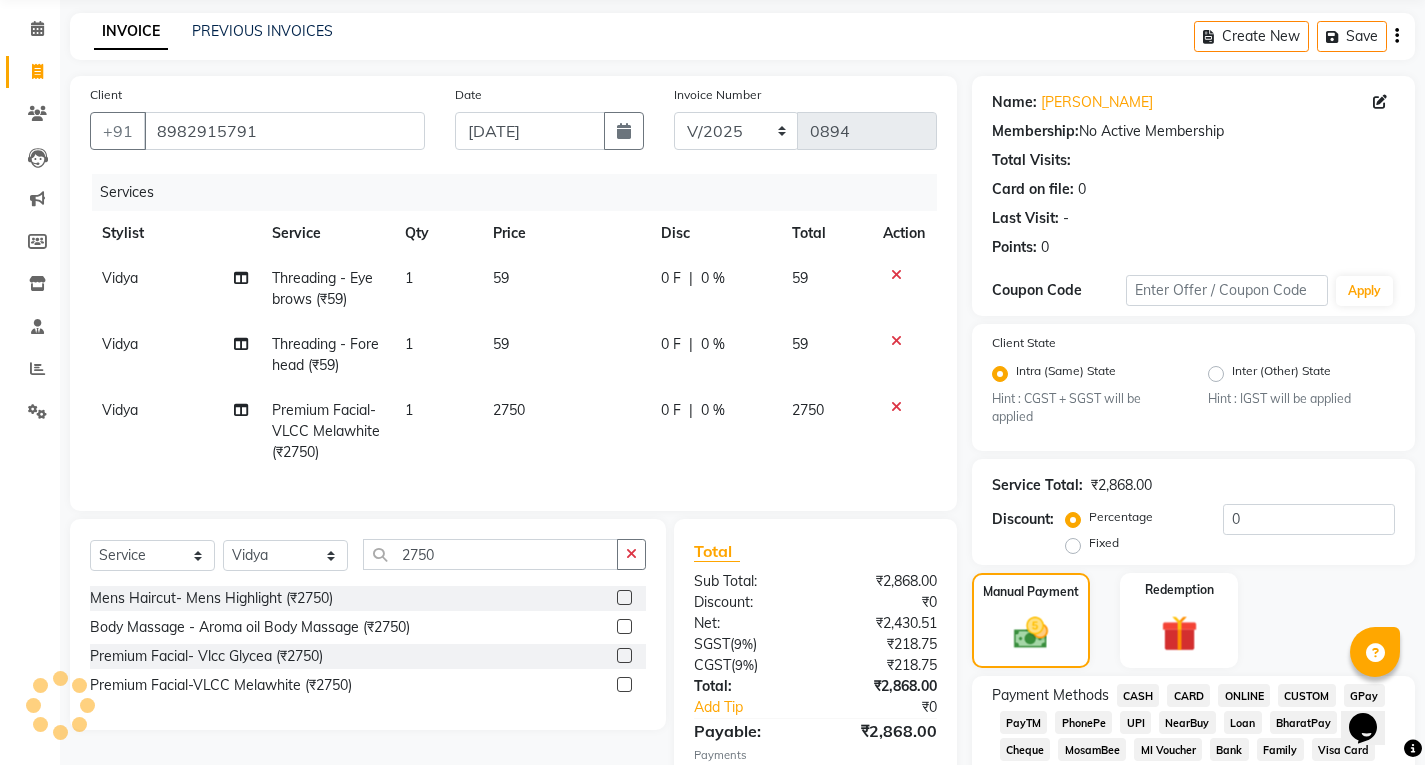 scroll, scrollTop: 0, scrollLeft: 0, axis: both 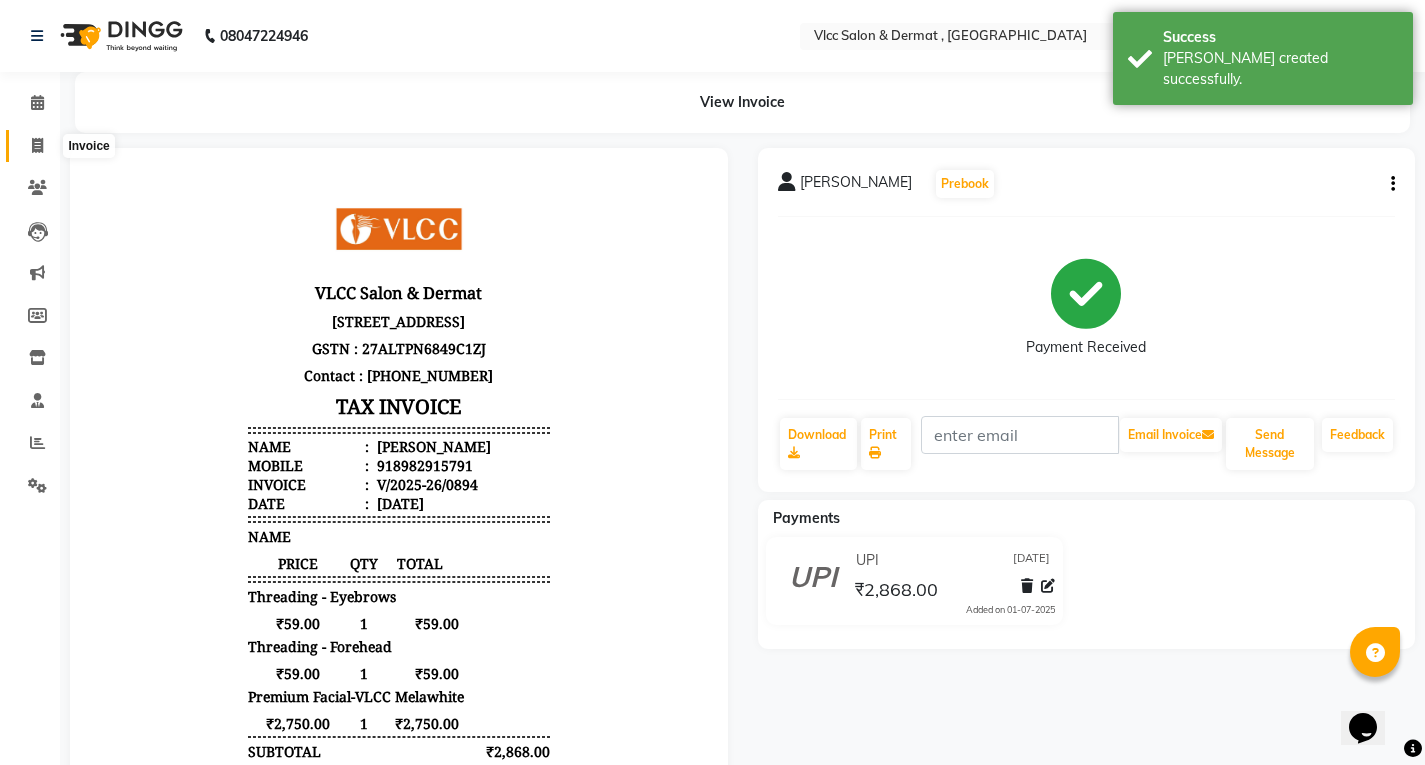 click 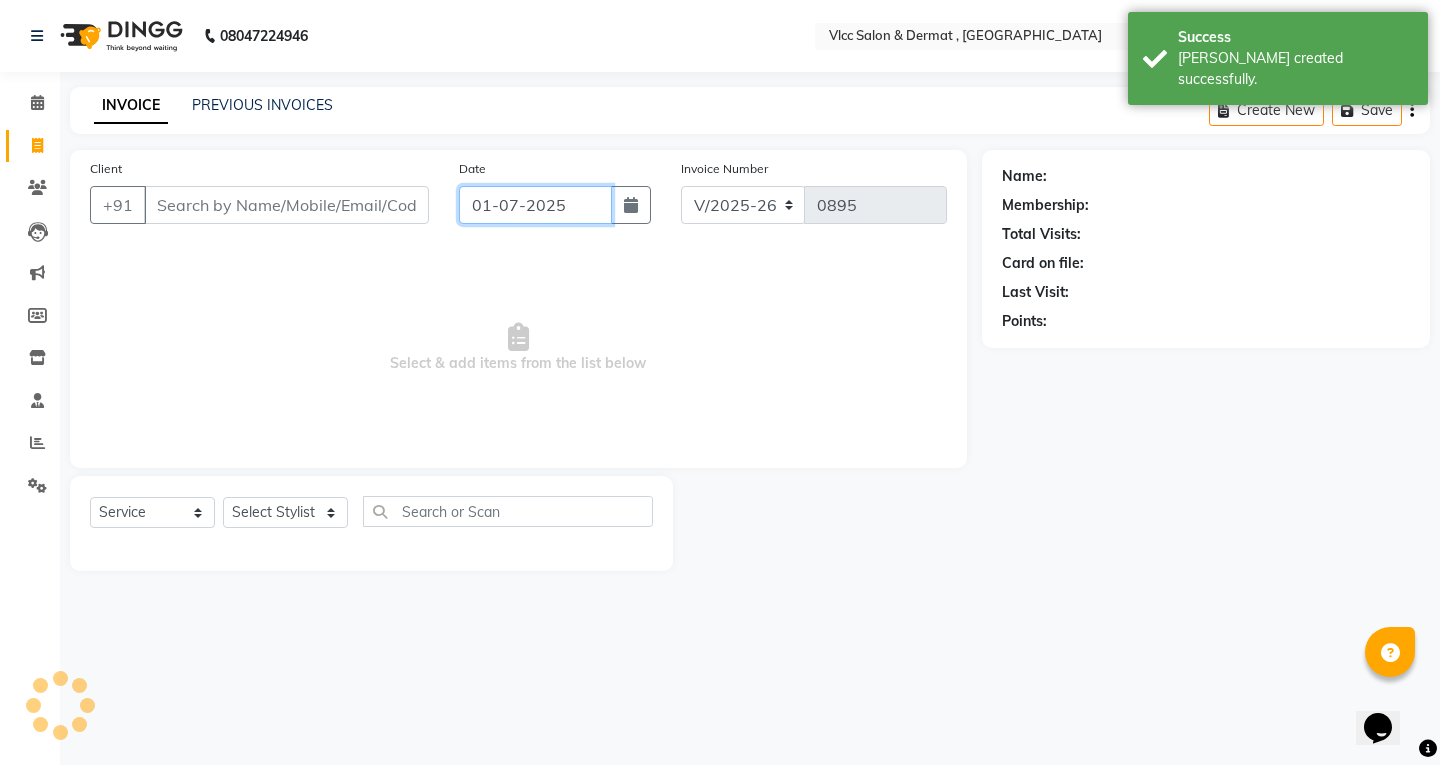 drag, startPoint x: 492, startPoint y: 204, endPoint x: 501, endPoint y: 218, distance: 16.643316 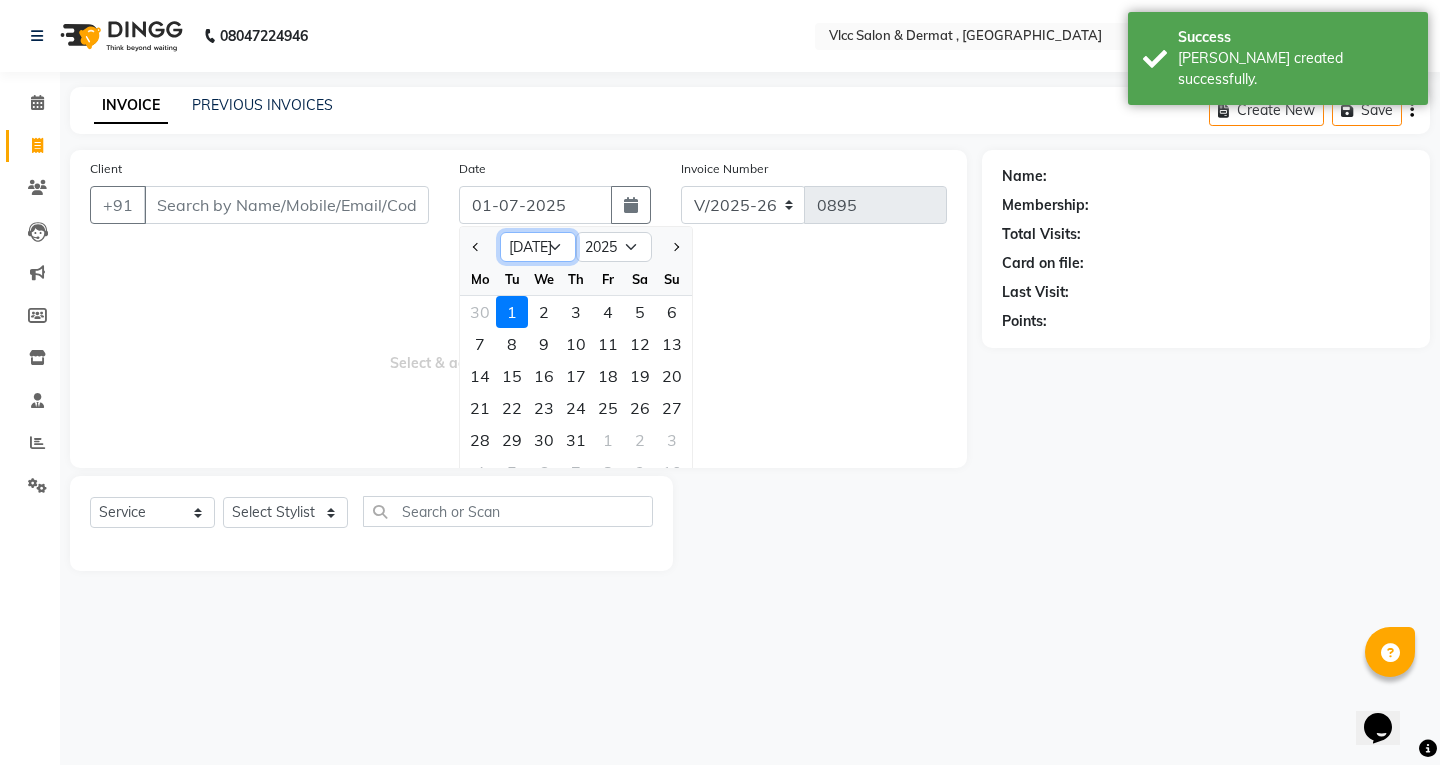 click on "Jan Feb Mar Apr May Jun [DATE] Aug Sep Oct Nov Dec" 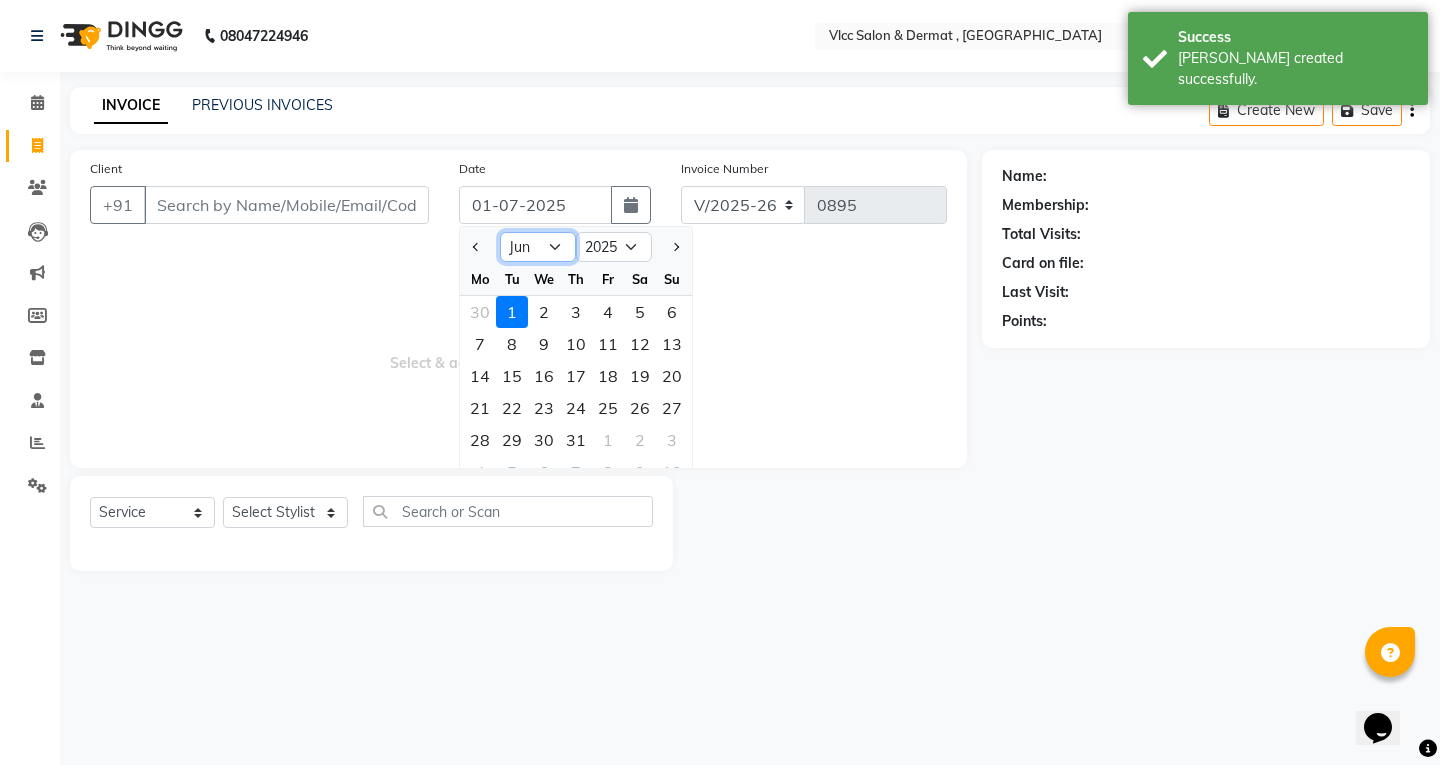 click on "Jan Feb Mar Apr May Jun [DATE] Aug Sep Oct Nov Dec" 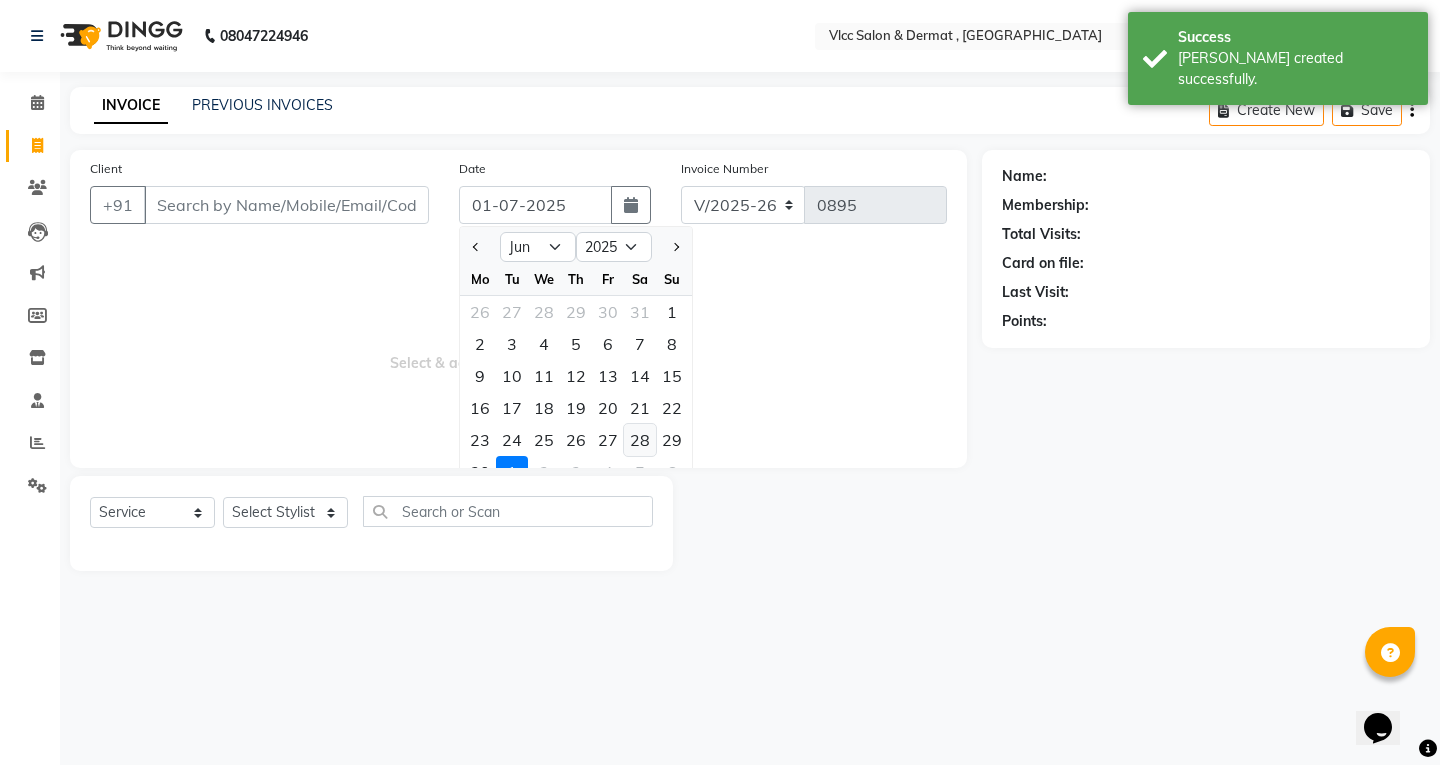 click on "28" 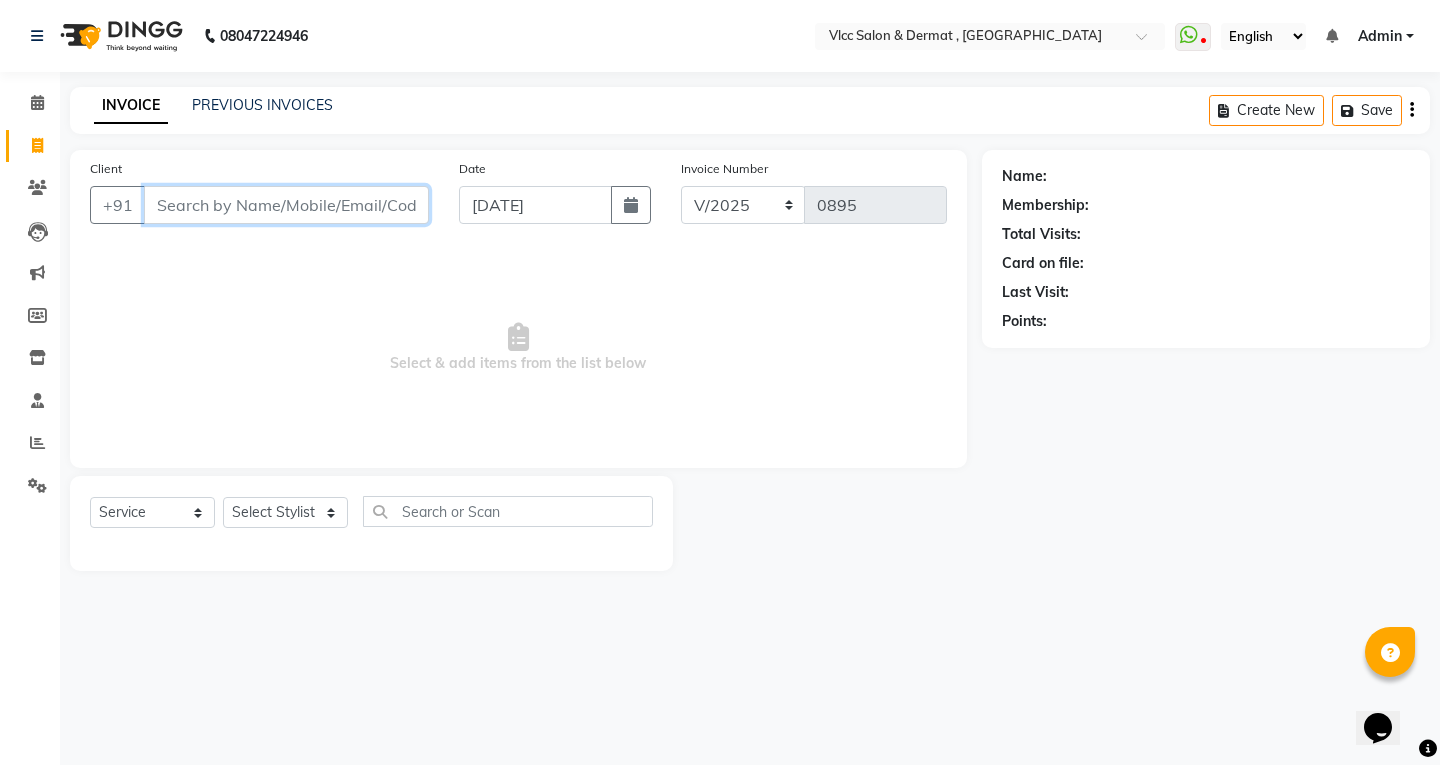 click on "Client" at bounding box center (286, 205) 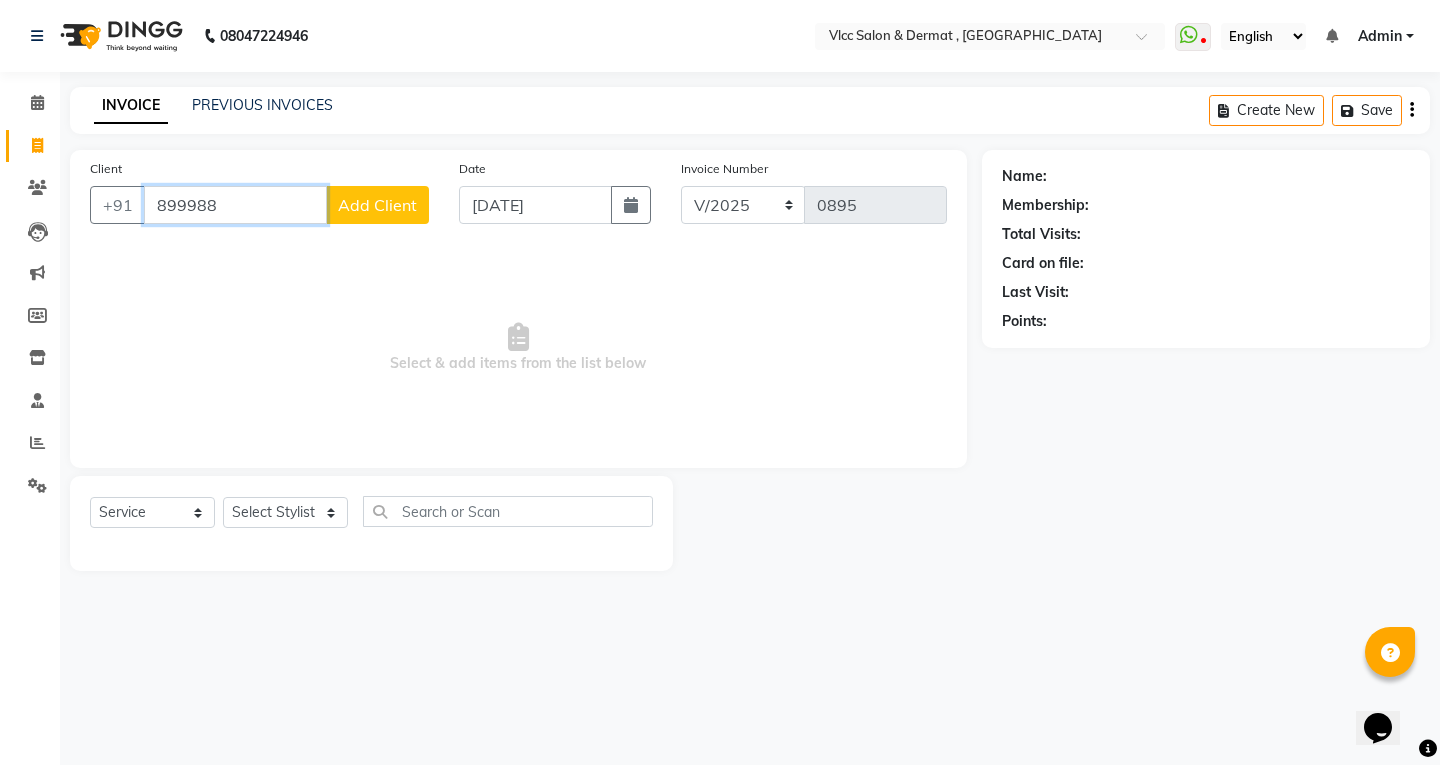 click on "899988" at bounding box center [235, 205] 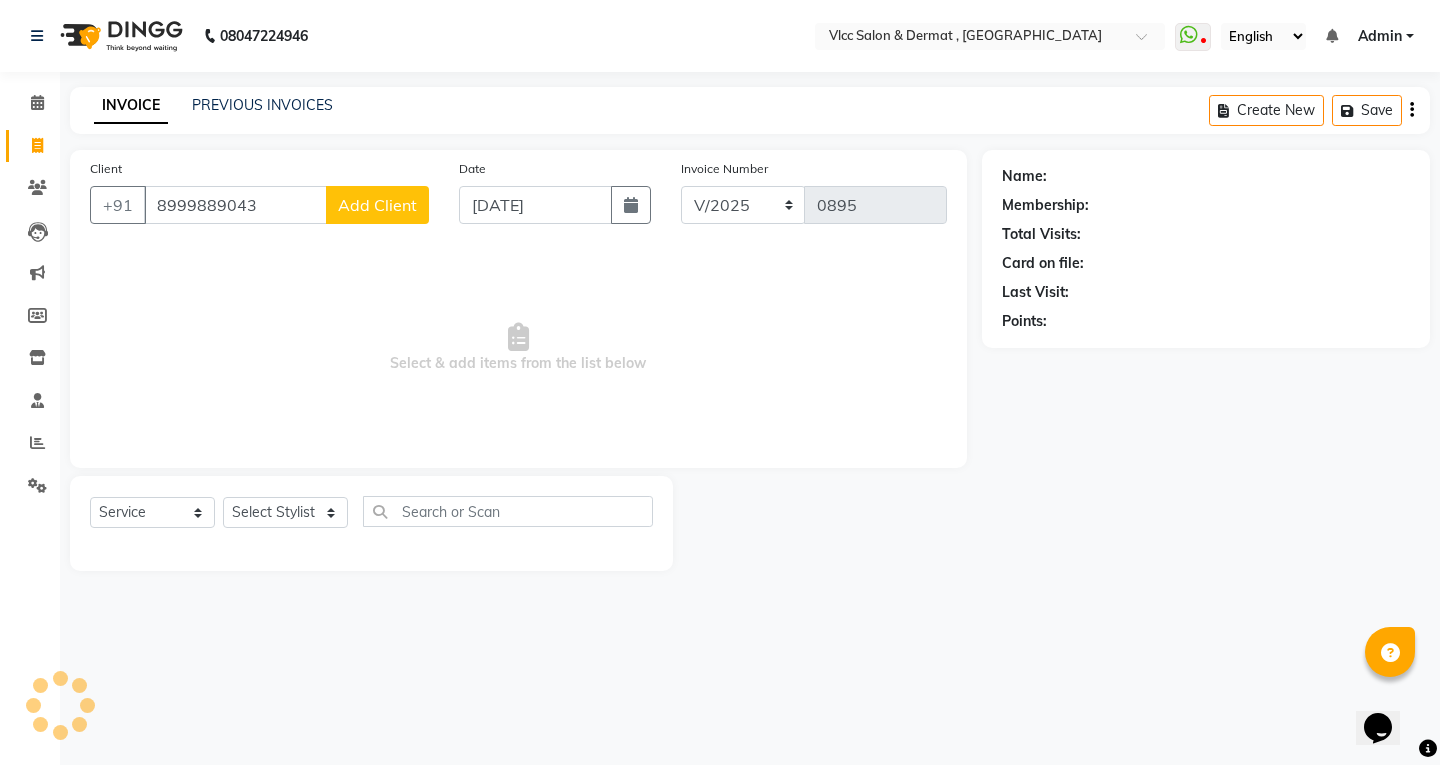 click on "Add Client" 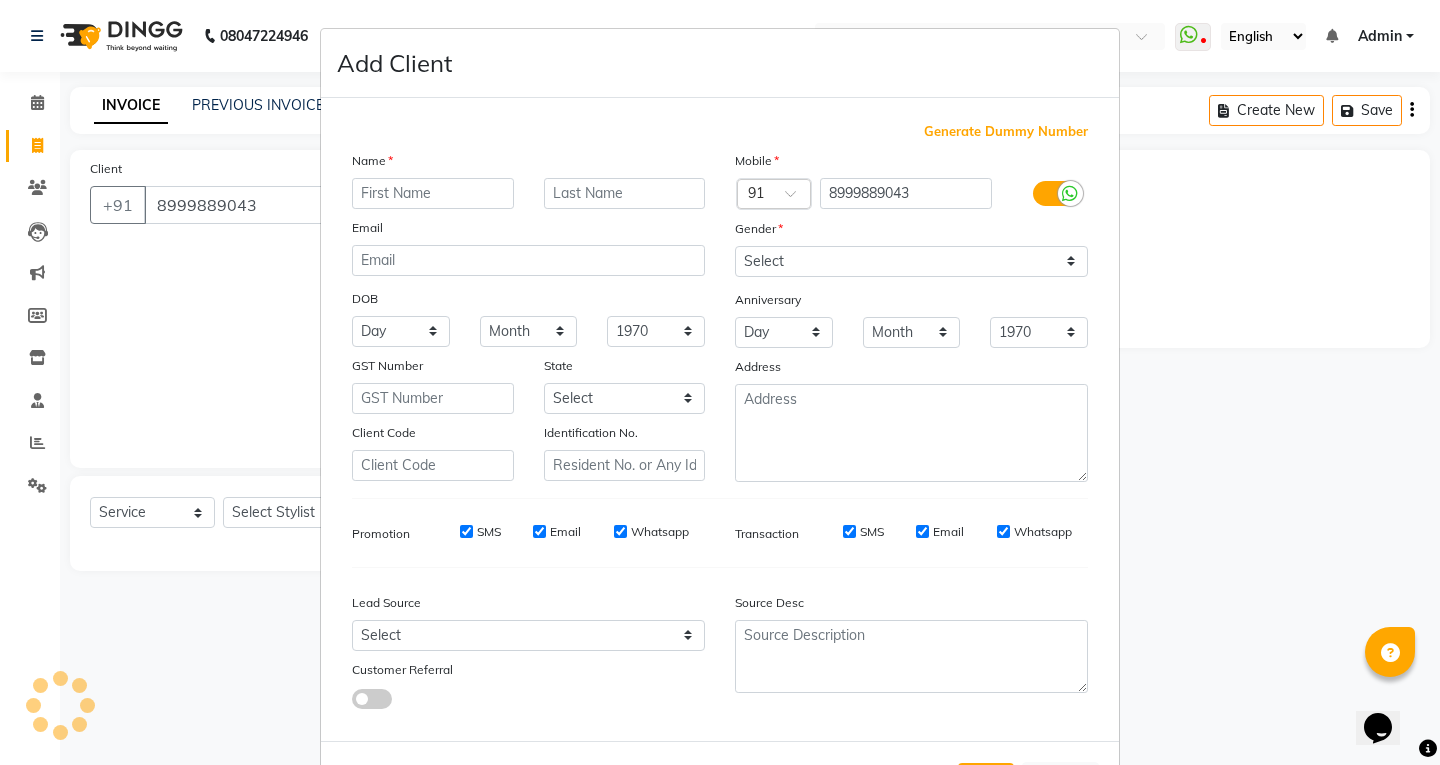 click at bounding box center [433, 193] 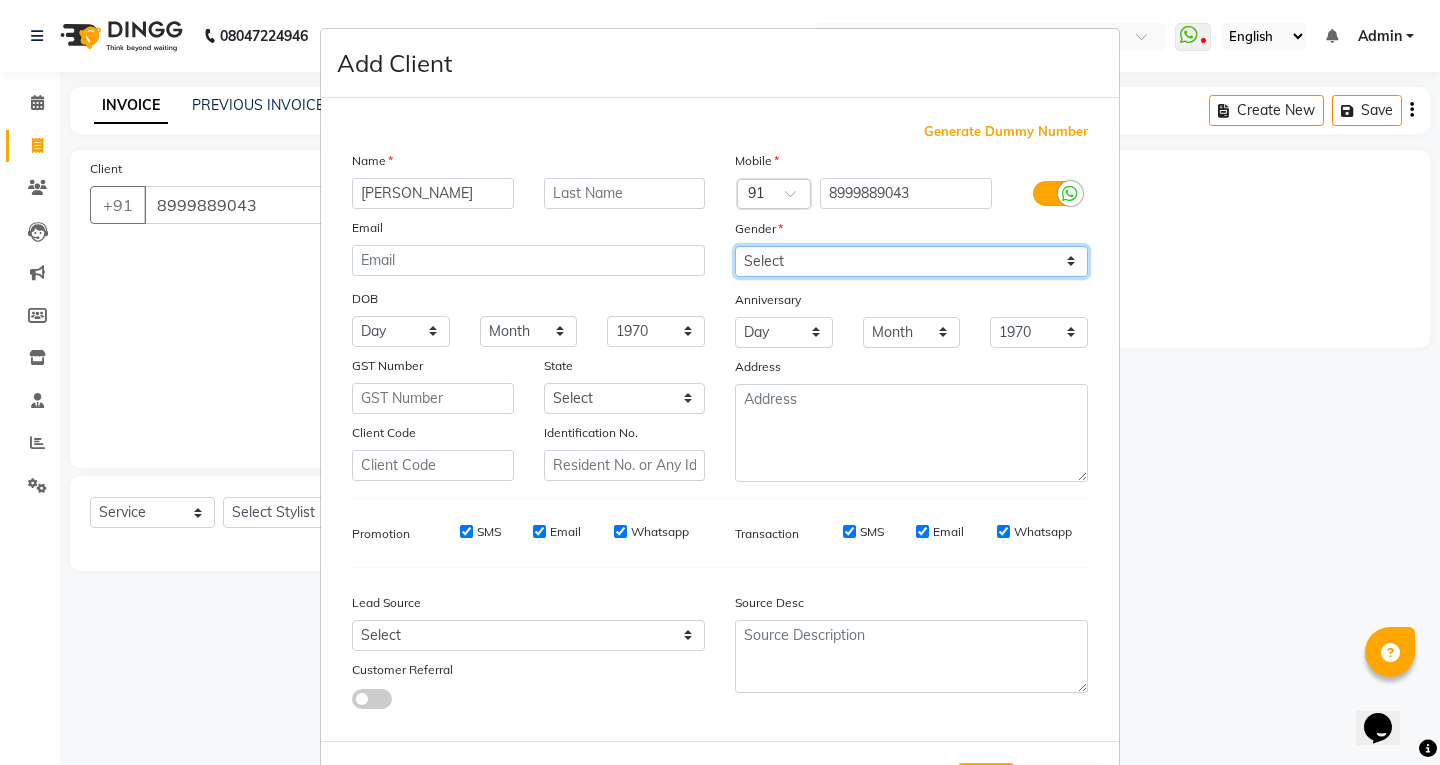 click on "Select [DEMOGRAPHIC_DATA] [DEMOGRAPHIC_DATA] Other Prefer Not To Say" at bounding box center (911, 261) 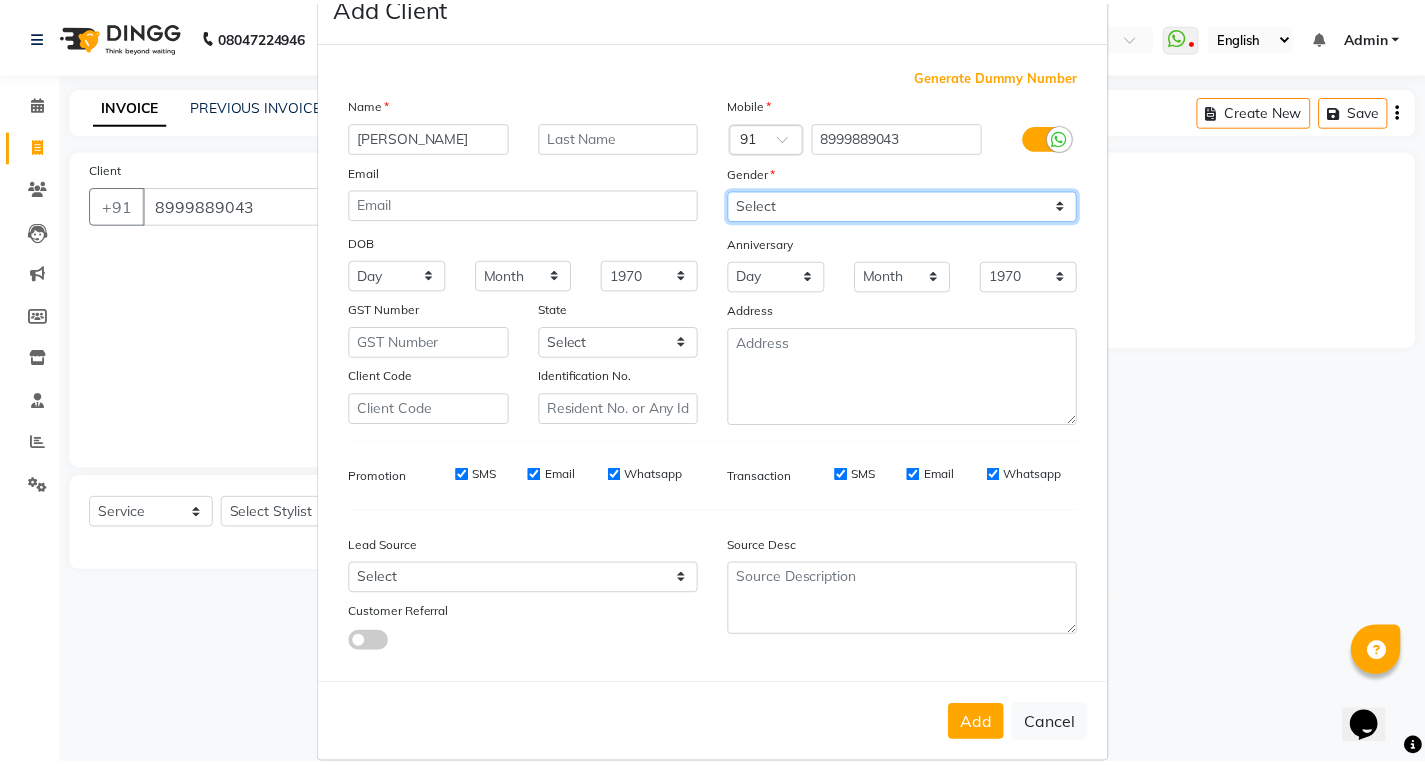 scroll, scrollTop: 84, scrollLeft: 0, axis: vertical 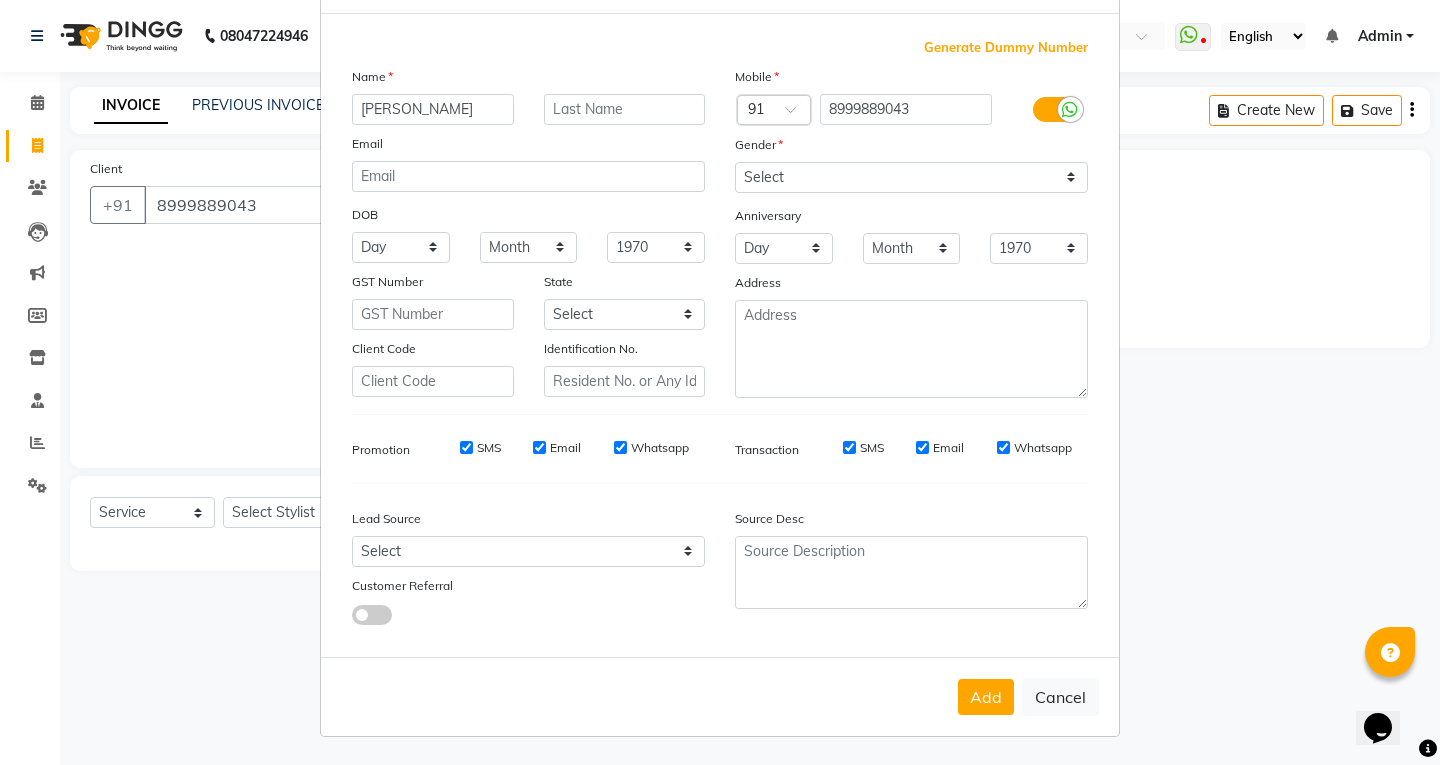 click on "Add" at bounding box center (986, 697) 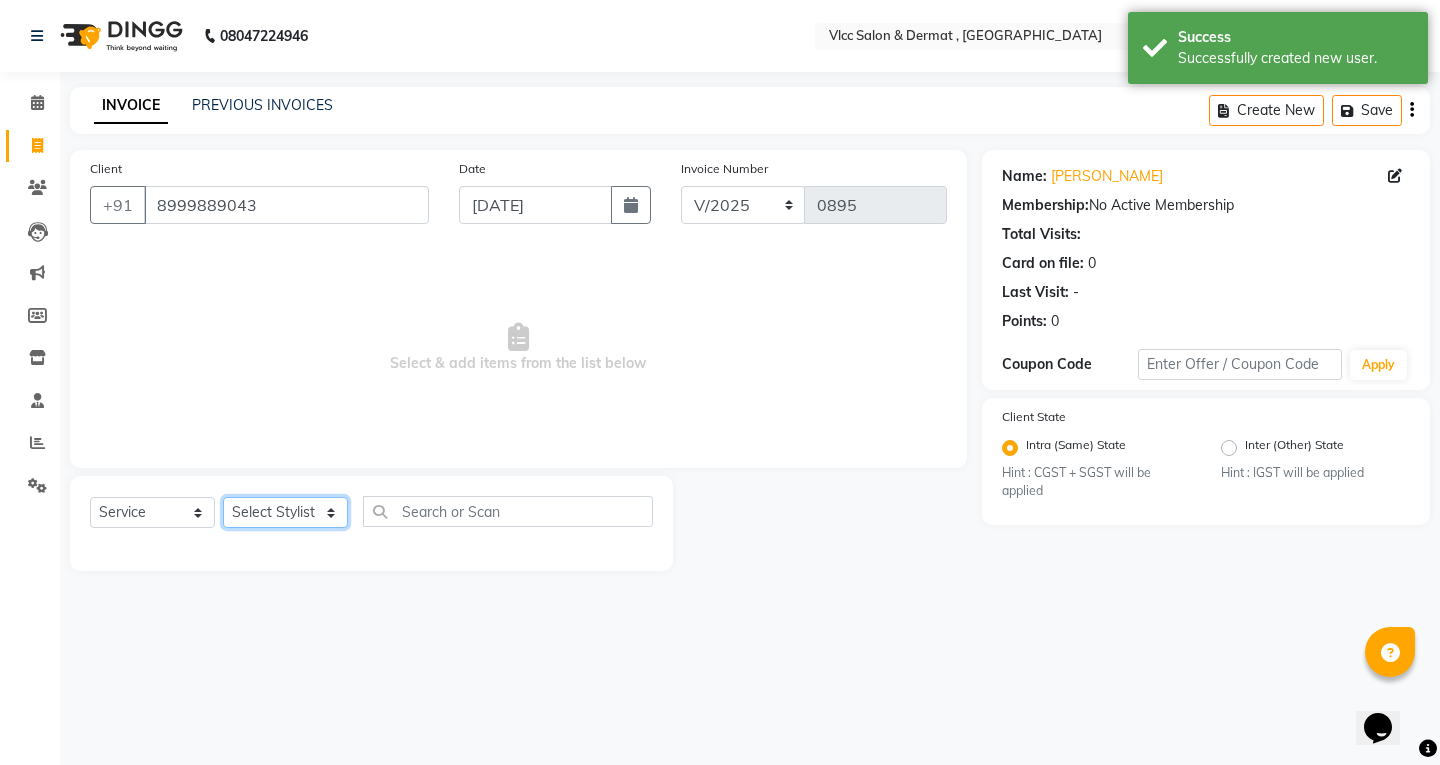 click on "Select Stylist [PERSON_NAME] [PERSON_NAME] [PERSON_NAME] [PERSON_NAME] [PERSON_NAME] [PERSON_NAME] [PERSON_NAME] Radha [PERSON_NAME] [PERSON_NAME] [PERSON_NAME] Vidya" 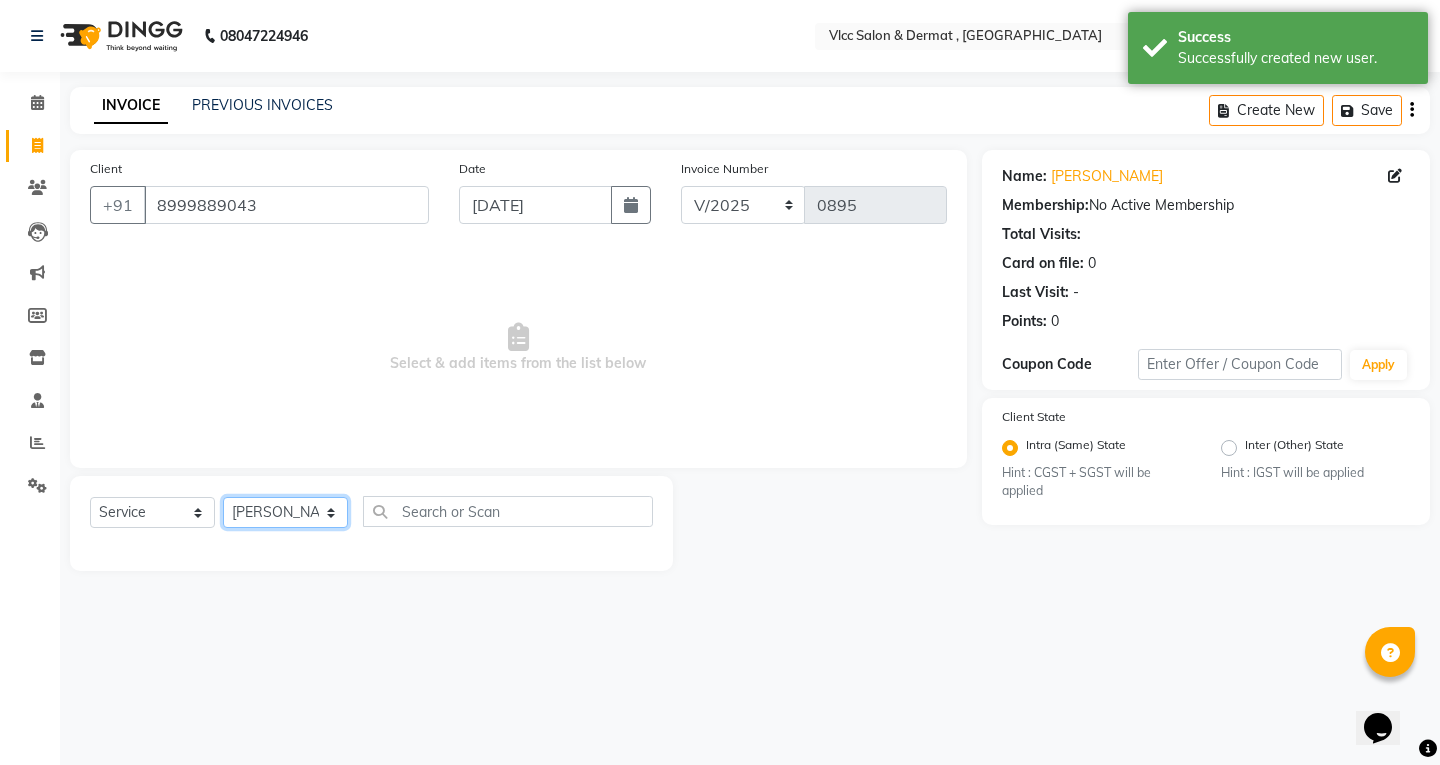 click on "Select Stylist [PERSON_NAME] [PERSON_NAME] [PERSON_NAME] [PERSON_NAME] [PERSON_NAME] [PERSON_NAME] [PERSON_NAME] Radha [PERSON_NAME] [PERSON_NAME] [PERSON_NAME] Vidya" 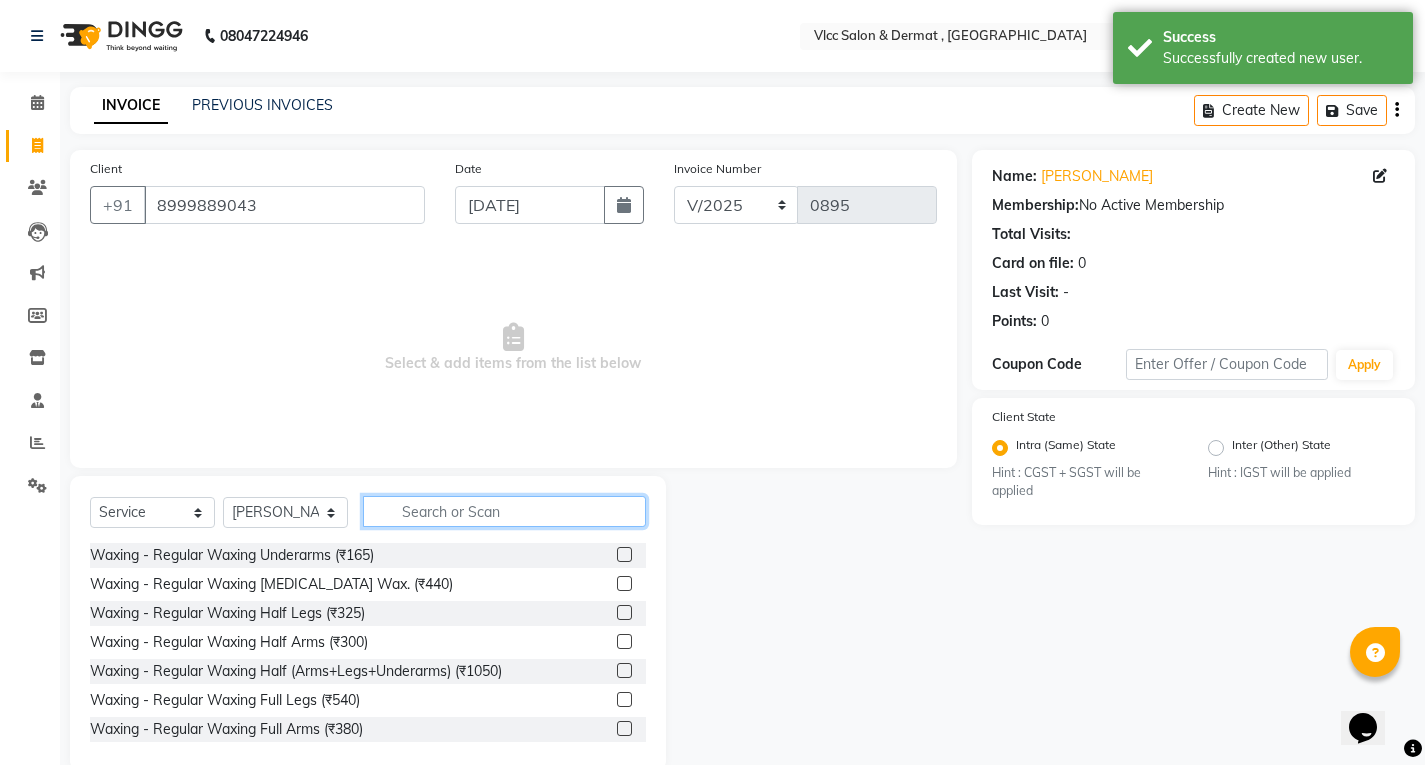 click 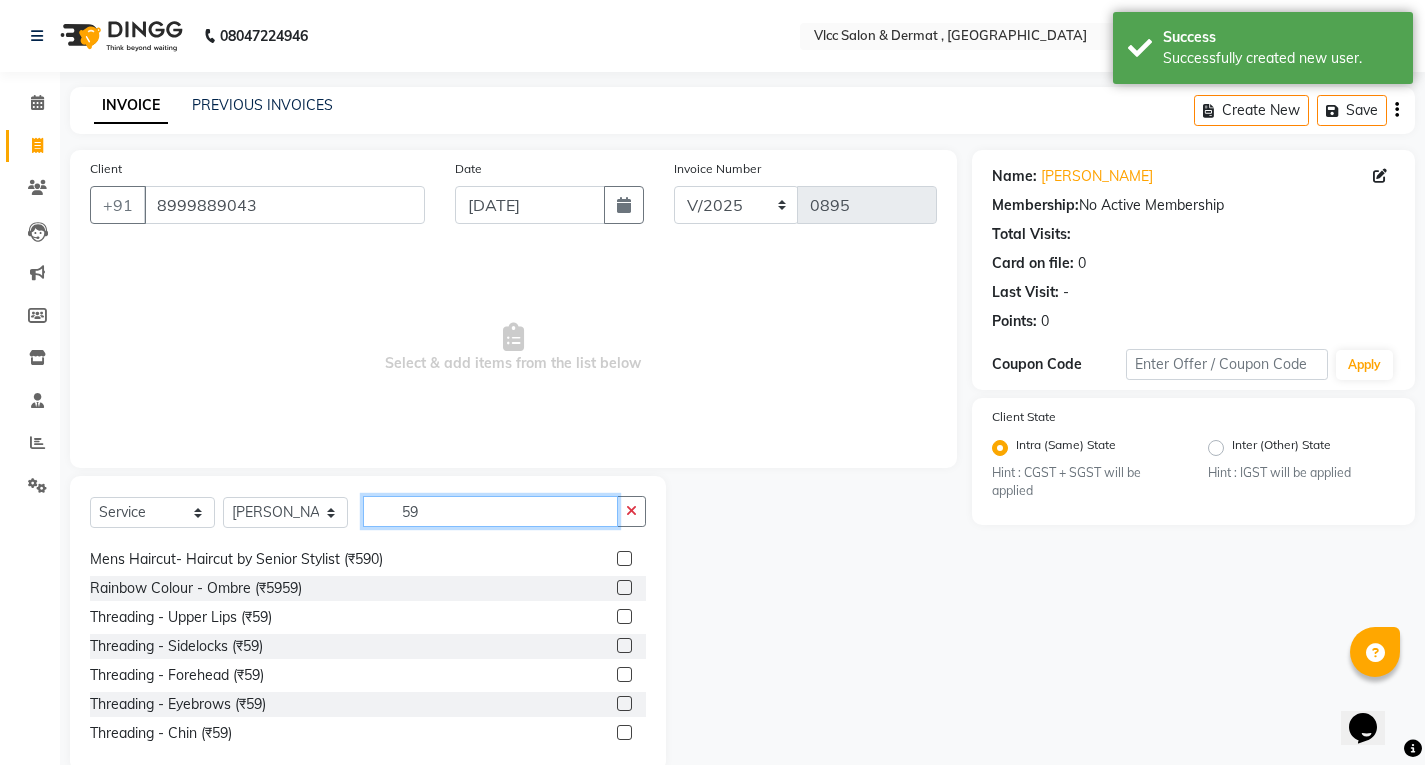 scroll, scrollTop: 252, scrollLeft: 0, axis: vertical 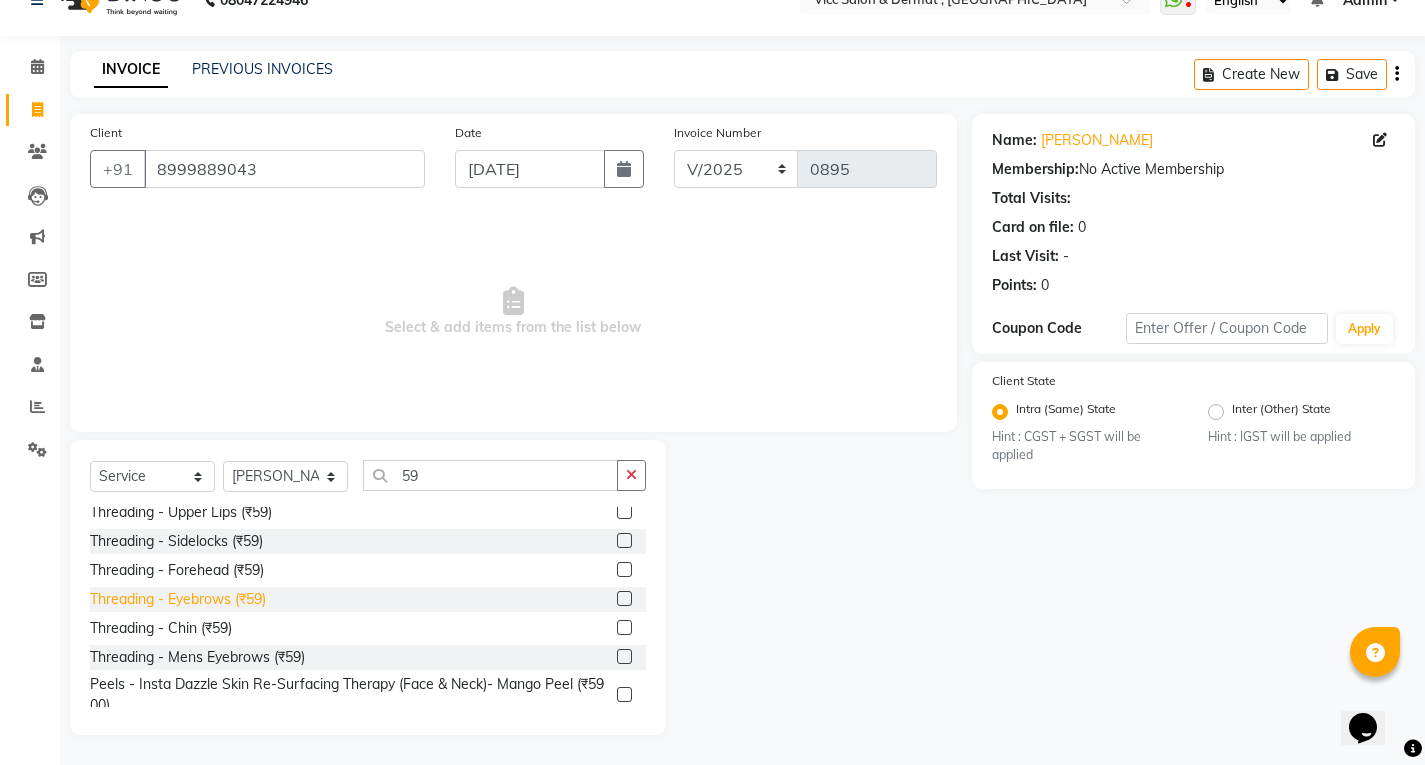 click on "Threading - Eyebrows (₹59)" 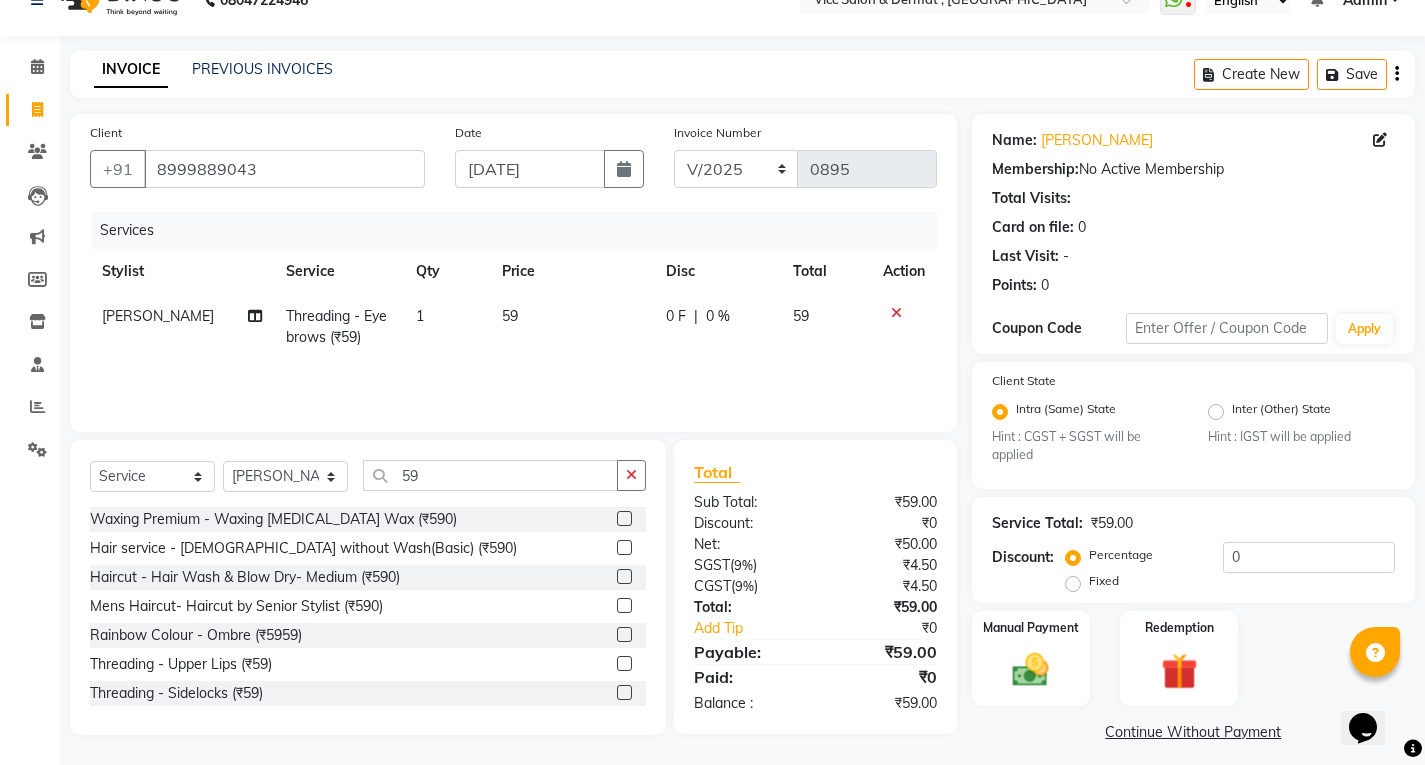 scroll, scrollTop: 100, scrollLeft: 0, axis: vertical 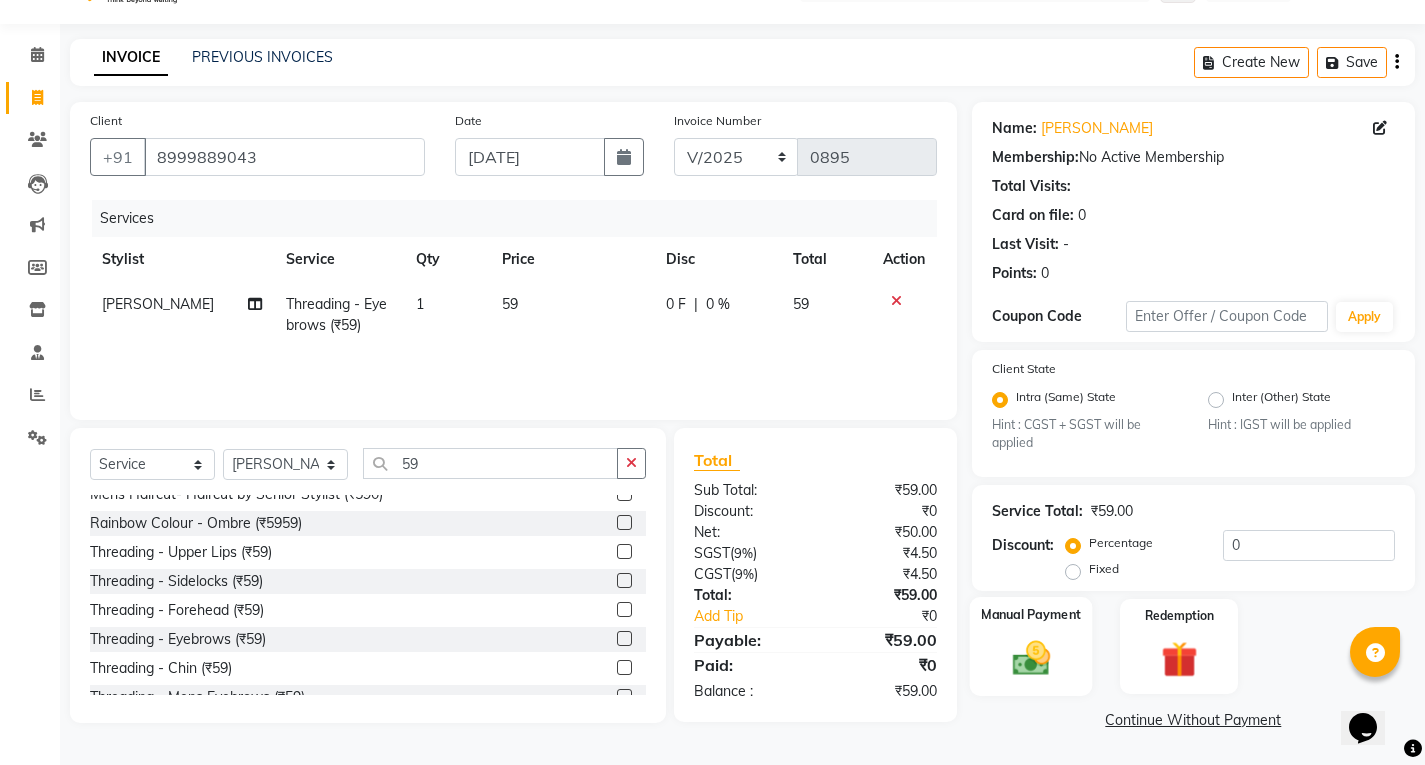click 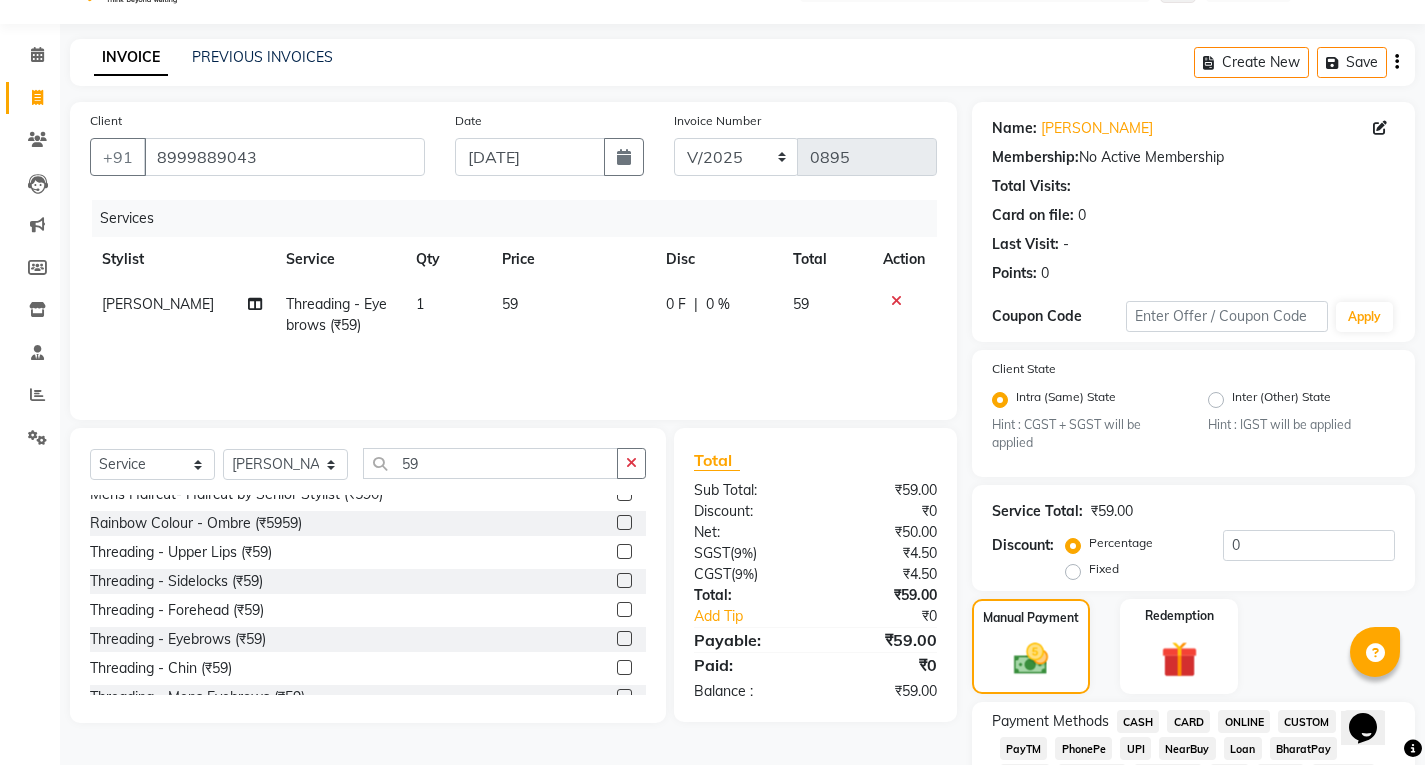 scroll, scrollTop: 248, scrollLeft: 0, axis: vertical 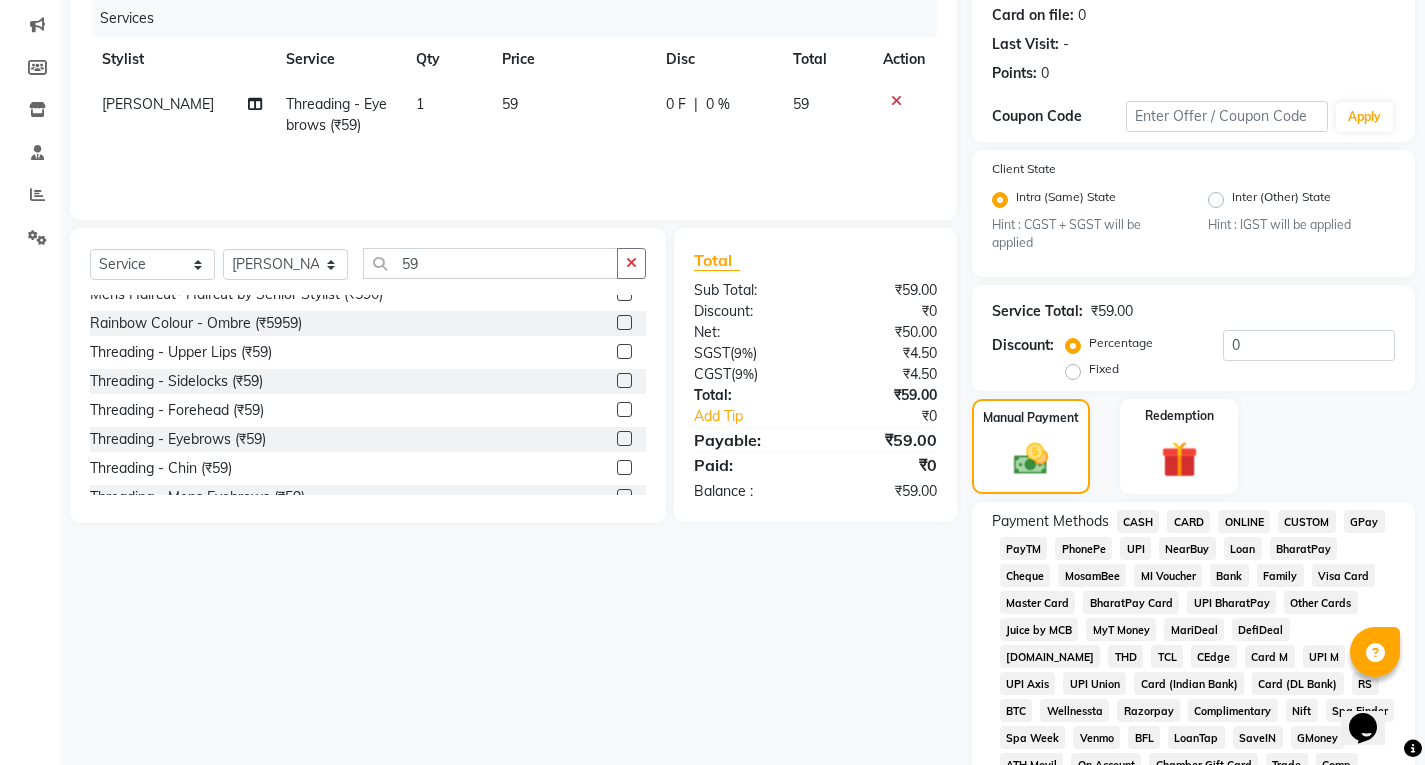 drag, startPoint x: 1130, startPoint y: 538, endPoint x: 1139, endPoint y: 548, distance: 13.453624 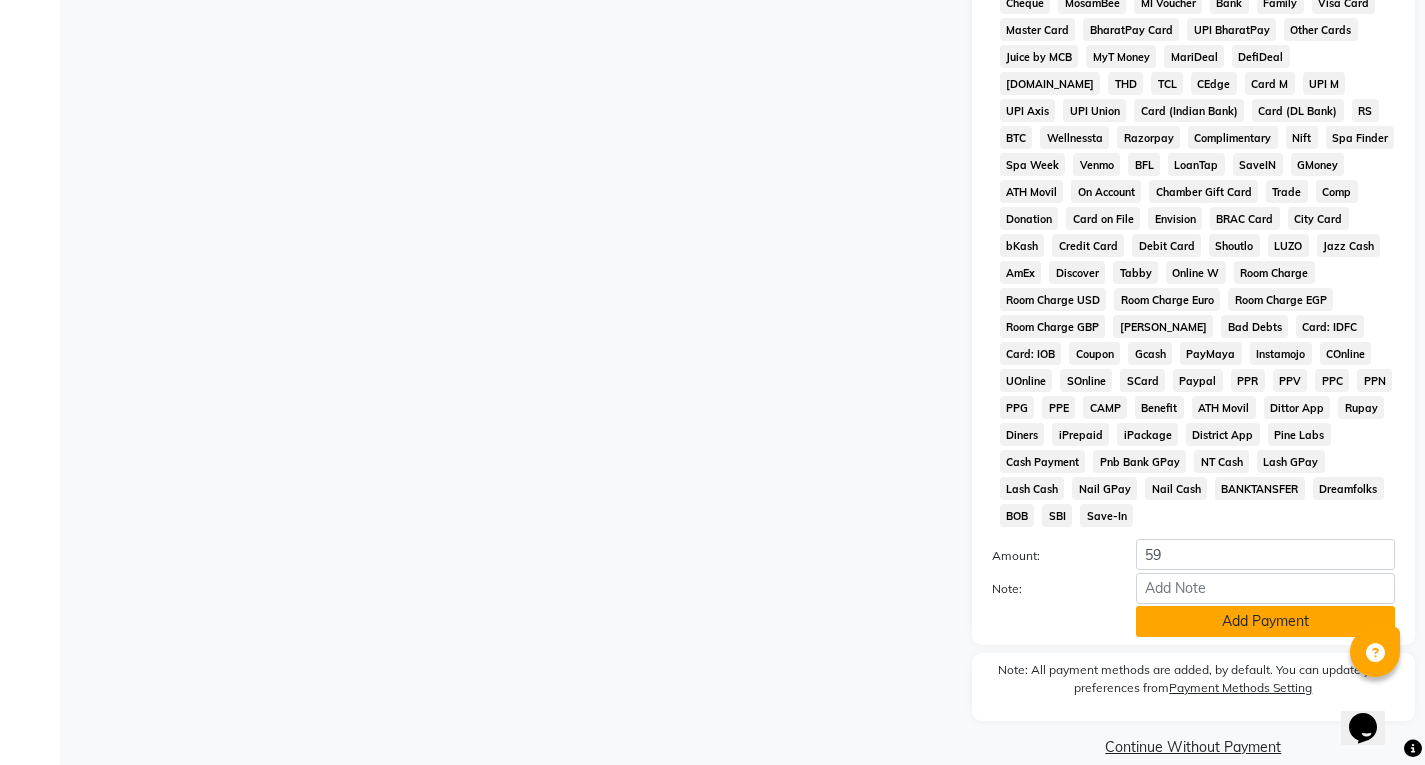 click on "Add Payment" 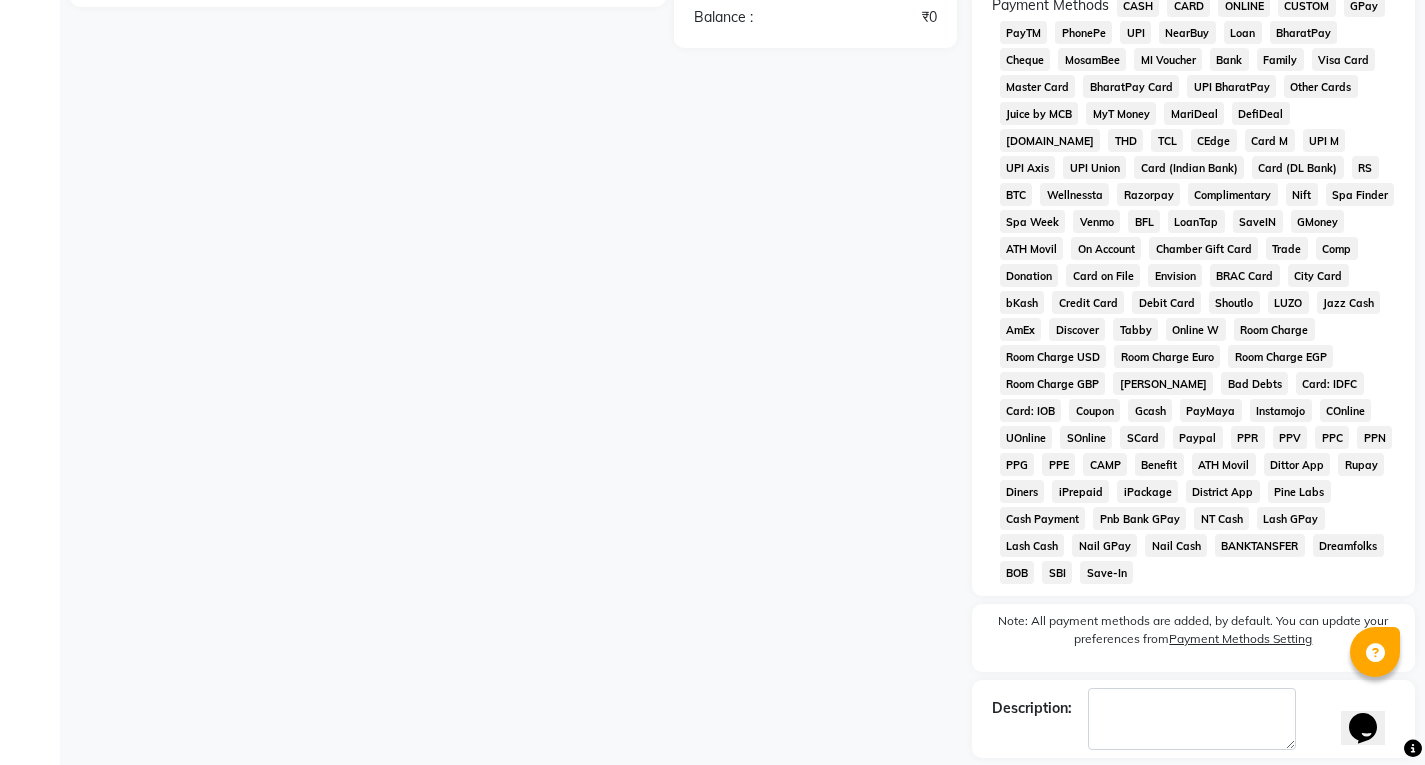 scroll, scrollTop: 799, scrollLeft: 0, axis: vertical 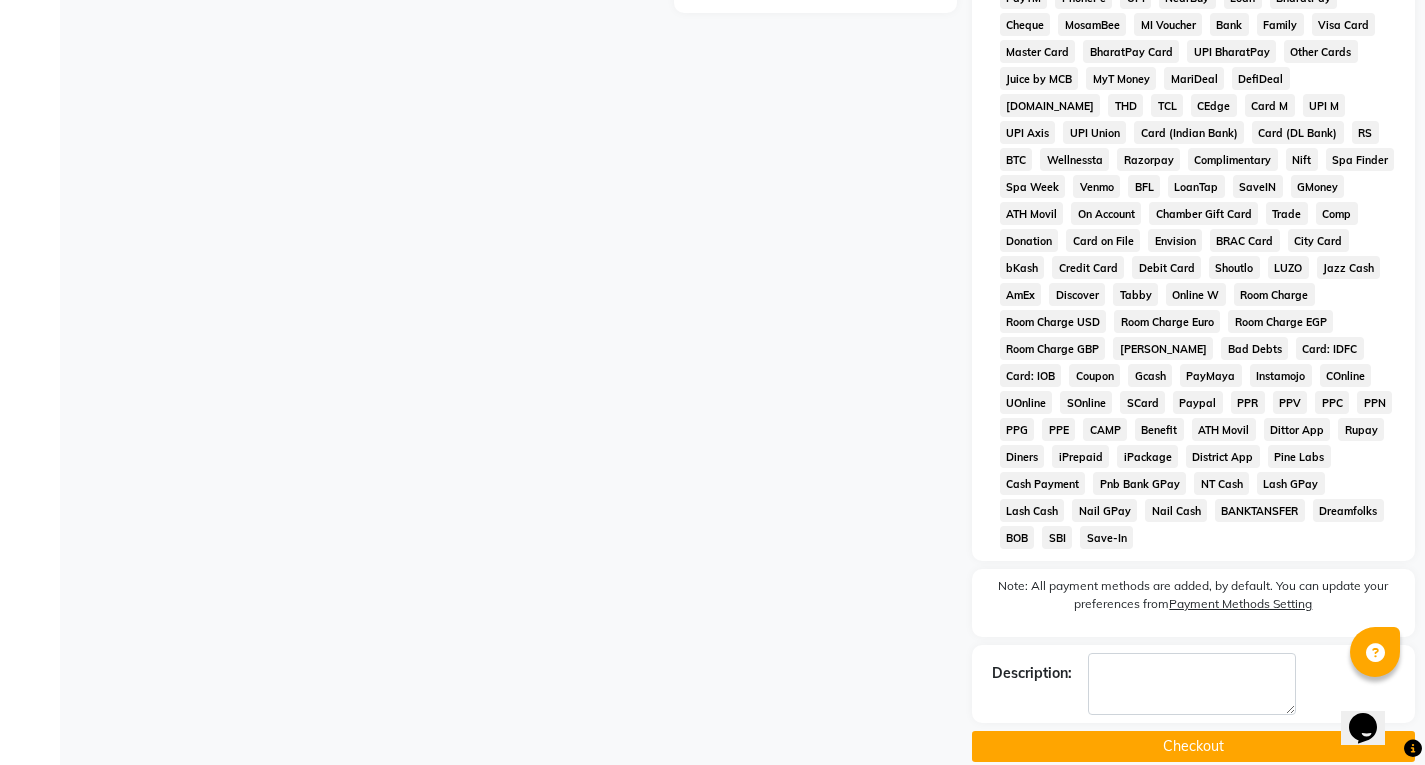 click on "Checkout" 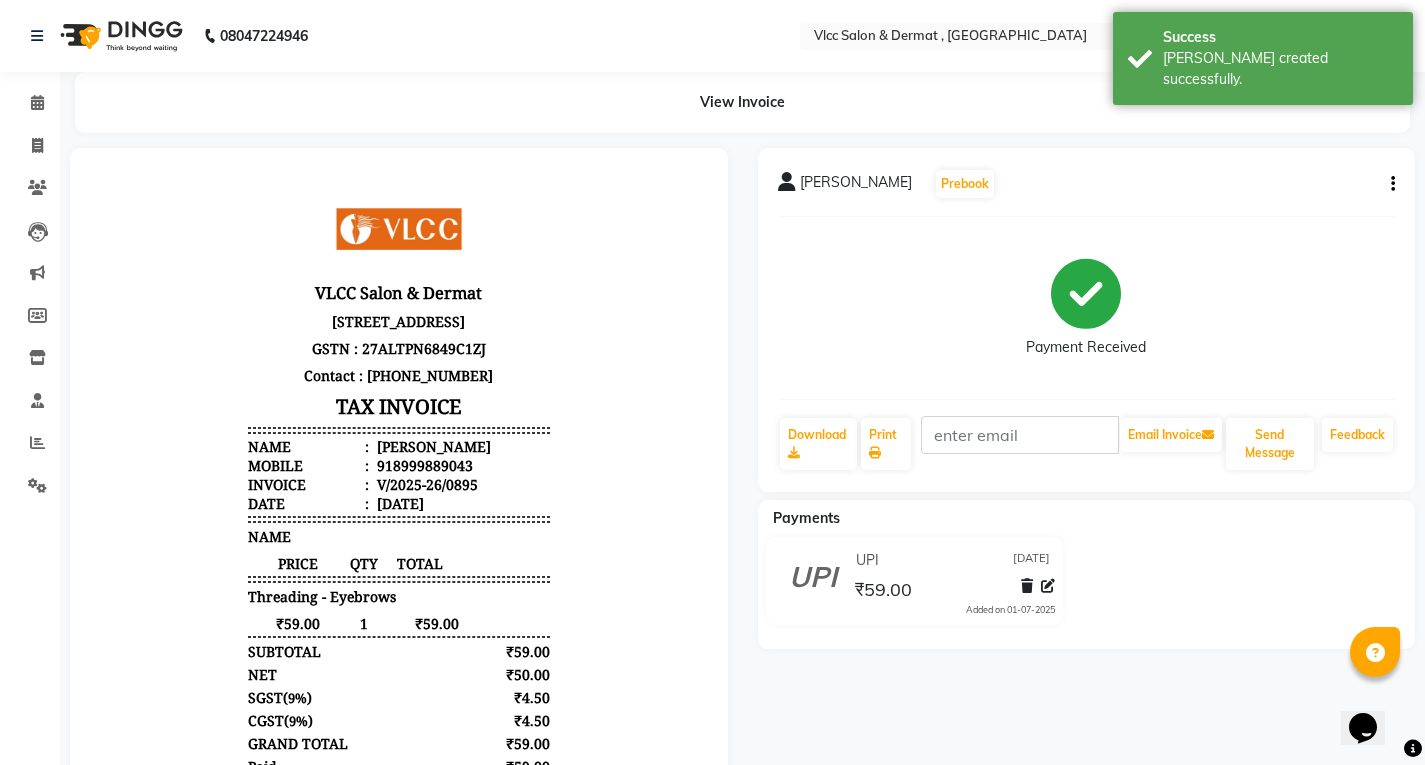 scroll, scrollTop: 0, scrollLeft: 0, axis: both 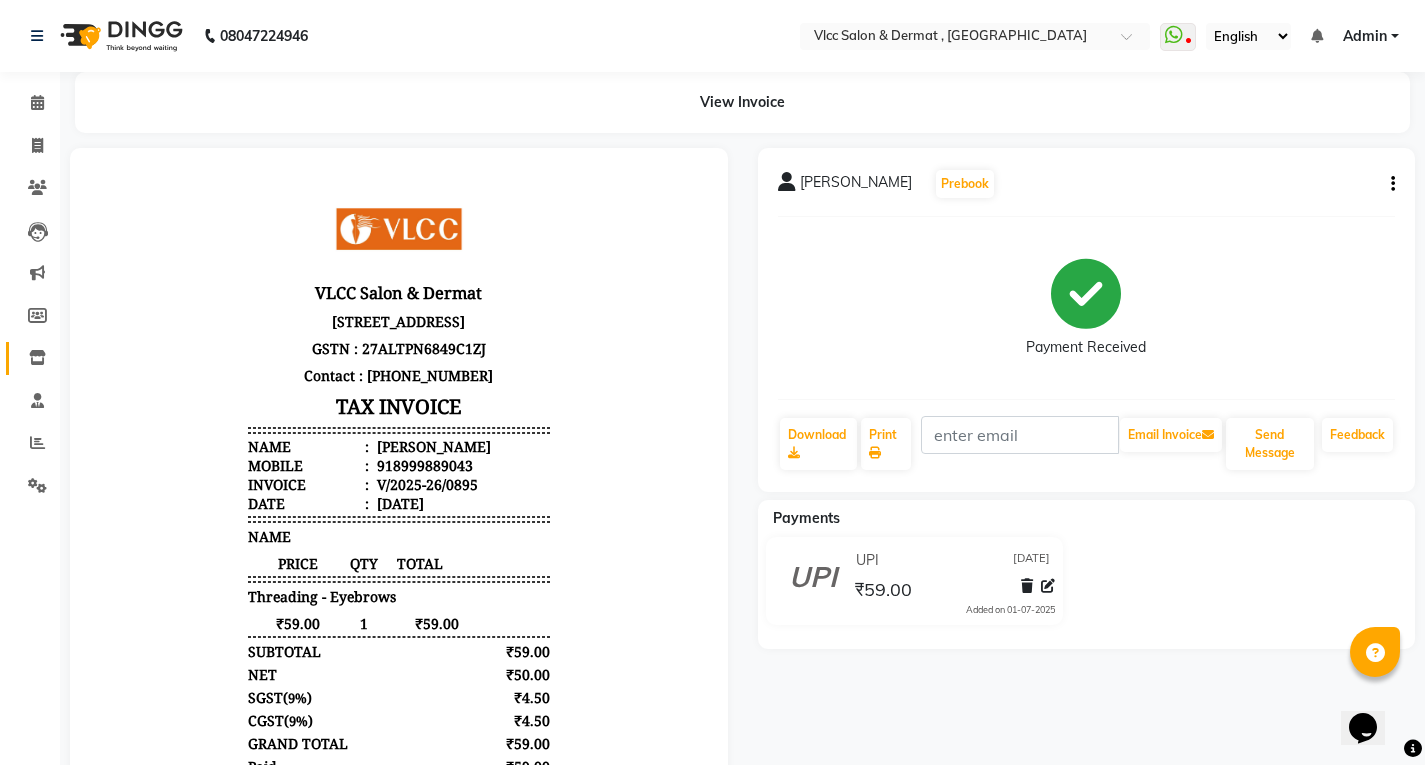 click at bounding box center [399, 527] 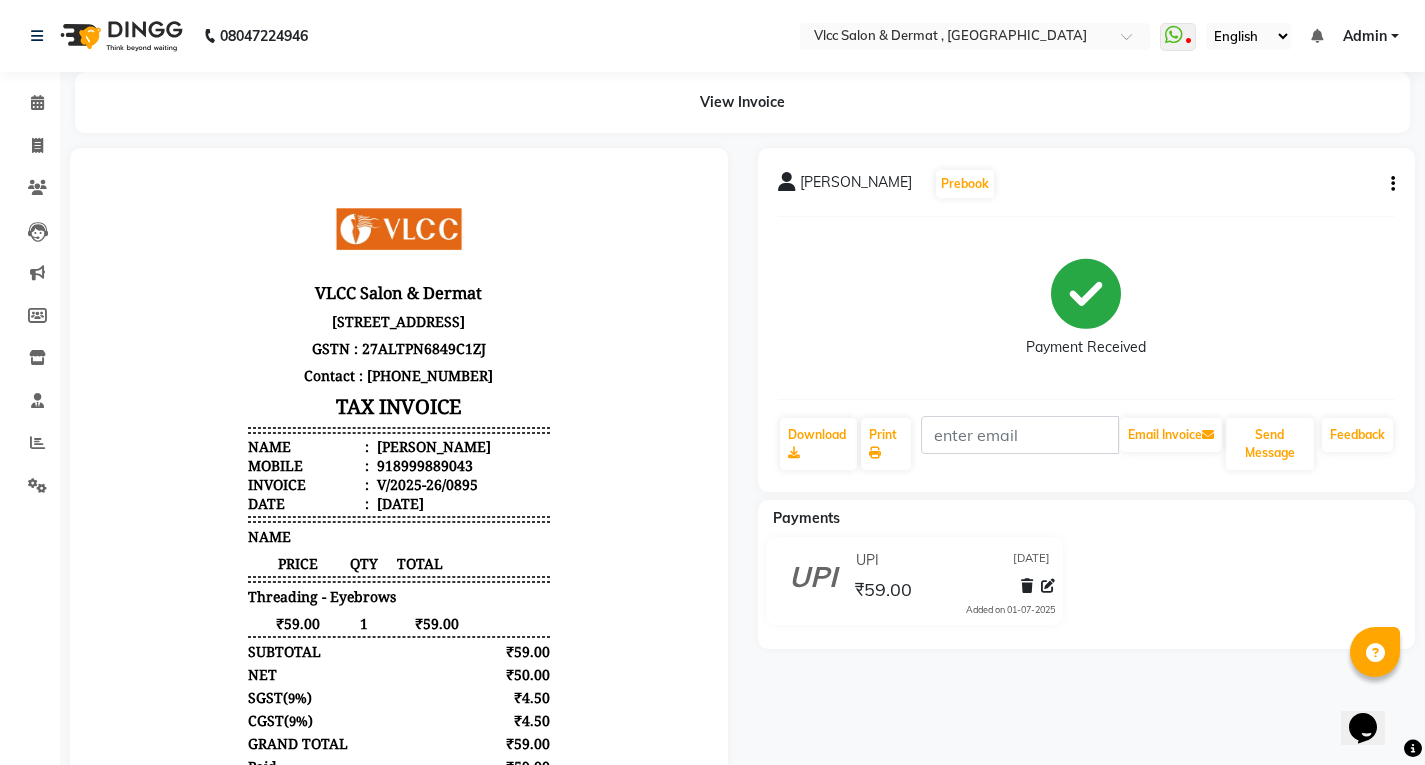click on "UPI [DATE] ₹59.00  Added on [DATE]" 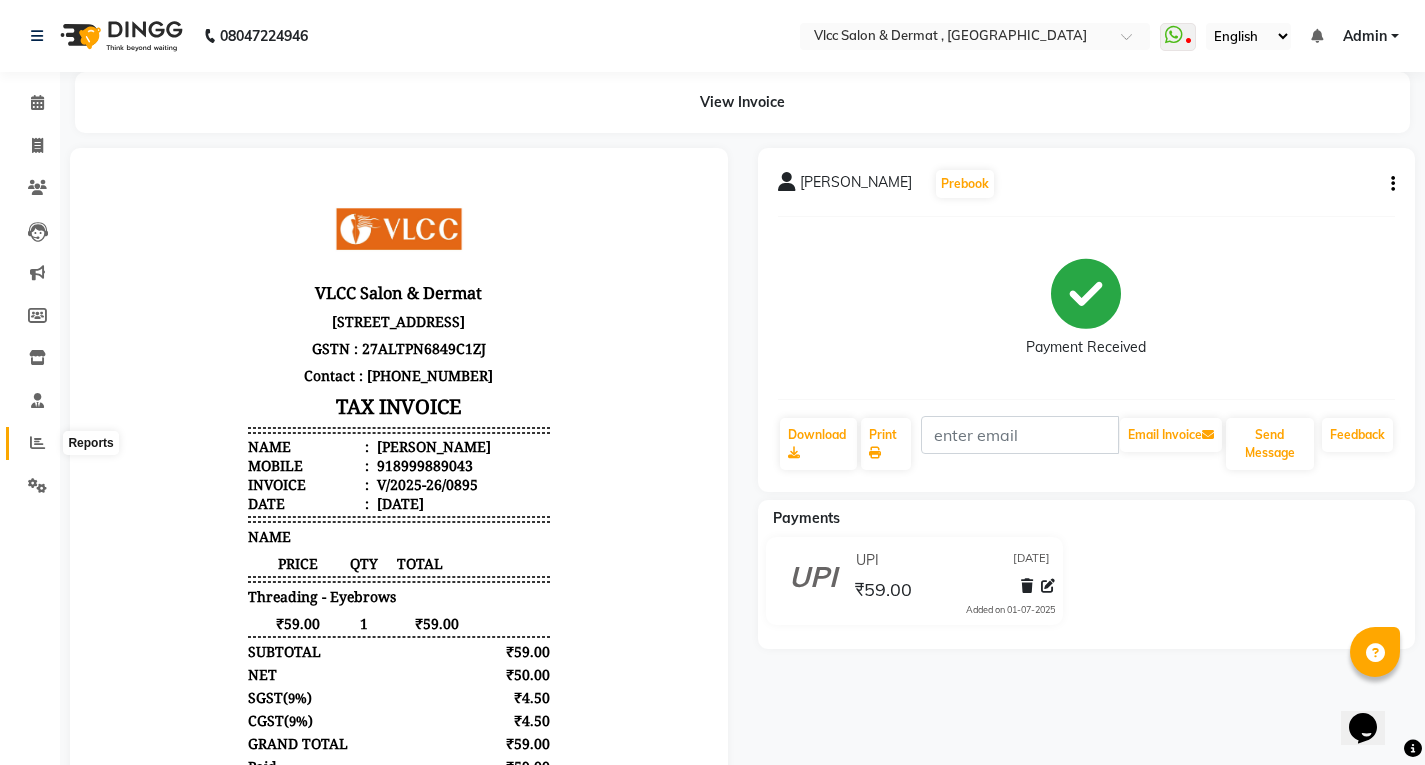 click 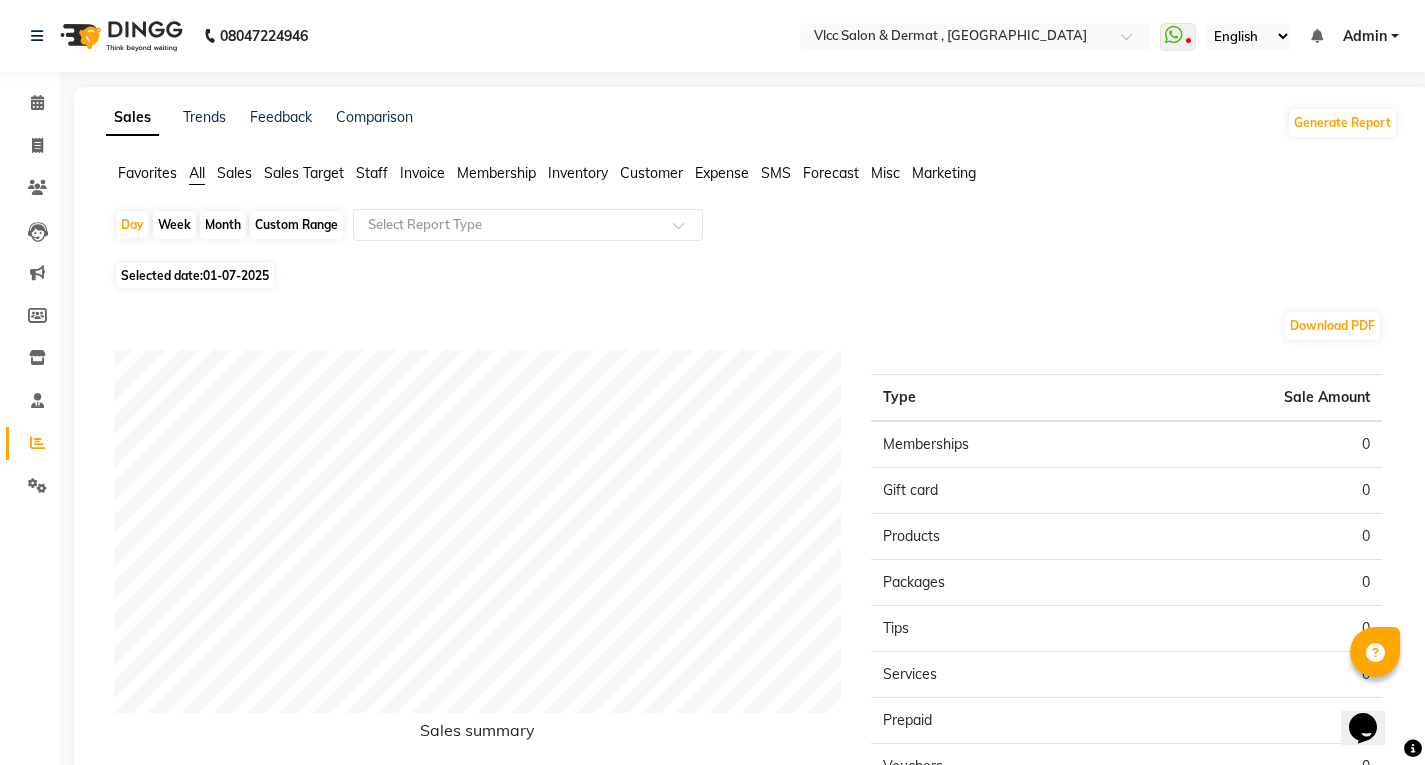 click on "Sales" 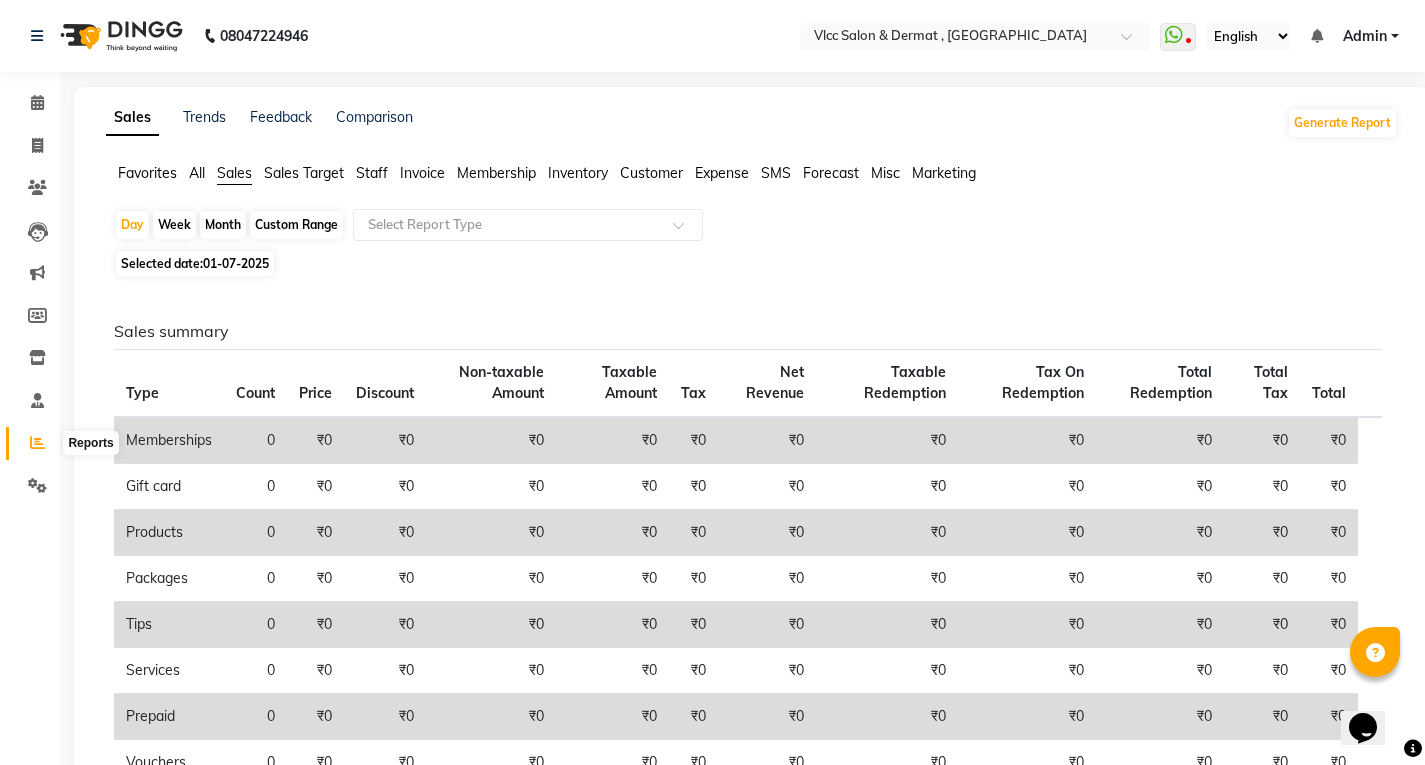 click 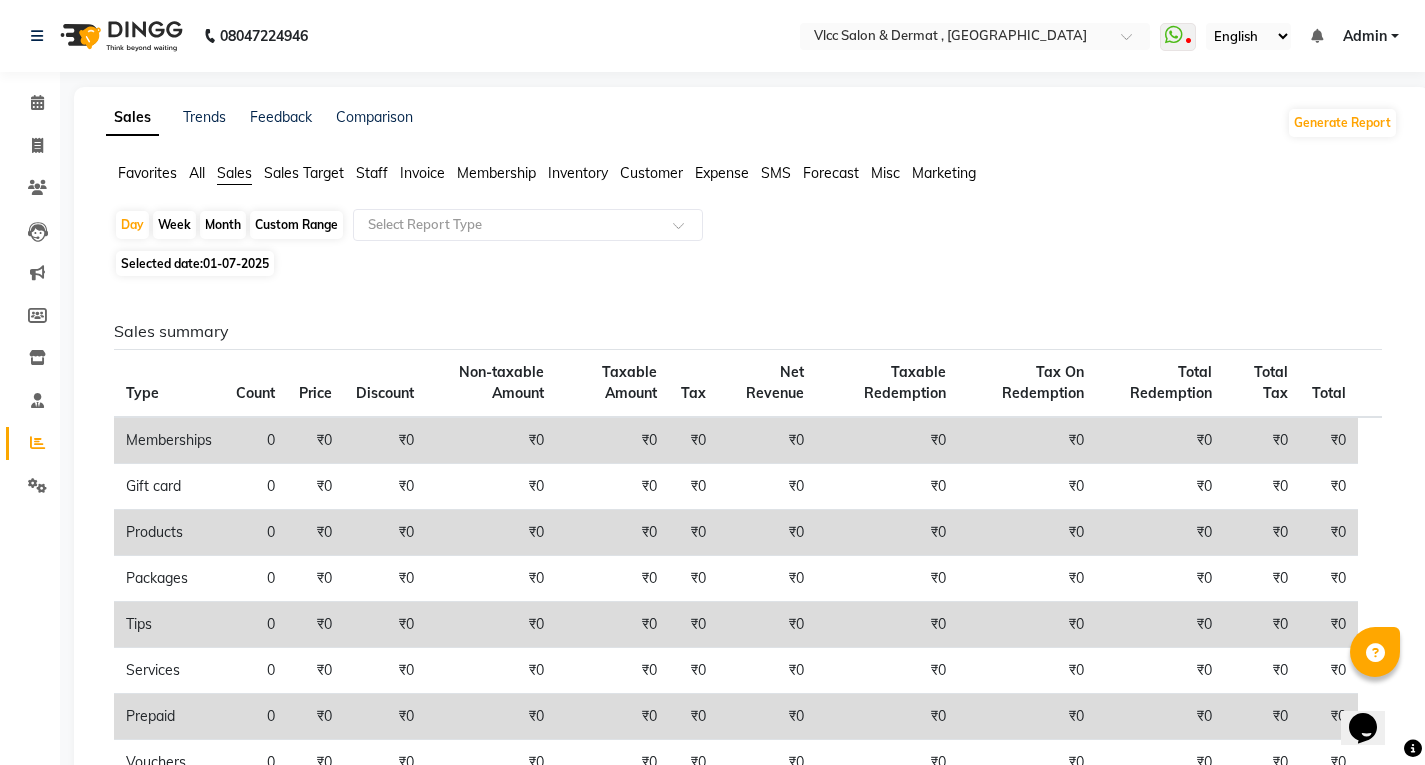 click 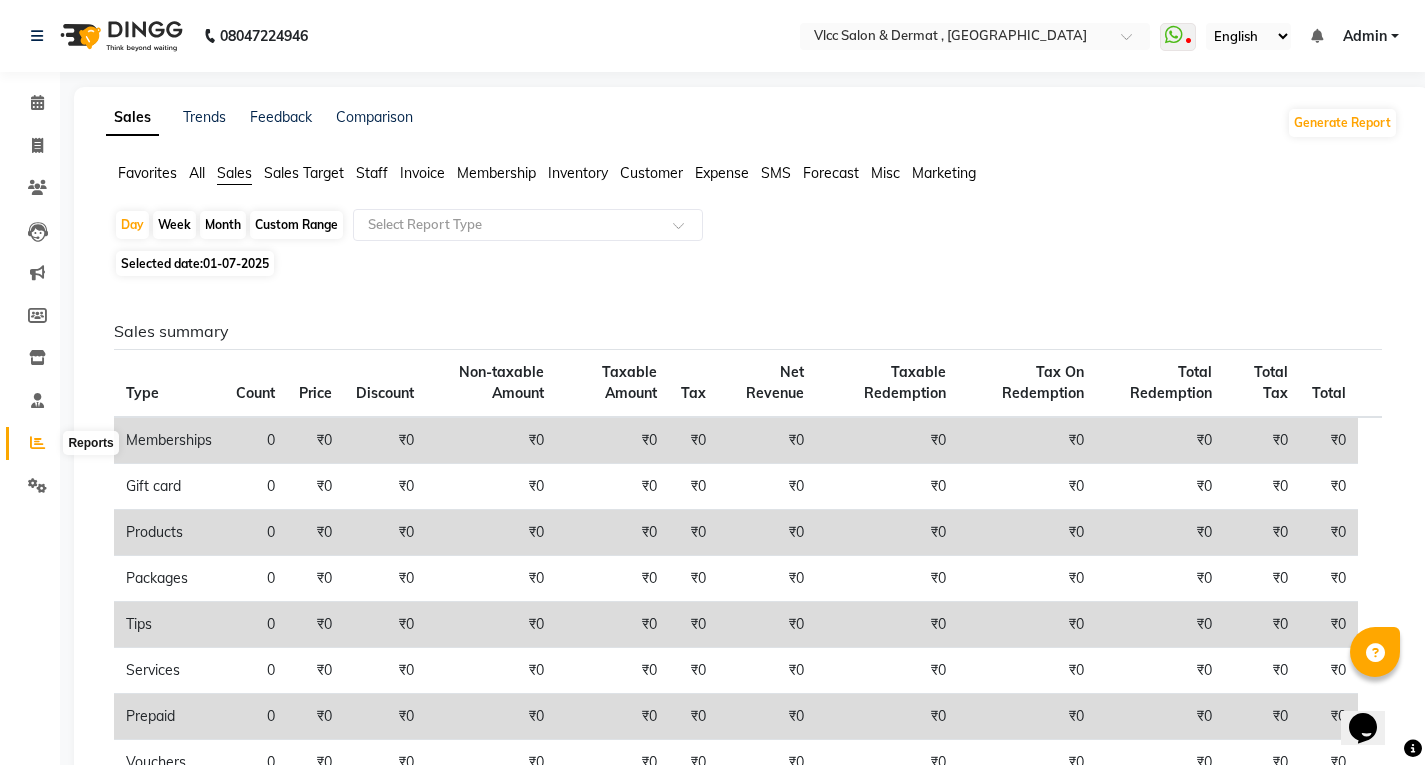 click 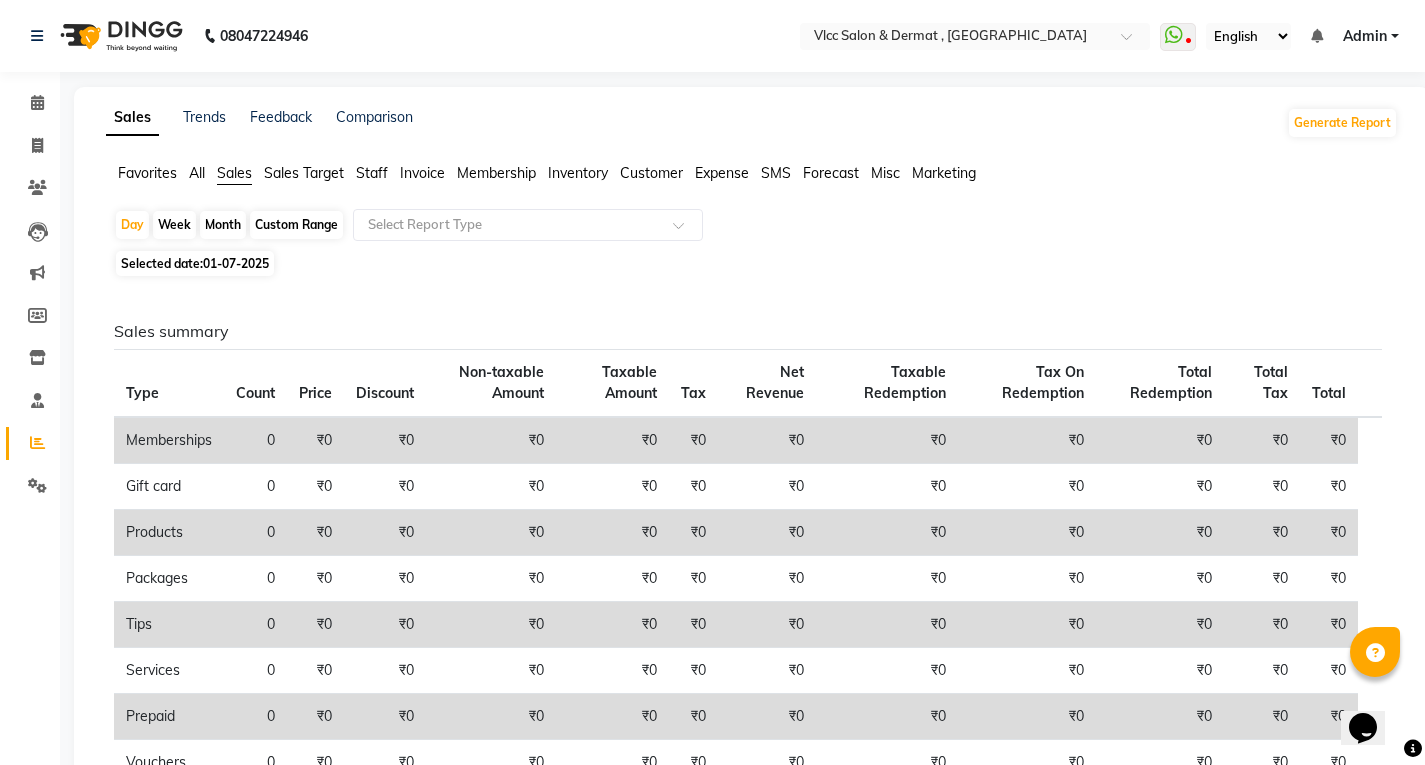 click on "01-07-2025" 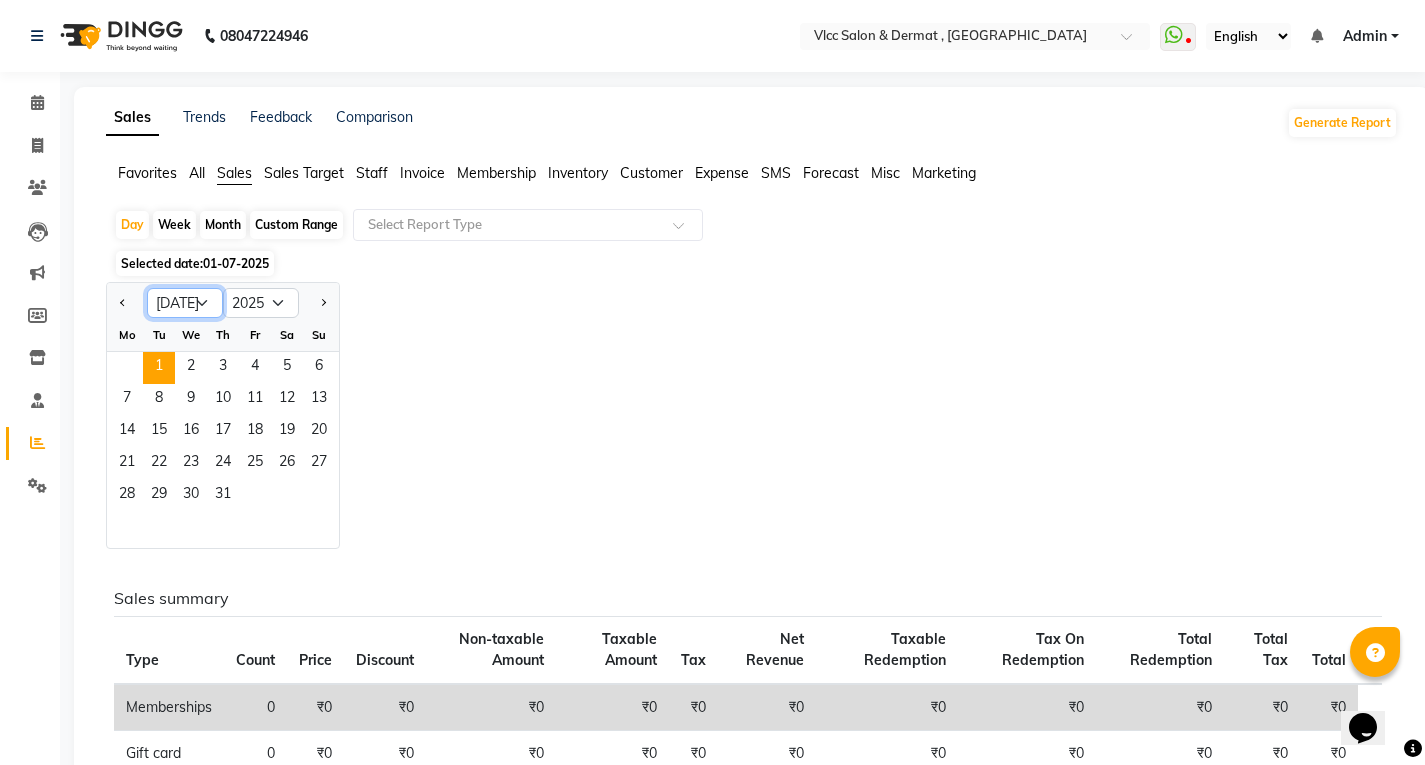 click on "Jan Feb Mar Apr May Jun [DATE] Aug Sep Oct Nov Dec" 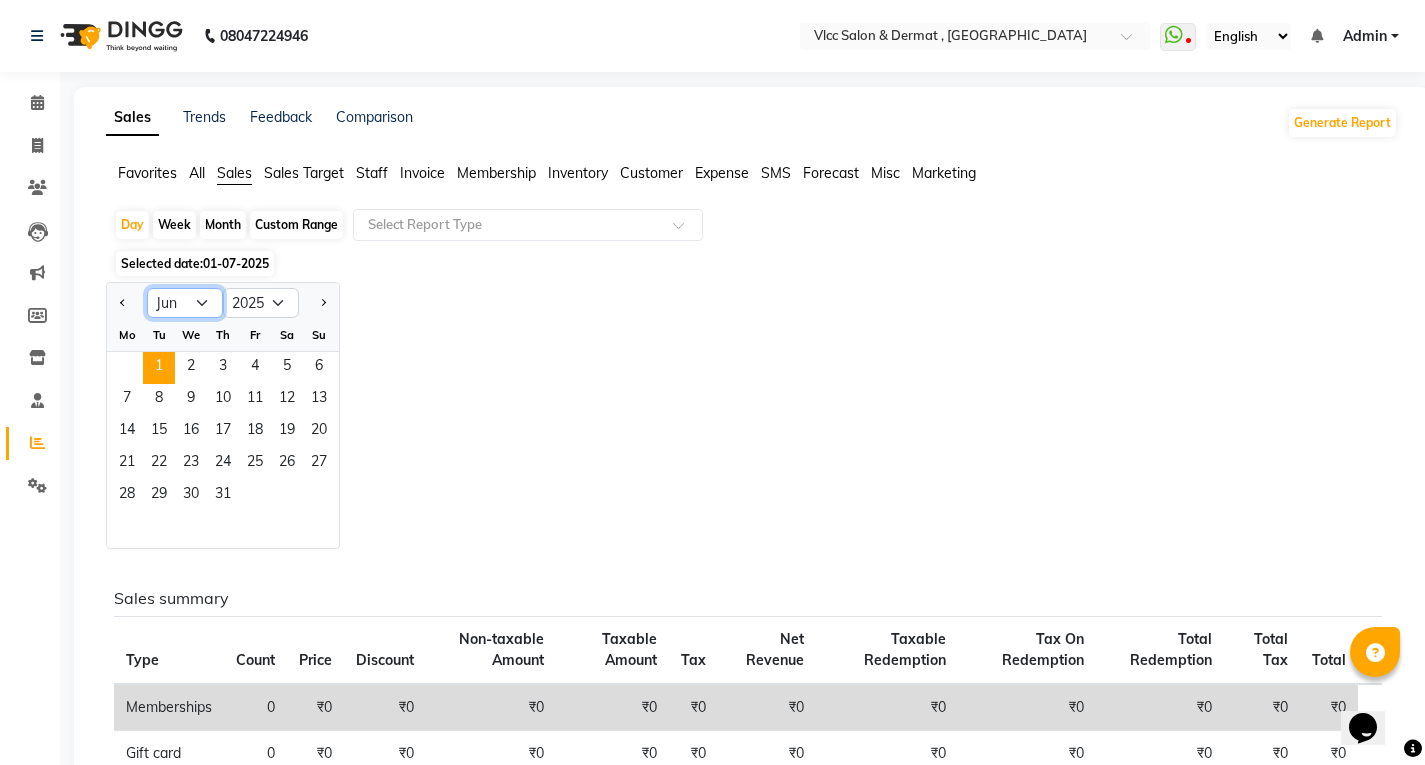 click on "Jan Feb Mar Apr May Jun [DATE] Aug Sep Oct Nov Dec" 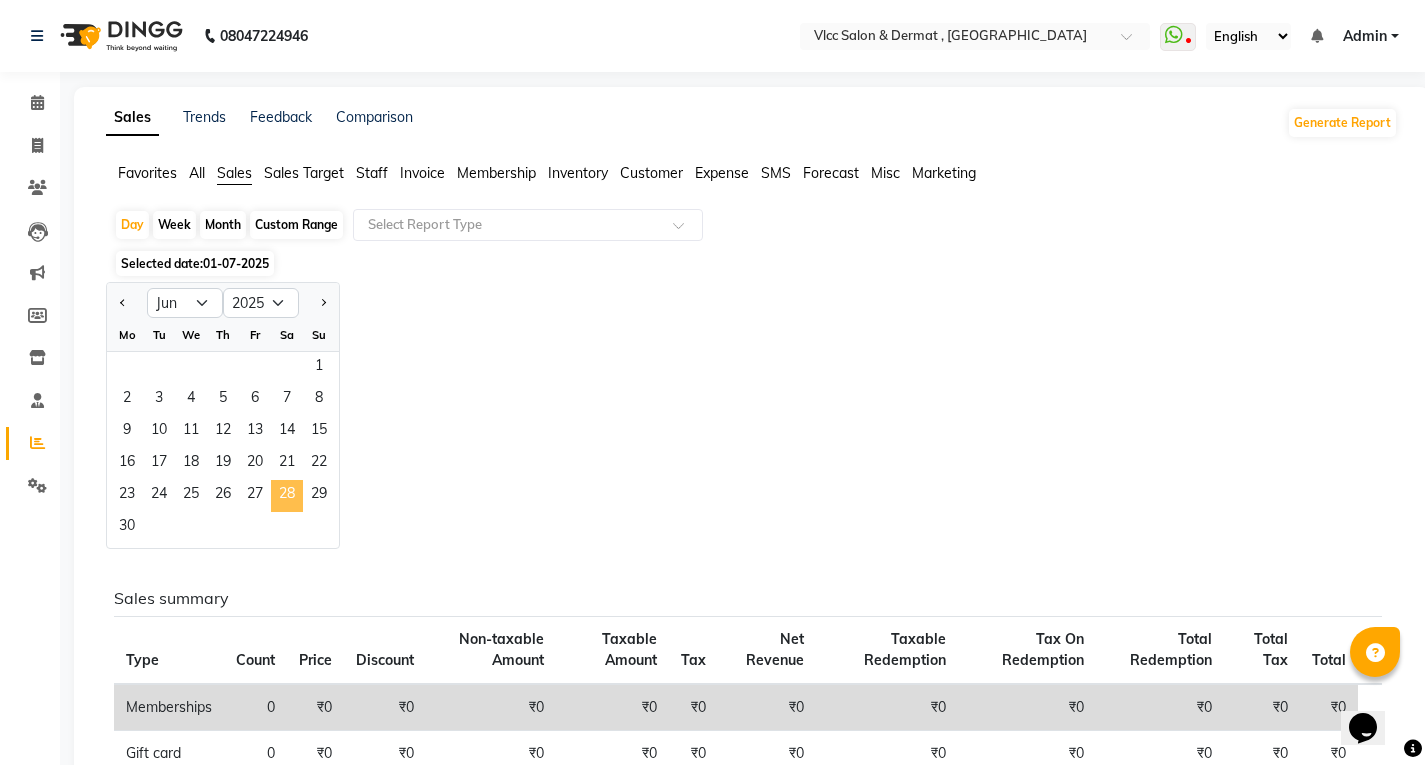 click on "28" 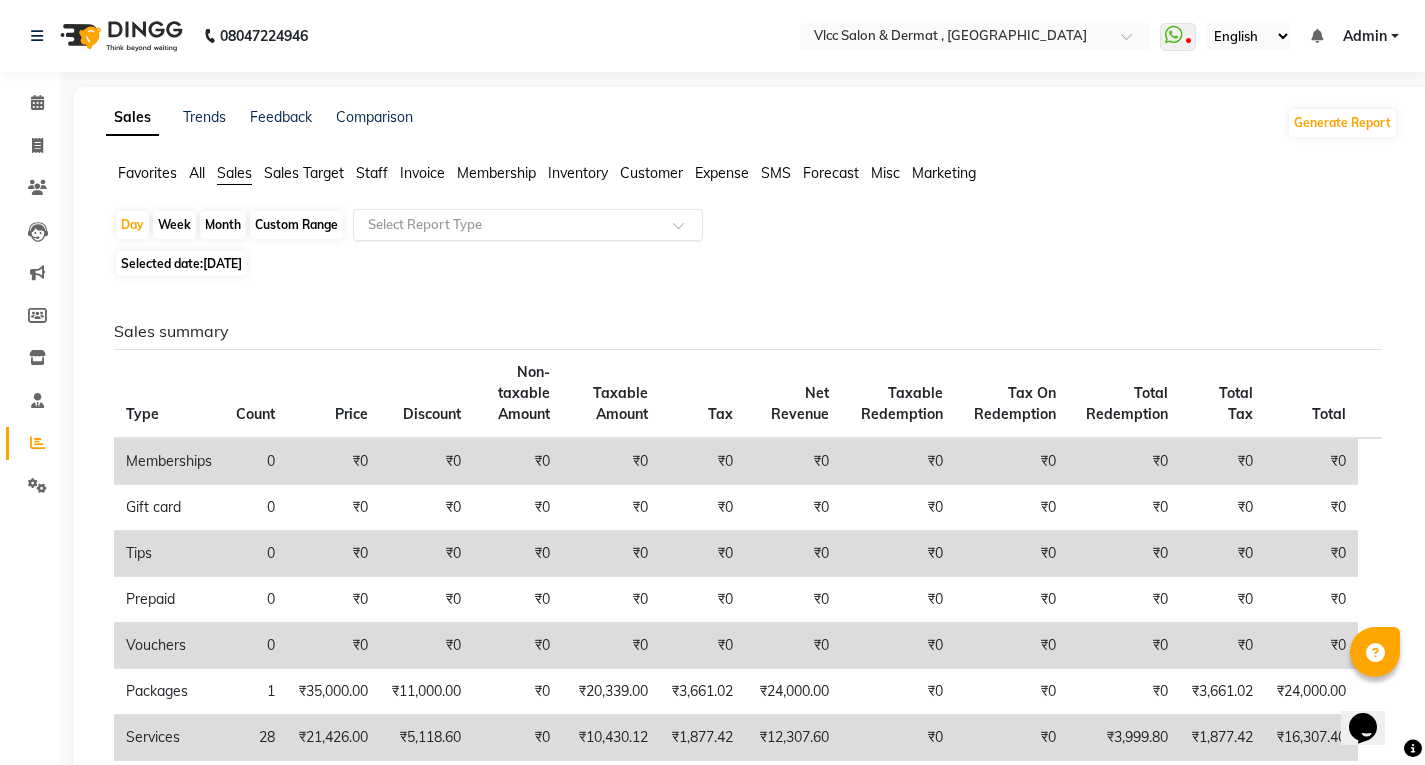 drag, startPoint x: 443, startPoint y: 219, endPoint x: 445, endPoint y: 239, distance: 20.09975 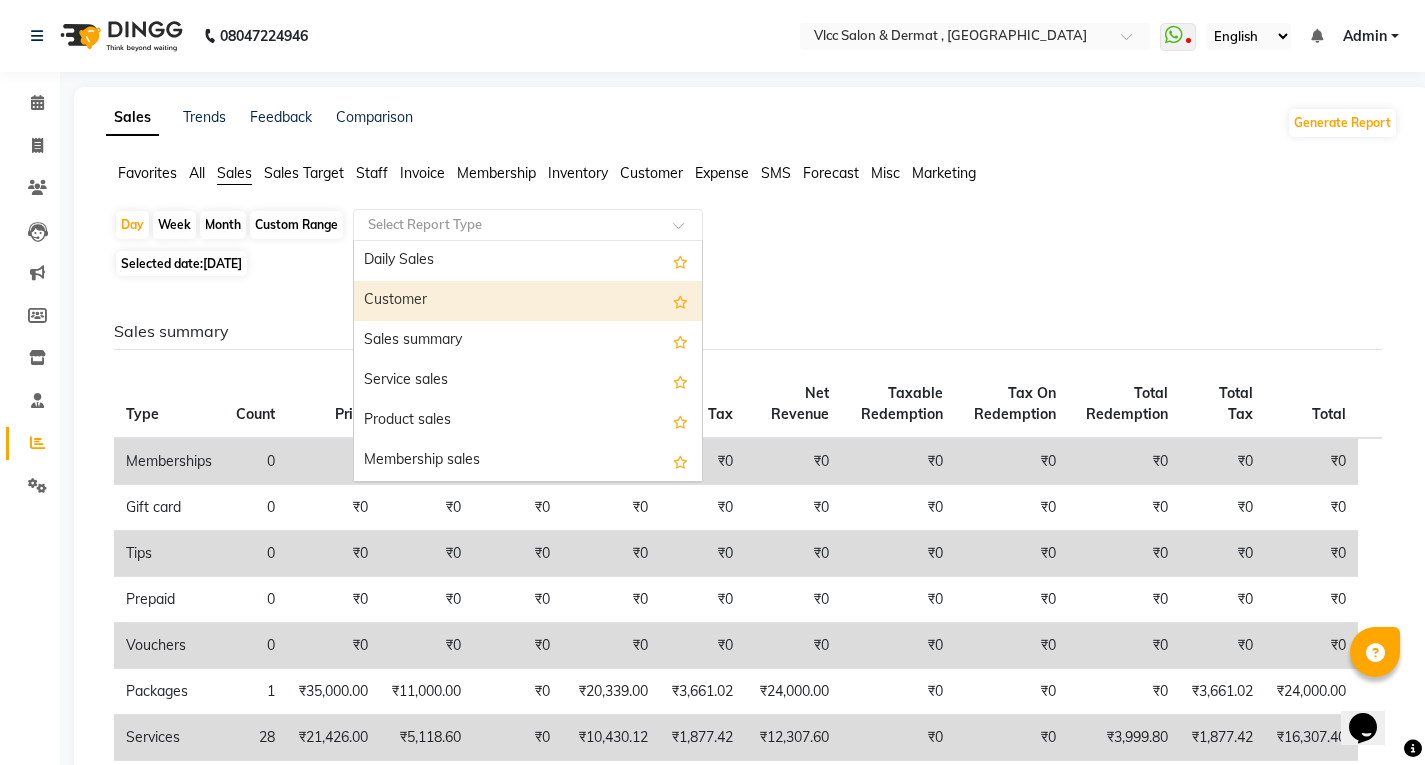 click on "Customer" at bounding box center [528, 301] 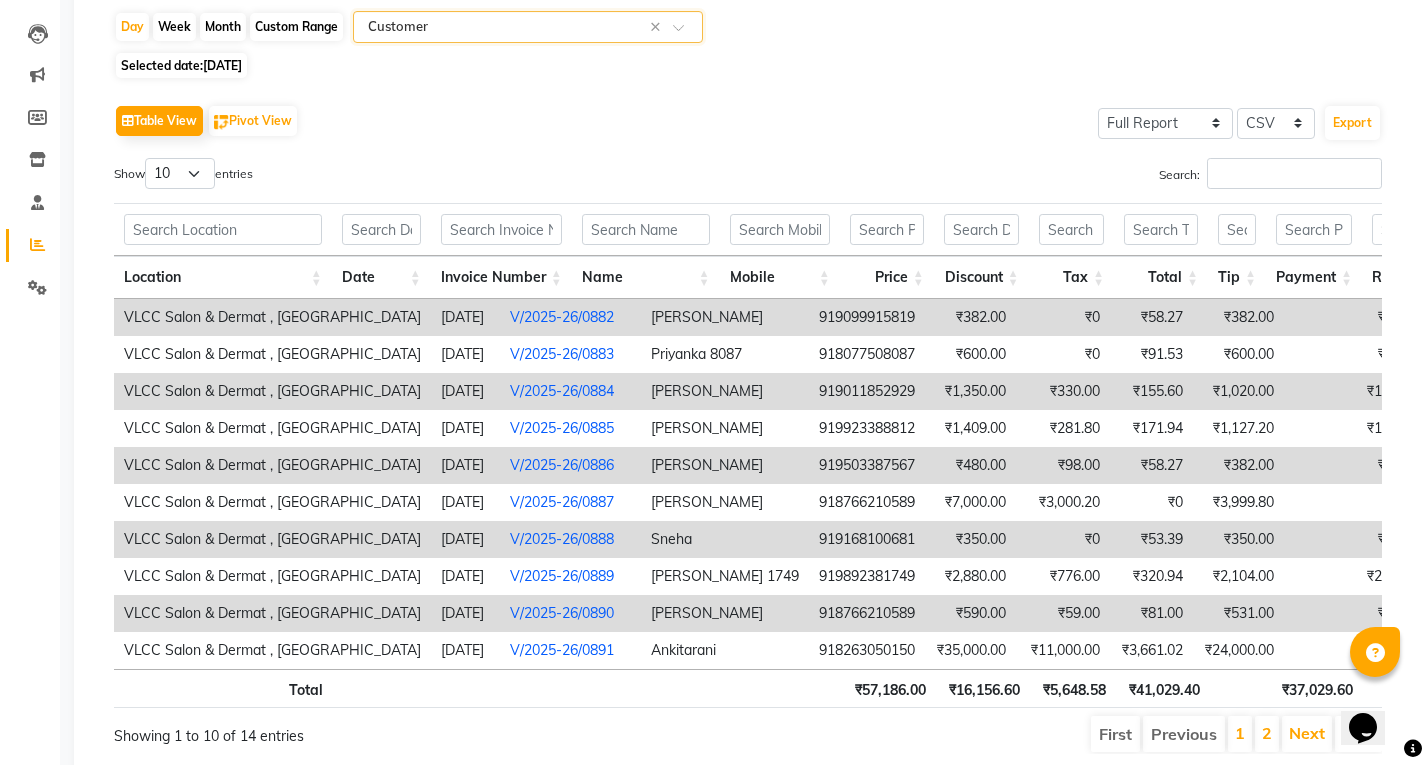 scroll, scrollTop: 200, scrollLeft: 0, axis: vertical 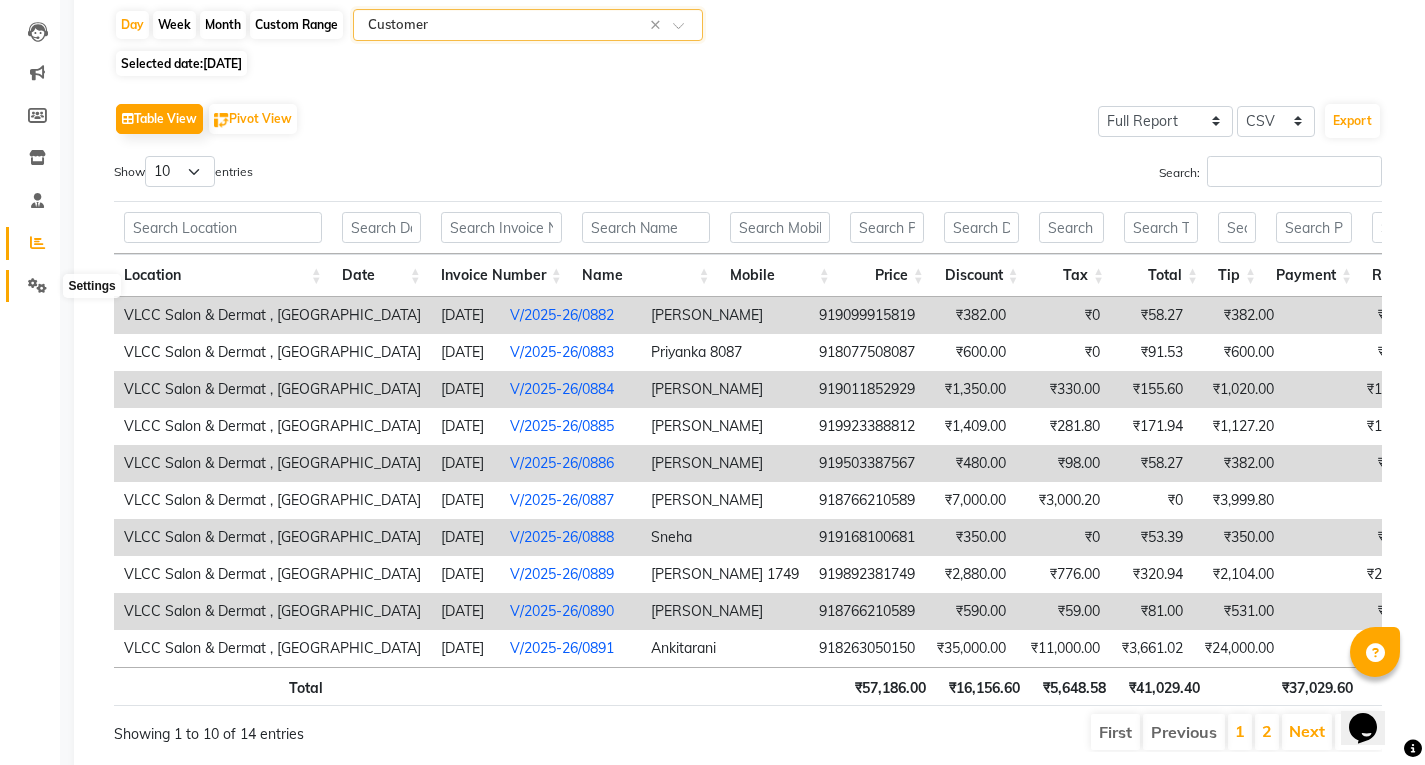 click 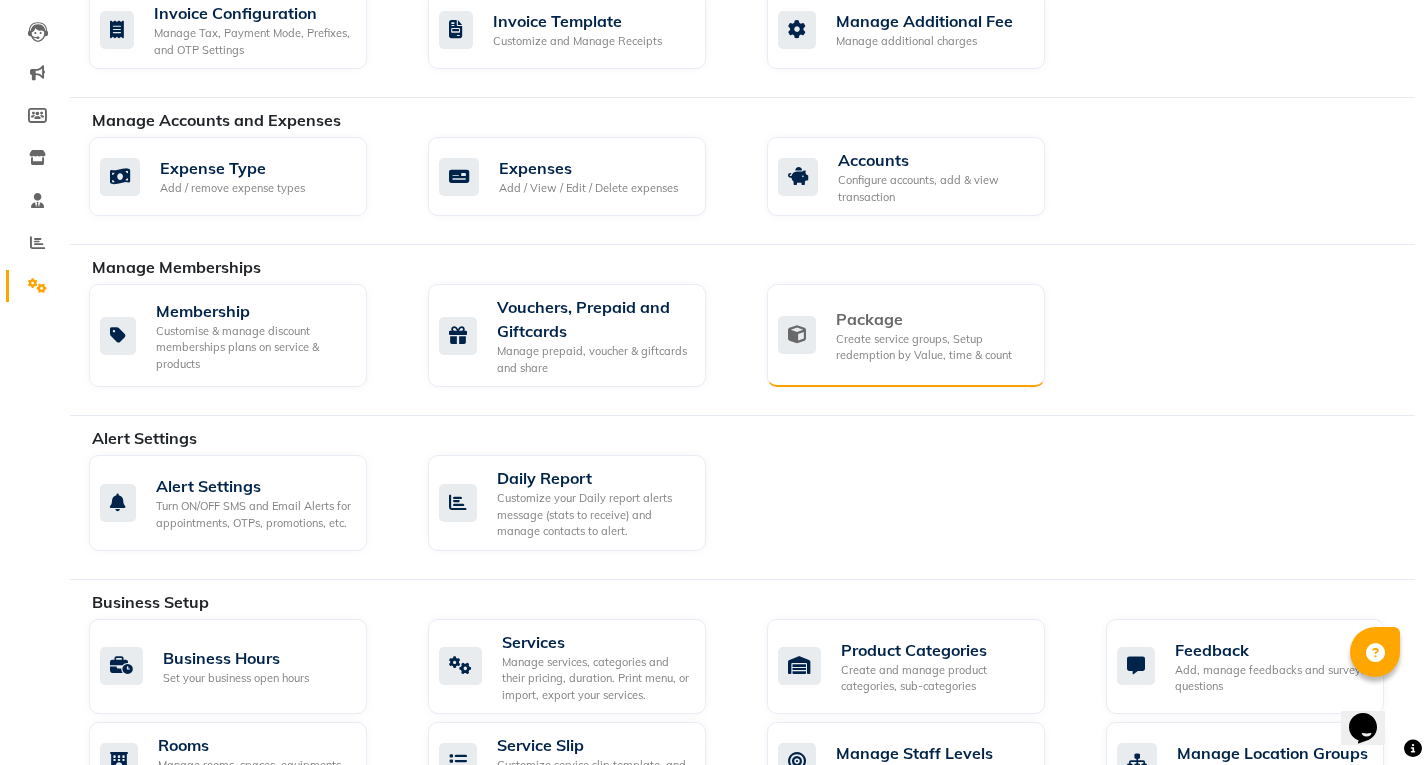 click on "Package Create service groups, Setup redemption by Value, time & count" 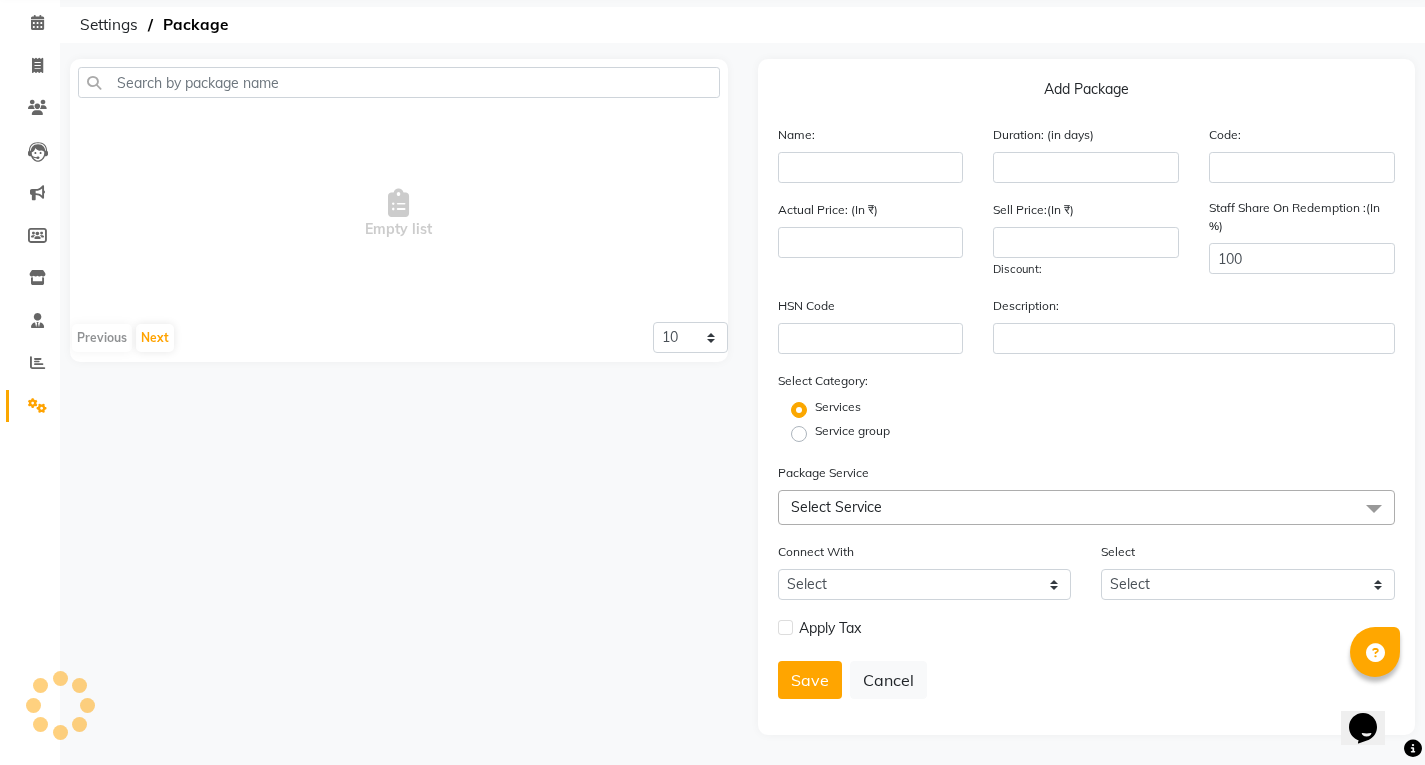 scroll, scrollTop: 141, scrollLeft: 0, axis: vertical 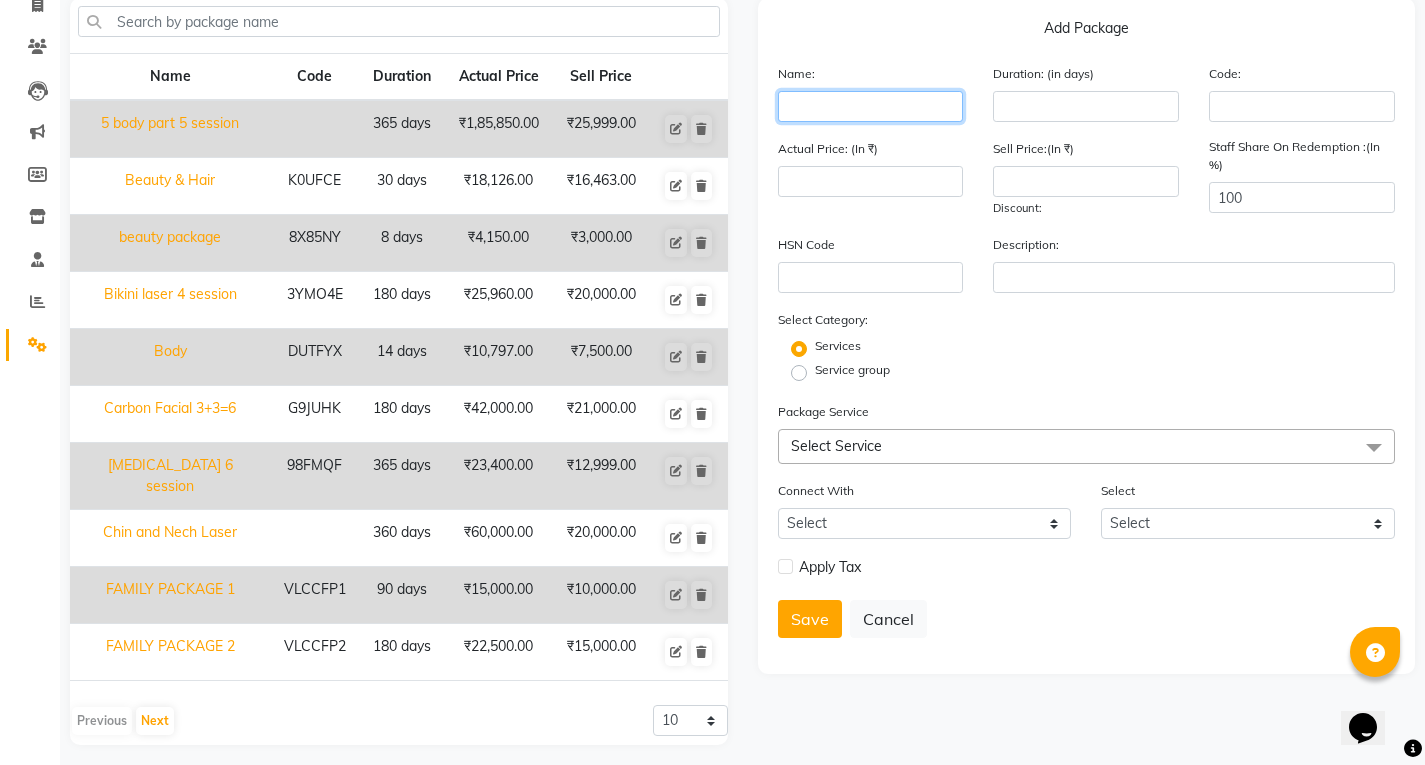 click 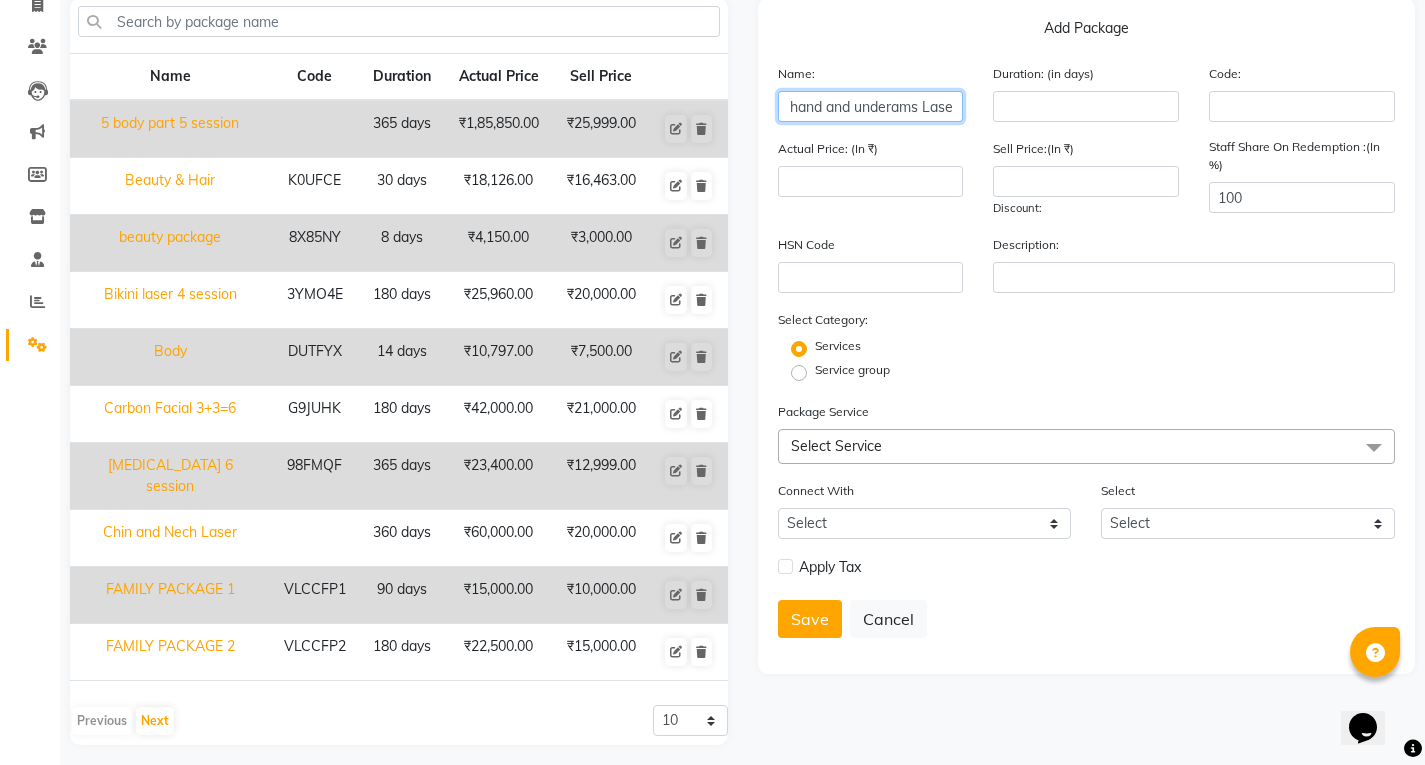 scroll, scrollTop: 0, scrollLeft: 28, axis: horizontal 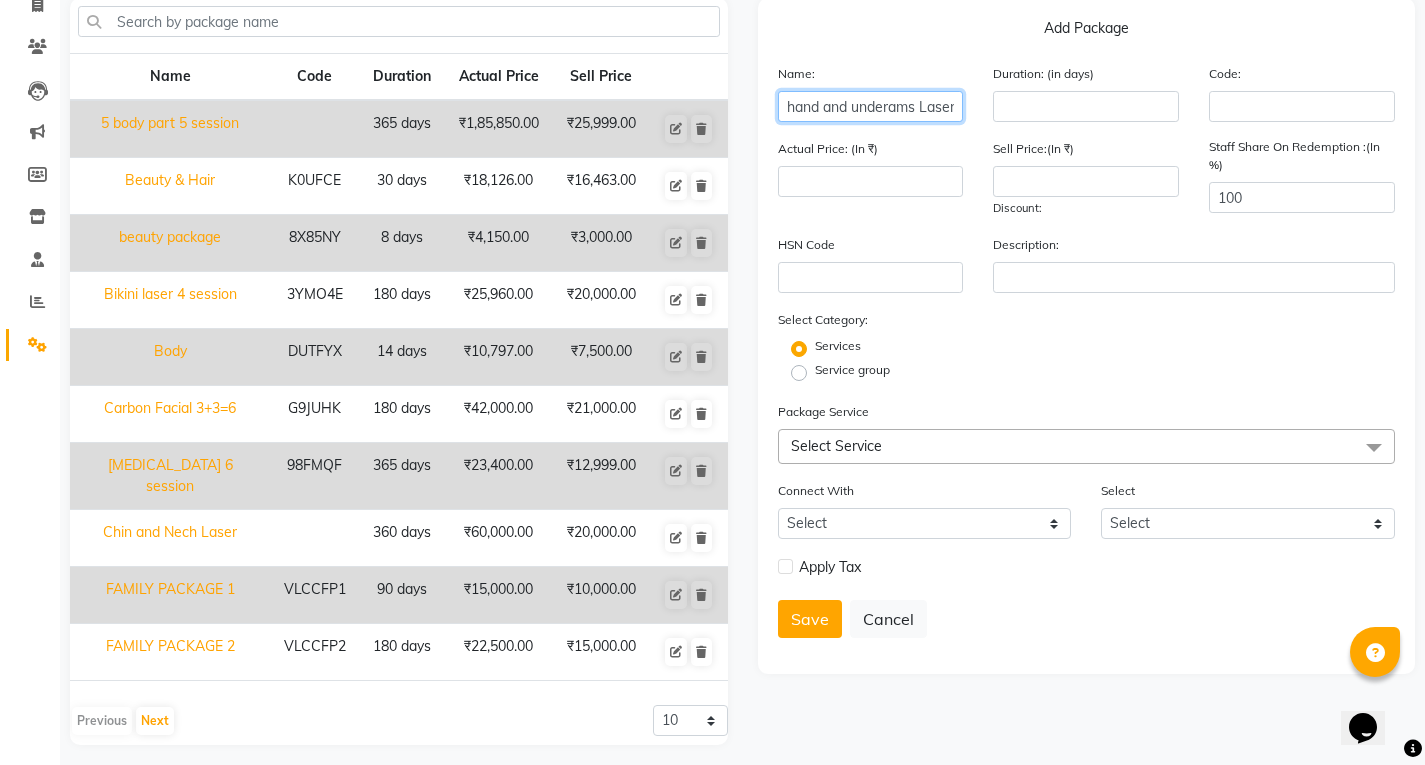 click on "Full hand and underams Laser" 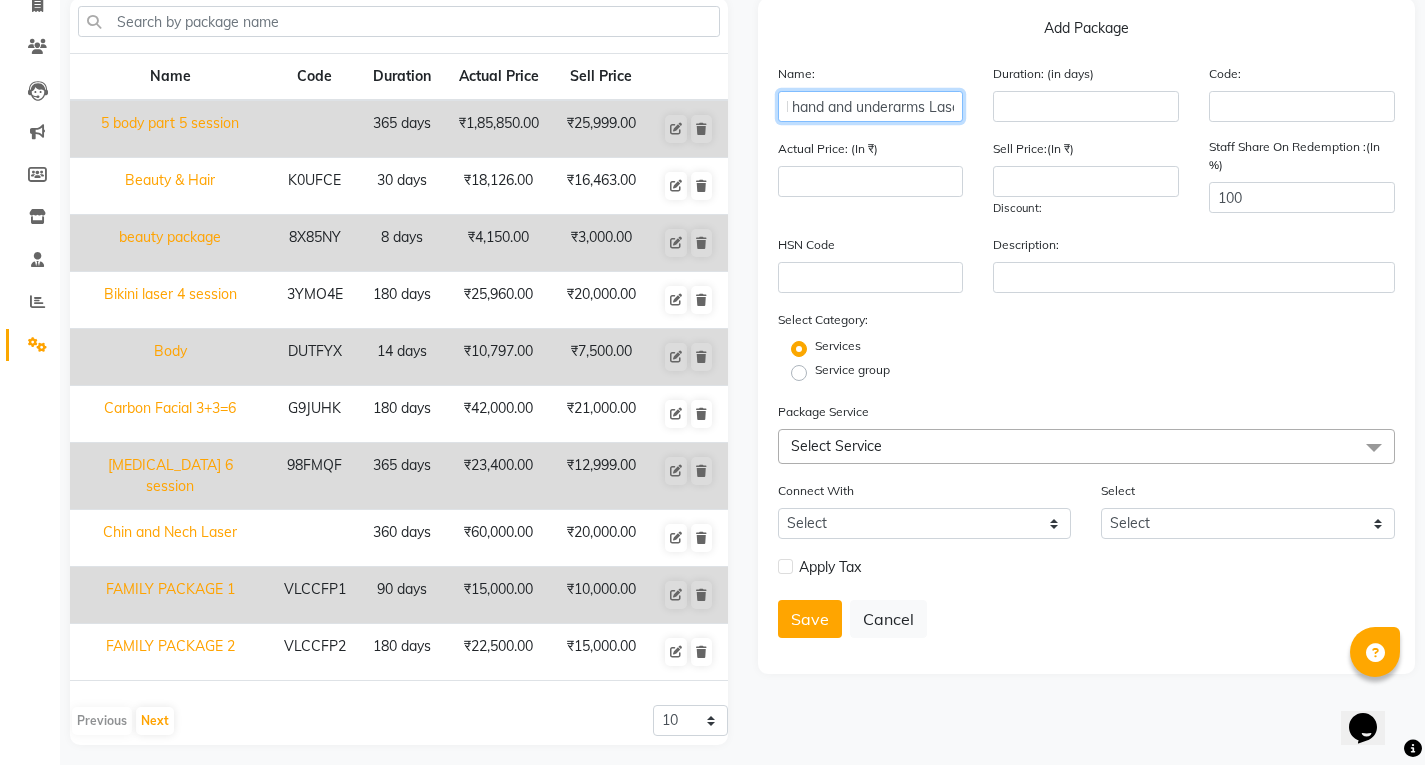 scroll, scrollTop: 0, scrollLeft: 0, axis: both 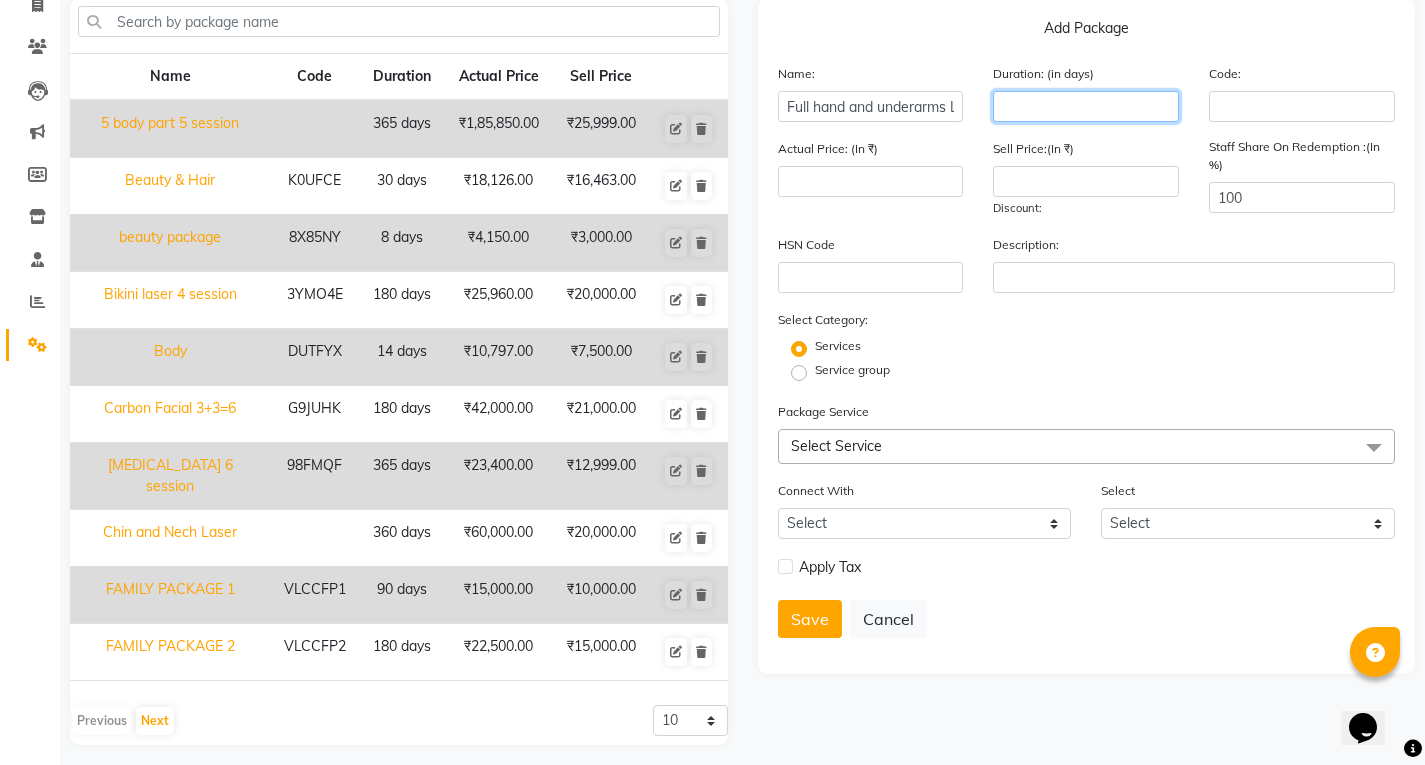 click 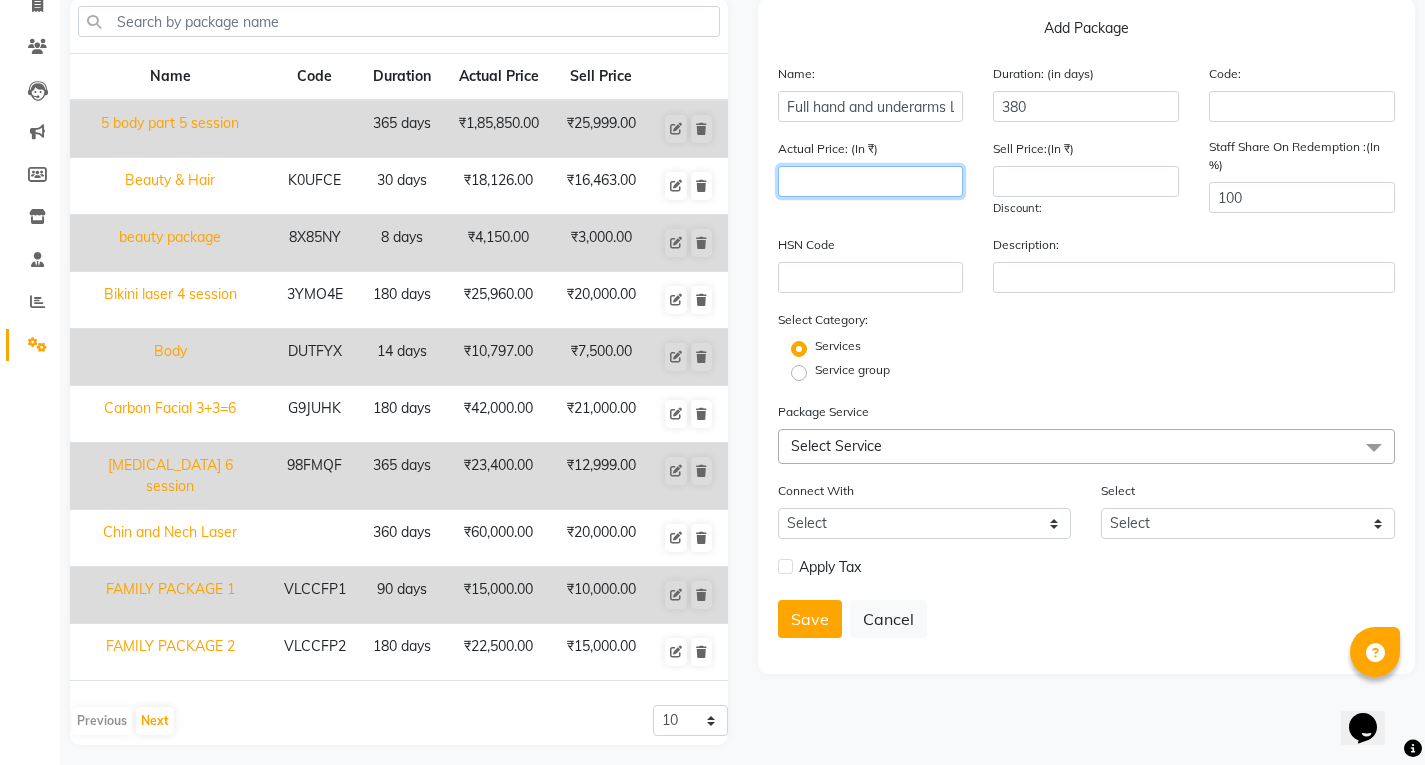 click 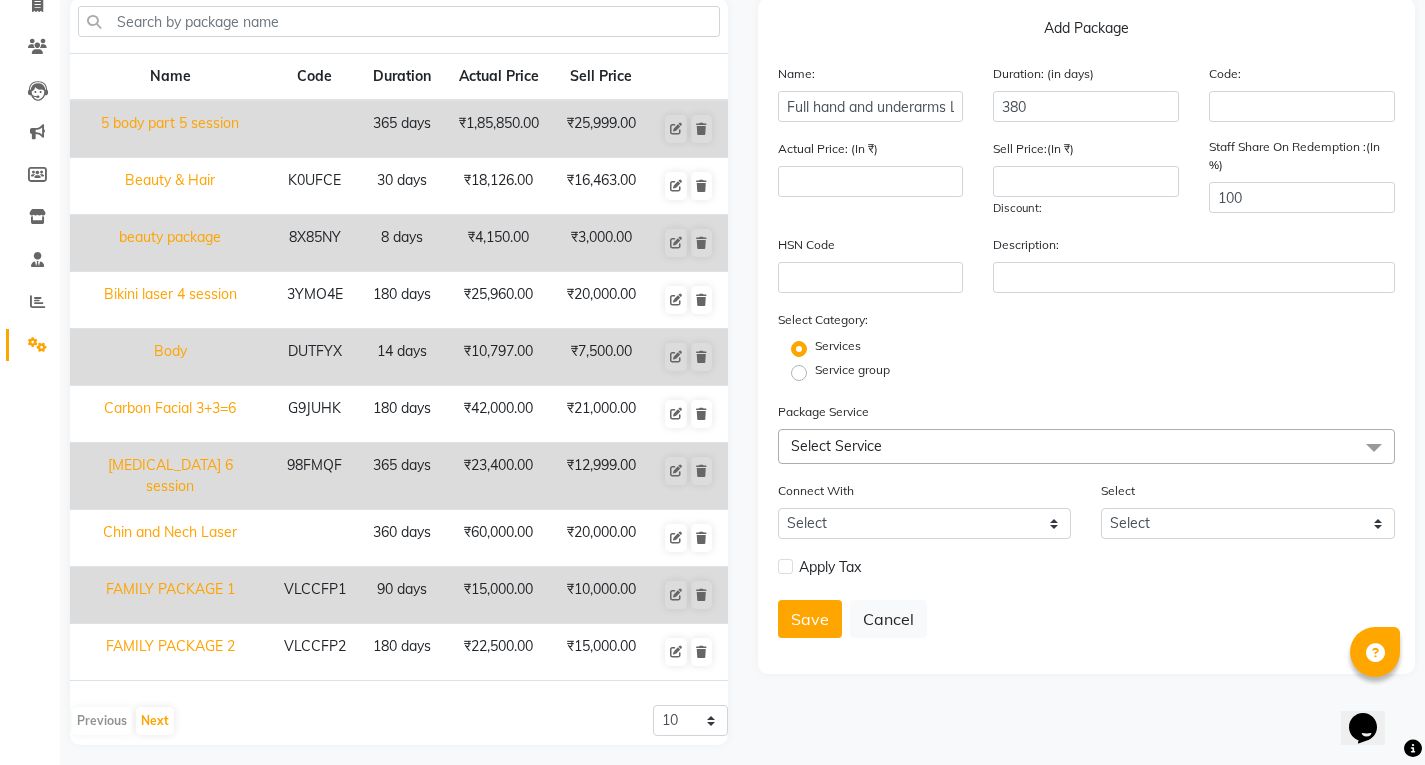 click on "Select Service" 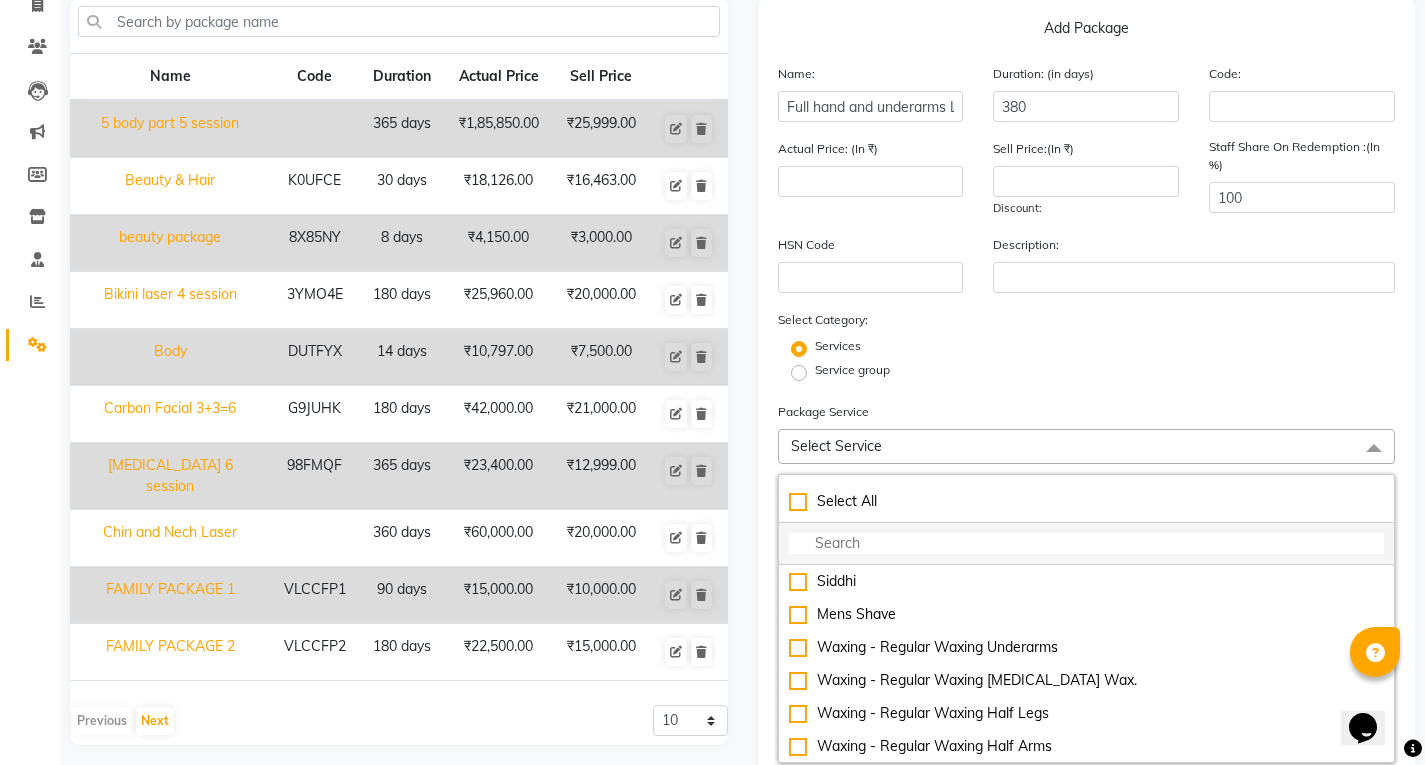 click 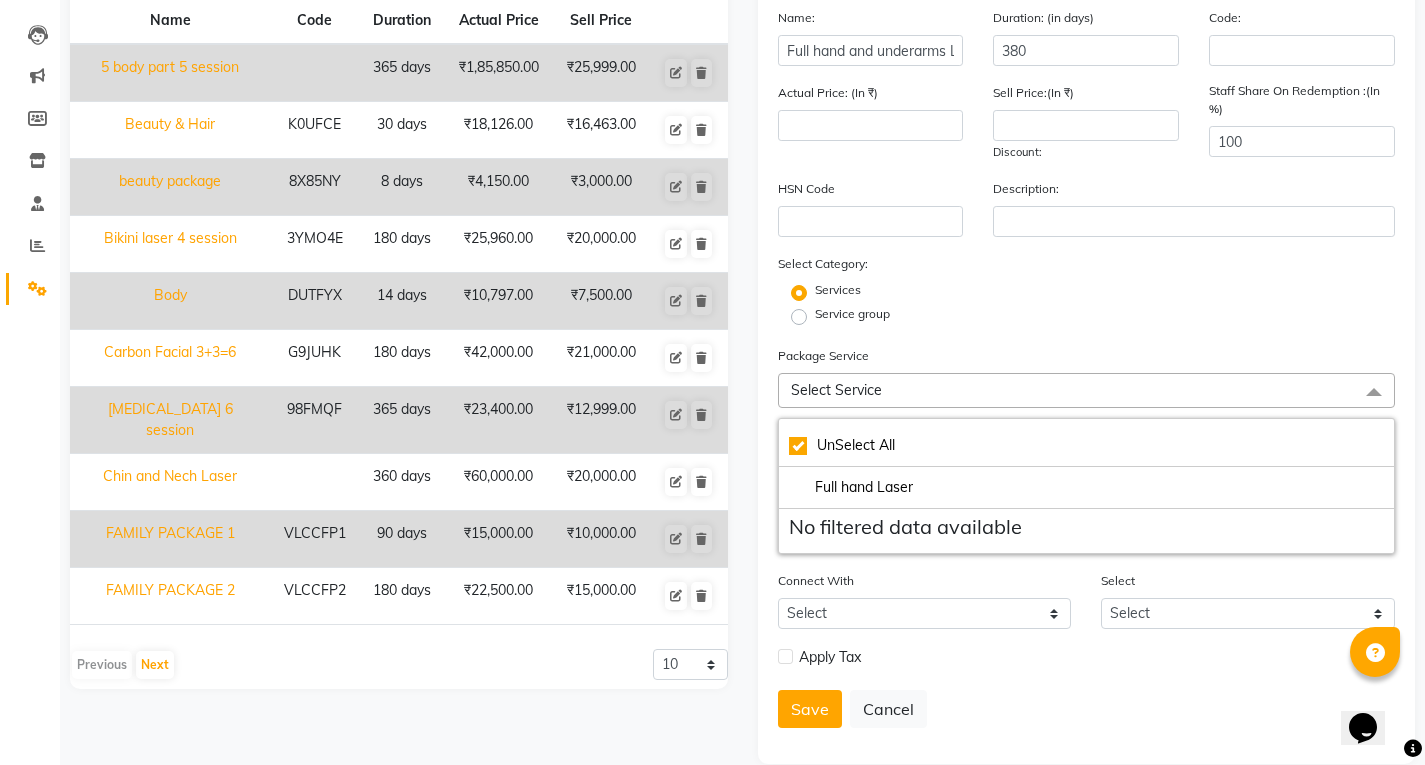 scroll, scrollTop: 226, scrollLeft: 0, axis: vertical 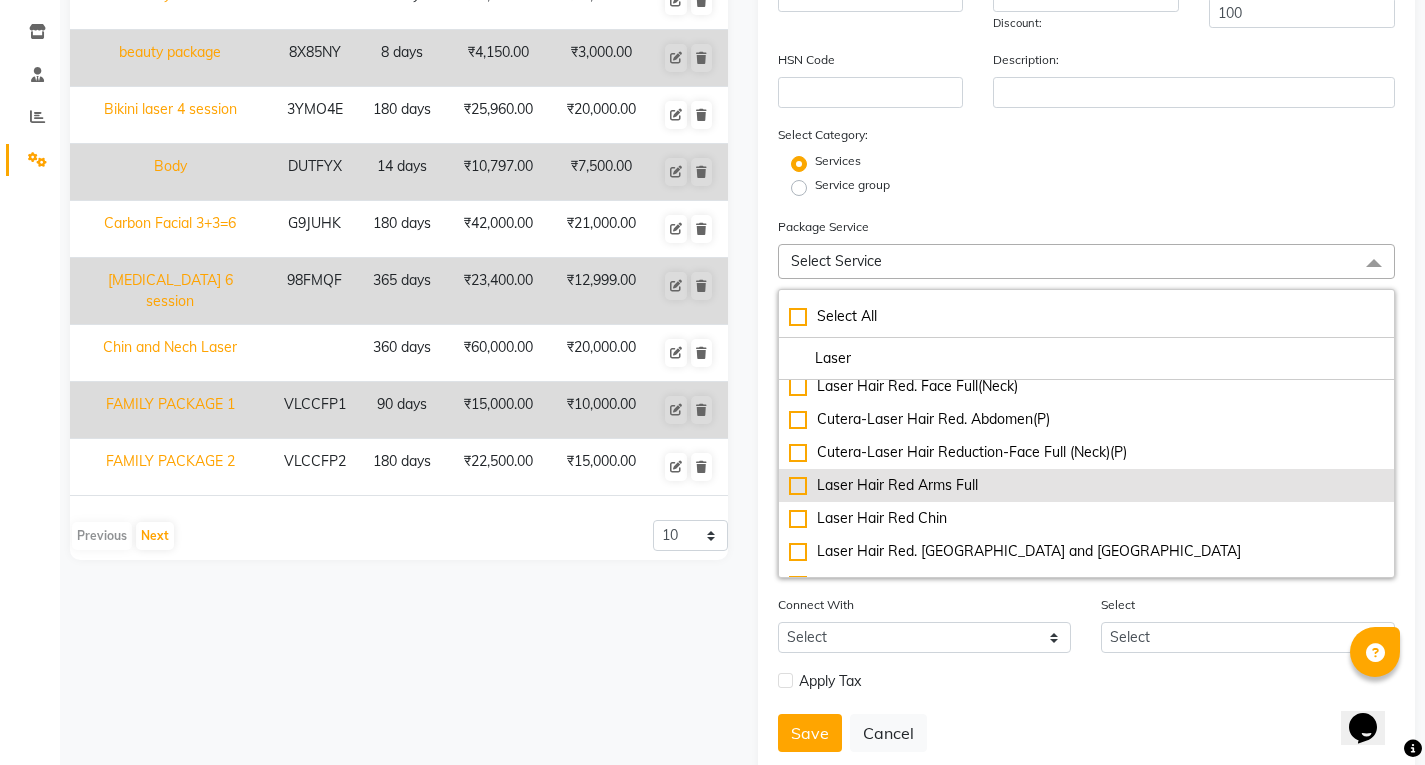 click on "Laser Hair Red Arms Full" 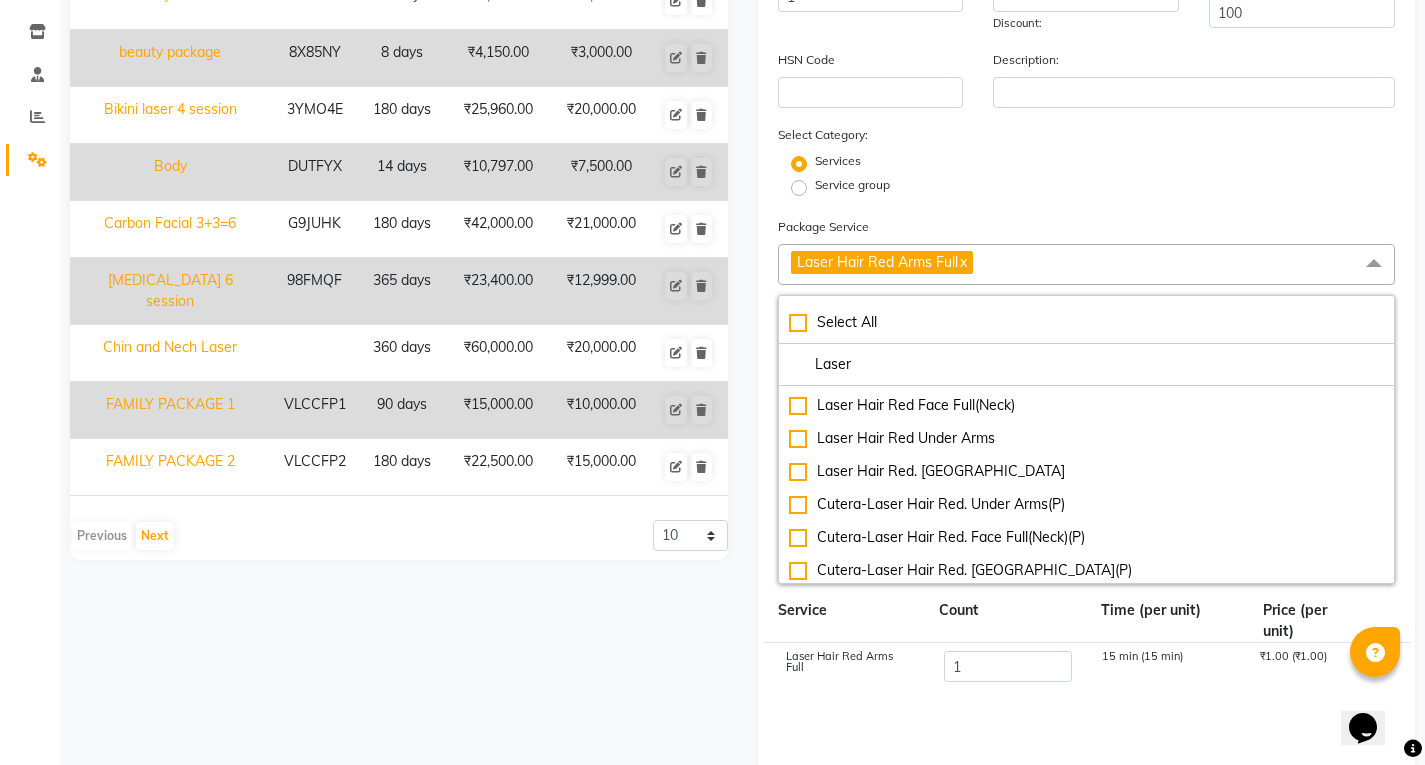 scroll, scrollTop: 504, scrollLeft: 0, axis: vertical 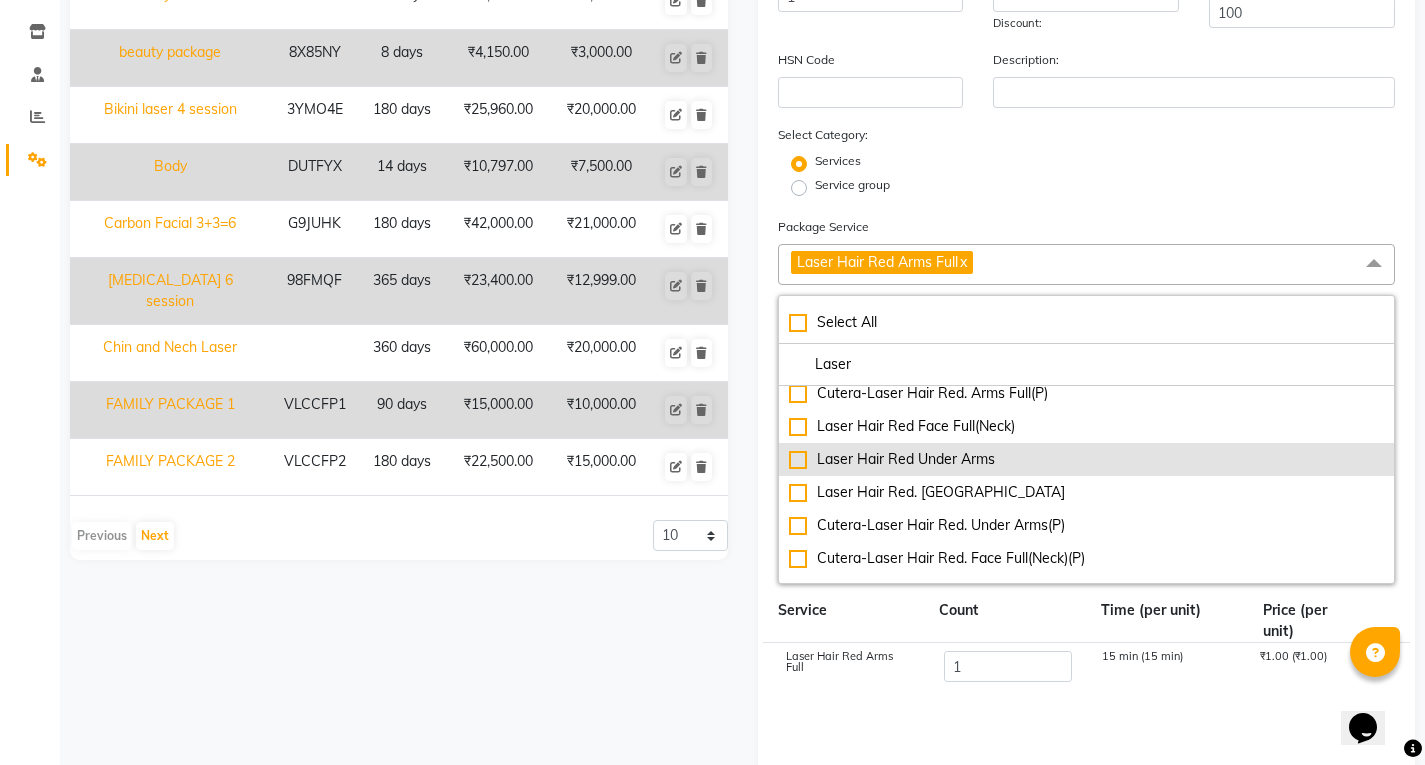 click on "Laser Hair Red Under Arms" 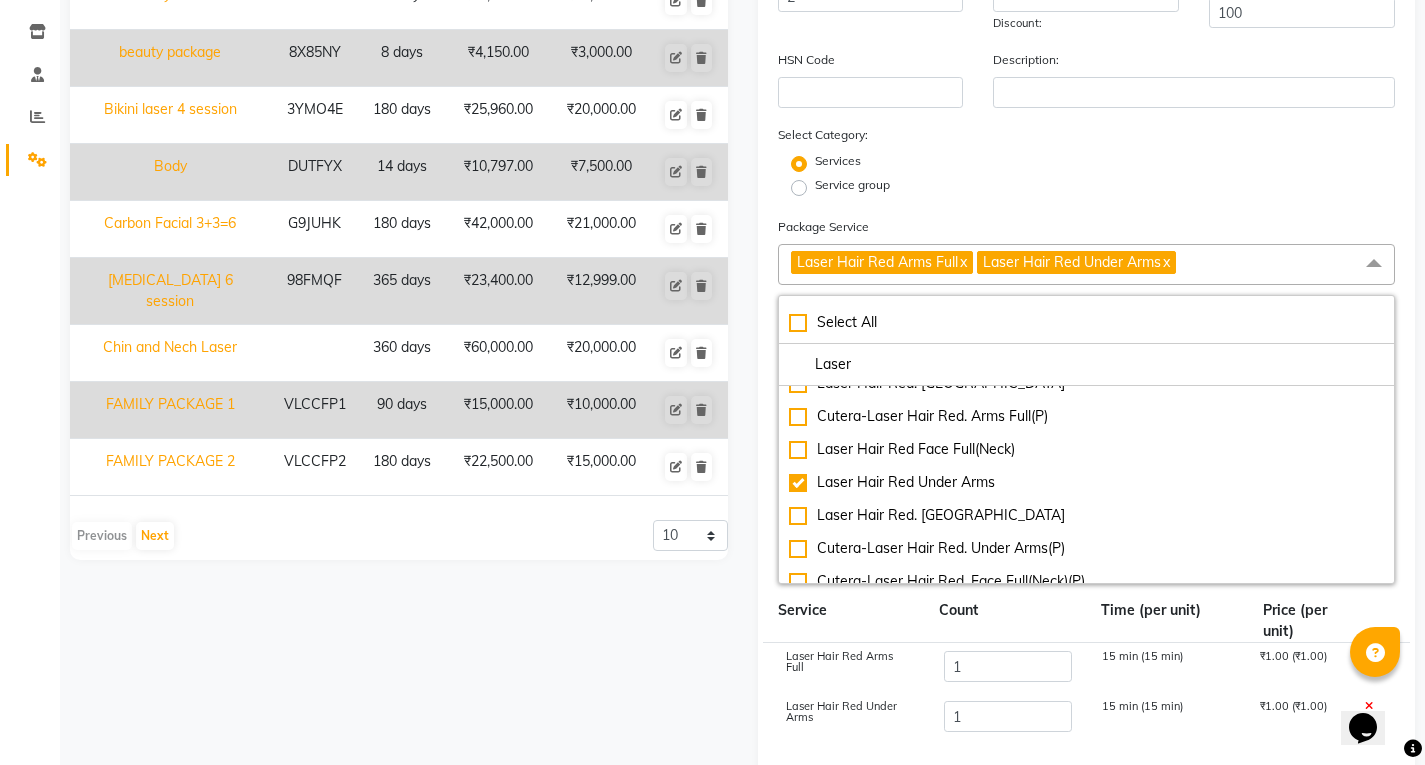 scroll, scrollTop: 460, scrollLeft: 0, axis: vertical 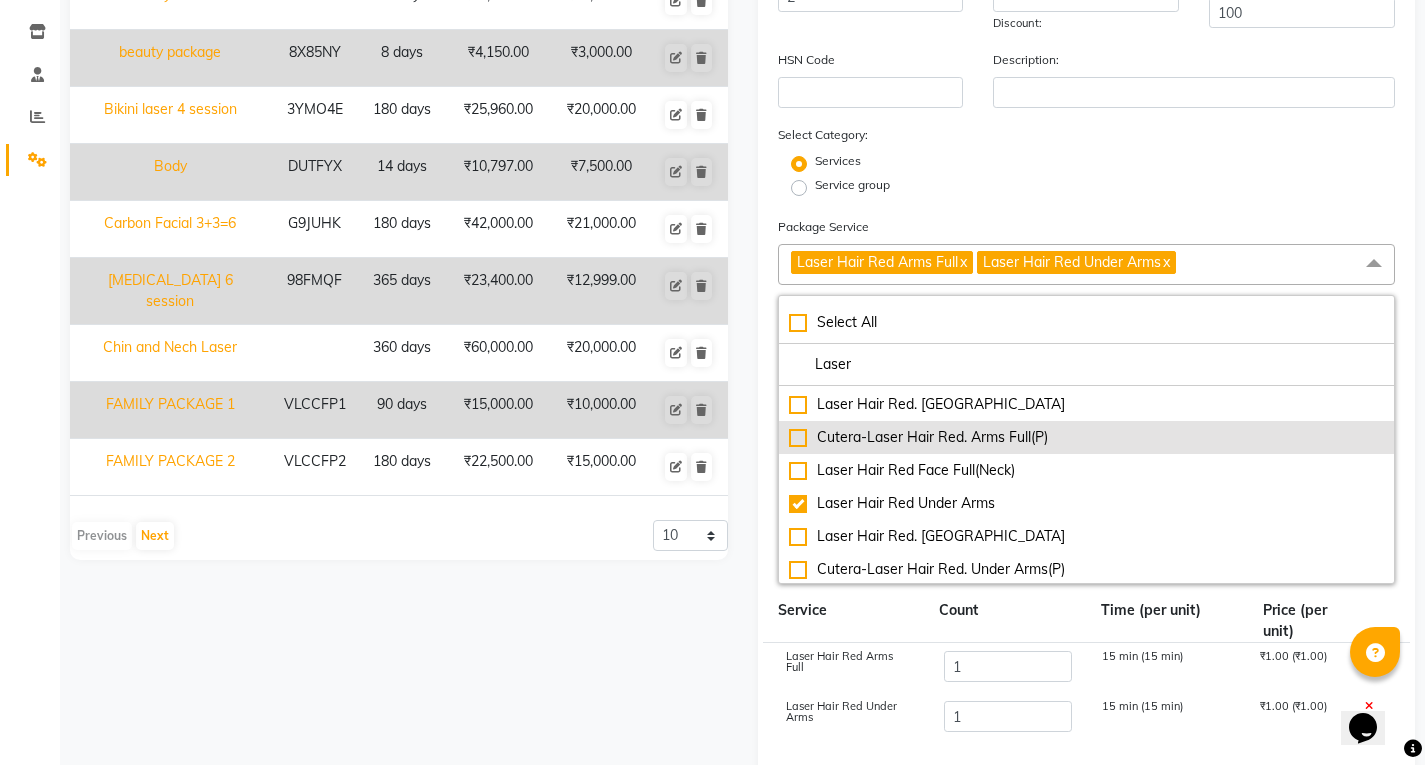 click on "Cutera-Laser Hair Red. Arms Full(P)" 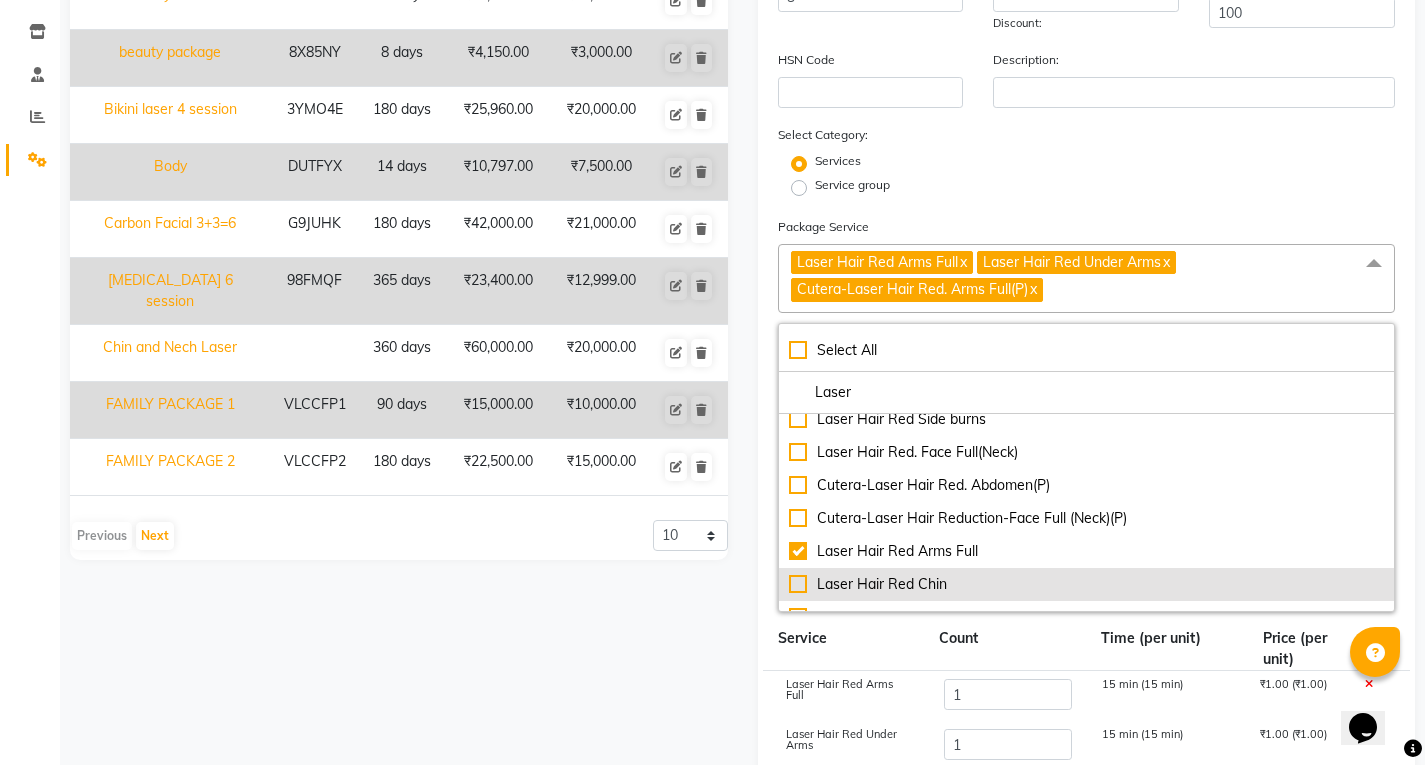 scroll, scrollTop: 760, scrollLeft: 0, axis: vertical 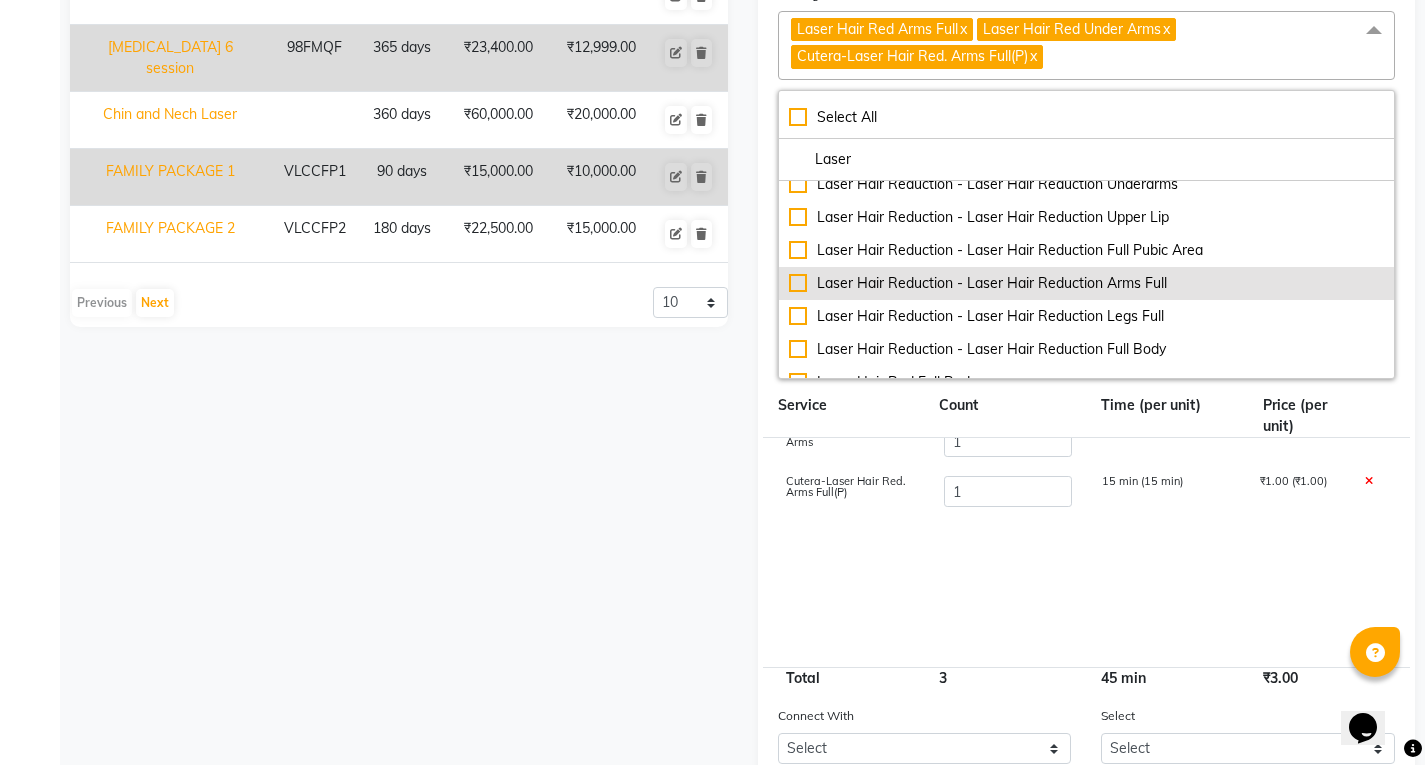 click on "Laser Hair Reduction - Laser Hair Reduction Arms Full" 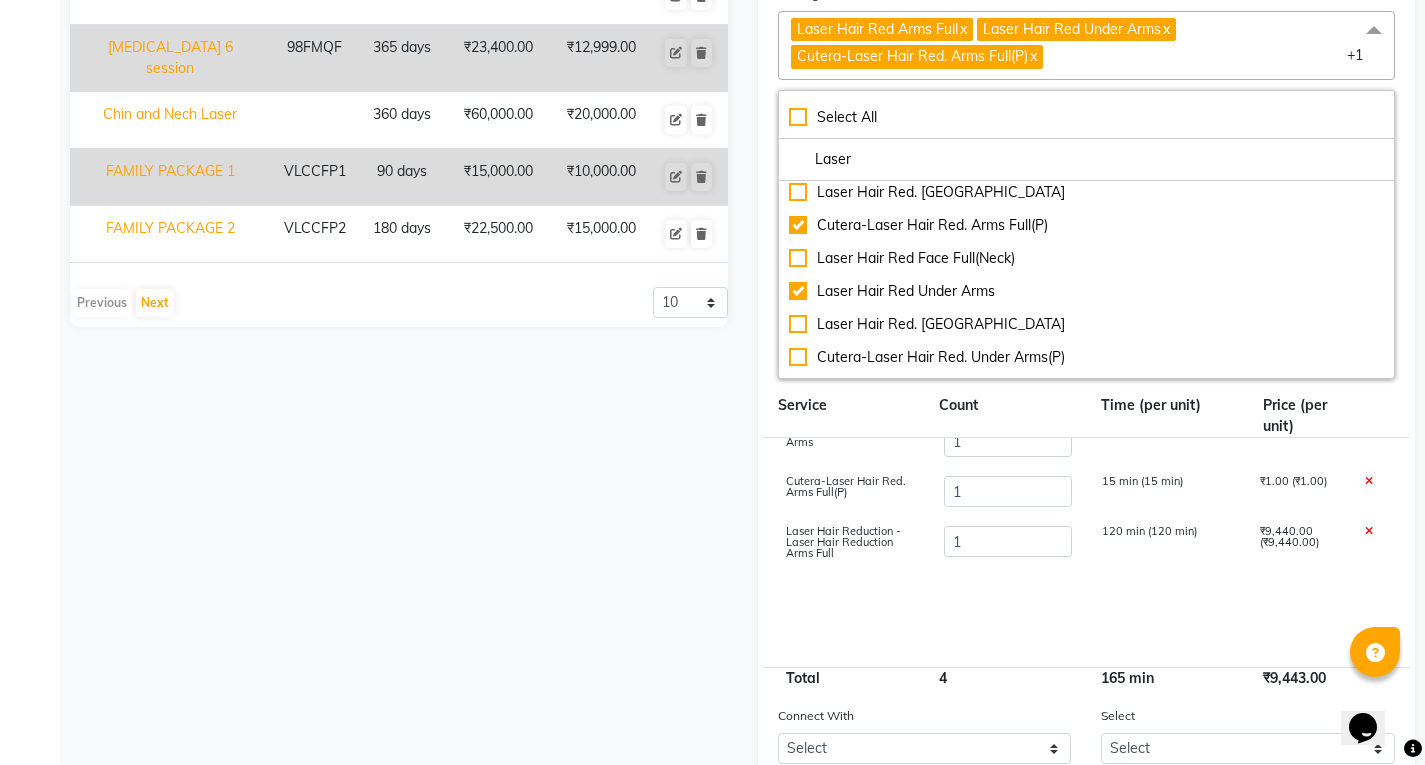 scroll, scrollTop: 482, scrollLeft: 0, axis: vertical 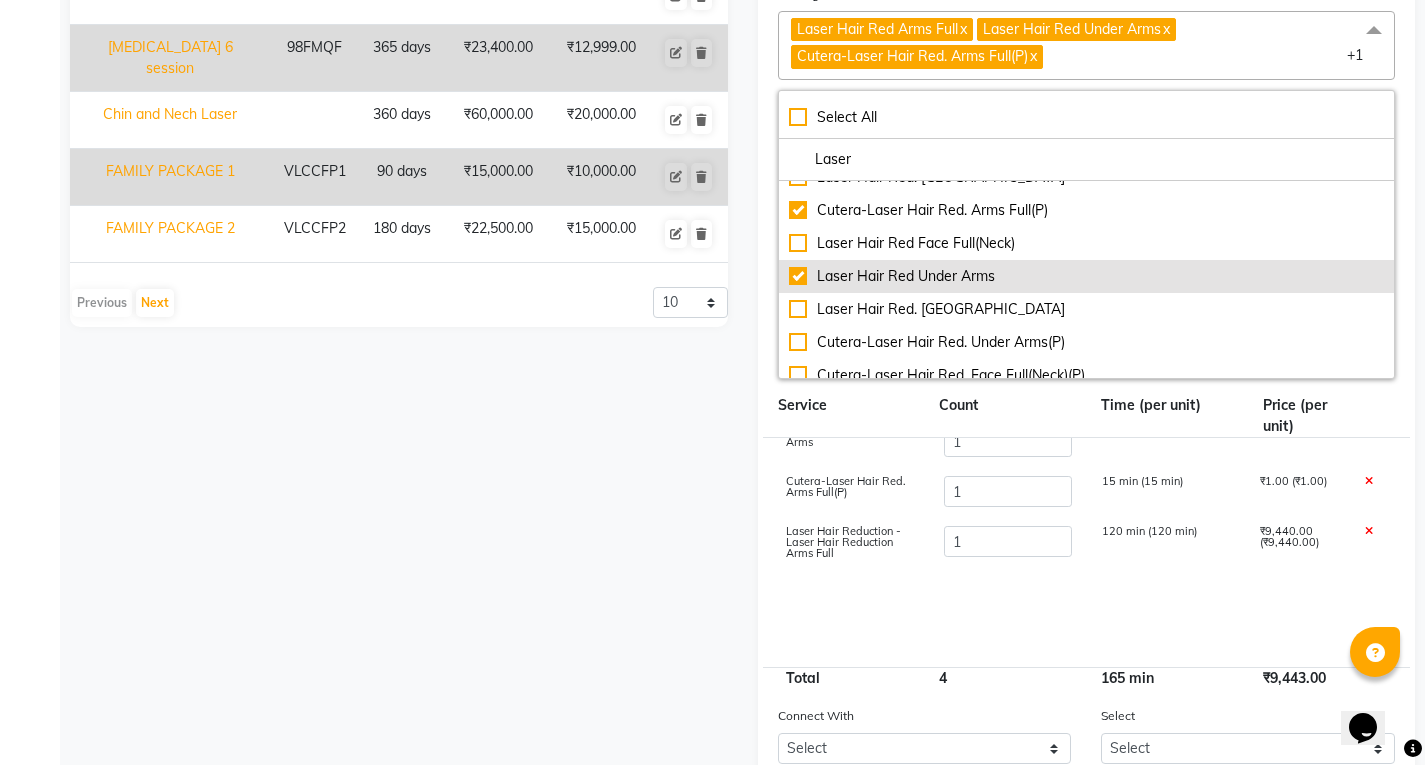 click on "Laser Hair Red Under Arms" 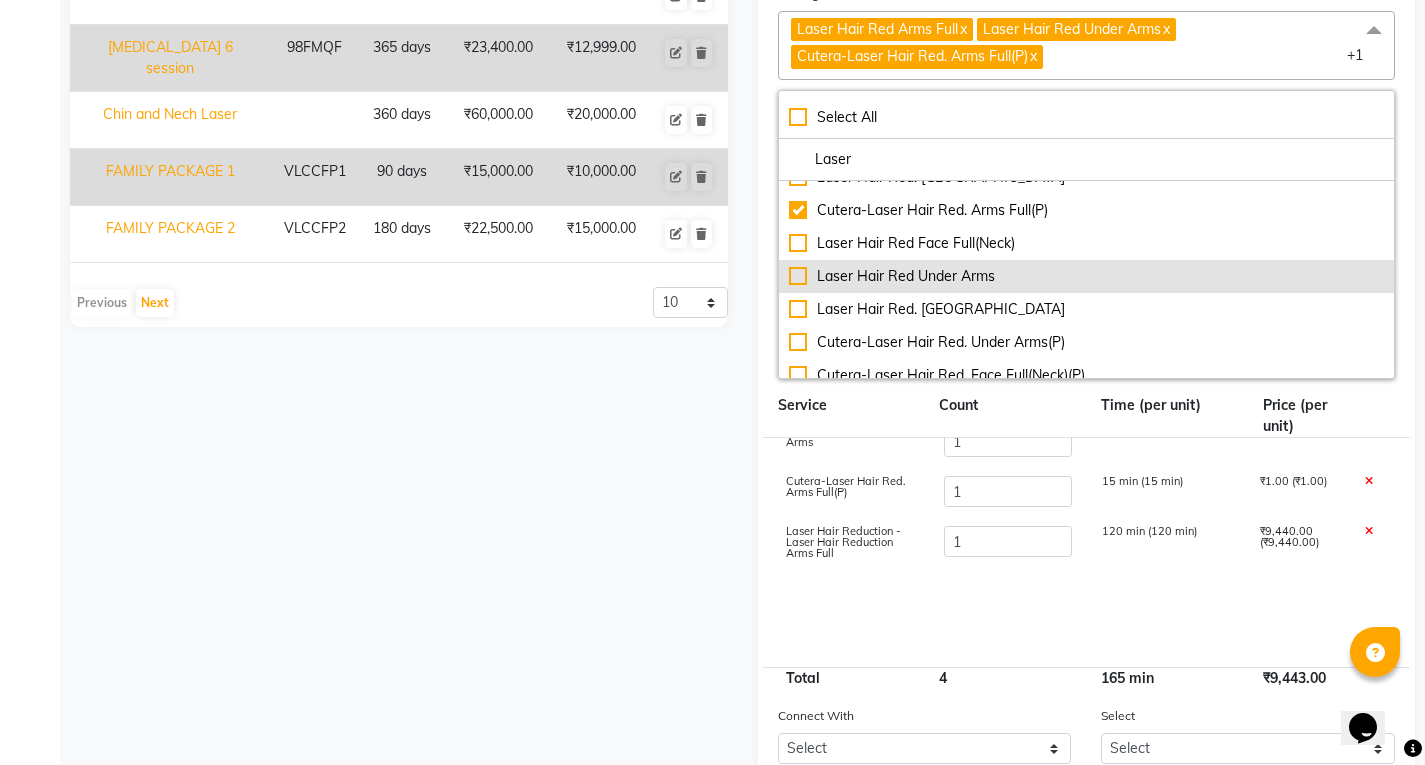 scroll, scrollTop: 20, scrollLeft: 0, axis: vertical 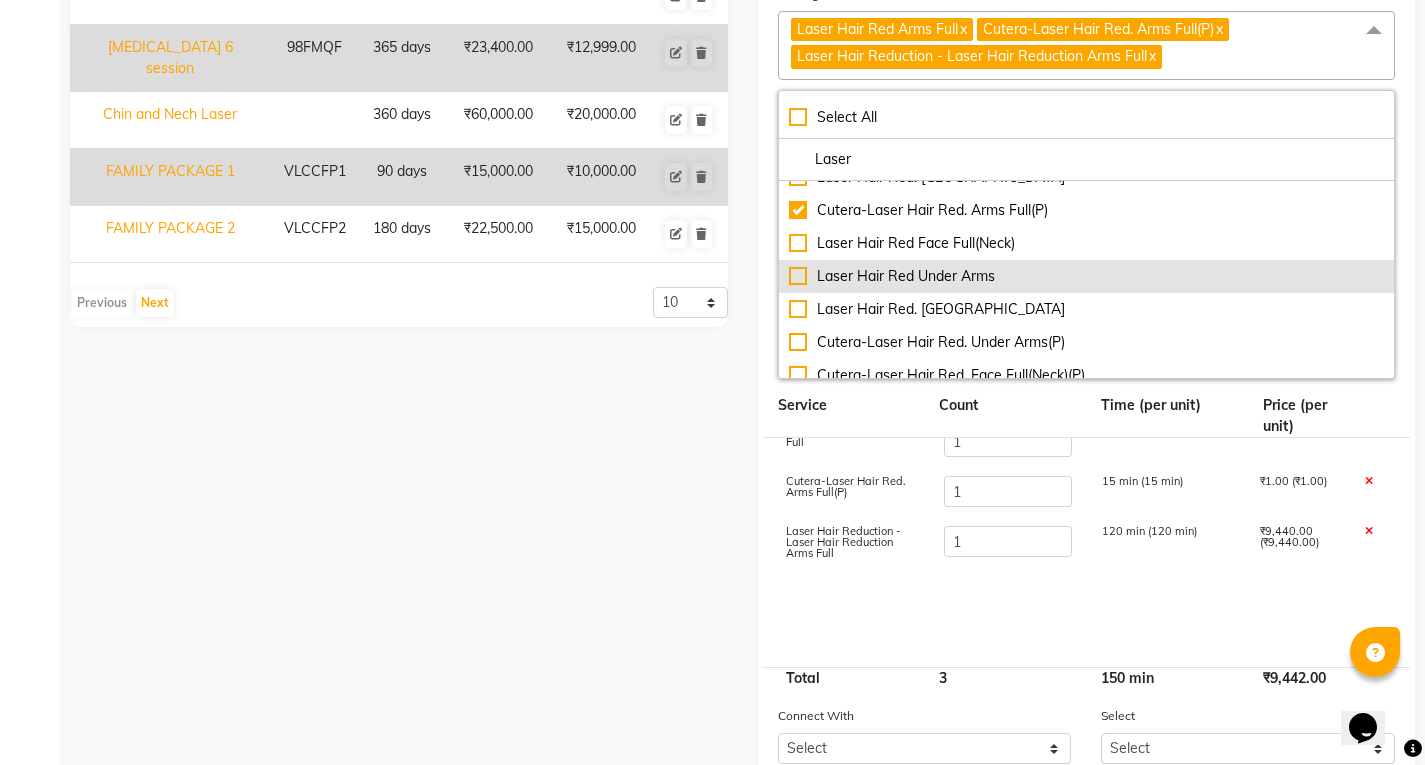 click on "Laser Hair Red Under Arms" 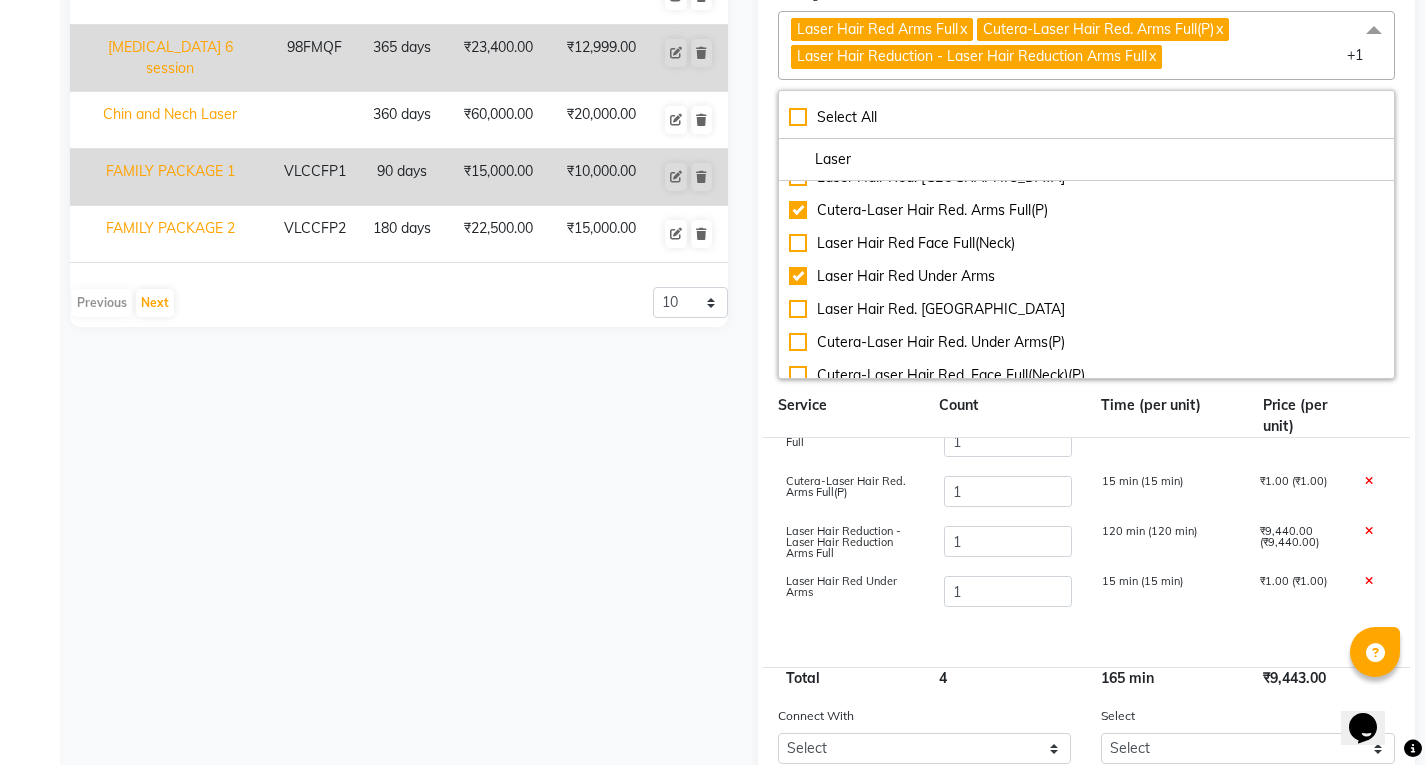 click 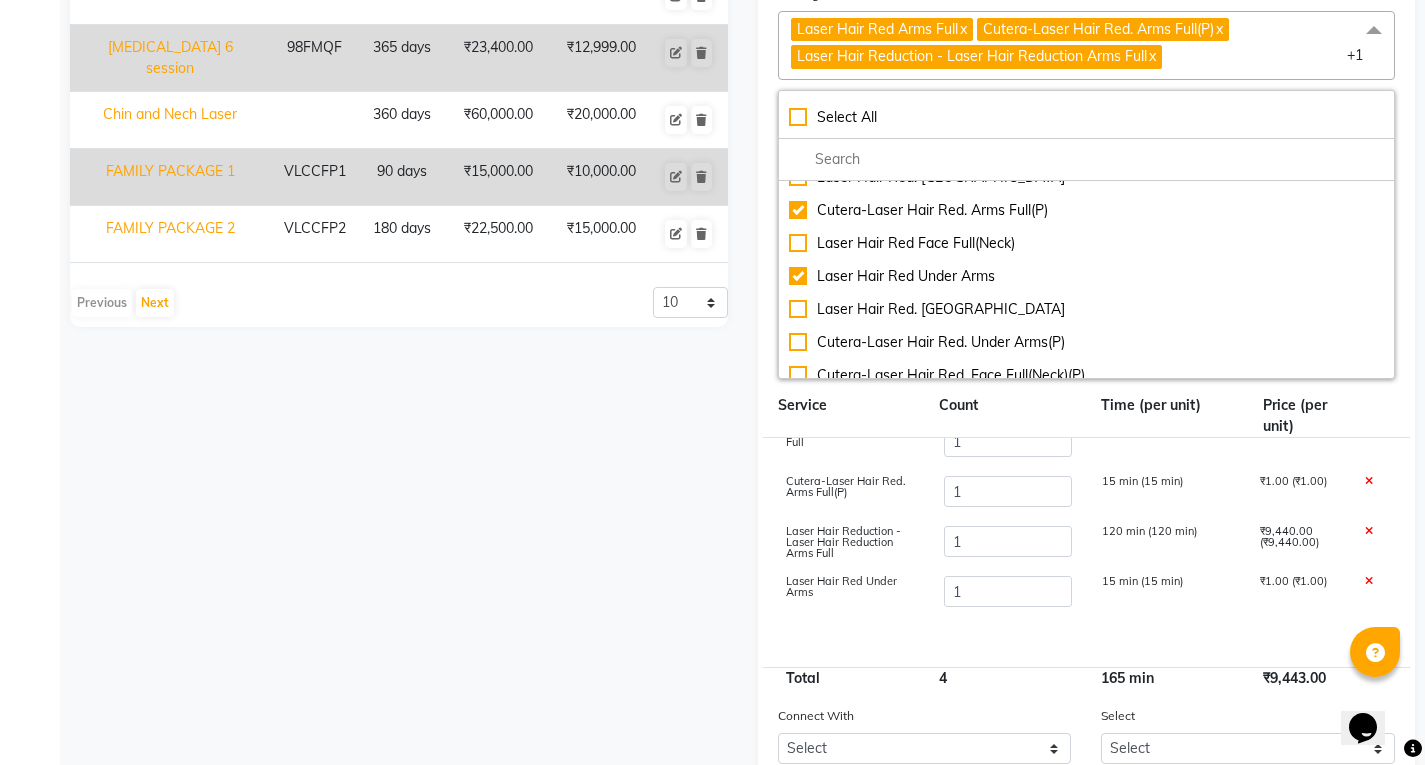 scroll, scrollTop: 424, scrollLeft: 0, axis: vertical 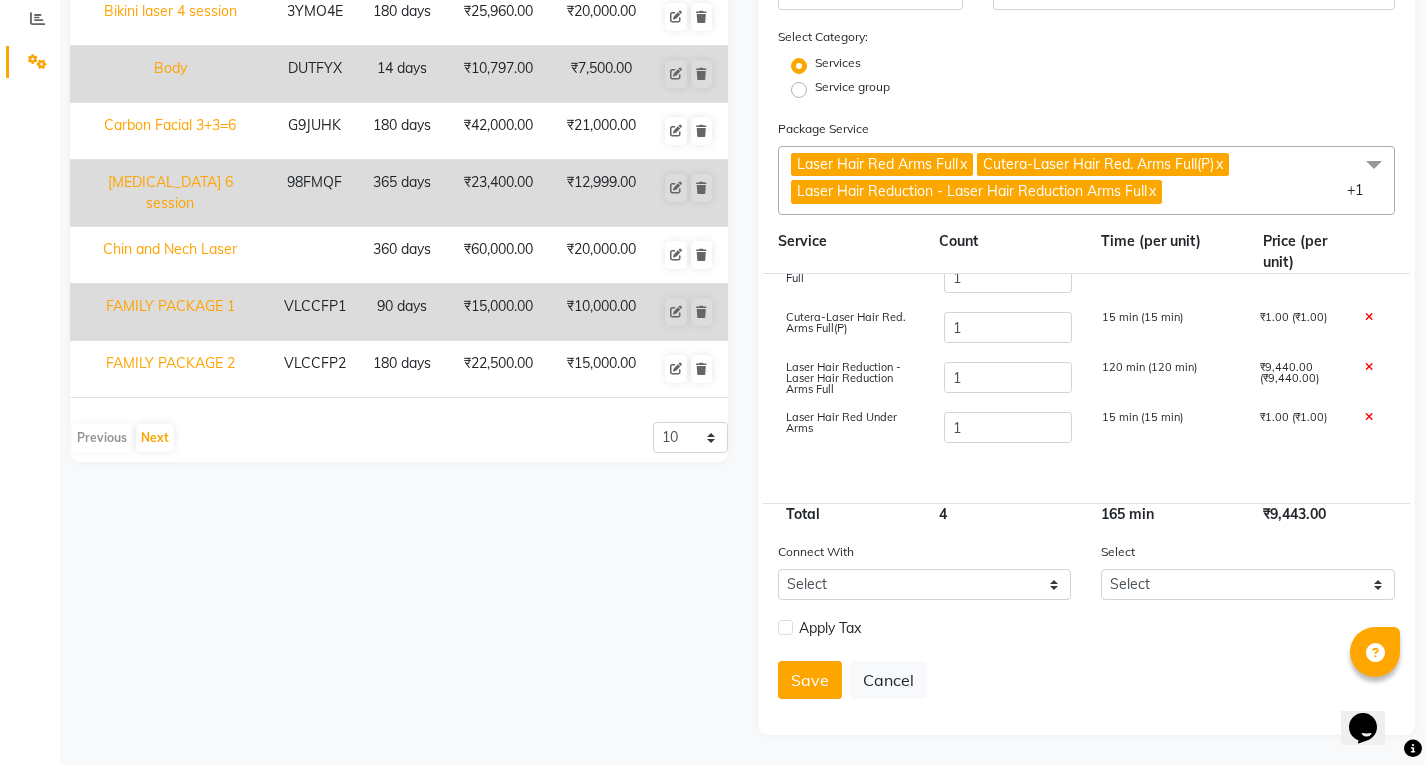 click 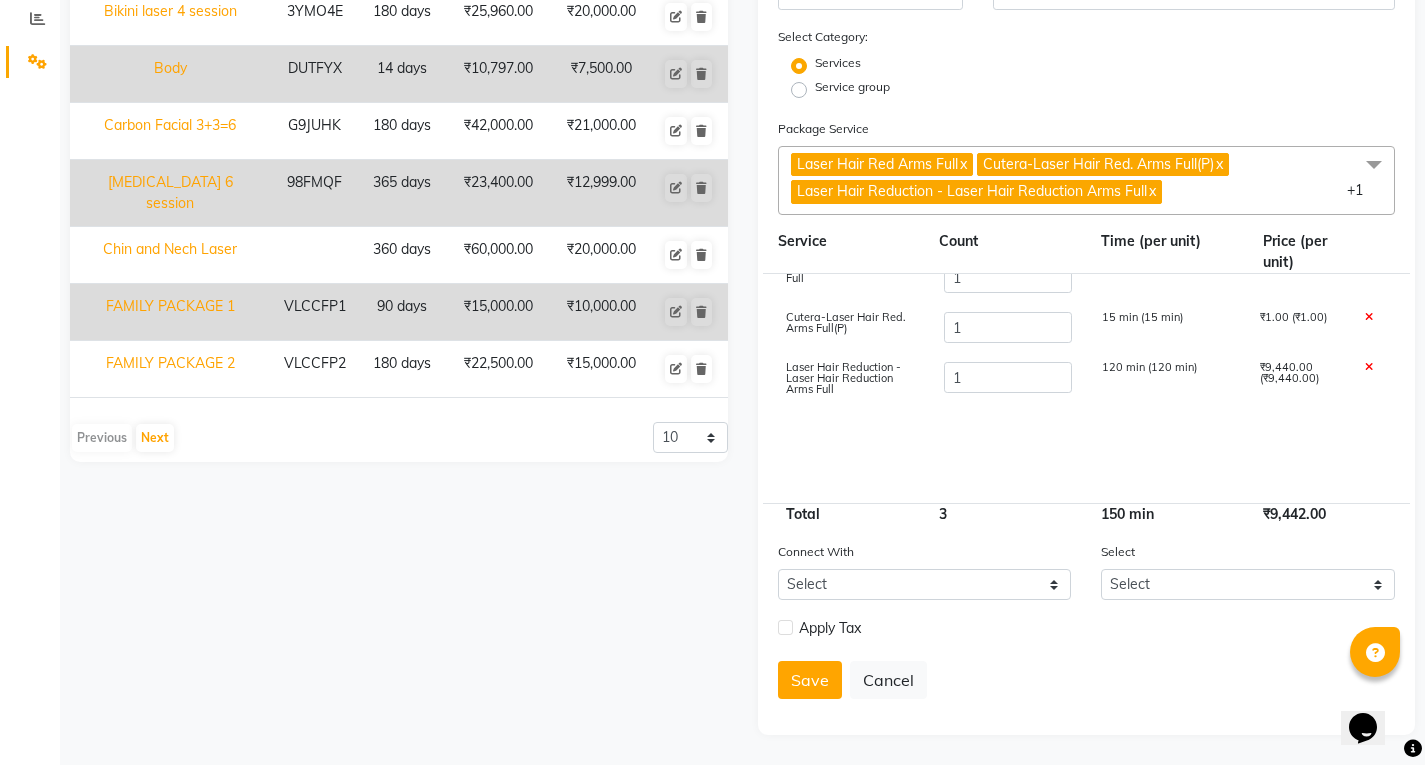 click 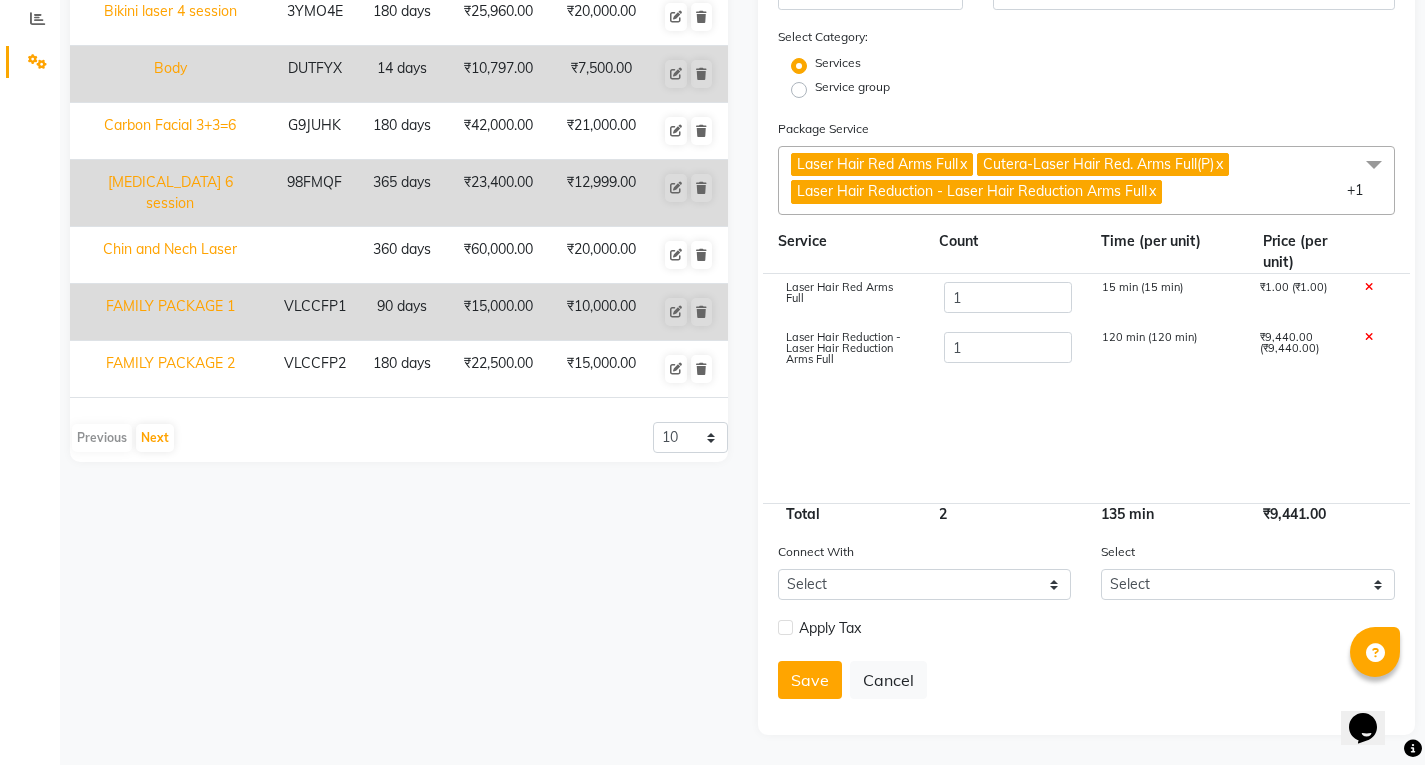 scroll, scrollTop: 0, scrollLeft: 0, axis: both 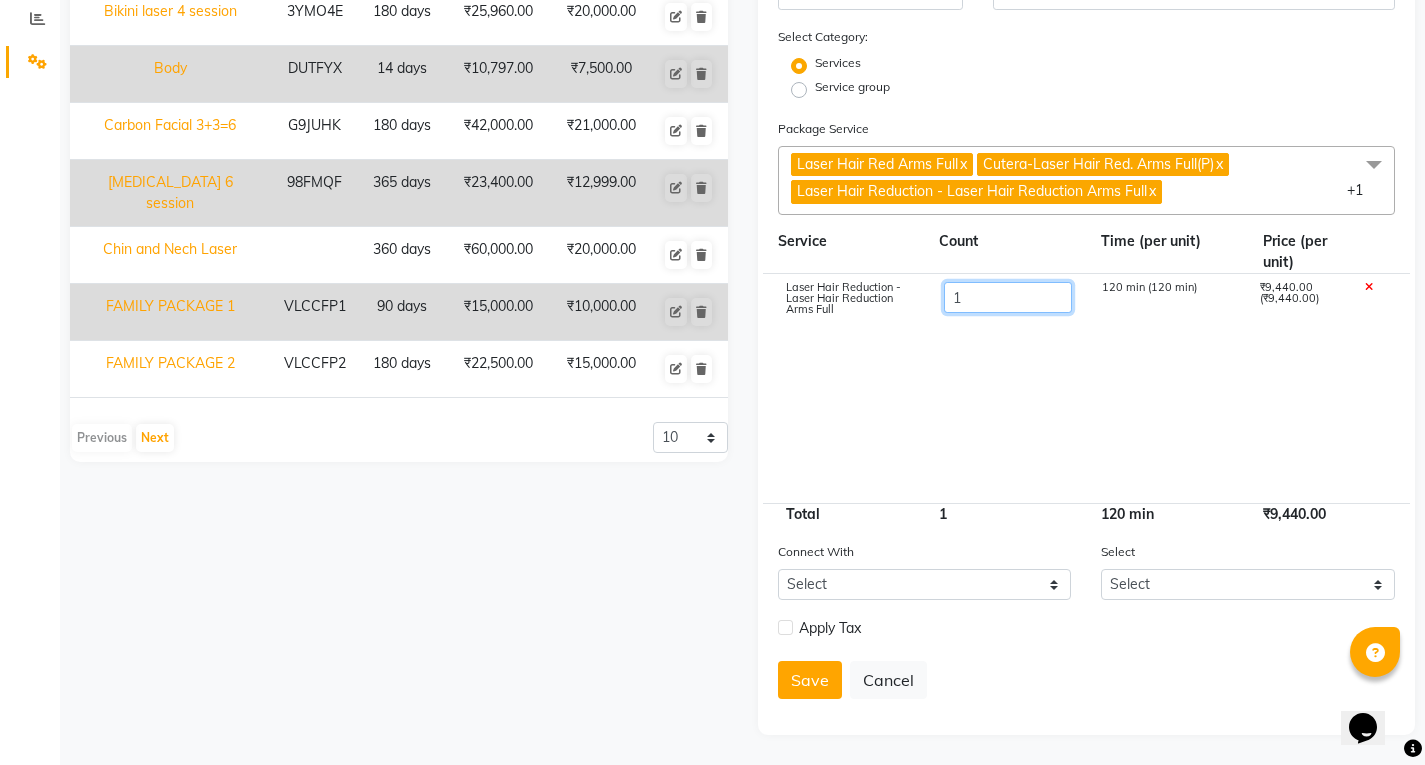 click on "1" 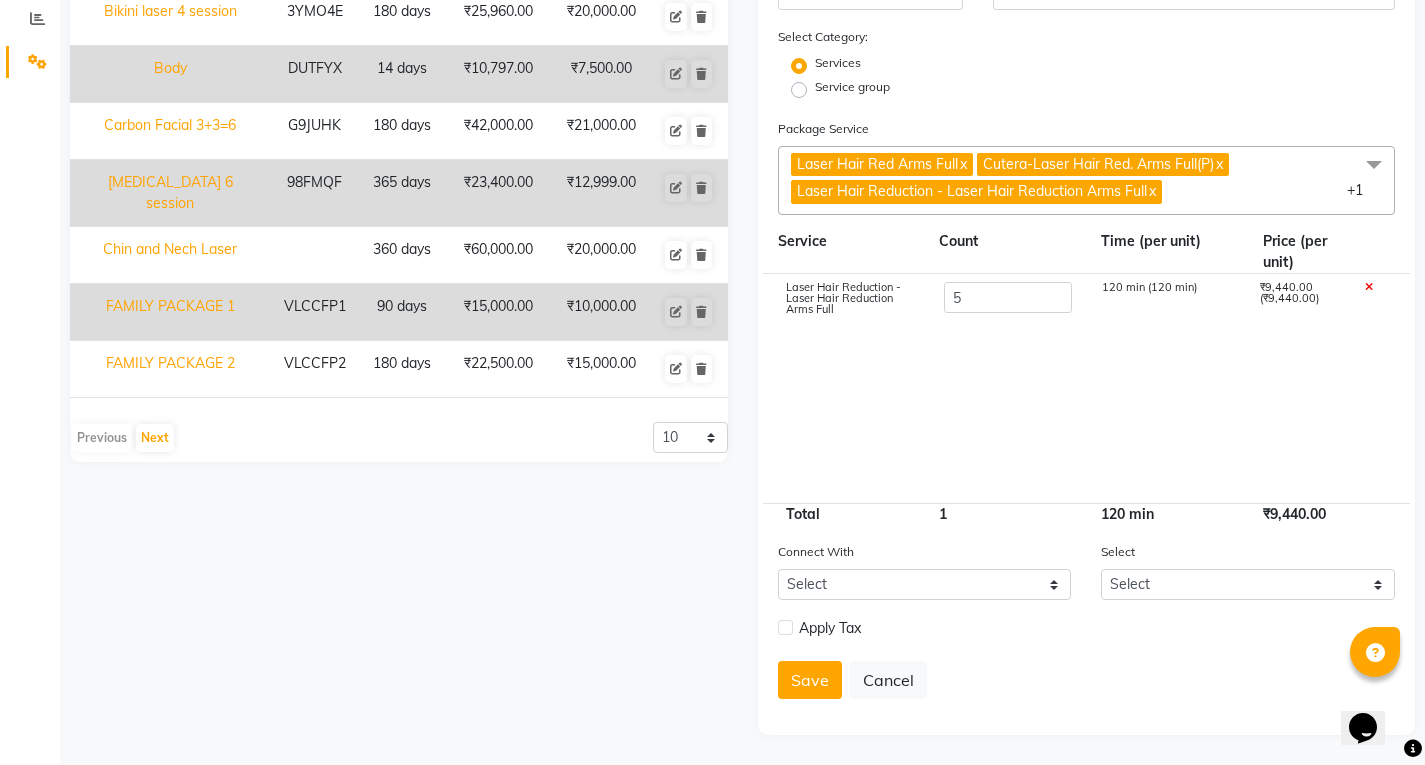 click on "Laser Hair Reduction - Laser Hair Reduction Arms Full 5 120 min (120 min) ₹9,440.00 (₹9,440.00)" 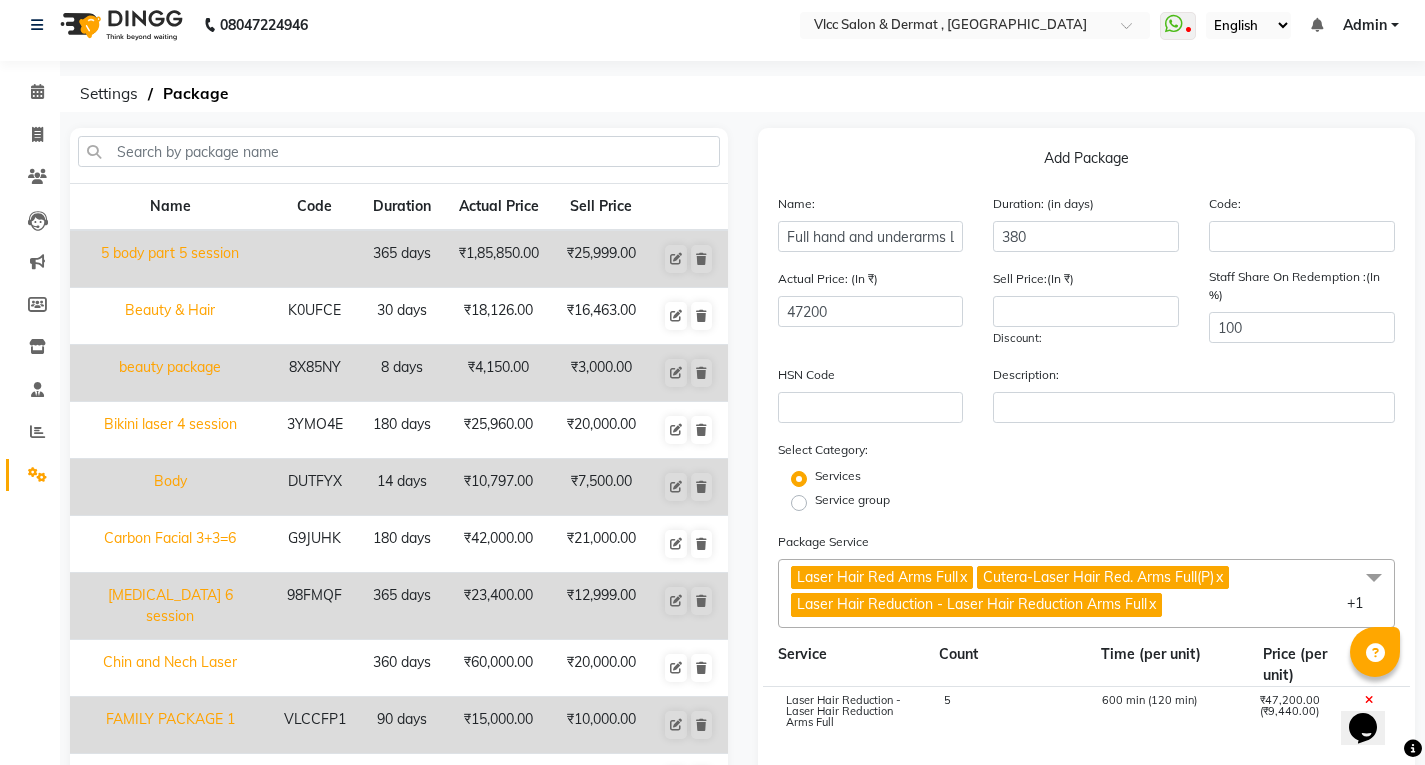 scroll, scrollTop: 0, scrollLeft: 0, axis: both 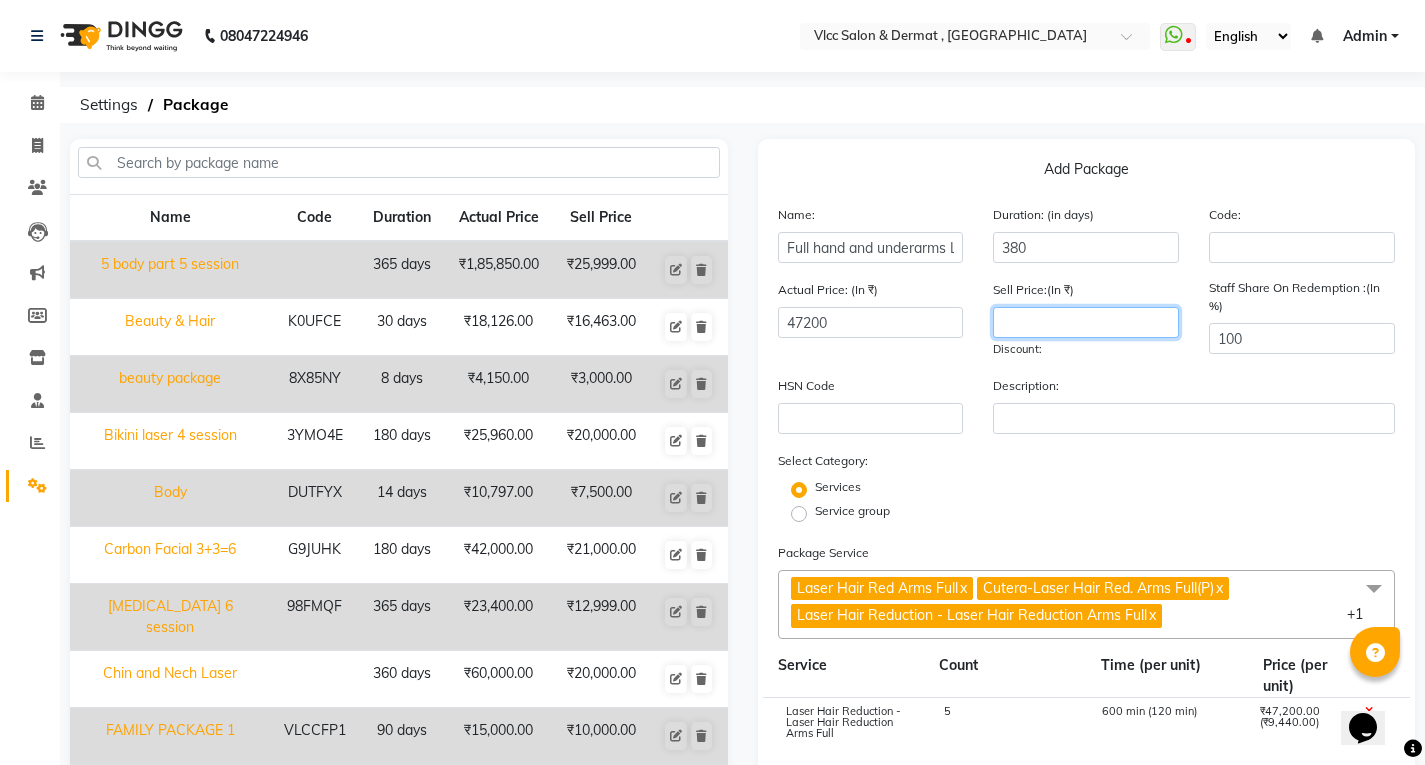 click 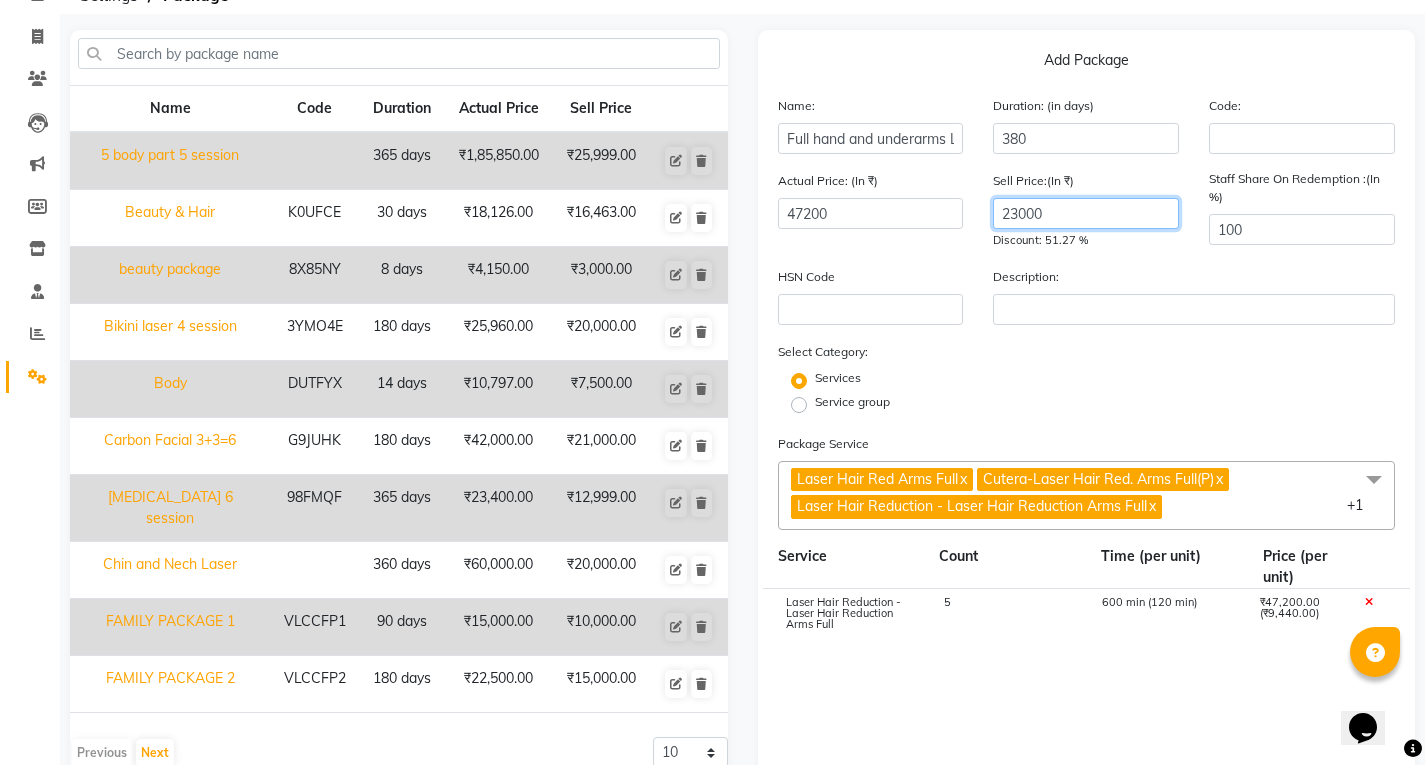 scroll, scrollTop: 0, scrollLeft: 0, axis: both 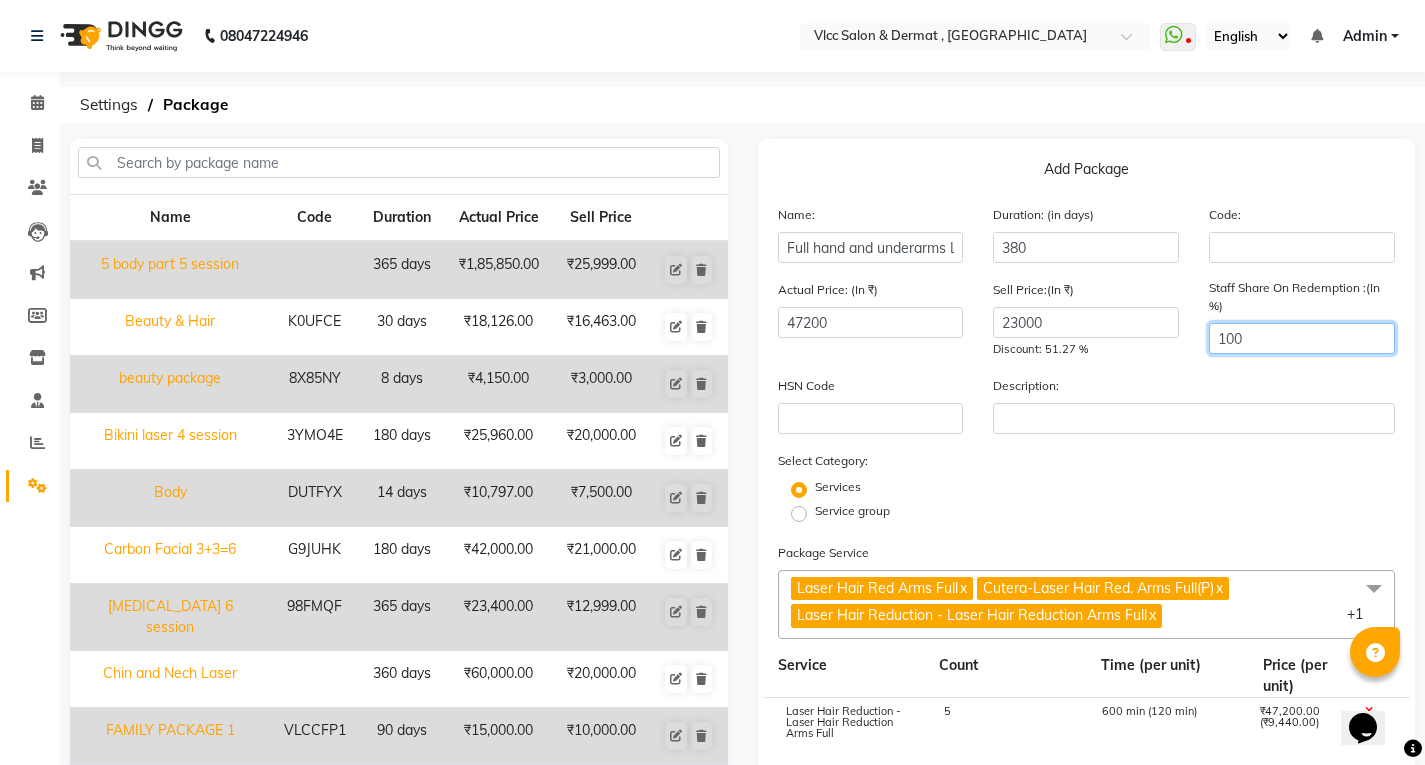 click on "100" 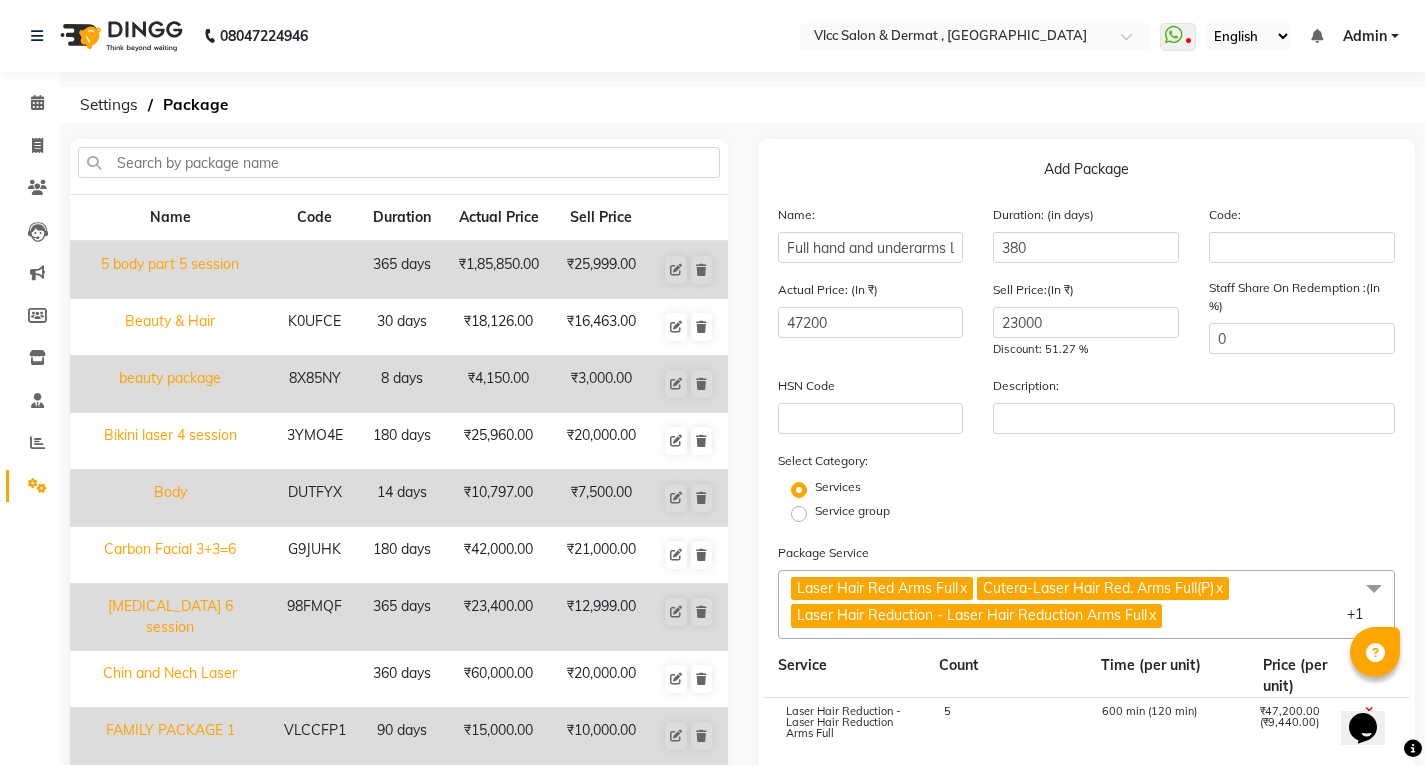 click on "Actual Price: (In ₹) 47200 Sell Price:(In ₹) 23000 Discount: 51.27 % Staff Share On Redemption :(In %) 0" 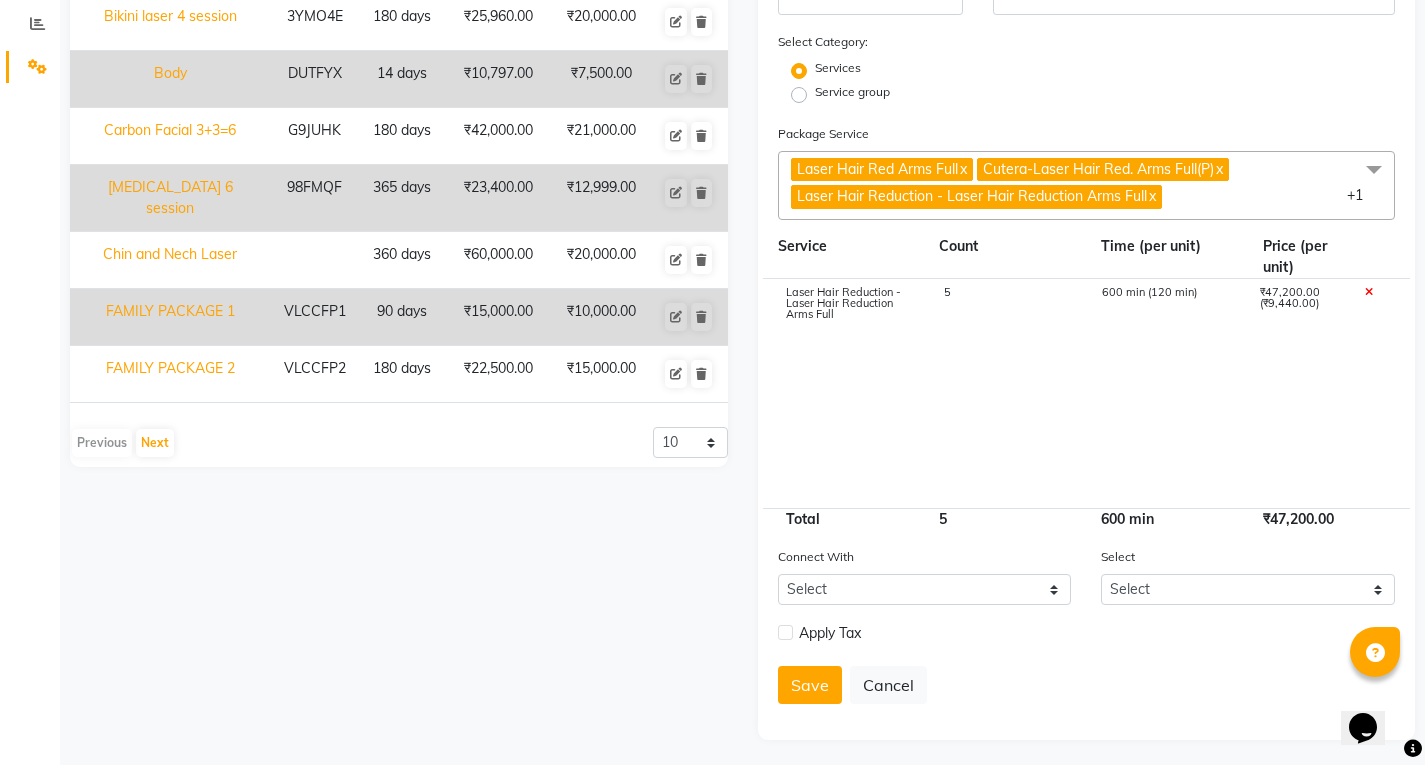 scroll, scrollTop: 424, scrollLeft: 0, axis: vertical 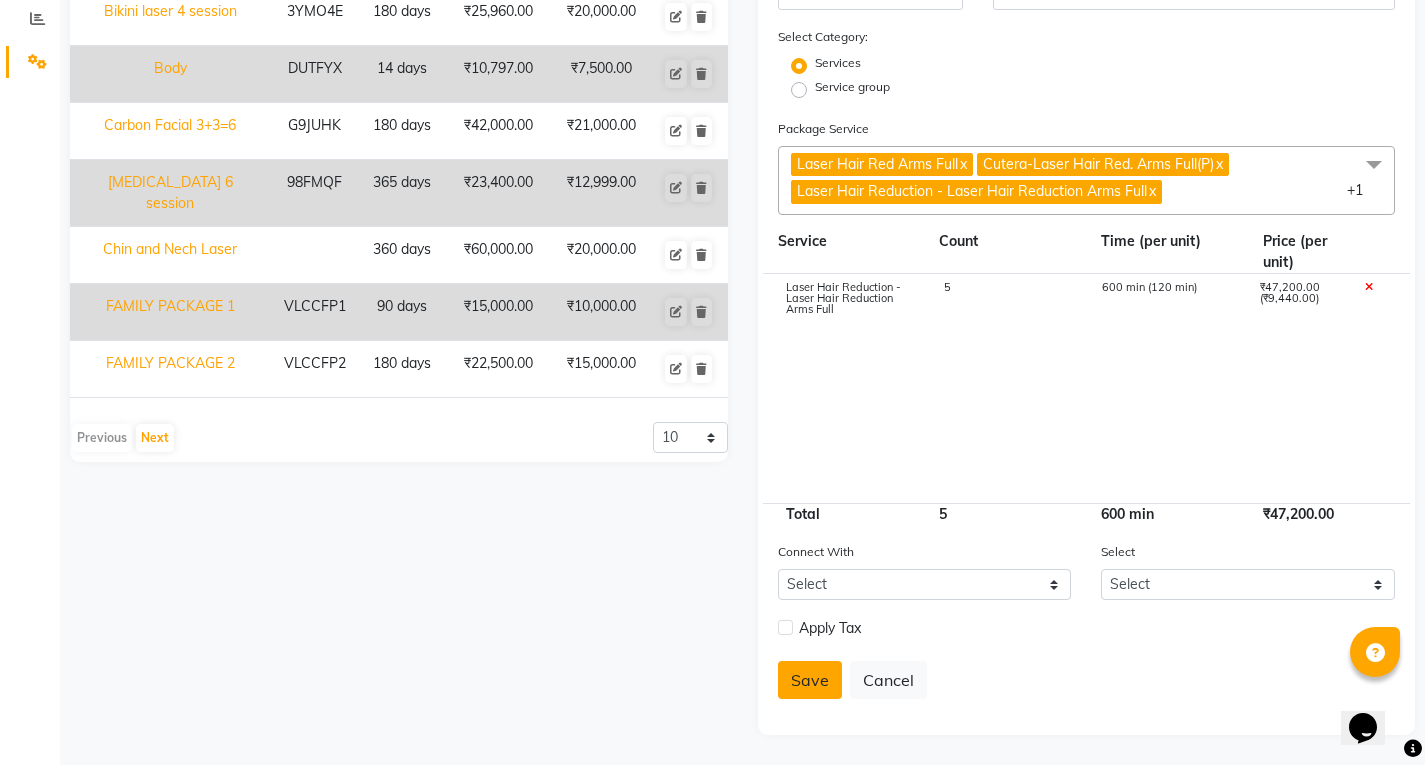 click on "Save" 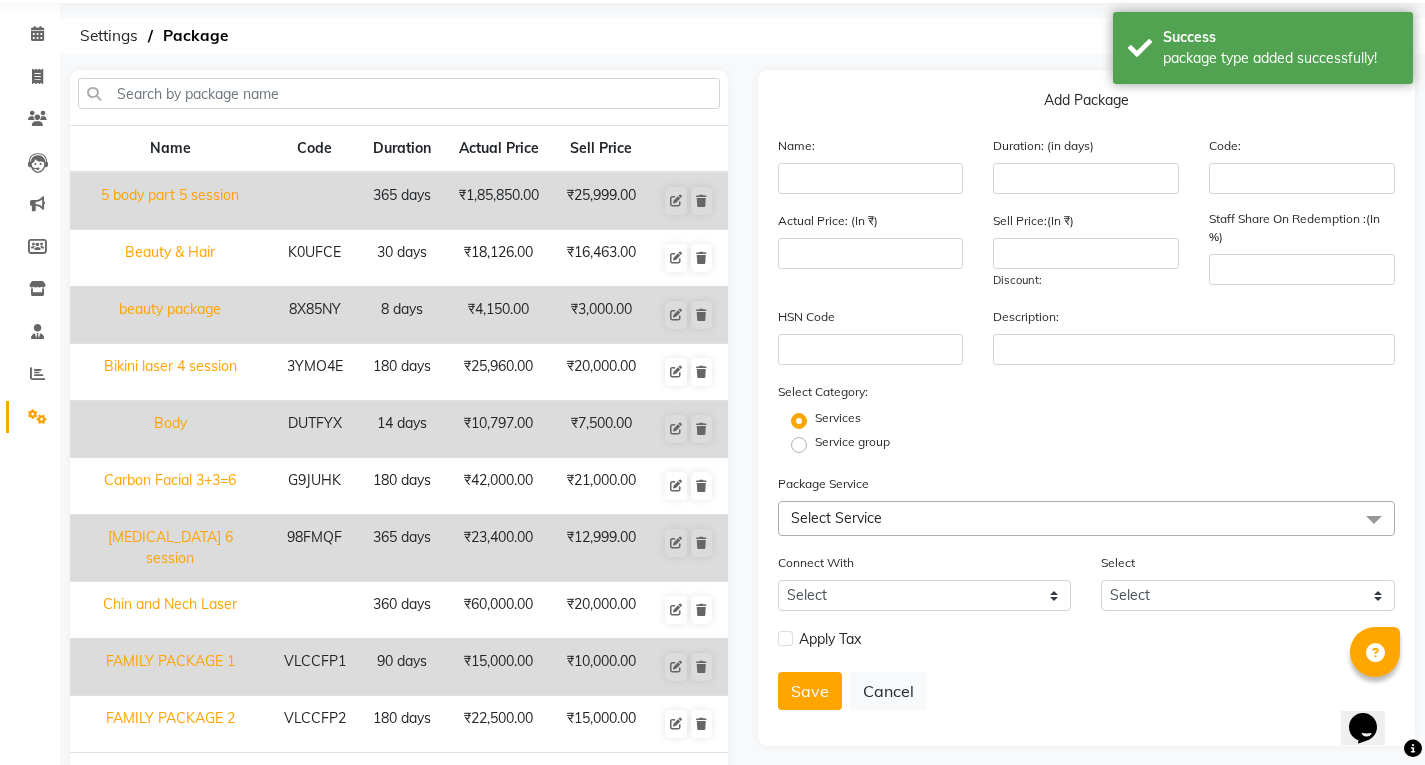 scroll, scrollTop: 0, scrollLeft: 0, axis: both 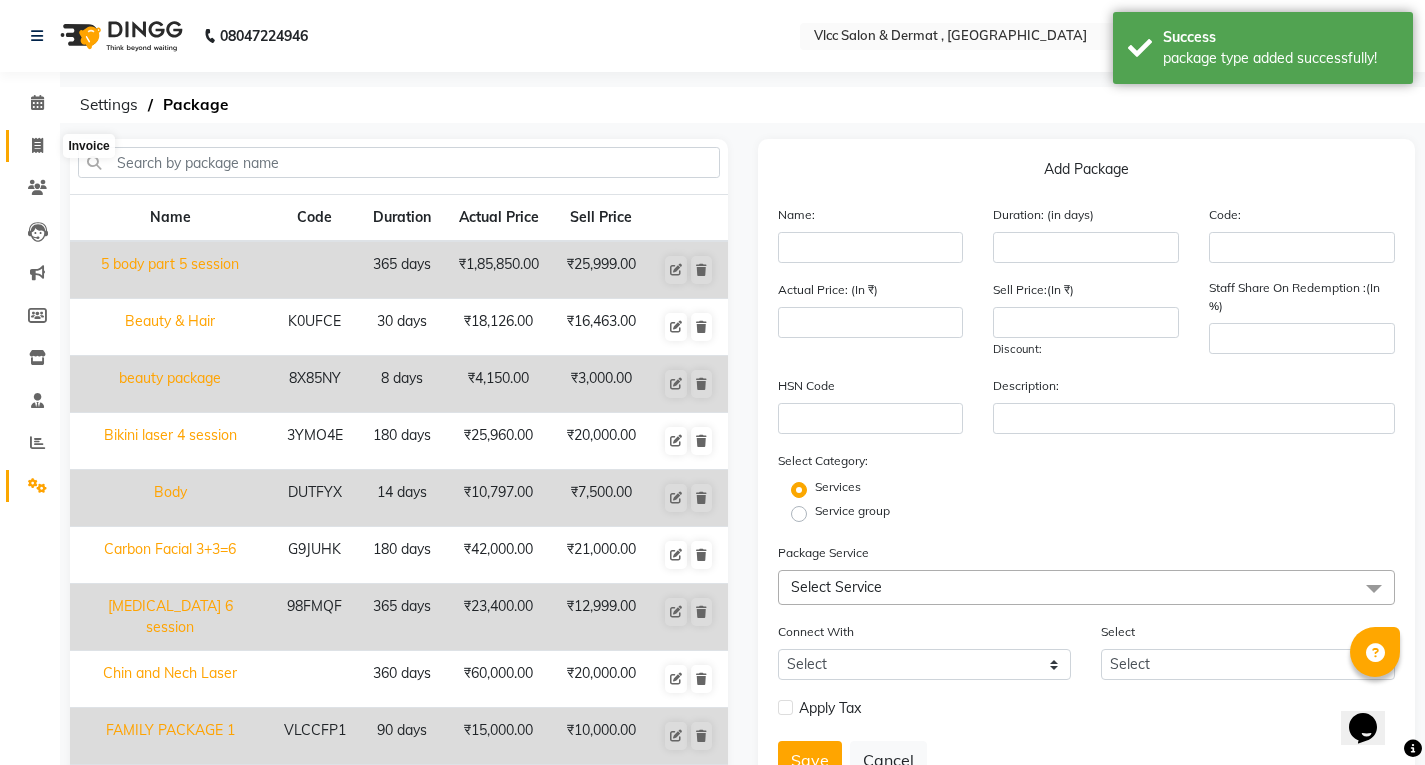 click 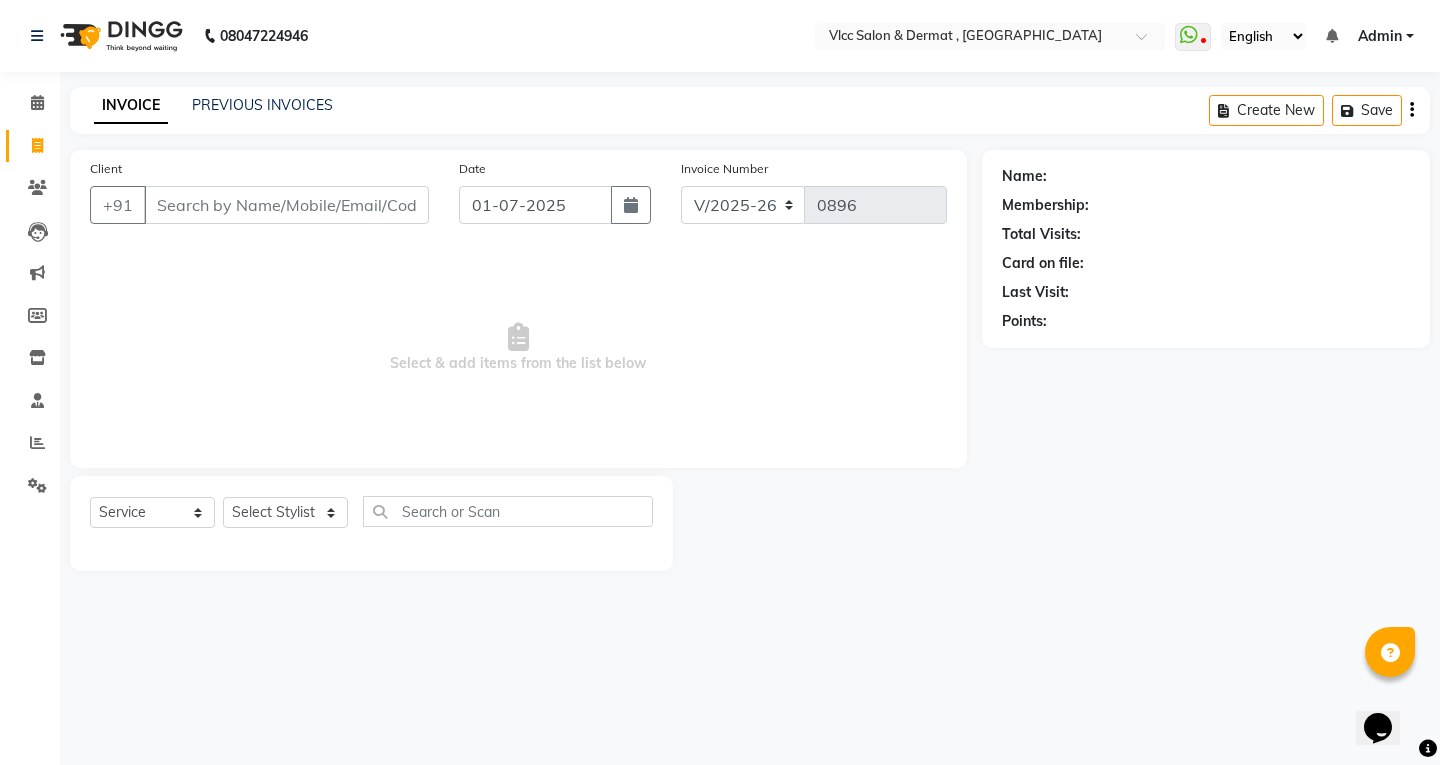 click on "Client" at bounding box center [286, 205] 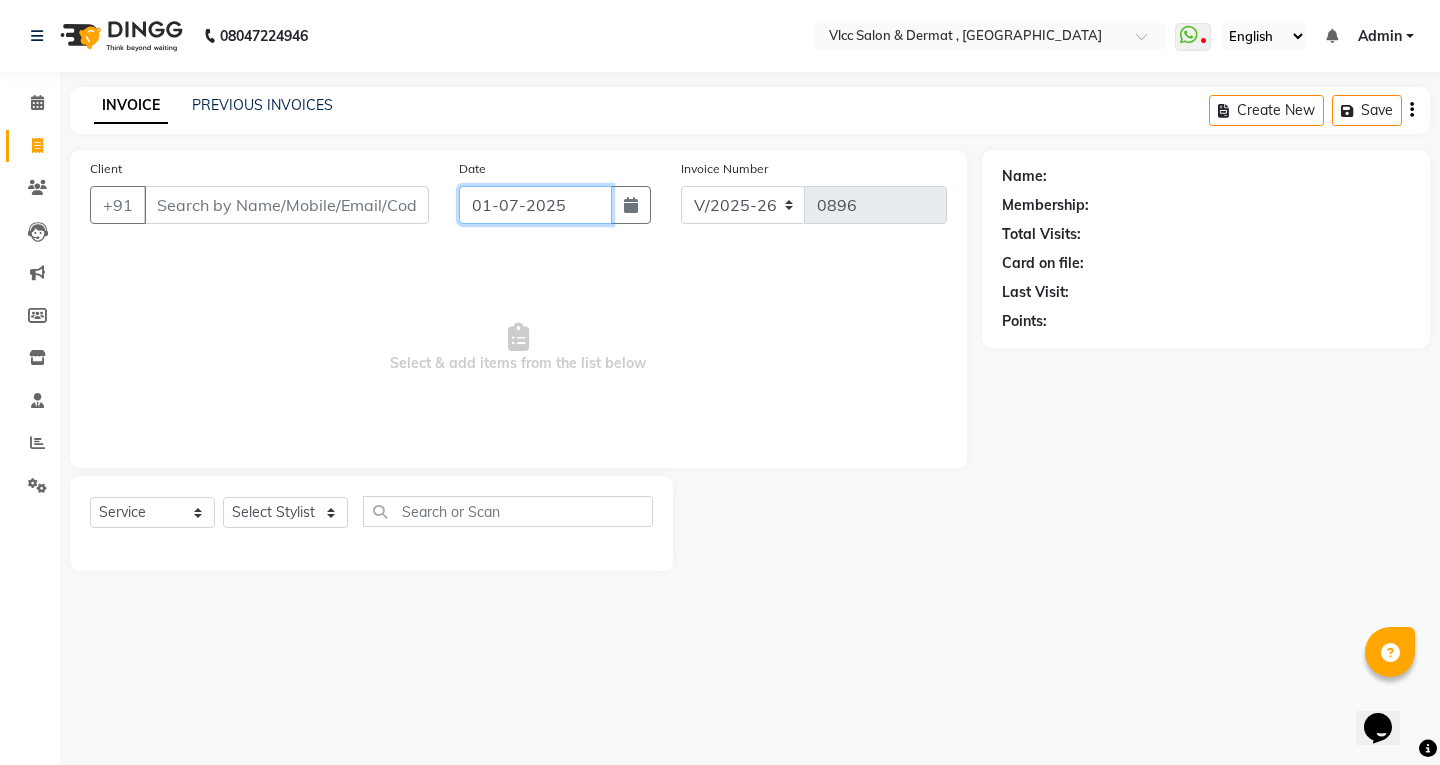 click on "01-07-2025" 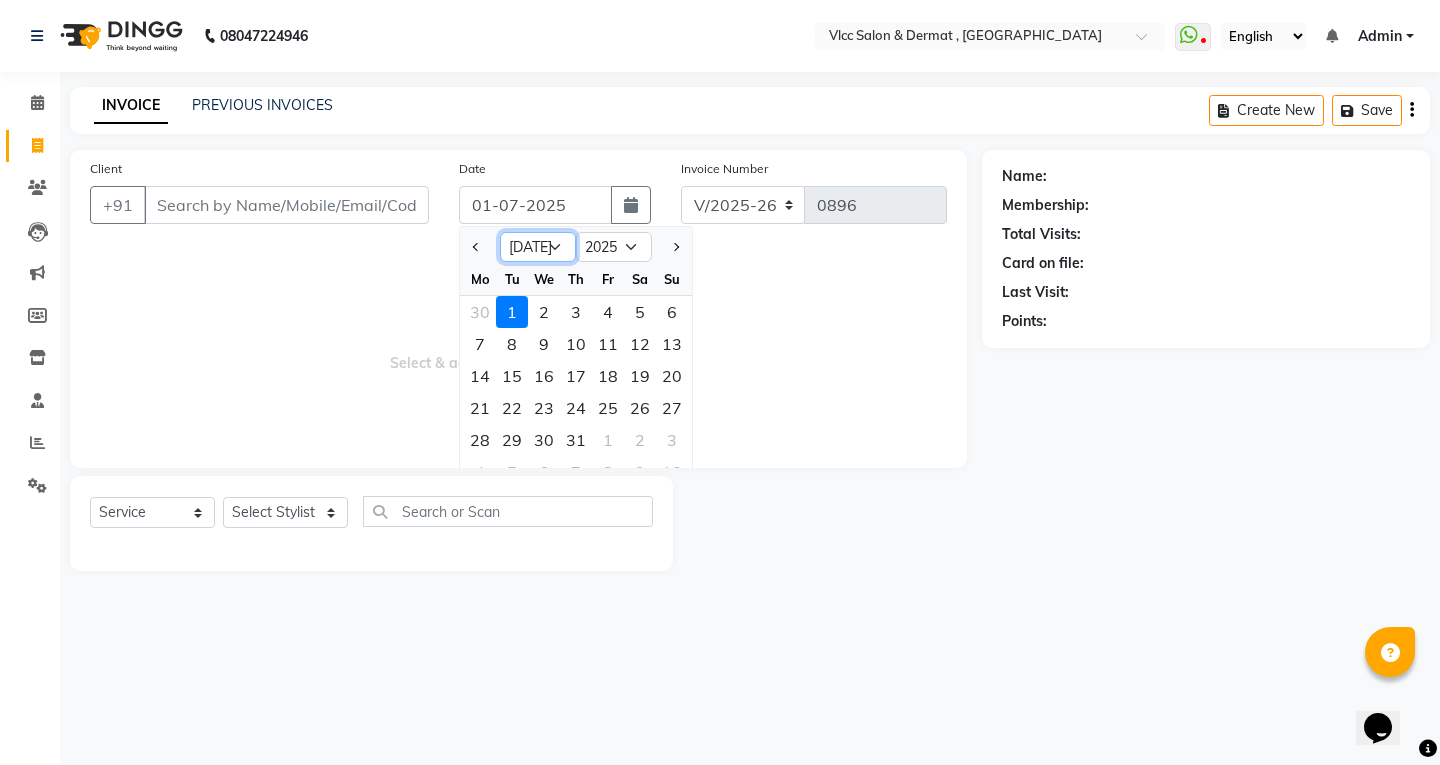 click on "Jan Feb Mar Apr May Jun [DATE] Aug Sep Oct Nov Dec" 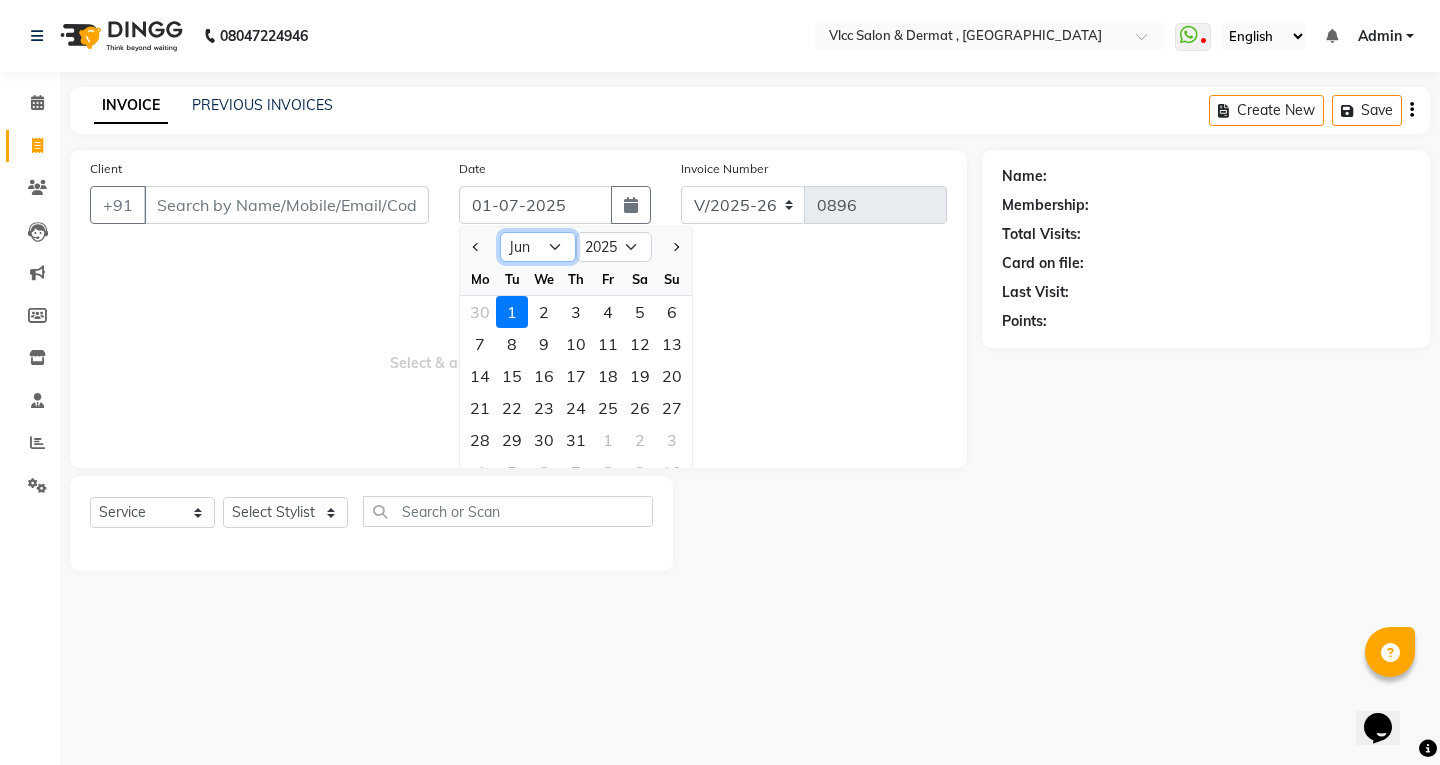 click on "Jan Feb Mar Apr May Jun [DATE] Aug Sep Oct Nov Dec" 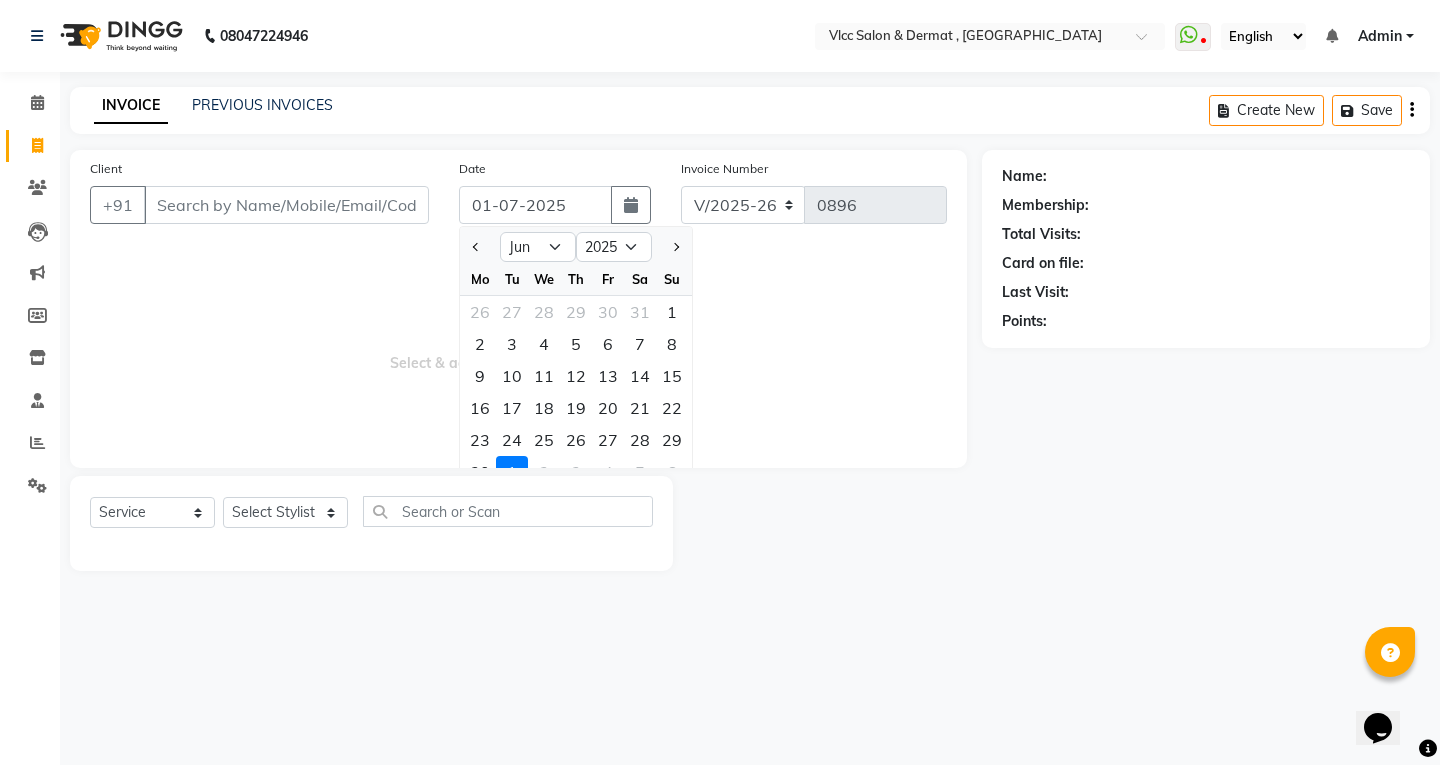 click on "28" 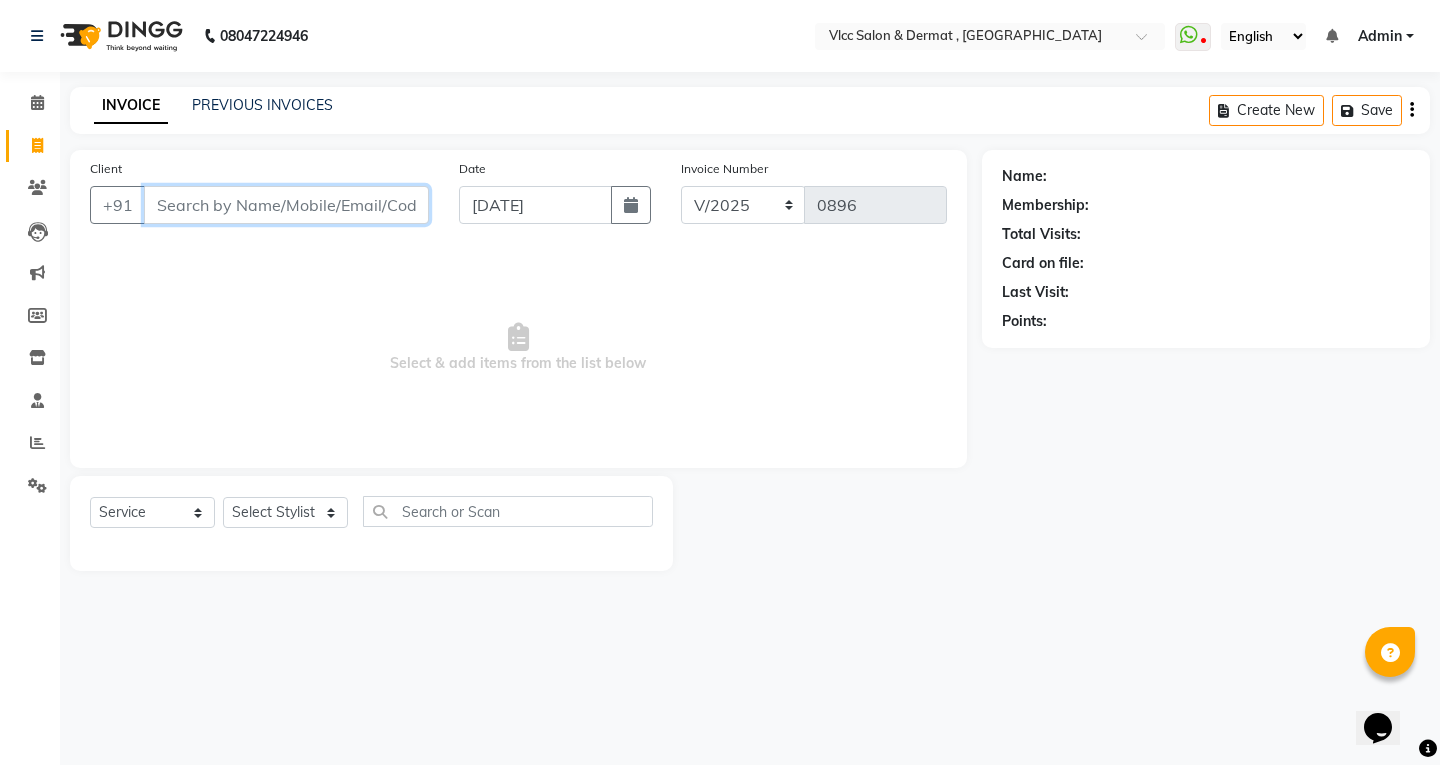 click on "Client" at bounding box center [286, 205] 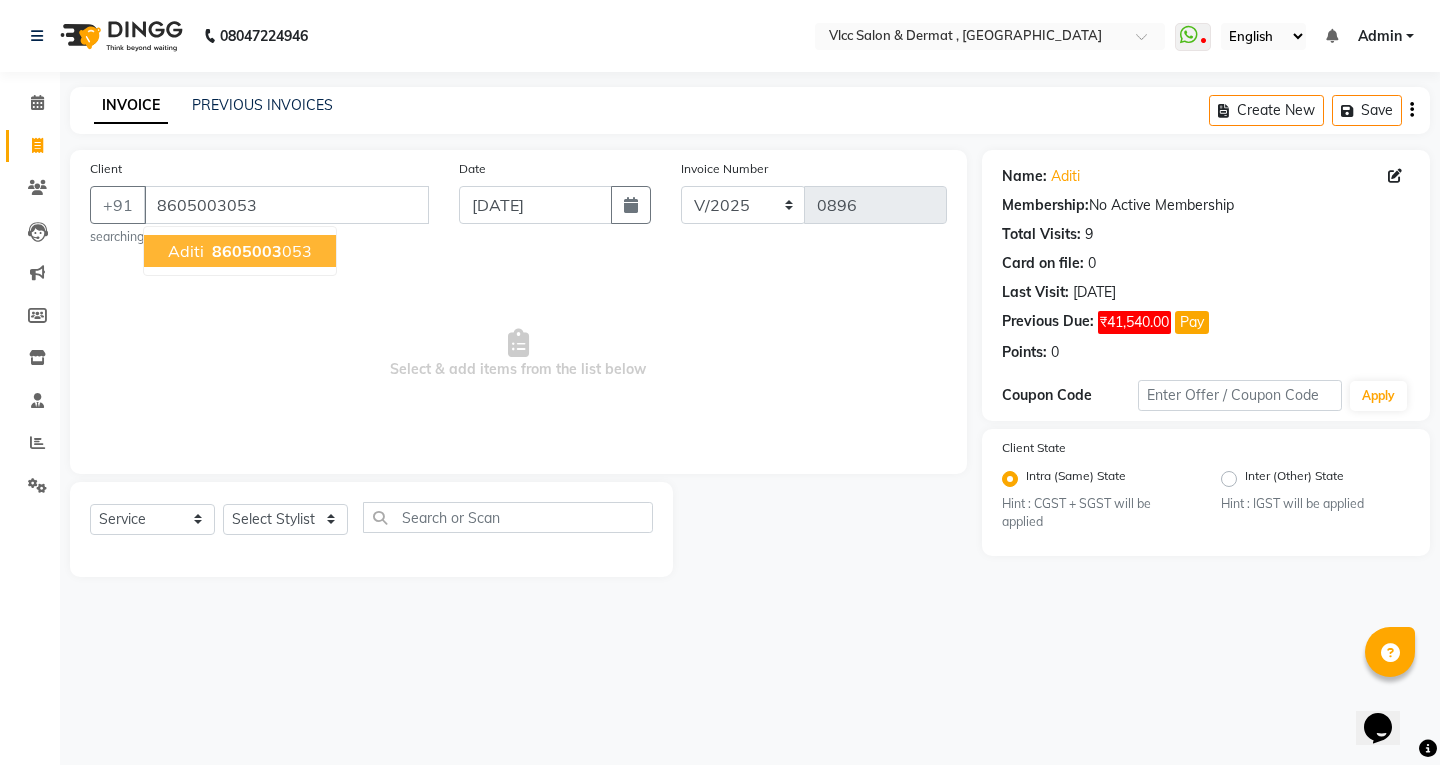 click on "8605003" at bounding box center [247, 251] 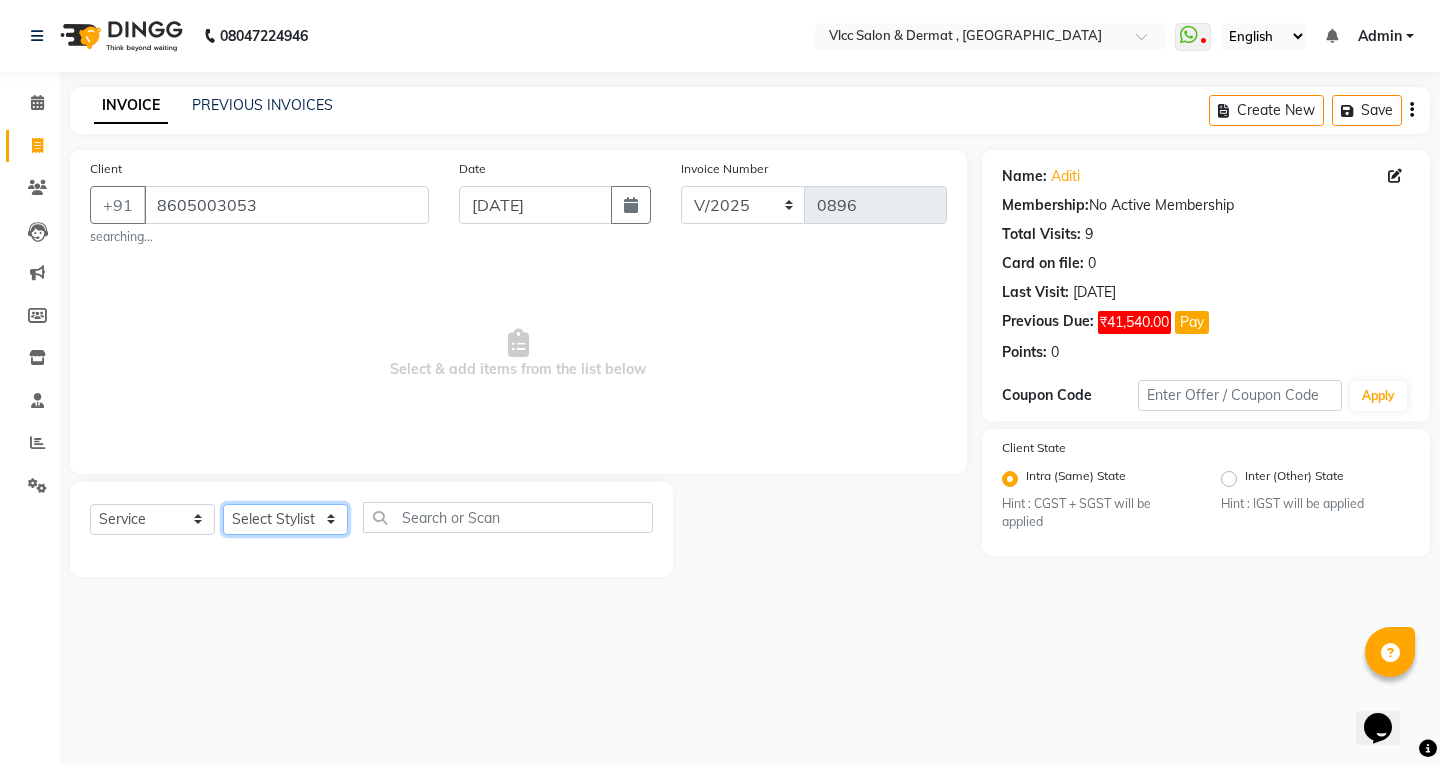 click on "Select Stylist [PERSON_NAME] [PERSON_NAME] [PERSON_NAME] [PERSON_NAME] [PERSON_NAME] [PERSON_NAME] [PERSON_NAME] Radha [PERSON_NAME] [PERSON_NAME] [PERSON_NAME] Vidya" 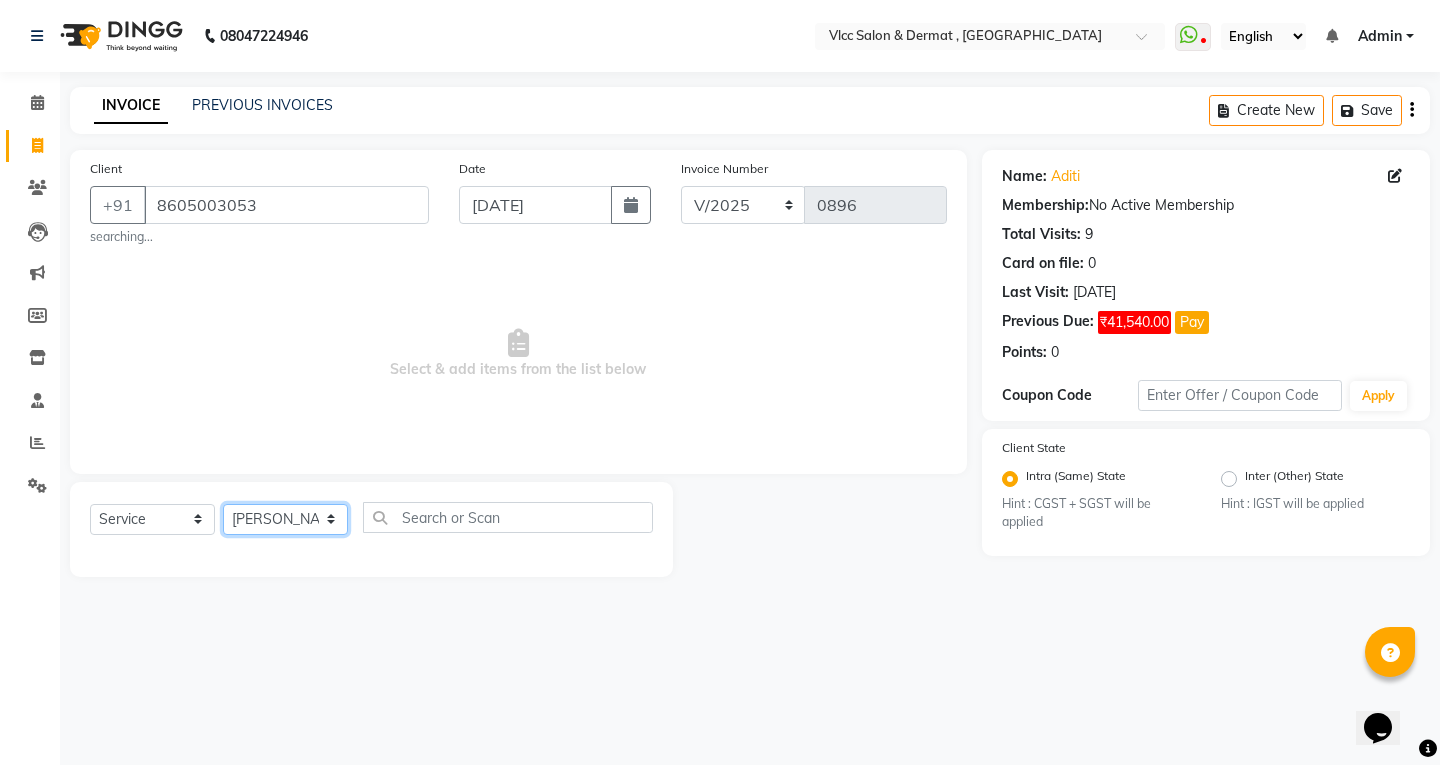 click on "Select Stylist [PERSON_NAME] [PERSON_NAME] [PERSON_NAME] [PERSON_NAME] [PERSON_NAME] [PERSON_NAME] [PERSON_NAME] Radha [PERSON_NAME] [PERSON_NAME] [PERSON_NAME] Vidya" 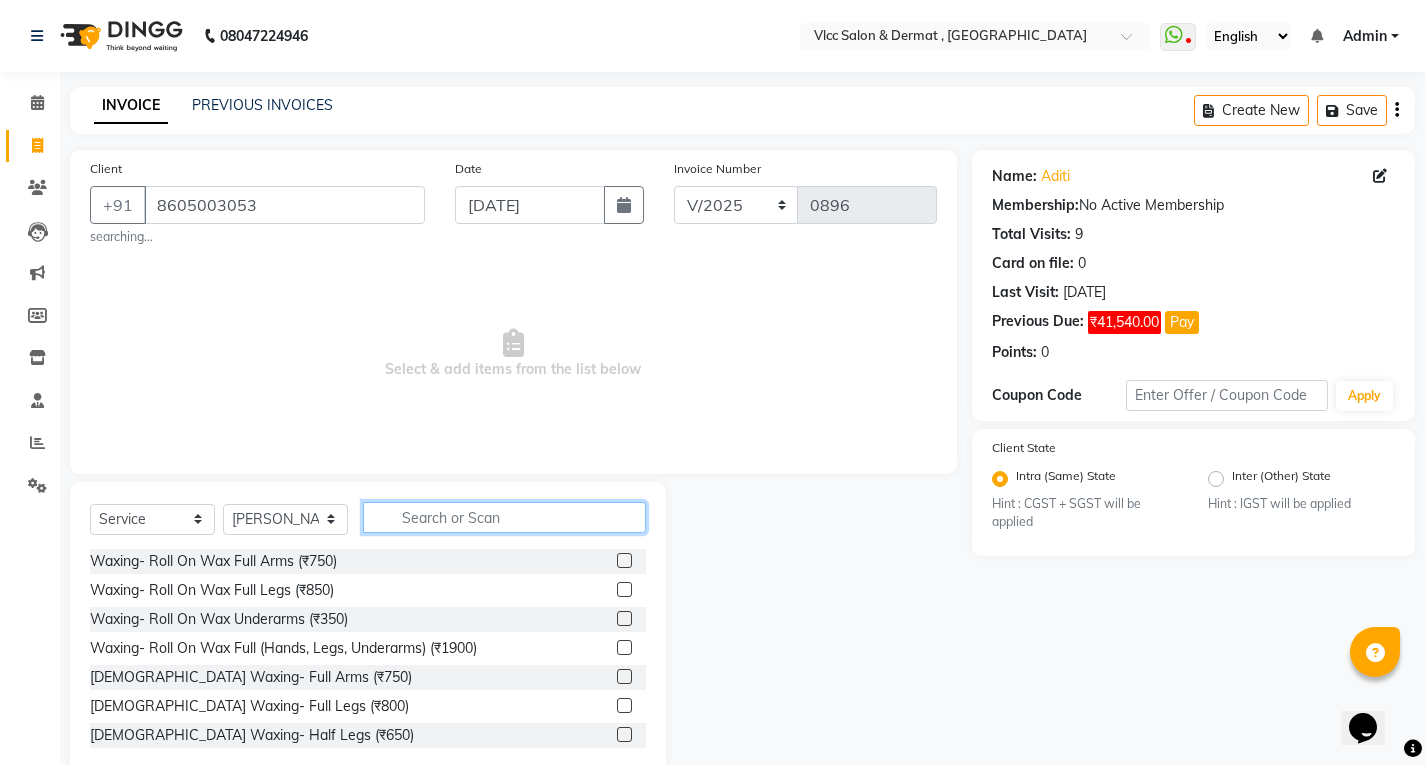 click 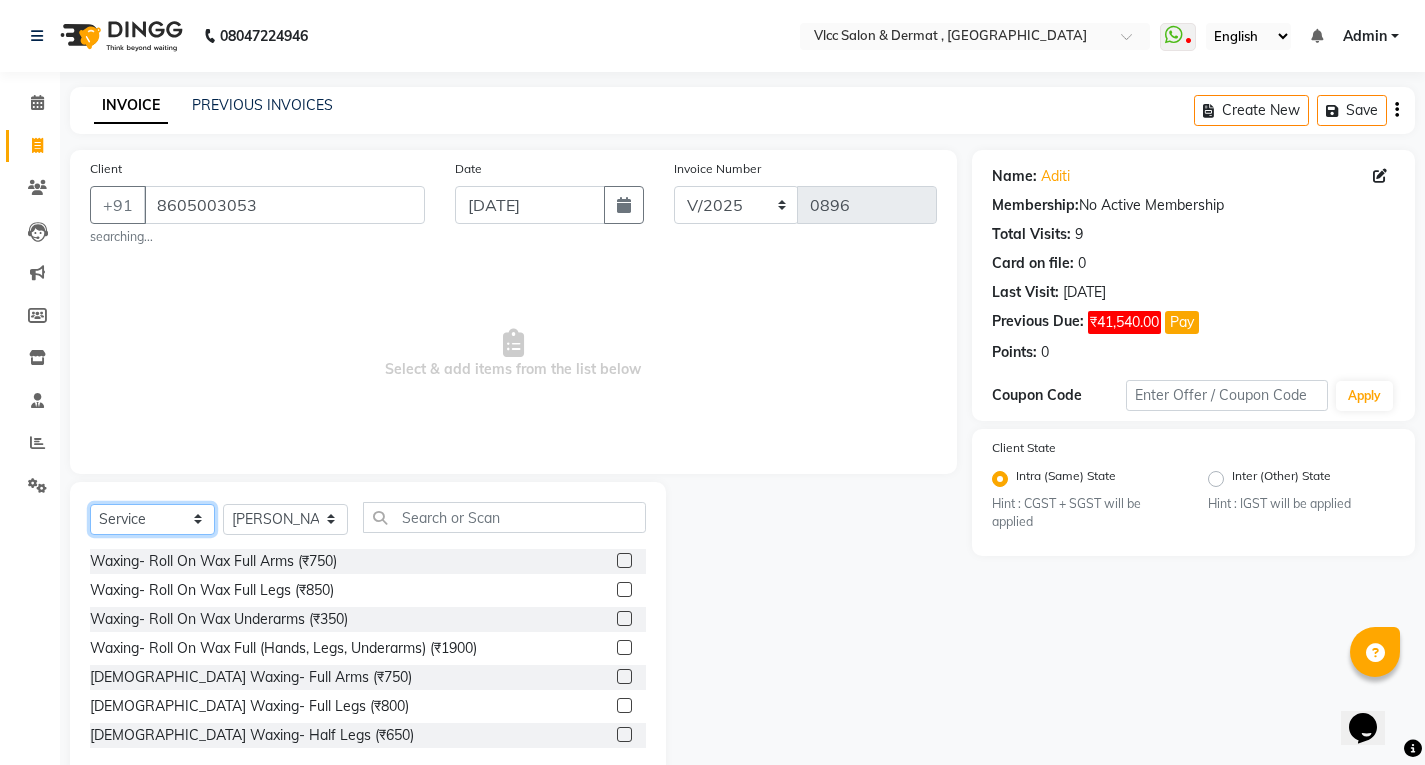 click on "Select  Service  Product  Membership  Package Voucher Prepaid Gift Card" 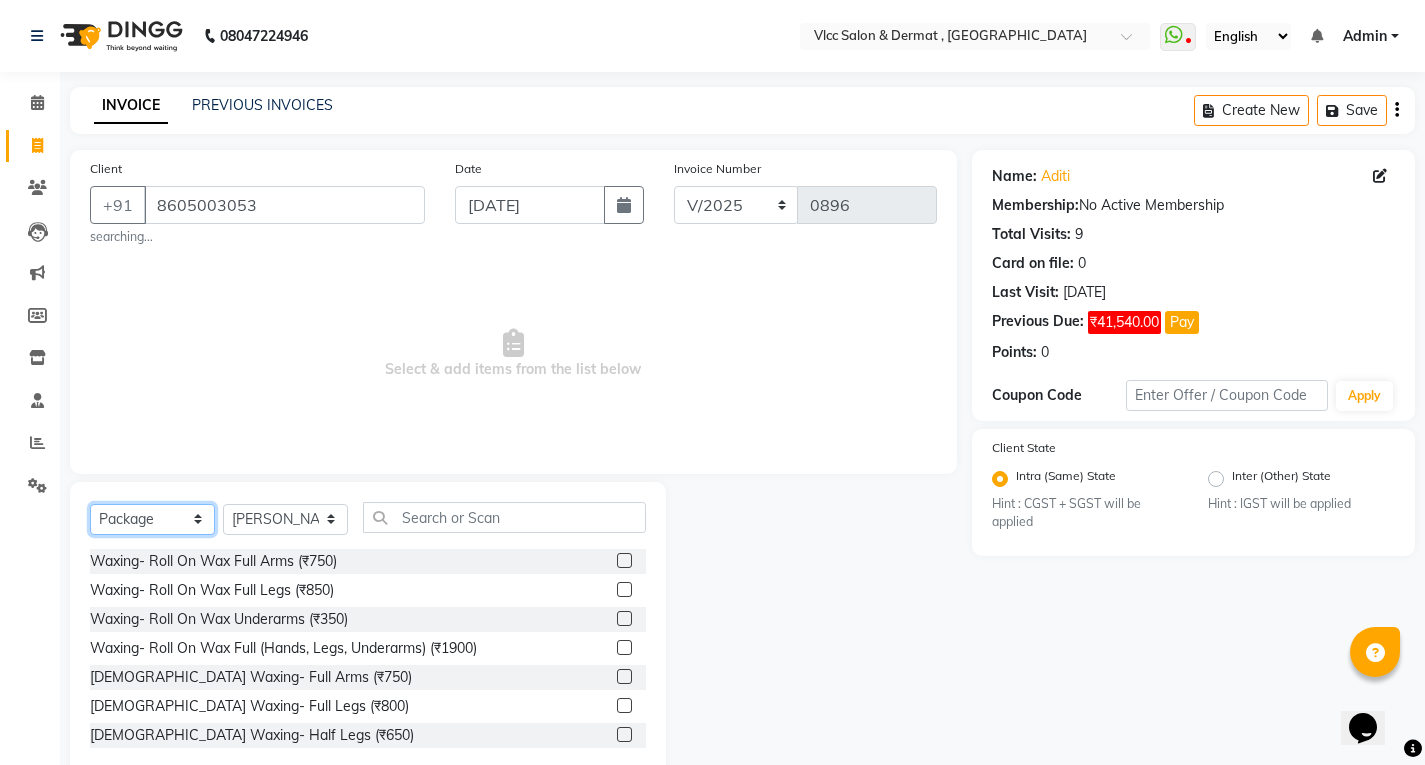 click on "Select  Service  Product  Membership  Package Voucher Prepaid Gift Card" 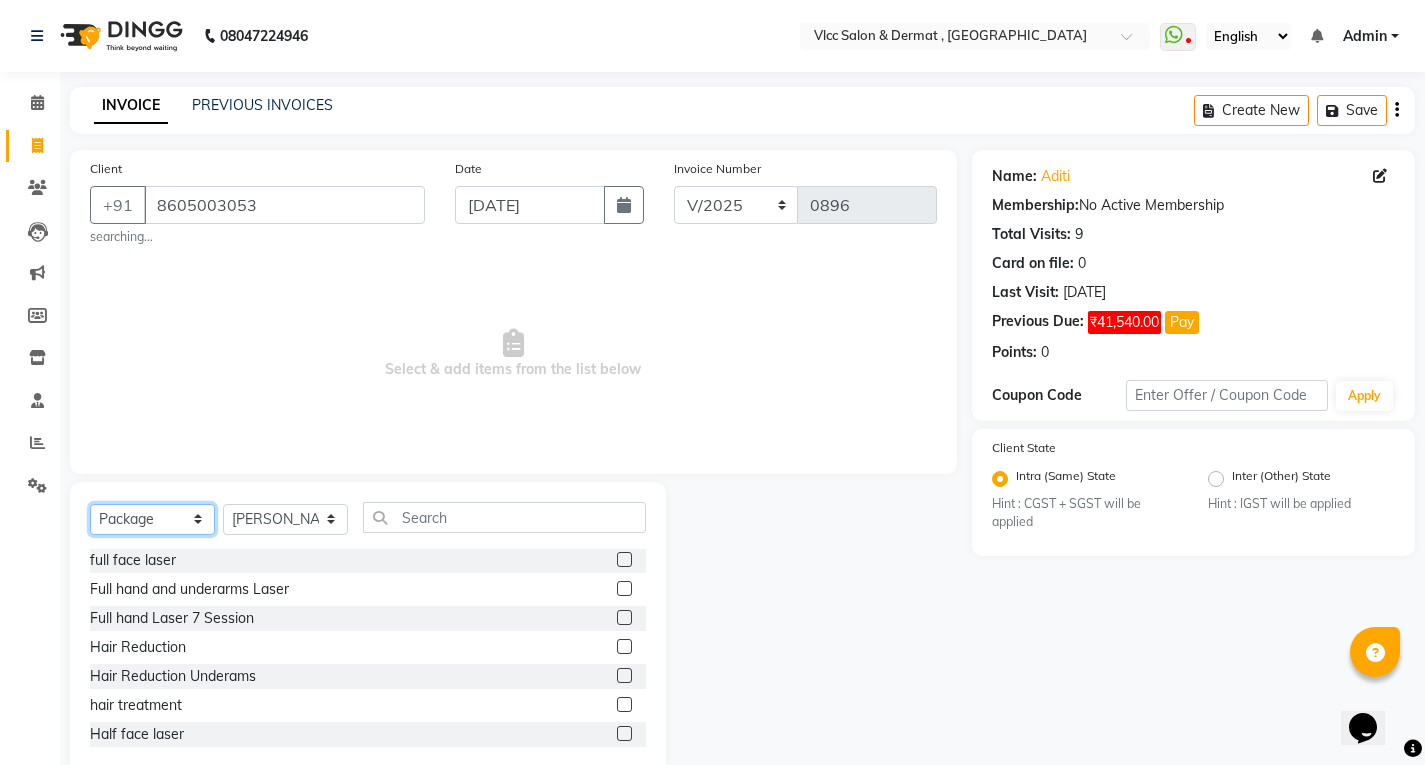 scroll, scrollTop: 414, scrollLeft: 0, axis: vertical 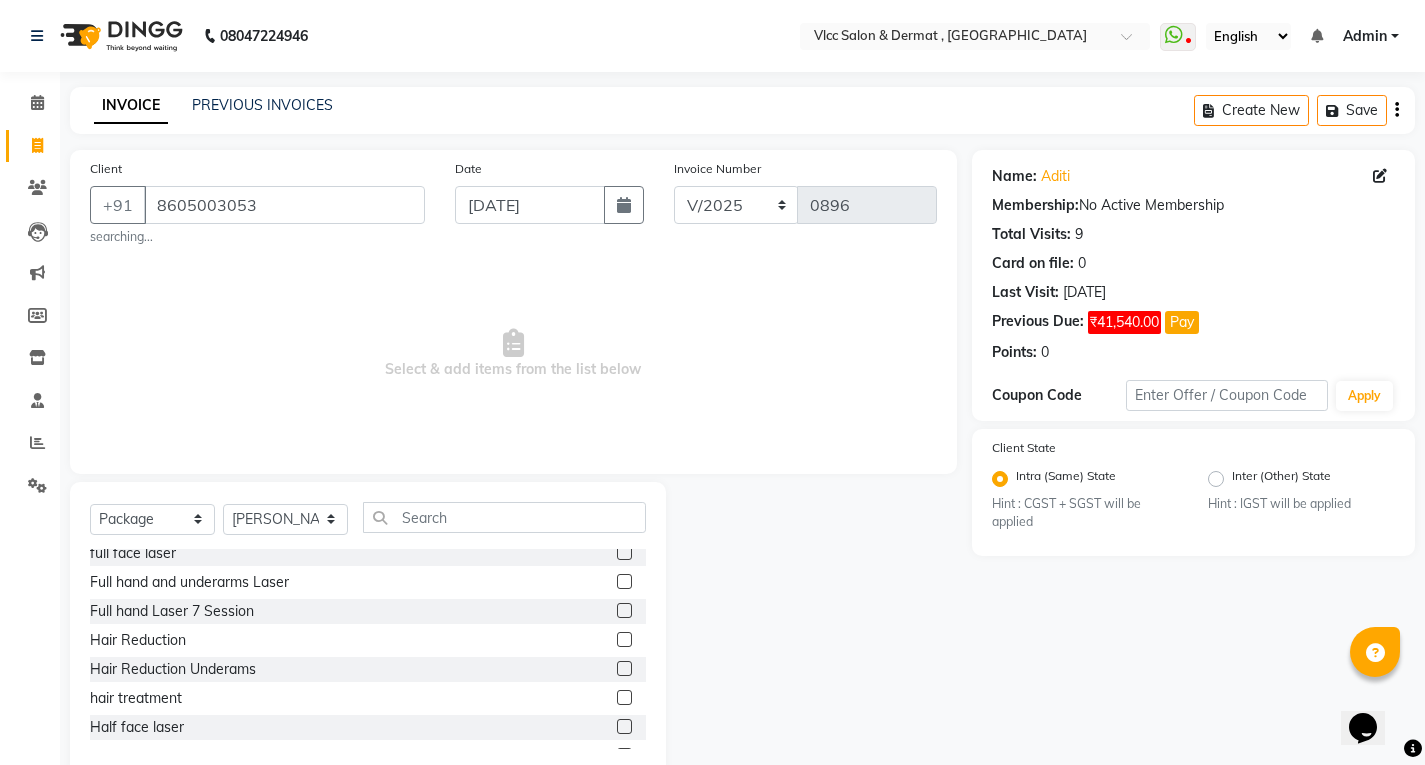 click 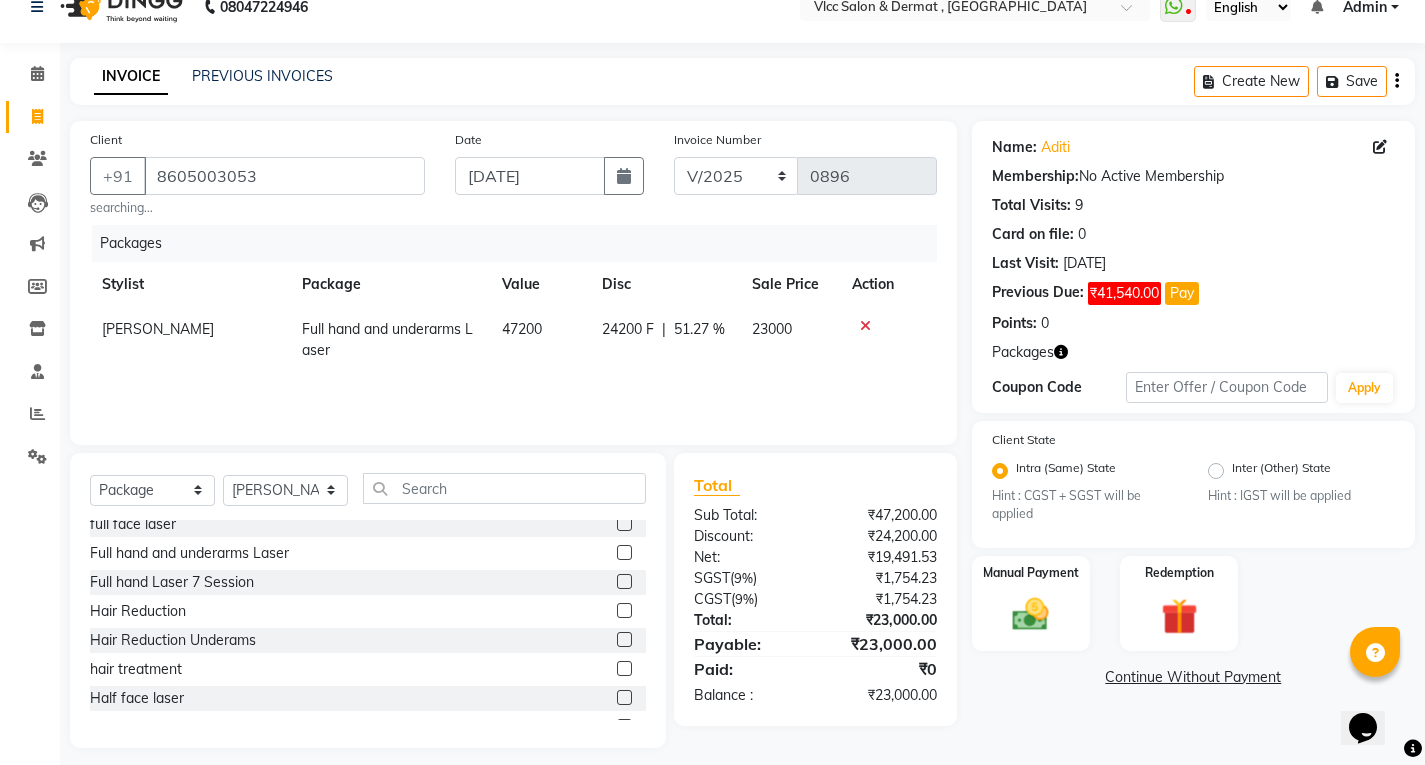 scroll, scrollTop: 42, scrollLeft: 0, axis: vertical 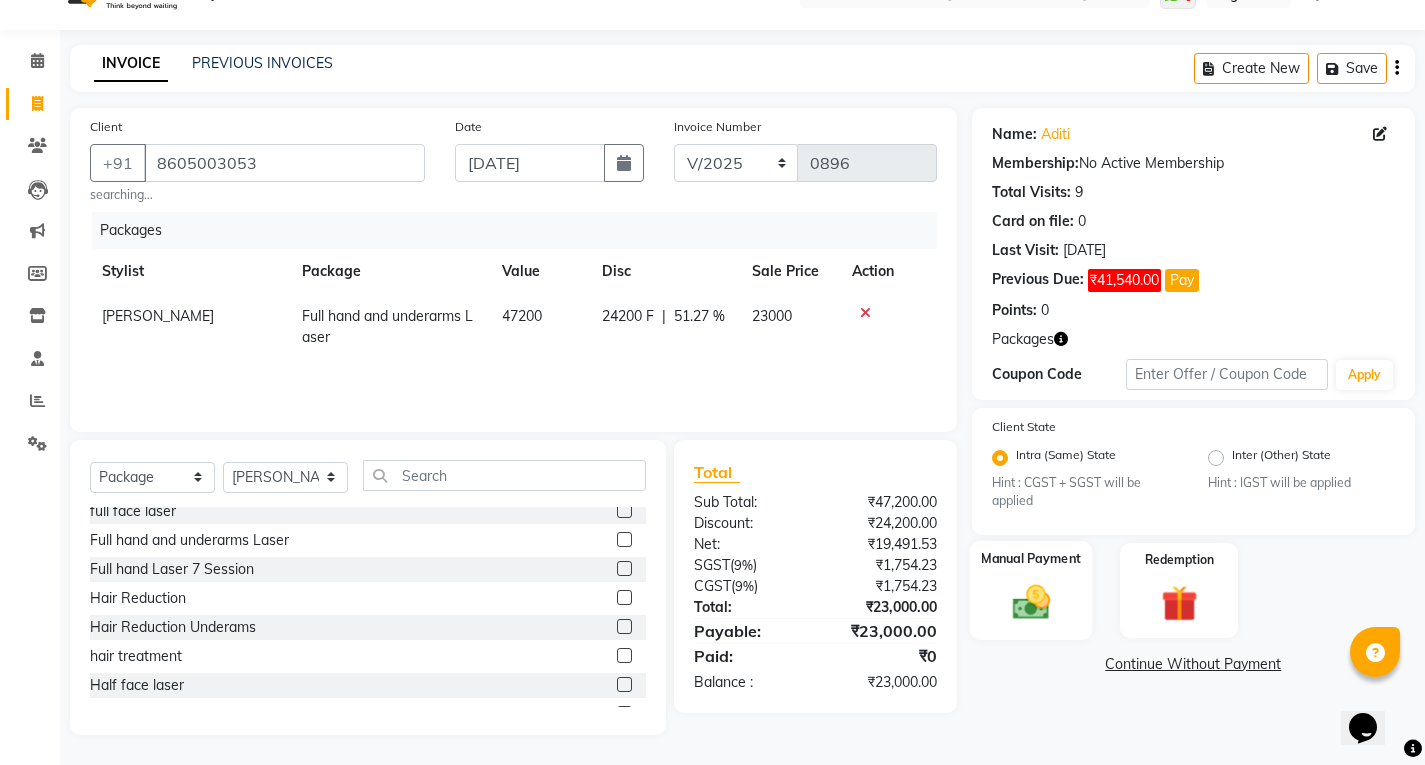 click 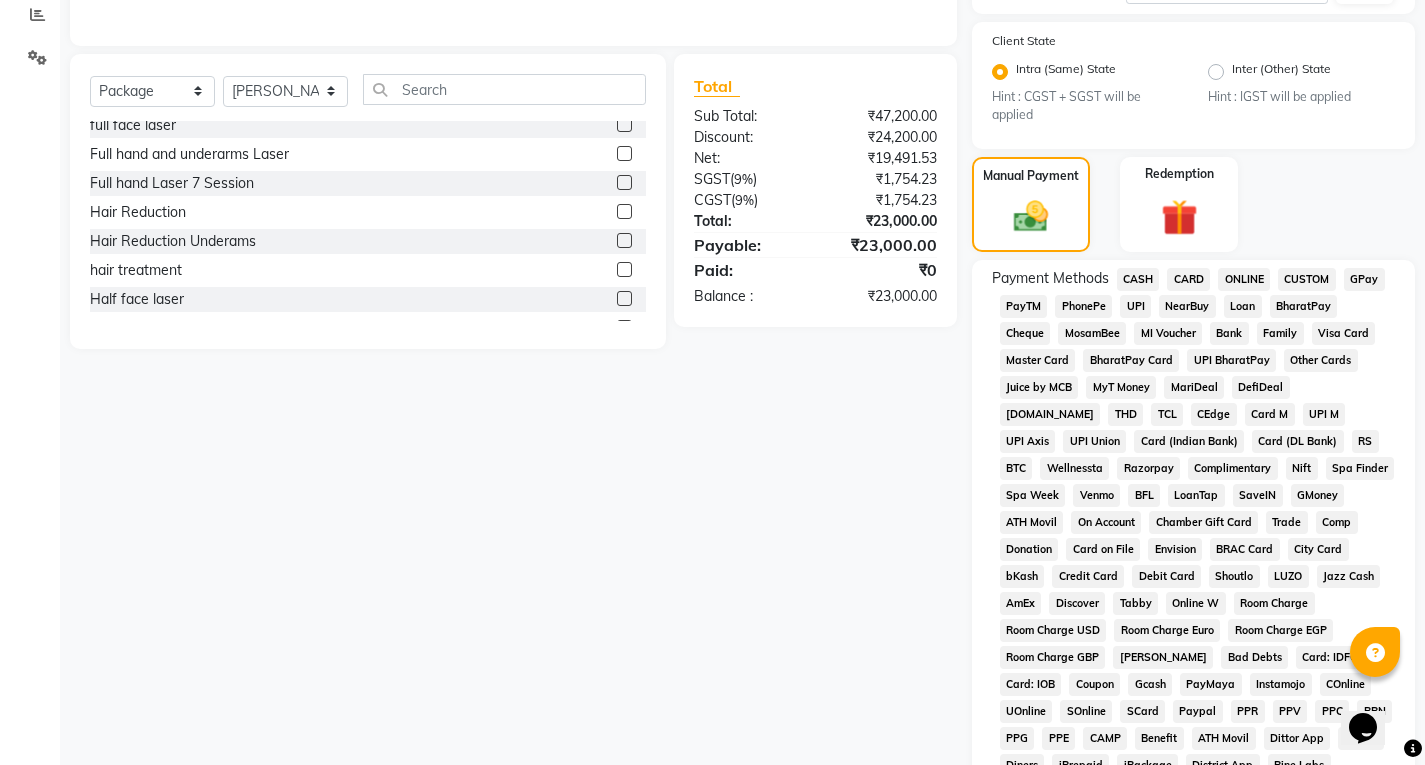 scroll, scrollTop: 442, scrollLeft: 0, axis: vertical 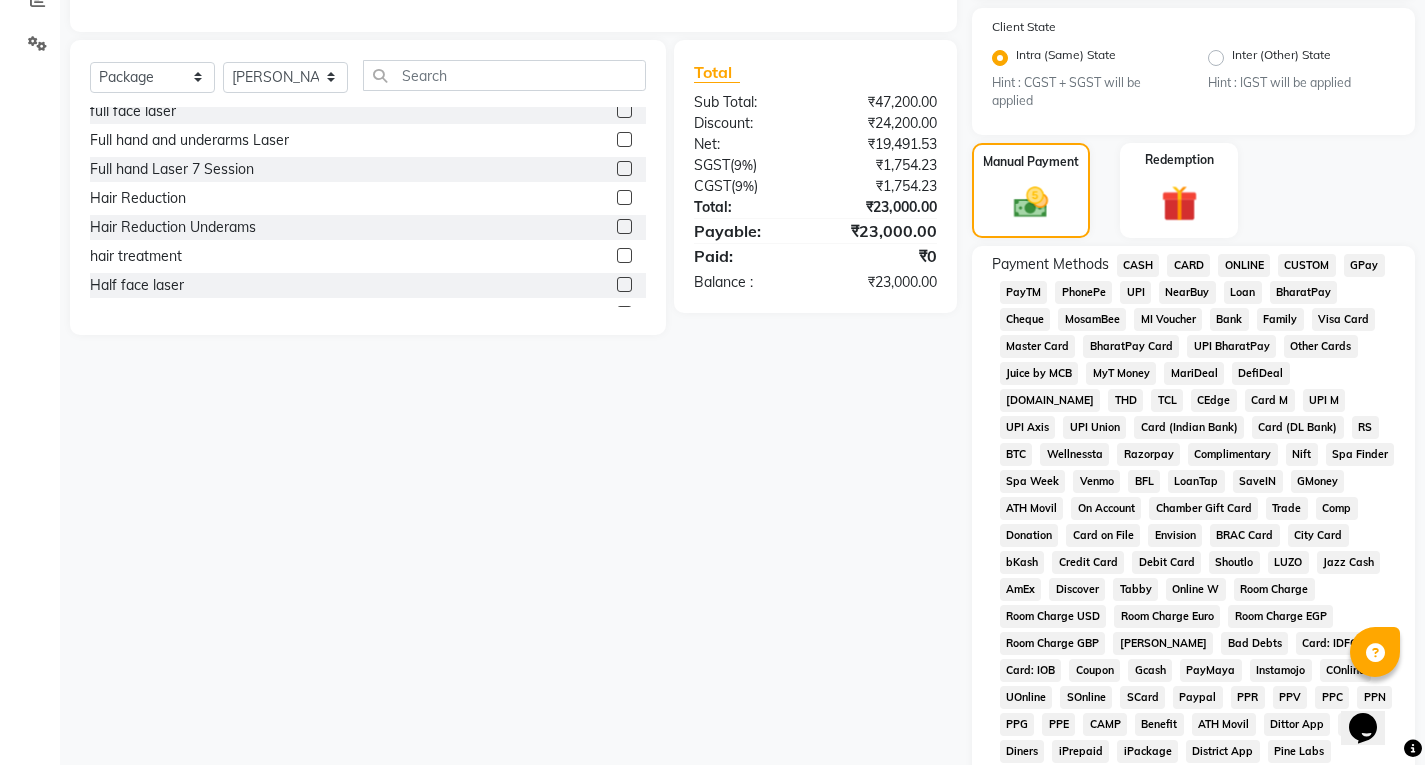 click on "CARD" 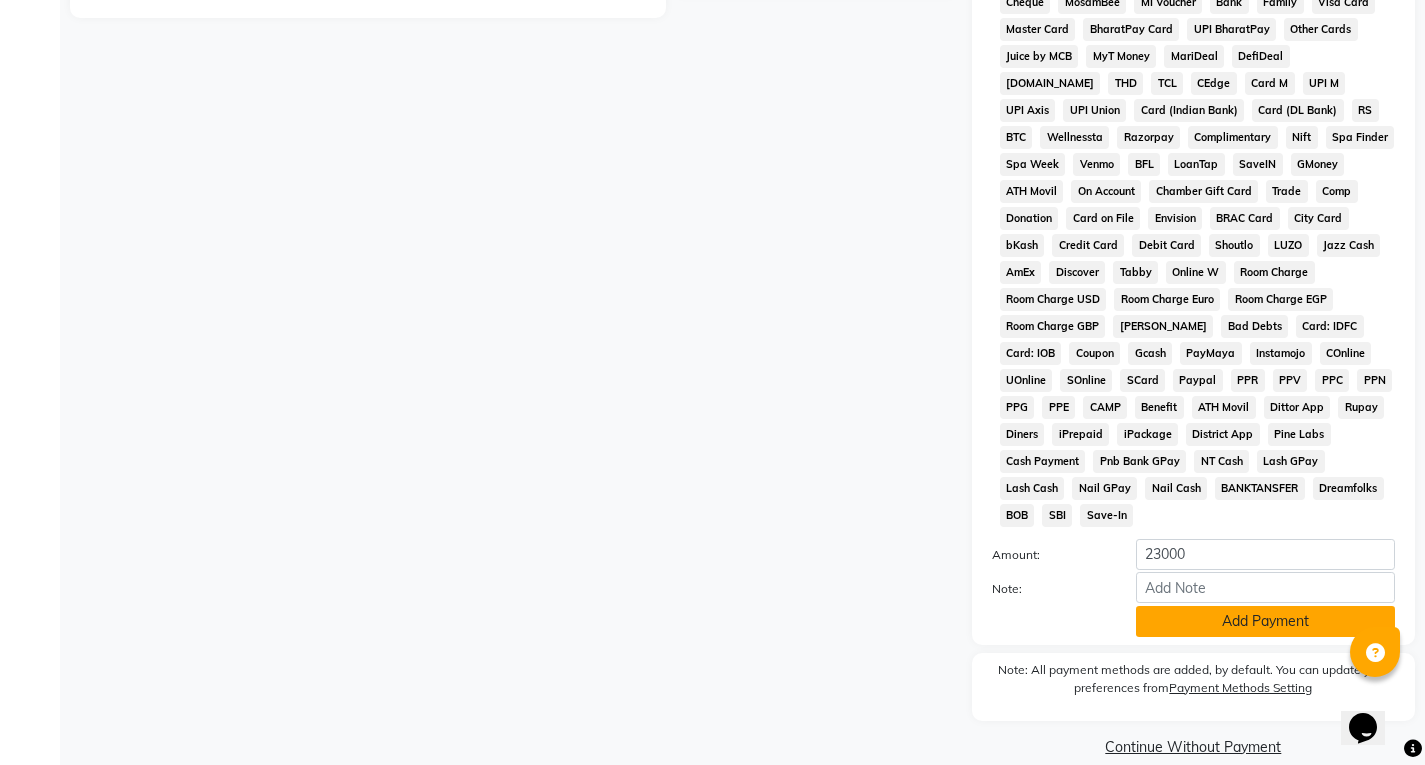 click on "Add Payment" 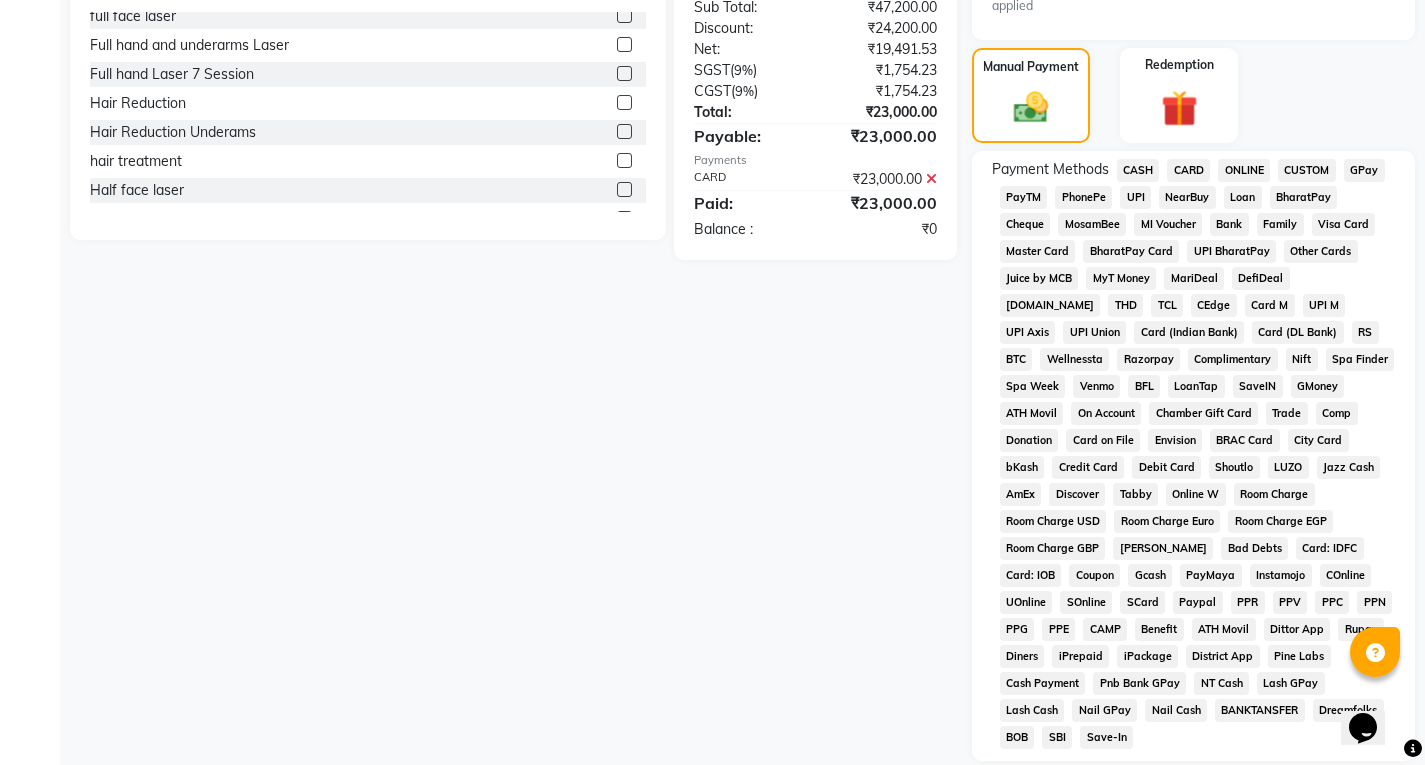 scroll, scrollTop: 737, scrollLeft: 0, axis: vertical 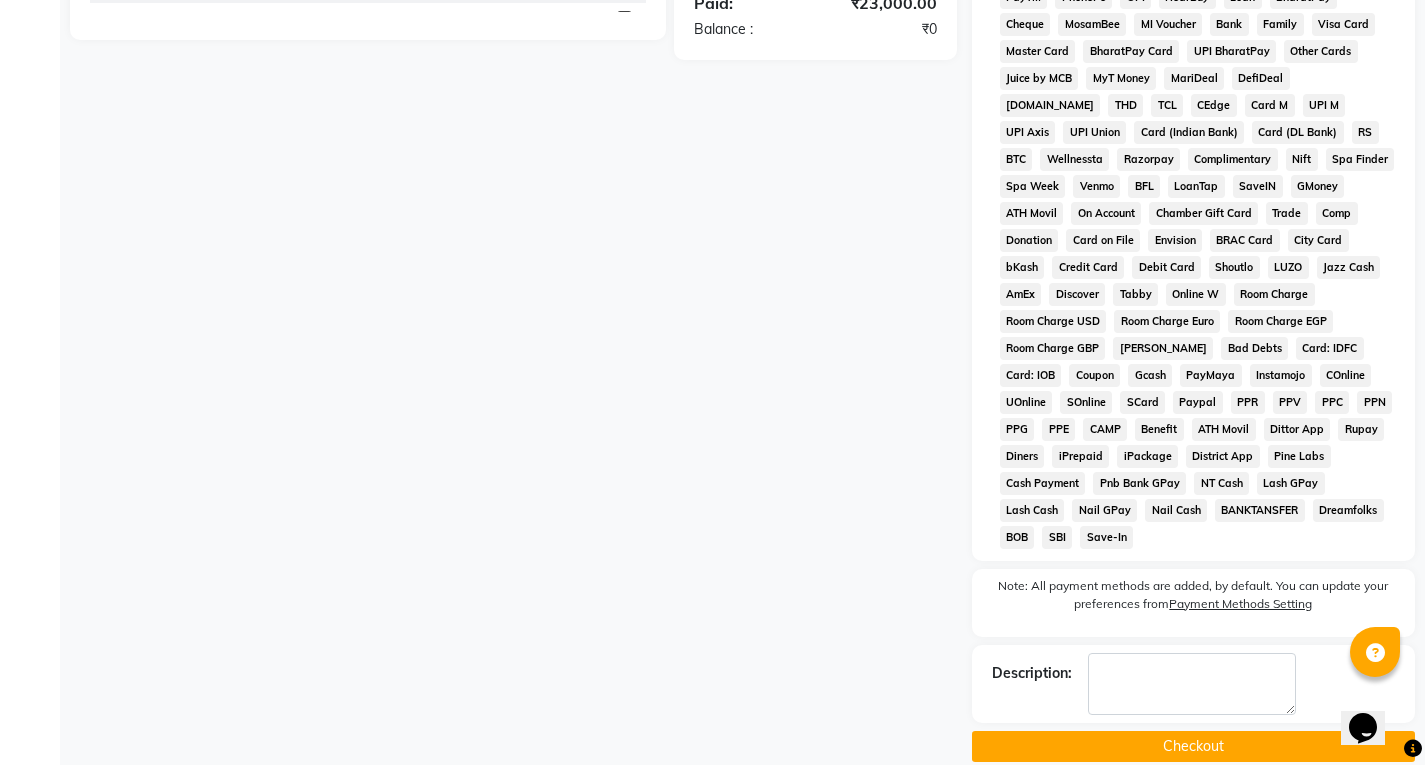 click on "Checkout" 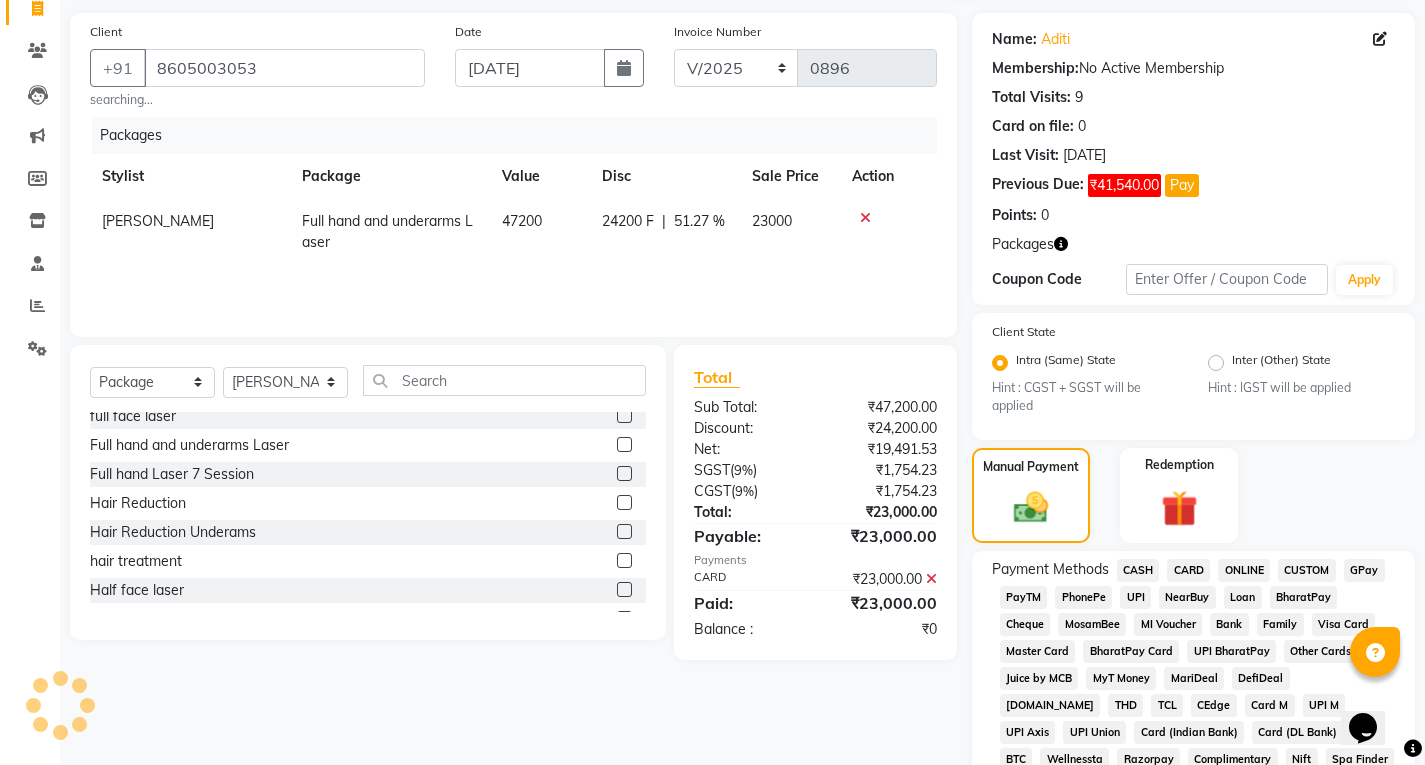 scroll, scrollTop: 0, scrollLeft: 0, axis: both 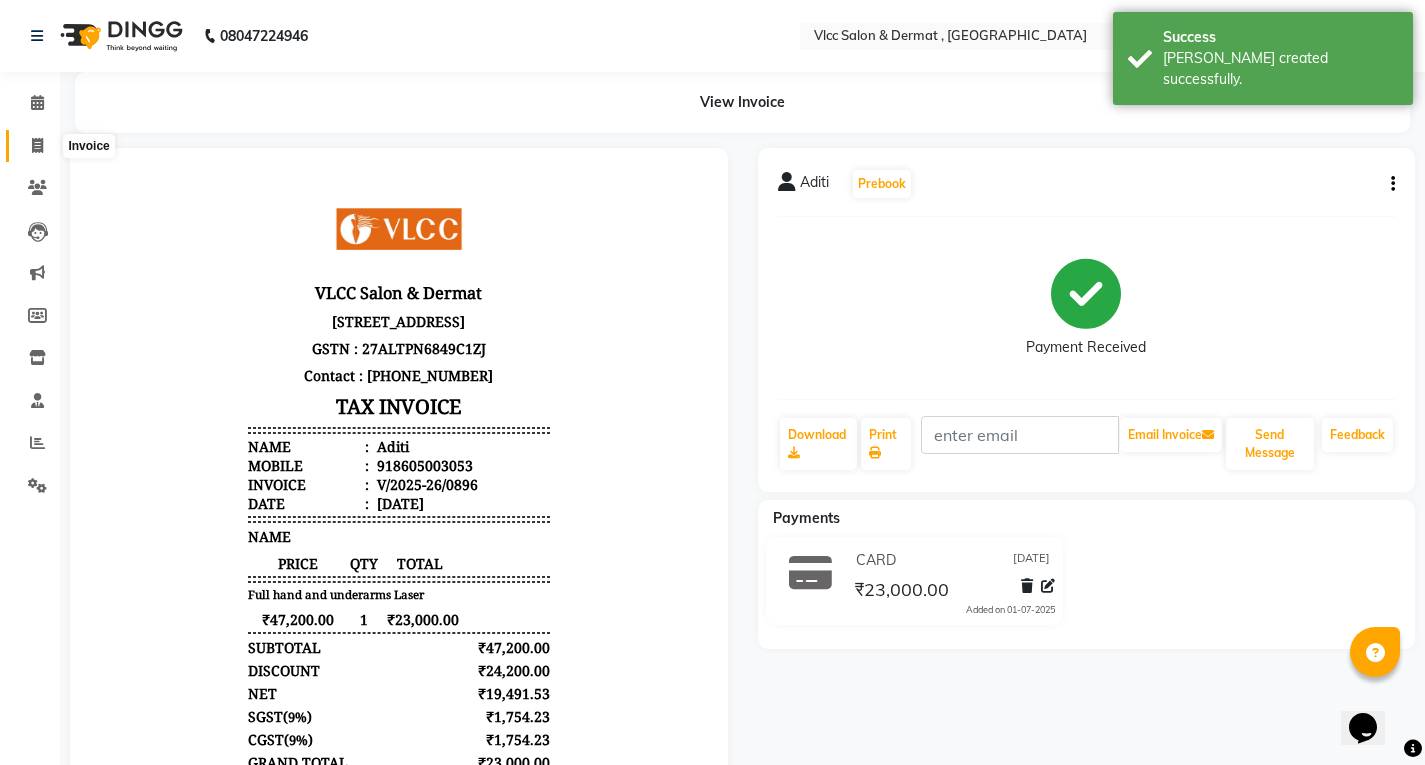 click 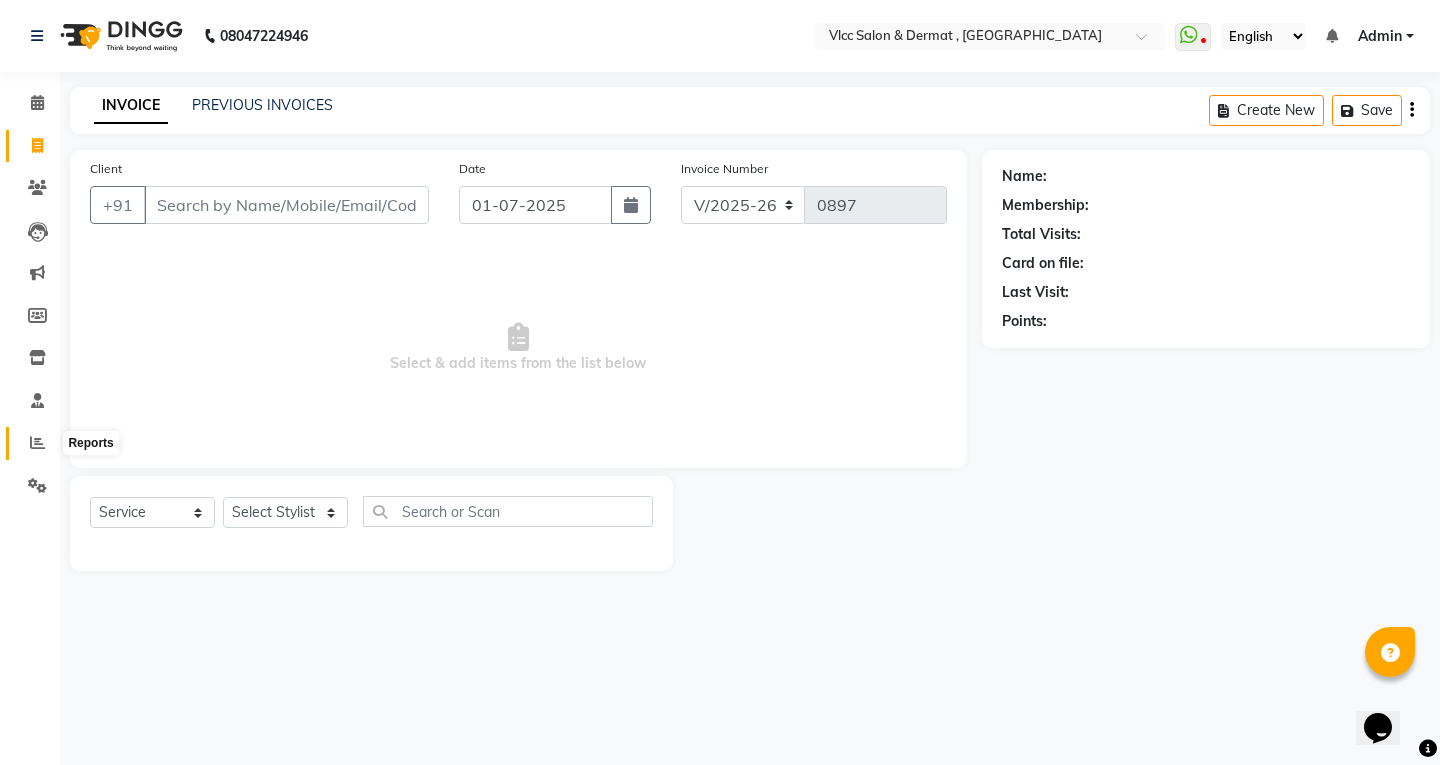 click 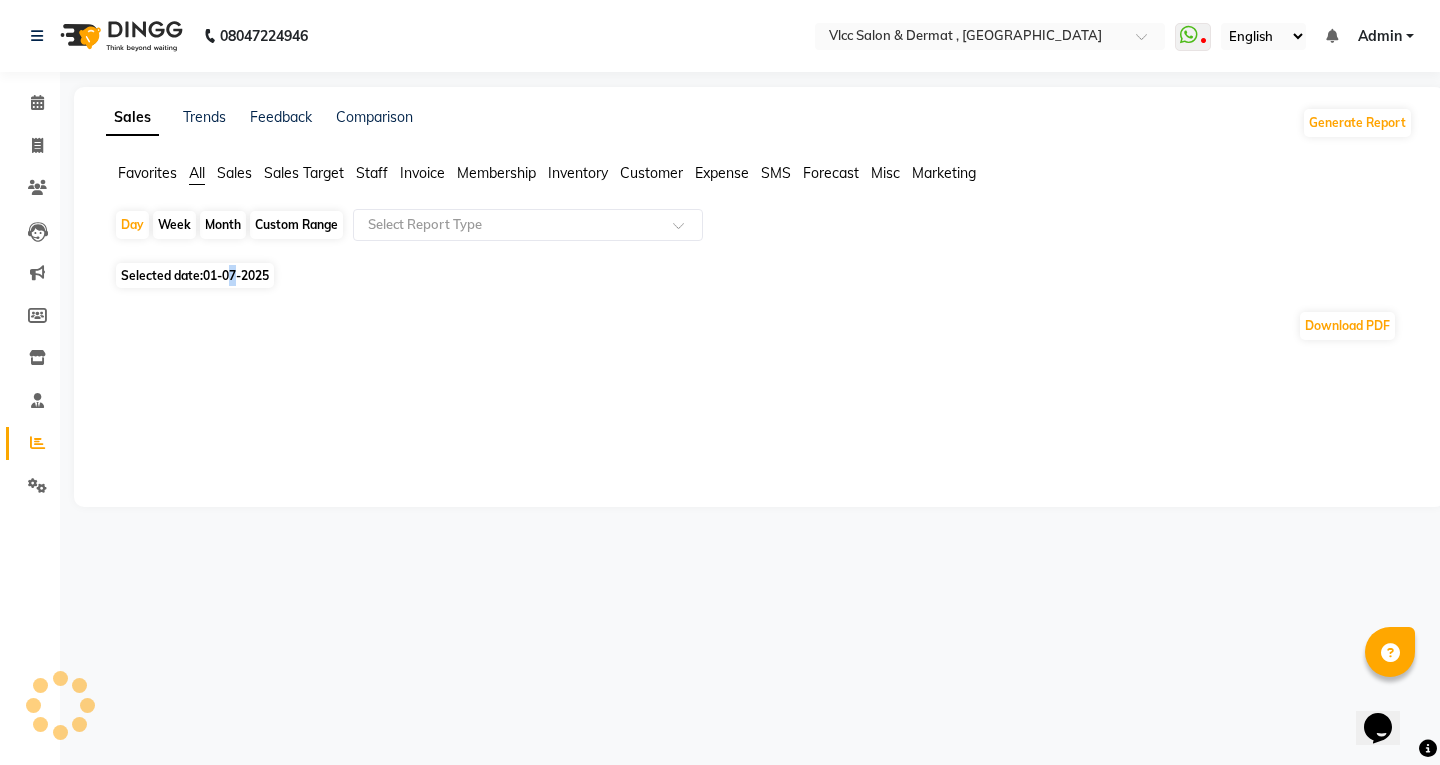 click on "01-07-2025" 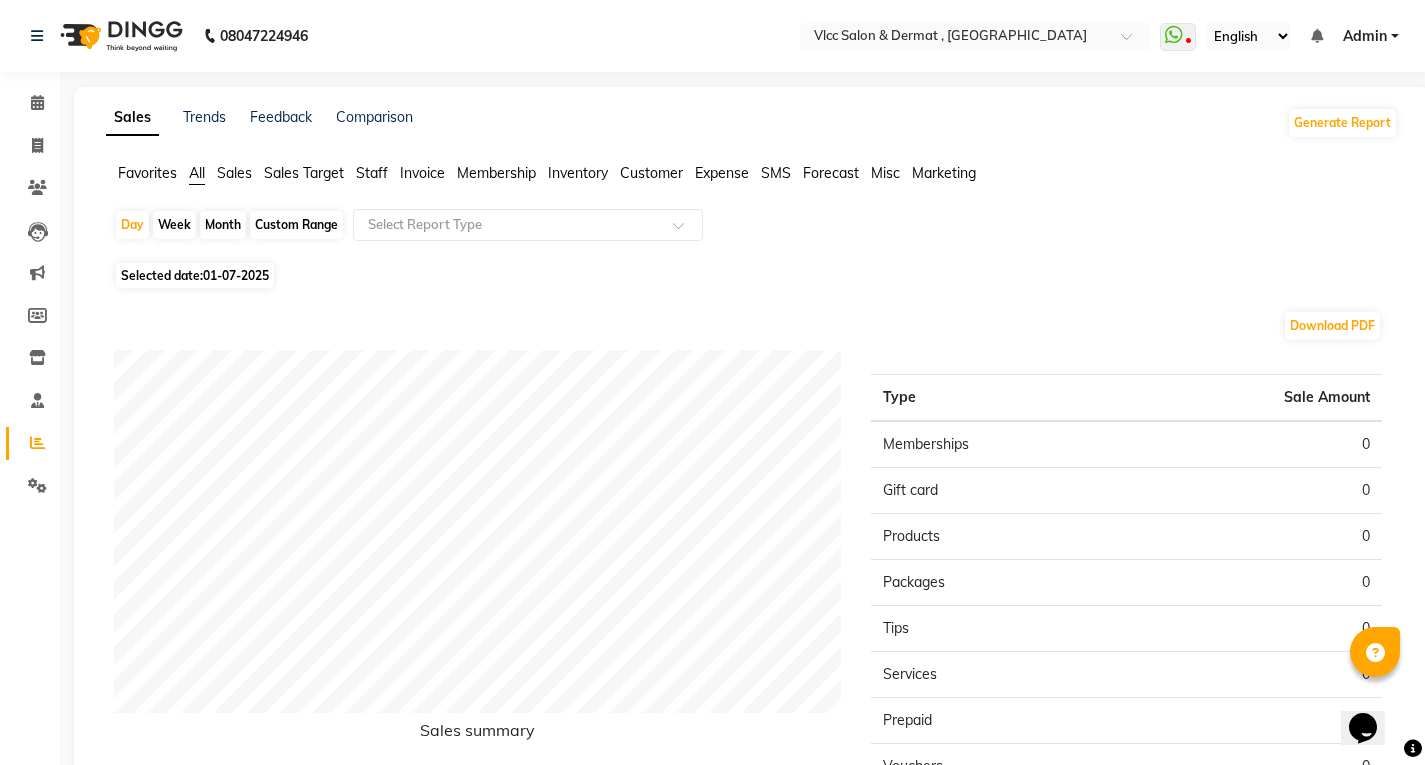 click on "01-07-2025" 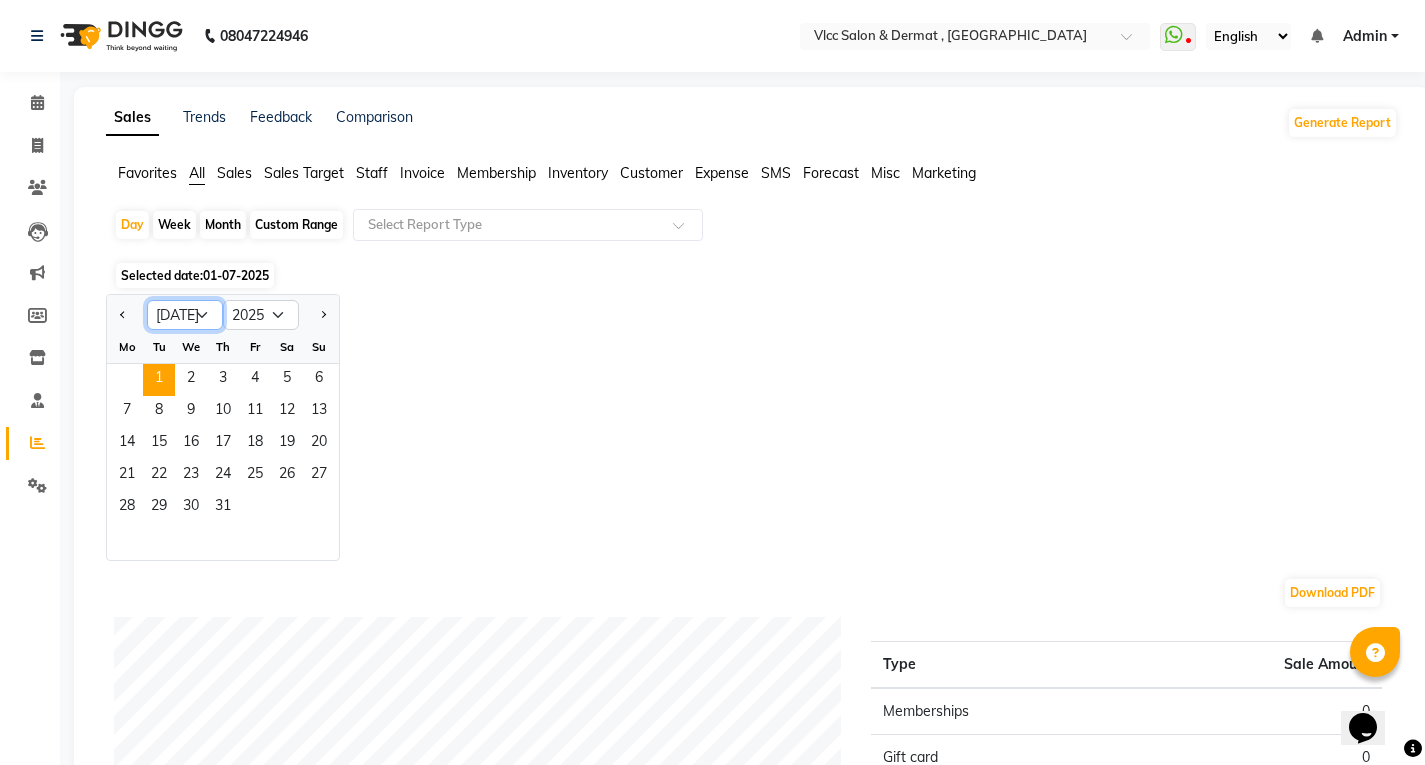 drag, startPoint x: 185, startPoint y: 311, endPoint x: 195, endPoint y: 326, distance: 18.027756 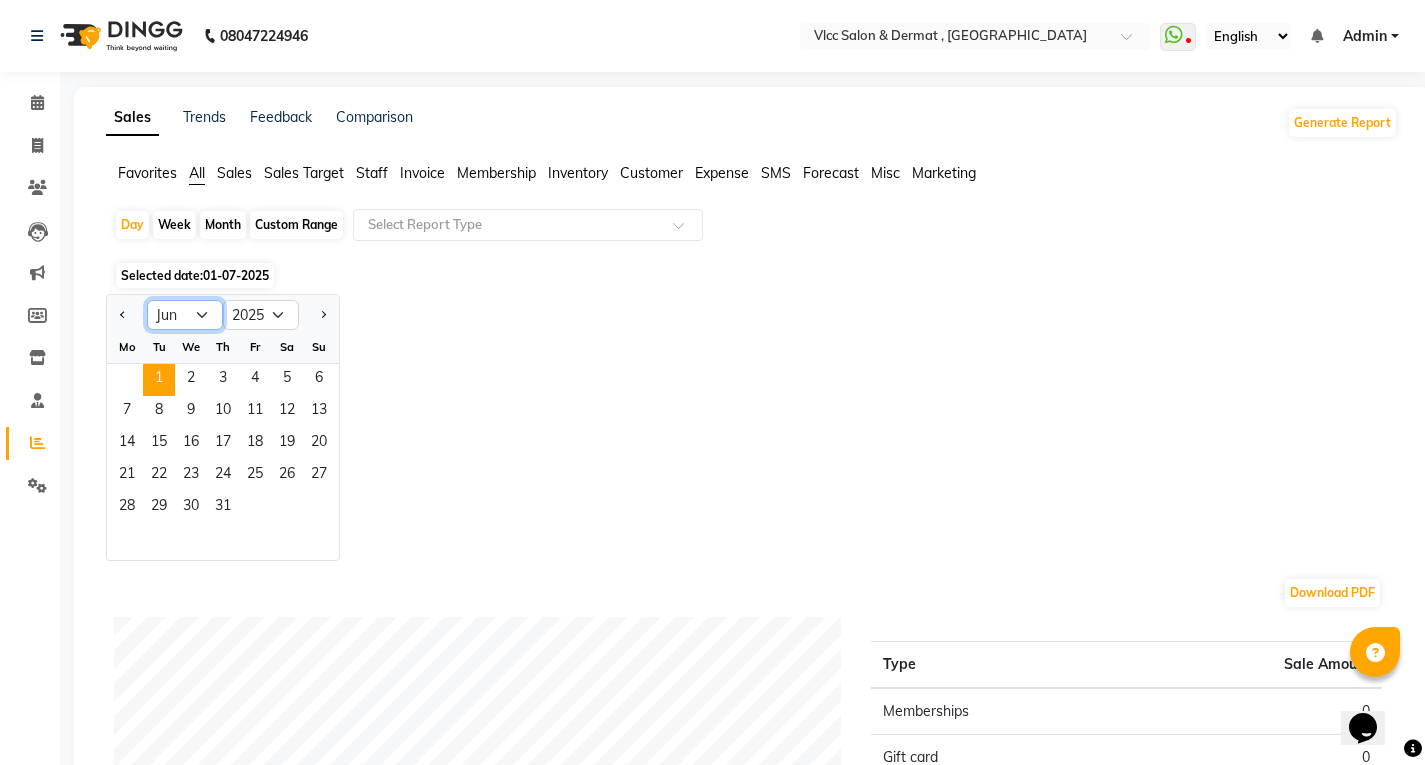 click on "Jan Feb Mar Apr May Jun [DATE] Aug Sep Oct Nov Dec" 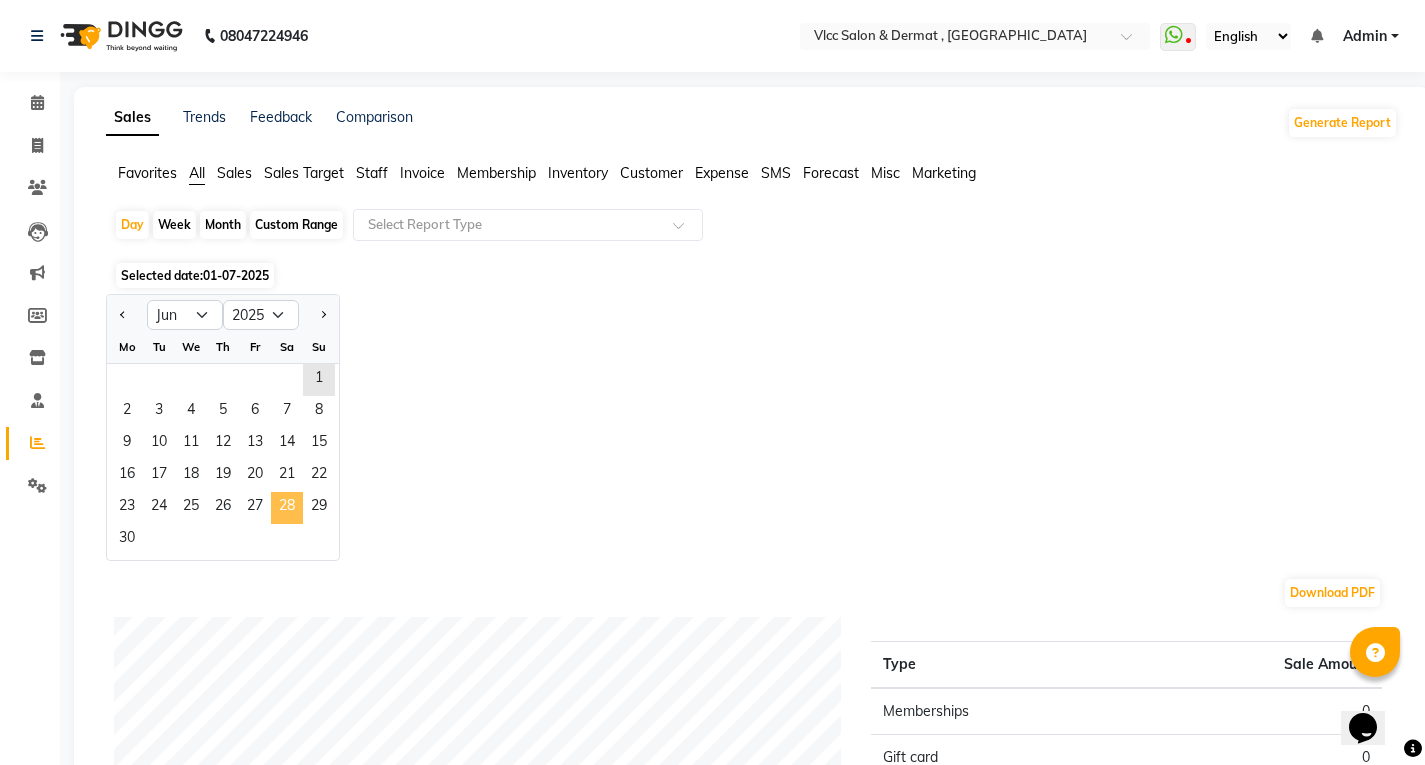 click on "28" 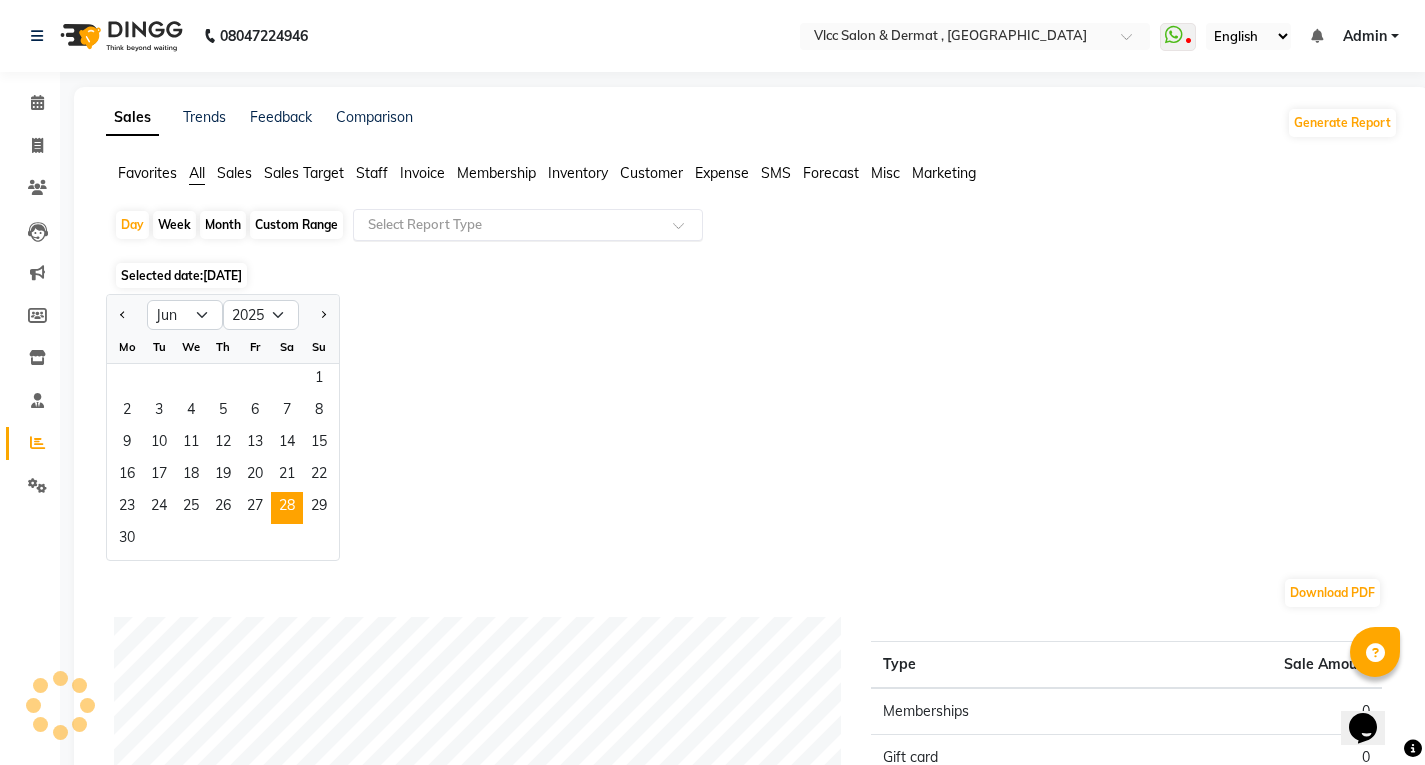 click 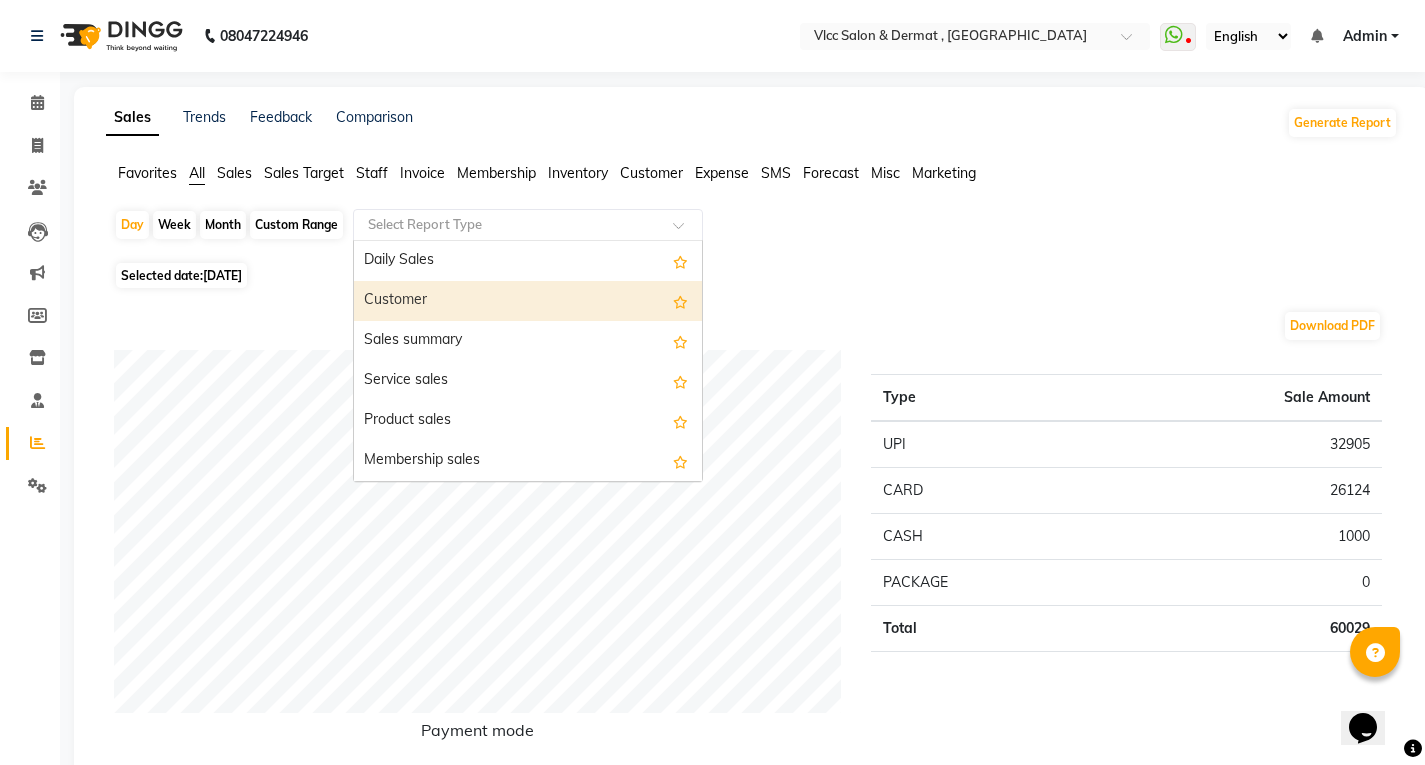 click on "Customer" at bounding box center [528, 301] 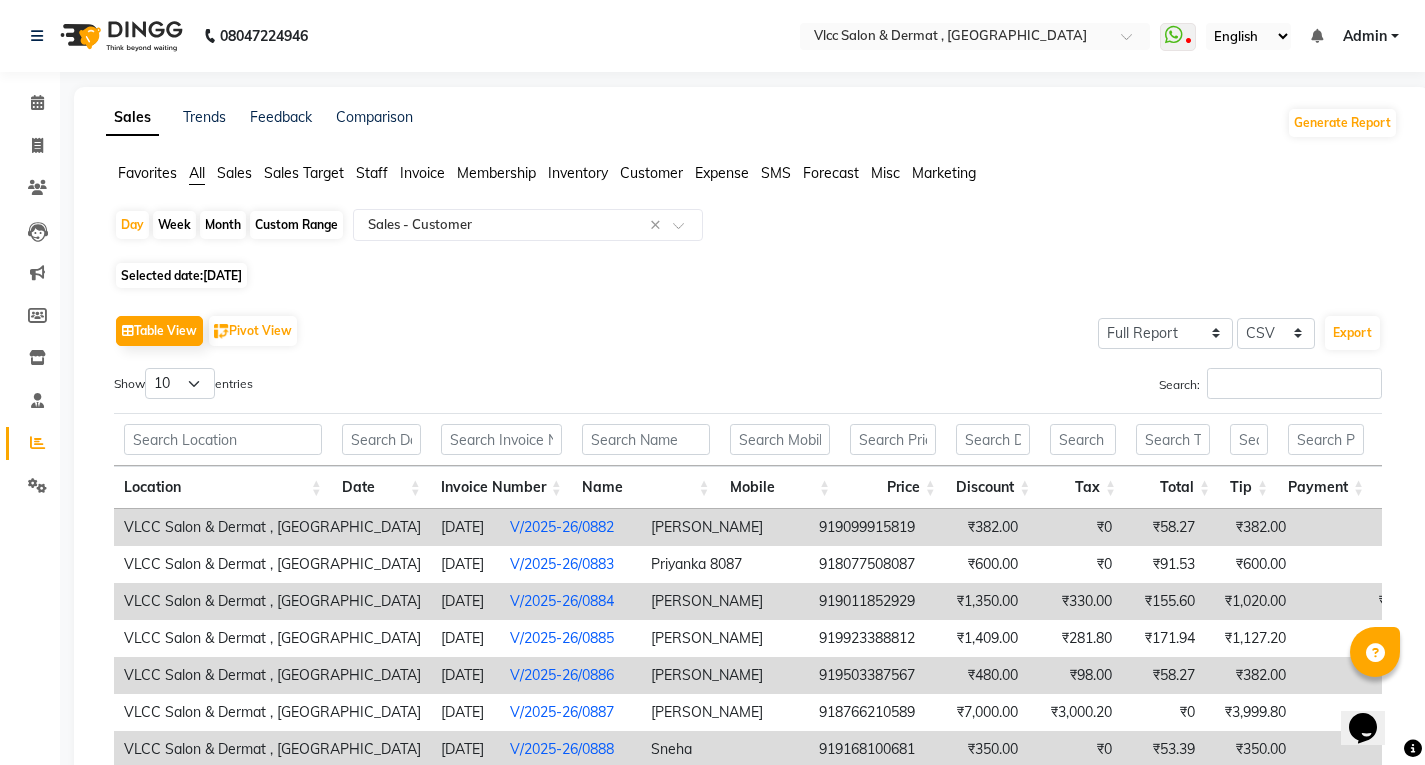 click on "Sales" 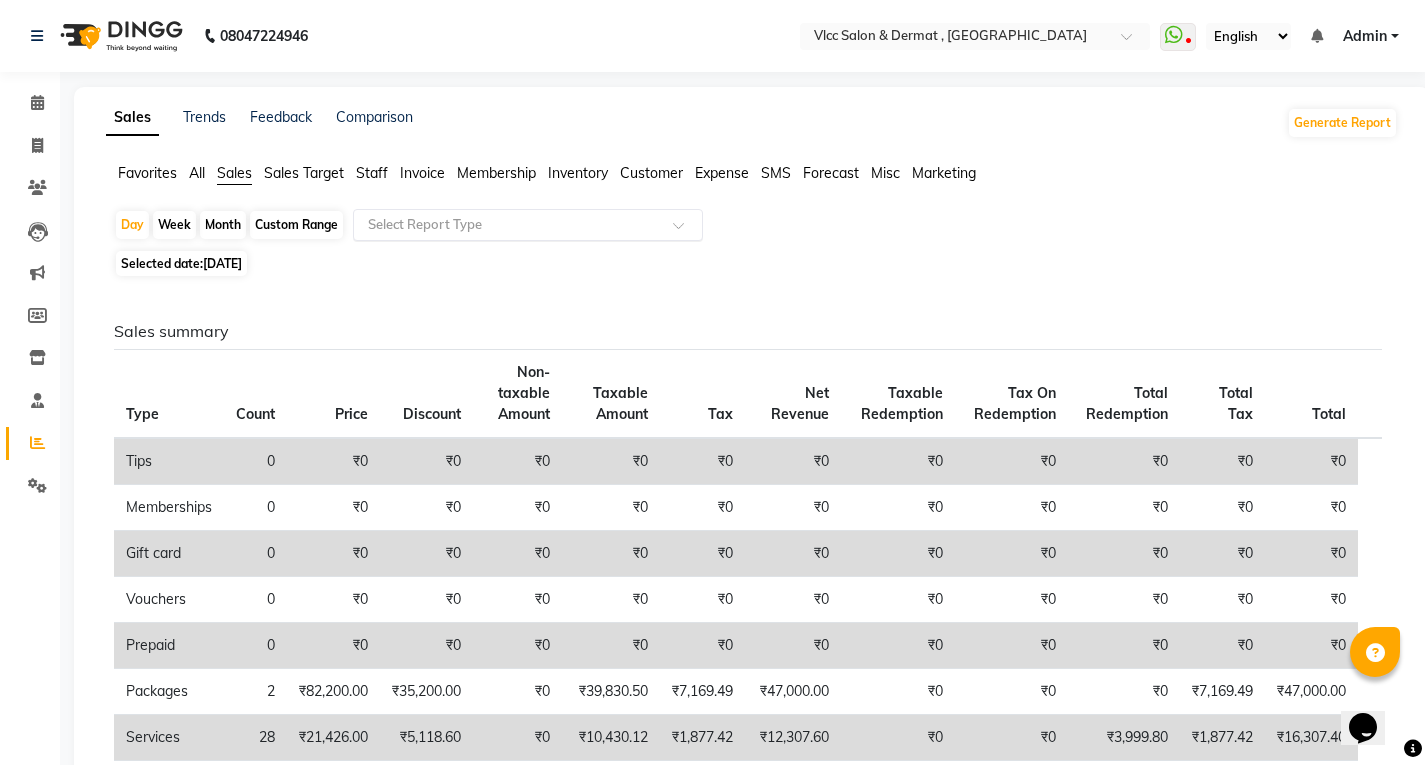 click 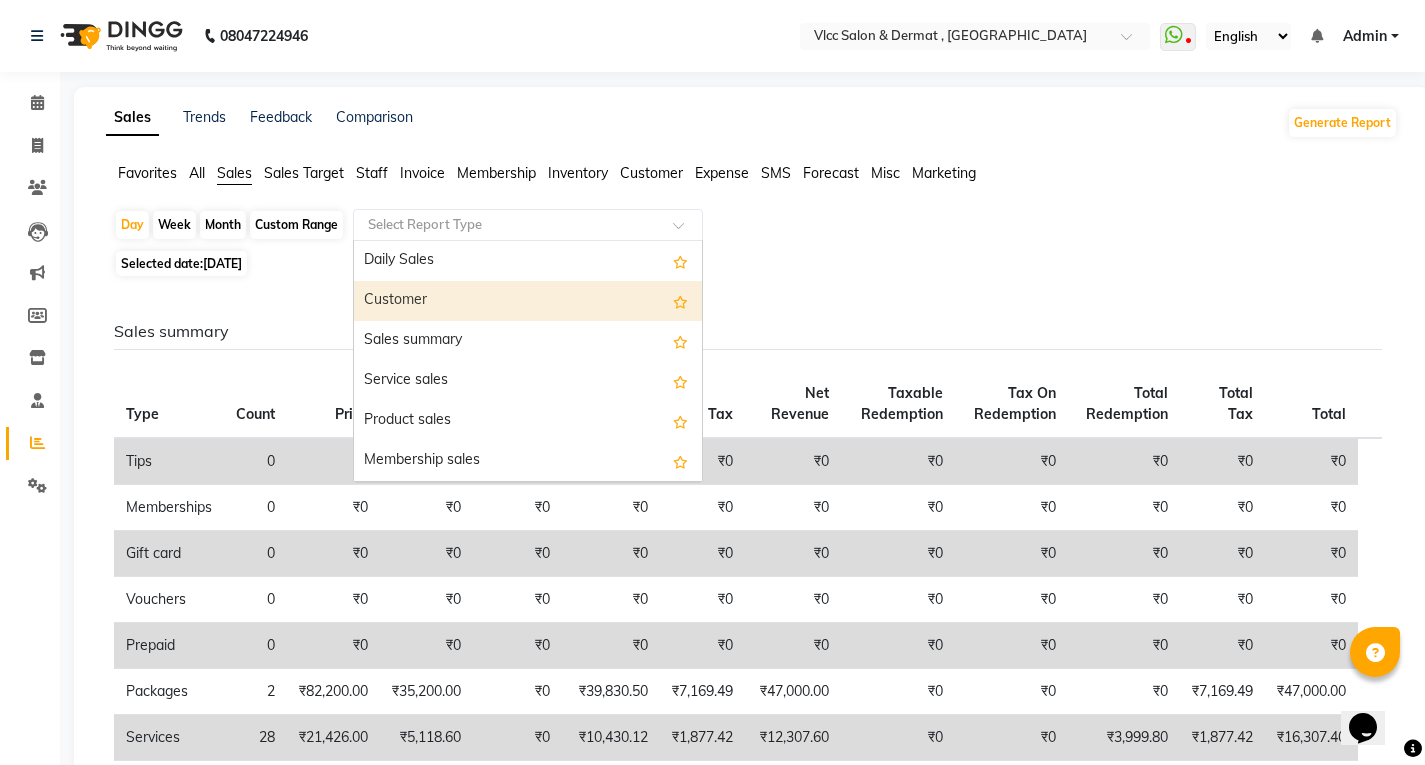 click on "Customer" at bounding box center [528, 301] 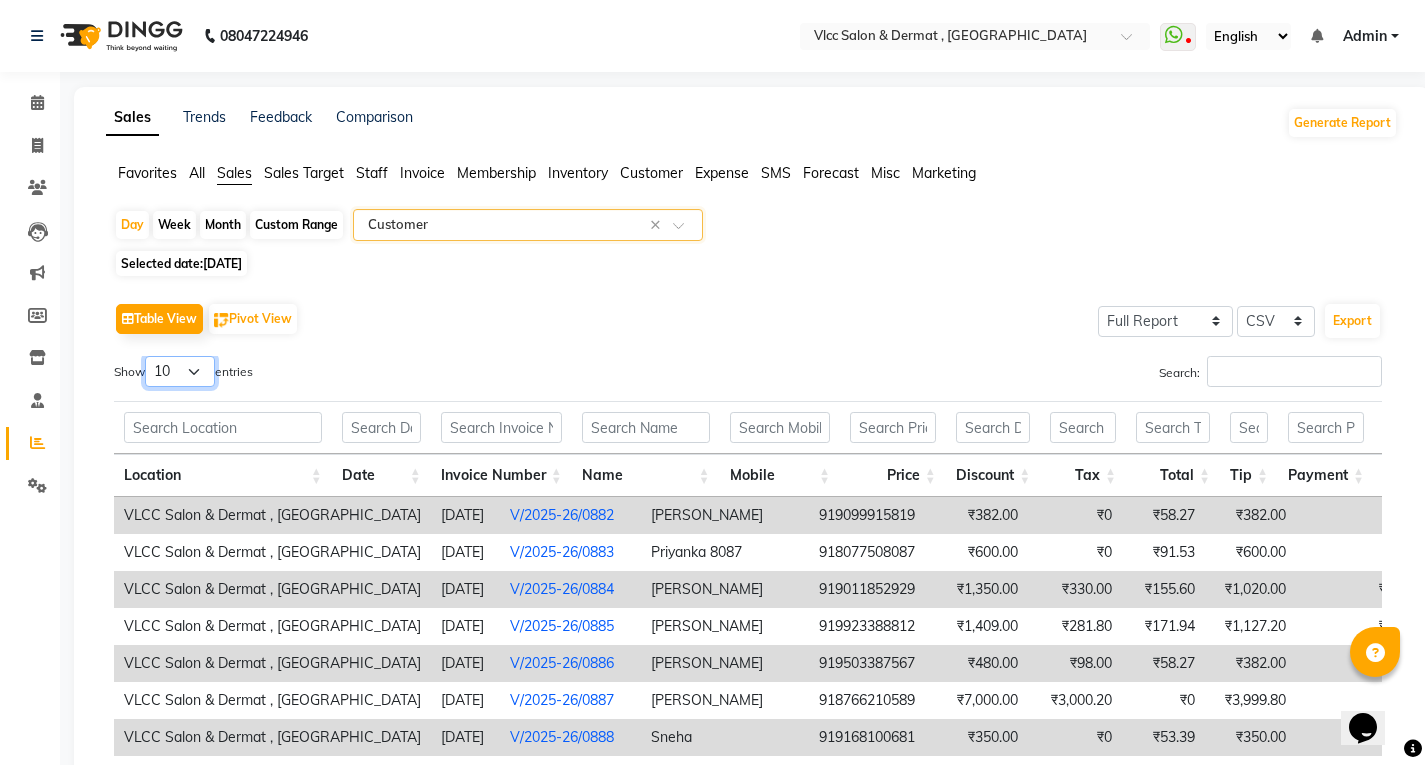 drag, startPoint x: 189, startPoint y: 370, endPoint x: 191, endPoint y: 385, distance: 15.132746 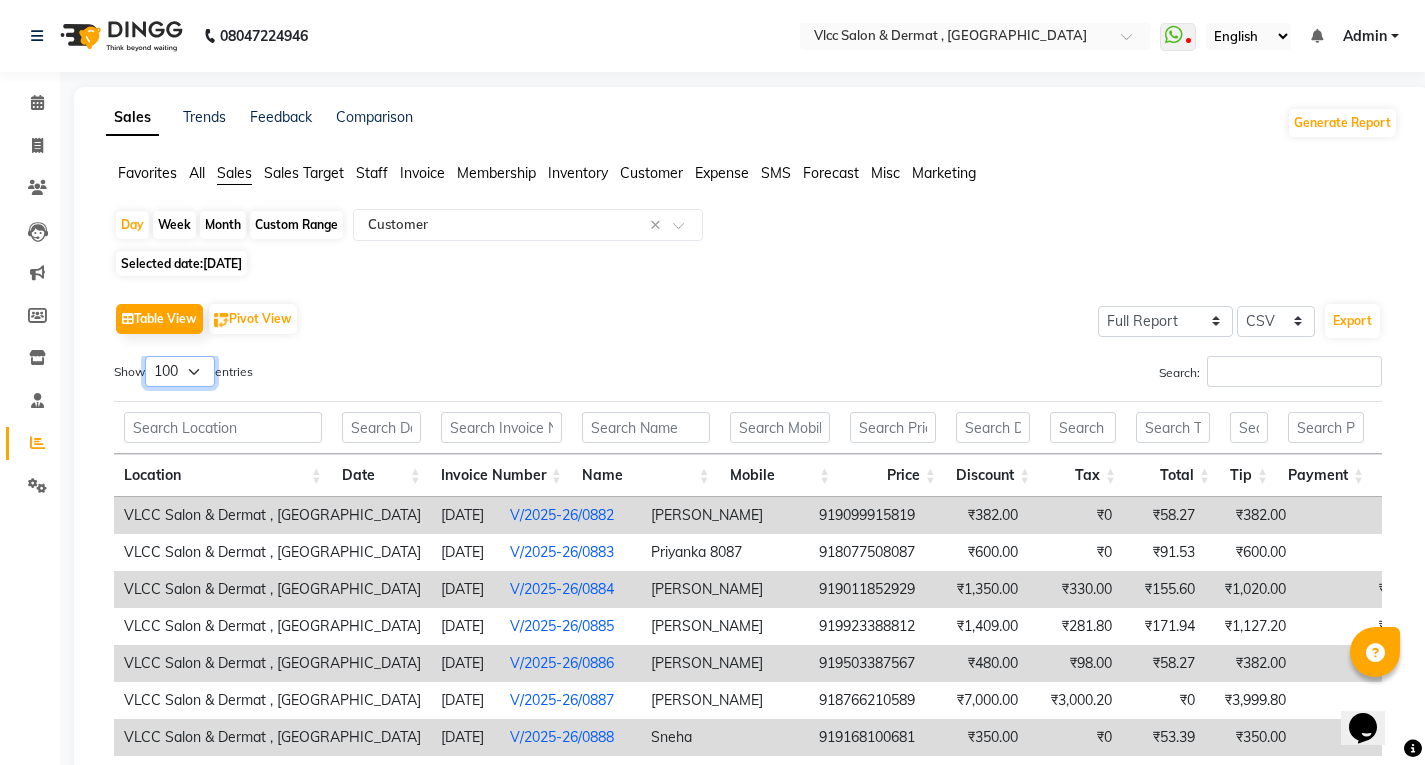 click on "10 25 50 100" at bounding box center [180, 371] 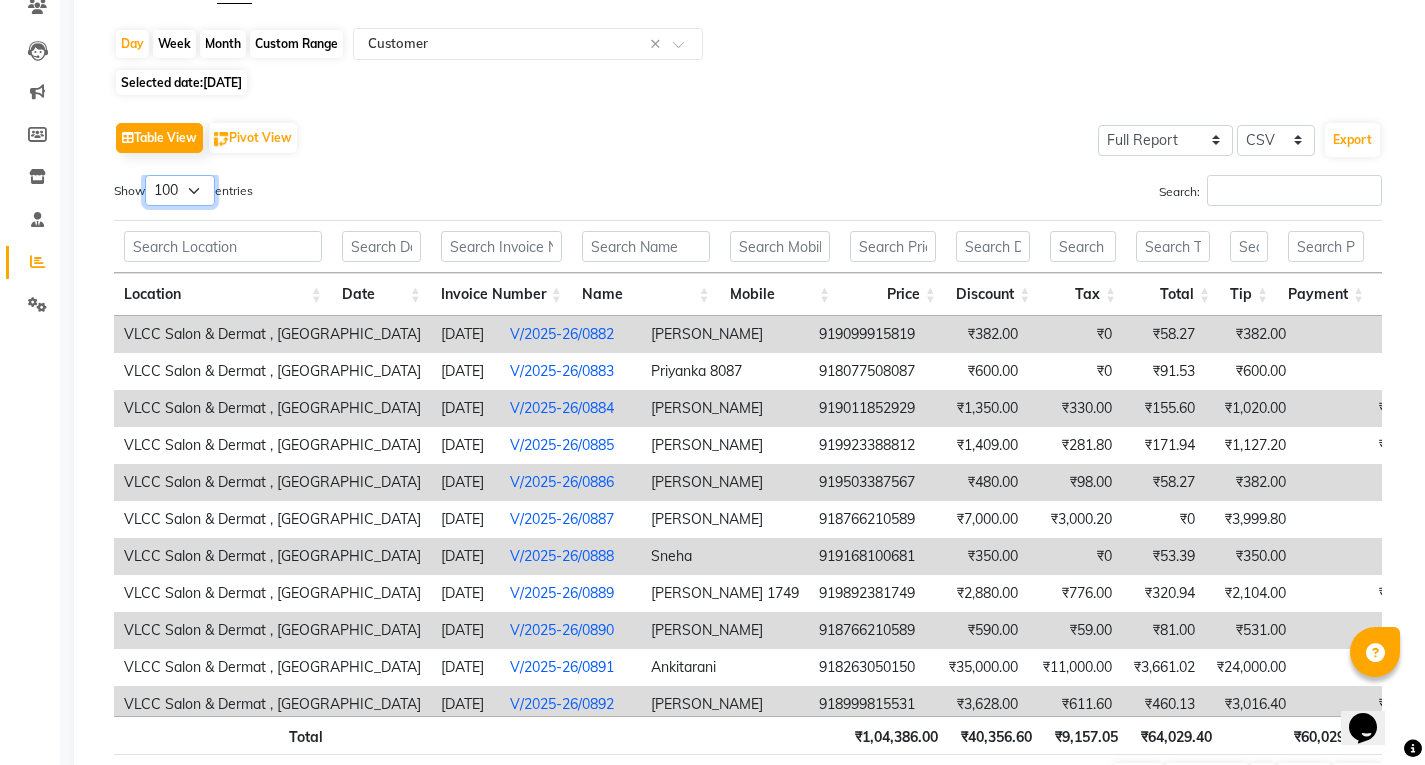 scroll, scrollTop: 298, scrollLeft: 0, axis: vertical 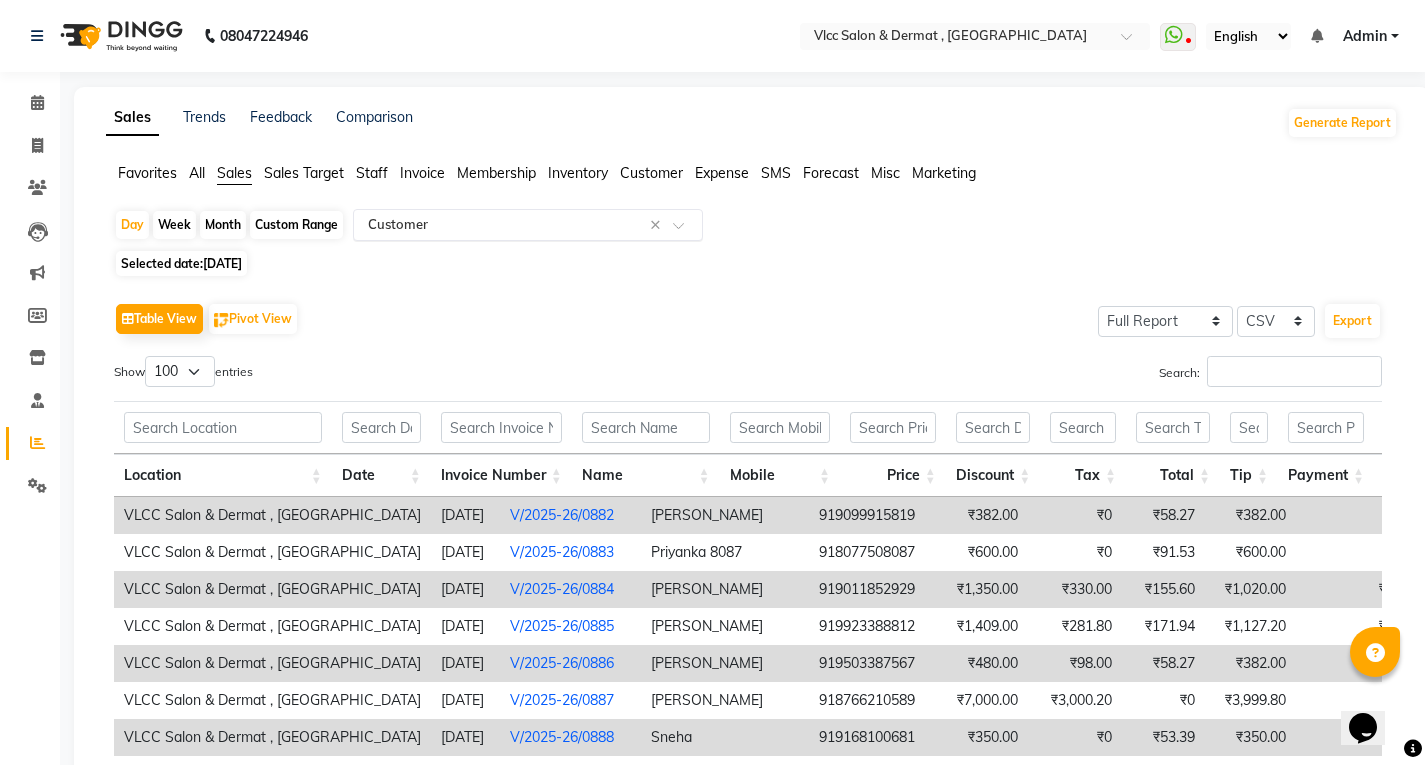 click 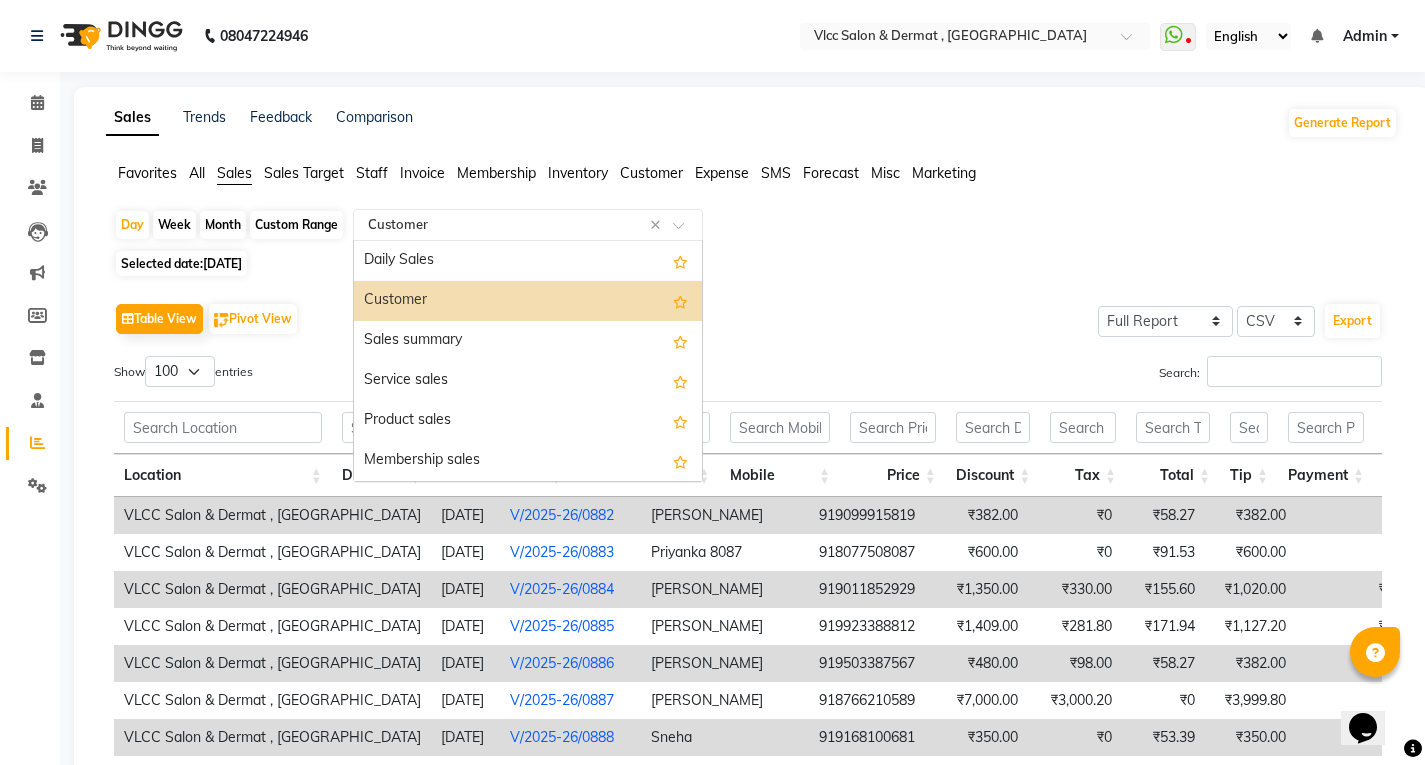 click on "Customer" at bounding box center (528, 301) 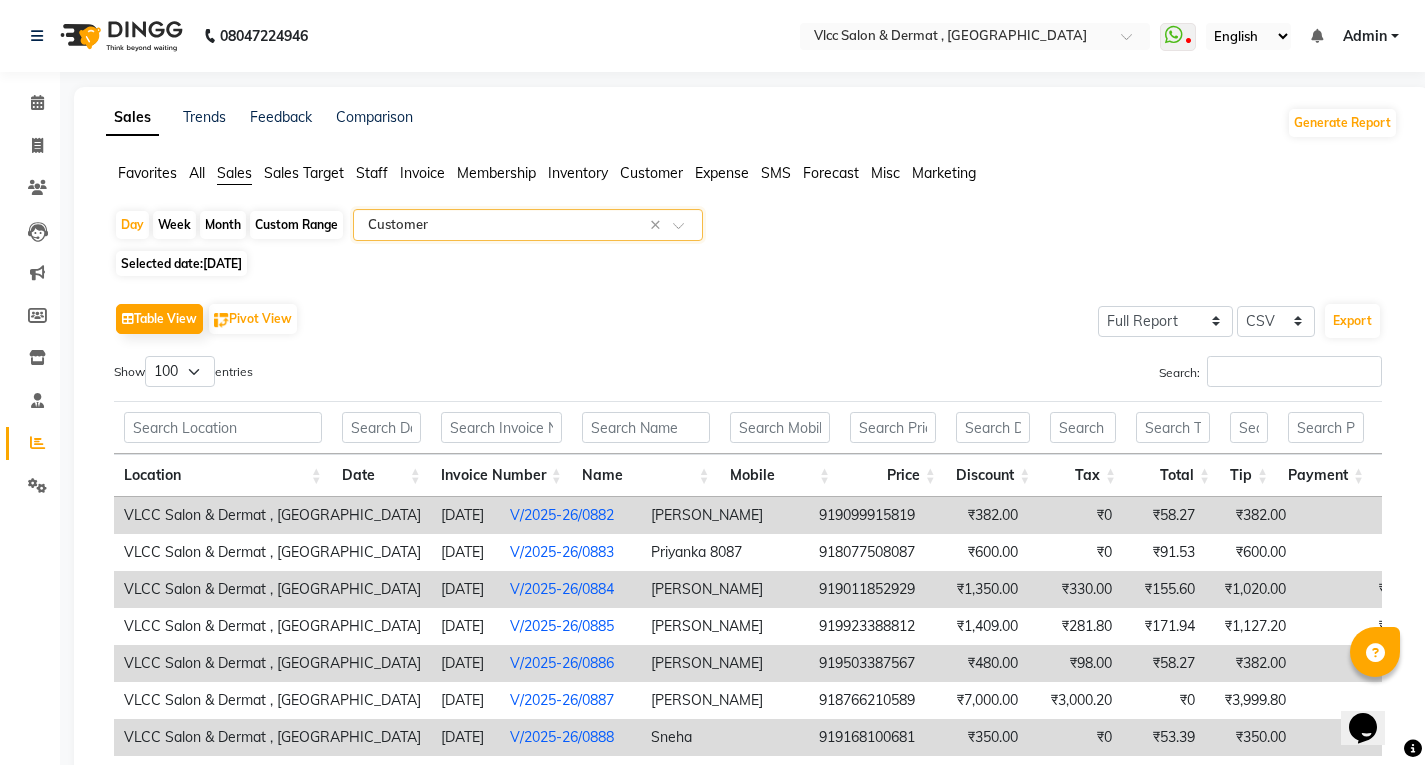 scroll, scrollTop: 170, scrollLeft: 0, axis: vertical 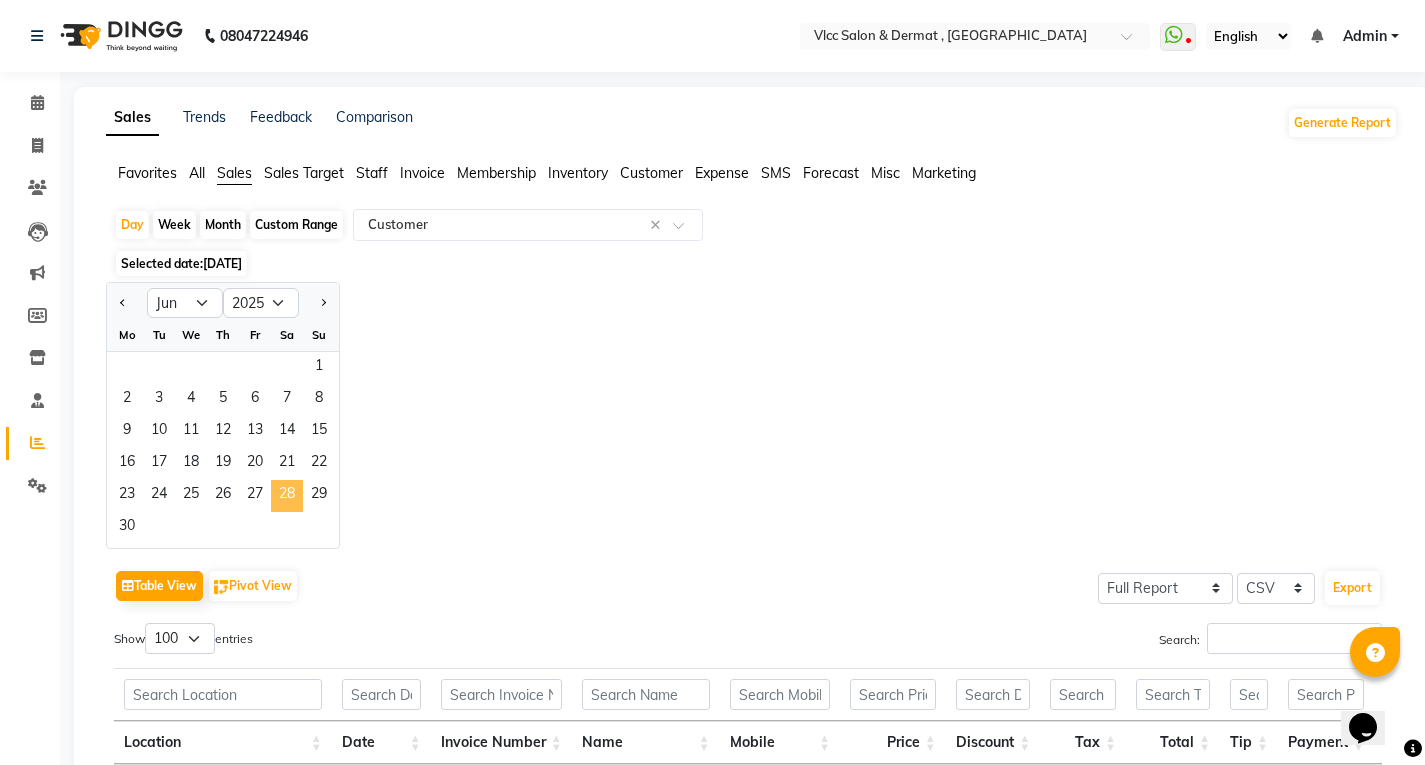 click on "28" 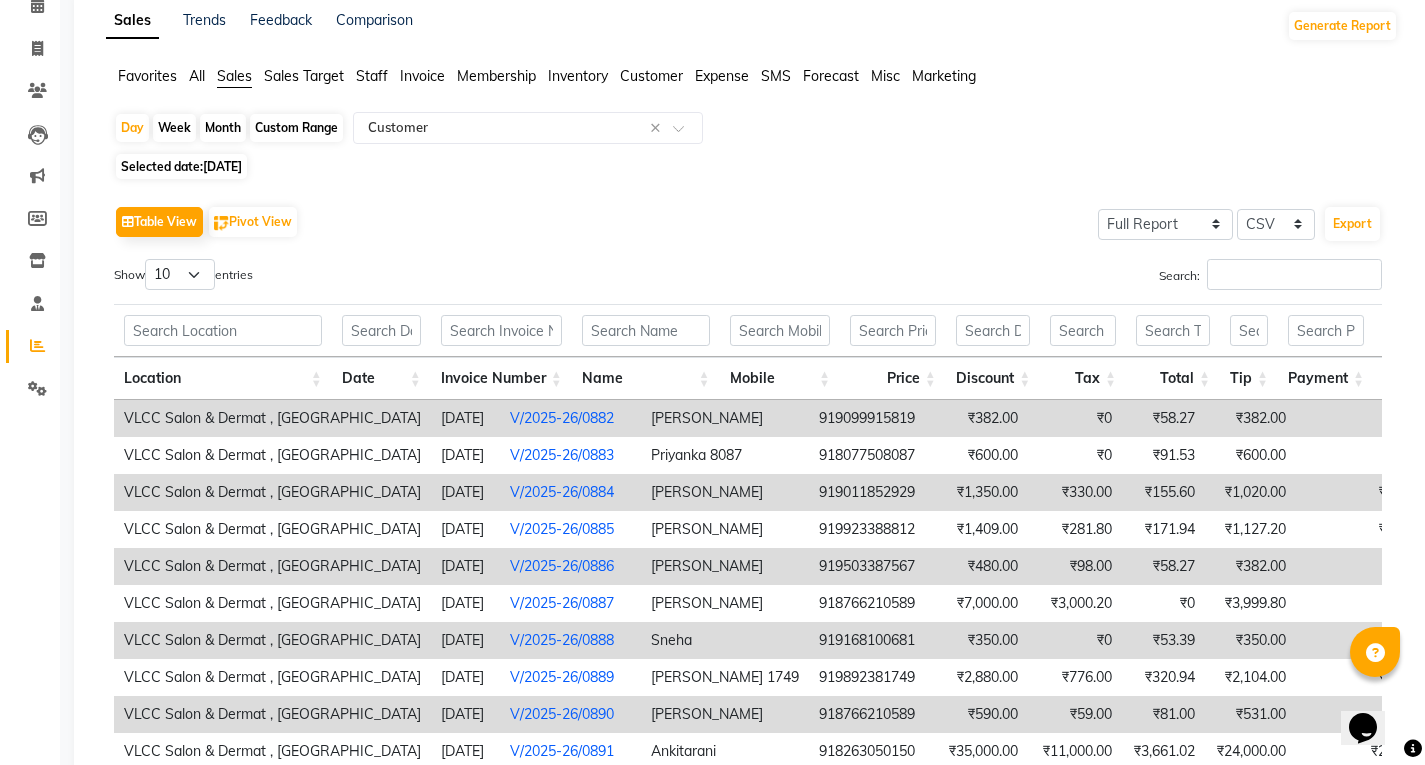 scroll, scrollTop: 0, scrollLeft: 0, axis: both 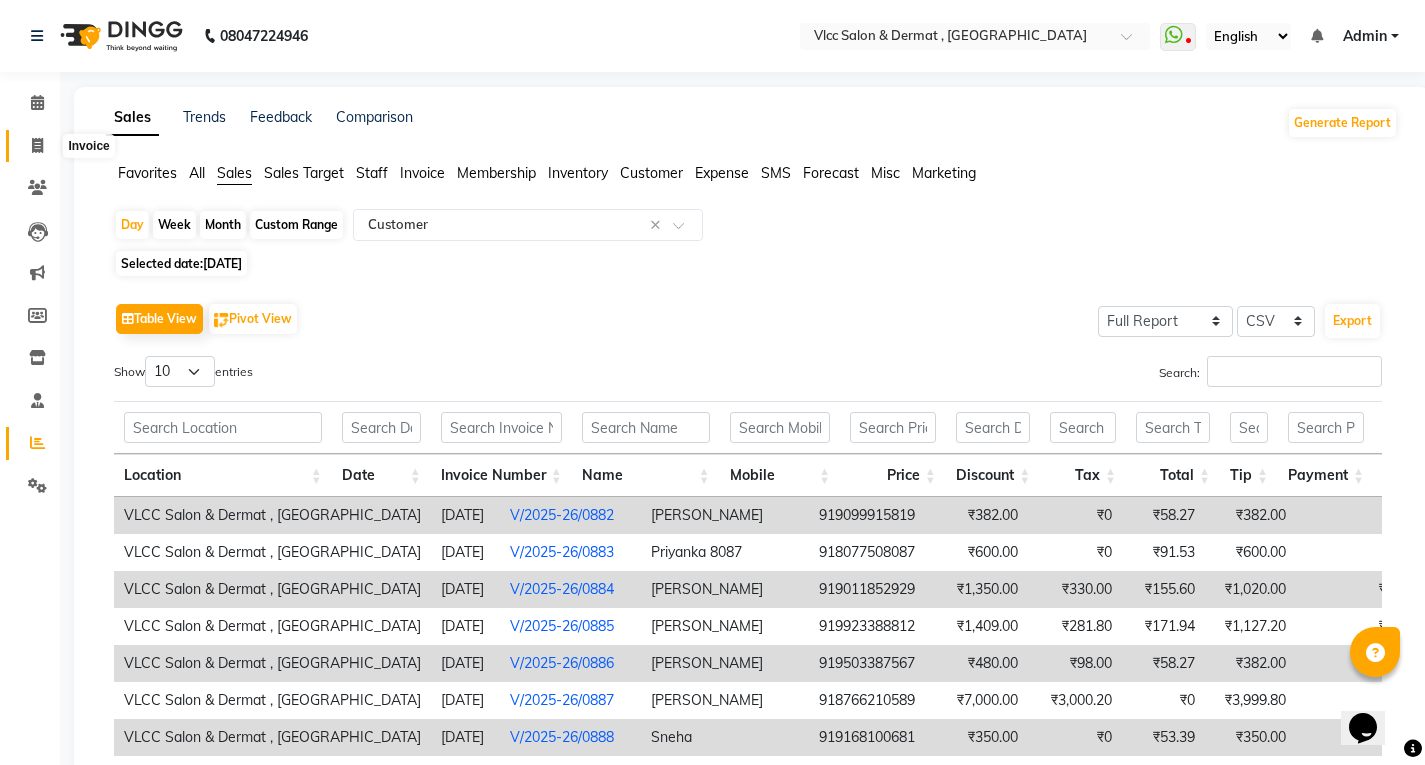 click 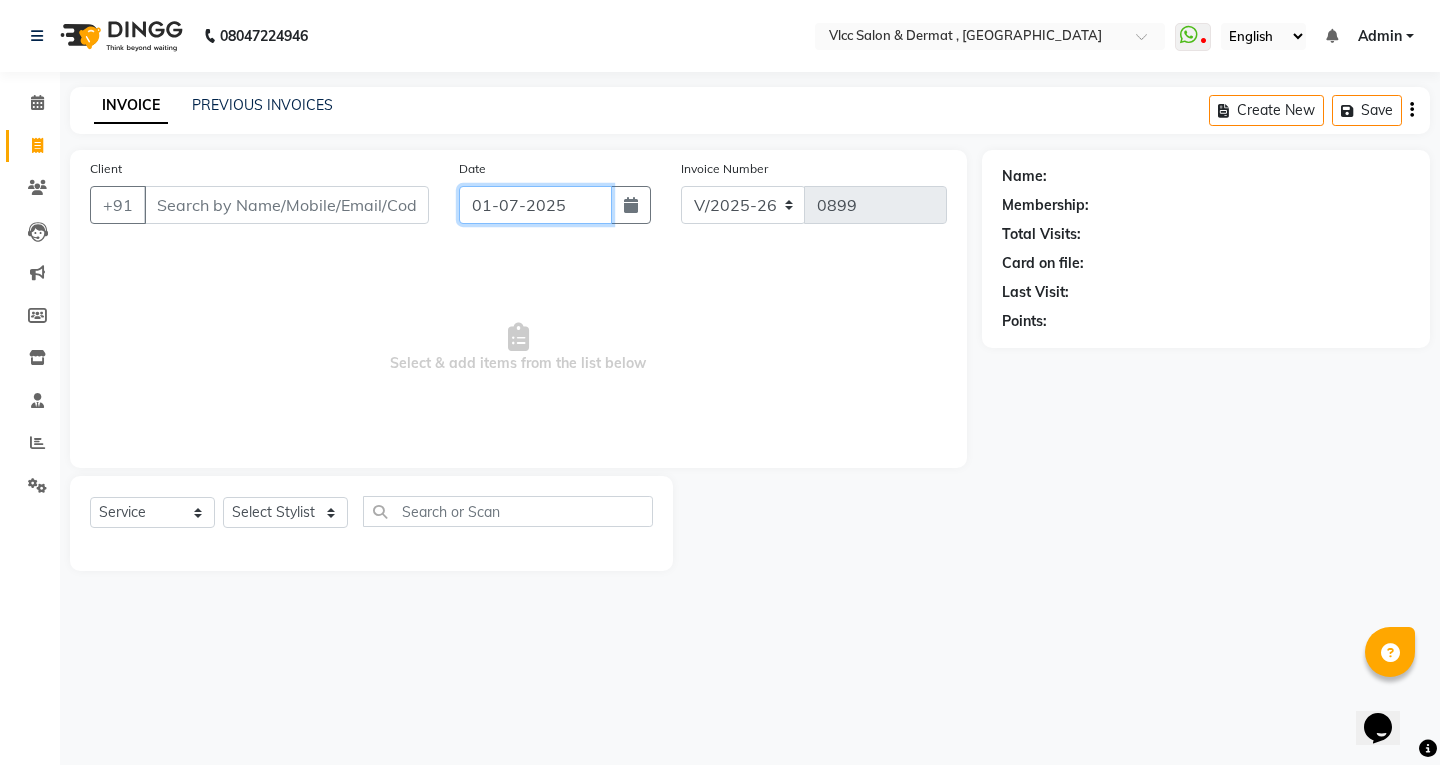 click on "01-07-2025" 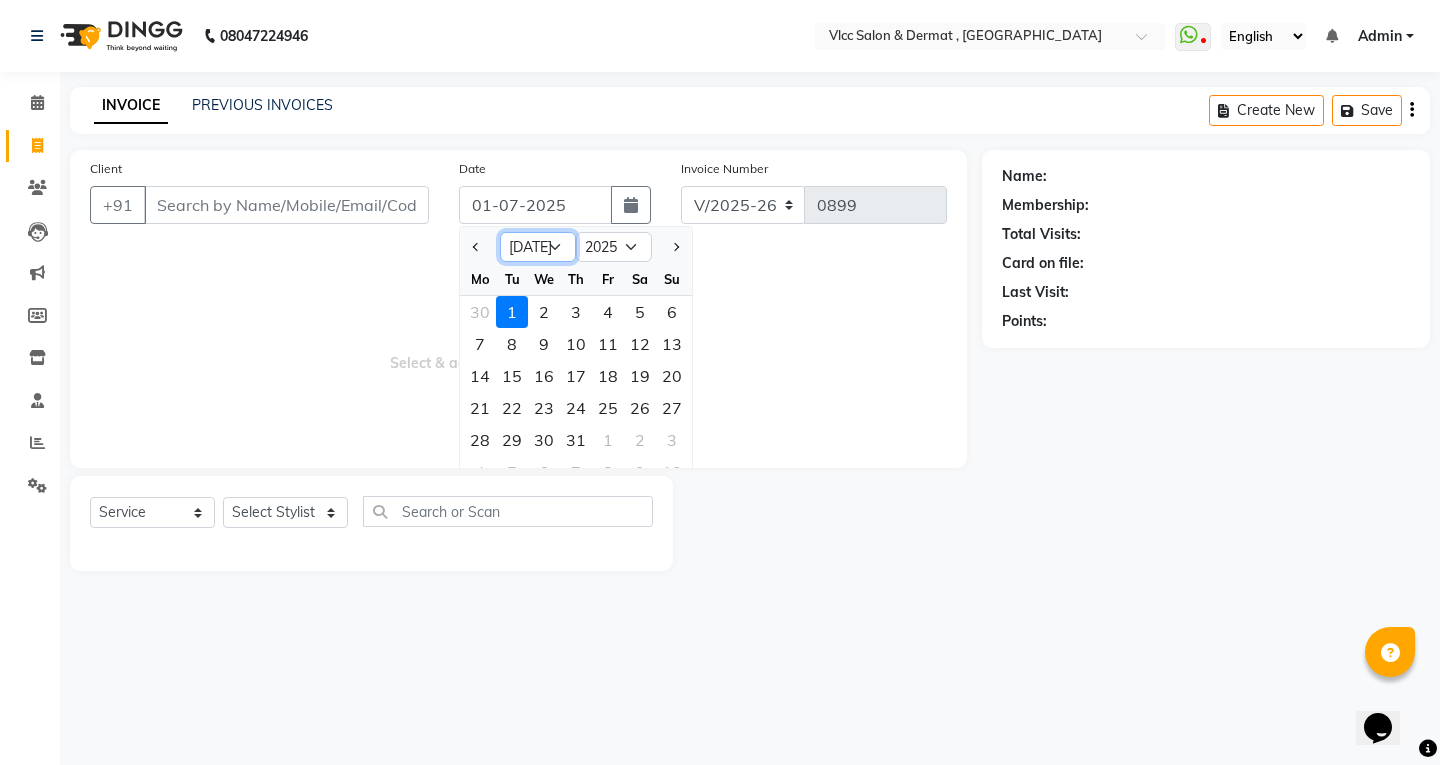 click on "Jan Feb Mar Apr May Jun [DATE] Aug Sep Oct Nov Dec" 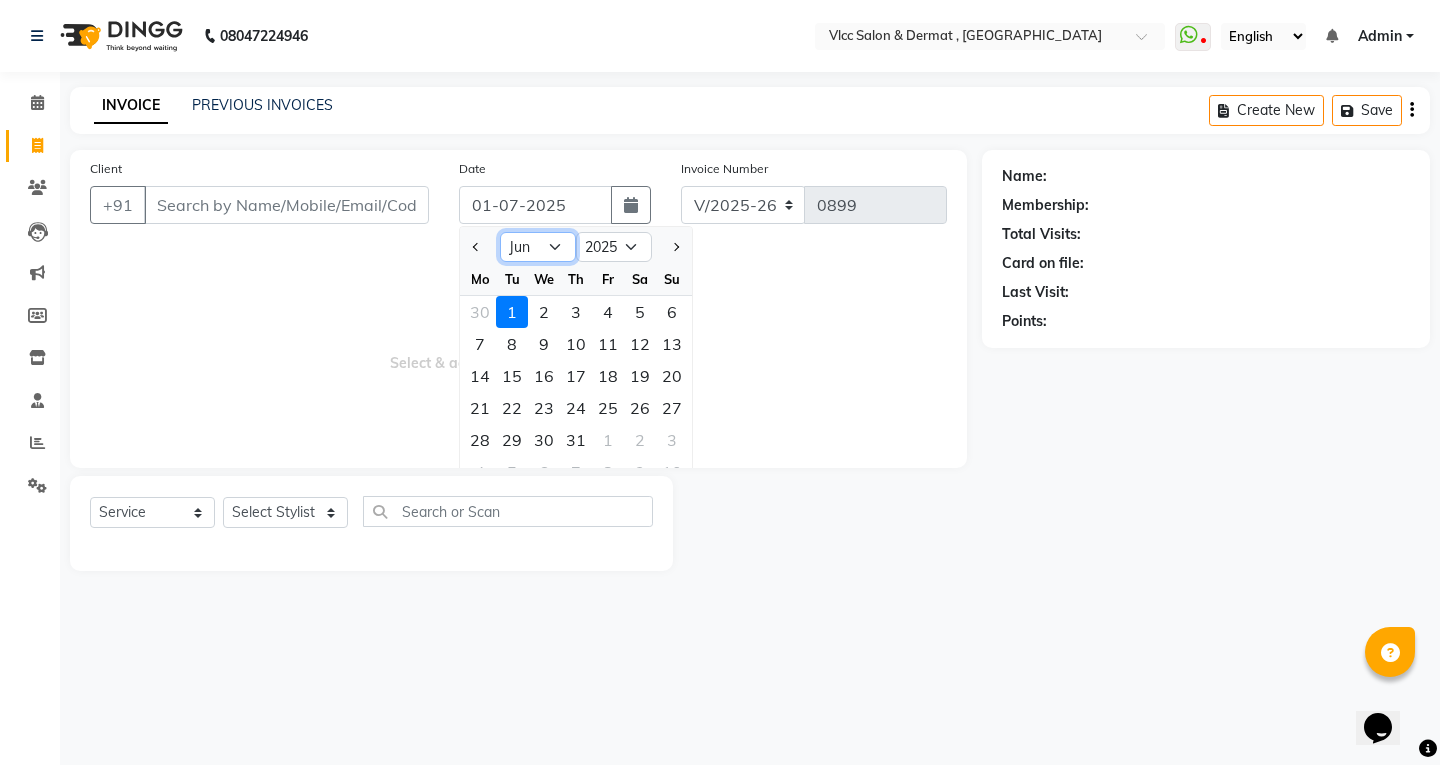 click on "Jan Feb Mar Apr May Jun [DATE] Aug Sep Oct Nov Dec" 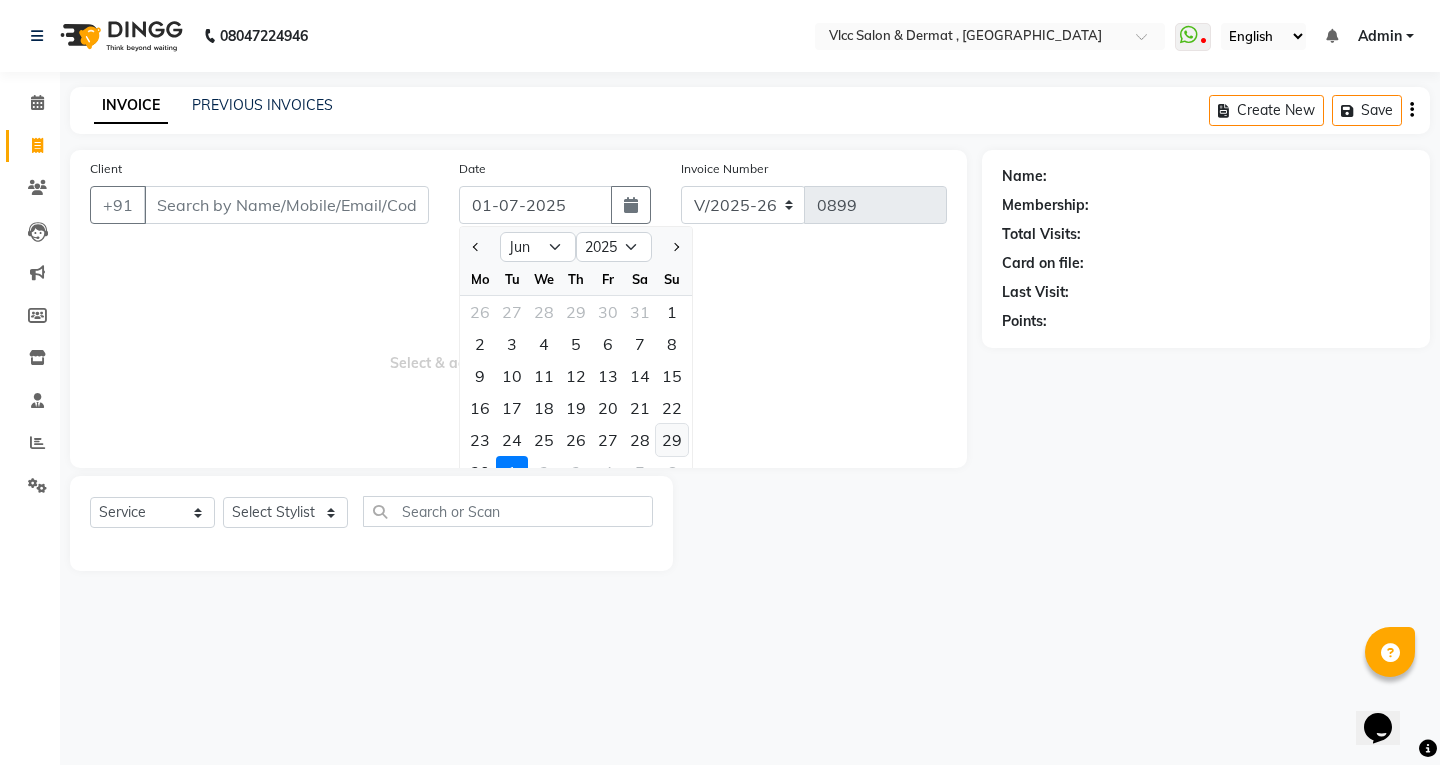 click on "29" 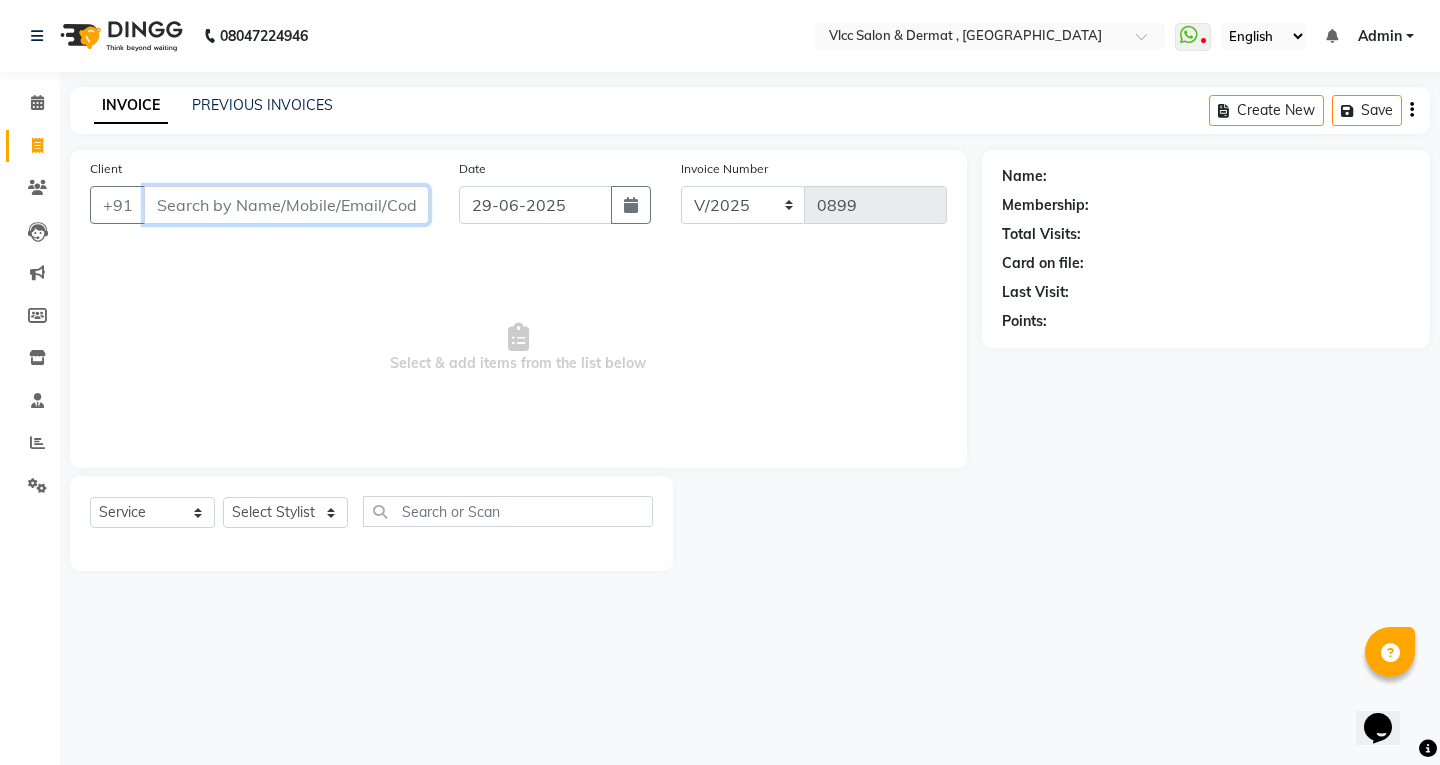 click on "Client" at bounding box center (286, 205) 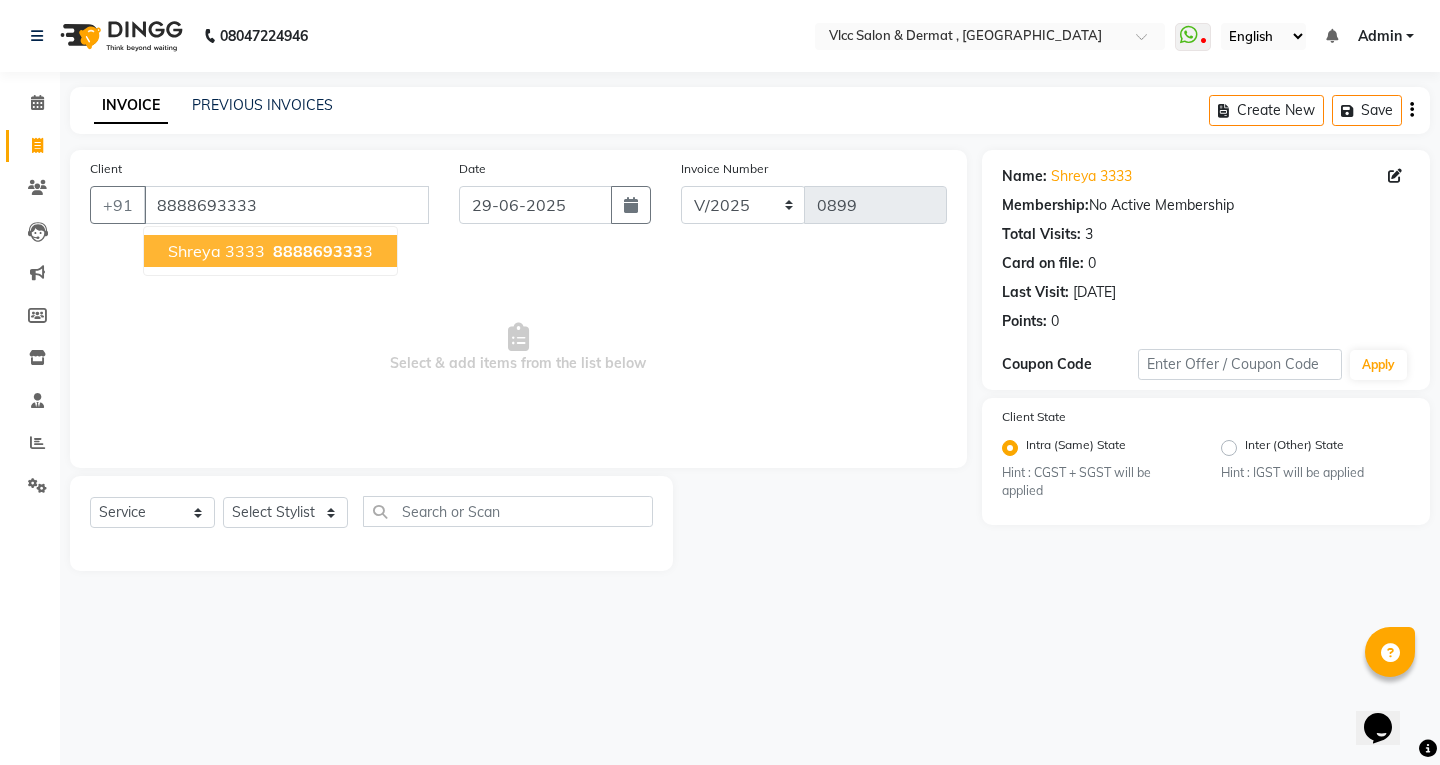 drag, startPoint x: 300, startPoint y: 242, endPoint x: 307, endPoint y: 251, distance: 11.401754 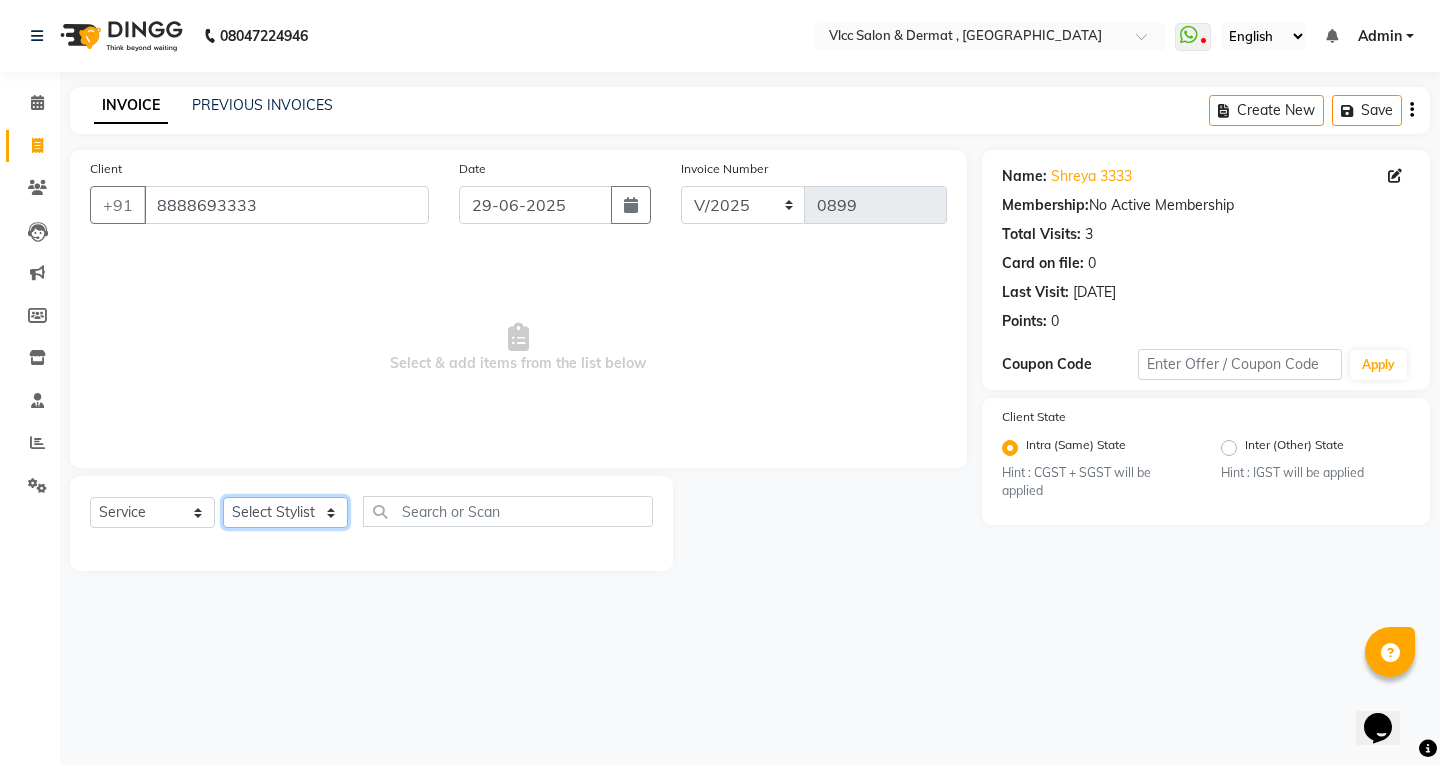 click on "Select Stylist [PERSON_NAME] [PERSON_NAME] [PERSON_NAME] [PERSON_NAME] [PERSON_NAME] [PERSON_NAME] [PERSON_NAME] Radha [PERSON_NAME] [PERSON_NAME] [PERSON_NAME] Vidya" 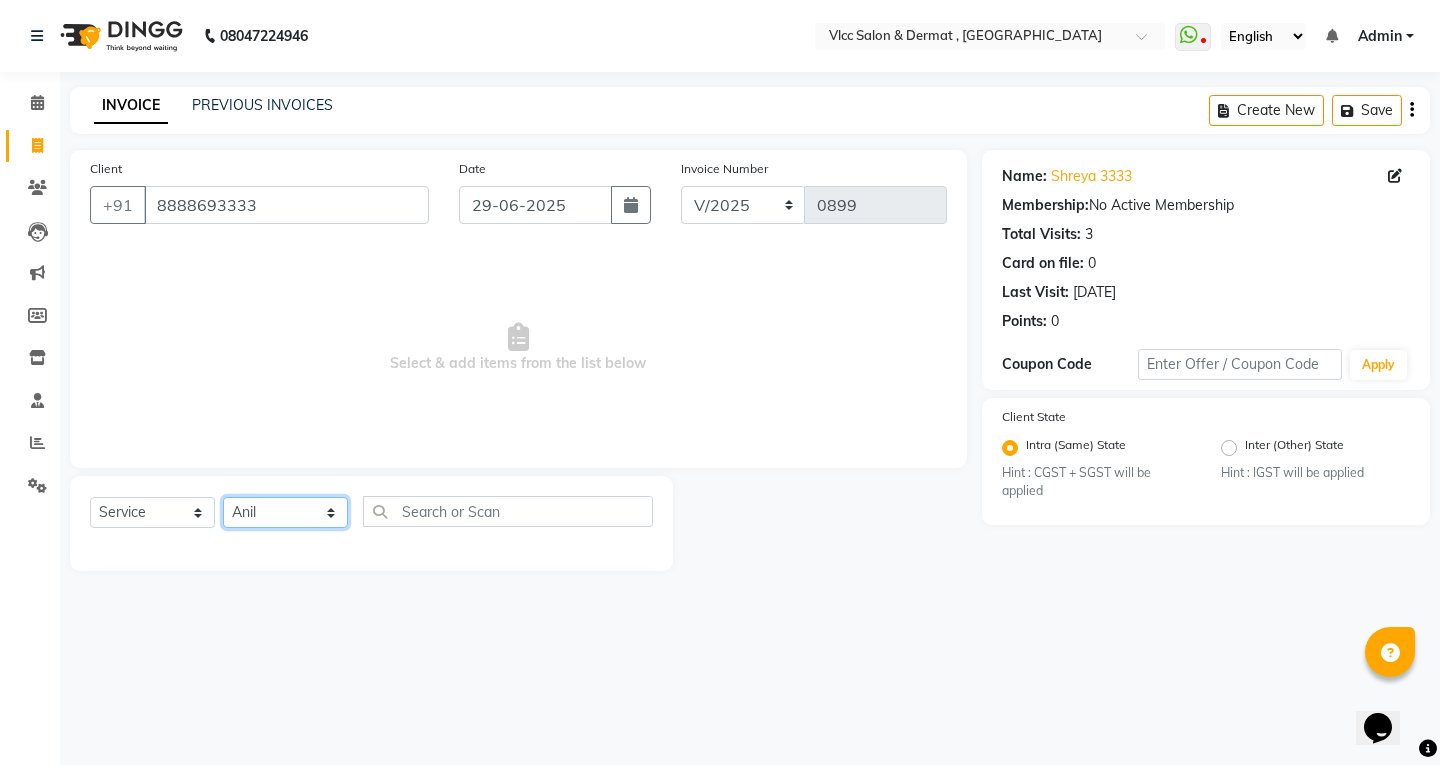 click on "Select Stylist [PERSON_NAME] [PERSON_NAME] [PERSON_NAME] [PERSON_NAME] [PERSON_NAME] [PERSON_NAME] [PERSON_NAME] Radha [PERSON_NAME] [PERSON_NAME] [PERSON_NAME] Vidya" 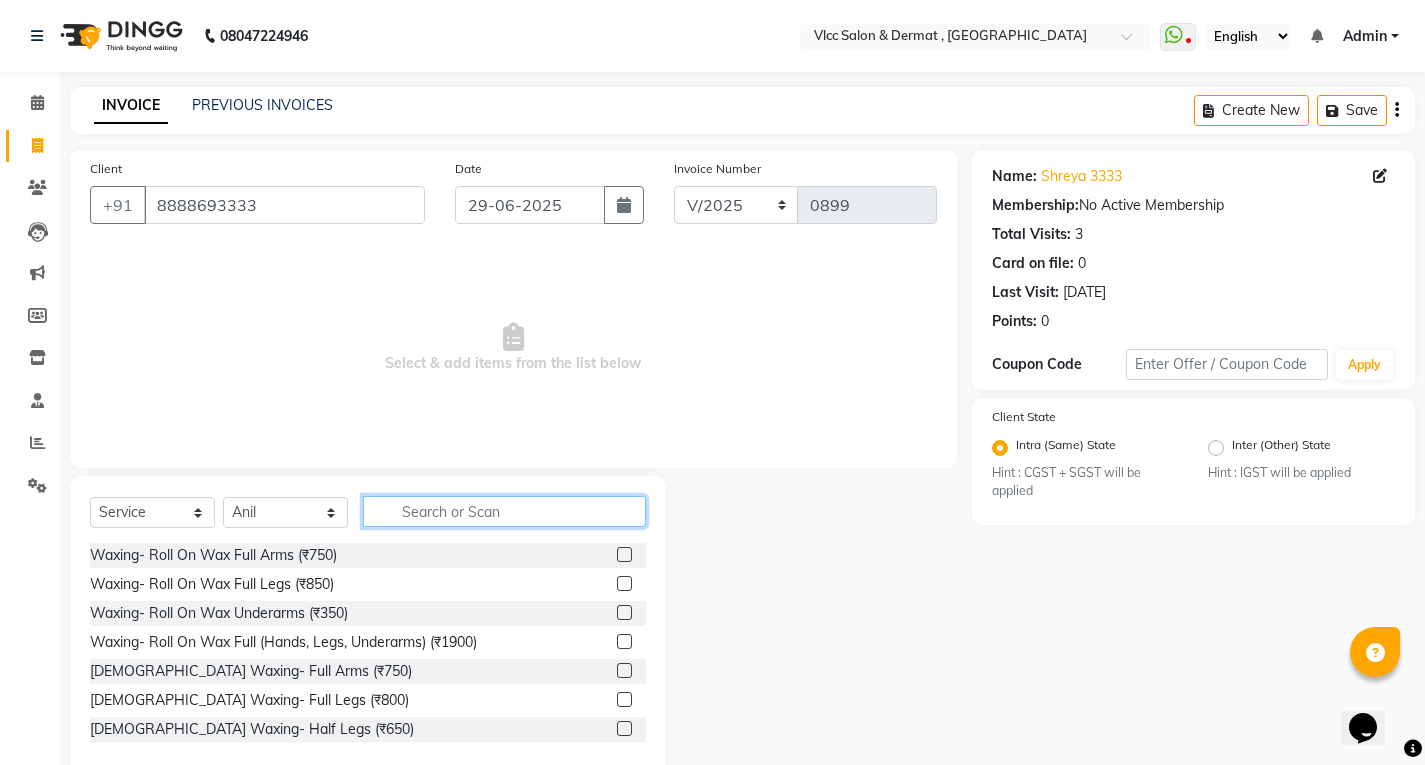 click 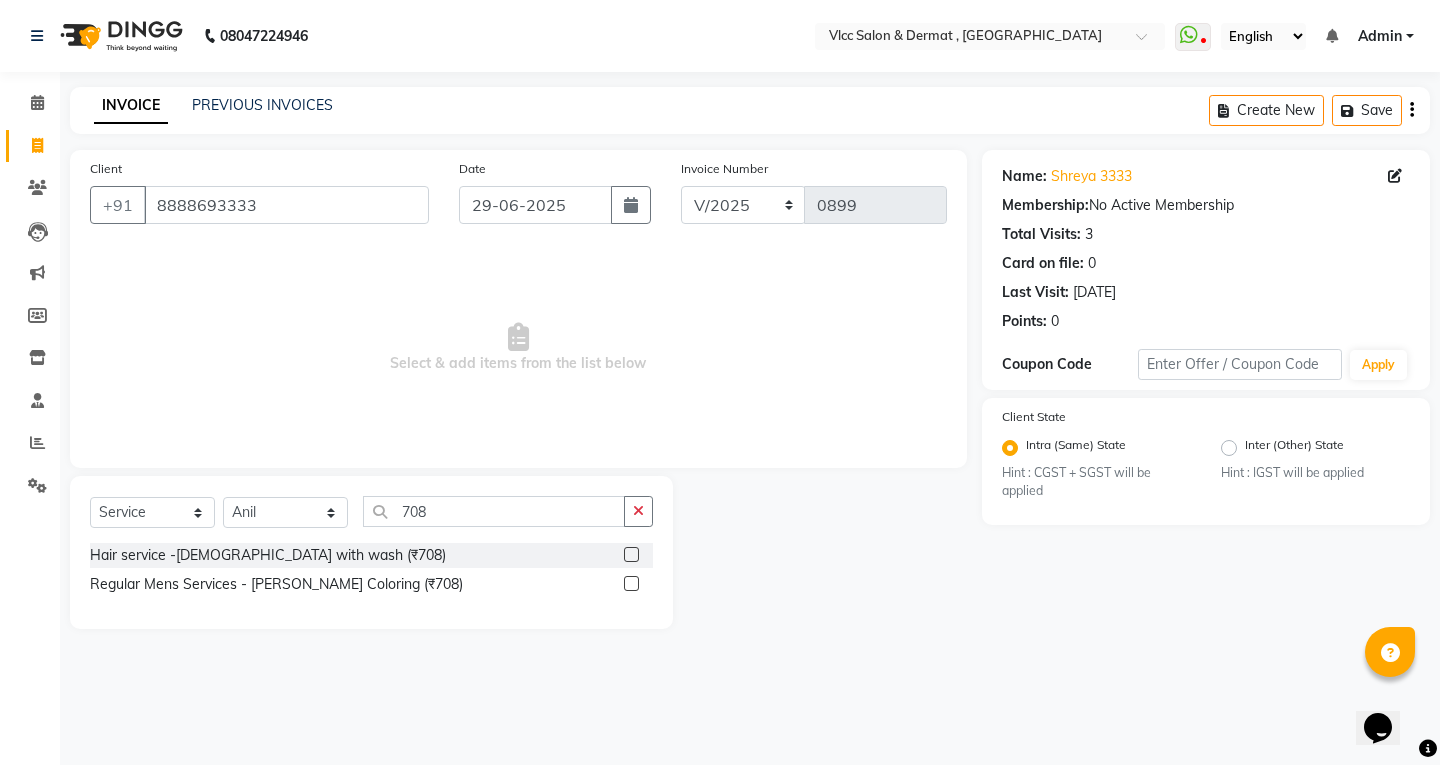 click 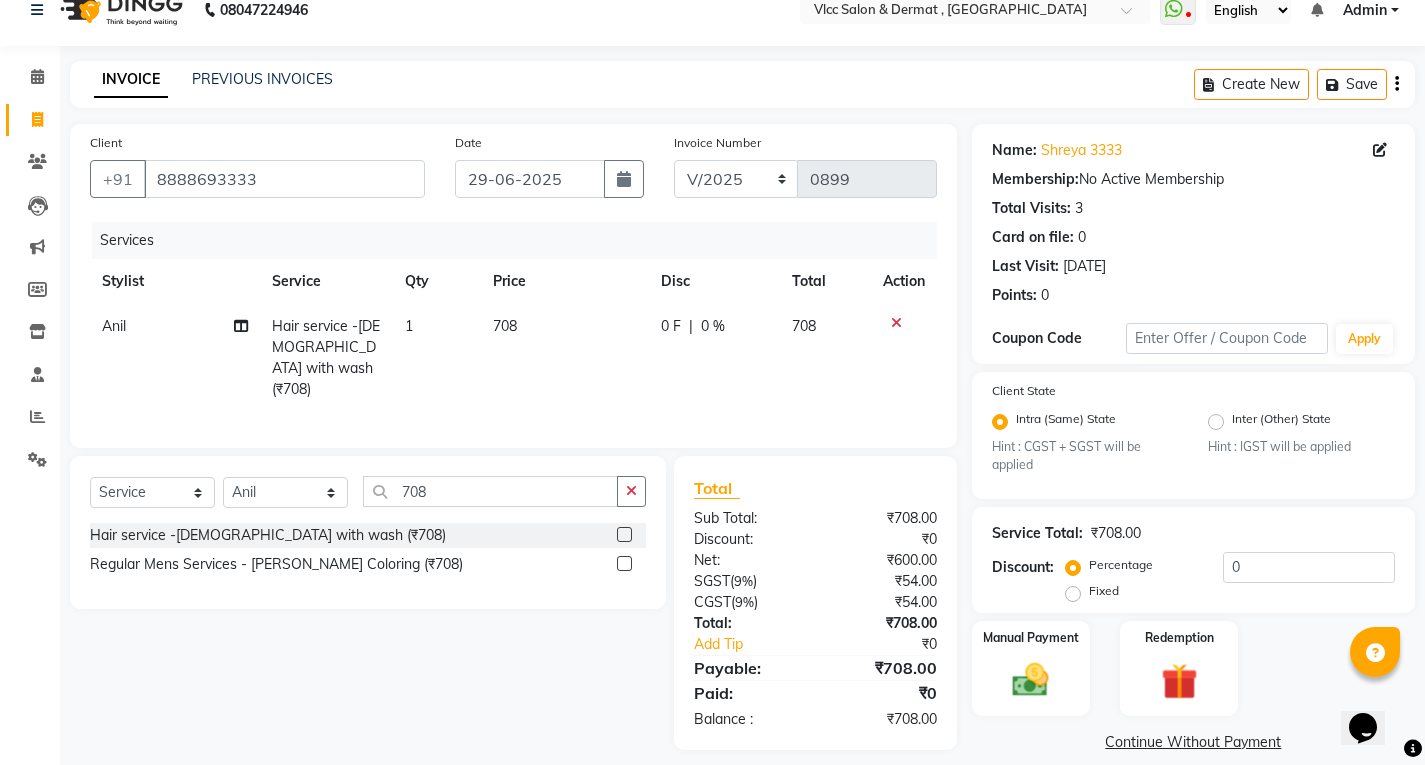 scroll, scrollTop: 48, scrollLeft: 0, axis: vertical 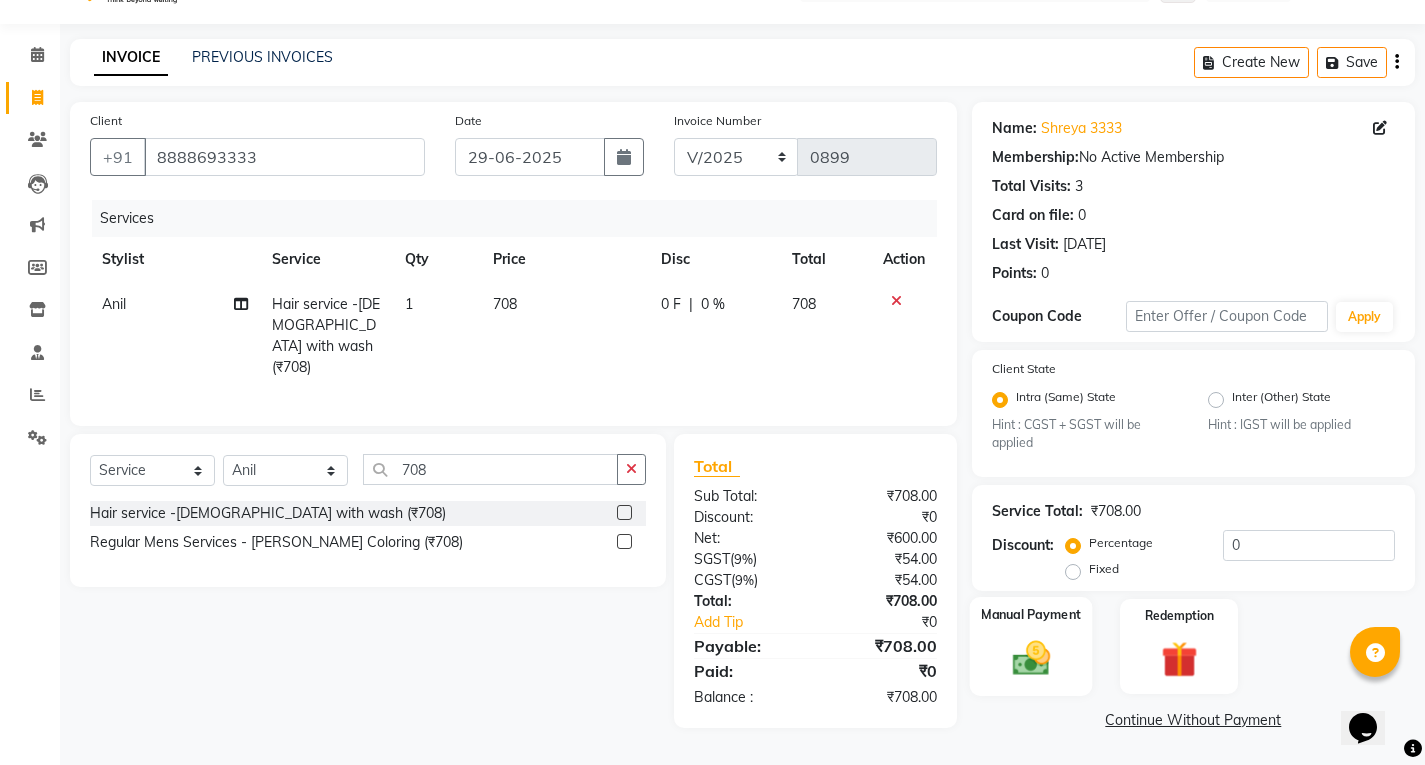 click 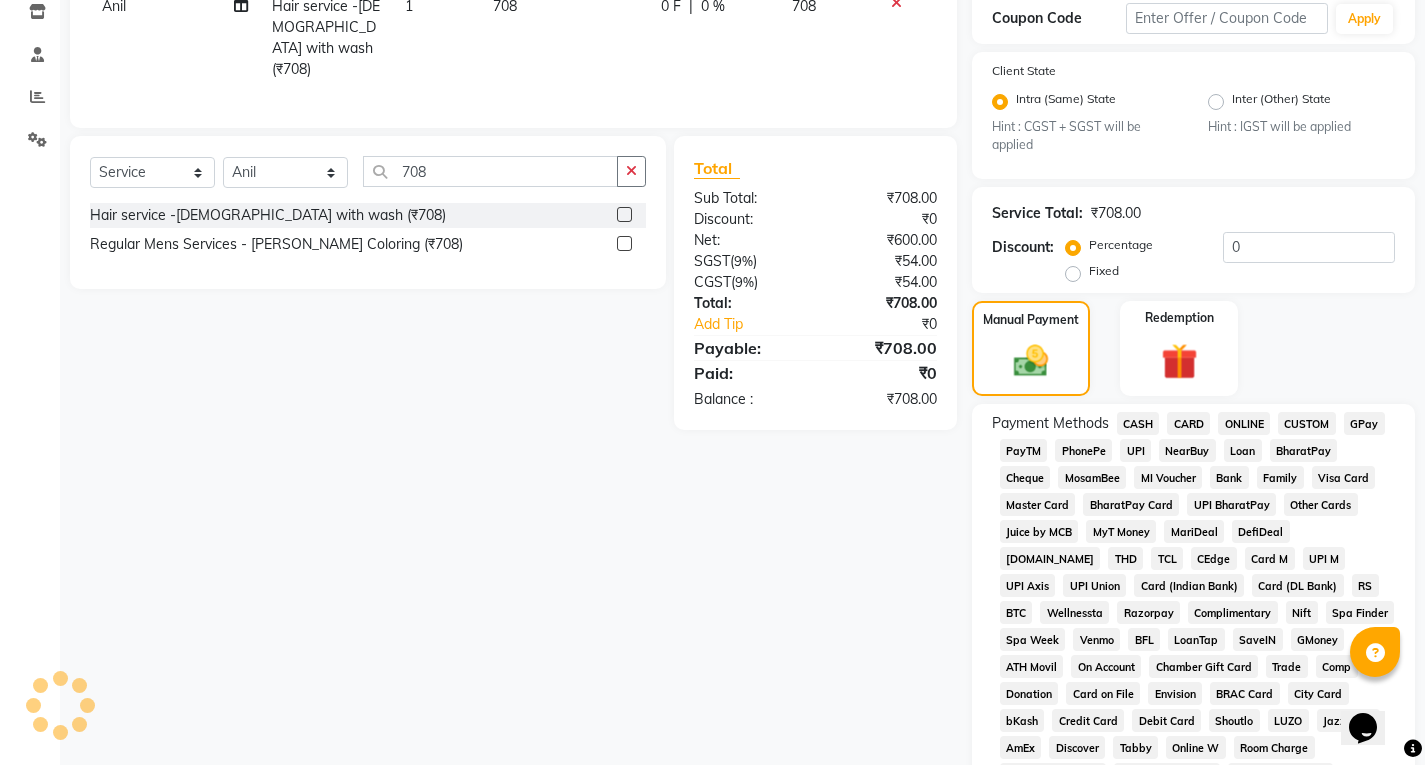 scroll, scrollTop: 348, scrollLeft: 0, axis: vertical 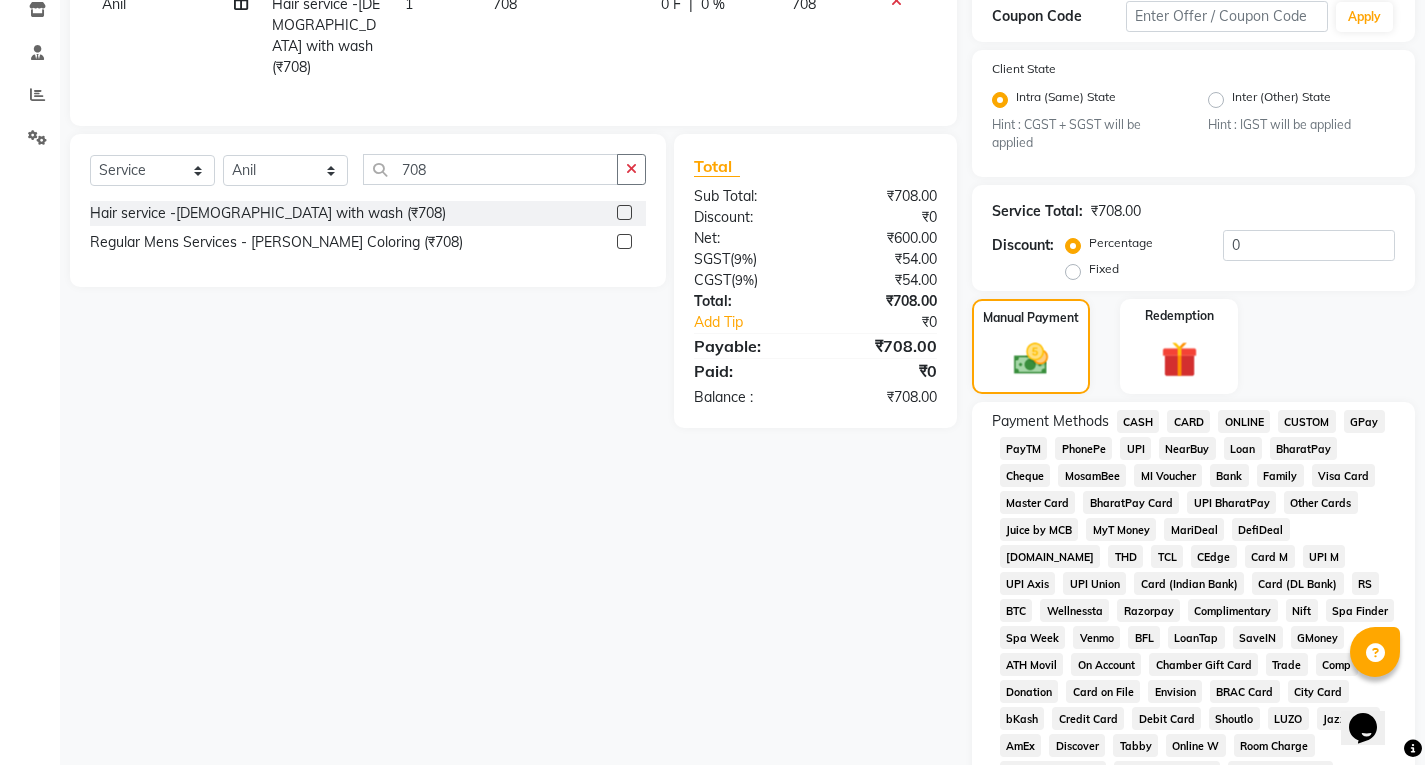 click on "CARD" 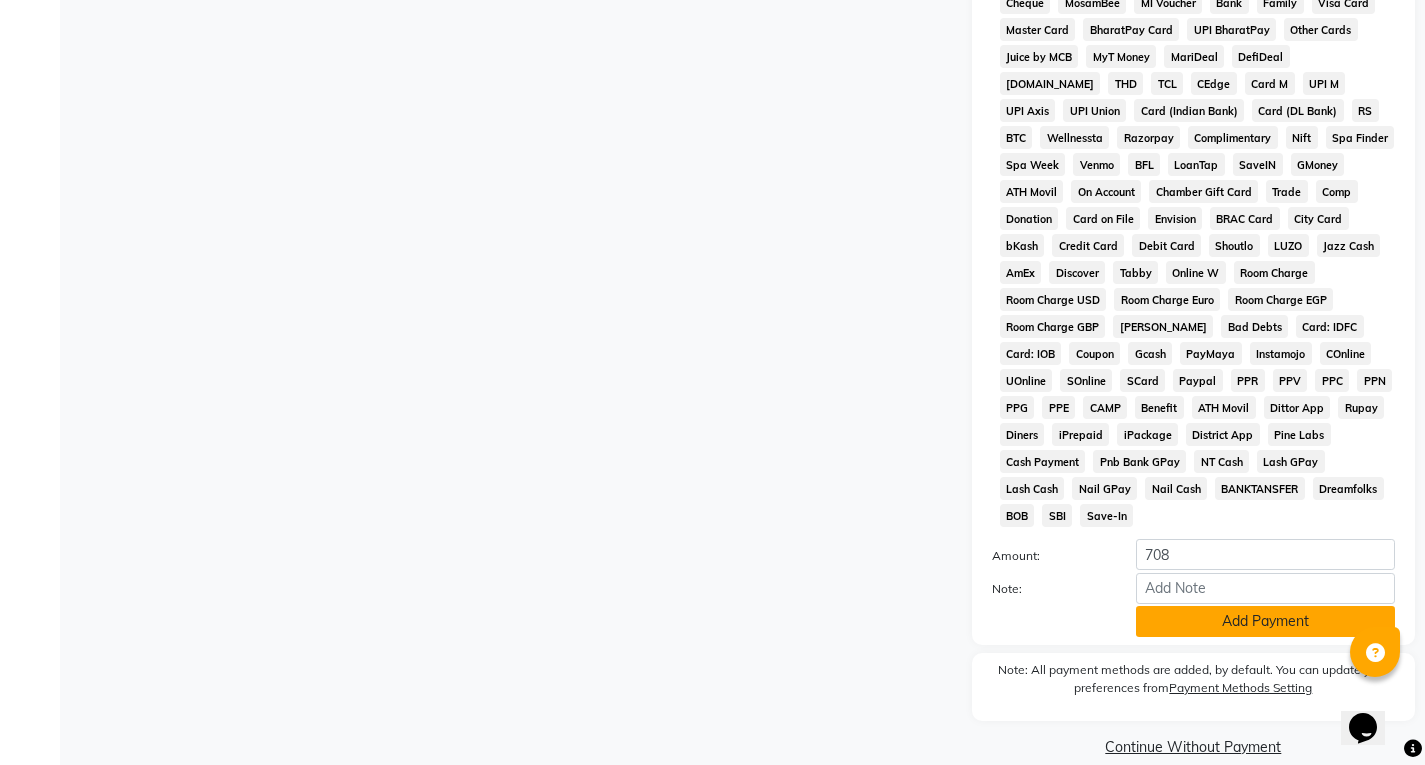 click on "Add Payment" 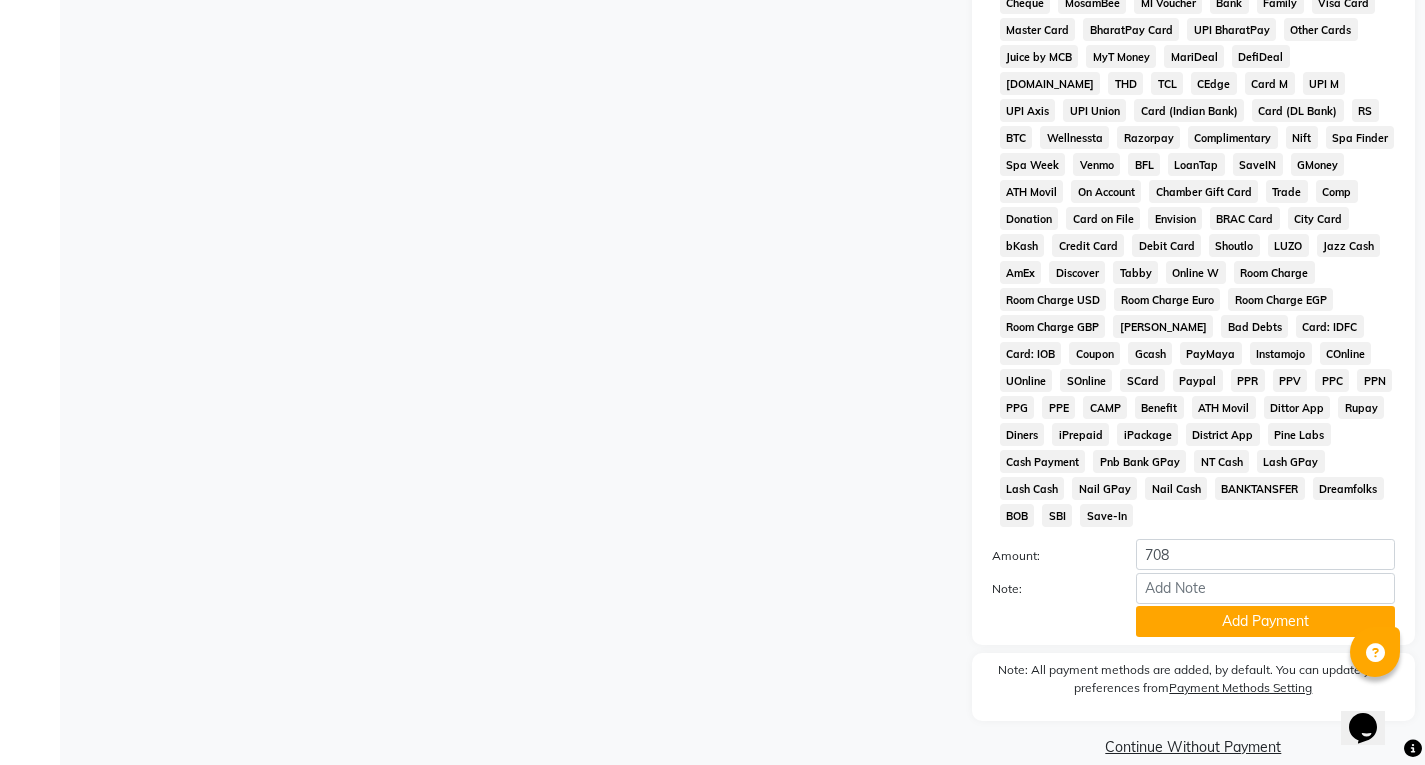 scroll, scrollTop: 799, scrollLeft: 0, axis: vertical 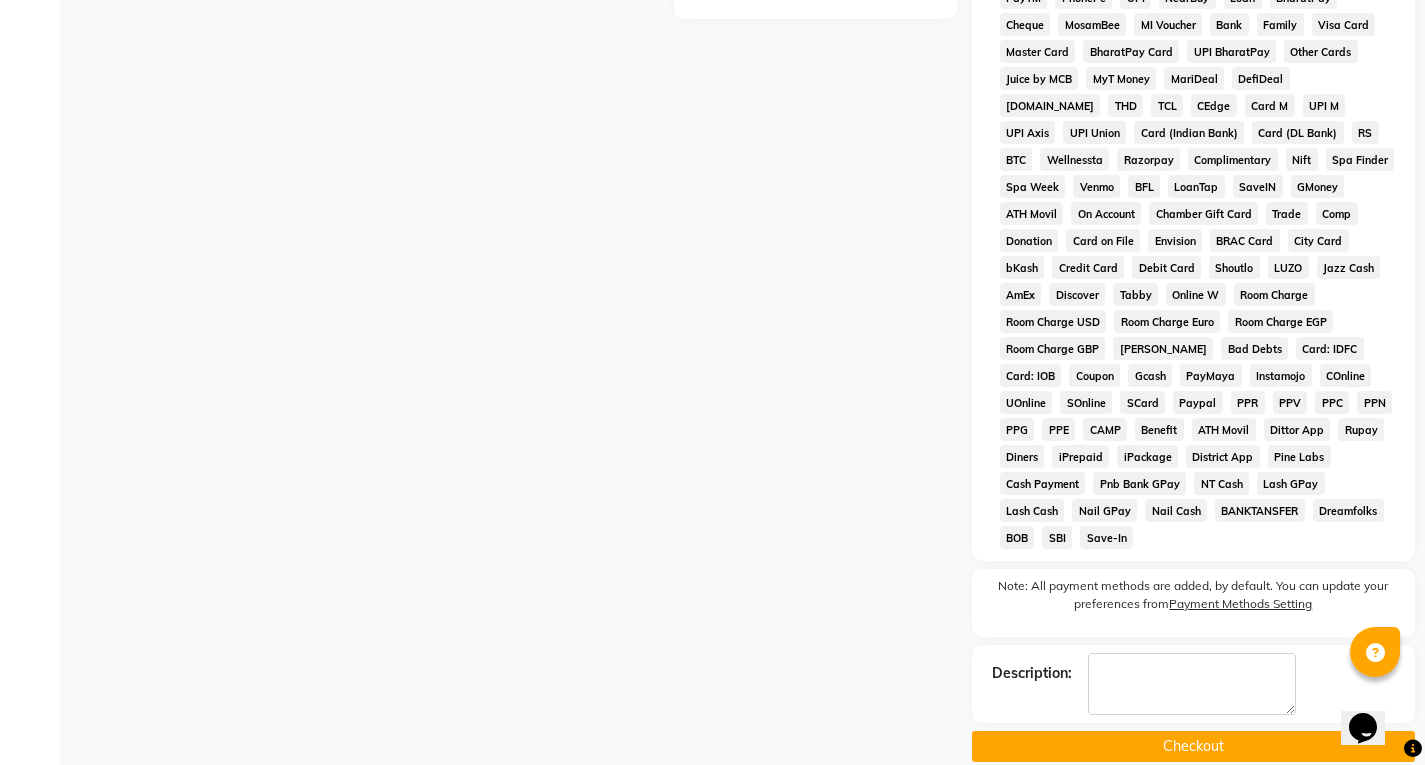 click on "Checkout" 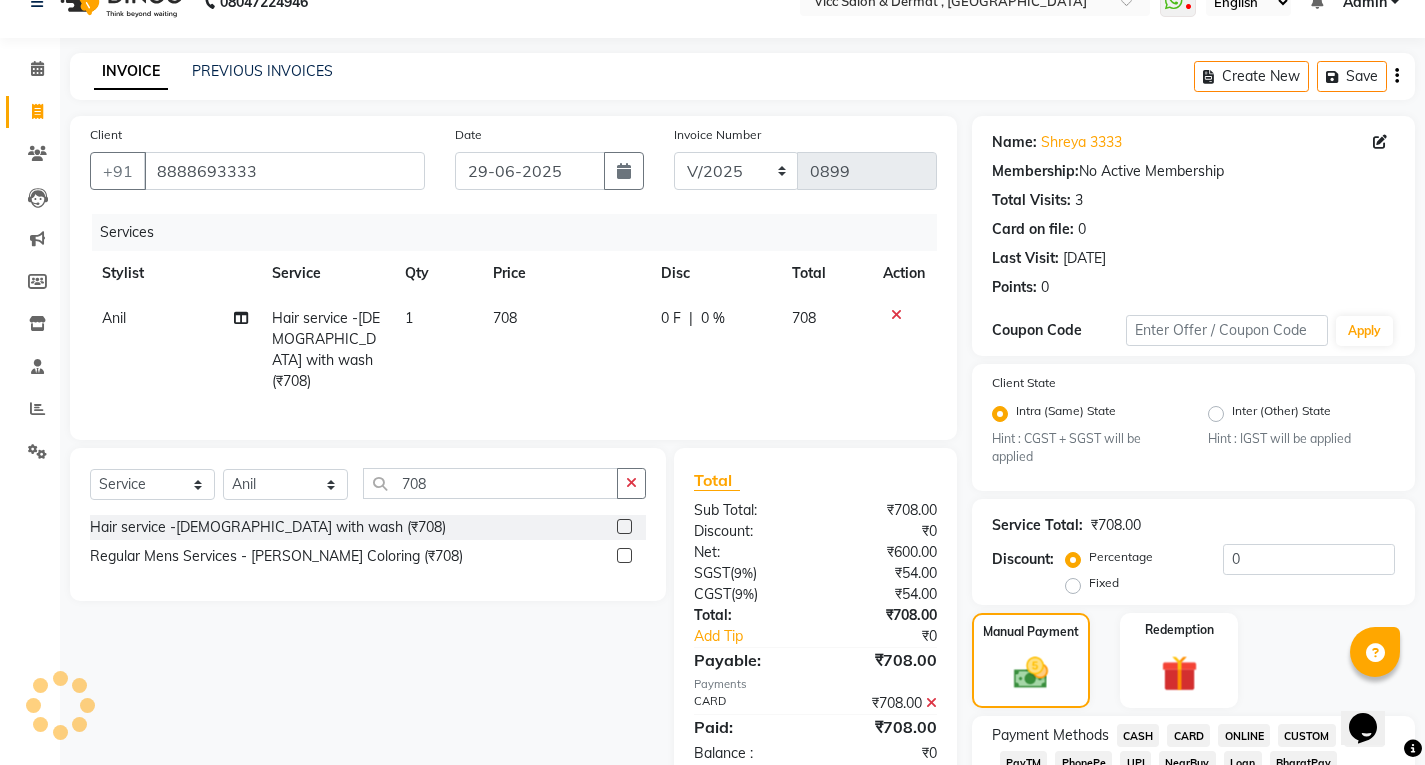 scroll, scrollTop: 0, scrollLeft: 0, axis: both 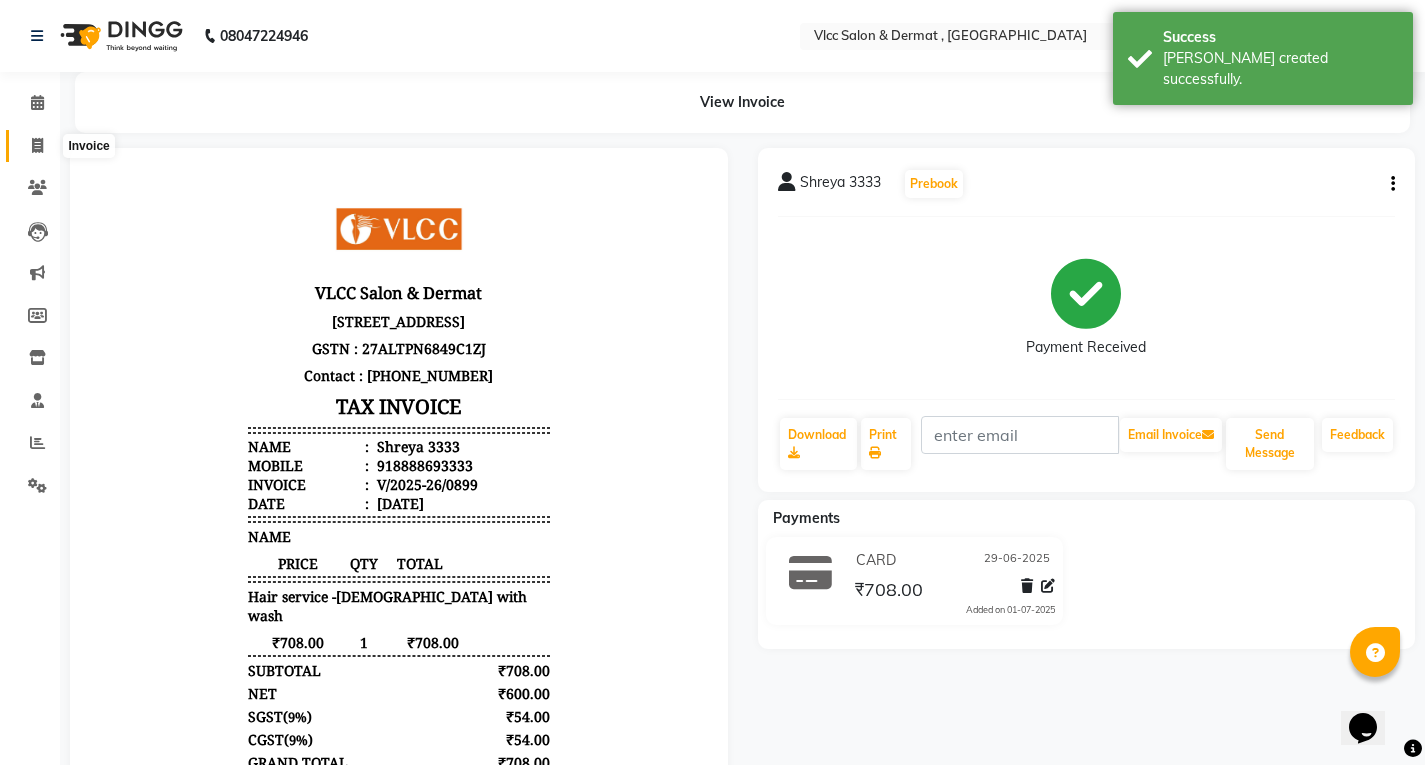 click 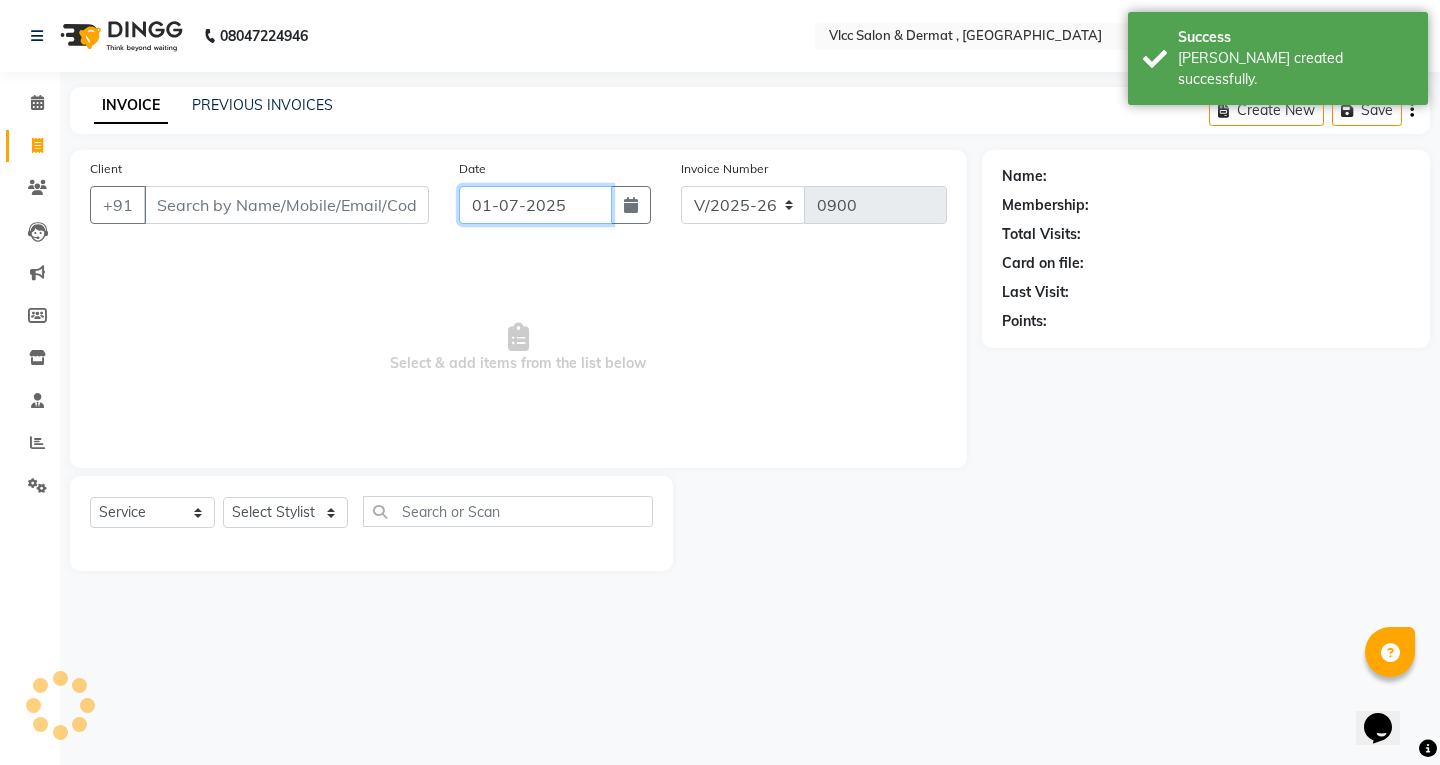 click on "01-07-2025" 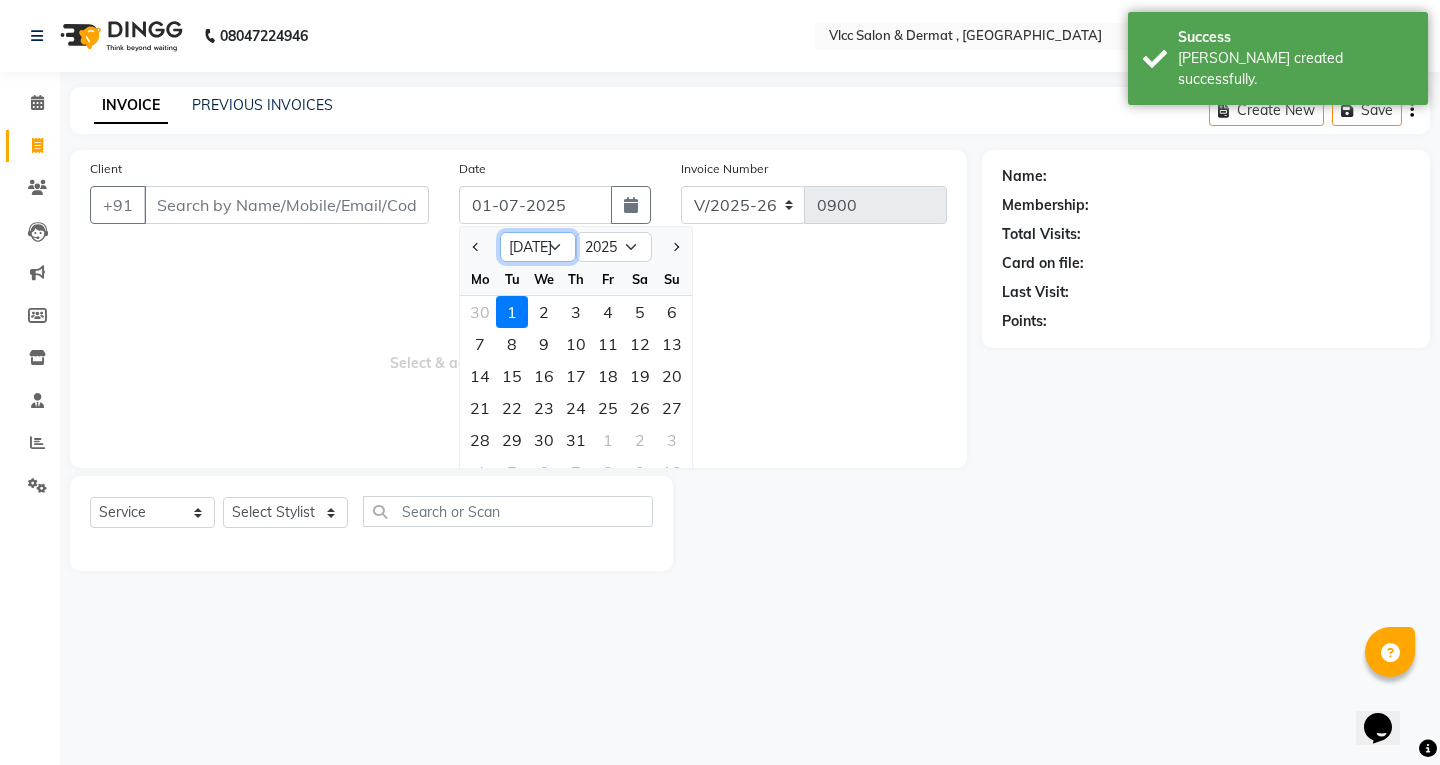 click on "Jan Feb Mar Apr May Jun [DATE] Aug Sep Oct Nov Dec" 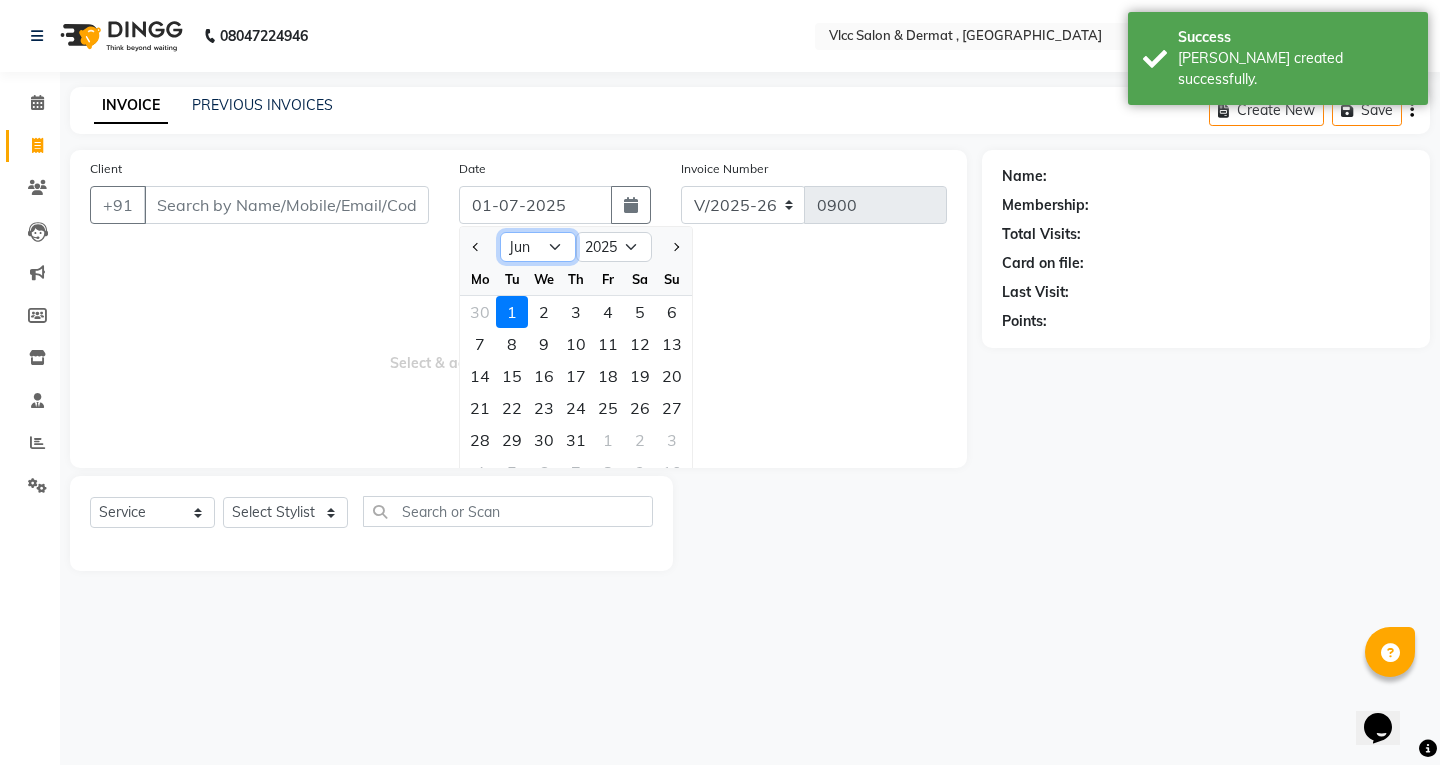 click on "Jan Feb Mar Apr May Jun [DATE] Aug Sep Oct Nov Dec" 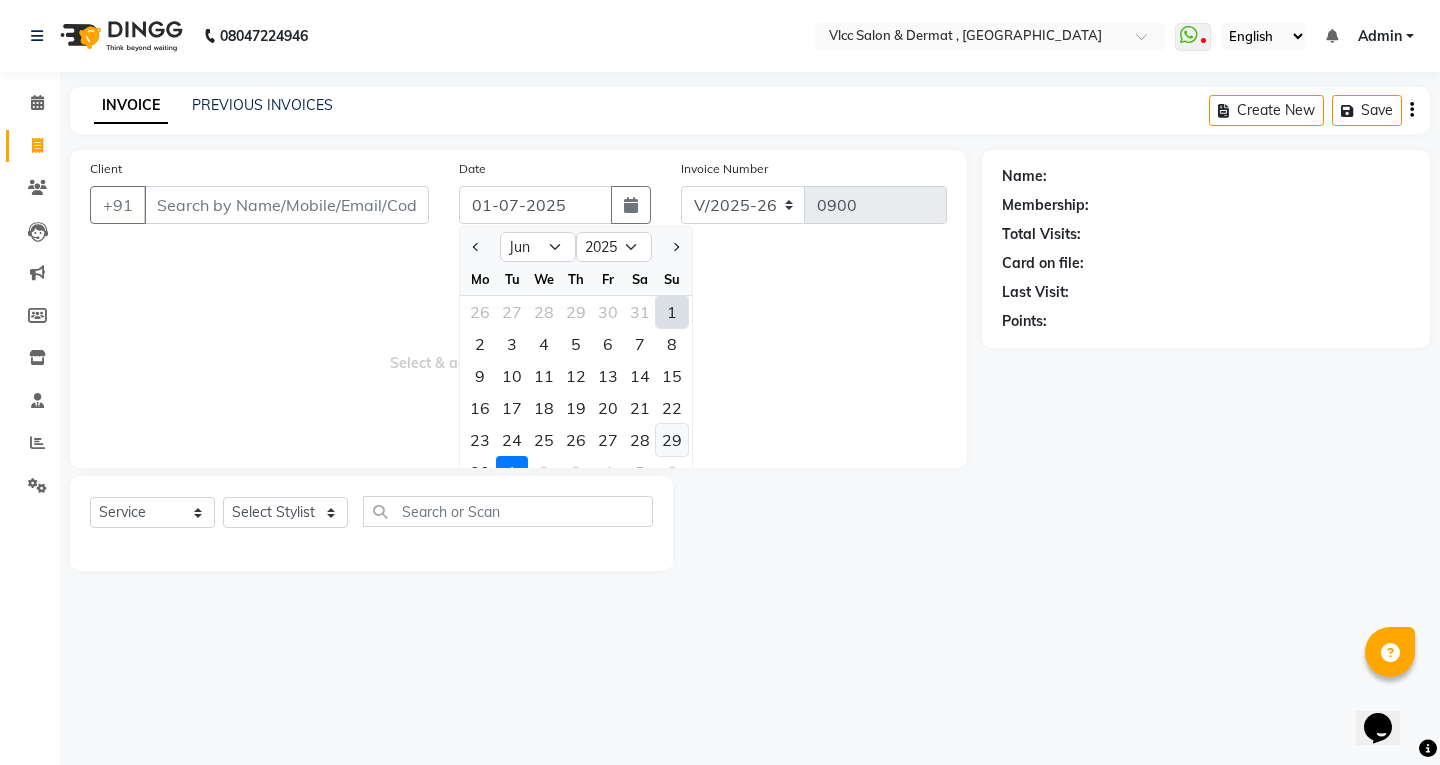 click on "29" 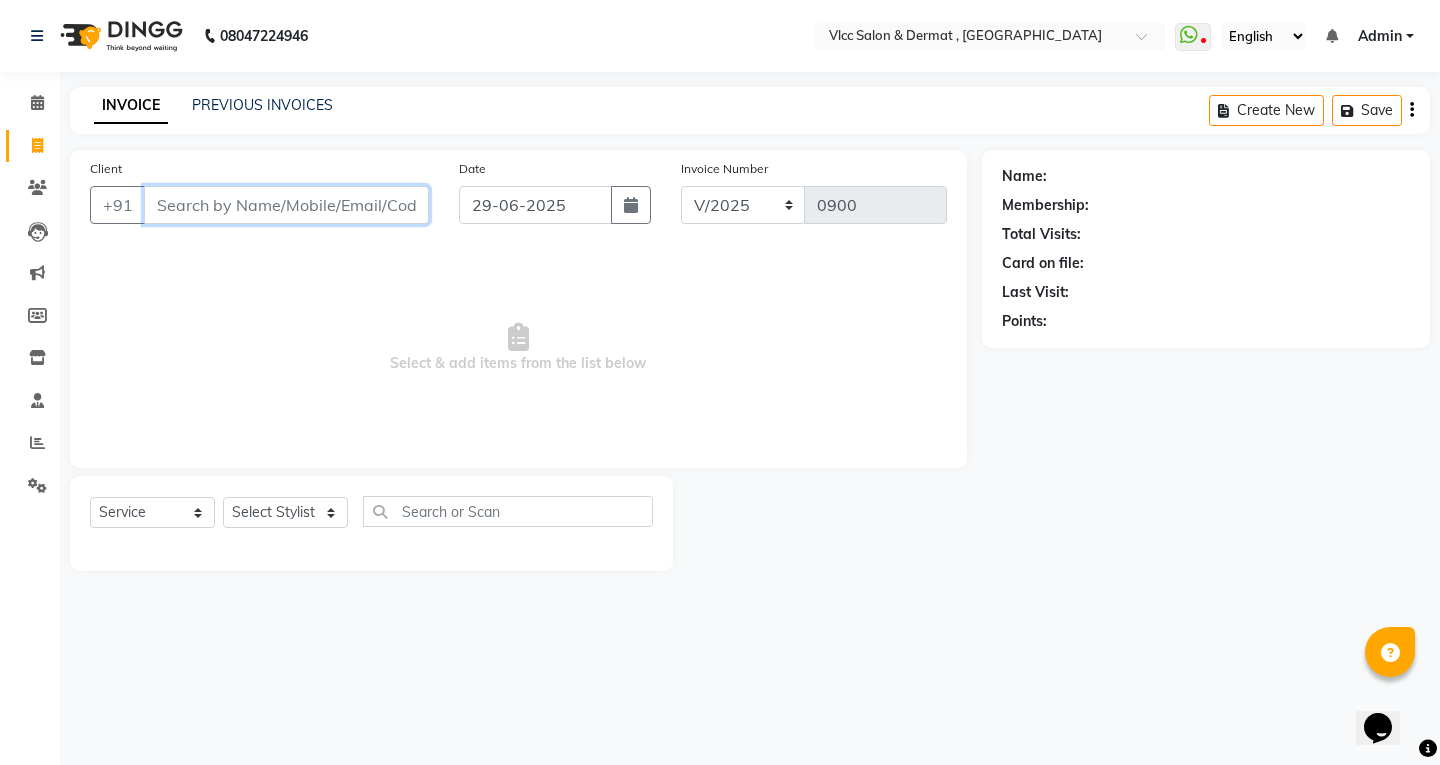 click on "Client" at bounding box center [286, 205] 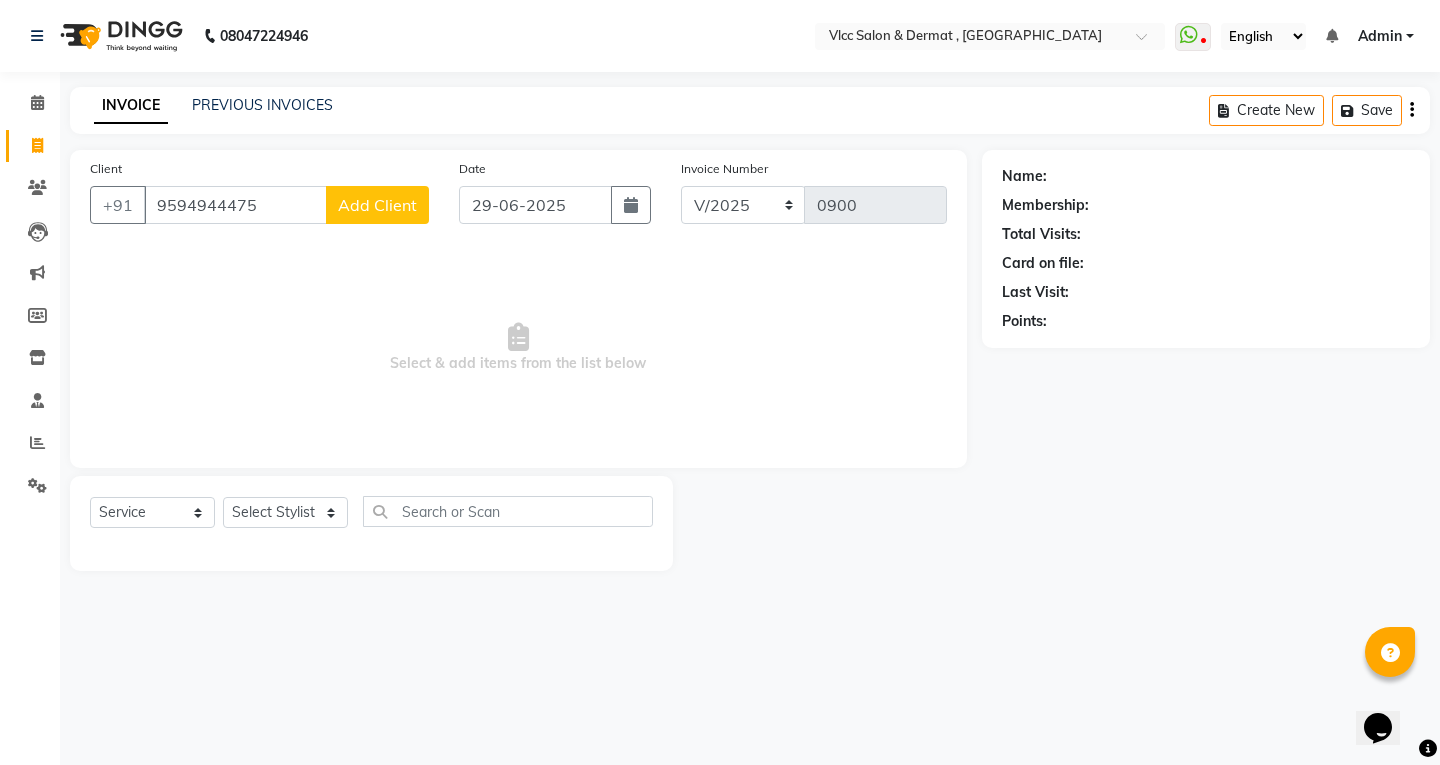 click on "Add Client" 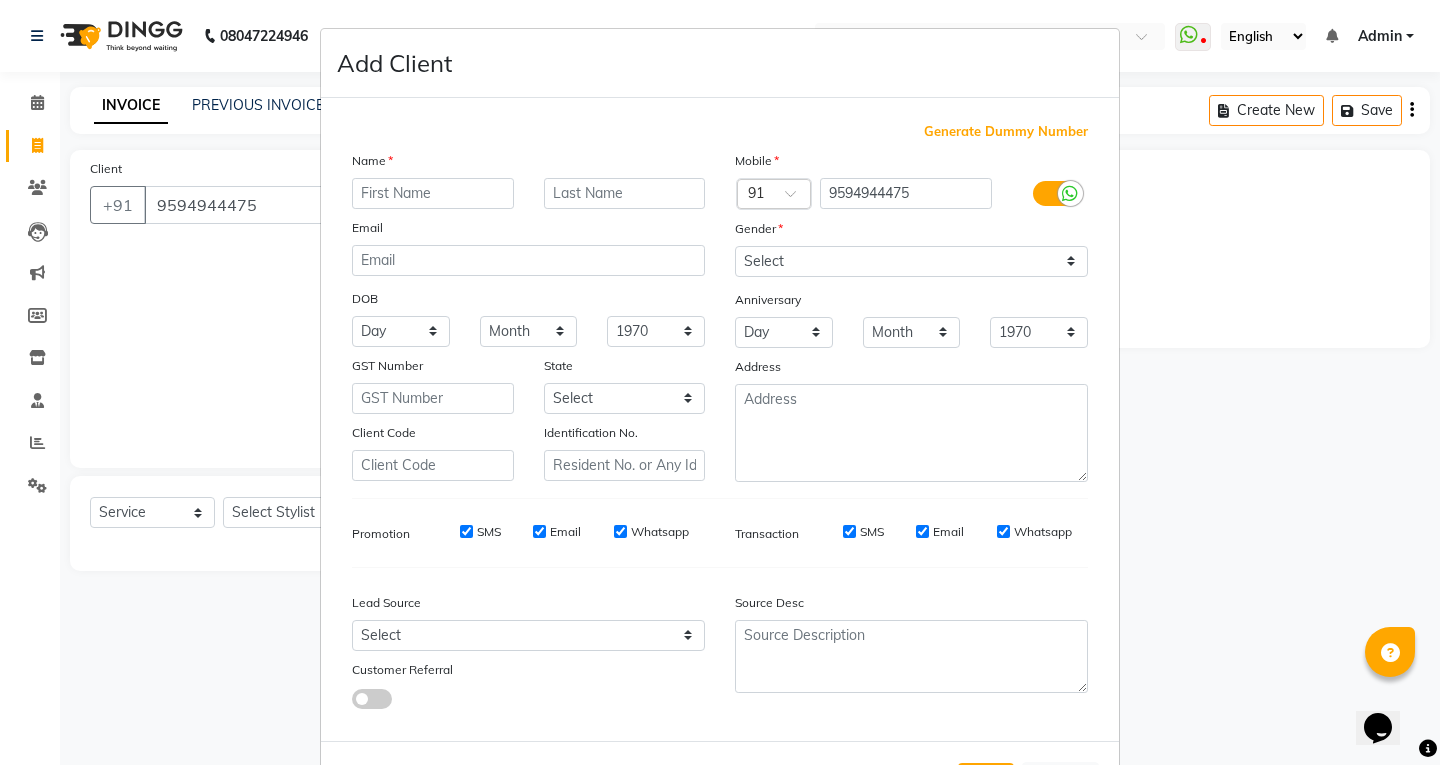 click on "Email" at bounding box center (528, 231) 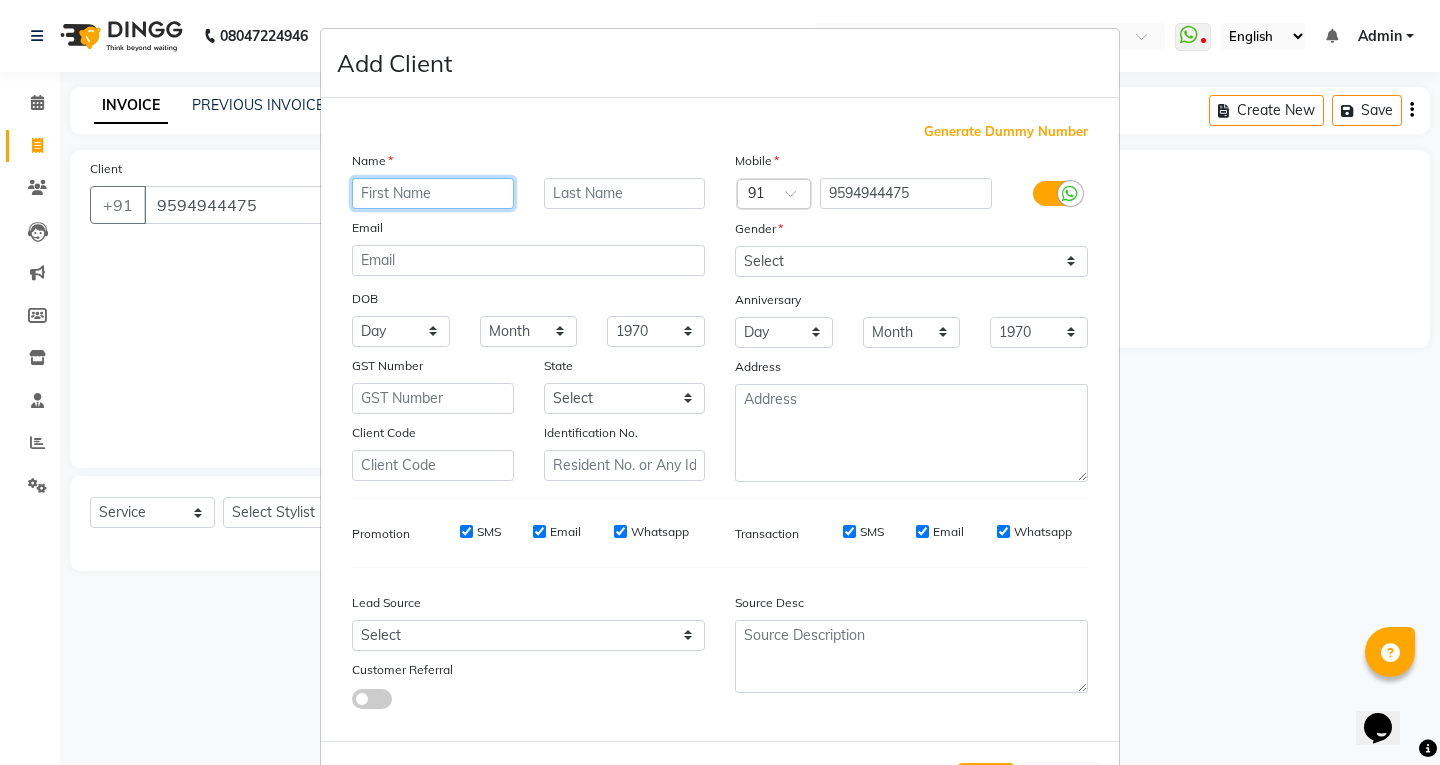 click at bounding box center [433, 193] 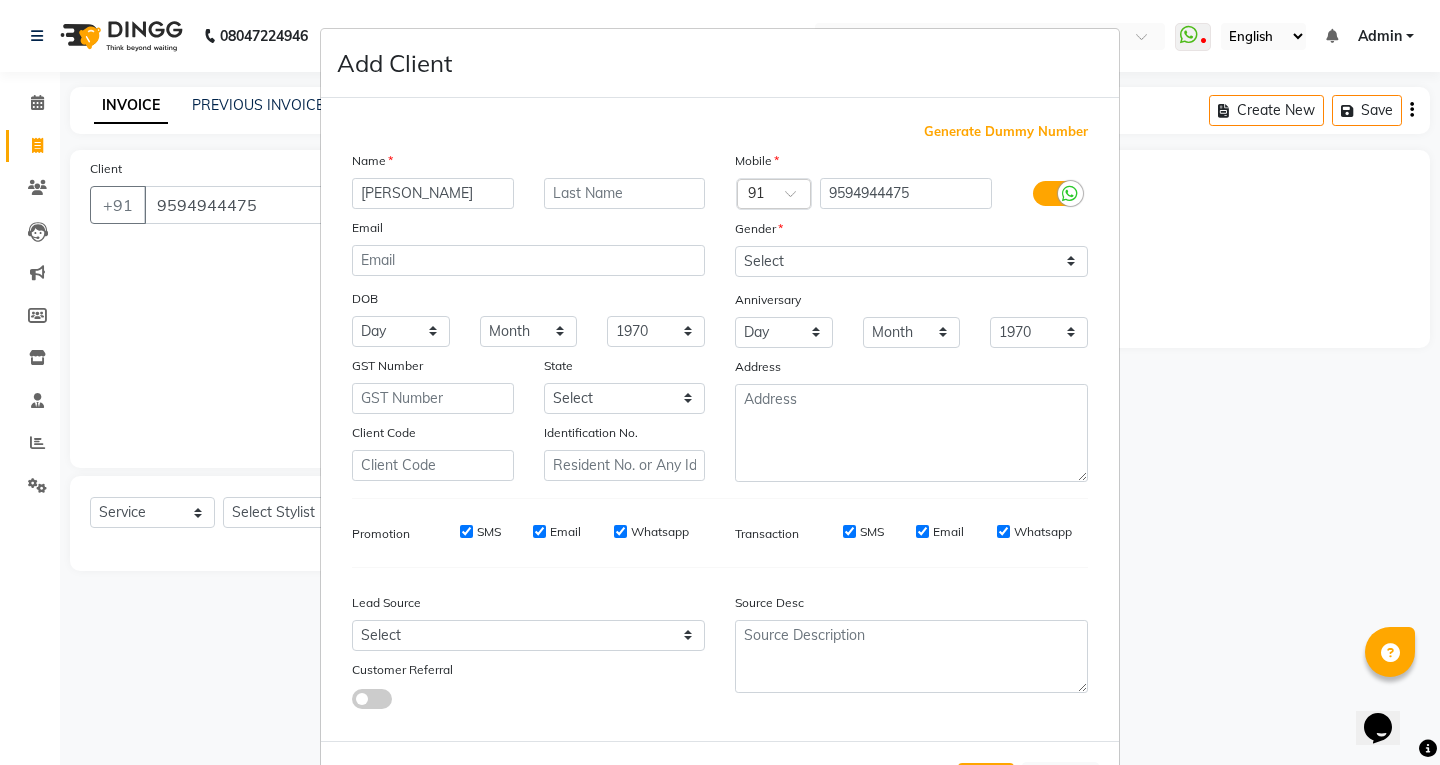 click on "Email" at bounding box center [528, 231] 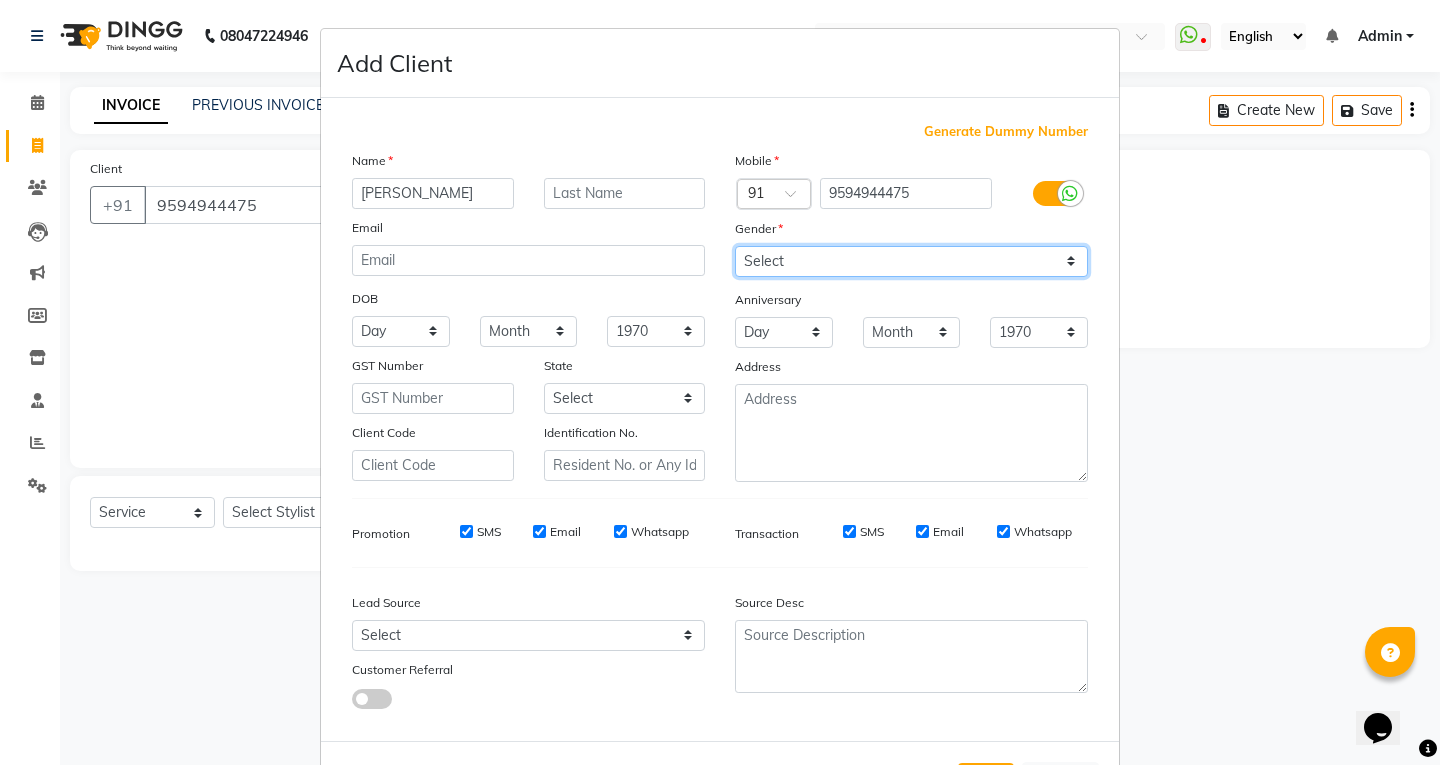 drag, startPoint x: 752, startPoint y: 251, endPoint x: 781, endPoint y: 268, distance: 33.61547 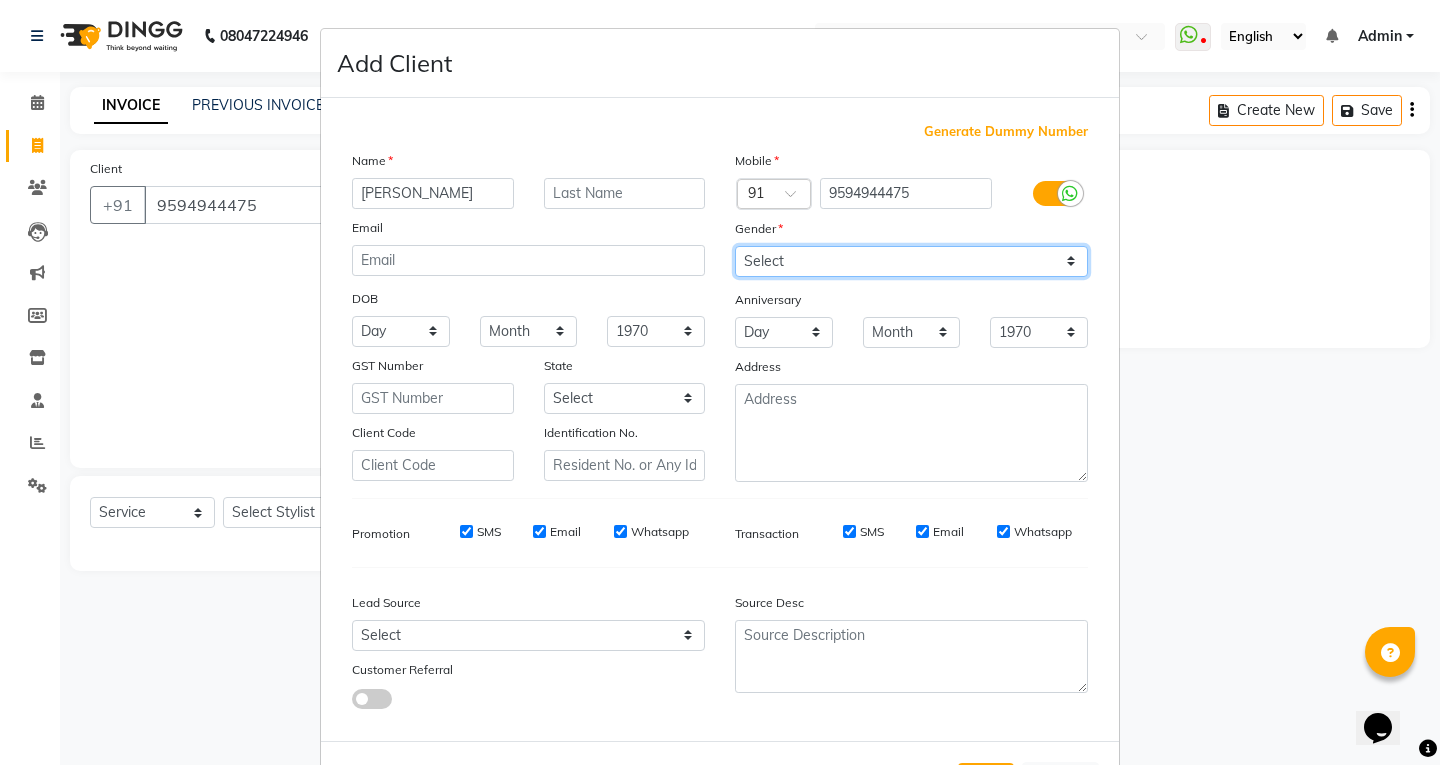 click on "Select [DEMOGRAPHIC_DATA] [DEMOGRAPHIC_DATA] Other Prefer Not To Say" at bounding box center (911, 261) 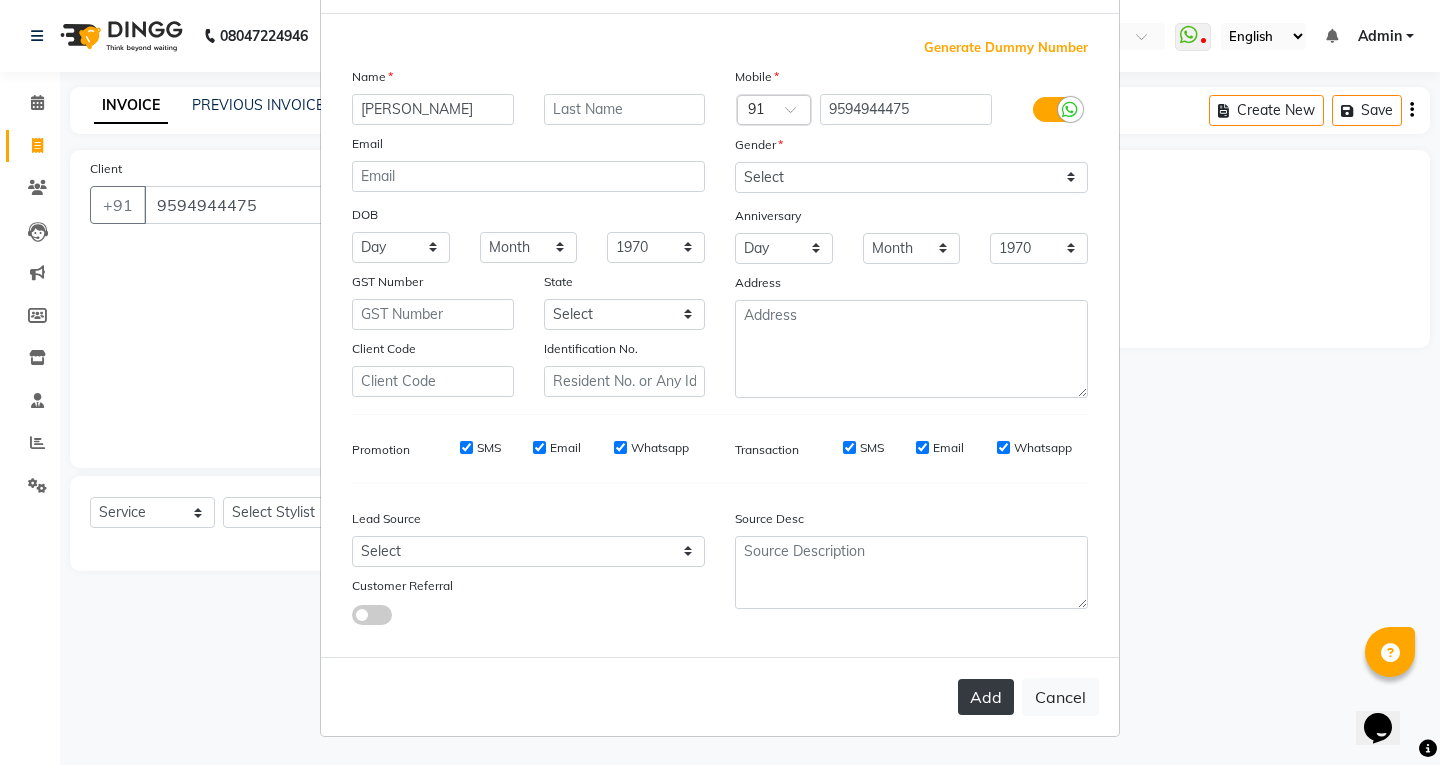click on "Add" at bounding box center (986, 697) 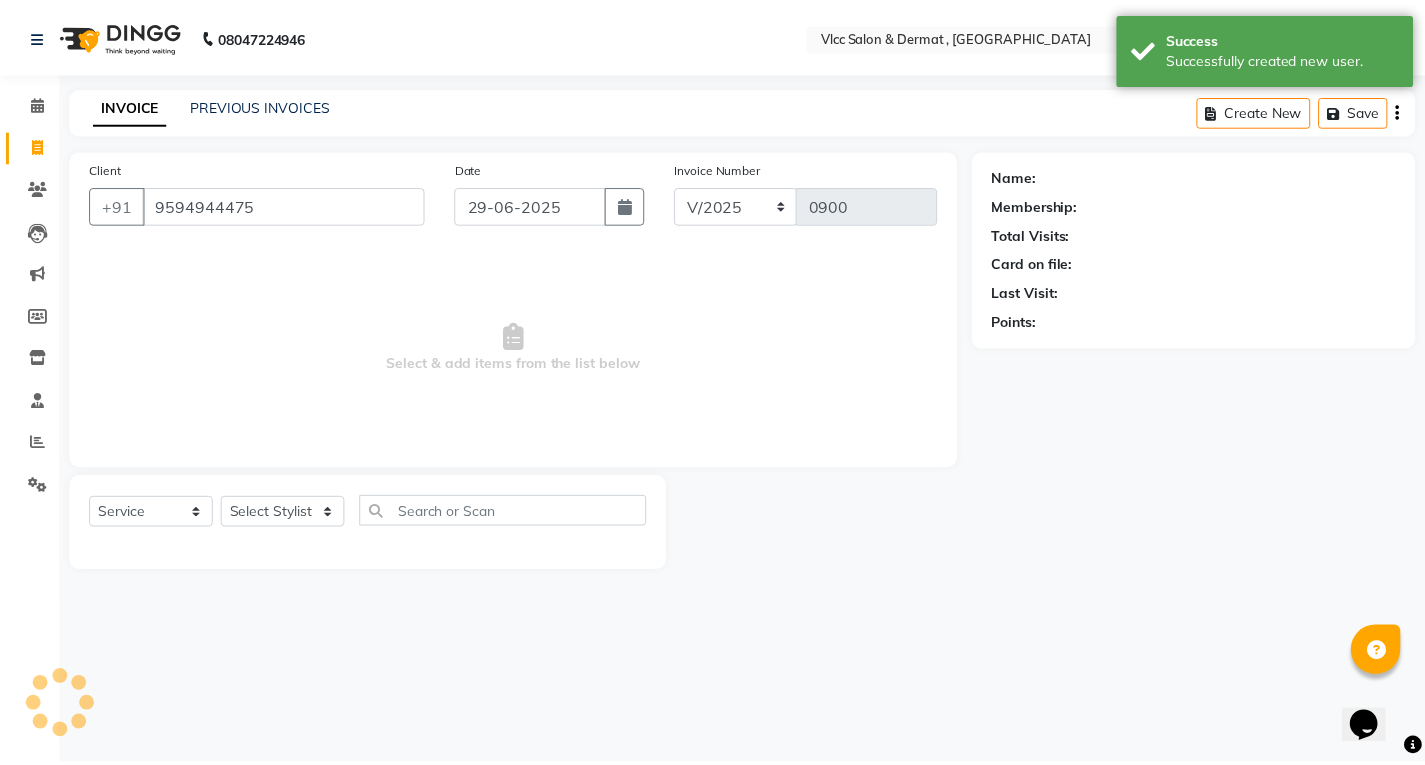 scroll, scrollTop: 0, scrollLeft: 0, axis: both 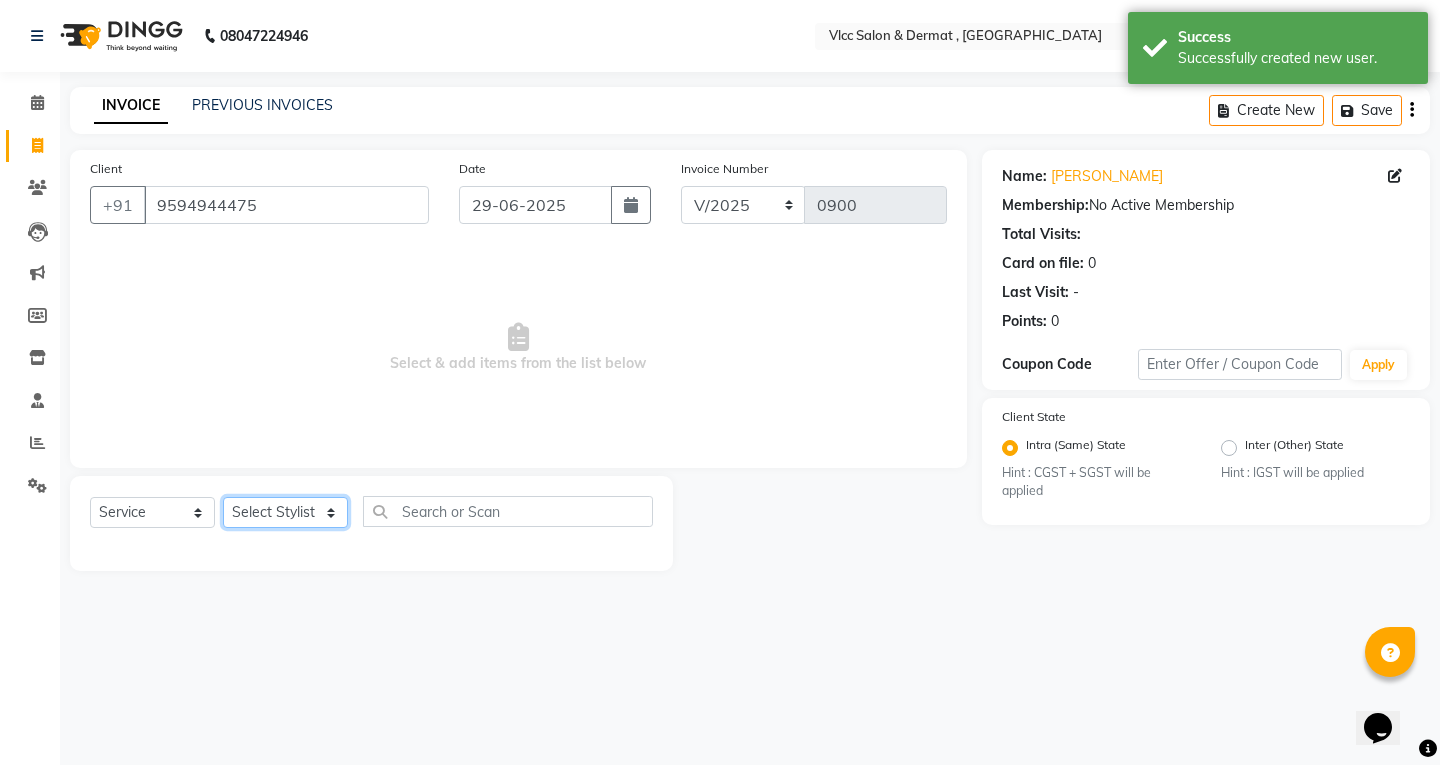 click on "Select Stylist [PERSON_NAME] [PERSON_NAME] [PERSON_NAME] [PERSON_NAME] [PERSON_NAME] [PERSON_NAME] [PERSON_NAME] Radha [PERSON_NAME] [PERSON_NAME] [PERSON_NAME] Vidya" 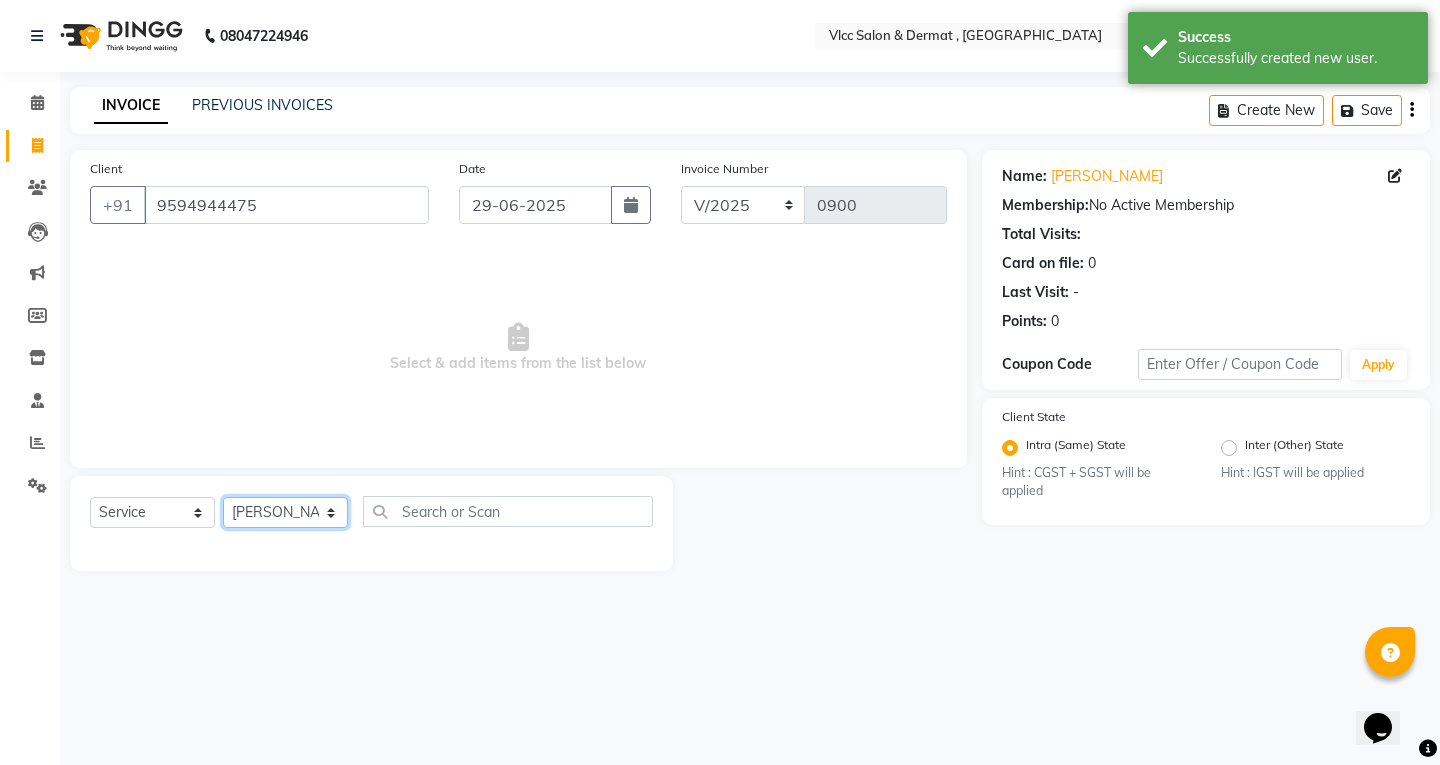 click on "Select Stylist [PERSON_NAME] [PERSON_NAME] [PERSON_NAME] [PERSON_NAME] [PERSON_NAME] [PERSON_NAME] [PERSON_NAME] Radha [PERSON_NAME] [PERSON_NAME] [PERSON_NAME] Vidya" 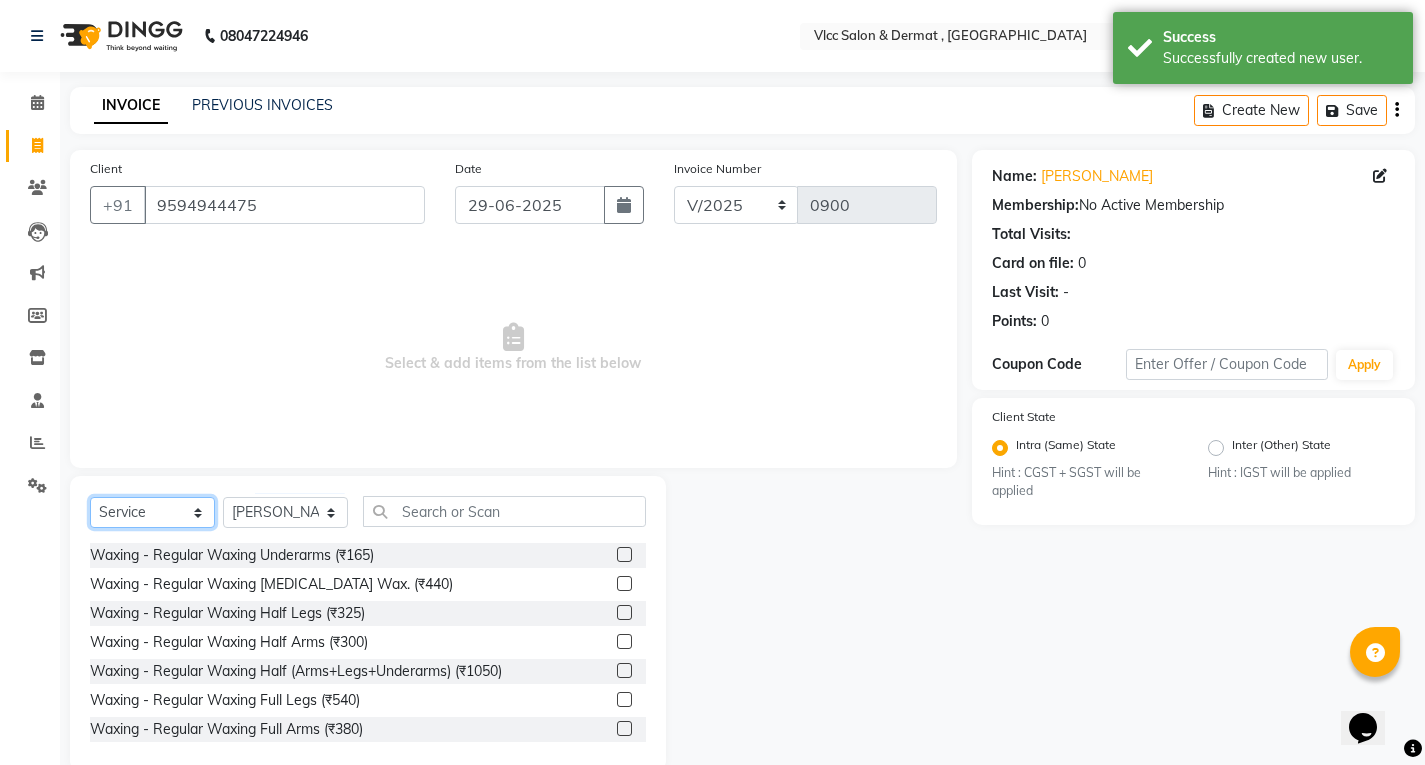 click on "Select  Service  Product  Membership  Package Voucher Prepaid Gift Card" 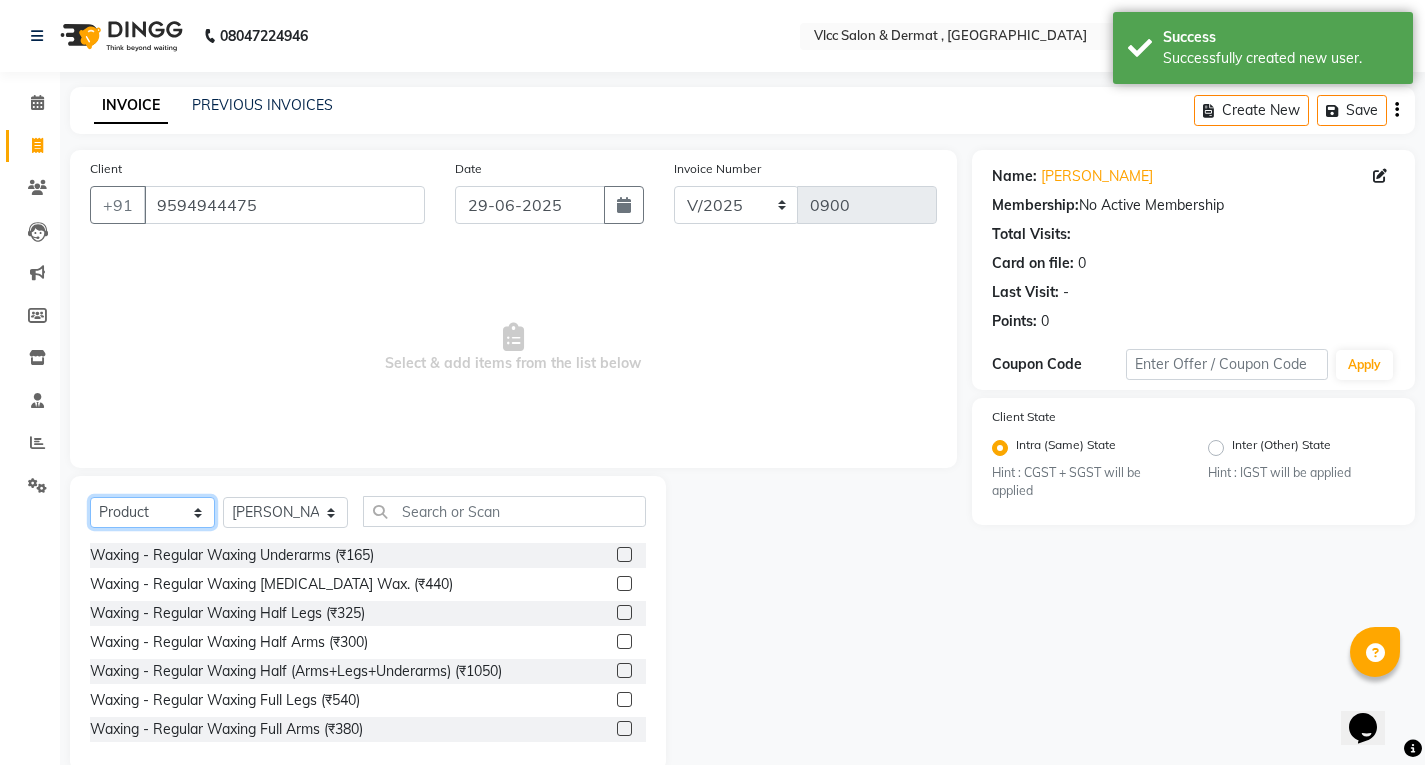 click on "Select  Service  Product  Membership  Package Voucher Prepaid Gift Card" 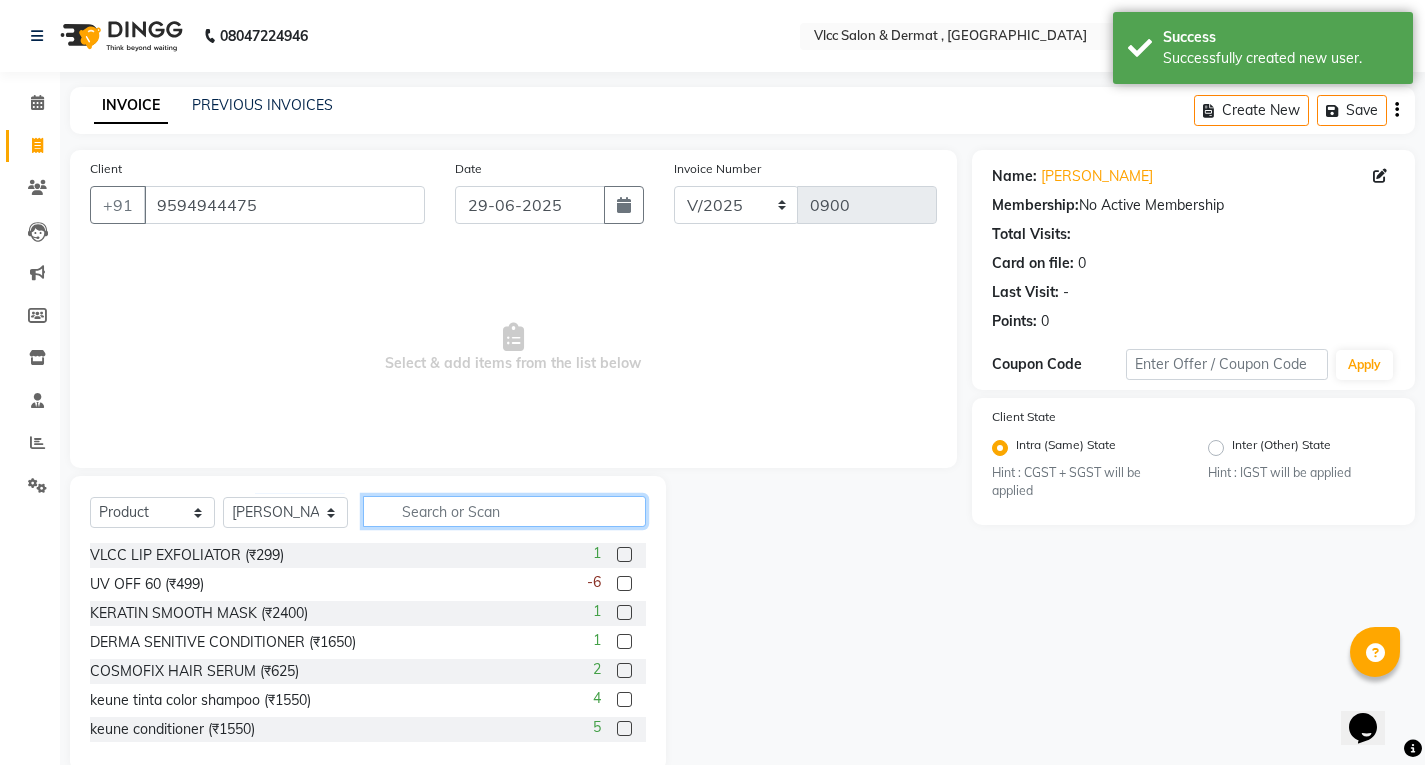 click 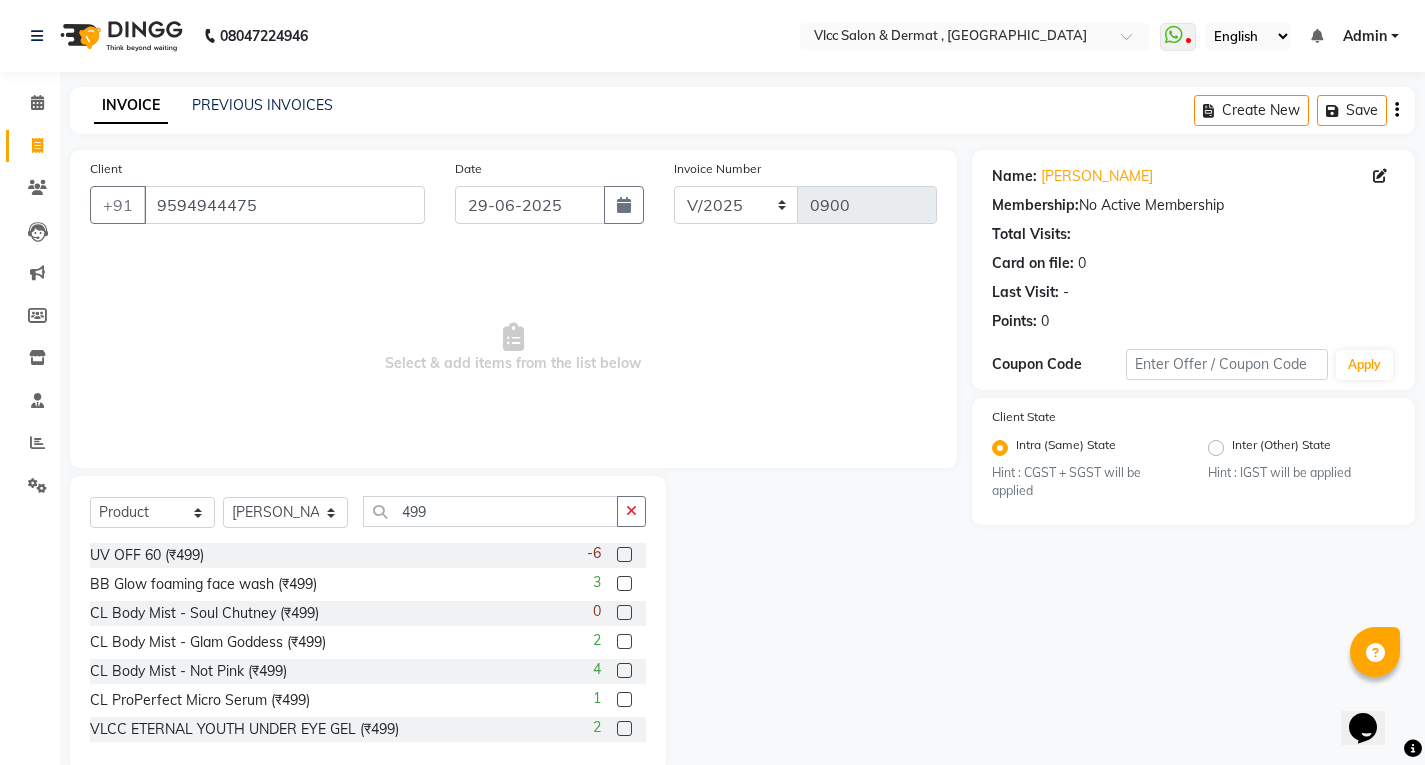 click 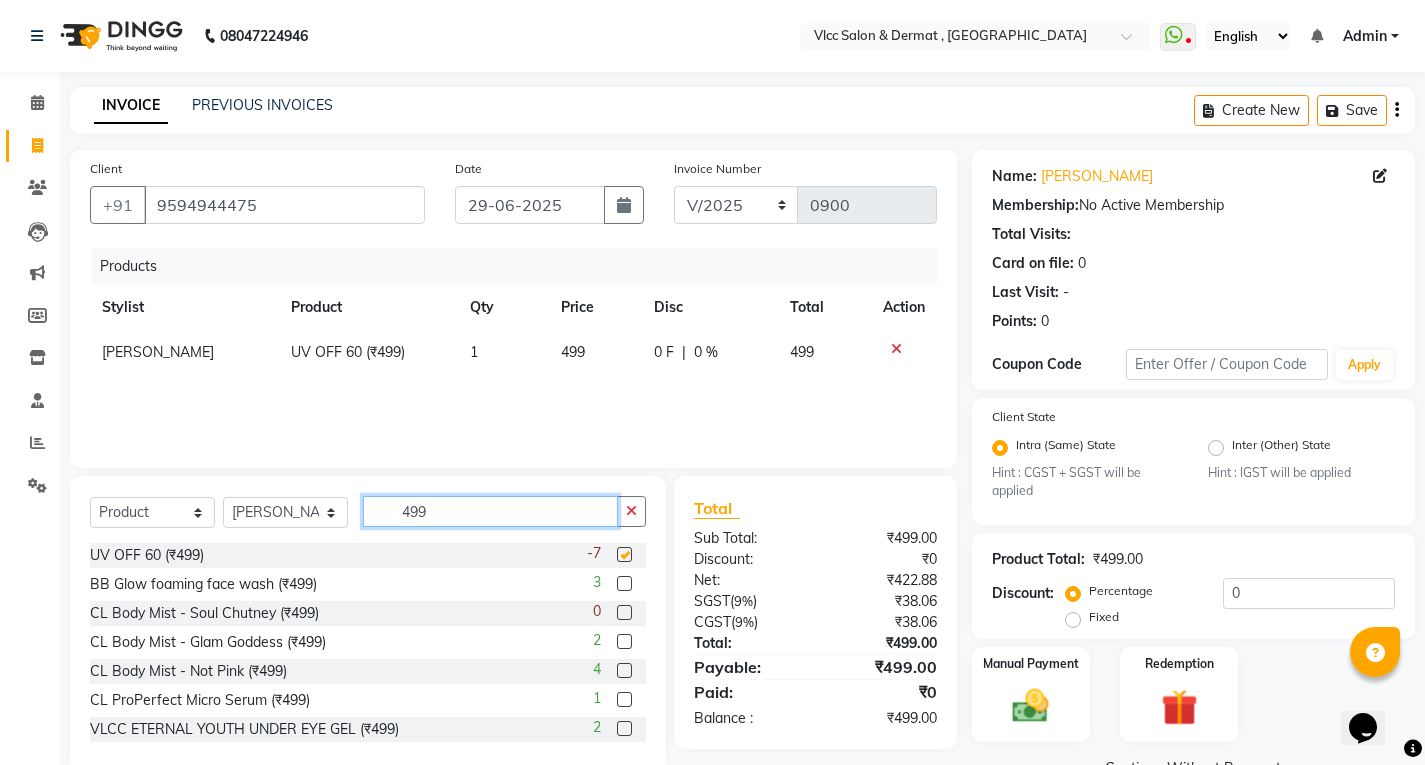 click on "499" 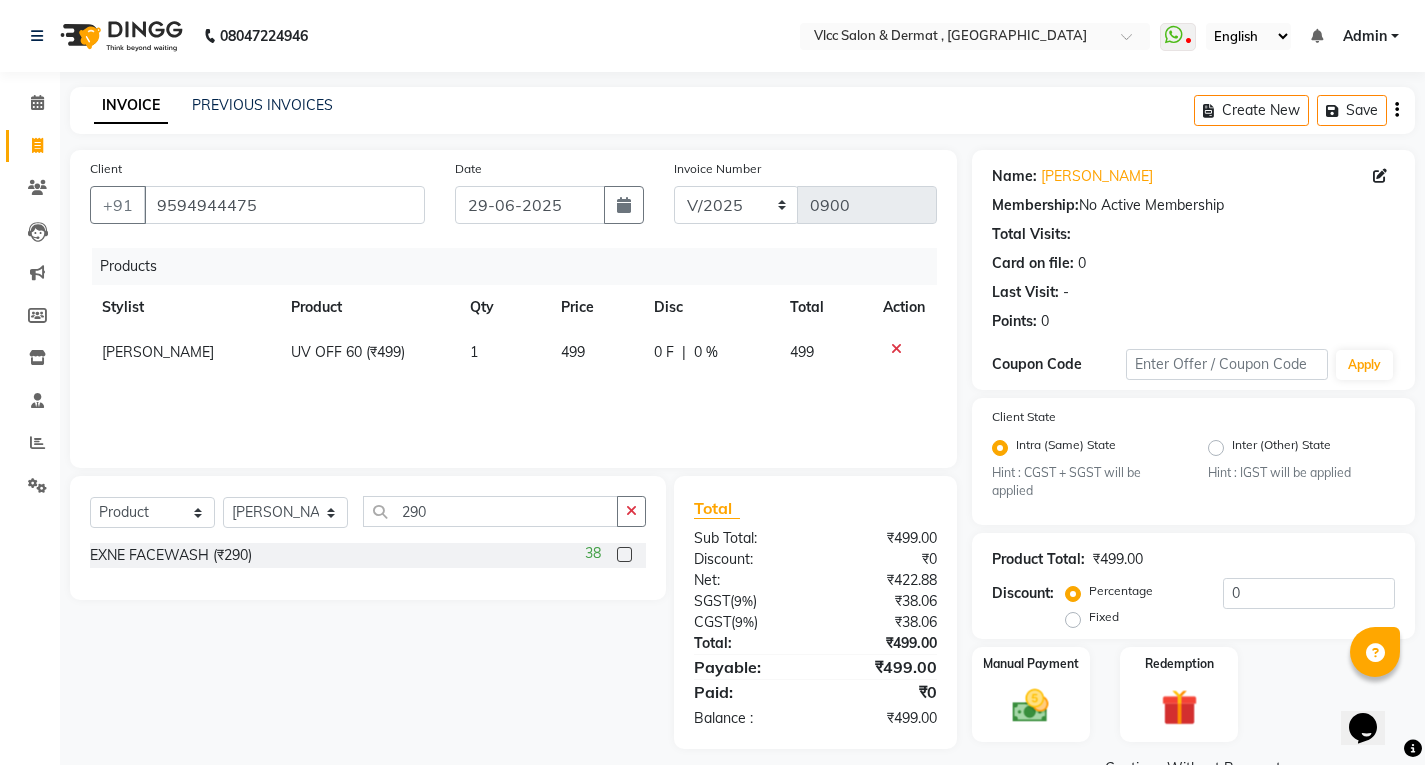 click 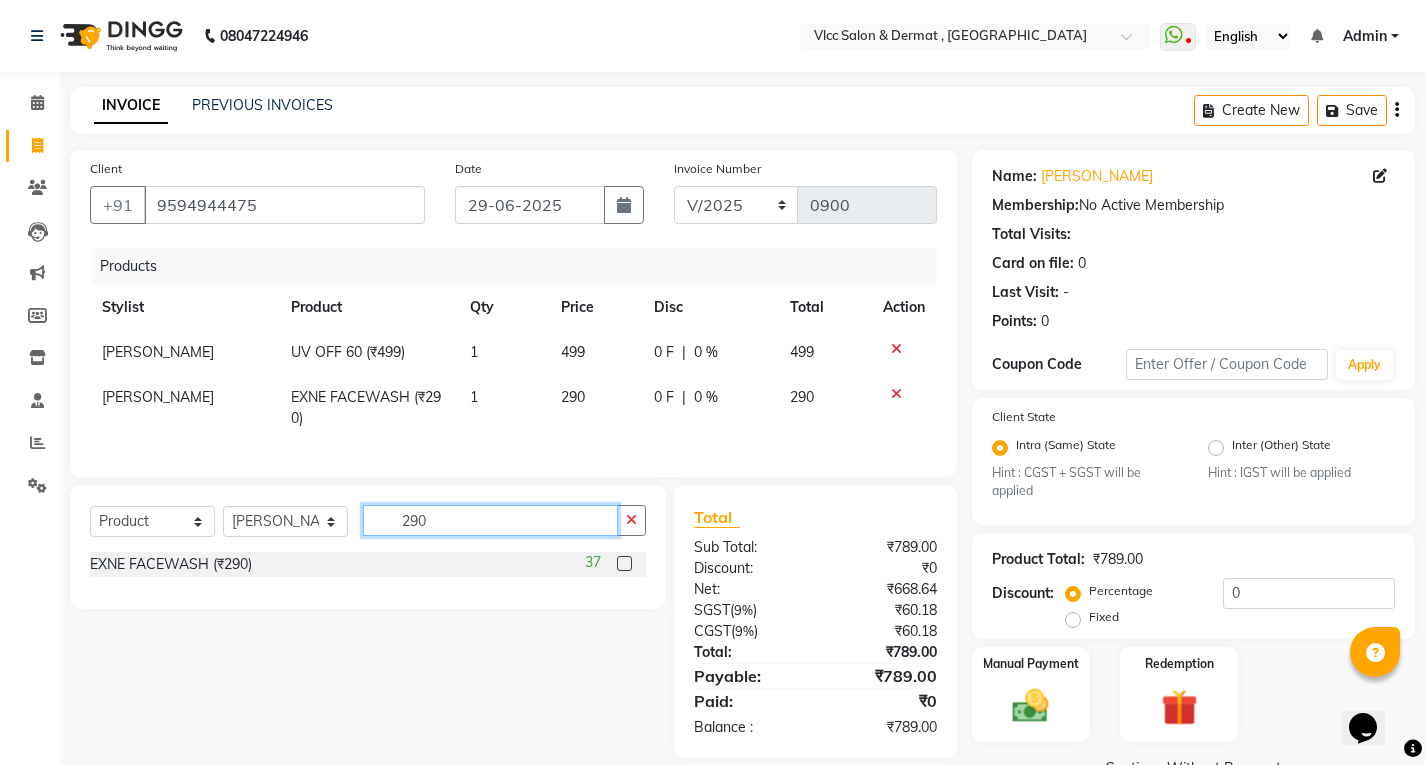 click on "290" 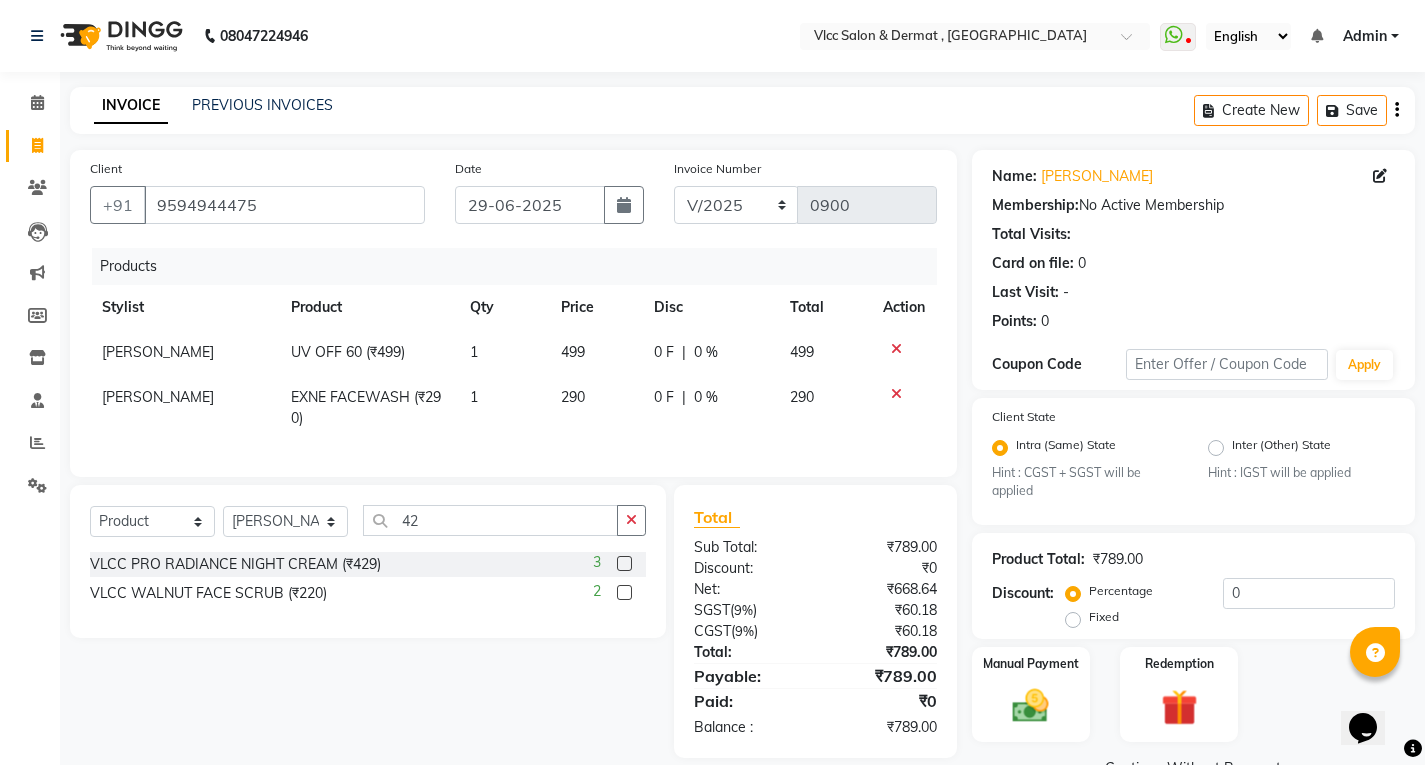 click on "VLCC PRO RADIANCE NIGHT CREAM (₹429)  3" 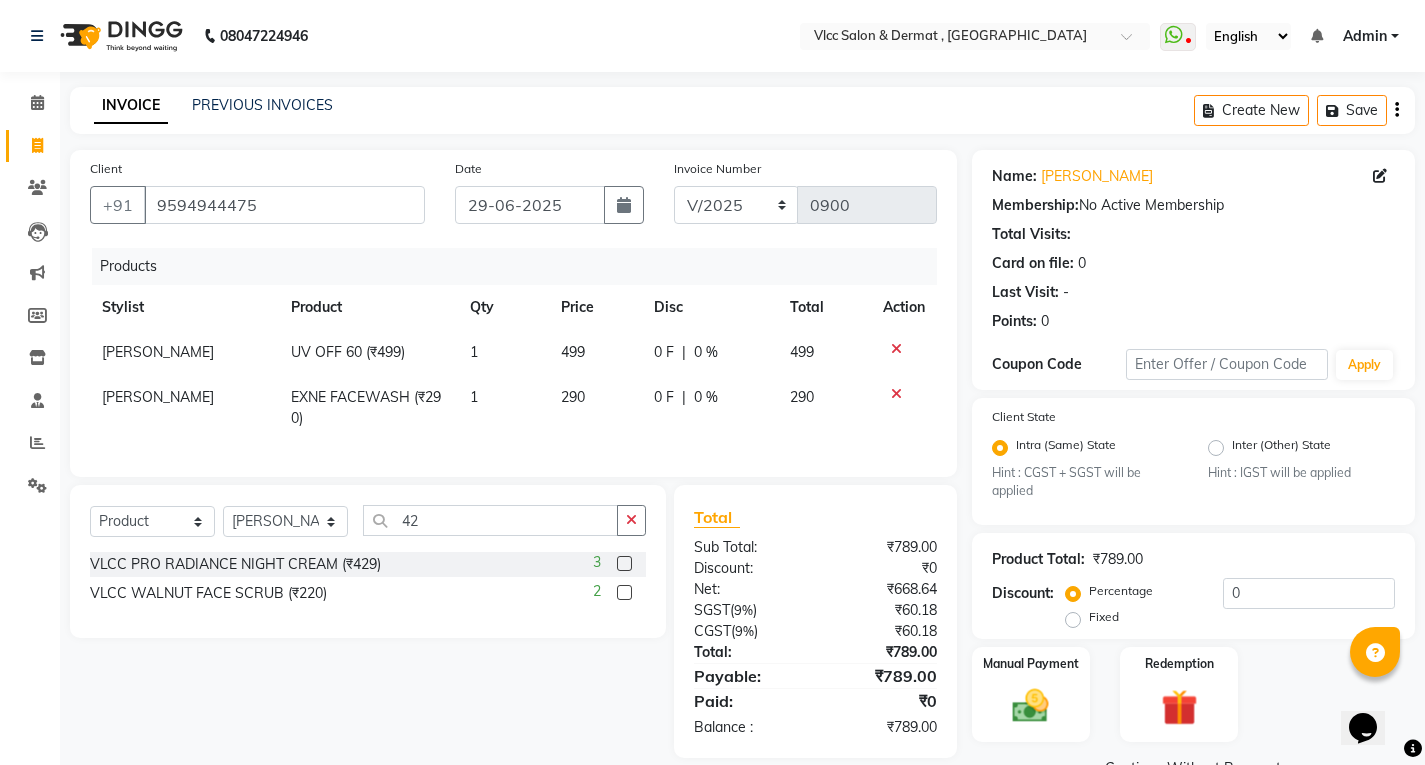 click 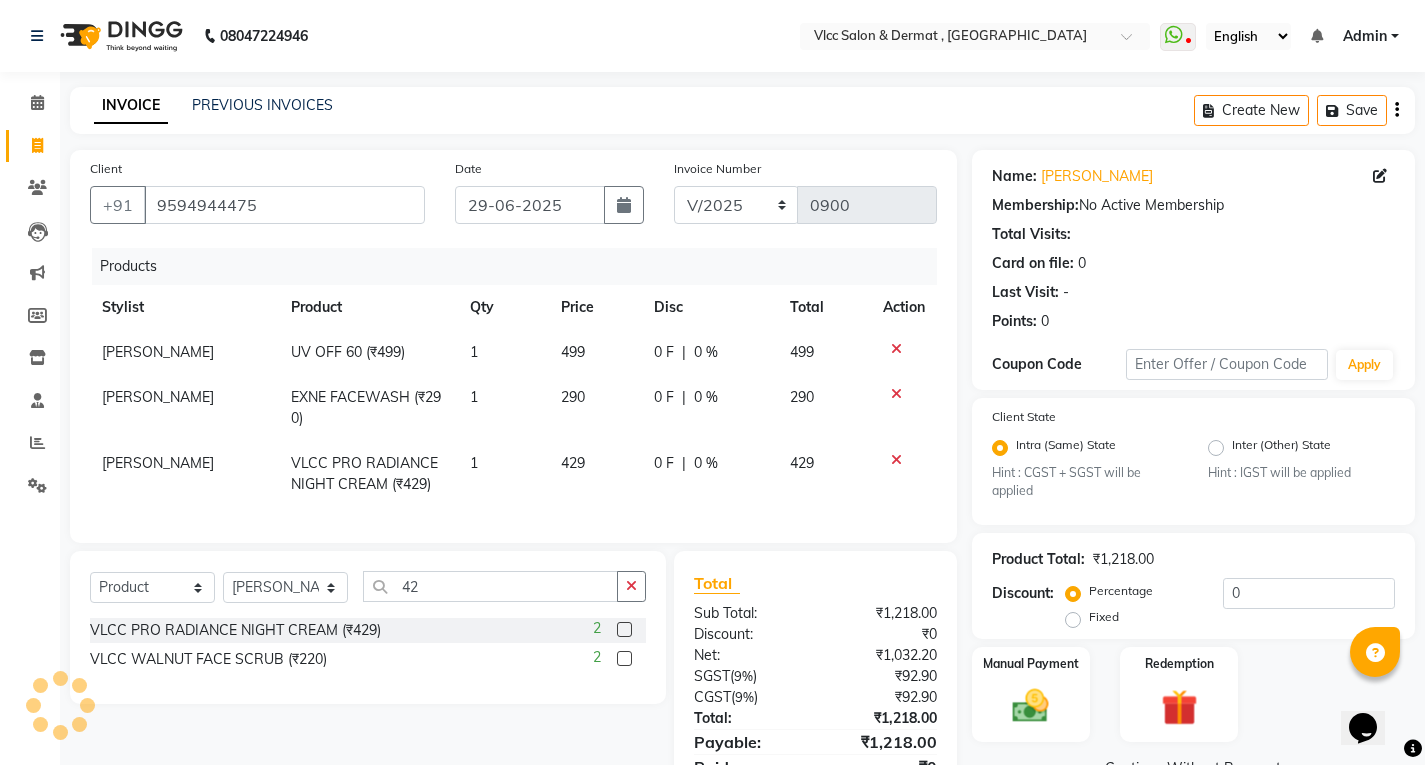 click on "429" 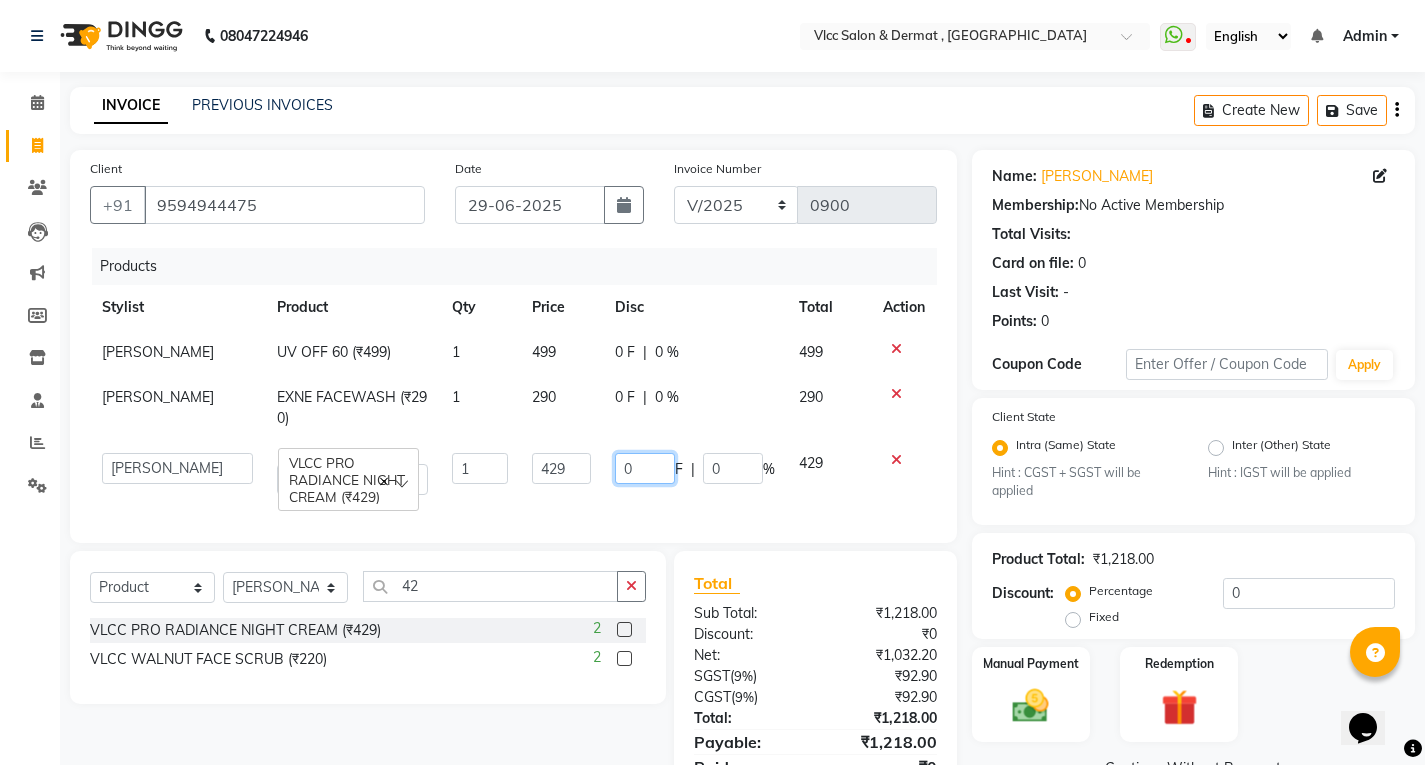 drag, startPoint x: 602, startPoint y: 460, endPoint x: 613, endPoint y: 461, distance: 11.045361 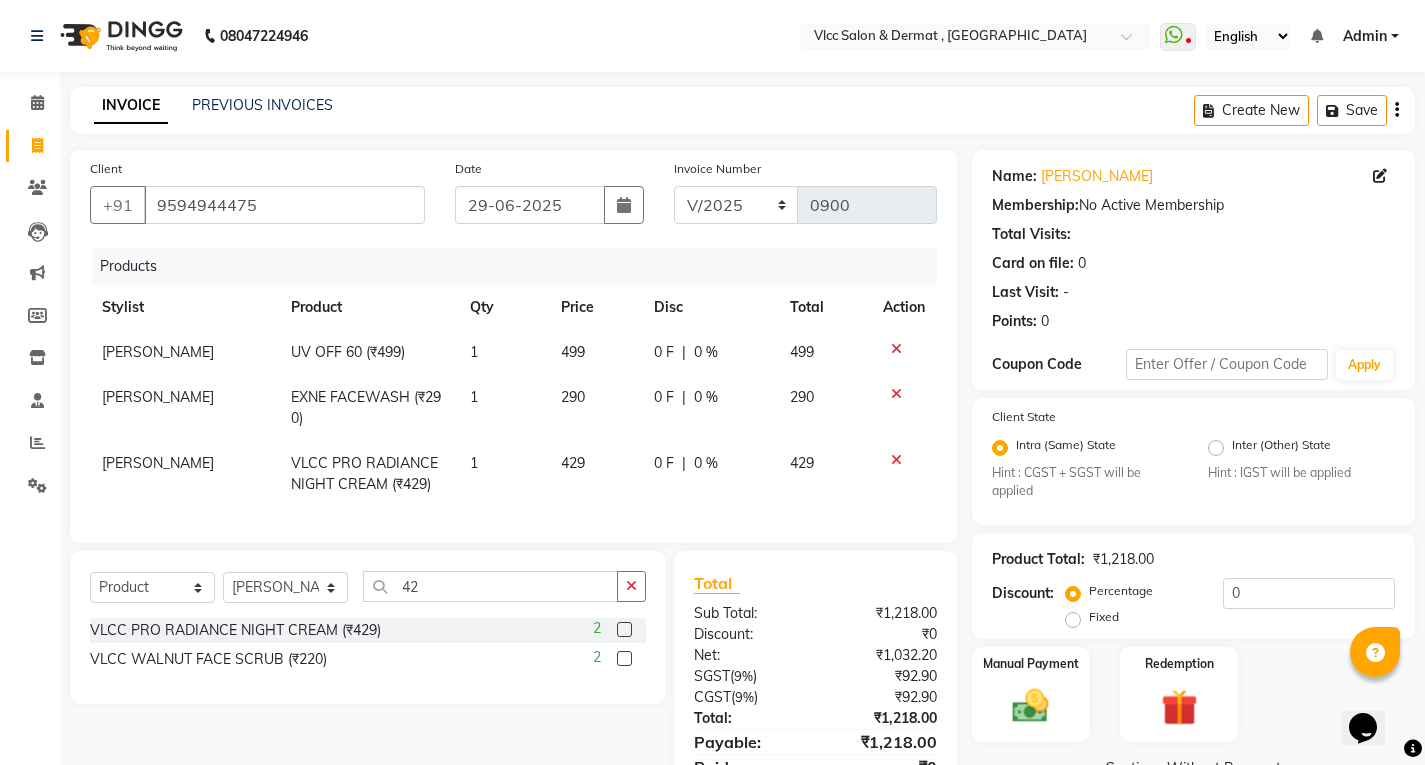 click on "429" 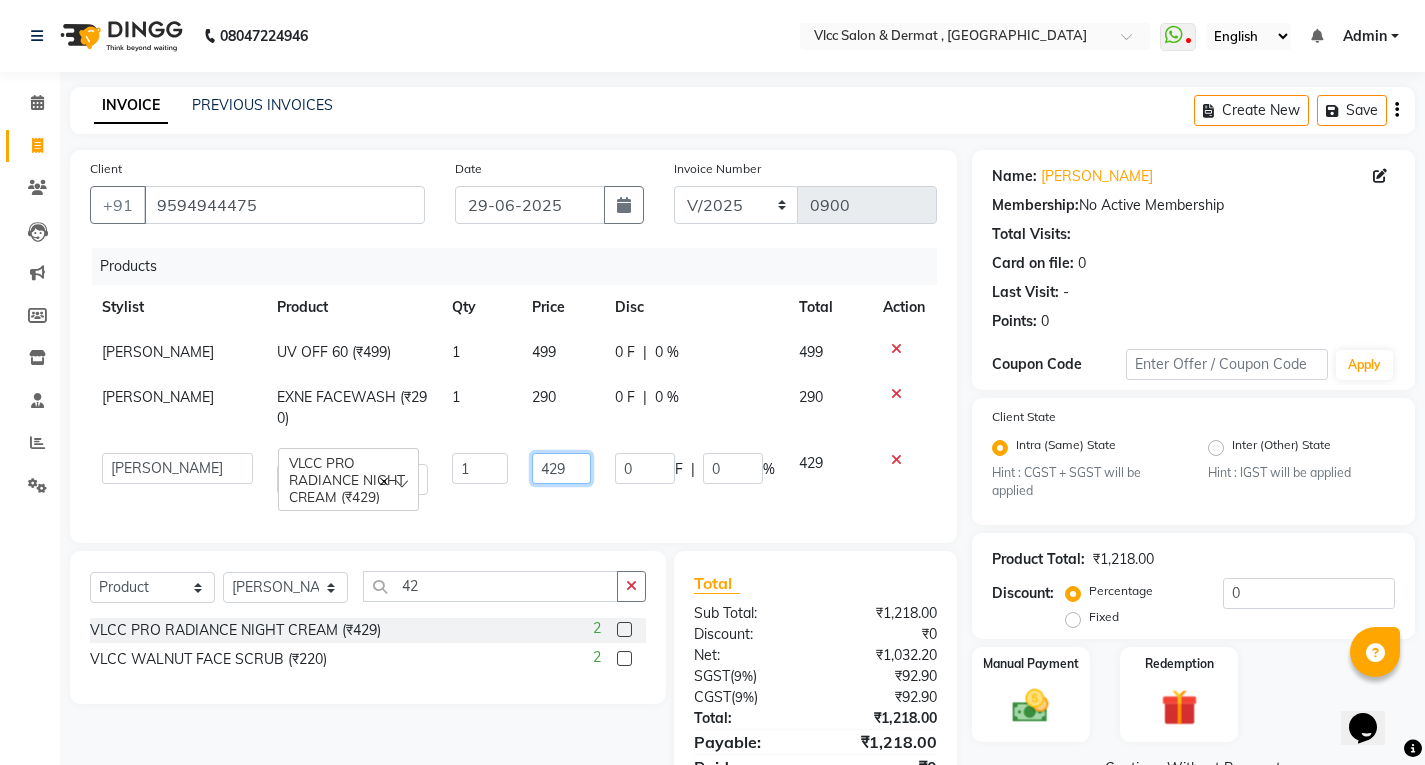 click on "429" 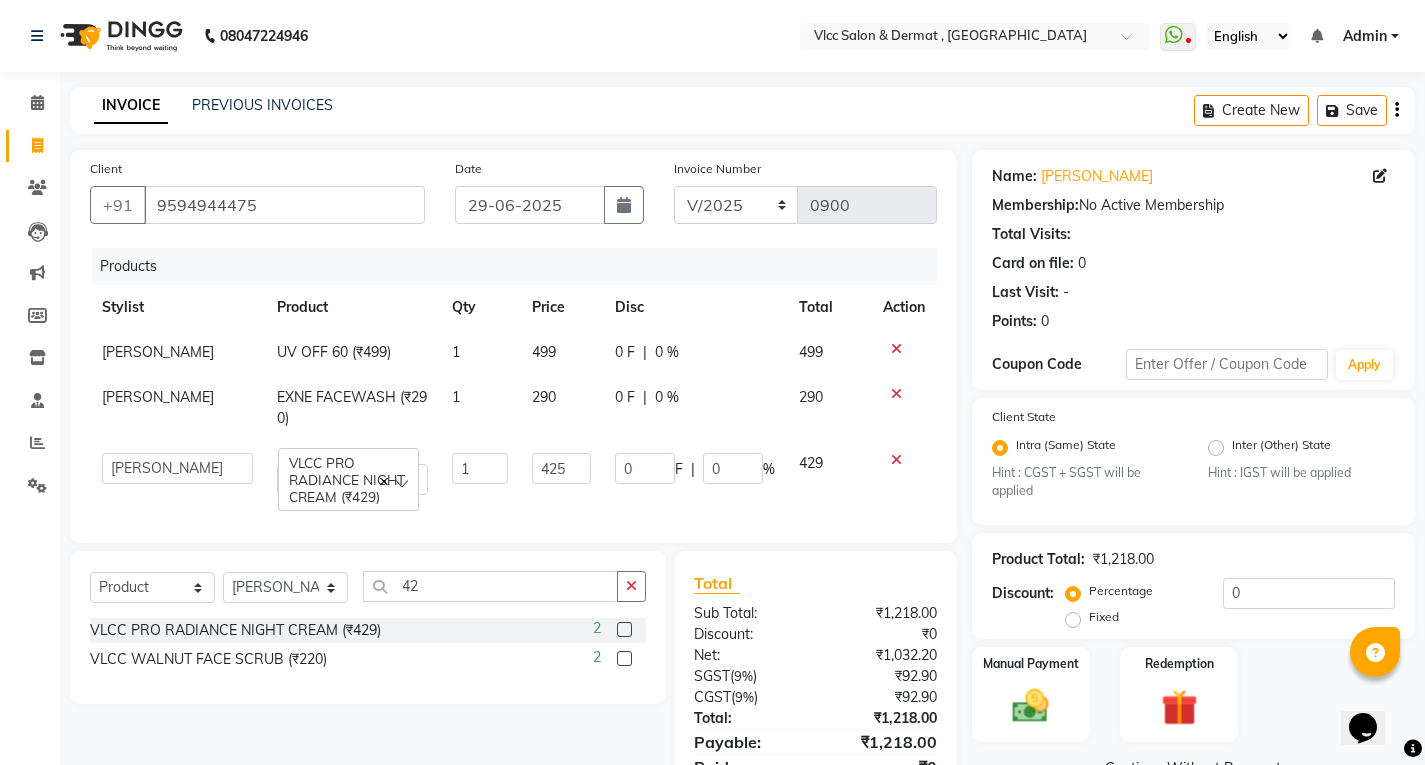 click on "Products Stylist Product Qty Price Disc Total Action [PERSON_NAME] UV OFF 60 (₹499) 1 499 0 F | 0 % 499 [PERSON_NAME] EXNE FACEWASH (₹290) 1 290 0 F | 0 % 290  [PERSON_NAME]   [PERSON_NAME]   [PERSON_NAME]   [PERSON_NAME]   [PERSON_NAME]   [PERSON_NAME]   [PERSON_NAME]   Radha   [PERSON_NAME]   [PERSON_NAME]   [PERSON_NAME]   Vidya   VLCC PRO RADIANCE NIGHT CREAM (₹429)  1 425 0 F | 0 % 429" 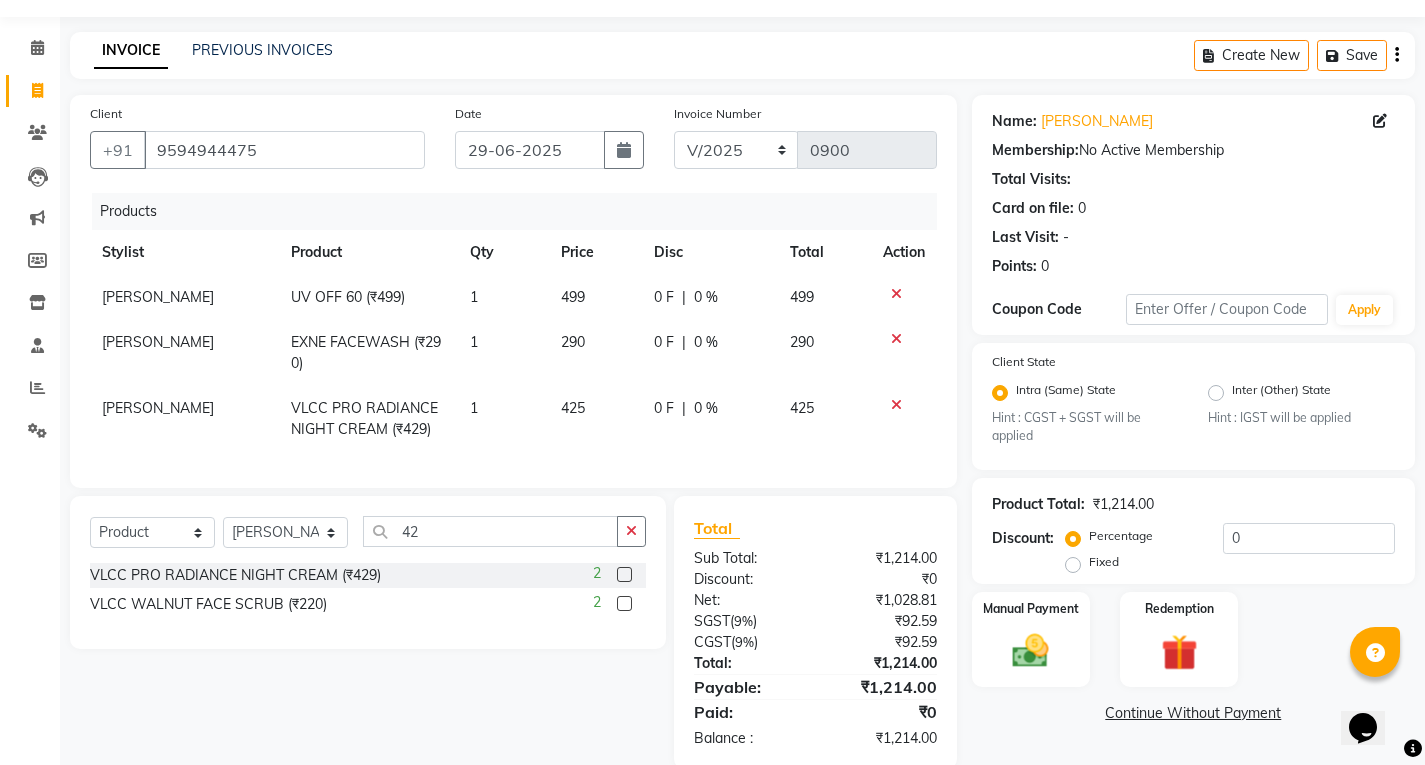scroll, scrollTop: 104, scrollLeft: 0, axis: vertical 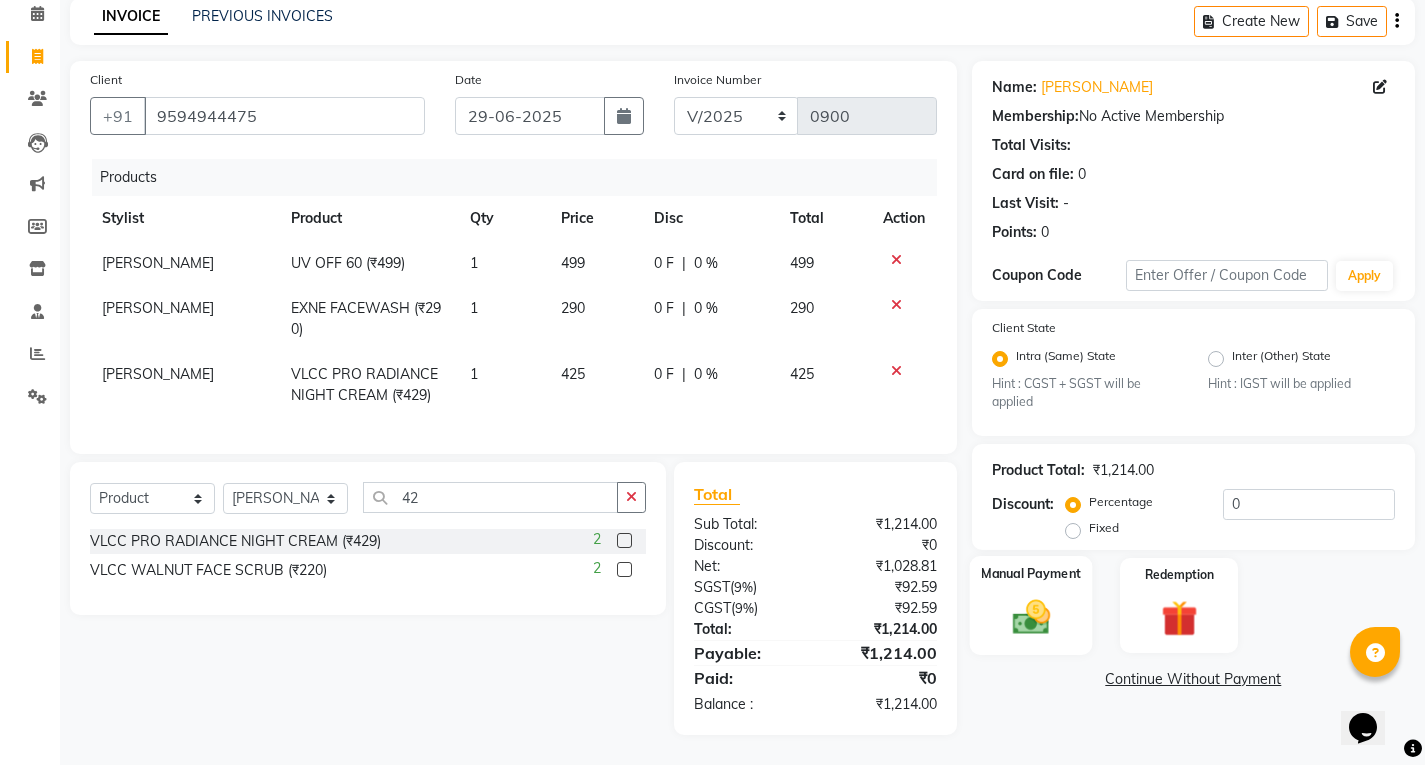 click on "Manual Payment" 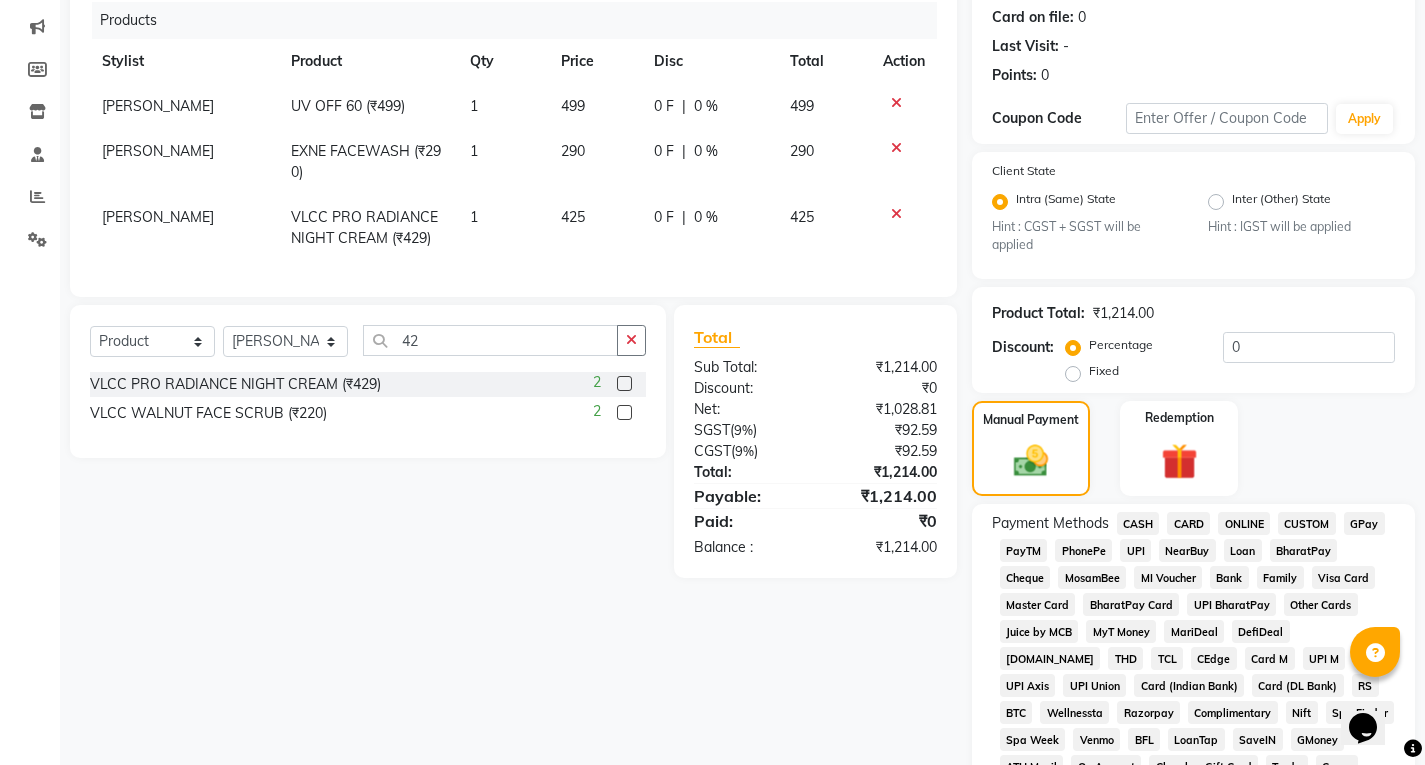 scroll, scrollTop: 504, scrollLeft: 0, axis: vertical 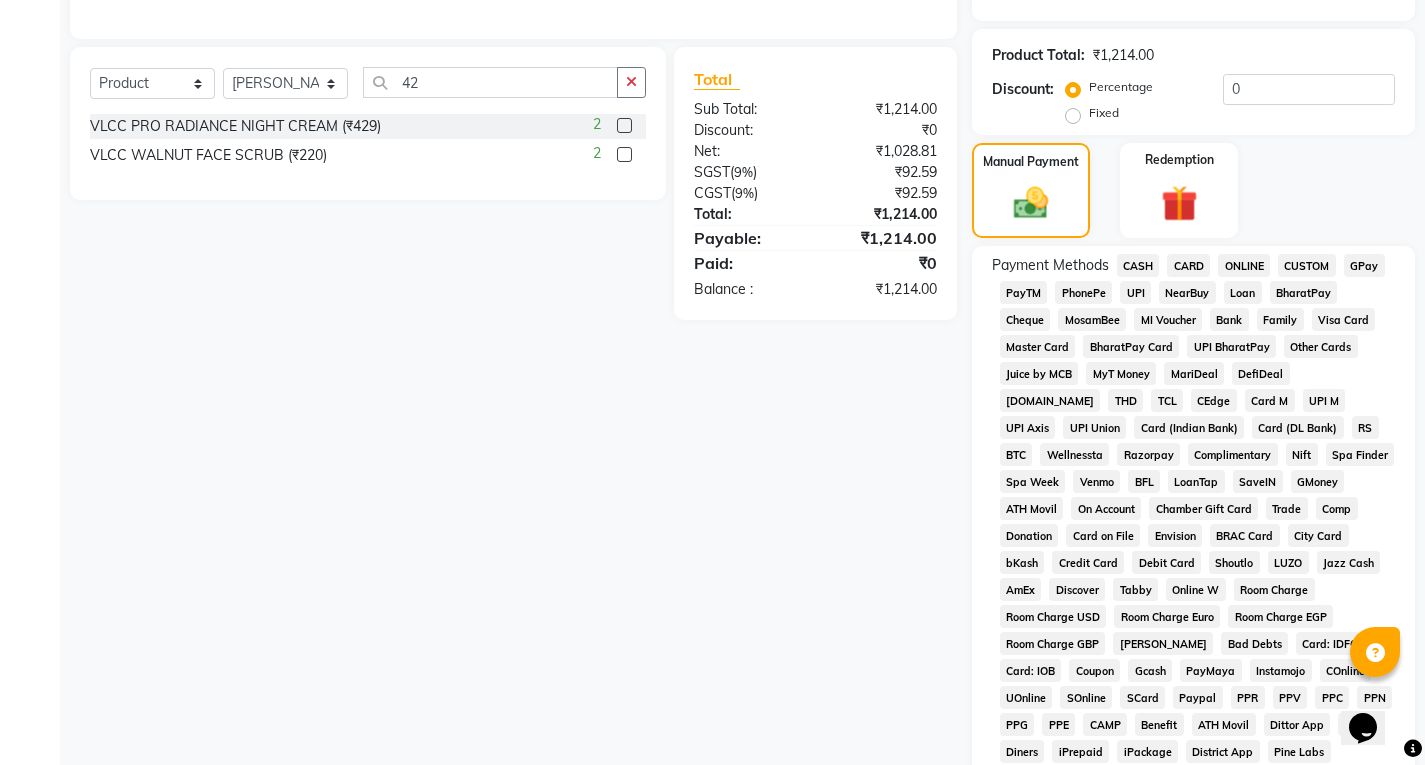 click on "UPI" 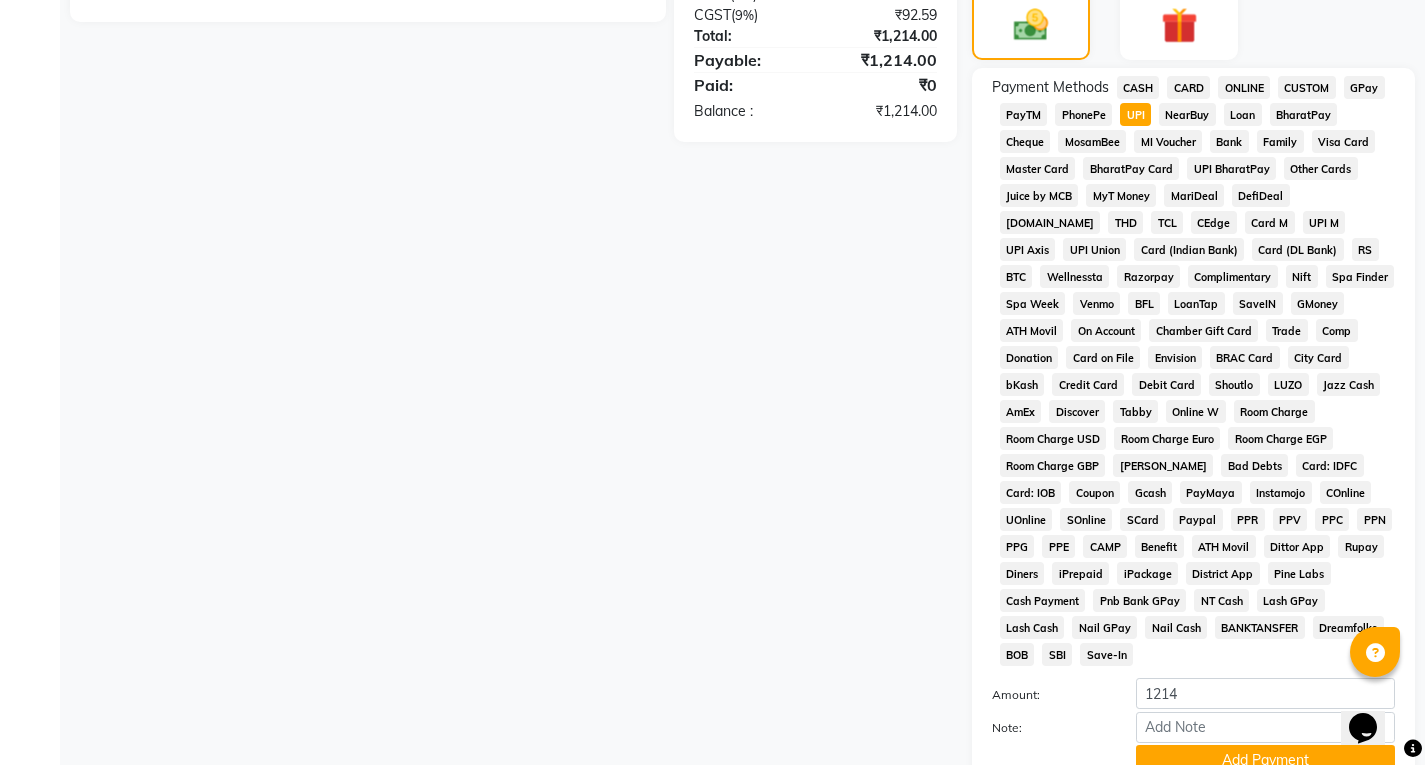 scroll, scrollTop: 821, scrollLeft: 0, axis: vertical 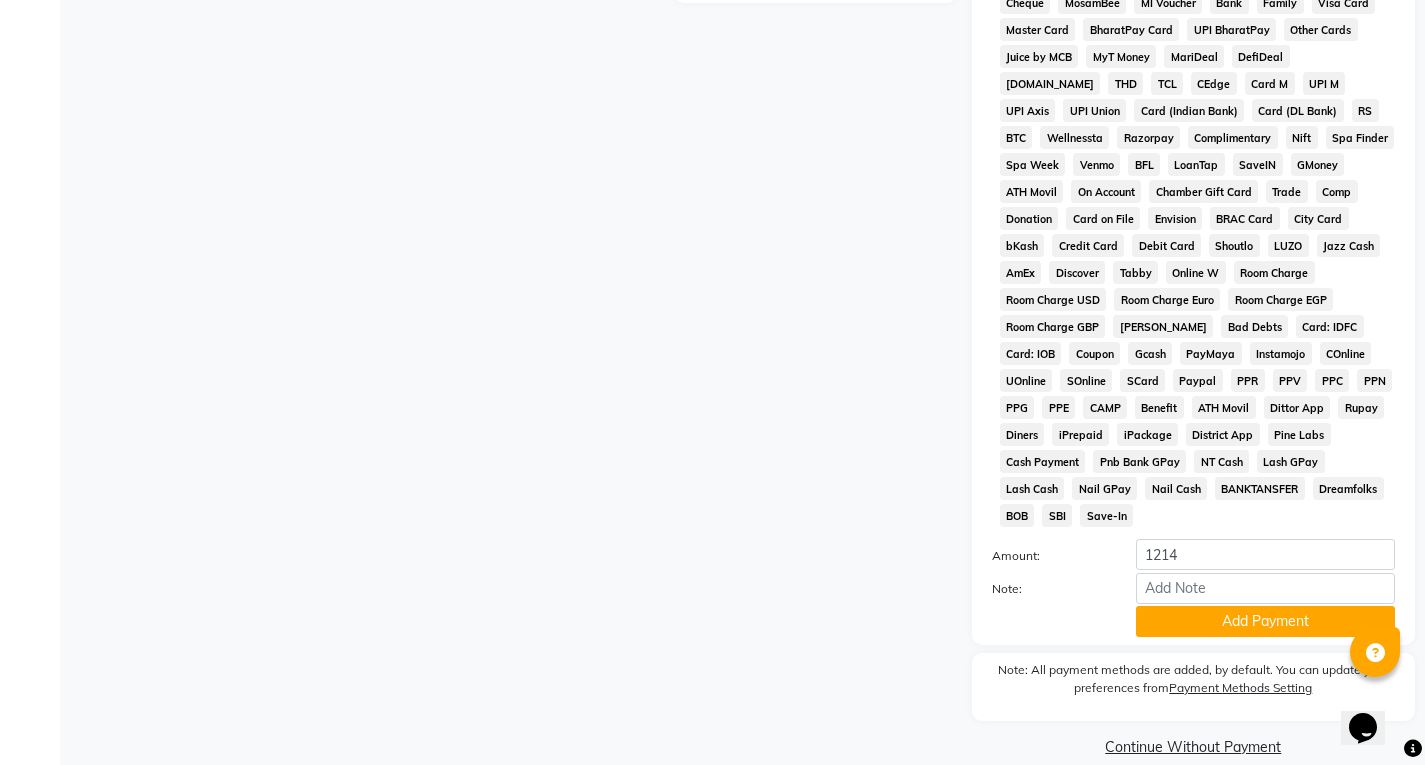 click on "Amount: 1214 Note: Add Payment" 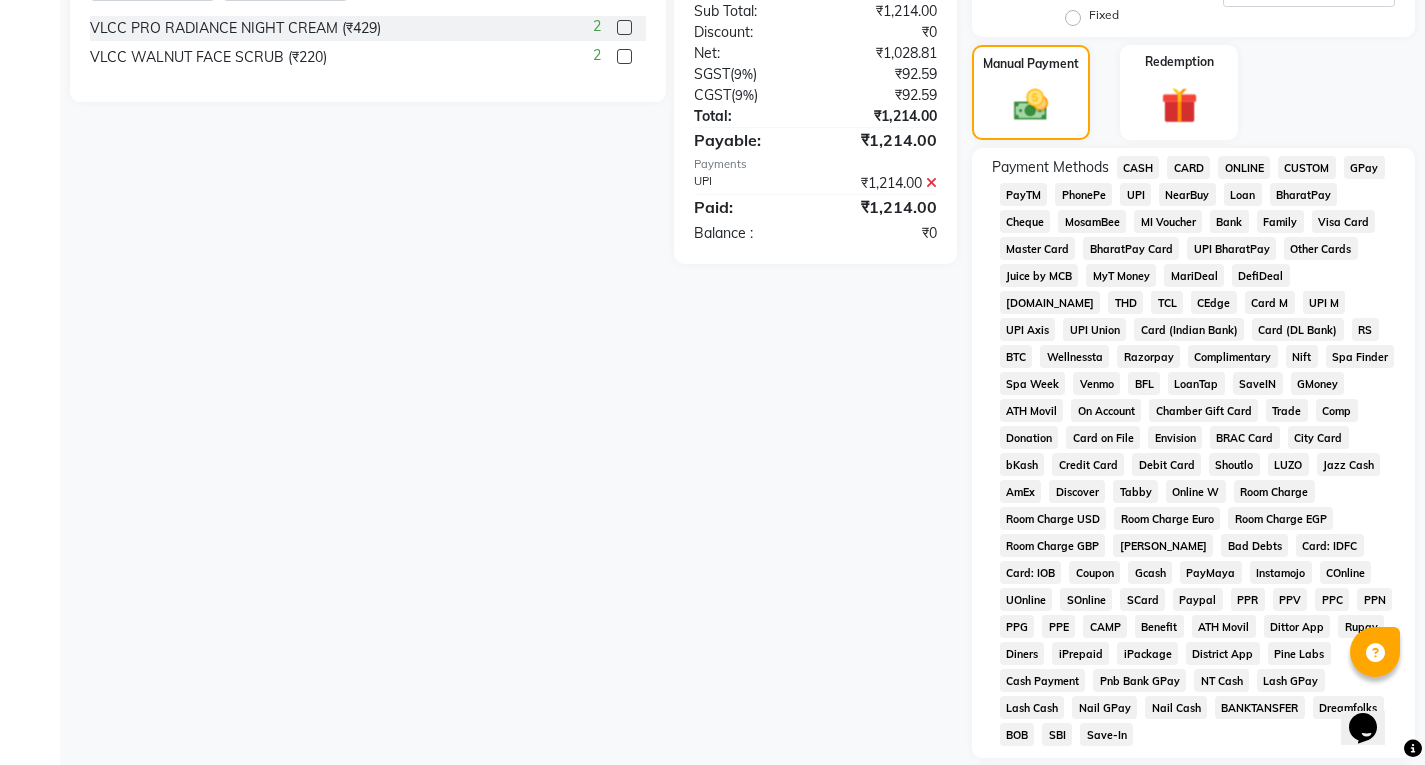 scroll, scrollTop: 799, scrollLeft: 0, axis: vertical 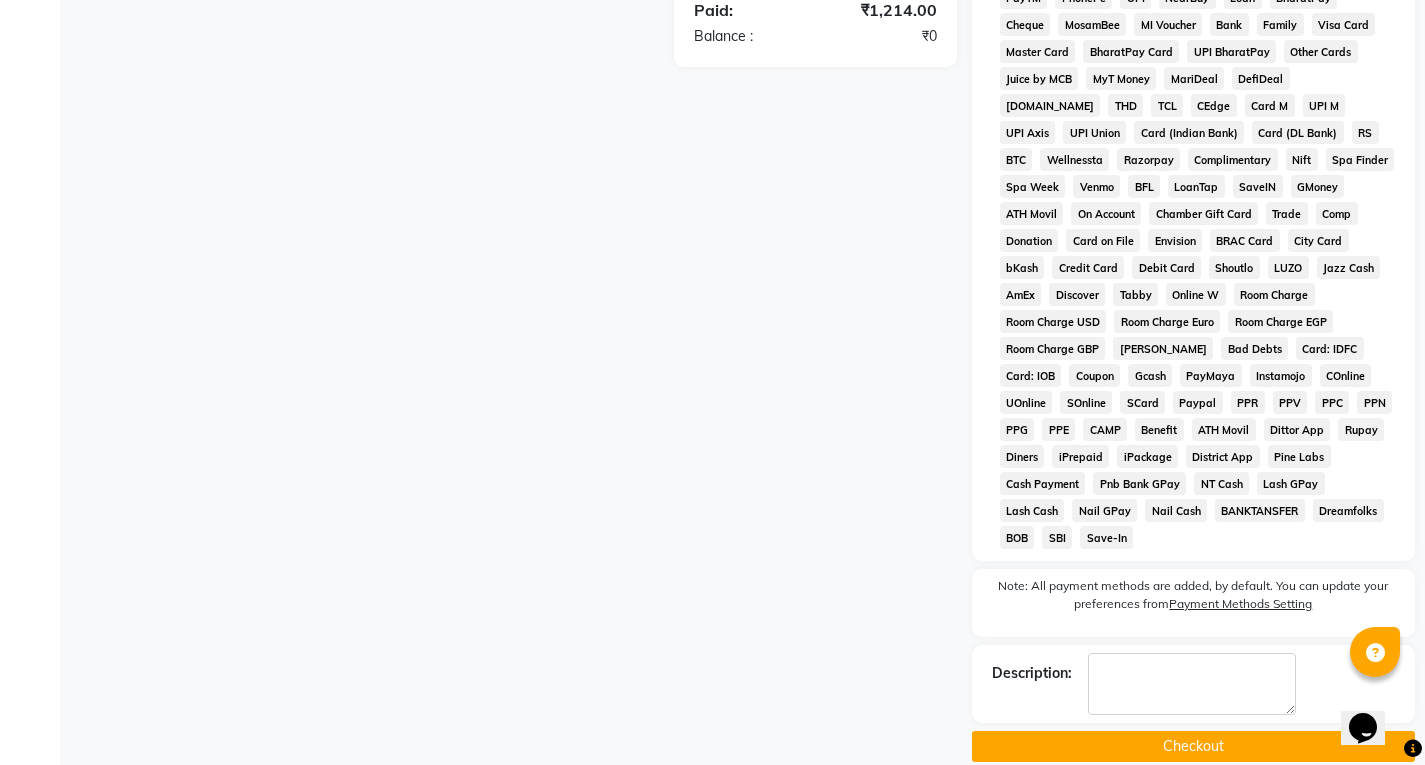 click on "Checkout" 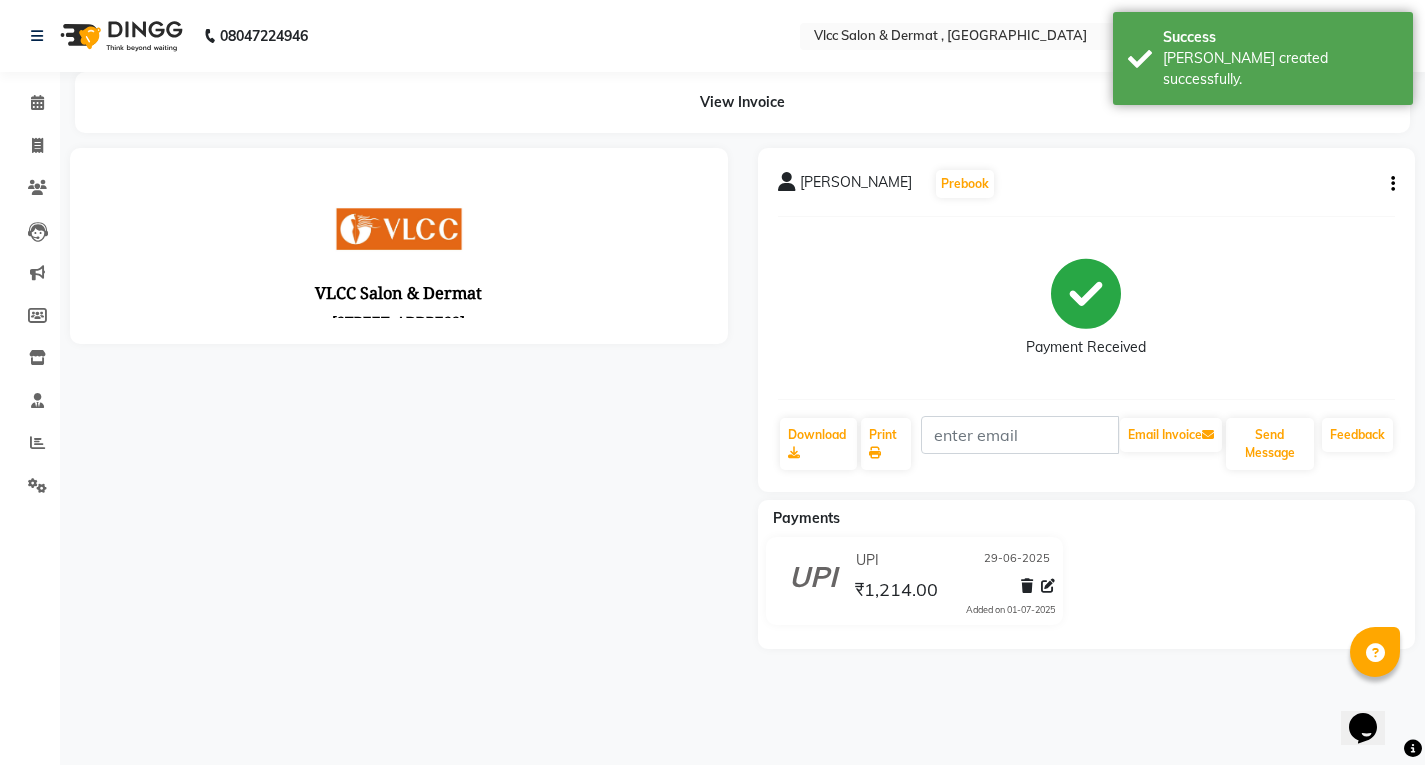 scroll, scrollTop: 0, scrollLeft: 0, axis: both 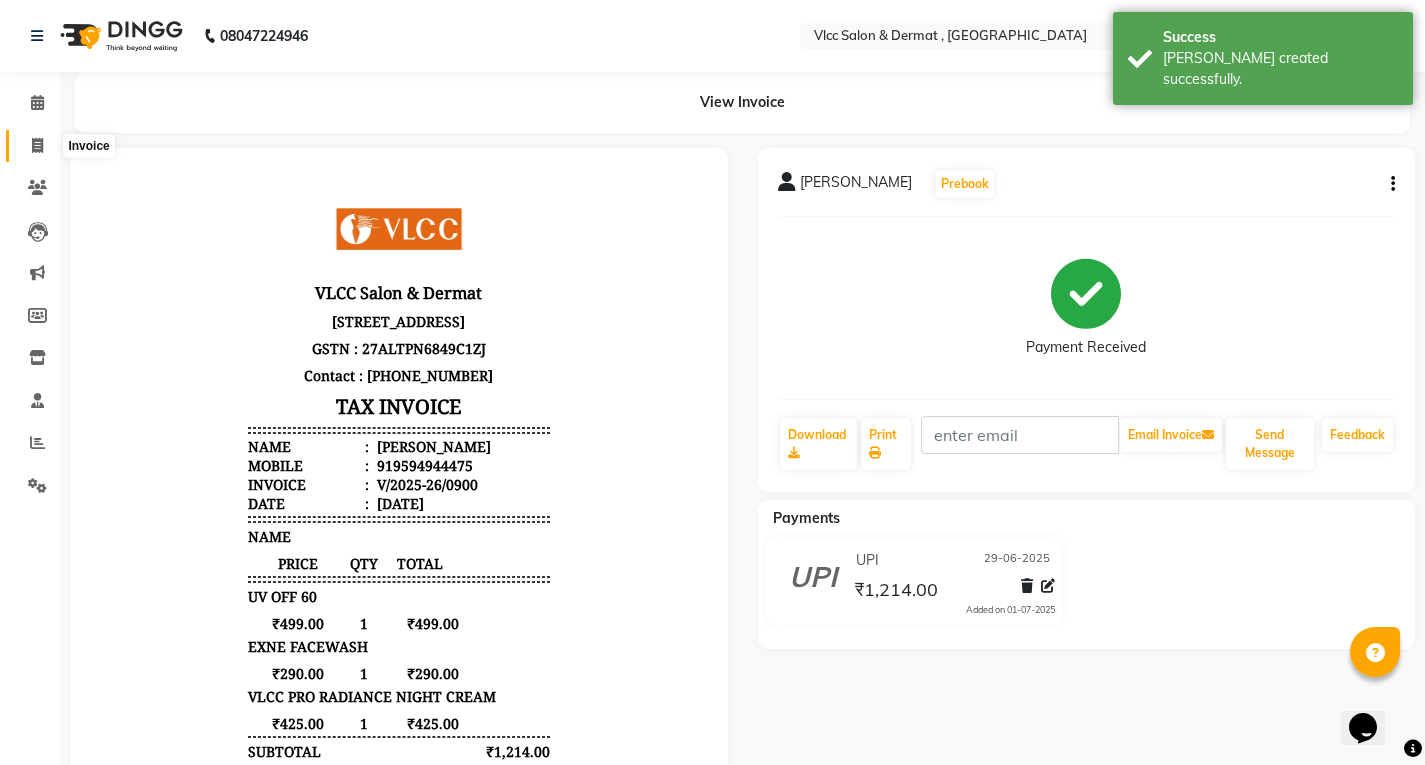 click 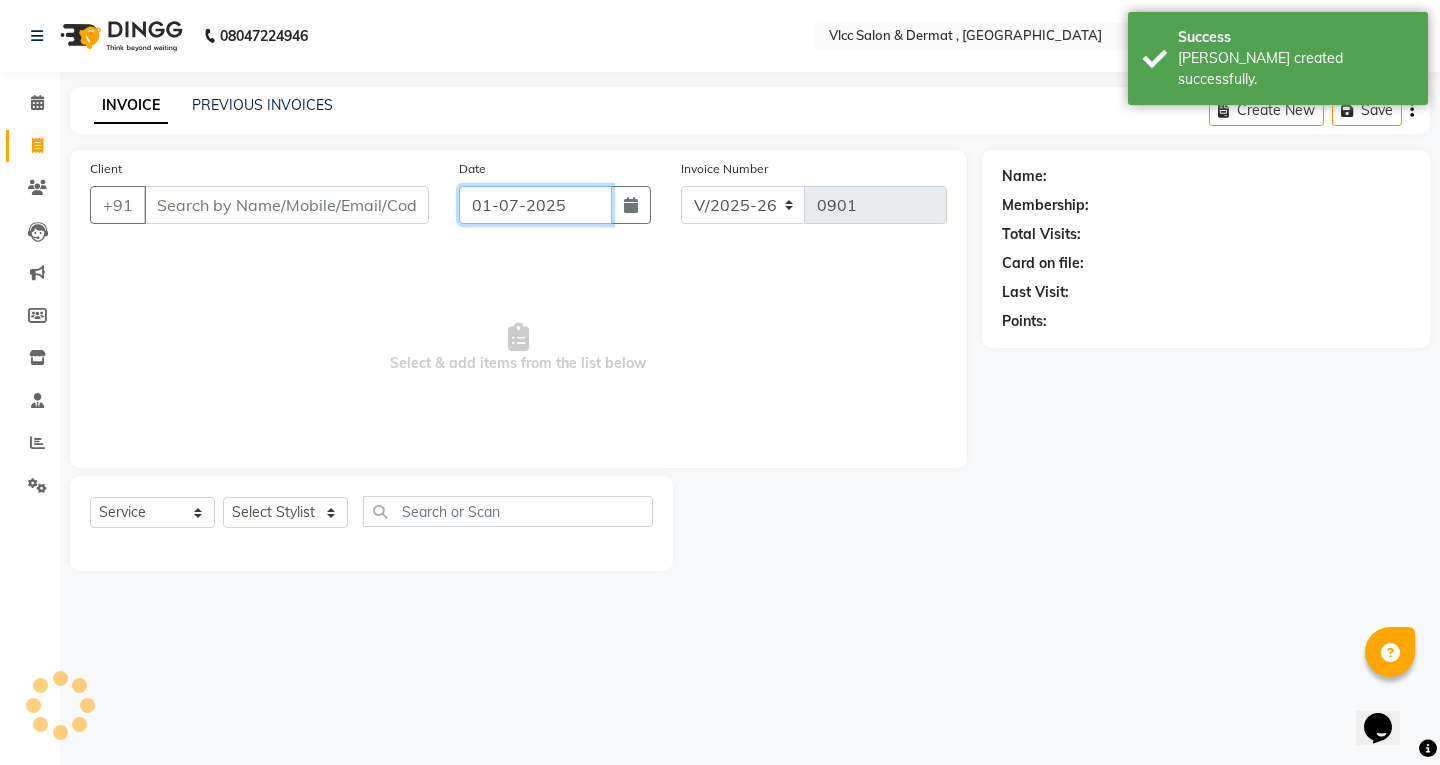 click on "01-07-2025" 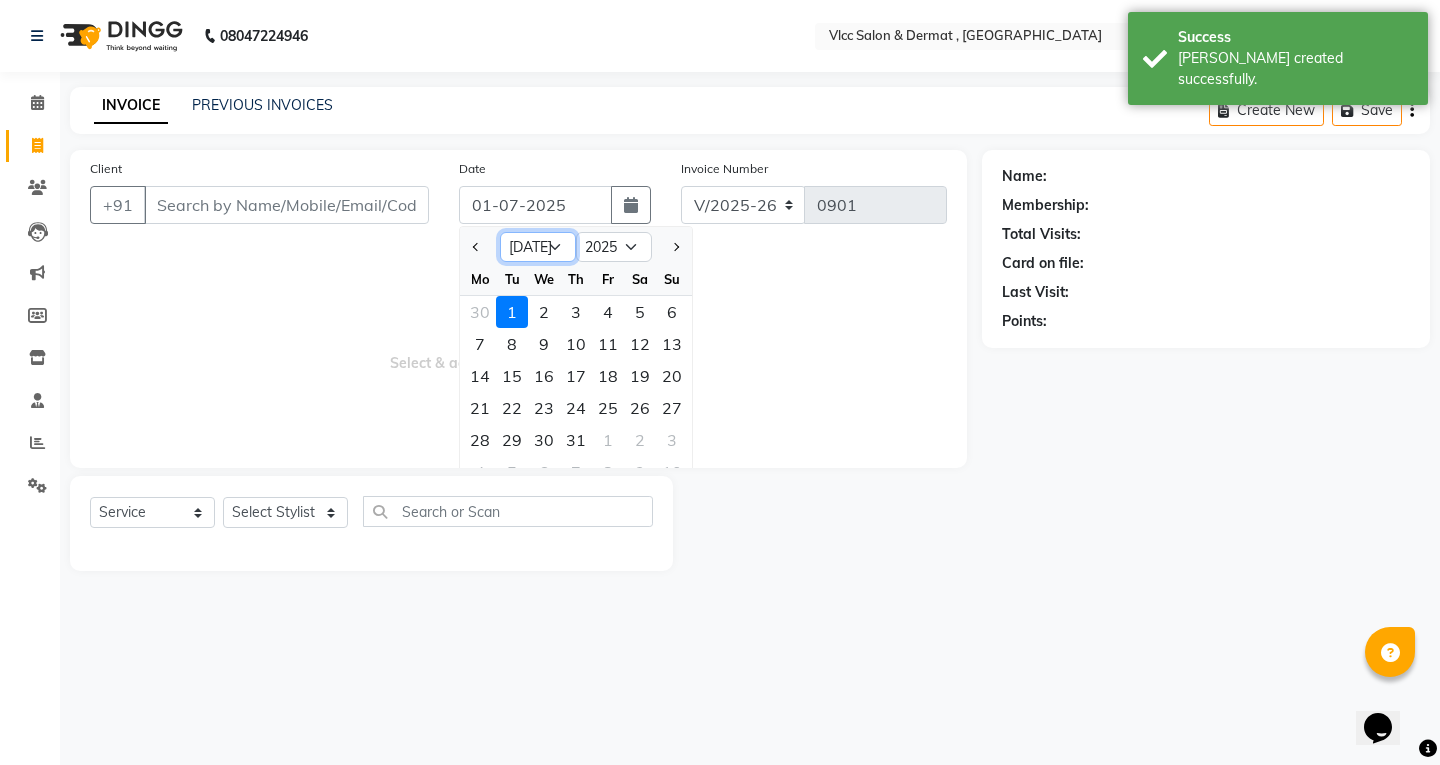 click on "Jan Feb Mar Apr May Jun [DATE] Aug Sep Oct Nov Dec" 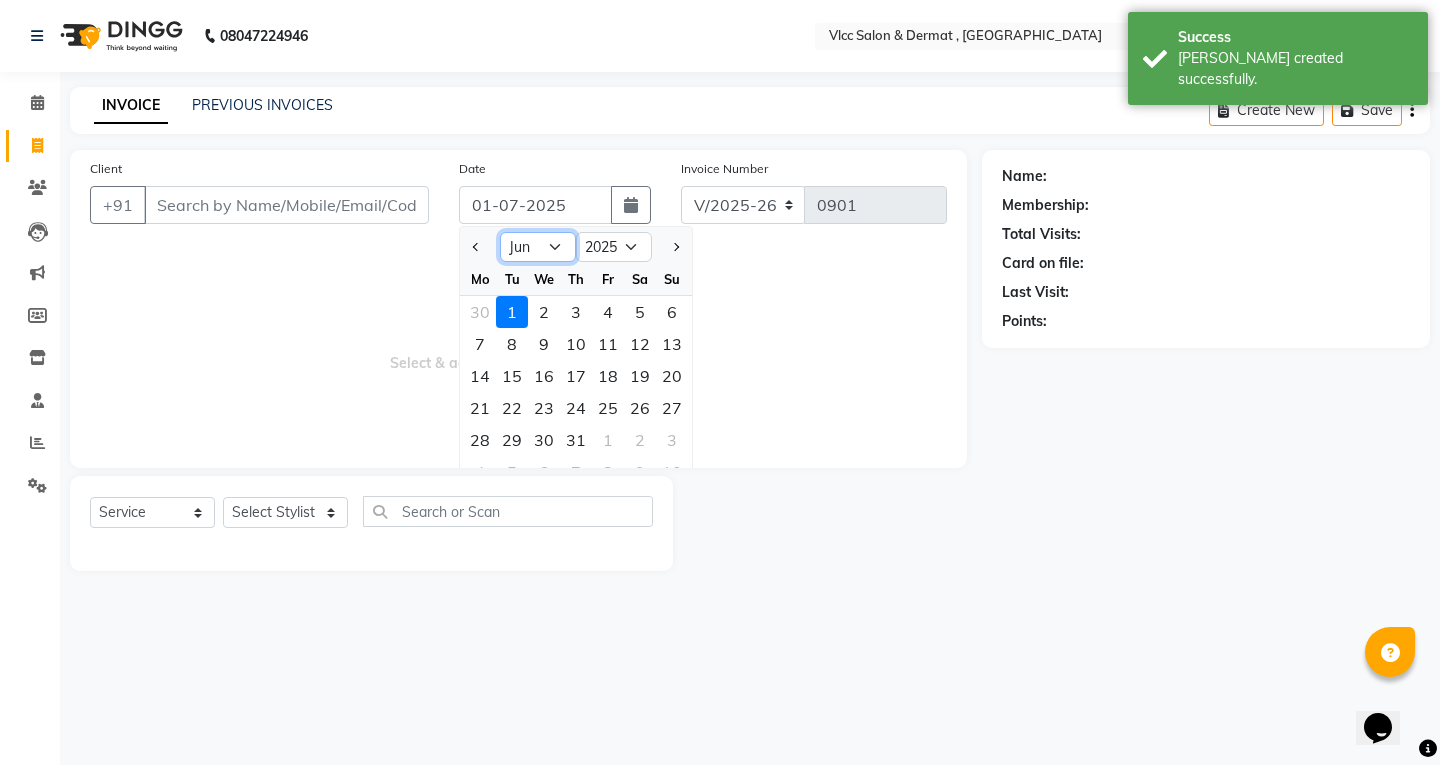 click on "Jan Feb Mar Apr May Jun [DATE] Aug Sep Oct Nov Dec" 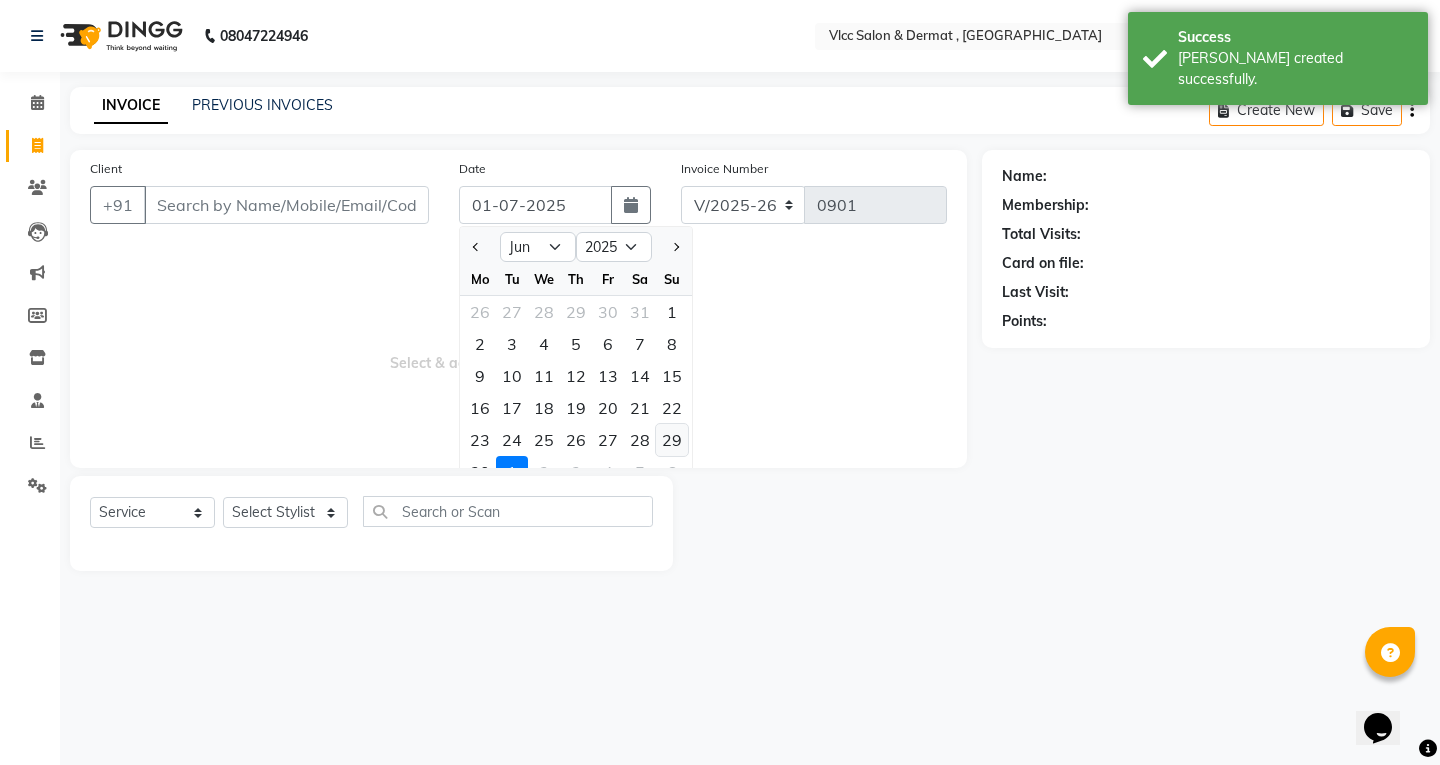 click on "29" 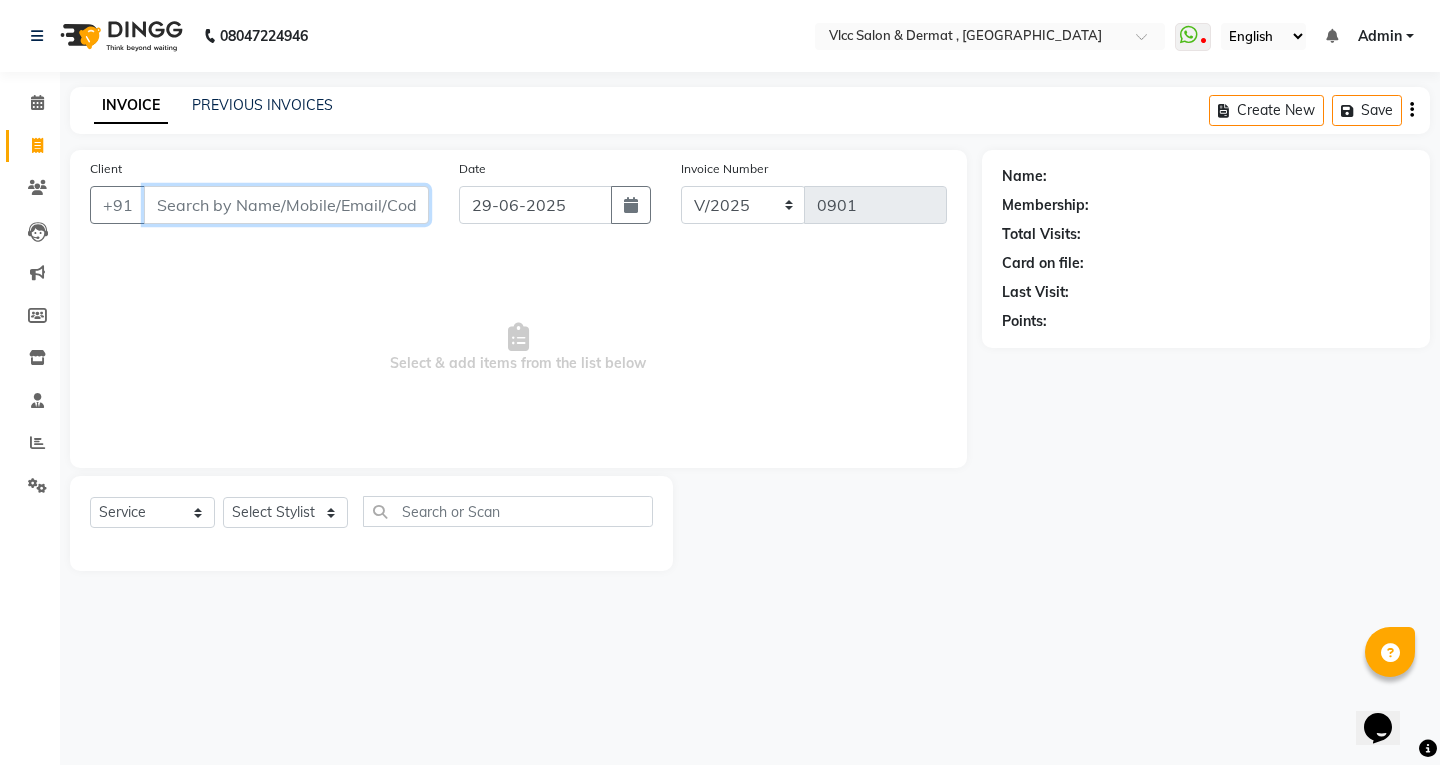 click on "Client" at bounding box center [286, 205] 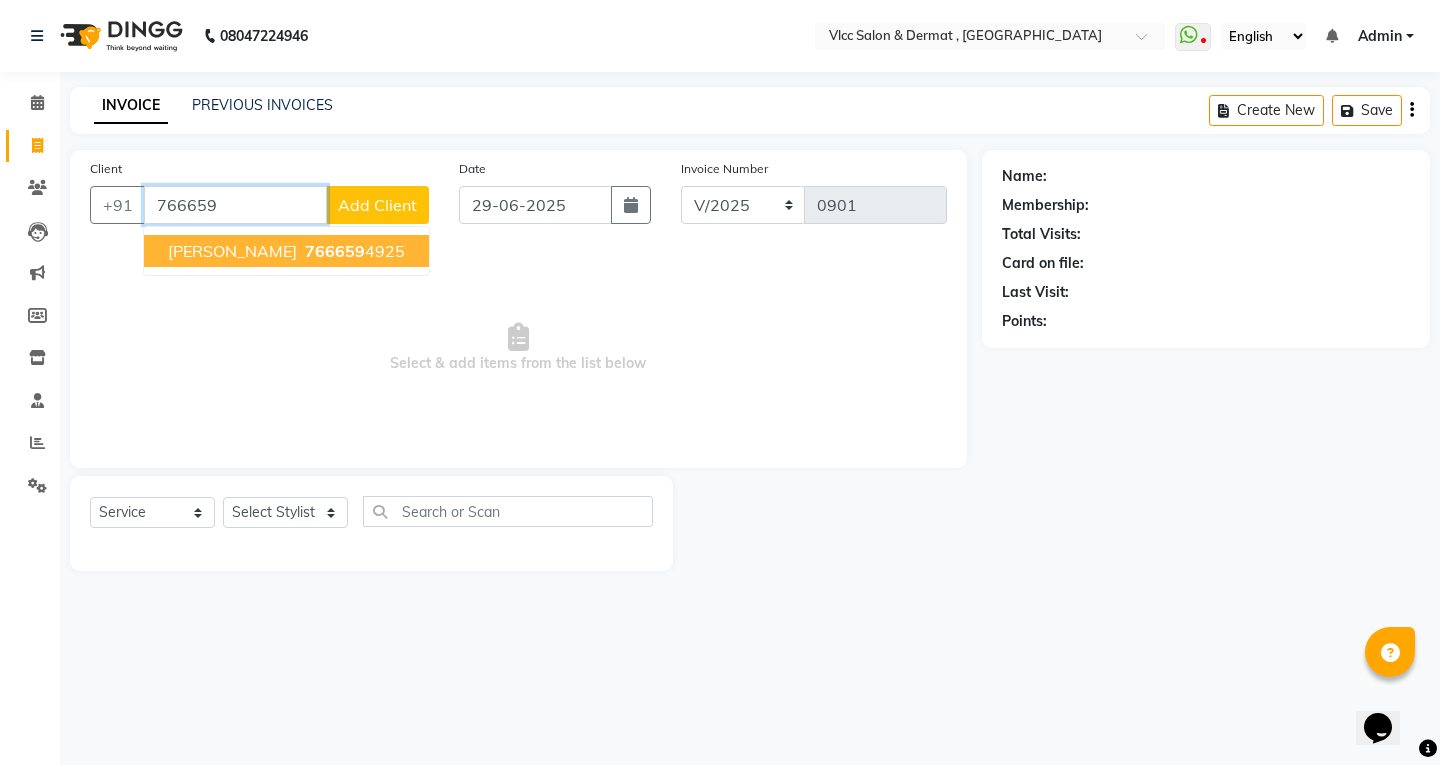 click on "766659" at bounding box center [335, 251] 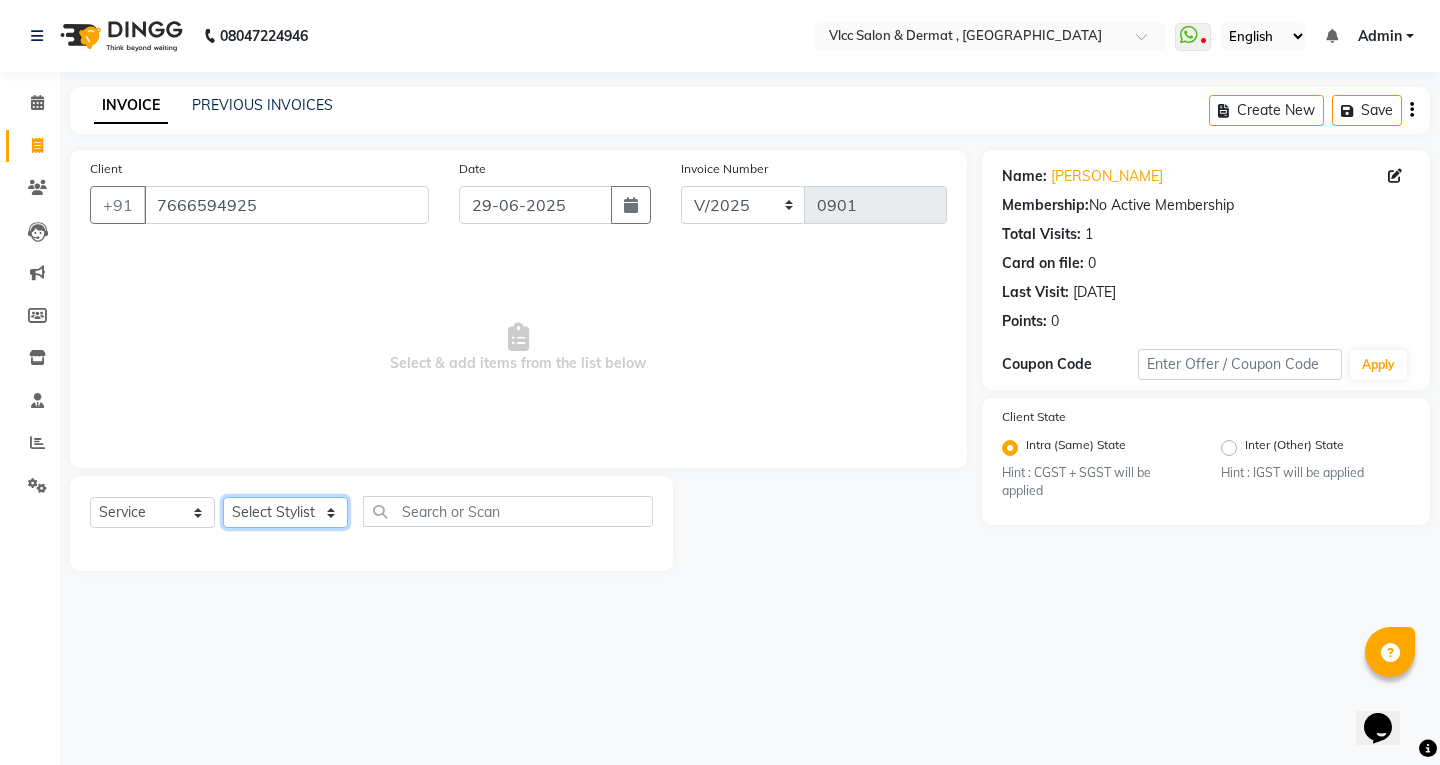 click on "Select Stylist [PERSON_NAME] [PERSON_NAME] [PERSON_NAME] [PERSON_NAME] [PERSON_NAME] [PERSON_NAME] [PERSON_NAME] Radha [PERSON_NAME] [PERSON_NAME] [PERSON_NAME] Vidya" 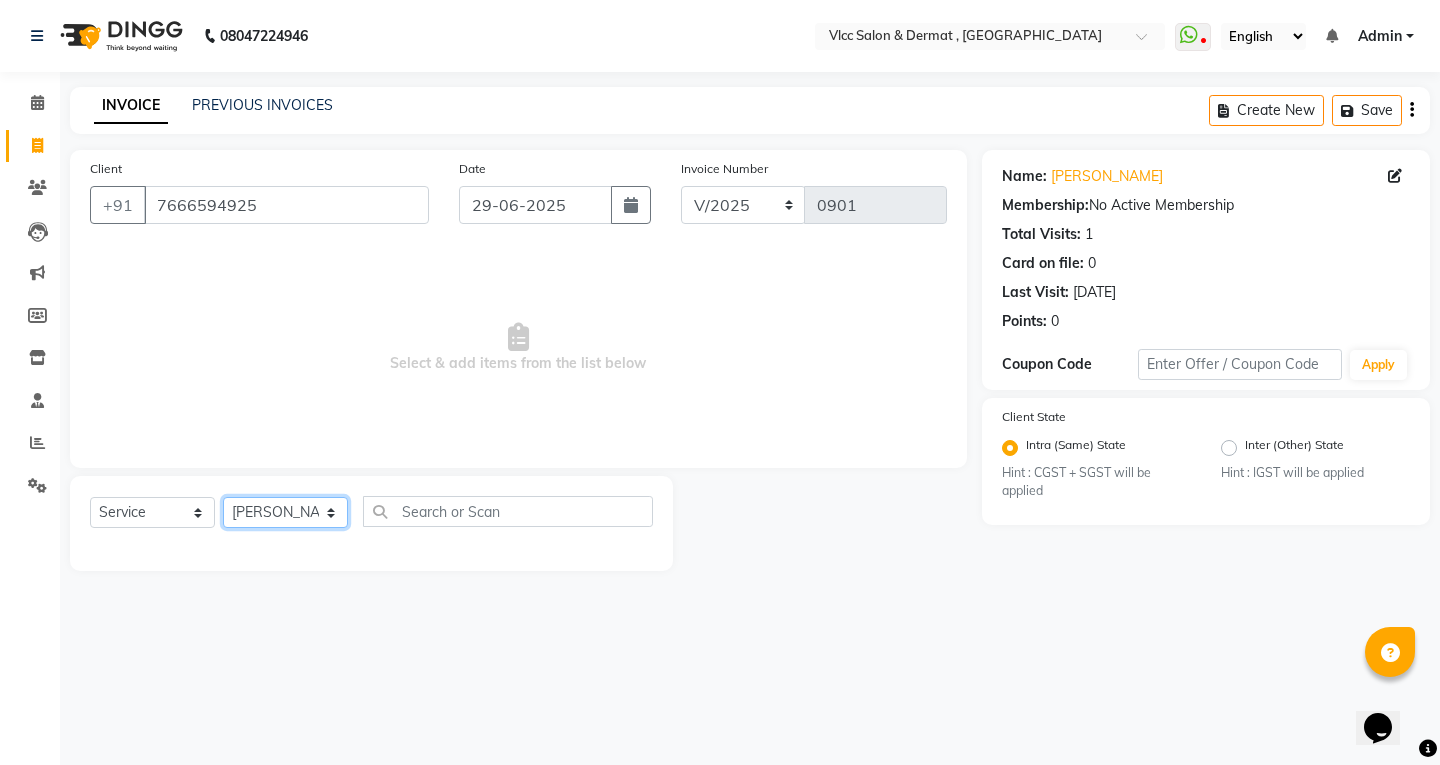 click on "Select Stylist [PERSON_NAME] [PERSON_NAME] [PERSON_NAME] [PERSON_NAME] [PERSON_NAME] [PERSON_NAME] [PERSON_NAME] Radha [PERSON_NAME] [PERSON_NAME] [PERSON_NAME] Vidya" 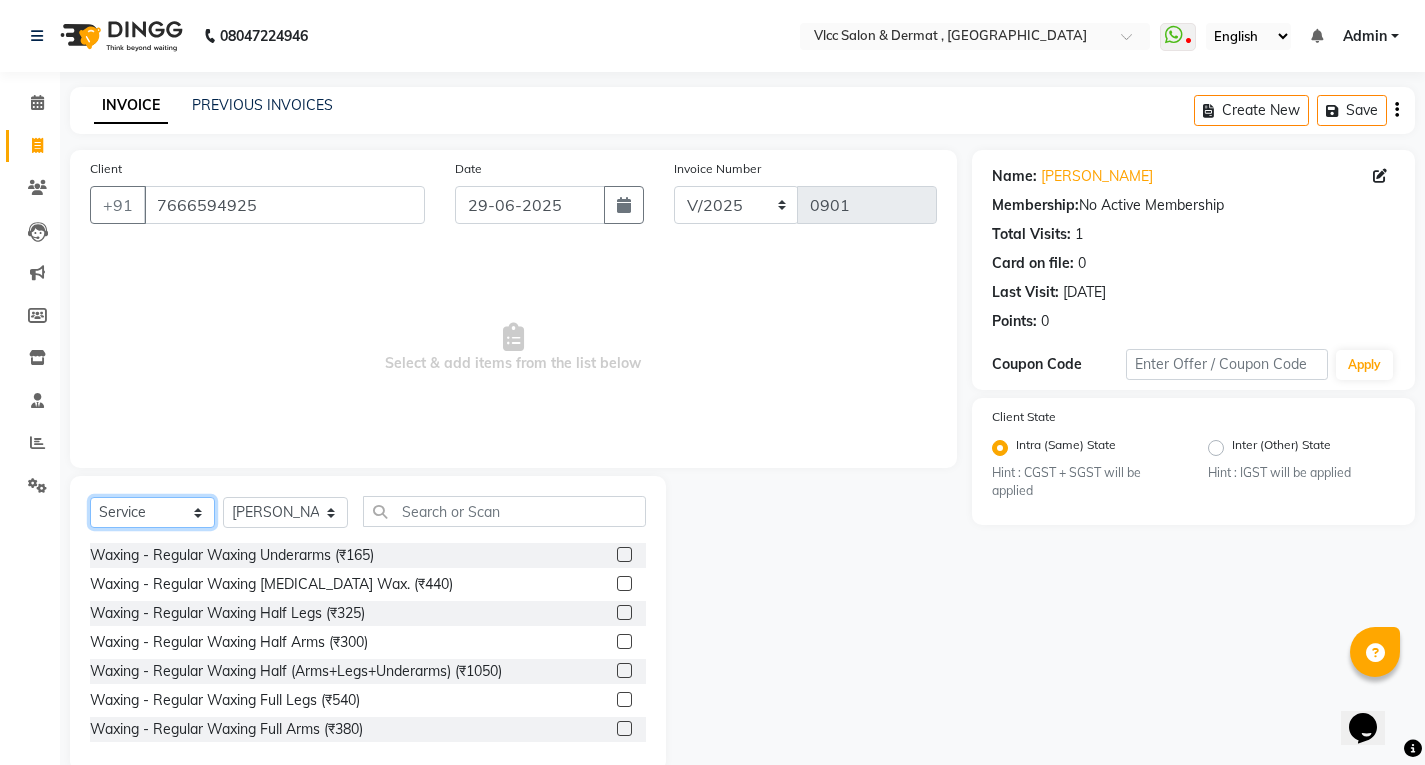 drag, startPoint x: 183, startPoint y: 504, endPoint x: 176, endPoint y: 519, distance: 16.552946 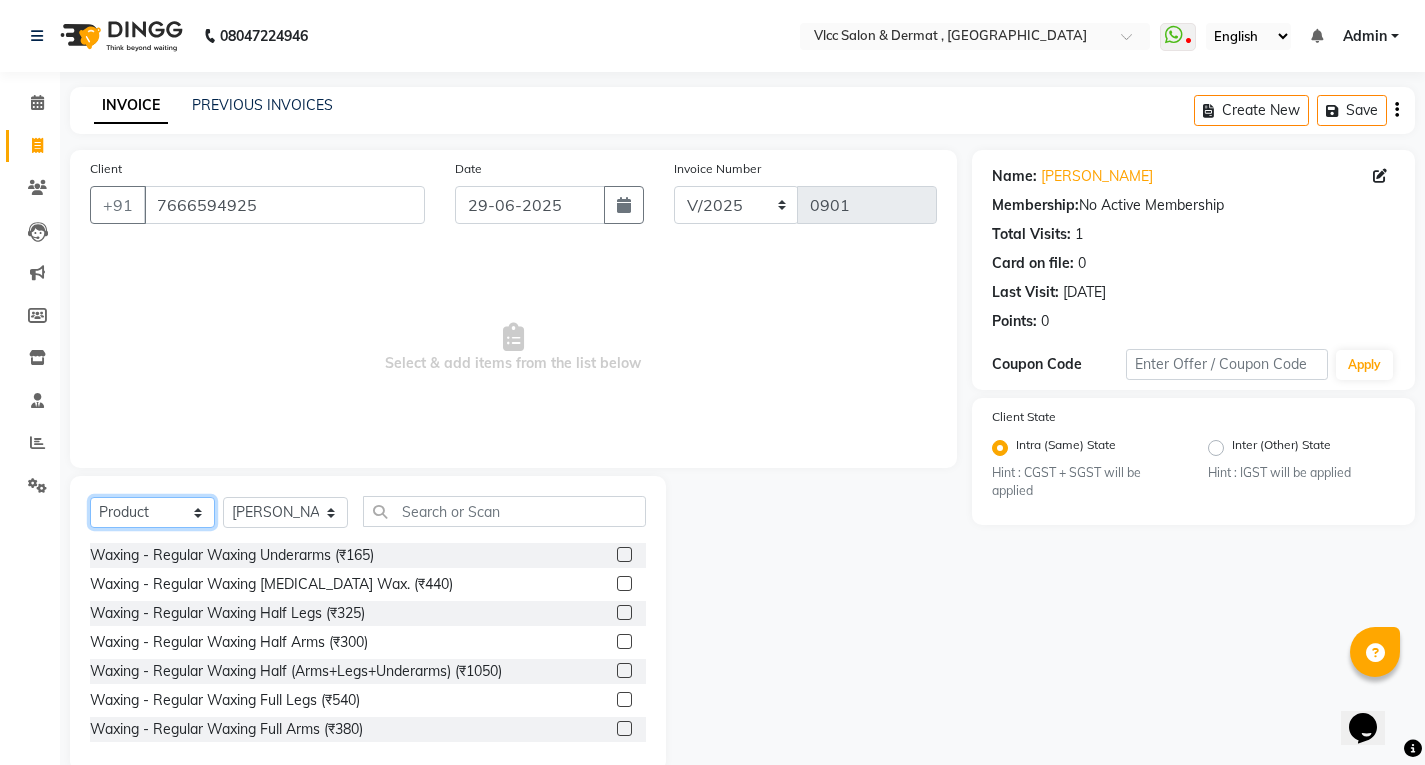 click on "Select  Service  Product  Membership  Package Voucher Prepaid Gift Card" 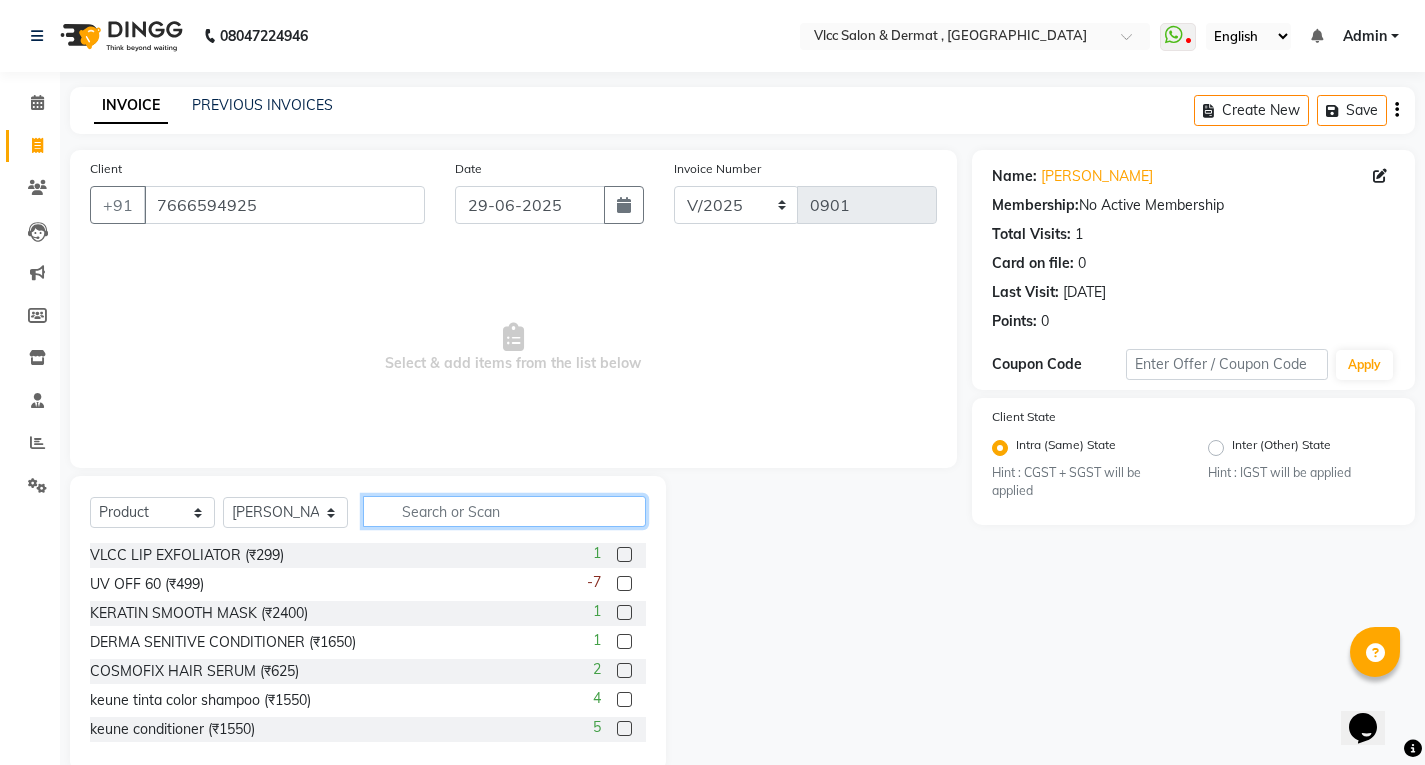 click 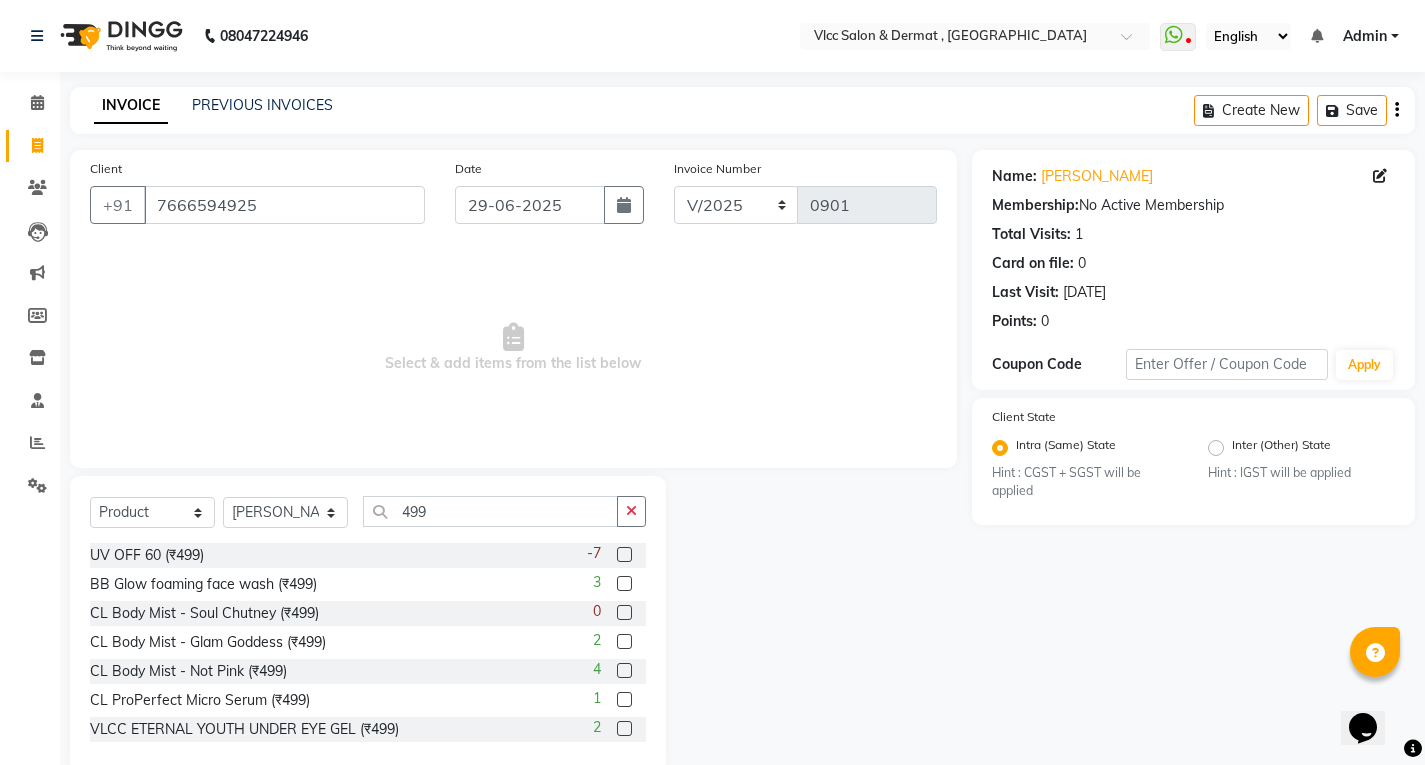 click 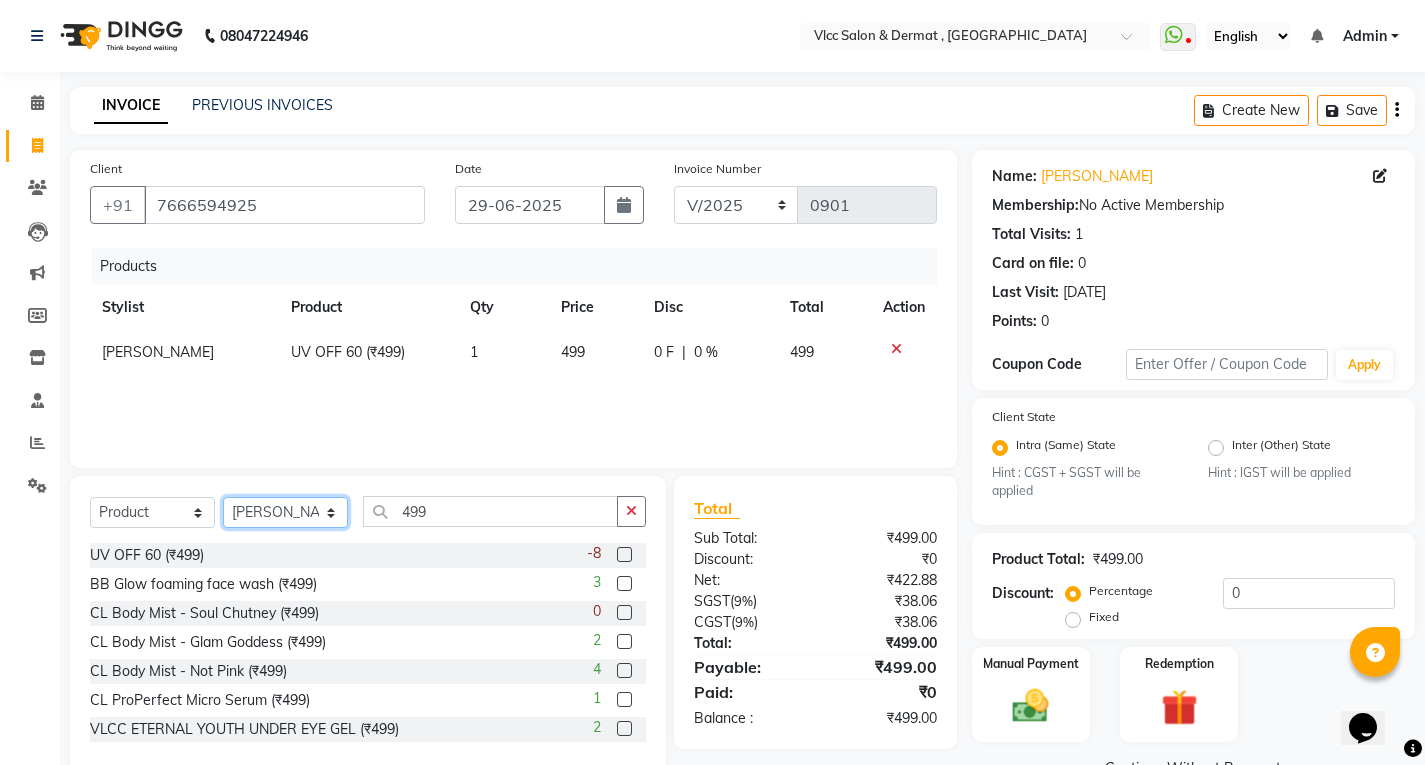 click on "Select Stylist [PERSON_NAME] [PERSON_NAME] [PERSON_NAME] [PERSON_NAME] [PERSON_NAME] [PERSON_NAME] [PERSON_NAME] Radha [PERSON_NAME] [PERSON_NAME] [PERSON_NAME] Vidya" 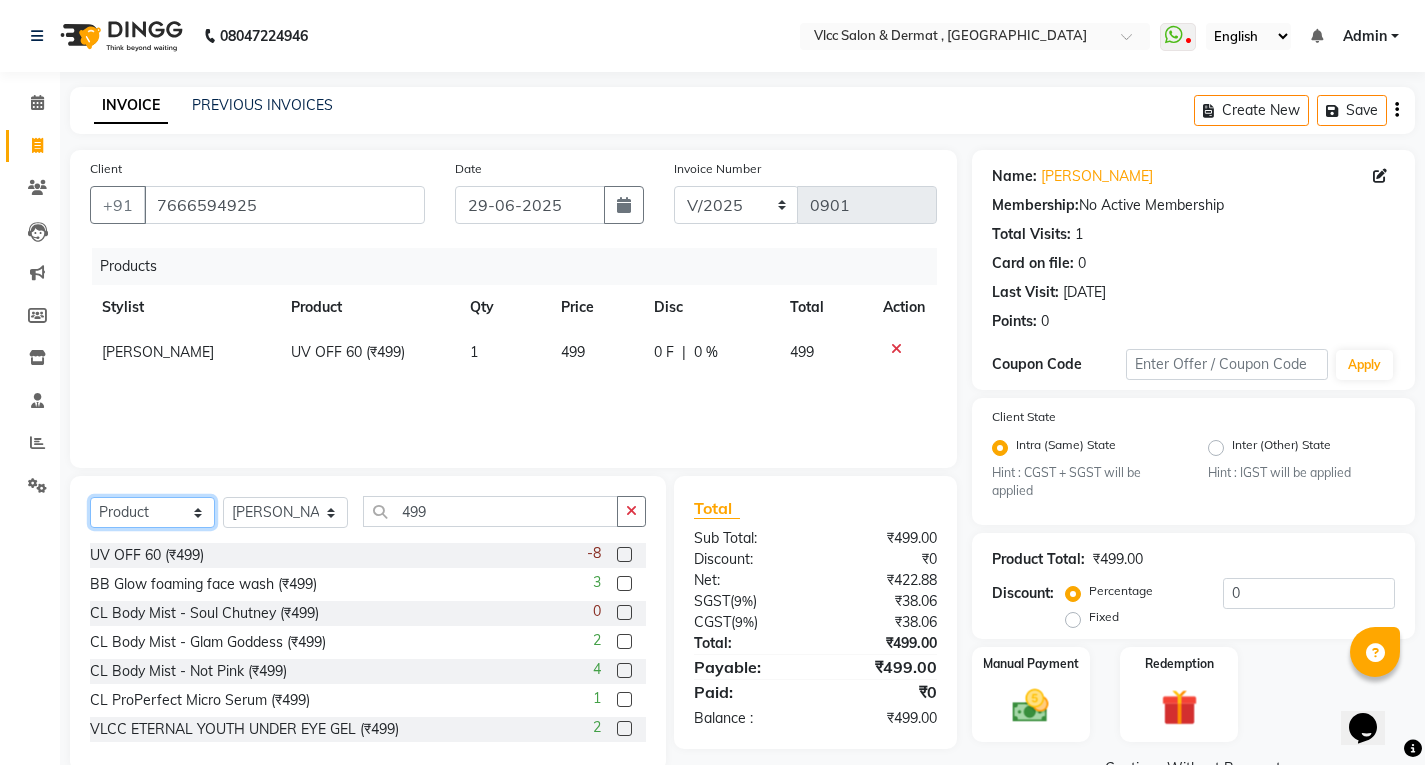 click on "Select  Service  Product  Membership  Package Voucher Prepaid Gift Card" 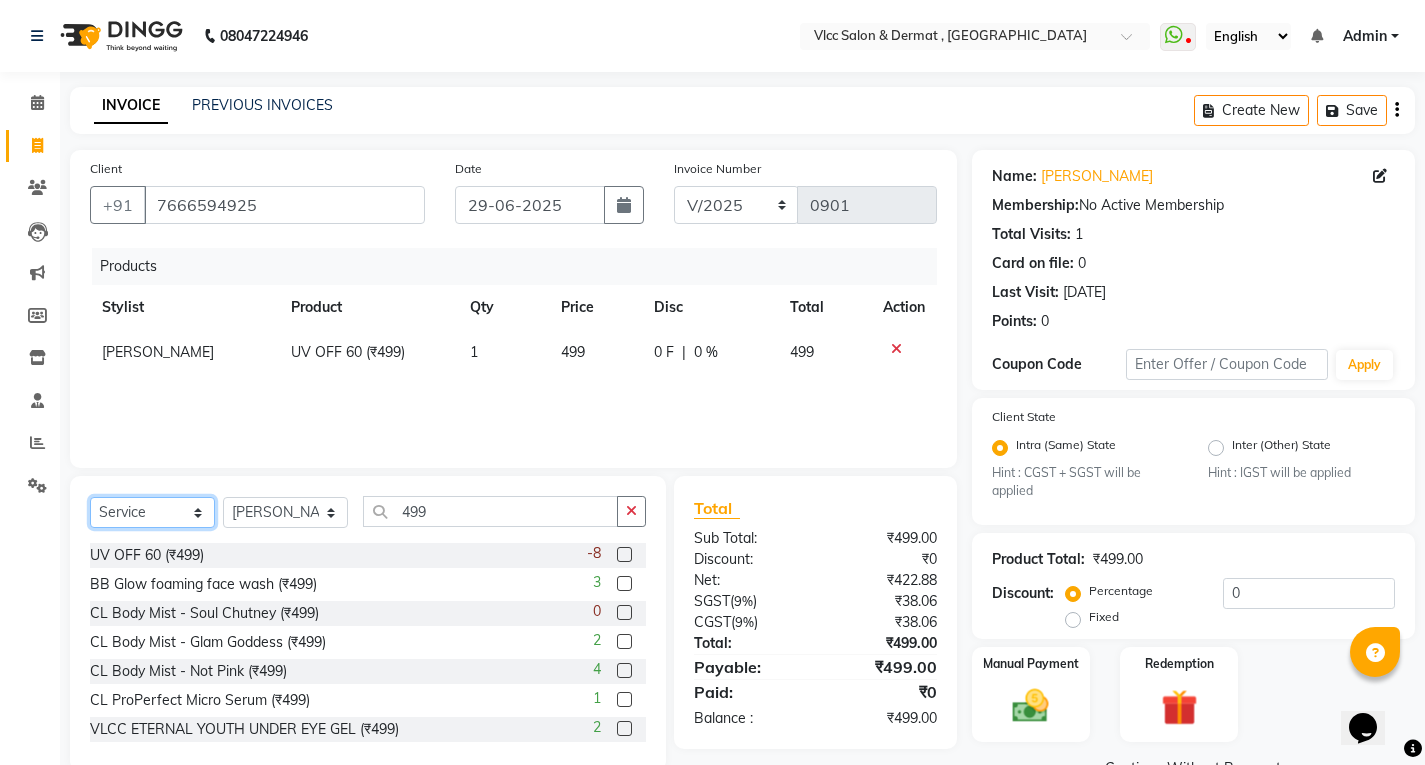 click on "Select  Service  Product  Membership  Package Voucher Prepaid Gift Card" 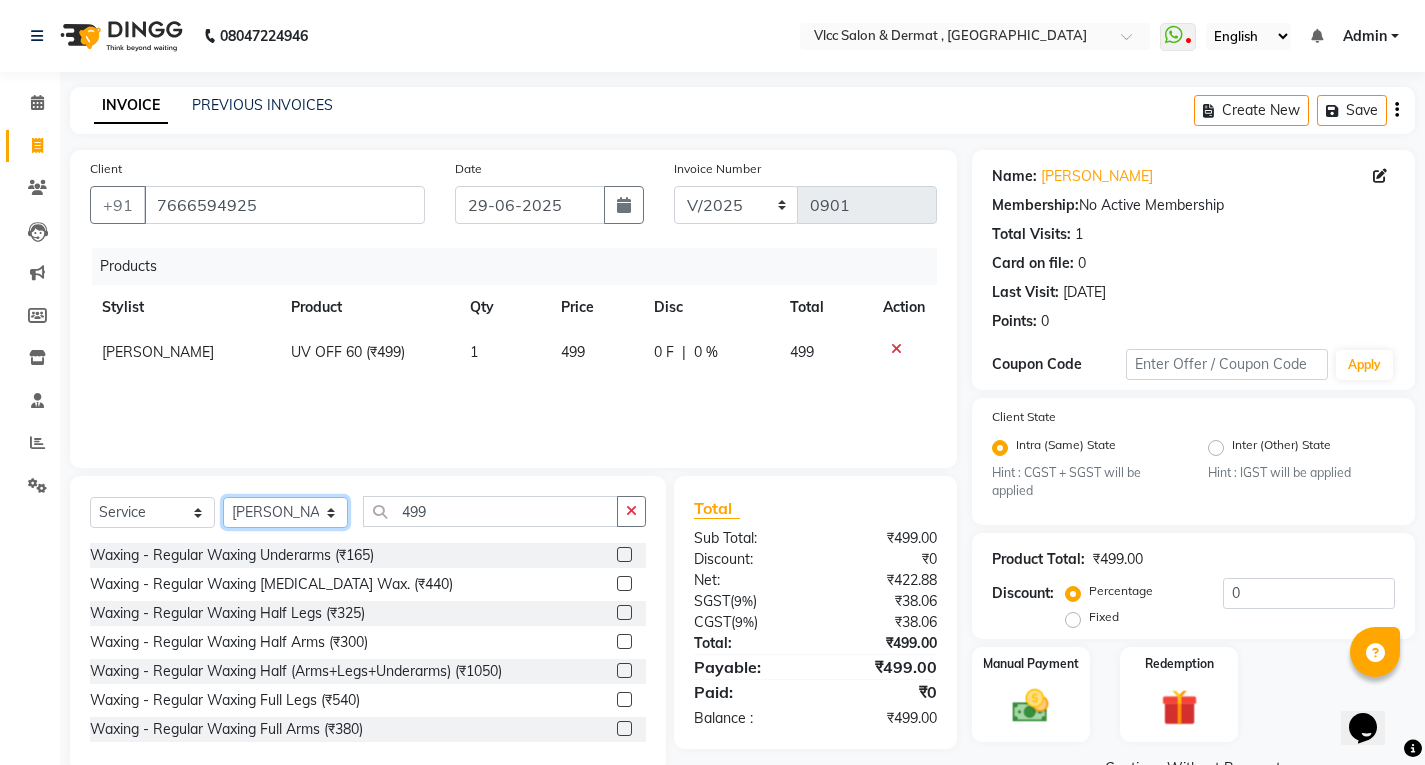 click on "Select Stylist [PERSON_NAME] [PERSON_NAME] [PERSON_NAME] [PERSON_NAME] [PERSON_NAME] [PERSON_NAME] [PERSON_NAME] Radha [PERSON_NAME] [PERSON_NAME] [PERSON_NAME] Vidya" 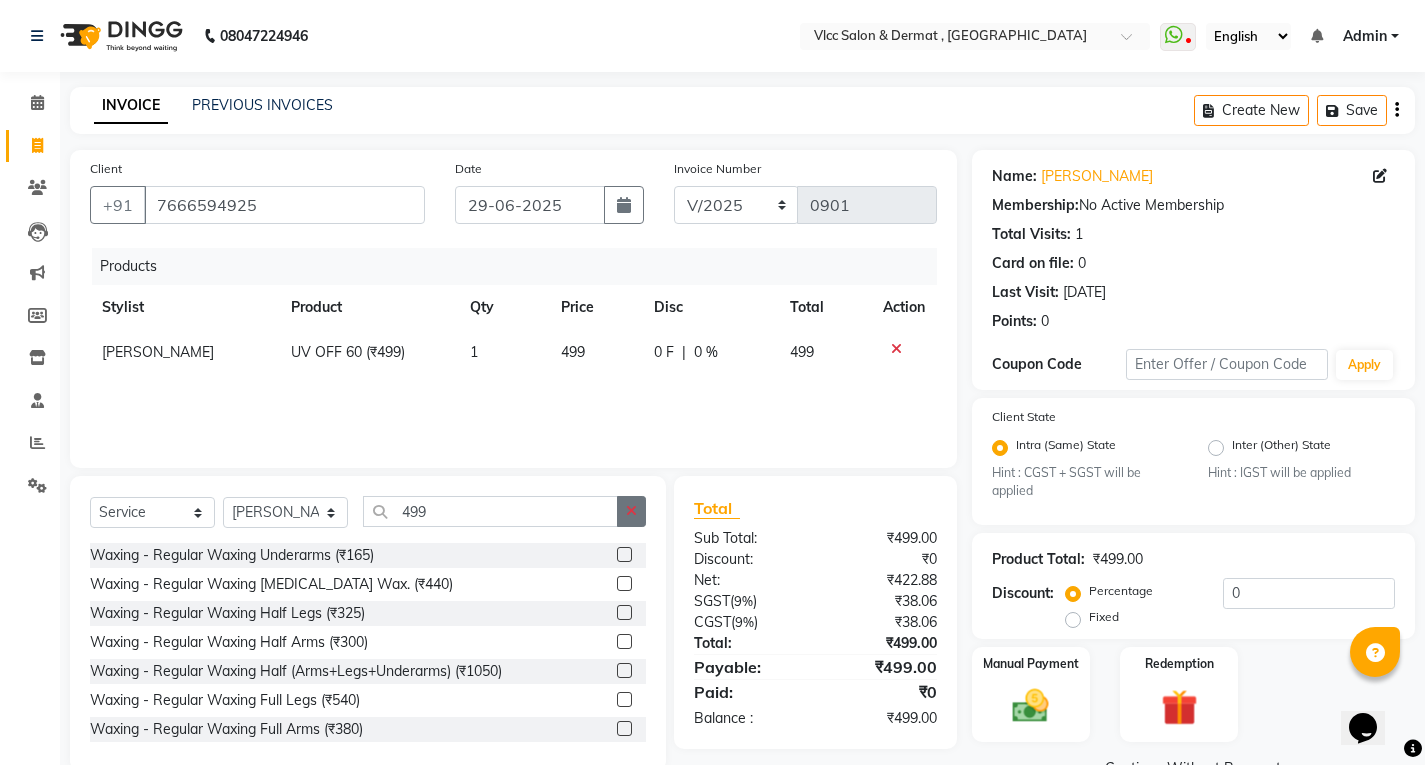 click 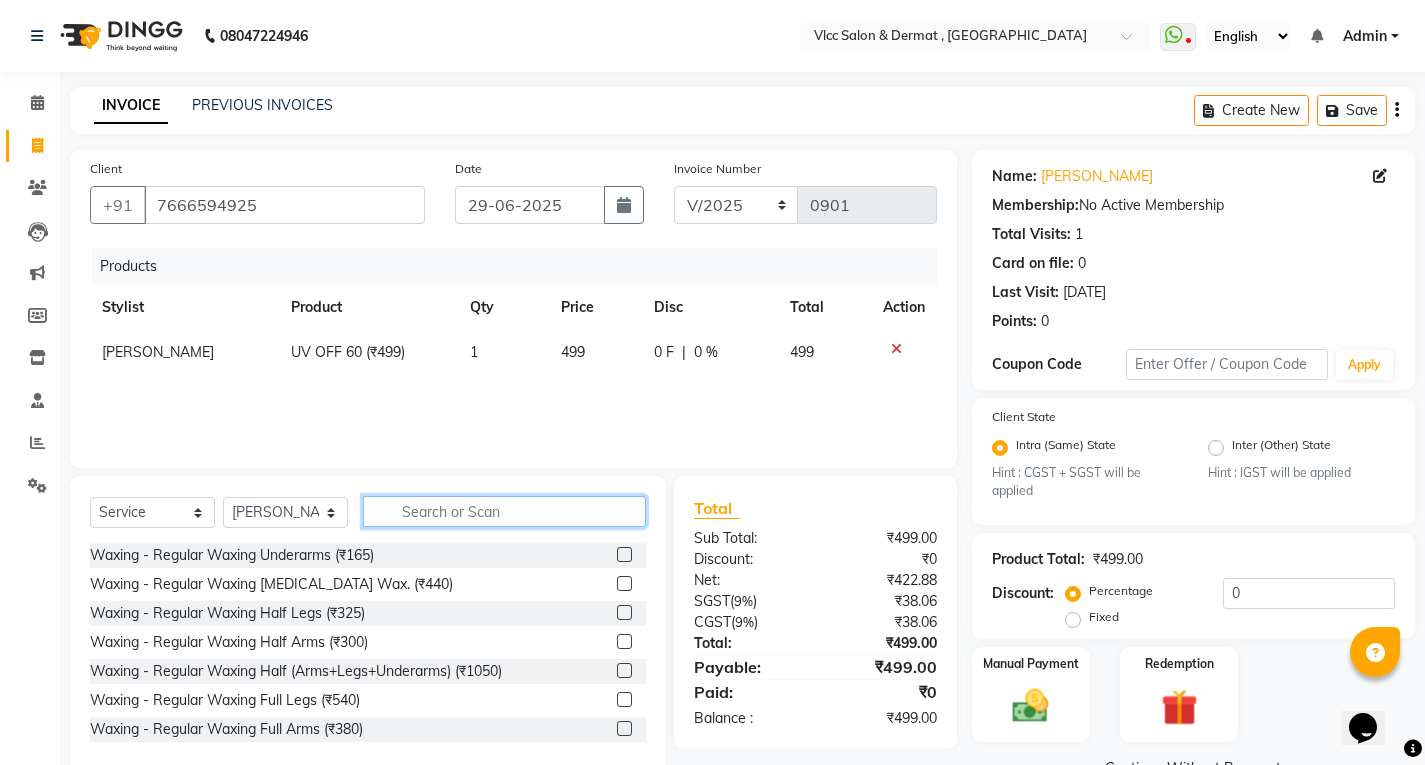 click 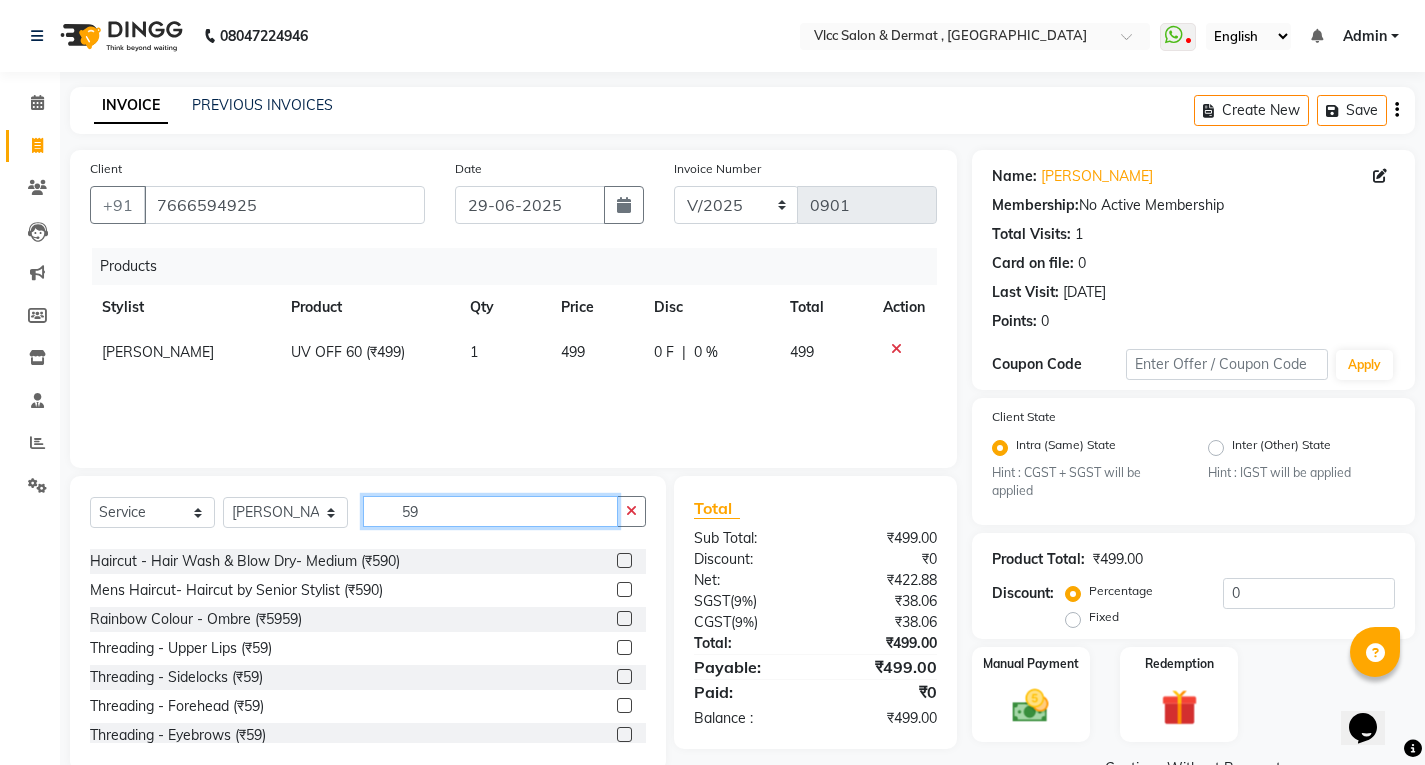 scroll, scrollTop: 152, scrollLeft: 0, axis: vertical 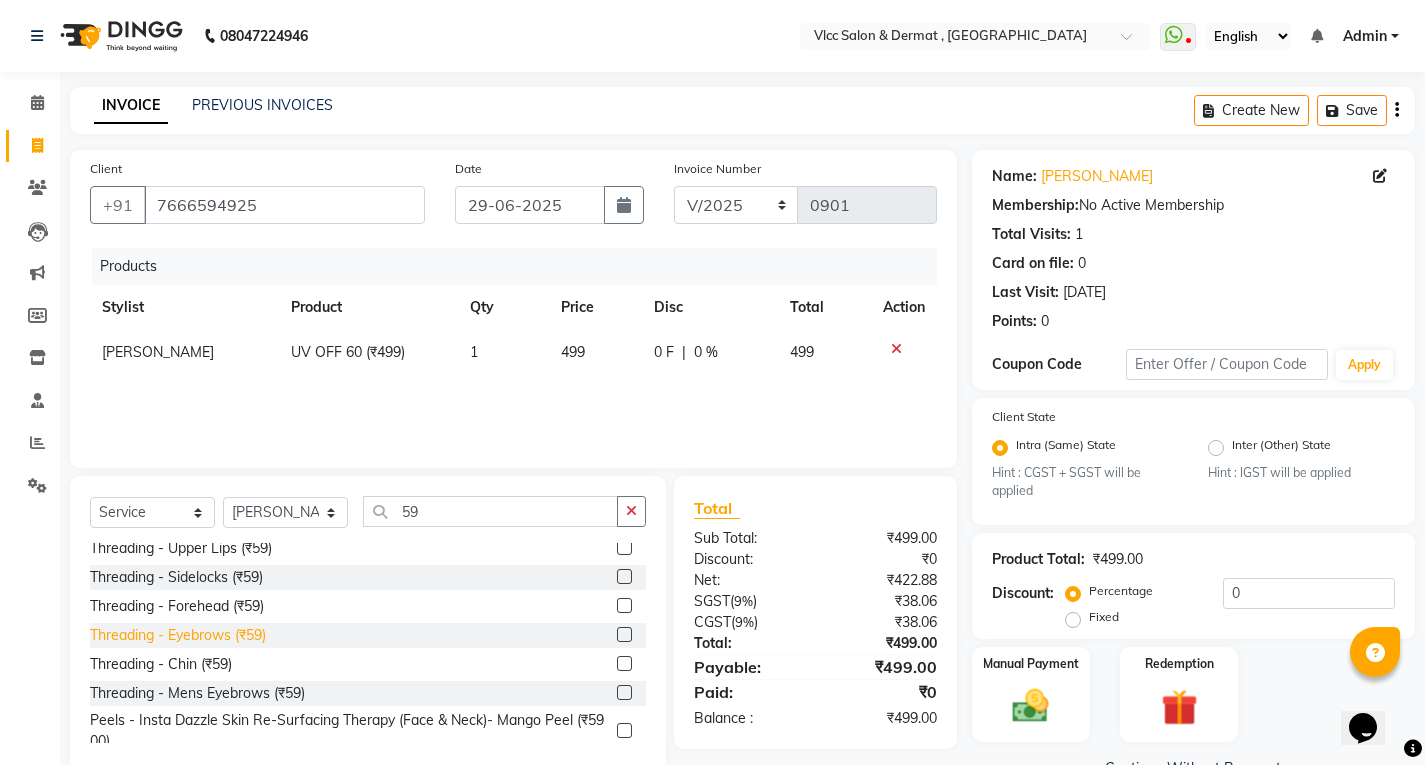 click on "Threading - Eyebrows (₹59)" 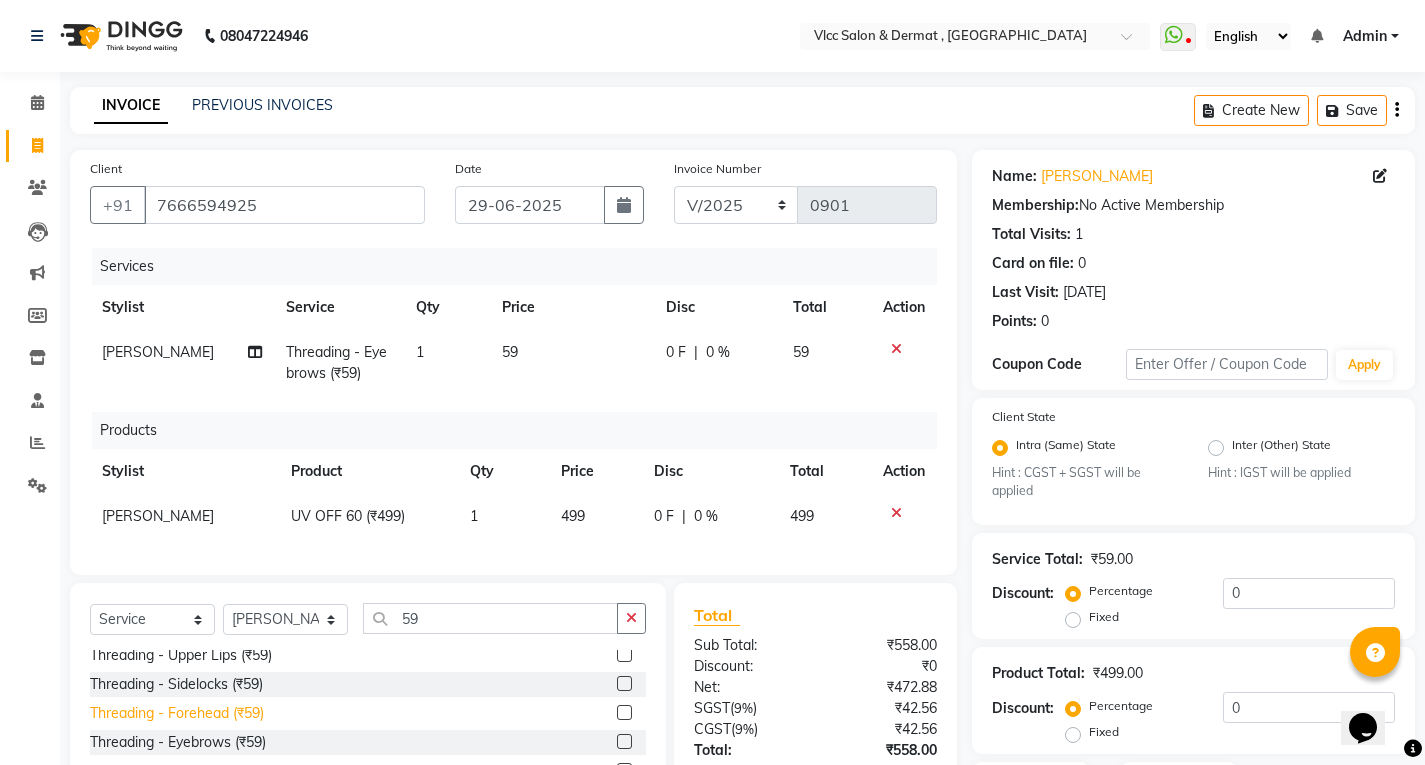 click on "Threading - Forehead (₹59)" 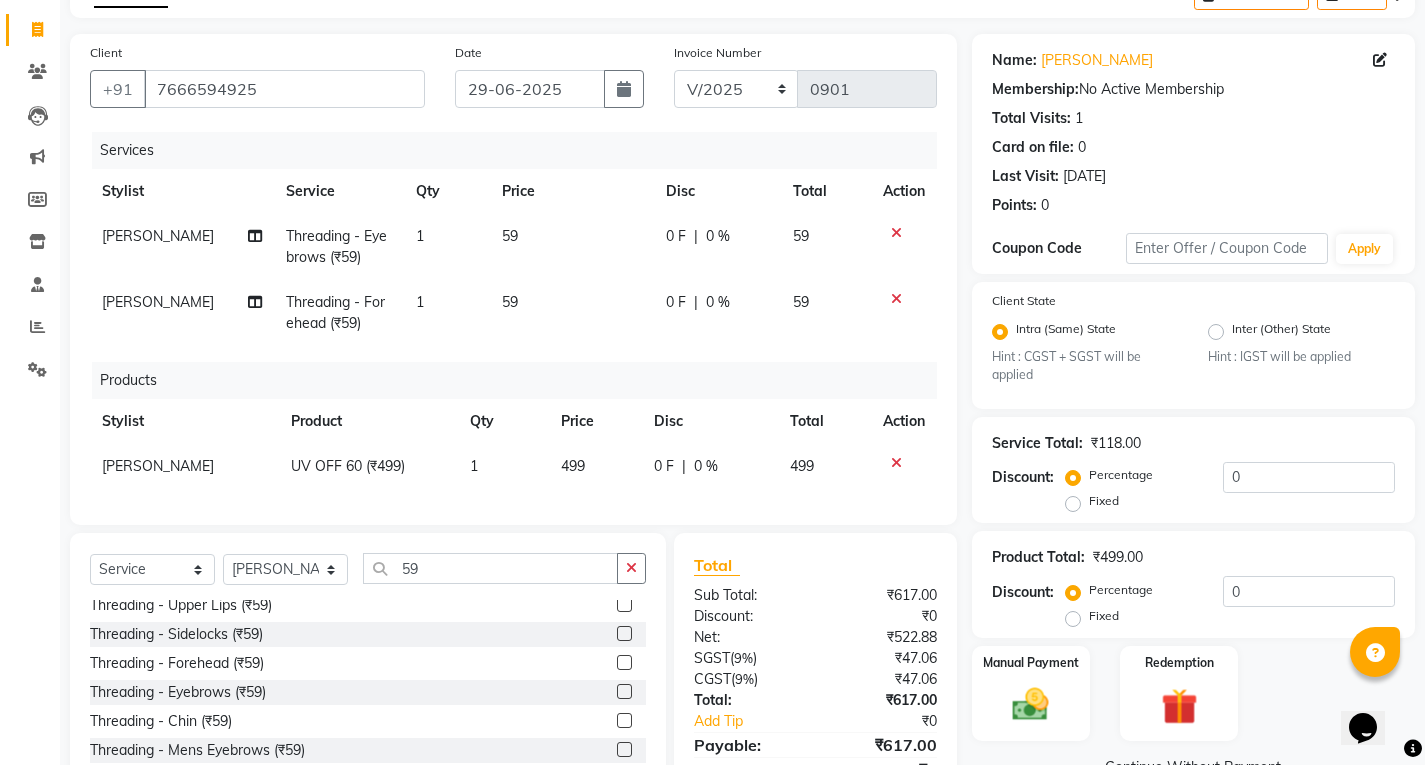scroll, scrollTop: 224, scrollLeft: 0, axis: vertical 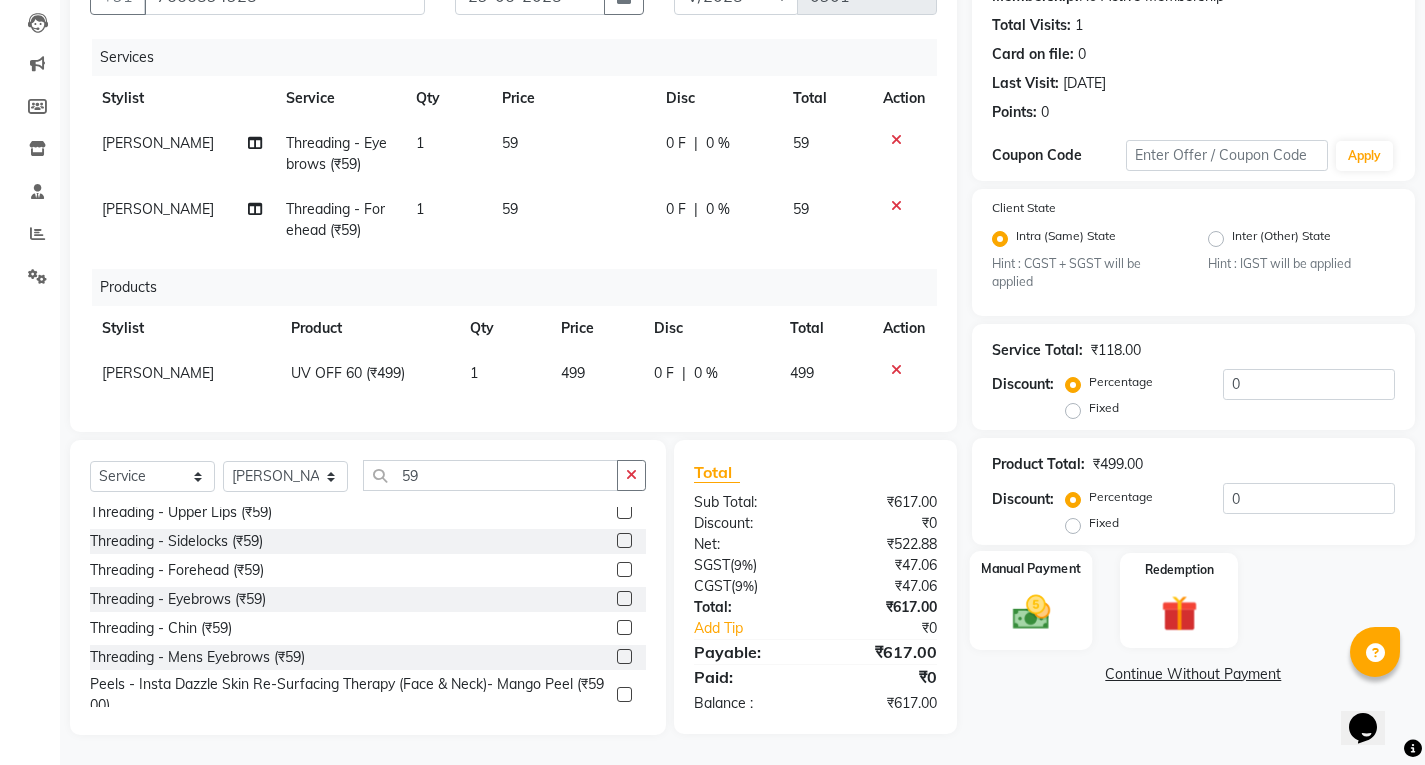 click on "Manual Payment" 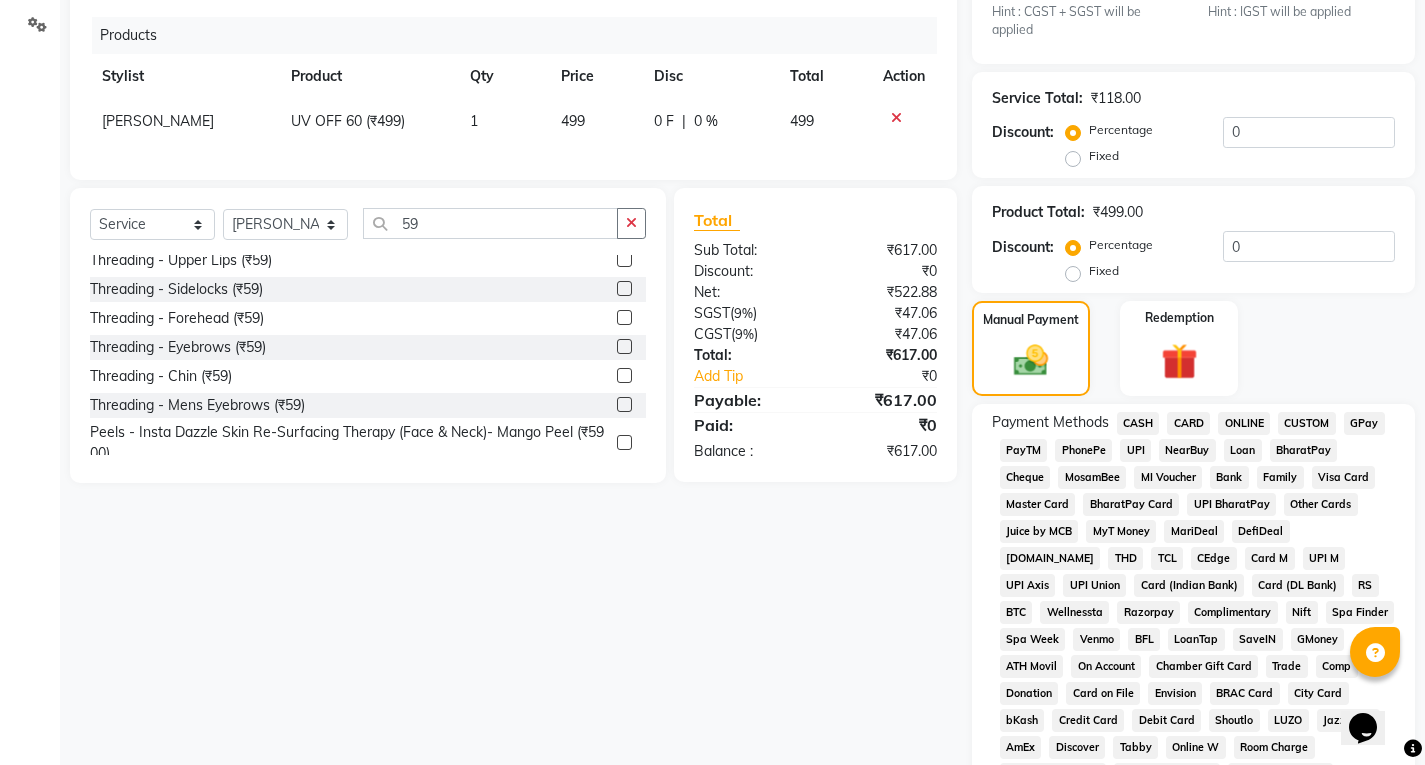 scroll, scrollTop: 524, scrollLeft: 0, axis: vertical 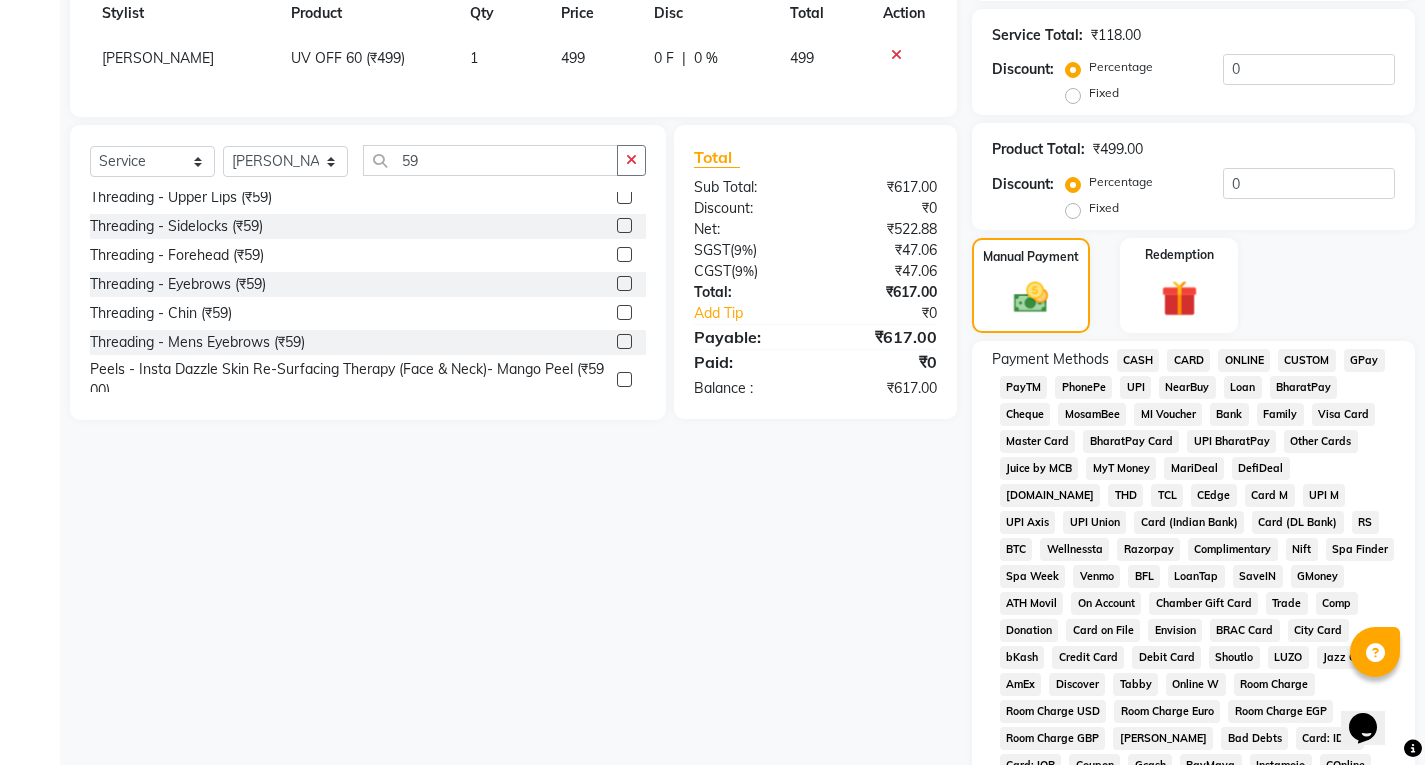 click on "UPI" 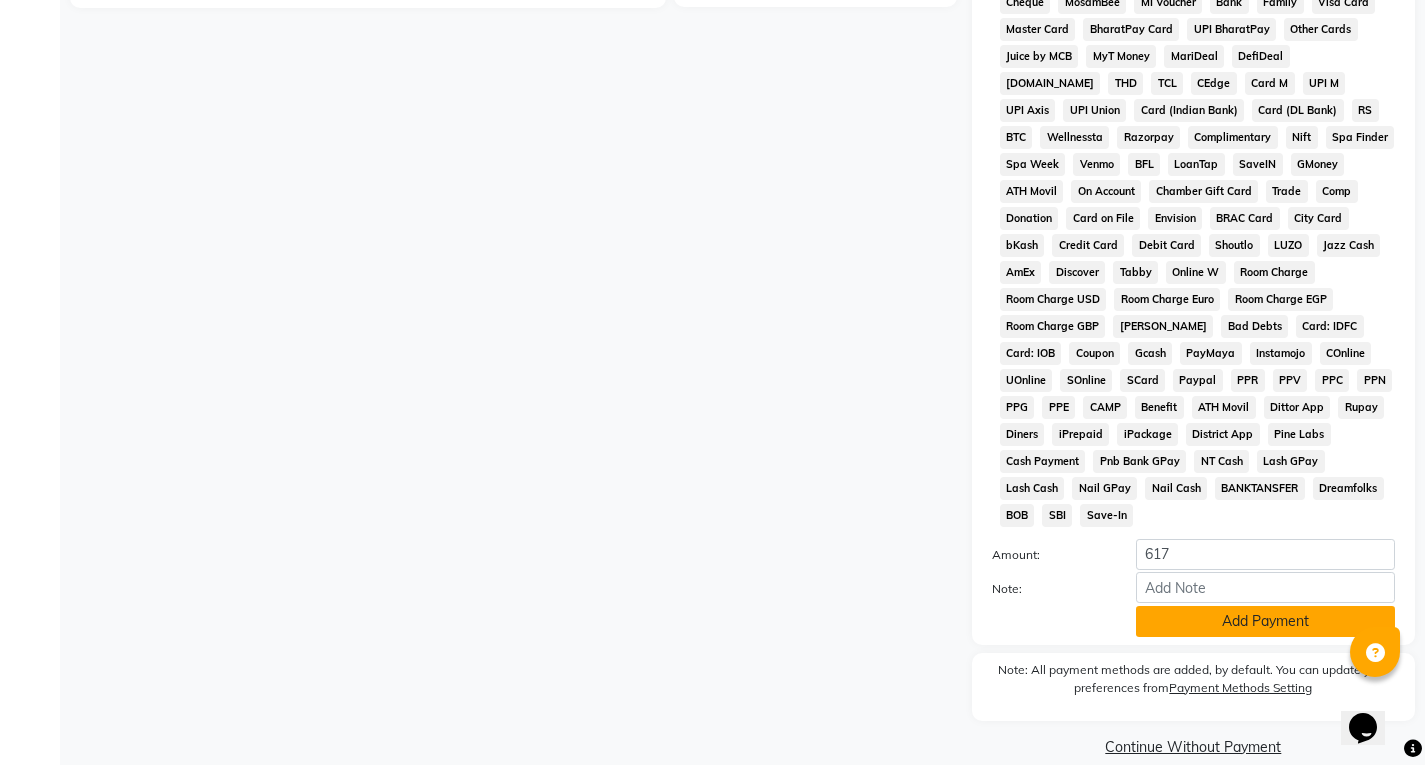 click on "Add Payment" 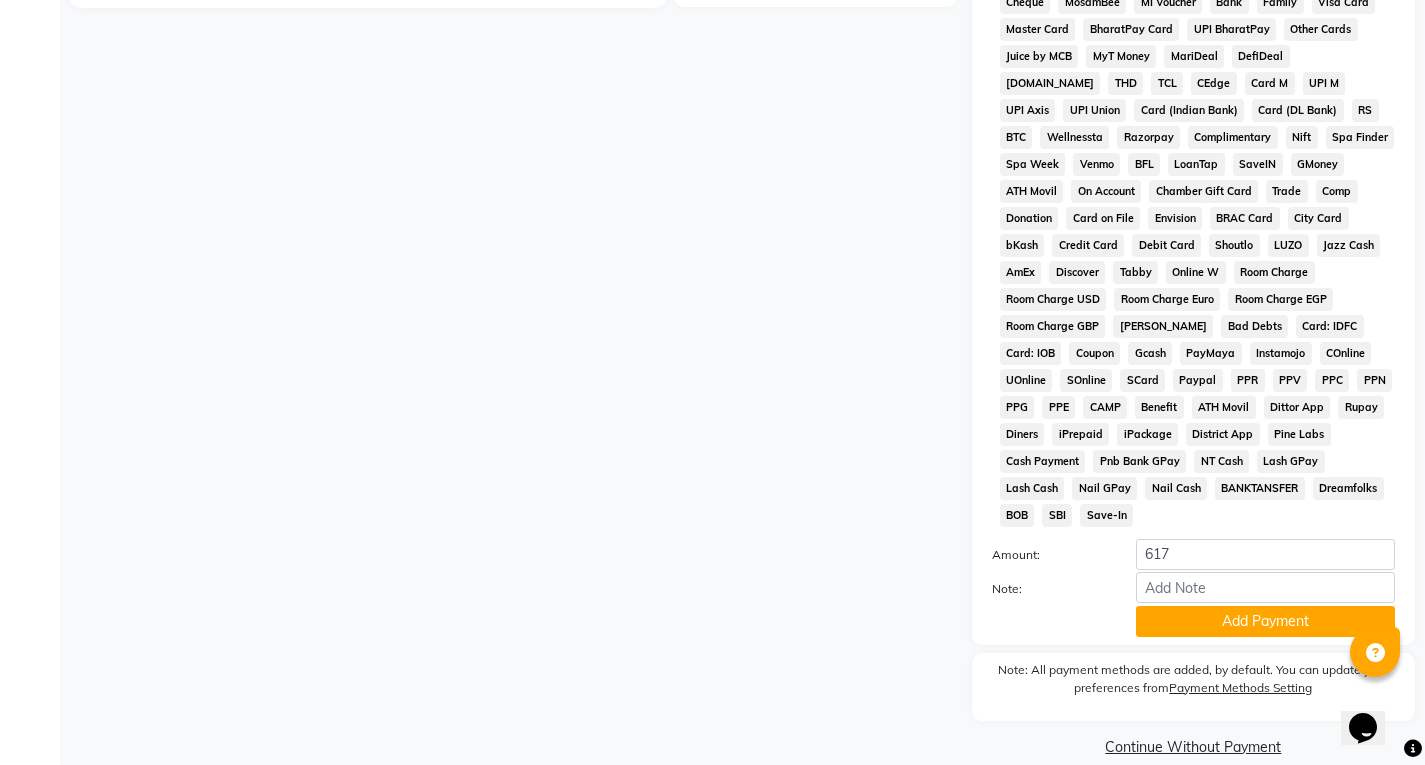 scroll, scrollTop: 914, scrollLeft: 0, axis: vertical 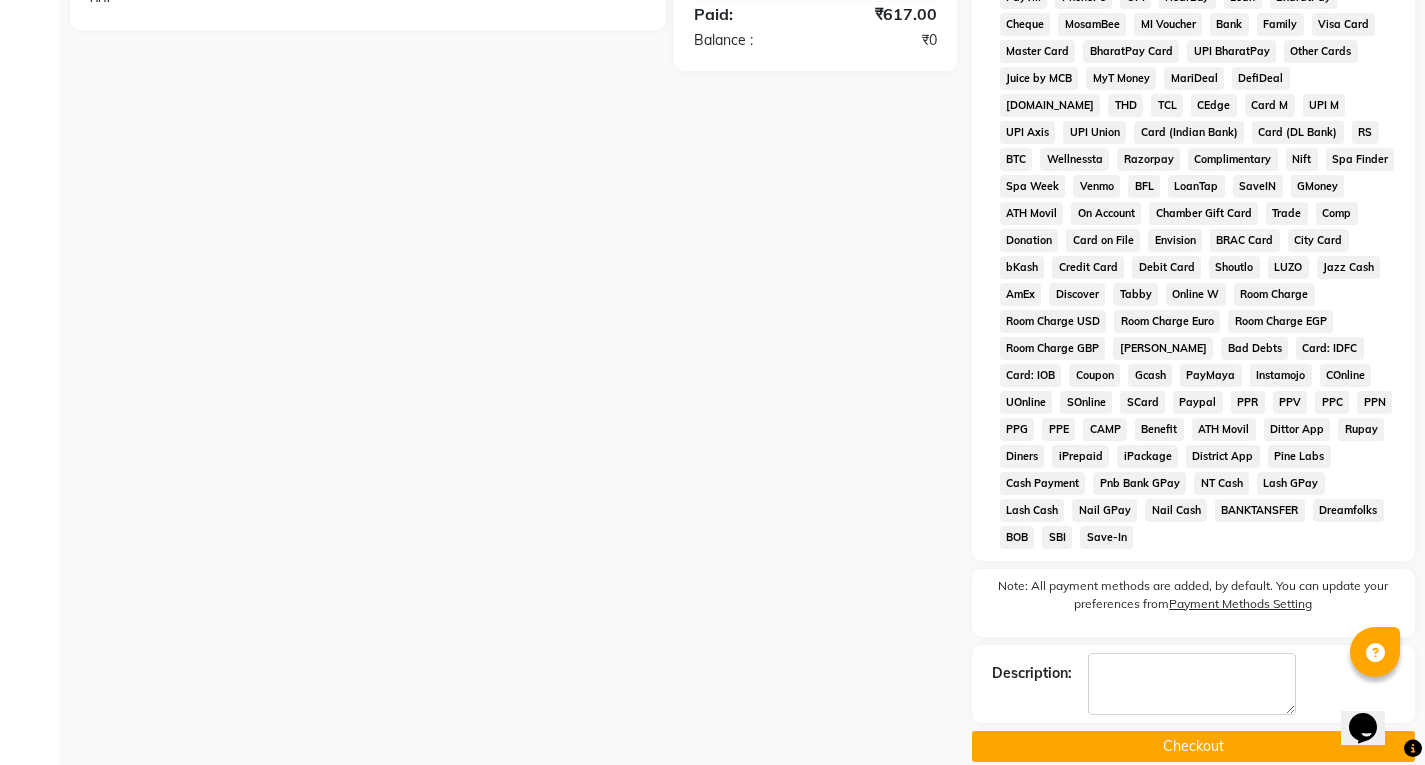 click on "Checkout" 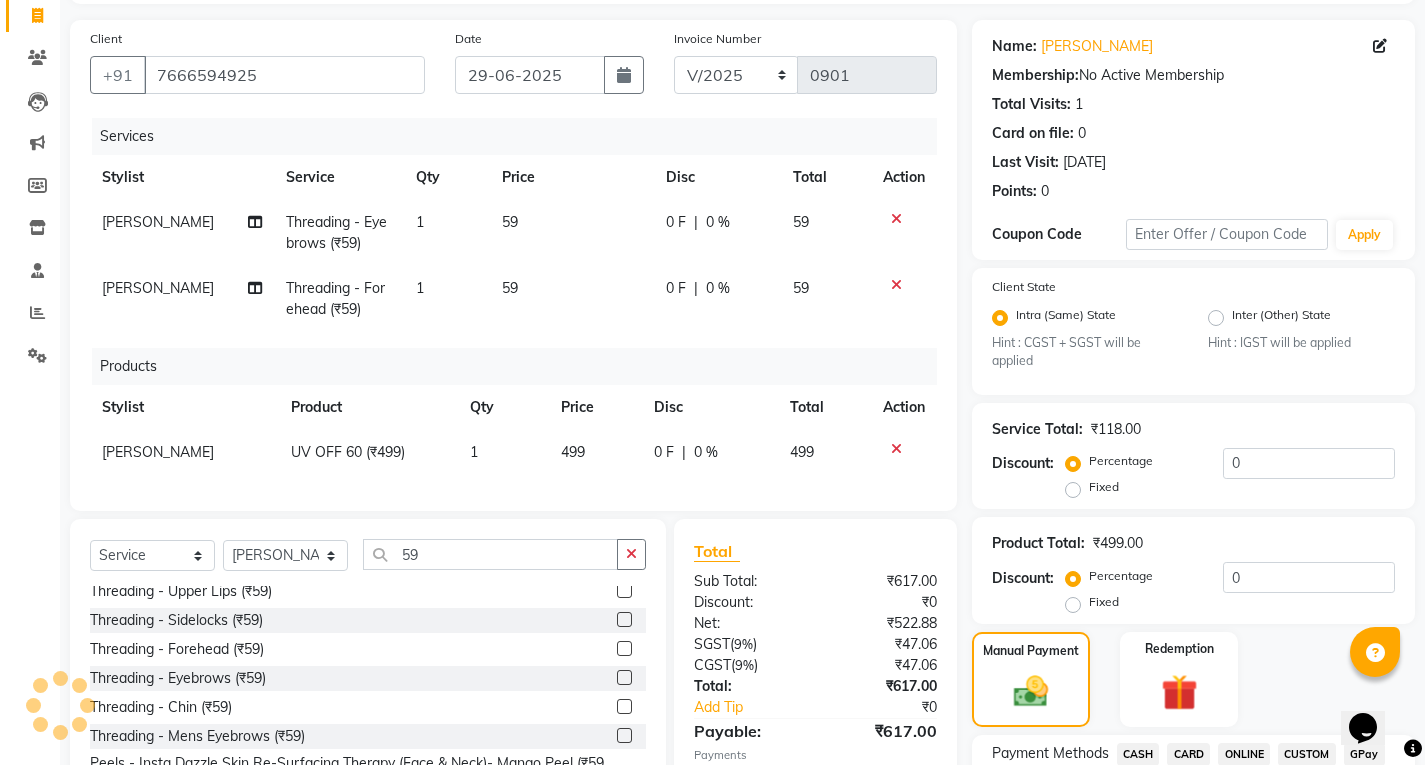 scroll, scrollTop: 0, scrollLeft: 0, axis: both 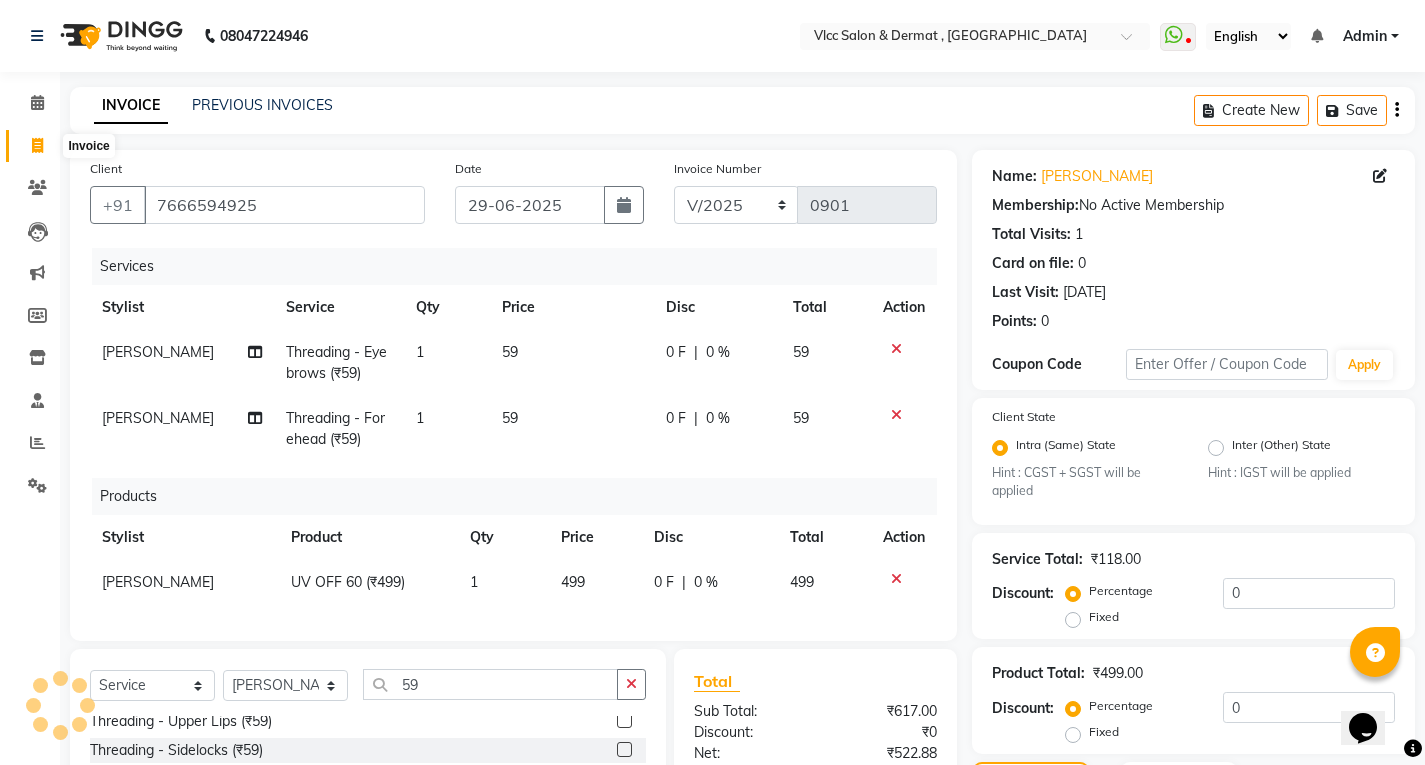 click 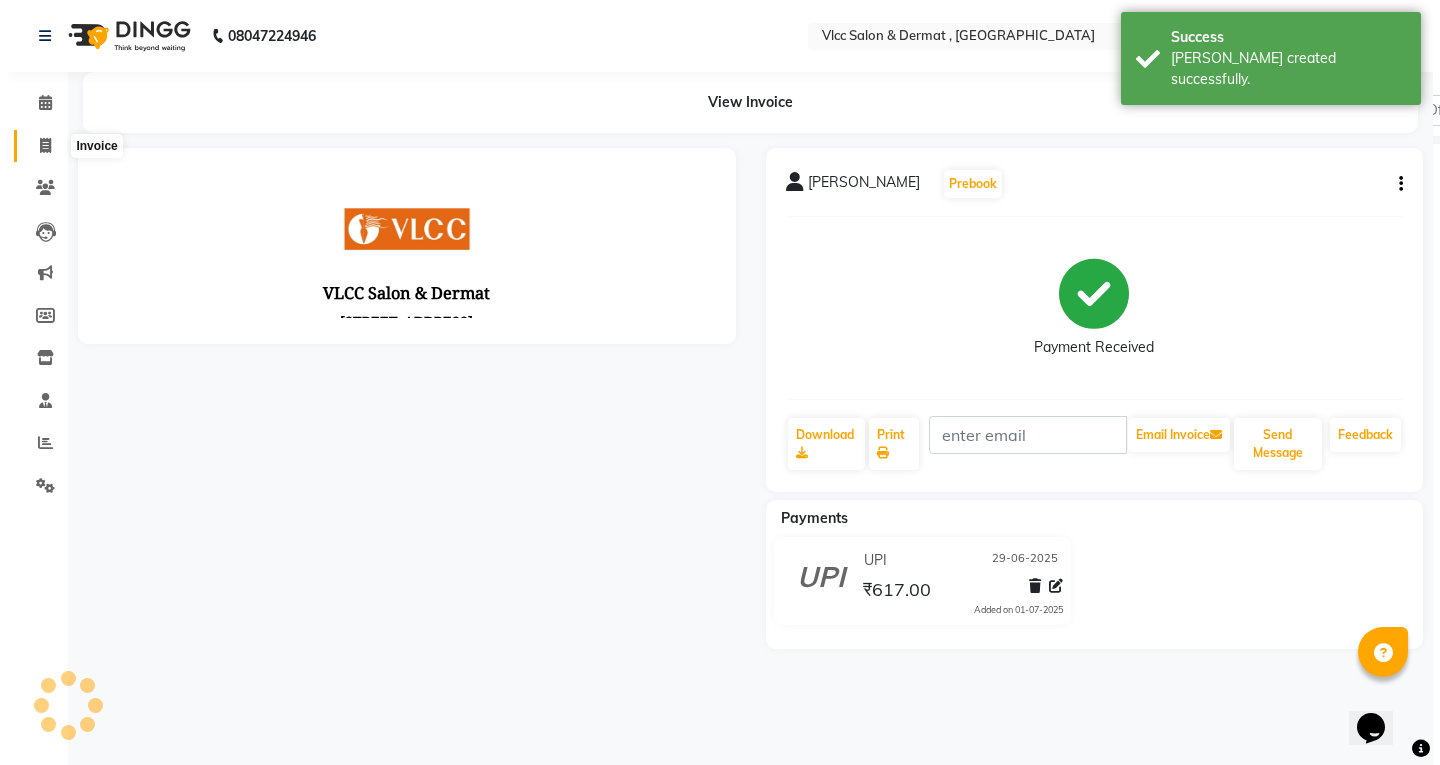 scroll, scrollTop: 0, scrollLeft: 0, axis: both 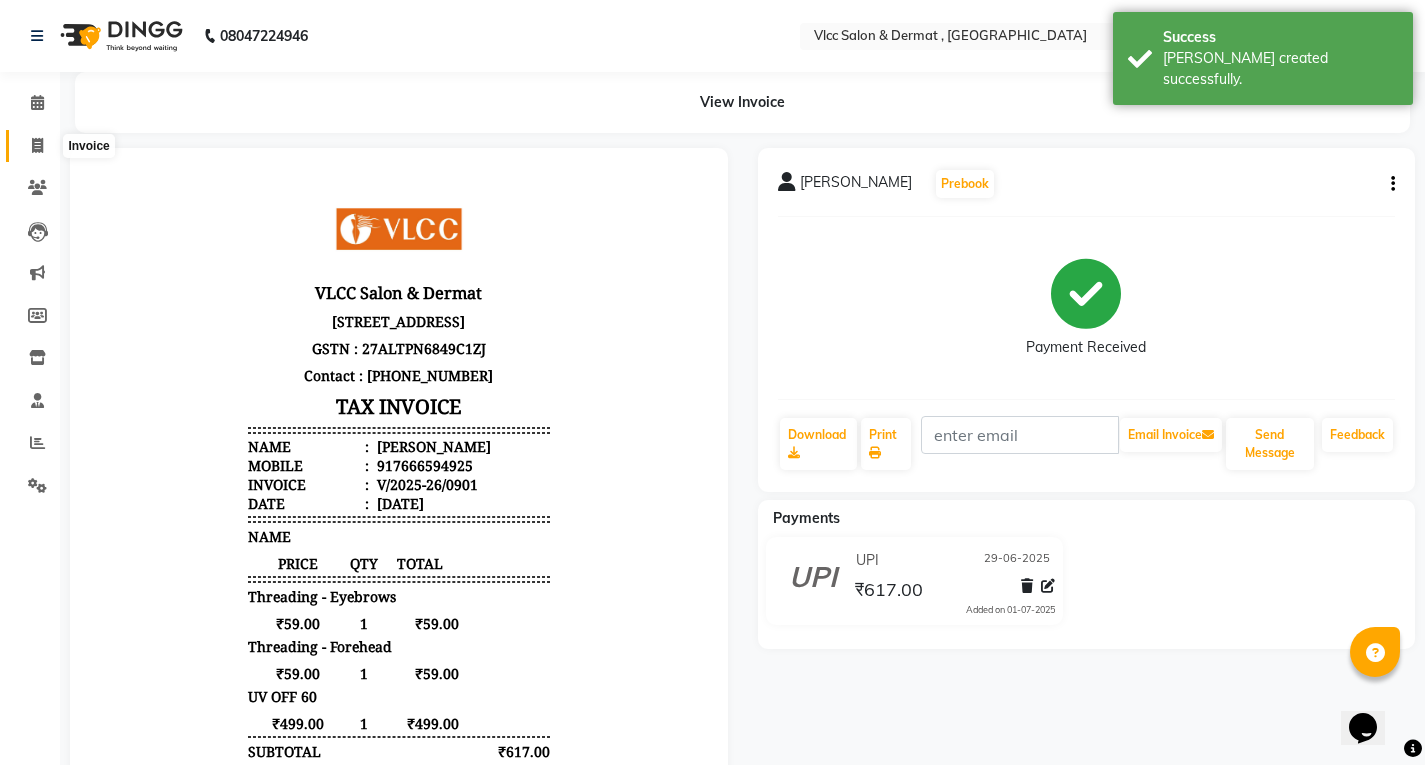 click 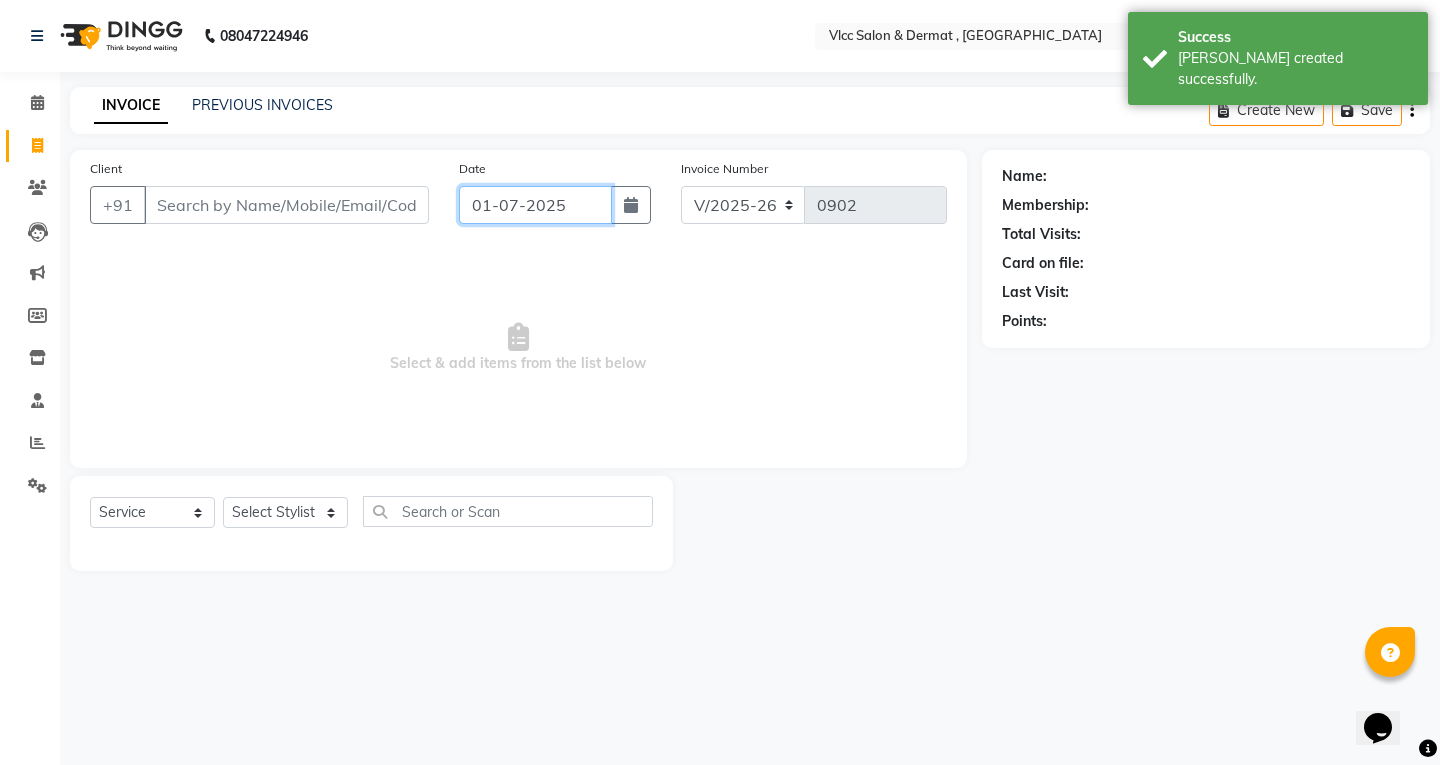 click on "01-07-2025" 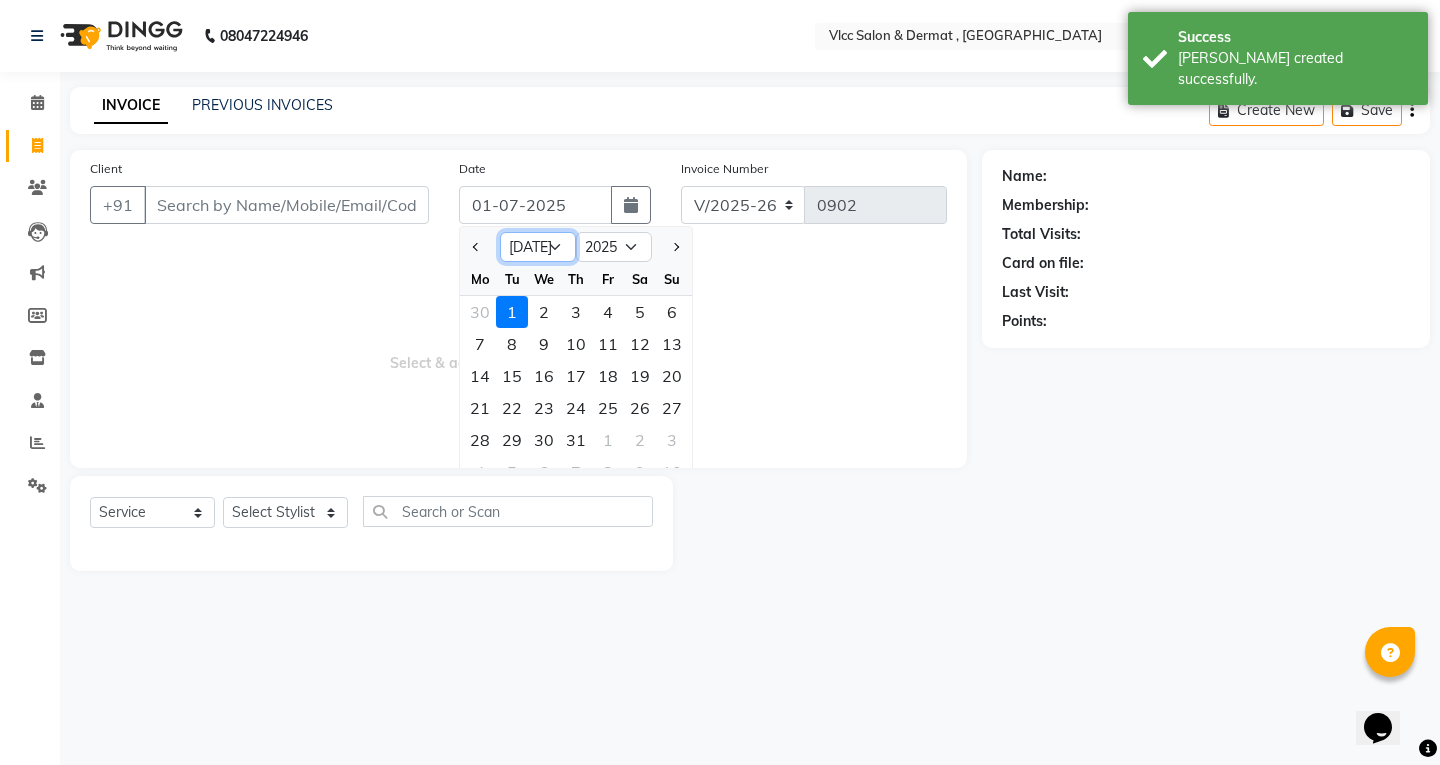 drag, startPoint x: 551, startPoint y: 247, endPoint x: 564, endPoint y: 261, distance: 19.104973 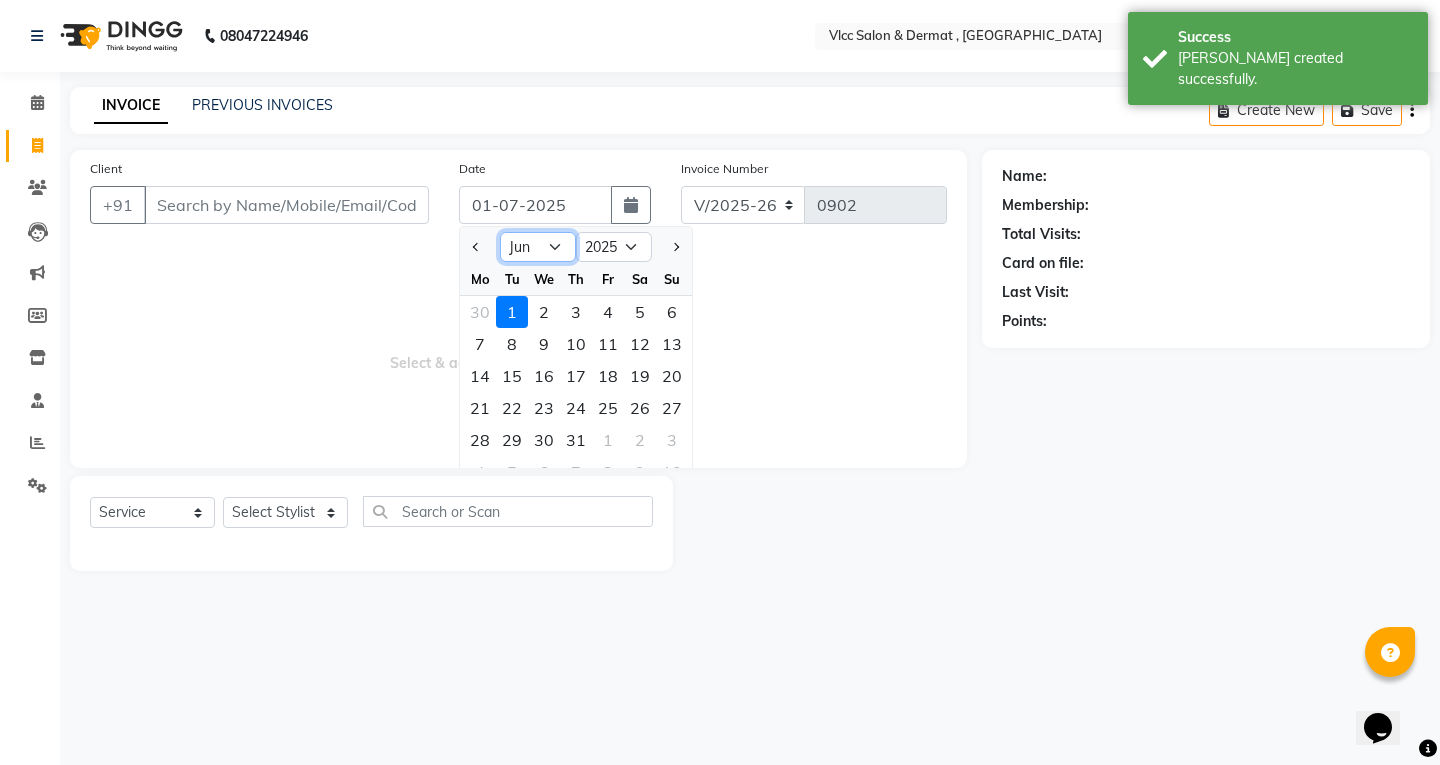 click on "Jan Feb Mar Apr May Jun [DATE] Aug Sep Oct Nov Dec" 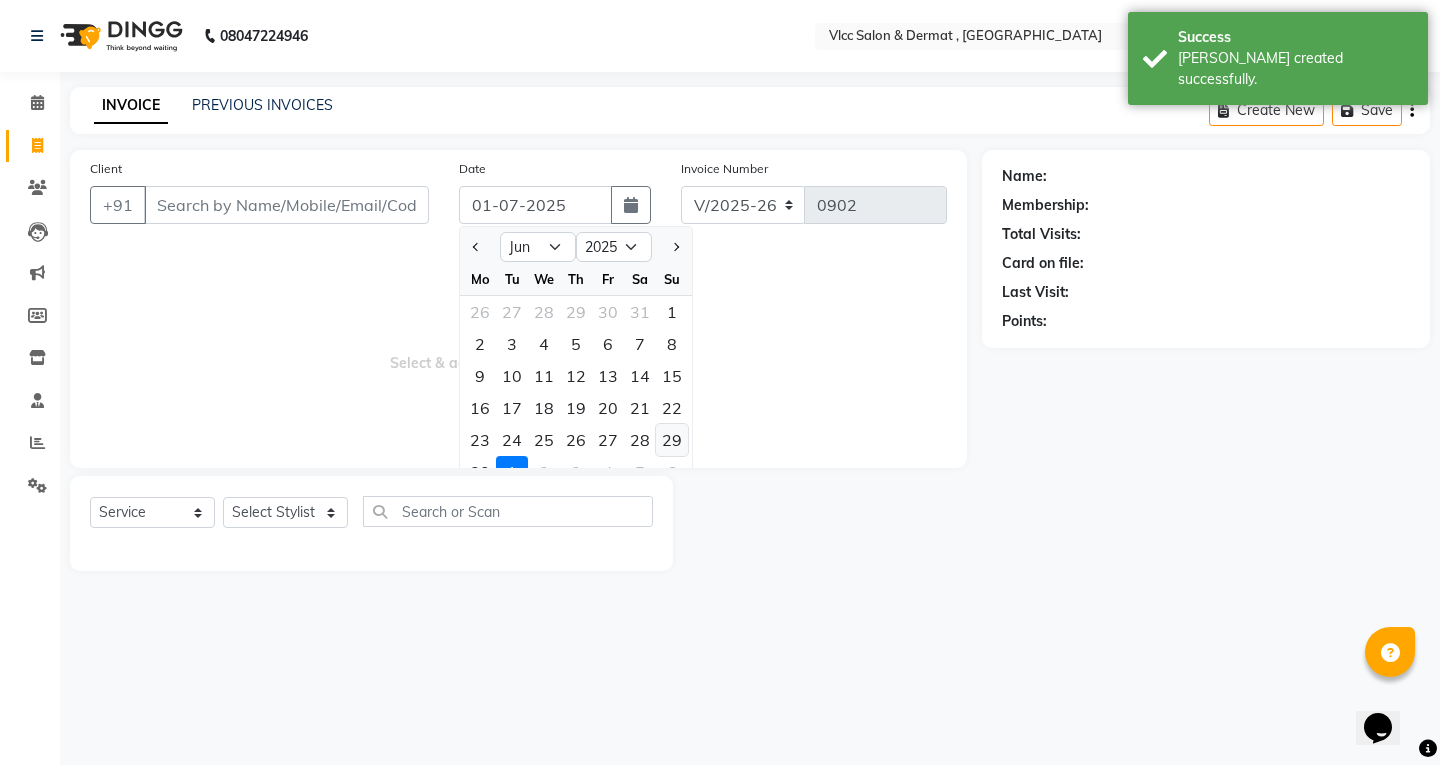 click on "29" 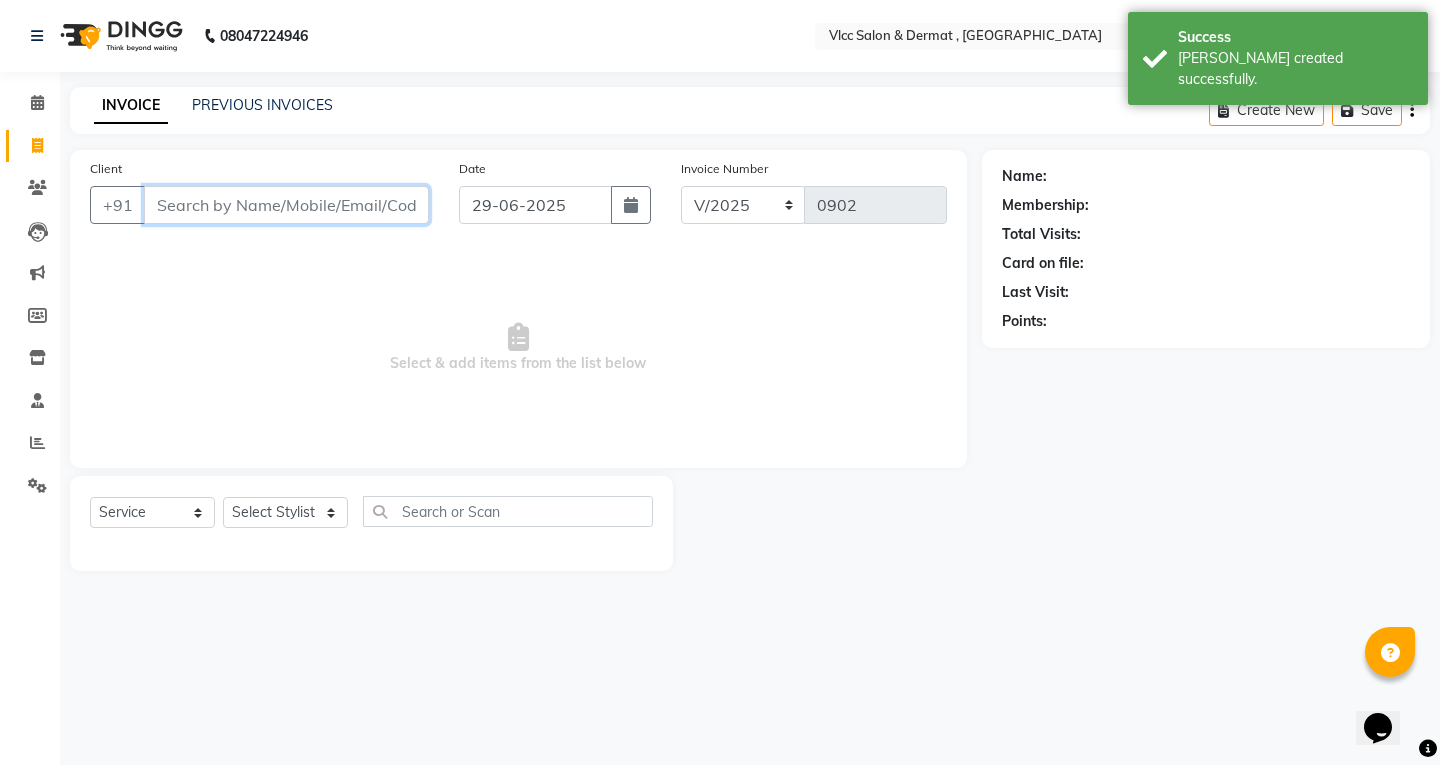 click on "Client" at bounding box center (286, 205) 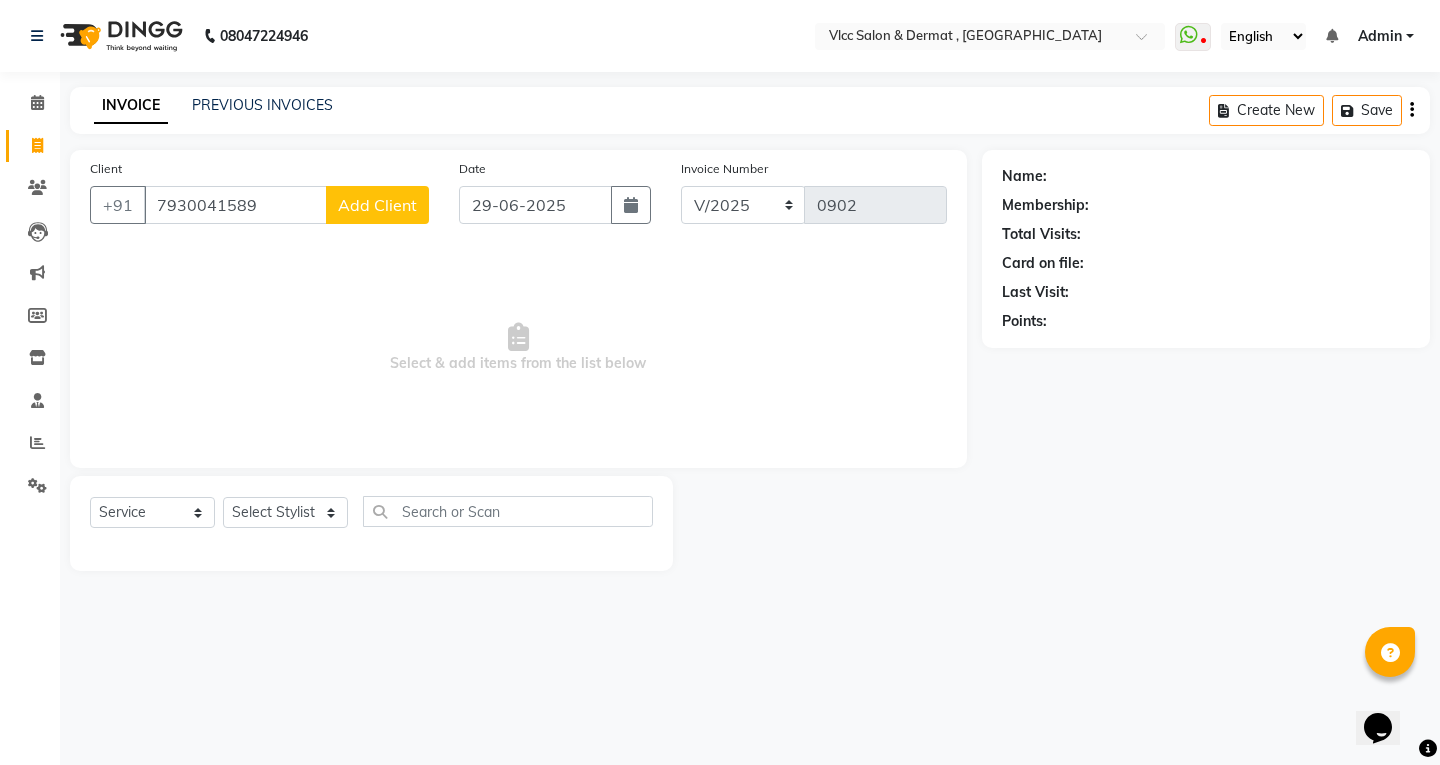 click on "Add Client" 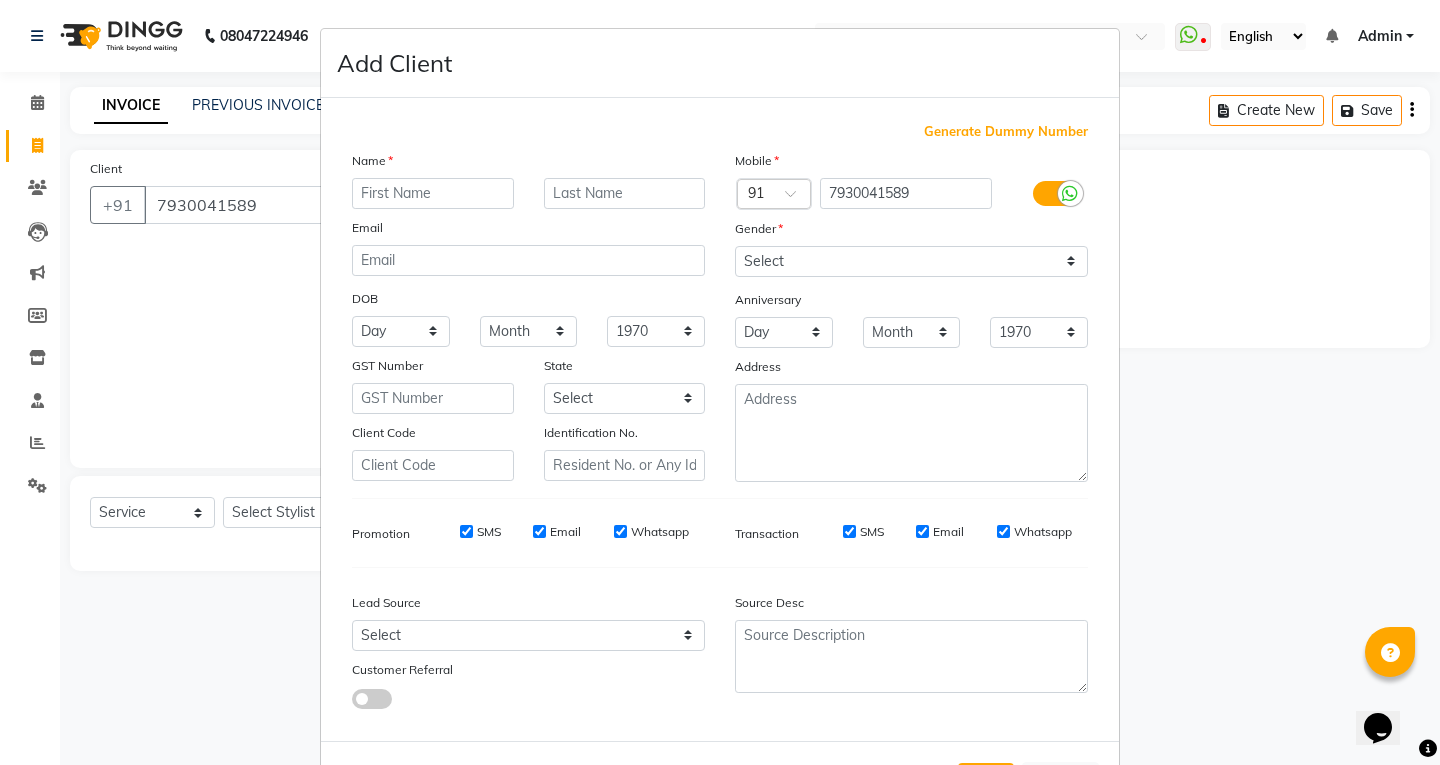 click at bounding box center (433, 193) 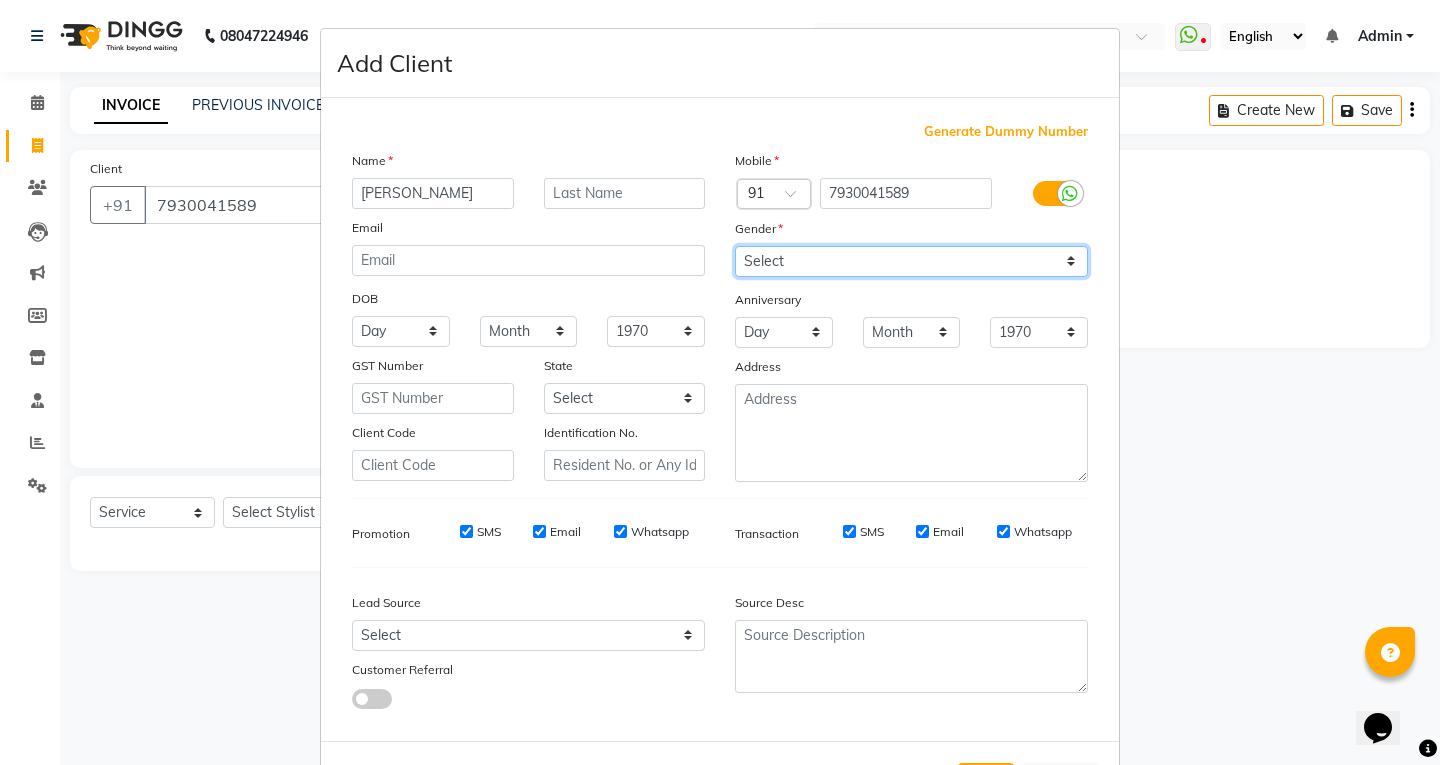 drag, startPoint x: 774, startPoint y: 259, endPoint x: 775, endPoint y: 271, distance: 12.0415945 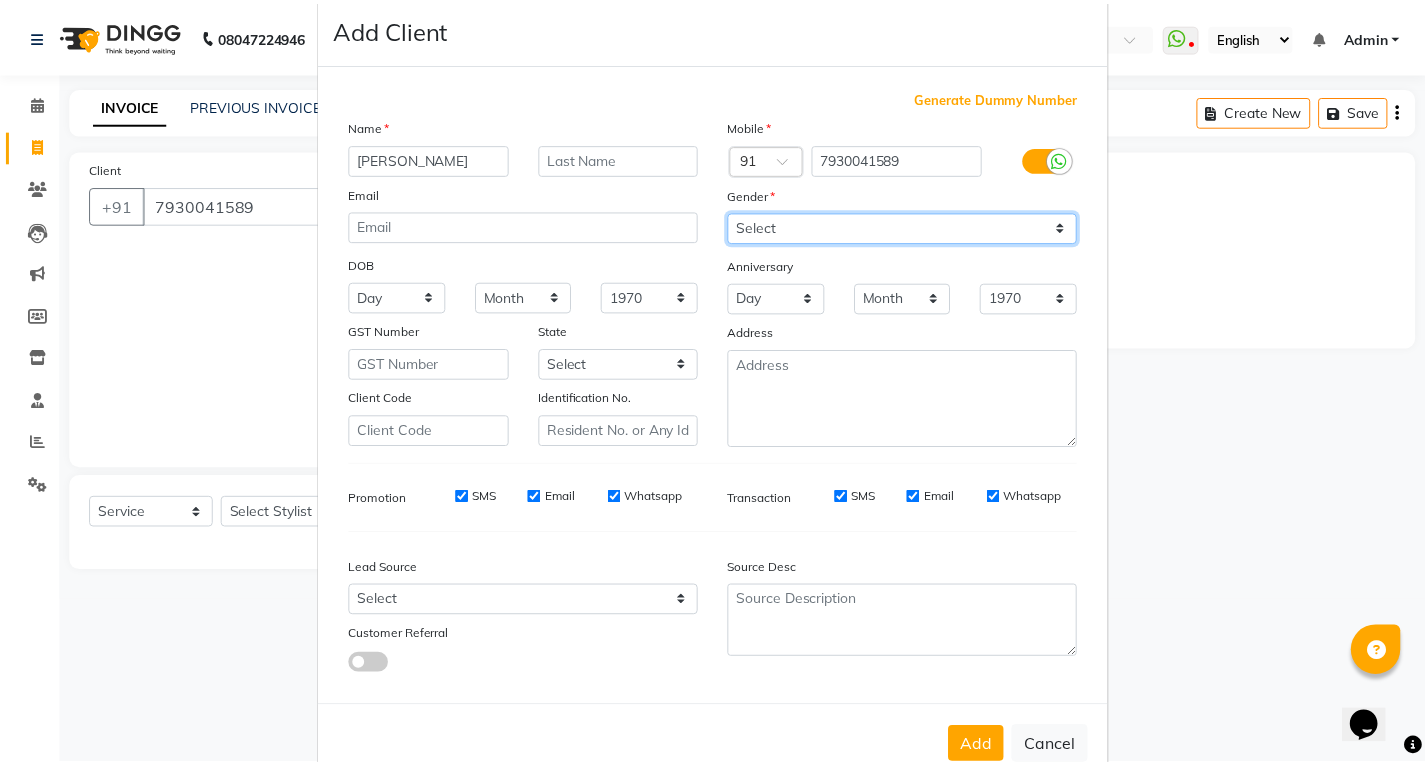 scroll, scrollTop: 84, scrollLeft: 0, axis: vertical 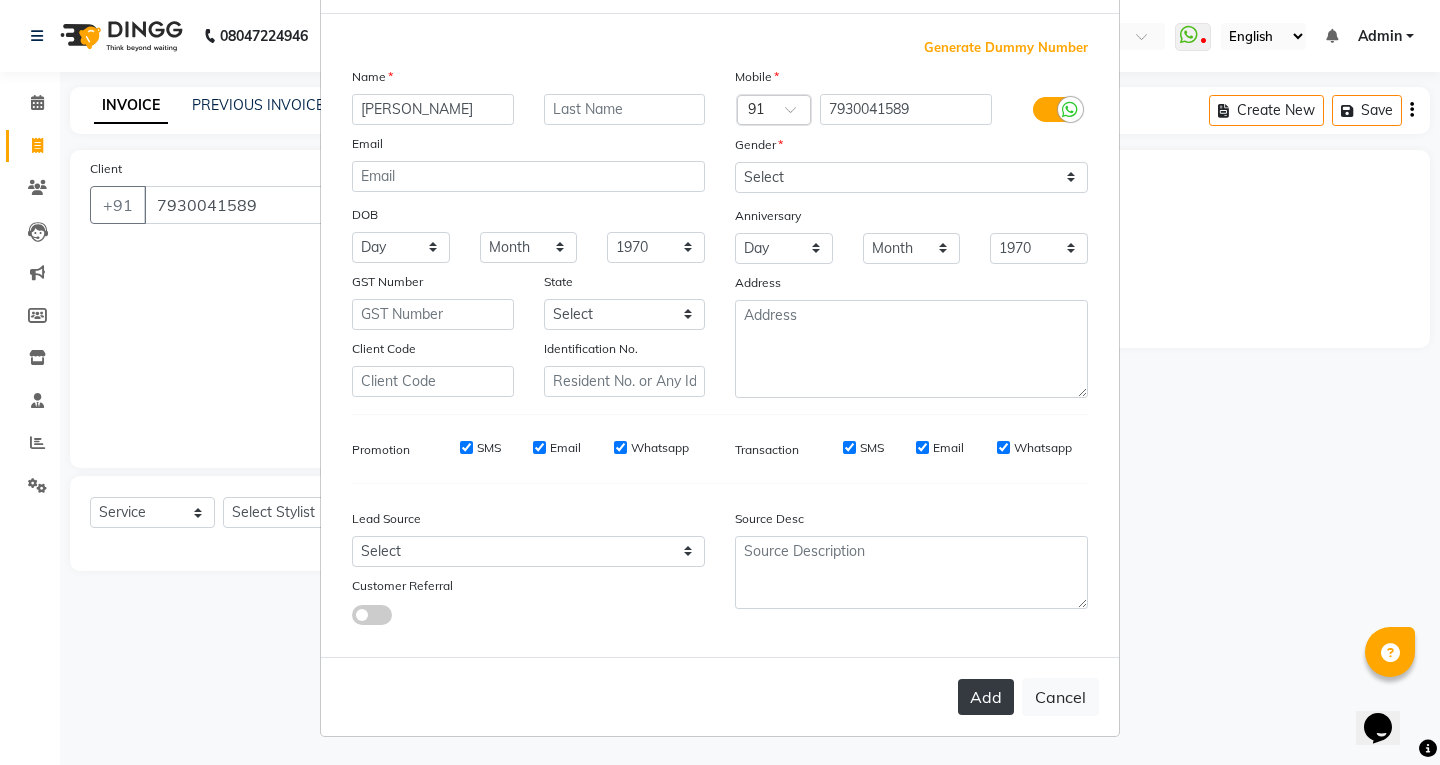 click on "Add" at bounding box center [986, 697] 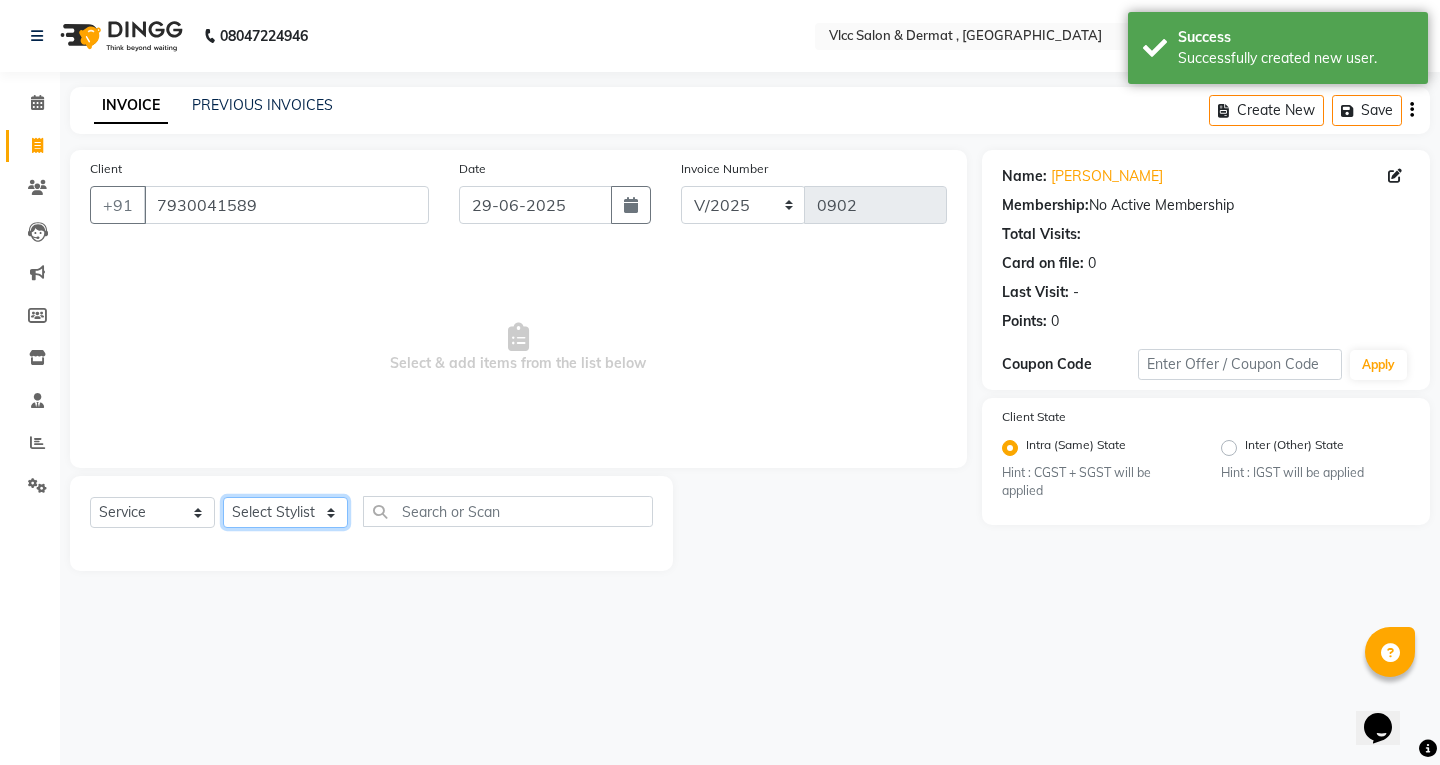 click on "Select Stylist [PERSON_NAME] [PERSON_NAME] [PERSON_NAME] [PERSON_NAME] [PERSON_NAME] [PERSON_NAME] [PERSON_NAME] Radha [PERSON_NAME] [PERSON_NAME] [PERSON_NAME] Vidya" 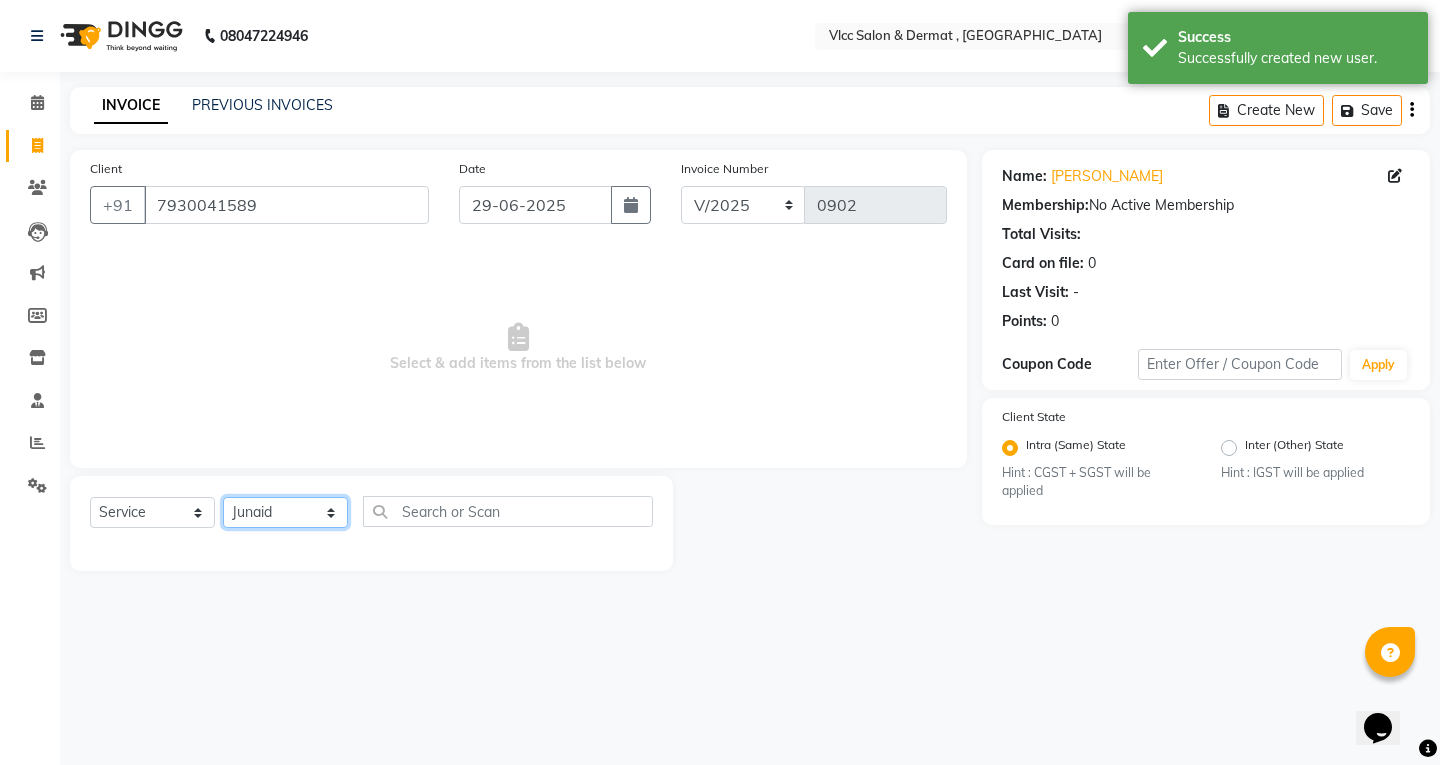 click on "Select Stylist [PERSON_NAME] [PERSON_NAME] [PERSON_NAME] [PERSON_NAME] [PERSON_NAME] [PERSON_NAME] [PERSON_NAME] Radha [PERSON_NAME] [PERSON_NAME] [PERSON_NAME] Vidya" 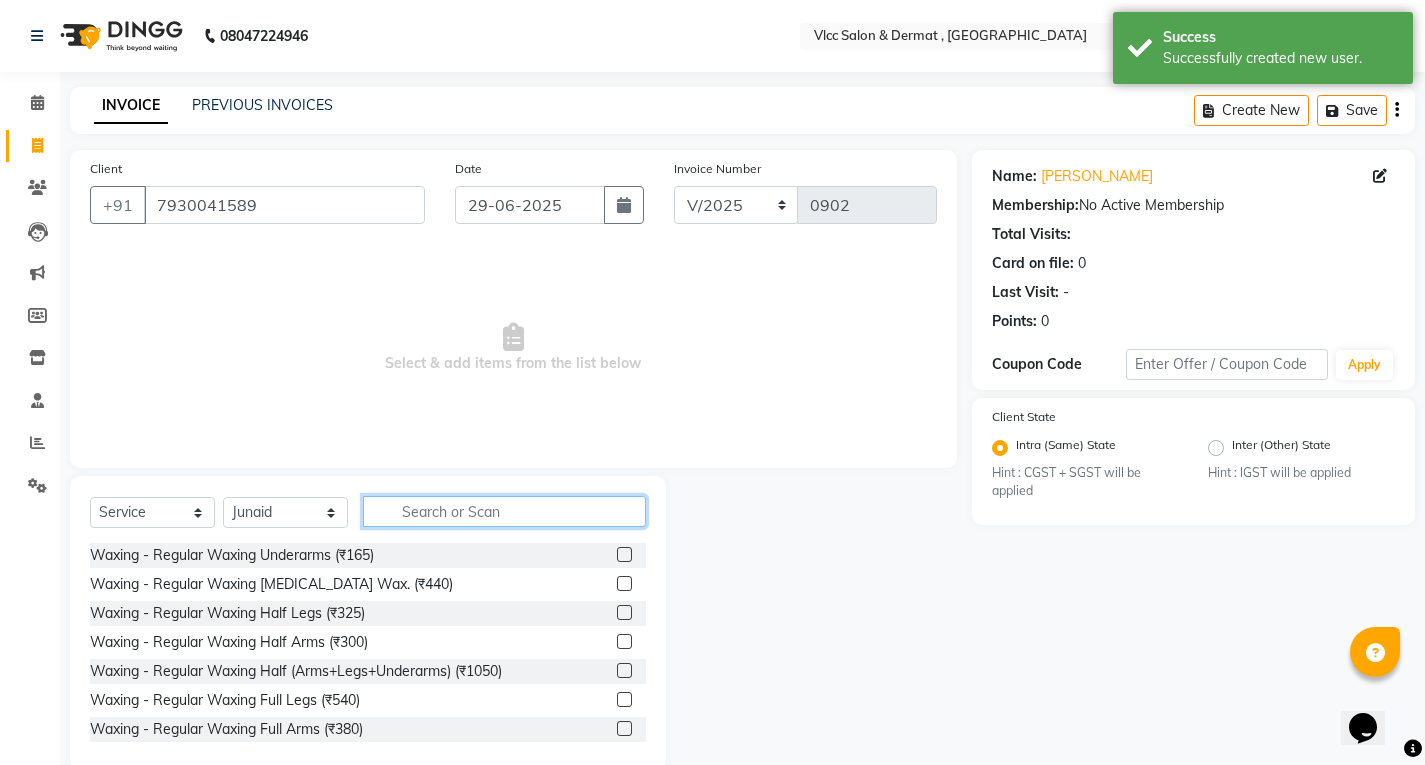 click 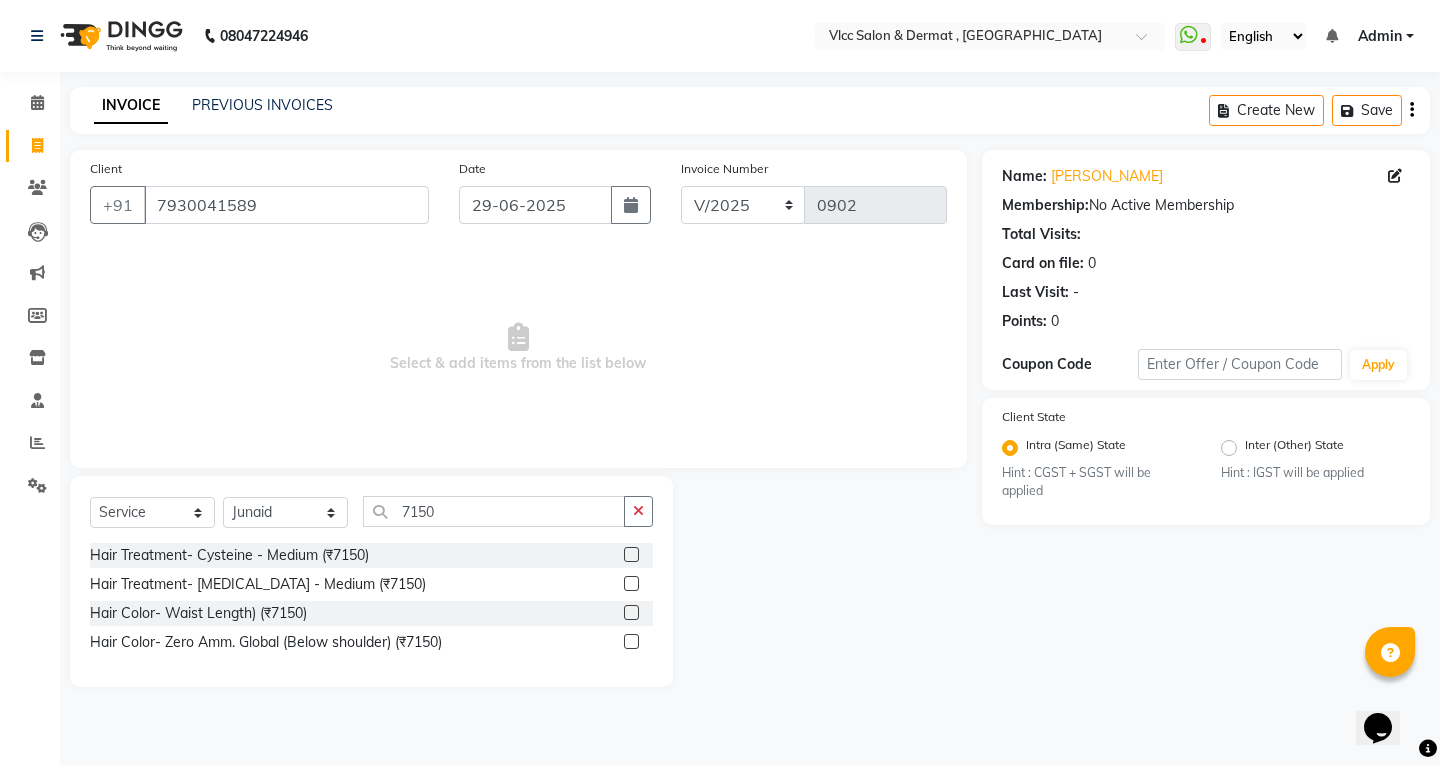 click 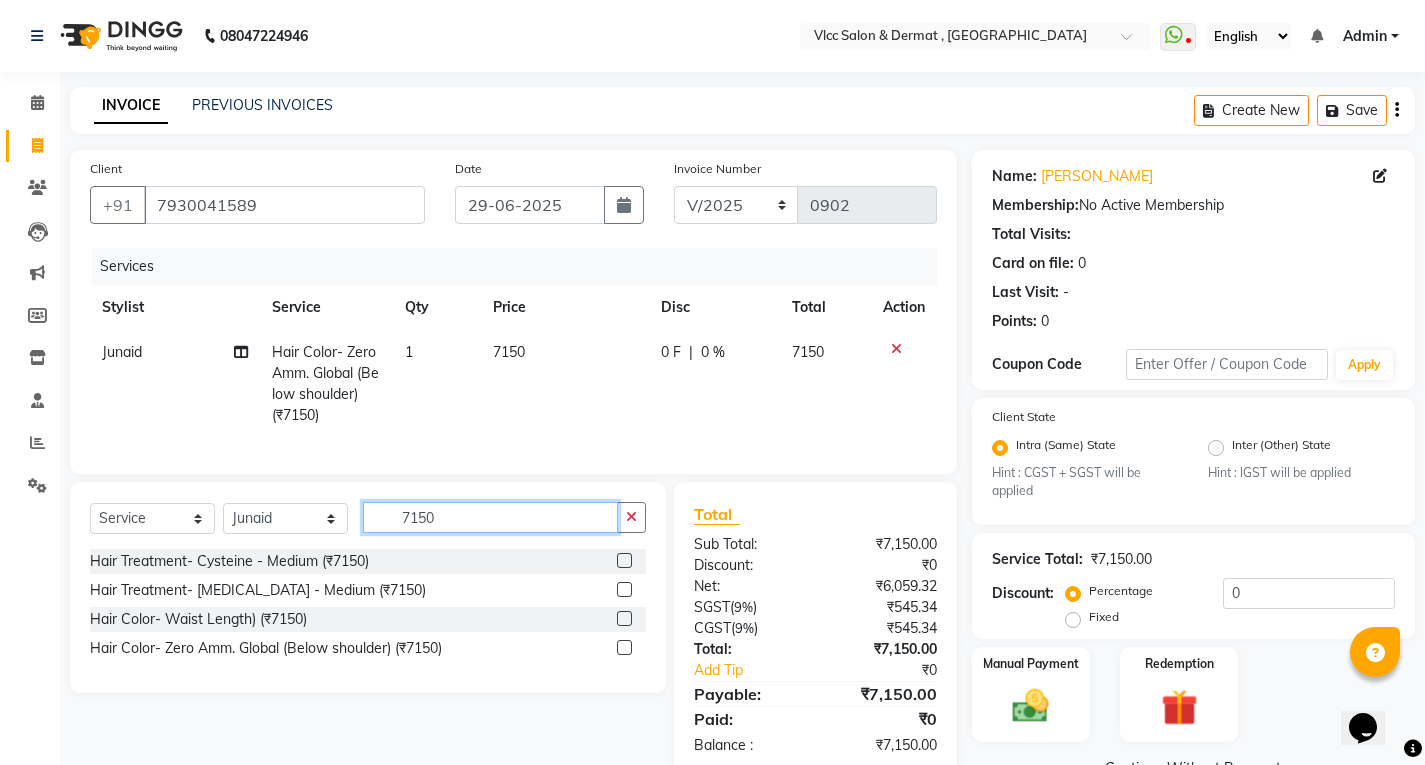 click on "7150" 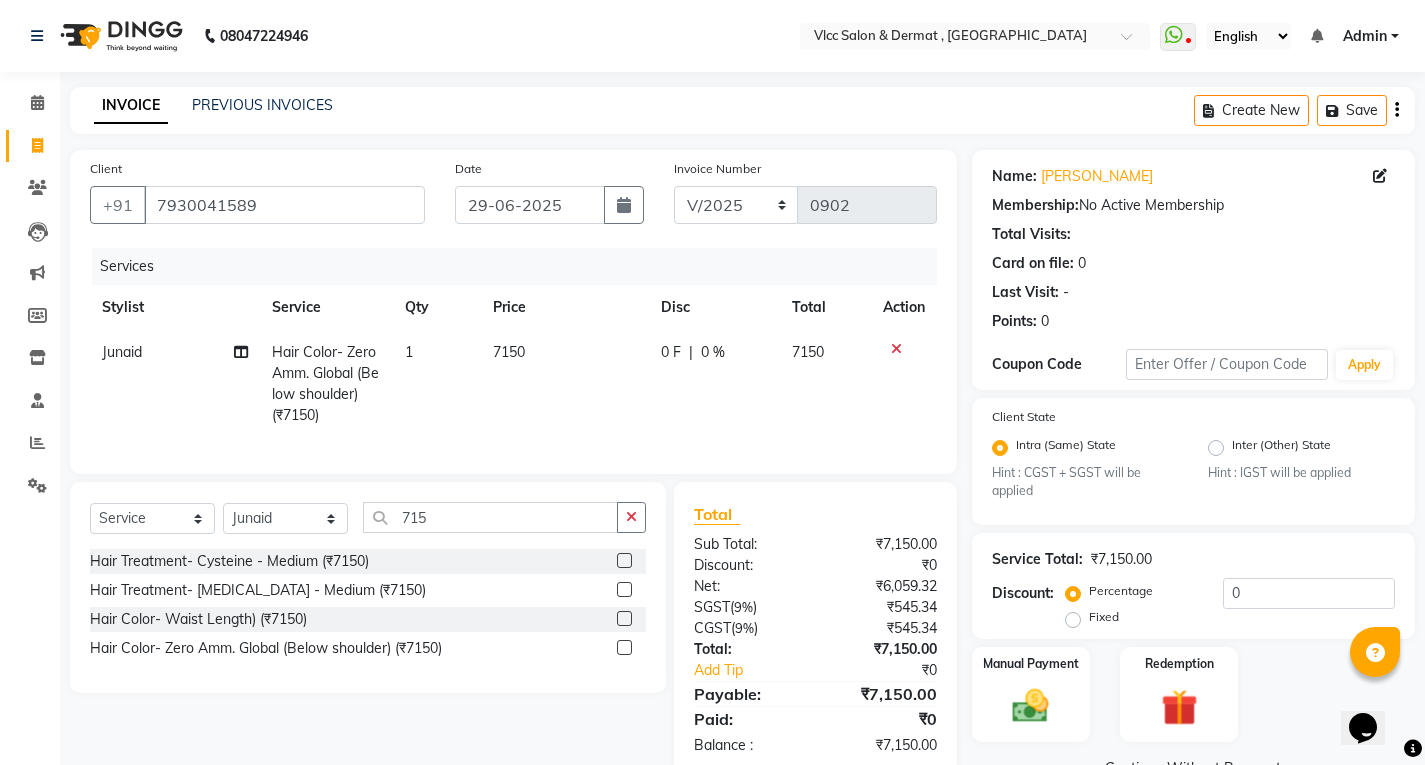 click on "7150" 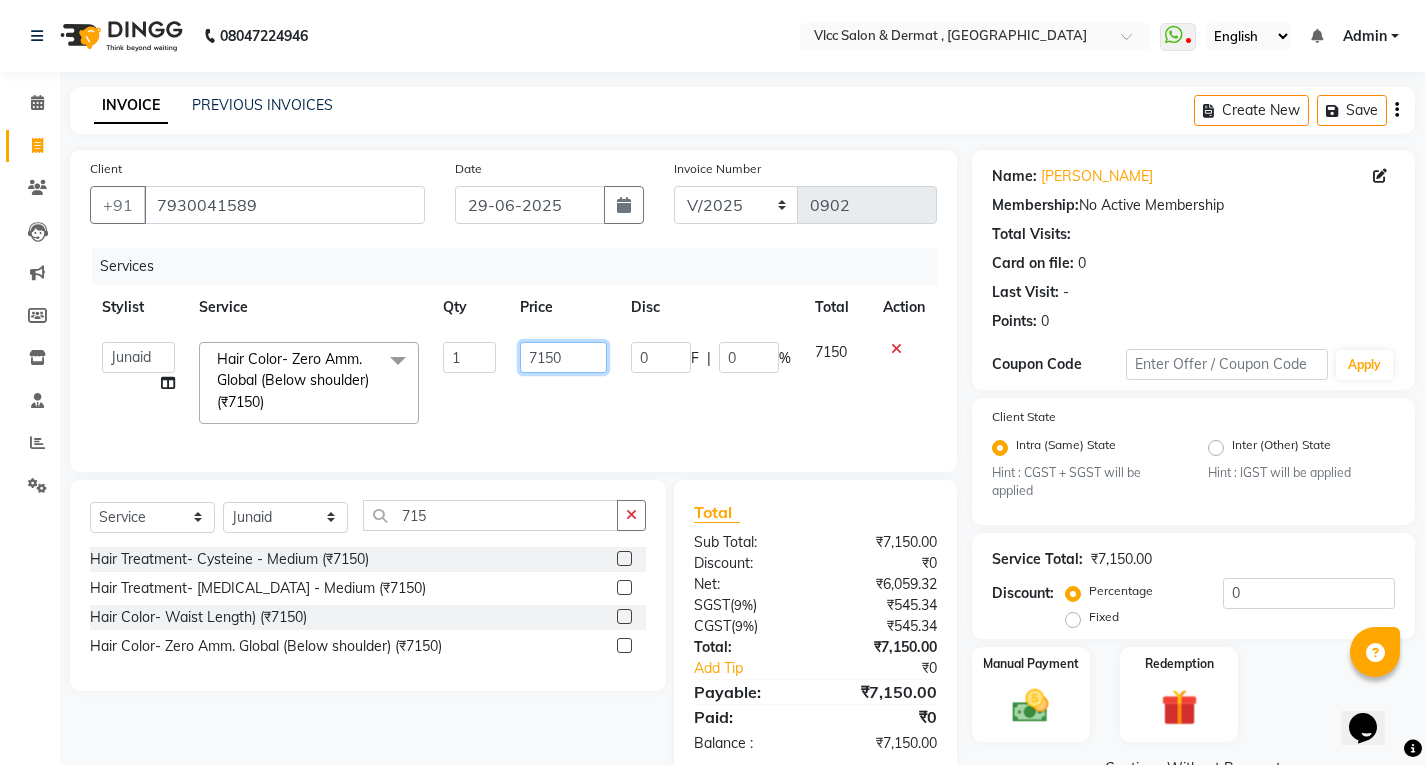 click on "7150" 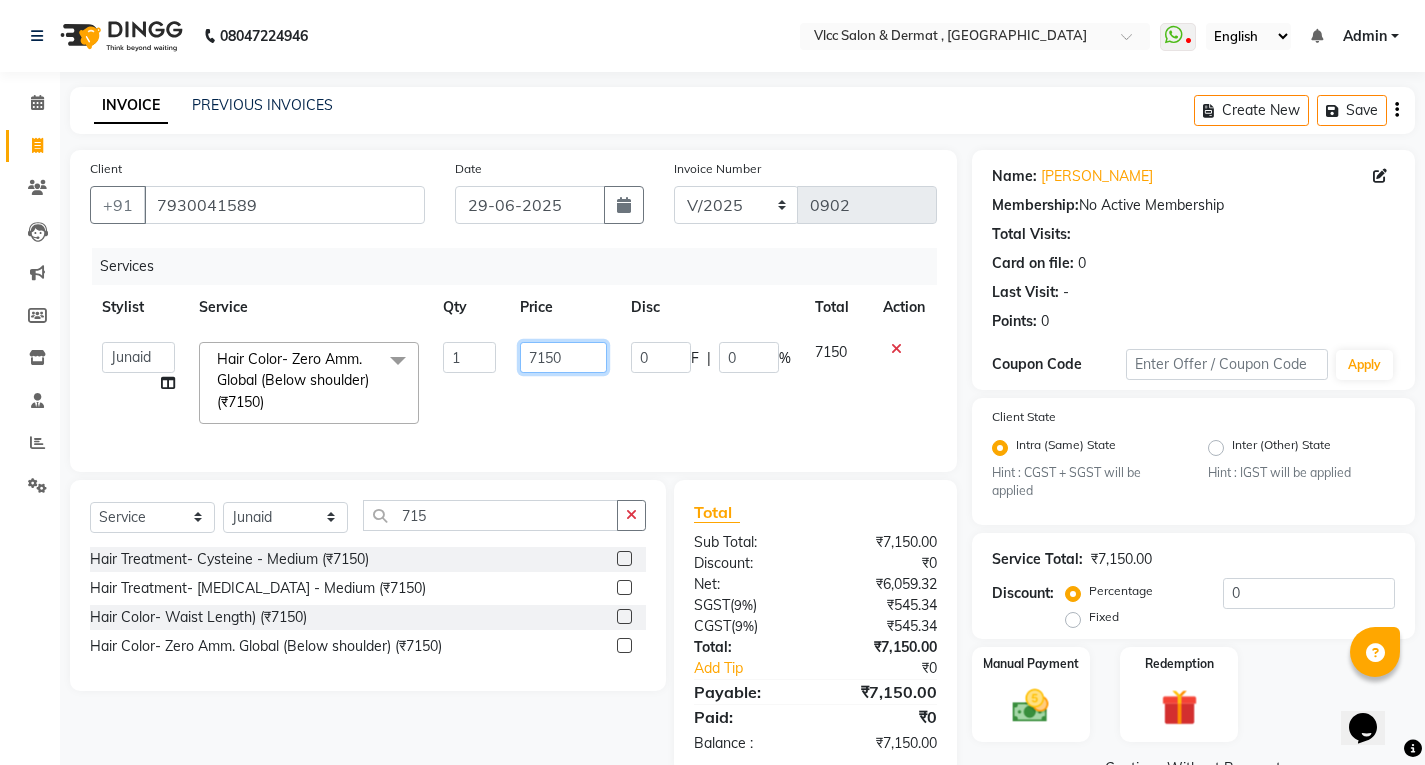 click on "7150" 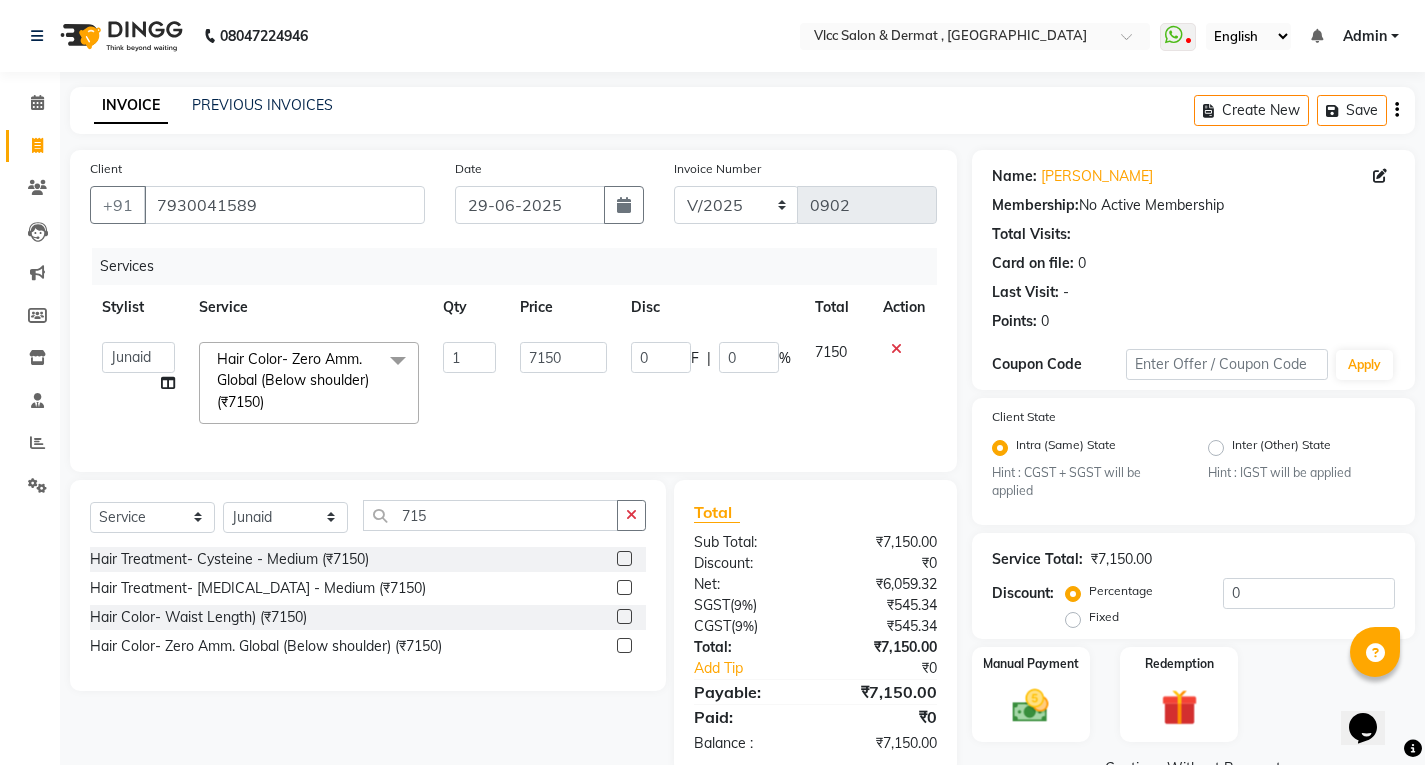 click on "7150" 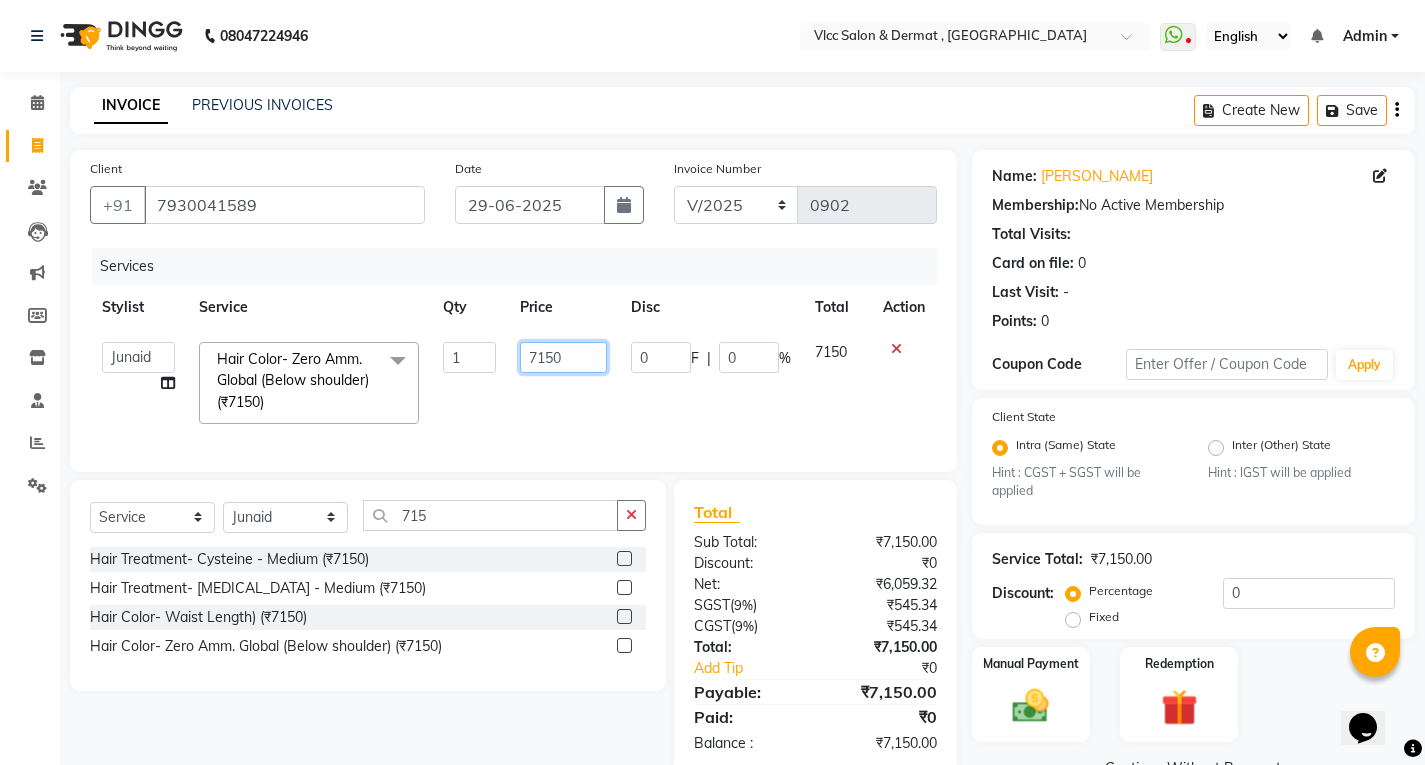click on "7150" 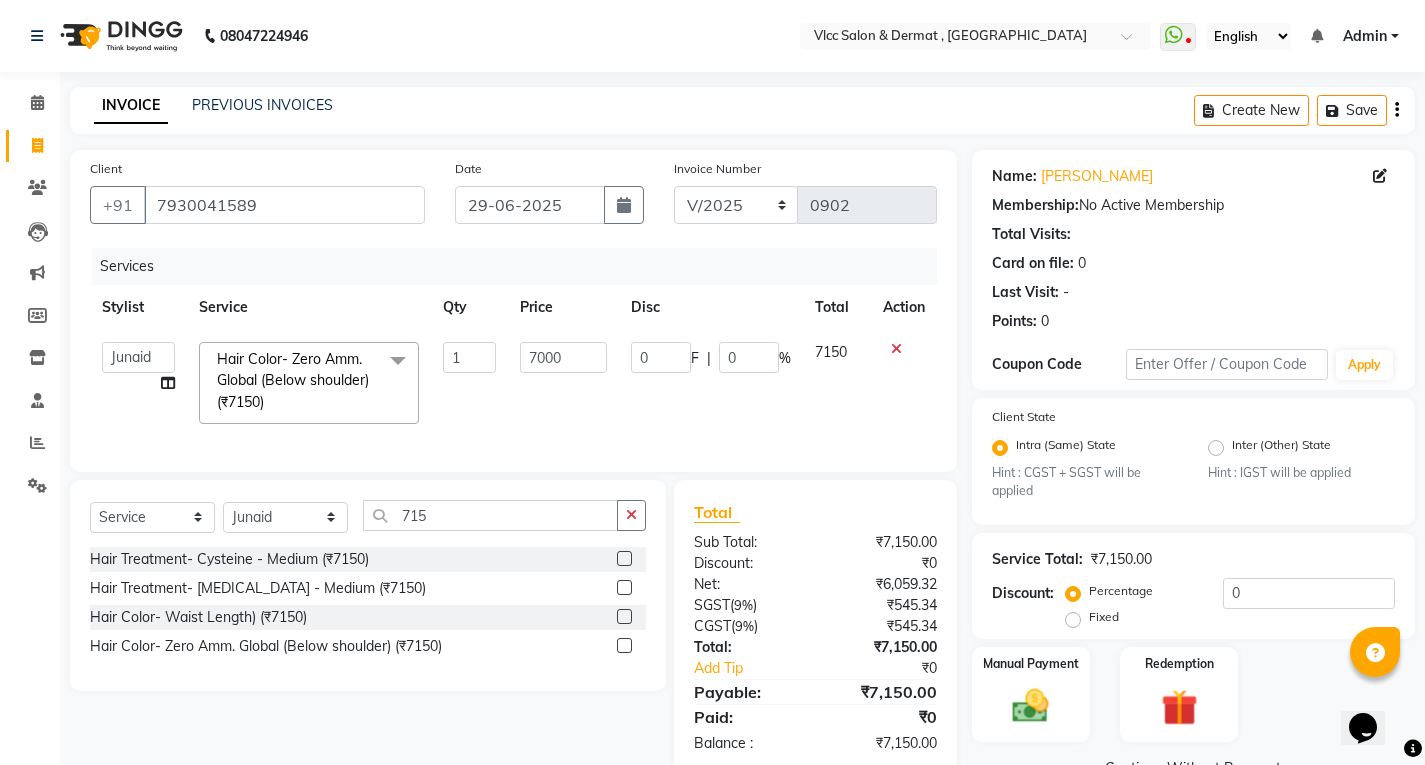 click on "7000" 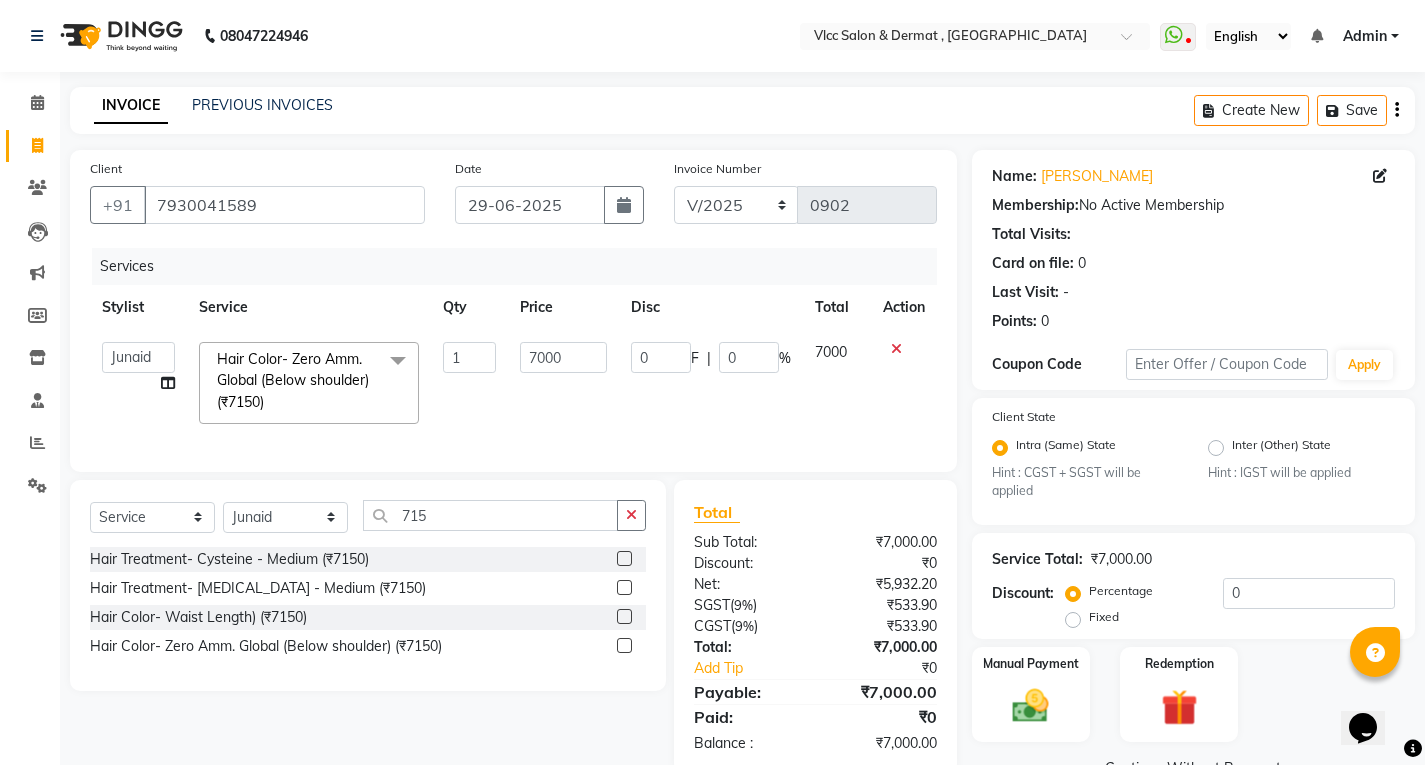 click on "7000" 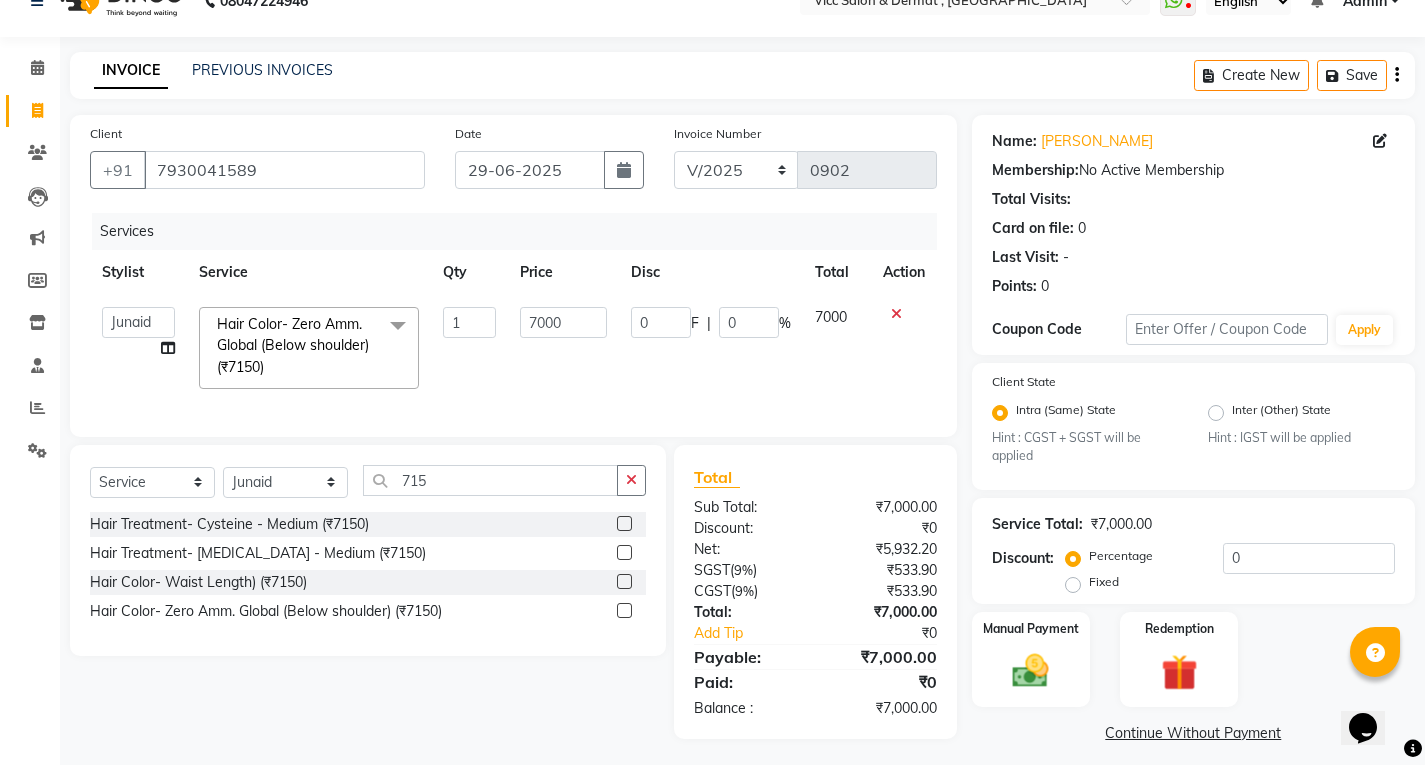 scroll, scrollTop: 54, scrollLeft: 0, axis: vertical 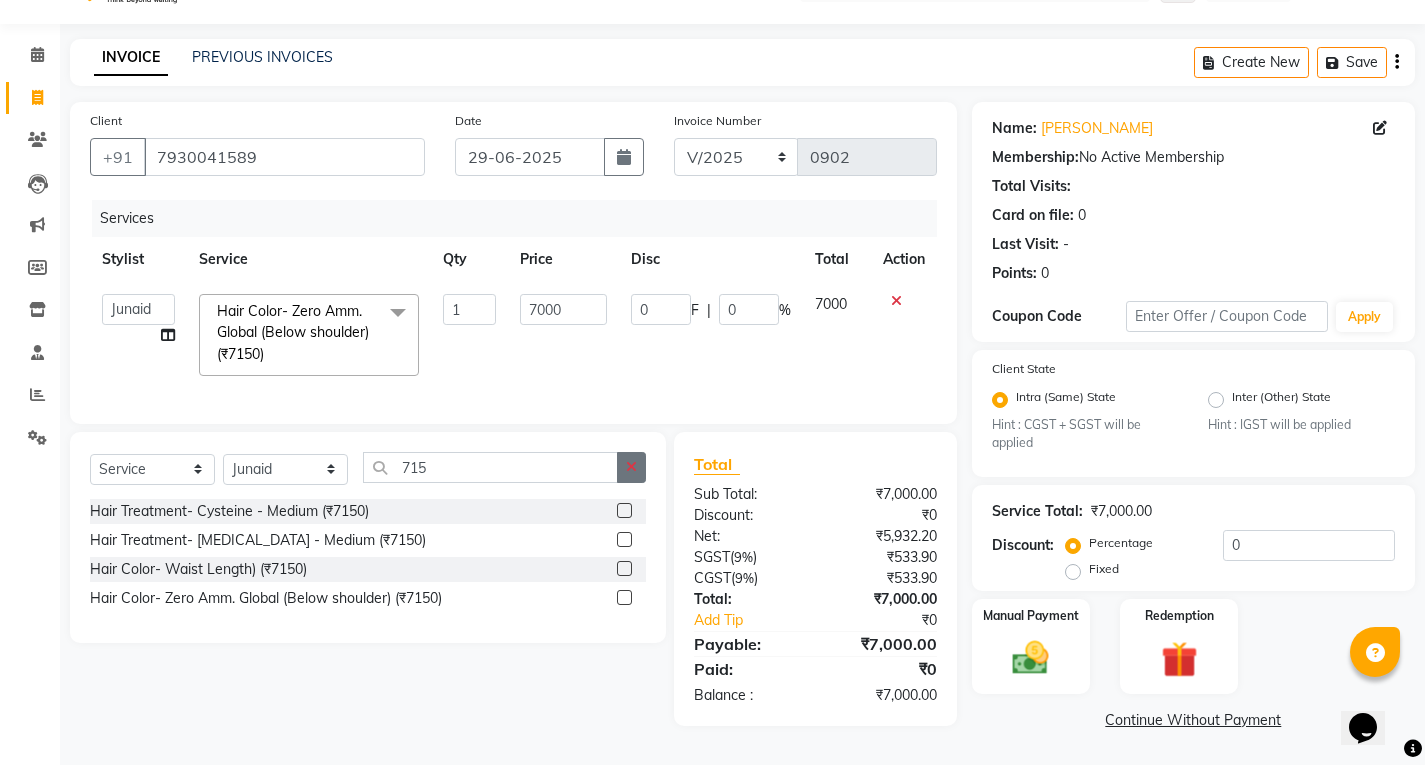 click 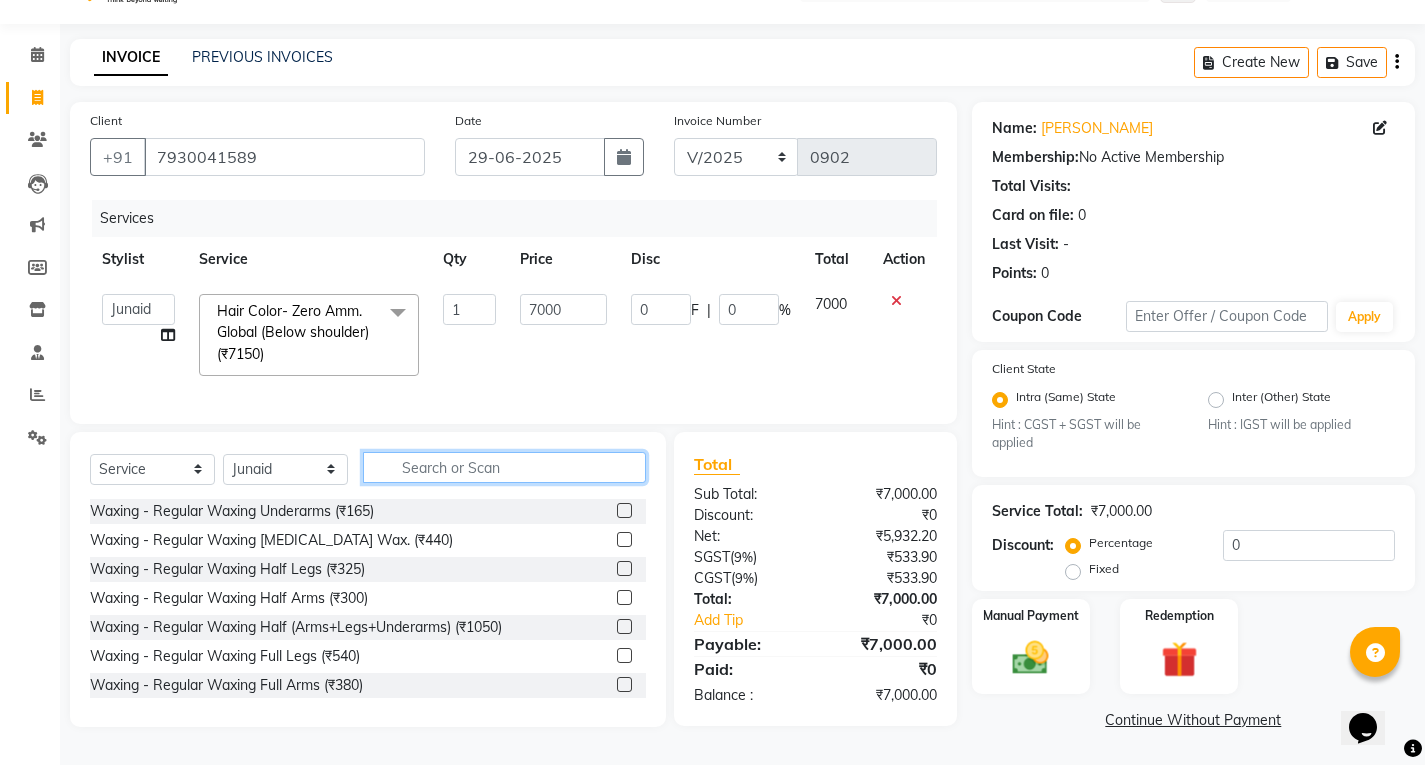 click 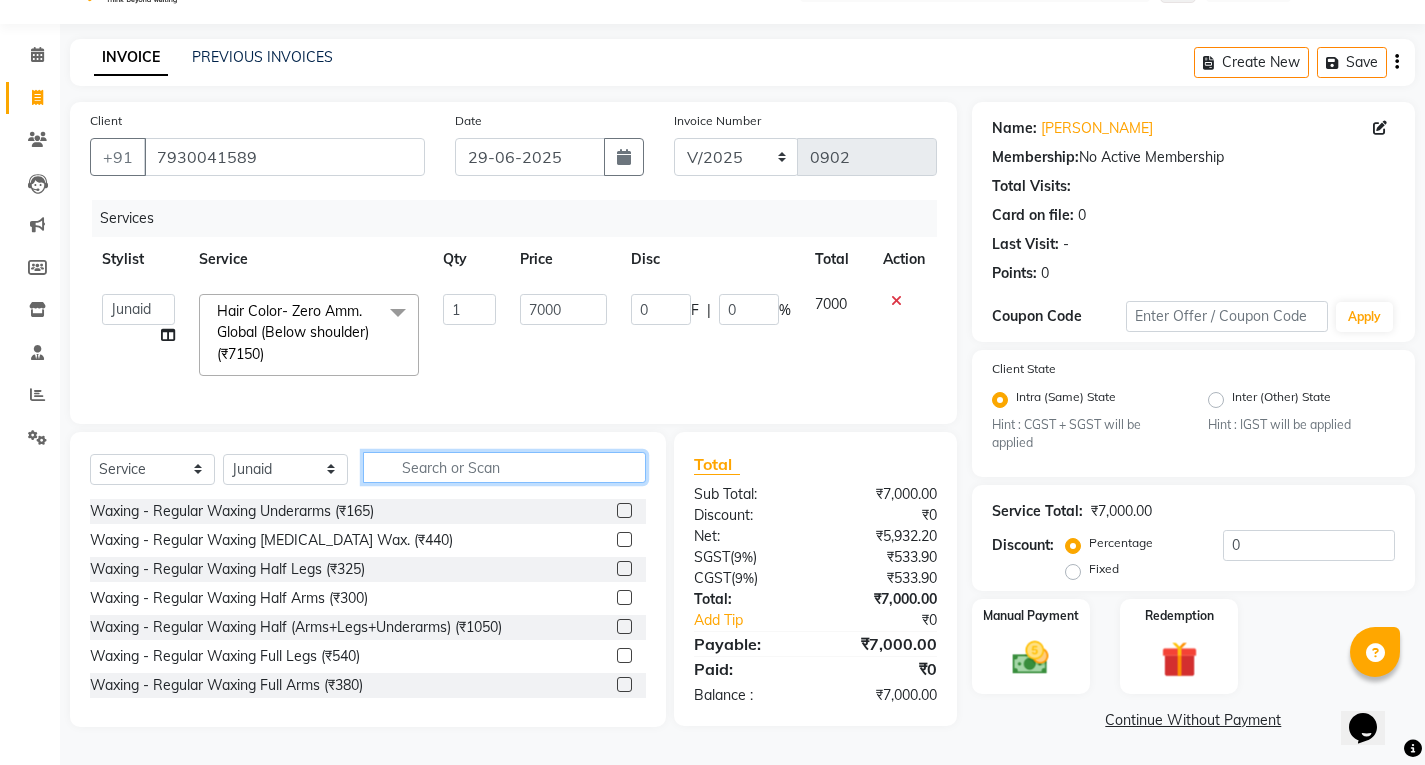 scroll, scrollTop: 55, scrollLeft: 0, axis: vertical 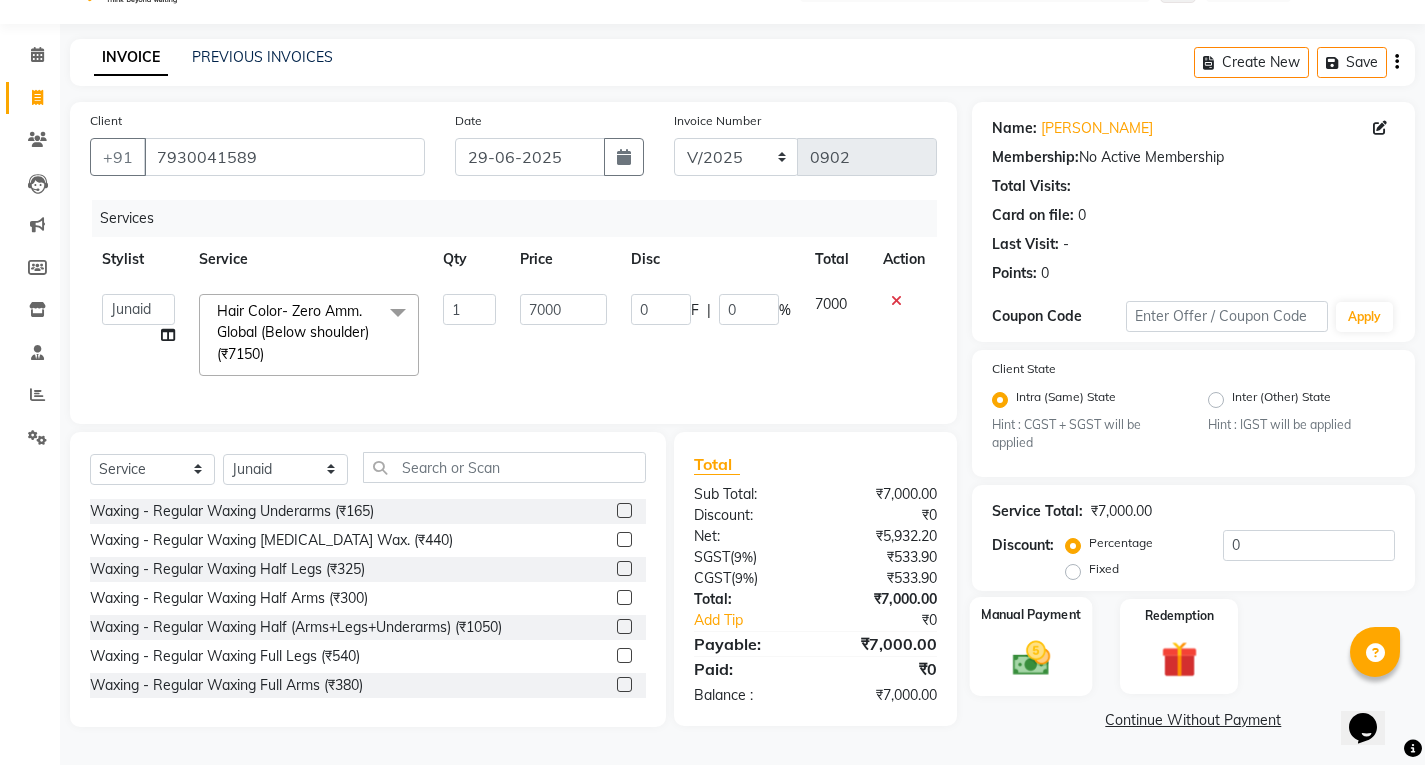 click 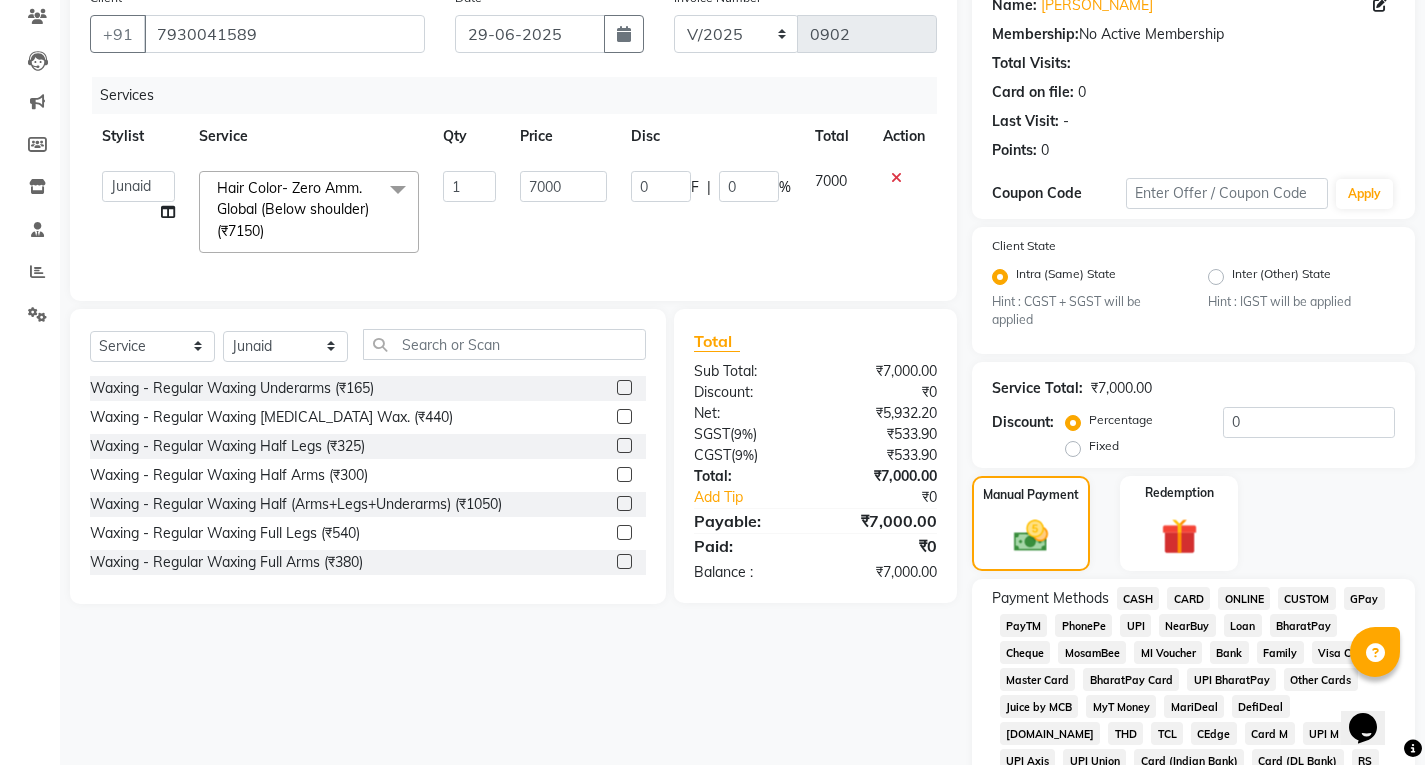 scroll, scrollTop: 355, scrollLeft: 0, axis: vertical 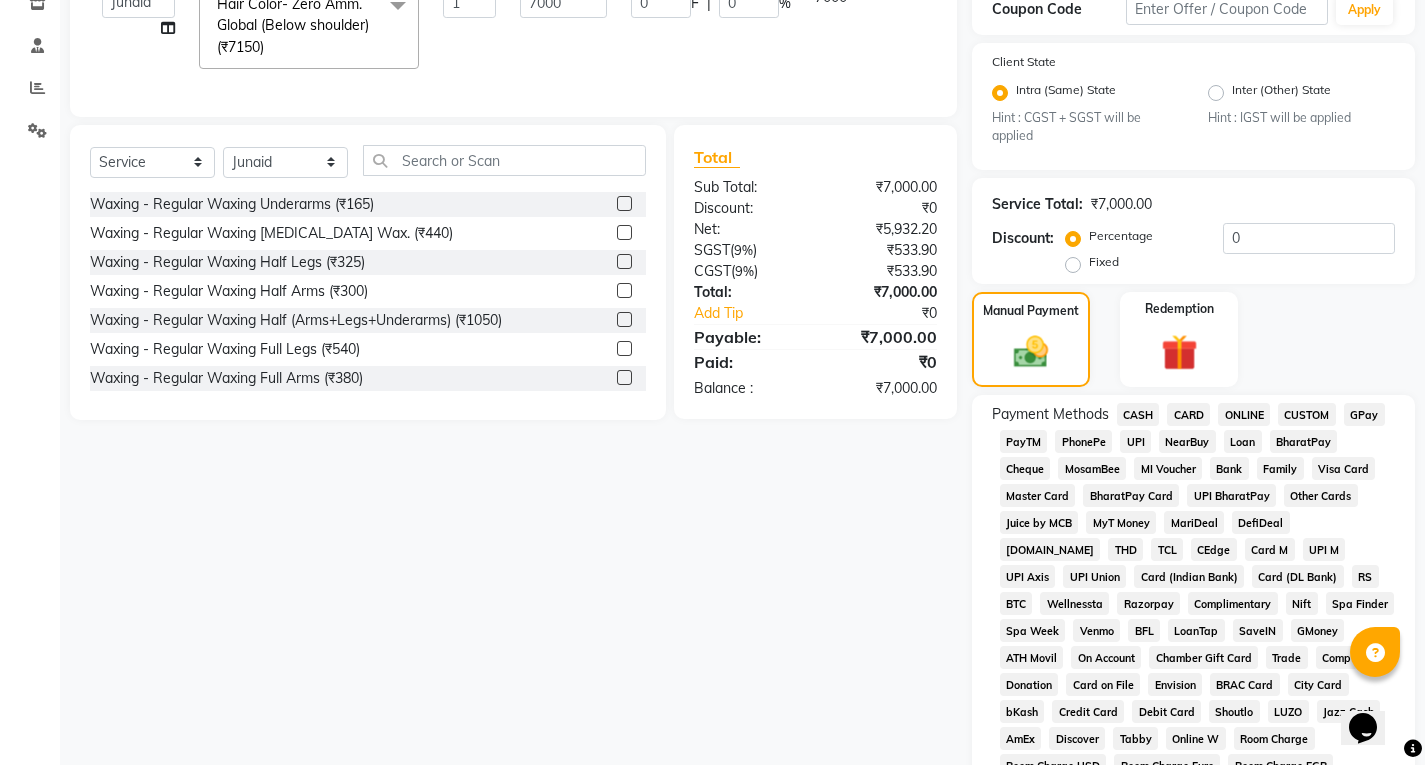 click on "CARD" 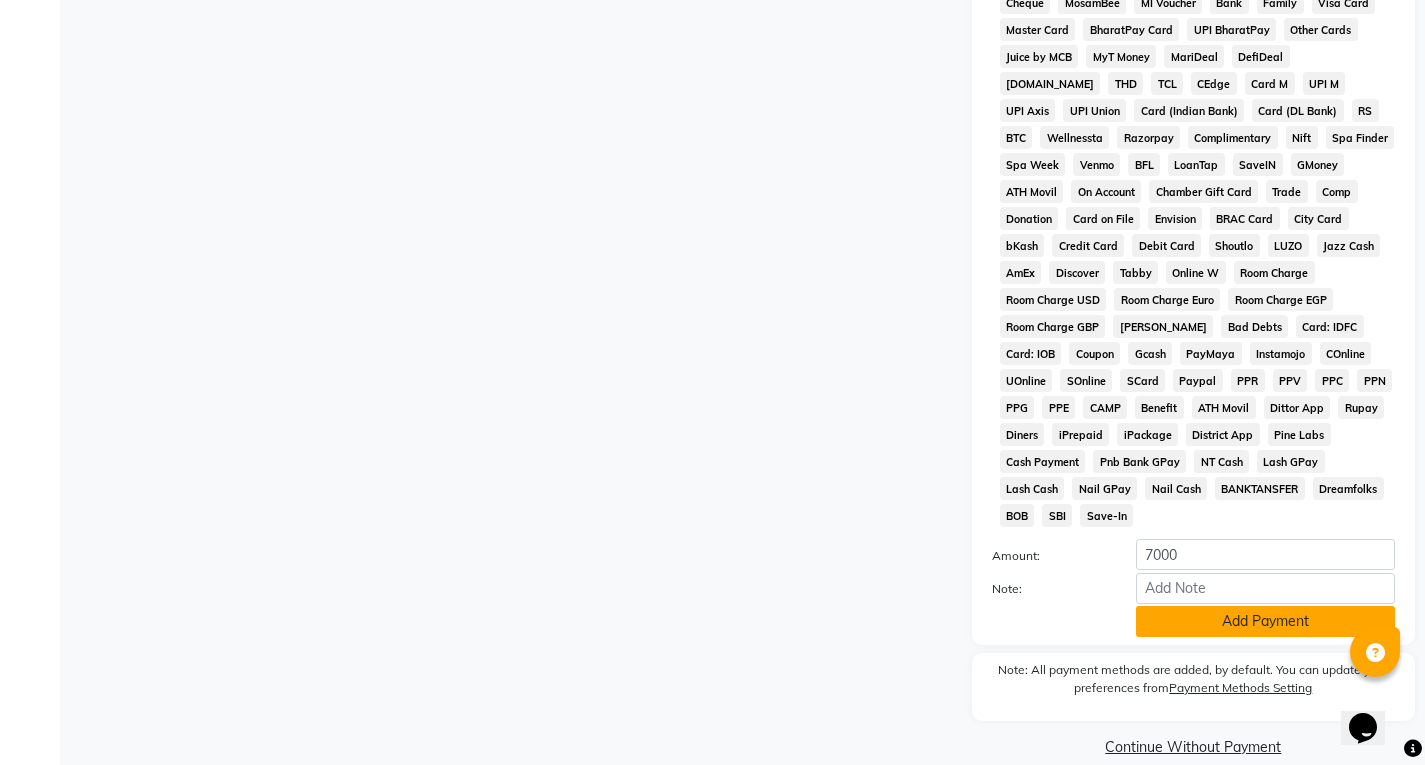 click on "Add Payment" 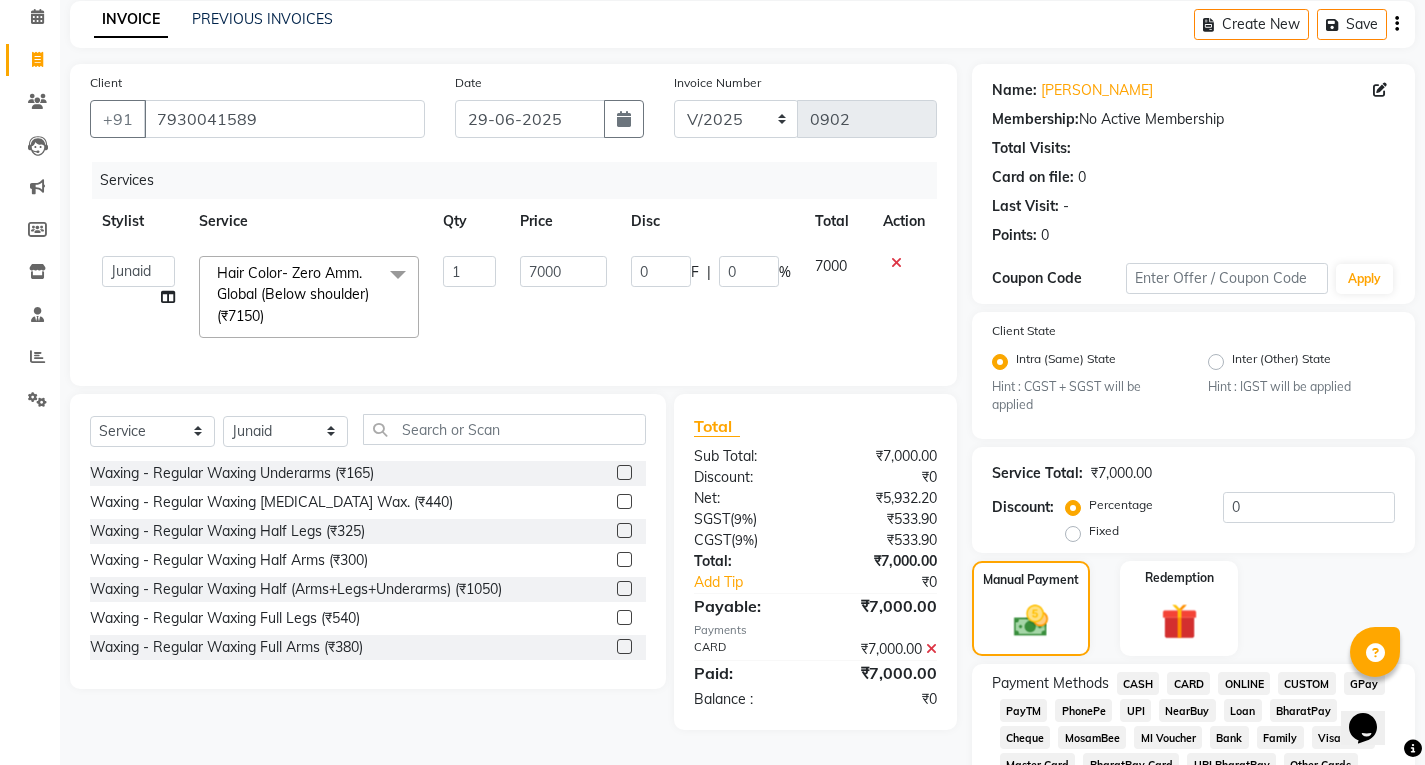 scroll, scrollTop: 0, scrollLeft: 0, axis: both 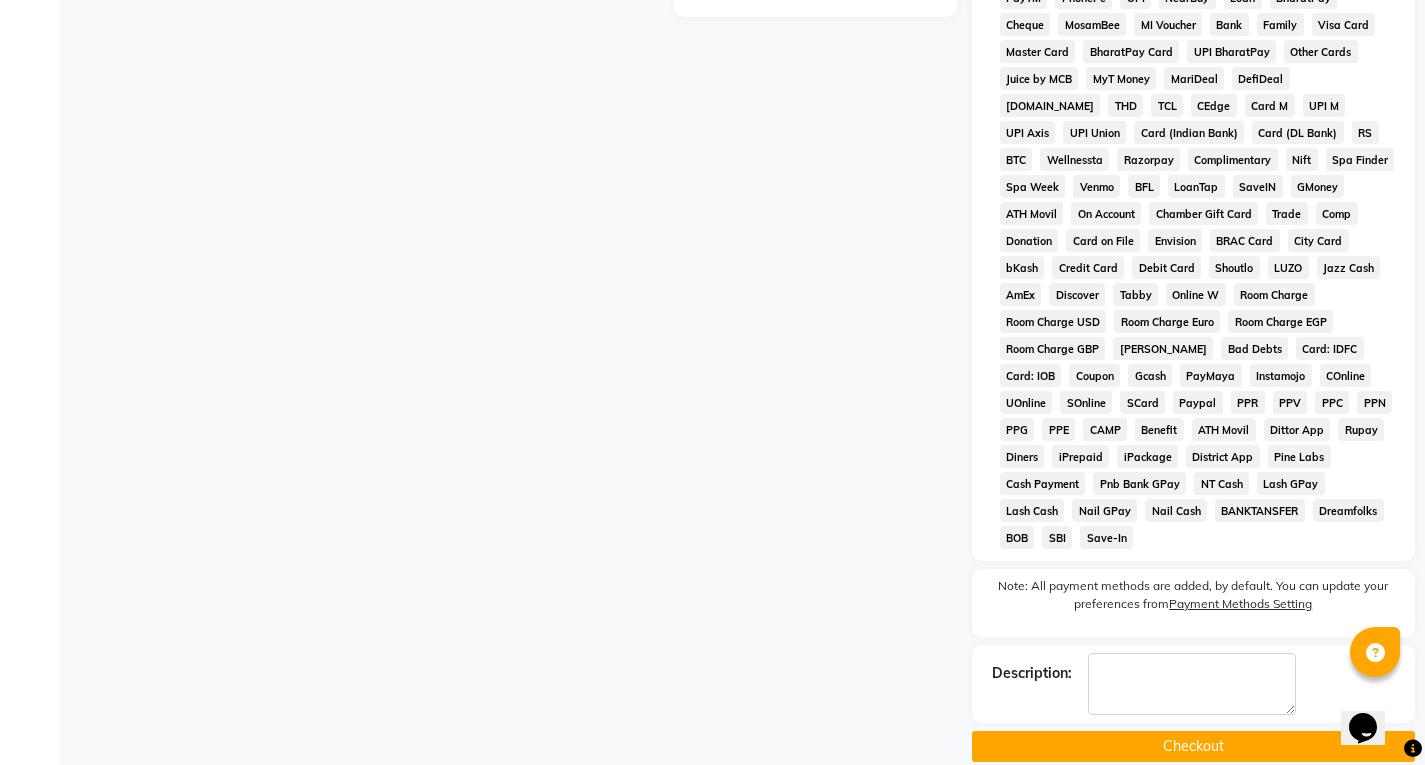 click on "Checkout" 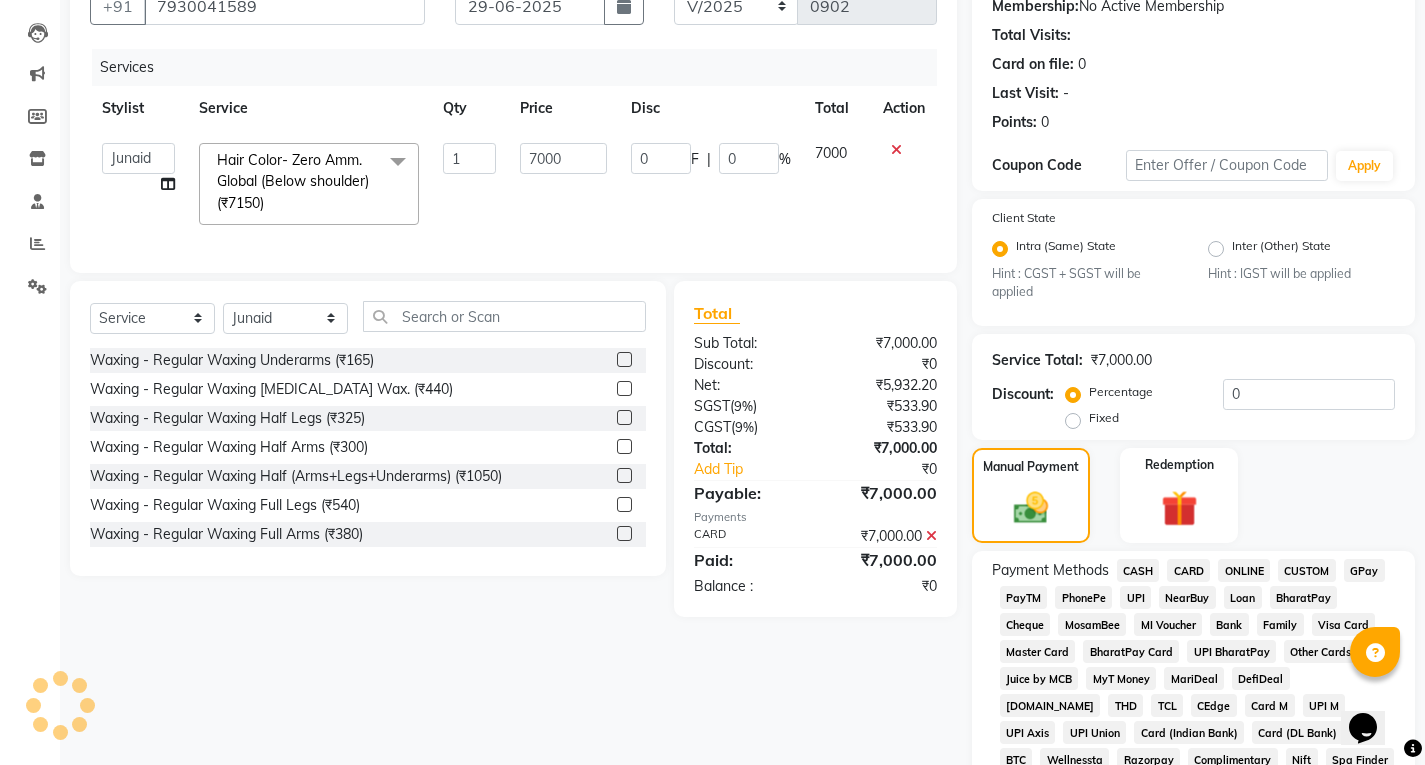 scroll, scrollTop: 95, scrollLeft: 0, axis: vertical 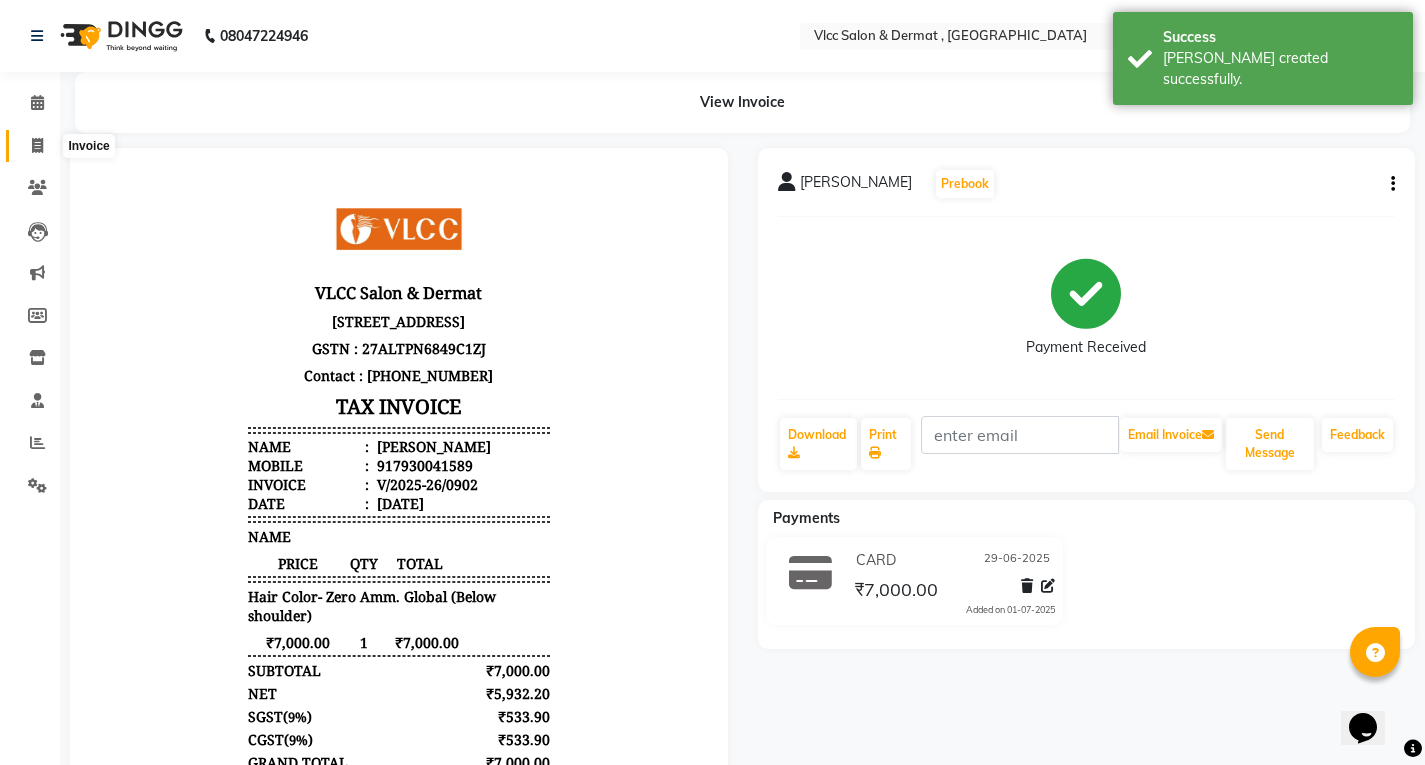 click 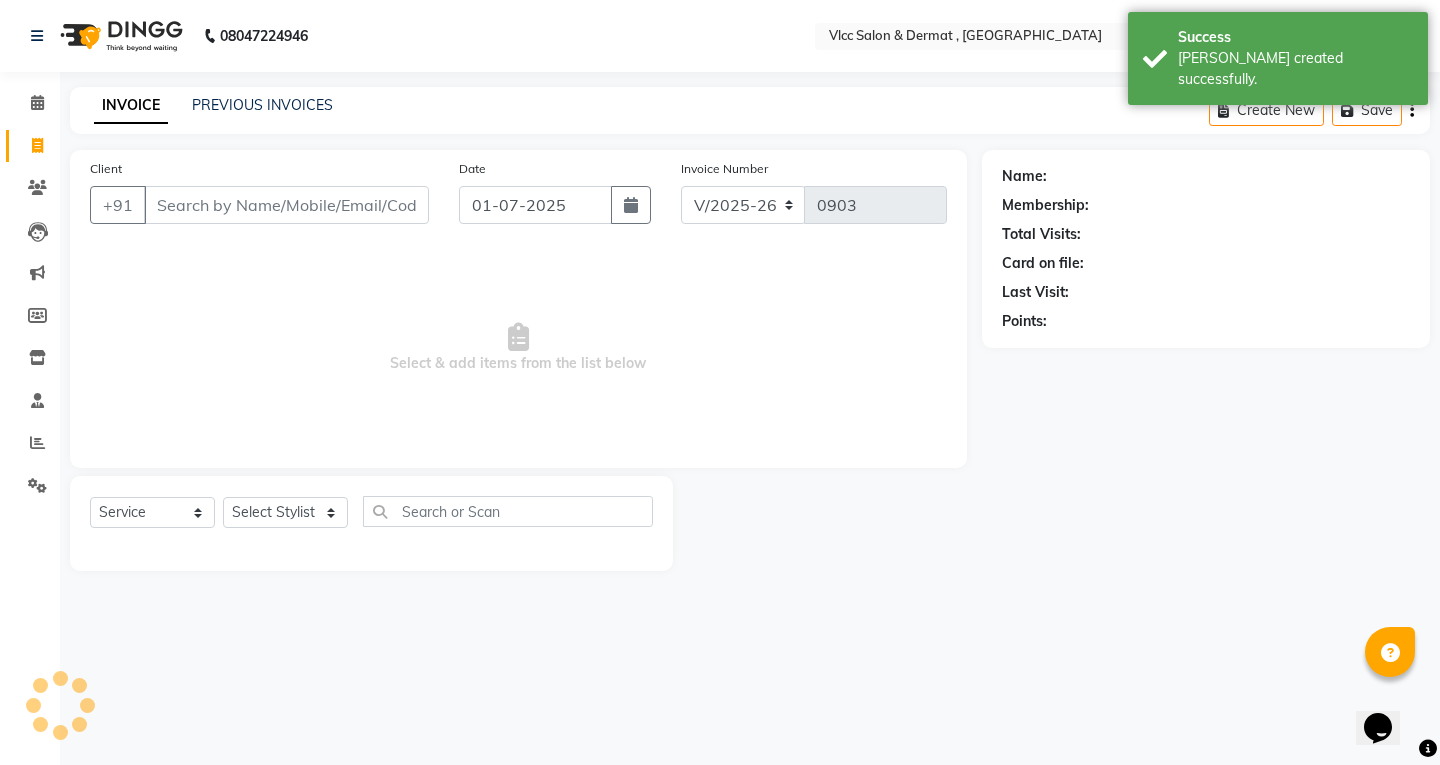 click on "Client" at bounding box center (286, 205) 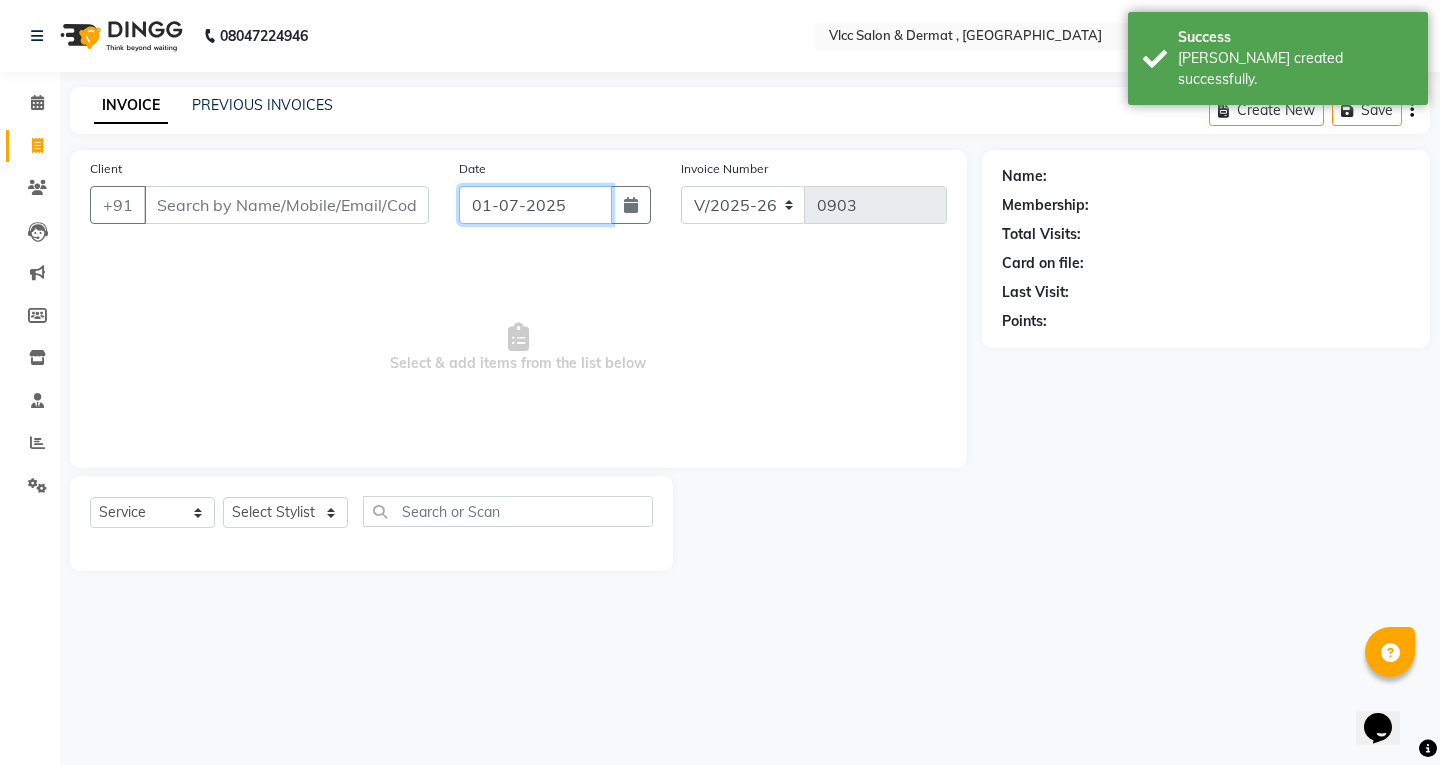 click on "01-07-2025" 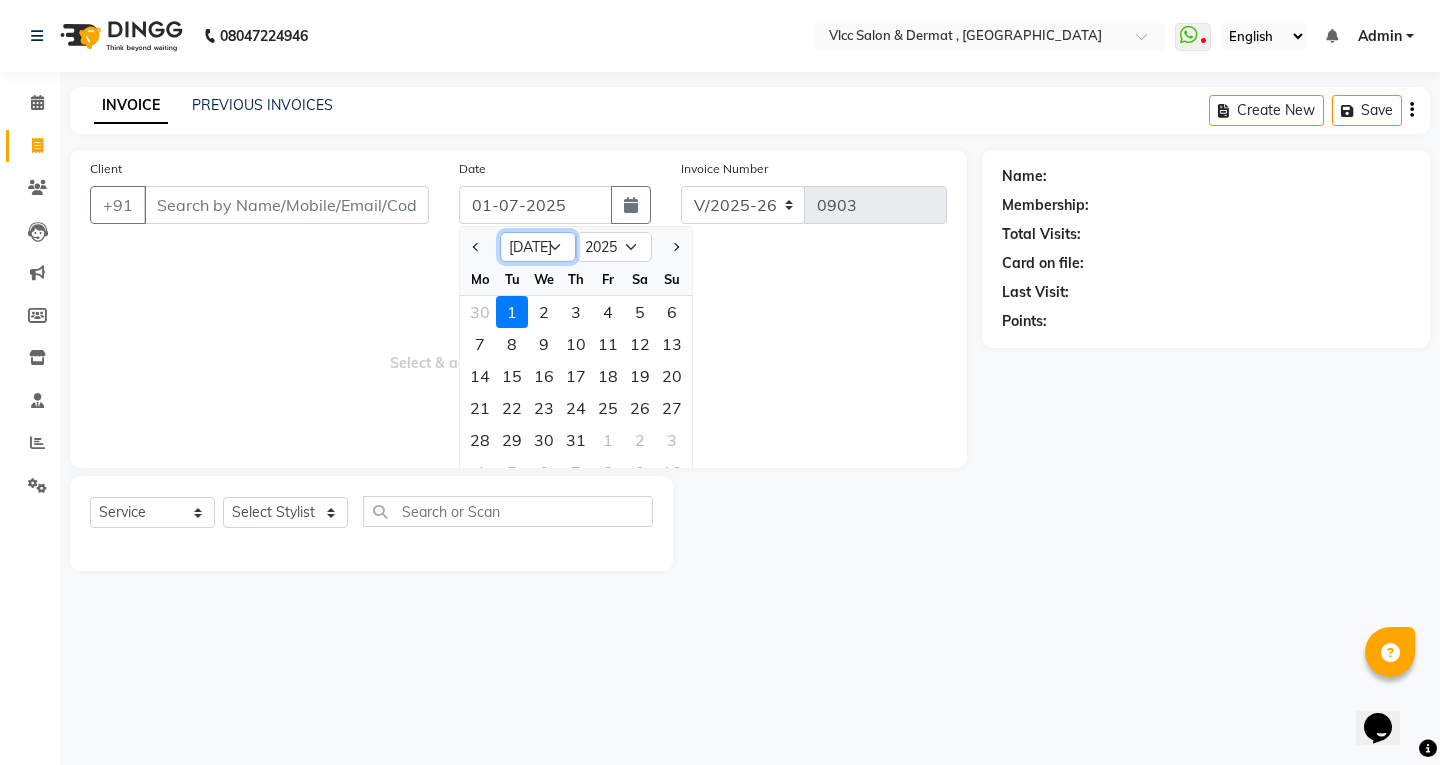 click on "Jan Feb Mar Apr May Jun [DATE] Aug Sep Oct Nov Dec" 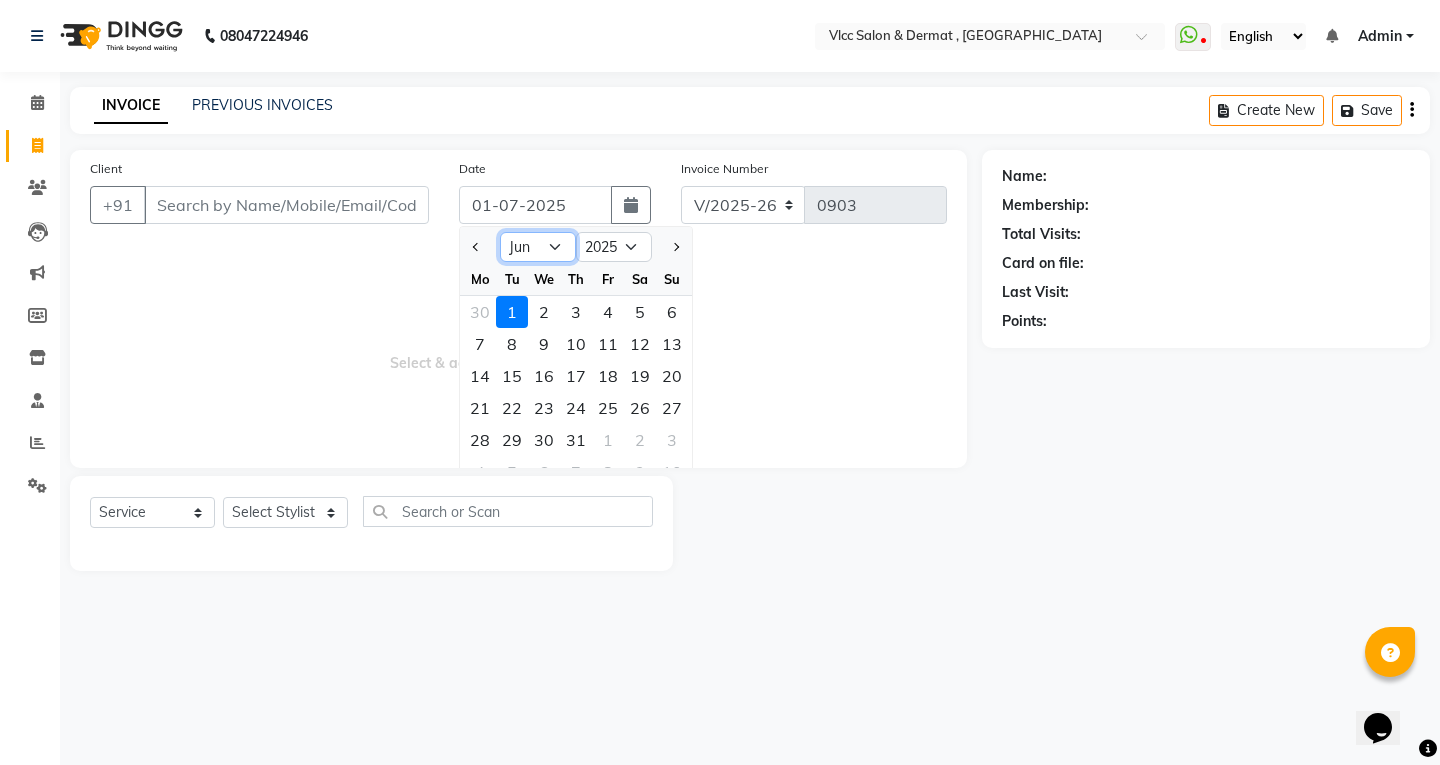 click on "Jan Feb Mar Apr May Jun [DATE] Aug Sep Oct Nov Dec" 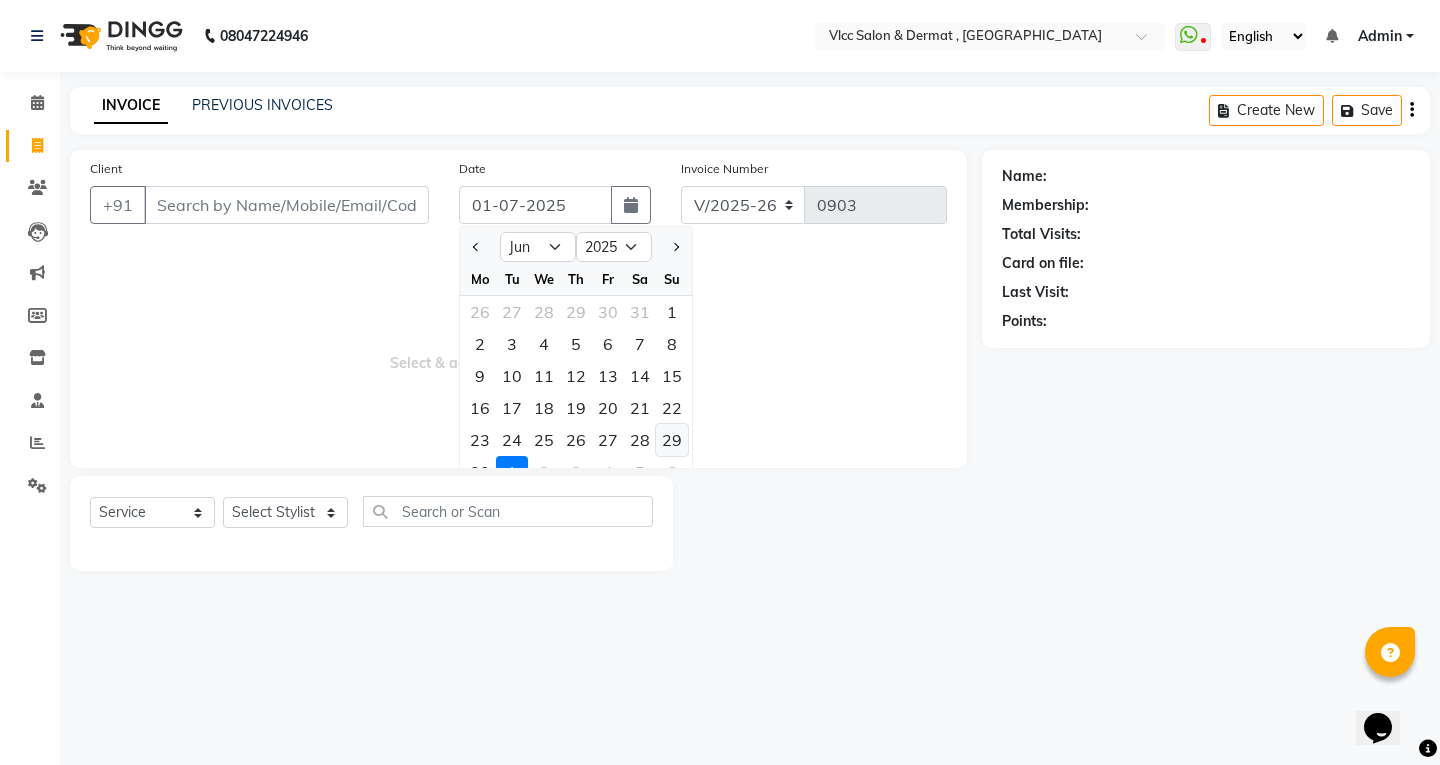 click on "29" 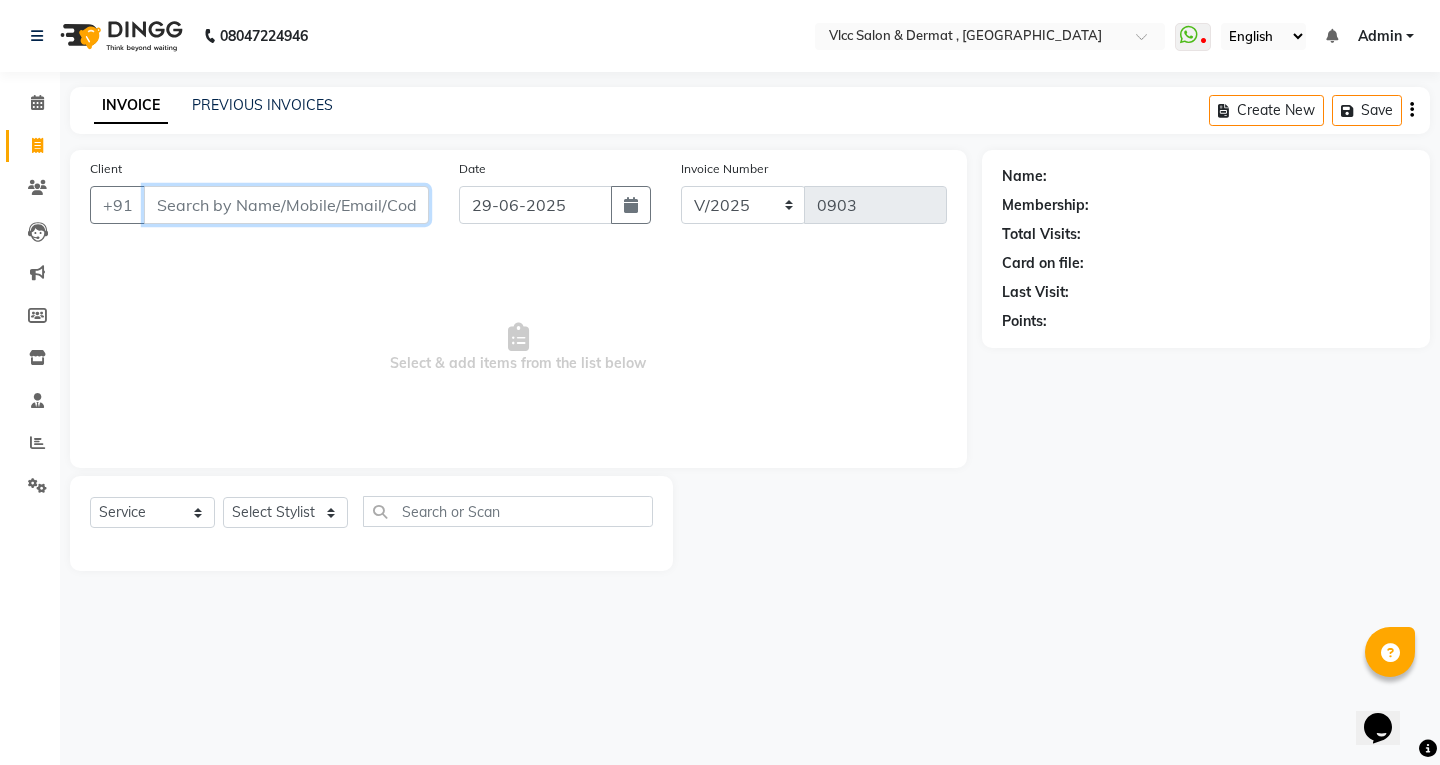 click on "Client" at bounding box center [286, 205] 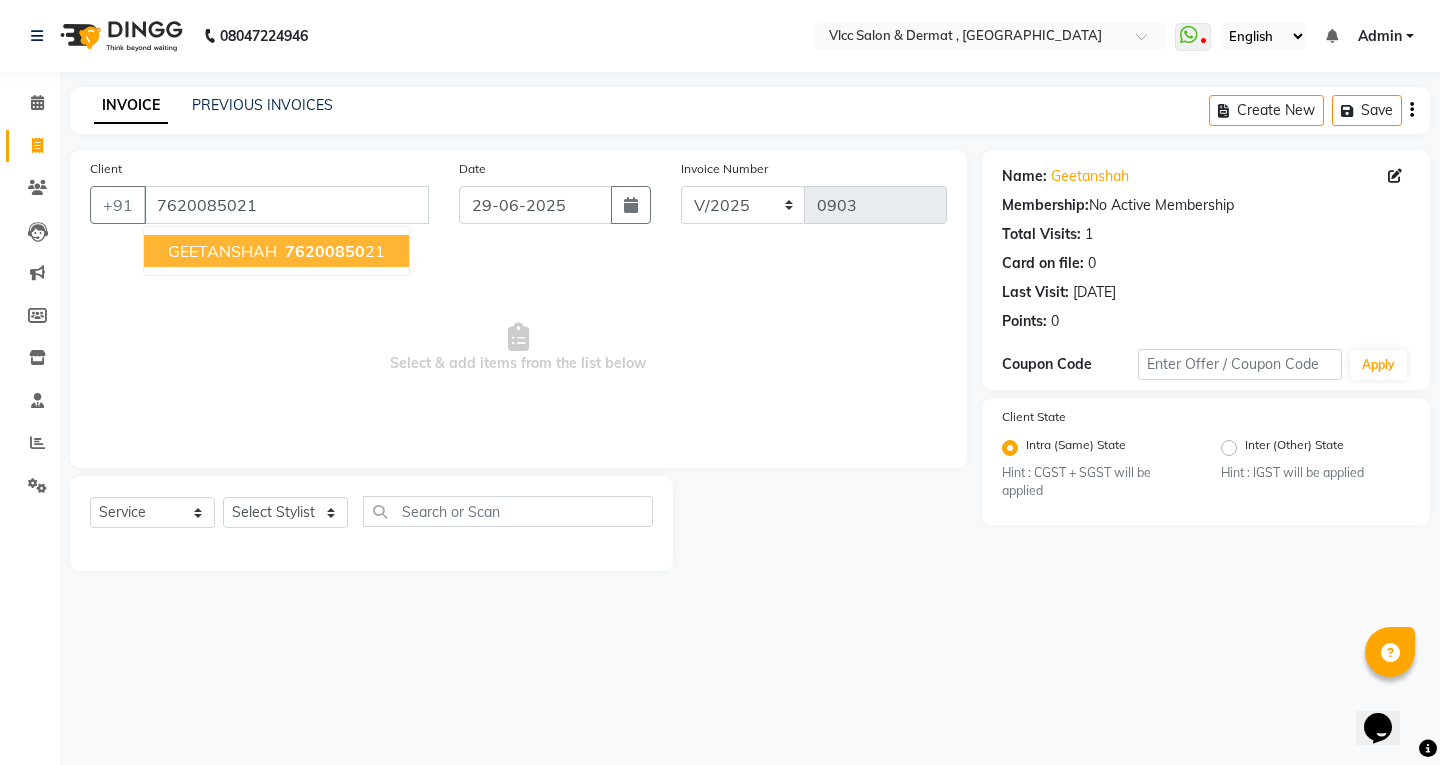 click on "76200850" at bounding box center (325, 251) 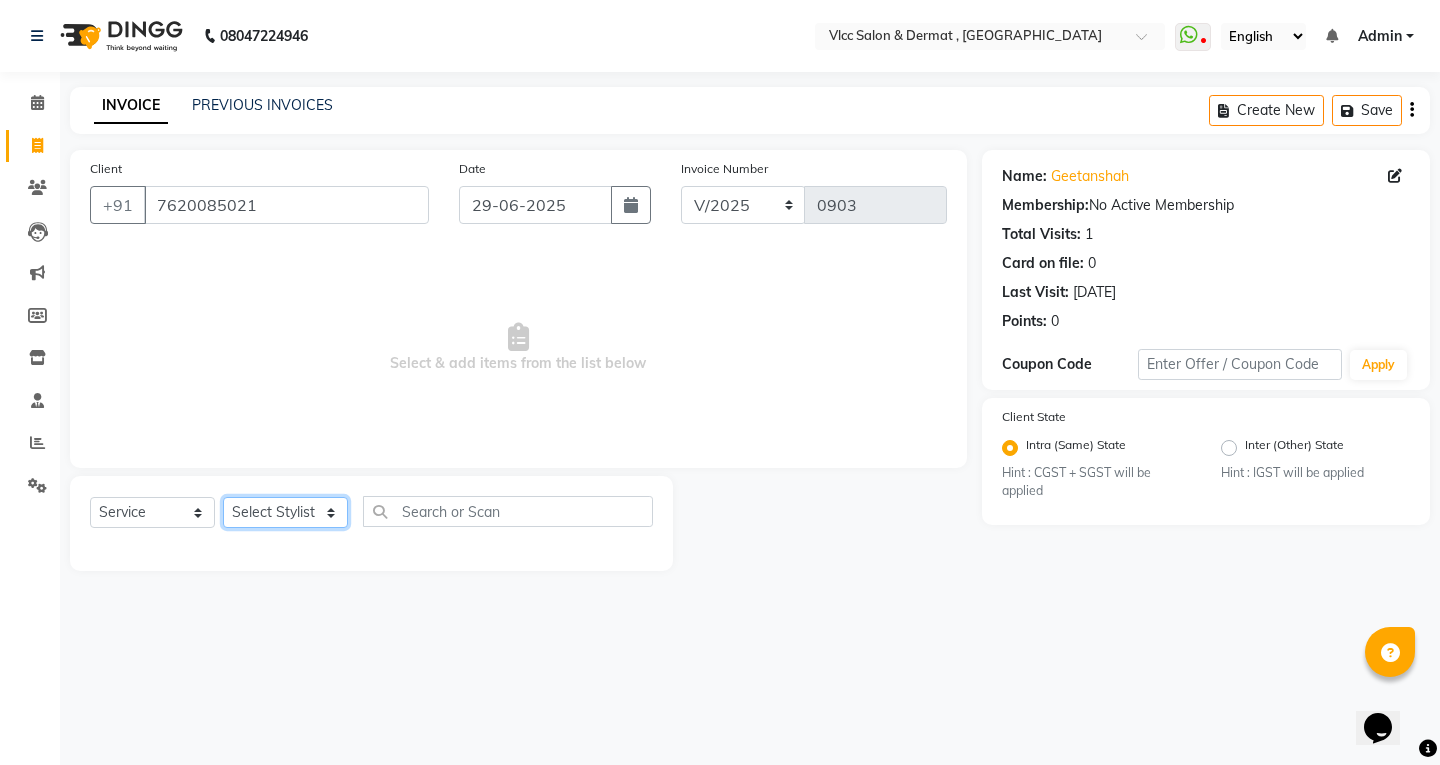 click on "Select Stylist [PERSON_NAME] [PERSON_NAME] [PERSON_NAME] [PERSON_NAME] [PERSON_NAME] [PERSON_NAME] [PERSON_NAME] Radha [PERSON_NAME] [PERSON_NAME] [PERSON_NAME] Vidya" 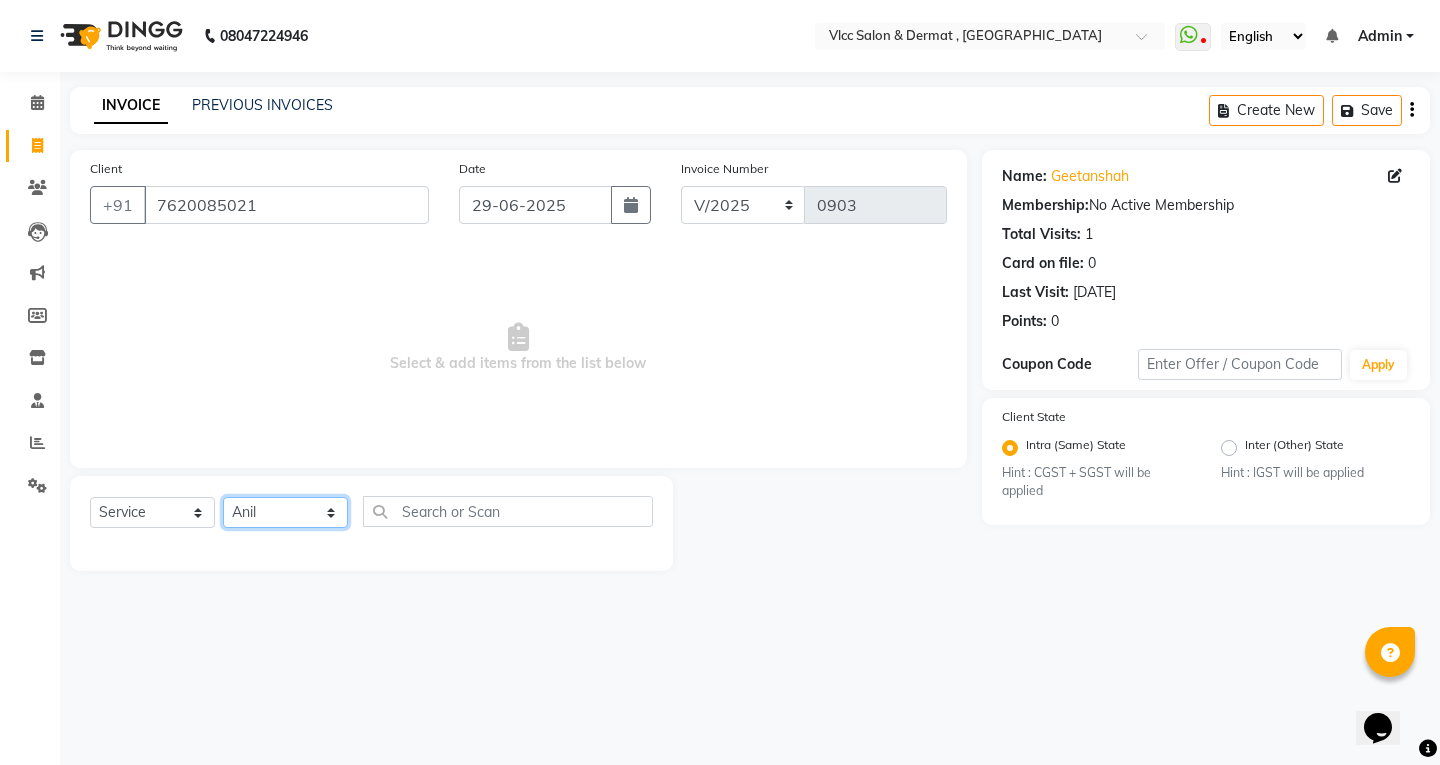 click on "Select Stylist [PERSON_NAME] [PERSON_NAME] [PERSON_NAME] [PERSON_NAME] [PERSON_NAME] [PERSON_NAME] [PERSON_NAME] Radha [PERSON_NAME] [PERSON_NAME] [PERSON_NAME] Vidya" 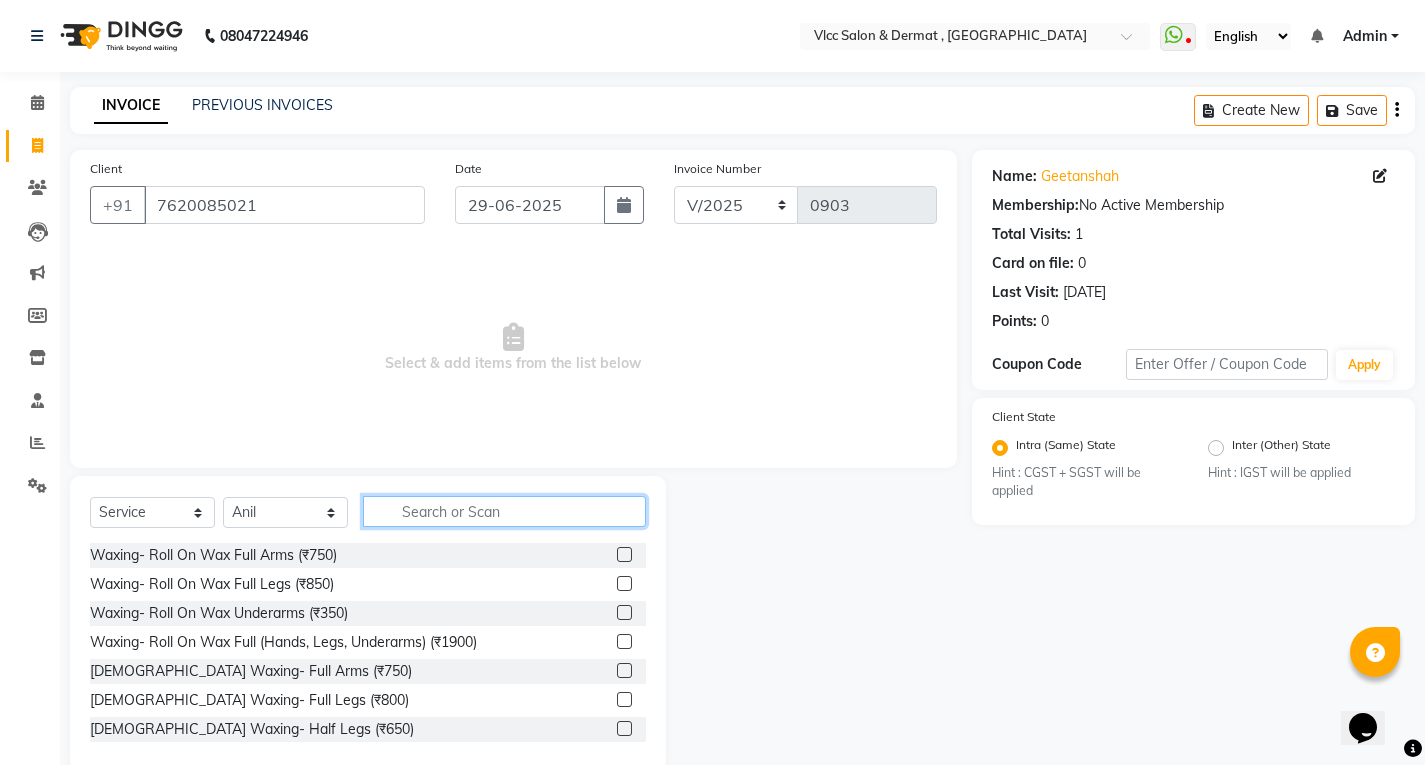 click 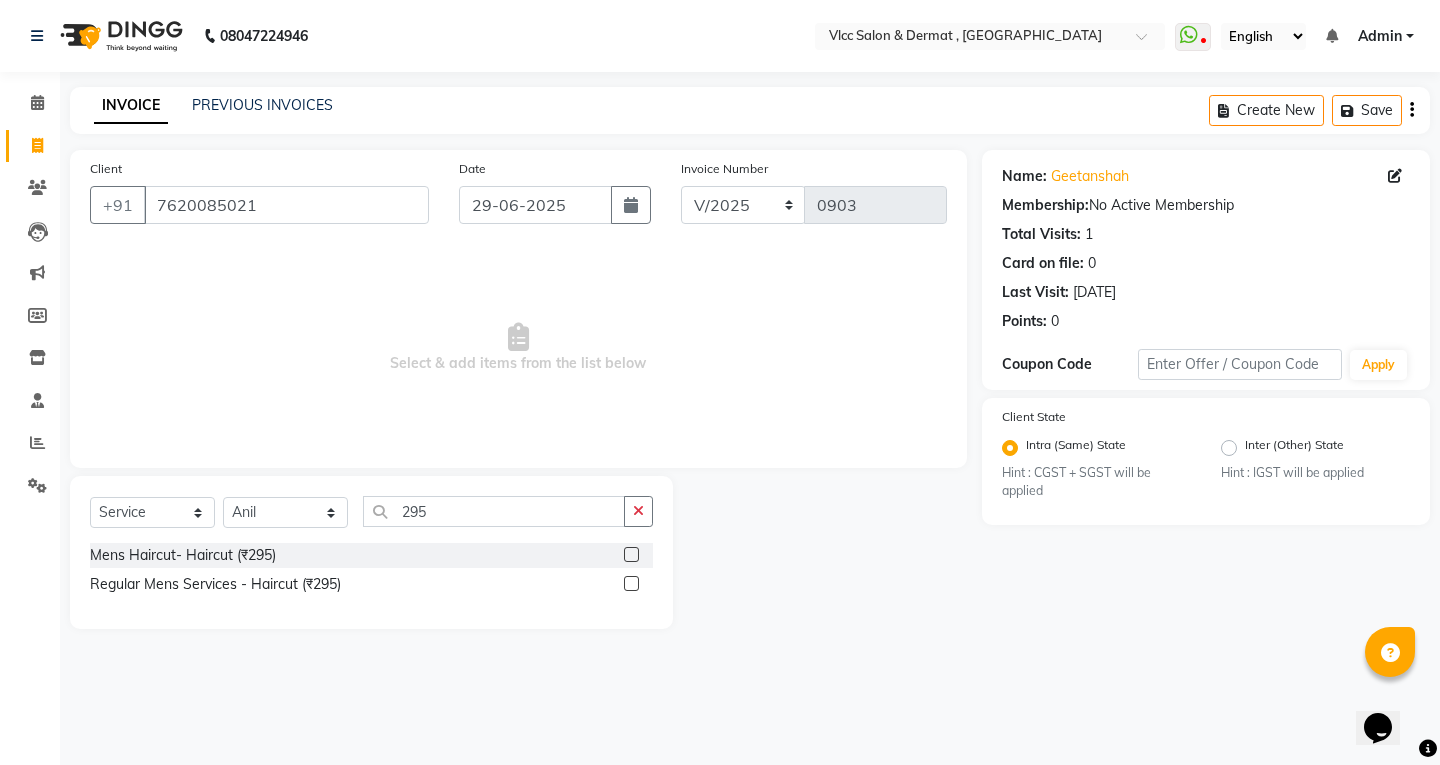 click 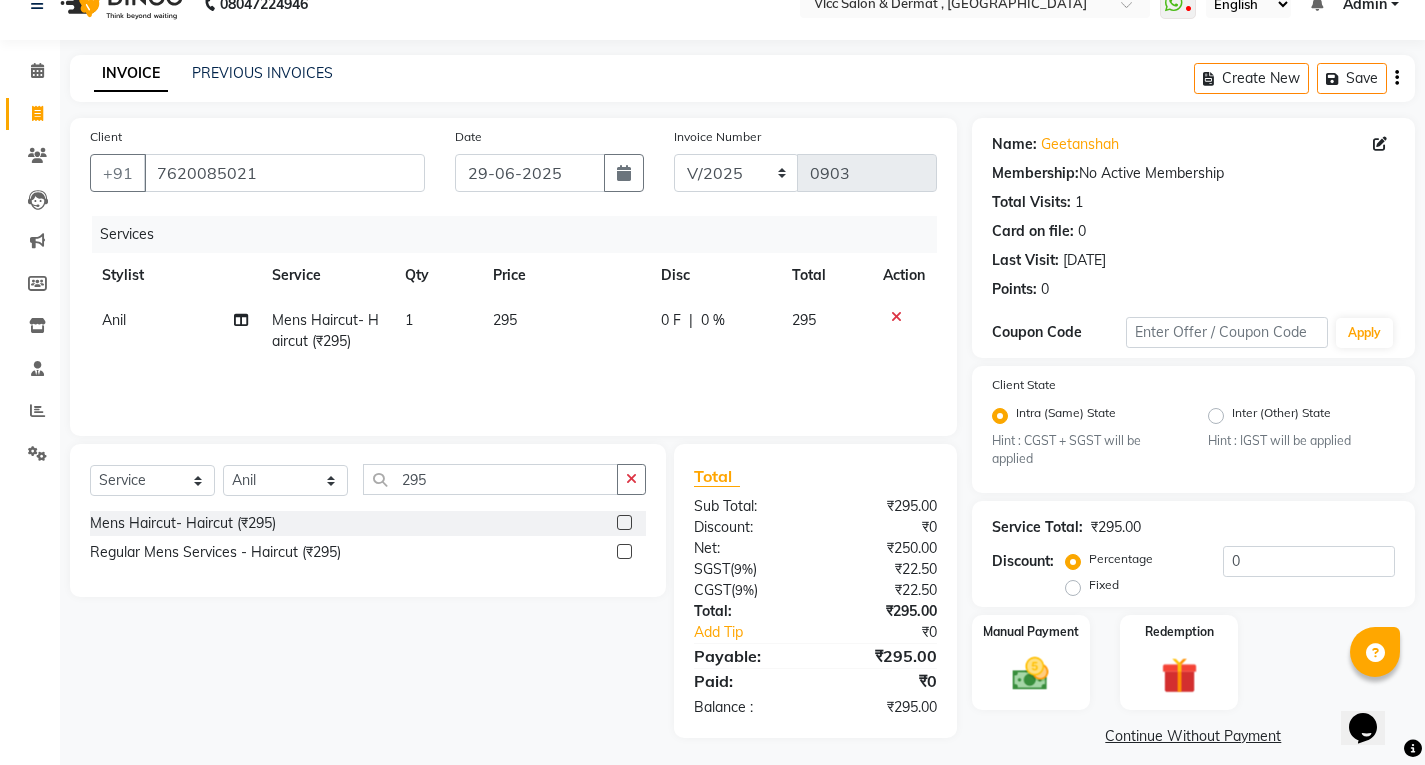 scroll, scrollTop: 48, scrollLeft: 0, axis: vertical 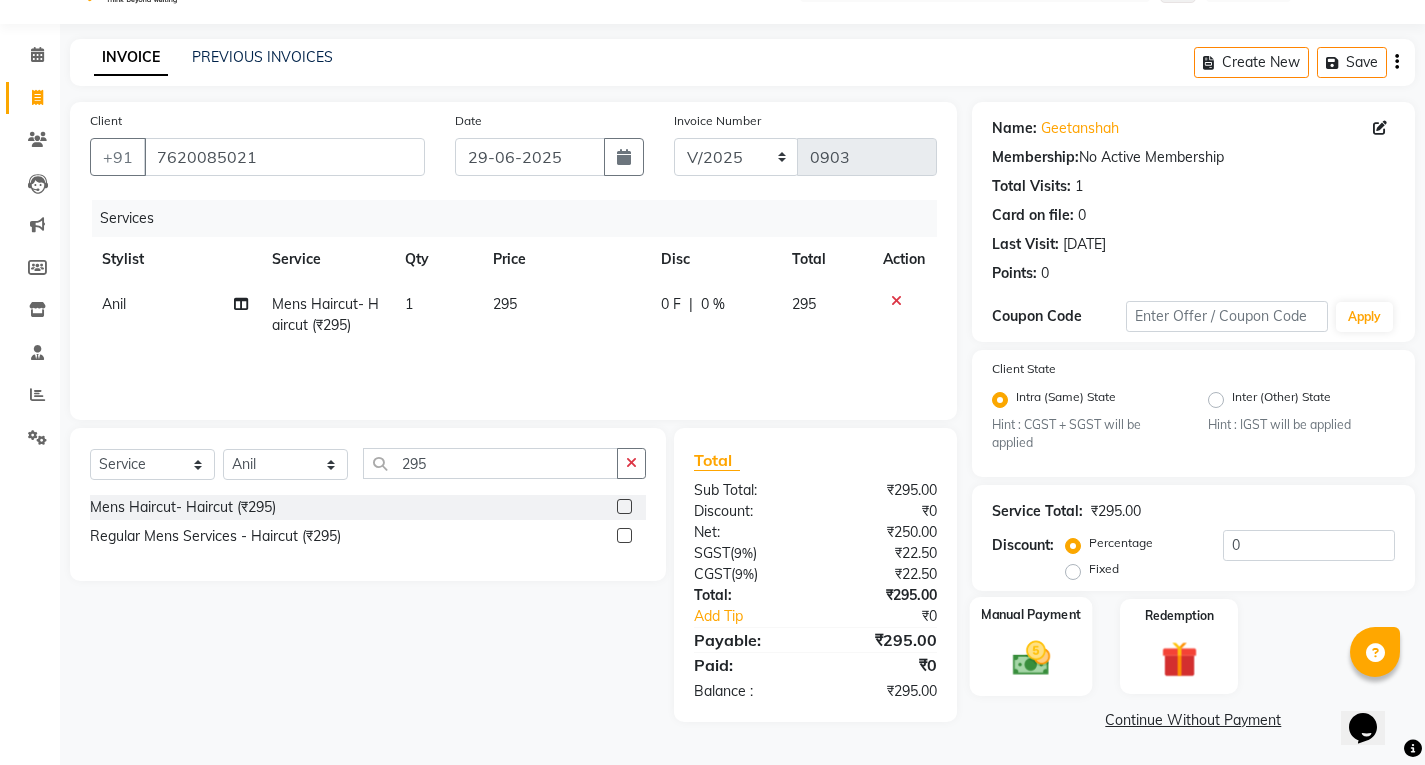 click on "Manual Payment" 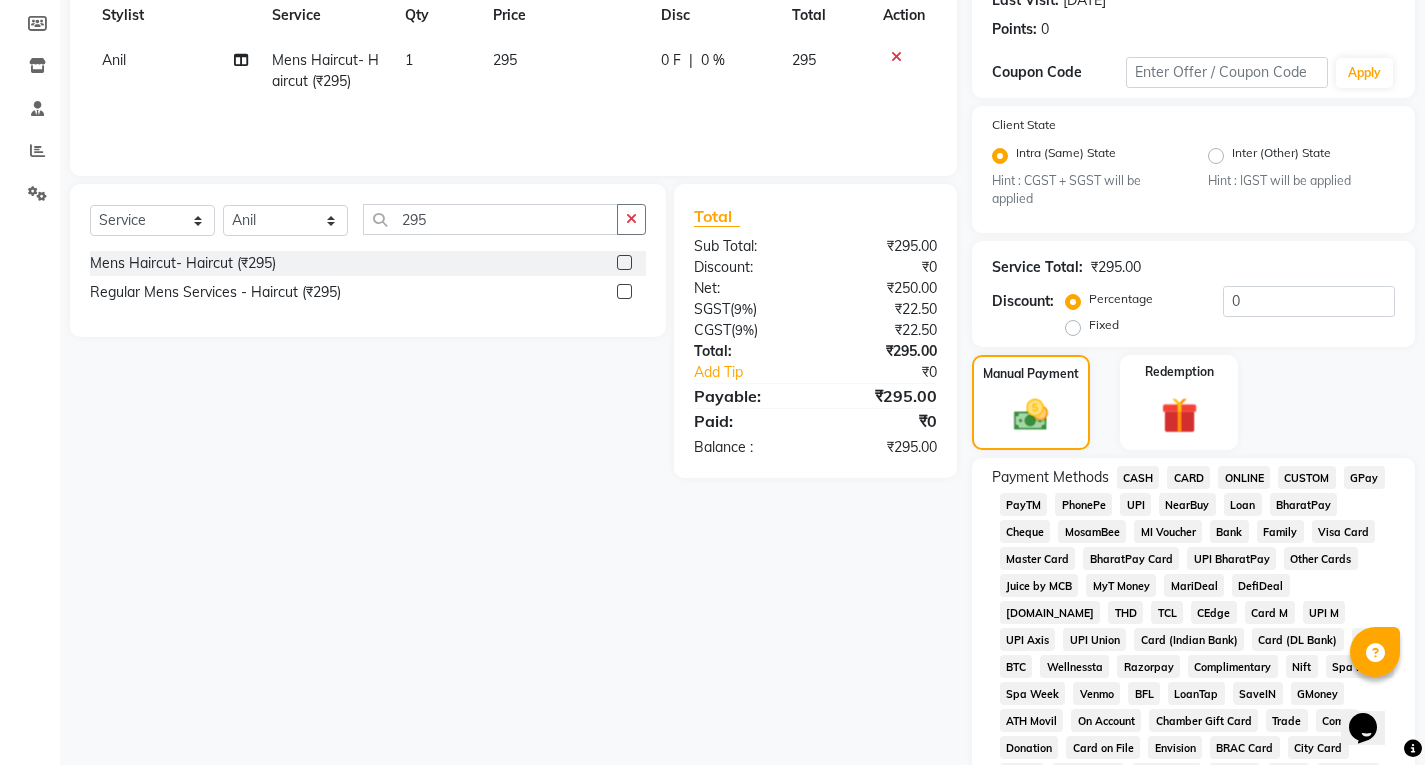 scroll, scrollTop: 348, scrollLeft: 0, axis: vertical 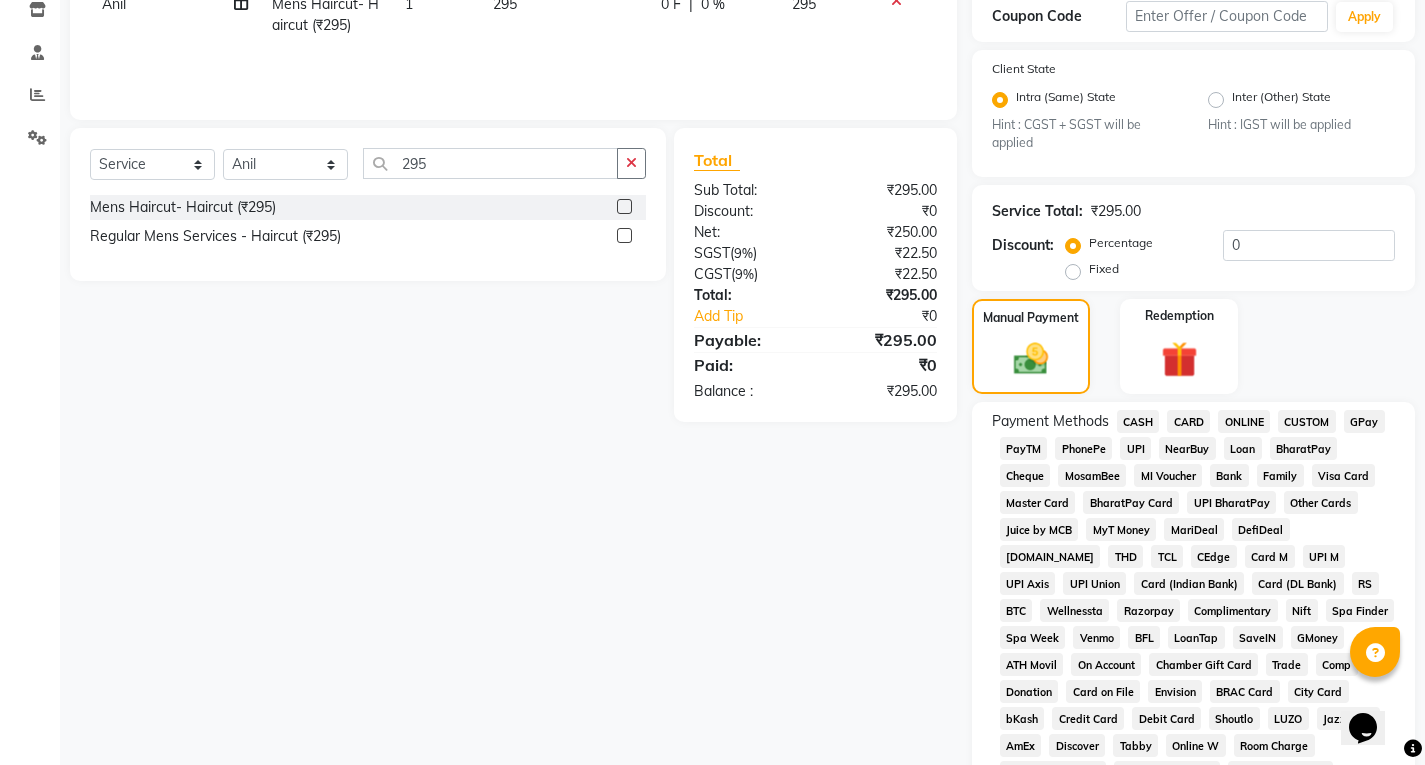 click on "UPI" 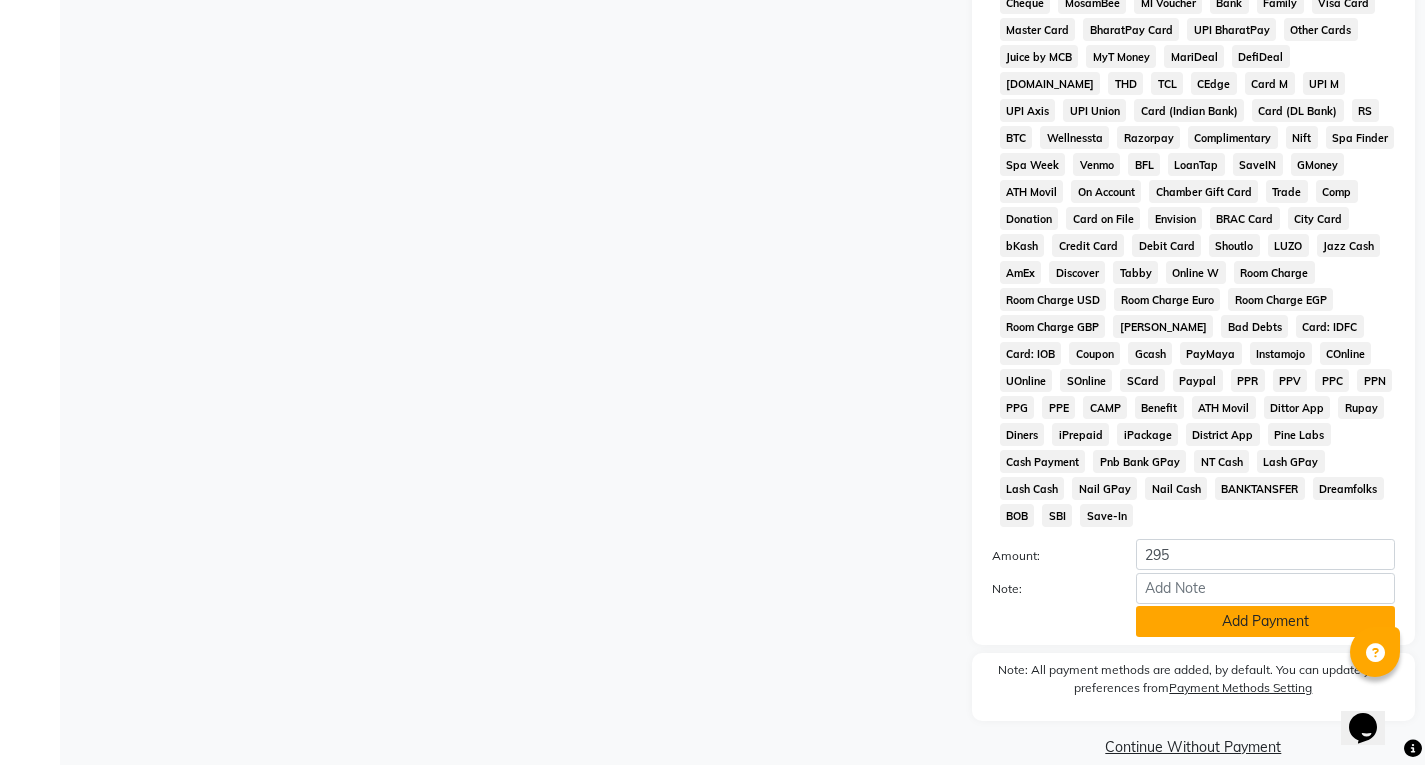 click on "Add Payment" 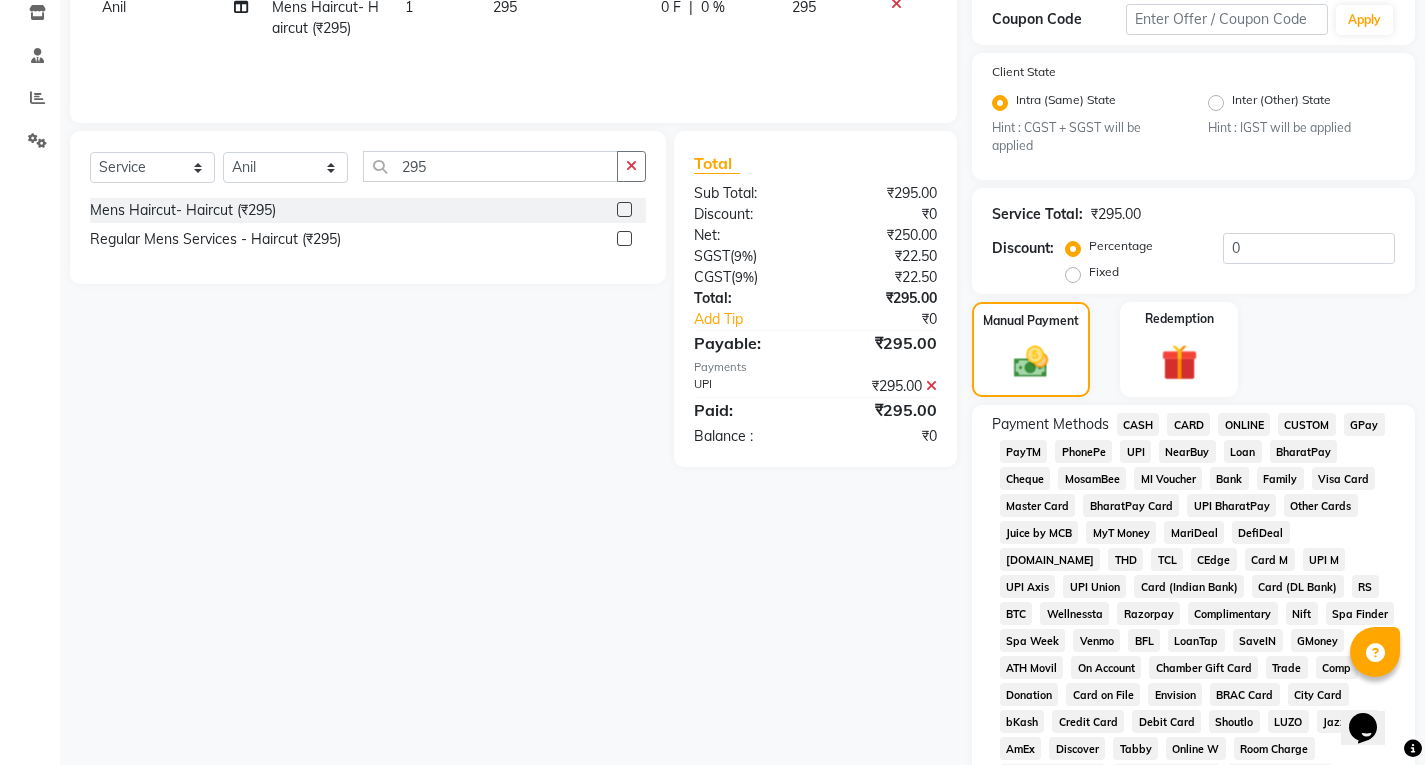 scroll, scrollTop: 0, scrollLeft: 0, axis: both 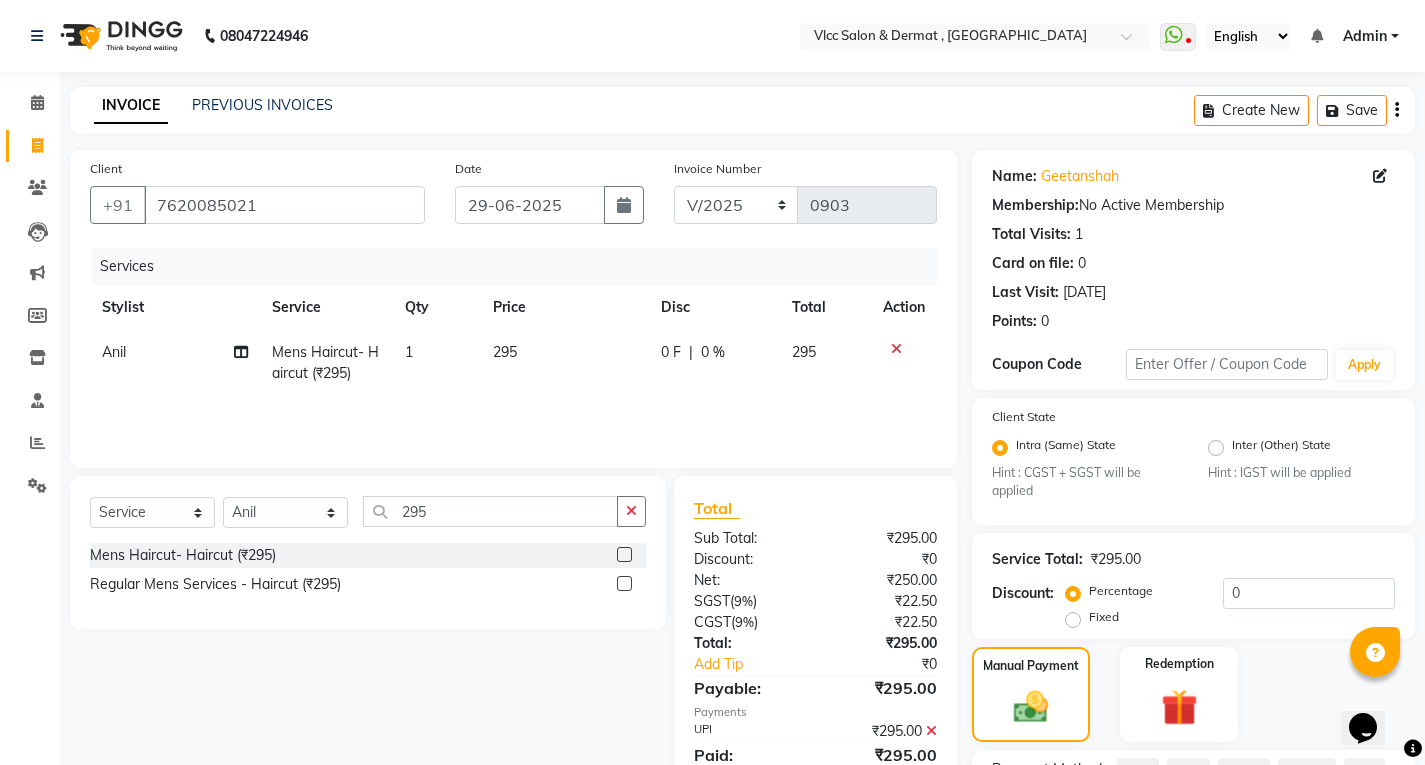 click on "295" 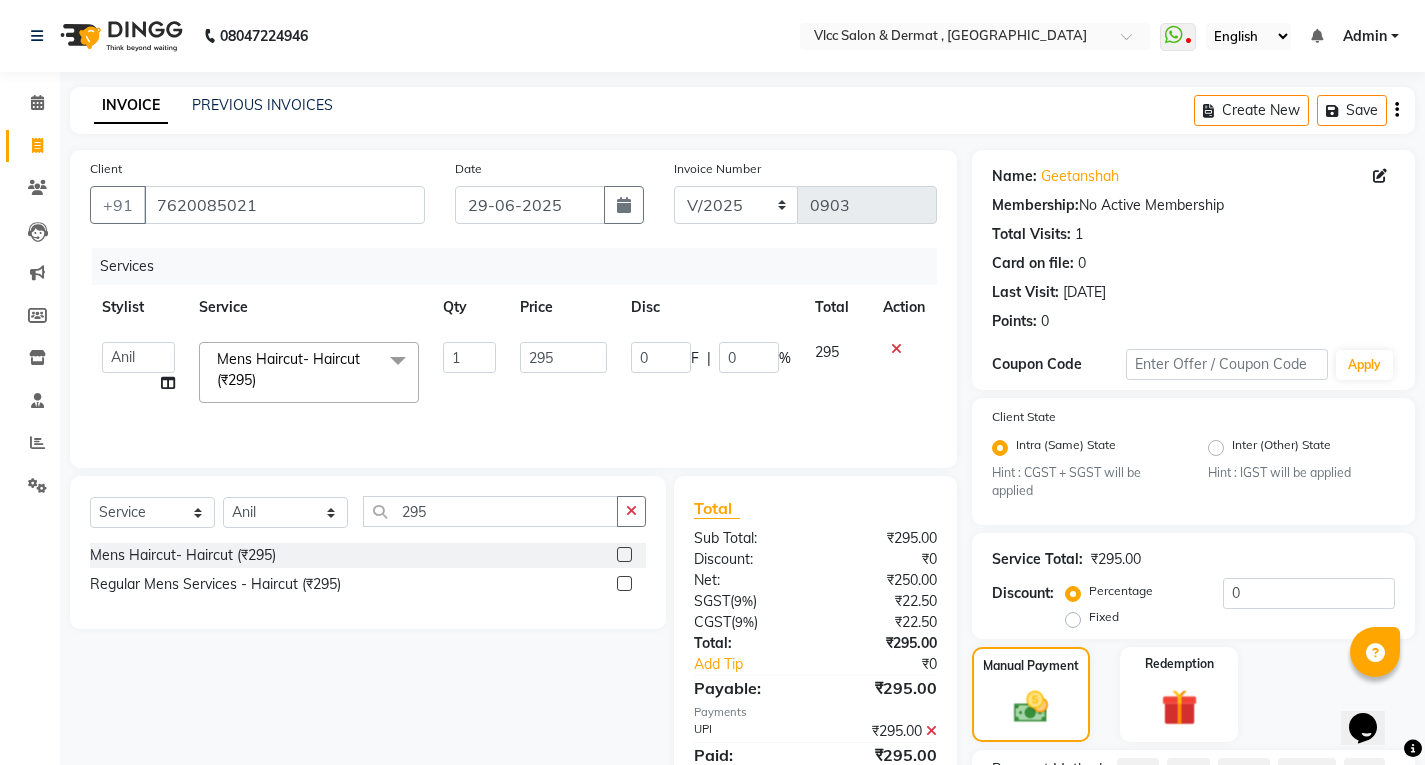 click on "295" 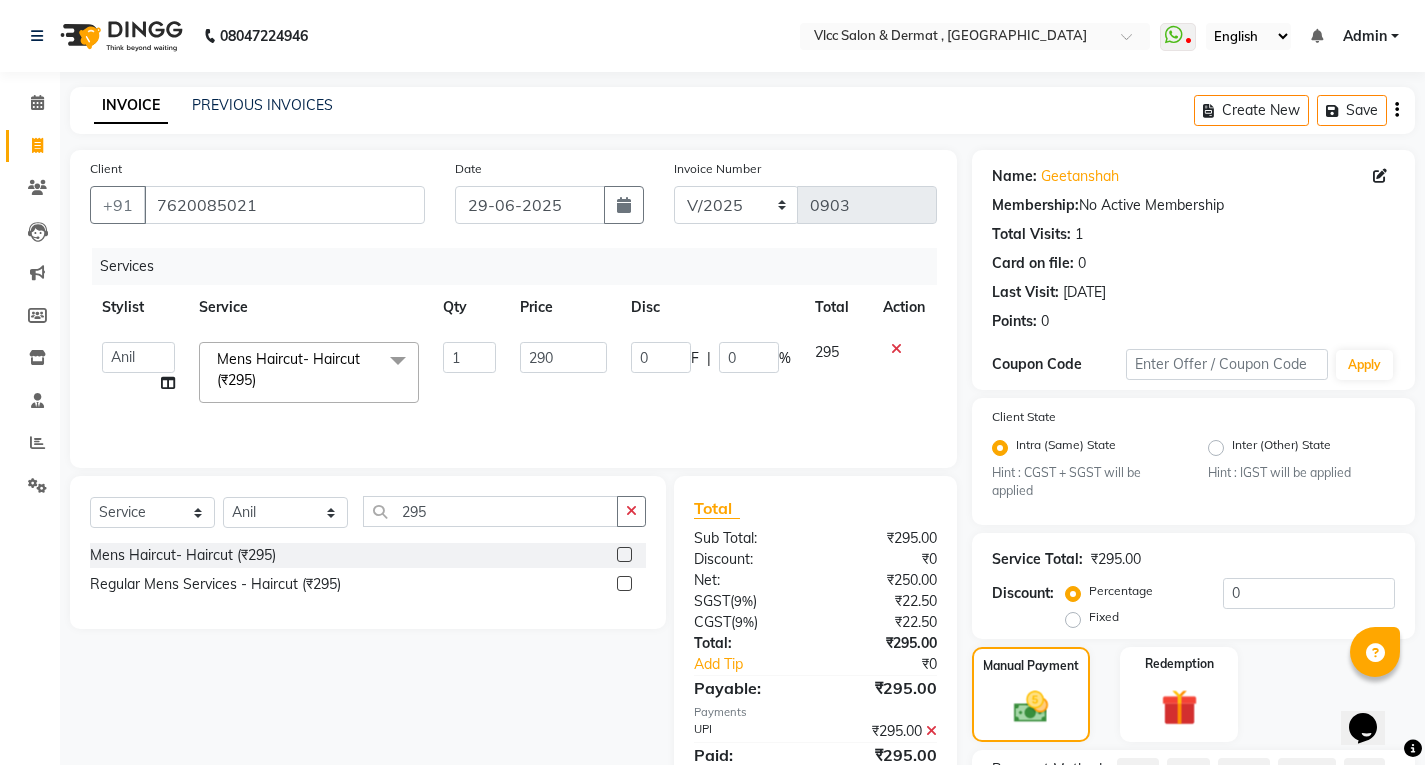 click on "Services Stylist Service Qty Price Disc Total Action  [PERSON_NAME]   [PERSON_NAME]   [PERSON_NAME]   [PERSON_NAME]   [PERSON_NAME]   [PERSON_NAME]   [PERSON_NAME]   Radha   [PERSON_NAME]   [PERSON_NAME]   [PERSON_NAME]   Vidya  Mens Haircut- Haircut (₹295)  x Waxing- Roll On Wax Full Arms (₹750) Waxing- Roll On Wax Full Legs (₹850) Waxing- Roll On Wax Underarms (₹350) Waxing- Roll On Wax Full (Hands, Legs, Underarms) (₹1900) [DEMOGRAPHIC_DATA] Waxing- Full Arms (₹750) [DEMOGRAPHIC_DATA] Waxing- Full Legs (₹800) [DEMOGRAPHIC_DATA] Waxing- Half Legs (₹650) [DEMOGRAPHIC_DATA] Waxing- Underarms (₹400) [DEMOGRAPHIC_DATA] Waxing- Chest/ Stomach/Back Waxing (₹1120) [DEMOGRAPHIC_DATA] Waxing-Full Waxing (₹4000) Pedicure - Cocktail Pedicure (₹1416) Pedicure - Deluxe International Pedicure (₹2360) Pedicure - Bomb Pedicure (₹1416) Hair service -[DEMOGRAPHIC_DATA] with wash (₹708) Hair service - [DEMOGRAPHIC_DATA] without Wash(Basic) (₹590) Haircut - Haircut by senior stylist  (₹944) Haircut kids haircut Boy(upto 12 years) (₹300) Haircut-Kids haircut girls (upto 12 years) (₹350) Hair-Hairwash (₹350) 1 290 0" 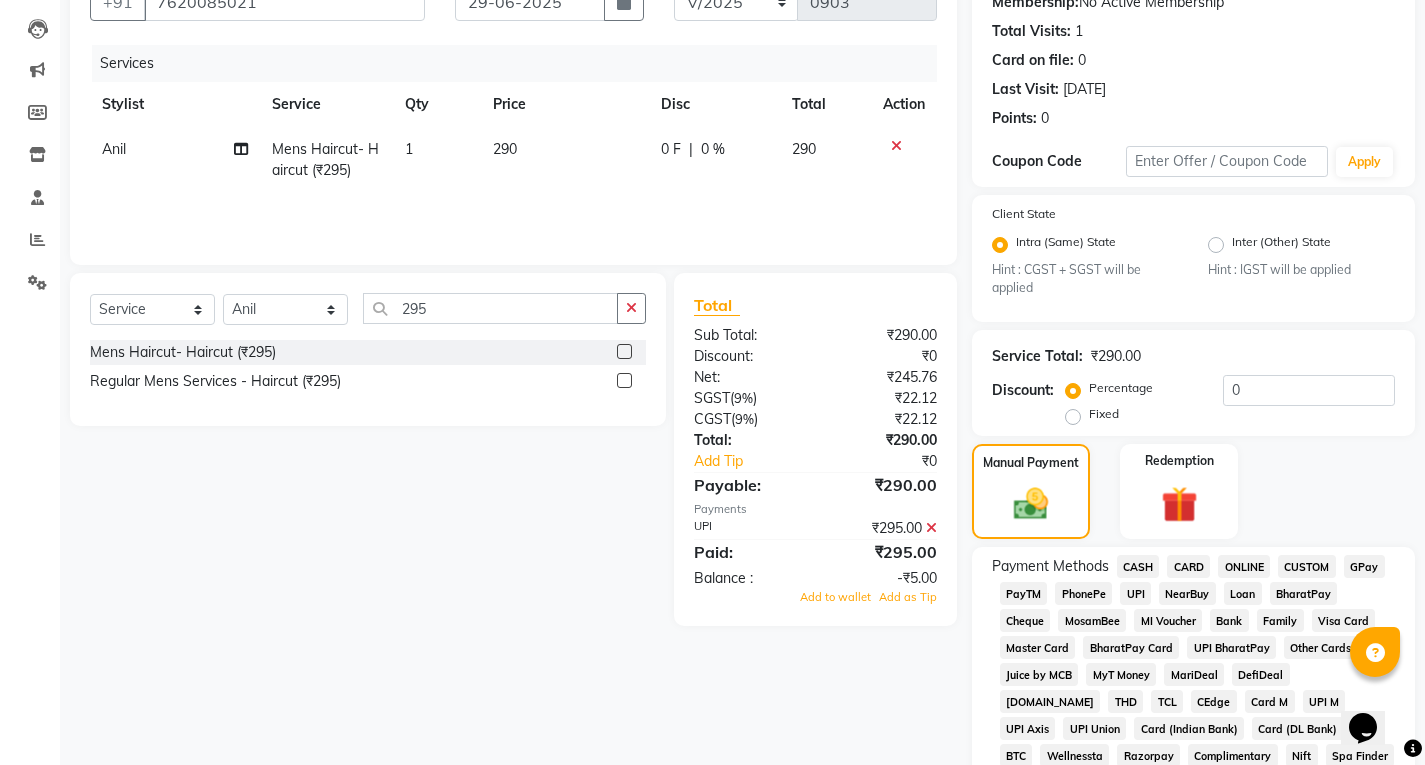 scroll, scrollTop: 500, scrollLeft: 0, axis: vertical 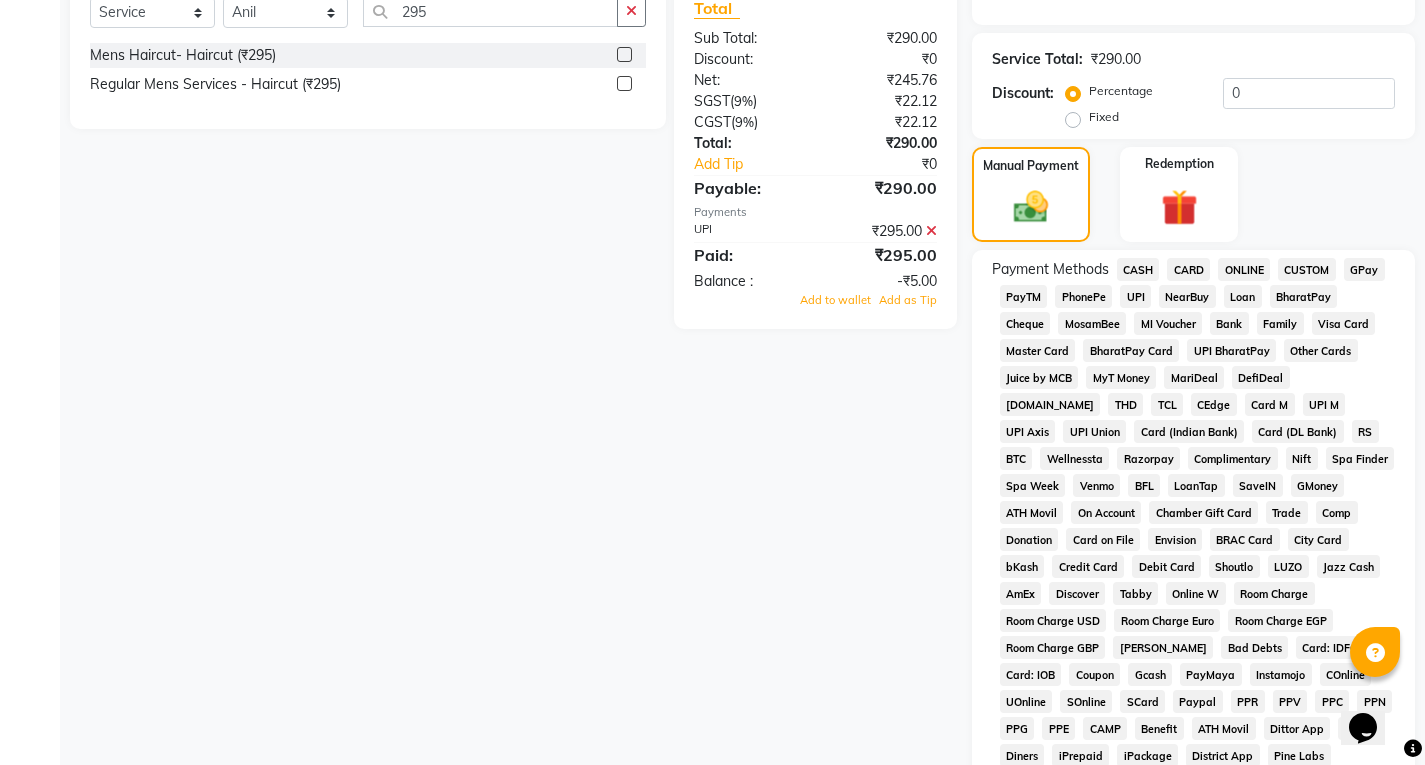 click on "UPI" 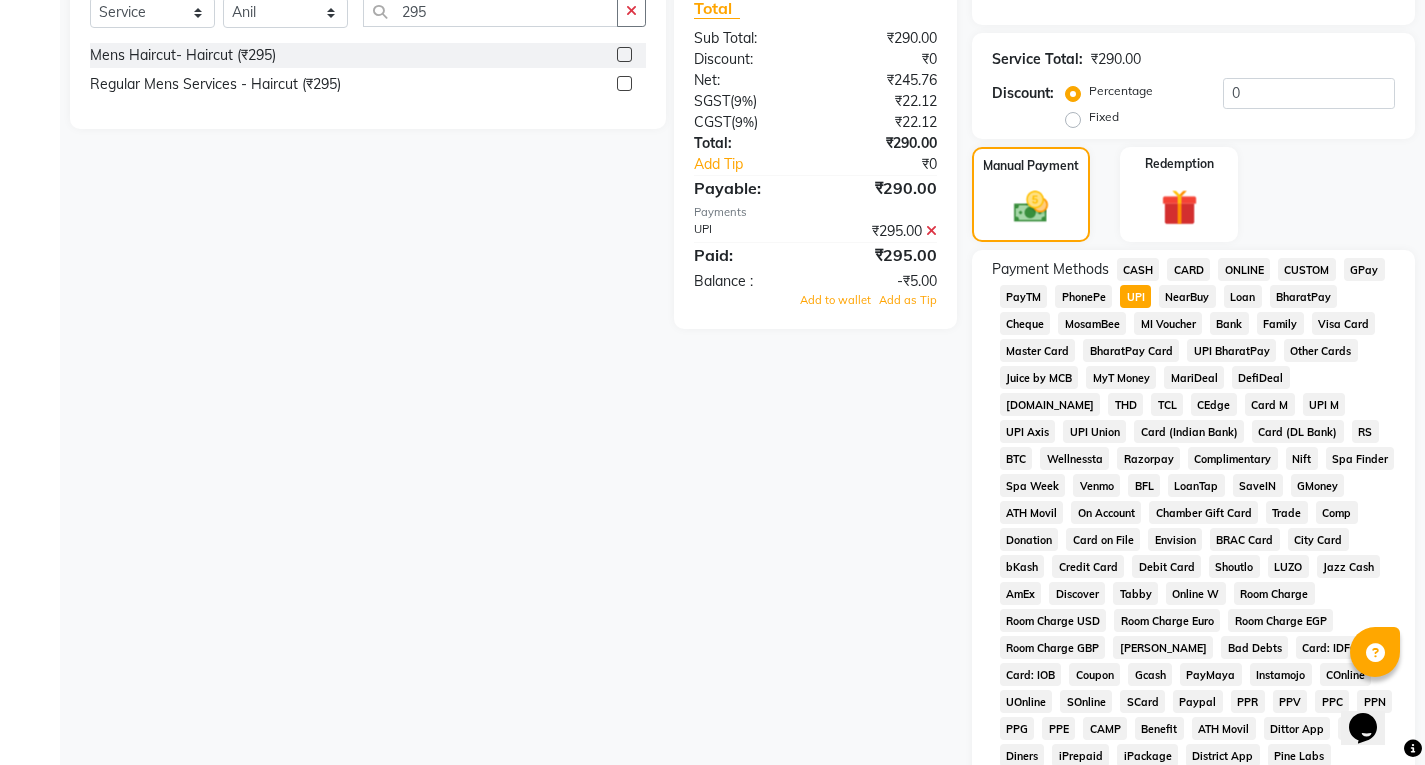 click 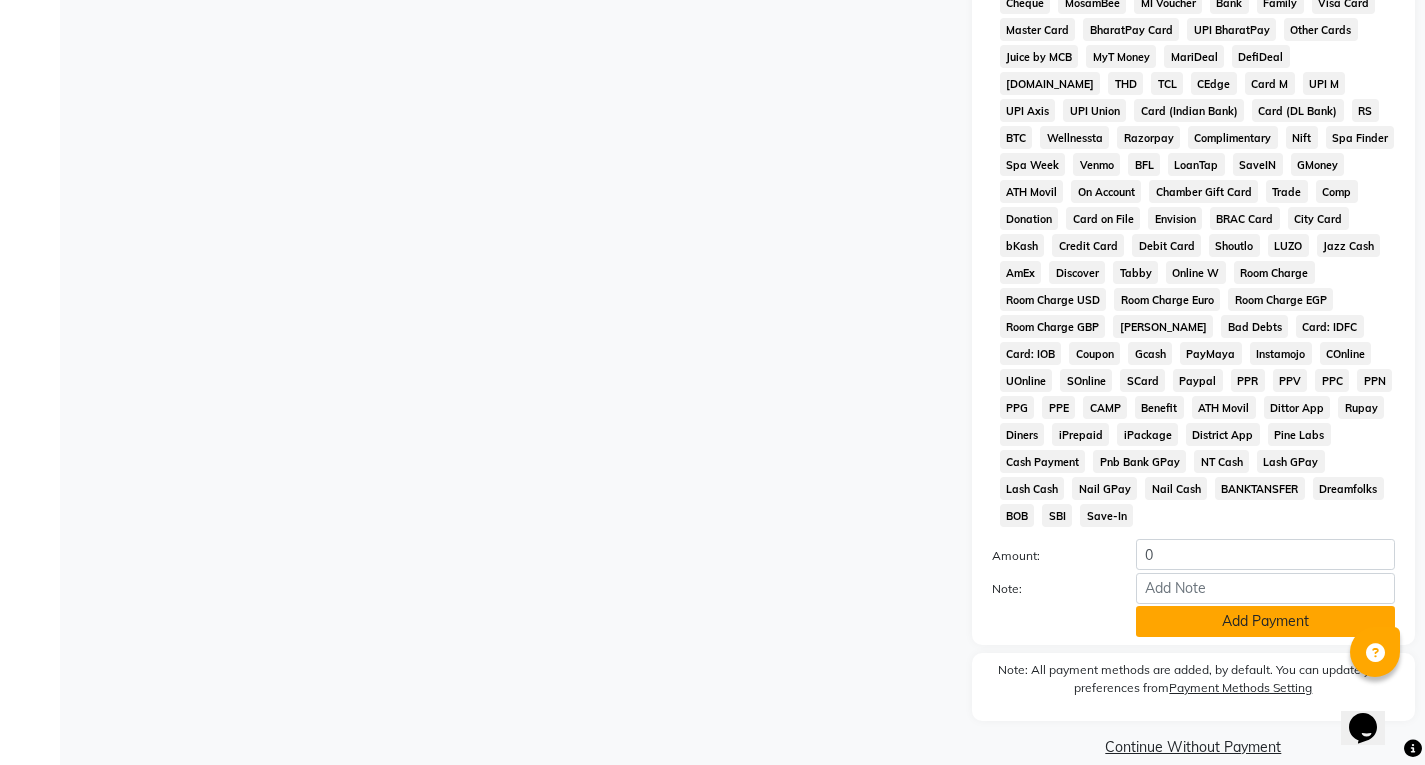 click on "Add Payment" 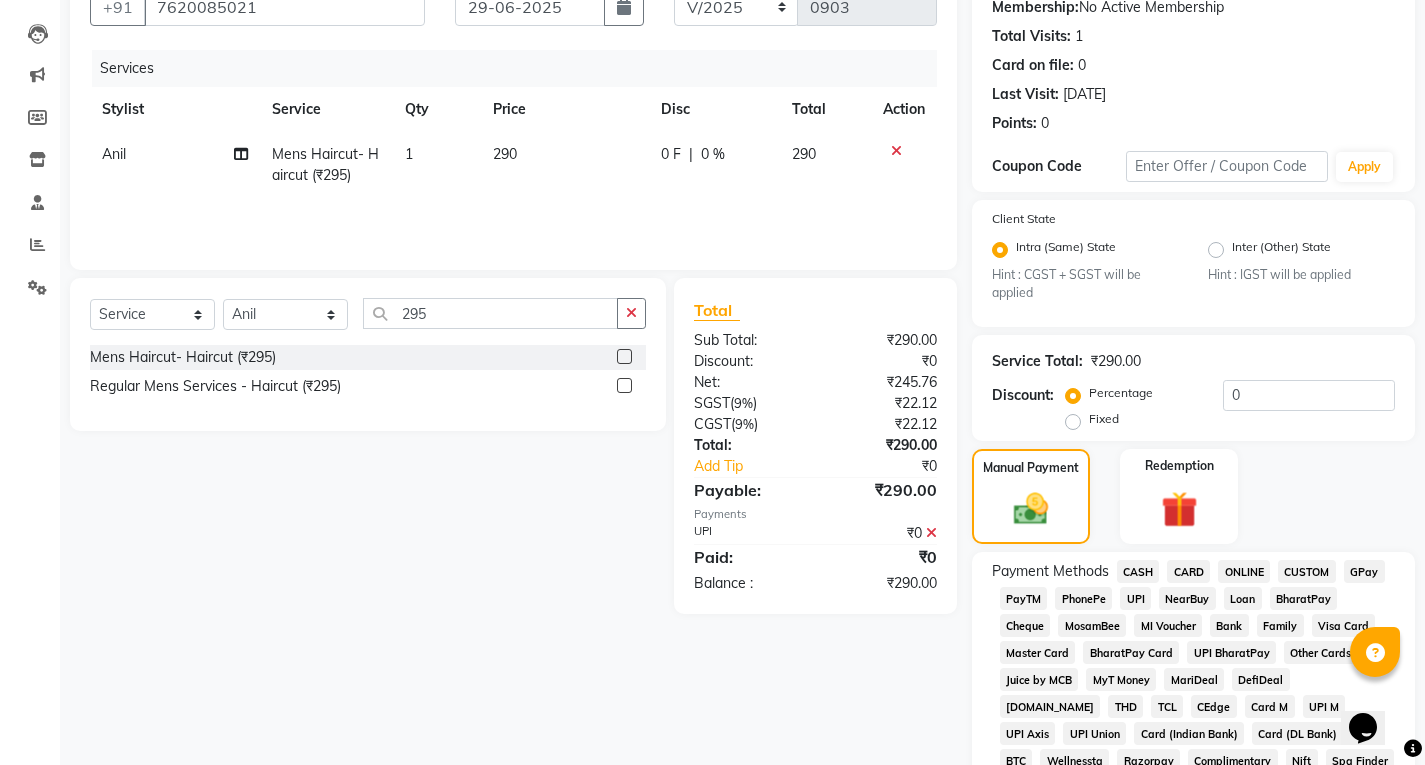 scroll, scrollTop: 200, scrollLeft: 0, axis: vertical 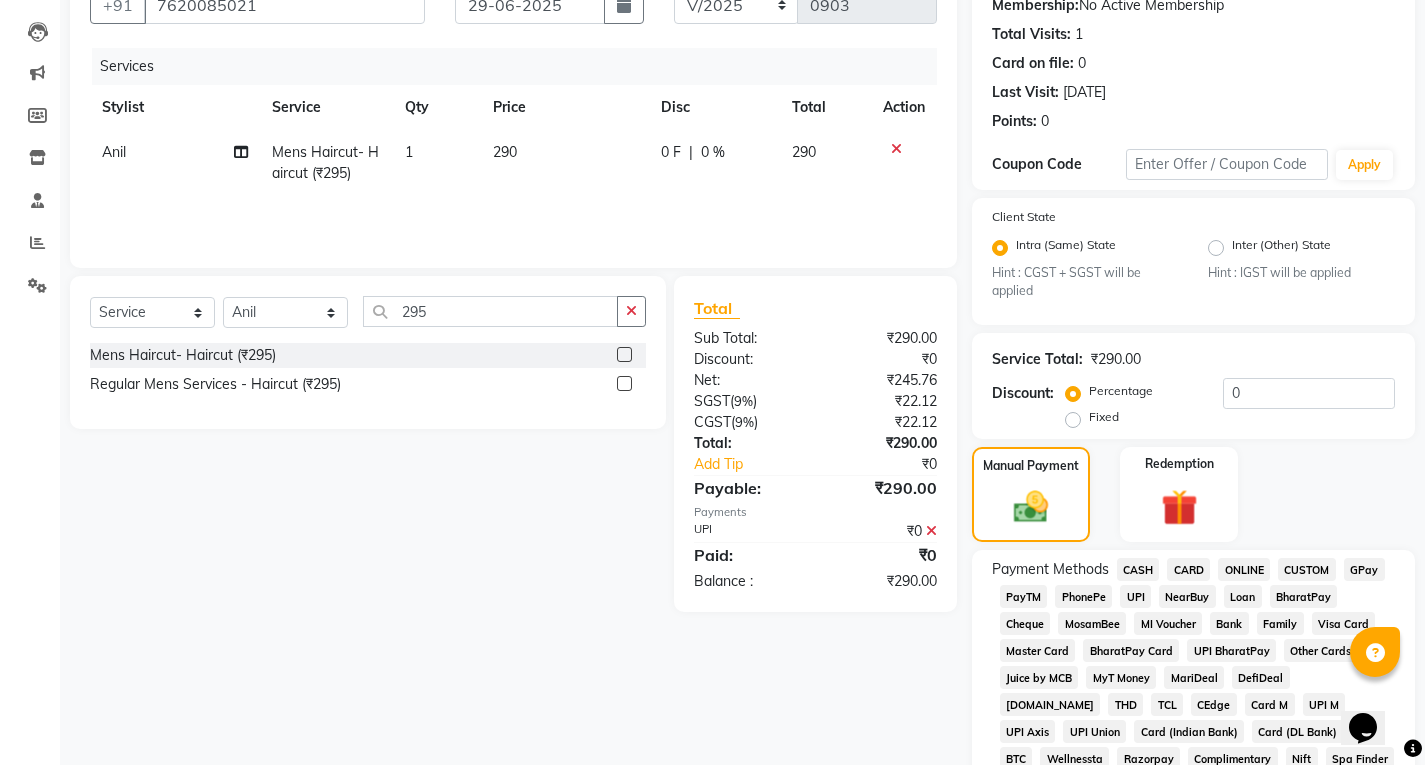 click 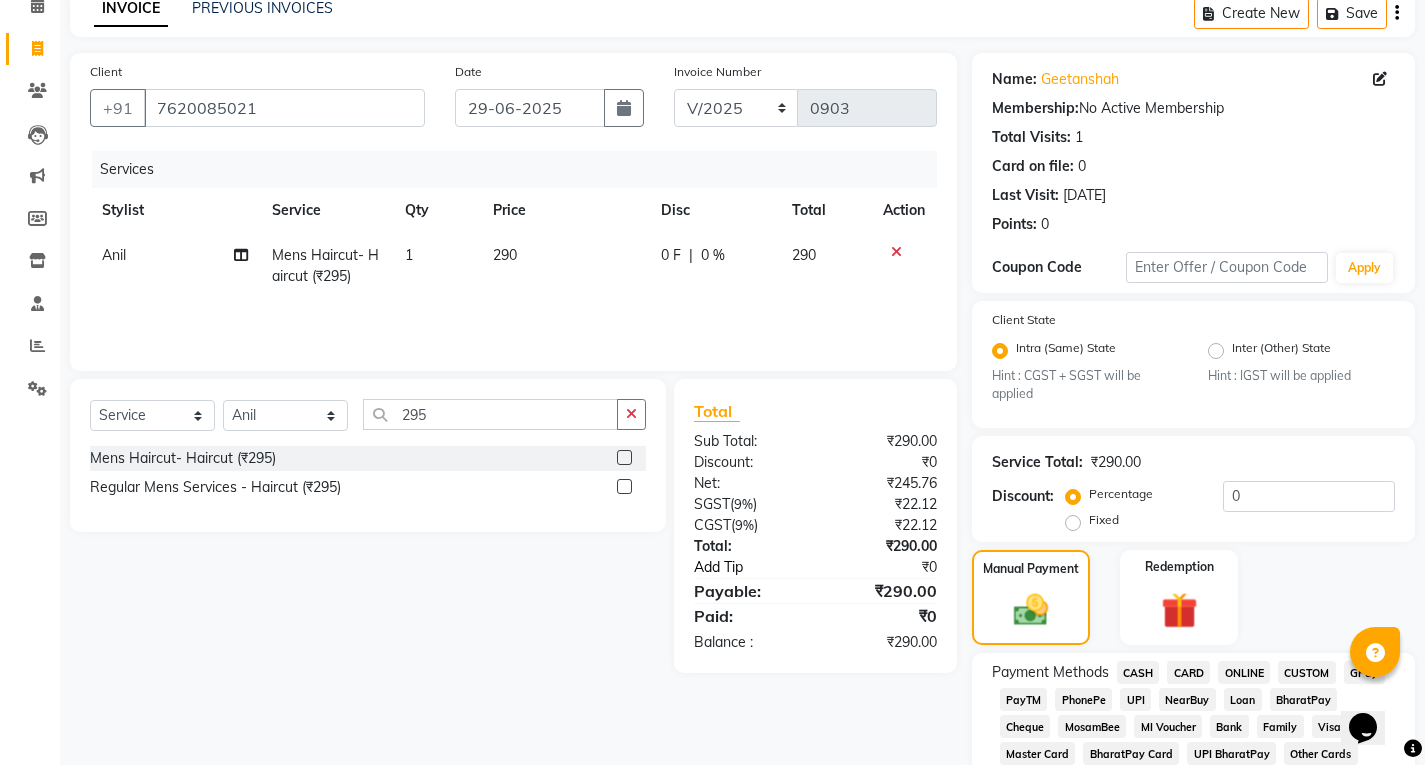 scroll, scrollTop: 0, scrollLeft: 0, axis: both 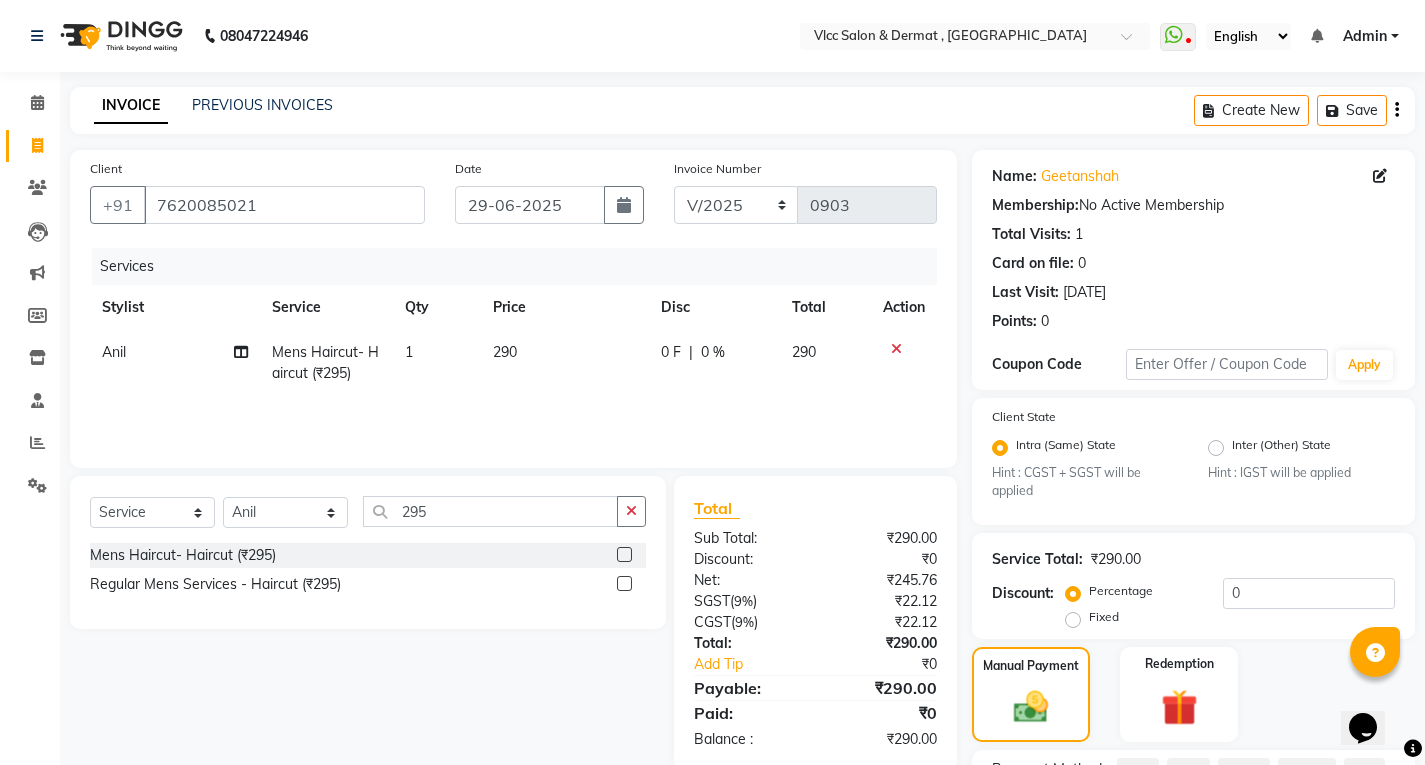 click on "290" 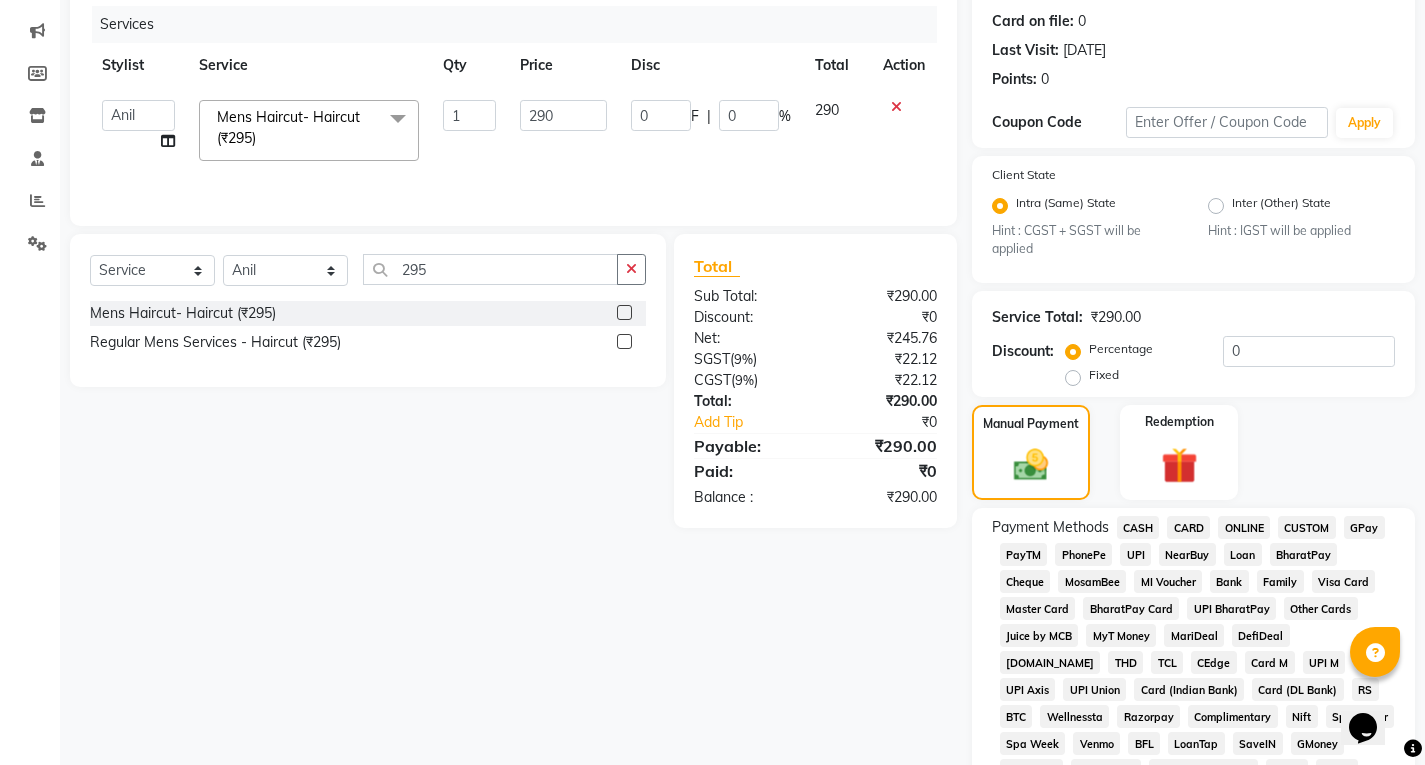 scroll, scrollTop: 300, scrollLeft: 0, axis: vertical 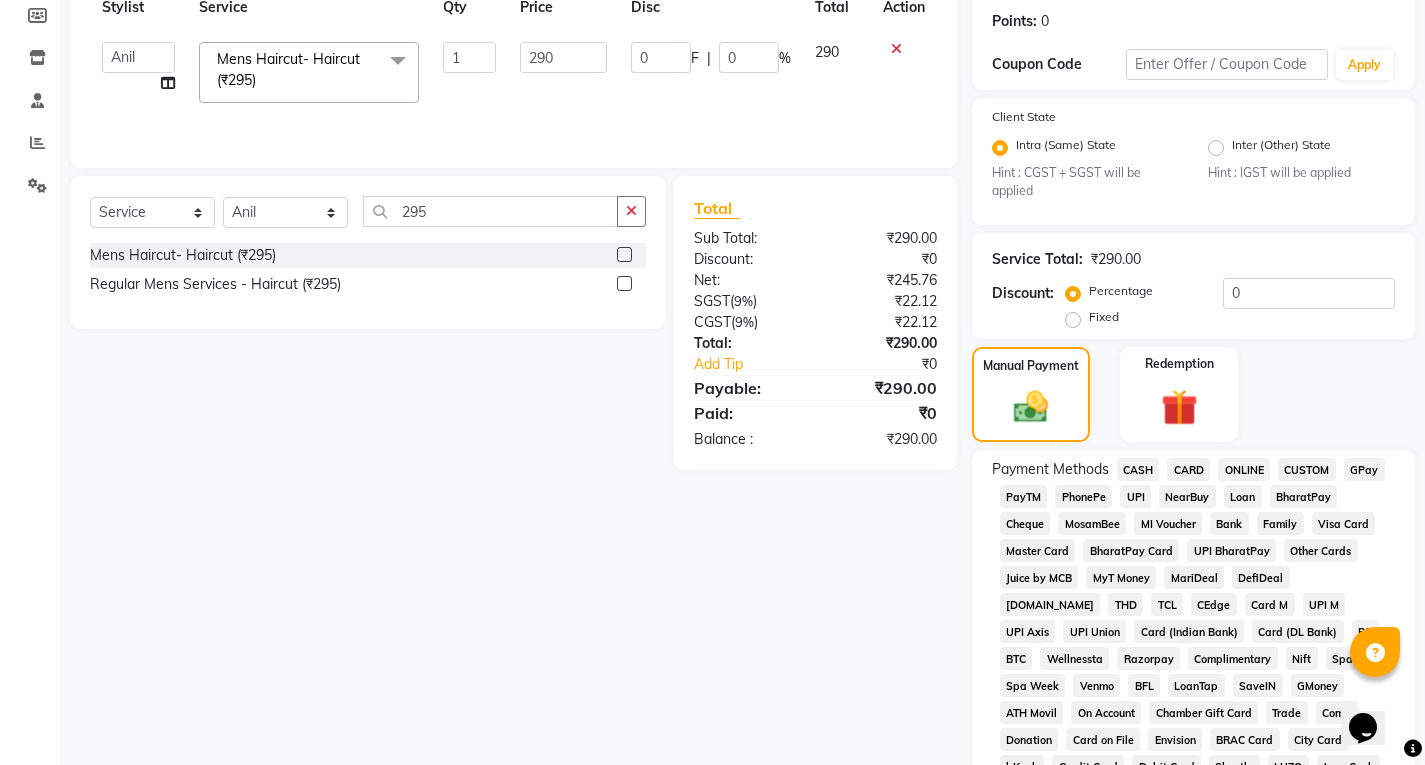 click on "₹290.00" 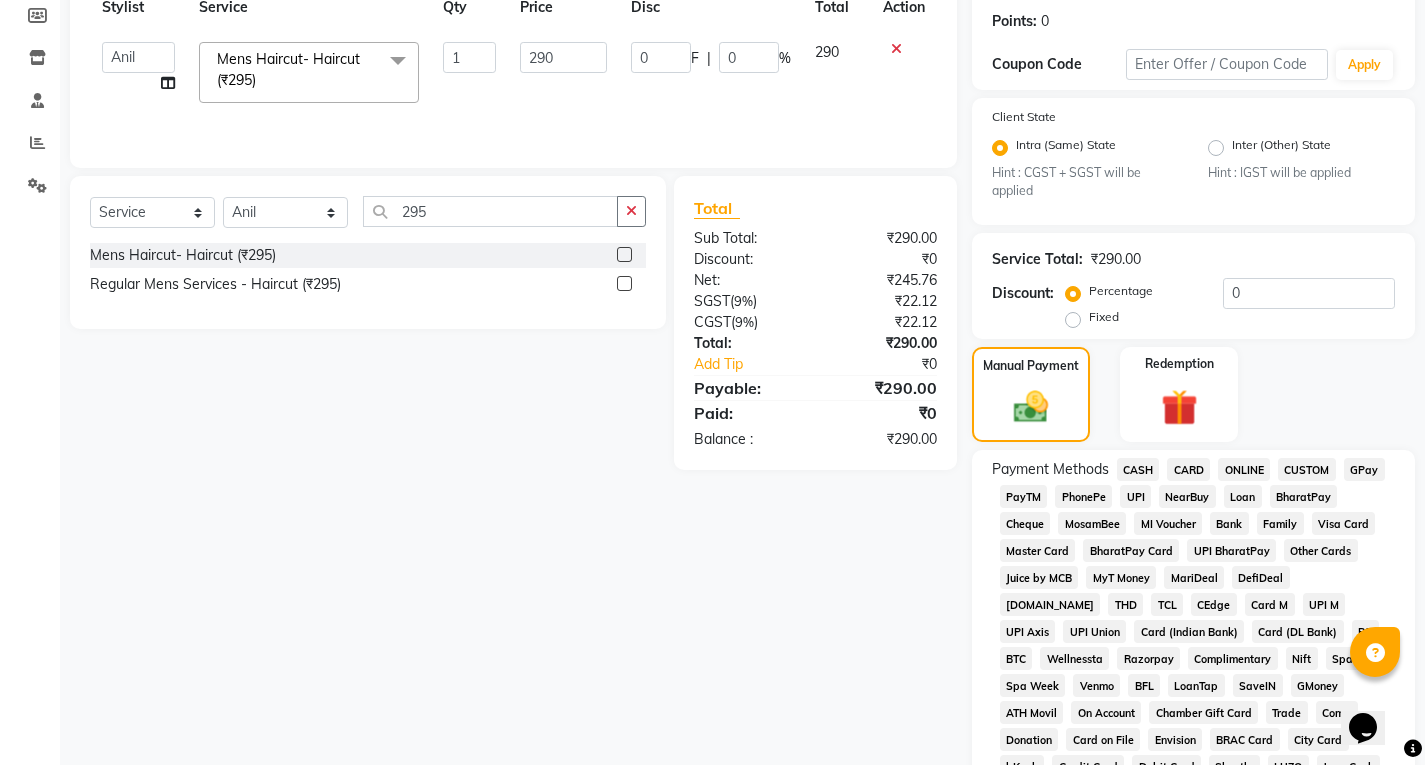 scroll, scrollTop: 0, scrollLeft: 0, axis: both 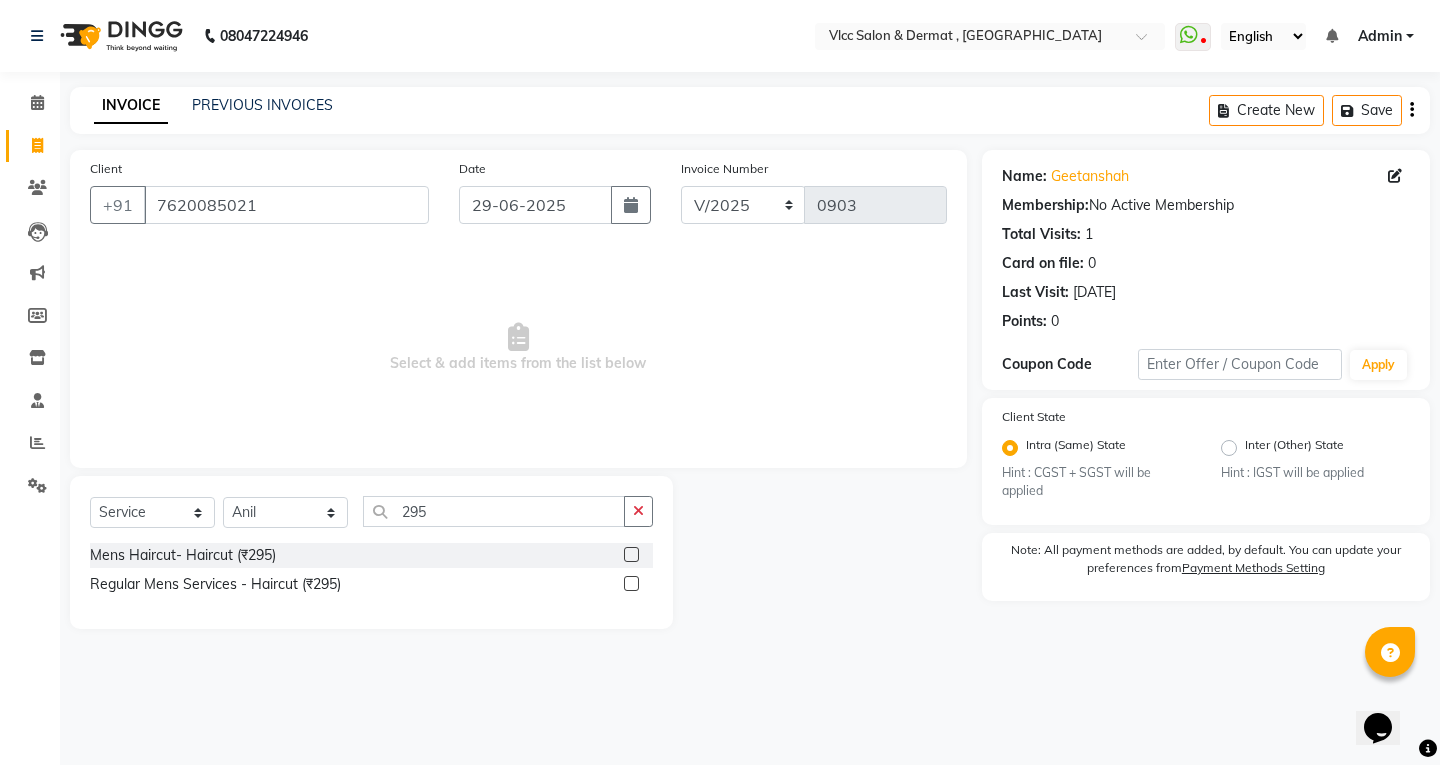 click 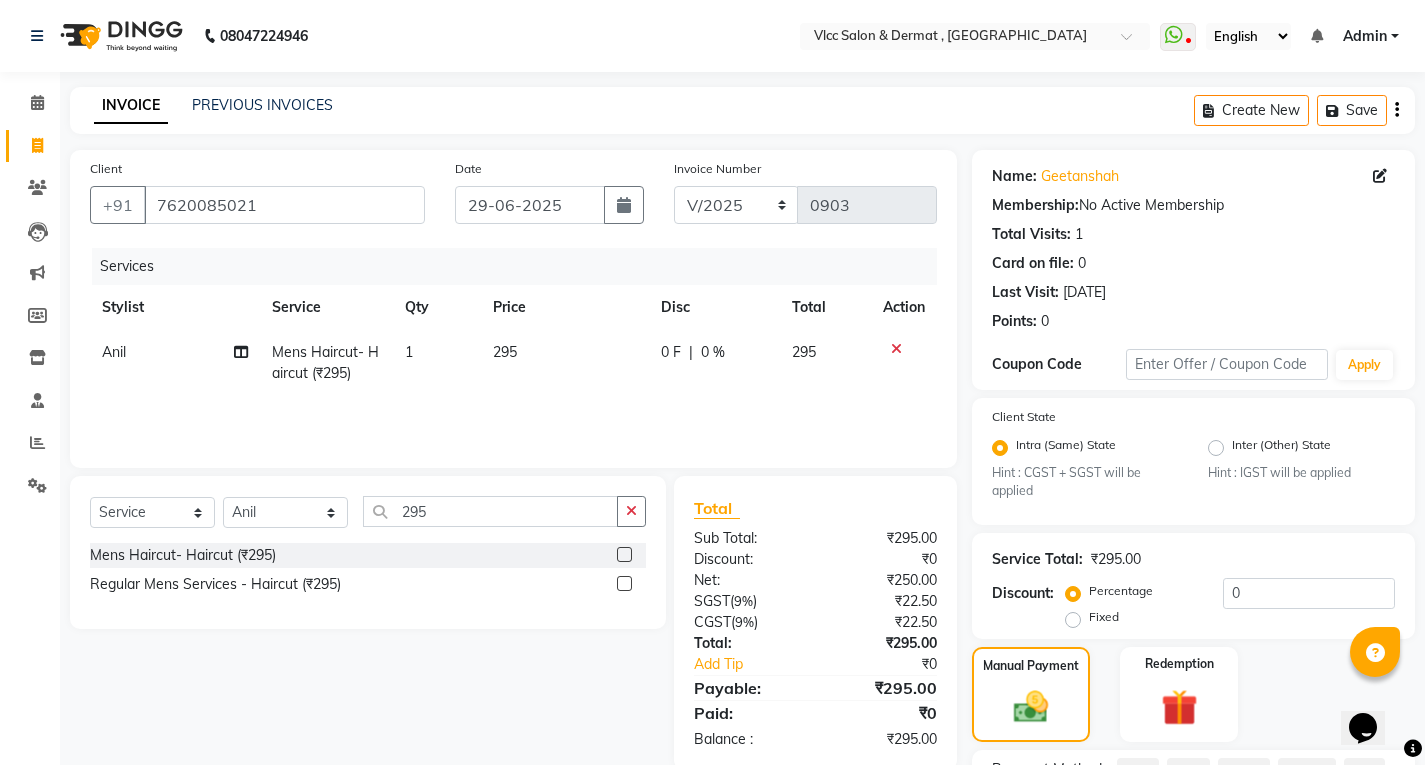 click on "295" 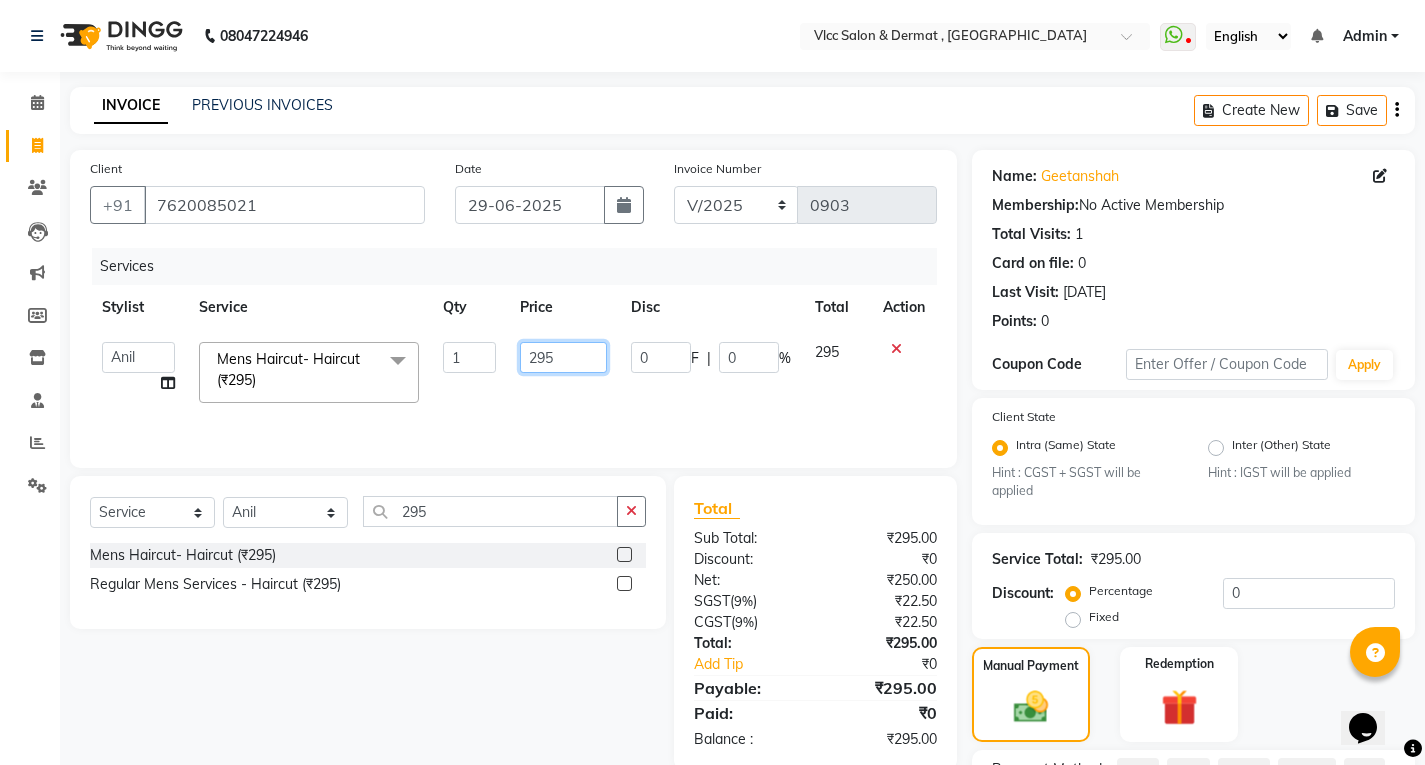 click on "295" 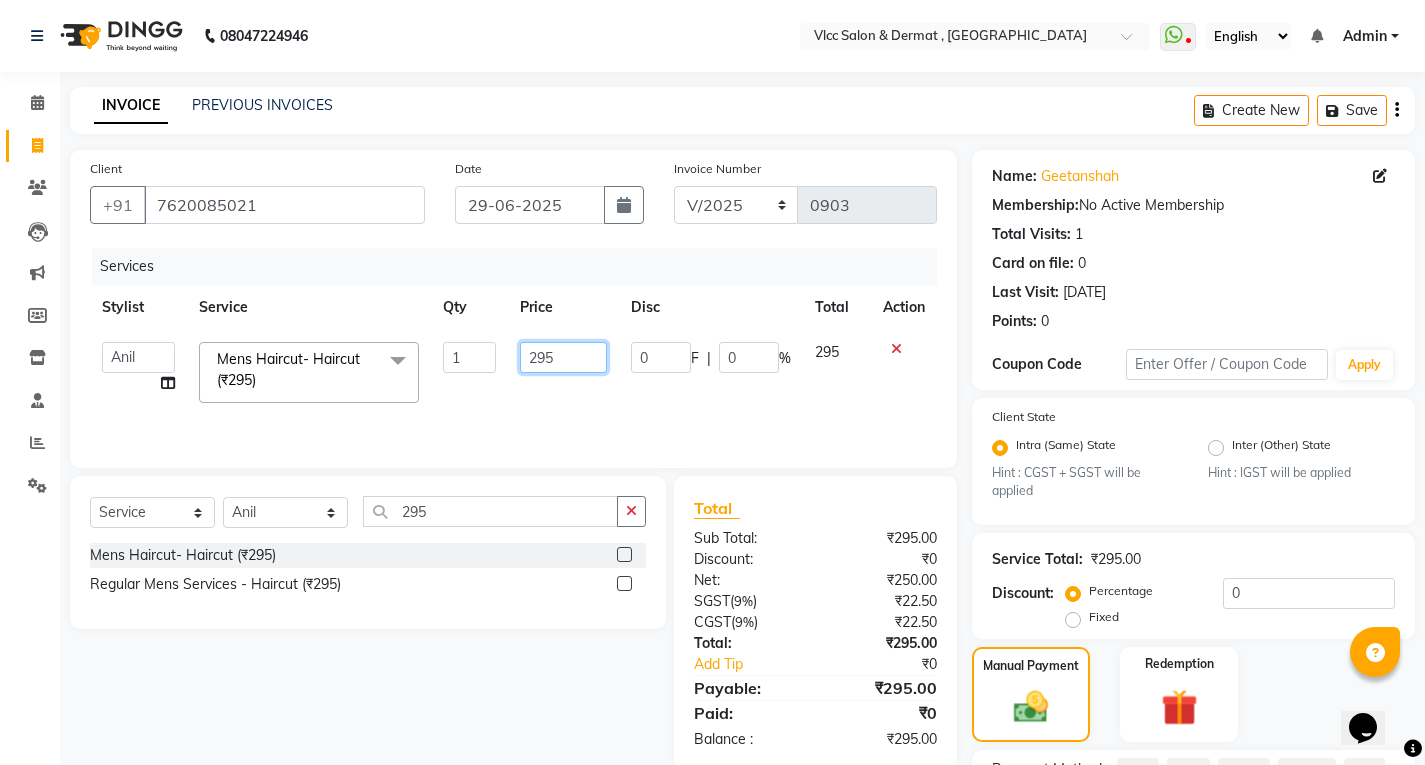 drag, startPoint x: 556, startPoint y: 351, endPoint x: 565, endPoint y: 358, distance: 11.401754 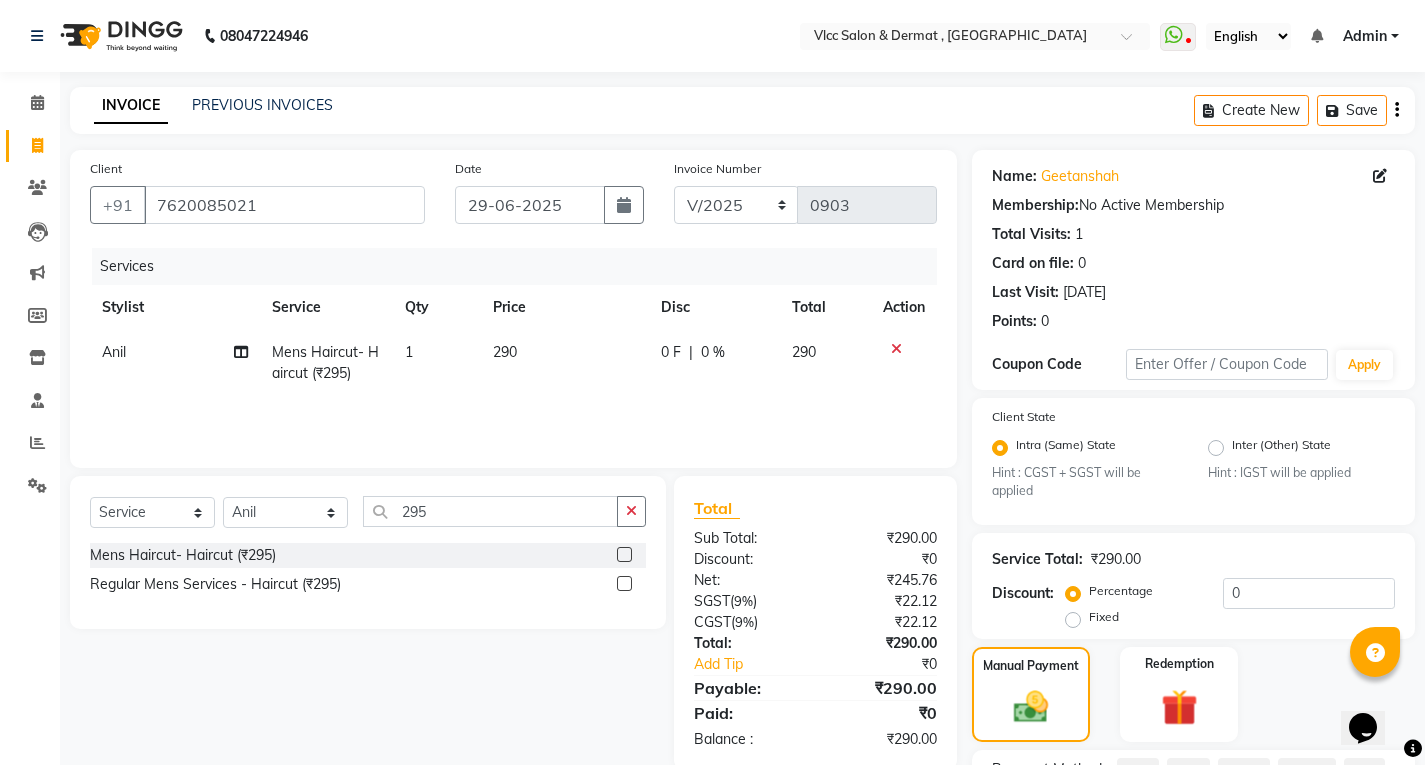 click on "Services Stylist Service Qty Price Disc Total Action Anil Mens Haircut- Haircut (₹295) 1 290 0 F | 0 % 290" 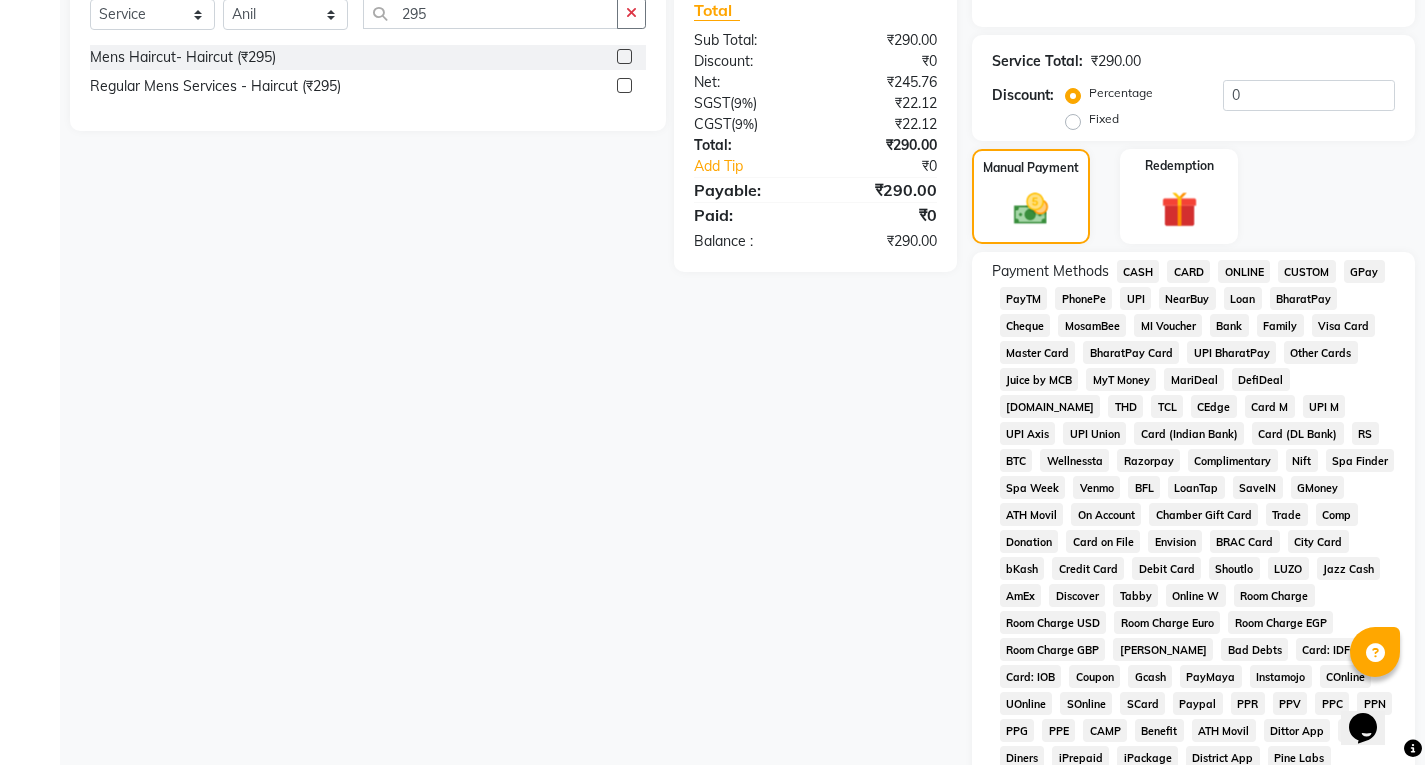scroll, scrollTop: 500, scrollLeft: 0, axis: vertical 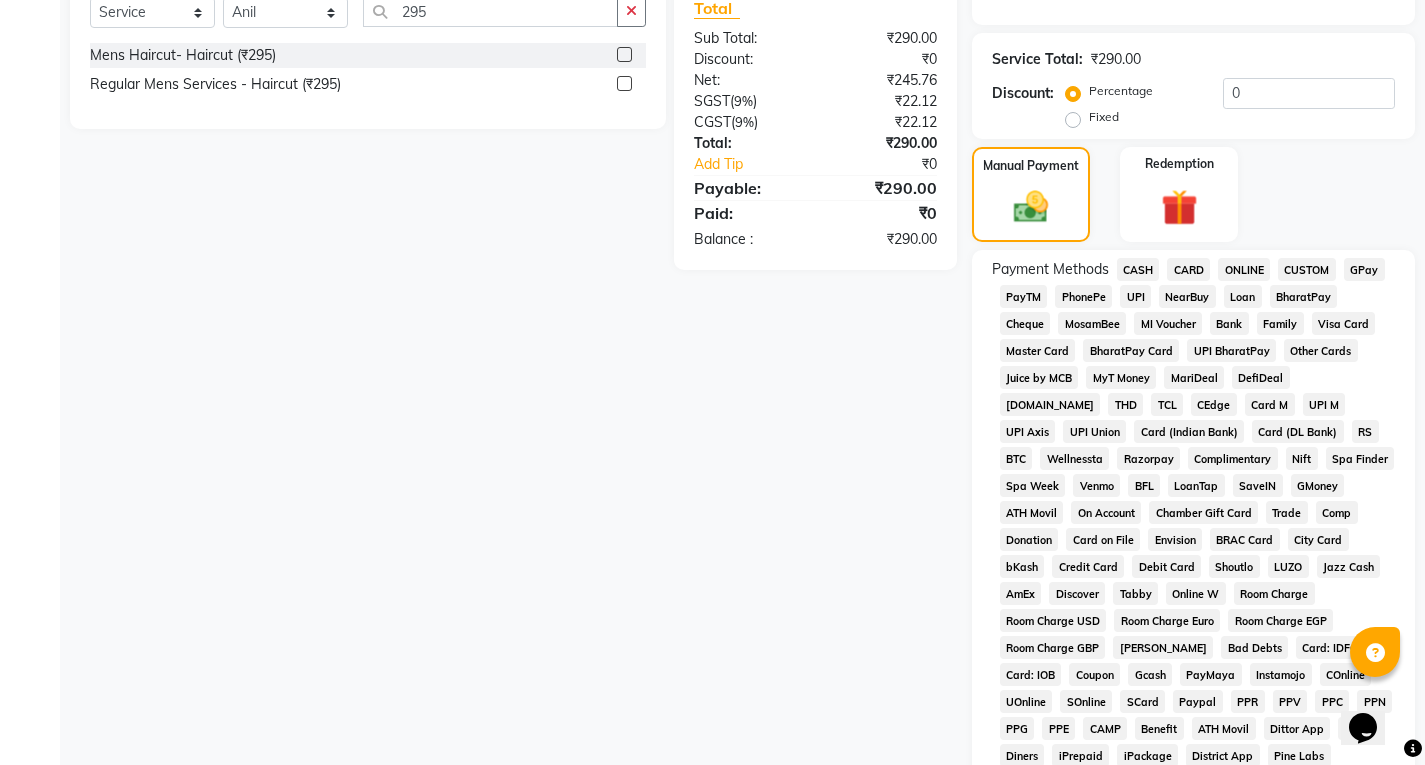 click on "PhonePe" 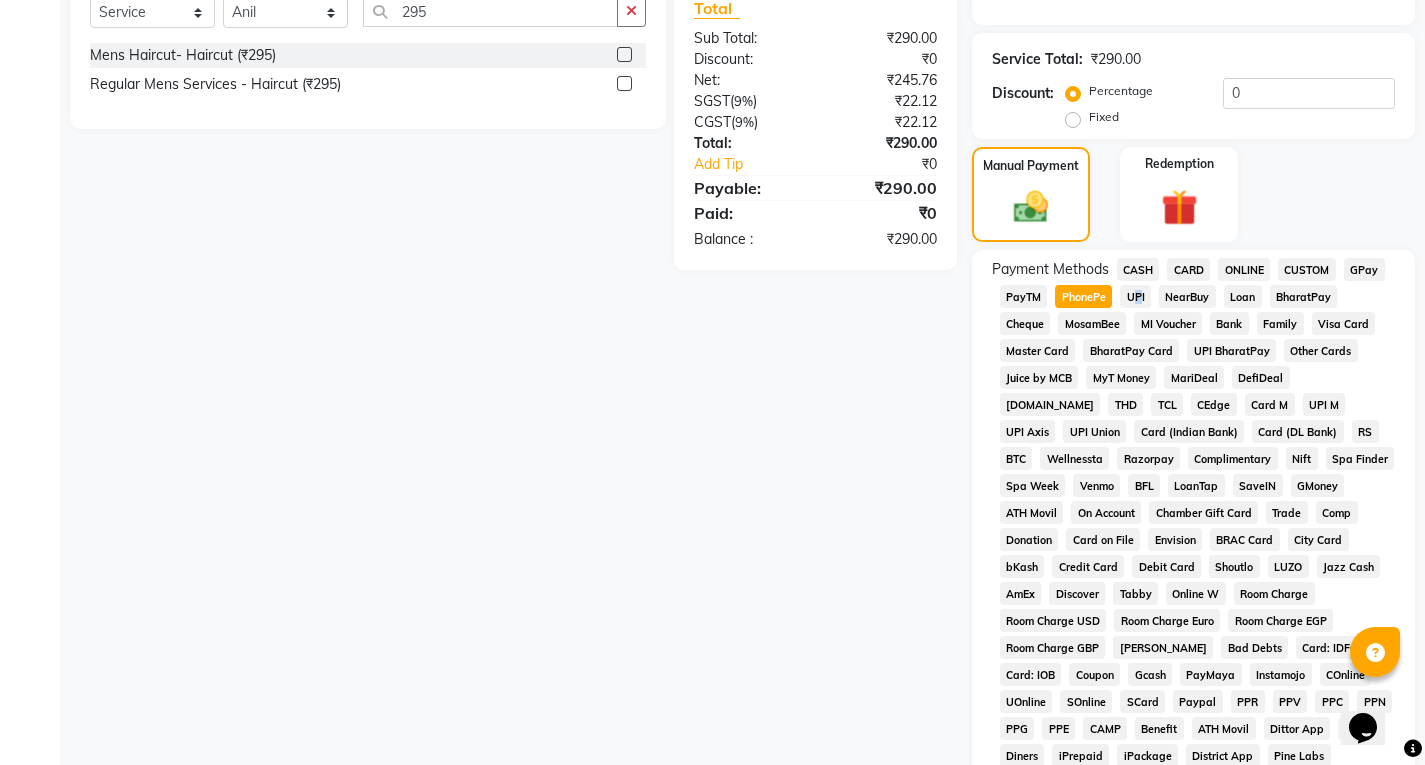 click on "UPI" 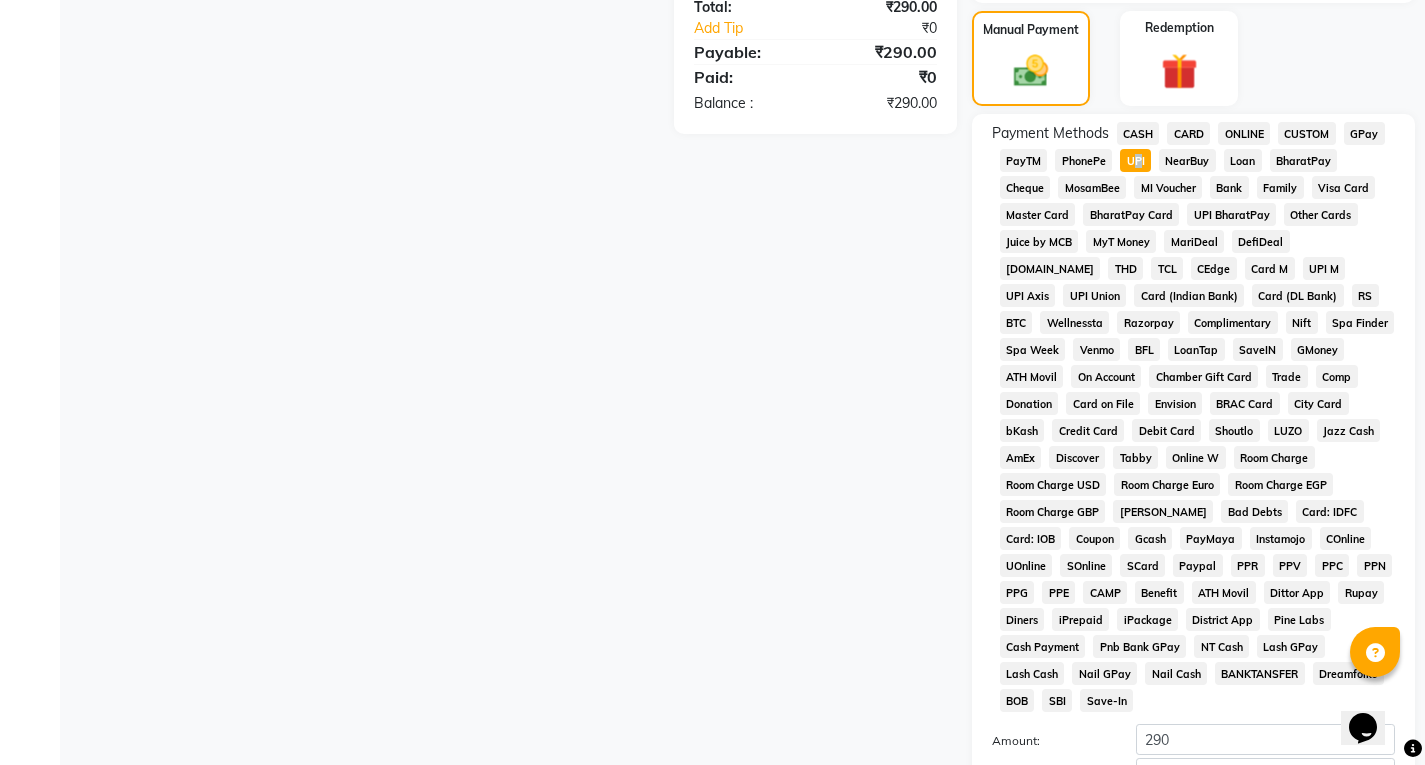 scroll, scrollTop: 821, scrollLeft: 0, axis: vertical 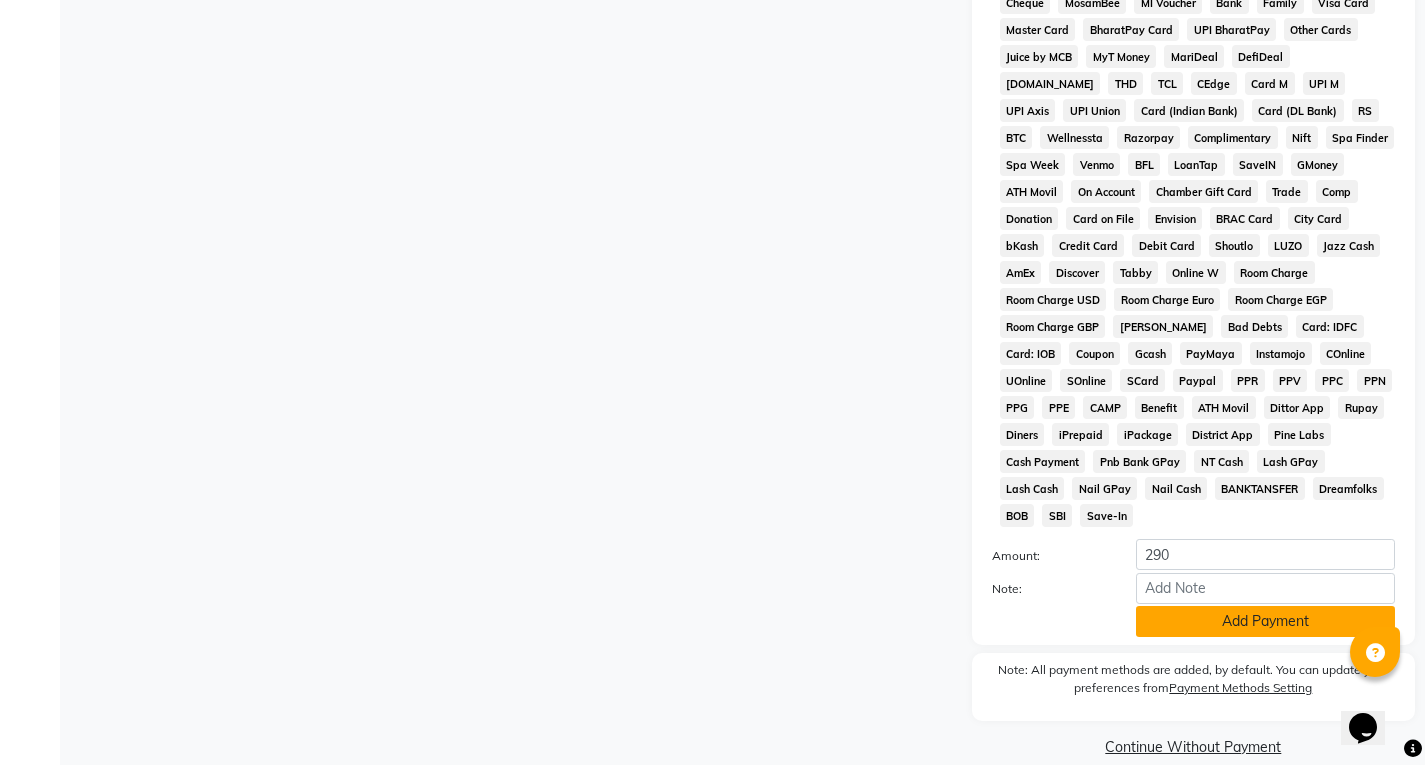 click on "Add Payment" 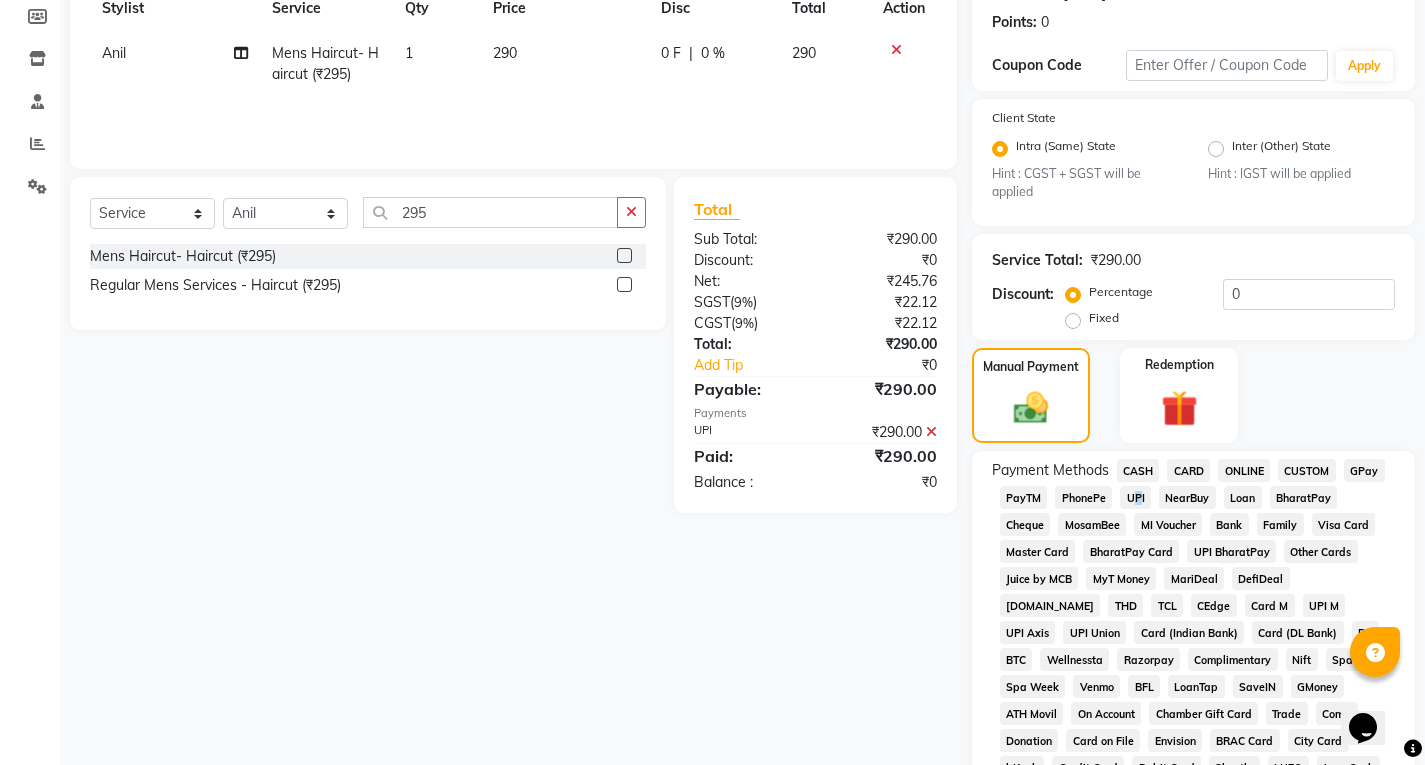 scroll, scrollTop: 0, scrollLeft: 0, axis: both 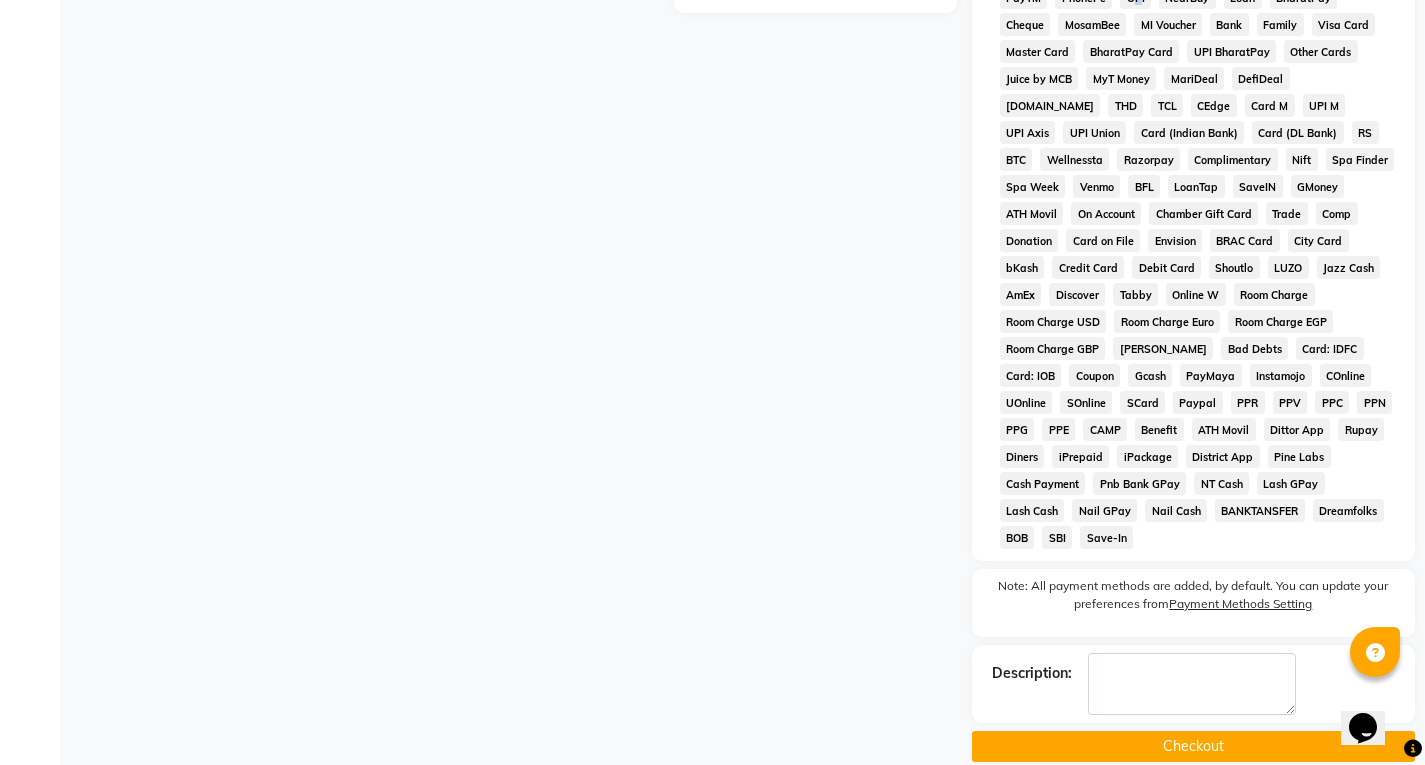 click on "Checkout" 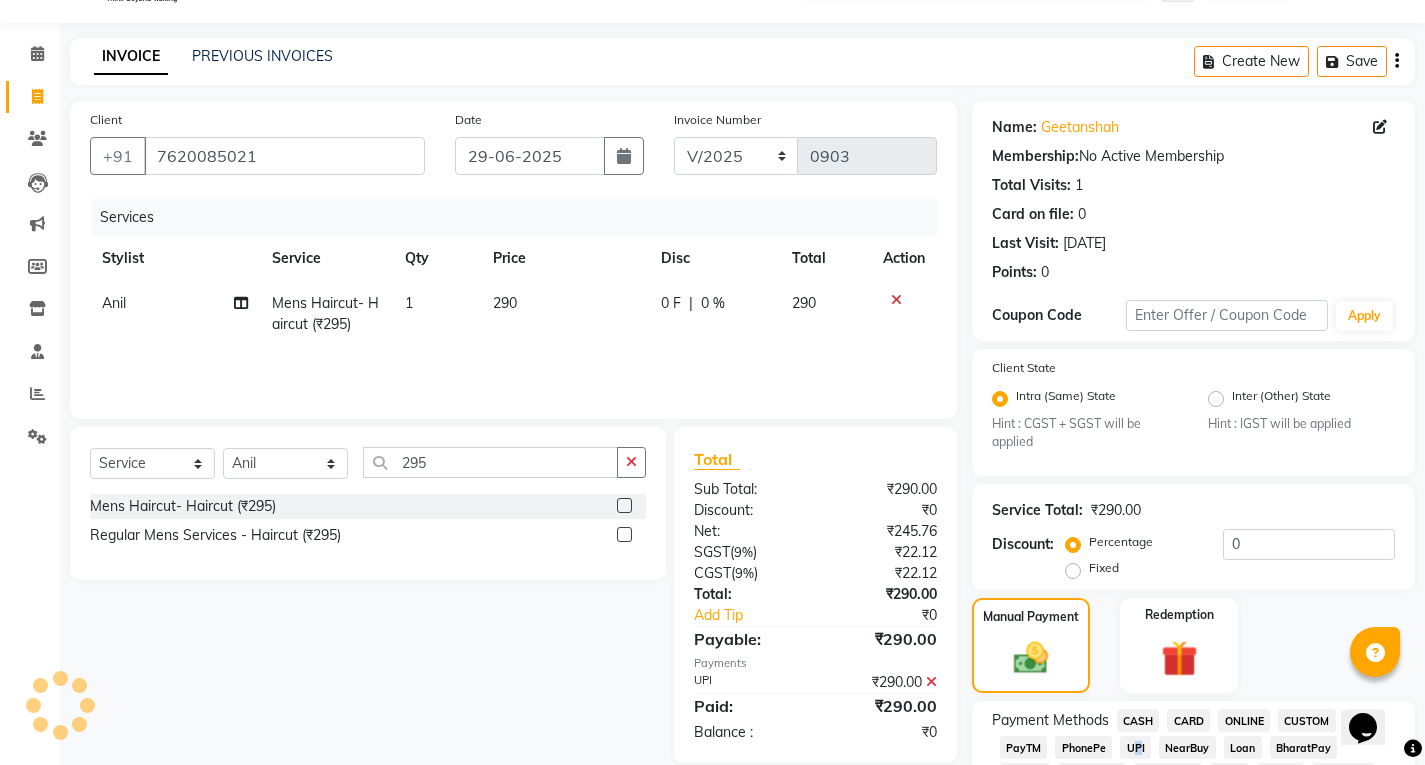 scroll, scrollTop: 0, scrollLeft: 0, axis: both 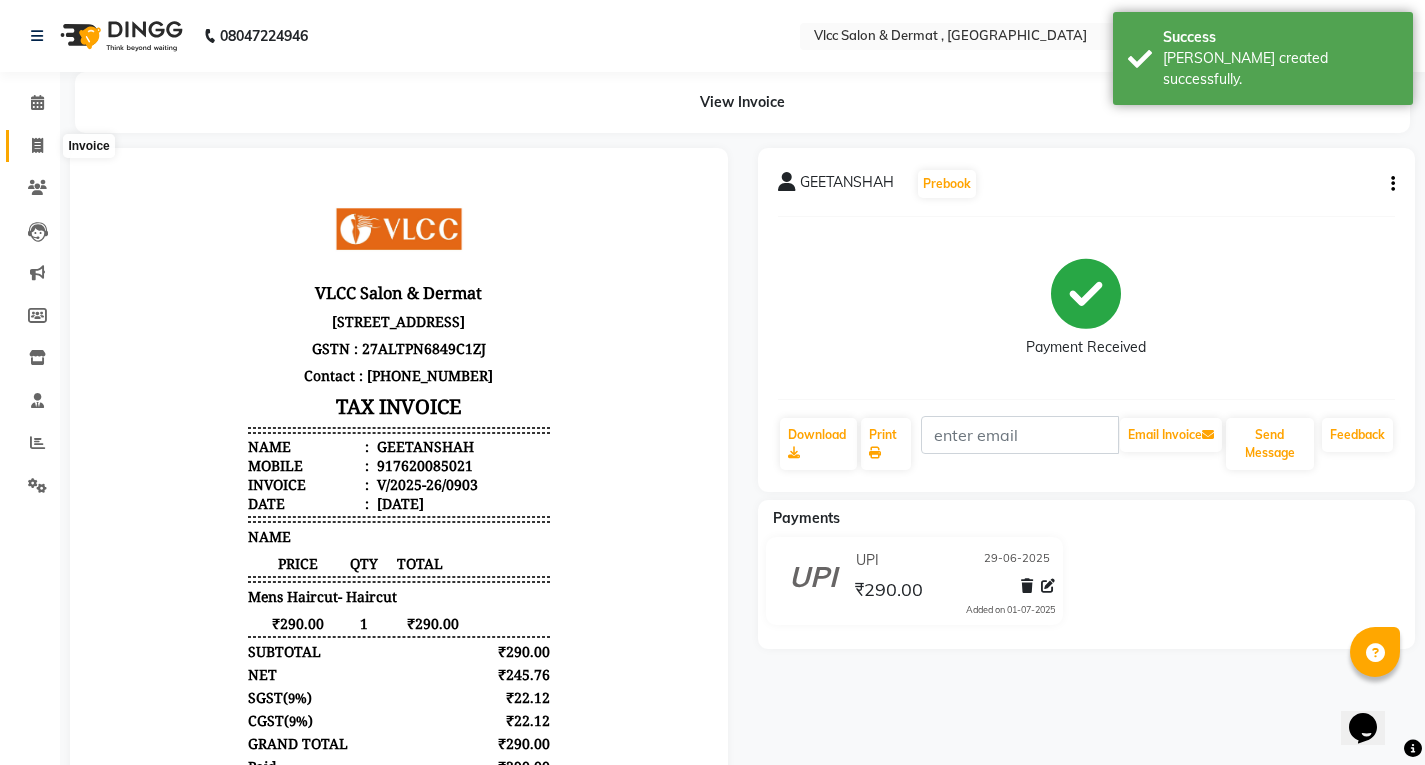 click 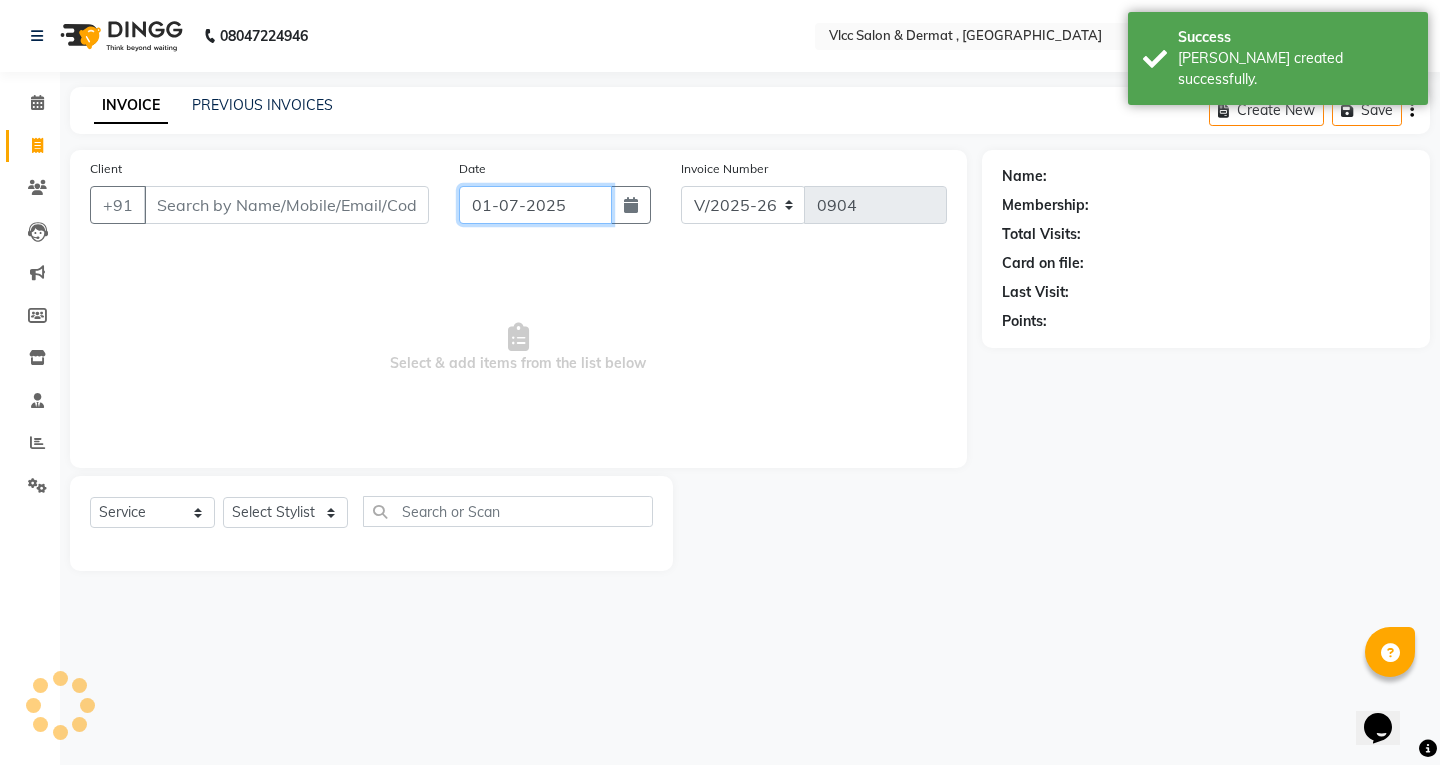 click on "01-07-2025" 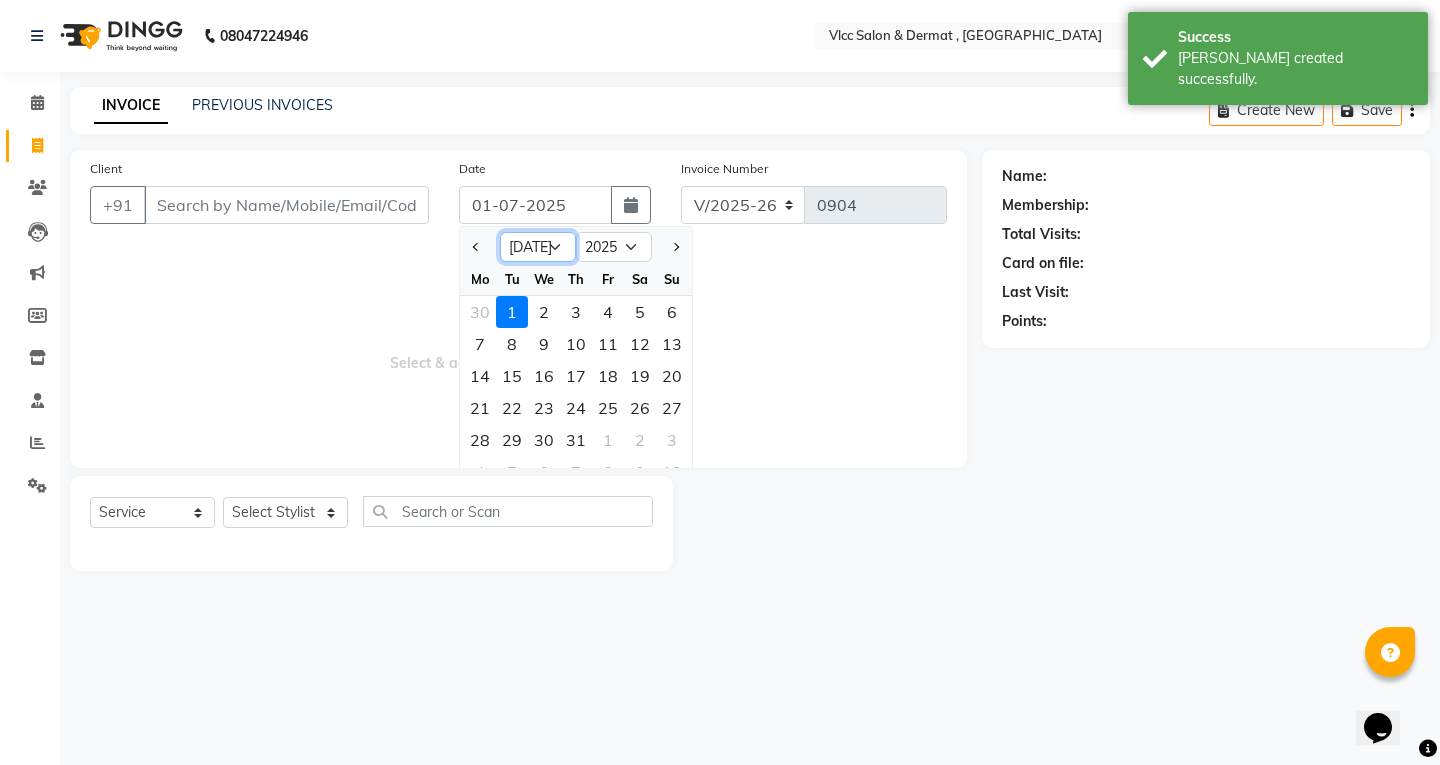 click on "Jan Feb Mar Apr May Jun [DATE] Aug Sep Oct Nov Dec" 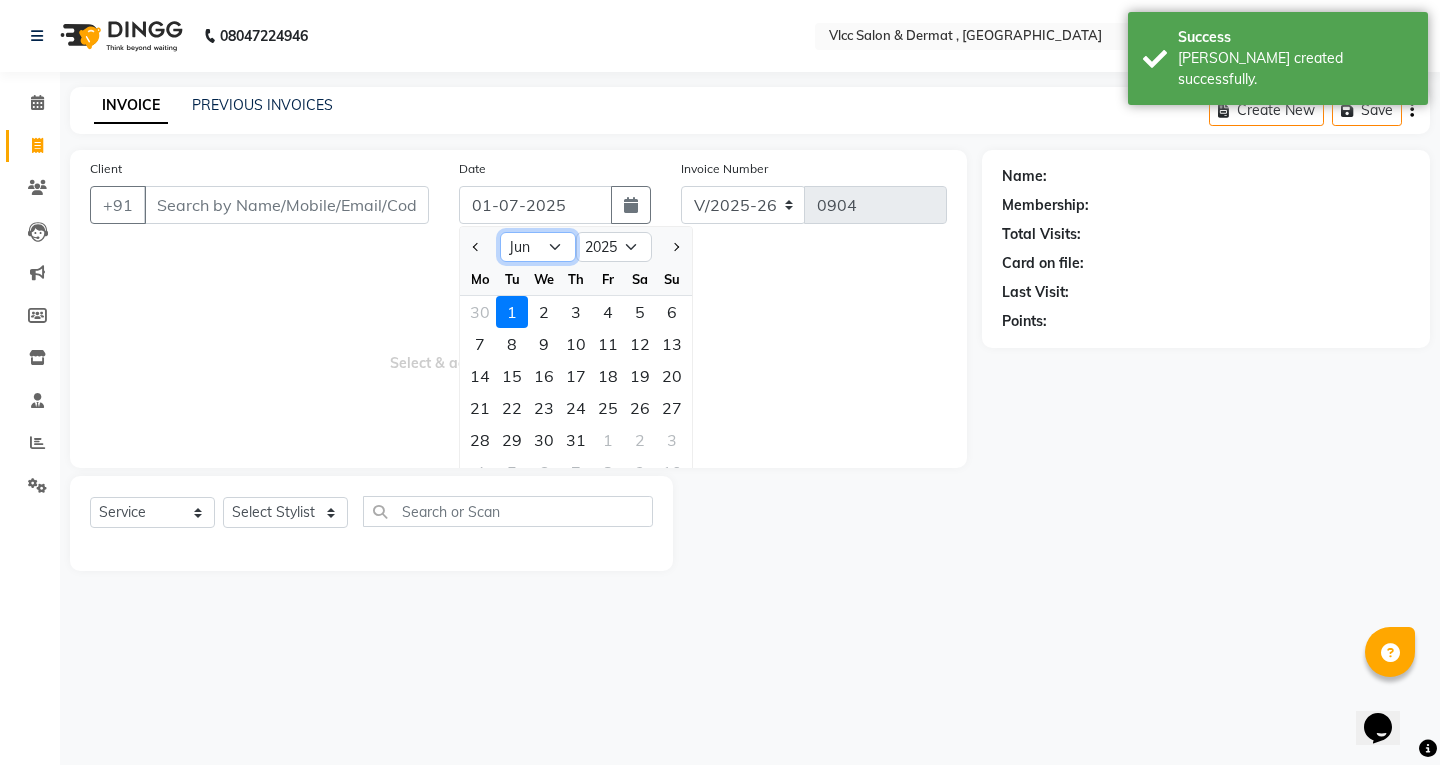 click on "Jan Feb Mar Apr May Jun [DATE] Aug Sep Oct Nov Dec" 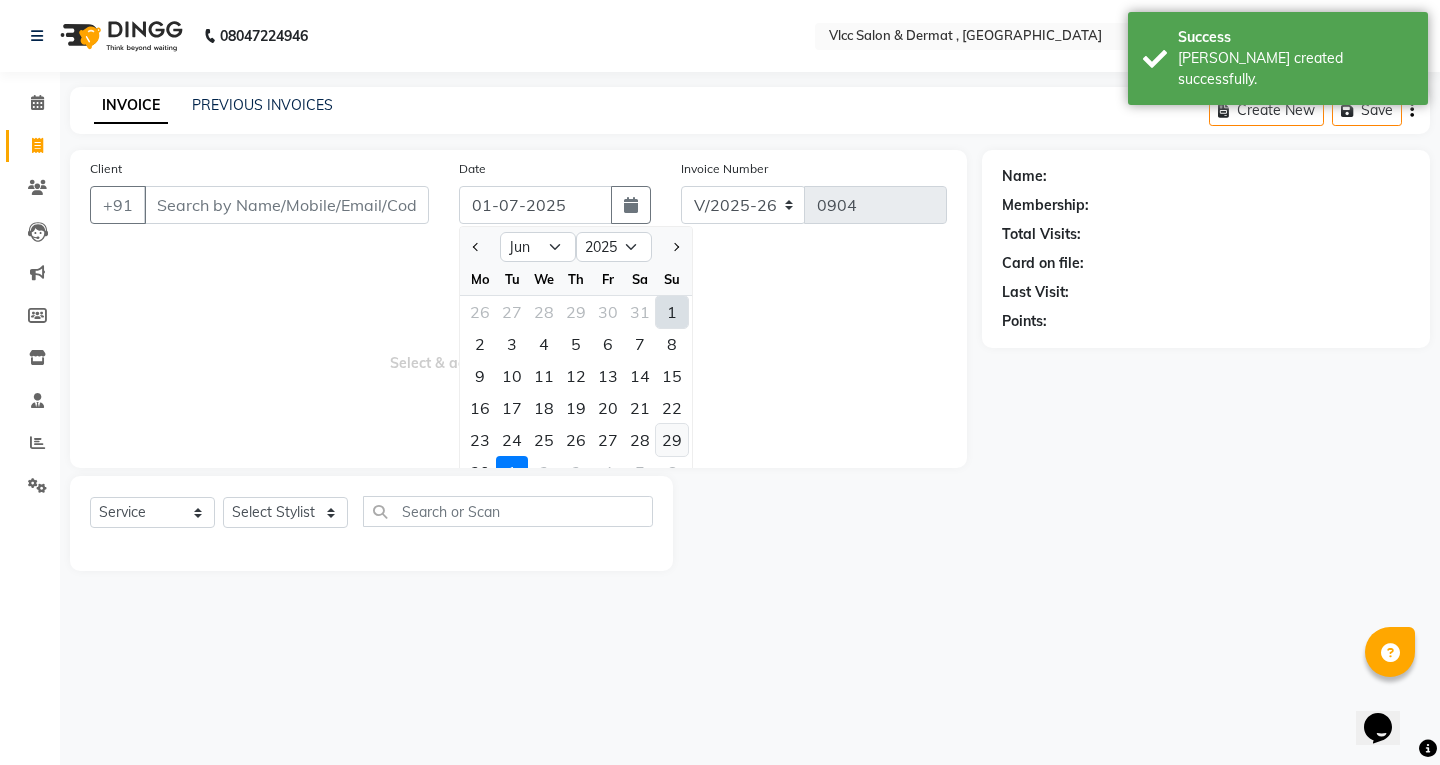 click on "29" 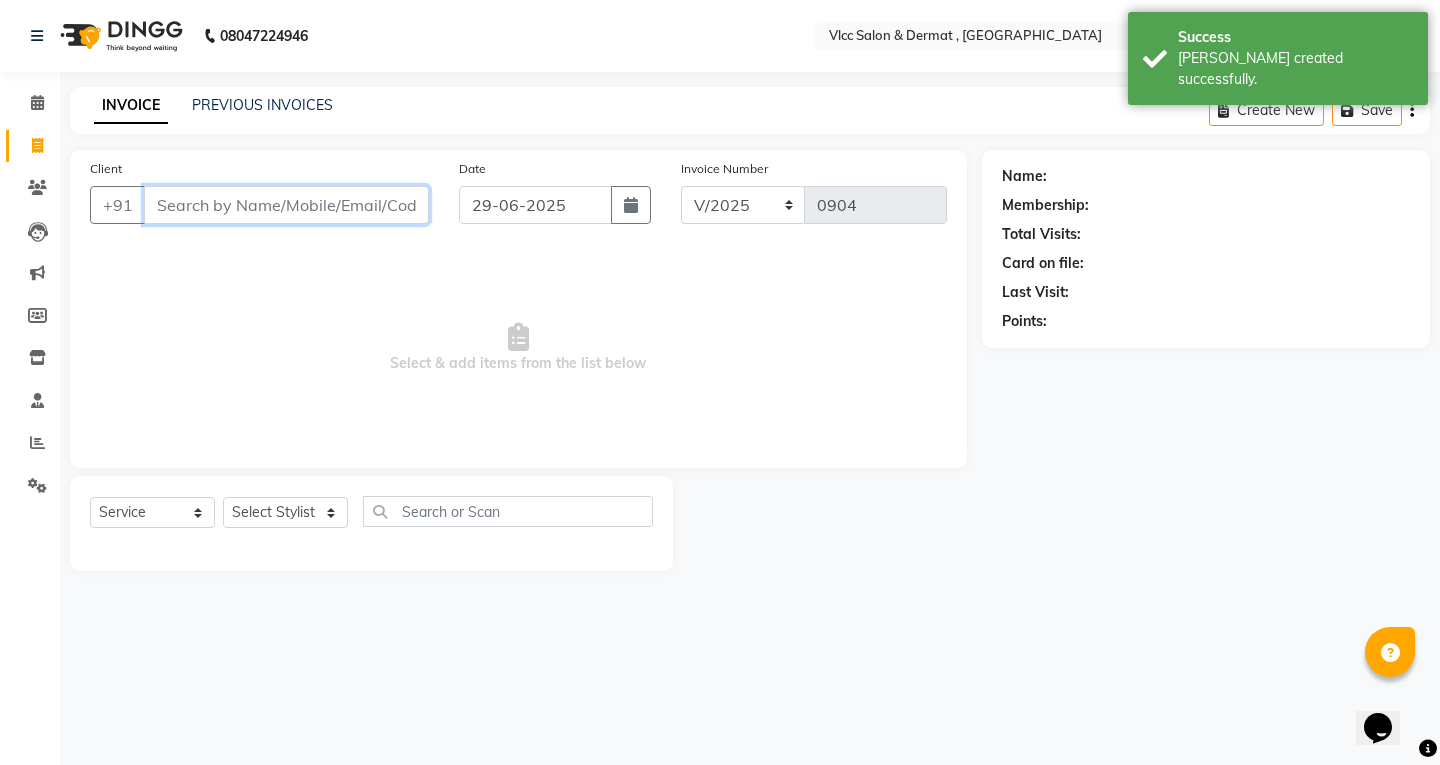 click on "Client" at bounding box center [286, 205] 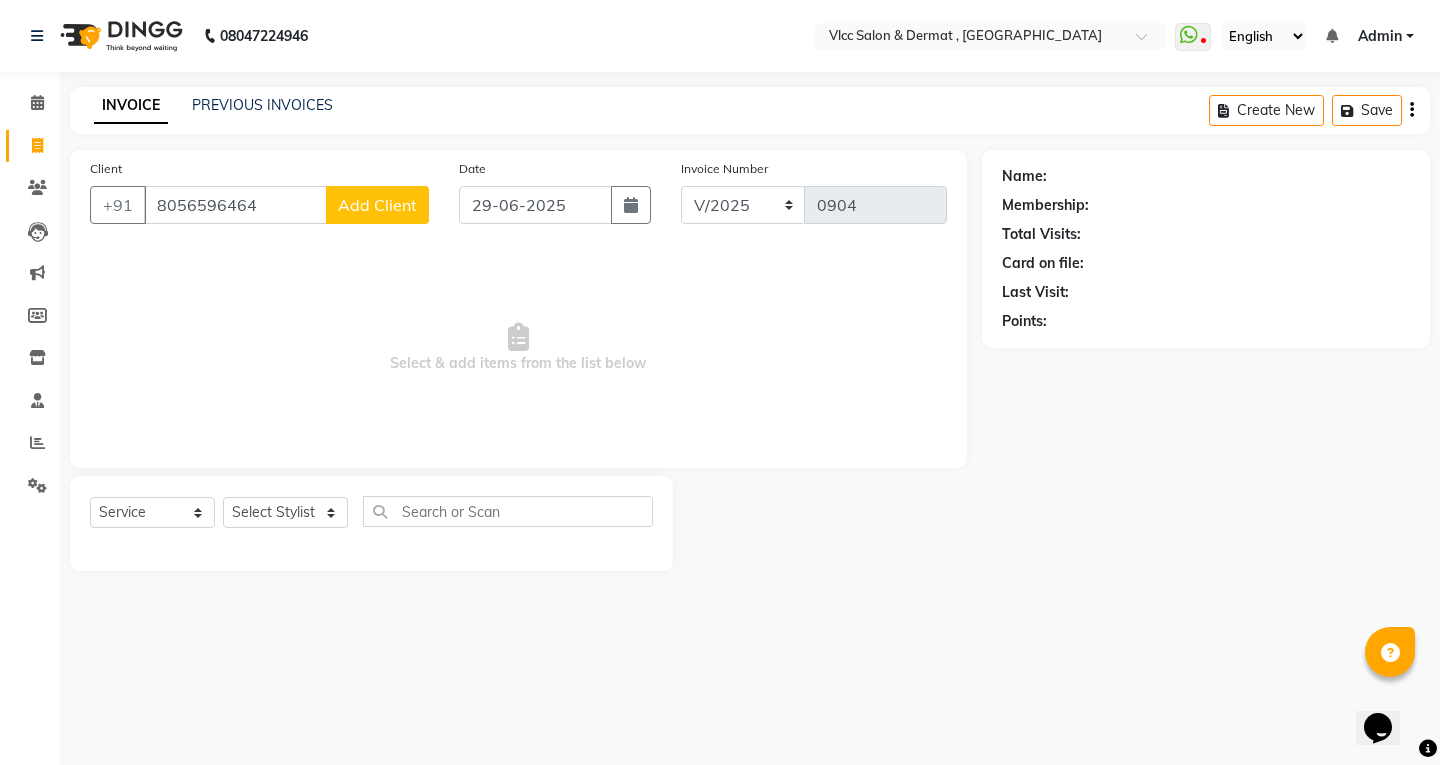 click on "Add Client" 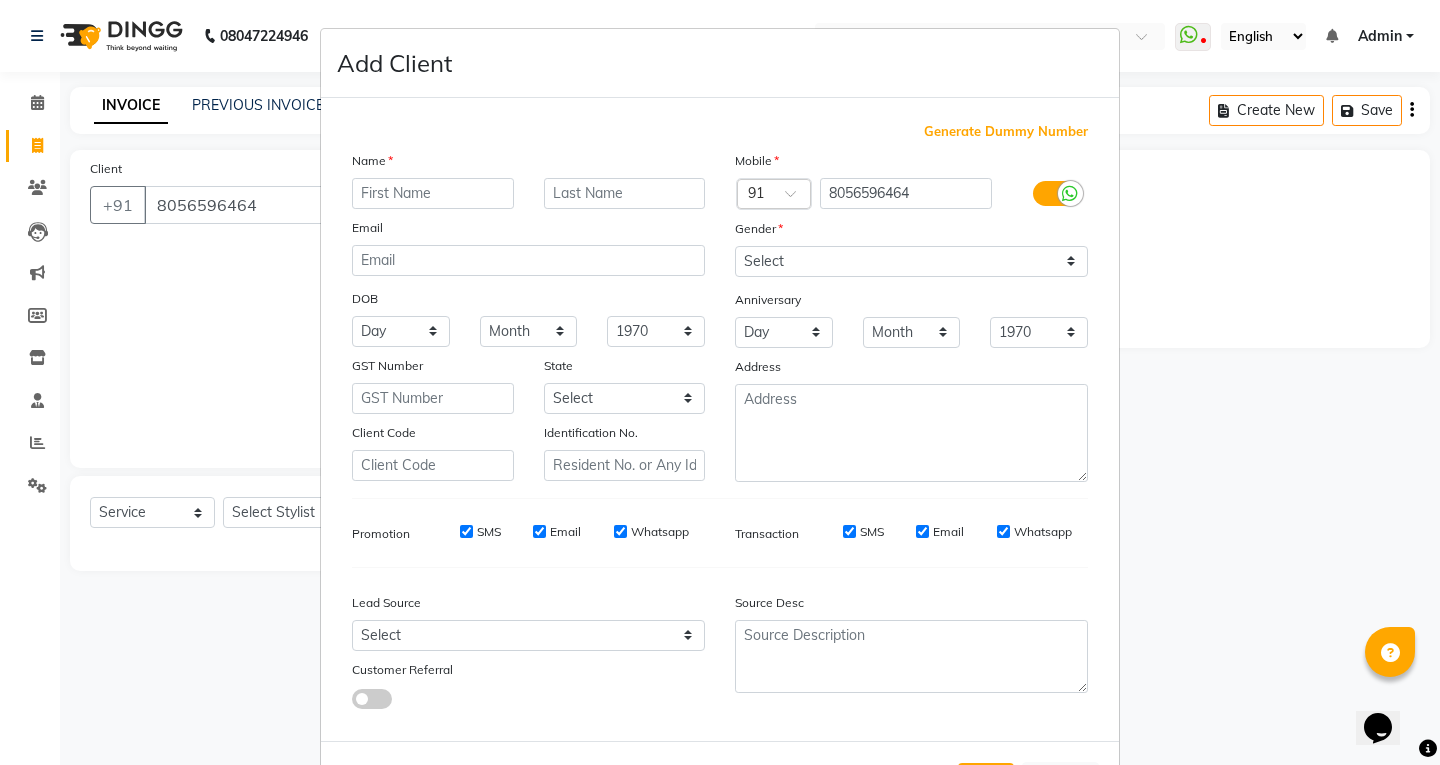 click at bounding box center (433, 193) 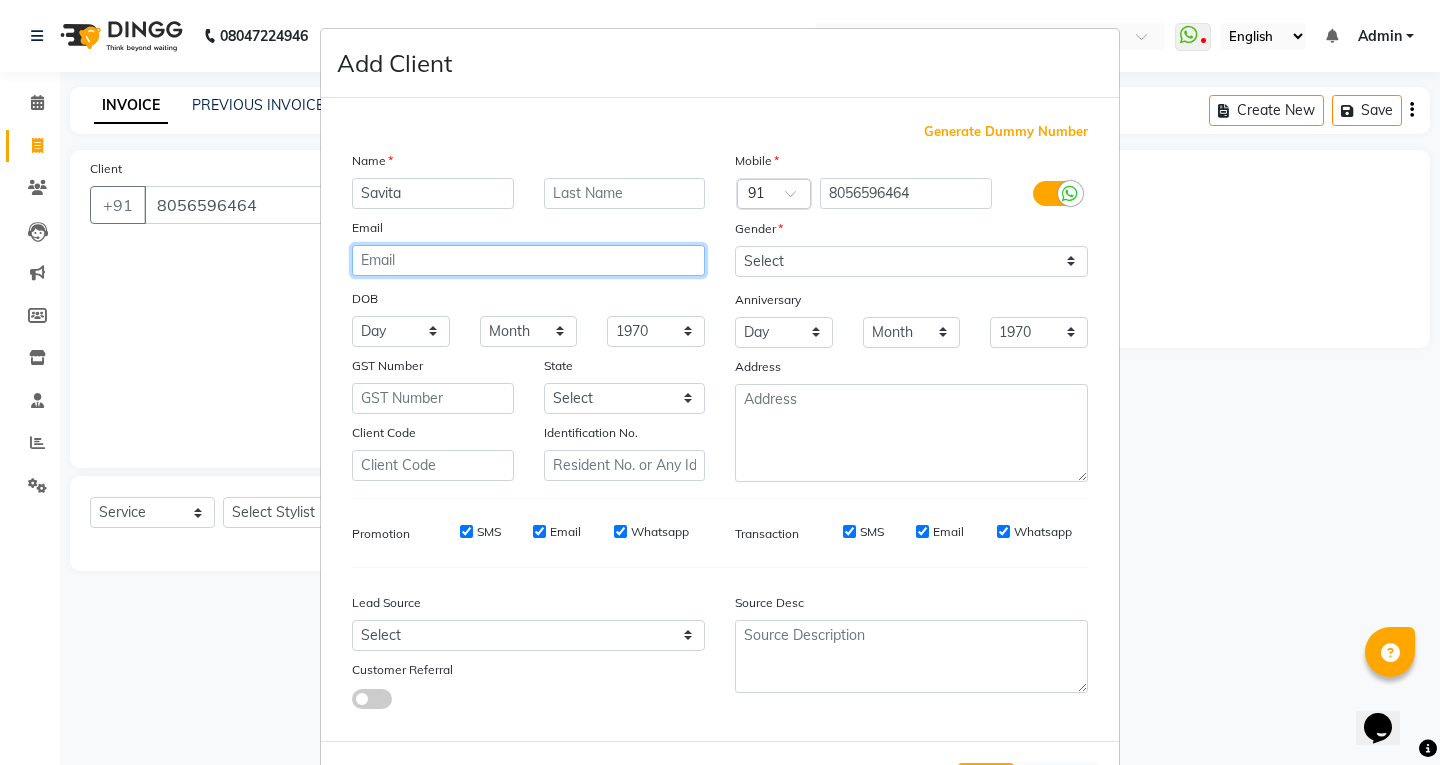 drag, startPoint x: 464, startPoint y: 240, endPoint x: 484, endPoint y: 237, distance: 20.22375 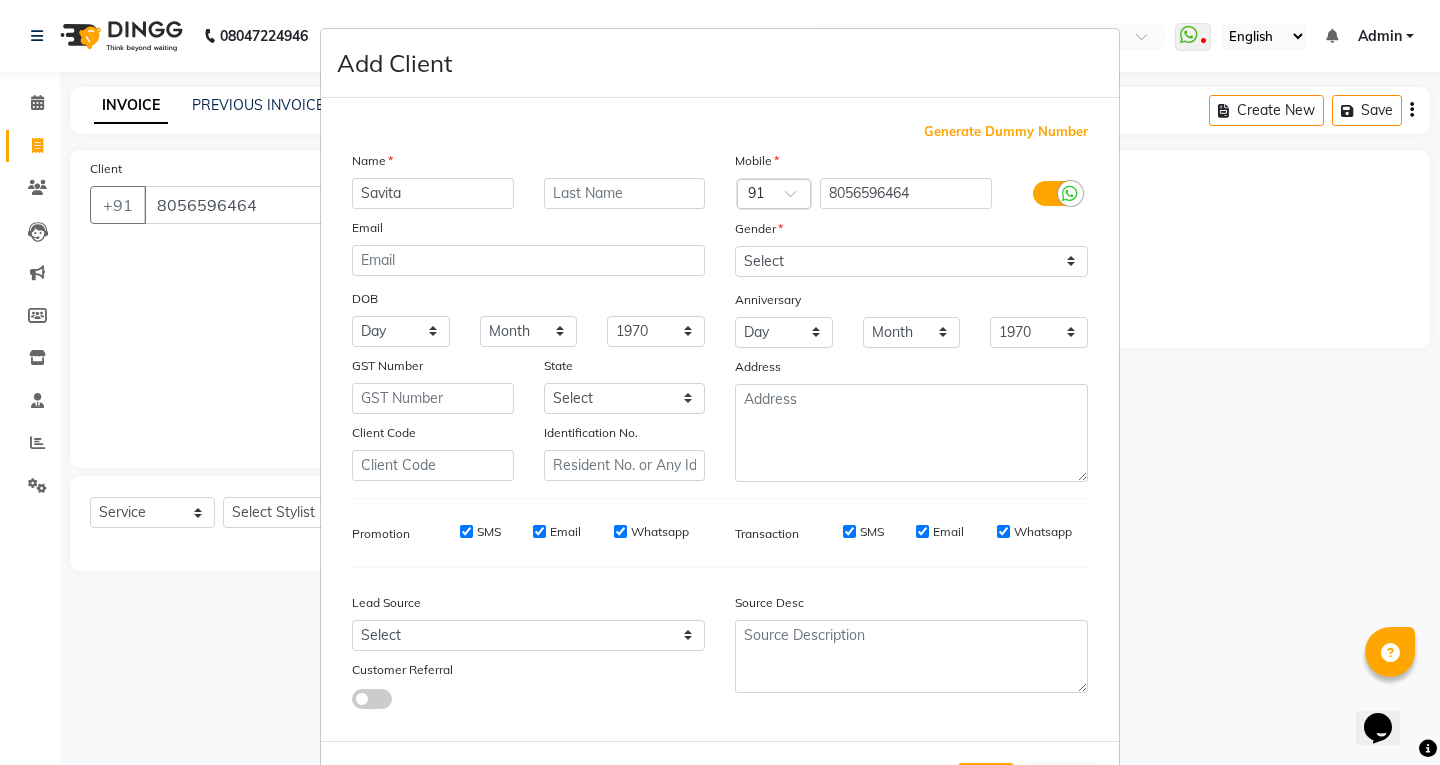 click on "Mobile Country Code × 91 8056596464 Gender Select [DEMOGRAPHIC_DATA] [DEMOGRAPHIC_DATA] Other Prefer Not To Say Anniversary Day 01 02 03 04 05 06 07 08 09 10 11 12 13 14 15 16 17 18 19 20 21 22 23 24 25 26 27 28 29 30 31 Month January February March April May June July August September October November [DATE] 1971 1972 1973 1974 1975 1976 1977 1978 1979 1980 1981 1982 1983 1984 1985 1986 1987 1988 1989 1990 1991 1992 1993 1994 1995 1996 1997 1998 1999 2000 2001 2002 2003 2004 2005 2006 2007 2008 2009 2010 2011 2012 2013 2014 2015 2016 2017 2018 2019 2020 2021 2022 2023 2024 2025 Address" at bounding box center [911, 316] 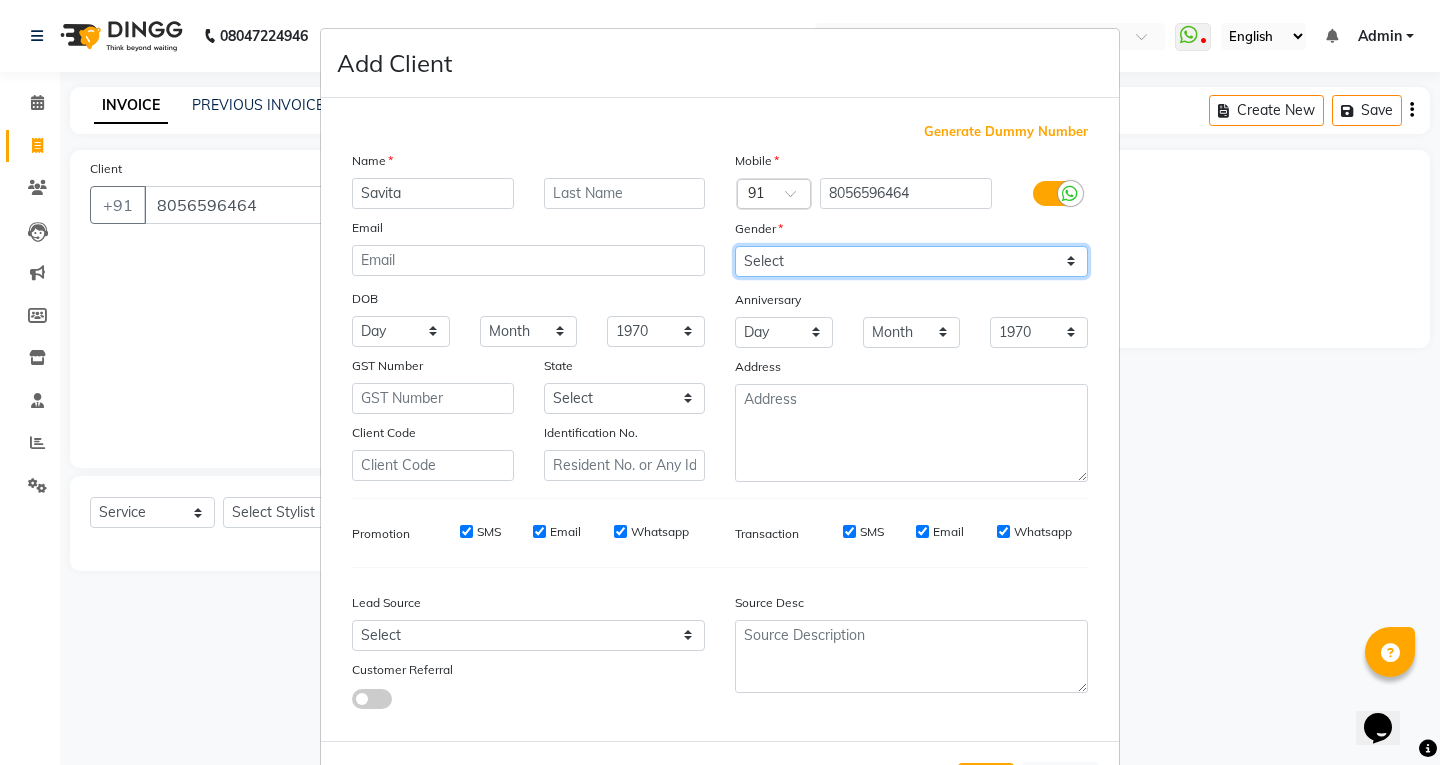 click on "Select [DEMOGRAPHIC_DATA] [DEMOGRAPHIC_DATA] Other Prefer Not To Say" at bounding box center [911, 261] 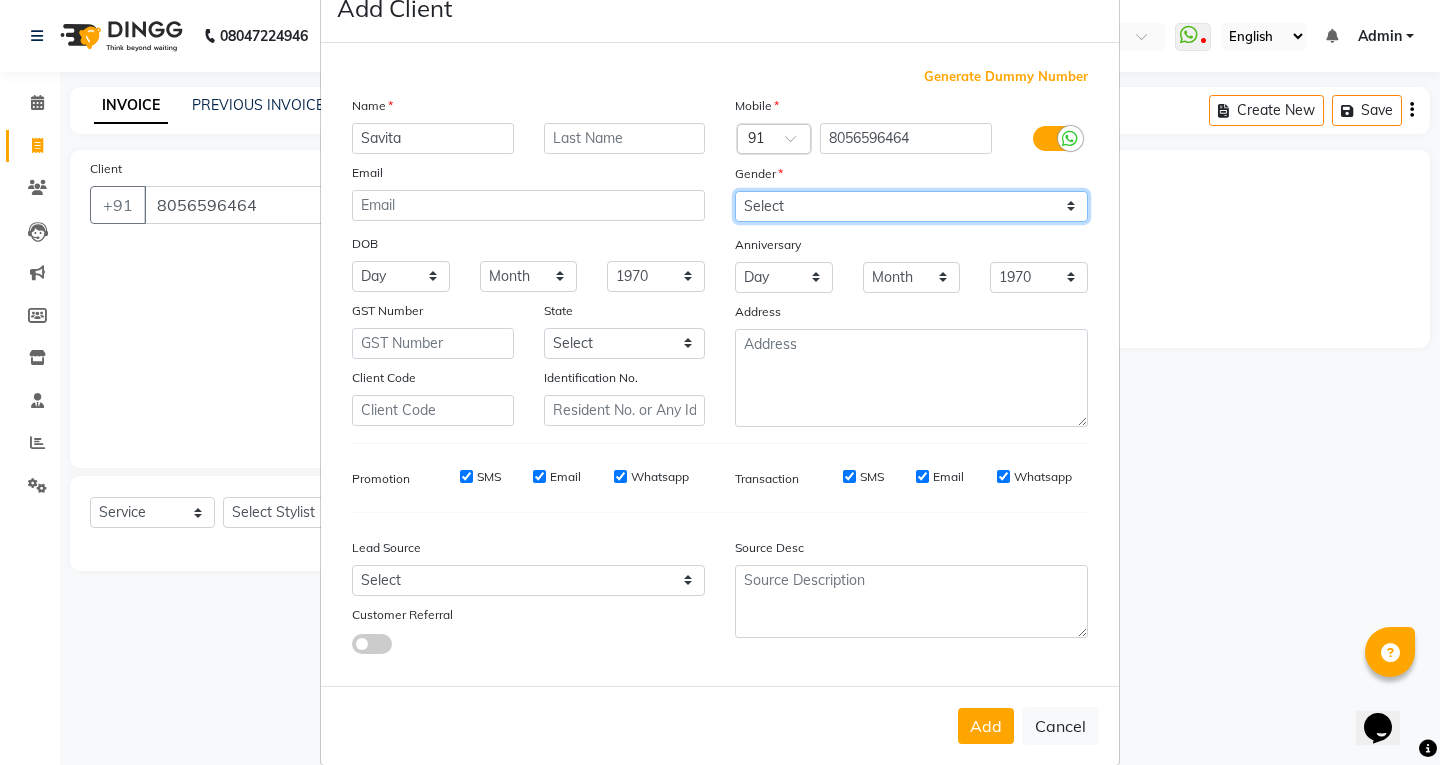 scroll, scrollTop: 84, scrollLeft: 0, axis: vertical 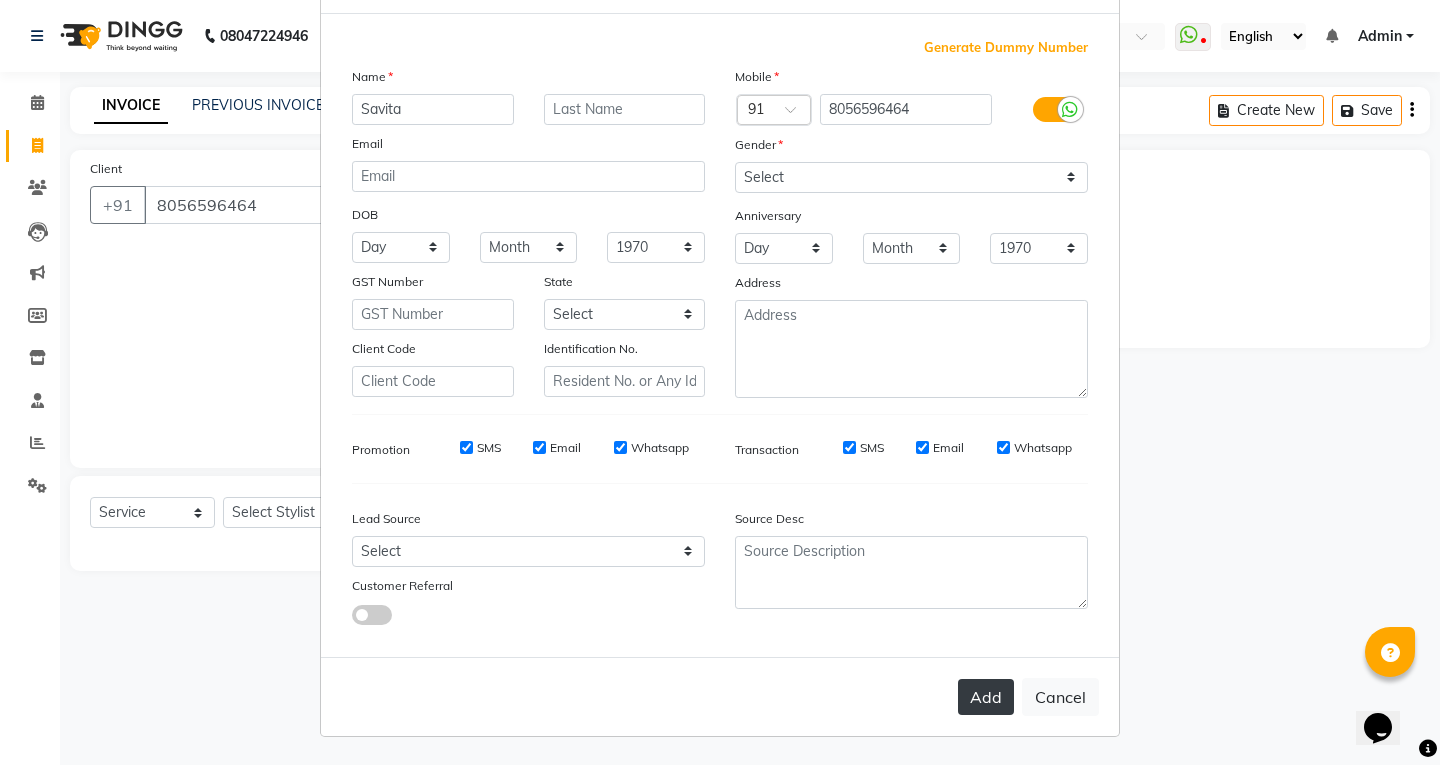 click on "Add" at bounding box center [986, 697] 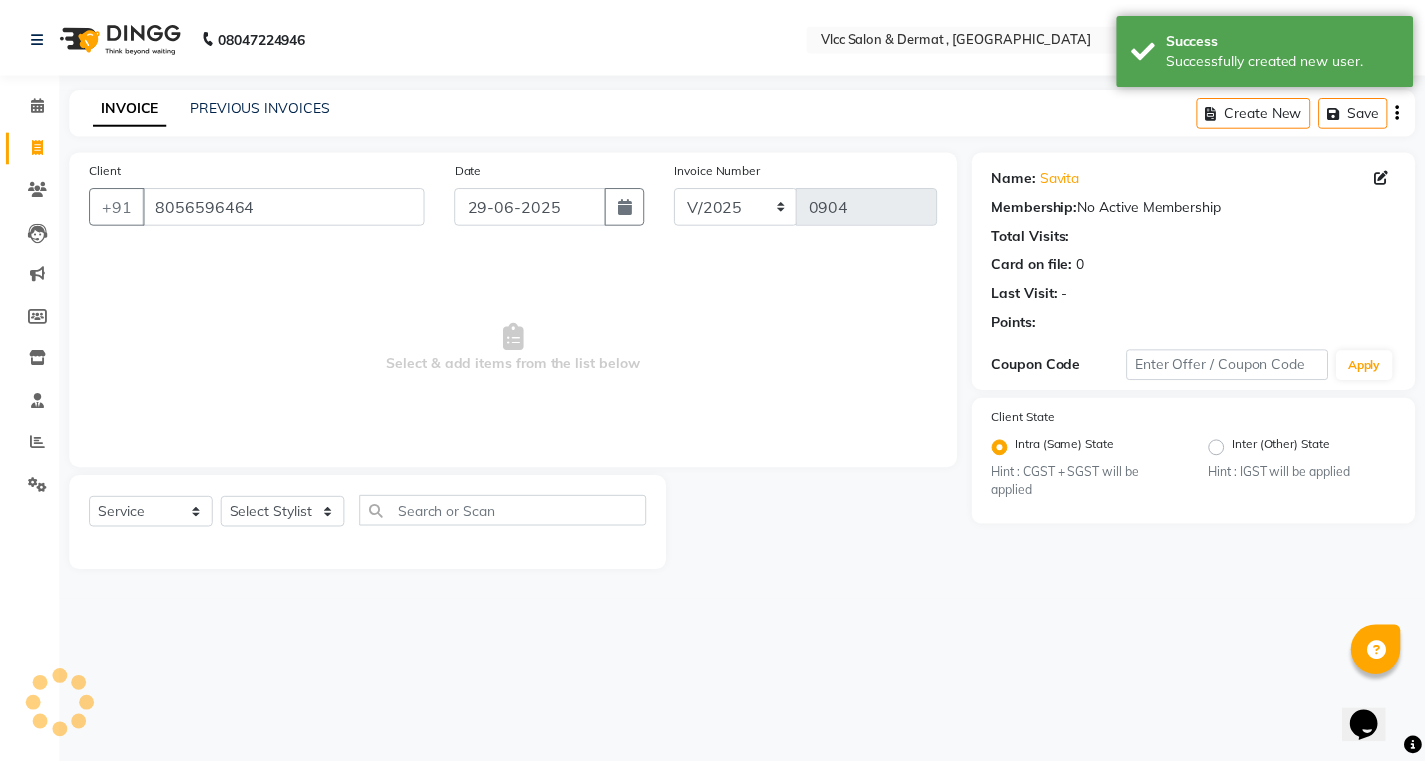 scroll, scrollTop: 0, scrollLeft: 0, axis: both 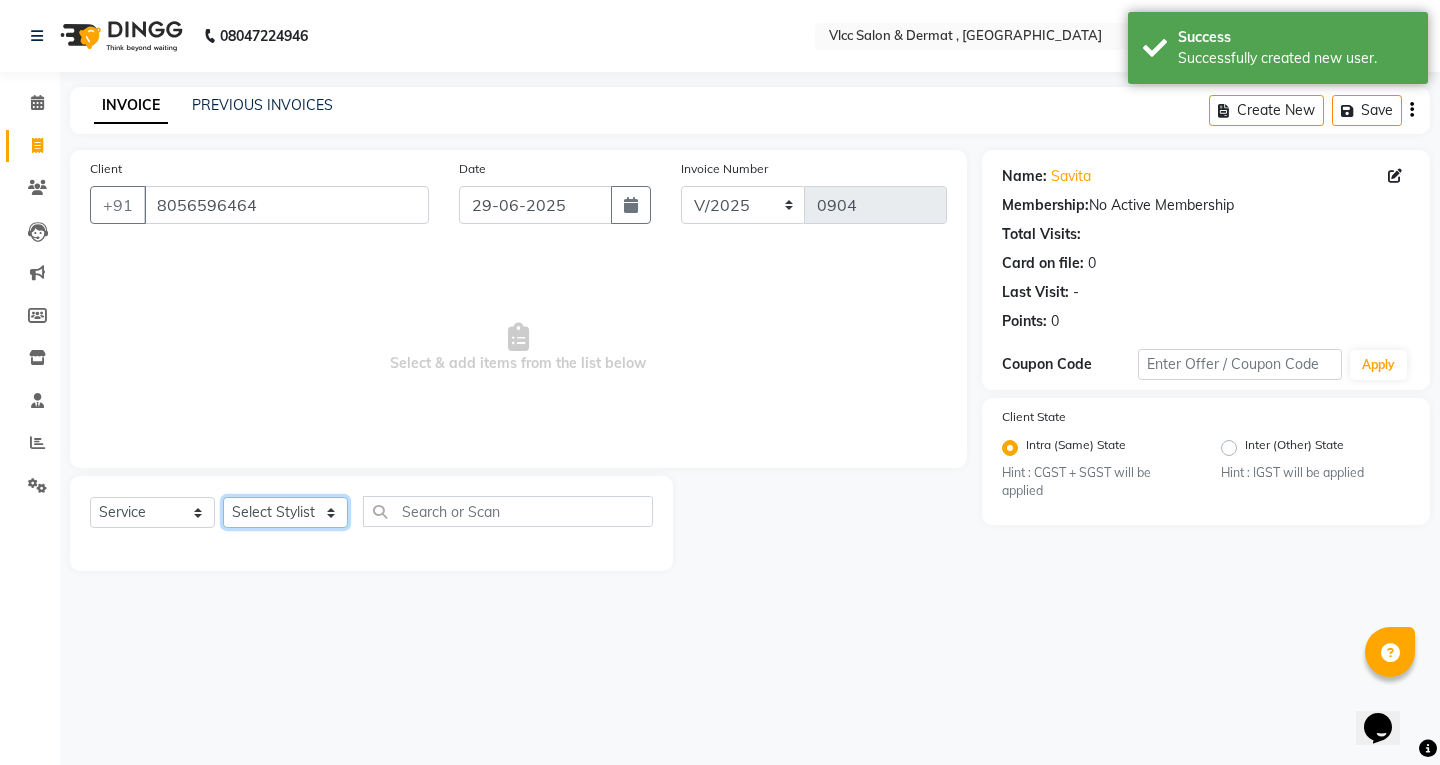 click on "Select Stylist [PERSON_NAME] [PERSON_NAME] [PERSON_NAME] [PERSON_NAME] [PERSON_NAME] [PERSON_NAME] [PERSON_NAME] Radha [PERSON_NAME] [PERSON_NAME] [PERSON_NAME] Vidya" 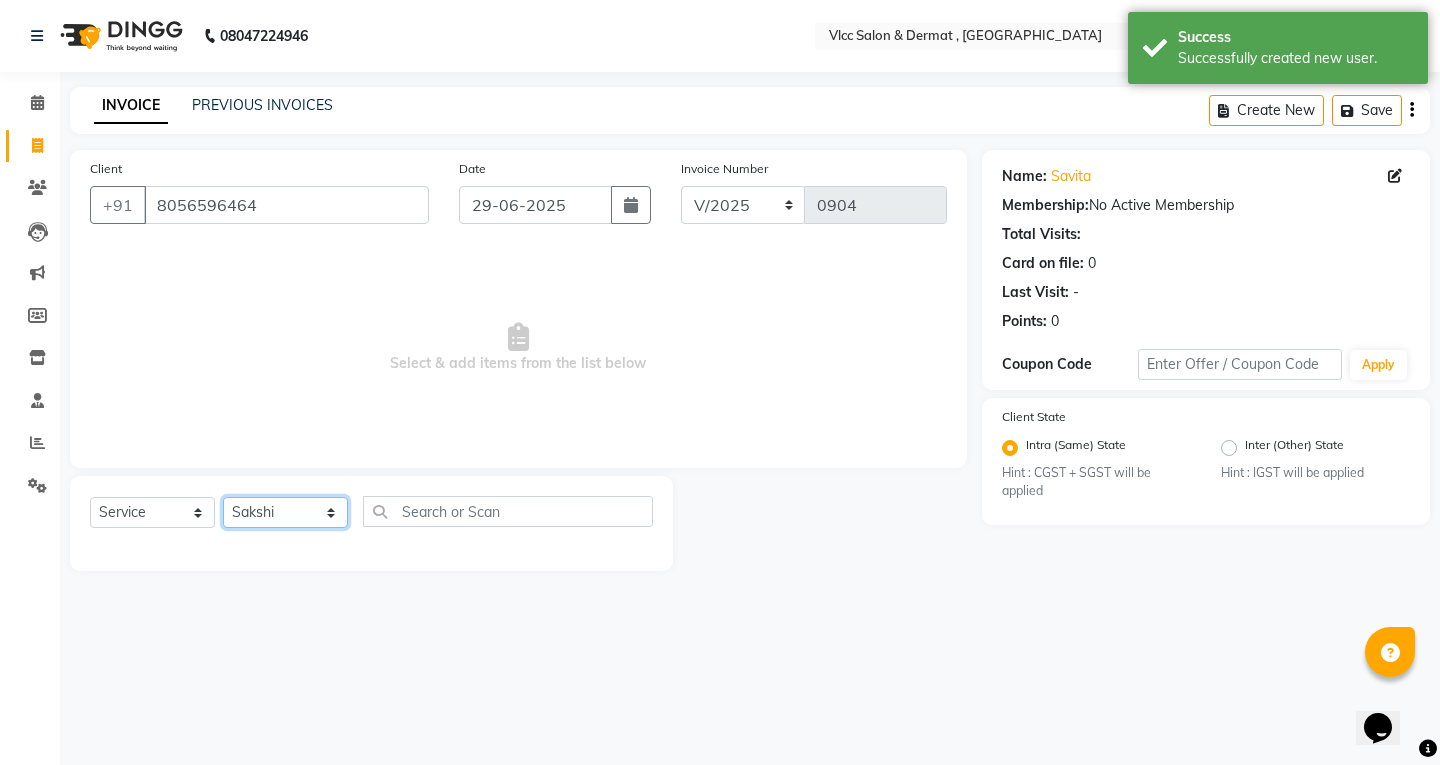 click on "Select Stylist [PERSON_NAME] [PERSON_NAME] [PERSON_NAME] [PERSON_NAME] [PERSON_NAME] [PERSON_NAME] [PERSON_NAME] Radha [PERSON_NAME] [PERSON_NAME] [PERSON_NAME] Vidya" 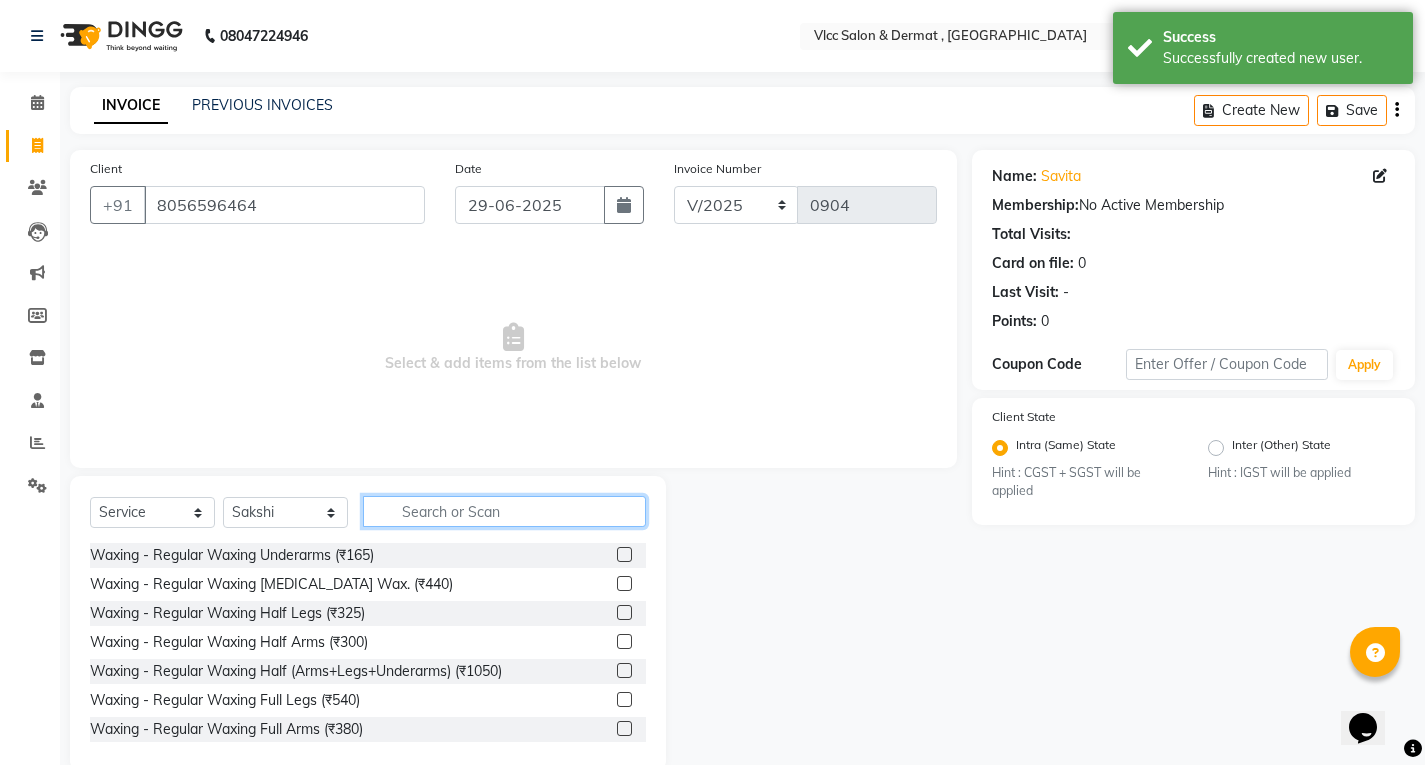 click 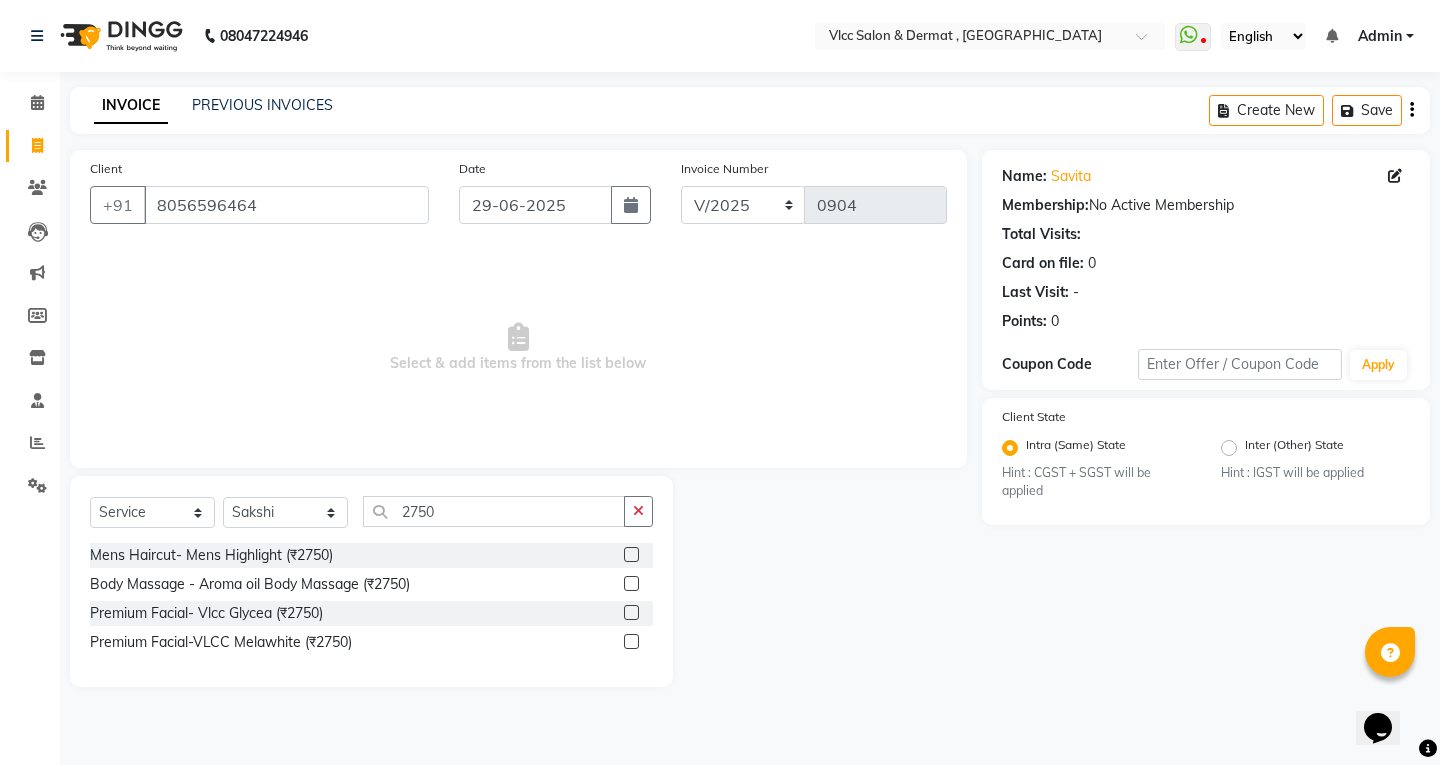 click 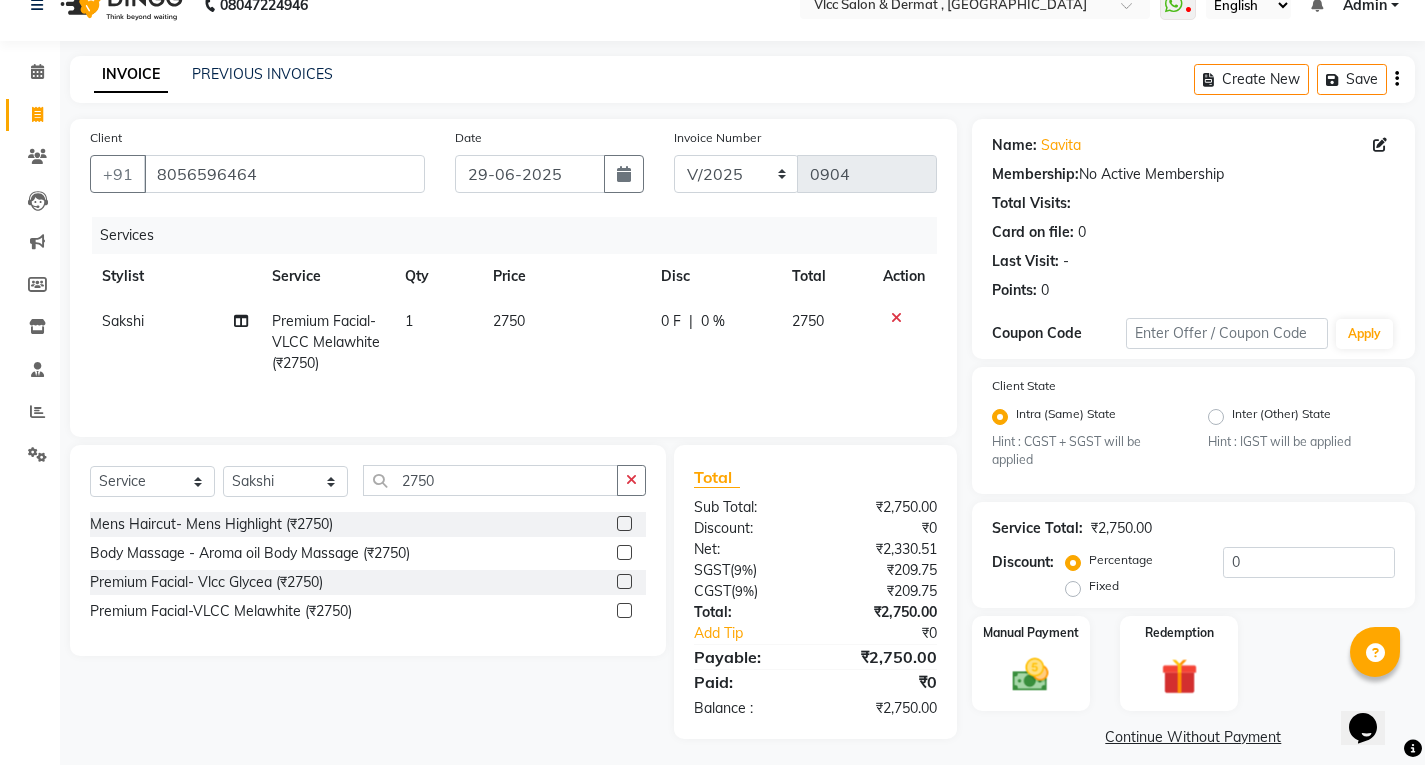 scroll, scrollTop: 48, scrollLeft: 0, axis: vertical 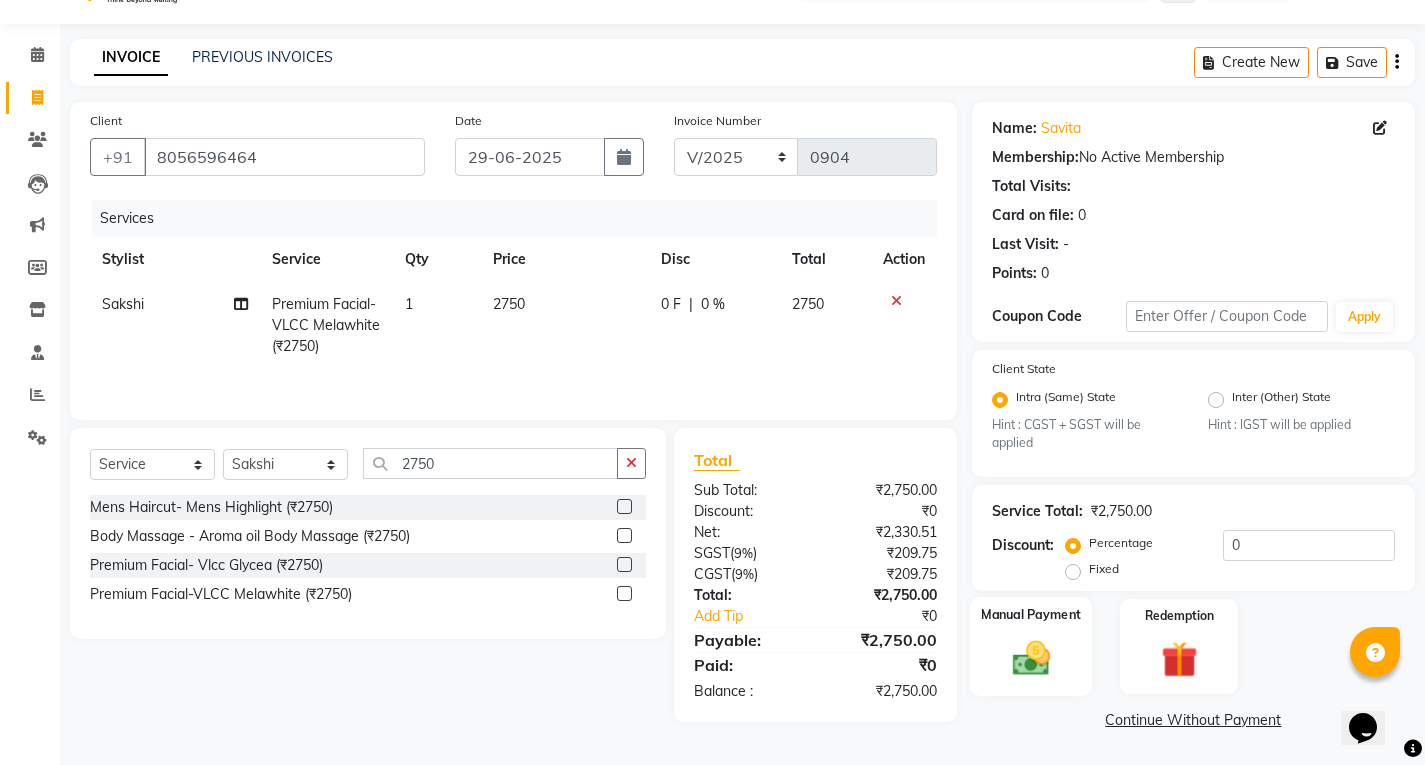 click on "Manual Payment" 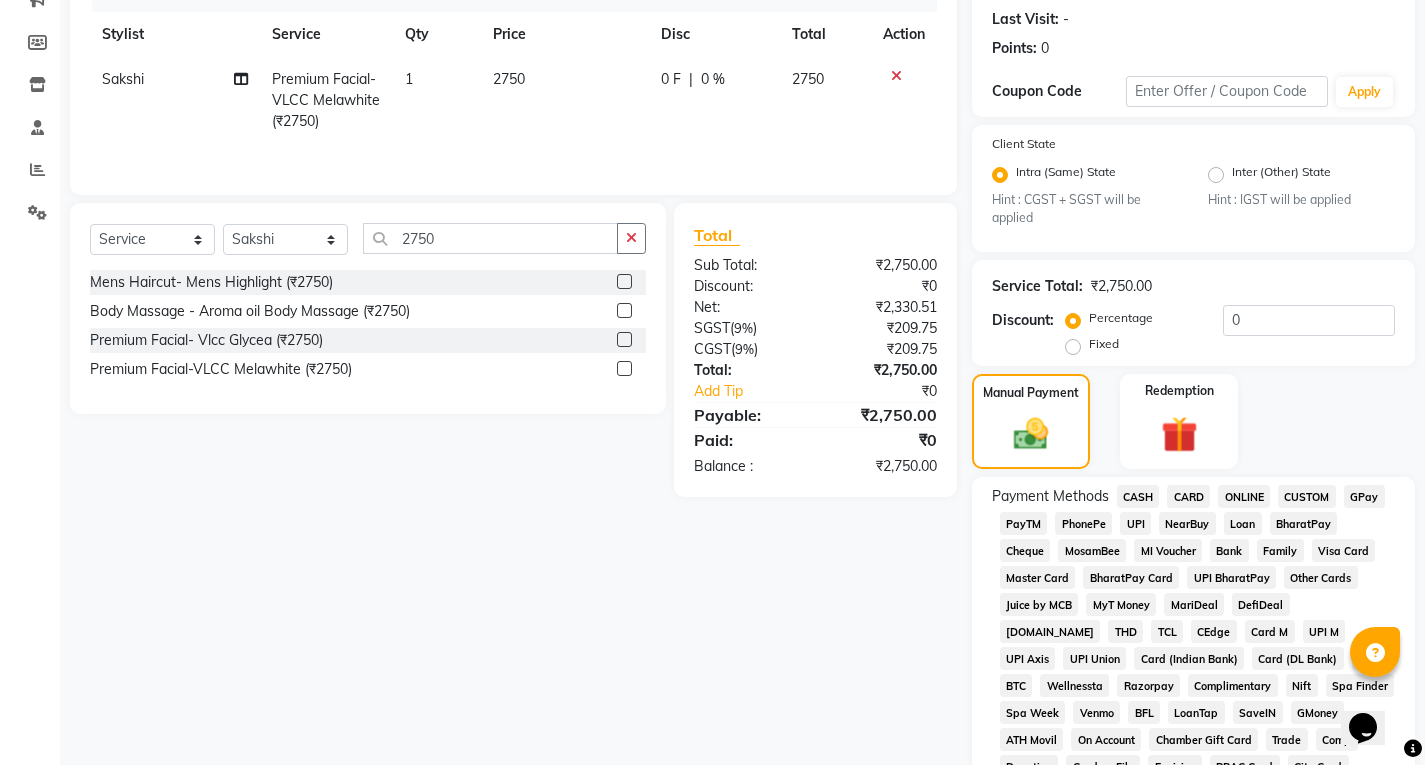 scroll, scrollTop: 348, scrollLeft: 0, axis: vertical 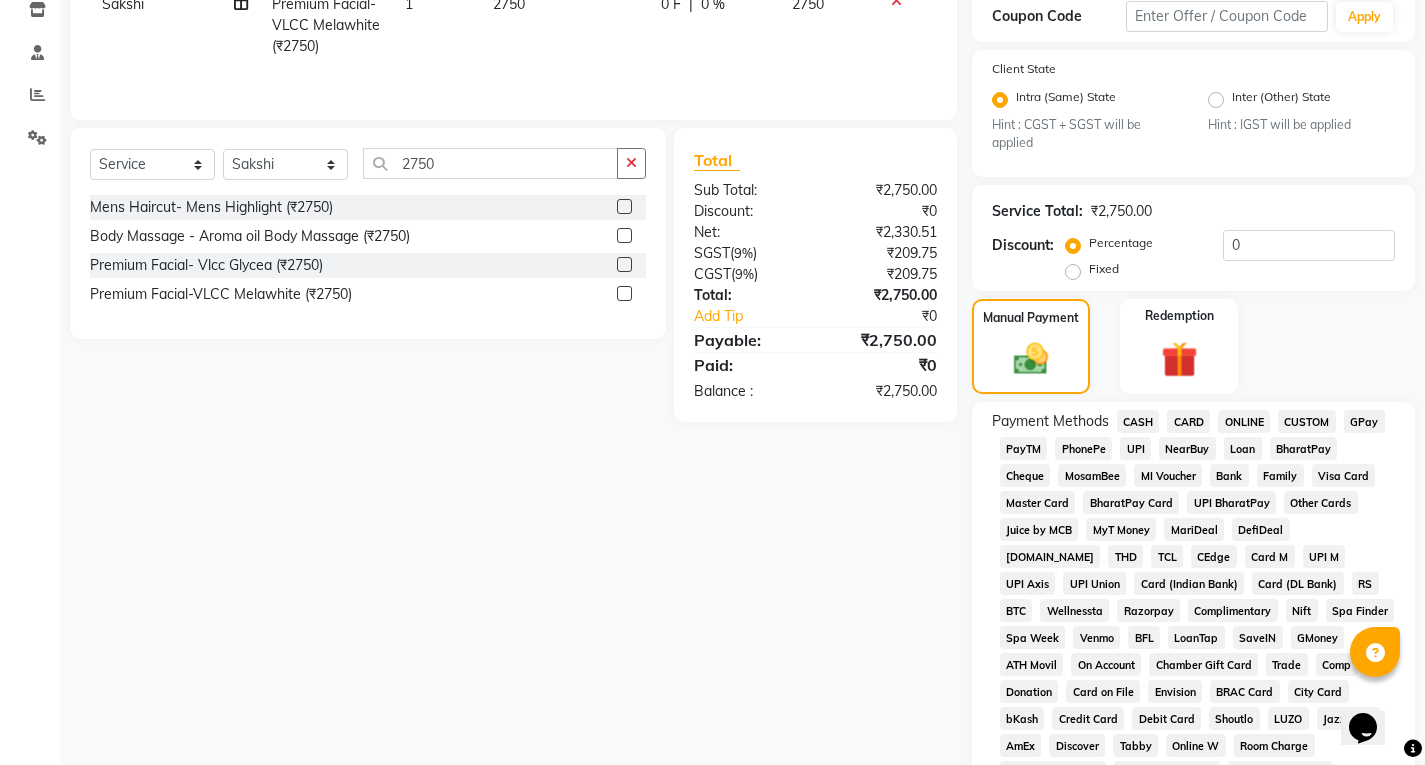 click on "UPI" 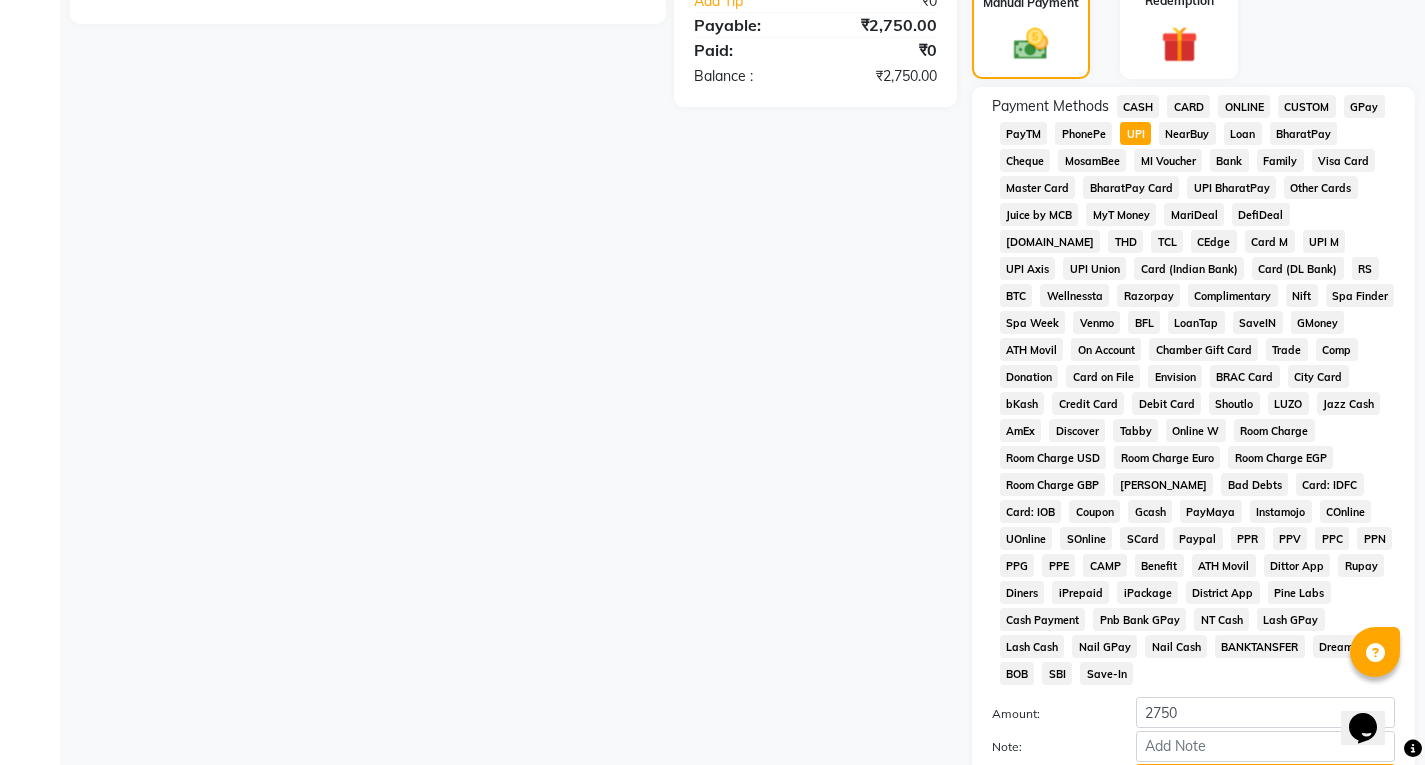 scroll, scrollTop: 748, scrollLeft: 0, axis: vertical 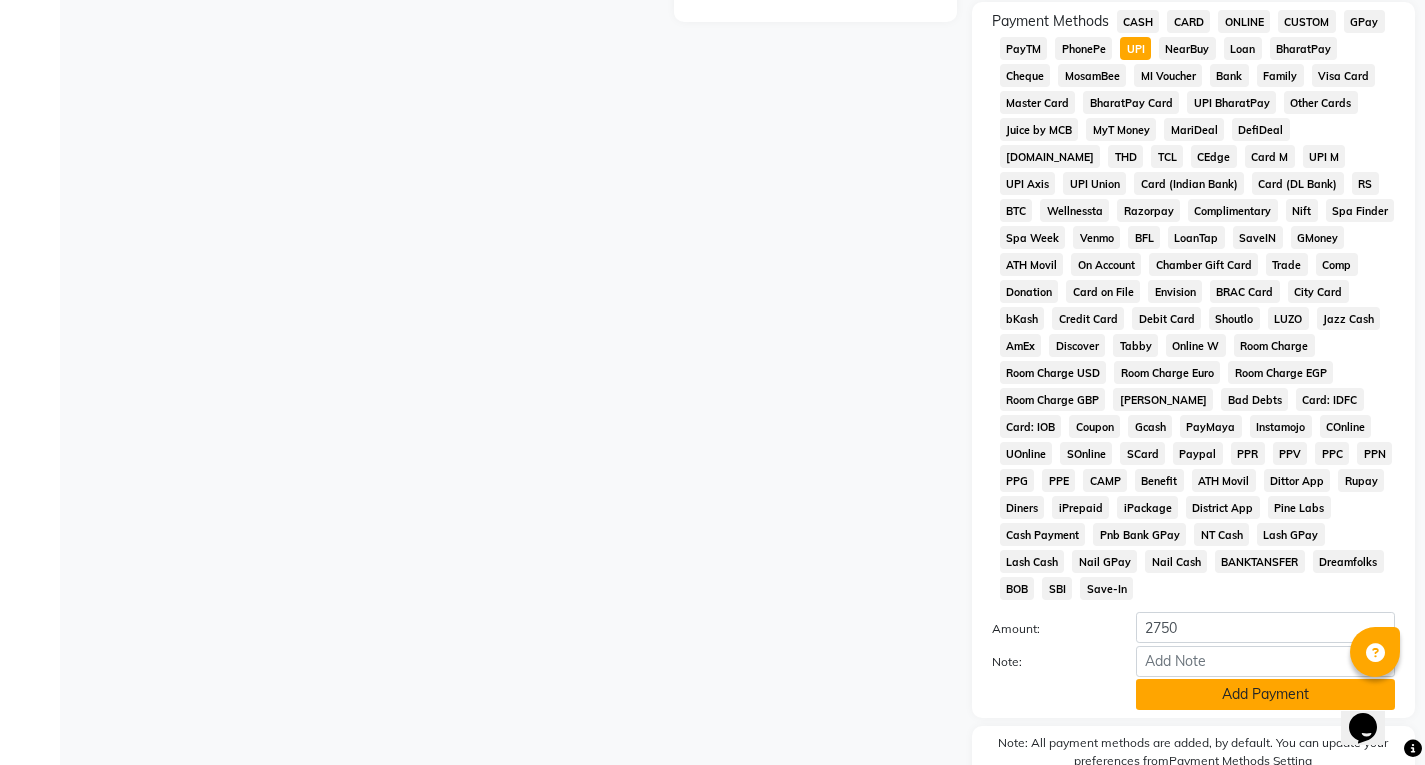 click on "Add Payment" 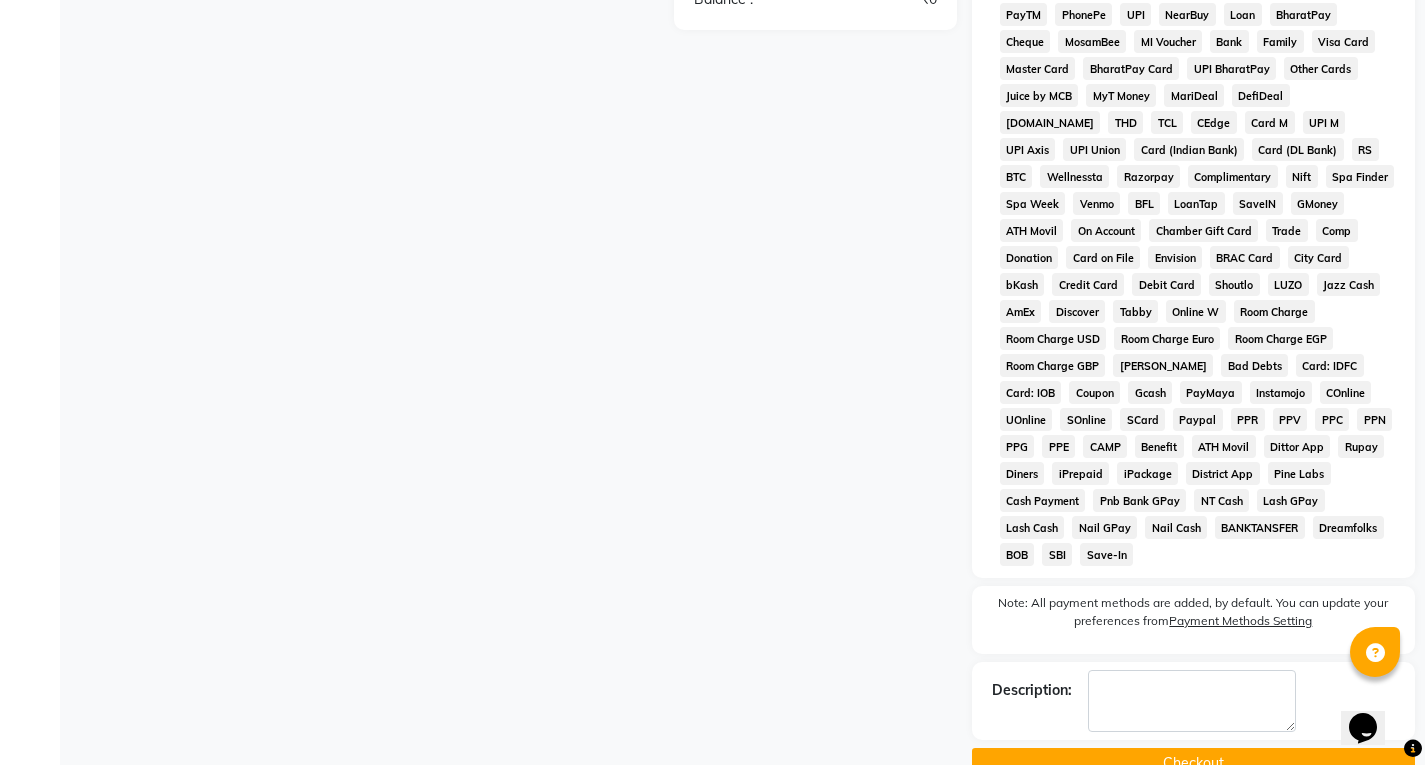 scroll, scrollTop: 799, scrollLeft: 0, axis: vertical 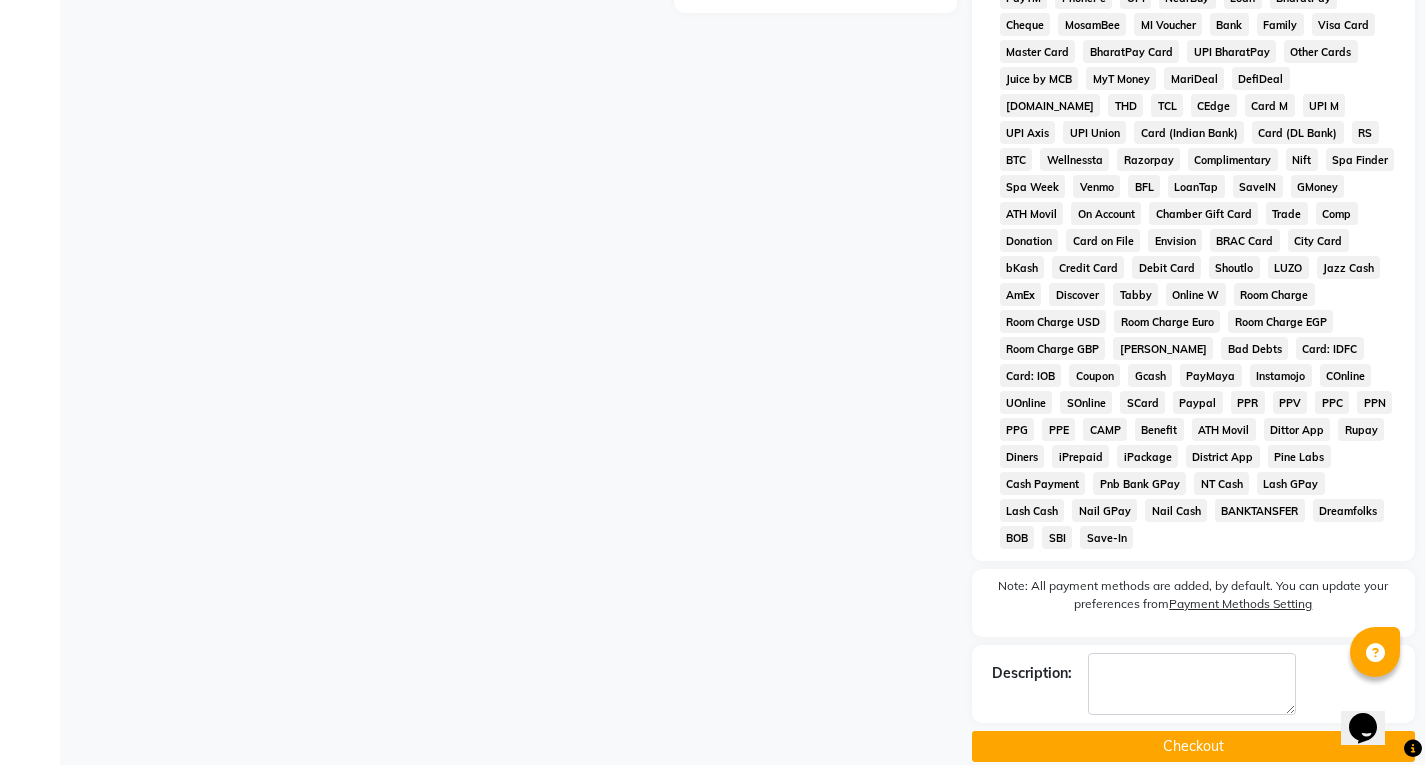 drag, startPoint x: 1179, startPoint y: 737, endPoint x: 1179, endPoint y: 726, distance: 11 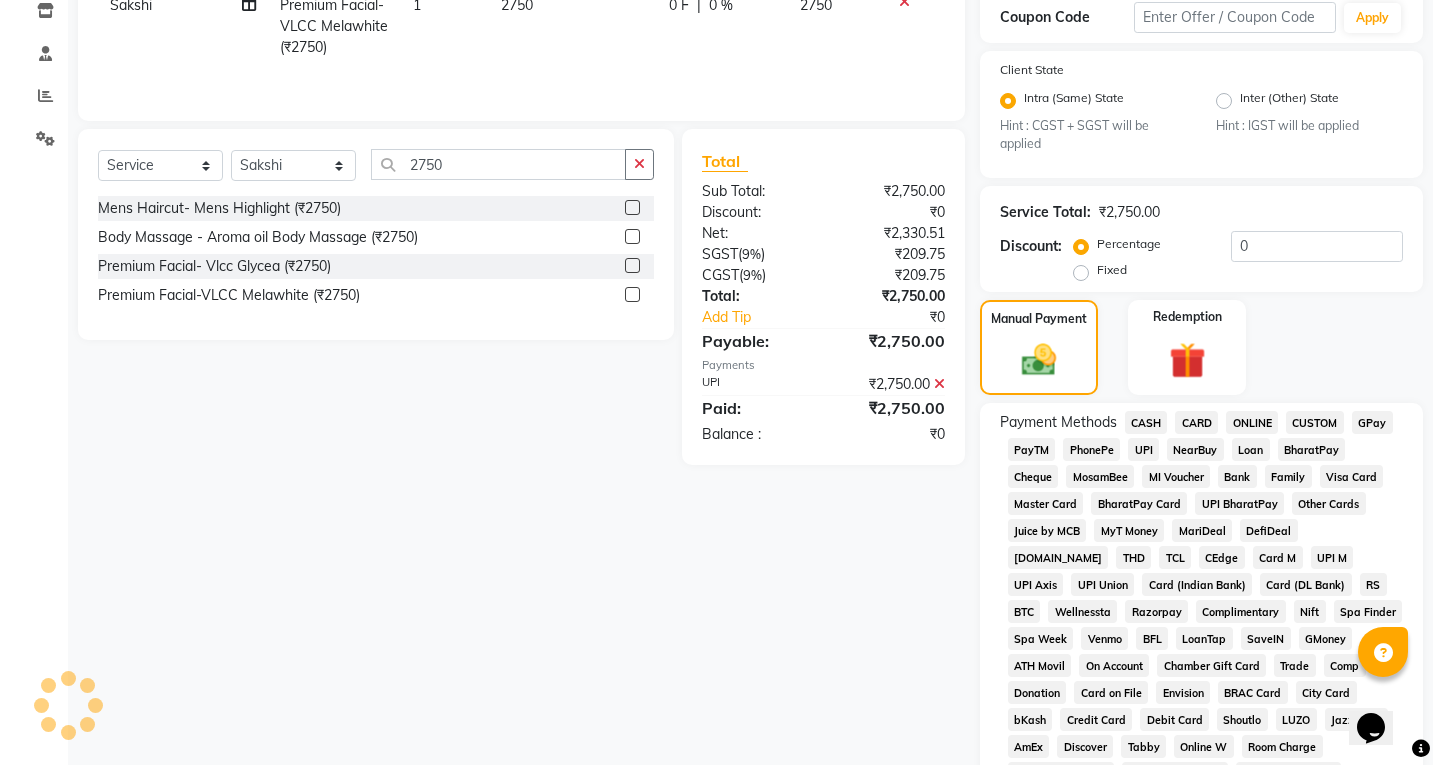 scroll, scrollTop: 0, scrollLeft: 0, axis: both 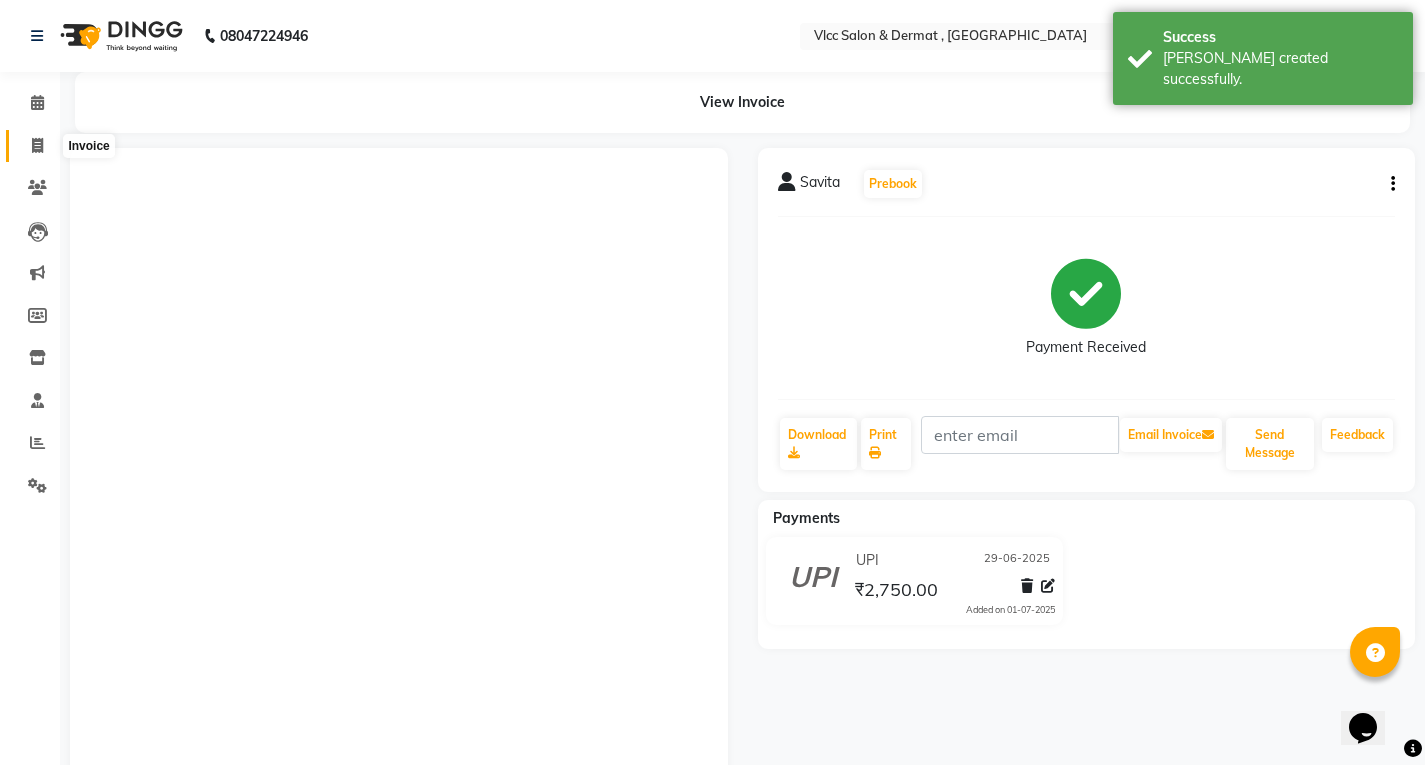 click 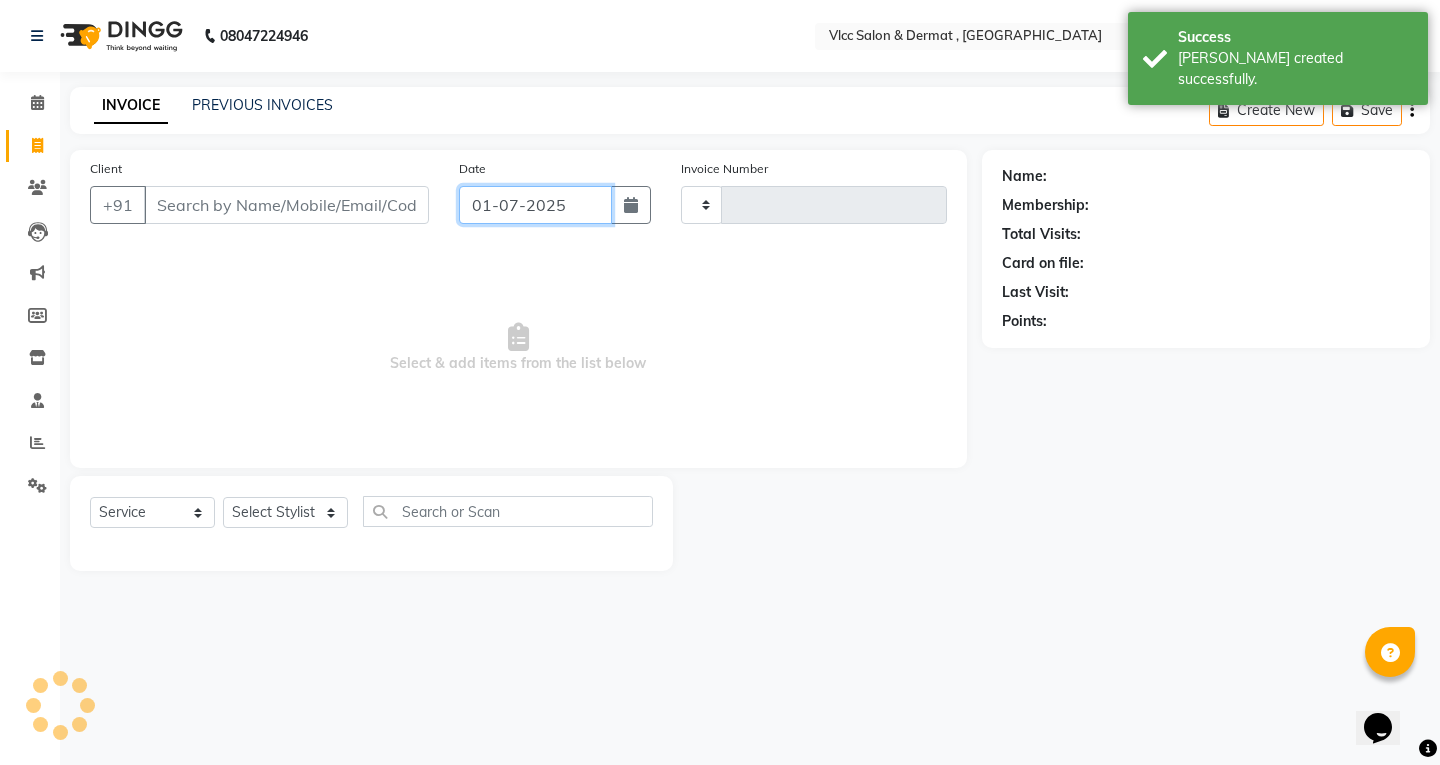 click on "01-07-2025" 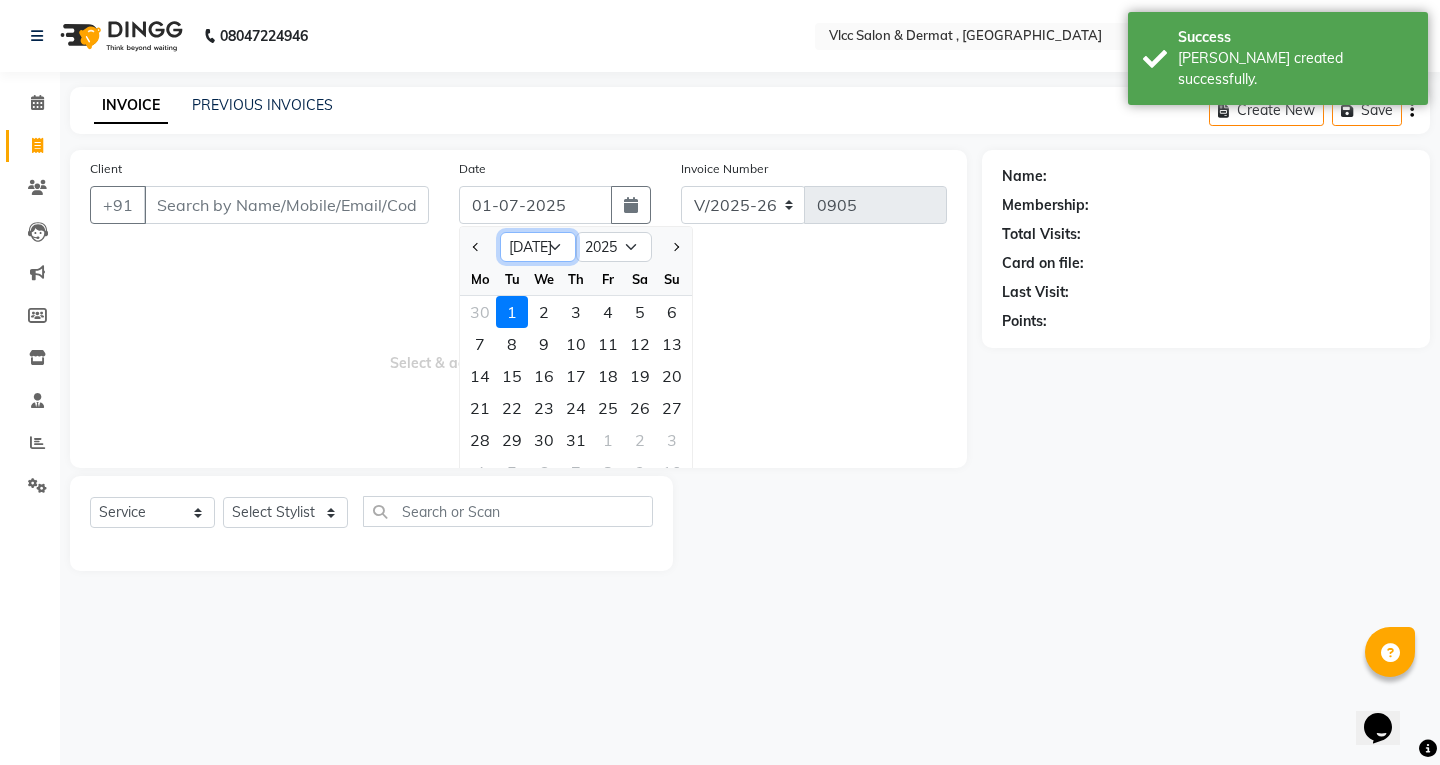 click on "Jan Feb Mar Apr May Jun [DATE] Aug Sep Oct Nov Dec" 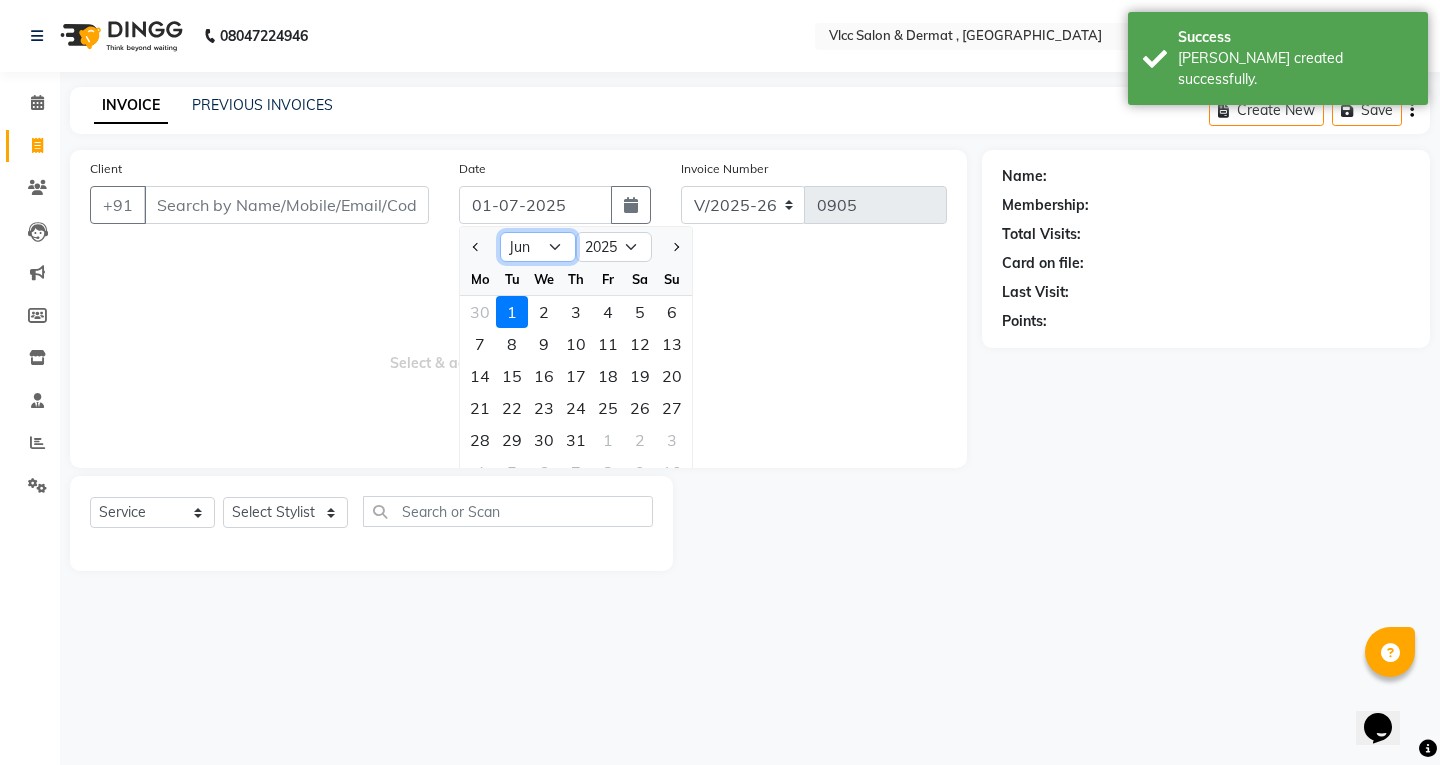 click on "Jan Feb Mar Apr May Jun [DATE] Aug Sep Oct Nov Dec" 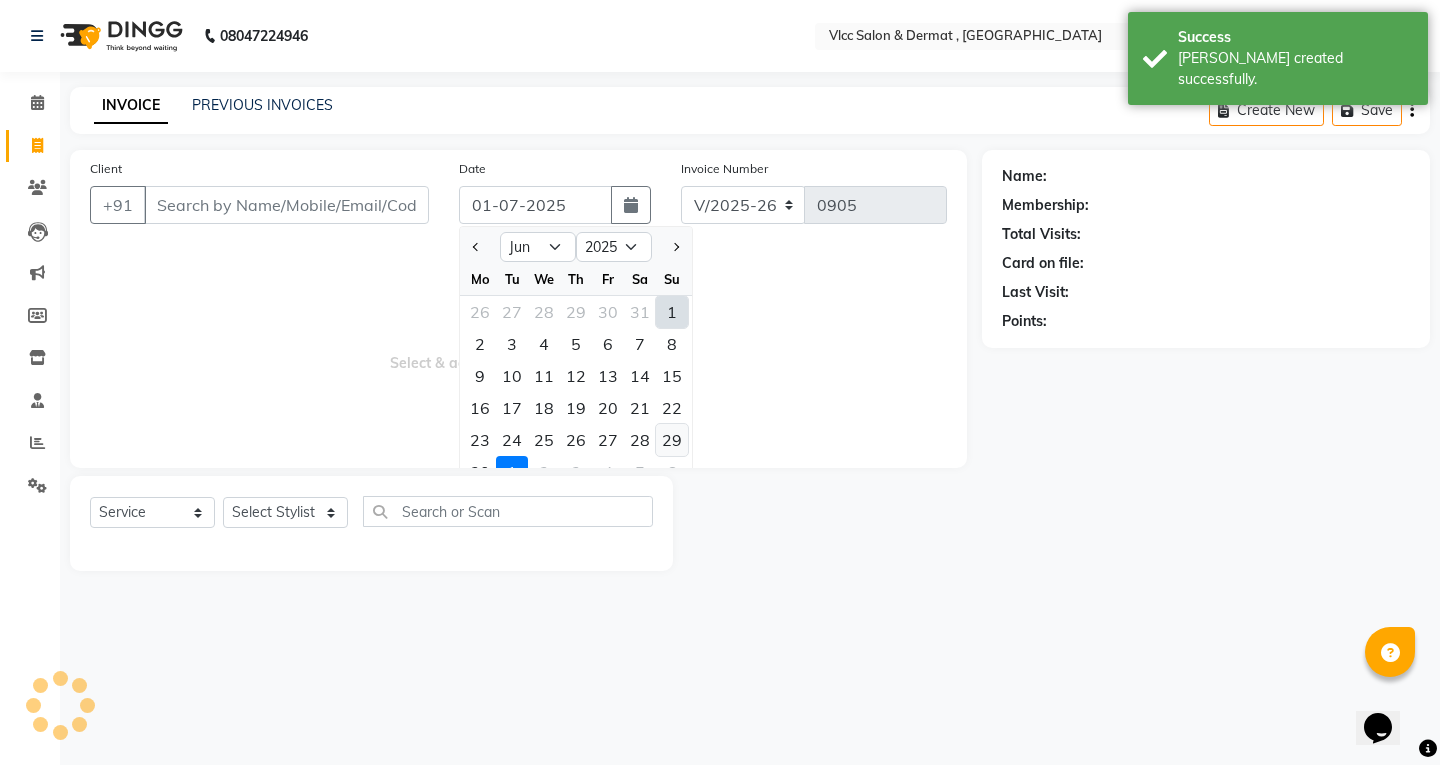 click on "29" 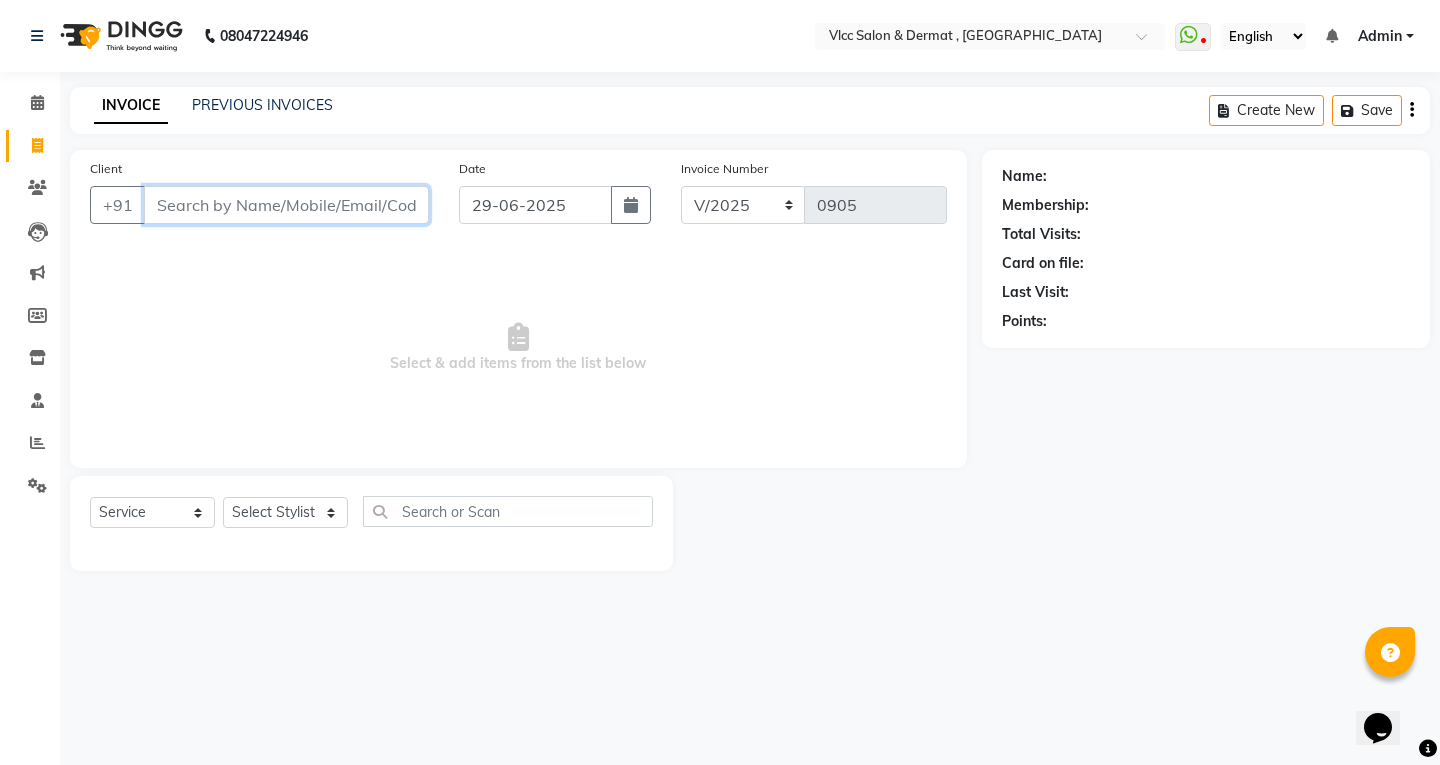 click on "Client" at bounding box center (286, 205) 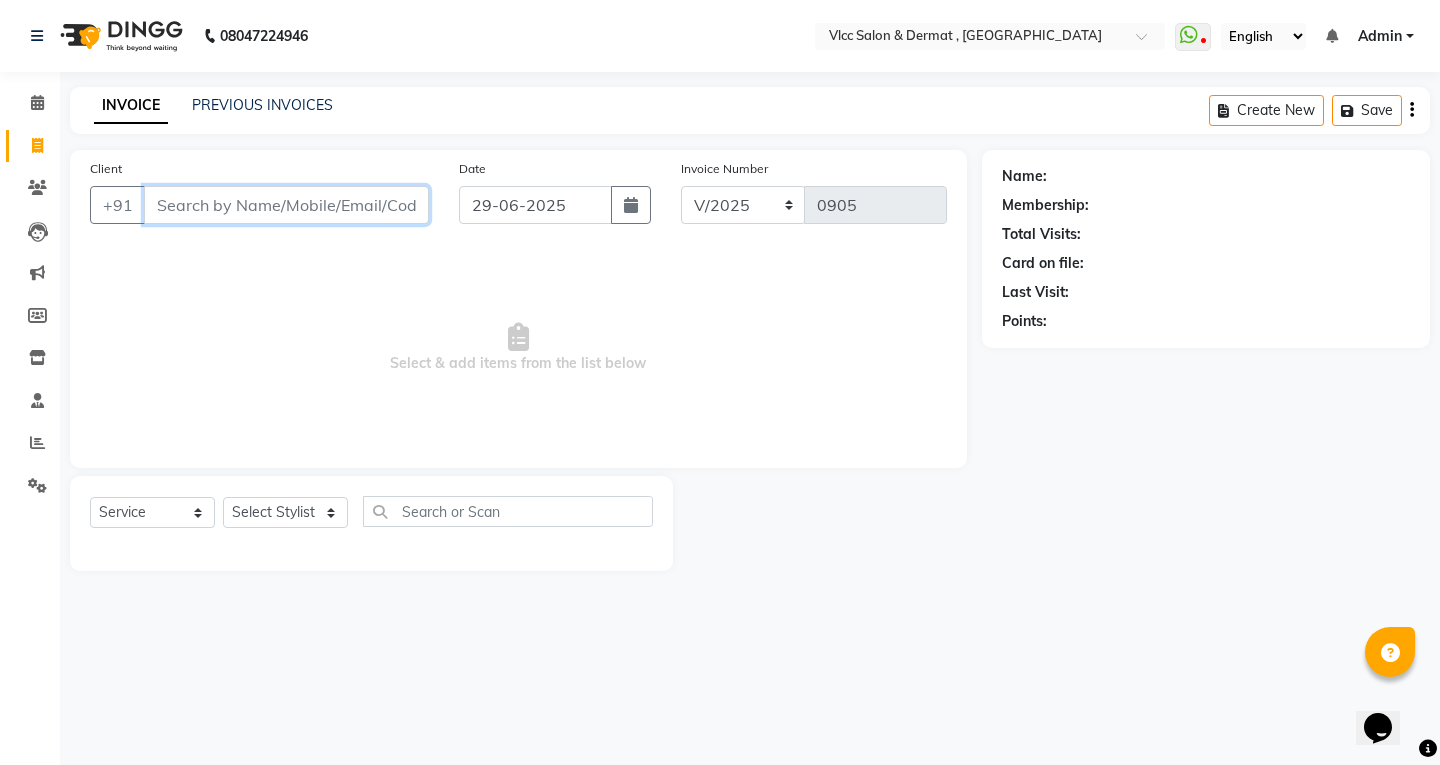 click on "Client" at bounding box center [286, 205] 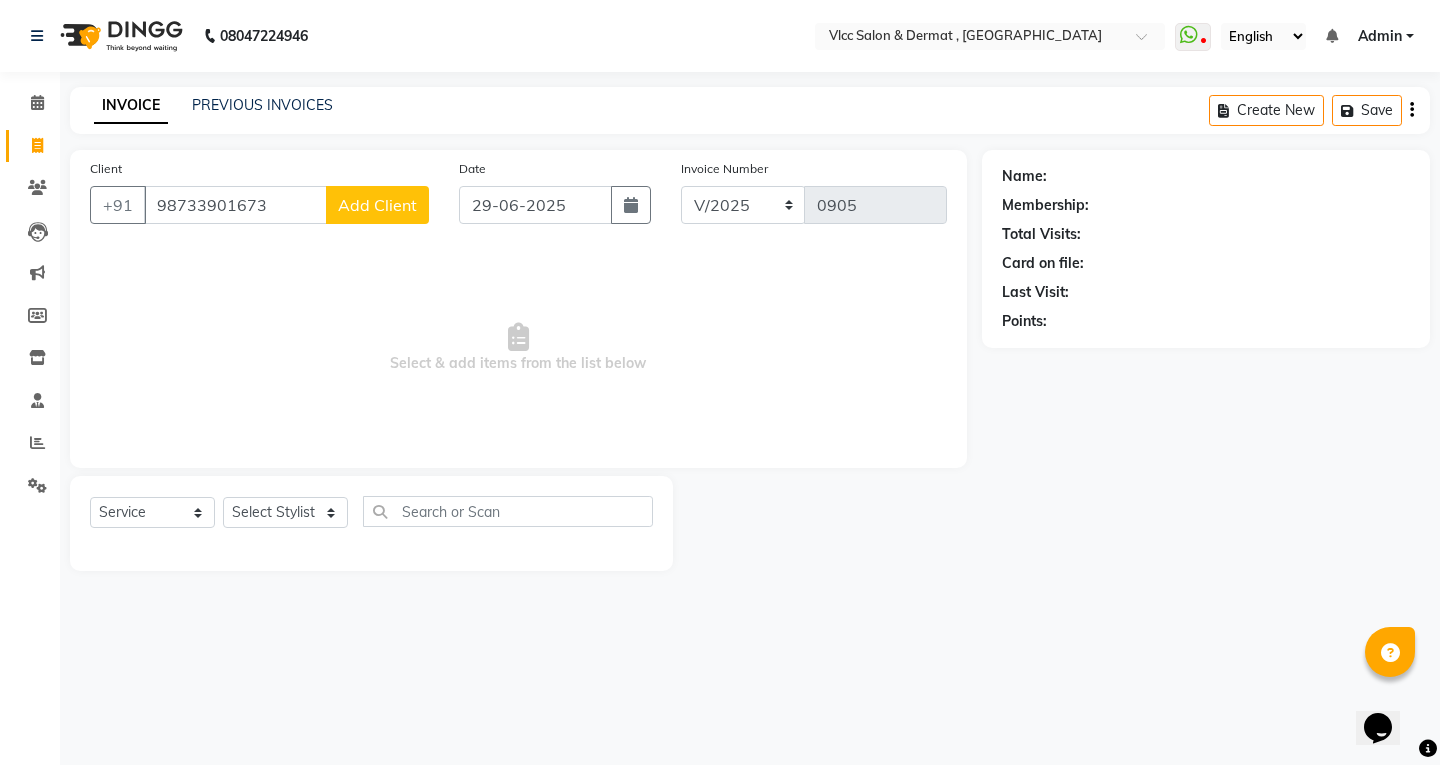 click on "Add Client" 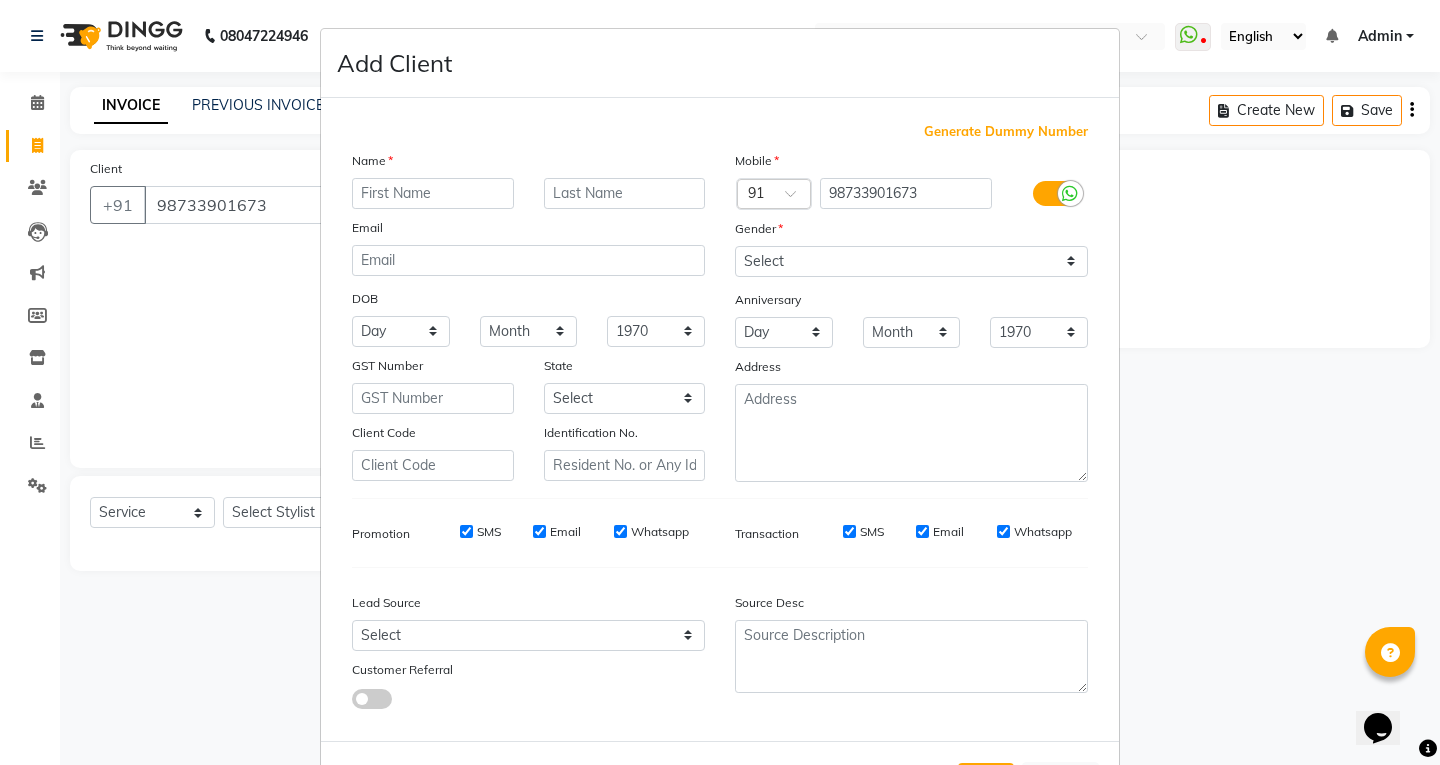 click at bounding box center [433, 193] 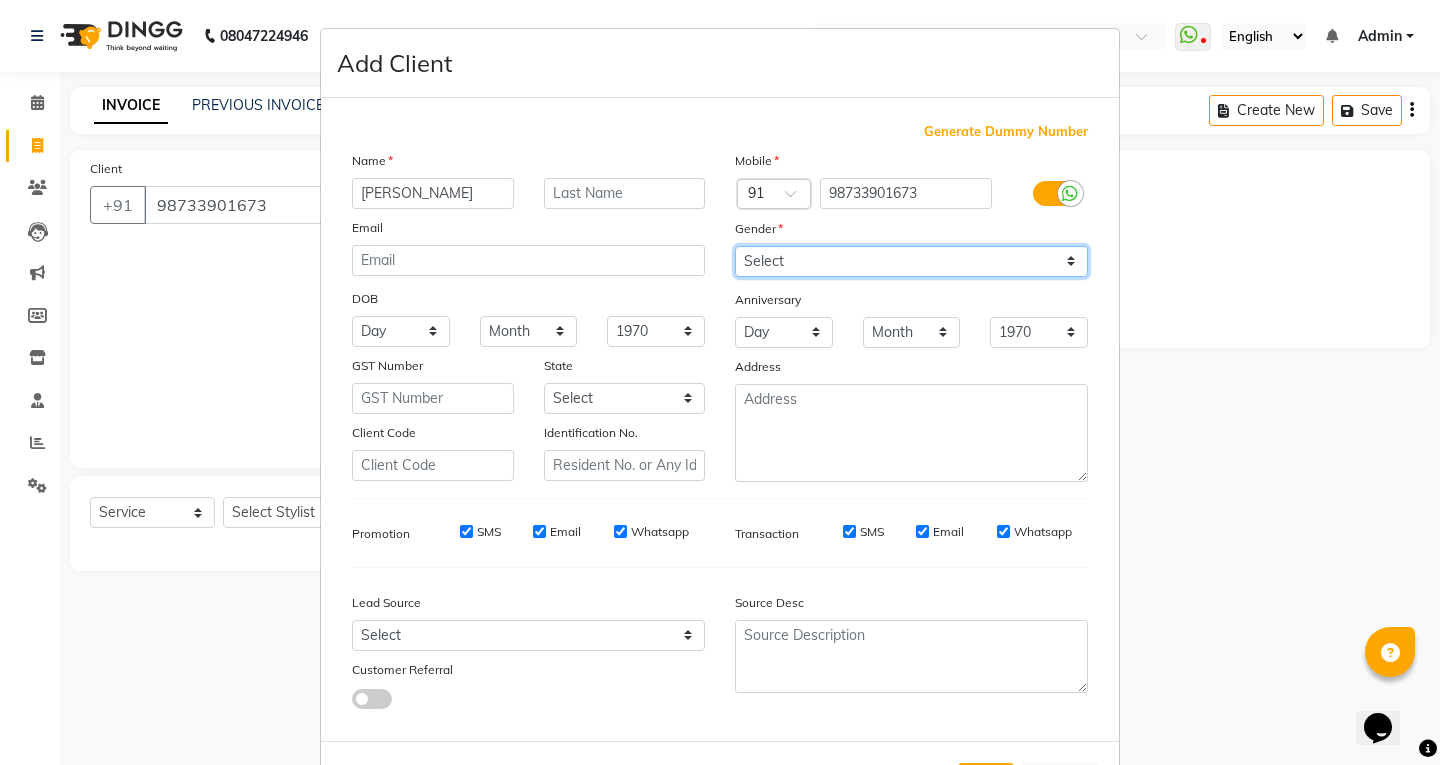 drag, startPoint x: 832, startPoint y: 268, endPoint x: 822, endPoint y: 273, distance: 11.18034 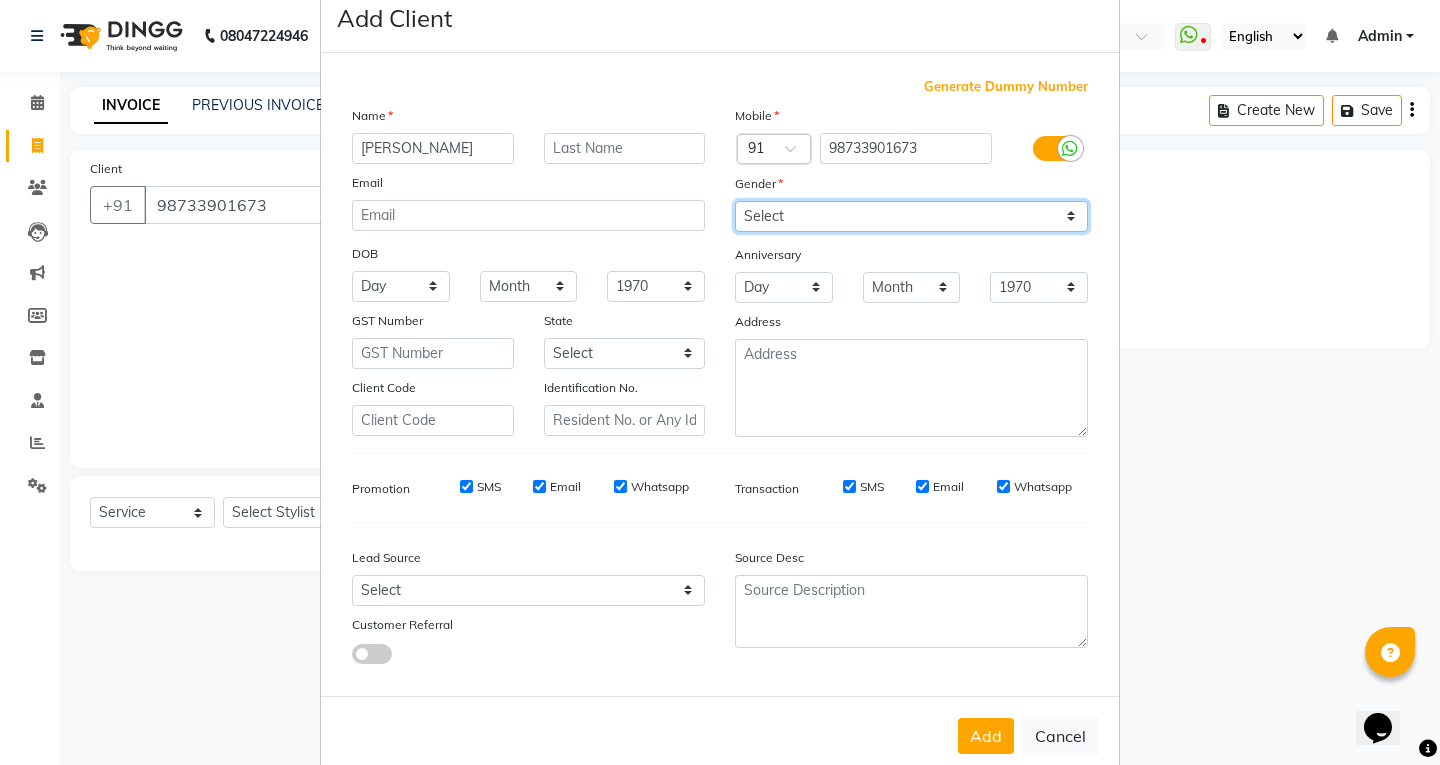 scroll, scrollTop: 84, scrollLeft: 0, axis: vertical 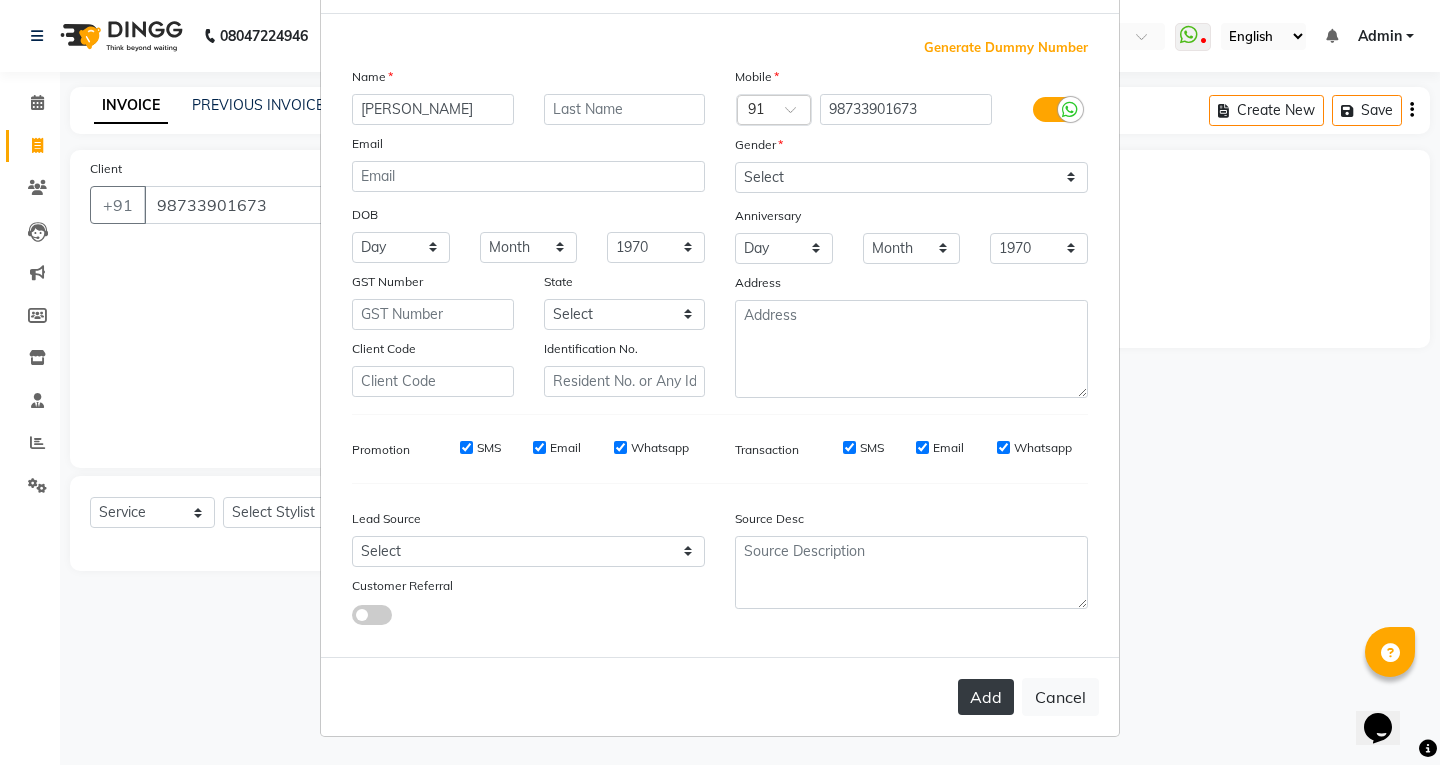 click on "Add" at bounding box center [986, 697] 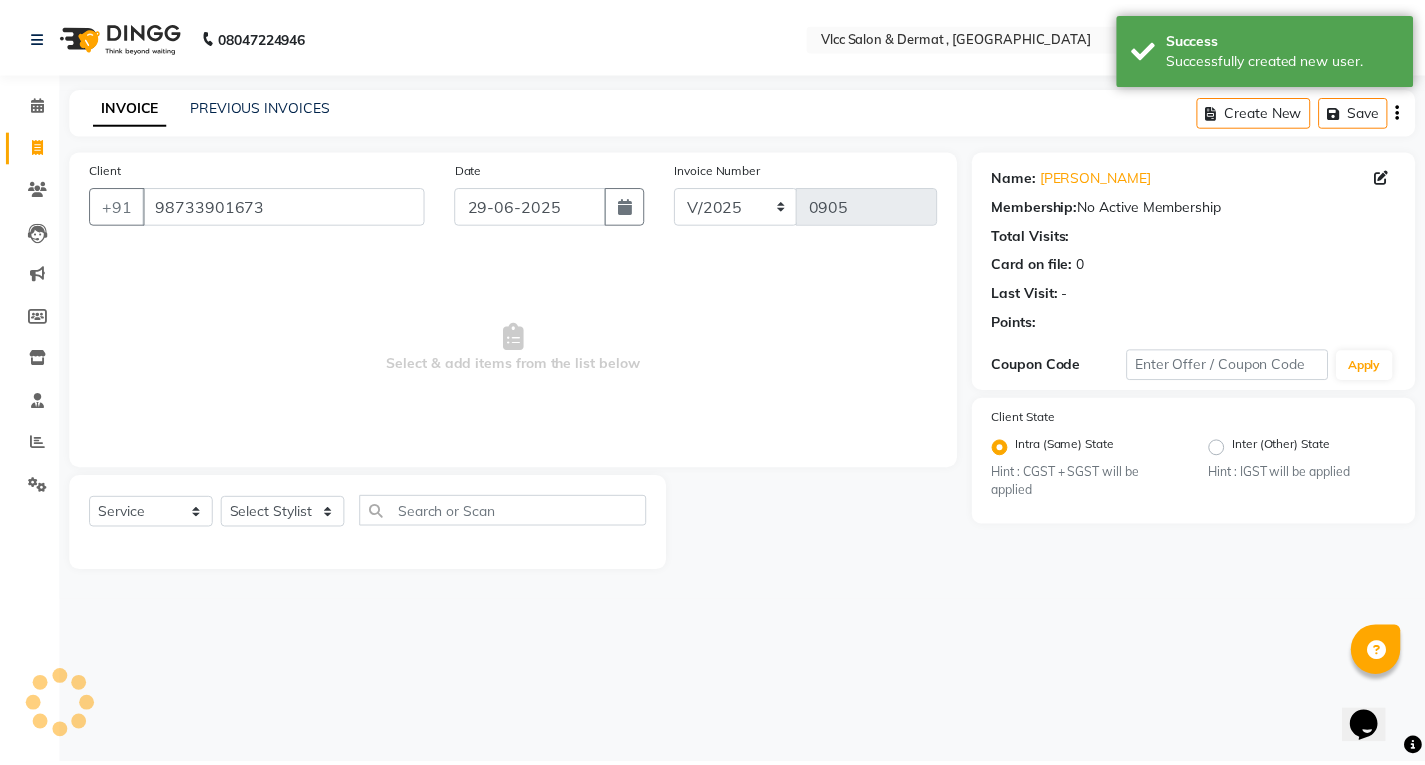 scroll, scrollTop: 0, scrollLeft: 0, axis: both 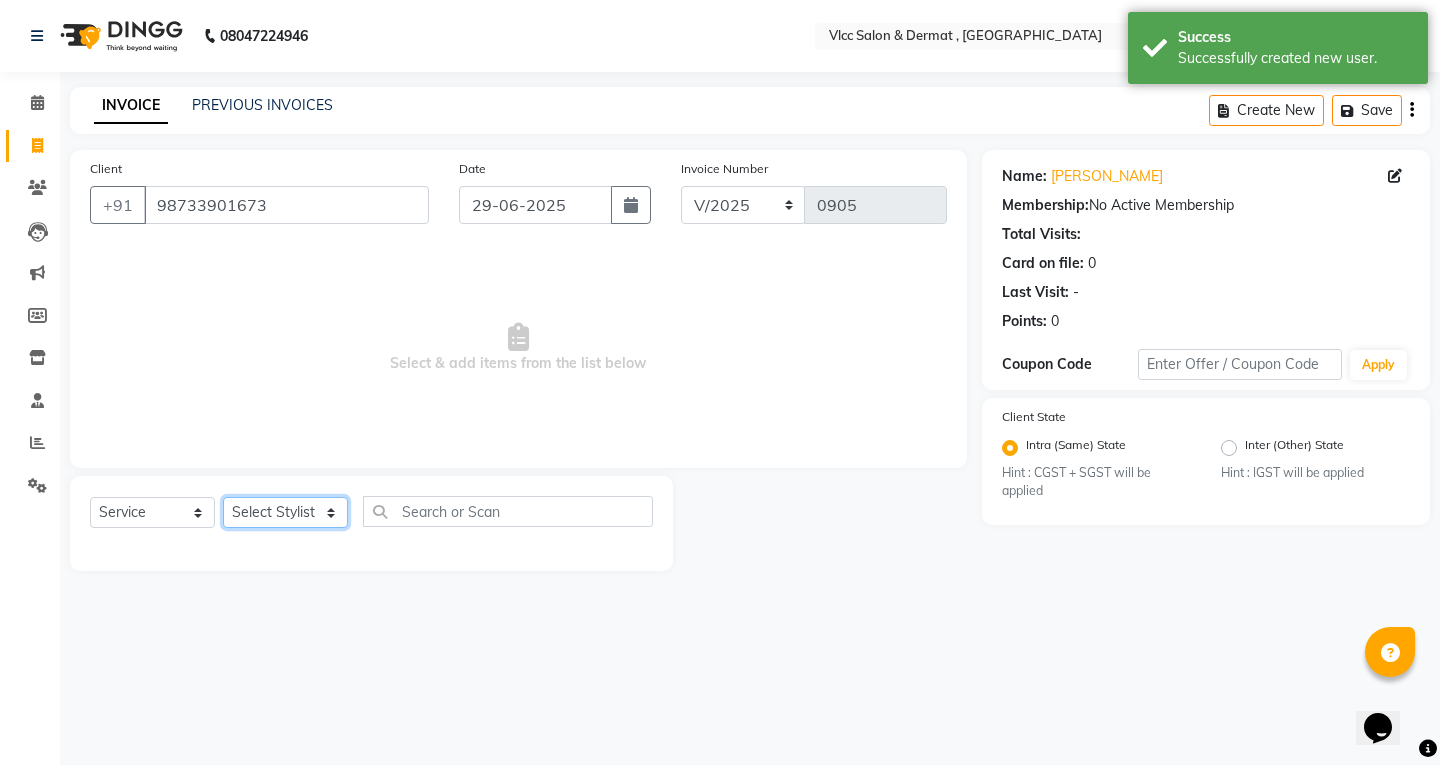 click on "Select Stylist [PERSON_NAME] [PERSON_NAME] [PERSON_NAME] [PERSON_NAME] [PERSON_NAME] [PERSON_NAME] [PERSON_NAME] Radha [PERSON_NAME] [PERSON_NAME] [PERSON_NAME] Vidya" 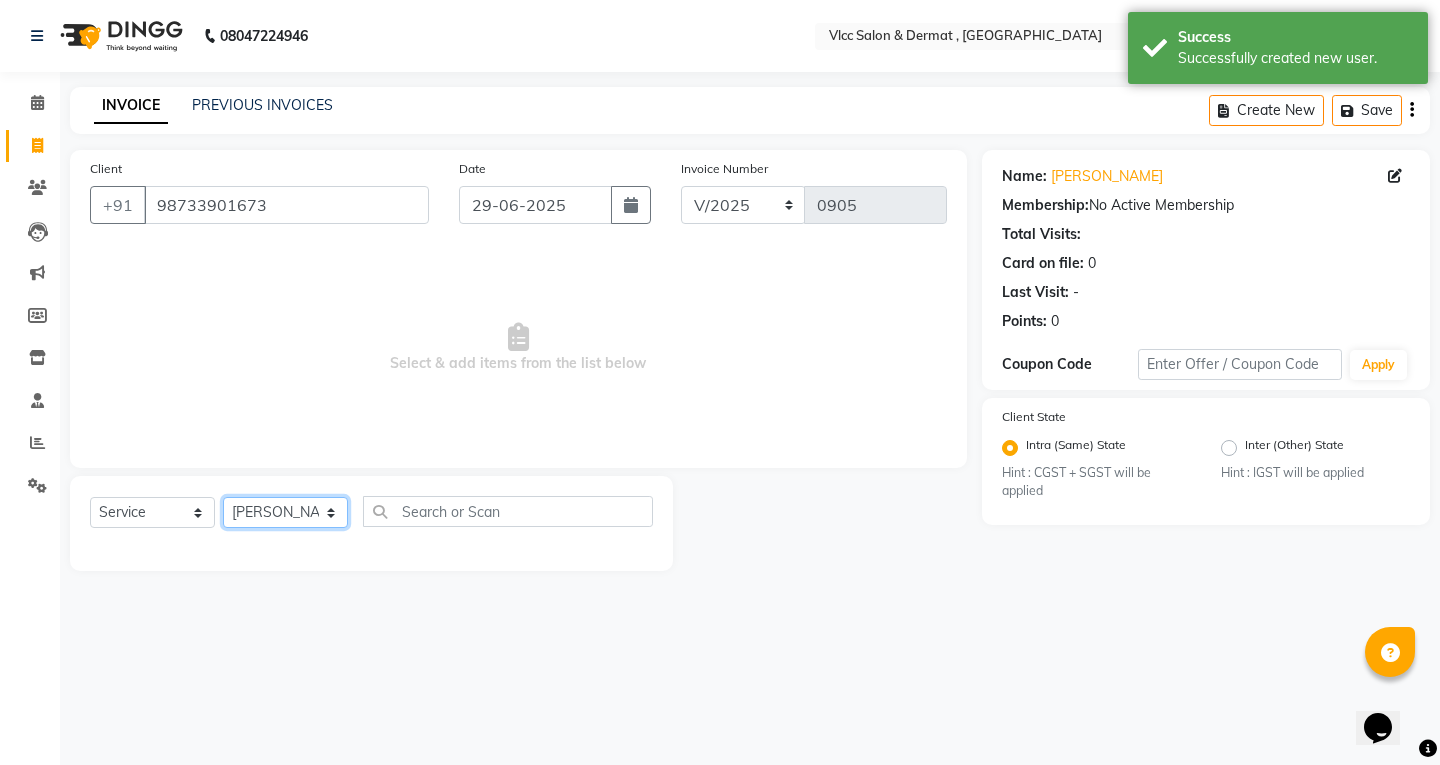 click on "Select Stylist [PERSON_NAME] [PERSON_NAME] [PERSON_NAME] [PERSON_NAME] [PERSON_NAME] [PERSON_NAME] [PERSON_NAME] Radha [PERSON_NAME] [PERSON_NAME] [PERSON_NAME] Vidya" 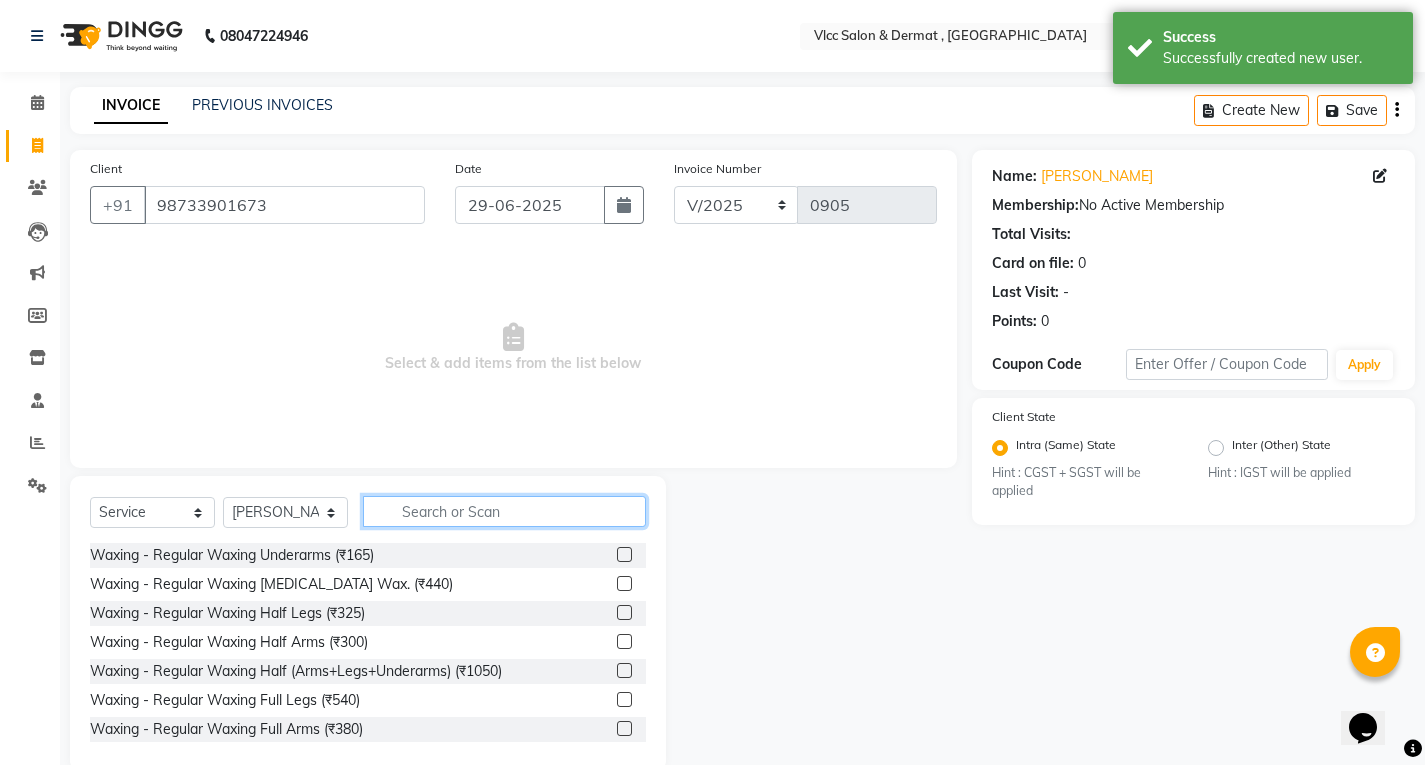 click 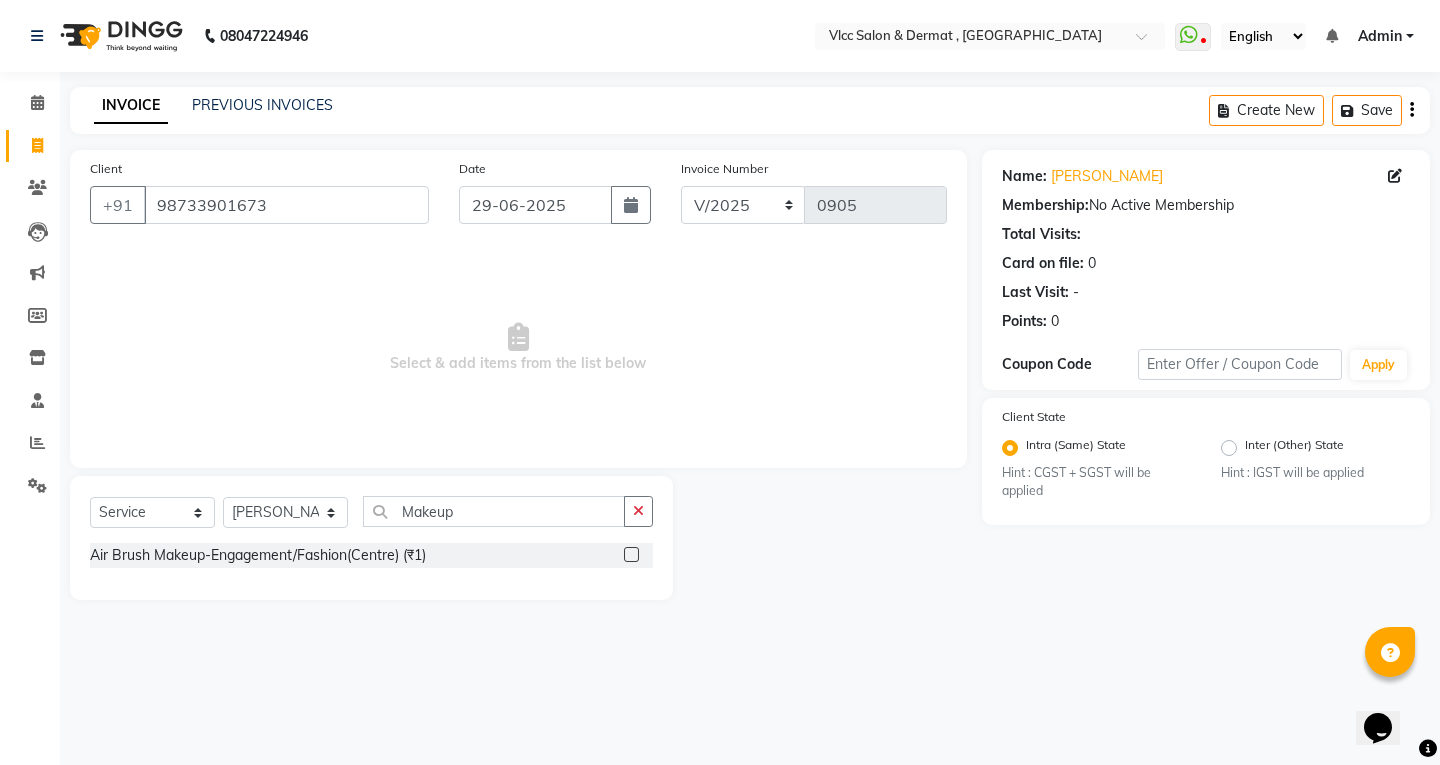 click 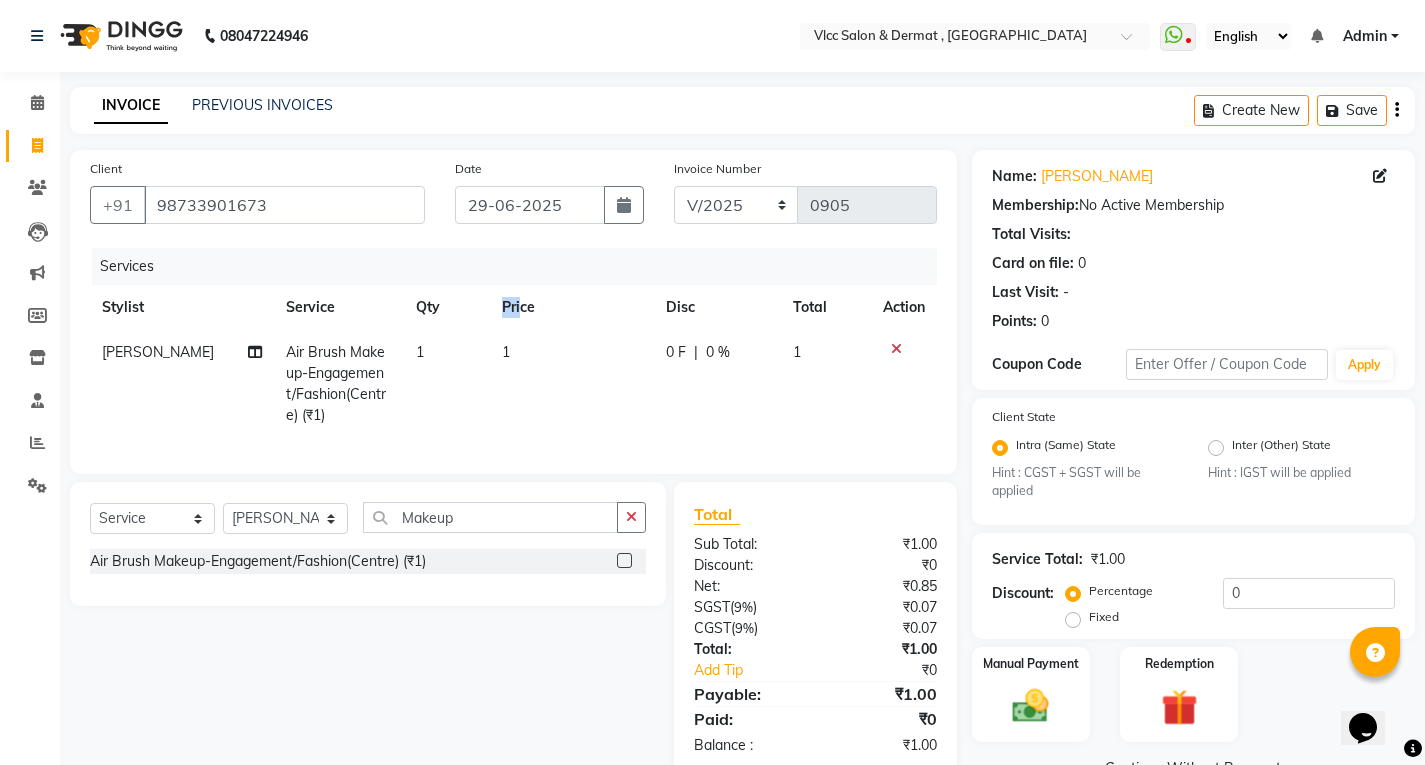 drag, startPoint x: 502, startPoint y: 326, endPoint x: 523, endPoint y: 332, distance: 21.84033 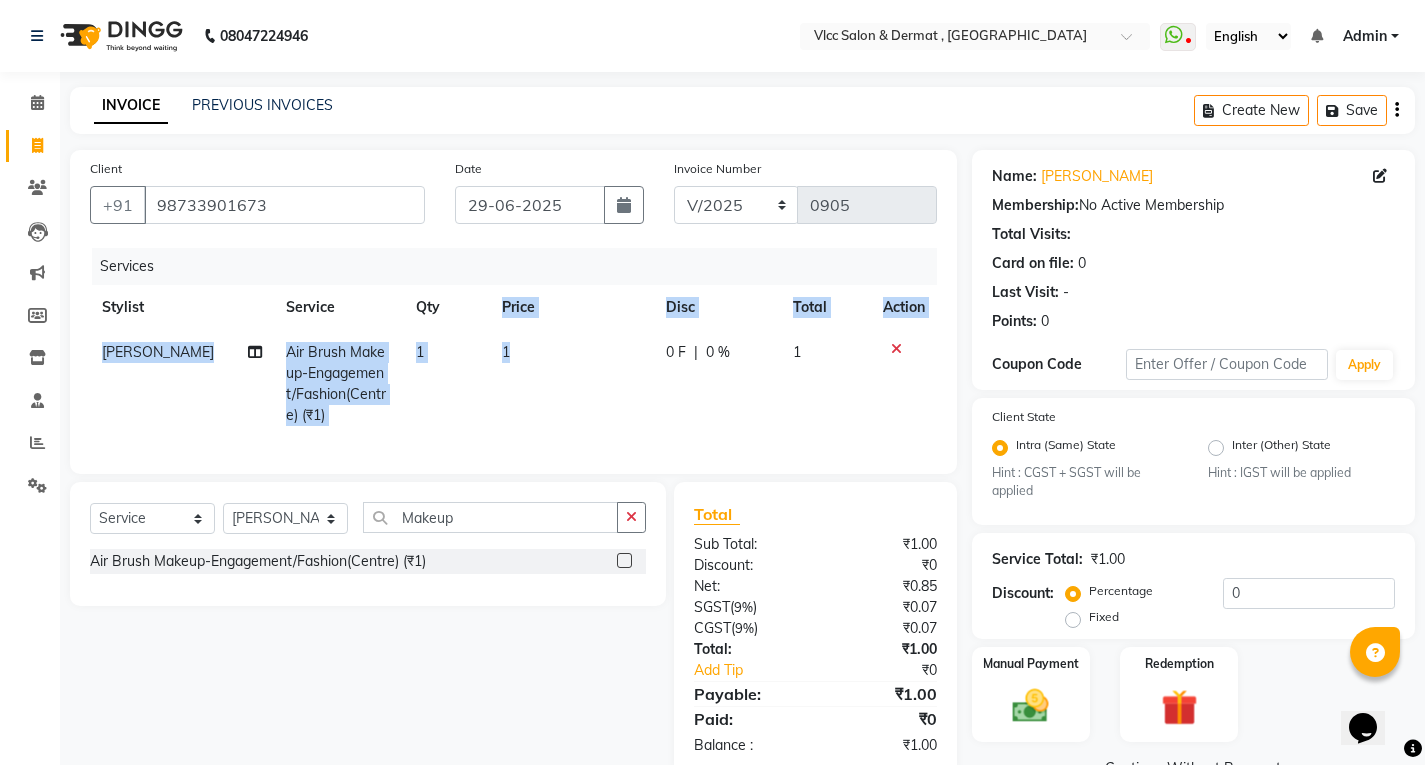 click on "1" 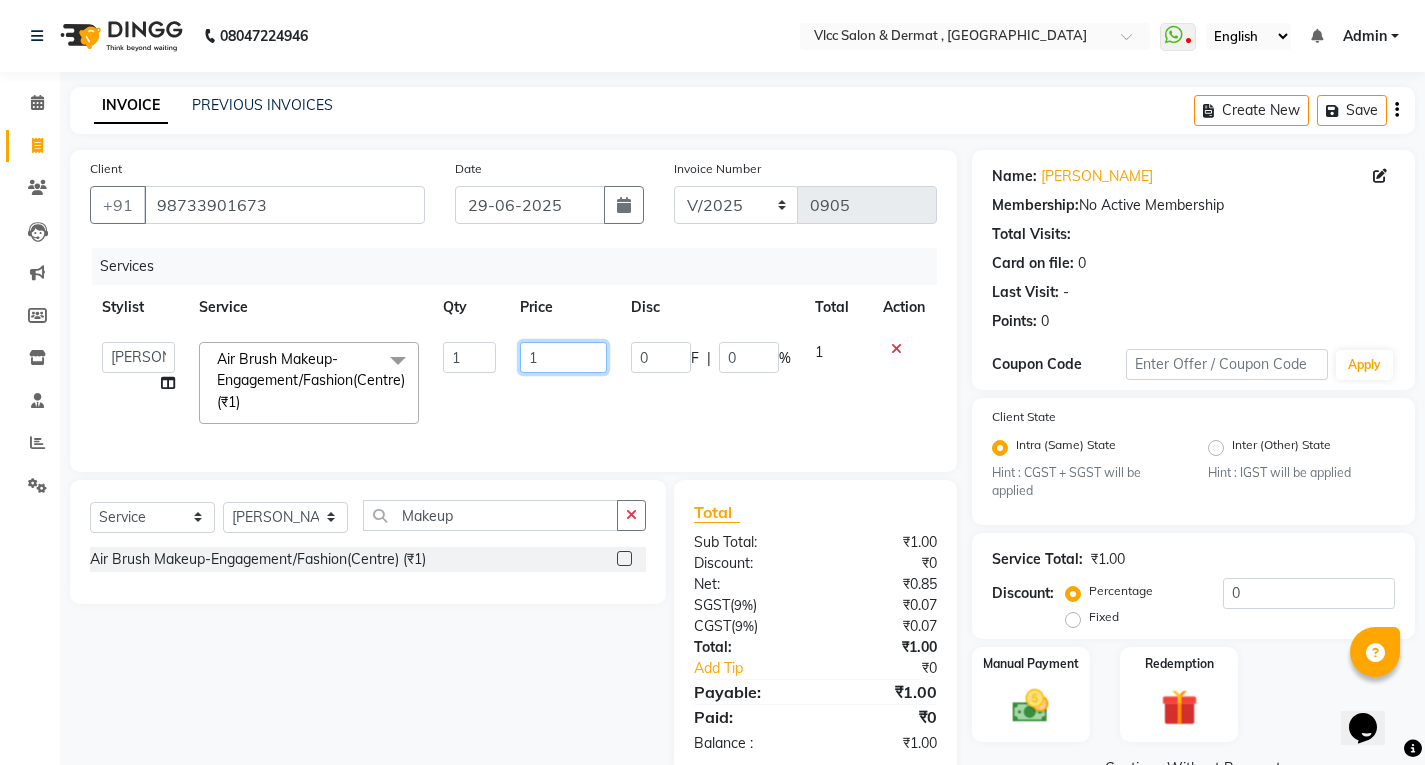 click on "1" 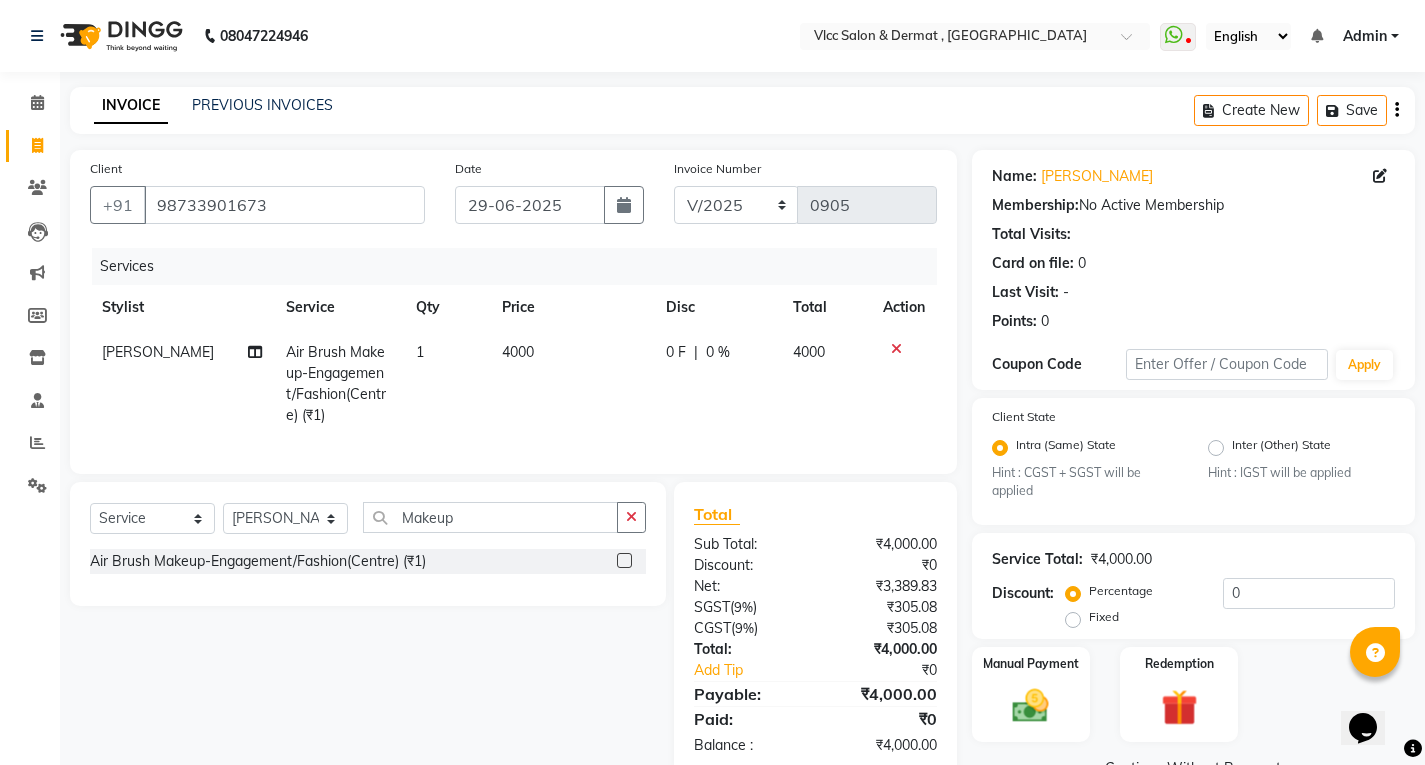 drag, startPoint x: 501, startPoint y: 349, endPoint x: 535, endPoint y: 418, distance: 76.922035 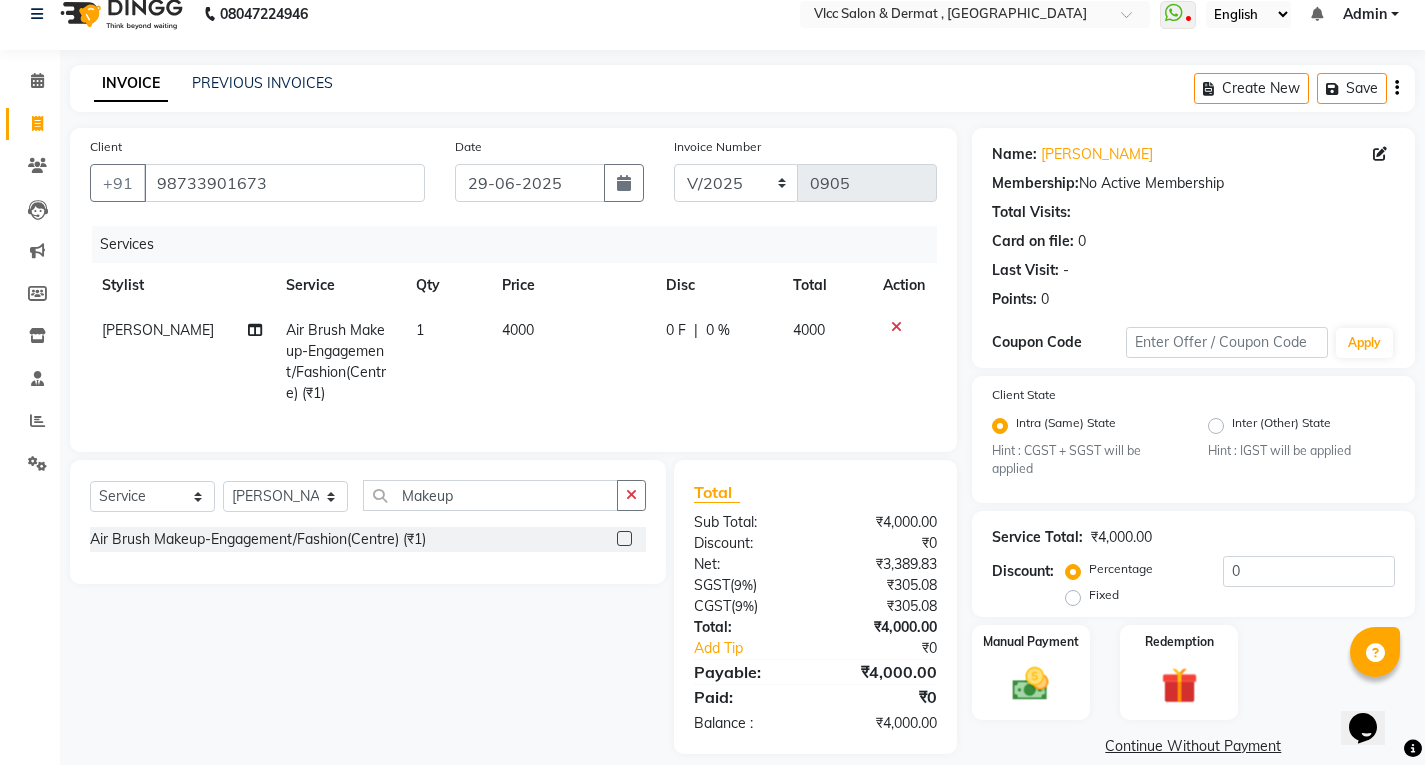 scroll, scrollTop: 56, scrollLeft: 0, axis: vertical 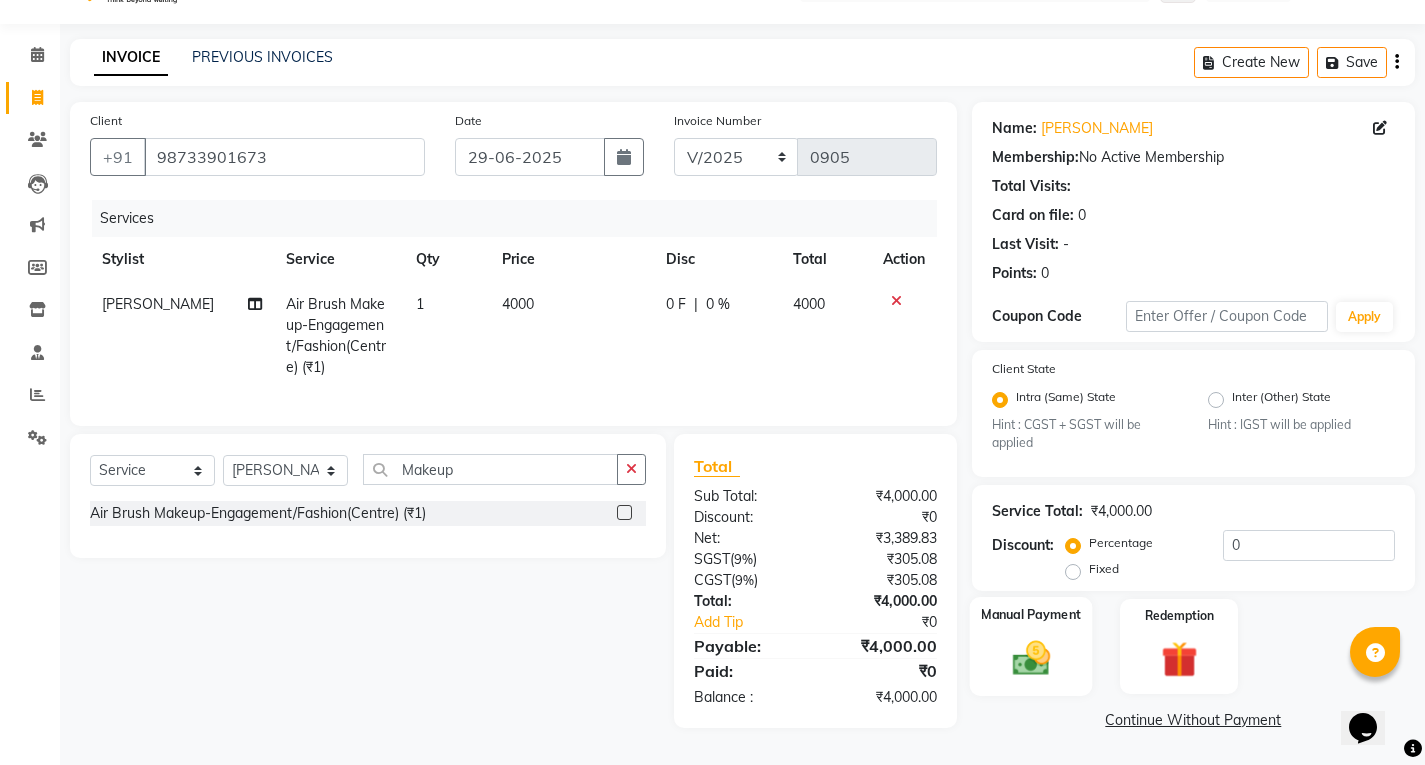 click on "Manual Payment" 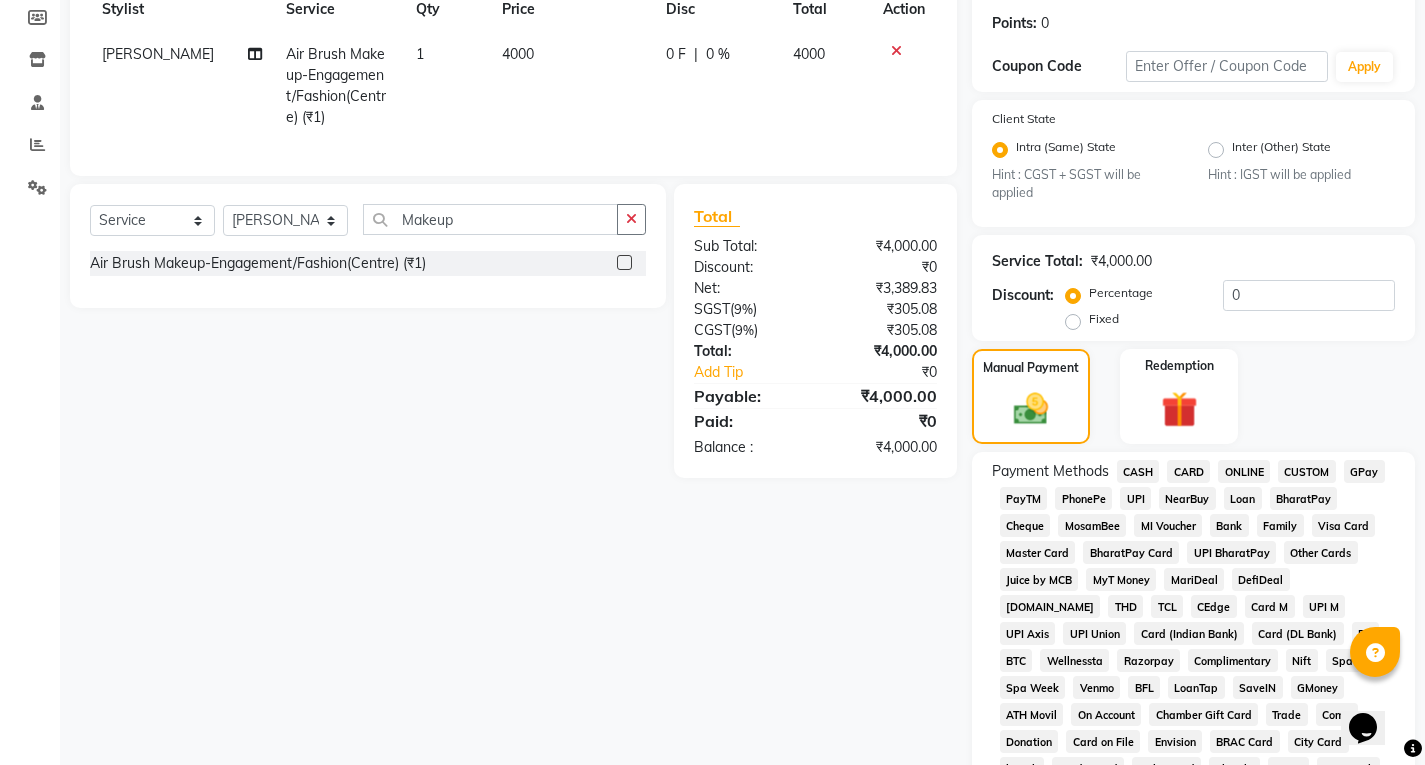 scroll, scrollTop: 356, scrollLeft: 0, axis: vertical 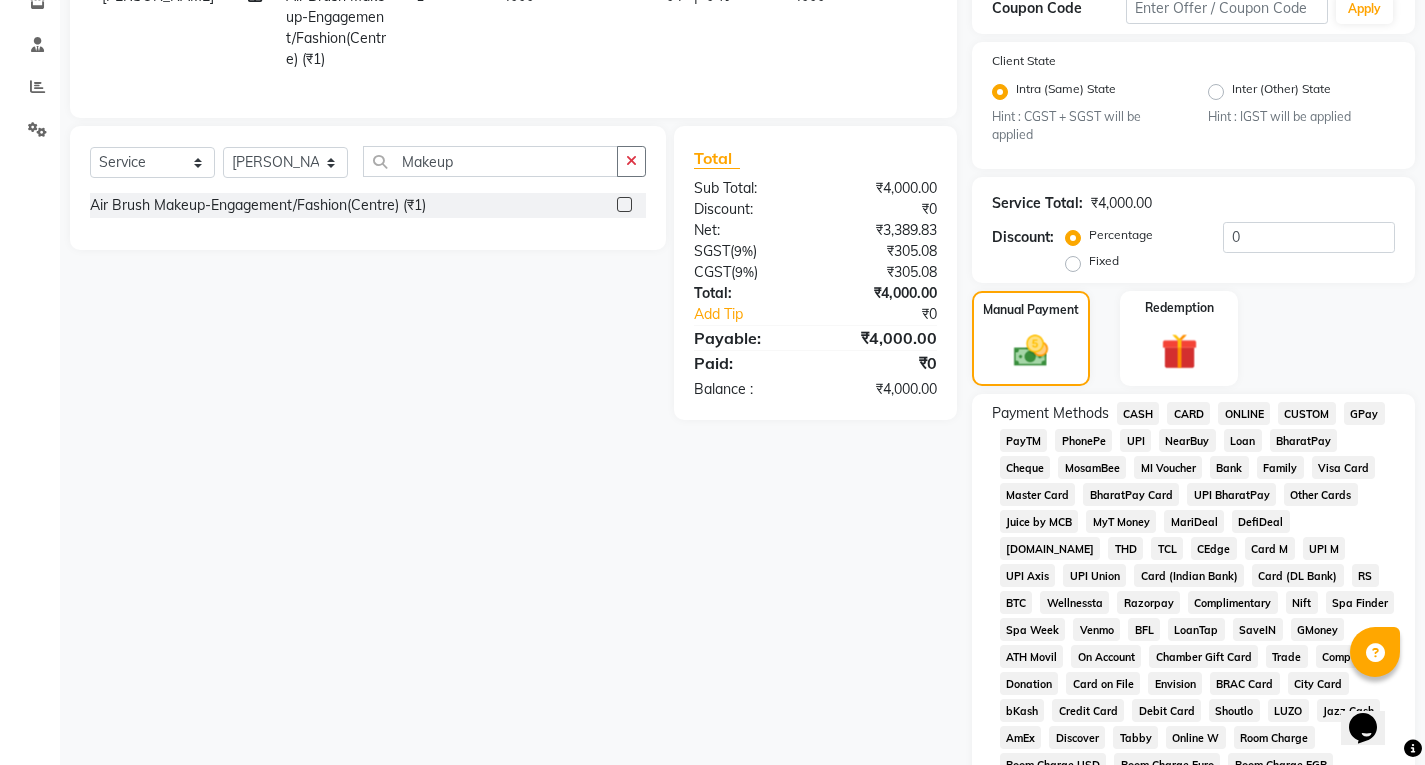 click on "UPI" 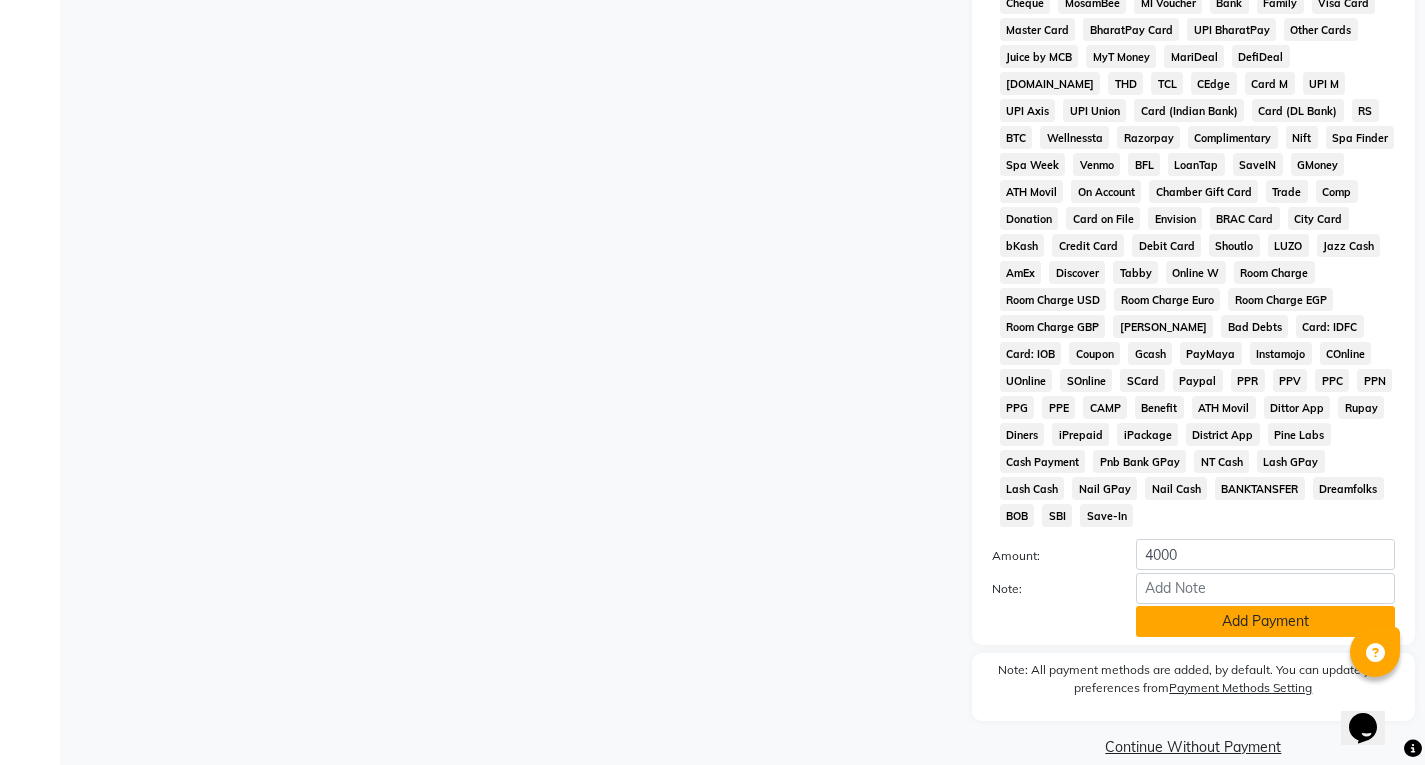 click on "Add Payment" 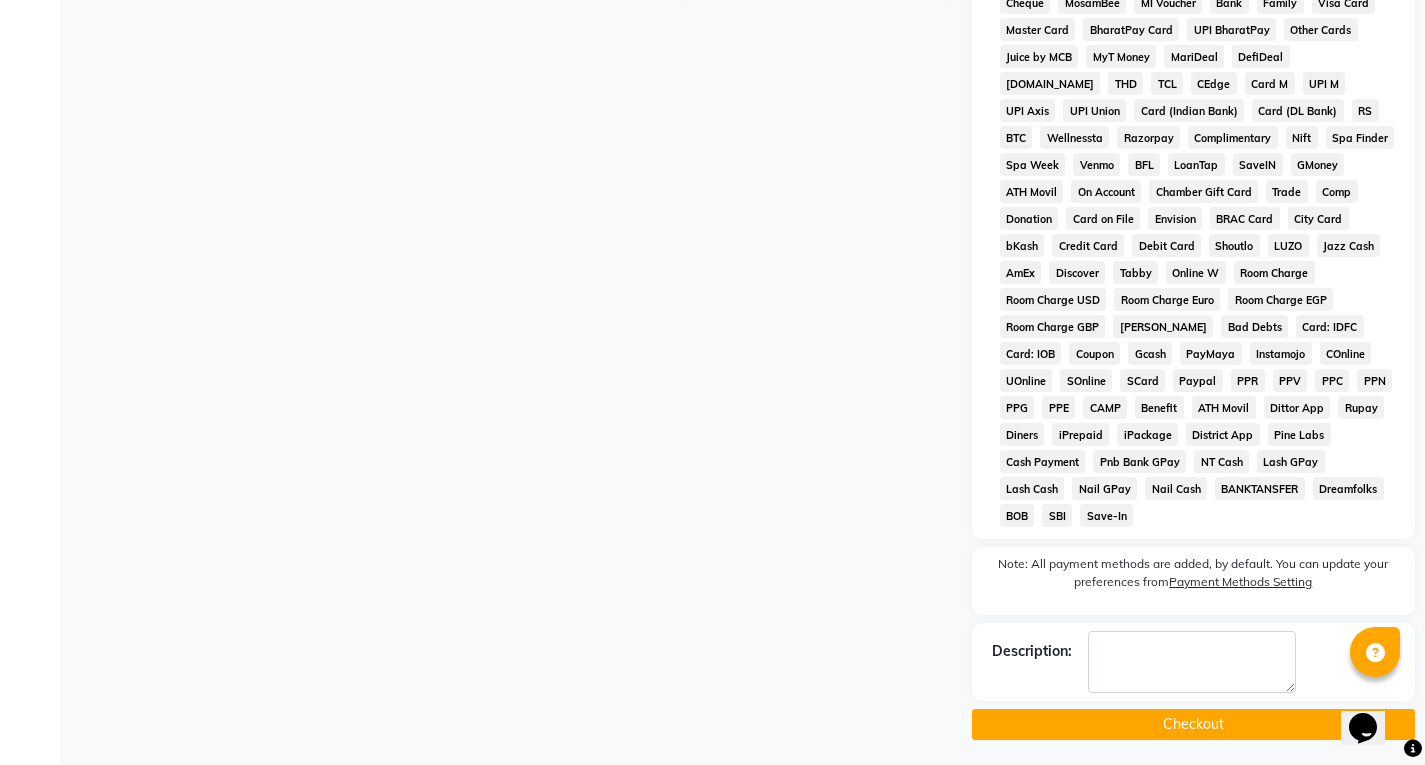 scroll, scrollTop: 799, scrollLeft: 0, axis: vertical 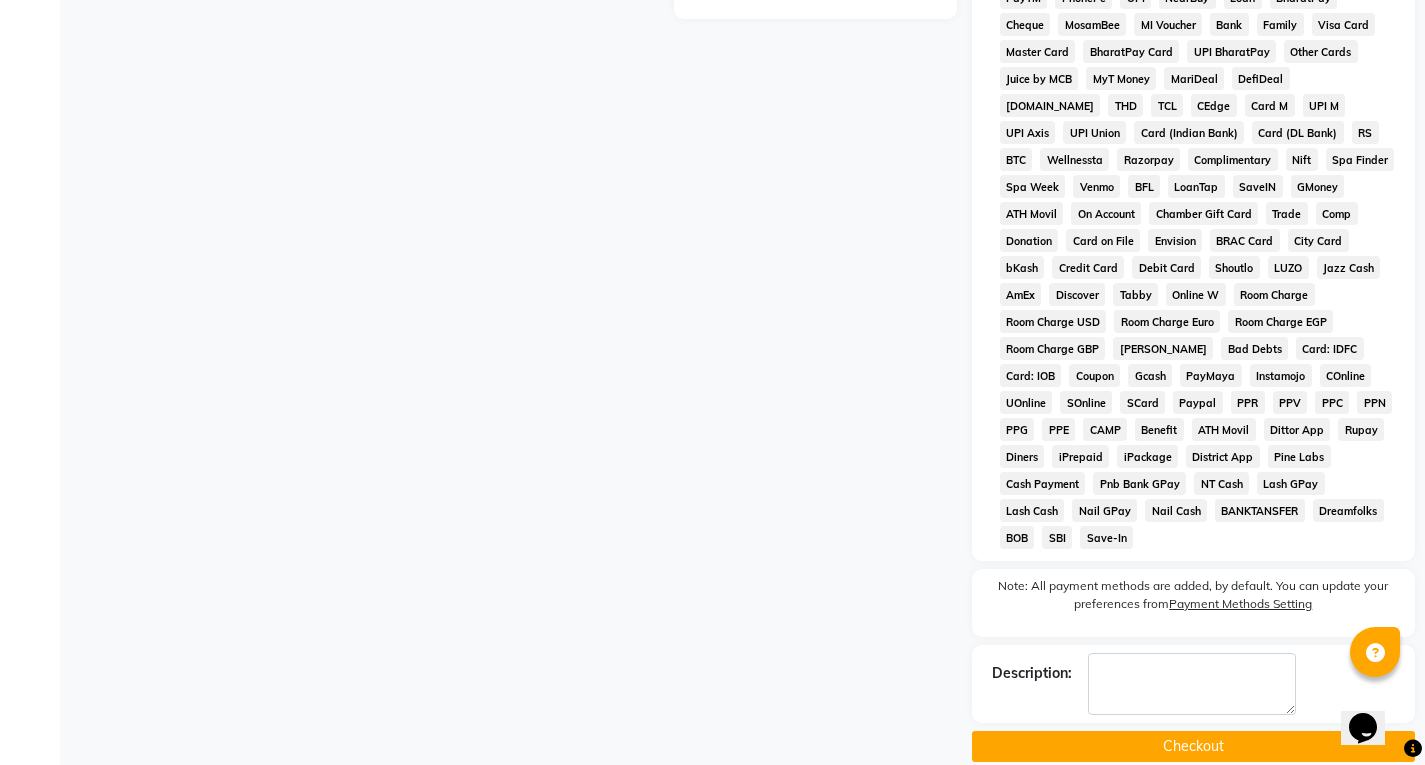 click on "Checkout" 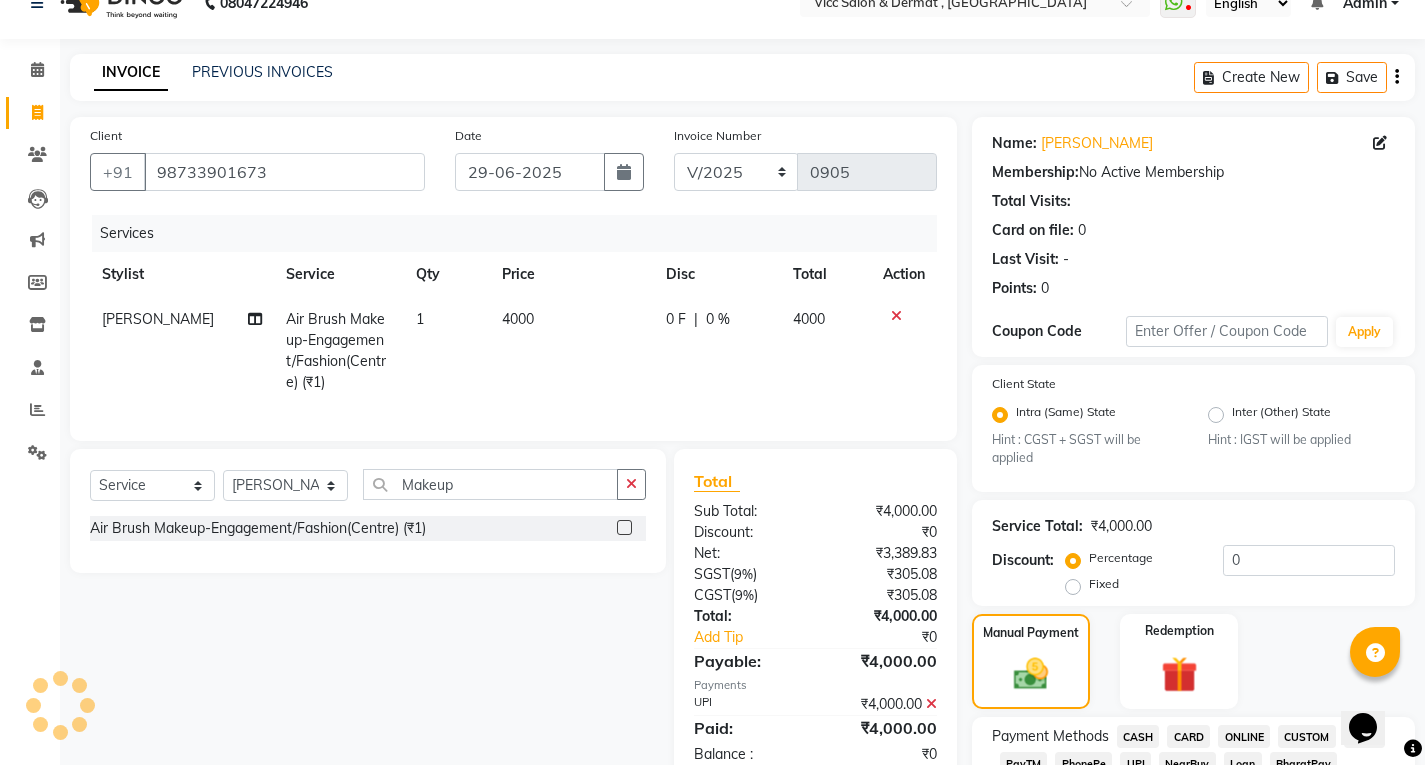 scroll, scrollTop: 0, scrollLeft: 0, axis: both 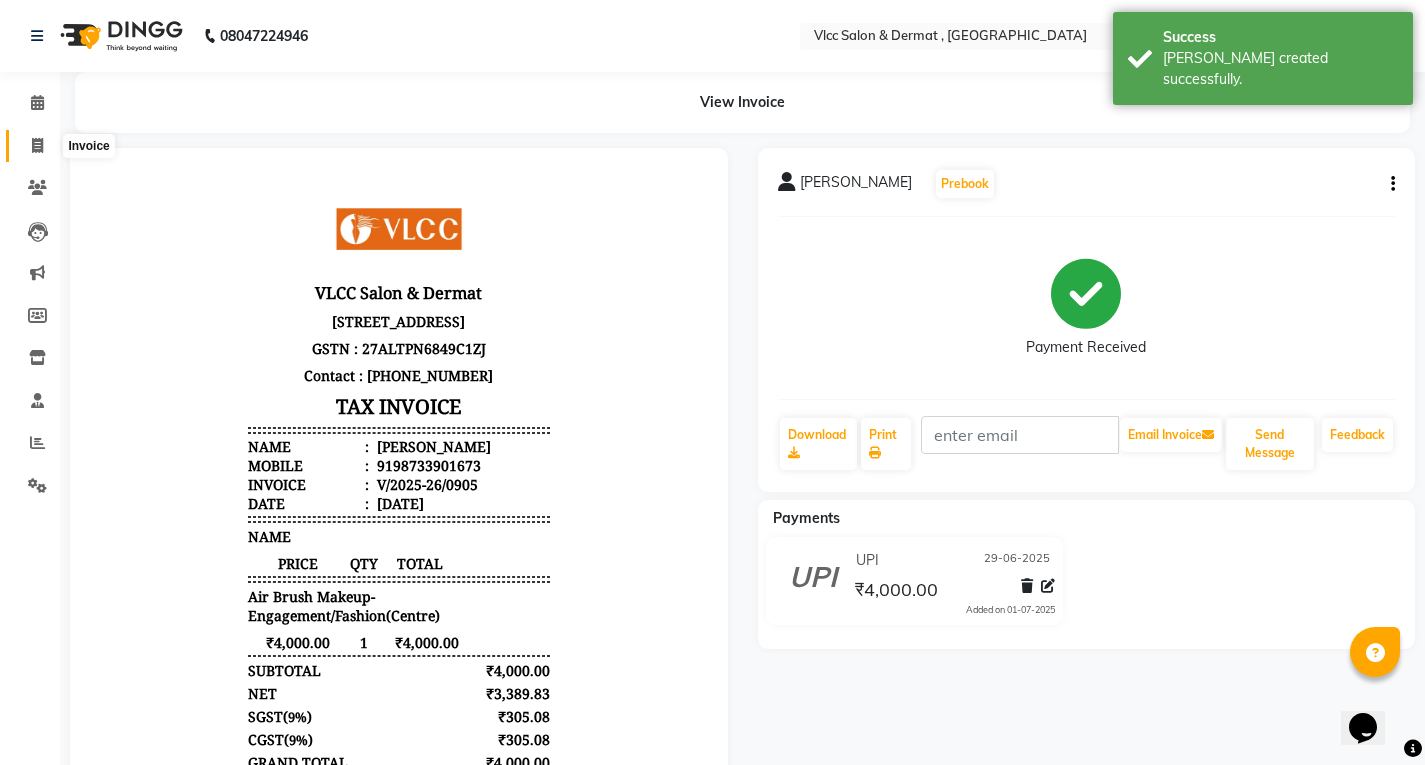 click 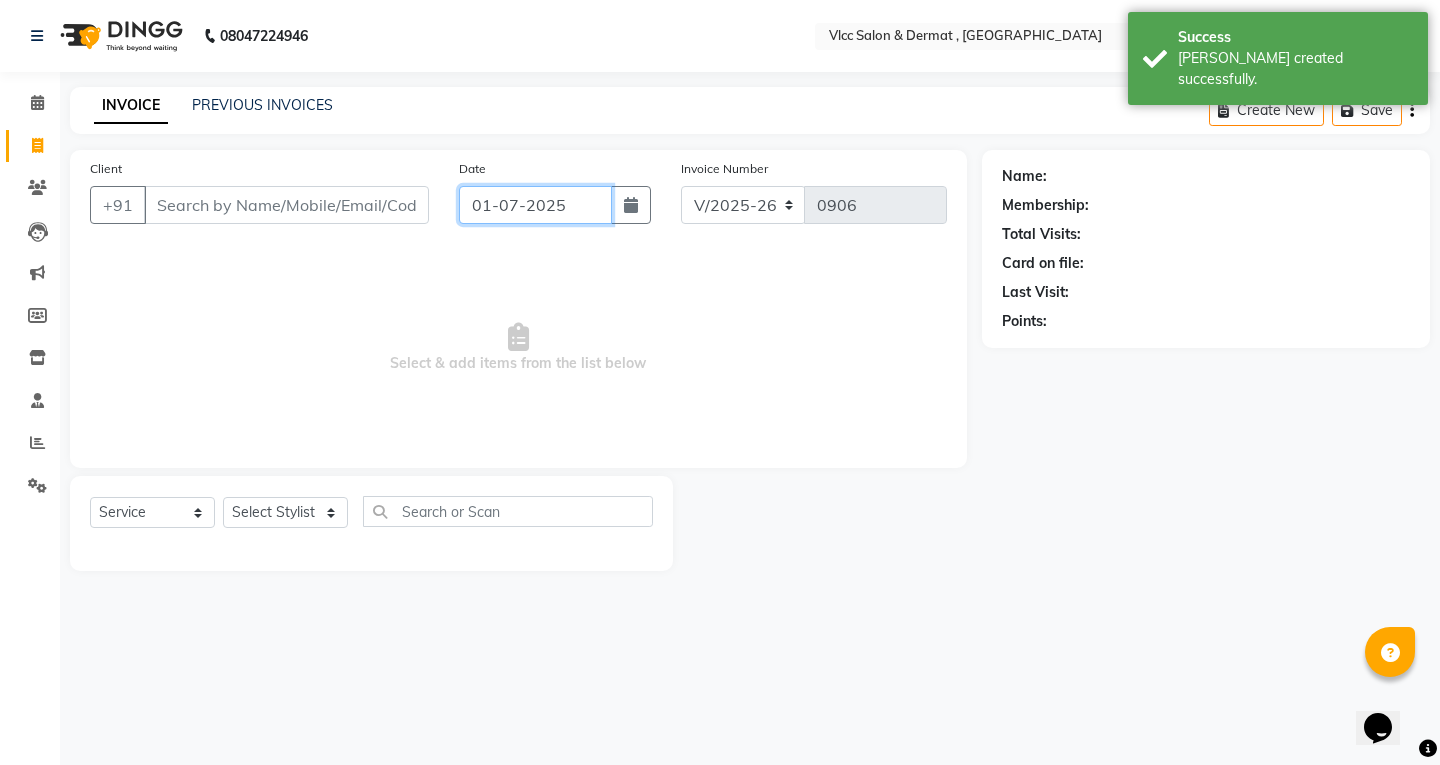 click on "01-07-2025" 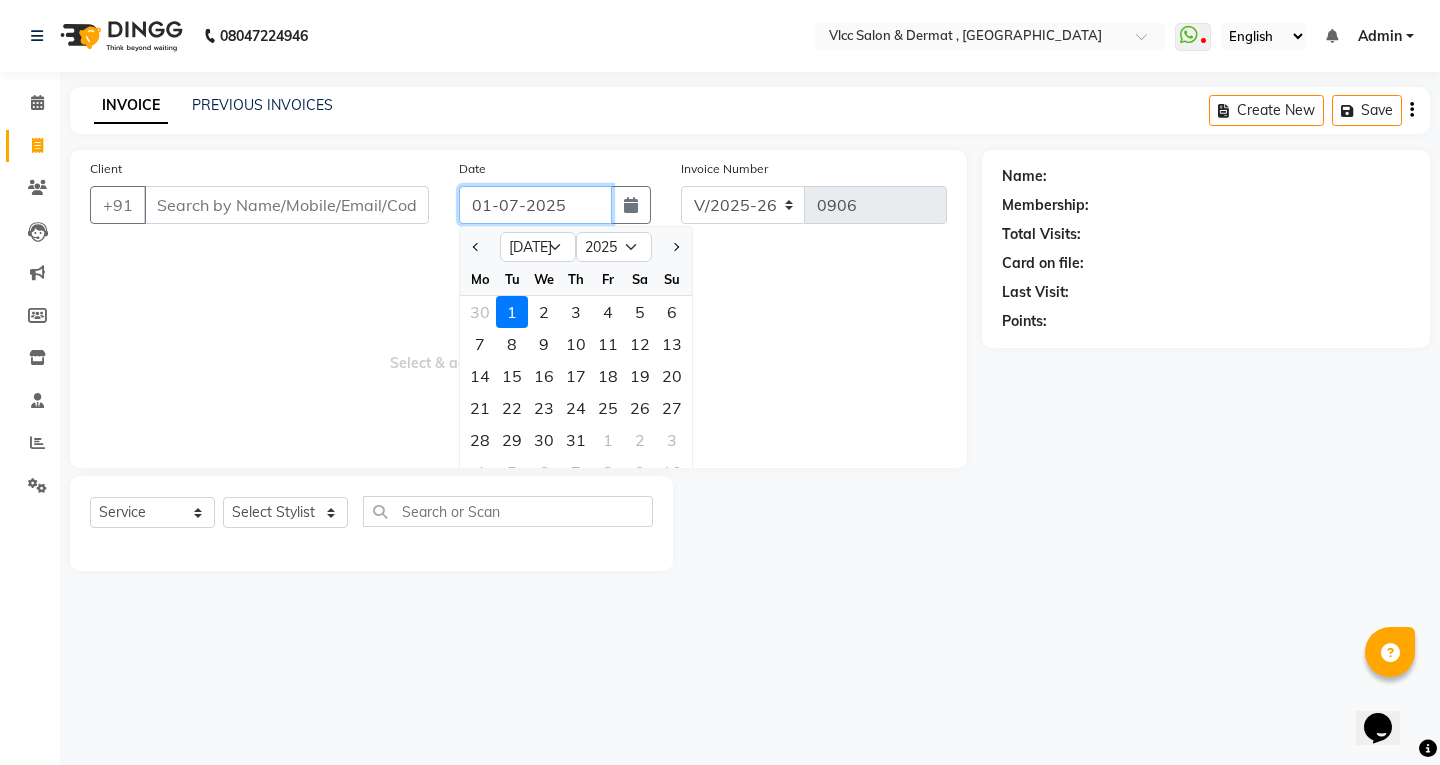 click on "01-07-2025" 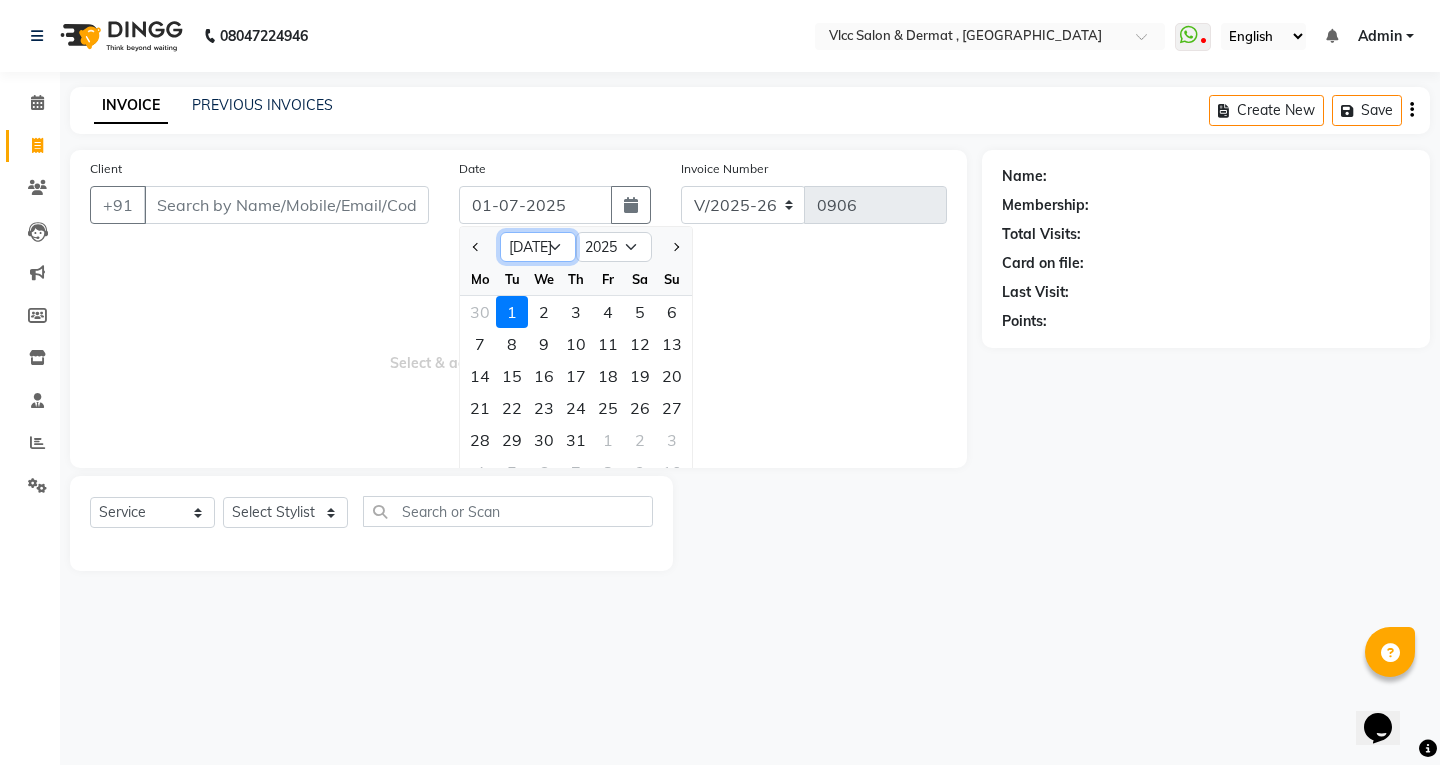 click on "Jan Feb Mar Apr May Jun [DATE] Aug Sep Oct Nov Dec" 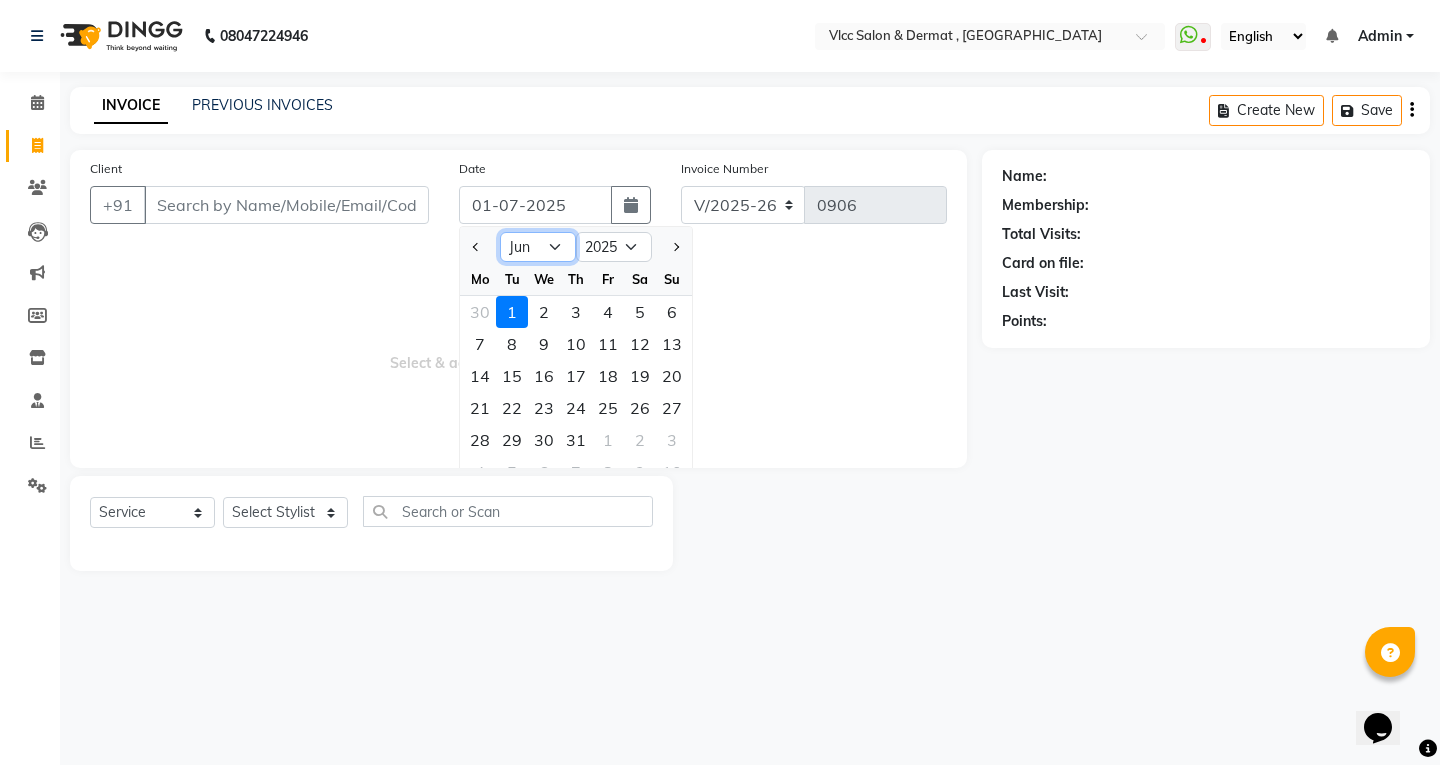 click on "Jan Feb Mar Apr May Jun [DATE] Aug Sep Oct Nov Dec" 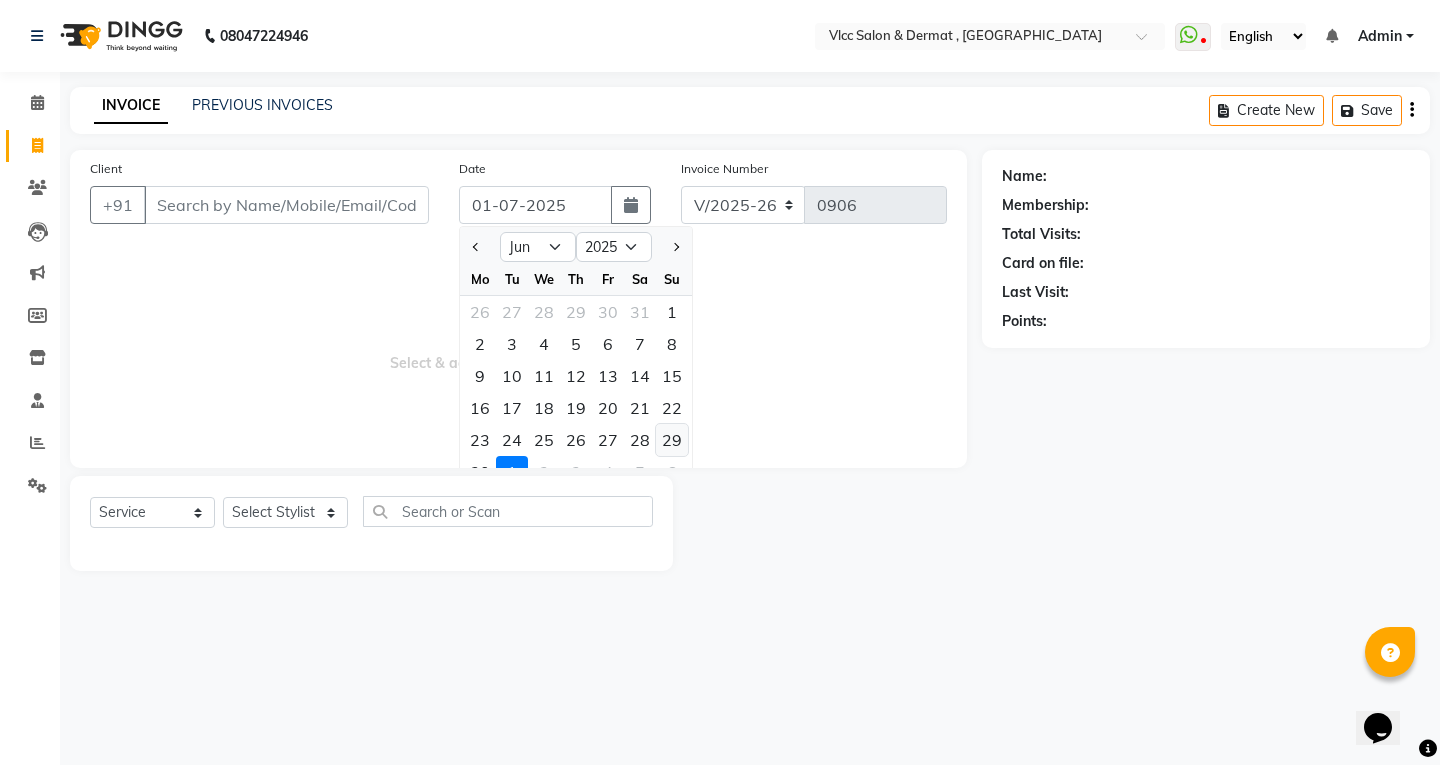 click on "29" 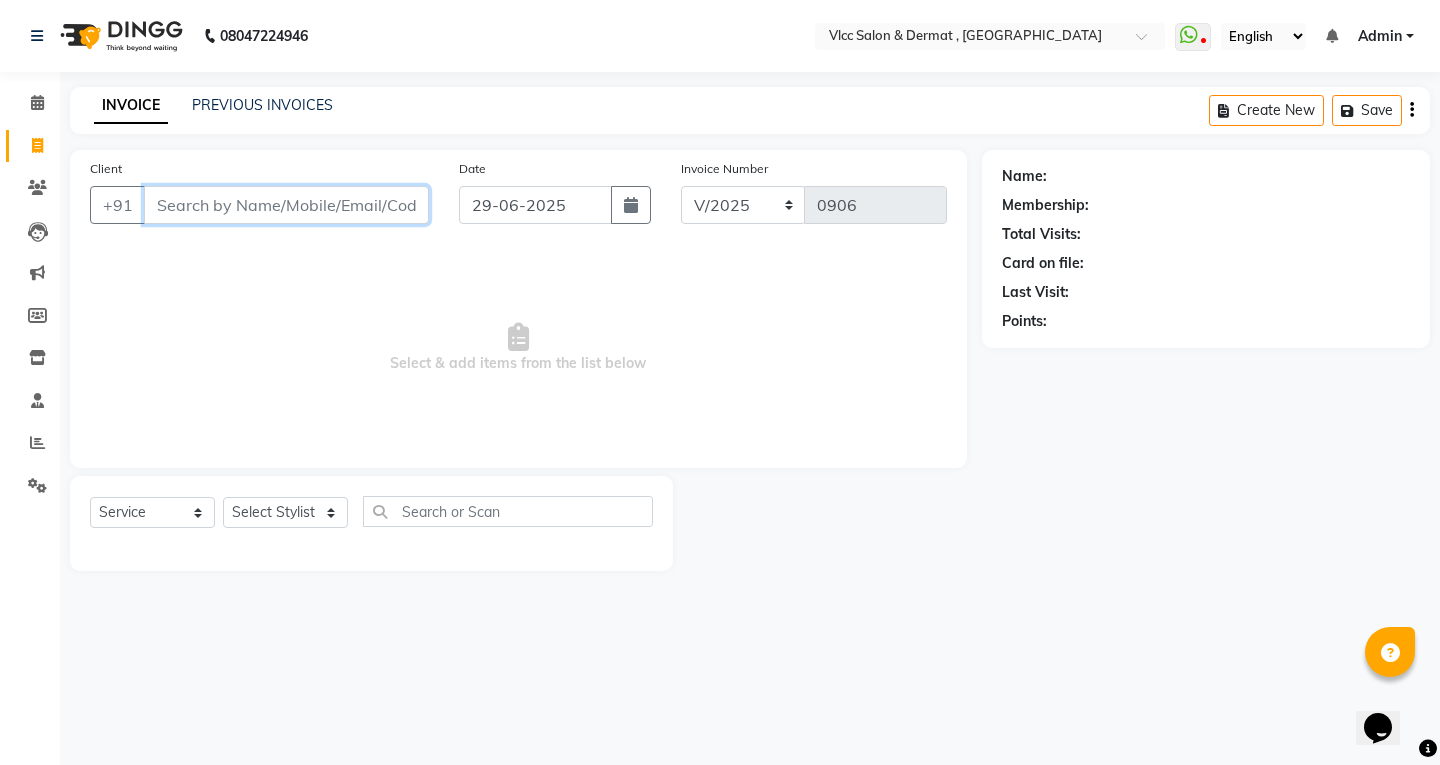 click on "Client" at bounding box center (286, 205) 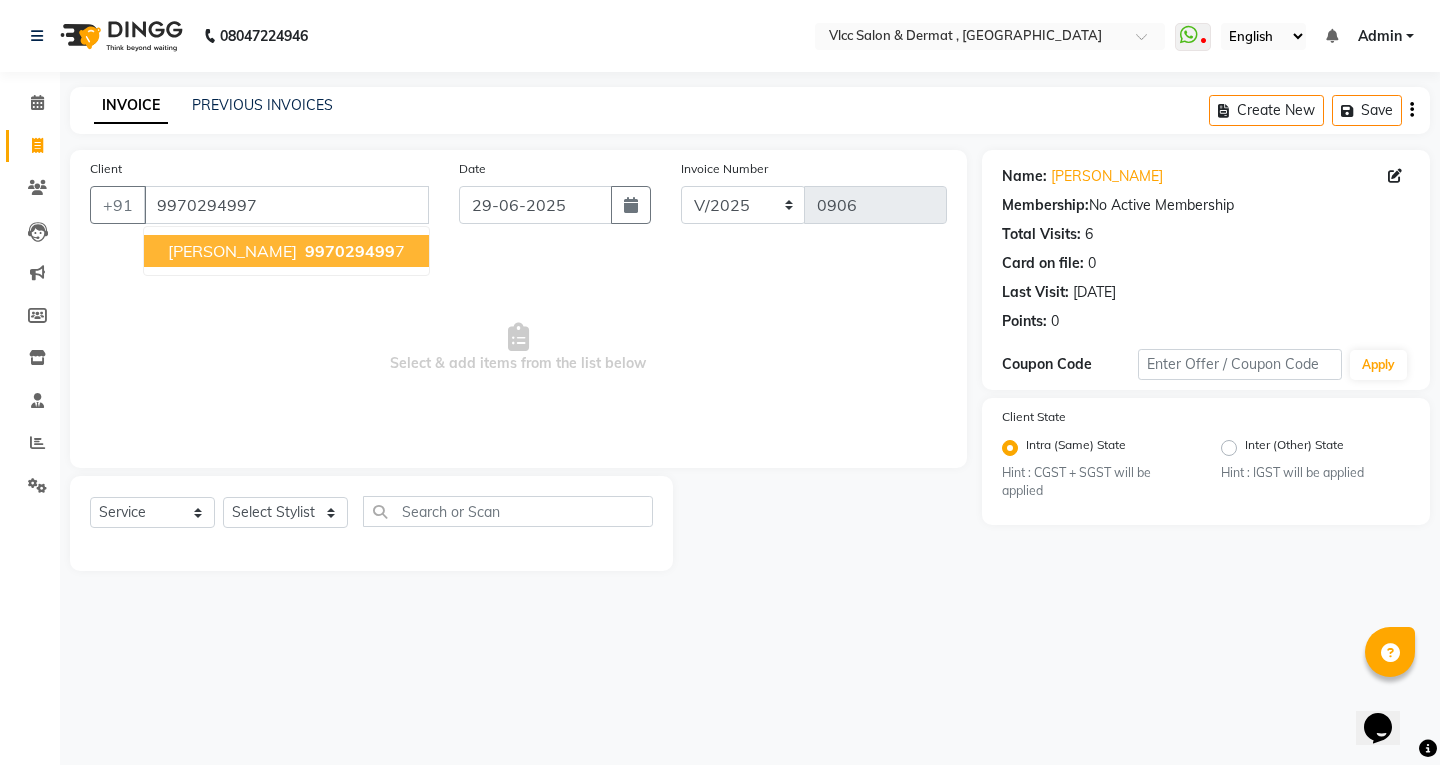 click on "[PERSON_NAME]" at bounding box center [232, 251] 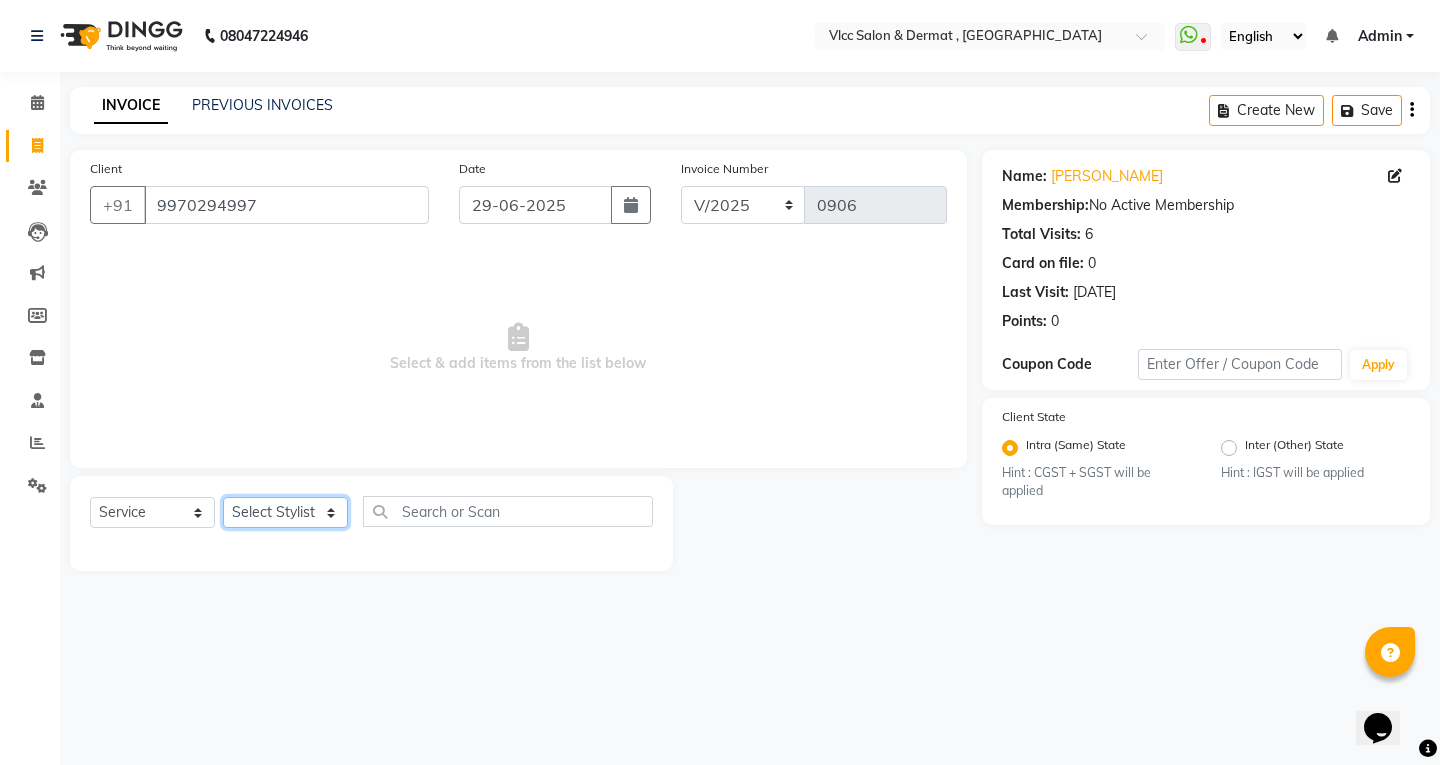 click on "Select Stylist [PERSON_NAME] [PERSON_NAME] [PERSON_NAME] [PERSON_NAME] [PERSON_NAME] [PERSON_NAME] [PERSON_NAME] Radha [PERSON_NAME] [PERSON_NAME] [PERSON_NAME] Vidya" 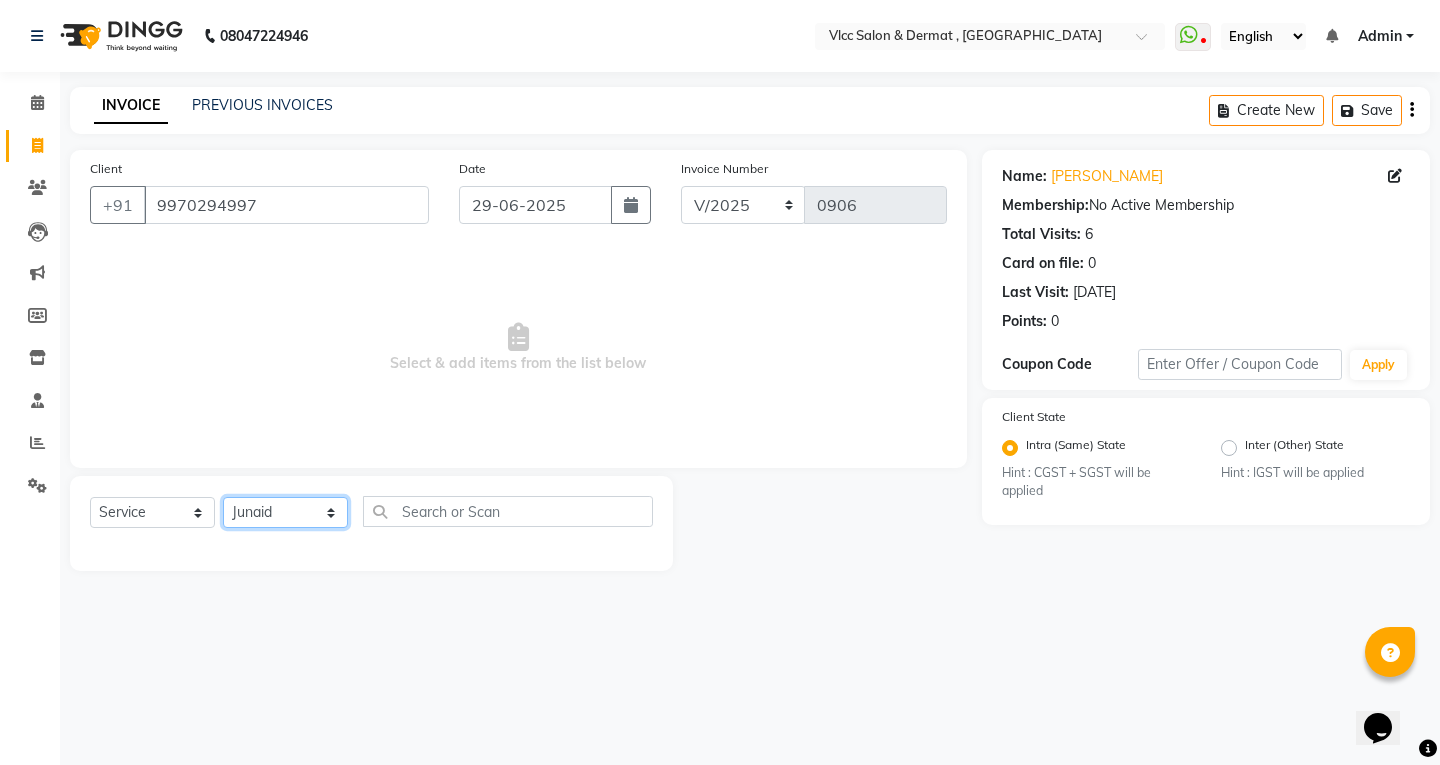 click on "Select Stylist [PERSON_NAME] [PERSON_NAME] [PERSON_NAME] [PERSON_NAME] [PERSON_NAME] [PERSON_NAME] [PERSON_NAME] Radha [PERSON_NAME] [PERSON_NAME] [PERSON_NAME] Vidya" 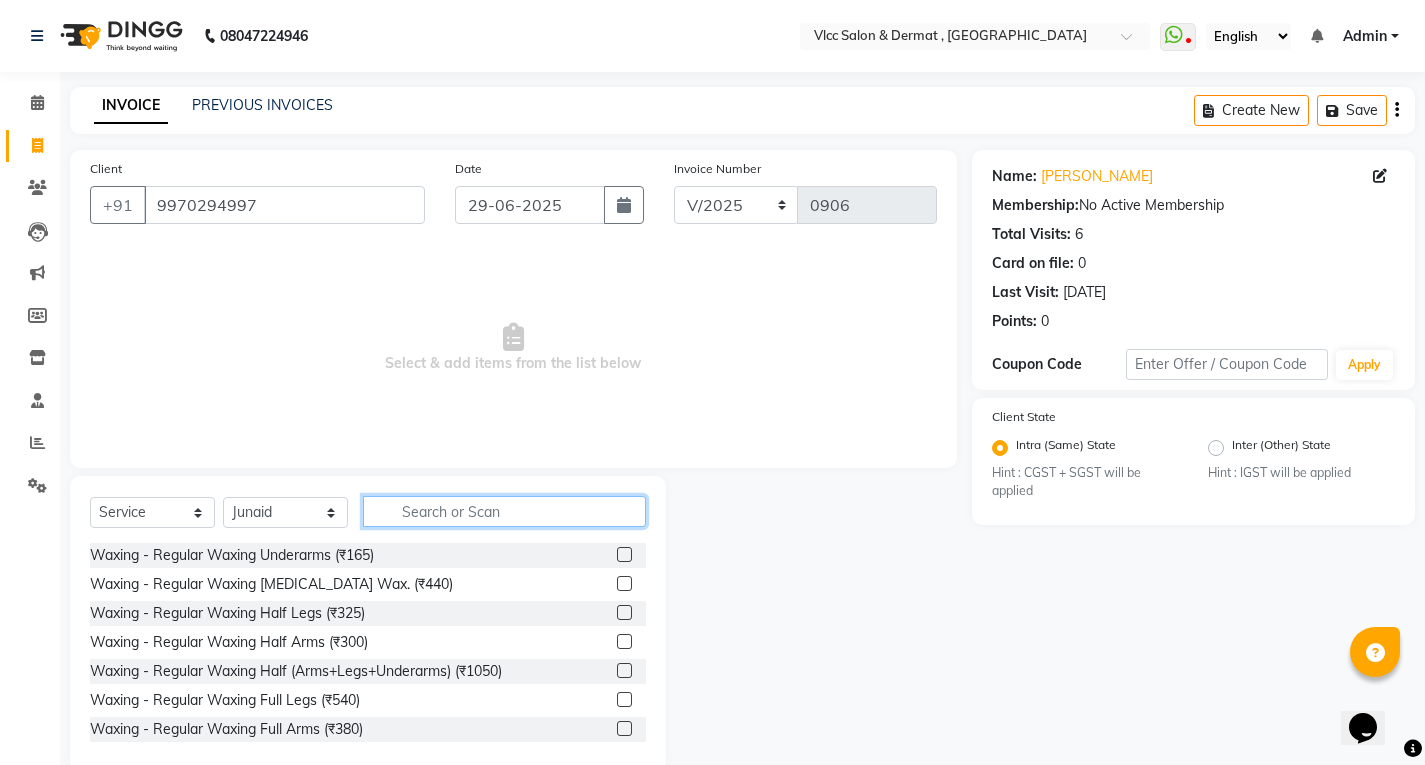 click 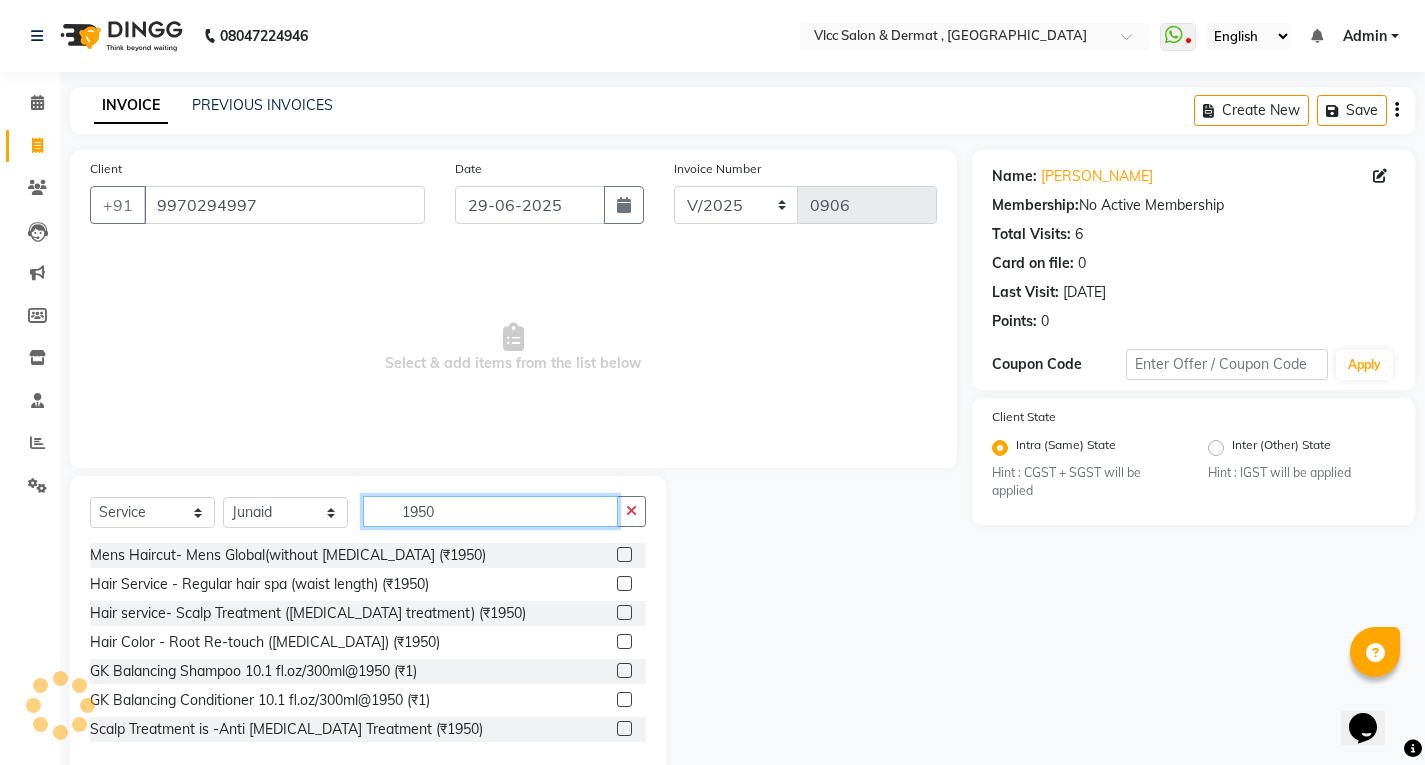 scroll, scrollTop: 3, scrollLeft: 0, axis: vertical 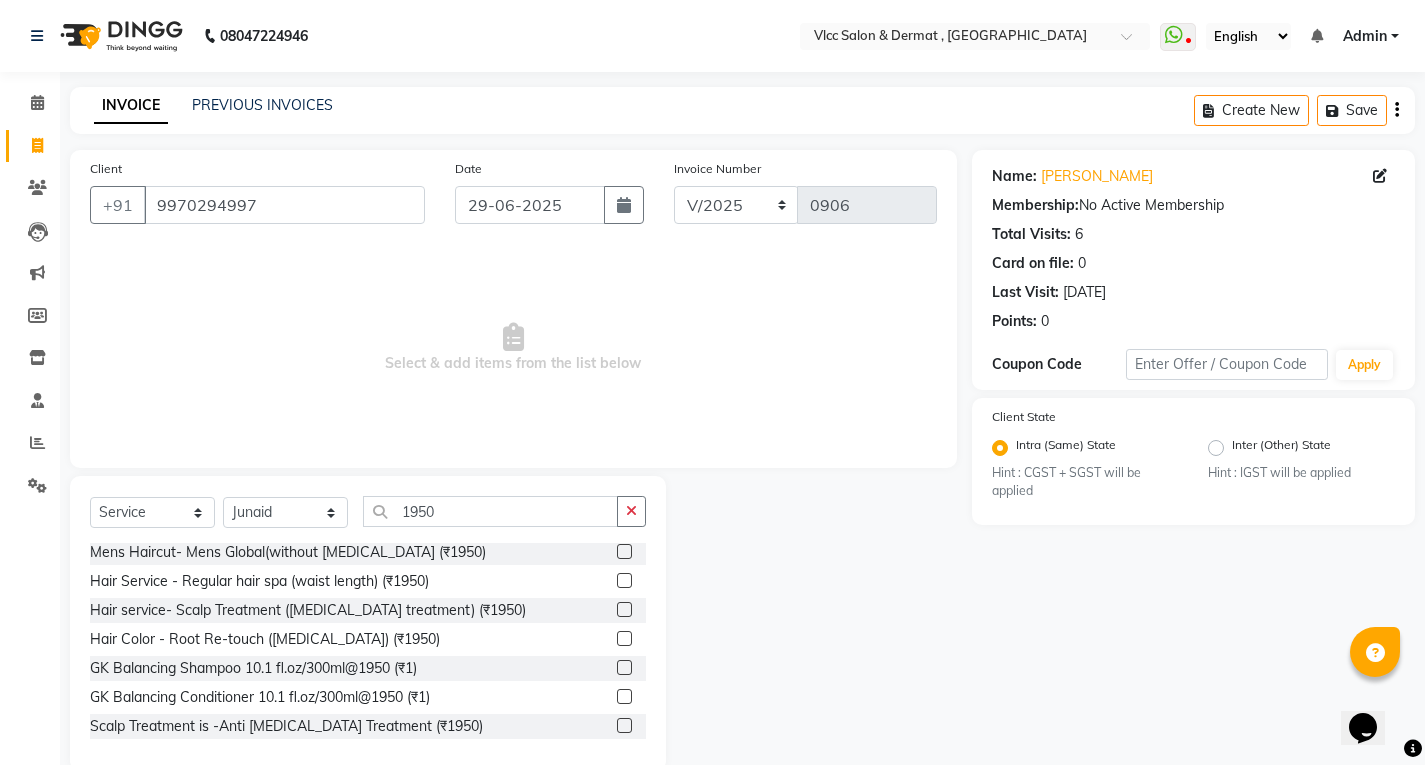 click 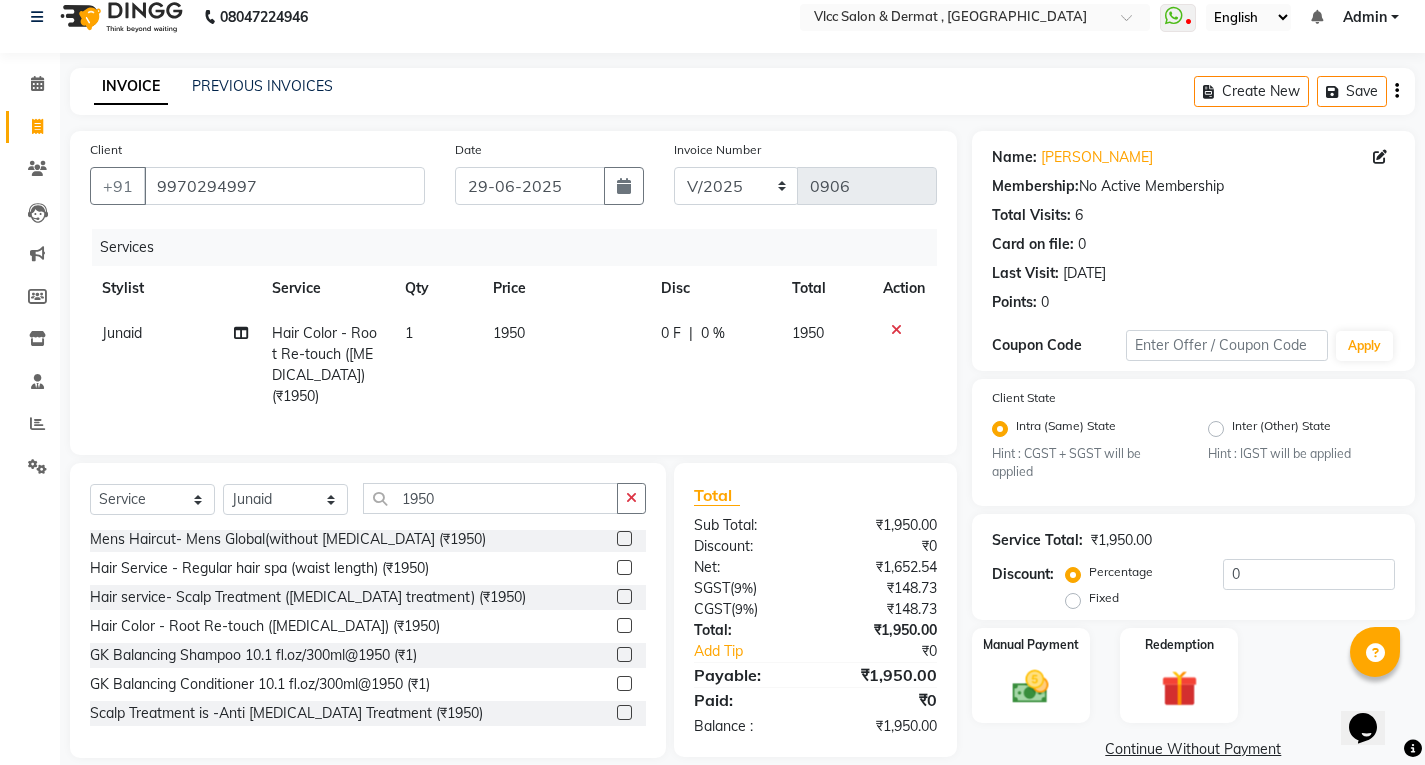scroll, scrollTop: 48, scrollLeft: 0, axis: vertical 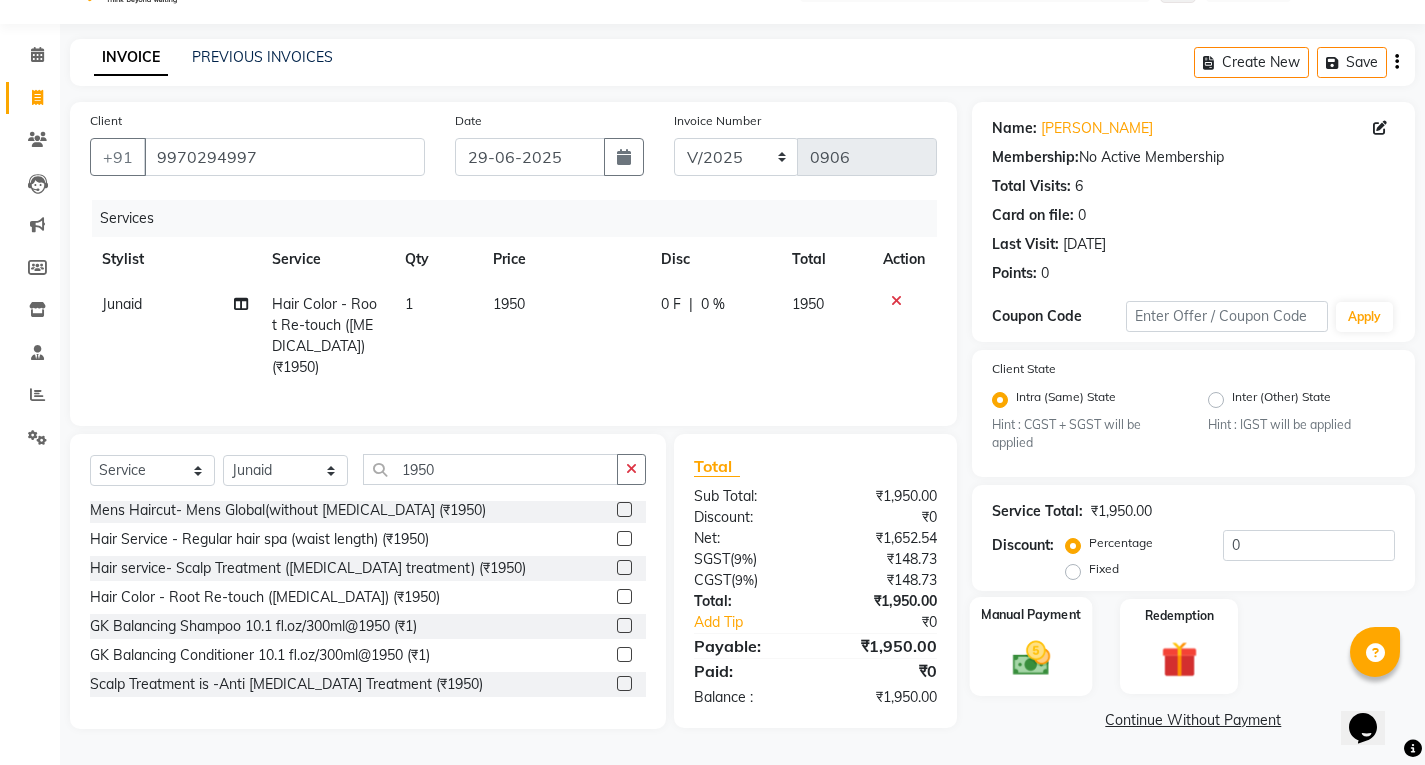 click 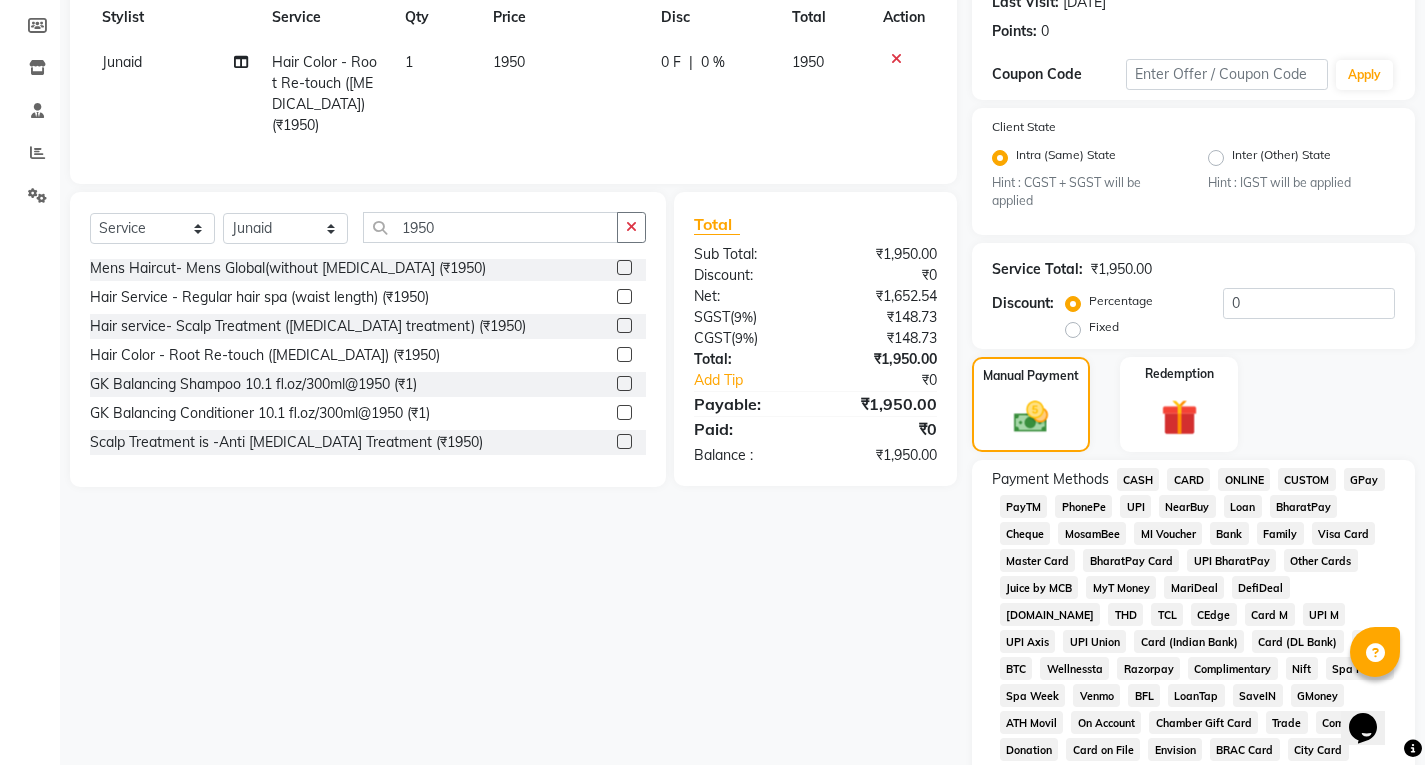 scroll, scrollTop: 348, scrollLeft: 0, axis: vertical 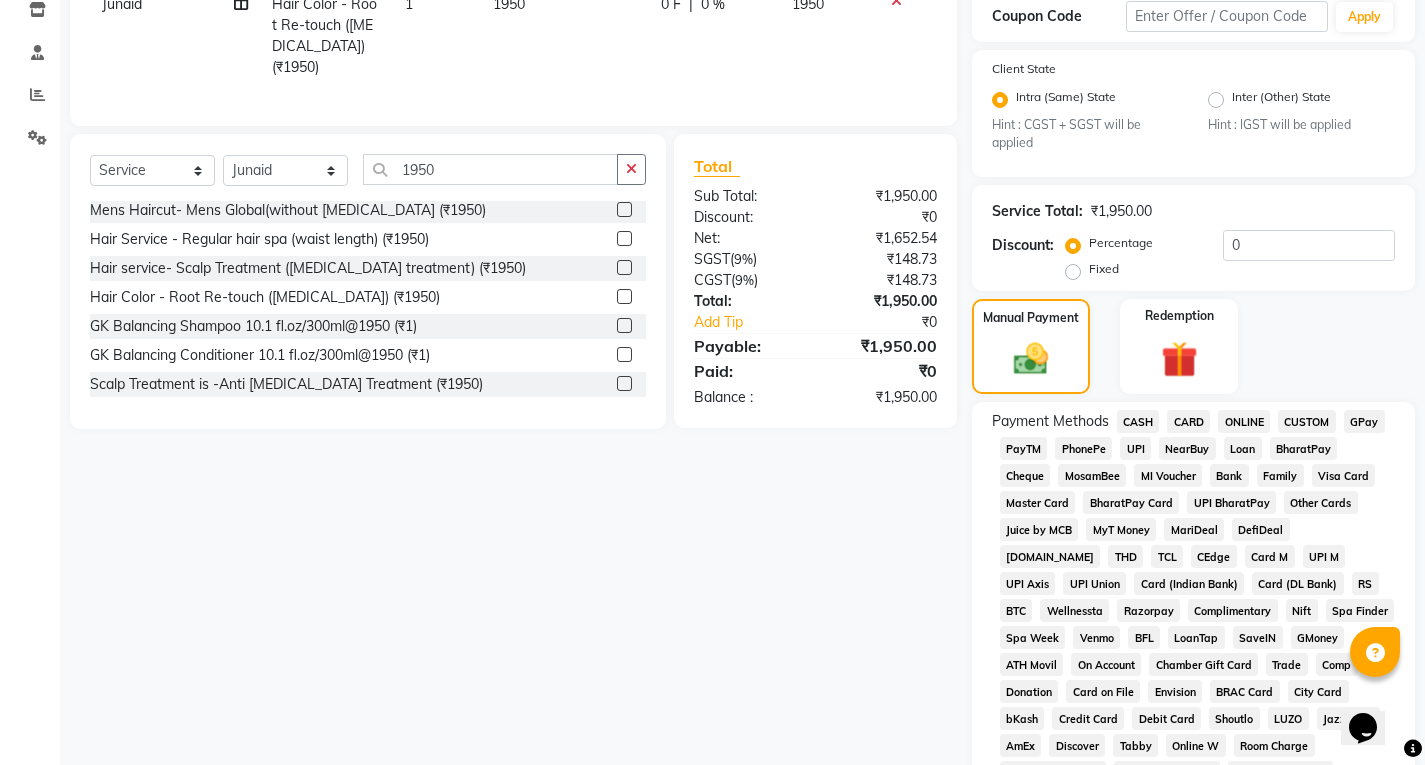 click on "UPI" 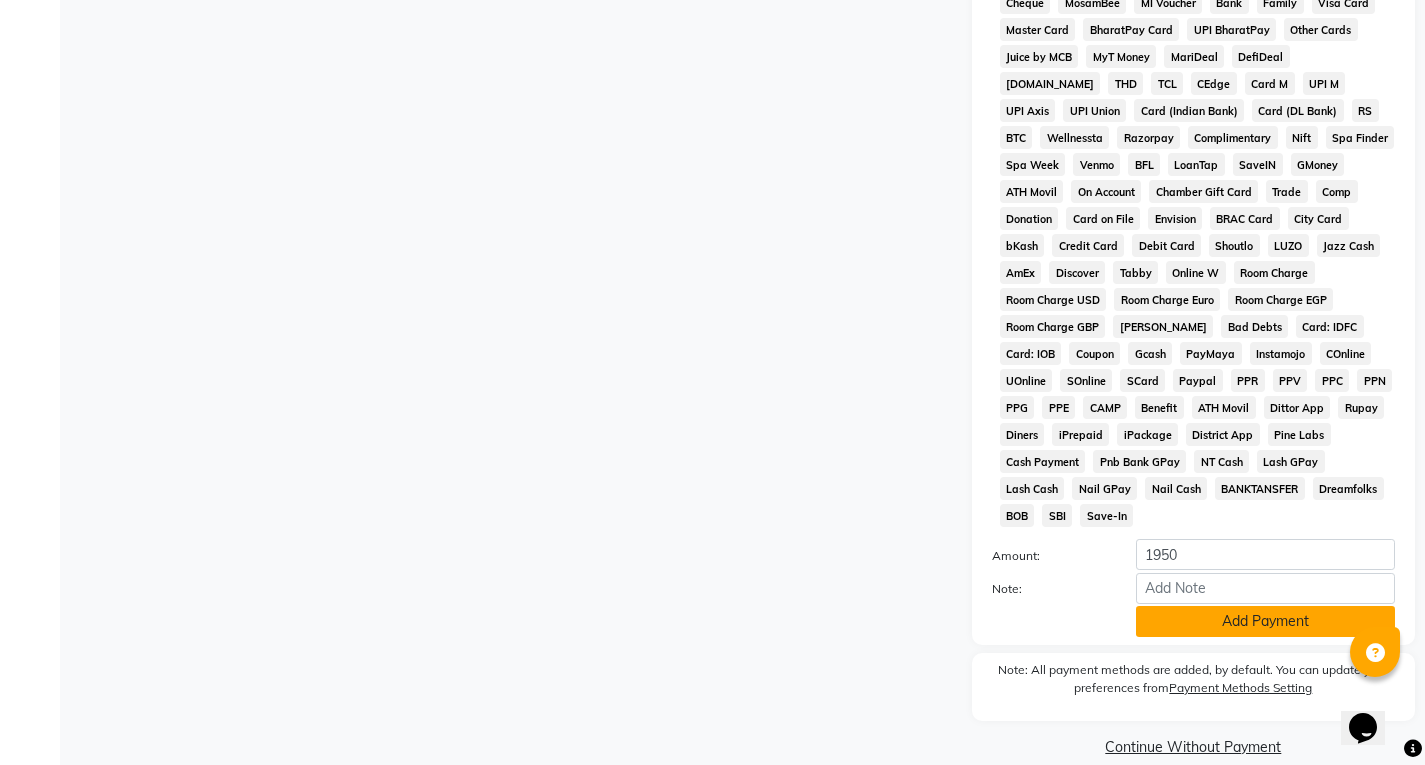 click on "Add Payment" 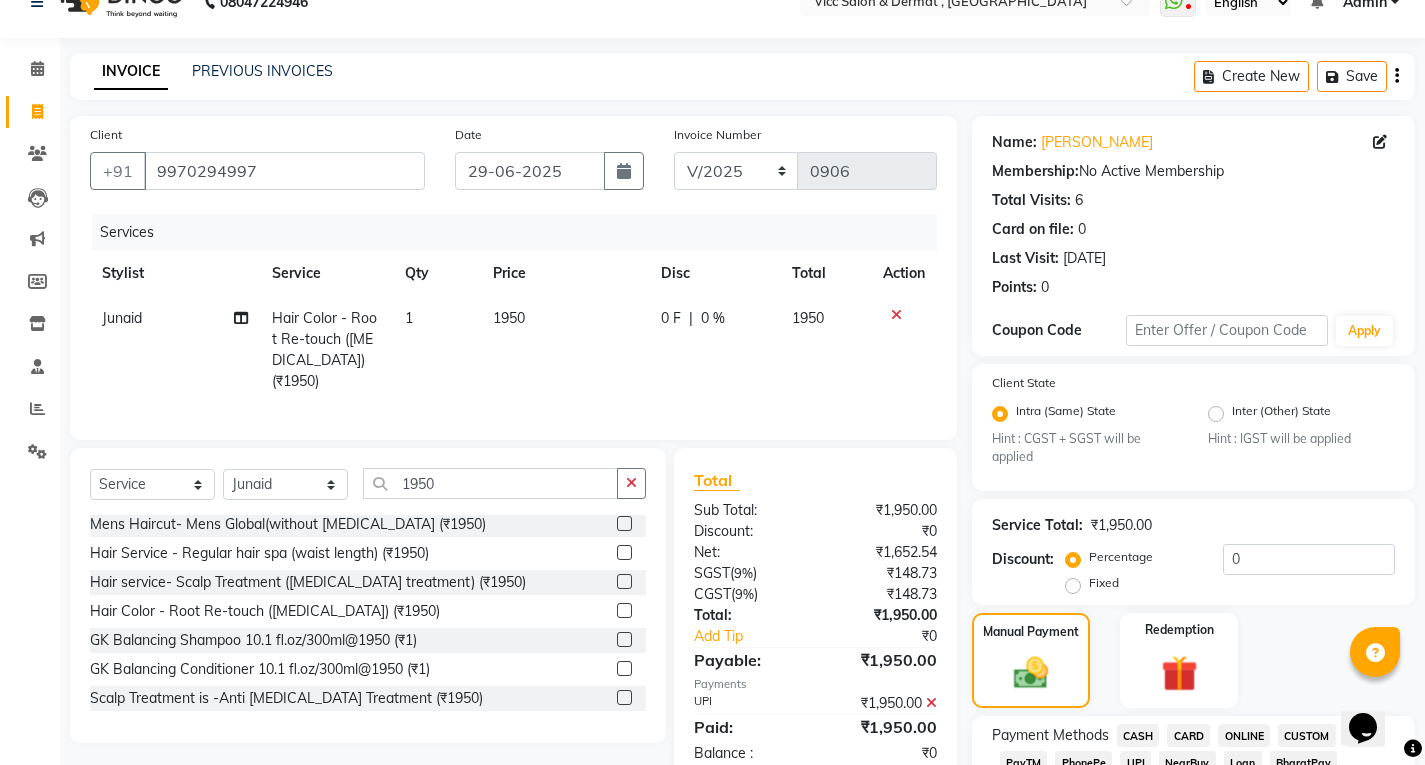 scroll, scrollTop: 0, scrollLeft: 0, axis: both 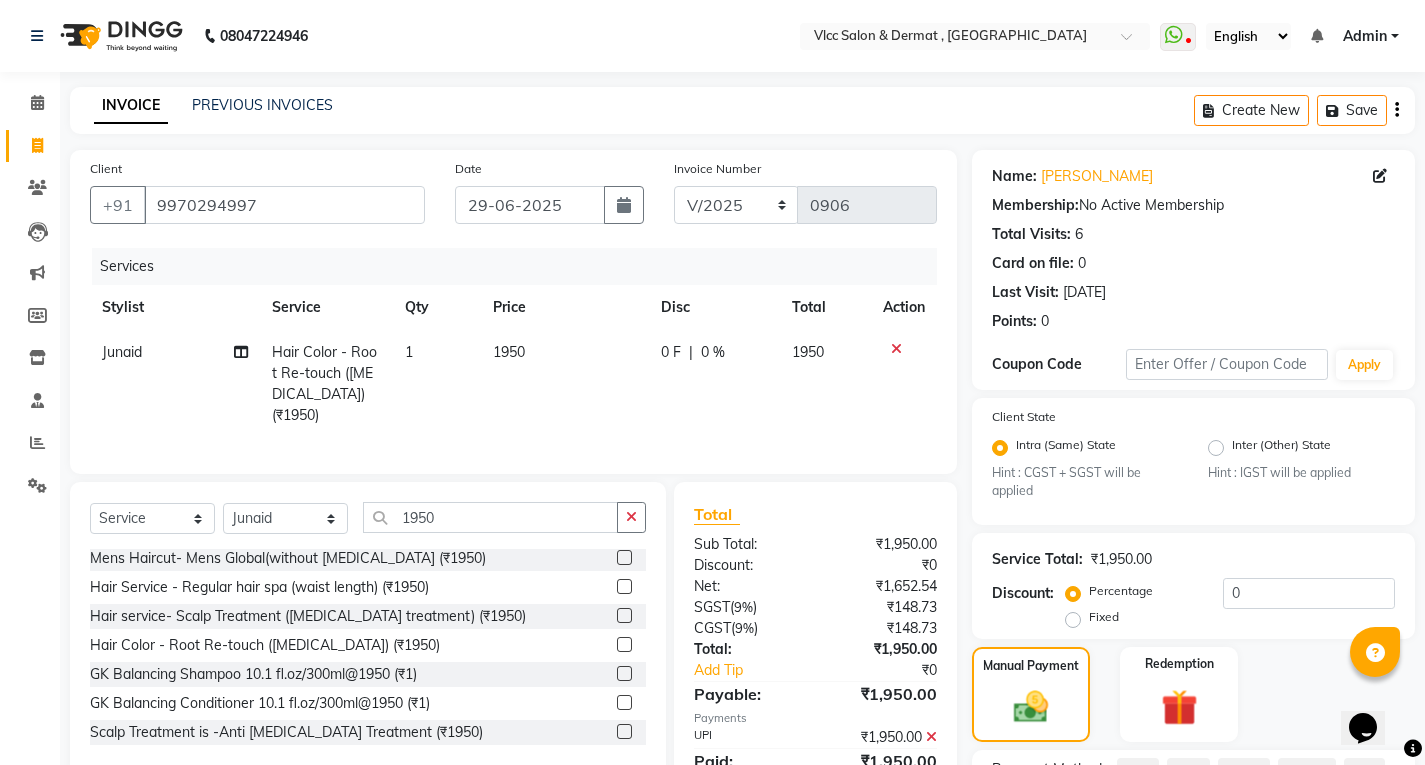 click 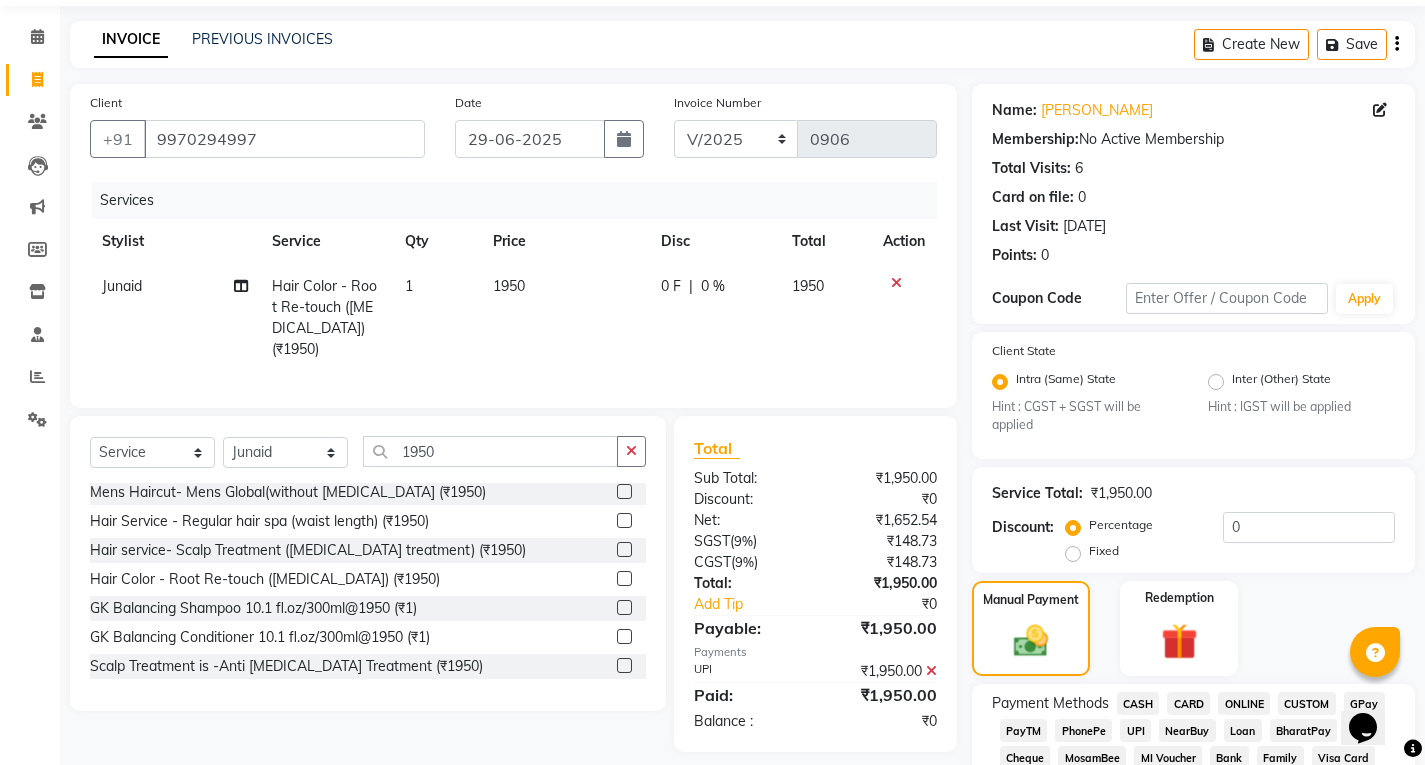 scroll, scrollTop: 100, scrollLeft: 0, axis: vertical 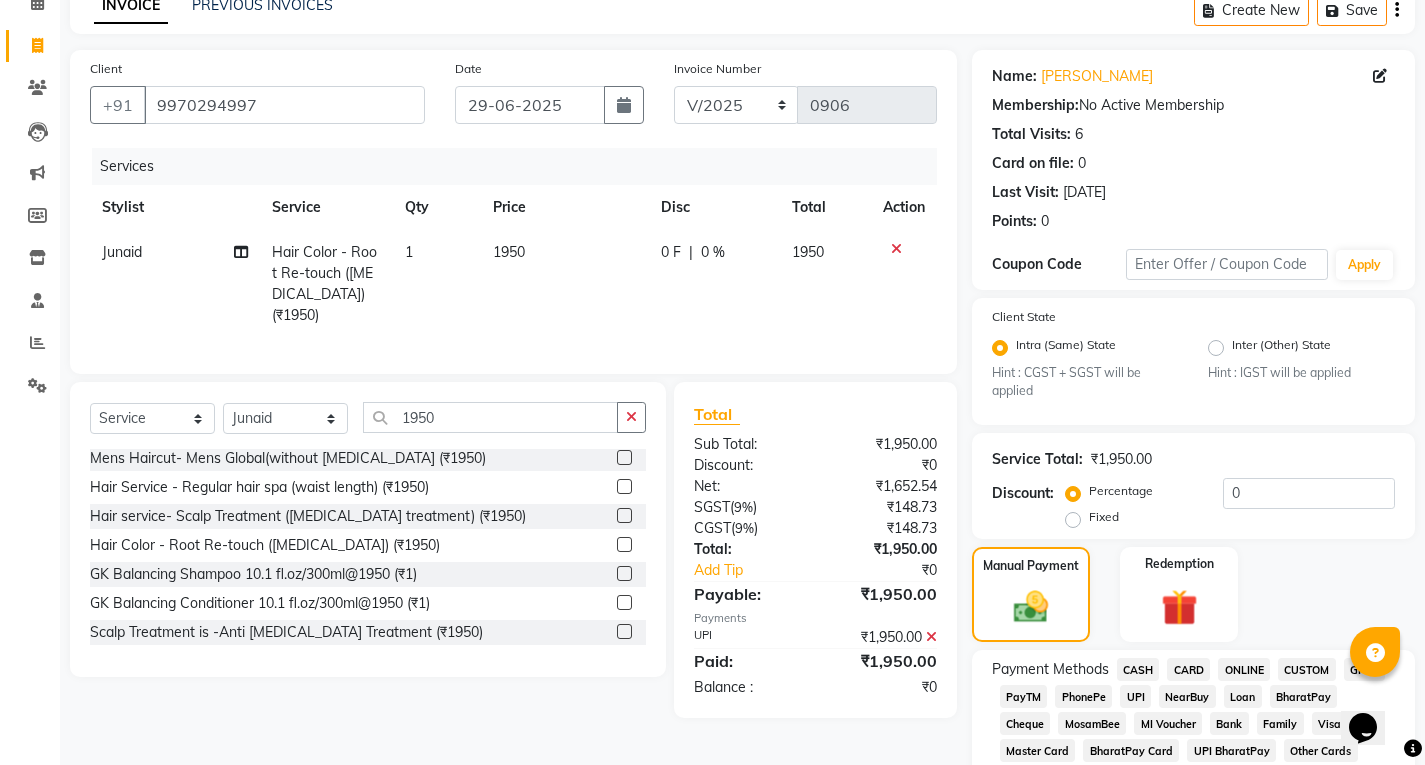 click on "UPI" 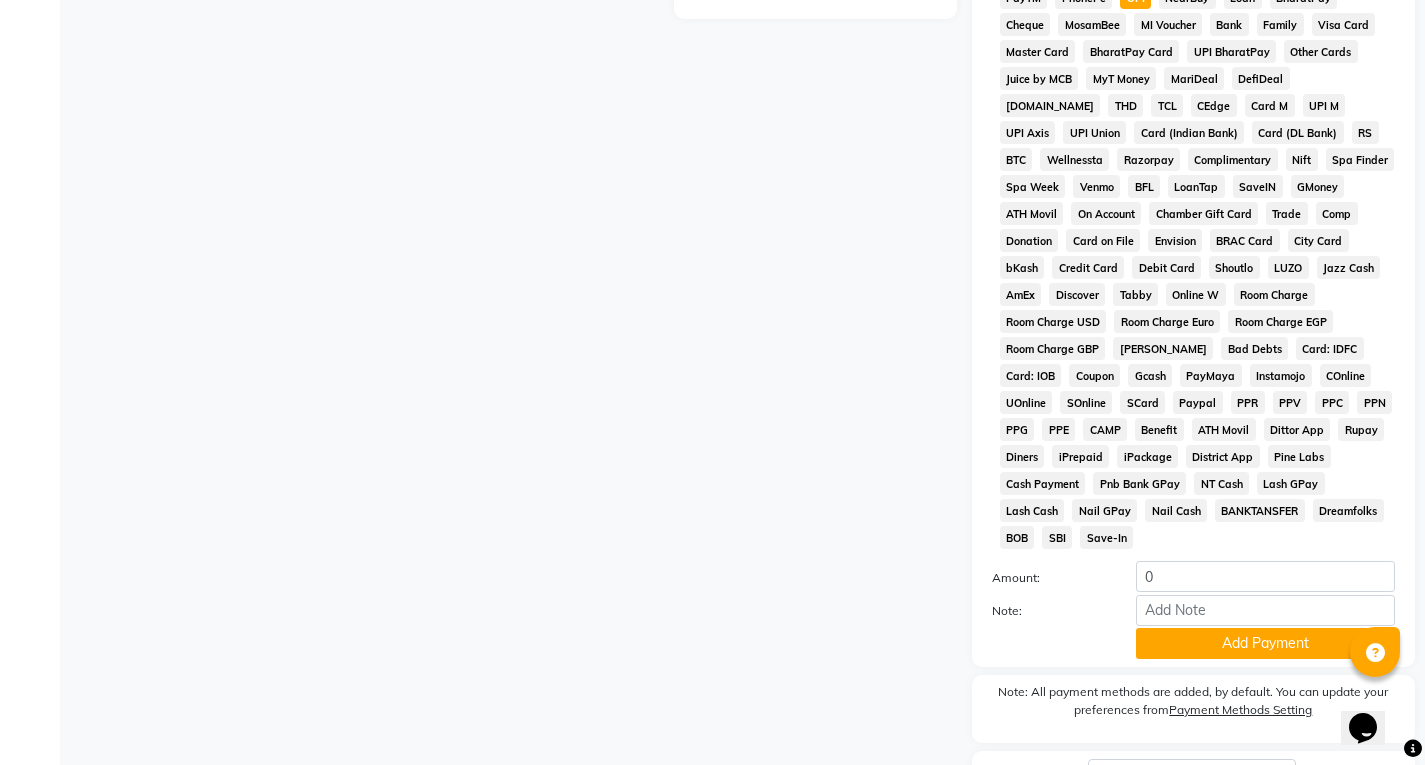 scroll, scrollTop: 800, scrollLeft: 0, axis: vertical 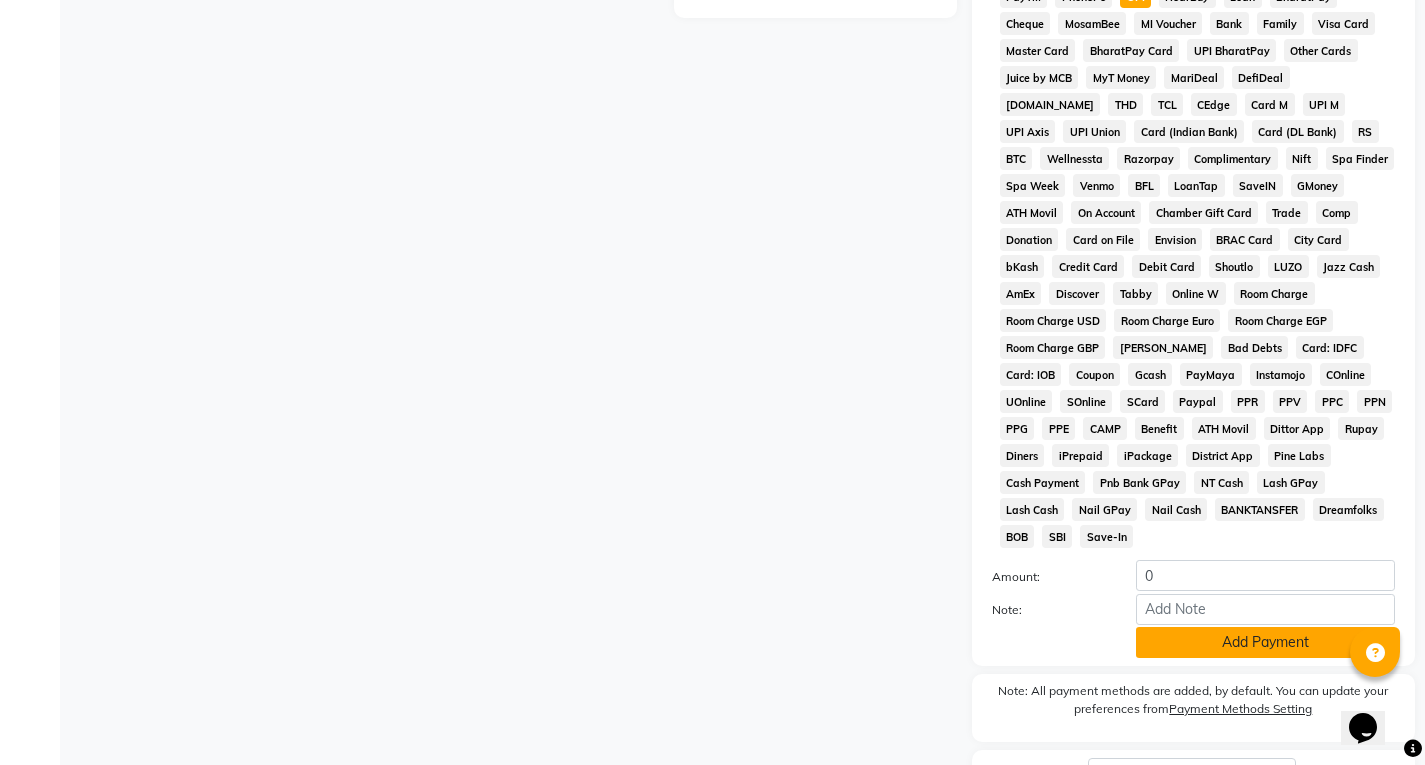 click on "Add Payment" 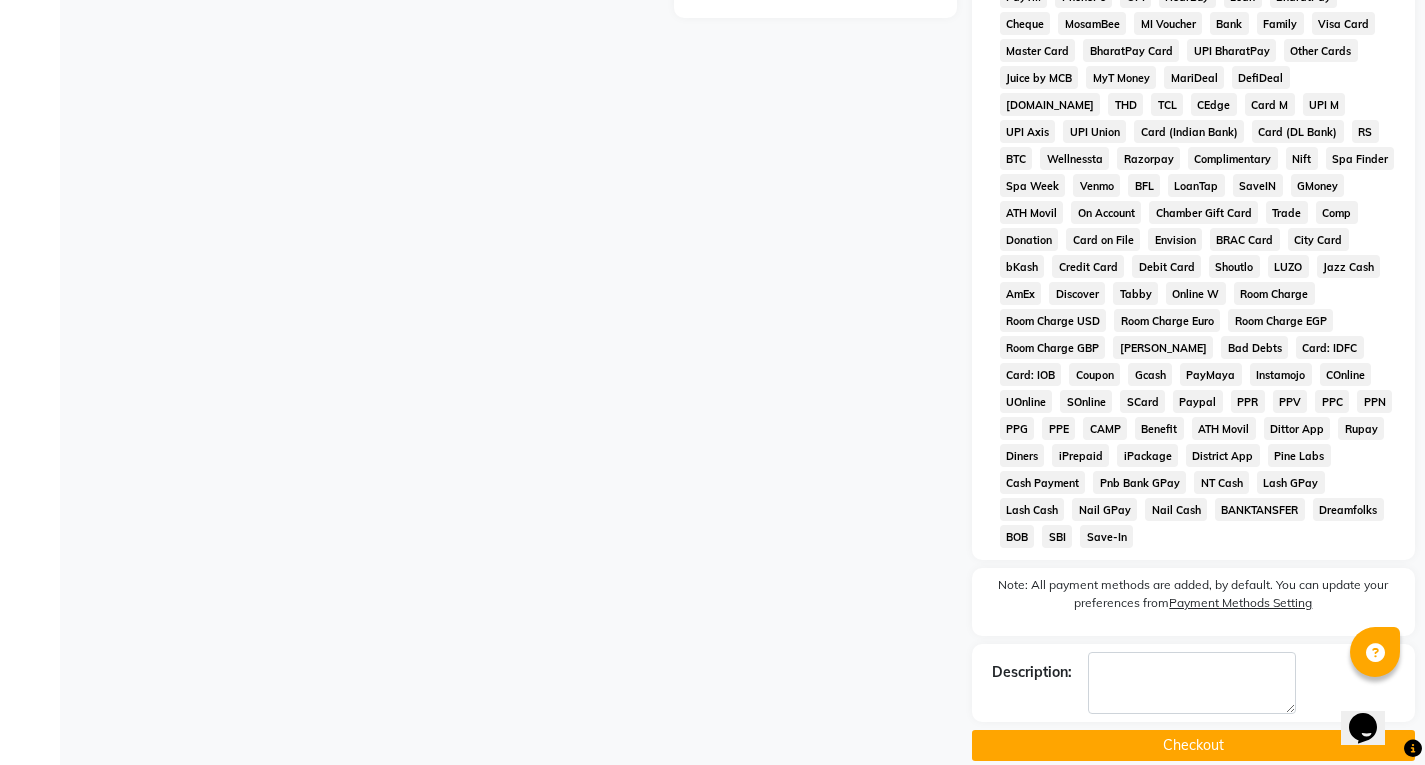 scroll, scrollTop: 799, scrollLeft: 0, axis: vertical 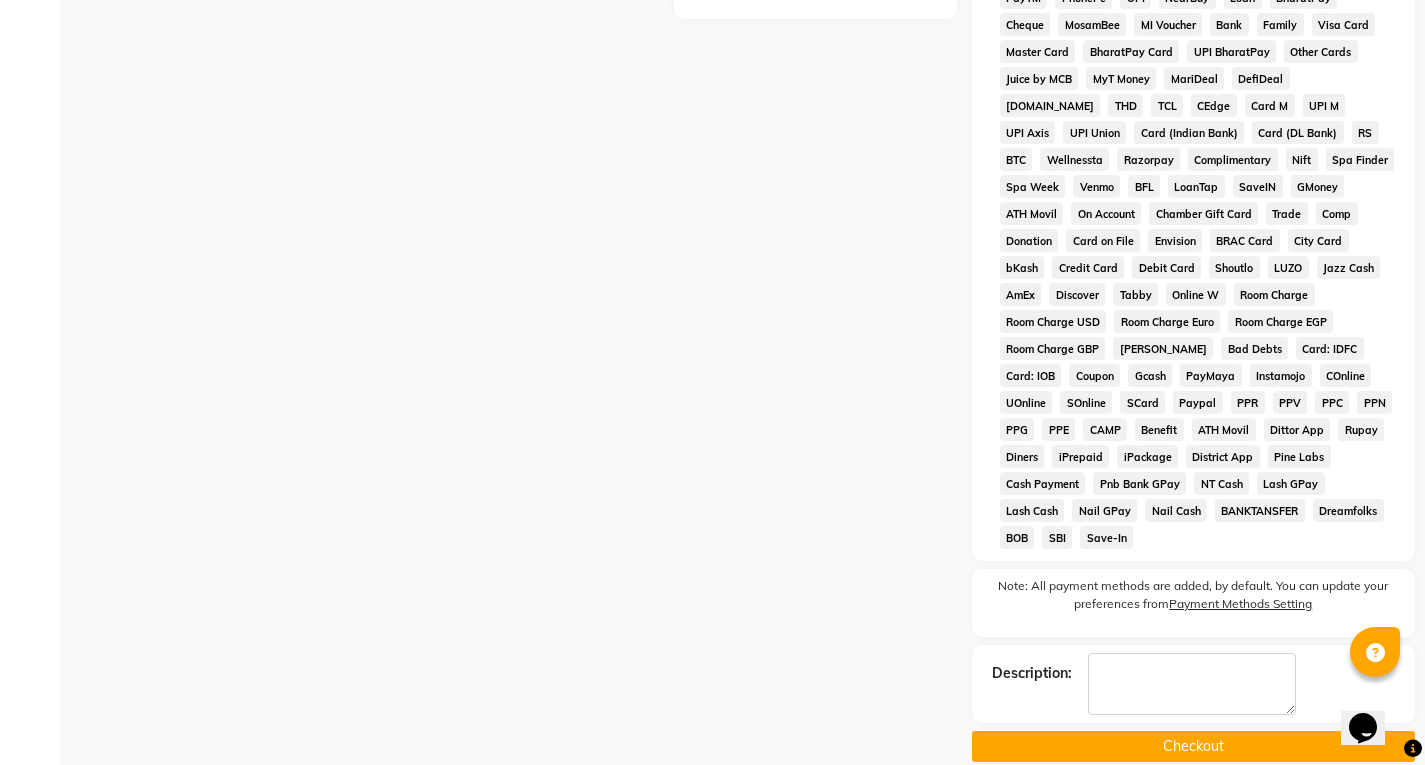 click on "Checkout" 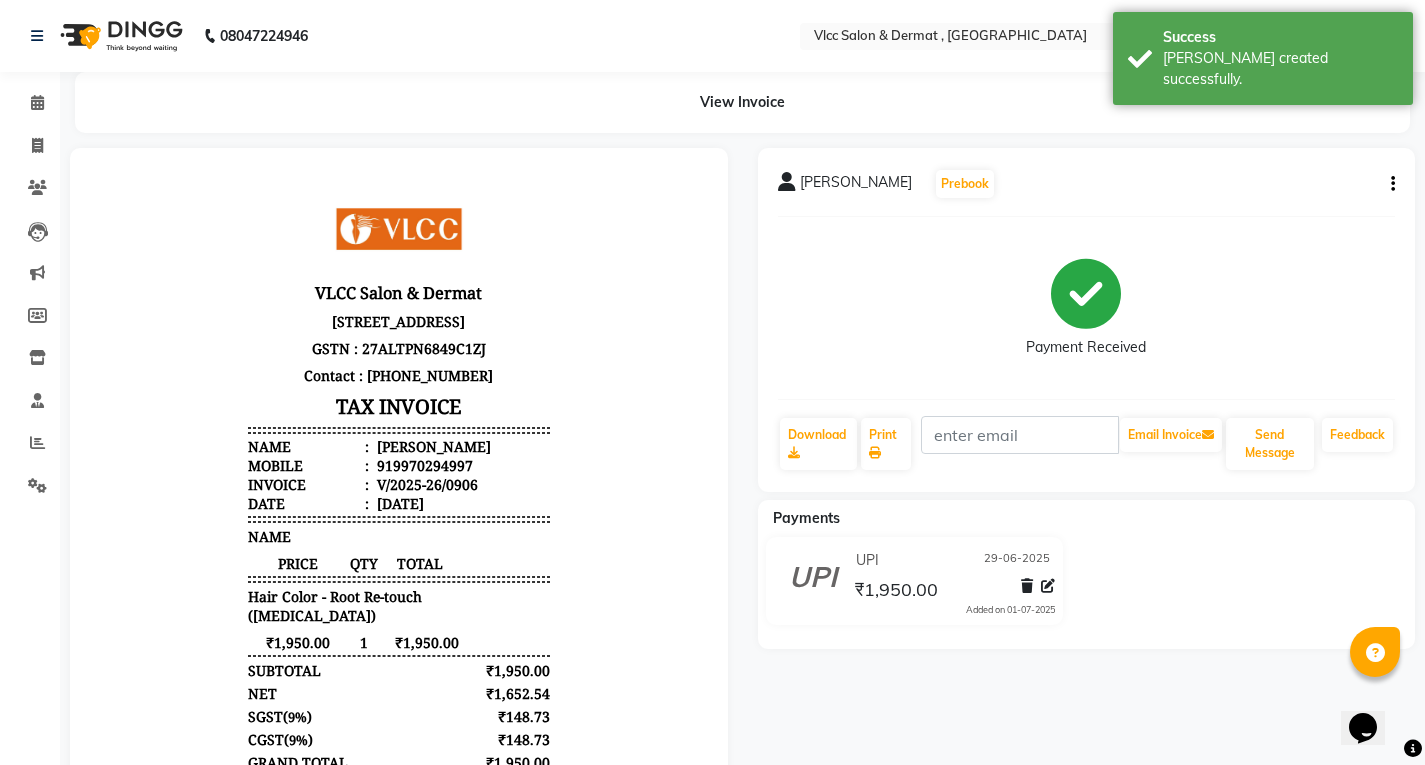 scroll, scrollTop: 16, scrollLeft: 0, axis: vertical 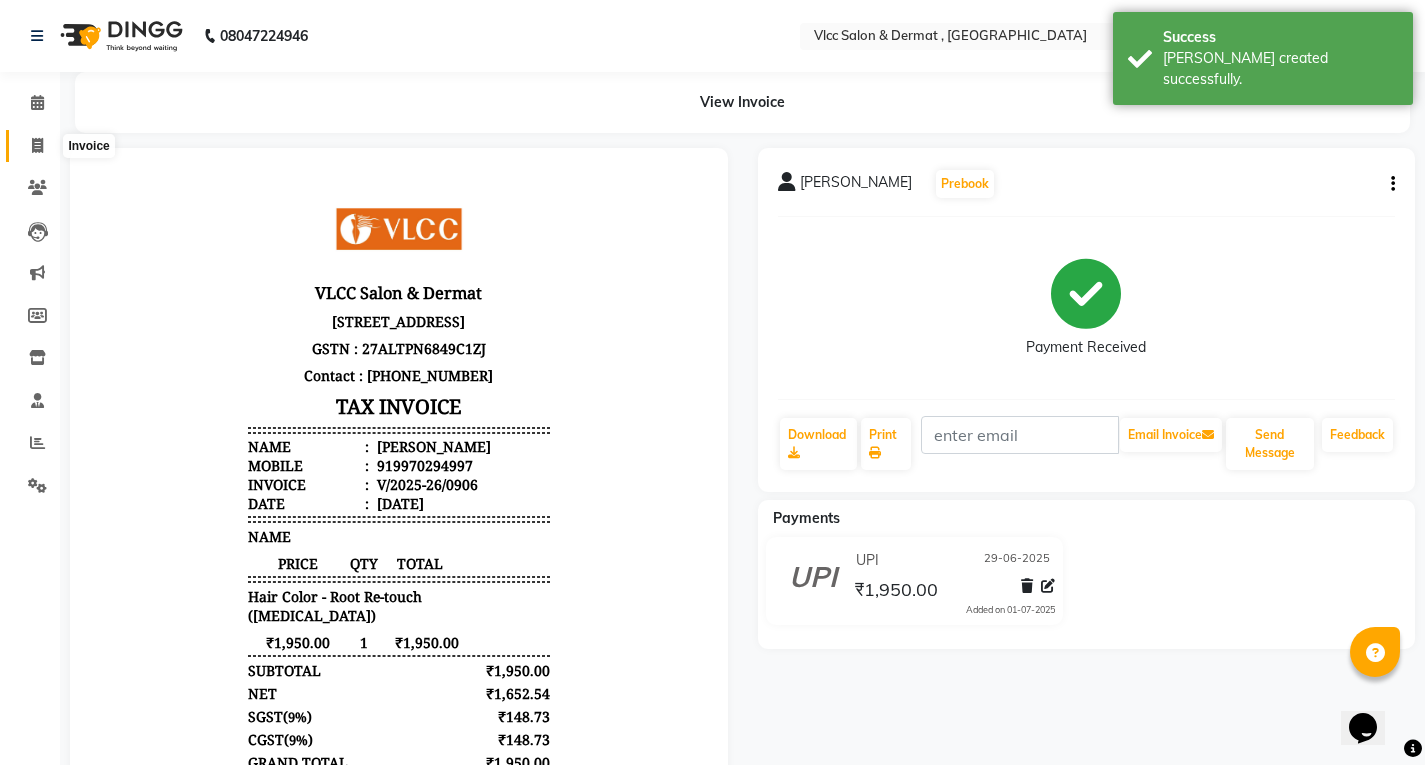 click 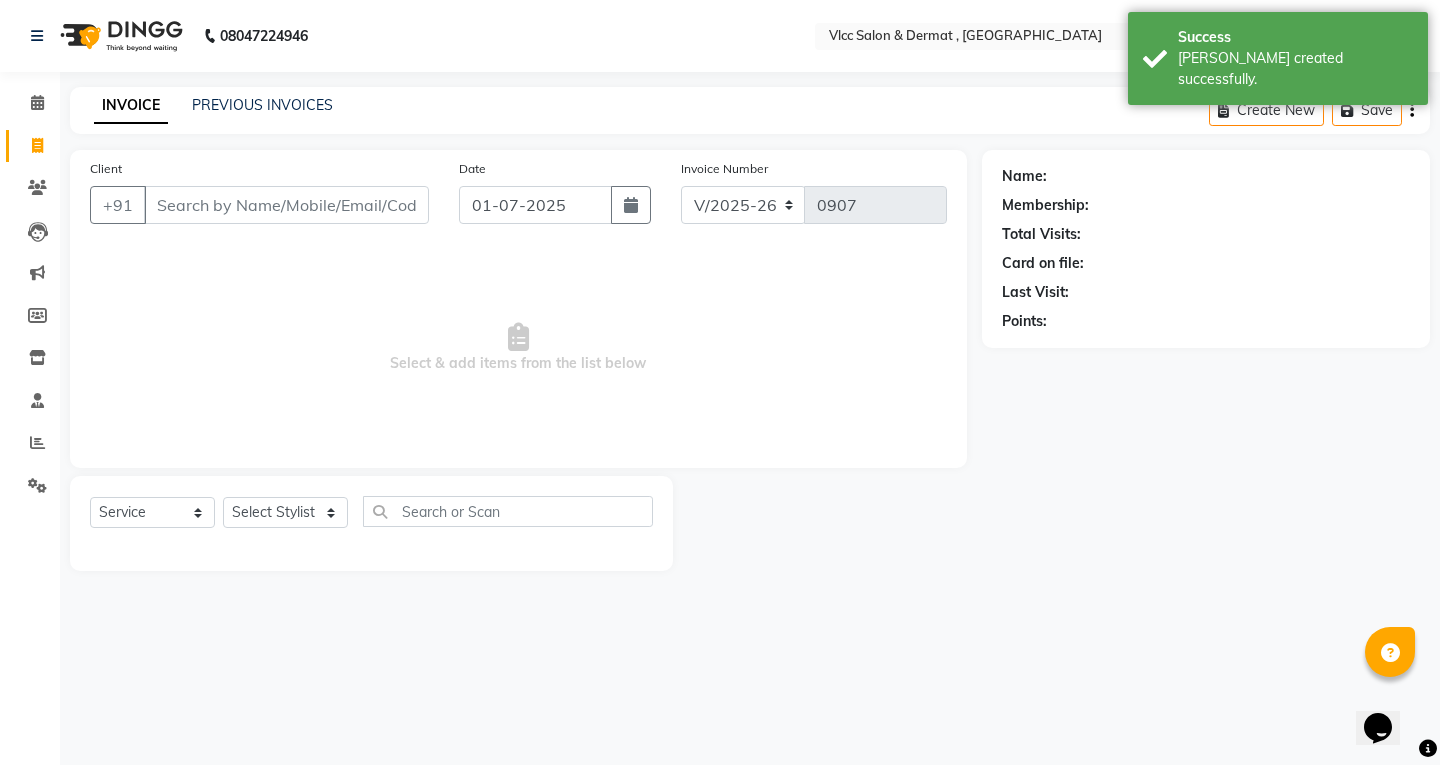 click on "Date [DATE]" 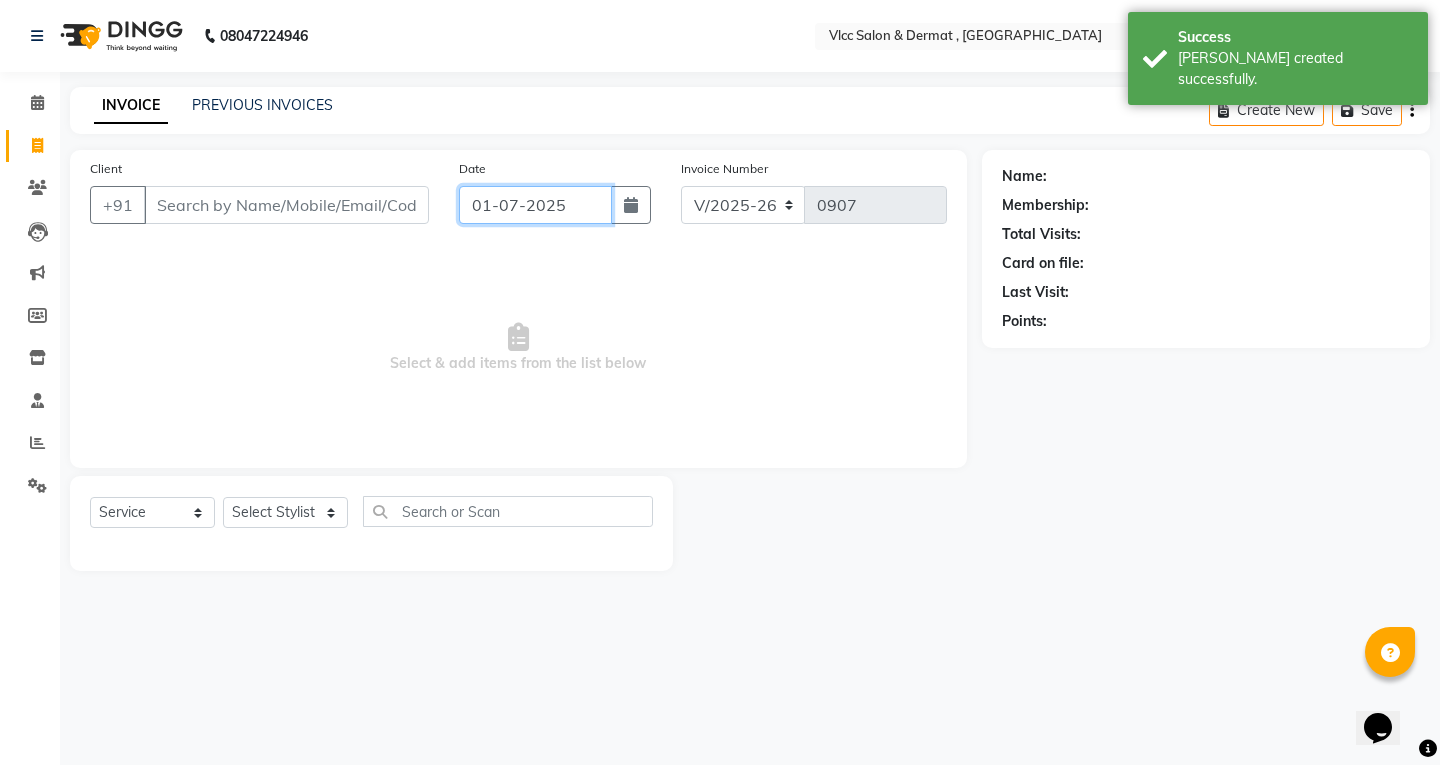 click on "01-07-2025" 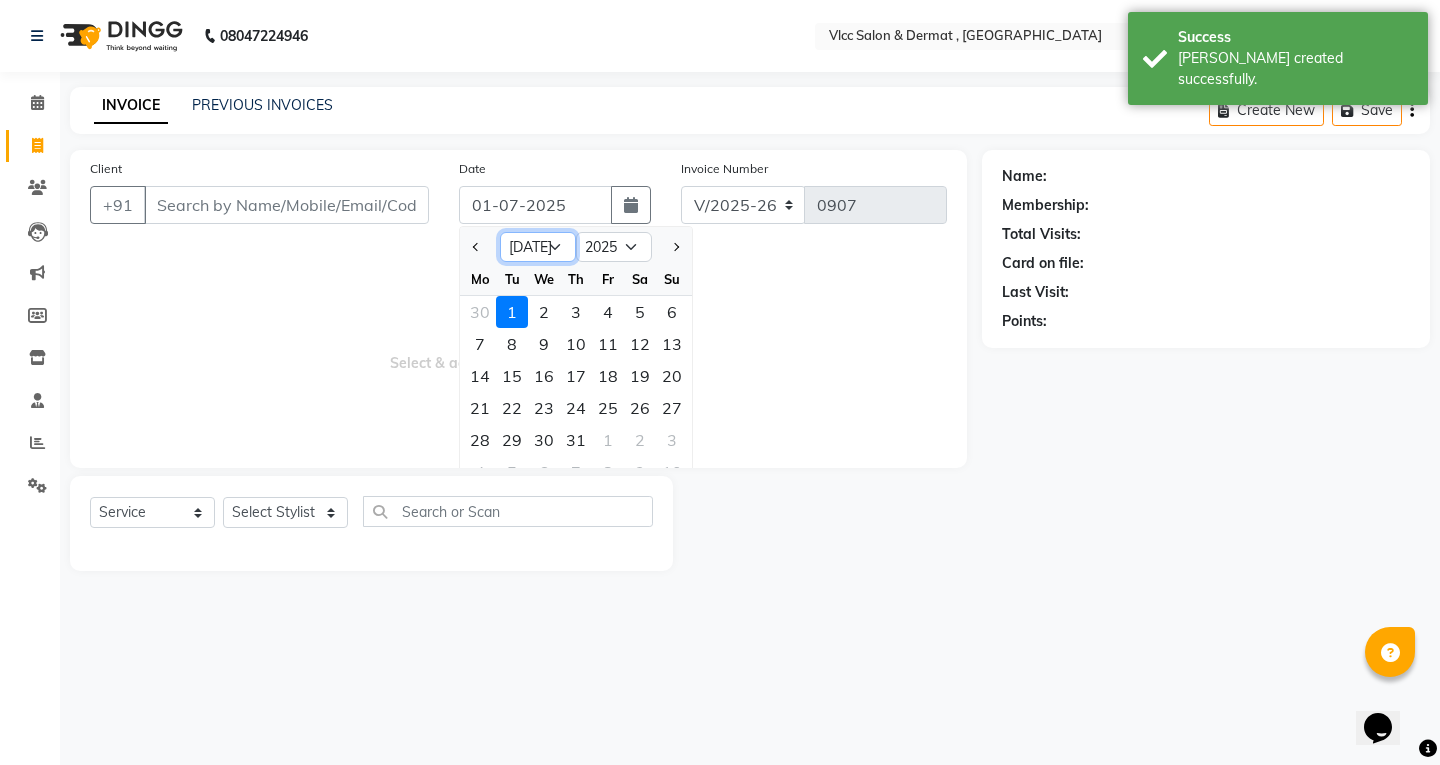 click on "Jan Feb Mar Apr May Jun [DATE] Aug Sep Oct Nov Dec" 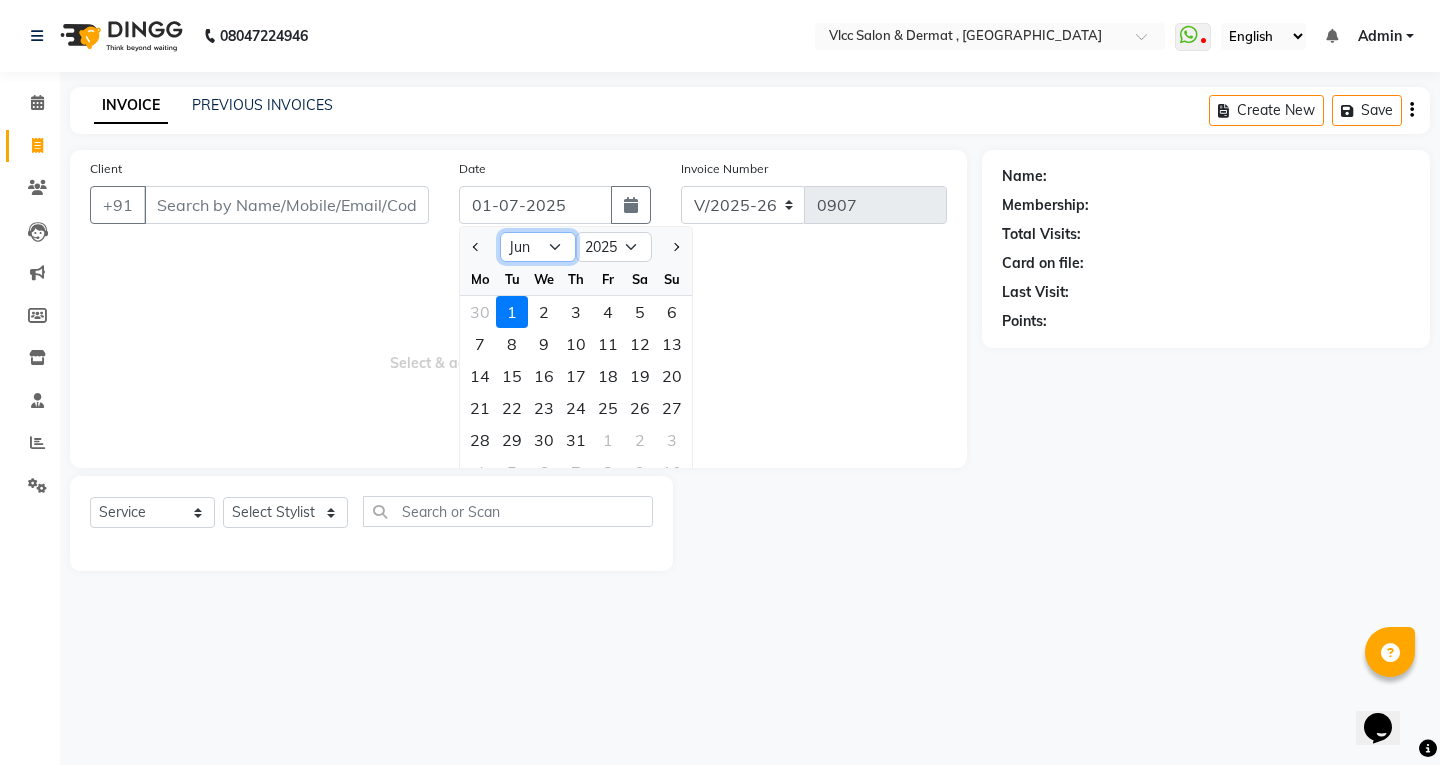 click on "Jan Feb Mar Apr May Jun [DATE] Aug Sep Oct Nov Dec" 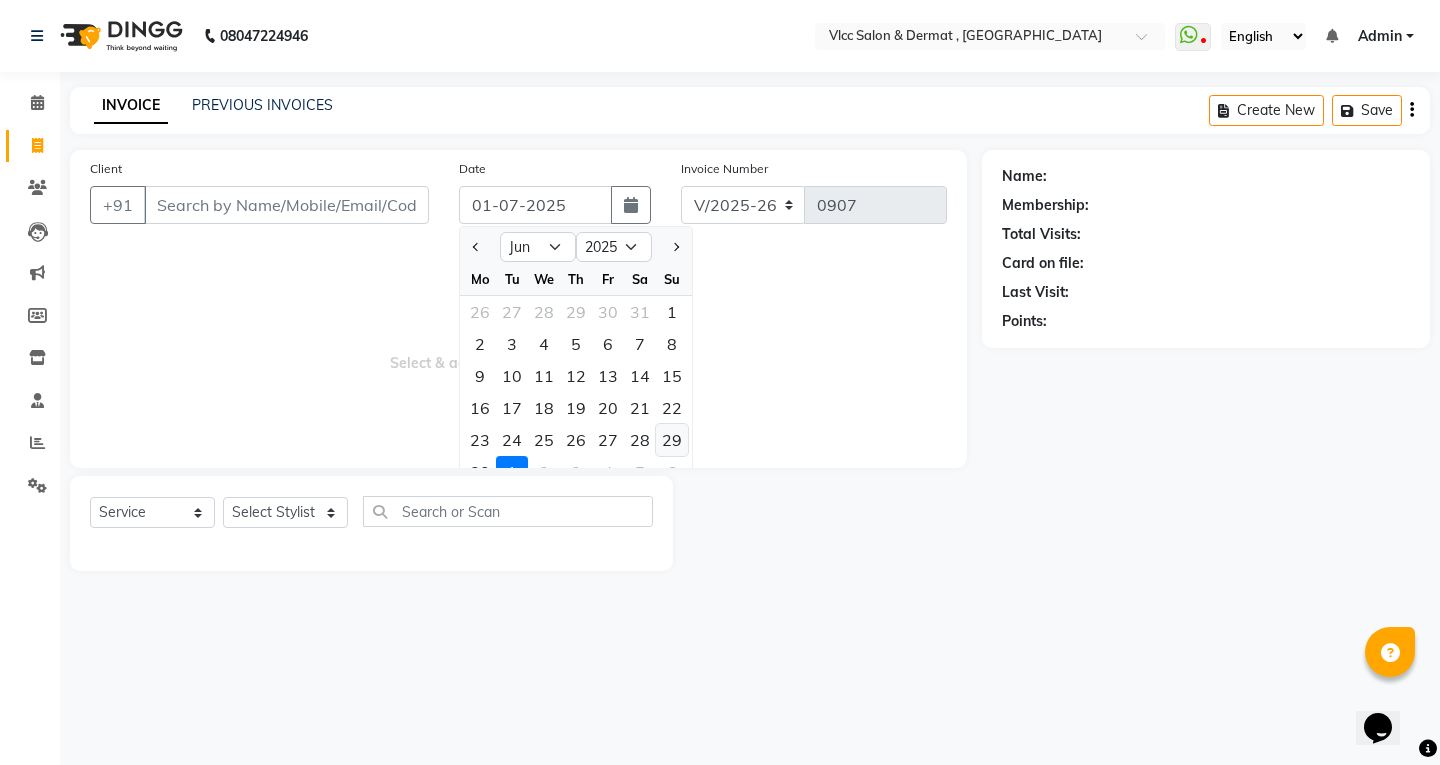 click on "29" 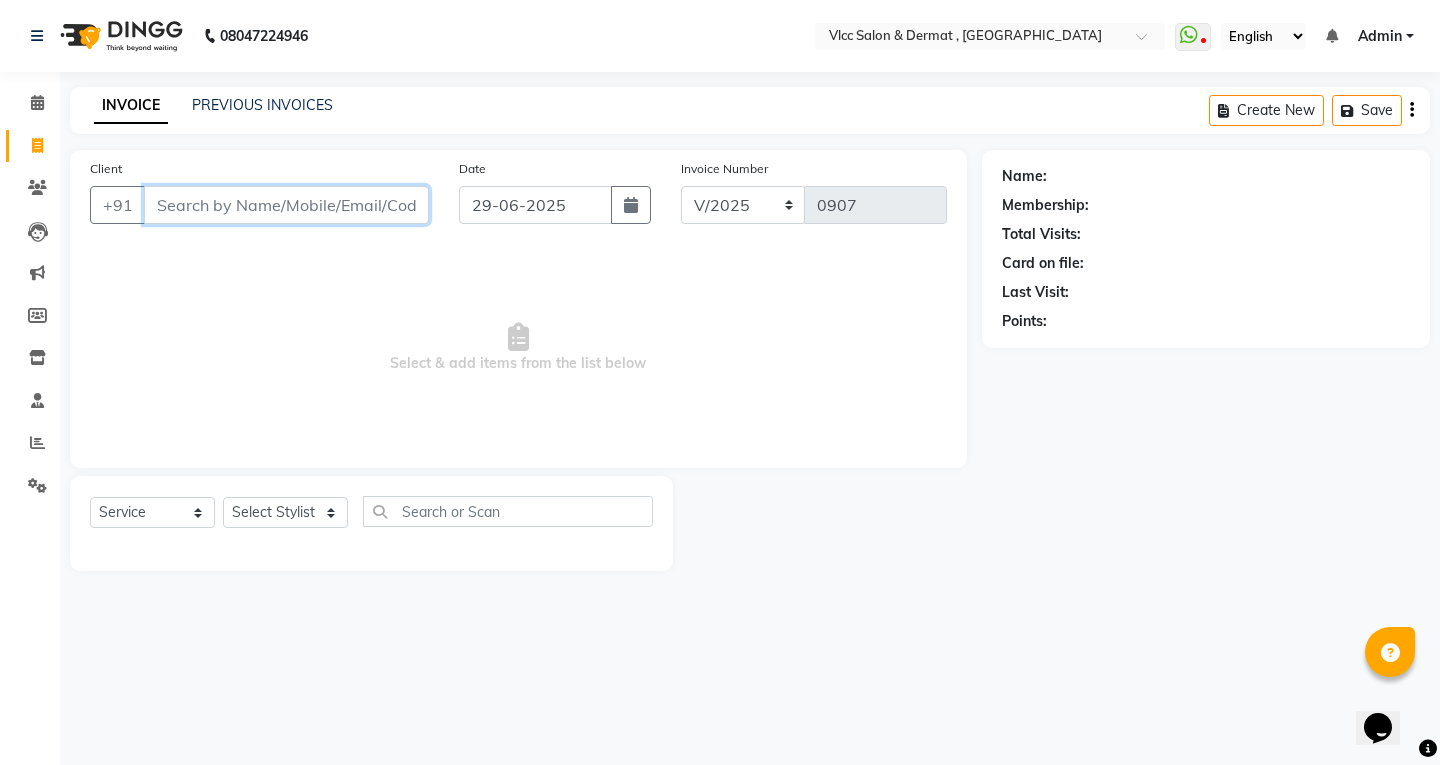 click on "Client" at bounding box center [286, 205] 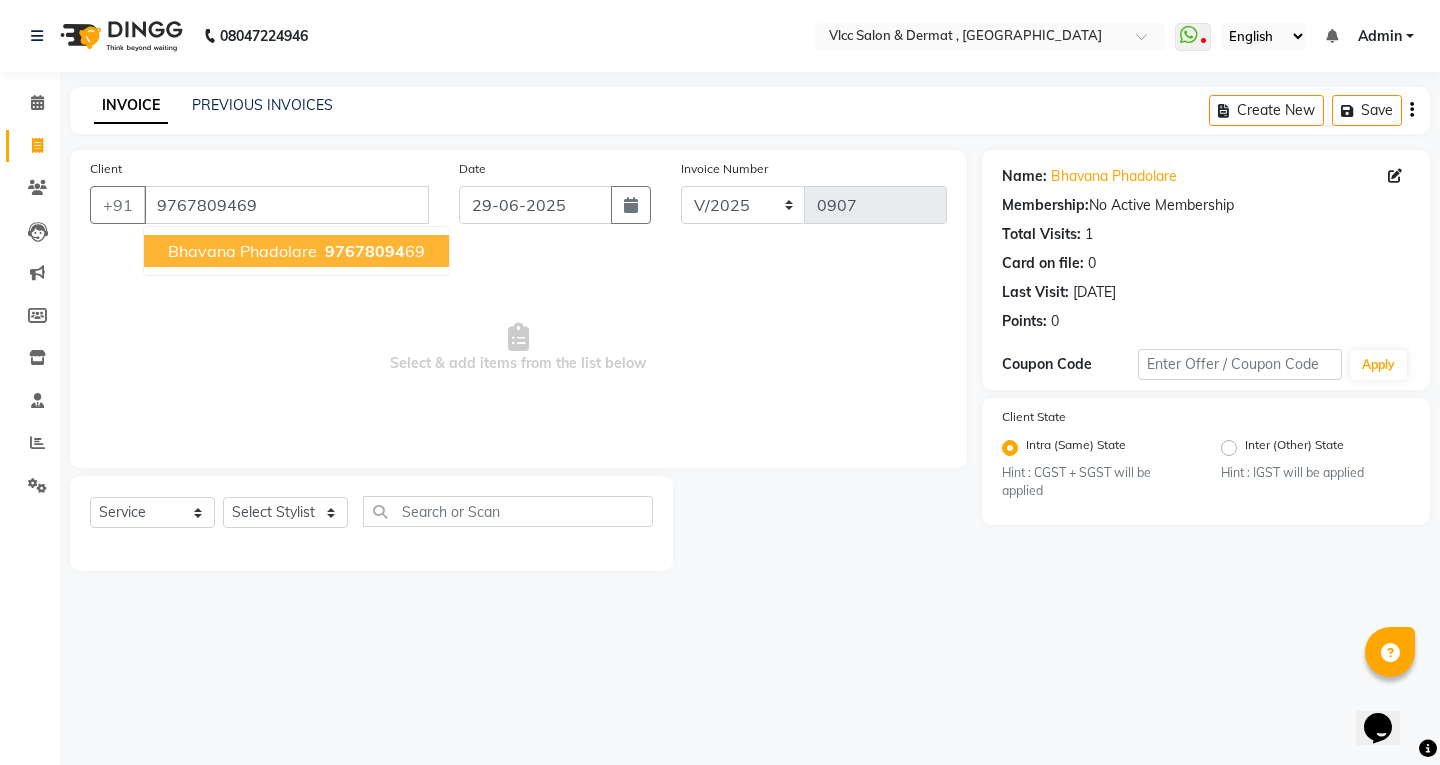 click on "97678094" at bounding box center (365, 251) 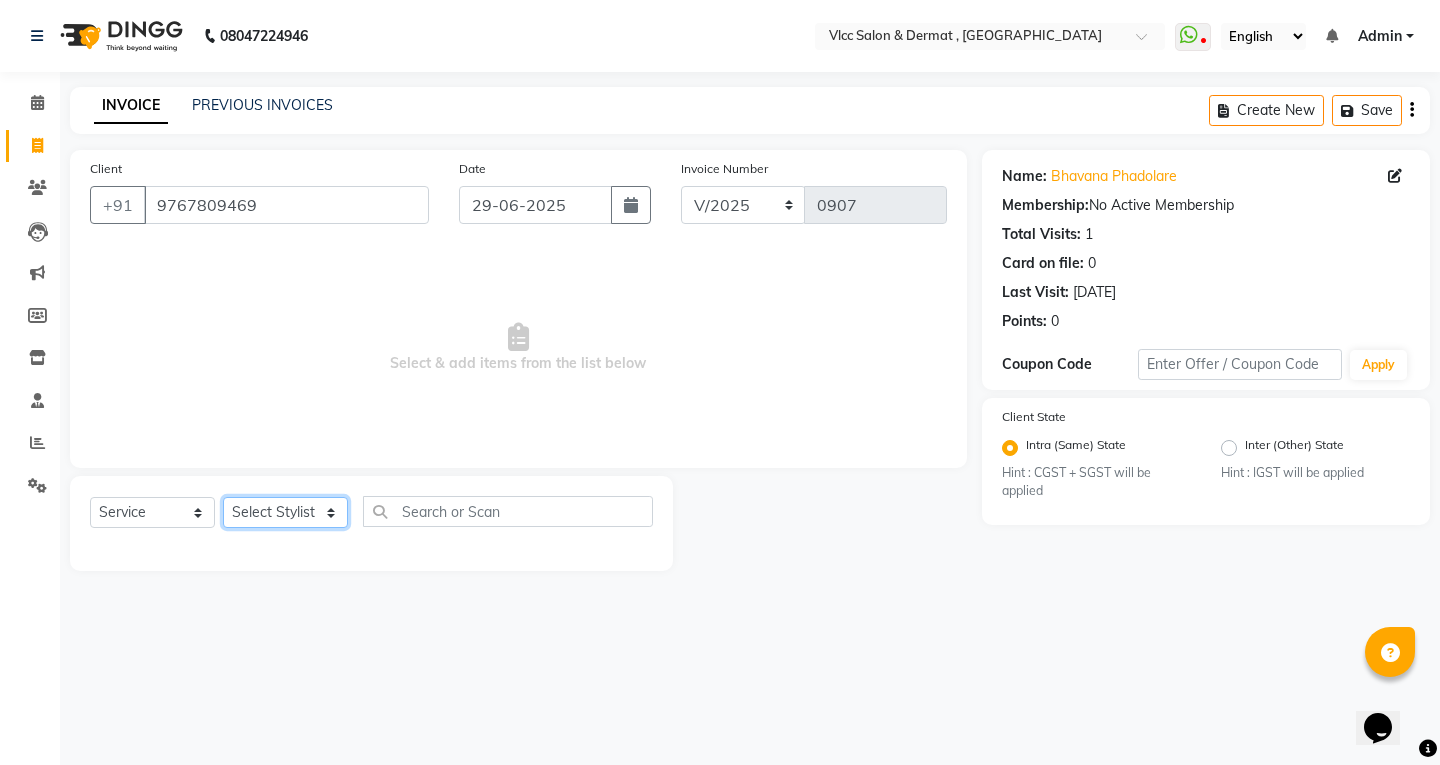 click on "Select Stylist [PERSON_NAME] [PERSON_NAME] [PERSON_NAME] [PERSON_NAME] [PERSON_NAME] [PERSON_NAME] [PERSON_NAME] Radha [PERSON_NAME] [PERSON_NAME] [PERSON_NAME] Vidya" 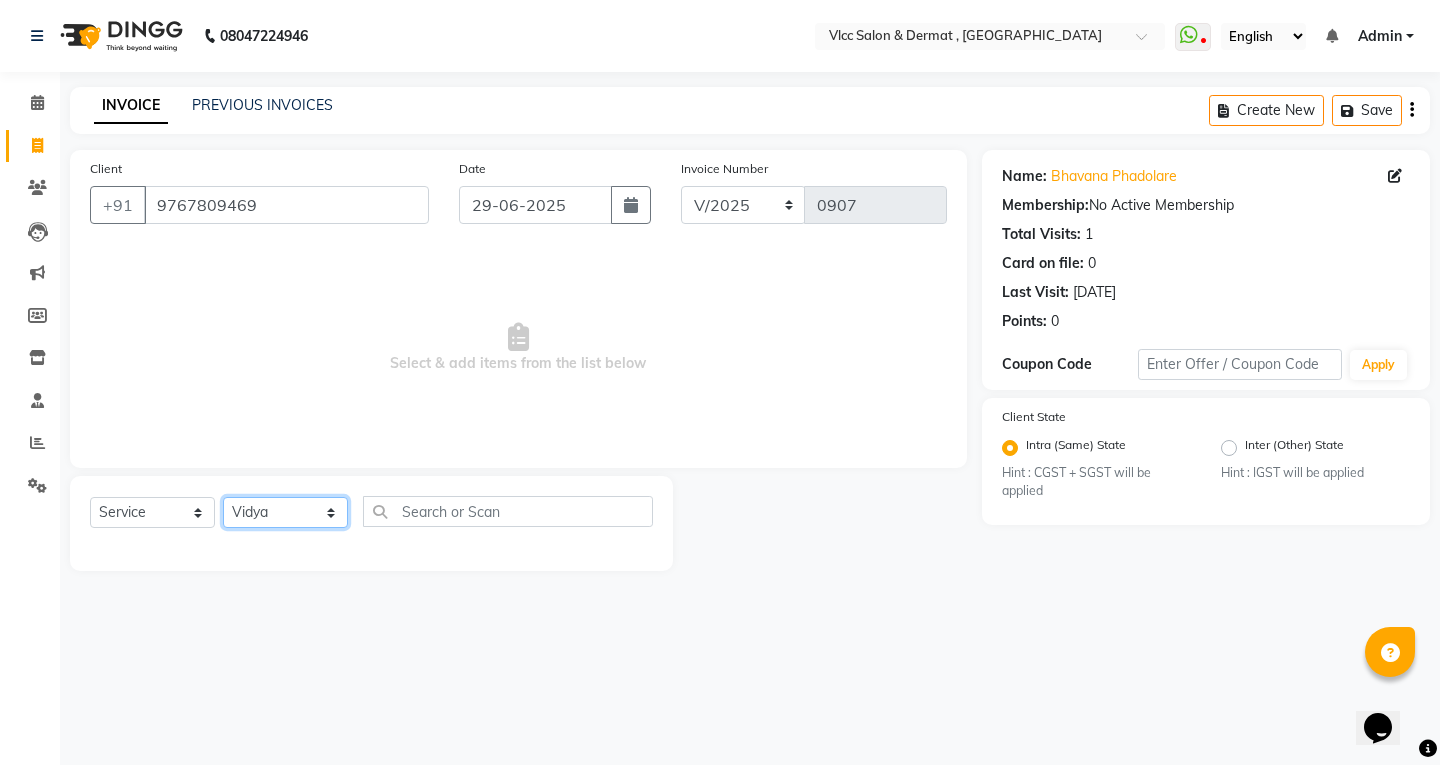 click on "Select Stylist [PERSON_NAME] [PERSON_NAME] [PERSON_NAME] [PERSON_NAME] [PERSON_NAME] [PERSON_NAME] [PERSON_NAME] Radha [PERSON_NAME] [PERSON_NAME] [PERSON_NAME] Vidya" 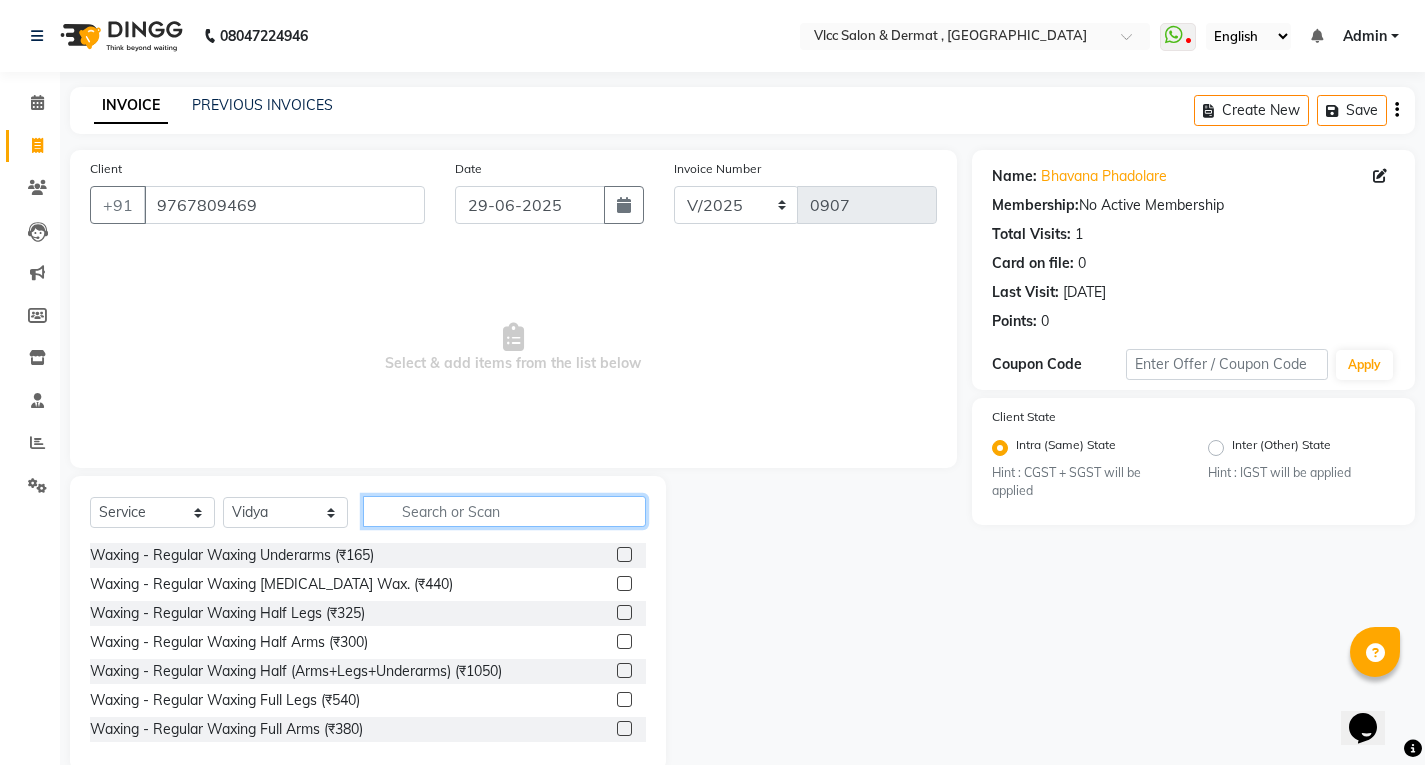 click 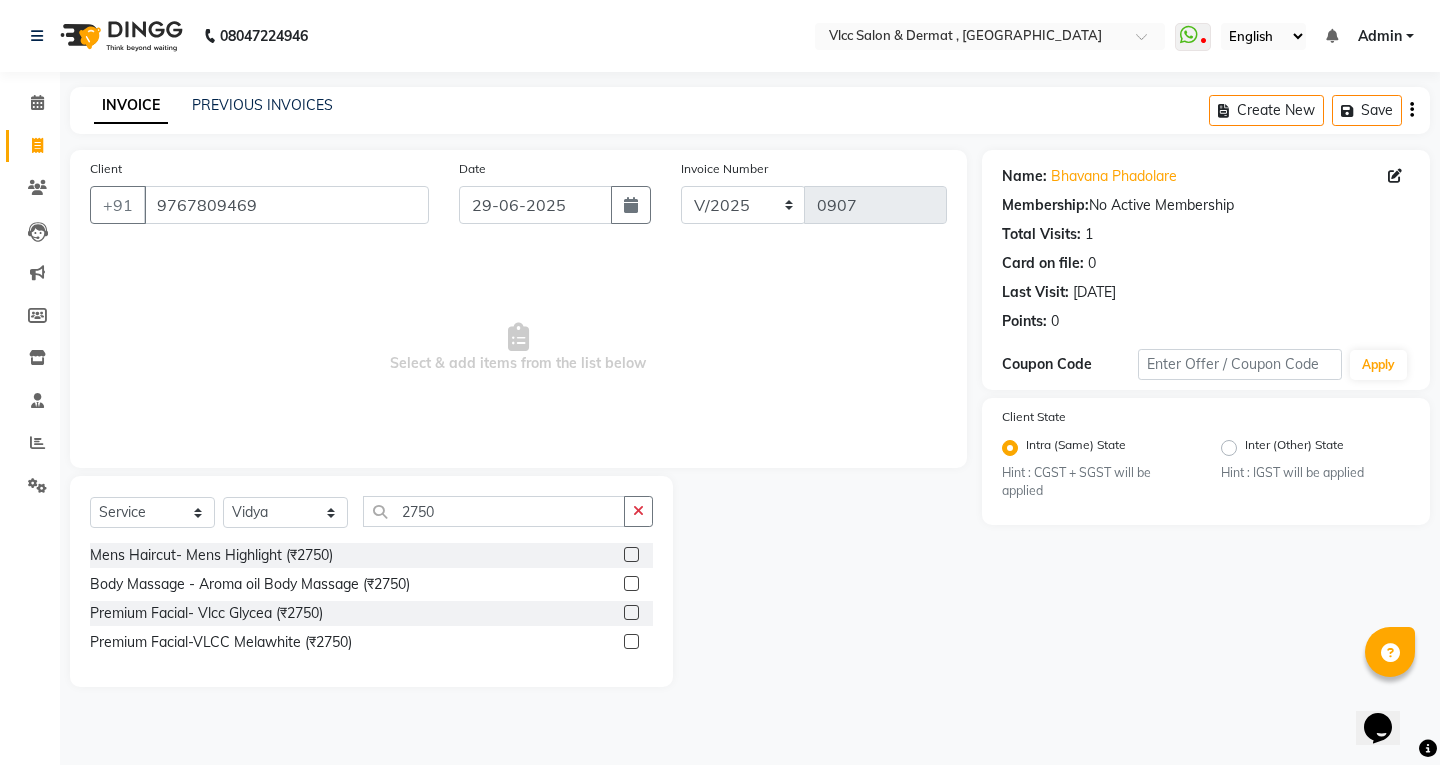 click 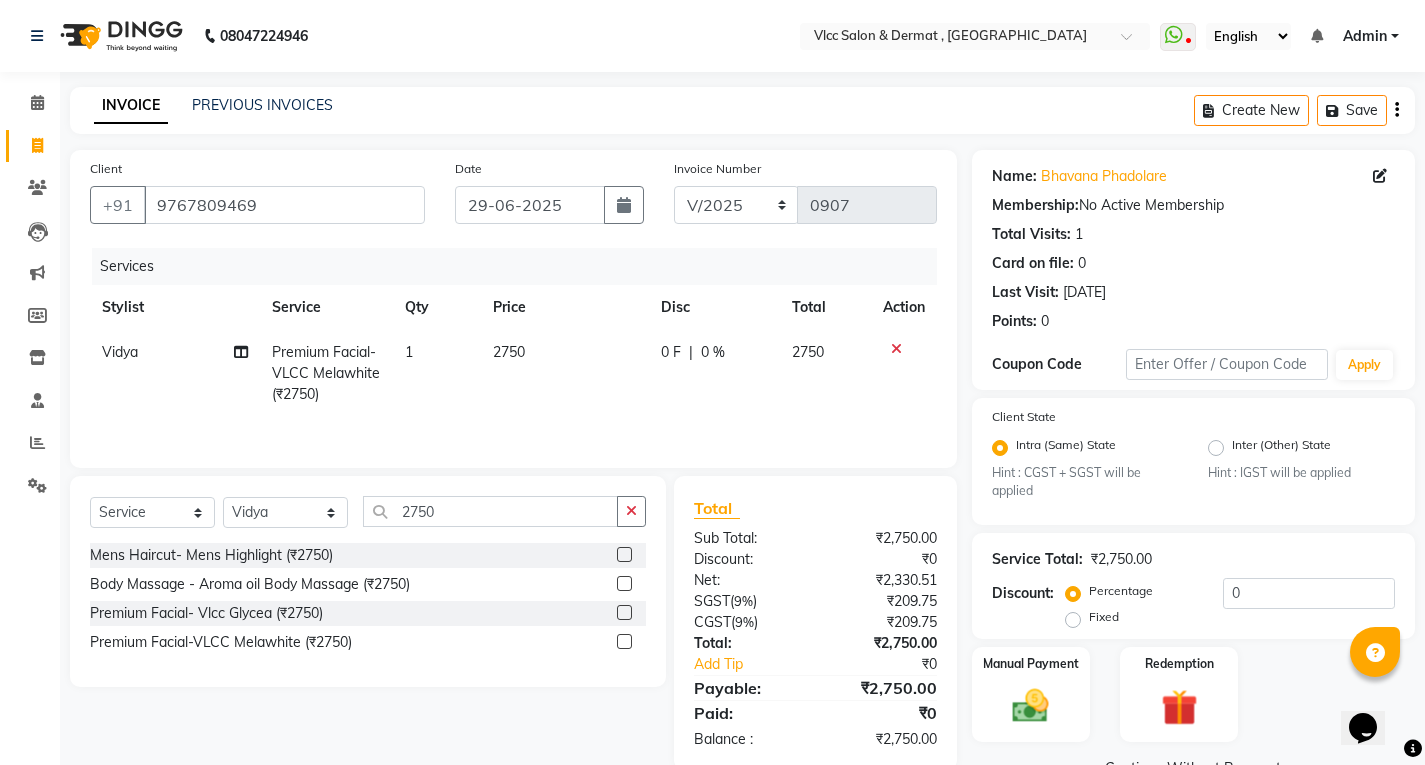drag, startPoint x: 627, startPoint y: 489, endPoint x: 583, endPoint y: 534, distance: 62.936478 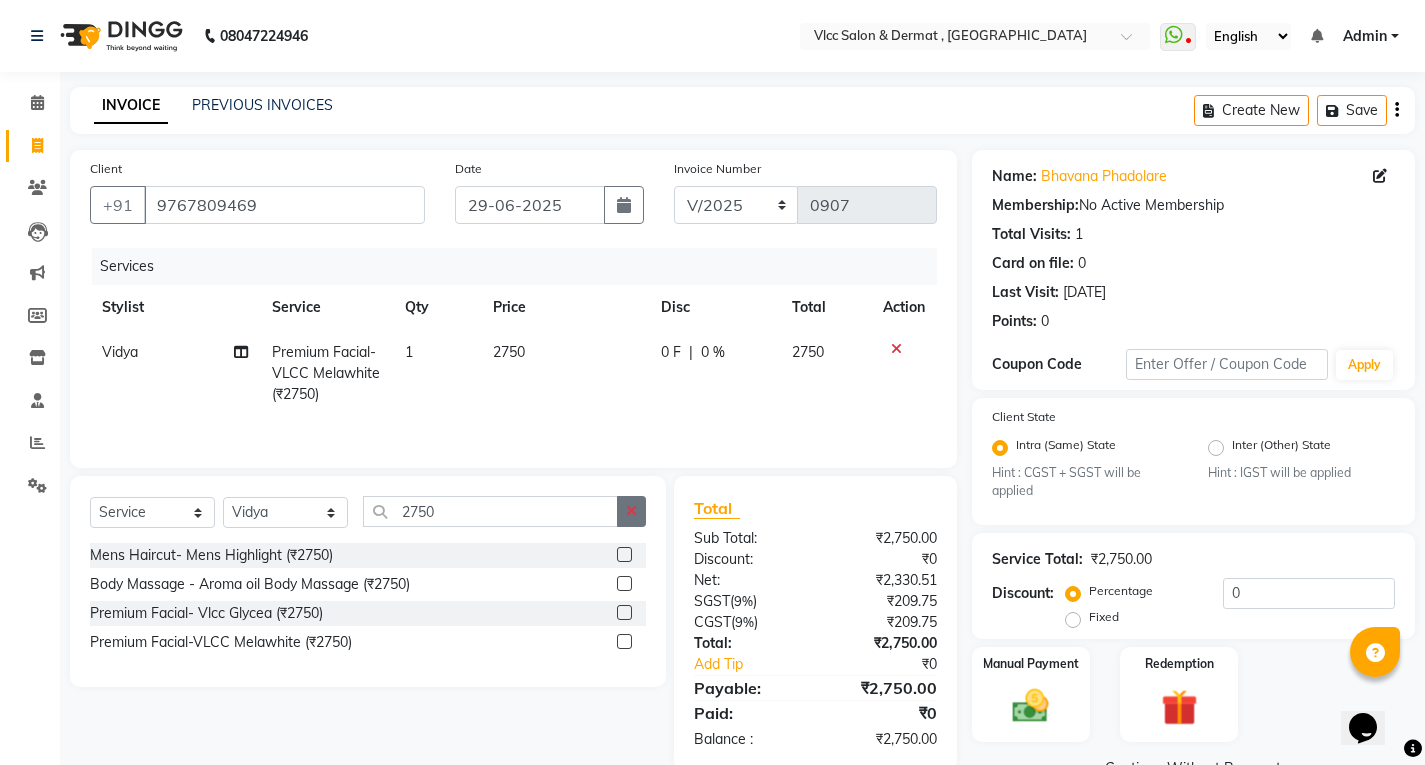 click 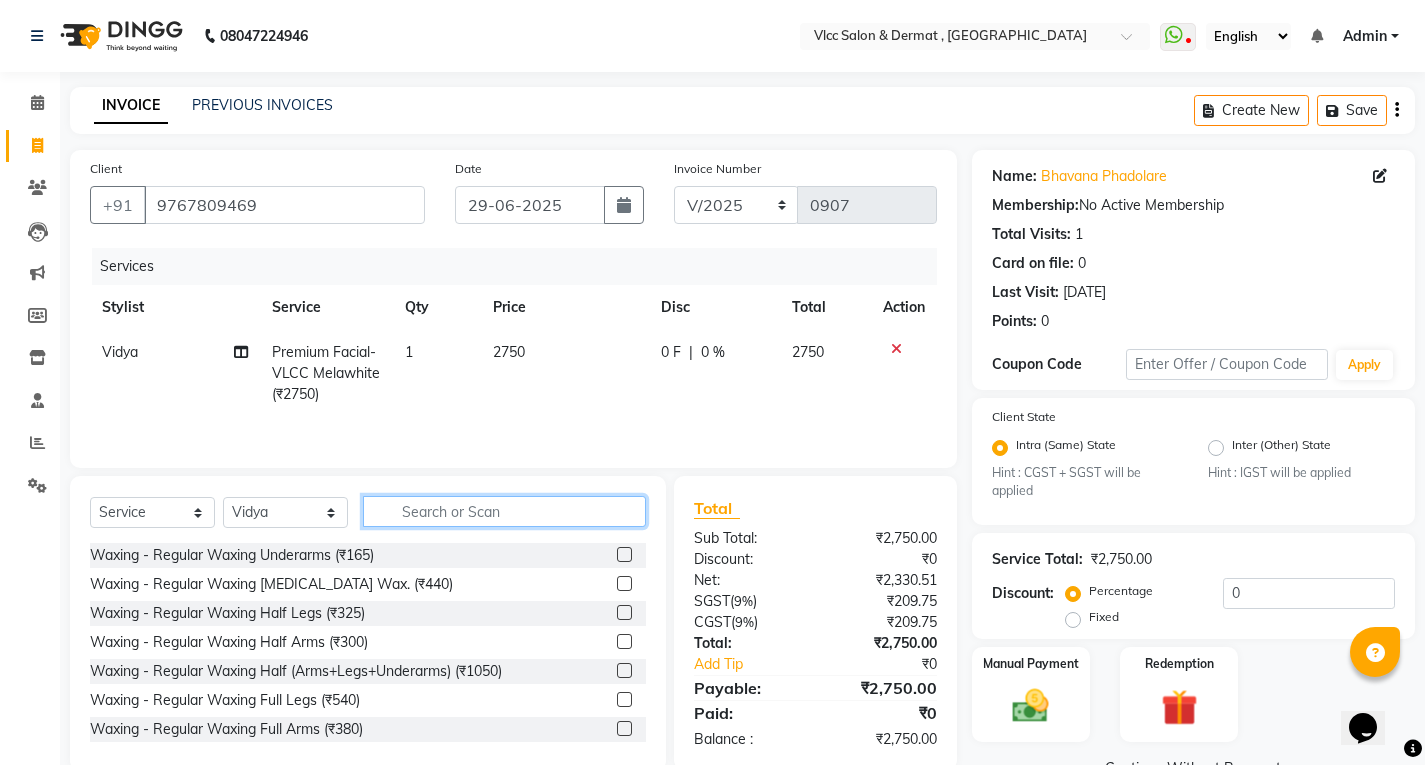 click 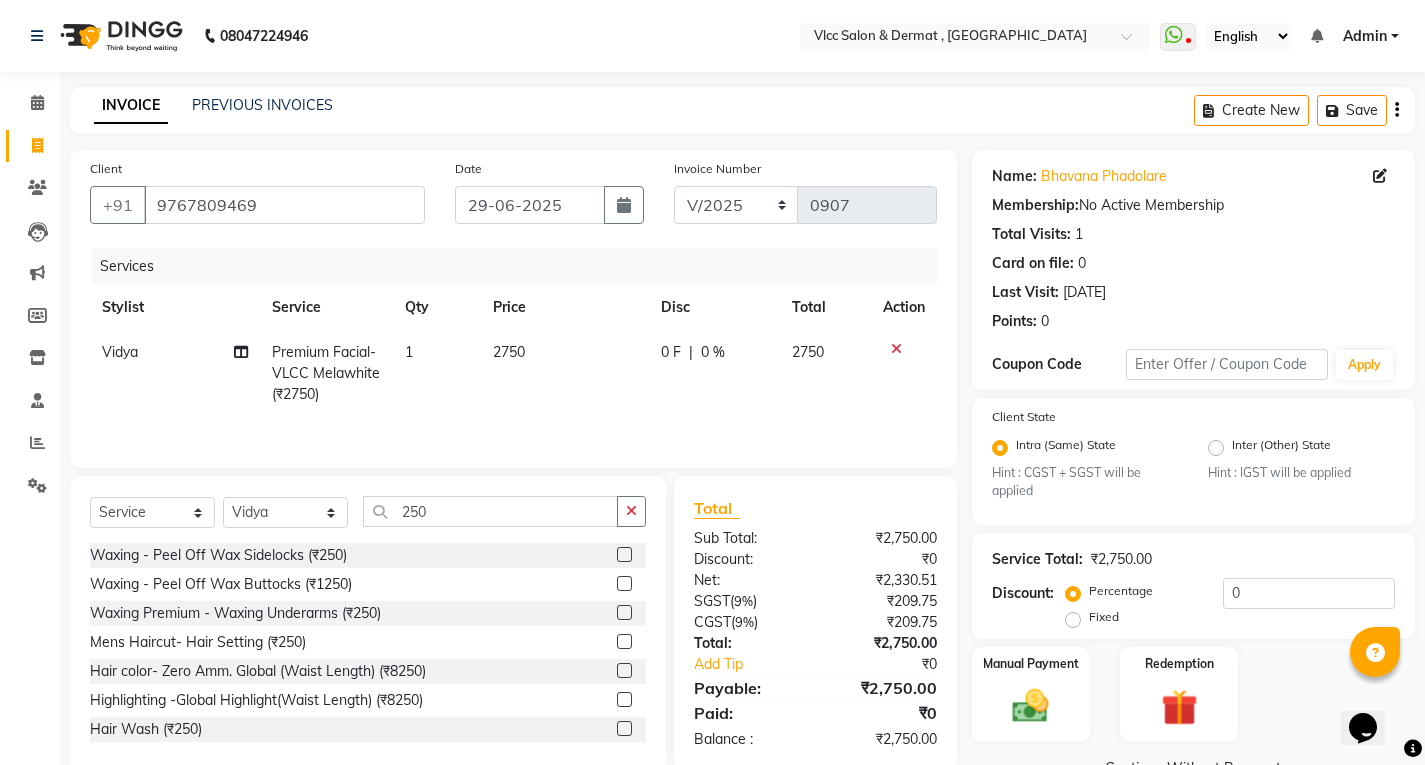 click 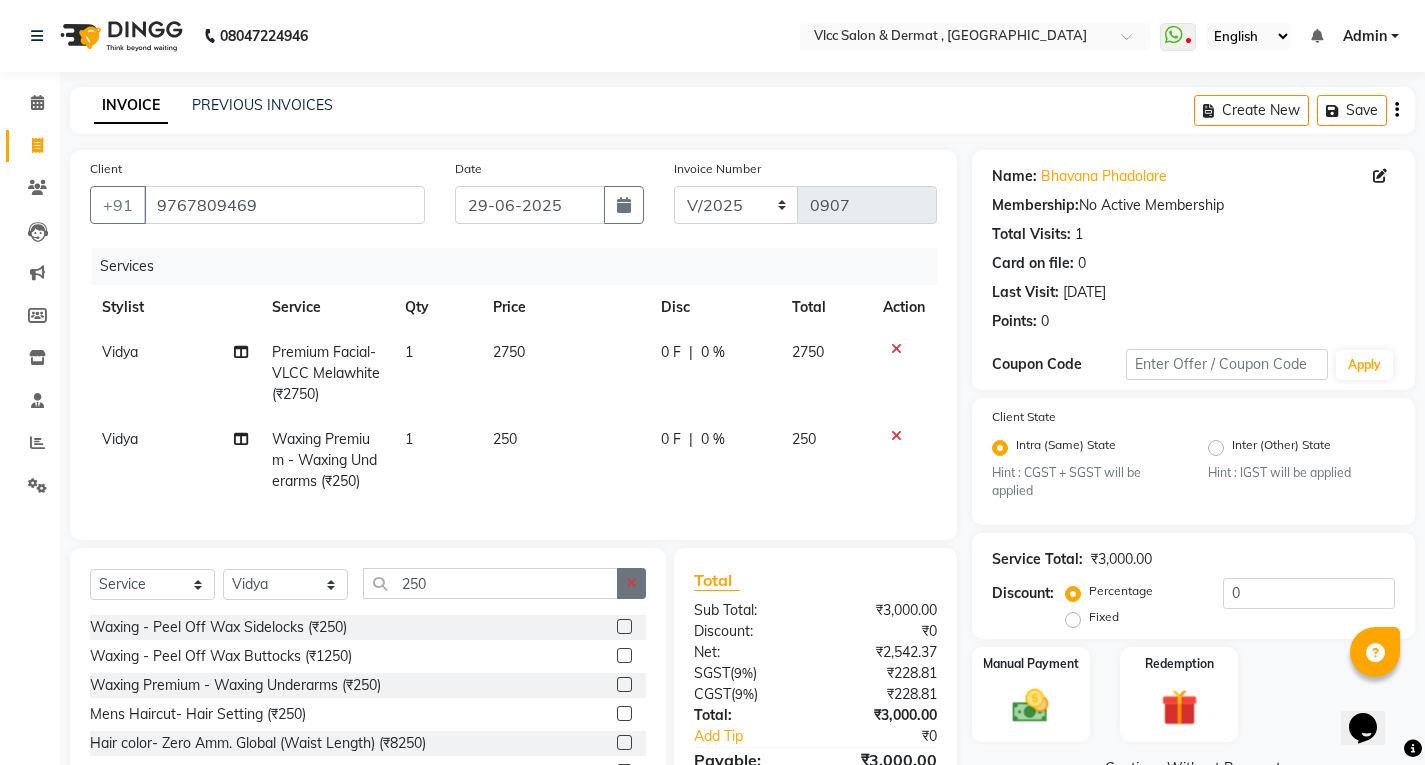 click 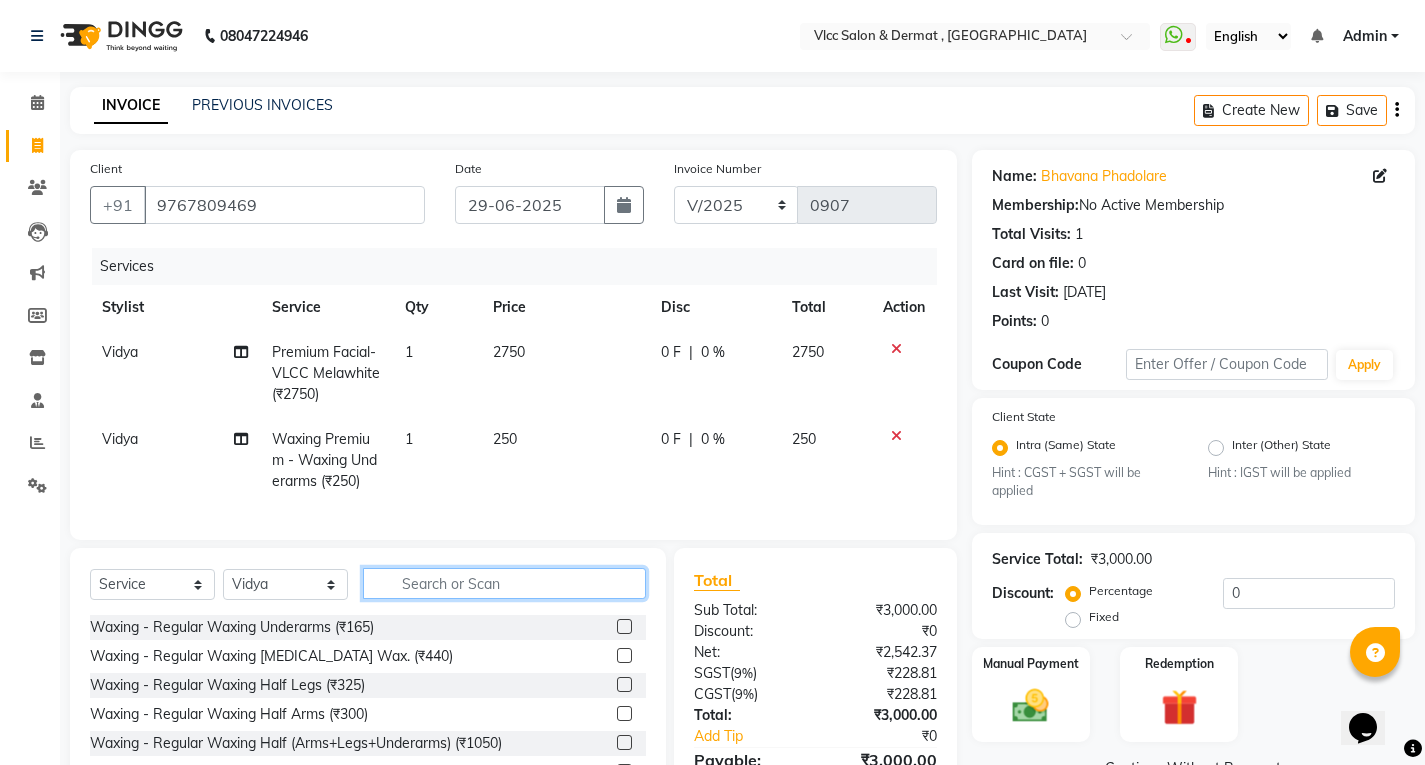 click 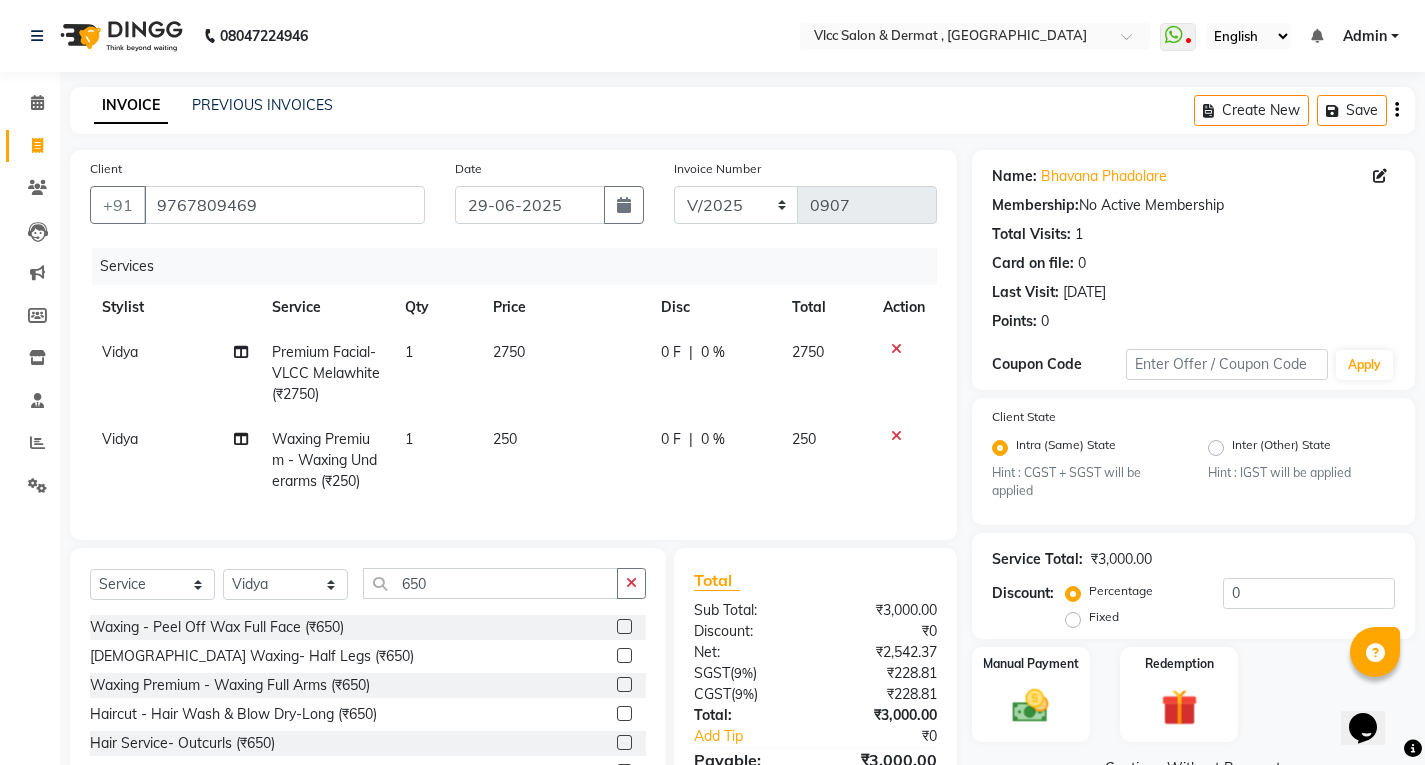 click 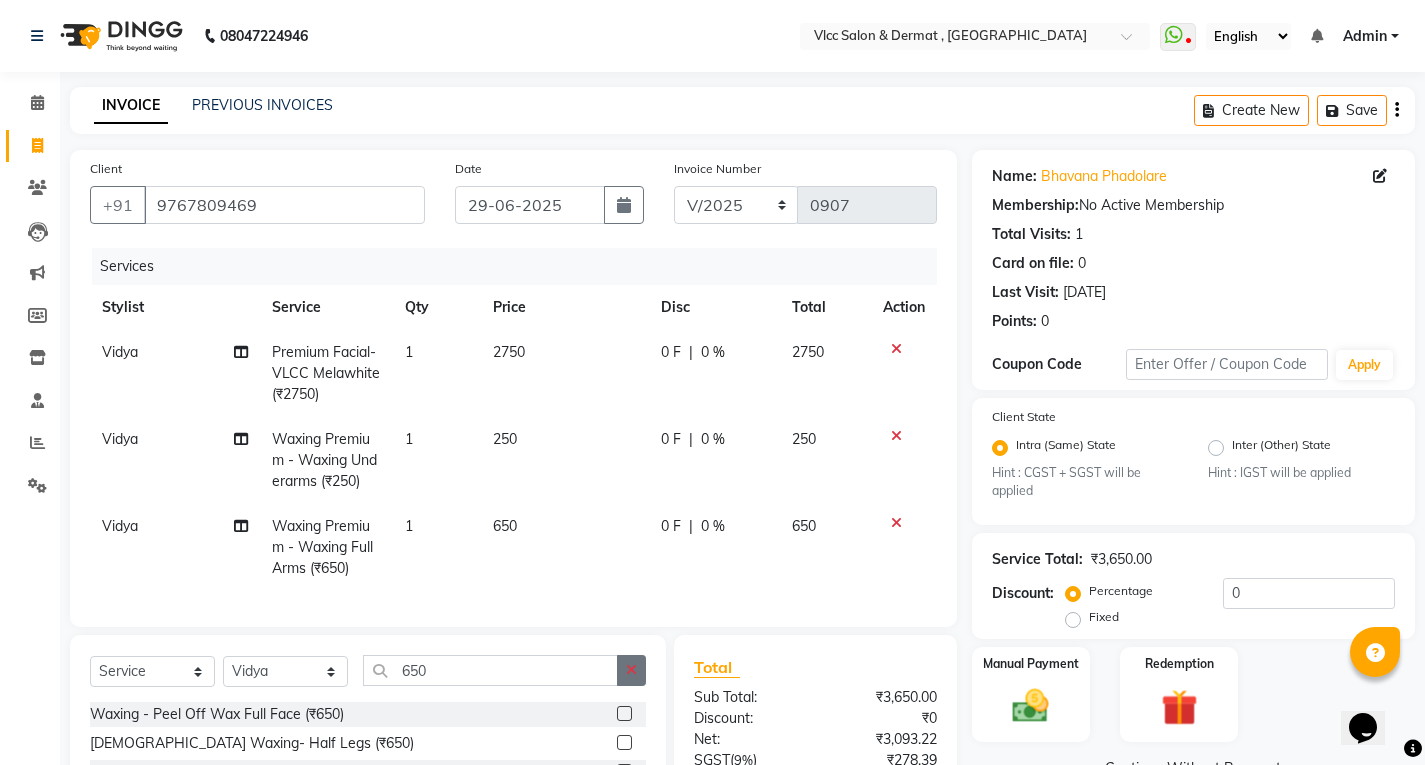 click 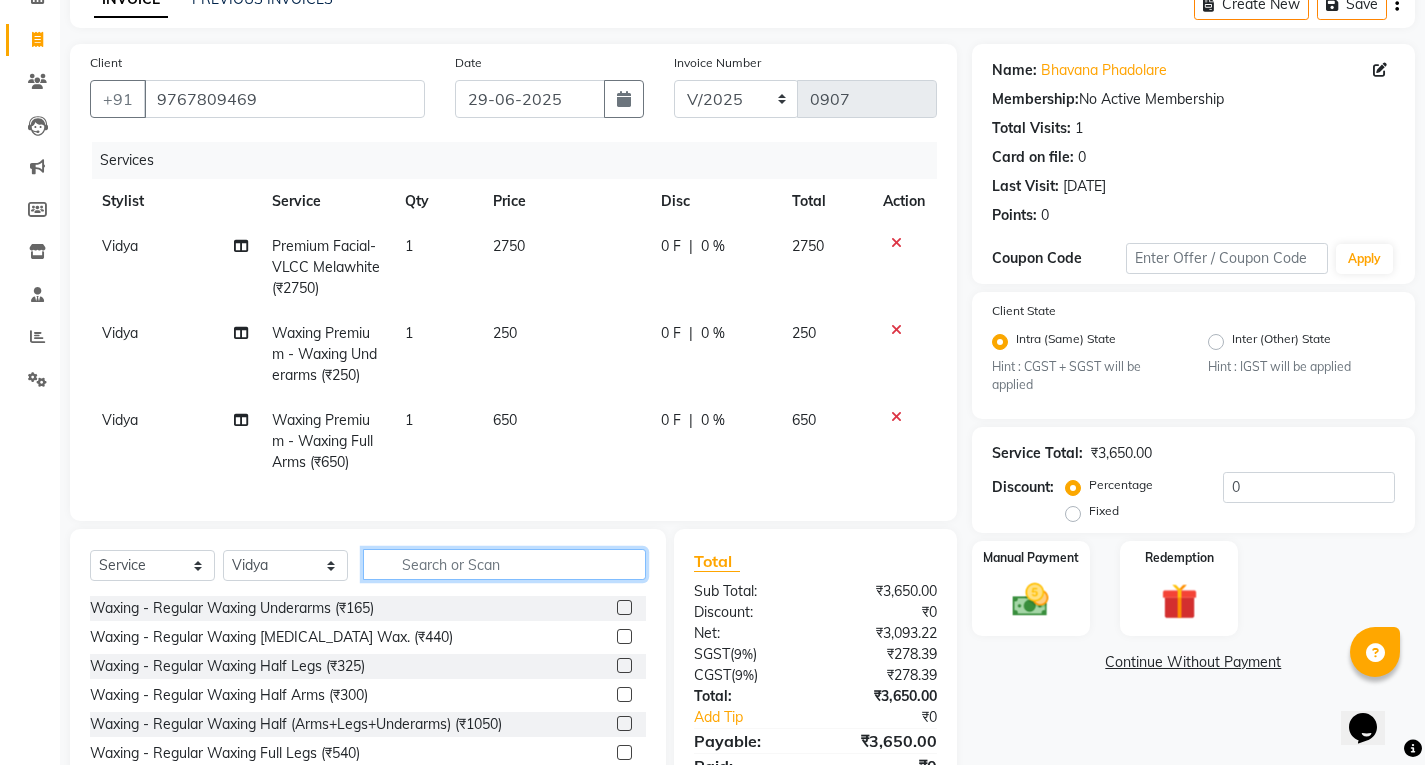 scroll, scrollTop: 210, scrollLeft: 0, axis: vertical 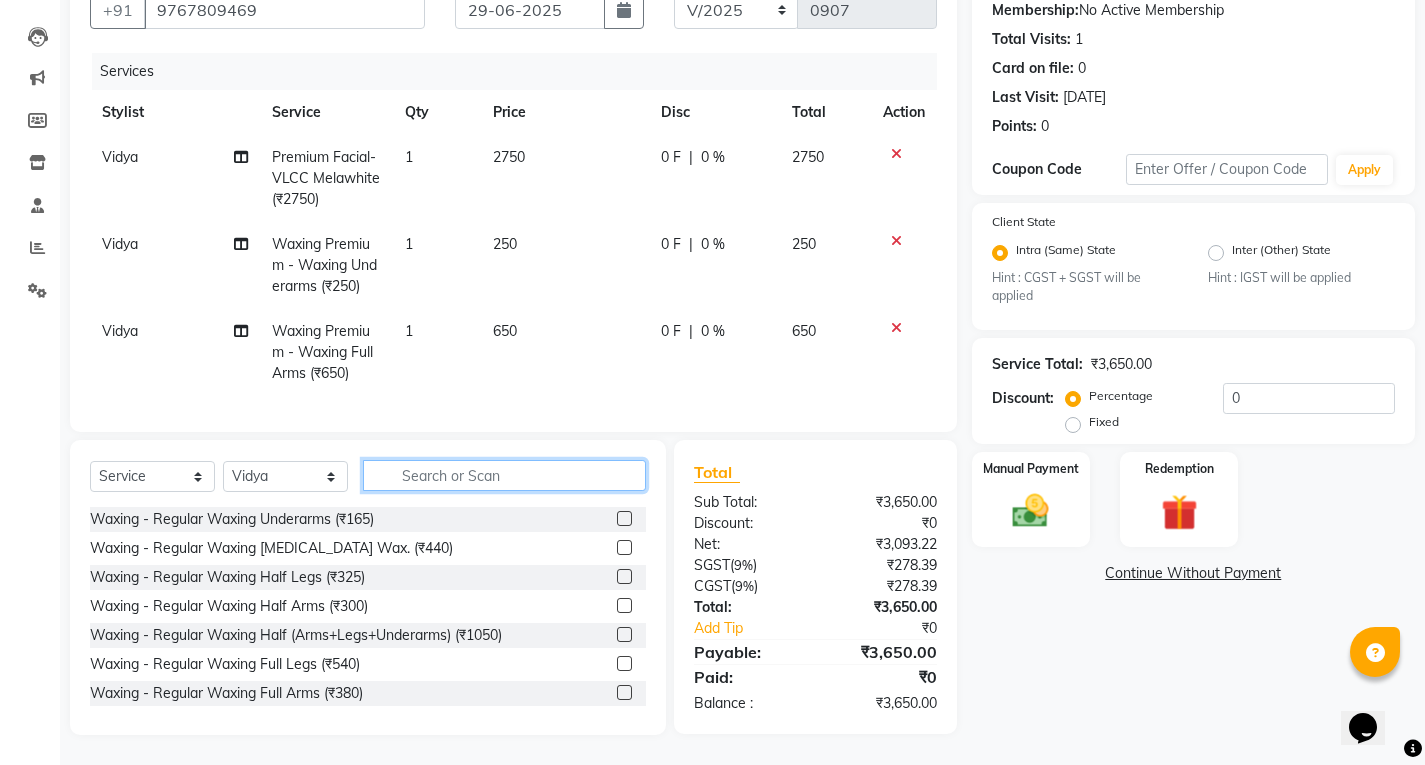 click 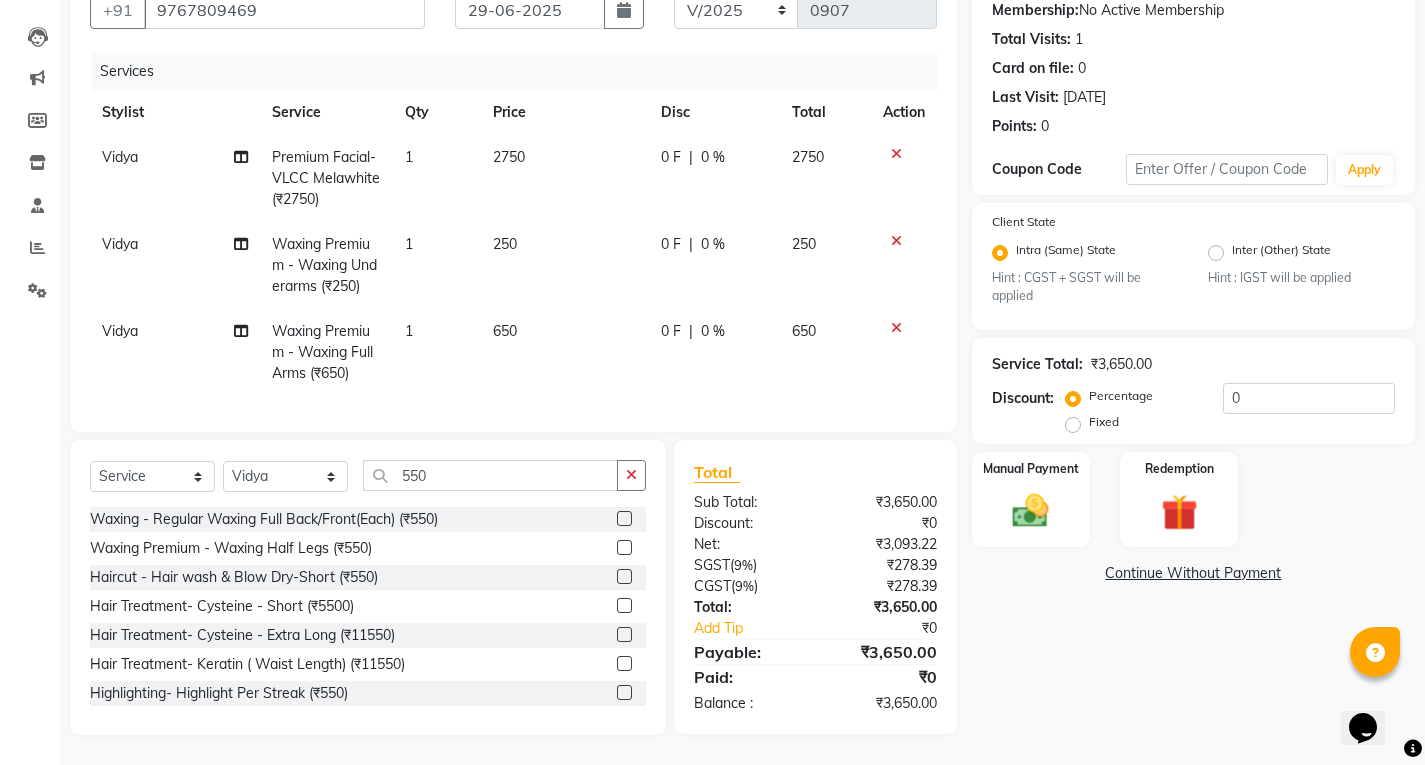 click 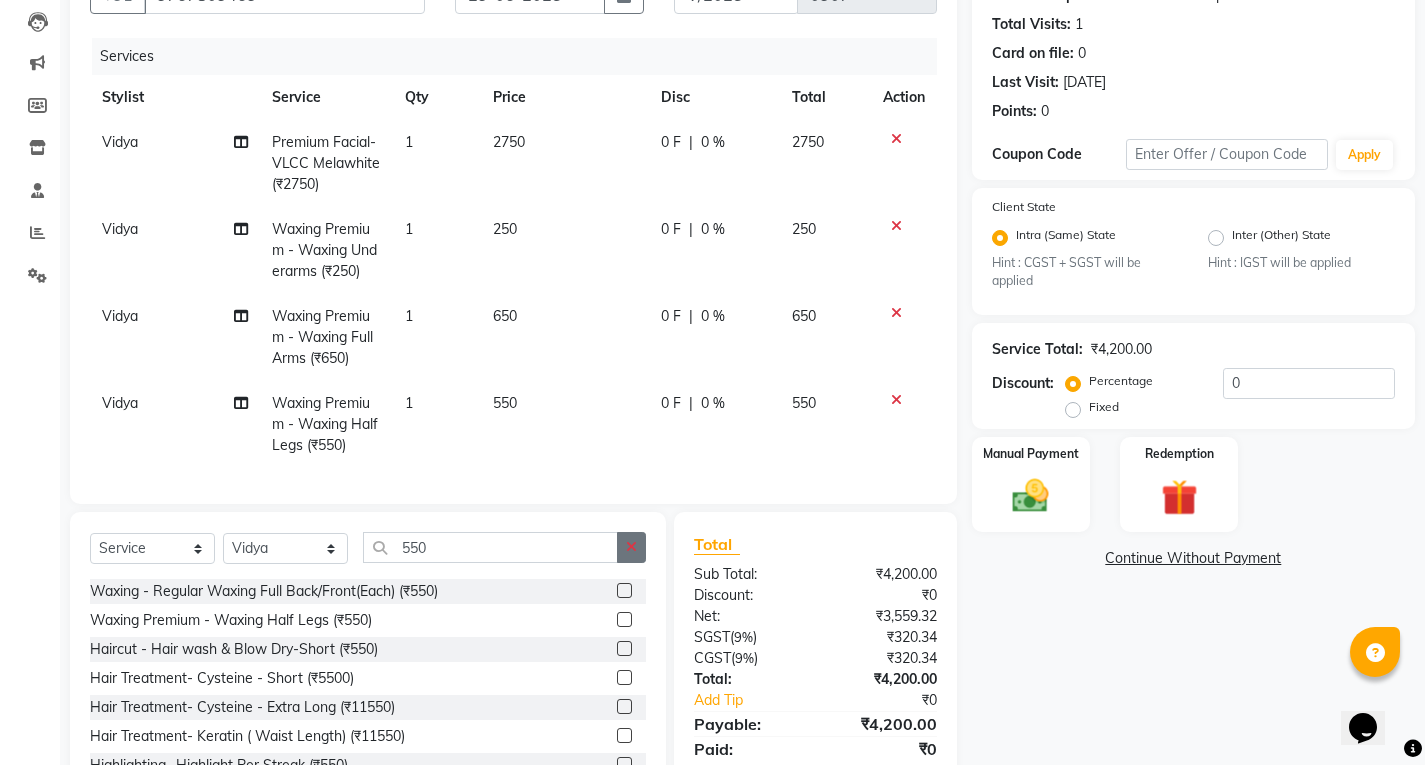click 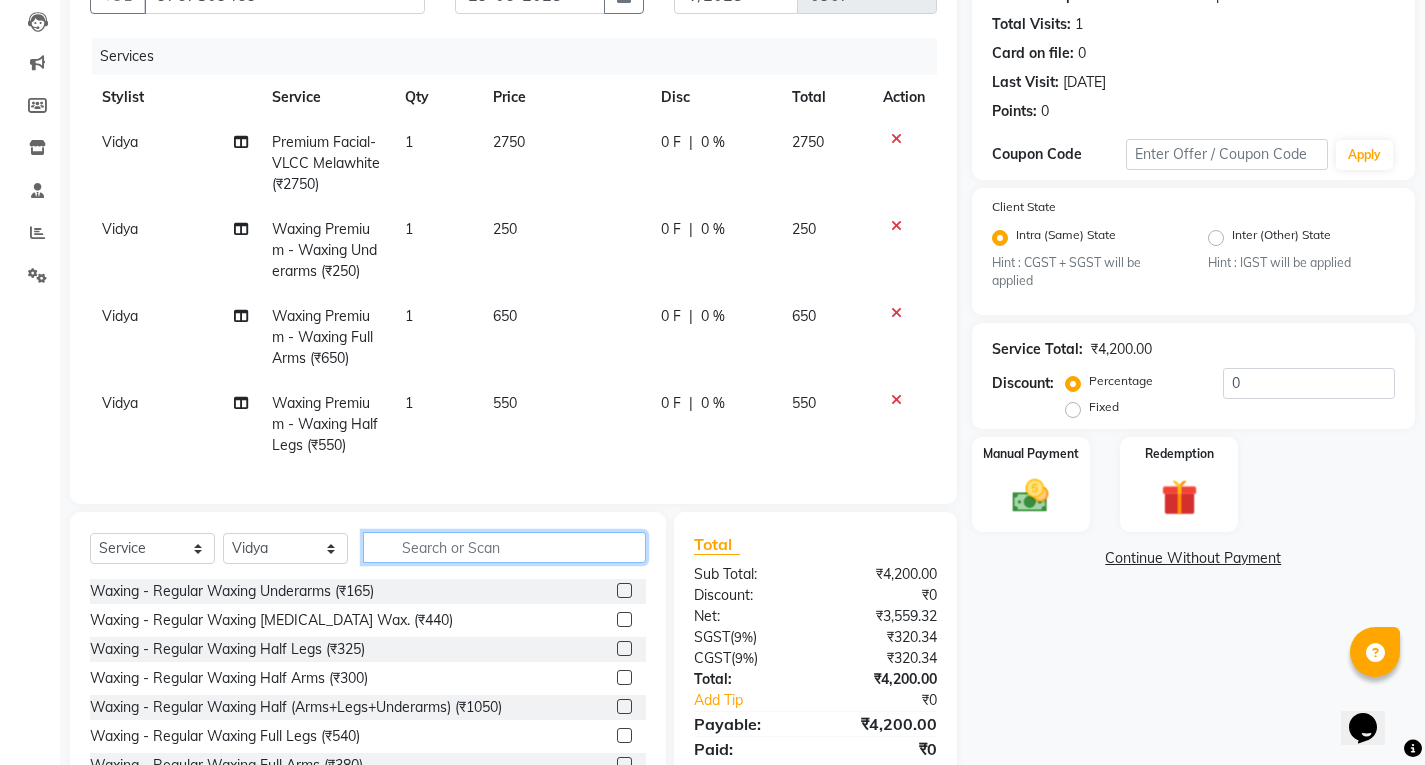 click 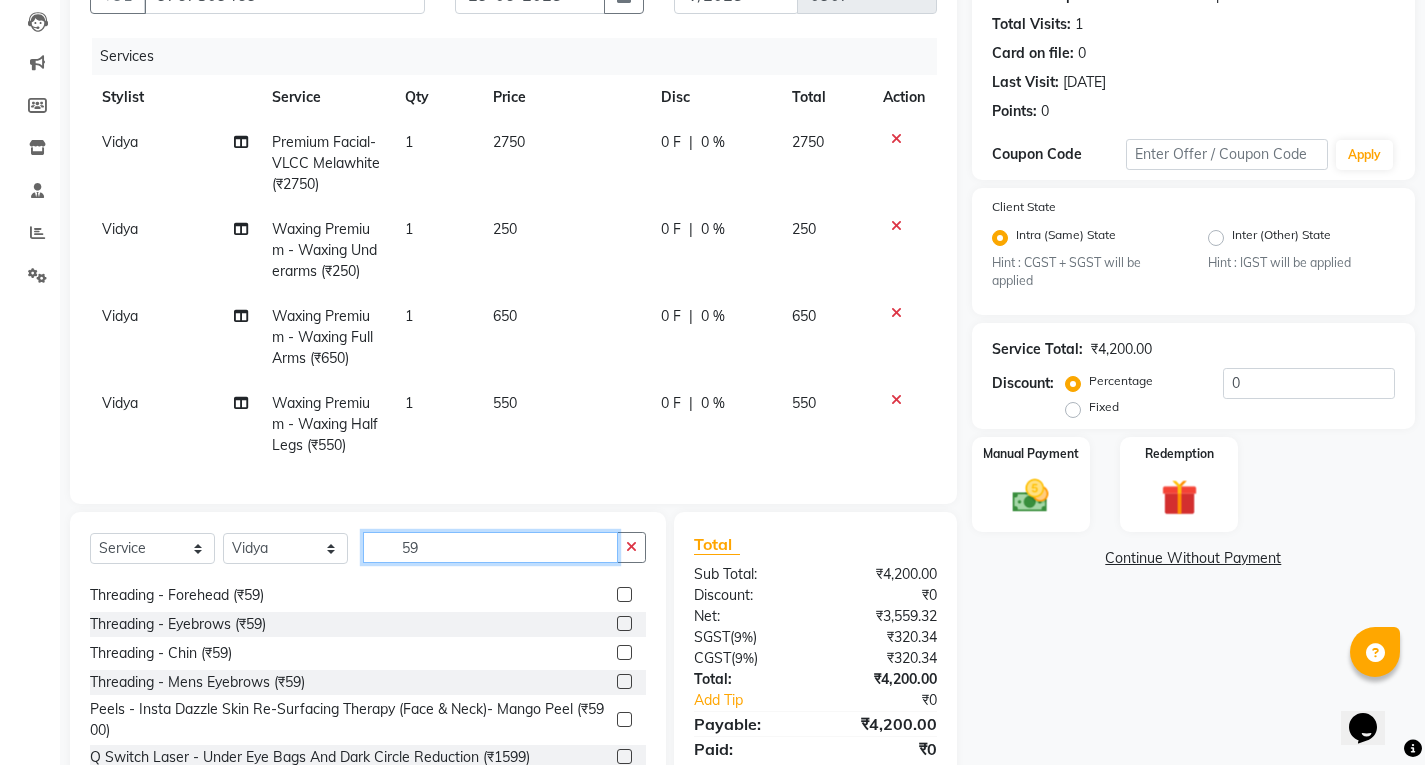 scroll, scrollTop: 200, scrollLeft: 0, axis: vertical 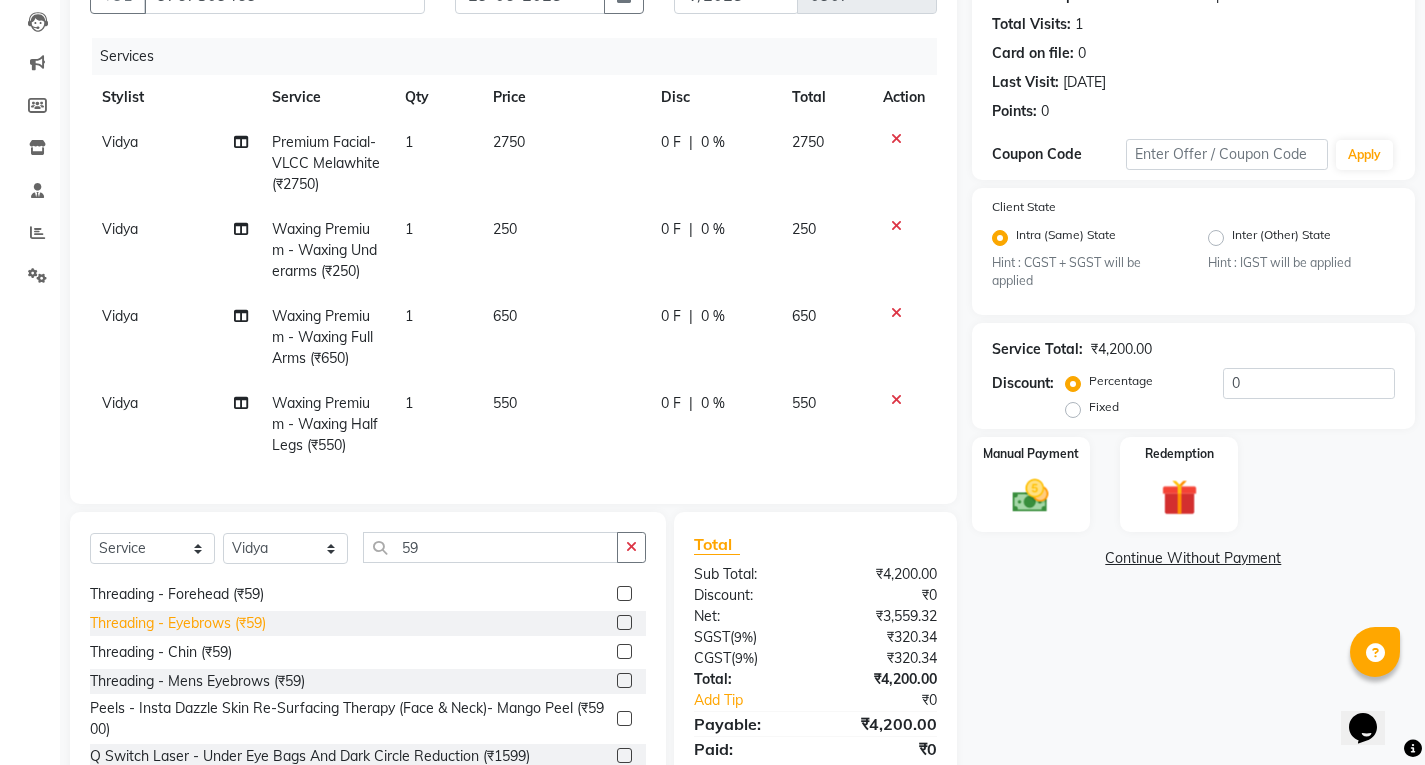 click on "Threading - Eyebrows (₹59)" 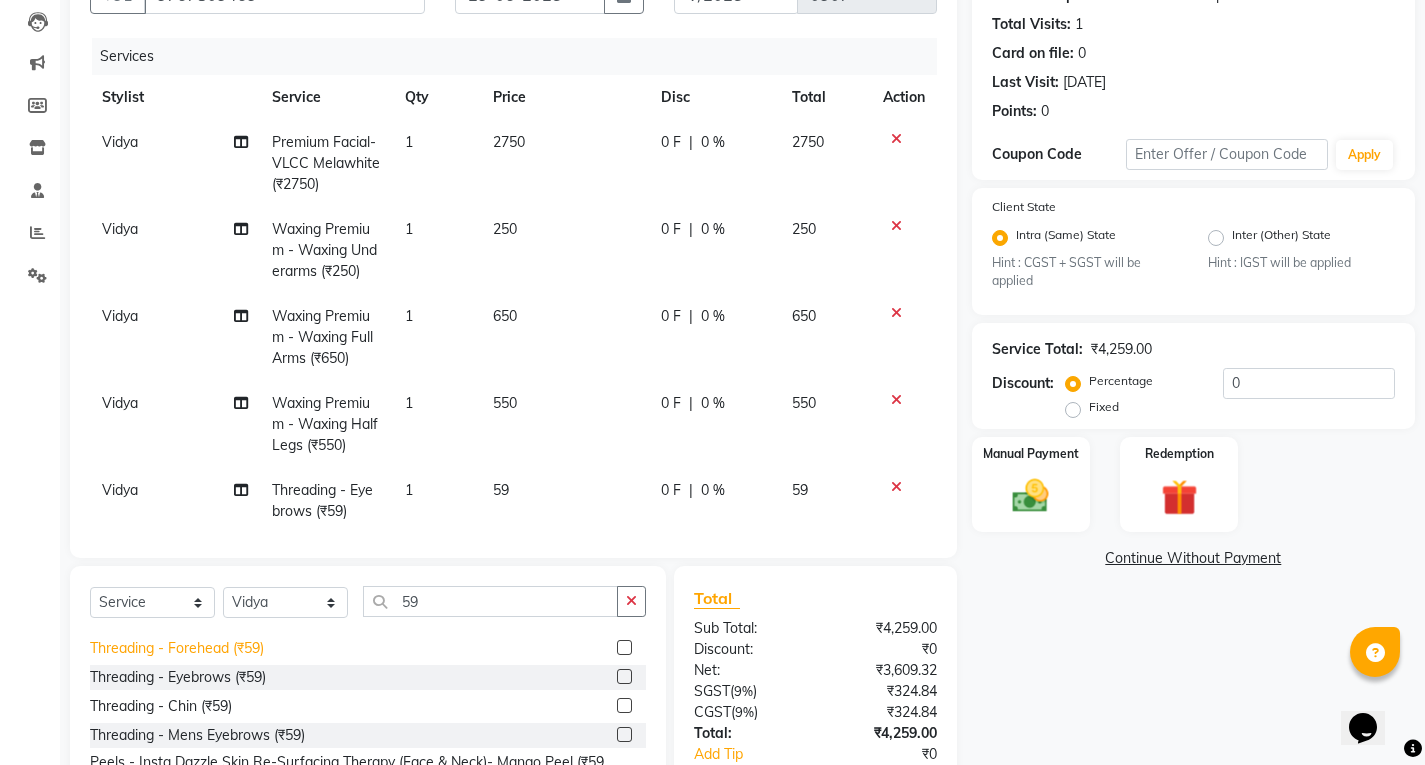 click on "Threading - Forehead (₹59)" 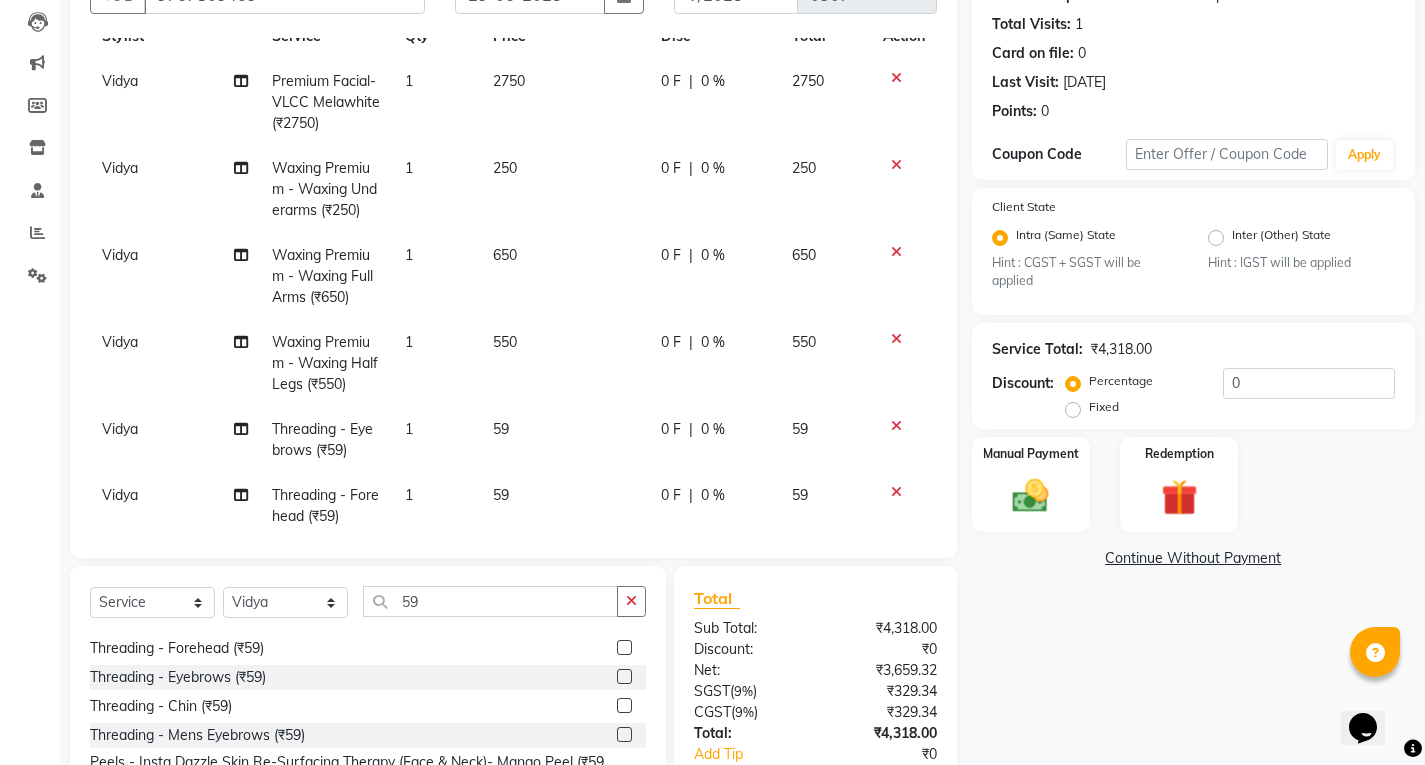 scroll, scrollTop: 93, scrollLeft: 0, axis: vertical 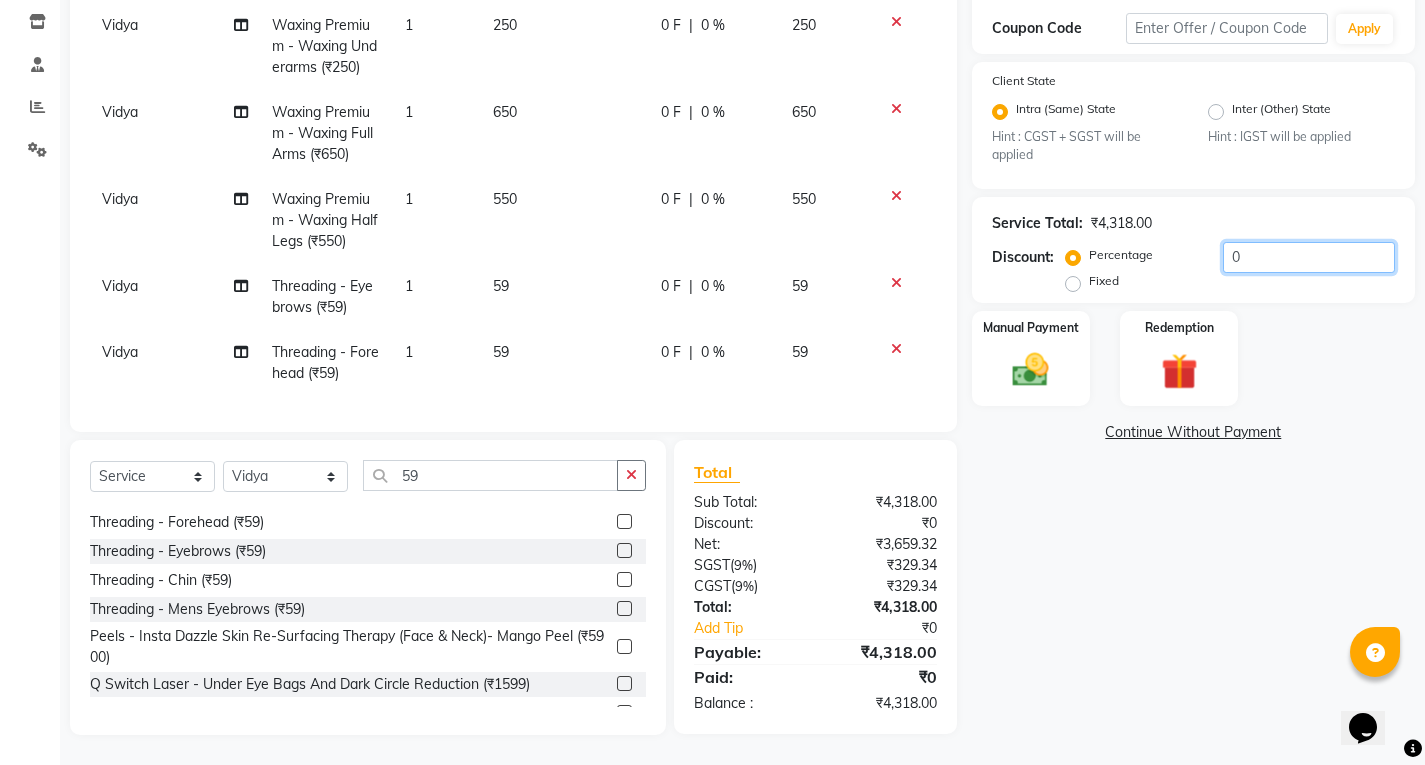 click on "0" 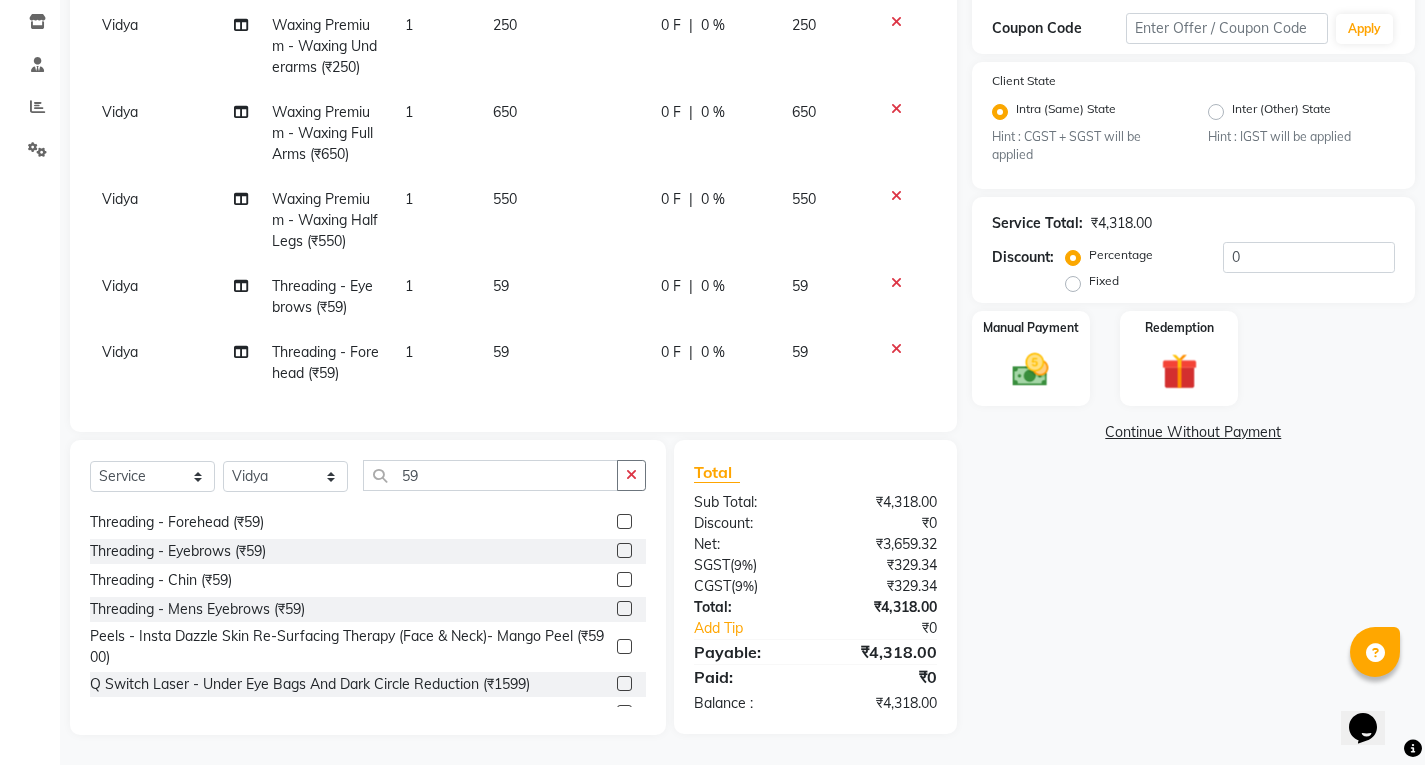 click on "Fixed" 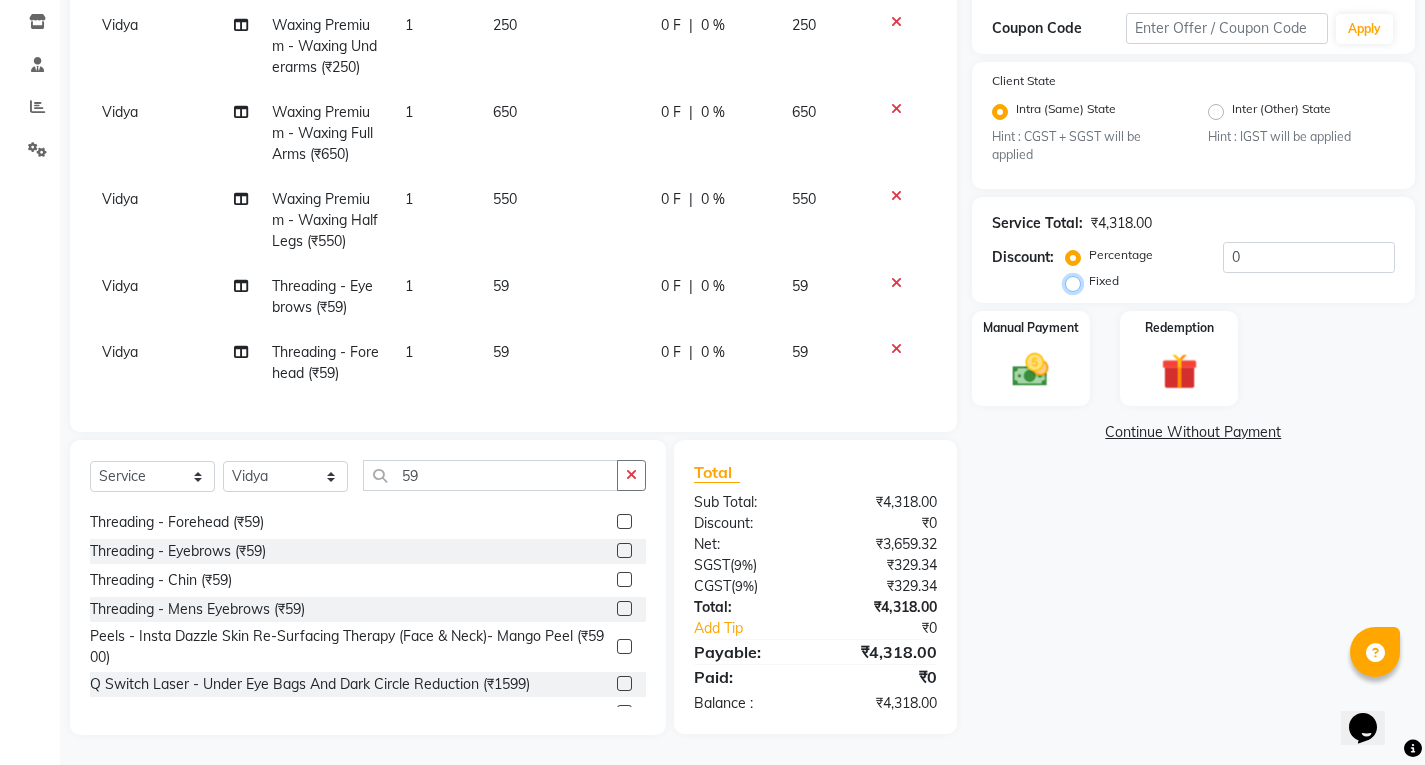 click on "Fixed" at bounding box center (1077, 281) 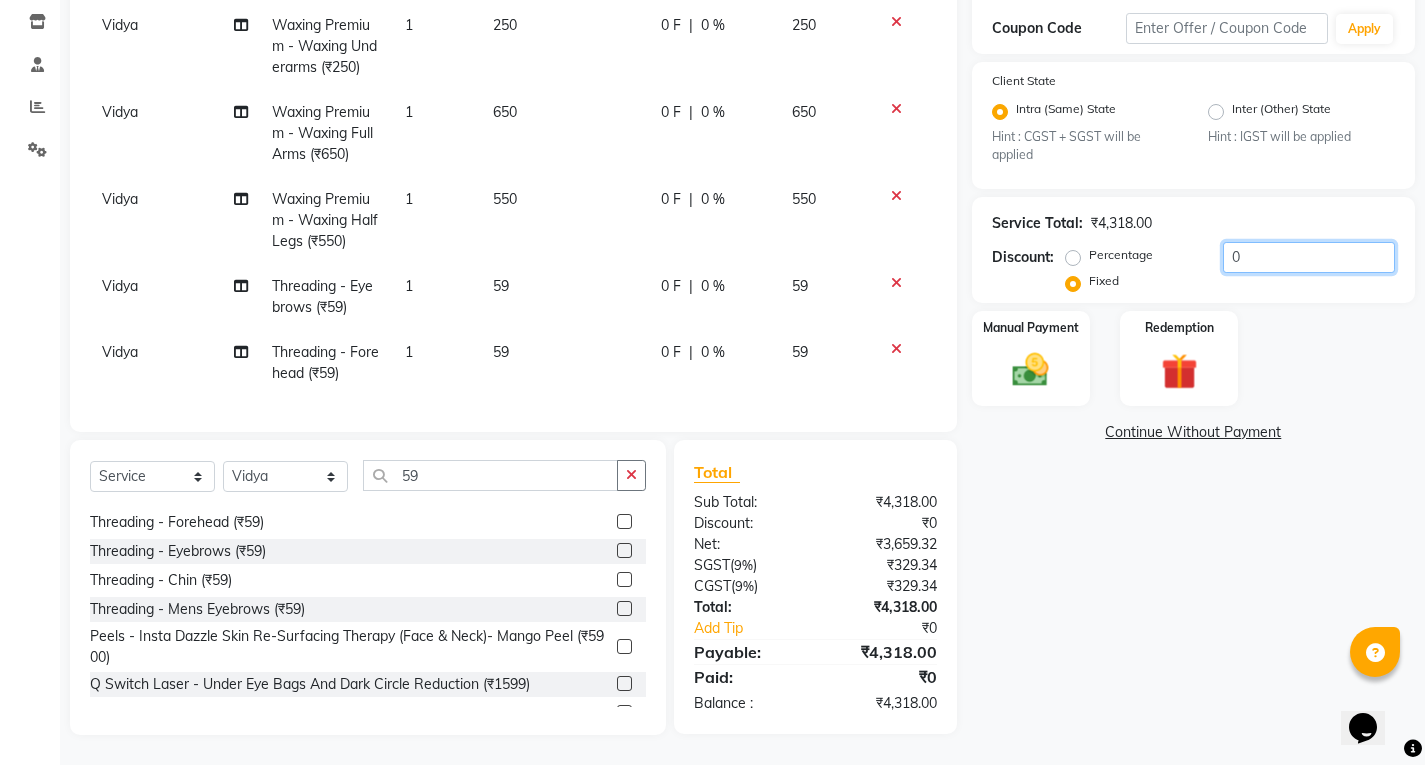 click on "0" 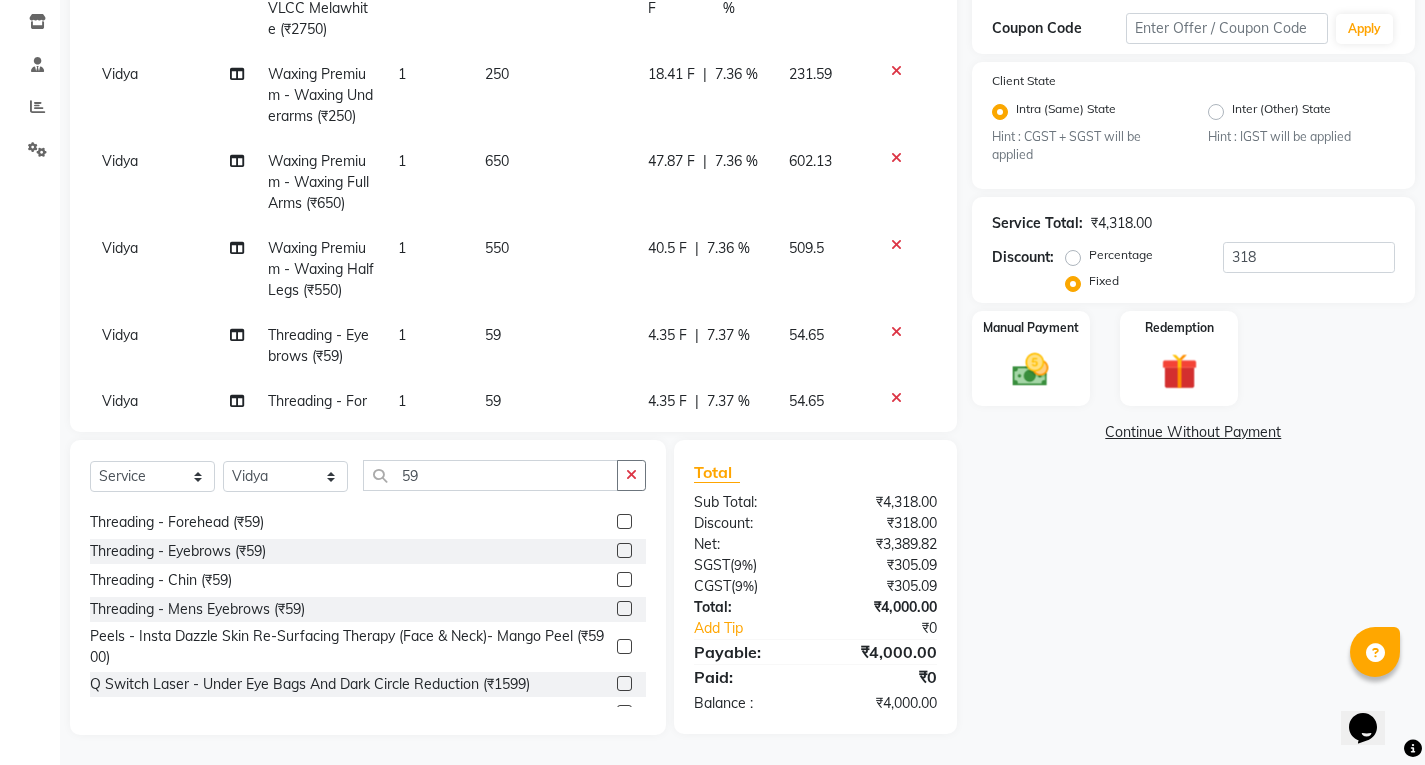 scroll, scrollTop: 0, scrollLeft: 0, axis: both 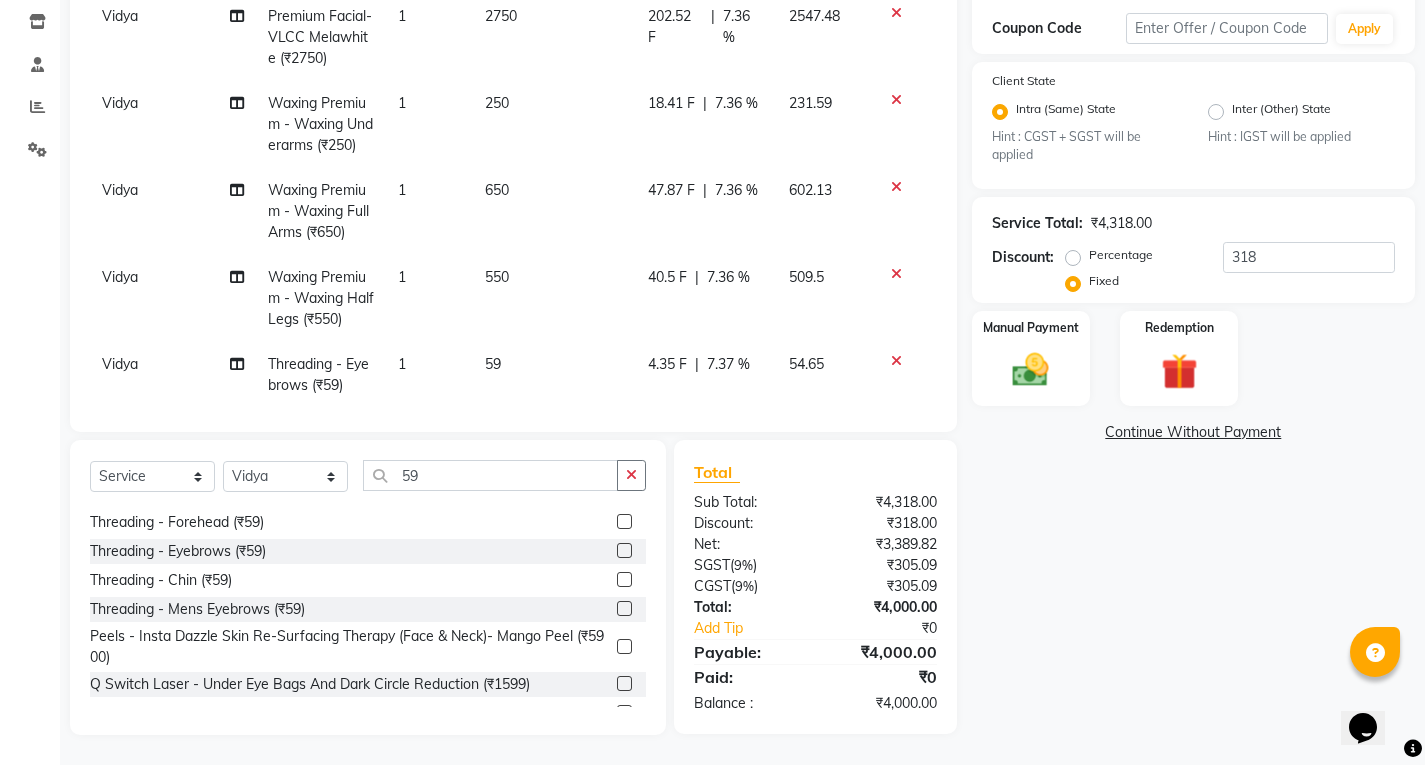 click on "Name: Bhavana Phadolare Membership:  No Active Membership  Total Visits:  1 Card on file:  0 Last Visit:   [DATE] Points:   0  Coupon Code Apply Client State Intra (Same) State Hint : CGST + SGST will be applied Inter (Other) State Hint : IGST will be applied Service Total:  ₹4,318.00  Discount:  Percentage   Fixed  318 Manual Payment Redemption  Continue Without Payment" 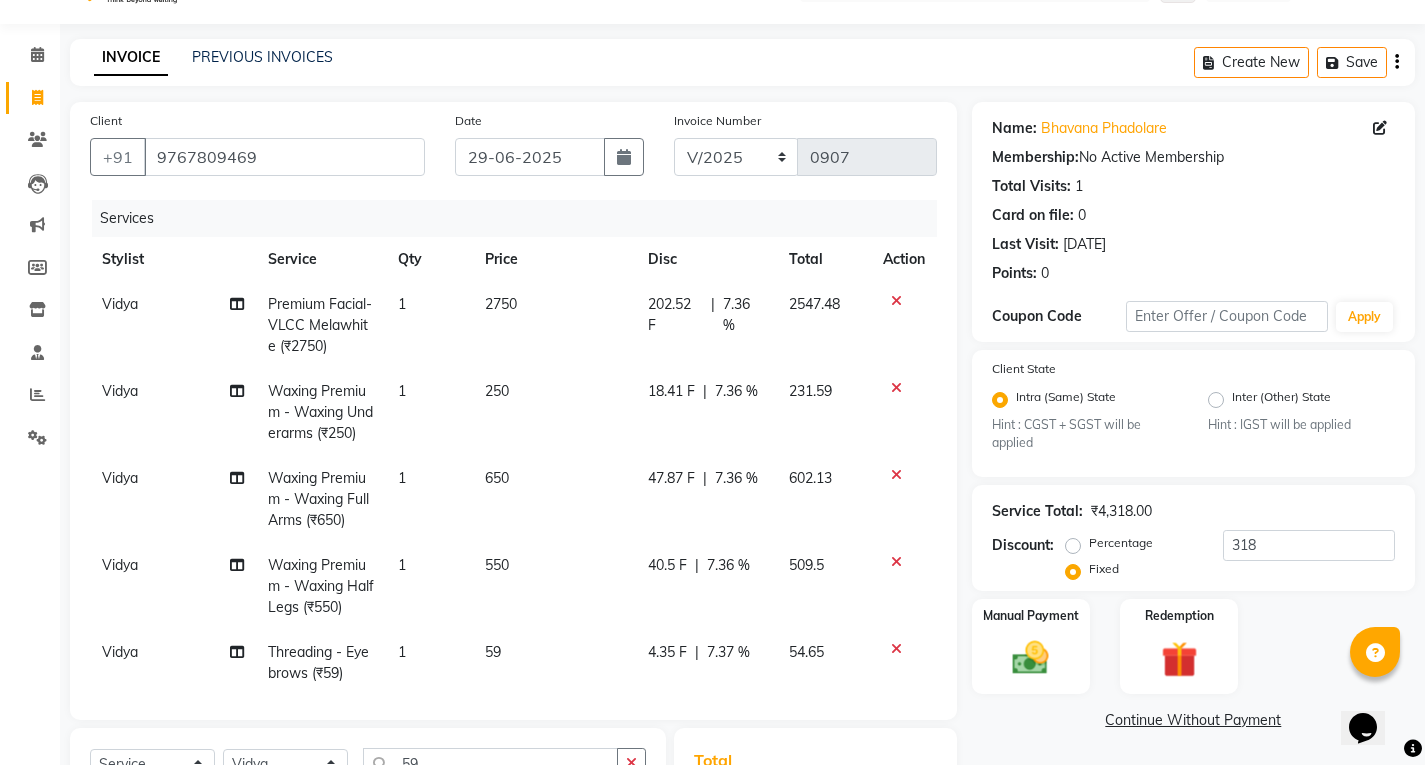 scroll, scrollTop: 36, scrollLeft: 0, axis: vertical 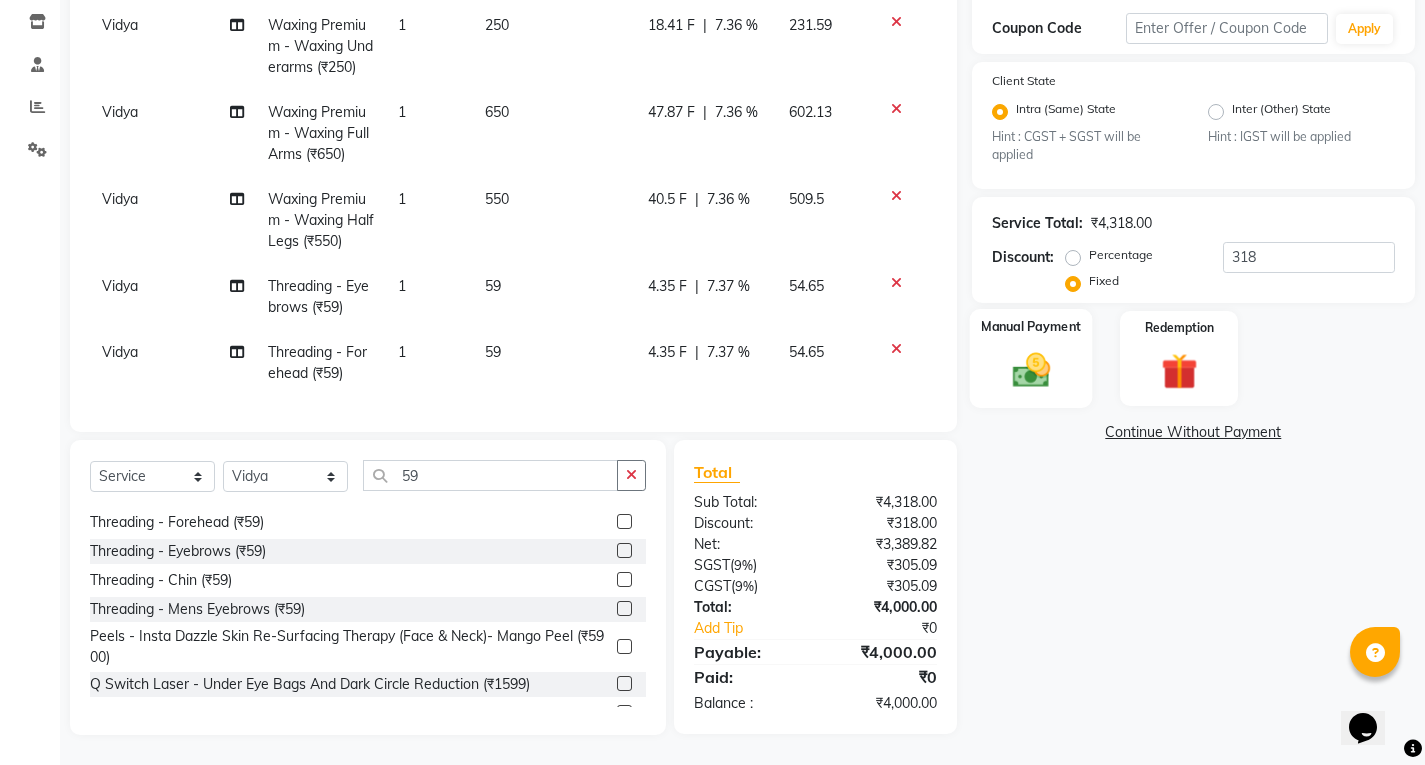 click 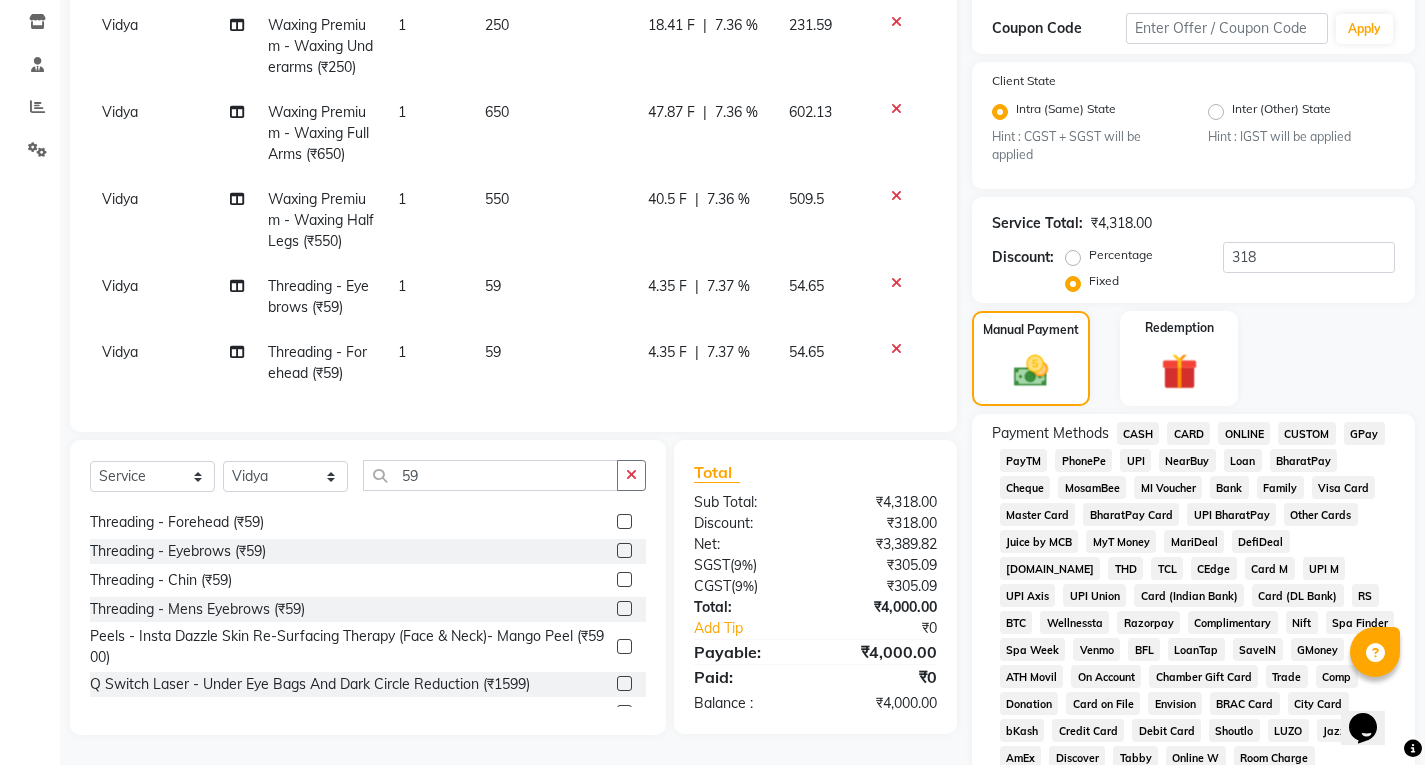 click on "UPI" 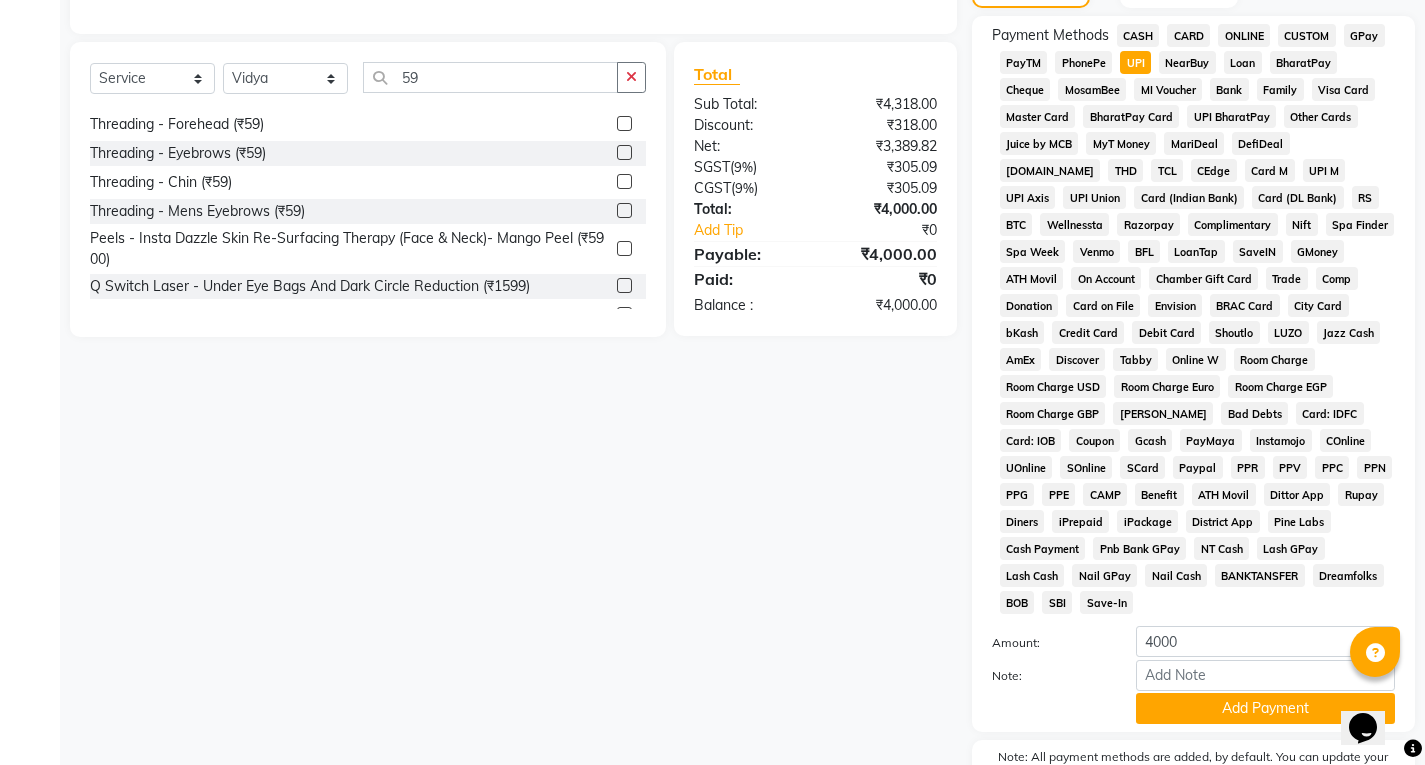 scroll, scrollTop: 736, scrollLeft: 0, axis: vertical 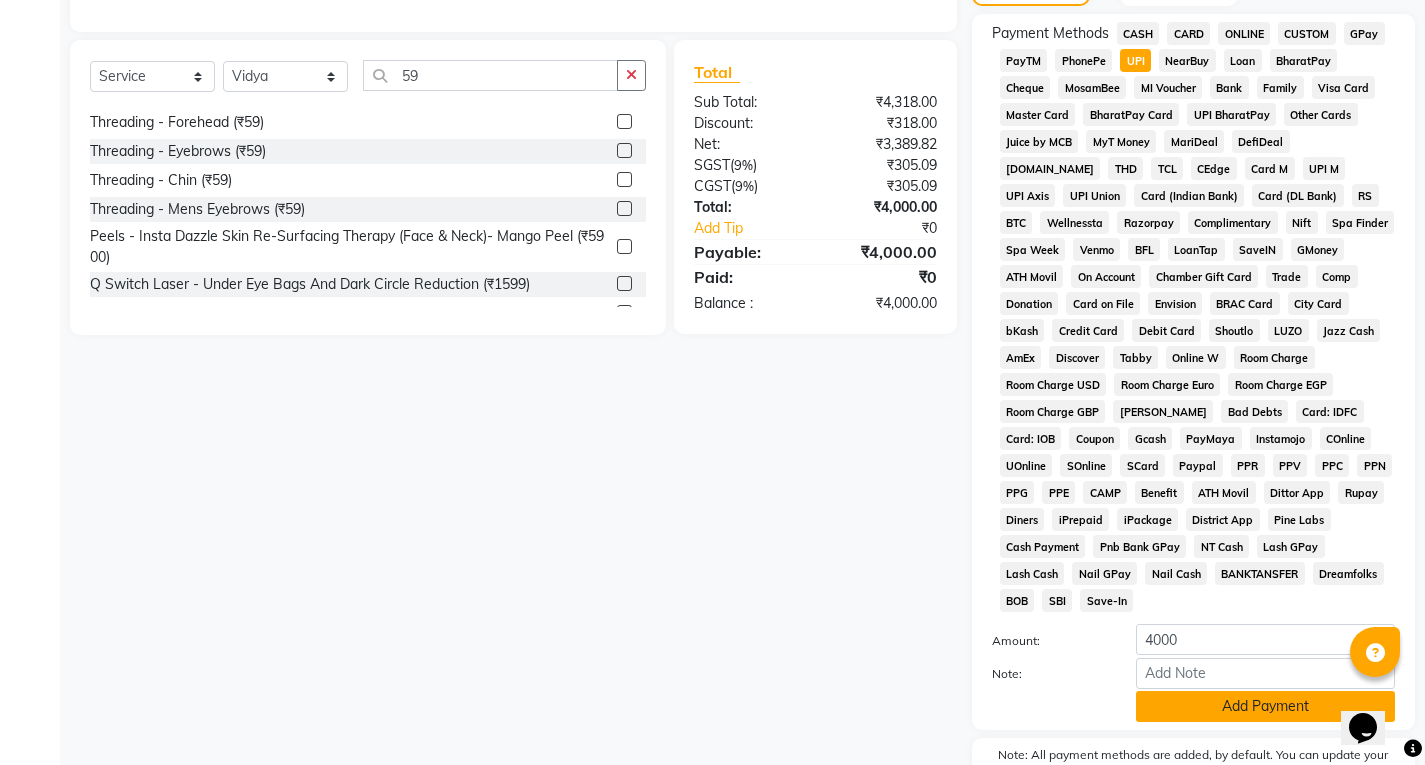 click on "Add Payment" 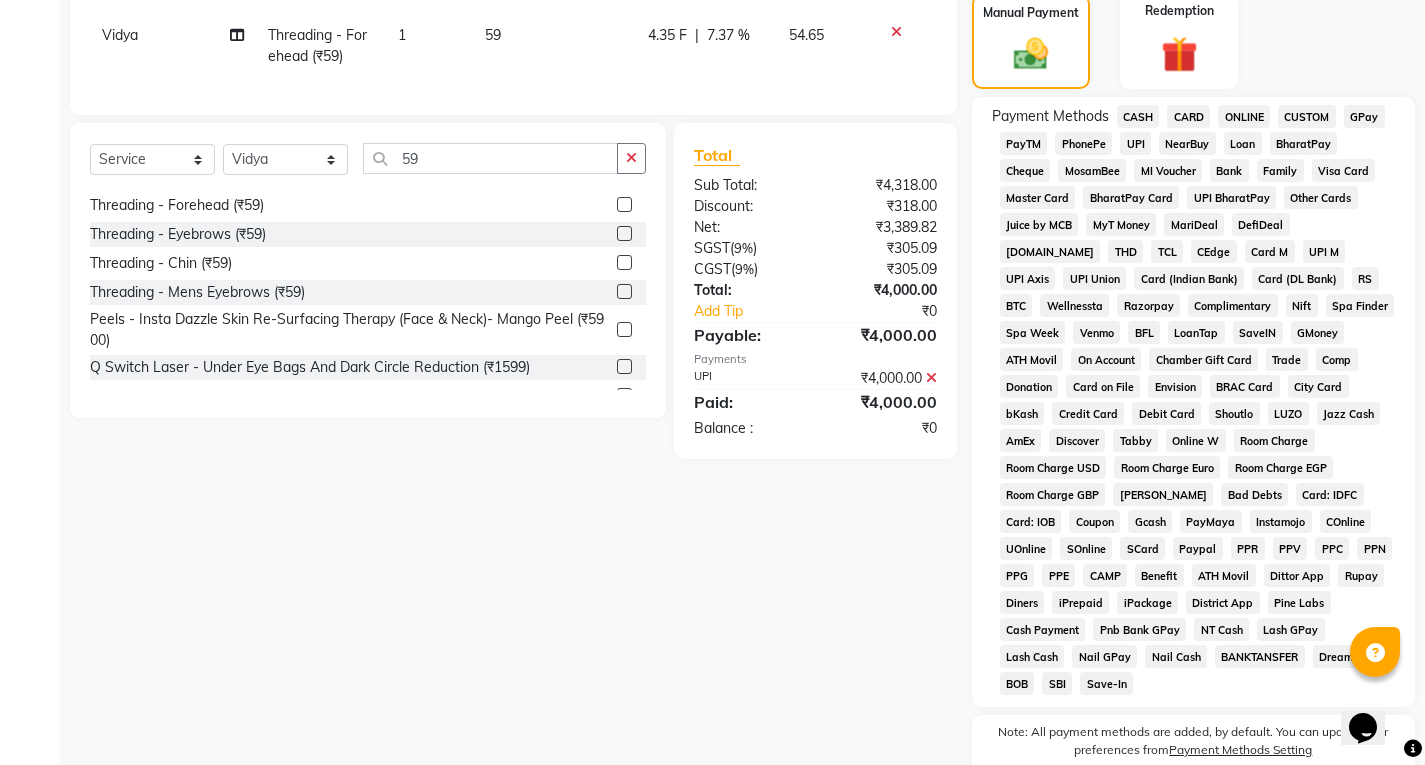 scroll, scrollTop: 799, scrollLeft: 0, axis: vertical 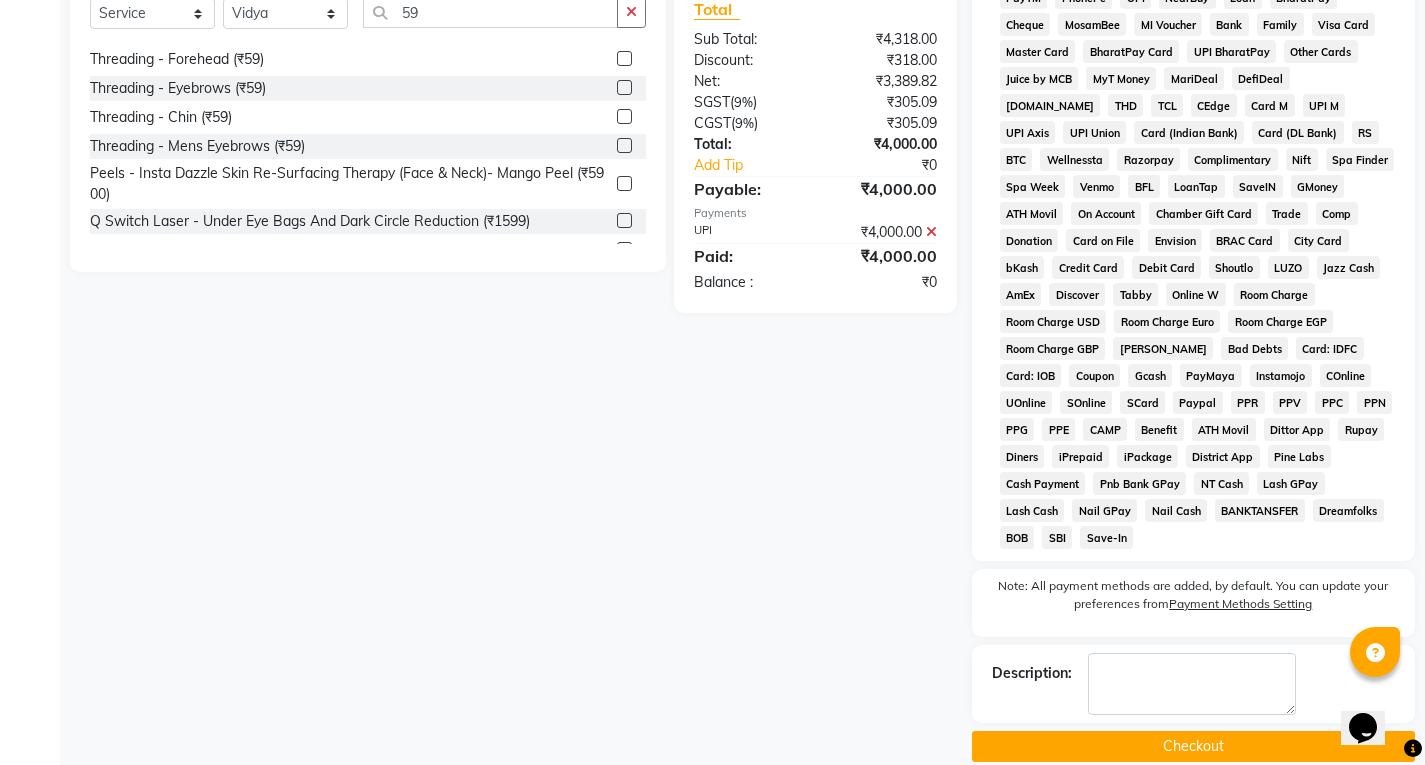 click on "Checkout" 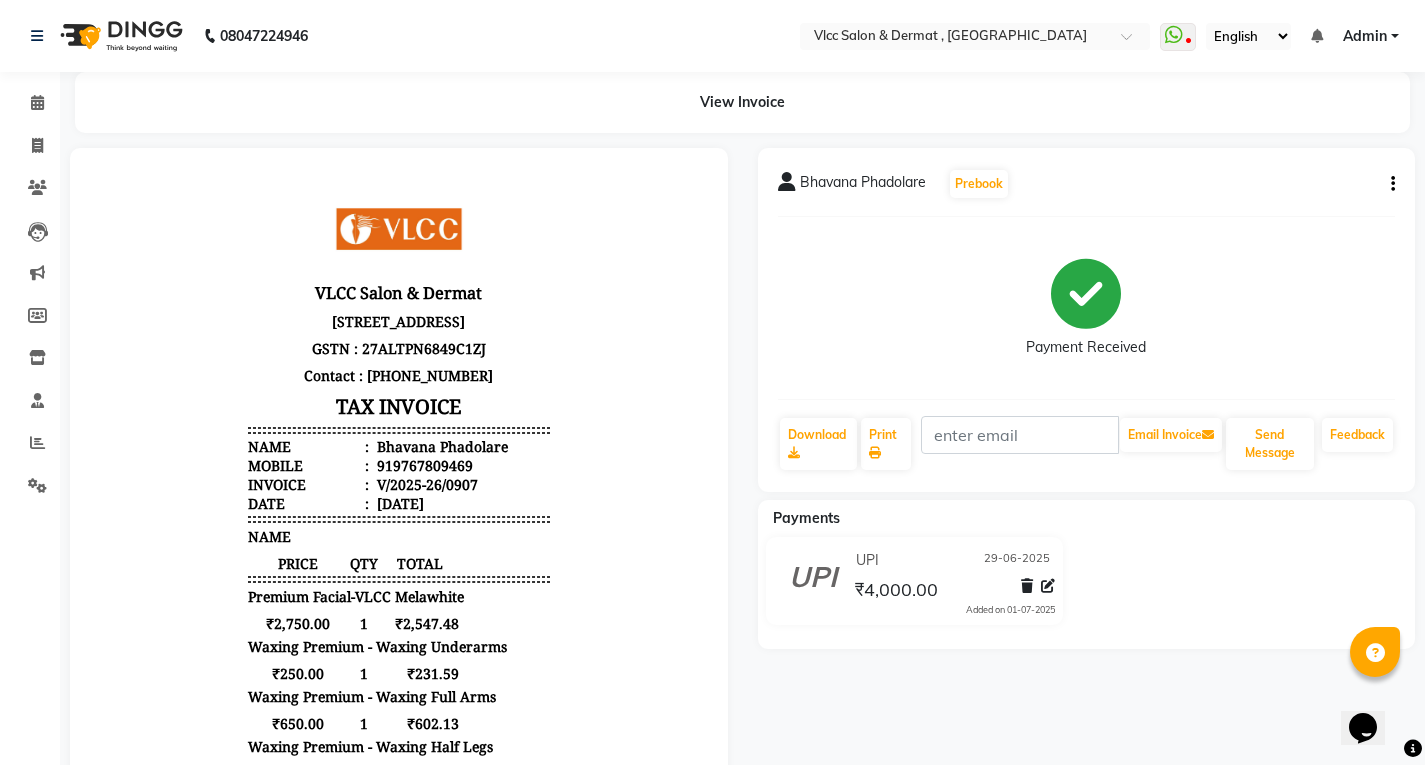 scroll, scrollTop: 16, scrollLeft: 0, axis: vertical 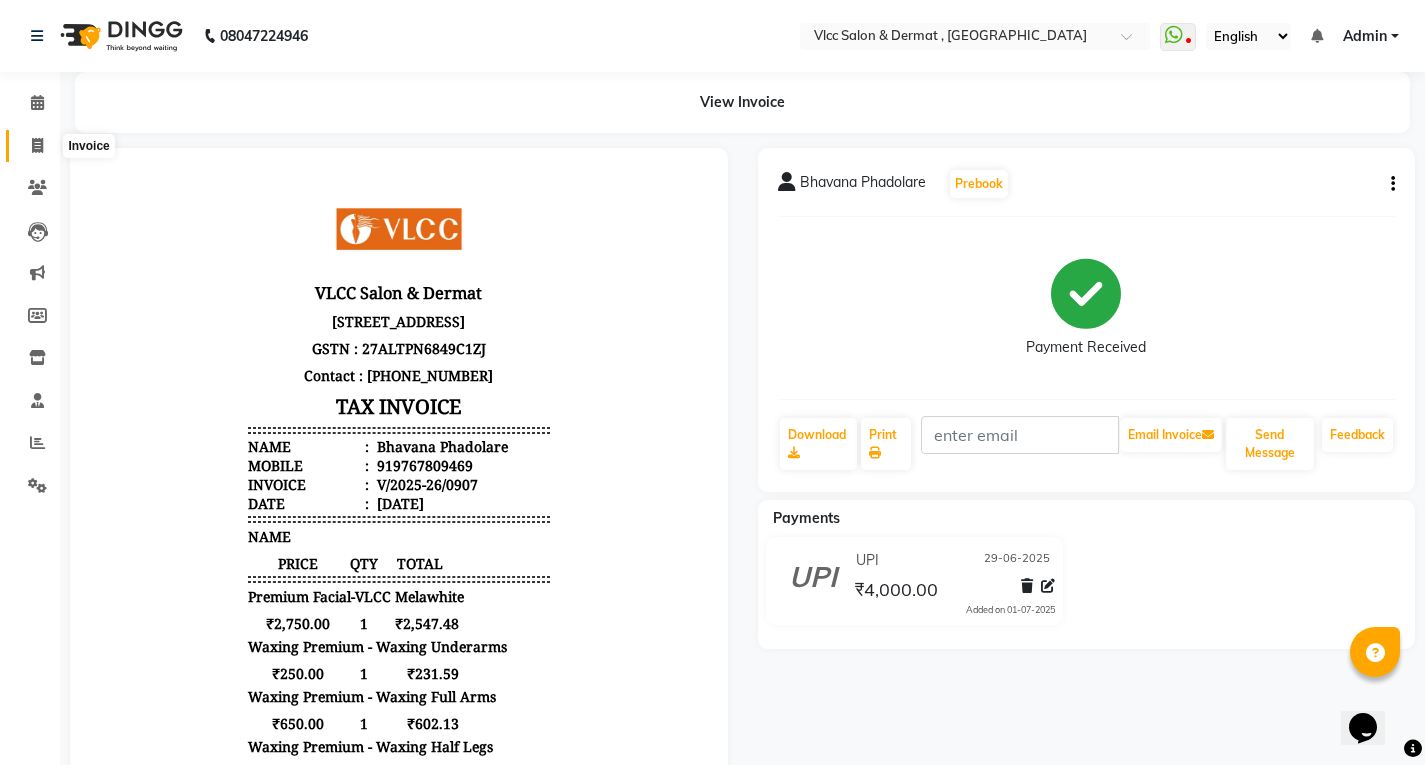 click 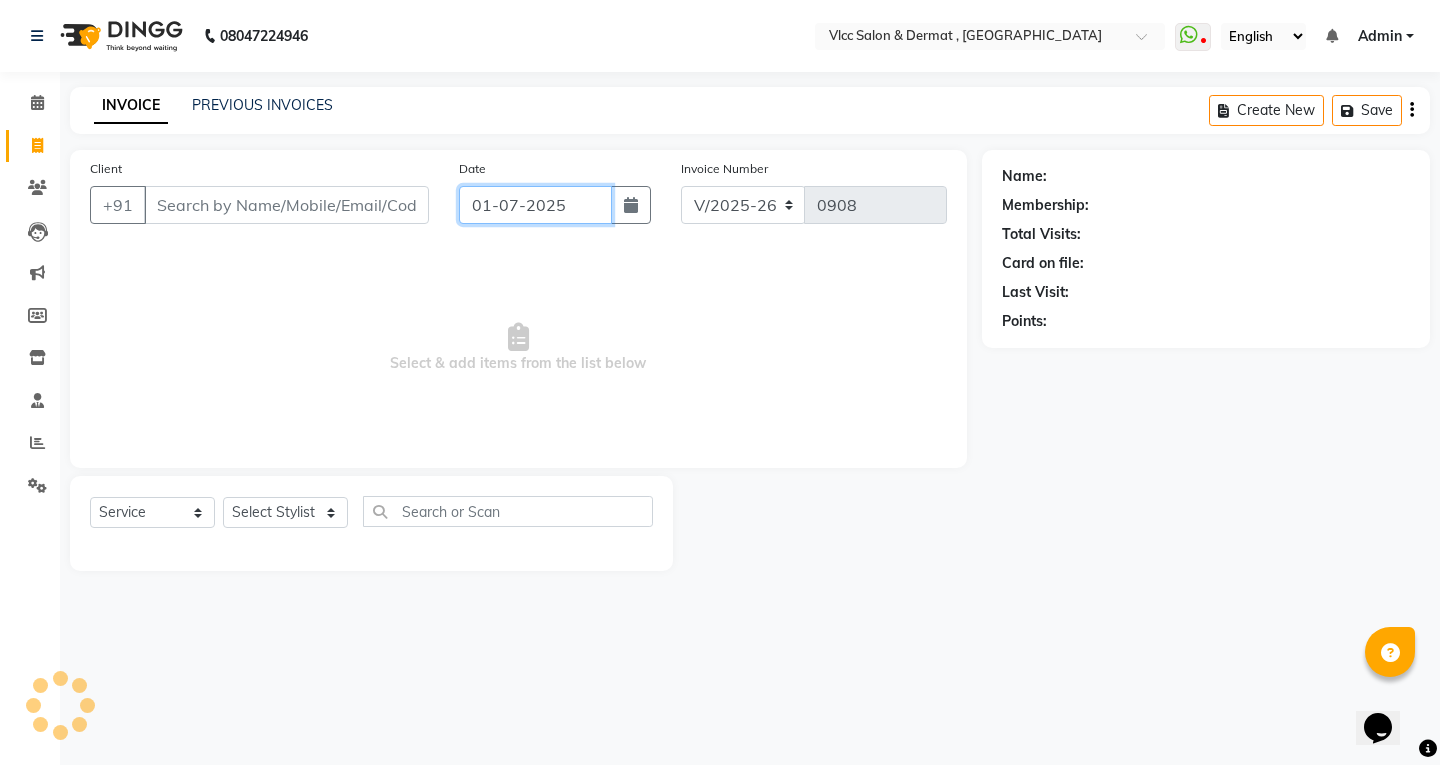 click on "01-07-2025" 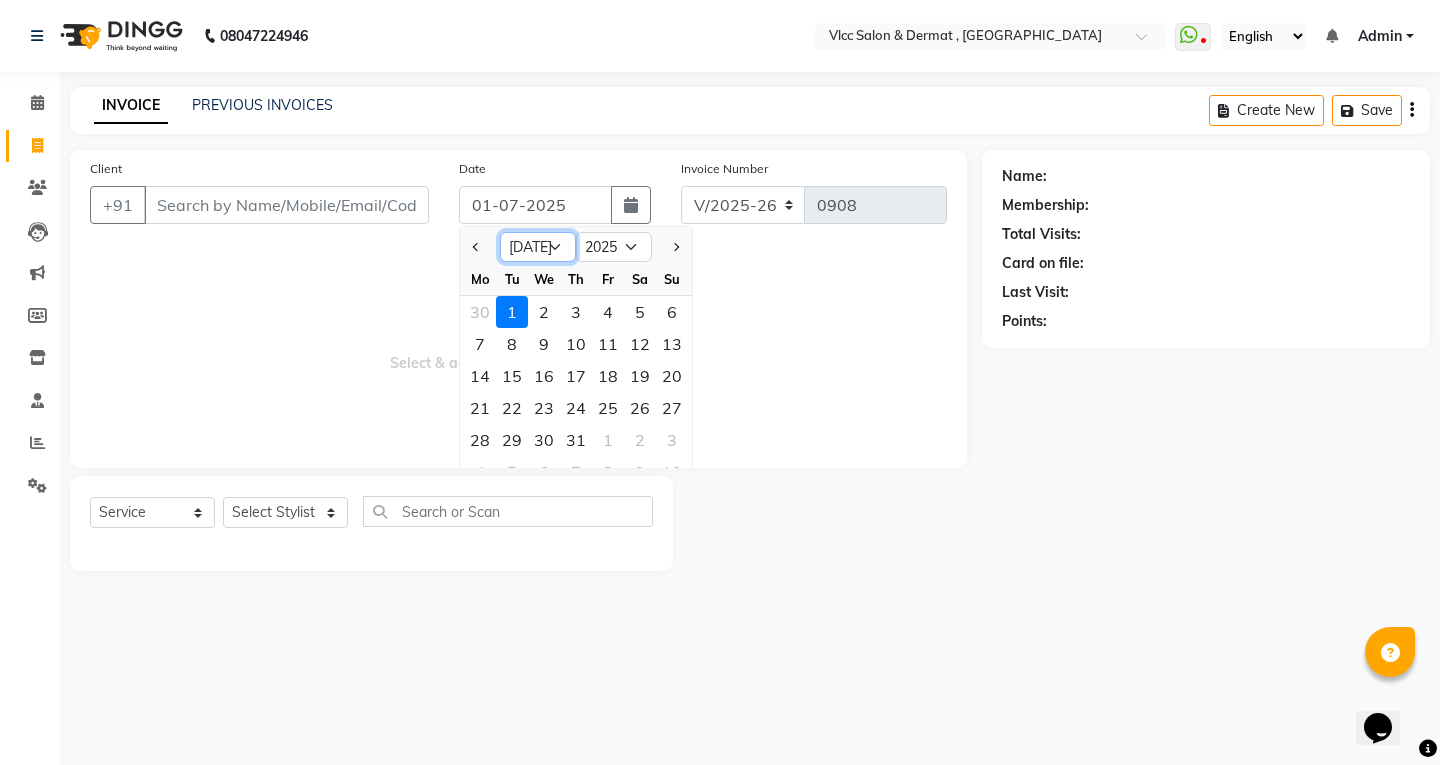 drag, startPoint x: 553, startPoint y: 241, endPoint x: 551, endPoint y: 256, distance: 15.132746 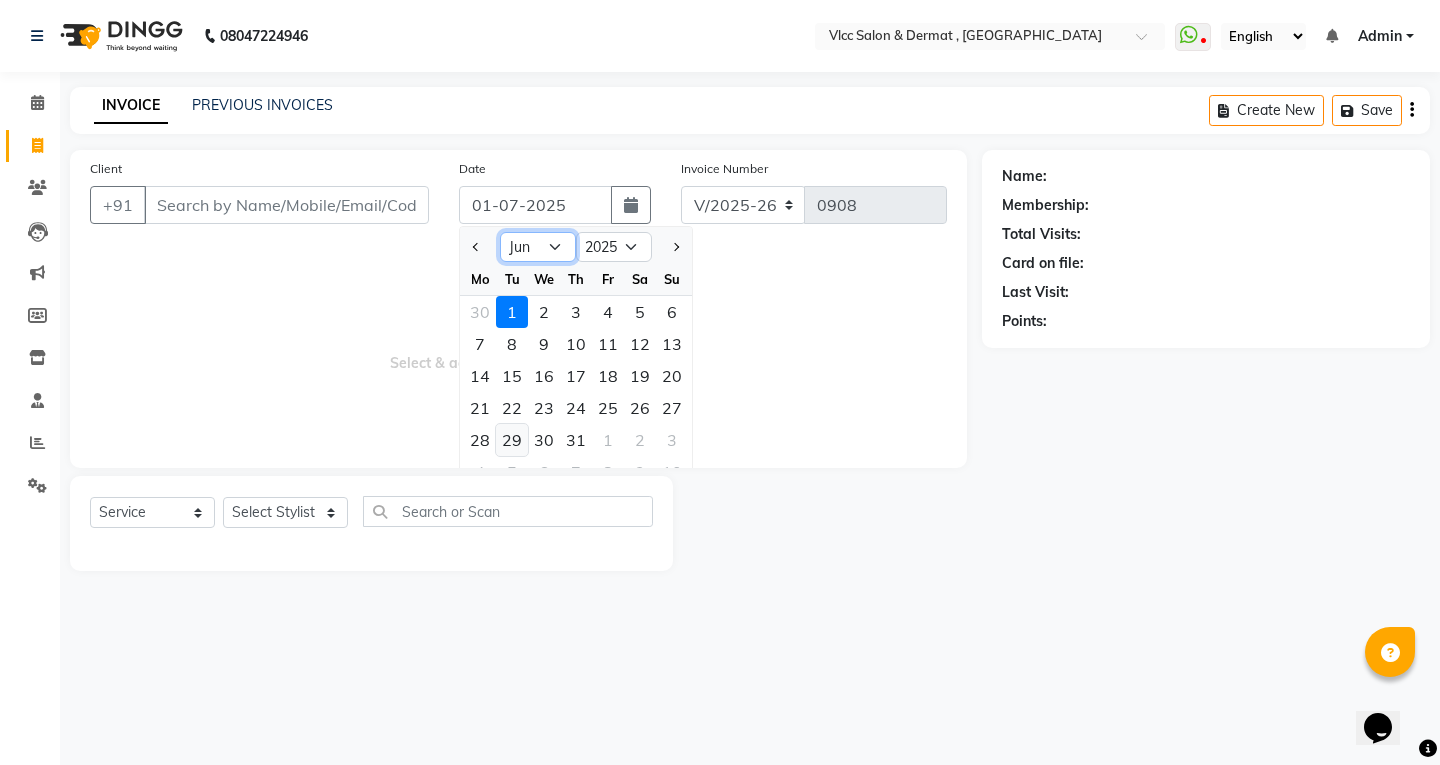 click on "Jan Feb Mar Apr May Jun [DATE] Aug Sep Oct Nov Dec" 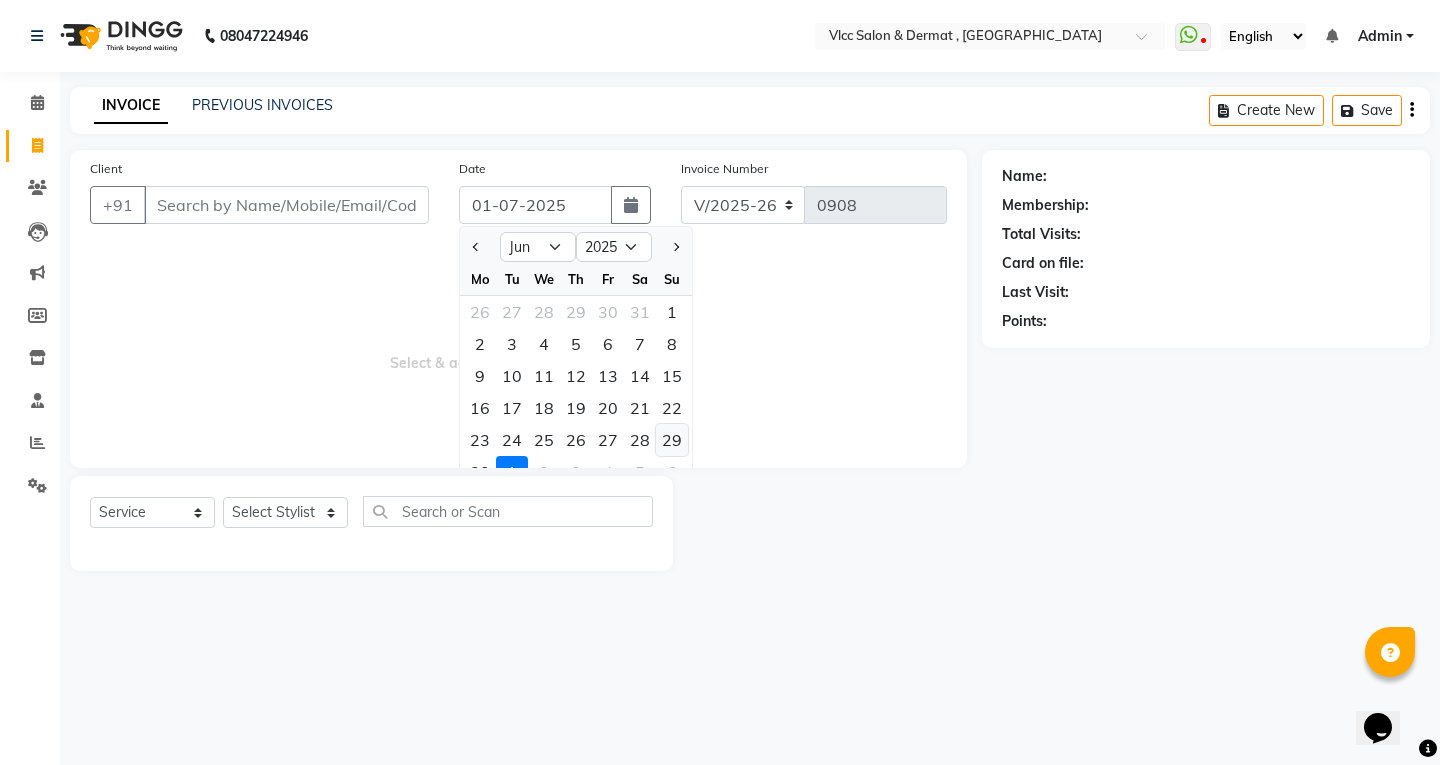 click on "29" 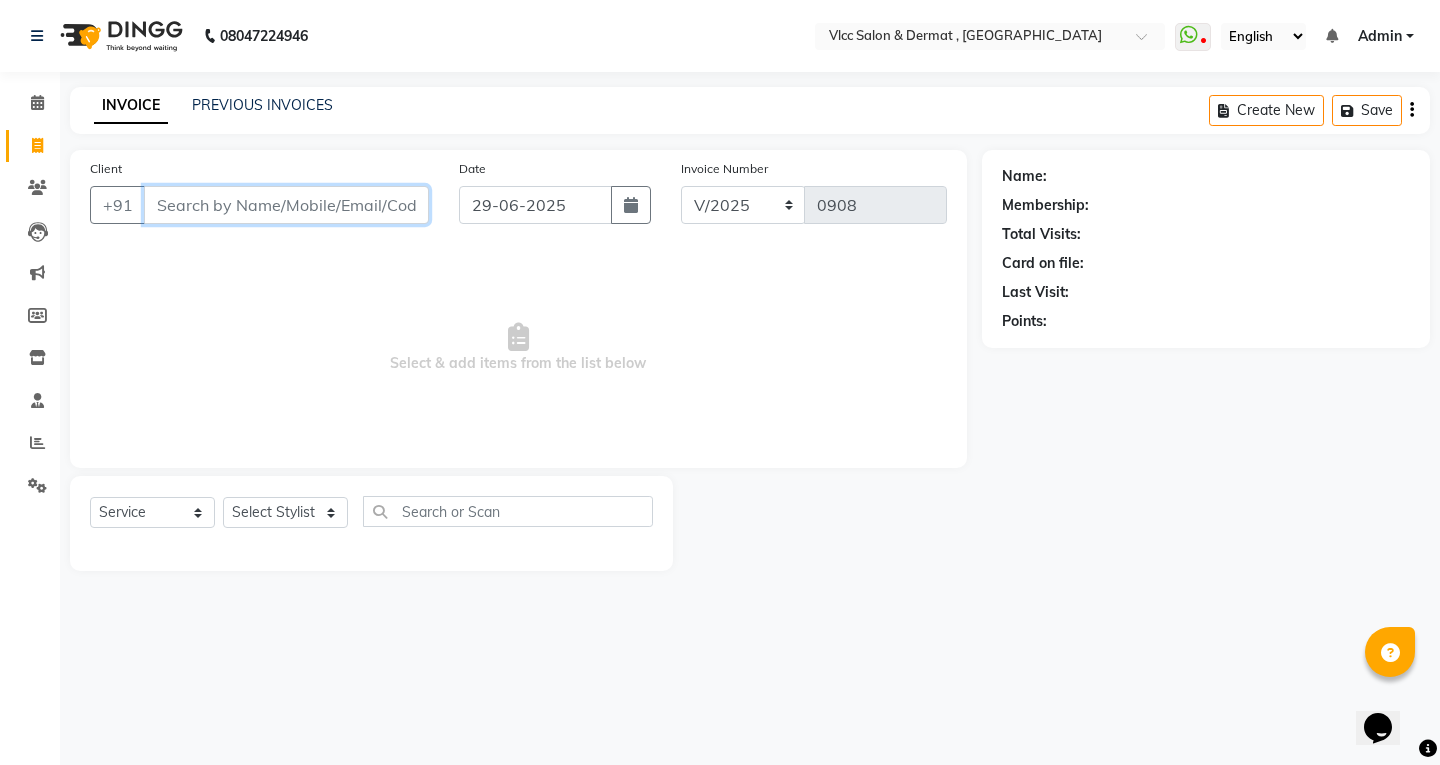 click on "Client" at bounding box center (286, 205) 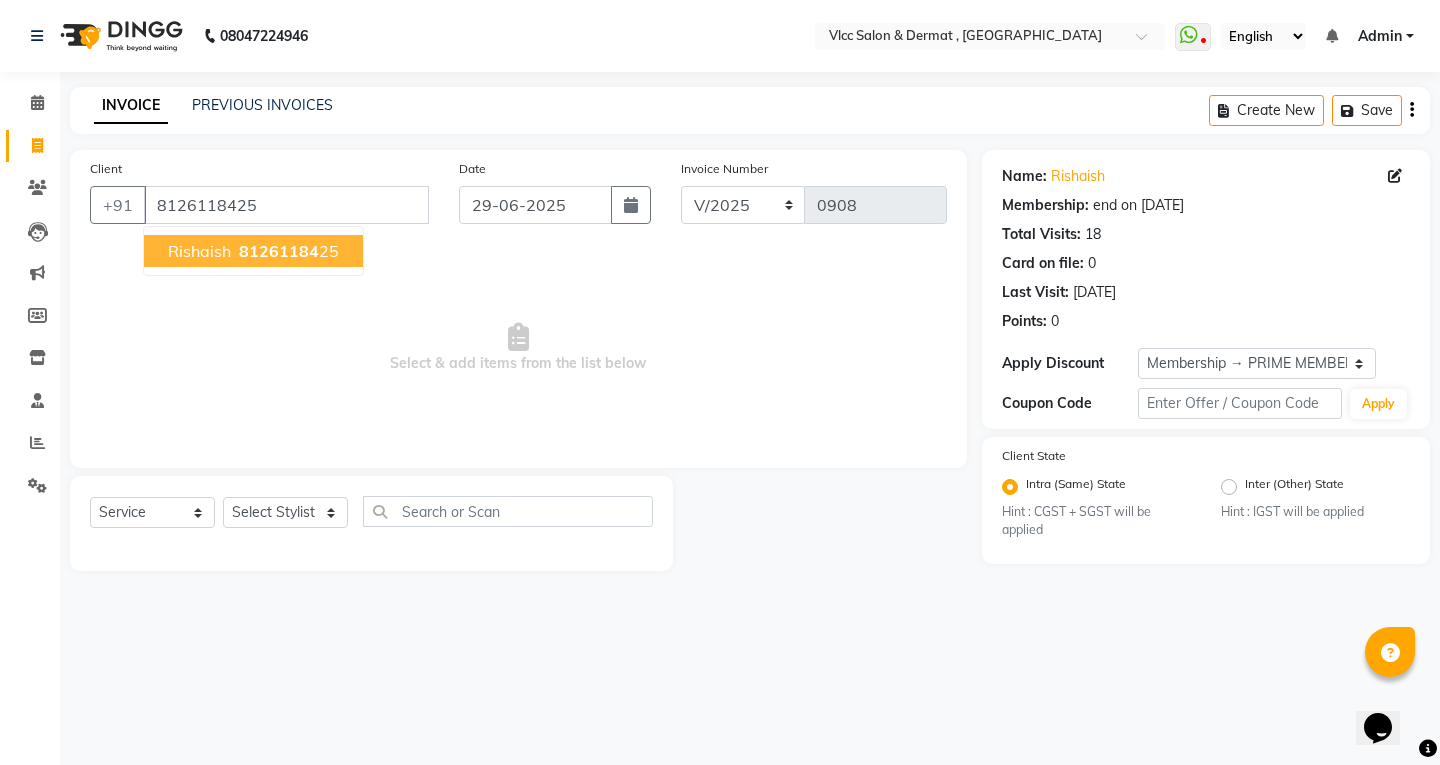 click on "rishaish   81261184 25" at bounding box center (253, 251) 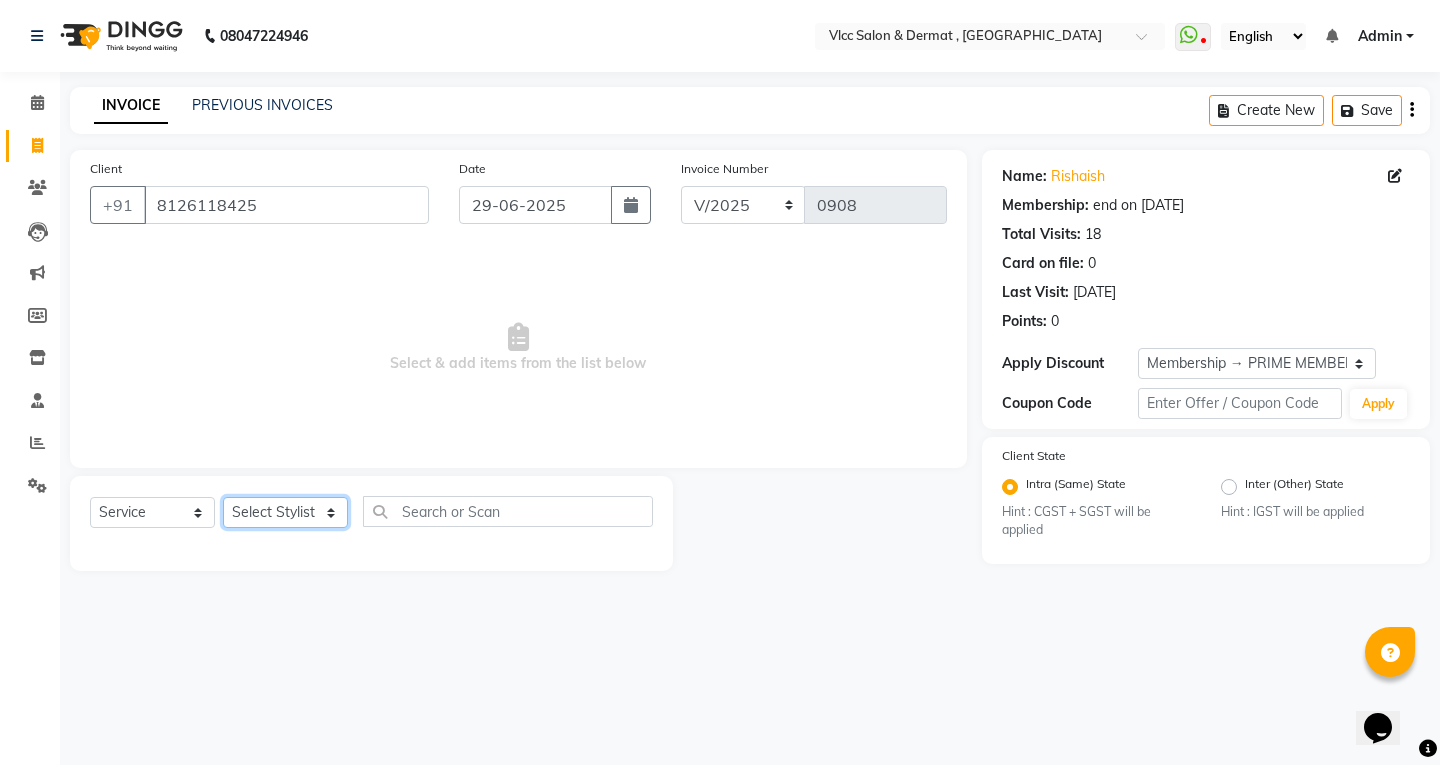 click on "Select Stylist [PERSON_NAME] [PERSON_NAME] [PERSON_NAME] [PERSON_NAME] [PERSON_NAME] [PERSON_NAME] [PERSON_NAME] Radha [PERSON_NAME] [PERSON_NAME] [PERSON_NAME] Vidya" 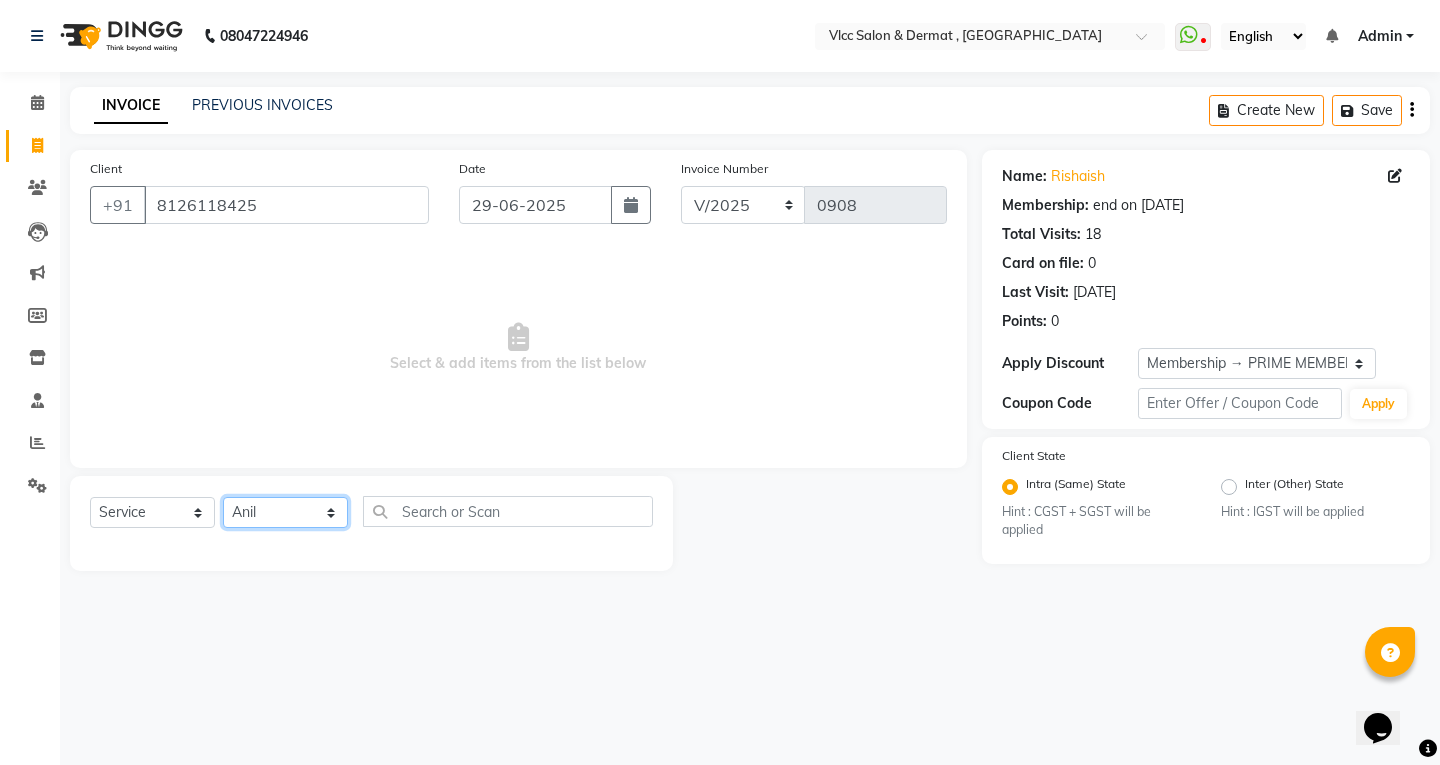 click on "Select Stylist [PERSON_NAME] [PERSON_NAME] [PERSON_NAME] [PERSON_NAME] [PERSON_NAME] [PERSON_NAME] [PERSON_NAME] Radha [PERSON_NAME] [PERSON_NAME] [PERSON_NAME] Vidya" 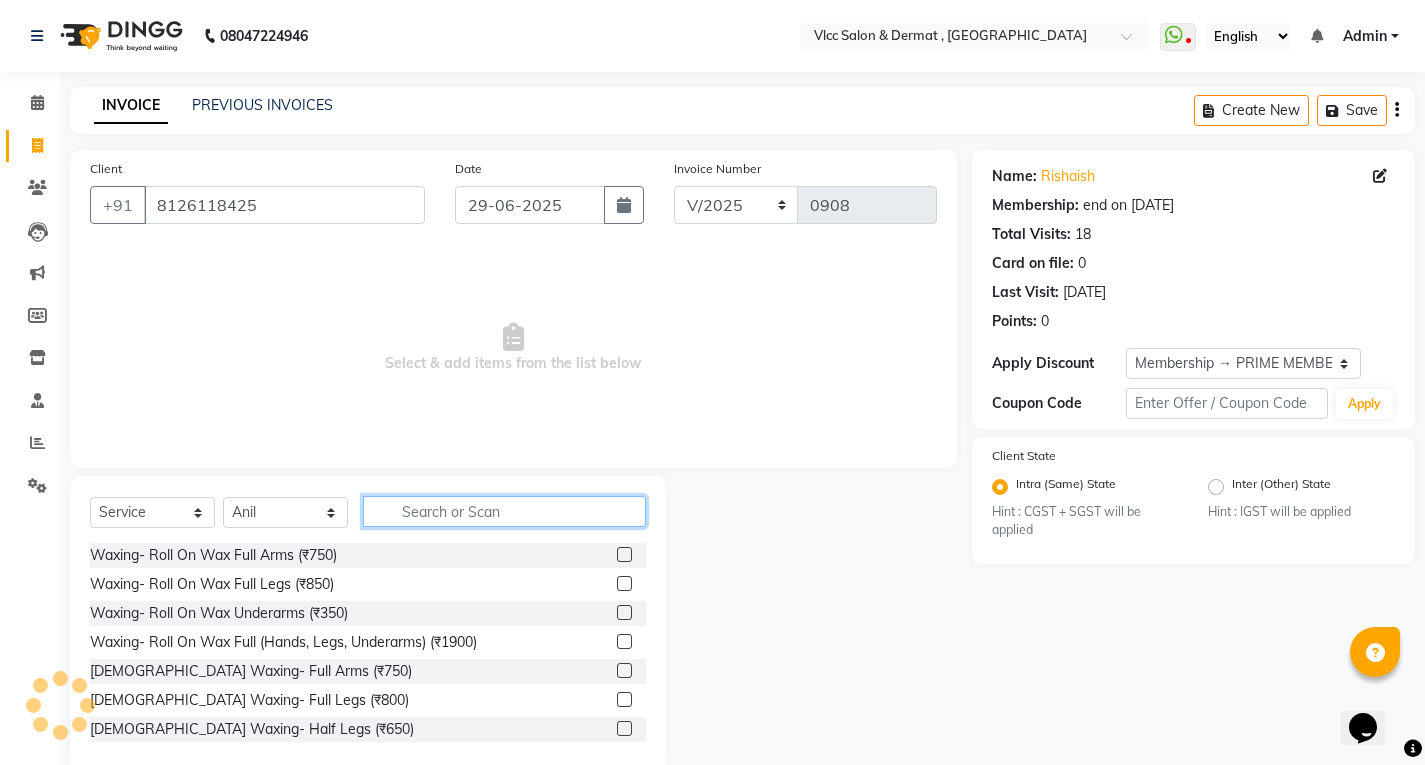 click 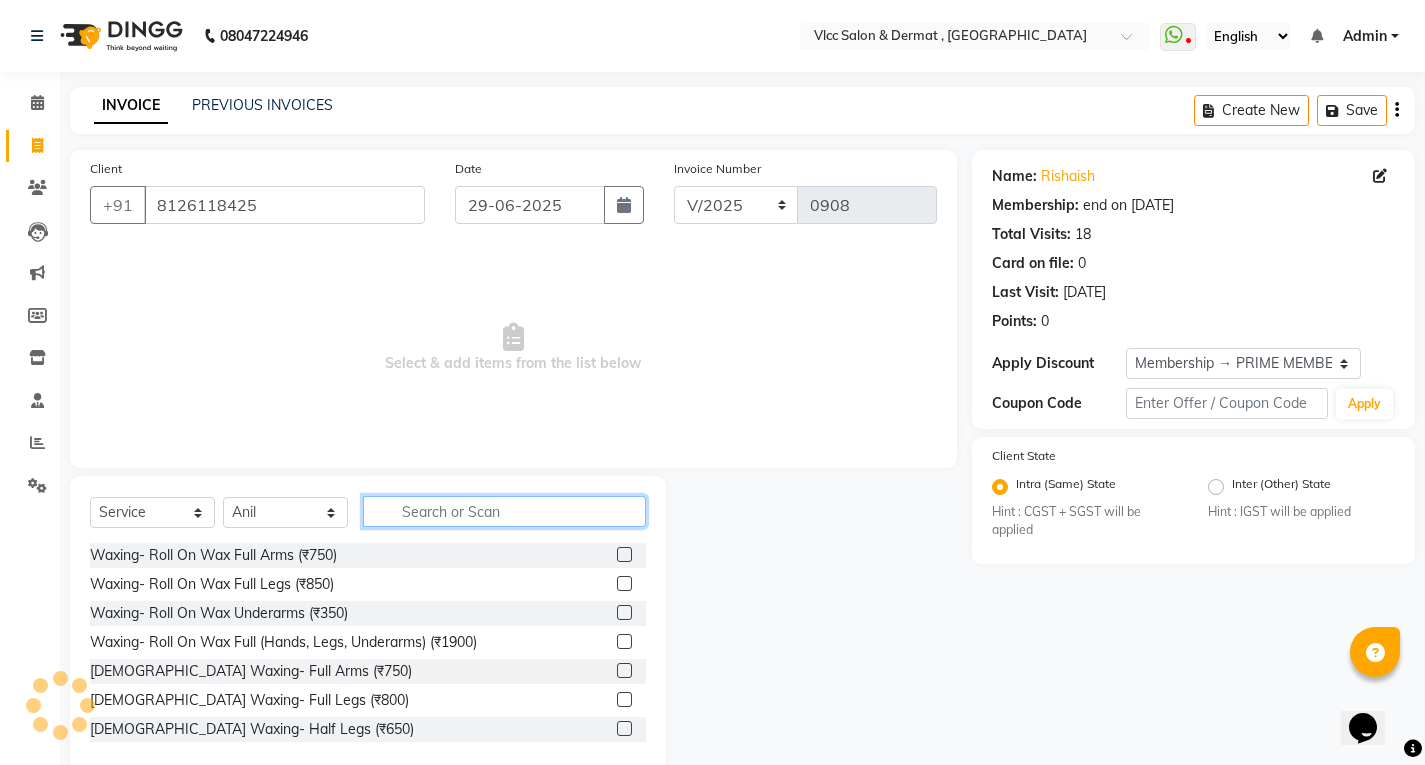 click 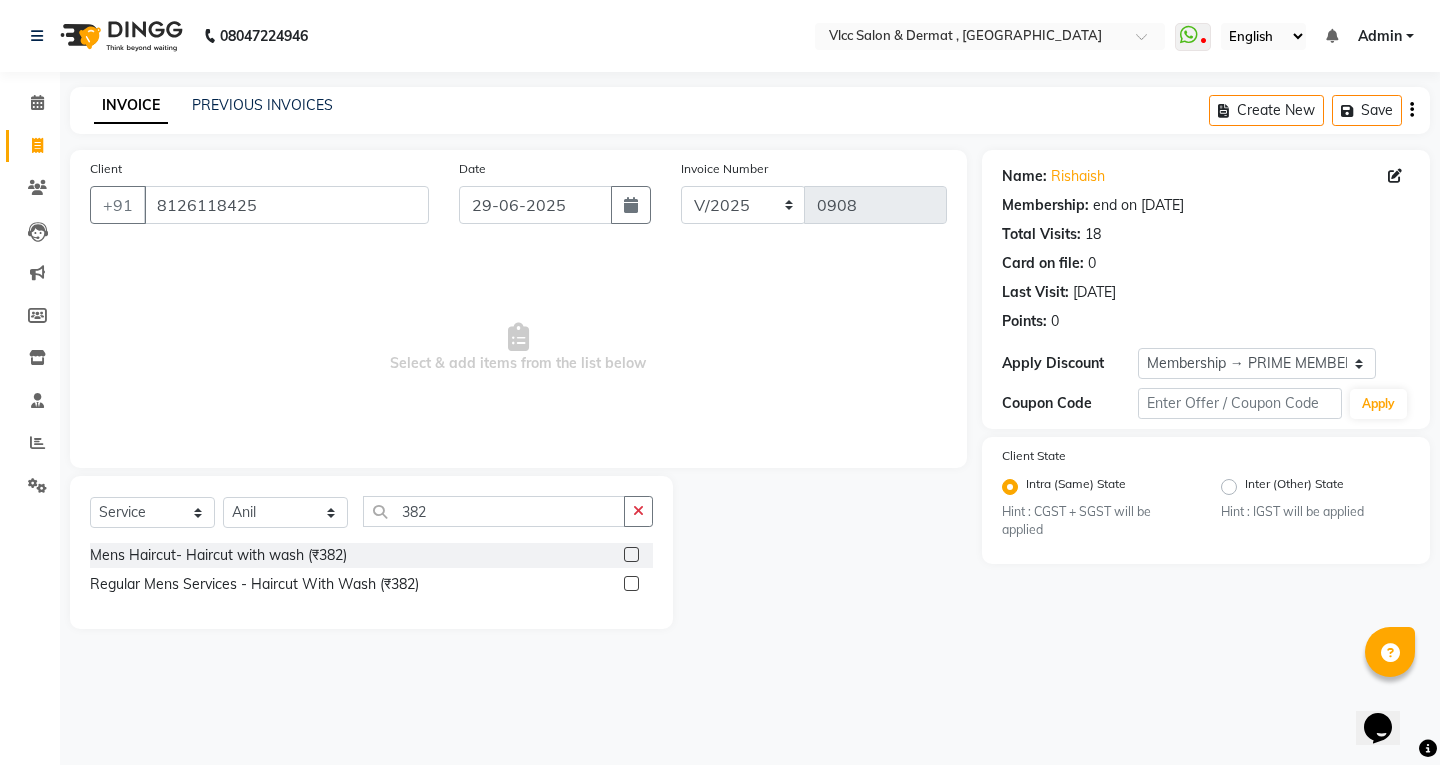 click 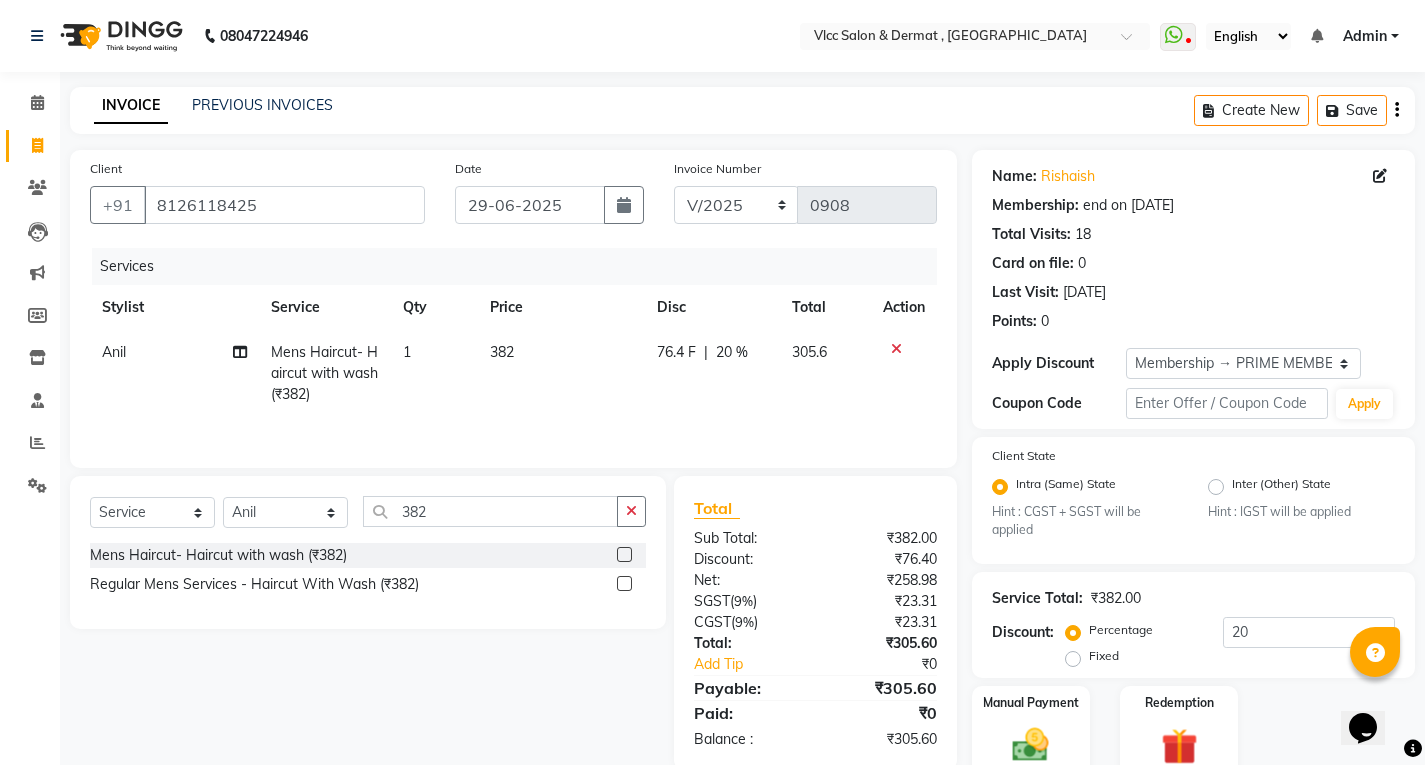 click 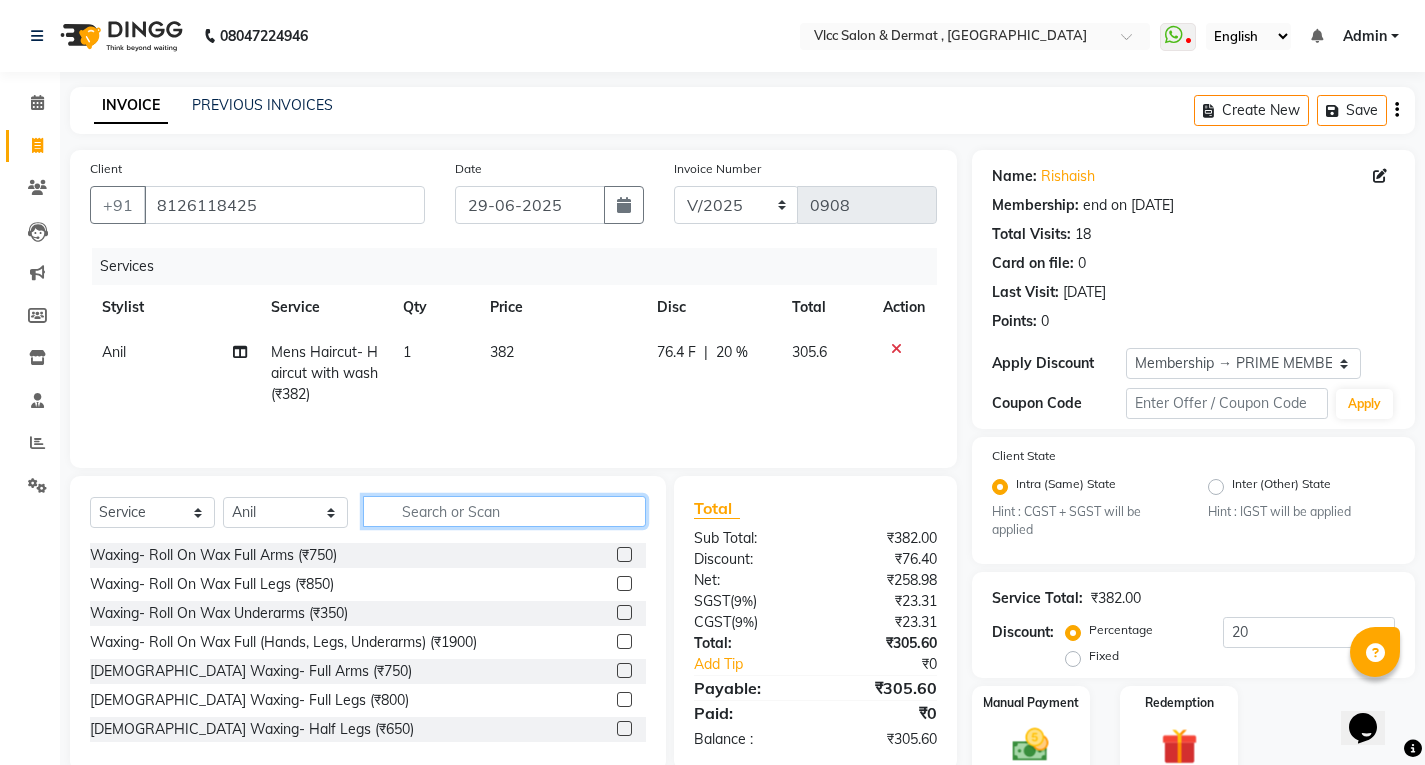 click 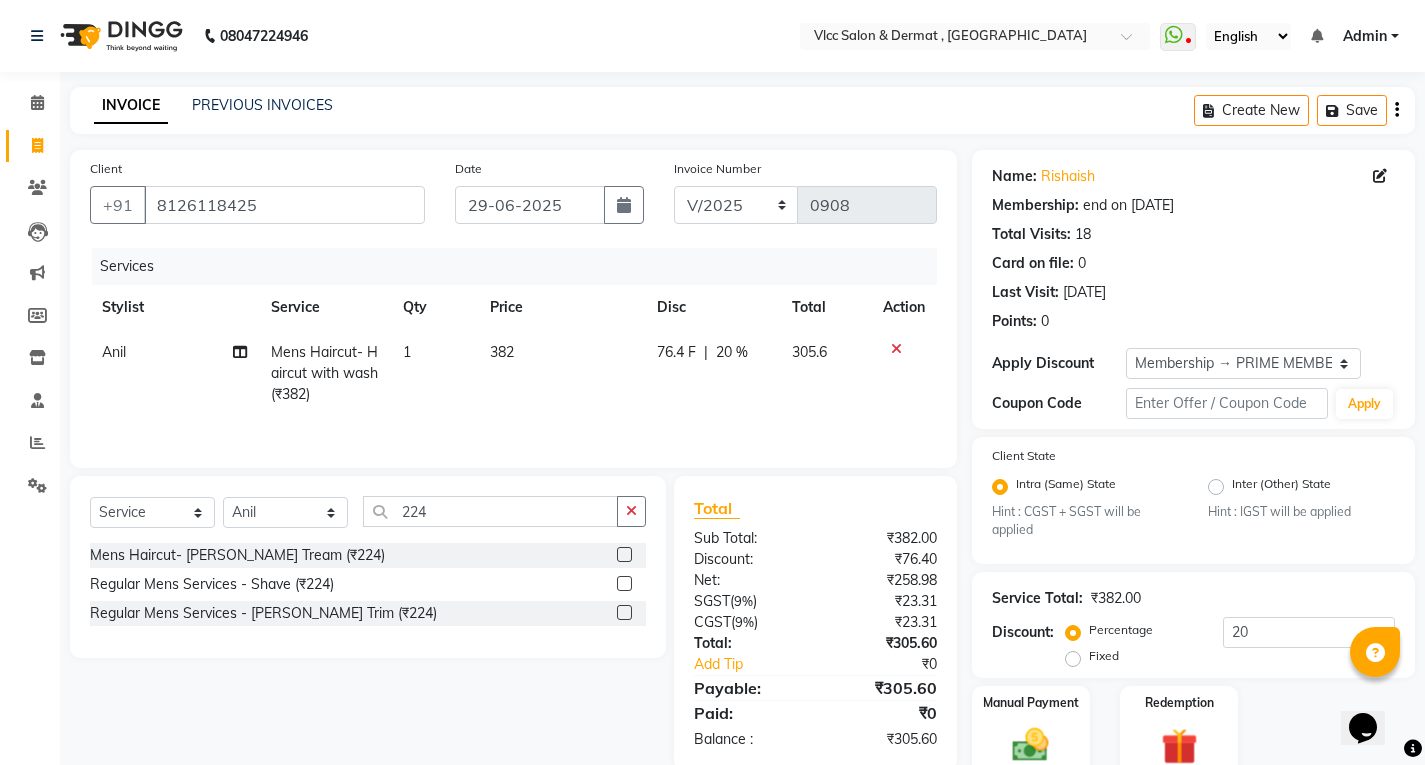 click 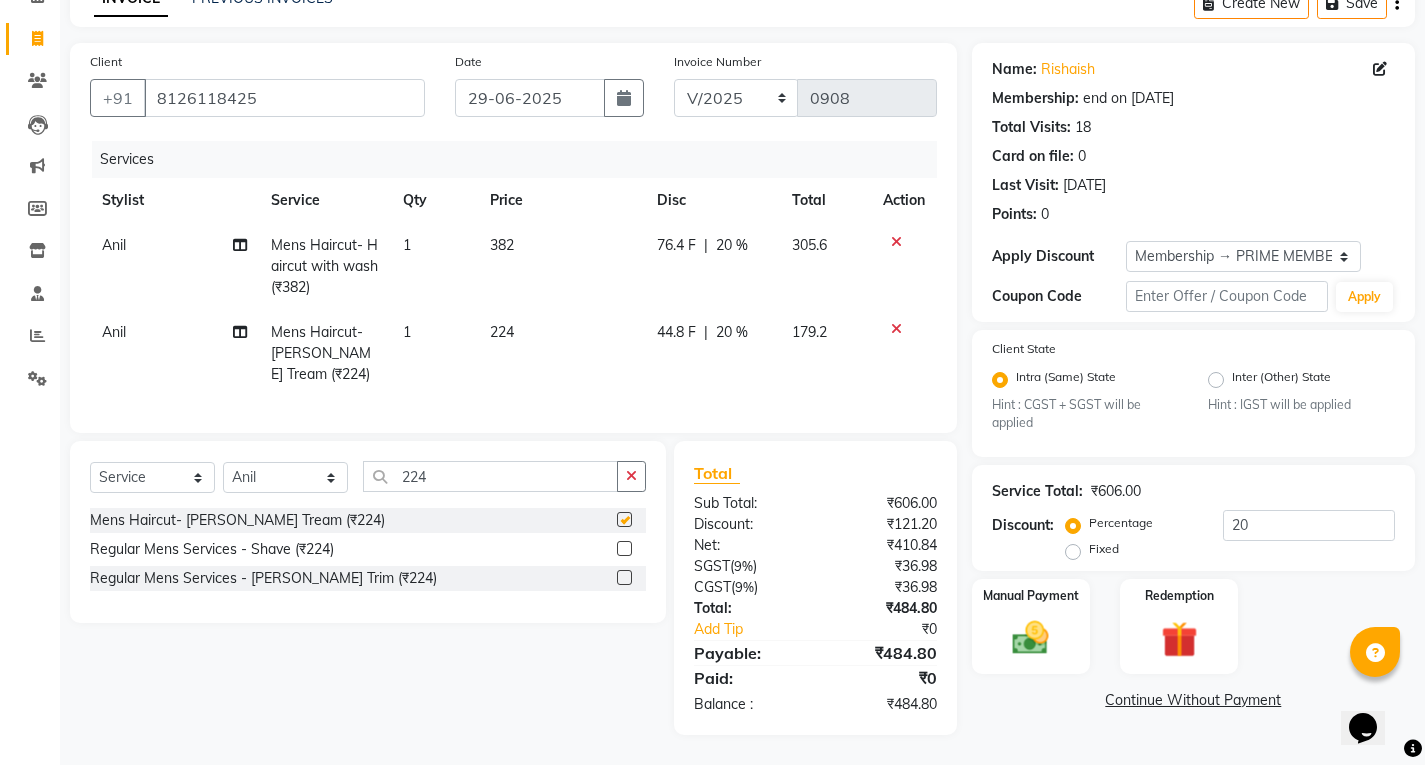 scroll, scrollTop: 122, scrollLeft: 0, axis: vertical 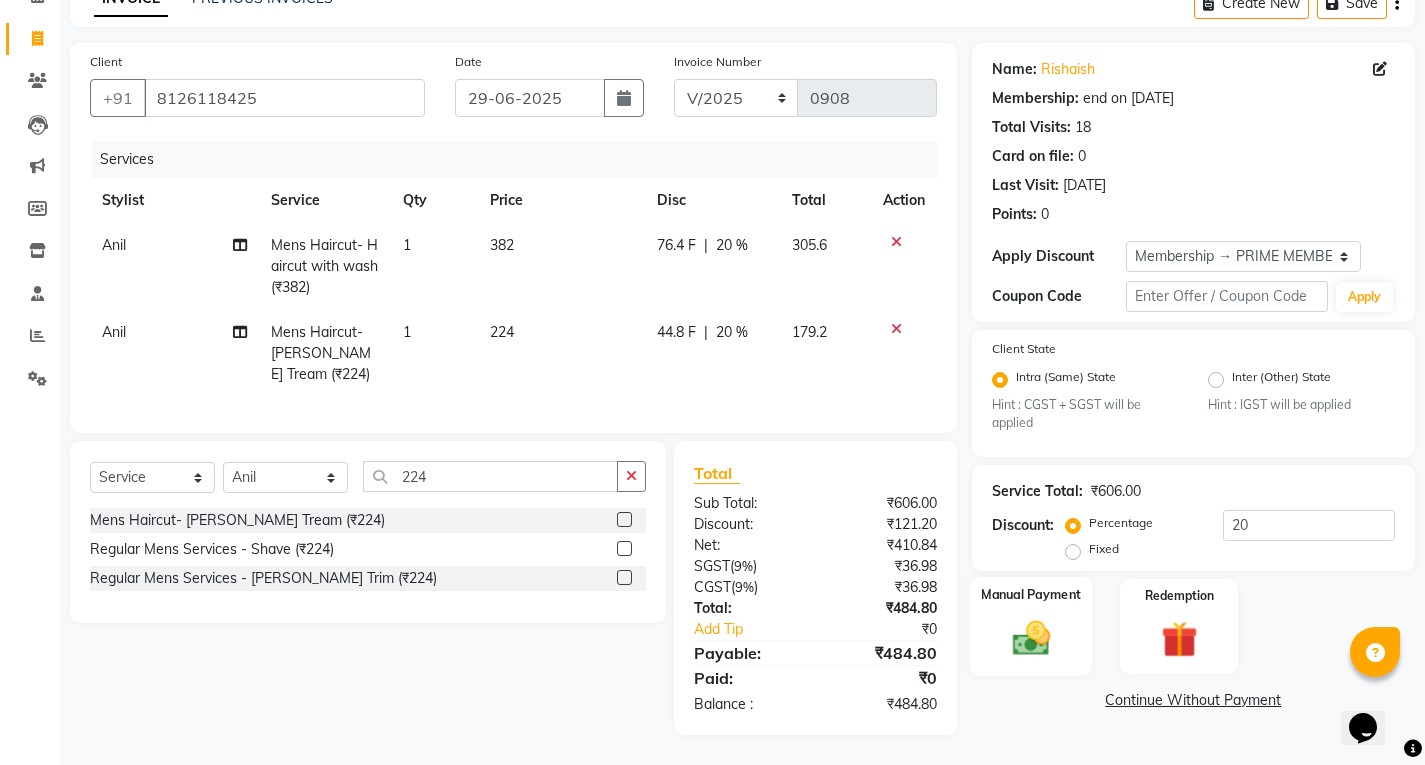 click on "Manual Payment" 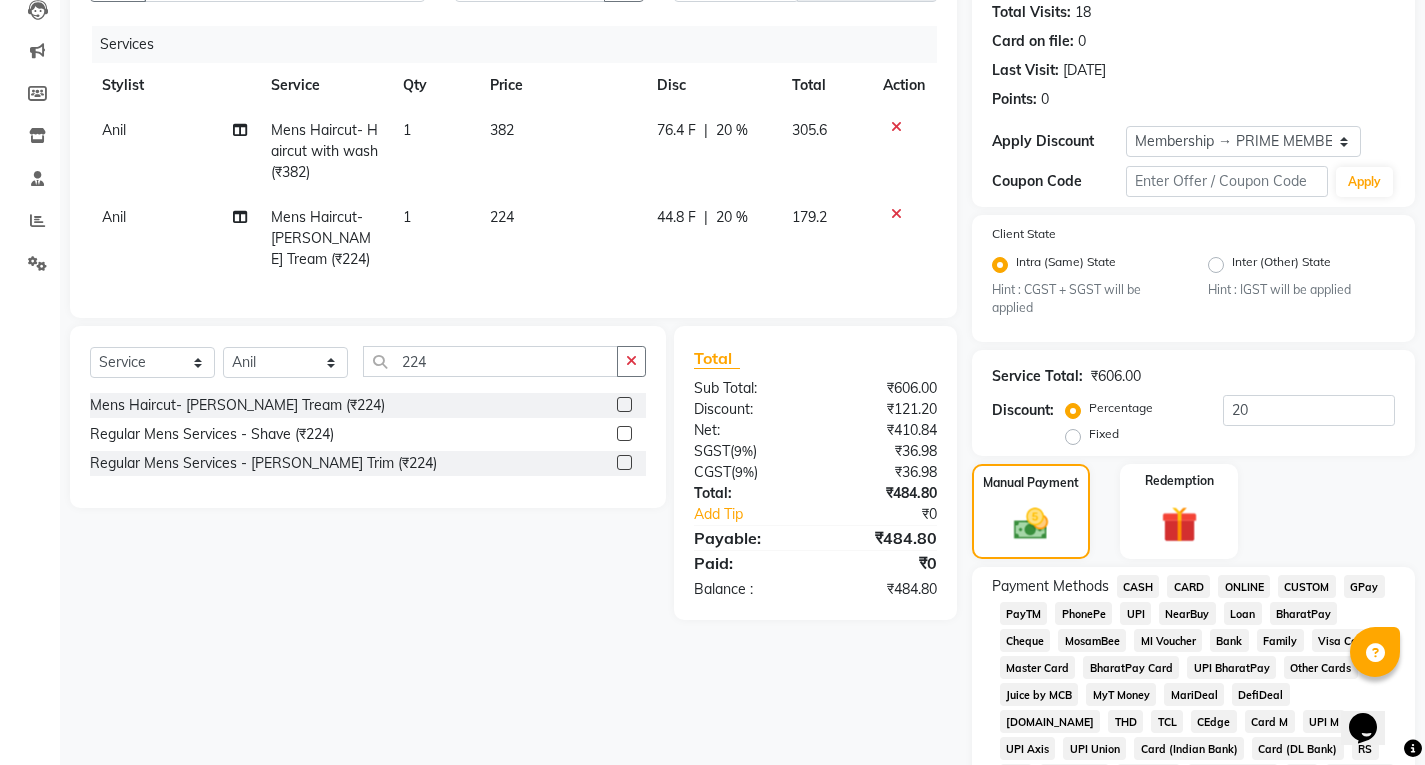 click on "UPI" 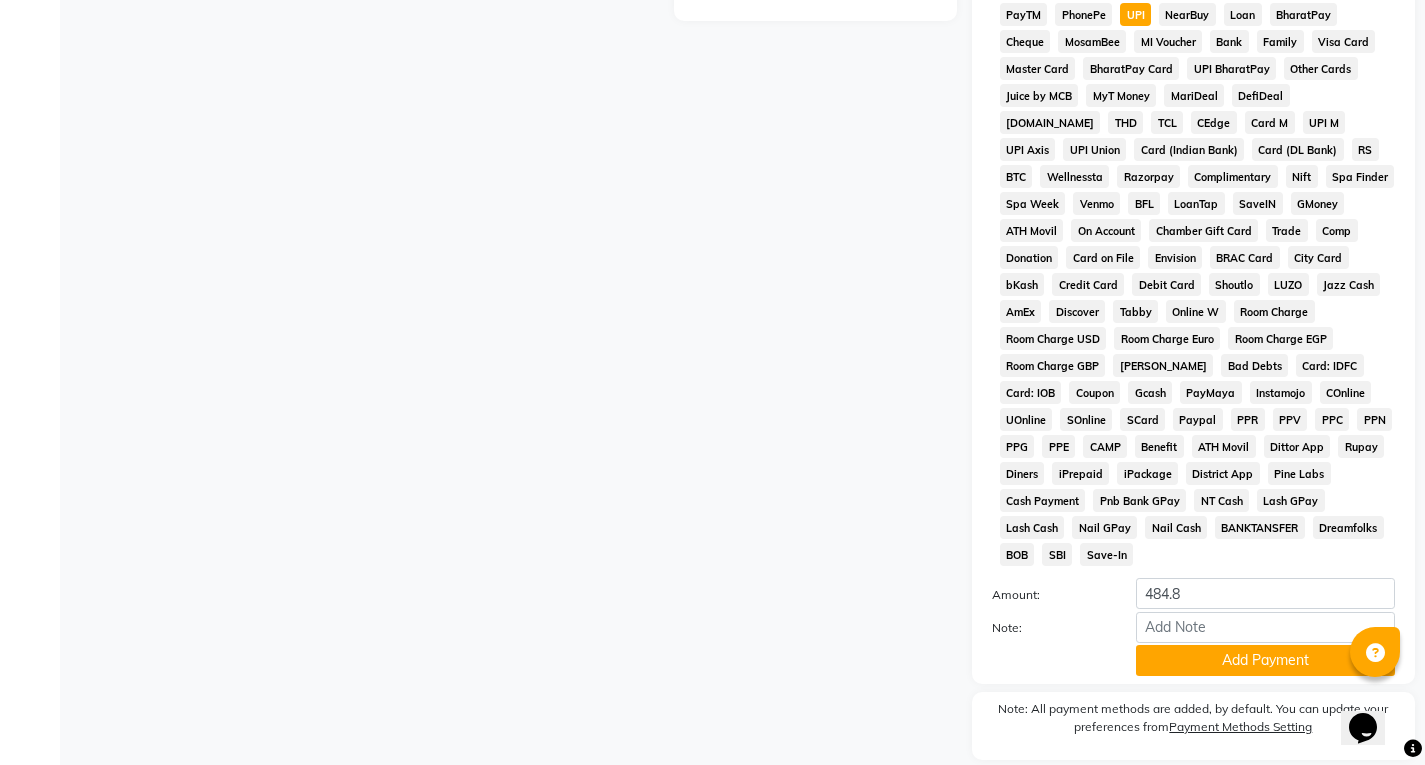 scroll, scrollTop: 822, scrollLeft: 0, axis: vertical 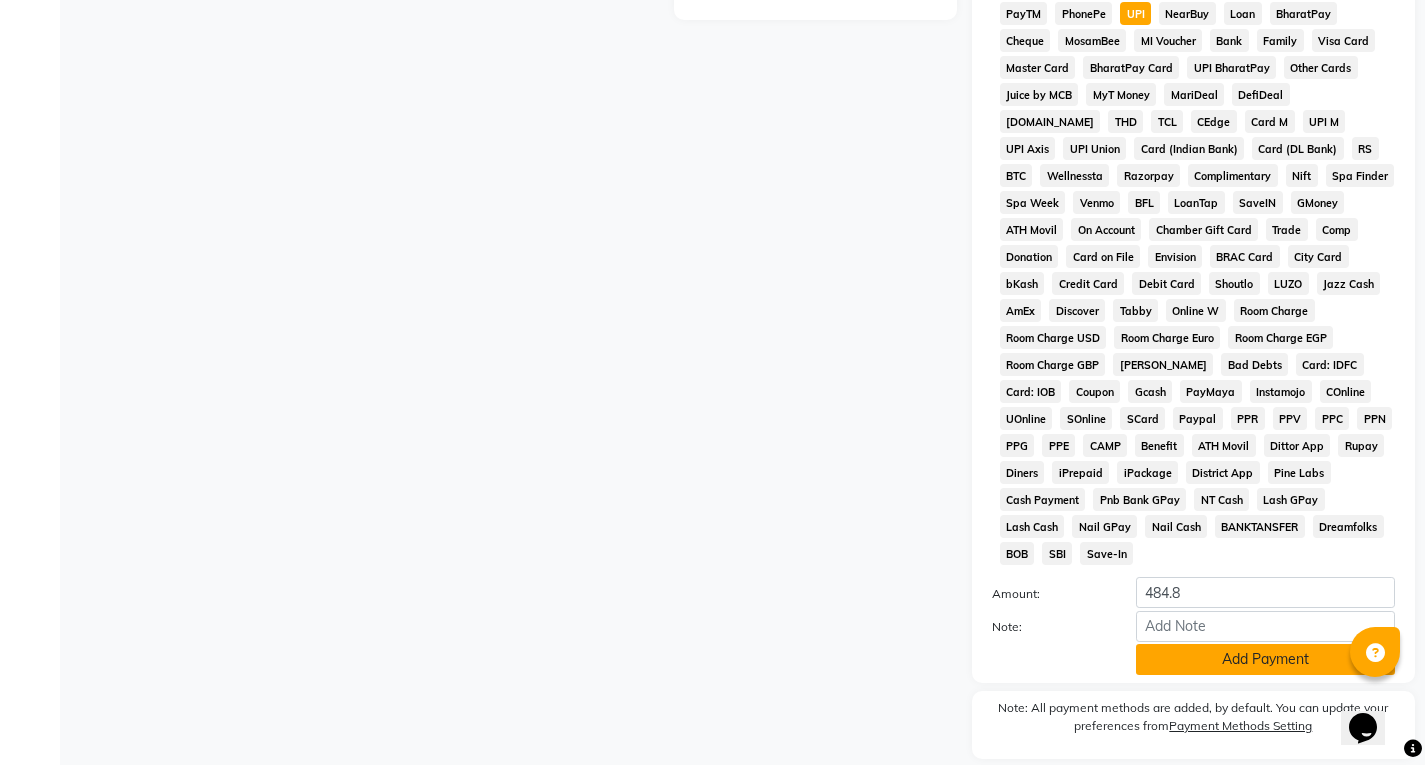 click on "Add Payment" 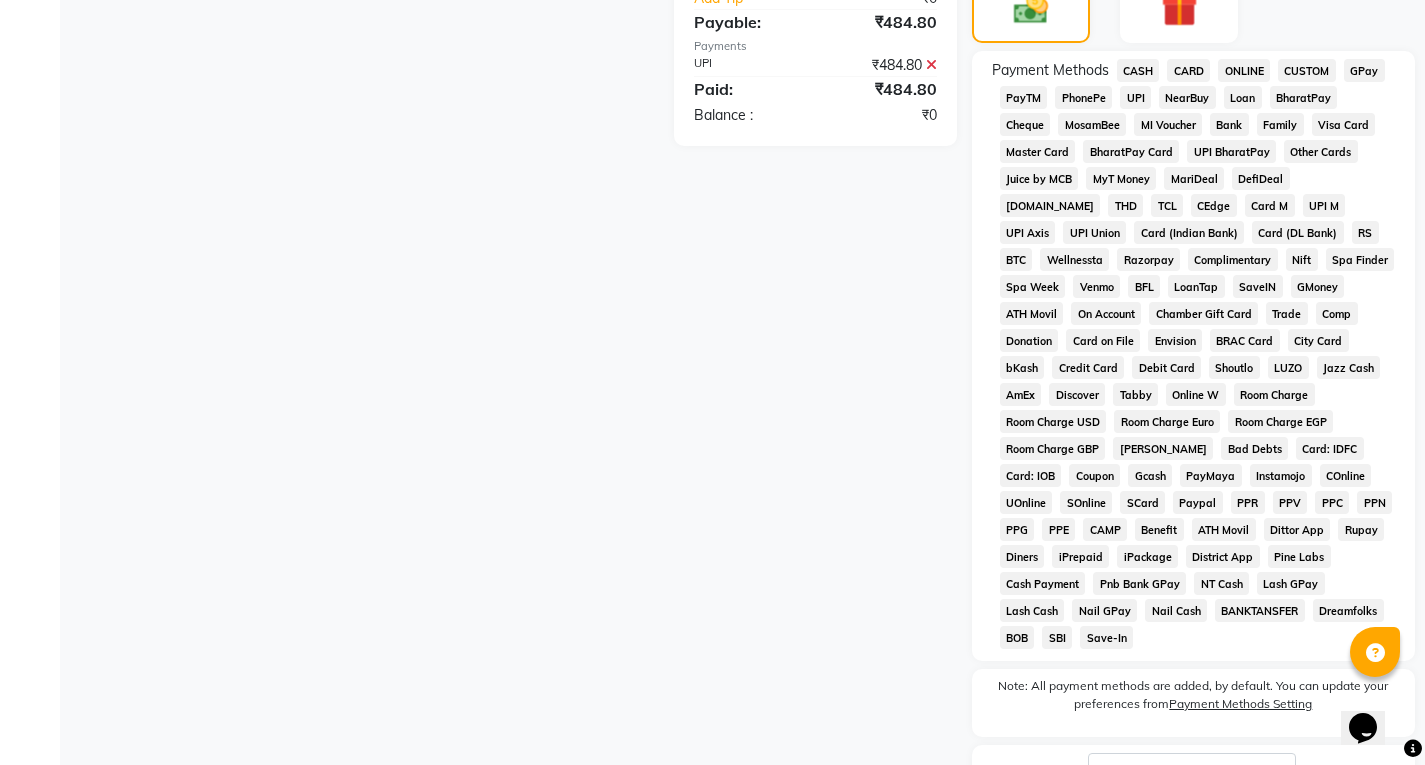 scroll, scrollTop: 838, scrollLeft: 0, axis: vertical 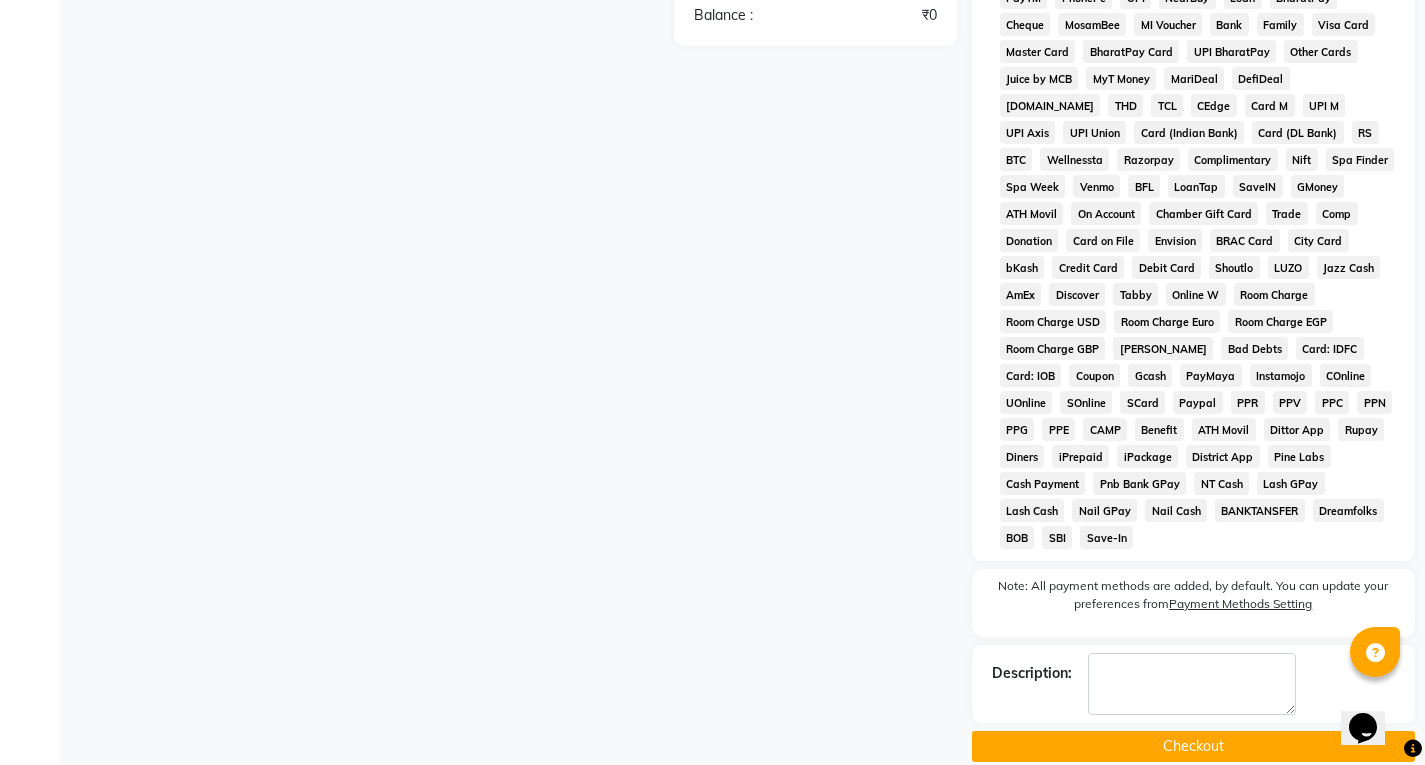 click on "Checkout" 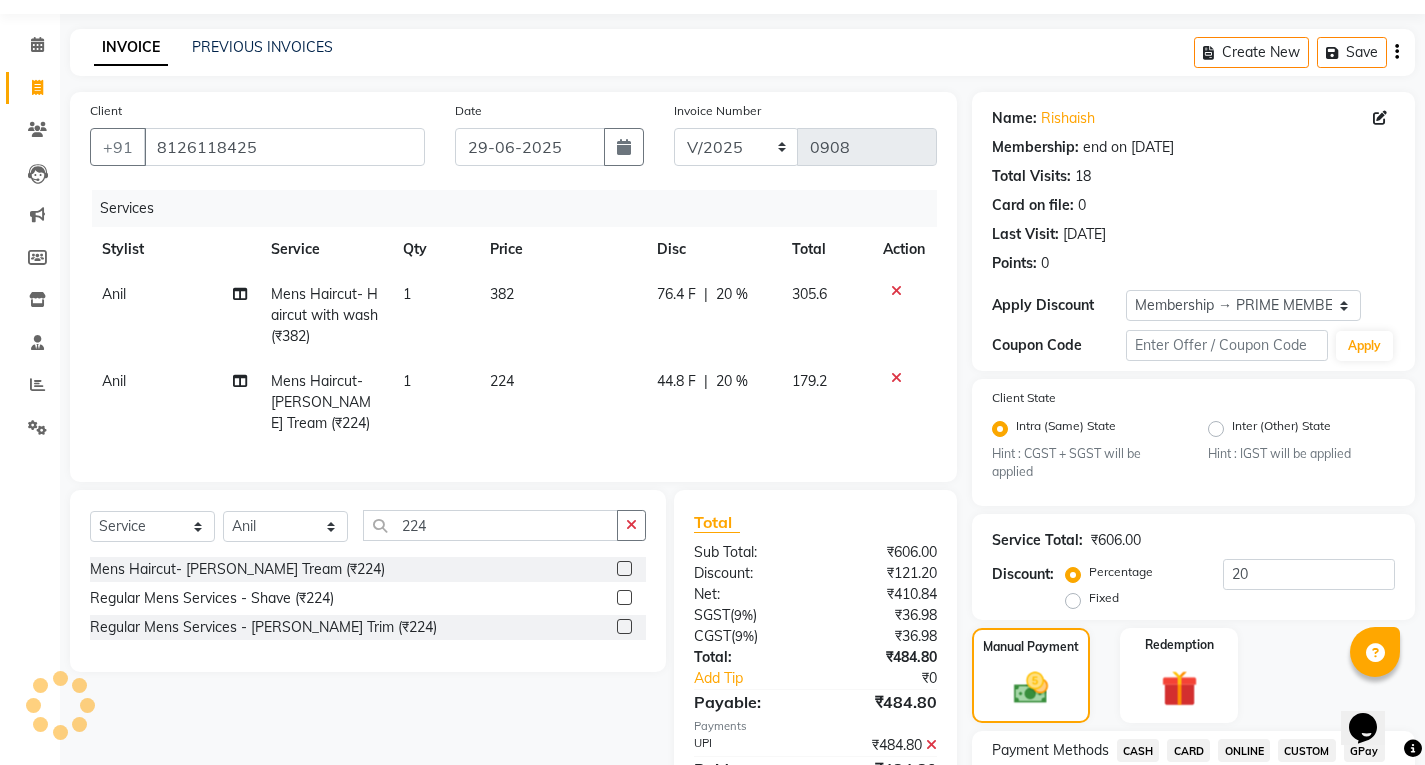 scroll, scrollTop: 0, scrollLeft: 0, axis: both 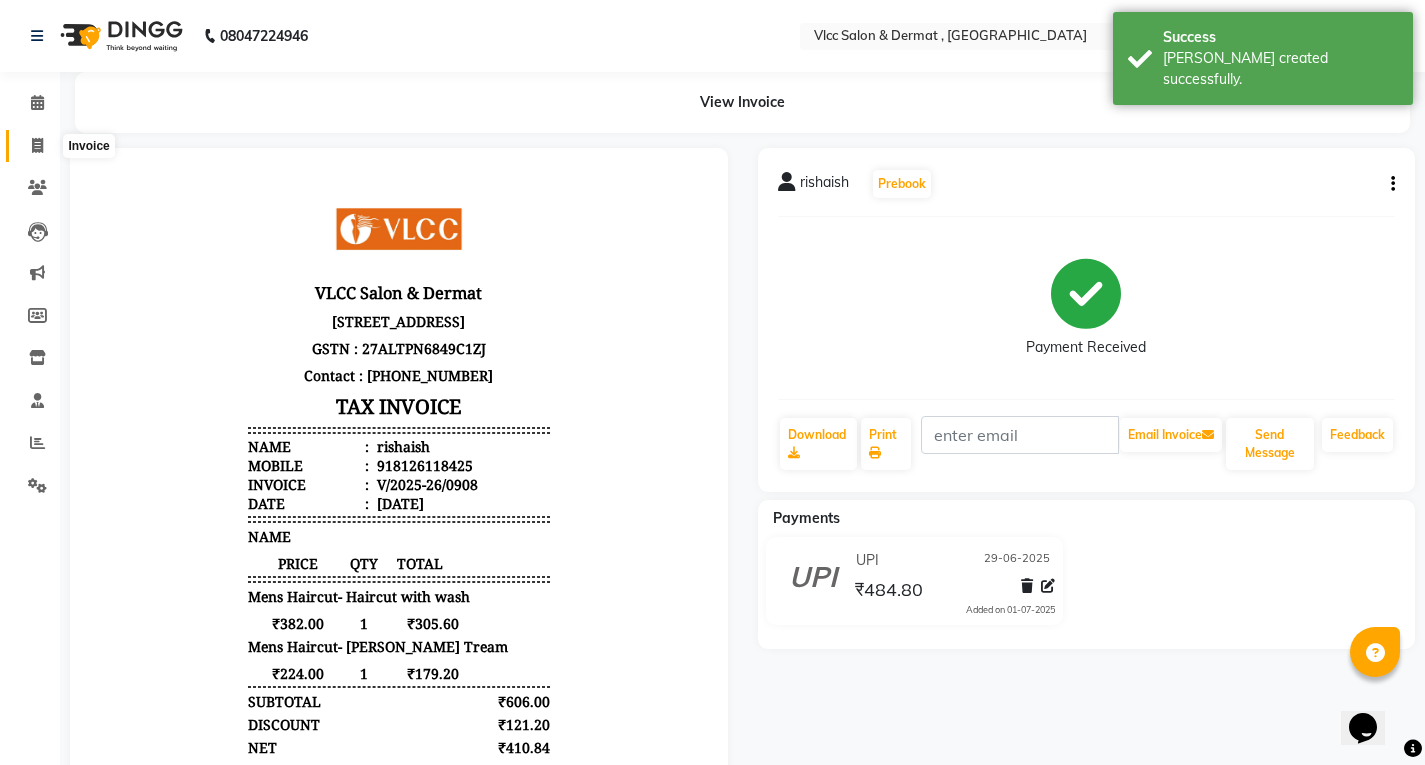 drag, startPoint x: 40, startPoint y: 149, endPoint x: 41, endPoint y: 160, distance: 11.045361 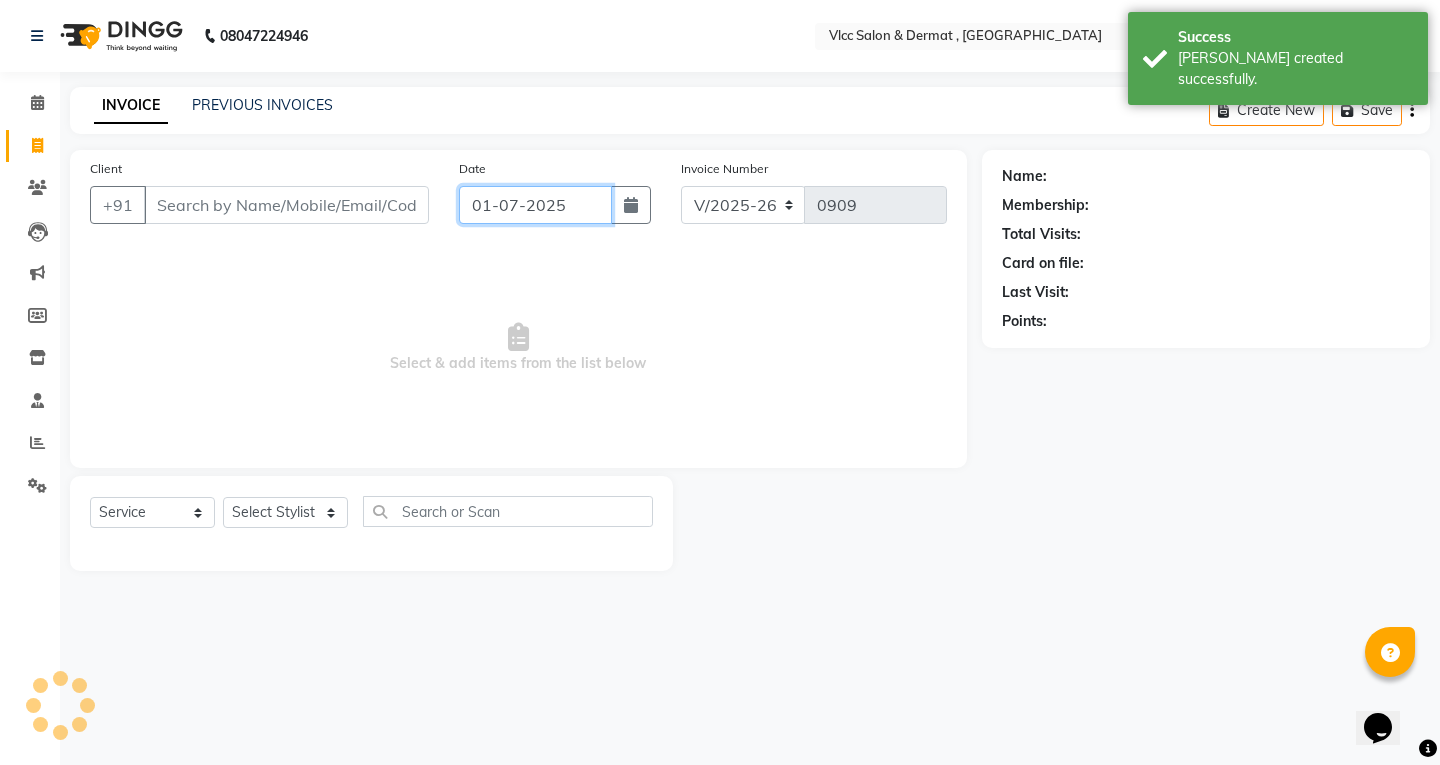 drag, startPoint x: 513, startPoint y: 199, endPoint x: 514, endPoint y: 209, distance: 10.049875 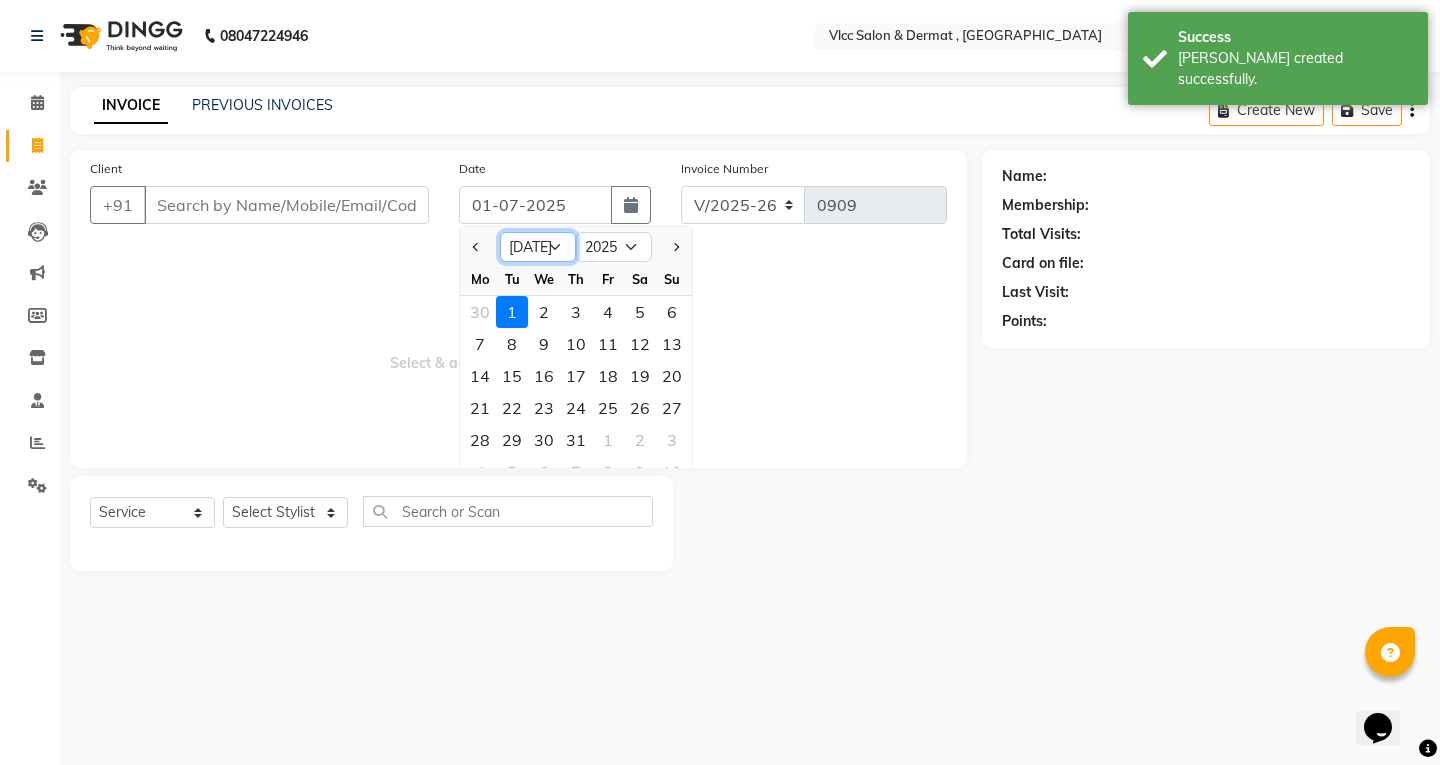 drag, startPoint x: 535, startPoint y: 243, endPoint x: 535, endPoint y: 259, distance: 16 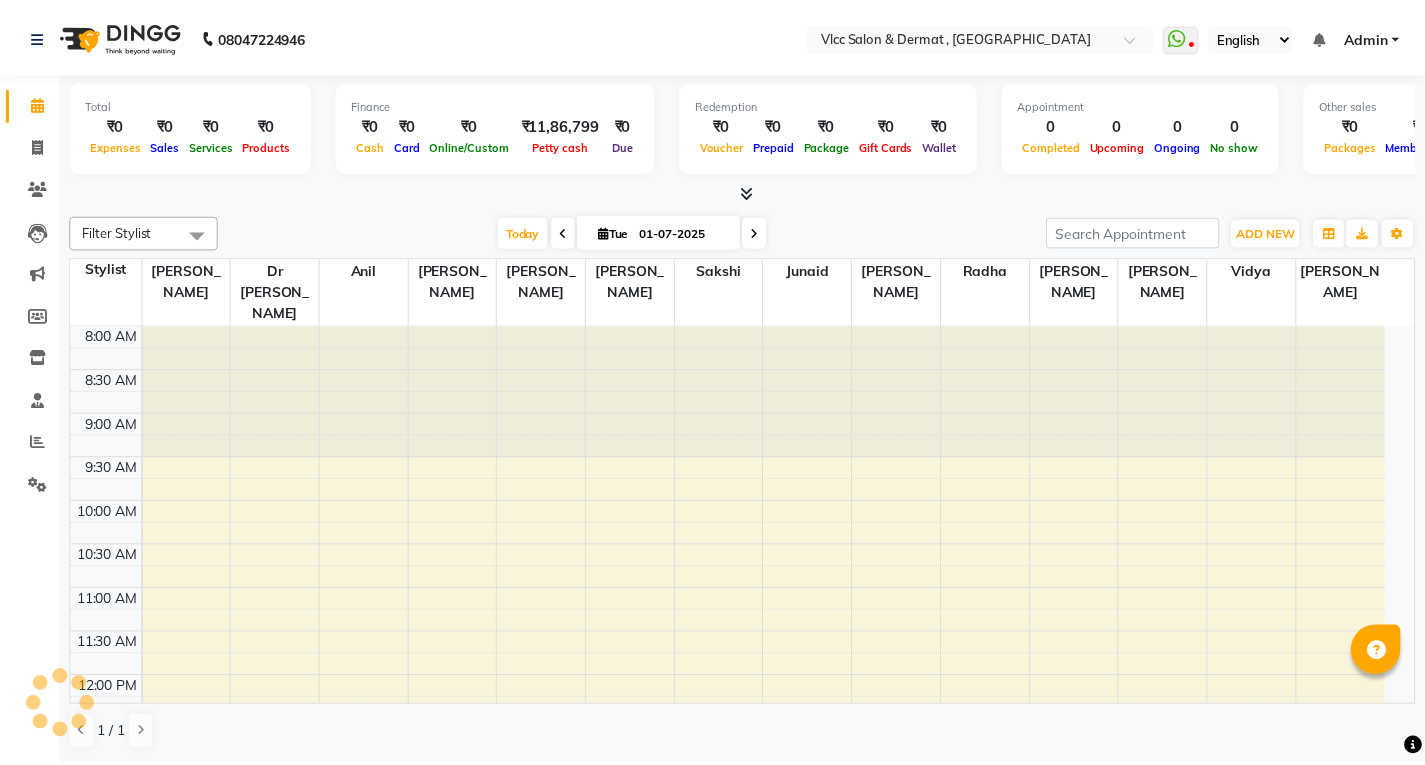 scroll, scrollTop: 0, scrollLeft: 0, axis: both 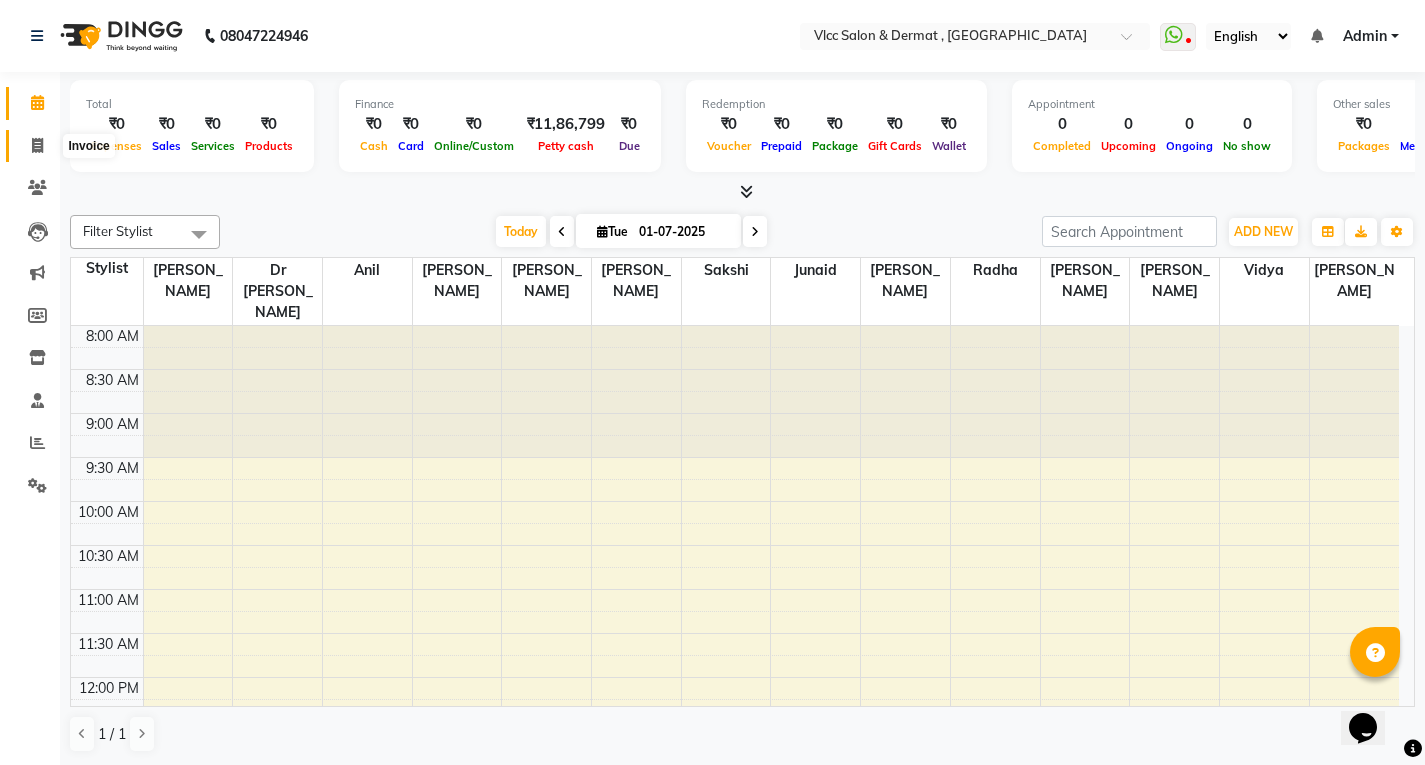 click 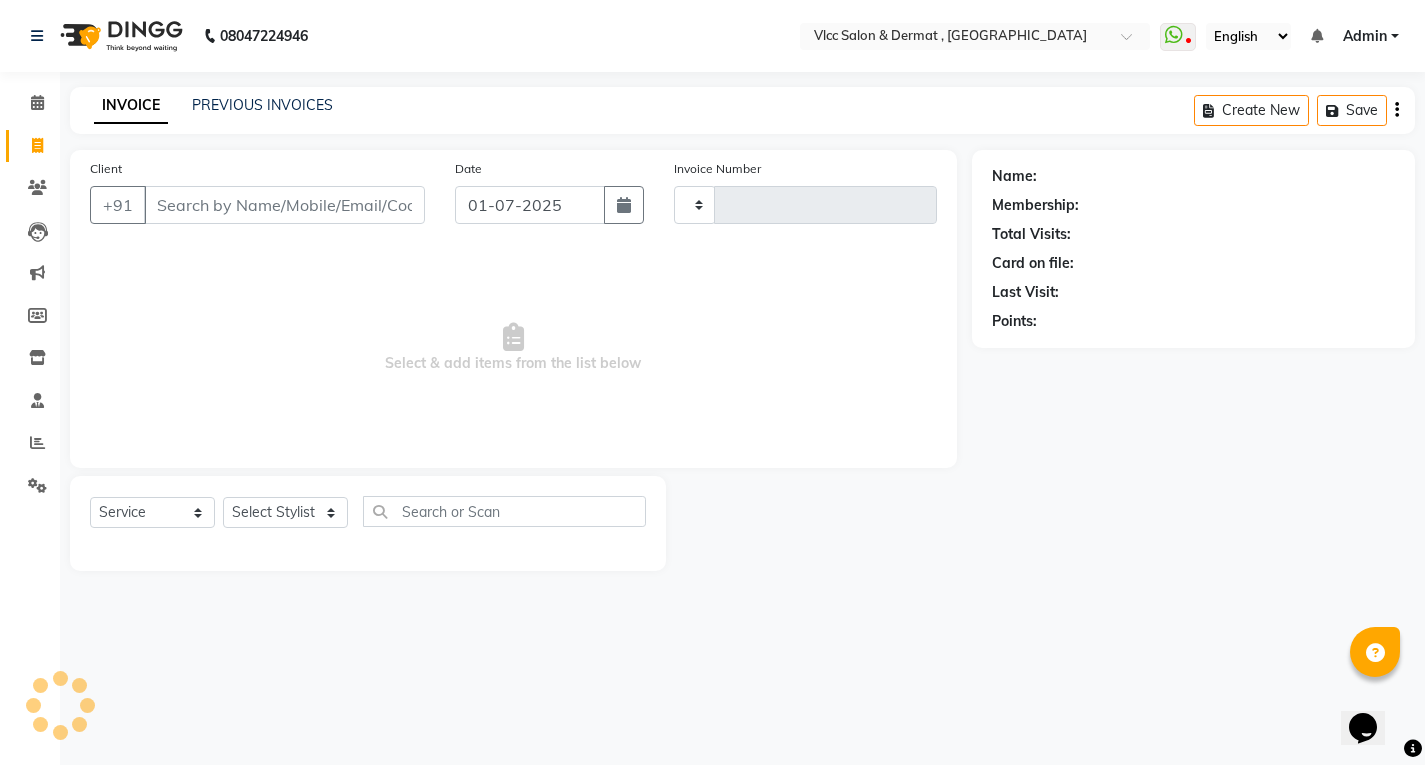type on "0897" 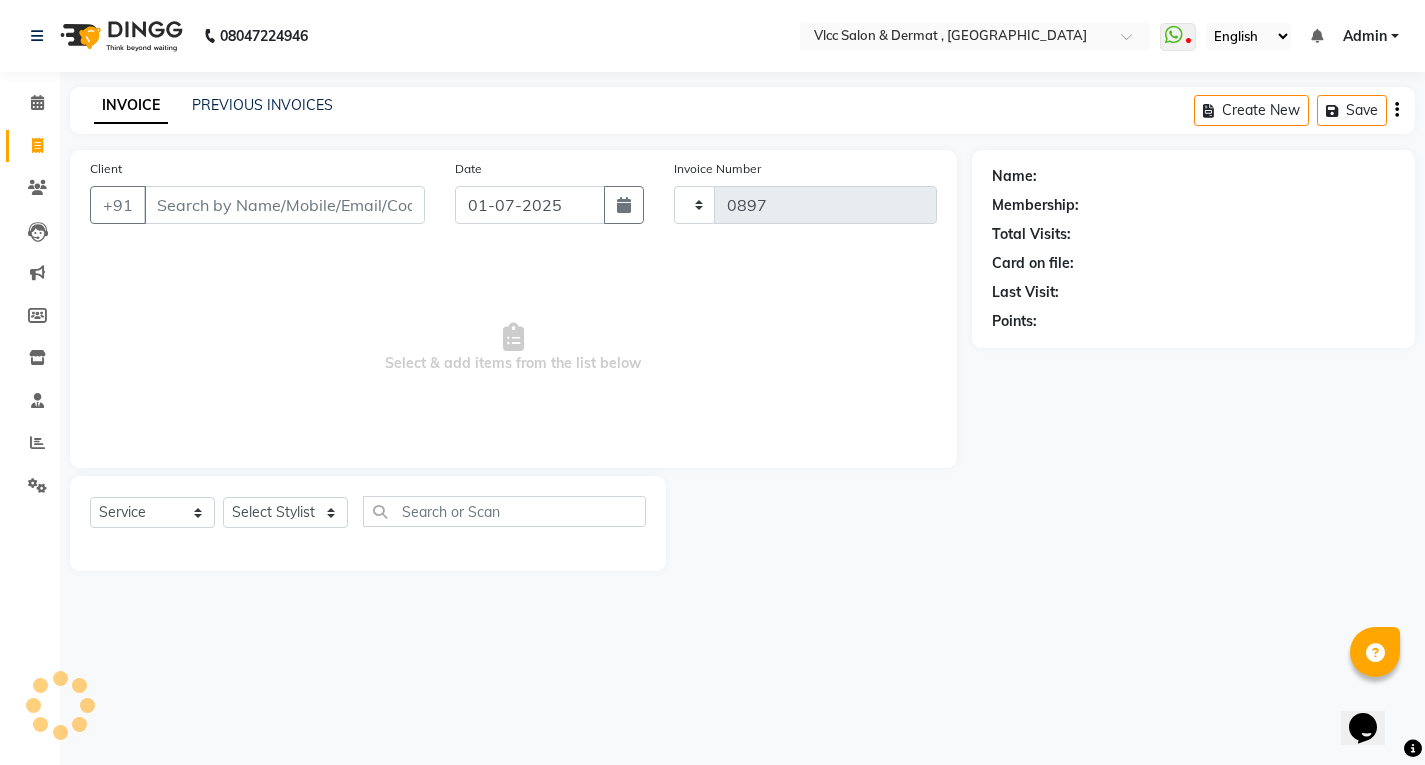 select on "5256" 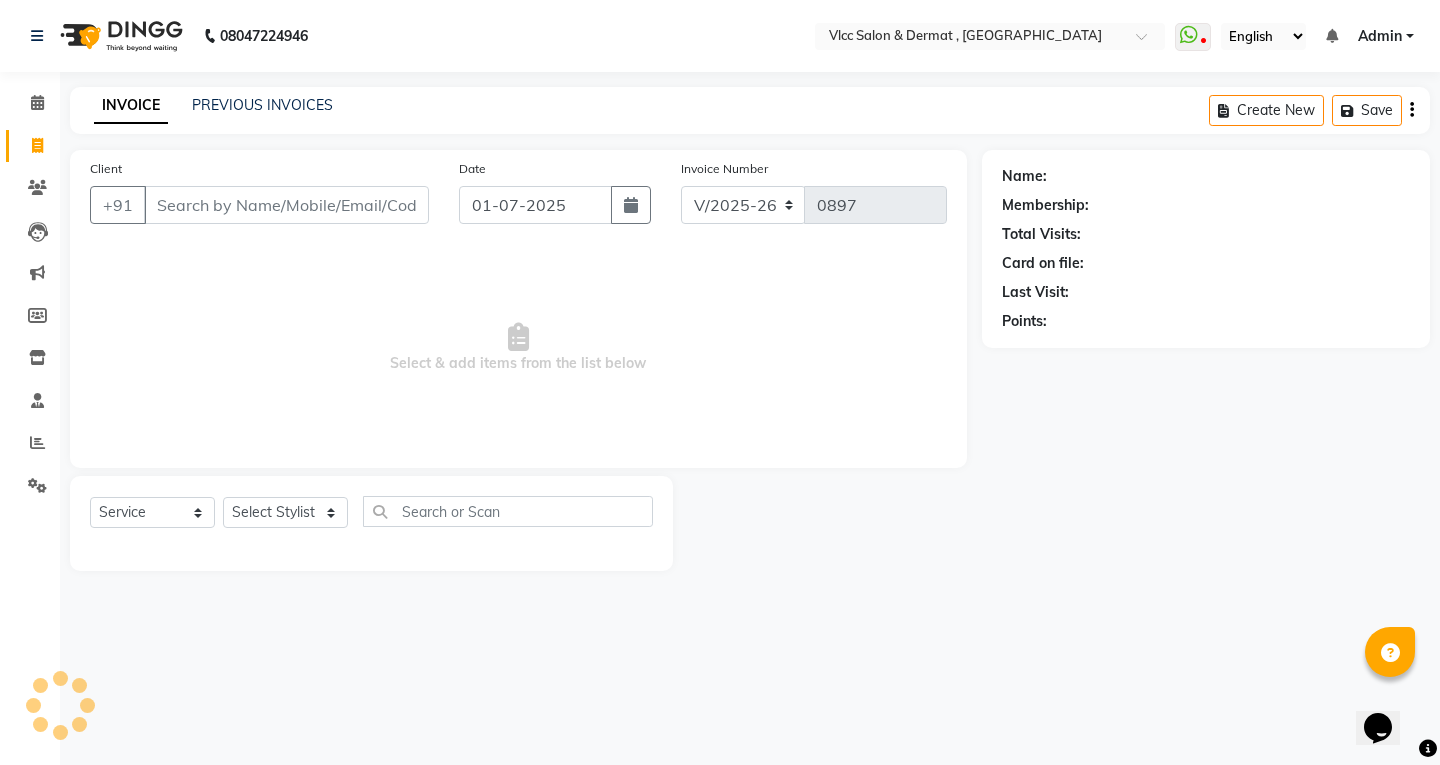 click on "Client" at bounding box center [286, 205] 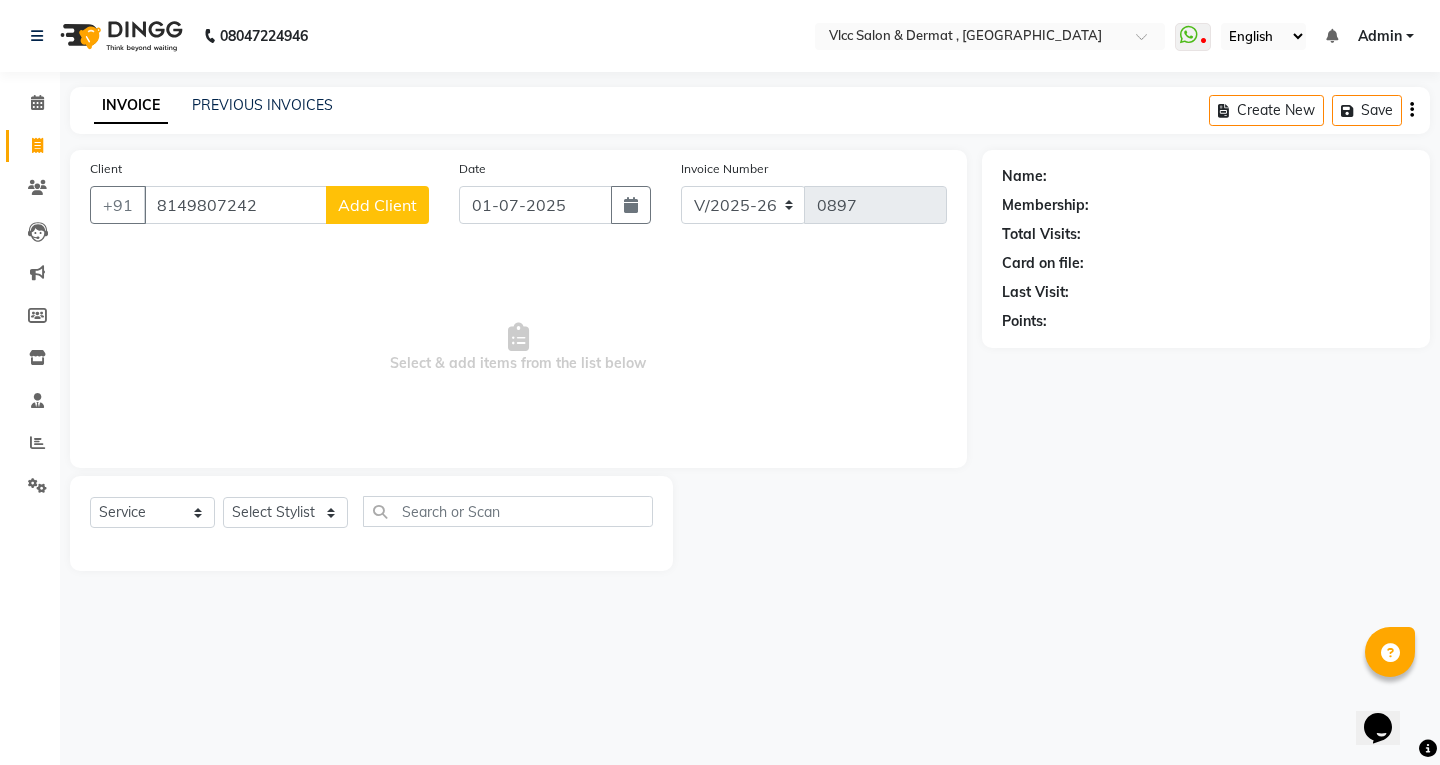 type on "8149807242" 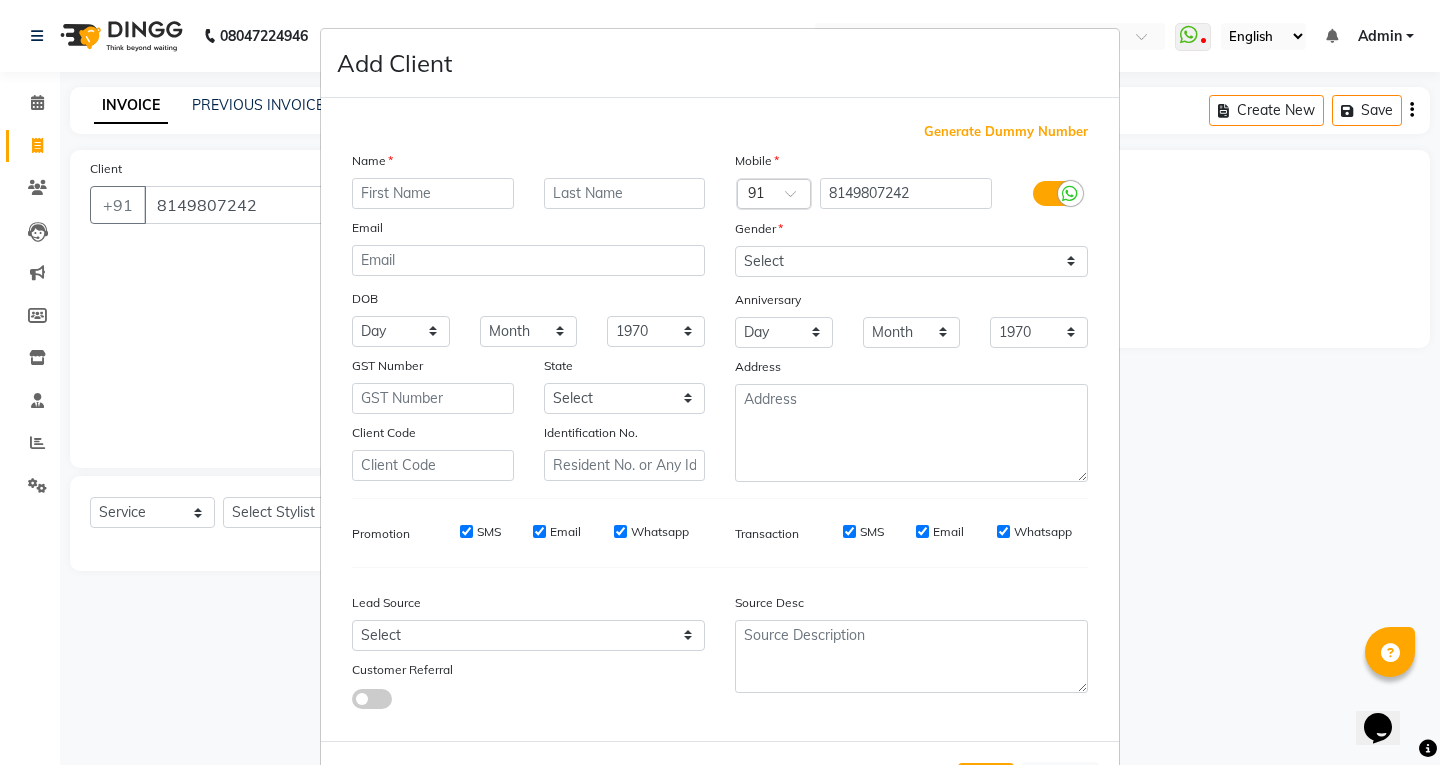 click at bounding box center (433, 193) 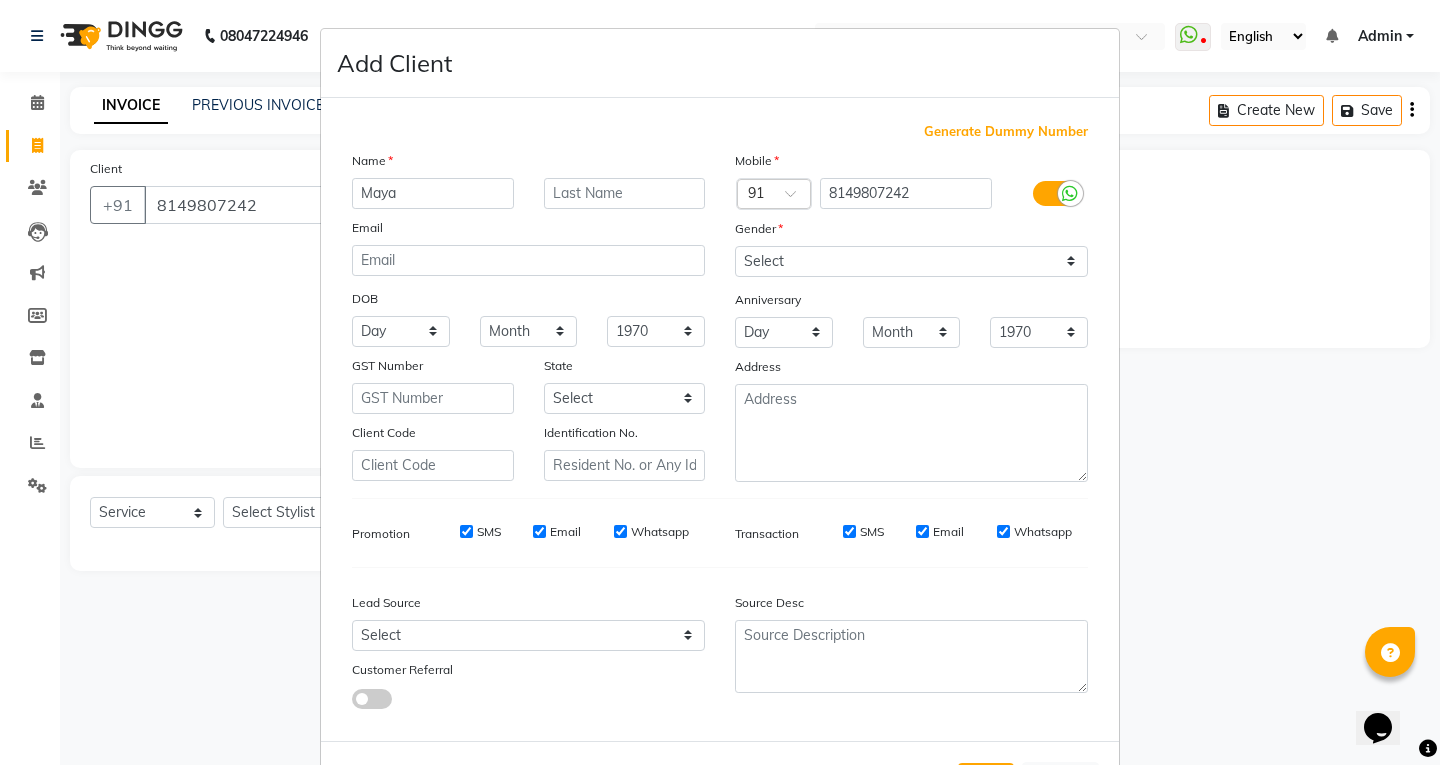 type on "Maya" 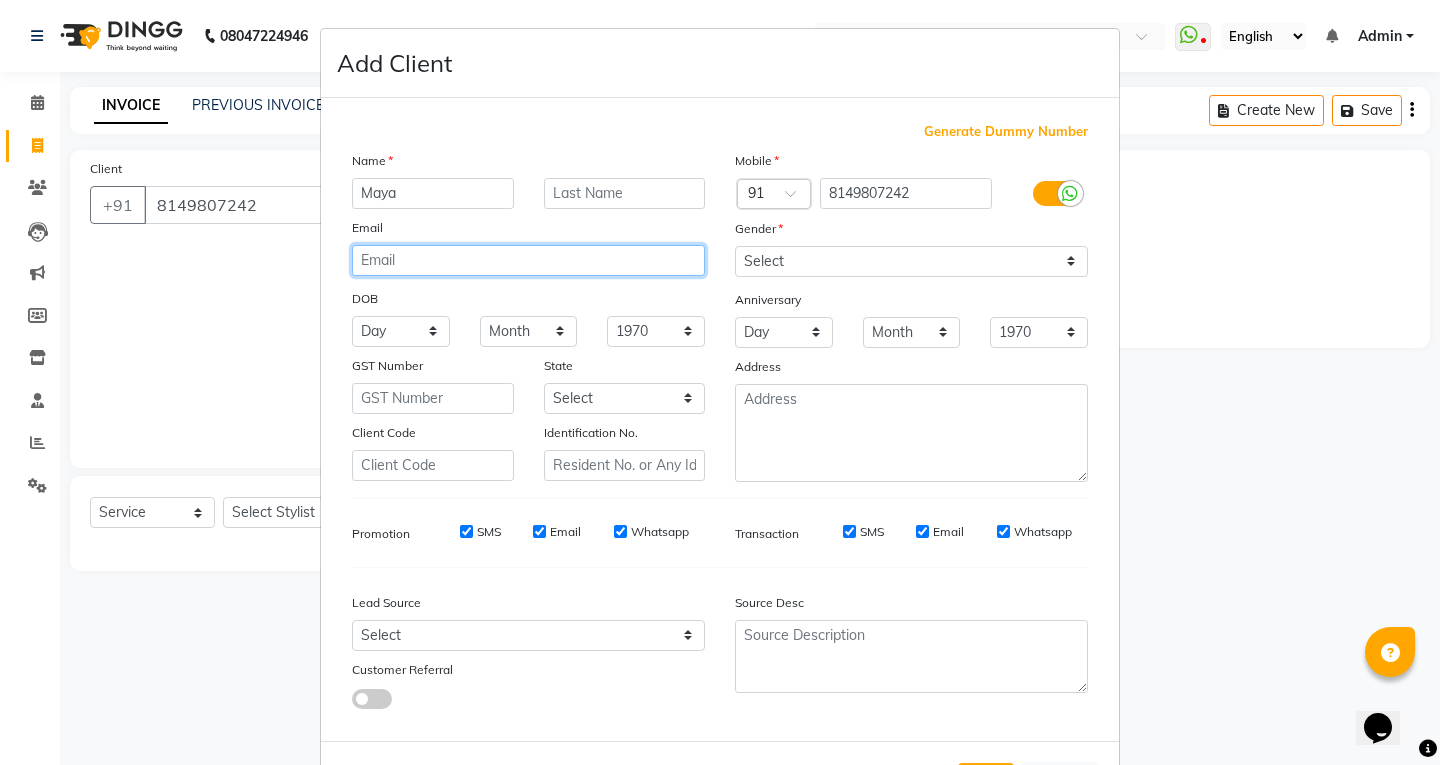 click at bounding box center (528, 260) 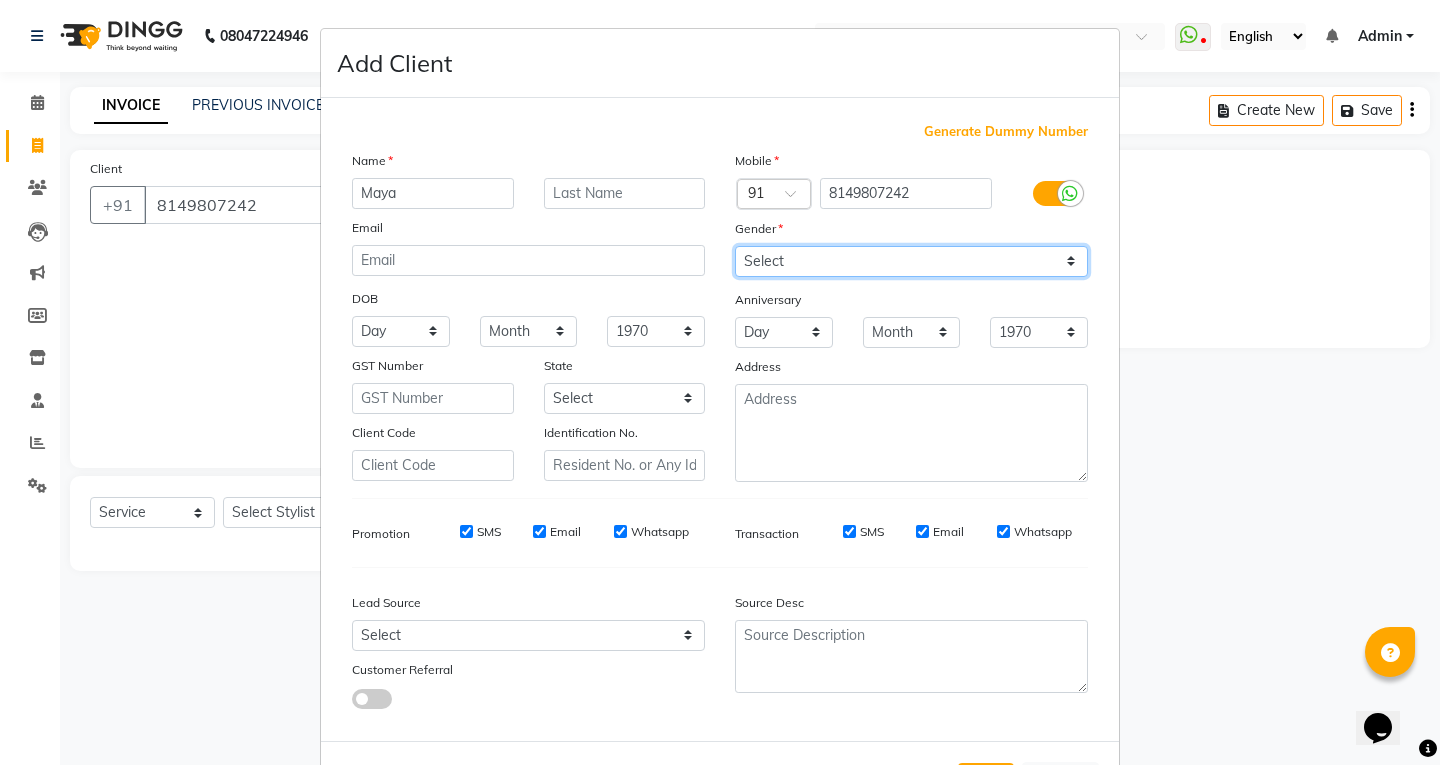 drag, startPoint x: 795, startPoint y: 263, endPoint x: 792, endPoint y: 273, distance: 10.440307 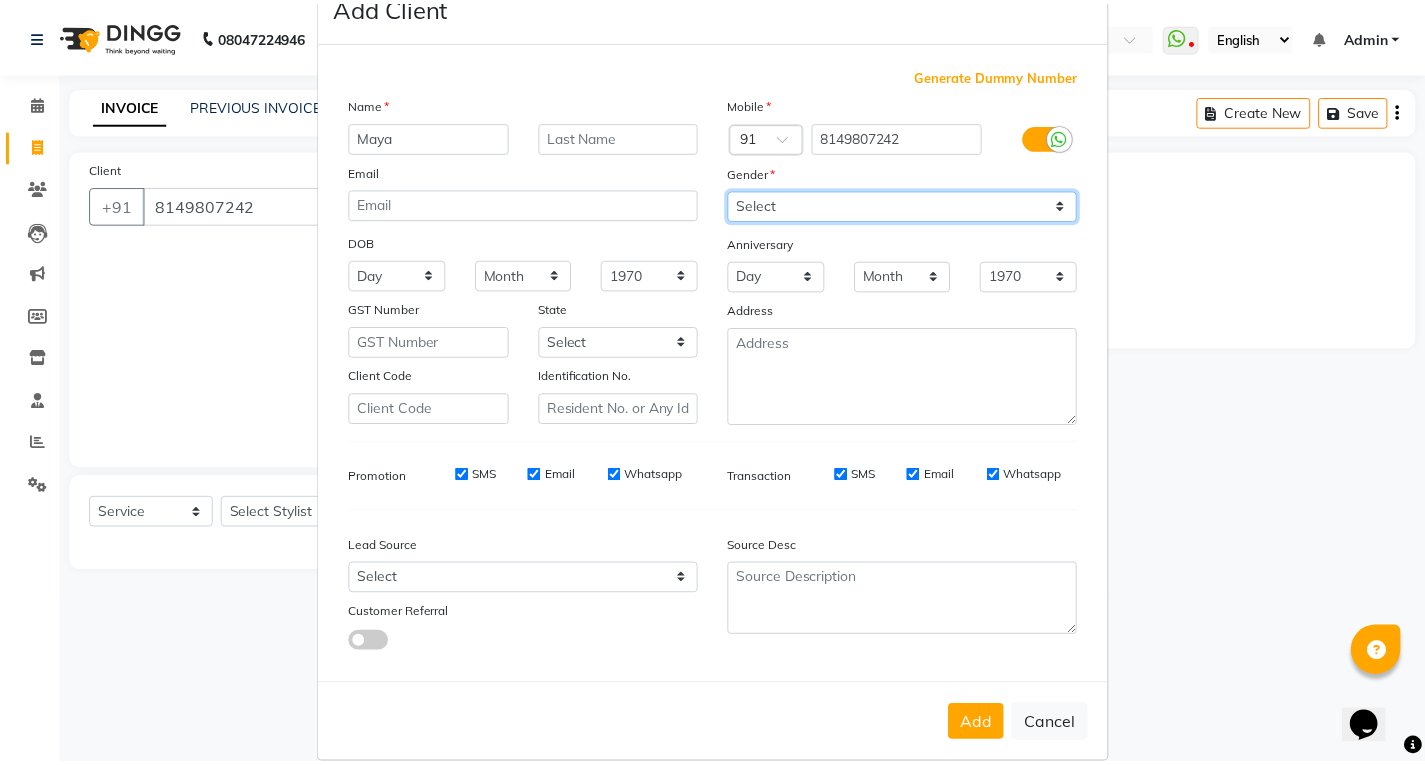 scroll, scrollTop: 84, scrollLeft: 0, axis: vertical 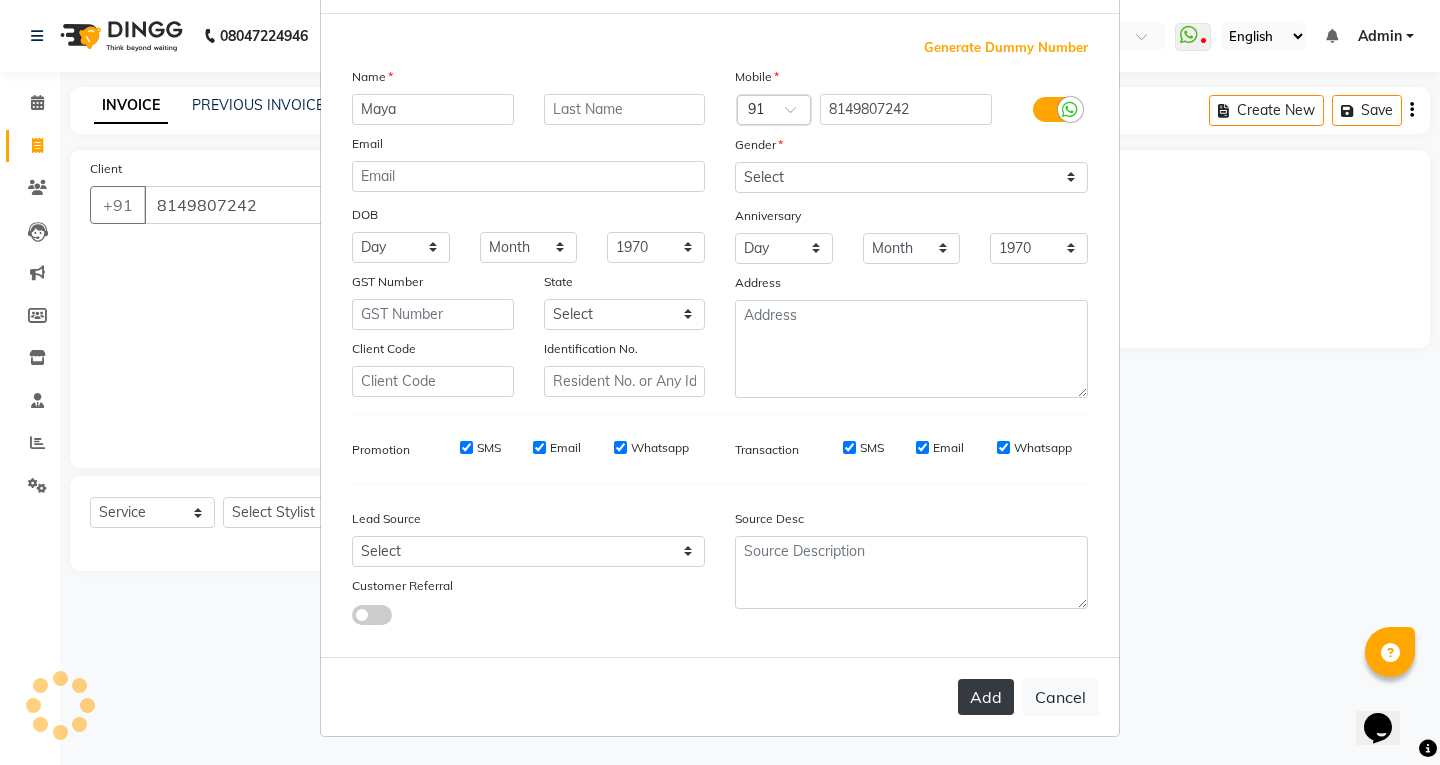click on "Add" at bounding box center [986, 697] 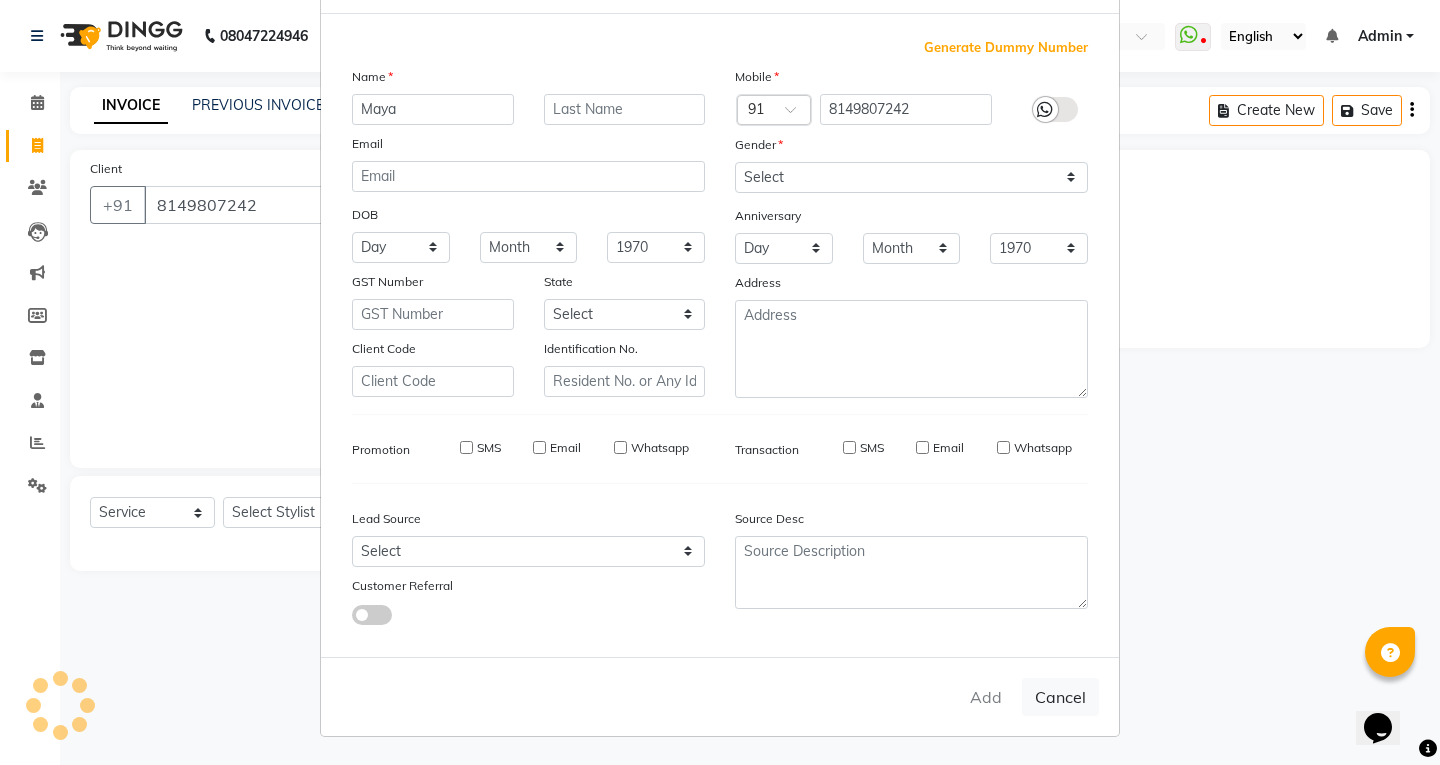 type 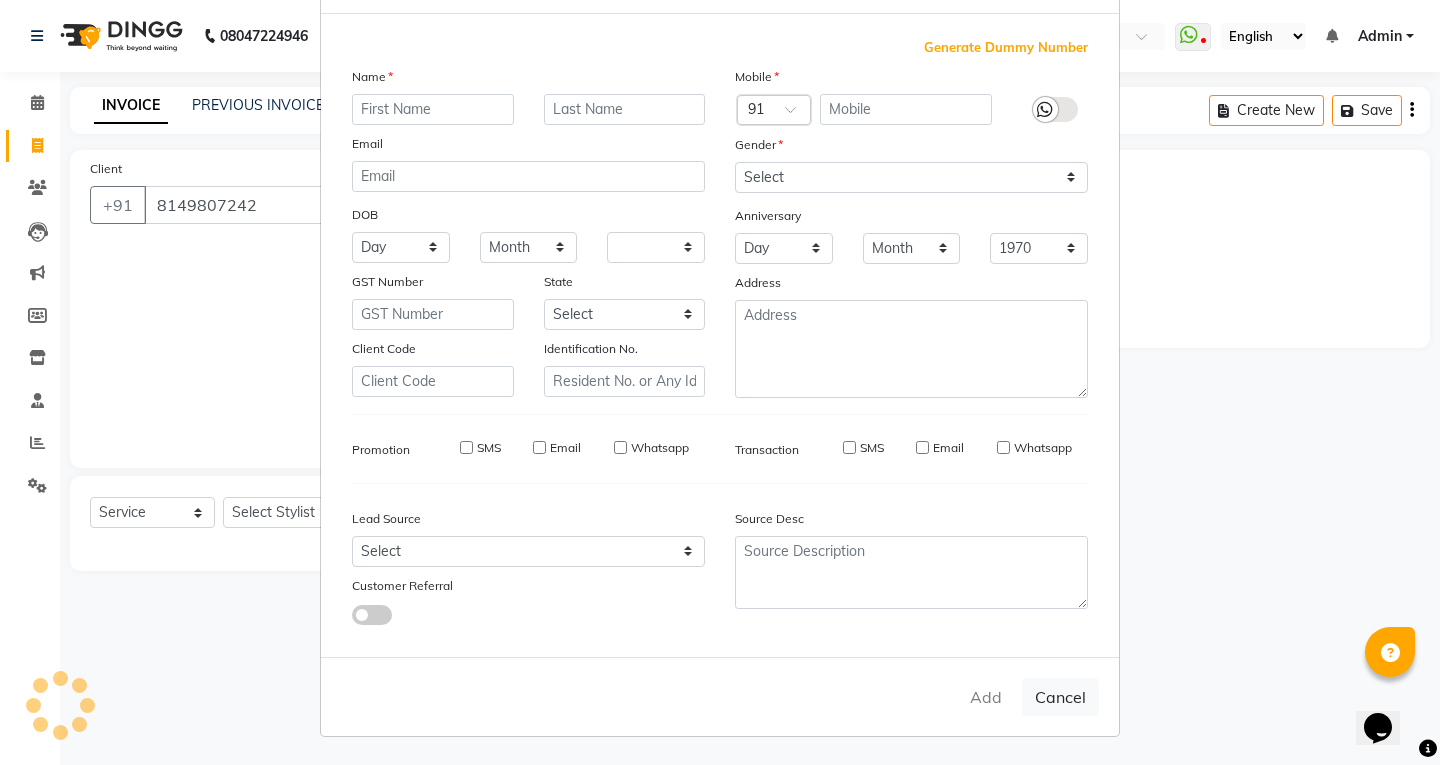 select 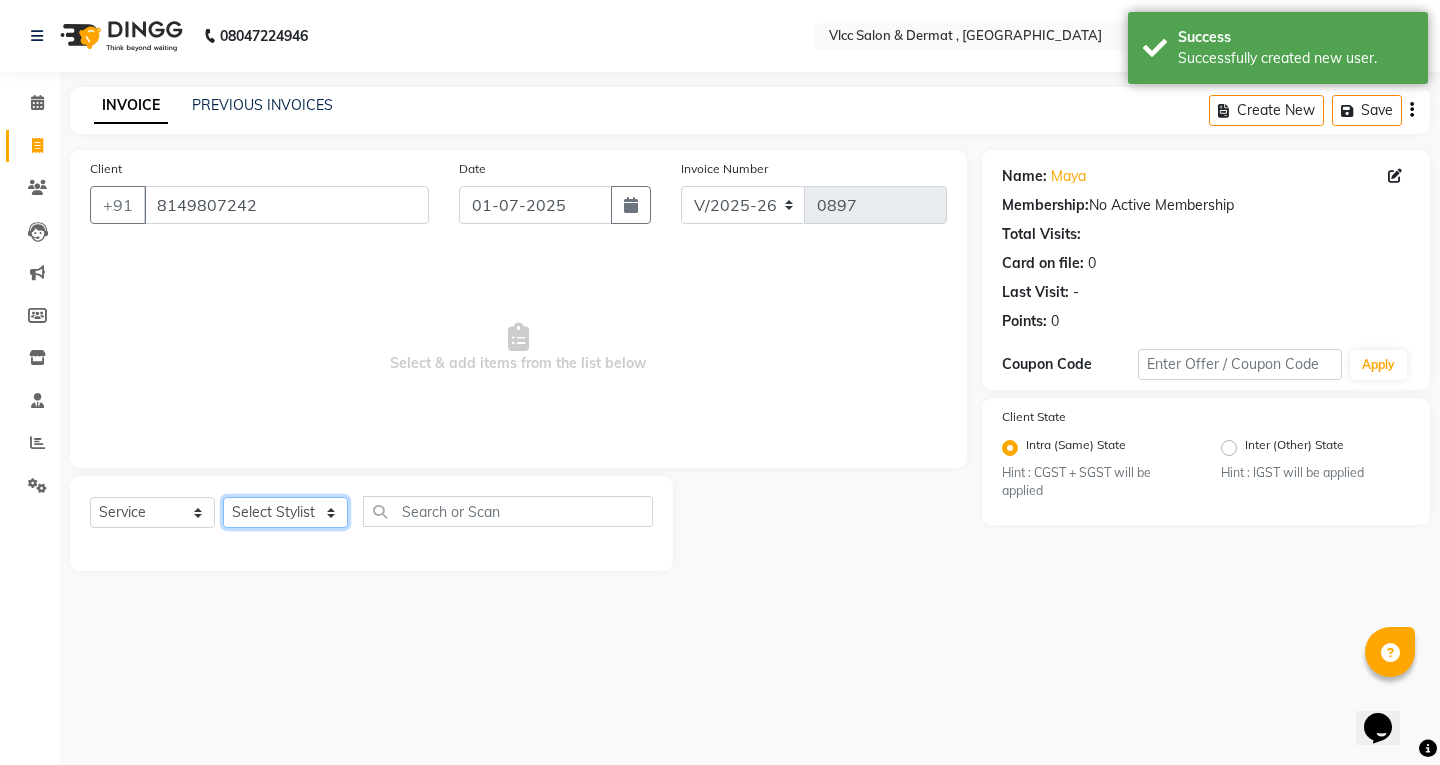 click on "Select Stylist [PERSON_NAME] [PERSON_NAME] [PERSON_NAME] [PERSON_NAME] [PERSON_NAME] [PERSON_NAME] [PERSON_NAME] Radha [PERSON_NAME] [PERSON_NAME] [PERSON_NAME] Vidya" 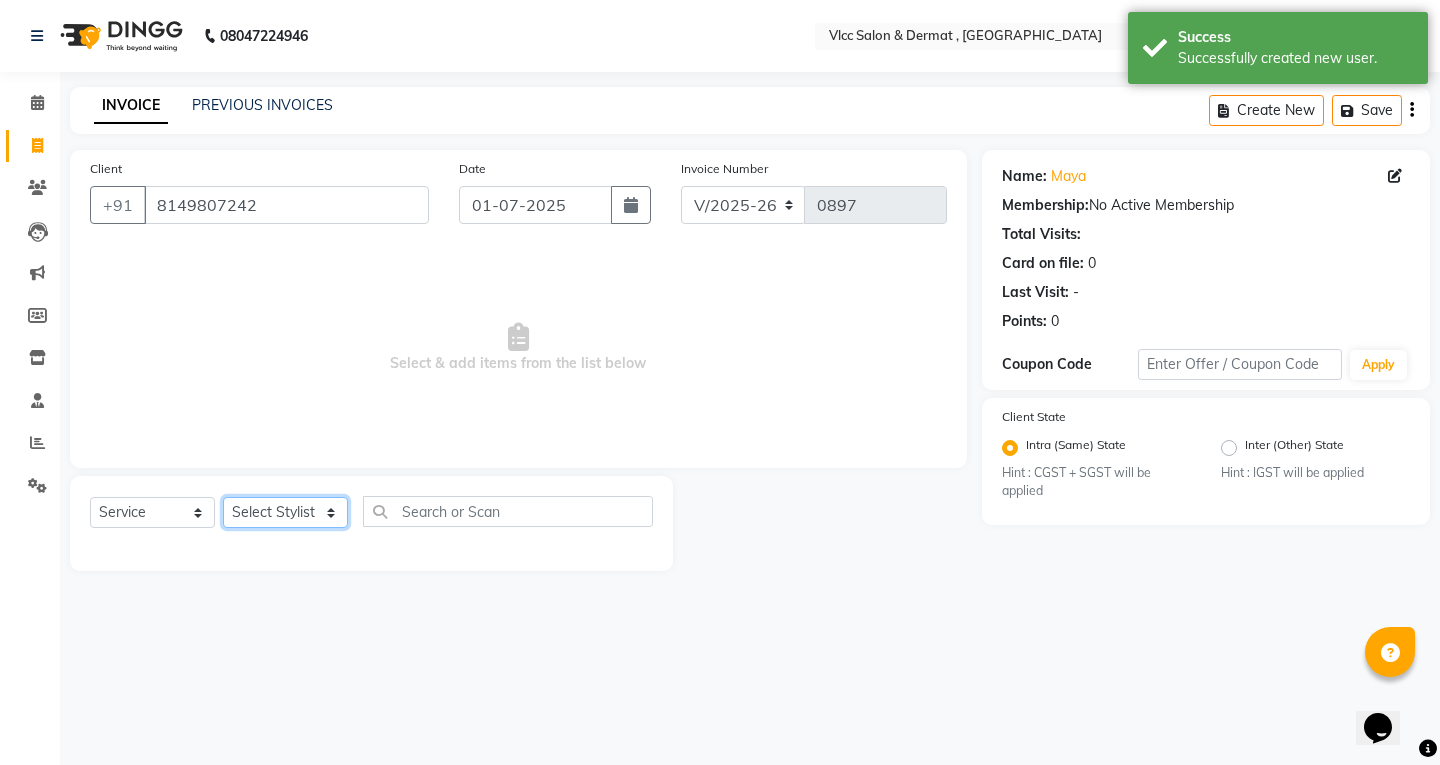 select on "68820" 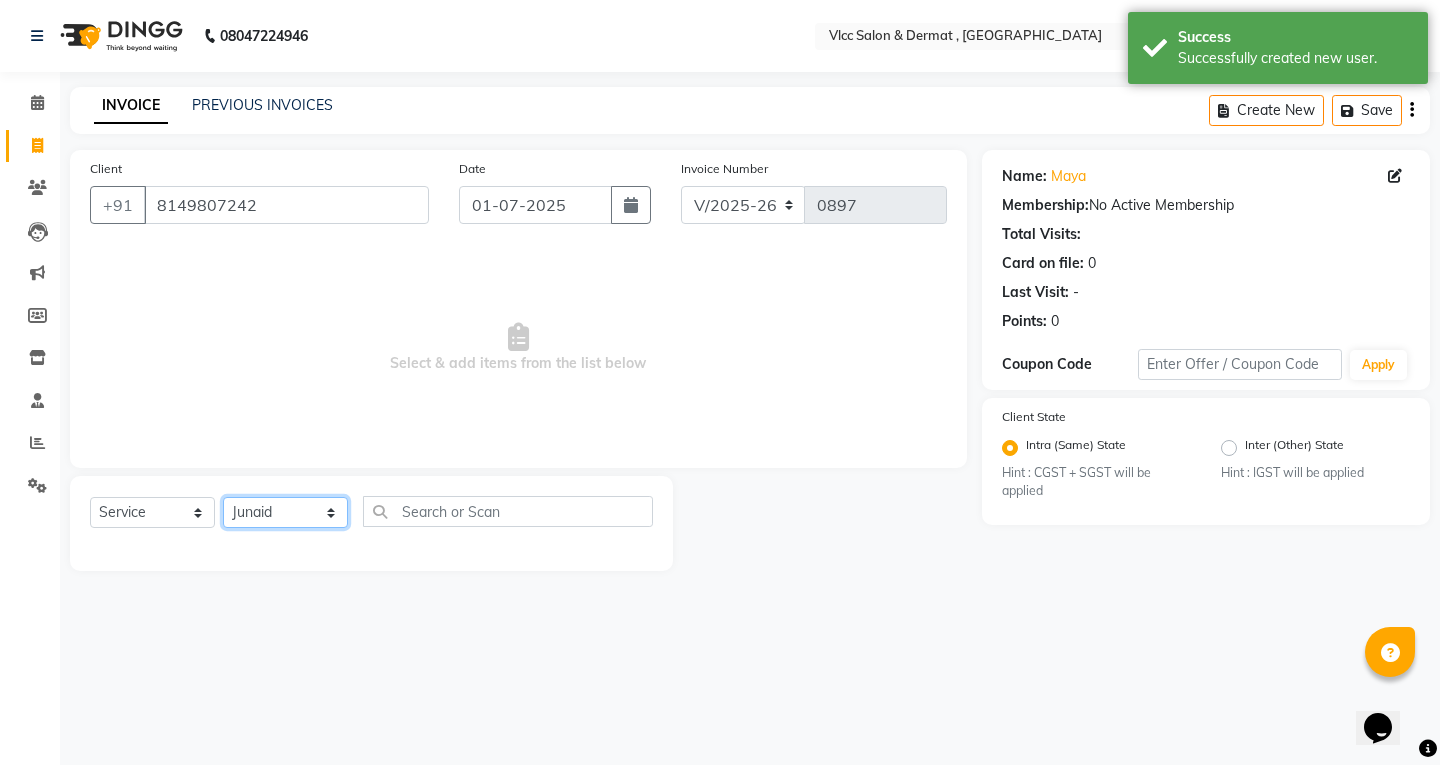 click on "Select Stylist [PERSON_NAME] [PERSON_NAME] [PERSON_NAME] [PERSON_NAME] [PERSON_NAME] [PERSON_NAME] [PERSON_NAME] Radha [PERSON_NAME] [PERSON_NAME] [PERSON_NAME] Vidya" 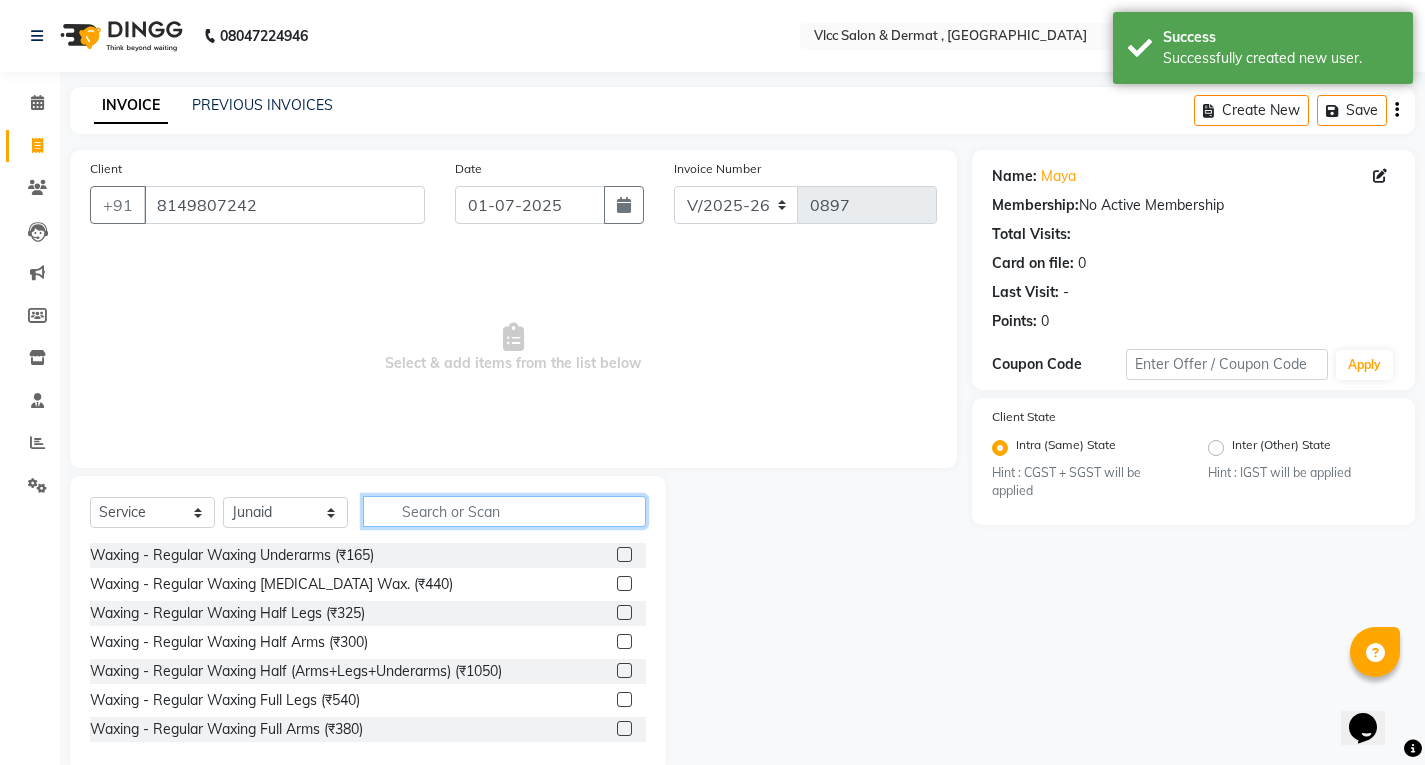 click 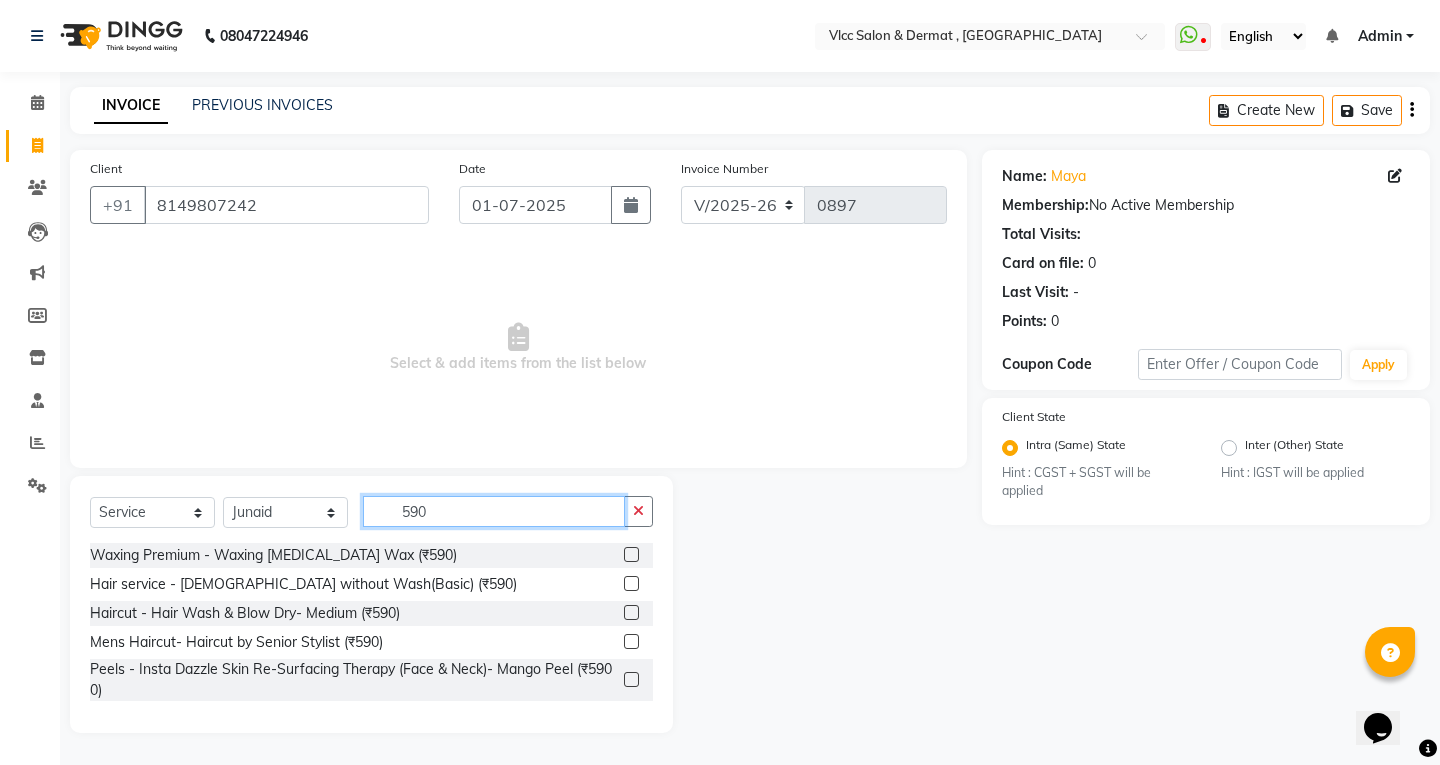 type on "590" 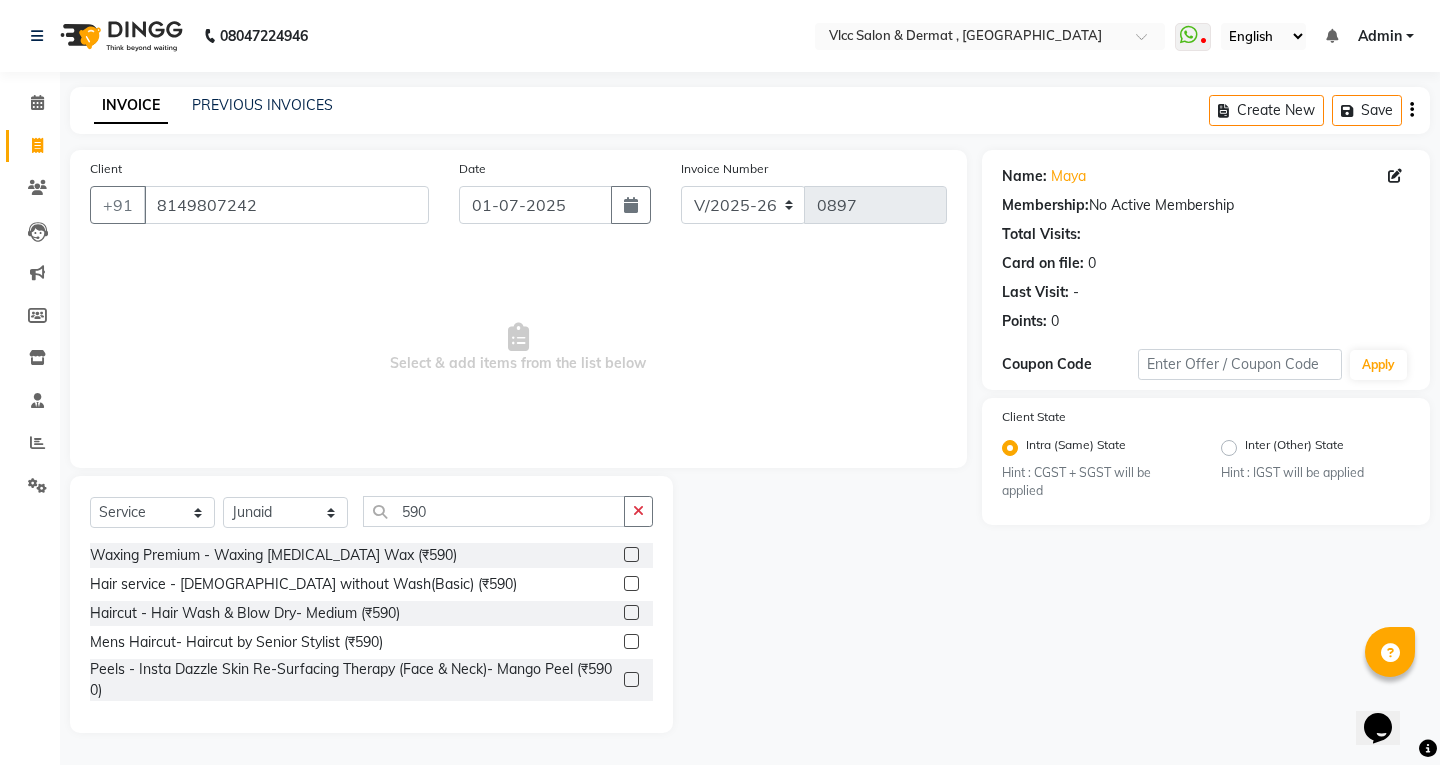 click 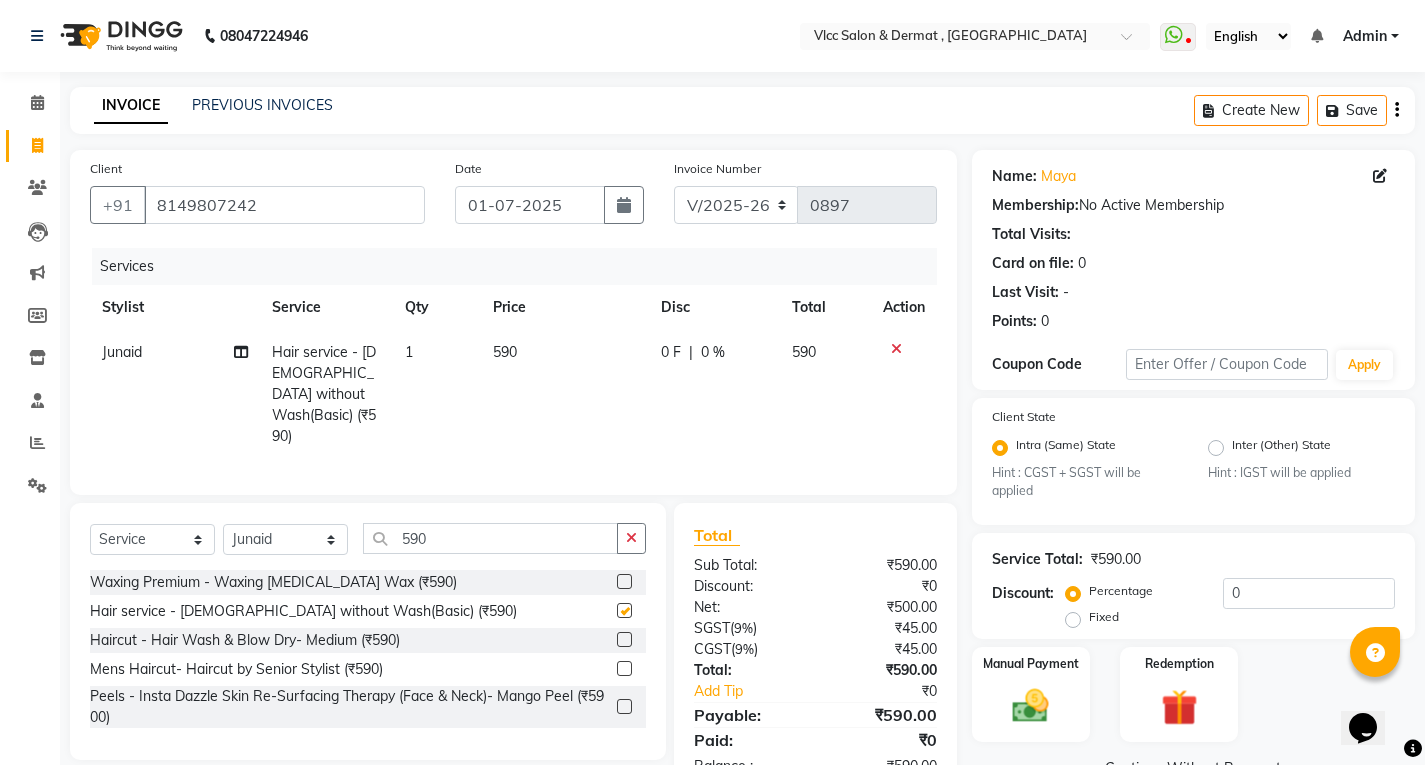 checkbox on "false" 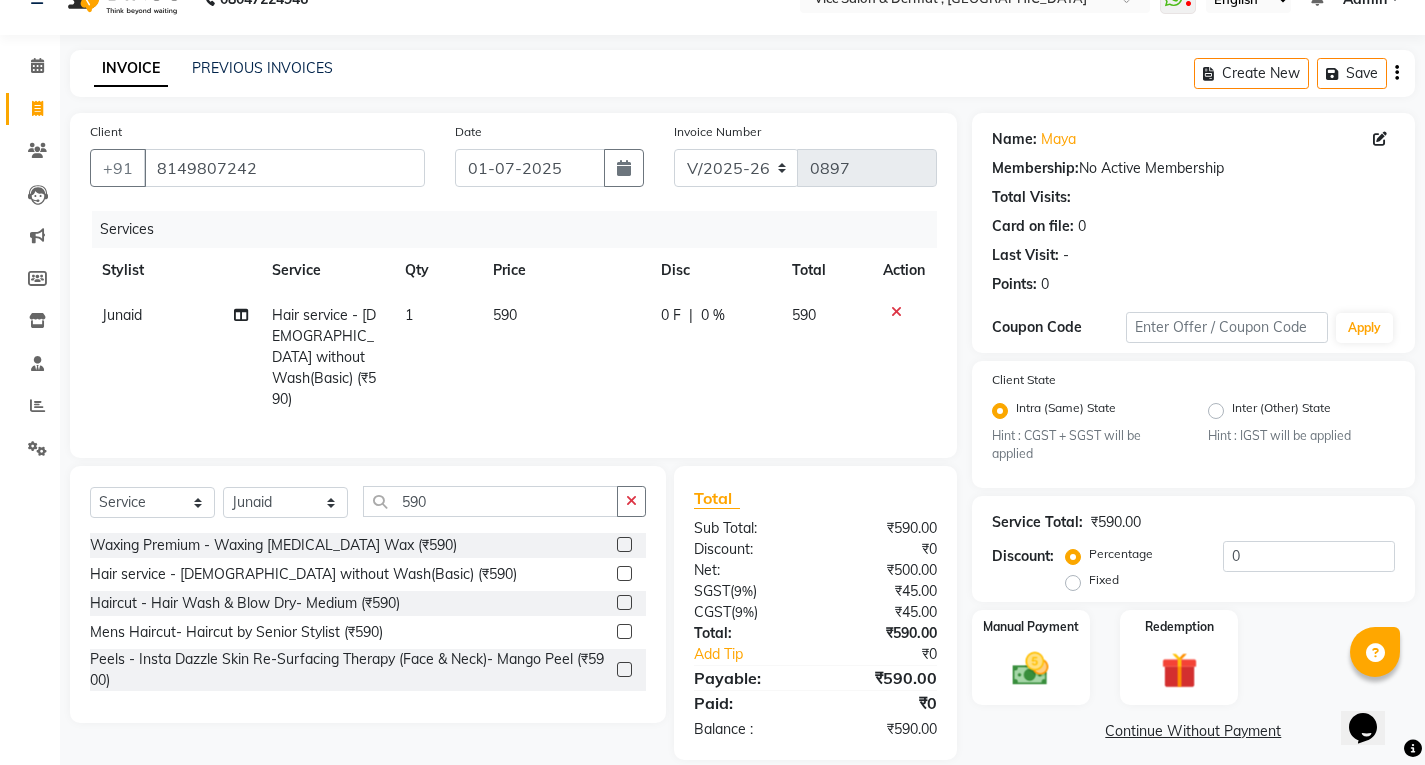 scroll, scrollTop: 56, scrollLeft: 0, axis: vertical 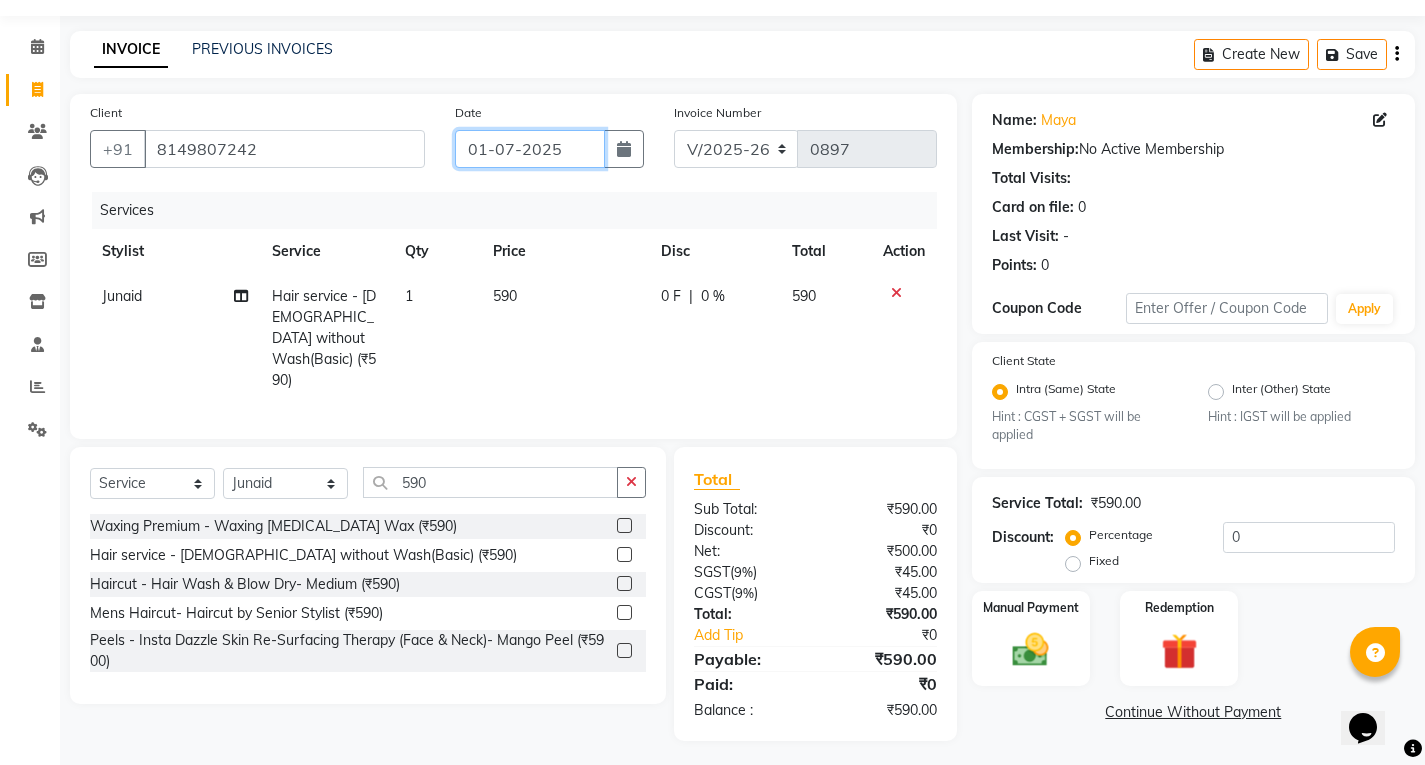 drag, startPoint x: 502, startPoint y: 144, endPoint x: 502, endPoint y: 160, distance: 16 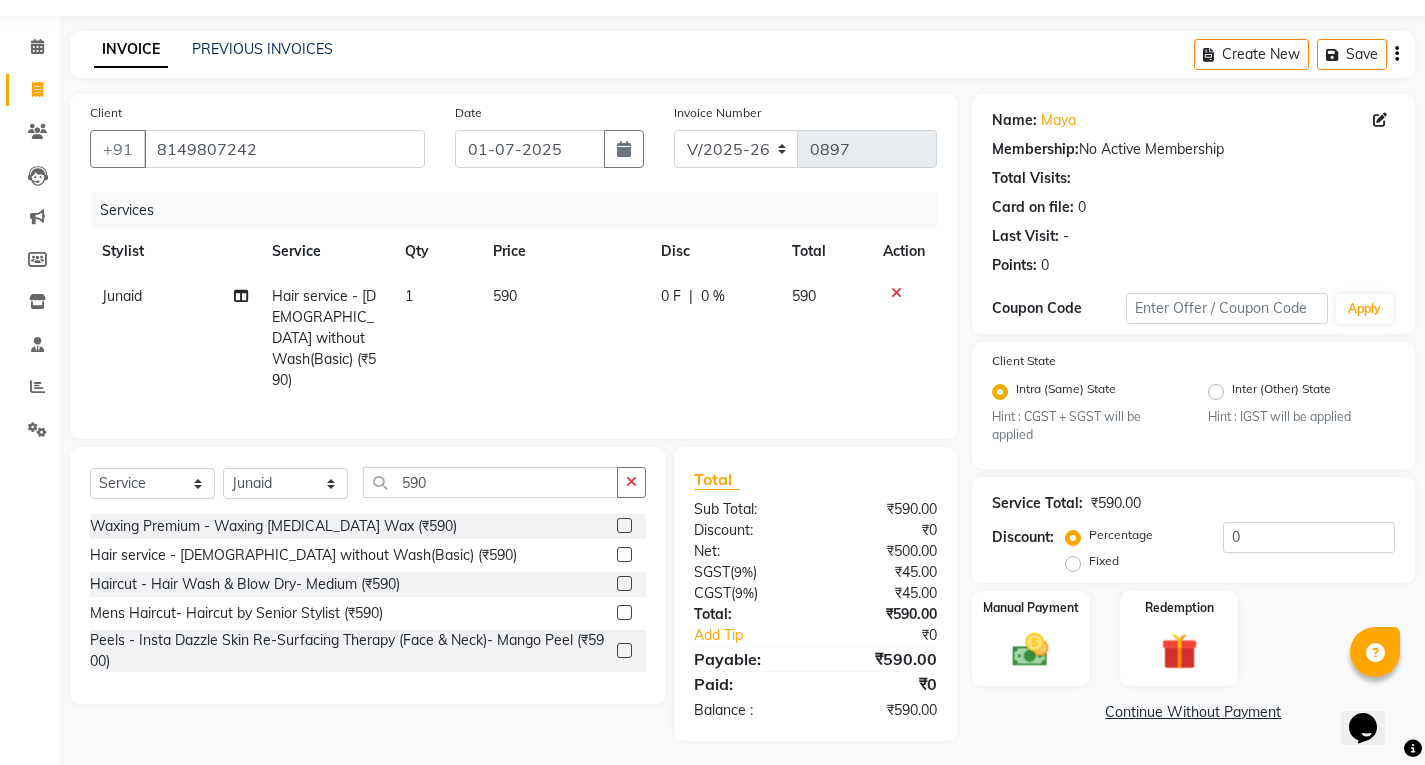 select on "7" 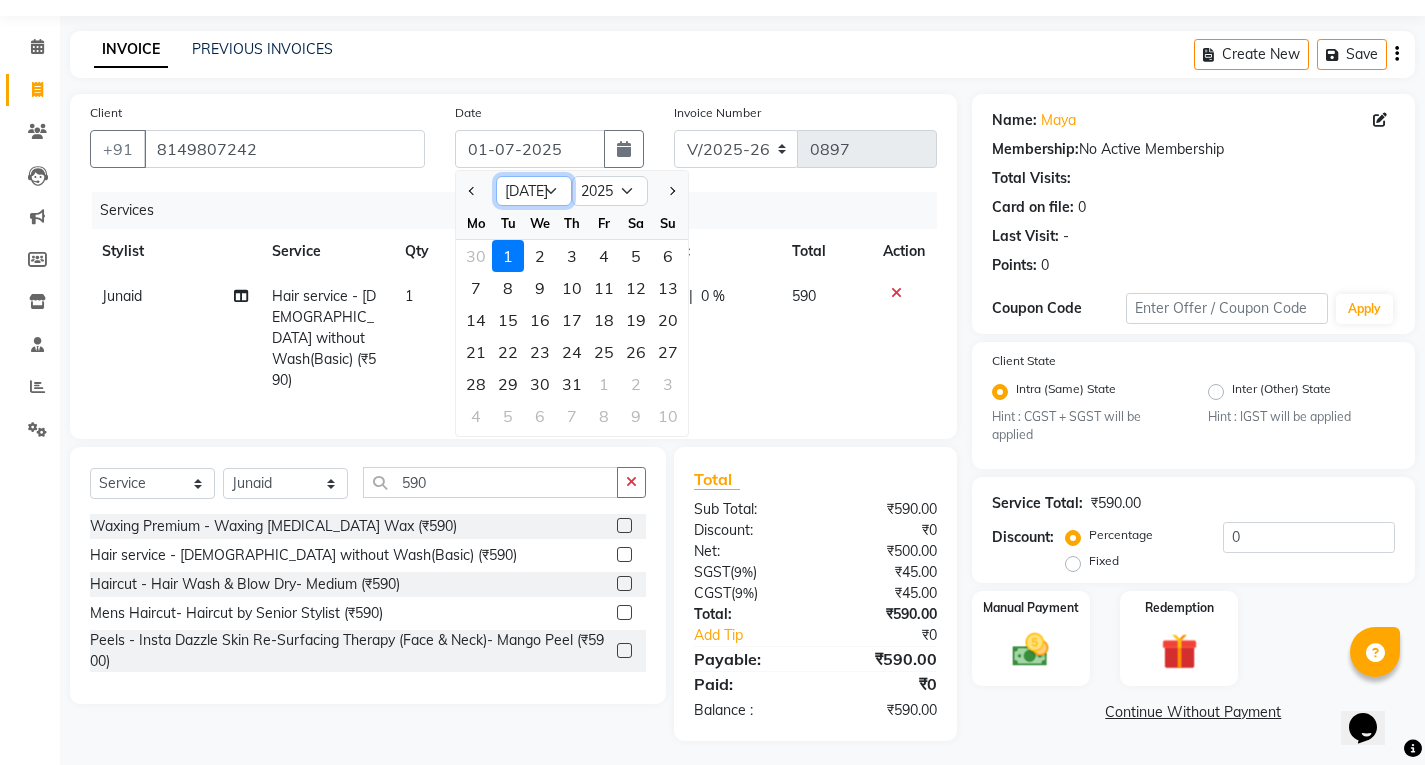 click on "Jan Feb Mar Apr May Jun [DATE] Aug Sep Oct Nov Dec" 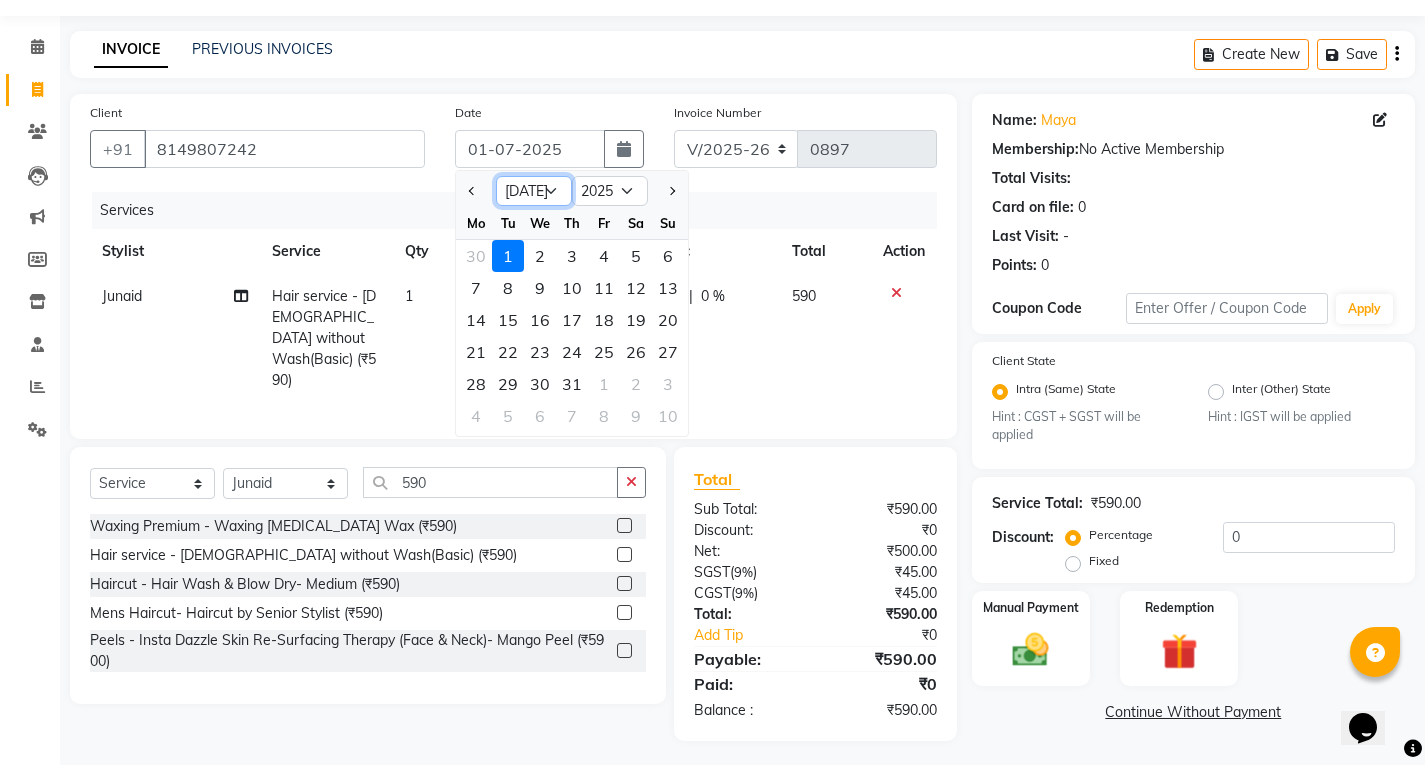 select on "6" 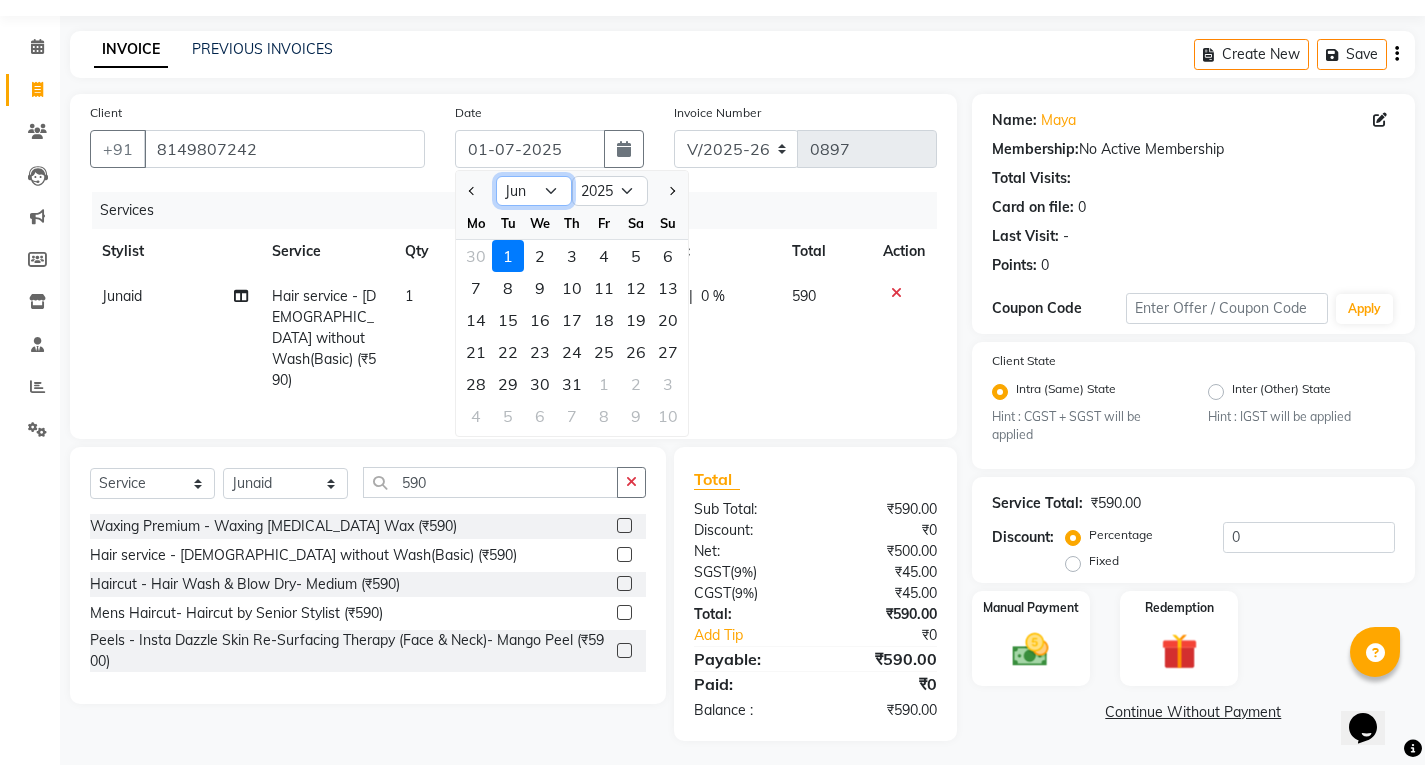 click on "Jan Feb Mar Apr May Jun [DATE] Aug Sep Oct Nov Dec" 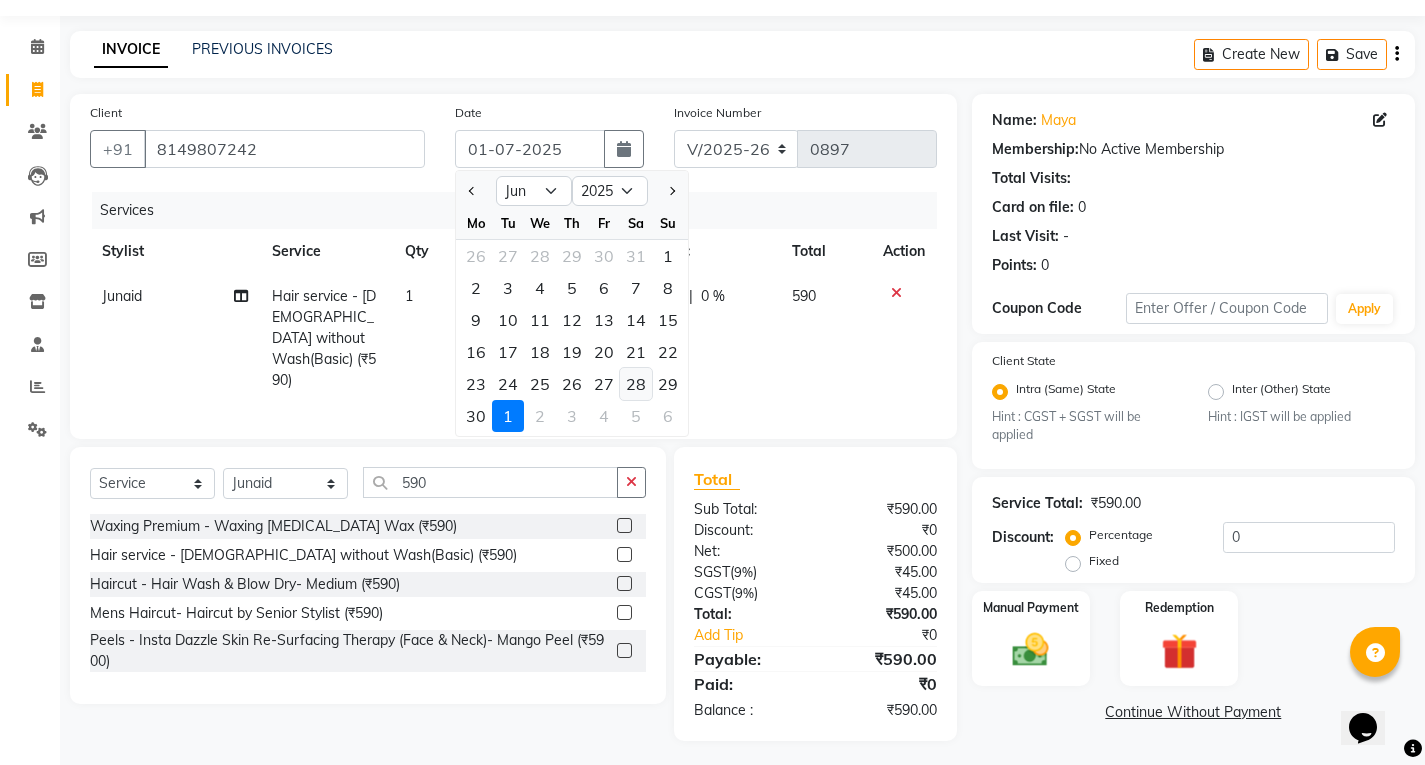 click on "28" 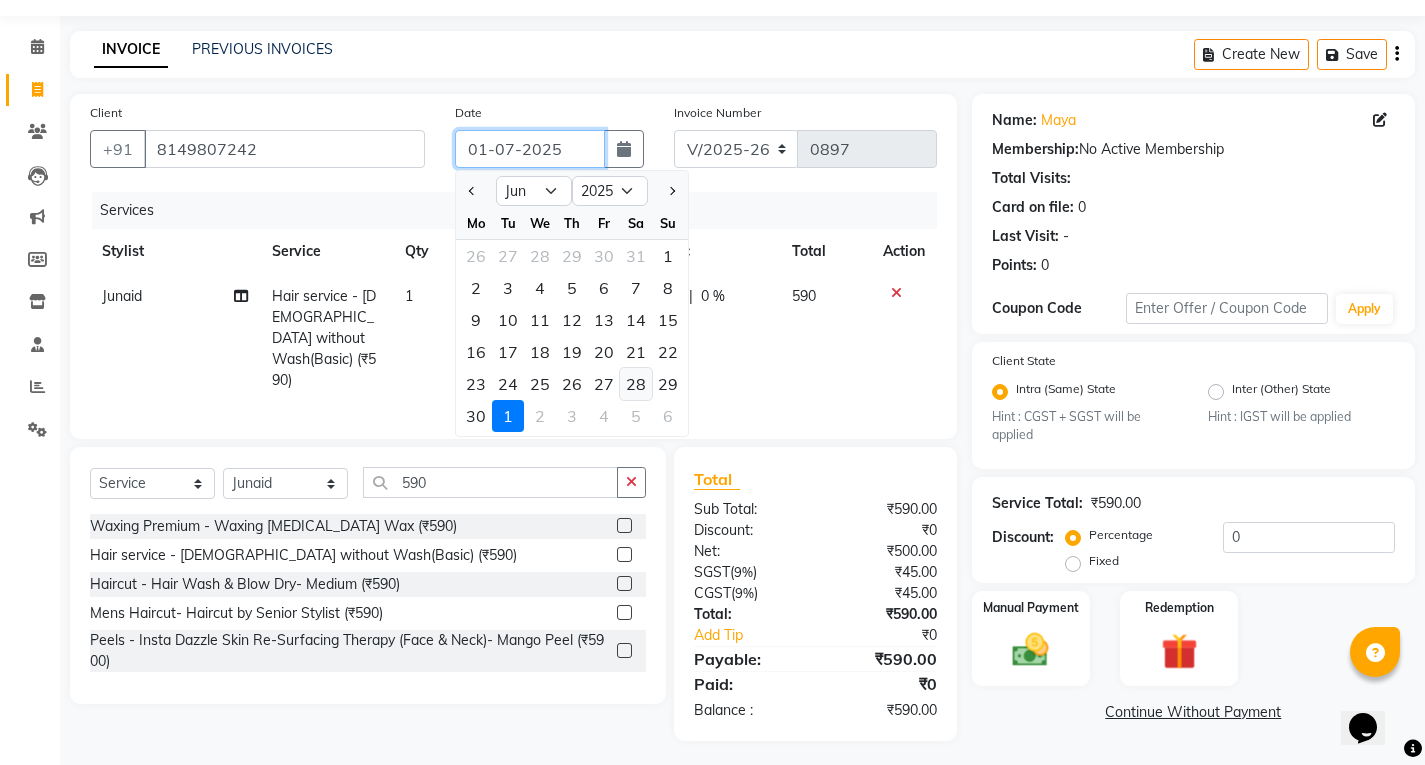 type on "[DATE]" 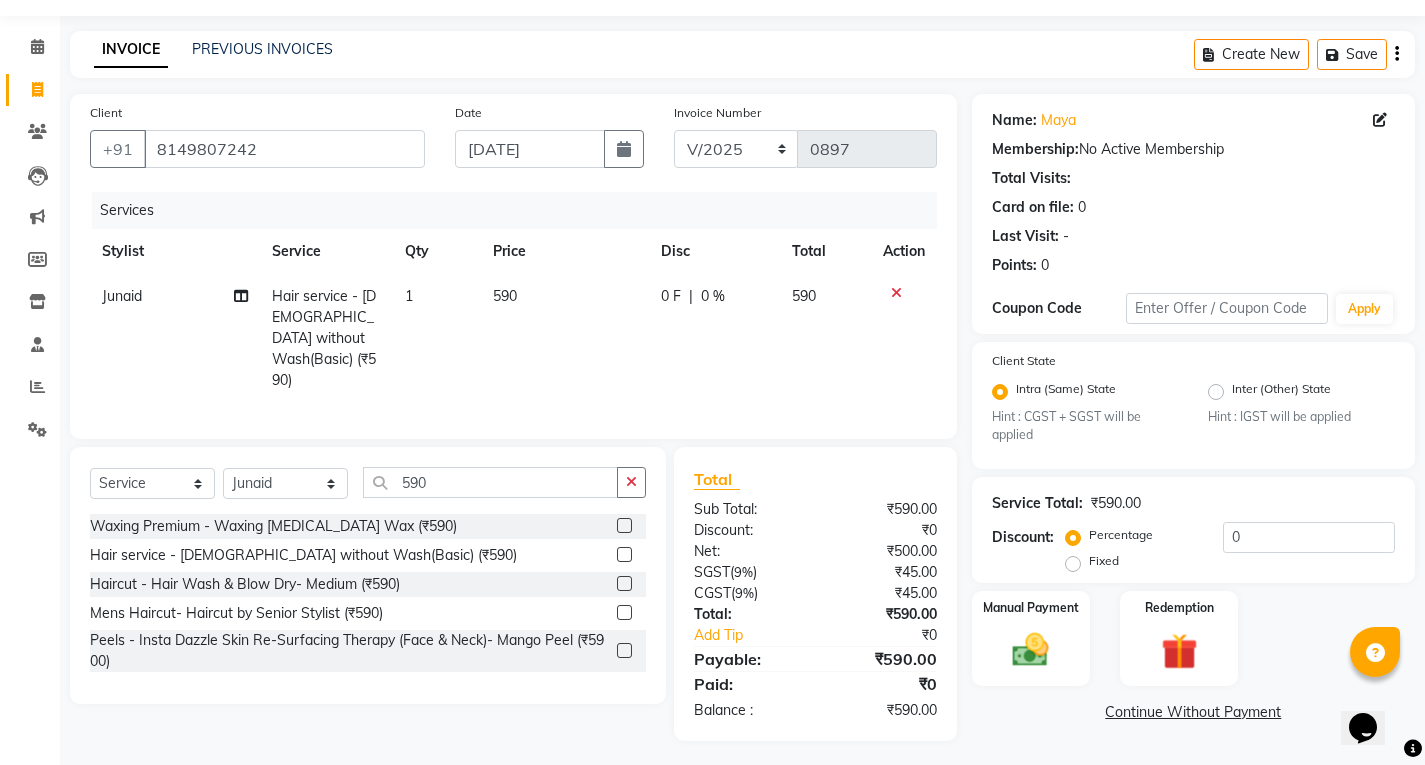 click on "Fixed" 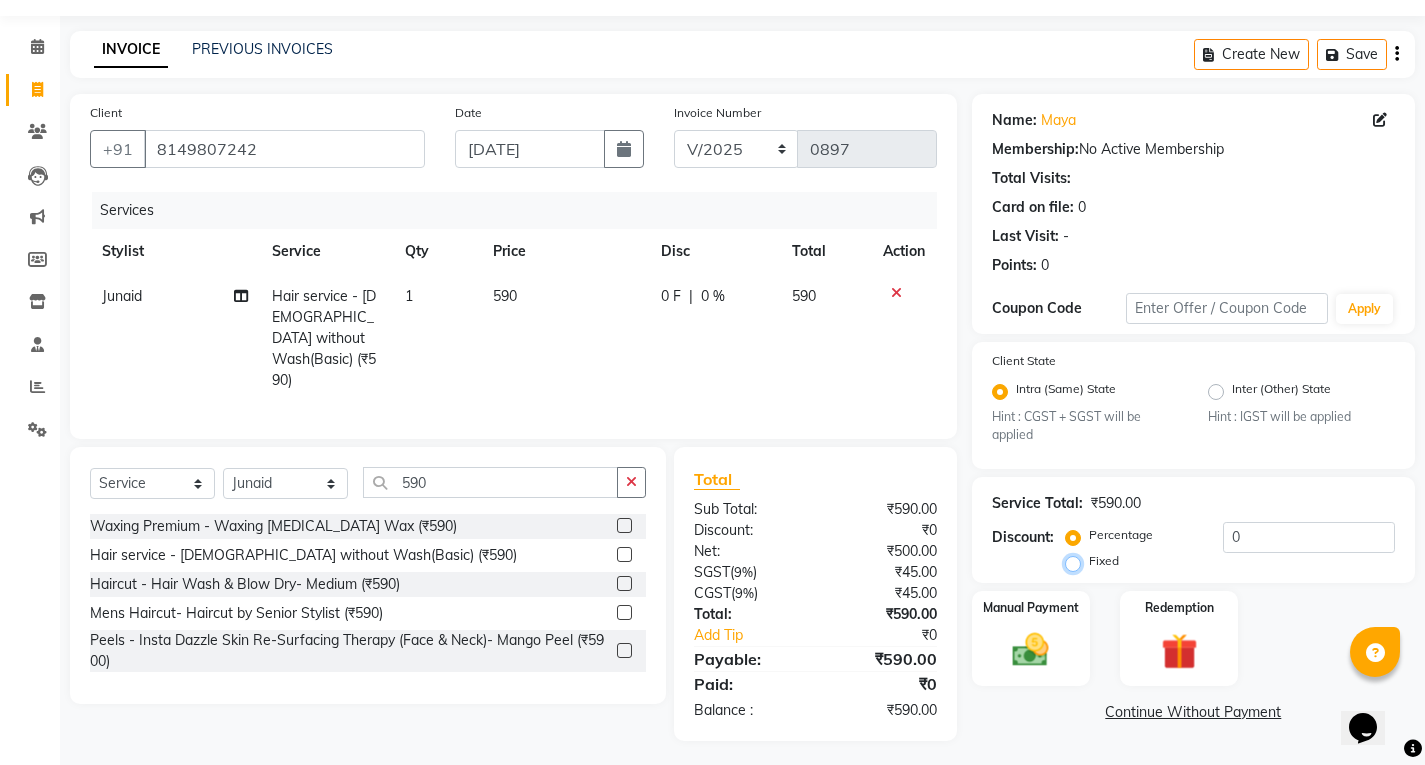 click on "Fixed" at bounding box center [1077, 561] 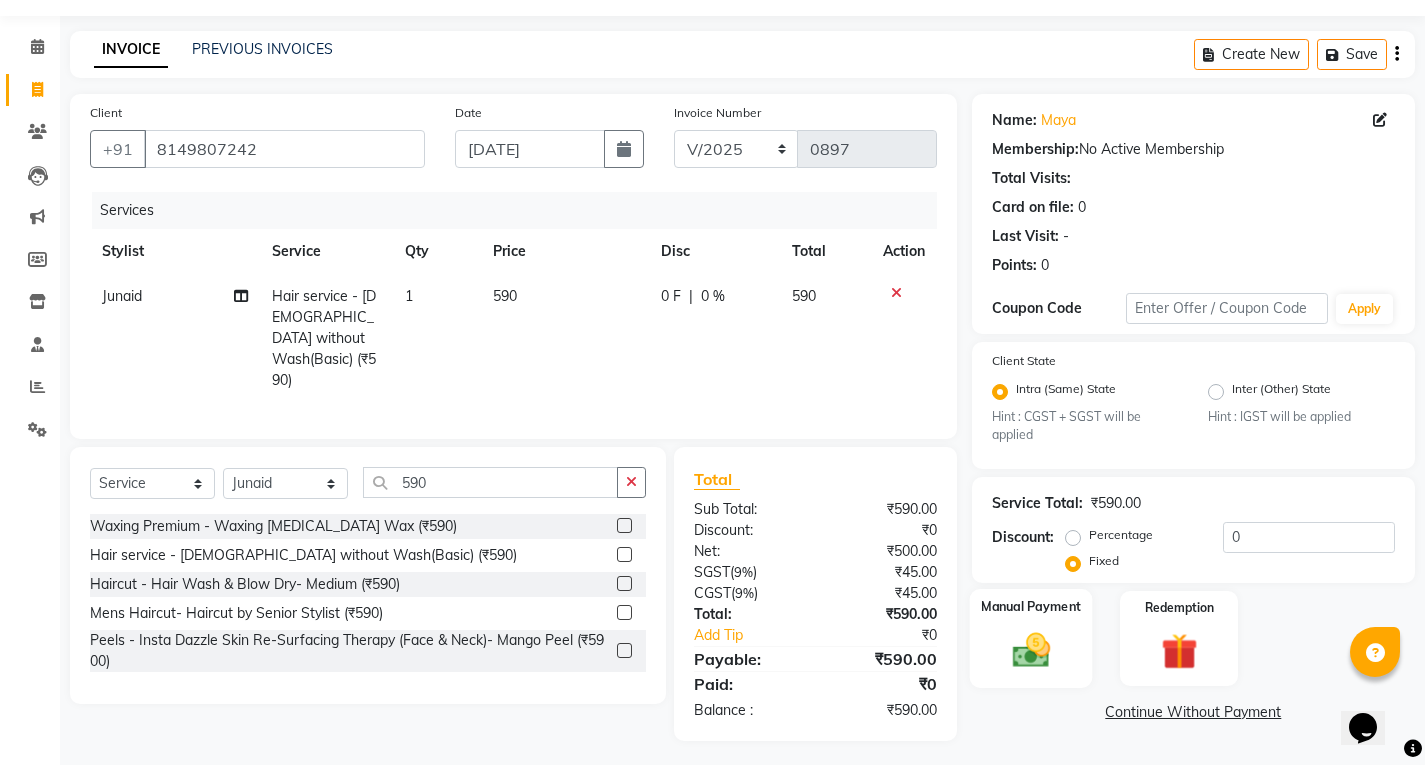 click on "Manual Payment" 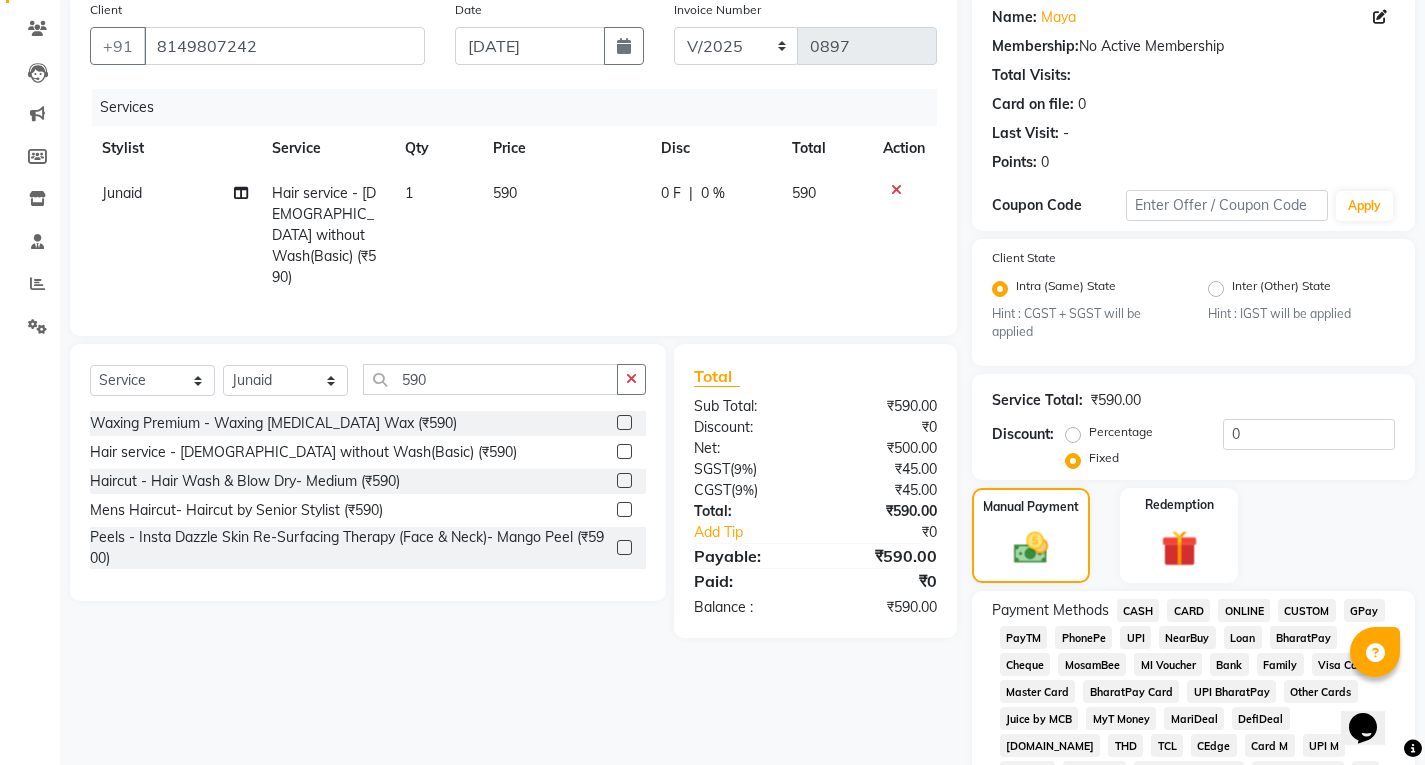 scroll, scrollTop: 556, scrollLeft: 0, axis: vertical 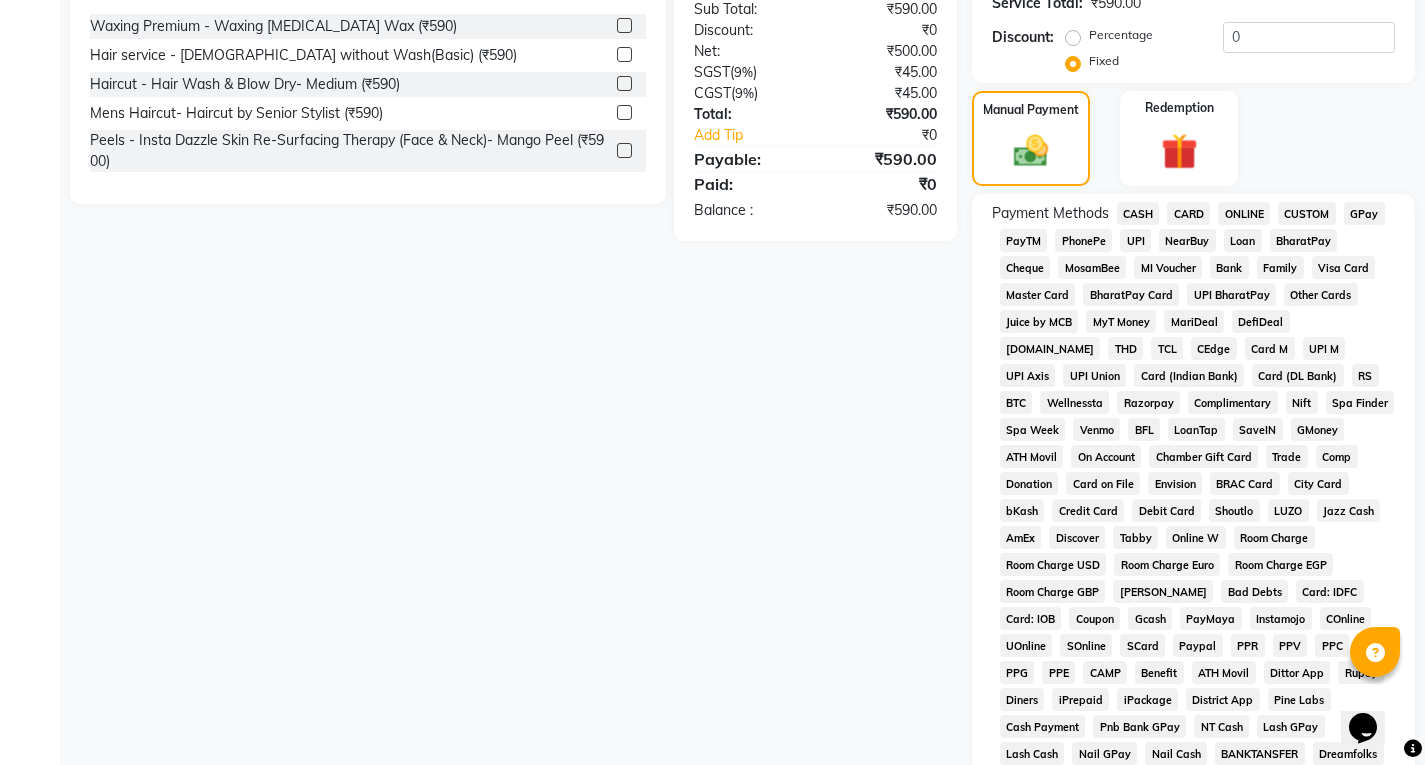 click on "UPI" 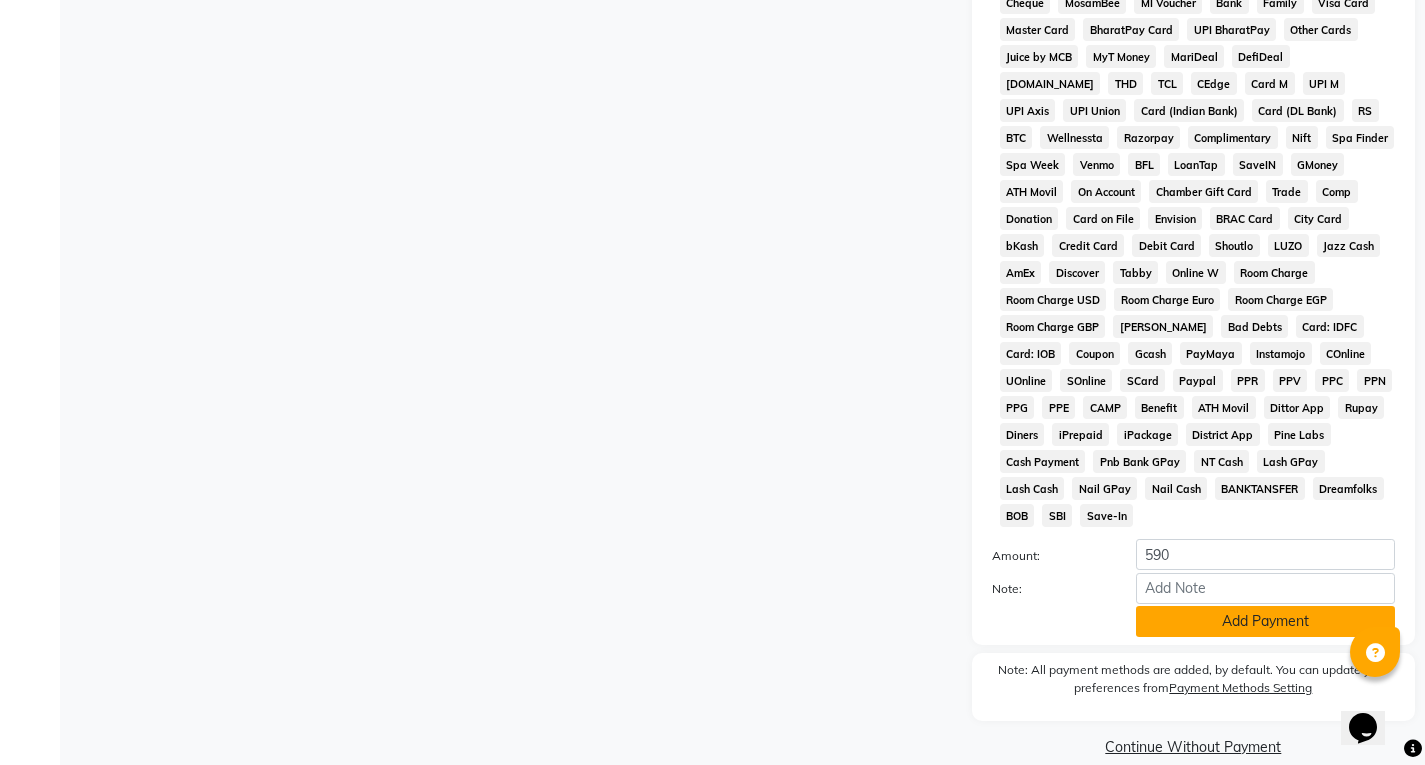 click on "Add Payment" 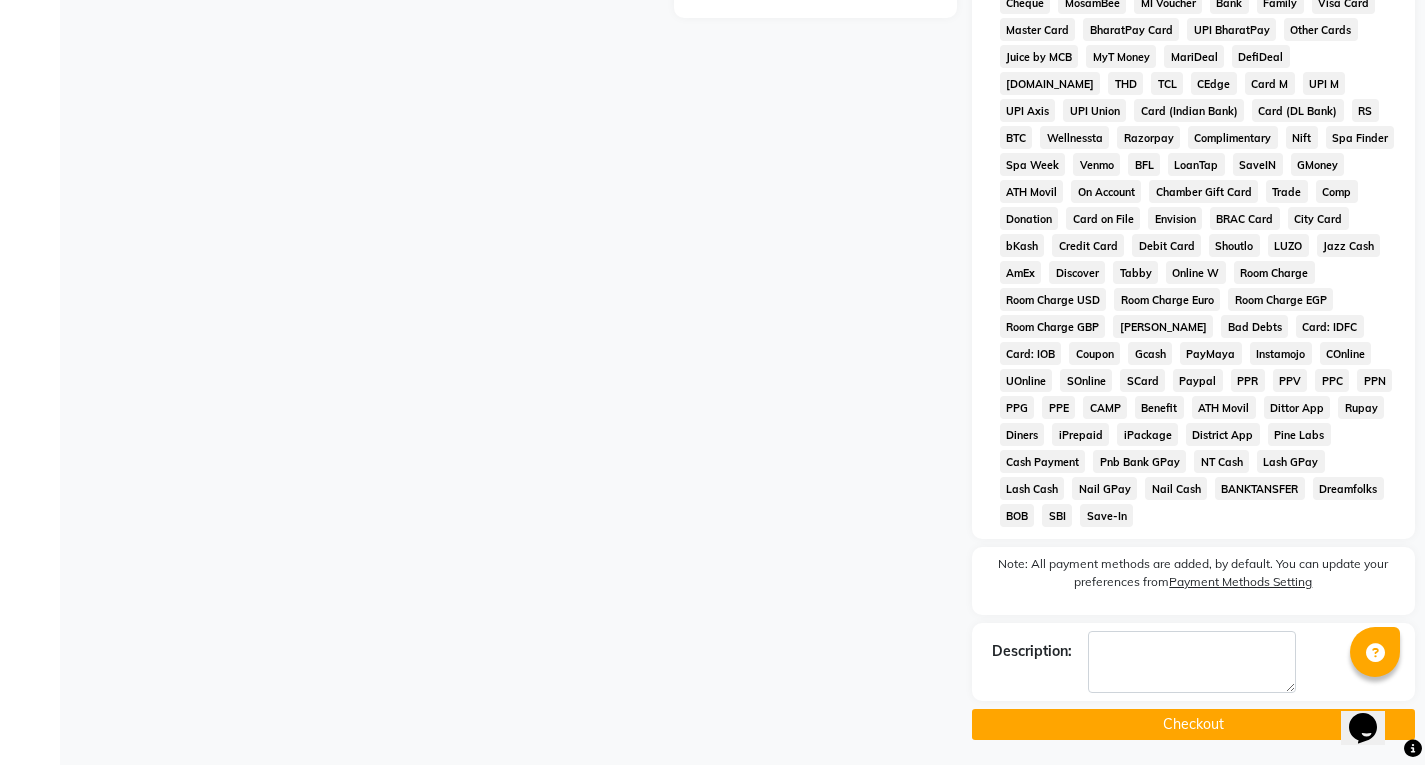 scroll, scrollTop: 799, scrollLeft: 0, axis: vertical 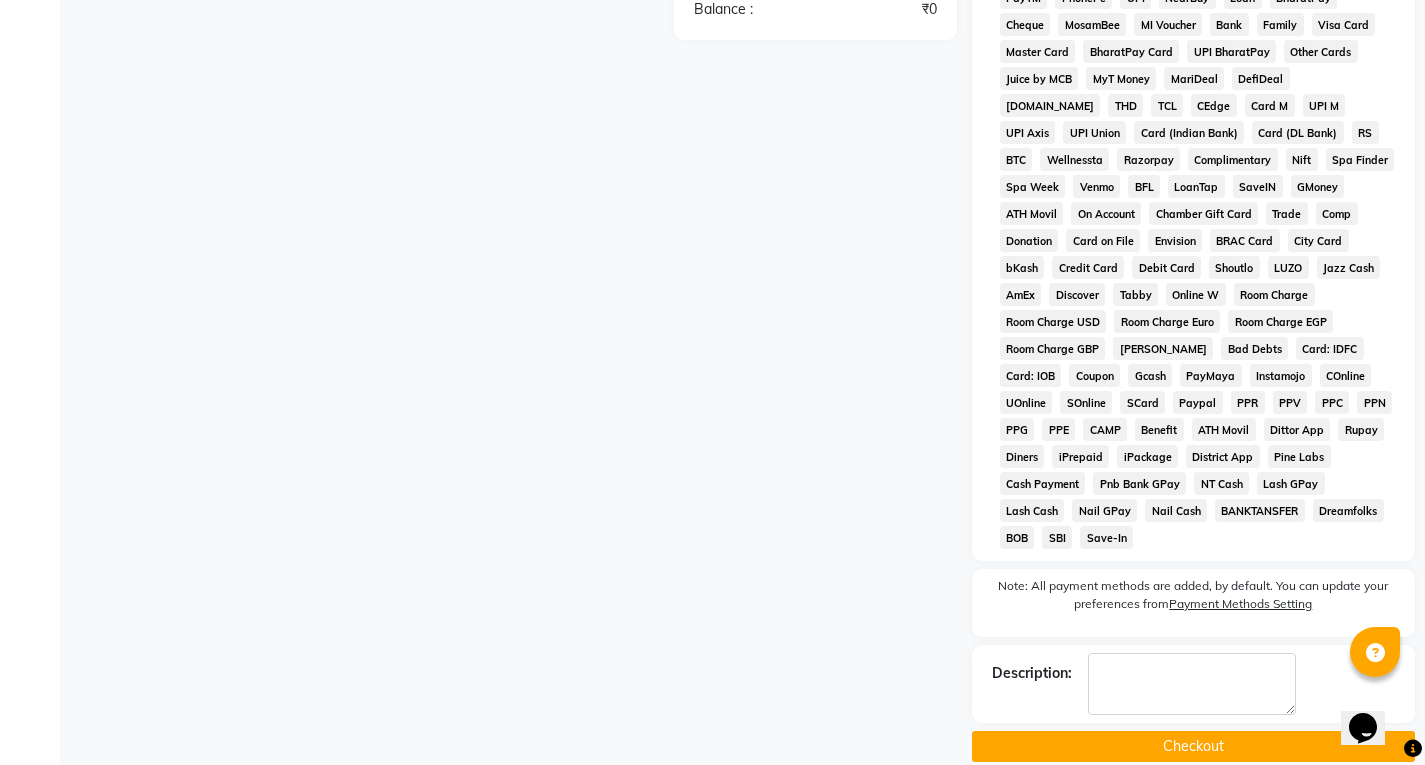 click on "Checkout" 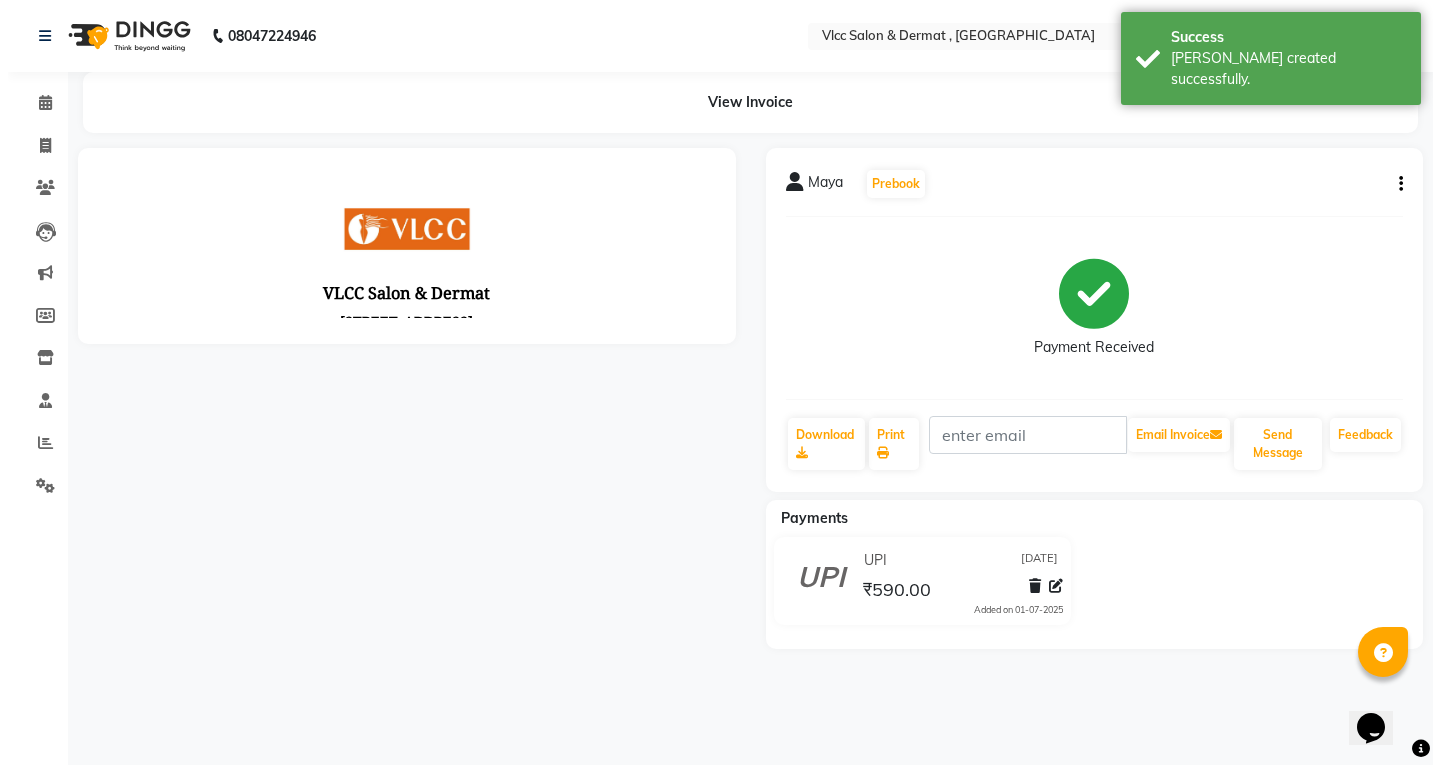 scroll, scrollTop: 0, scrollLeft: 0, axis: both 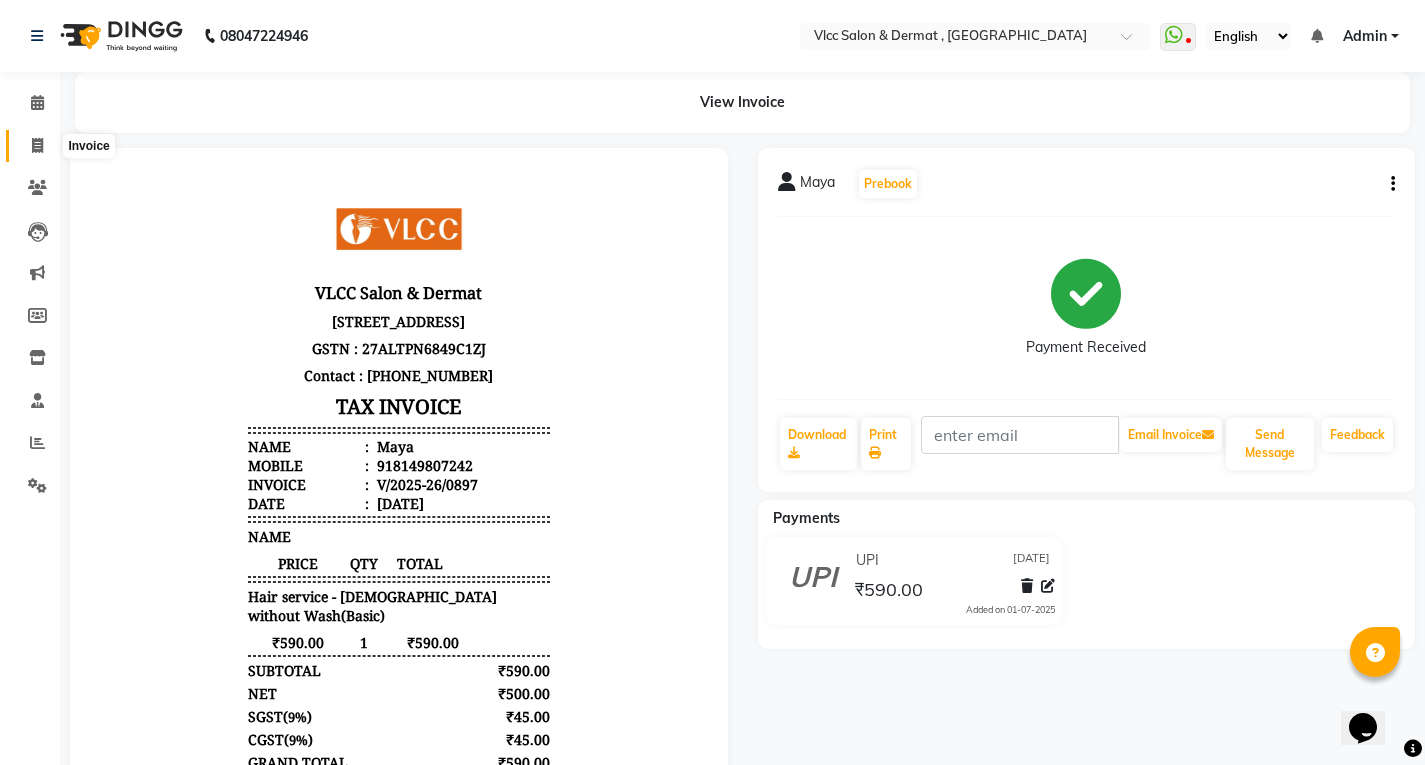 click 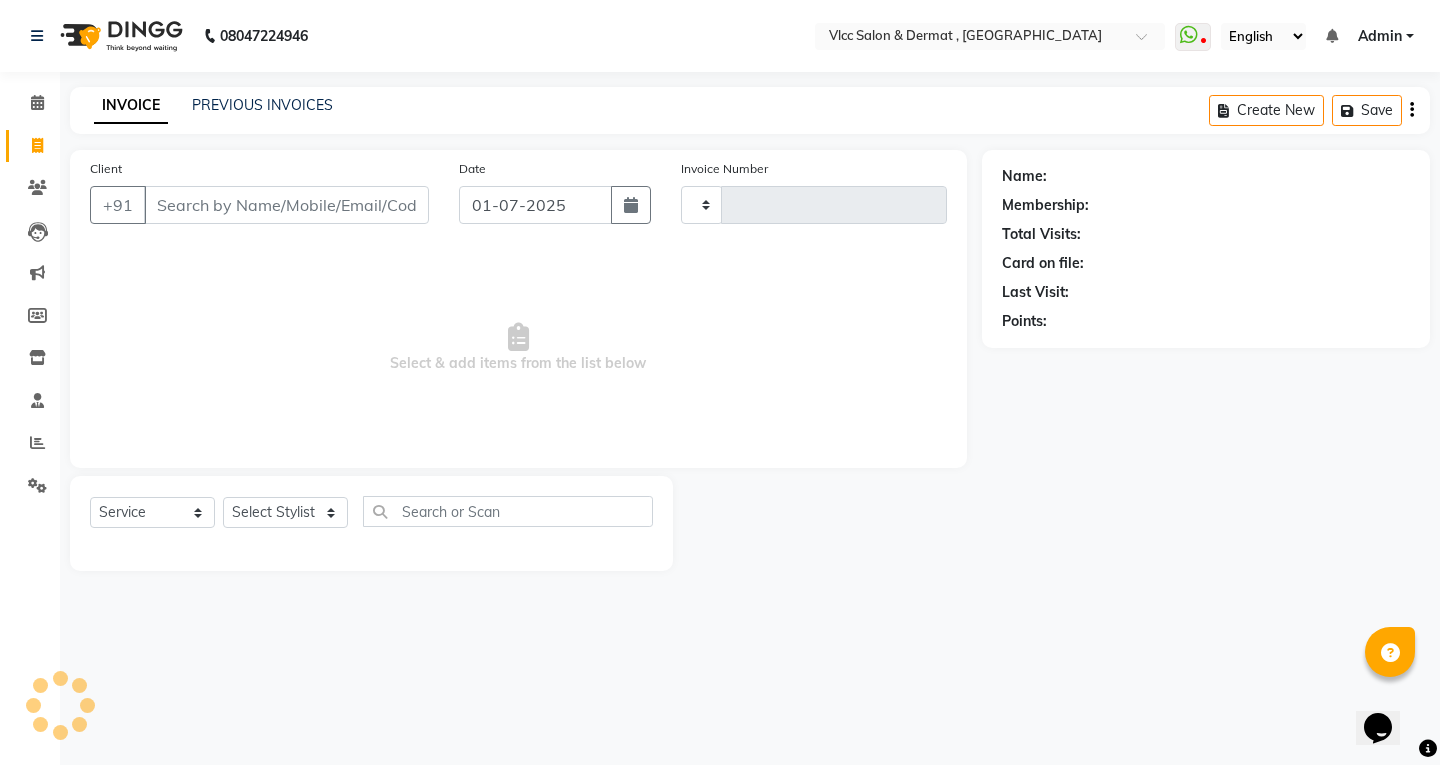 type on "0898" 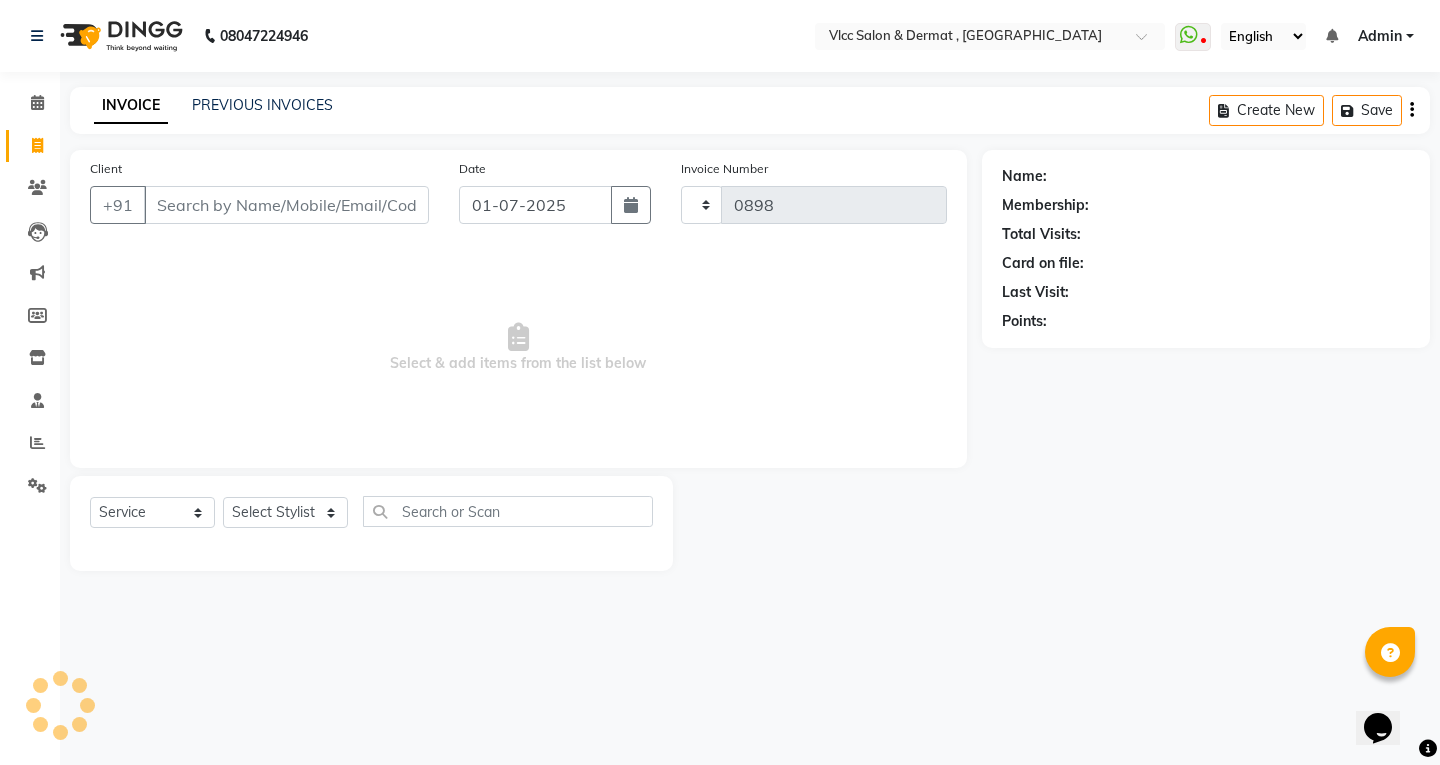 select on "5256" 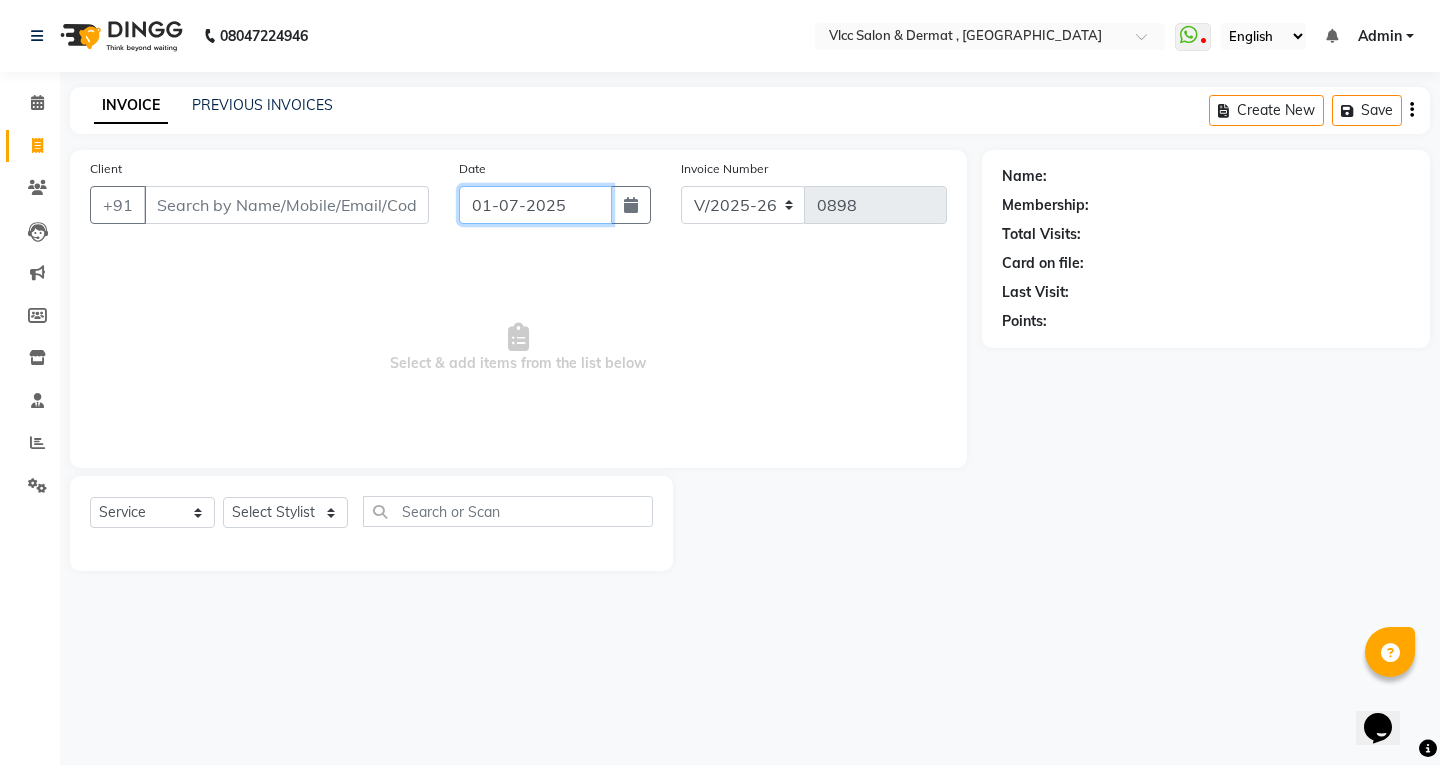 click on "01-07-2025" 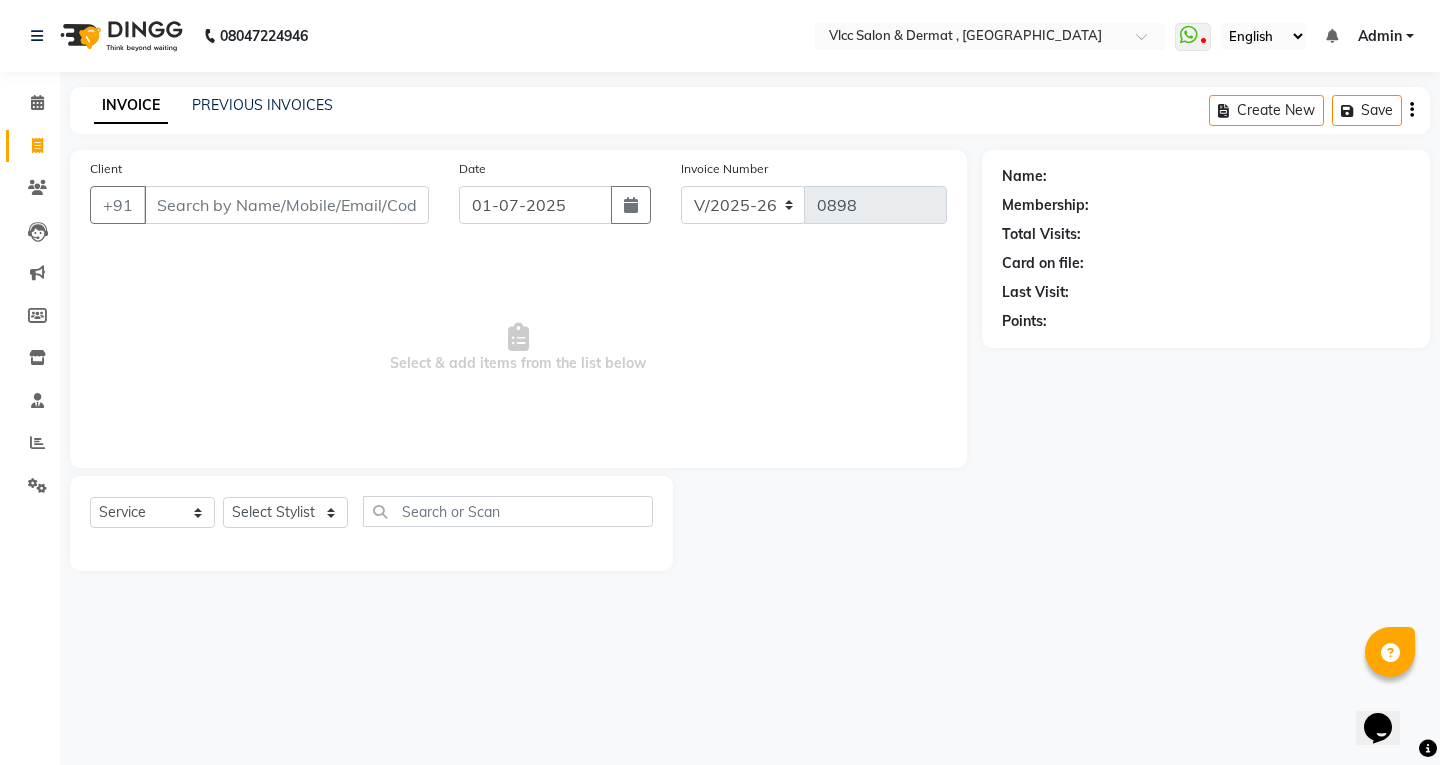 select on "7" 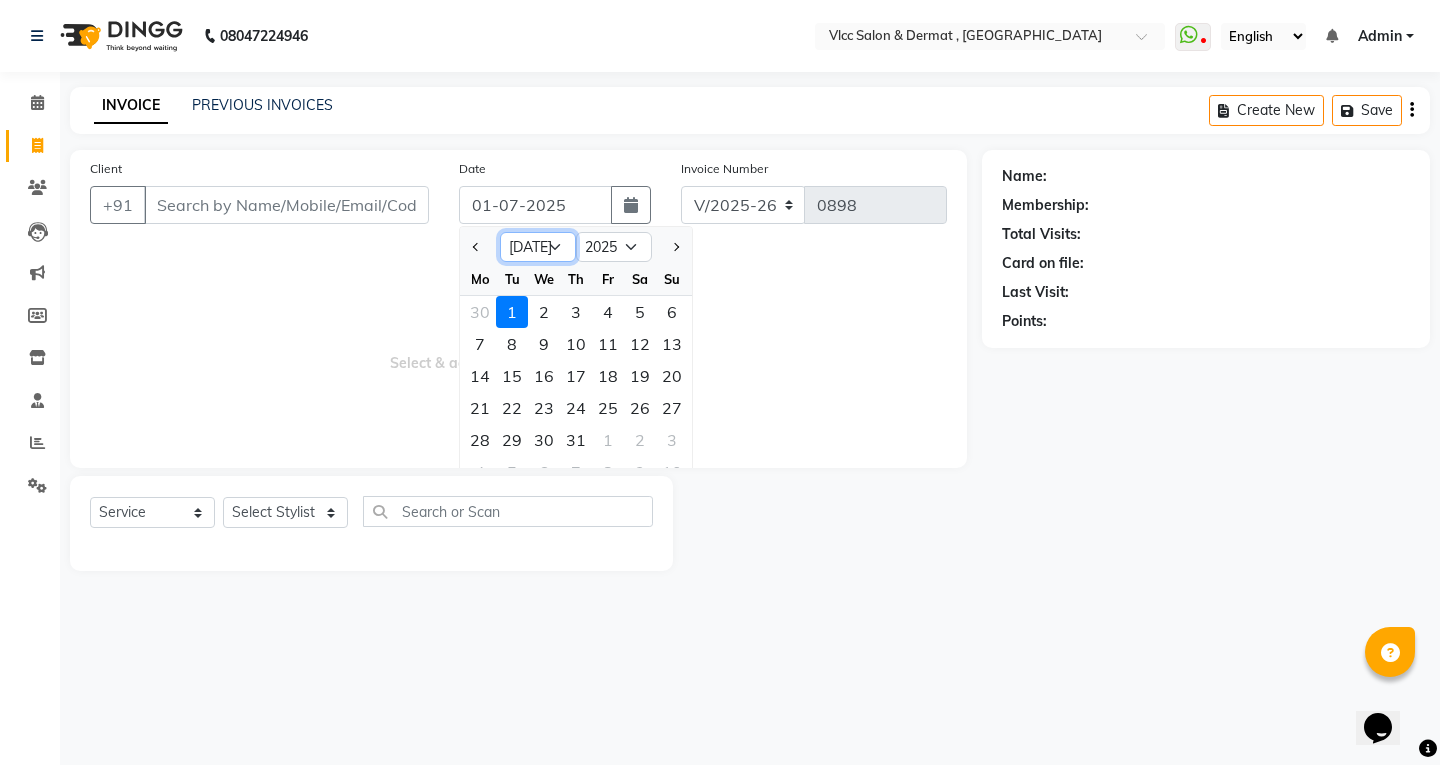 click on "Jan Feb Mar Apr May Jun [DATE] Aug Sep Oct Nov Dec" 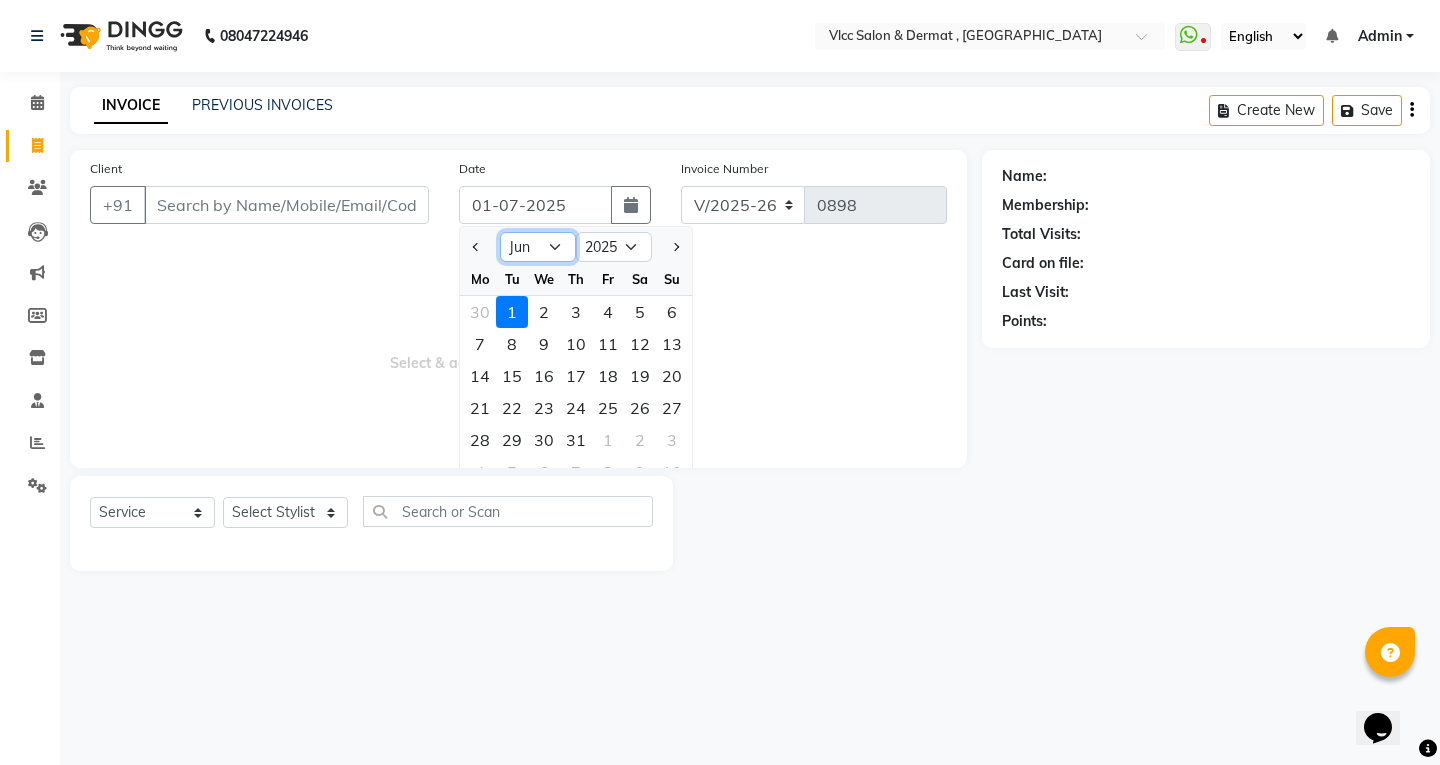 click on "Jan Feb Mar Apr May Jun [DATE] Aug Sep Oct Nov Dec" 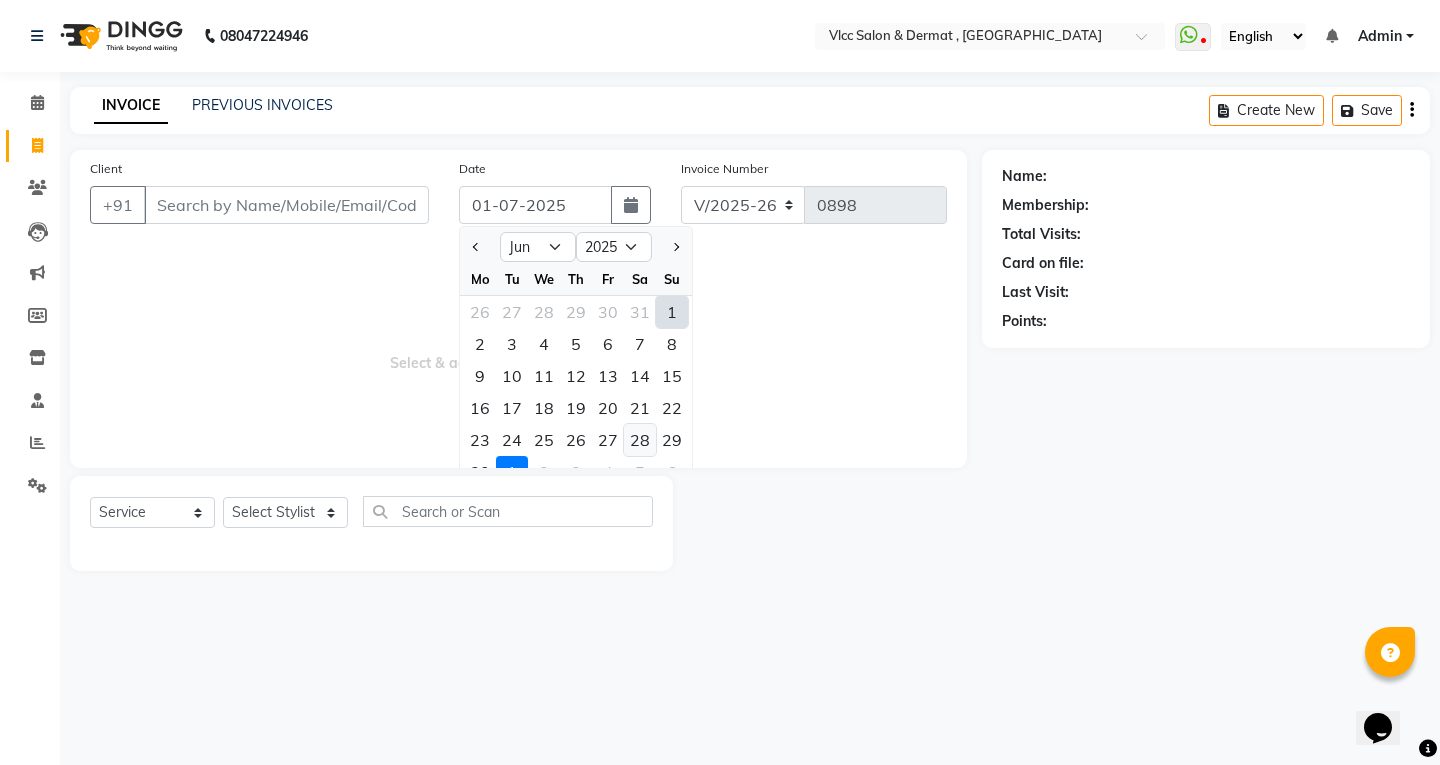 click on "28" 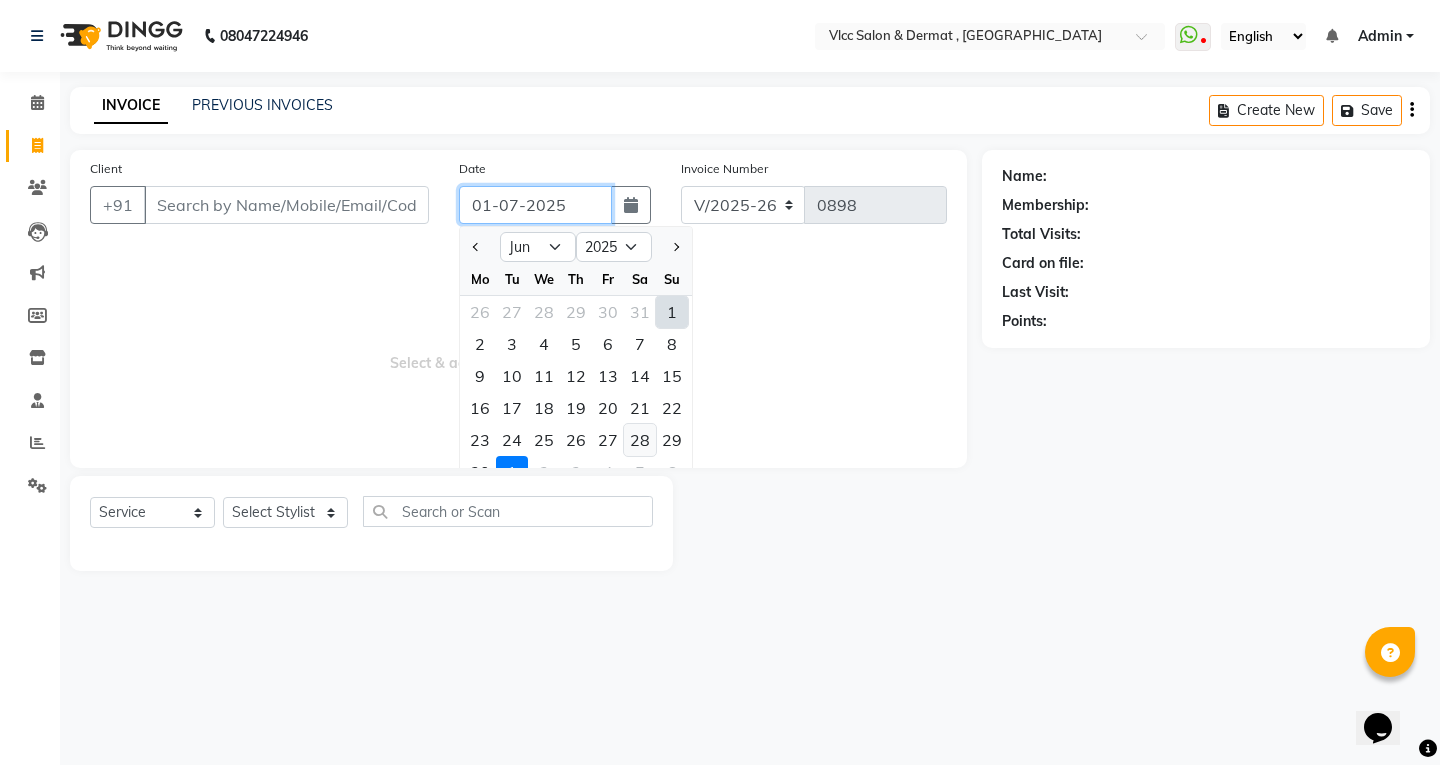 type on "[DATE]" 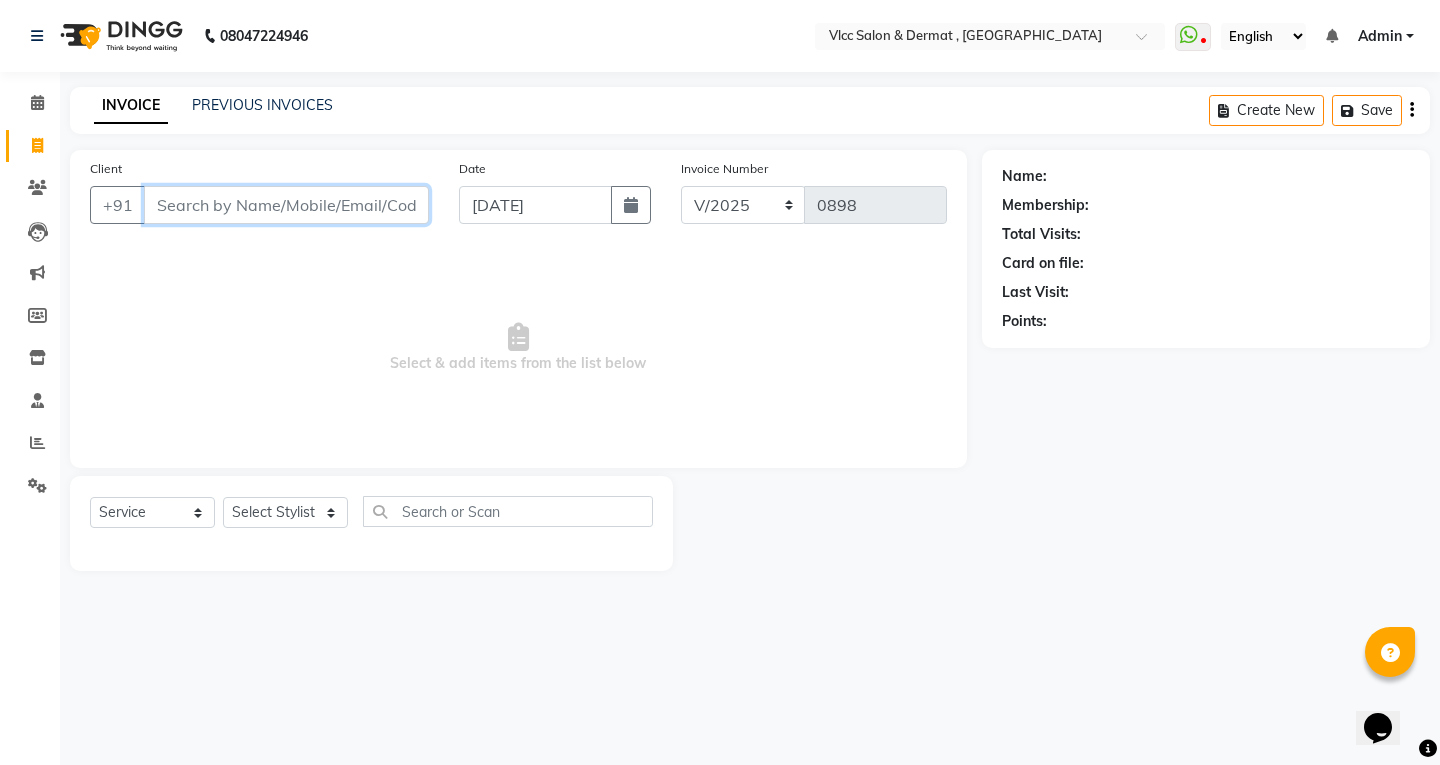 click on "Client" at bounding box center [286, 205] 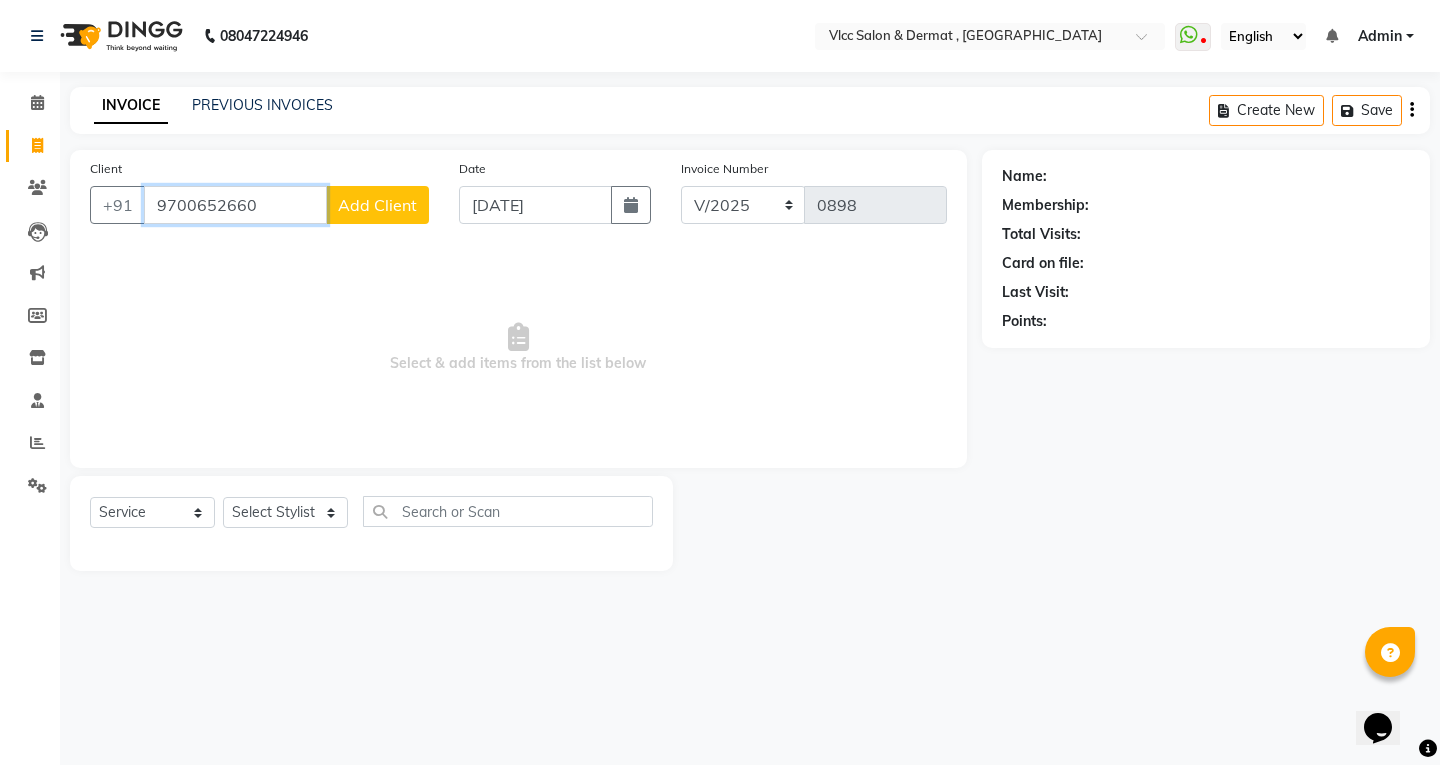 type on "9700652660" 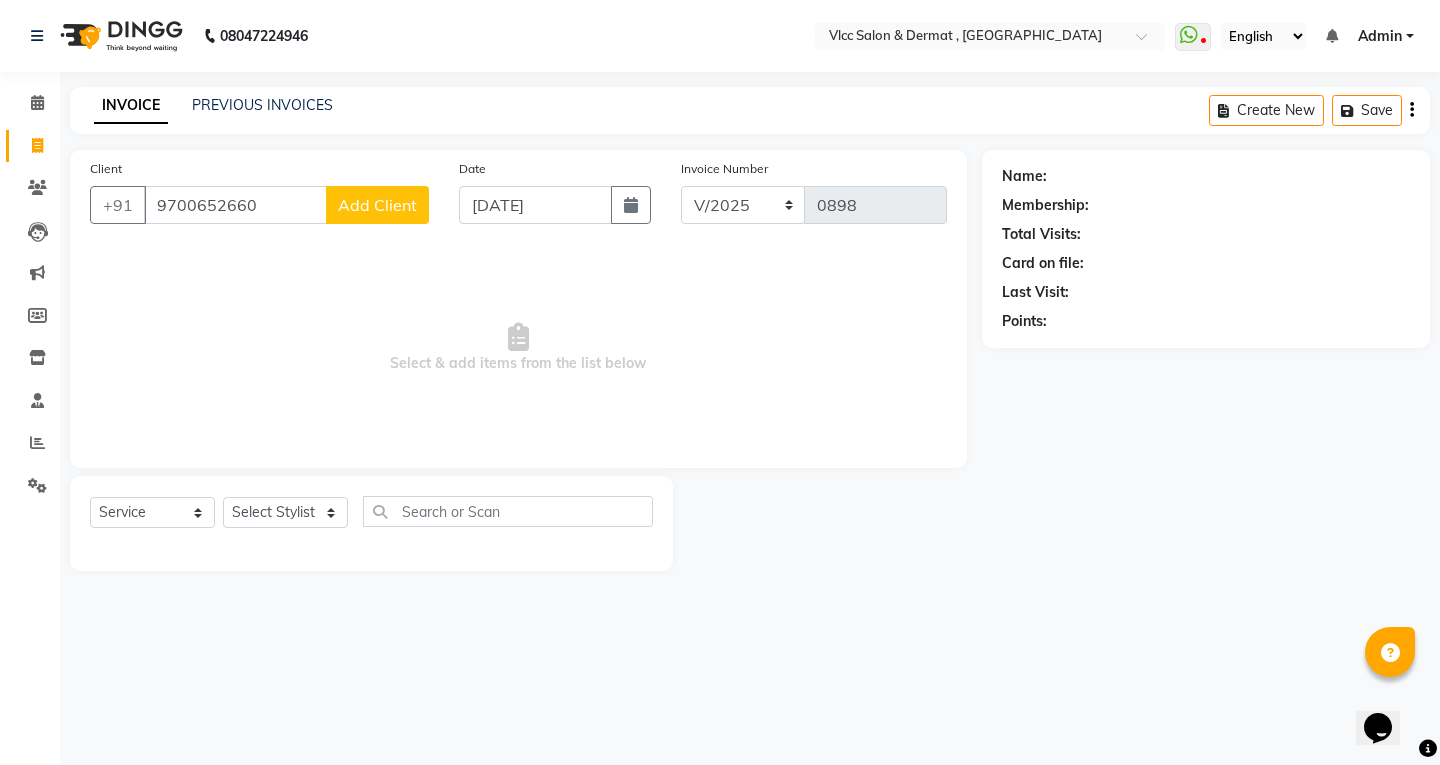 click on "Add Client" 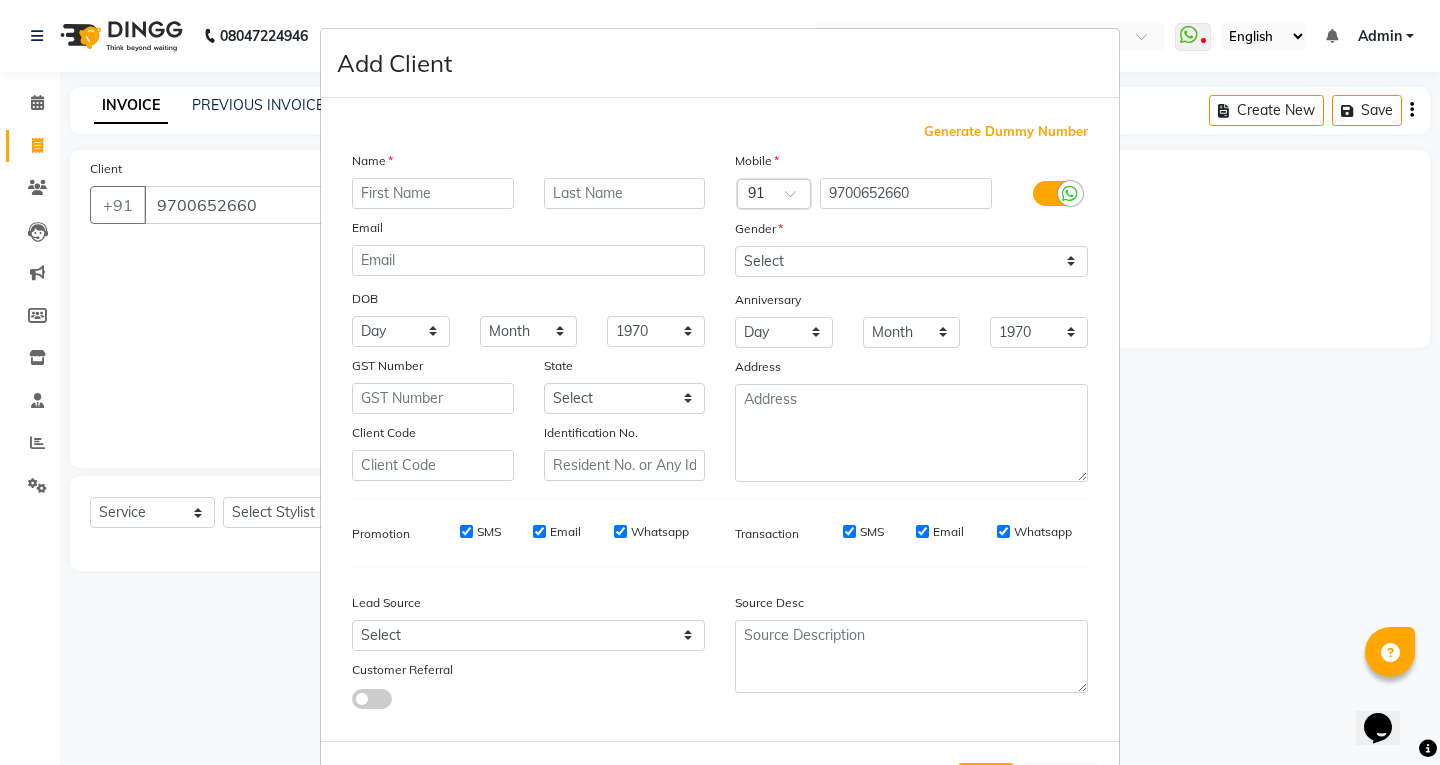 click on "Name" at bounding box center (528, 164) 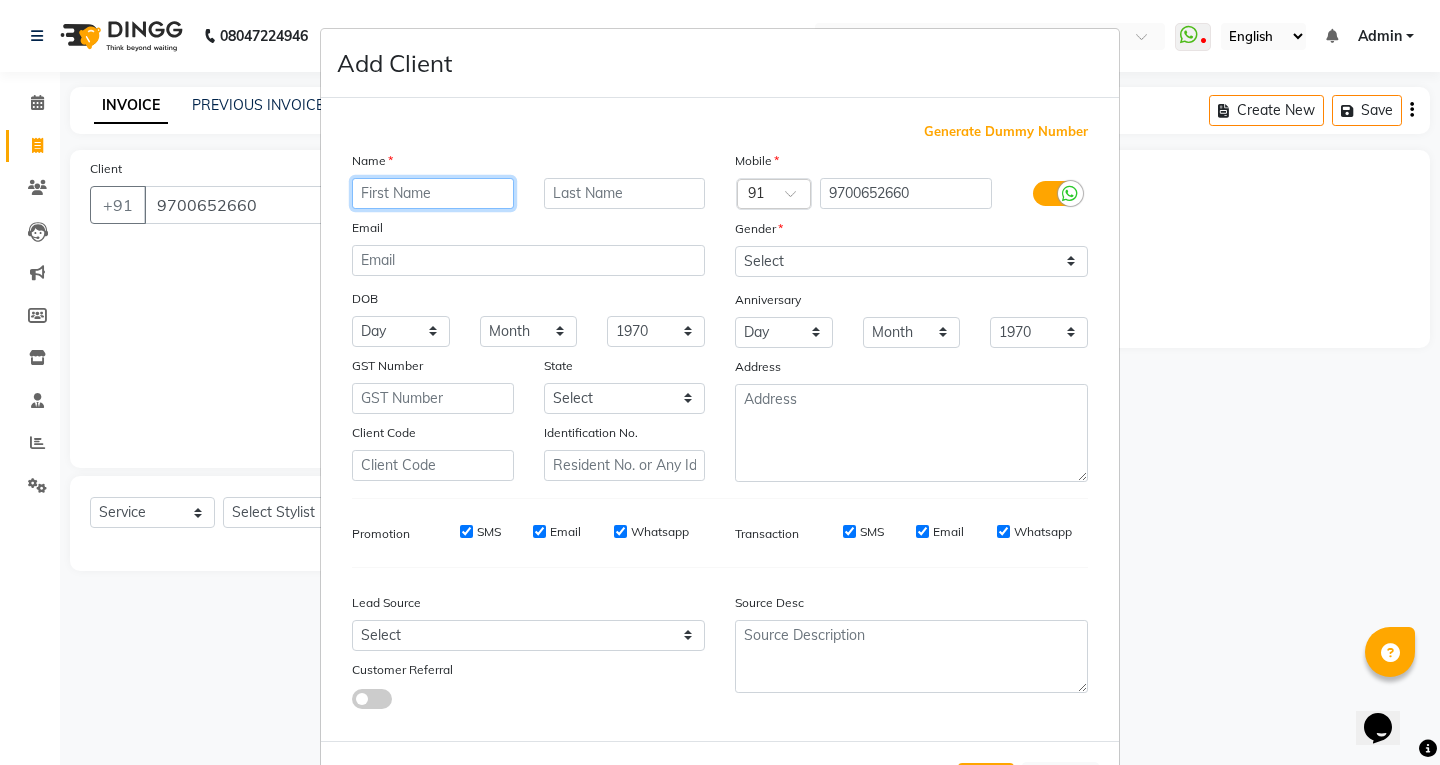 click at bounding box center [433, 193] 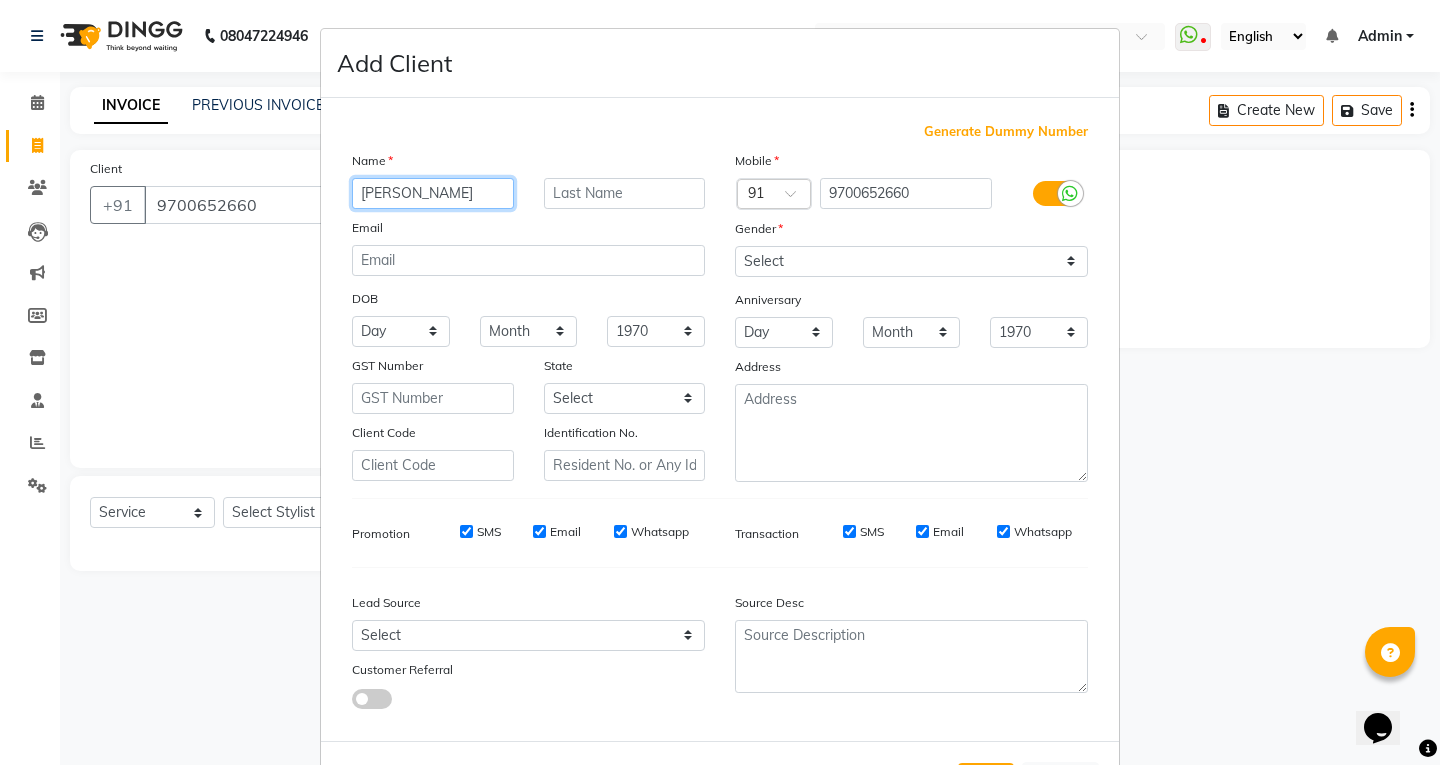 type on "Anamika" 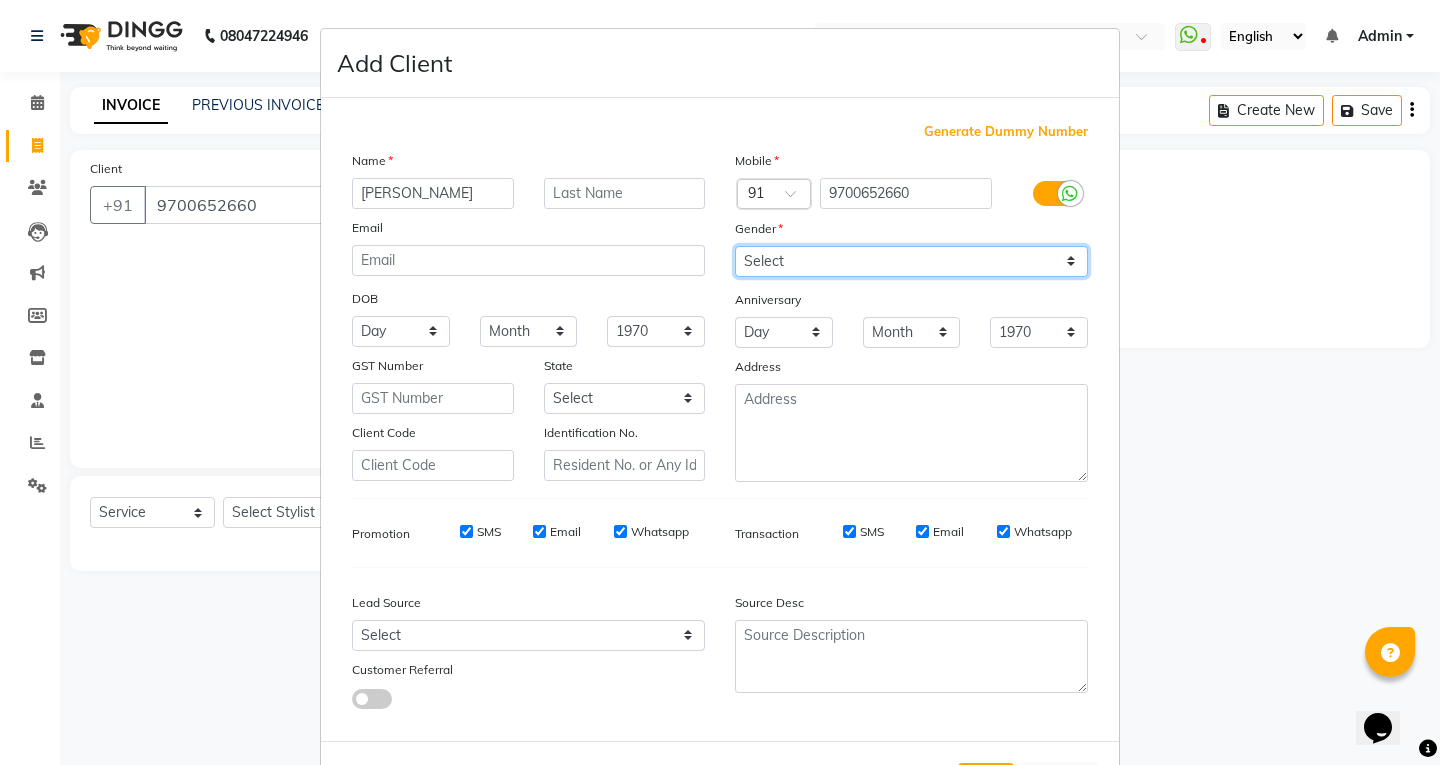 drag, startPoint x: 751, startPoint y: 251, endPoint x: 764, endPoint y: 267, distance: 20.615528 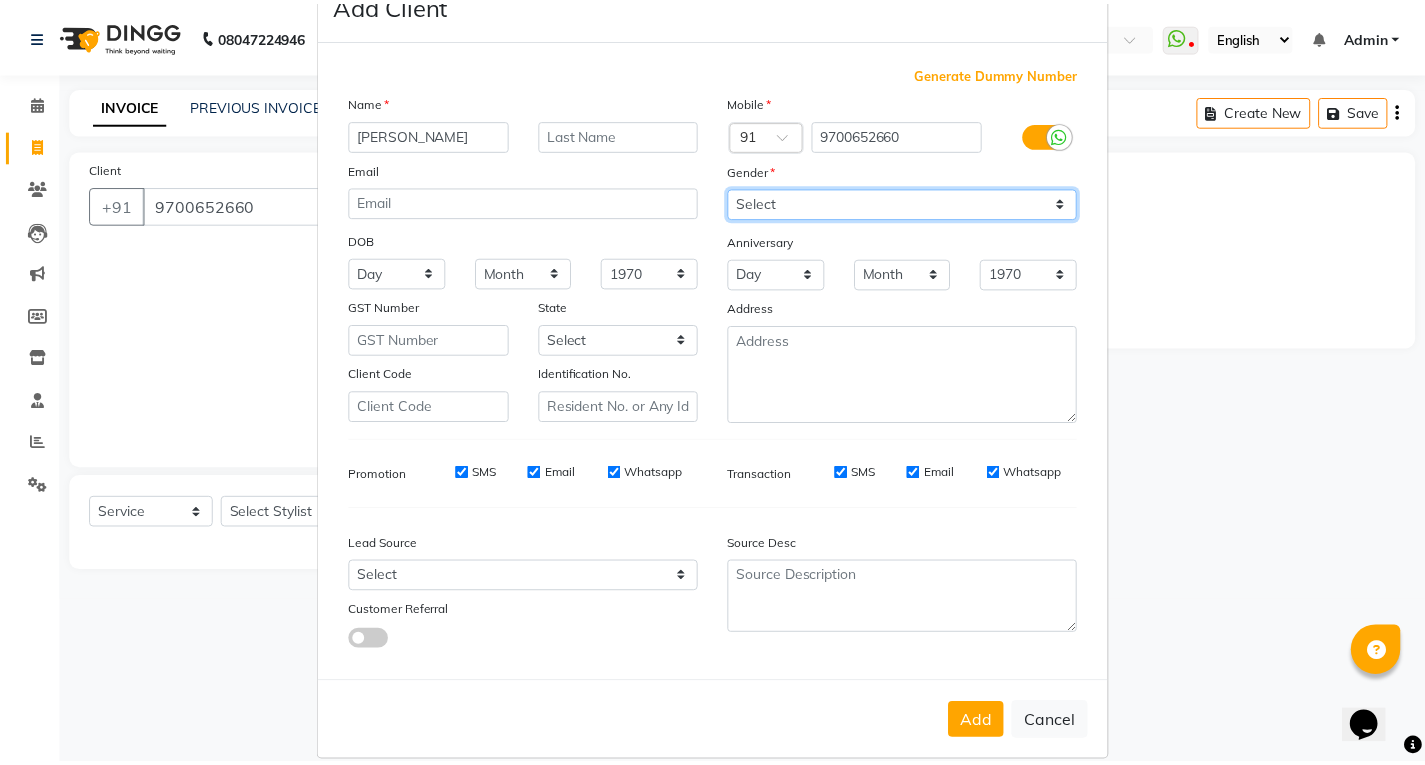 scroll, scrollTop: 84, scrollLeft: 0, axis: vertical 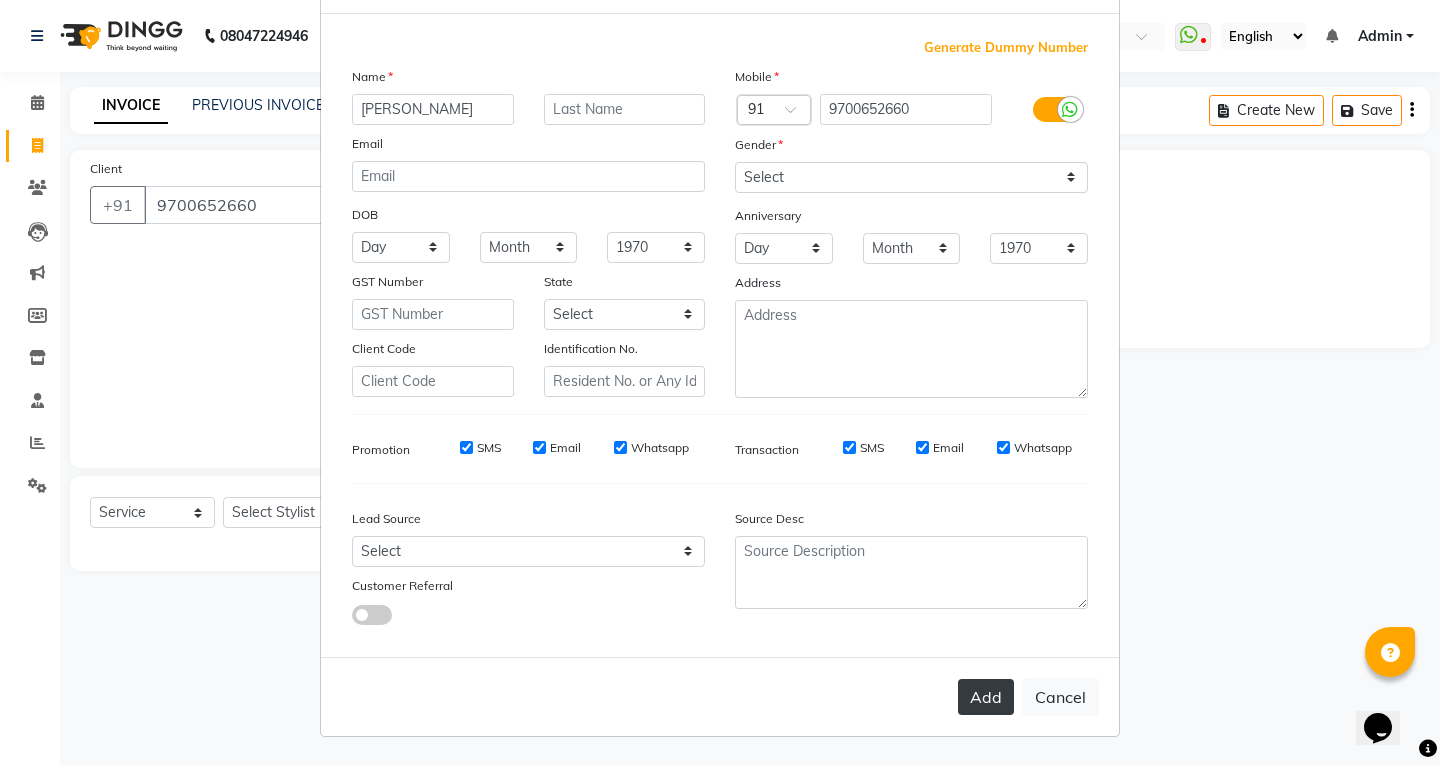click on "Add" at bounding box center [986, 697] 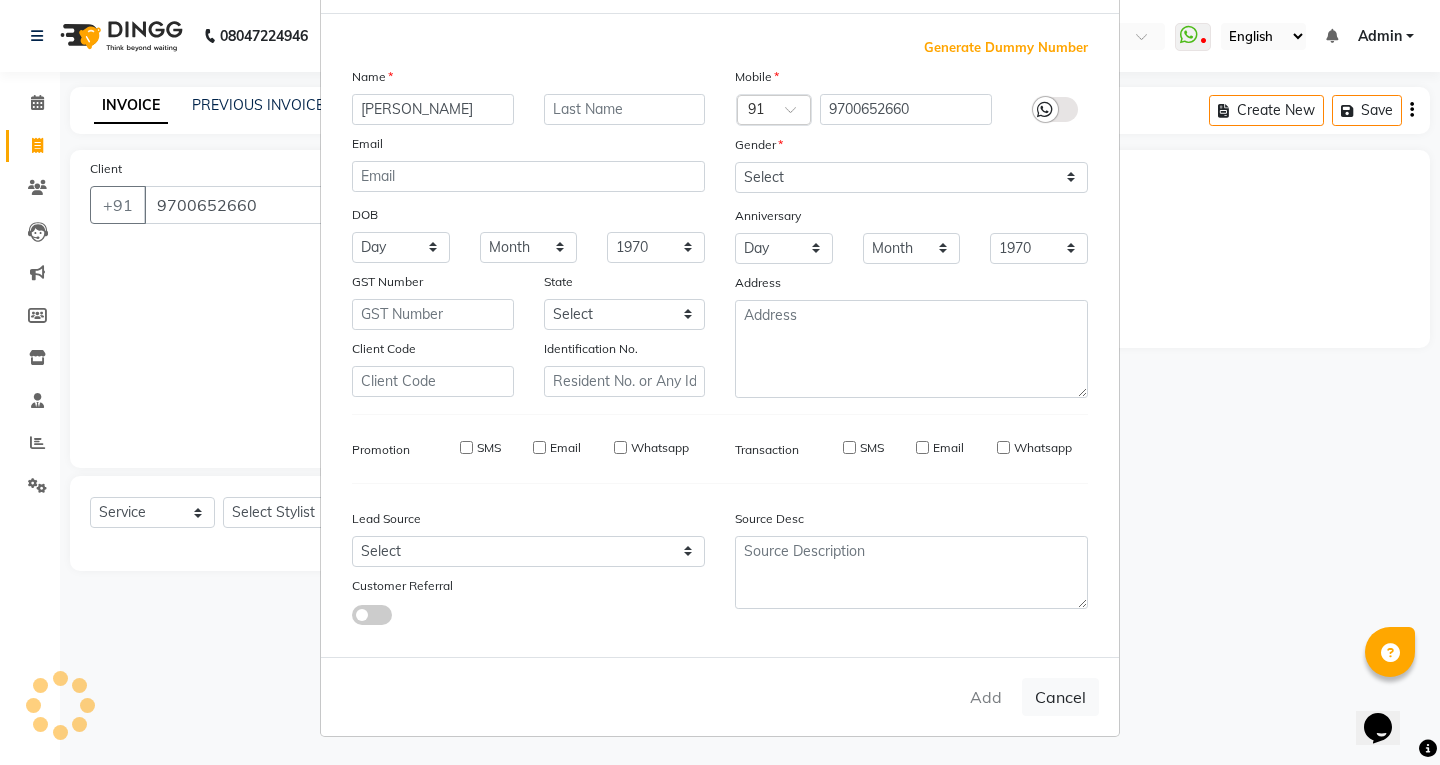 type 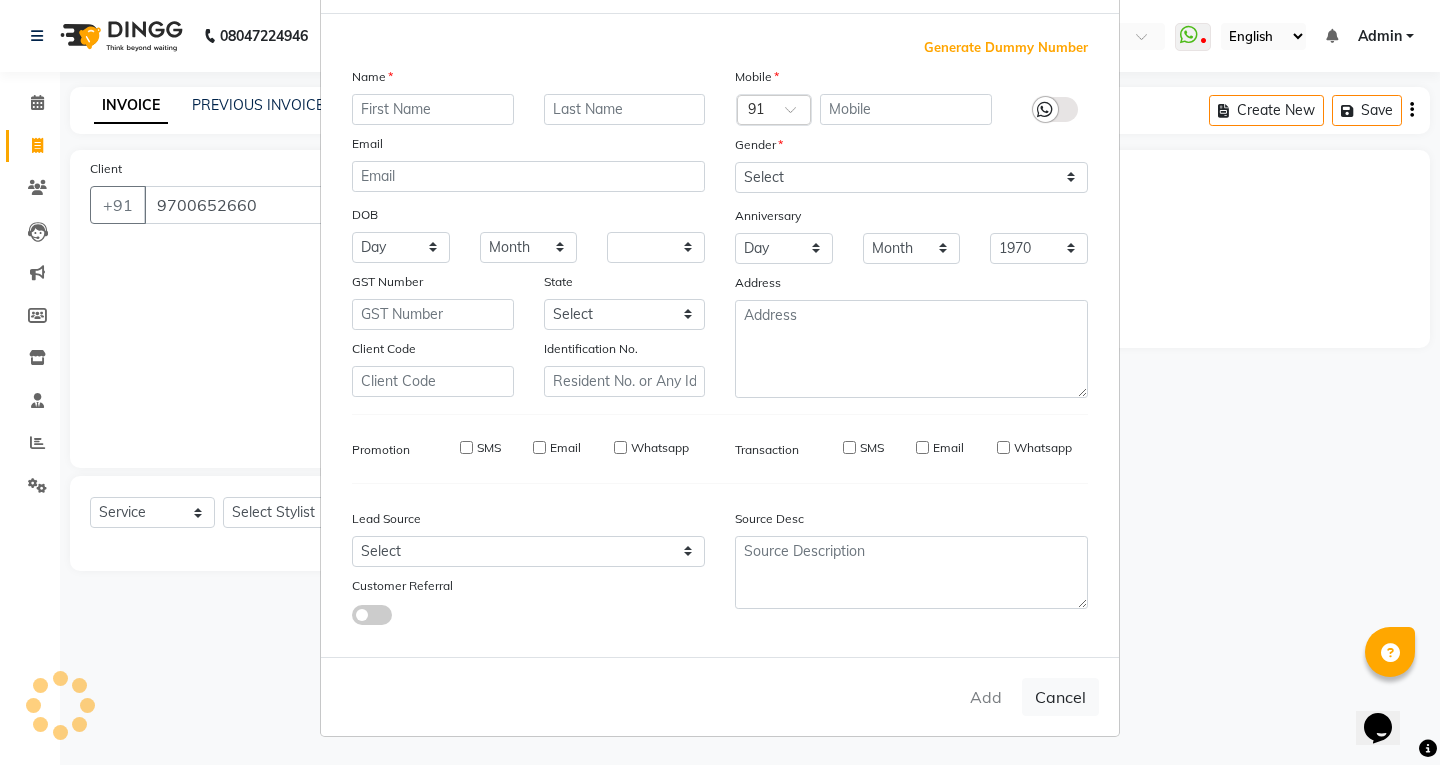 select 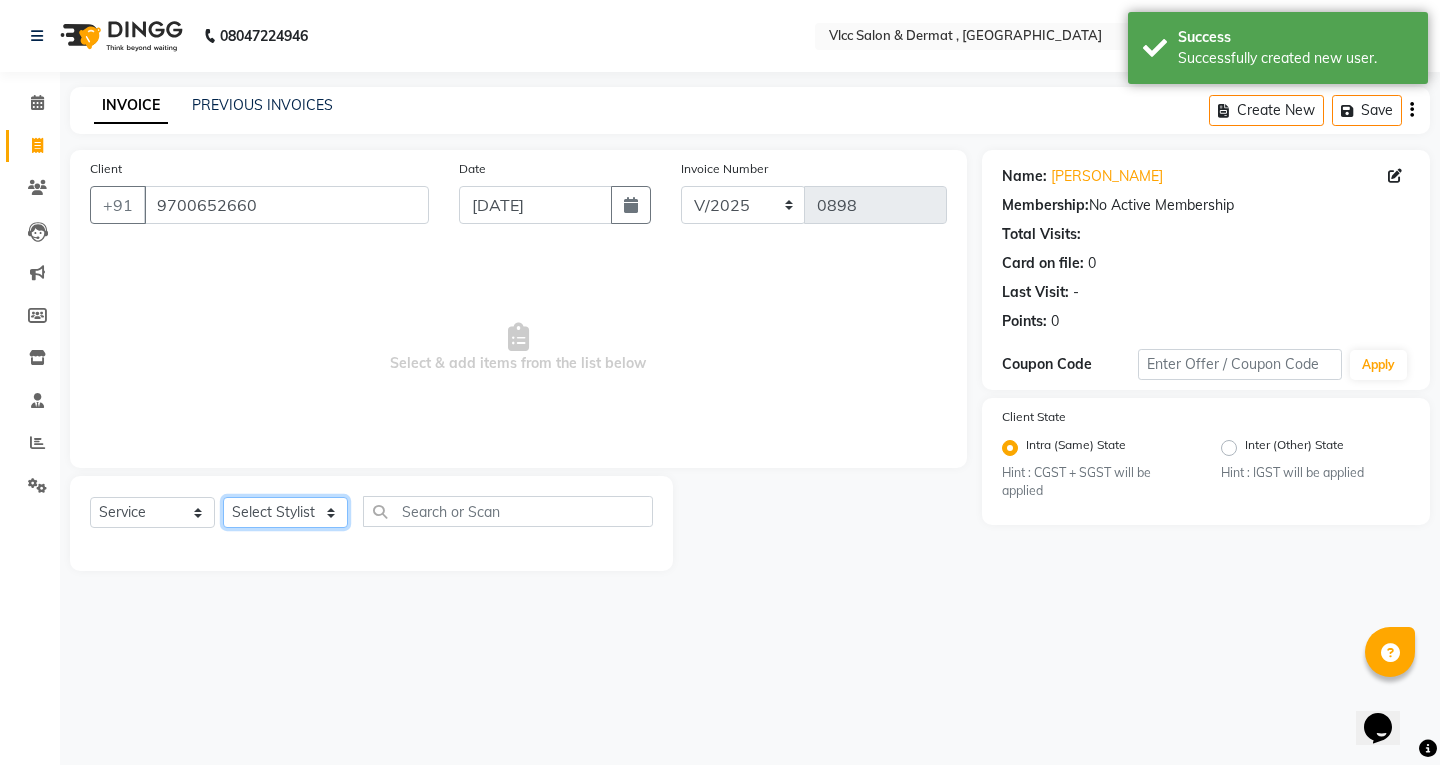 click on "Select Stylist [PERSON_NAME] [PERSON_NAME] [PERSON_NAME] [PERSON_NAME] [PERSON_NAME] [PERSON_NAME] [PERSON_NAME] Radha [PERSON_NAME] [PERSON_NAME] [PERSON_NAME] Vidya" 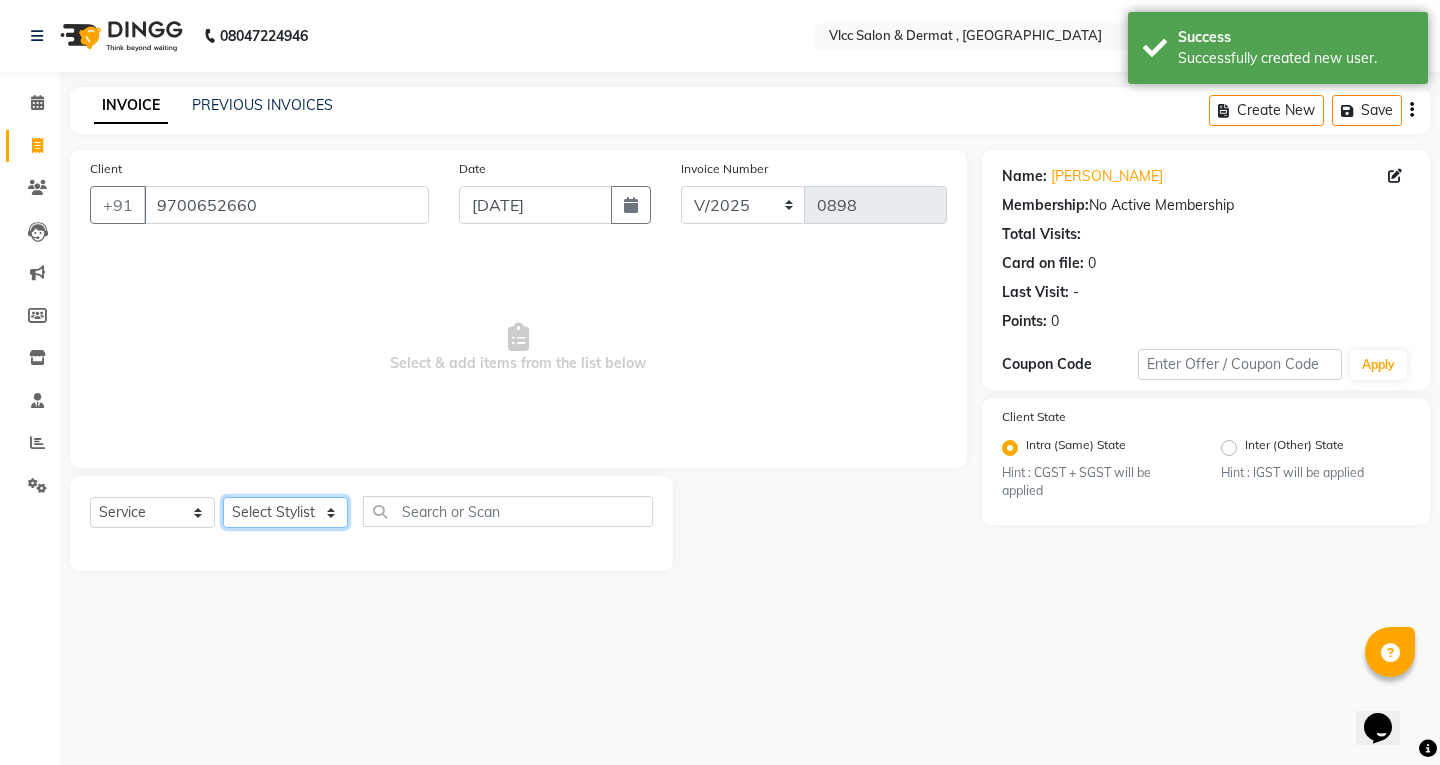 select on "61236" 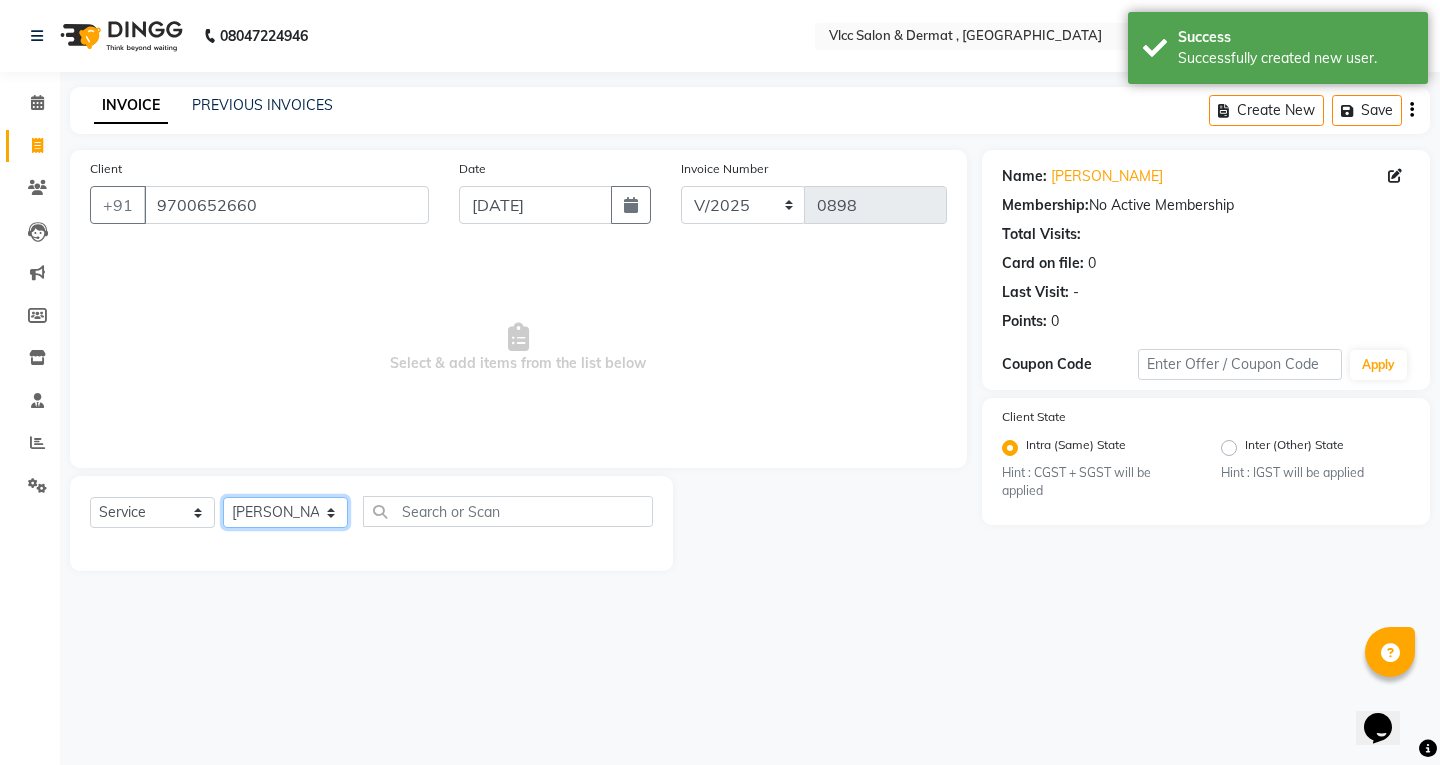 click on "Select Stylist [PERSON_NAME] [PERSON_NAME] [PERSON_NAME] [PERSON_NAME] [PERSON_NAME] [PERSON_NAME] [PERSON_NAME] Radha [PERSON_NAME] [PERSON_NAME] [PERSON_NAME] Vidya" 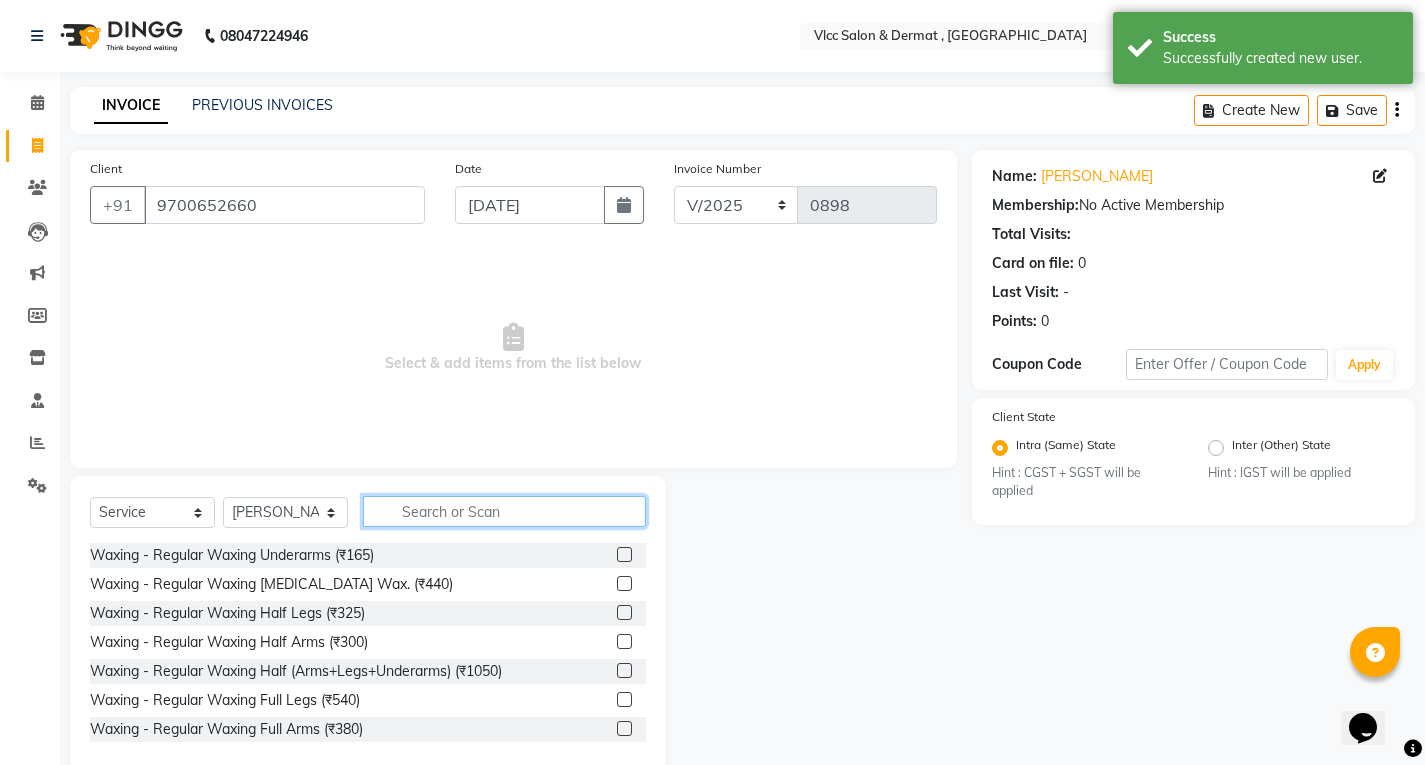 click 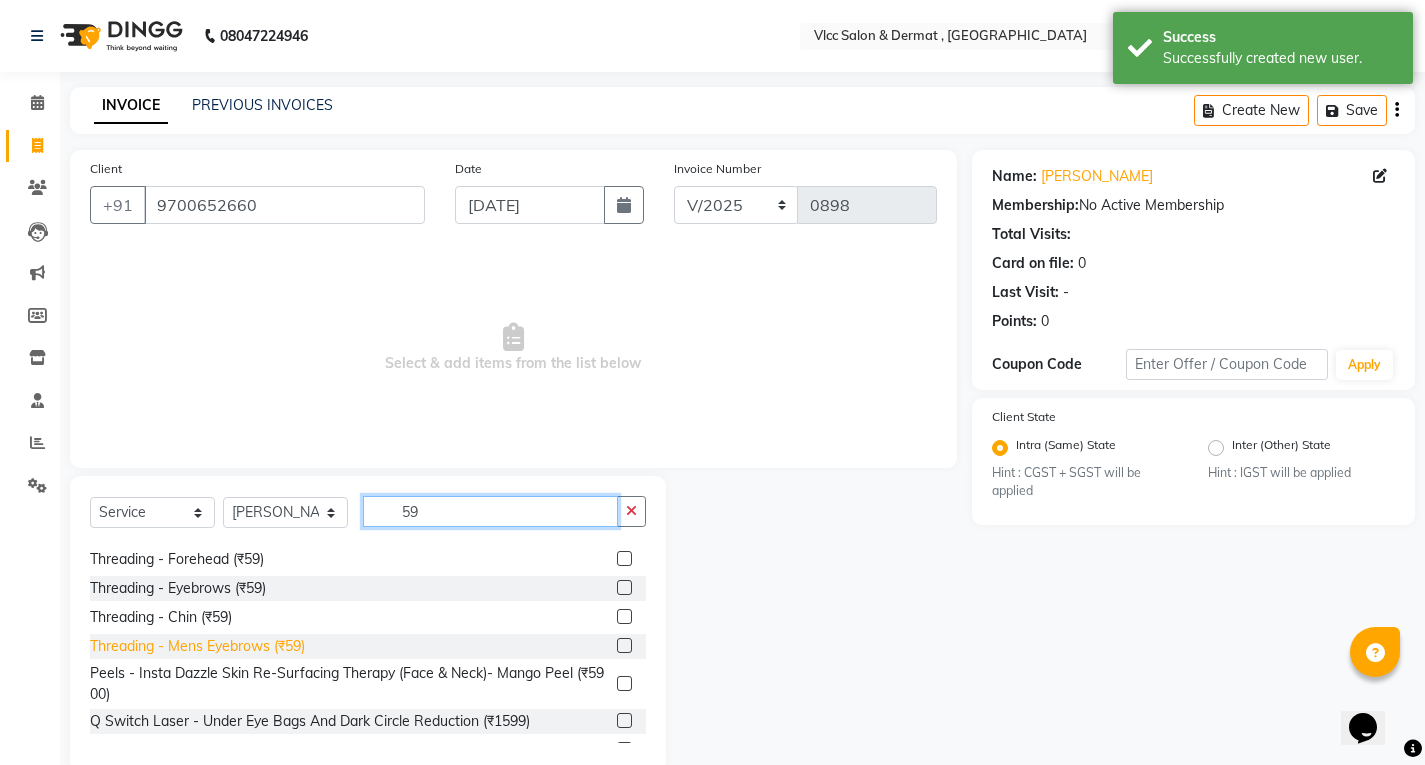 scroll, scrollTop: 200, scrollLeft: 0, axis: vertical 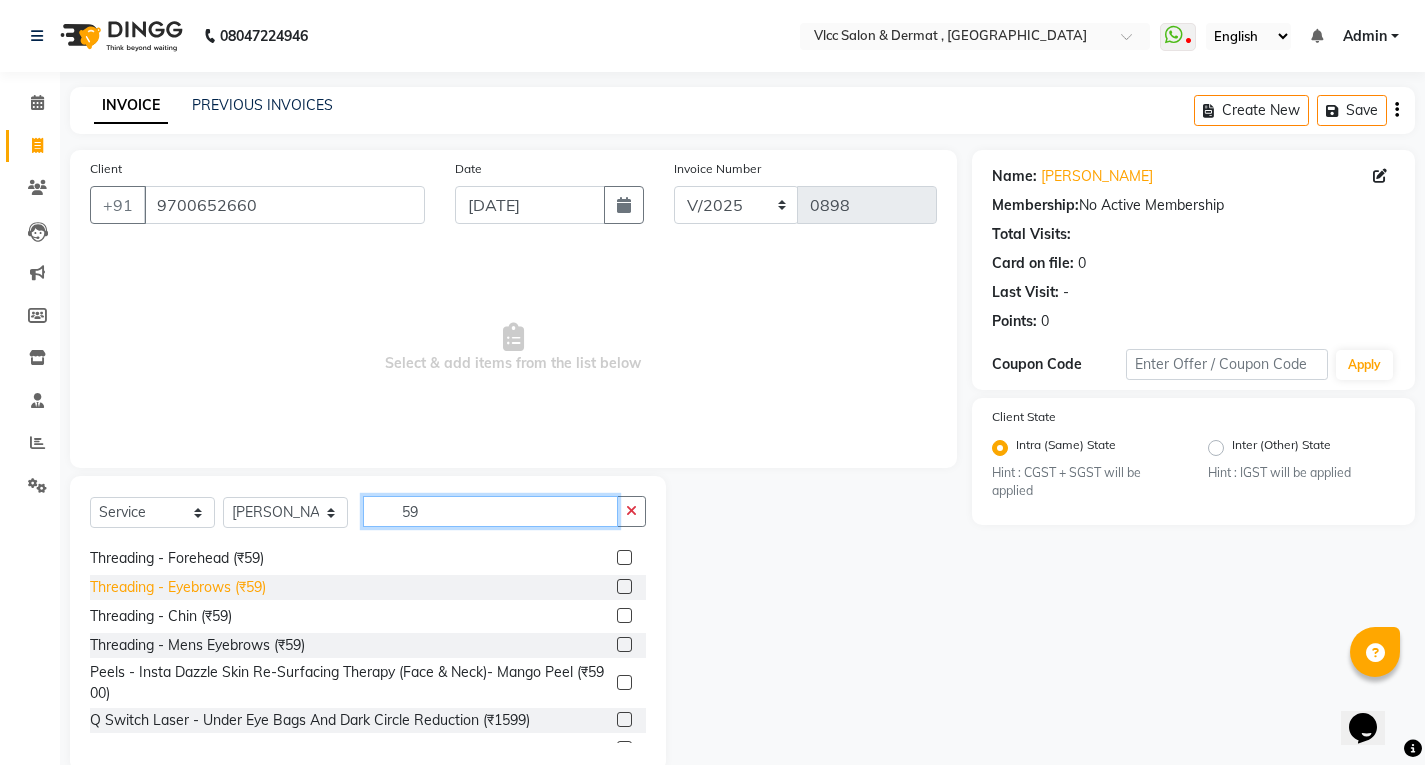 type on "59" 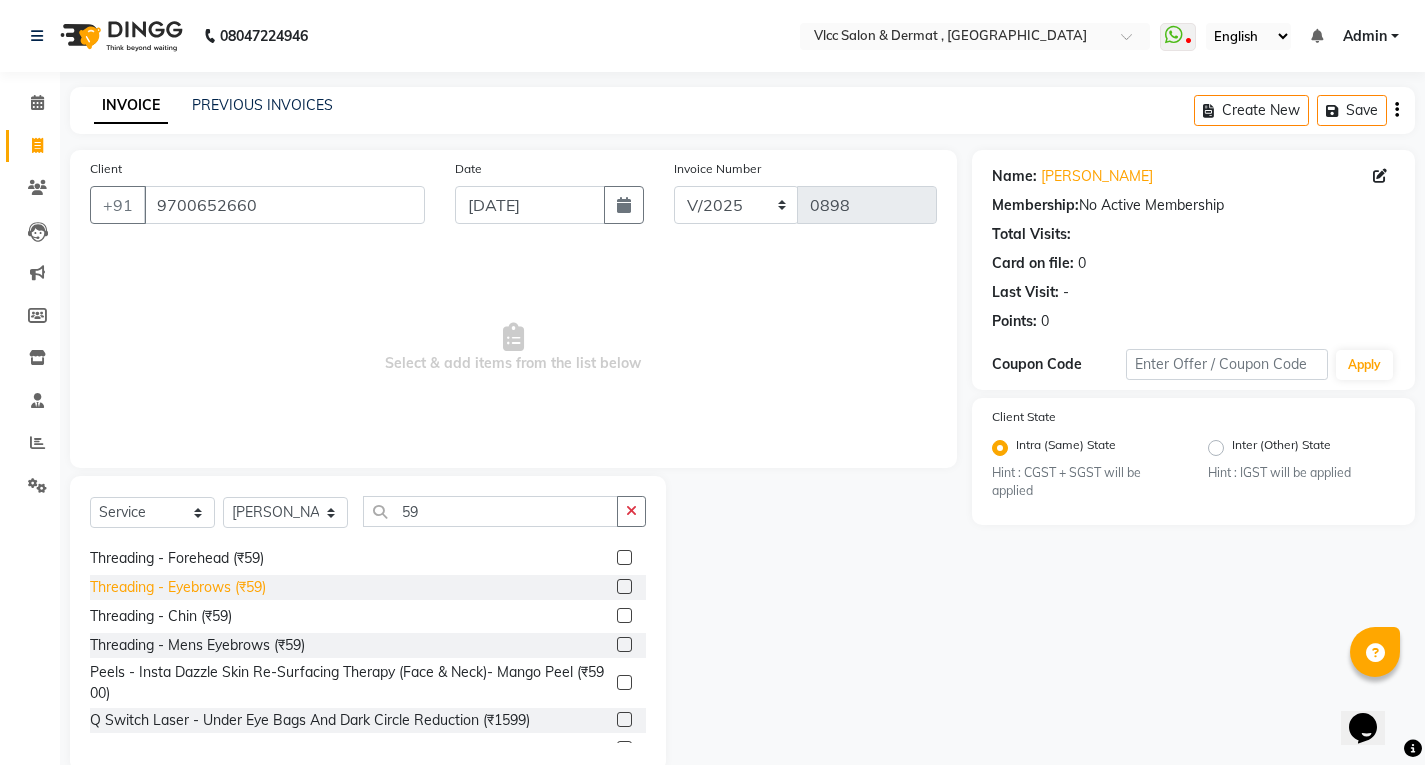 click on "Threading - Eyebrows (₹59)" 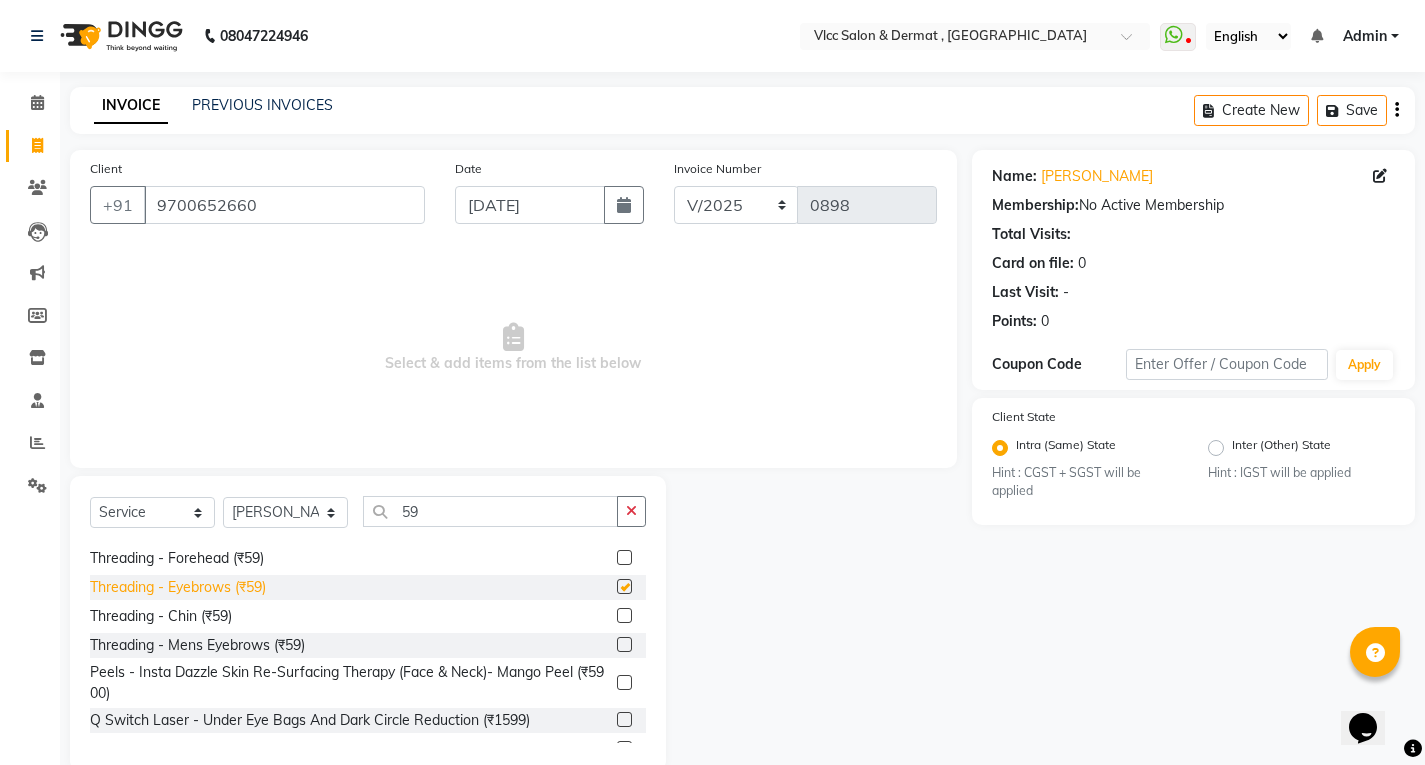 checkbox on "false" 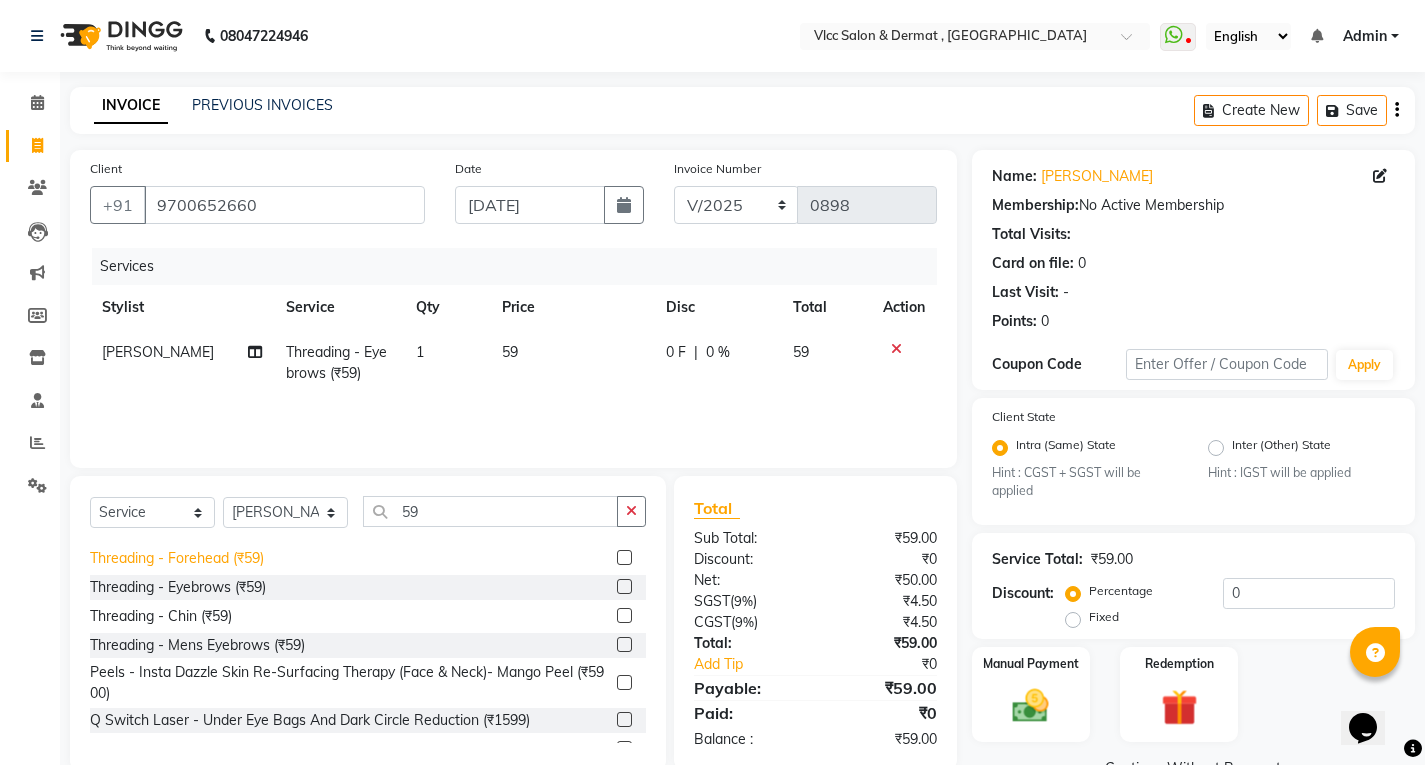 click on "Threading - Forehead (₹59)" 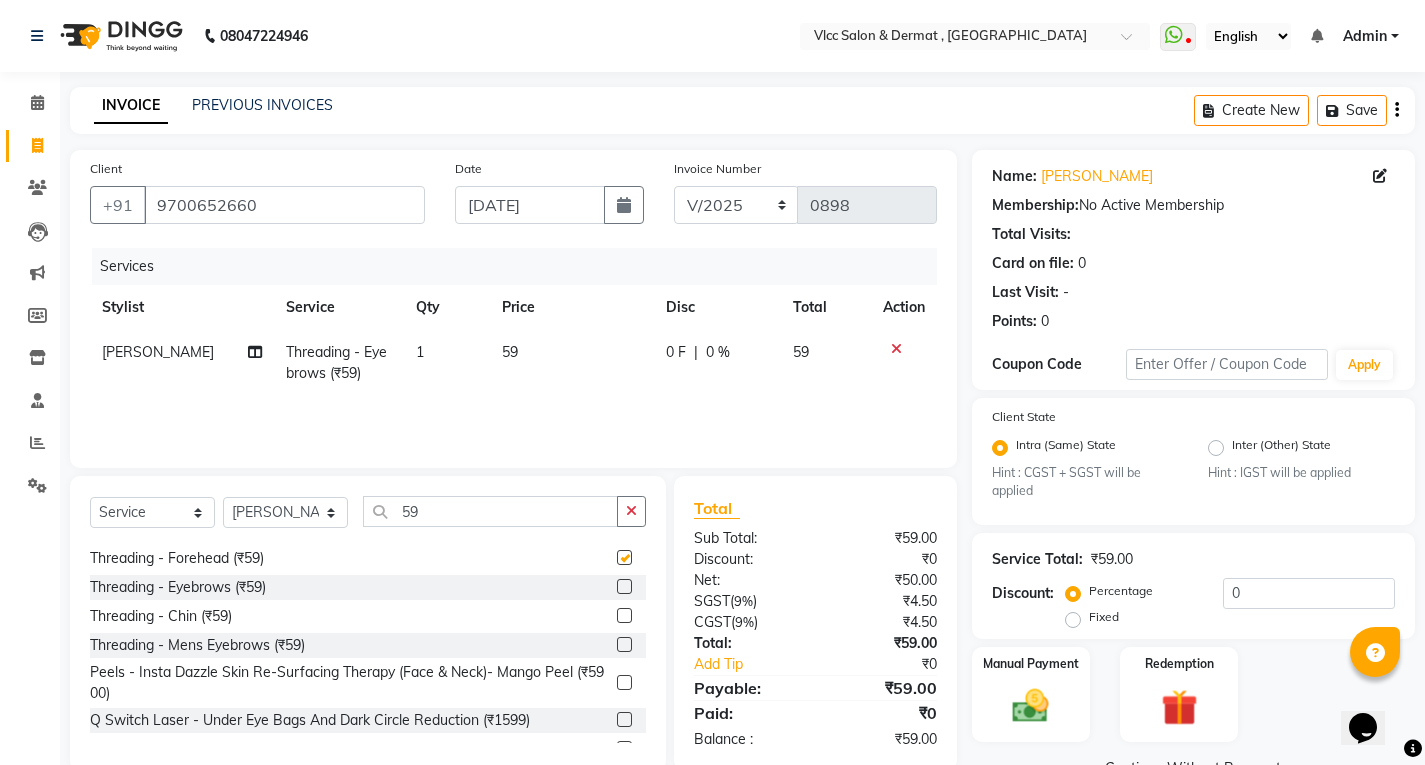 checkbox on "false" 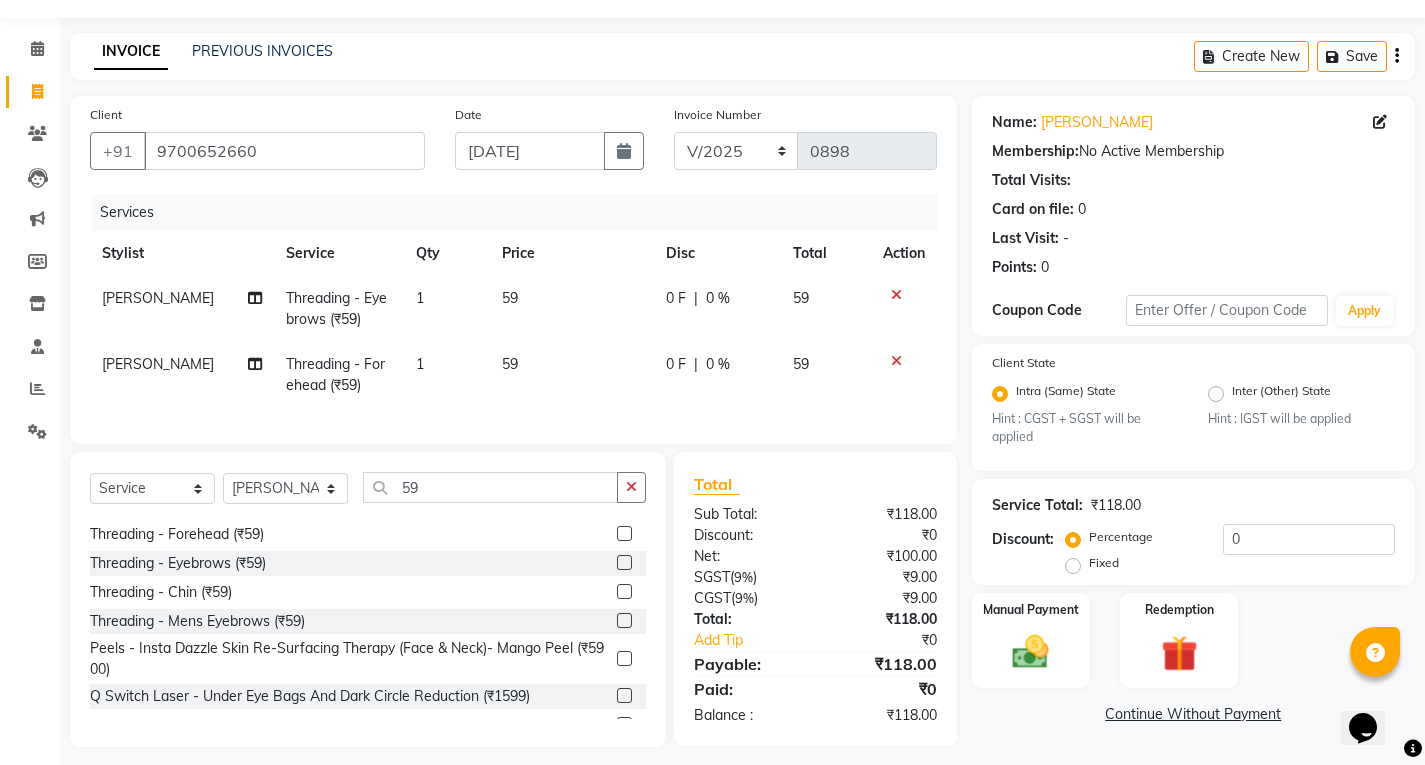 scroll, scrollTop: 81, scrollLeft: 0, axis: vertical 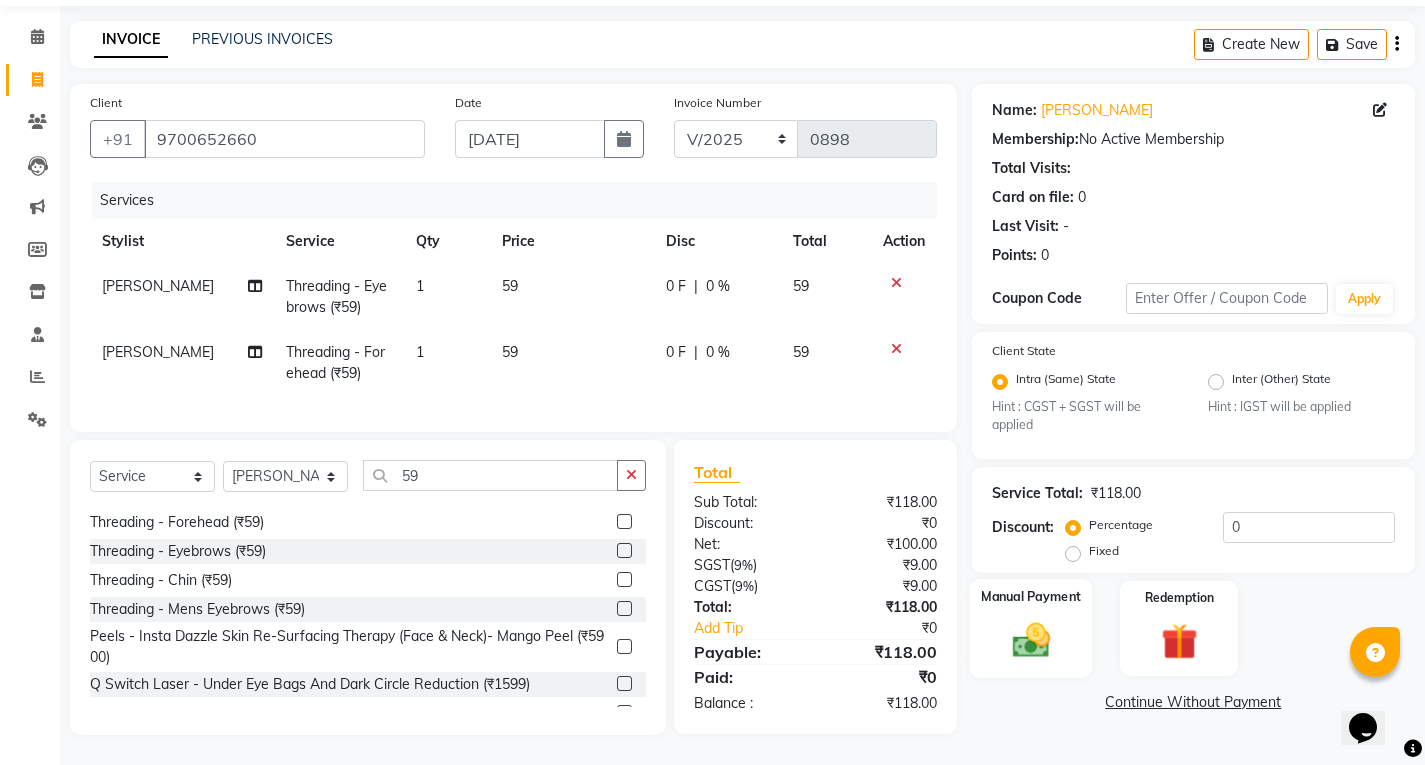 click on "Manual Payment" 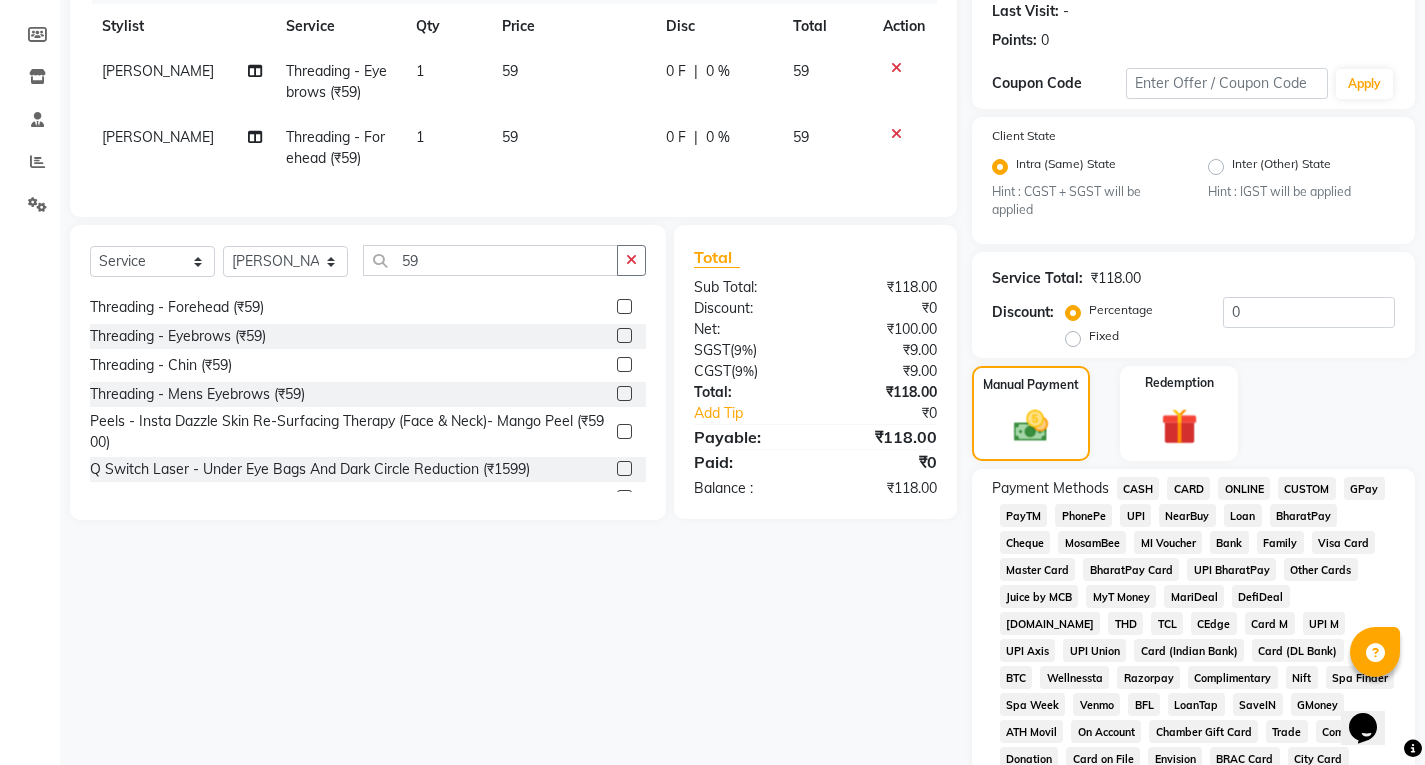 click on "UPI" 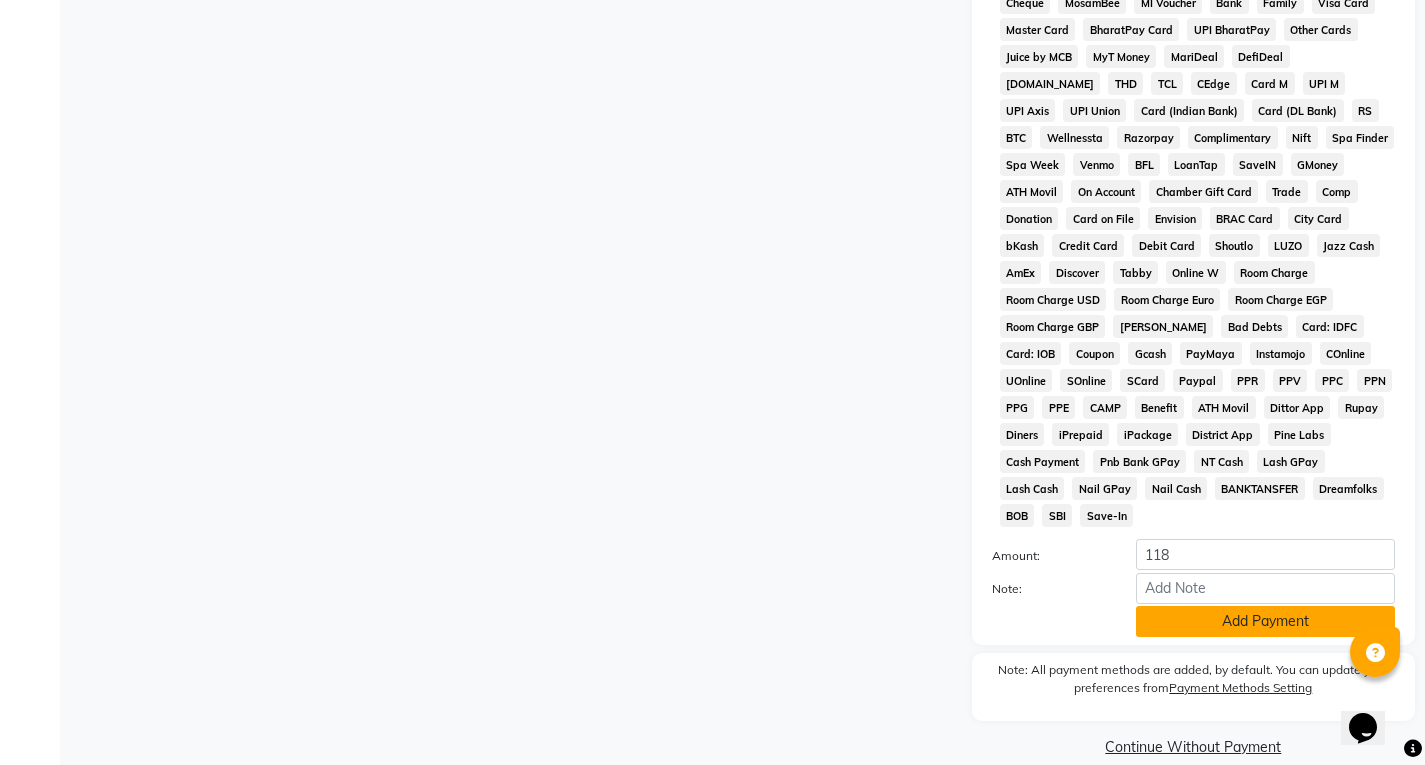 click on "Add Payment" 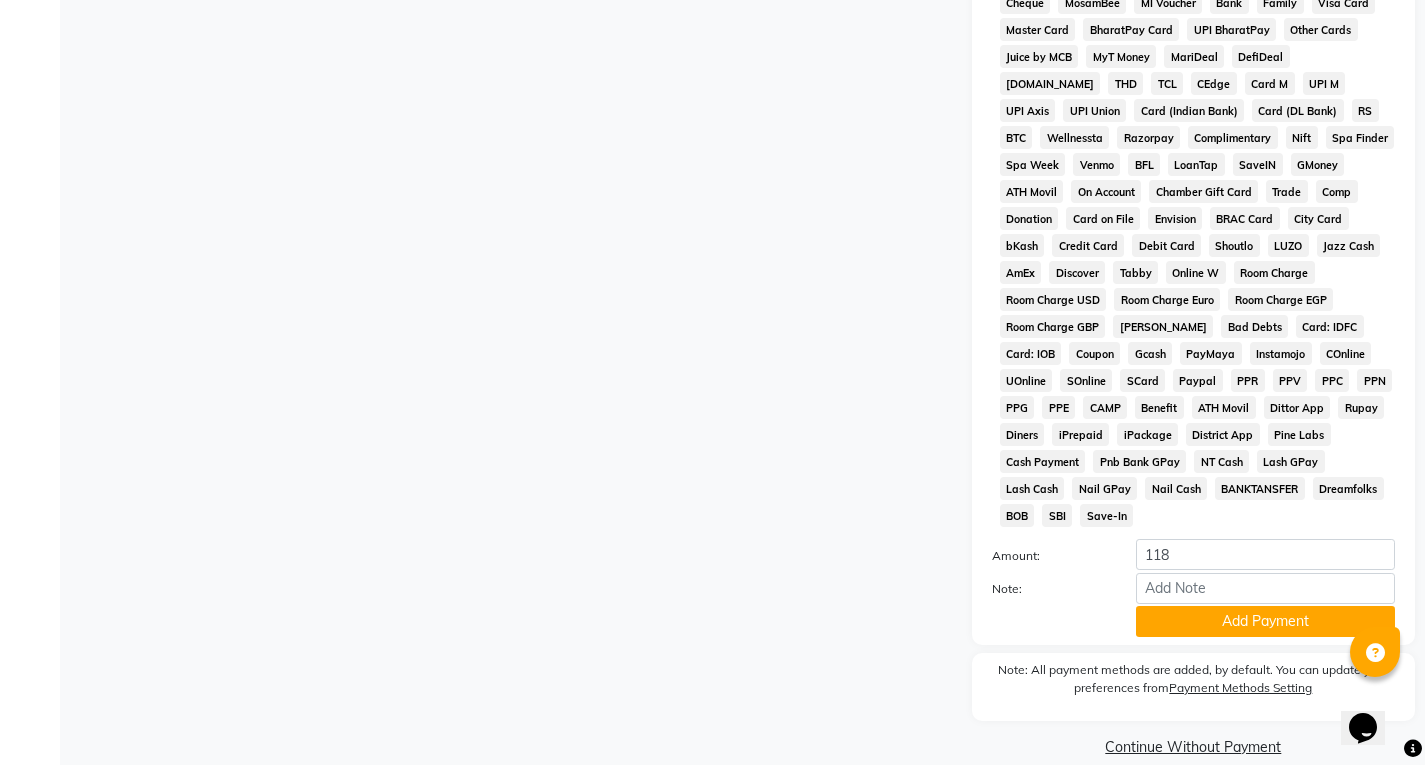scroll, scrollTop: 799, scrollLeft: 0, axis: vertical 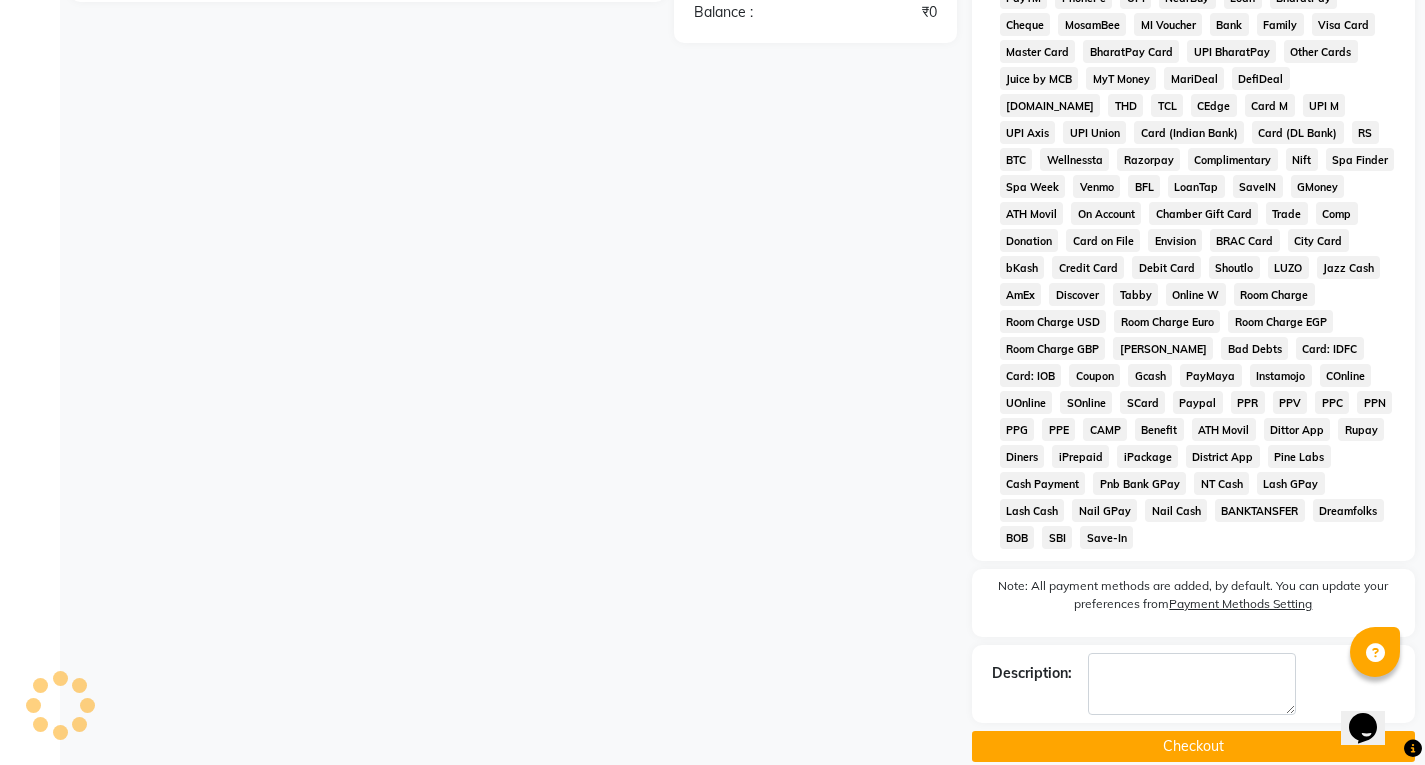 click on "Checkout" 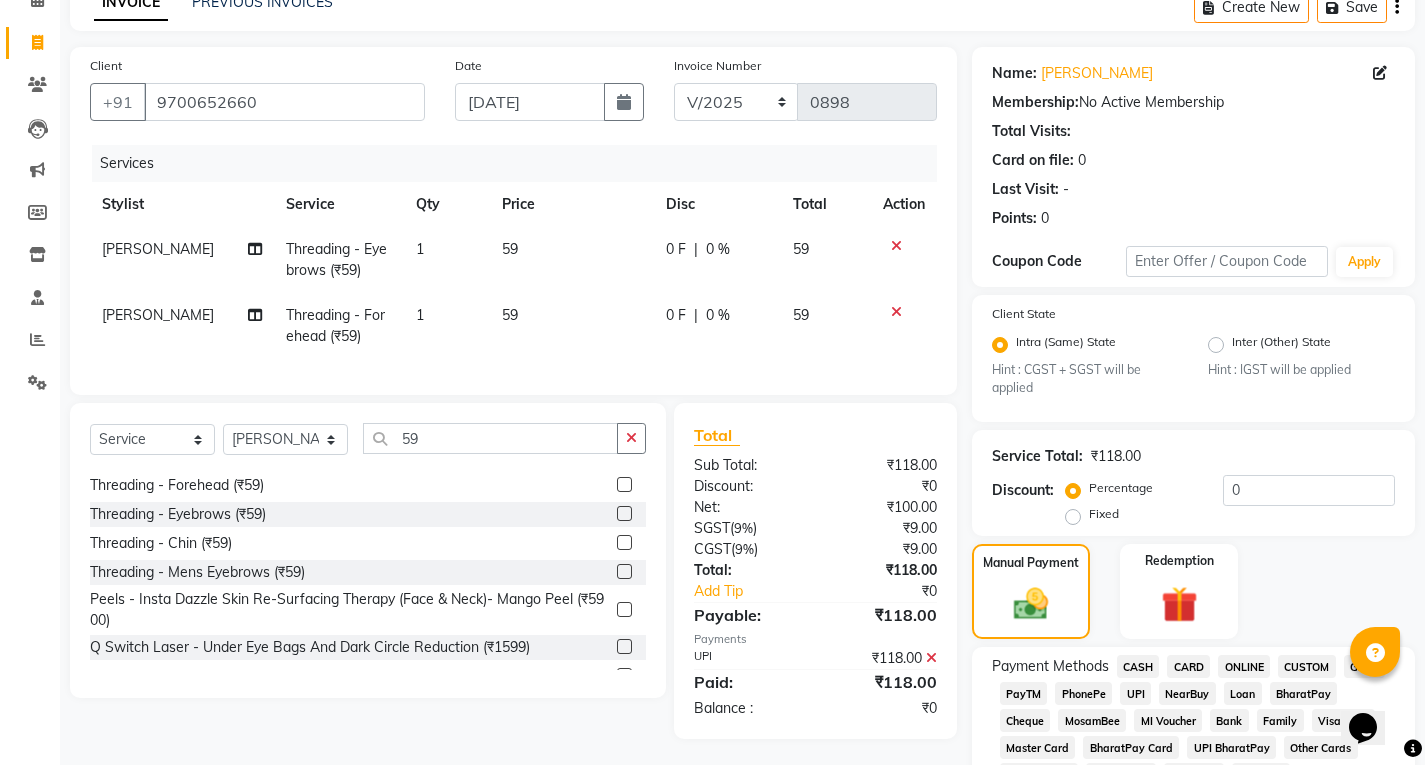 scroll, scrollTop: 0, scrollLeft: 0, axis: both 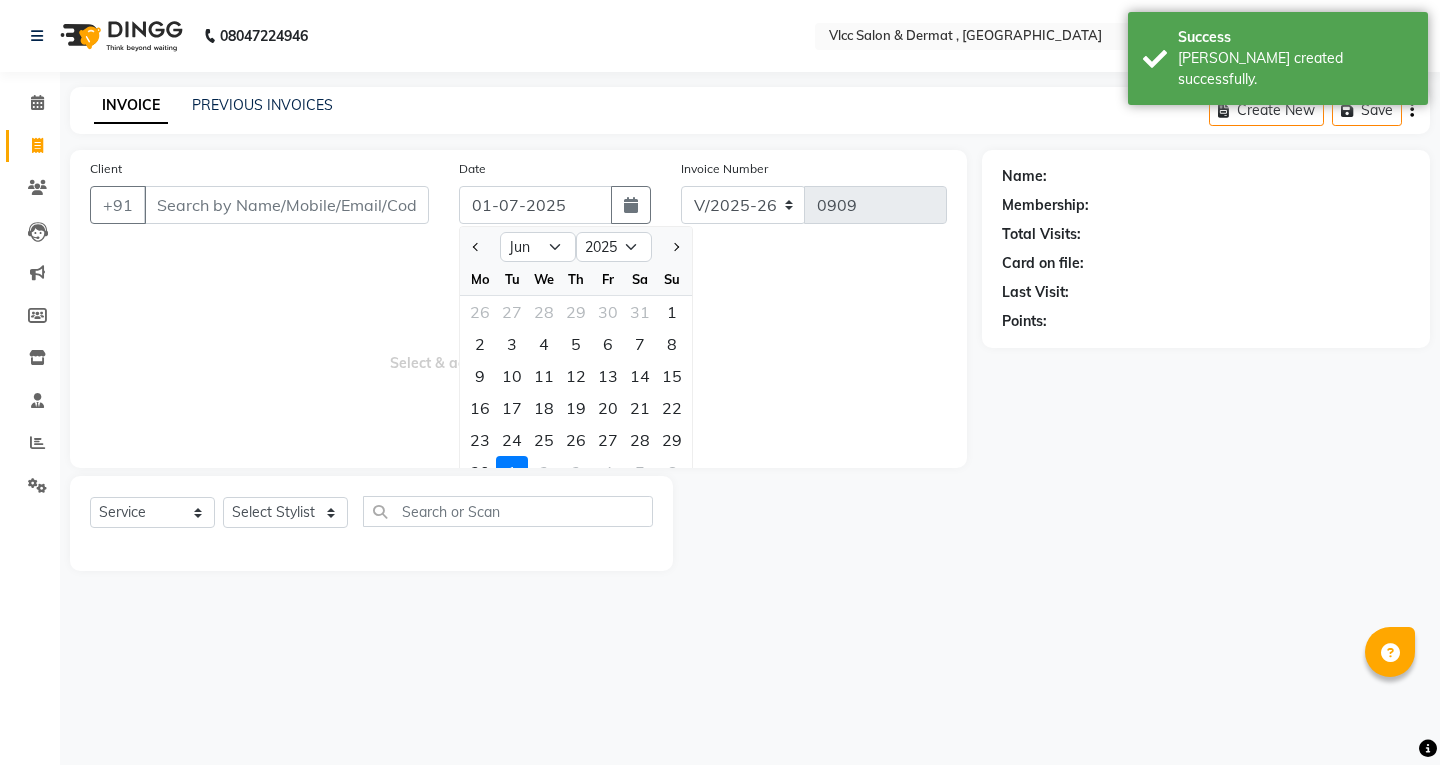 select on "6" 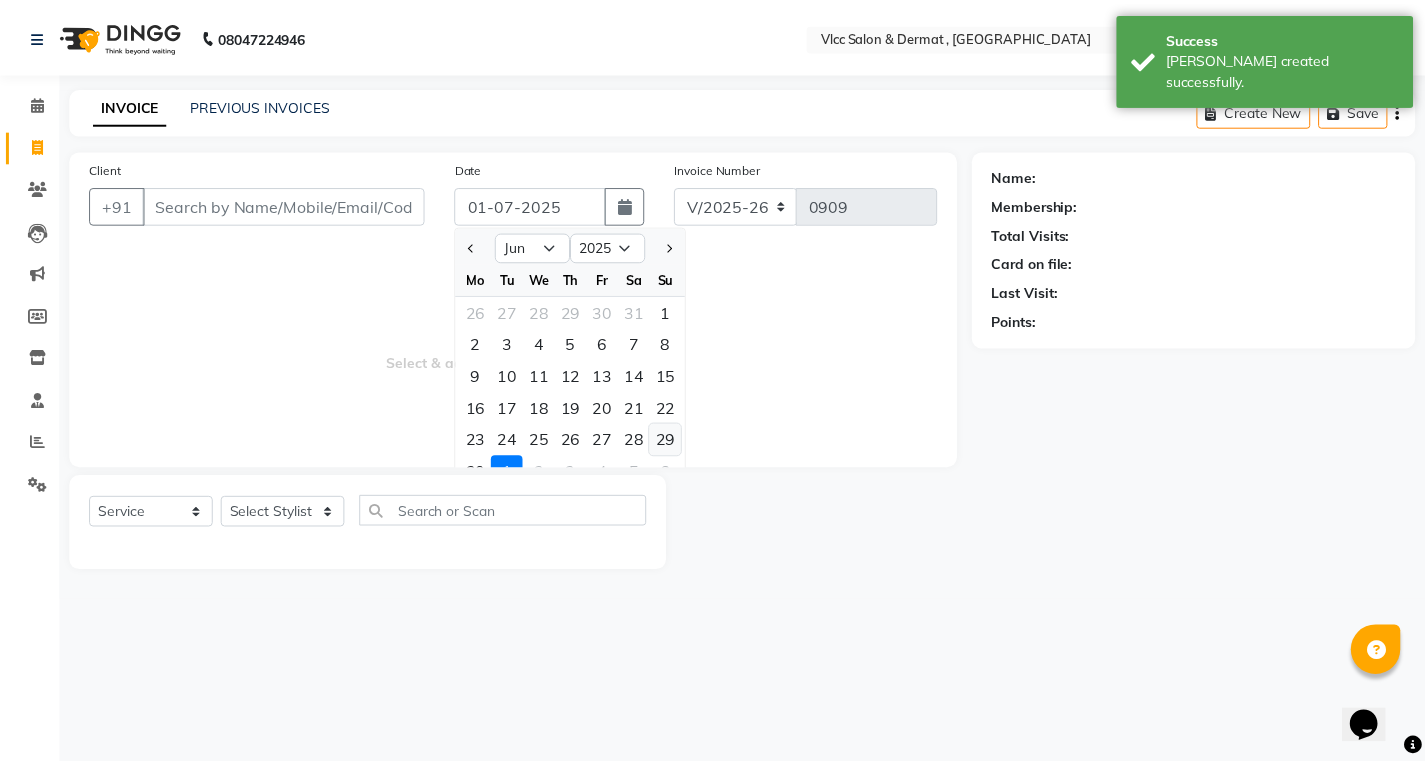 scroll, scrollTop: 0, scrollLeft: 0, axis: both 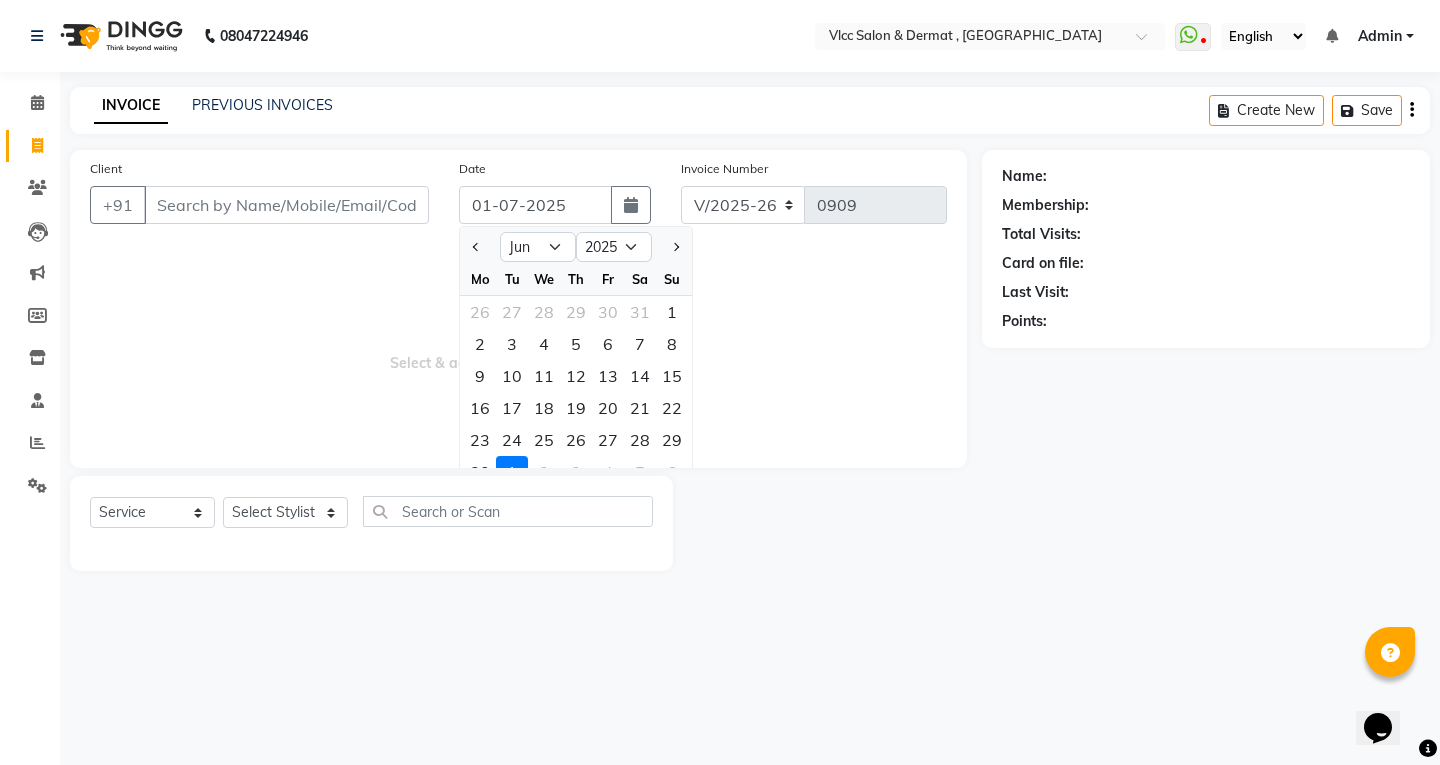 click on "29" 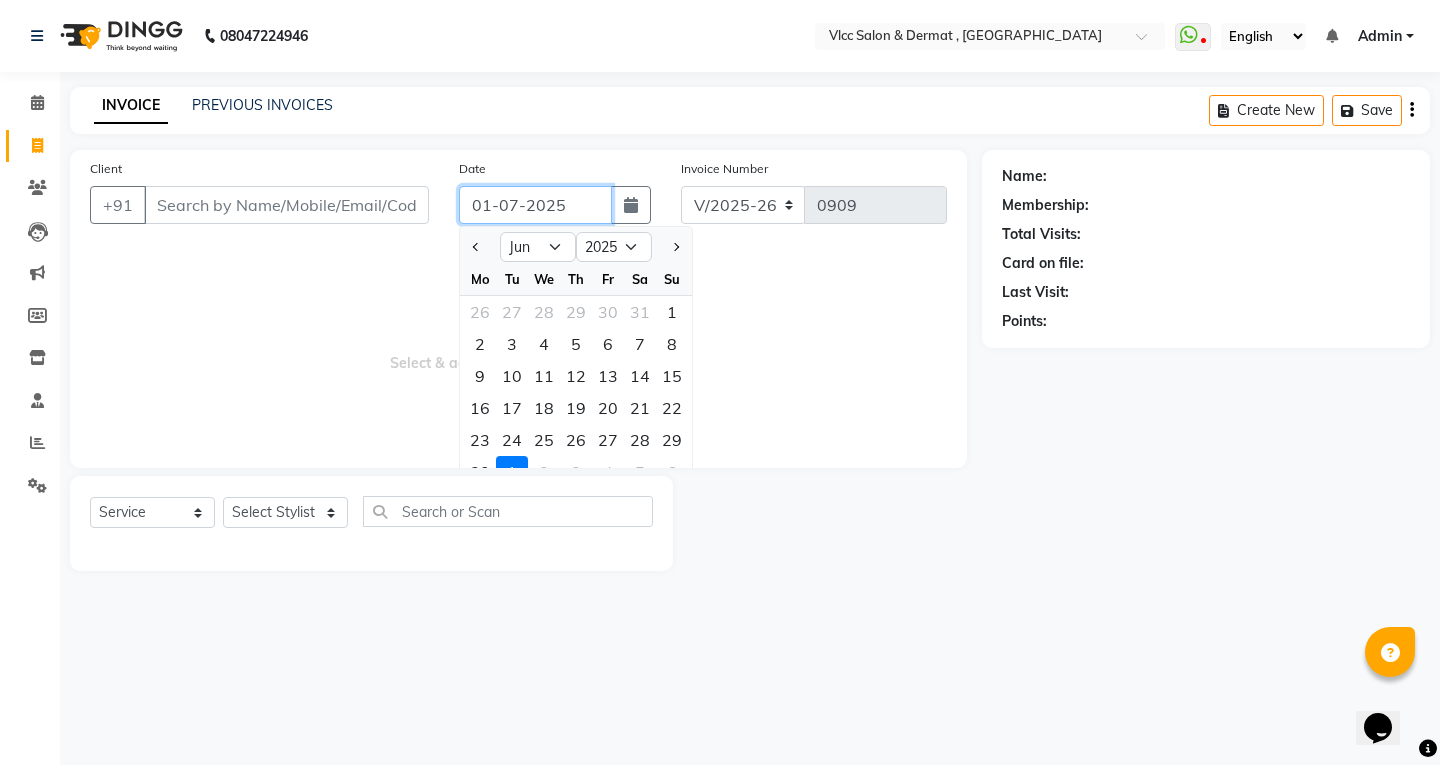 type on "29-06-2025" 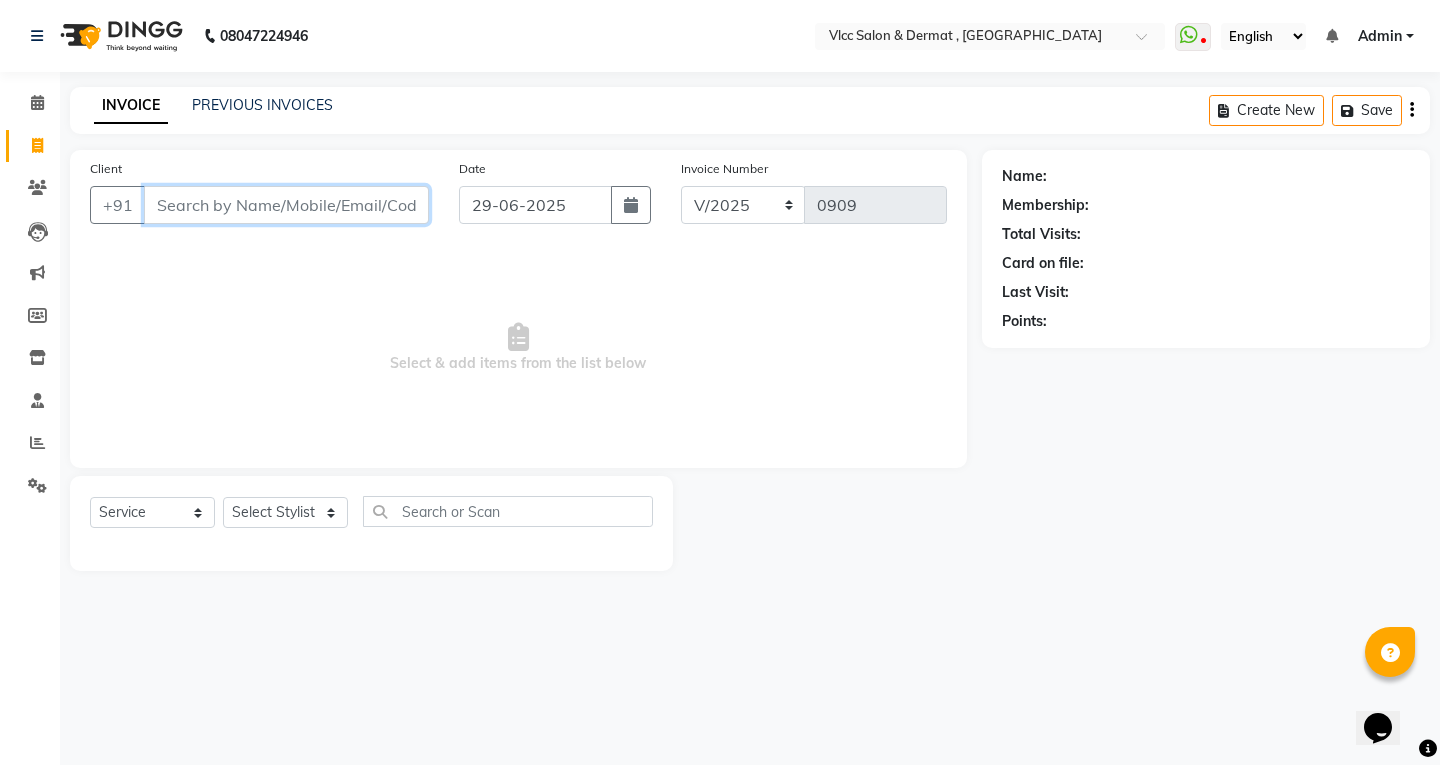 click on "Client" at bounding box center [286, 205] 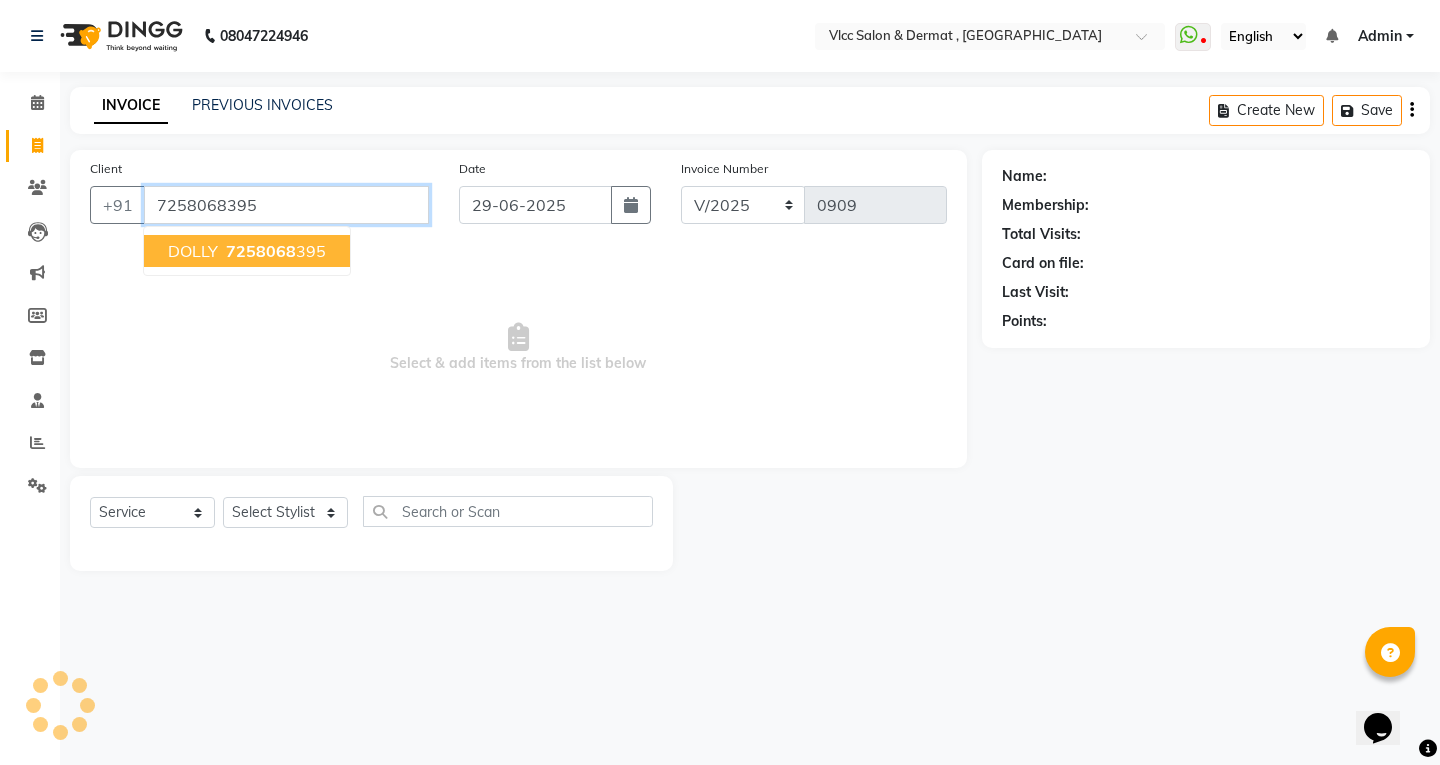 type on "7258068395" 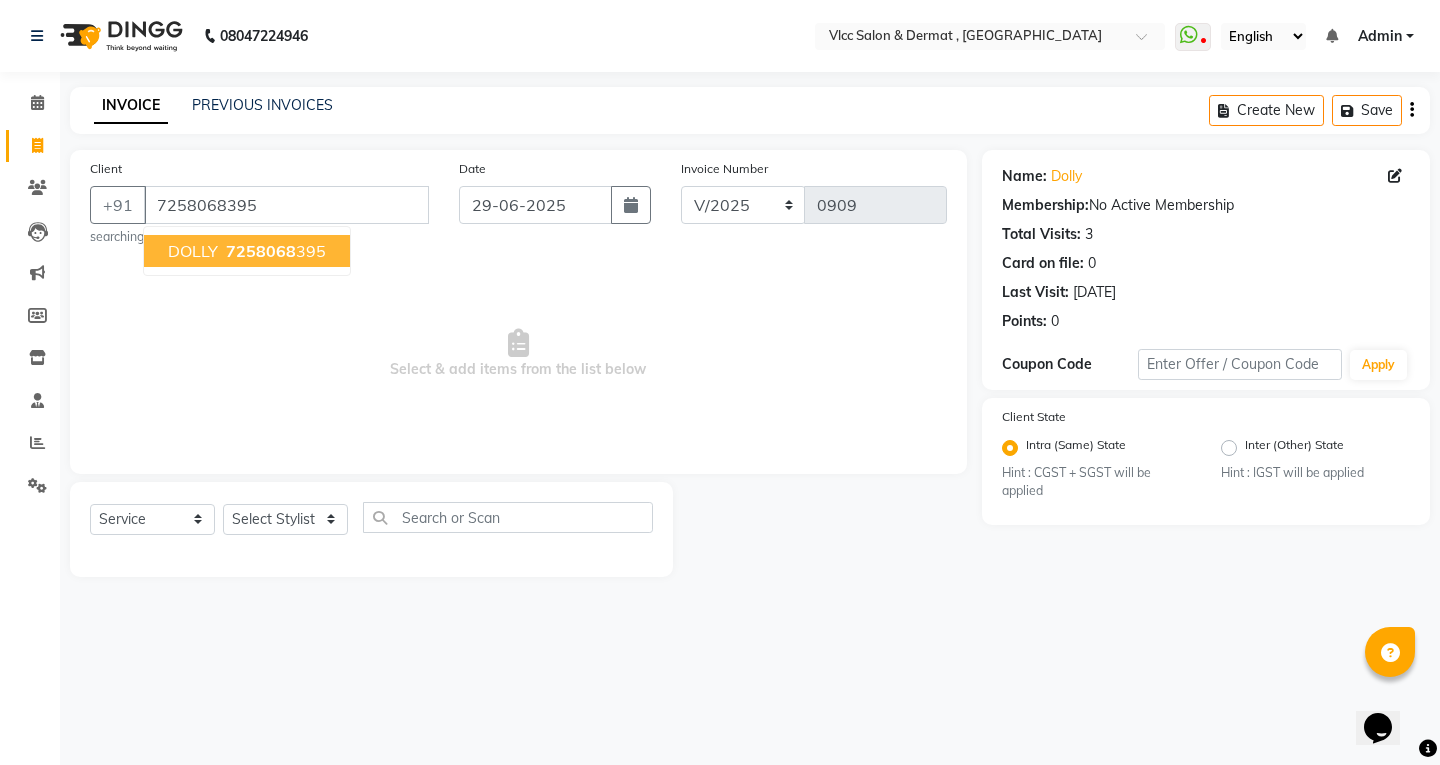 click on "7258068" at bounding box center (261, 251) 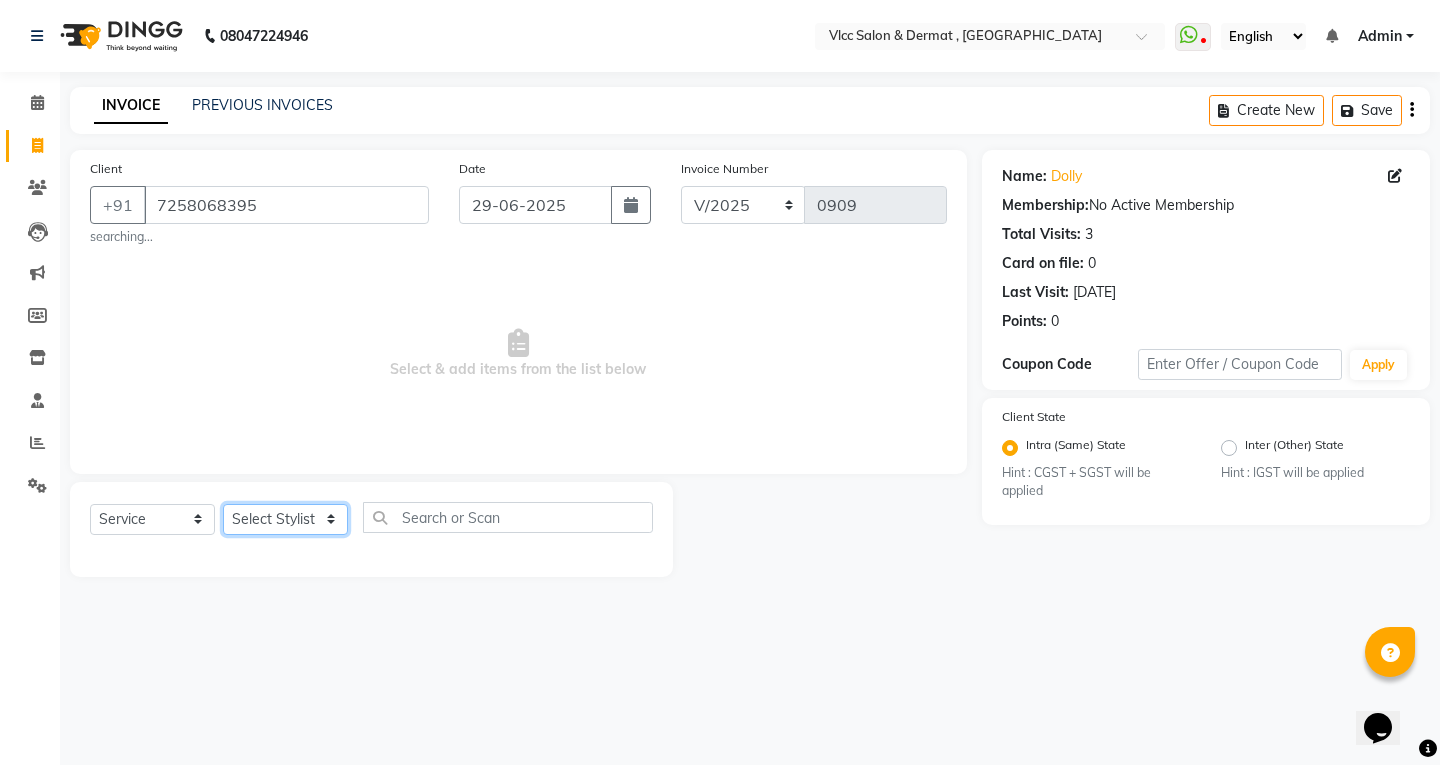click on "Select Stylist [PERSON_NAME] [PERSON_NAME] [PERSON_NAME] [PERSON_NAME] [PERSON_NAME] [PERSON_NAME] [PERSON_NAME] Radha [PERSON_NAME] [PERSON_NAME] [PERSON_NAME] Vidya" 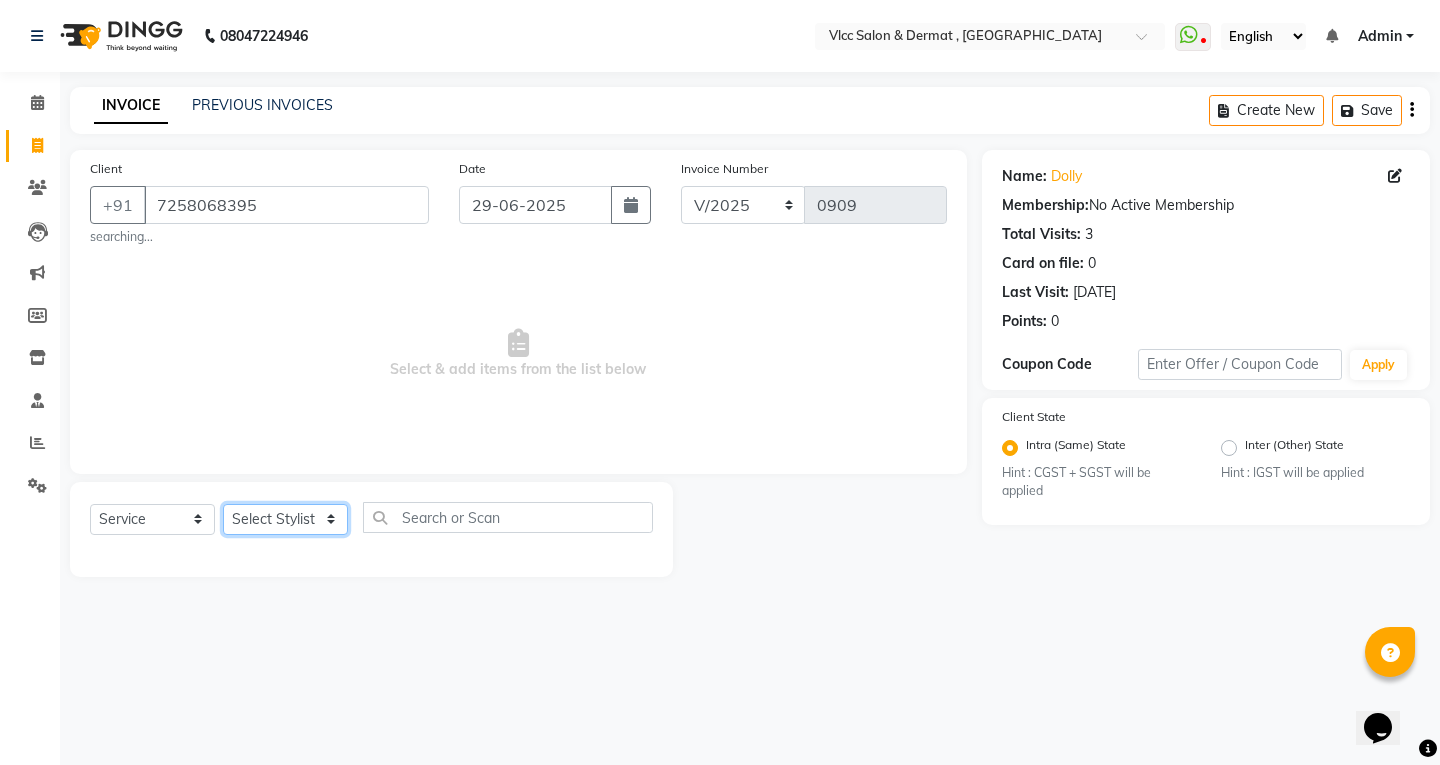 select on "72795" 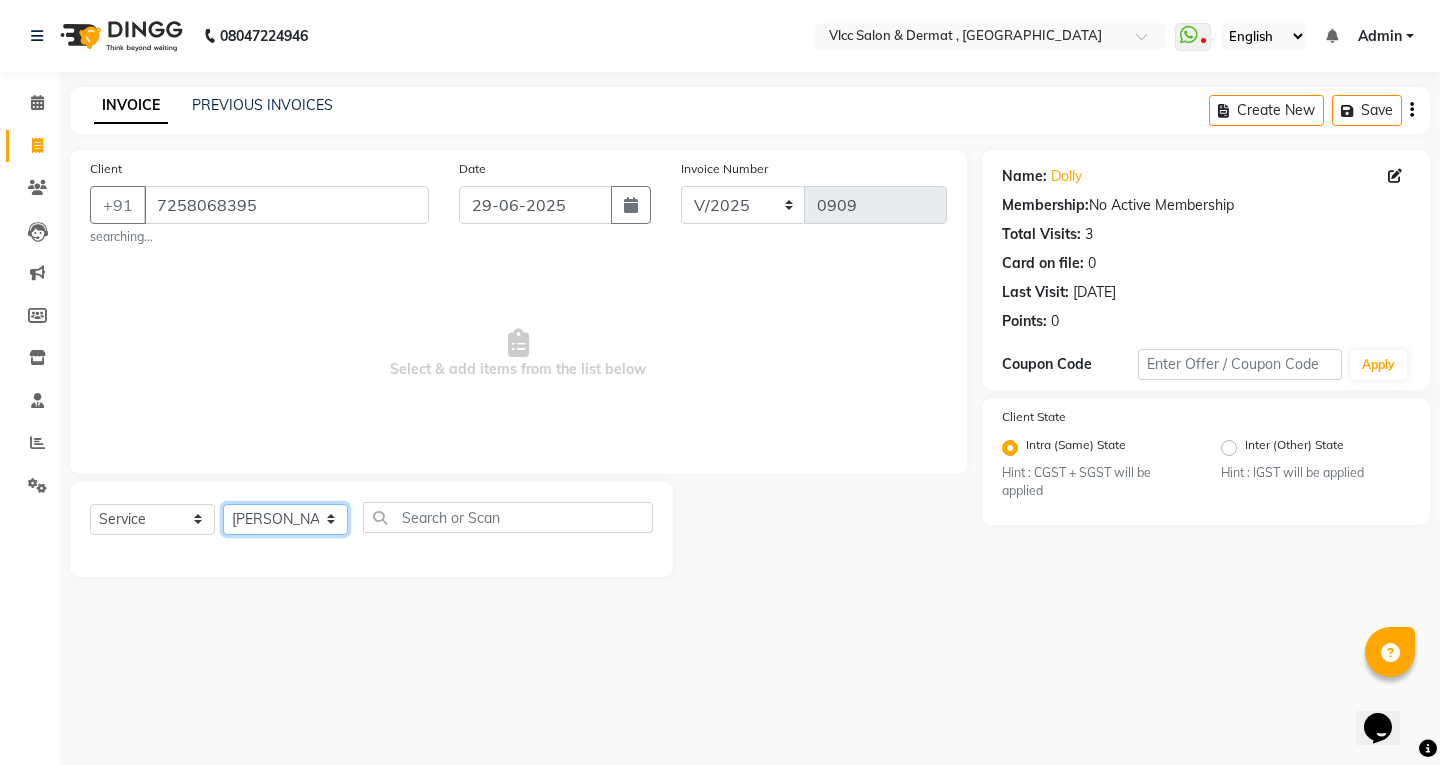 click on "Select Stylist [PERSON_NAME] [PERSON_NAME] [PERSON_NAME] [PERSON_NAME] [PERSON_NAME] [PERSON_NAME] [PERSON_NAME] Radha [PERSON_NAME] [PERSON_NAME] [PERSON_NAME] Vidya" 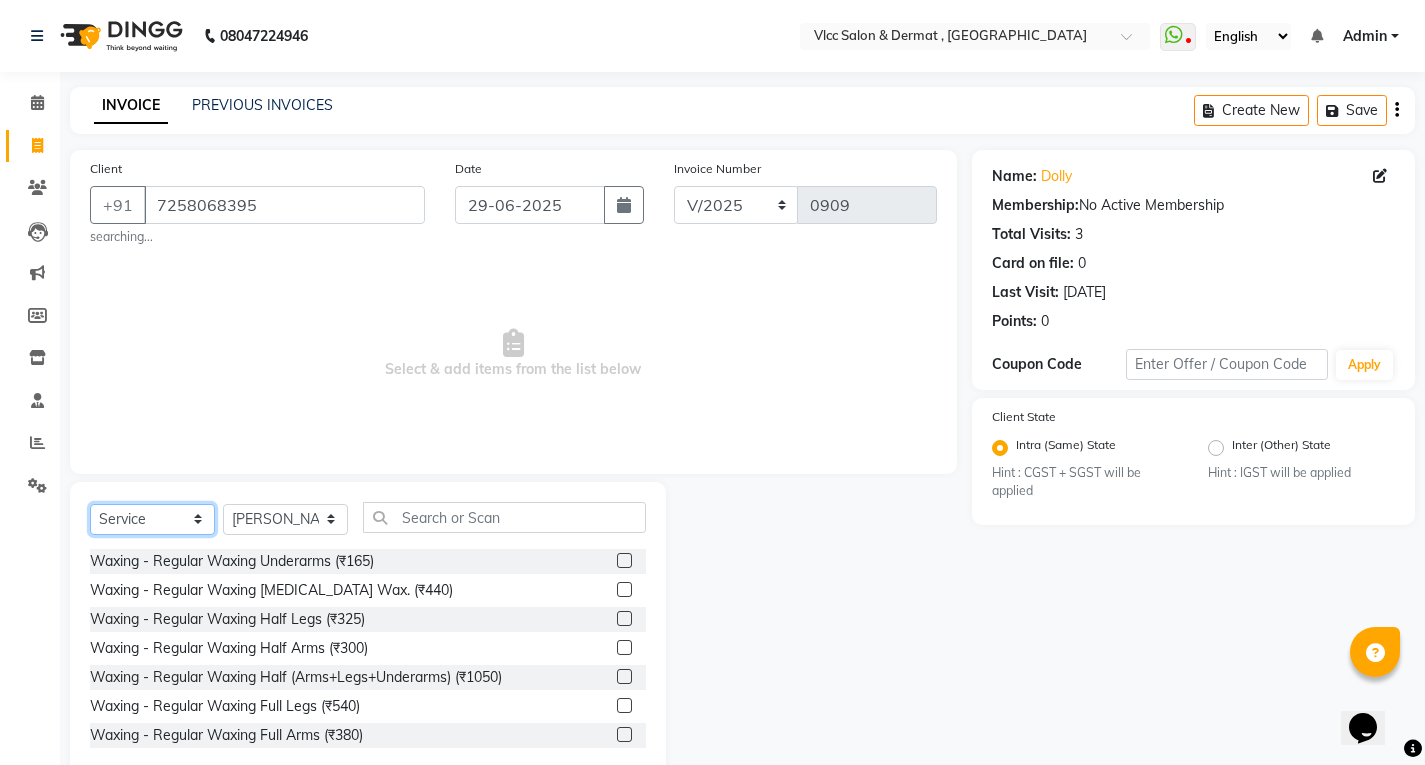 click on "Select  Service  Product  Membership  Package Voucher Prepaid Gift Card" 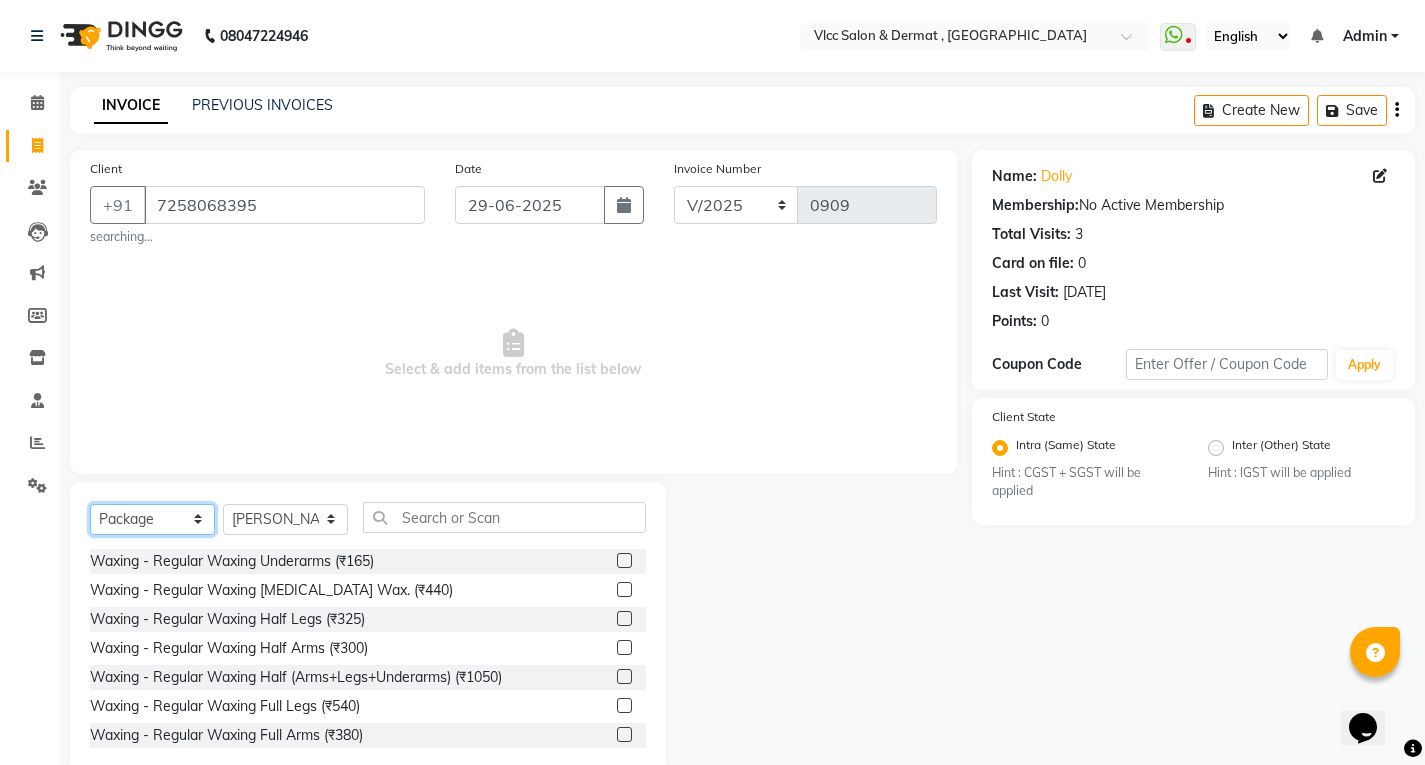 click on "Select  Service  Product  Membership  Package Voucher Prepaid Gift Card" 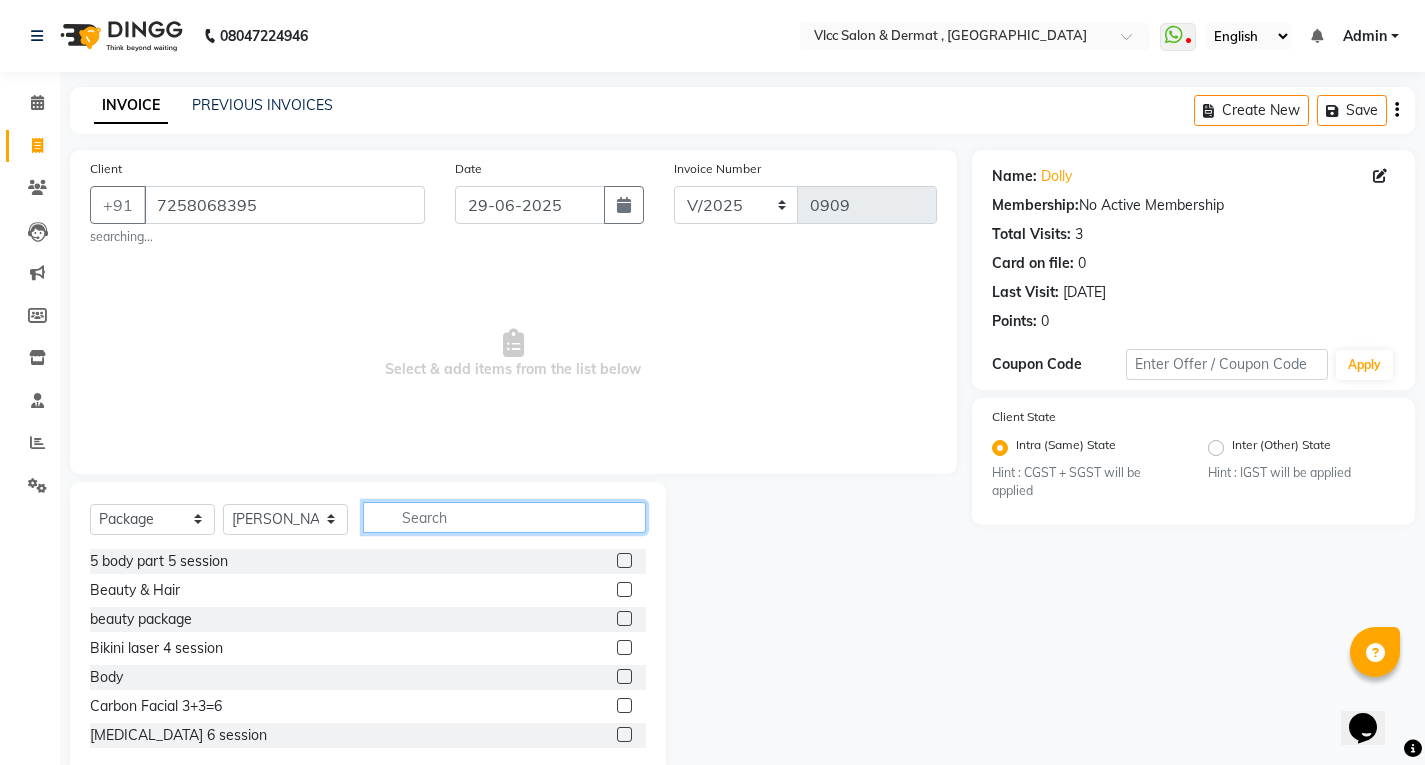 click 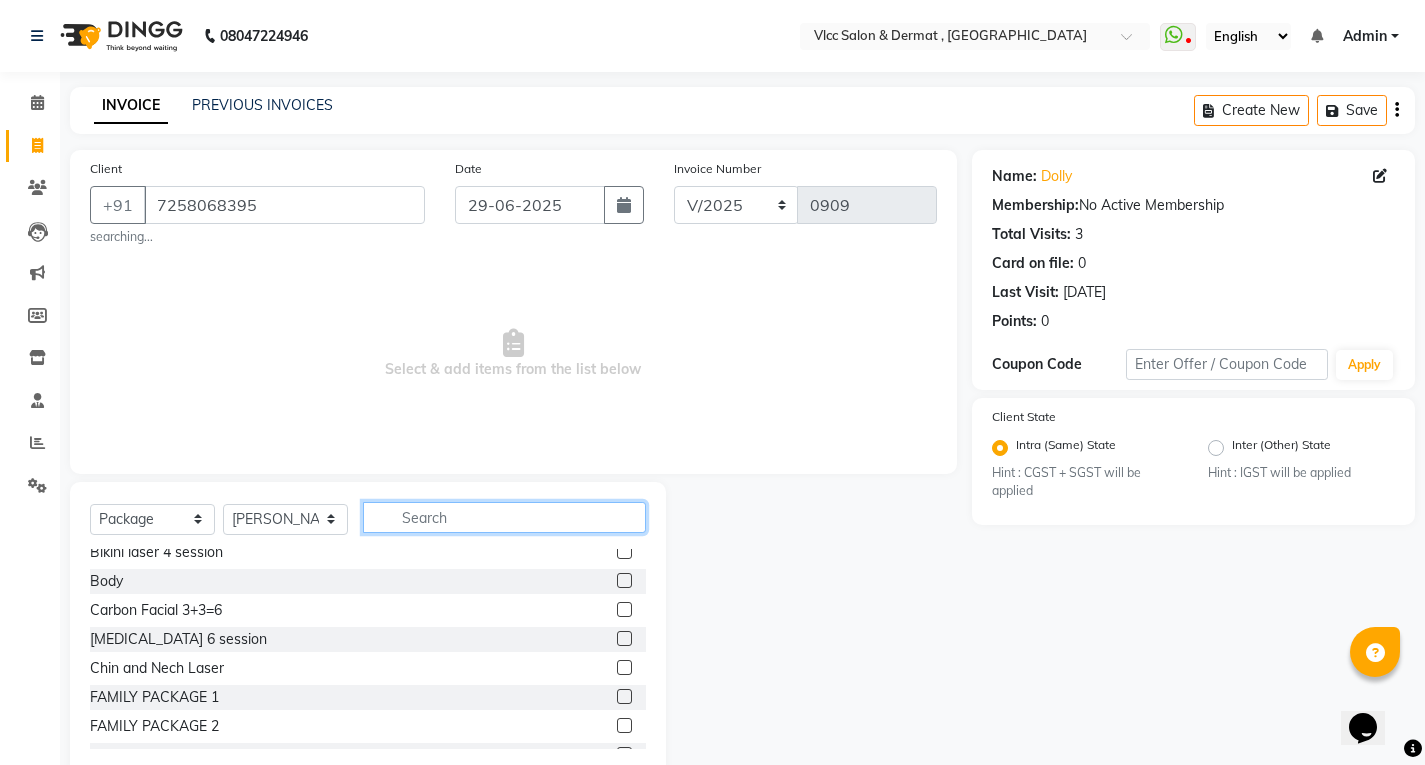 scroll, scrollTop: 100, scrollLeft: 0, axis: vertical 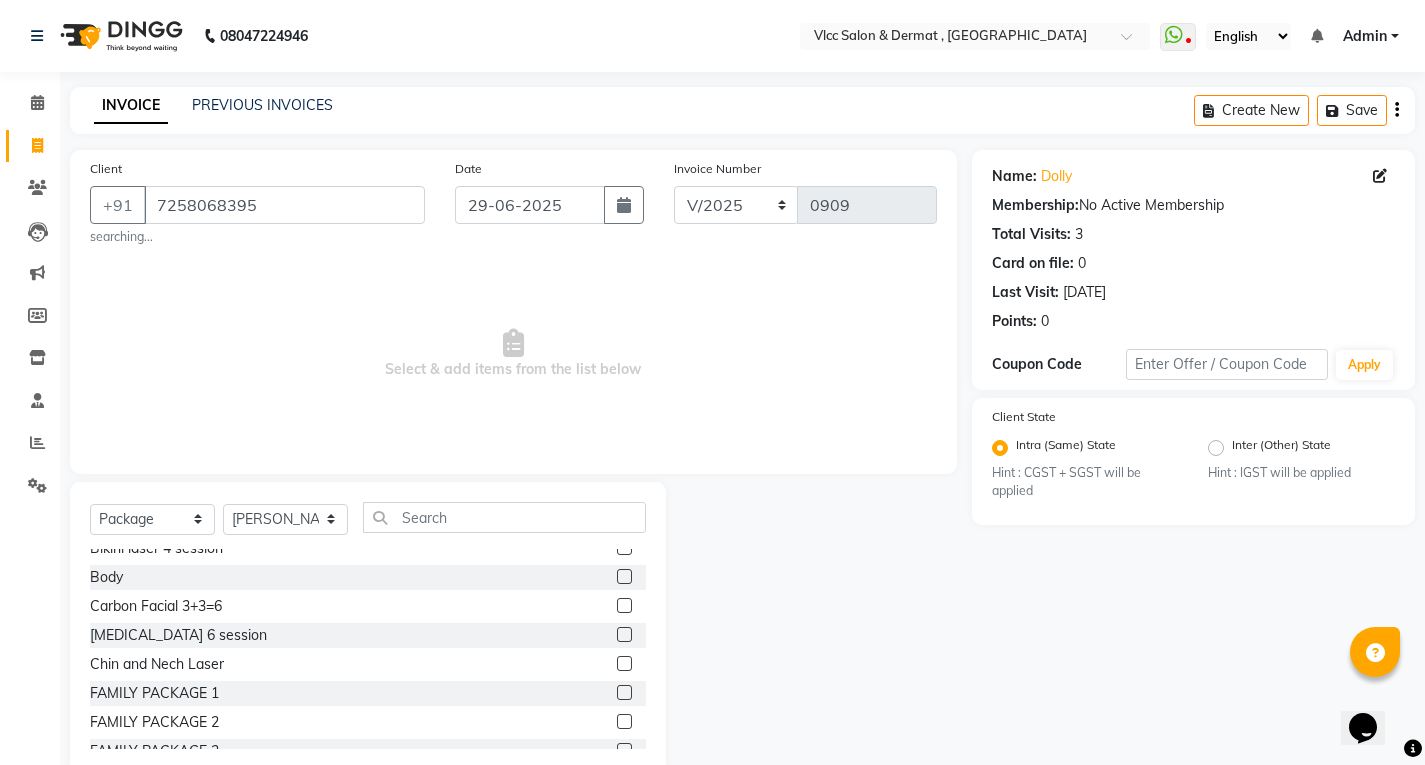 click 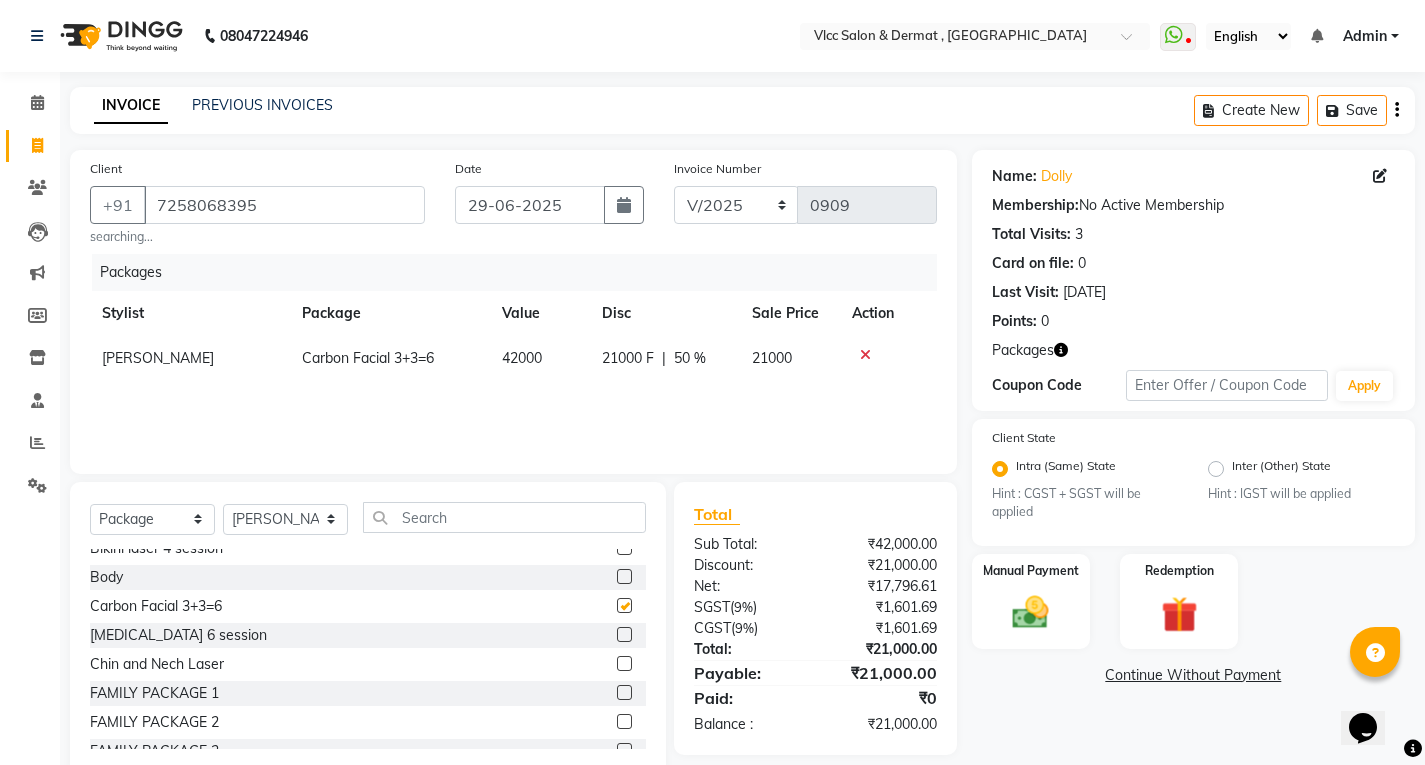 checkbox on "false" 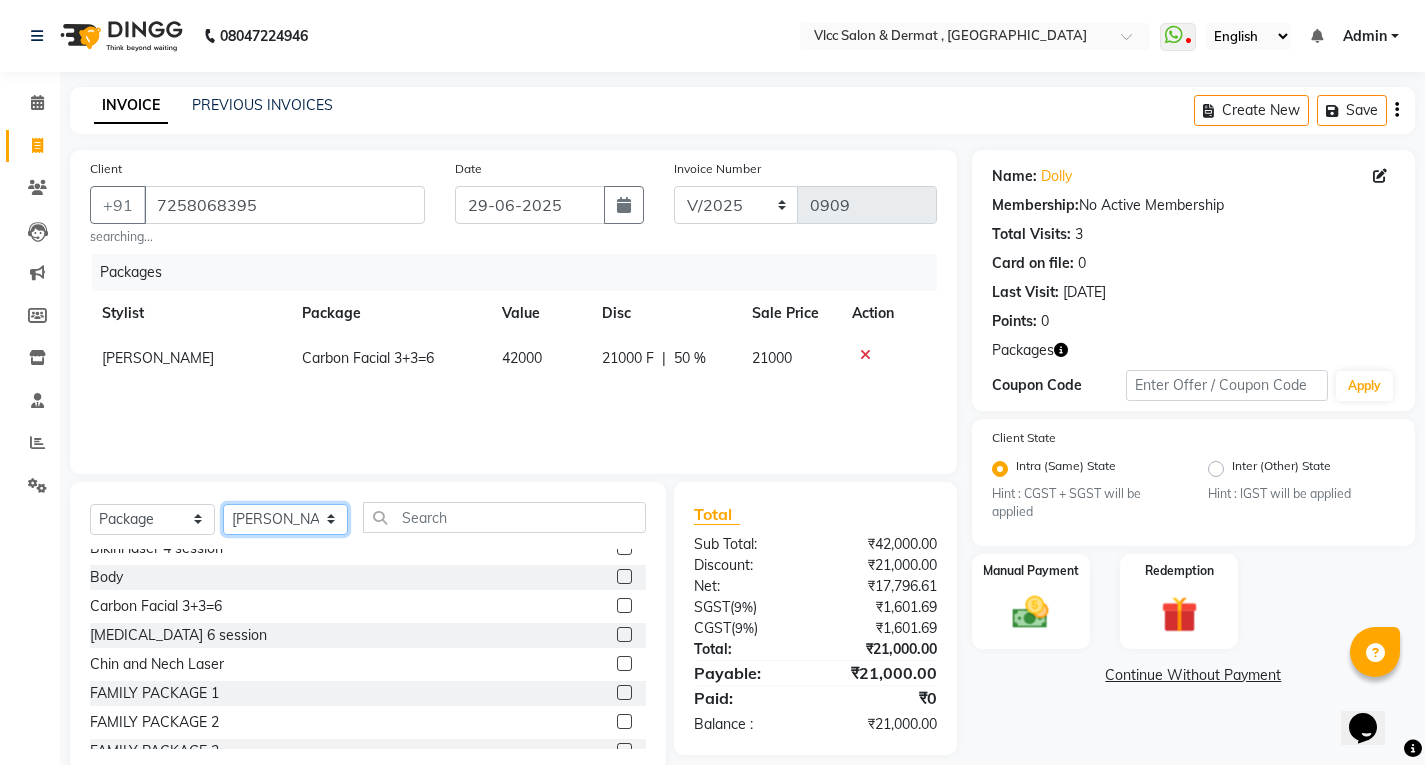 click on "Select Stylist [PERSON_NAME] [PERSON_NAME] [PERSON_NAME] [PERSON_NAME] [PERSON_NAME] [PERSON_NAME] [PERSON_NAME] Radha [PERSON_NAME] [PERSON_NAME] [PERSON_NAME] Vidya" 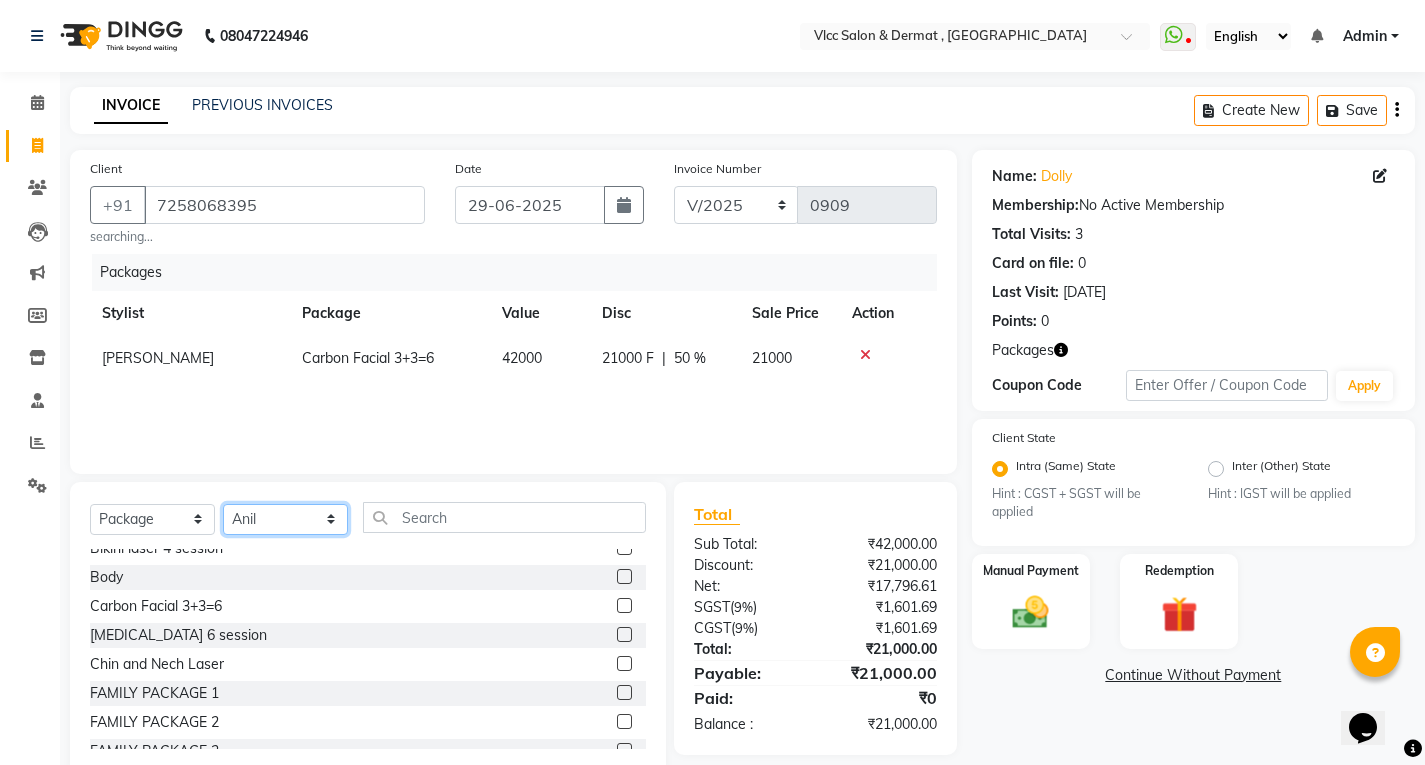 click on "Select Stylist [PERSON_NAME] [PERSON_NAME] [PERSON_NAME] [PERSON_NAME] [PERSON_NAME] [PERSON_NAME] [PERSON_NAME] Radha [PERSON_NAME] [PERSON_NAME] [PERSON_NAME] Vidya" 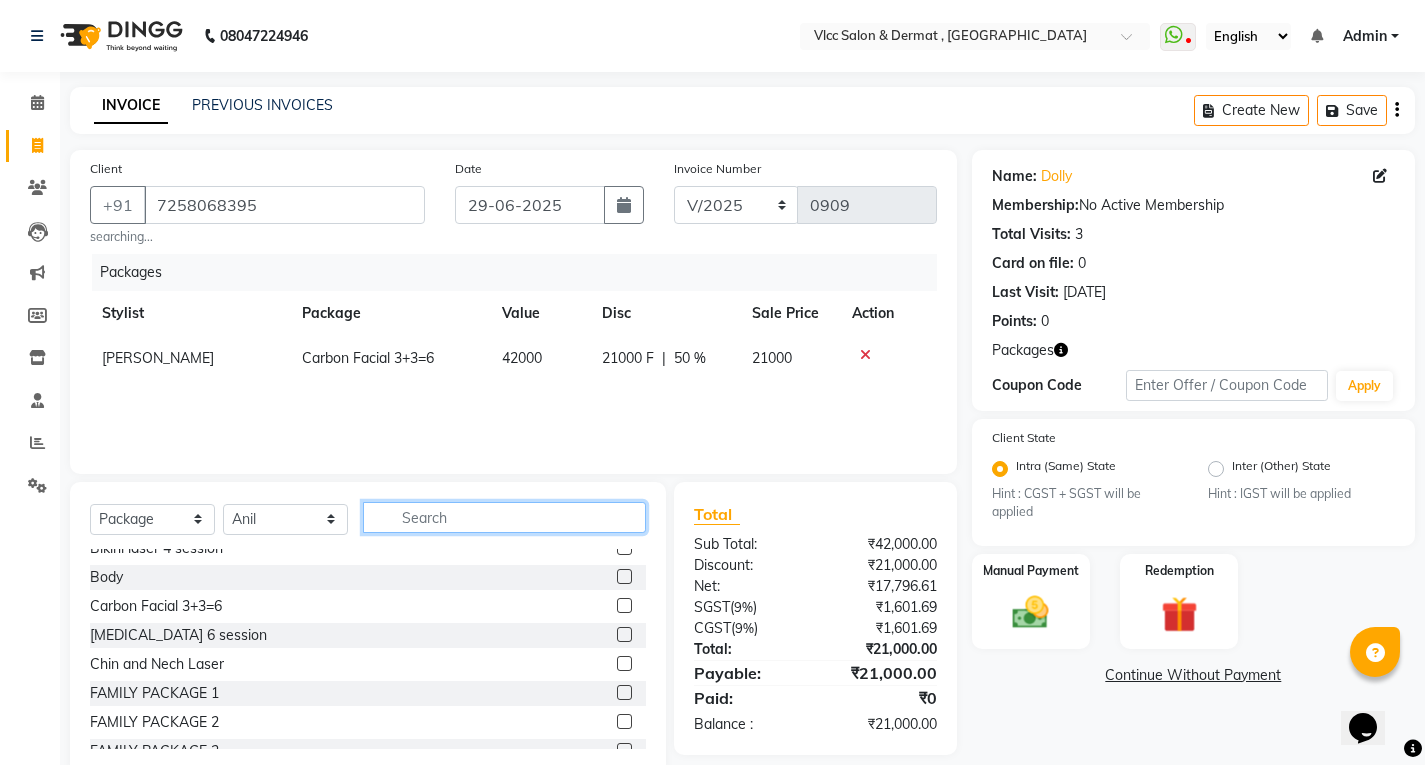 click 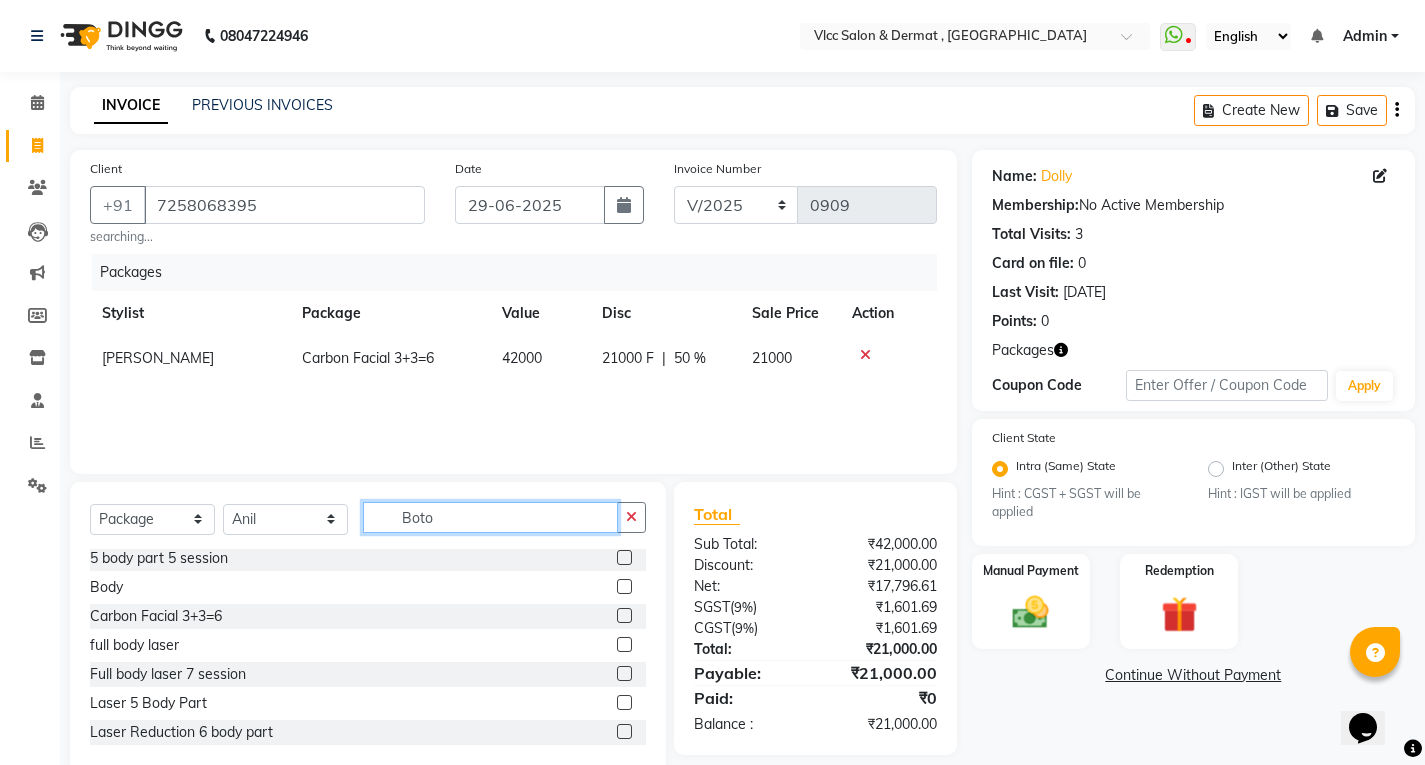 scroll, scrollTop: 0, scrollLeft: 0, axis: both 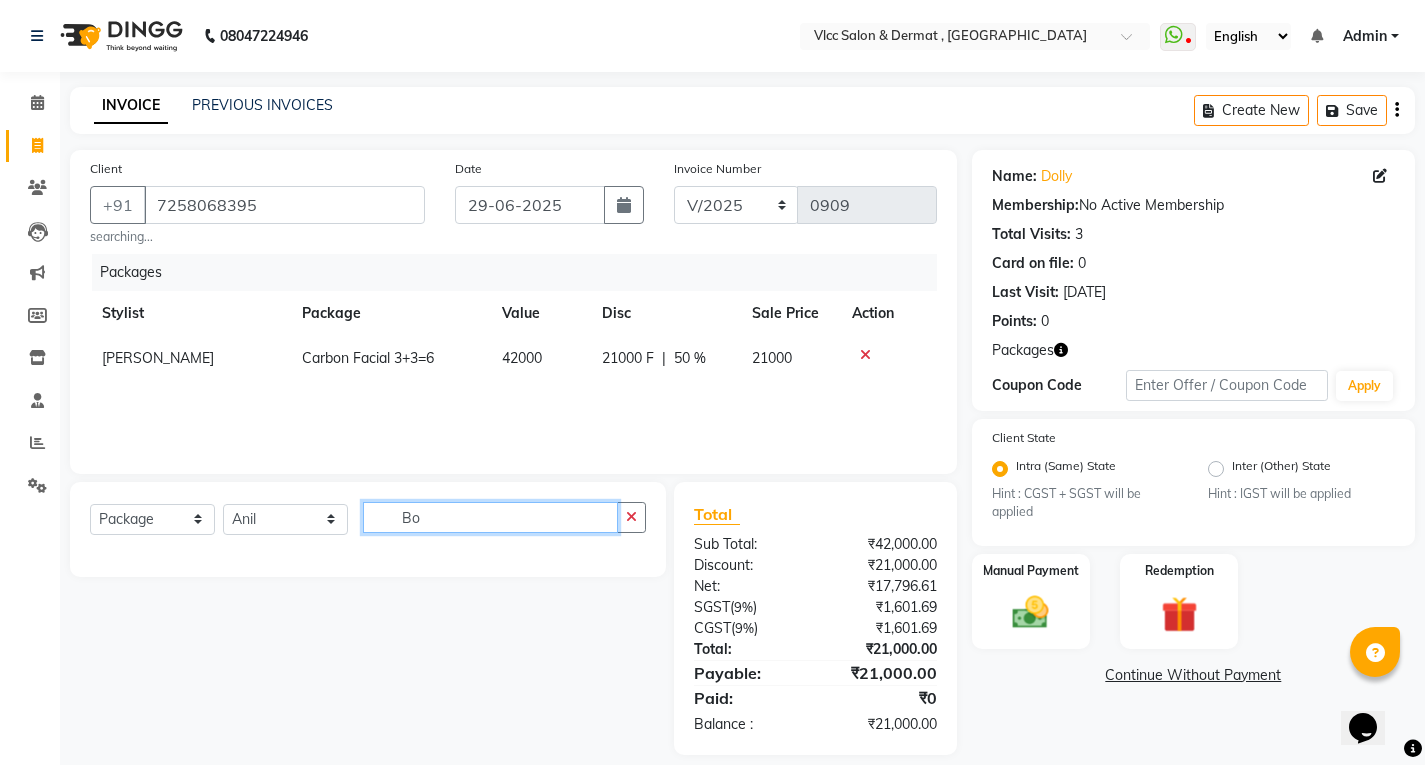 type on "B" 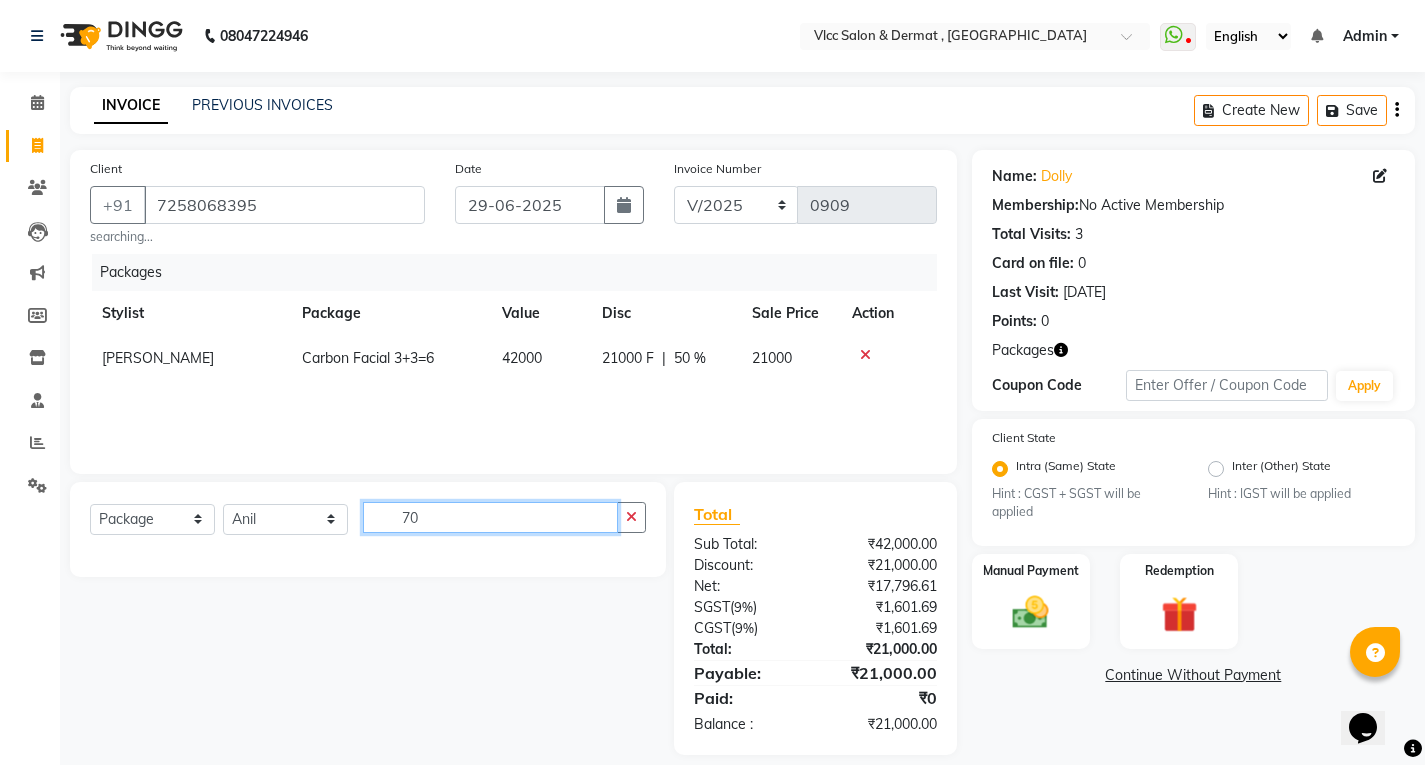 type on "7" 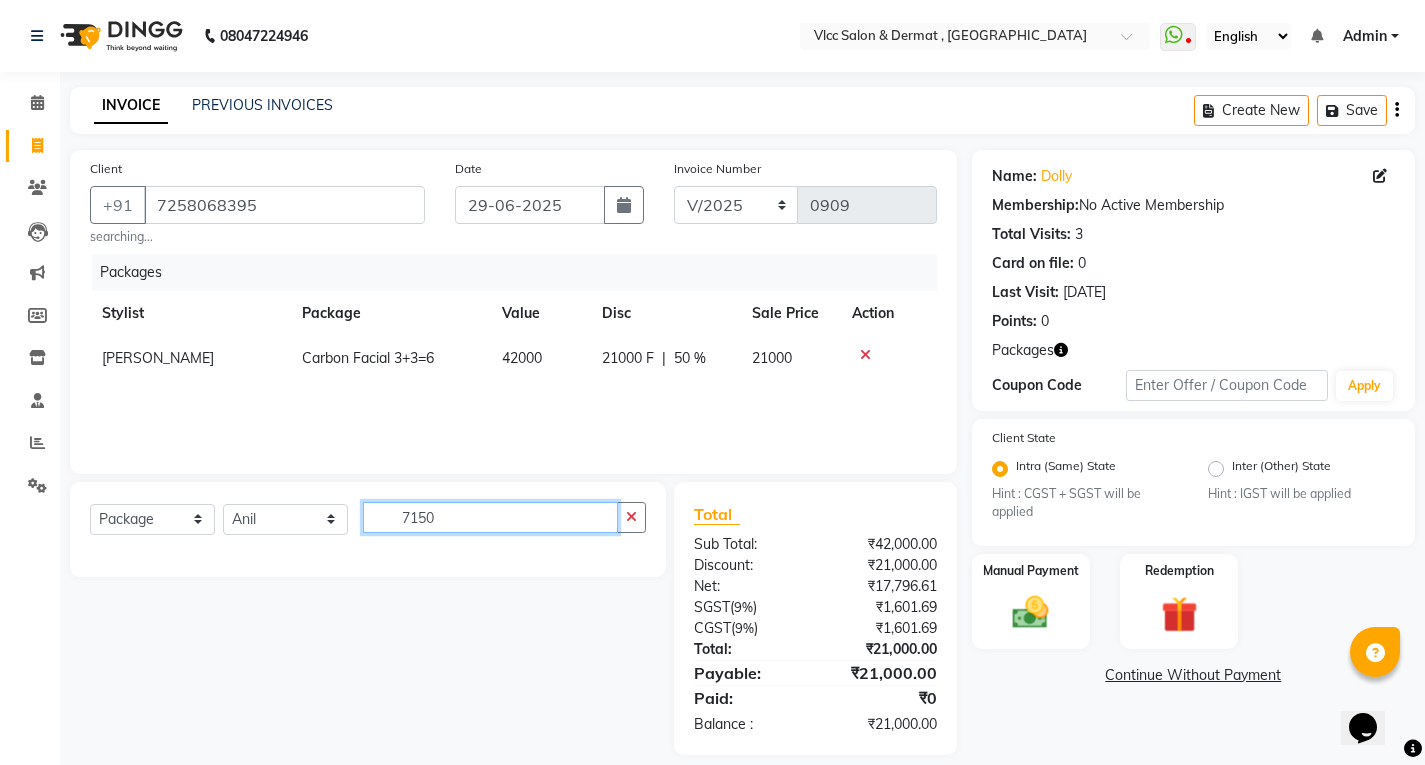 type on "7150" 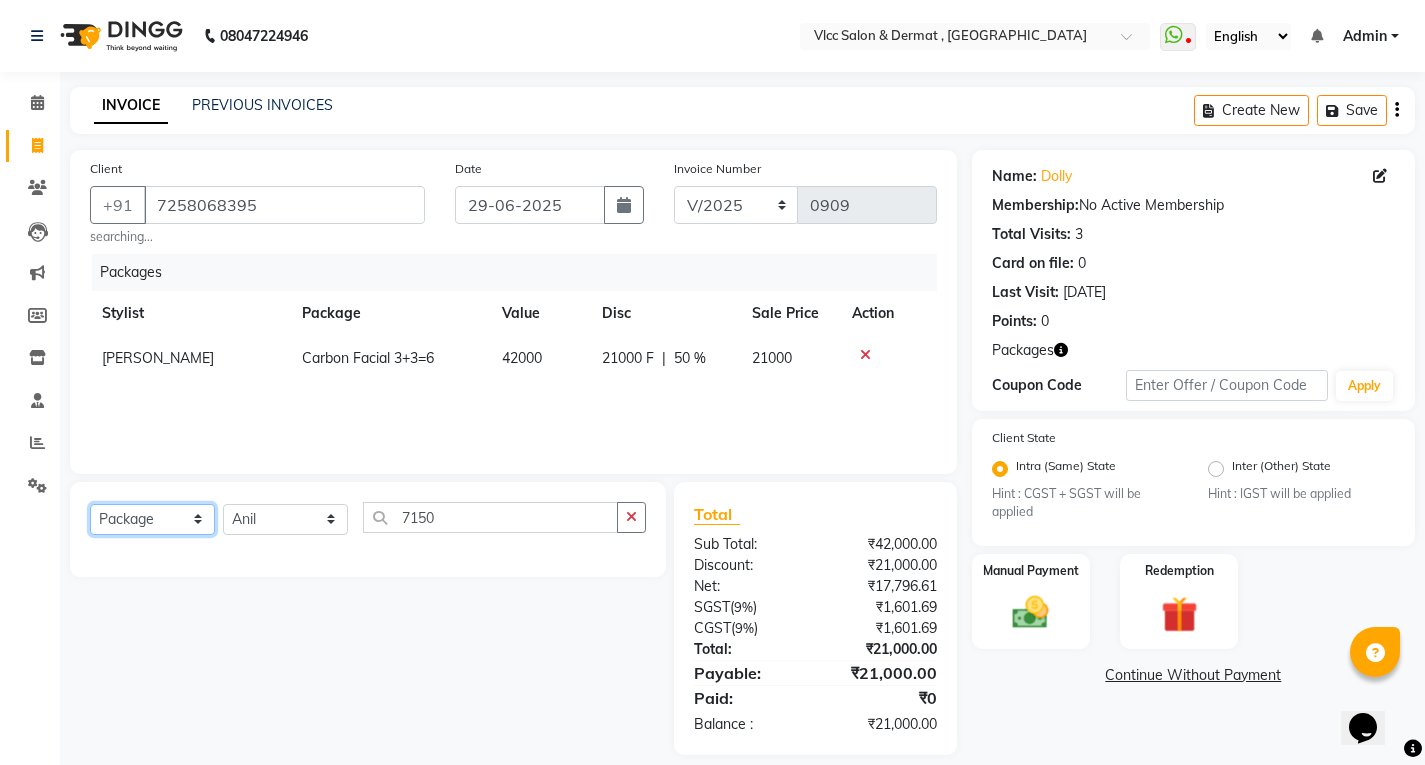 click on "Select  Service  Product  Membership  Package Voucher Prepaid Gift Card" 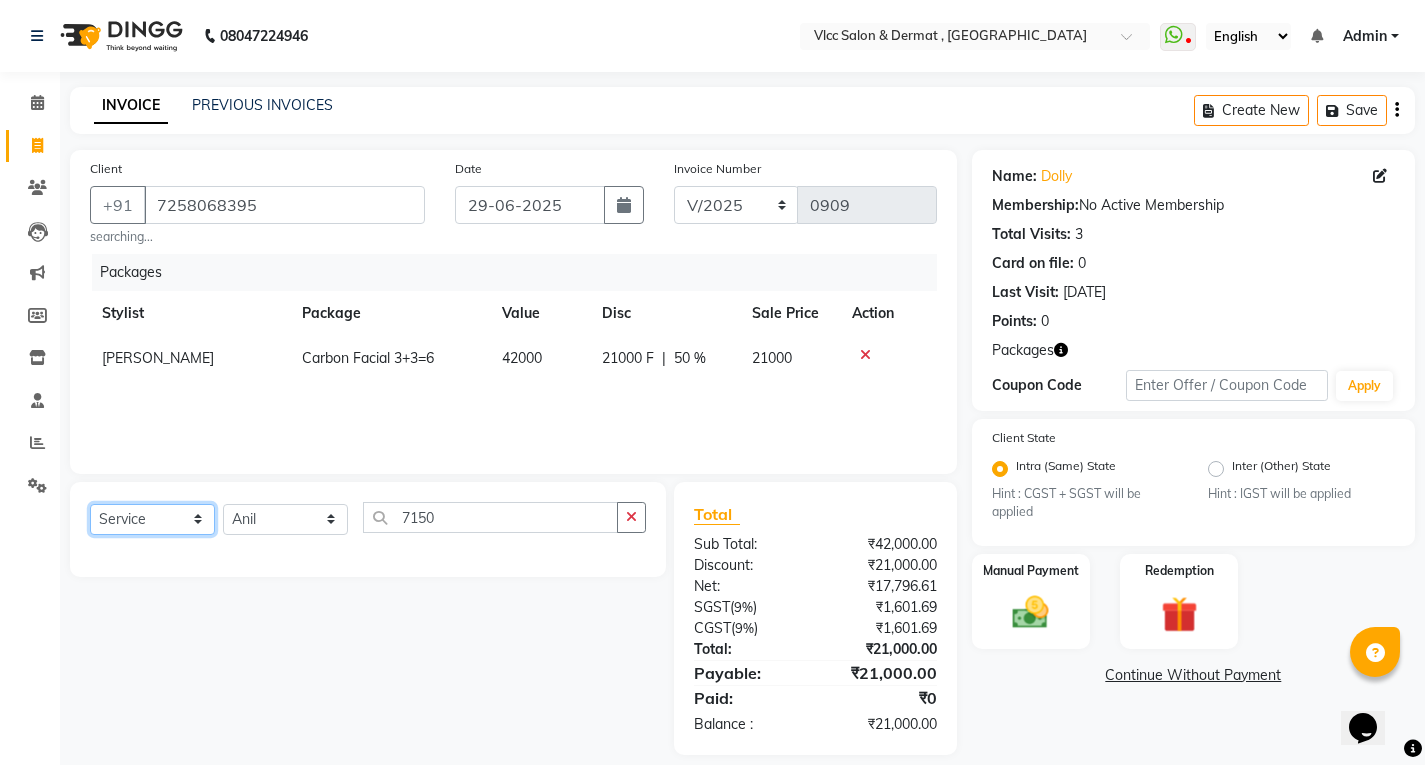 click on "Select  Service  Product  Membership  Package Voucher Prepaid Gift Card" 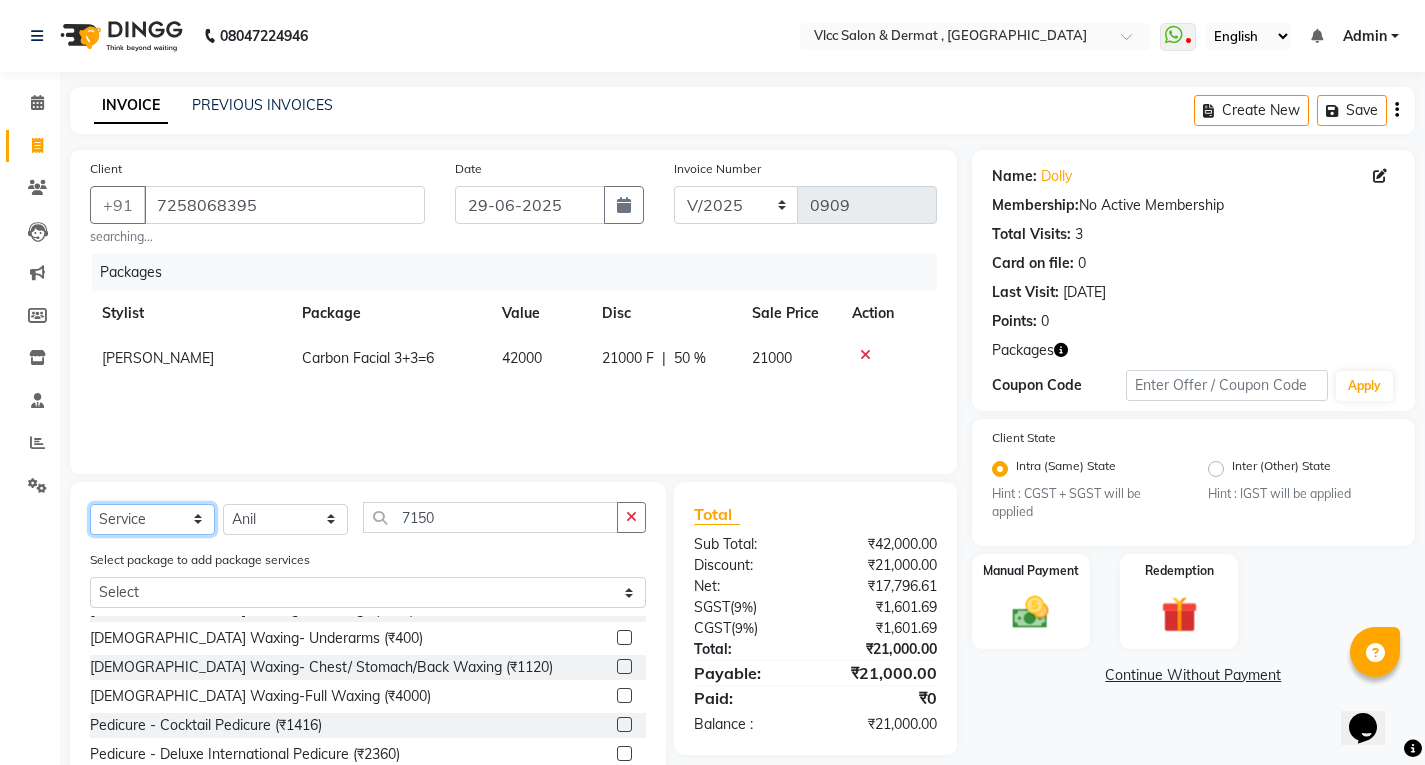 scroll, scrollTop: 200, scrollLeft: 0, axis: vertical 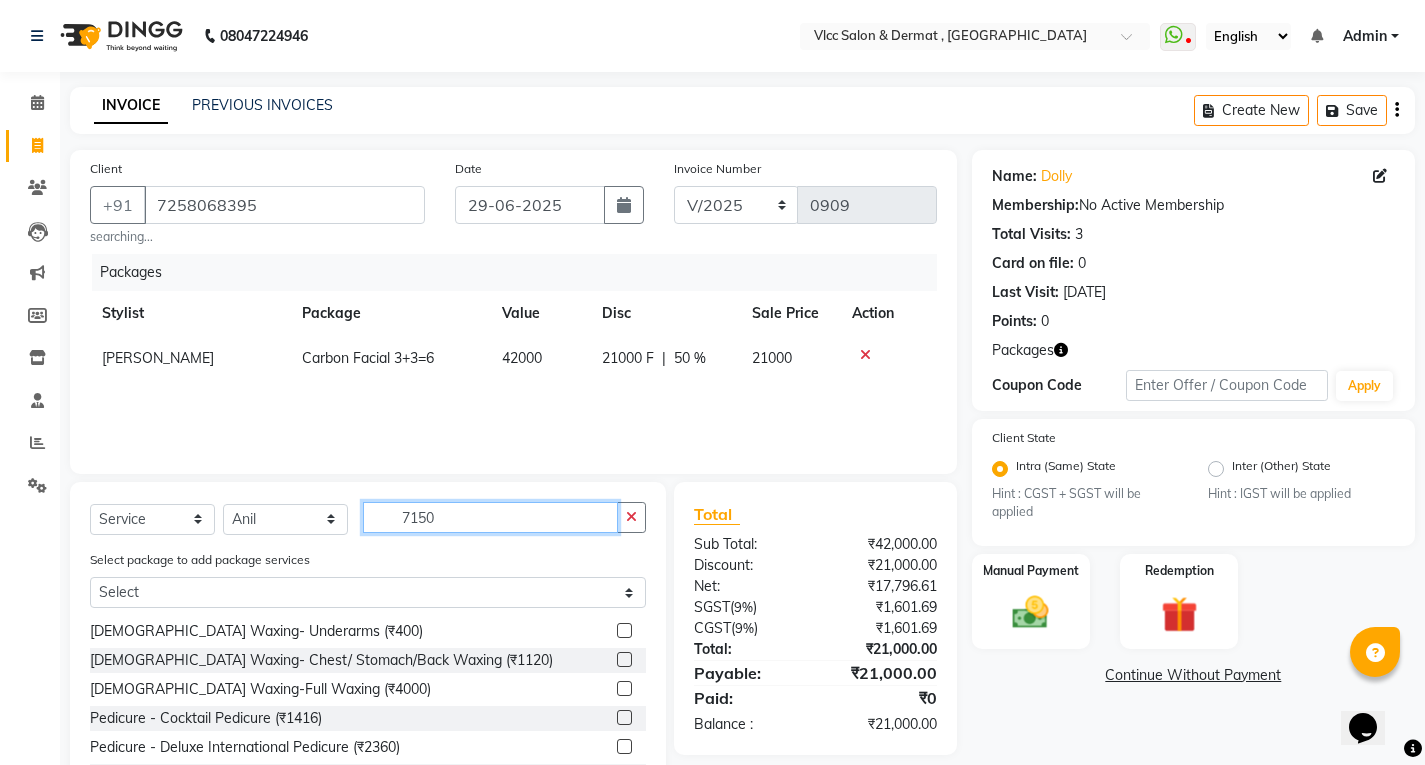 click on "7150" 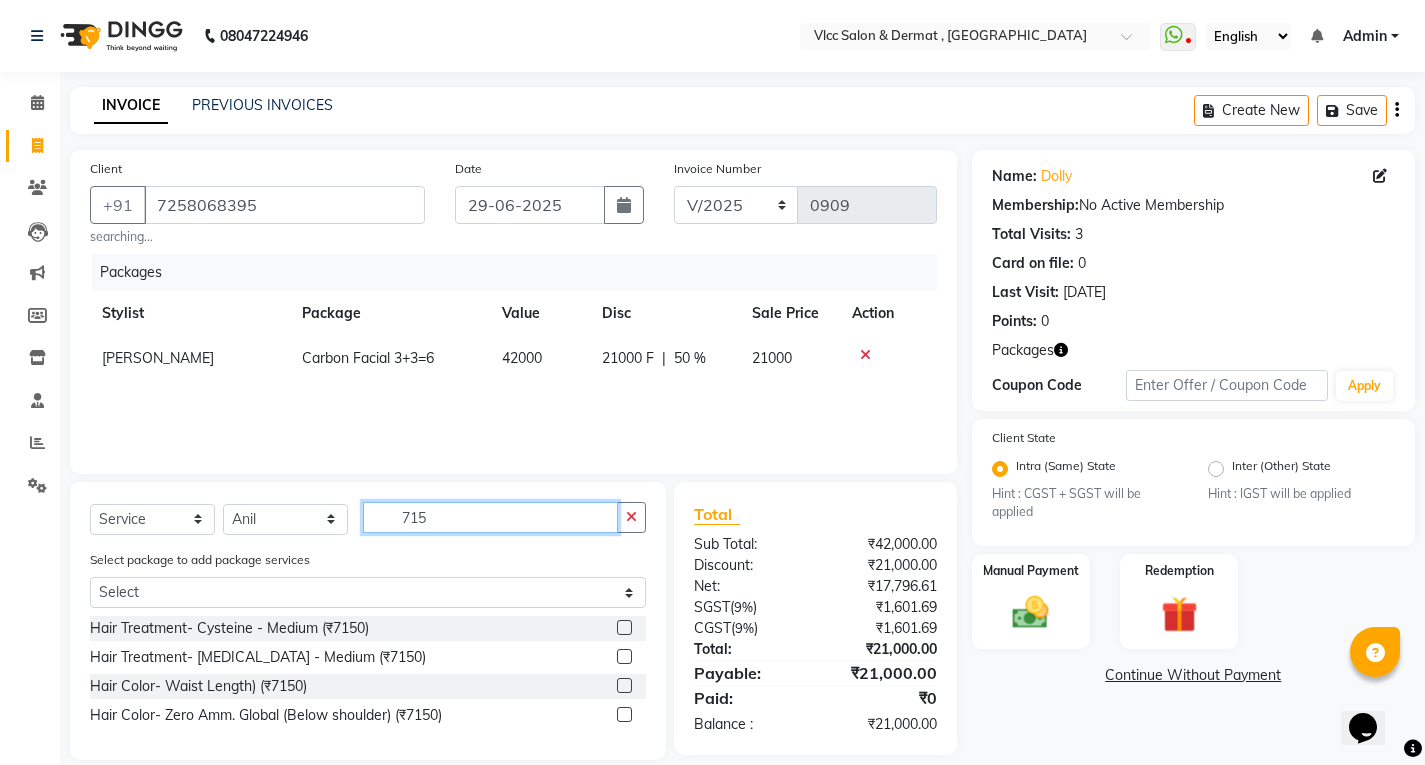 type on "7150" 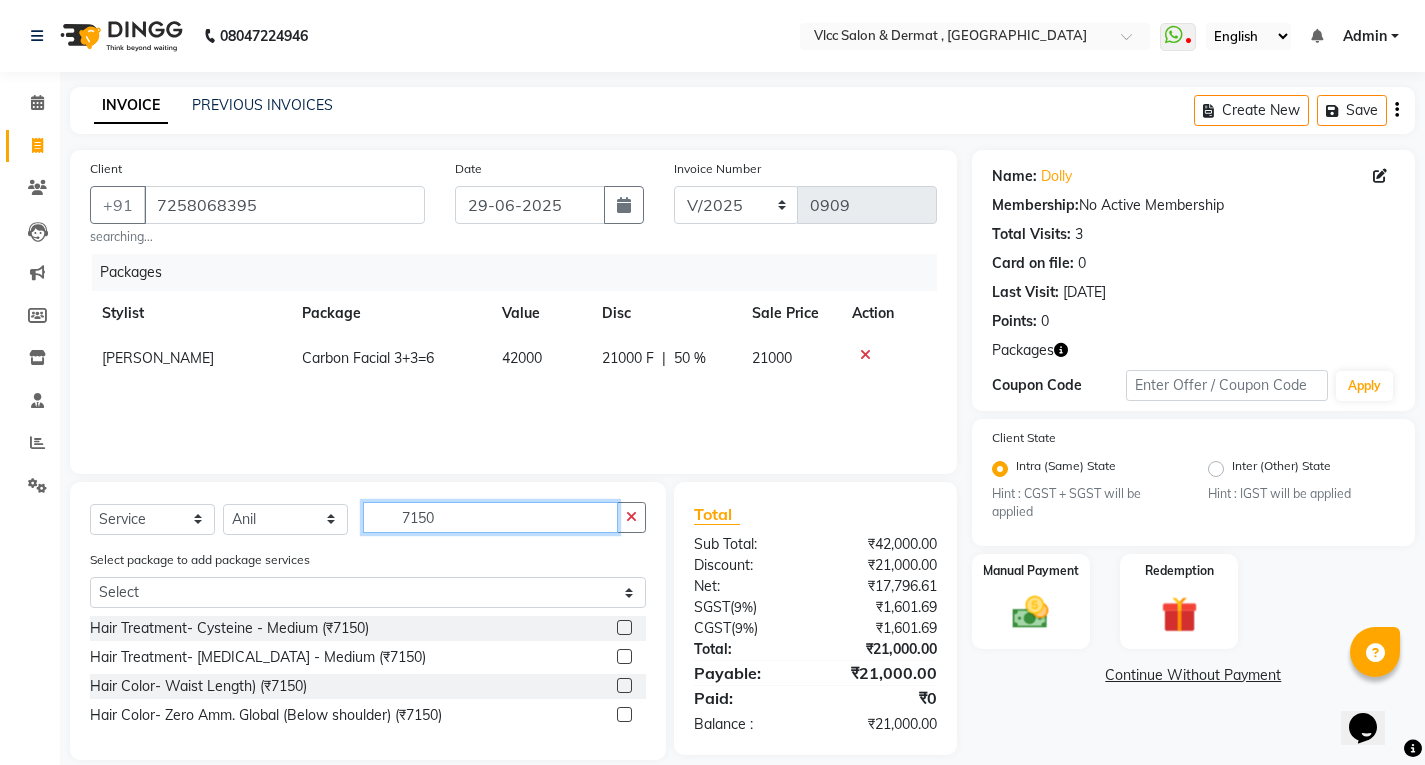 scroll, scrollTop: 0, scrollLeft: 0, axis: both 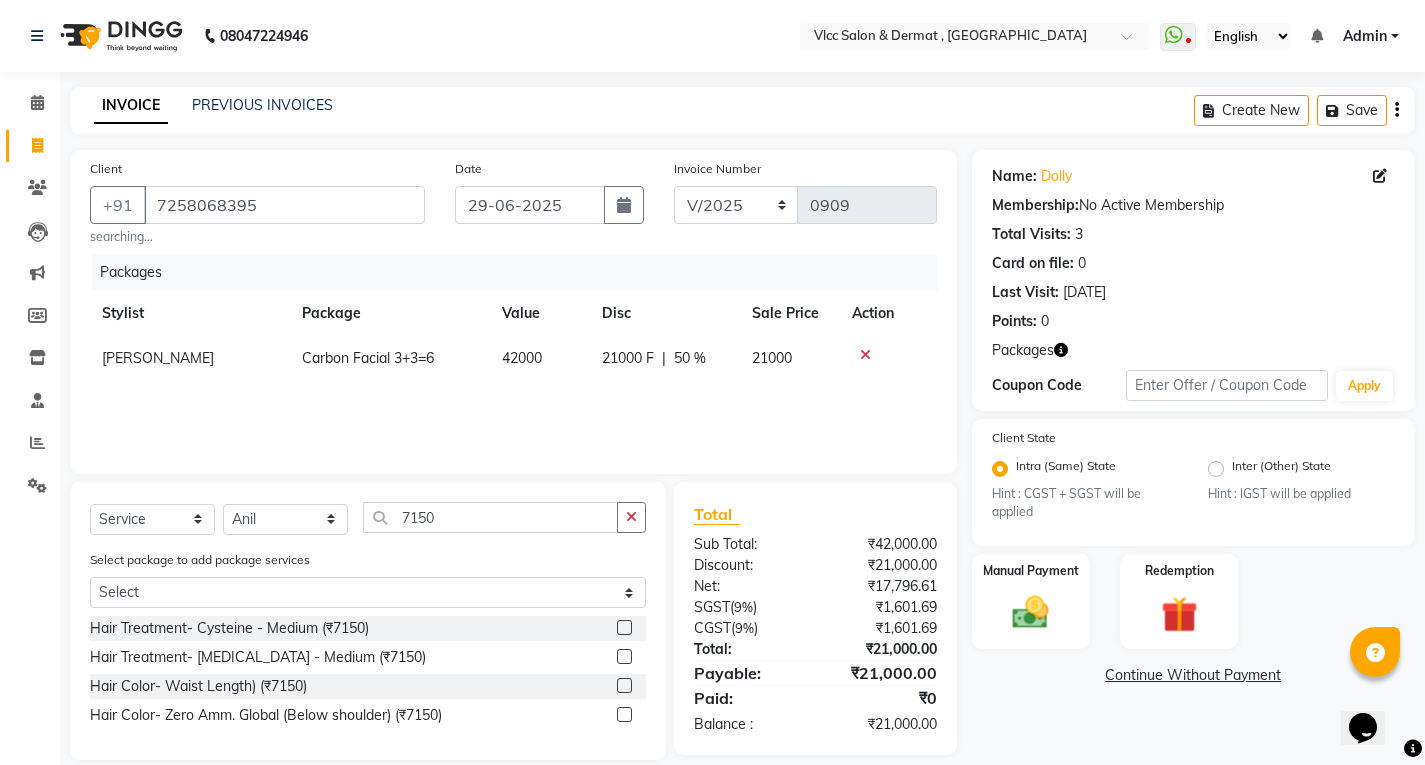 click on "Hair Treatment- [MEDICAL_DATA] - Medium (₹7150)" 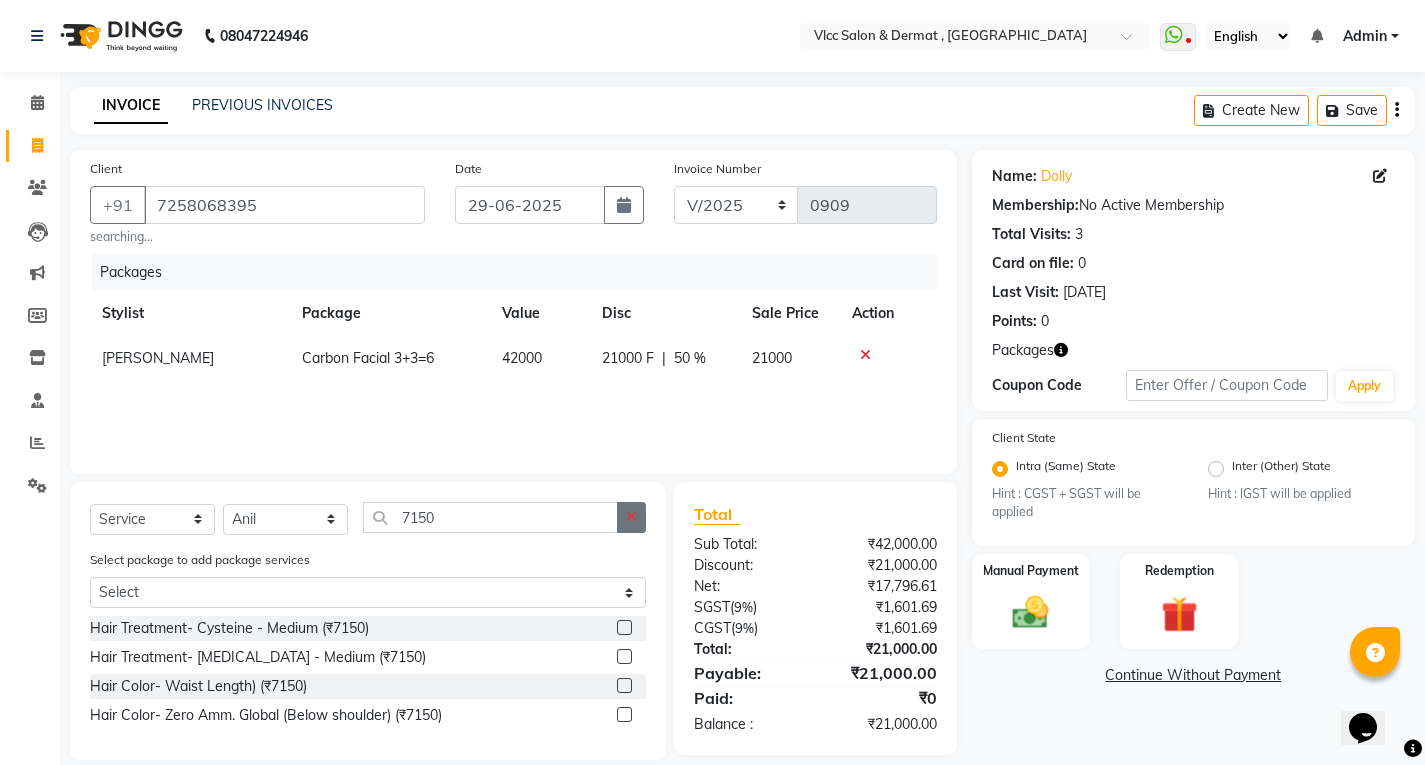 drag, startPoint x: 624, startPoint y: 651, endPoint x: 643, endPoint y: 654, distance: 19.235384 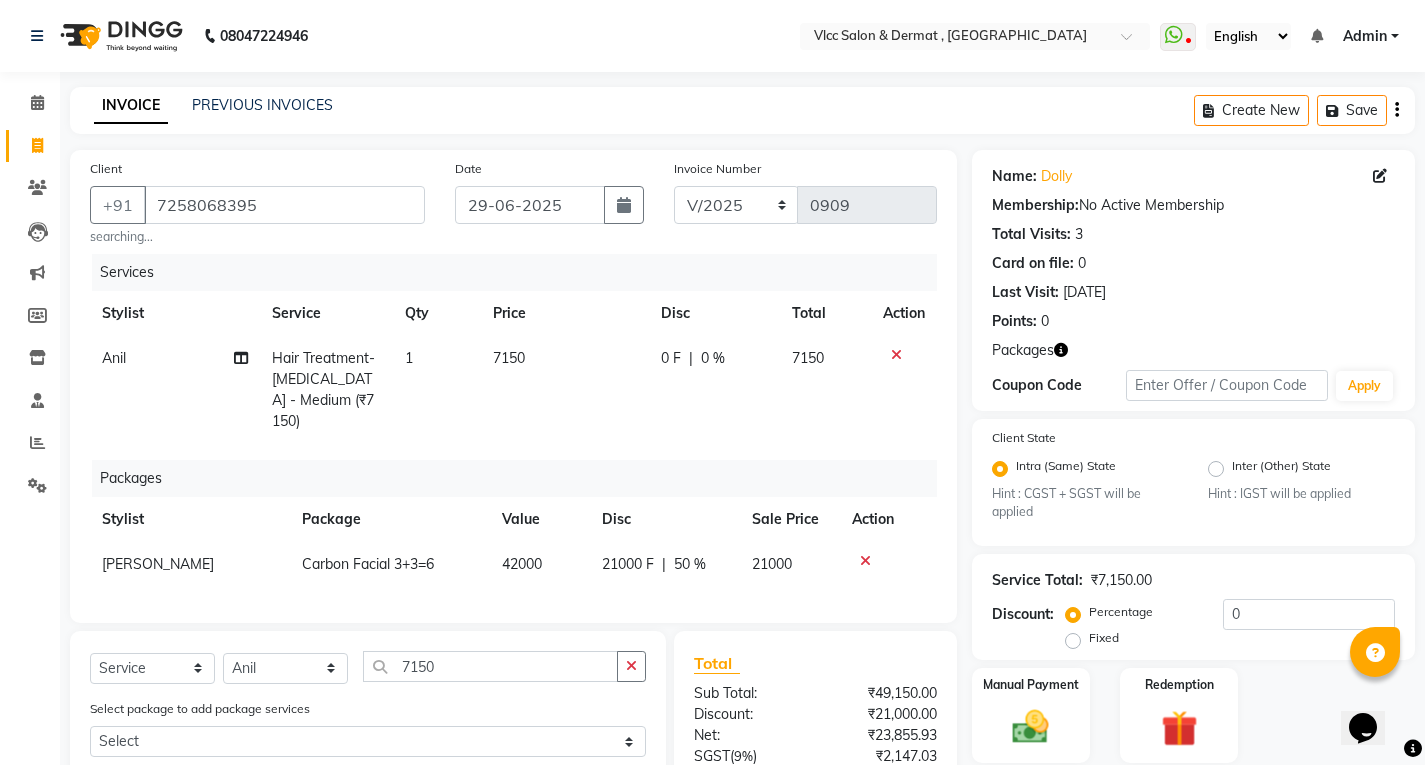 checkbox on "false" 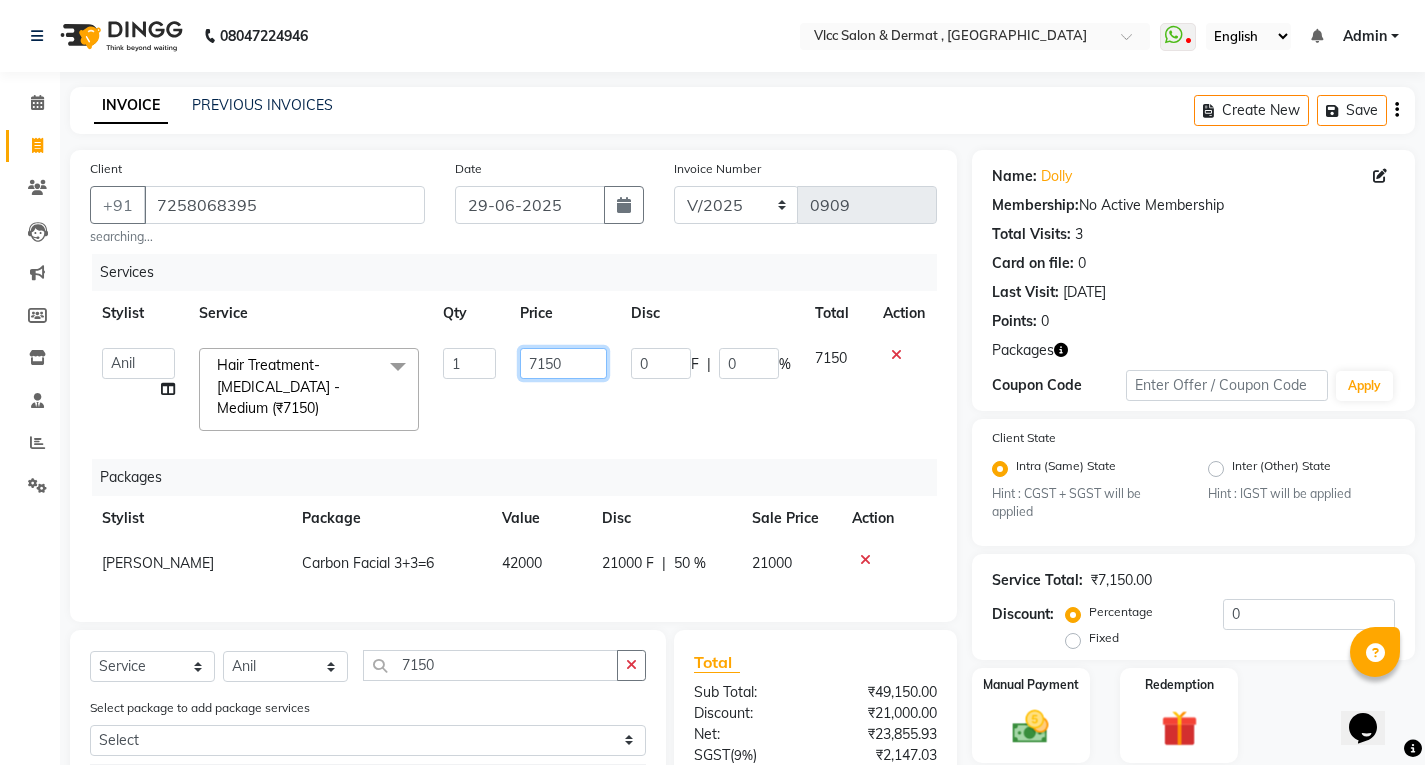 click on "7150" 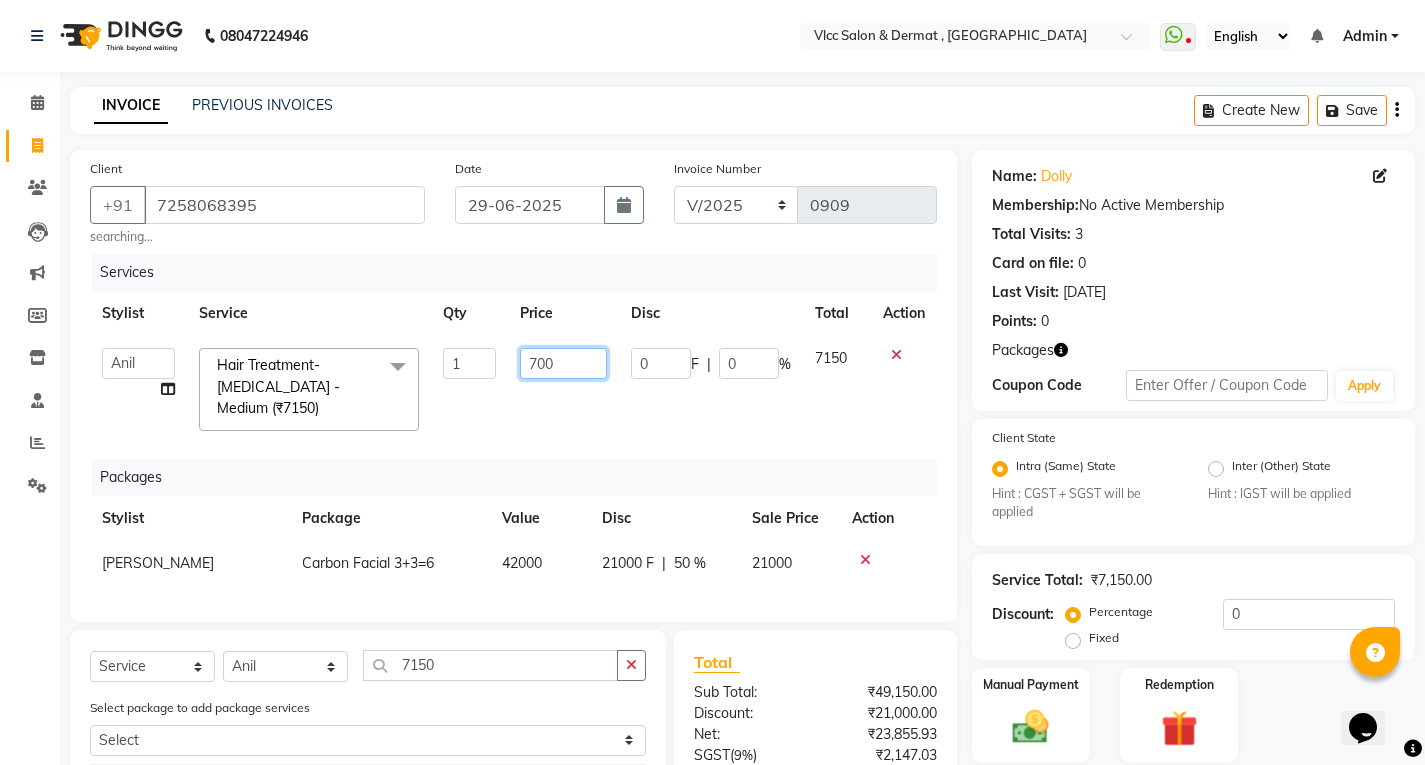 type on "7000" 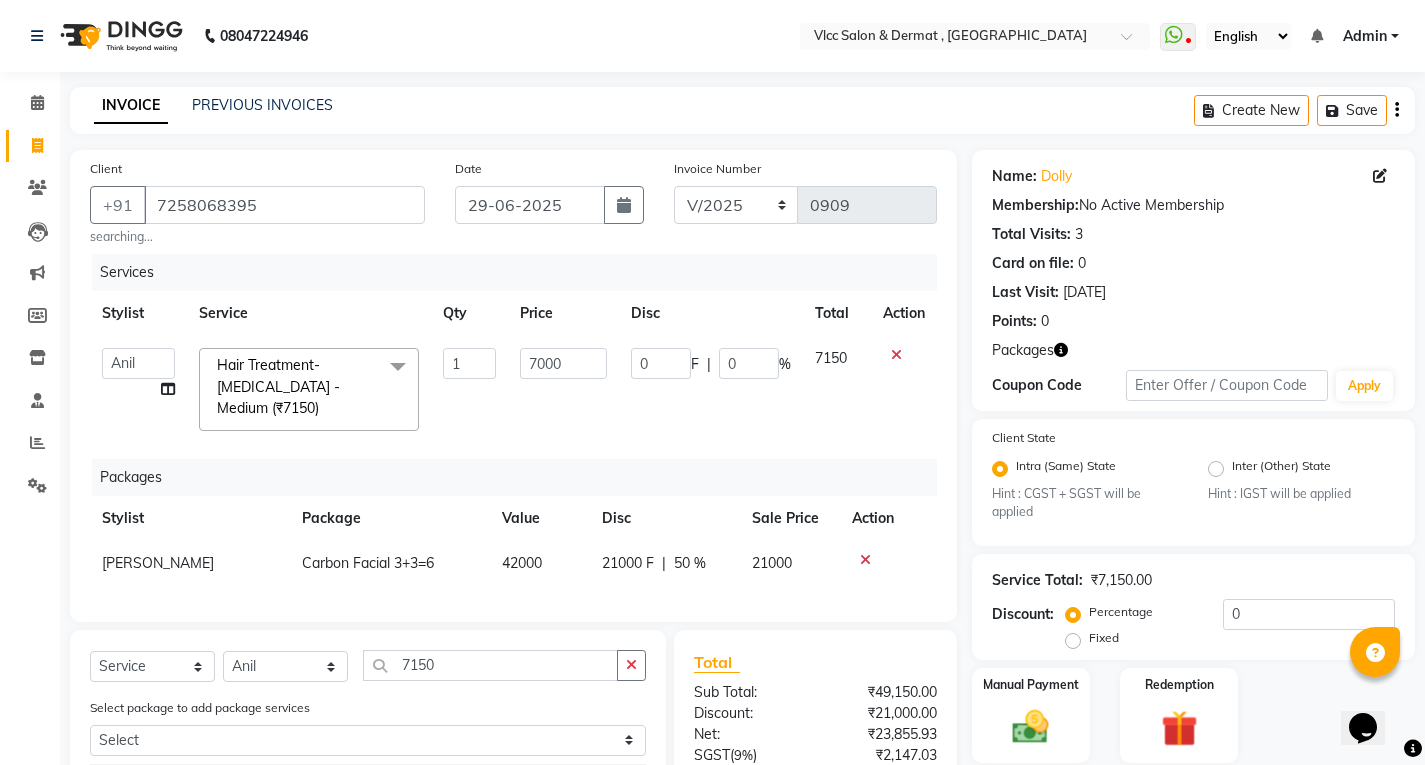click on "7000" 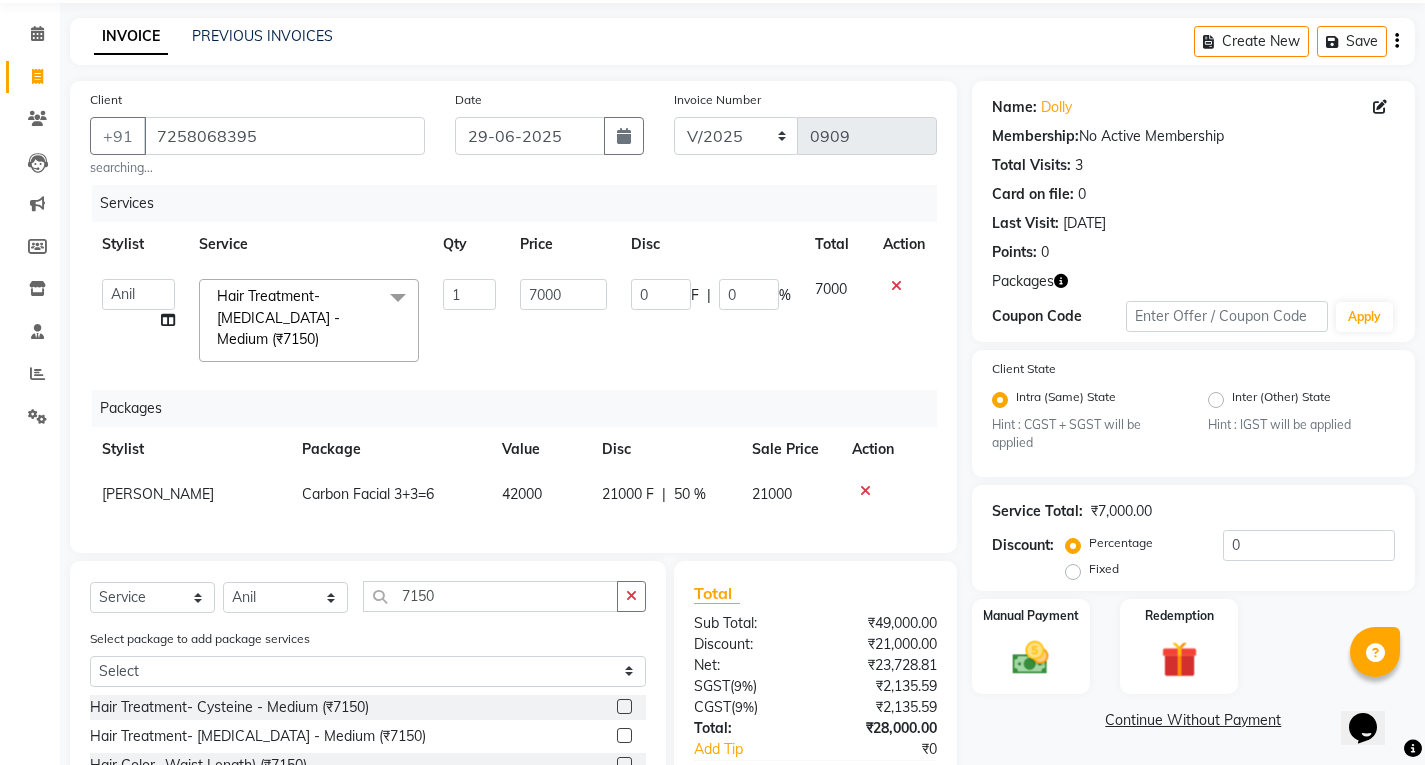 scroll, scrollTop: 182, scrollLeft: 0, axis: vertical 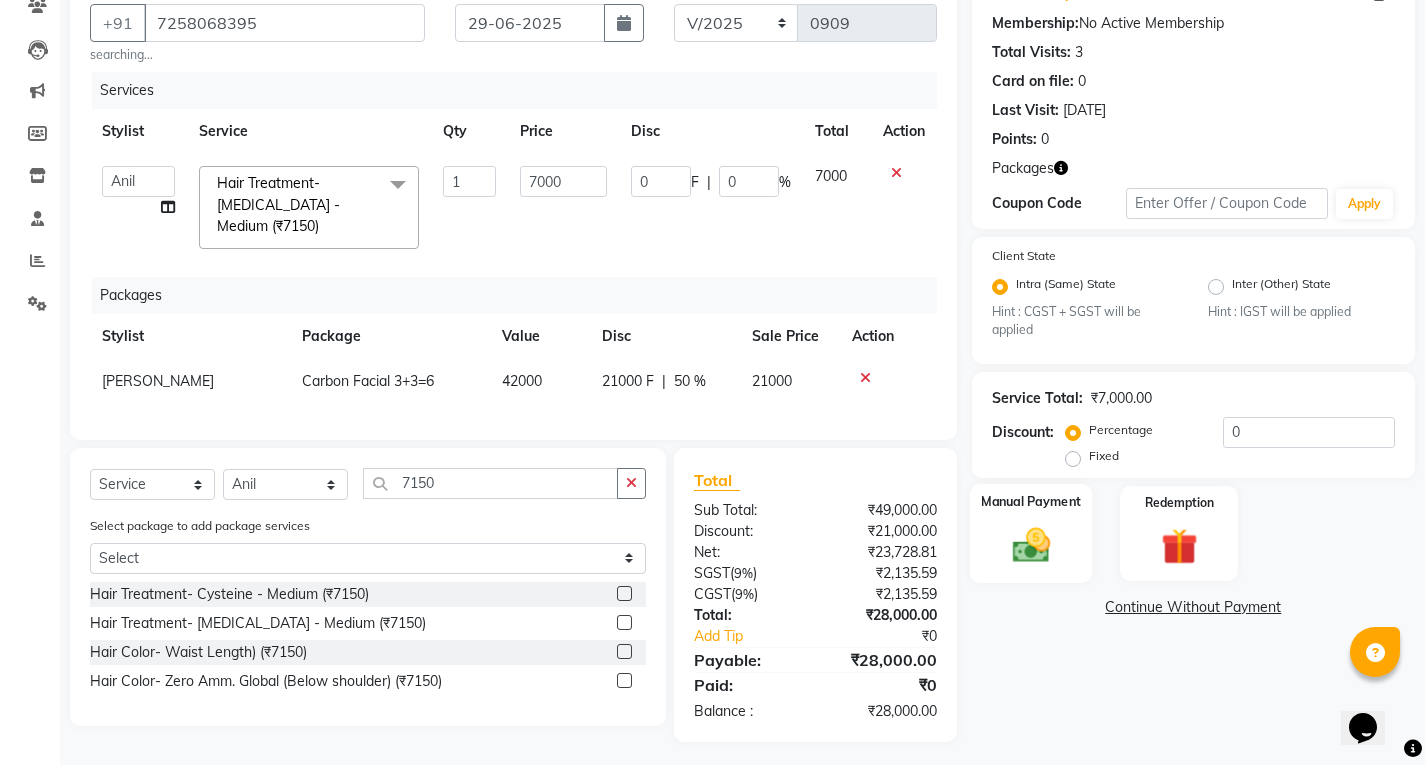 click on "Manual Payment" 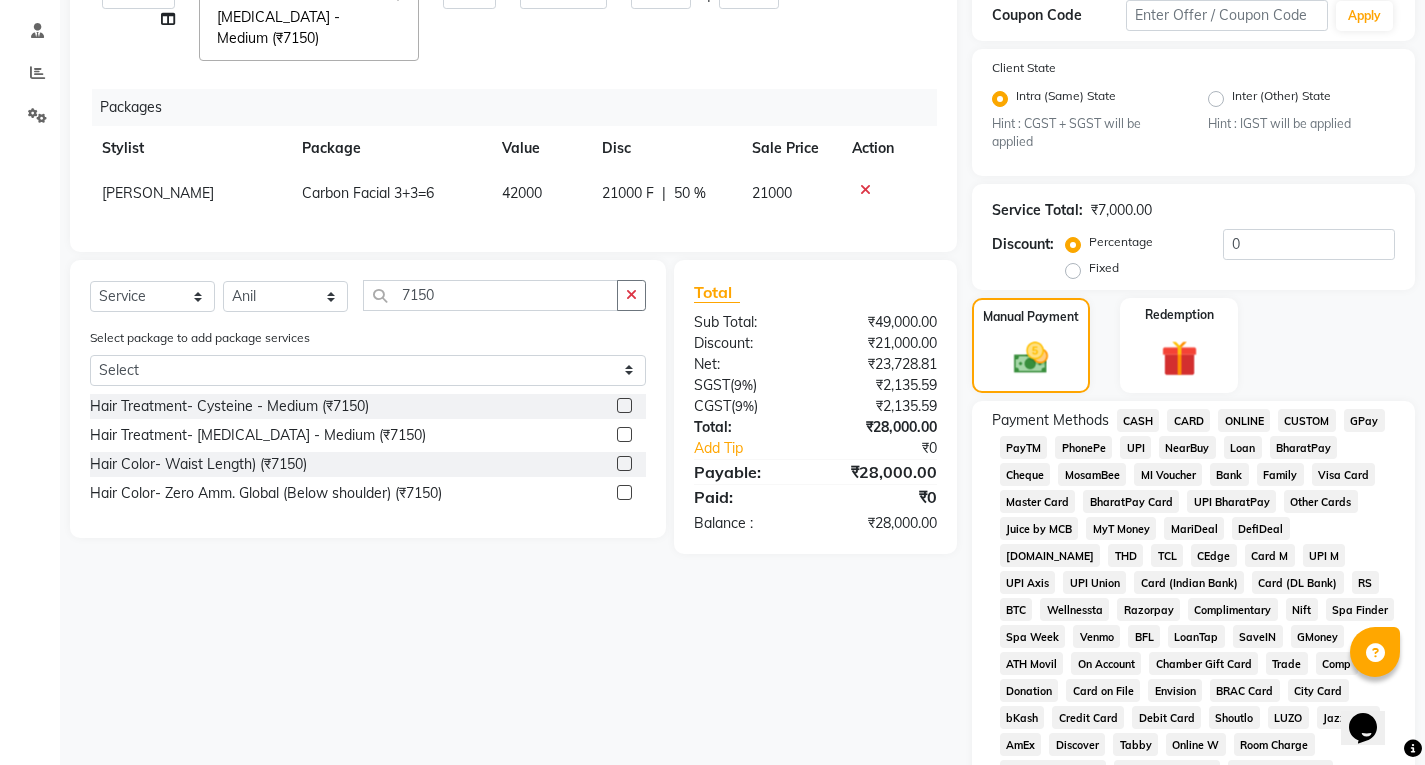 scroll, scrollTop: 382, scrollLeft: 0, axis: vertical 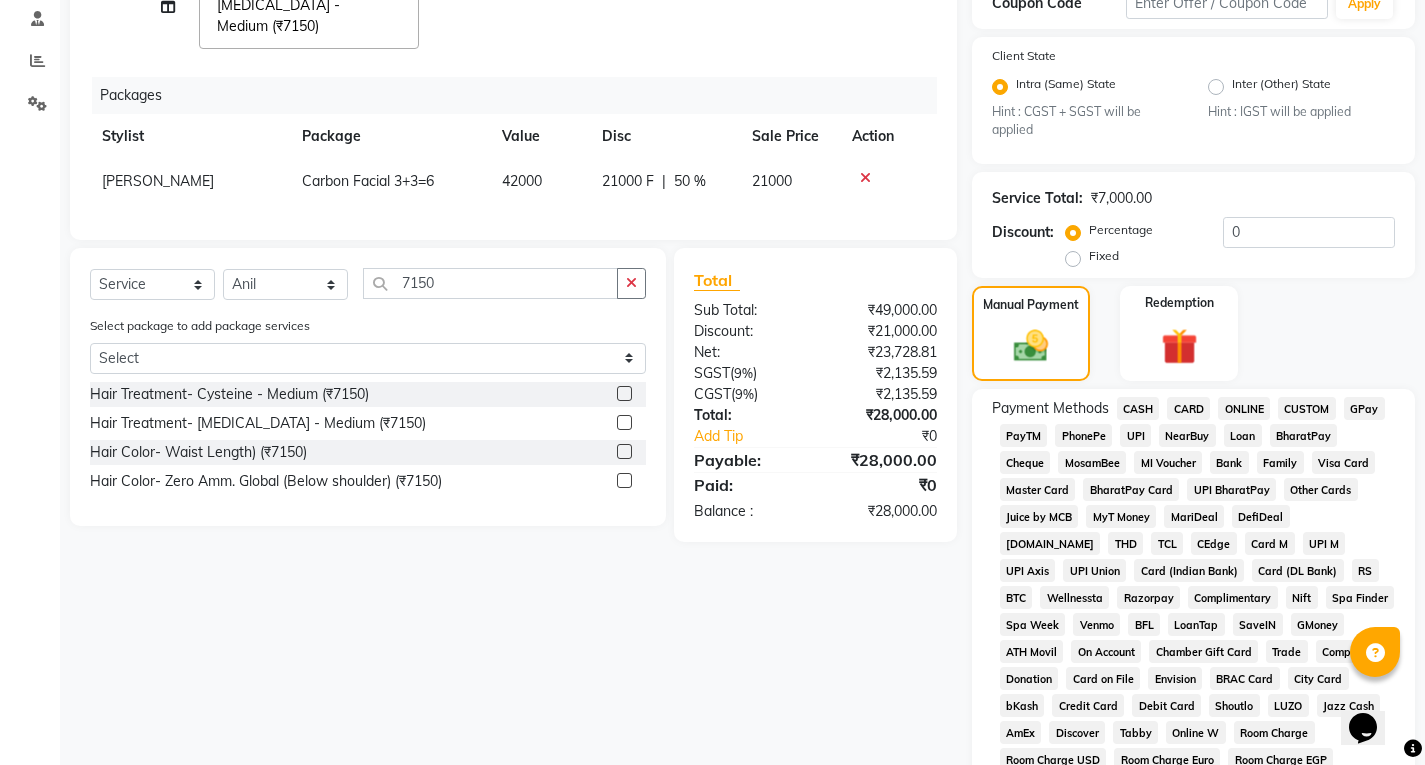 click on "CARD" 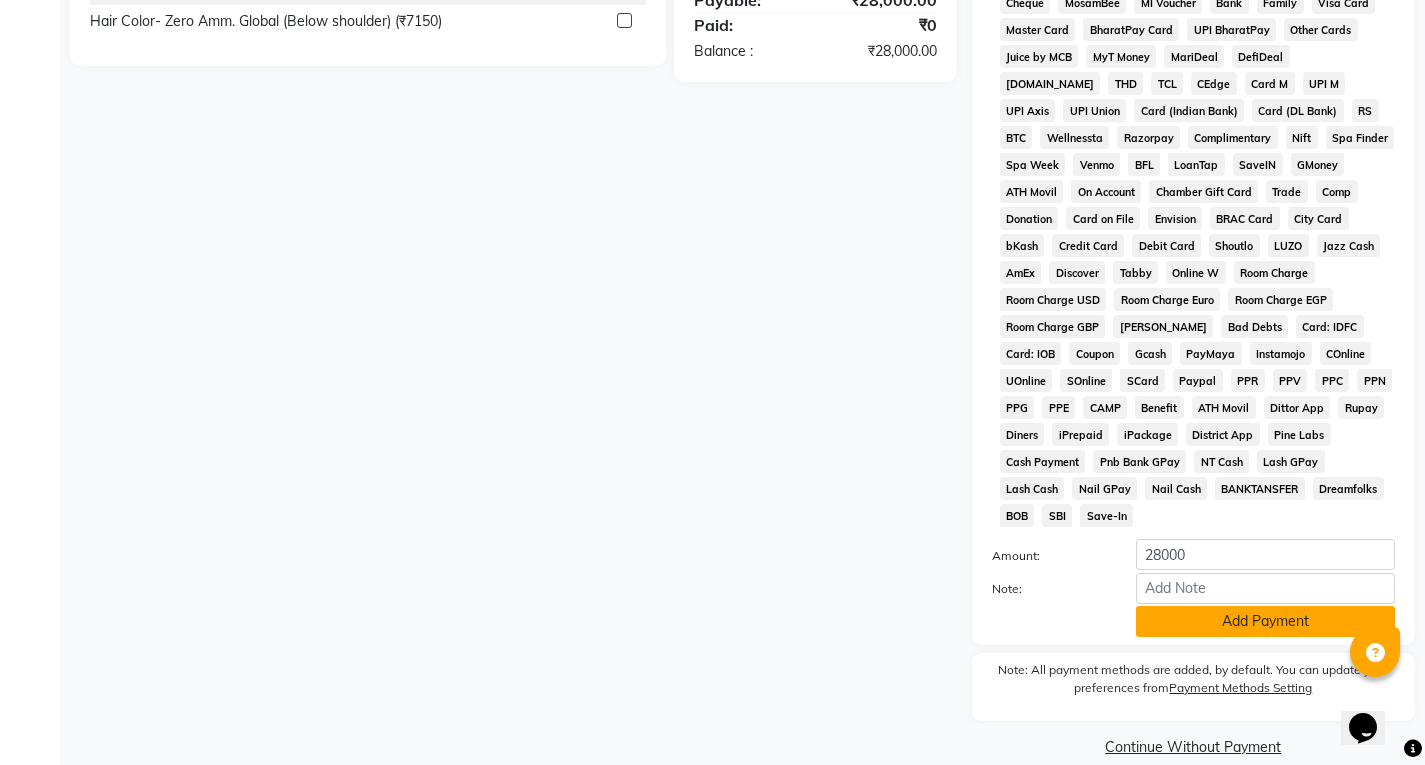 click on "Add Payment" 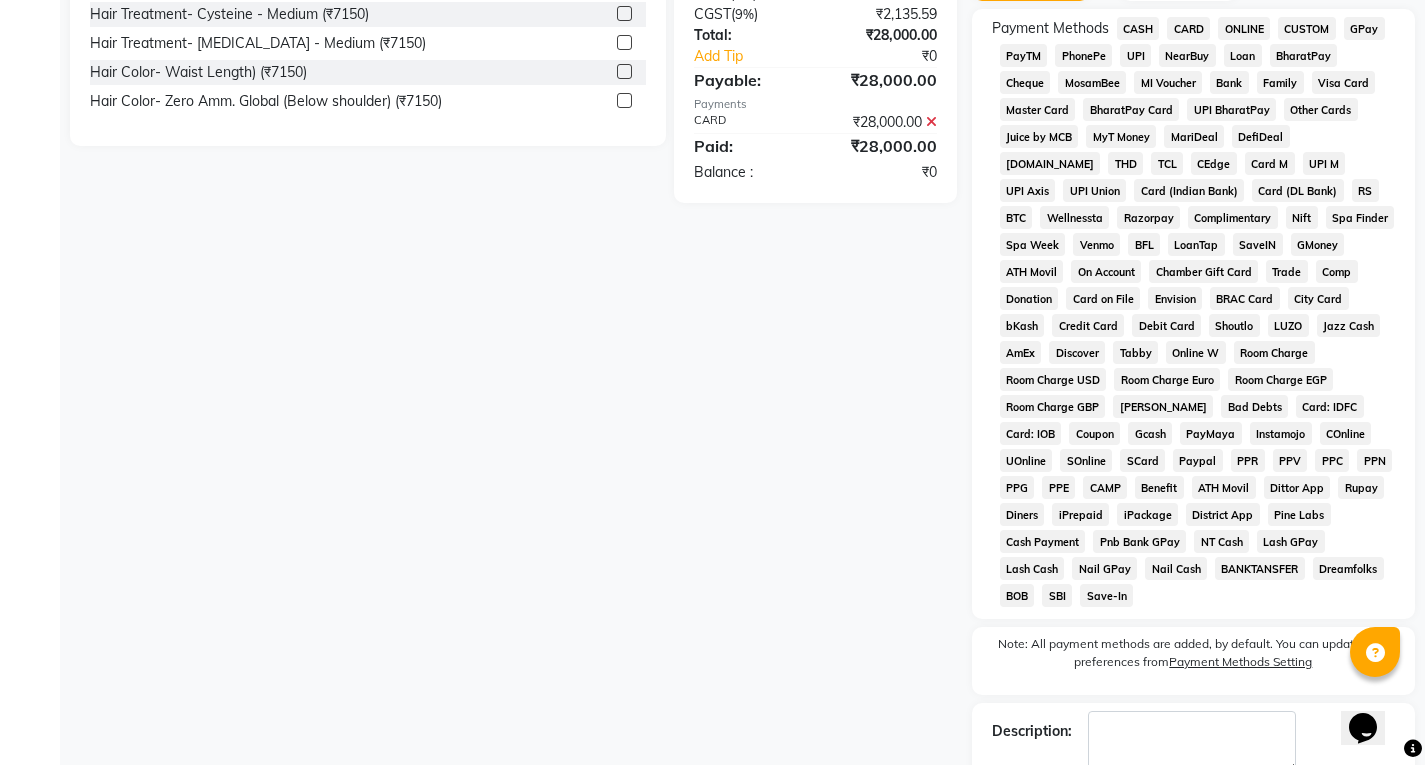 scroll, scrollTop: 820, scrollLeft: 0, axis: vertical 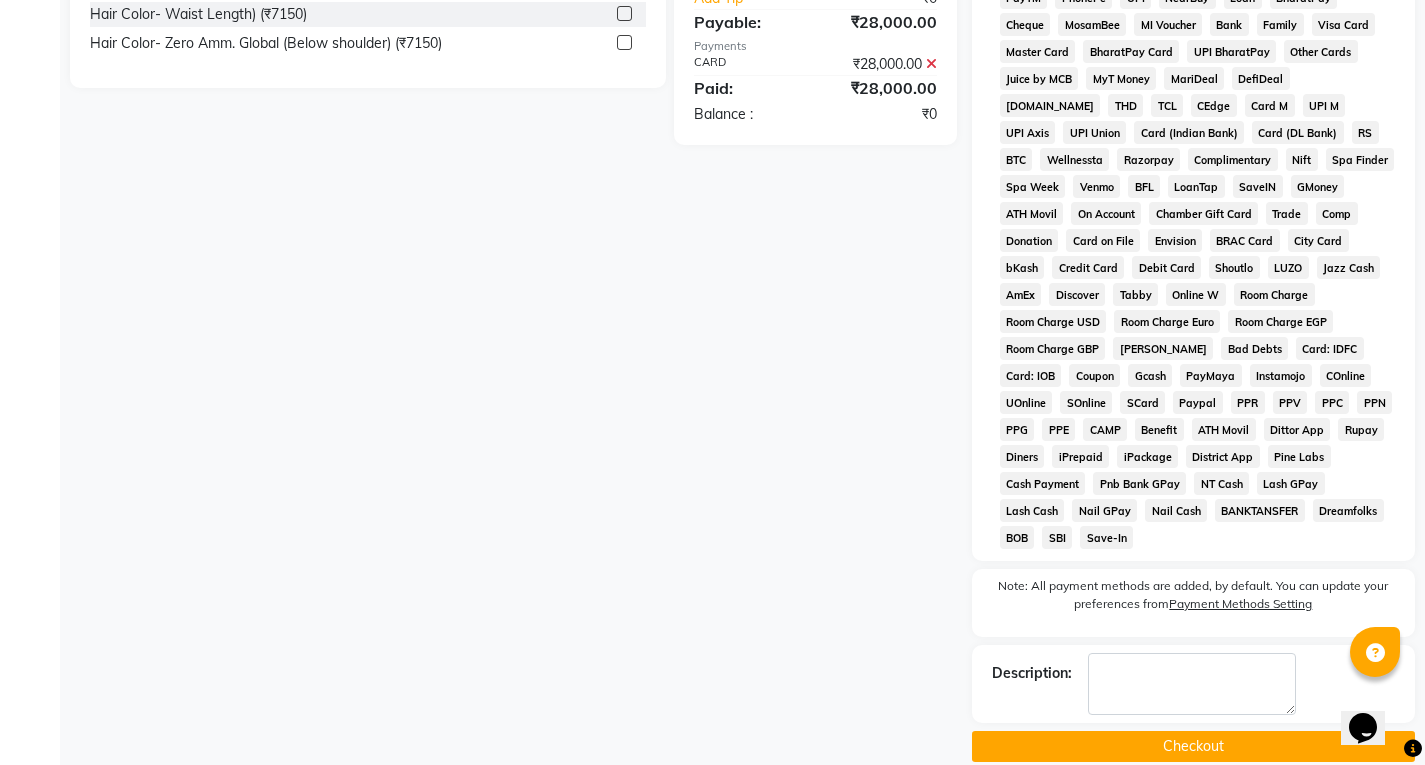 drag, startPoint x: 1155, startPoint y: 738, endPoint x: 1155, endPoint y: 724, distance: 14 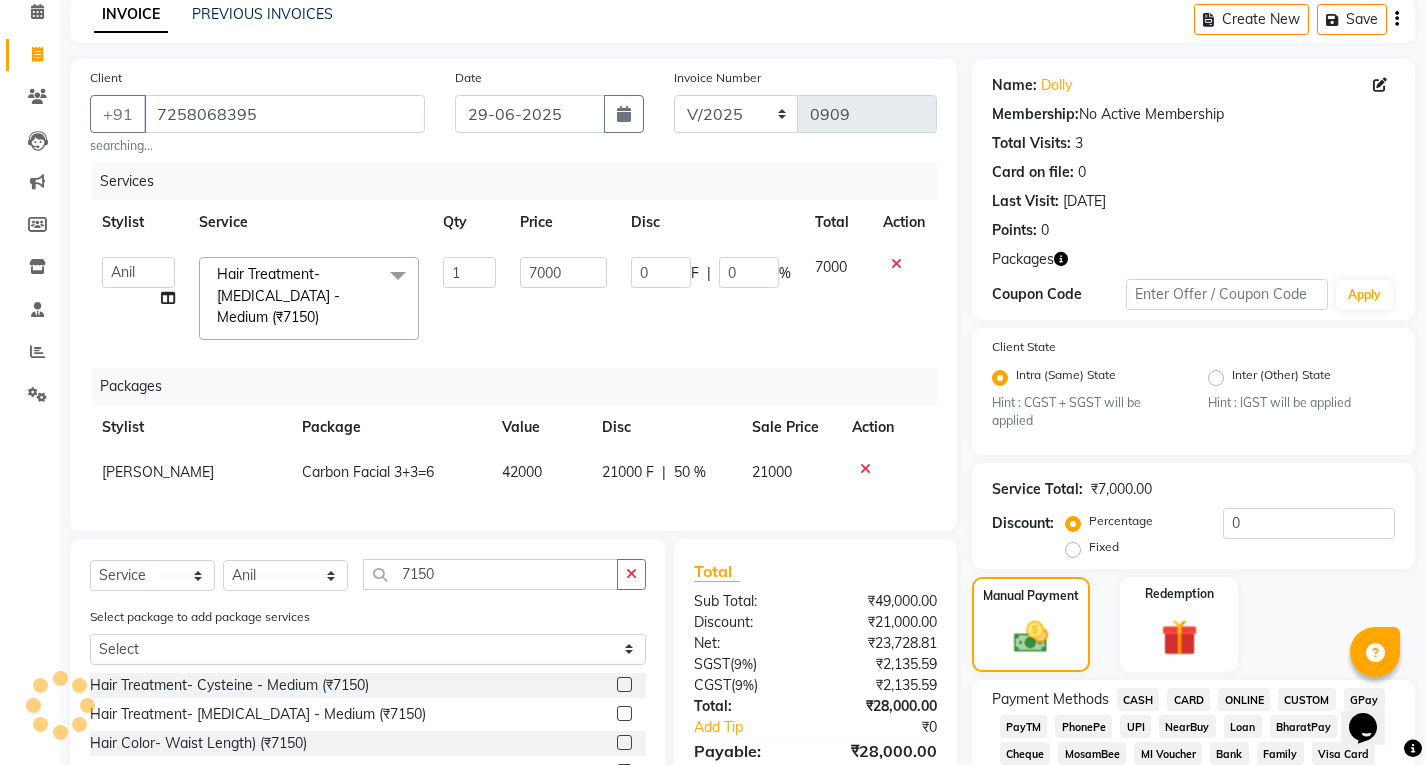 scroll, scrollTop: 0, scrollLeft: 0, axis: both 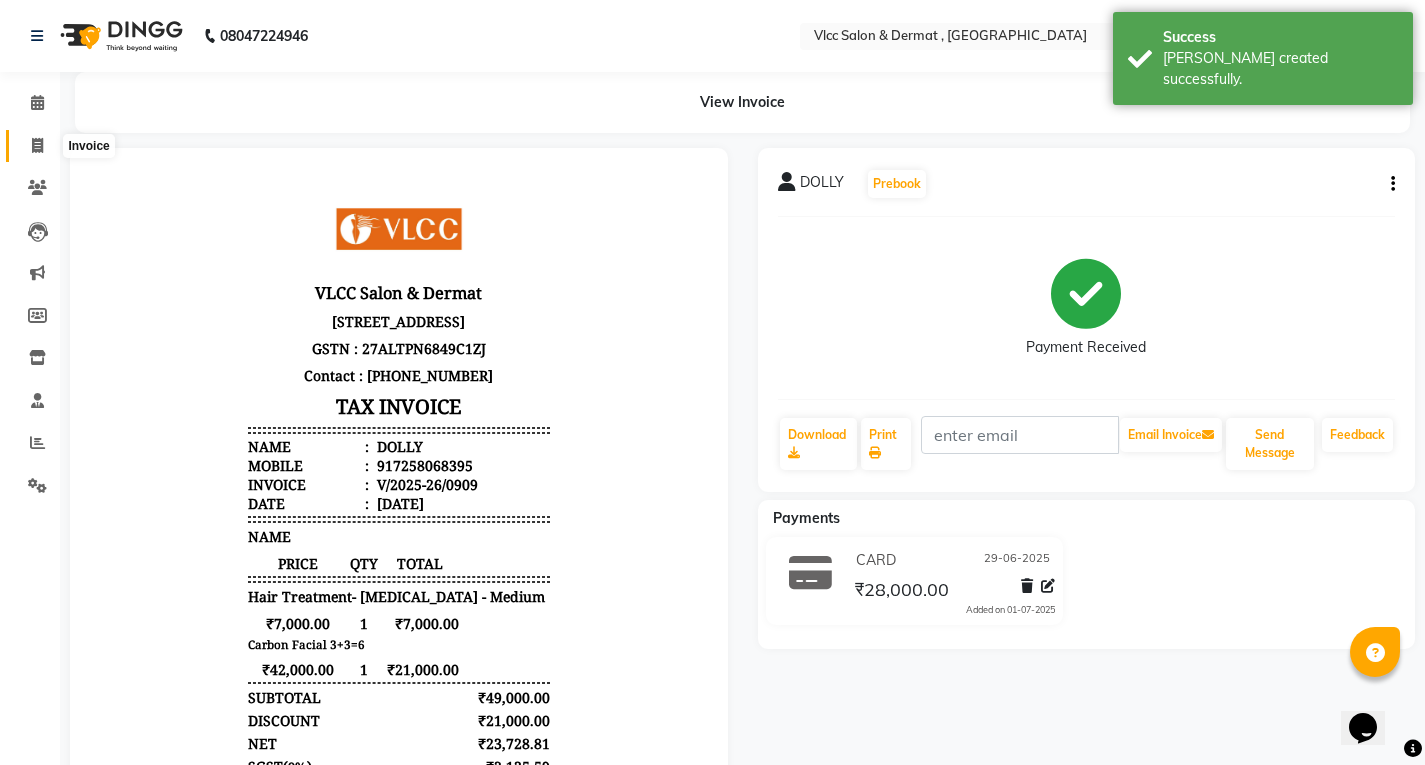 click 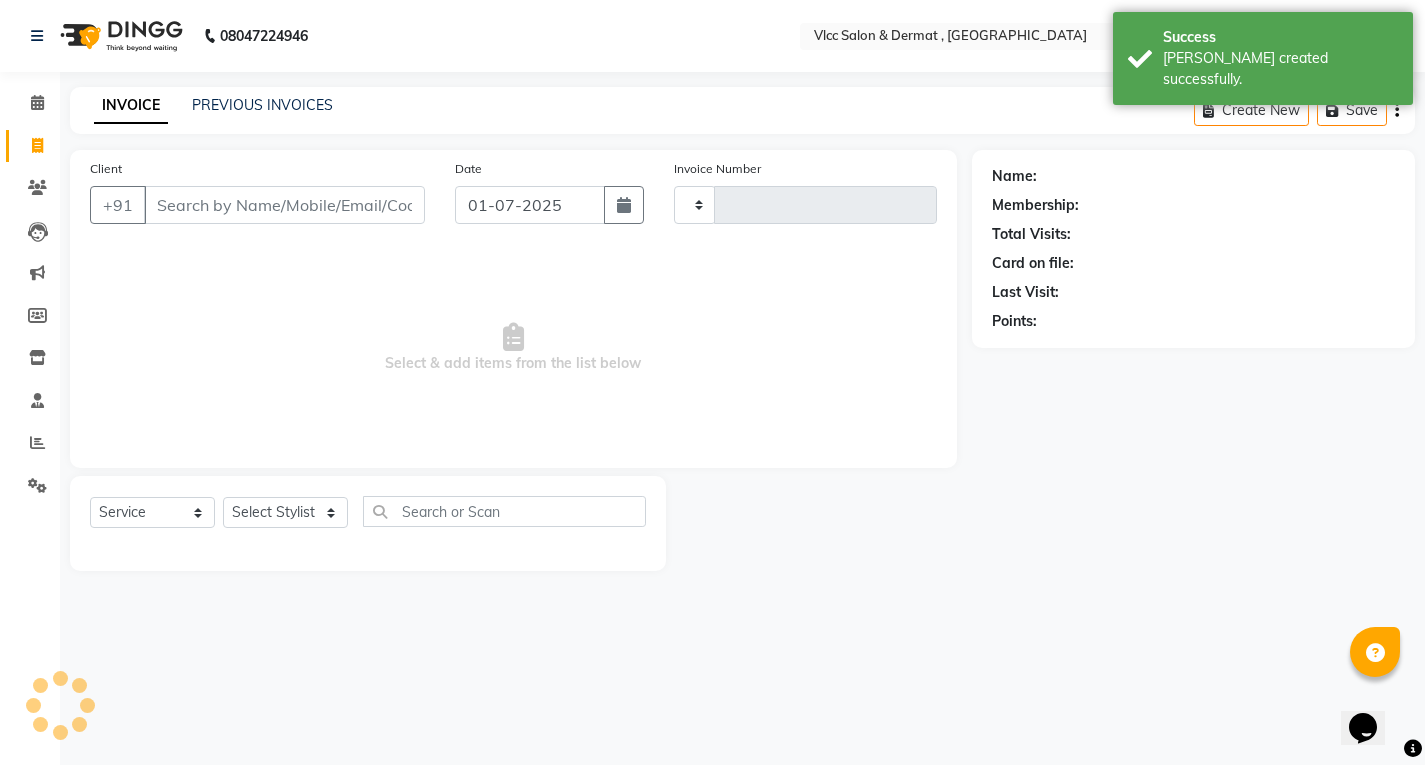 type on "0910" 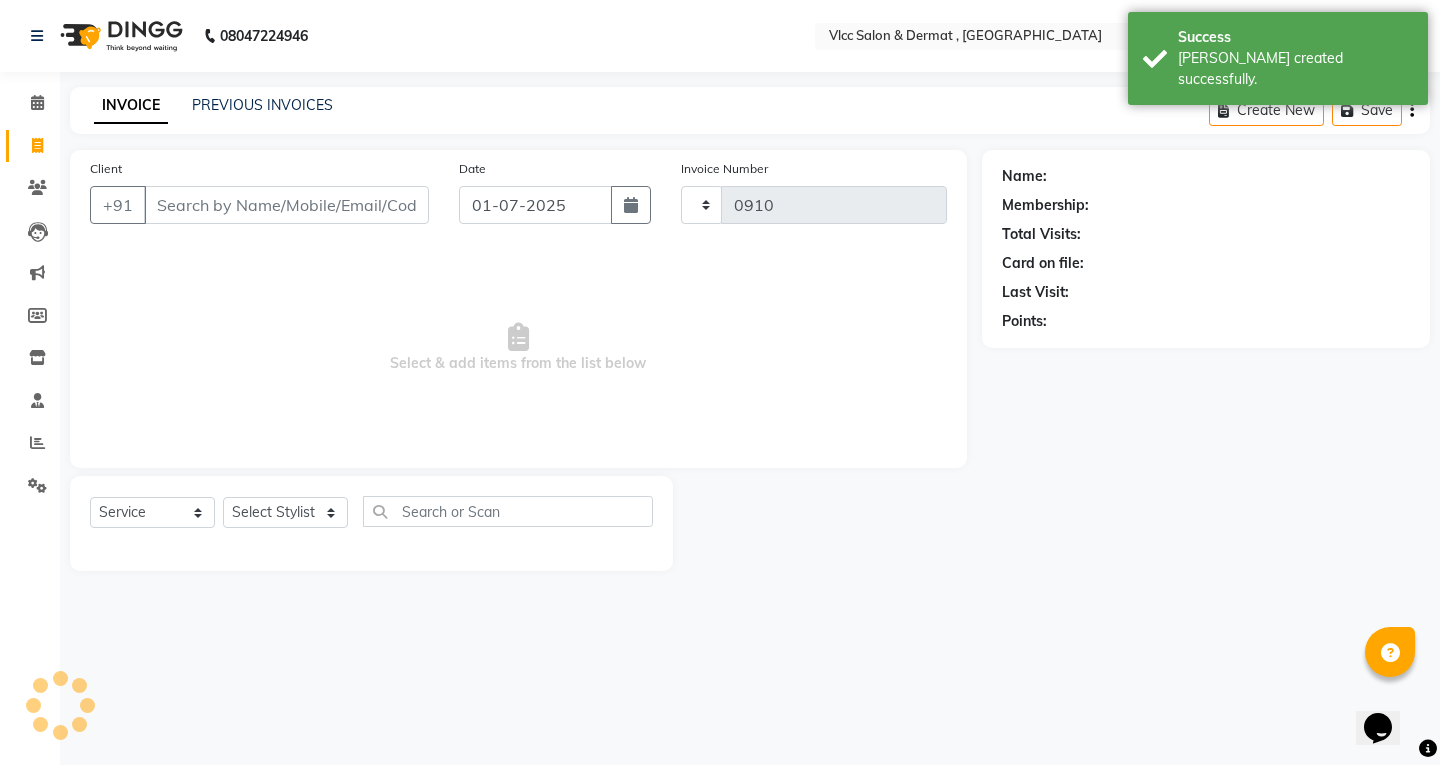 select on "5256" 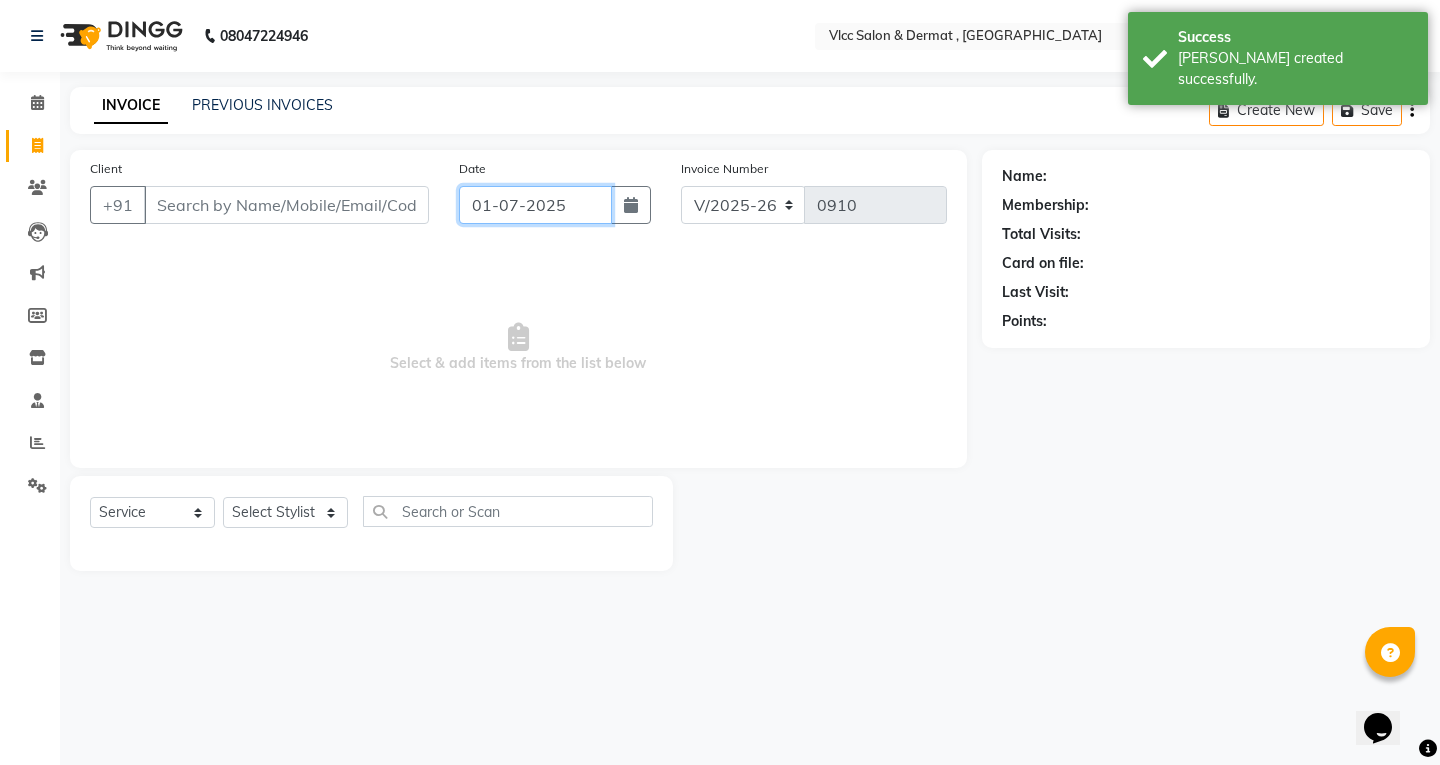 click on "01-07-2025" 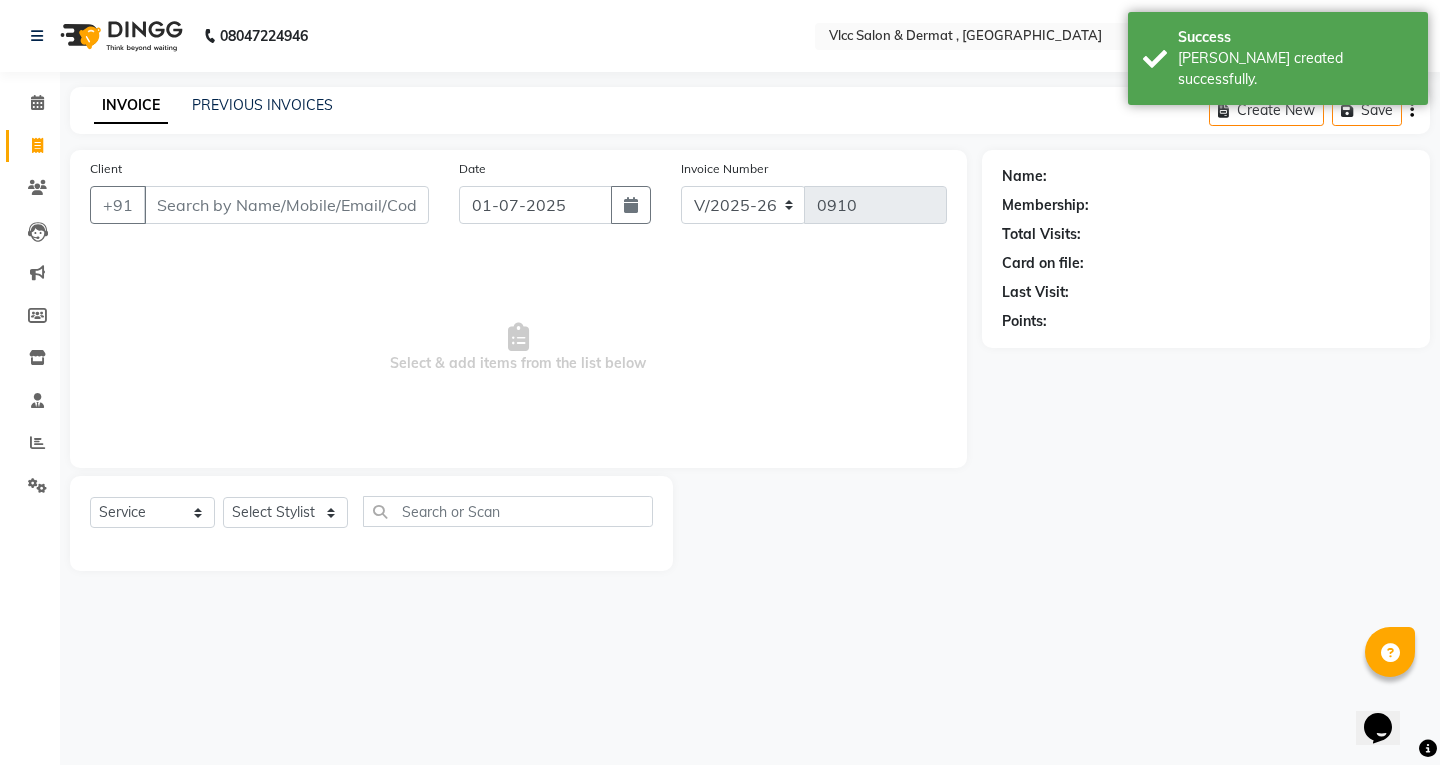 select on "7" 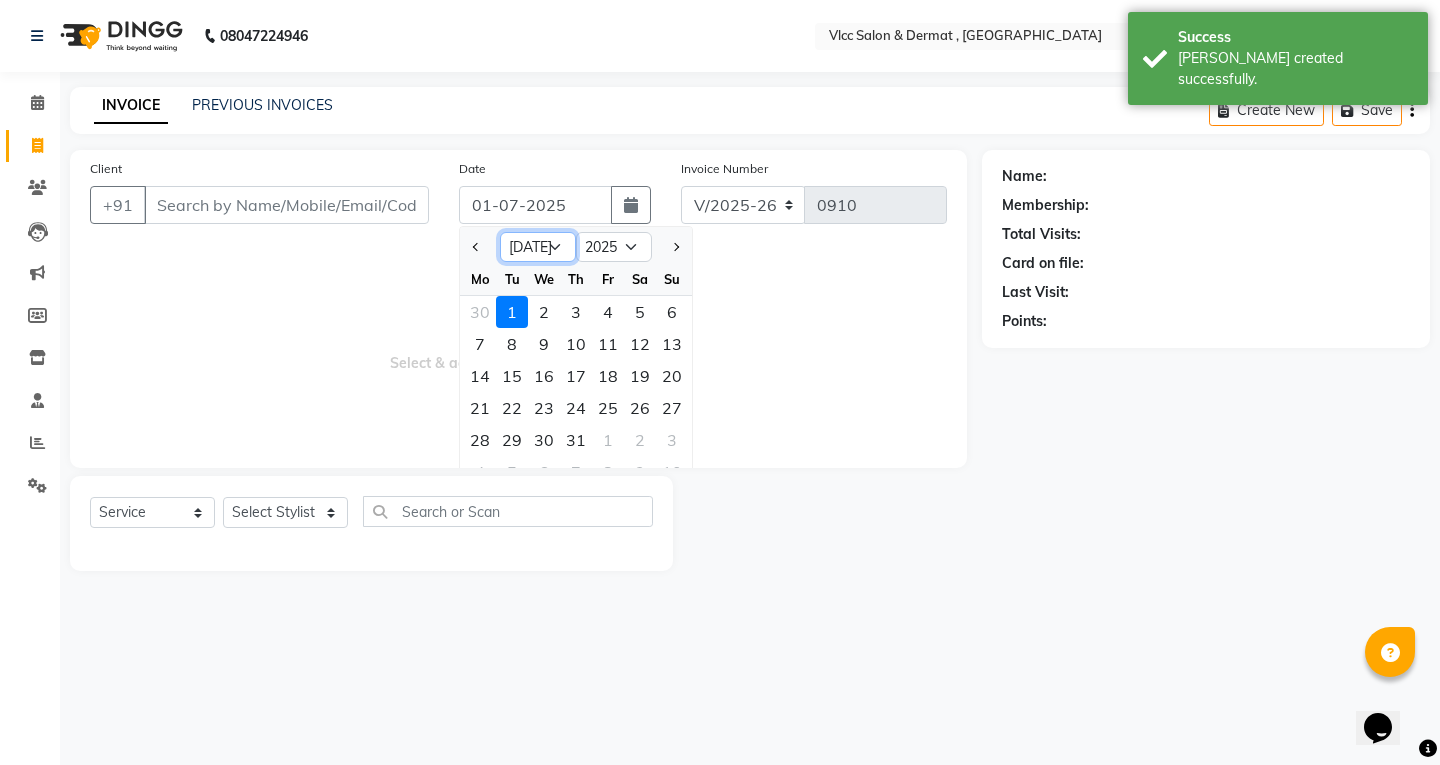 click on "Jan Feb Mar Apr May Jun [DATE] Aug Sep Oct Nov Dec" 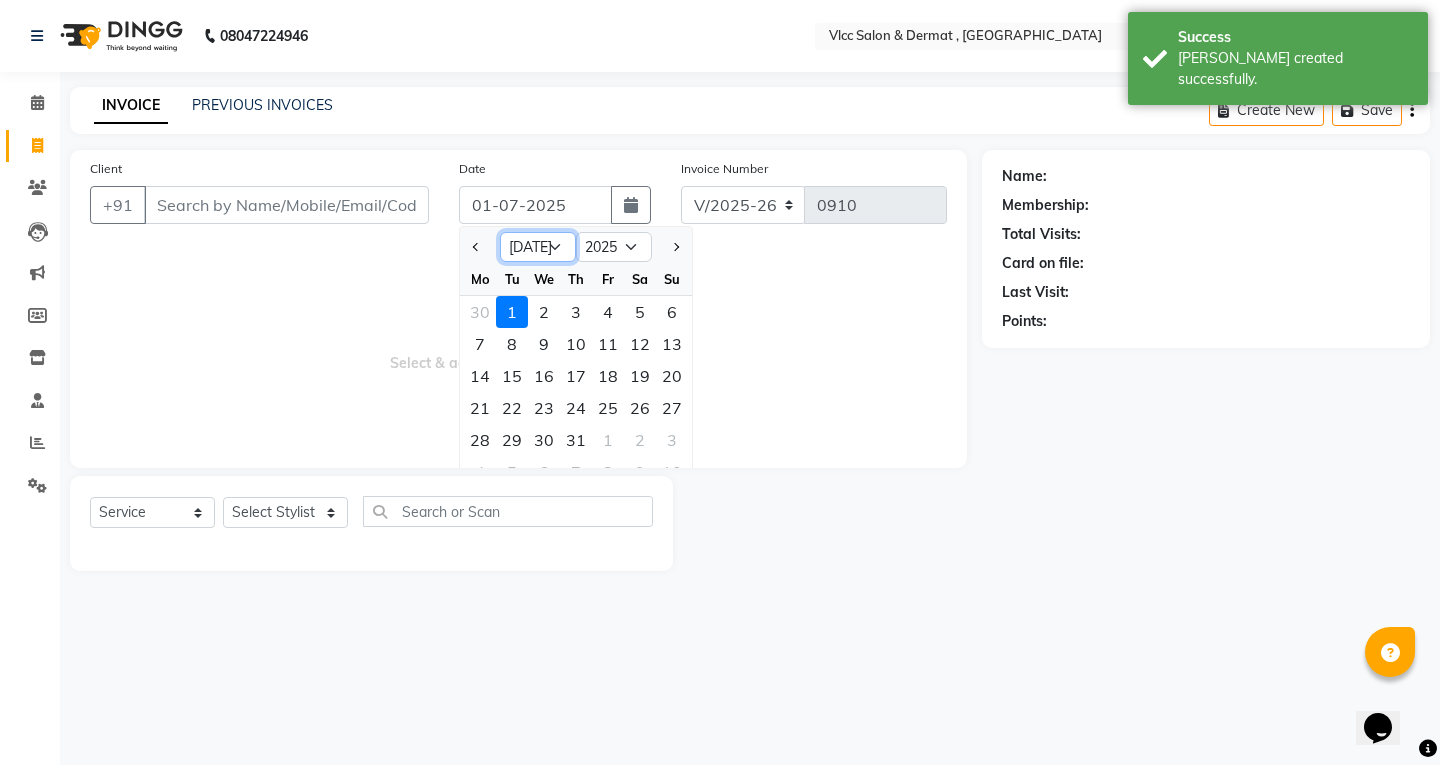 select on "6" 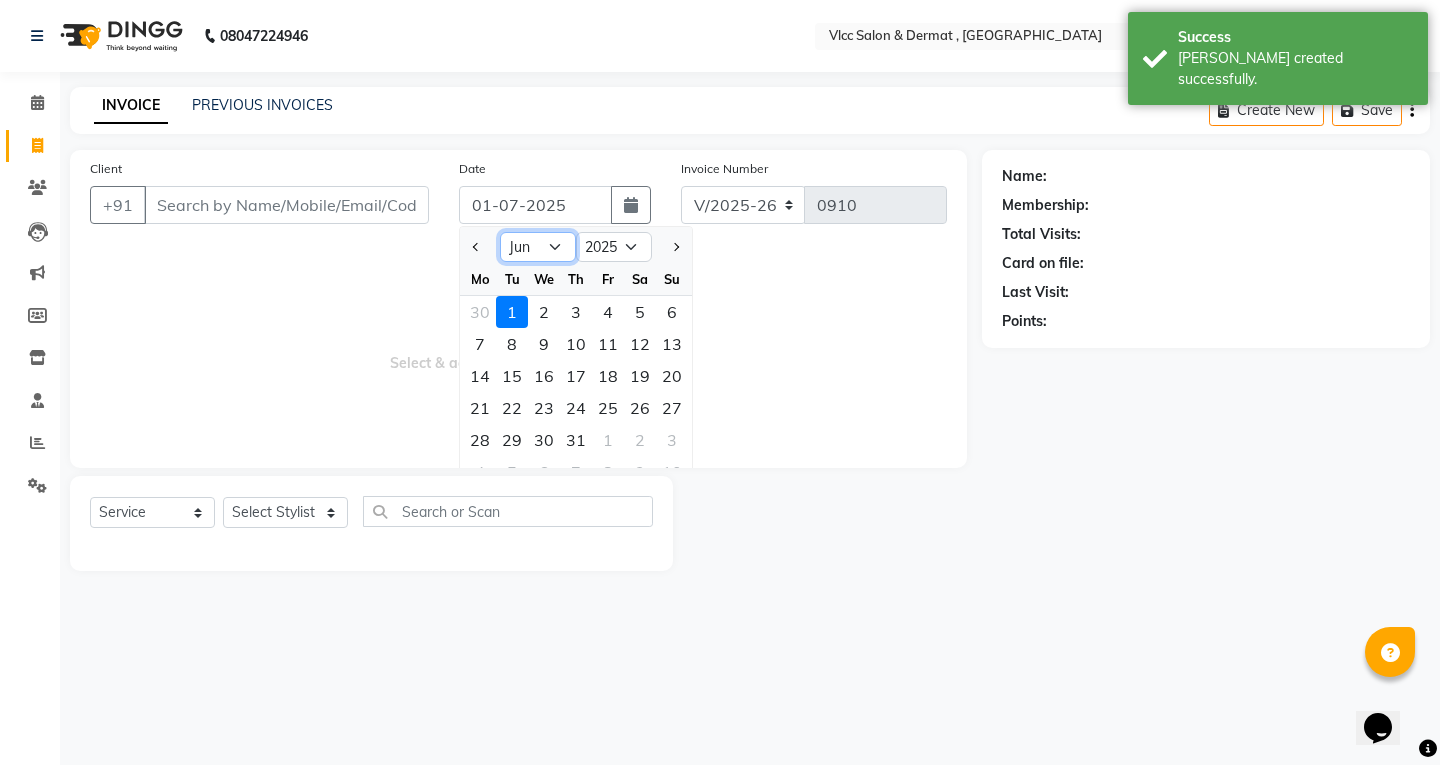 click on "Jan Feb Mar Apr May Jun [DATE] Aug Sep Oct Nov Dec" 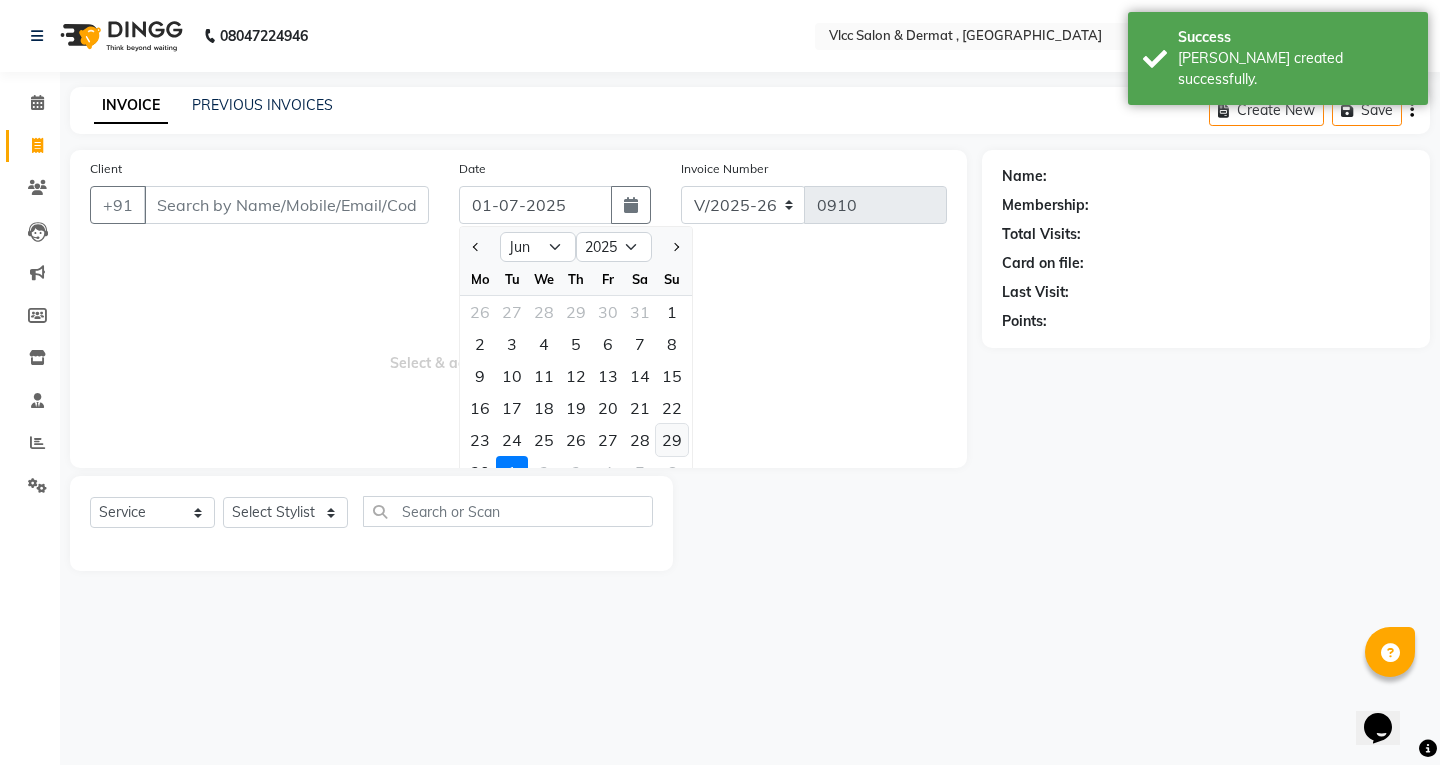 click on "29" 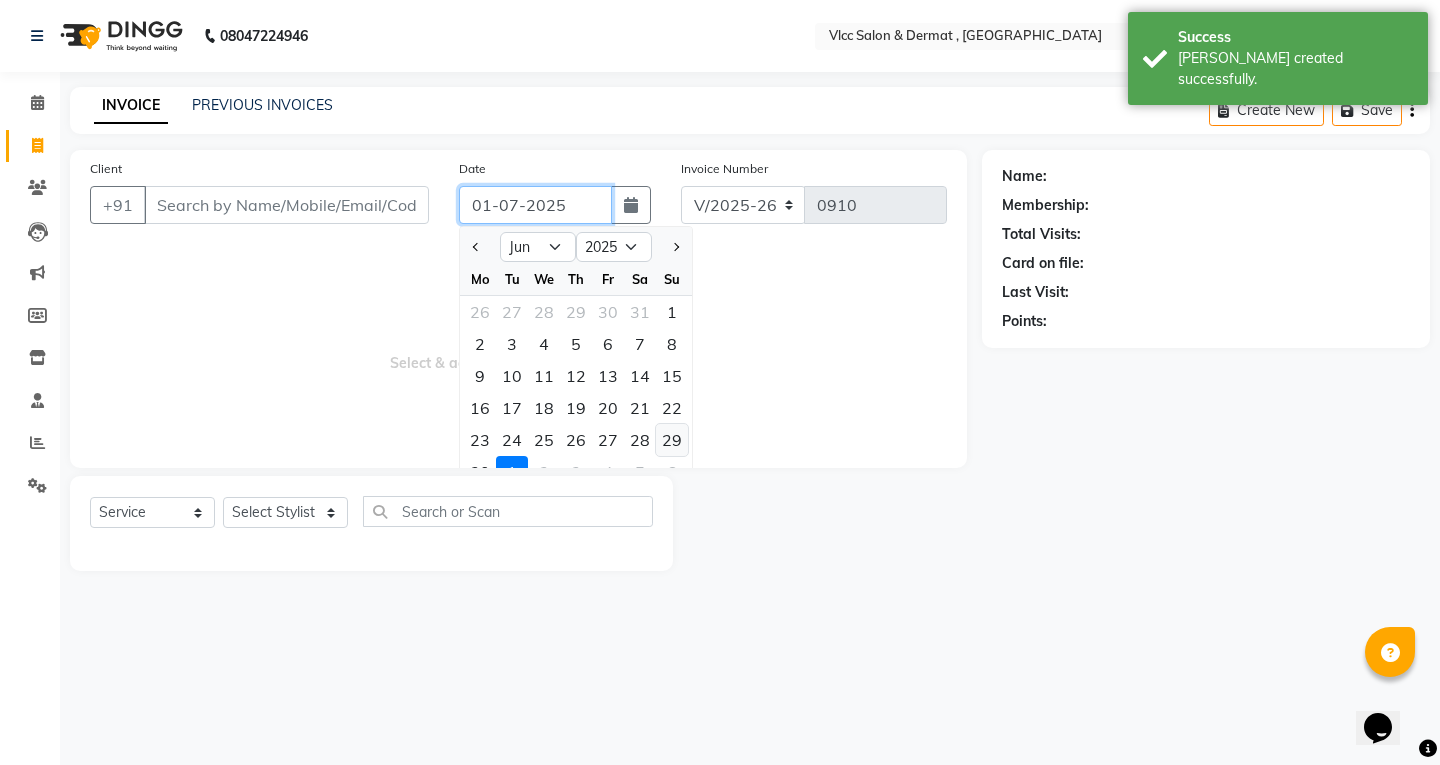 type on "29-06-2025" 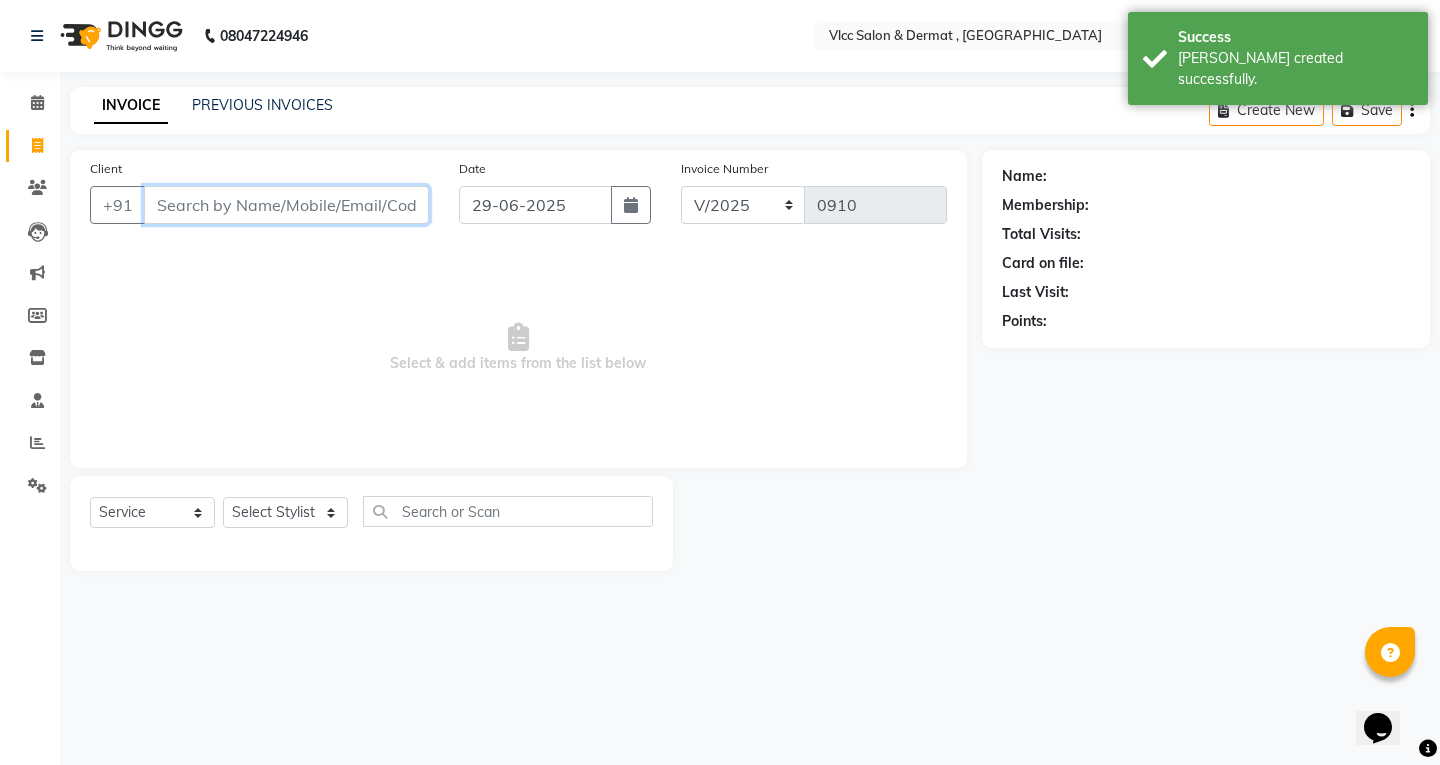 click on "Client" at bounding box center [286, 205] 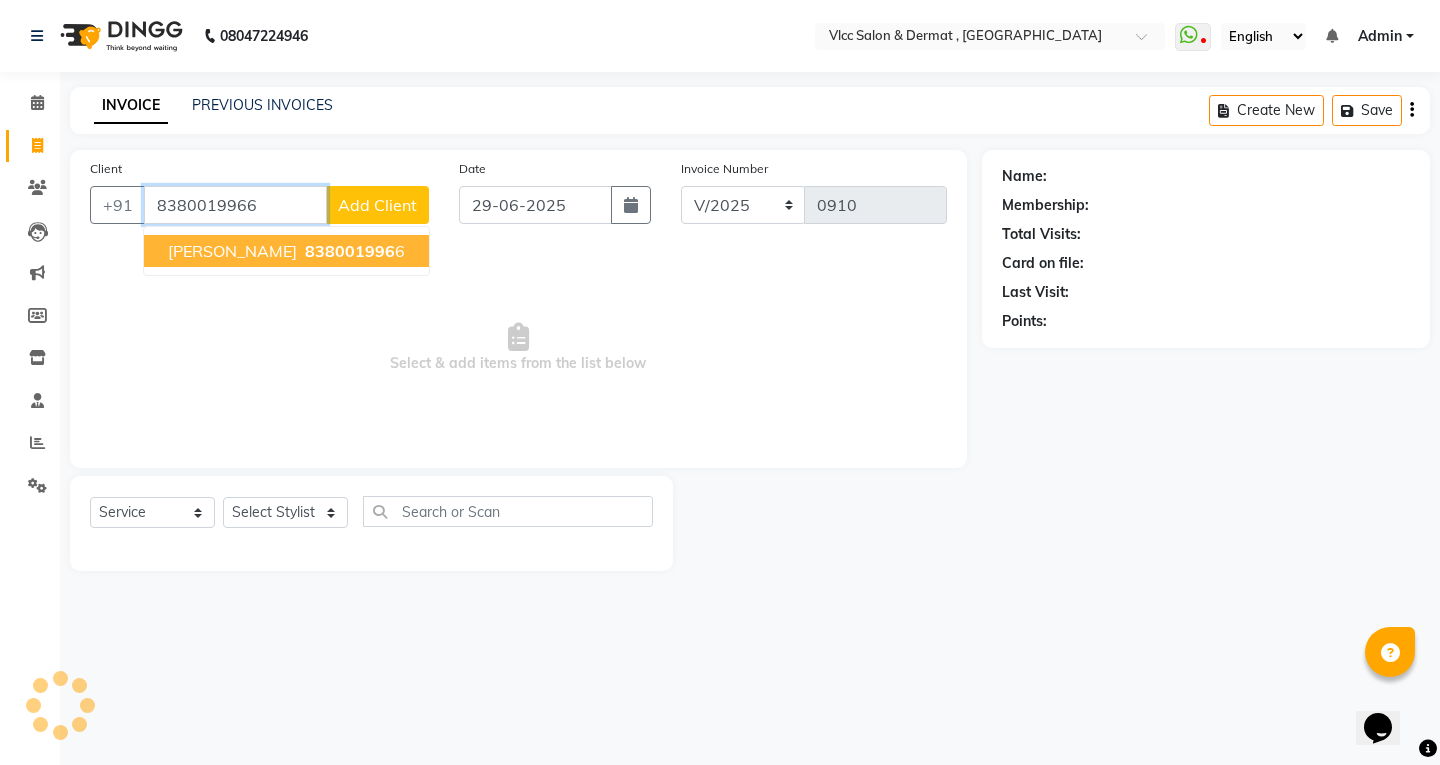 type on "8380019966" 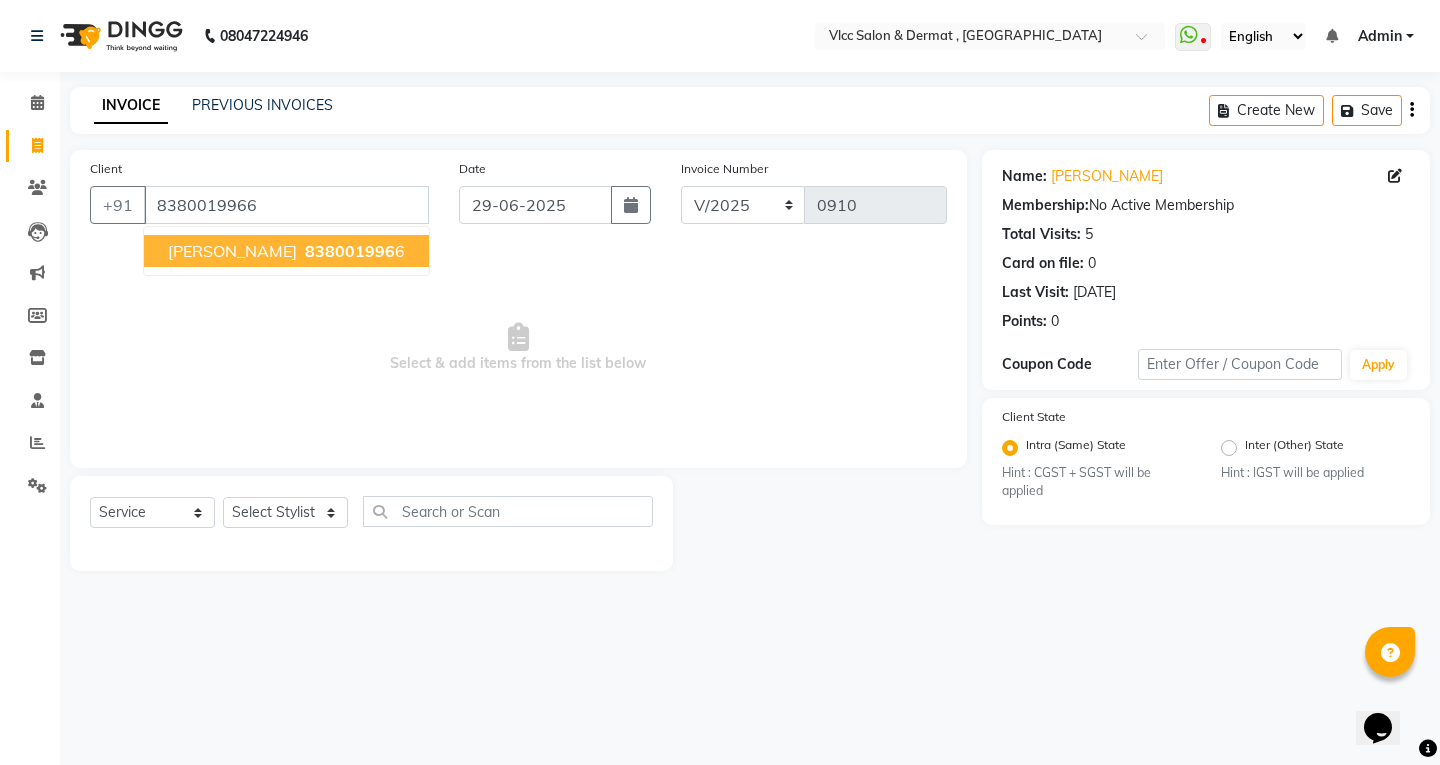 click on "838001996" at bounding box center [350, 251] 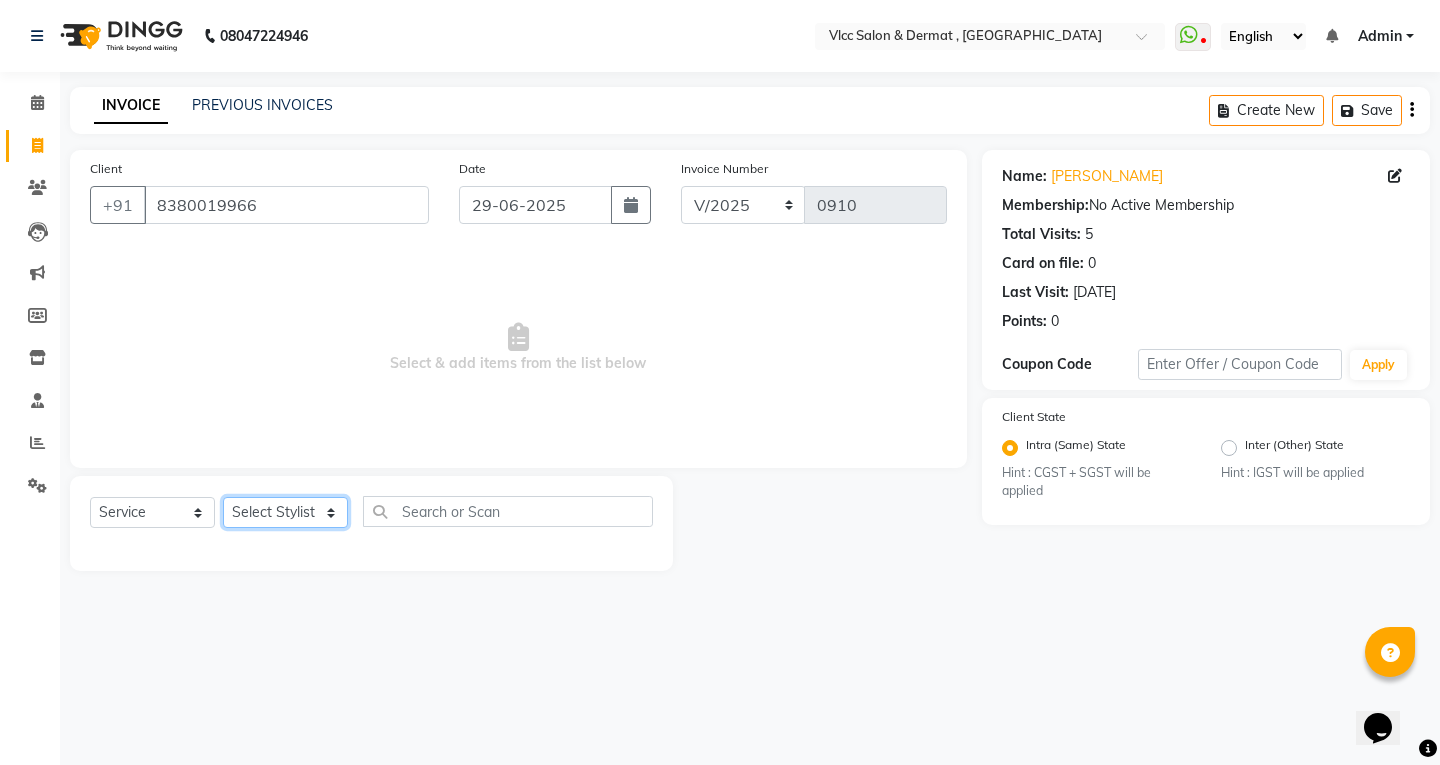 click on "Select Stylist [PERSON_NAME] [PERSON_NAME] [PERSON_NAME] [PERSON_NAME] [PERSON_NAME] [PERSON_NAME] [PERSON_NAME] Radha [PERSON_NAME] [PERSON_NAME] [PERSON_NAME] Vidya" 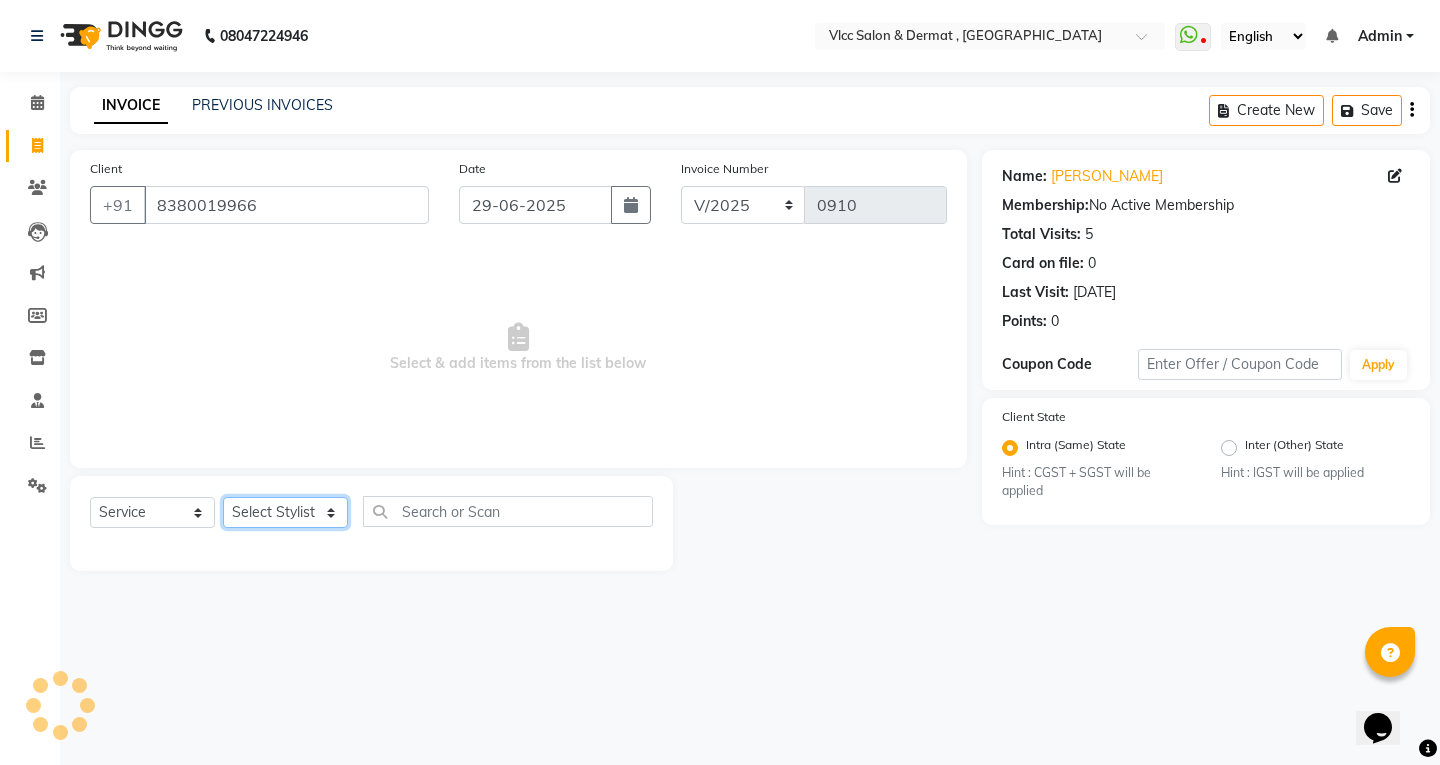 select on "37781" 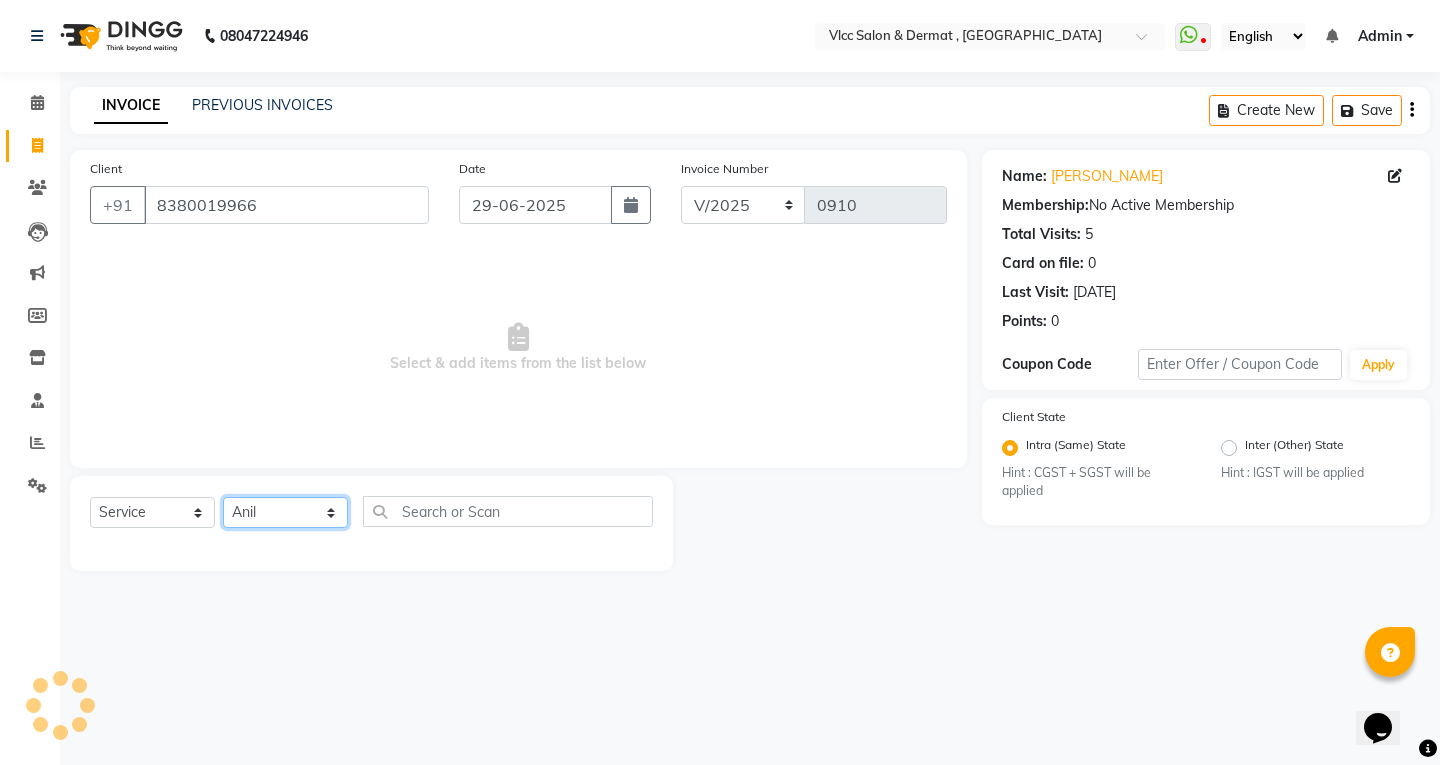 click on "Select Stylist [PERSON_NAME] [PERSON_NAME] [PERSON_NAME] [PERSON_NAME] [PERSON_NAME] [PERSON_NAME] [PERSON_NAME] Radha [PERSON_NAME] [PERSON_NAME] [PERSON_NAME] Vidya" 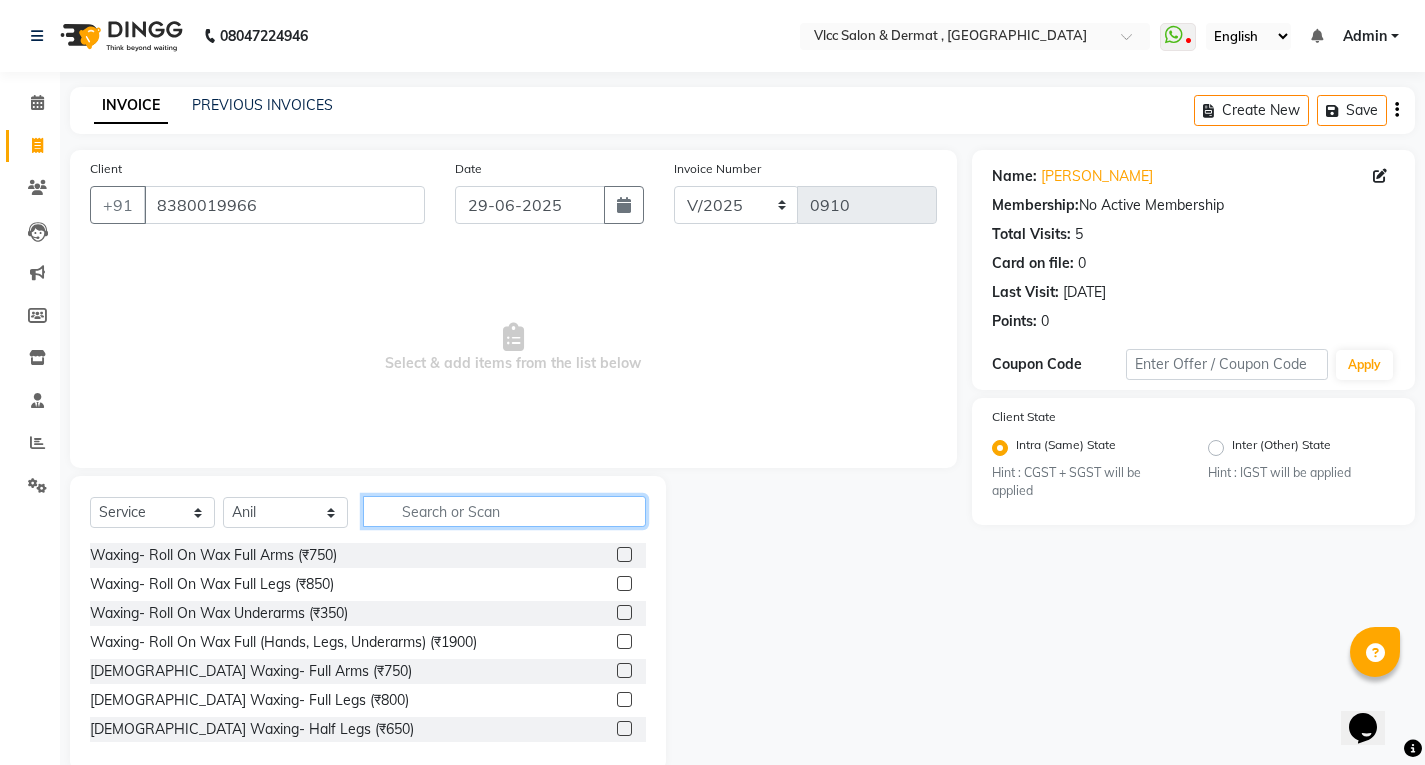 click 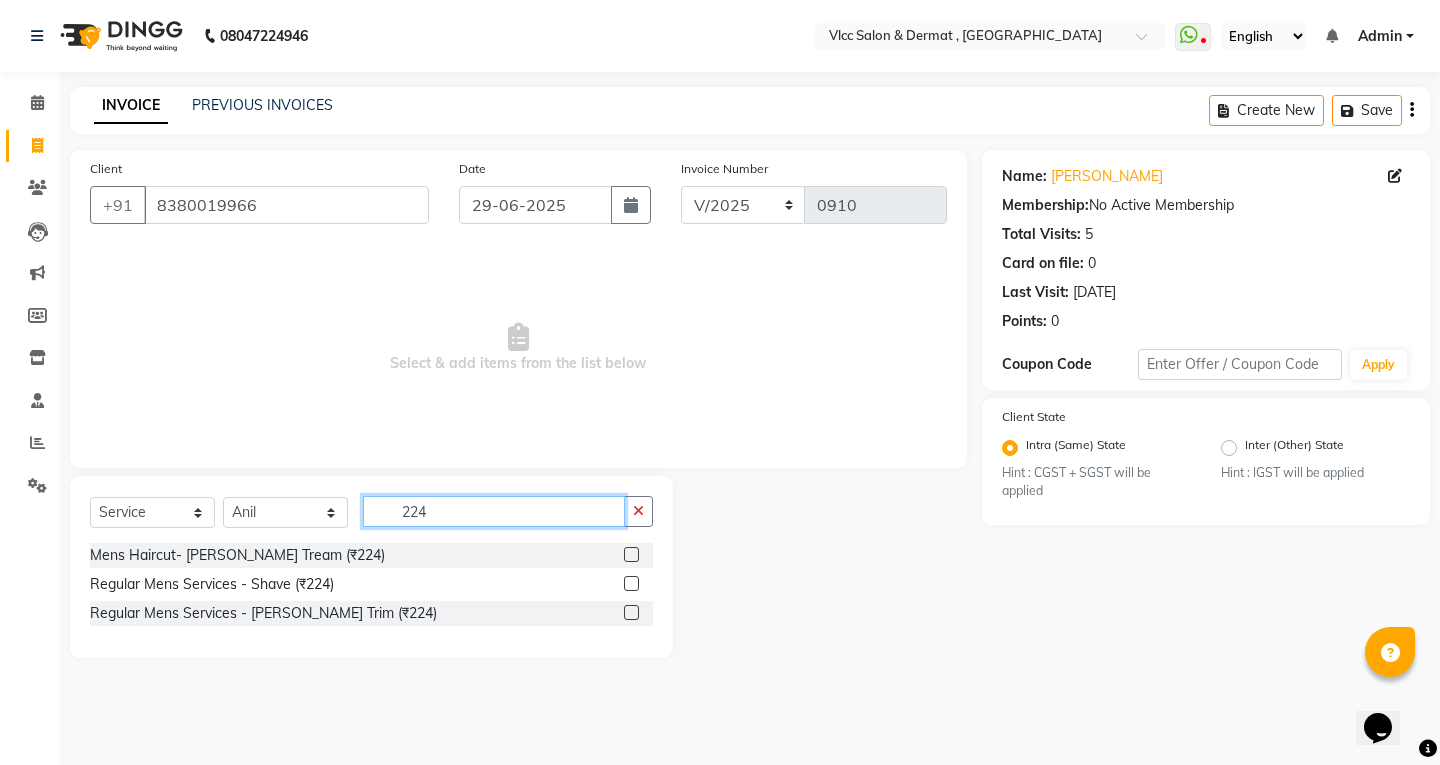 type on "224" 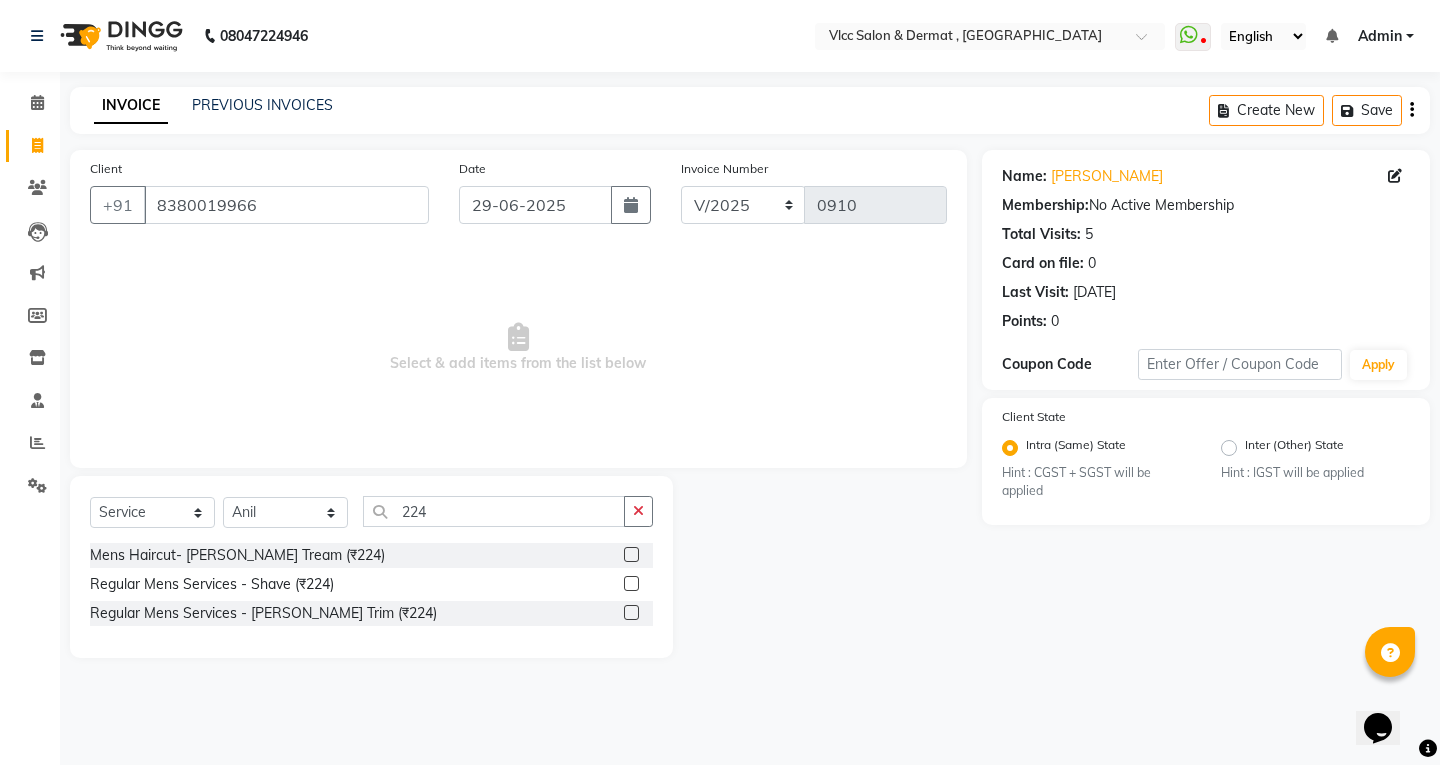 click 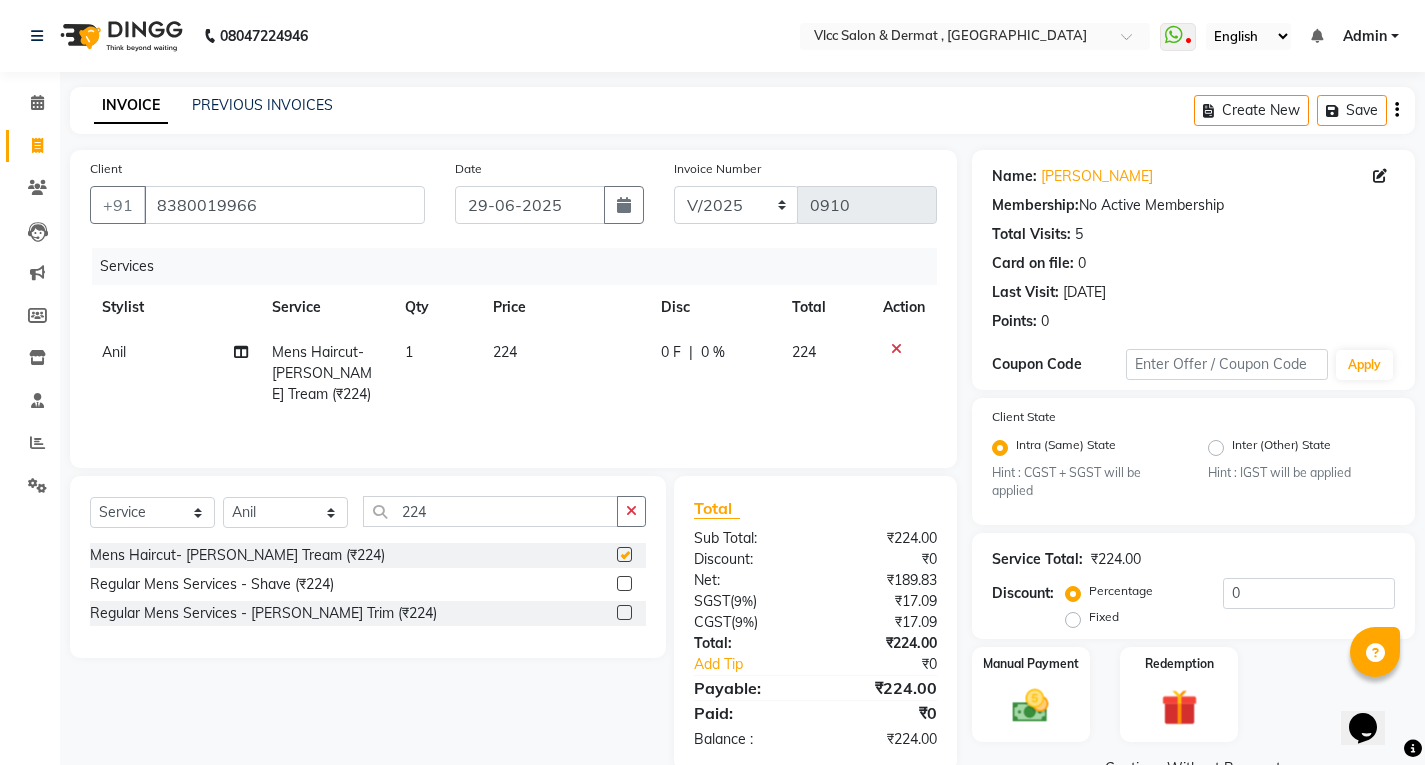 checkbox on "false" 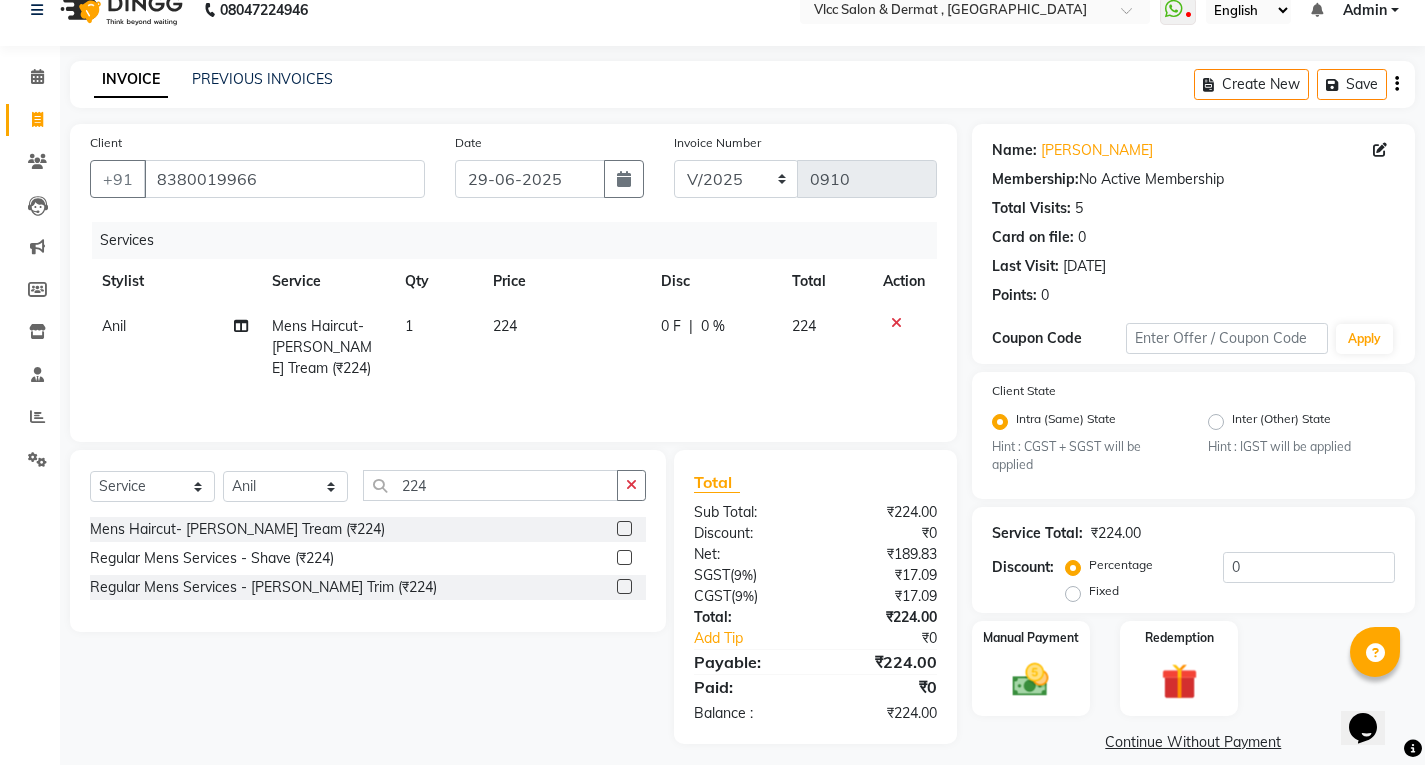 scroll, scrollTop: 48, scrollLeft: 0, axis: vertical 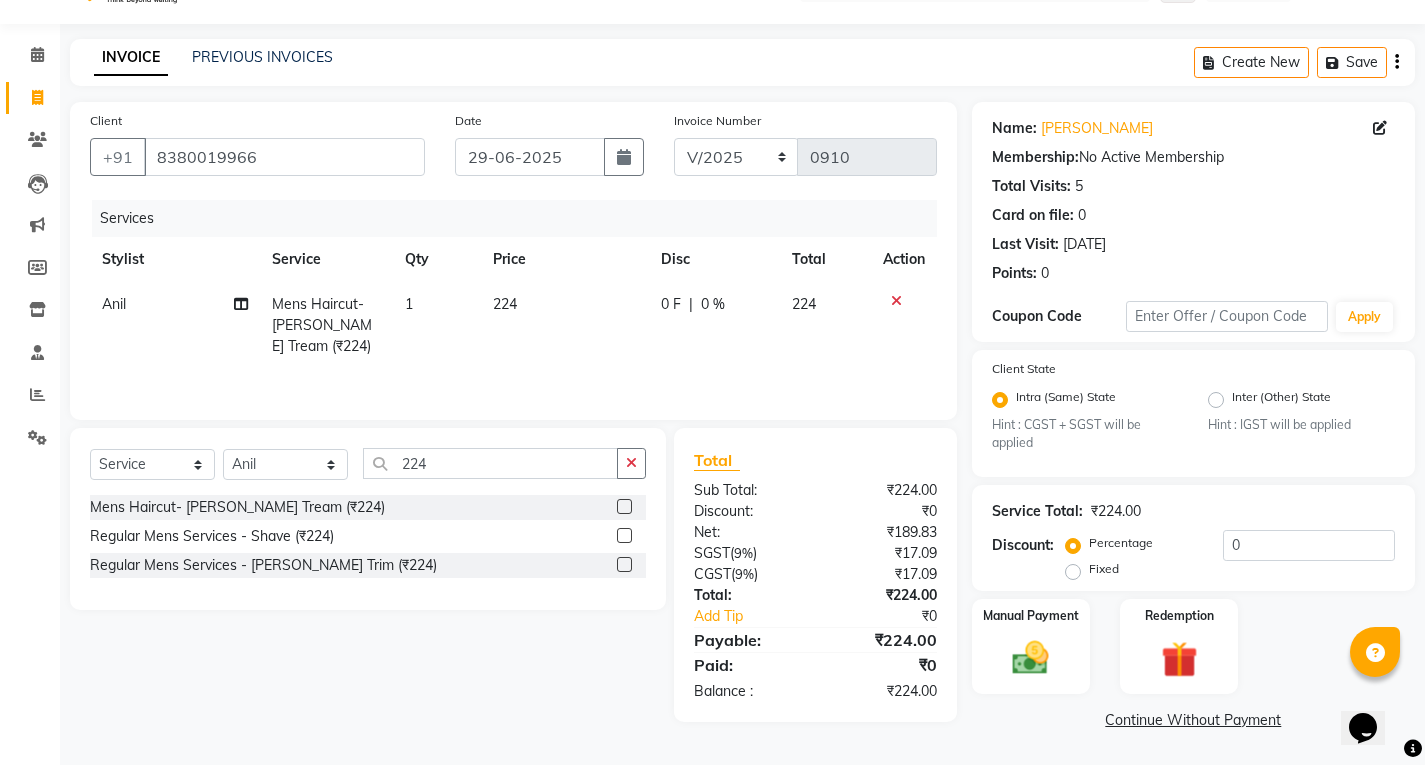 click on "0 %" 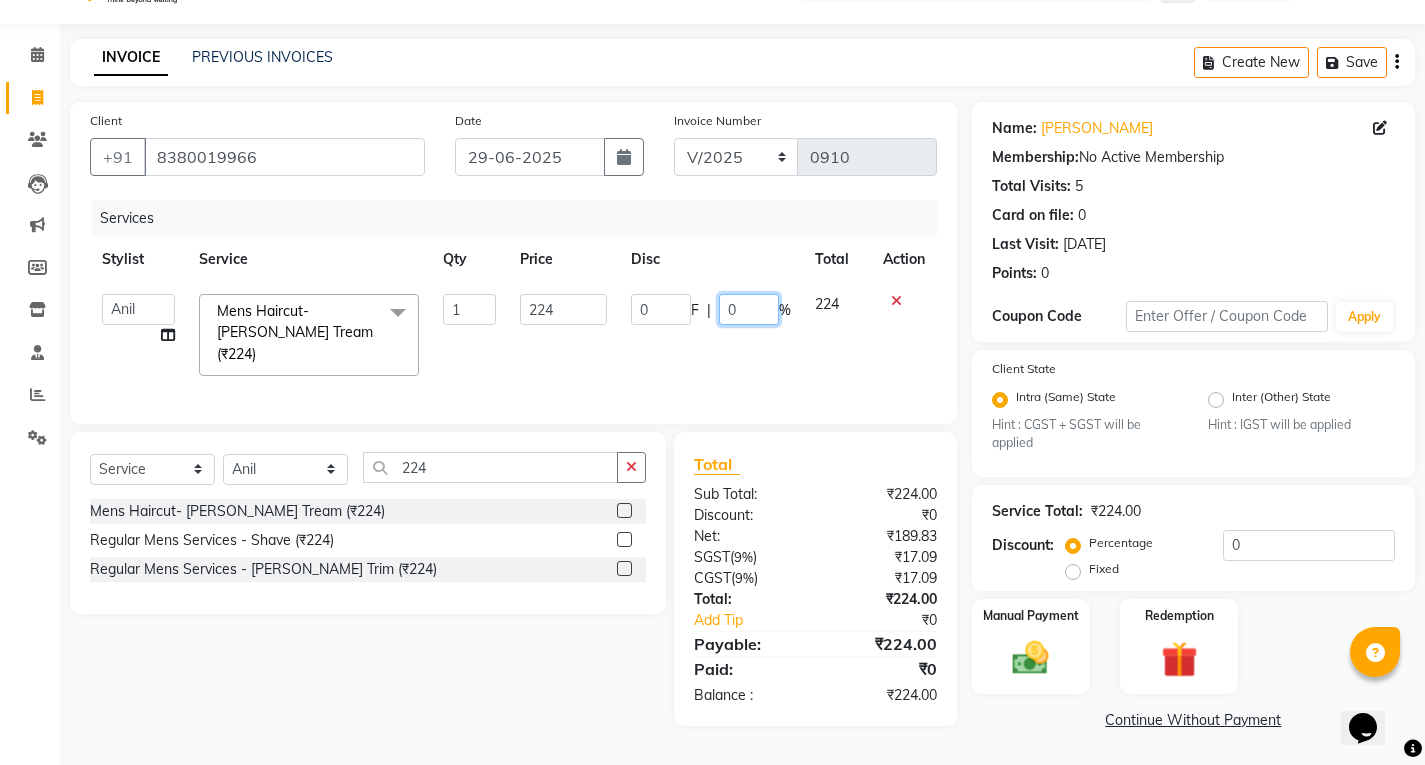 click on "0" 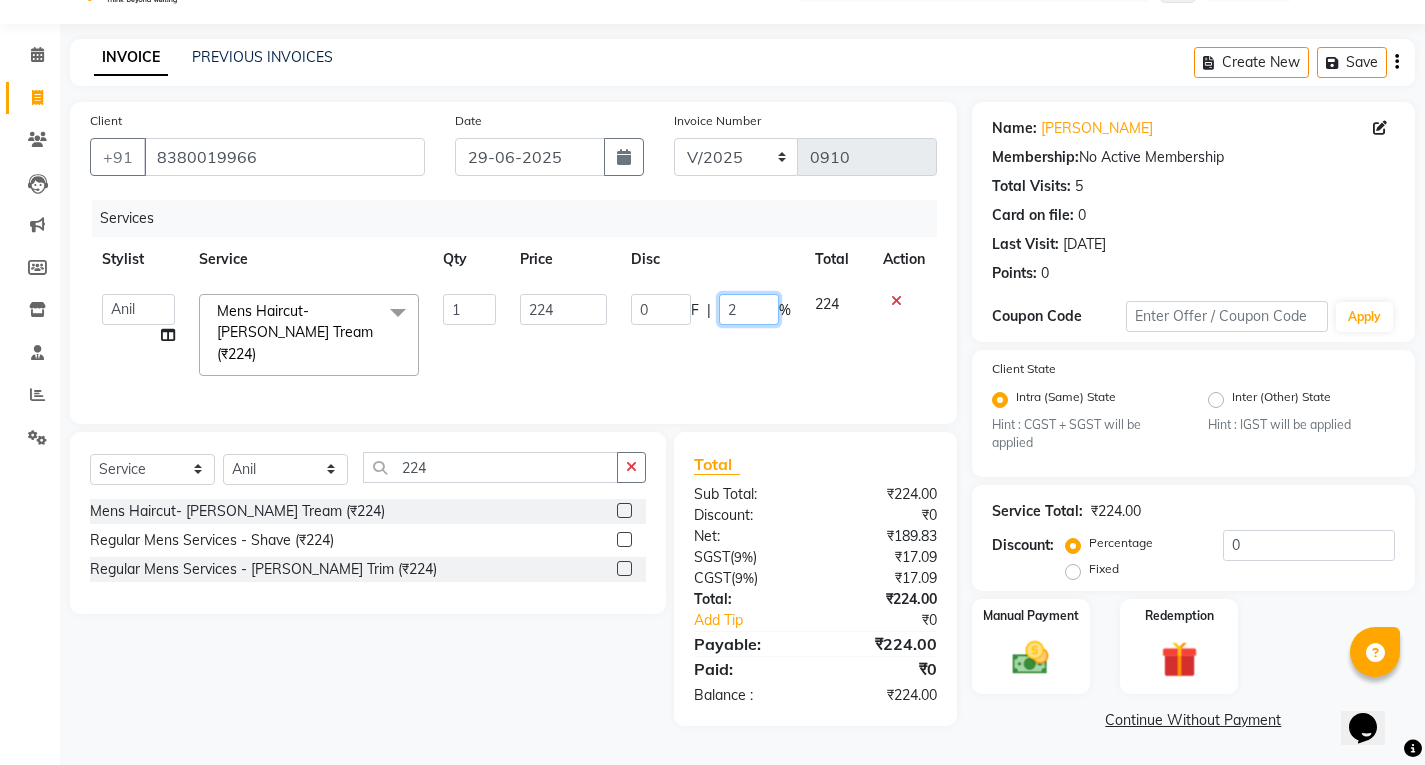 type on "20" 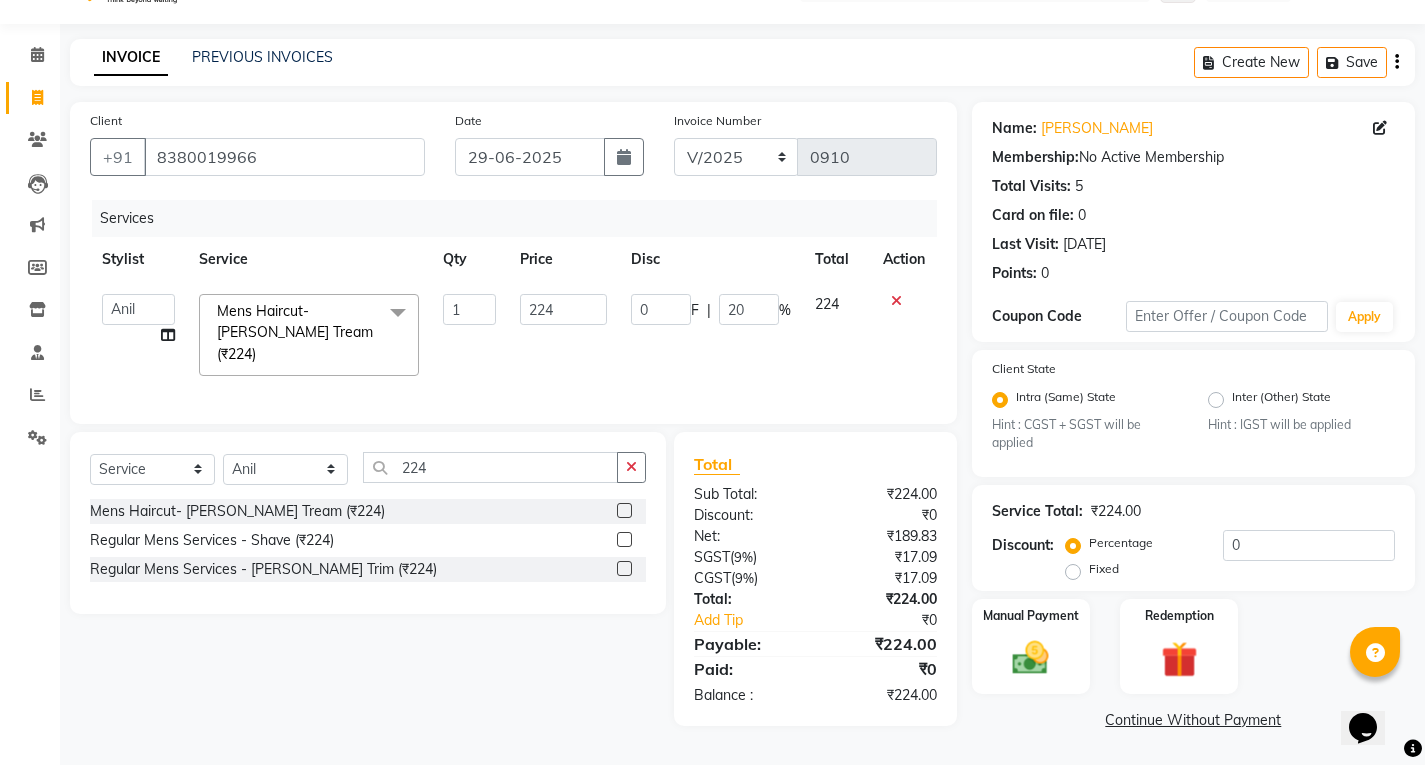 click on "224" 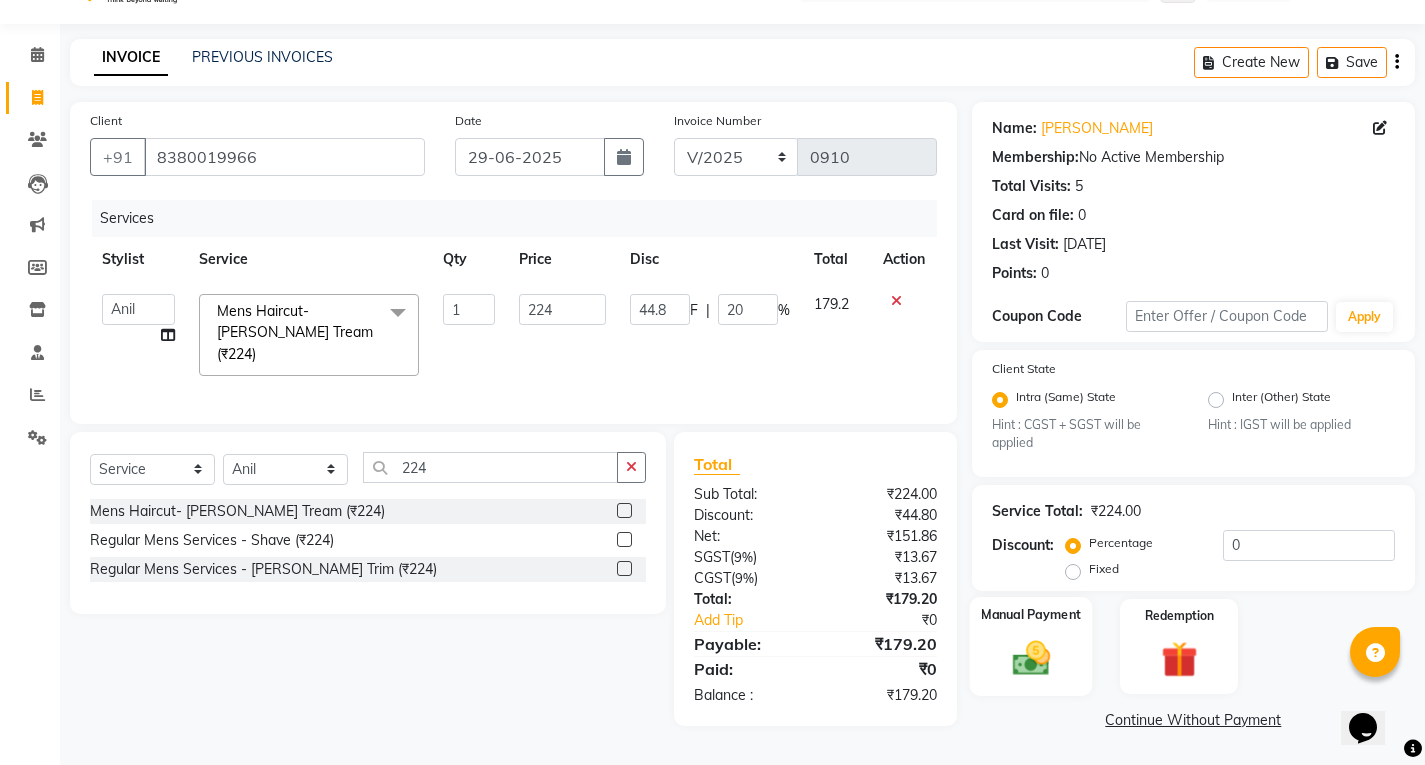 click 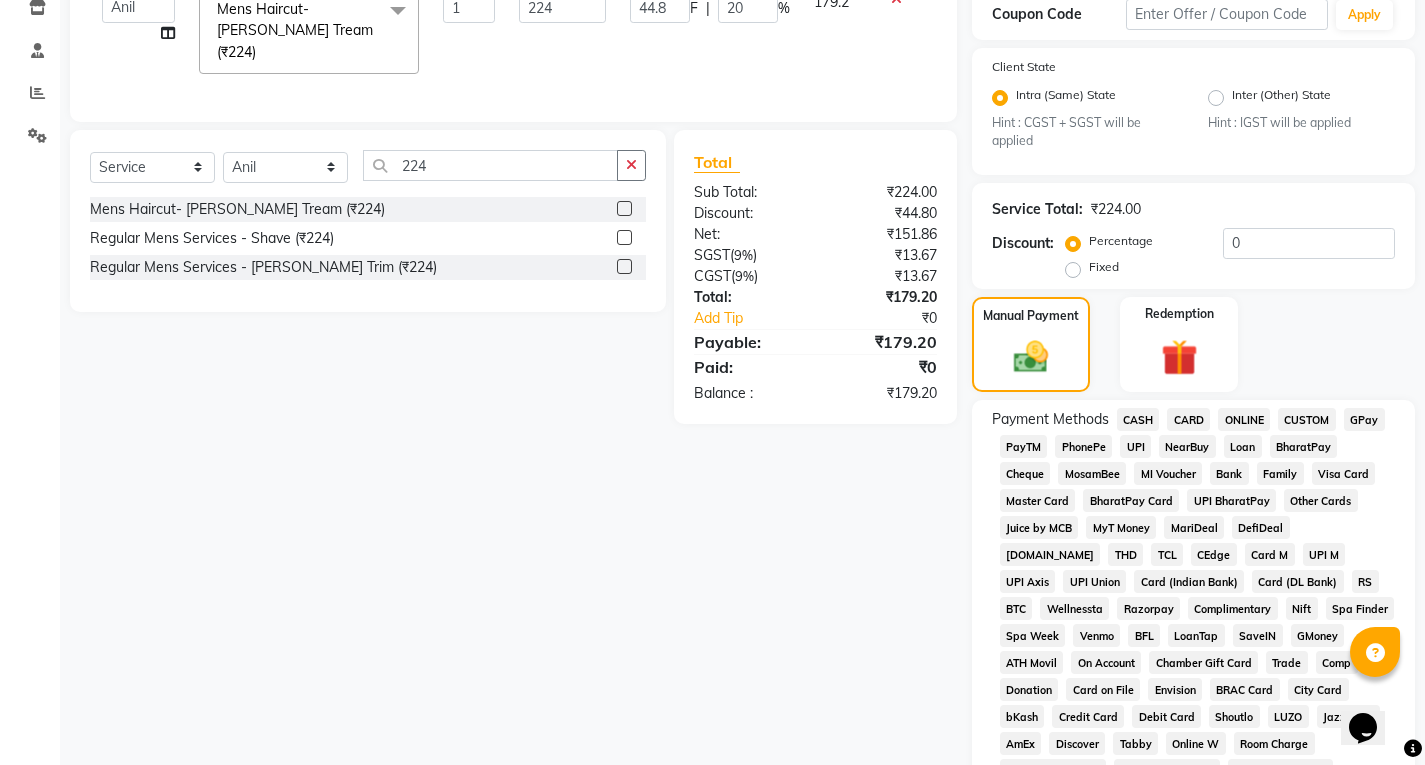 scroll, scrollTop: 448, scrollLeft: 0, axis: vertical 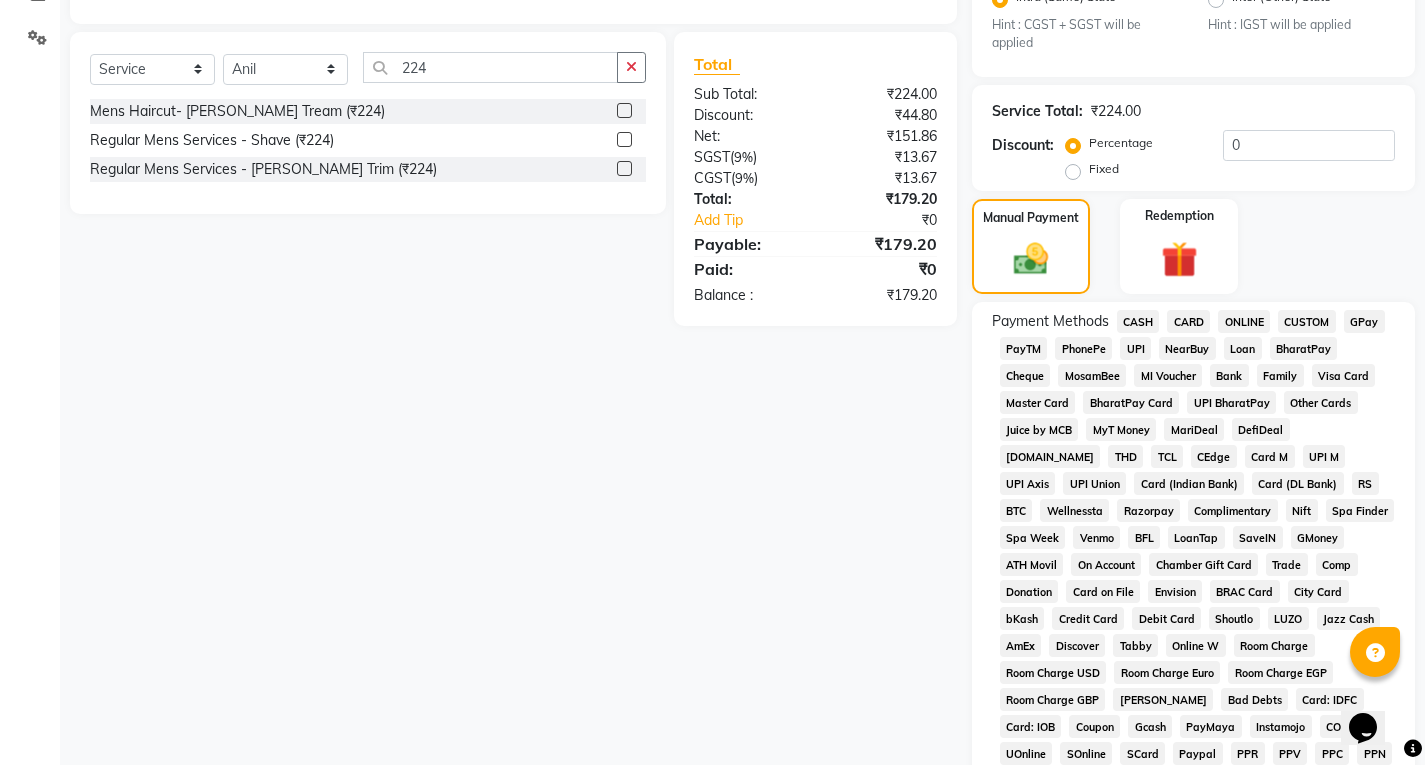click on "UPI" 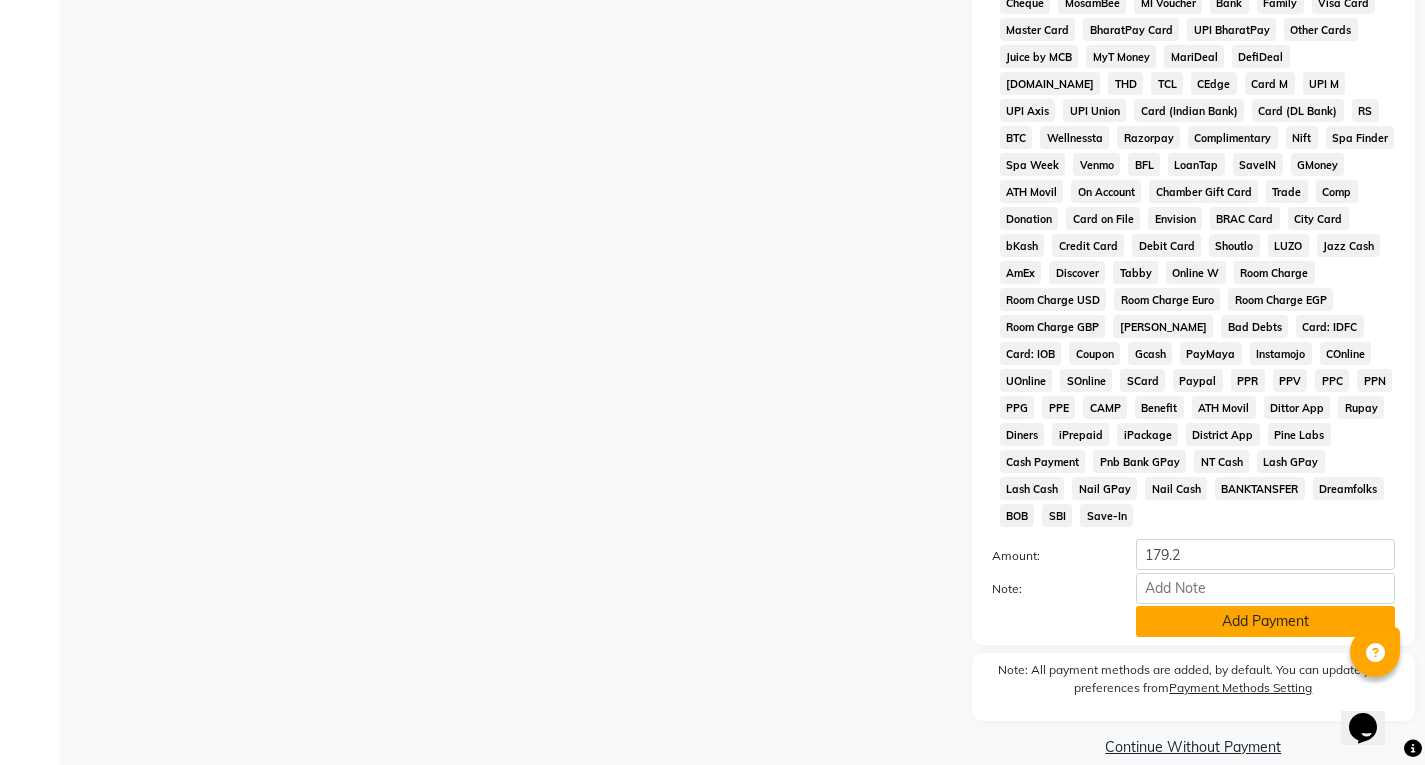 click on "Add Payment" 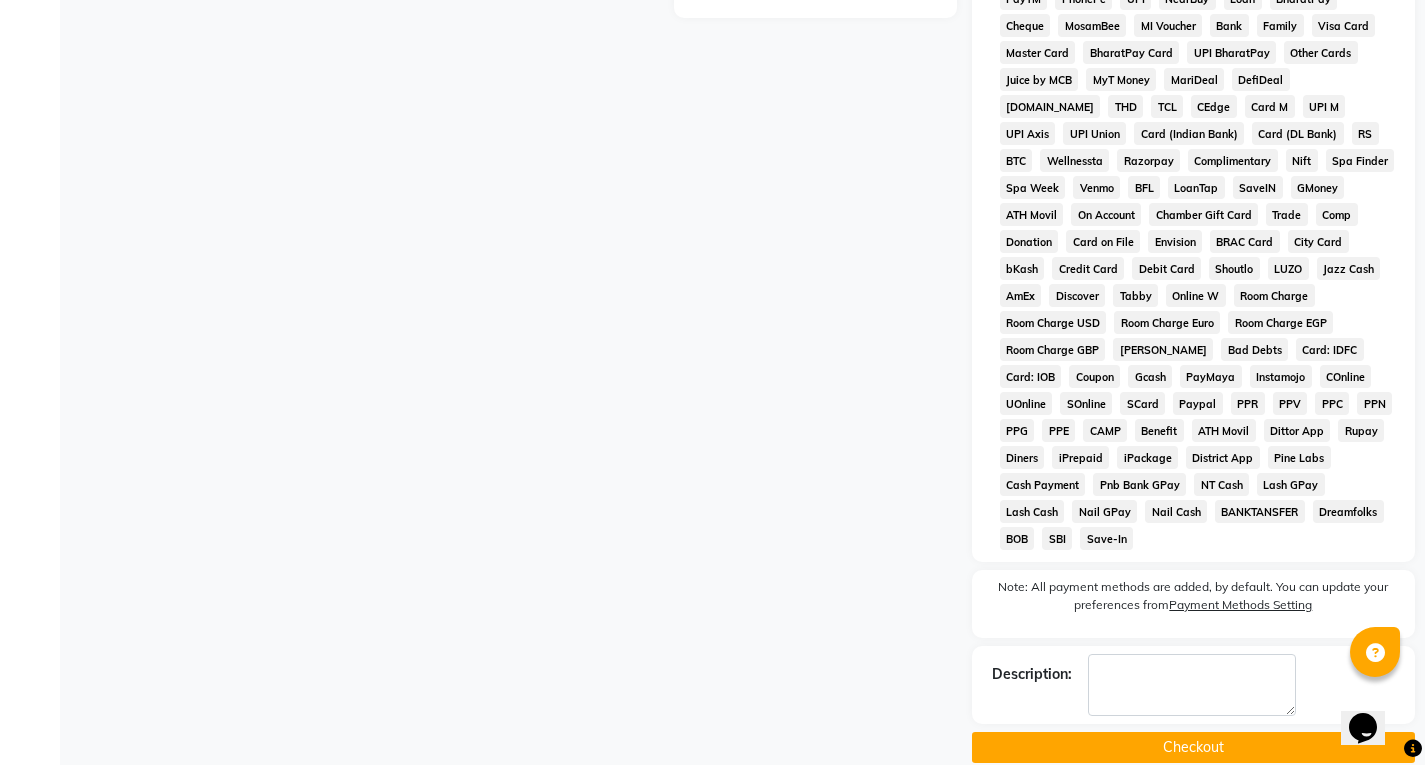 scroll, scrollTop: 799, scrollLeft: 0, axis: vertical 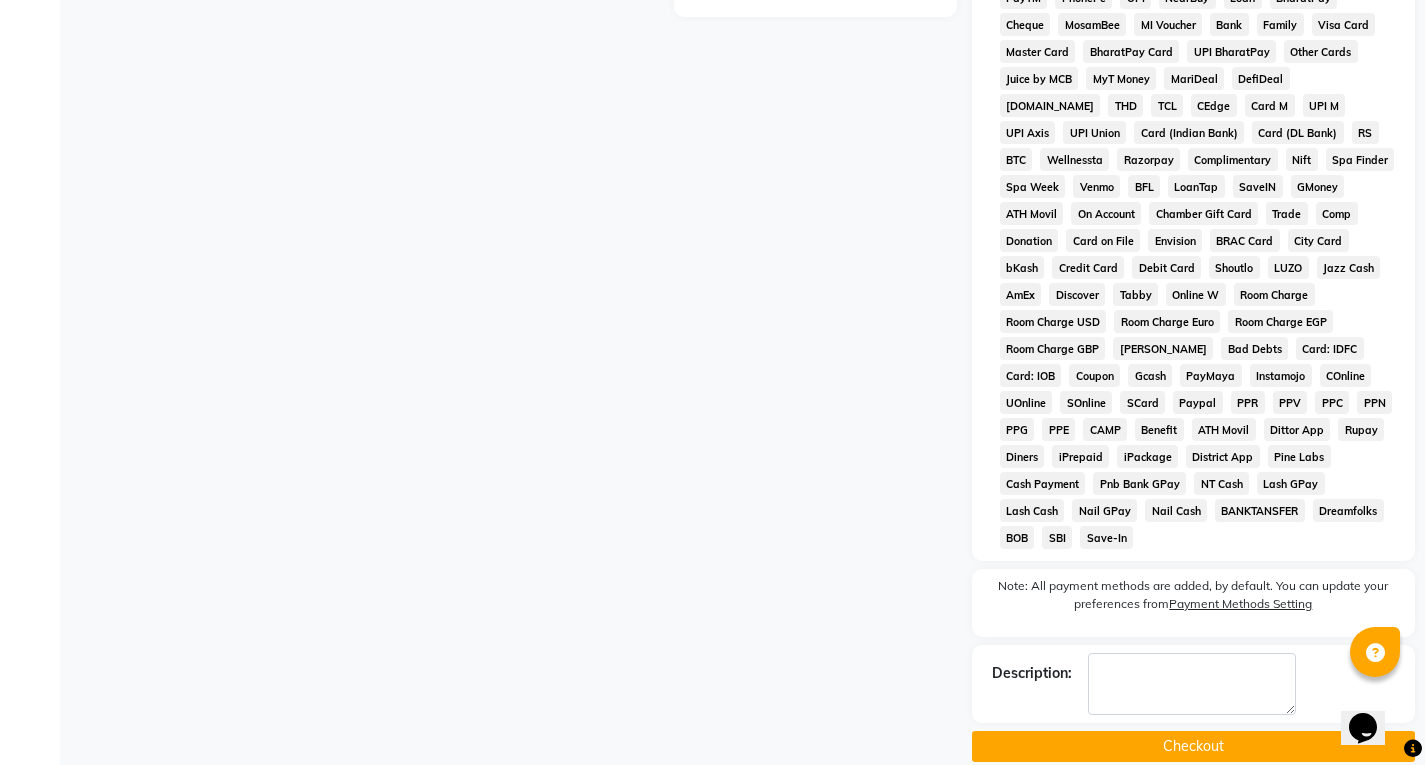 click on "Checkout" 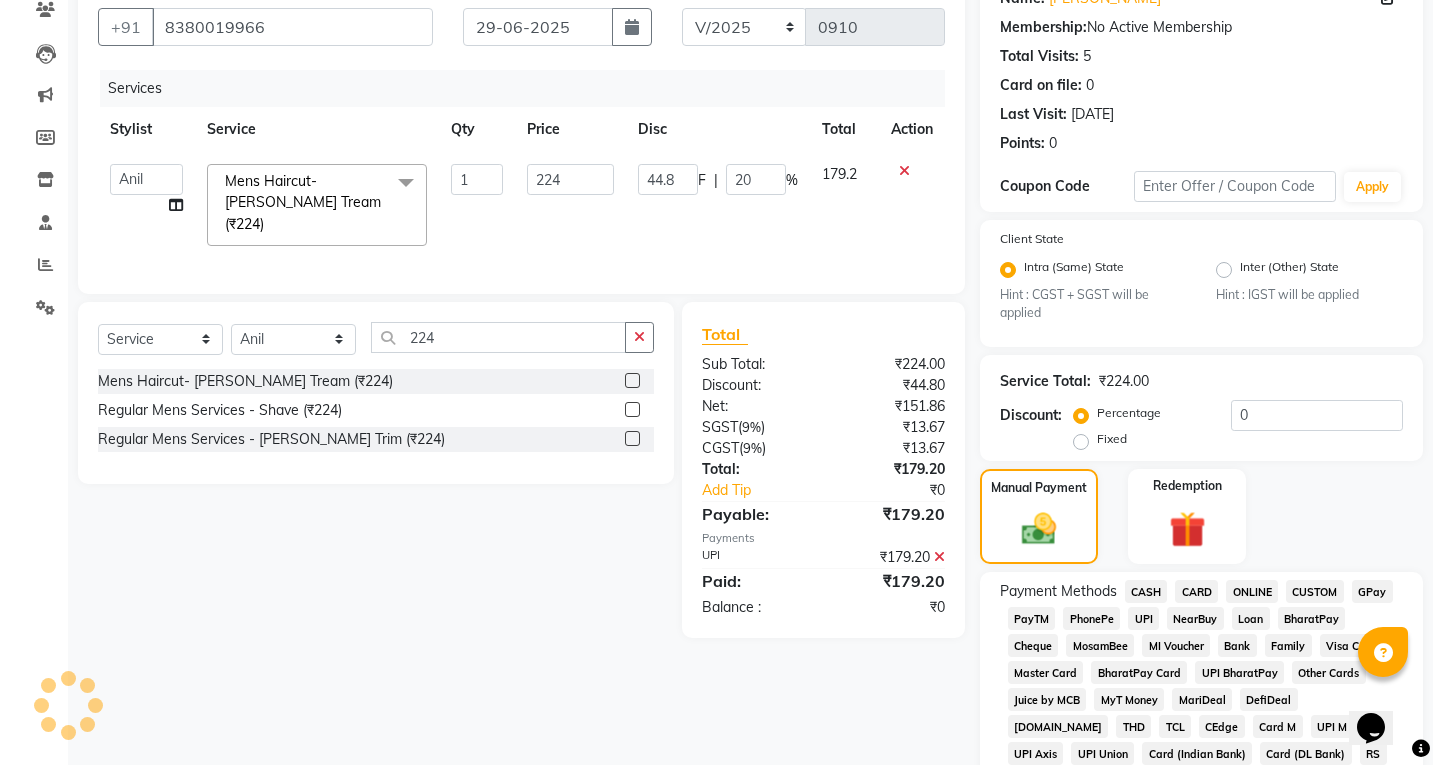 scroll, scrollTop: 0, scrollLeft: 0, axis: both 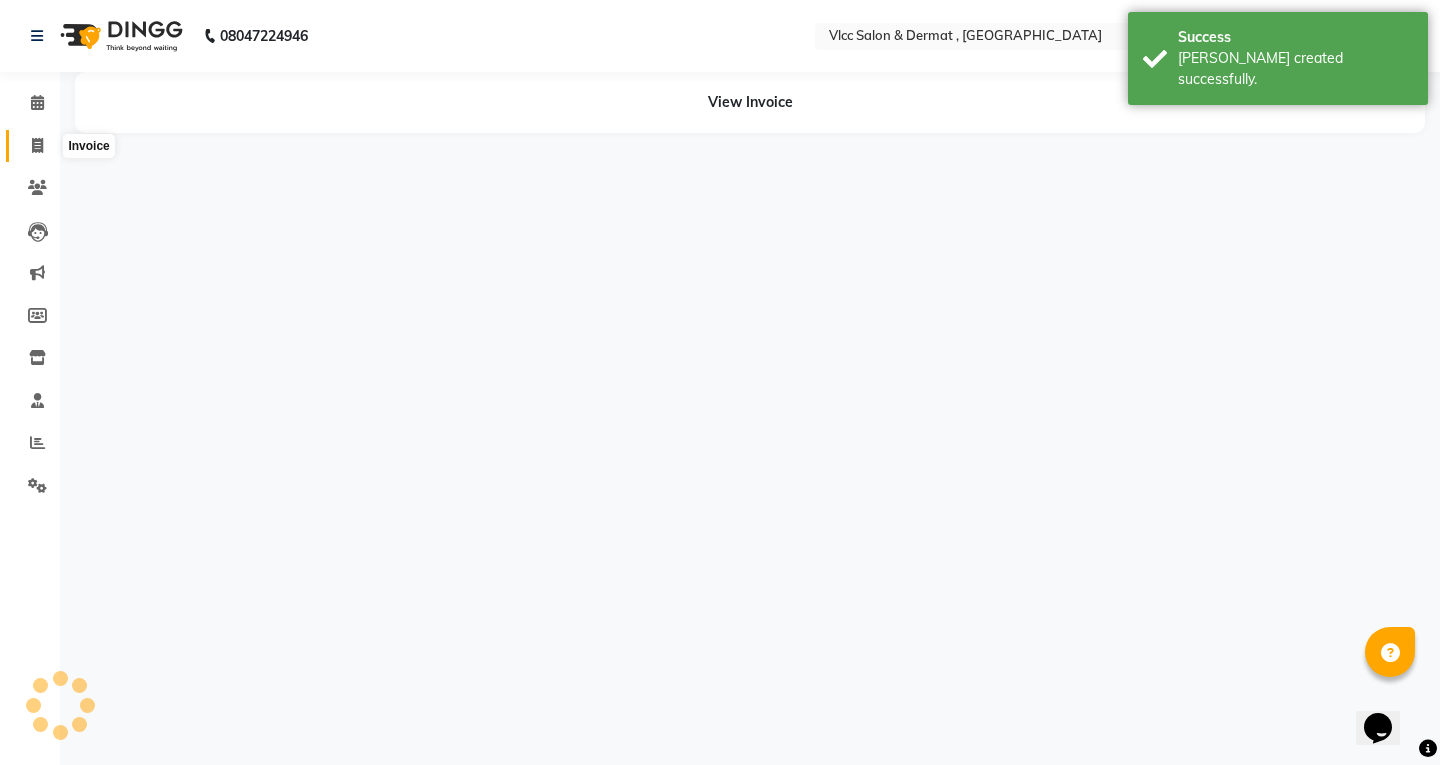 click 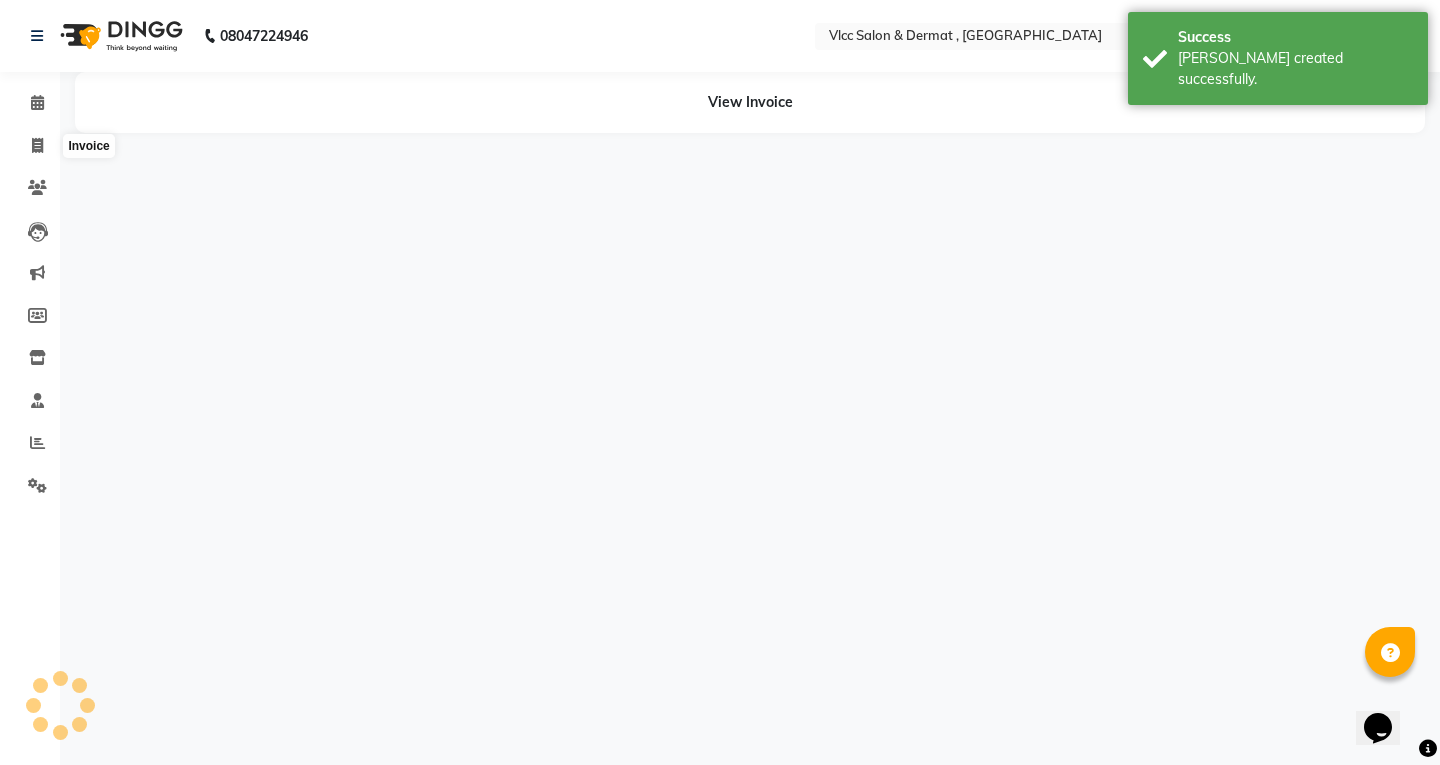 select on "service" 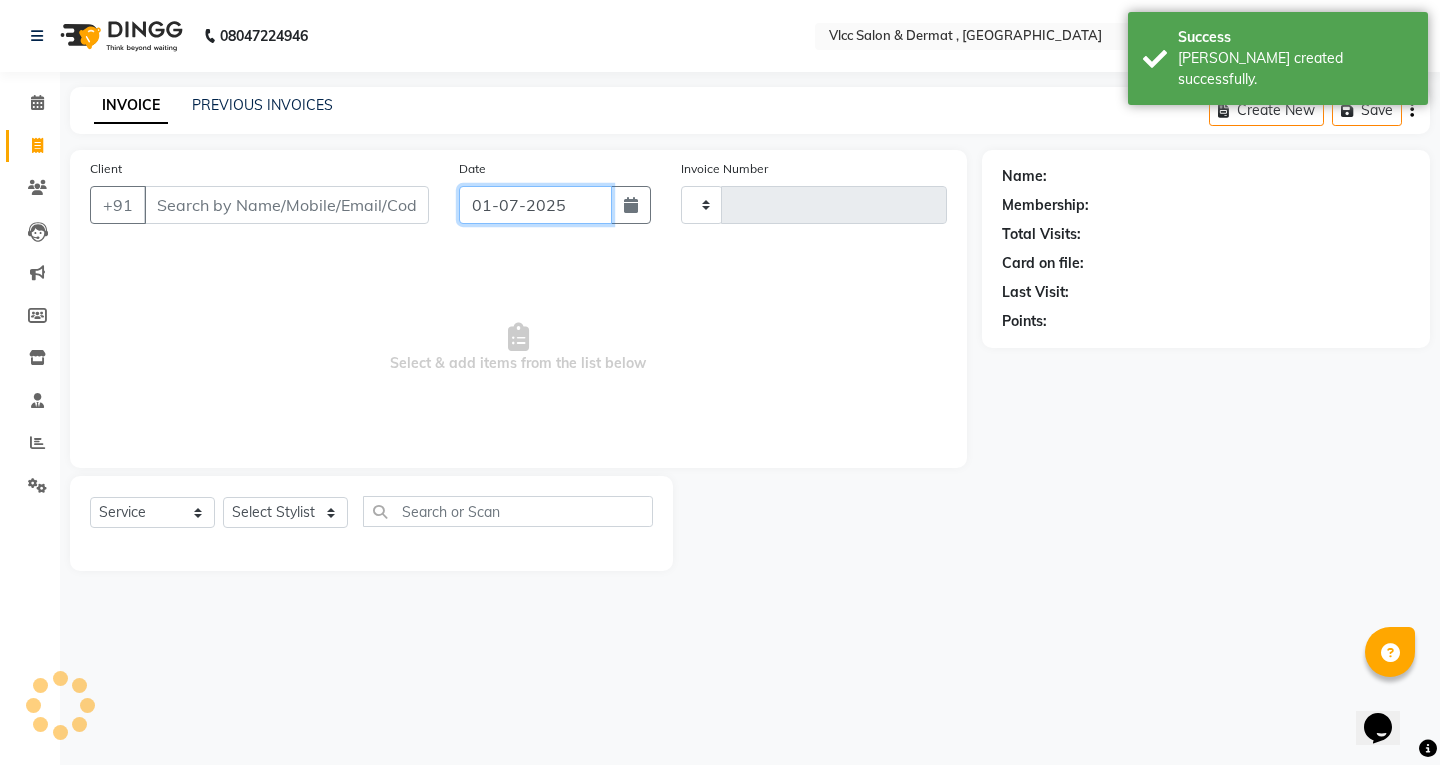 click on "01-07-2025" 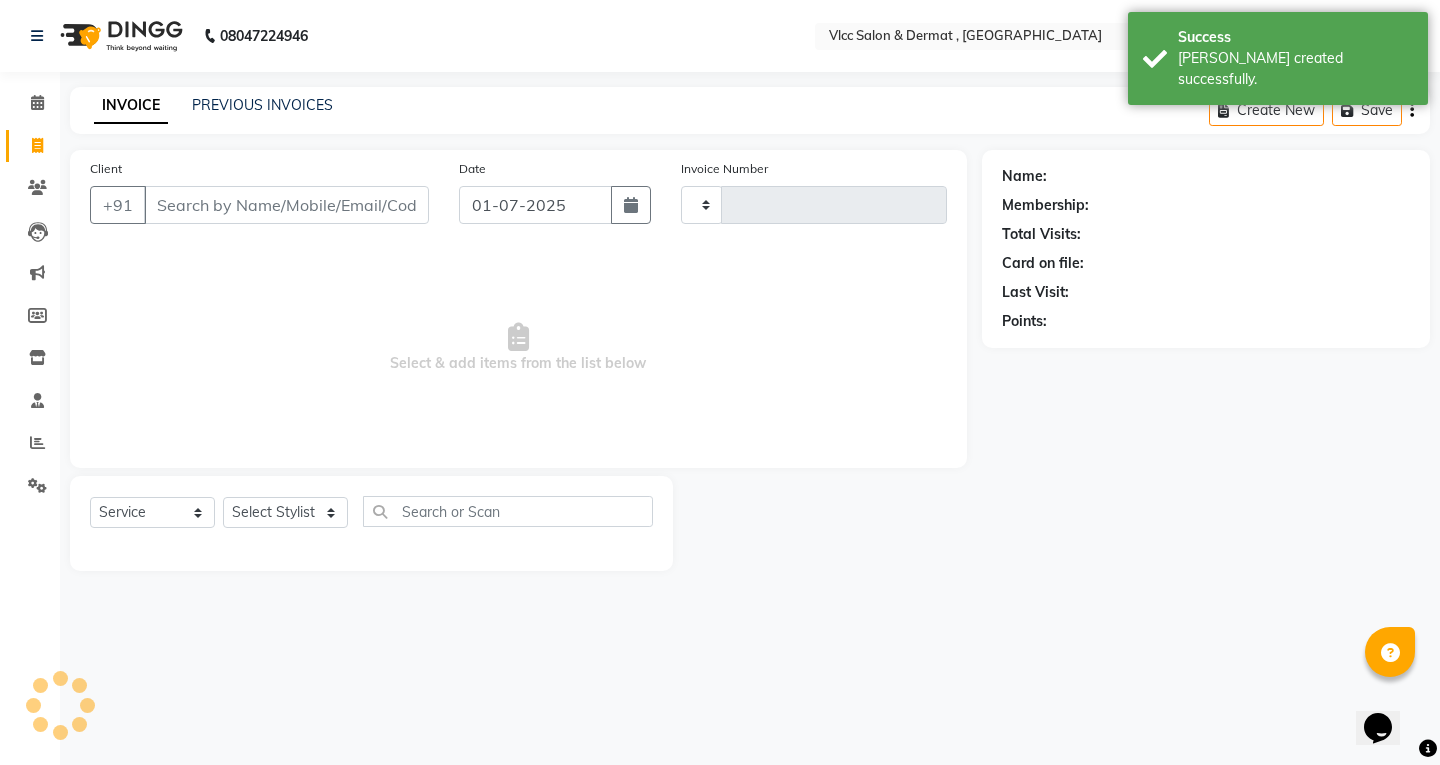 select on "7" 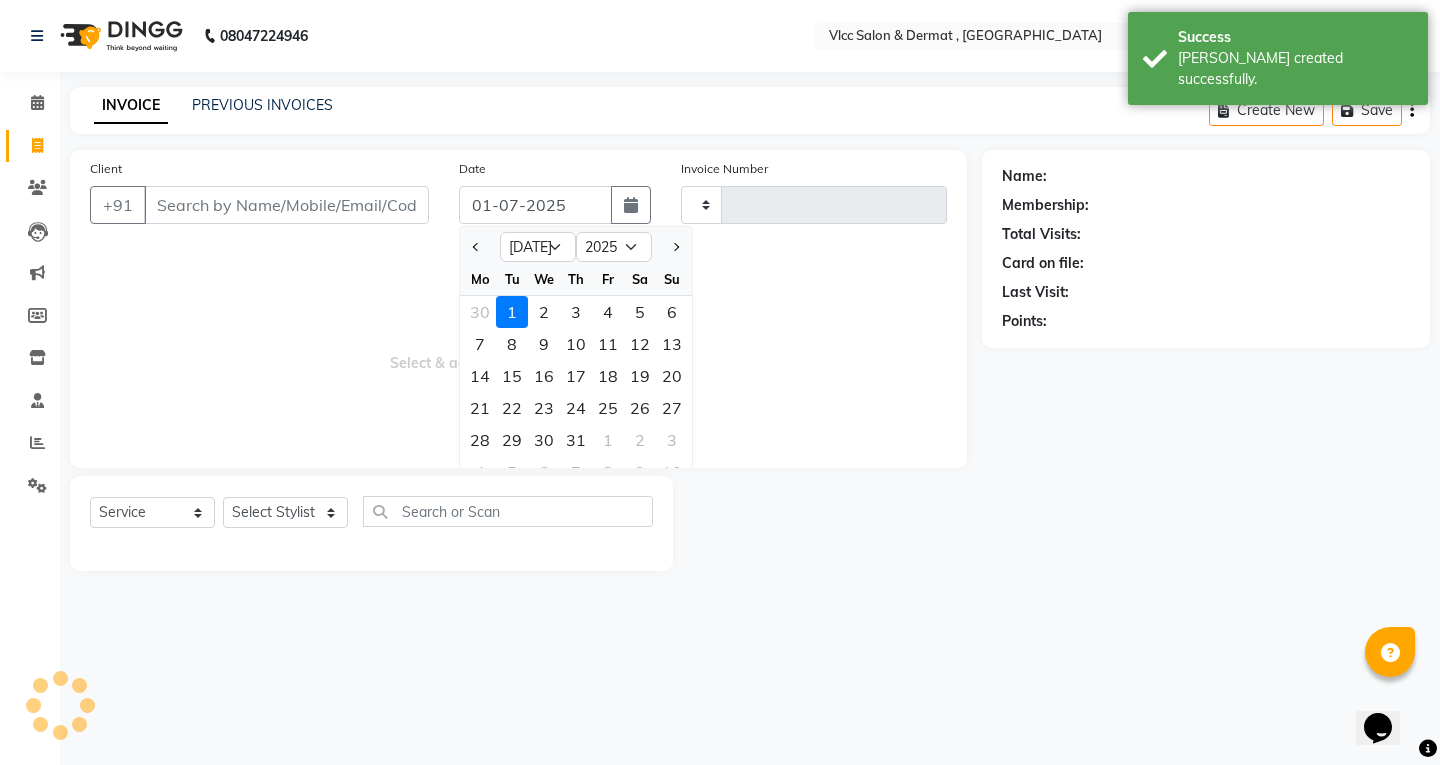 type on "0911" 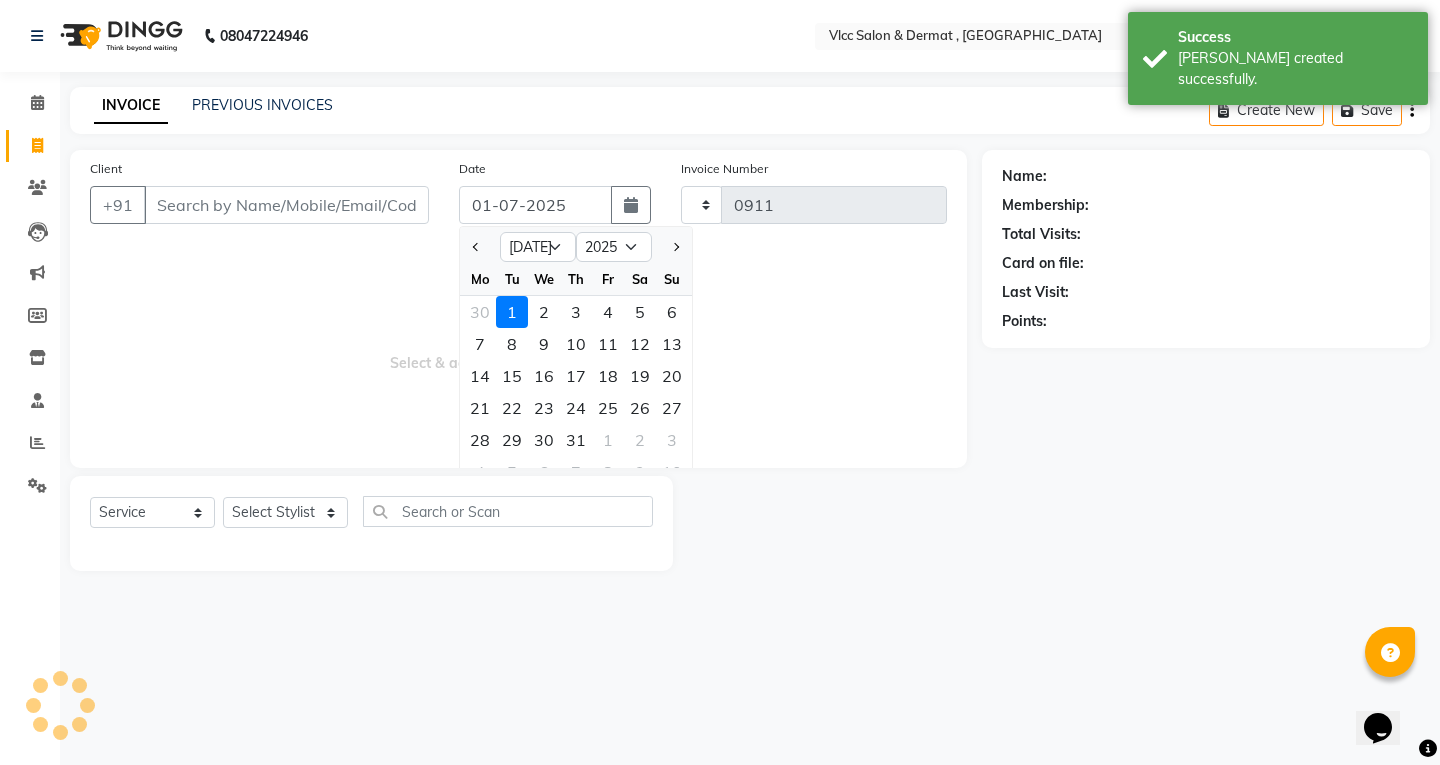 select on "5256" 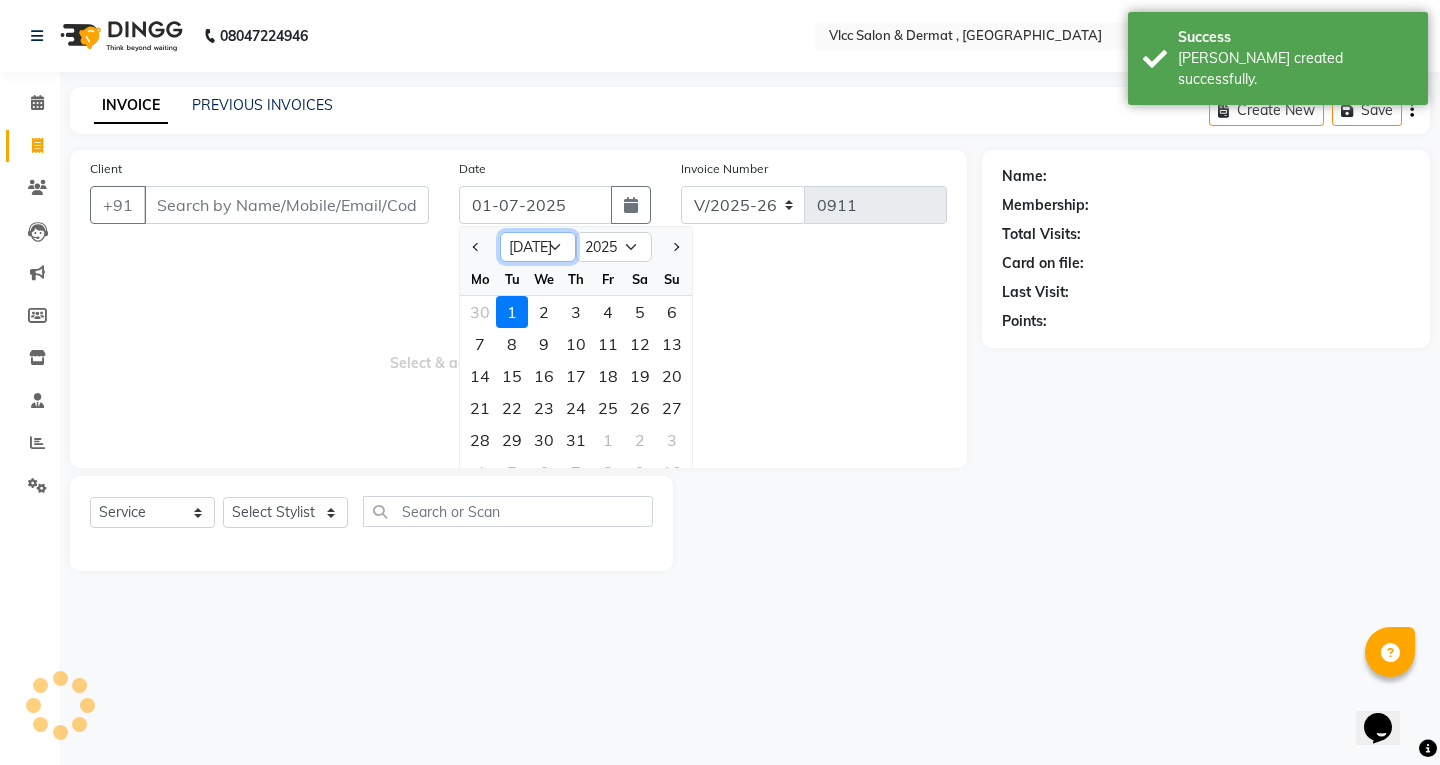 click on "Jan Feb Mar Apr May Jun [DATE] Aug Sep Oct Nov Dec" 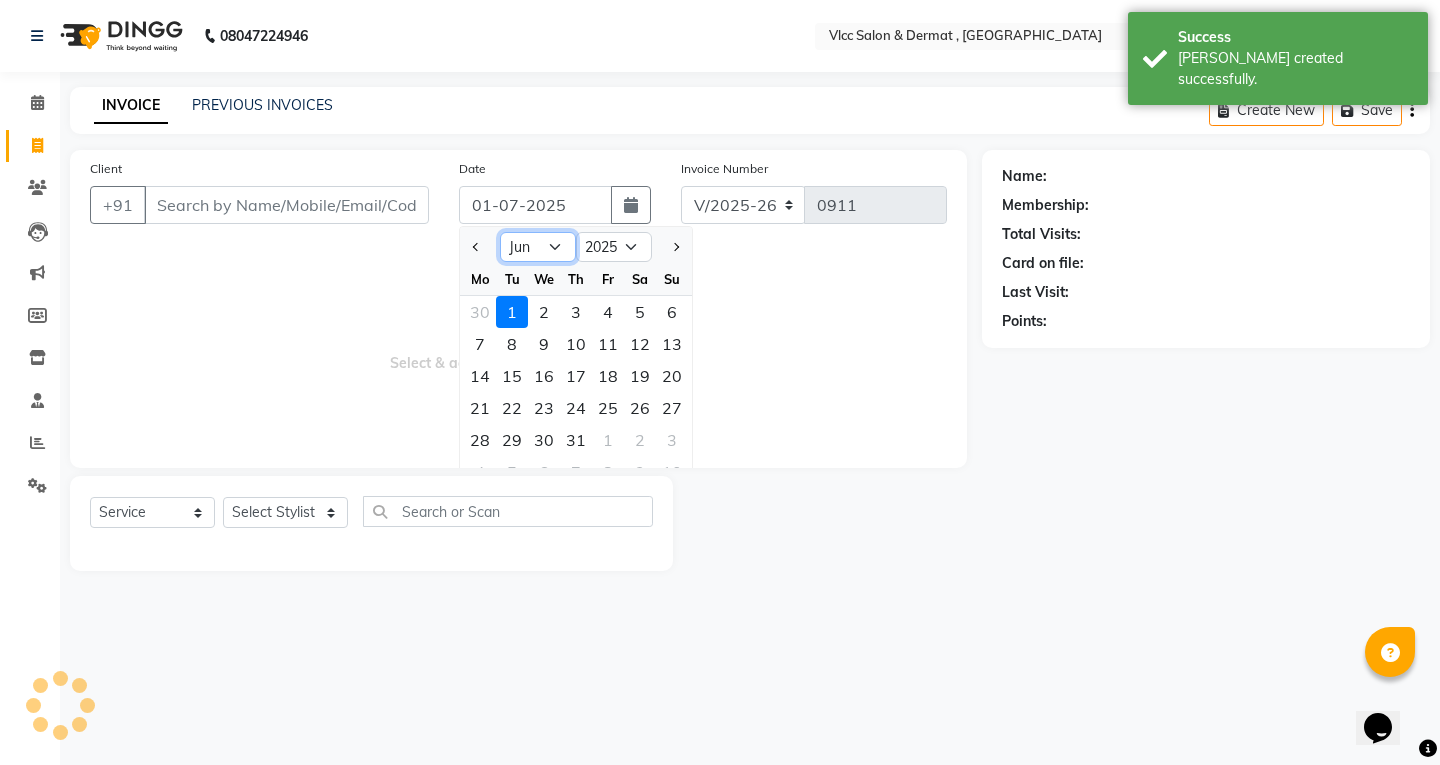 click on "Jan Feb Mar Apr May Jun [DATE] Aug Sep Oct Nov Dec" 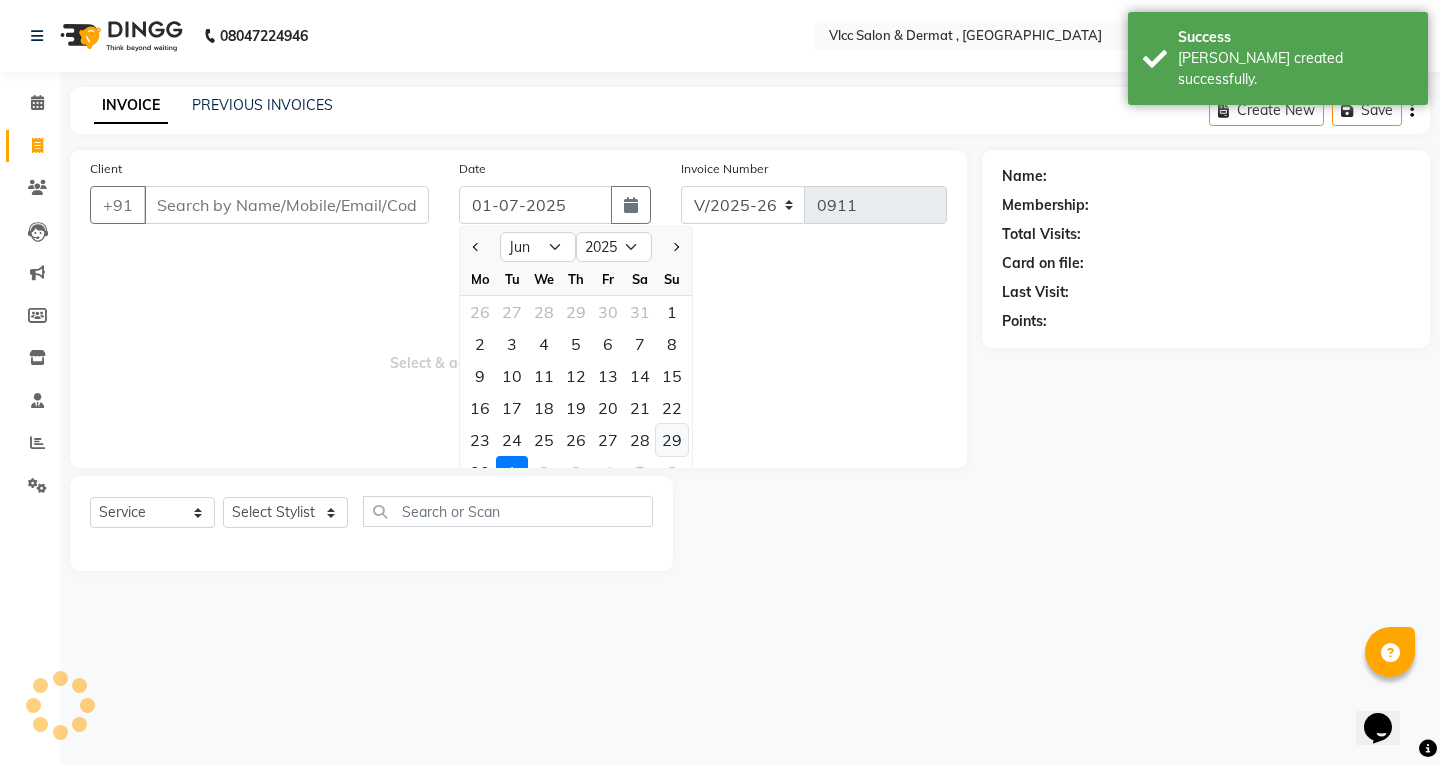 click on "29" 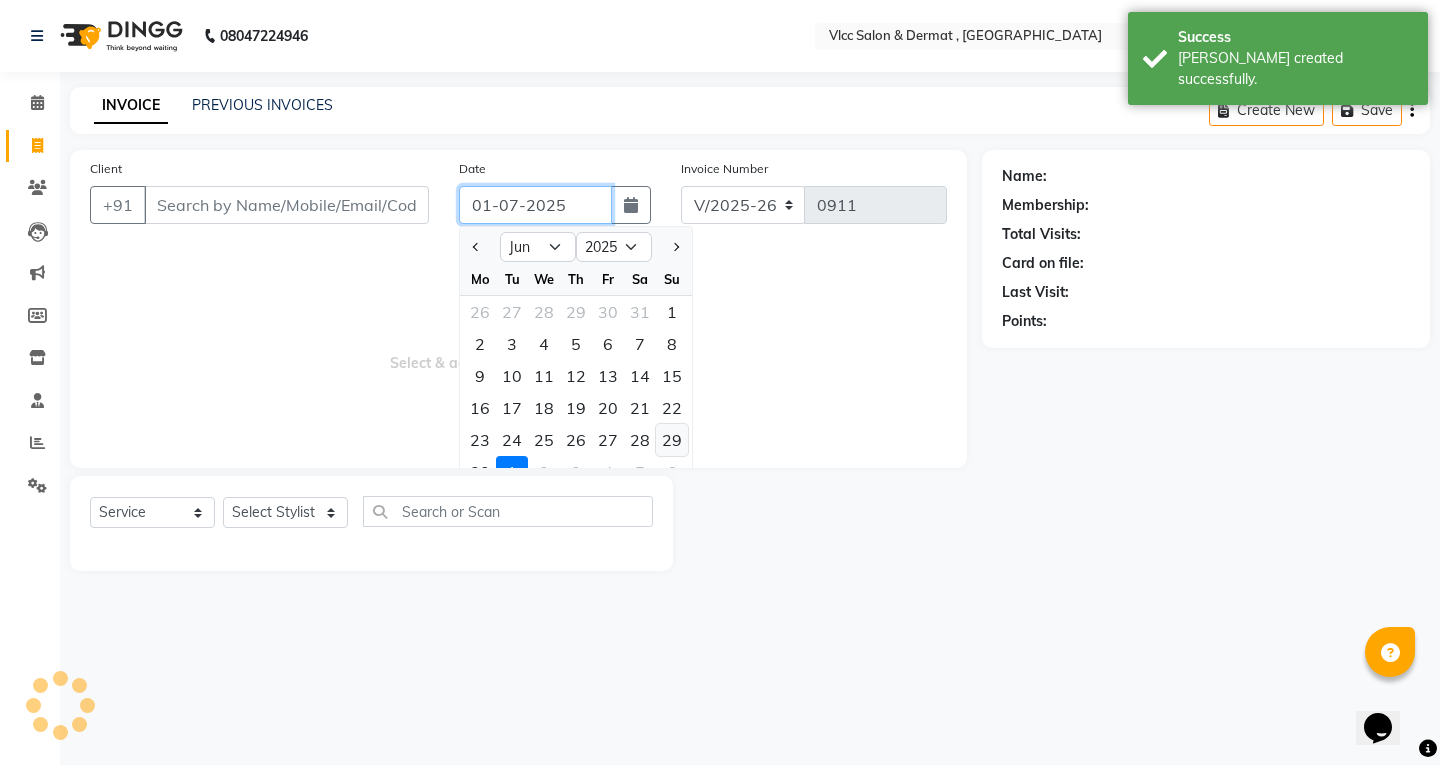 type on "29-06-2025" 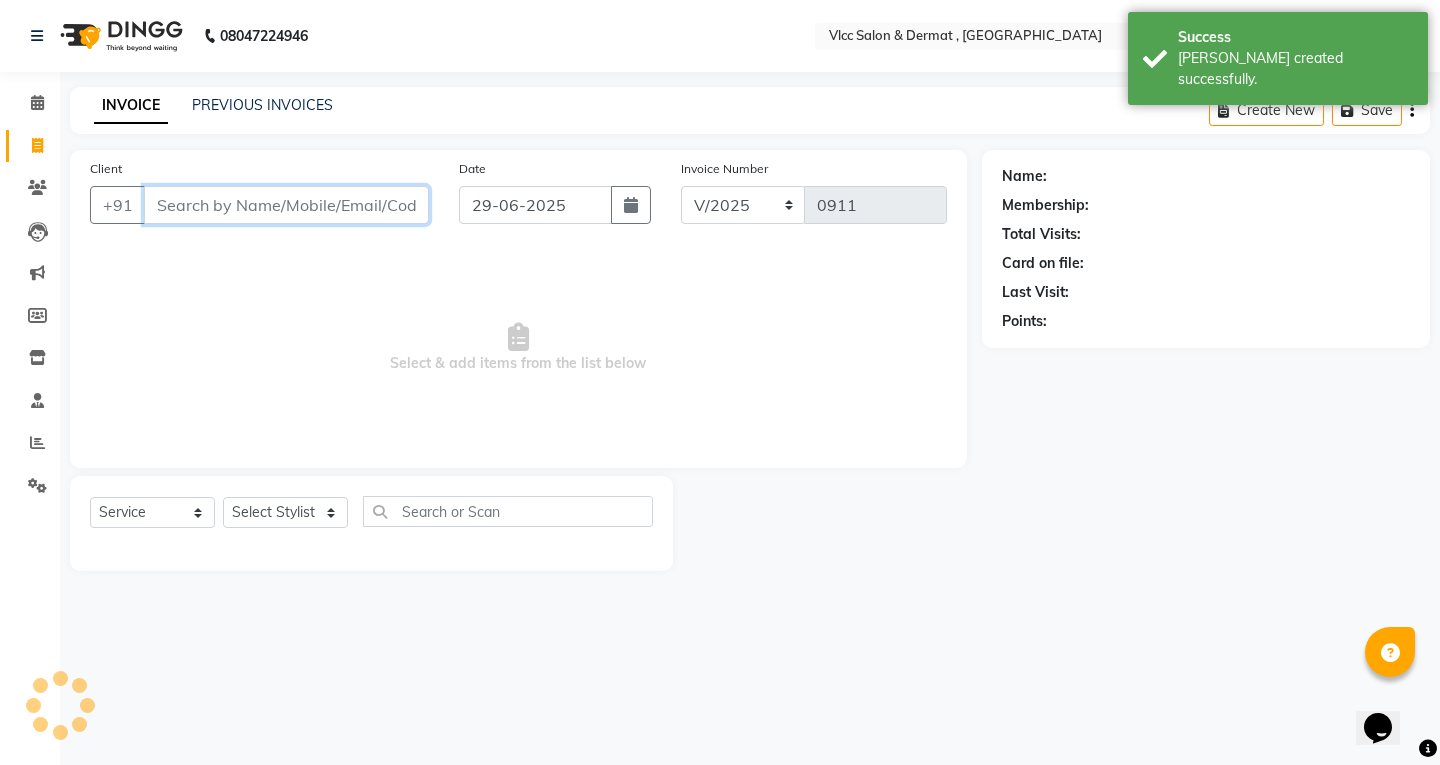 click on "Client" at bounding box center [286, 205] 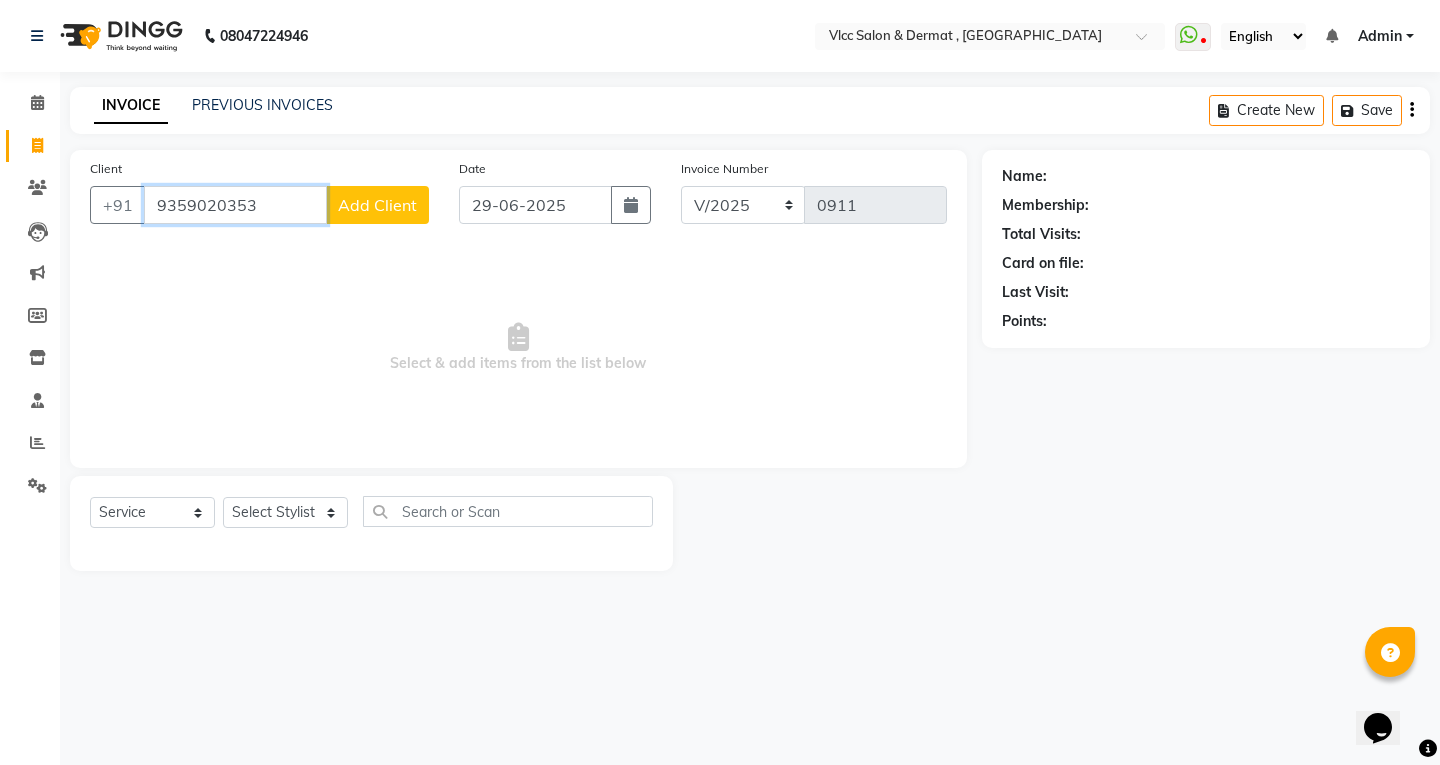 type on "9359020353" 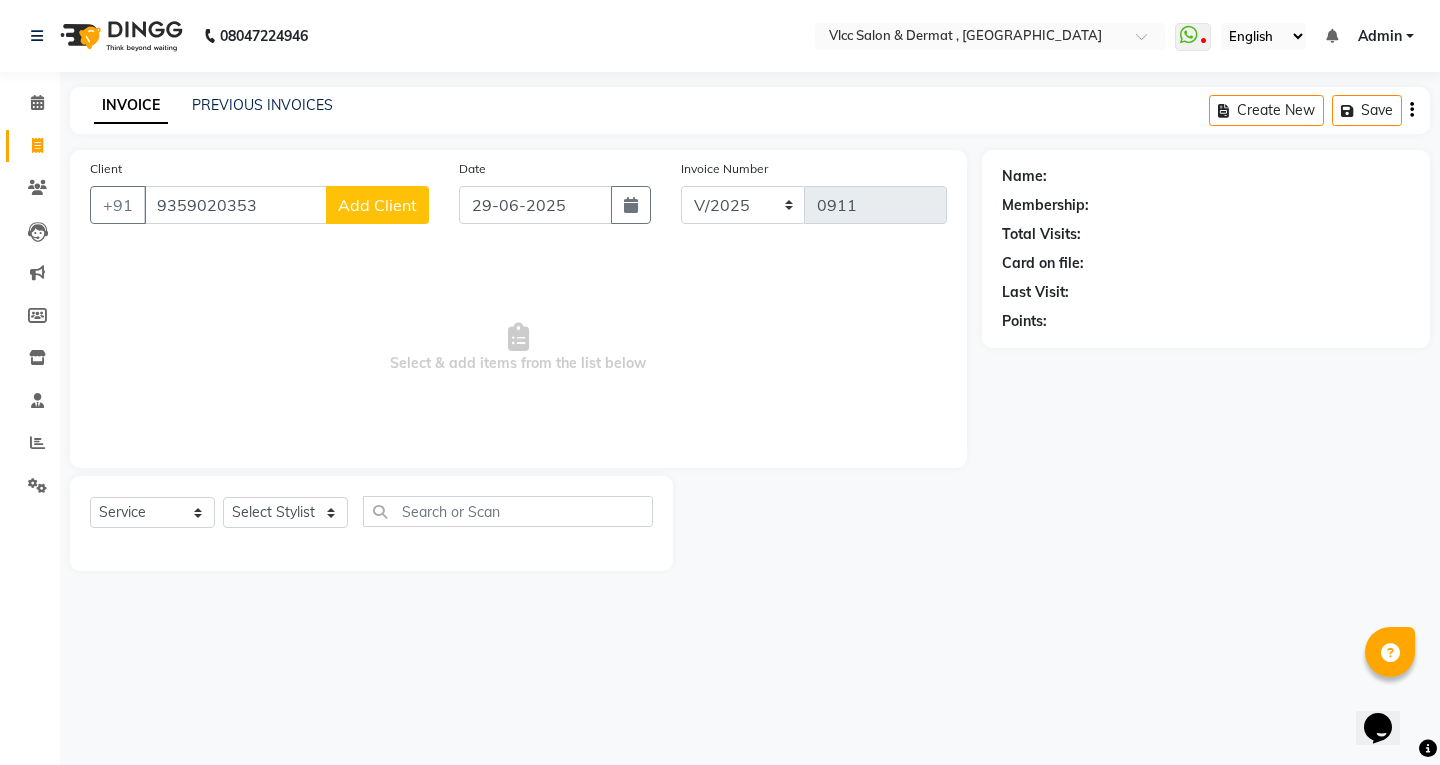 click on "Add Client" 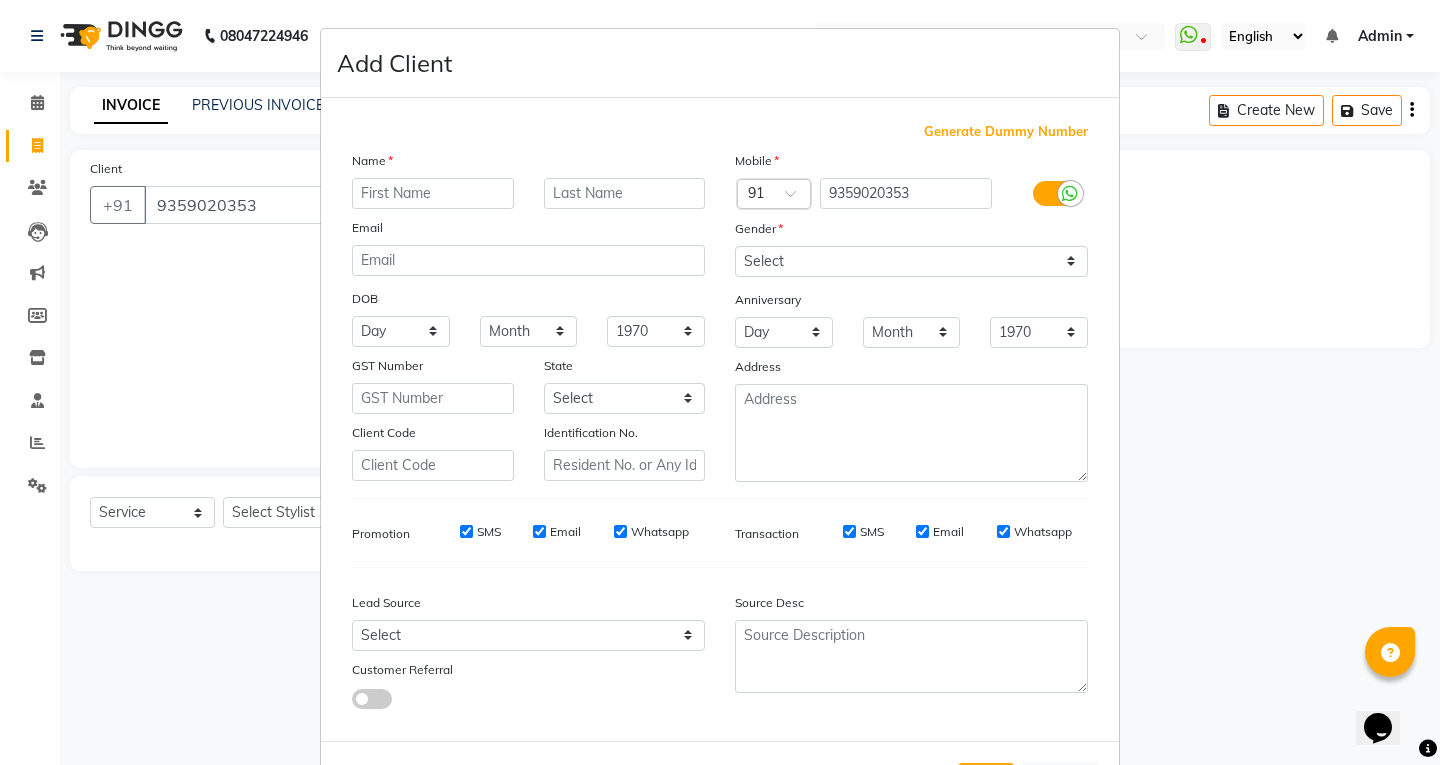 click at bounding box center (433, 193) 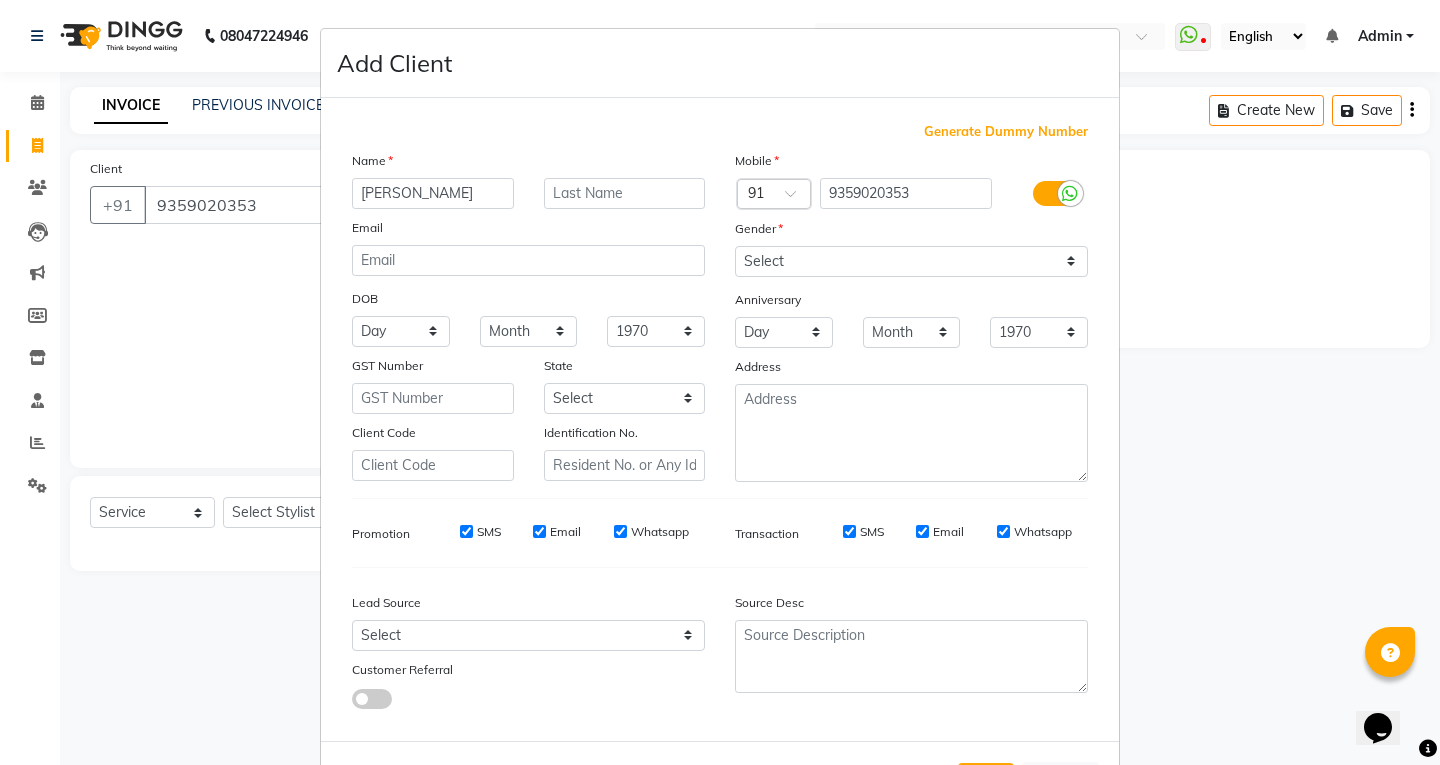 type on "Diksha" 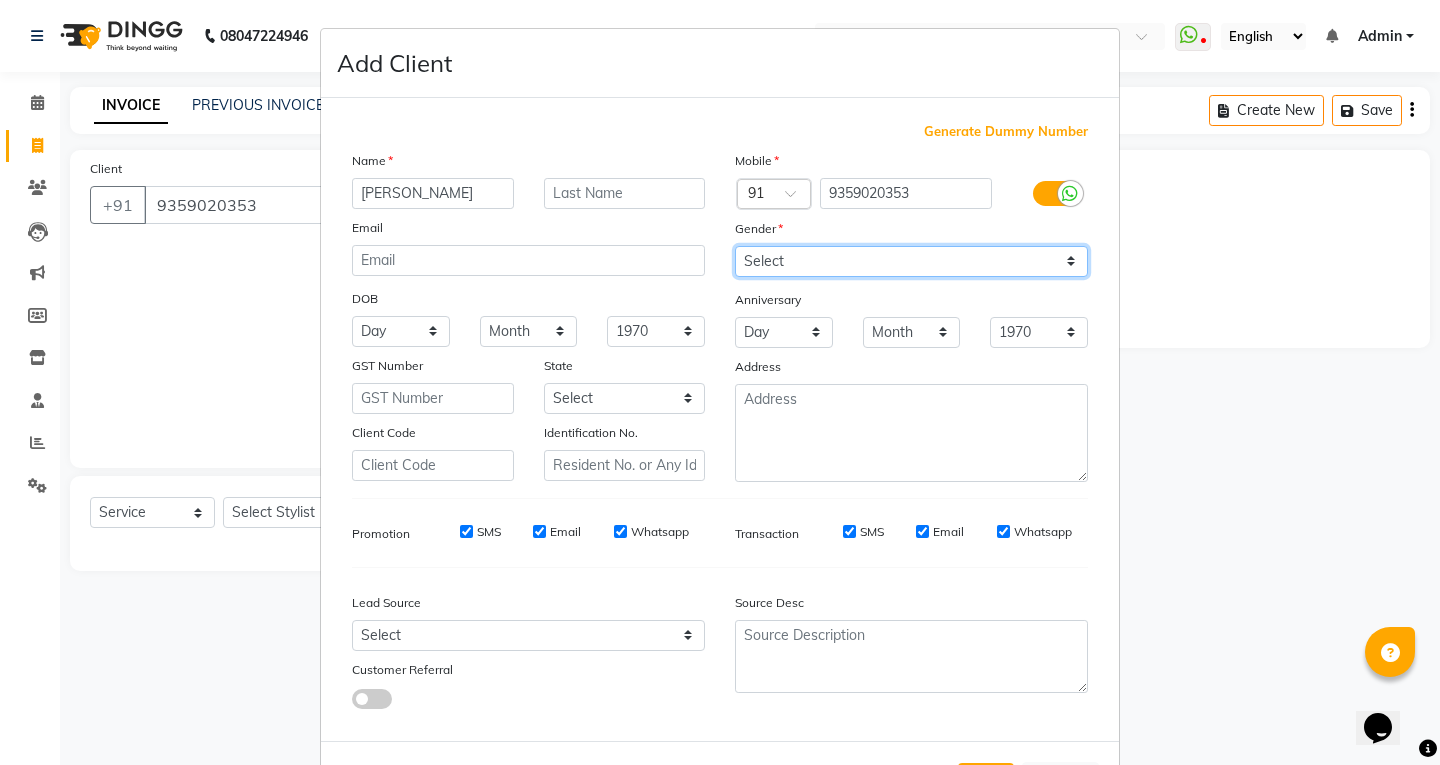 click on "Select [DEMOGRAPHIC_DATA] [DEMOGRAPHIC_DATA] Other Prefer Not To Say" at bounding box center [911, 261] 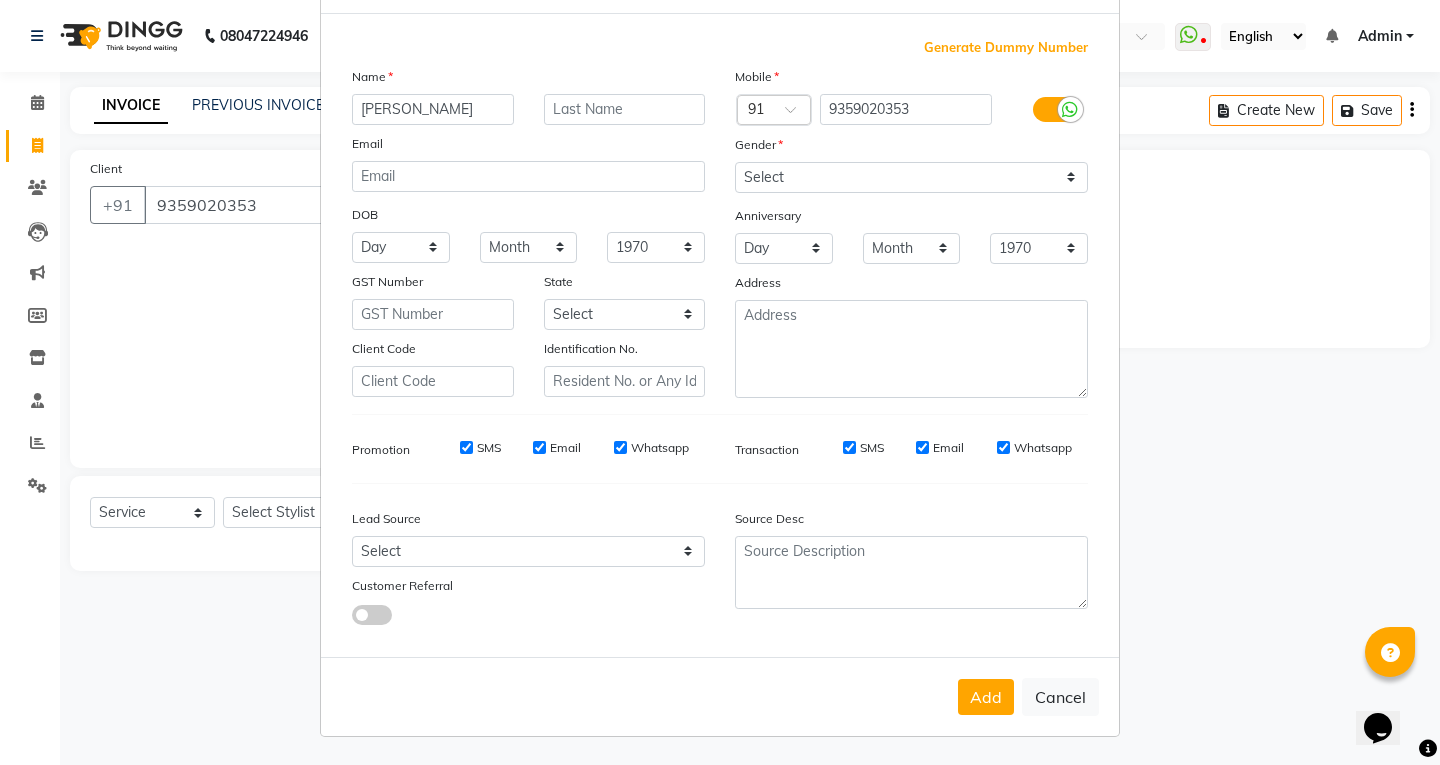 click on "Add" at bounding box center [986, 697] 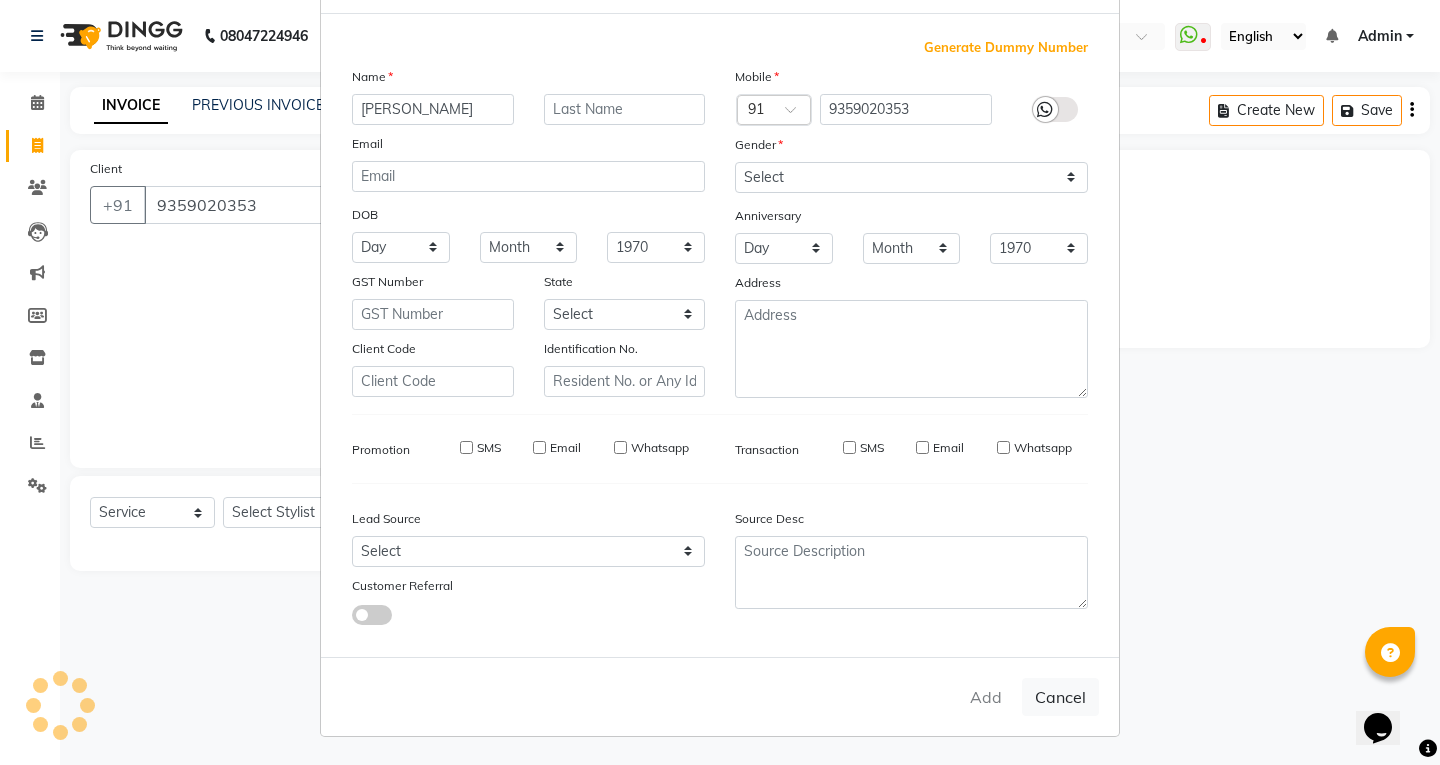 type 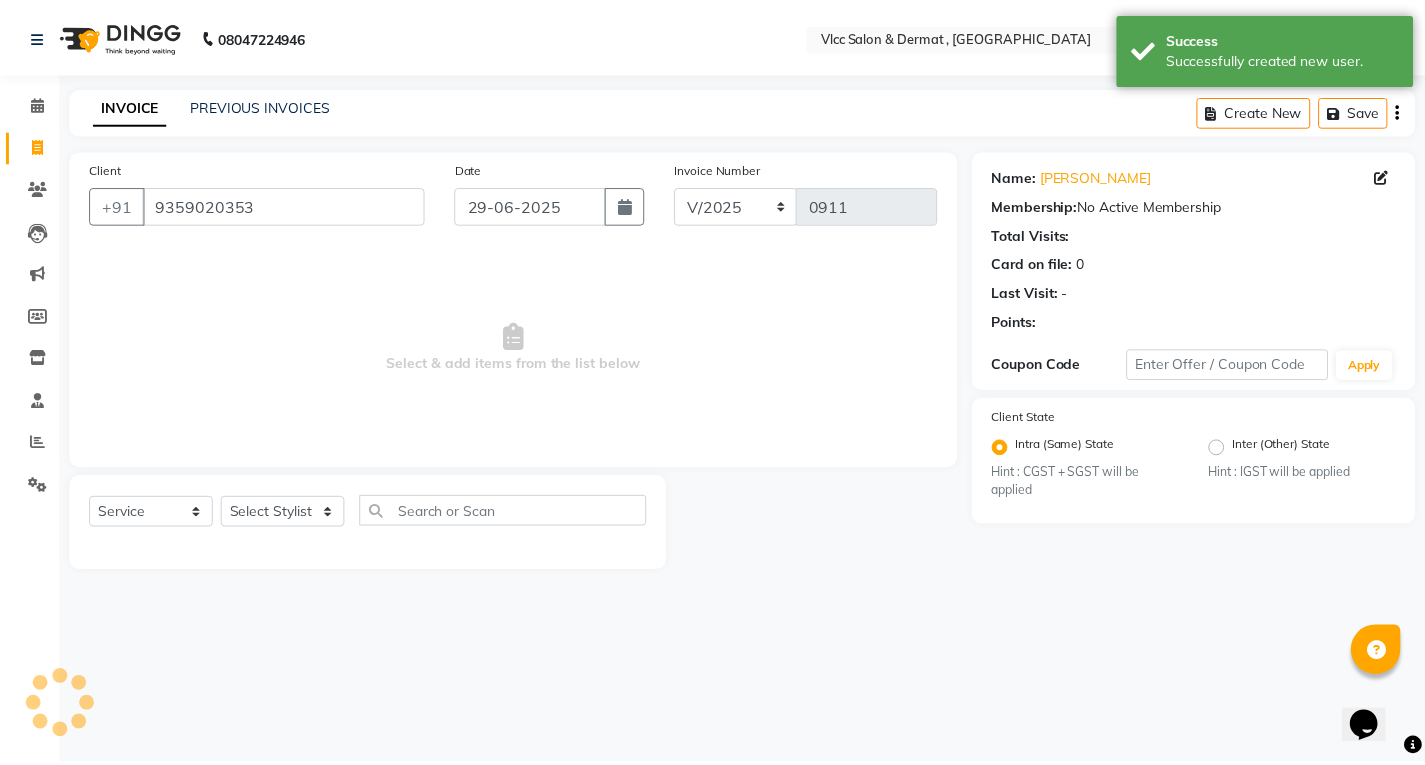 scroll, scrollTop: 0, scrollLeft: 0, axis: both 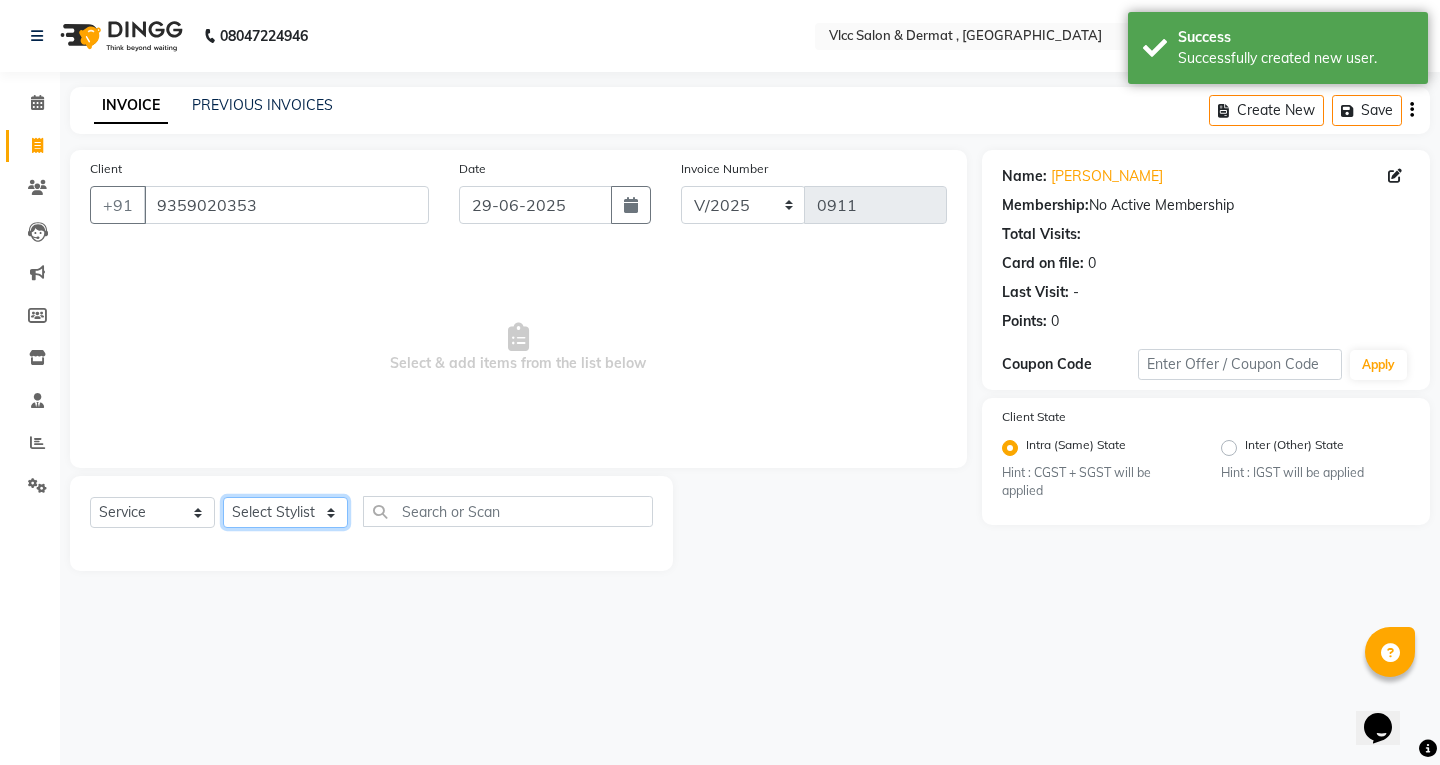 click on "Select Stylist [PERSON_NAME] [PERSON_NAME] [PERSON_NAME] [PERSON_NAME] [PERSON_NAME] [PERSON_NAME] [PERSON_NAME] Radha [PERSON_NAME] [PERSON_NAME] [PERSON_NAME] Vidya" 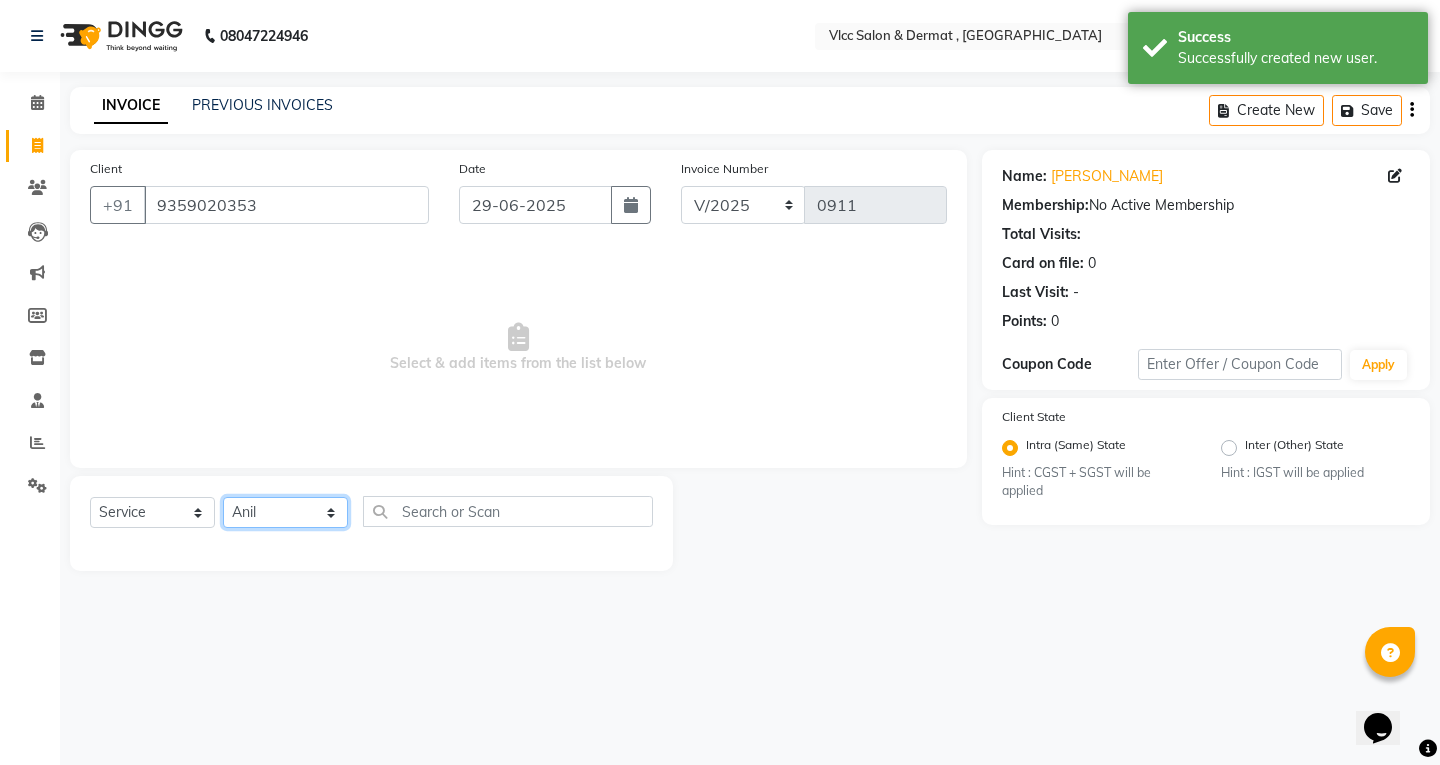 click on "Select Stylist [PERSON_NAME] [PERSON_NAME] [PERSON_NAME] [PERSON_NAME] [PERSON_NAME] [PERSON_NAME] [PERSON_NAME] Radha [PERSON_NAME] [PERSON_NAME] [PERSON_NAME] Vidya" 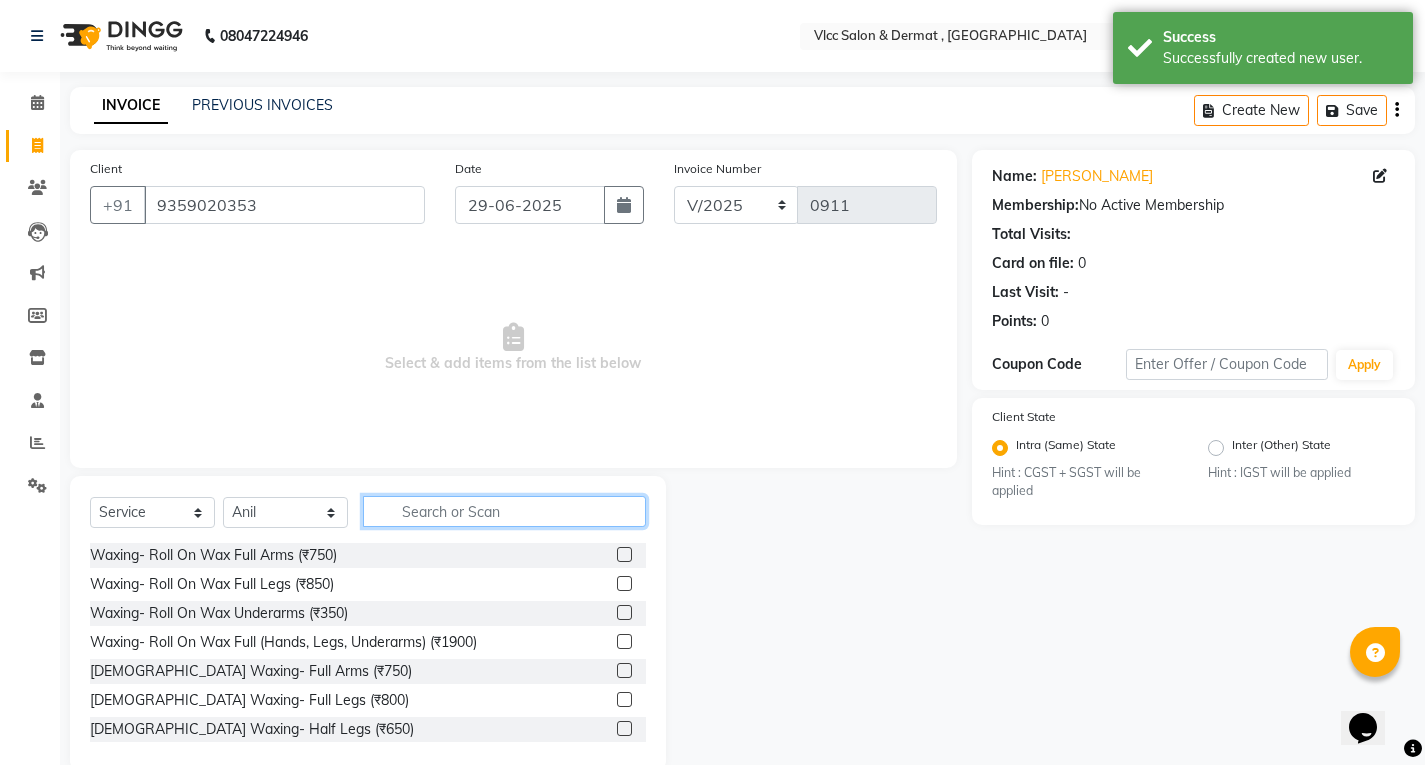 click 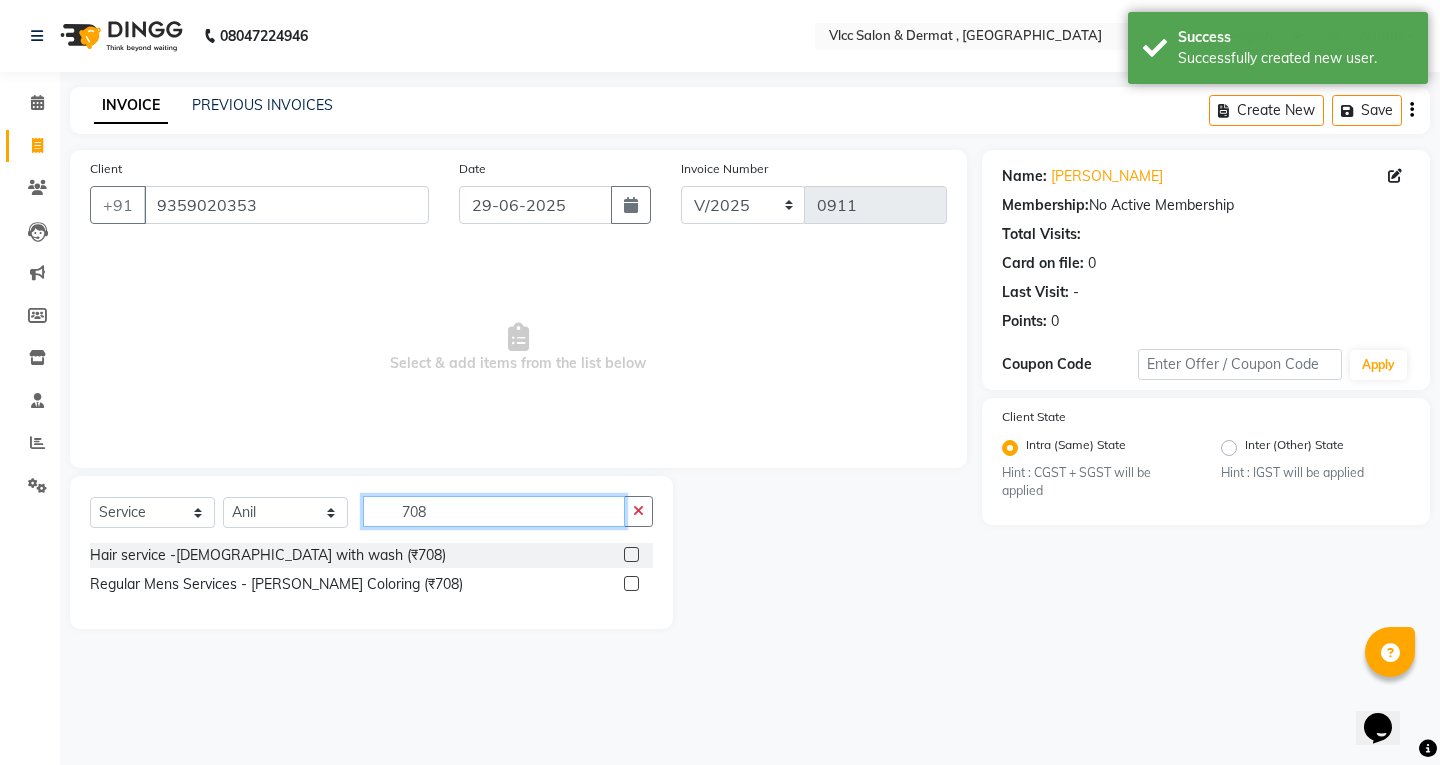 type on "708" 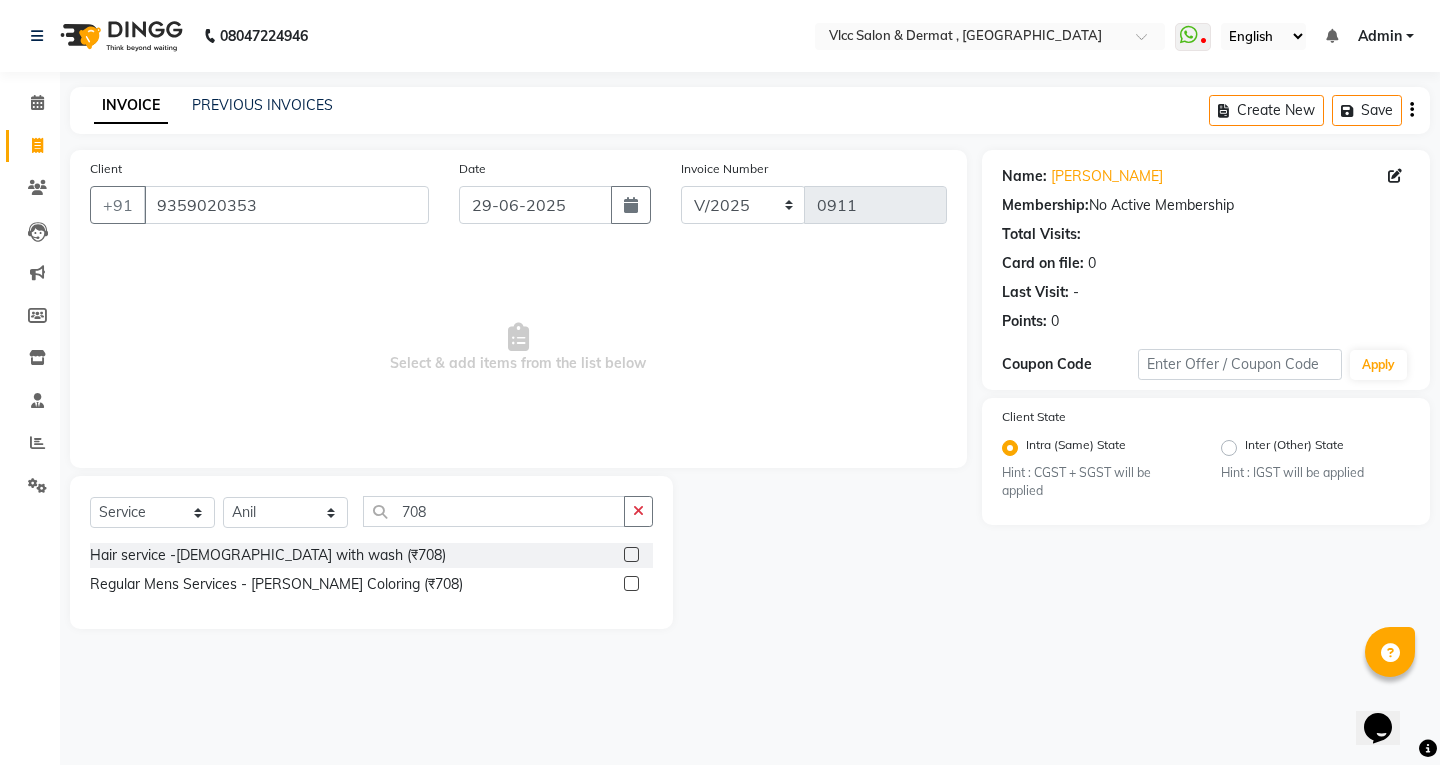 click 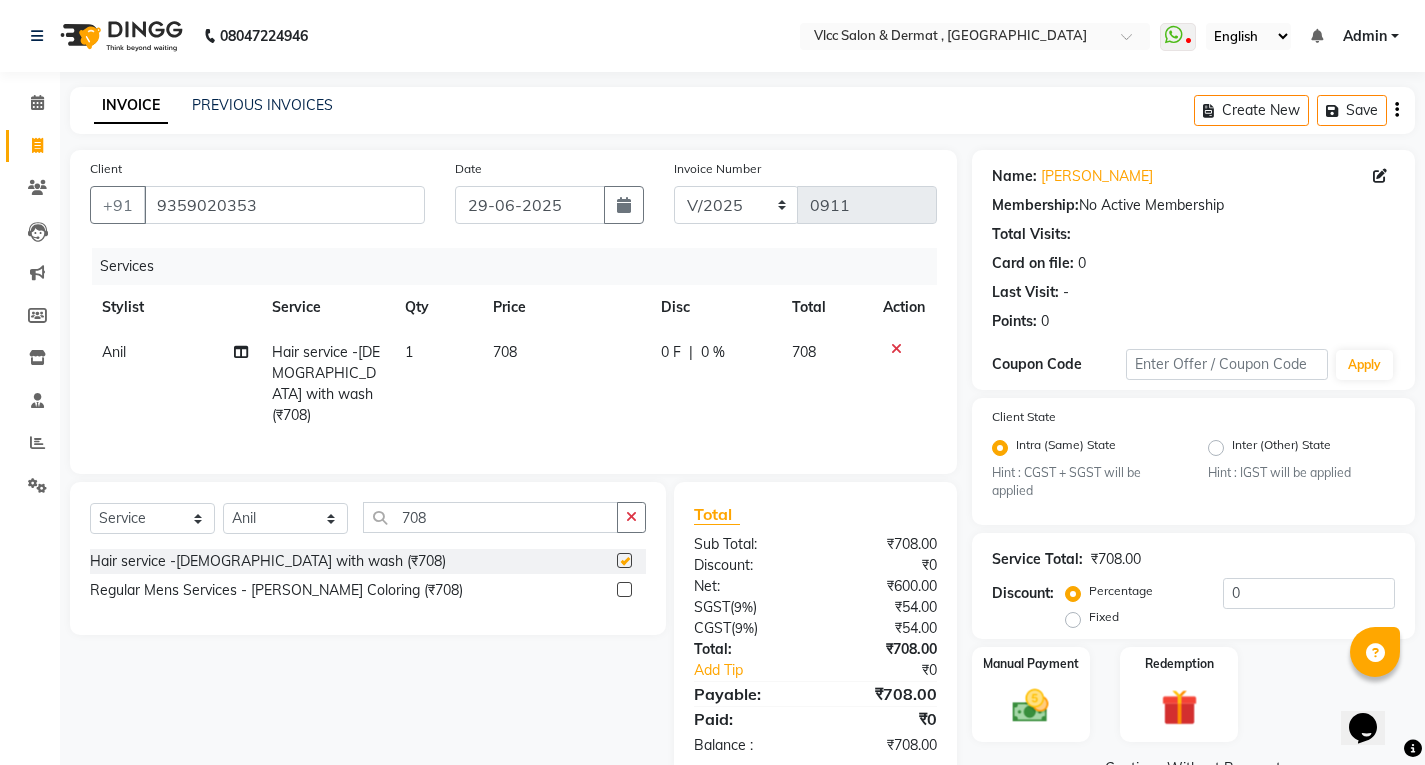 checkbox on "false" 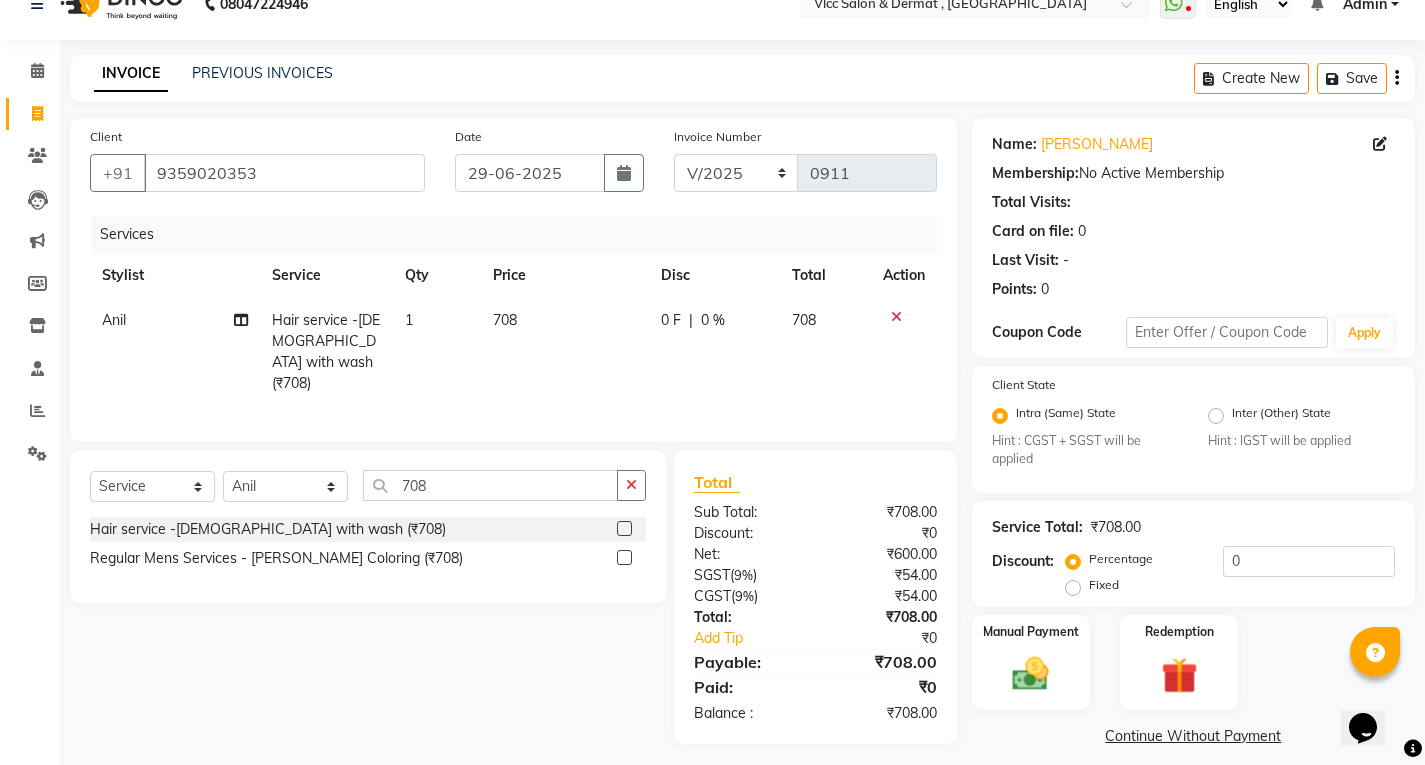 scroll, scrollTop: 48, scrollLeft: 0, axis: vertical 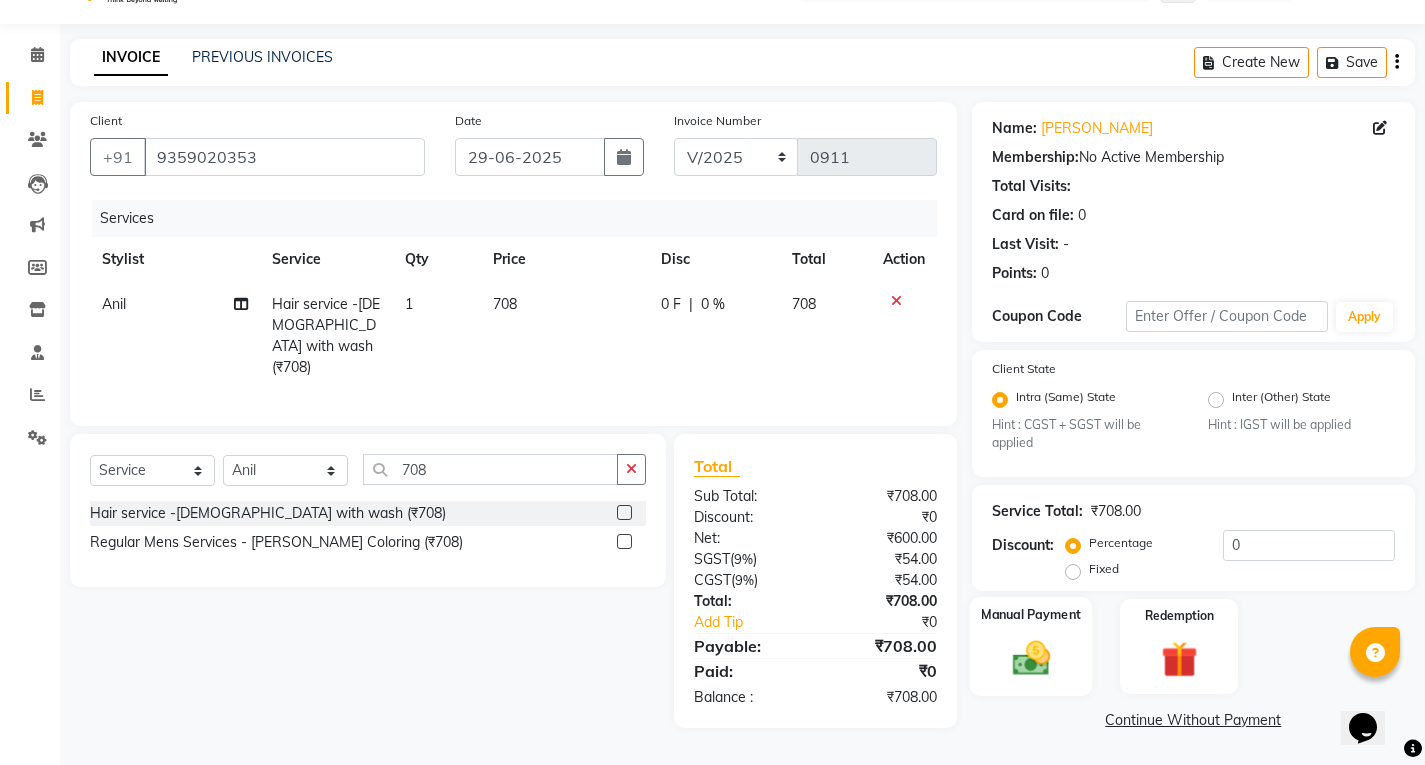 click on "Manual Payment" 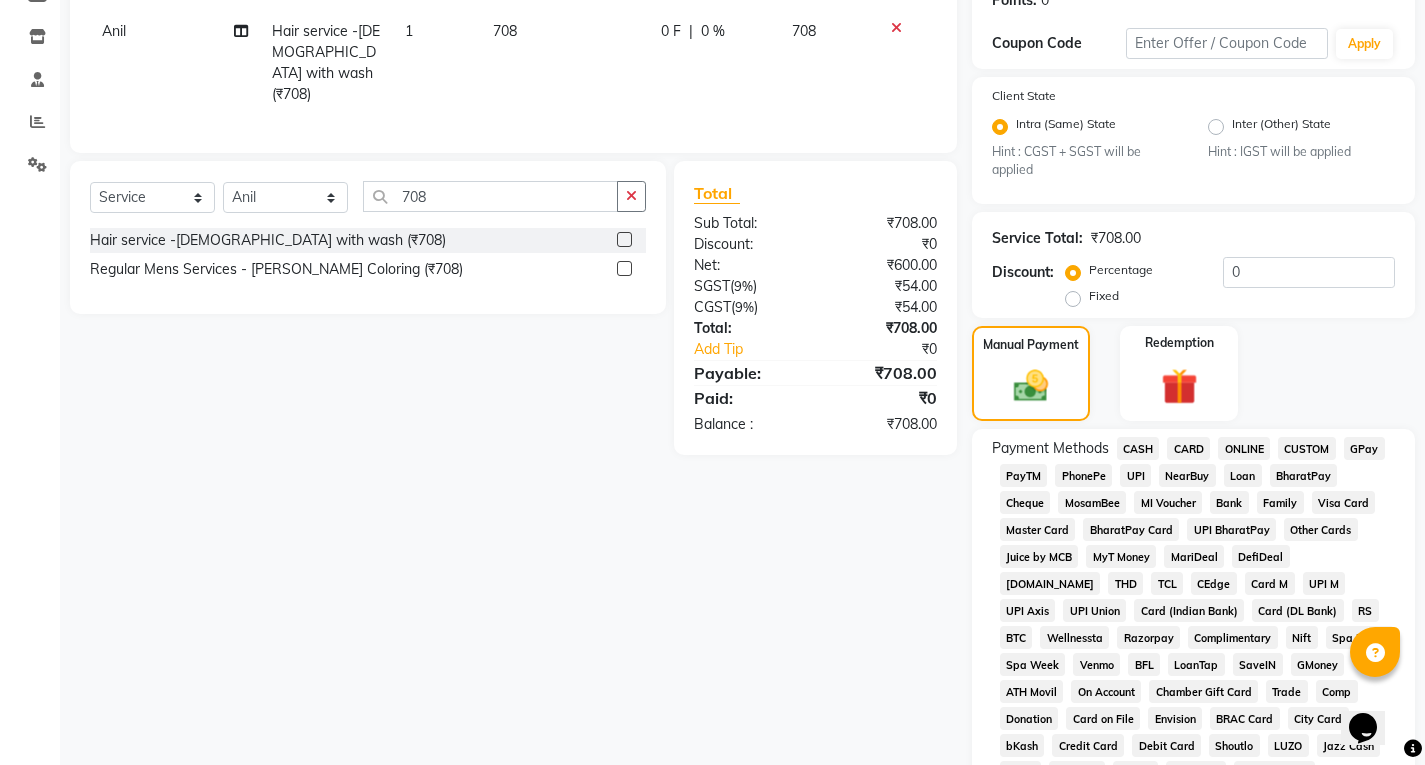 scroll, scrollTop: 348, scrollLeft: 0, axis: vertical 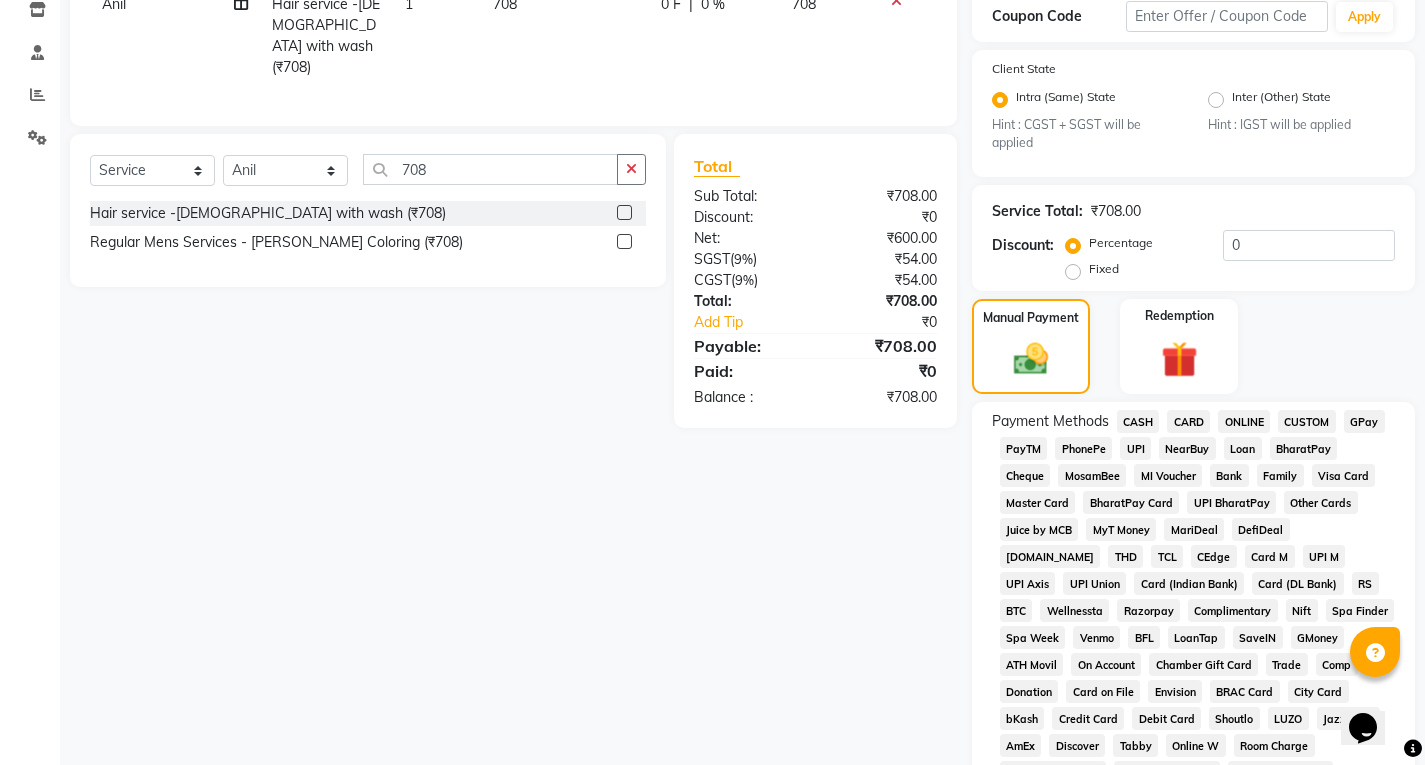 click on "CARD" 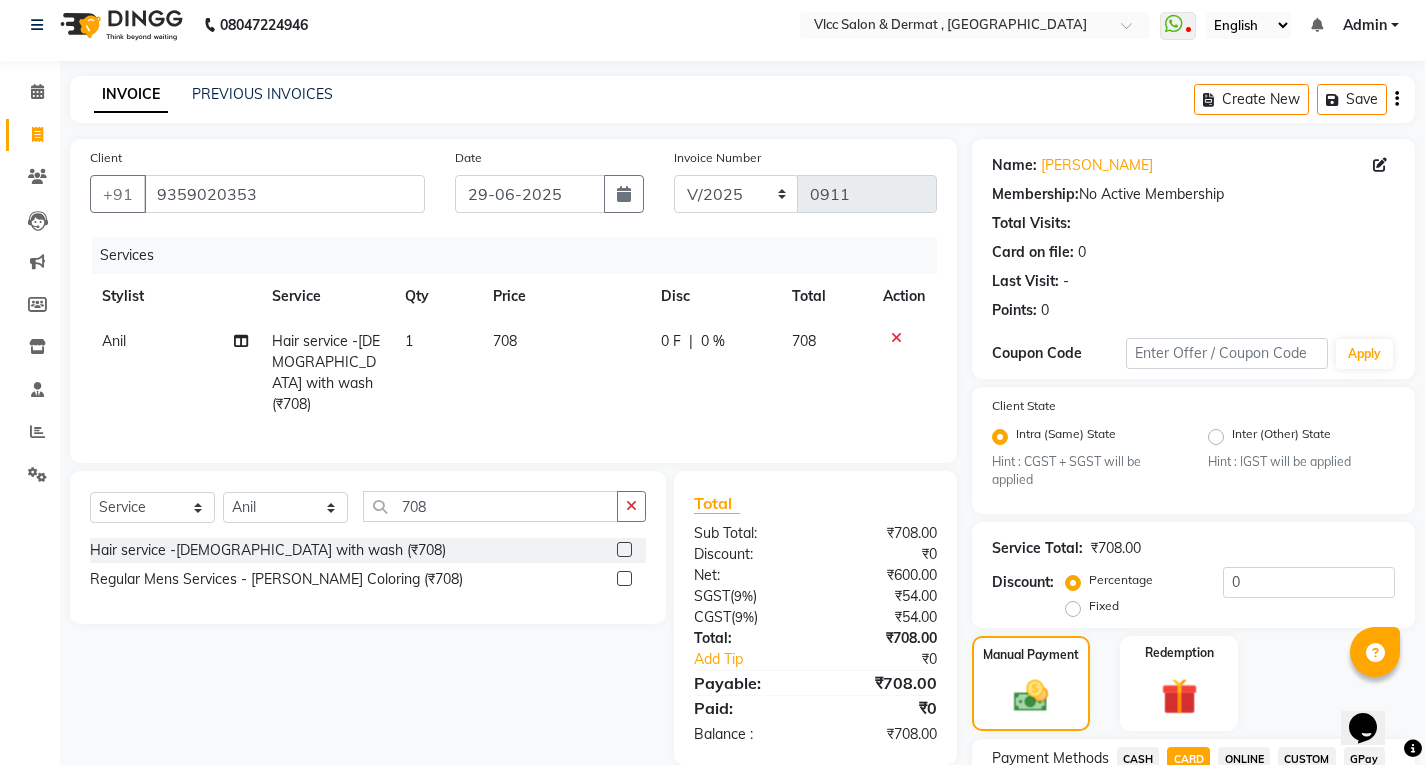 scroll, scrollTop: 0, scrollLeft: 0, axis: both 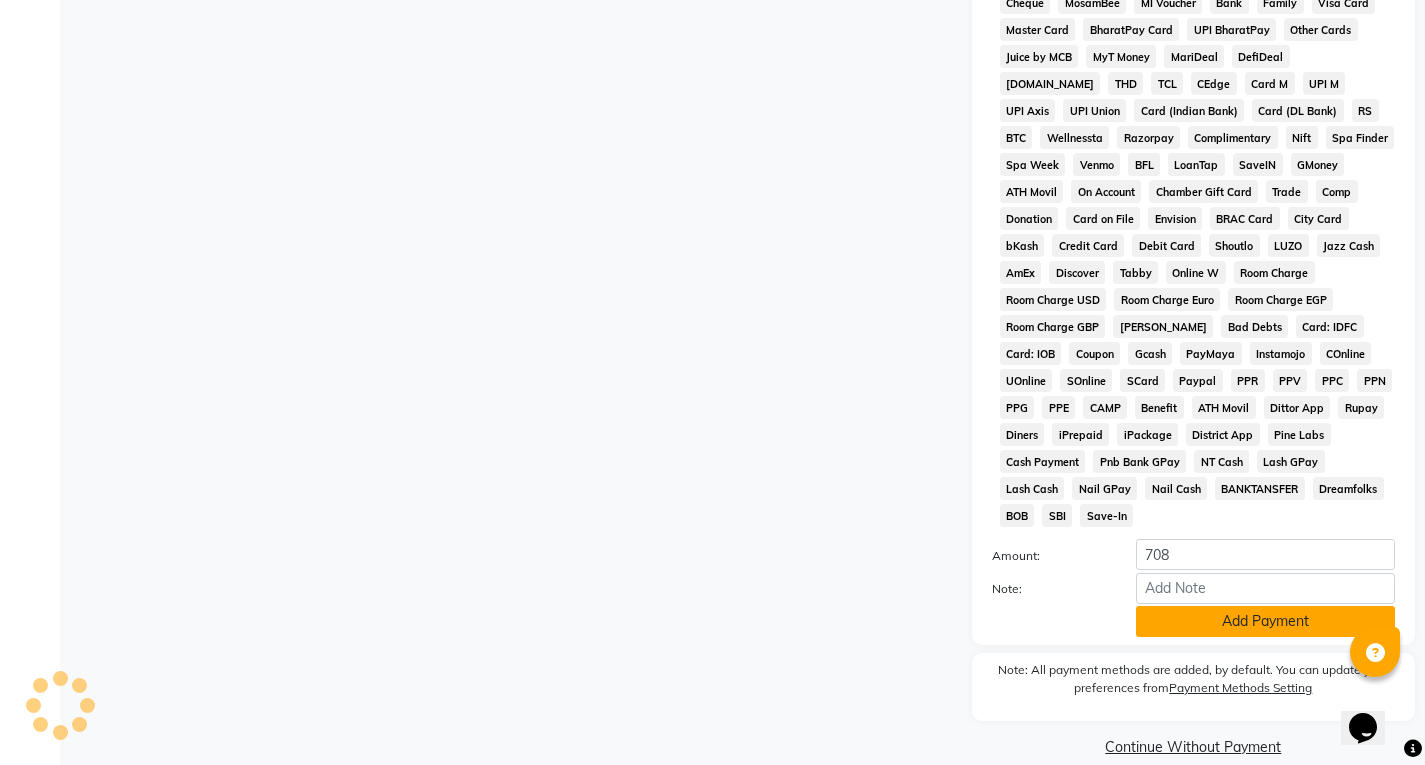 click on "Add Payment" 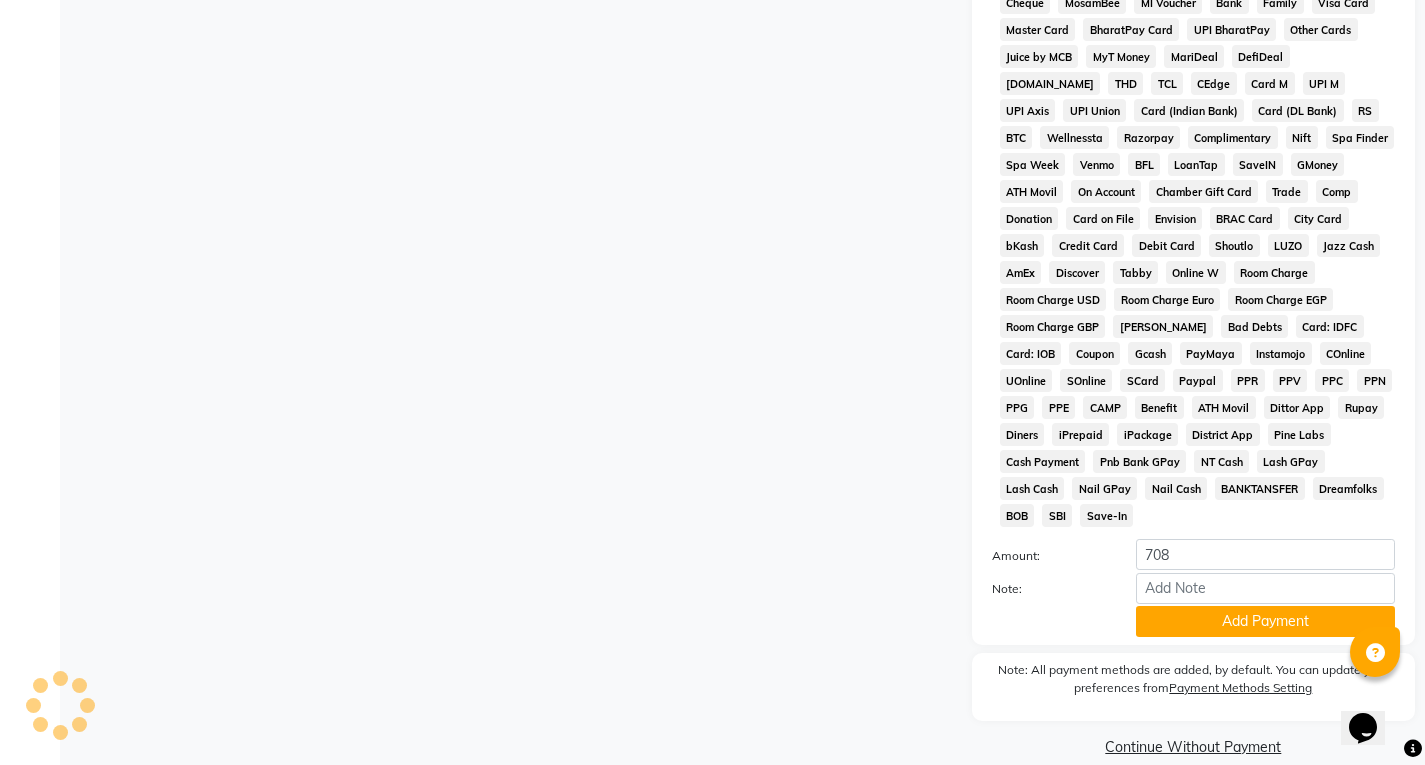 scroll, scrollTop: 799, scrollLeft: 0, axis: vertical 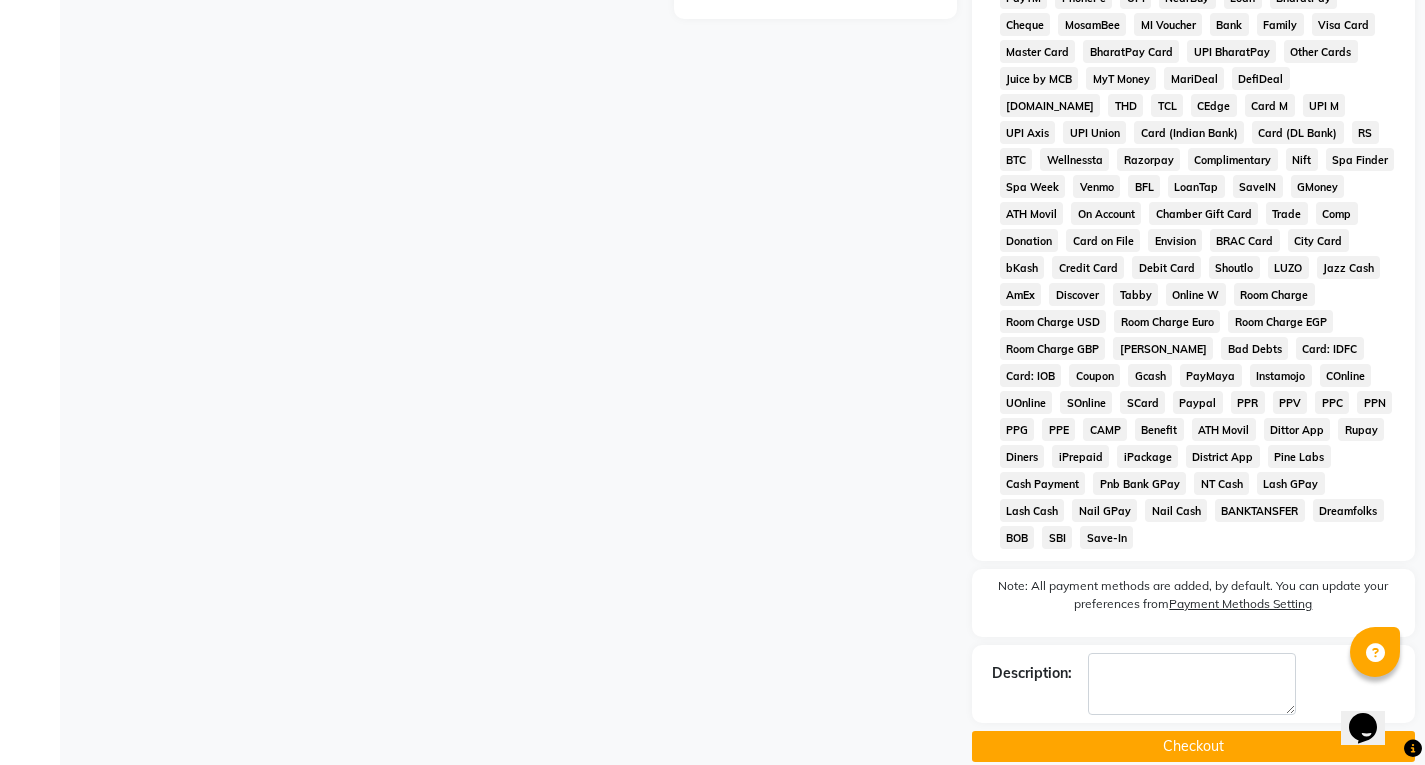 click on "Checkout" 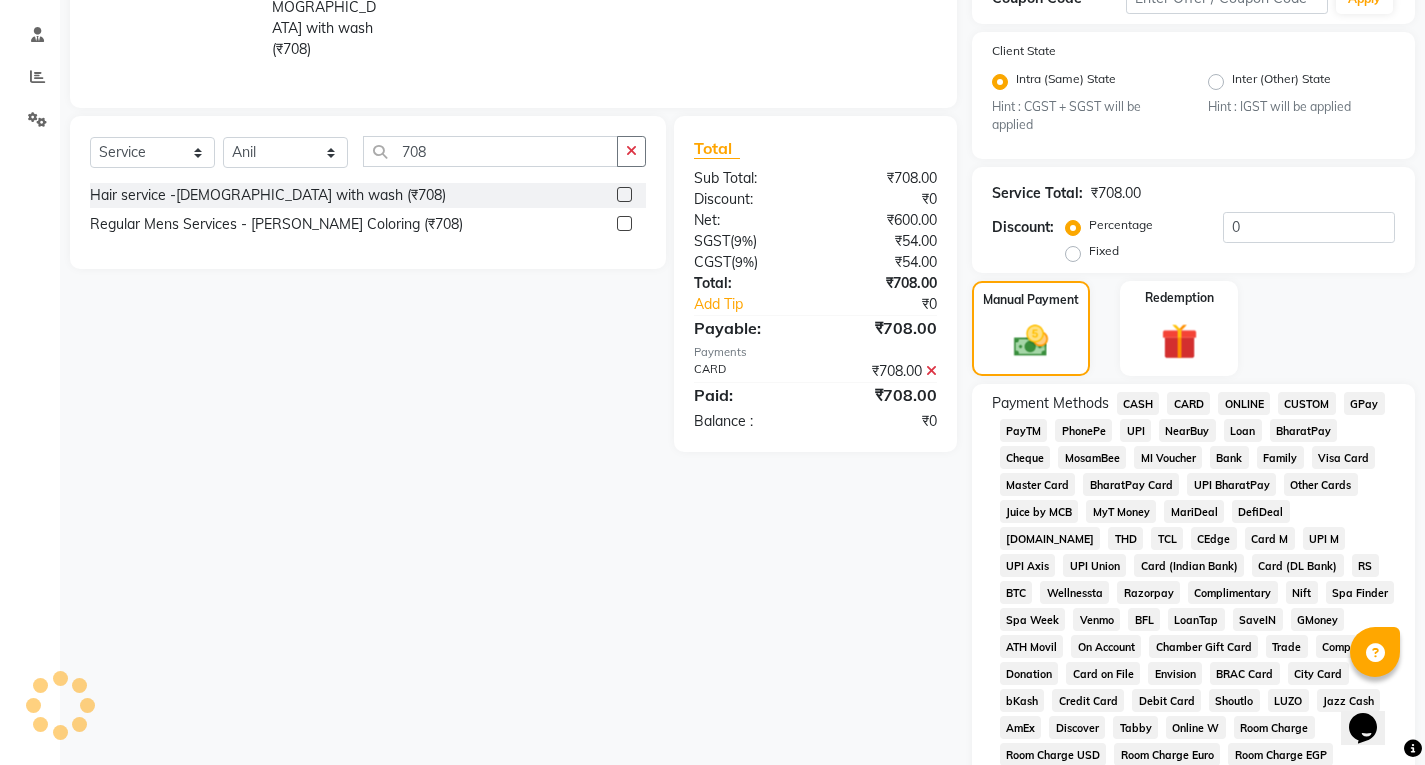 scroll, scrollTop: 199, scrollLeft: 0, axis: vertical 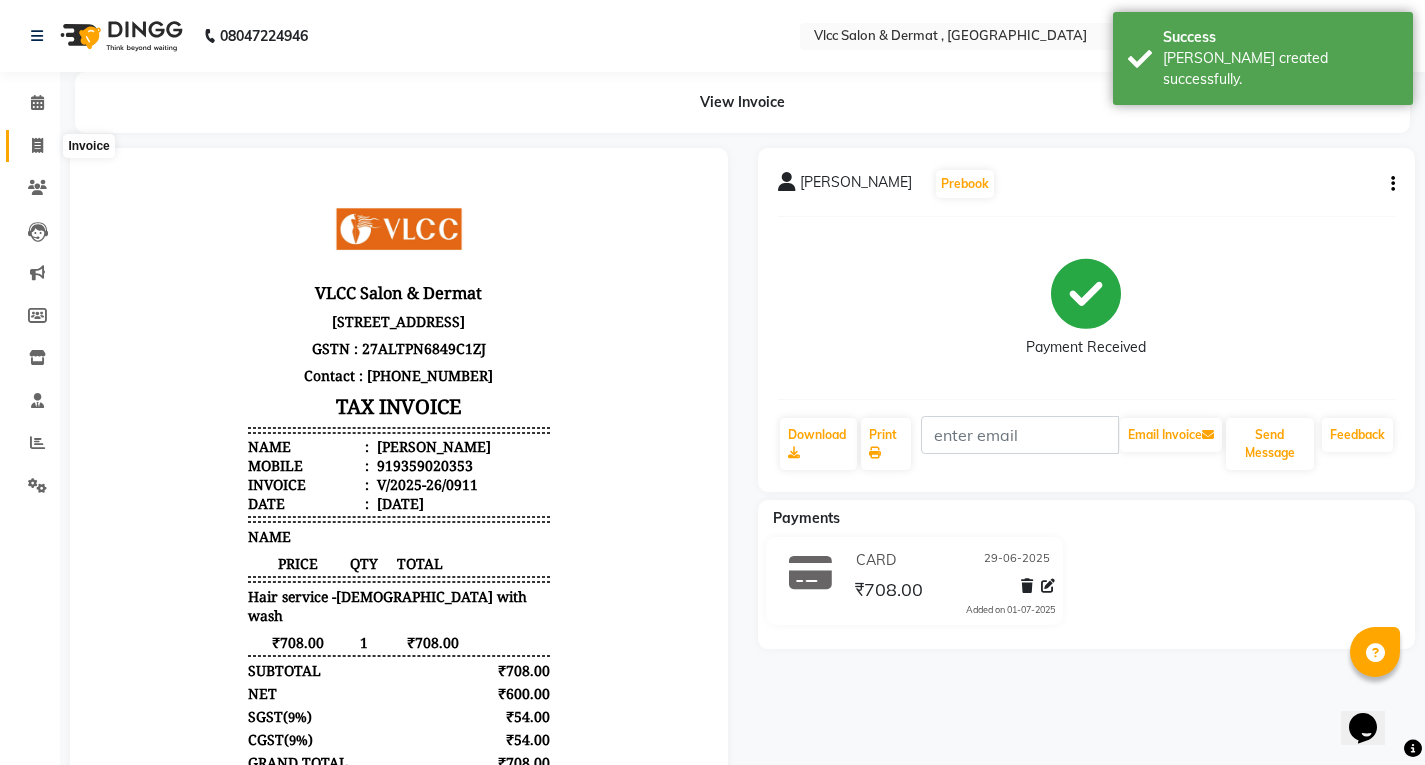 click 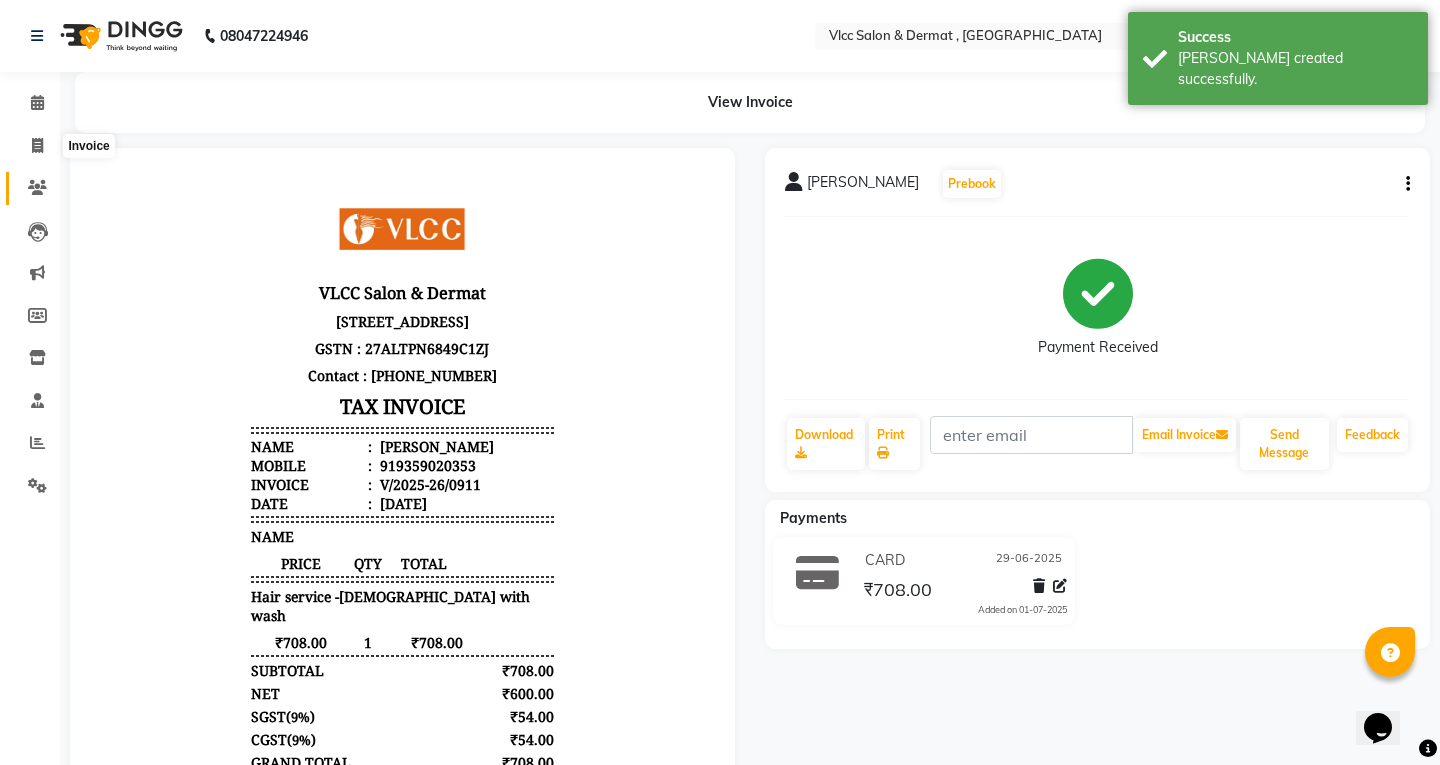 select on "service" 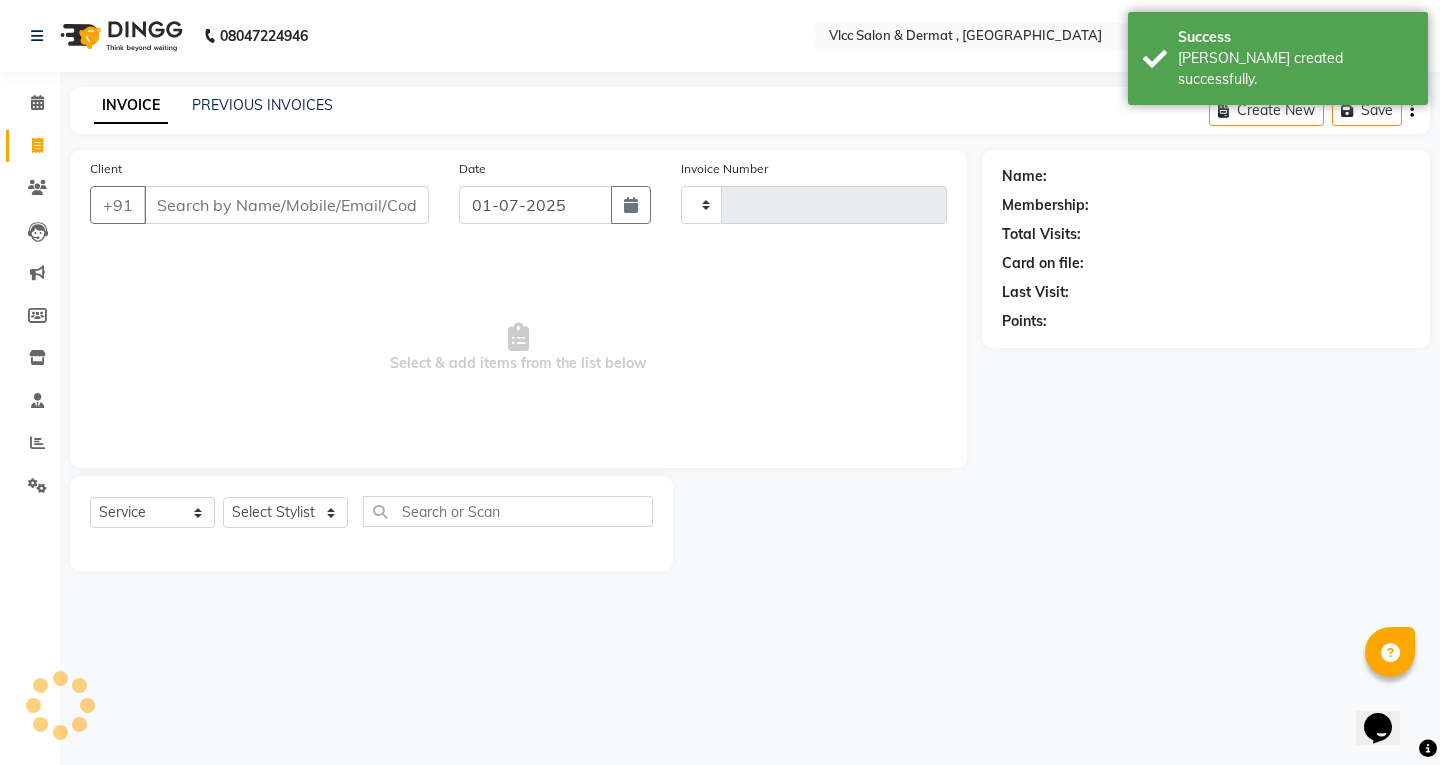 type on "0912" 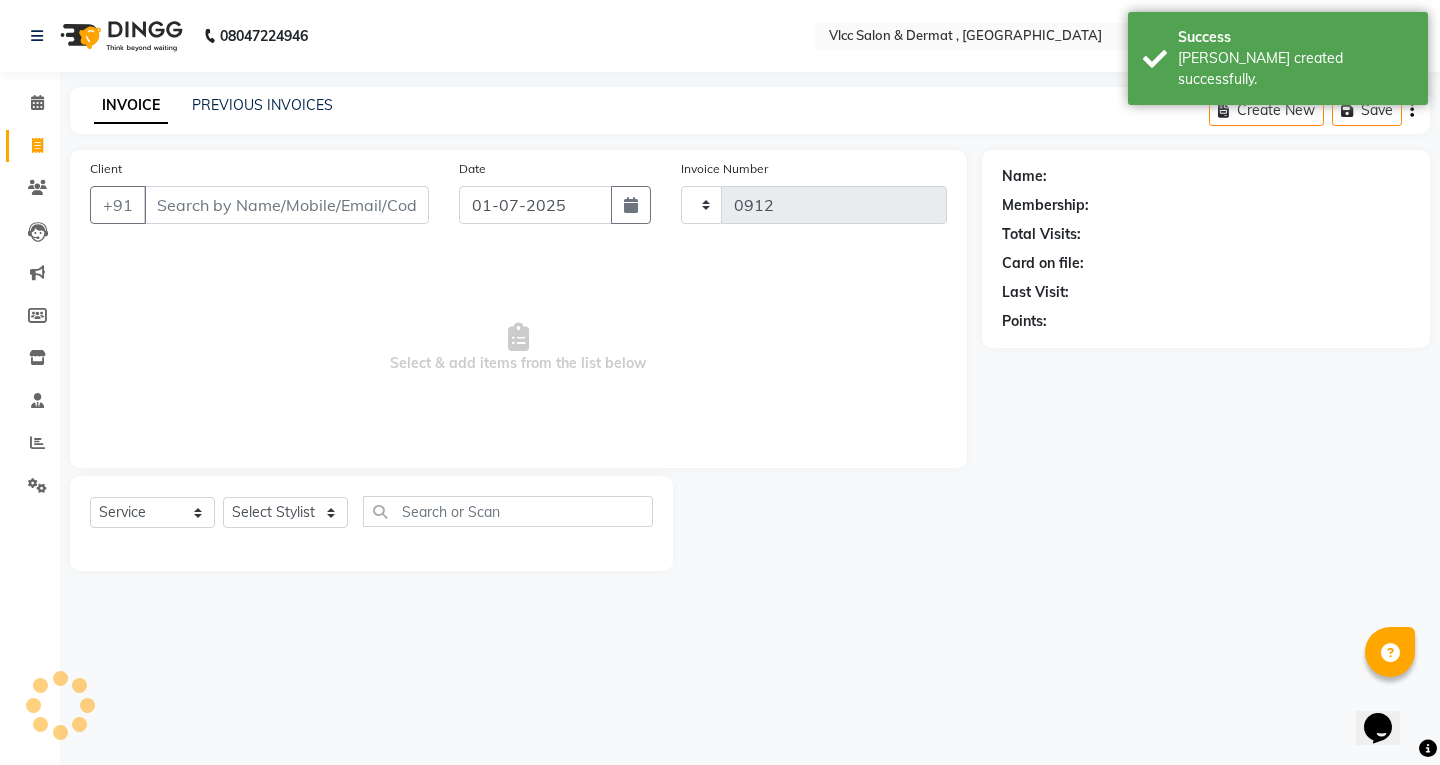 select on "5256" 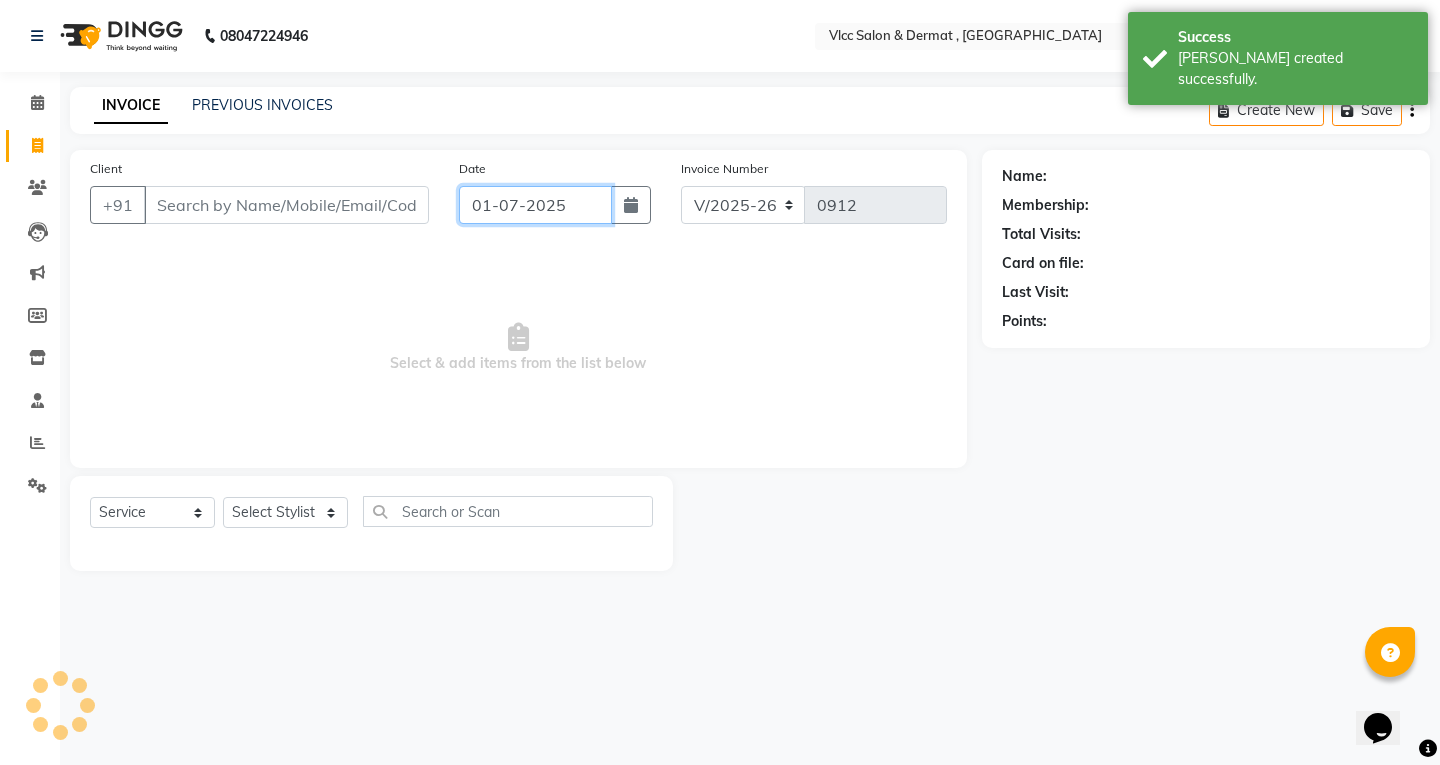 drag, startPoint x: 497, startPoint y: 207, endPoint x: 501, endPoint y: 222, distance: 15.524175 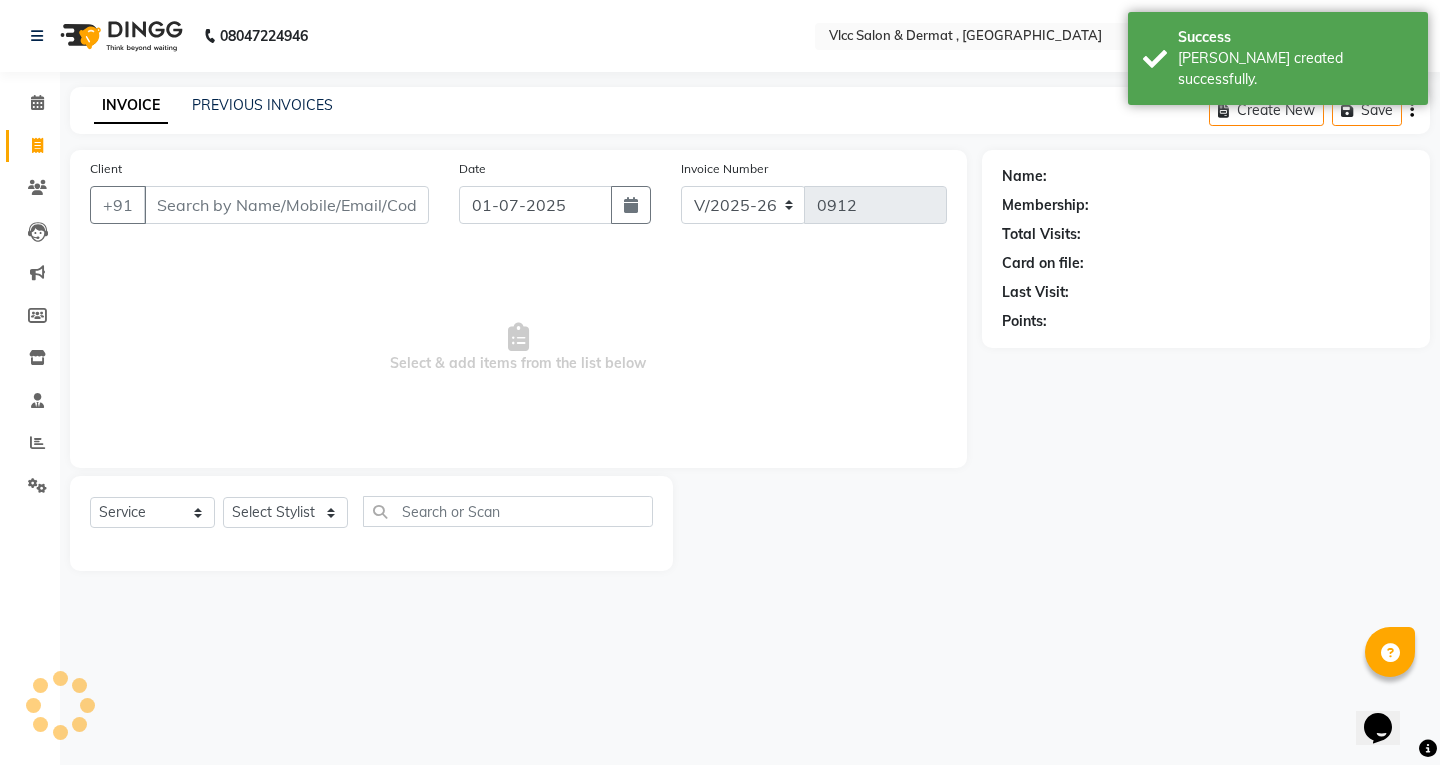 select on "7" 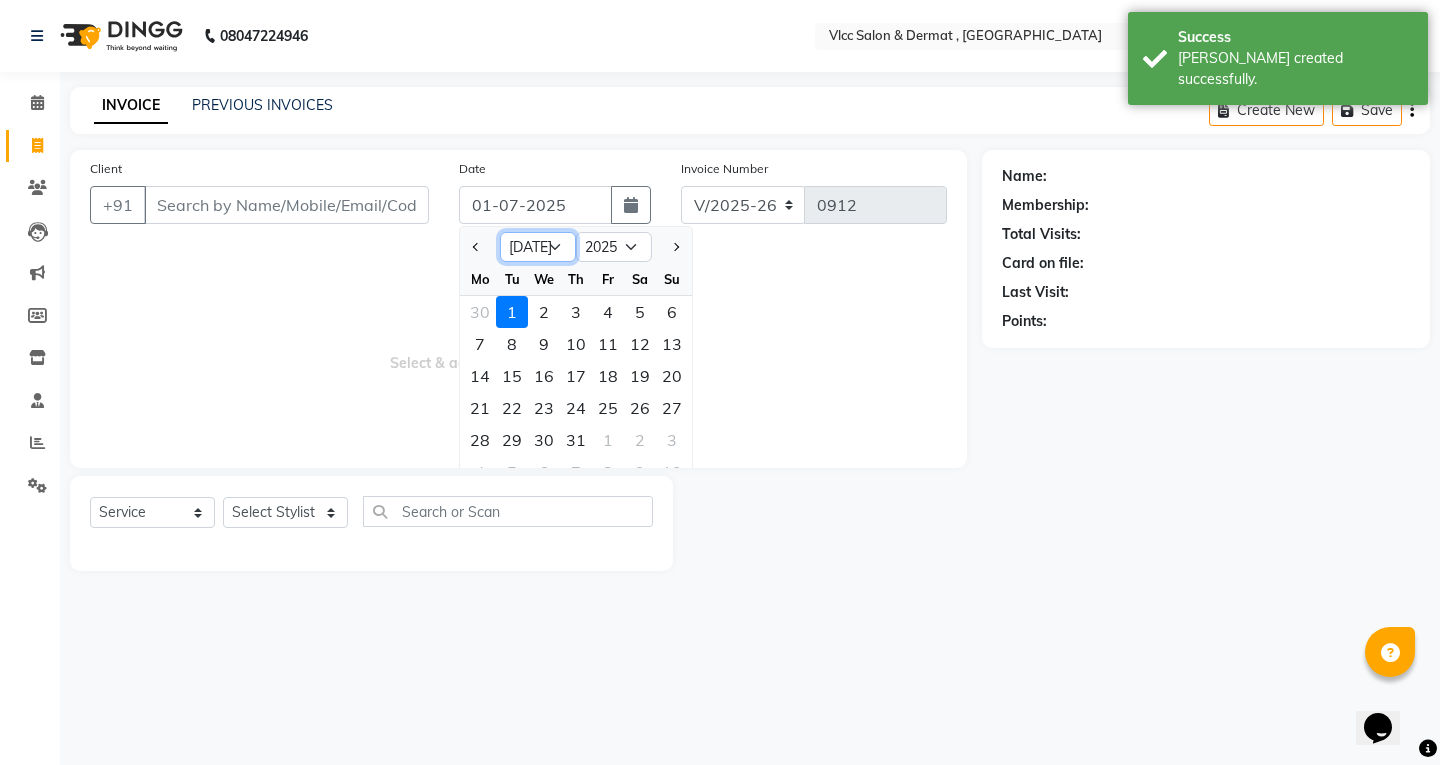 drag, startPoint x: 552, startPoint y: 247, endPoint x: 550, endPoint y: 257, distance: 10.198039 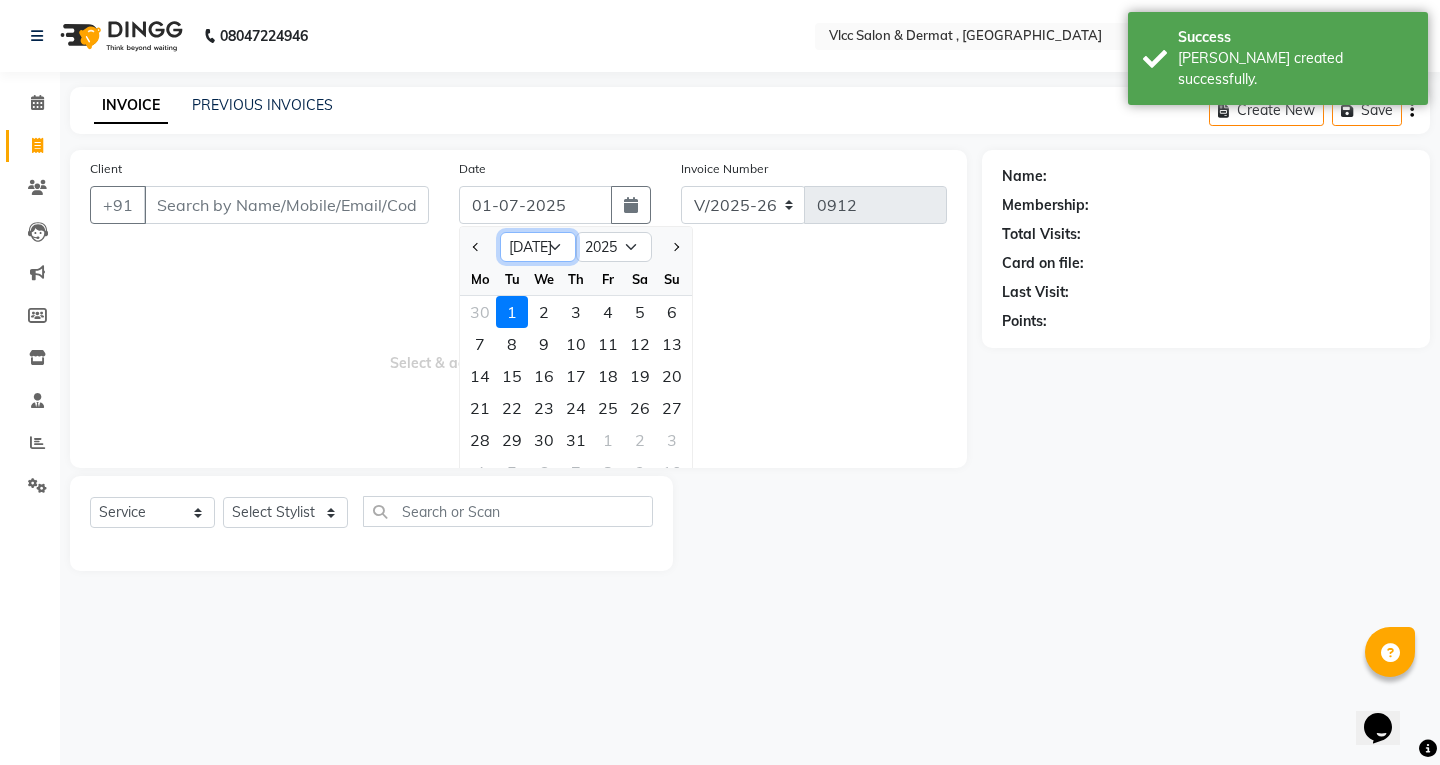 select on "6" 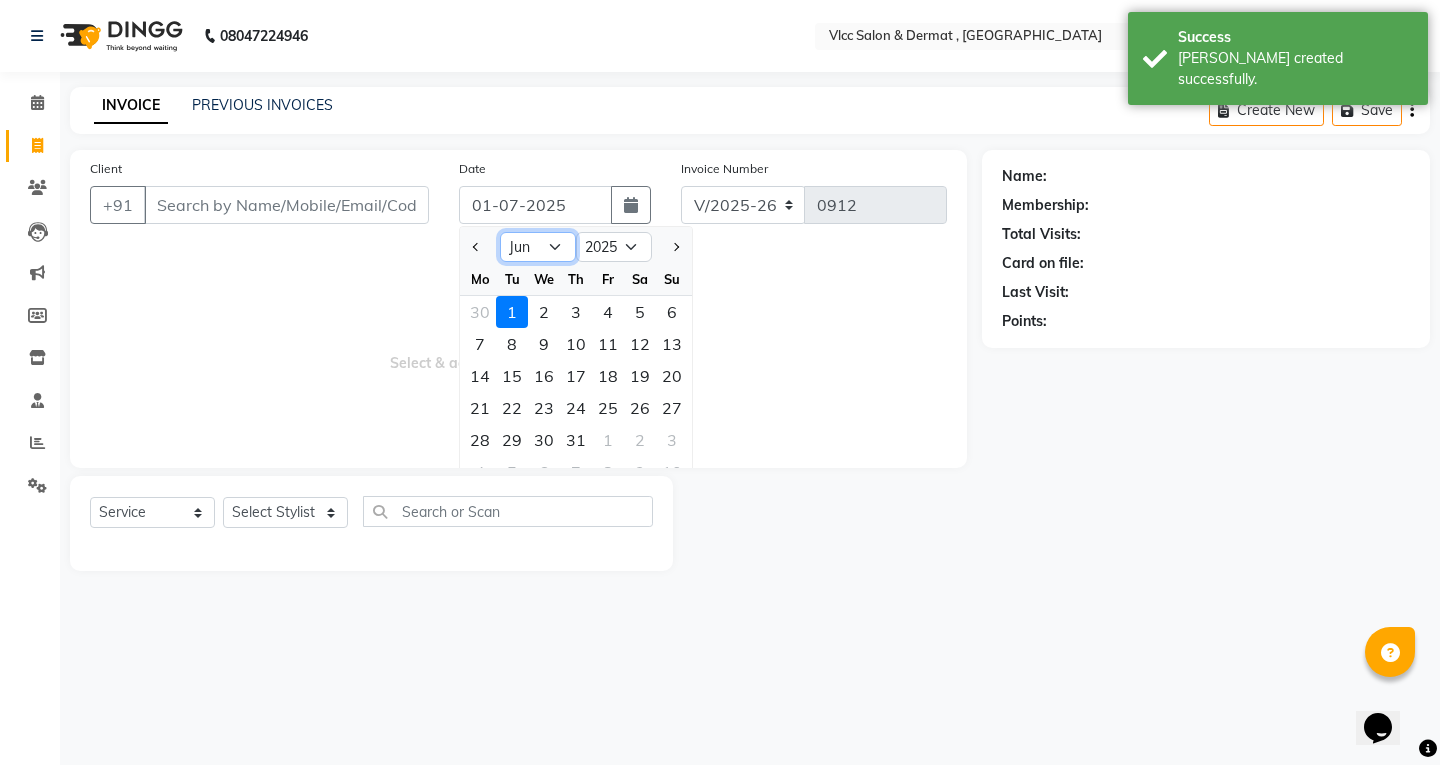 click on "Jan Feb Mar Apr May Jun [DATE] Aug Sep Oct Nov Dec" 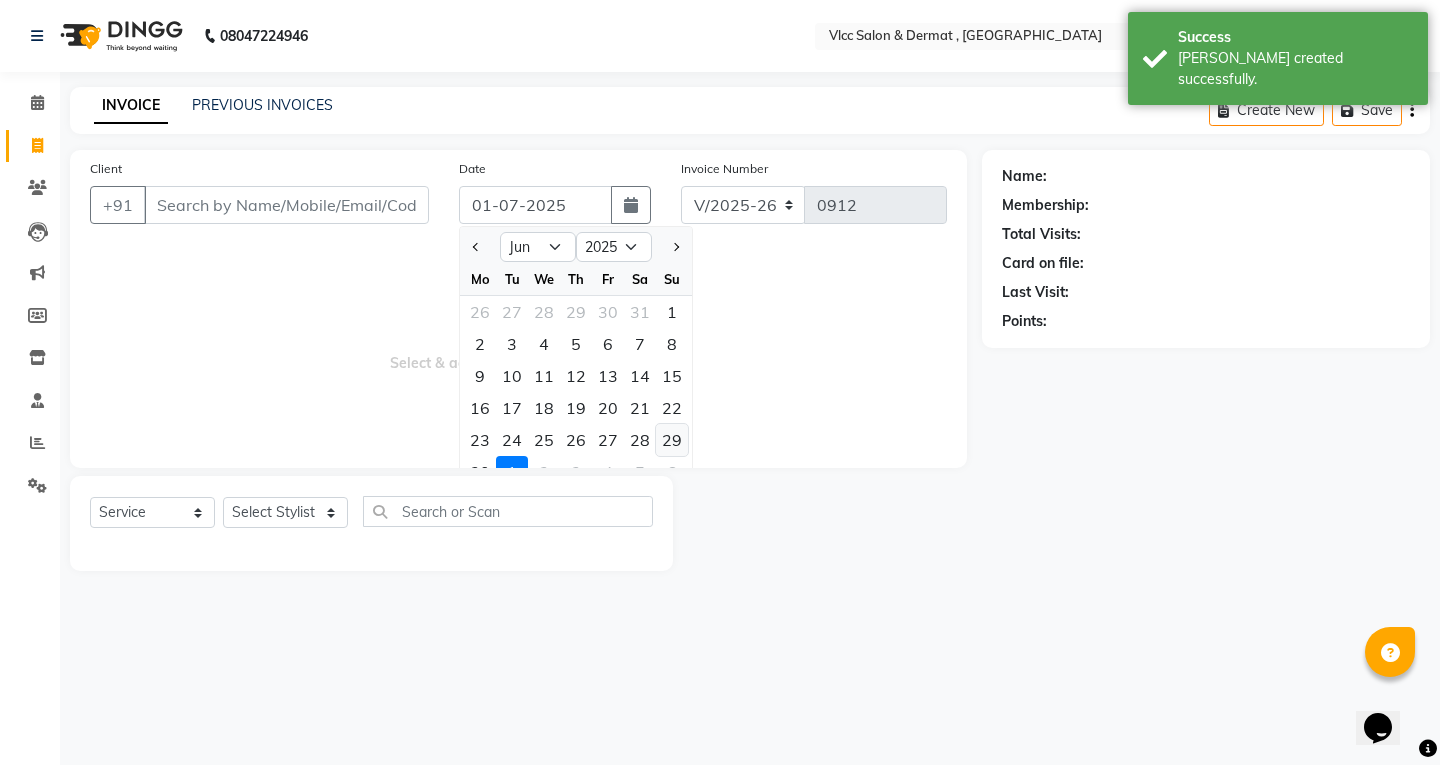 click on "29" 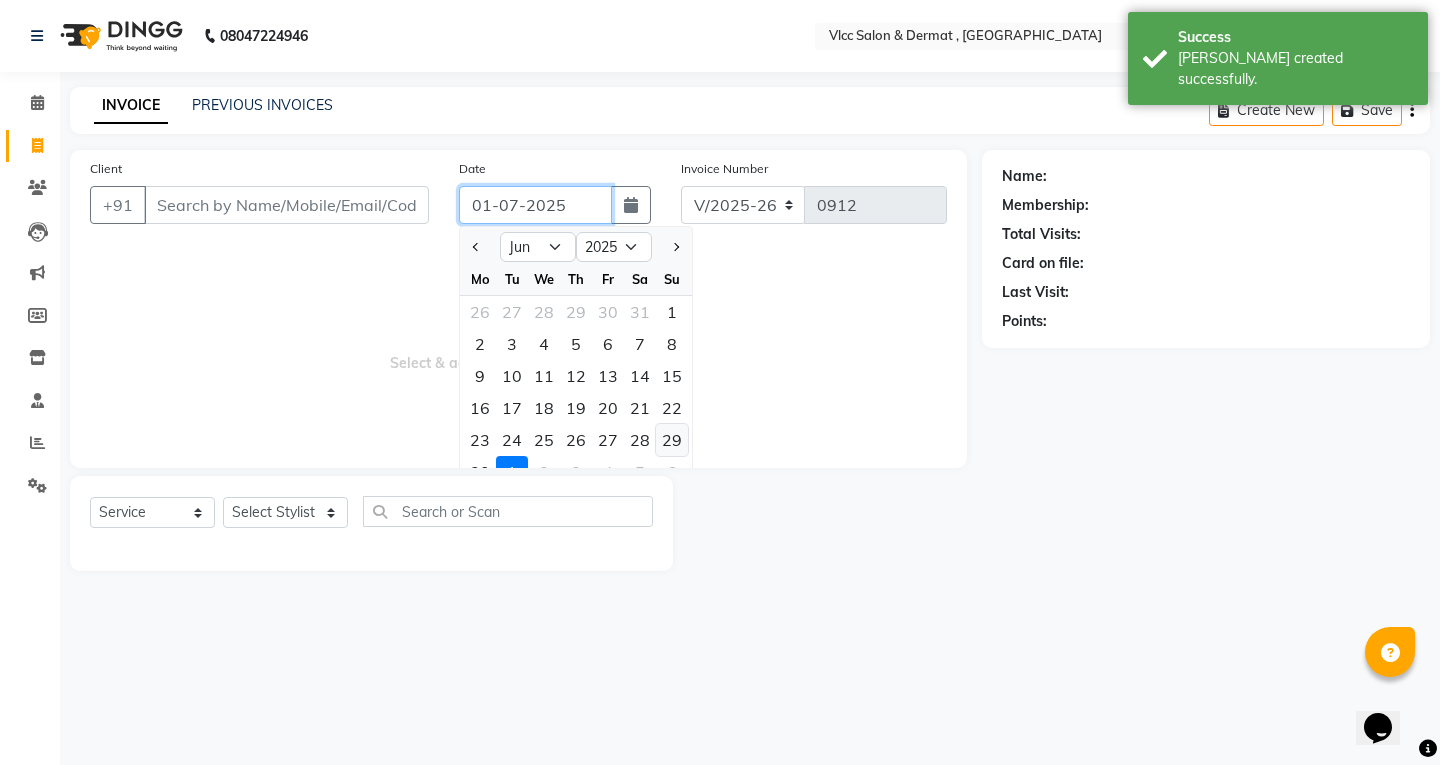 type on "29-06-2025" 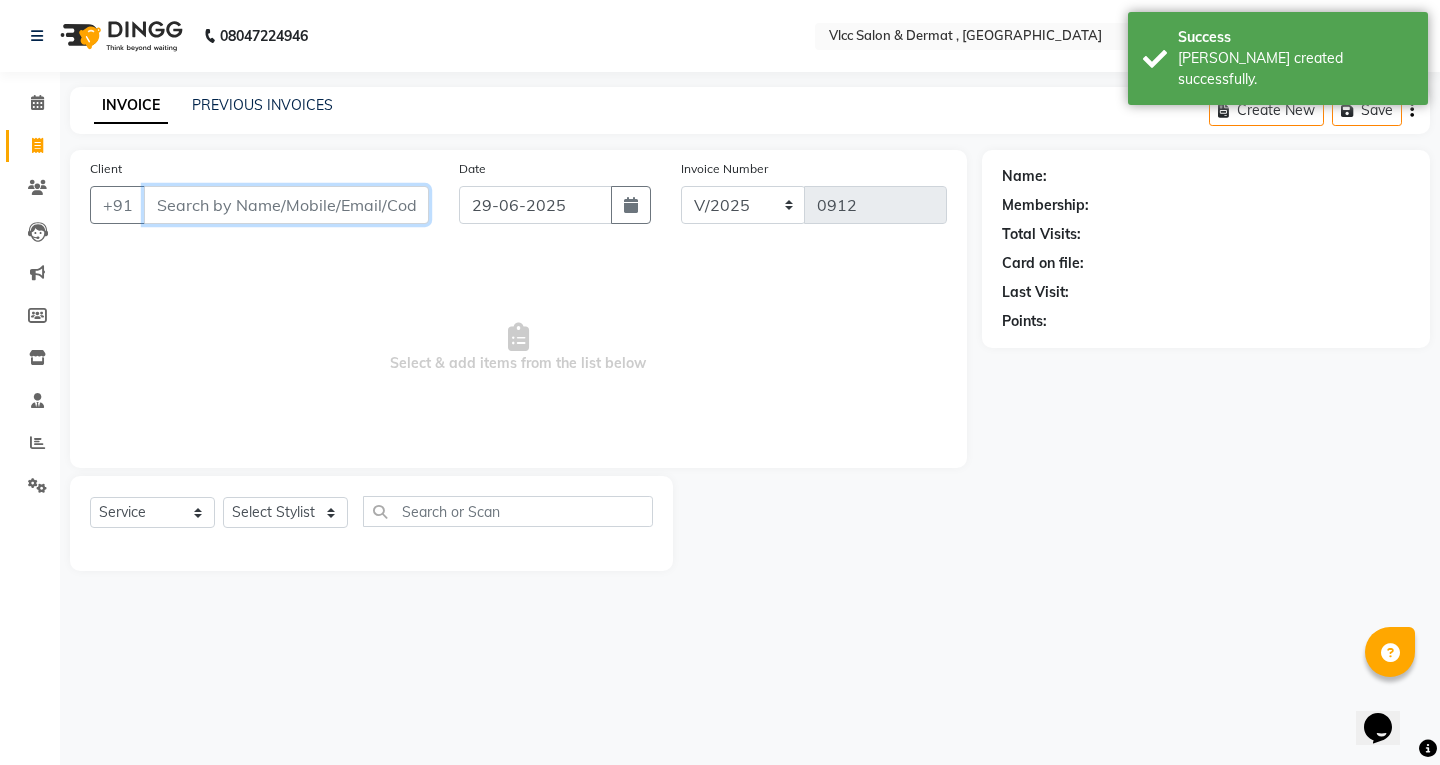 click on "Client" at bounding box center (286, 205) 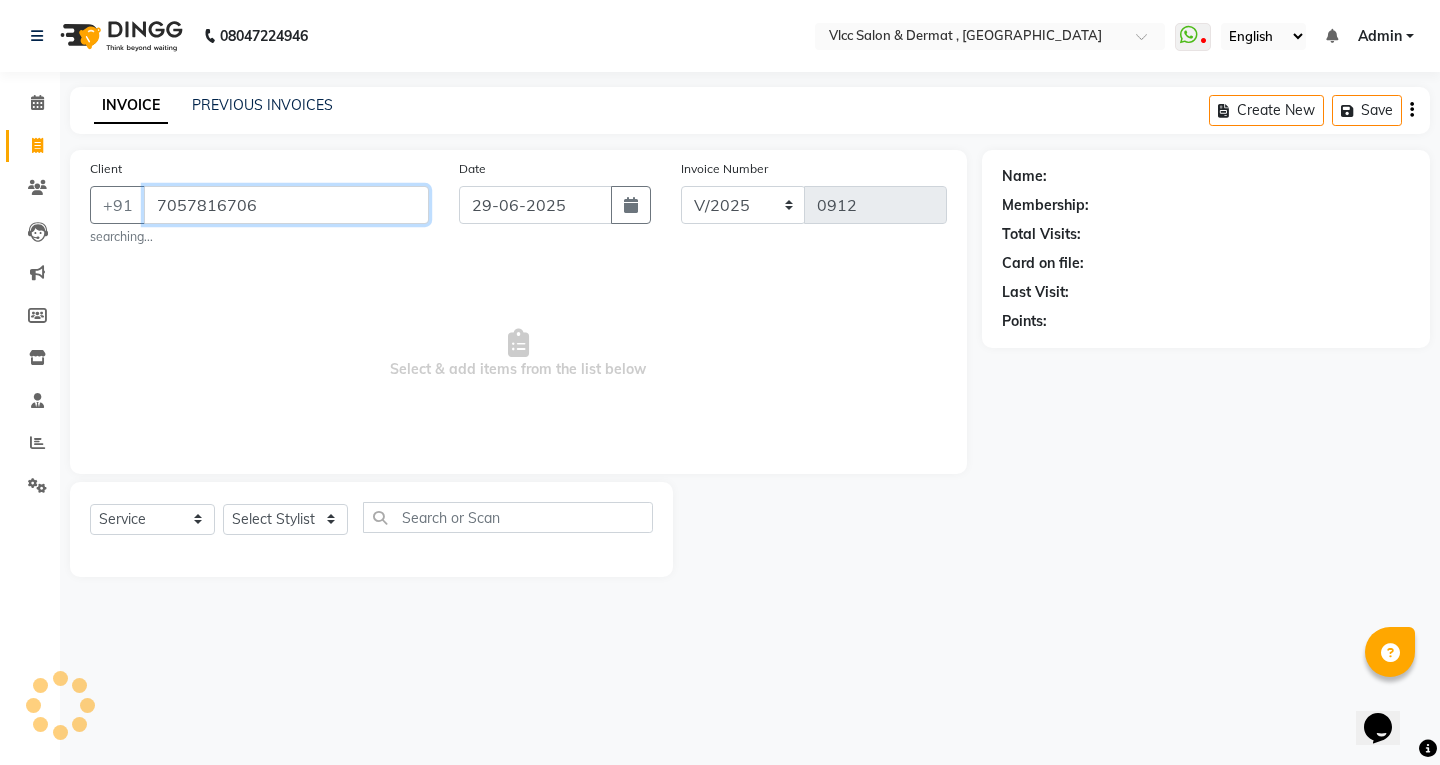 type on "7057816706" 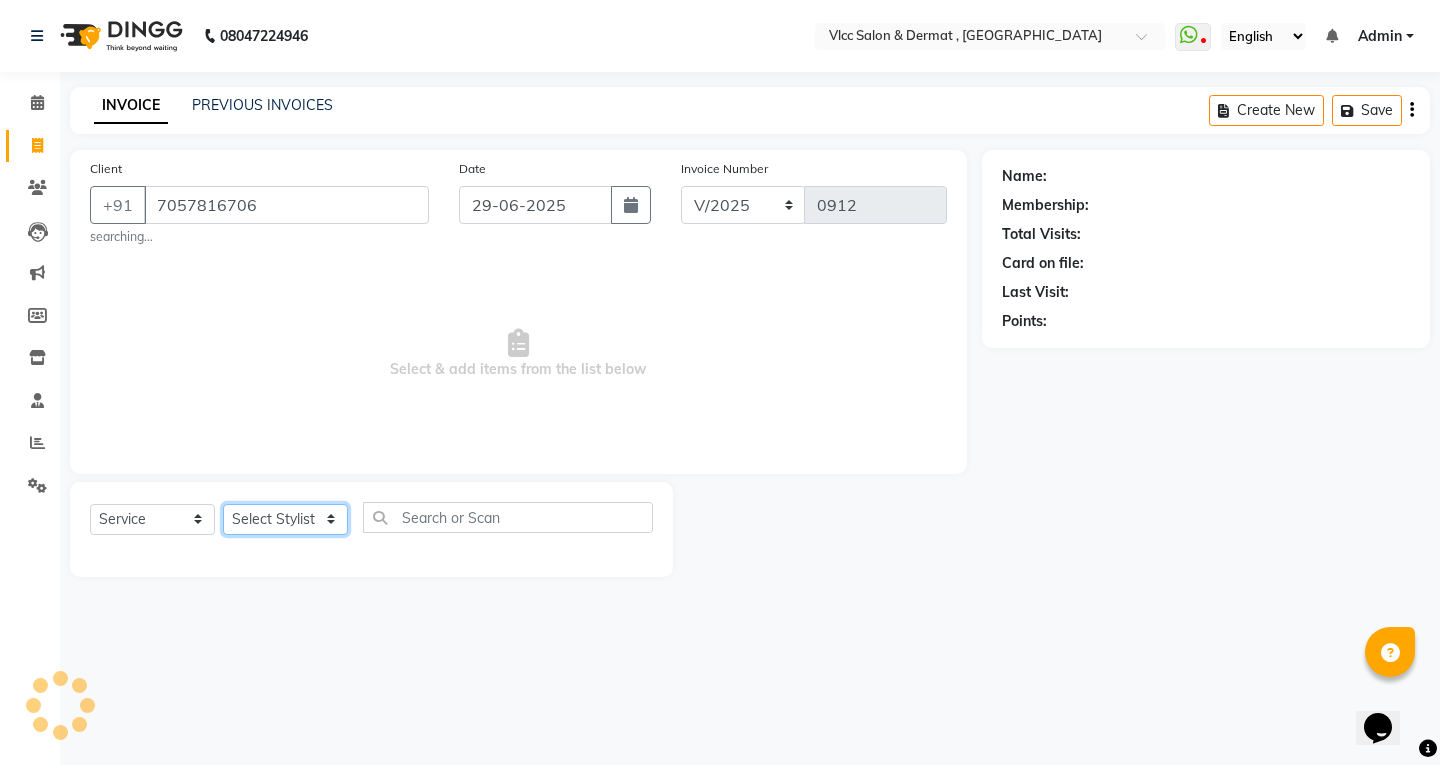click on "Select Stylist [PERSON_NAME] [PERSON_NAME] [PERSON_NAME] [PERSON_NAME] [PERSON_NAME] [PERSON_NAME] [PERSON_NAME] Radha [PERSON_NAME] [PERSON_NAME] [PERSON_NAME] Vidya" 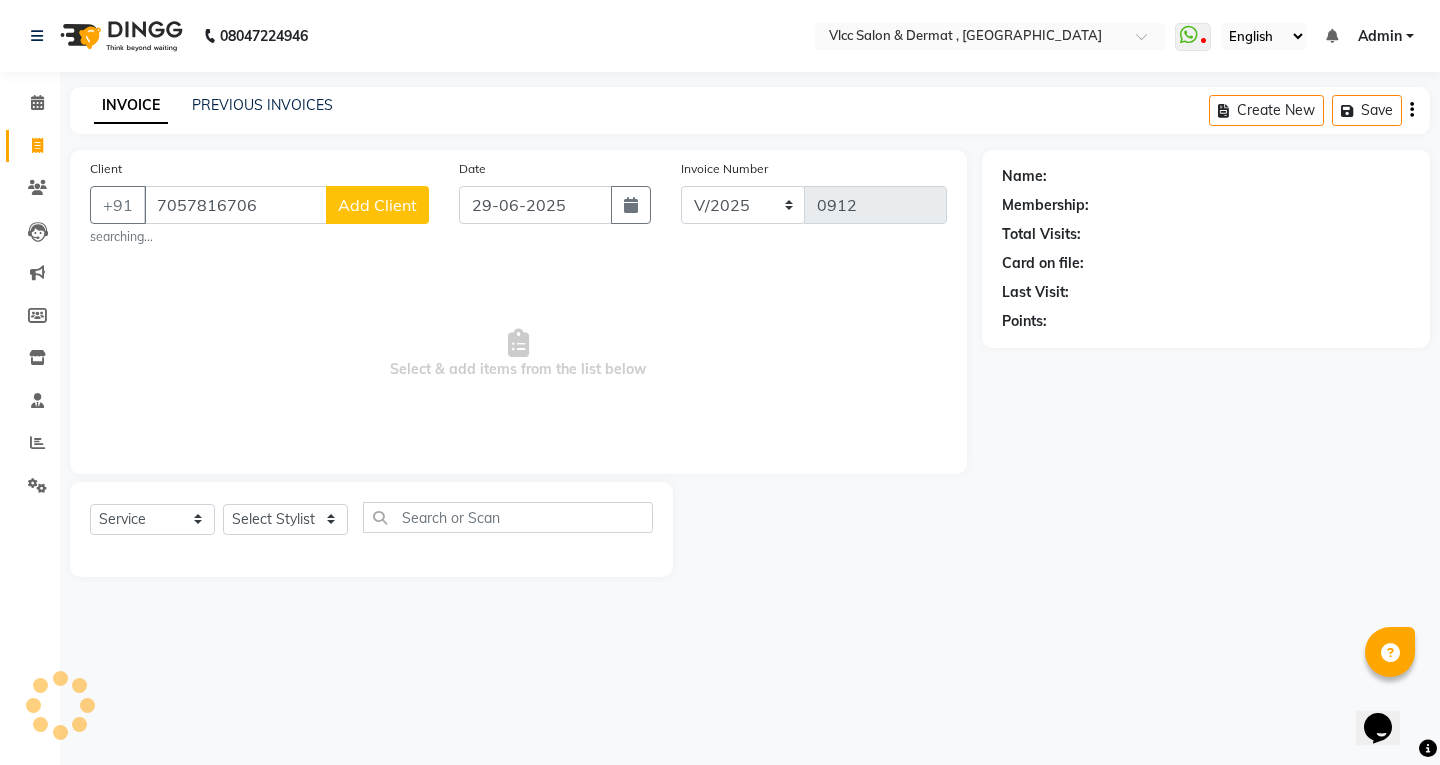 click on "Select & add items from the list below" at bounding box center (518, 354) 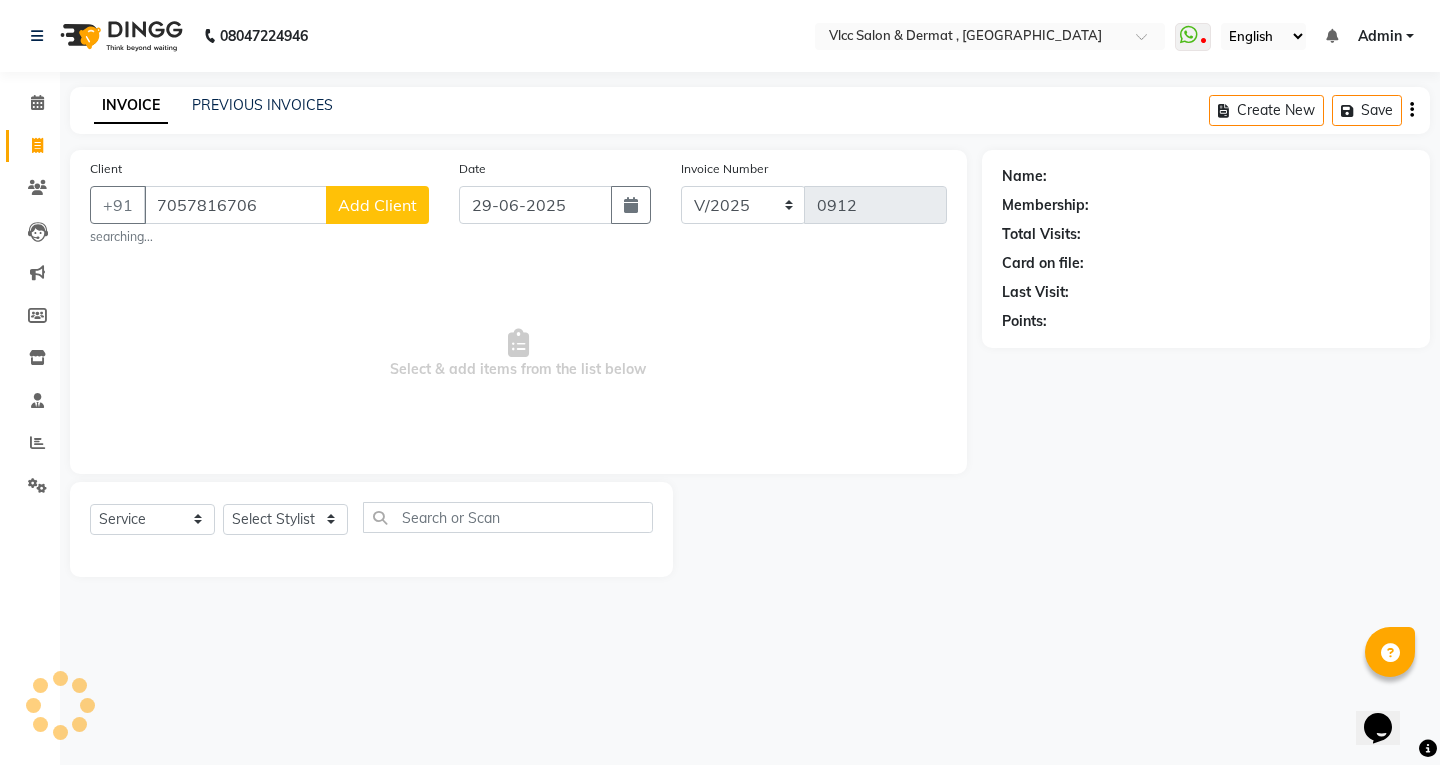 click on "Add Client" 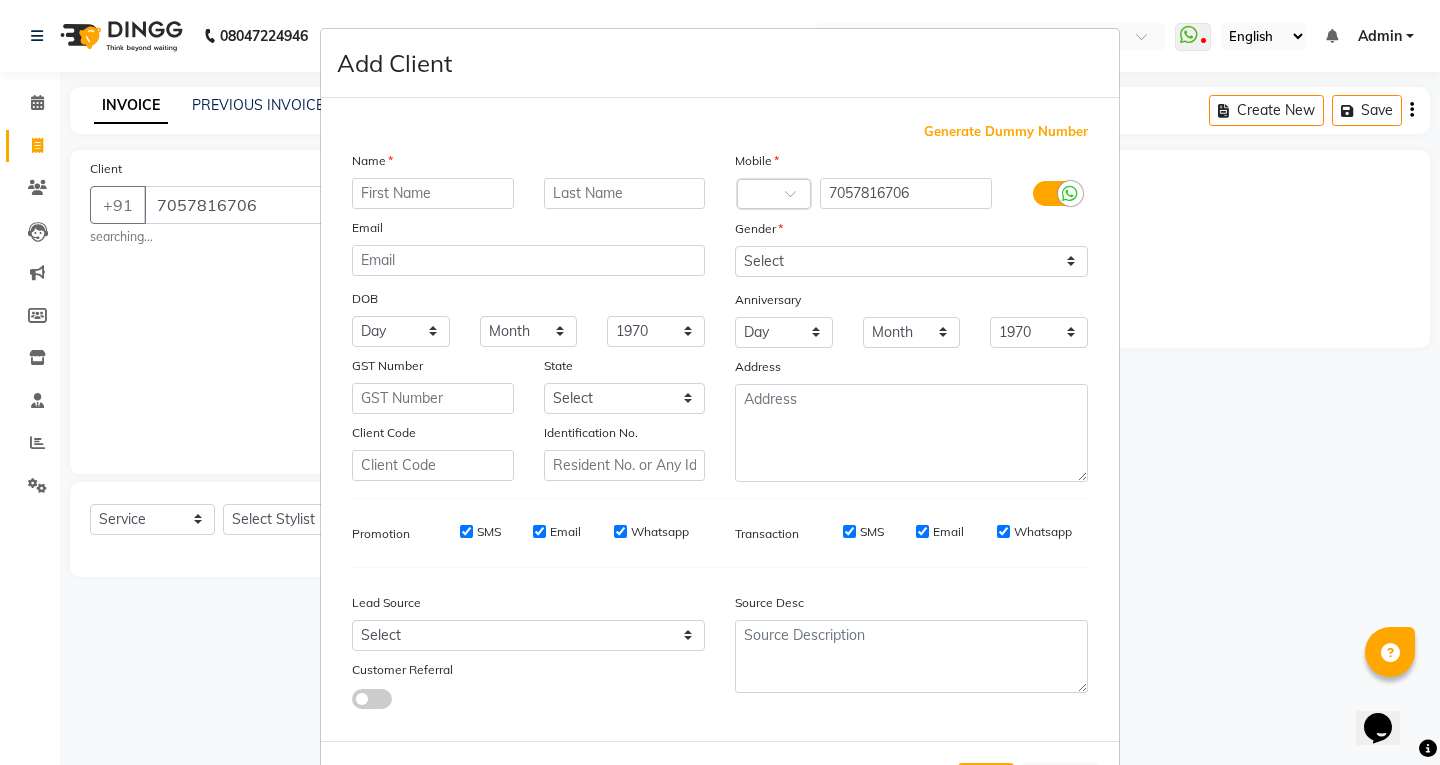 click at bounding box center [433, 193] 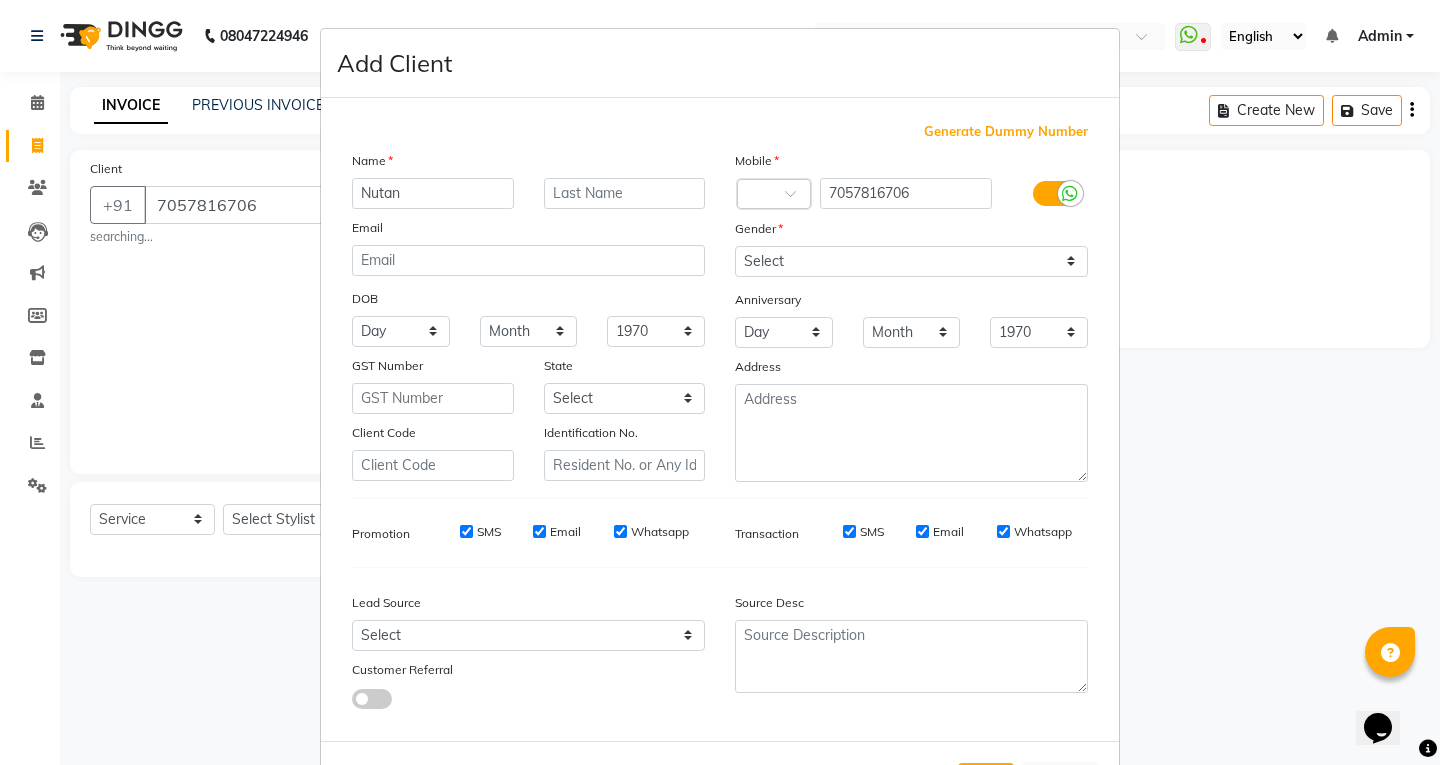 type on "Nutan" 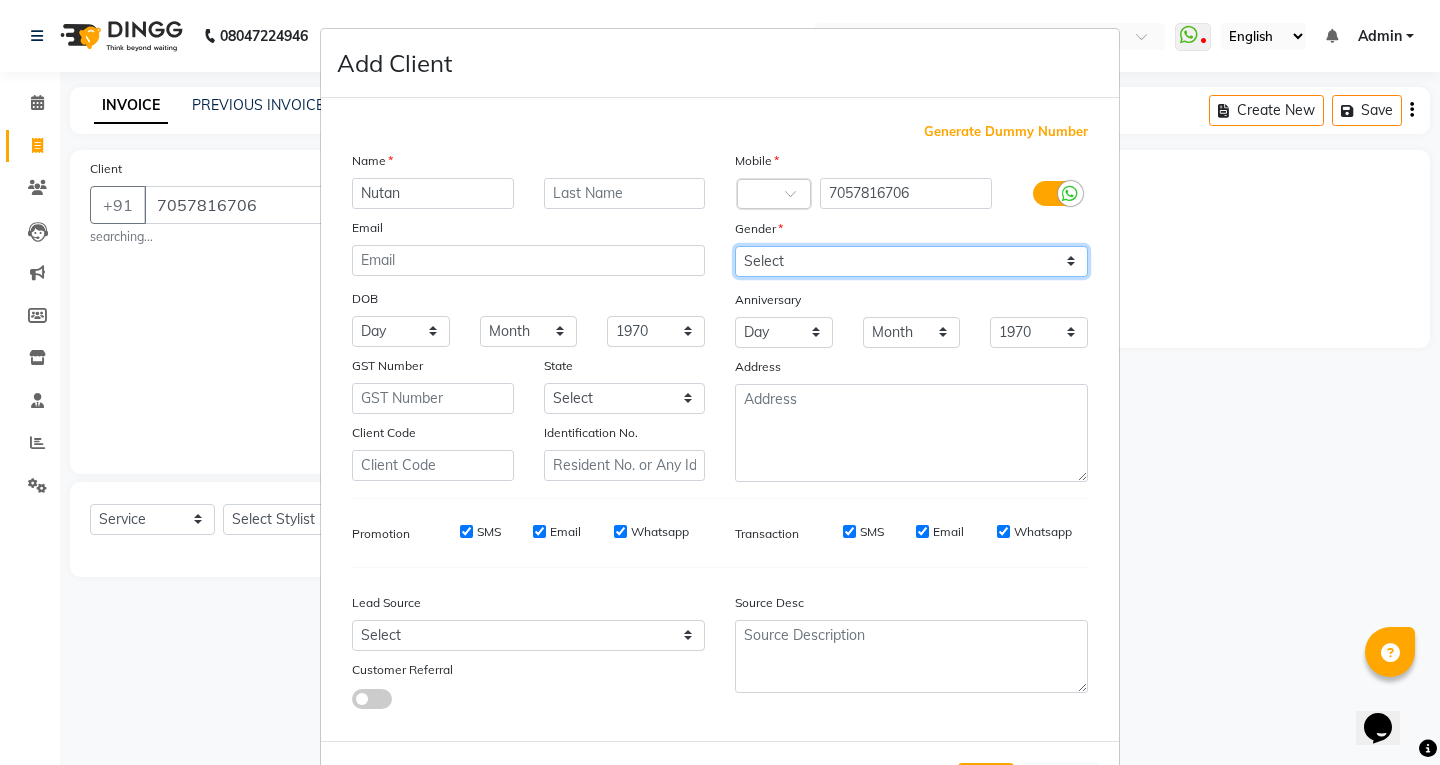 drag, startPoint x: 763, startPoint y: 249, endPoint x: 764, endPoint y: 274, distance: 25.019993 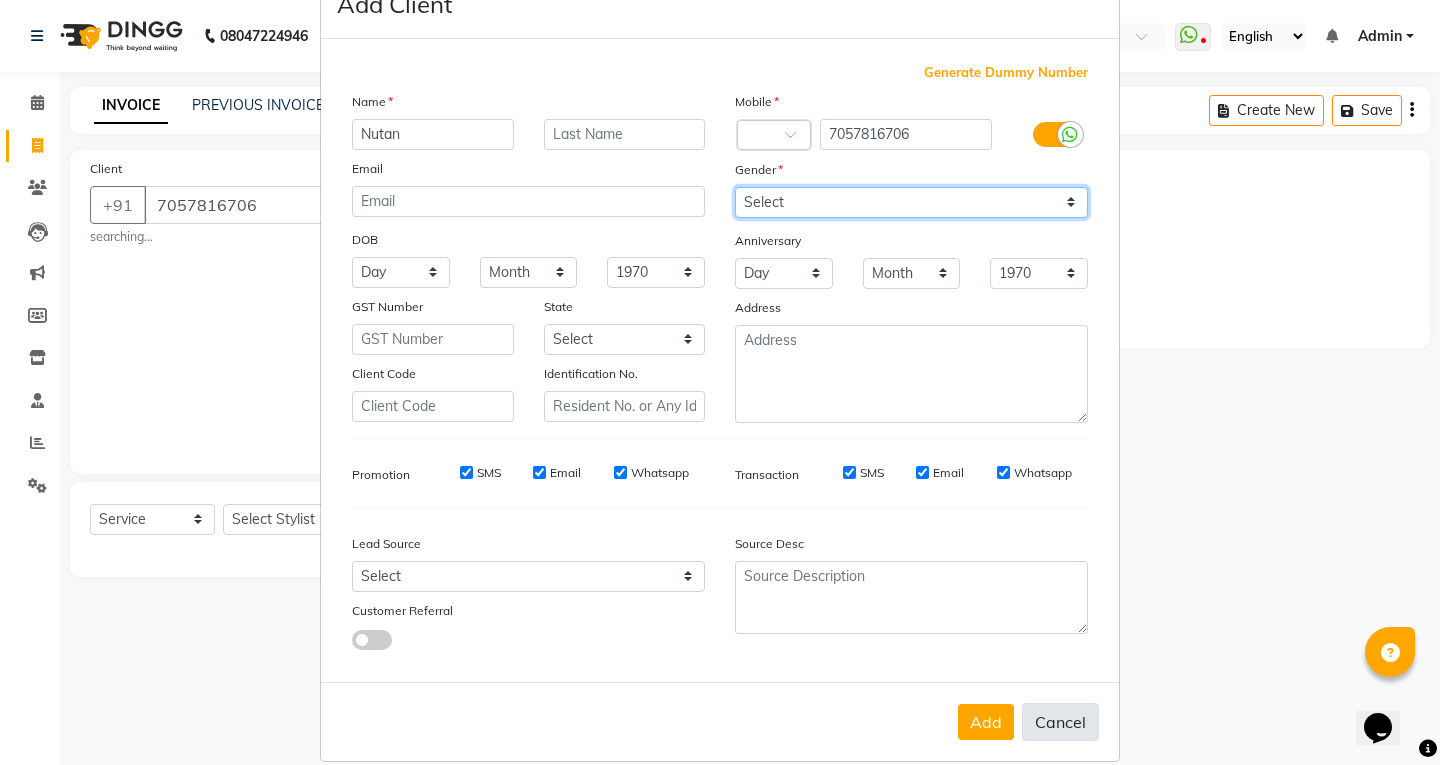 scroll, scrollTop: 84, scrollLeft: 0, axis: vertical 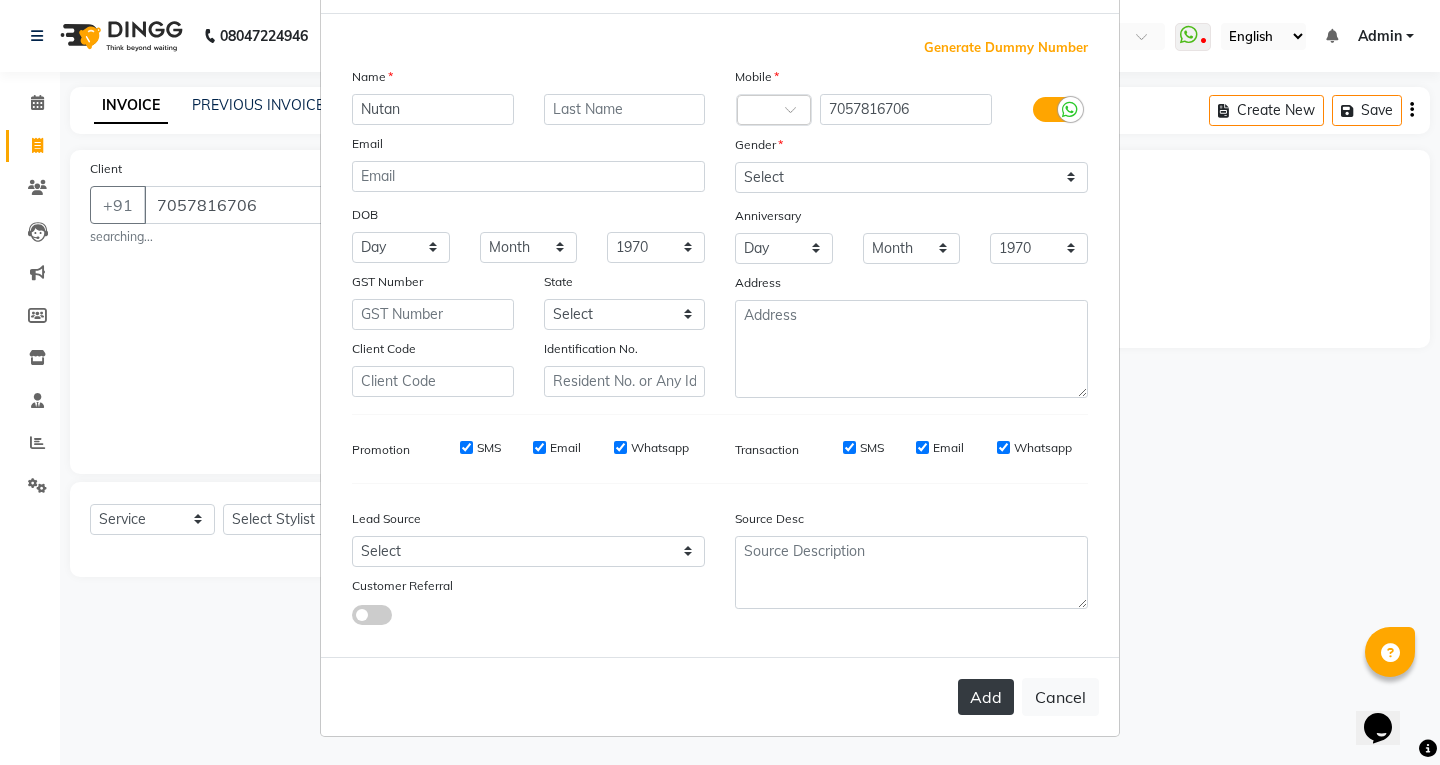 click on "Add" at bounding box center (986, 697) 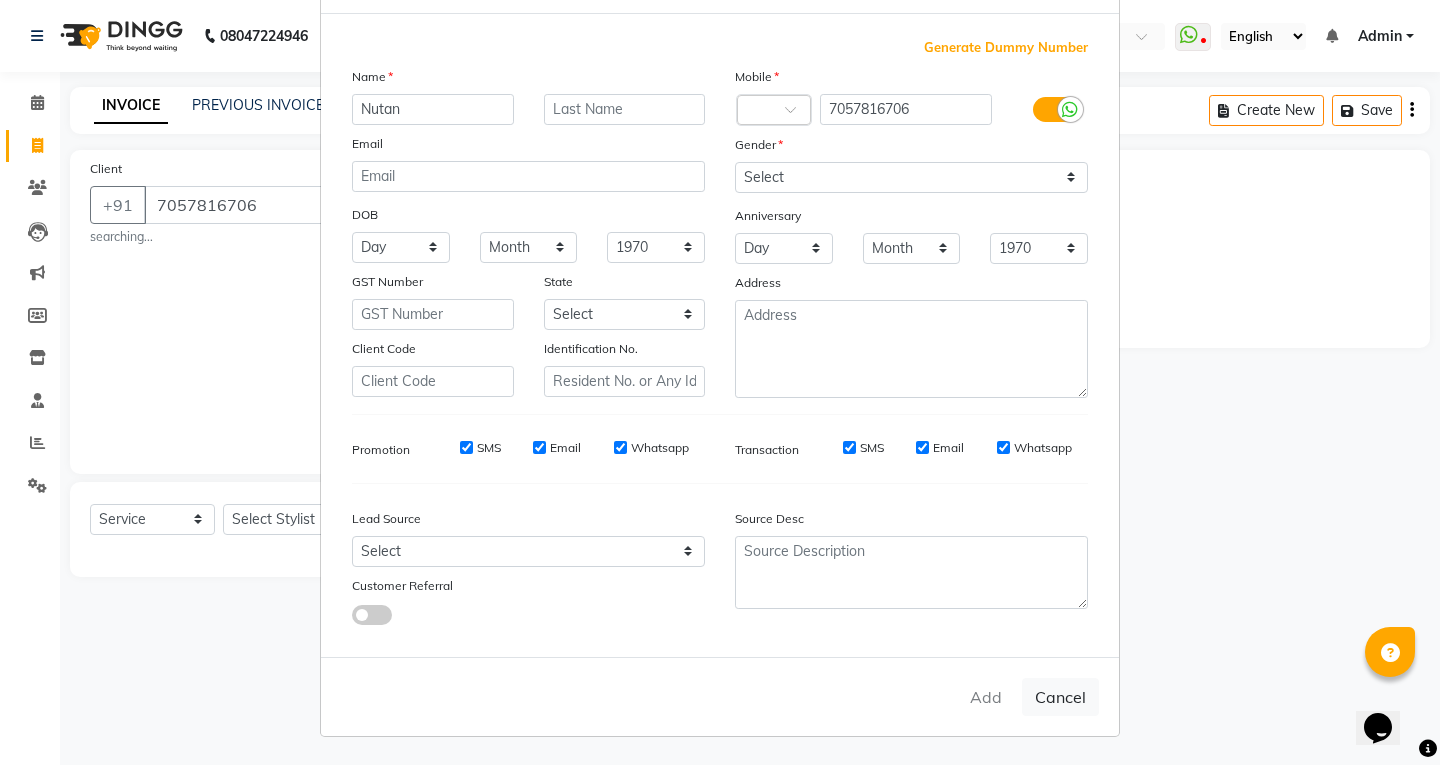 scroll, scrollTop: 37, scrollLeft: 0, axis: vertical 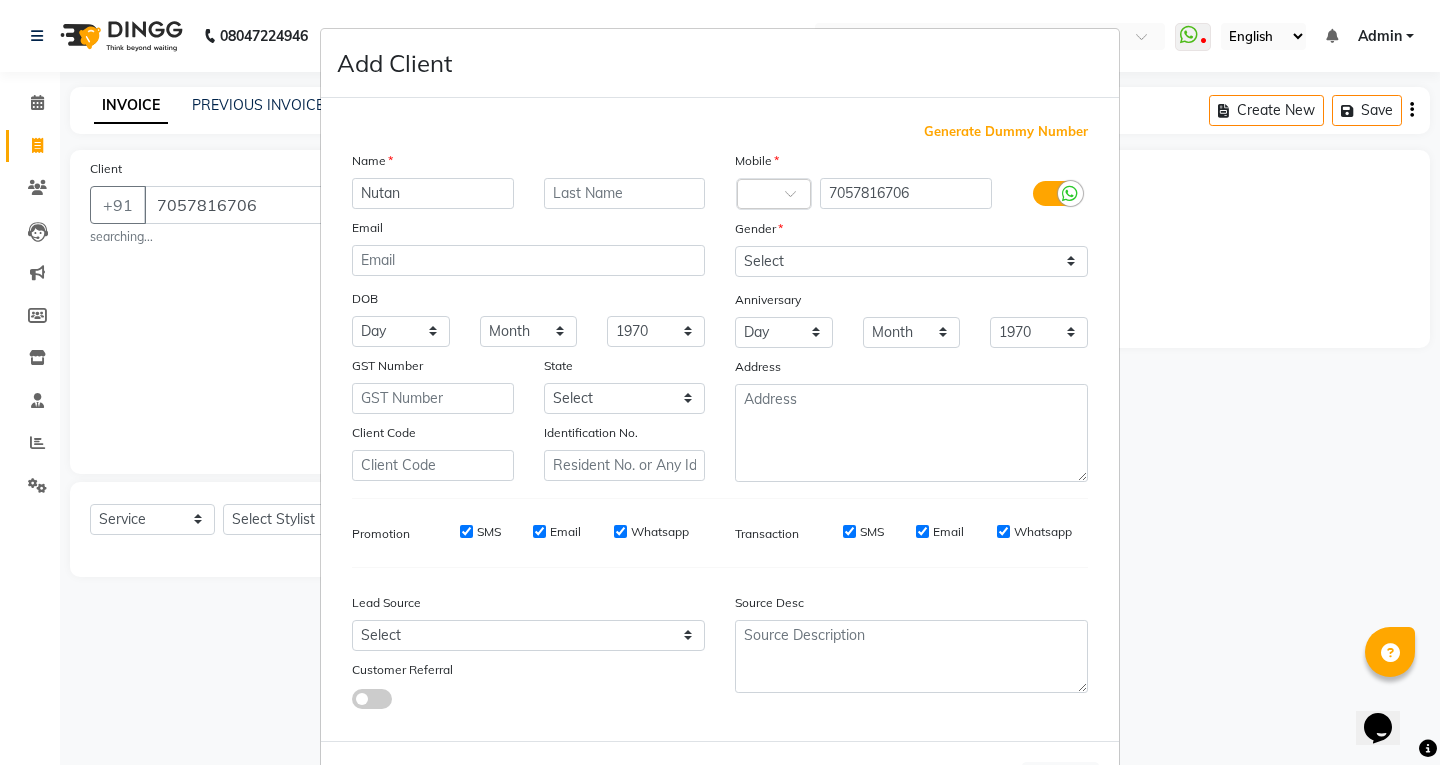 click on "Add Client Generate Dummy Number Name Nutan Email DOB Day 01 02 03 04 05 06 07 08 09 10 11 12 13 14 15 16 17 18 19 20 21 22 23 24 25 26 27 28 29 30 31 Month January February March April May June July August September October November December 1940 1941 1942 1943 1944 1945 1946 1947 1948 1949 1950 1951 1952 1953 1954 1955 1956 1957 1958 1959 1960 1961 1962 1963 1964 1965 1966 1967 1968 1969 1970 1971 1972 1973 1974 1975 1976 1977 1978 1979 1980 1981 1982 1983 1984 1985 1986 1987 1988 1989 1990 1991 1992 1993 1994 1995 1996 1997 1998 1999 2000 2001 2002 2003 2004 2005 2006 2007 2008 2009 2010 2011 2012 2013 2014 2015 2016 2017 2018 2019 2020 2021 2022 2023 2024 GST Number State Select Client Code Identification No. Mobile Country Code × 7057816706 Gender Select Male Female Other Prefer Not To Say Anniversary Day 01 02 03 04 05 06 07 08 09 10 11 12 13 14 15 16 17 18 19 20 21 22 23 24 25 26 27 28 29 30 31 Month January February March April May June July August September October November December 1970 1971 1972" at bounding box center (720, 382) 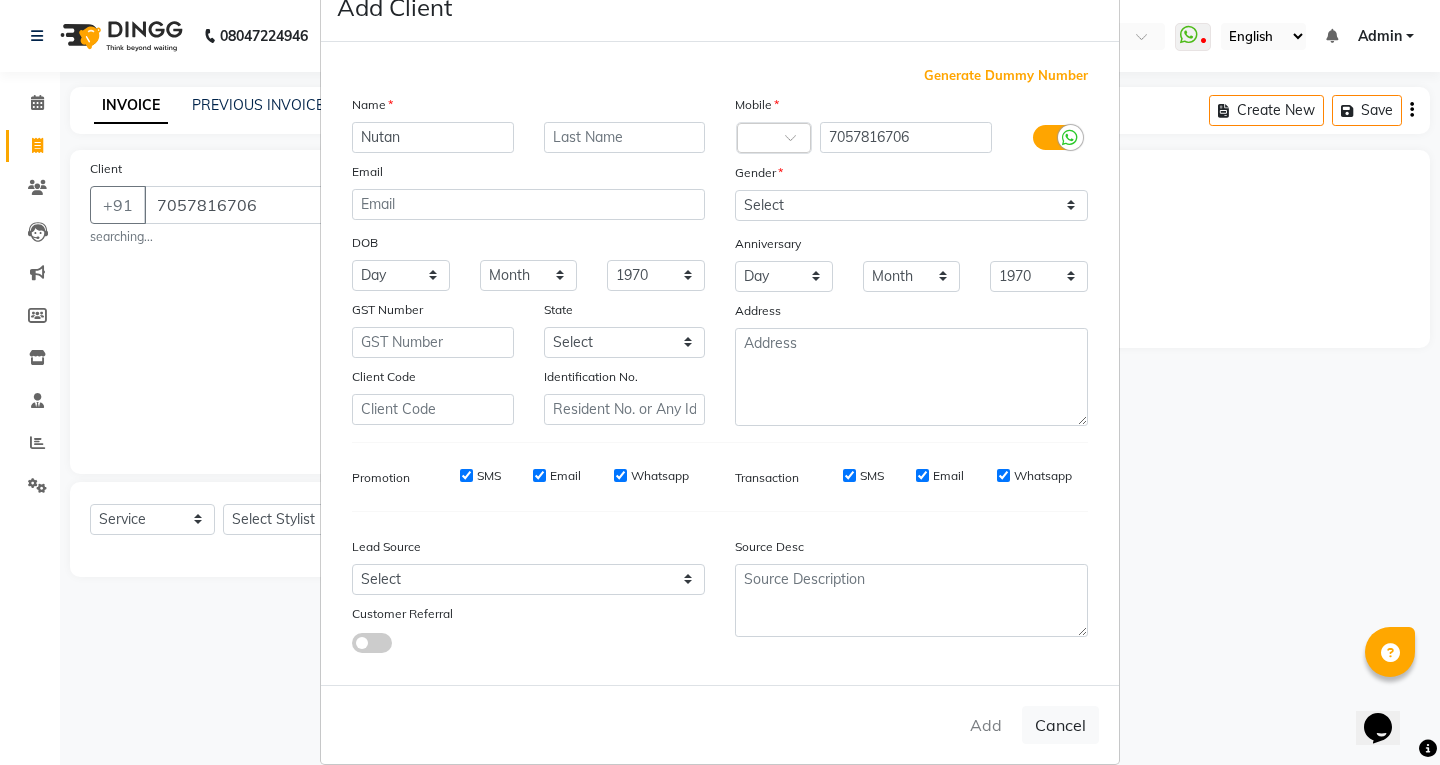 scroll, scrollTop: 84, scrollLeft: 0, axis: vertical 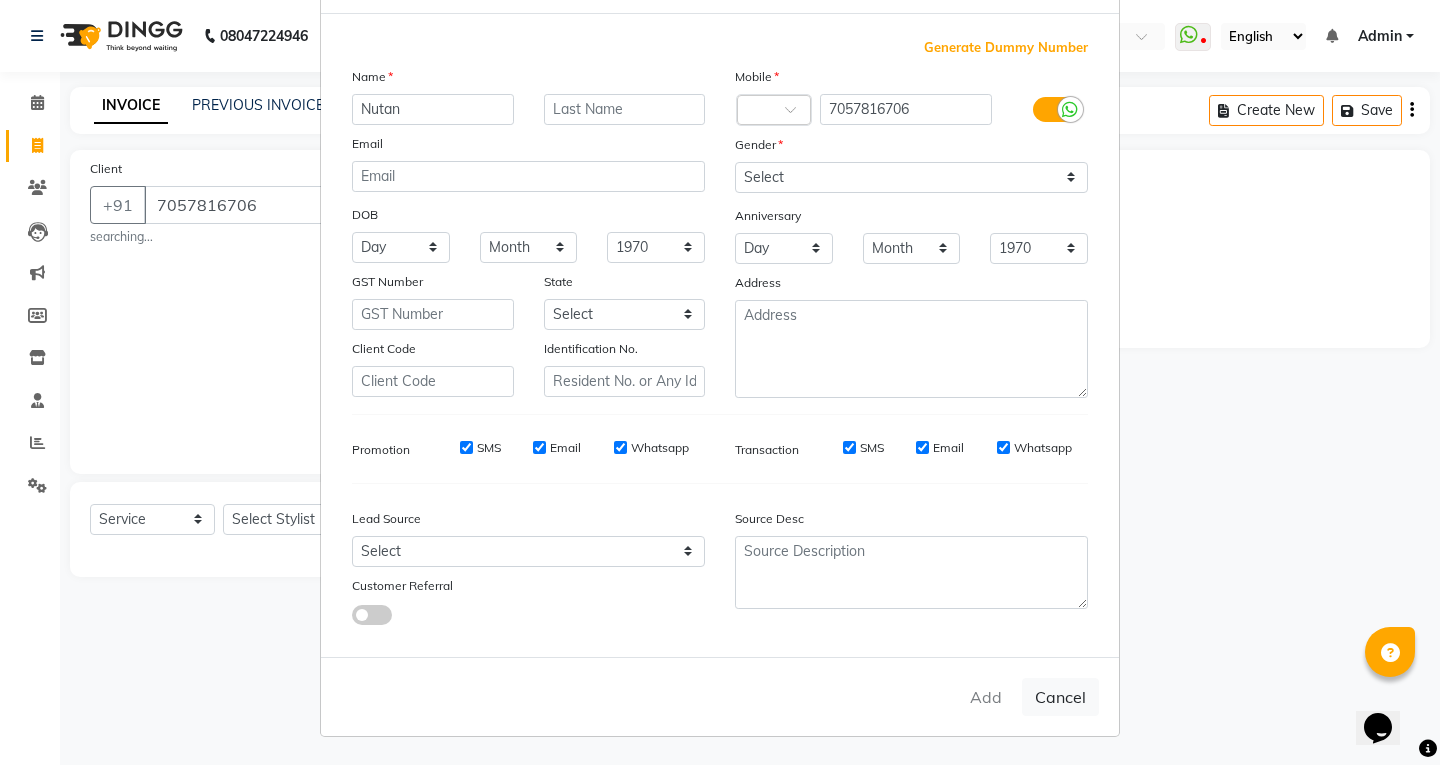 drag, startPoint x: 951, startPoint y: 694, endPoint x: 962, endPoint y: 696, distance: 11.18034 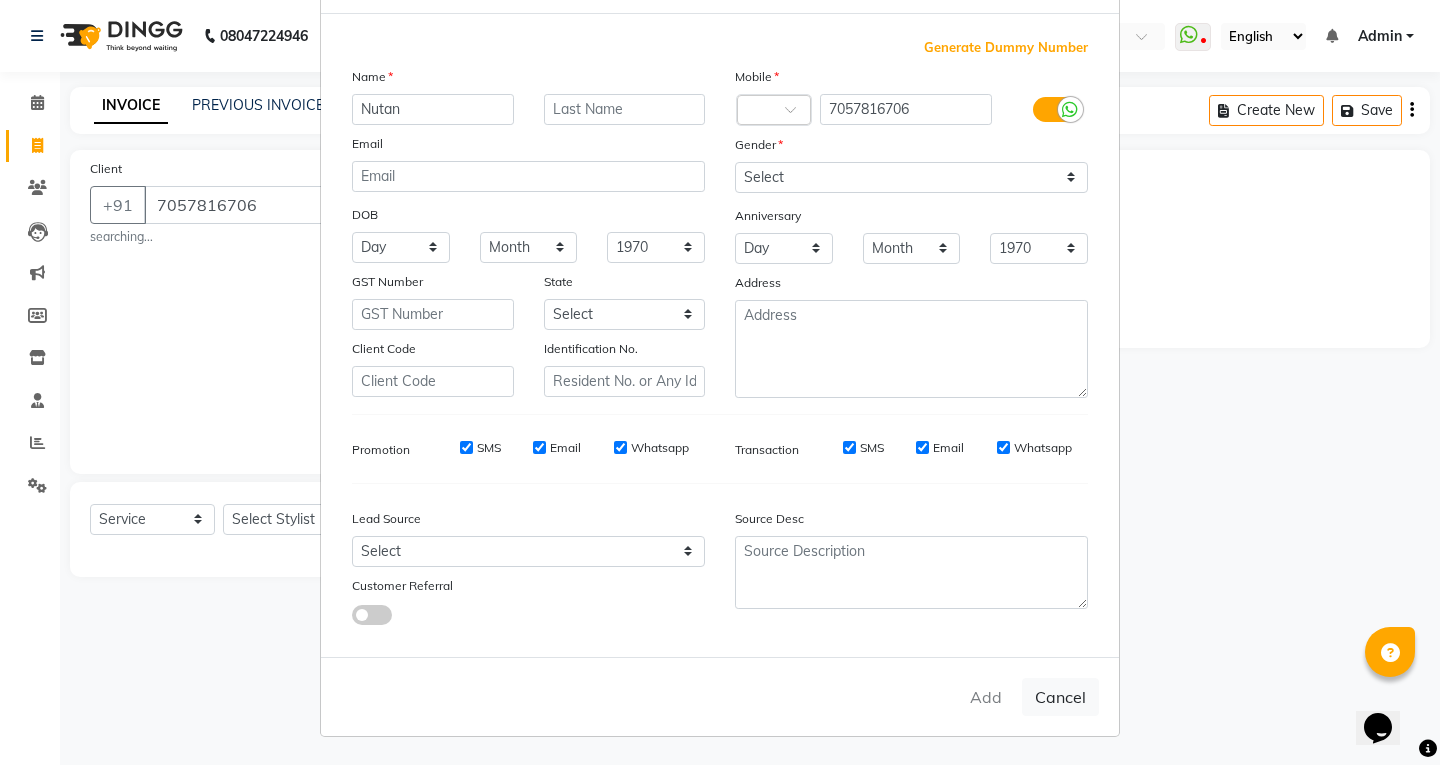 click on "Add   Cancel" at bounding box center (720, 696) 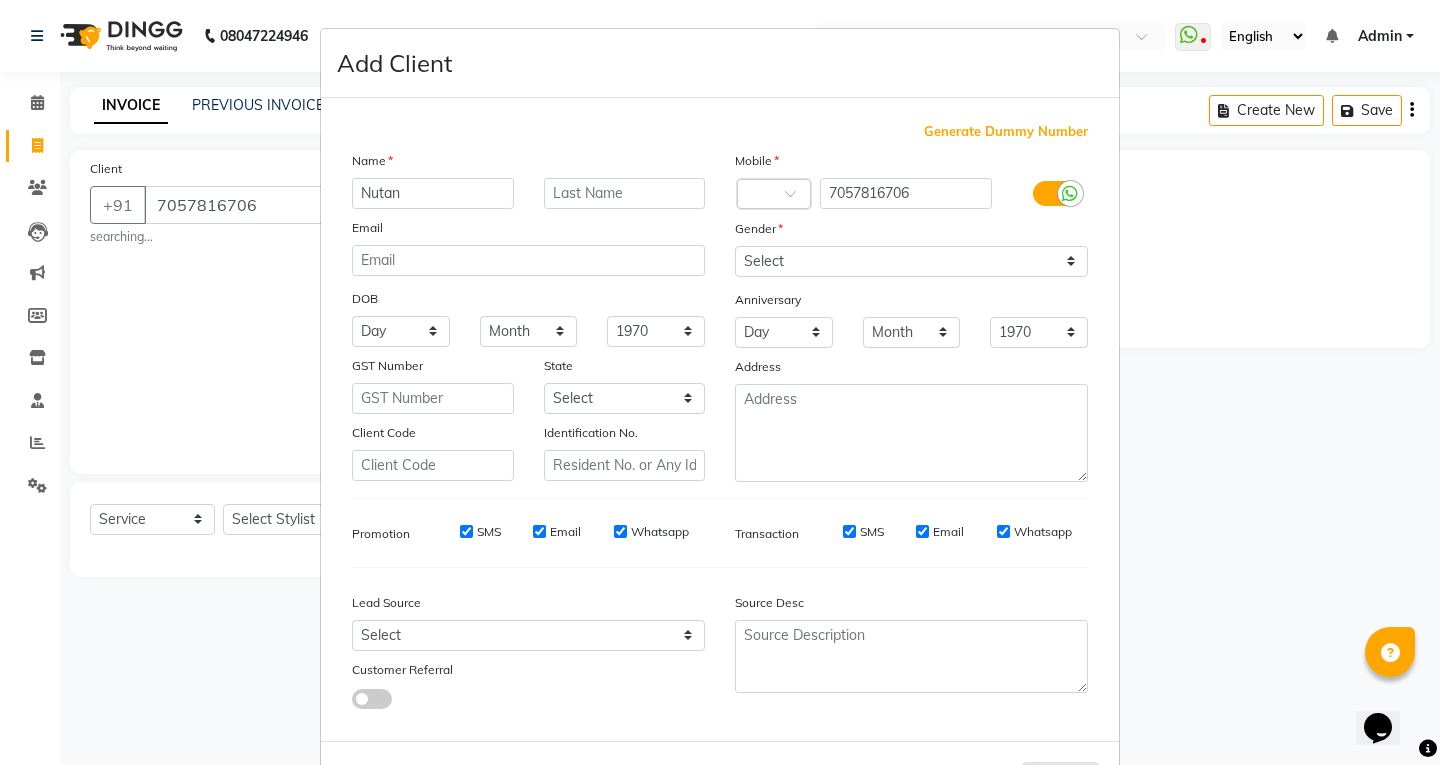 scroll, scrollTop: 84, scrollLeft: 0, axis: vertical 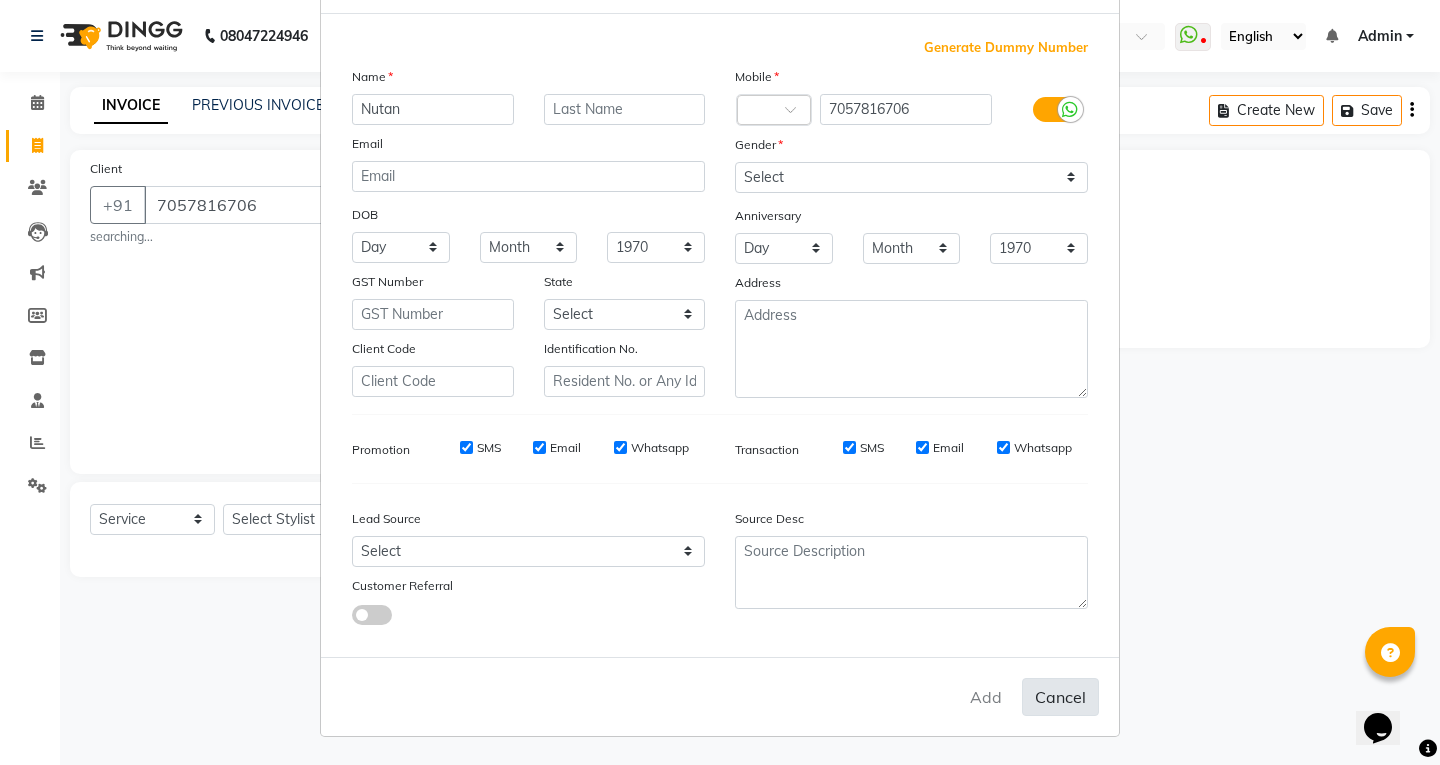 drag, startPoint x: 1046, startPoint y: 684, endPoint x: 1059, endPoint y: 688, distance: 13.601471 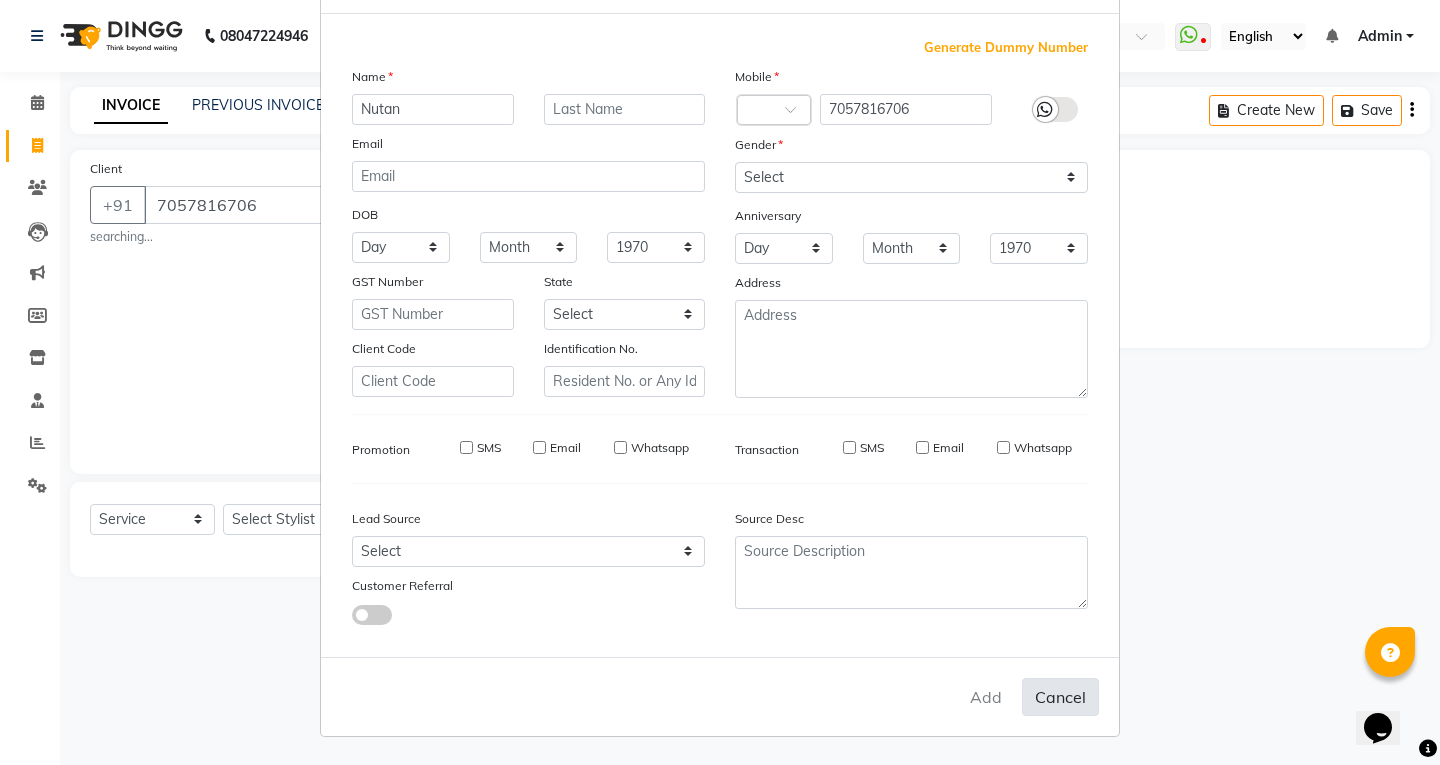type 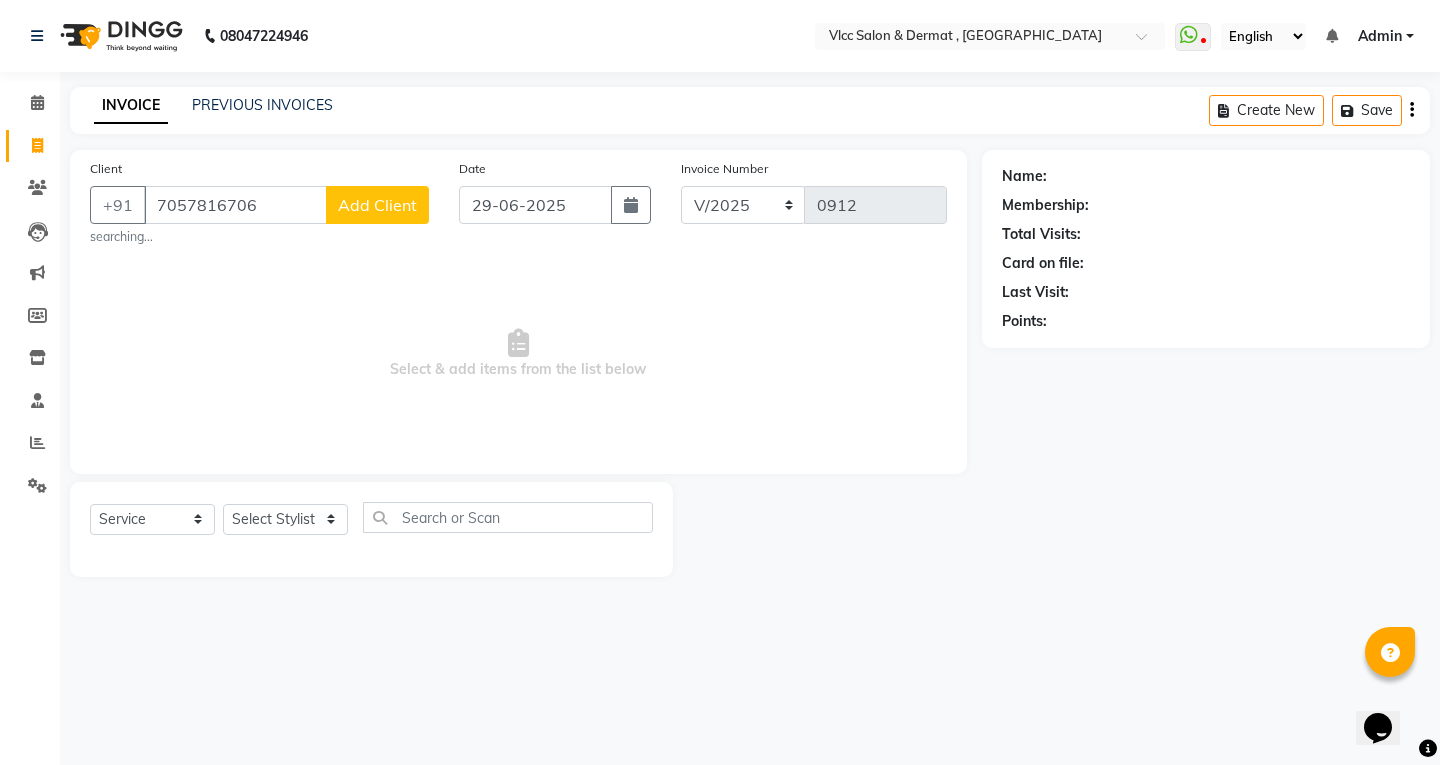 click on "Add Client" 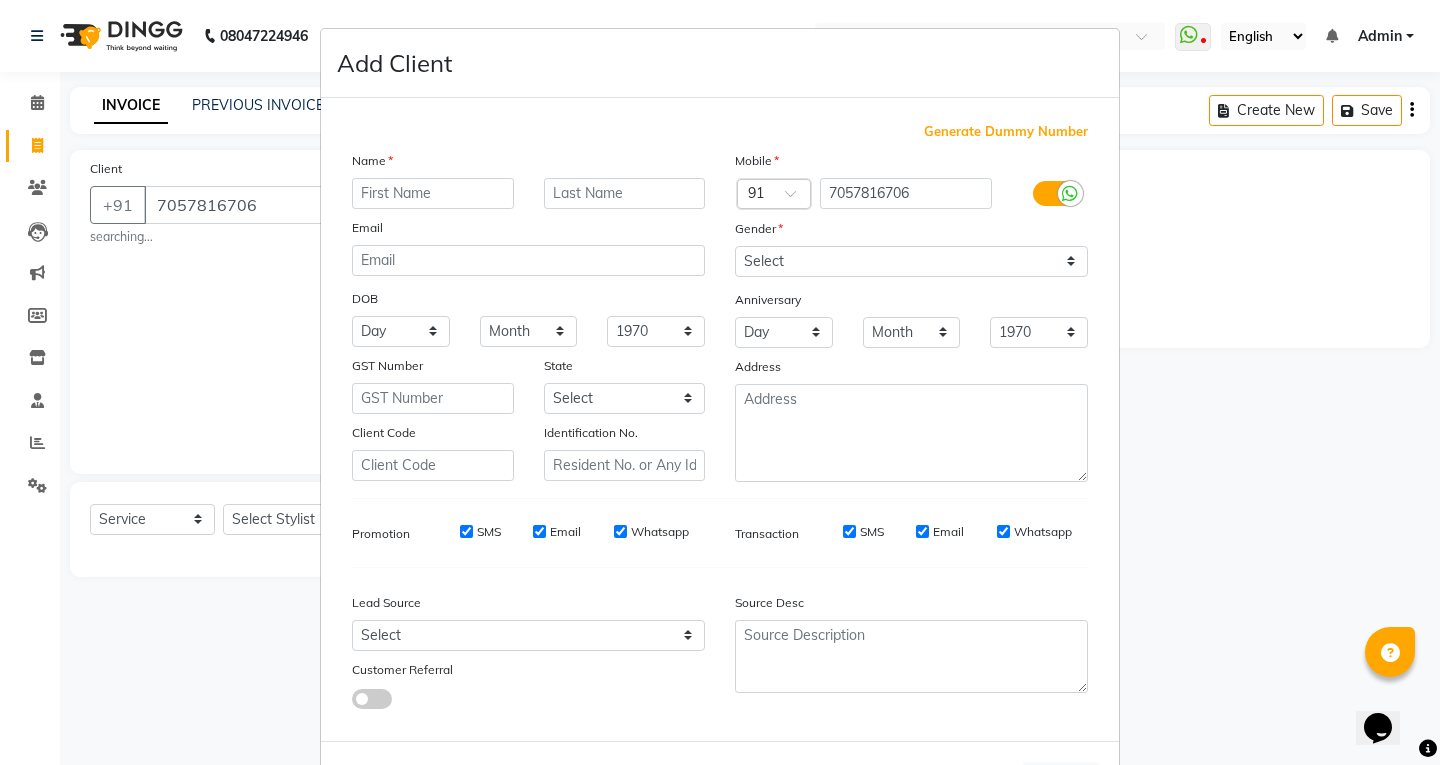 click at bounding box center (433, 193) 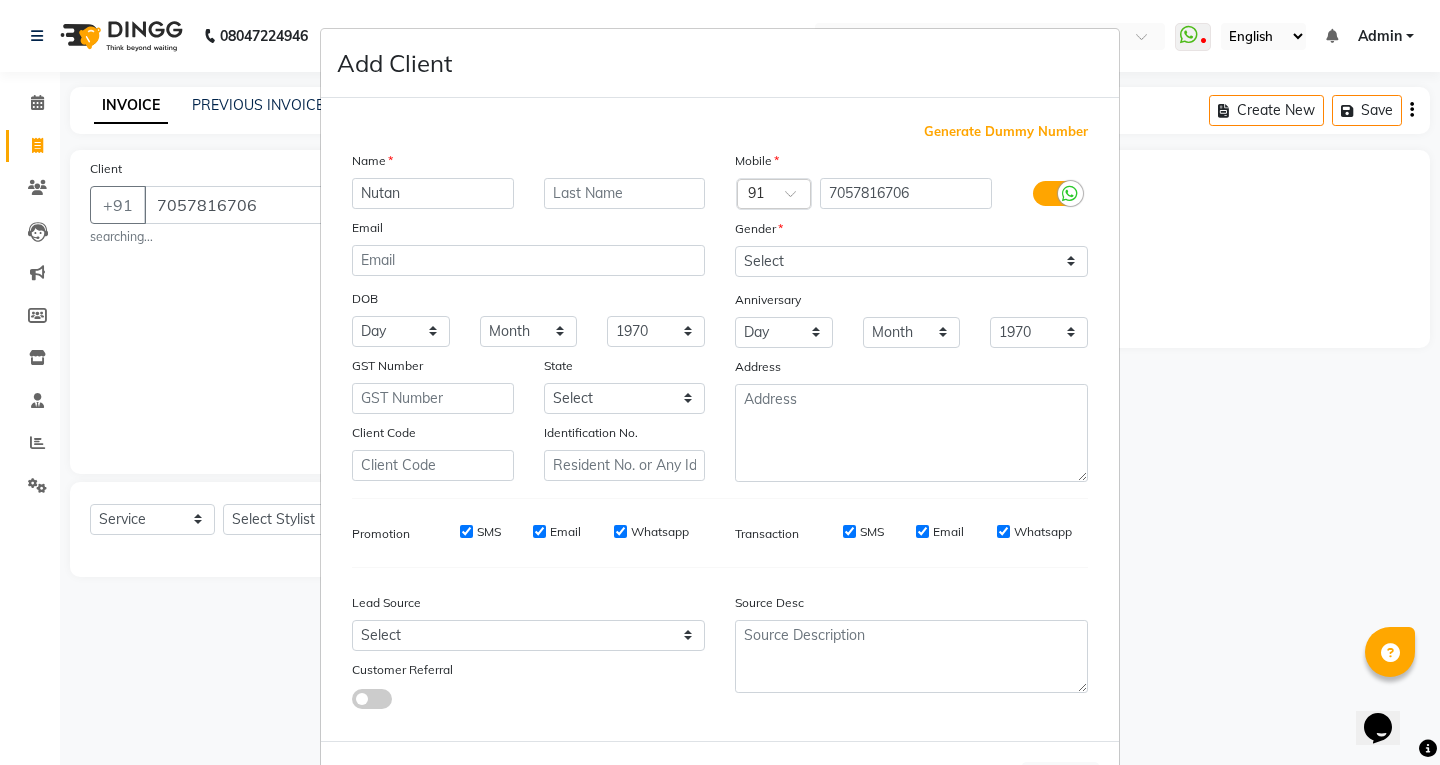 type on "Nutan" 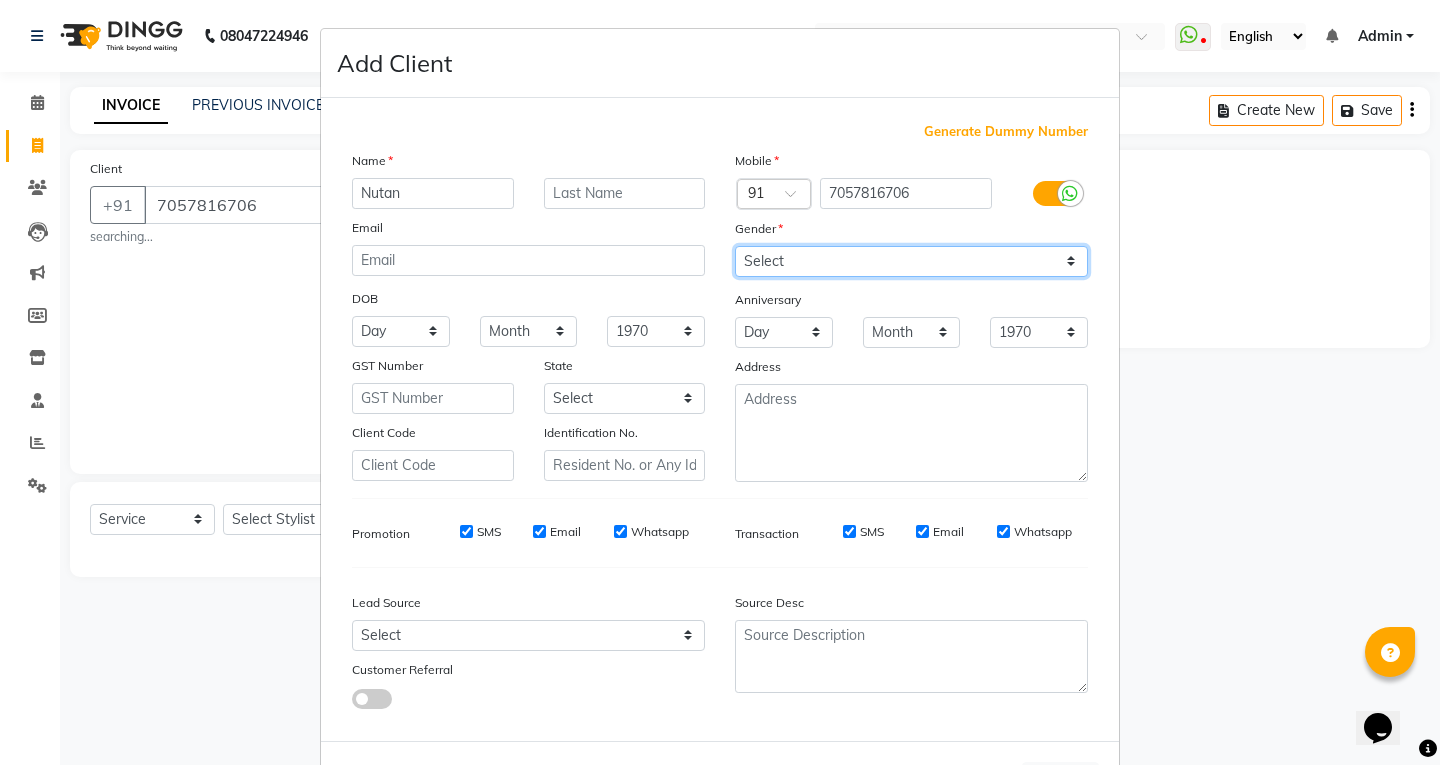 click on "Select [DEMOGRAPHIC_DATA] [DEMOGRAPHIC_DATA] Other Prefer Not To Say" at bounding box center [911, 261] 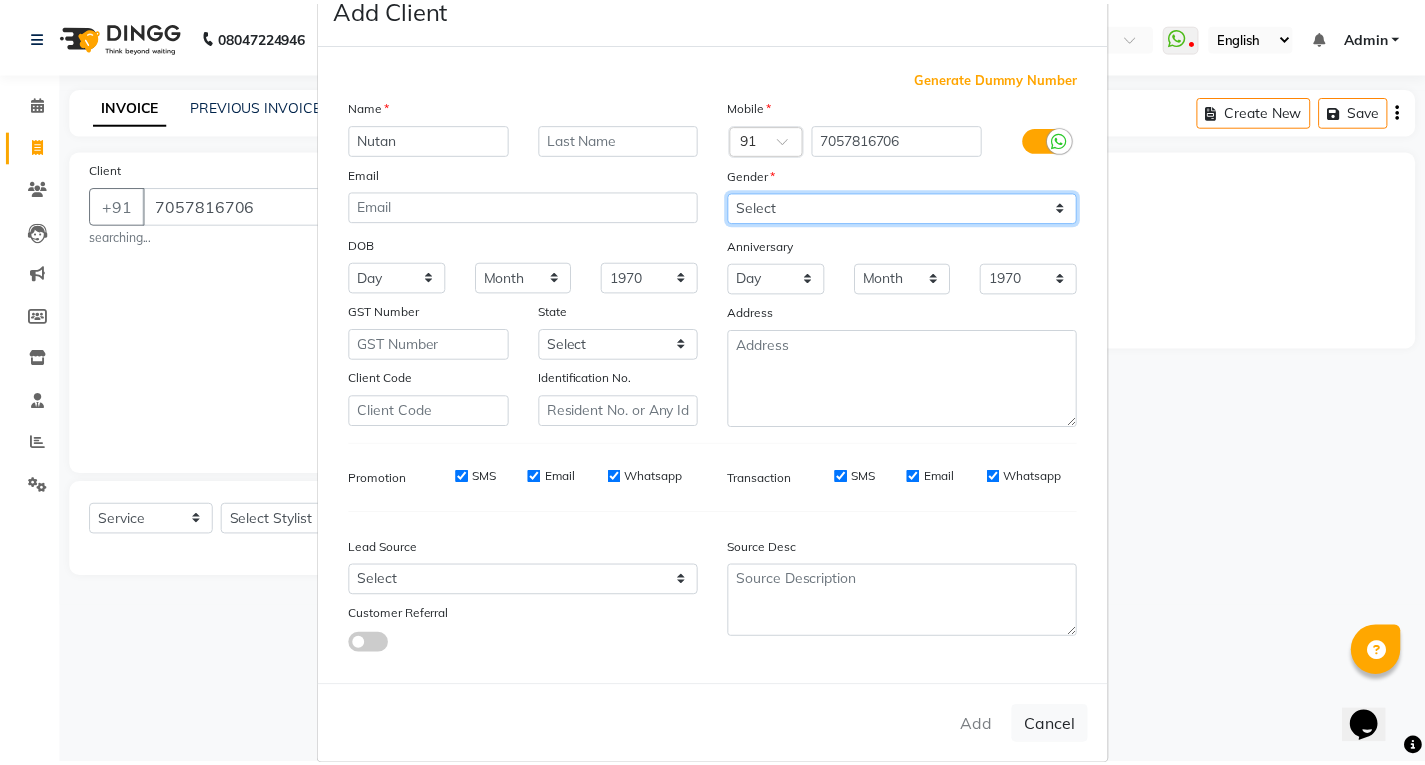 scroll, scrollTop: 84, scrollLeft: 0, axis: vertical 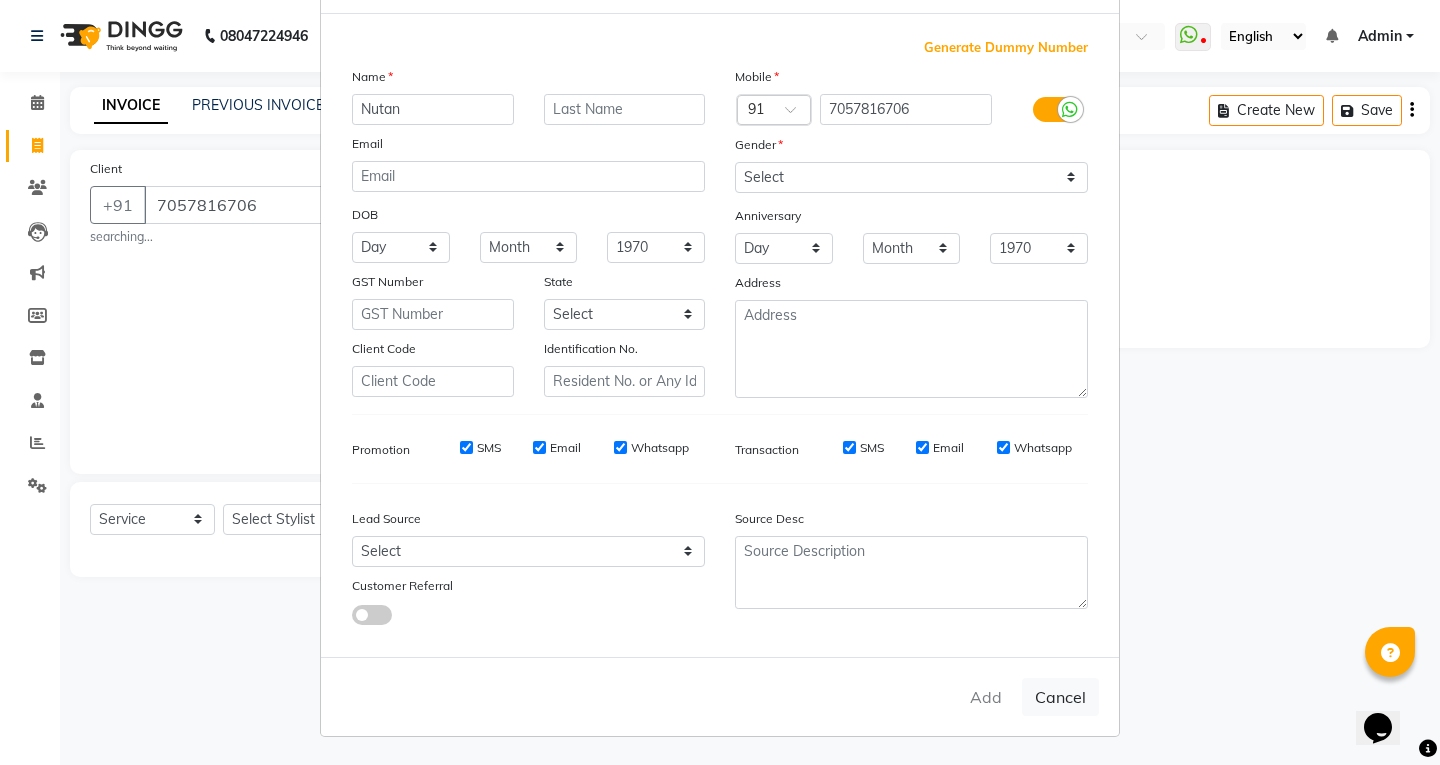 click on "Add   Cancel" at bounding box center [720, 696] 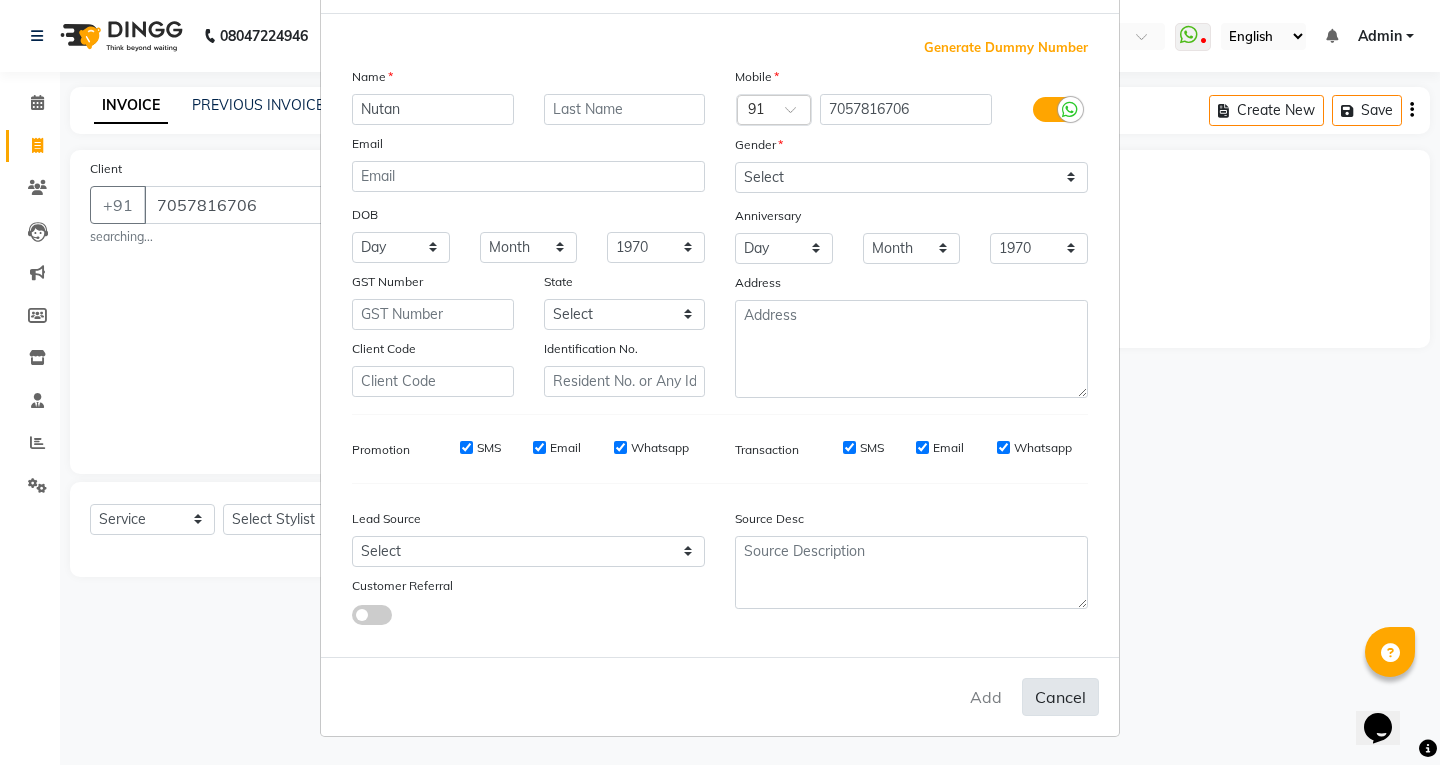 click on "Cancel" at bounding box center (1060, 697) 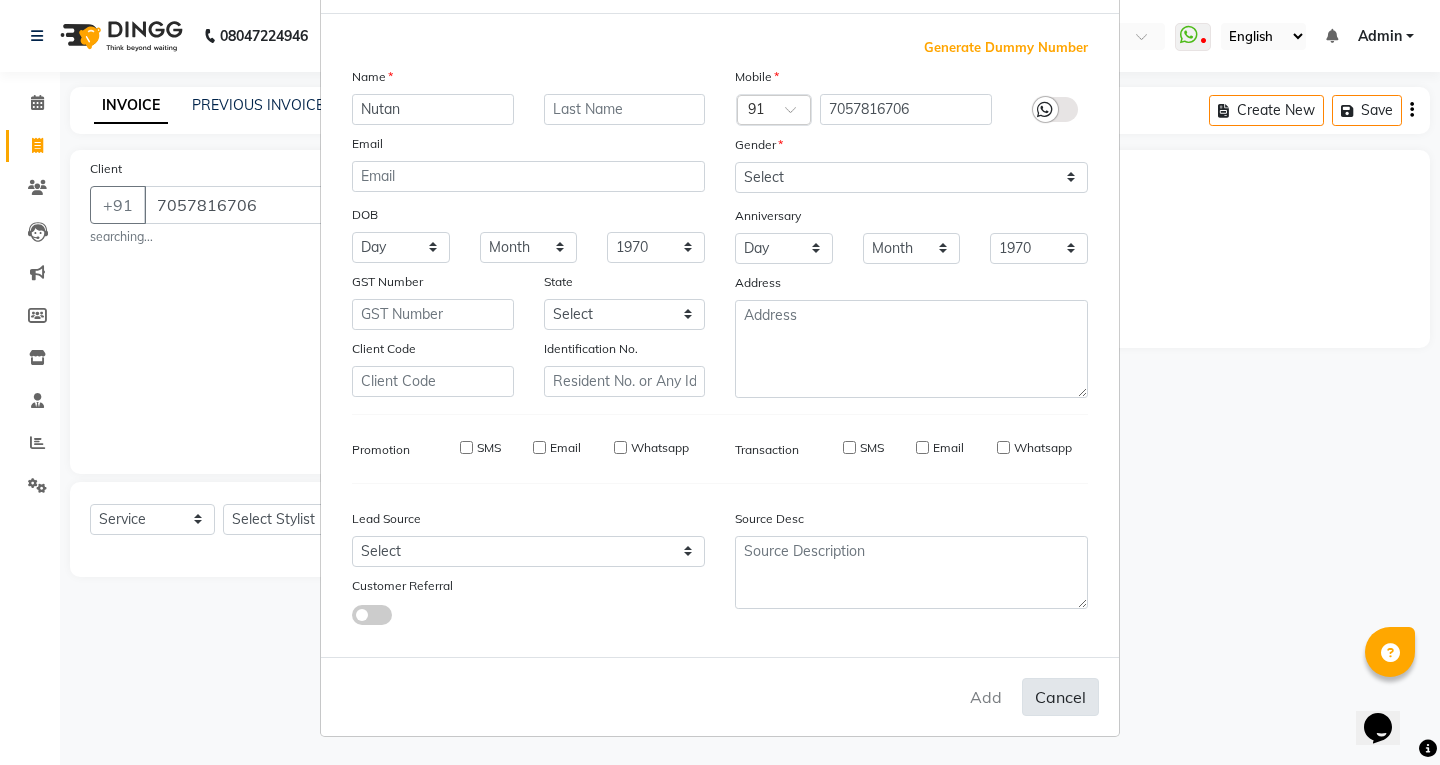 type 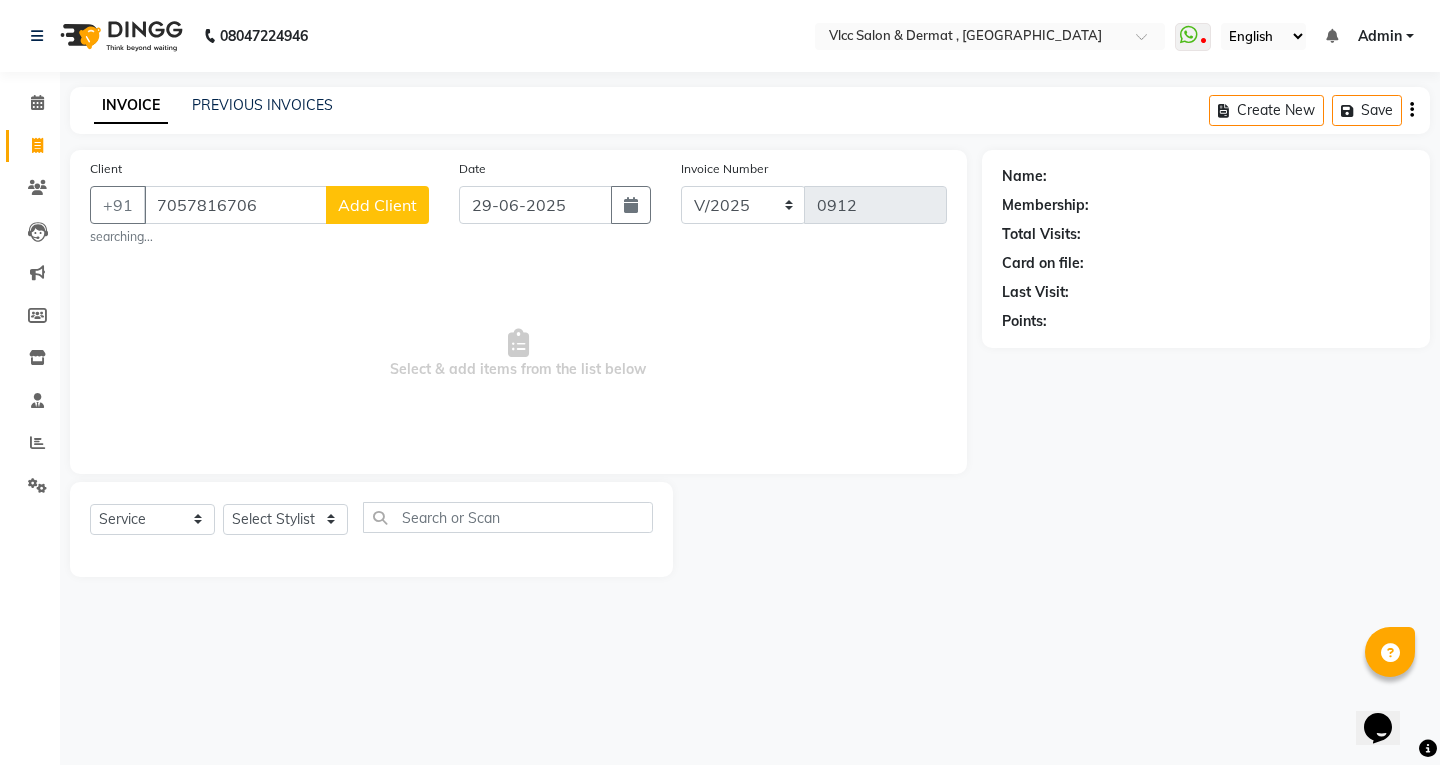 click on "Select & add items from the list below" at bounding box center [518, 354] 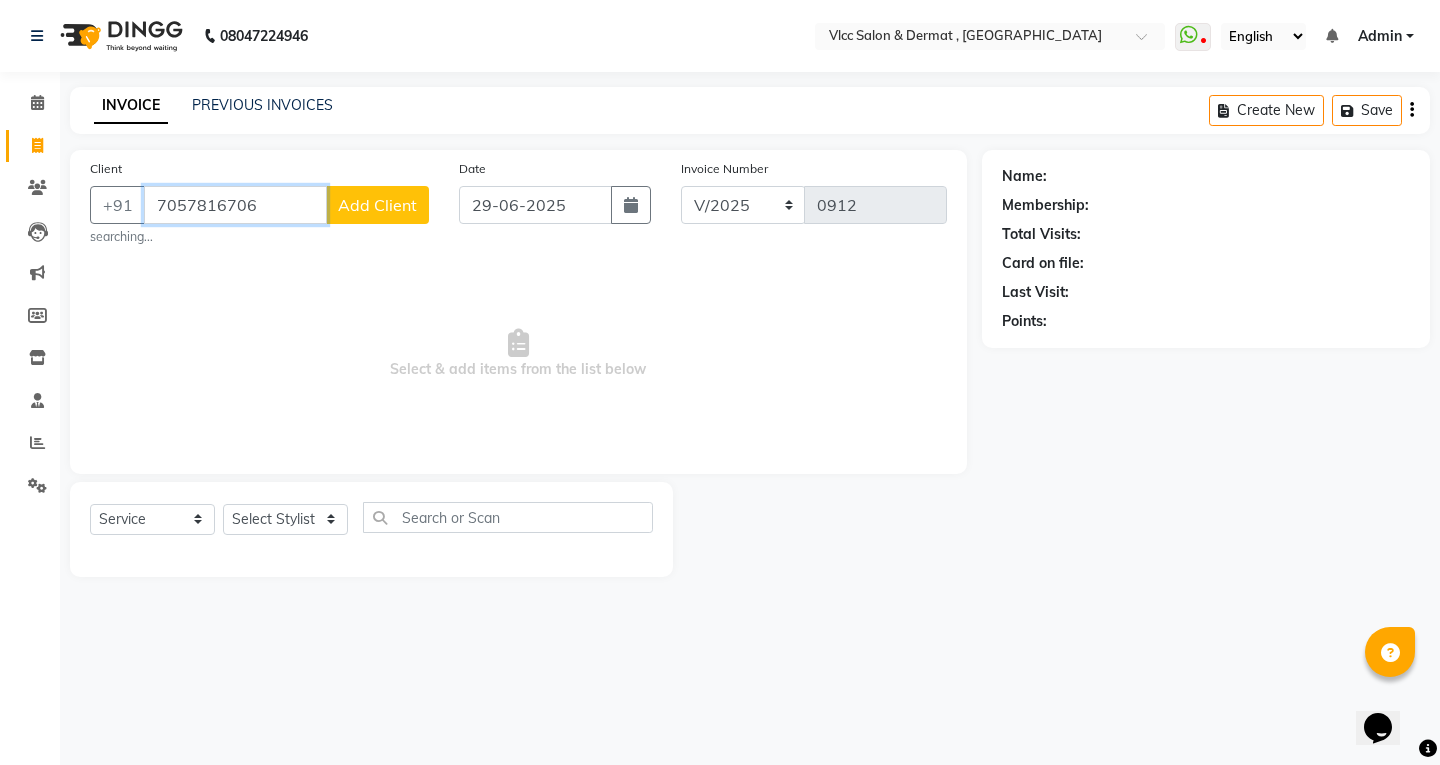 click on "7057816706" at bounding box center (235, 205) 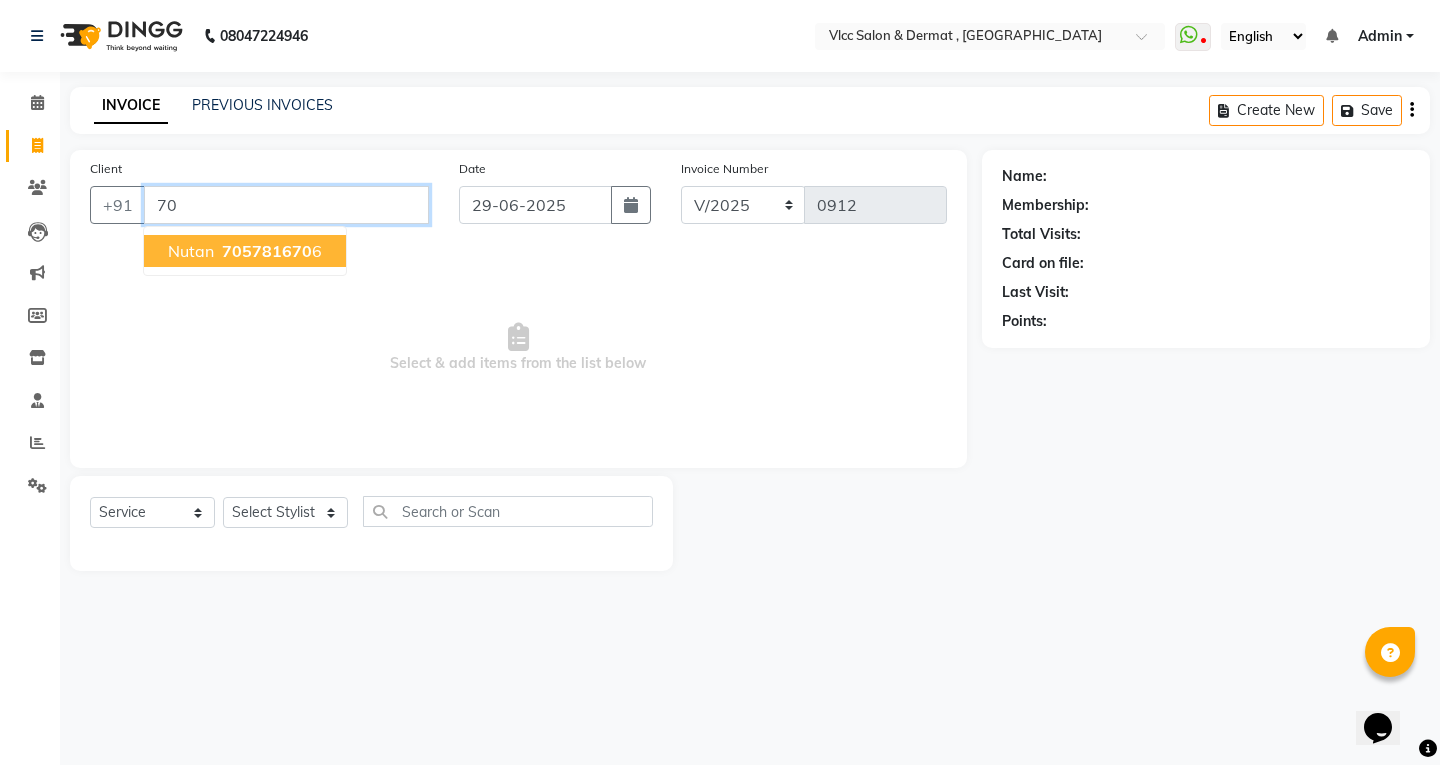 type on "7" 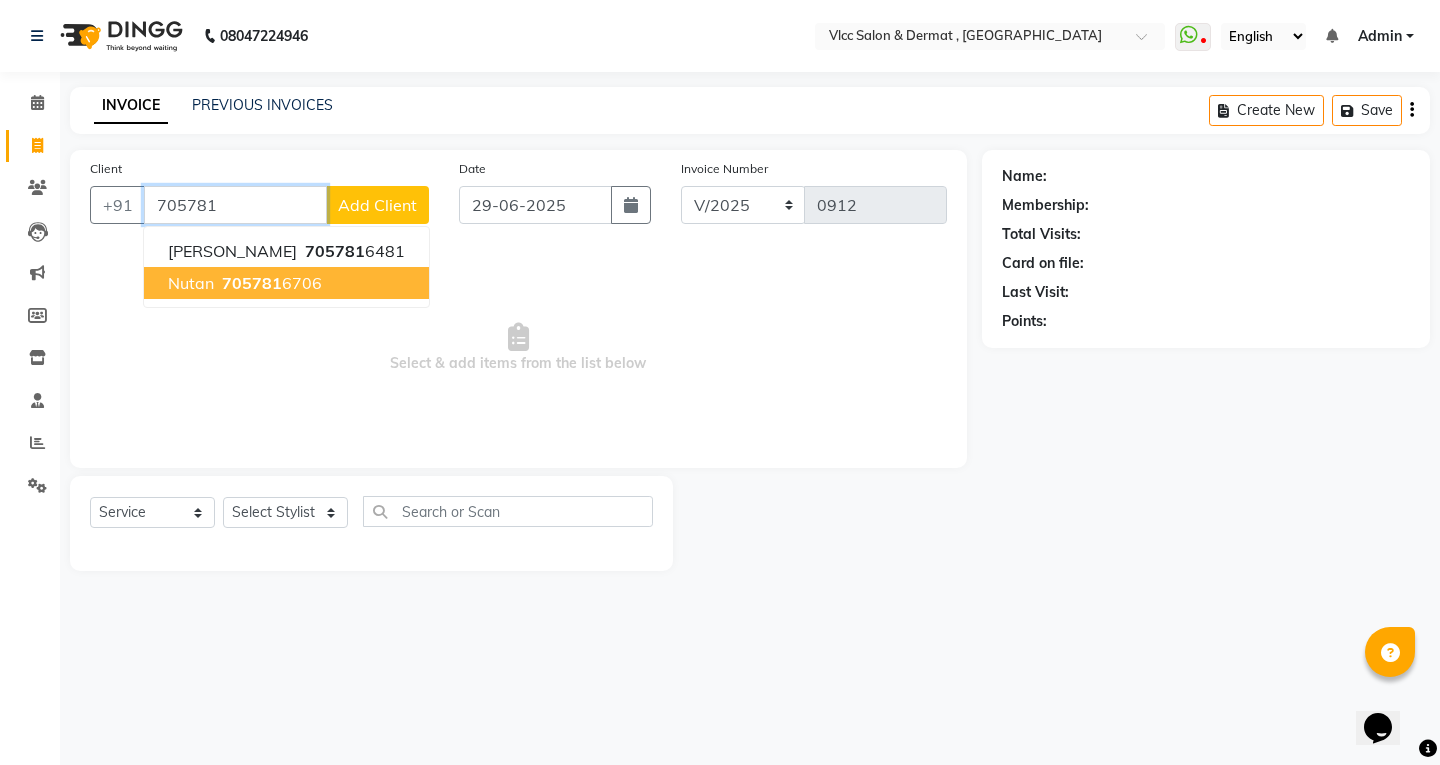 click on "705781" at bounding box center [252, 283] 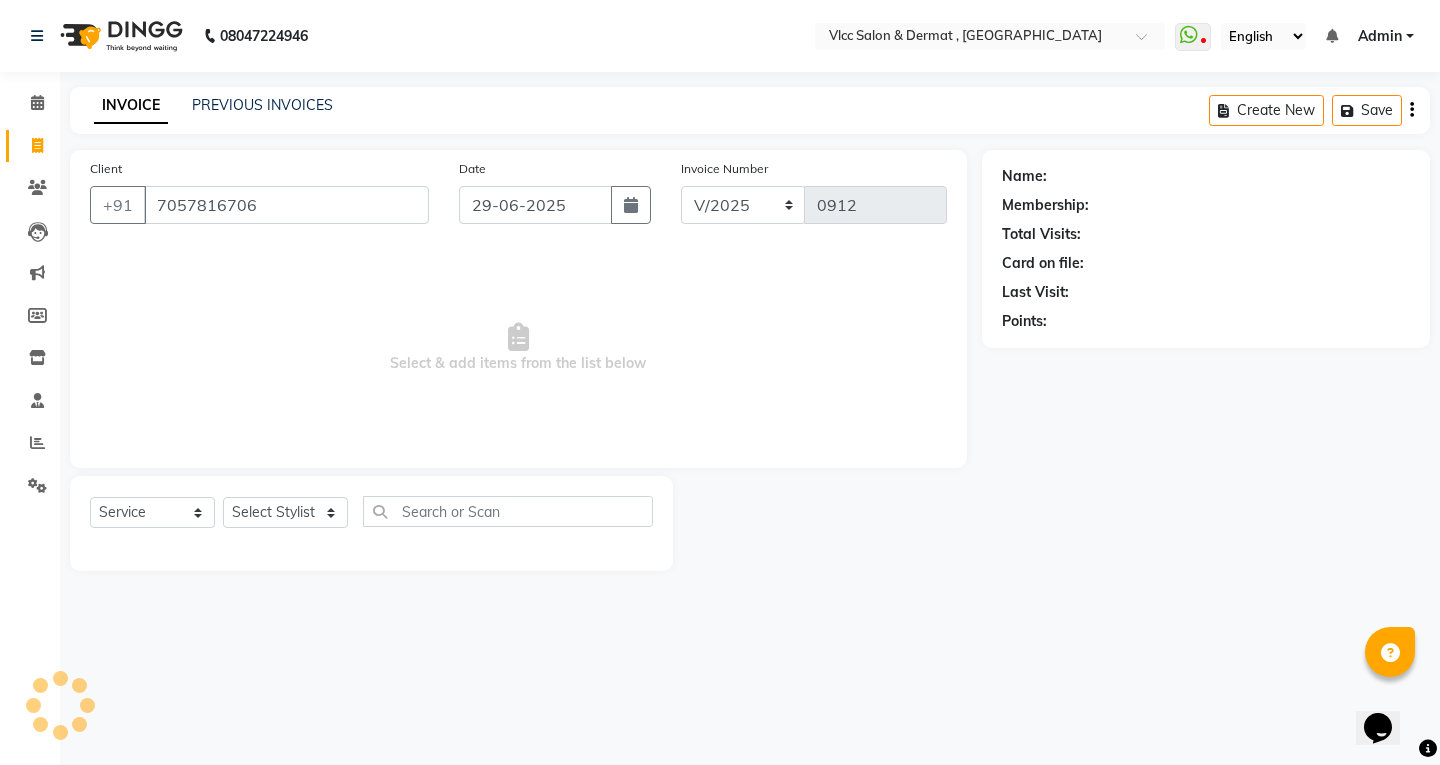 select on "1: Object" 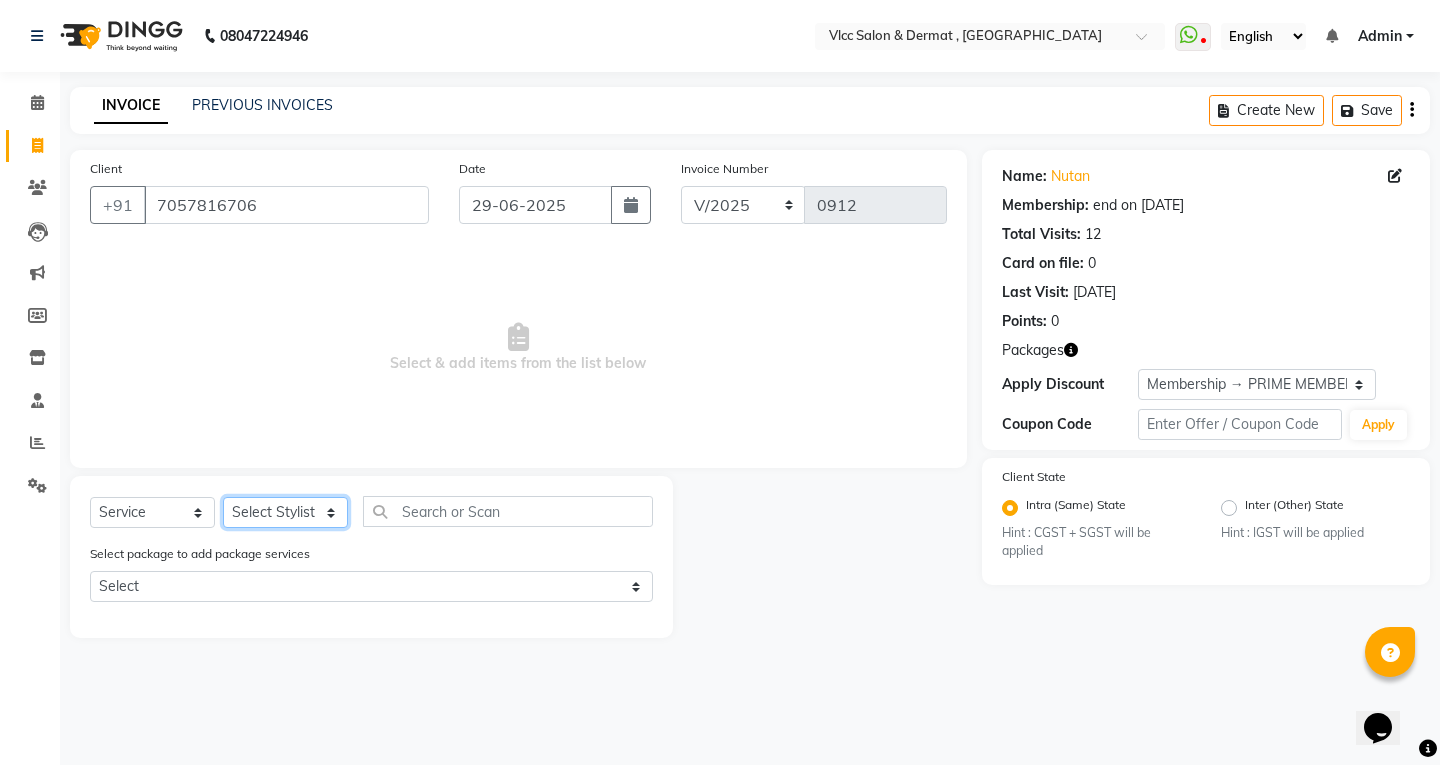 click on "Select Stylist [PERSON_NAME] [PERSON_NAME] [PERSON_NAME] [PERSON_NAME] [PERSON_NAME] [PERSON_NAME] [PERSON_NAME] Radha [PERSON_NAME] [PERSON_NAME] [PERSON_NAME] Vidya" 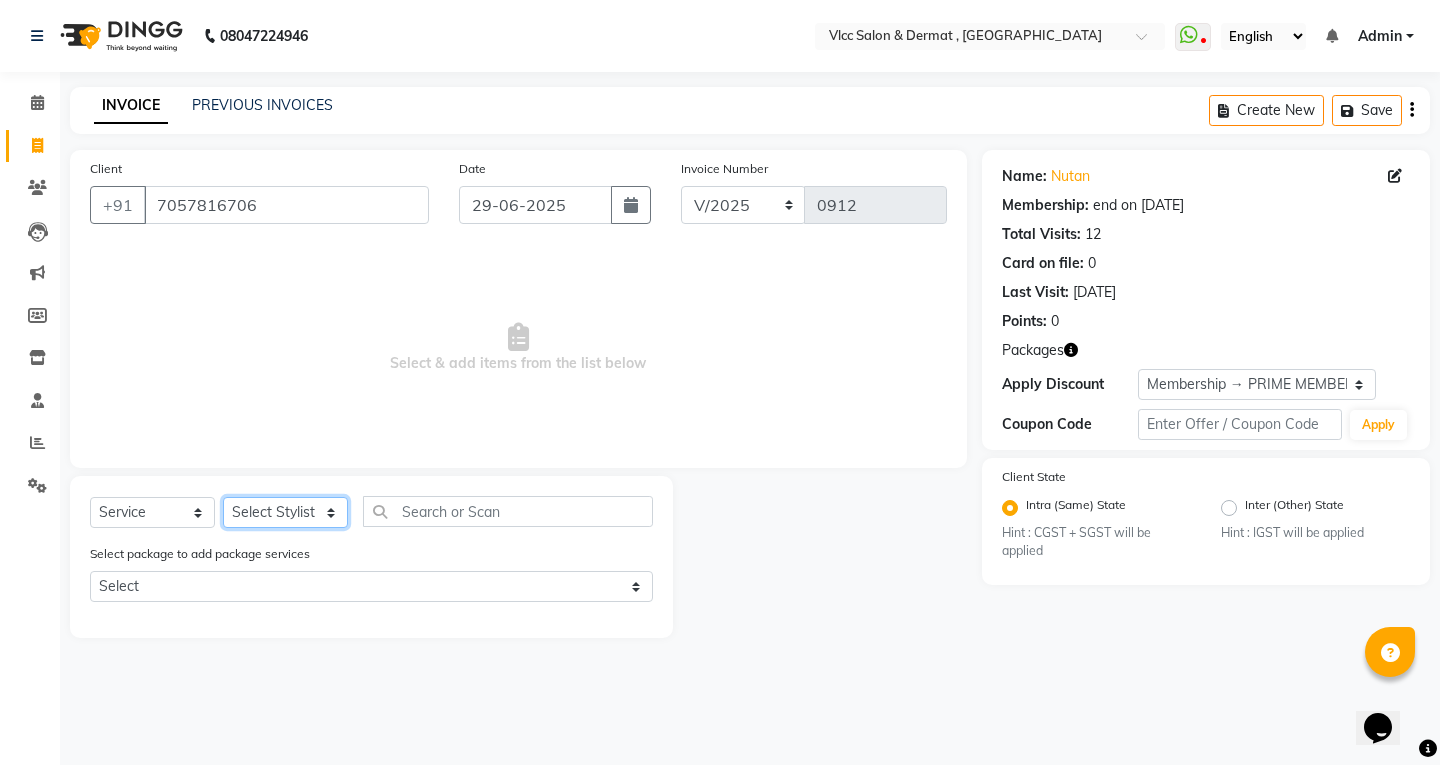 select on "68820" 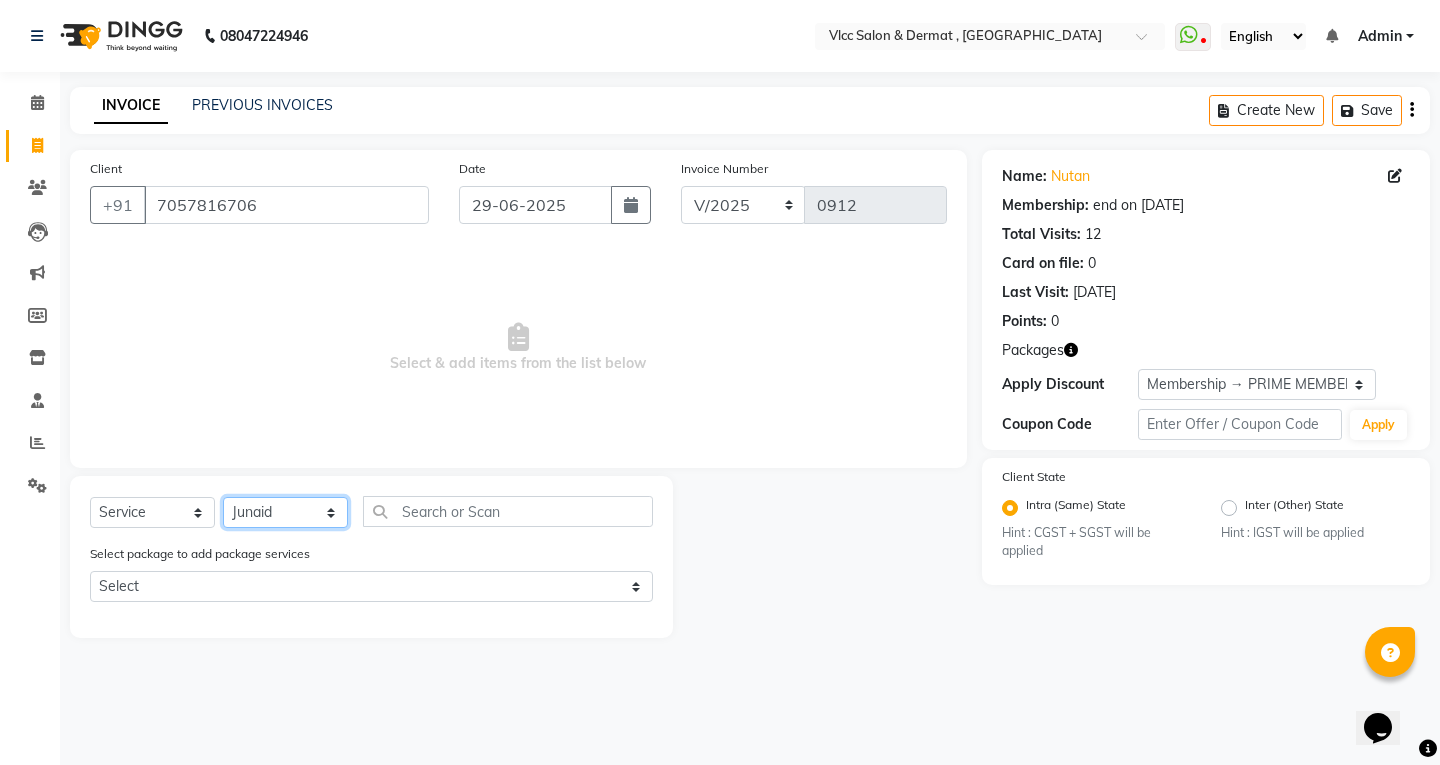 click on "Select Stylist [PERSON_NAME] [PERSON_NAME] [PERSON_NAME] [PERSON_NAME] [PERSON_NAME] [PERSON_NAME] [PERSON_NAME] Radha [PERSON_NAME] [PERSON_NAME] [PERSON_NAME] Vidya" 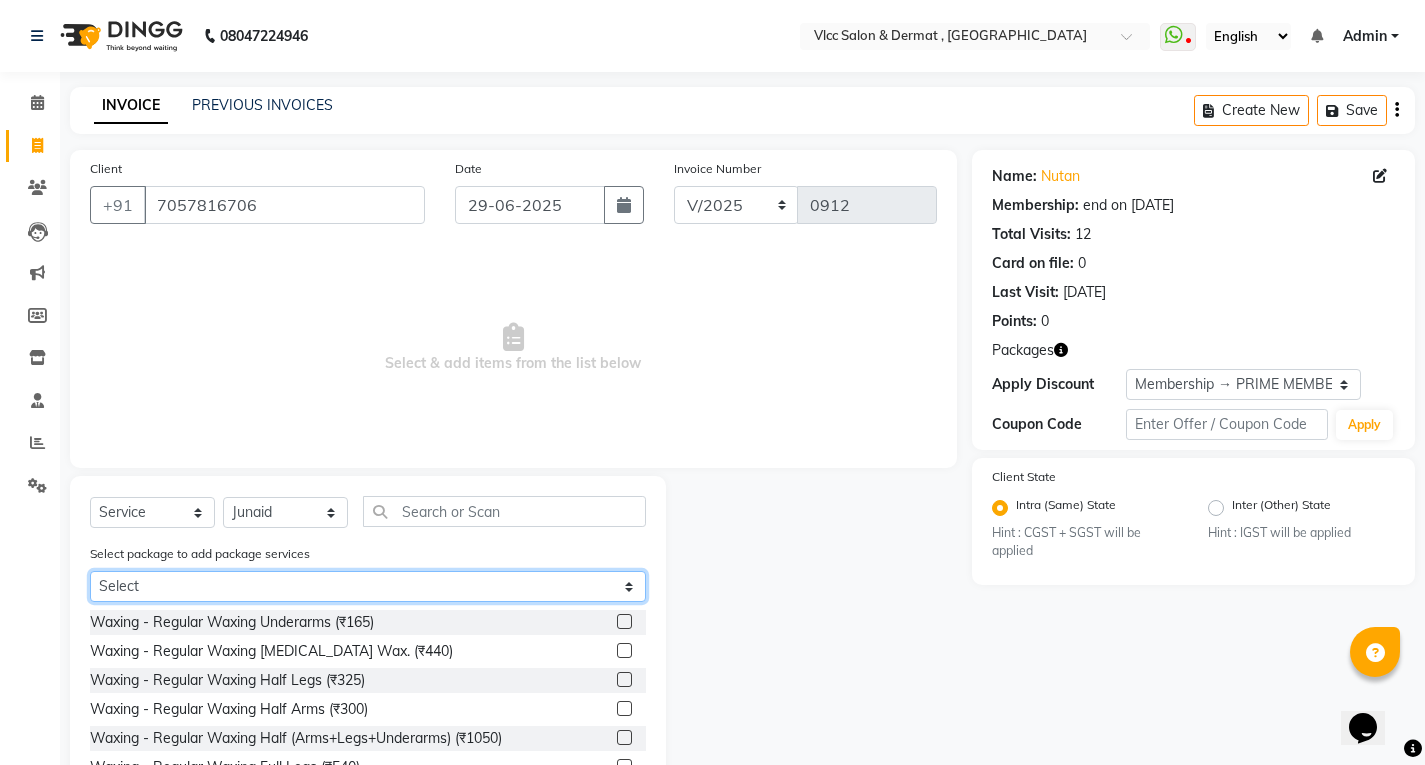 click on "Select Scalp treatment 3+1 Marula spa truffal 3+1" 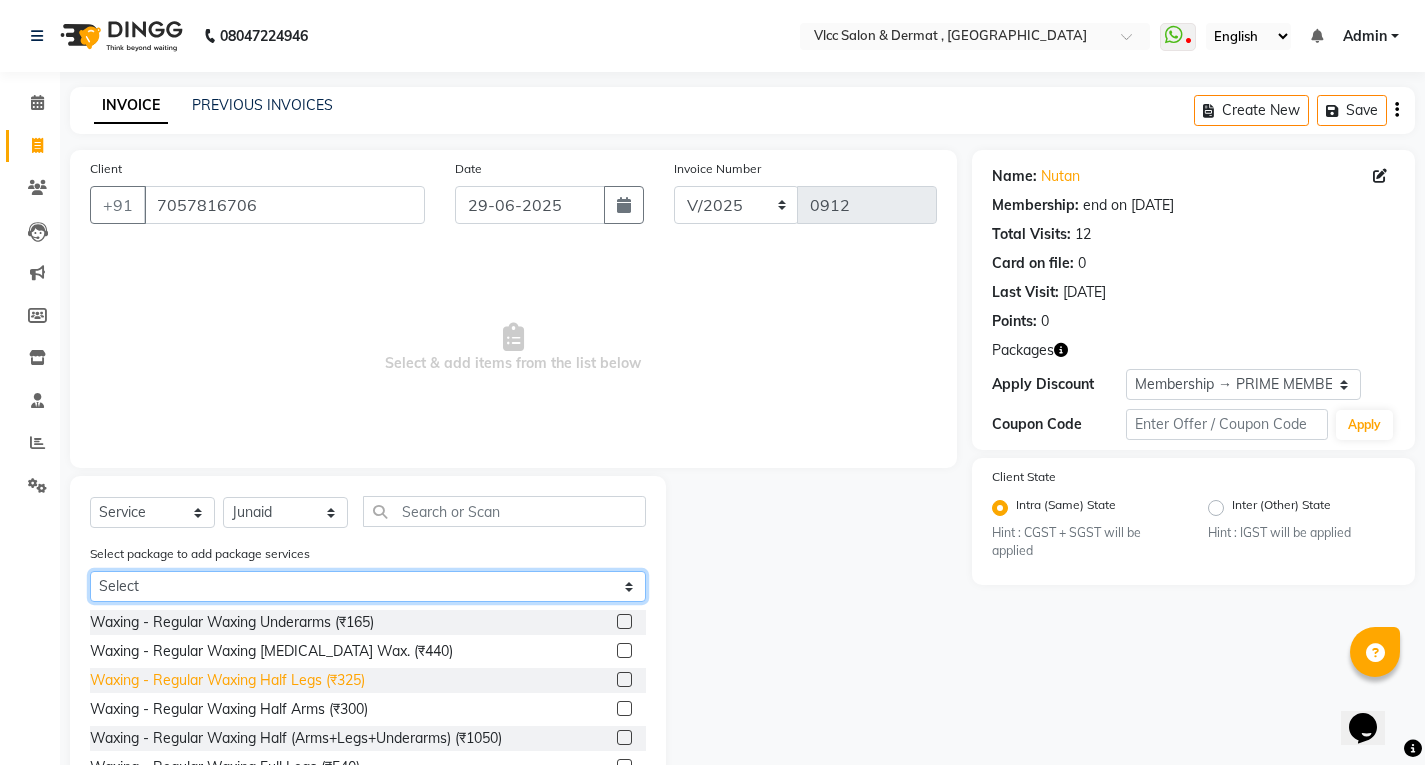 select on "1: Object" 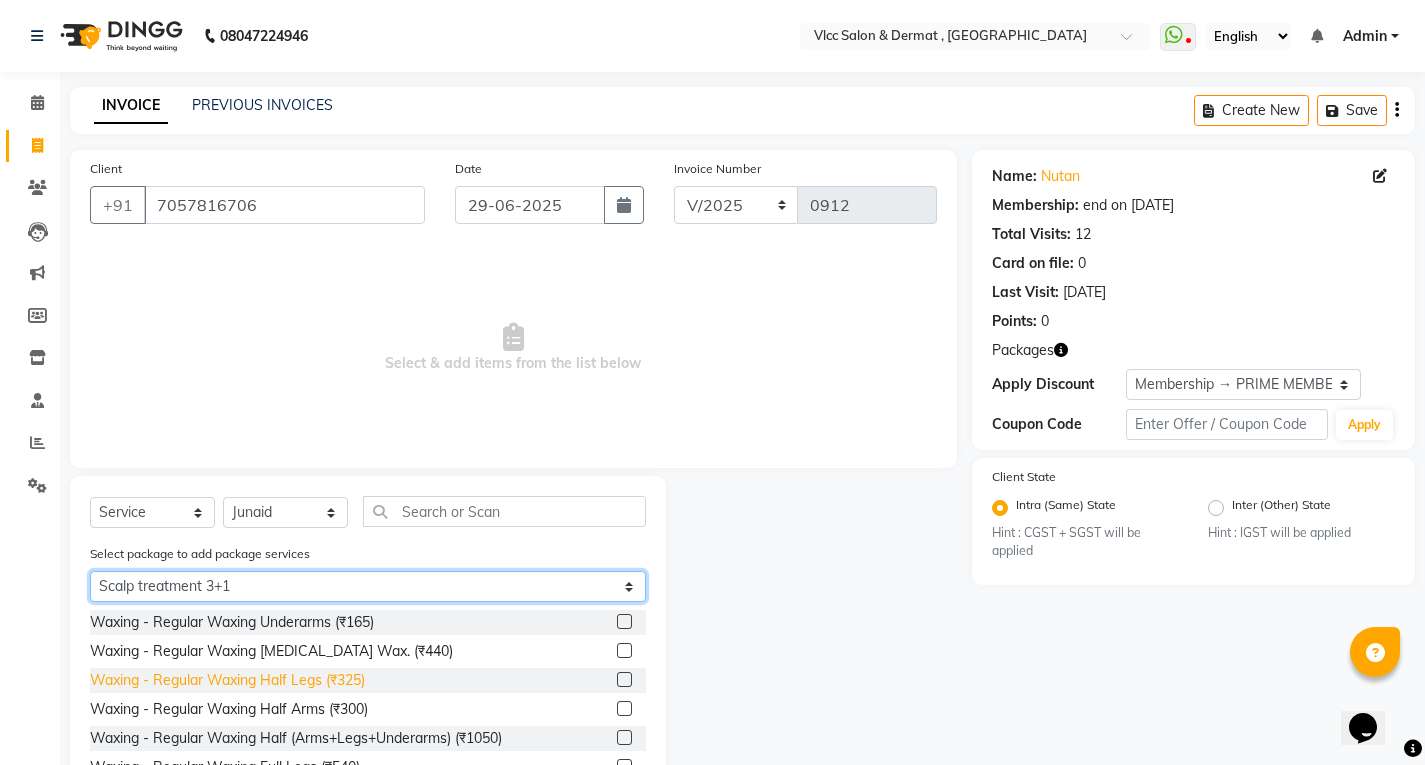 click on "Select Scalp treatment 3+1 Marula spa truffal 3+1" 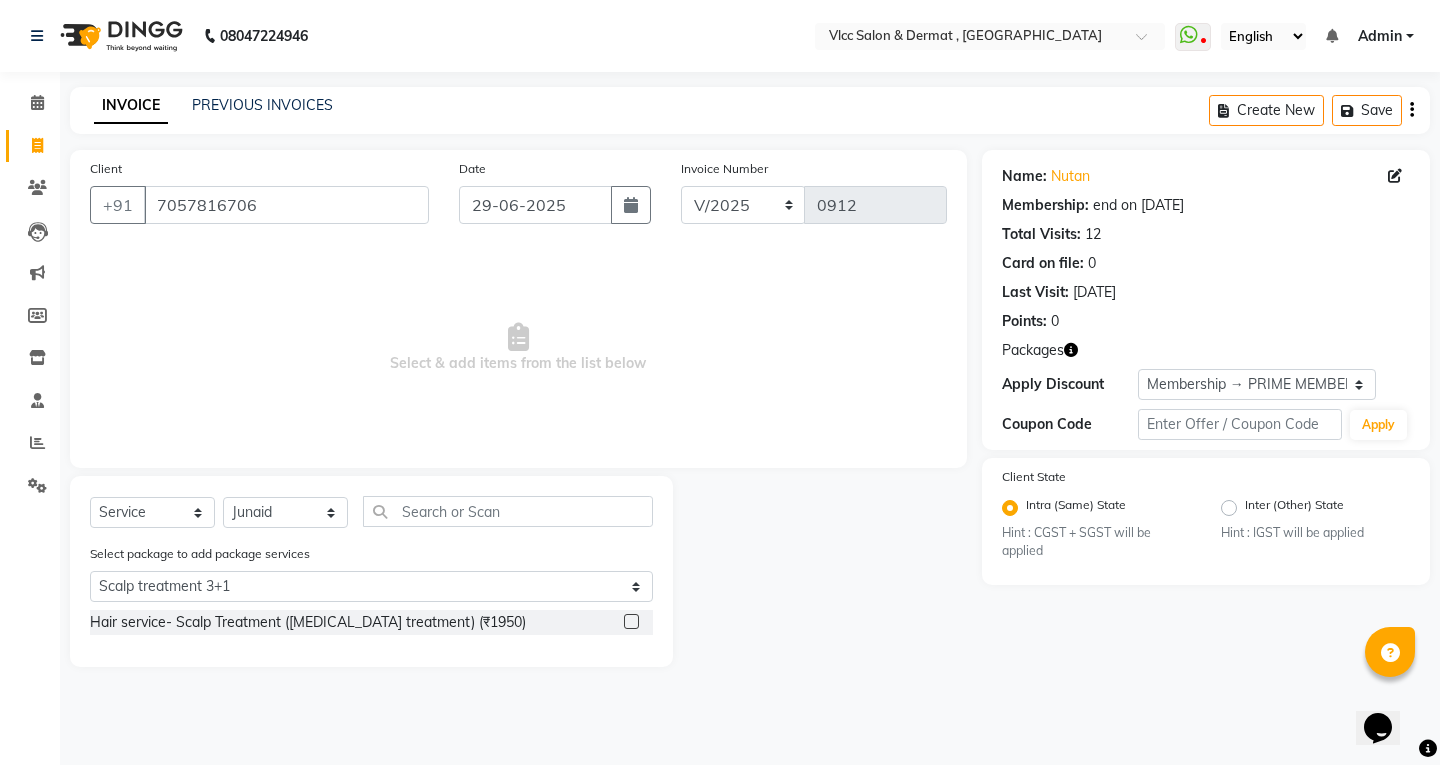 click 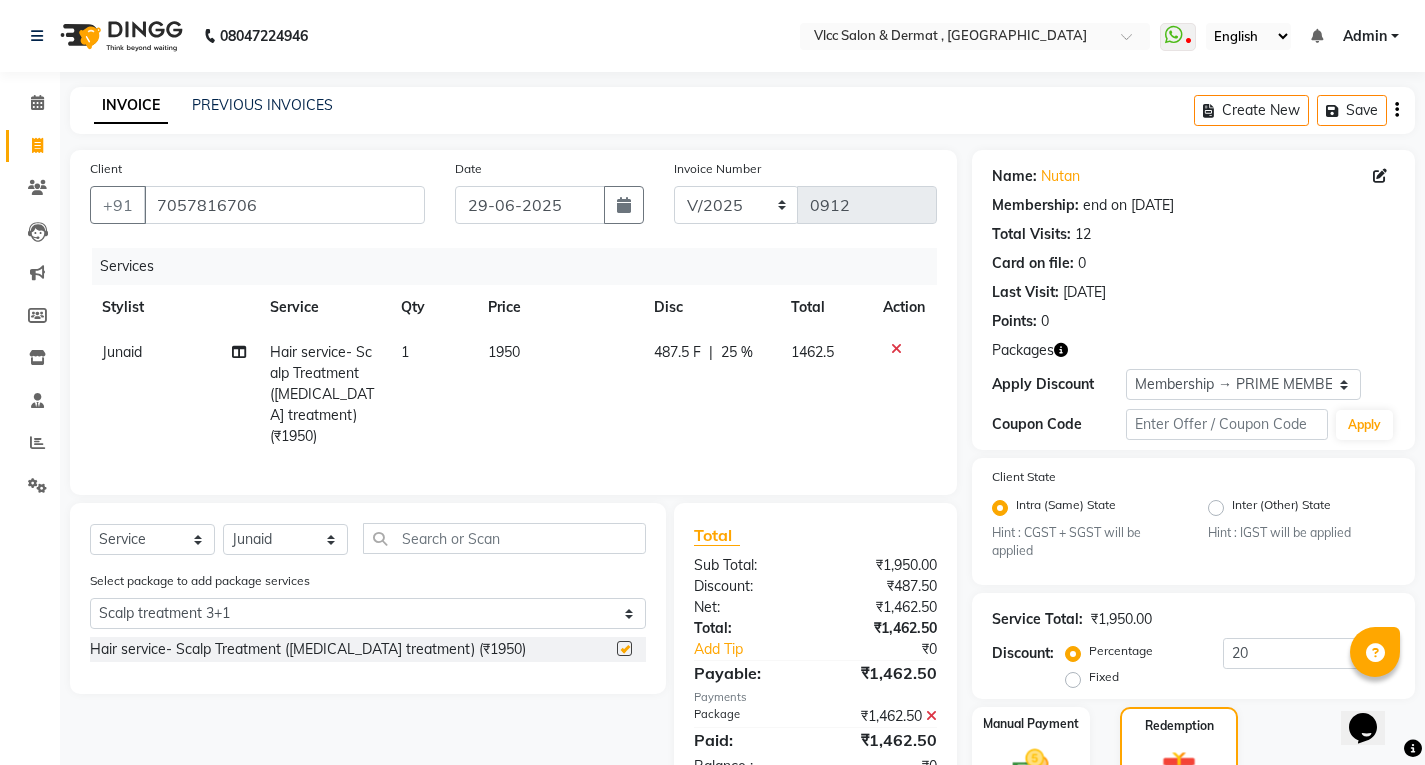 checkbox on "false" 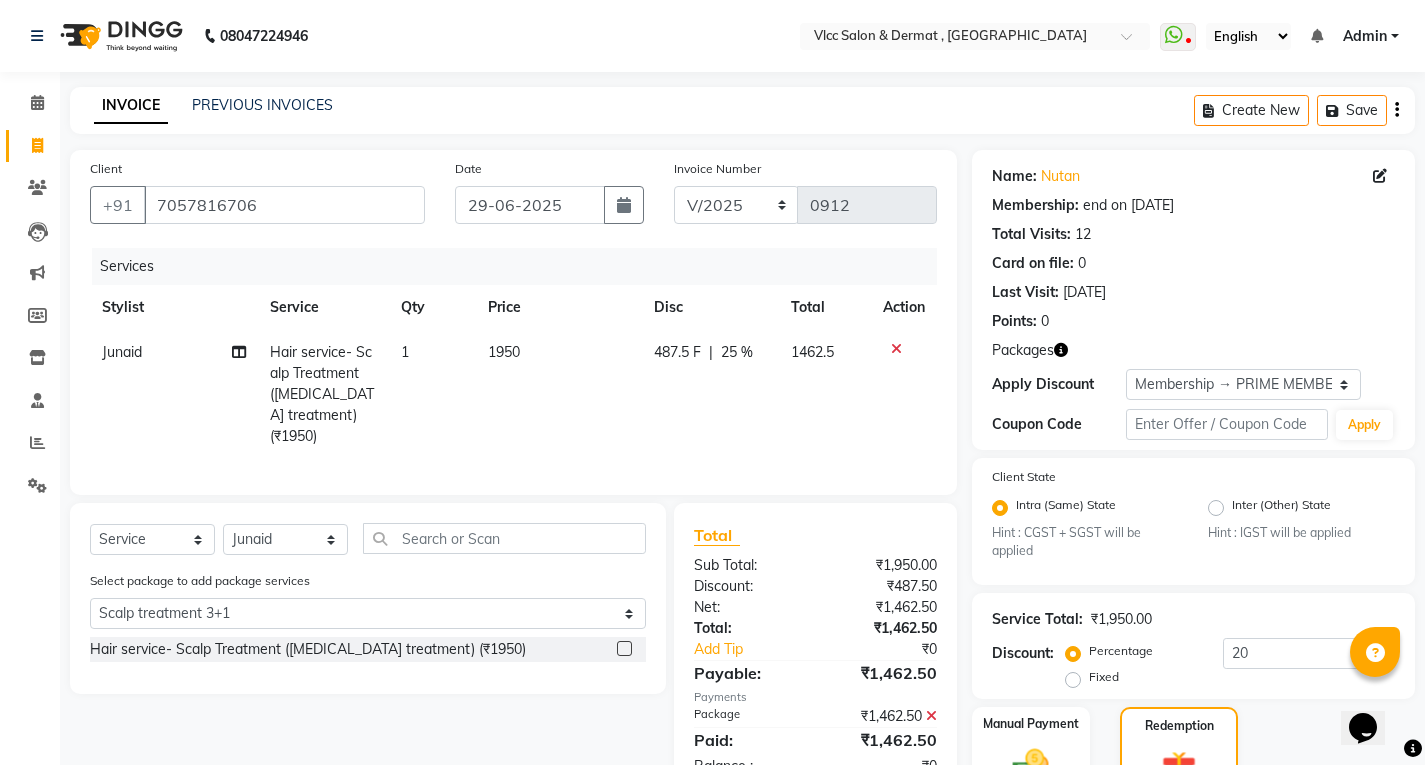click on "Select package to add package services Select Scalp treatment 3+1 Marula spa truffal 3+1" 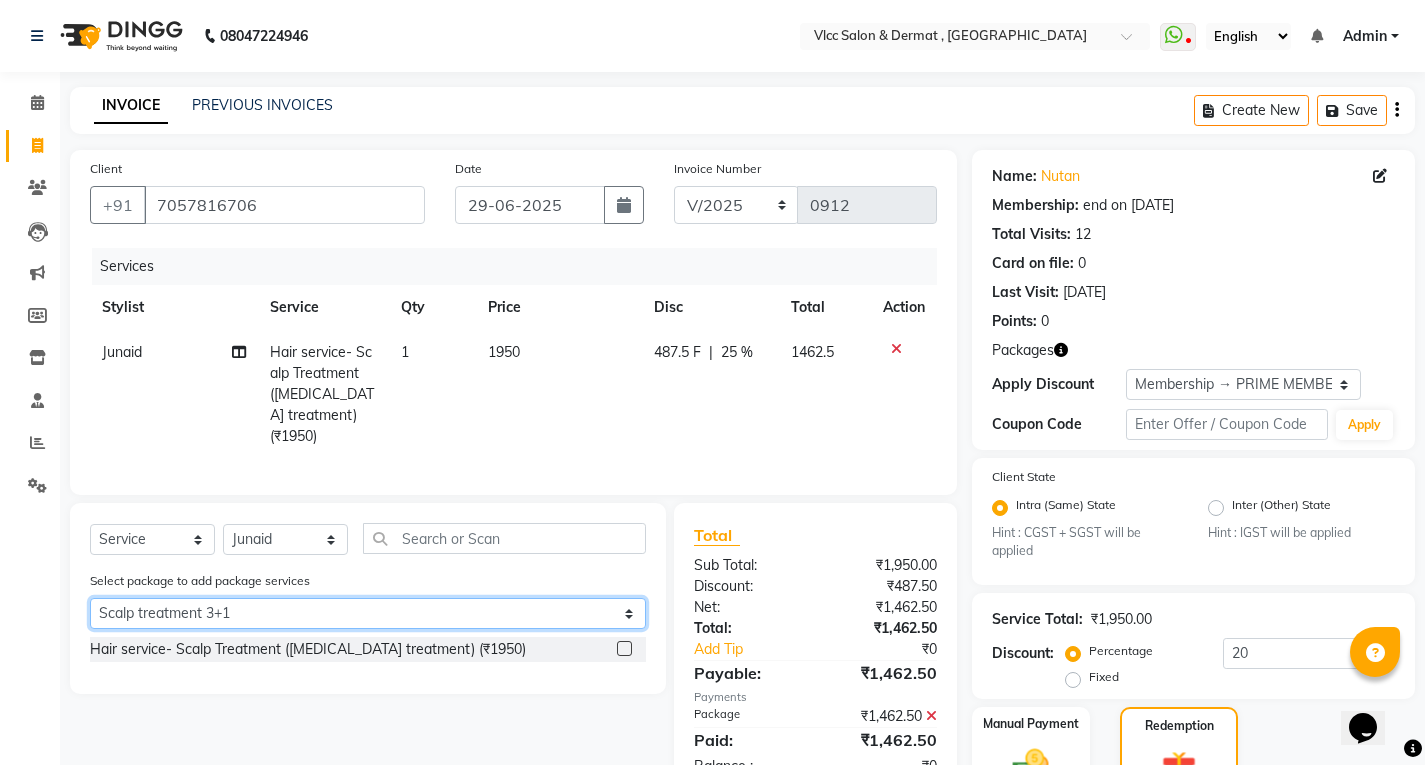 drag, startPoint x: 220, startPoint y: 602, endPoint x: 234, endPoint y: 604, distance: 14.142136 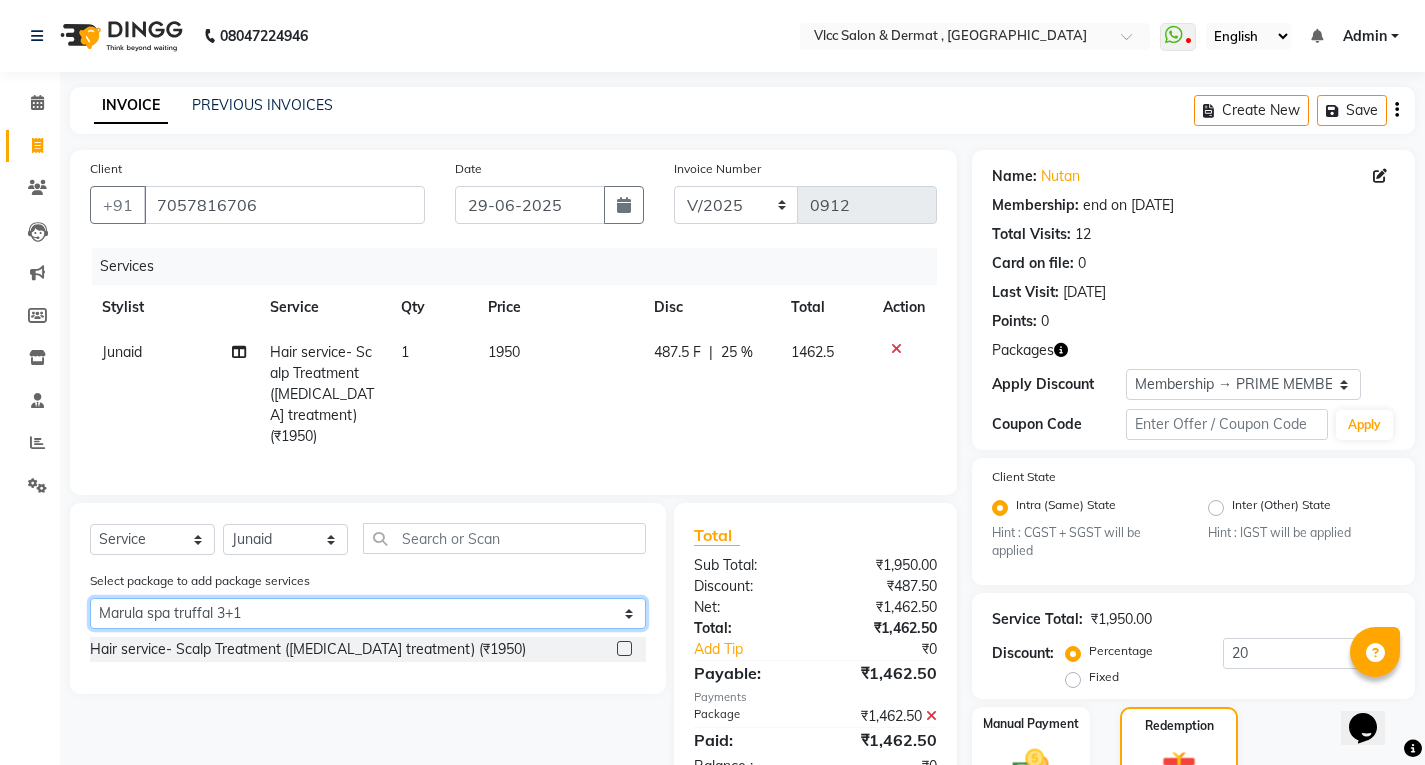 click on "Select Scalp treatment 3+1 Marula spa truffal 3+1" 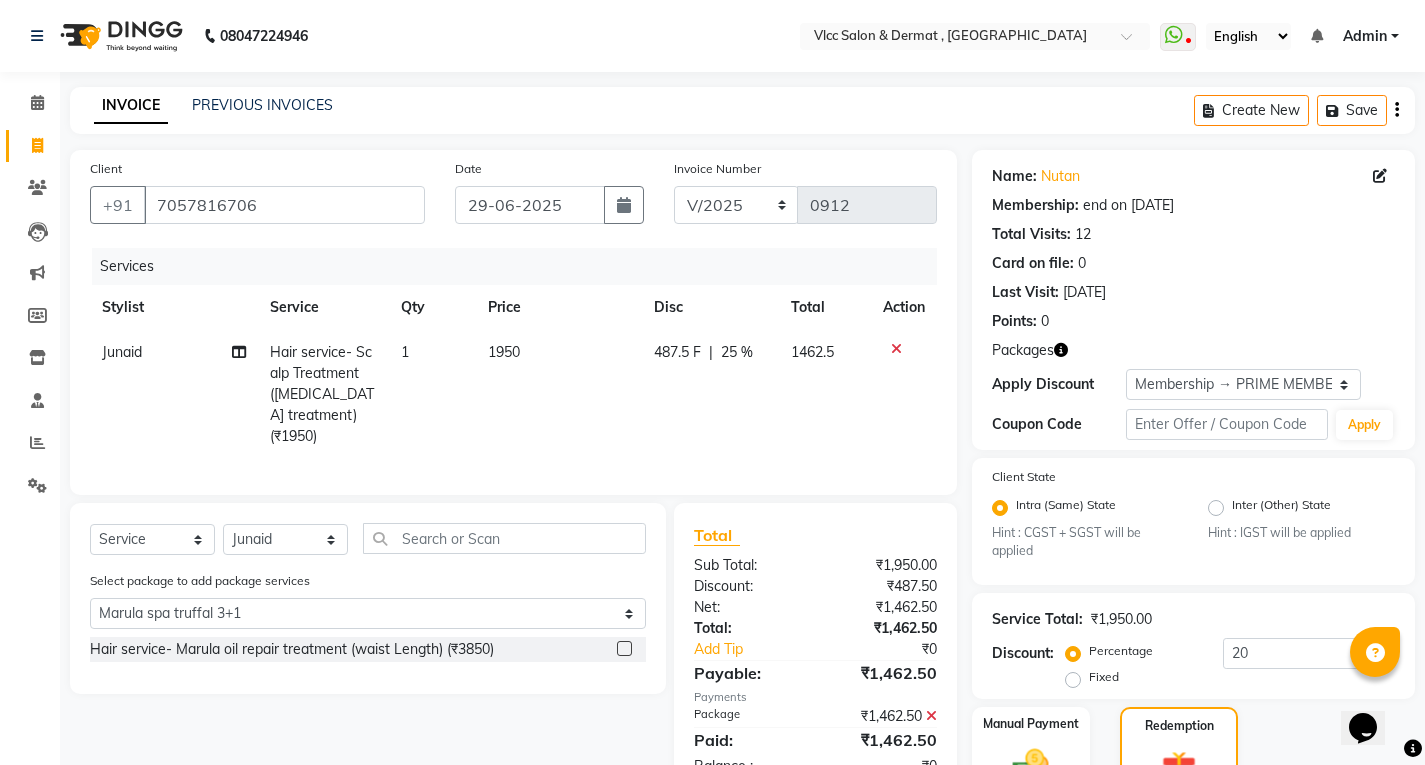 click 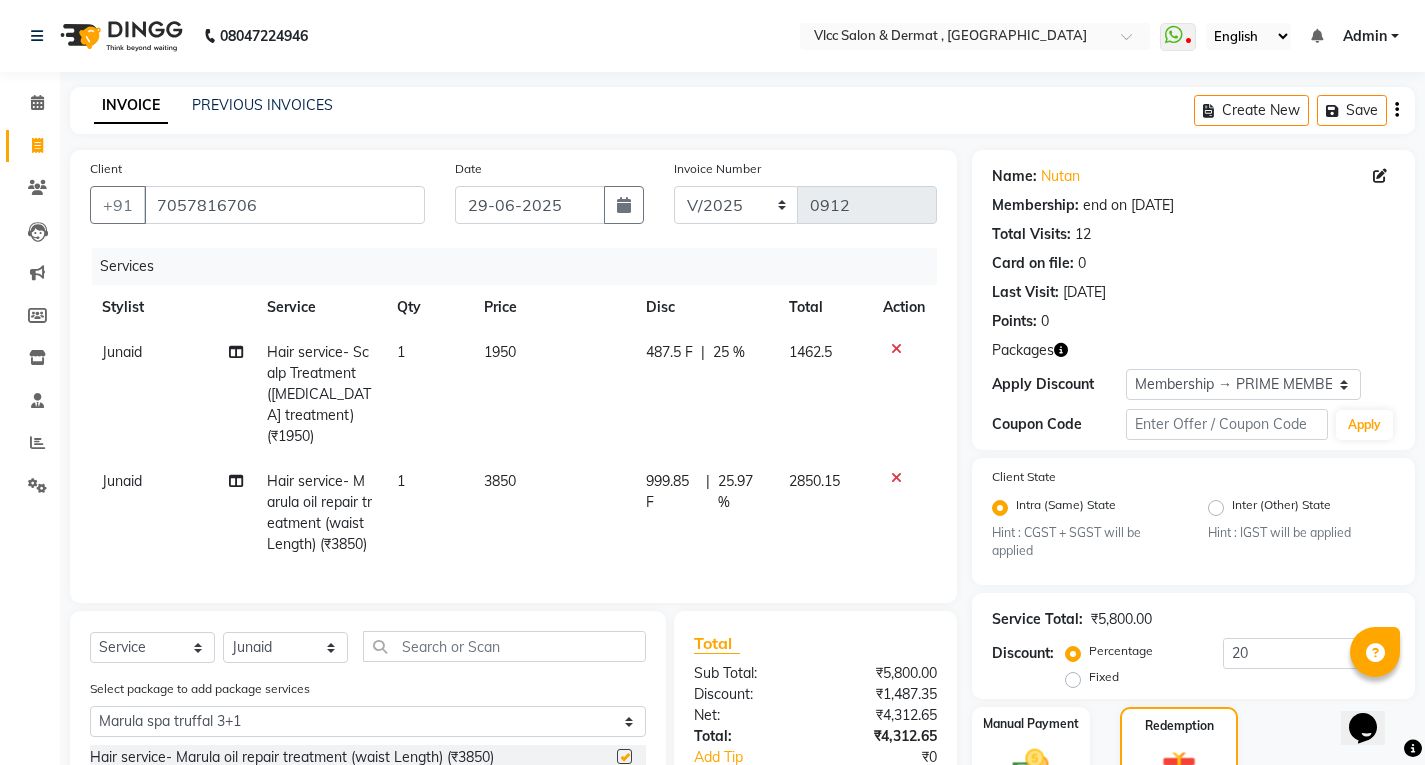 checkbox on "false" 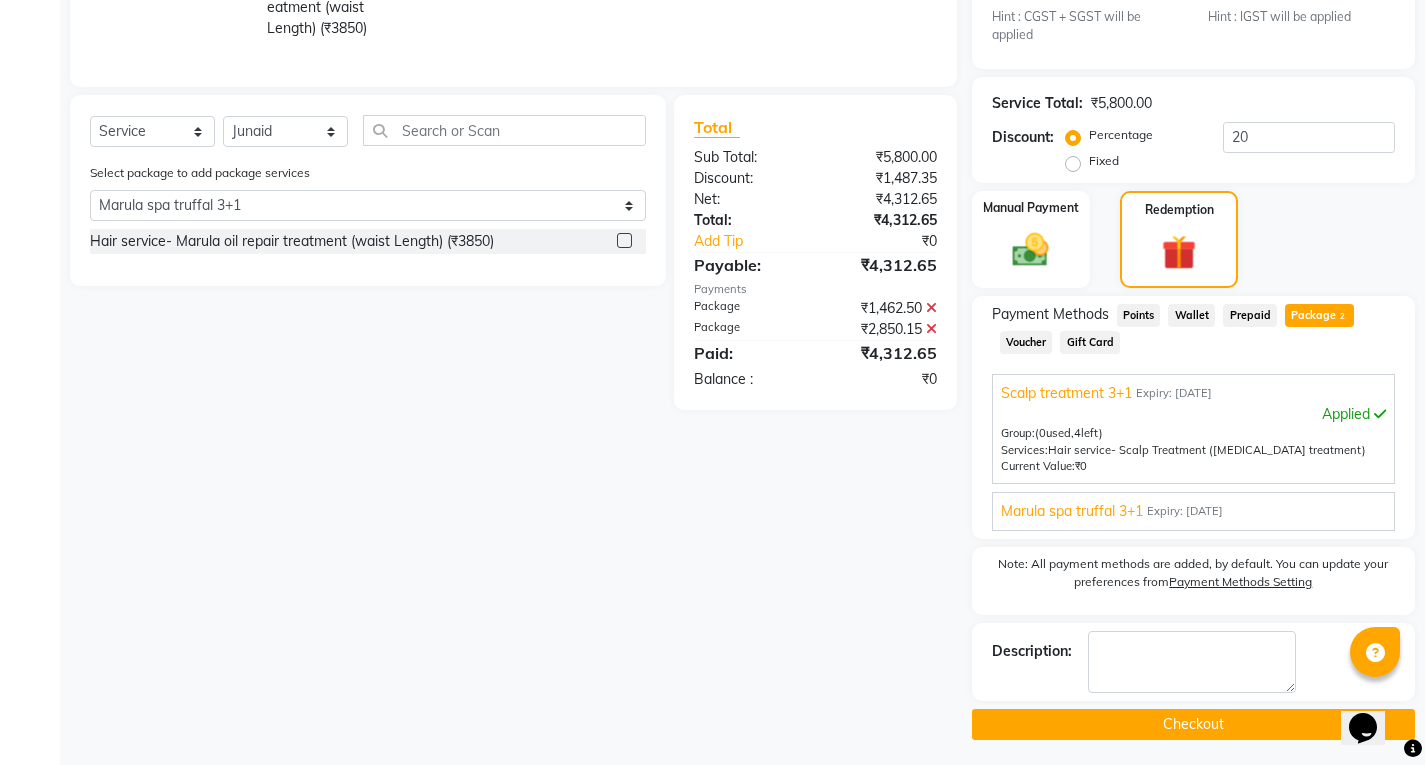scroll, scrollTop: 521, scrollLeft: 0, axis: vertical 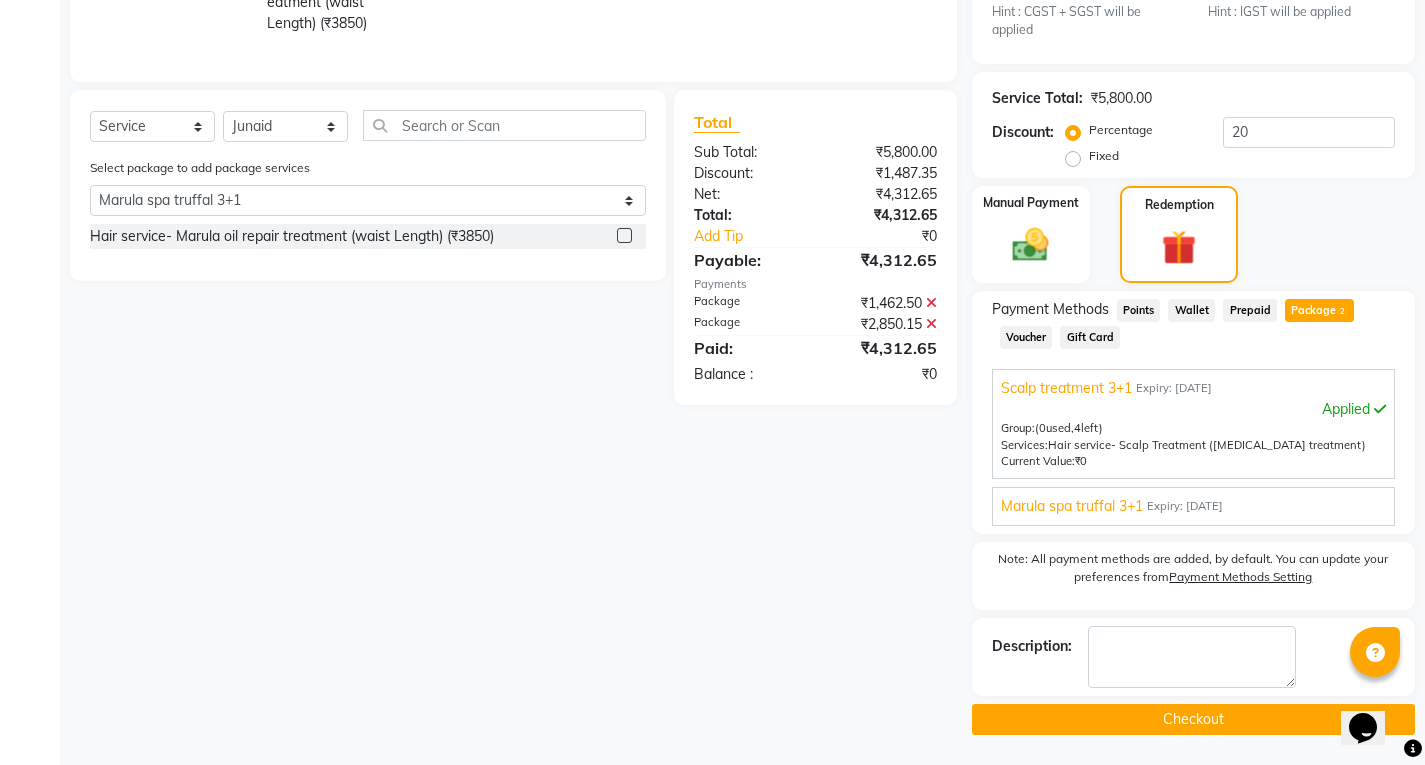 click on "Checkout" 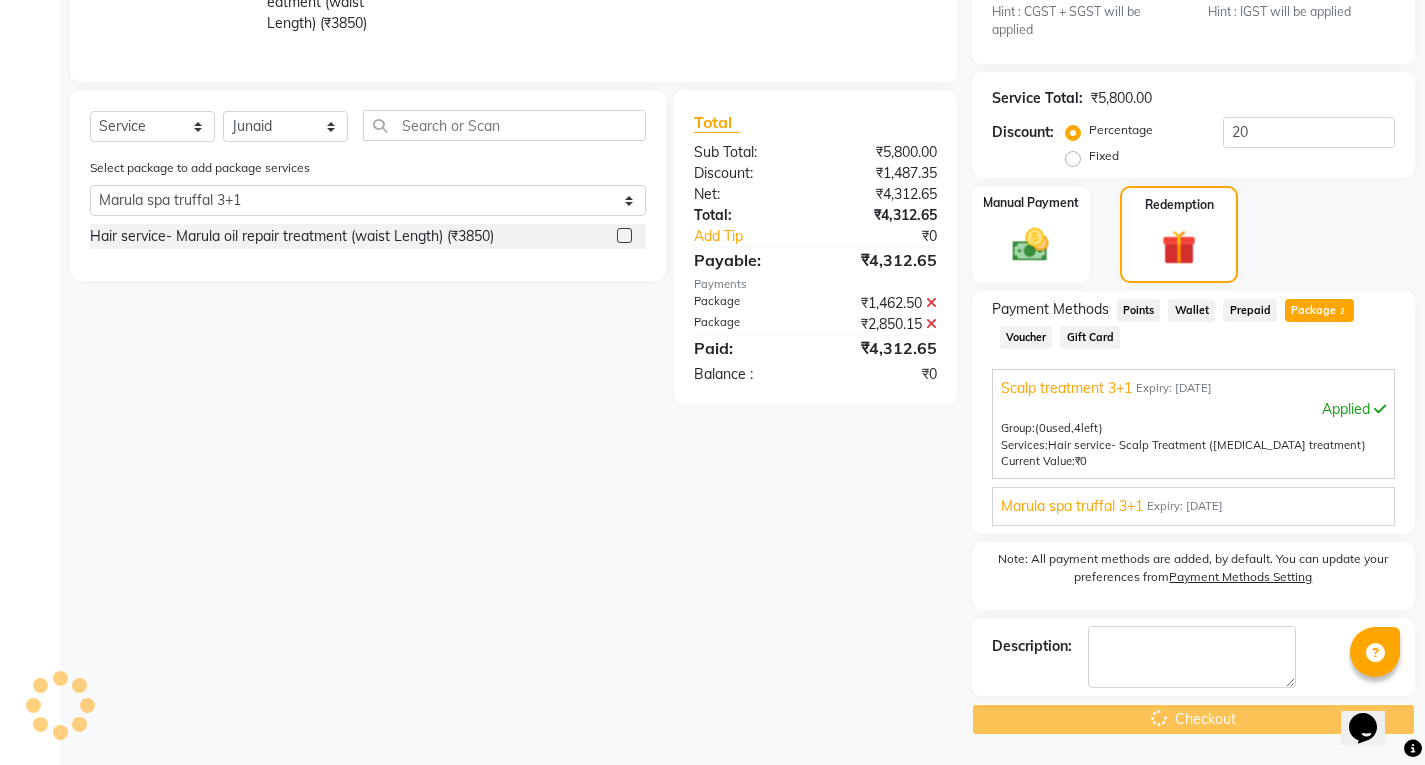 scroll, scrollTop: 0, scrollLeft: 0, axis: both 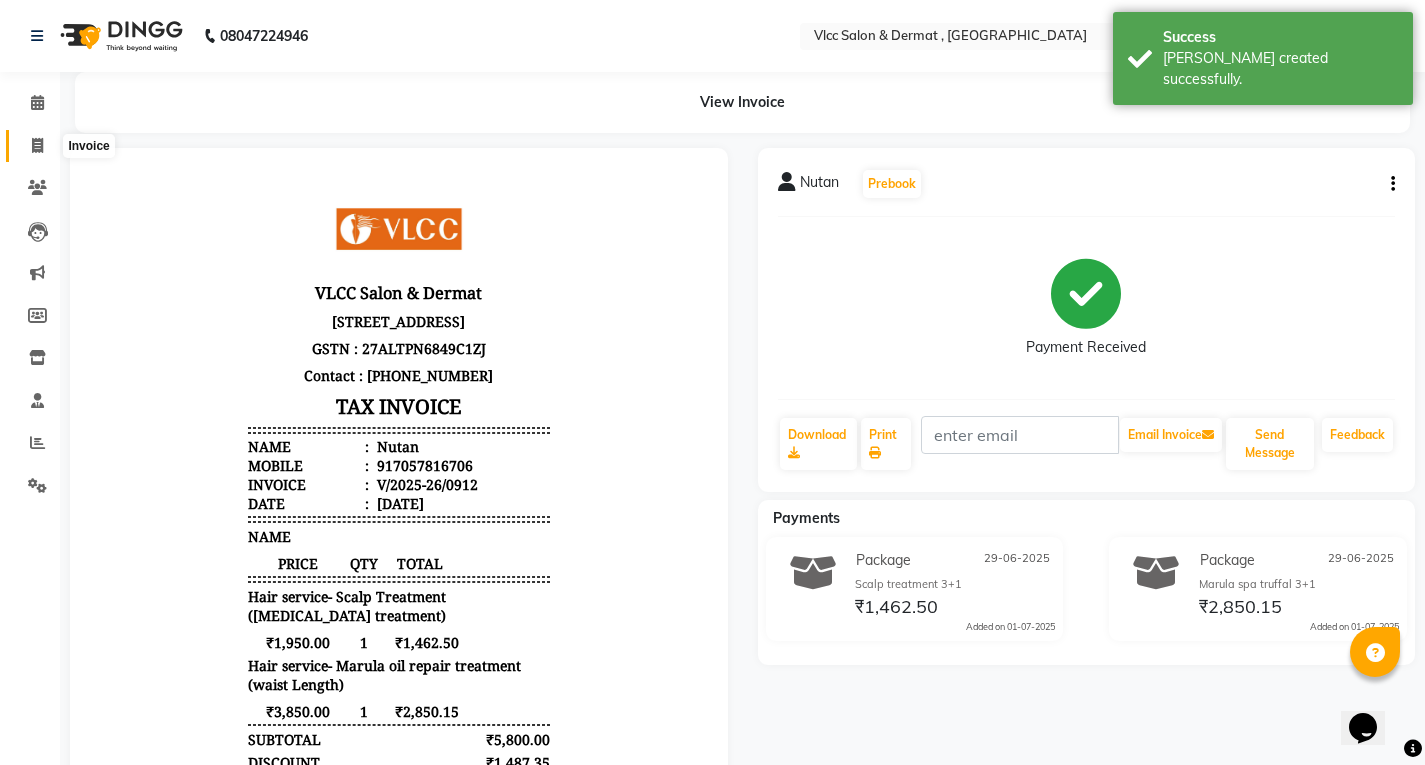 click 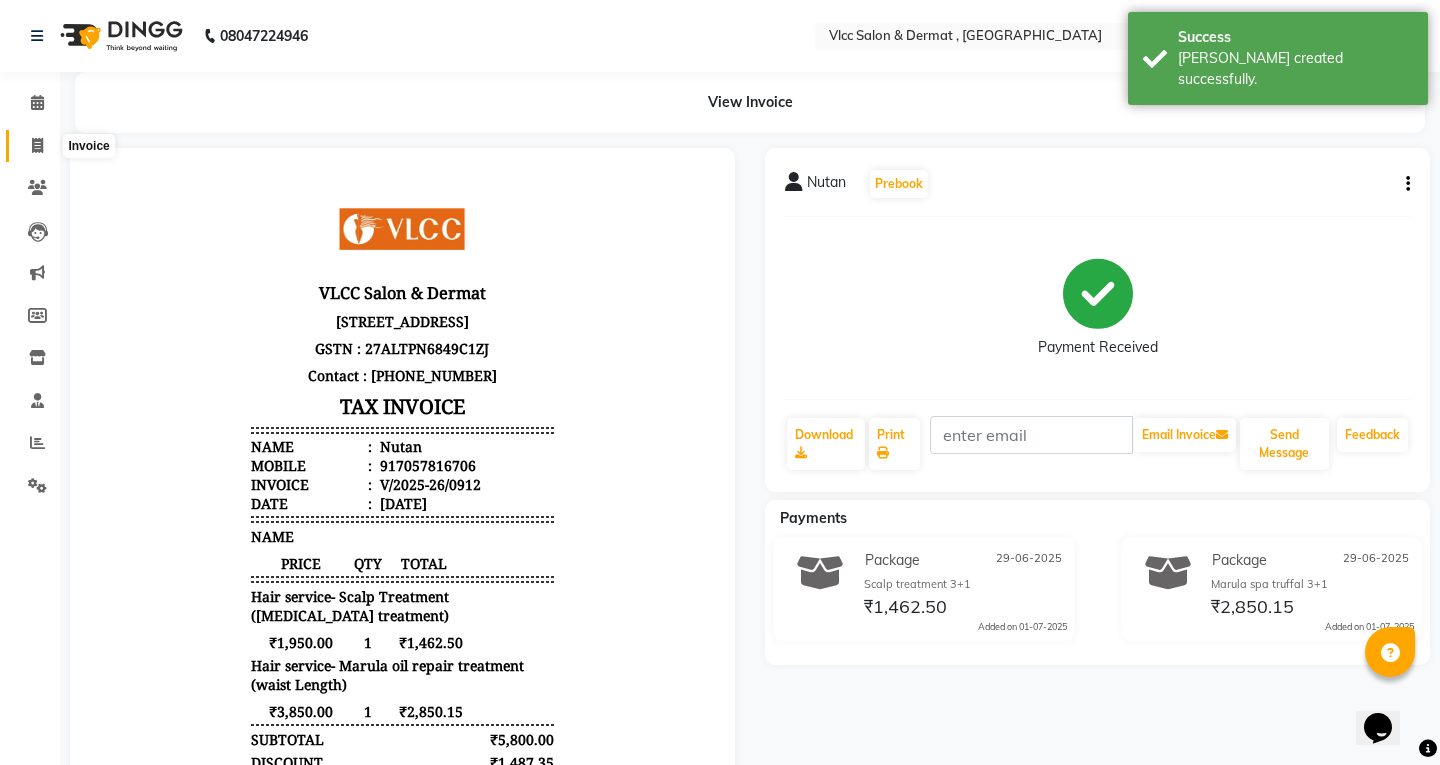 select on "5256" 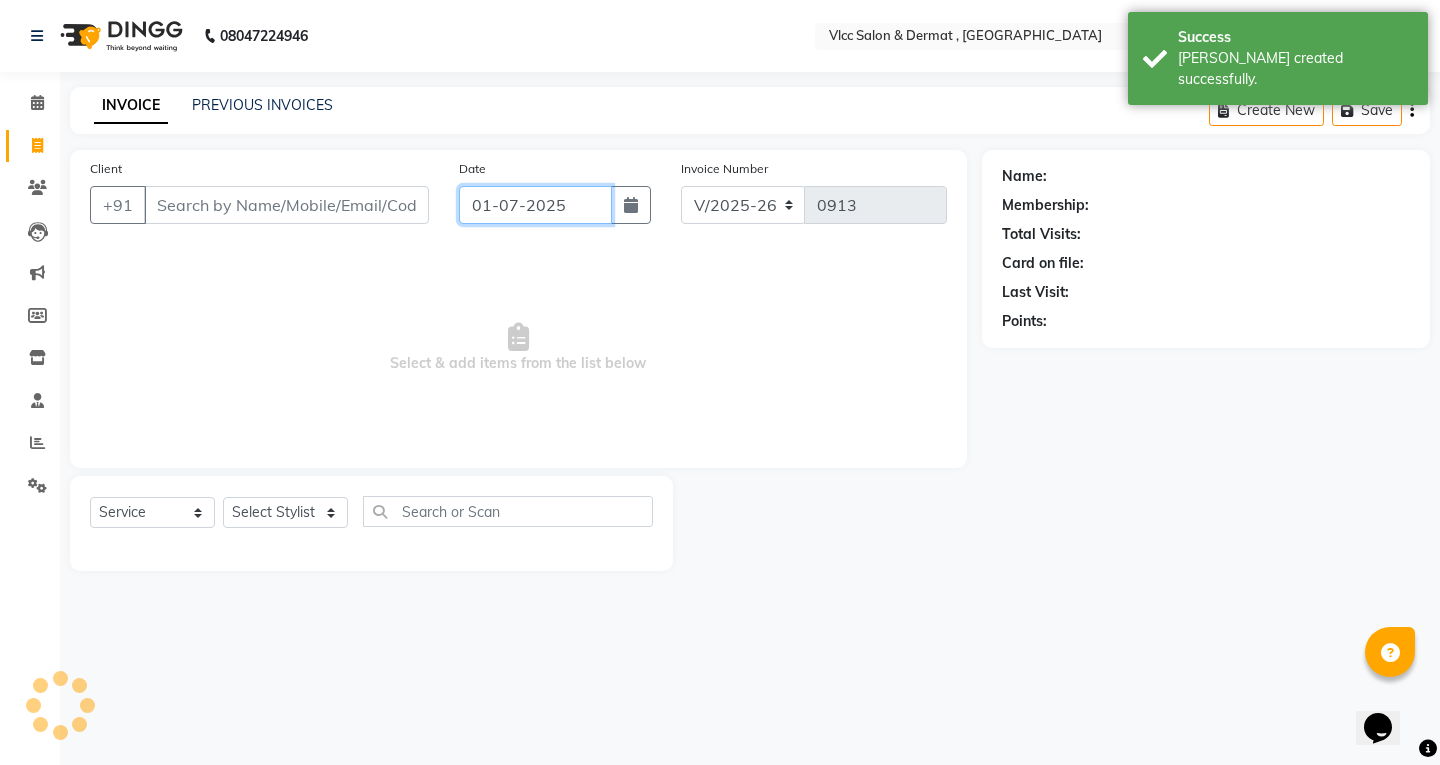 click on "01-07-2025" 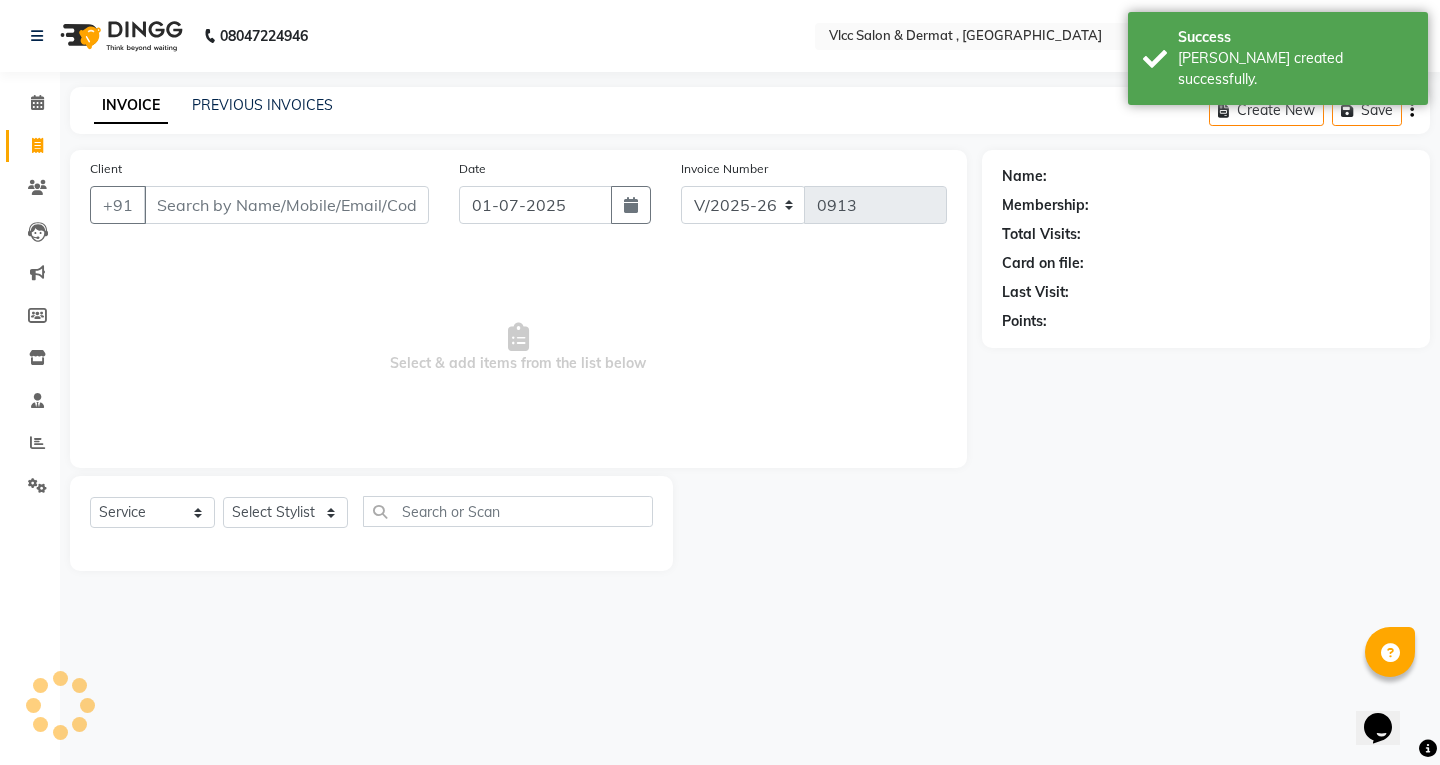 select on "7" 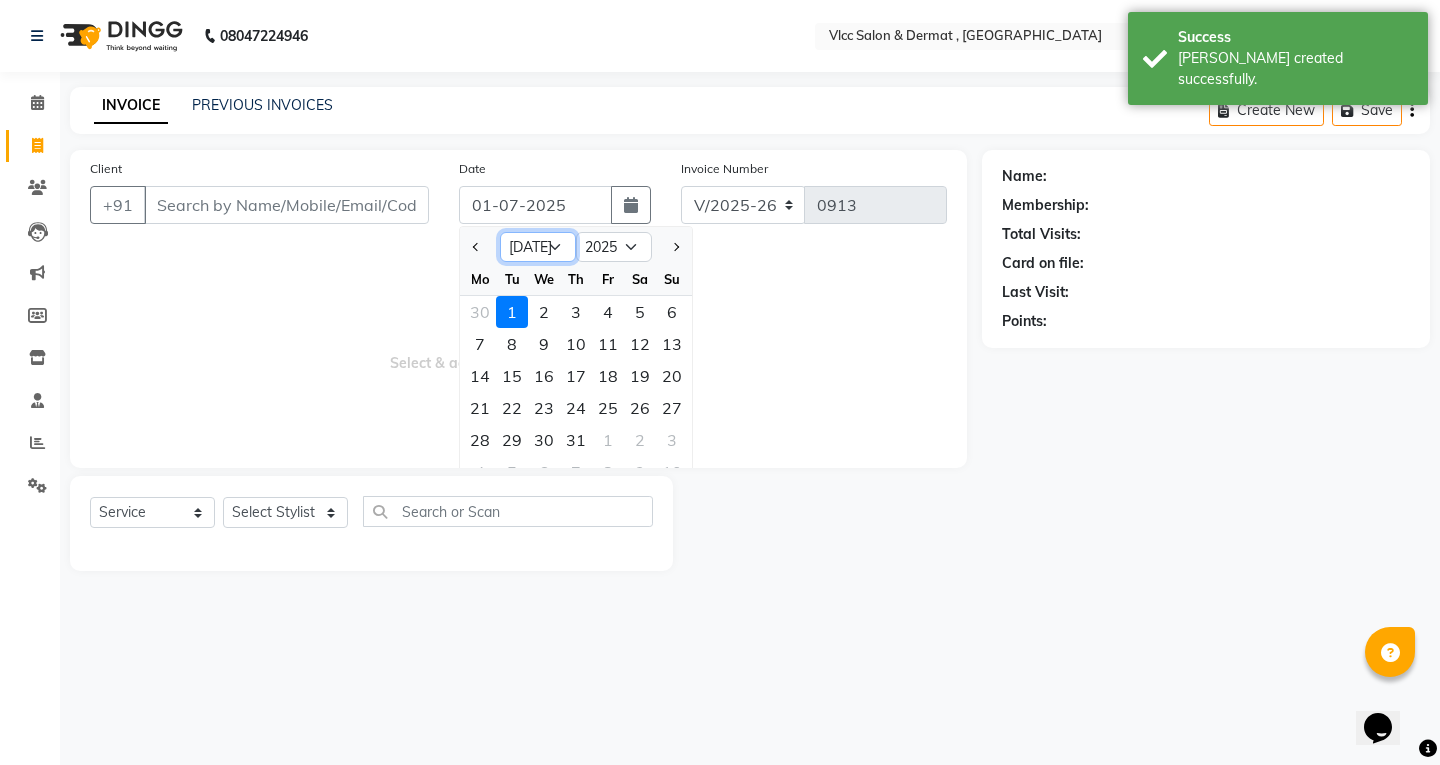 click on "Jan Feb Mar Apr May Jun [DATE] Aug Sep Oct Nov Dec" 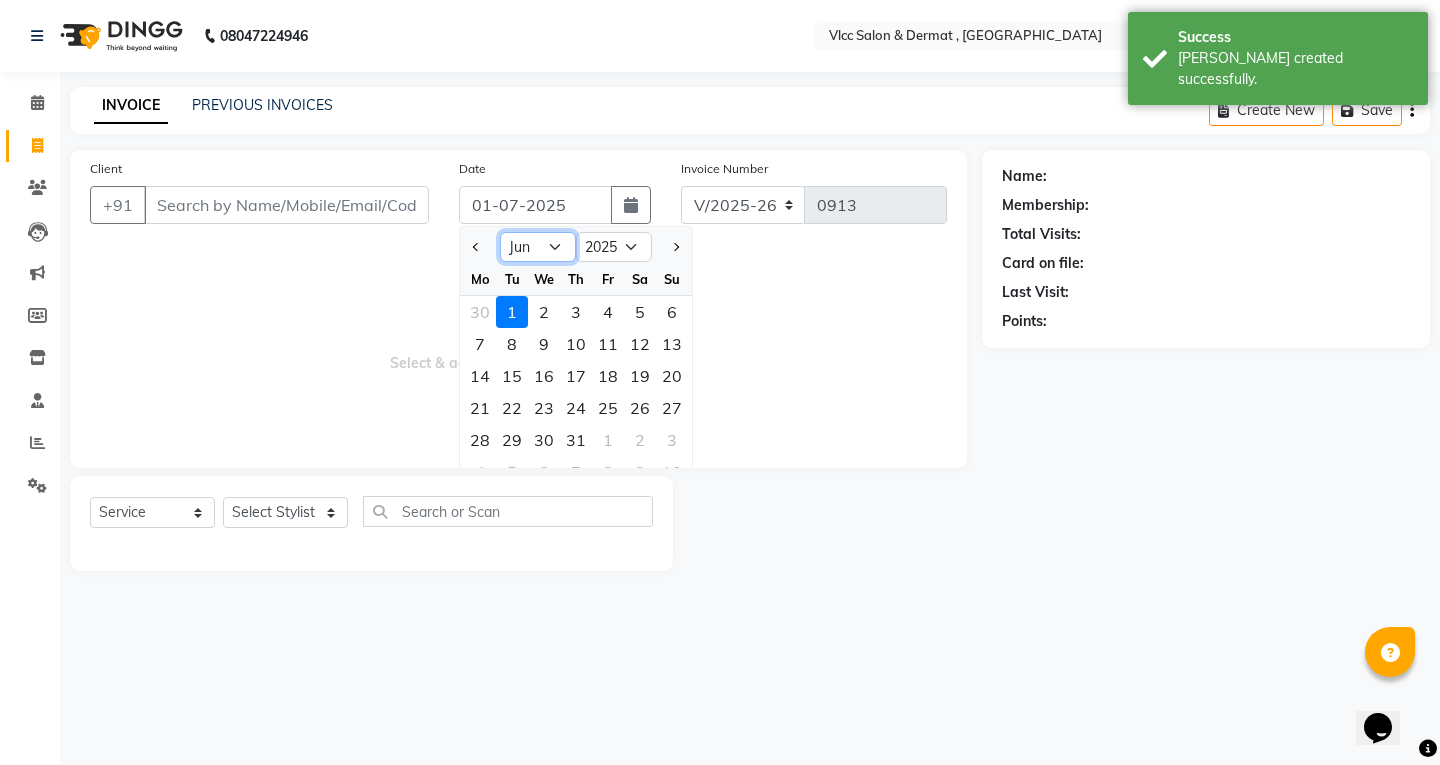 click on "Jan Feb Mar Apr May Jun [DATE] Aug Sep Oct Nov Dec" 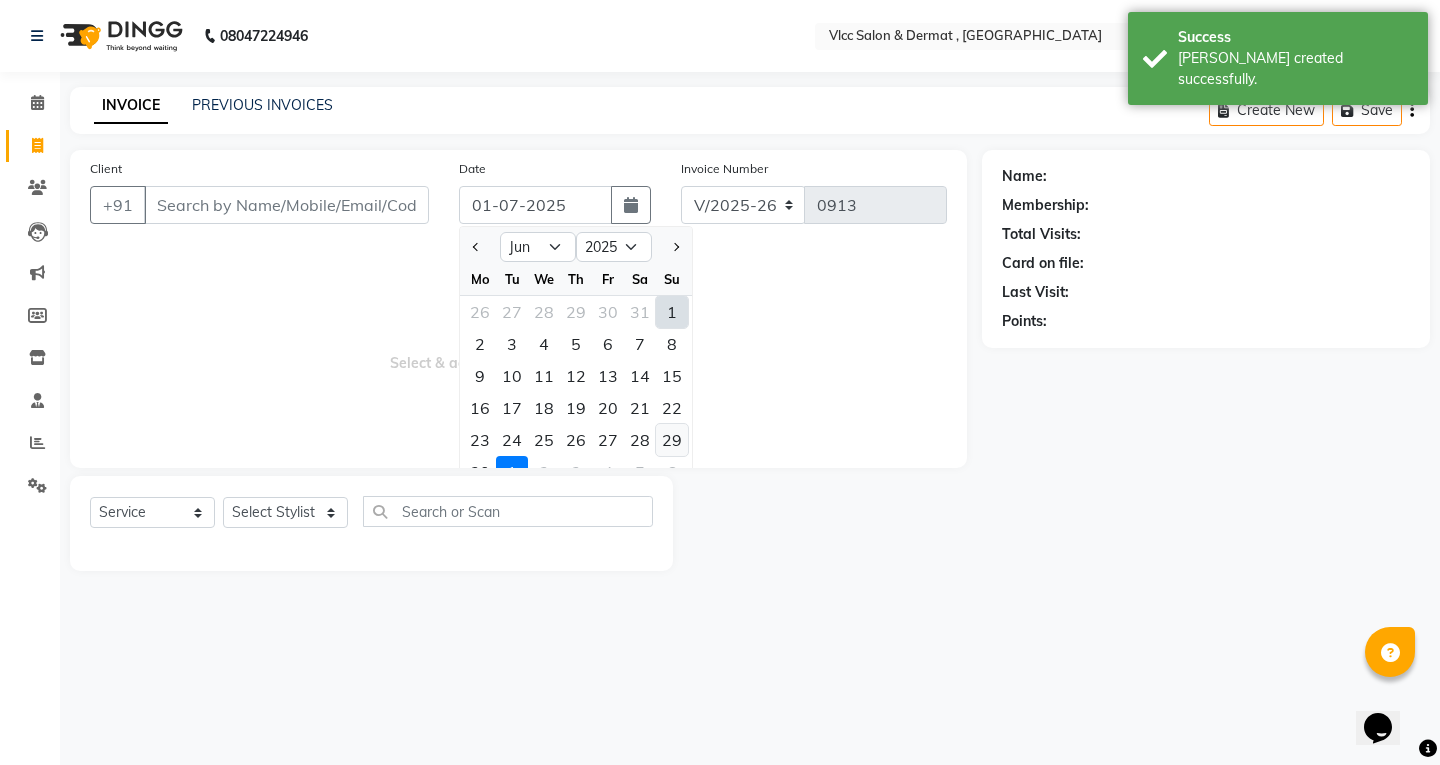 click on "29" 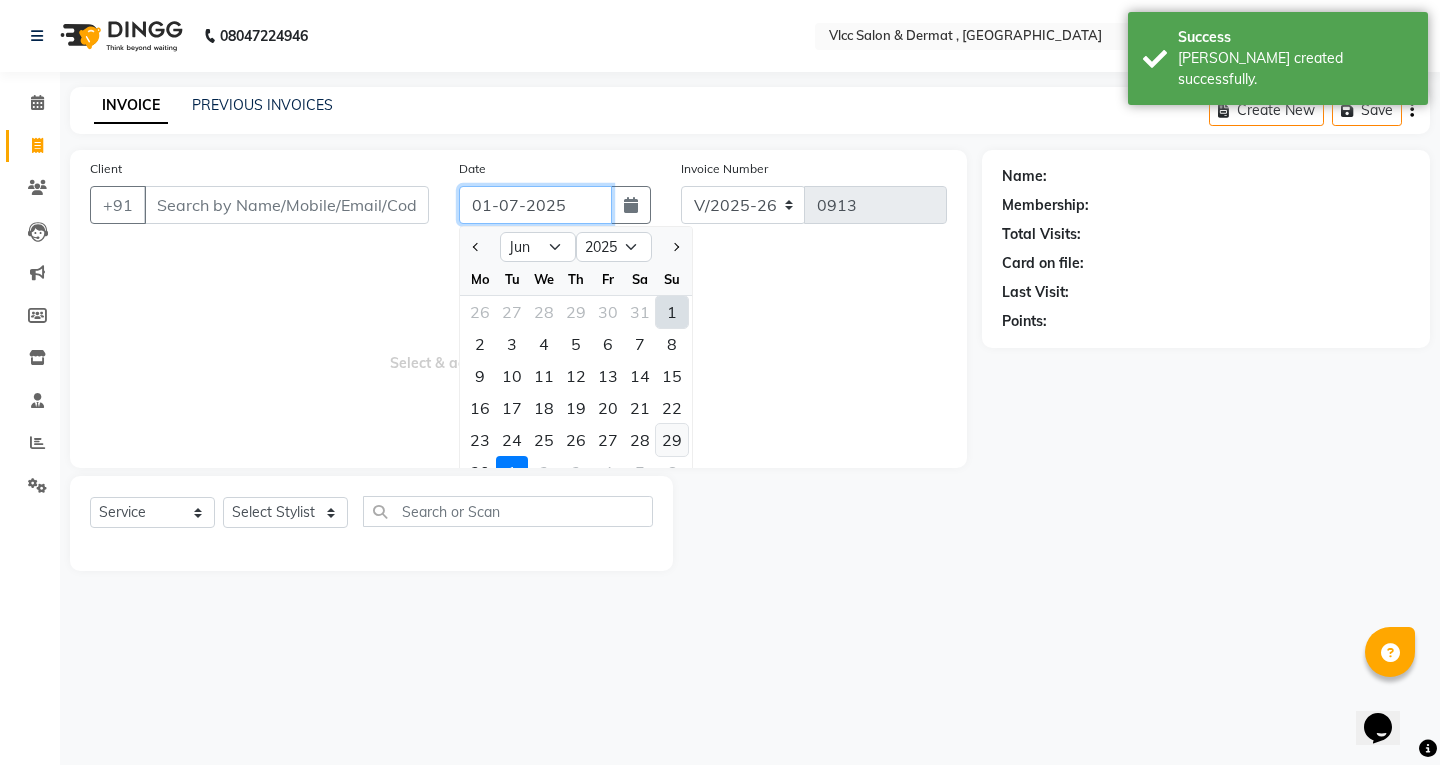type on "29-06-2025" 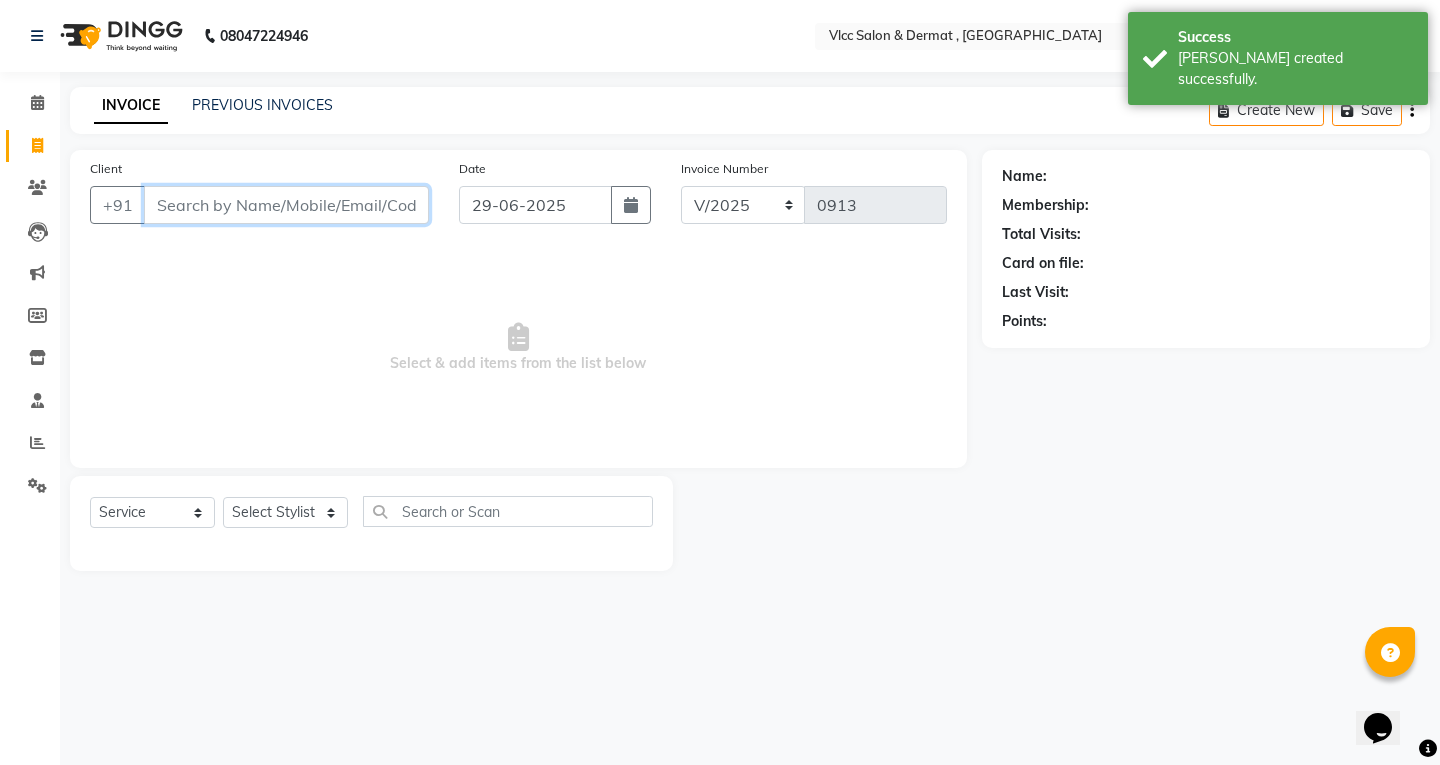 click on "Client" at bounding box center (286, 205) 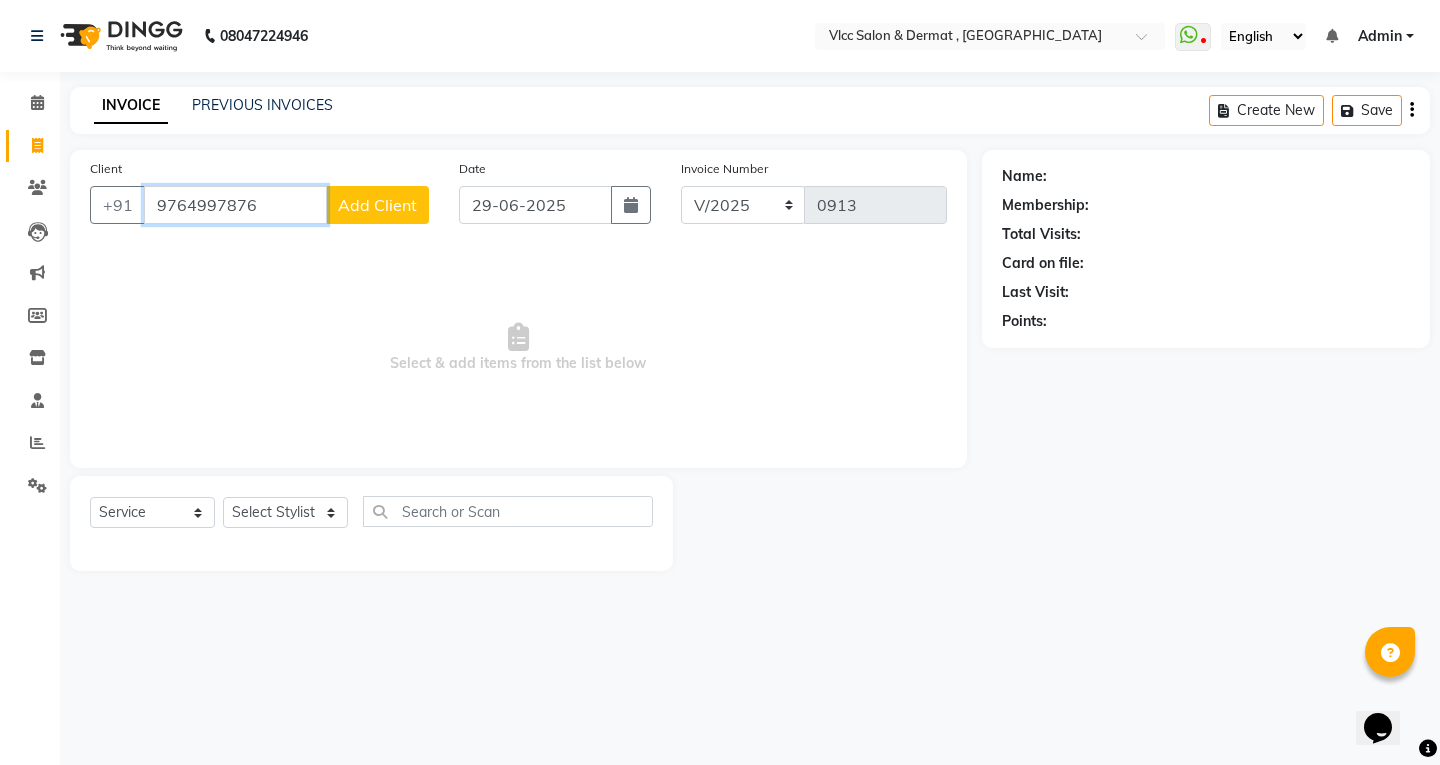 type on "9764997876" 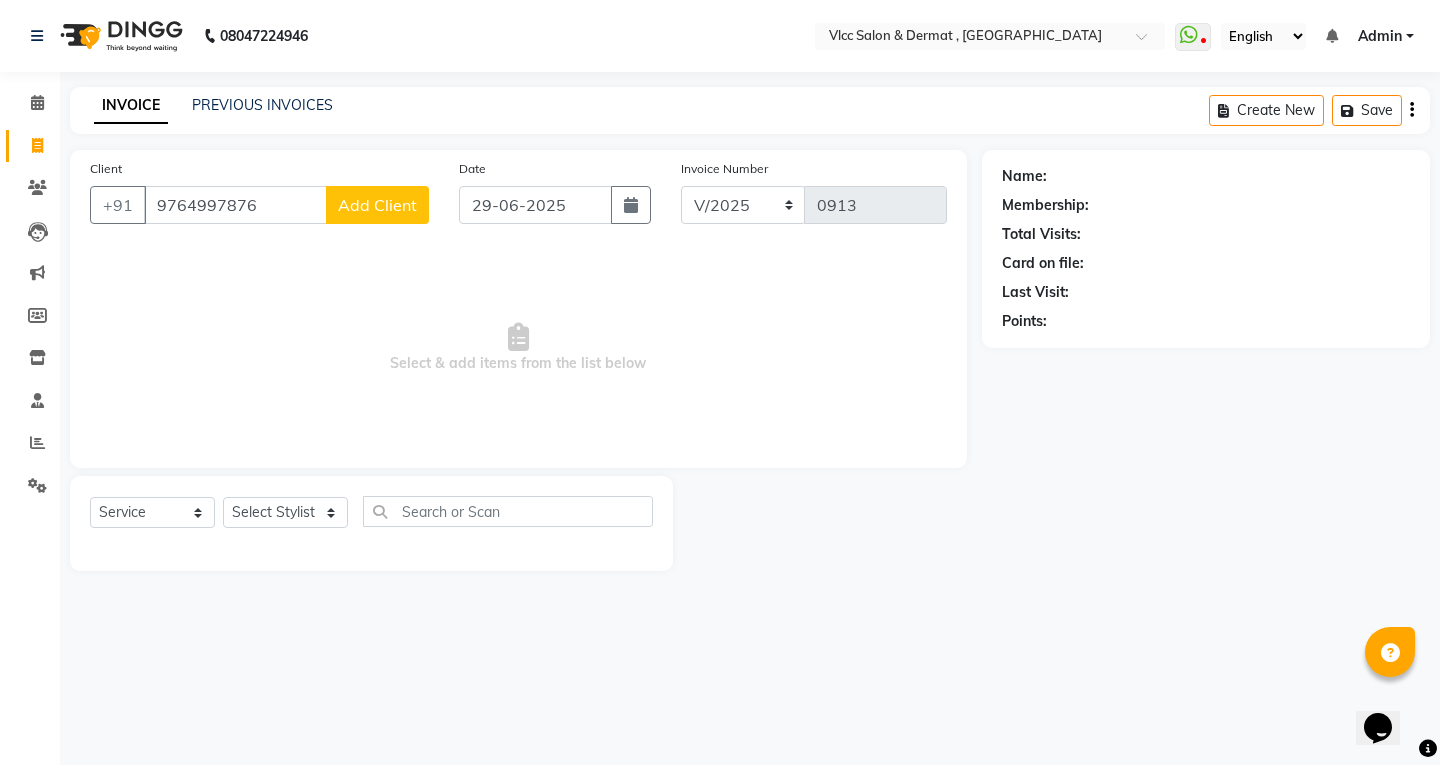 click on "Add Client" 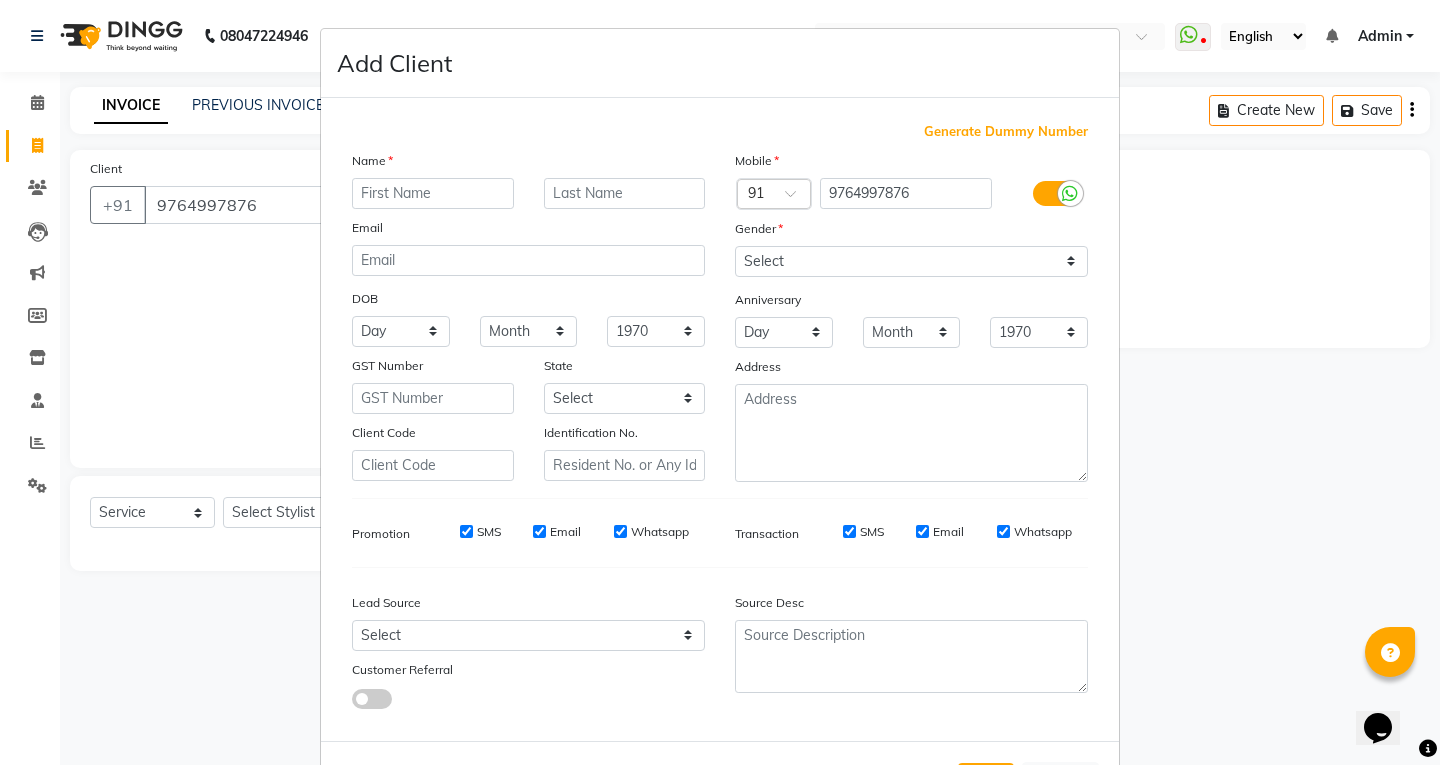 click at bounding box center (433, 193) 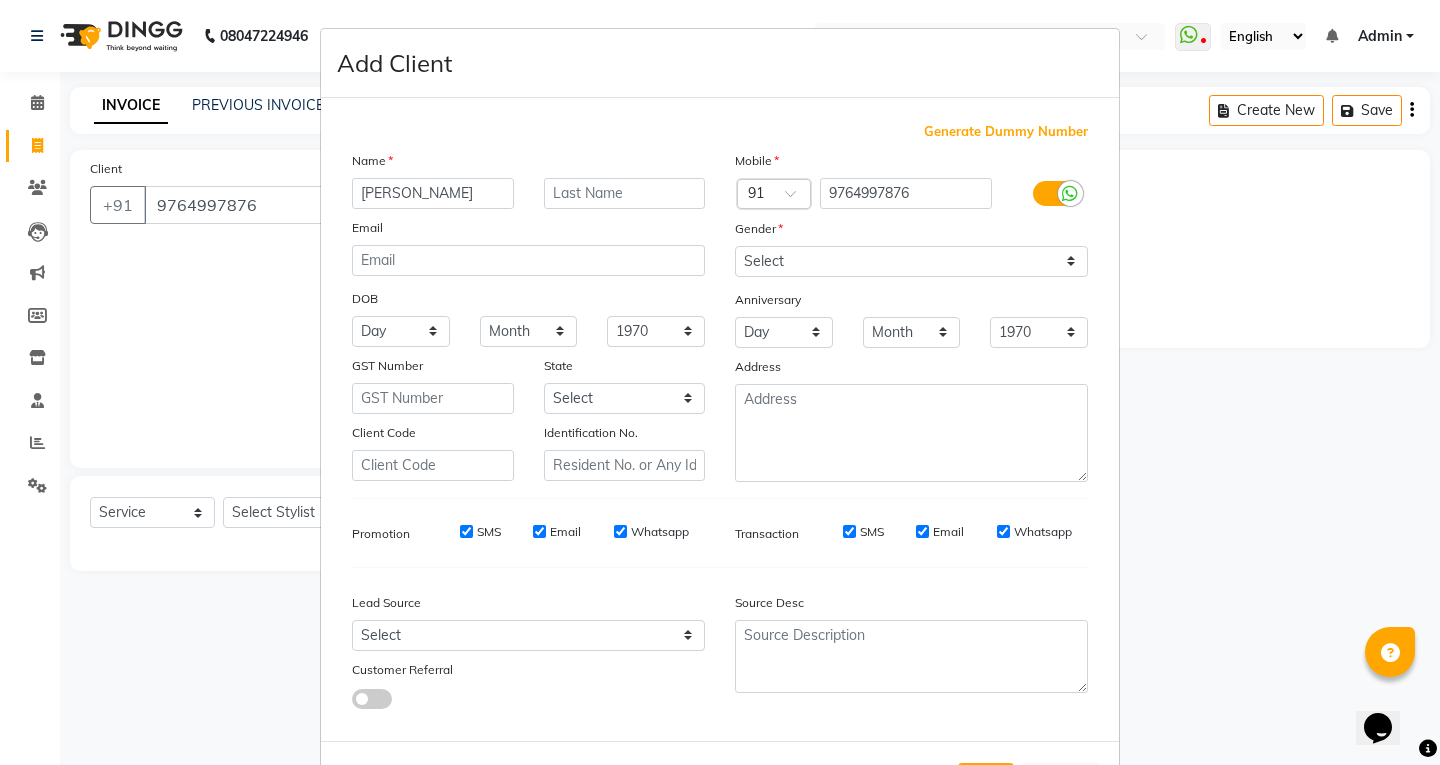 type on "Kanhaiya" 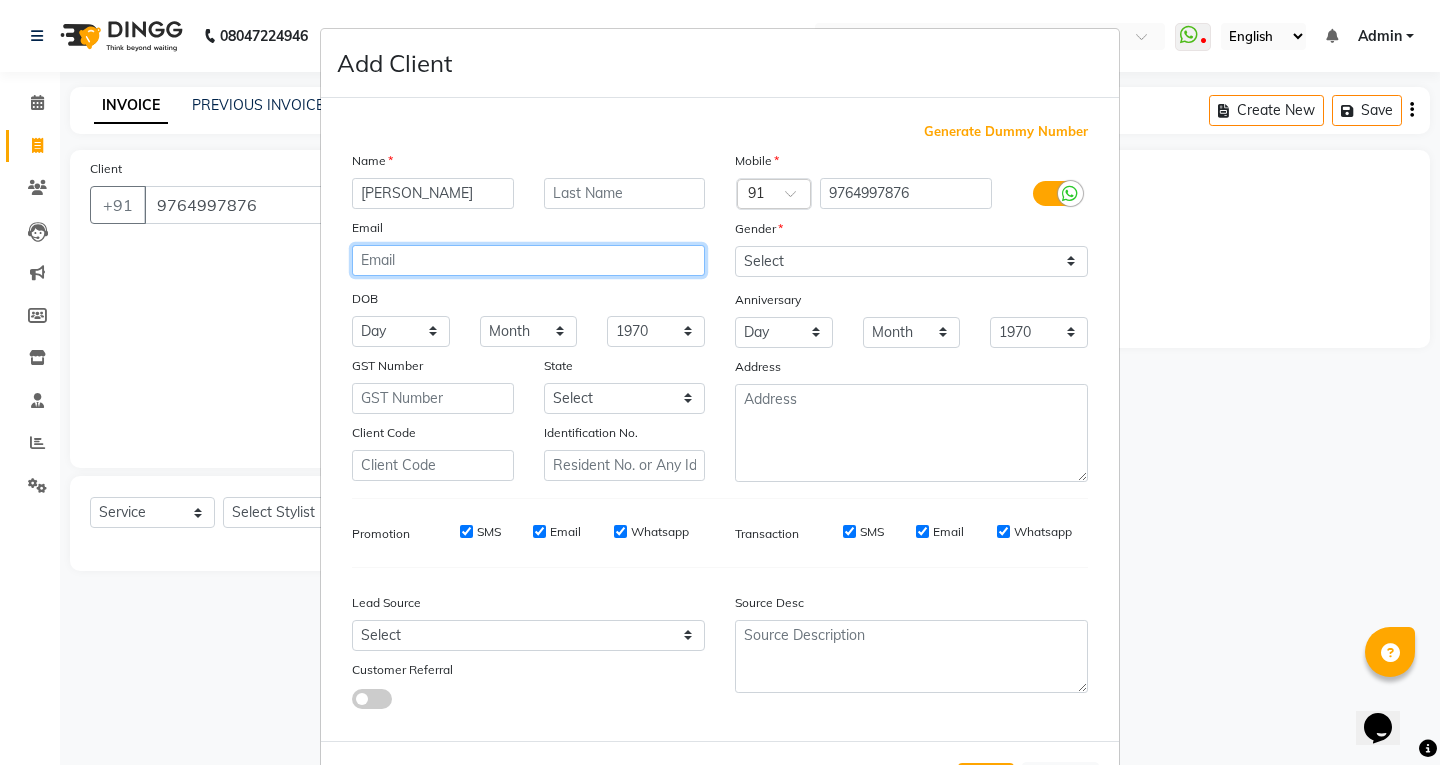 click at bounding box center [528, 260] 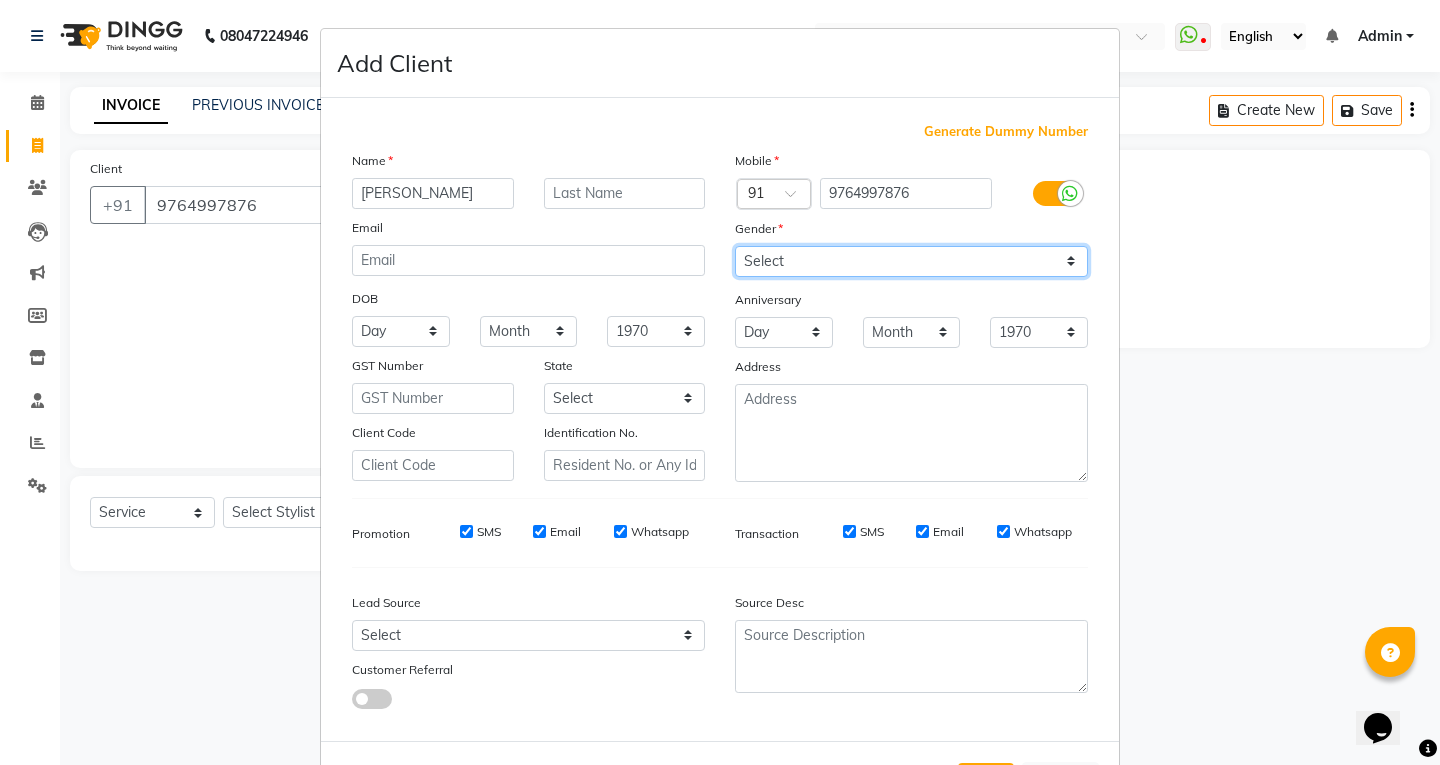 click on "Select [DEMOGRAPHIC_DATA] [DEMOGRAPHIC_DATA] Other Prefer Not To Say" at bounding box center [911, 261] 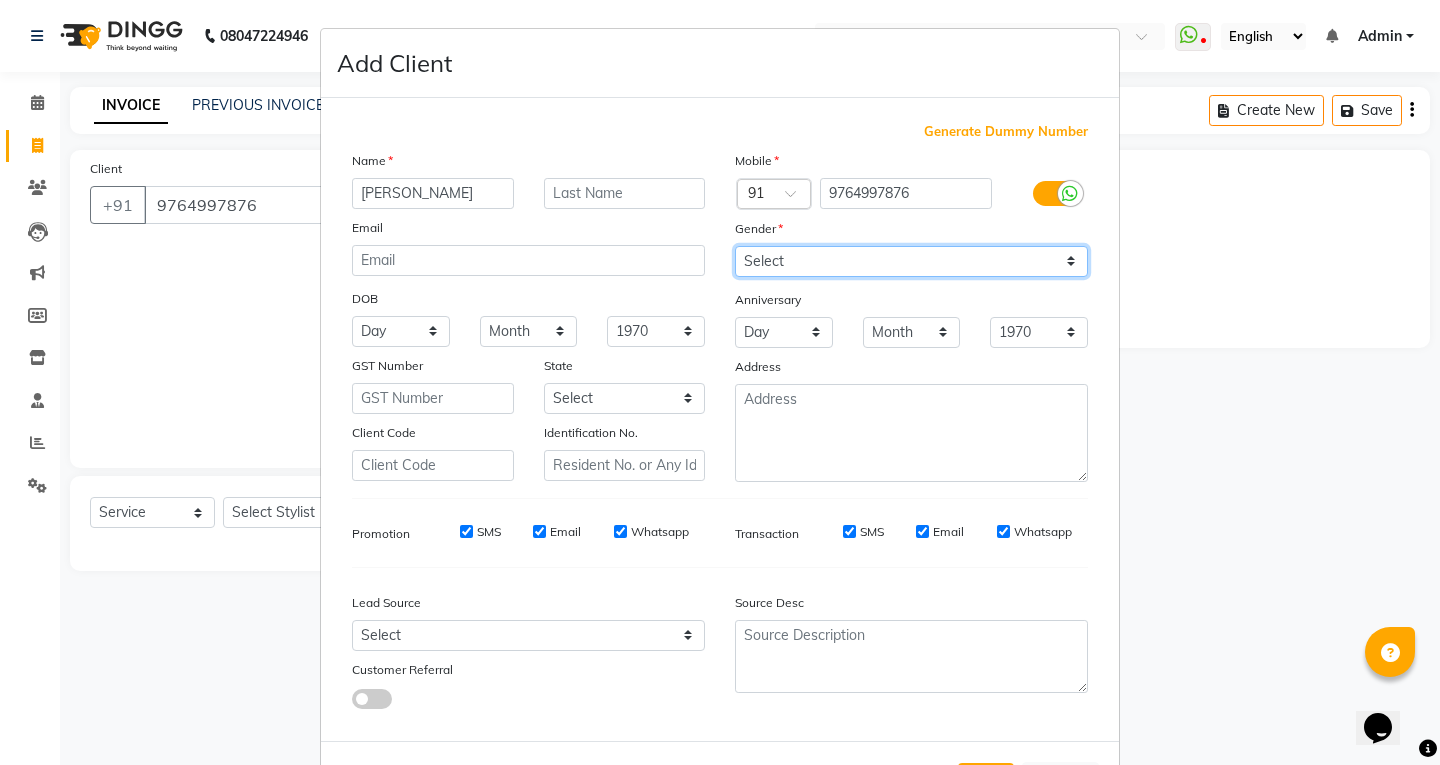 click on "Select [DEMOGRAPHIC_DATA] [DEMOGRAPHIC_DATA] Other Prefer Not To Say" at bounding box center [911, 261] 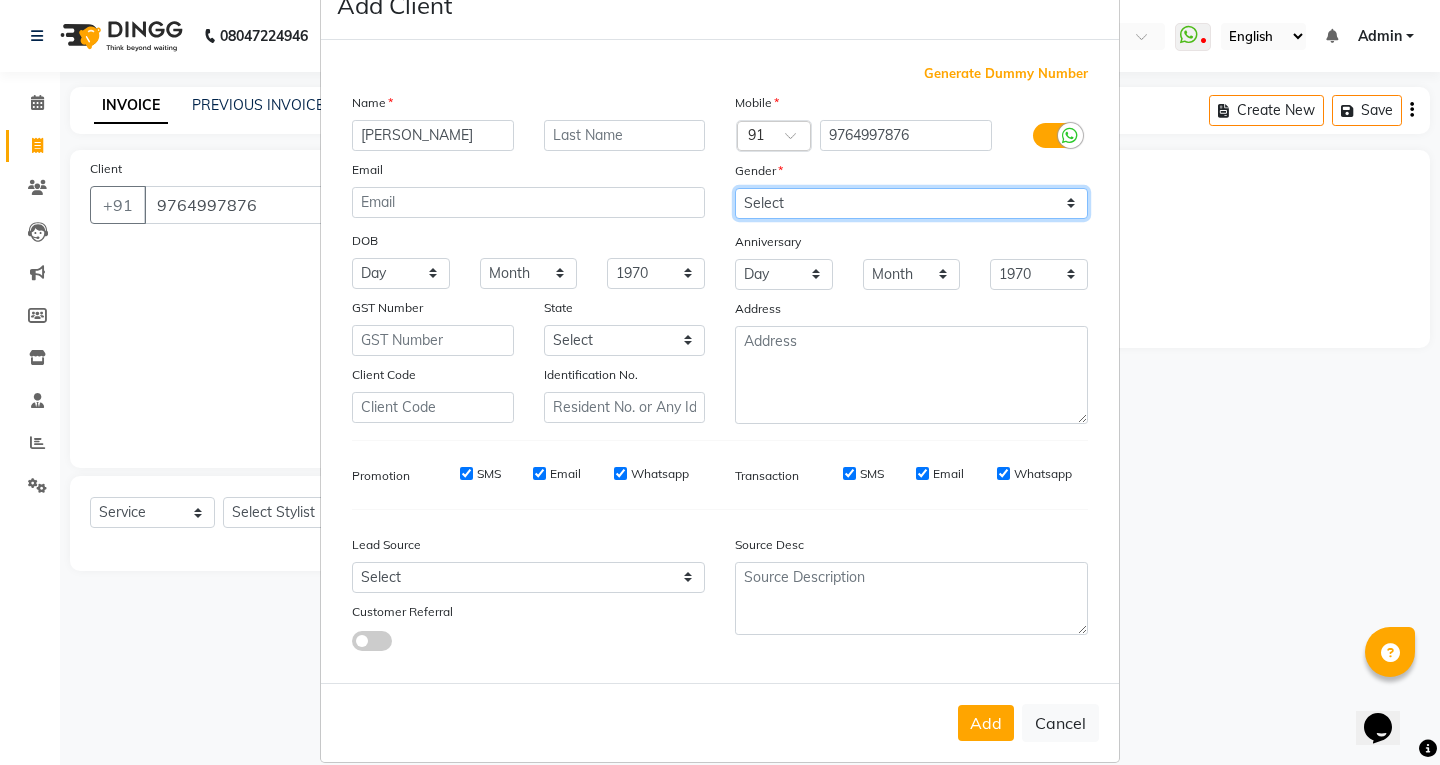scroll, scrollTop: 84, scrollLeft: 0, axis: vertical 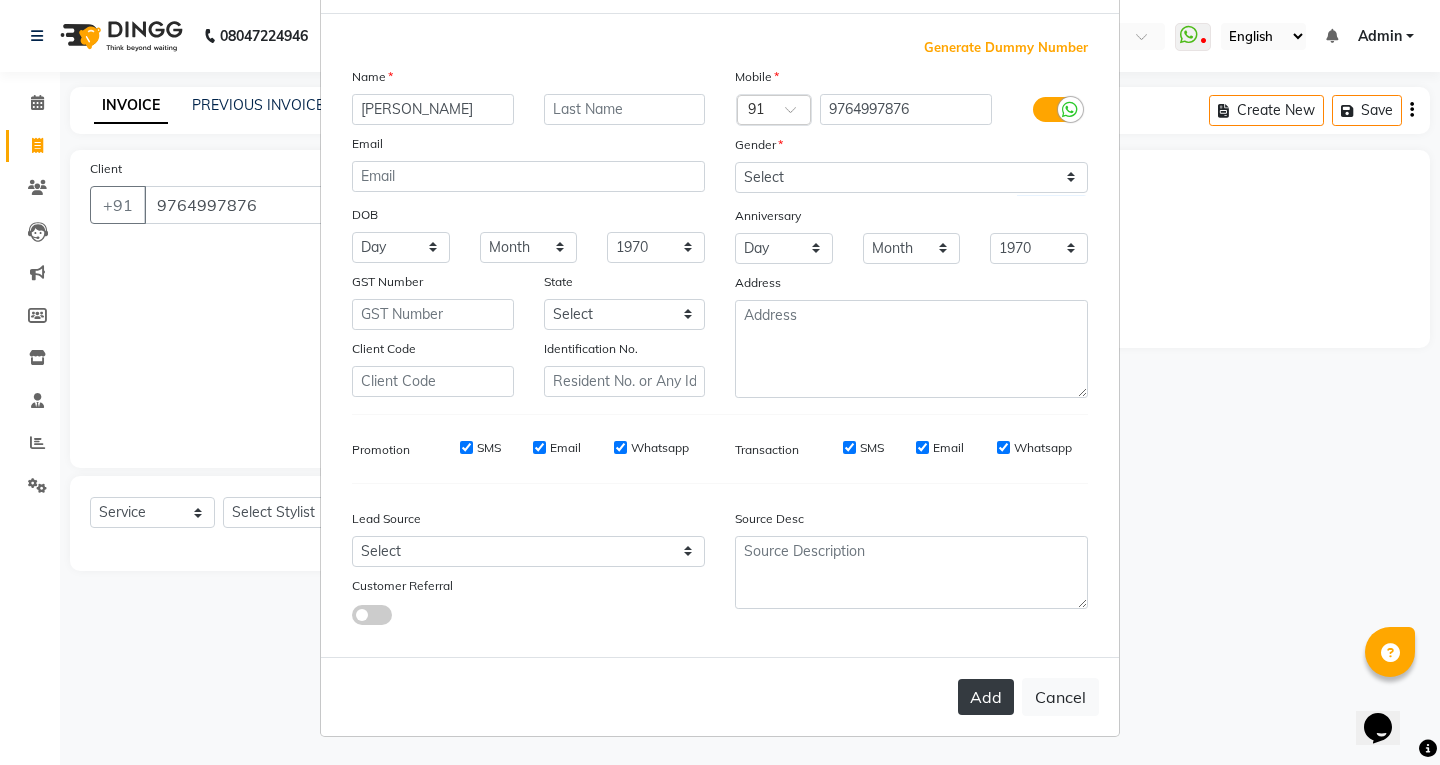 click on "Add" at bounding box center (986, 697) 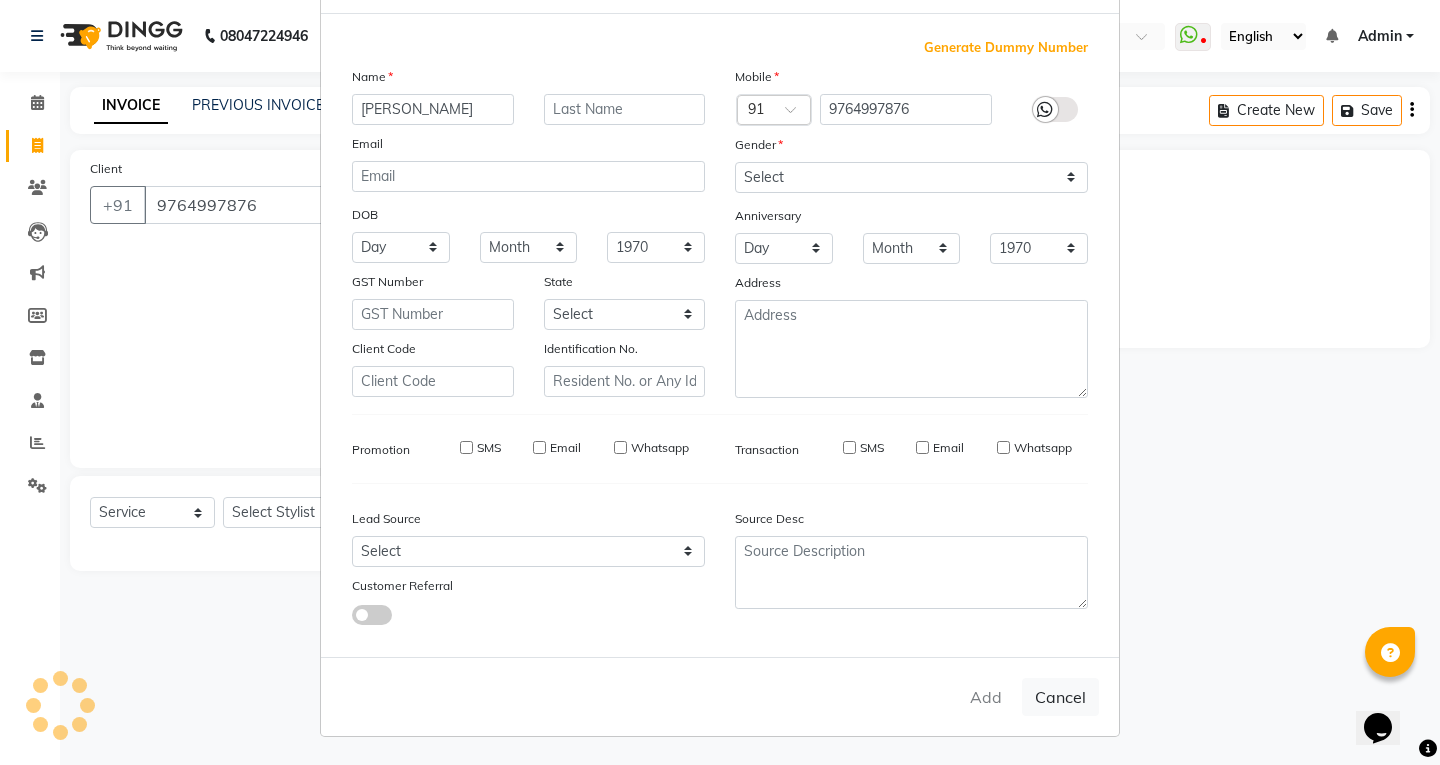 type 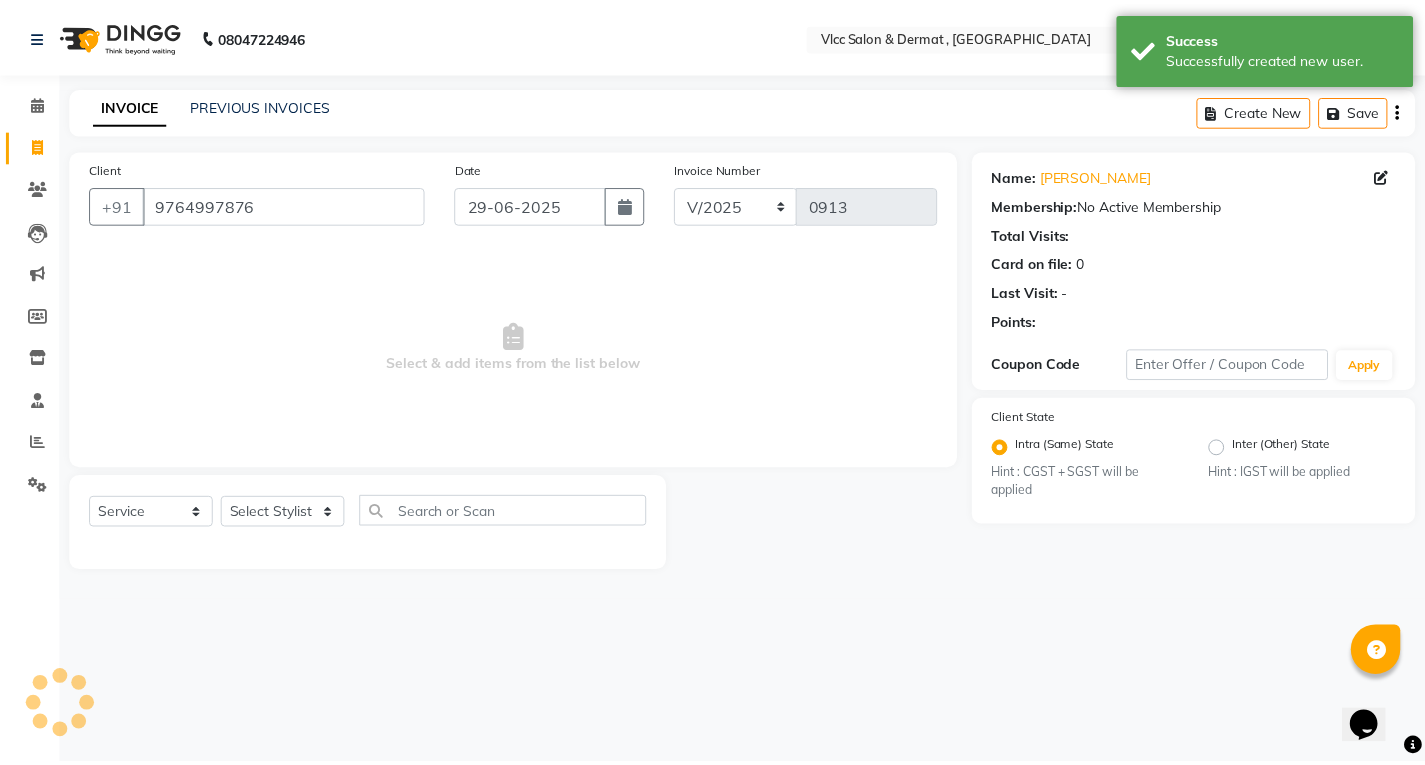 scroll, scrollTop: 0, scrollLeft: 0, axis: both 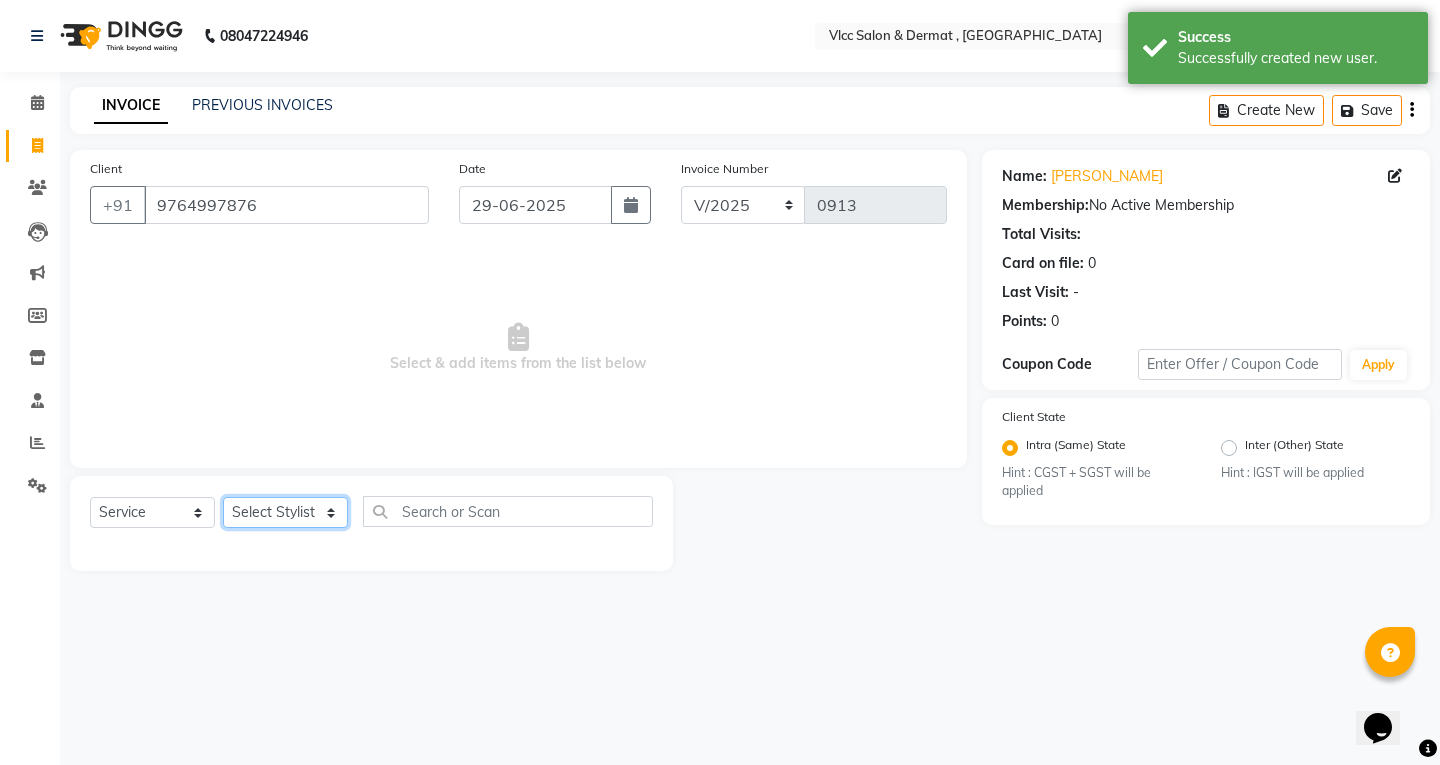 drag, startPoint x: 308, startPoint y: 518, endPoint x: 317, endPoint y: 500, distance: 20.12461 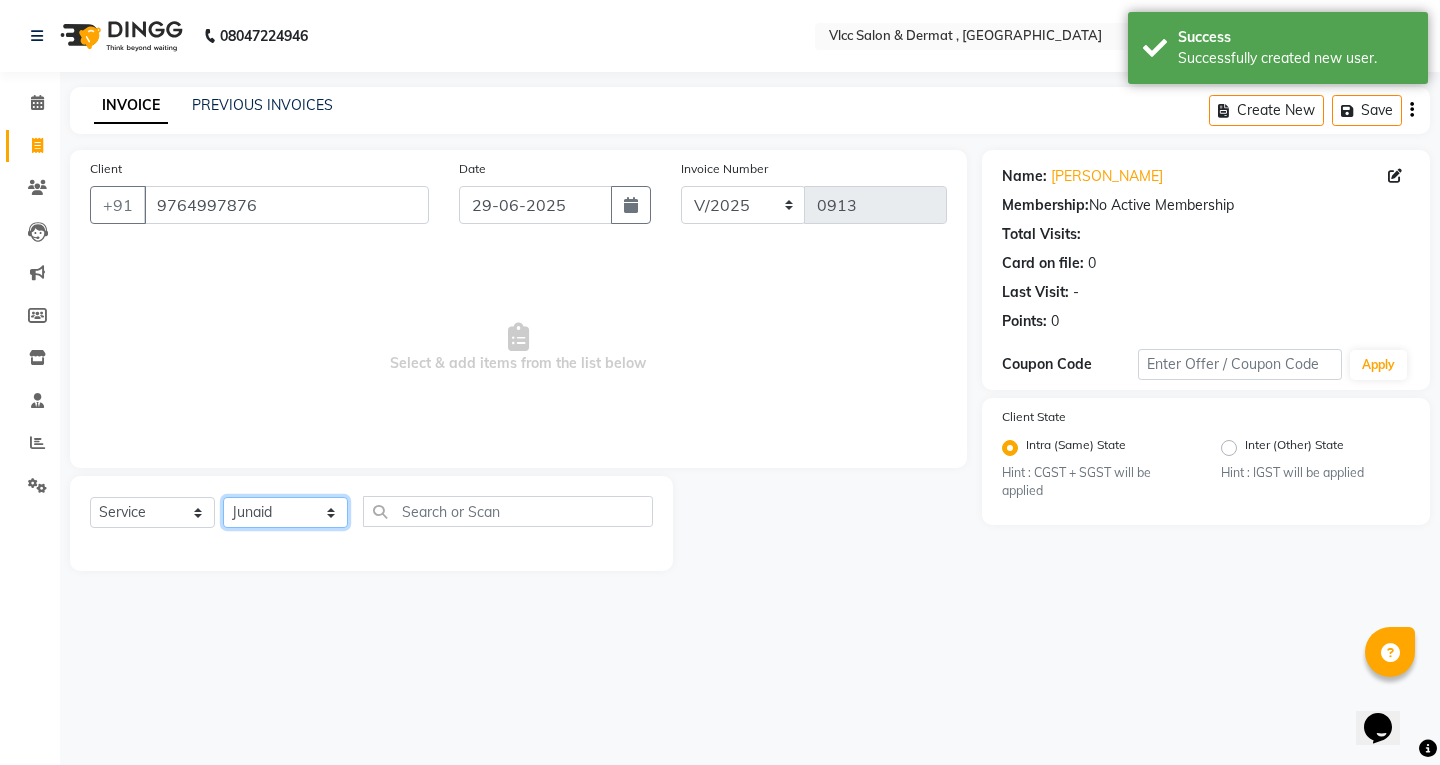 click on "Select Stylist [PERSON_NAME] [PERSON_NAME] [PERSON_NAME] [PERSON_NAME] [PERSON_NAME] [PERSON_NAME] [PERSON_NAME] Radha [PERSON_NAME] [PERSON_NAME] [PERSON_NAME] Vidya" 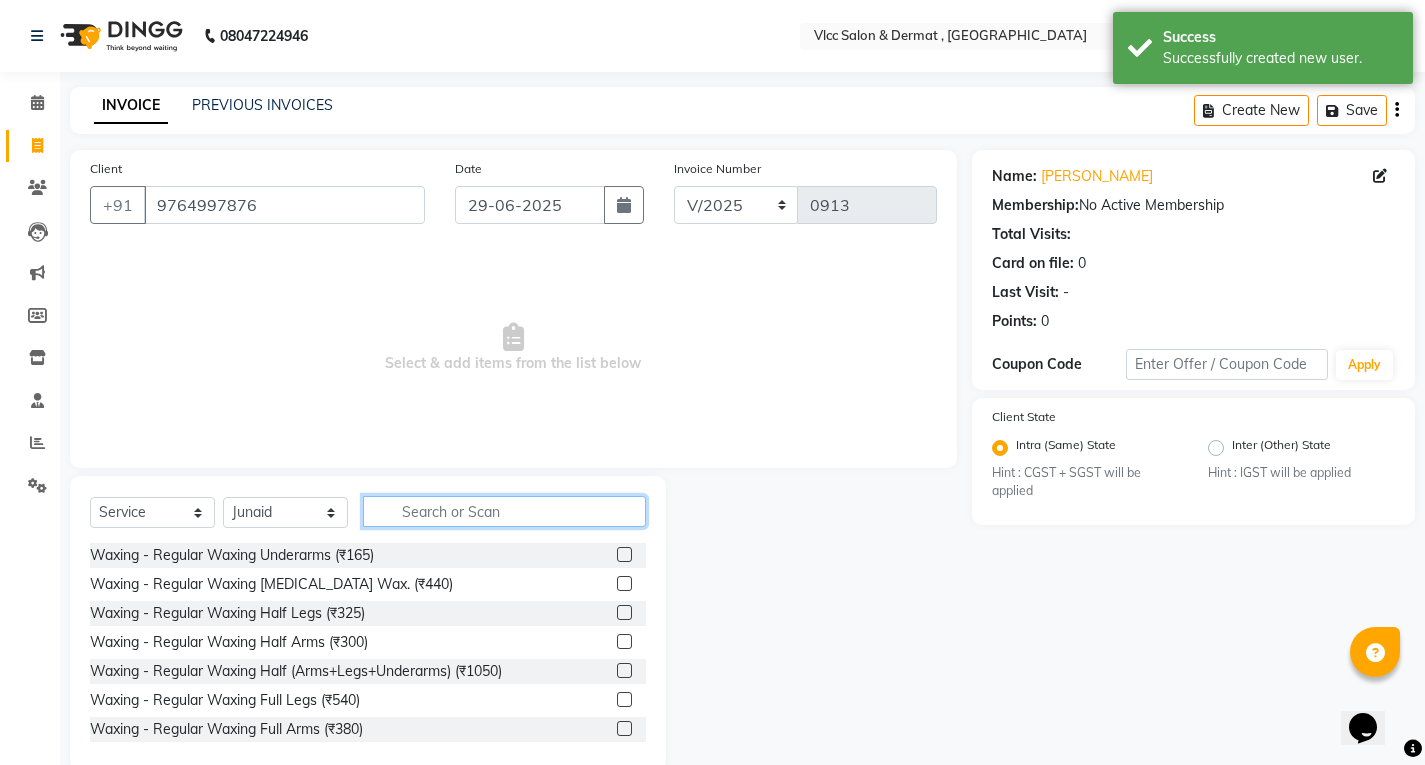 click 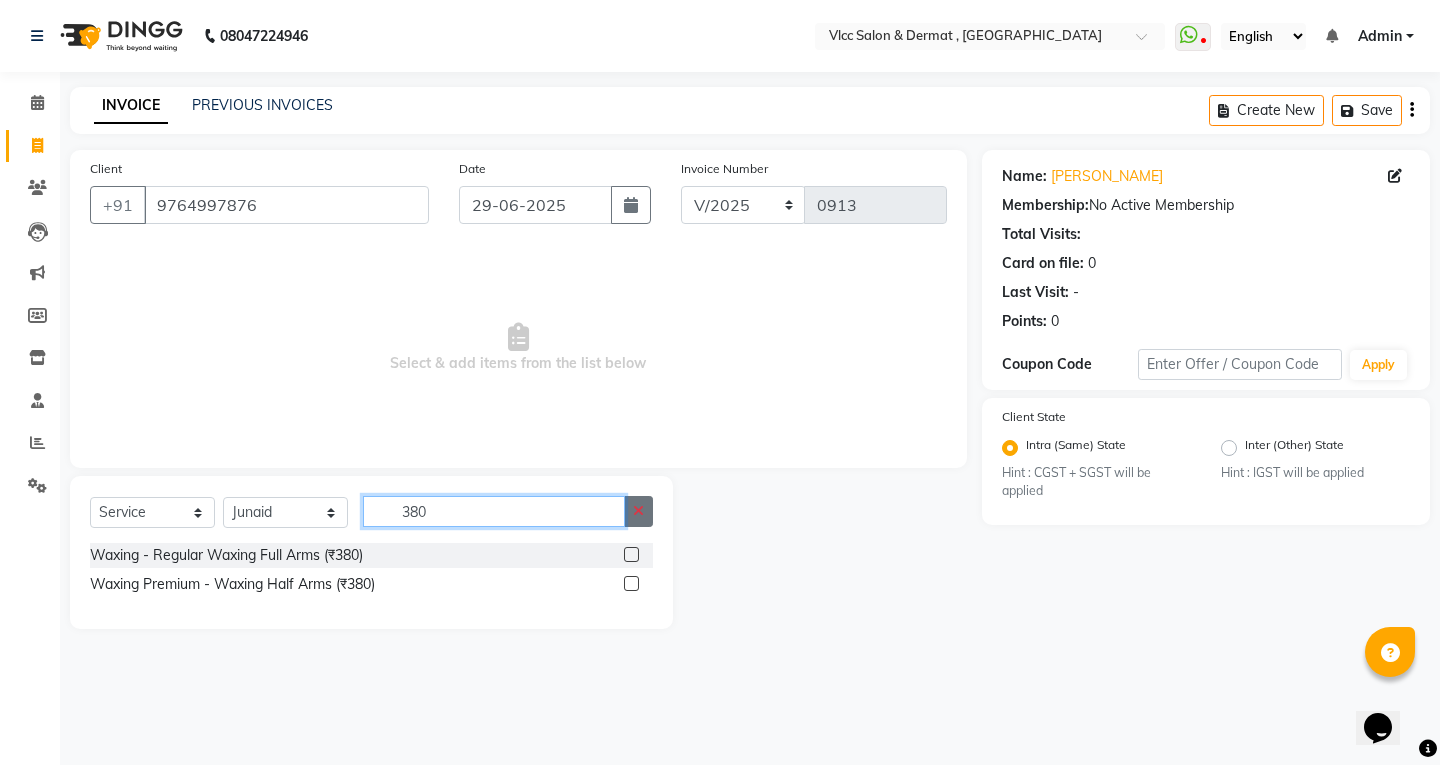 type on "380" 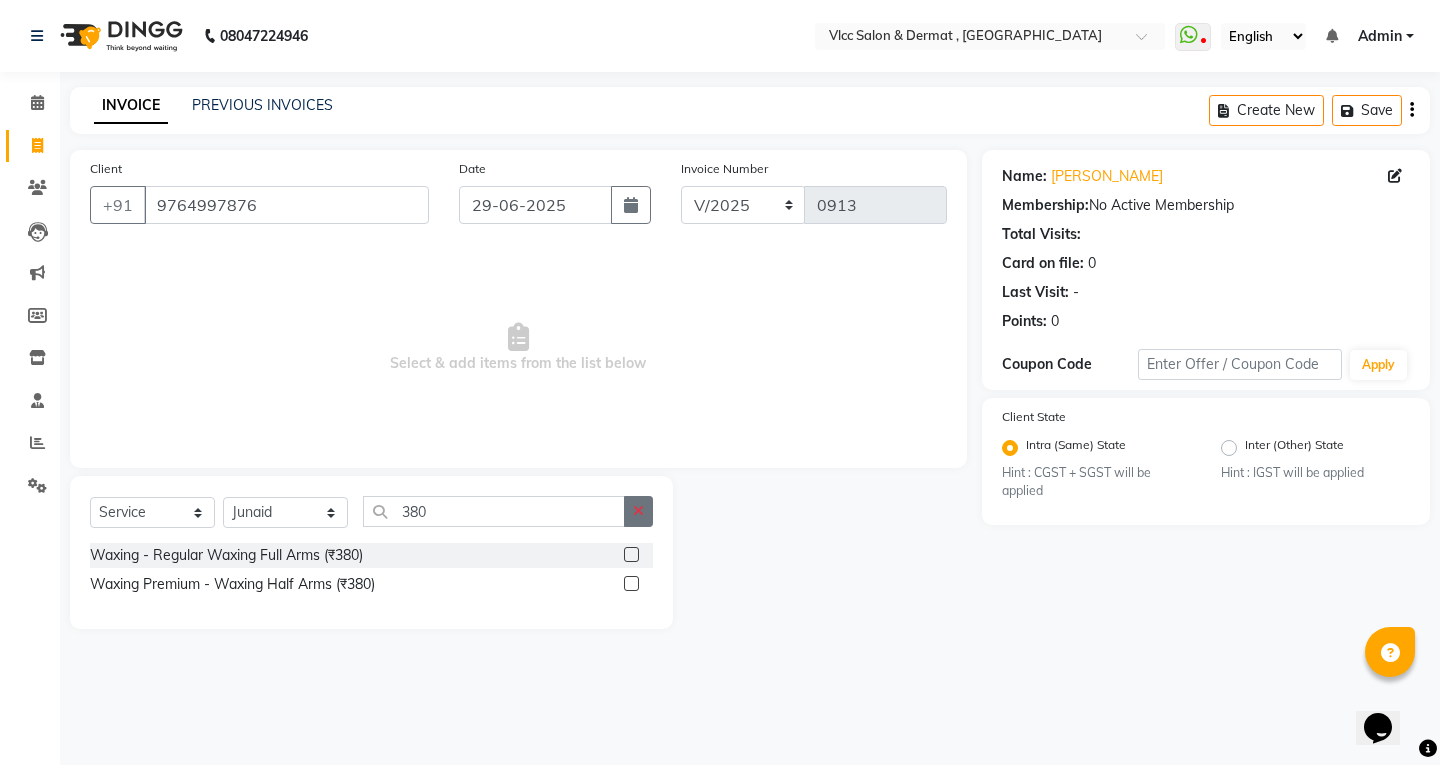 click 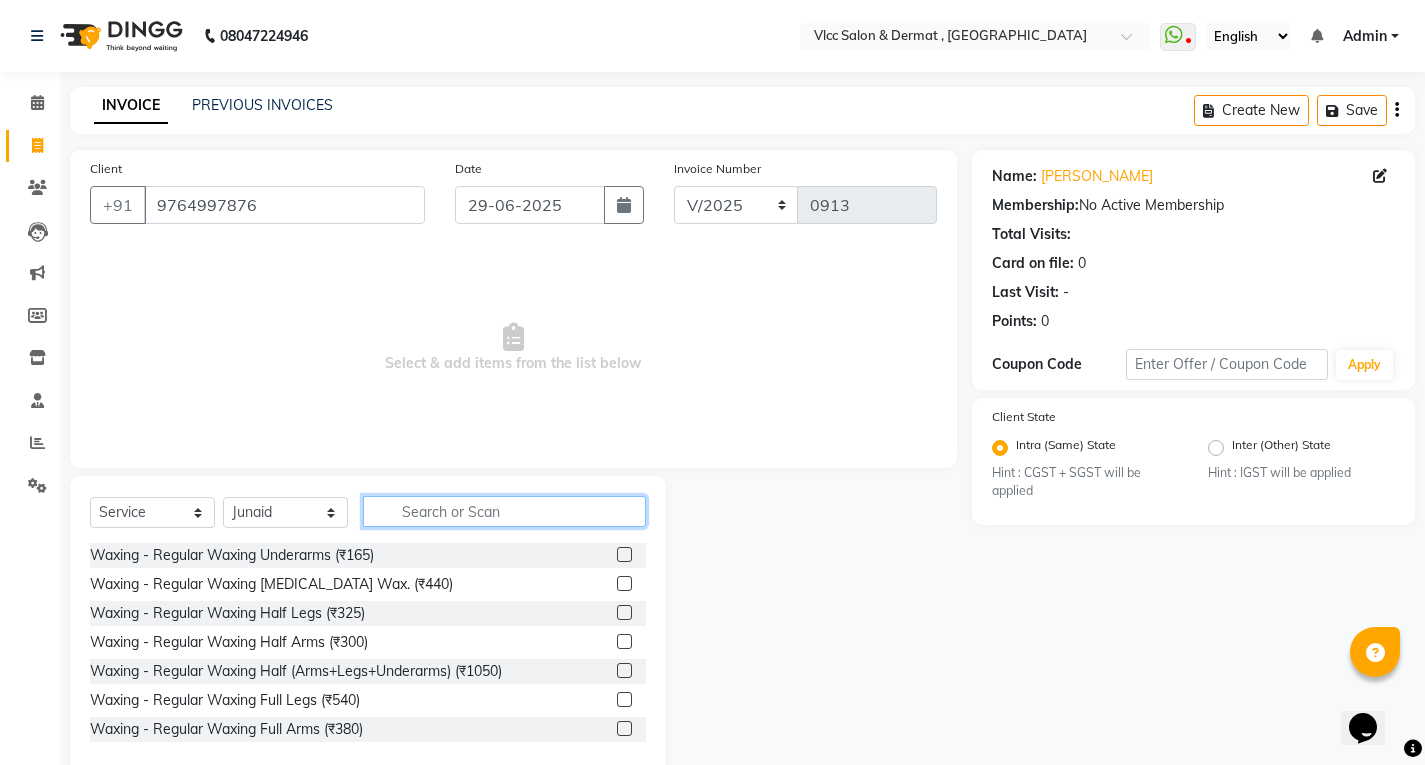 click 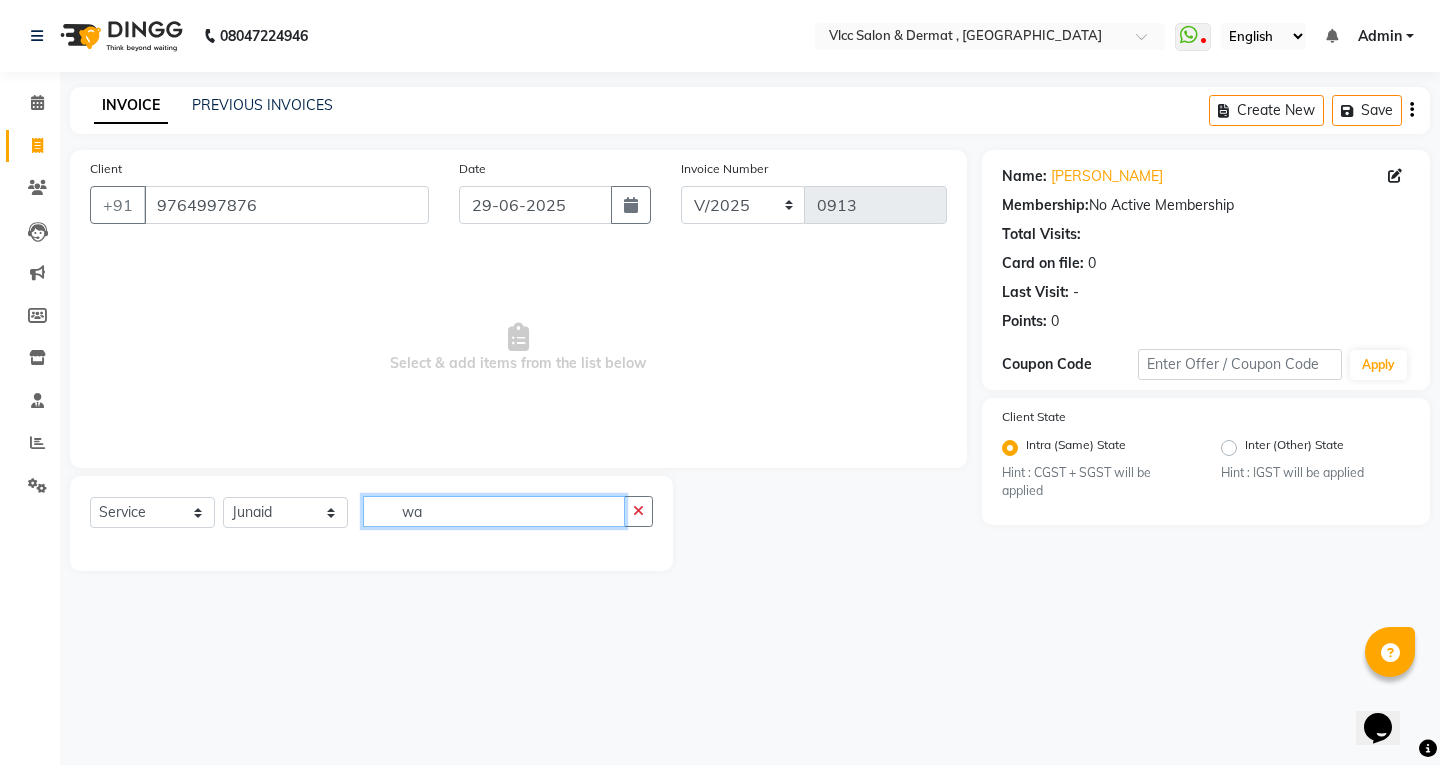 type on "w" 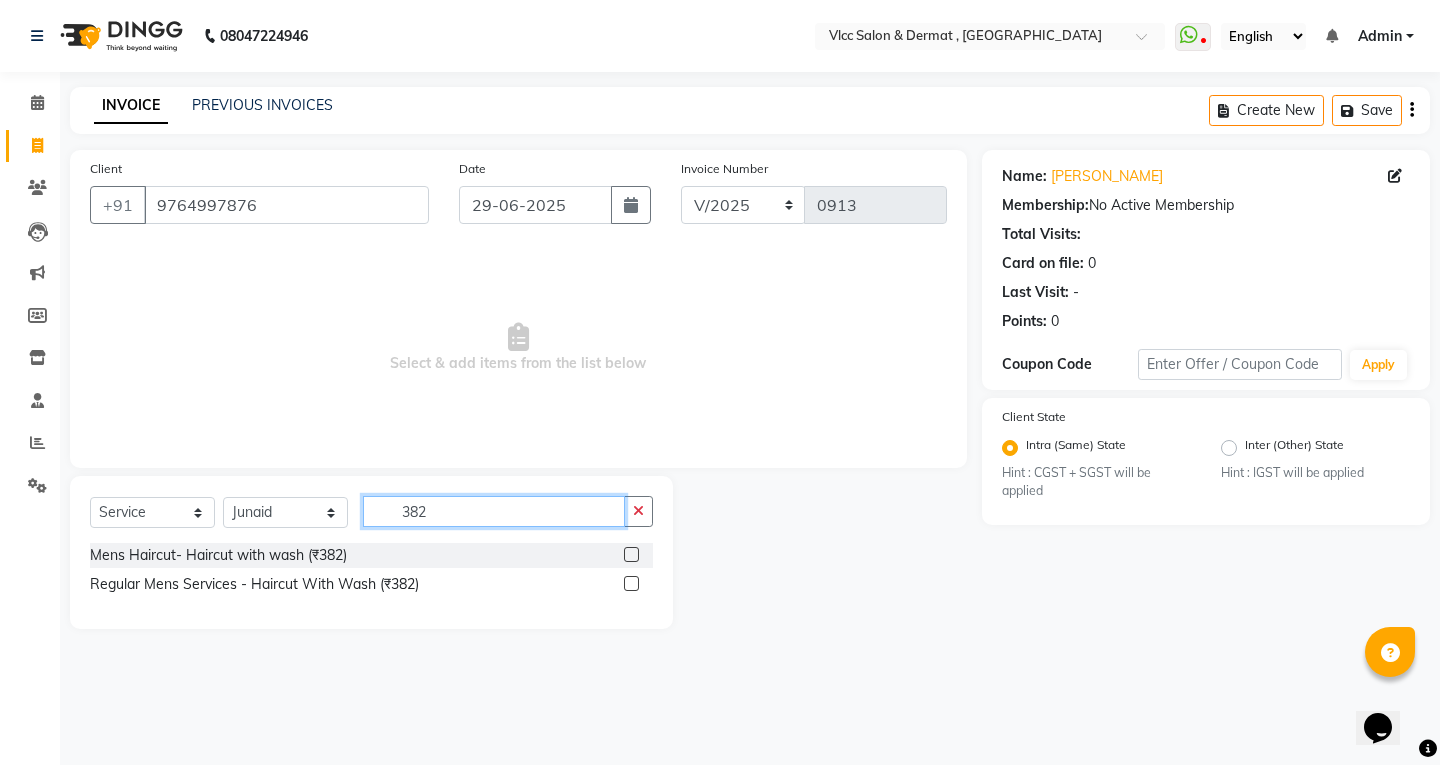 type on "382" 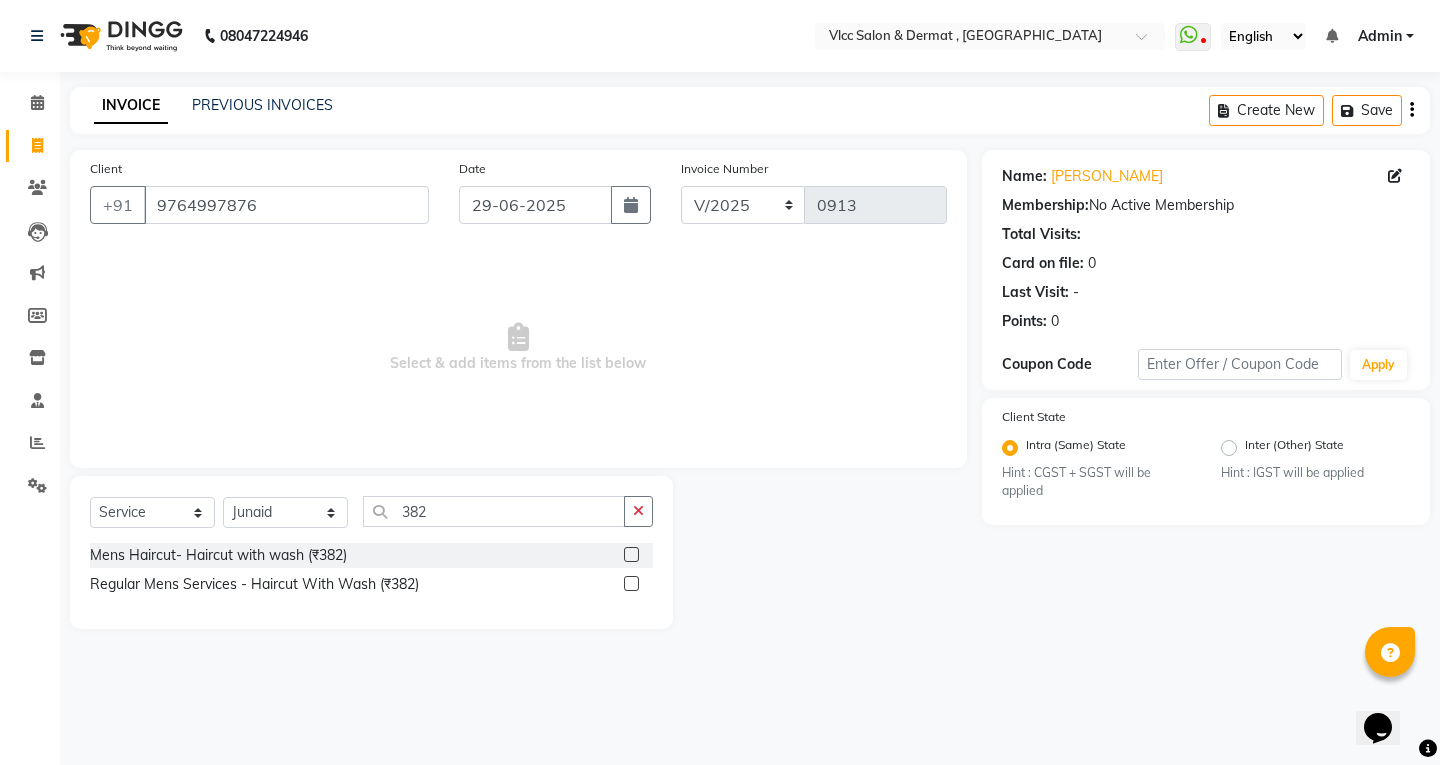 click 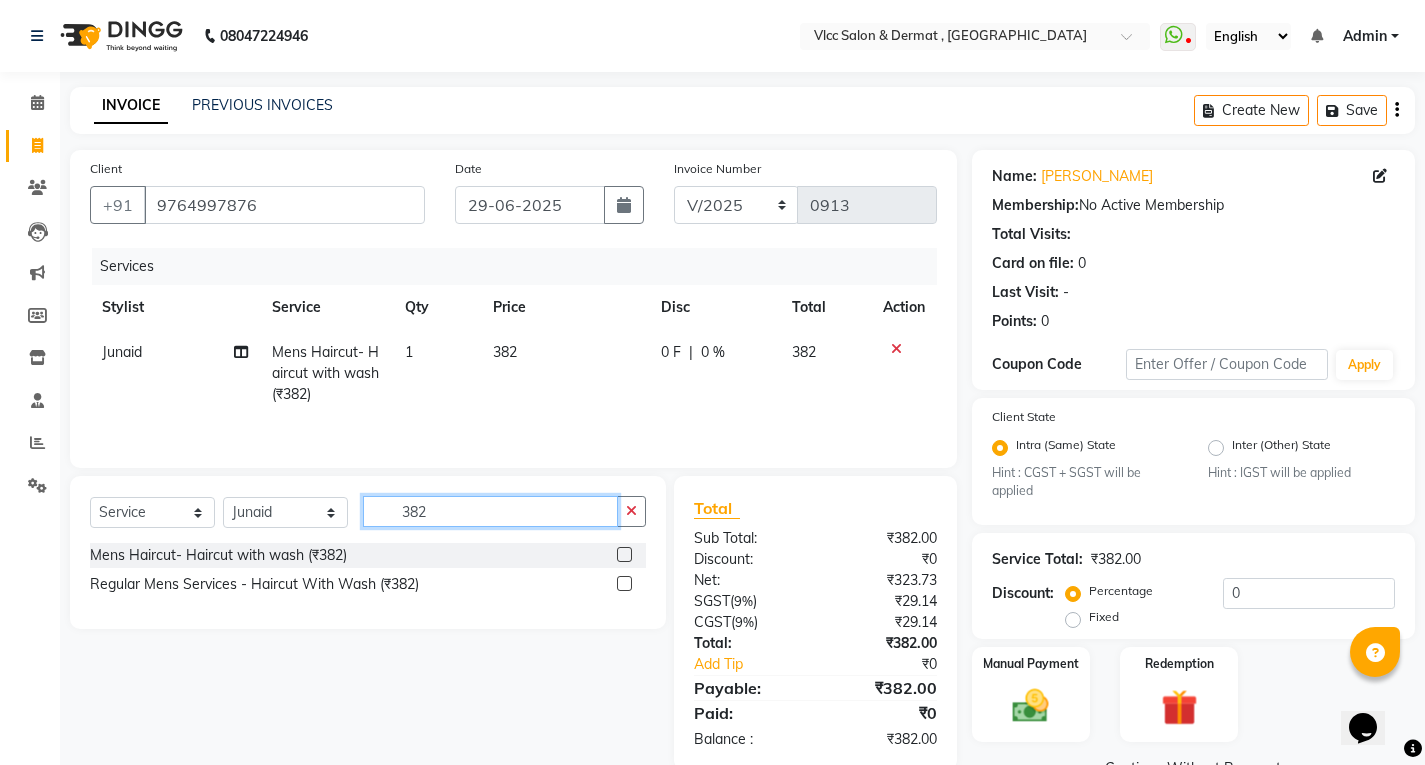 checkbox on "false" 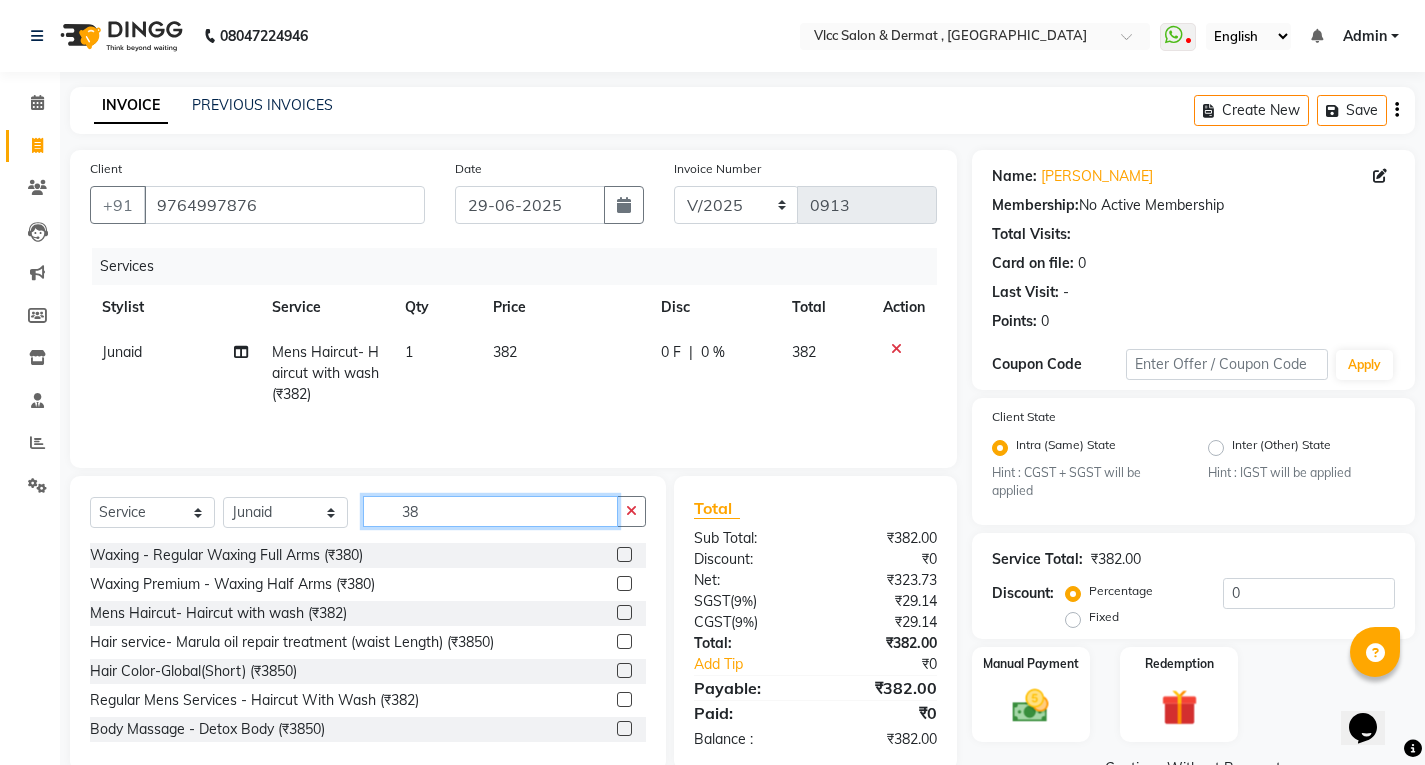 type on "38" 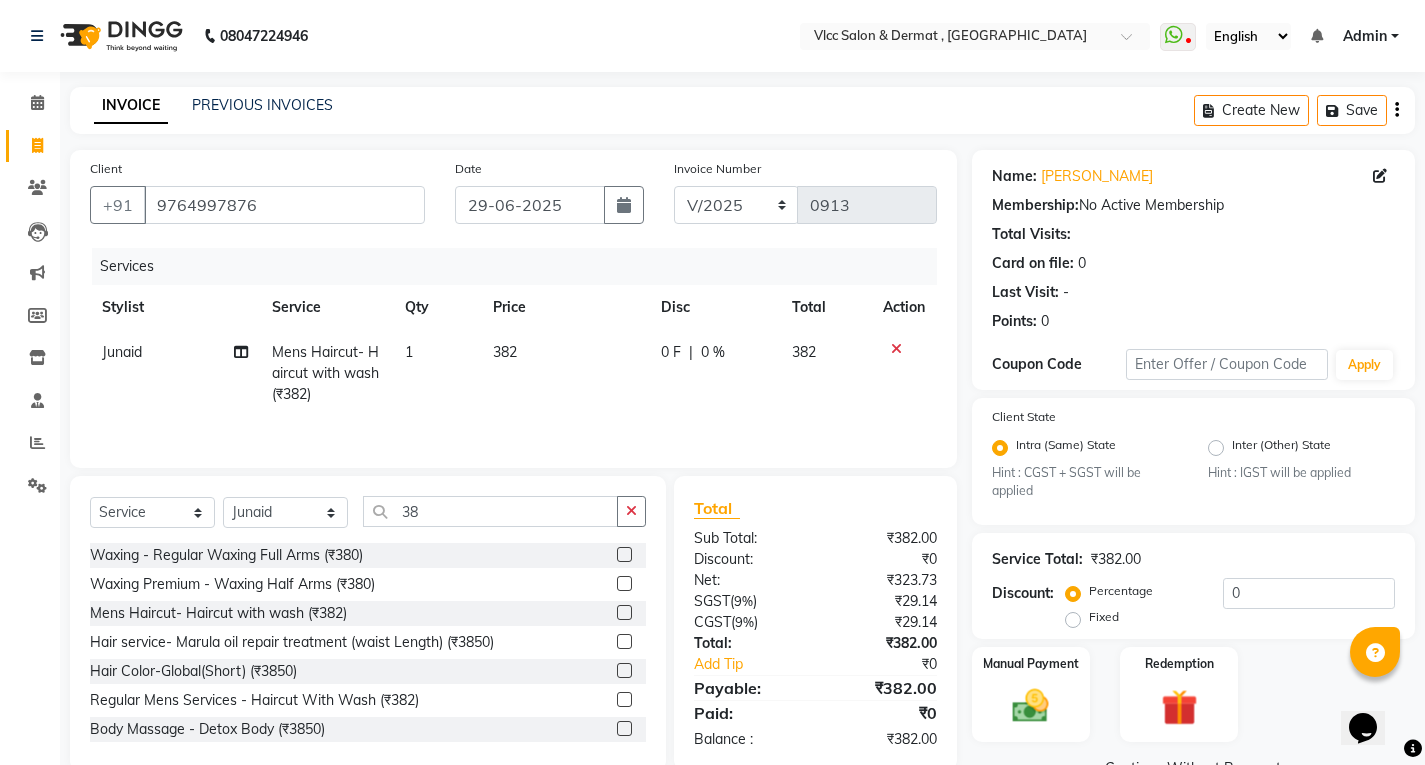 click on "382" 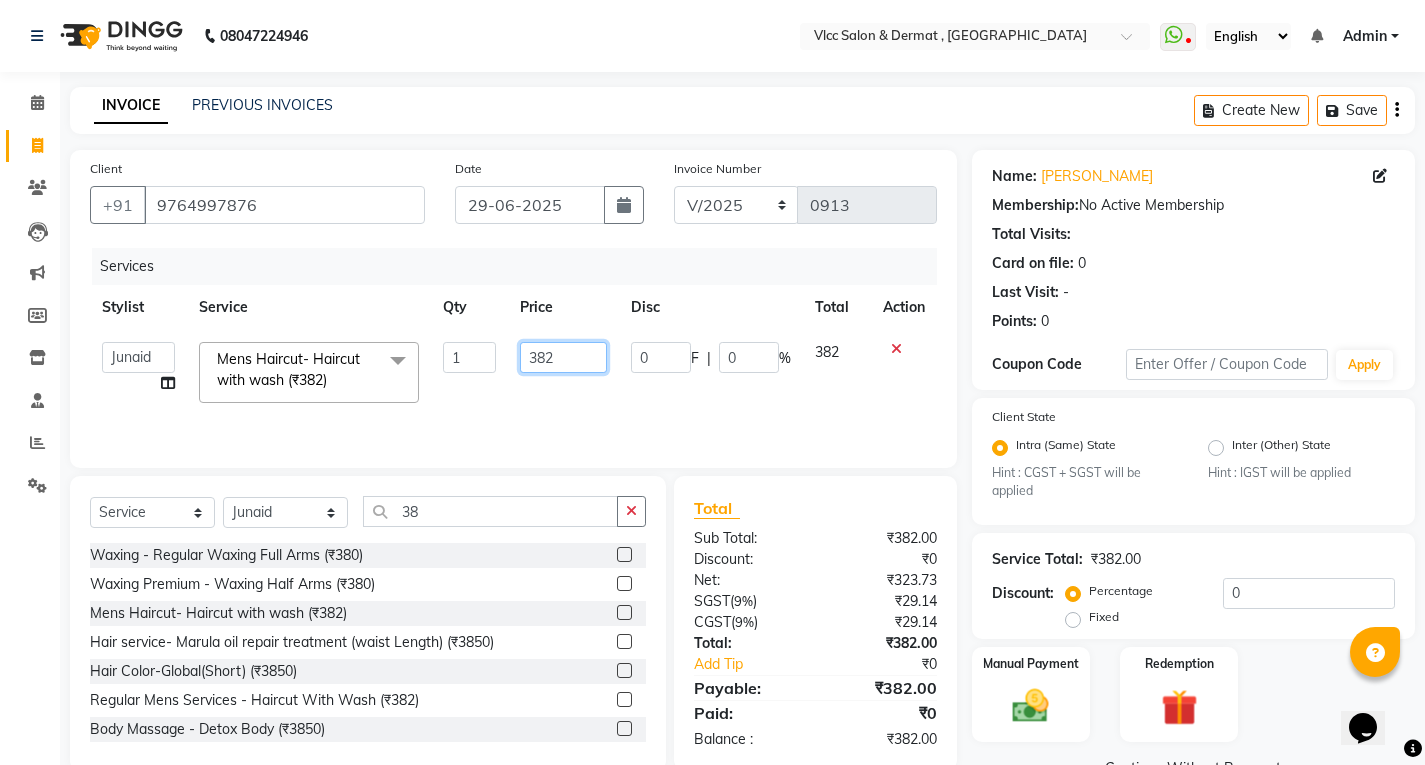 click on "382" 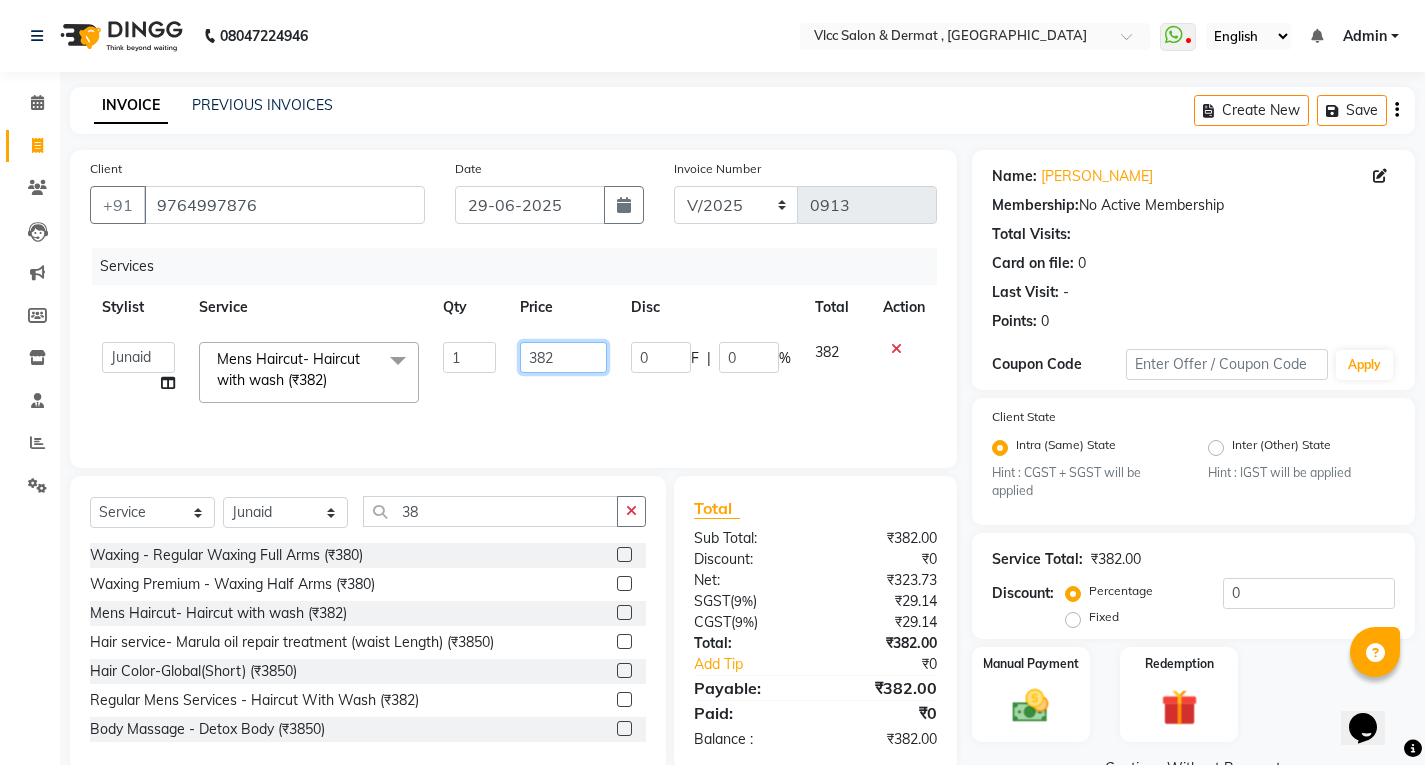 click on "382" 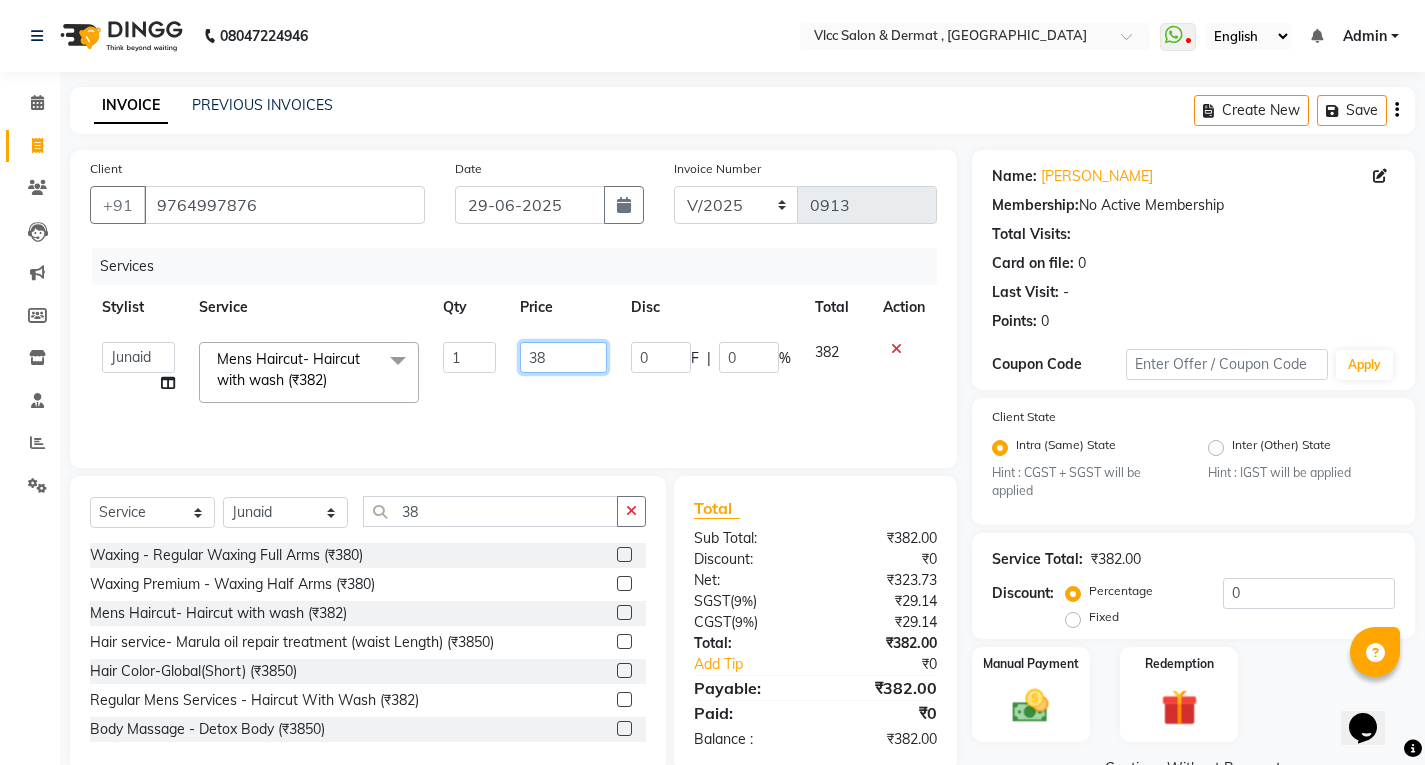 type on "380" 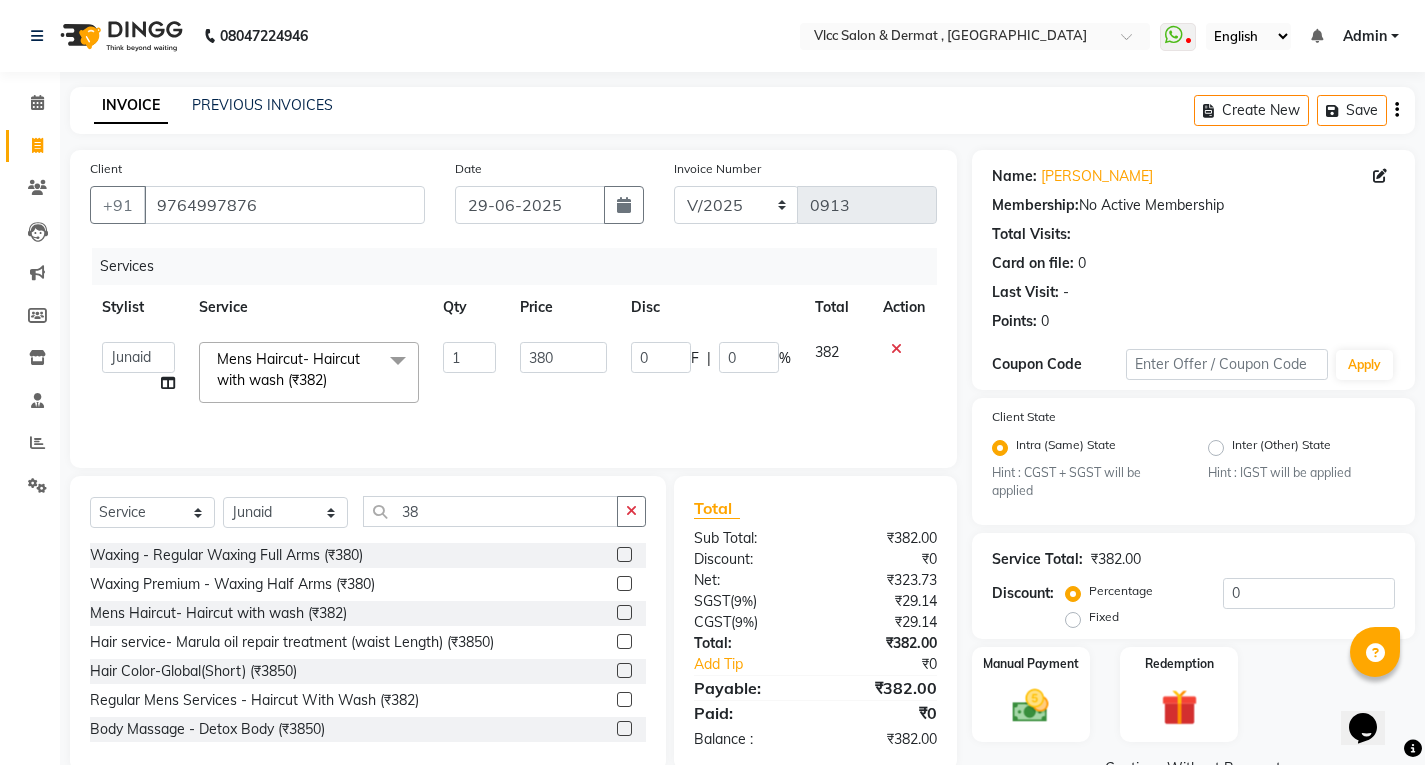 click on "380" 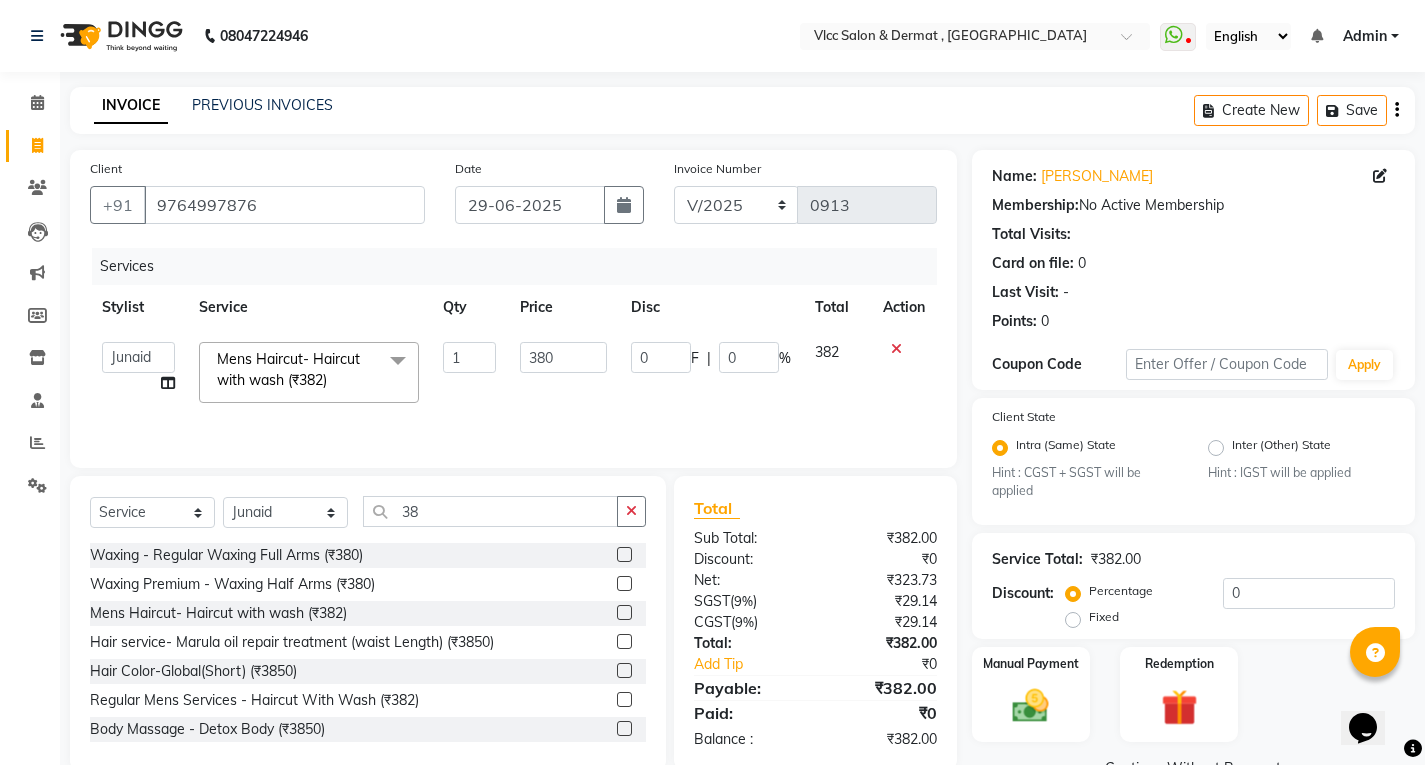 select on "68820" 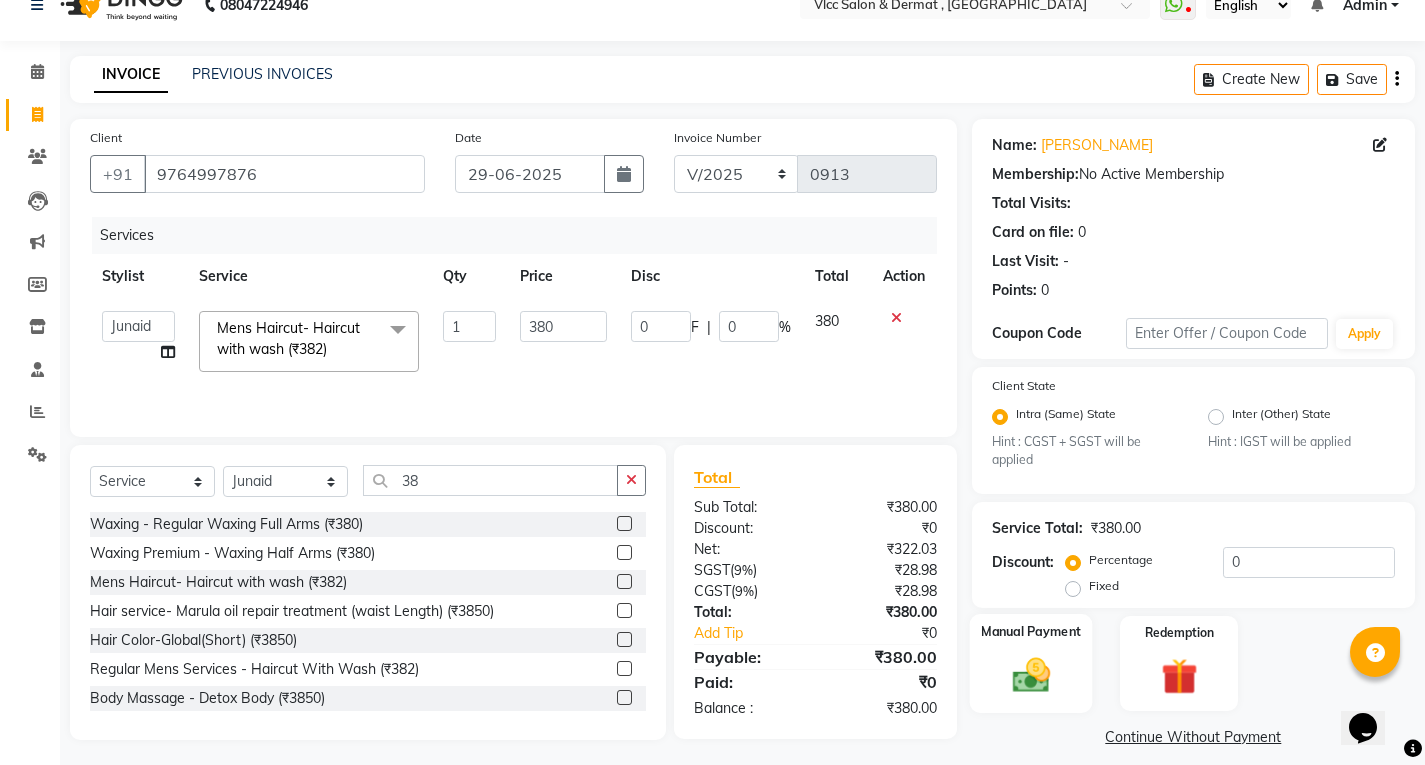 scroll, scrollTop: 48, scrollLeft: 0, axis: vertical 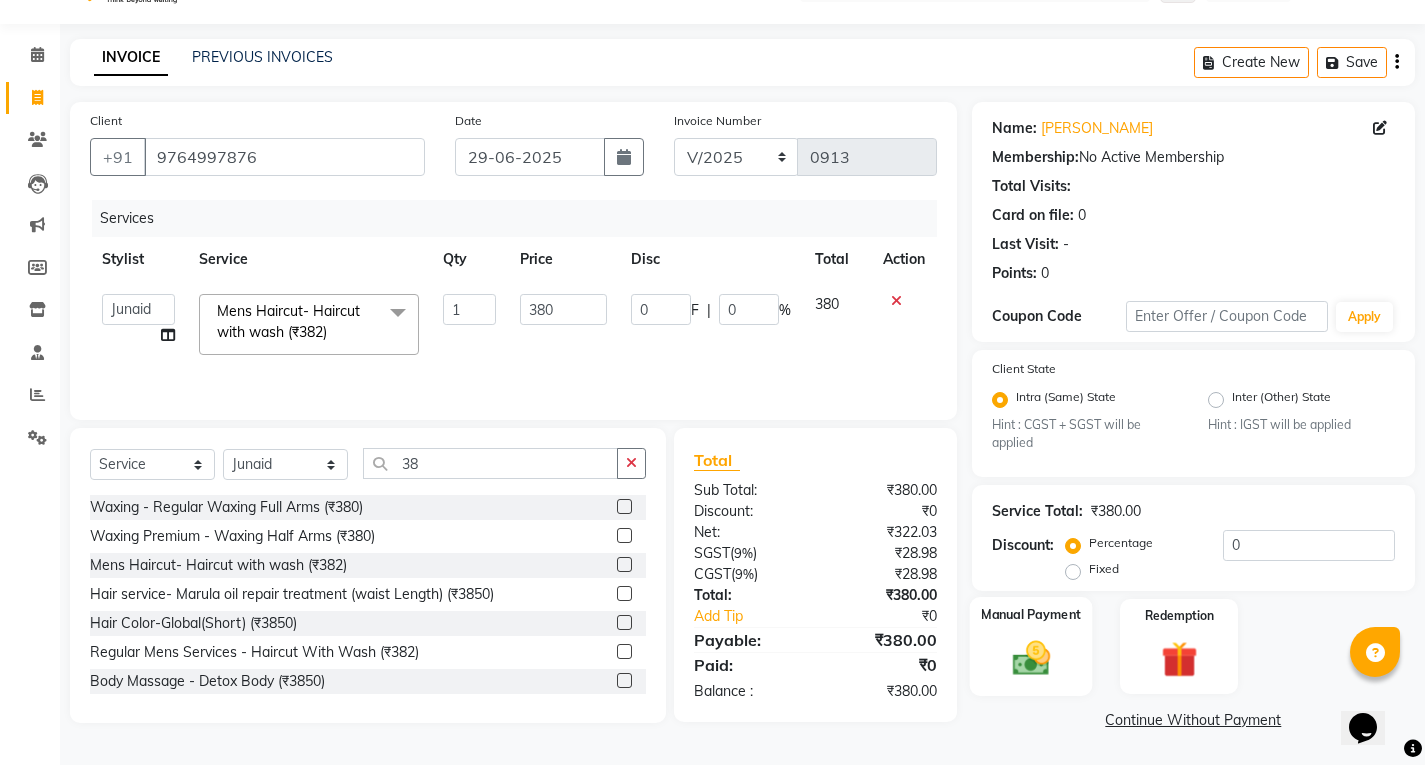 click on "Manual Payment" 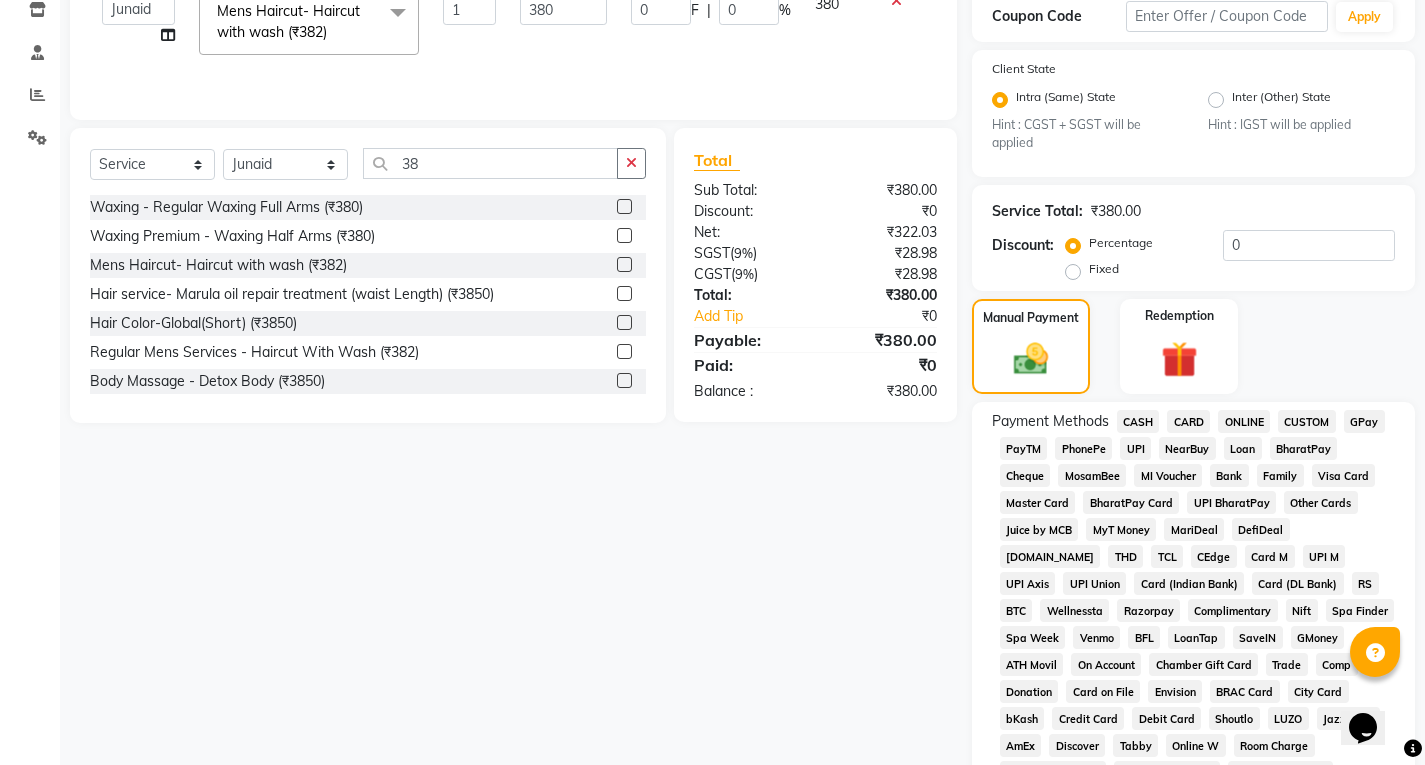 click on "UPI" 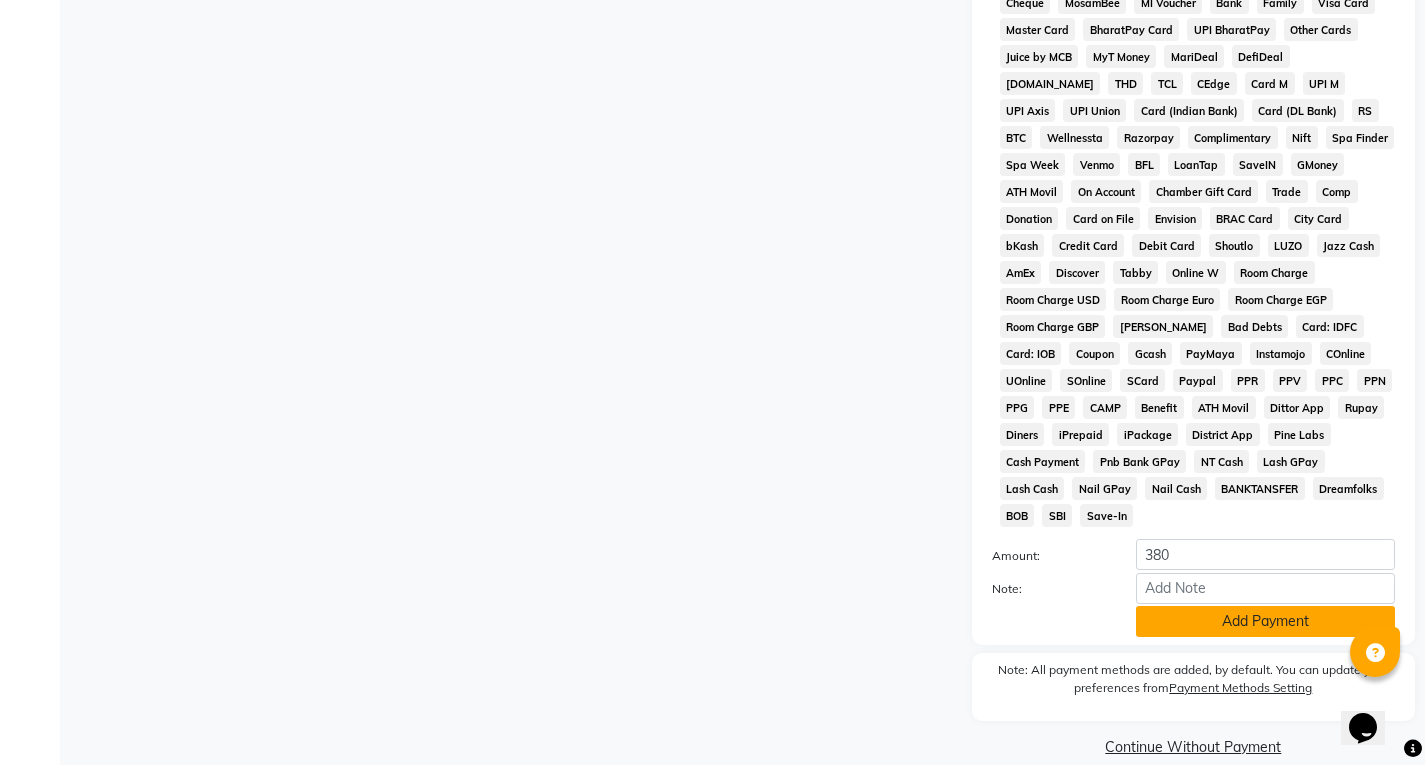 click on "Add Payment" 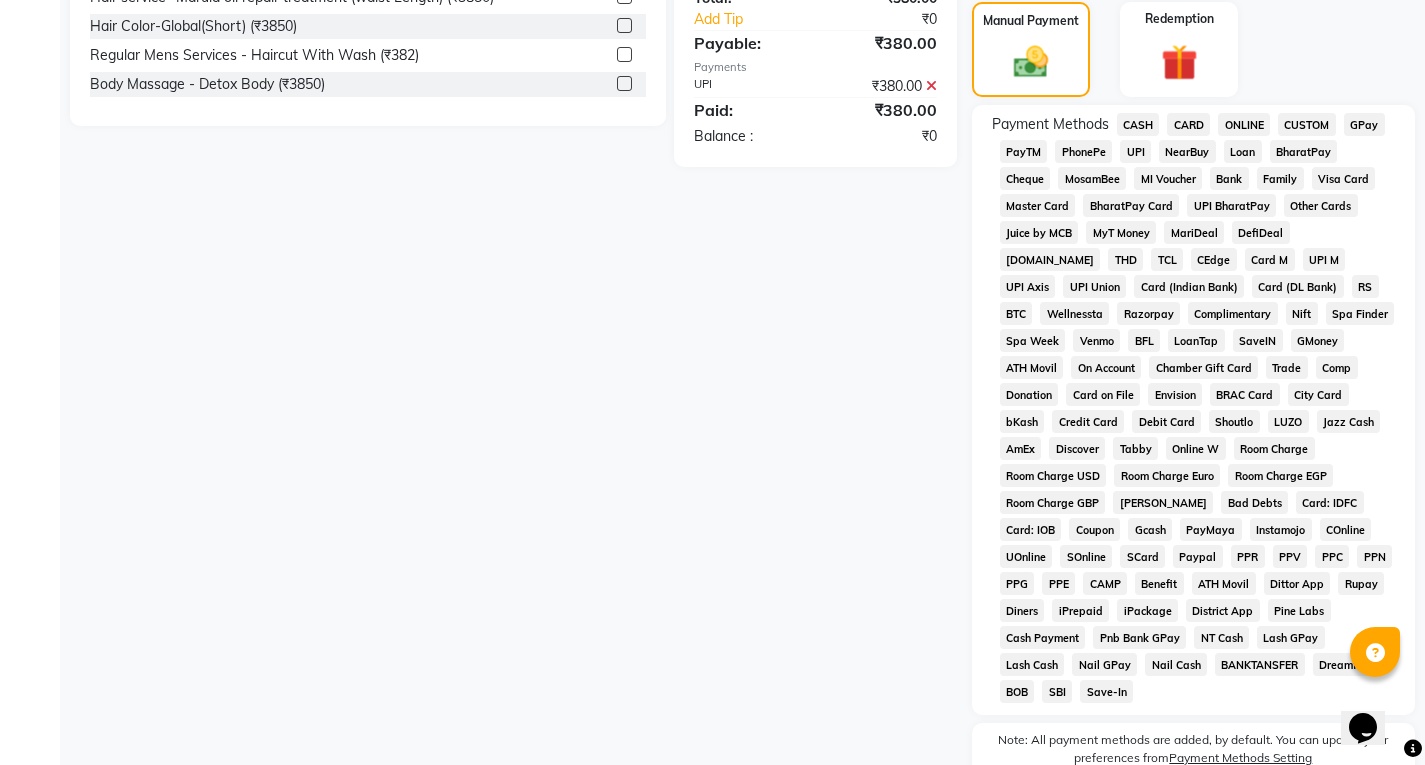 scroll, scrollTop: 799, scrollLeft: 0, axis: vertical 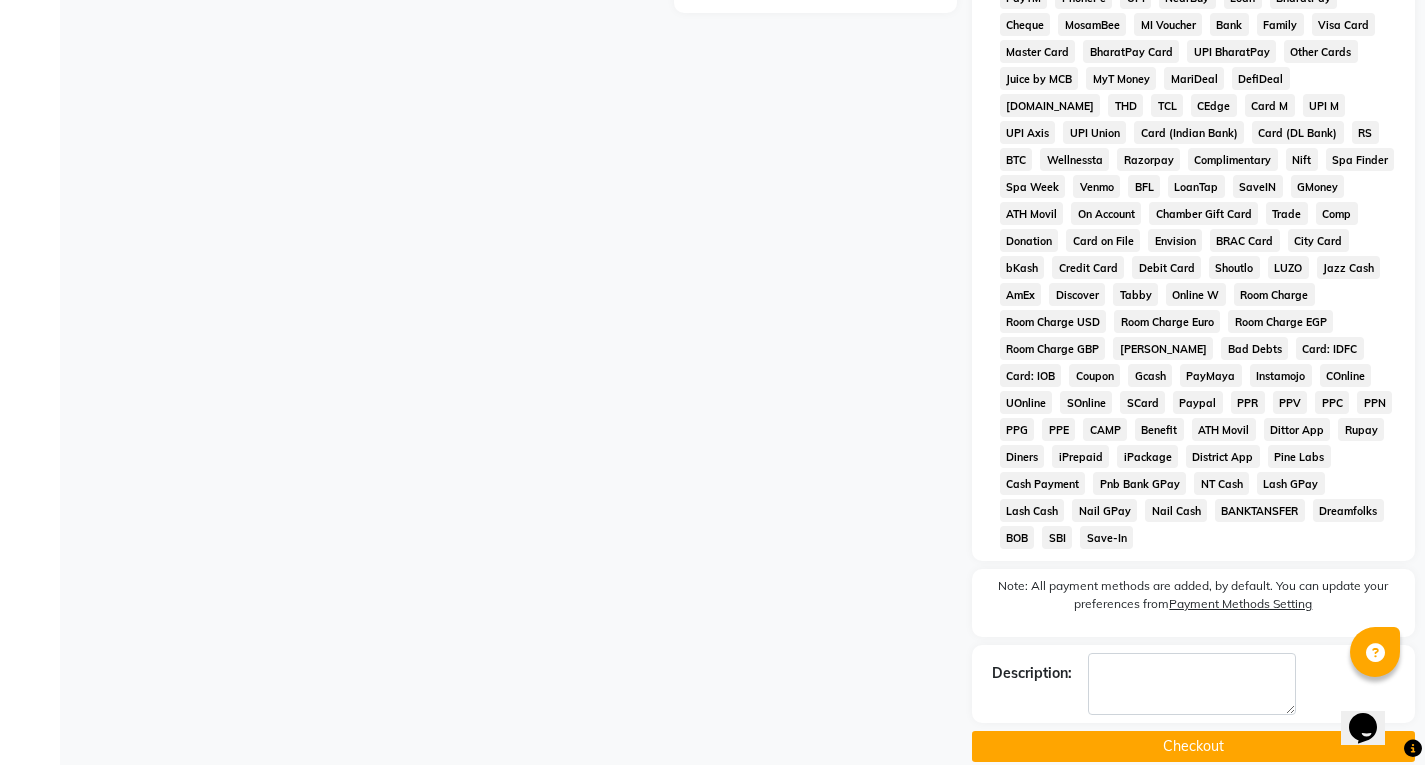 click on "Checkout" 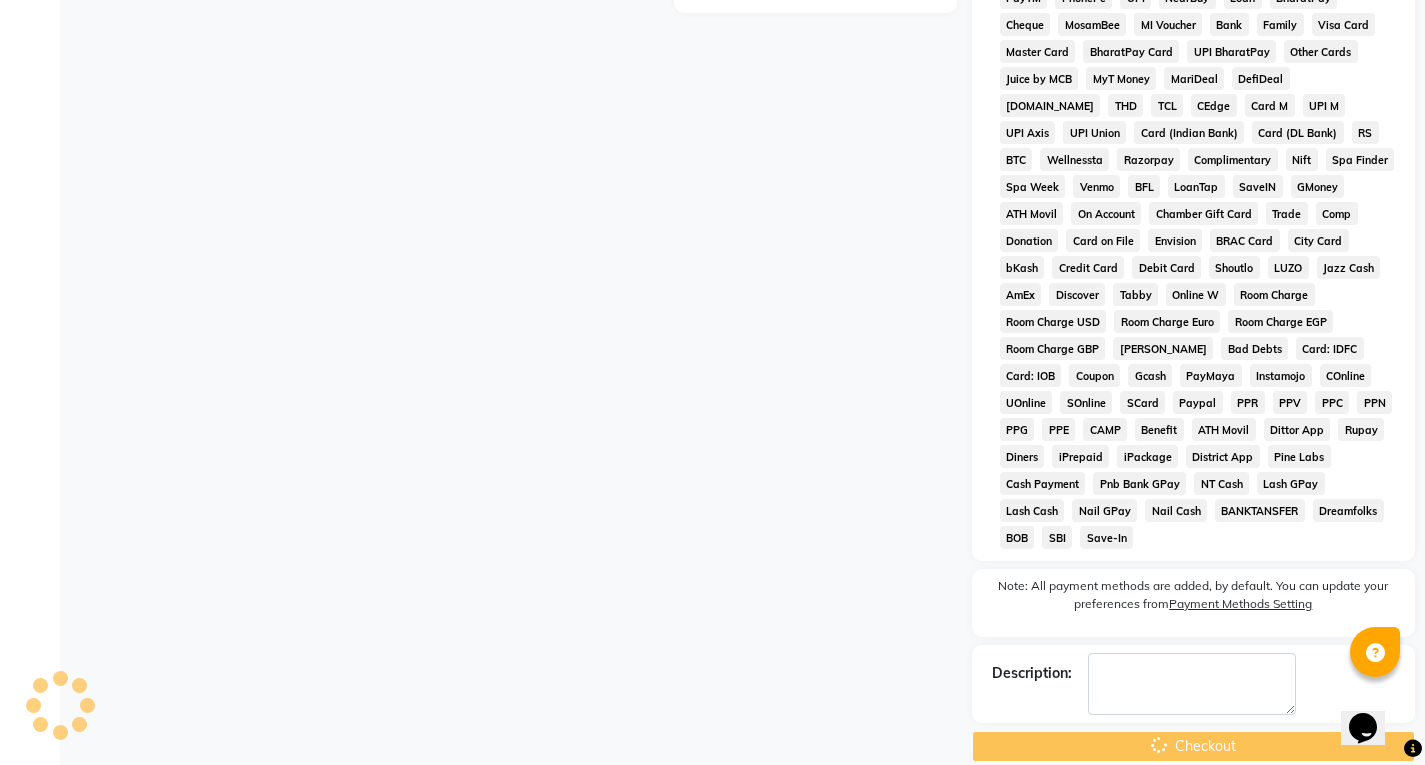 scroll, scrollTop: 499, scrollLeft: 0, axis: vertical 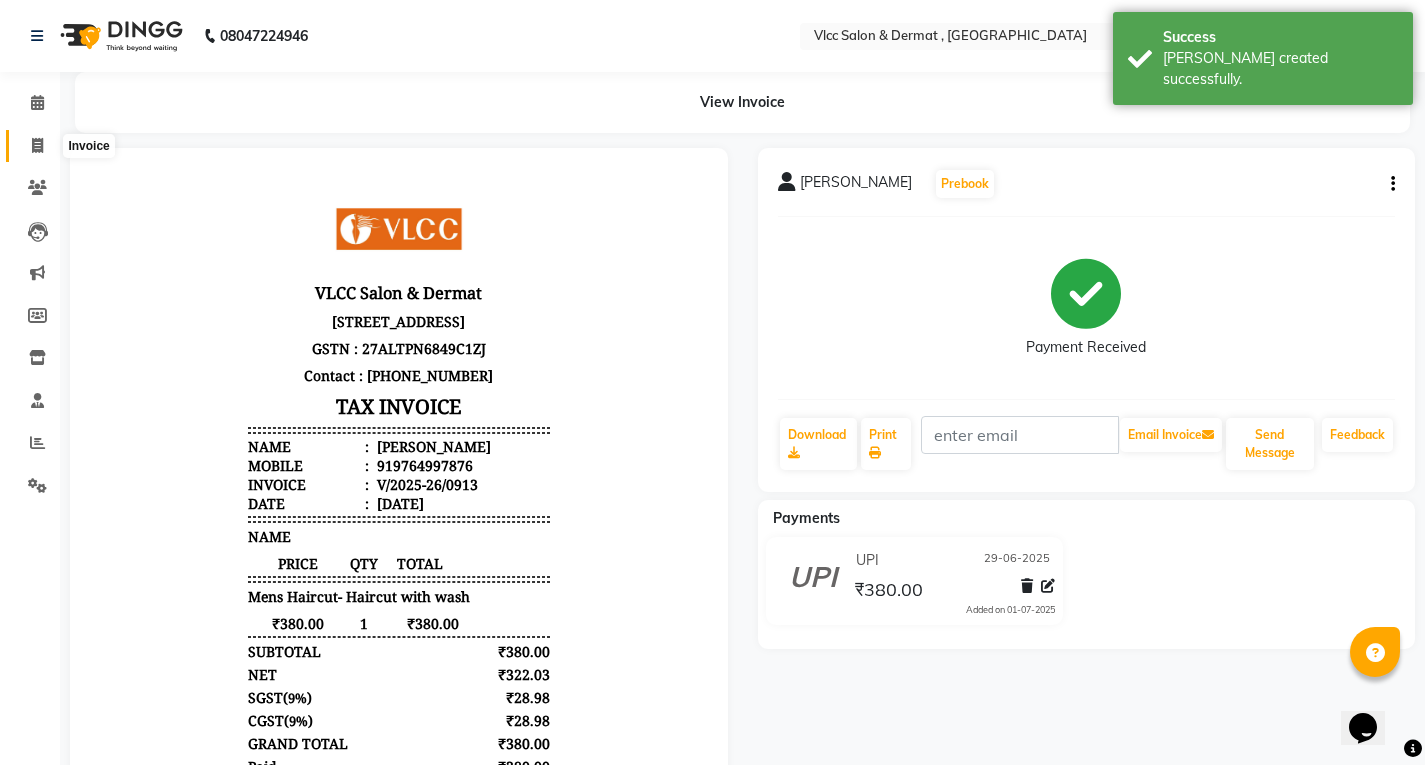 click 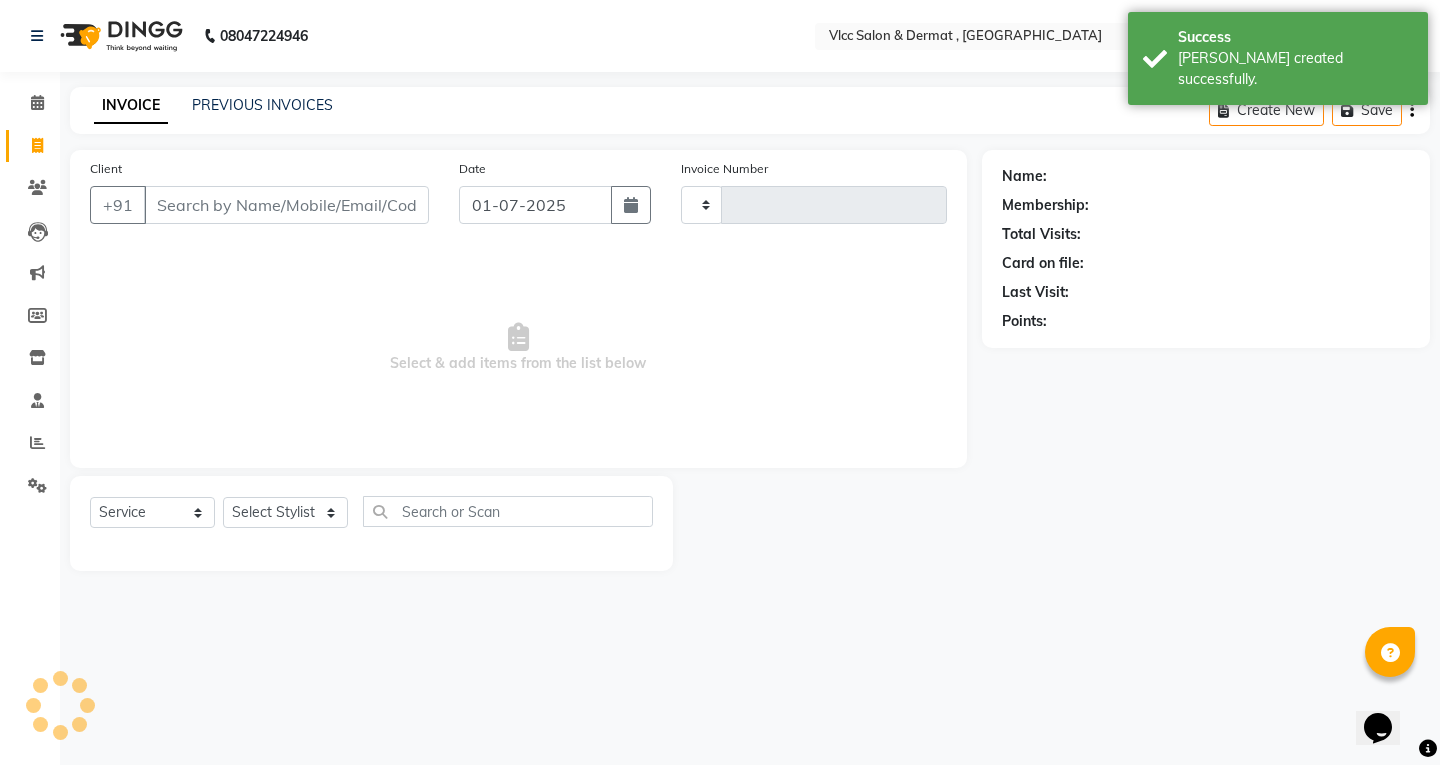 type on "0914" 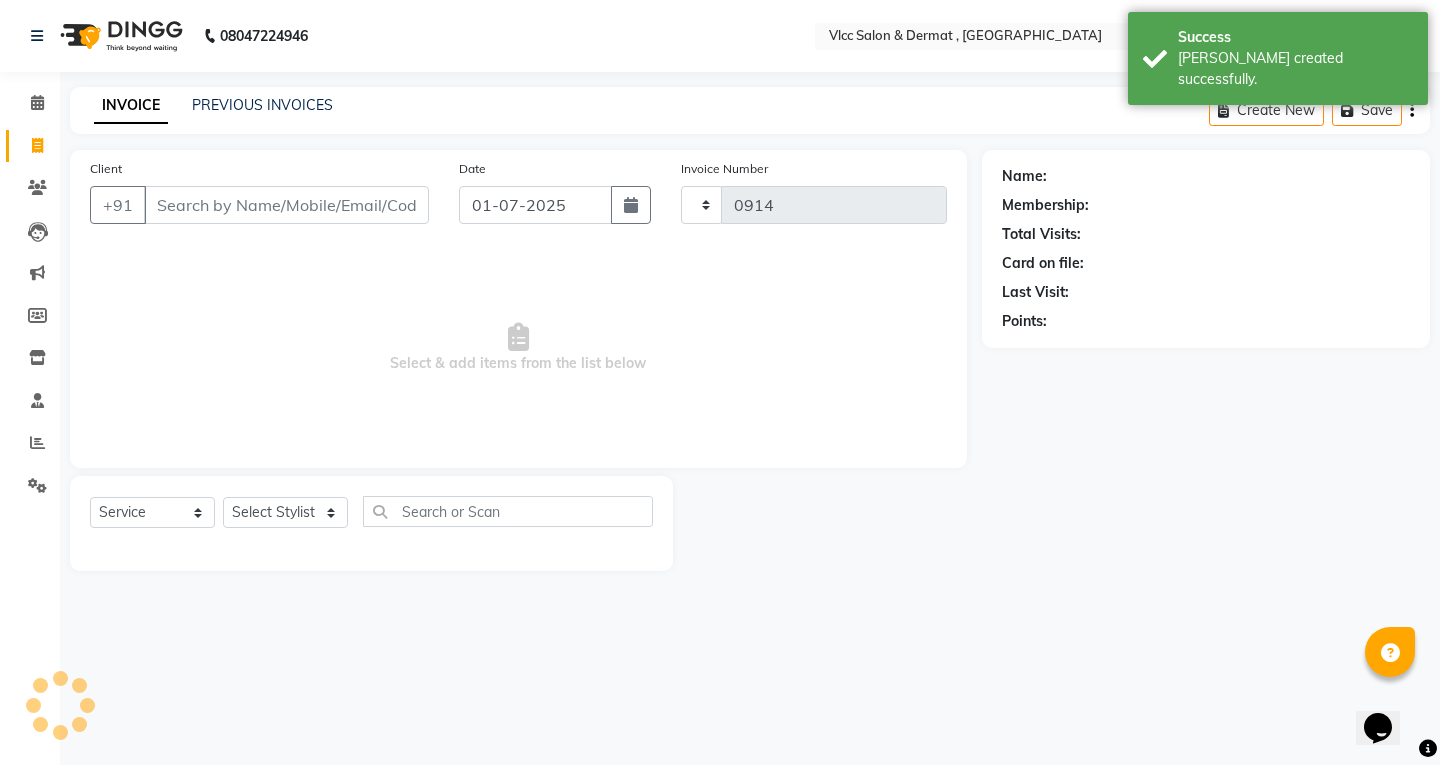 select on "5256" 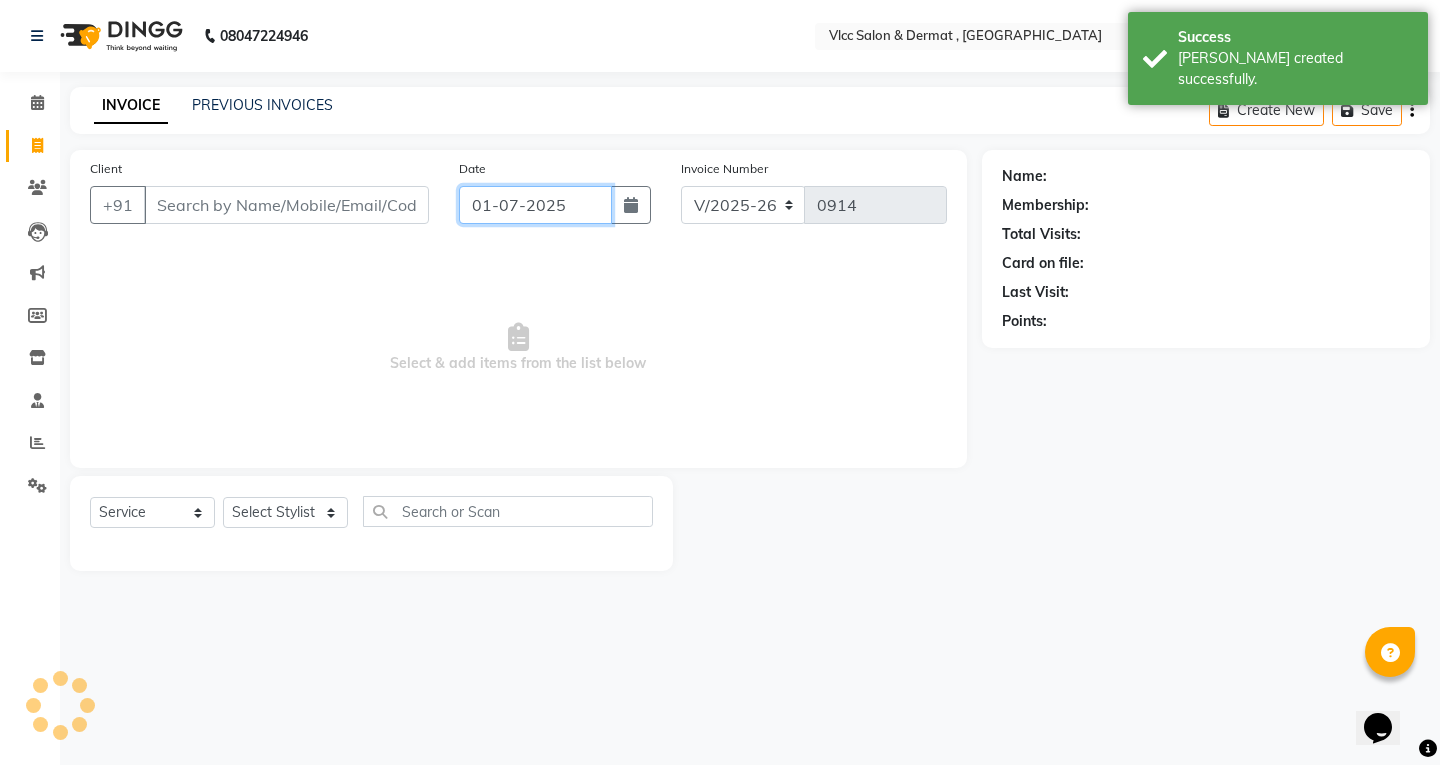 click on "01-07-2025" 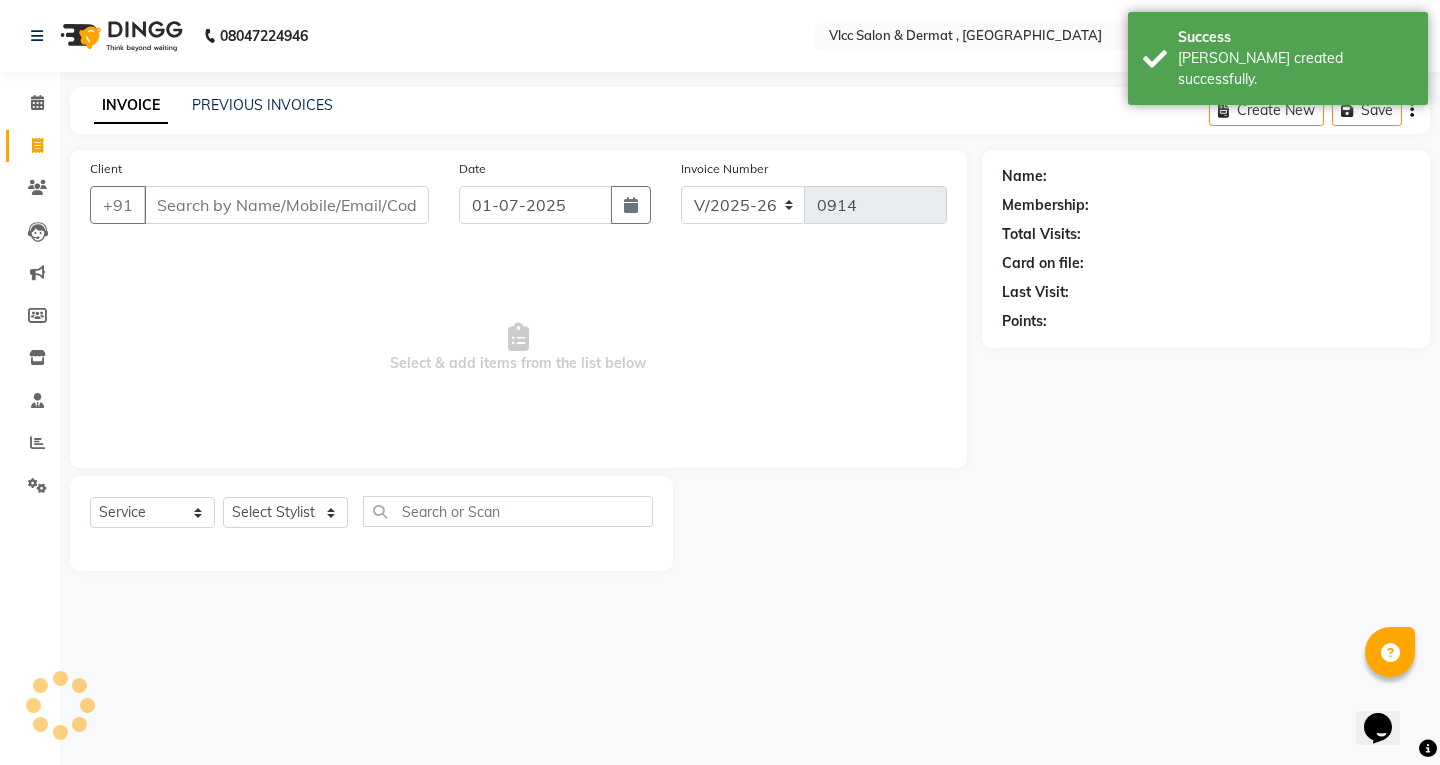 select on "7" 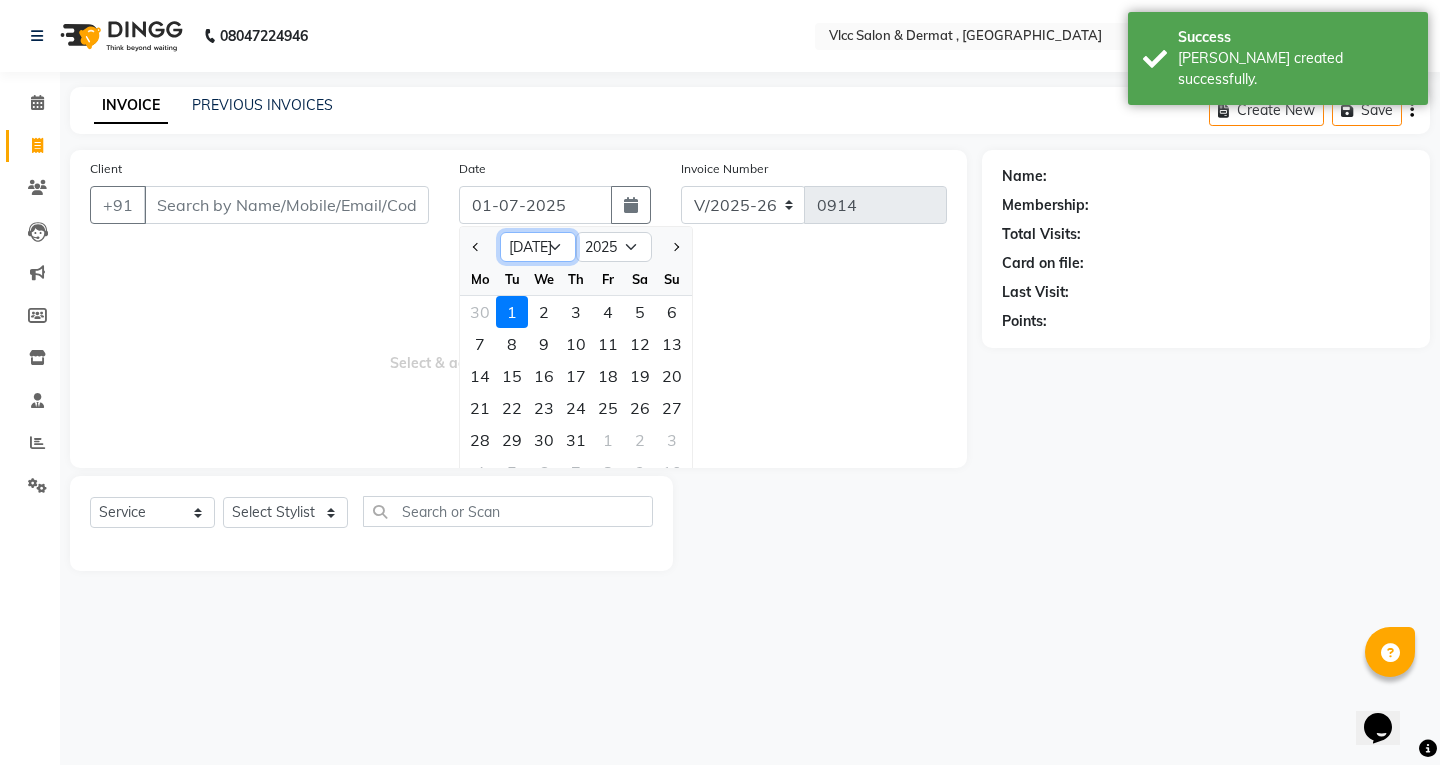 click on "Jan Feb Mar Apr May Jun [DATE] Aug Sep Oct Nov Dec" 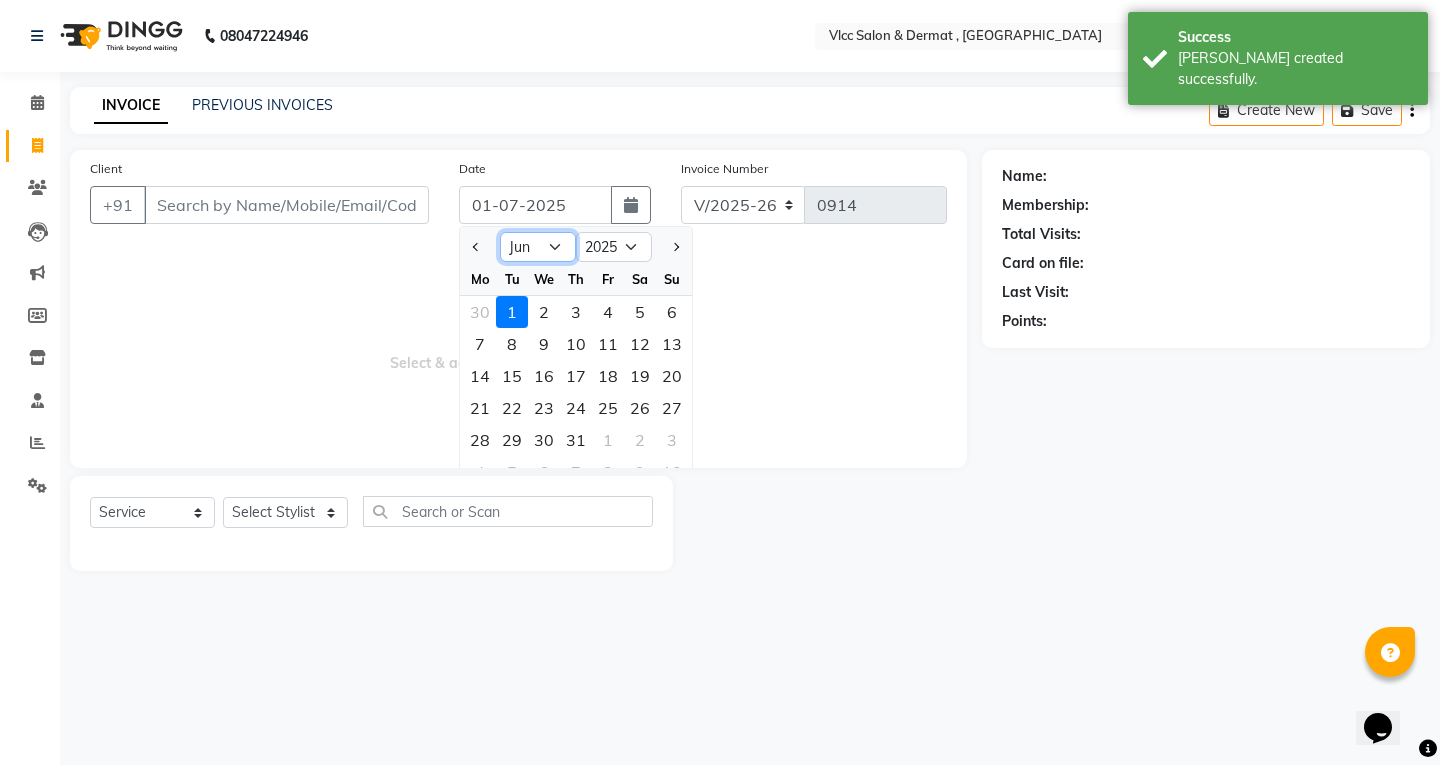 click on "Jan Feb Mar Apr May Jun [DATE] Aug Sep Oct Nov Dec" 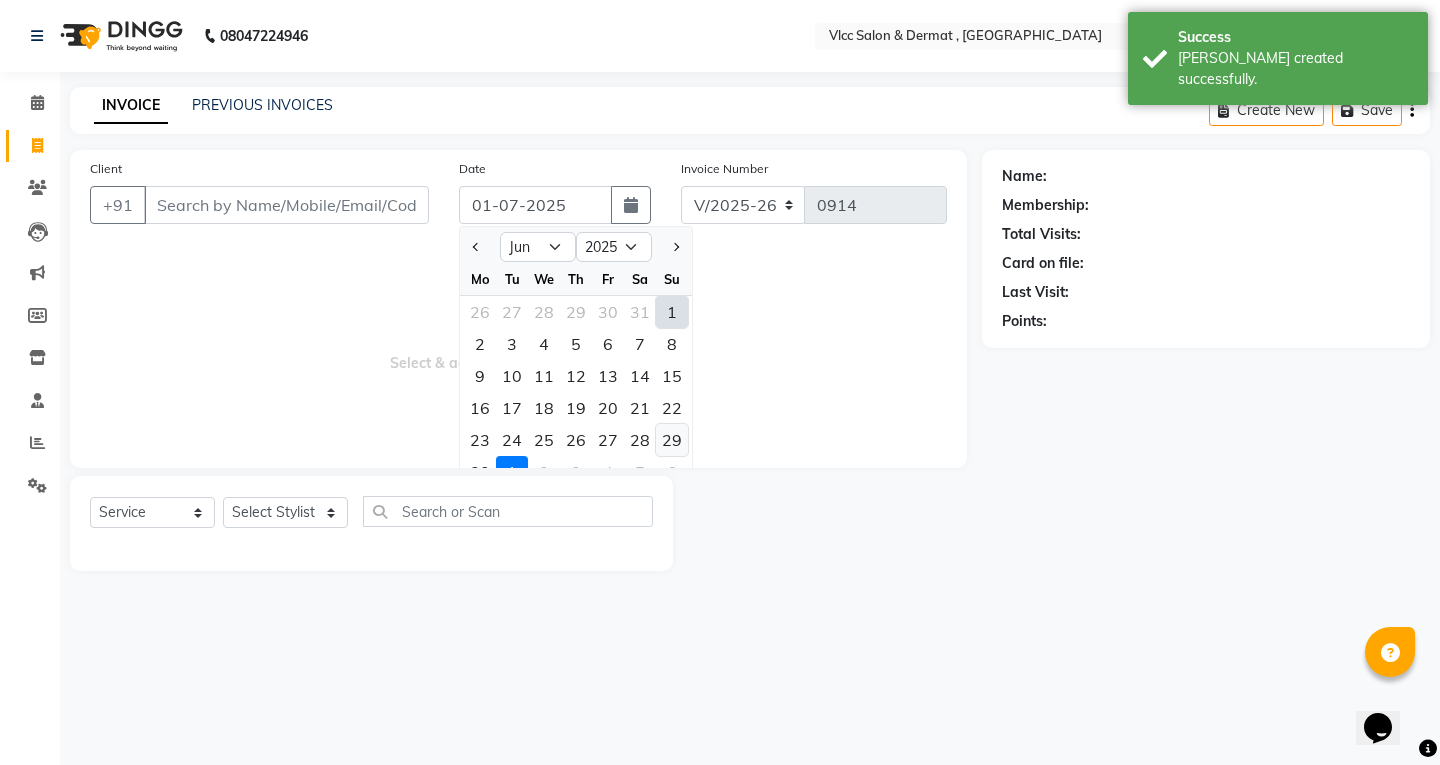 click on "29" 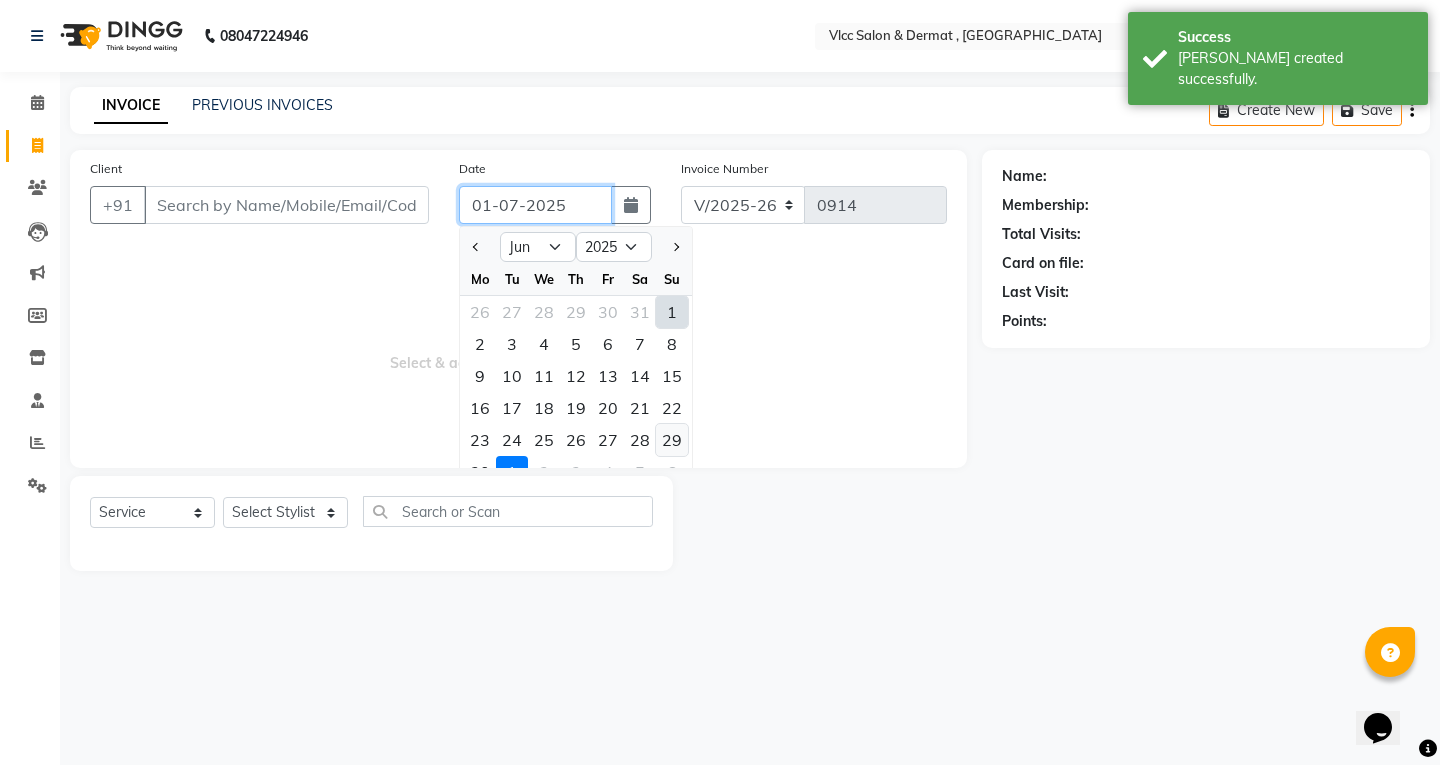type on "29-06-2025" 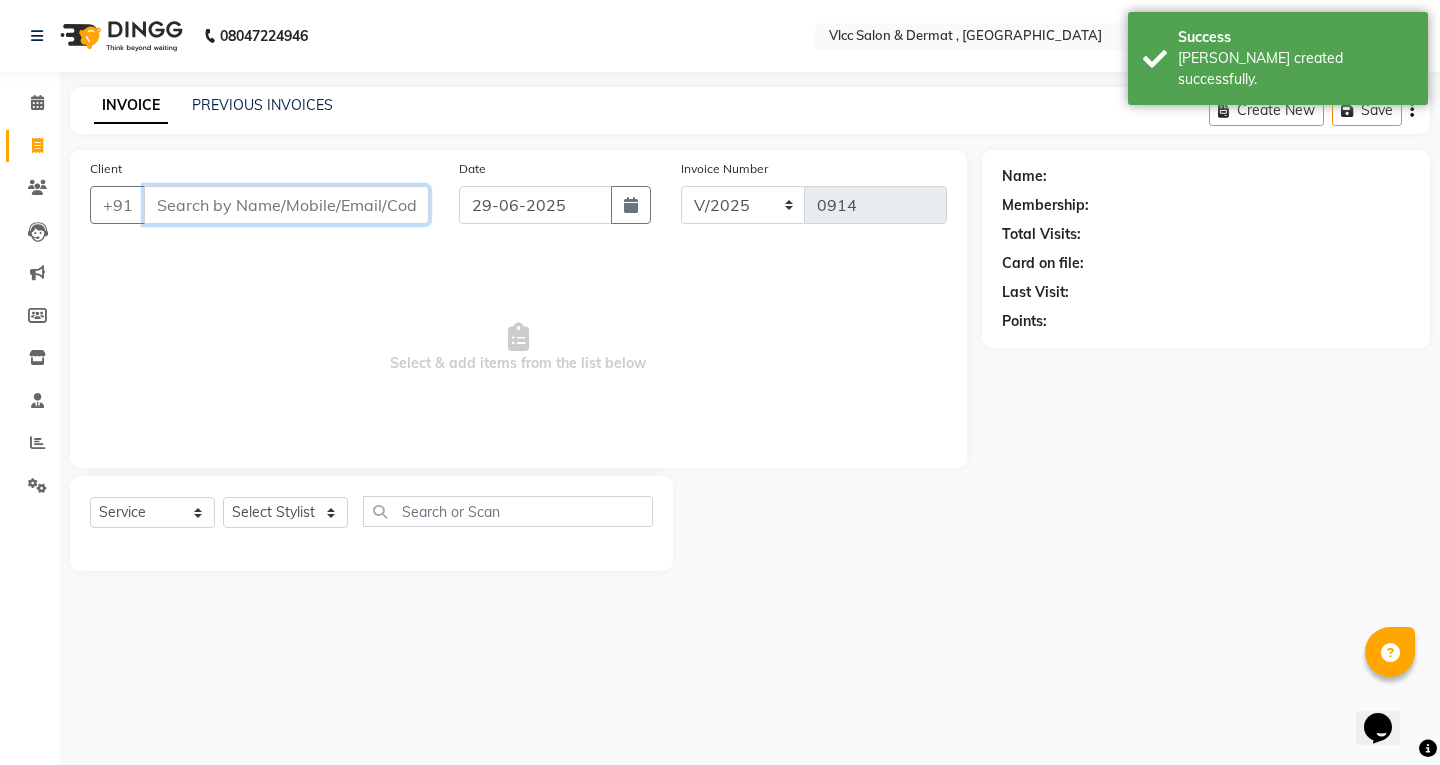 click on "Client" at bounding box center [286, 205] 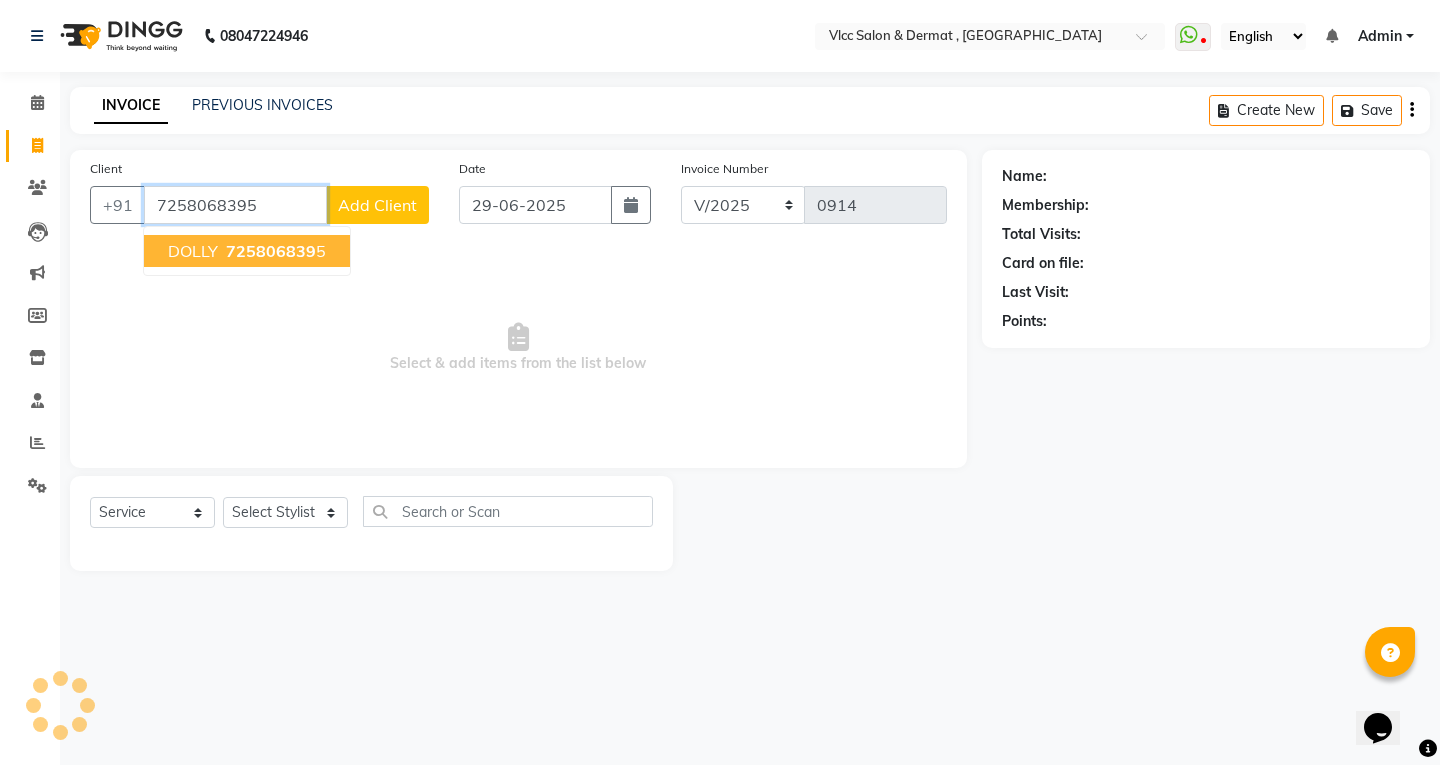 type on "7258068395" 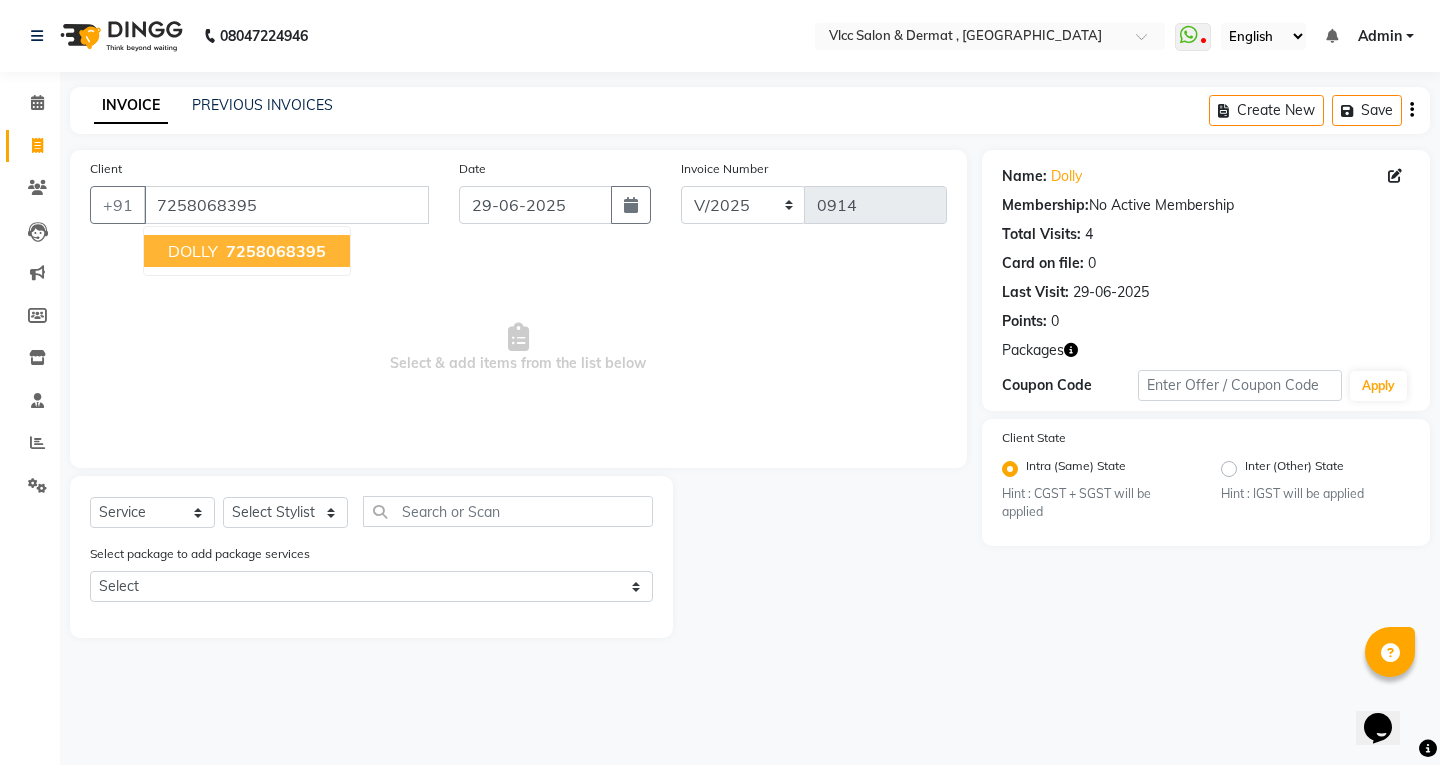 click on "7258068395" at bounding box center (276, 251) 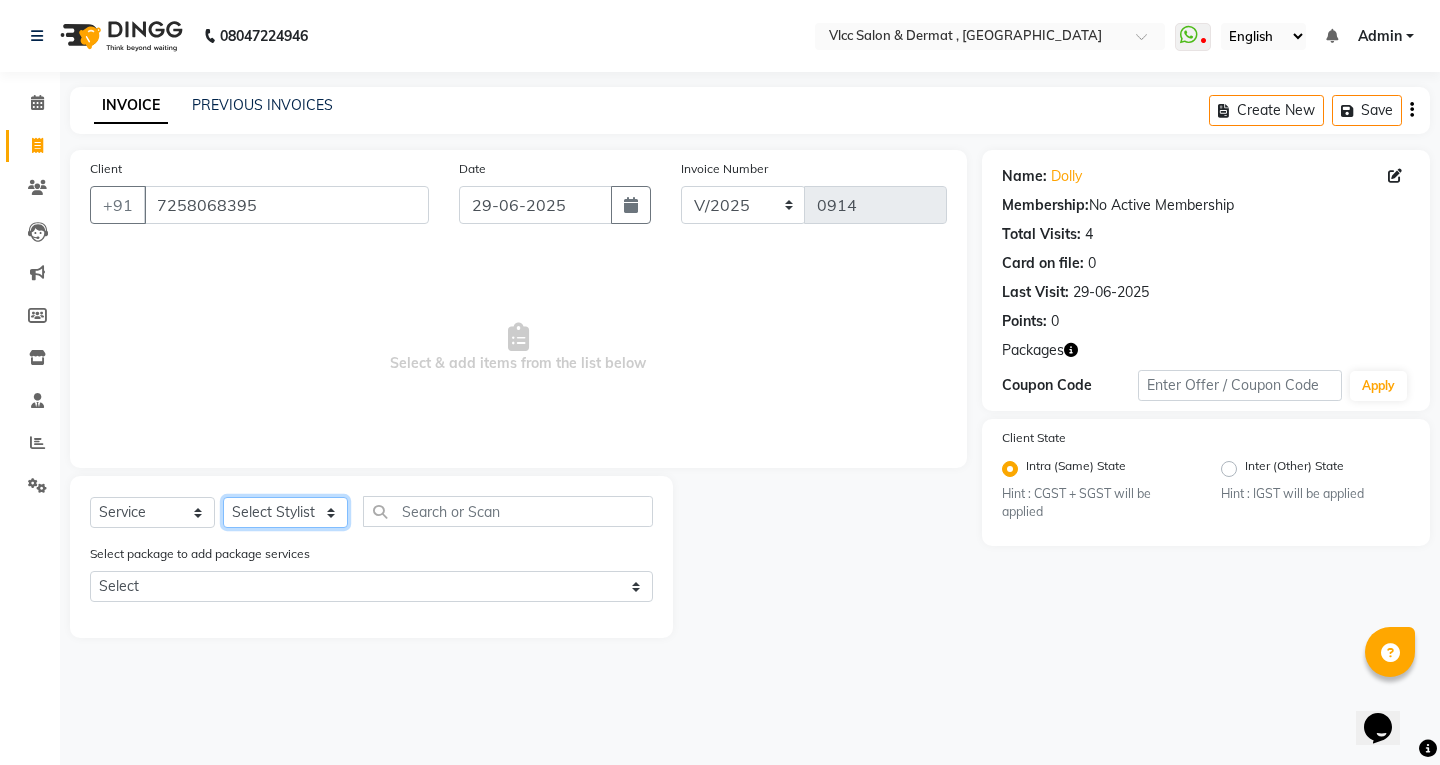 click on "Select Stylist [PERSON_NAME] [PERSON_NAME] [PERSON_NAME] [PERSON_NAME] [PERSON_NAME] [PERSON_NAME] [PERSON_NAME] Radha [PERSON_NAME] [PERSON_NAME] [PERSON_NAME] Vidya" 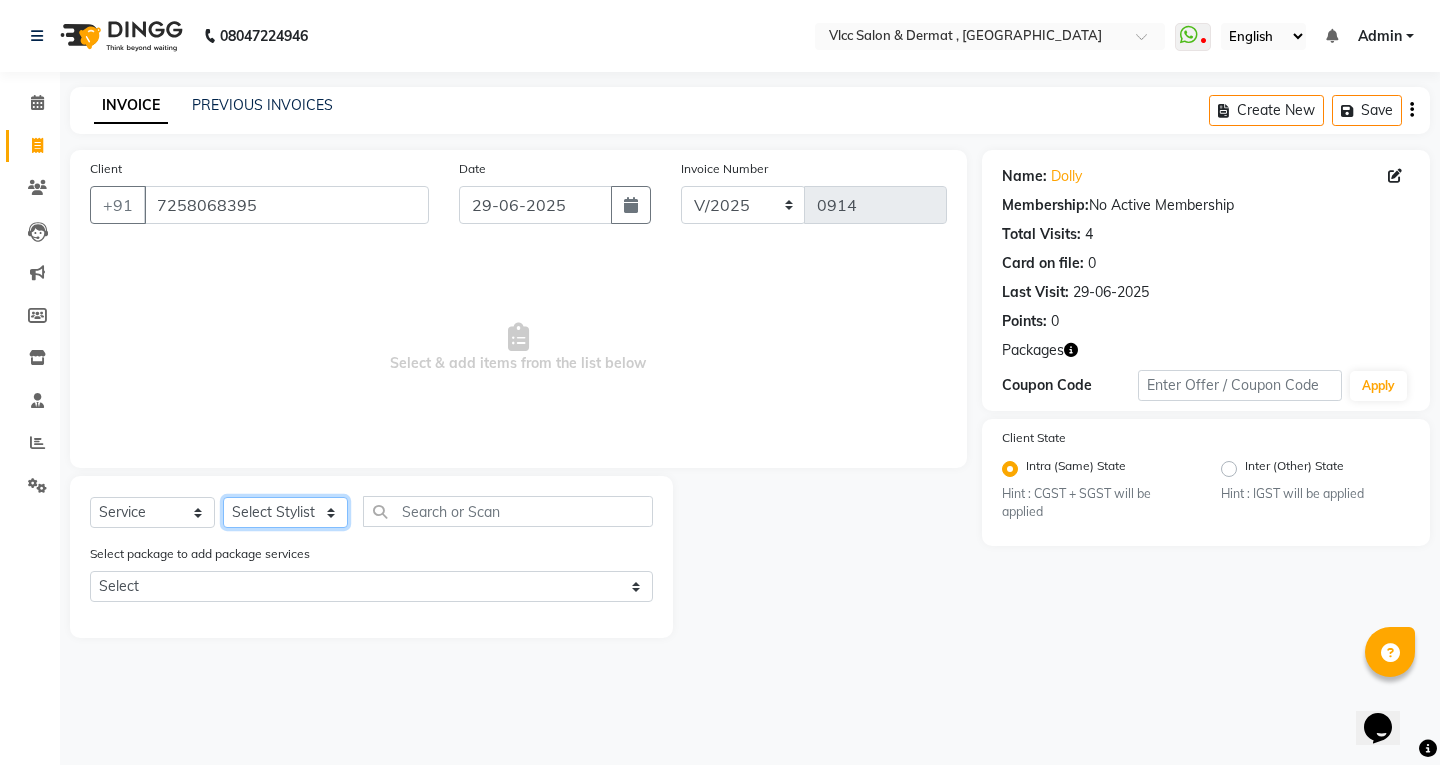 select on "72795" 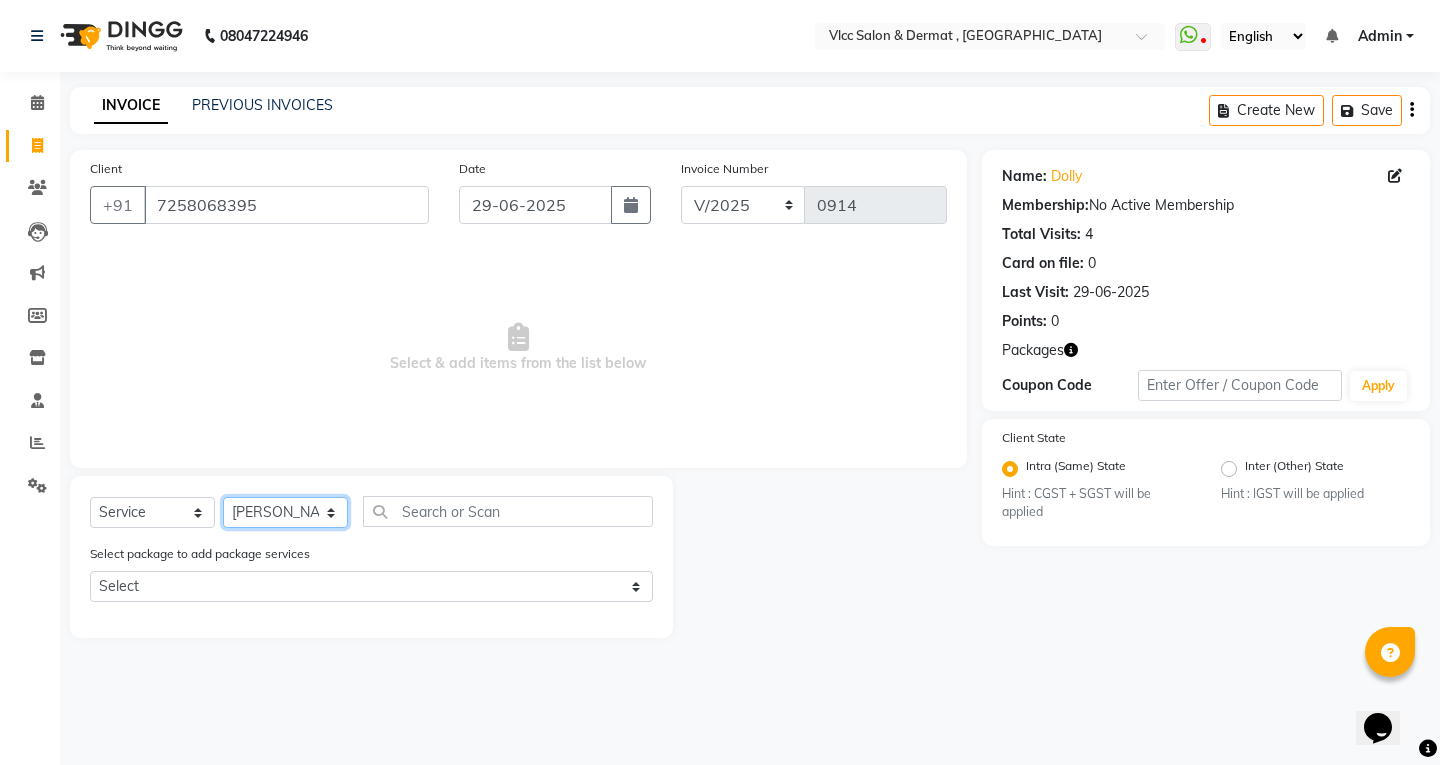 click on "Select Stylist [PERSON_NAME] [PERSON_NAME] [PERSON_NAME] [PERSON_NAME] [PERSON_NAME] [PERSON_NAME] [PERSON_NAME] Radha [PERSON_NAME] [PERSON_NAME] [PERSON_NAME] Vidya" 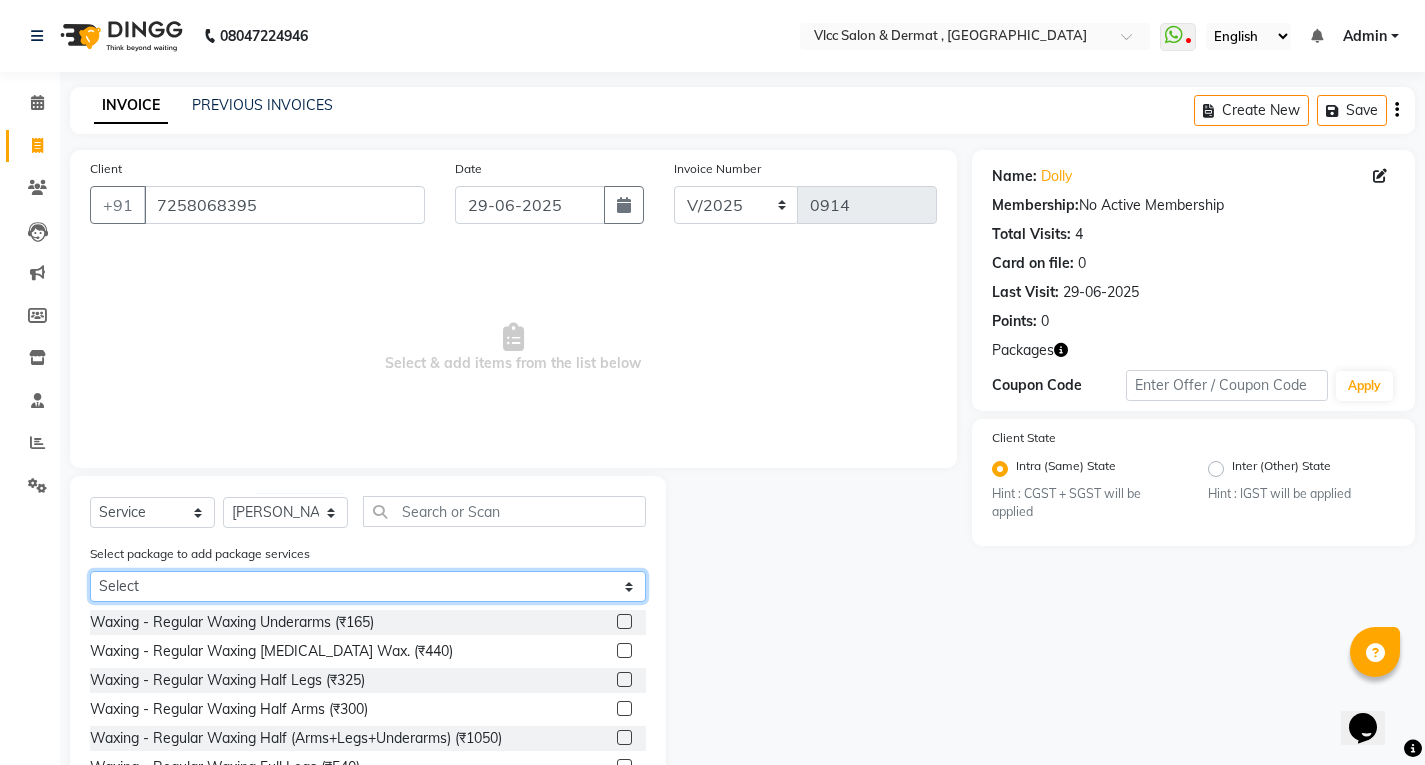 click on "Select Carbon Facial 3+3=6" 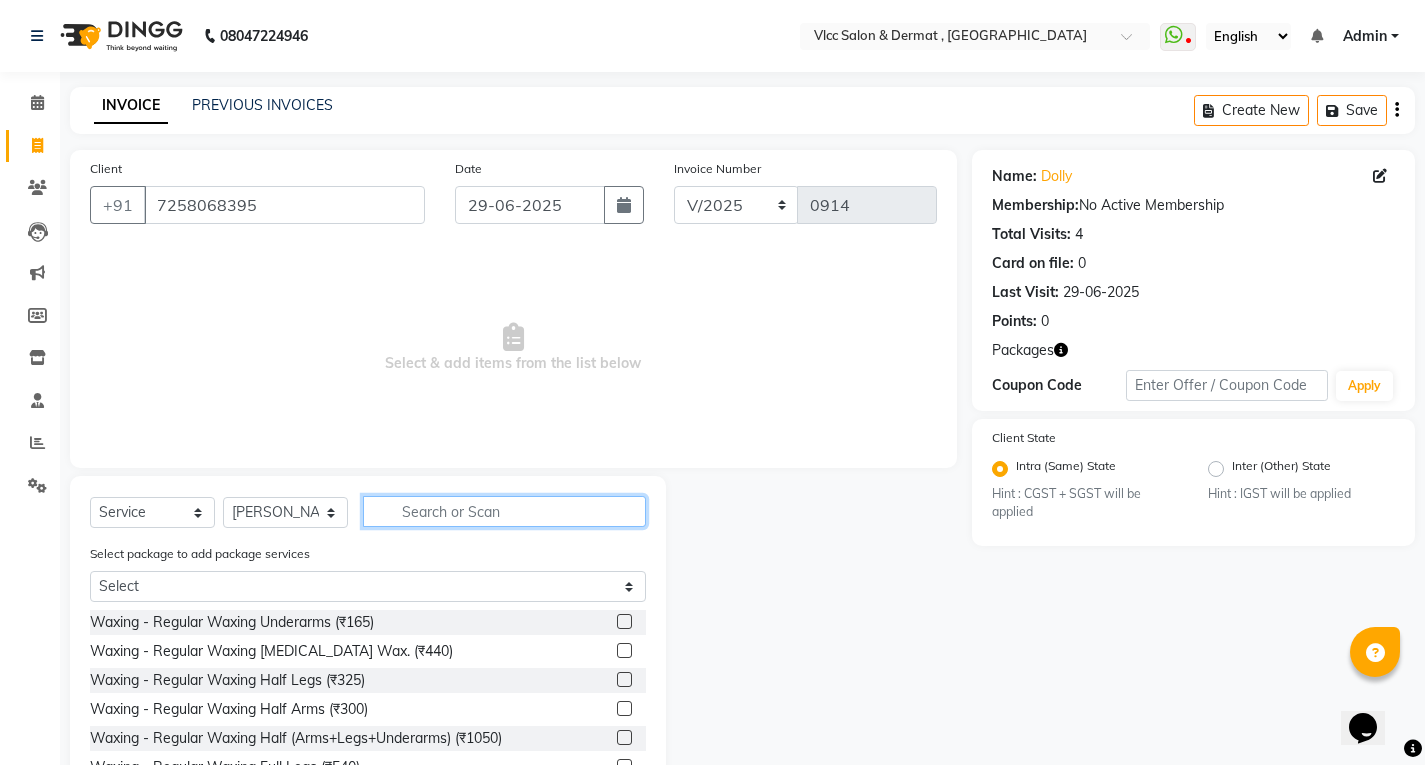 click 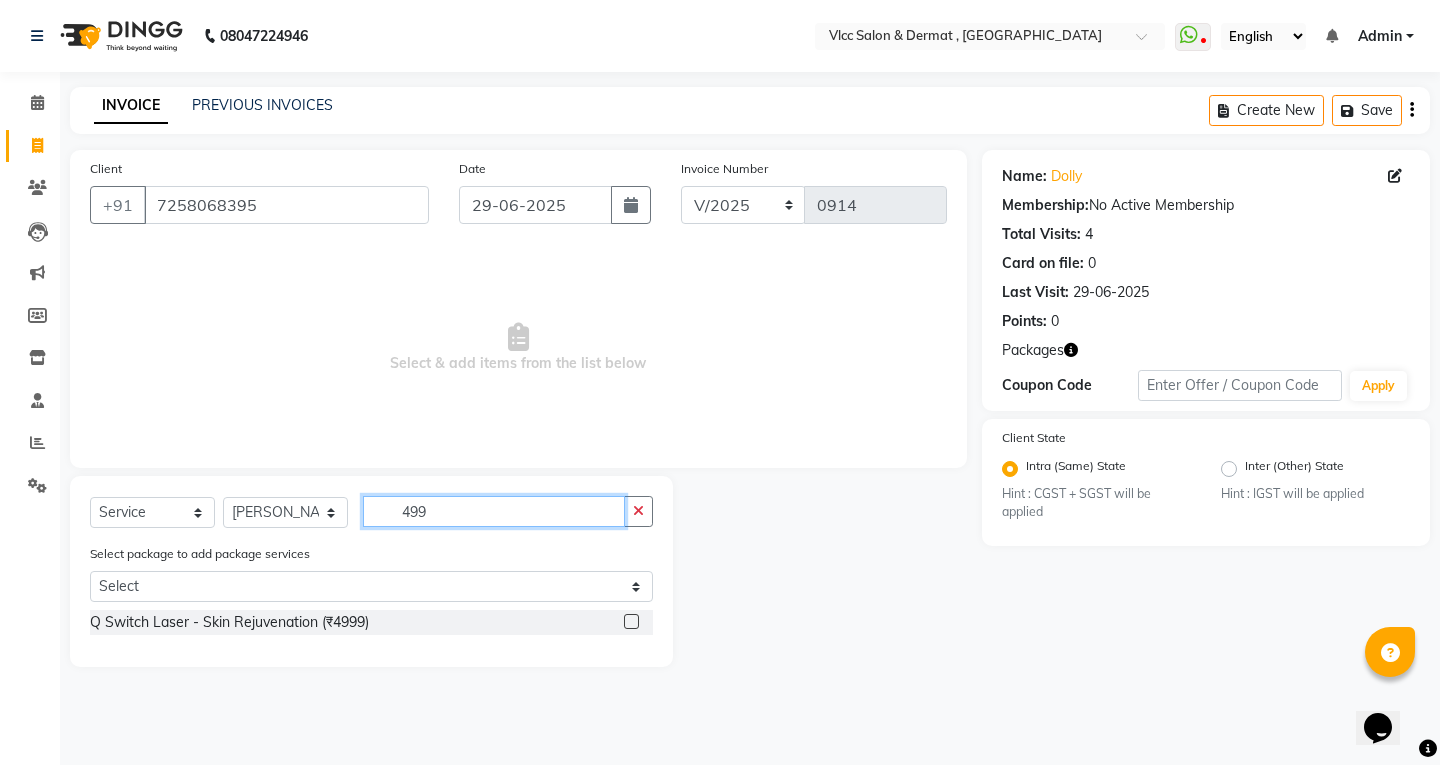 type on "499" 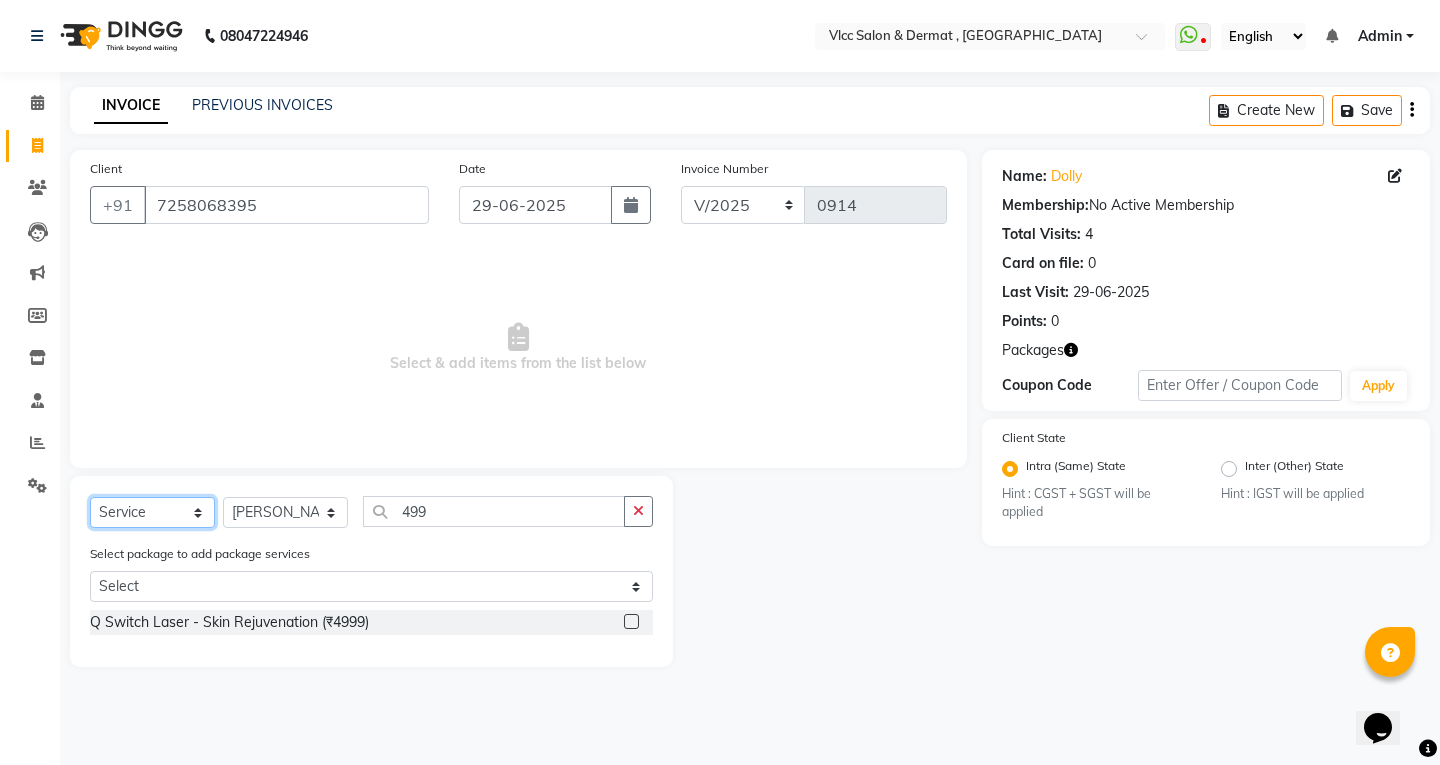 drag, startPoint x: 122, startPoint y: 512, endPoint x: 117, endPoint y: 521, distance: 10.29563 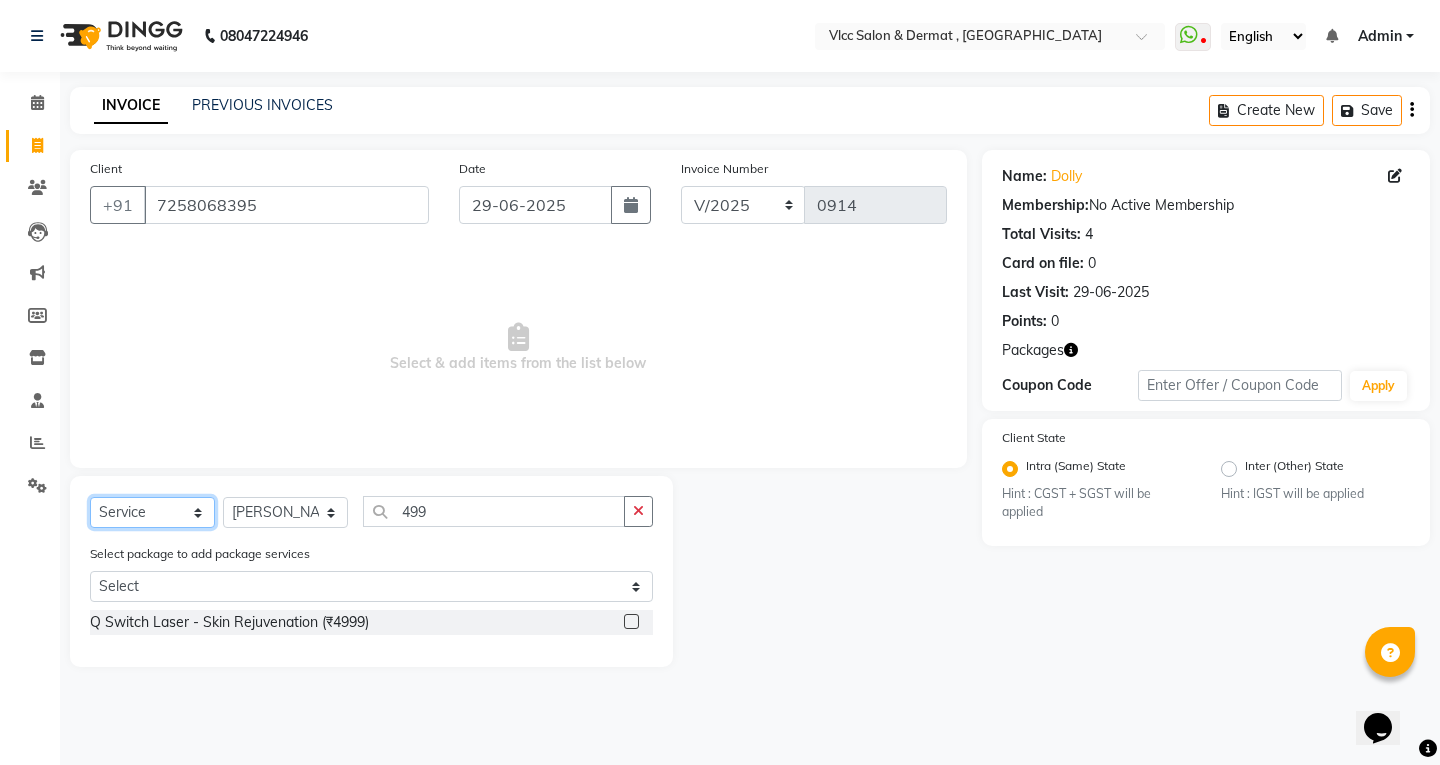 select on "product" 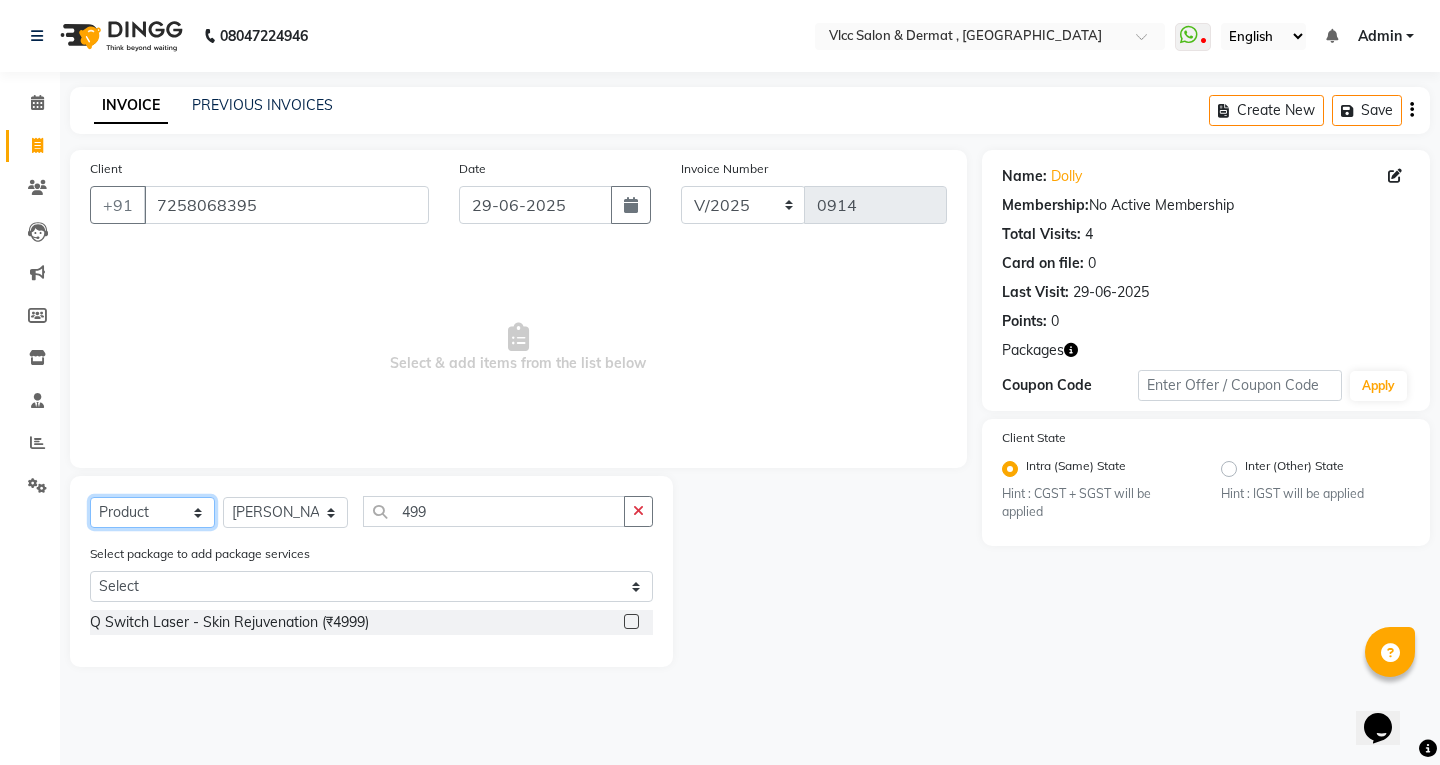 click on "Select  Service  Product  Membership  Package Voucher Prepaid Gift Card" 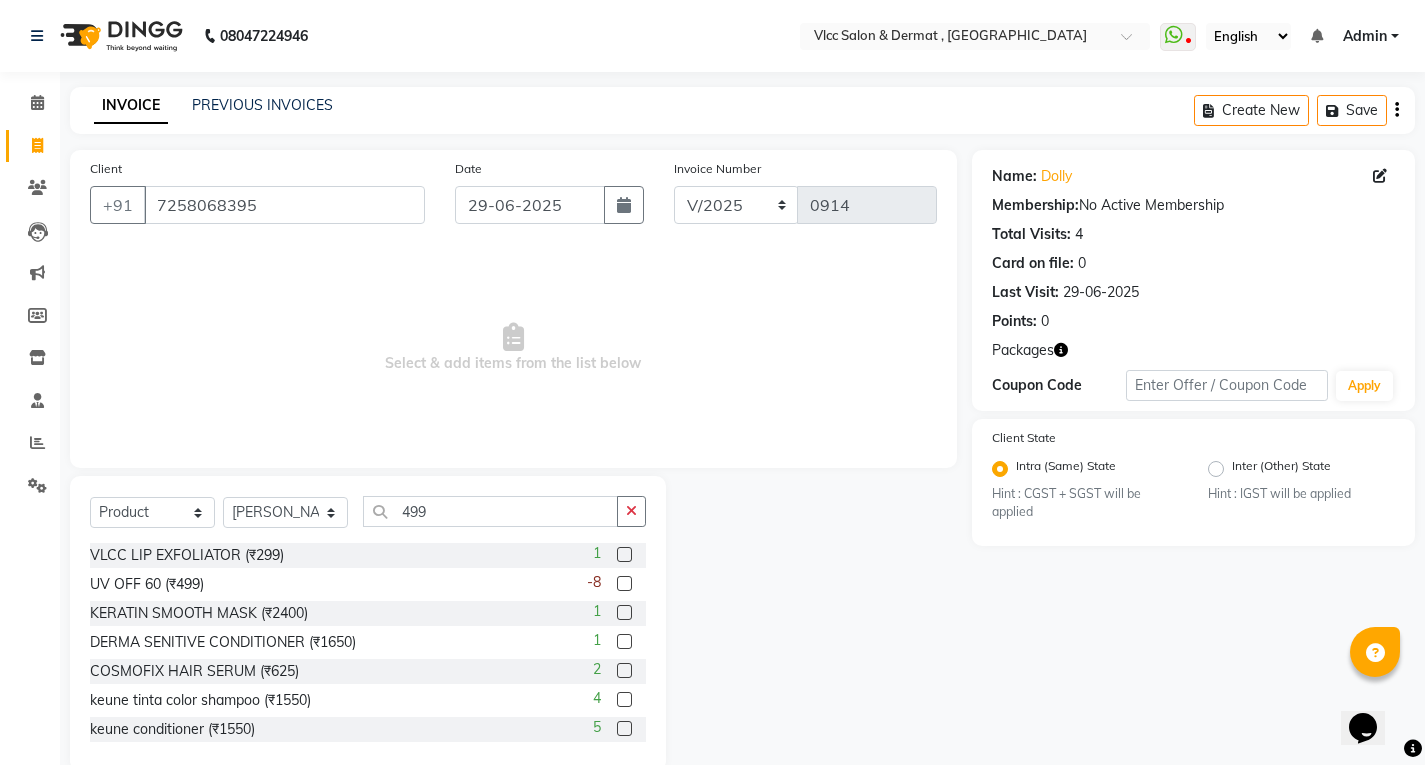 click 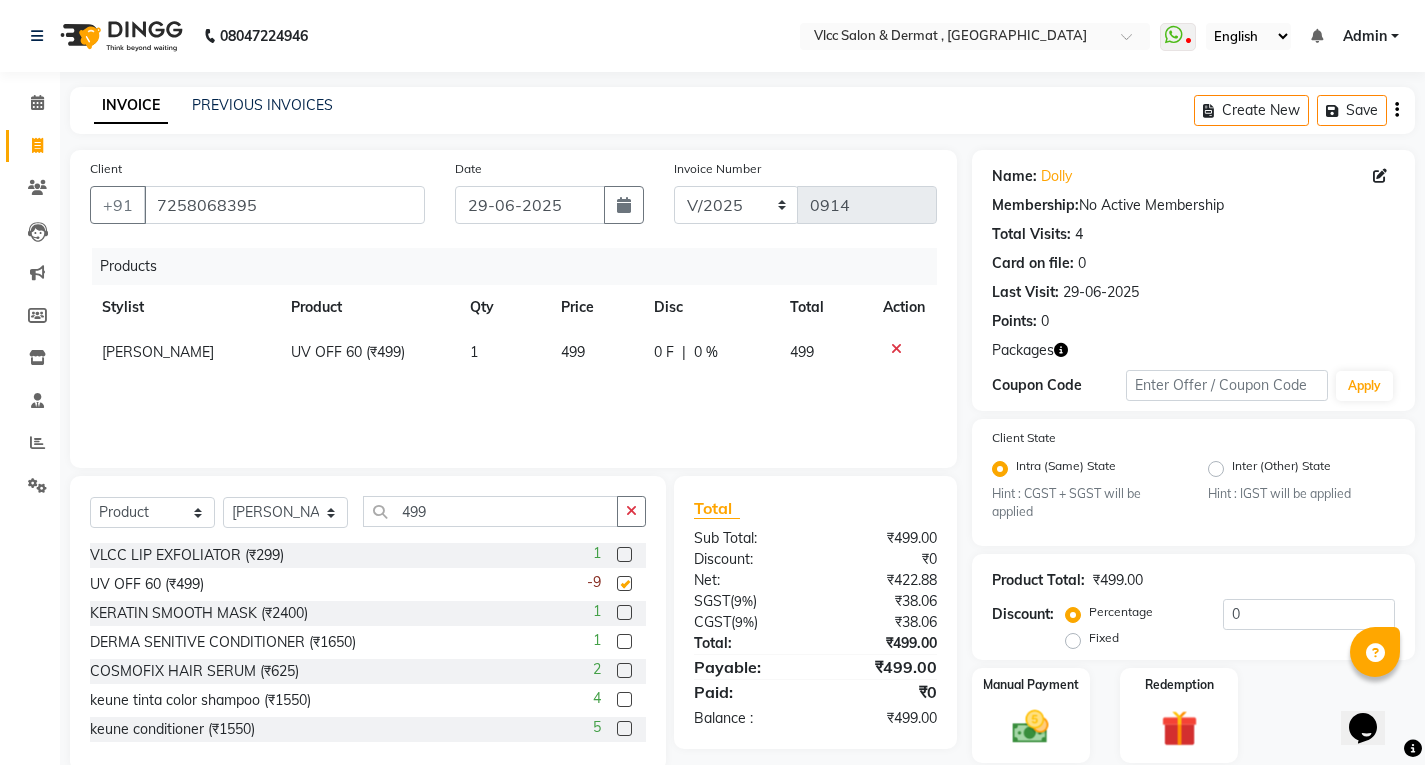 checkbox on "false" 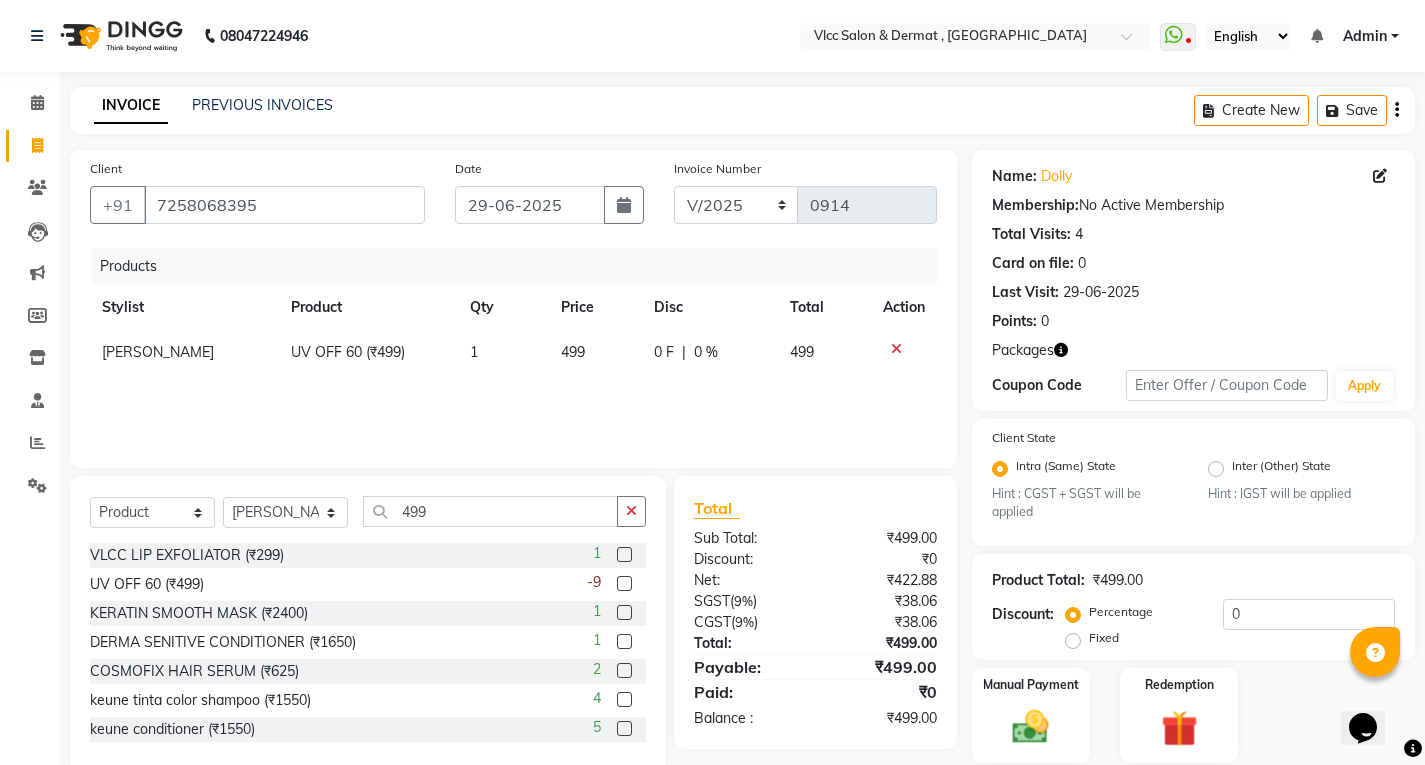 click 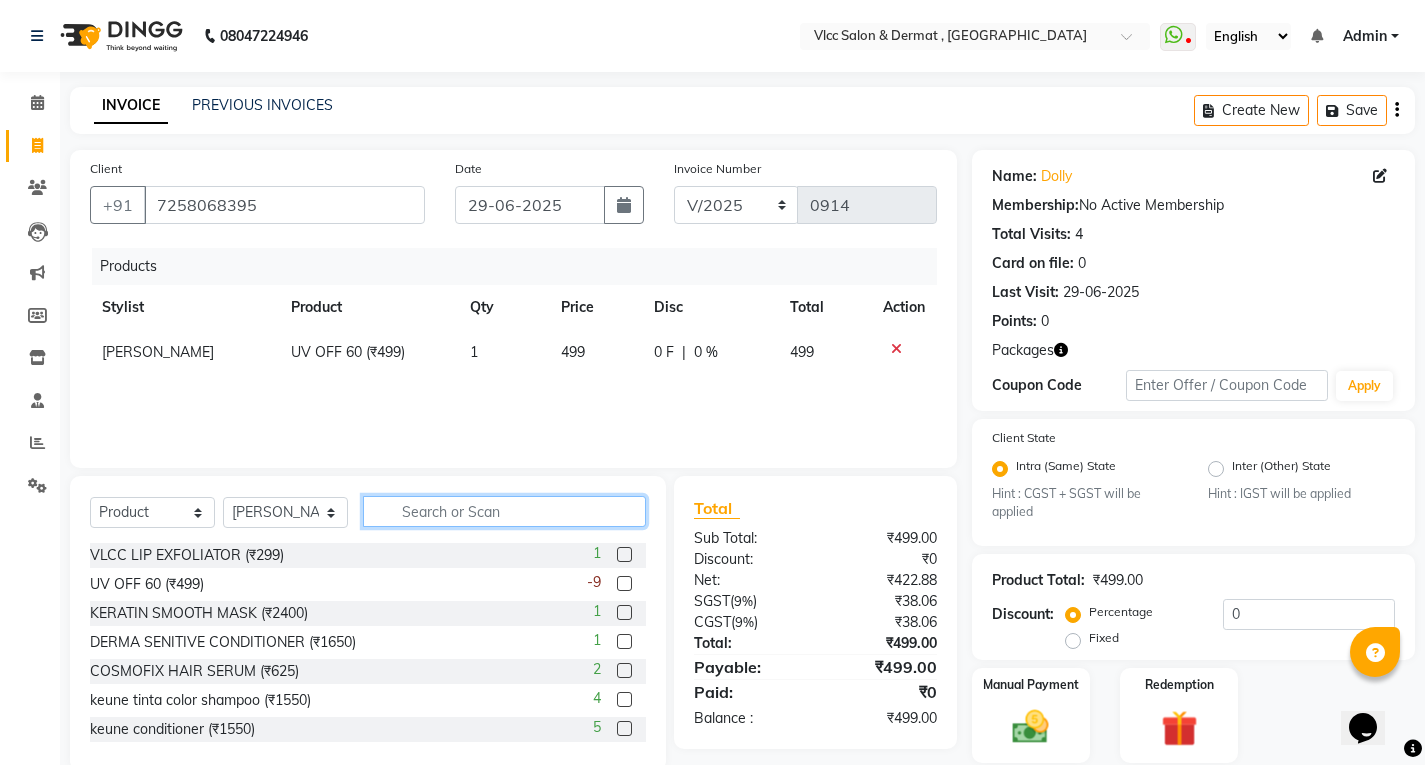 click 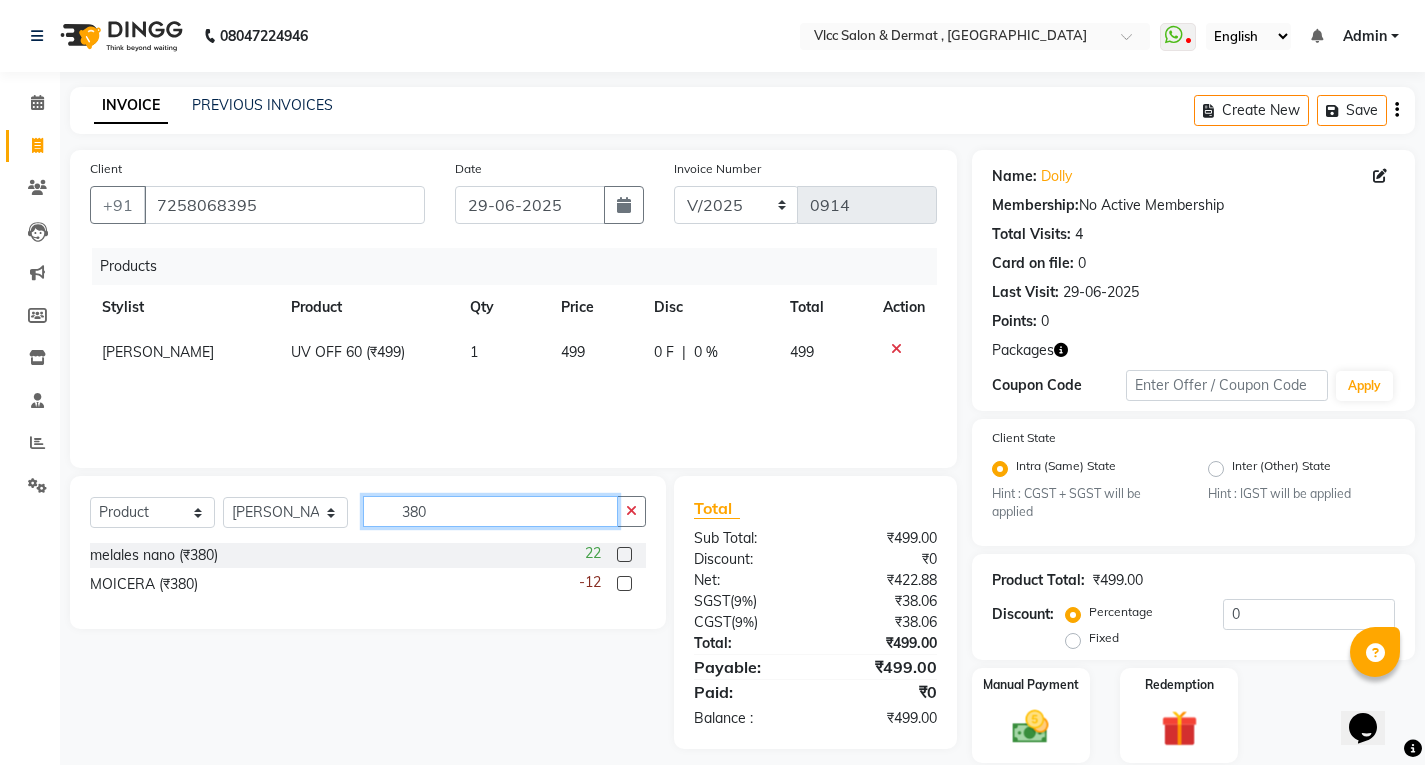 type on "380" 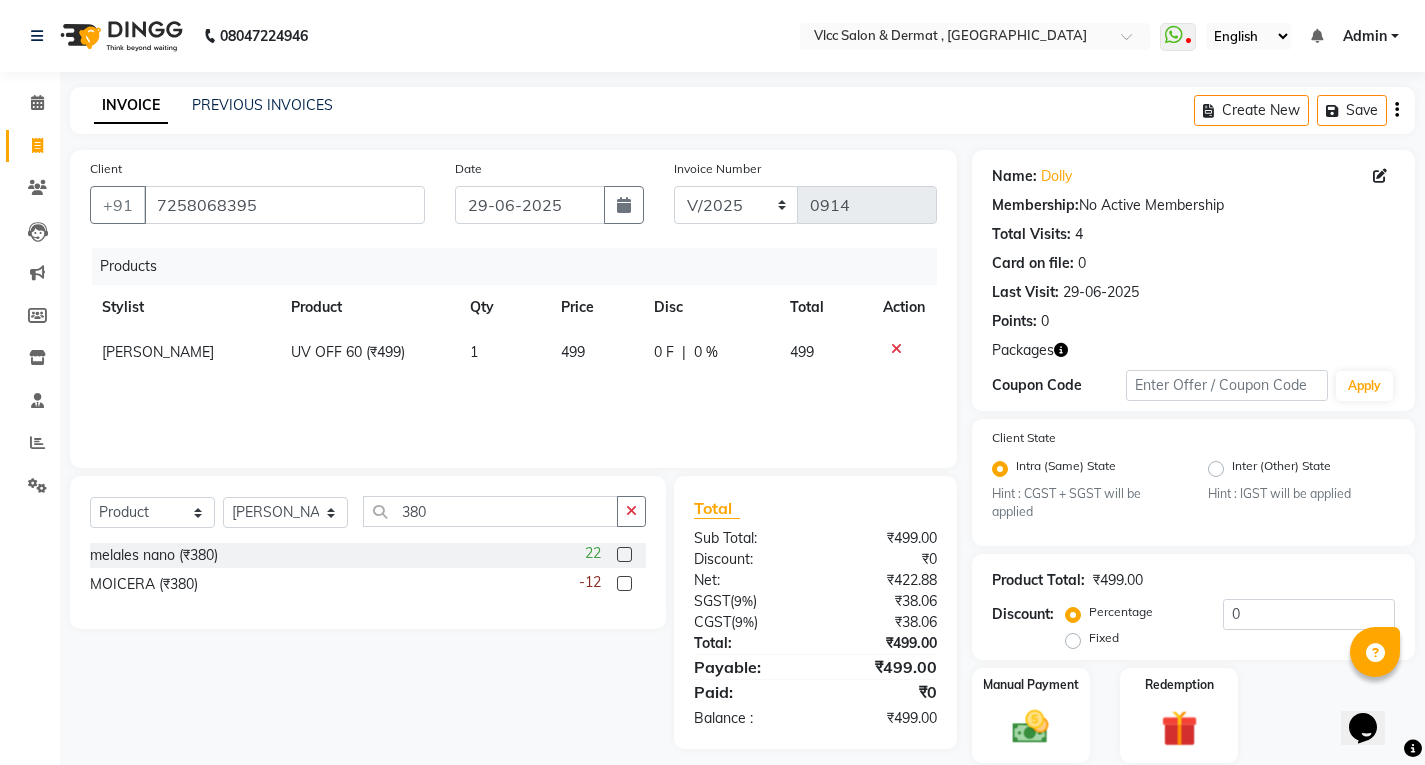 click 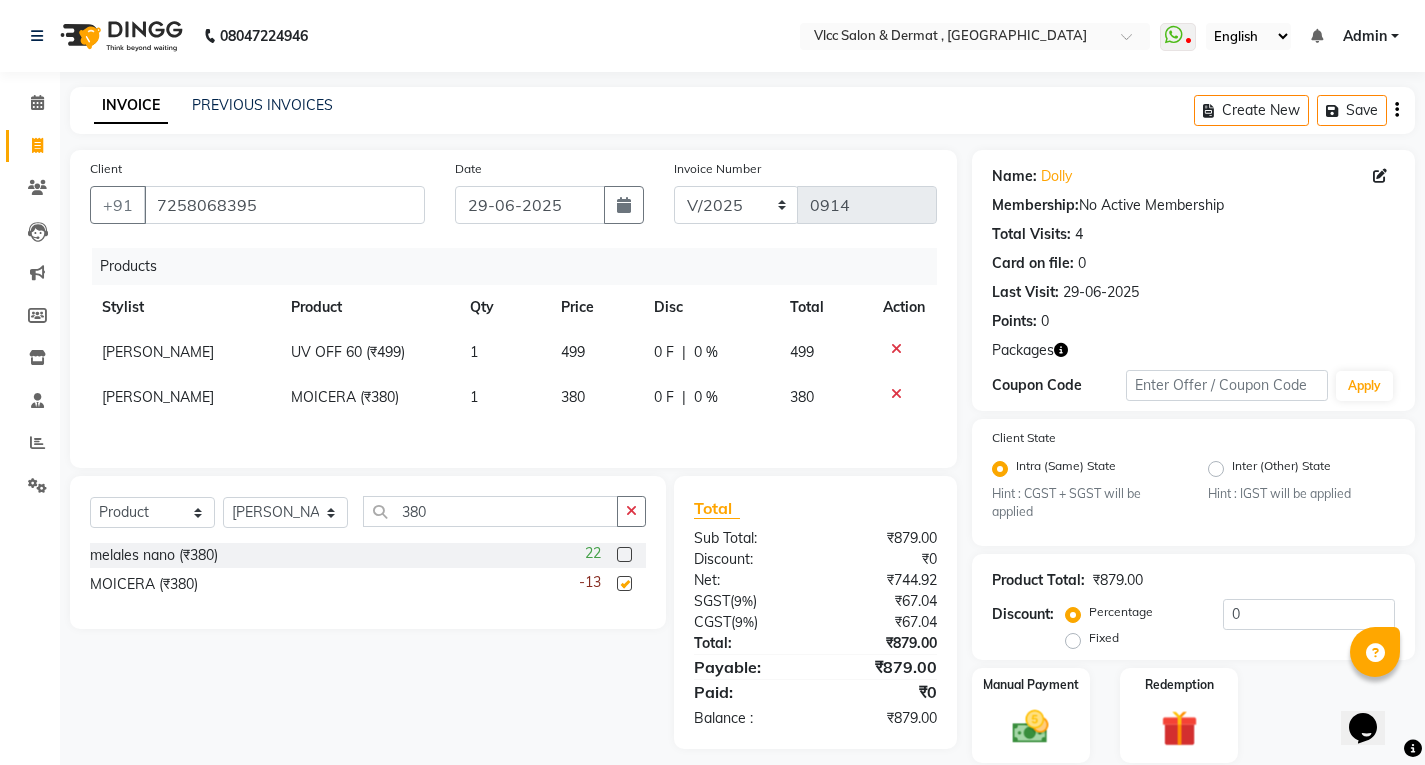 checkbox on "false" 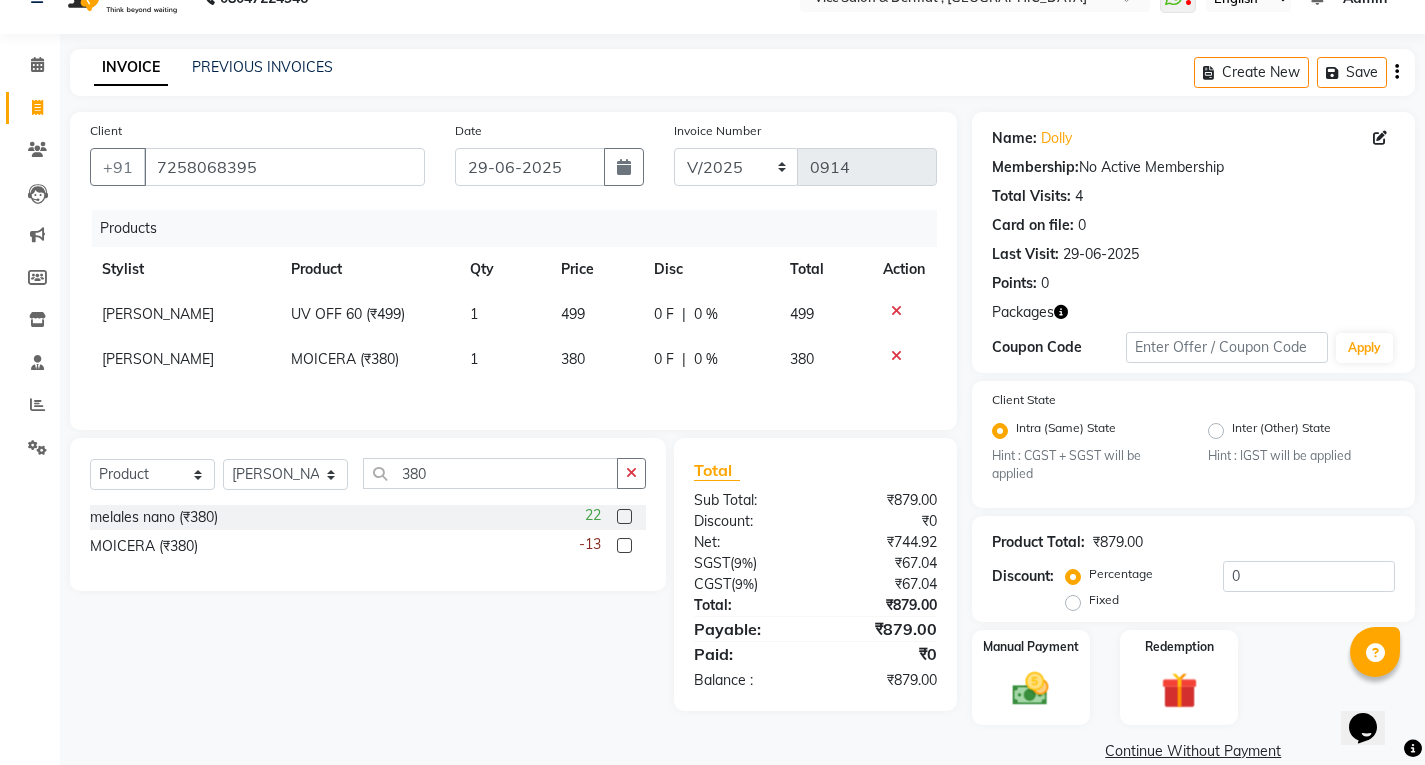 scroll, scrollTop: 69, scrollLeft: 0, axis: vertical 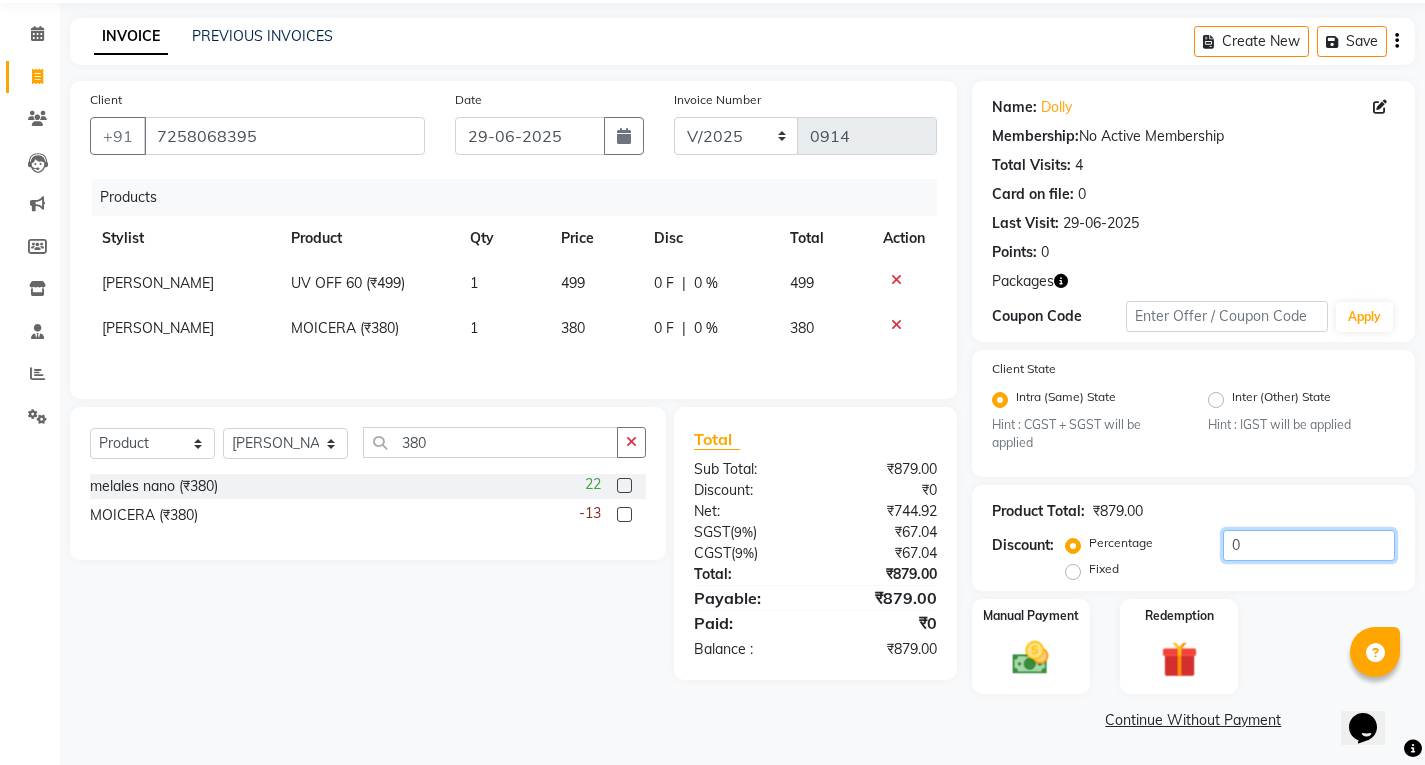 click on "0" 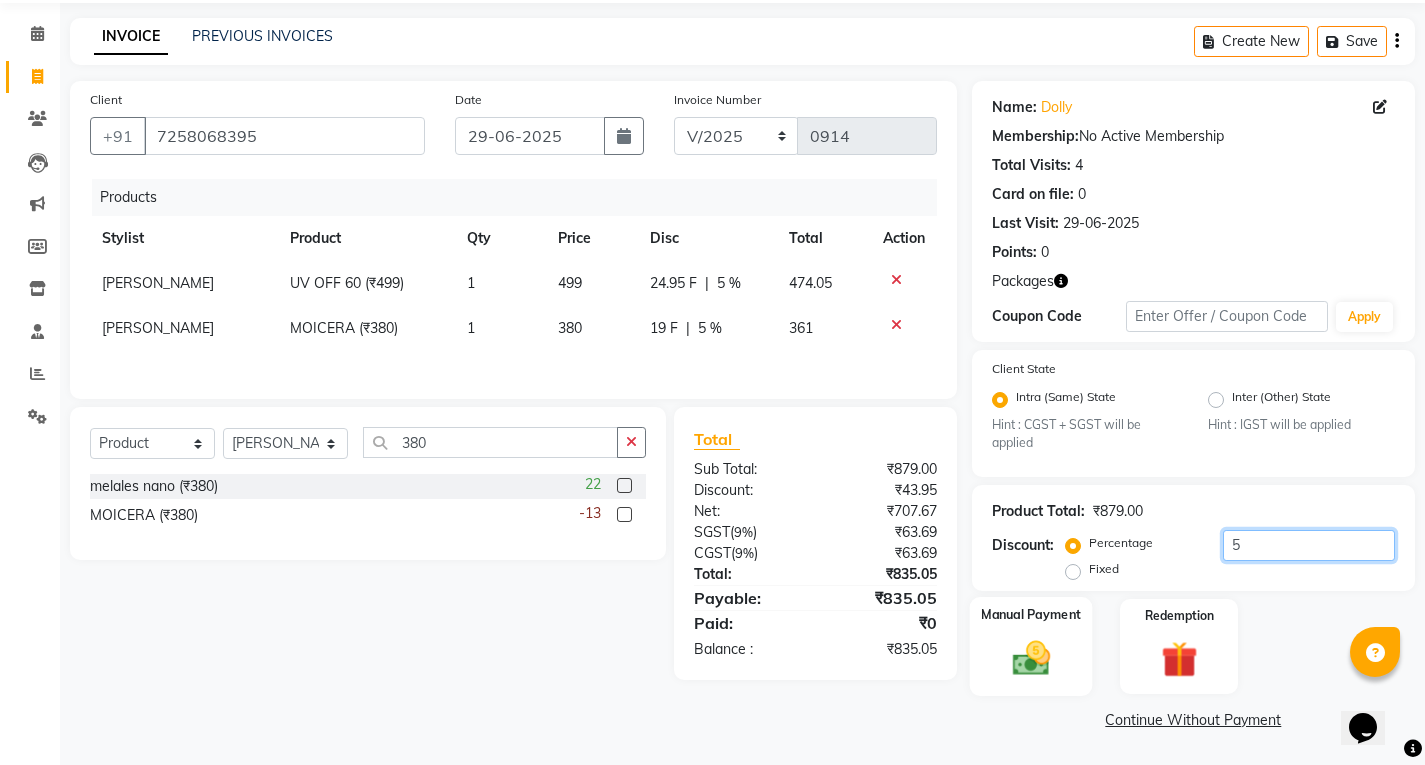 type on "5" 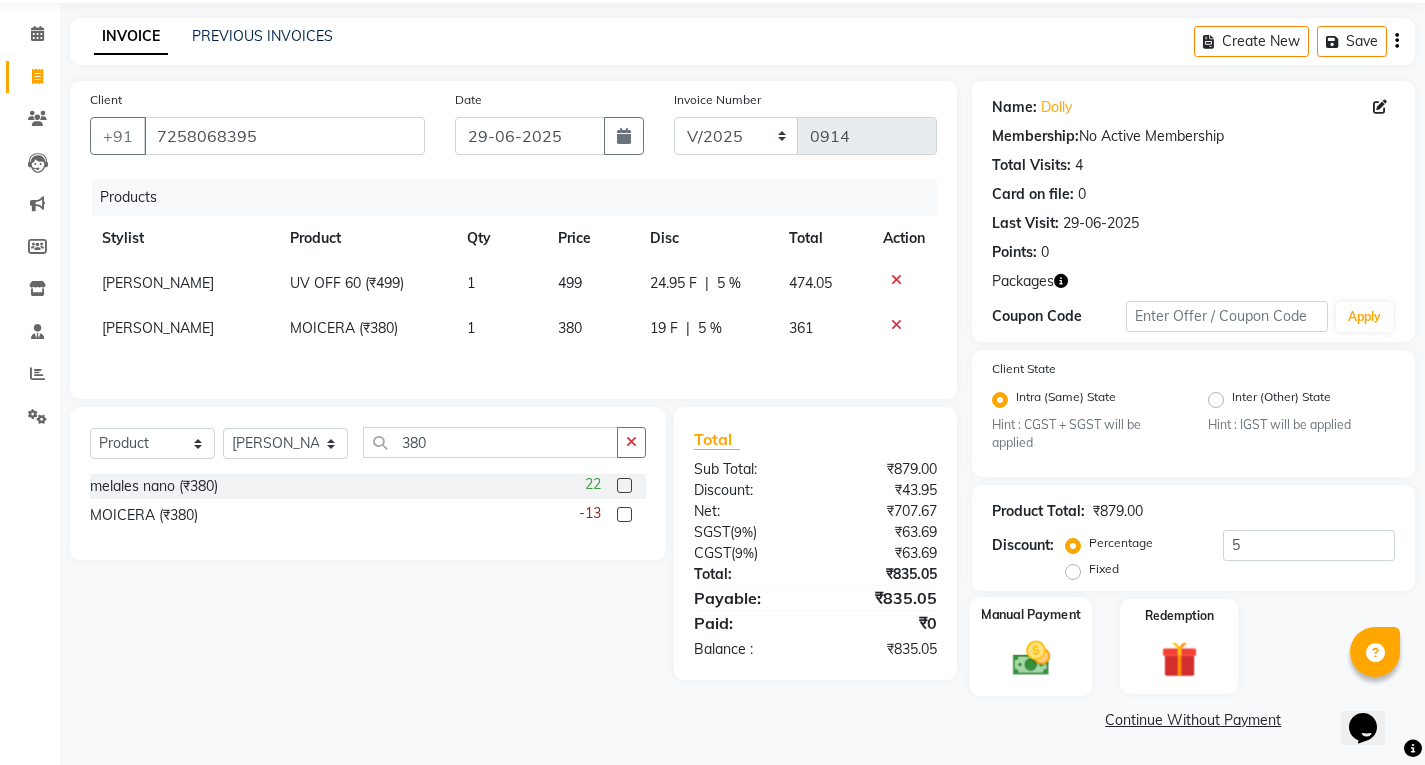 click 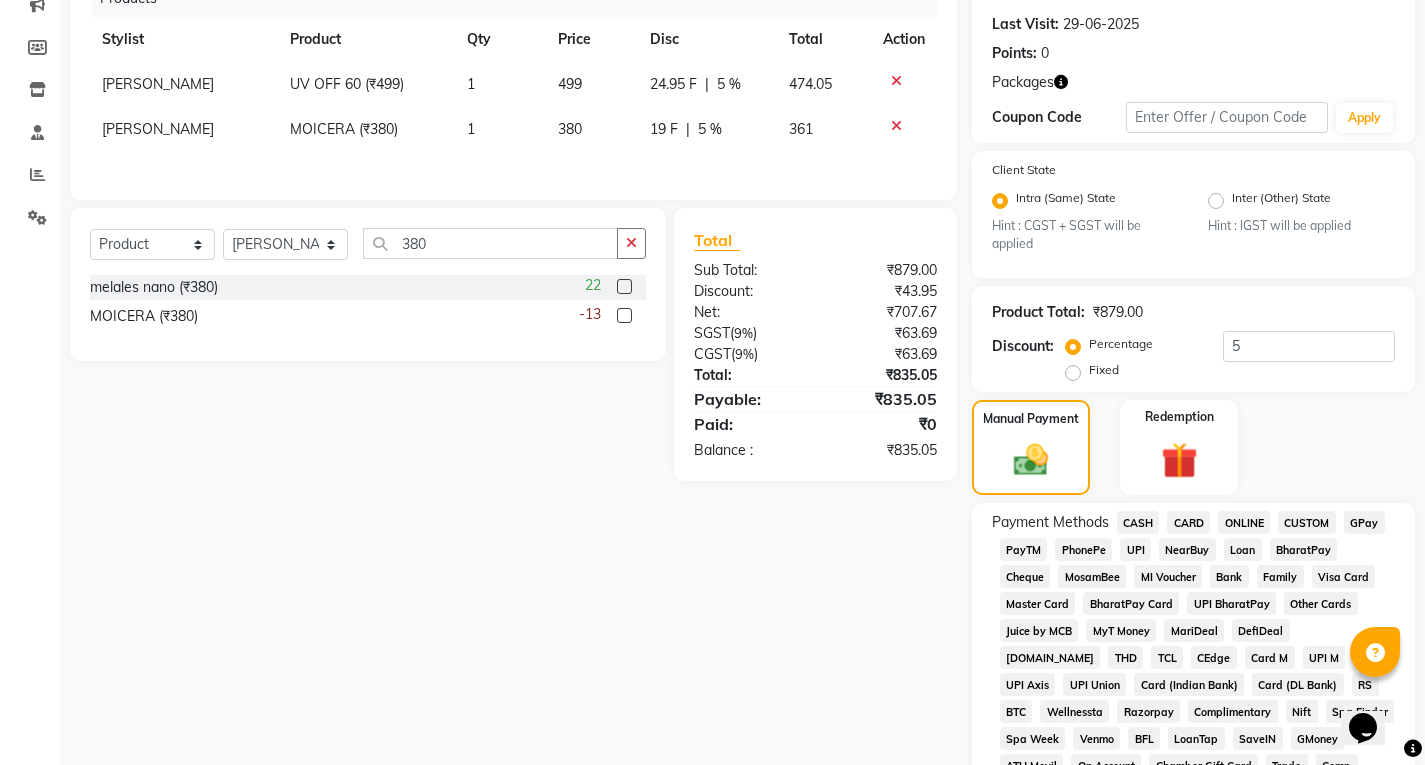 scroll, scrollTop: 269, scrollLeft: 0, axis: vertical 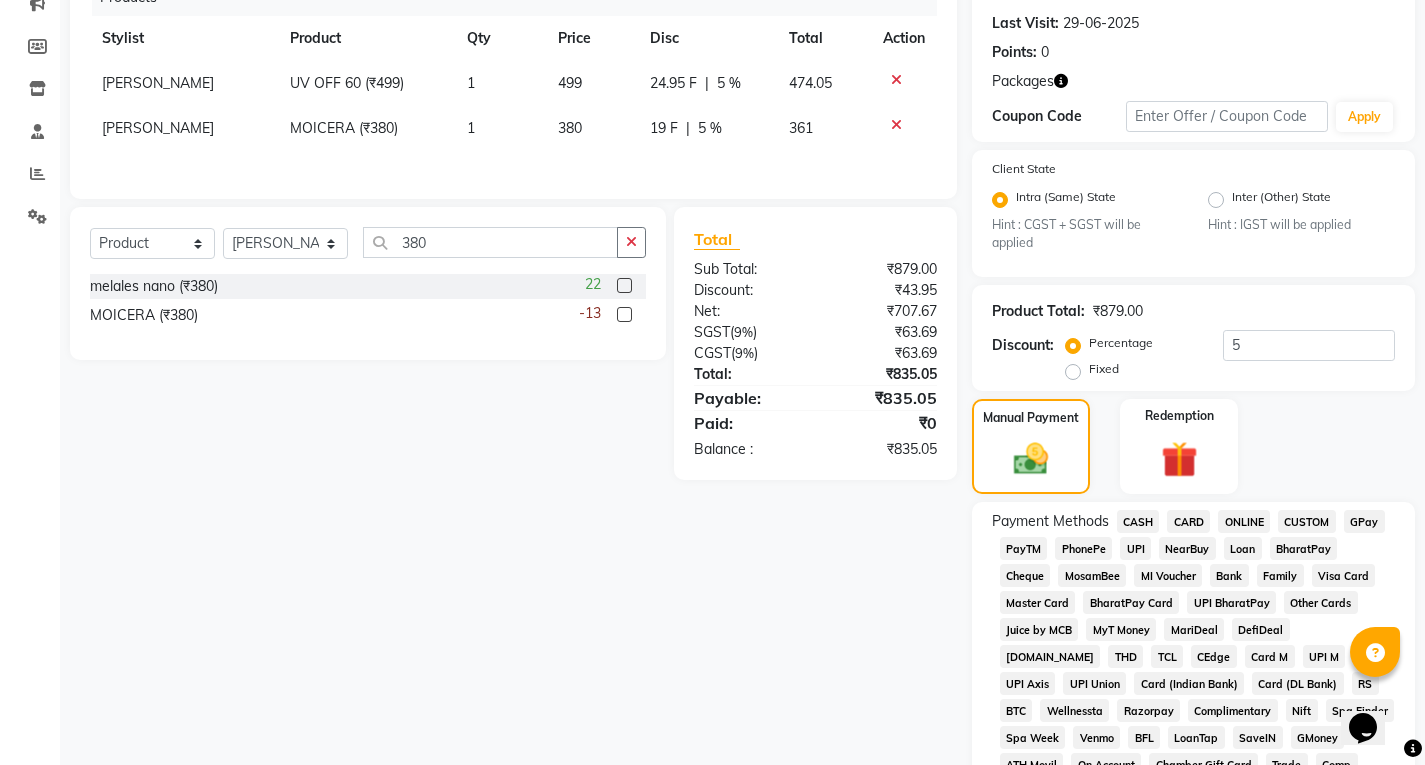 click on "UPI" 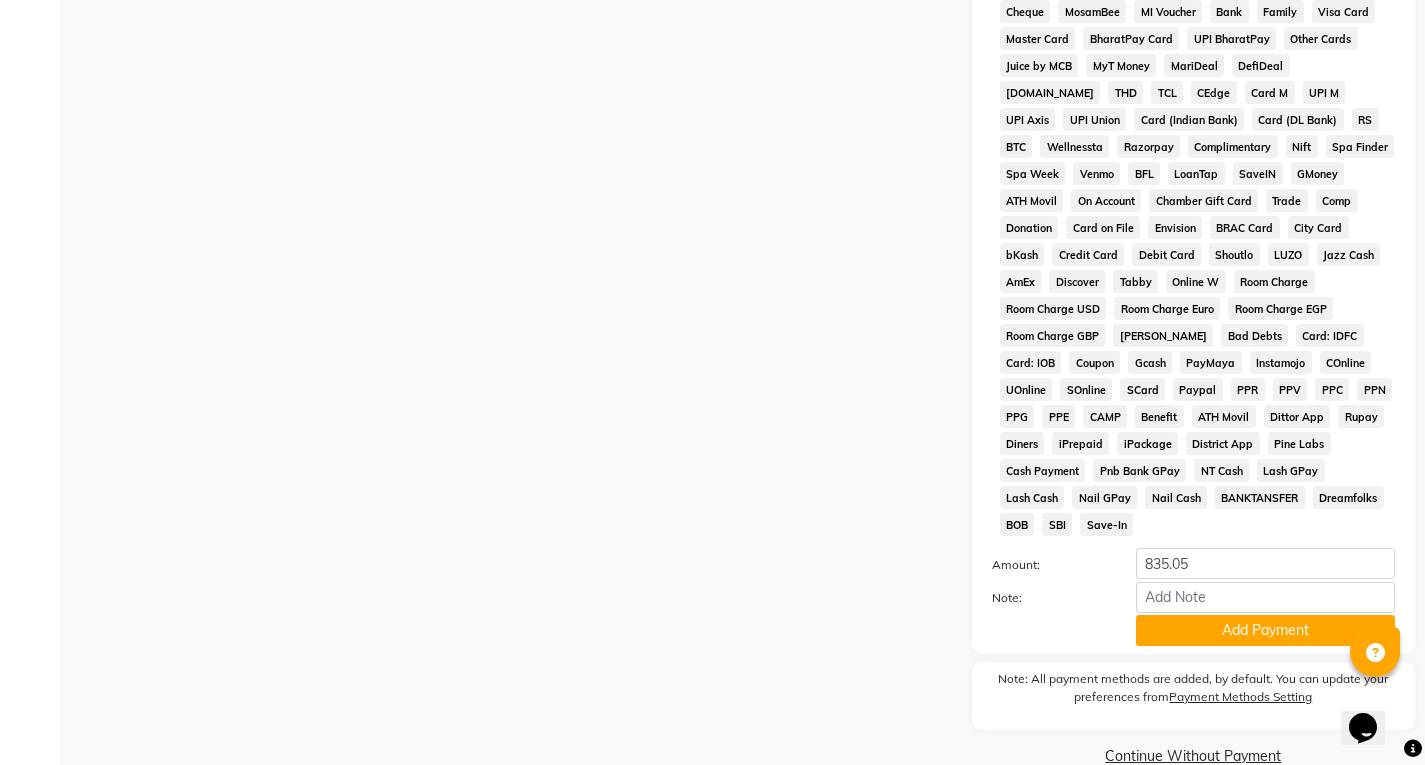 scroll, scrollTop: 842, scrollLeft: 0, axis: vertical 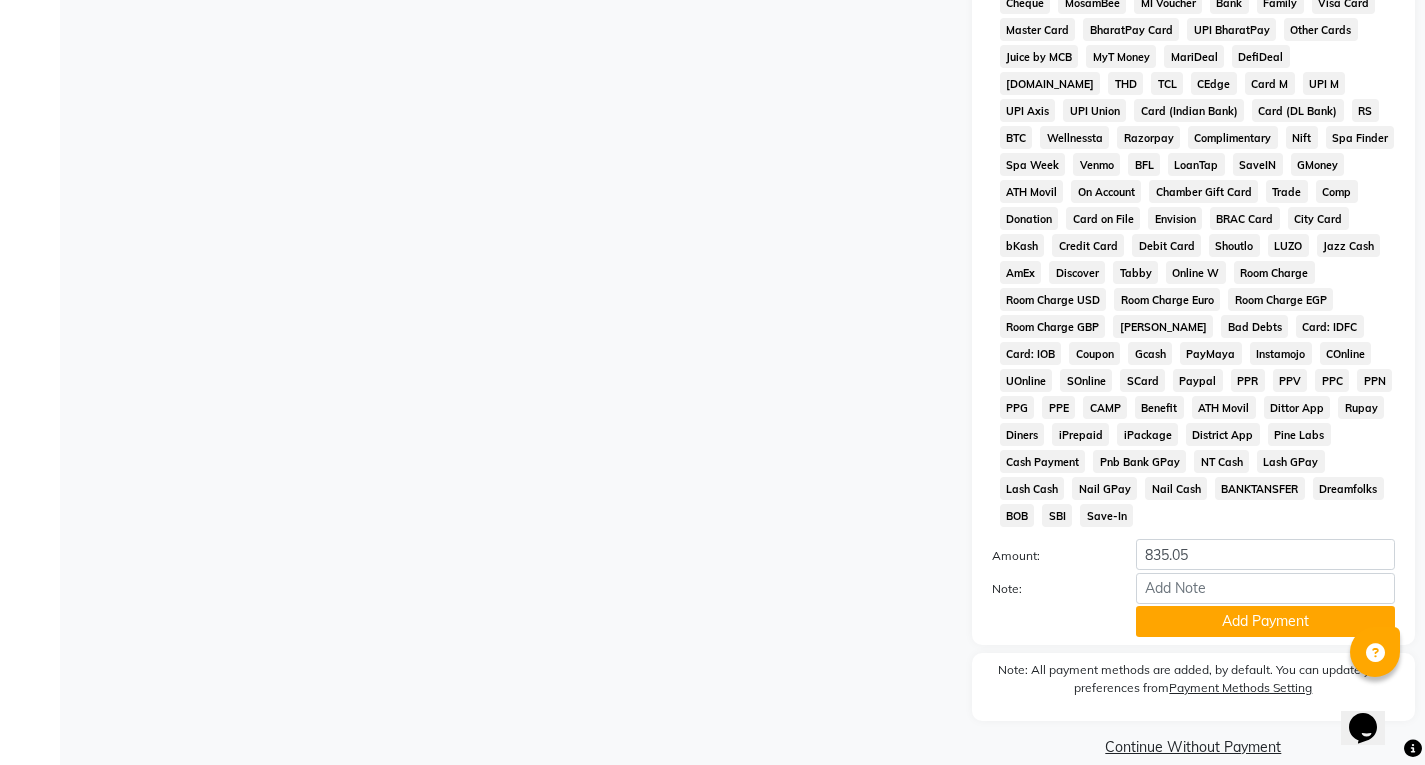 click on "Add Payment" 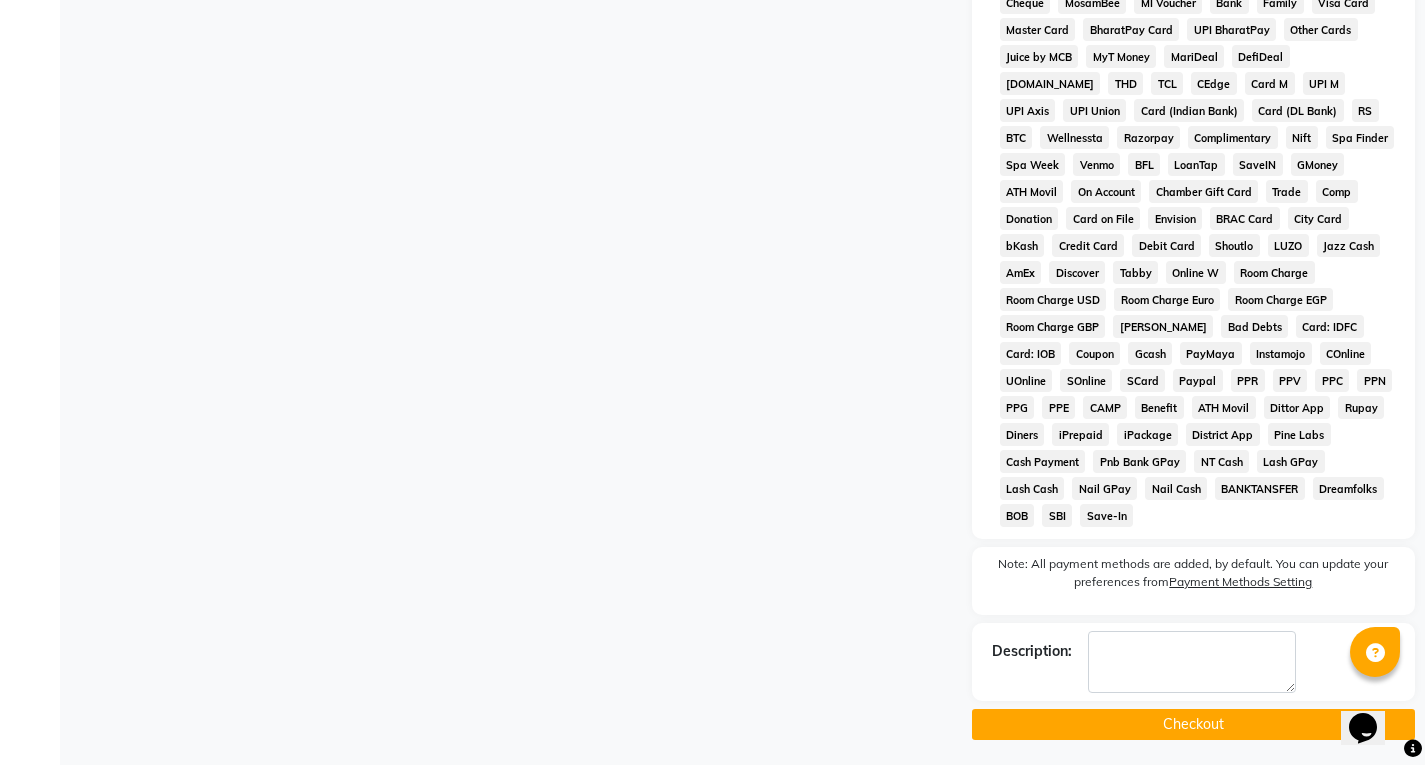 scroll, scrollTop: 820, scrollLeft: 0, axis: vertical 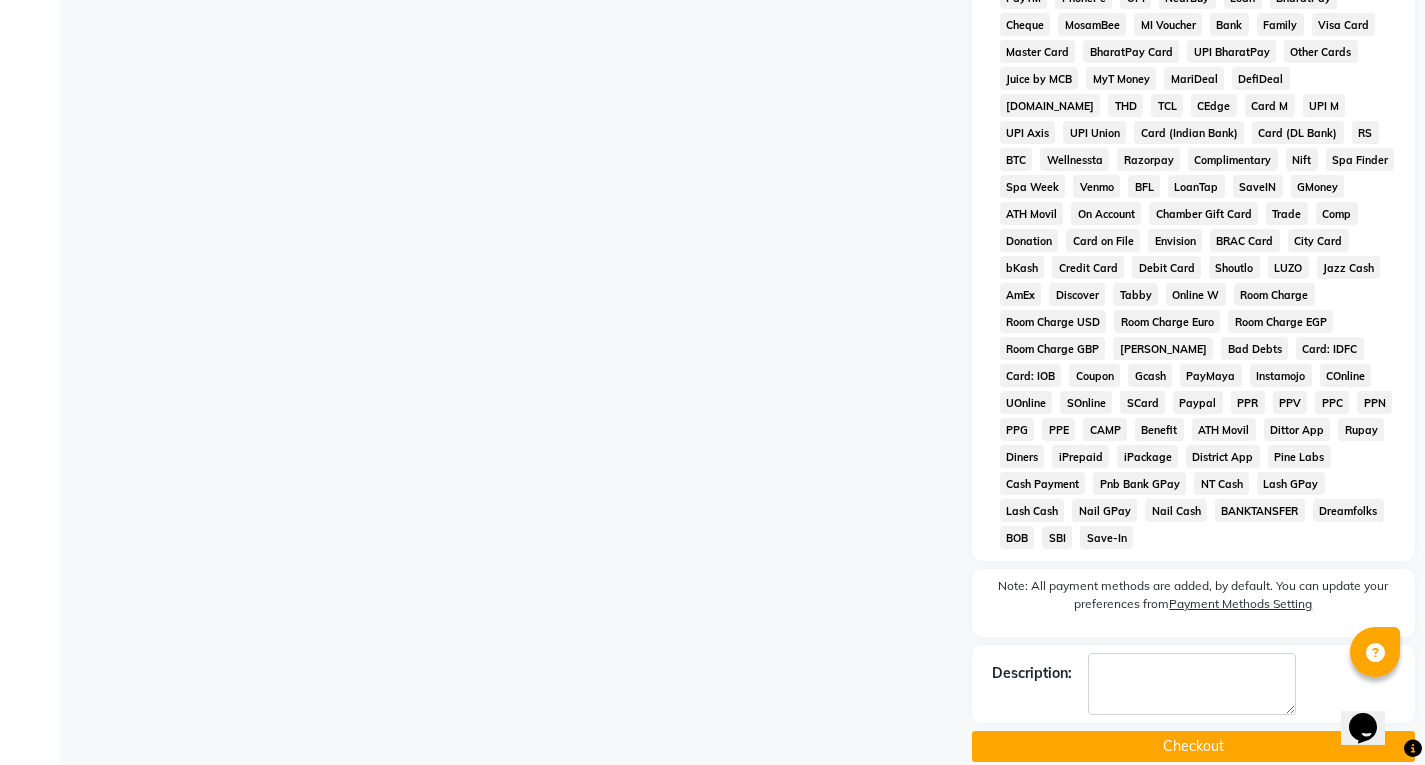 click on "Checkout" 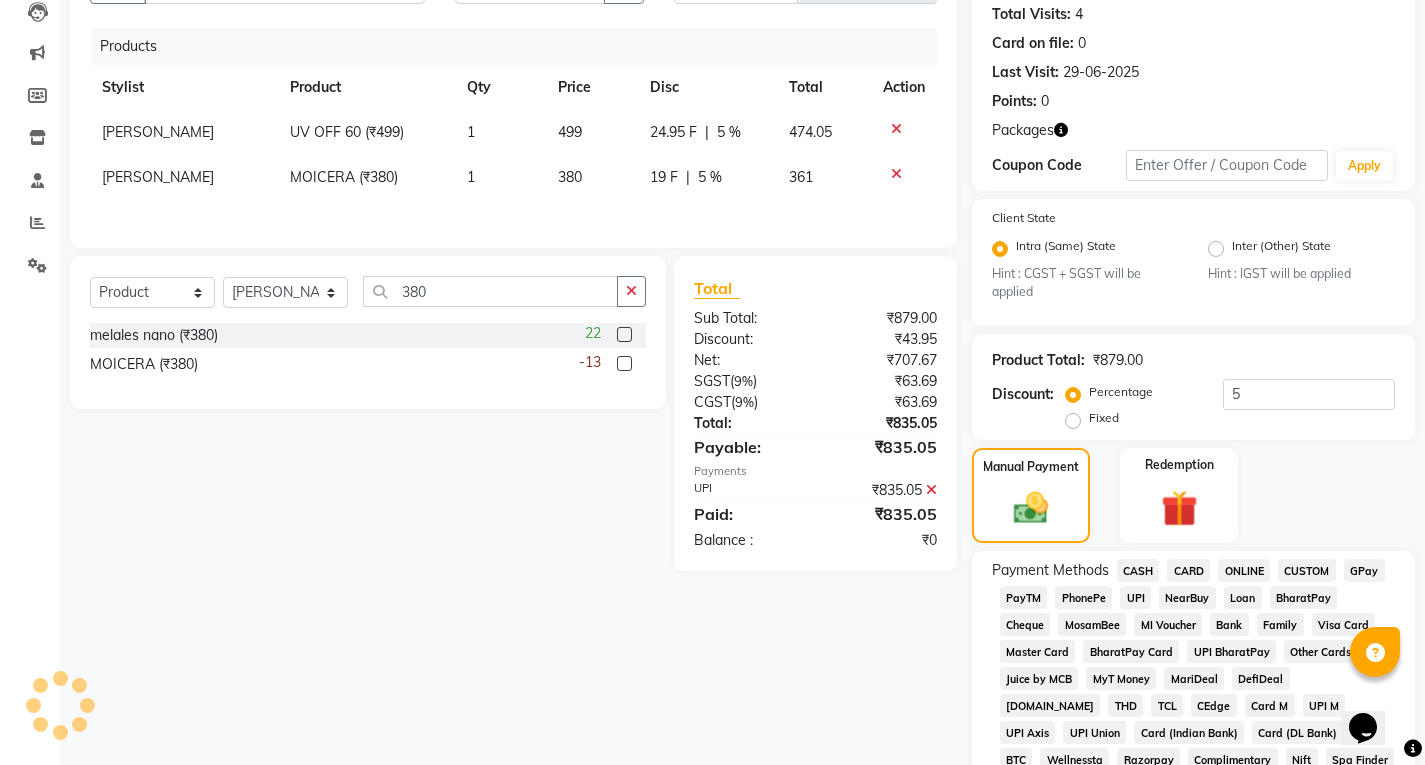 scroll, scrollTop: 0, scrollLeft: 0, axis: both 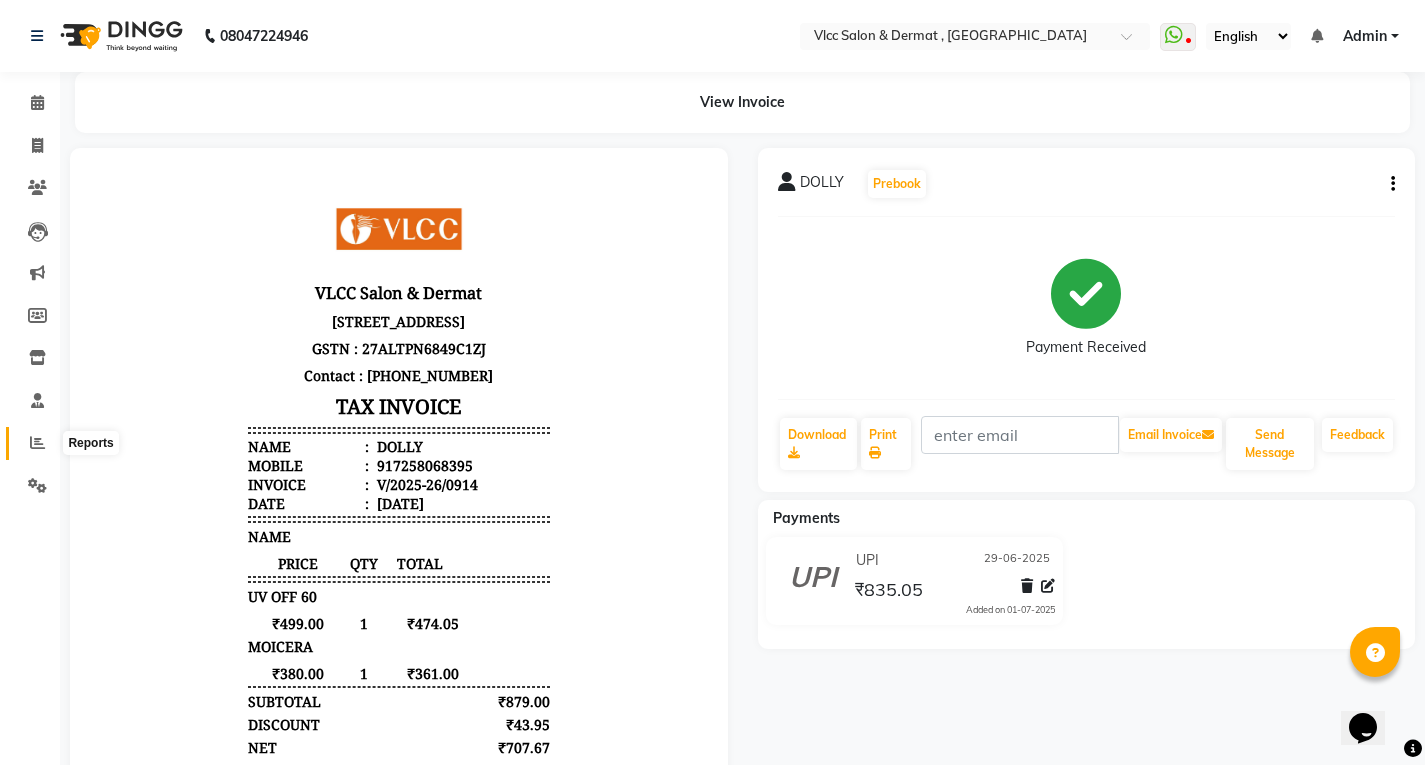 click 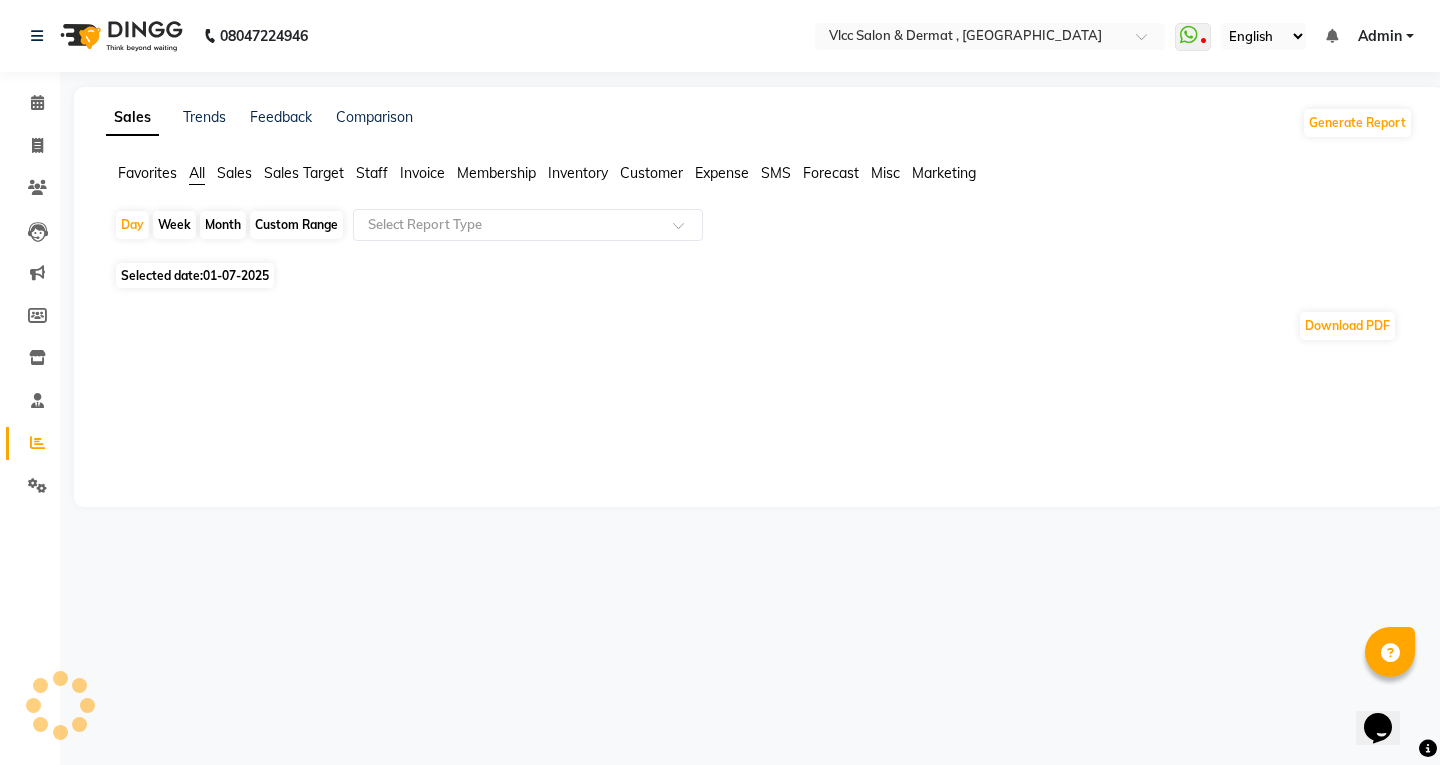 click on "Sales" 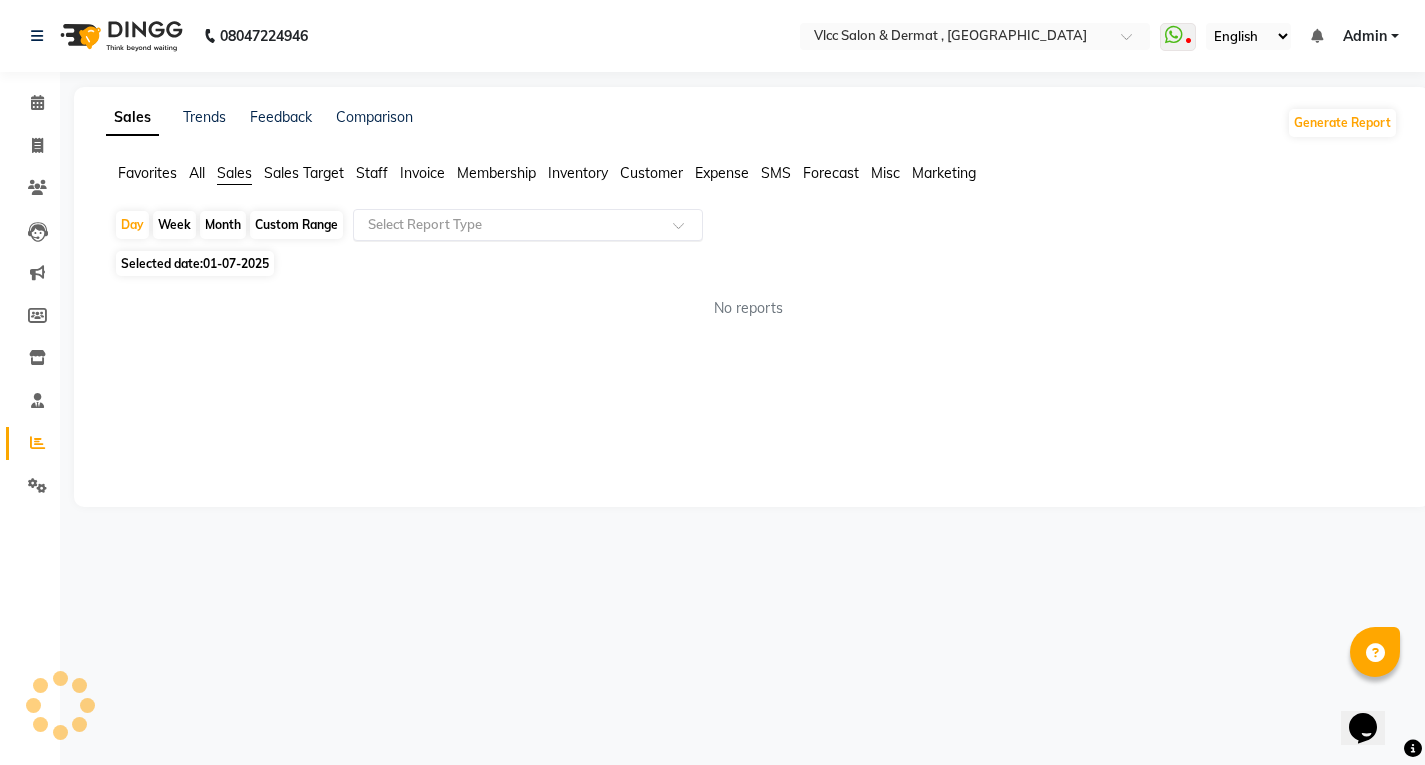 click 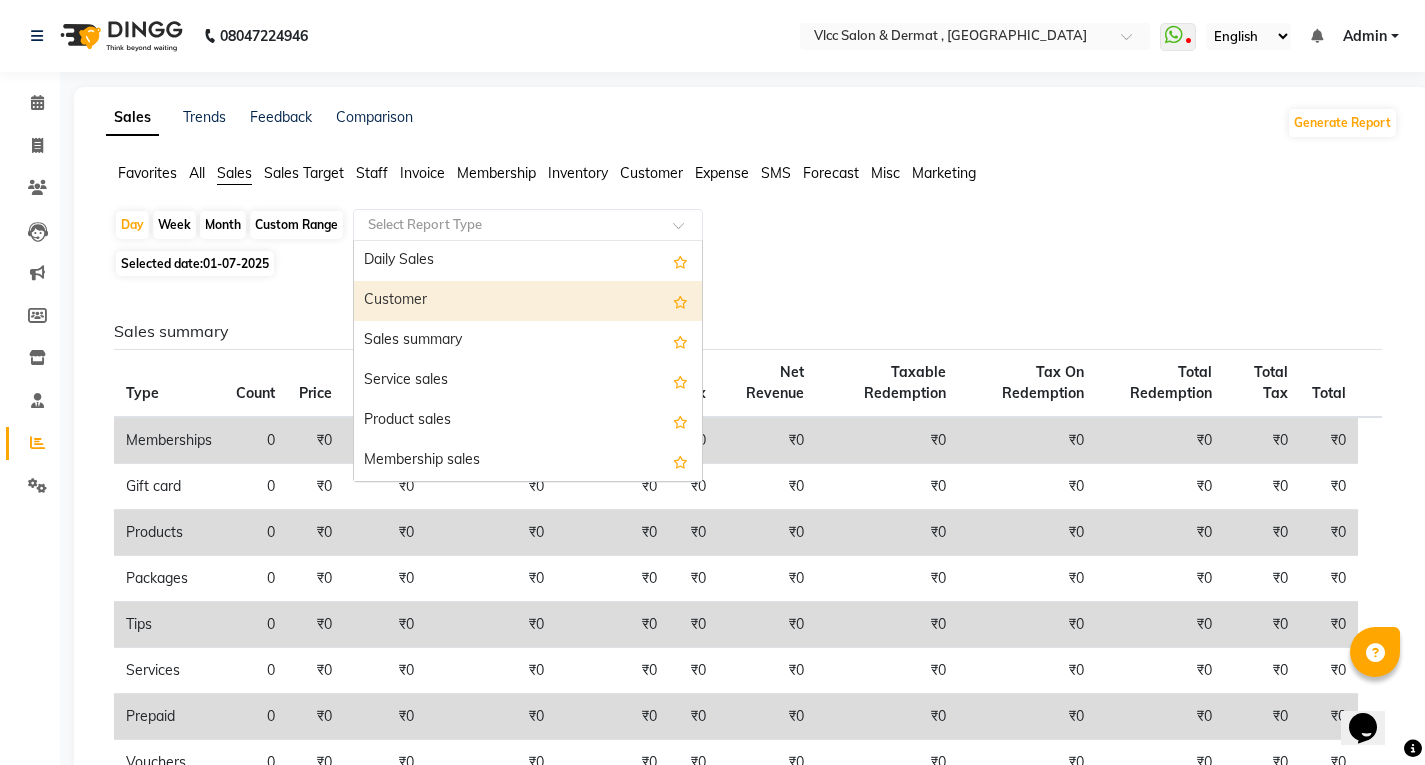 click on "Customer" at bounding box center (528, 301) 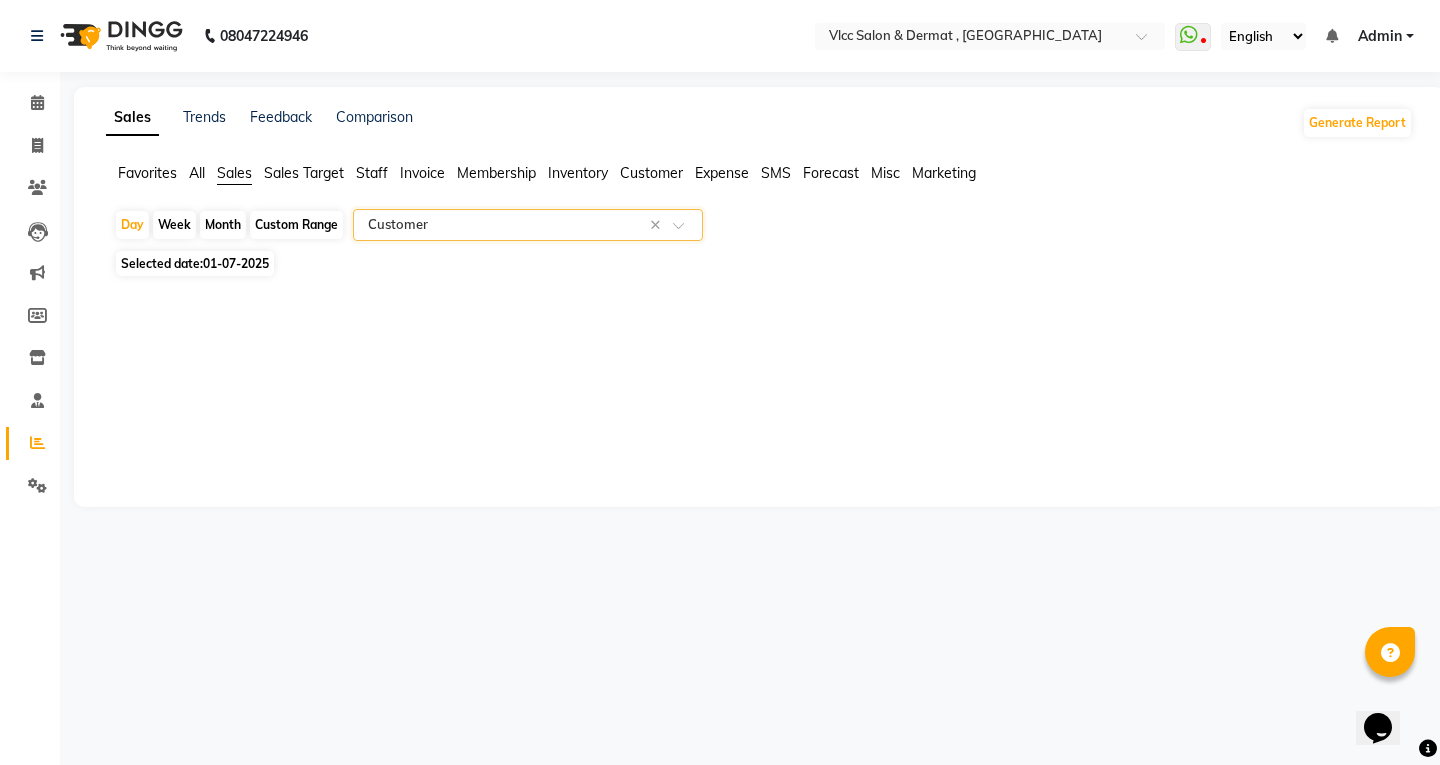 click on "01-07-2025" 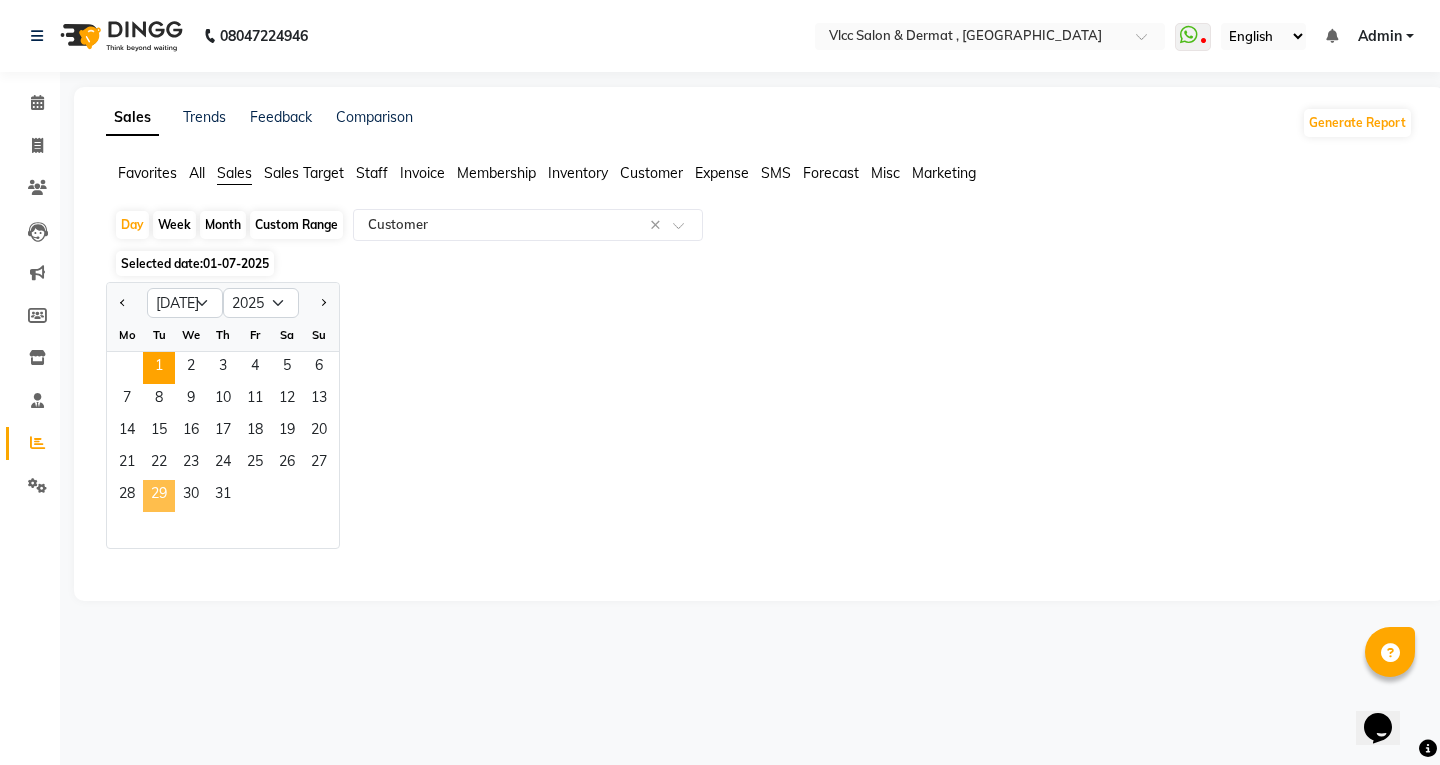 click on "29" 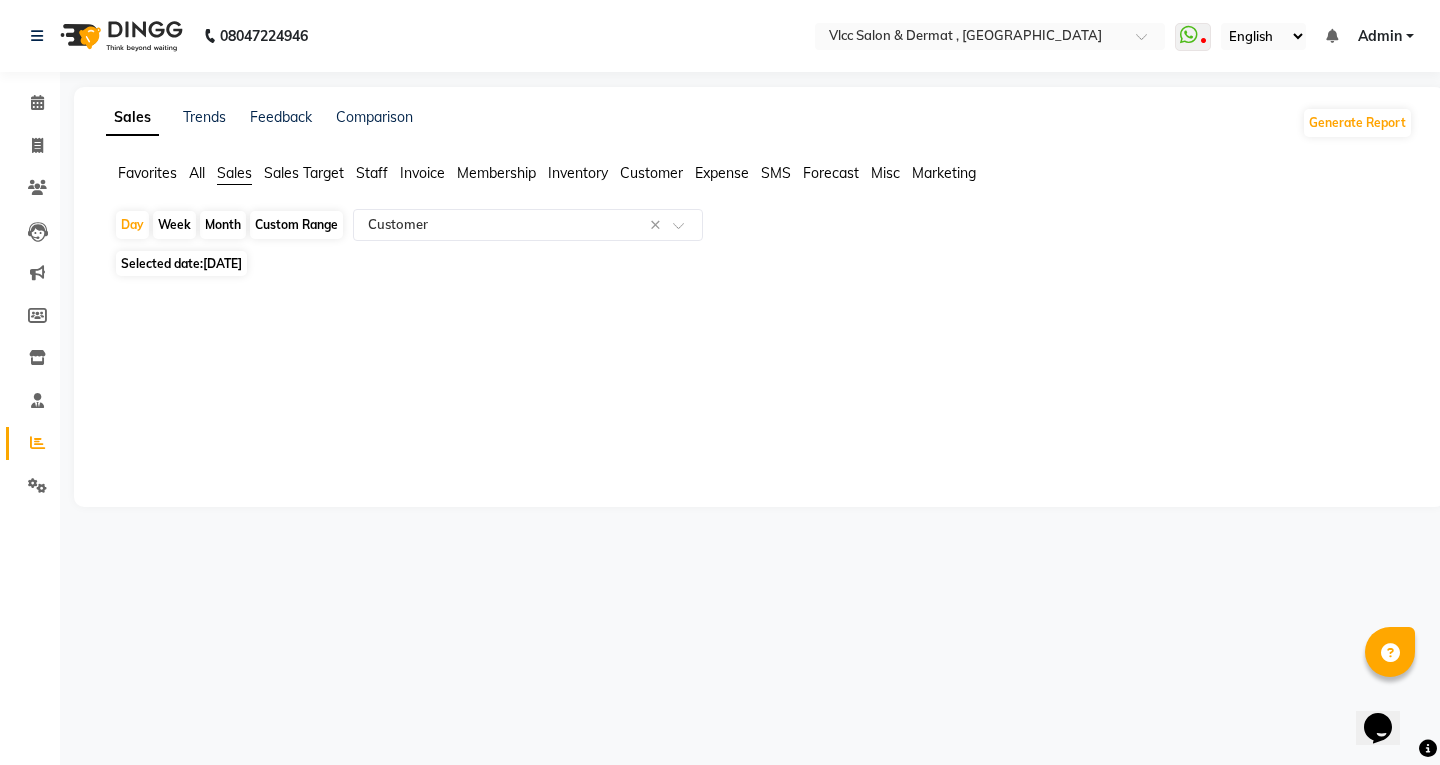 click on "29-07-2025" 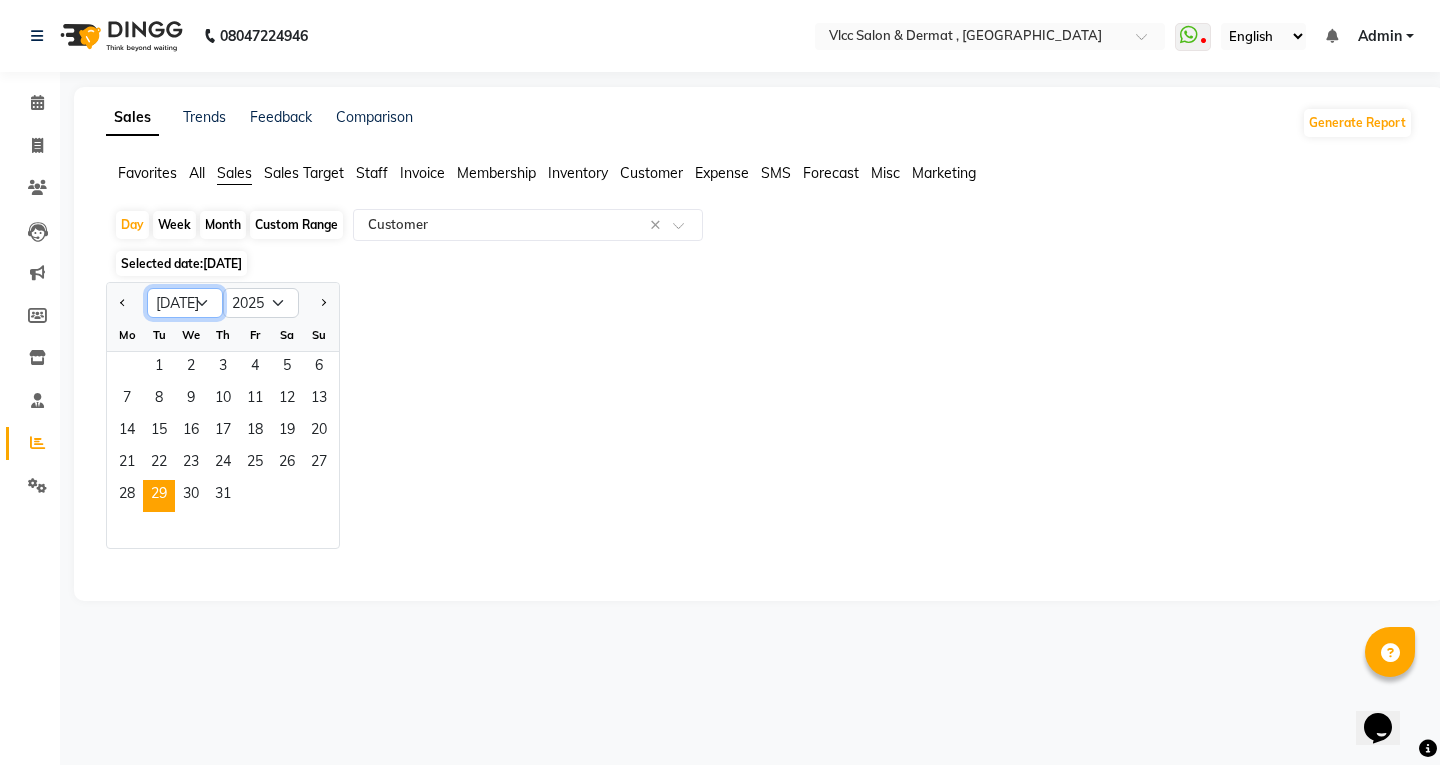 drag, startPoint x: 197, startPoint y: 298, endPoint x: 205, endPoint y: 315, distance: 18.788294 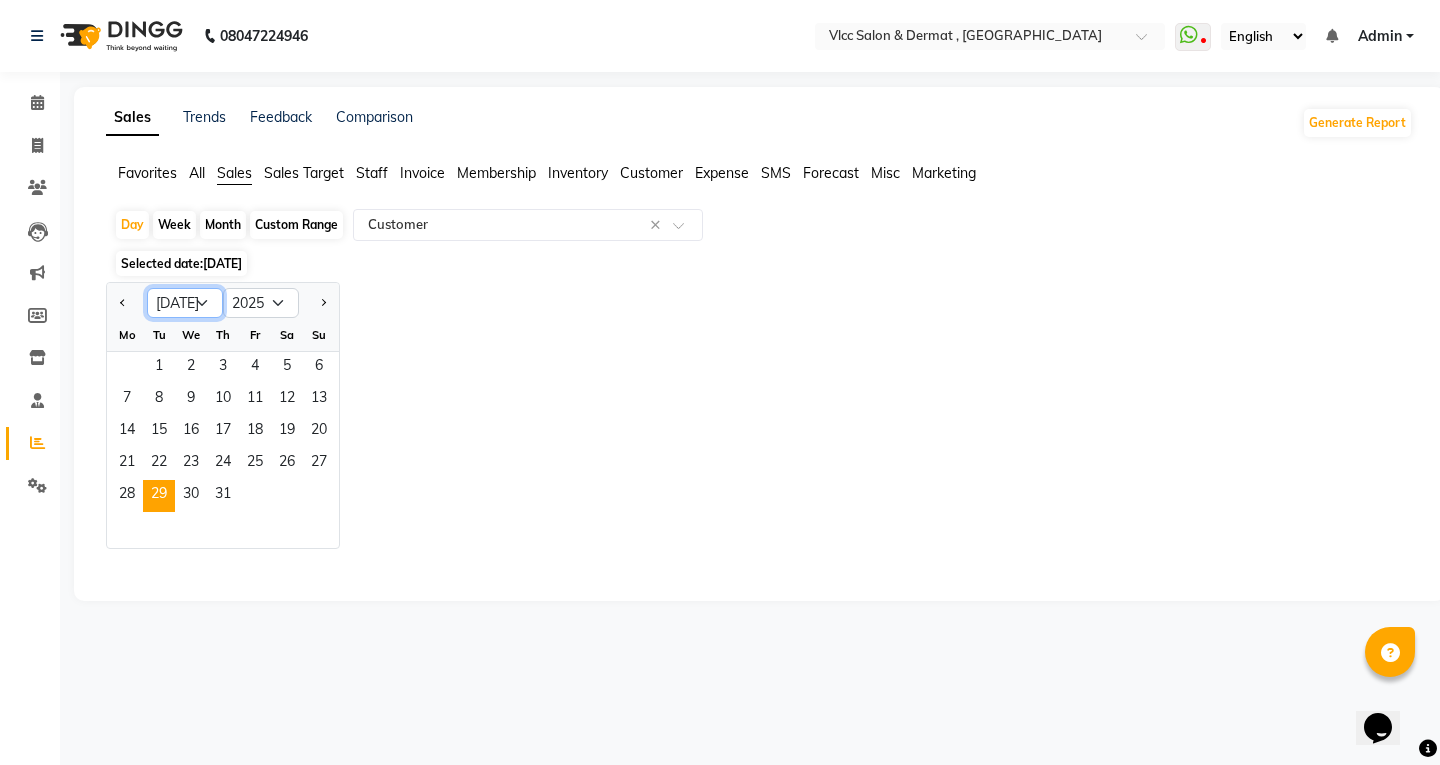 select on "6" 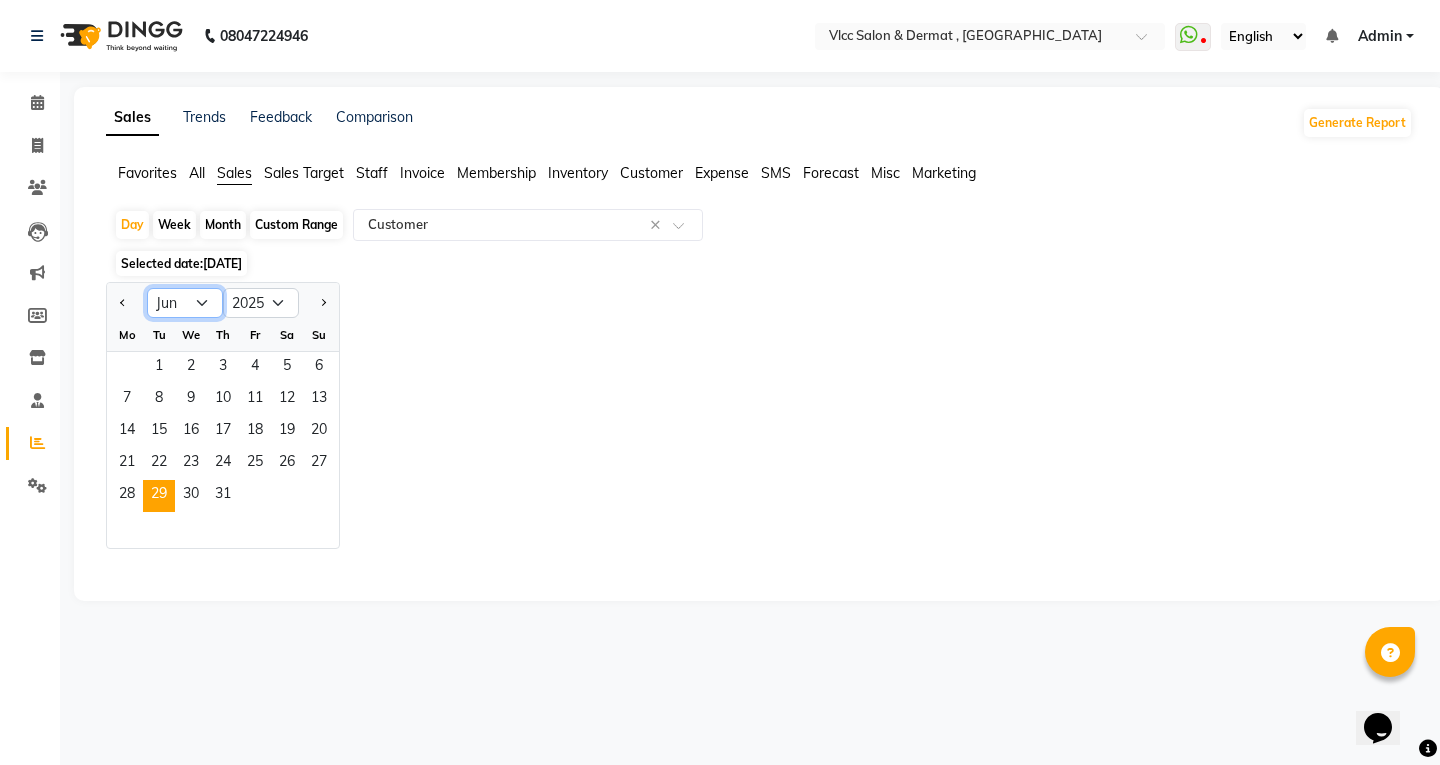 click on "Jan Feb Mar Apr May Jun [DATE] Aug Sep Oct Nov Dec" 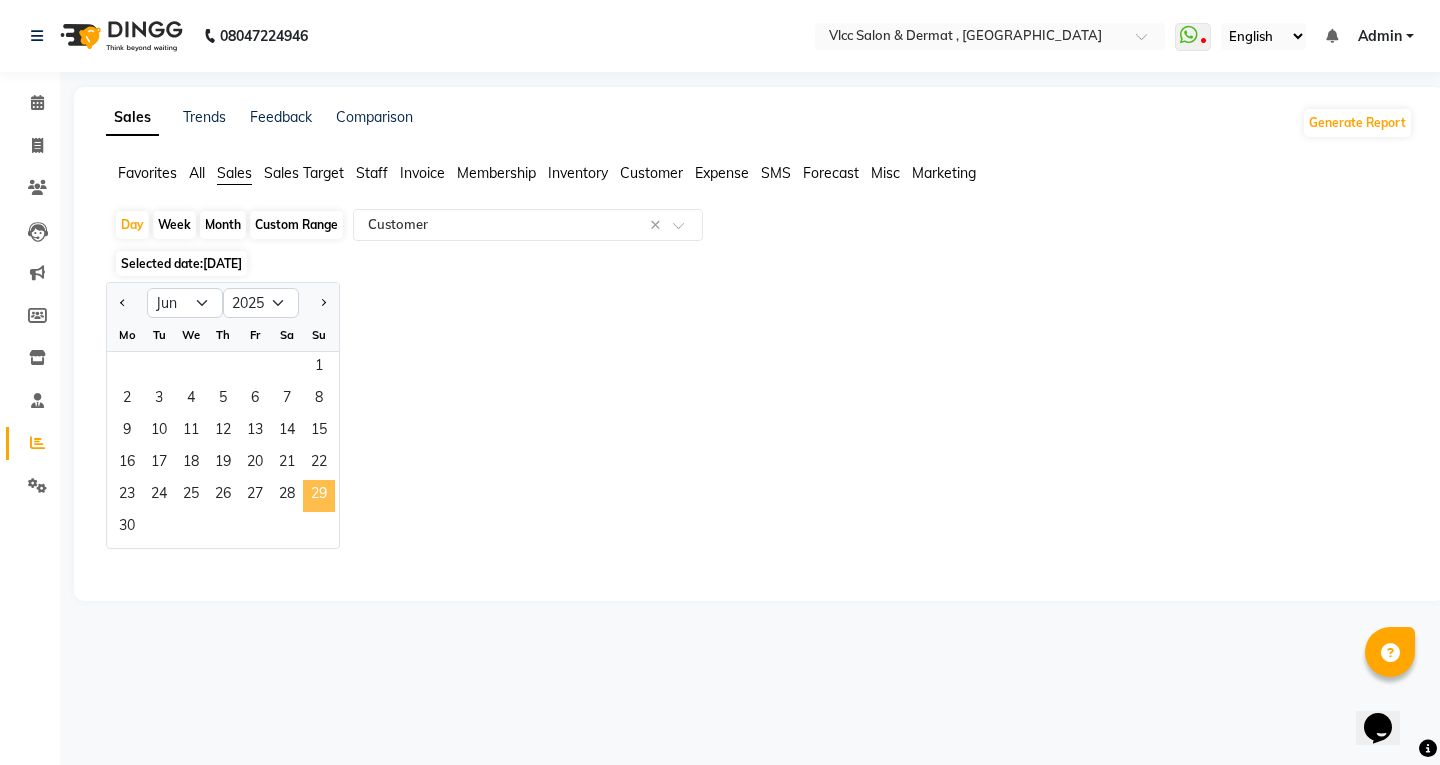 click on "29" 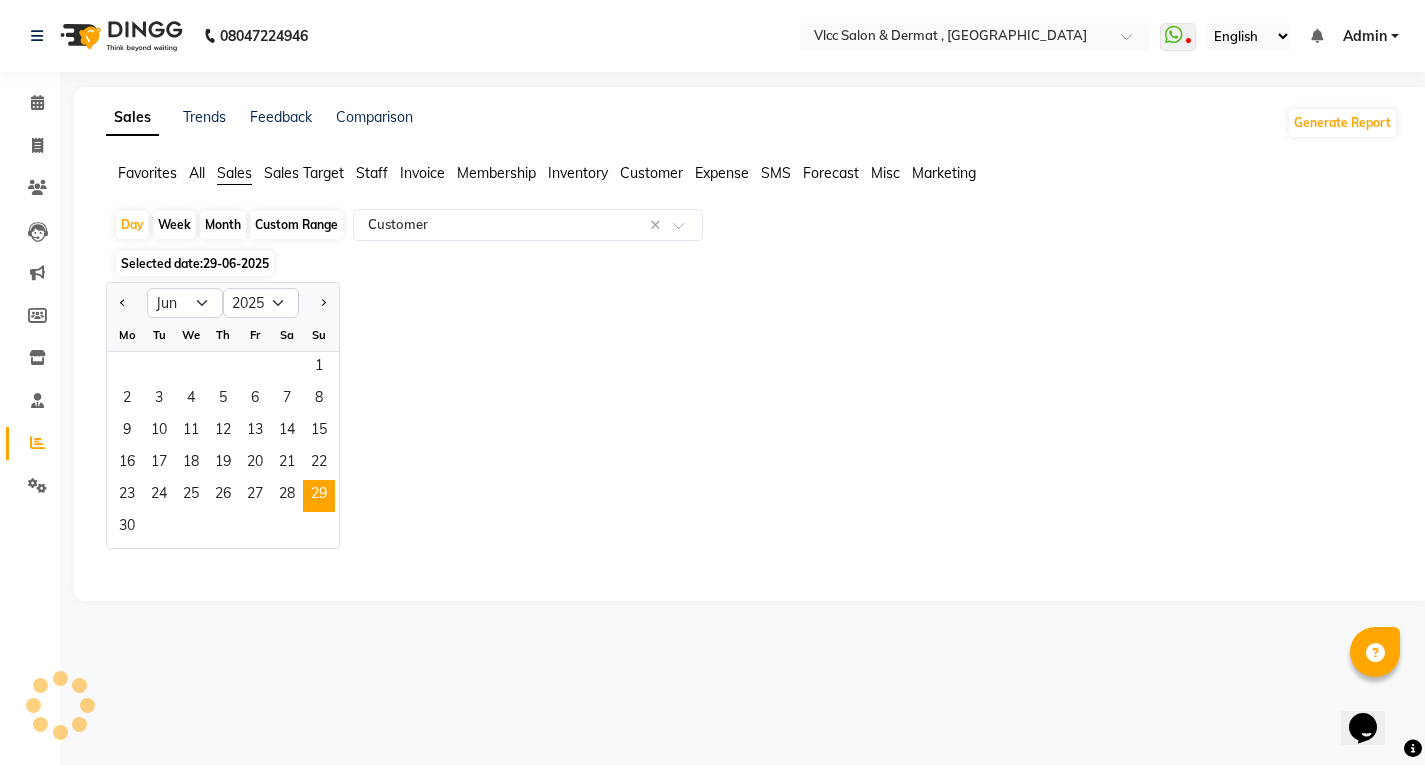 select on "full_report" 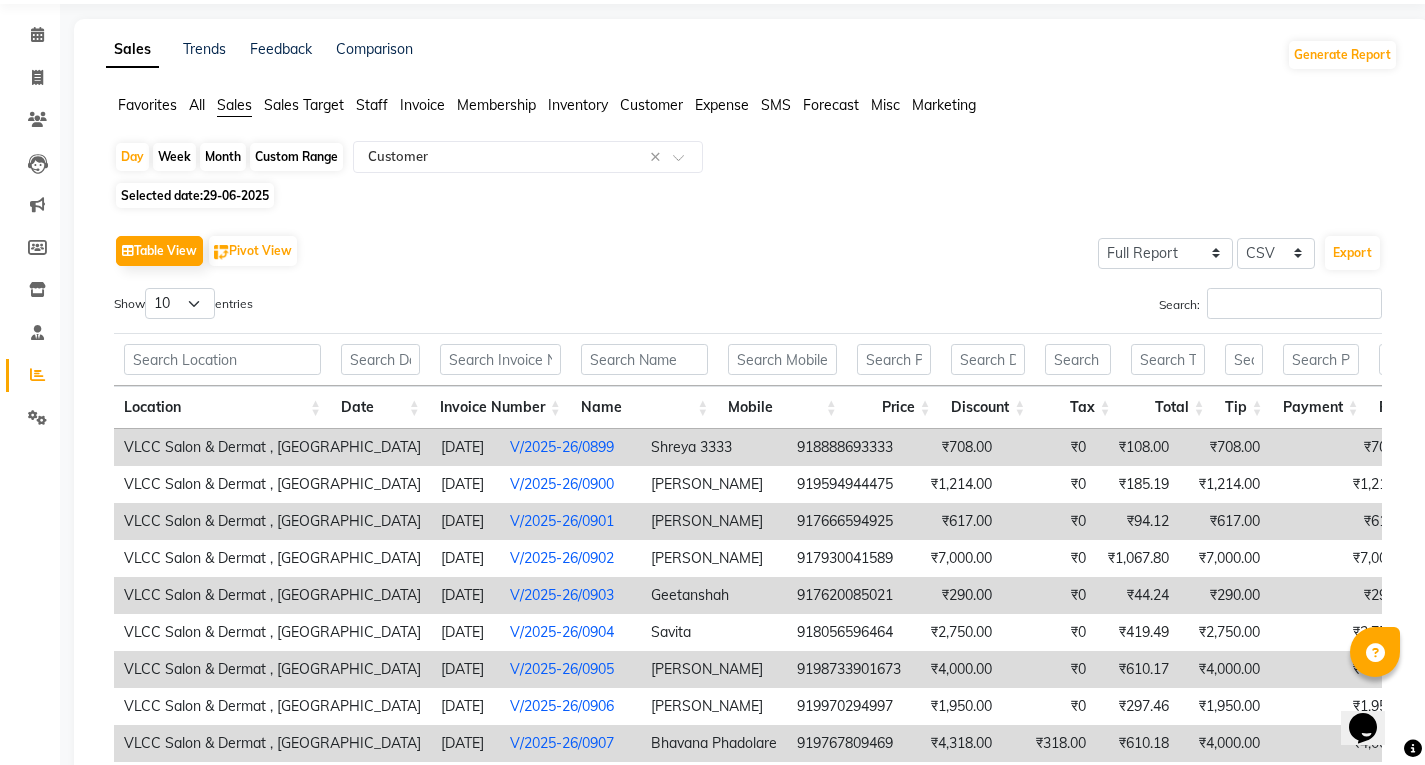 scroll, scrollTop: 0, scrollLeft: 0, axis: both 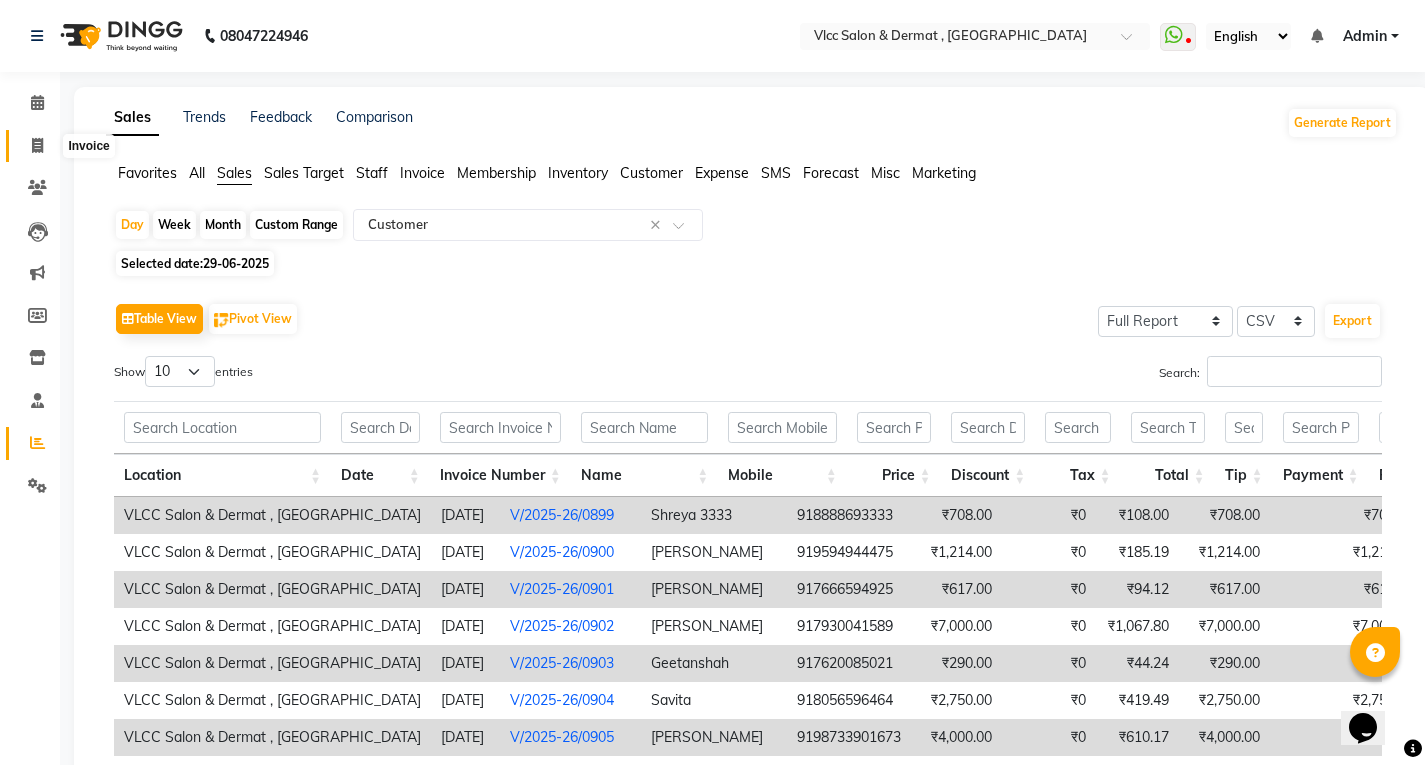click 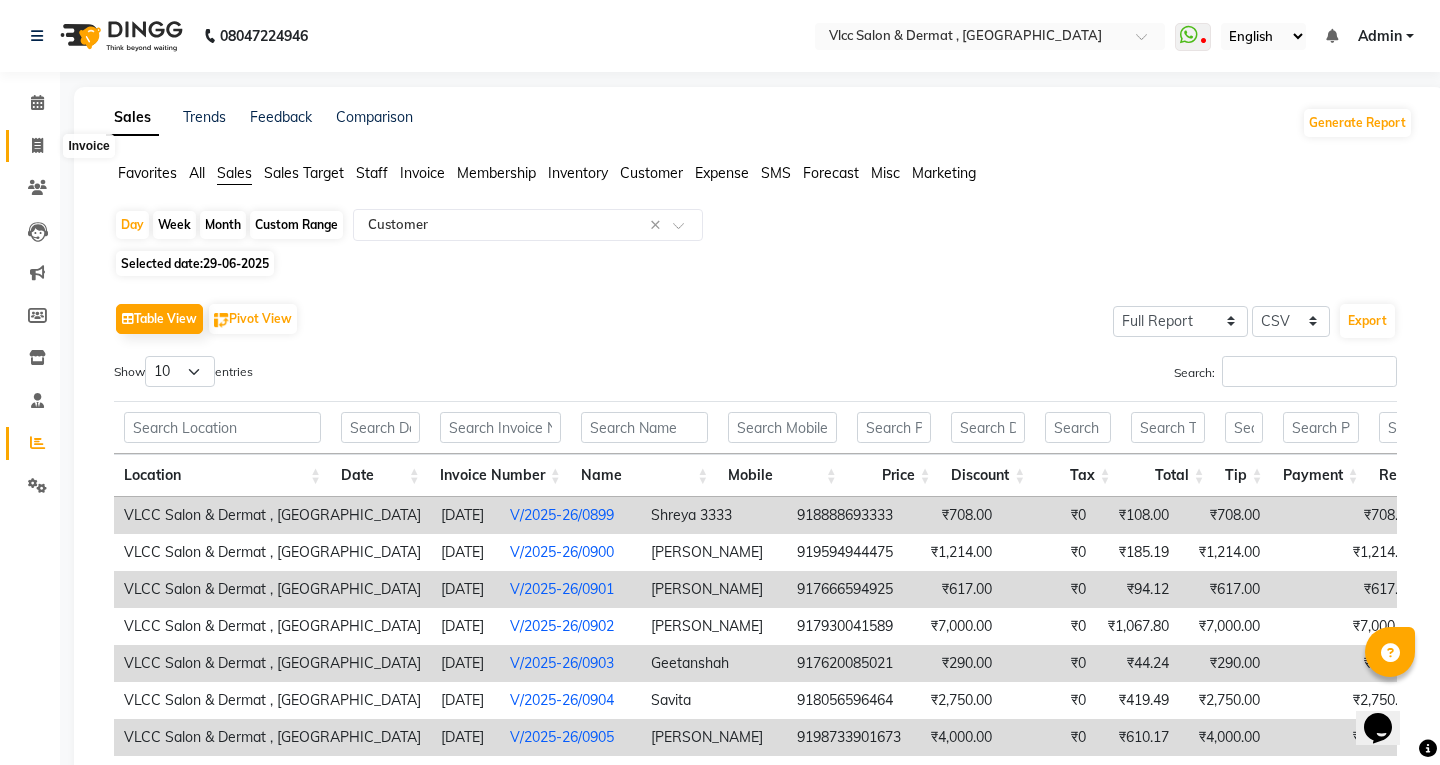 select on "service" 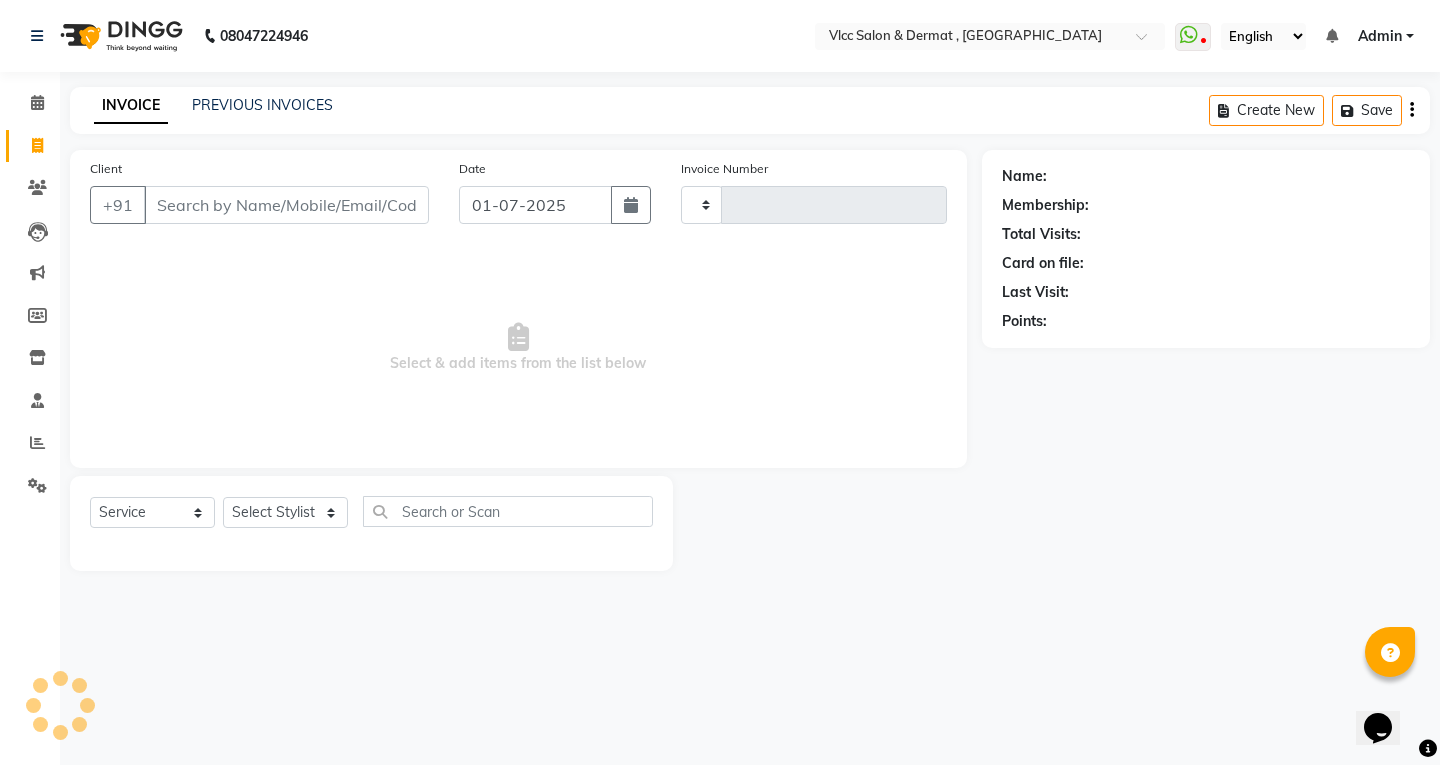 type on "0915" 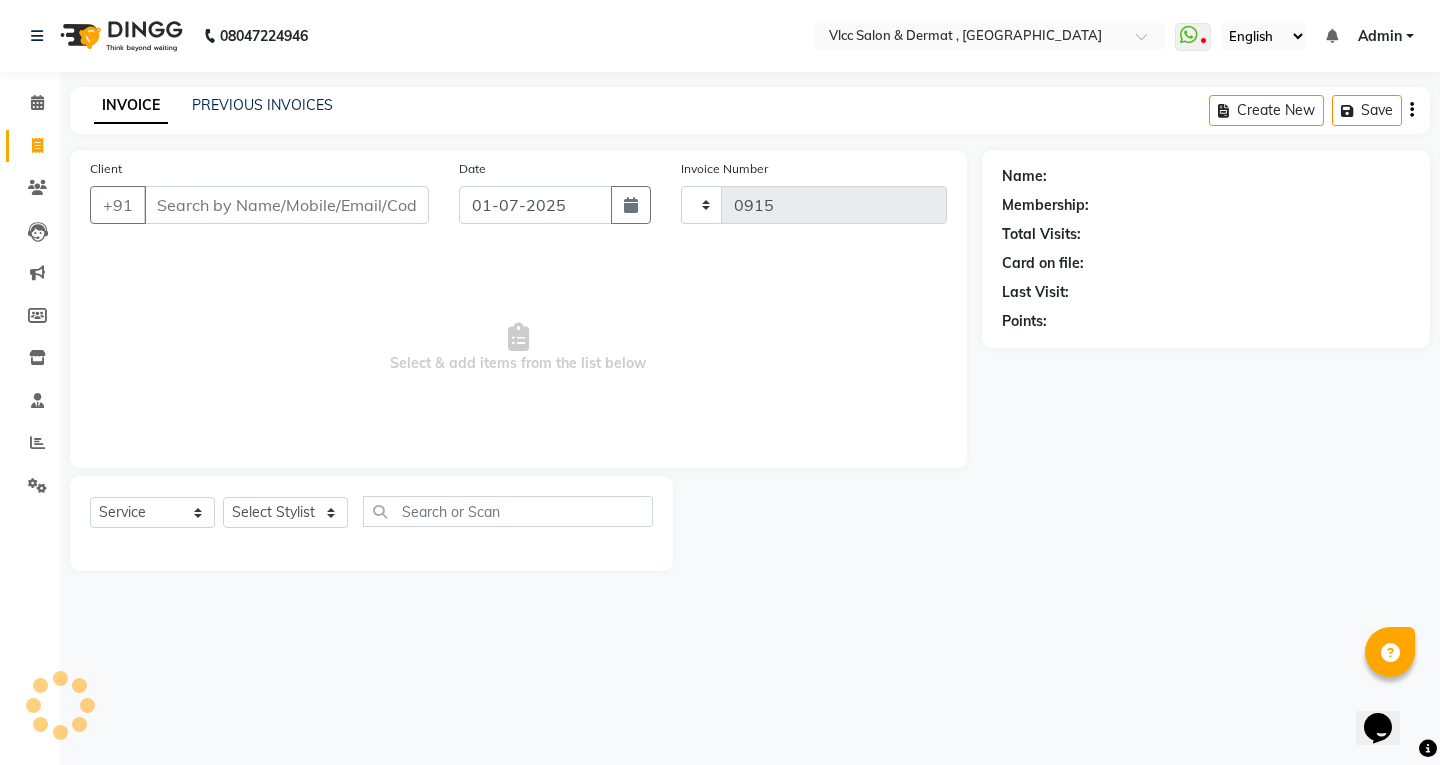 select on "5256" 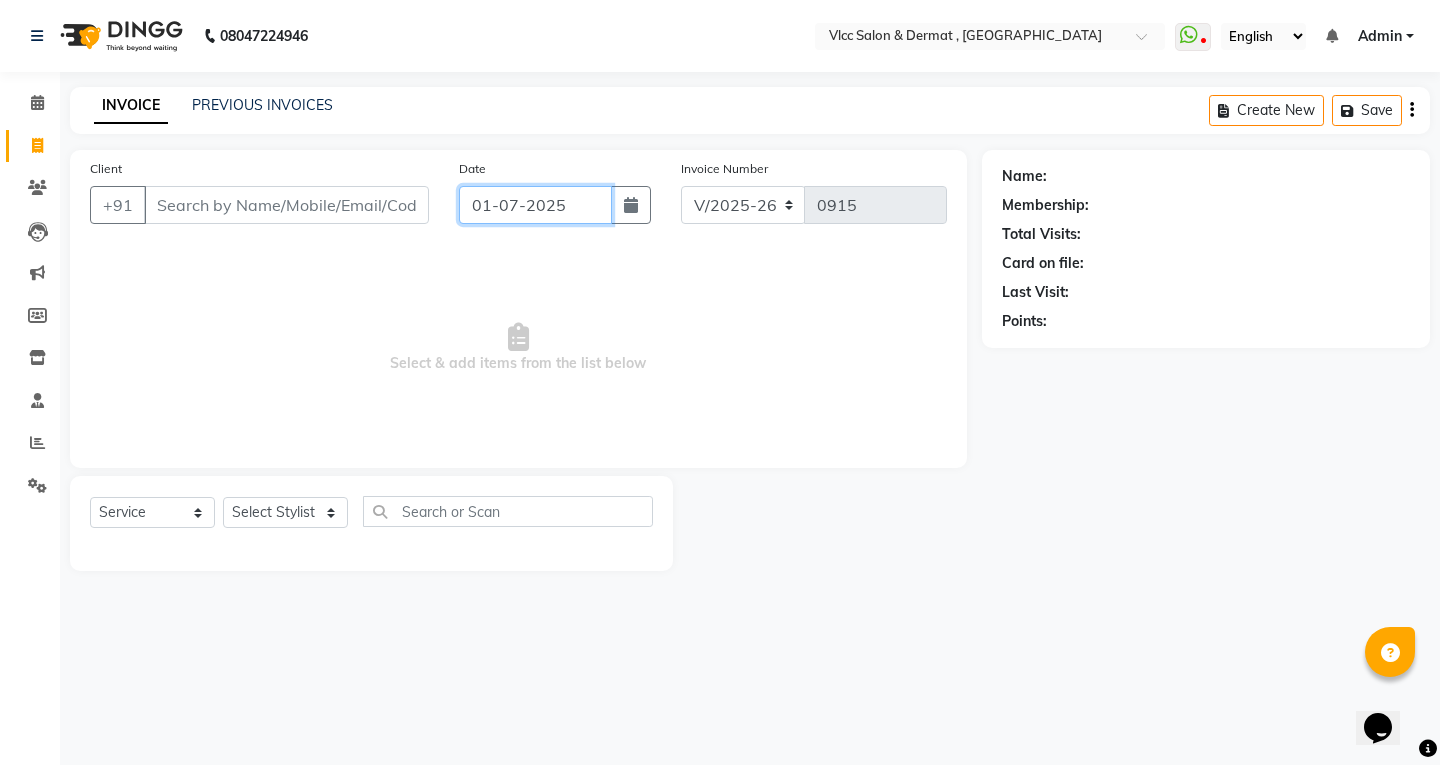 click on "01-07-2025" 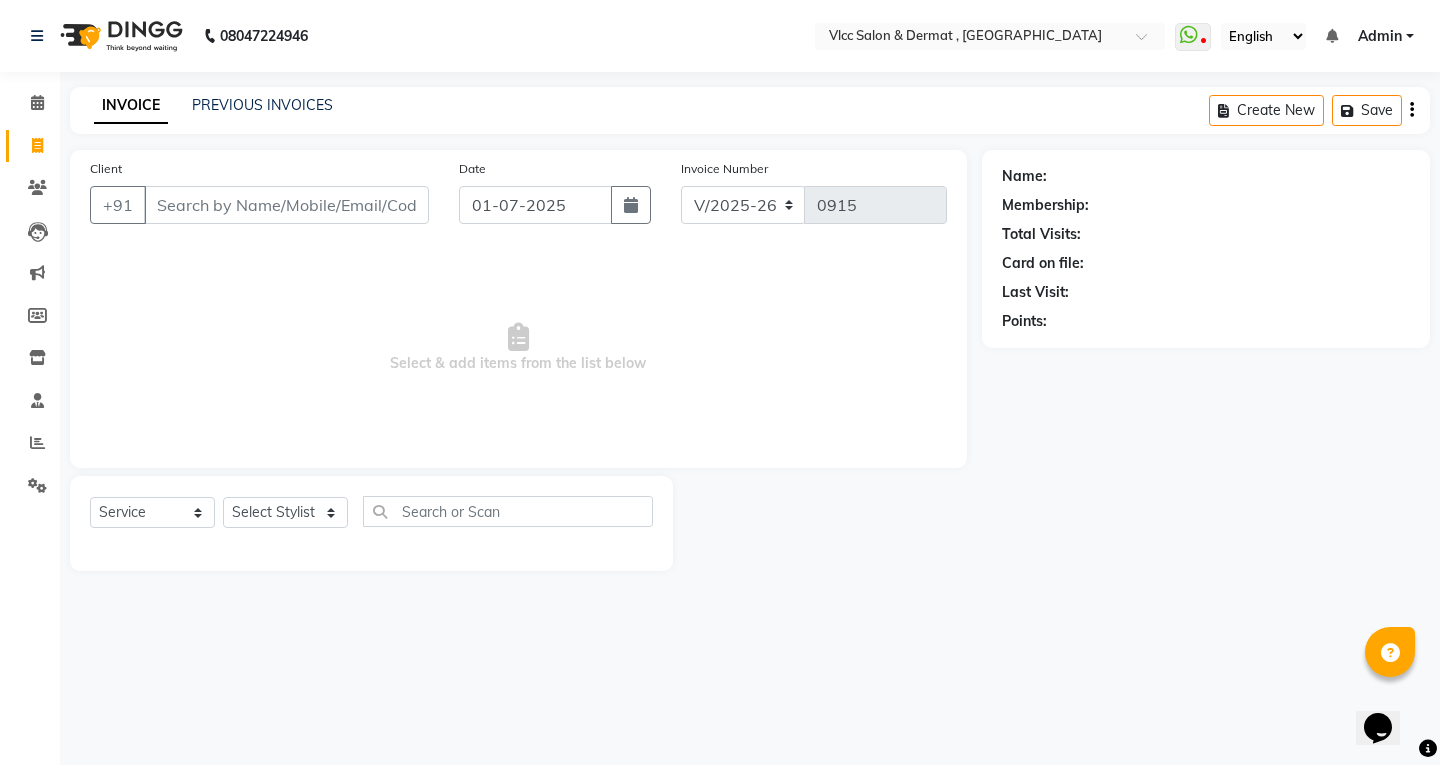 select on "7" 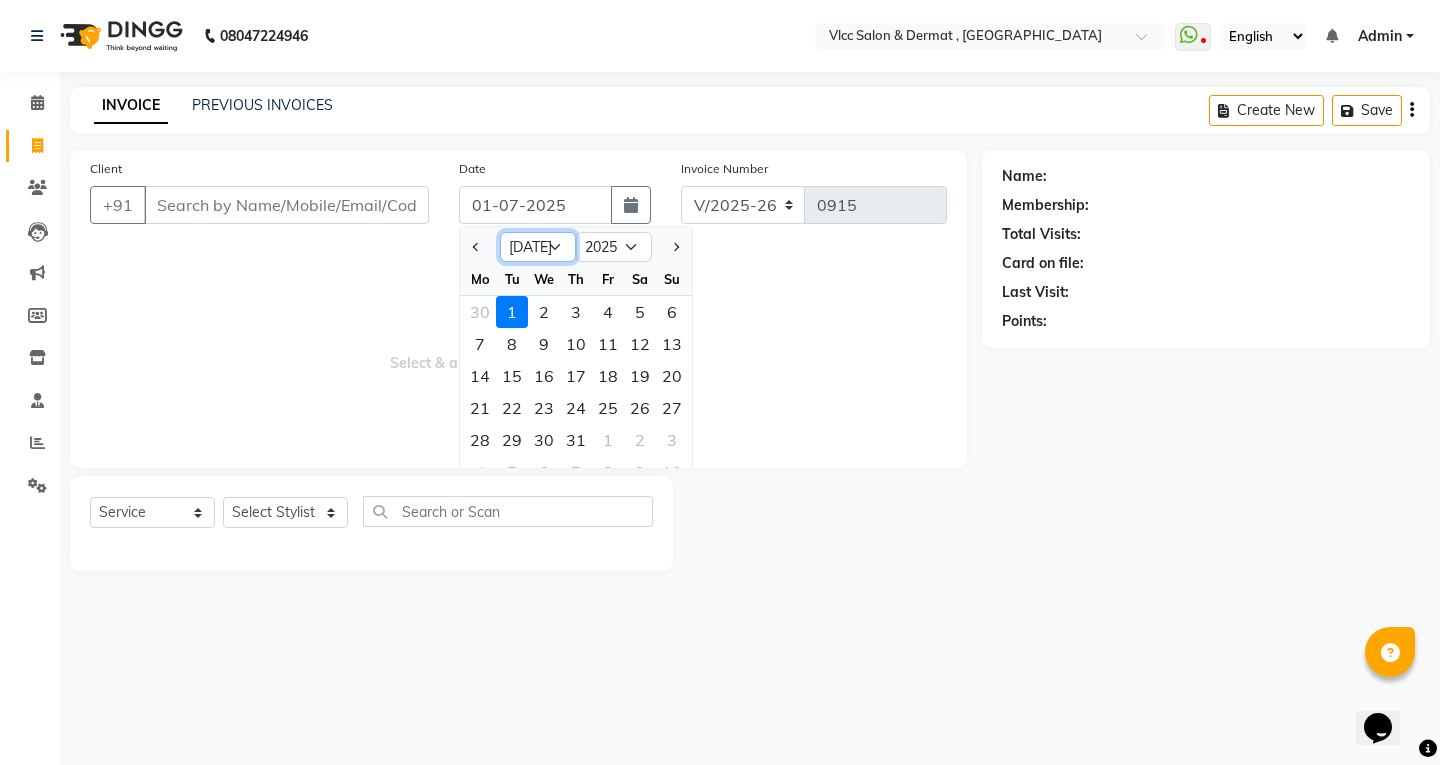 click on "Jan Feb Mar Apr May Jun [DATE] Aug Sep Oct Nov Dec" 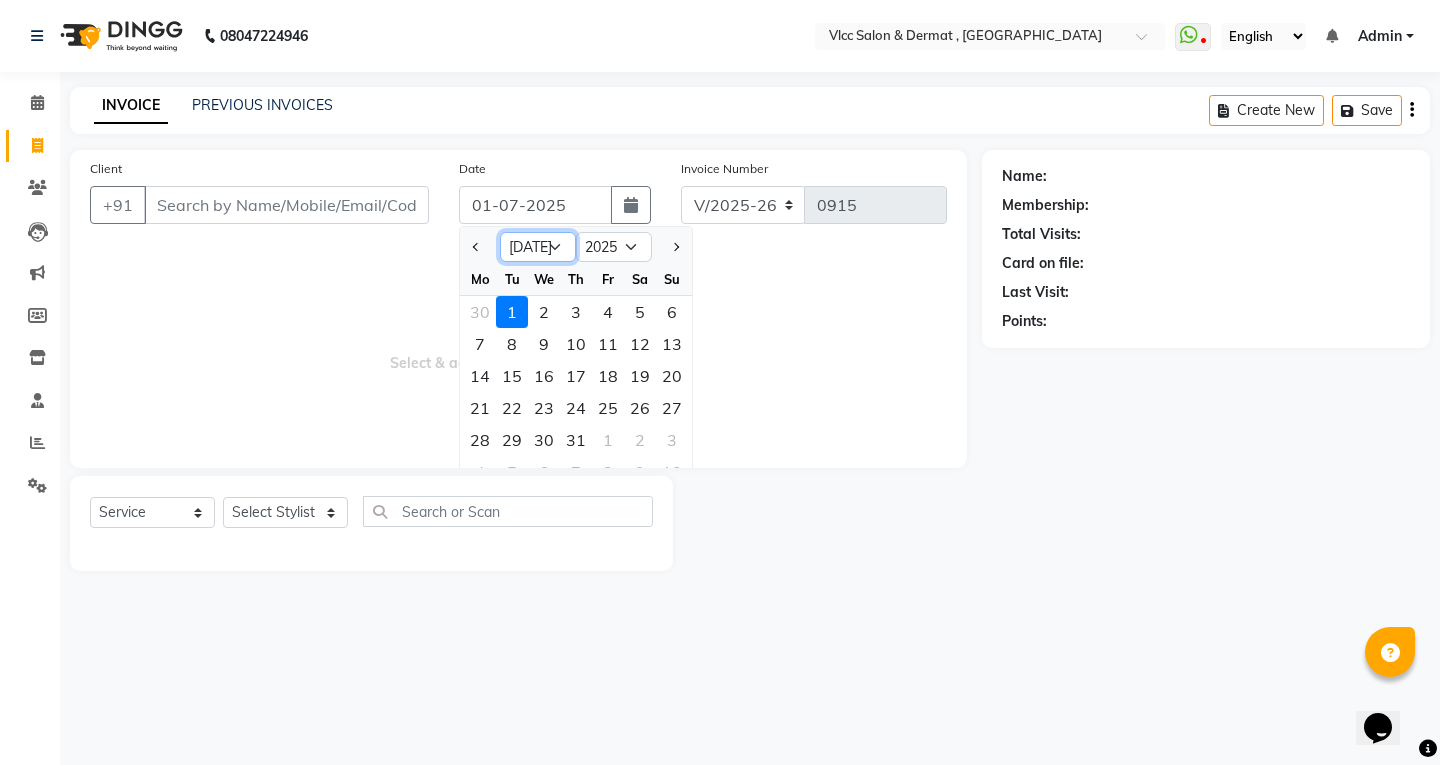 select on "6" 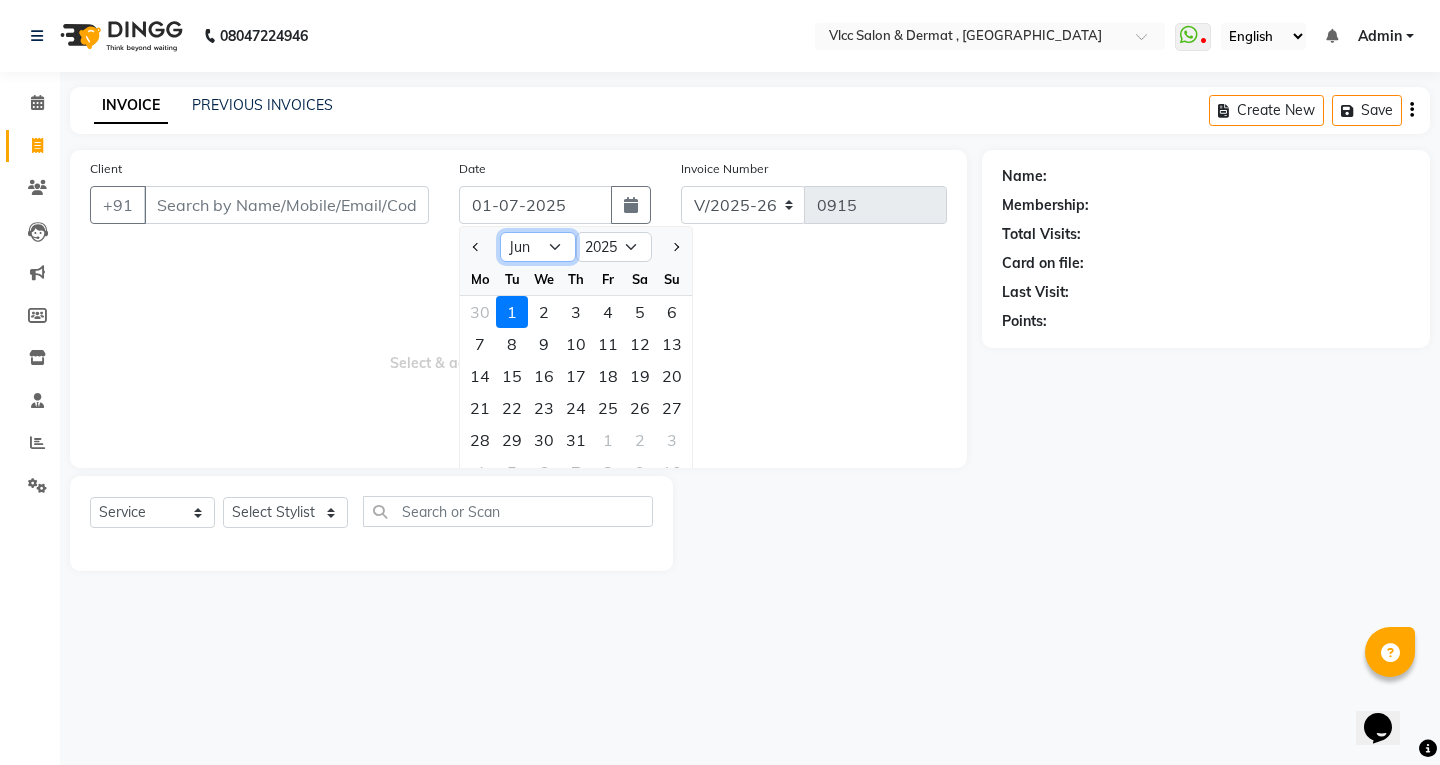 click on "Jan Feb Mar Apr May Jun [DATE] Aug Sep Oct Nov Dec" 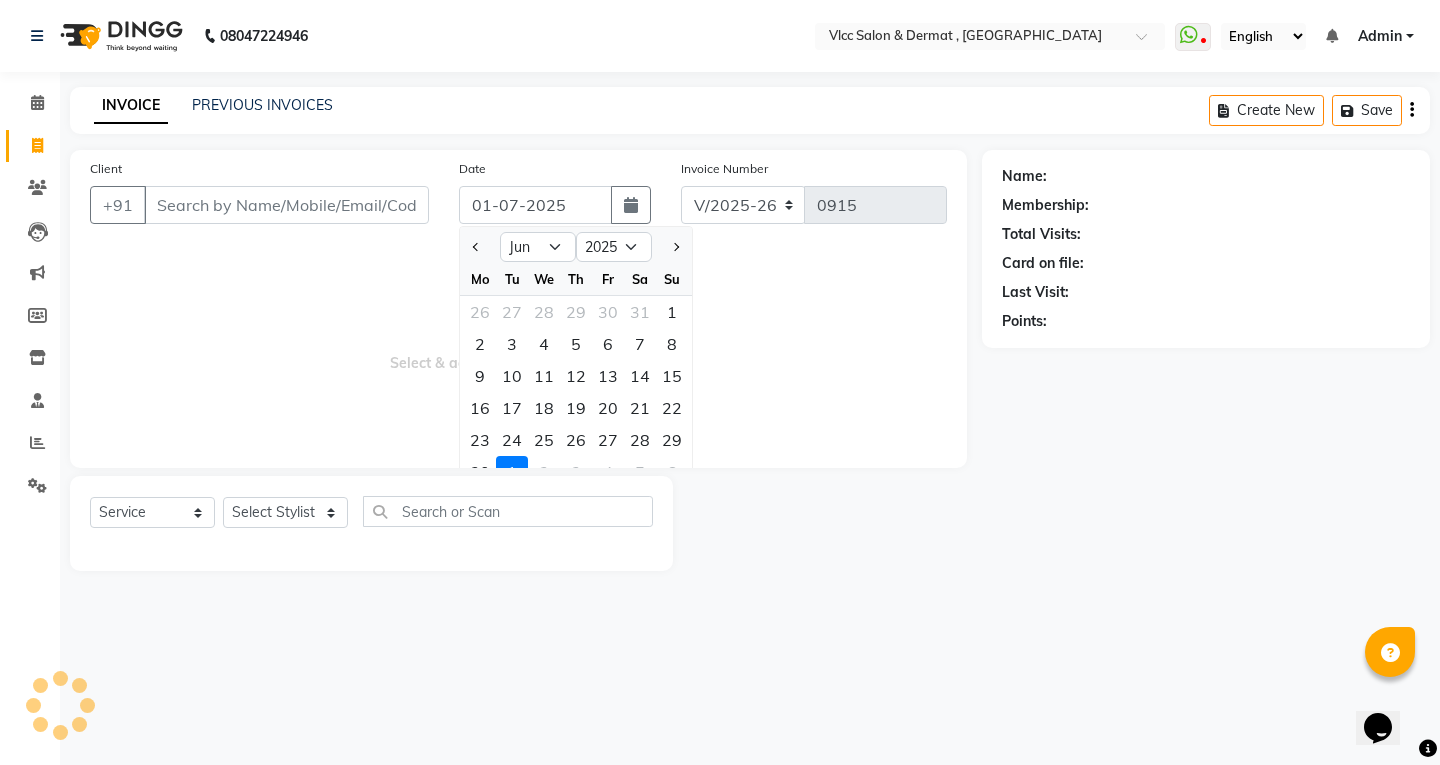 click on "Client +91 Date 01-07-2025 Jan Feb Mar Apr May Jun Jul Aug Sep Oct Nov Dec 2015 2016 2017 2018 2019 2020 2021 2022 2023 2024 2025 2026 2027 2028 2029 2030 2031 2032 2033 2034 2035 Mo Tu We Th Fr Sa Su 26 27 28 29 30 31 1 2 3 4 5 6 7 8 9 10 11 12 13 14 15 16 17 18 19 20 21 22 23 24 25 26 27 28 29 30 1 2 3 4 5 6 Invoice Number V/2025 V/2025-26 0915  Select & add items from the list below  Select  Service  Product  Membership  Package Voucher Prepaid Gift Card  Select Stylist Anagha Aniket Anil Dr nupur Junaid Karishma Payal Pranjali Prema Birajdar Radha Sakshi Shivani Shravan Varsha Malpote Vidya" 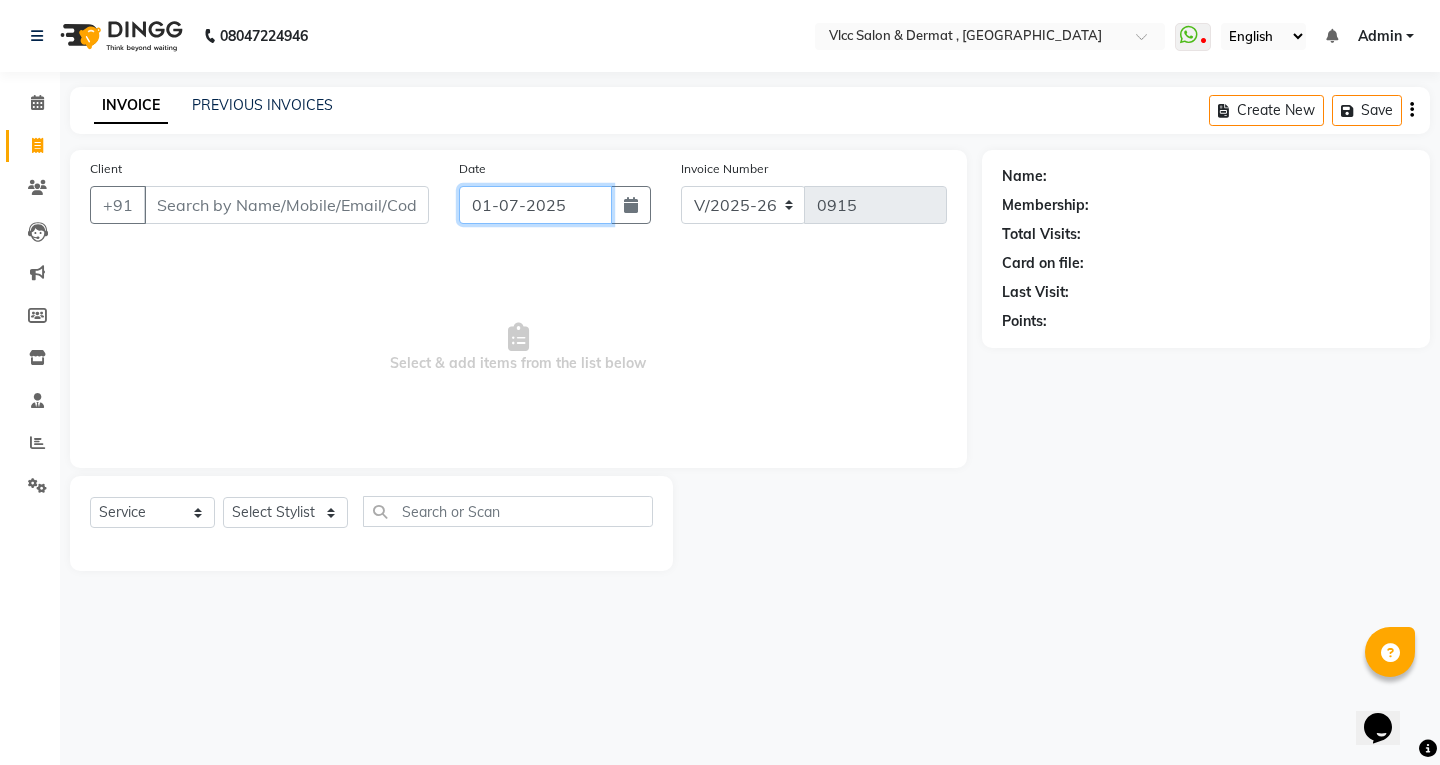 click on "01-07-2025" 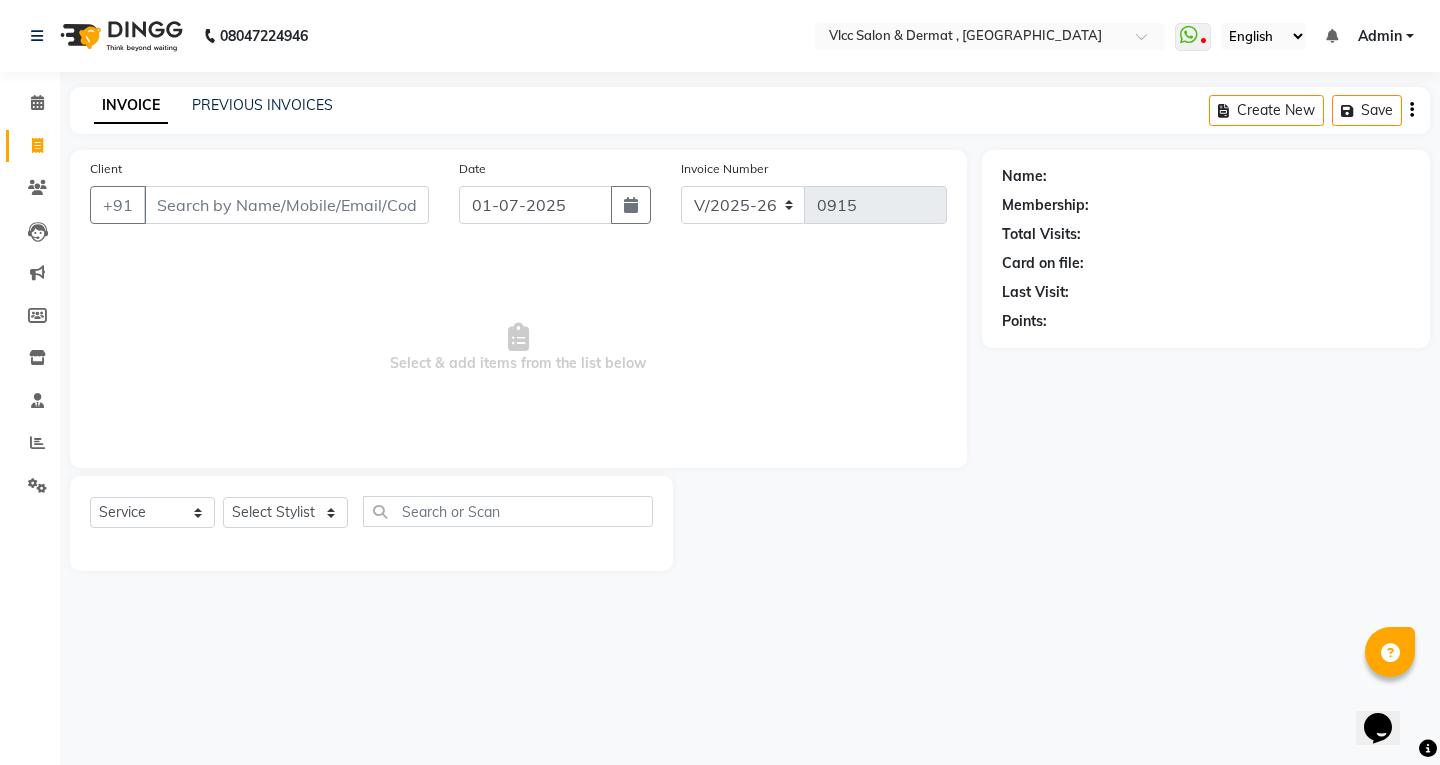select on "7" 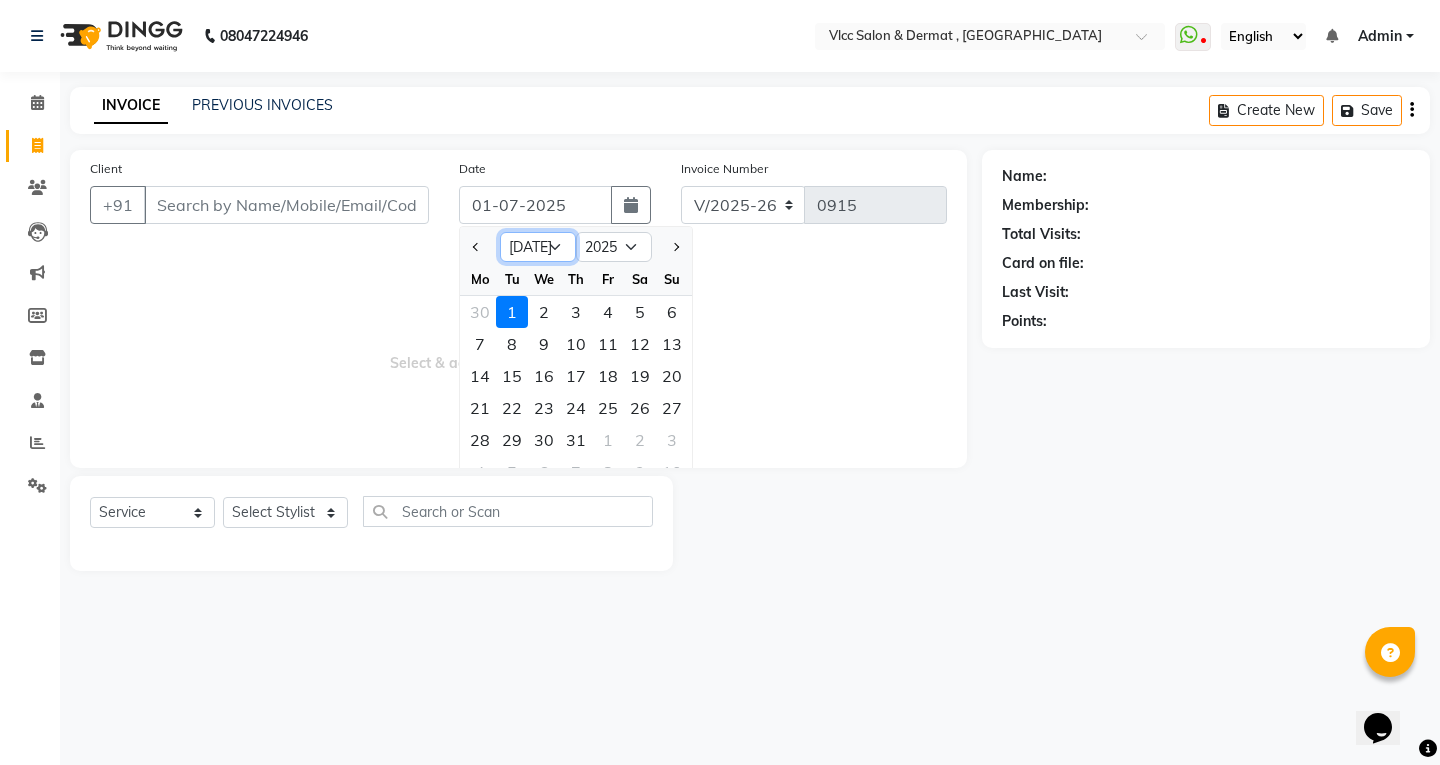 click on "Jan Feb Mar Apr May Jun [DATE] Aug Sep Oct Nov Dec" 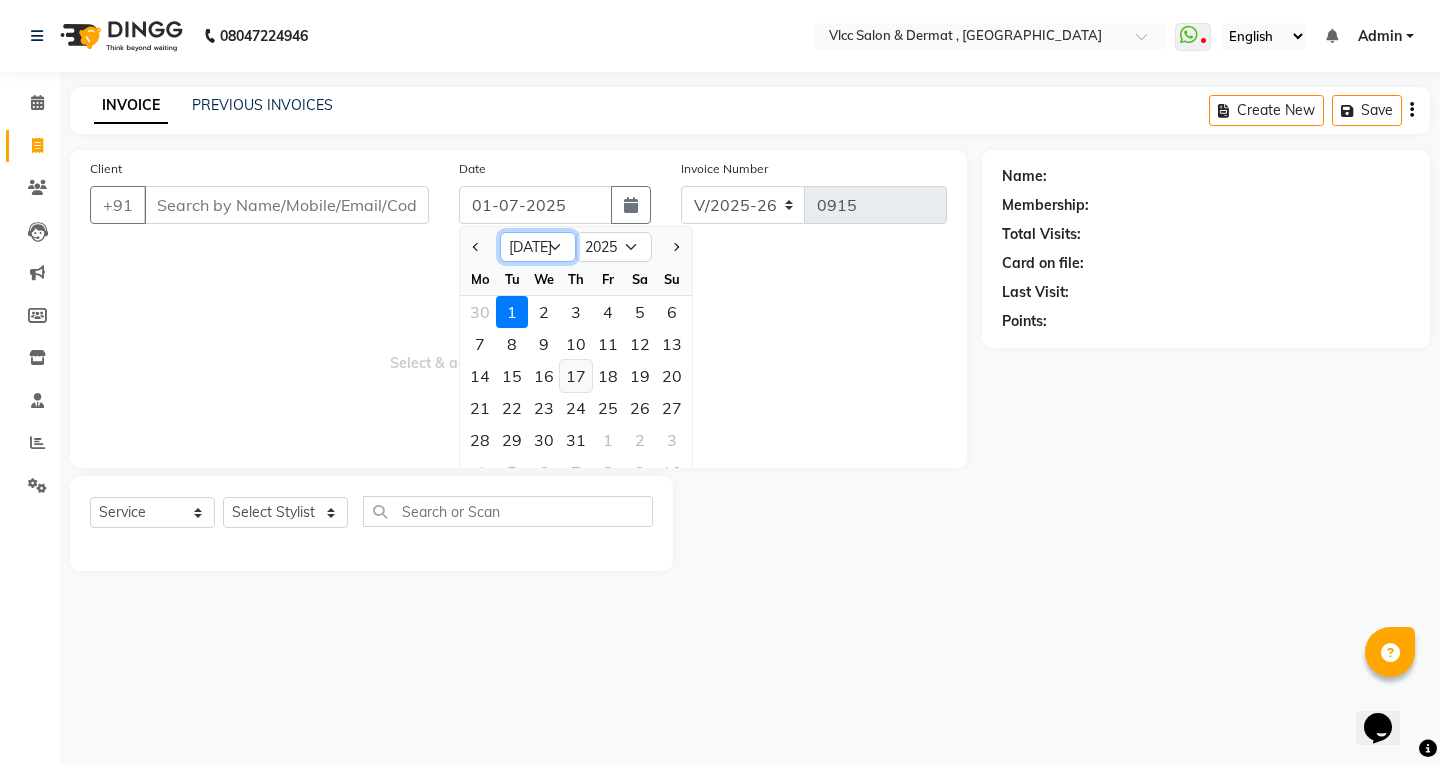select on "6" 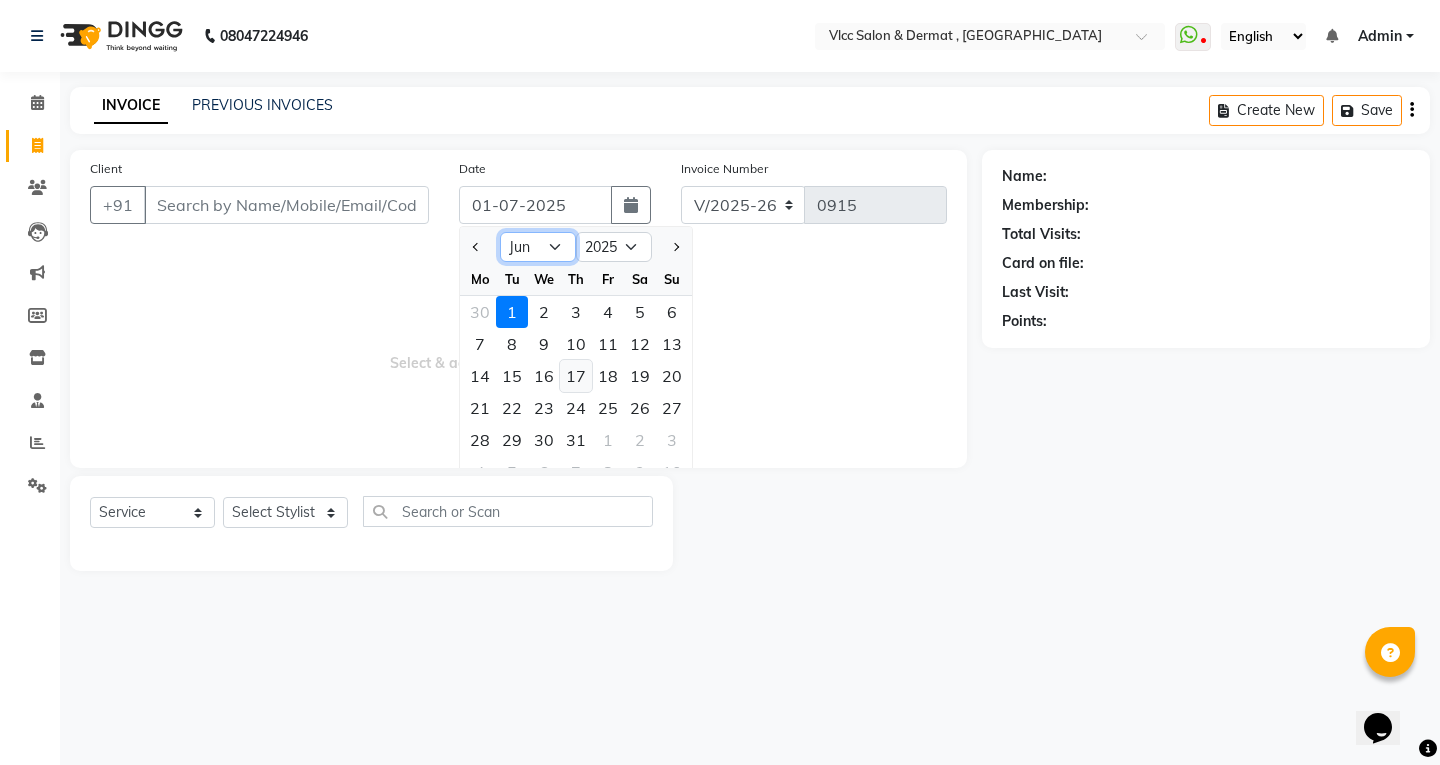 click on "Jan Feb Mar Apr May Jun [DATE] Aug Sep Oct Nov Dec" 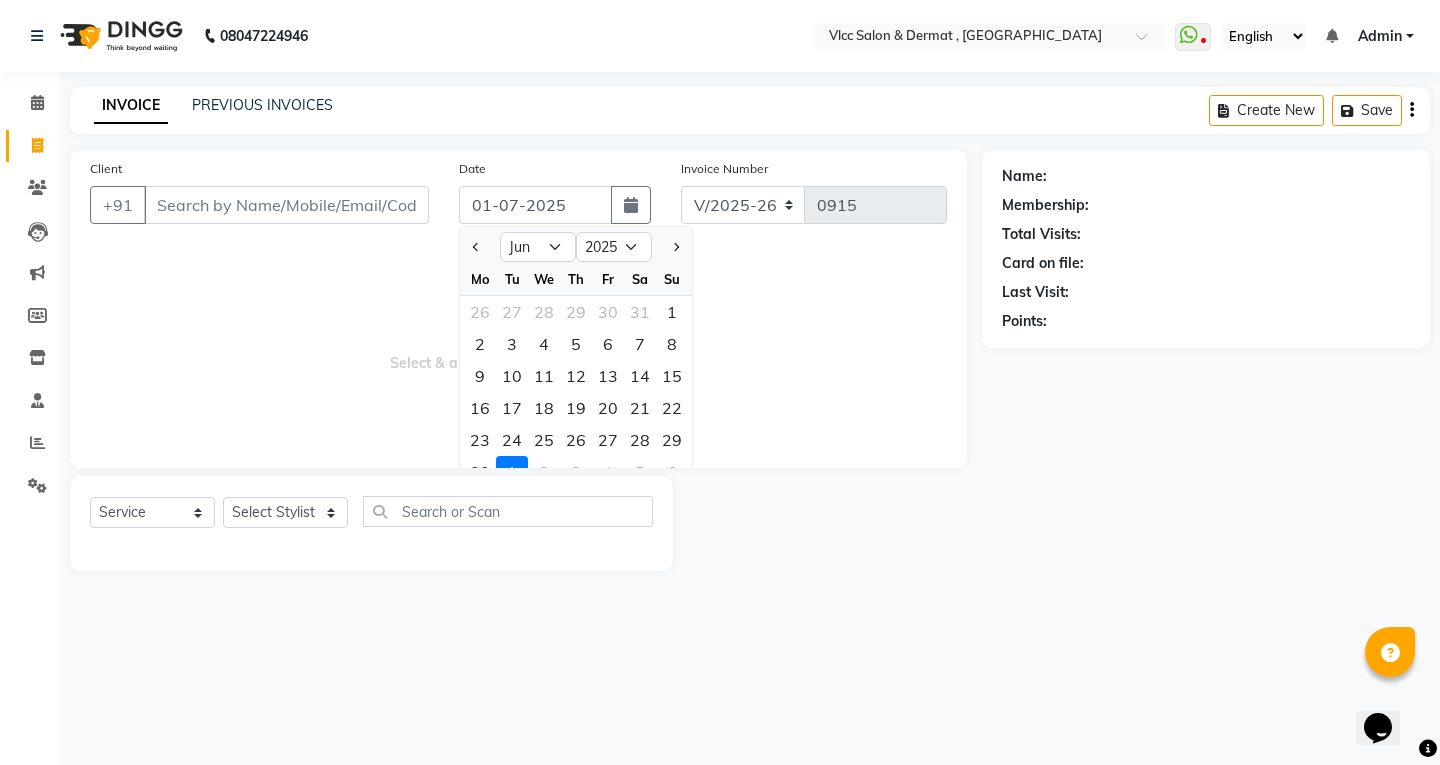 click on "1" 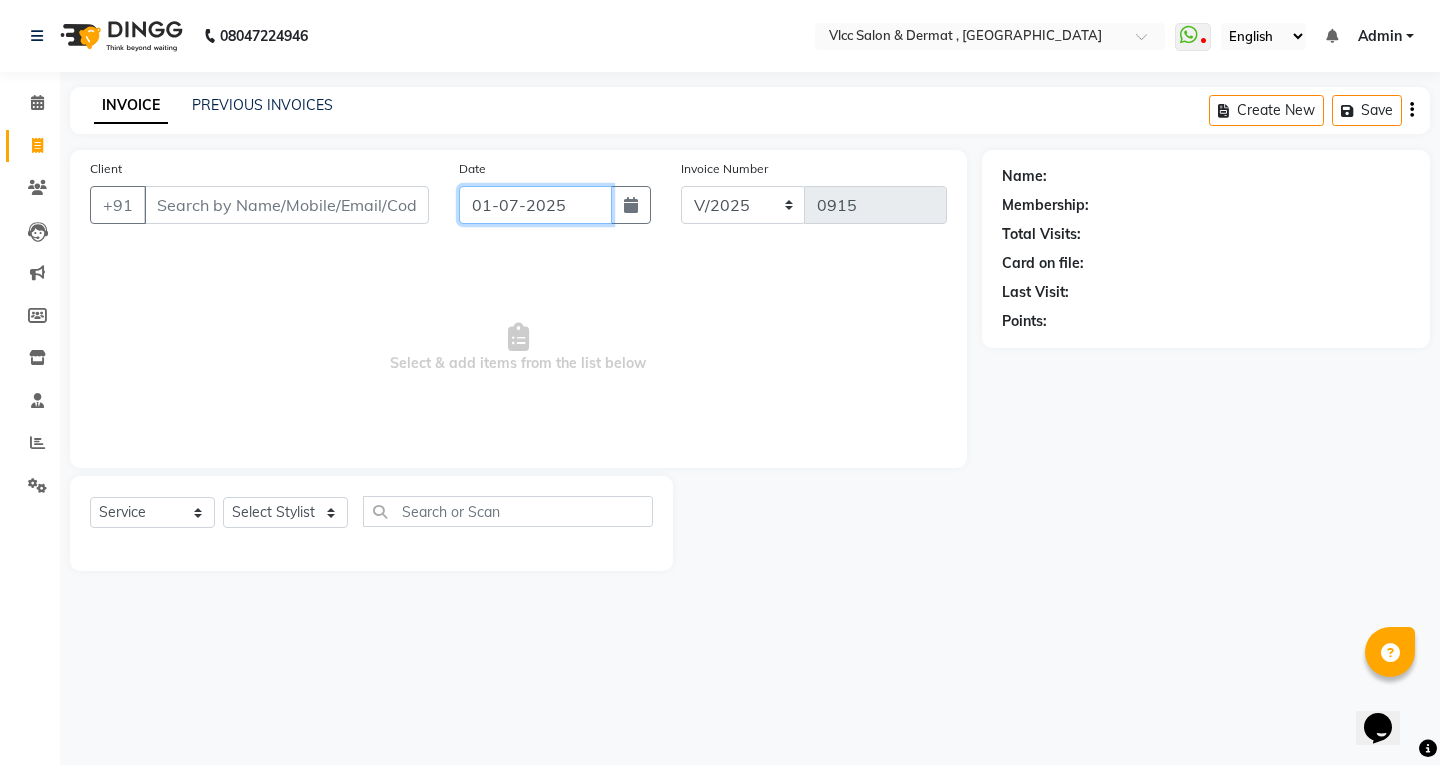 click on "01-07-2025" 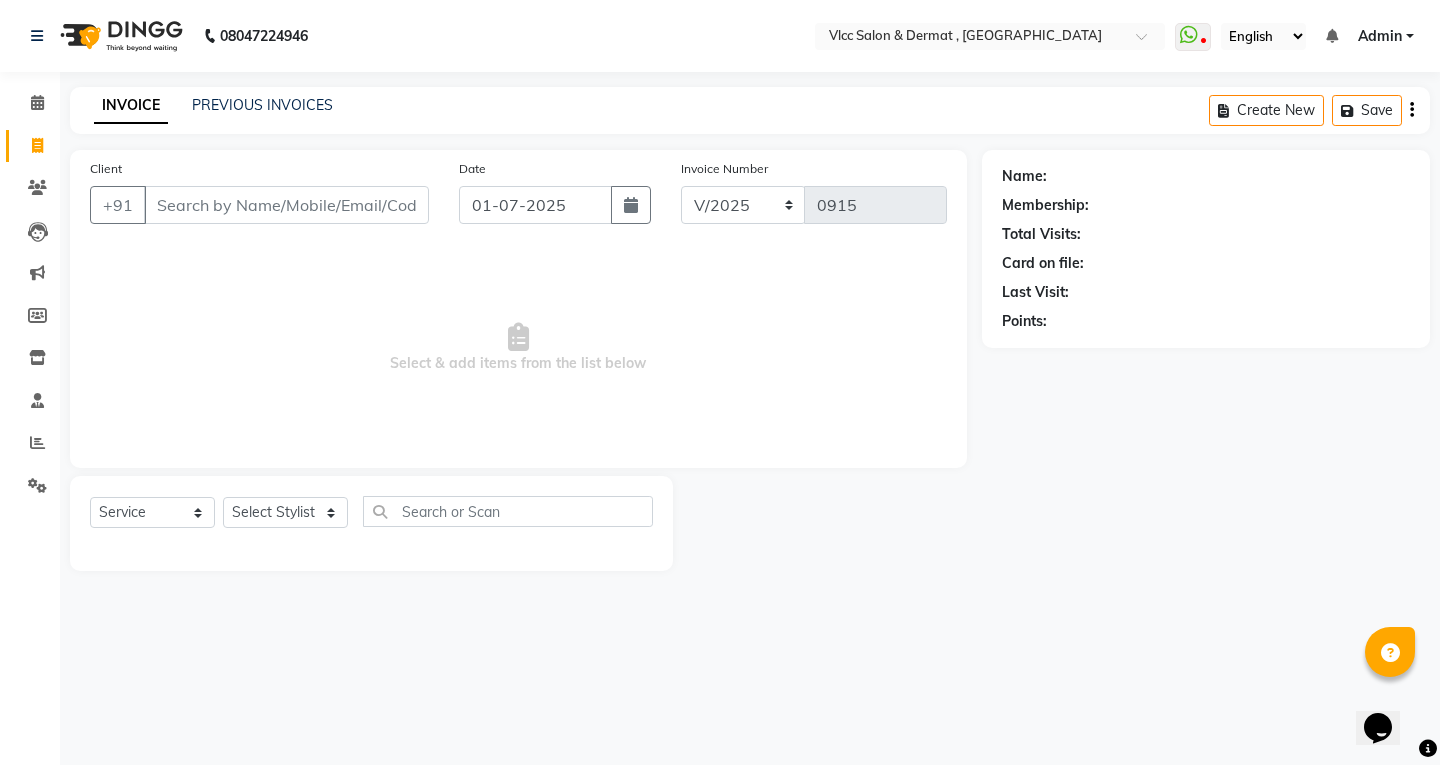 select on "7" 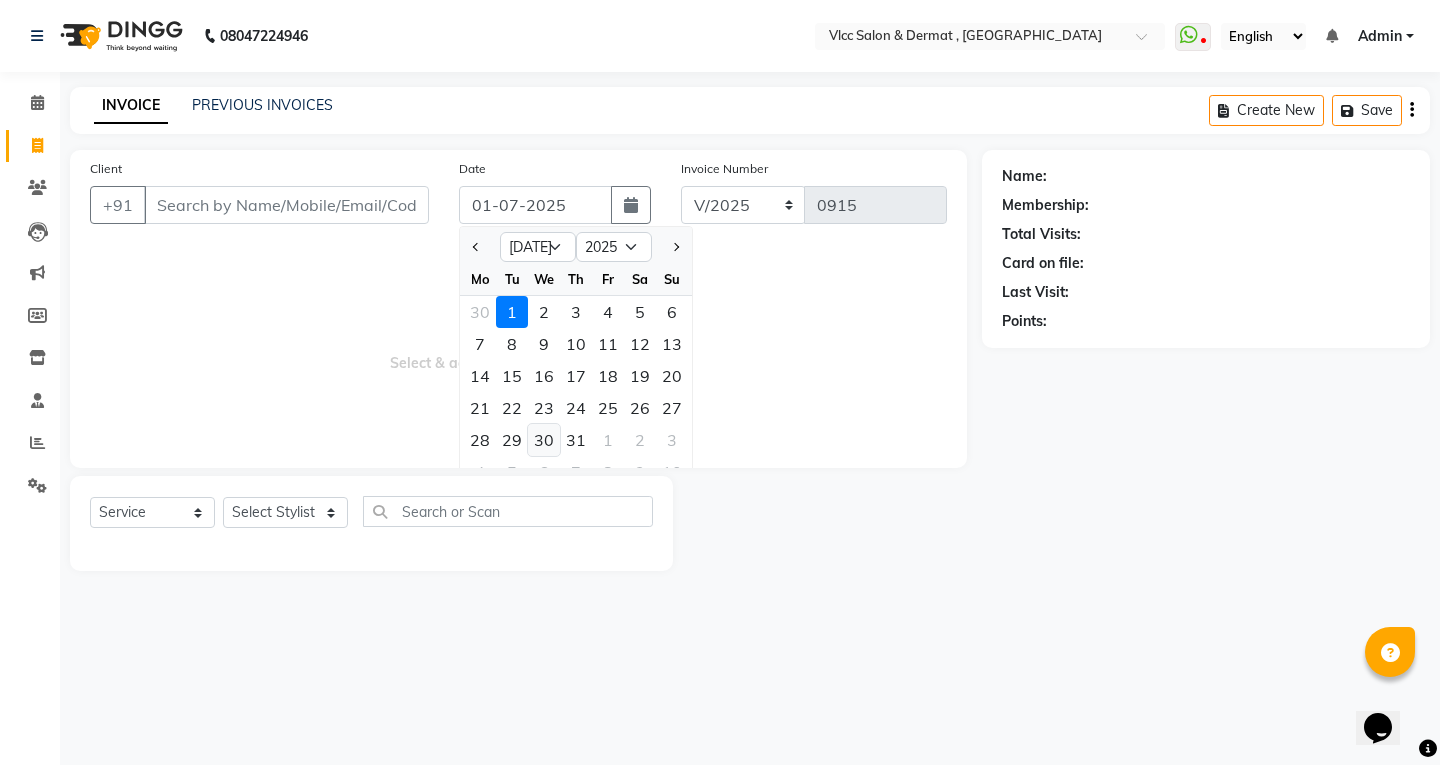 click on "30" 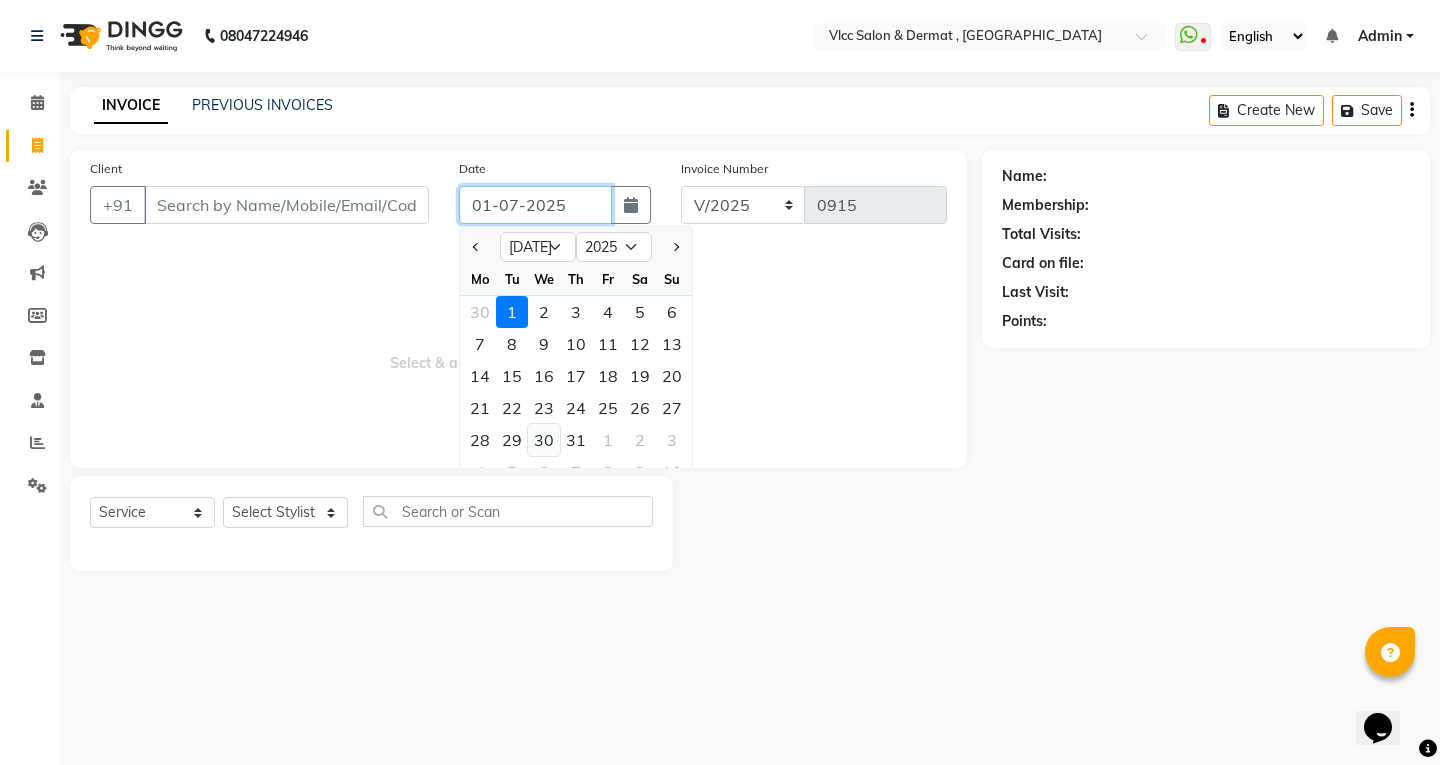 type on "30-07-2025" 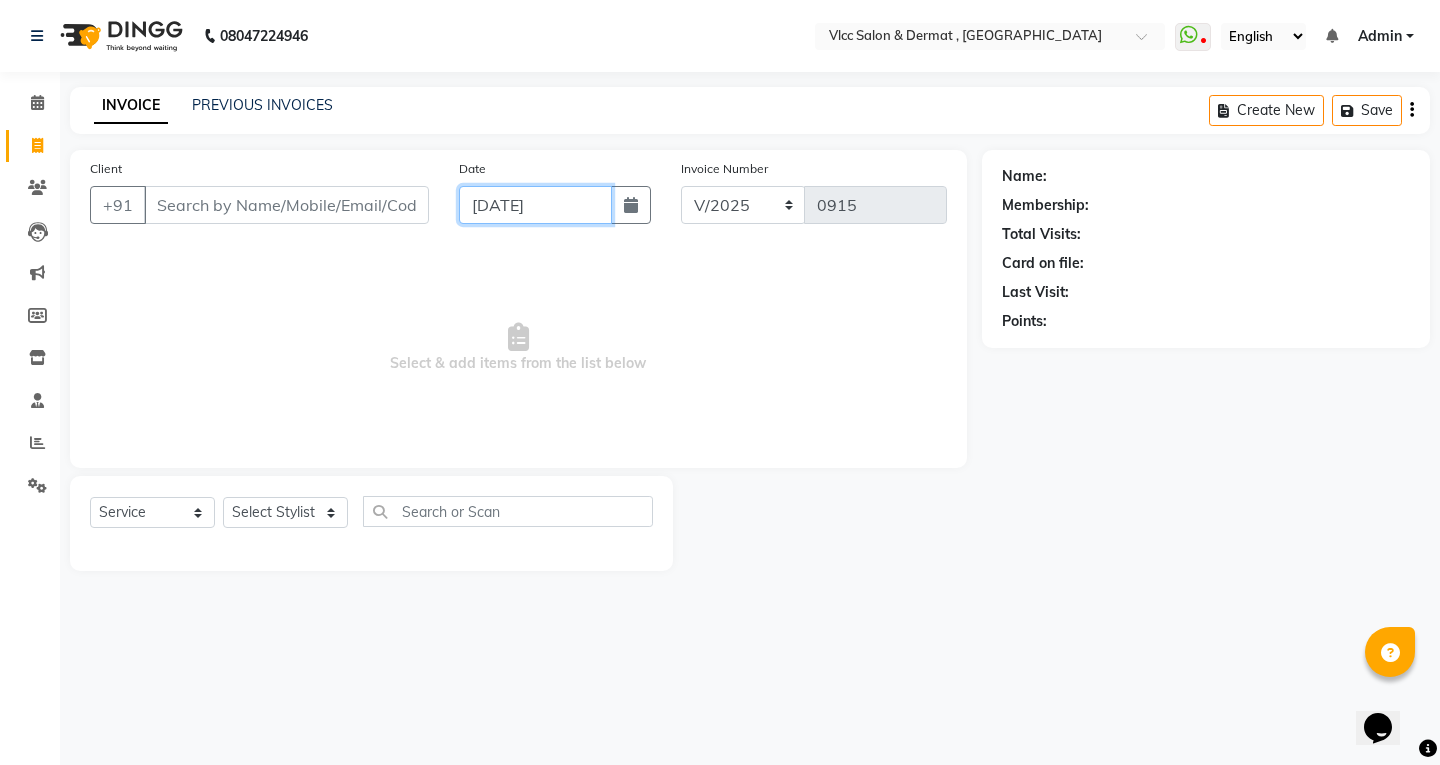 click on "30-07-2025" 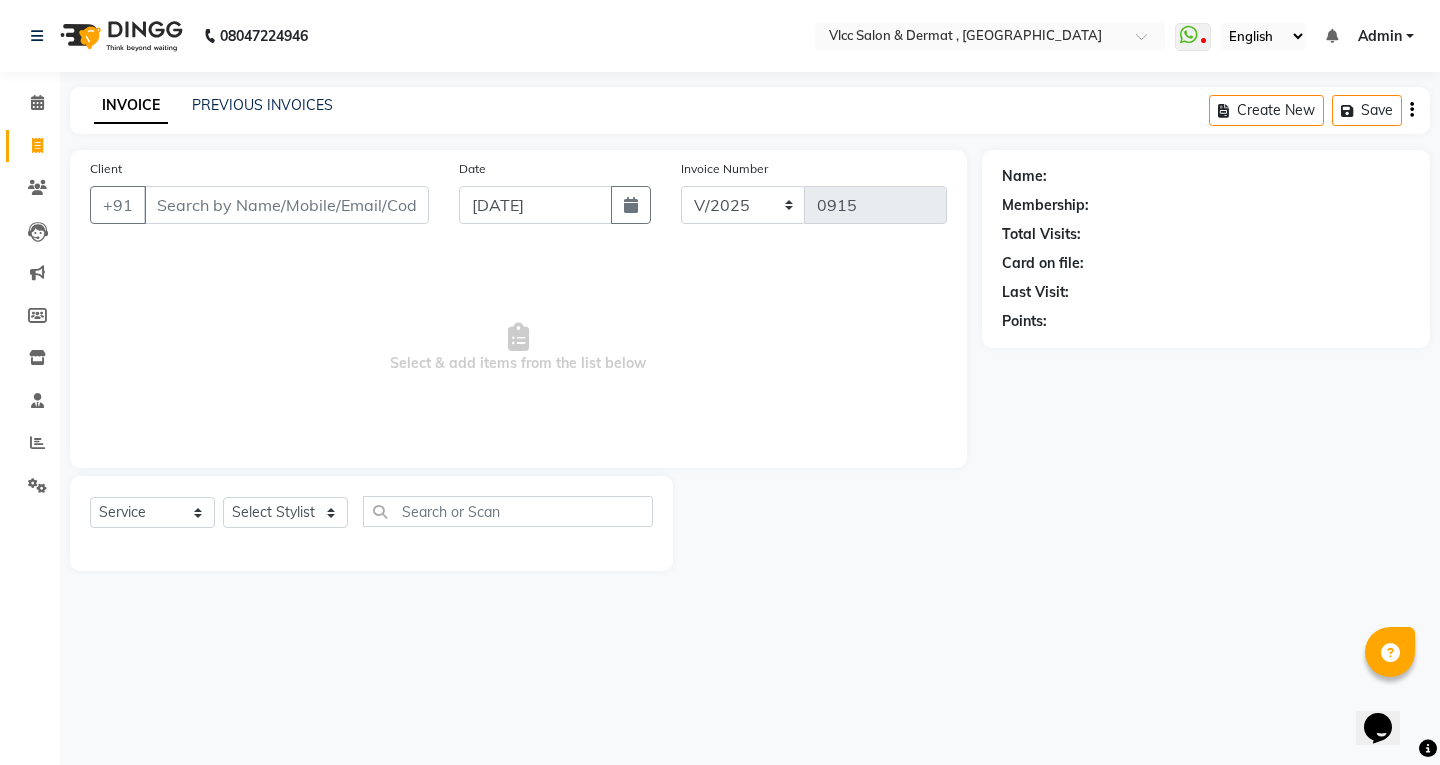 select on "7" 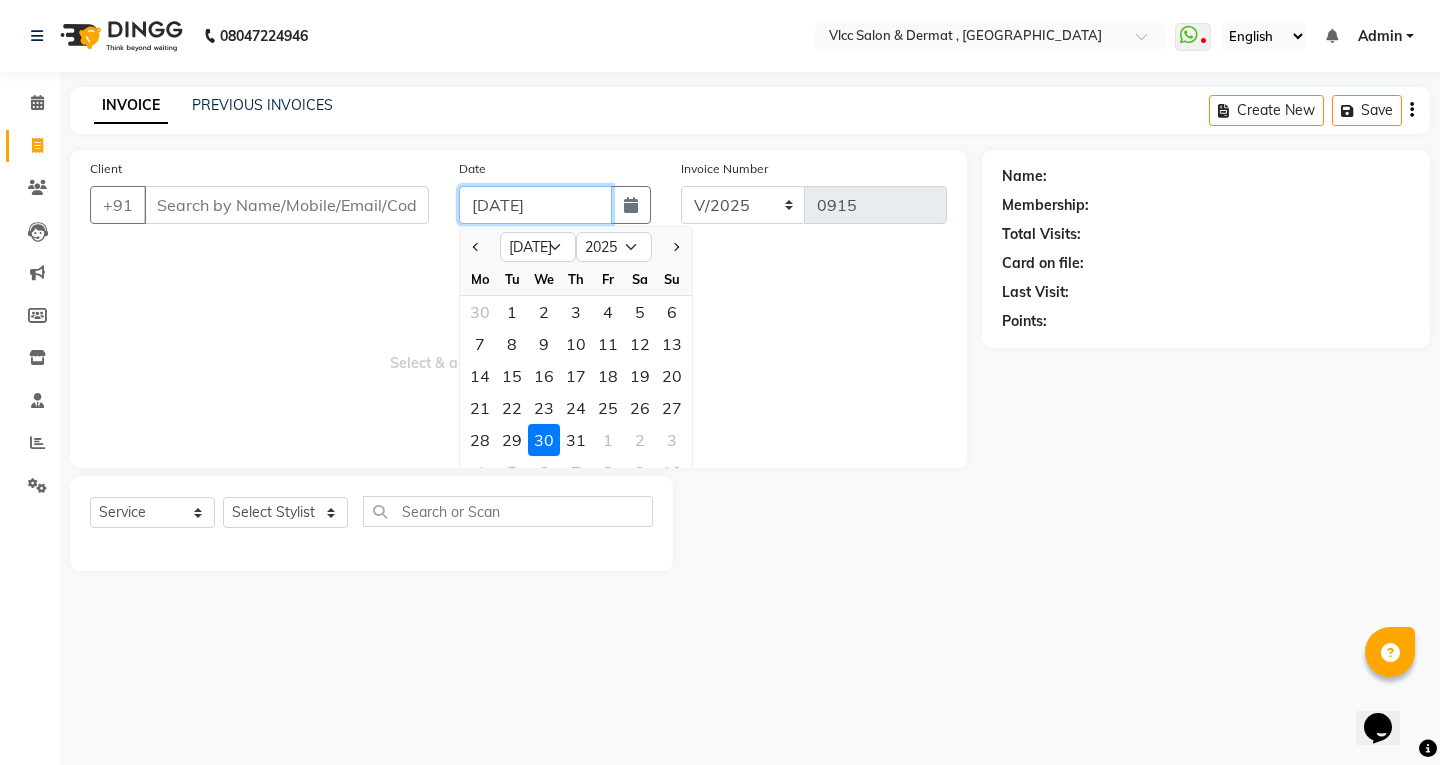 click on "30-07-2025" 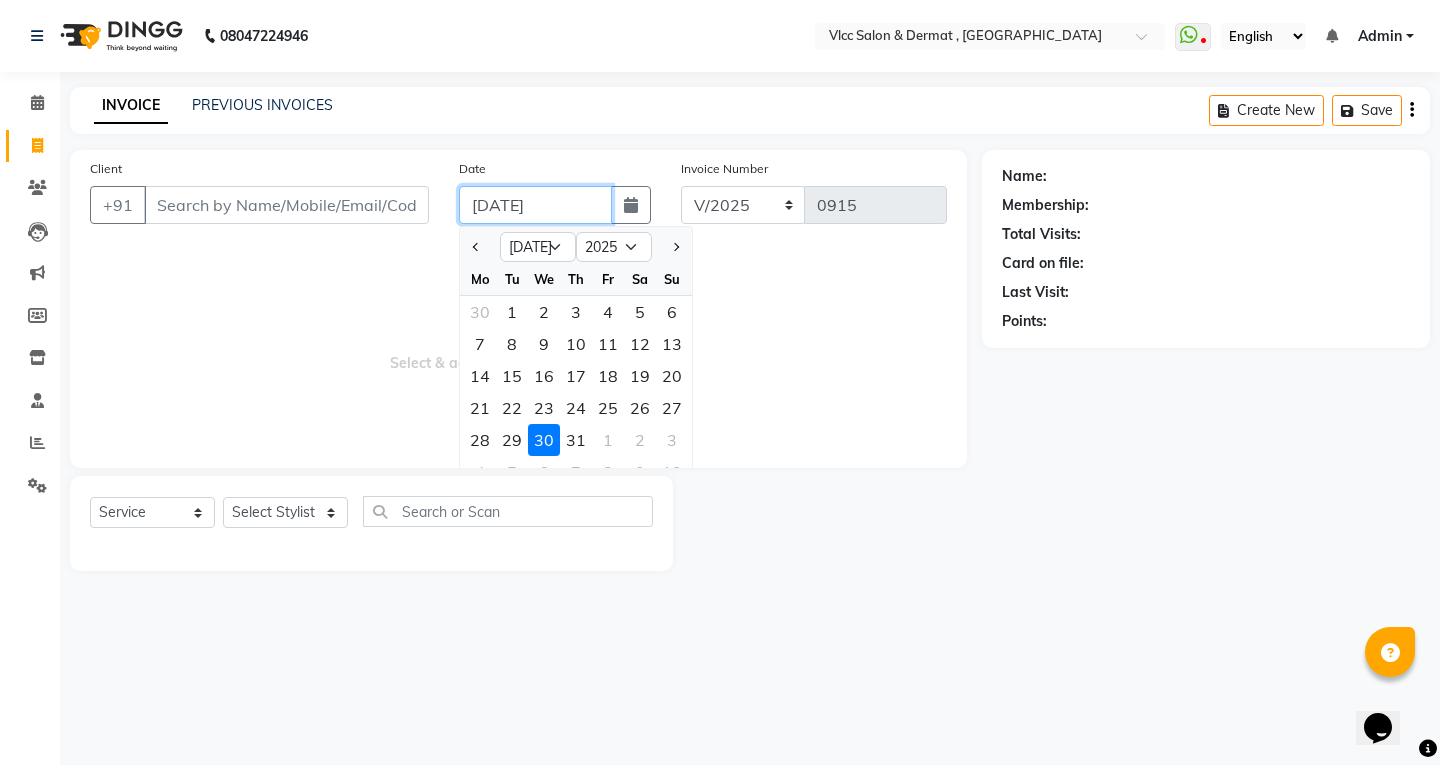 type on "30-06-2025" 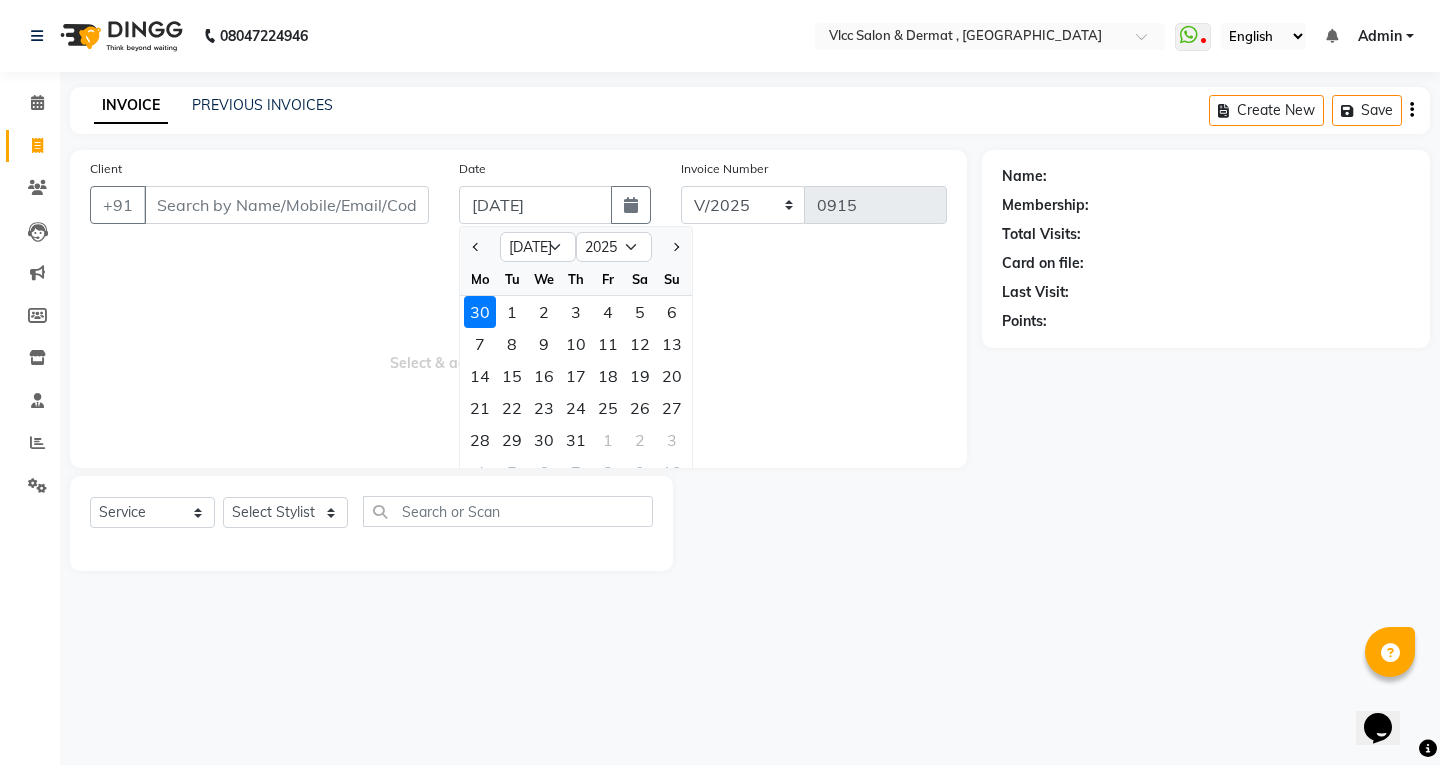 click on "Select & add items from the list below" at bounding box center [518, 348] 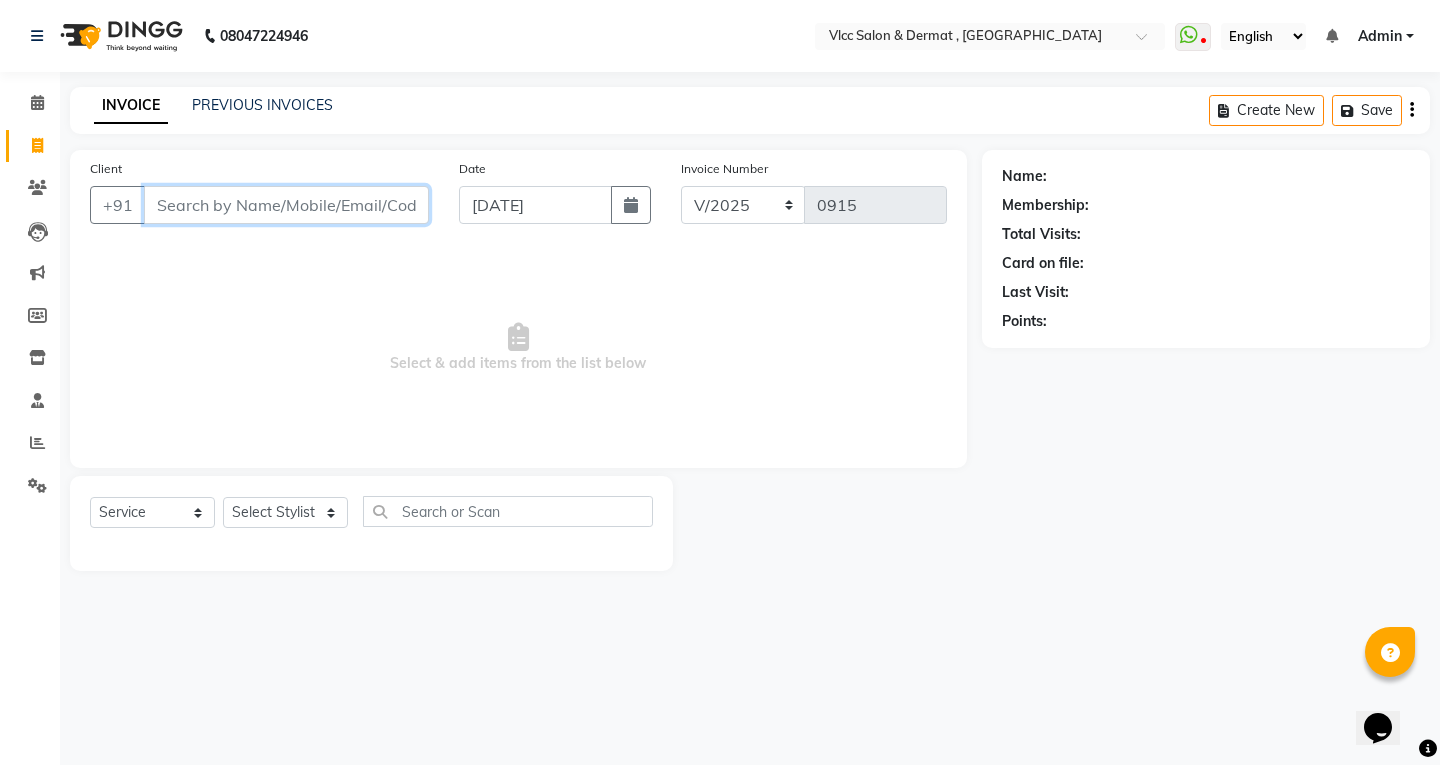 click on "Client" at bounding box center [286, 205] 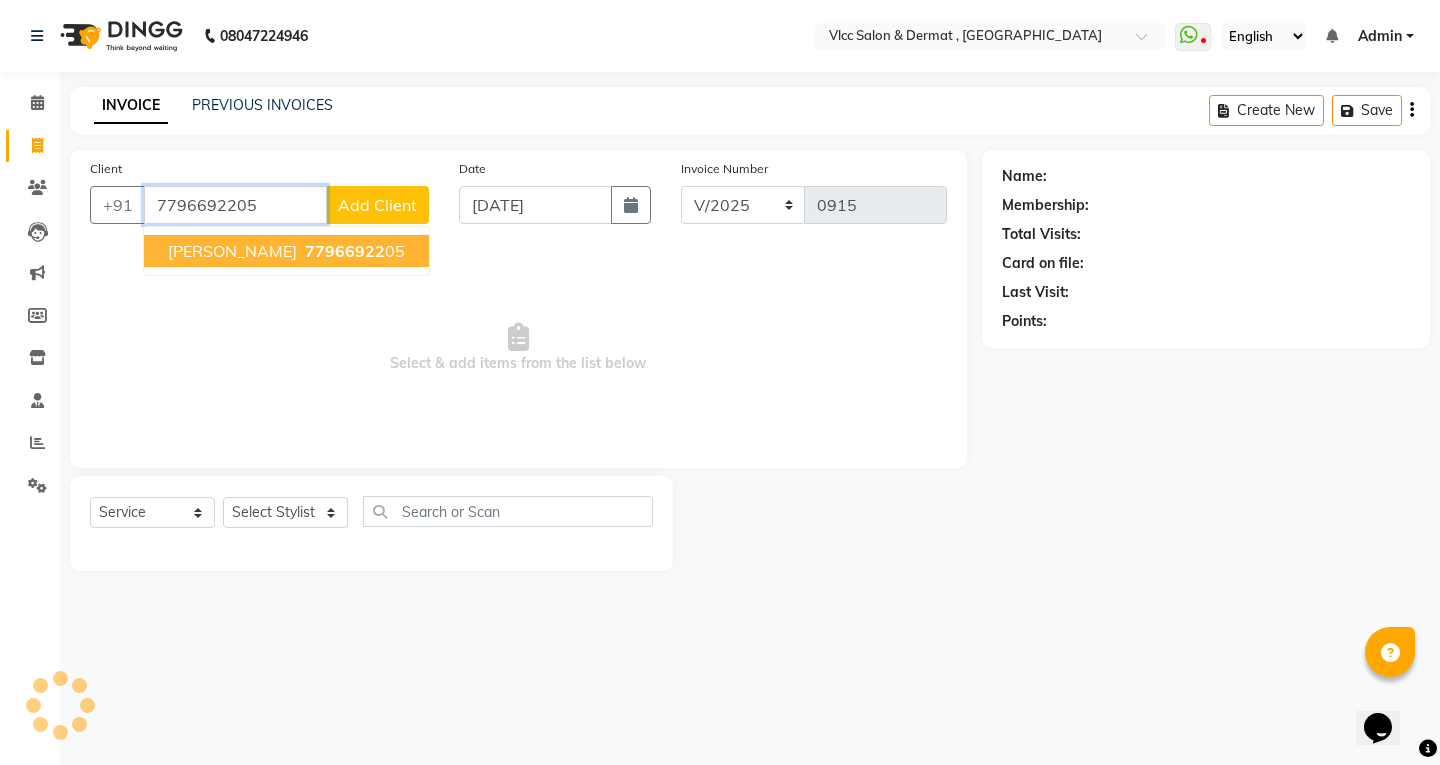 type on "7796692205" 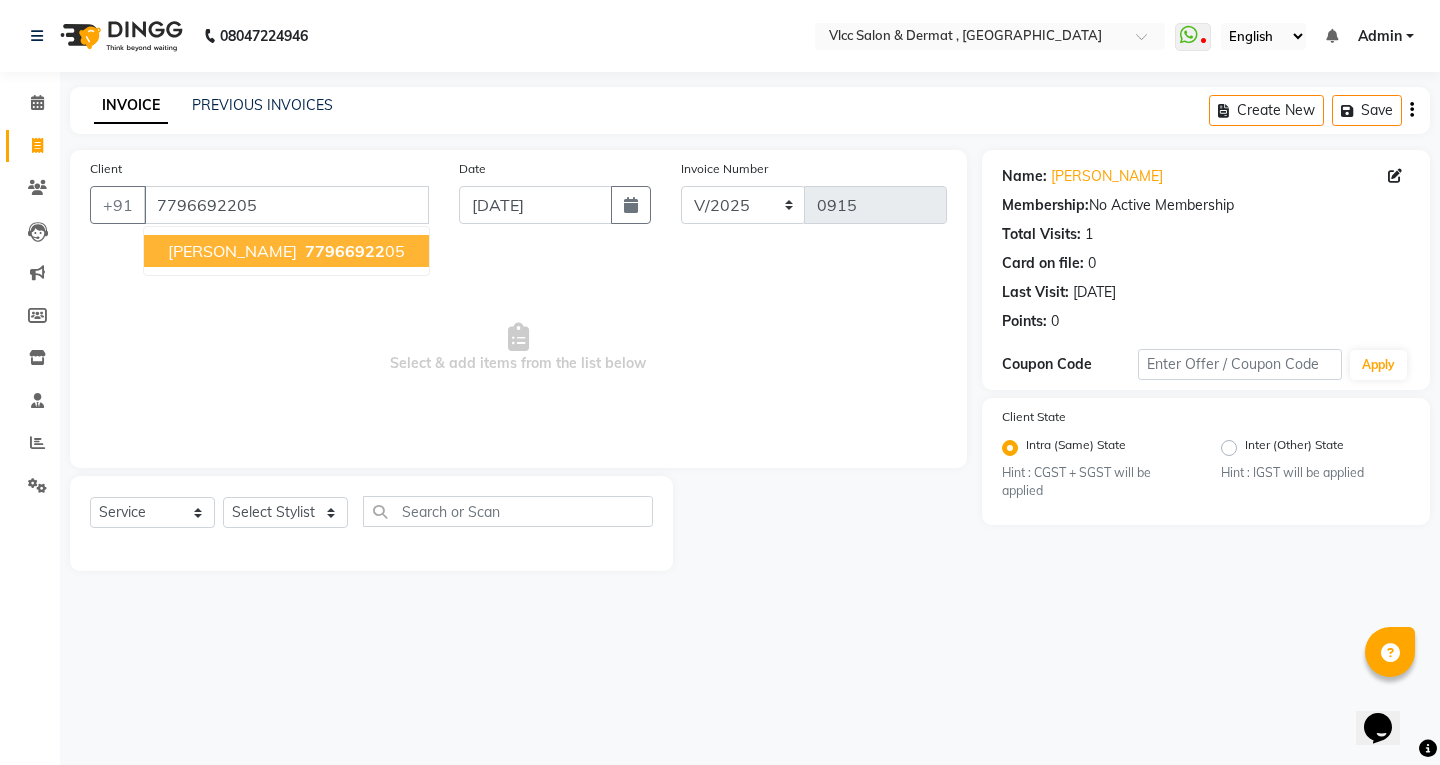 click on "77966922" at bounding box center (345, 251) 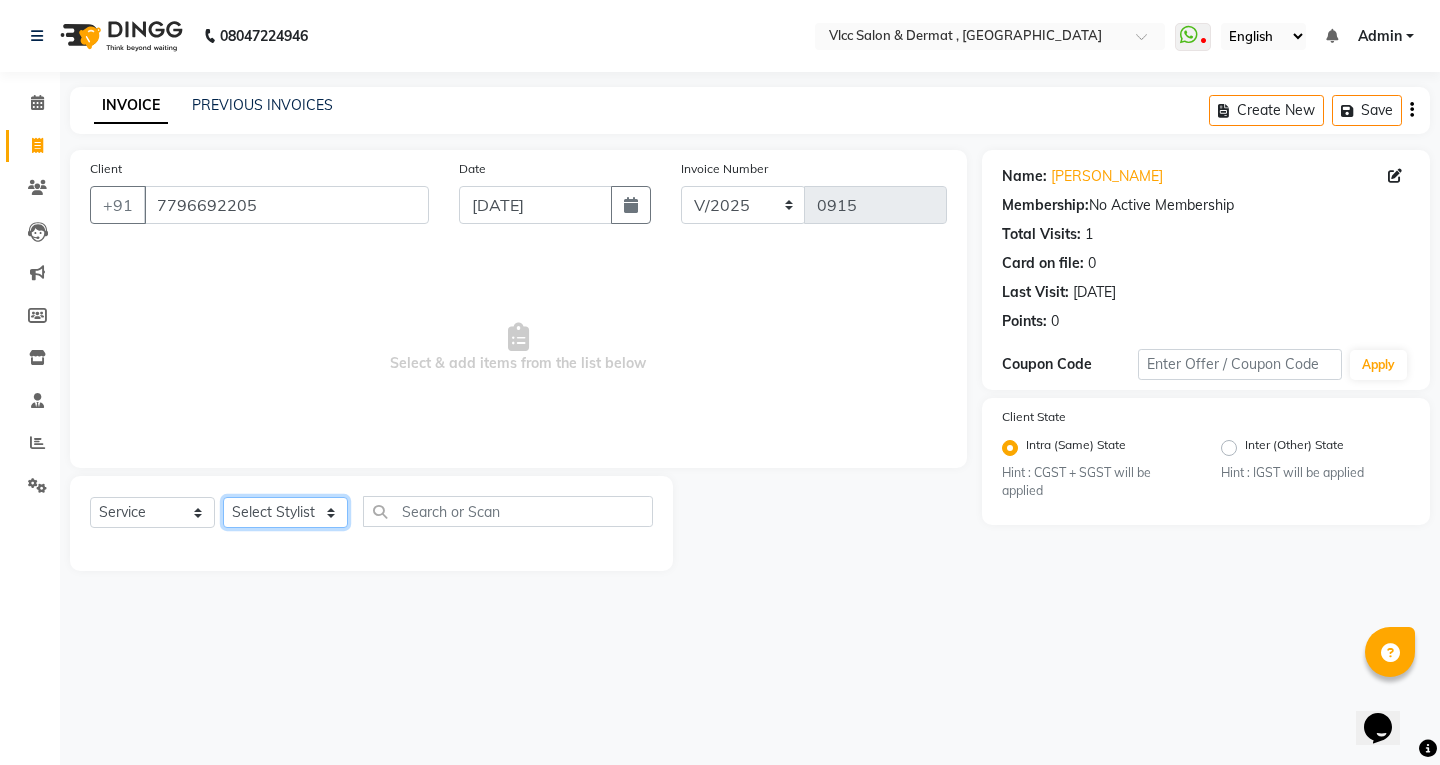 click on "Select Stylist [PERSON_NAME] [PERSON_NAME] [PERSON_NAME] [PERSON_NAME] [PERSON_NAME] [PERSON_NAME] [PERSON_NAME] Radha [PERSON_NAME] [PERSON_NAME] [PERSON_NAME] Vidya" 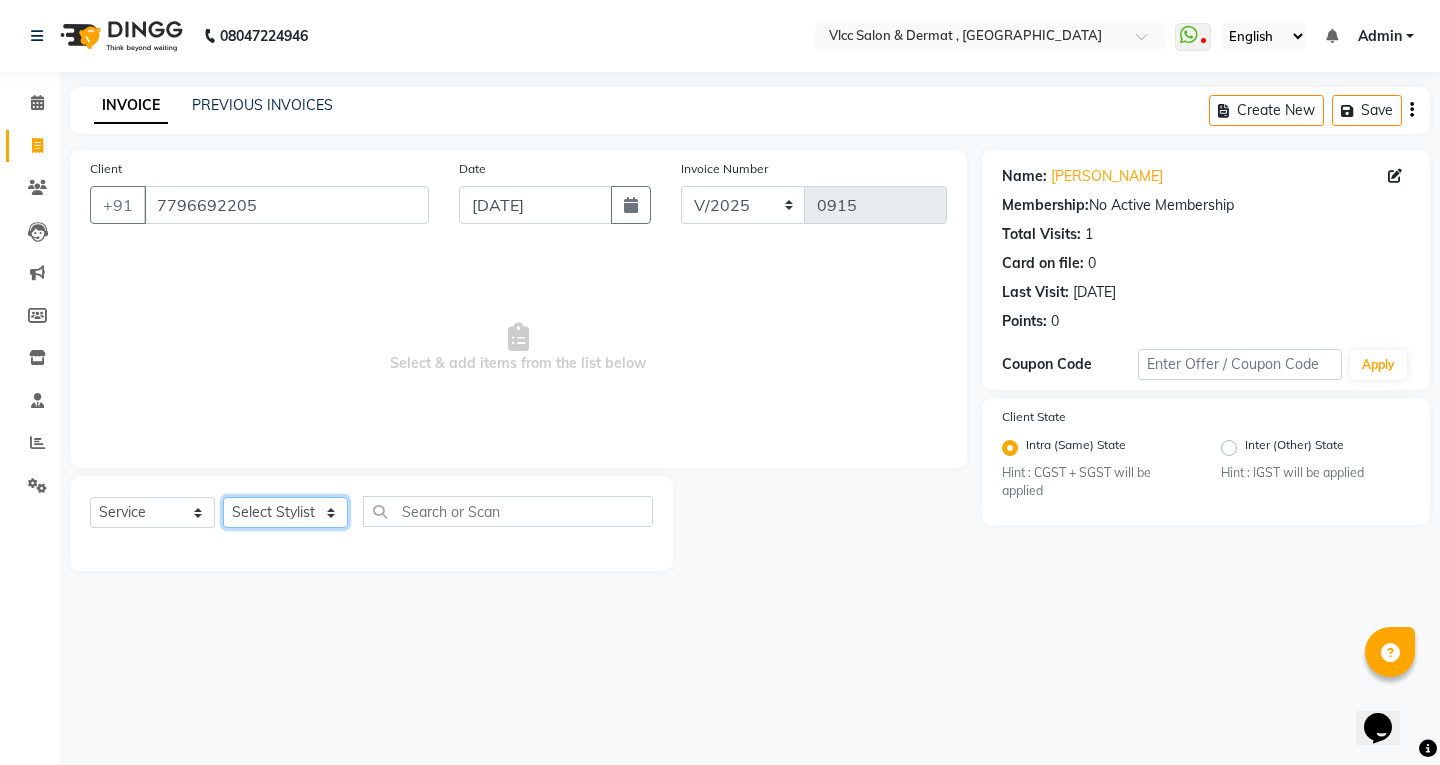 select on "37781" 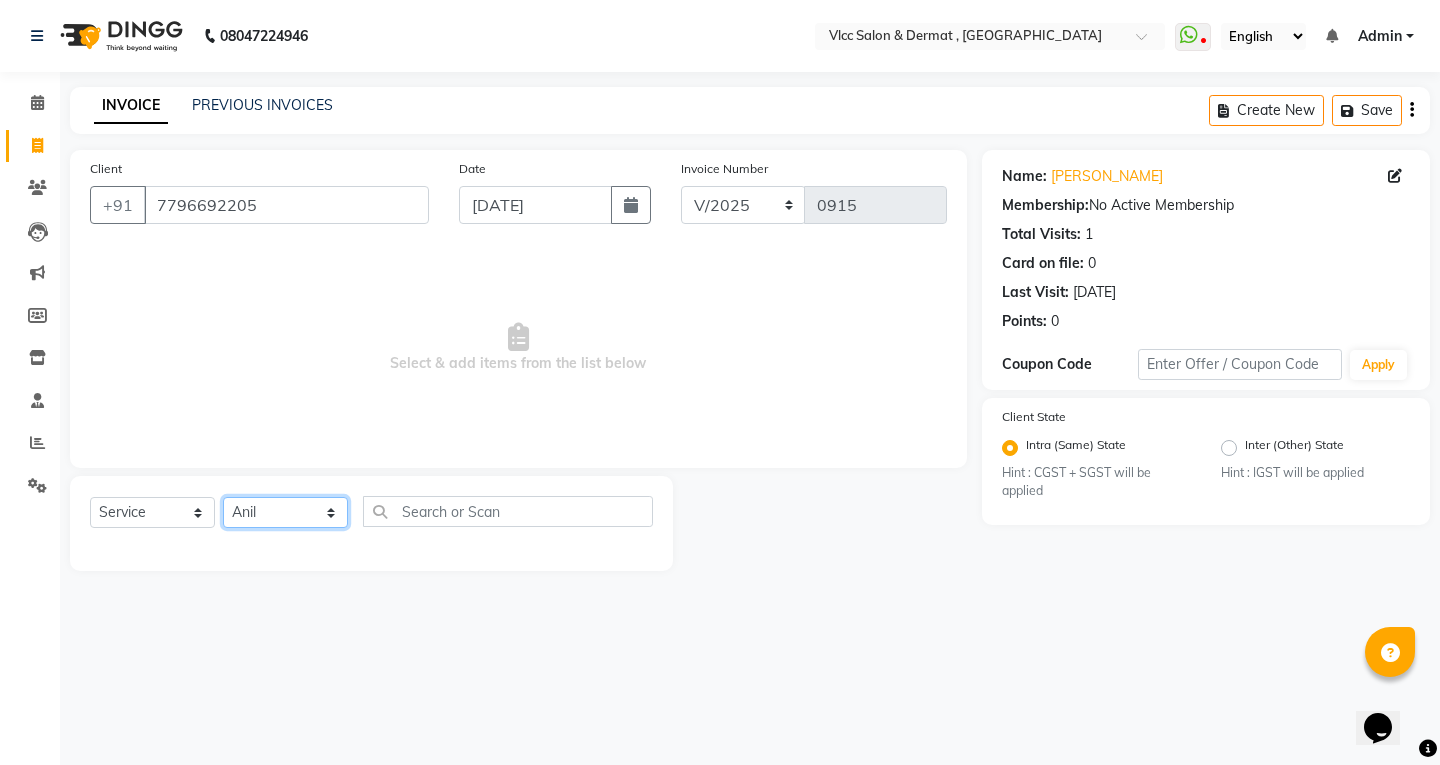click on "Select Stylist [PERSON_NAME] [PERSON_NAME] [PERSON_NAME] [PERSON_NAME] [PERSON_NAME] [PERSON_NAME] [PERSON_NAME] Radha [PERSON_NAME] [PERSON_NAME] [PERSON_NAME] Vidya" 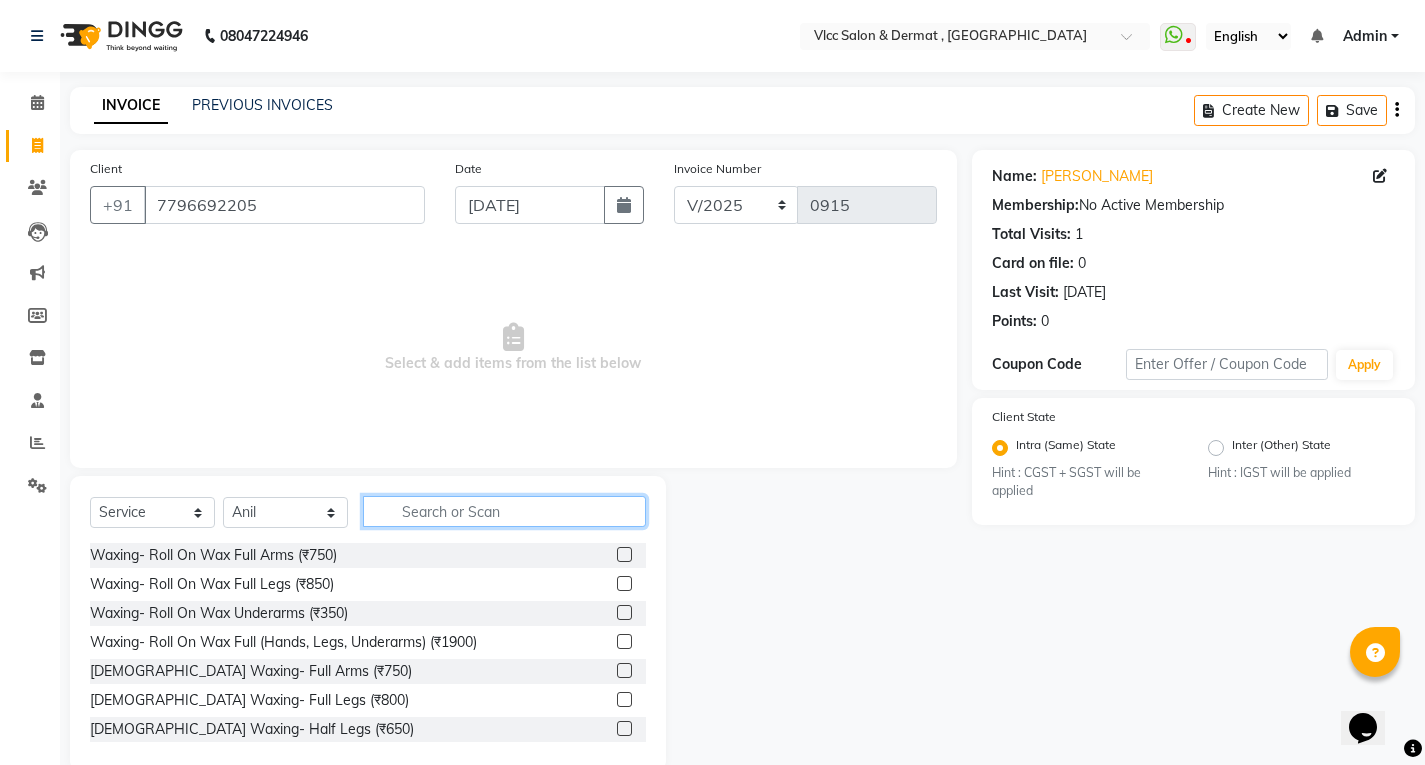 click 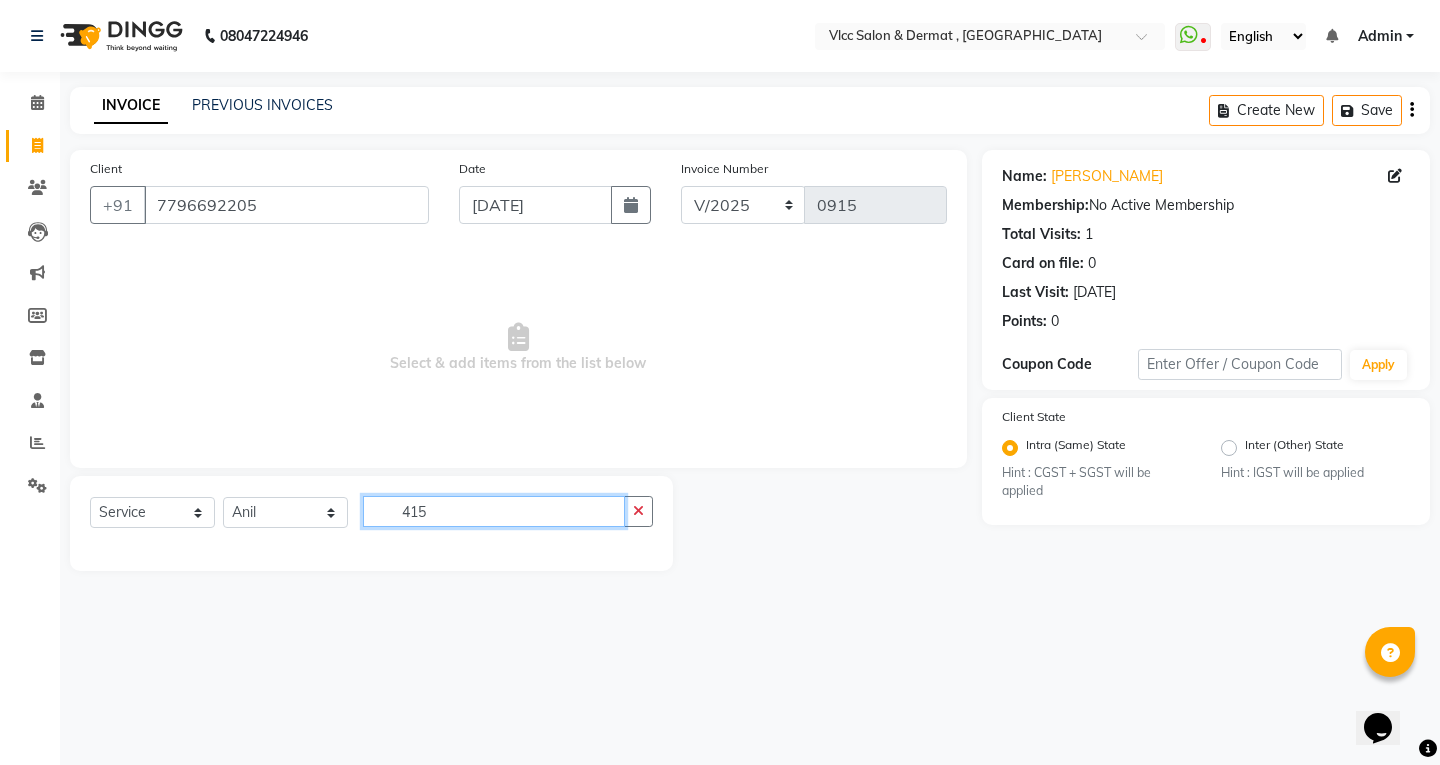 click on "415" 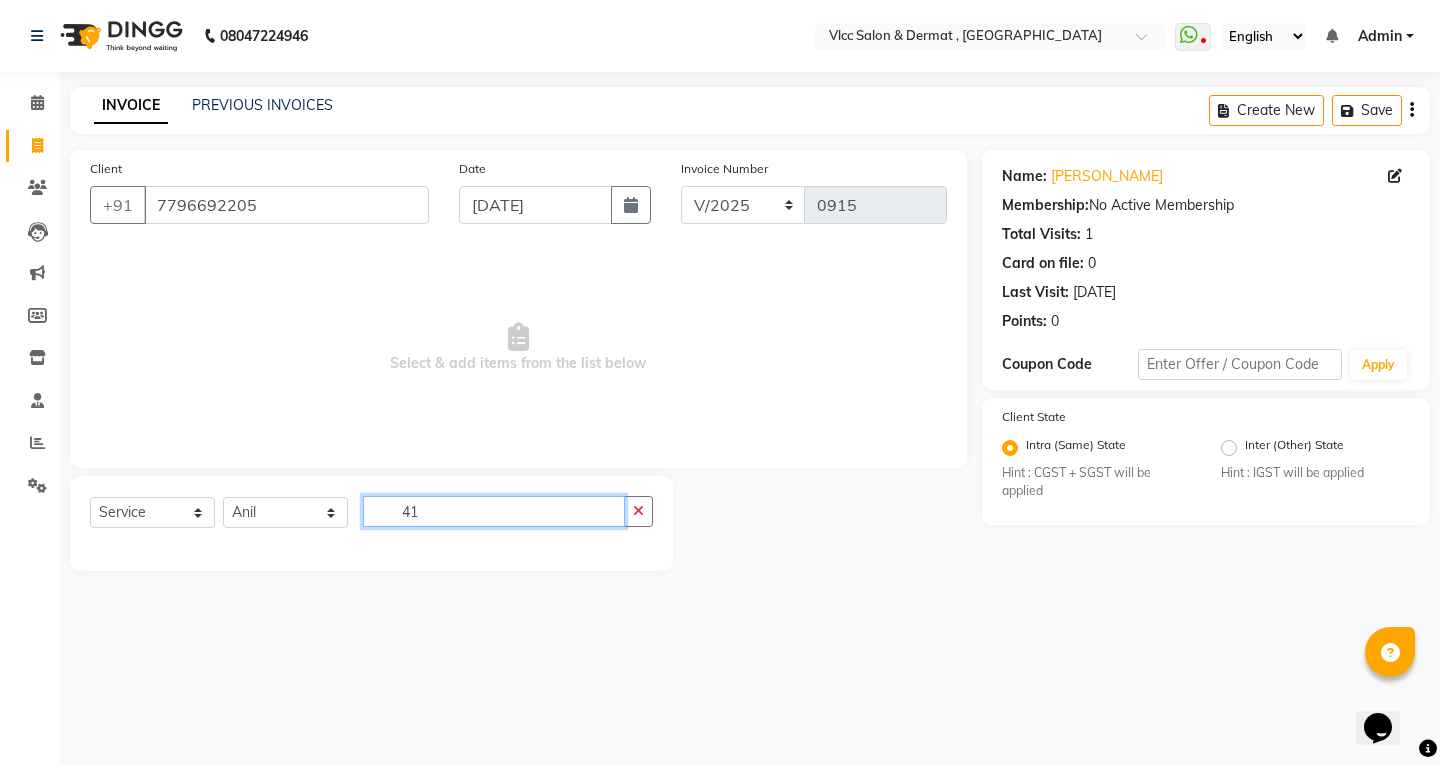 type on "4" 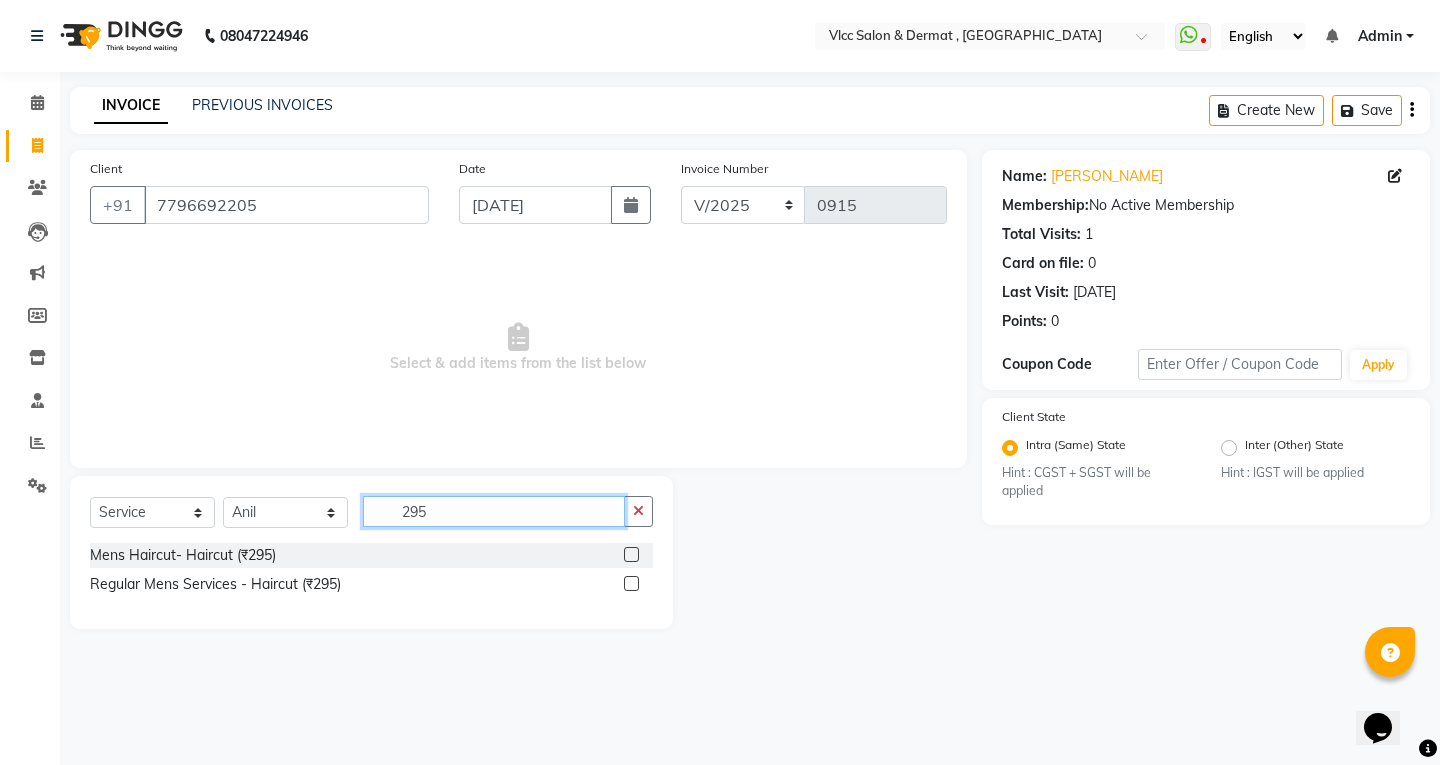 type on "295" 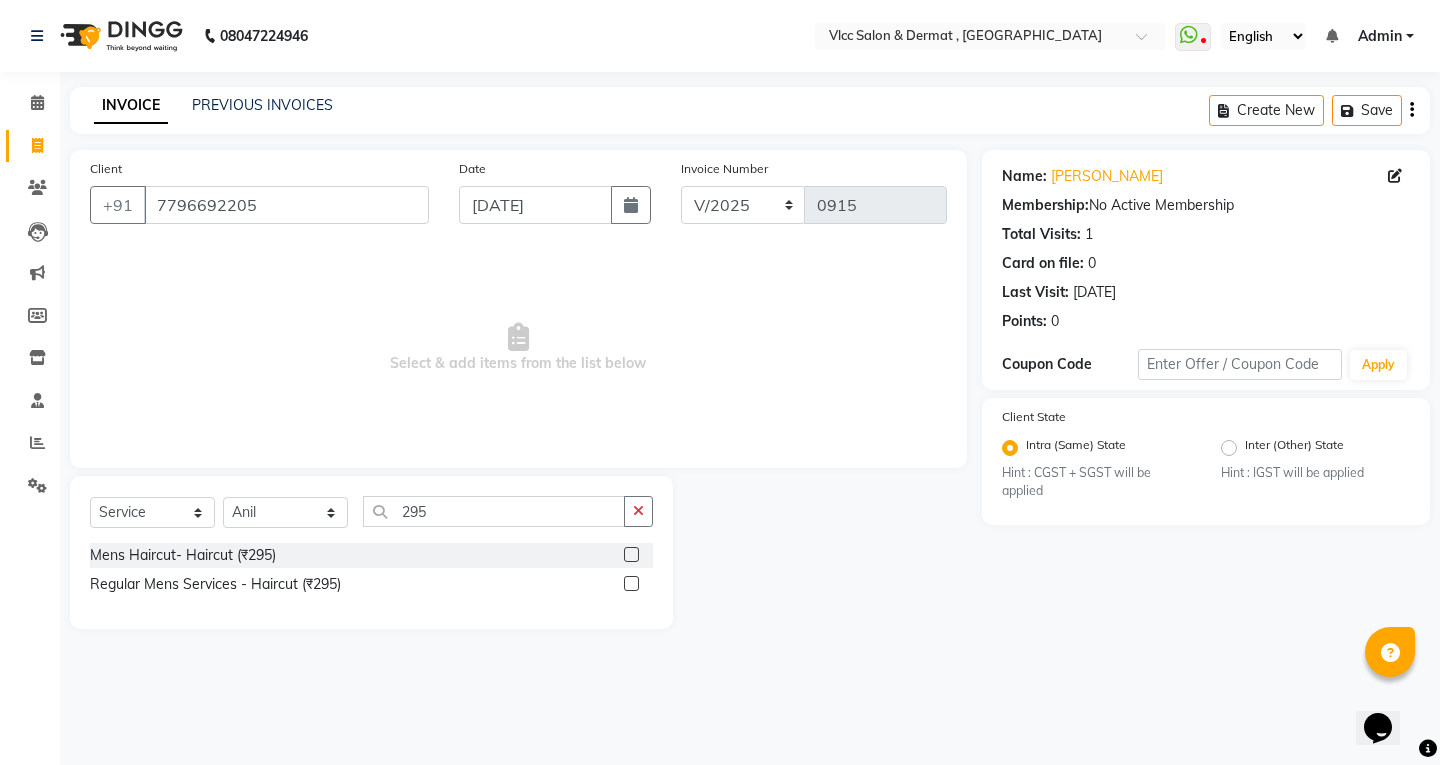 click 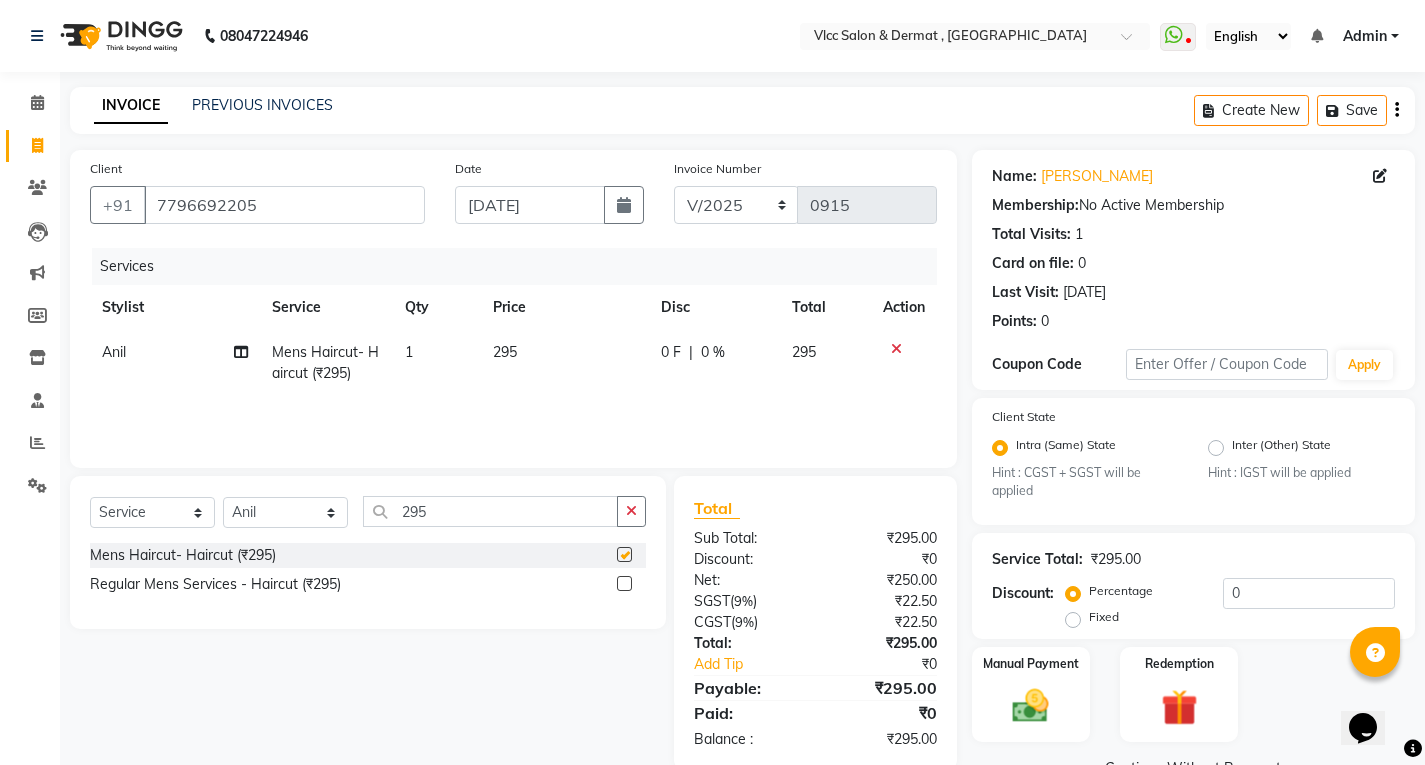 checkbox on "false" 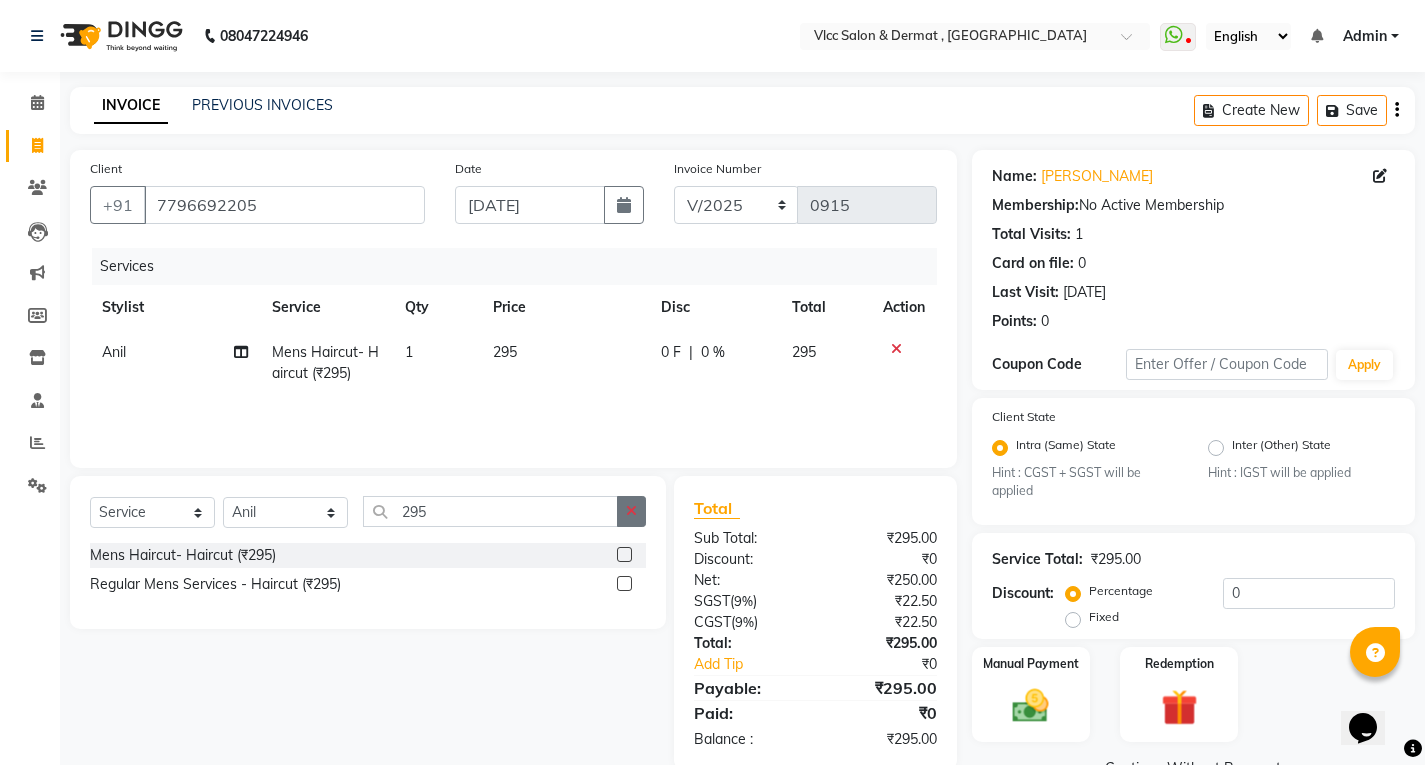click 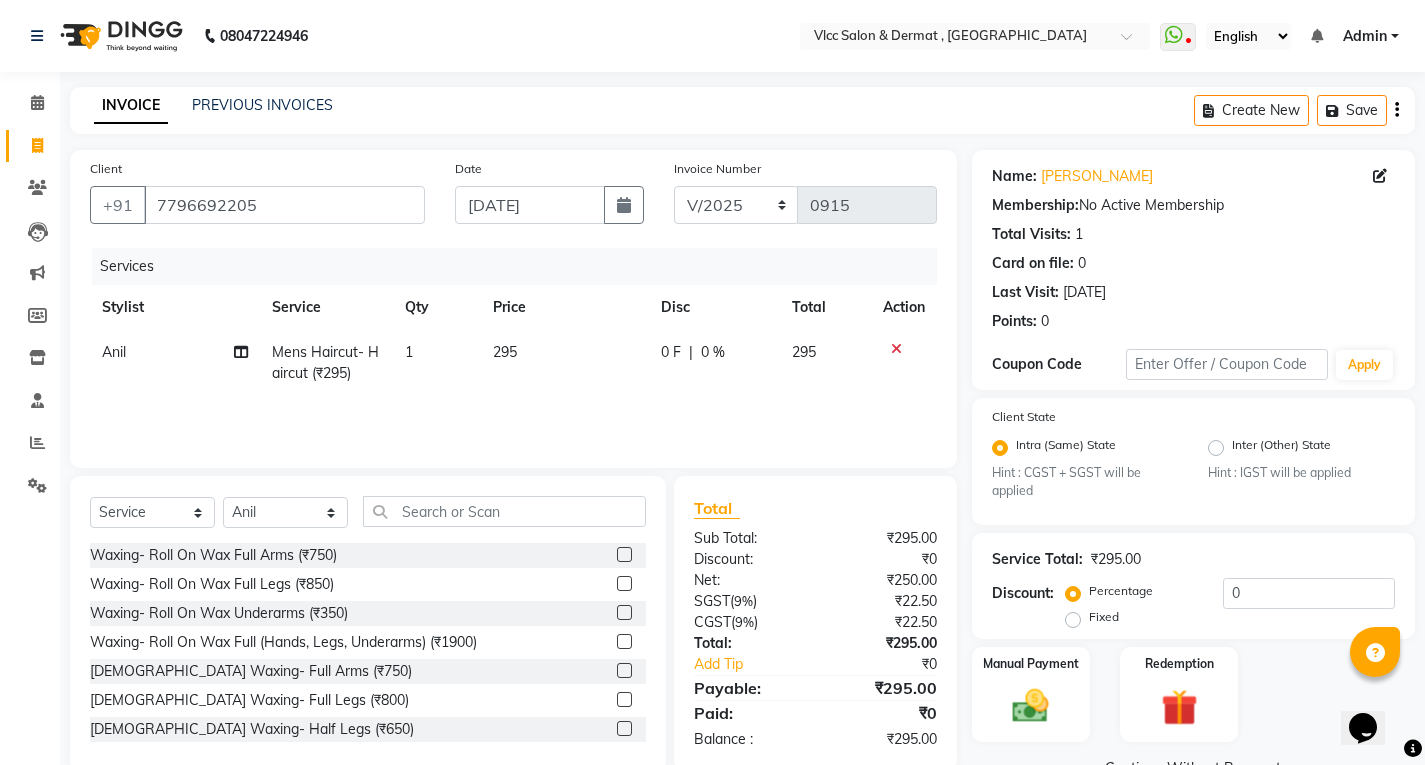 click on "Select  Service  Product  Membership  Package Voucher Prepaid Gift Card  Select Stylist Anagha Aniket Anil Dr nupur Junaid Karishma Payal Pranjali Prema Birajdar Radha Sakshi Shivani Shravan Varsha Malpote Vidya" 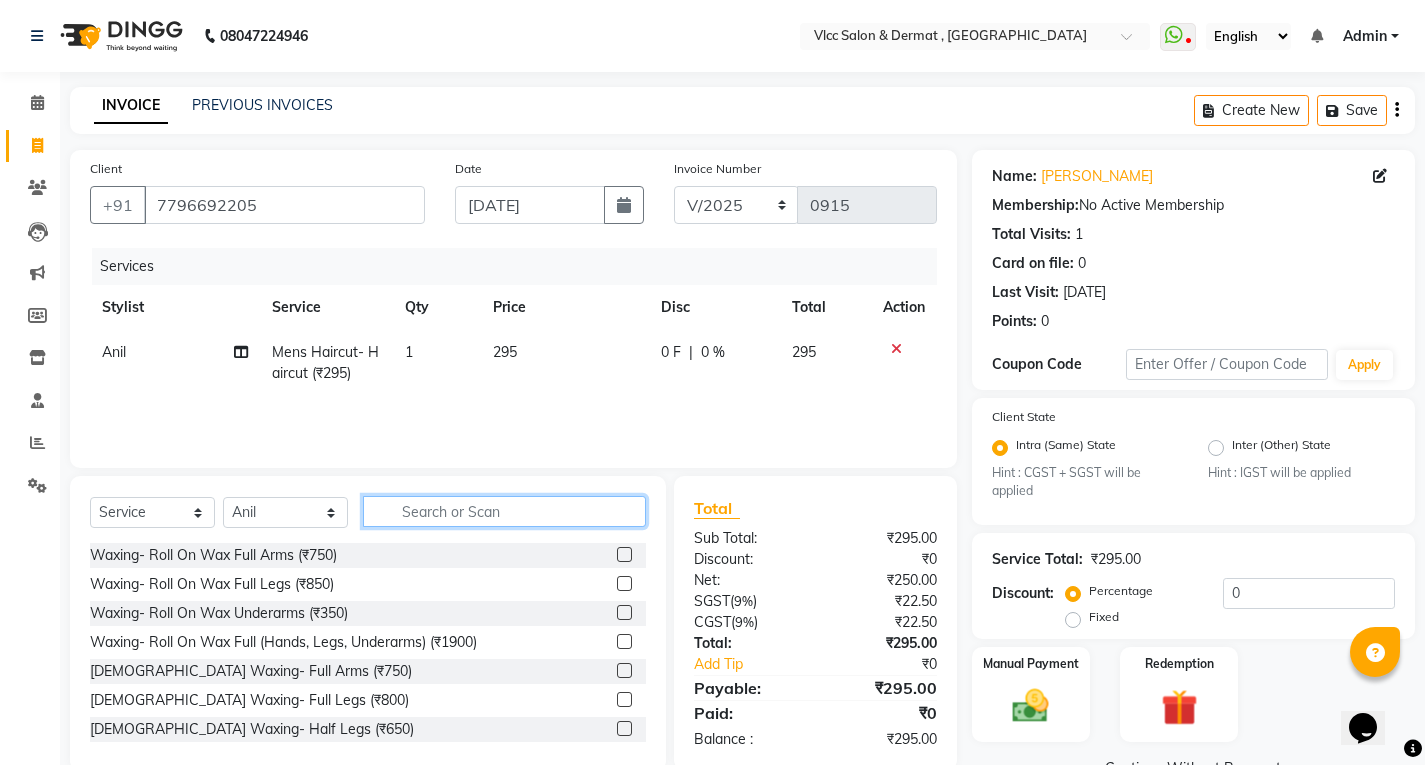 click 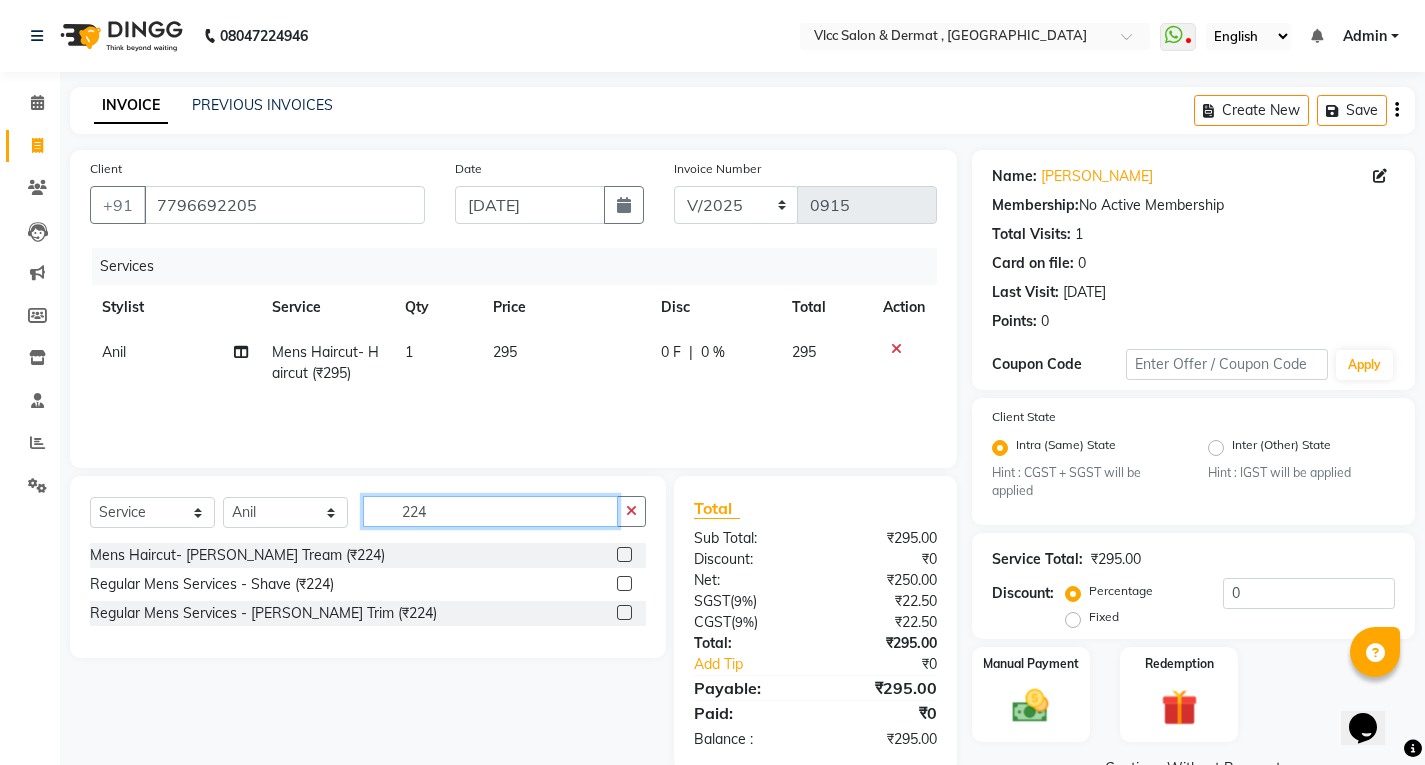 type on "224" 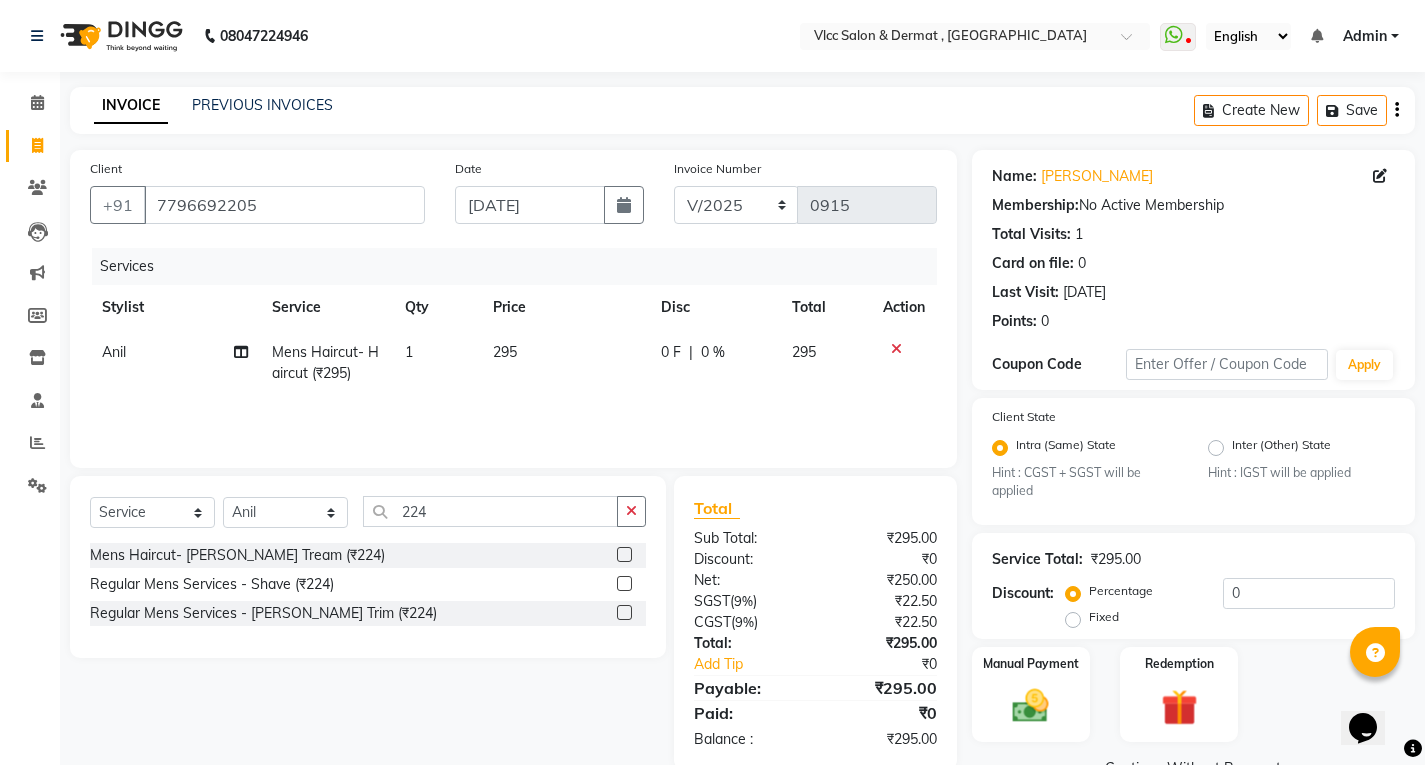 click 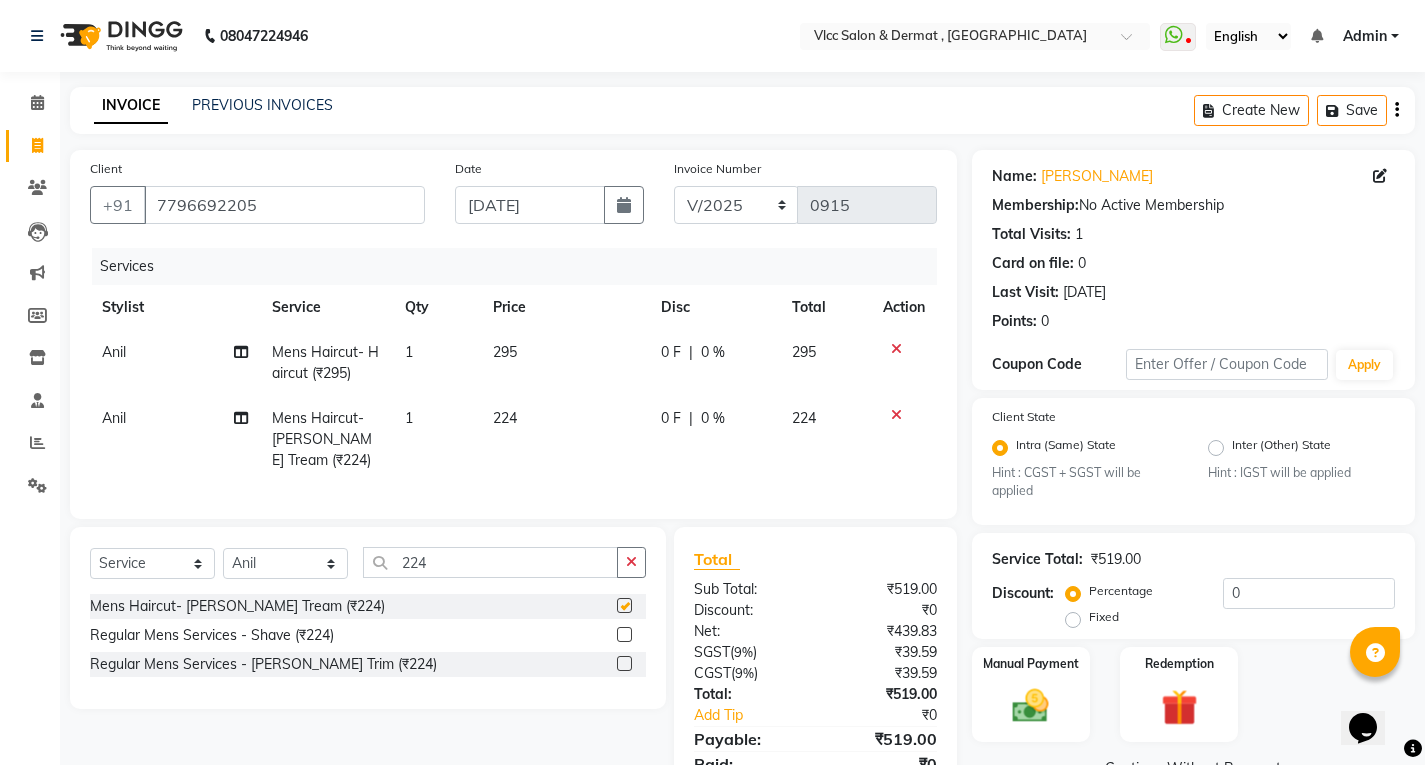 checkbox on "false" 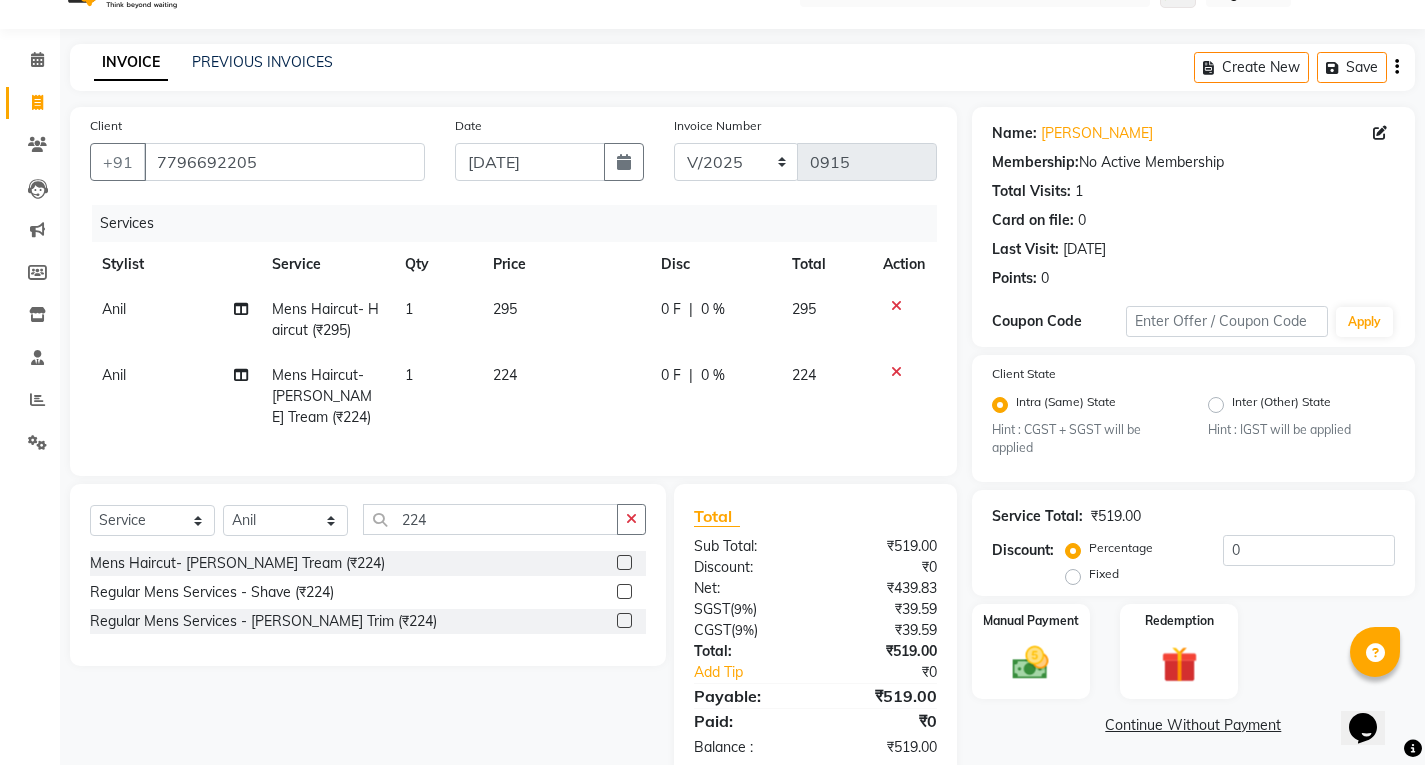 scroll, scrollTop: 101, scrollLeft: 0, axis: vertical 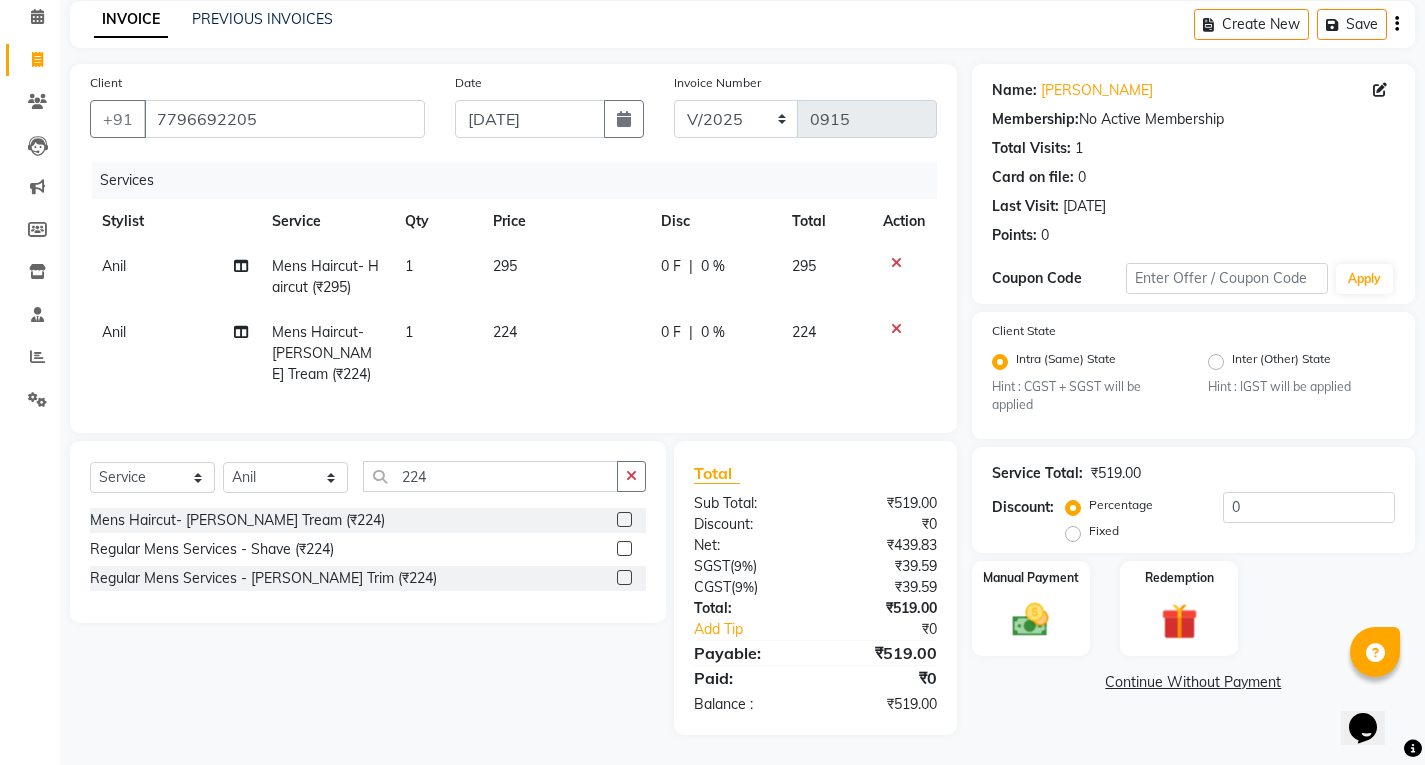 click on "Continue Without Payment" 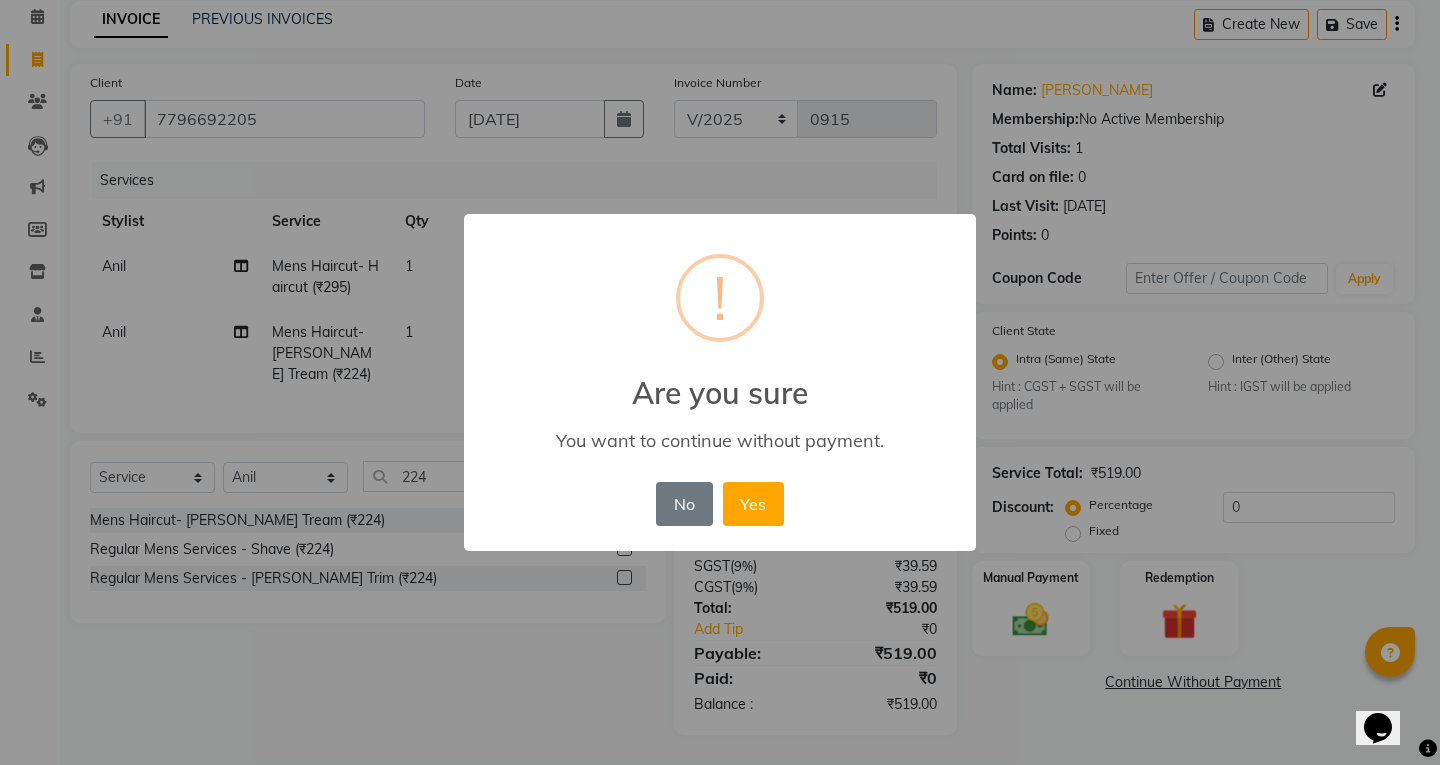 click on "× ! Are you sure You want to continue without payment. No No Yes" at bounding box center [720, 382] 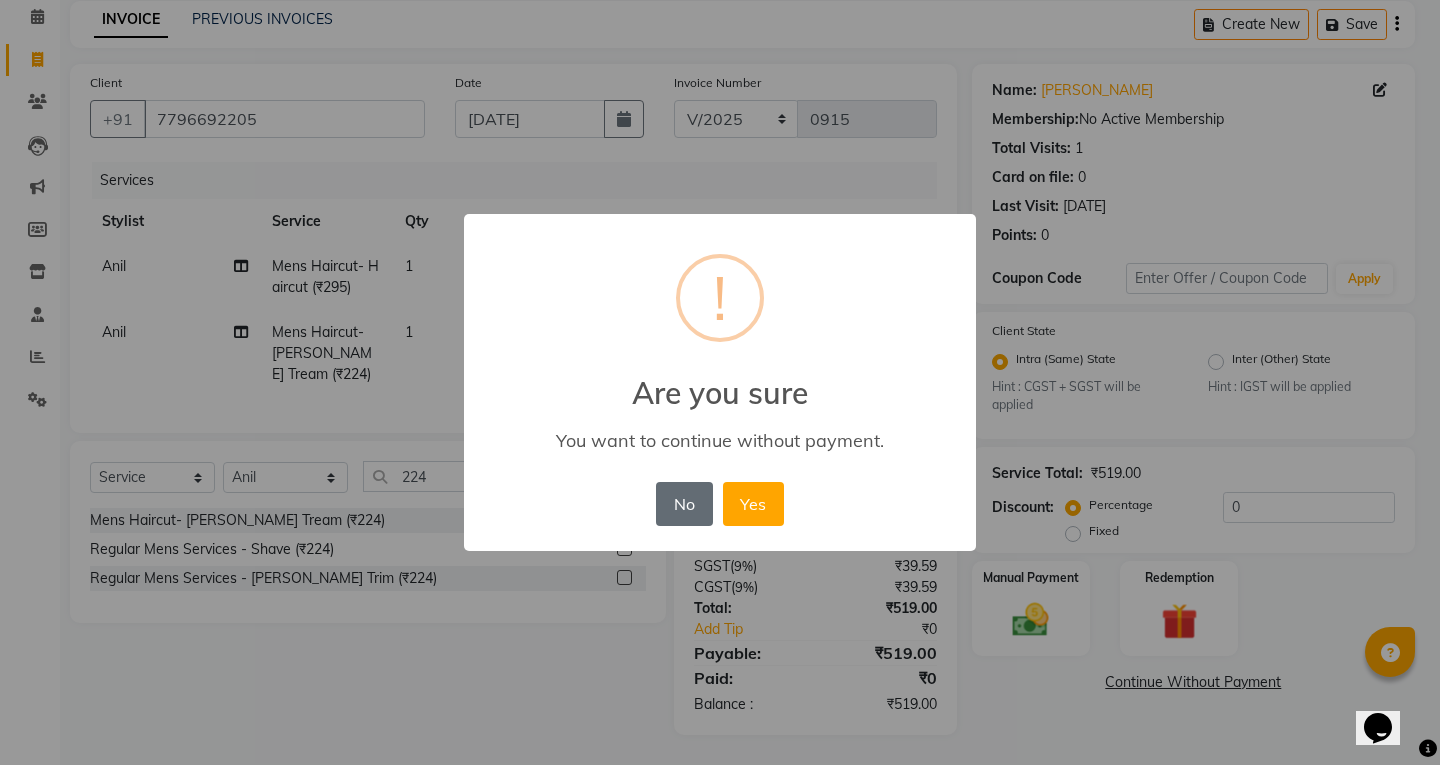 click on "No" at bounding box center (684, 504) 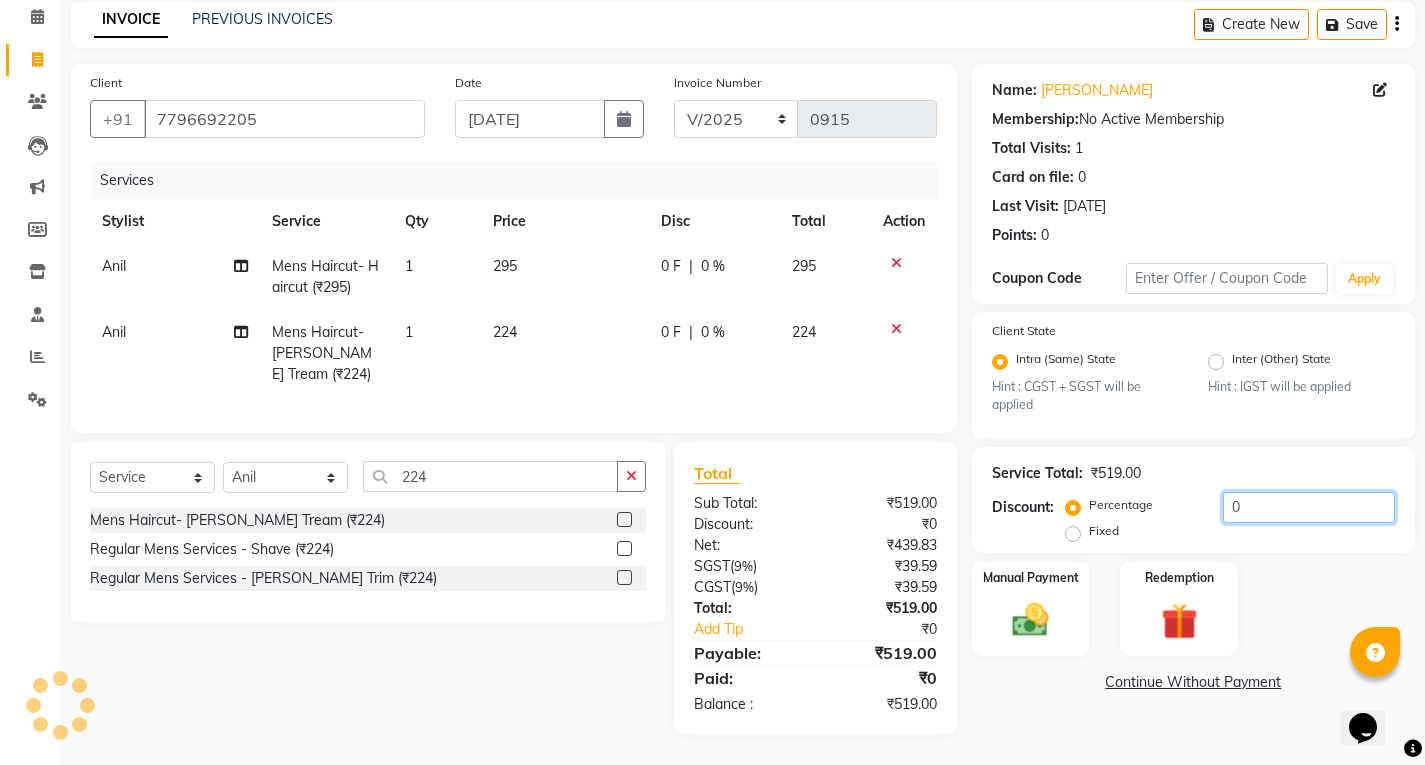 click on "0" 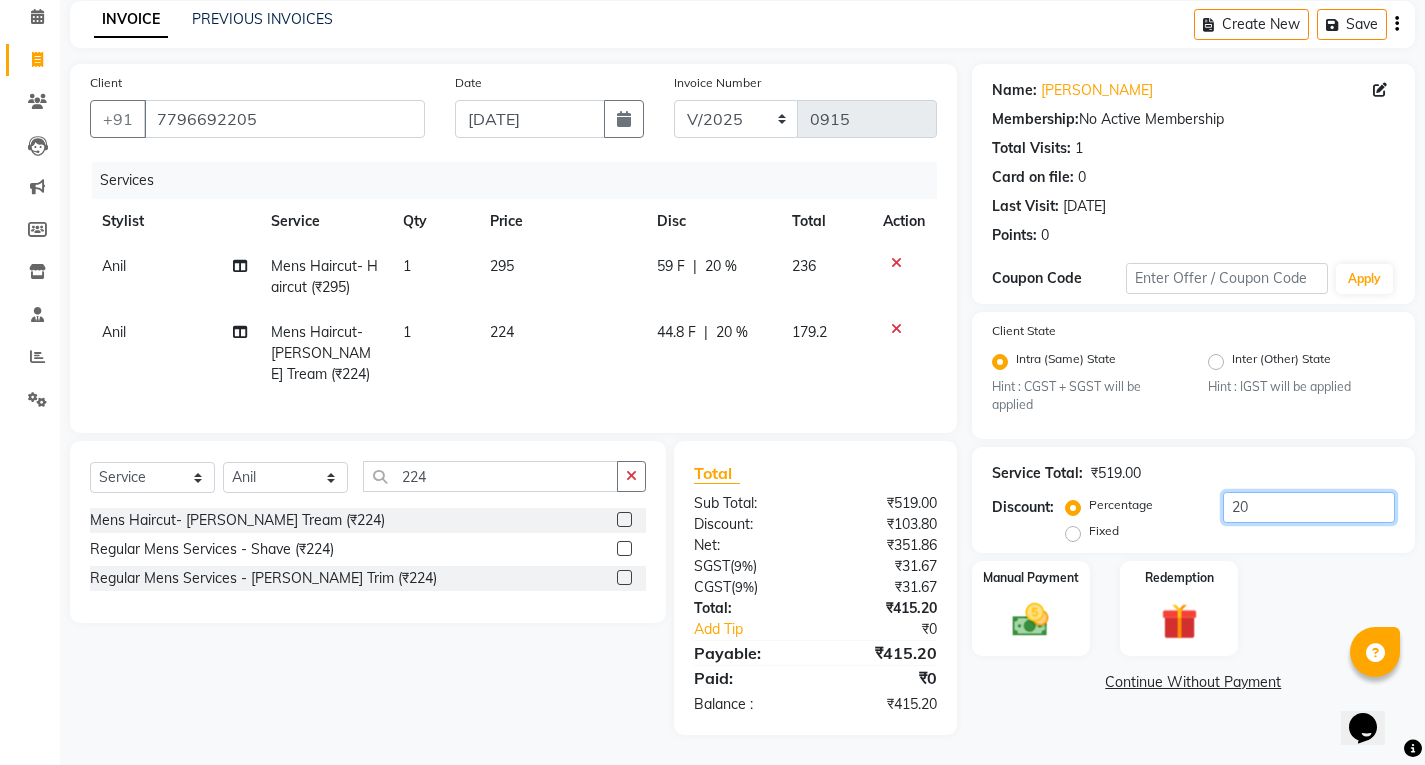 type on "20" 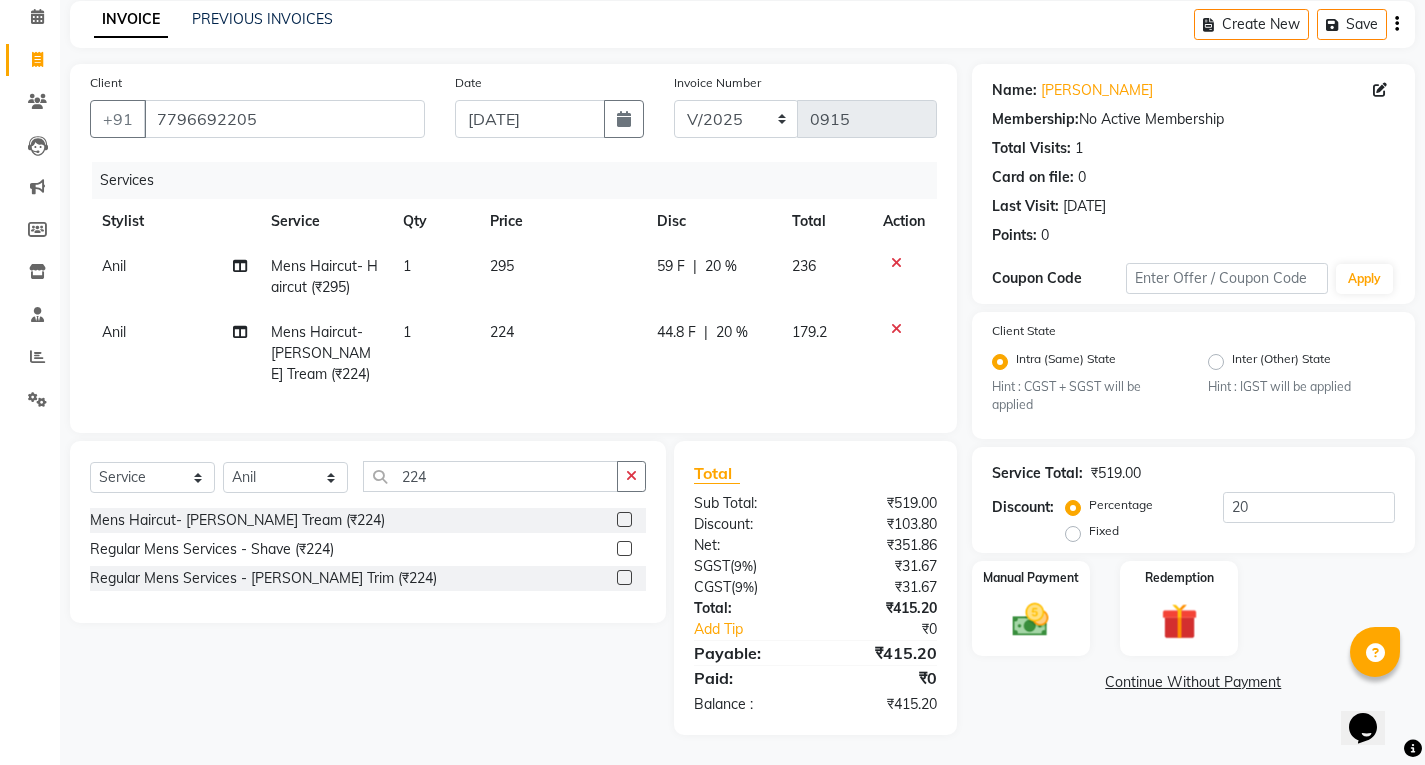 click on "Name: Anand  Membership:  No Active Membership  Total Visits:  1 Card on file:  0 Last Visit:   31-03-2025 Points:   0  Coupon Code Apply Client State Intra (Same) State Hint : CGST + SGST will be applied Inter (Other) State Hint : IGST will be applied Service Total:  ₹519.00  Discount:  Percentage   Fixed  20 Manual Payment Redemption  Continue Without Payment" 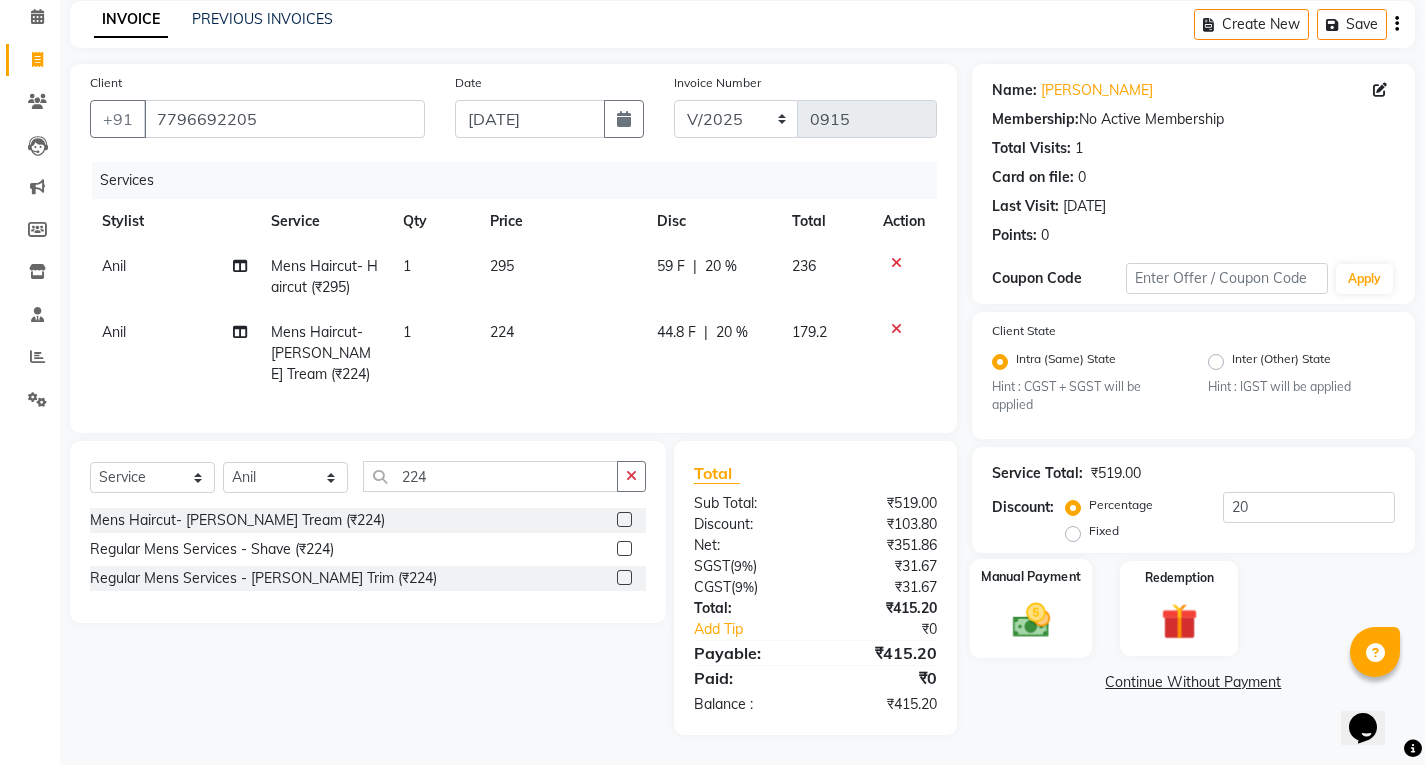 click 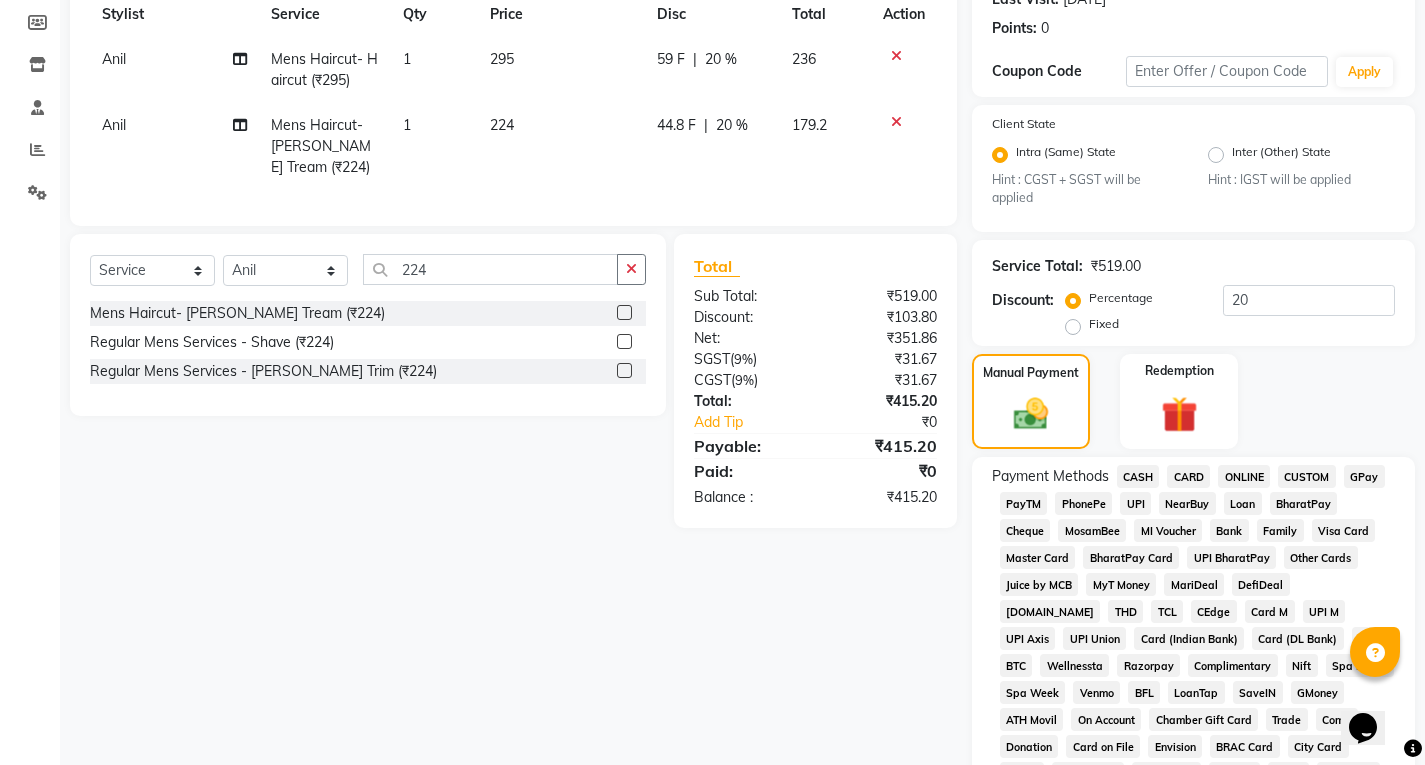 scroll, scrollTop: 301, scrollLeft: 0, axis: vertical 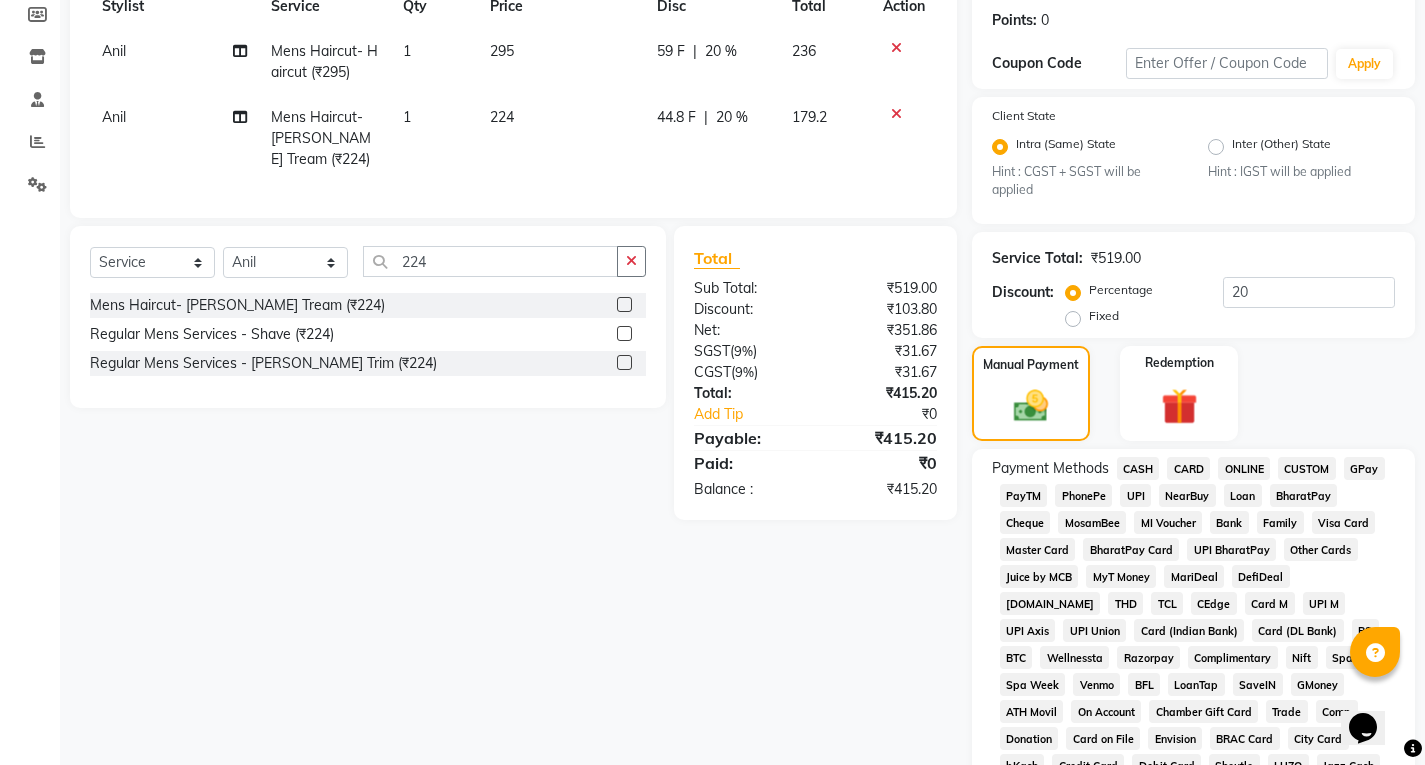 click on "UPI" 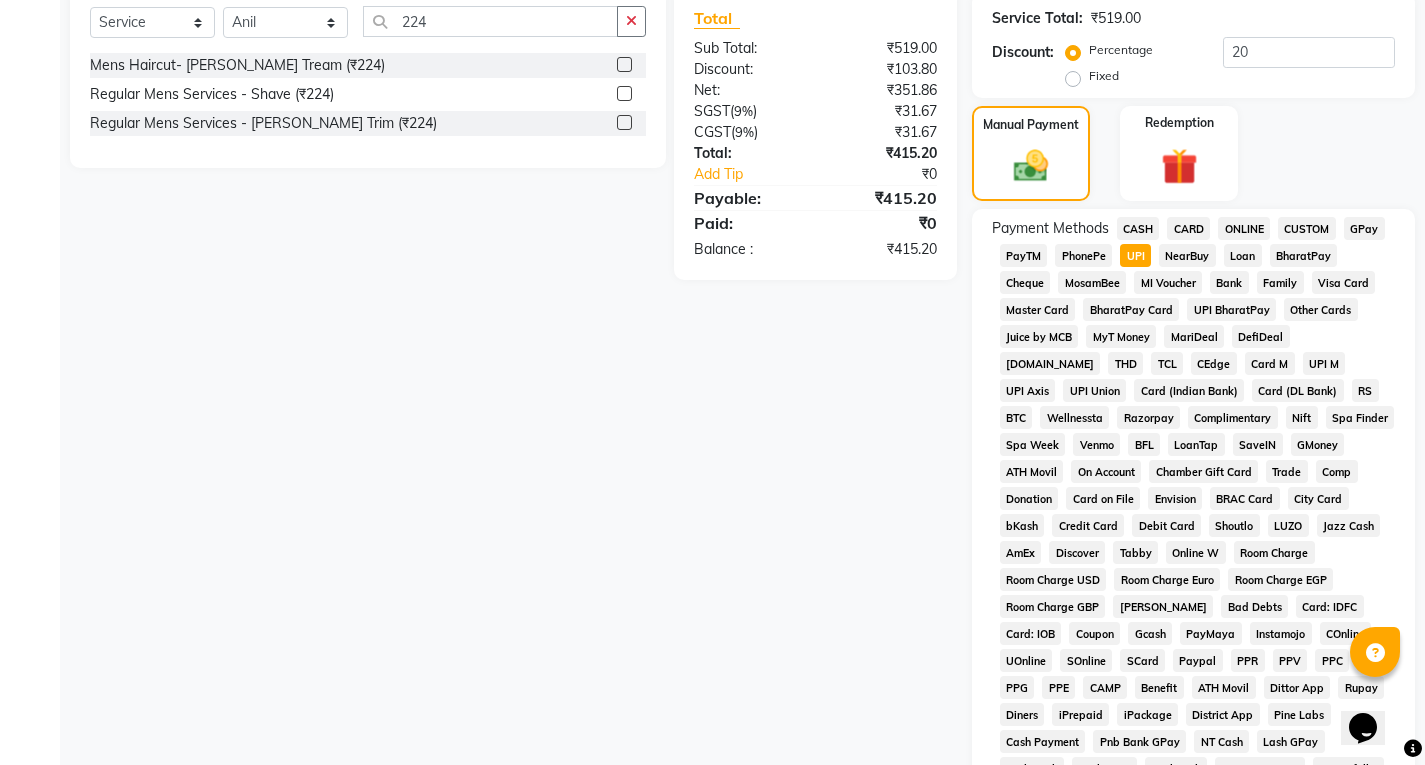 scroll, scrollTop: 821, scrollLeft: 0, axis: vertical 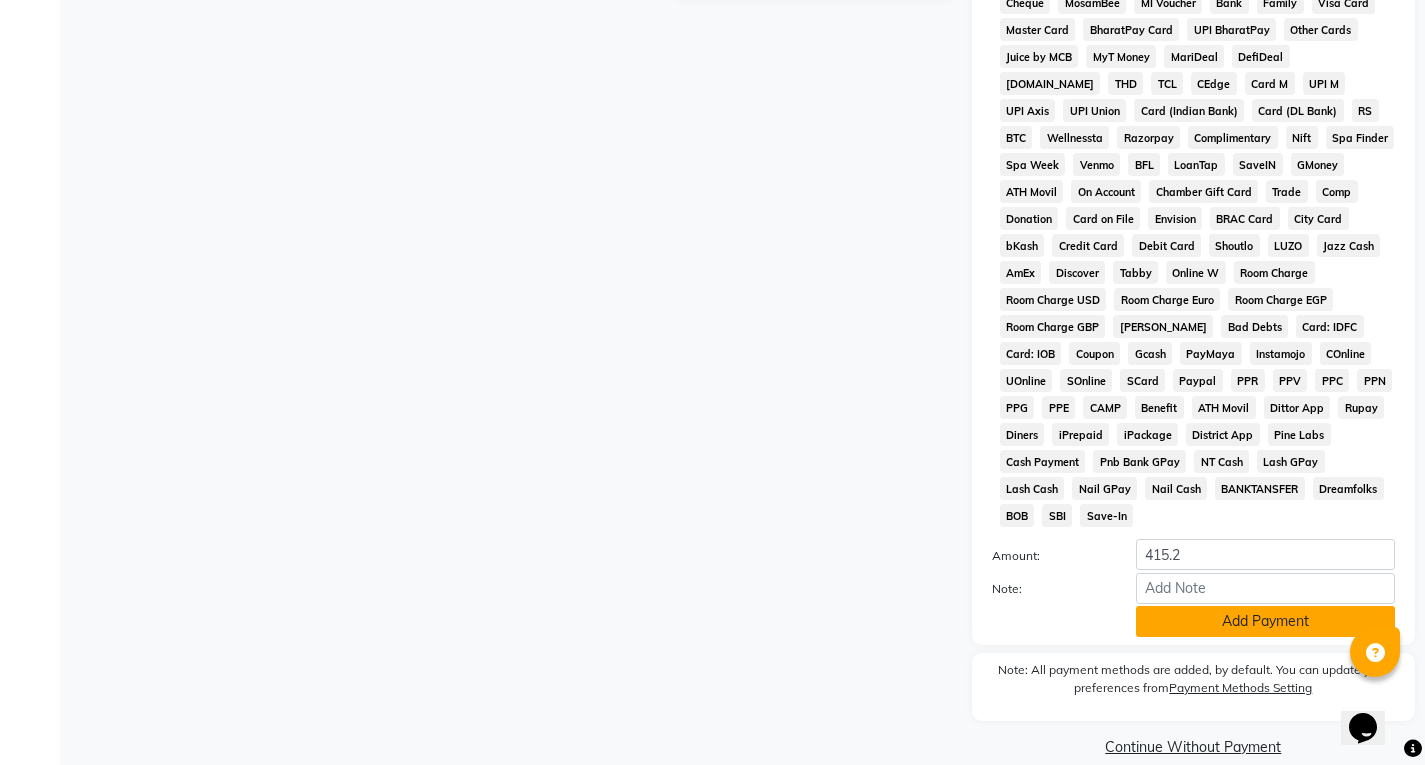 click on "Add Payment" 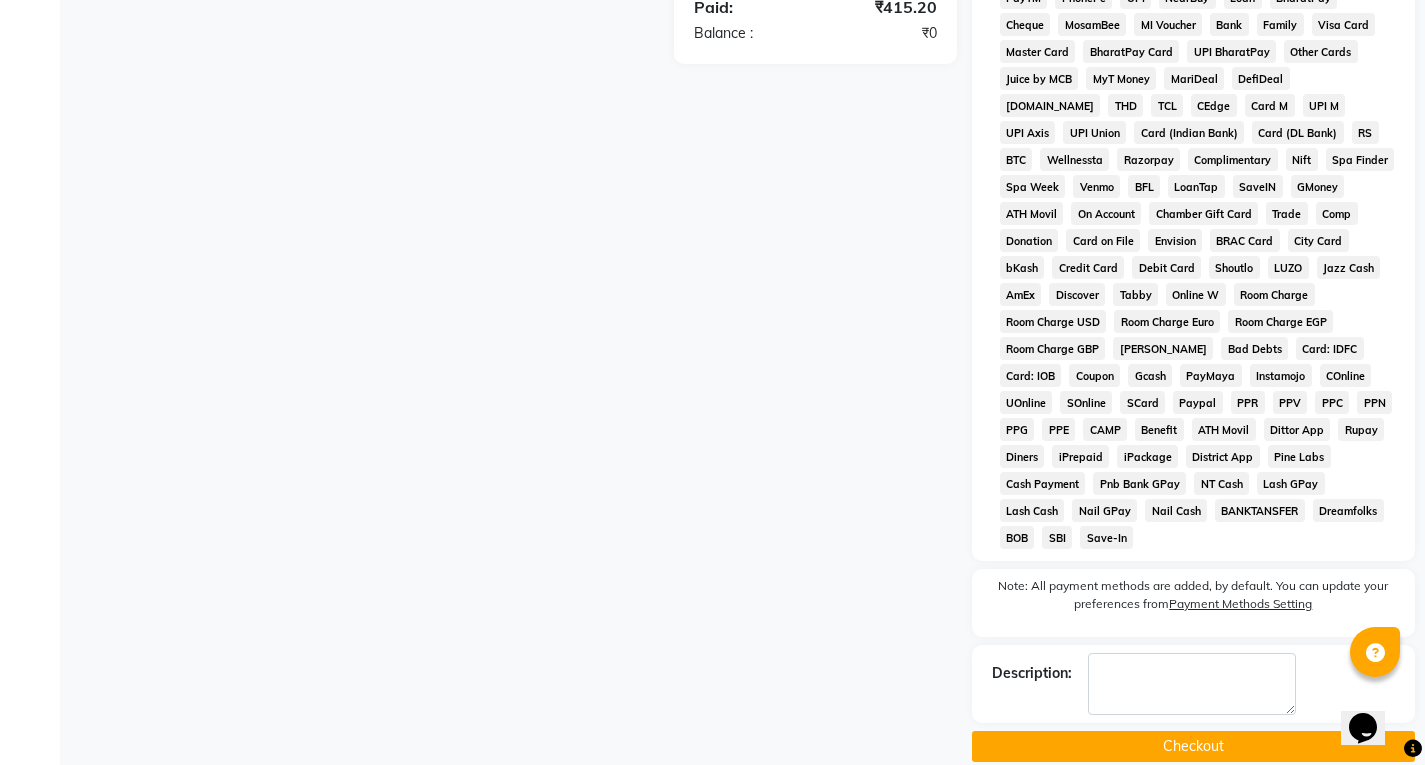 click on "Checkout" 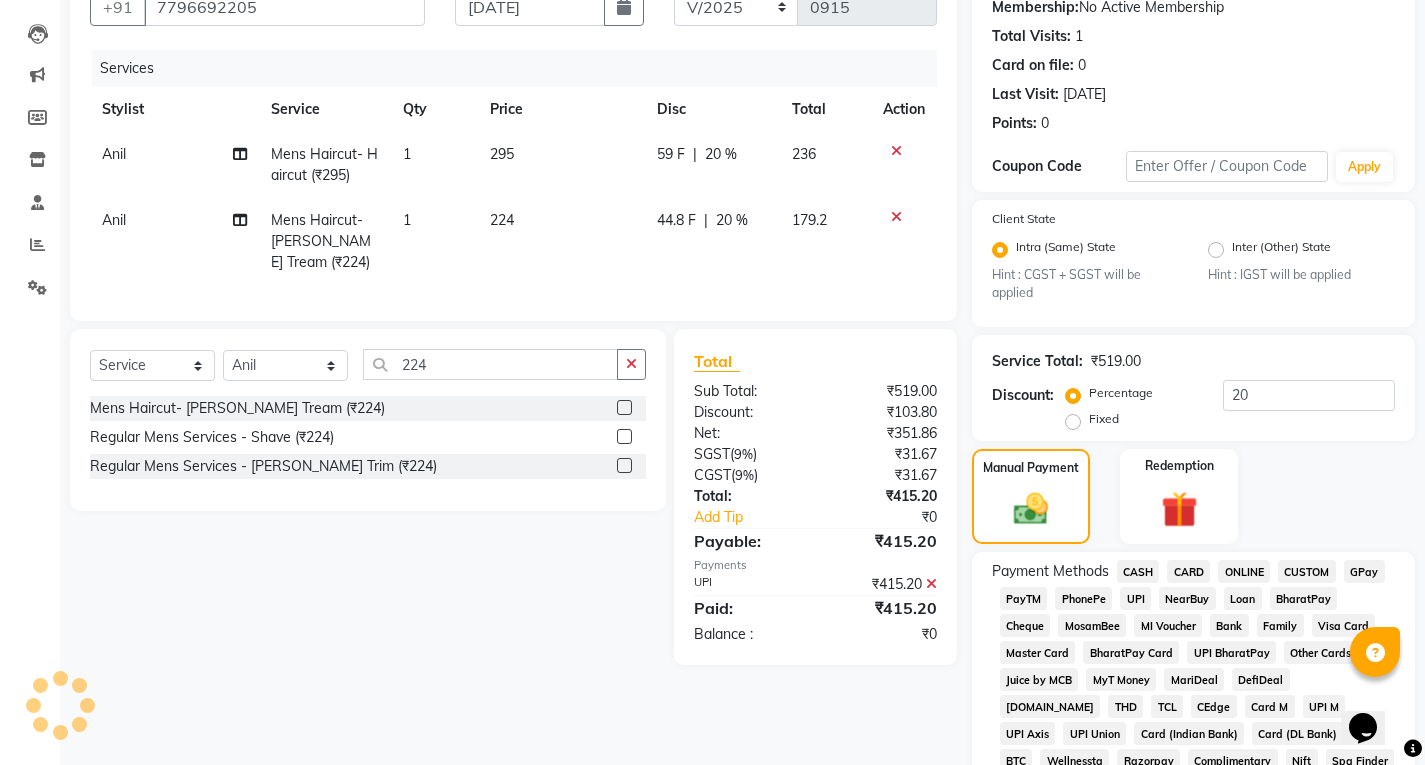scroll, scrollTop: 91, scrollLeft: 0, axis: vertical 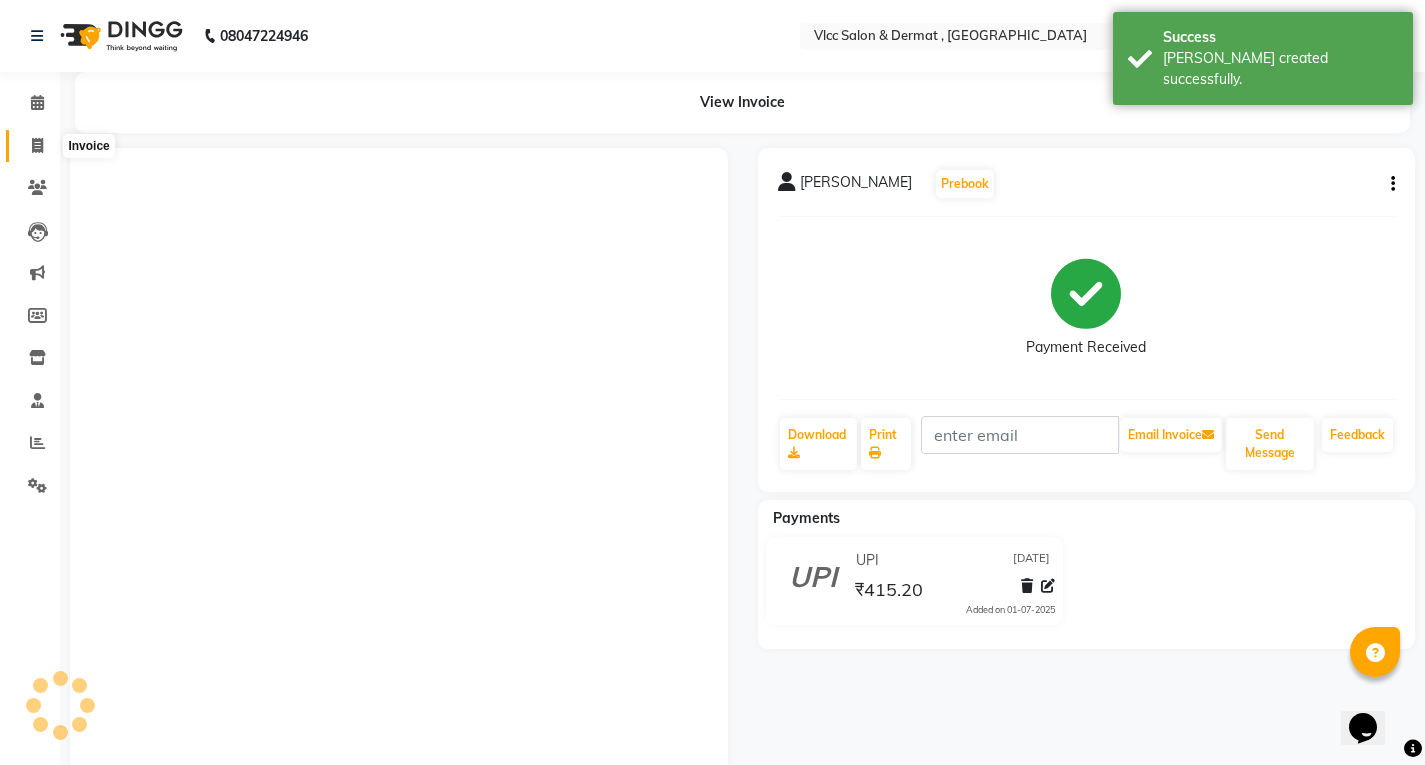 click 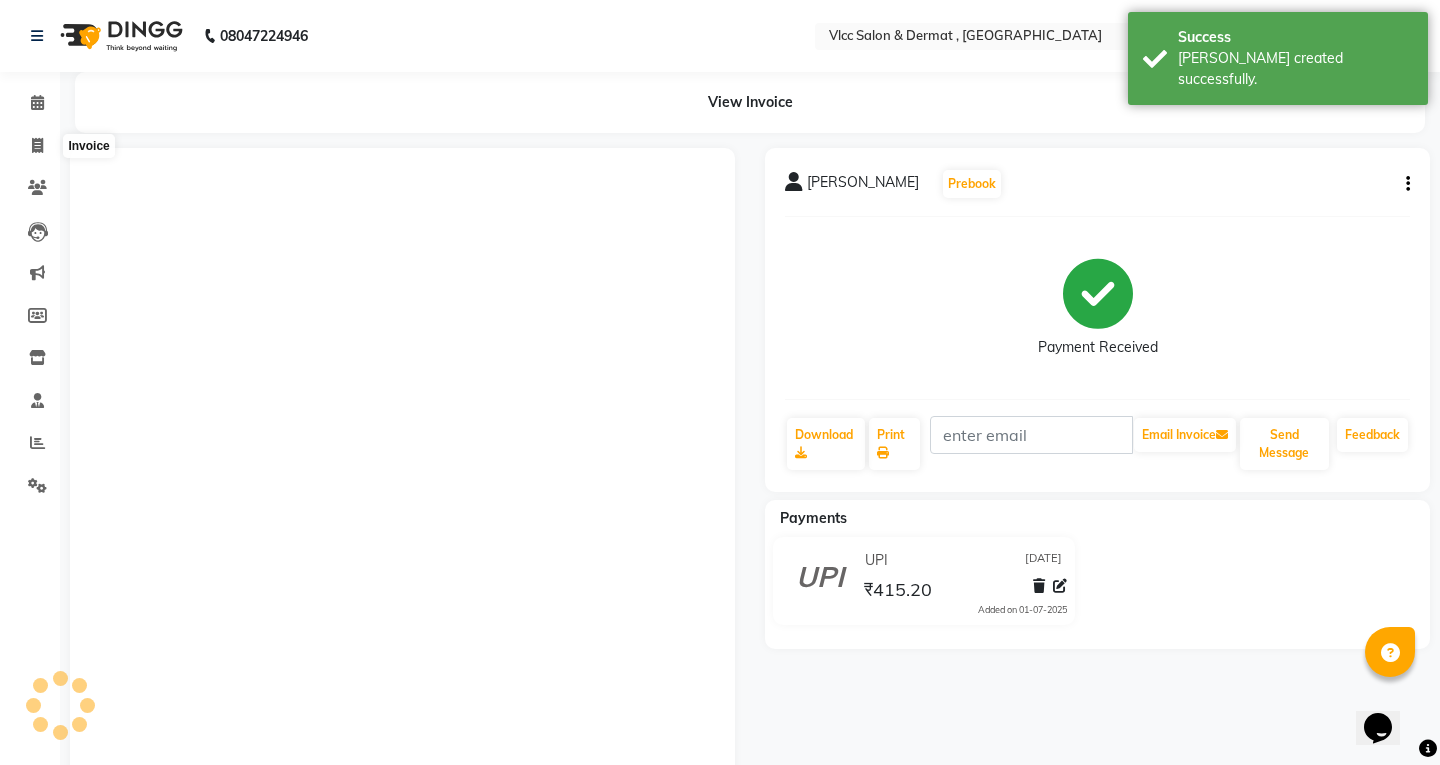 select on "5256" 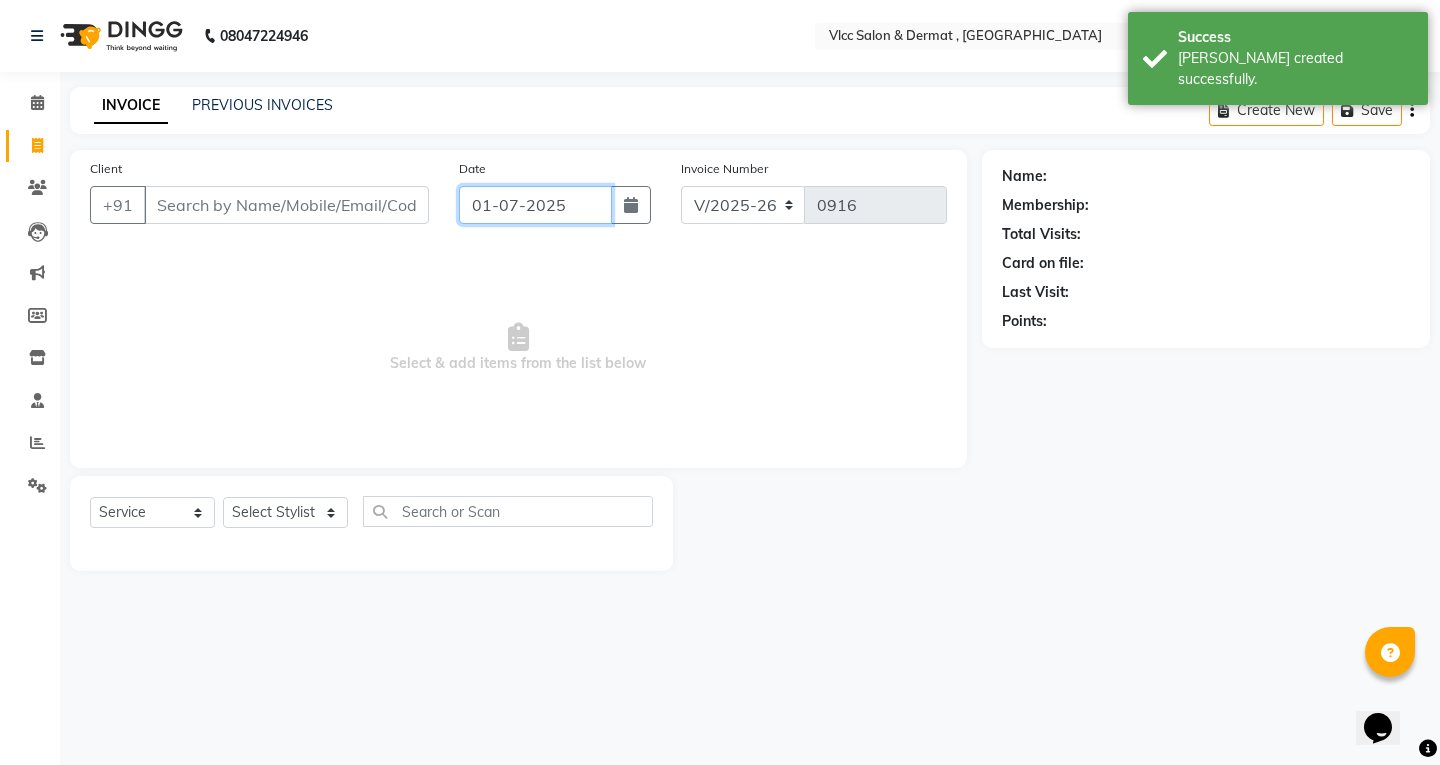 click on "01-07-2025" 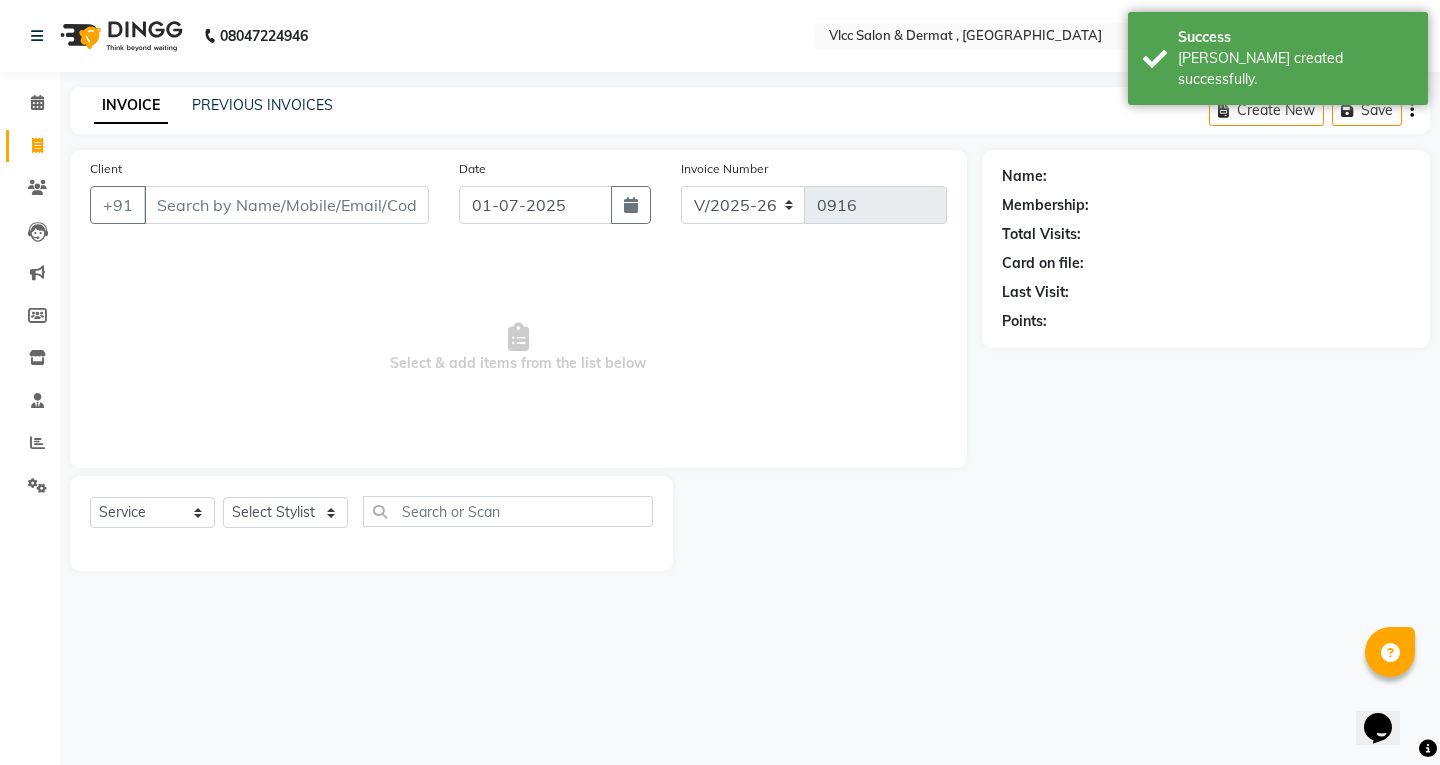 select on "7" 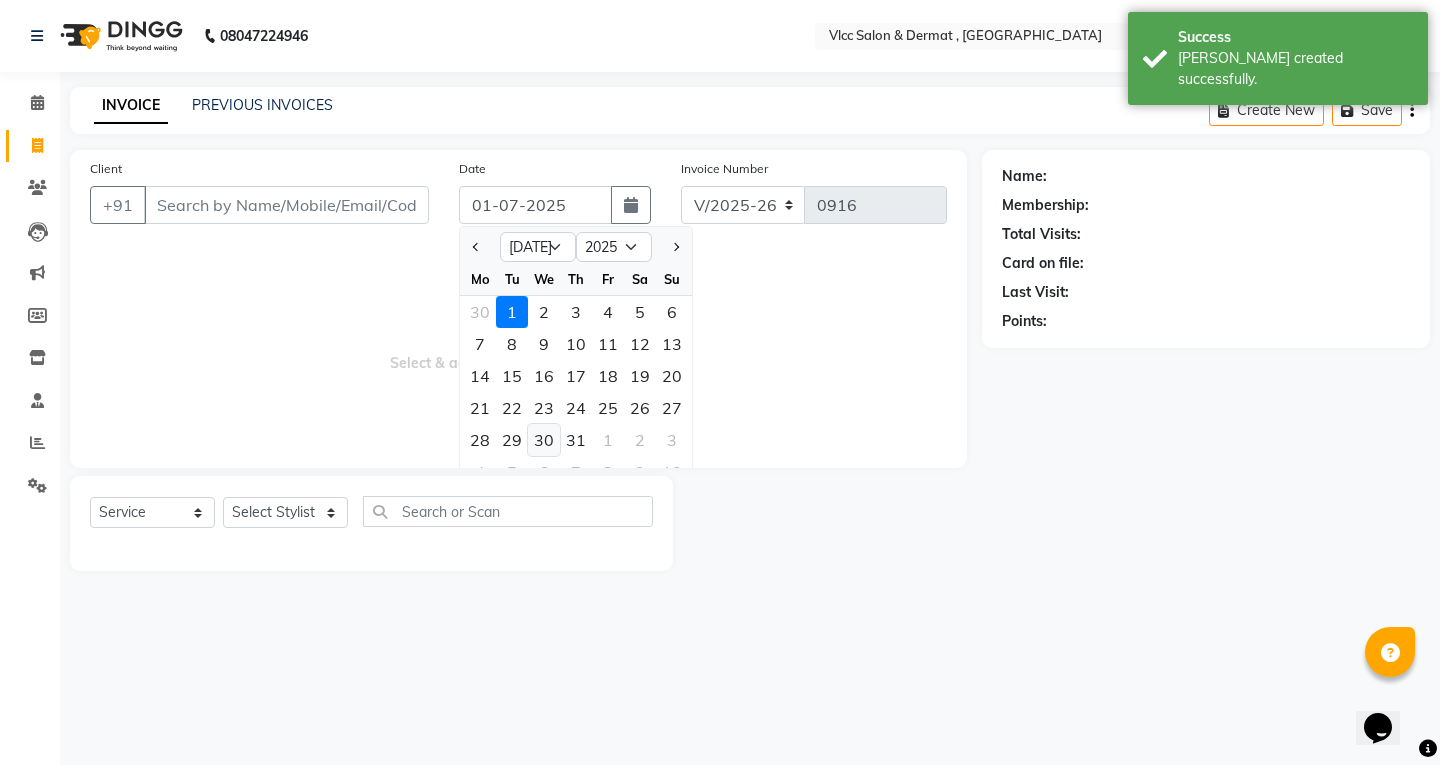click on "30" 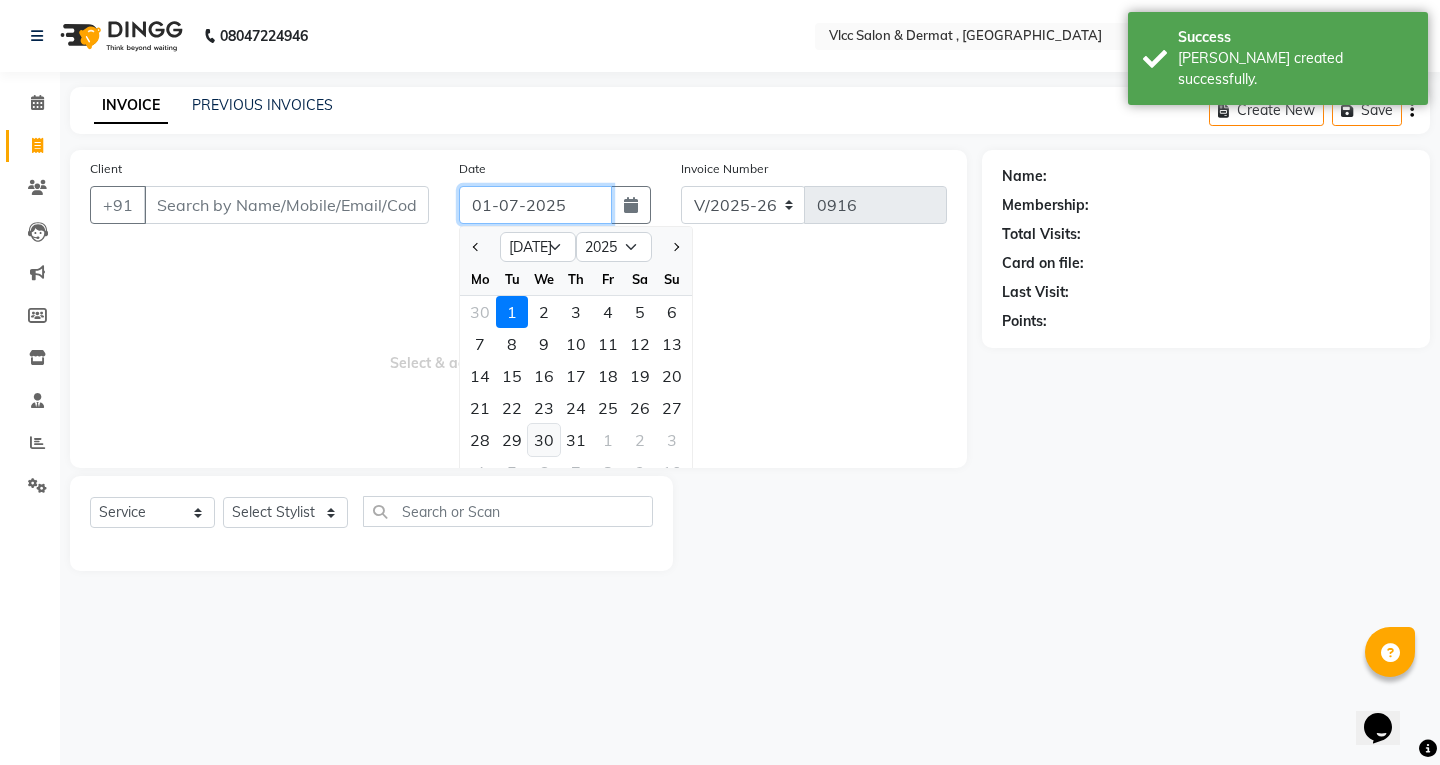 type on "30-07-2025" 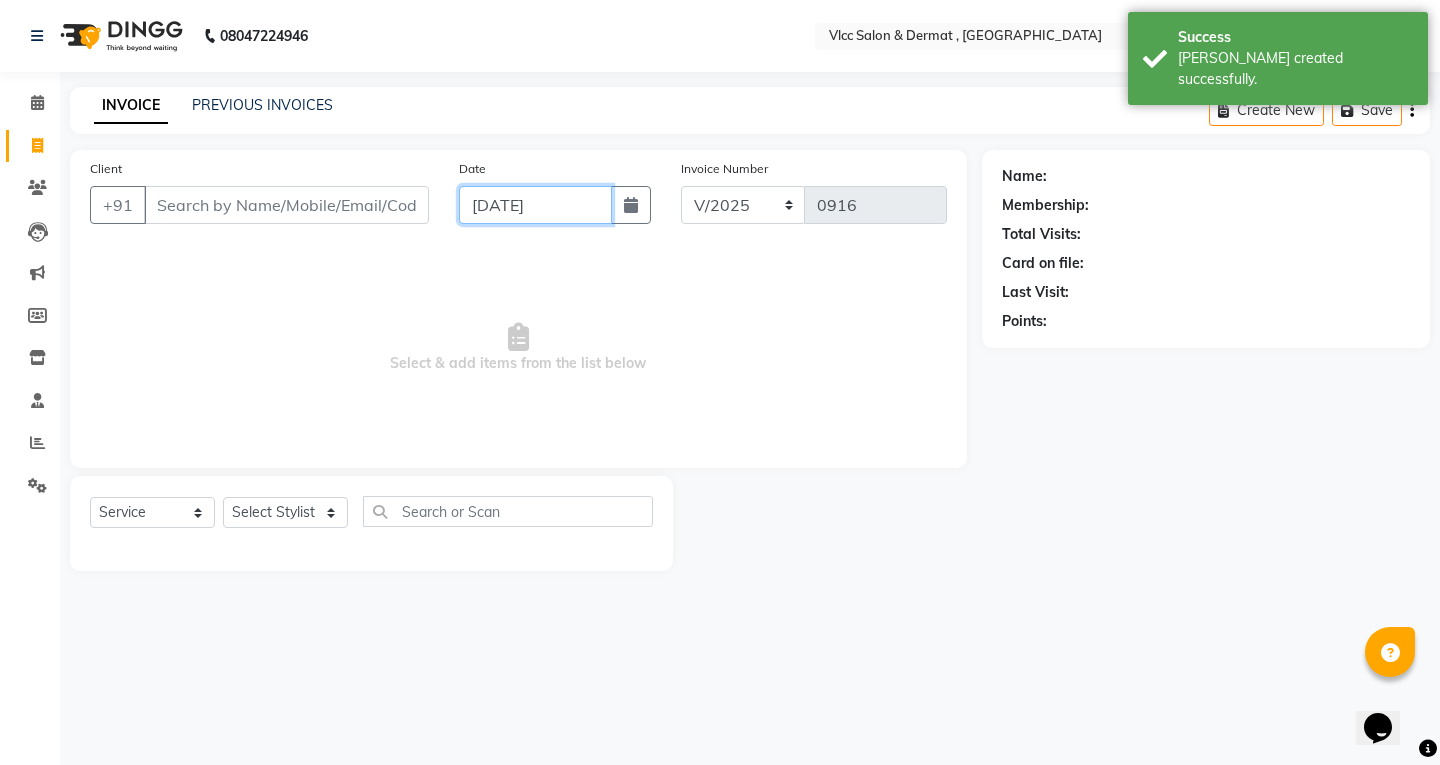 click on "30-07-2025" 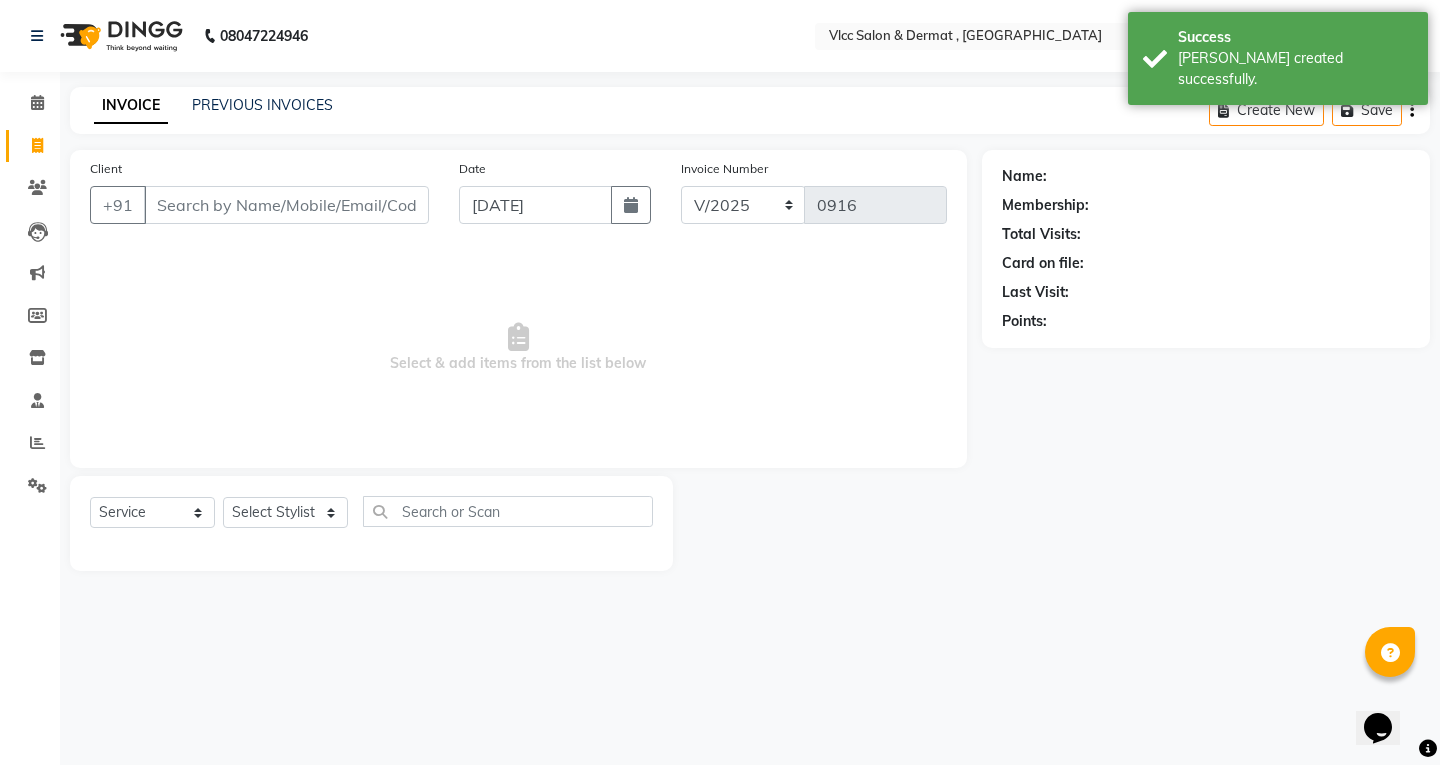 select on "7" 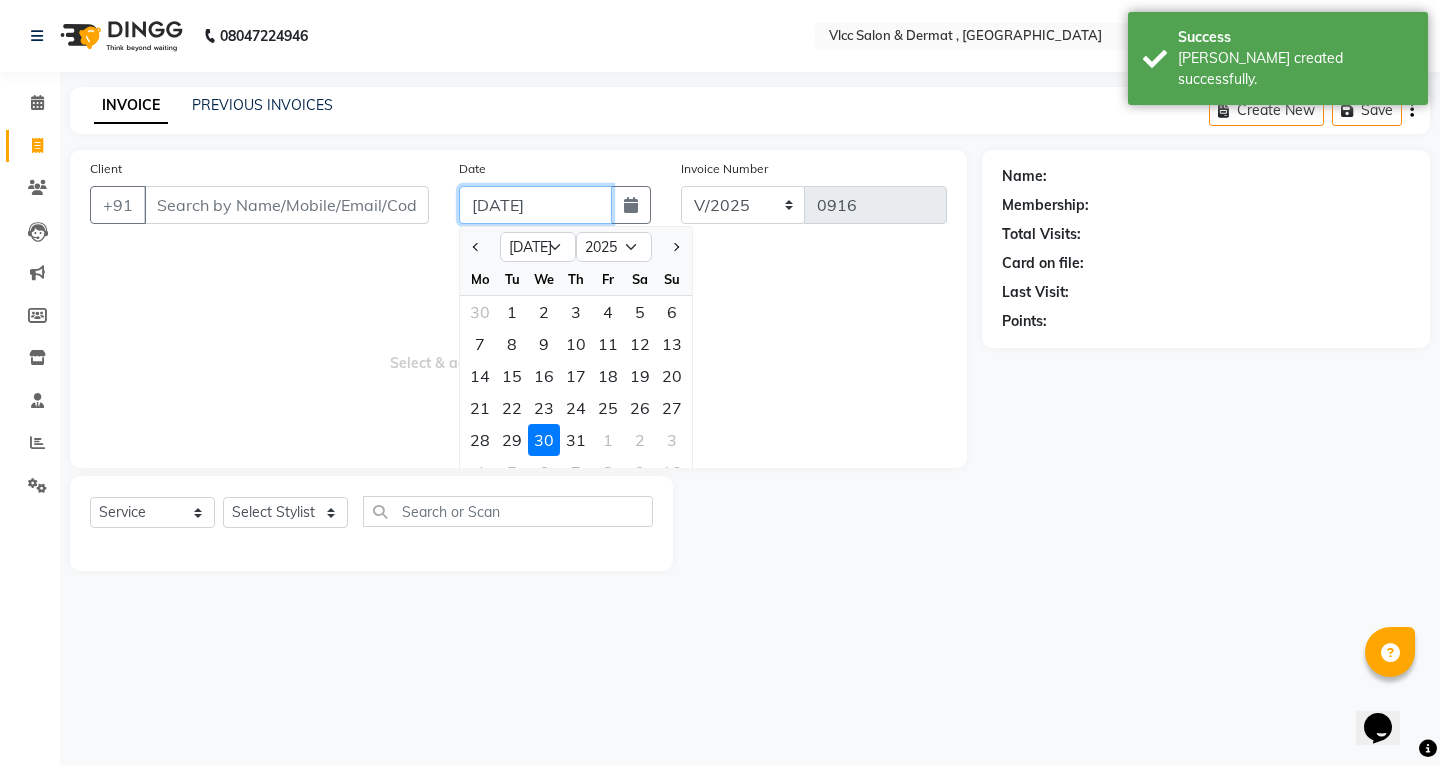 click on "30-07-2025" 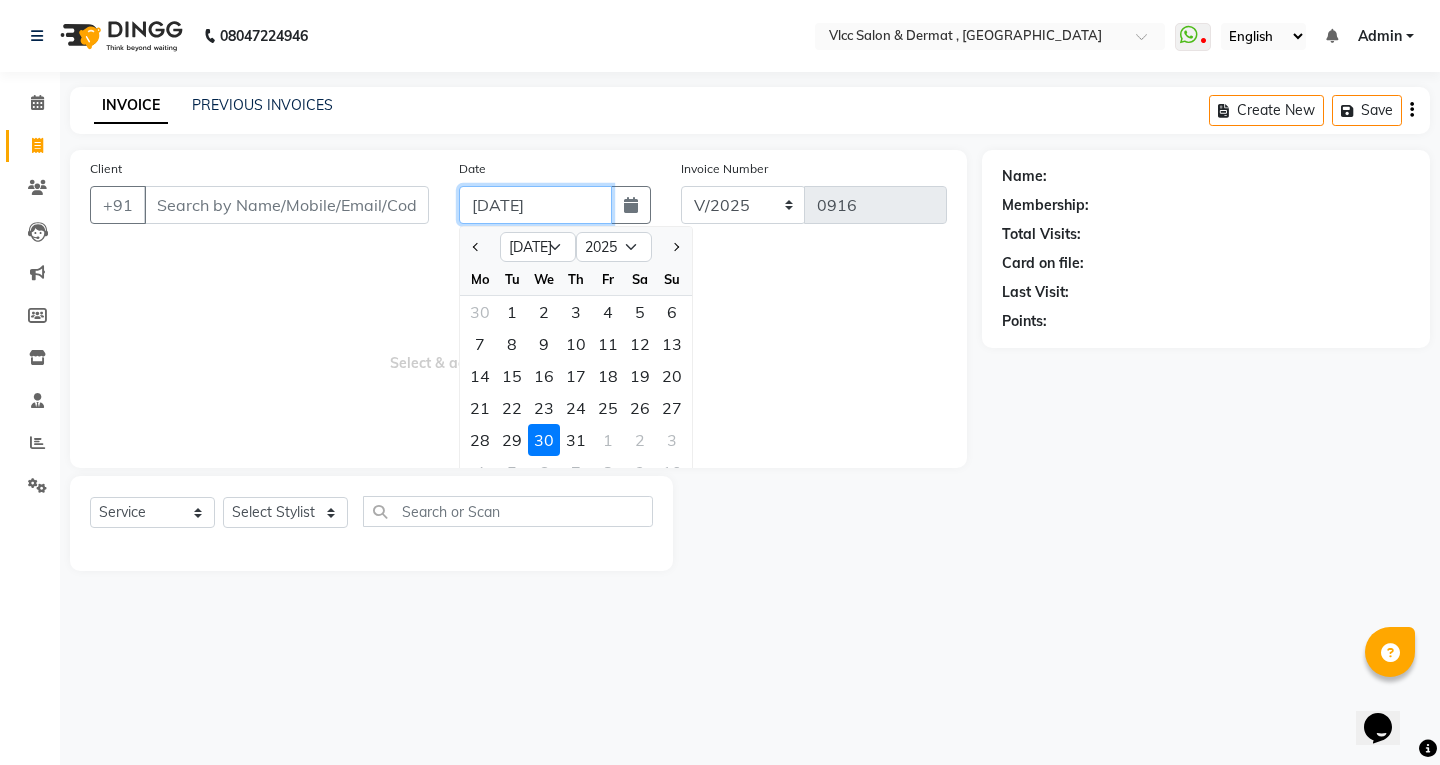 click on "30-07-2025" 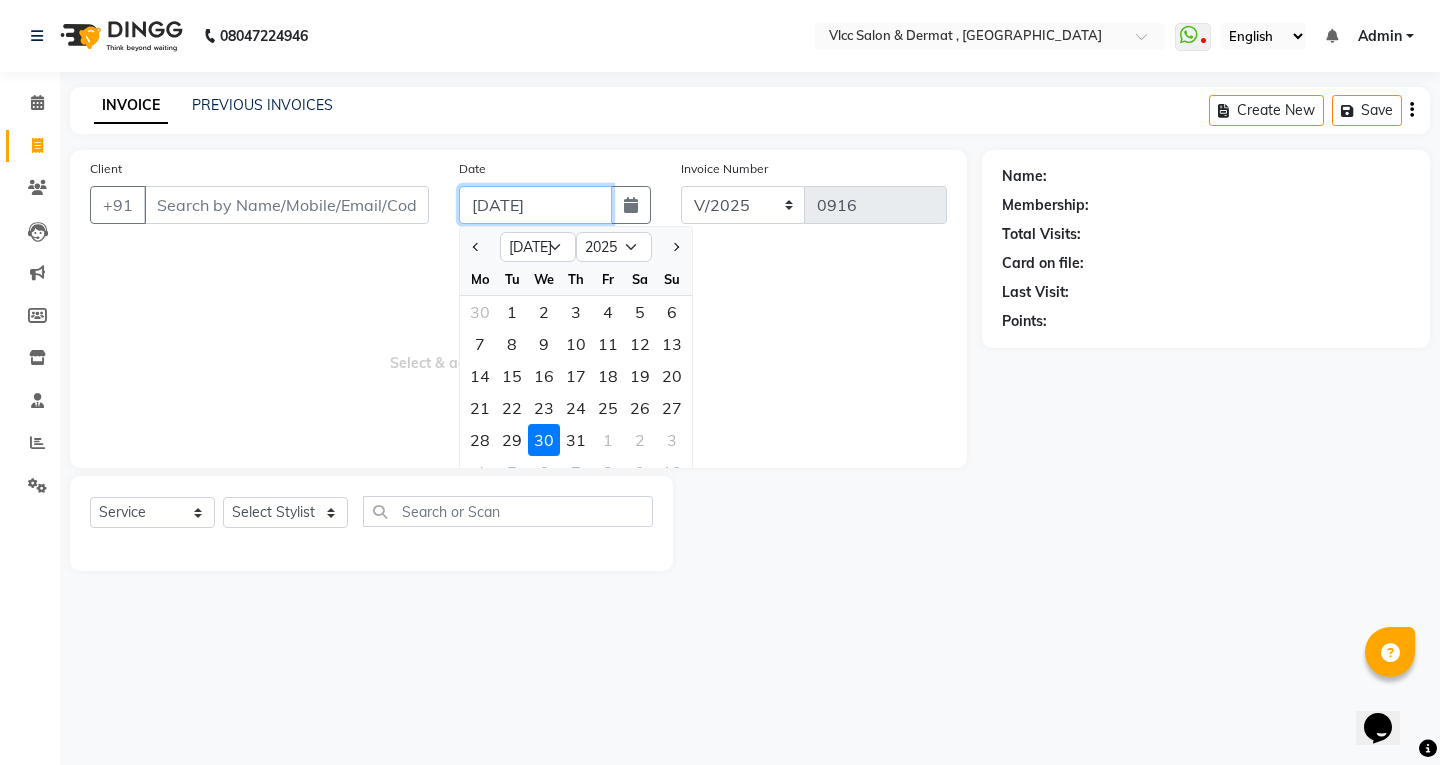 type on "30-06-2025" 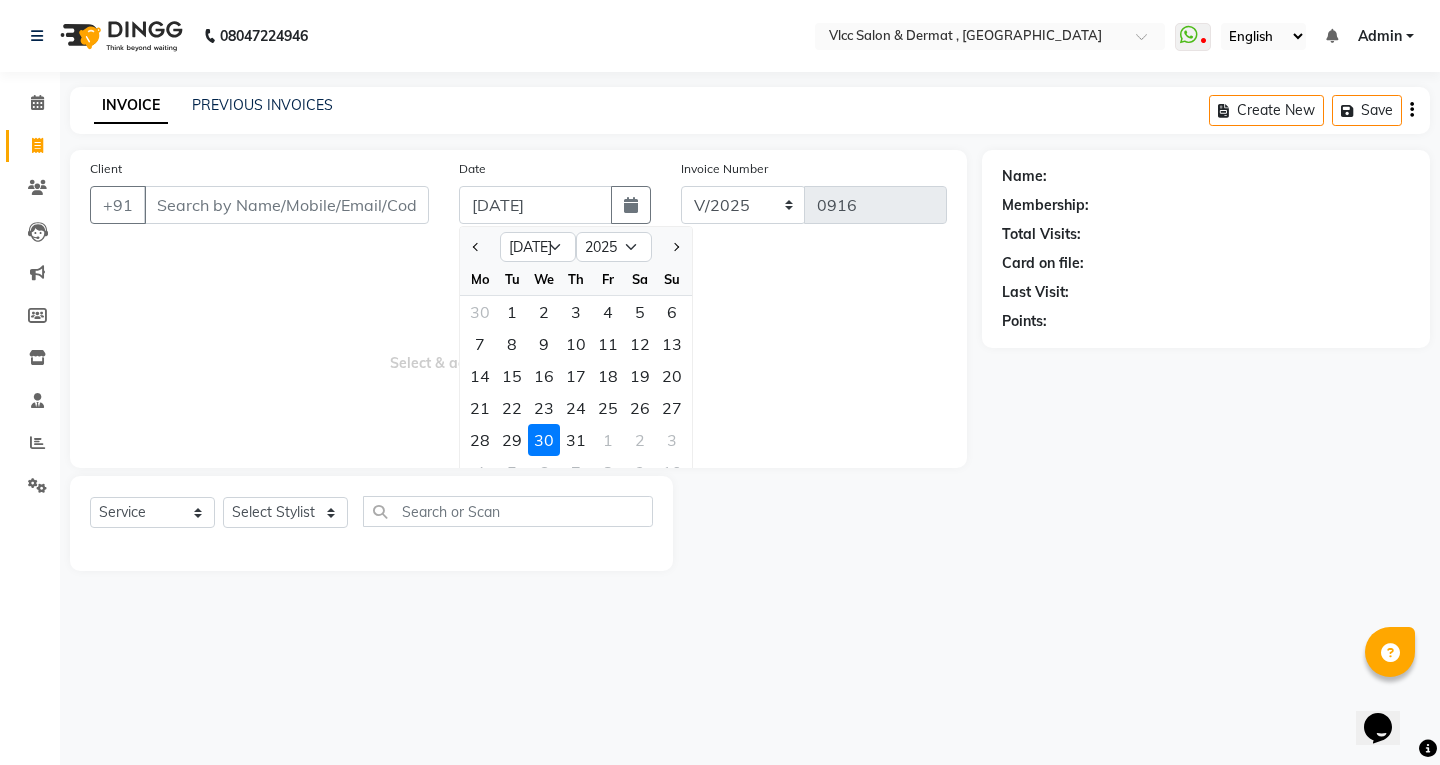 click on "Select & add items from the list below" at bounding box center [518, 348] 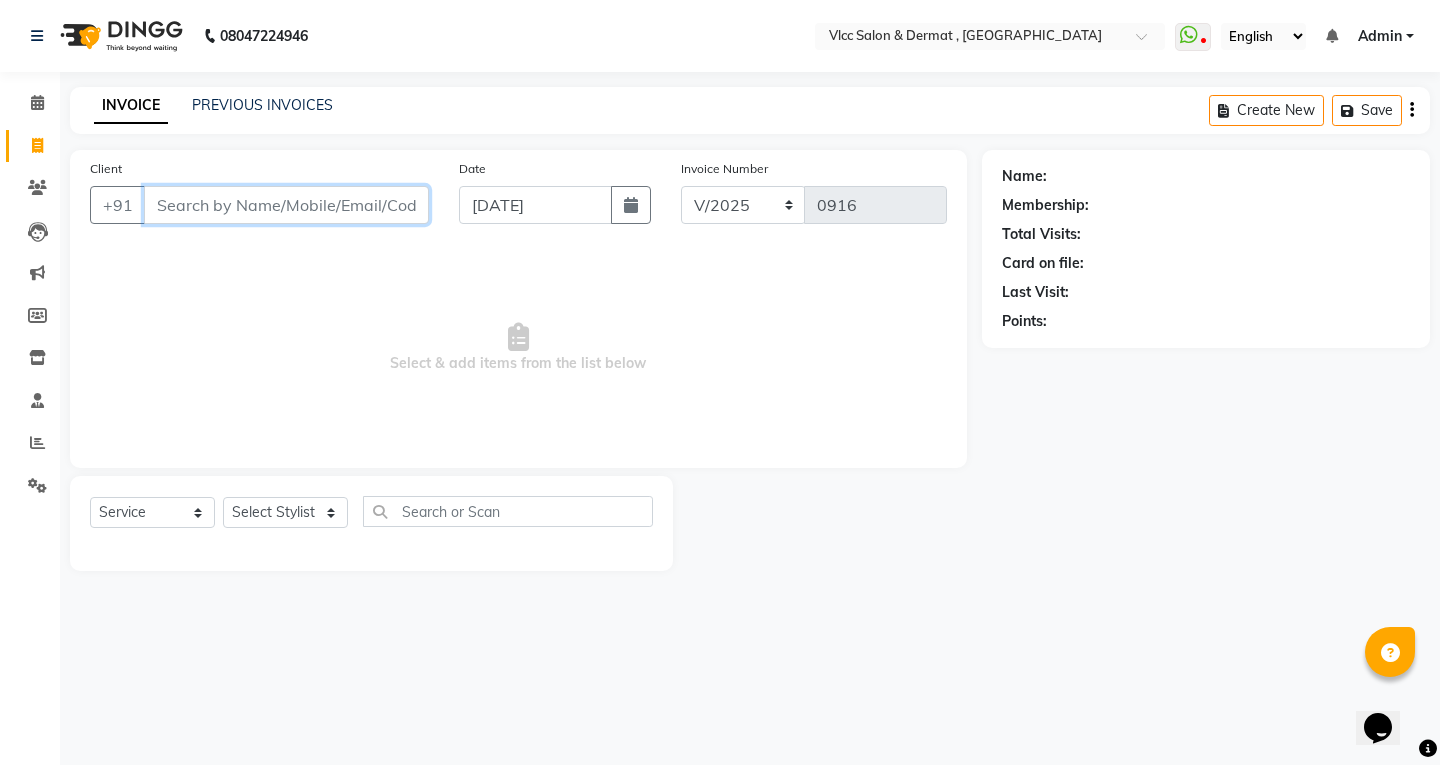 click on "Client" at bounding box center [286, 205] 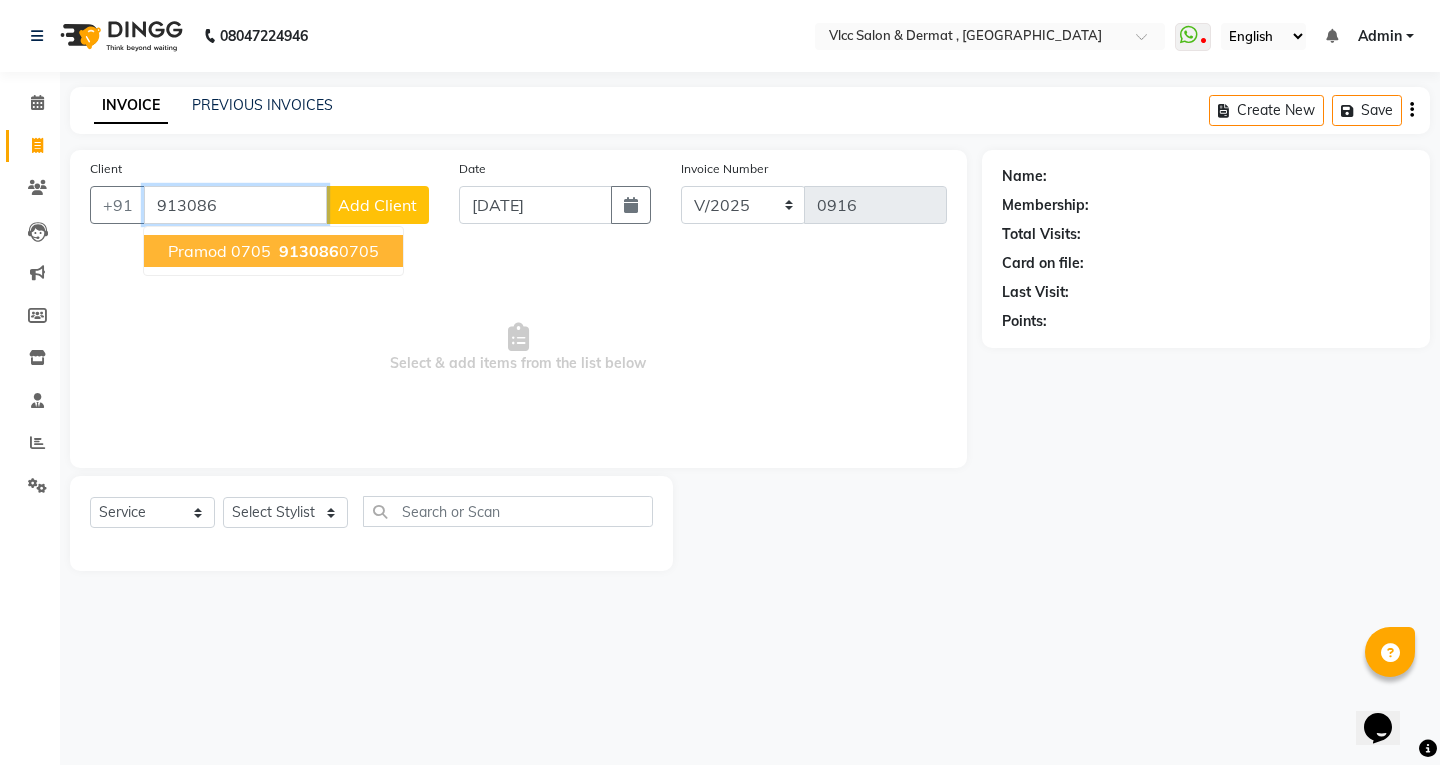 click on "913086" at bounding box center (309, 251) 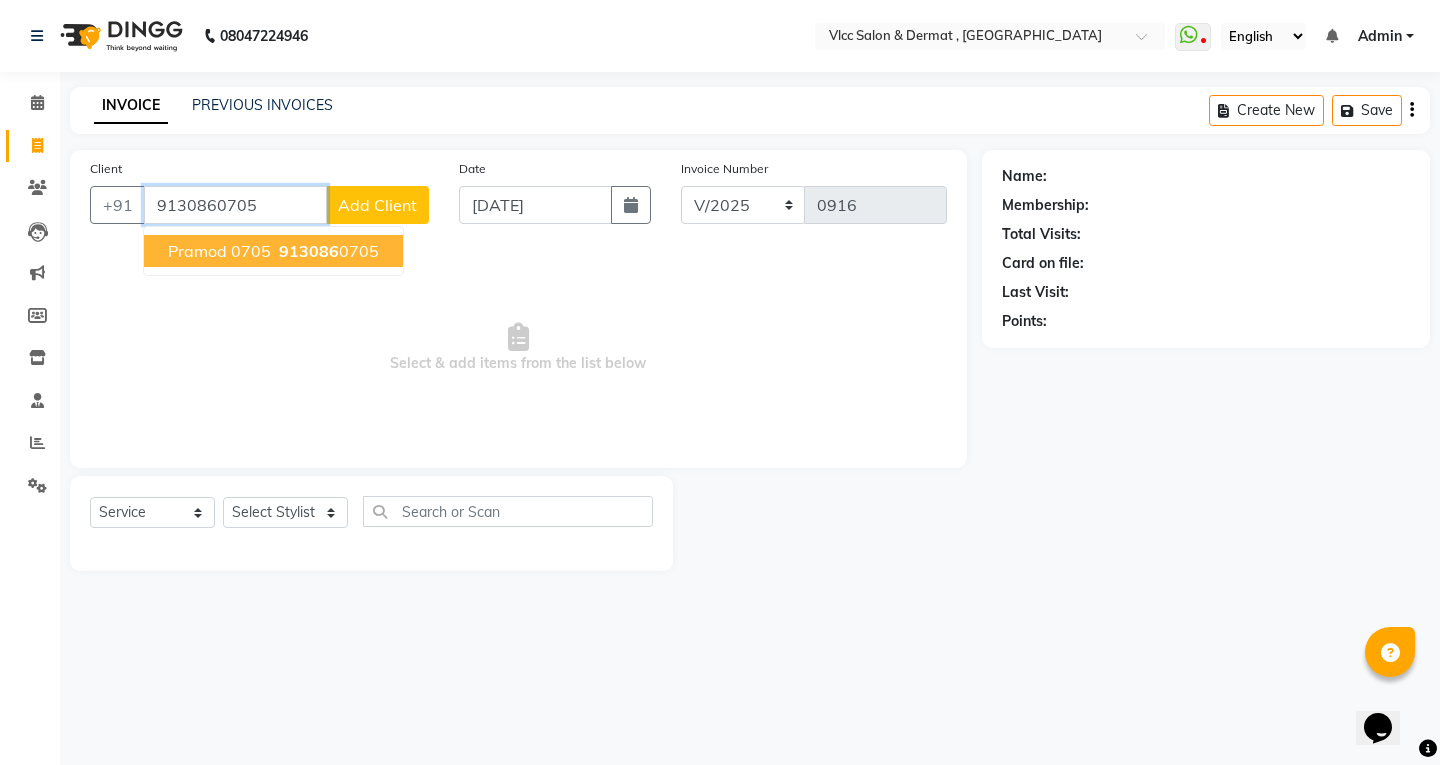 type on "9130860705" 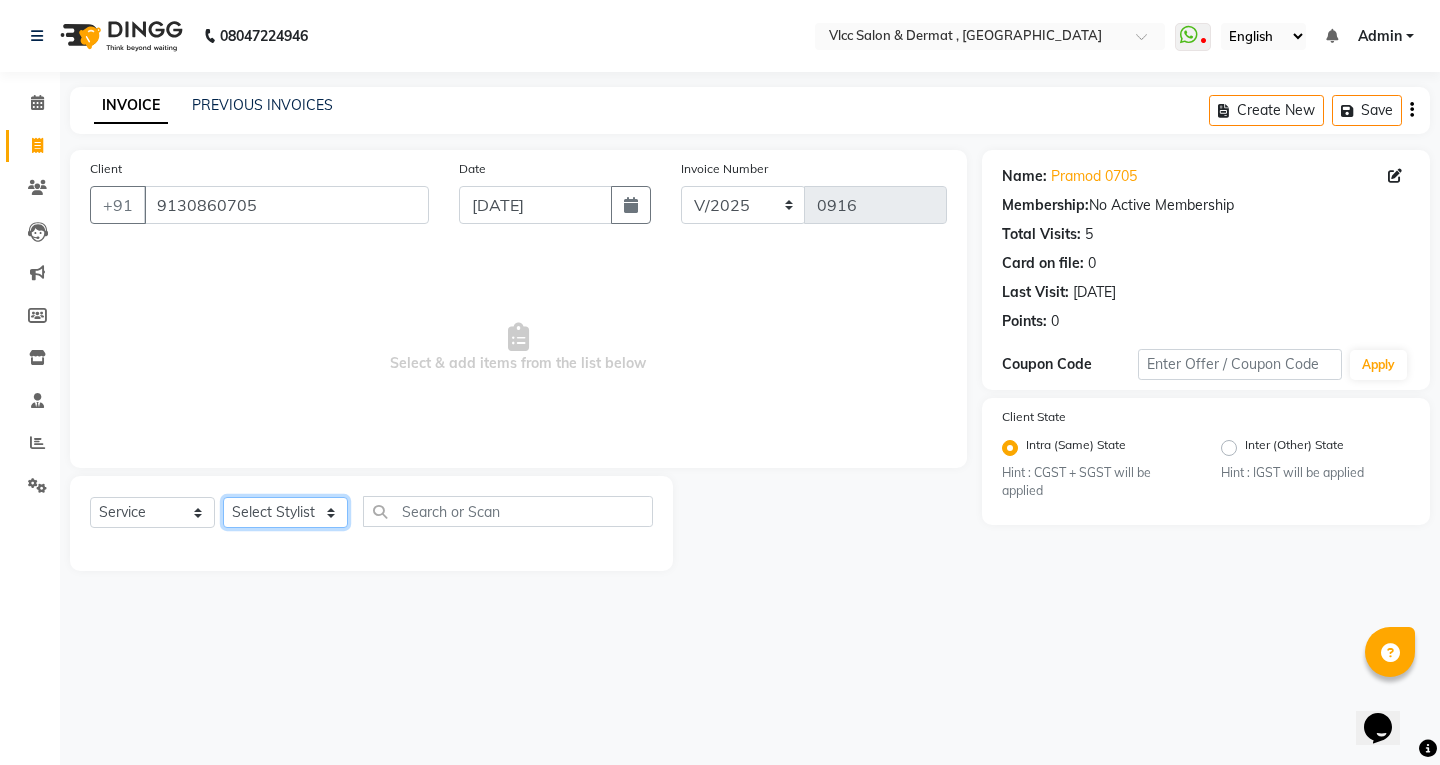 click on "Select Stylist [PERSON_NAME] [PERSON_NAME] [PERSON_NAME] [PERSON_NAME] [PERSON_NAME] [PERSON_NAME] [PERSON_NAME] Radha [PERSON_NAME] [PERSON_NAME] [PERSON_NAME] Vidya" 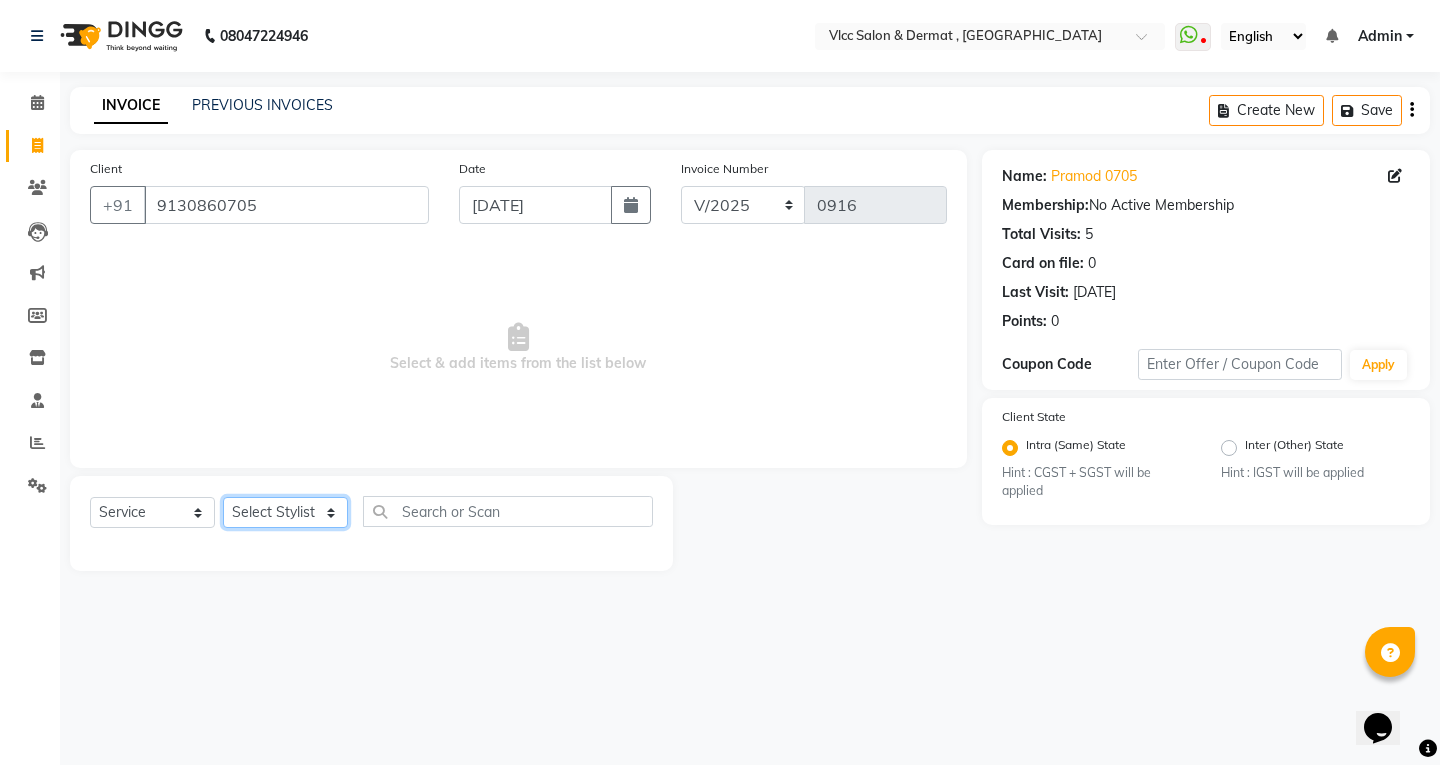 select on "61236" 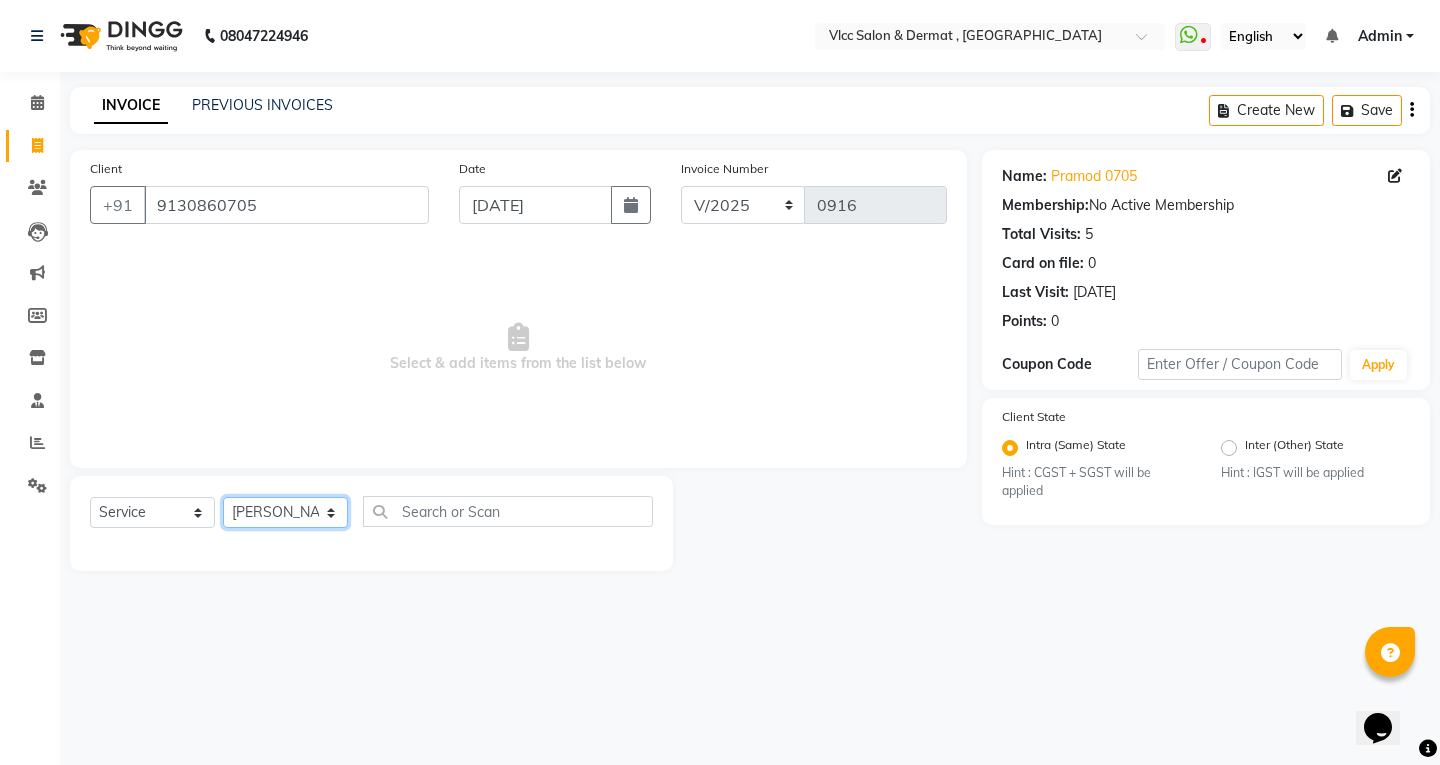 click on "Select Stylist [PERSON_NAME] [PERSON_NAME] [PERSON_NAME] [PERSON_NAME] [PERSON_NAME] [PERSON_NAME] [PERSON_NAME] Radha [PERSON_NAME] [PERSON_NAME] [PERSON_NAME] Vidya" 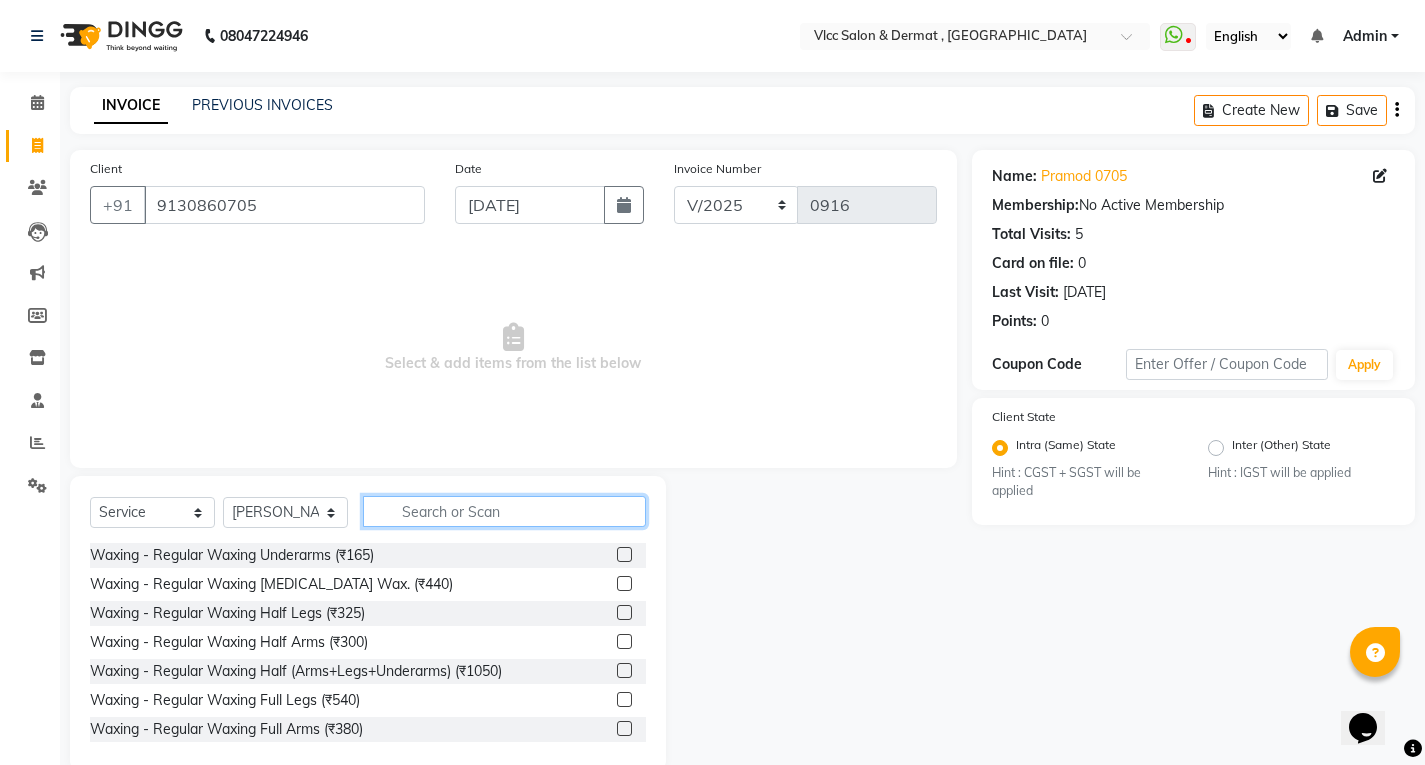 click 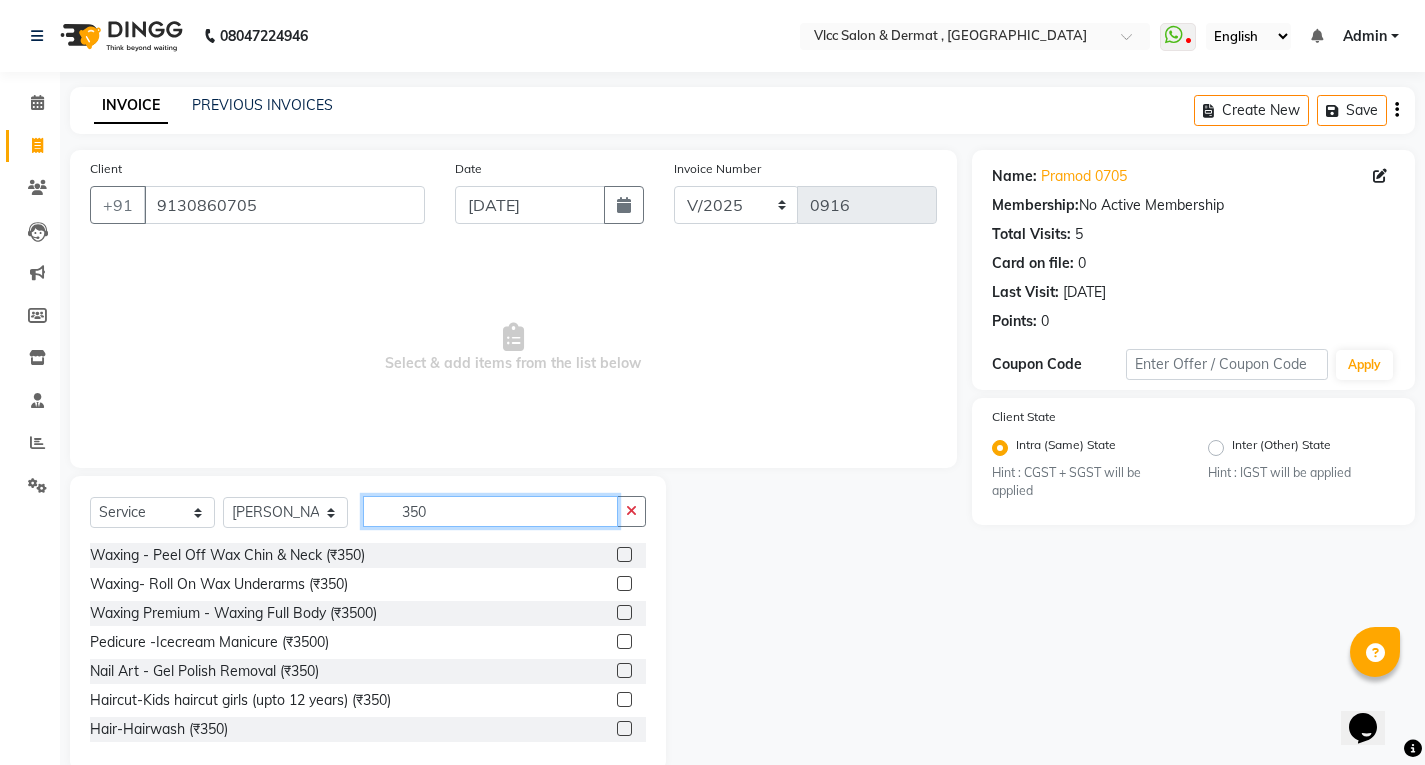 type on "350" 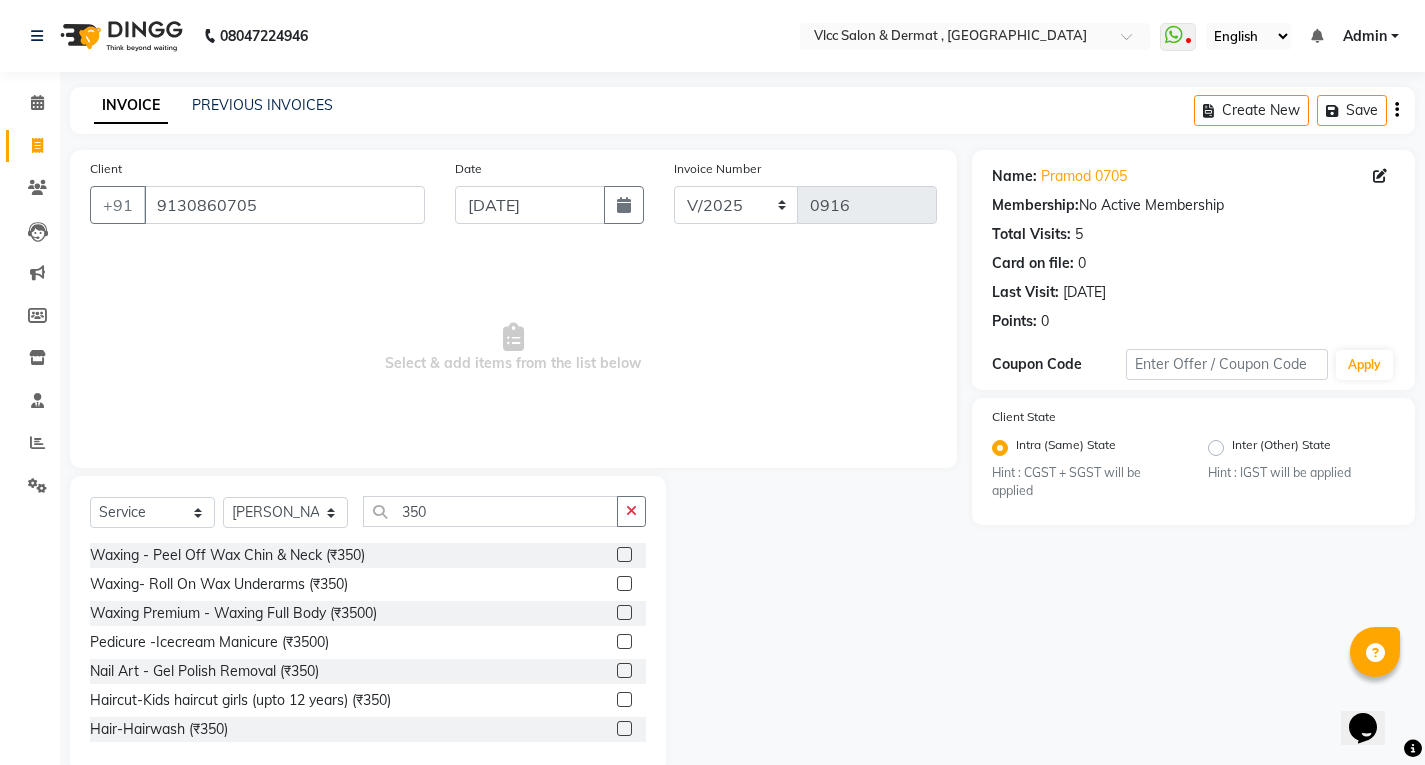 click on "Waxing - Peel Off Wax Chin & Neck (₹350)" 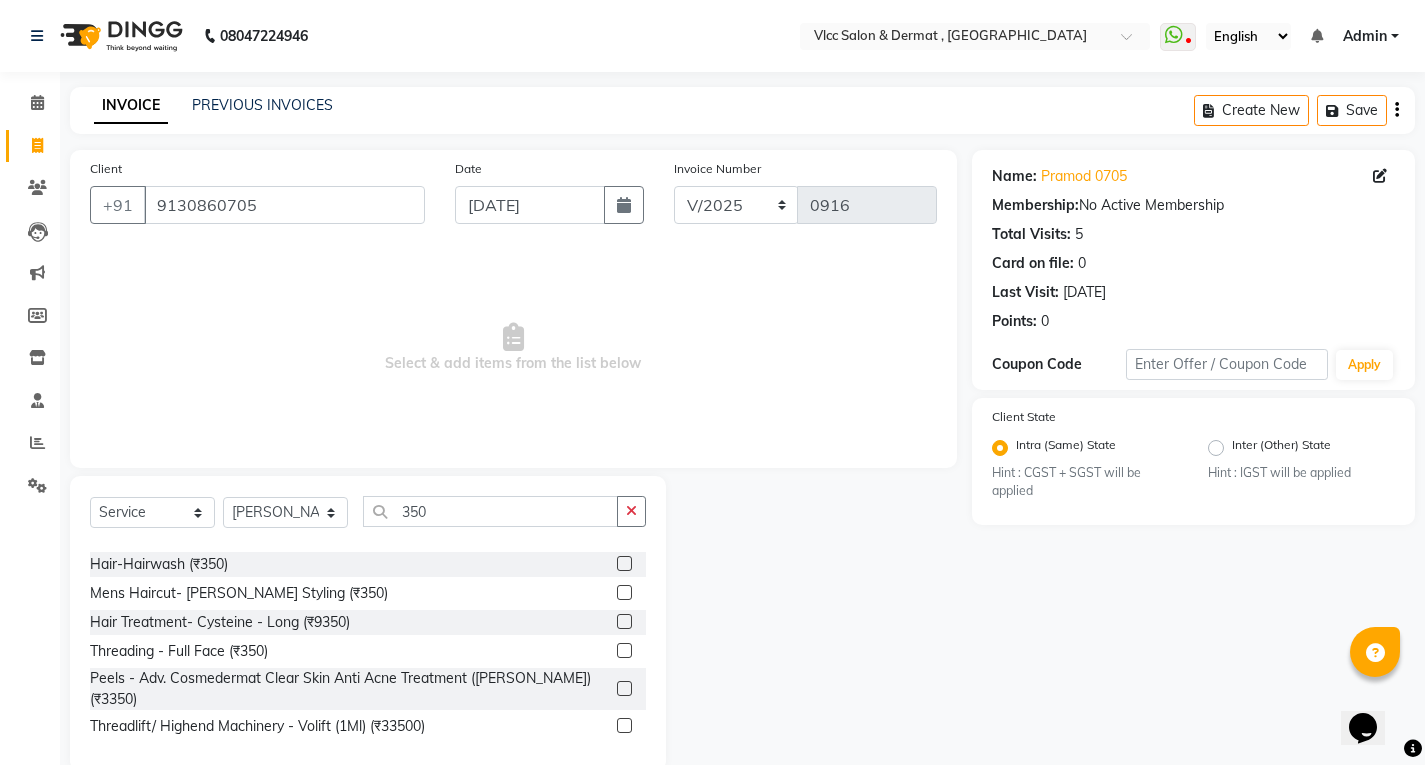 scroll, scrollTop: 200, scrollLeft: 0, axis: vertical 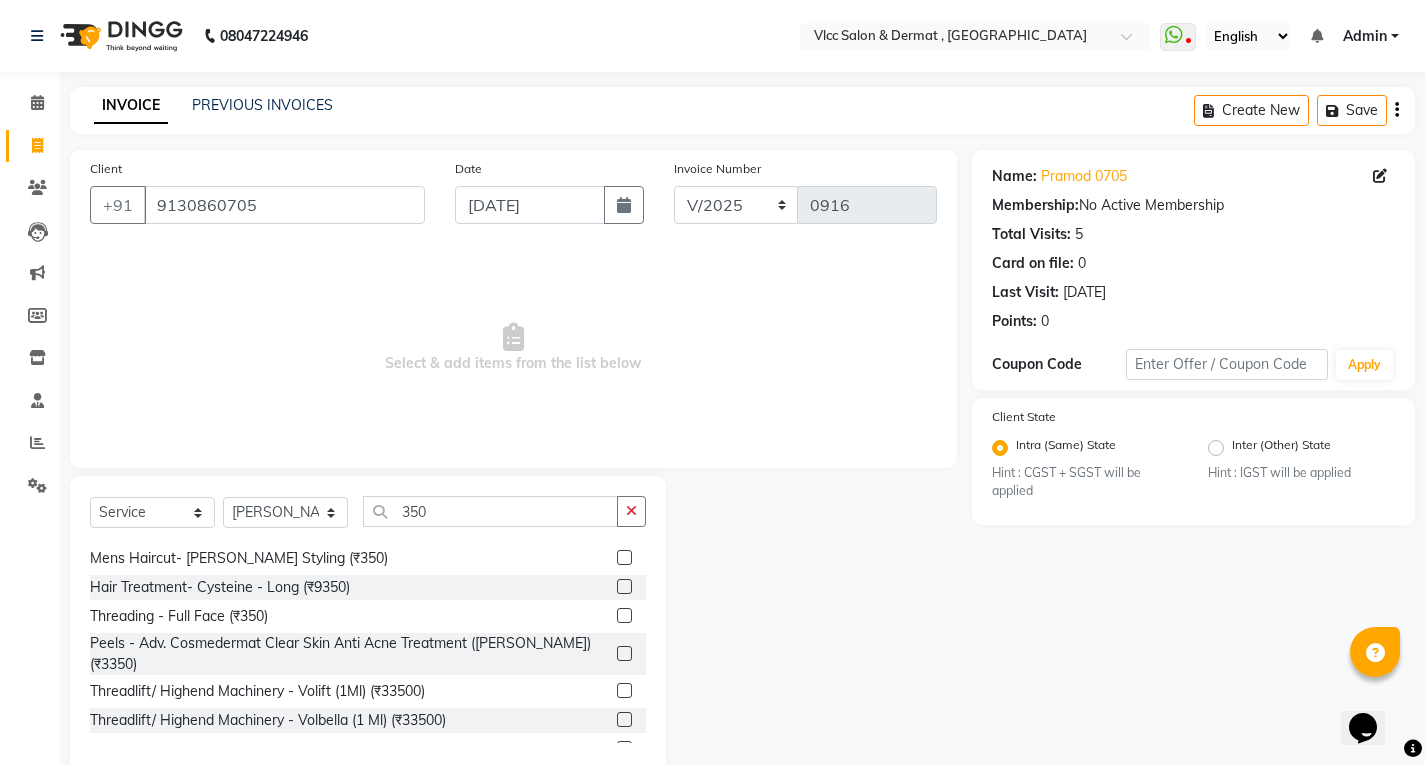 click 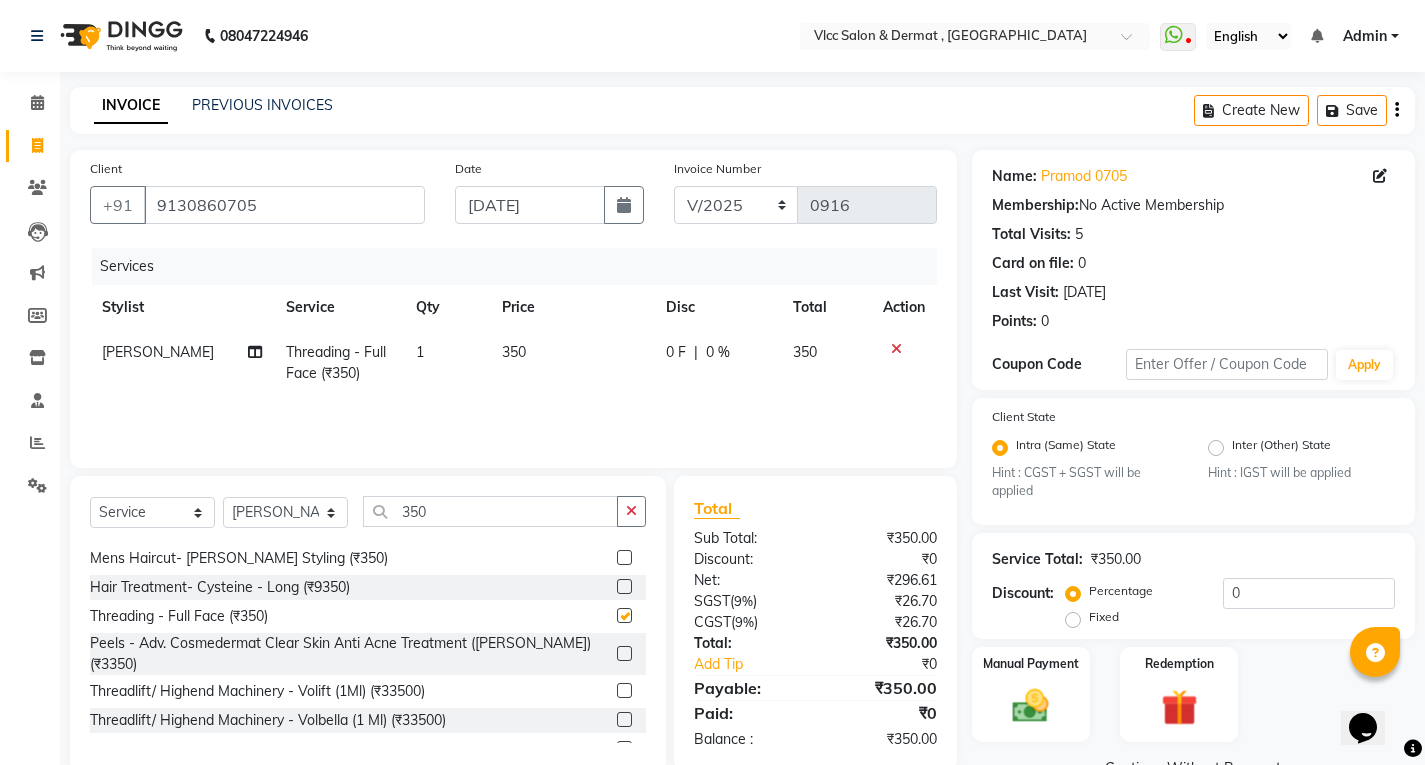 checkbox on "false" 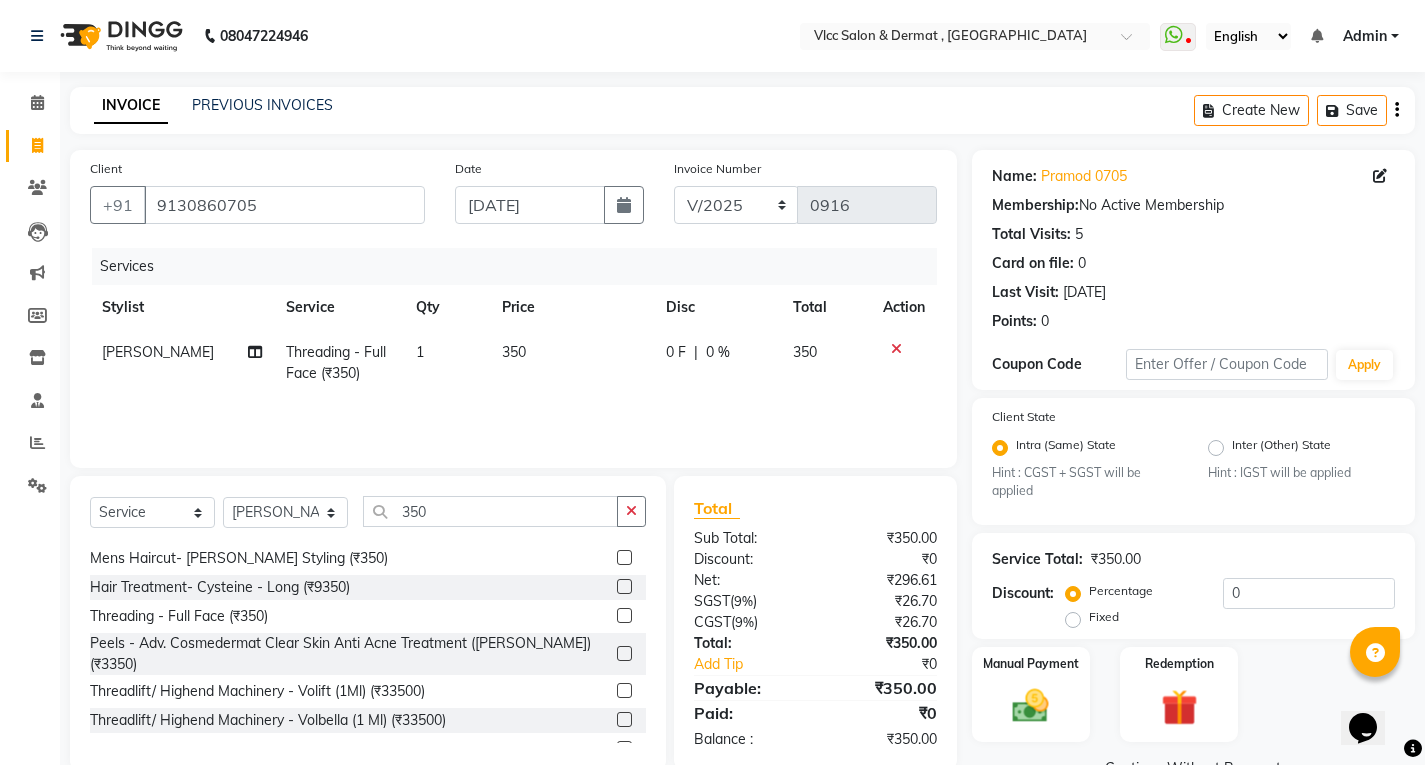 click on "350" 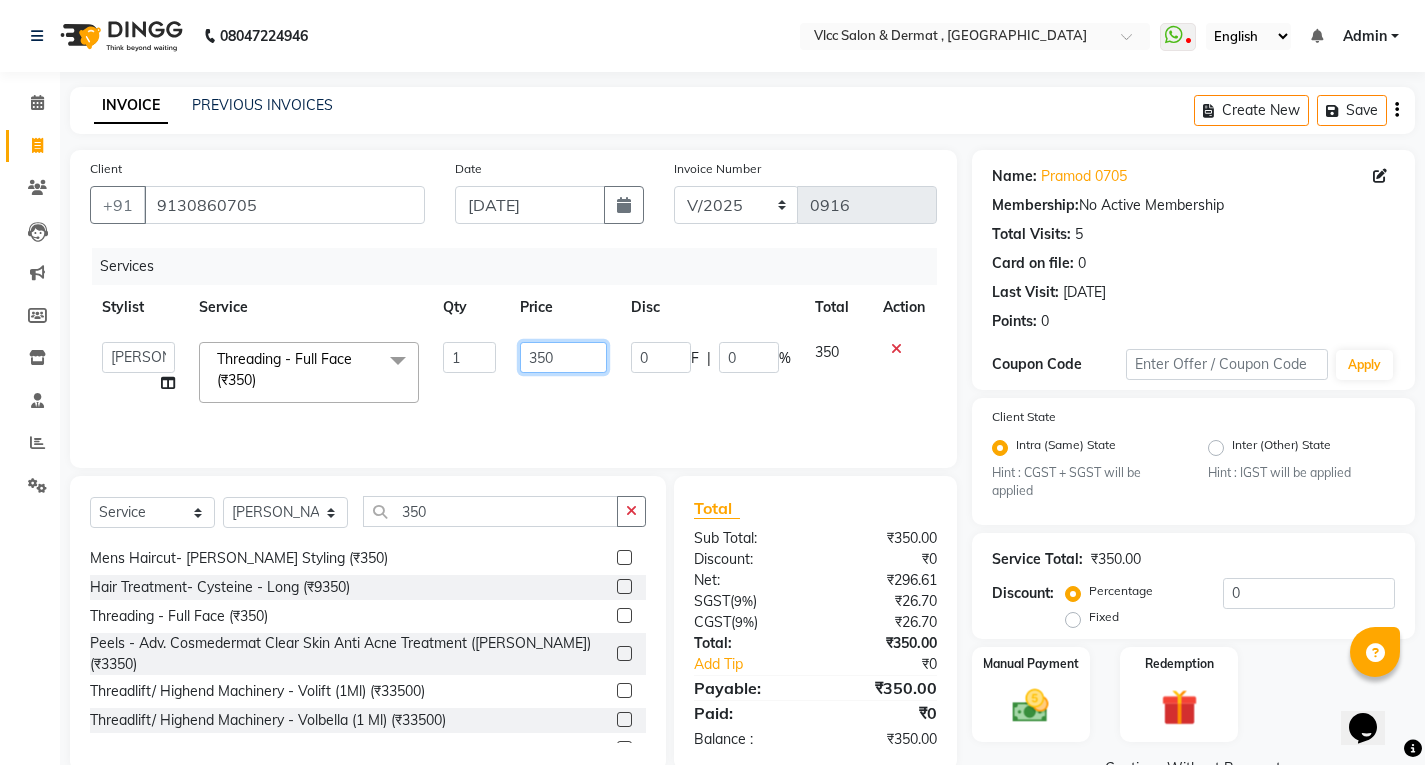 click on "350" 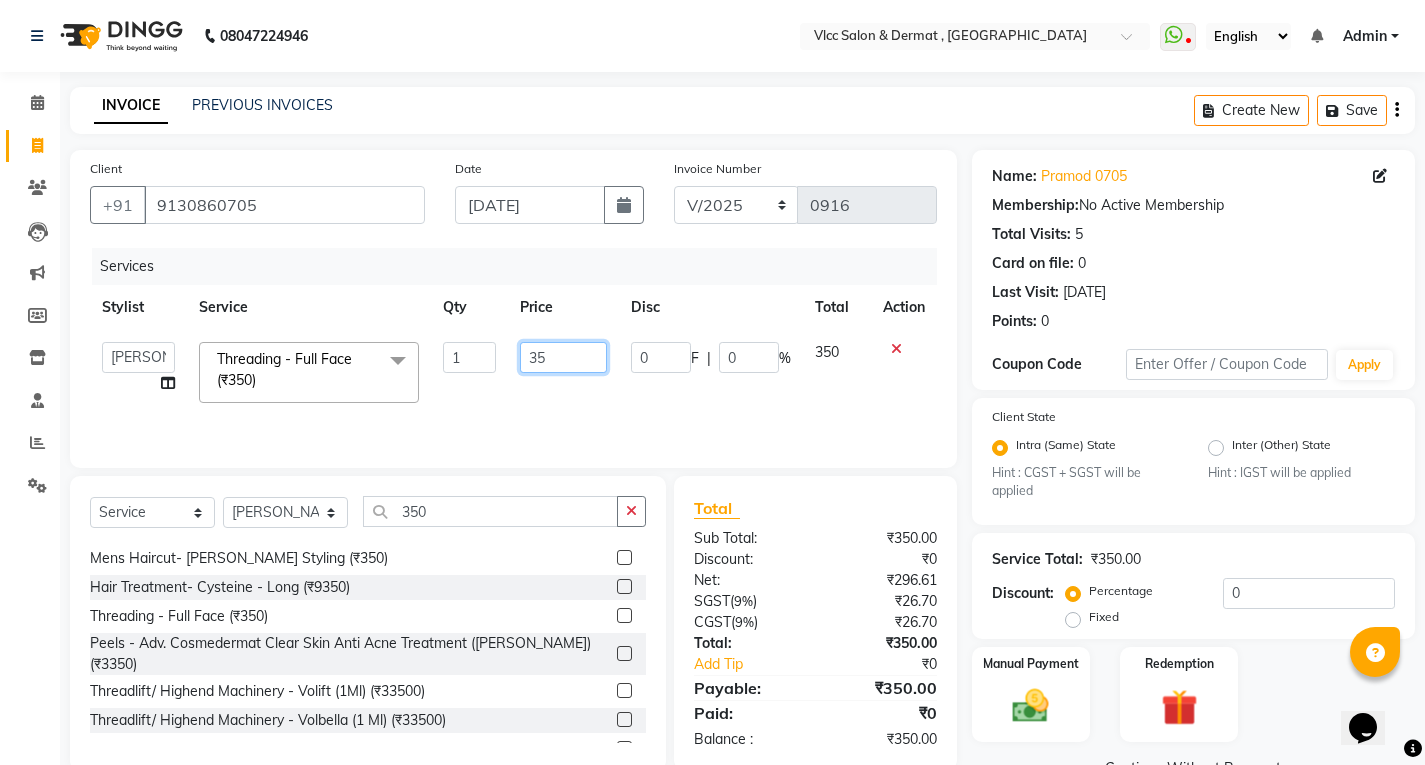 type on "3" 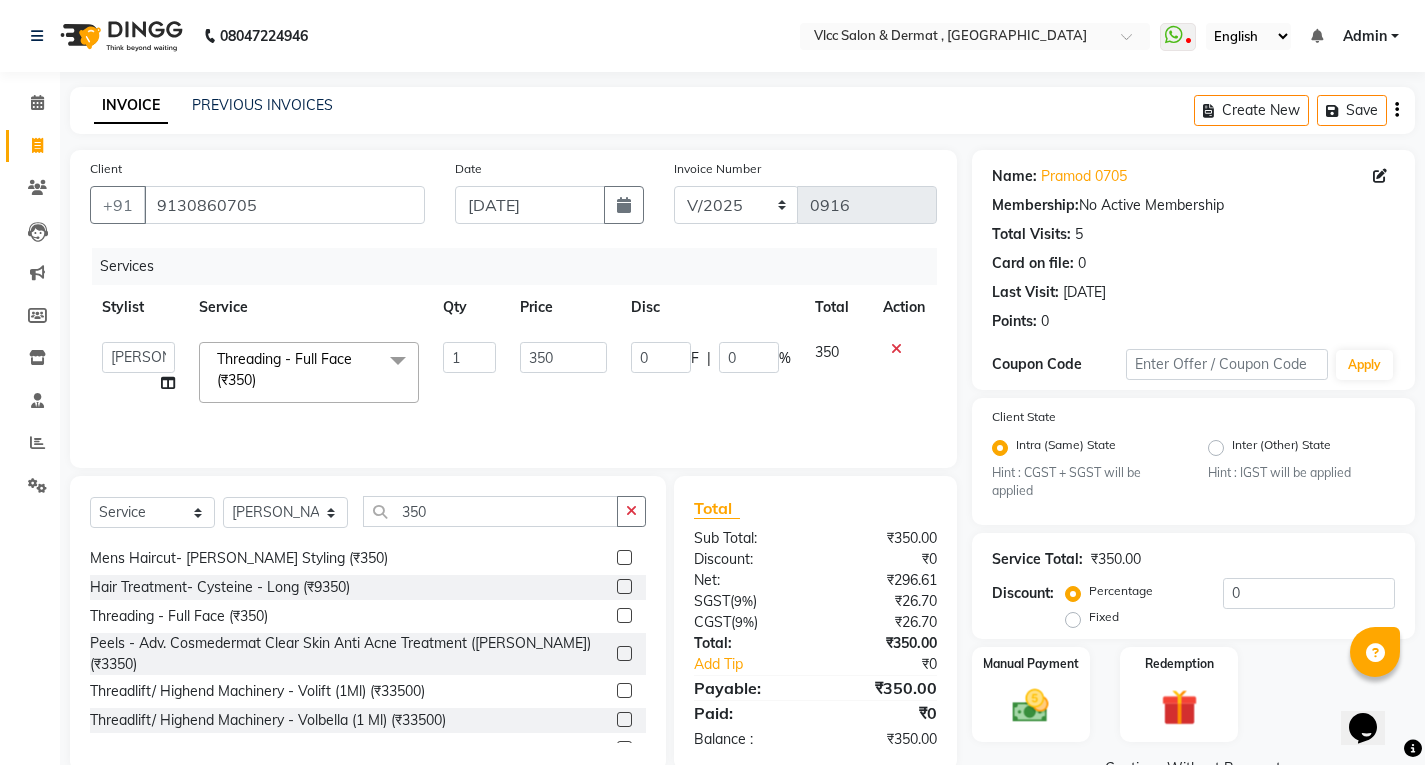 click on "Services Stylist Service Qty Price Disc Total Action  Anagha   Aniket   Anil   Dr nupur   Junaid   Karishma   Payal   Pranjali   Prema Birajdar   Radha   Sakshi   Shivani   Shravan   Varsha Malpote   Vidya  Threading - Full Face (₹350)  x Waxing - Regular Waxing Underarms (₹165) Waxing - Regular Waxing Midriff Wax. (₹440) Waxing - Regular Waxing Half Legs (₹325) Waxing - Regular Waxing Half Arms (₹300) Waxing - Regular Waxing Half (Arms+Legs+Underarms) (₹1050) Waxing - Regular Waxing Full Legs (₹540) Waxing - Regular Waxing Full Arms (₹380) Waxing - Regular Waxing Full Body (₹2950) Waxing - Regular Waxing Full Back/Front(Each) (₹550) Waxing - Regular Waxing Bikini Line Wax (₹436) Waxing - Regular Waxing Full Body (₹1888) Waxing - Peel Off Wax Upper Lips (₹130) Waxing - Peel Off Wax Forehead (₹150) Waxing - Peel Off Wax Sidelocks (₹250) Waxing - Peel Off Wax Underarms (₹400) Waxing - Peel Off Wax Chin & Neck (₹350) Waxing - Peel Off Wax Bikini Line (₹700) Blow Dry (₹450)" 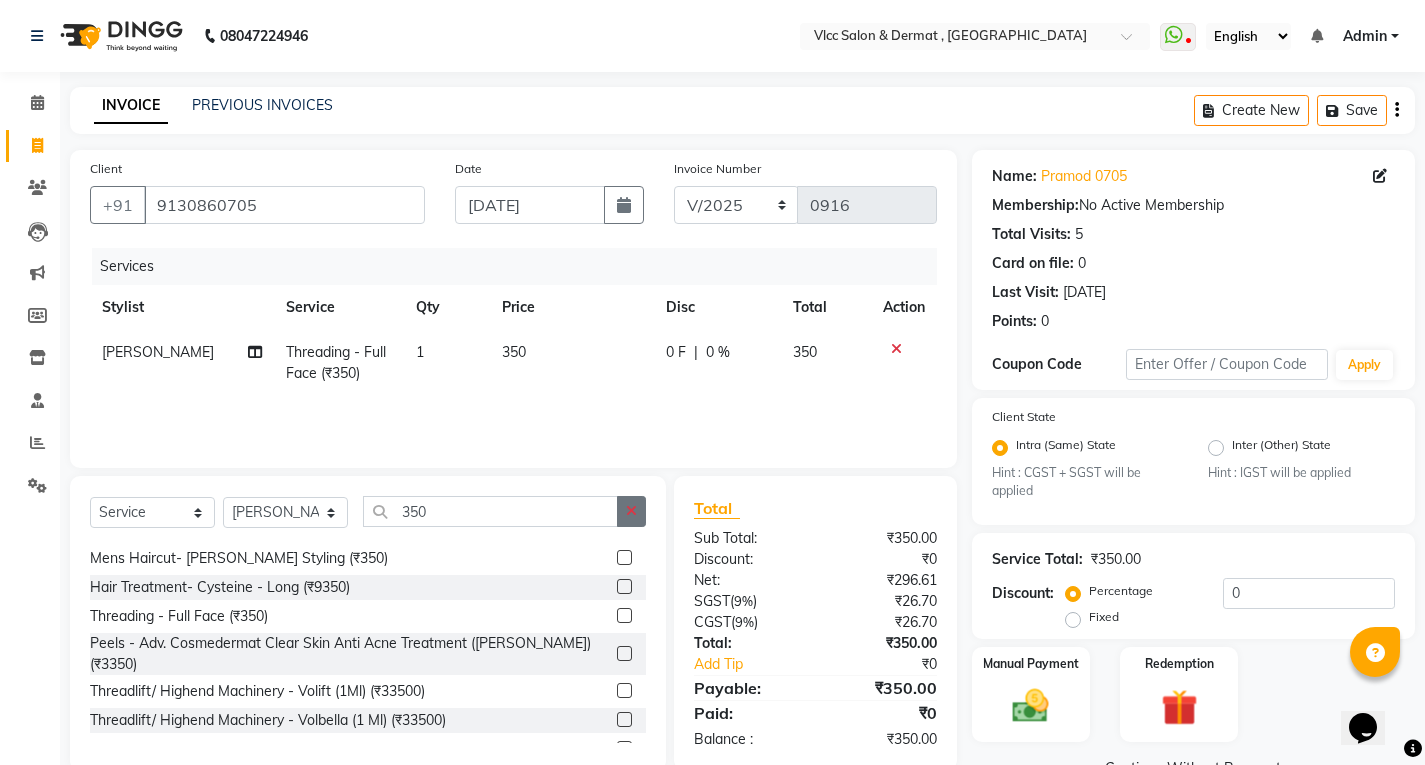 click 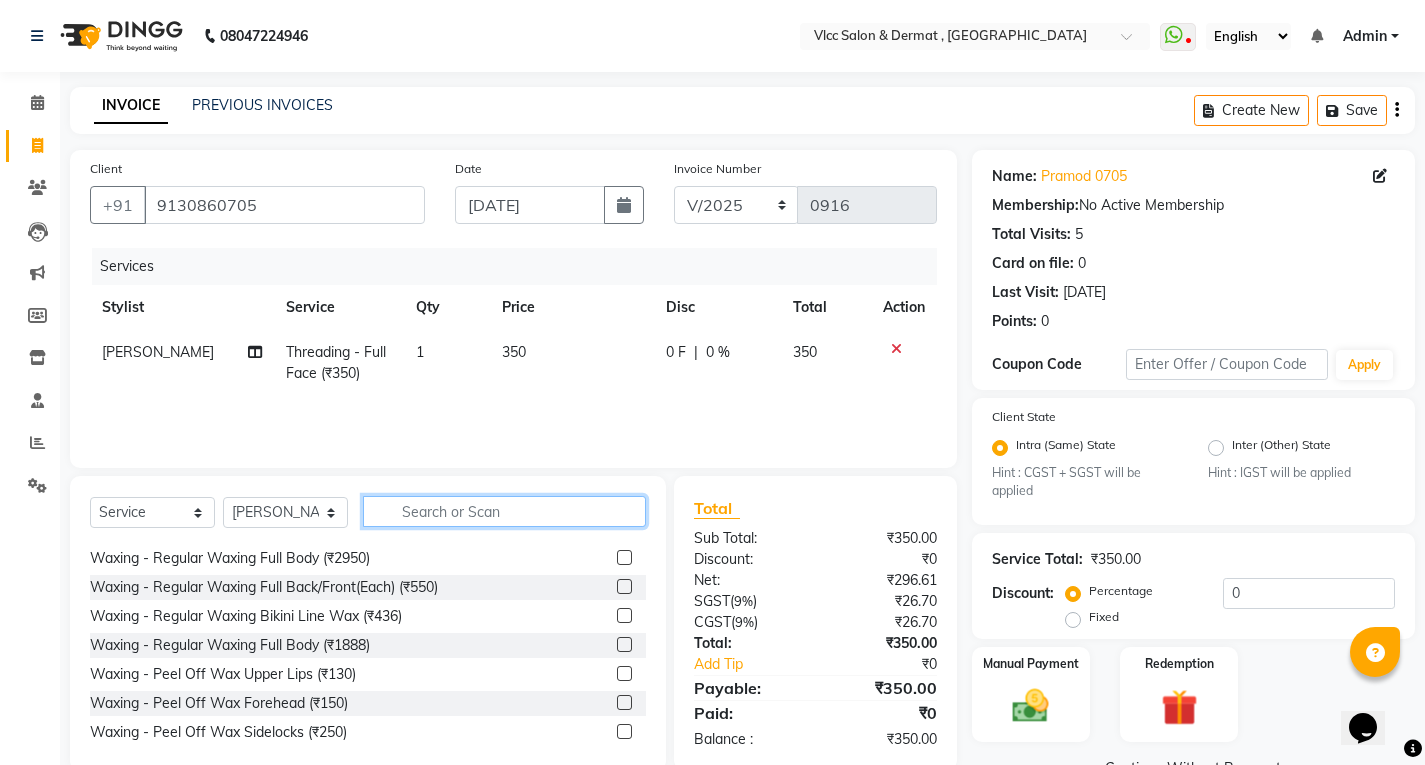 click 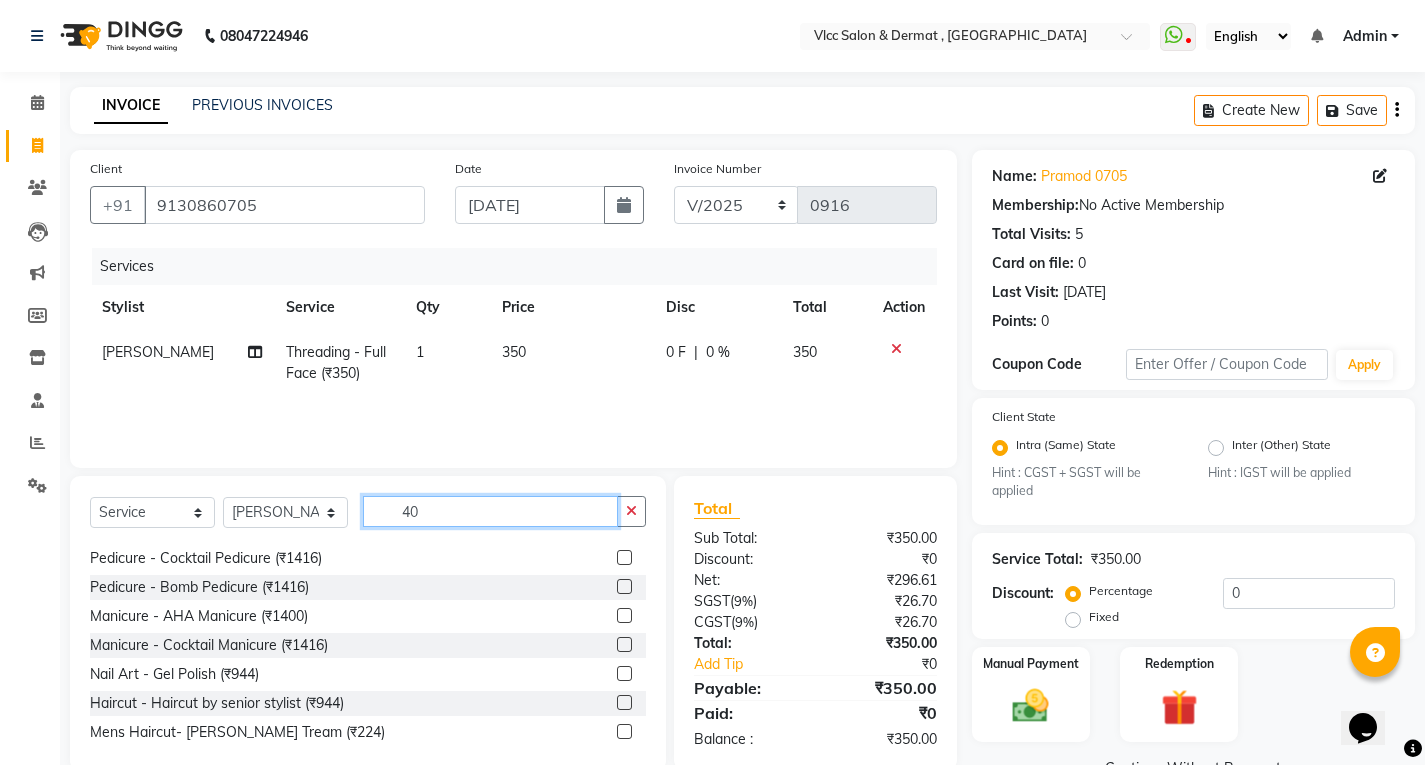 scroll, scrollTop: 0, scrollLeft: 0, axis: both 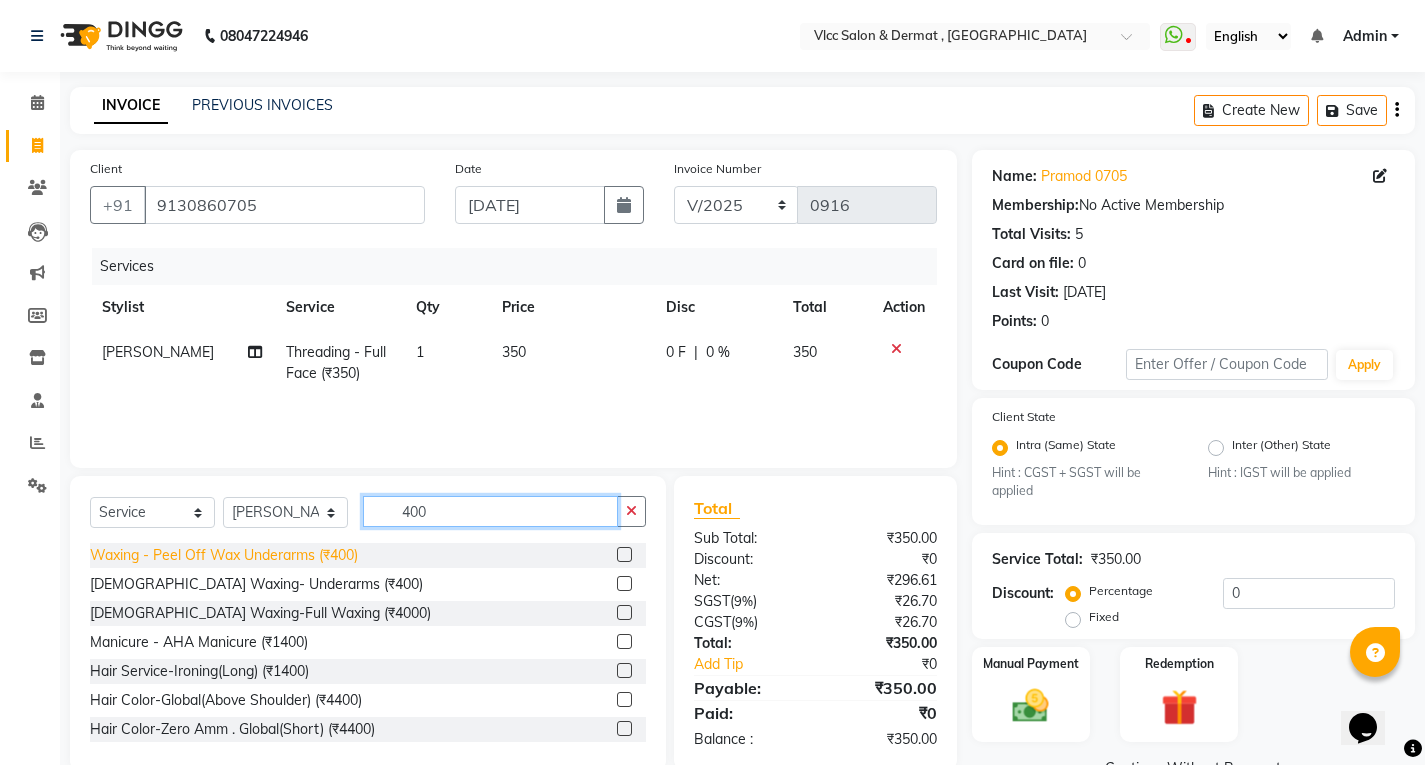 type on "400" 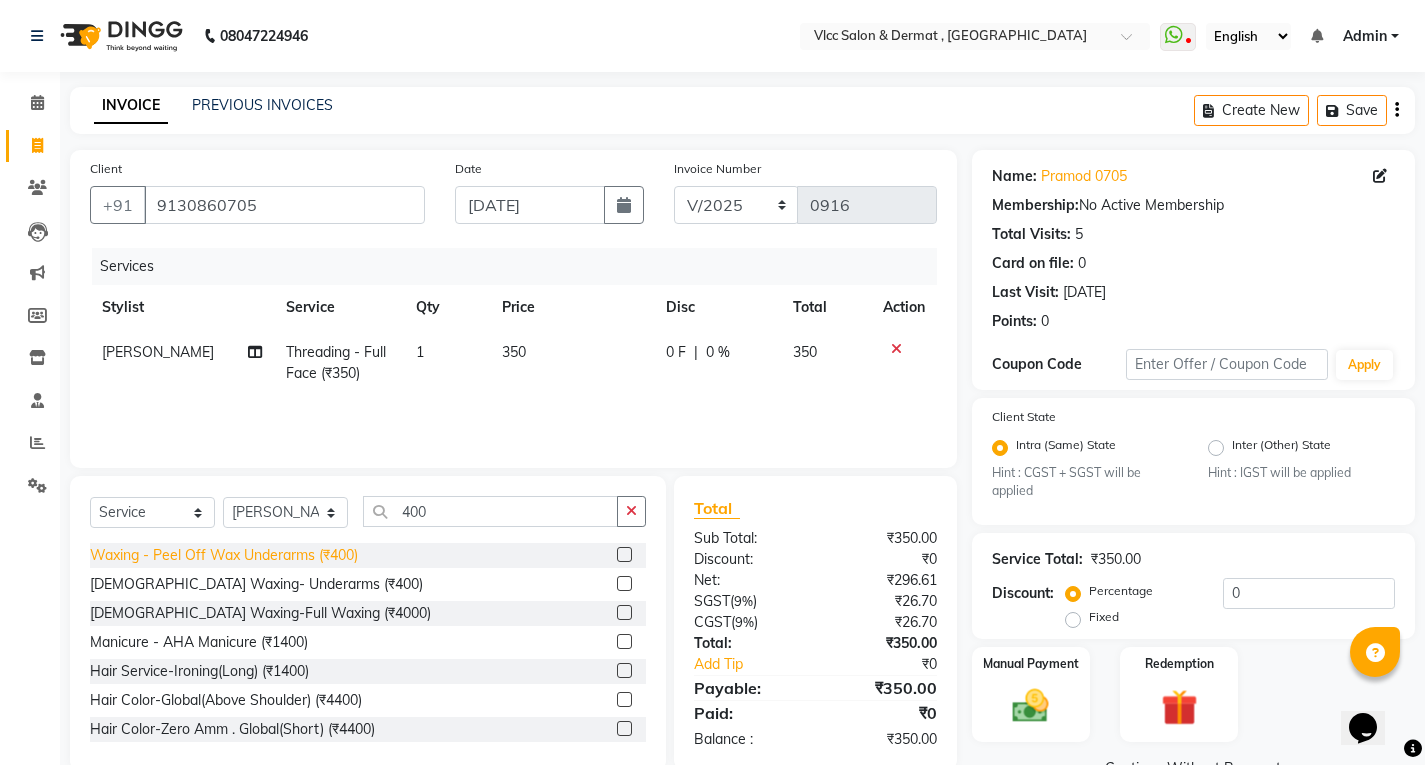 click on "Waxing - Peel Off Wax Underarms (₹400)" 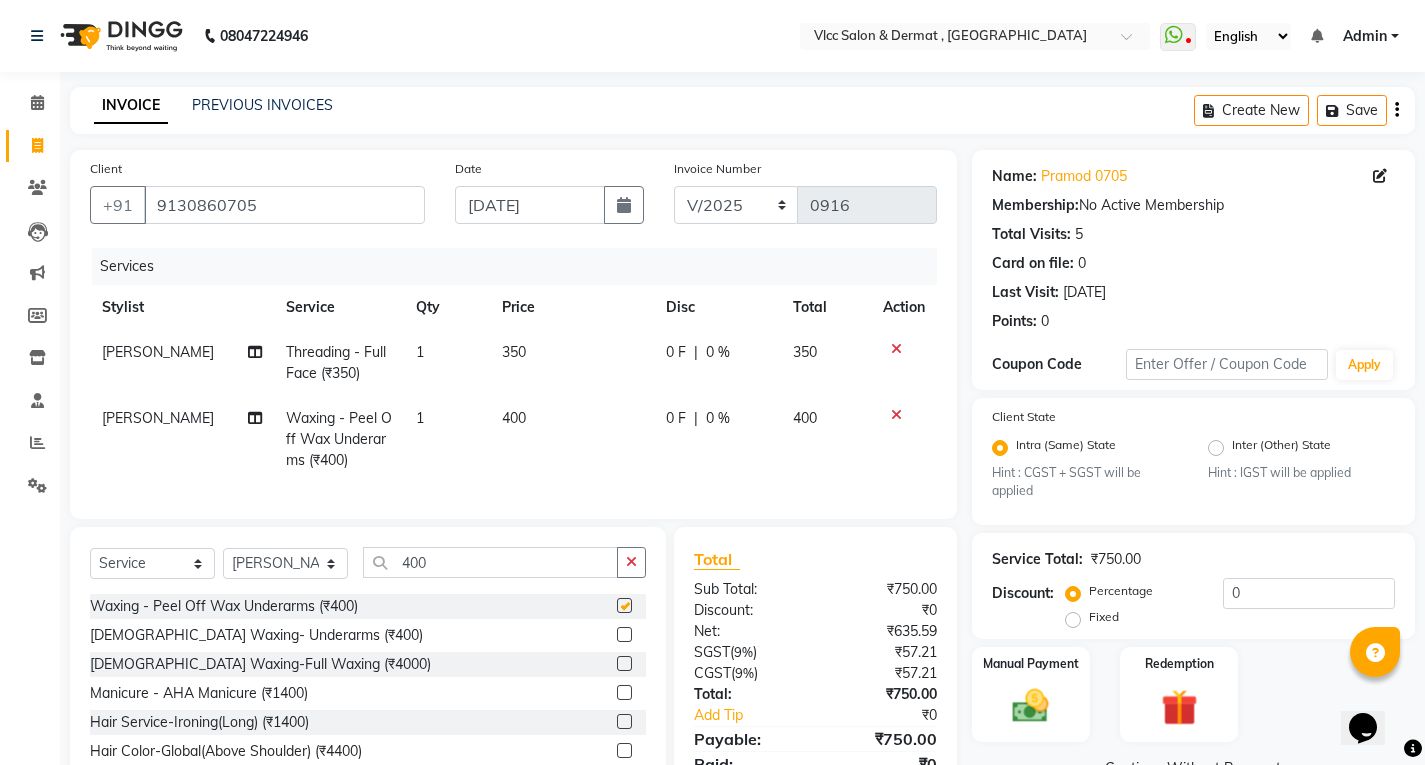 checkbox on "false" 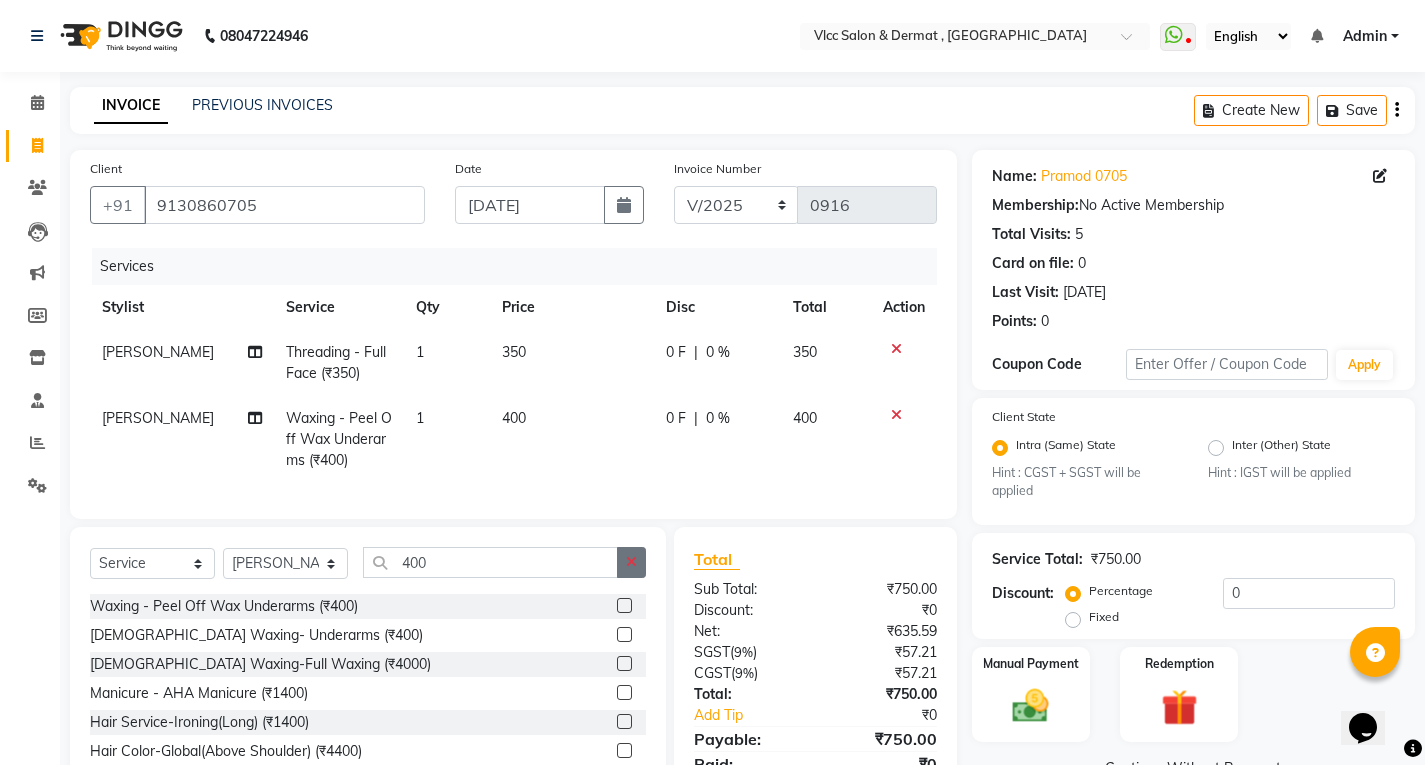 click 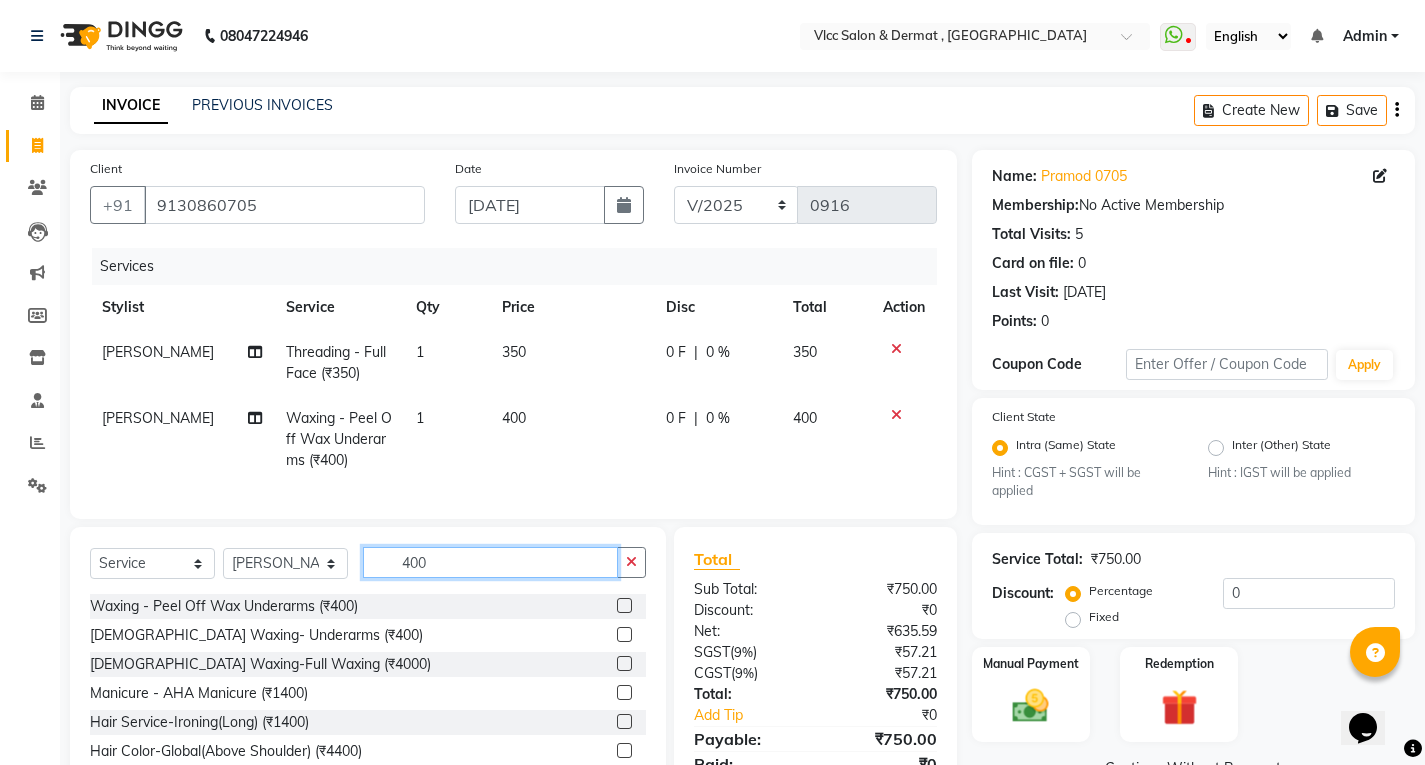 type 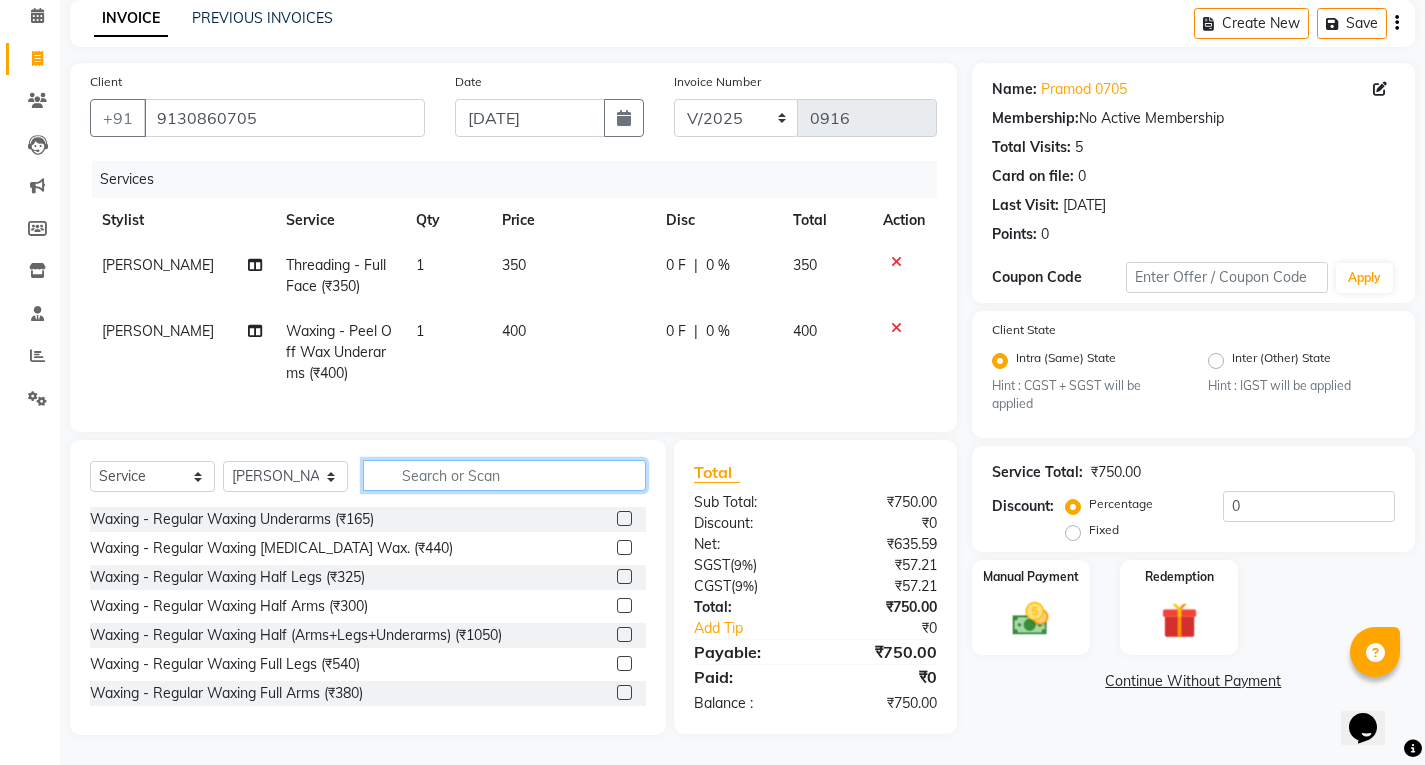 scroll, scrollTop: 102, scrollLeft: 0, axis: vertical 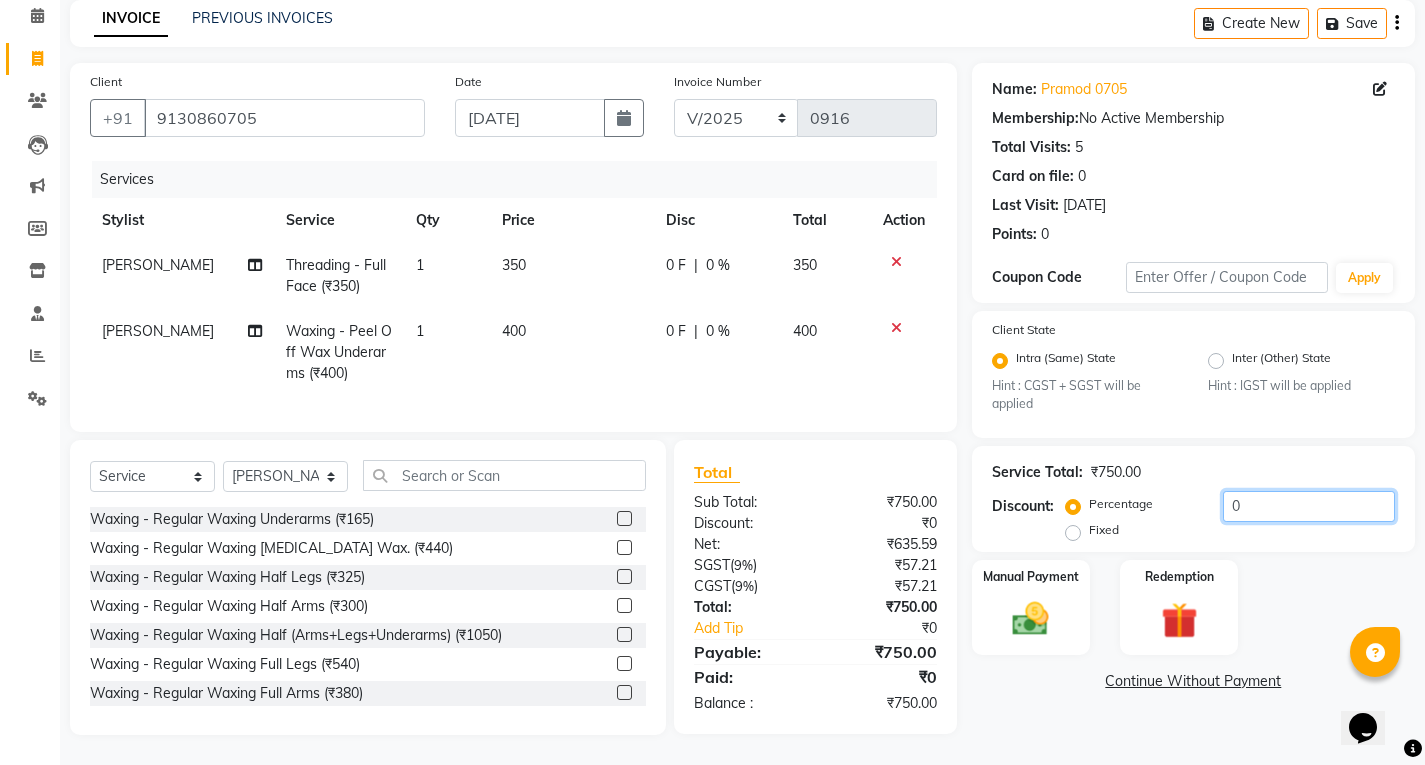 click on "0" 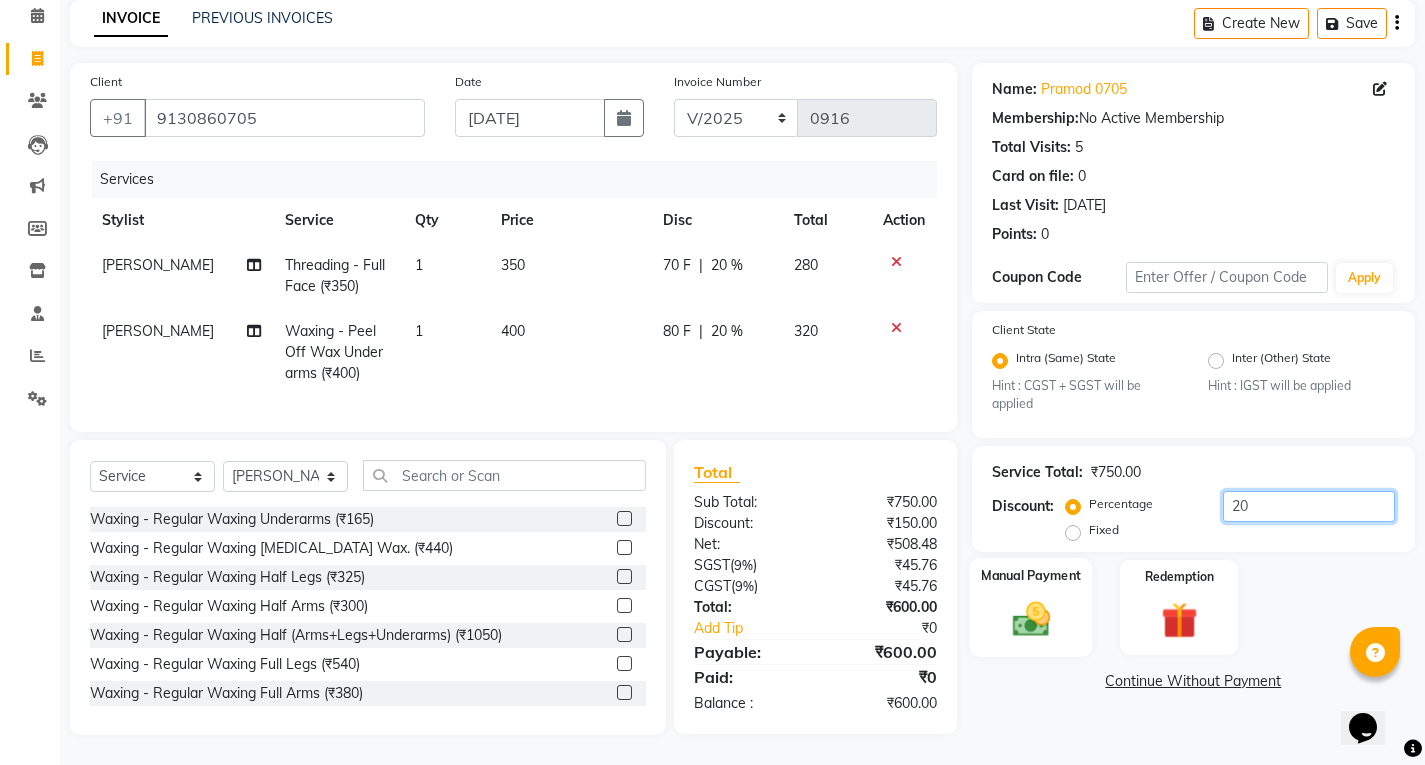 type on "20" 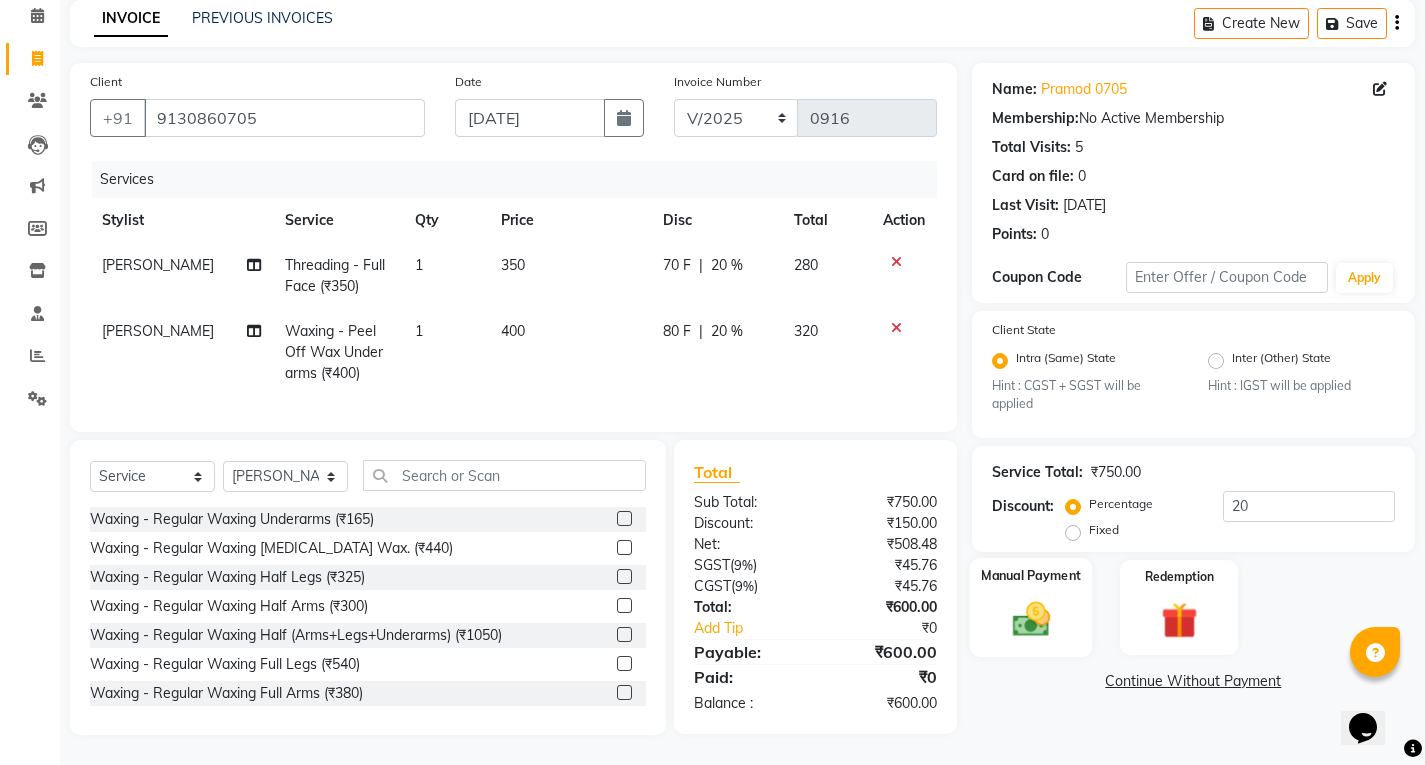 click on "Manual Payment" 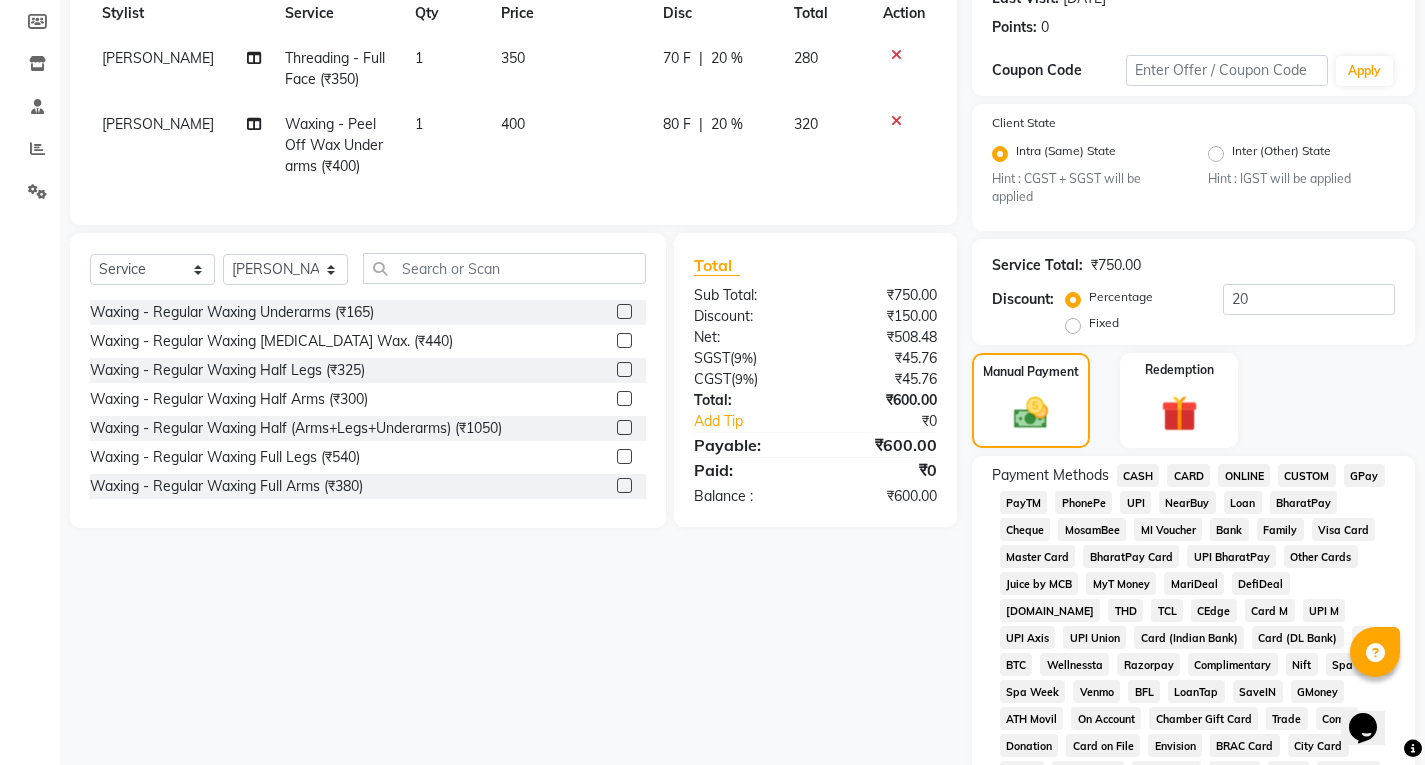 scroll, scrollTop: 302, scrollLeft: 0, axis: vertical 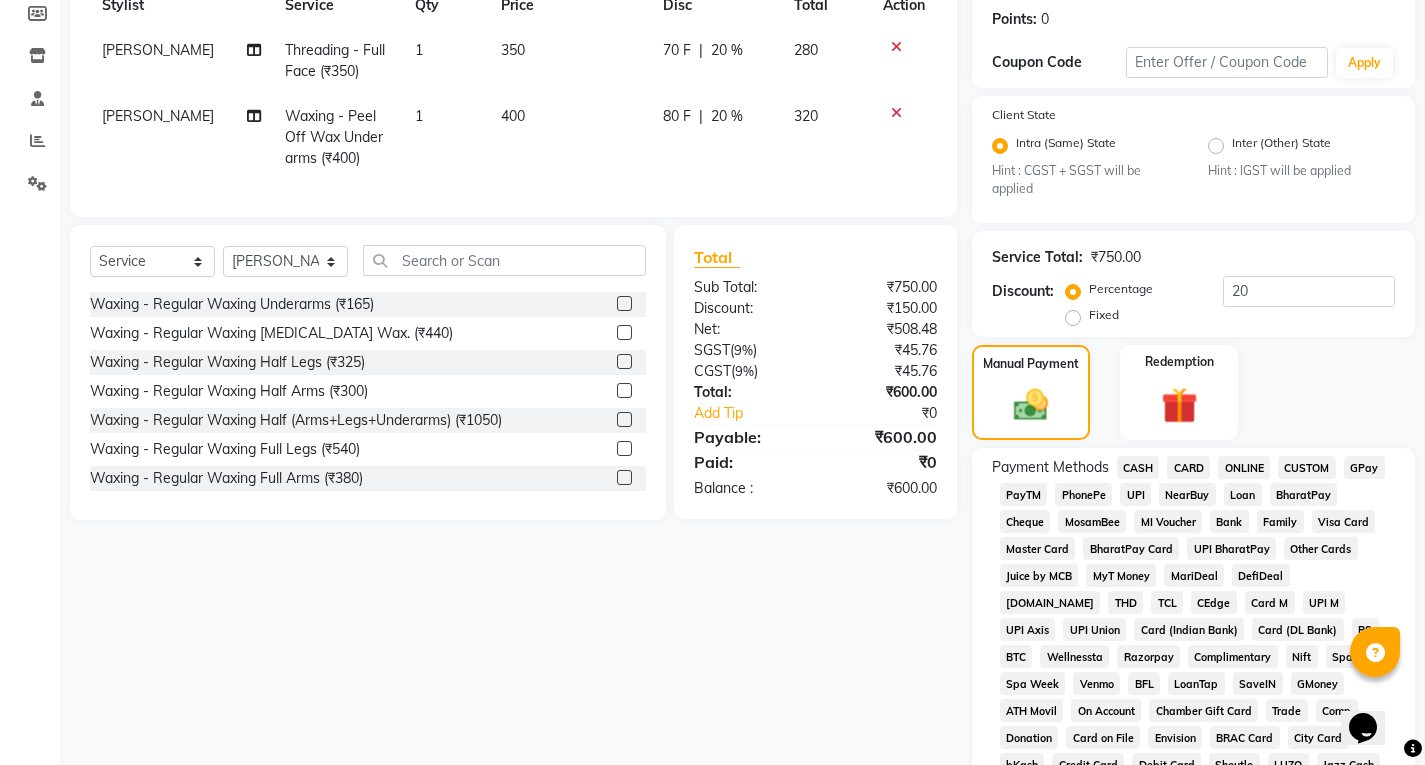 click on "UPI" 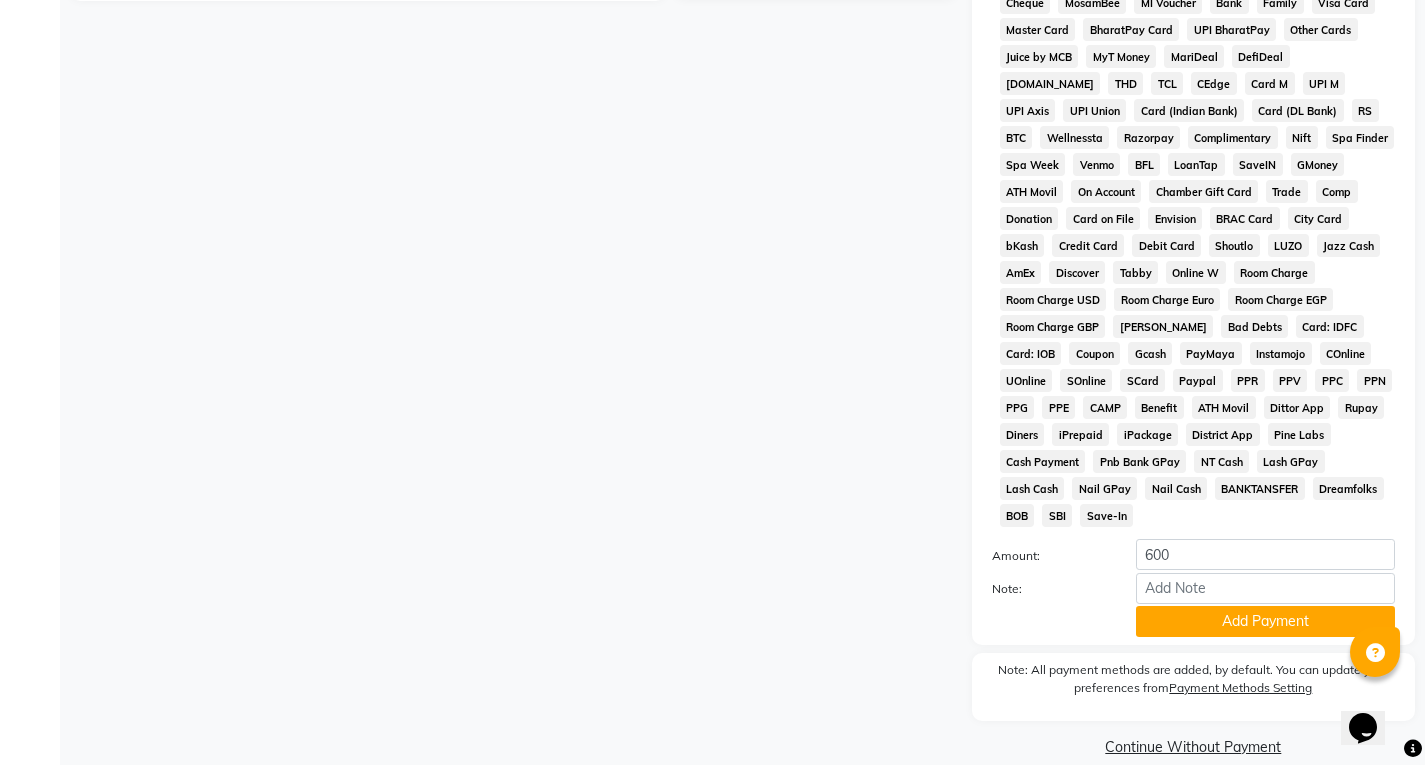 click on "Add Payment" 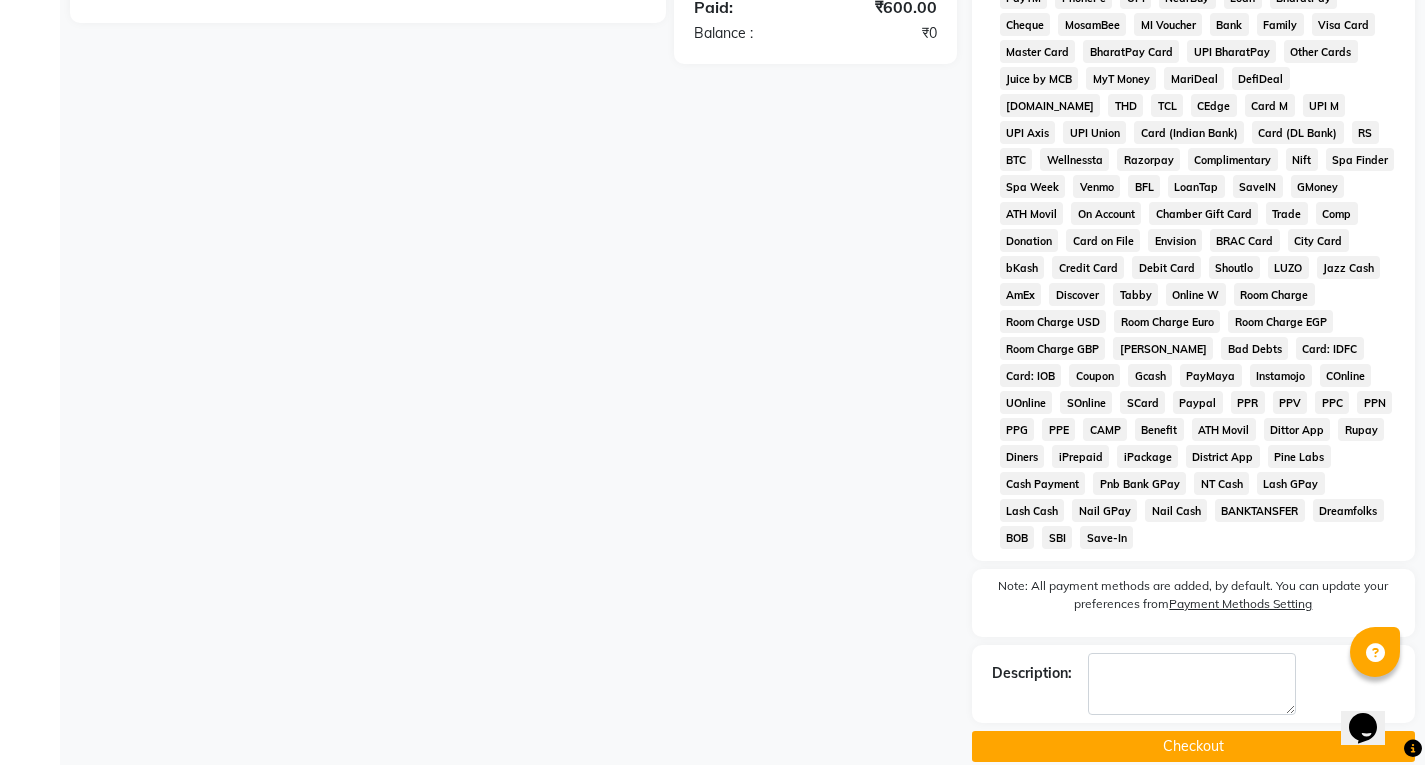 drag, startPoint x: 1215, startPoint y: 729, endPoint x: 1215, endPoint y: 718, distance: 11 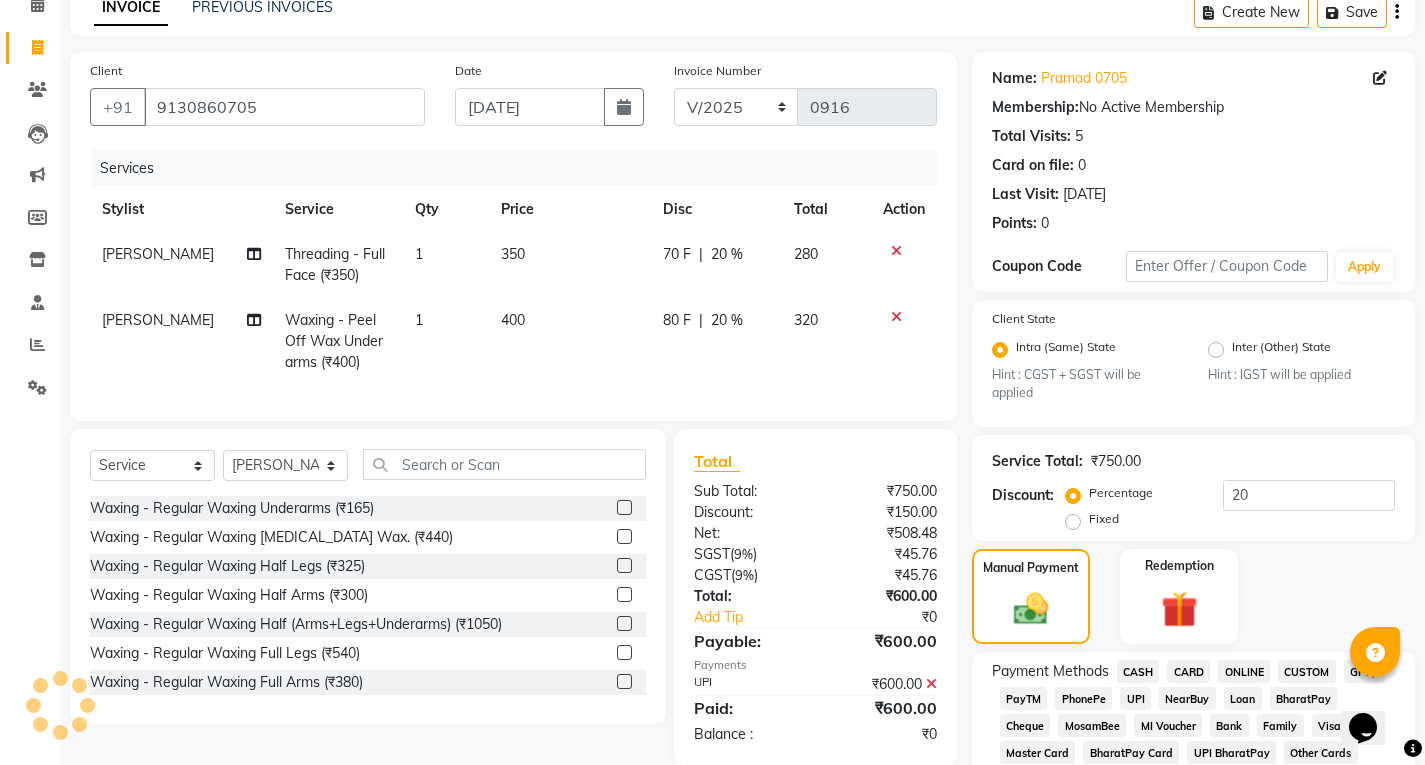 scroll, scrollTop: 0, scrollLeft: 0, axis: both 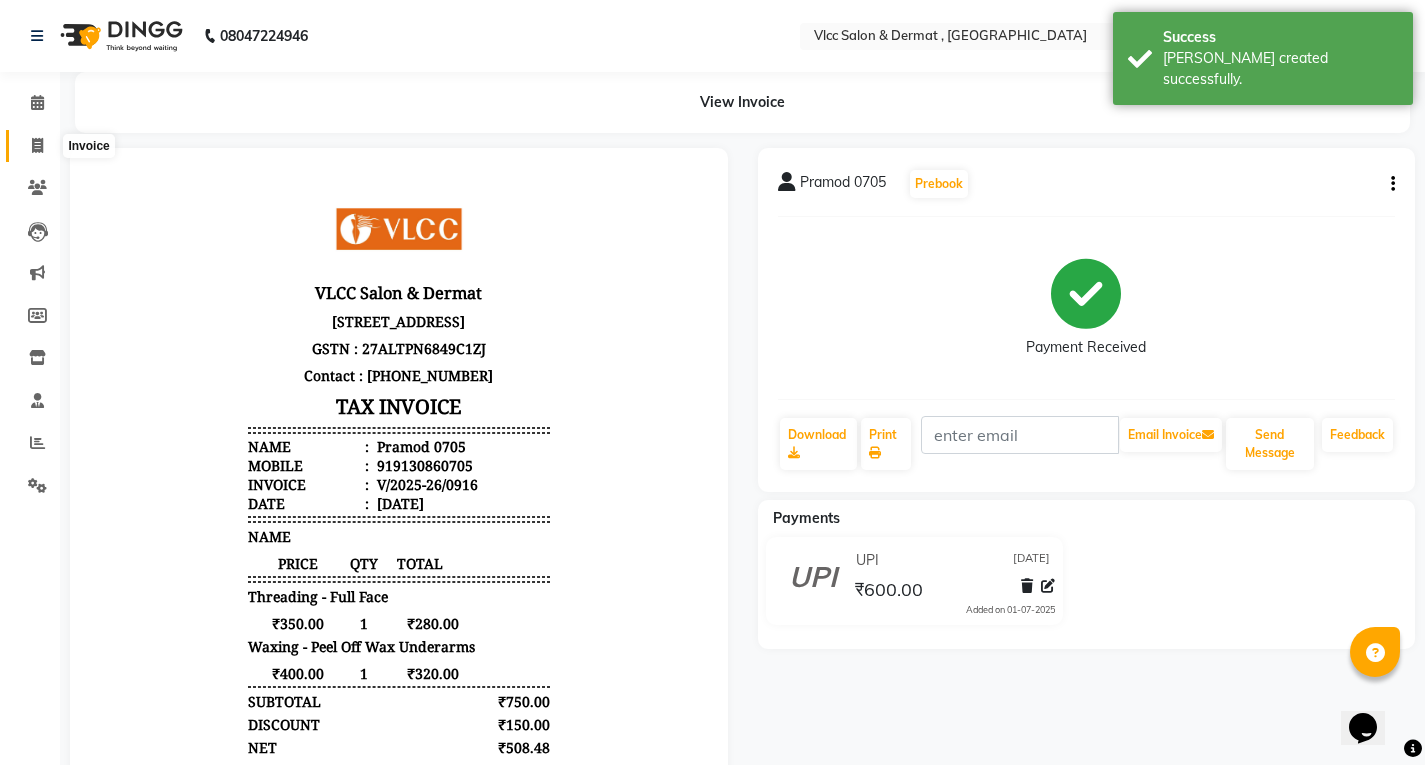 click 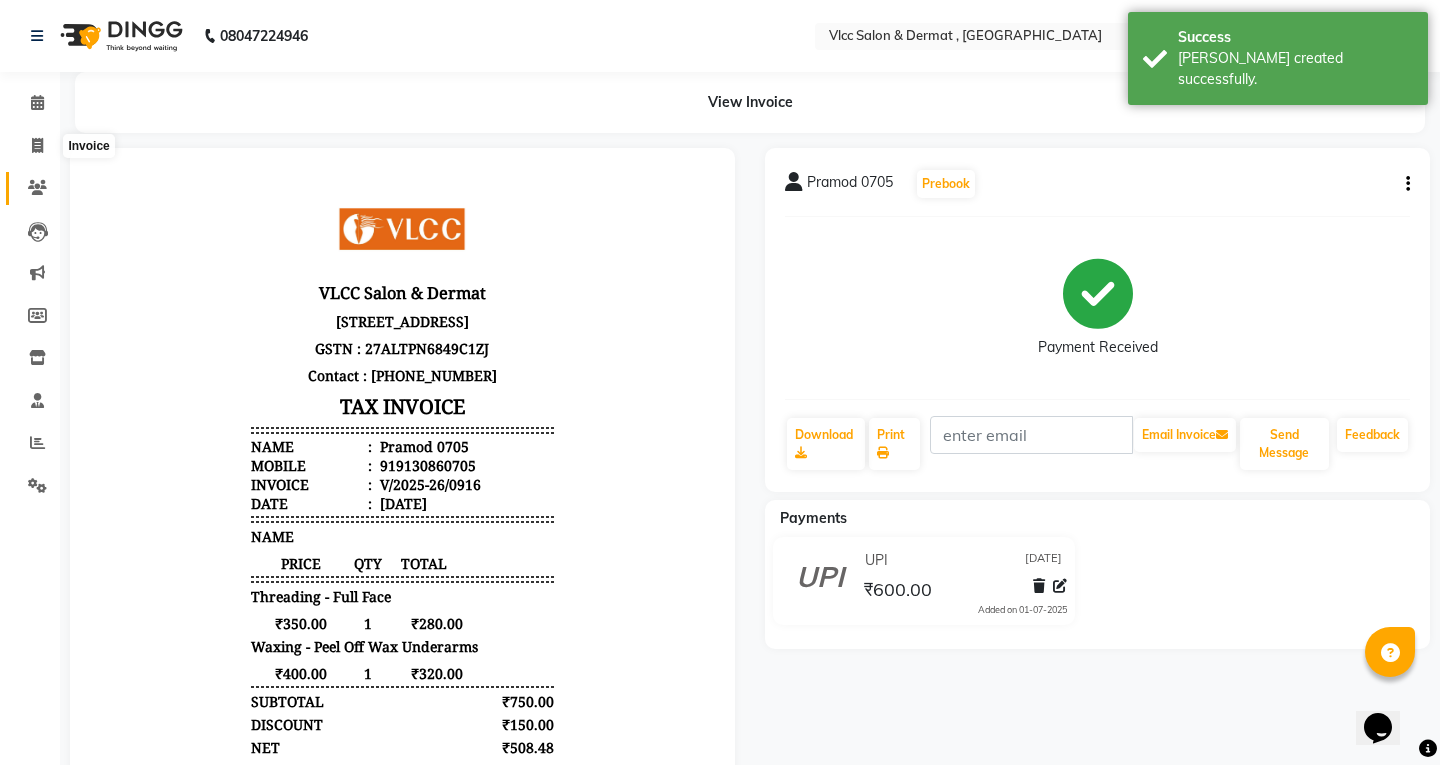 type 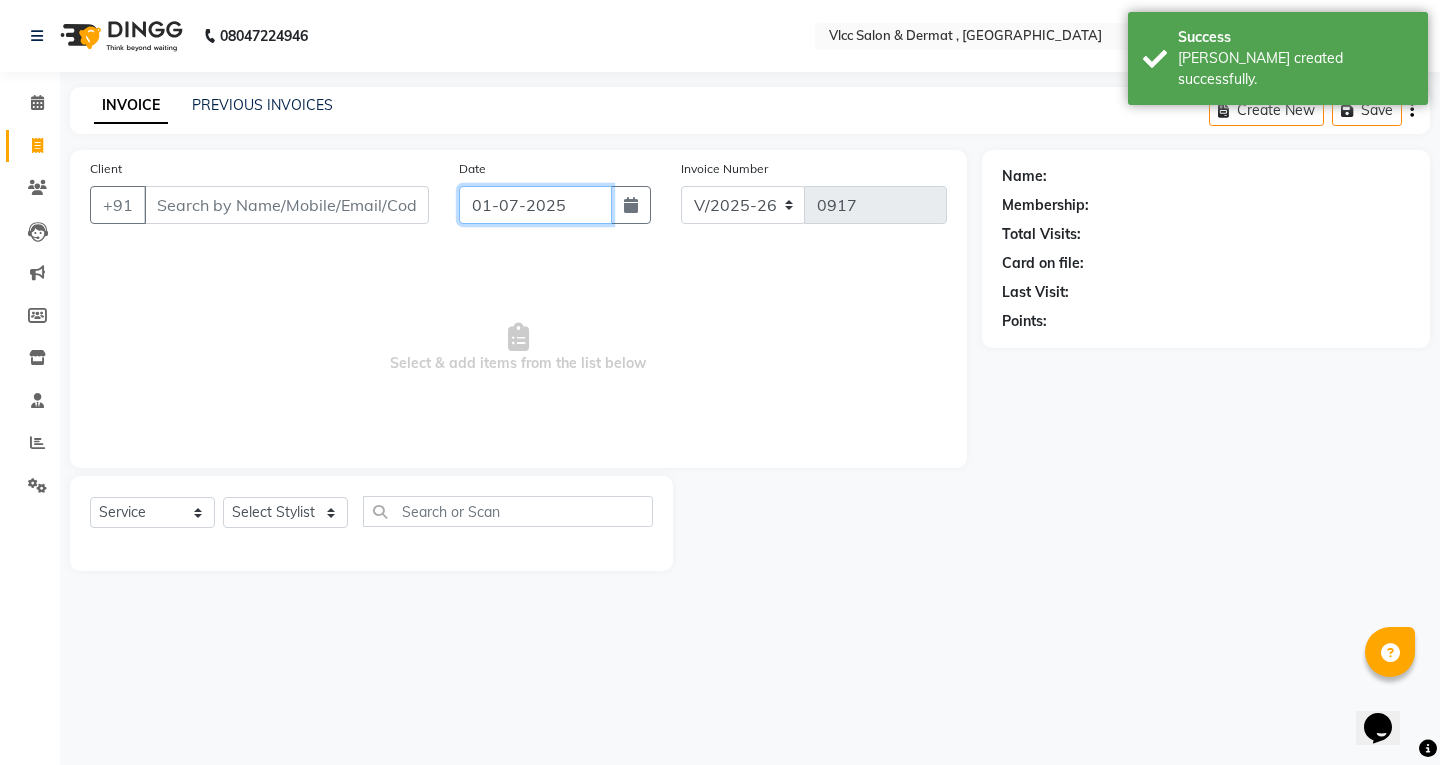 click on "01-07-2025" 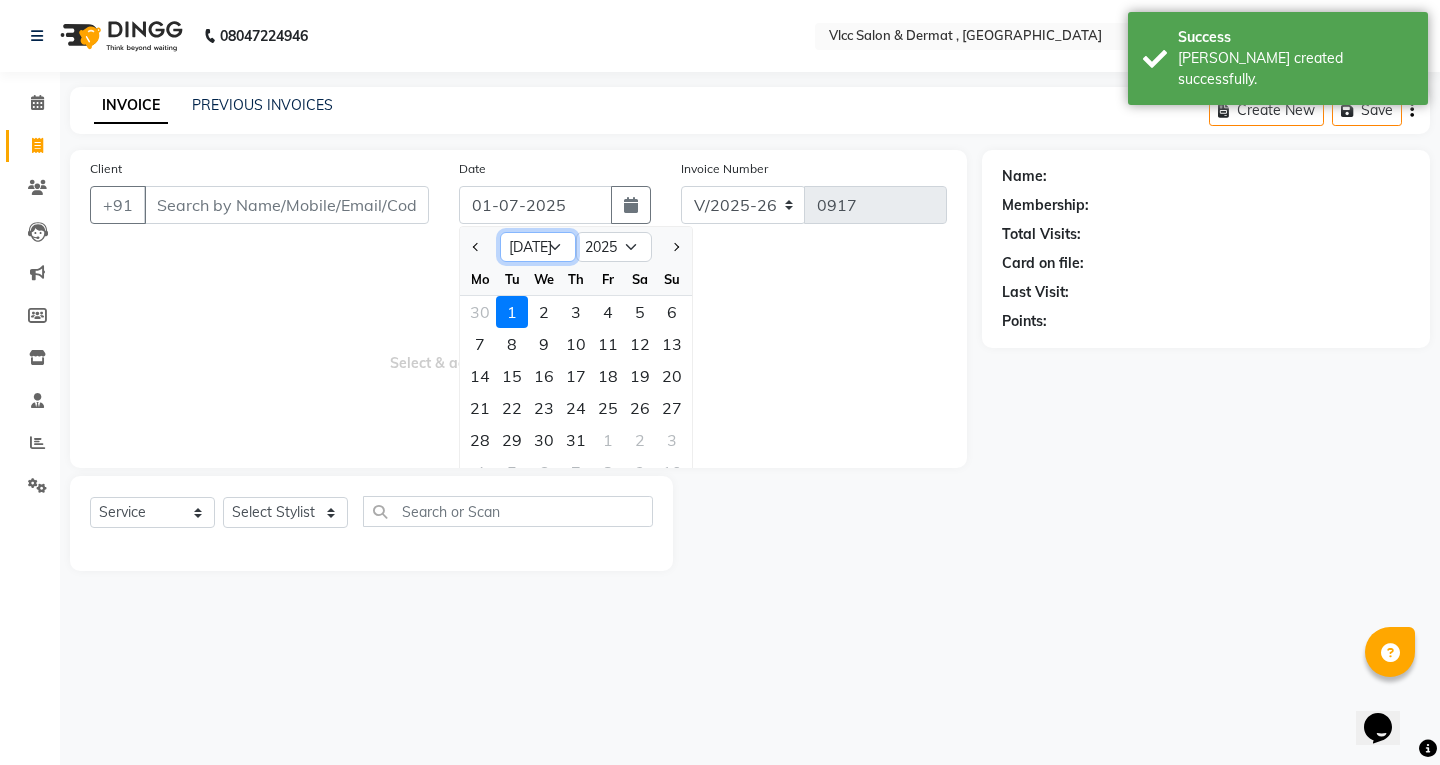 click on "Jan Feb Mar Apr May Jun [DATE] Aug Sep Oct Nov Dec" 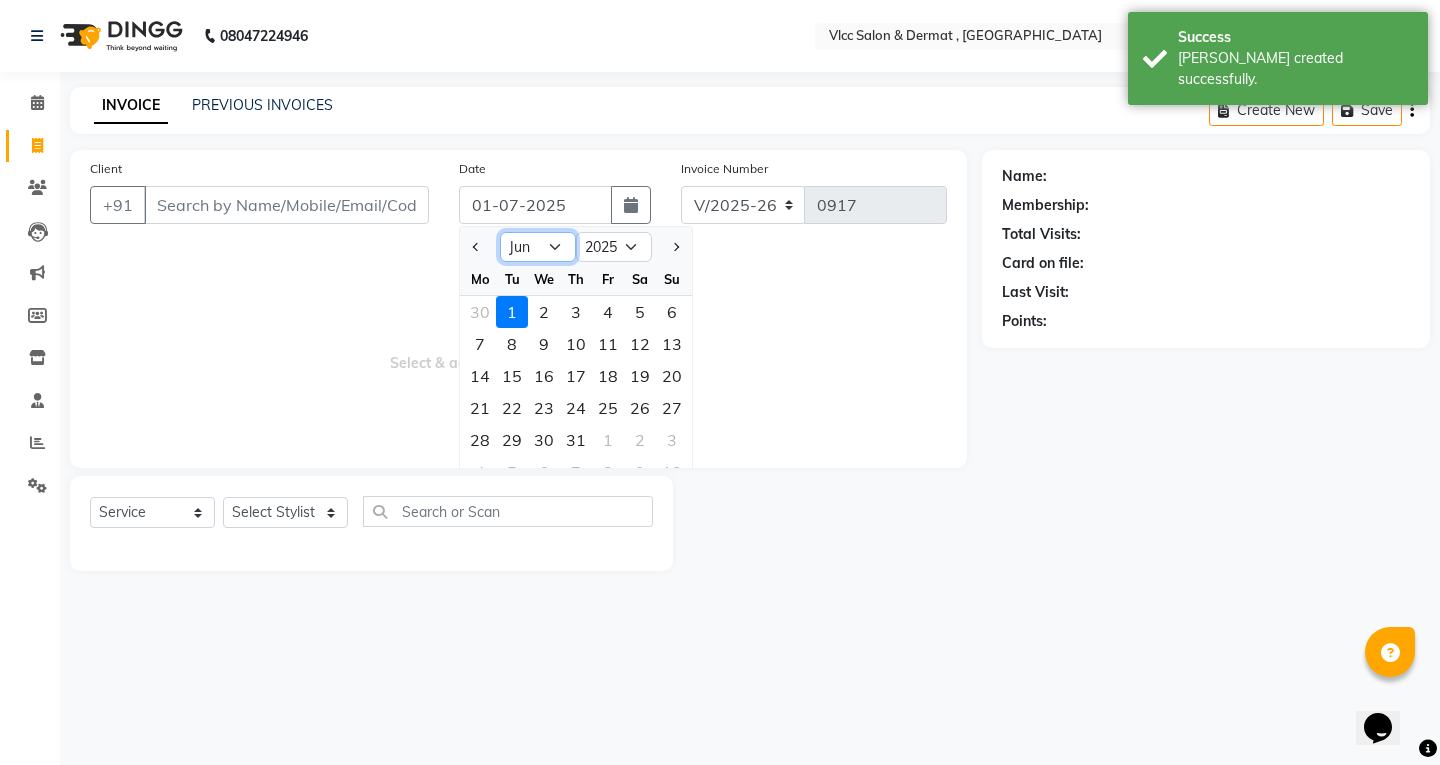 click on "Jan Feb Mar Apr May Jun [DATE] Aug Sep Oct Nov Dec" 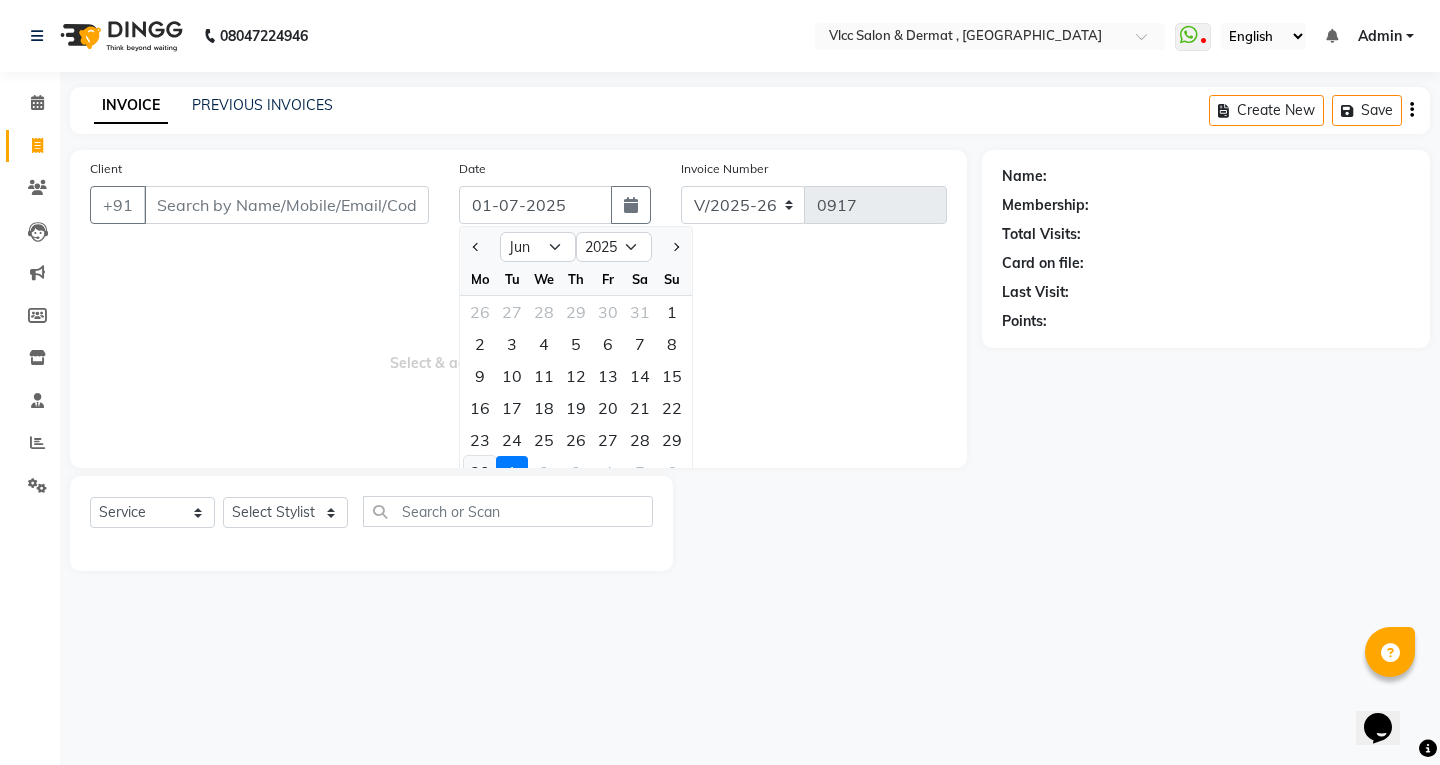 click on "30" 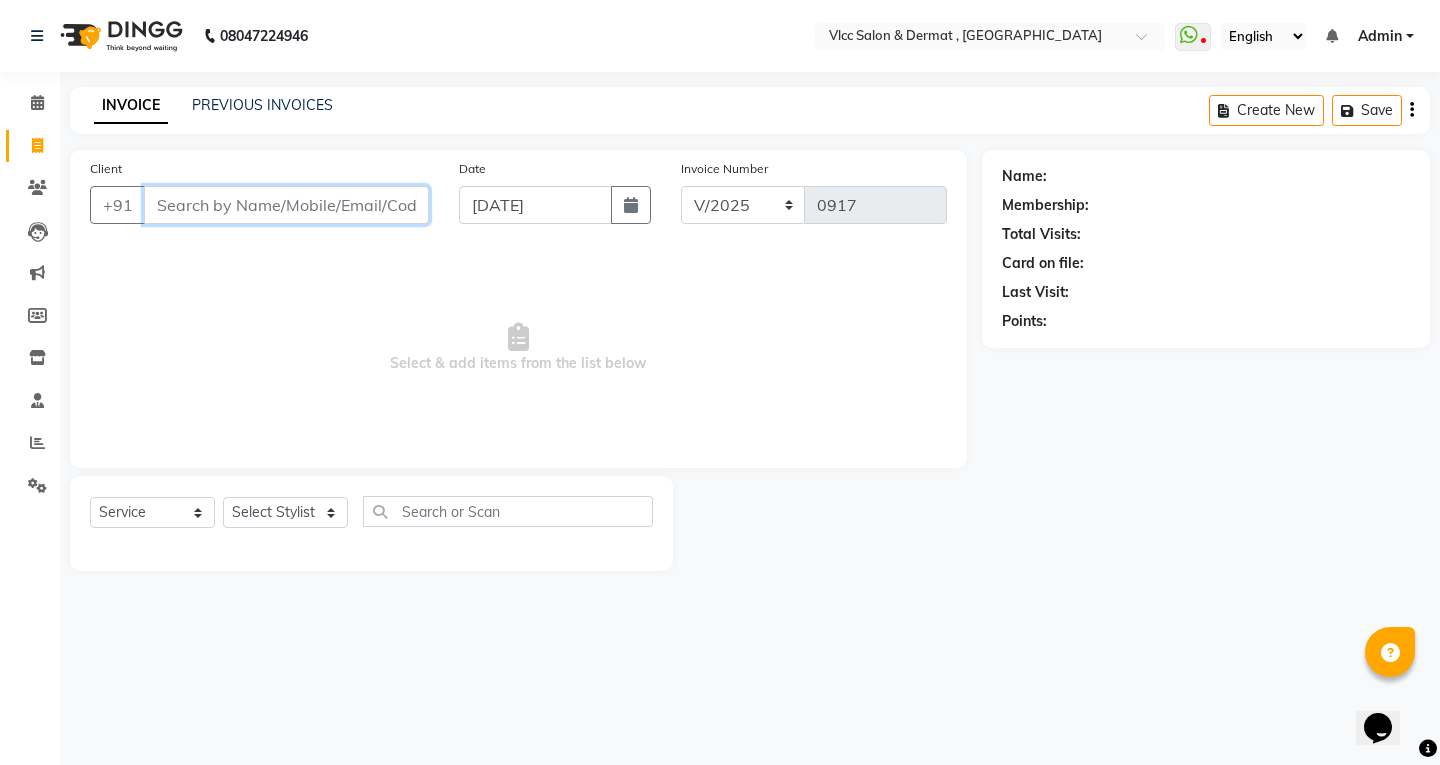 click on "Client" at bounding box center (286, 205) 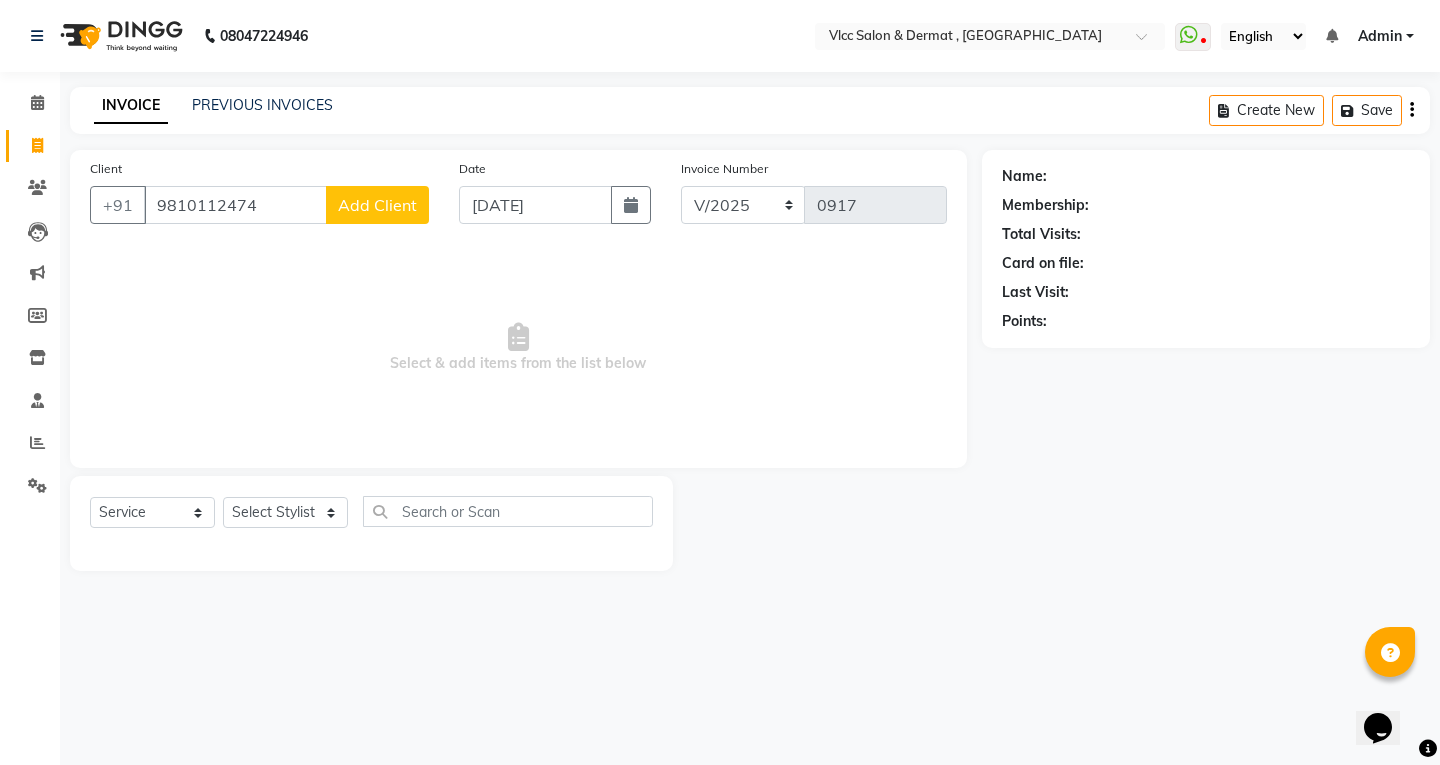 click on "Add Client" 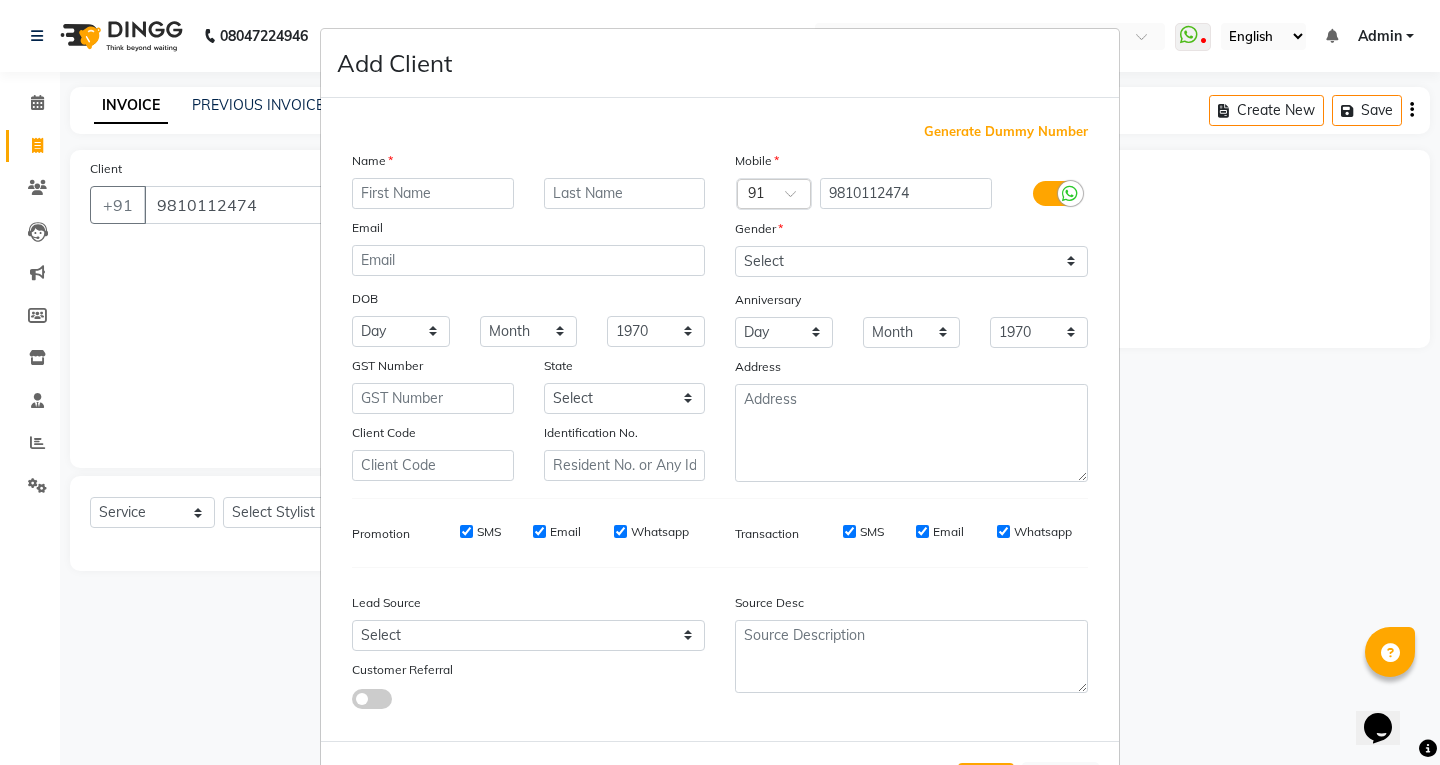 click at bounding box center [433, 193] 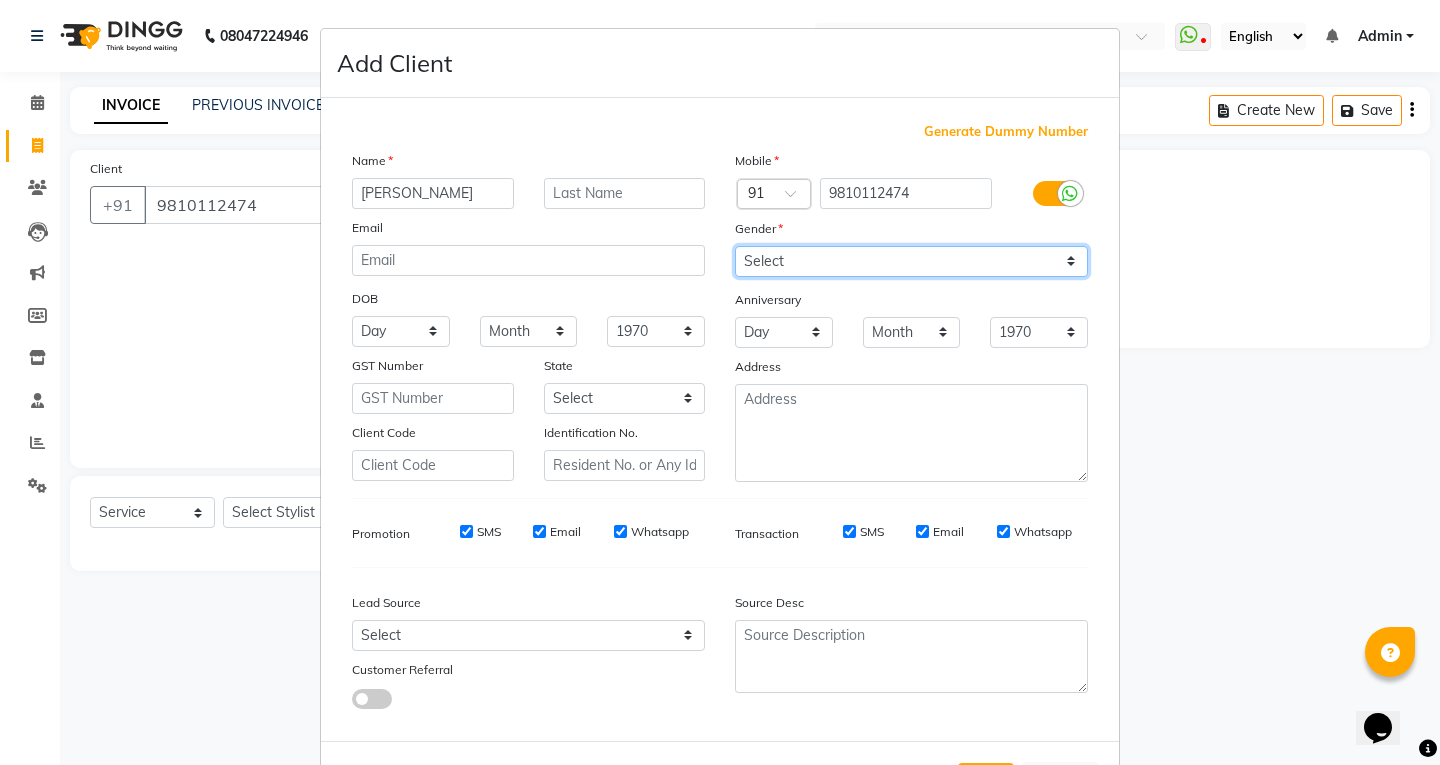 click on "Select [DEMOGRAPHIC_DATA] [DEMOGRAPHIC_DATA] Other Prefer Not To Say" at bounding box center (911, 261) 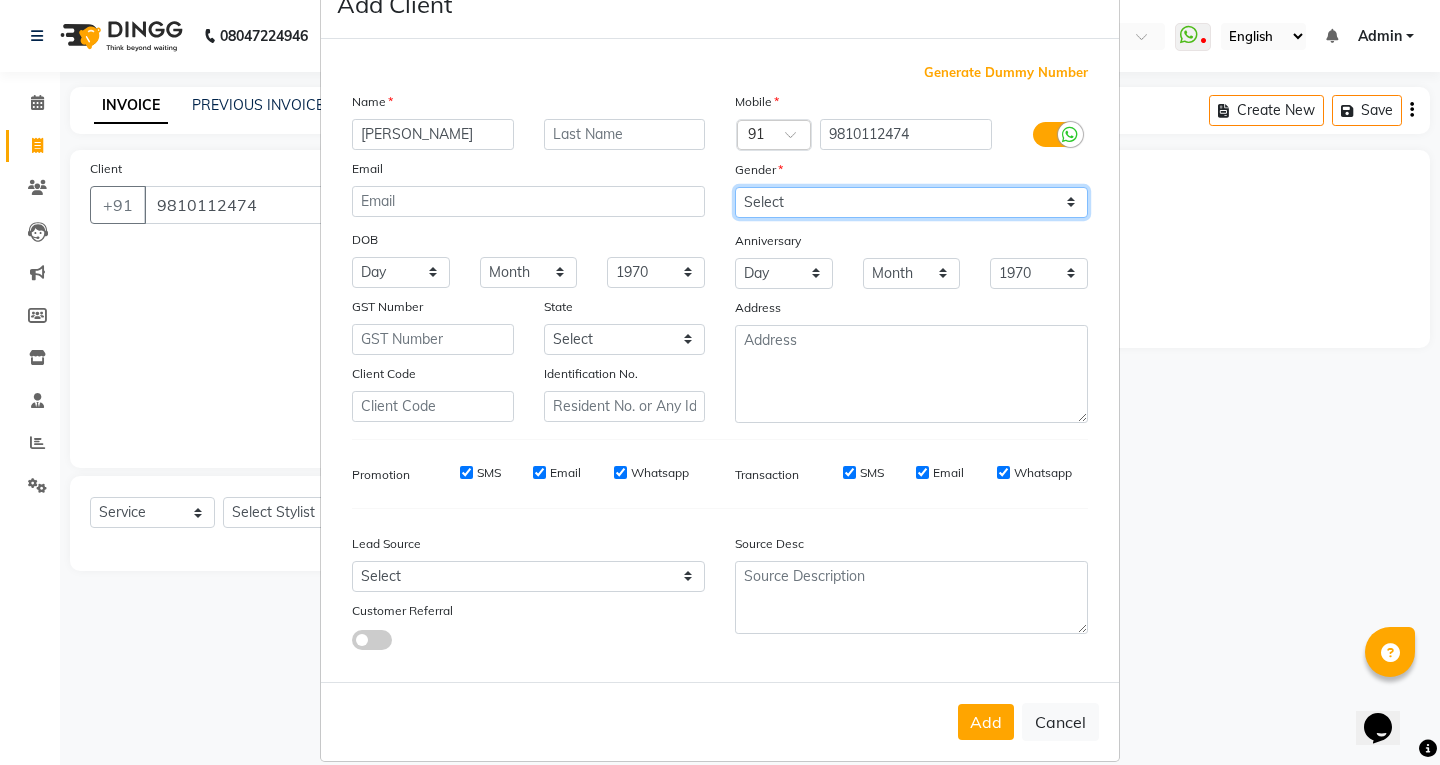 scroll, scrollTop: 84, scrollLeft: 0, axis: vertical 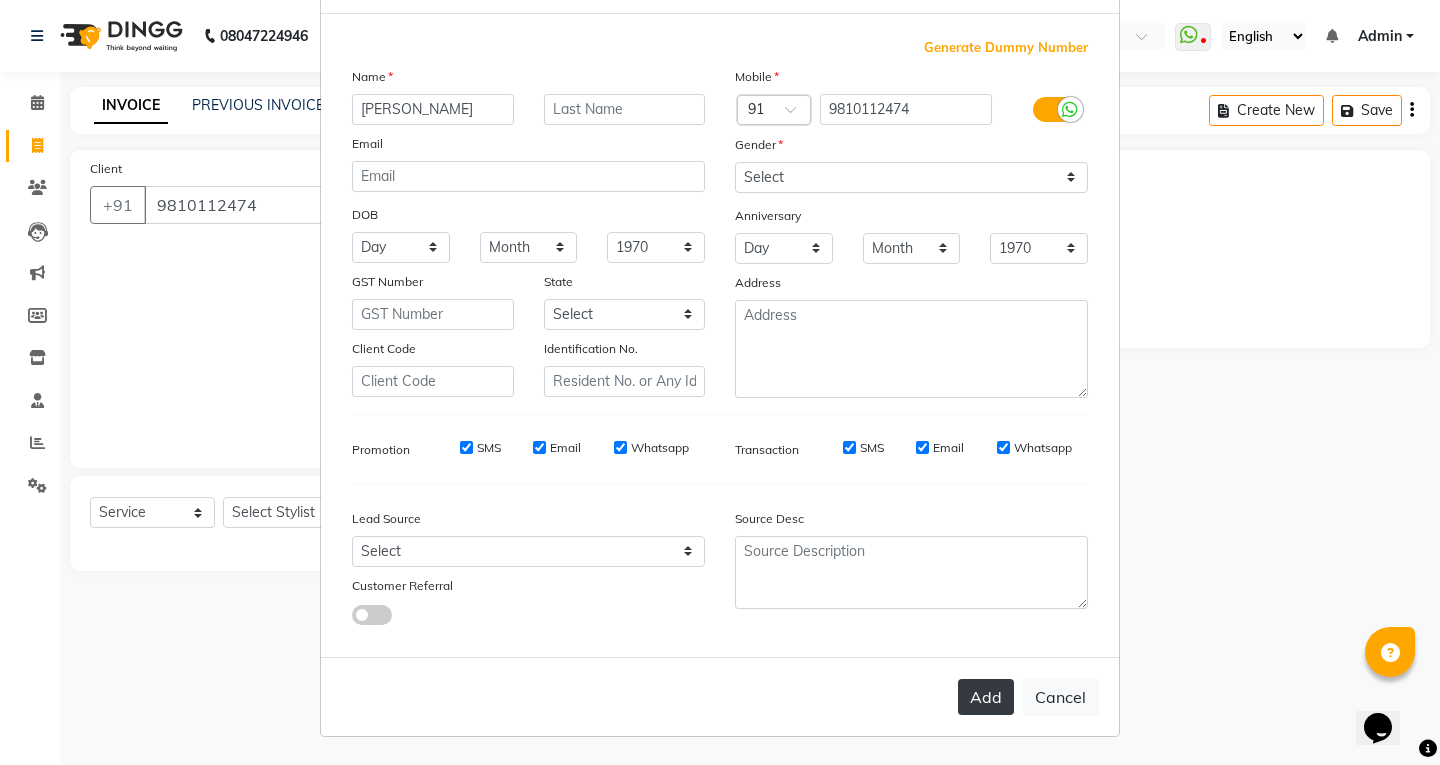 click on "Add" at bounding box center (986, 697) 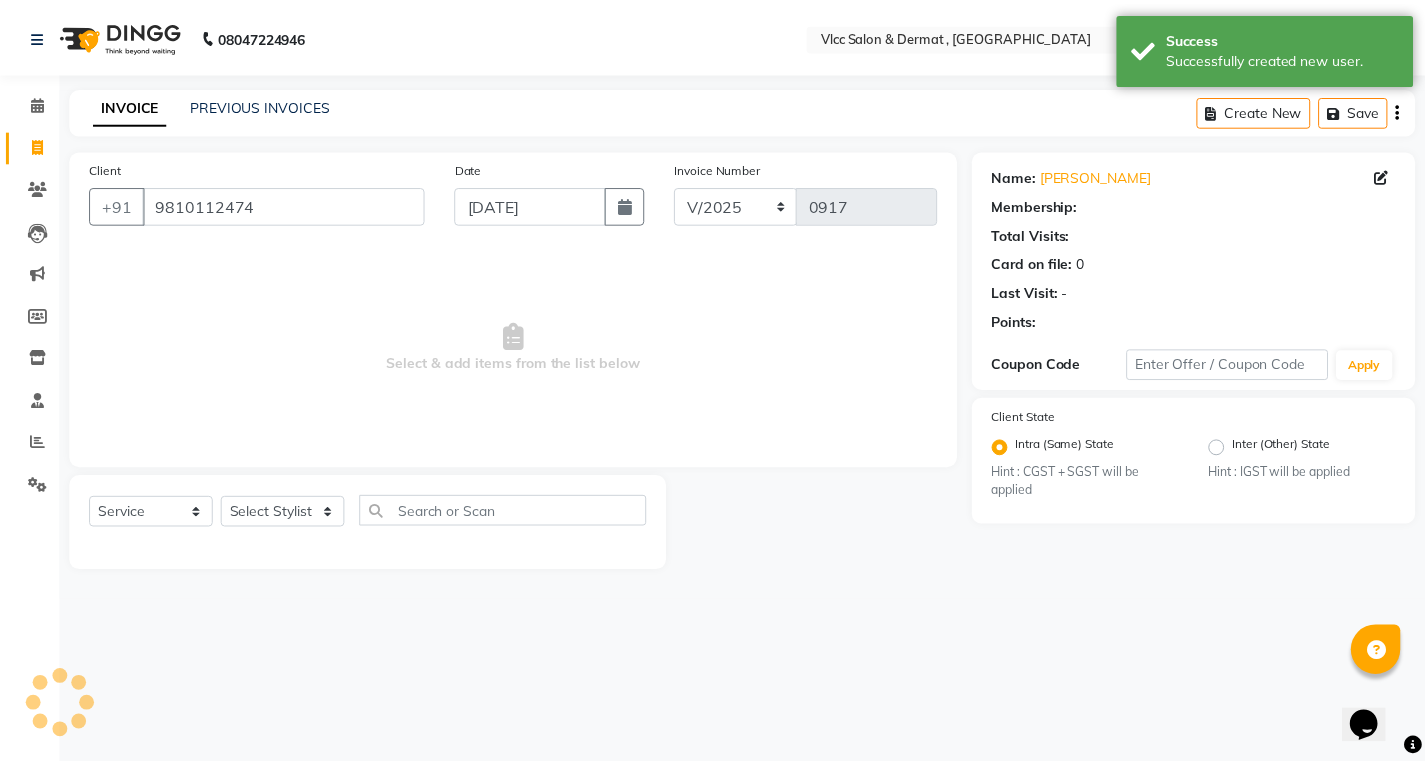 scroll, scrollTop: 0, scrollLeft: 0, axis: both 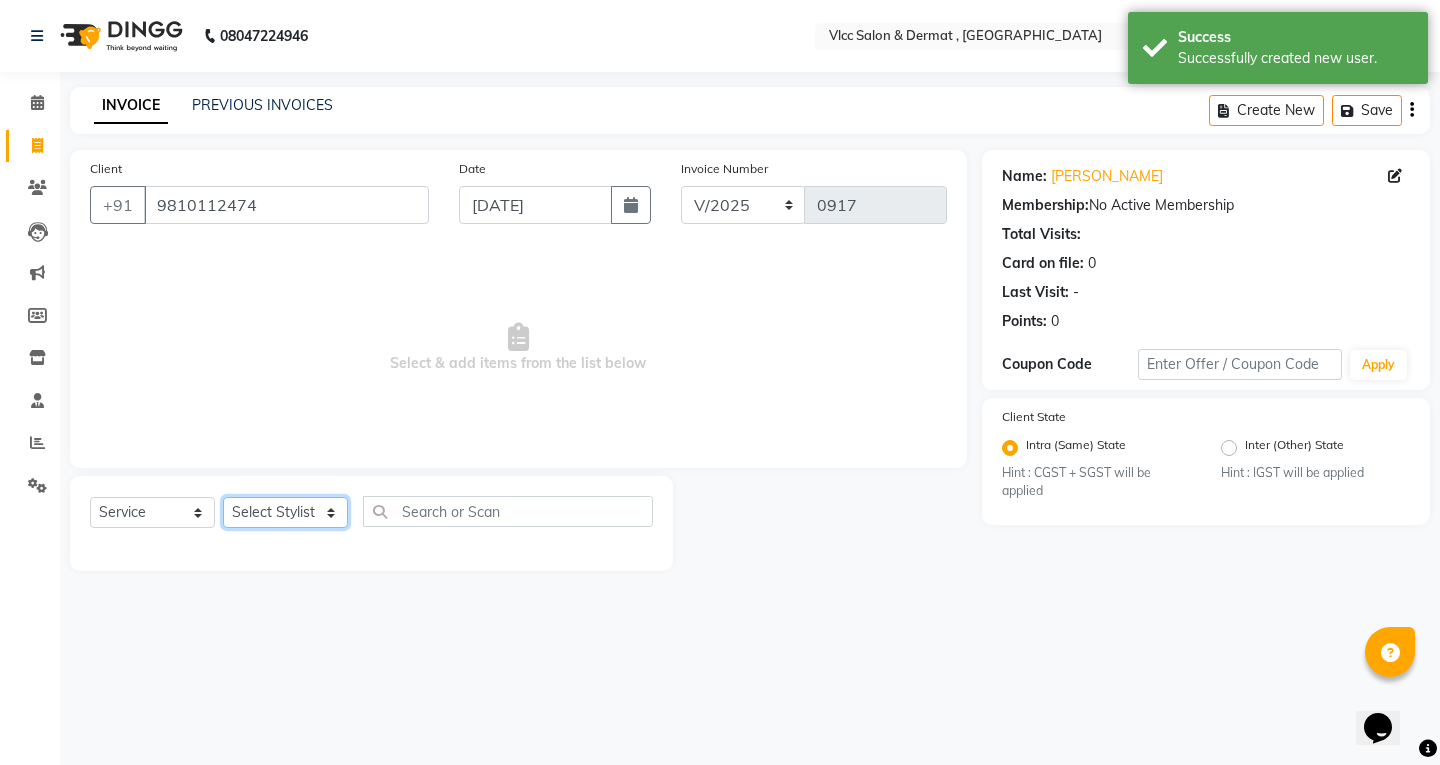 click on "Select Stylist [PERSON_NAME] [PERSON_NAME] [PERSON_NAME] [PERSON_NAME] [PERSON_NAME] [PERSON_NAME] [PERSON_NAME] Radha [PERSON_NAME] [PERSON_NAME] [PERSON_NAME] Vidya" 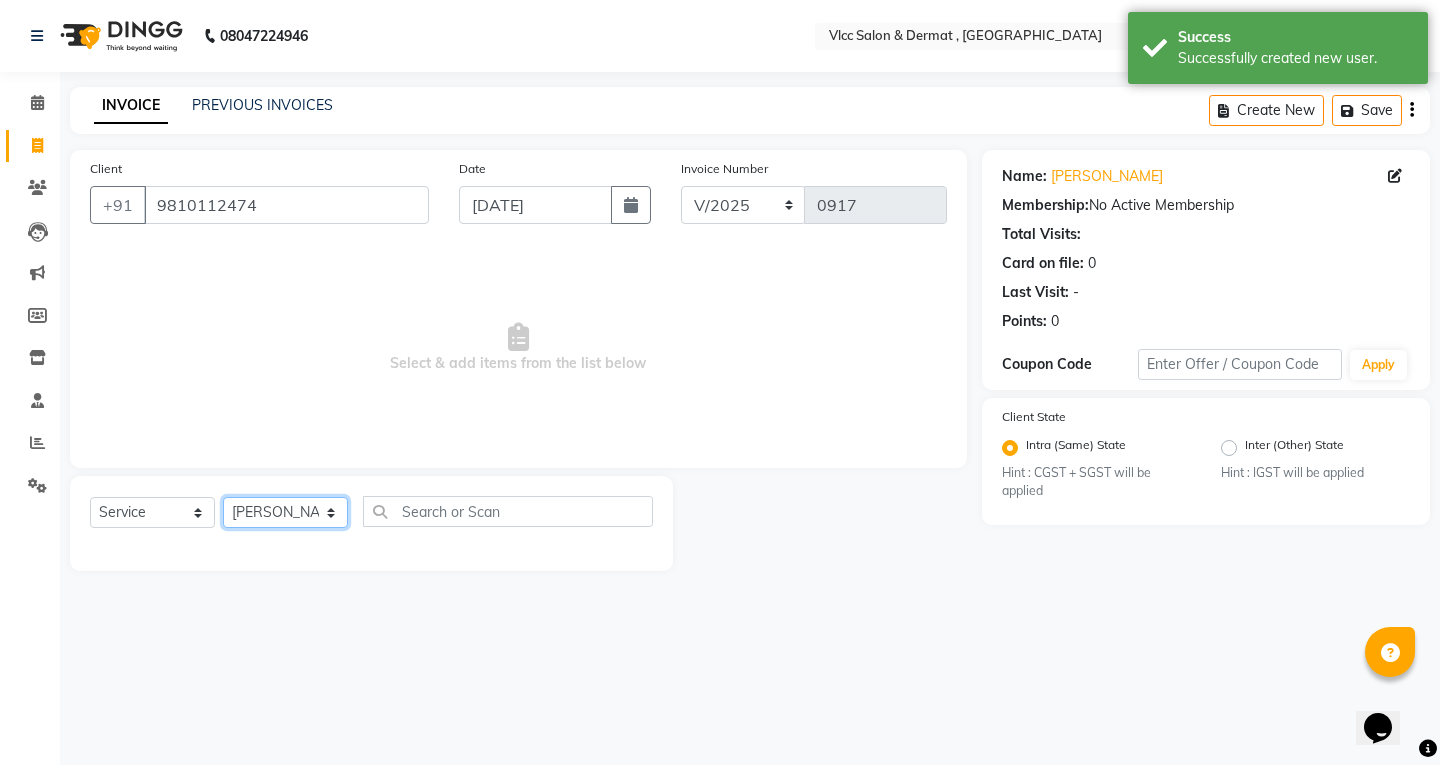 click on "Select Stylist [PERSON_NAME] [PERSON_NAME] [PERSON_NAME] [PERSON_NAME] [PERSON_NAME] [PERSON_NAME] [PERSON_NAME] Radha [PERSON_NAME] [PERSON_NAME] [PERSON_NAME] Vidya" 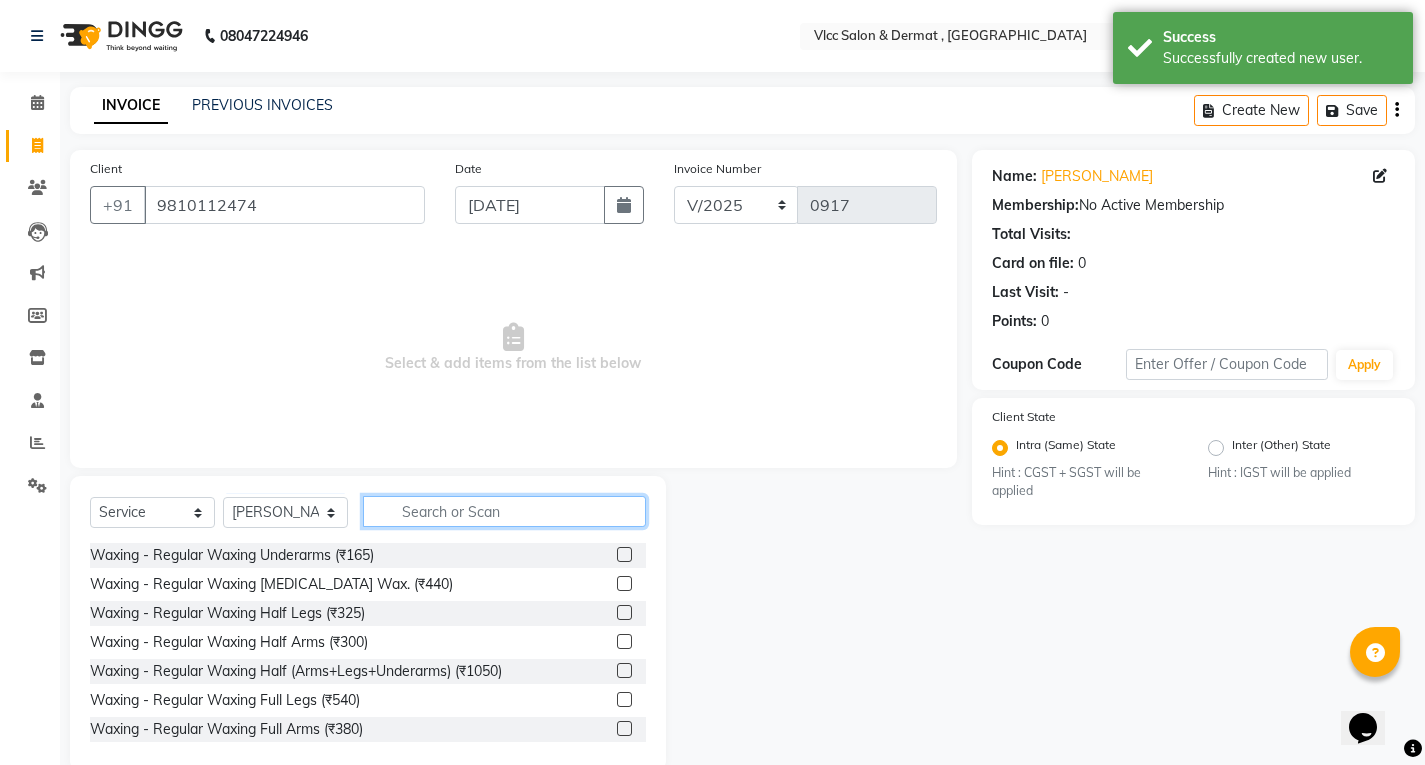 click 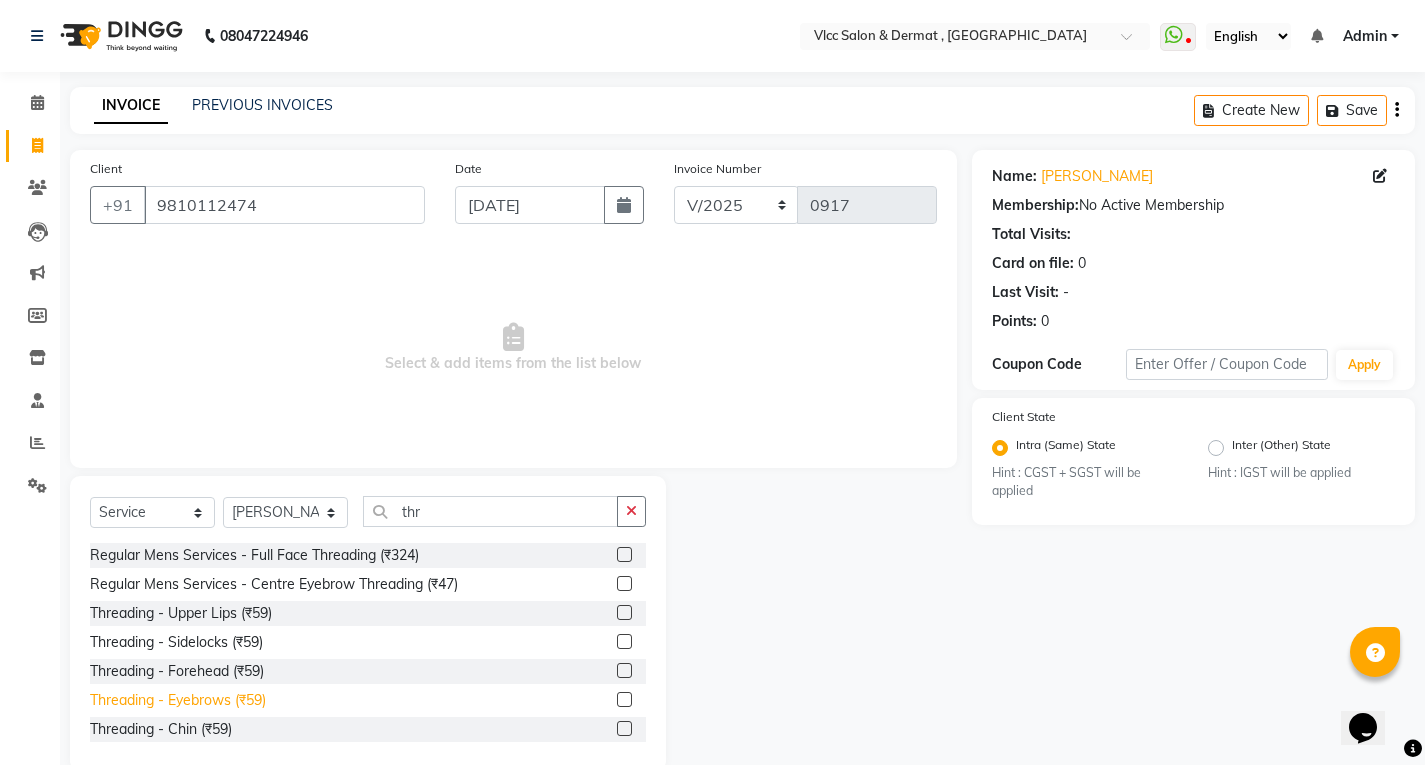 click on "Threading - Eyebrows (₹59)" 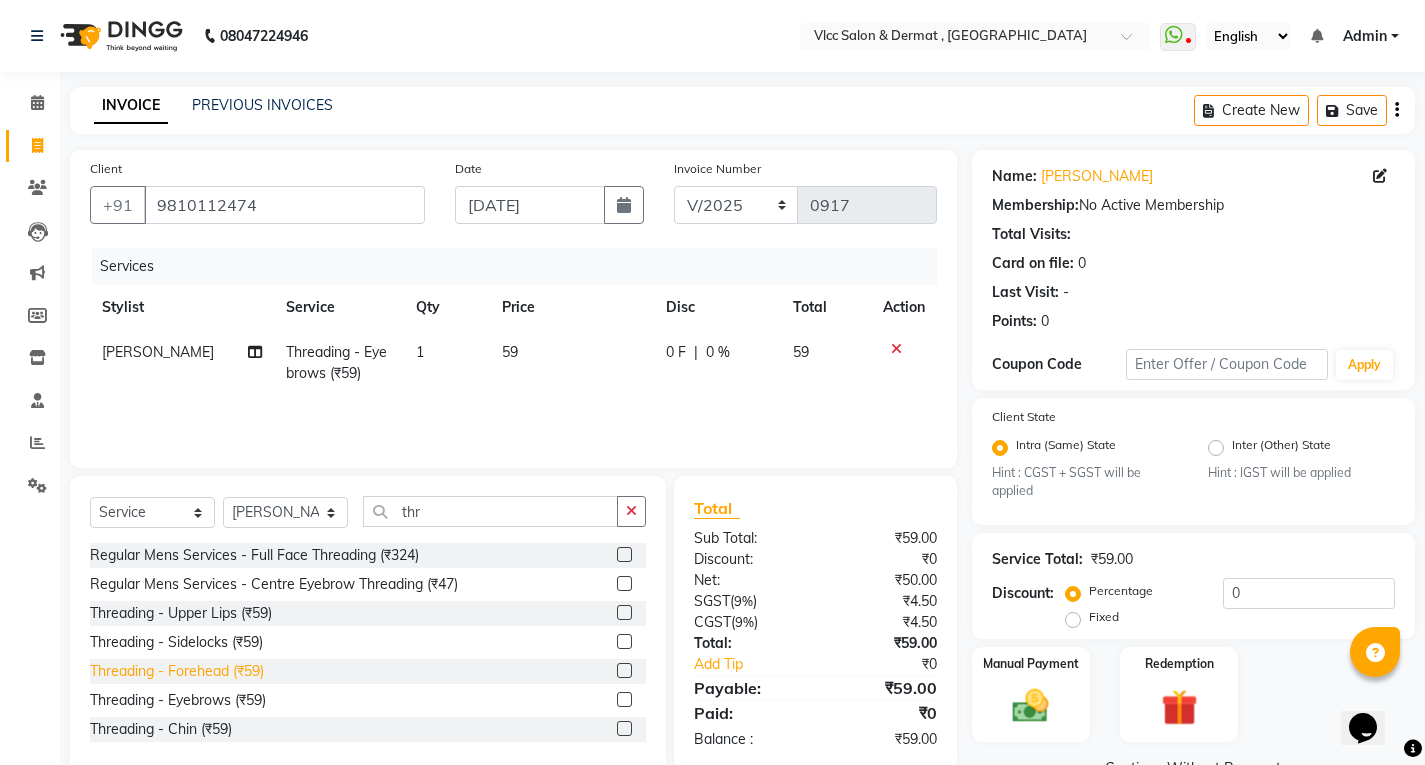 click on "Threading - Forehead (₹59)" 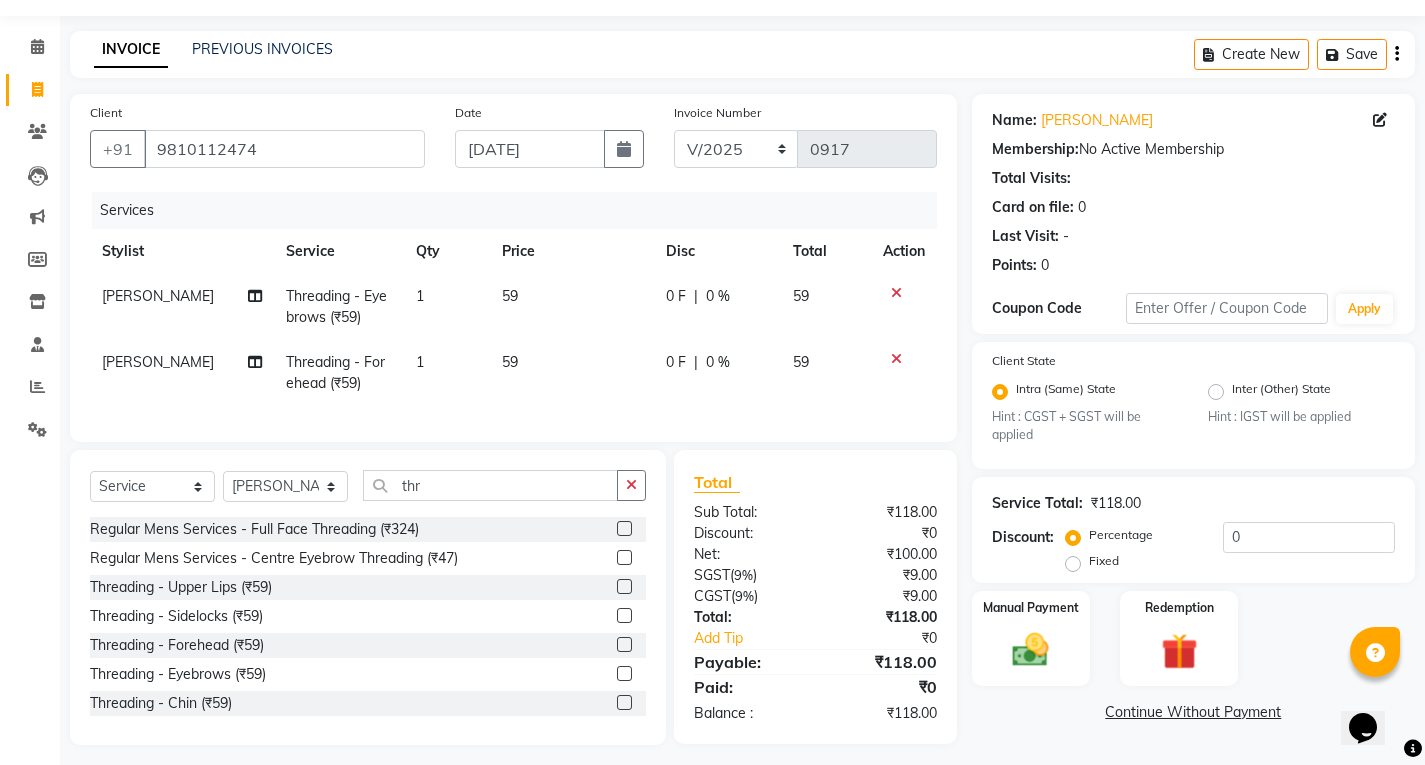 scroll, scrollTop: 81, scrollLeft: 0, axis: vertical 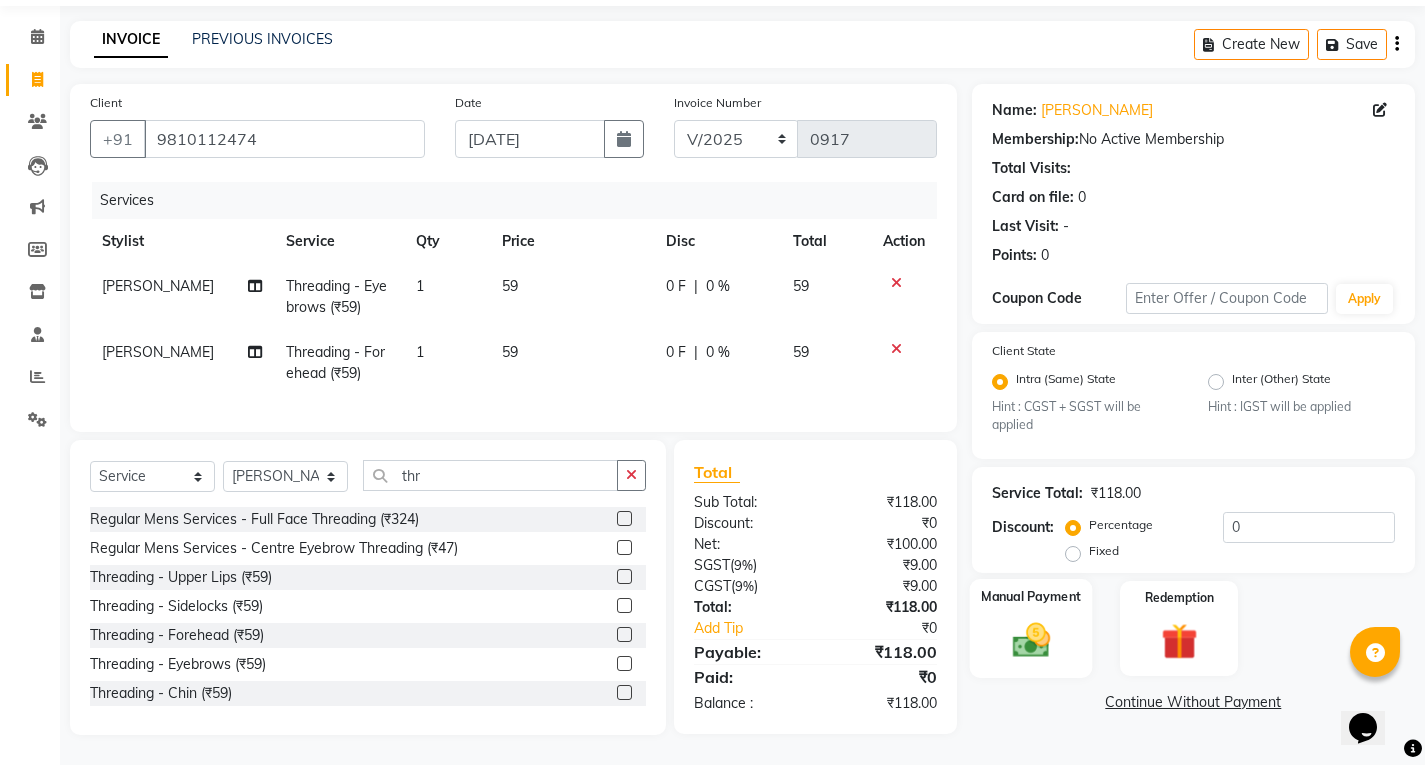 click on "Manual Payment" 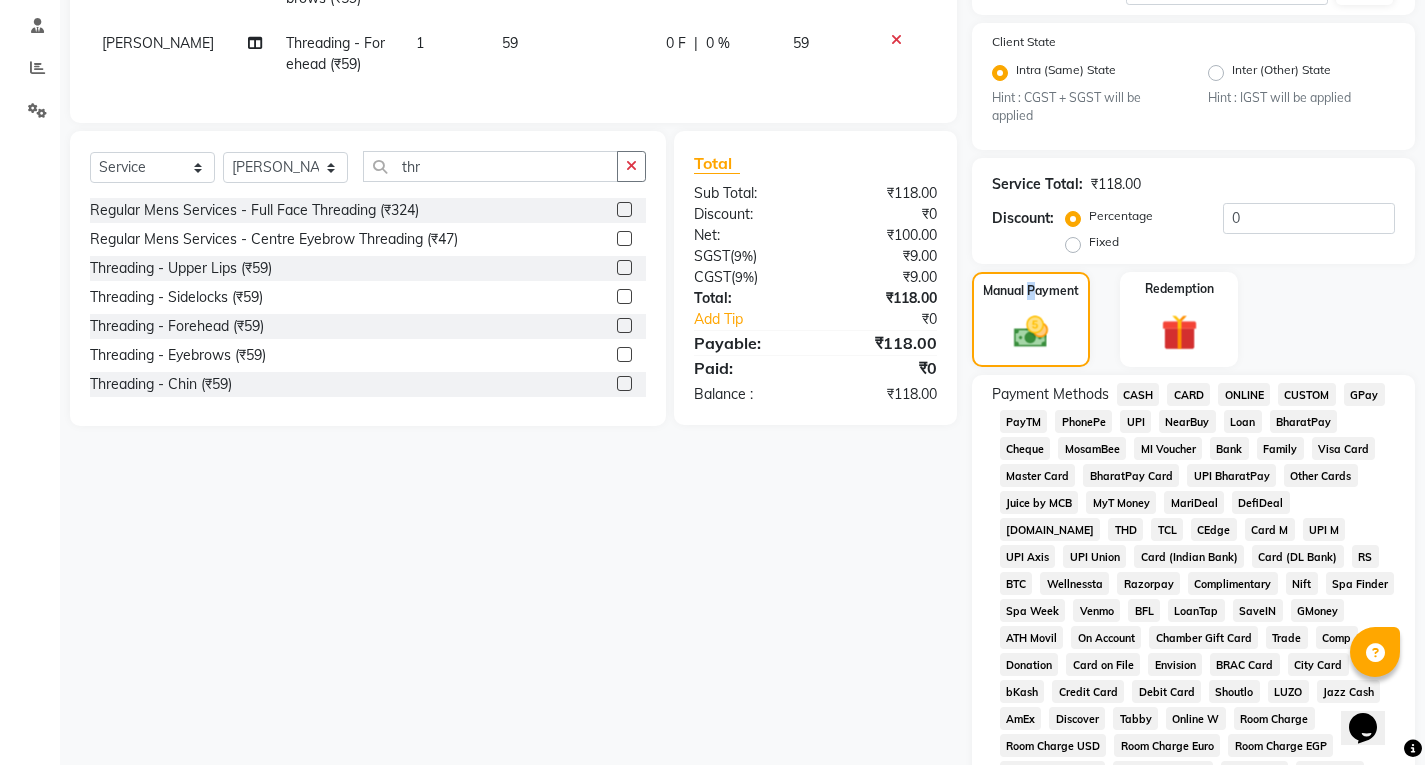 scroll, scrollTop: 381, scrollLeft: 0, axis: vertical 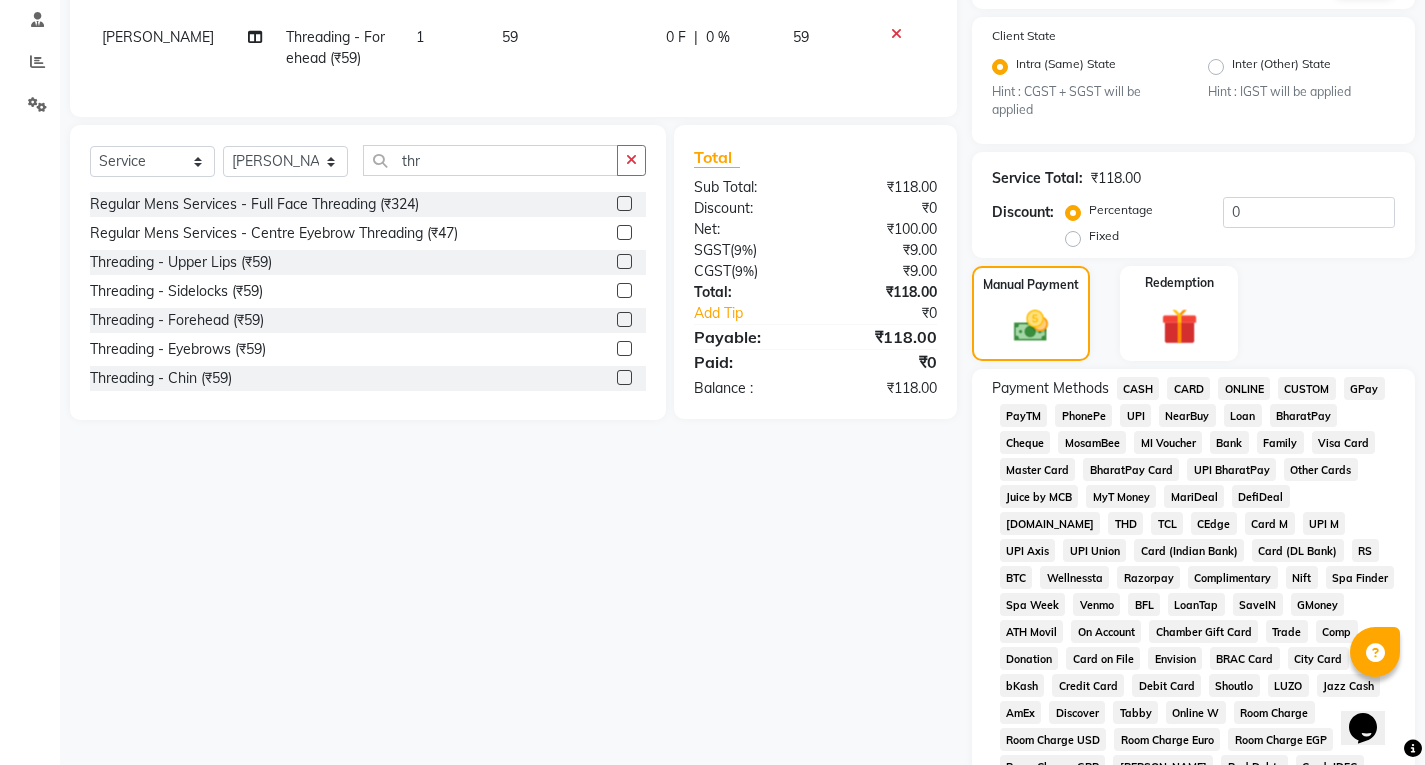 click on "UPI" 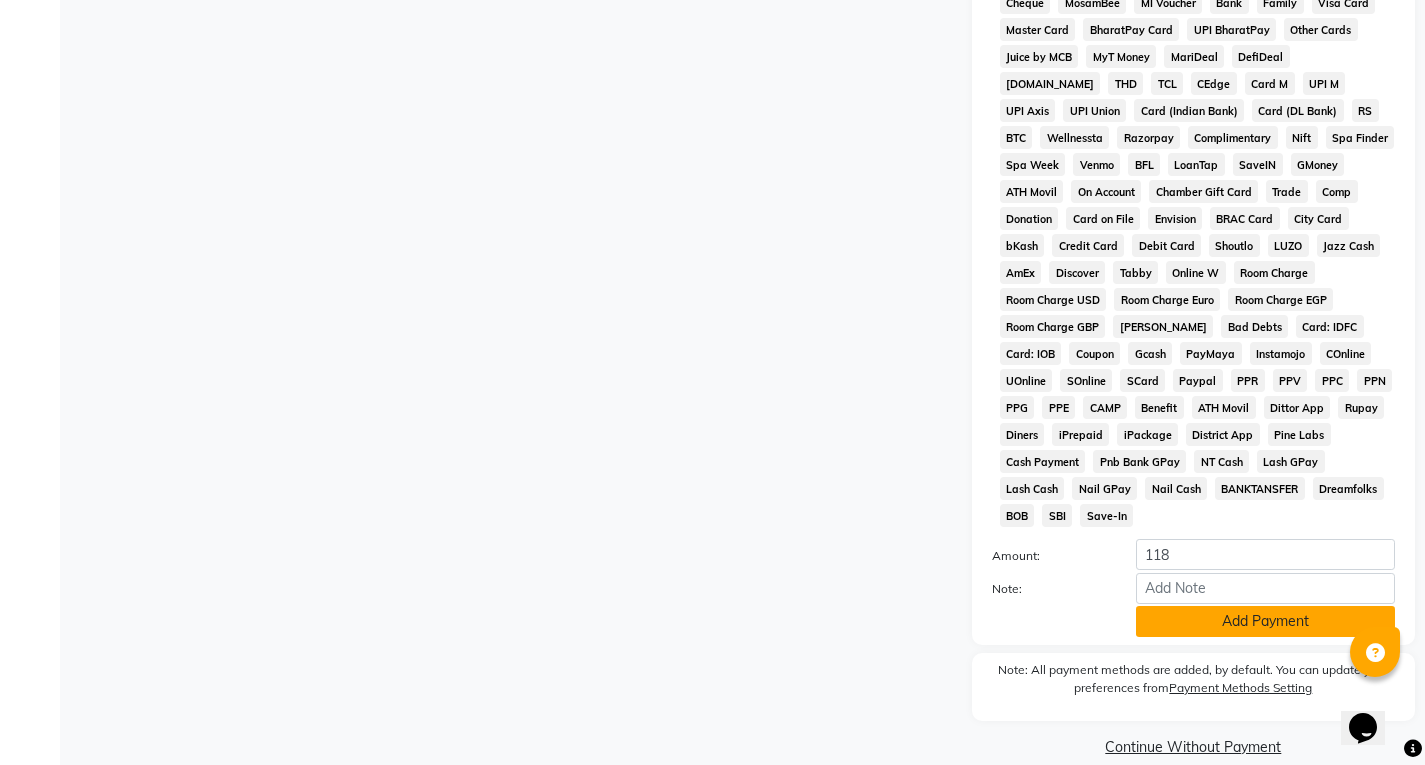 click on "Add Payment" 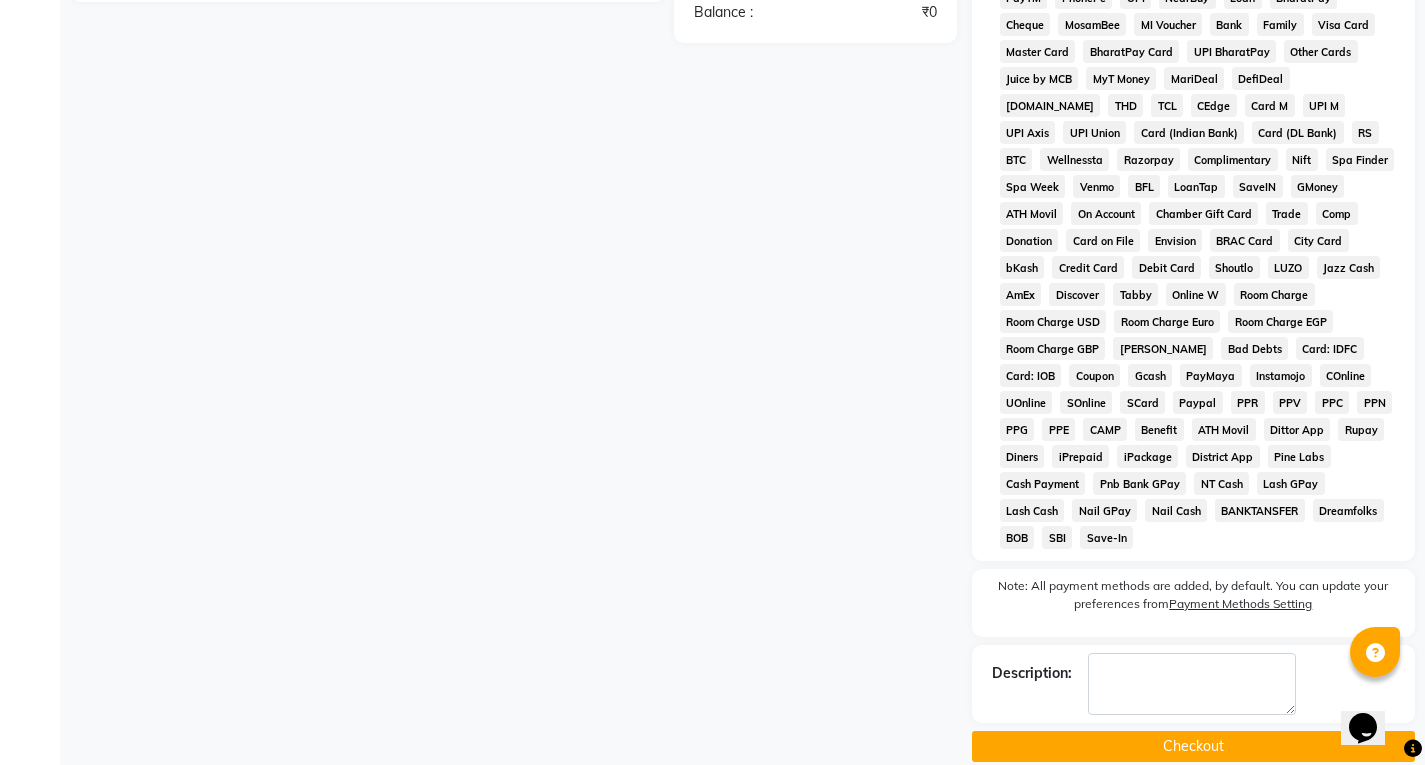 click on "Checkout" 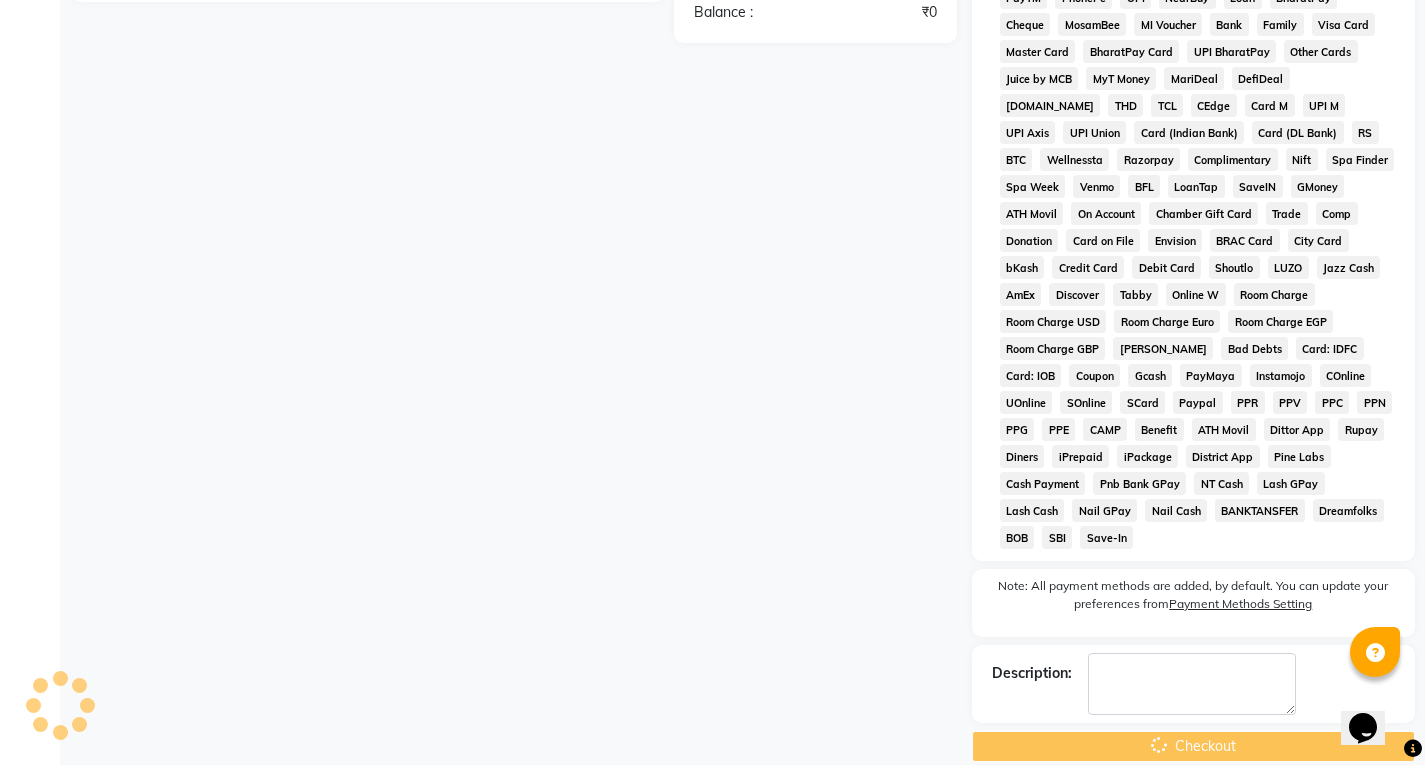 scroll, scrollTop: 435, scrollLeft: 0, axis: vertical 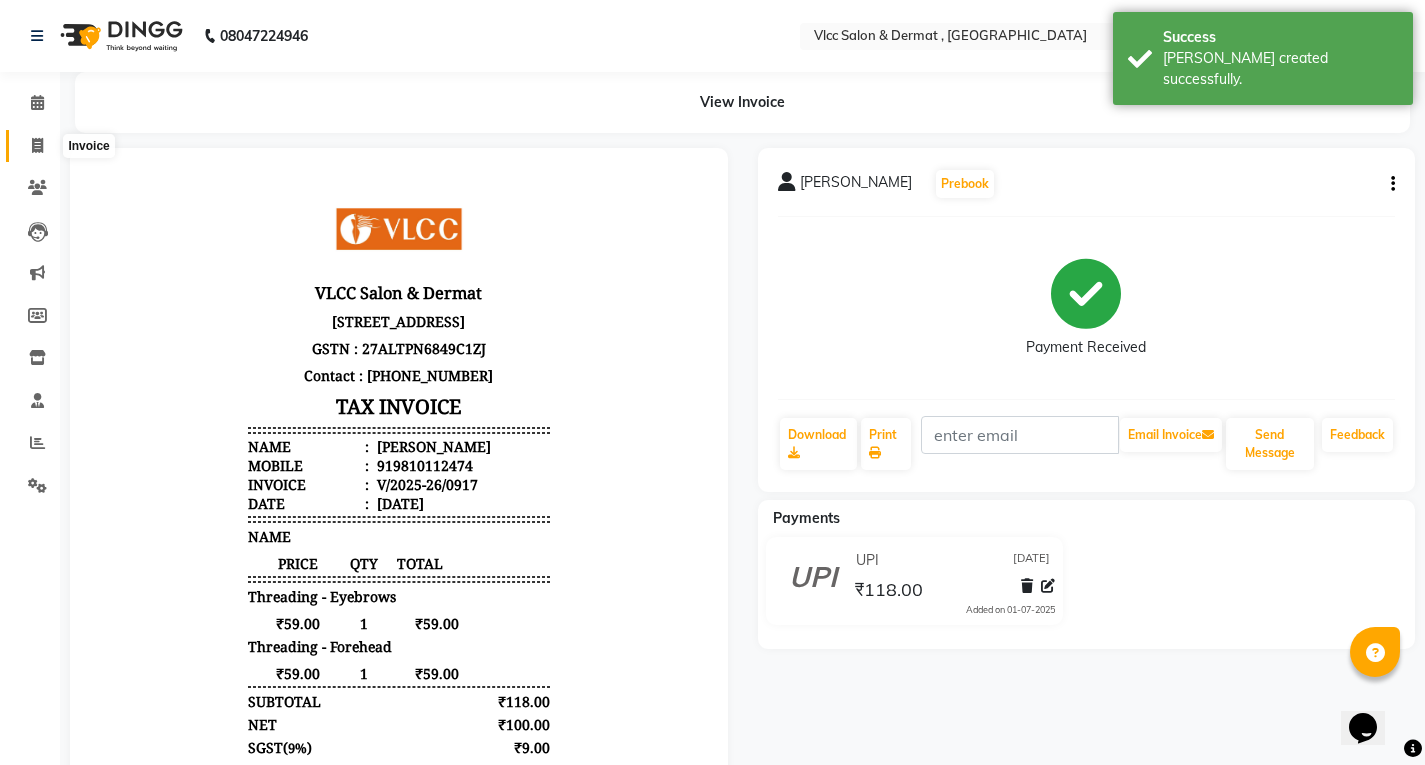 click 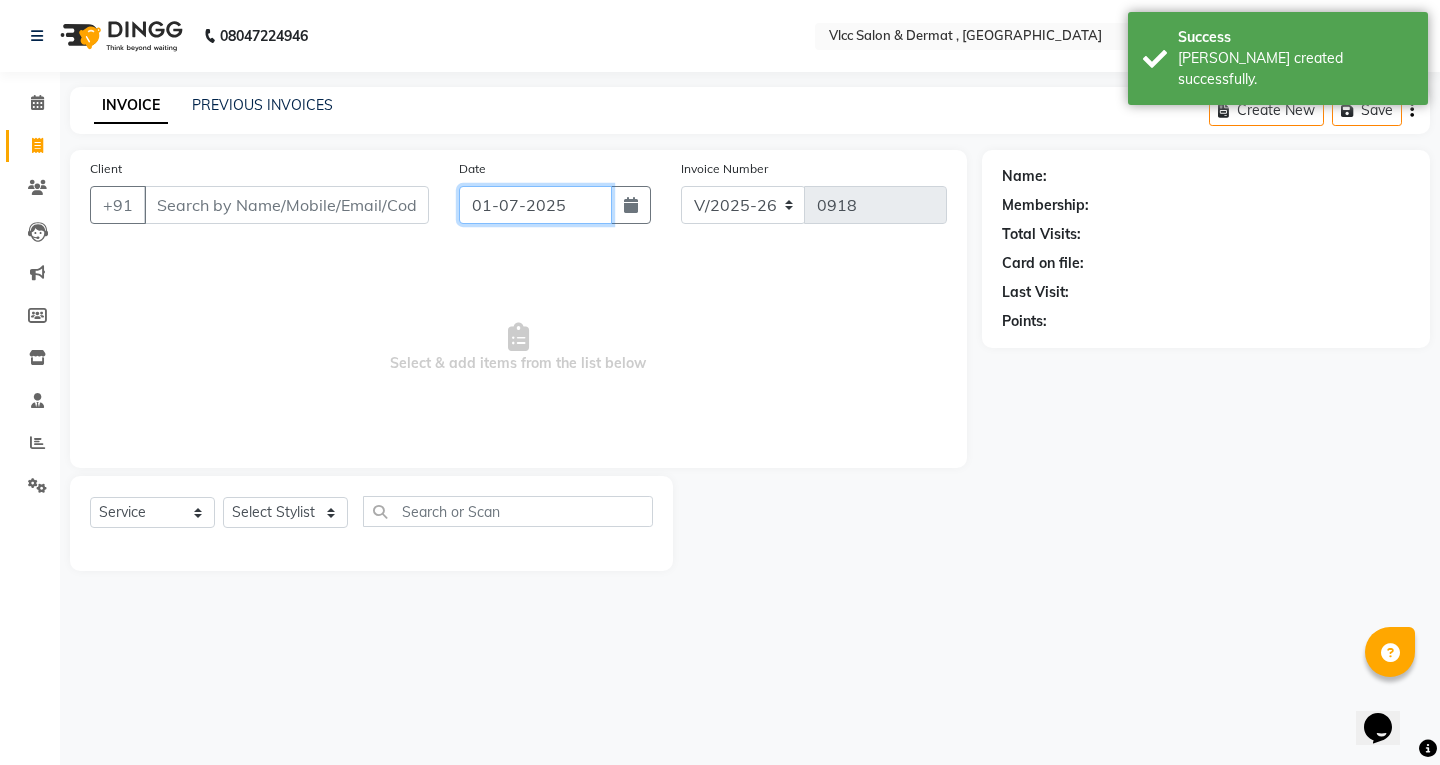 click on "01-07-2025" 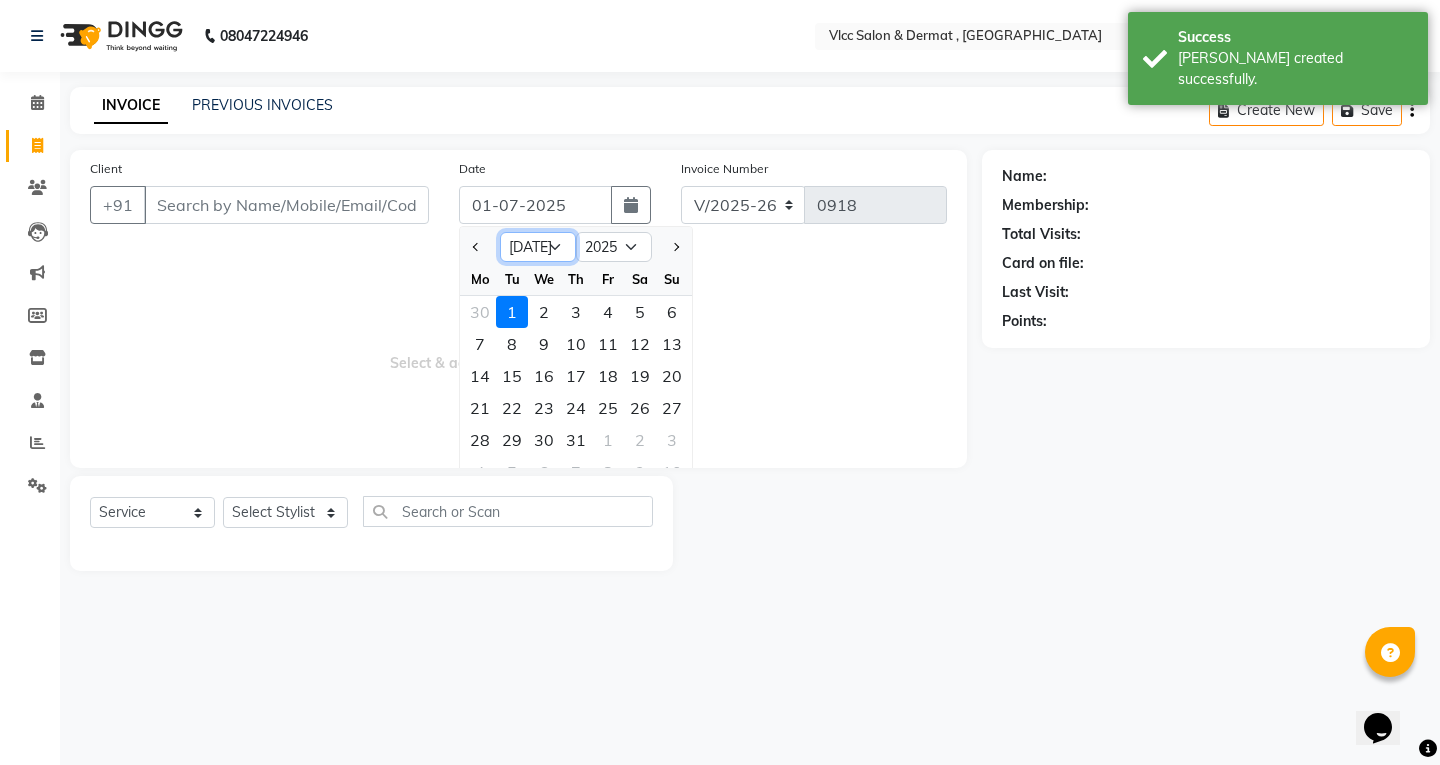 click on "Jan Feb Mar Apr May Jun [DATE] Aug Sep Oct Nov Dec" 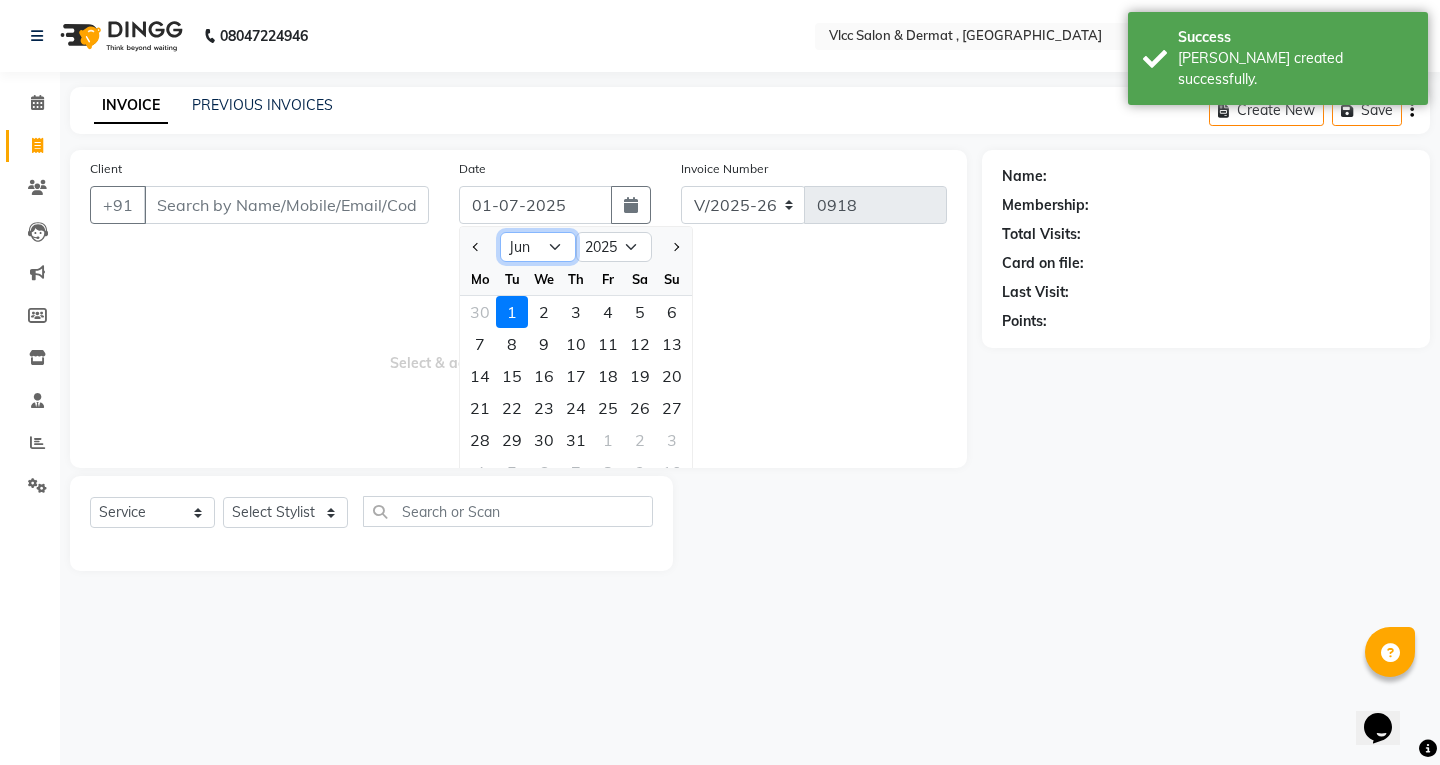 click on "Jan Feb Mar Apr May Jun [DATE] Aug Sep Oct Nov Dec" 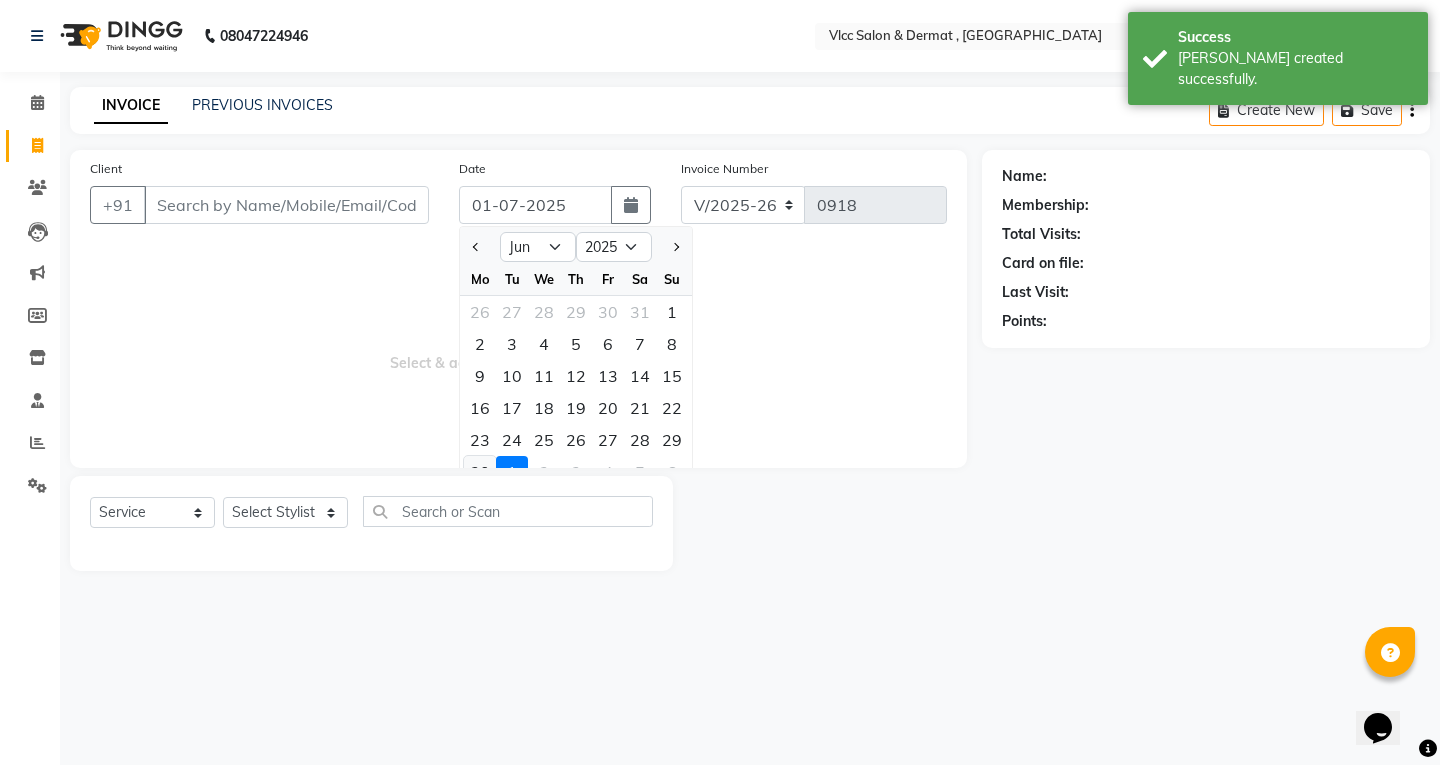 click on "30" 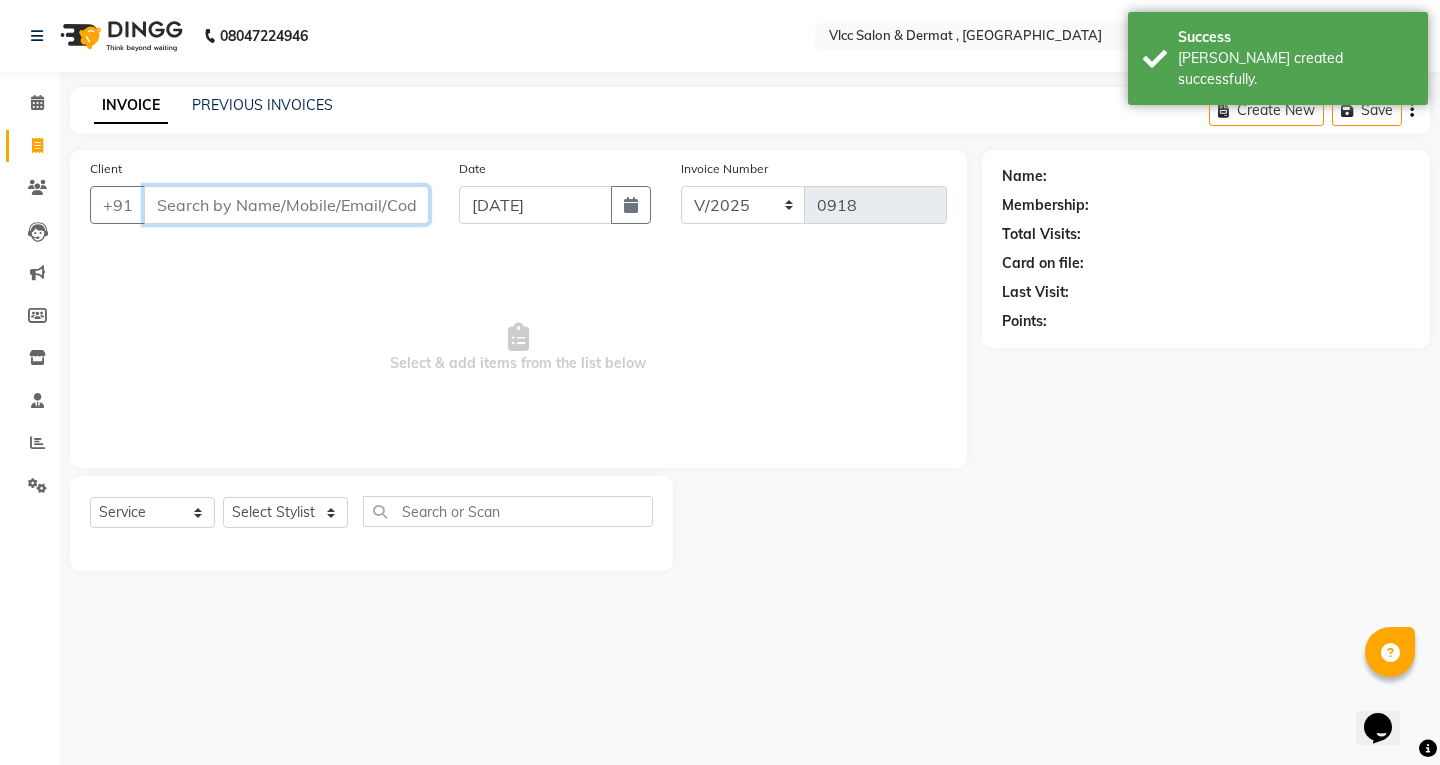 click on "Client" at bounding box center [286, 205] 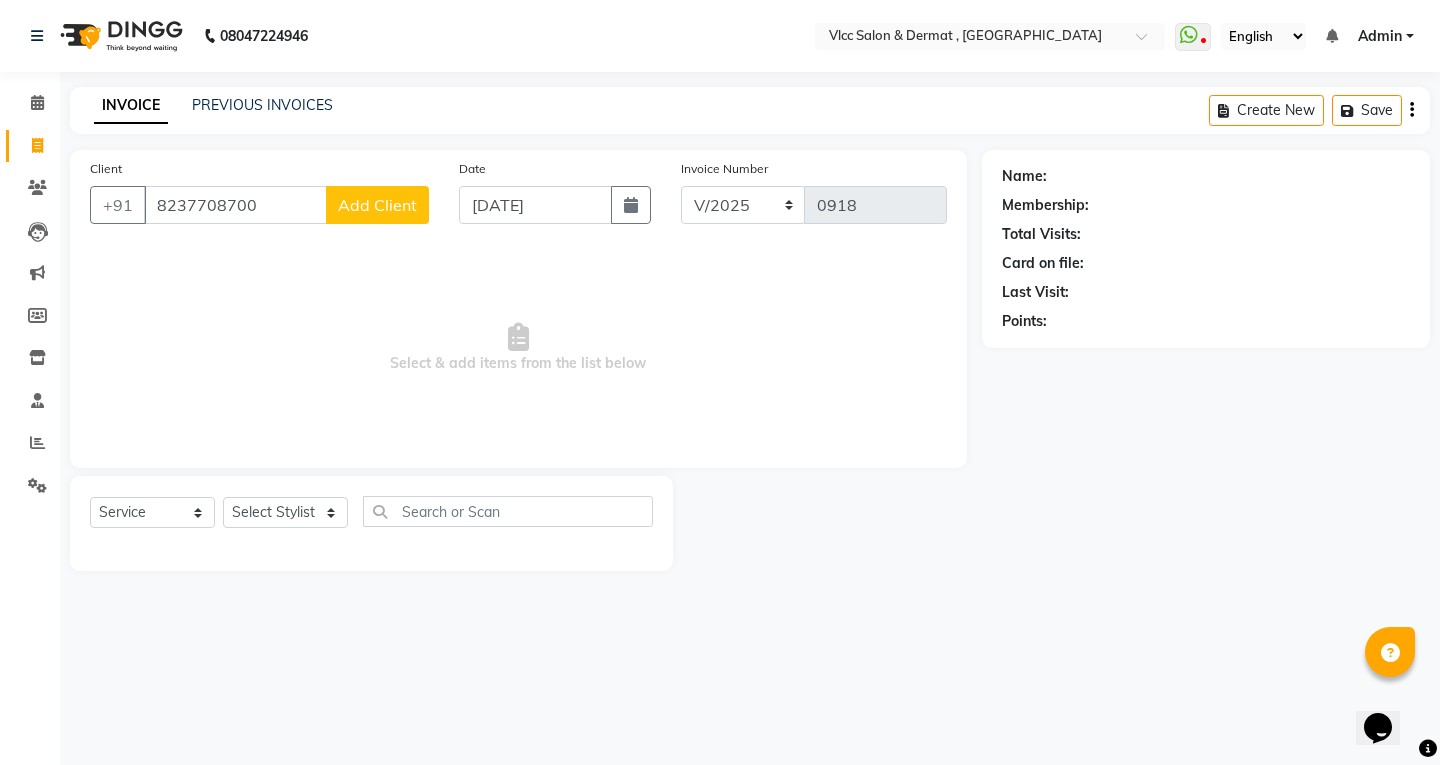 click on "Add Client" 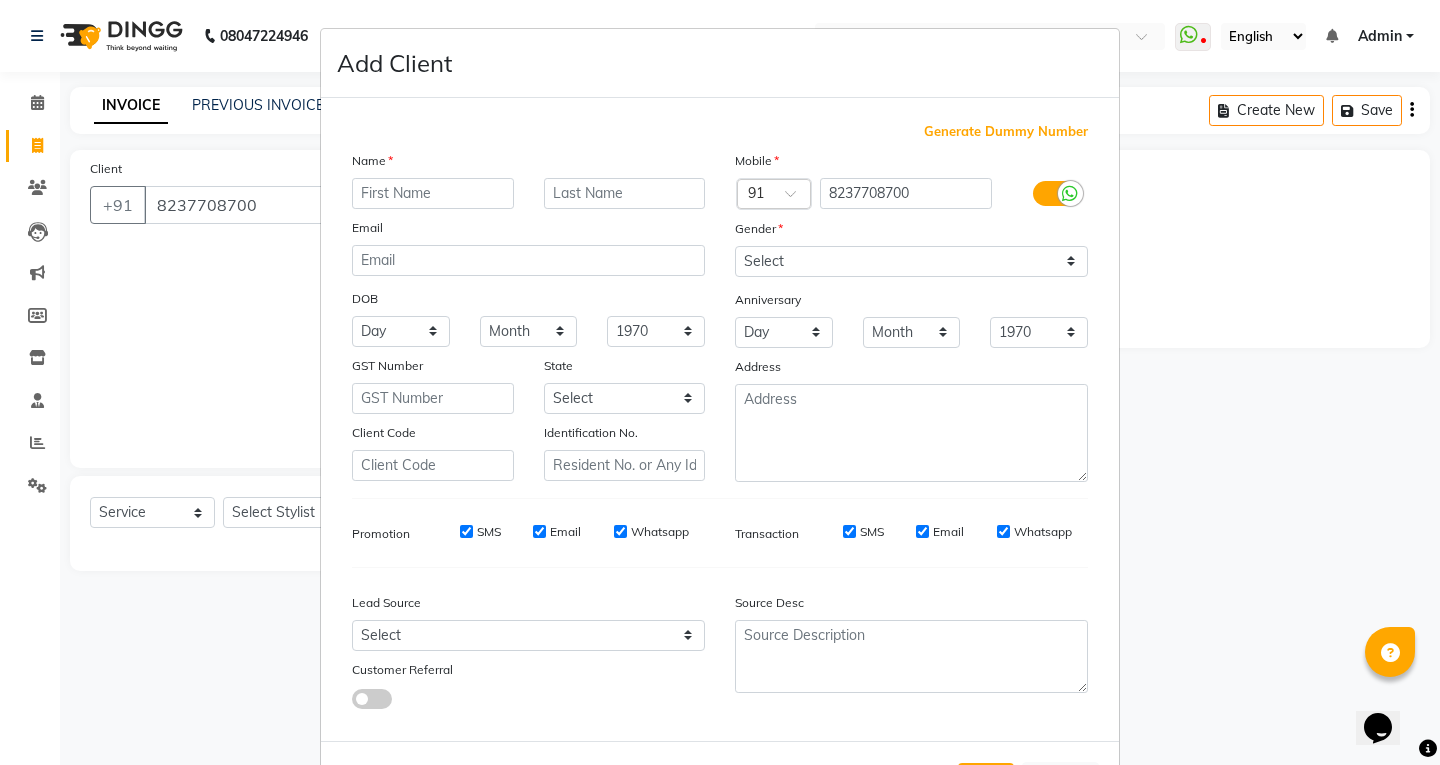 click at bounding box center (433, 193) 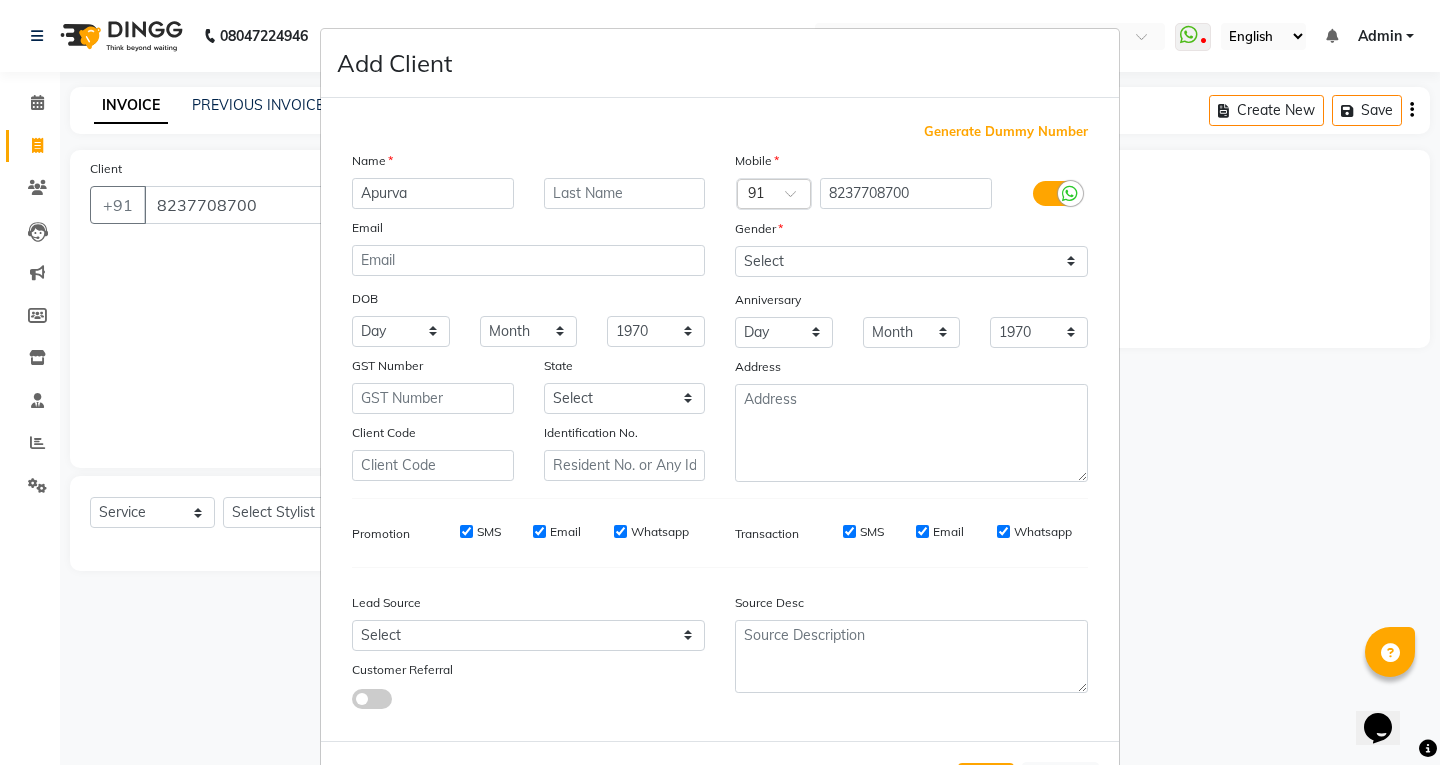 drag, startPoint x: 442, startPoint y: 215, endPoint x: 451, endPoint y: 238, distance: 24.698177 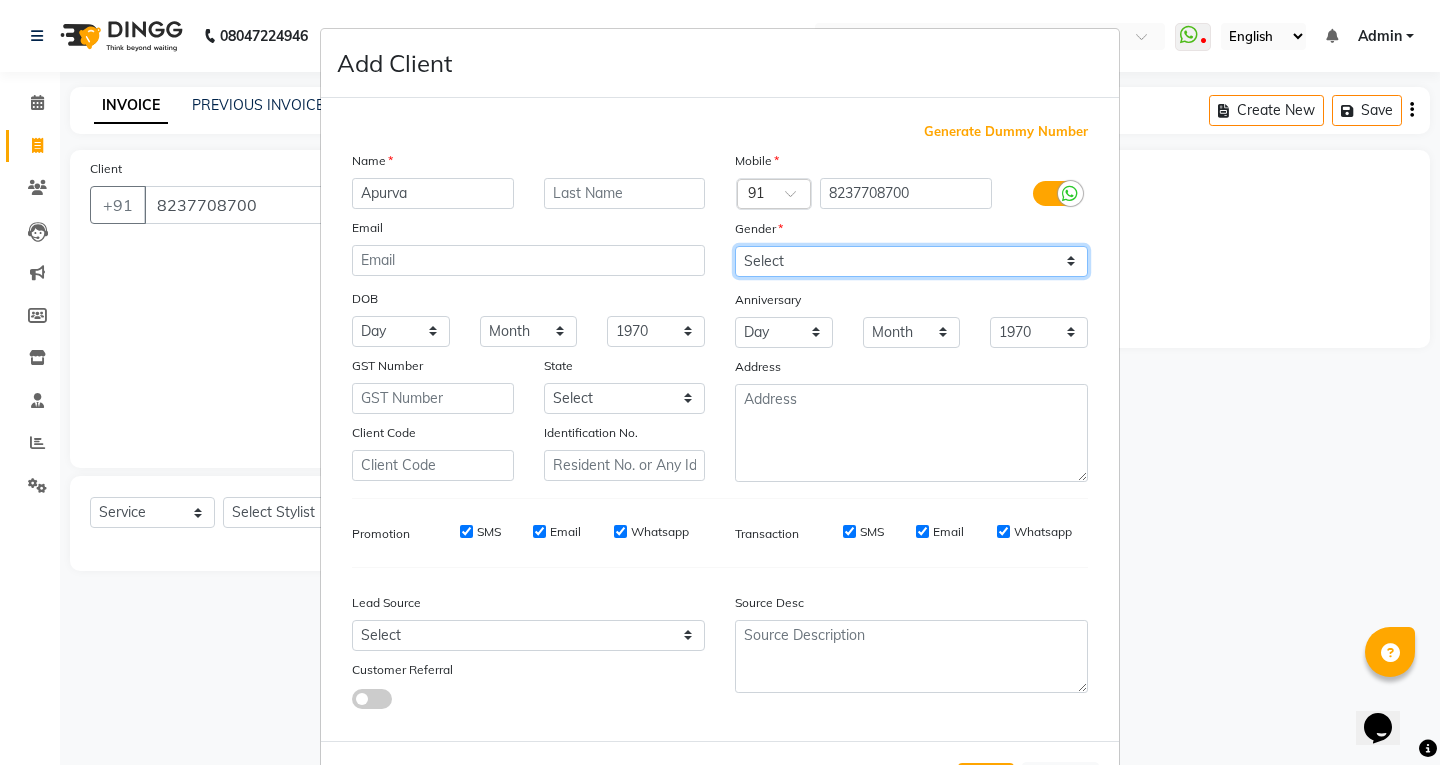 click on "Select [DEMOGRAPHIC_DATA] [DEMOGRAPHIC_DATA] Other Prefer Not To Say" at bounding box center (911, 261) 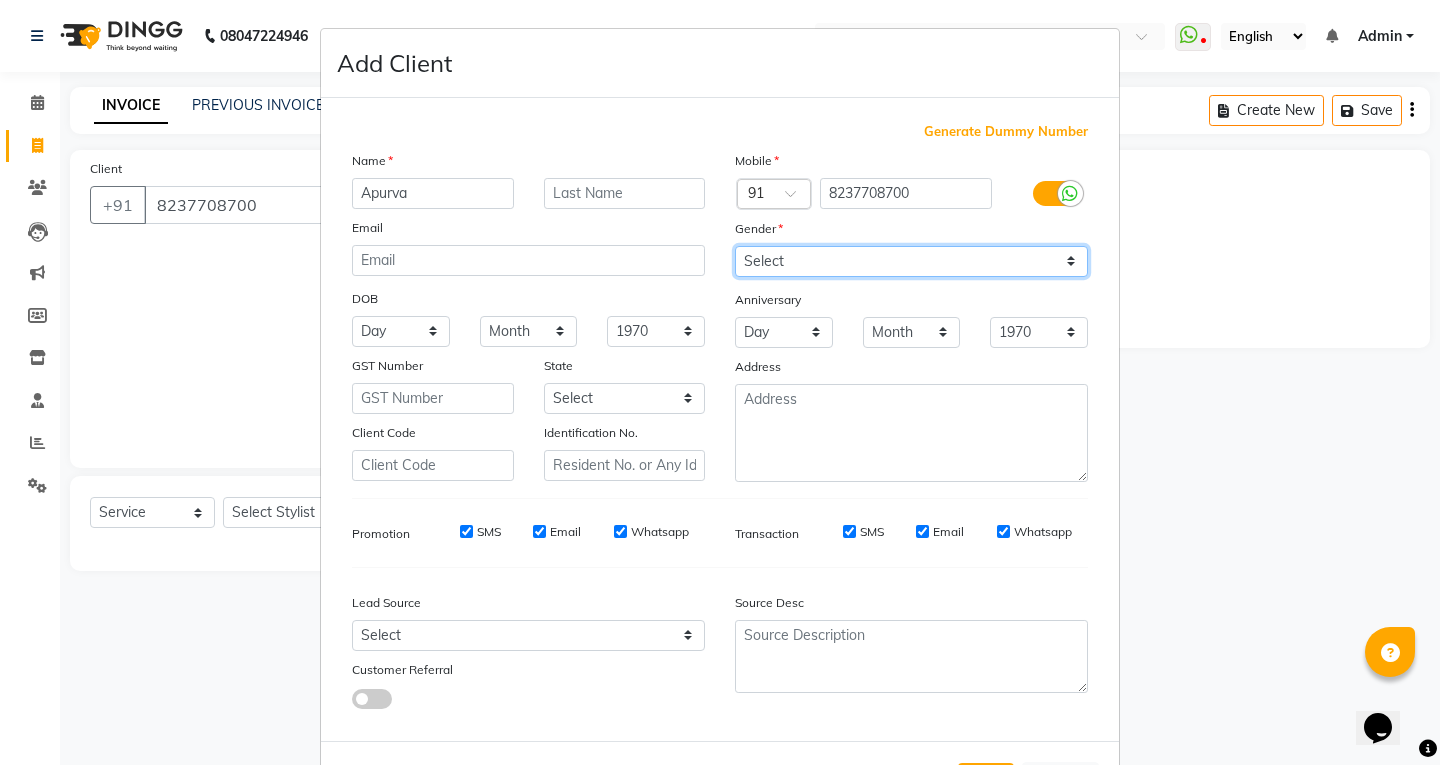 click on "Select [DEMOGRAPHIC_DATA] [DEMOGRAPHIC_DATA] Other Prefer Not To Say" at bounding box center (911, 261) 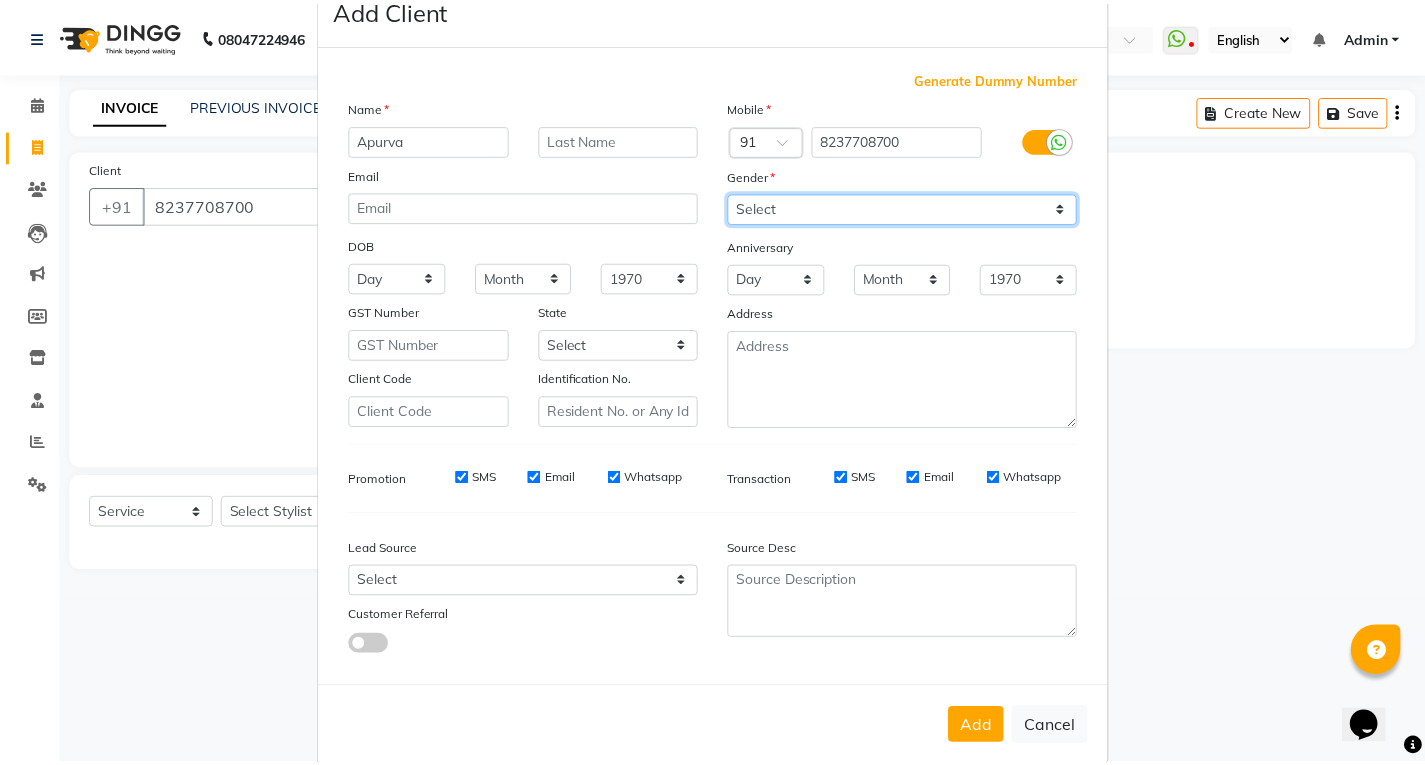 scroll, scrollTop: 84, scrollLeft: 0, axis: vertical 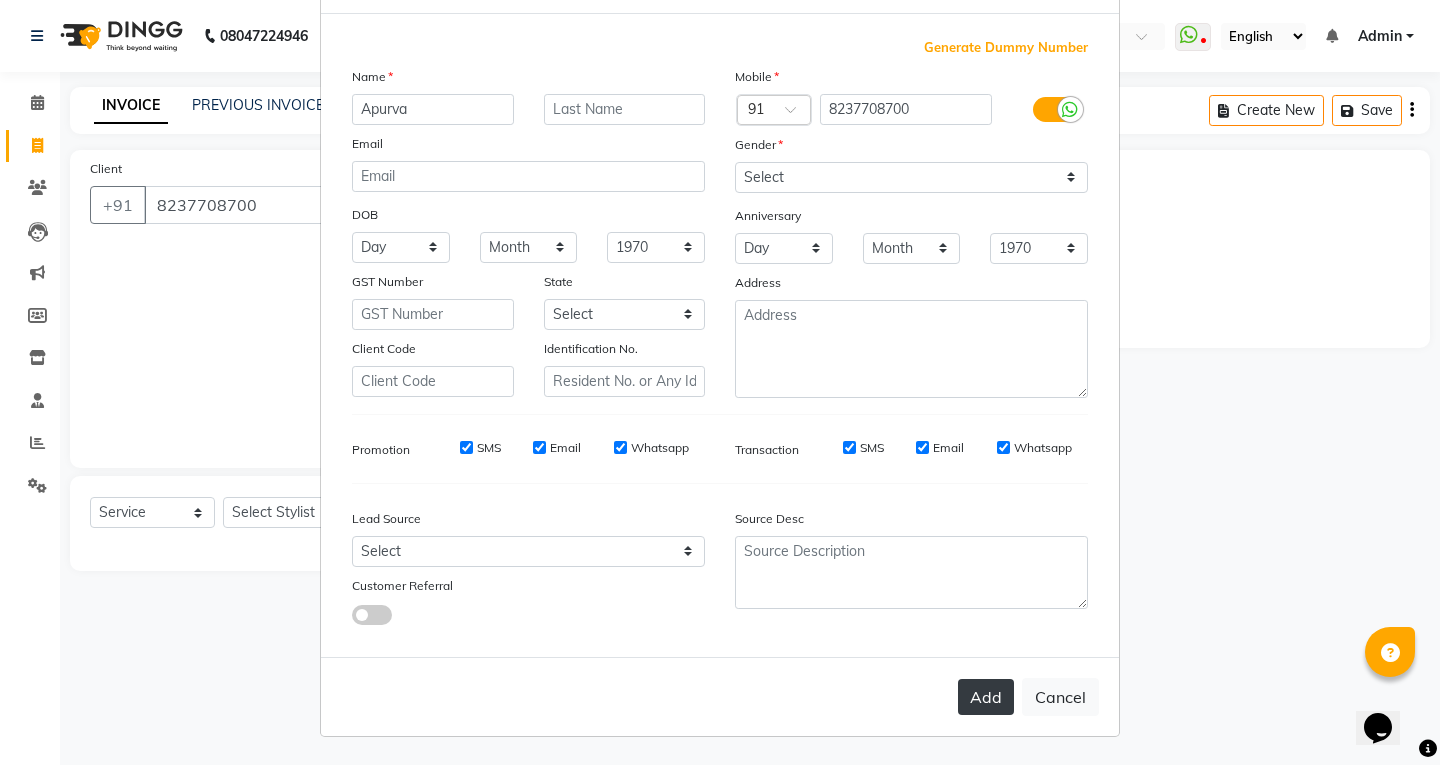 click on "Add" at bounding box center (986, 697) 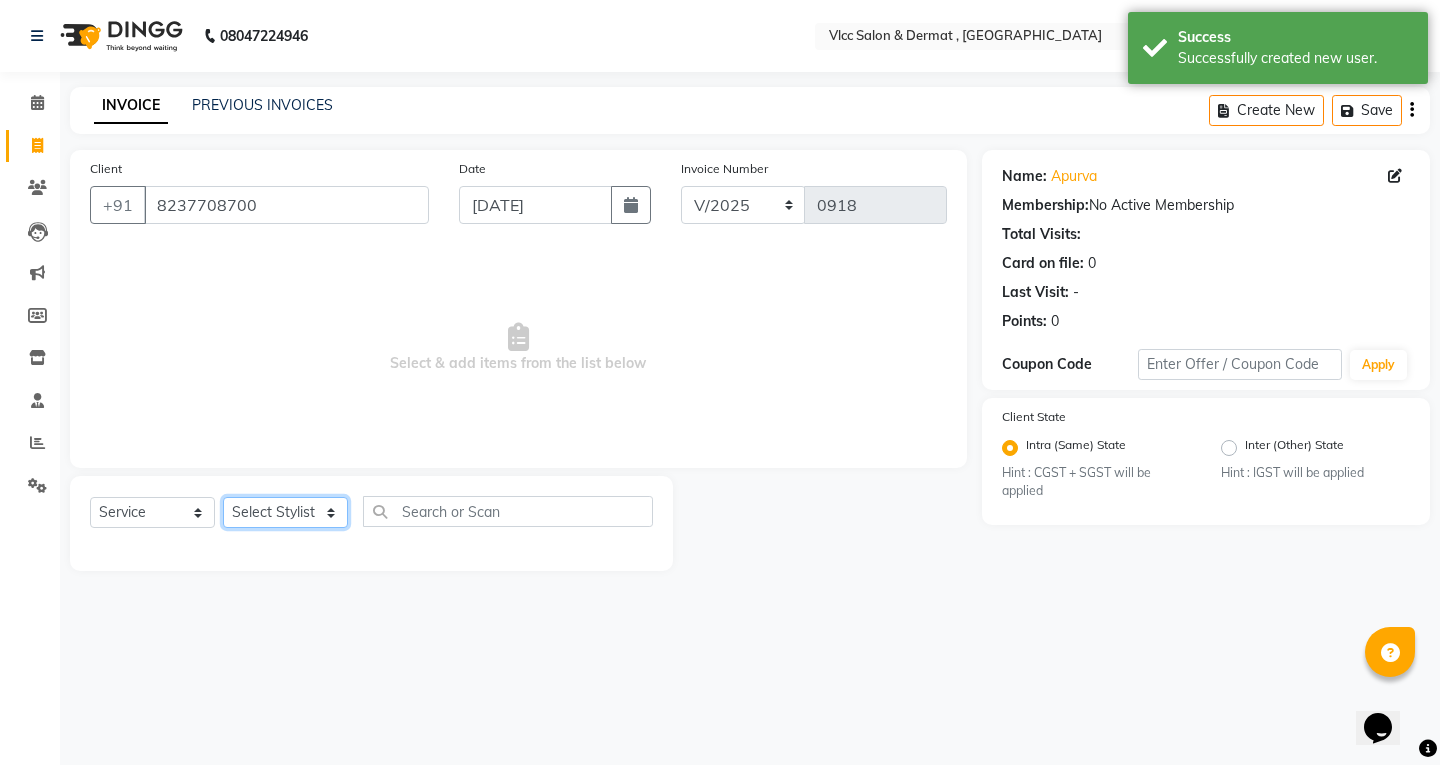 click on "Select Stylist [PERSON_NAME] [PERSON_NAME] [PERSON_NAME] [PERSON_NAME] [PERSON_NAME] [PERSON_NAME] [PERSON_NAME] Radha [PERSON_NAME] [PERSON_NAME] [PERSON_NAME] Vidya" 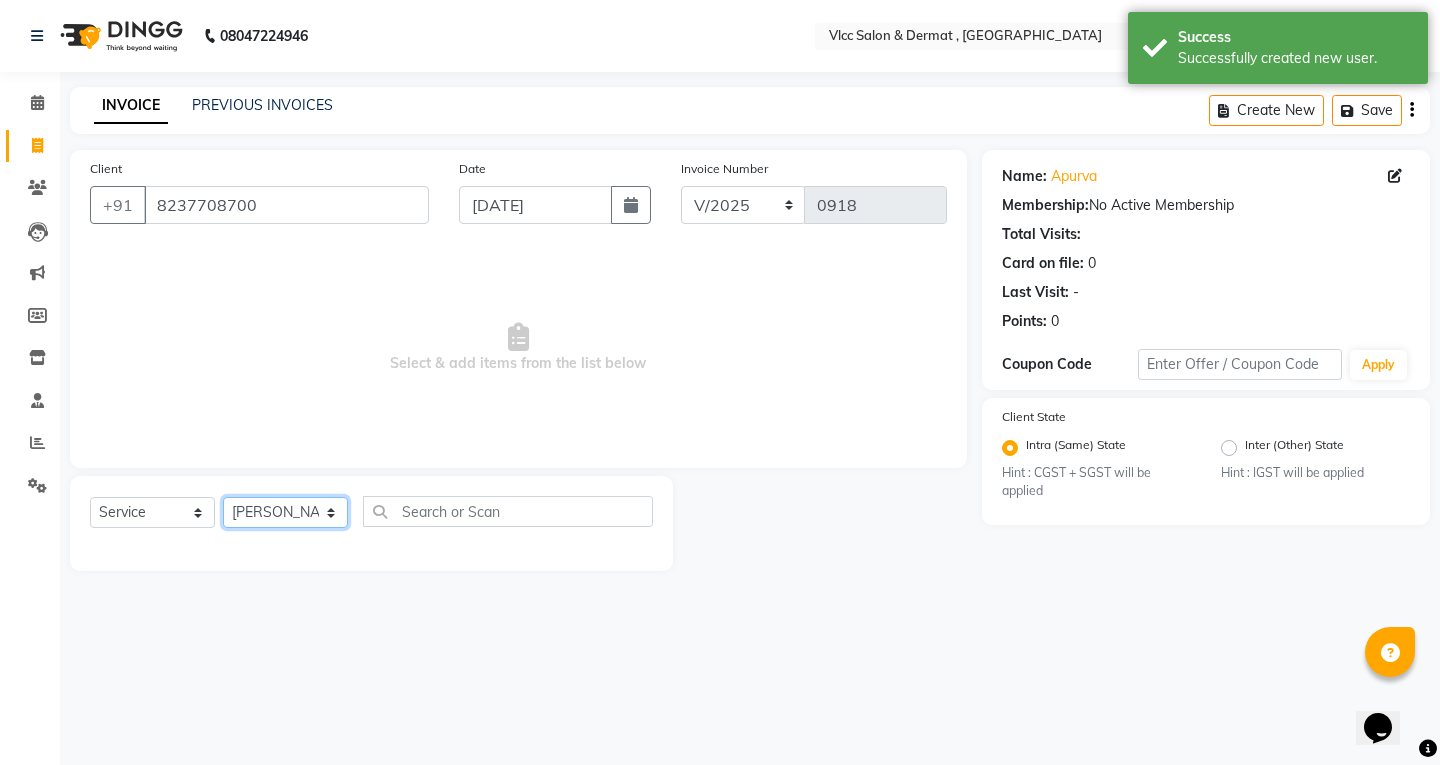 click on "Select Stylist [PERSON_NAME] [PERSON_NAME] [PERSON_NAME] [PERSON_NAME] [PERSON_NAME] [PERSON_NAME] [PERSON_NAME] Radha [PERSON_NAME] [PERSON_NAME] [PERSON_NAME] Vidya" 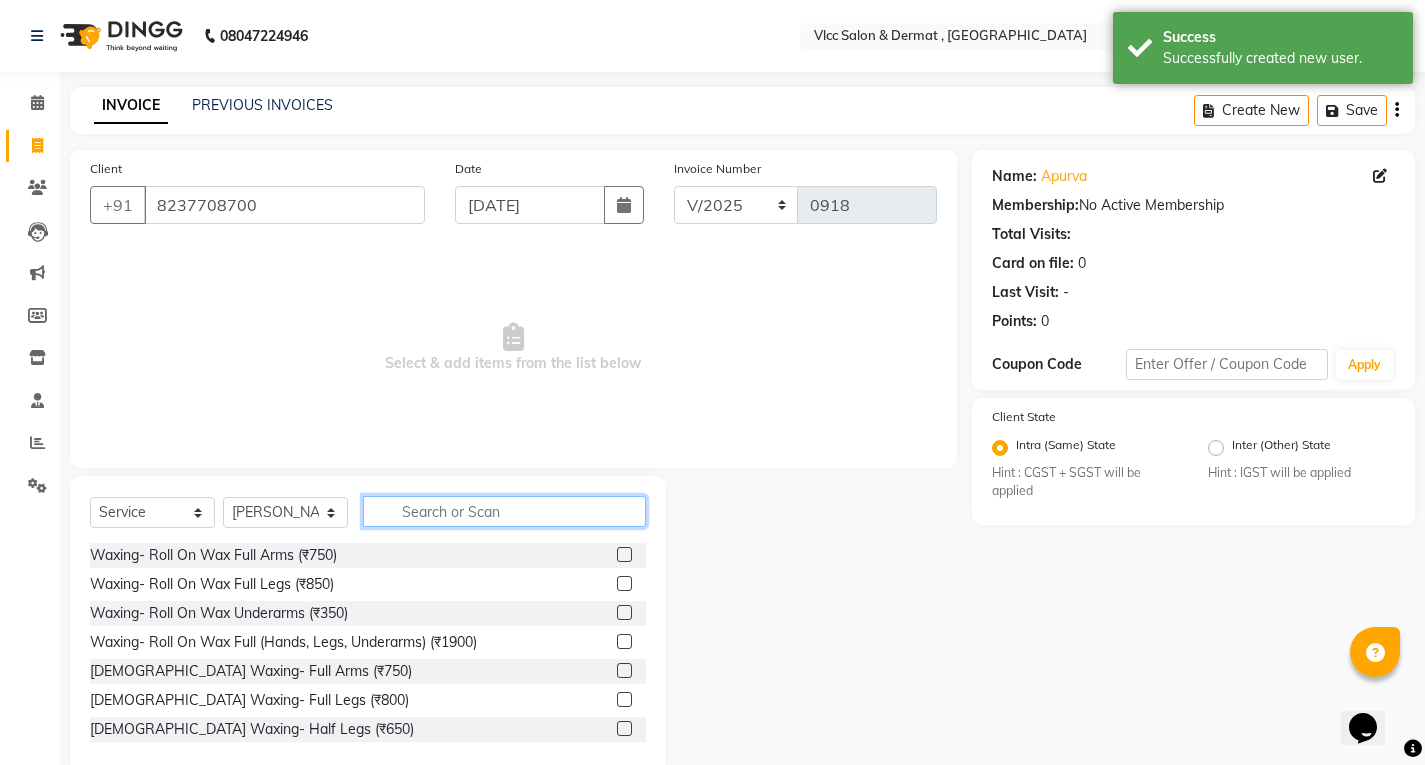 click 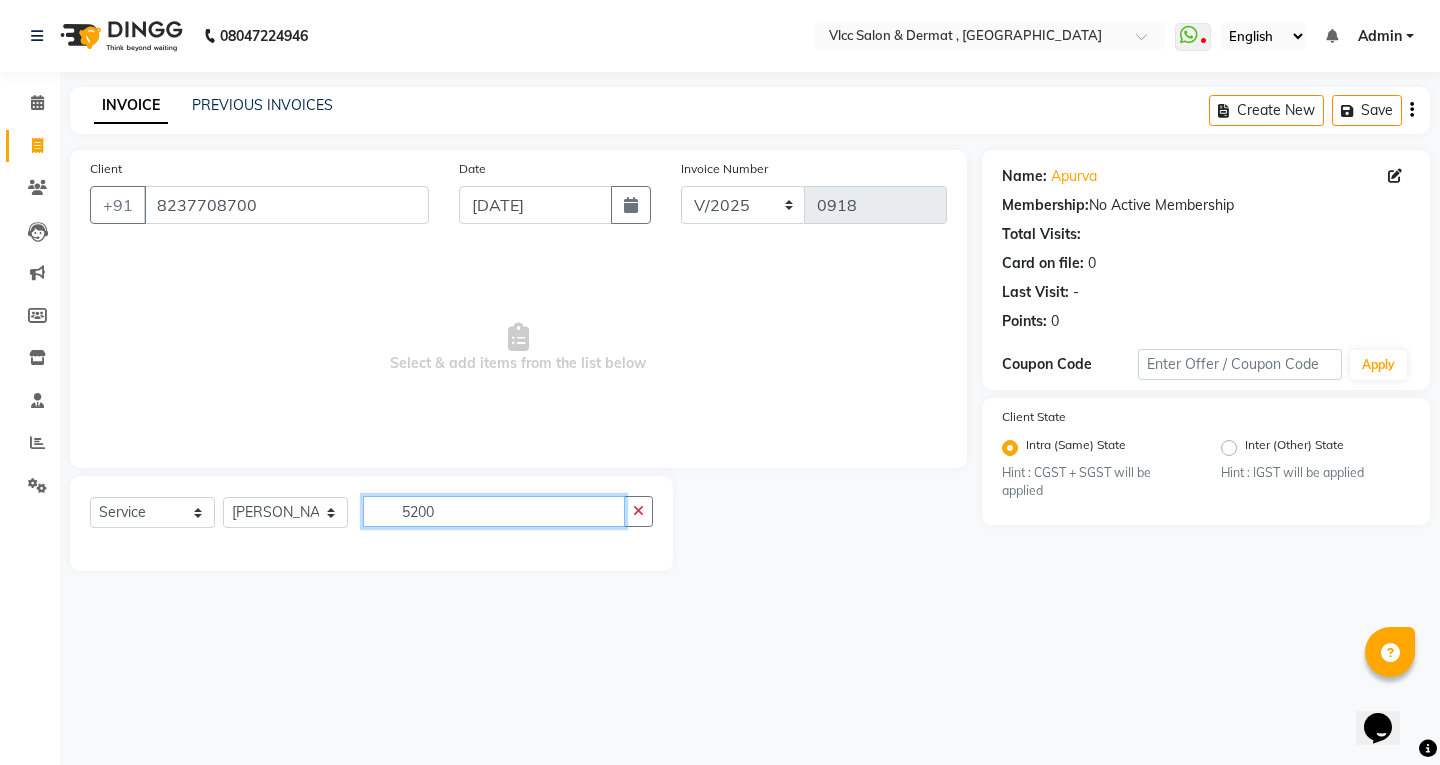 click on "5200" 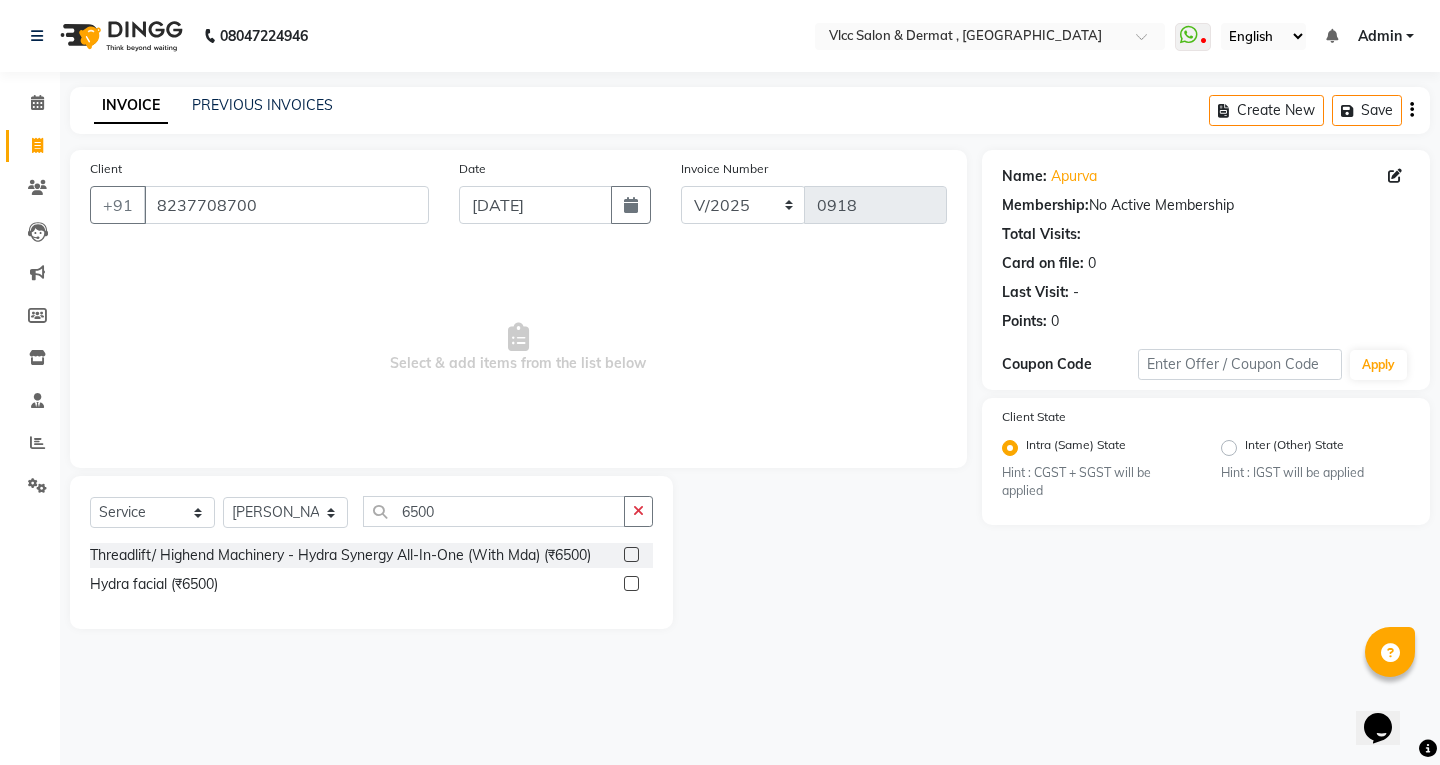 click 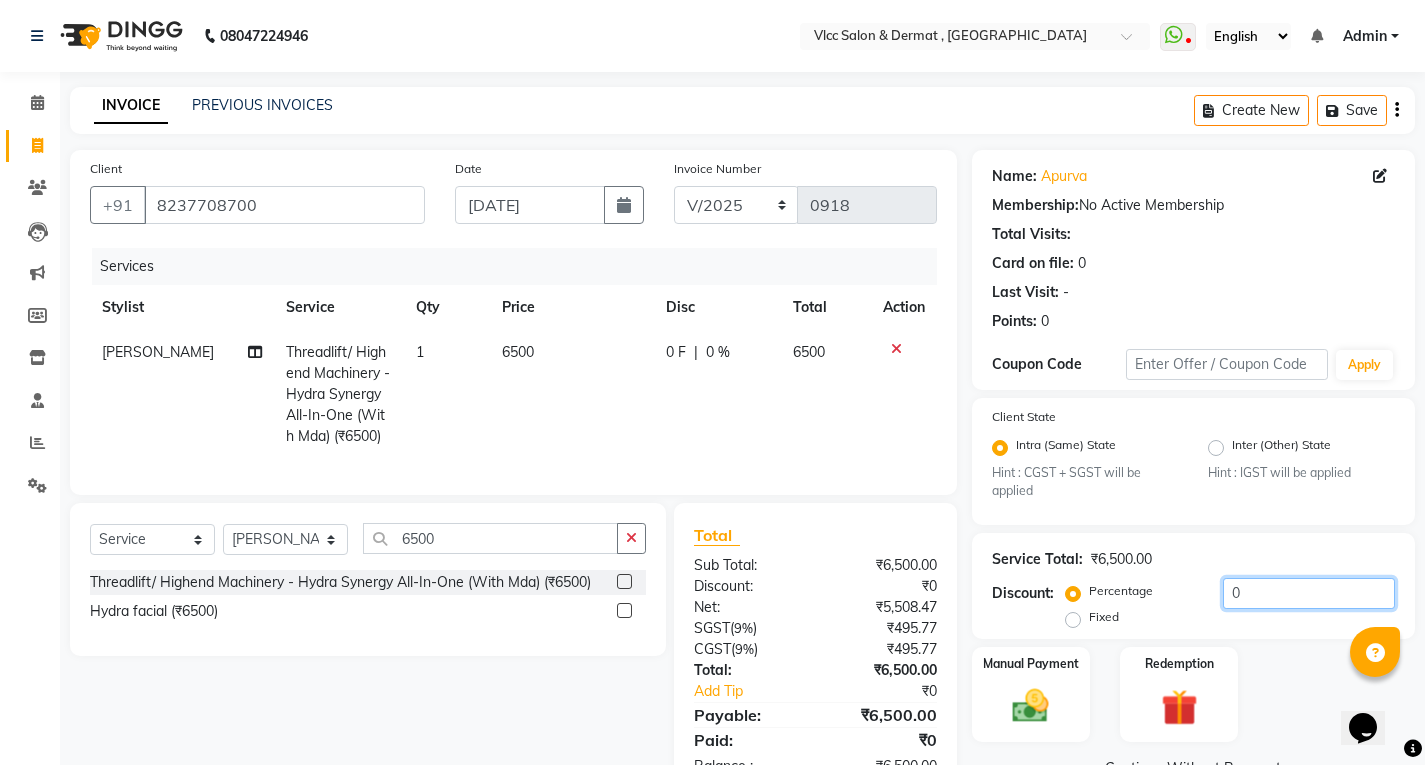 click on "0" 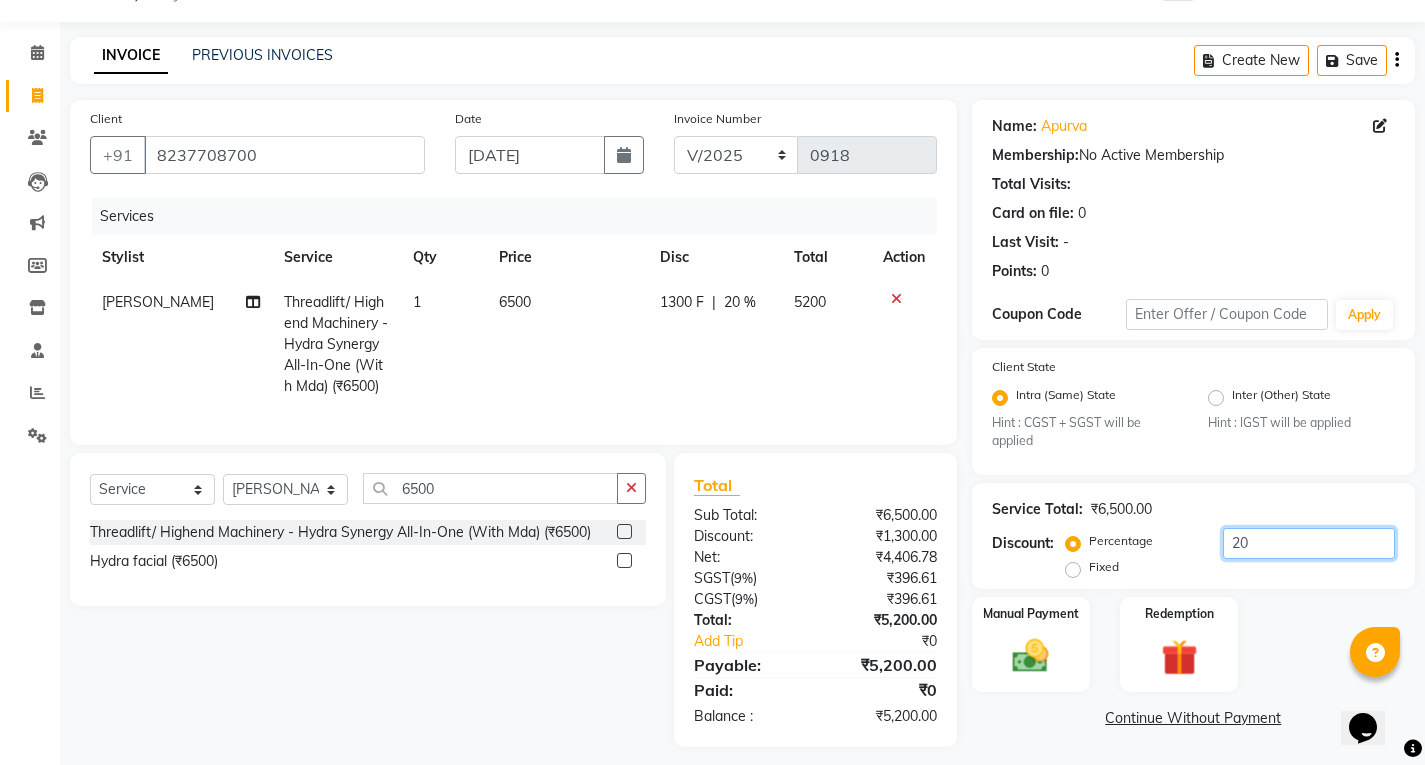 scroll, scrollTop: 77, scrollLeft: 0, axis: vertical 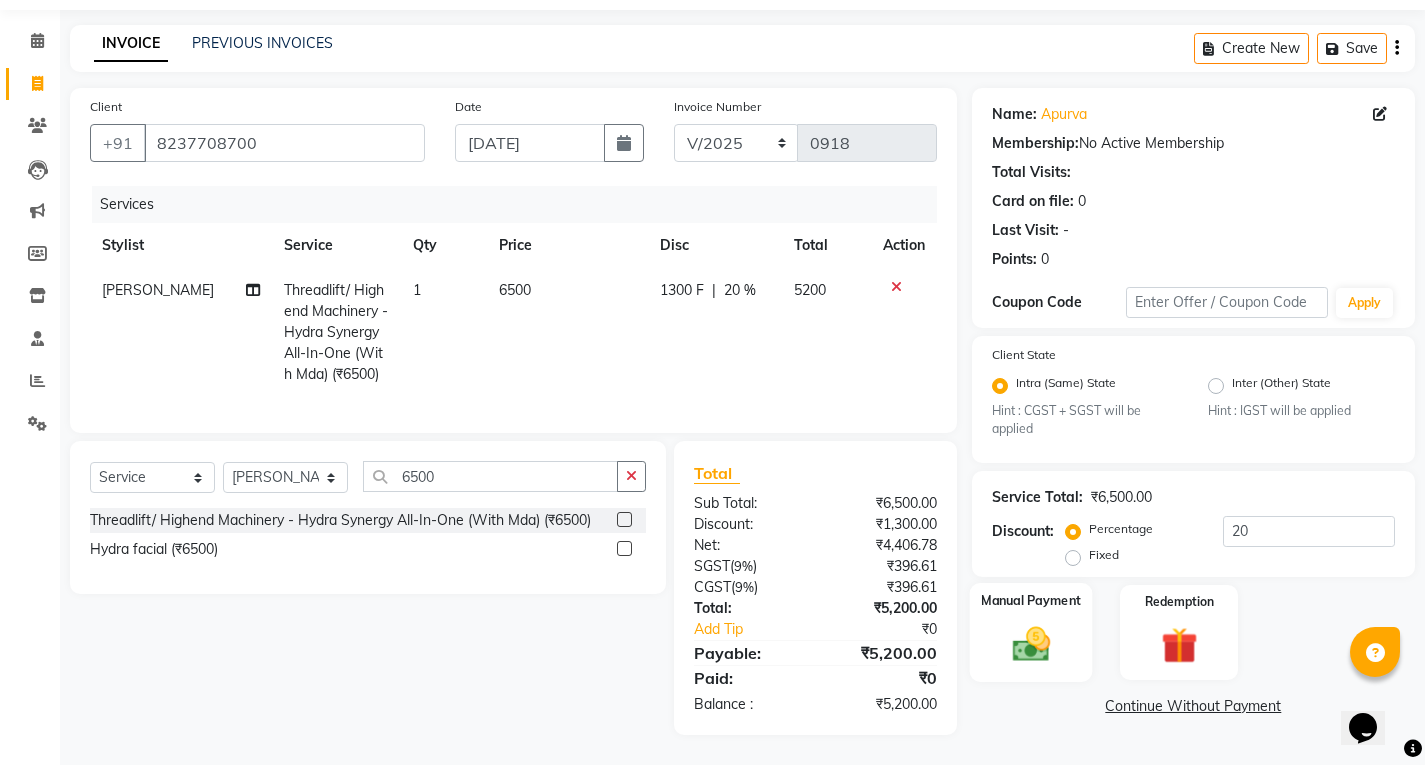 click on "Manual Payment" 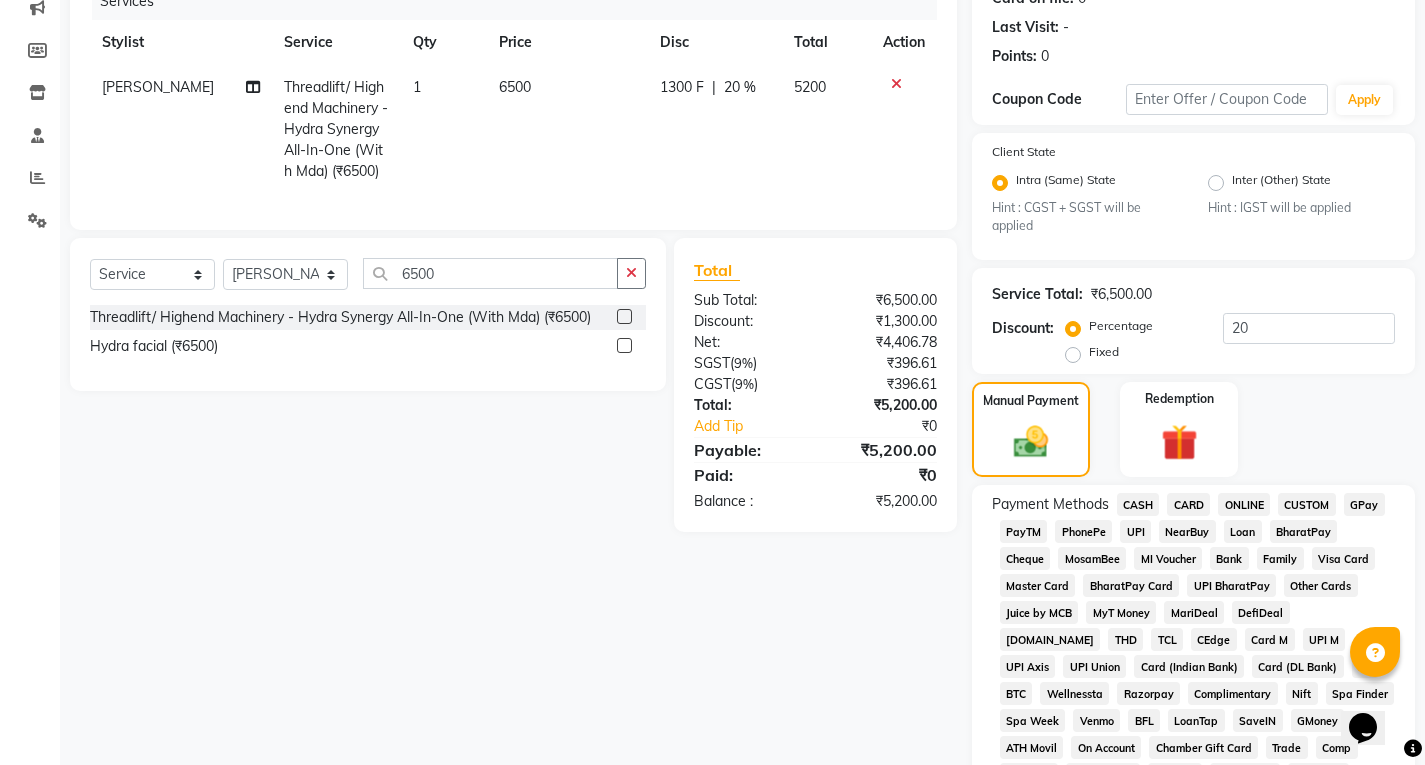 scroll, scrollTop: 277, scrollLeft: 0, axis: vertical 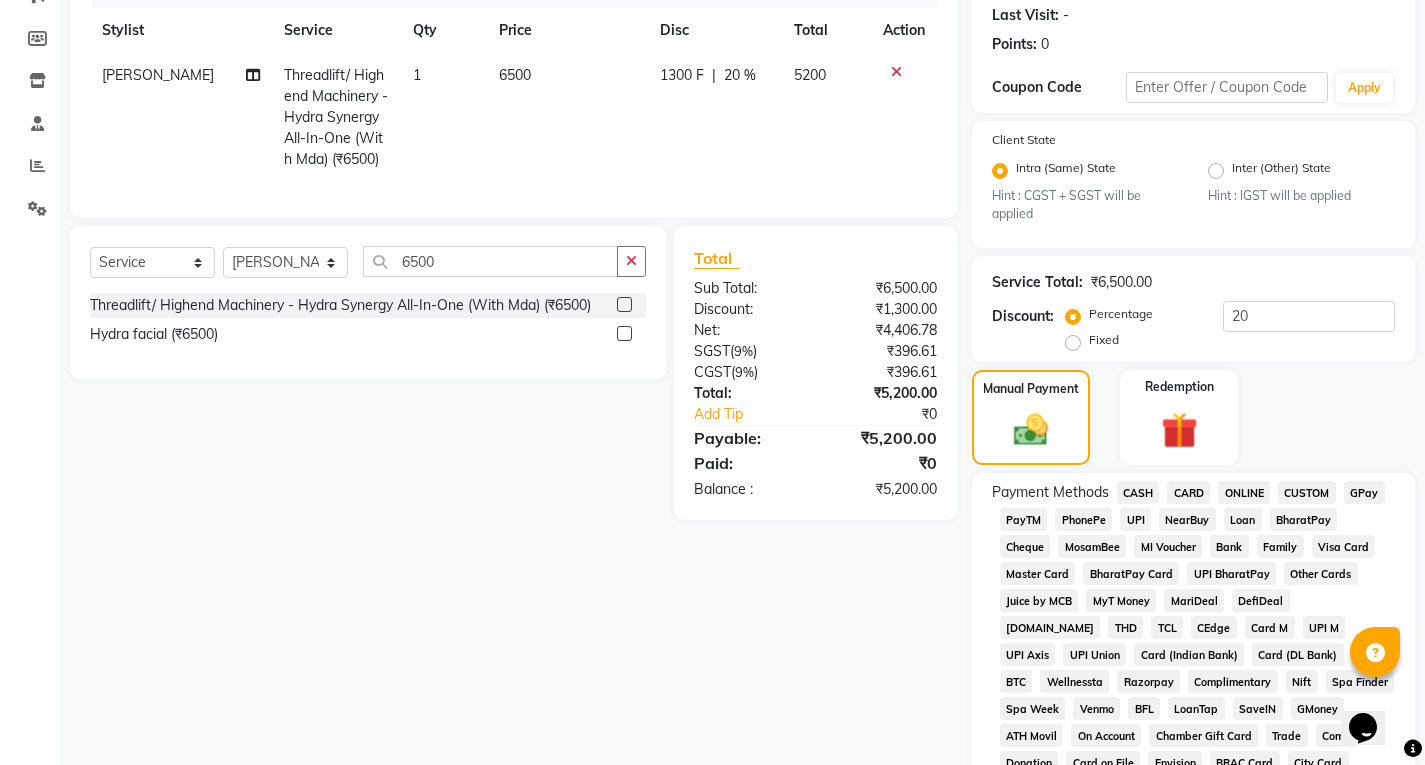click on "UPI" 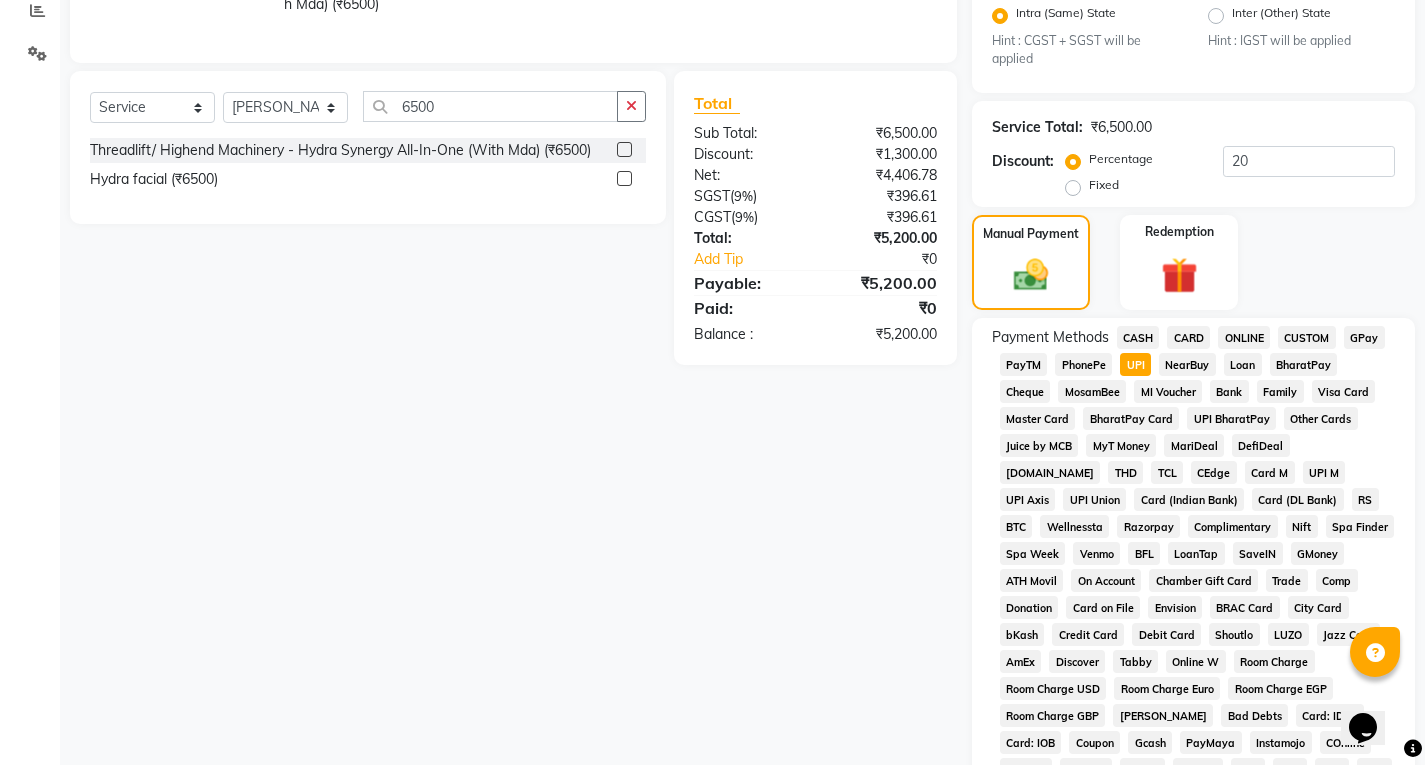 scroll, scrollTop: 777, scrollLeft: 0, axis: vertical 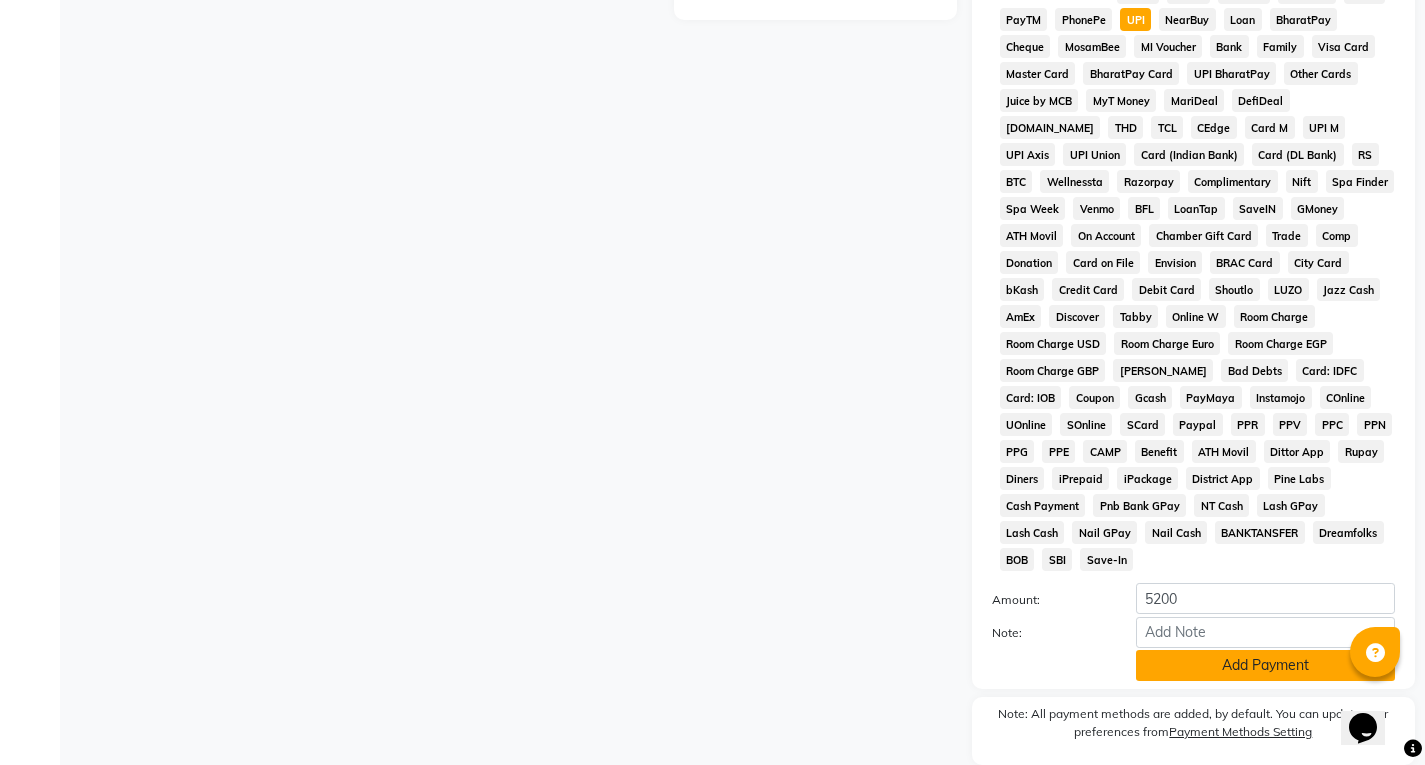 click on "Add Payment" 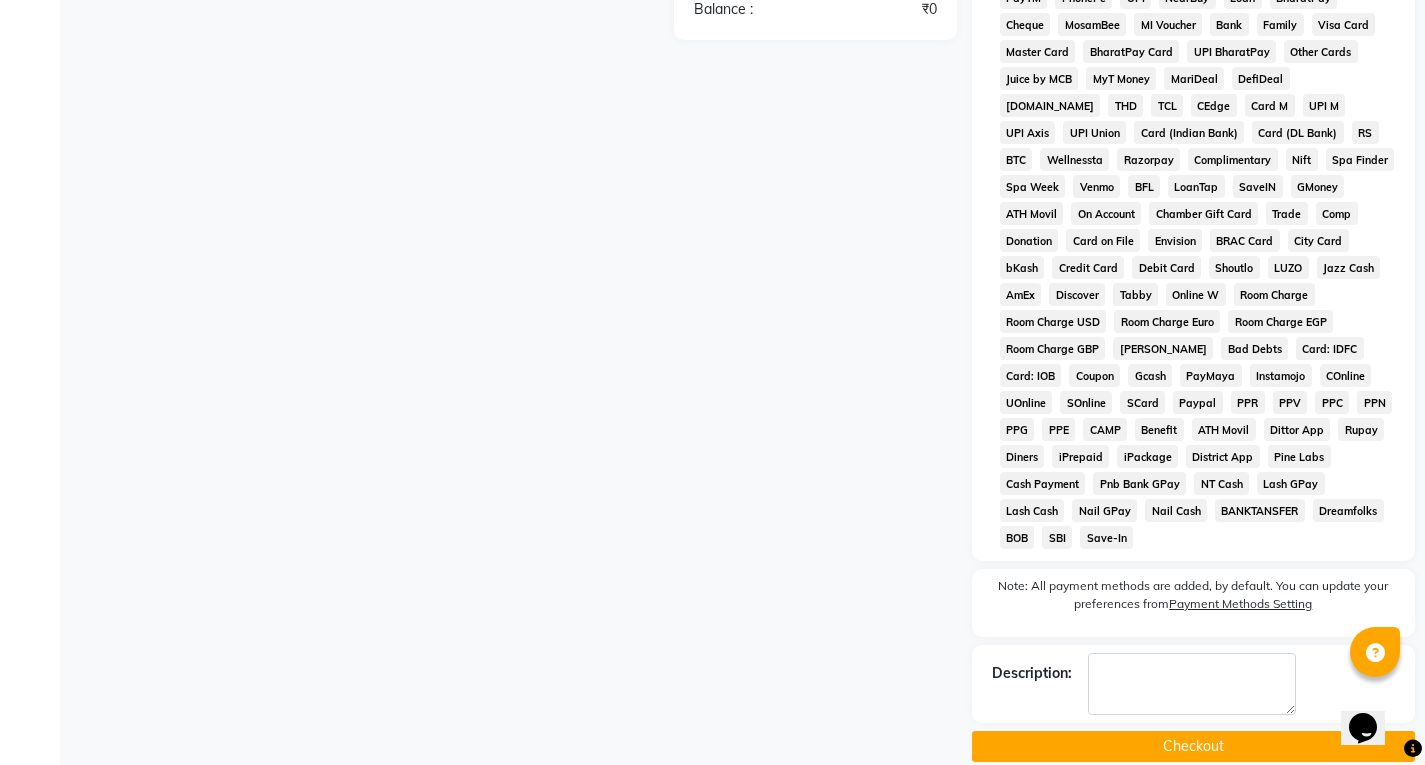 click on "Checkout" 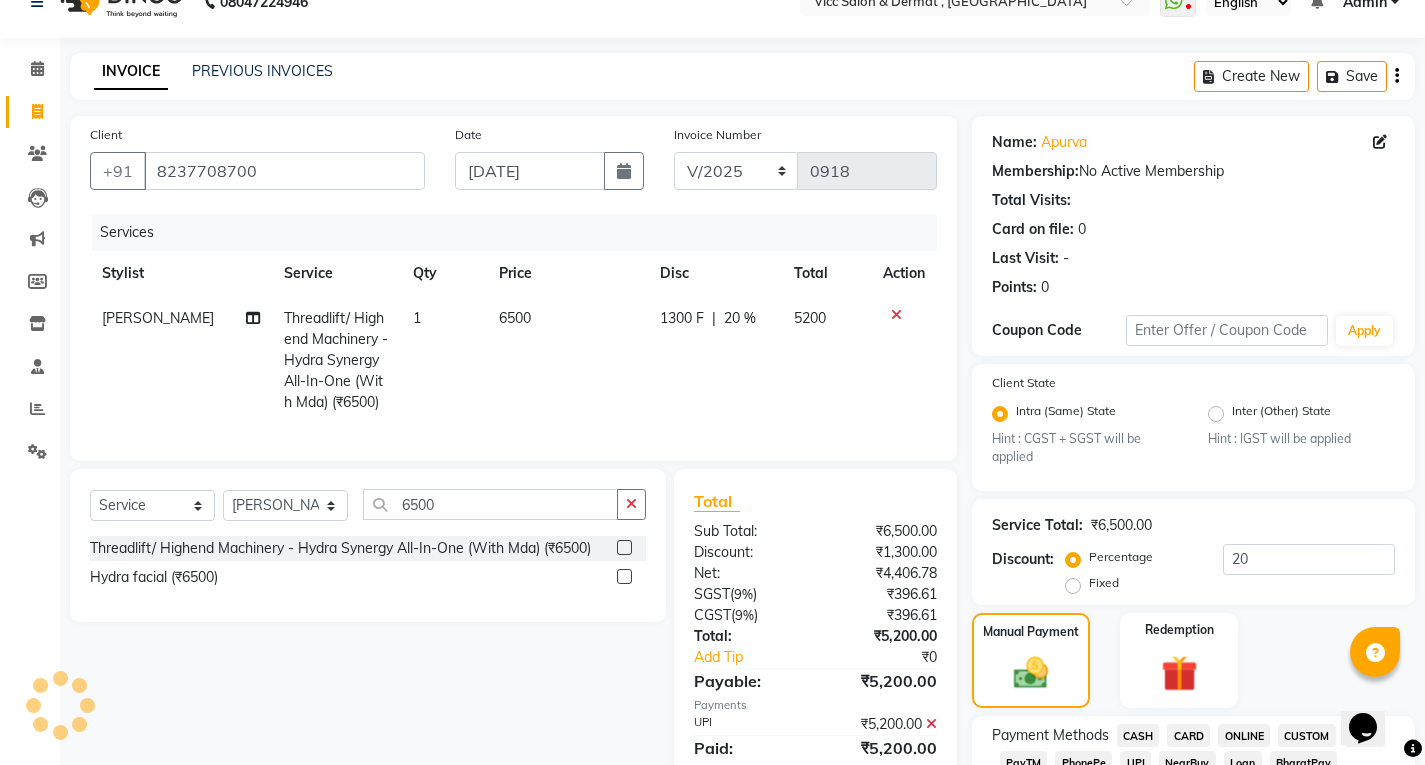 scroll, scrollTop: 0, scrollLeft: 0, axis: both 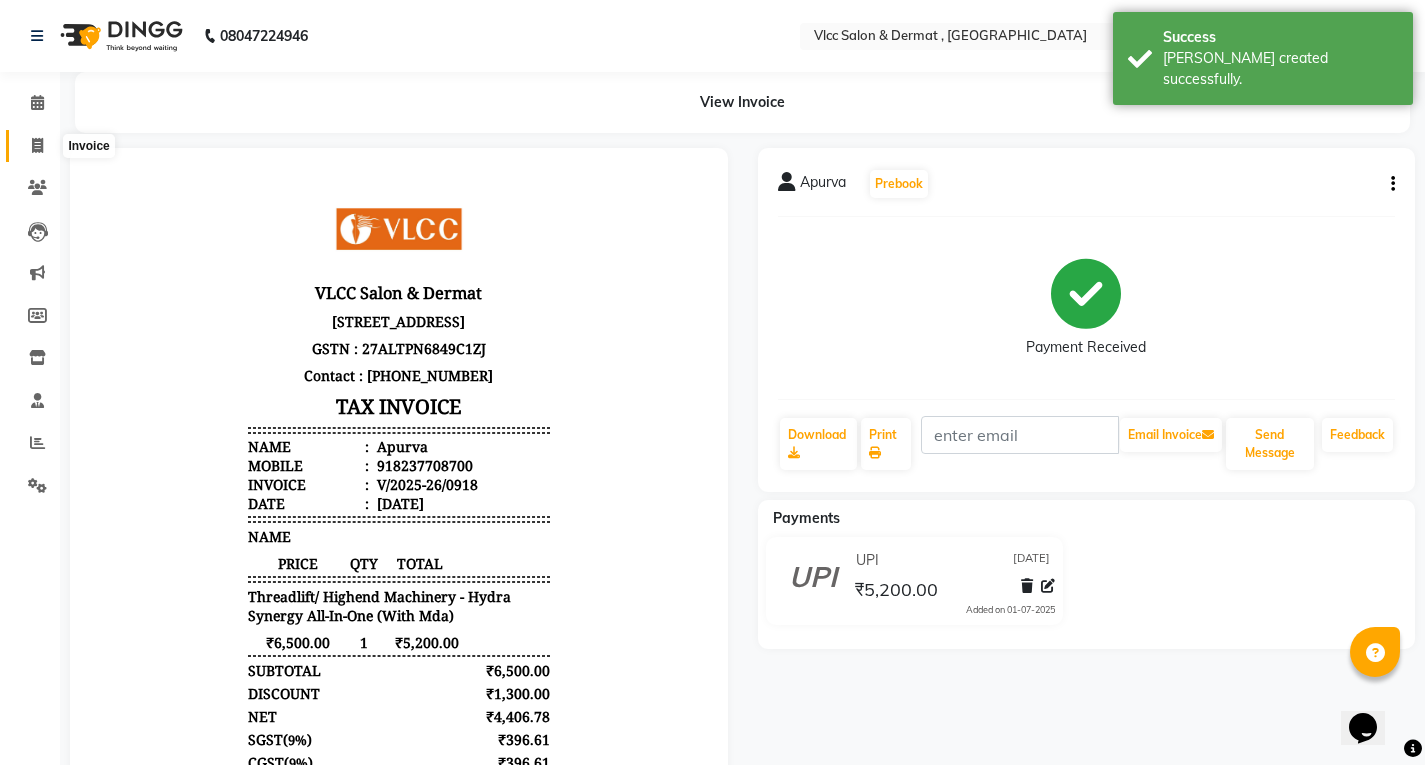 click 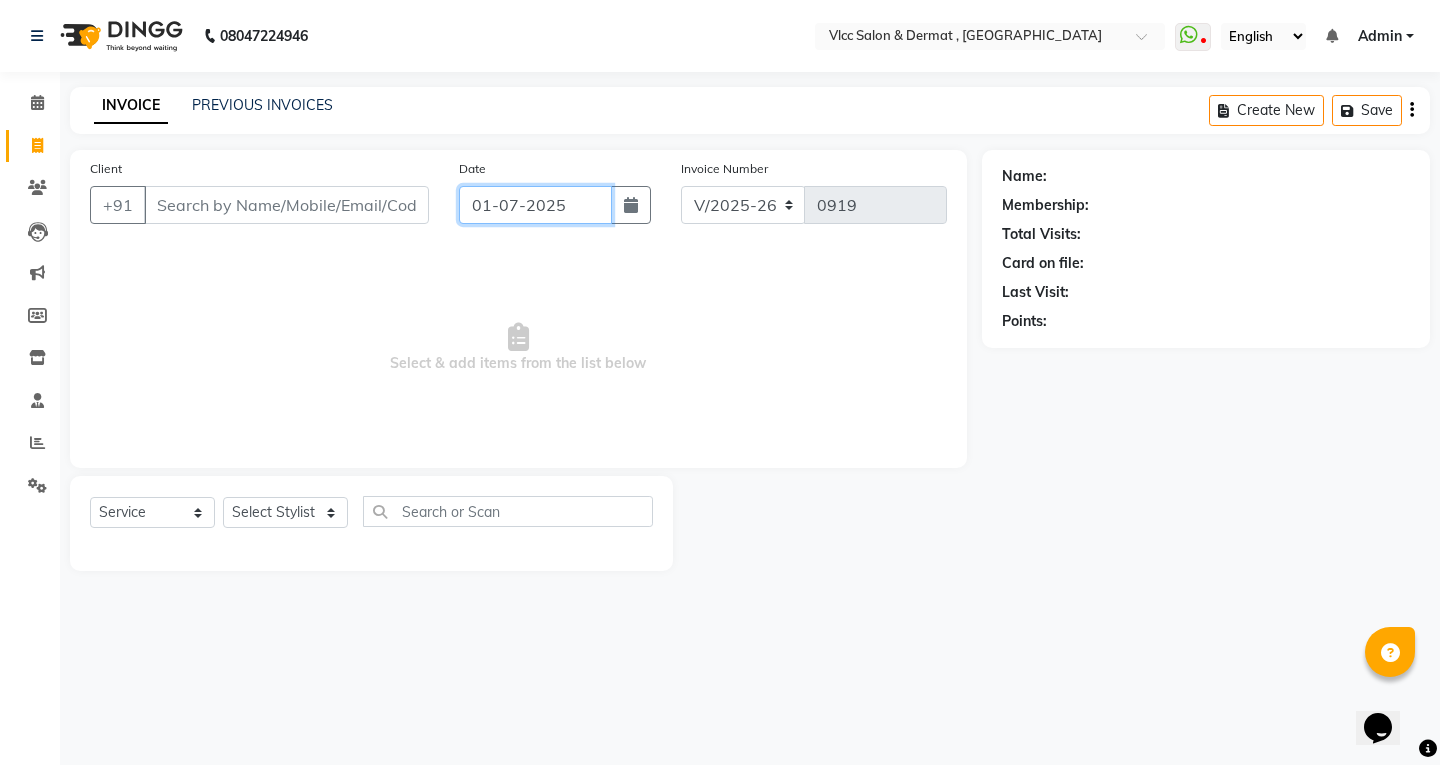 click on "01-07-2025" 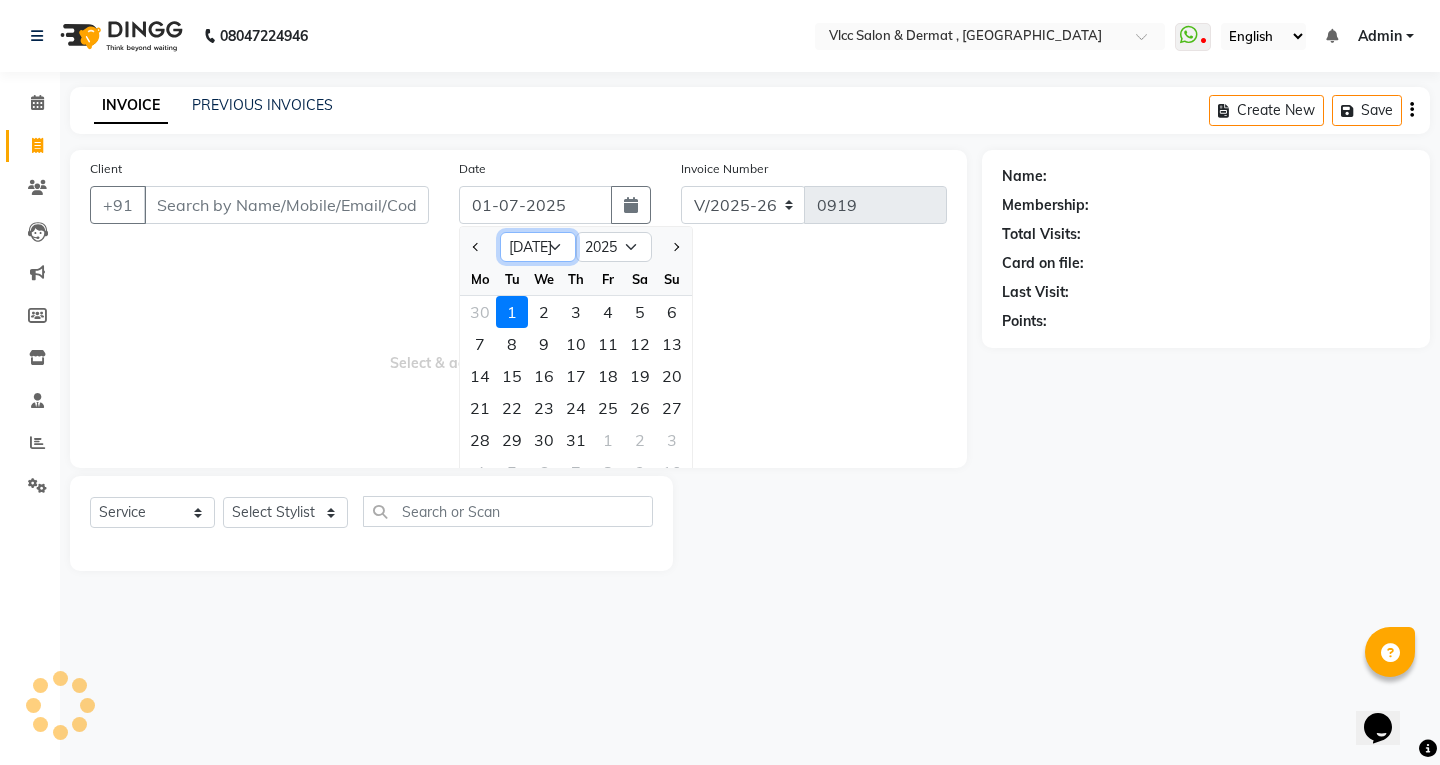 click on "Jan Feb Mar Apr May Jun [DATE] Aug Sep Oct Nov Dec" 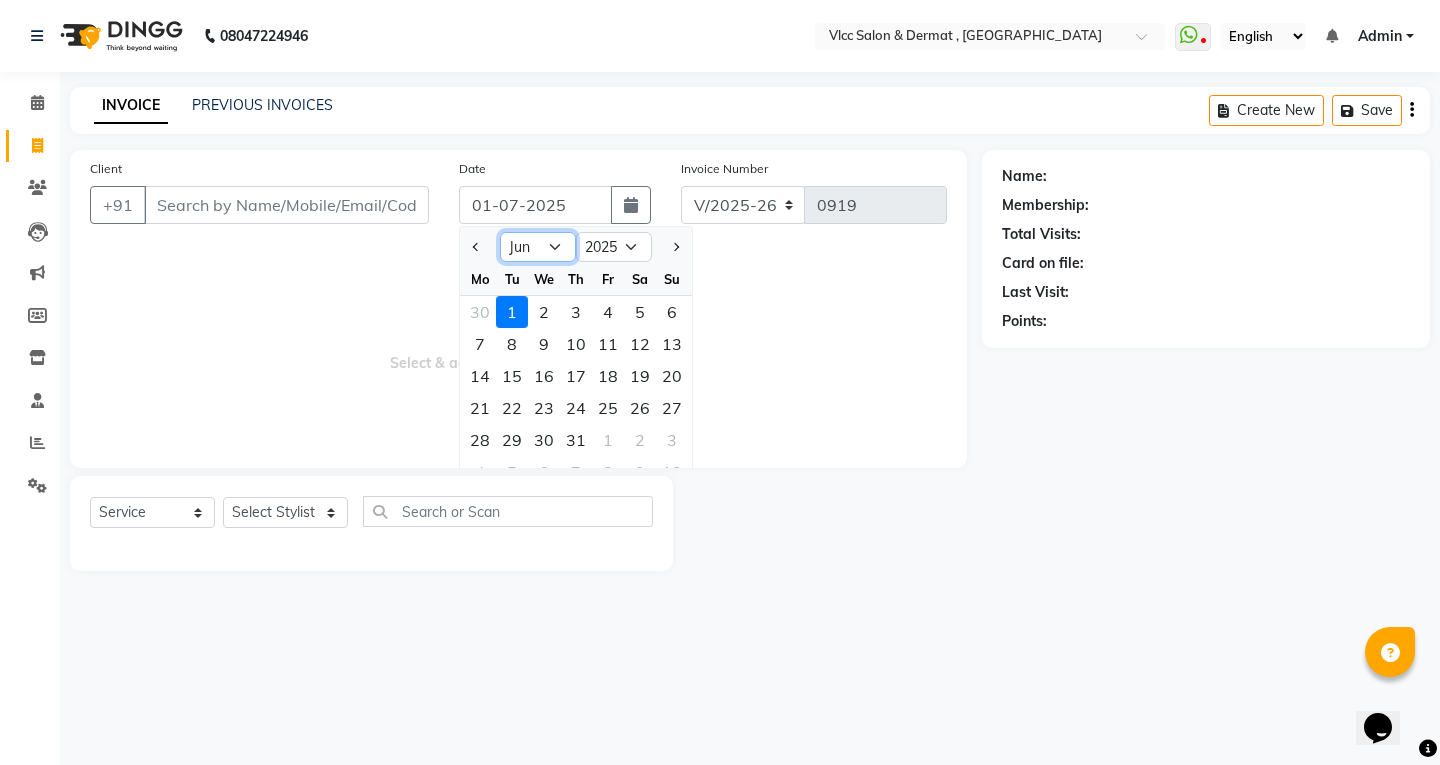 click on "Jan Feb Mar Apr May Jun [DATE] Aug Sep Oct Nov Dec" 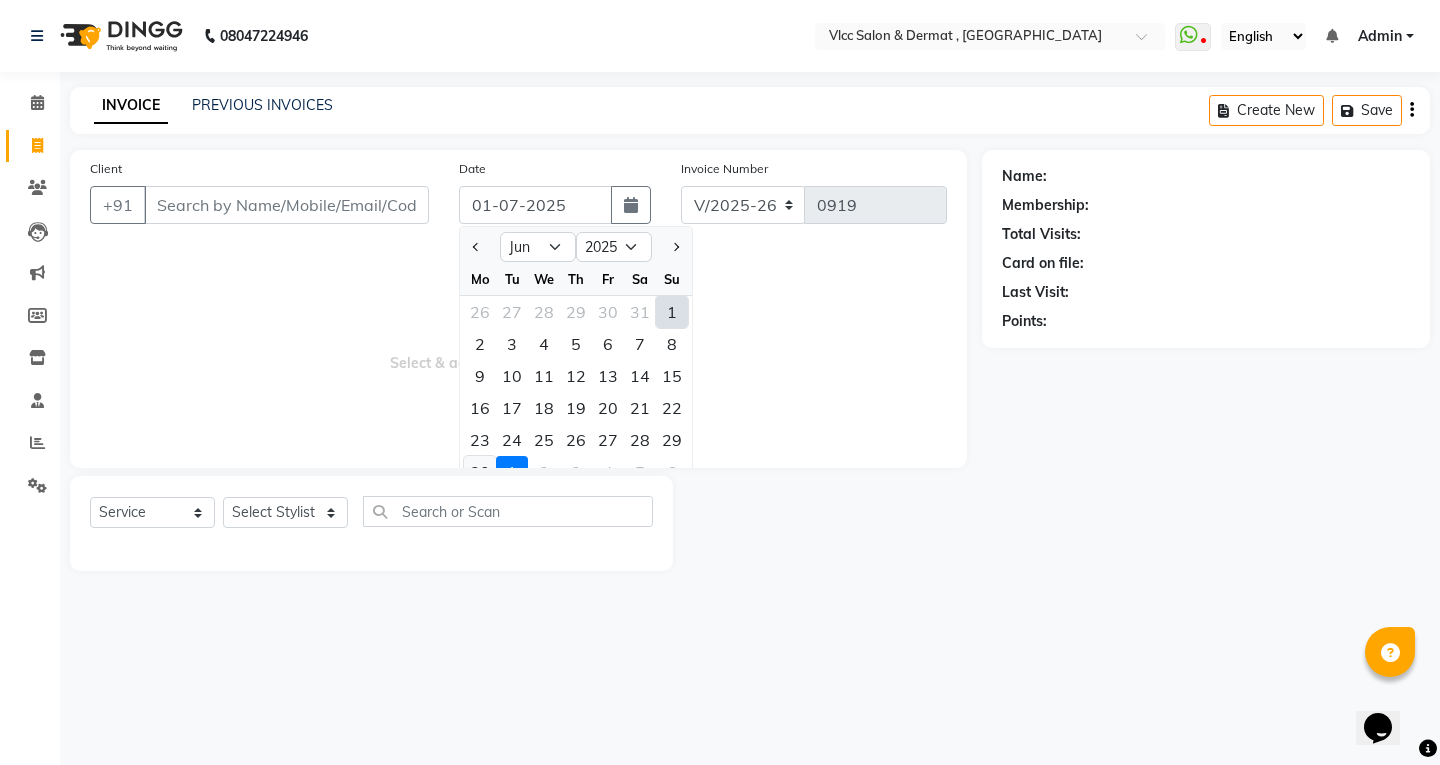 click on "30" 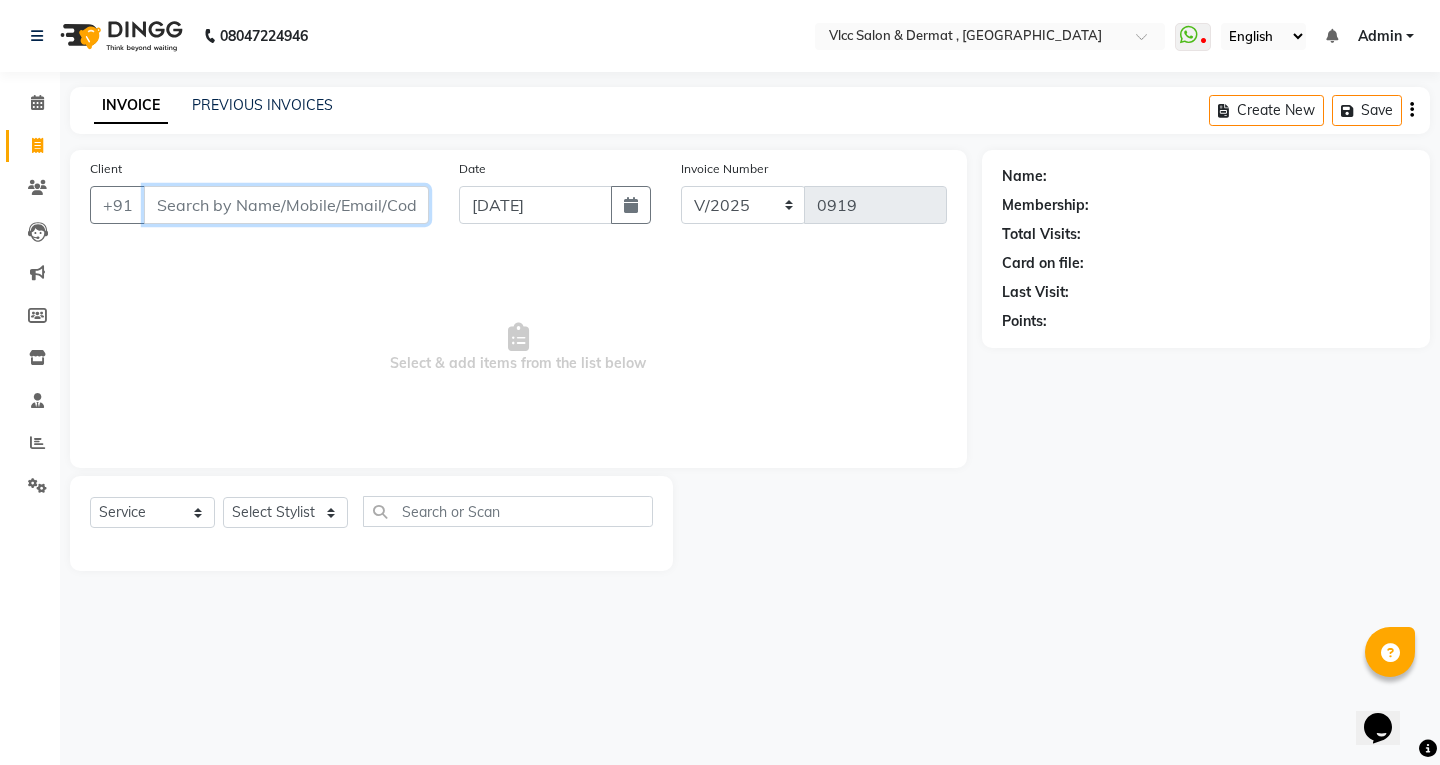 click on "Client" at bounding box center (286, 205) 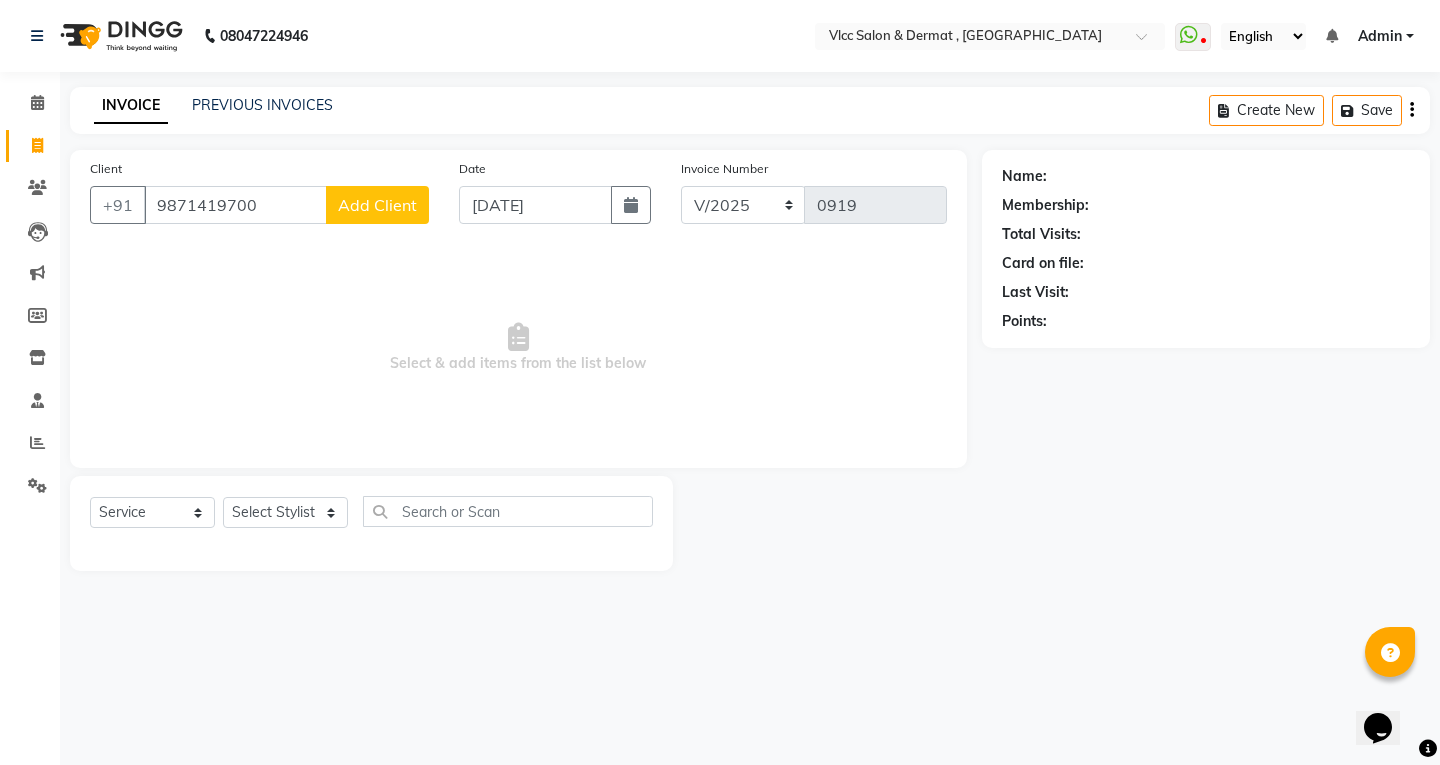 click on "Add Client" 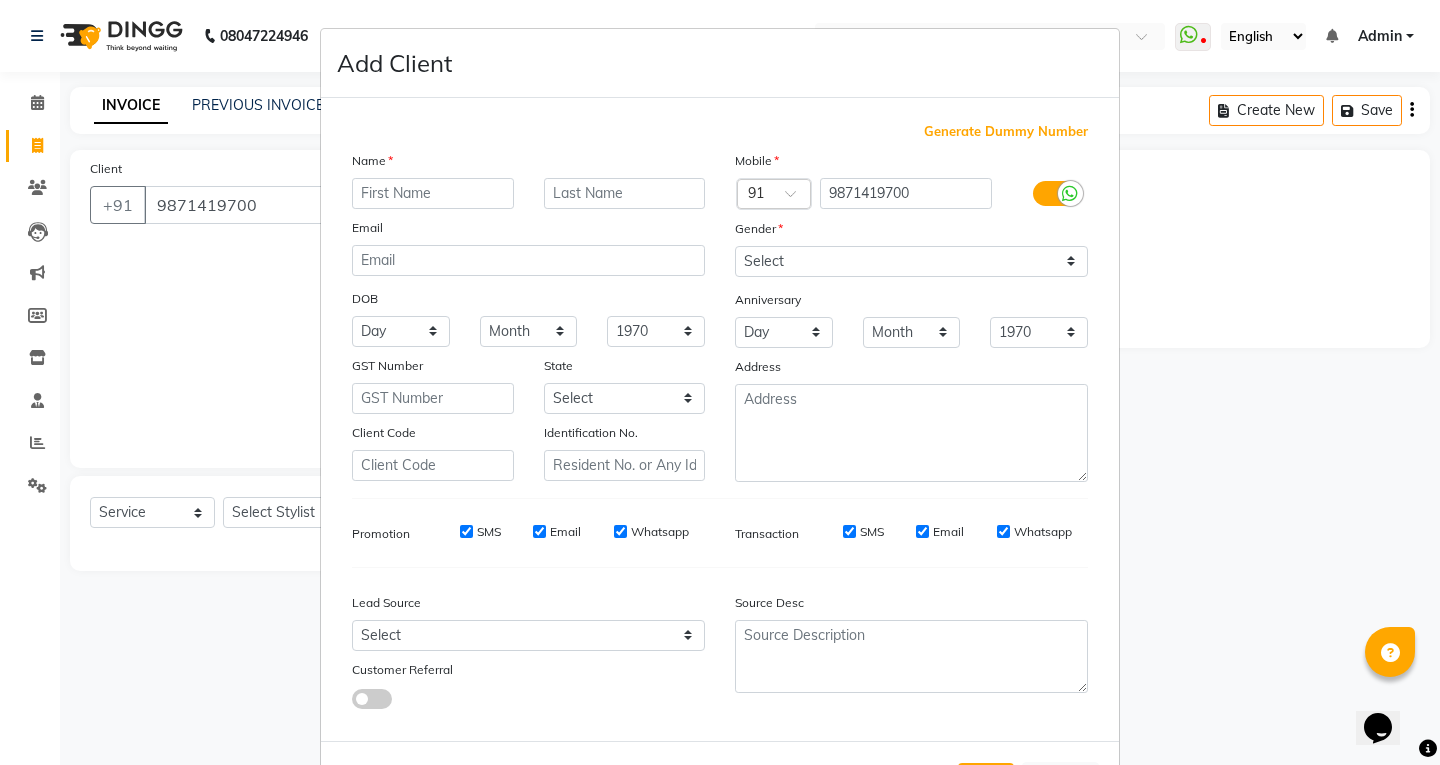 click at bounding box center (433, 193) 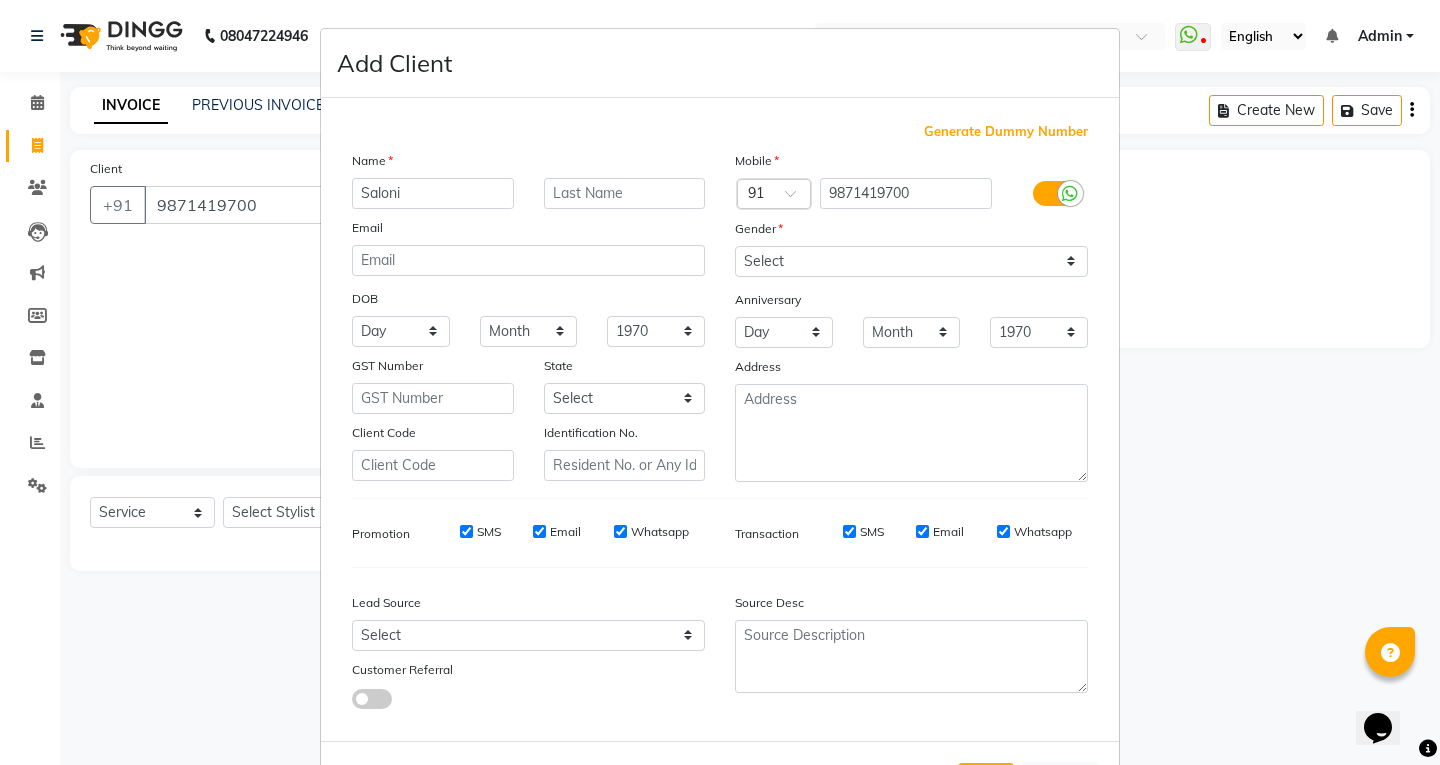 click on "Email" at bounding box center [528, 231] 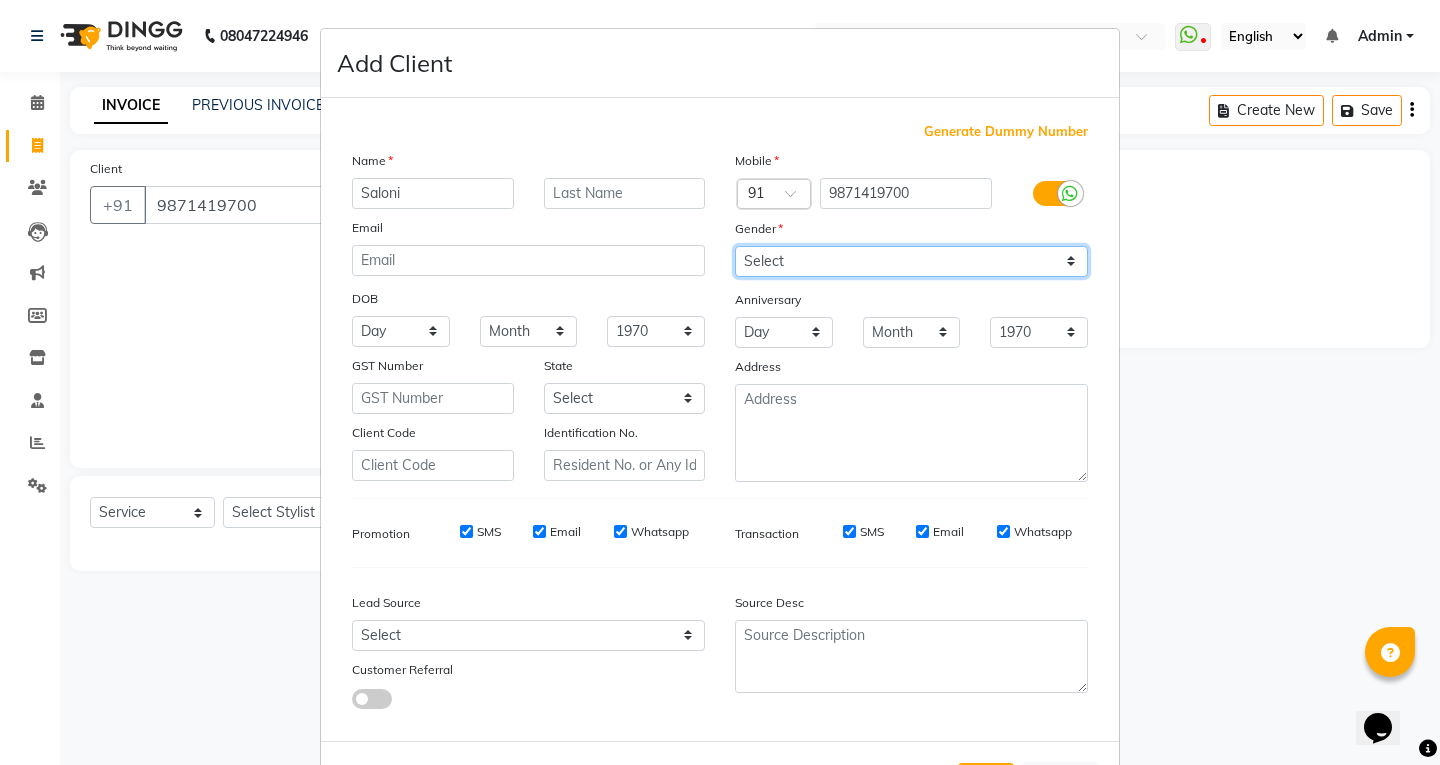 click on "Select [DEMOGRAPHIC_DATA] [DEMOGRAPHIC_DATA] Other Prefer Not To Say" at bounding box center (911, 261) 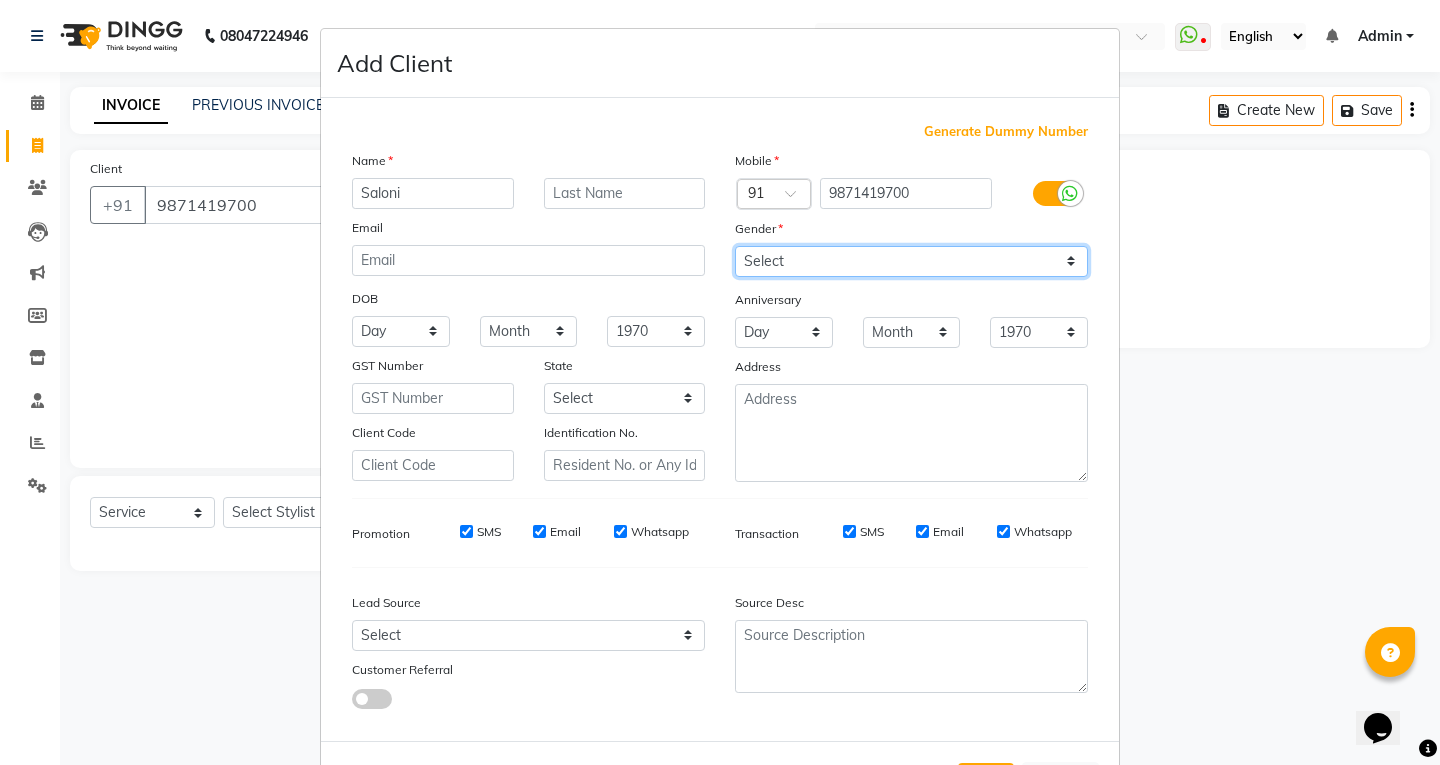 click on "Select [DEMOGRAPHIC_DATA] [DEMOGRAPHIC_DATA] Other Prefer Not To Say" at bounding box center (911, 261) 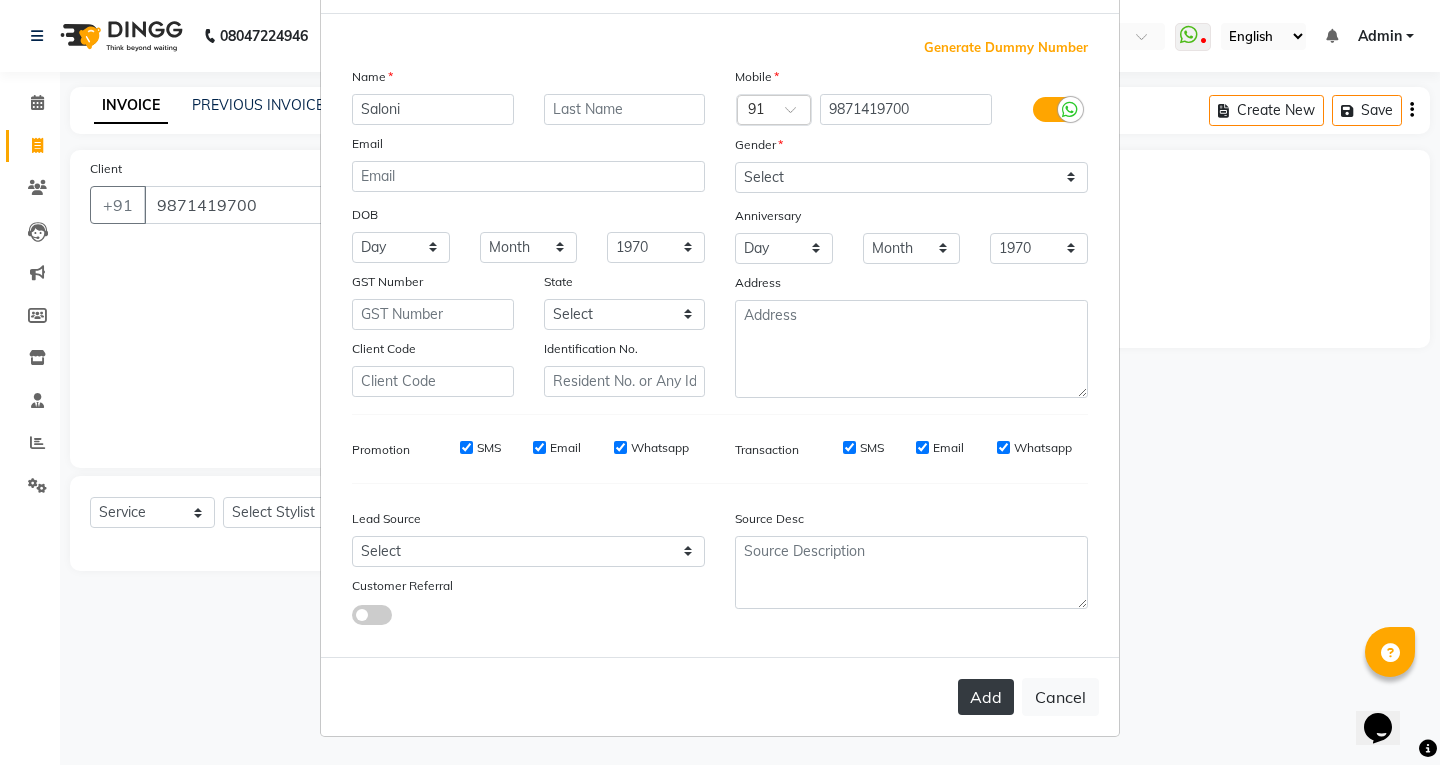 click on "Add" at bounding box center [986, 697] 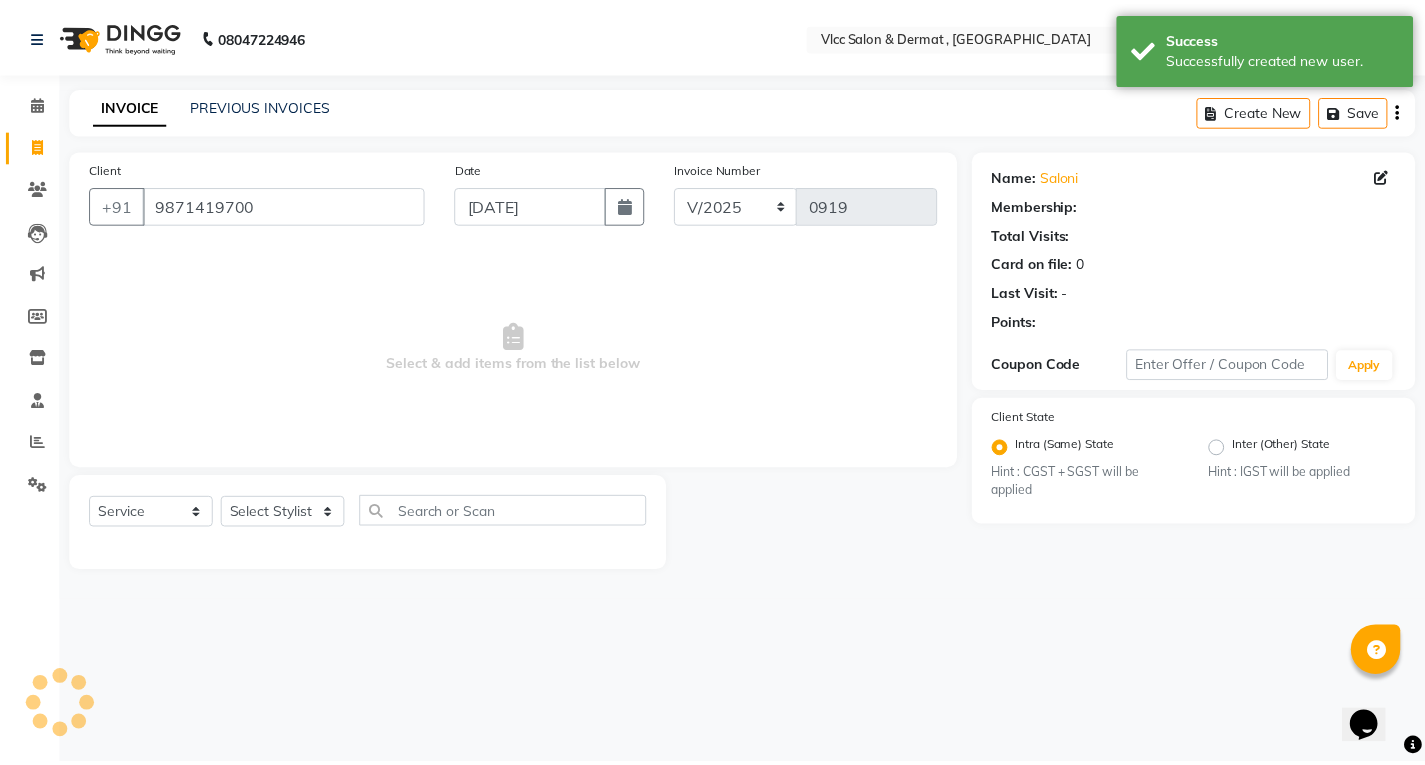 scroll, scrollTop: 0, scrollLeft: 0, axis: both 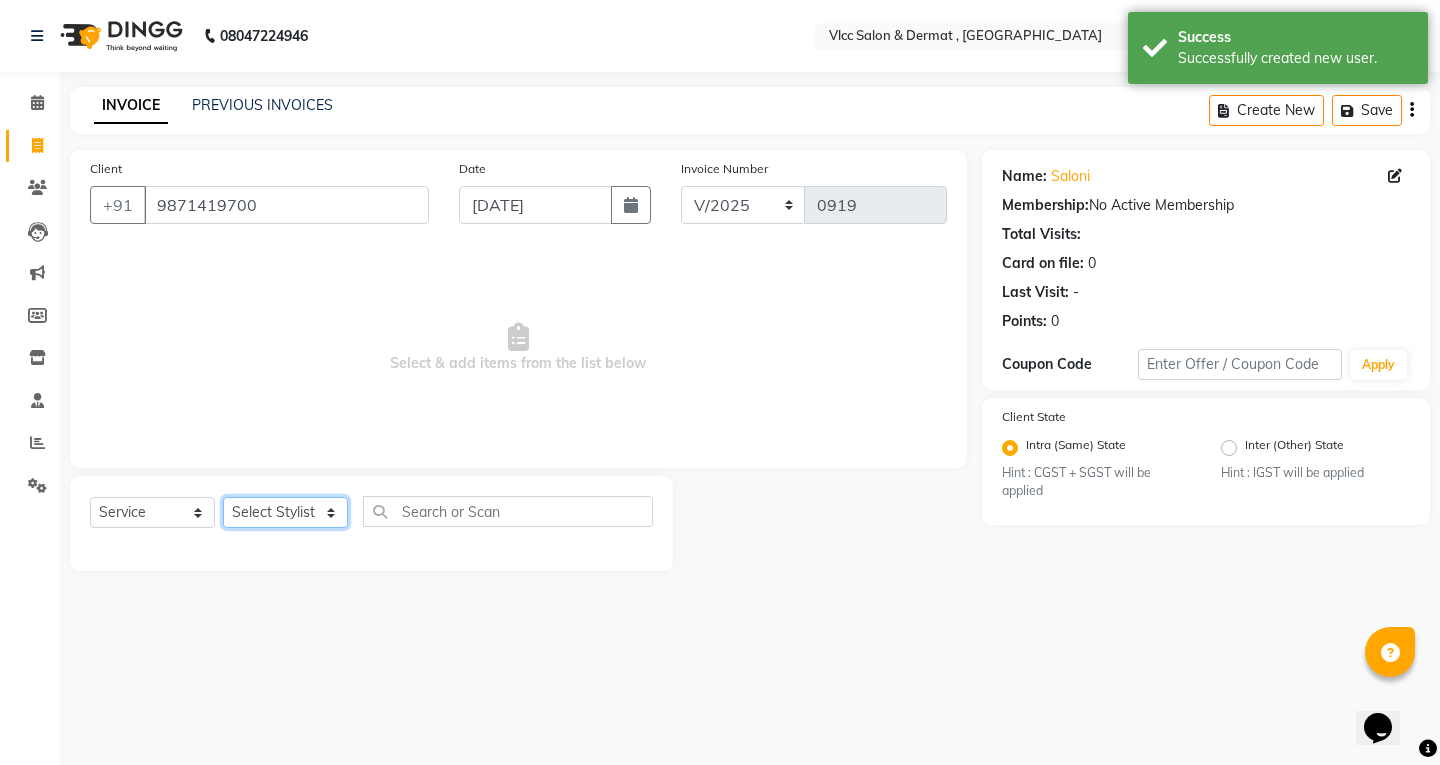 click on "Select Stylist [PERSON_NAME] [PERSON_NAME] [PERSON_NAME] [PERSON_NAME] [PERSON_NAME] [PERSON_NAME] [PERSON_NAME] Radha [PERSON_NAME] [PERSON_NAME] [PERSON_NAME] Vidya" 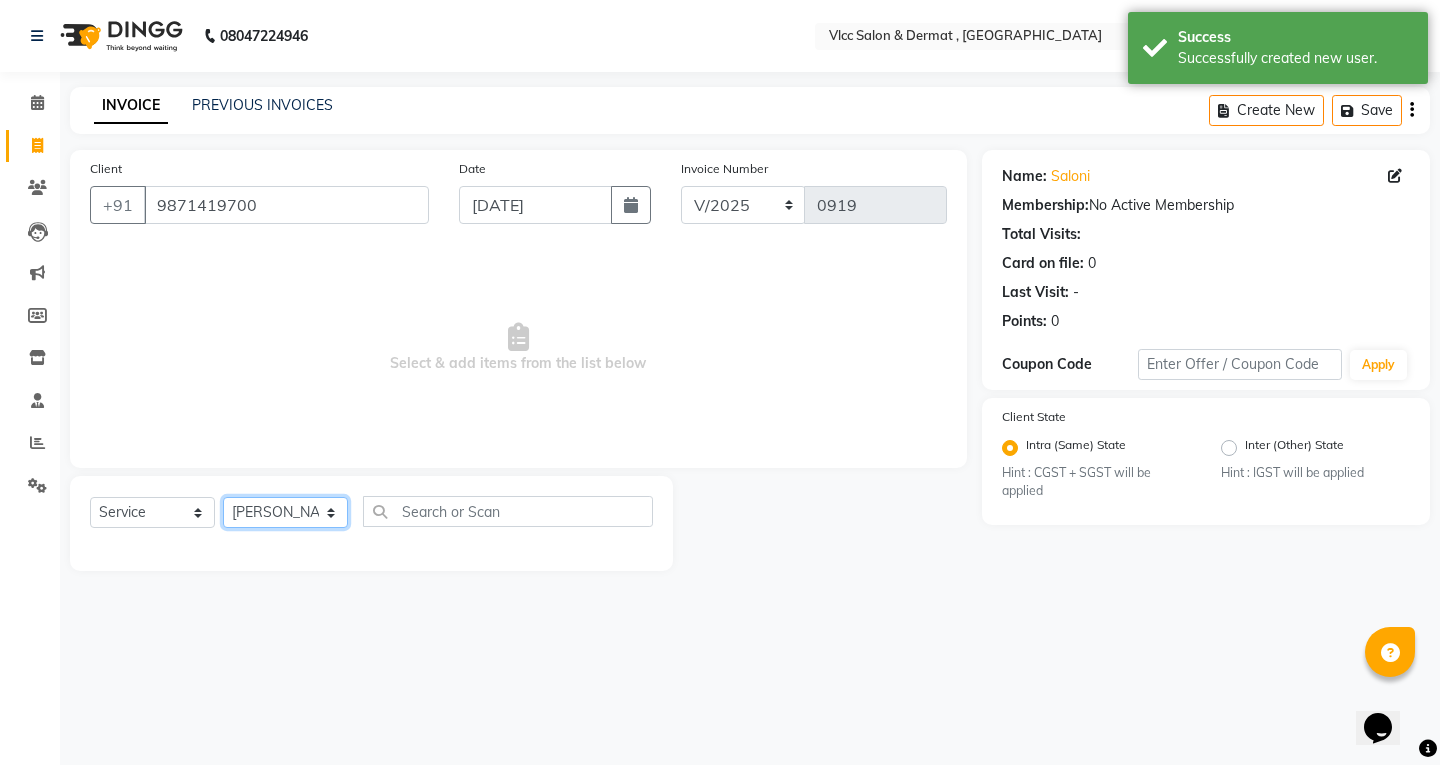click on "Select Stylist [PERSON_NAME] [PERSON_NAME] [PERSON_NAME] [PERSON_NAME] [PERSON_NAME] [PERSON_NAME] [PERSON_NAME] Radha [PERSON_NAME] [PERSON_NAME] [PERSON_NAME] Vidya" 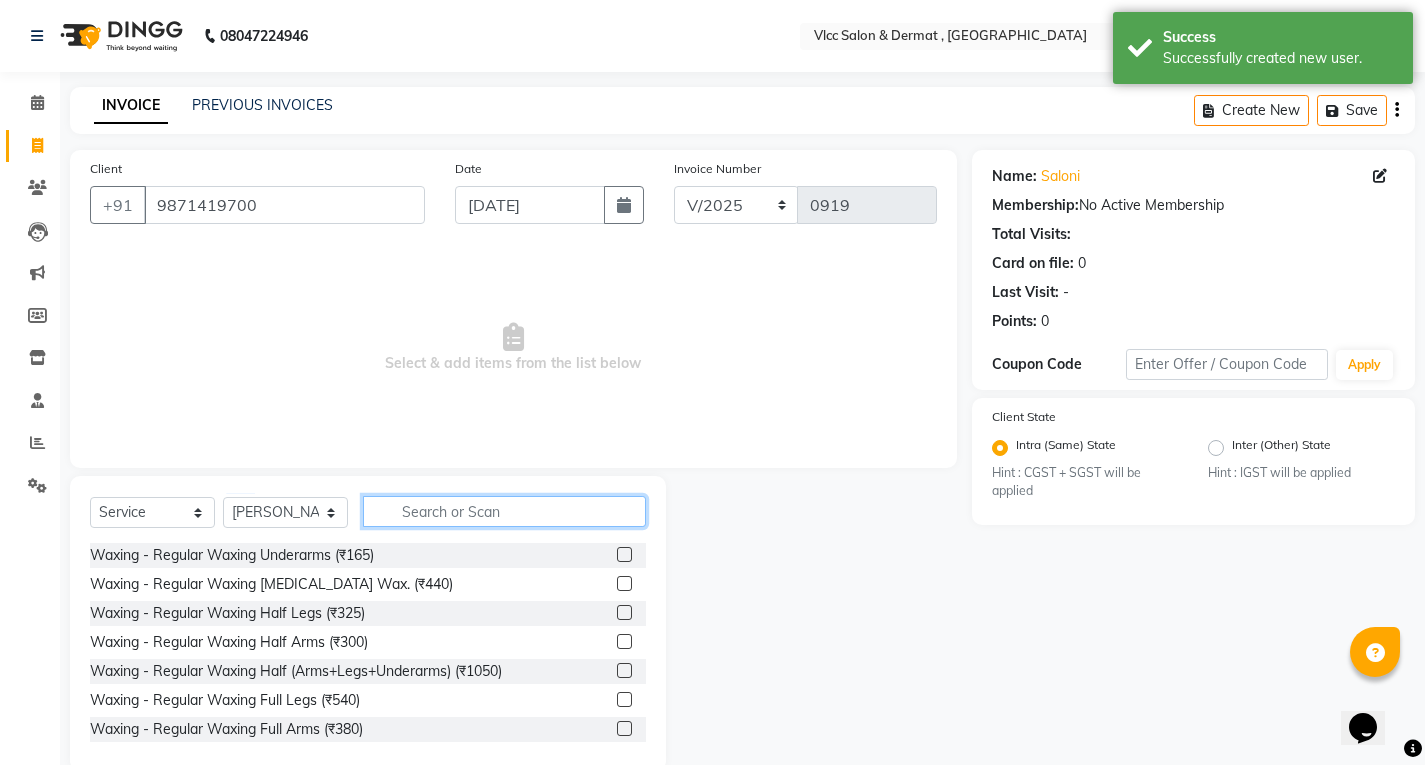 drag, startPoint x: 466, startPoint y: 502, endPoint x: 480, endPoint y: 515, distance: 19.104973 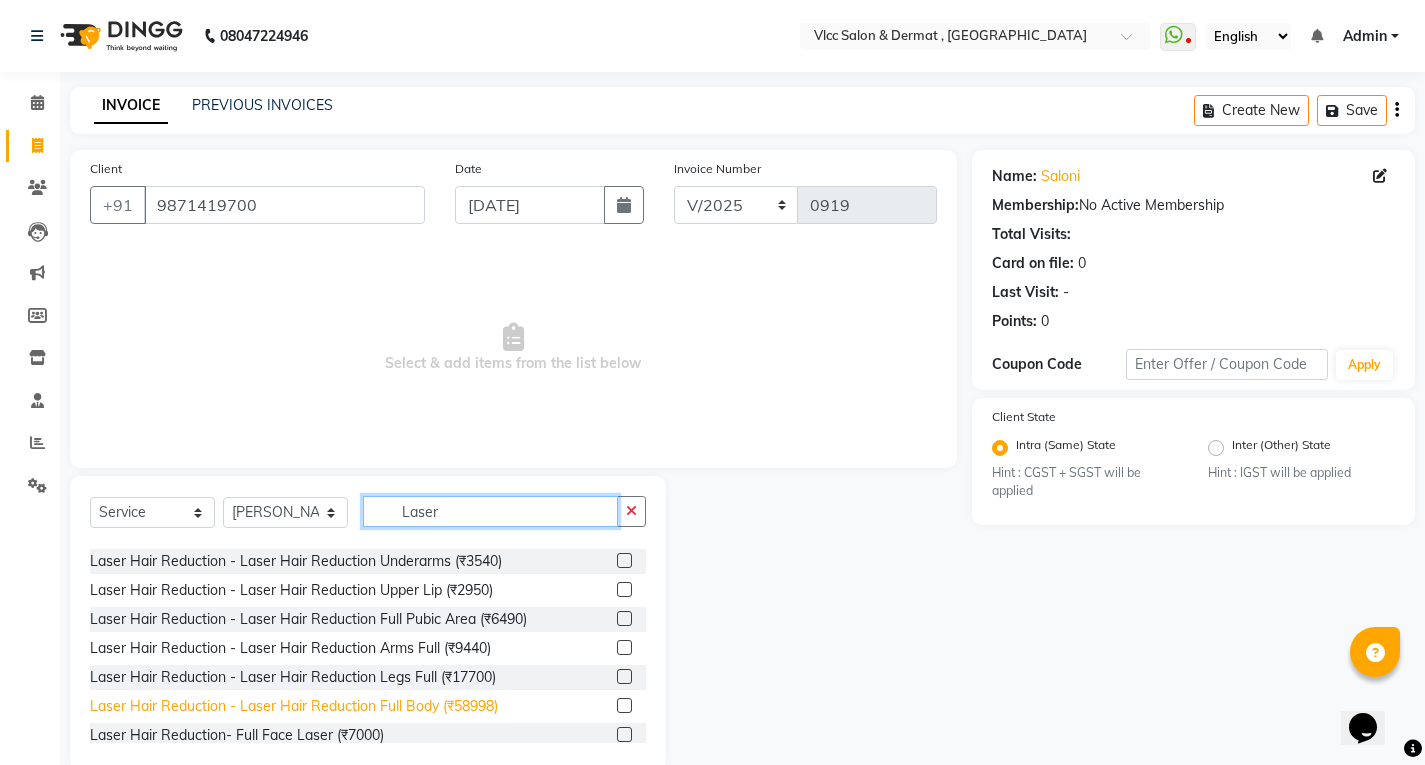 scroll, scrollTop: 500, scrollLeft: 0, axis: vertical 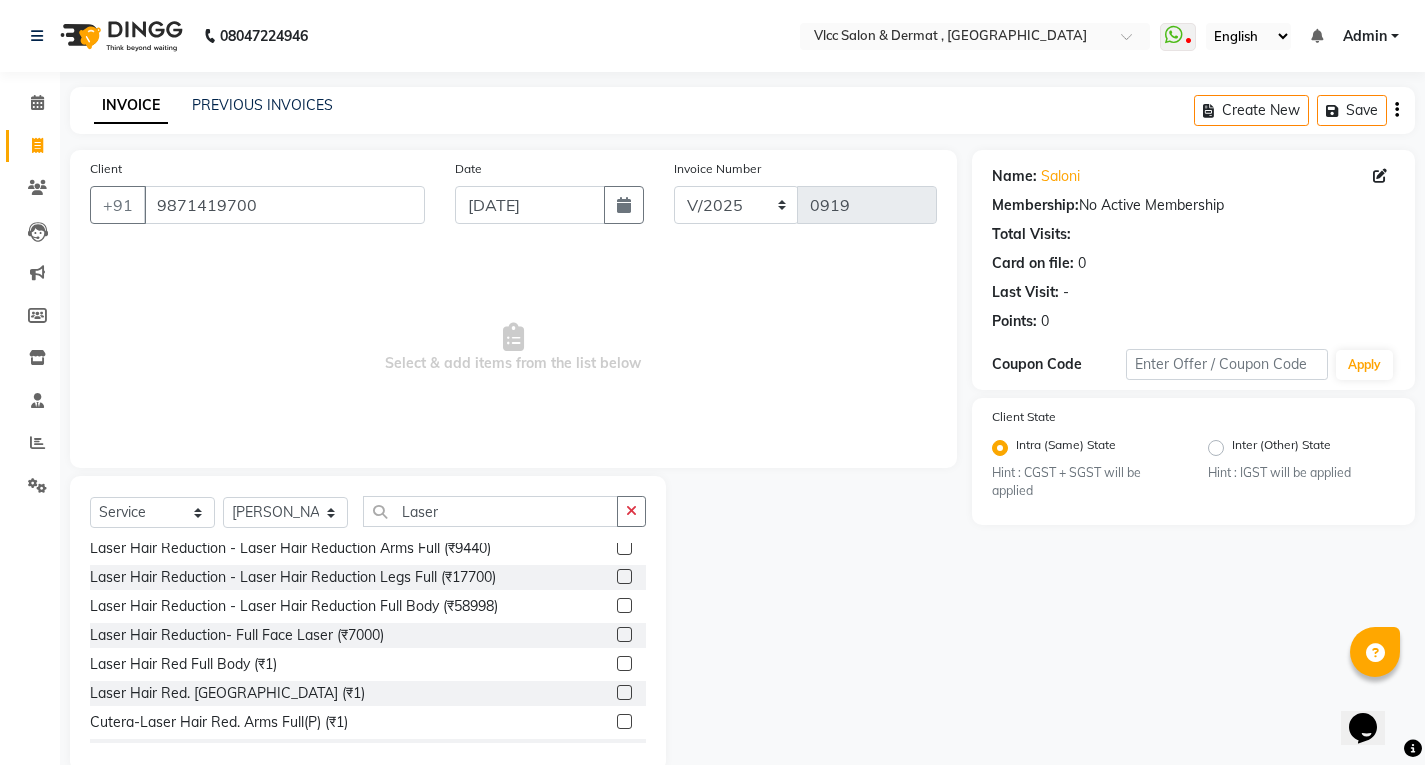 drag, startPoint x: 233, startPoint y: 692, endPoint x: 514, endPoint y: 644, distance: 285.07016 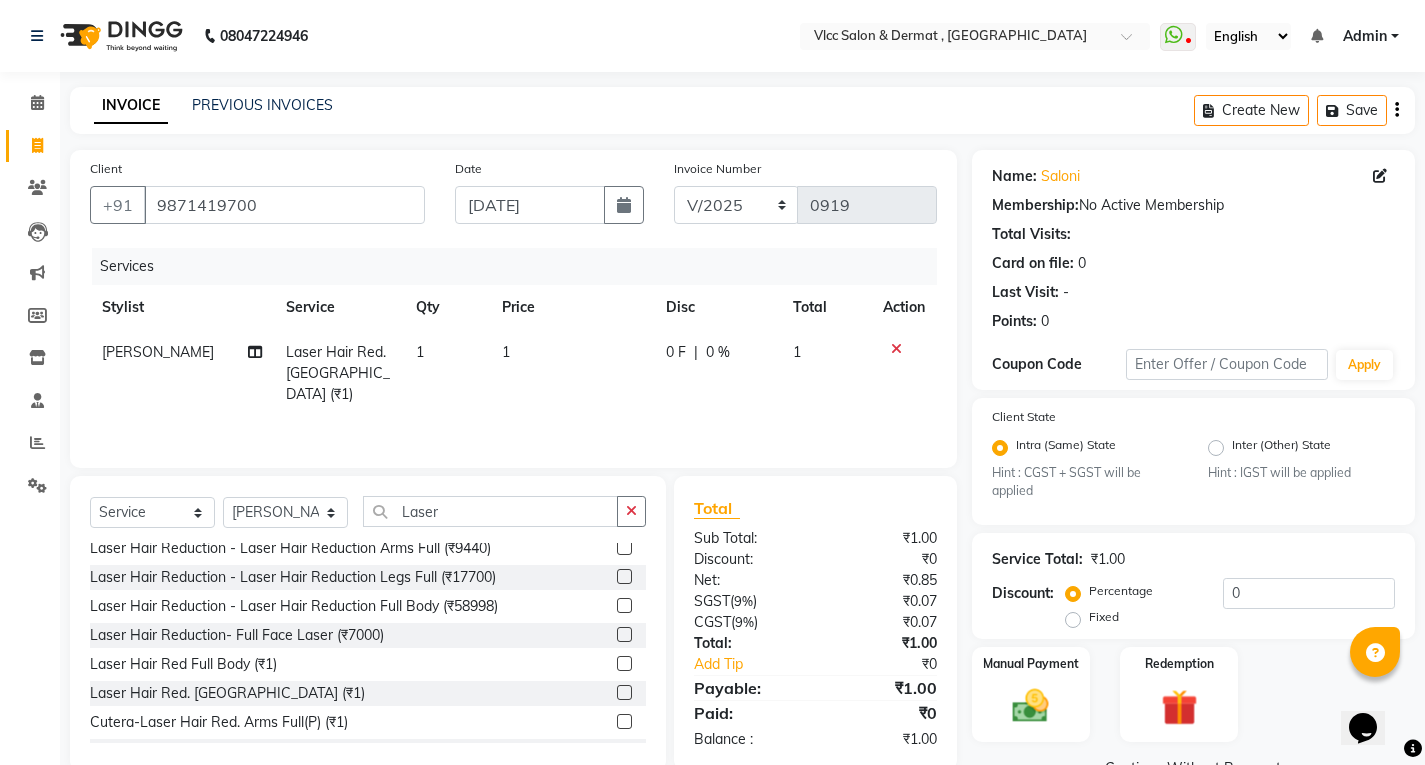 click on "1" 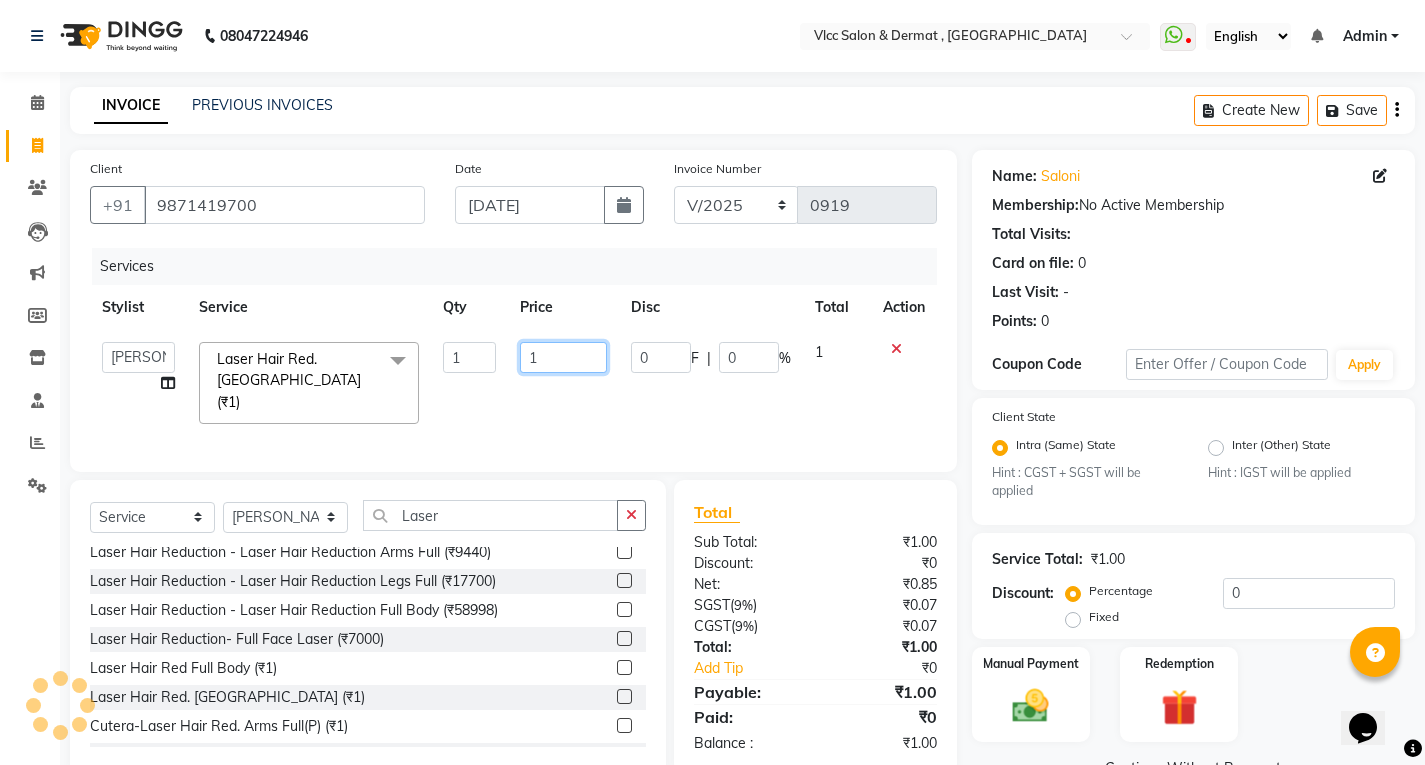 click on "1" 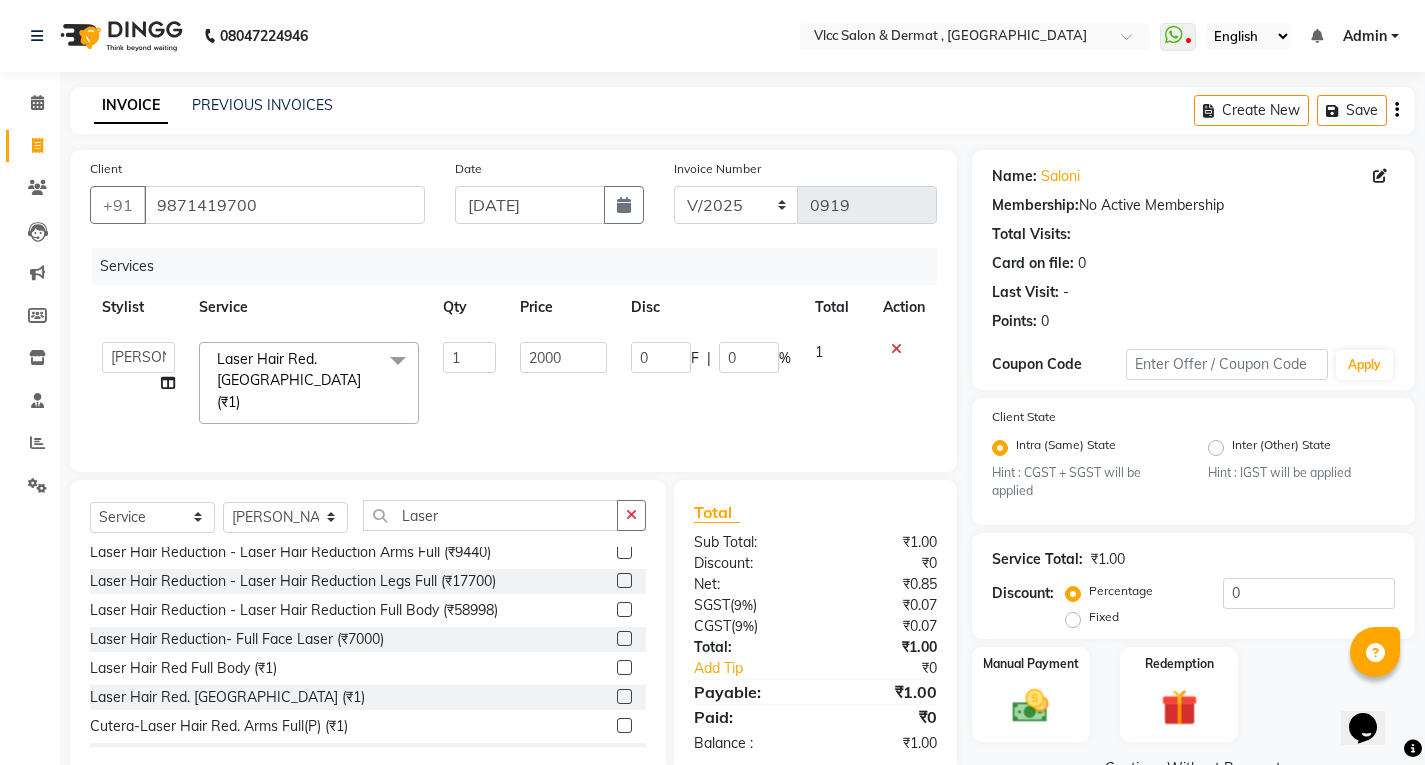 click on "Services Stylist Service Qty Price Disc Total Action  Anagha   Aniket   Anil   Dr nupur   Junaid   Karishma   Payal   Pranjali   Prema Birajdar   Radha   Sakshi   Shivani   Shravan   Varsha Malpote   Vidya  Laser Hair Red. Chin (₹1)  x Waxing - Regular Waxing Underarms (₹165) Waxing - Regular Waxing Midriff Wax. (₹440) Waxing - Regular Waxing Half Legs (₹325) Waxing - Regular Waxing Half Arms (₹300) Waxing - Regular Waxing Half (Arms+Legs+Underarms) (₹1050) Waxing - Regular Waxing Full Legs (₹540) Waxing - Regular Waxing Full Arms (₹380) Waxing - Regular Waxing Full Body (₹2950) Waxing - Regular Waxing Full Back/Front(Each) (₹550) Waxing - Regular Waxing Bikini Line Wax (₹436) Waxing - Regular Waxing Full Body (₹1888) Waxing - Peel Off Wax Upper Lips (₹130) Waxing - Peel Off Wax Forehead (₹150) Waxing - Peel Off Wax Sidelocks (₹250) Waxing - Peel Off Wax Underarms (₹400) Waxing - Peel Off Wax Chin & Neck (₹350) Waxing - Peel Off Wax Bikini Line (₹700) Blow Dry (₹450) 1 0" 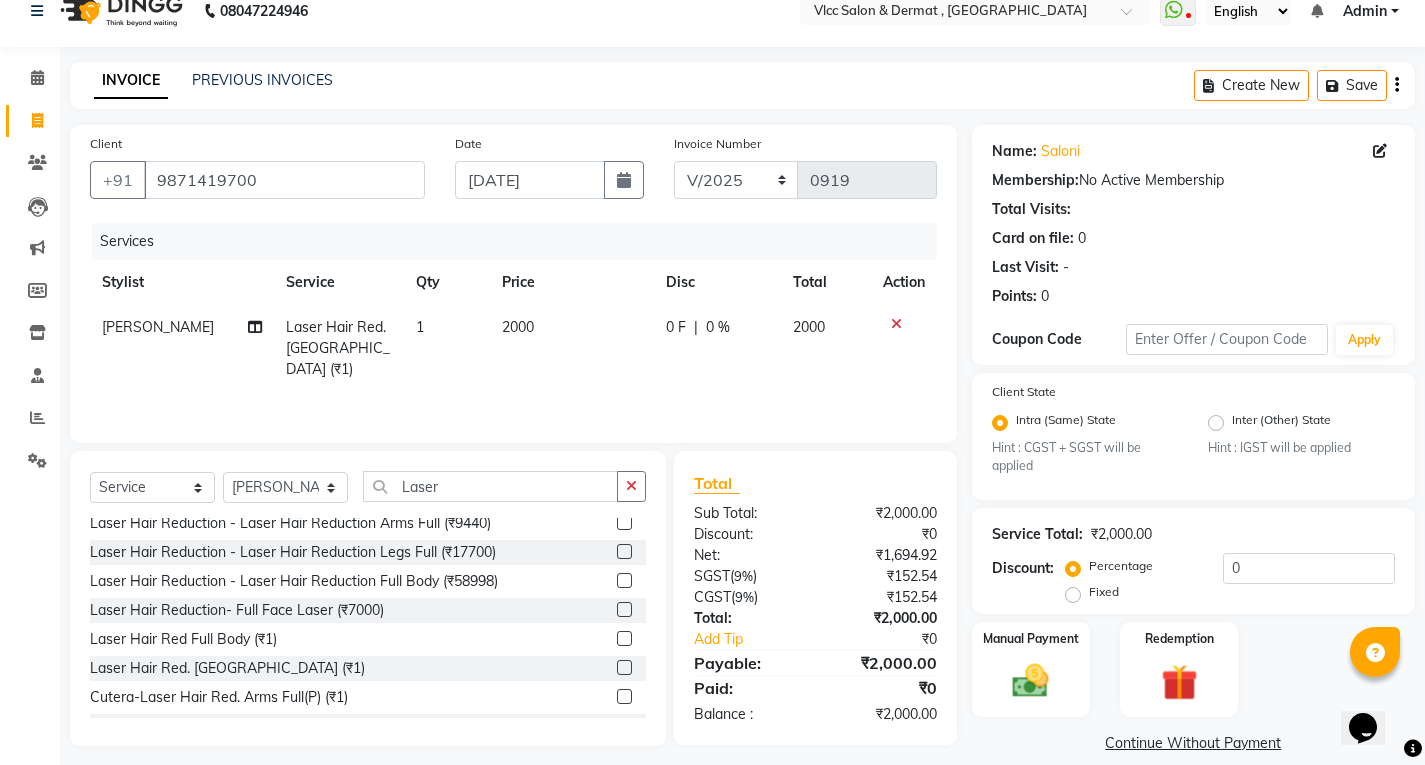 scroll, scrollTop: 48, scrollLeft: 0, axis: vertical 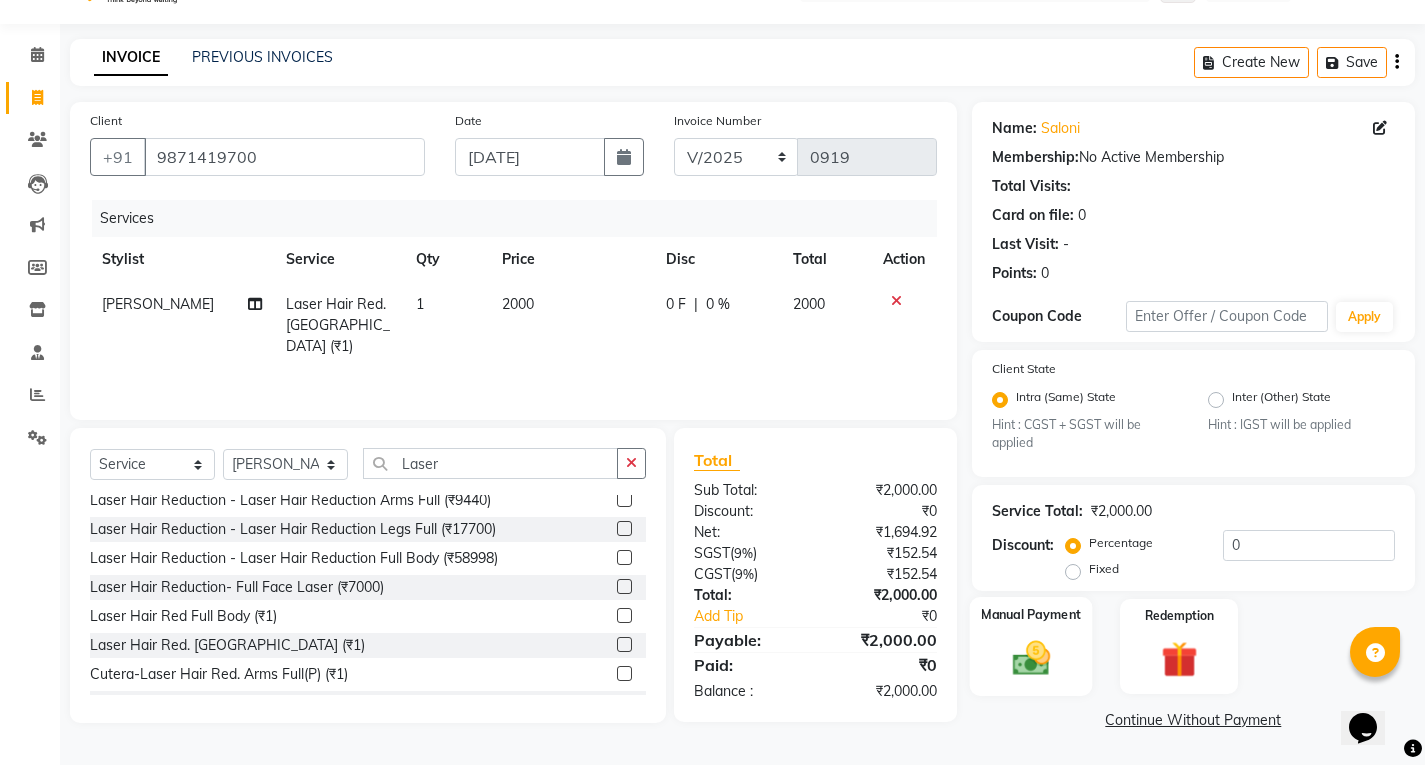 click 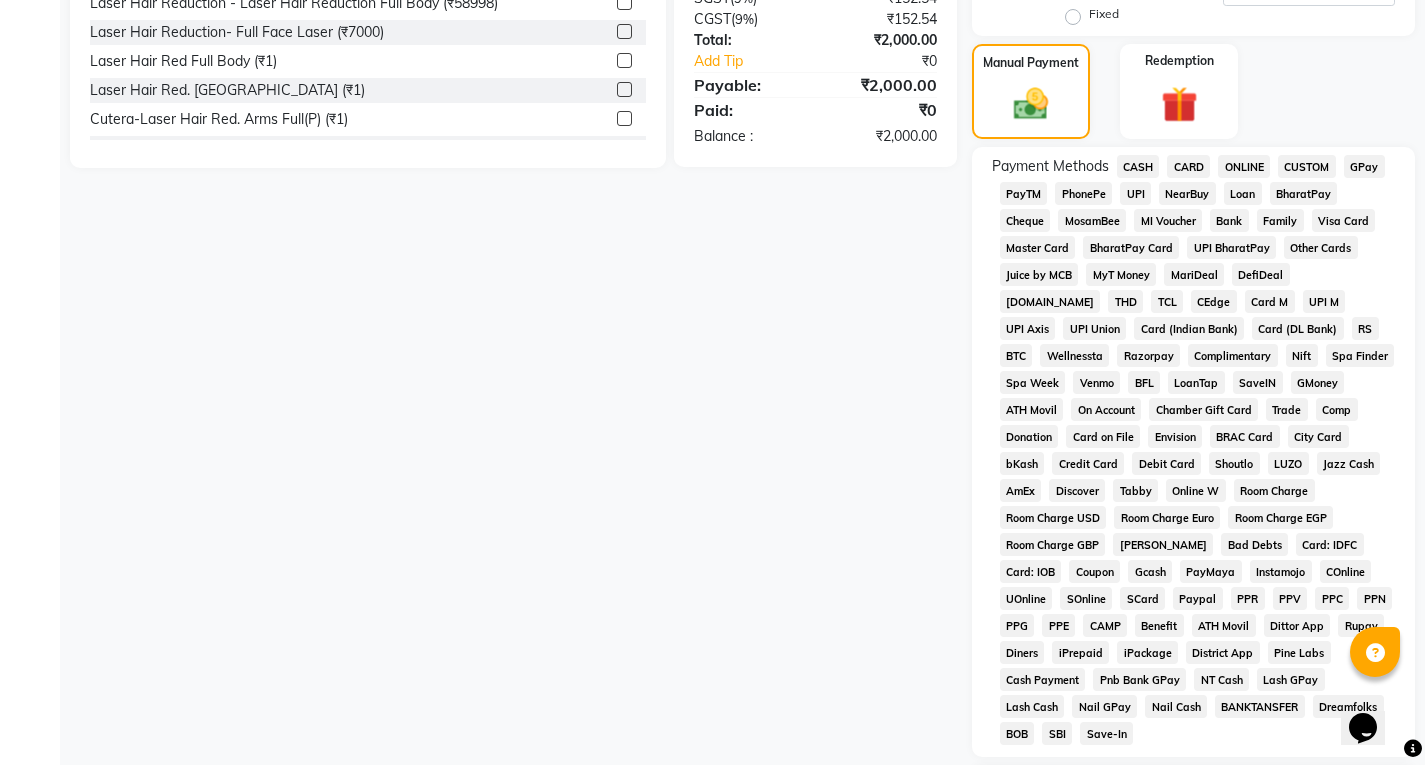 scroll, scrollTop: 115, scrollLeft: 0, axis: vertical 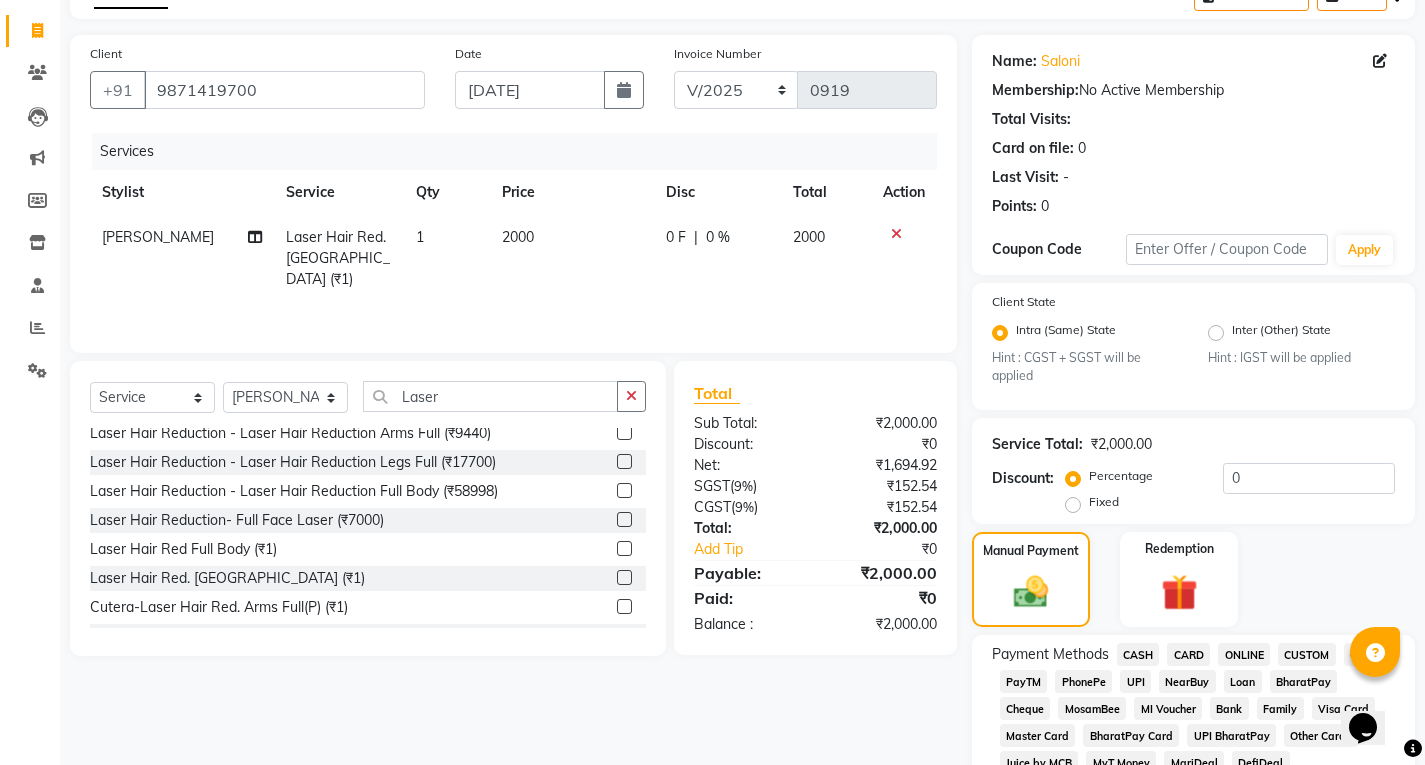 click on "UPI" 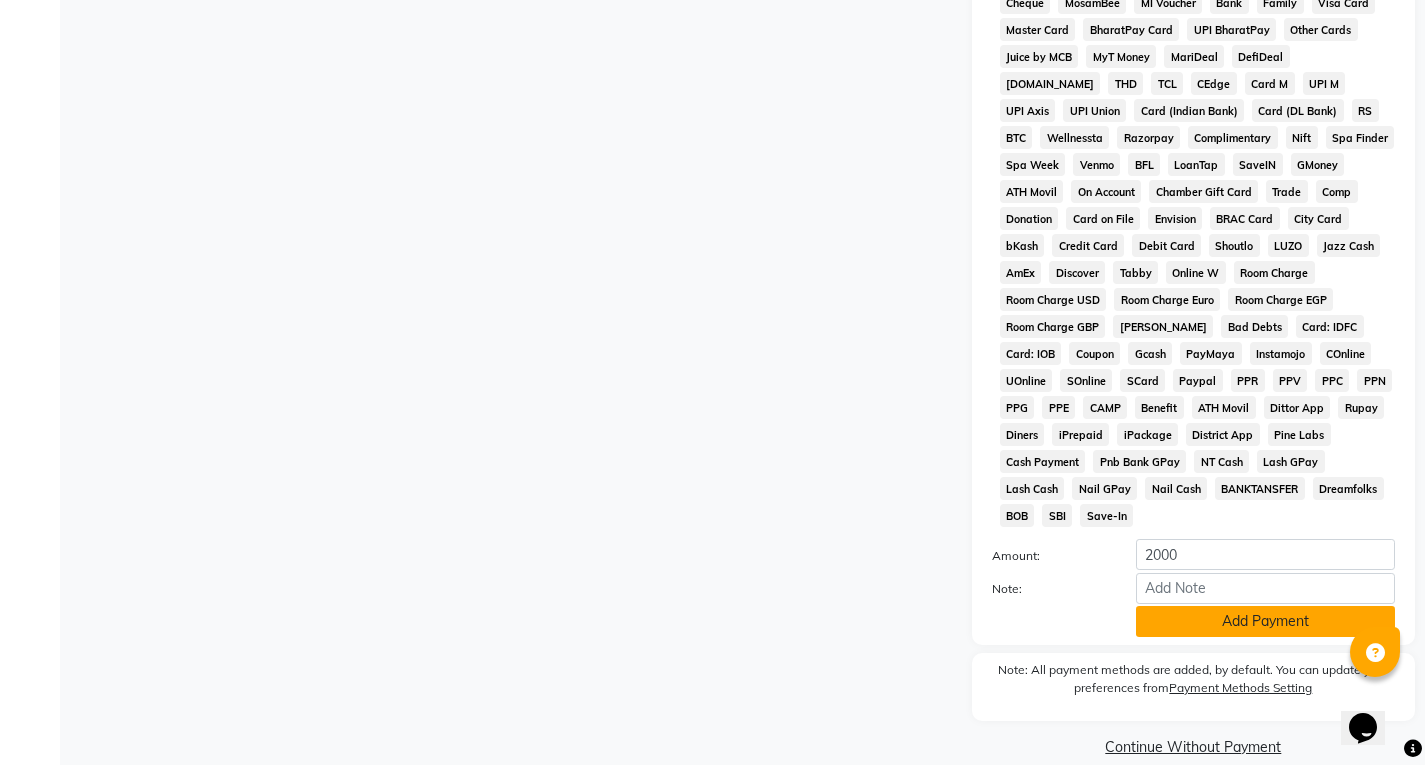 click on "Add Payment" 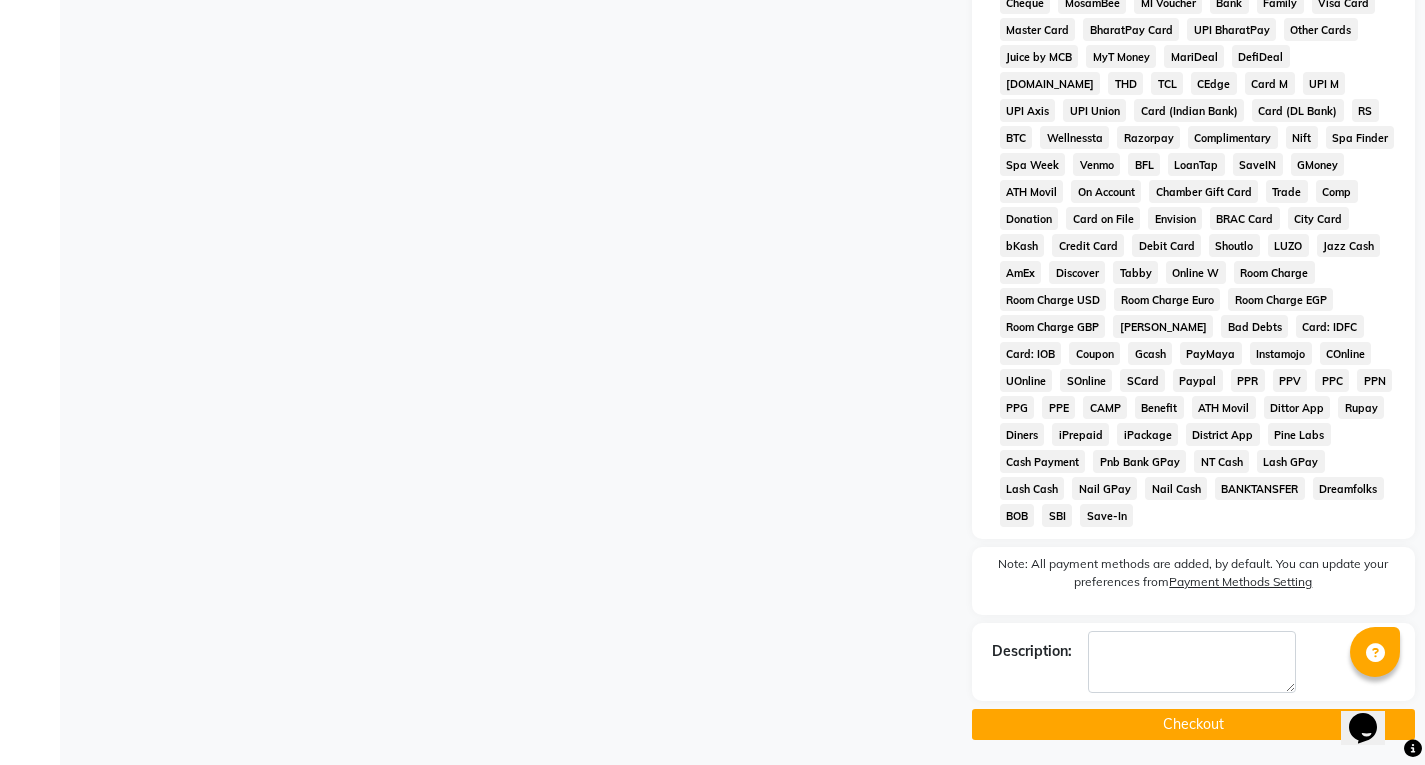 scroll, scrollTop: 799, scrollLeft: 0, axis: vertical 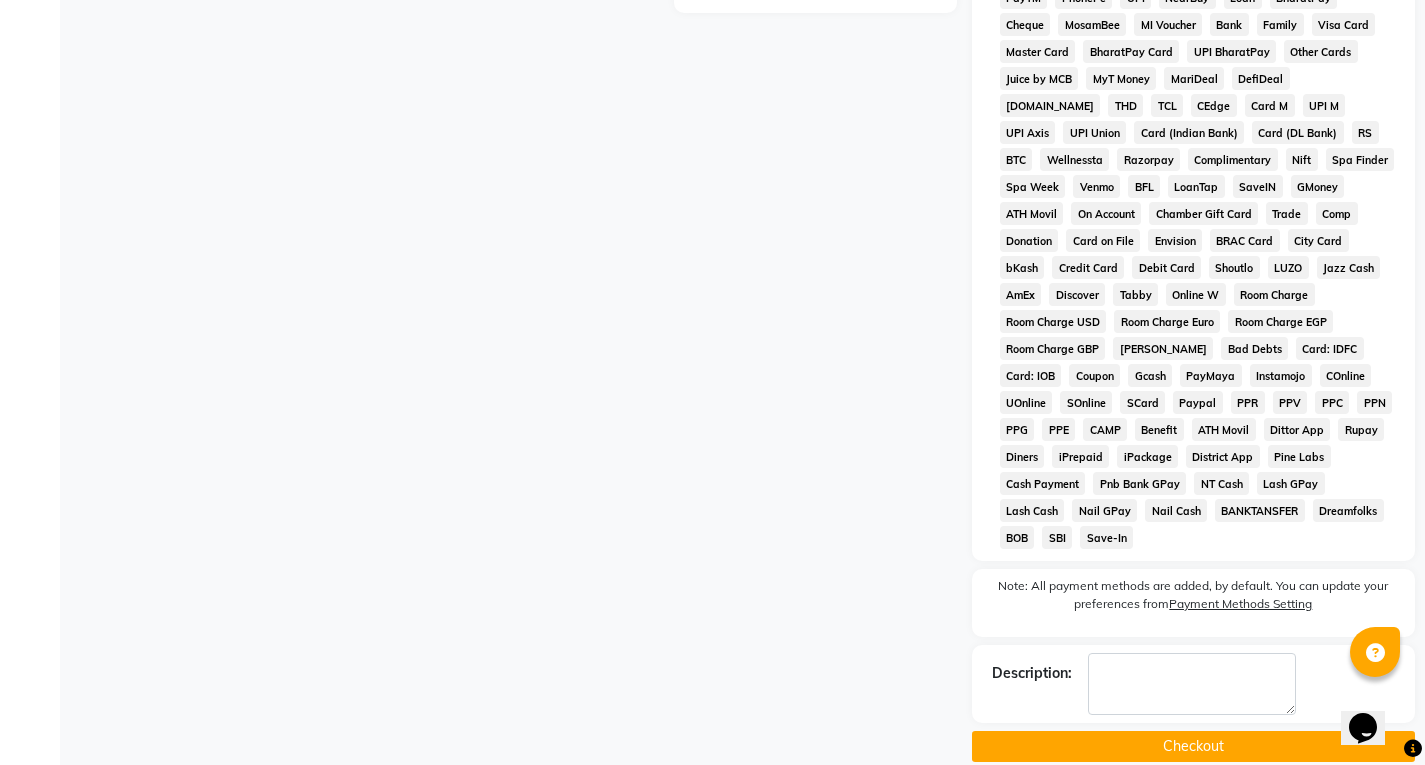 click on "Checkout" 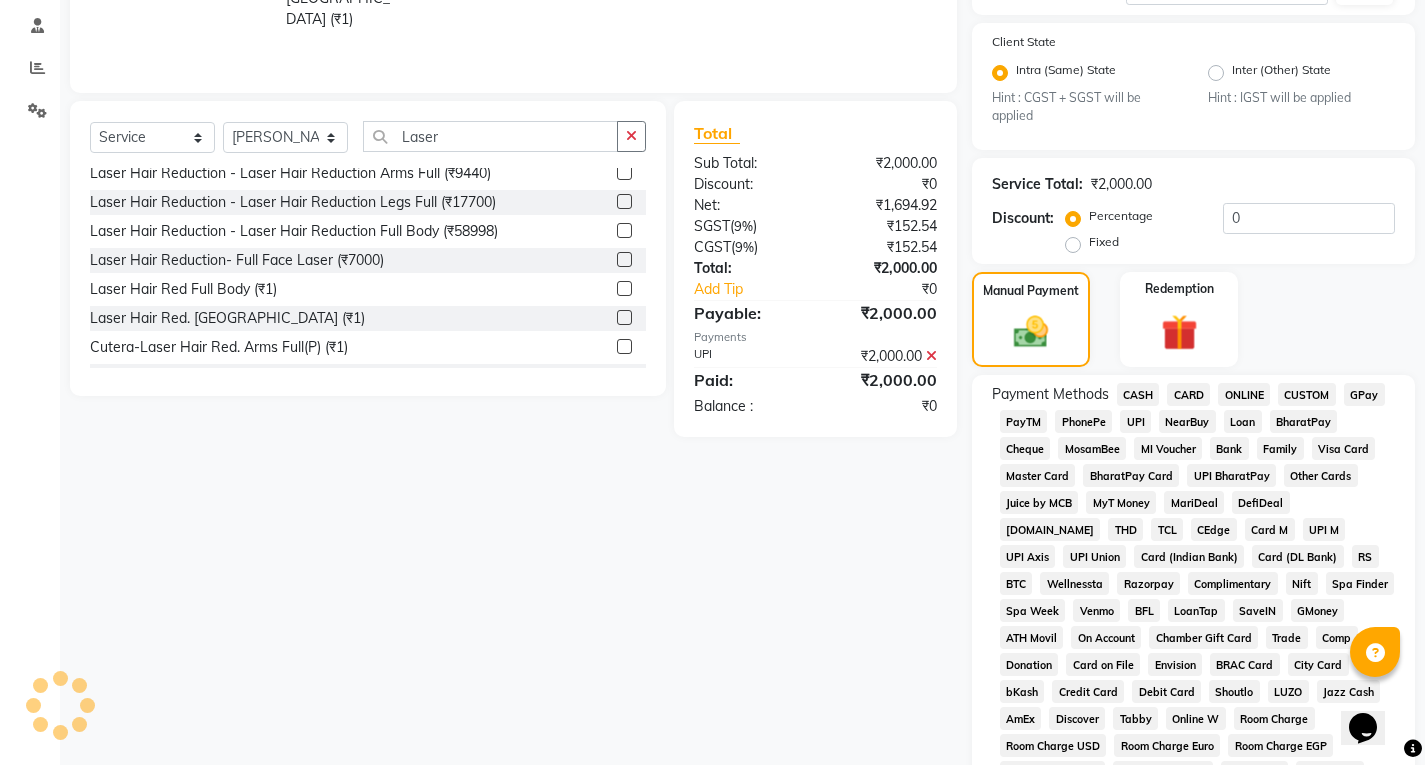 scroll, scrollTop: 199, scrollLeft: 0, axis: vertical 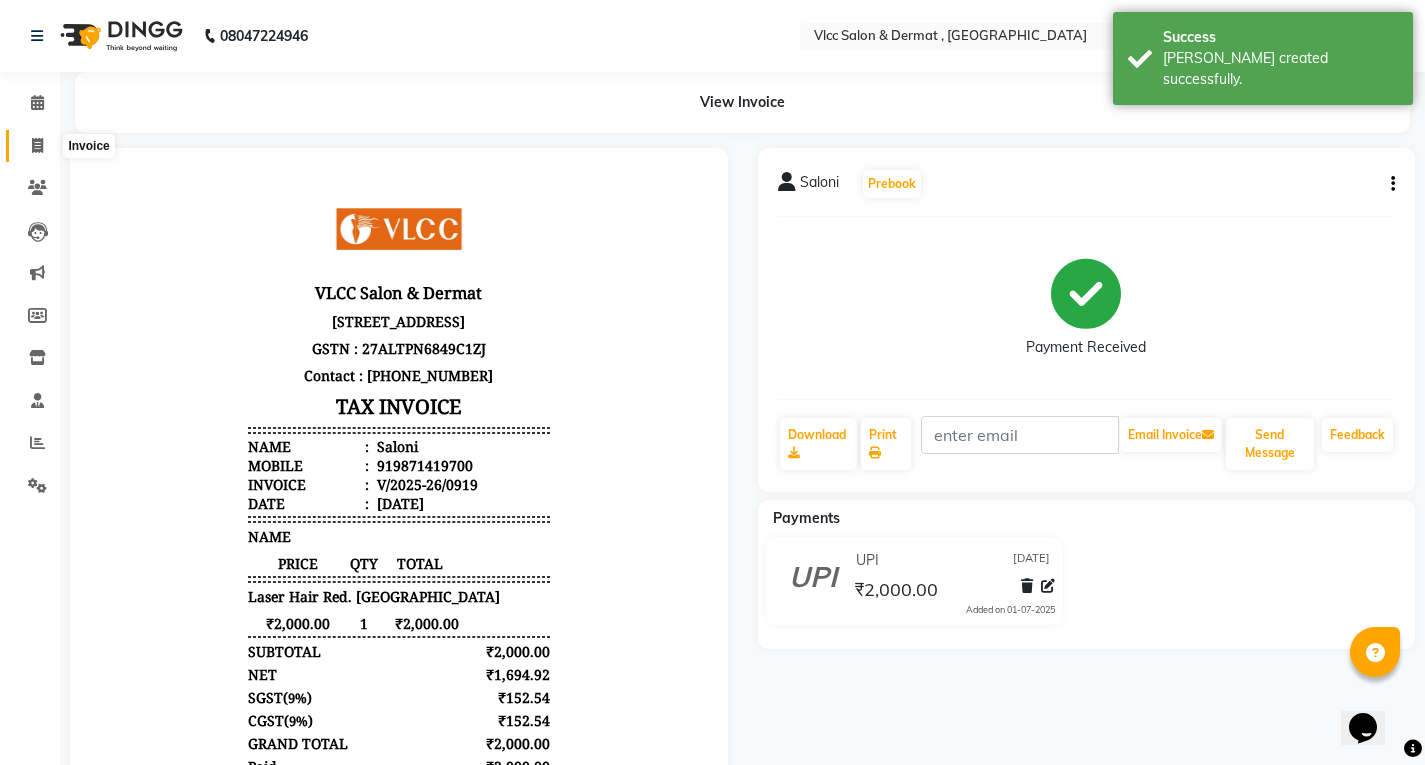 click 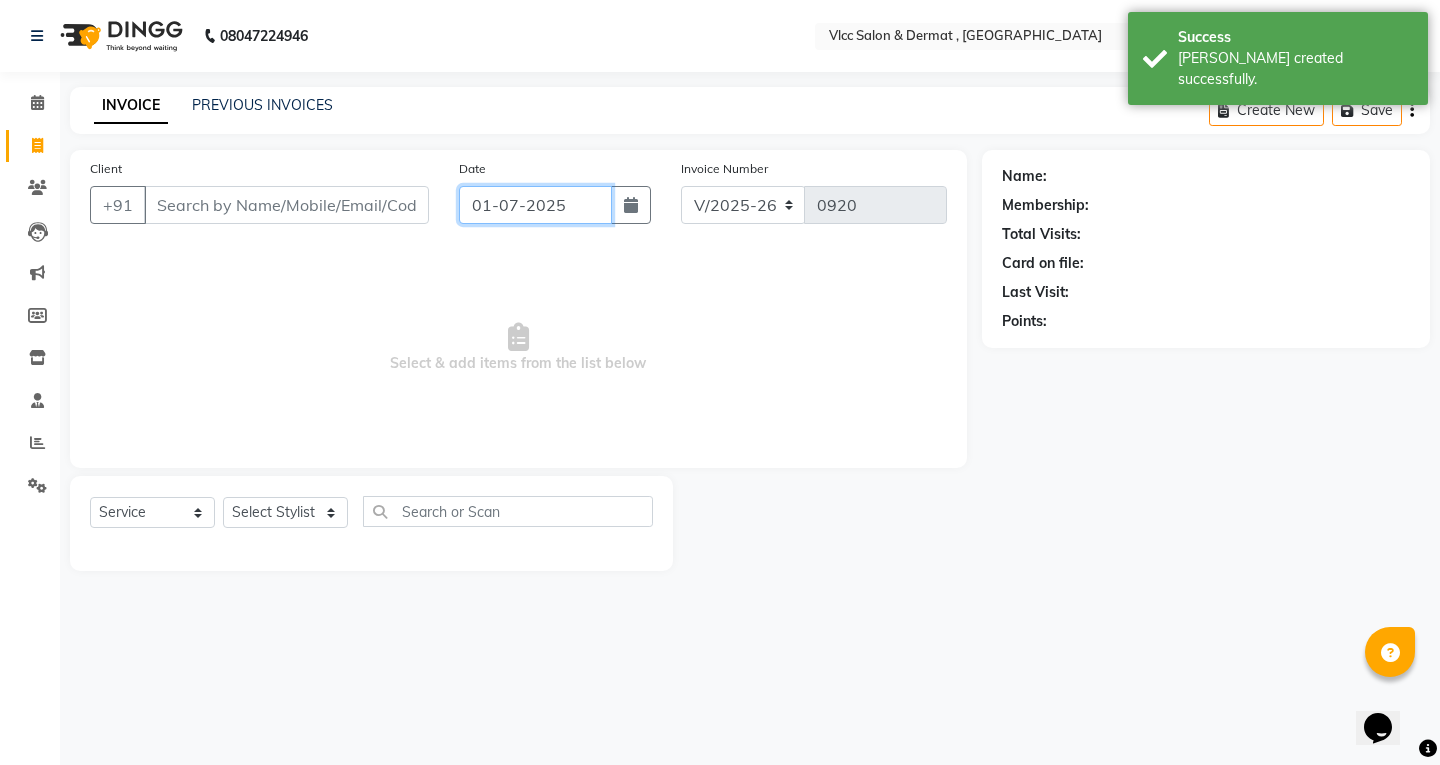 click on "01-07-2025" 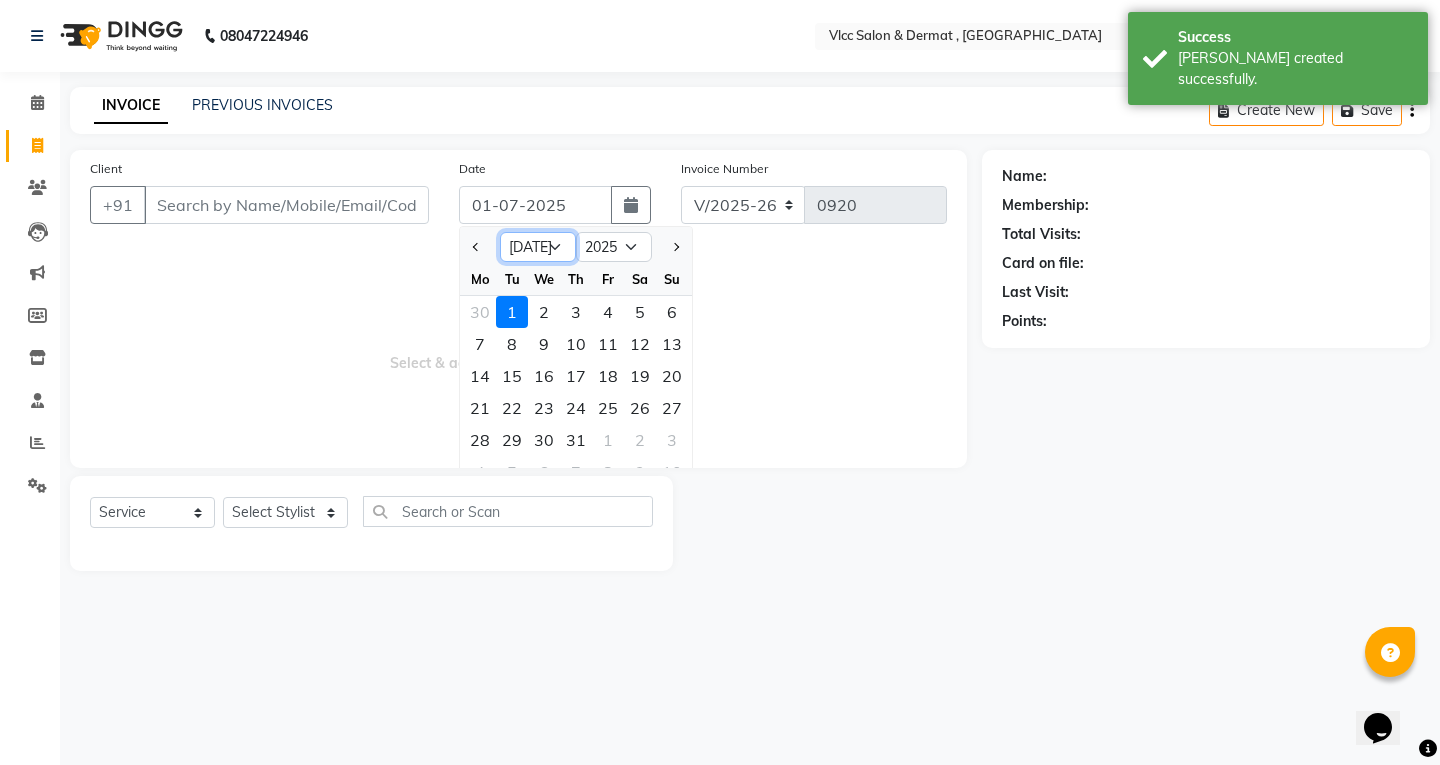 click on "Jan Feb Mar Apr May Jun [DATE] Aug Sep Oct Nov Dec" 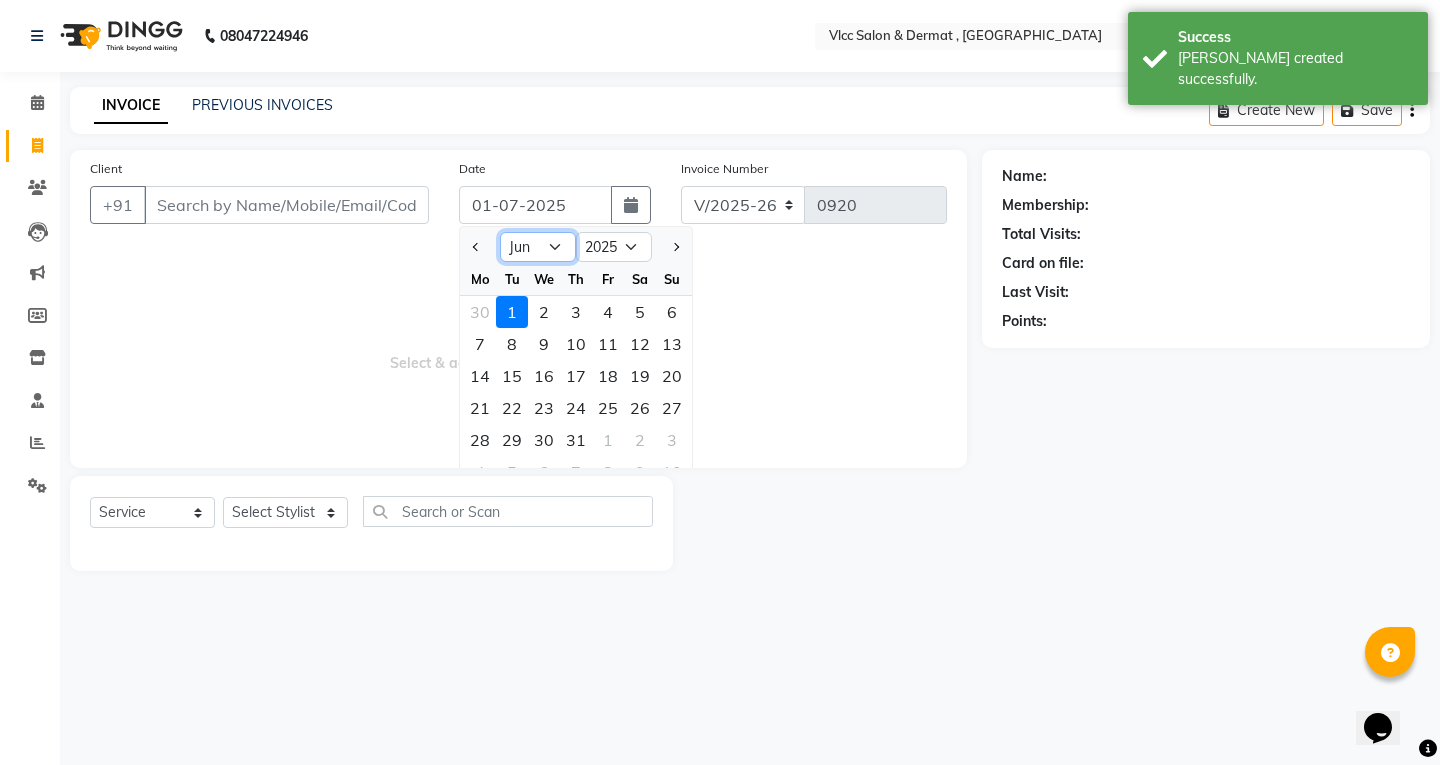 click on "Jan Feb Mar Apr May Jun [DATE] Aug Sep Oct Nov Dec" 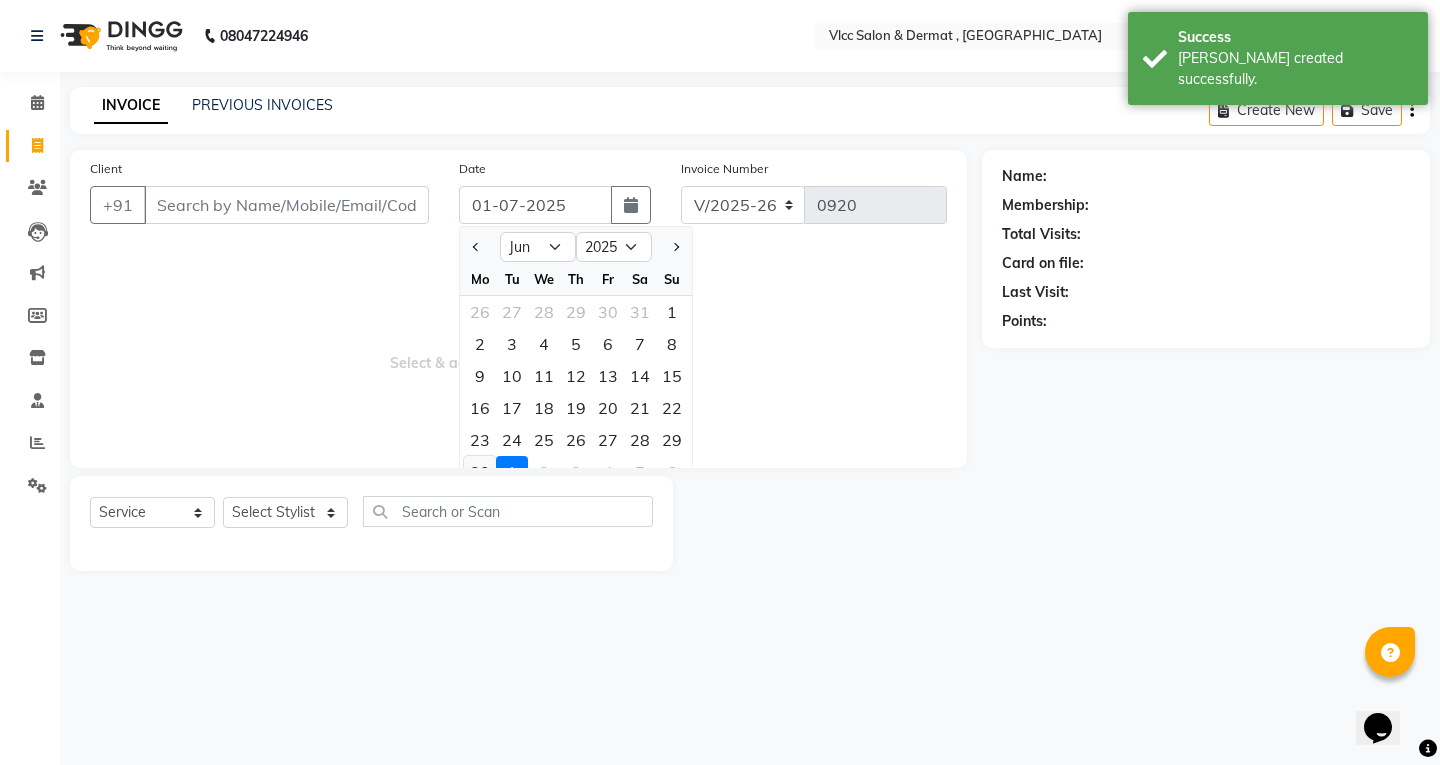 click on "30" 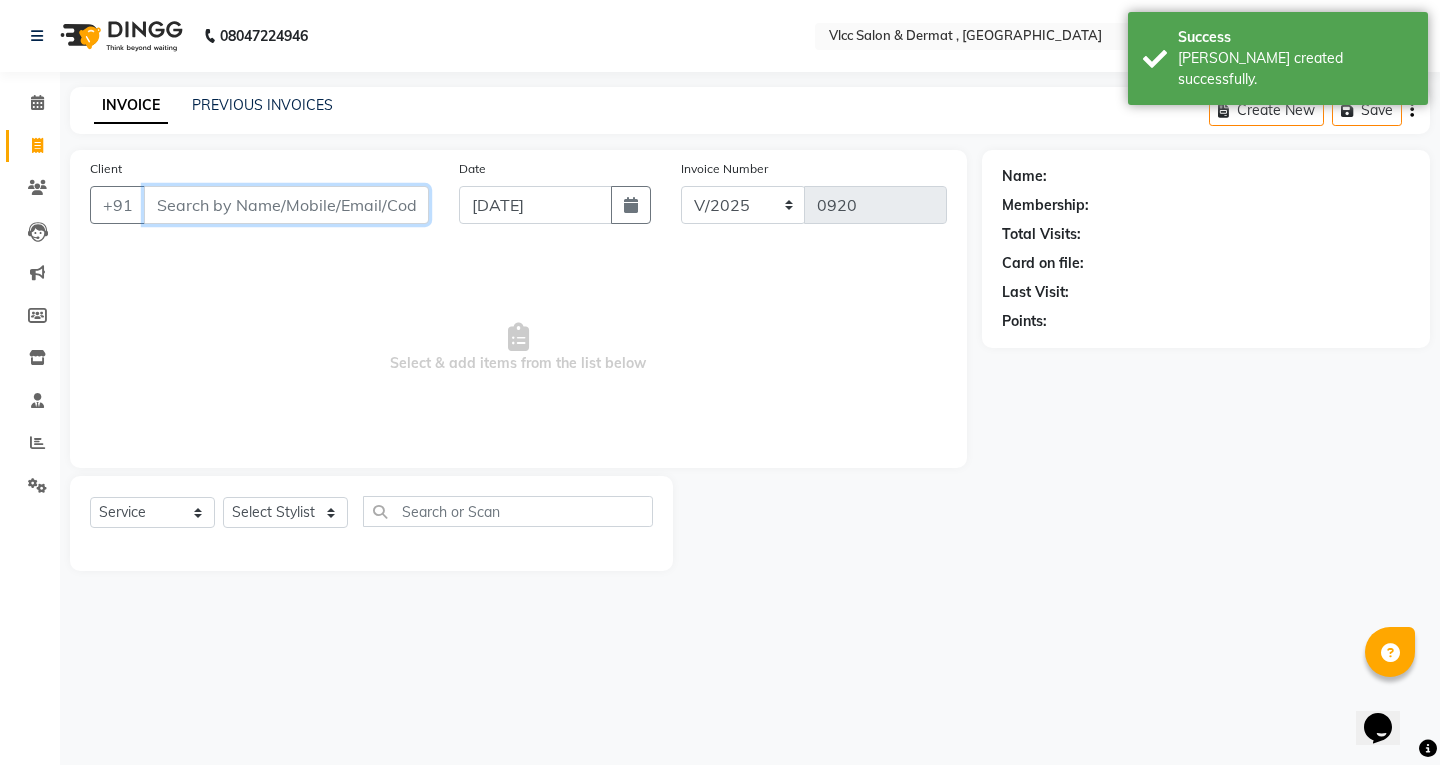 click on "Client" at bounding box center [286, 205] 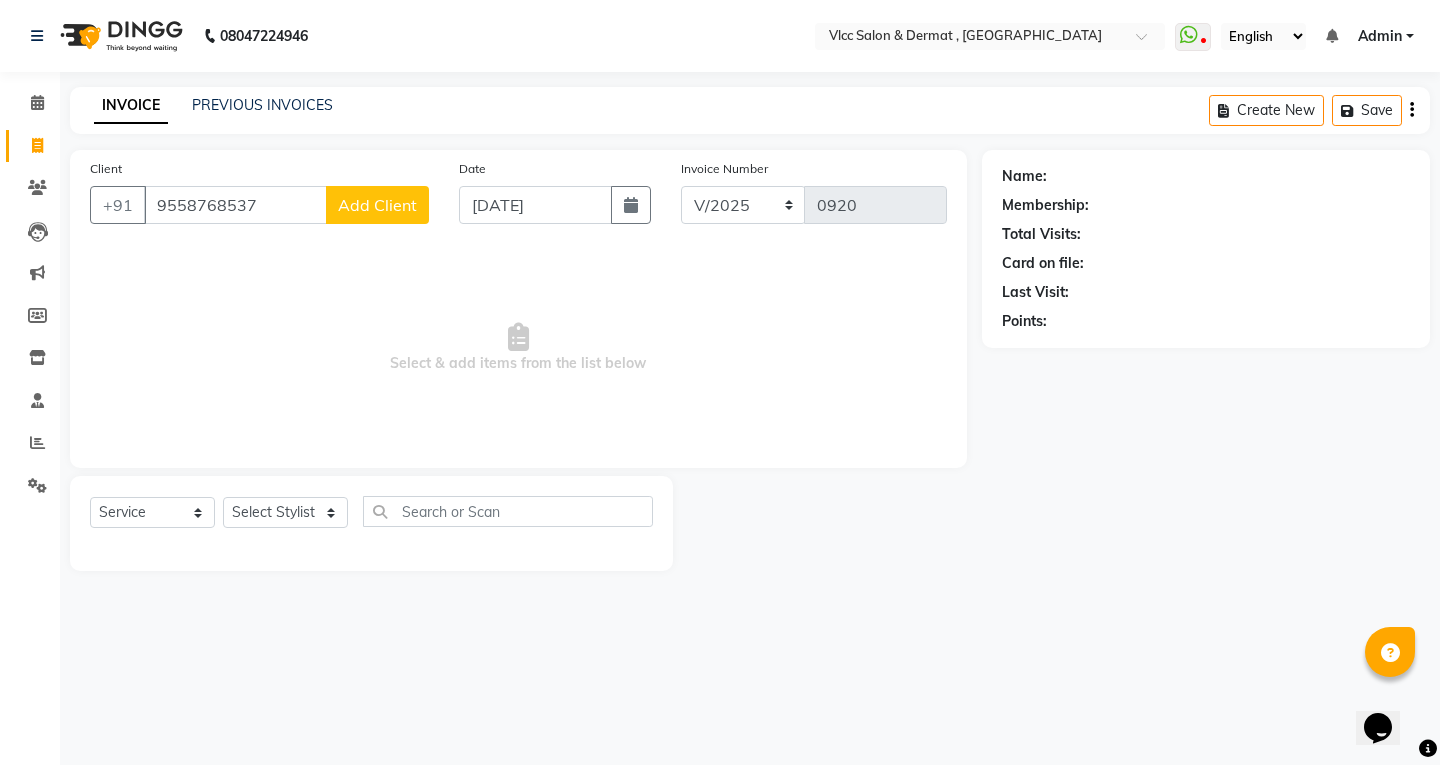 click on "Add Client" 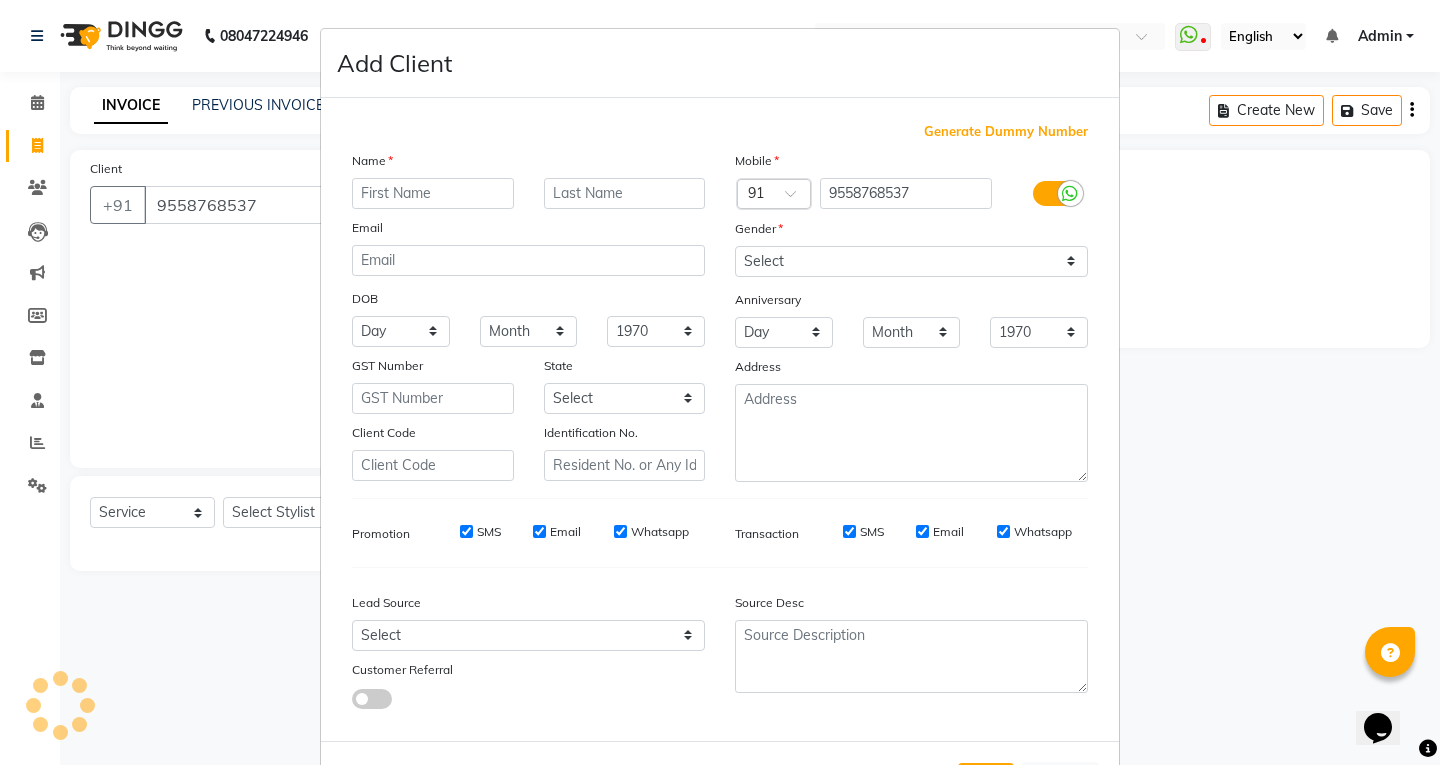 click at bounding box center (433, 193) 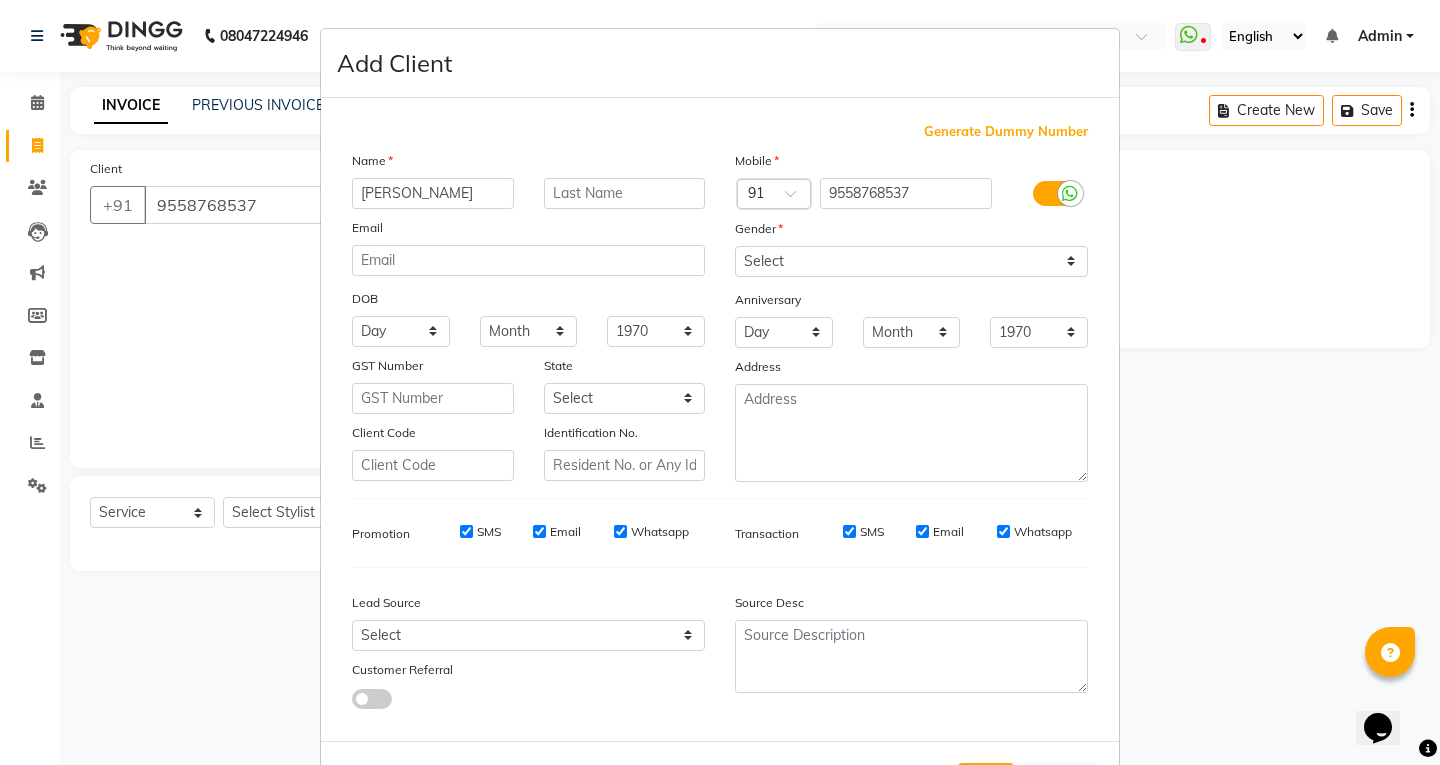 click on "Email" at bounding box center [528, 231] 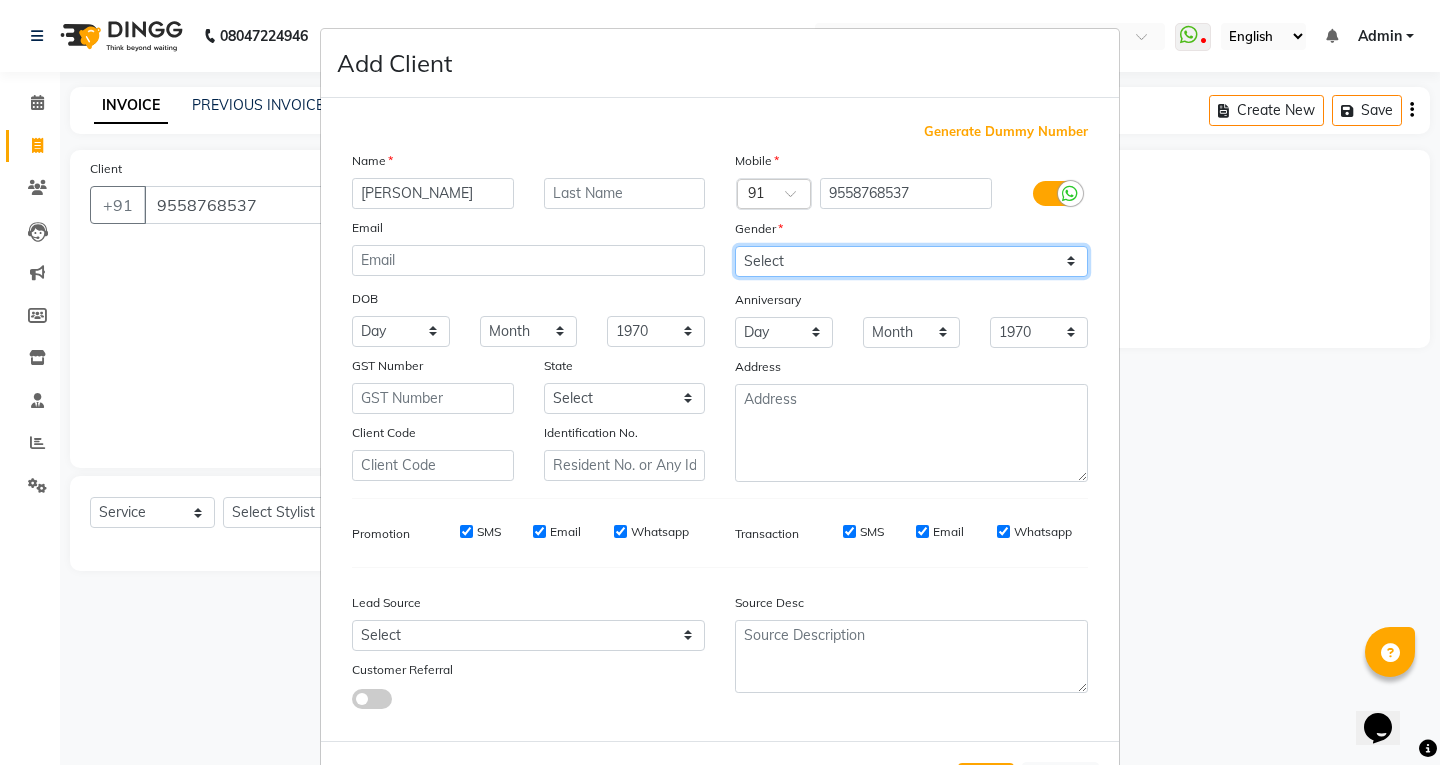 click on "Select [DEMOGRAPHIC_DATA] [DEMOGRAPHIC_DATA] Other Prefer Not To Say" at bounding box center [911, 261] 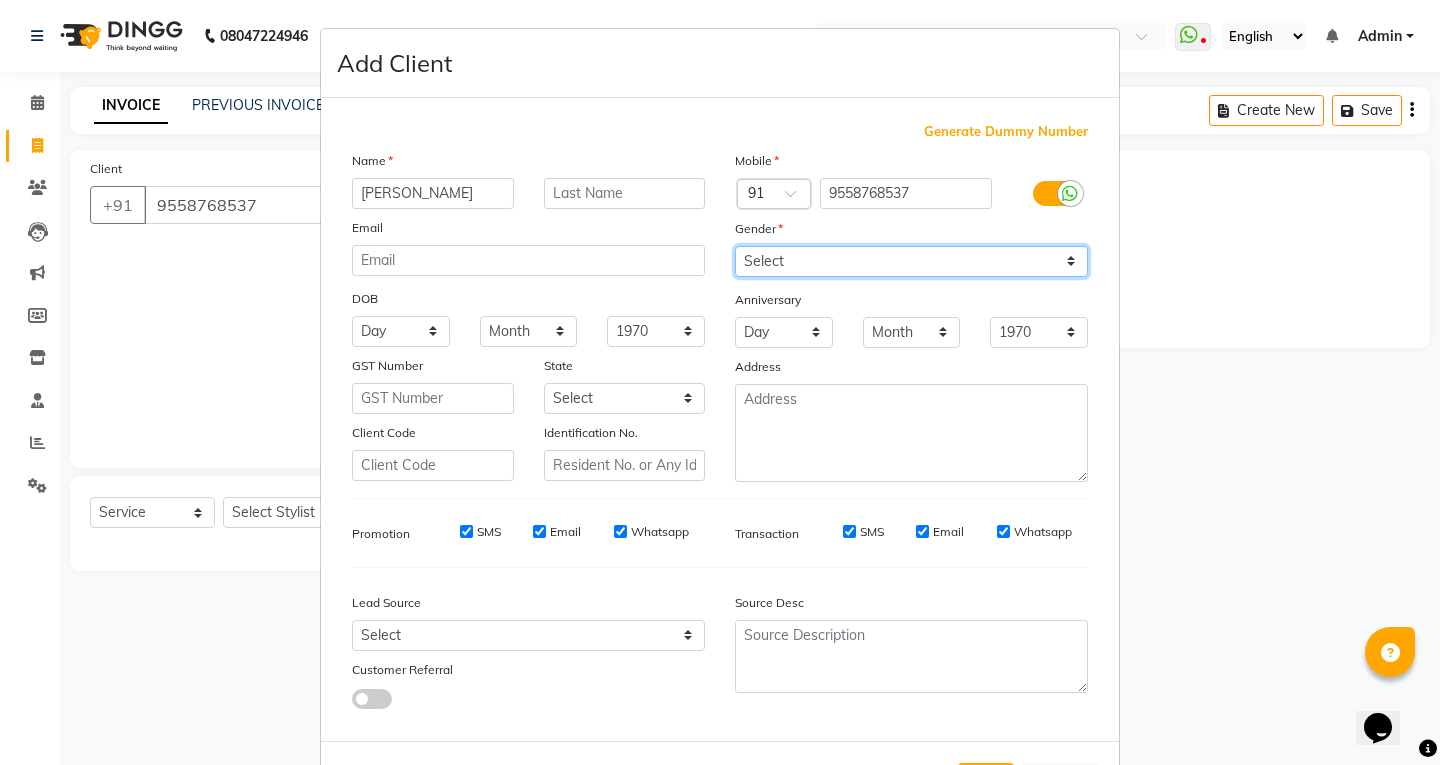 click on "Select [DEMOGRAPHIC_DATA] [DEMOGRAPHIC_DATA] Other Prefer Not To Say" at bounding box center [911, 261] 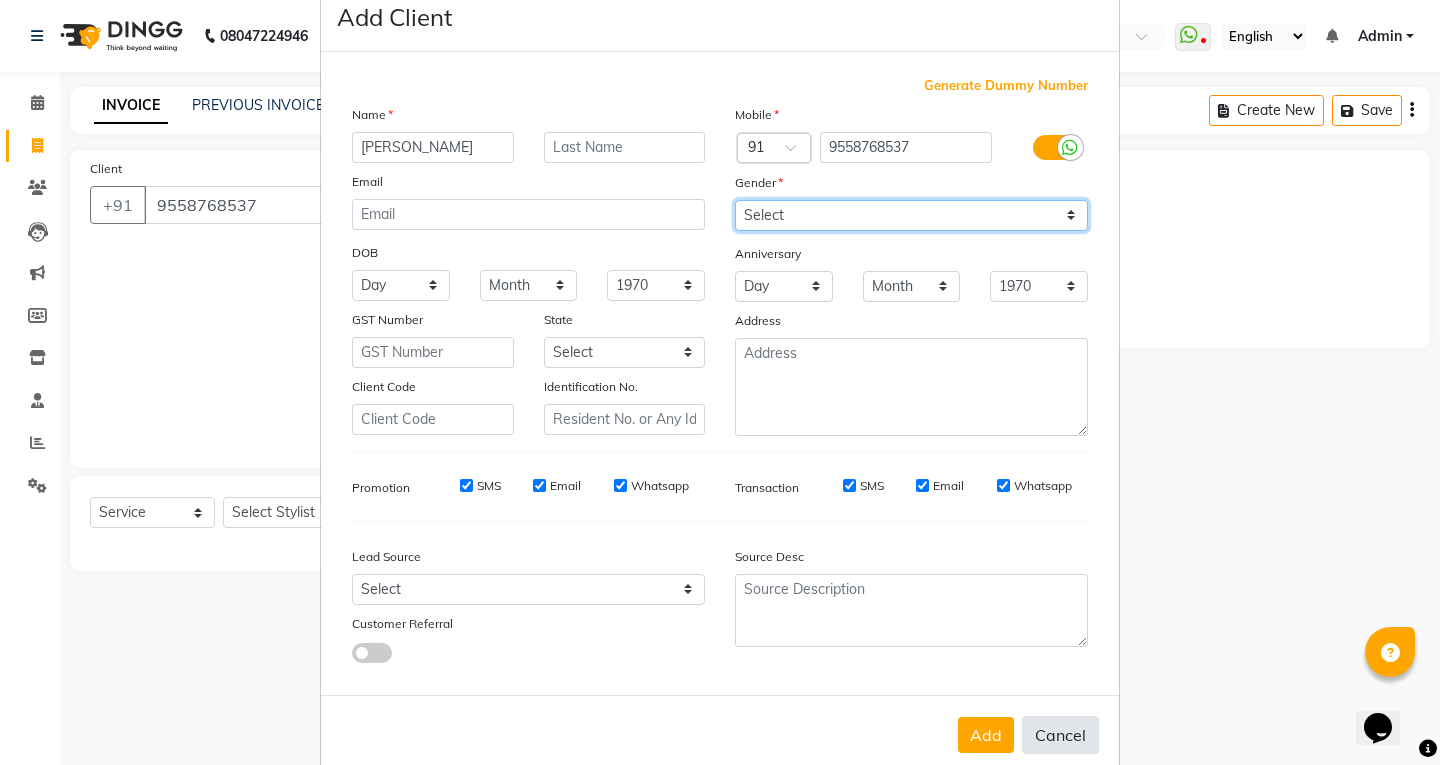 scroll, scrollTop: 84, scrollLeft: 0, axis: vertical 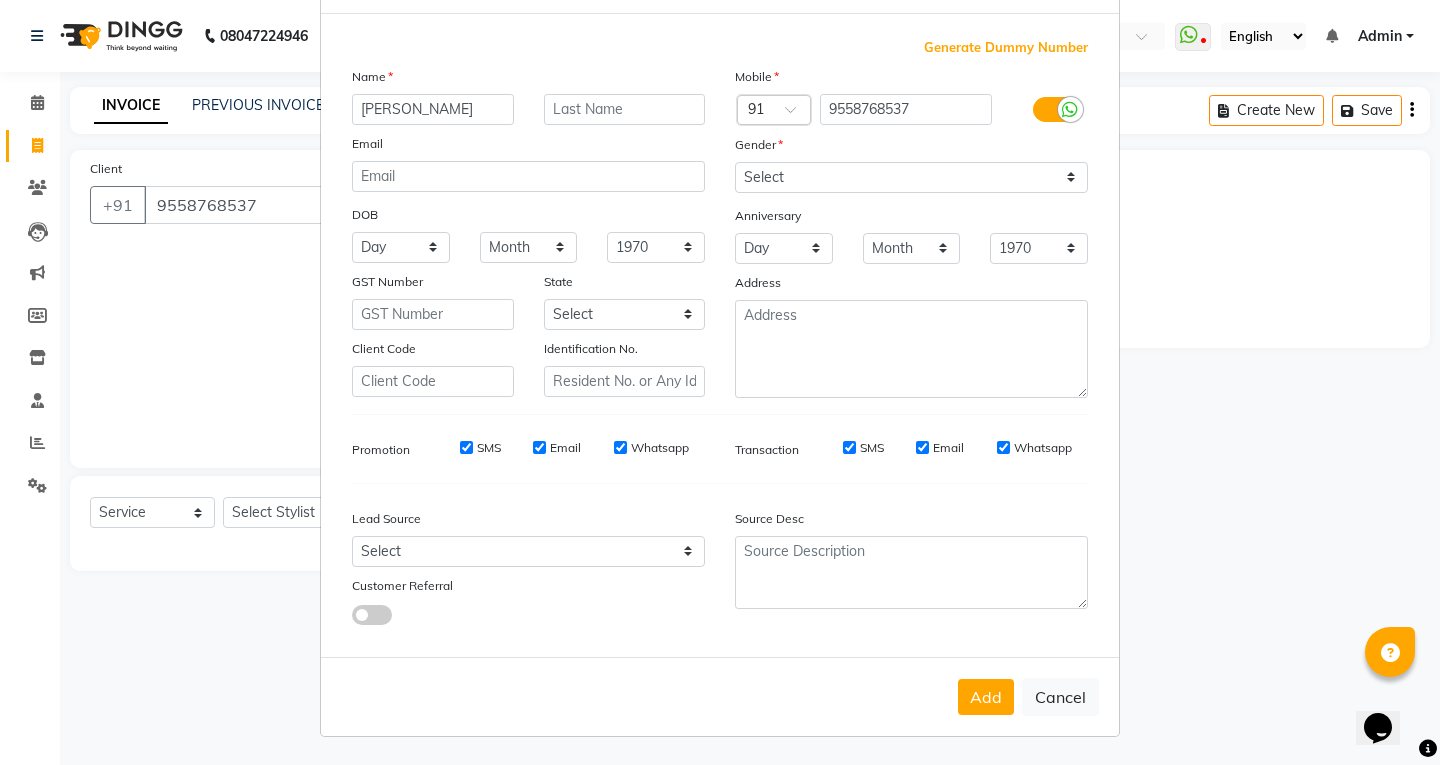 click on "Add" at bounding box center [986, 697] 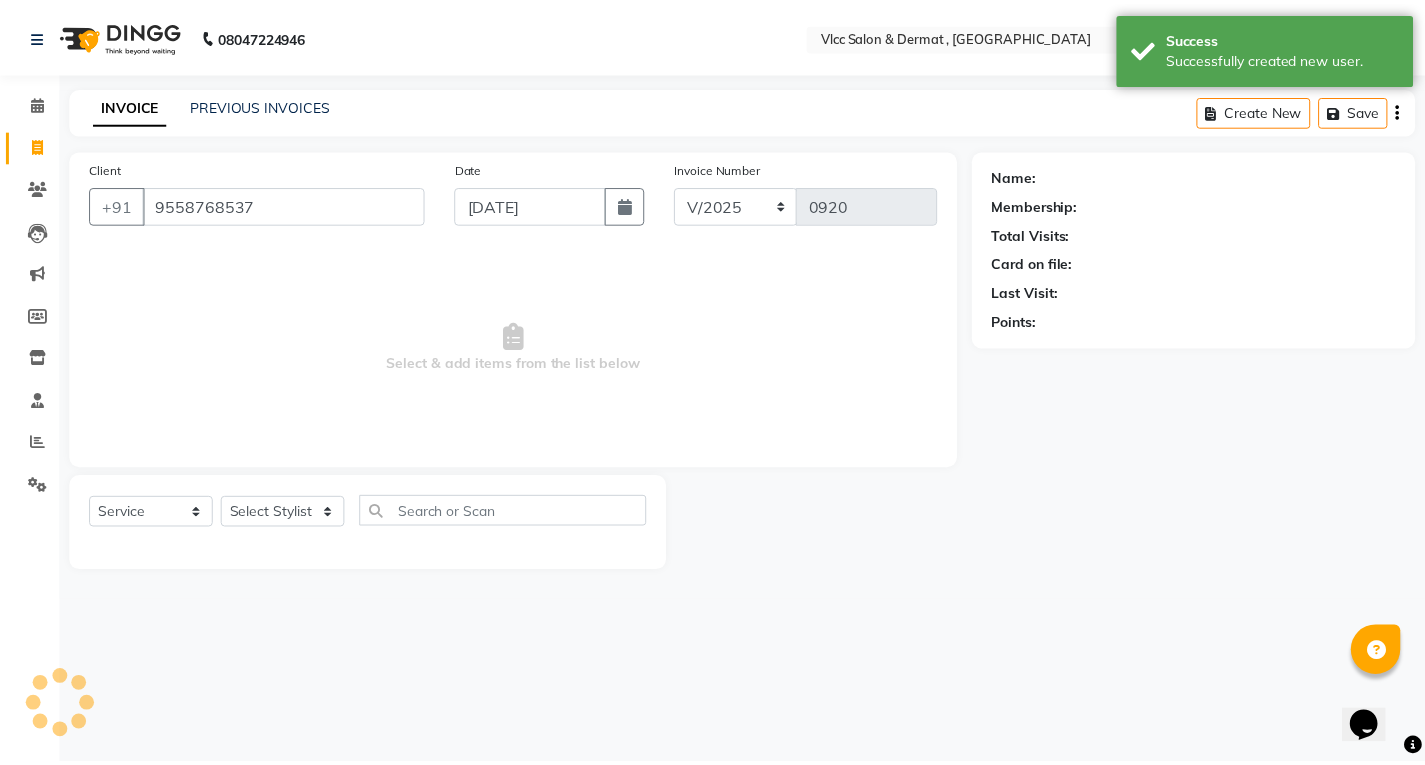 scroll, scrollTop: 0, scrollLeft: 0, axis: both 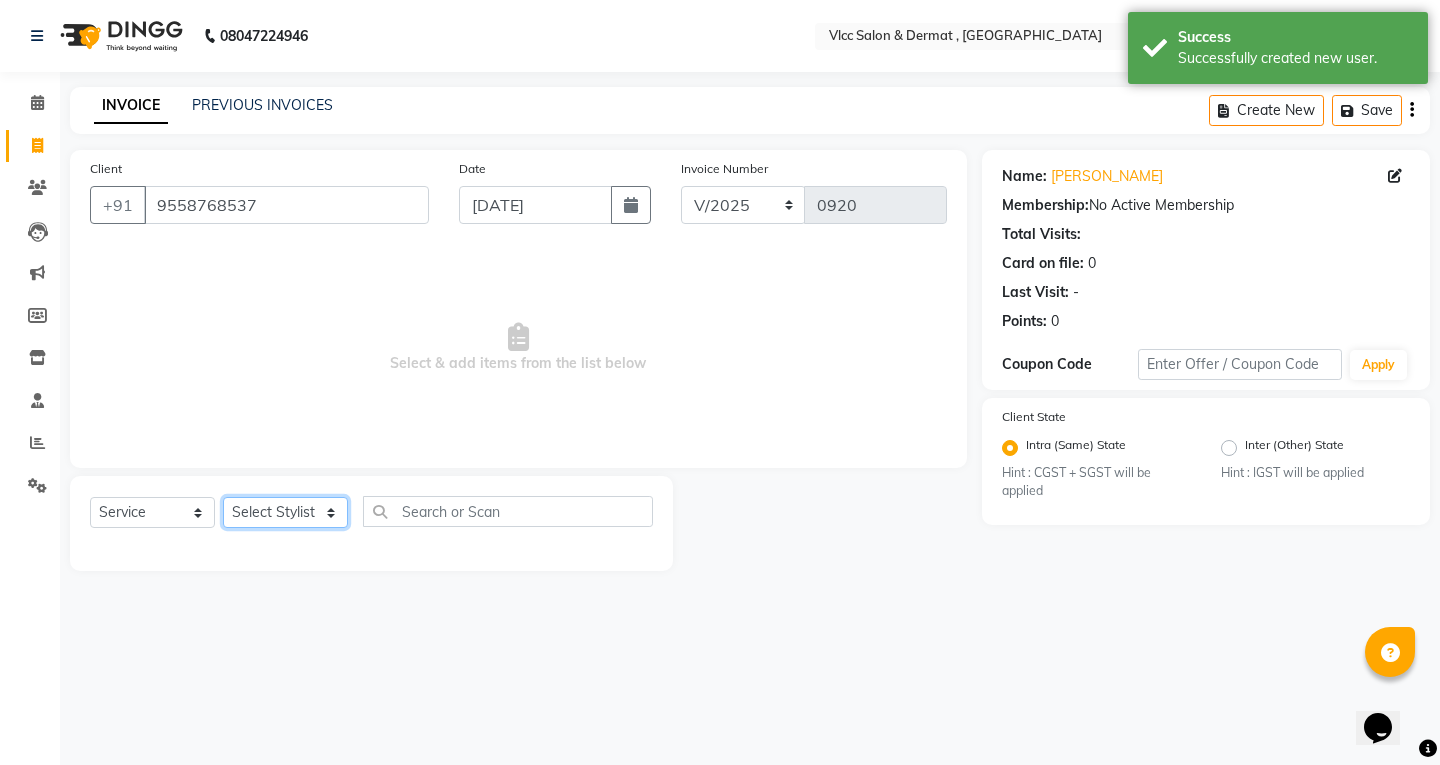 click on "Select Stylist [PERSON_NAME] [PERSON_NAME] [PERSON_NAME] [PERSON_NAME] [PERSON_NAME] [PERSON_NAME] [PERSON_NAME] Radha [PERSON_NAME] [PERSON_NAME] [PERSON_NAME] Vidya" 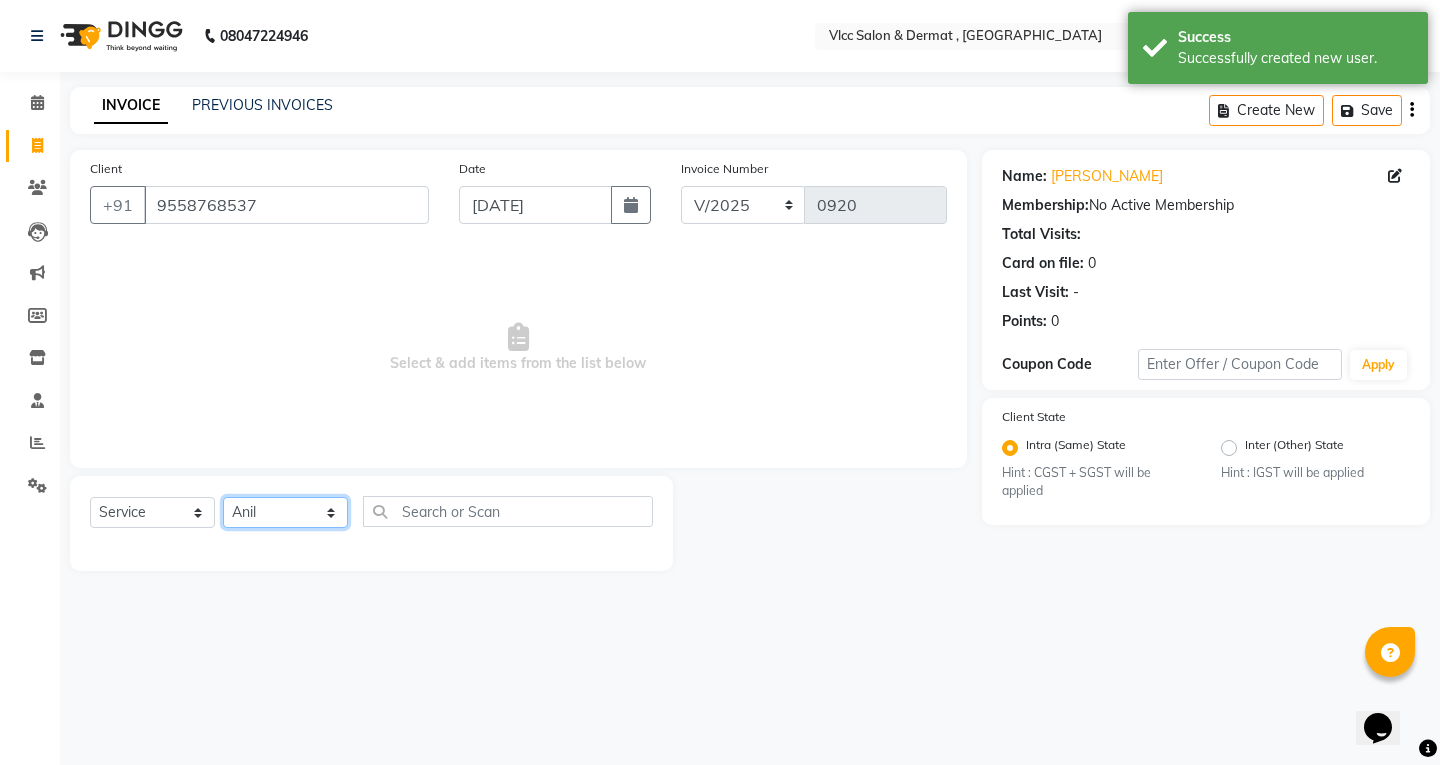 click on "Select Stylist [PERSON_NAME] [PERSON_NAME] [PERSON_NAME] [PERSON_NAME] [PERSON_NAME] [PERSON_NAME] [PERSON_NAME] Radha [PERSON_NAME] [PERSON_NAME] [PERSON_NAME] Vidya" 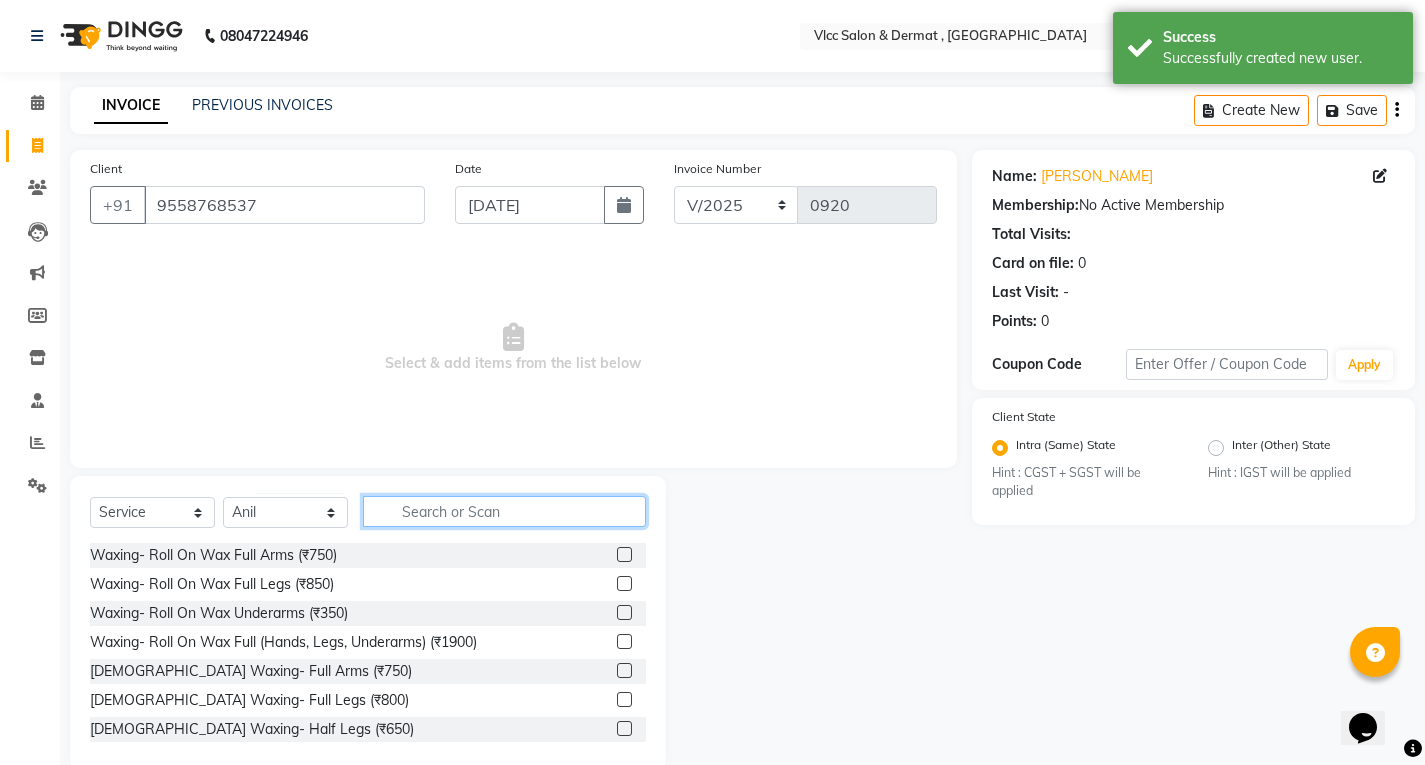 click 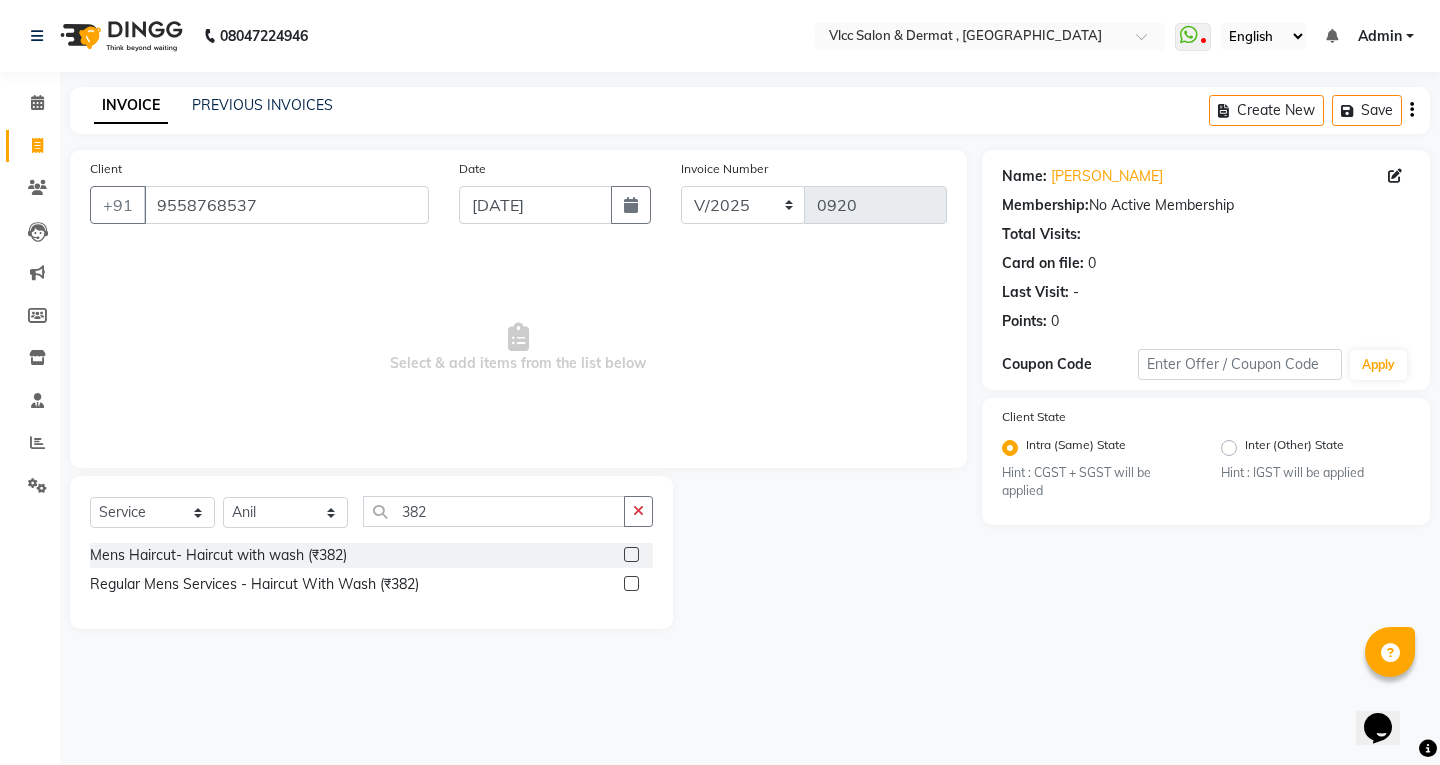 click 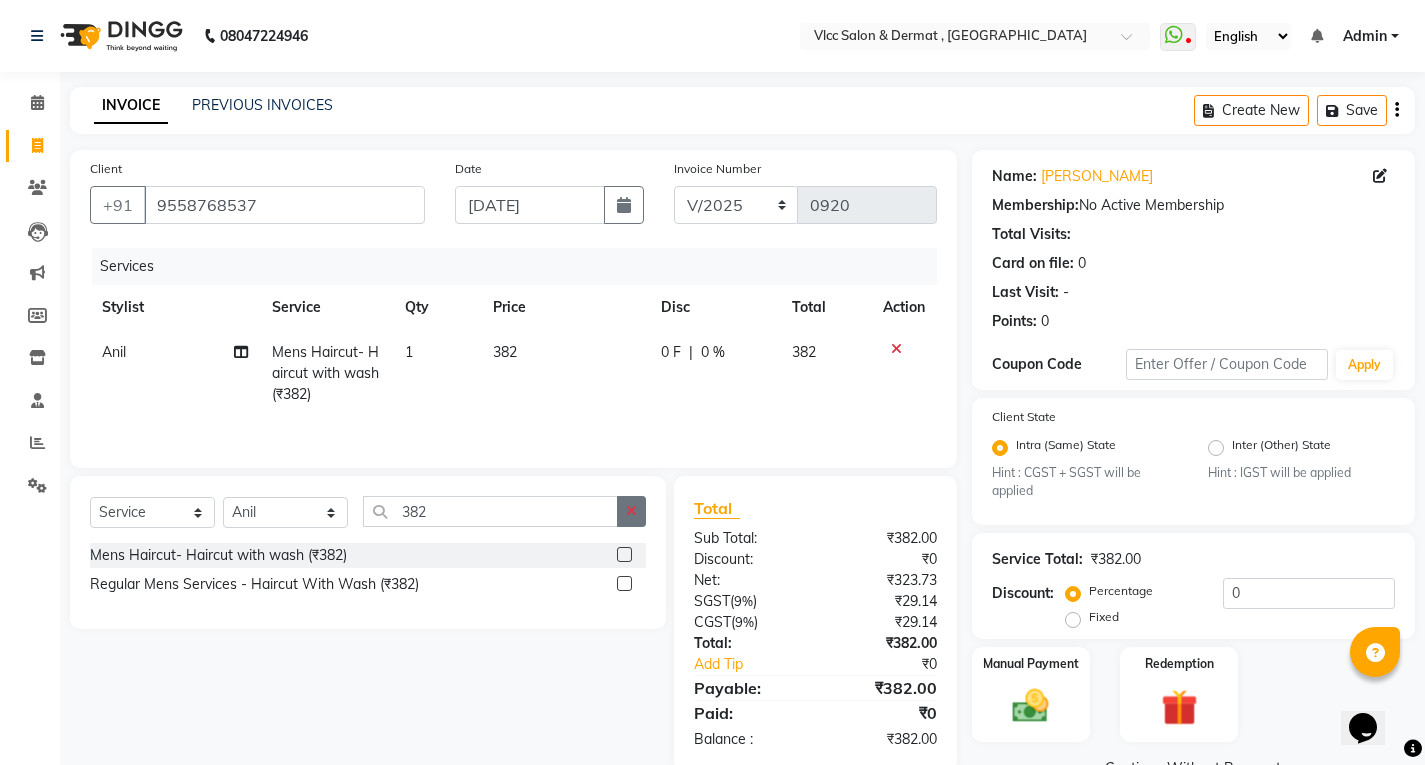 click 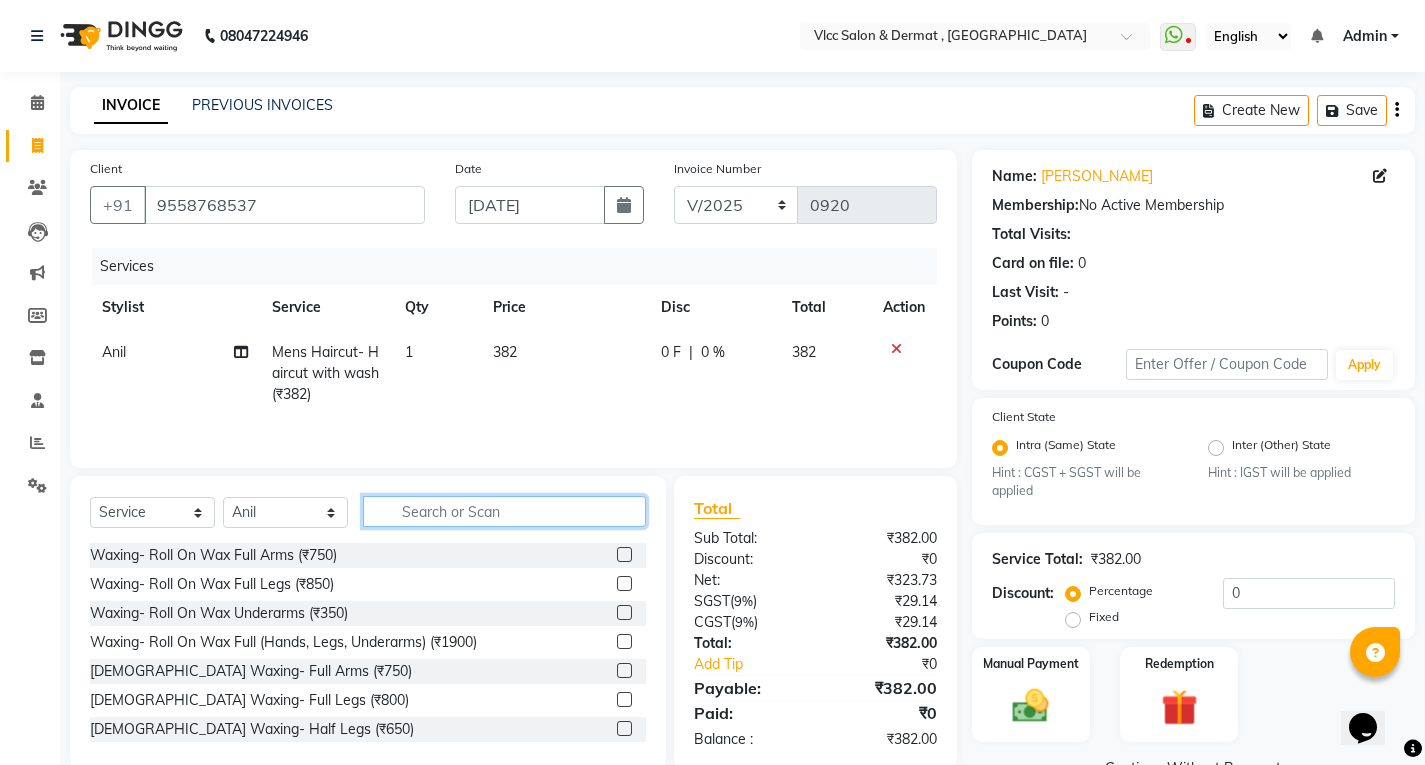 click 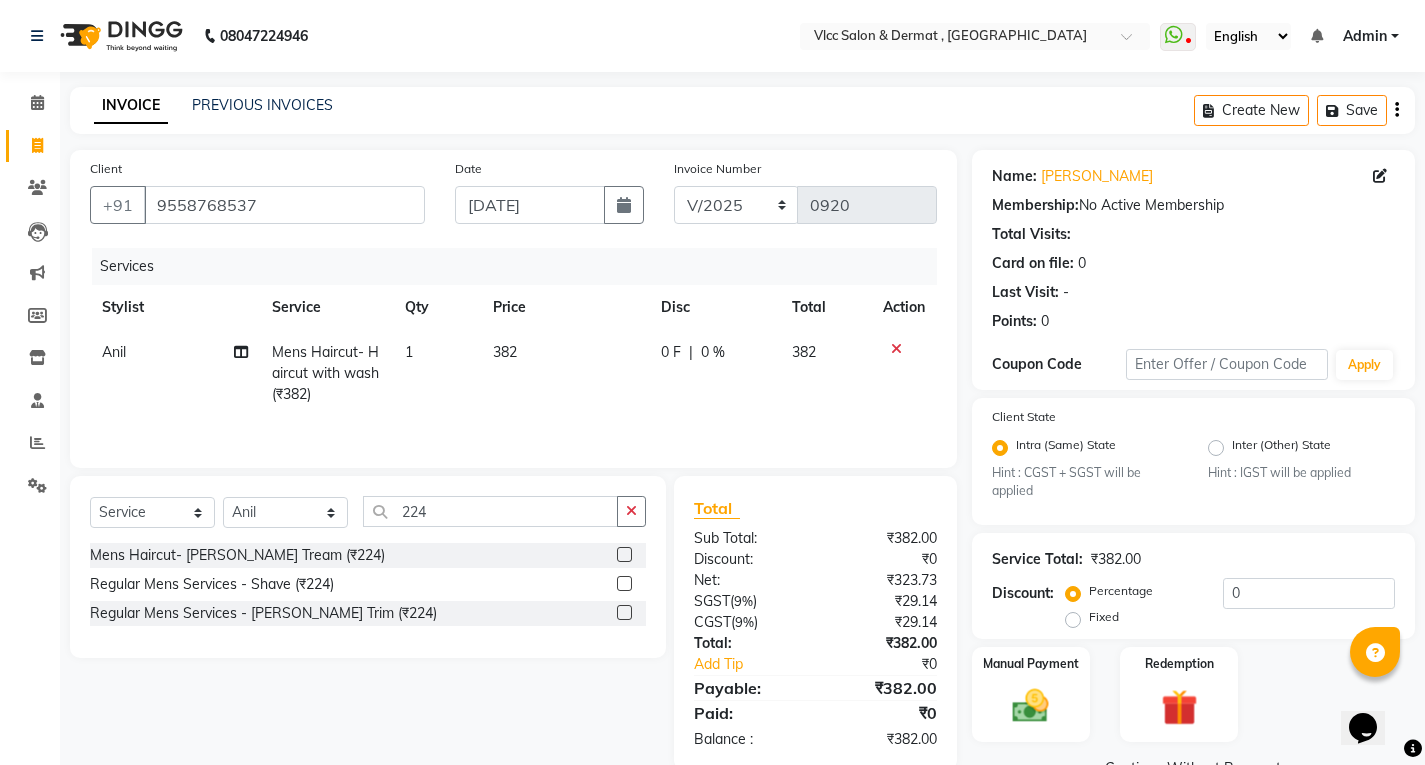 click 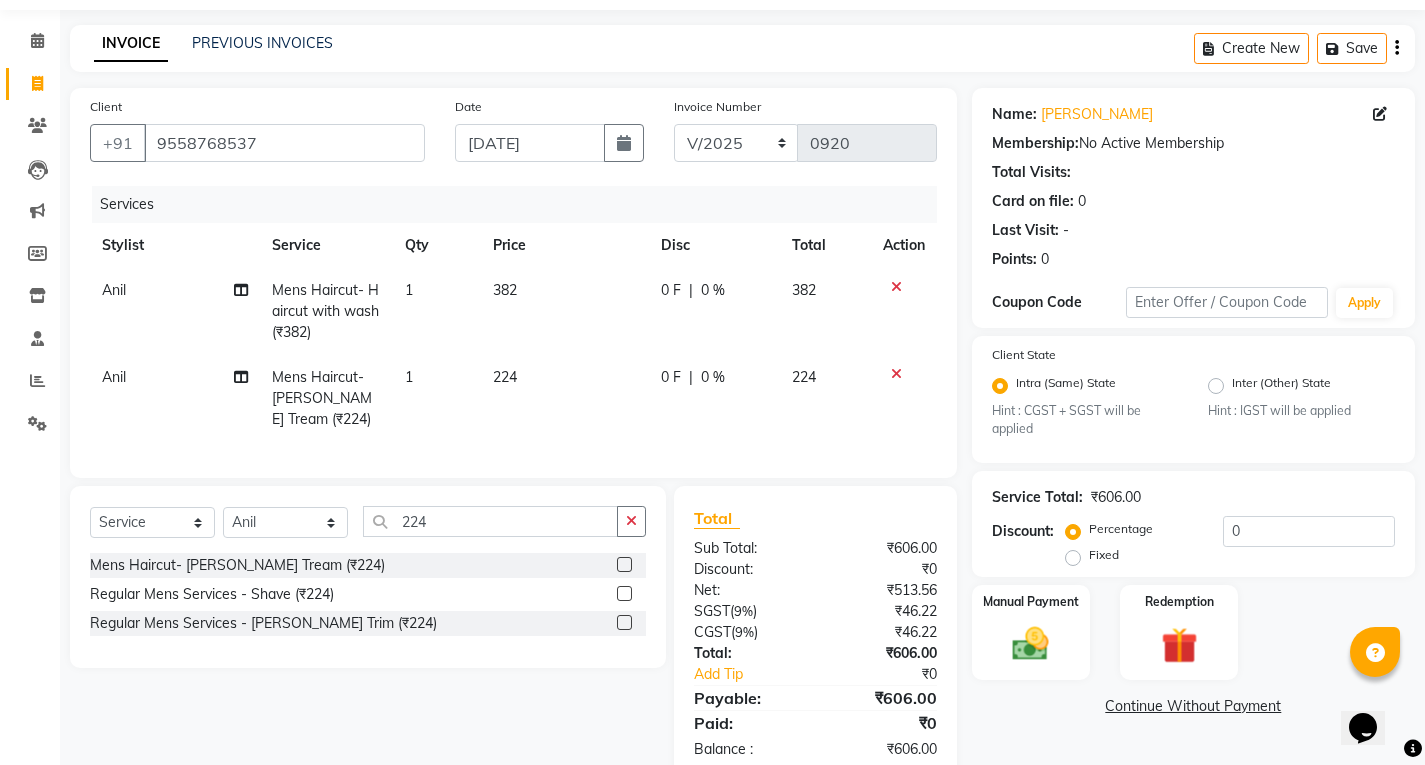 scroll, scrollTop: 122, scrollLeft: 0, axis: vertical 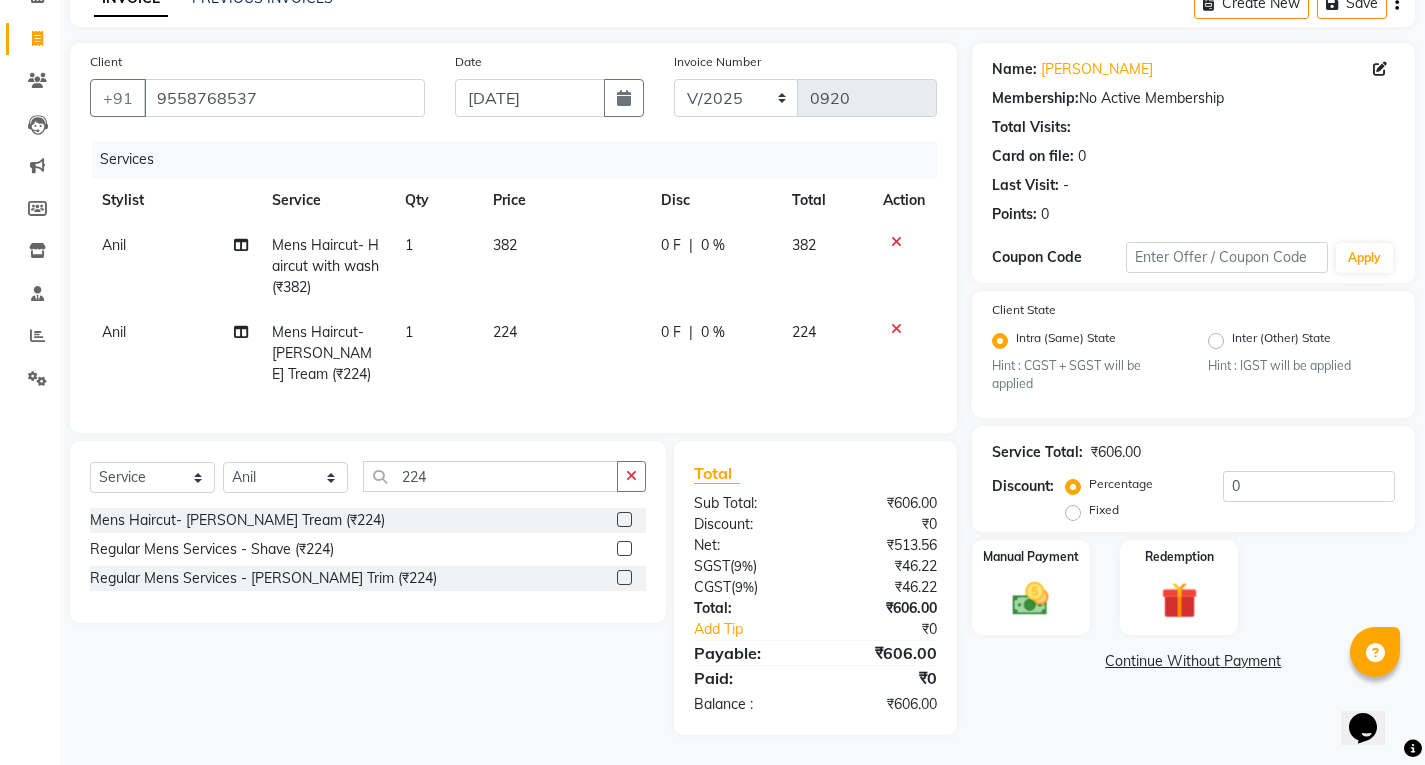 click on "382" 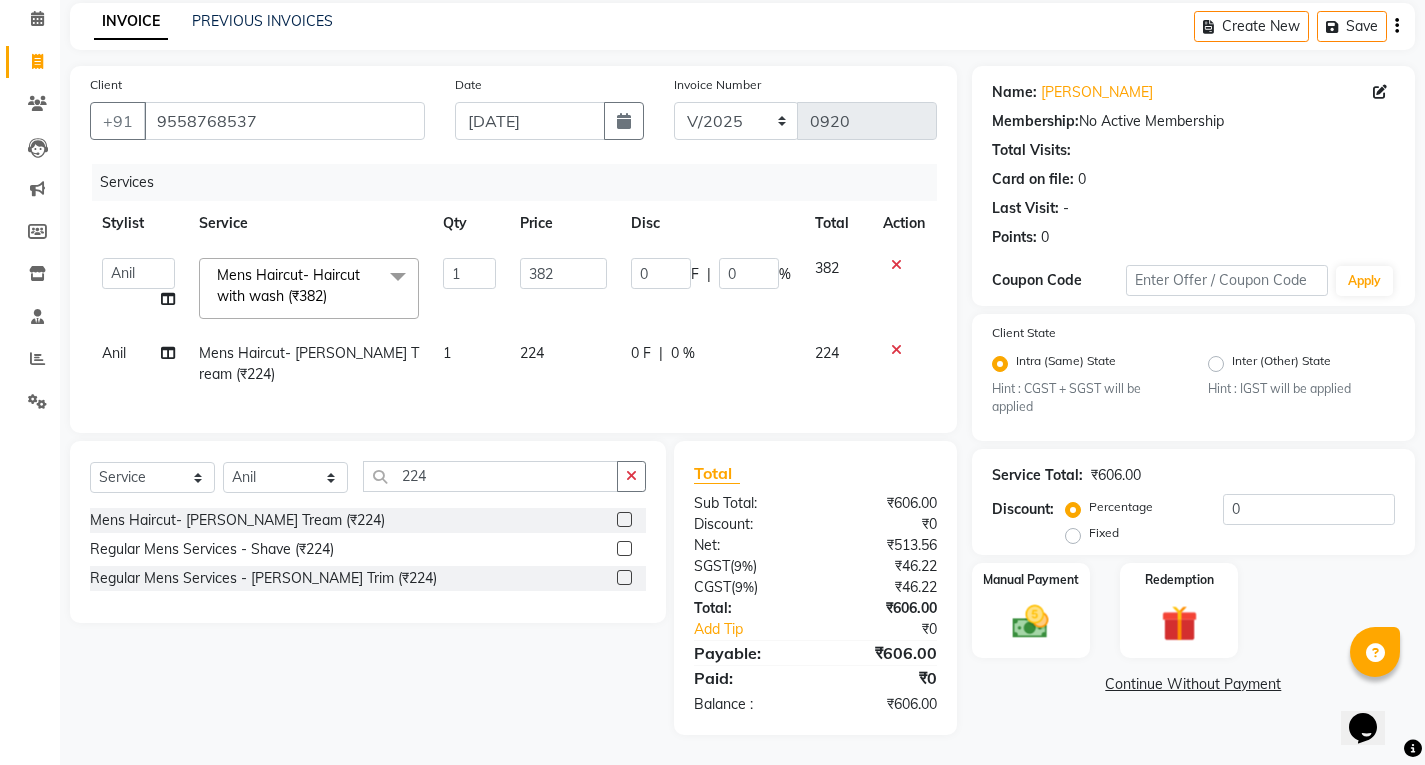click on "Price" 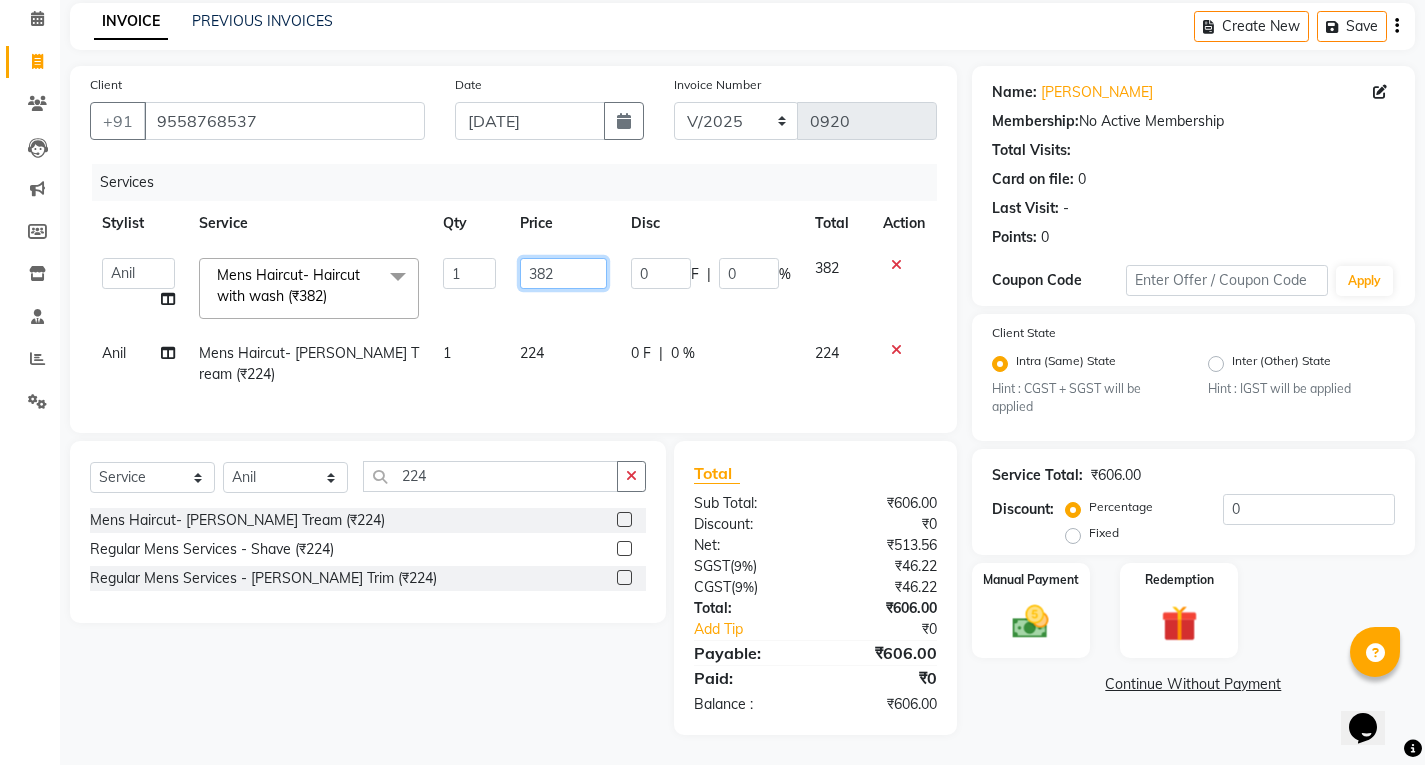 click on "382" 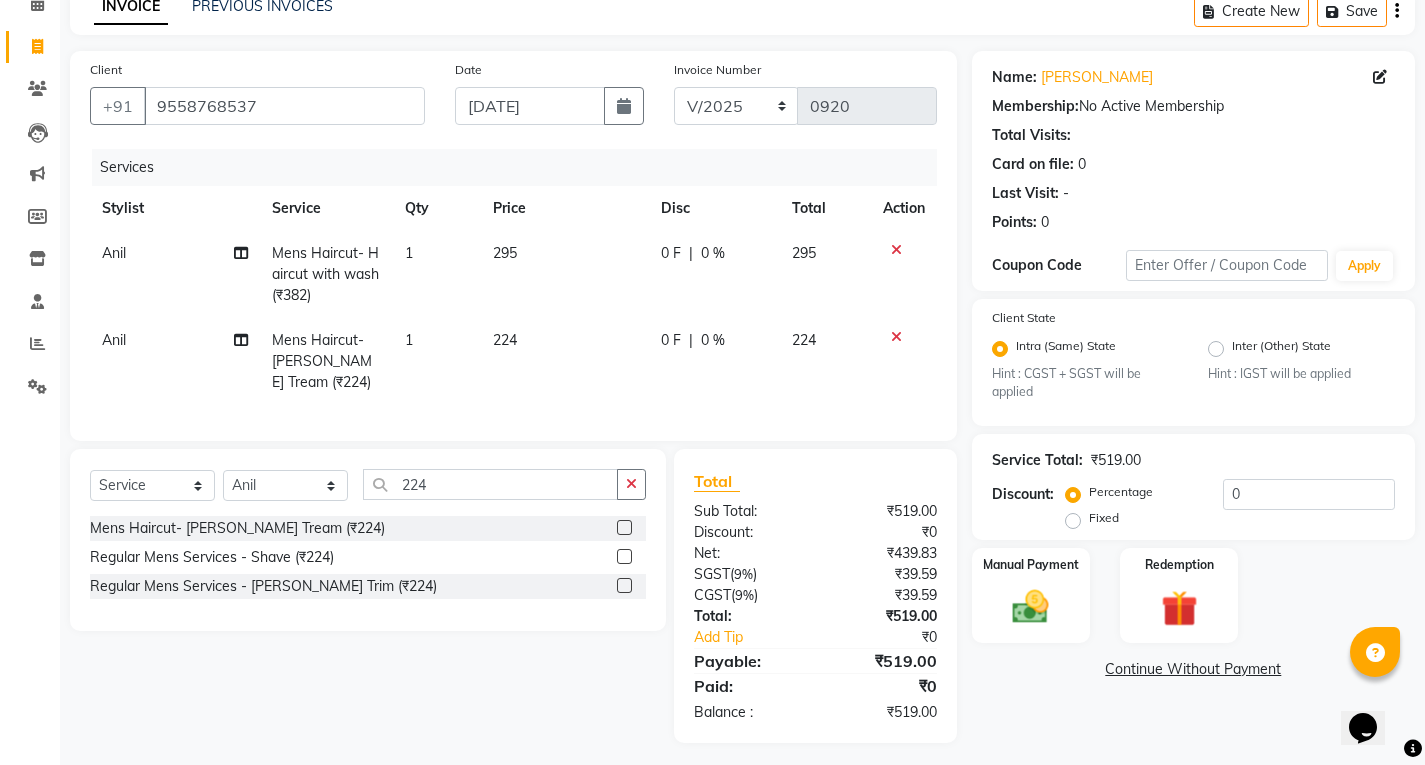 click on "Anil Mens Haircut- Beard Tream (₹224) 1 224 0 F | 0 % 224" 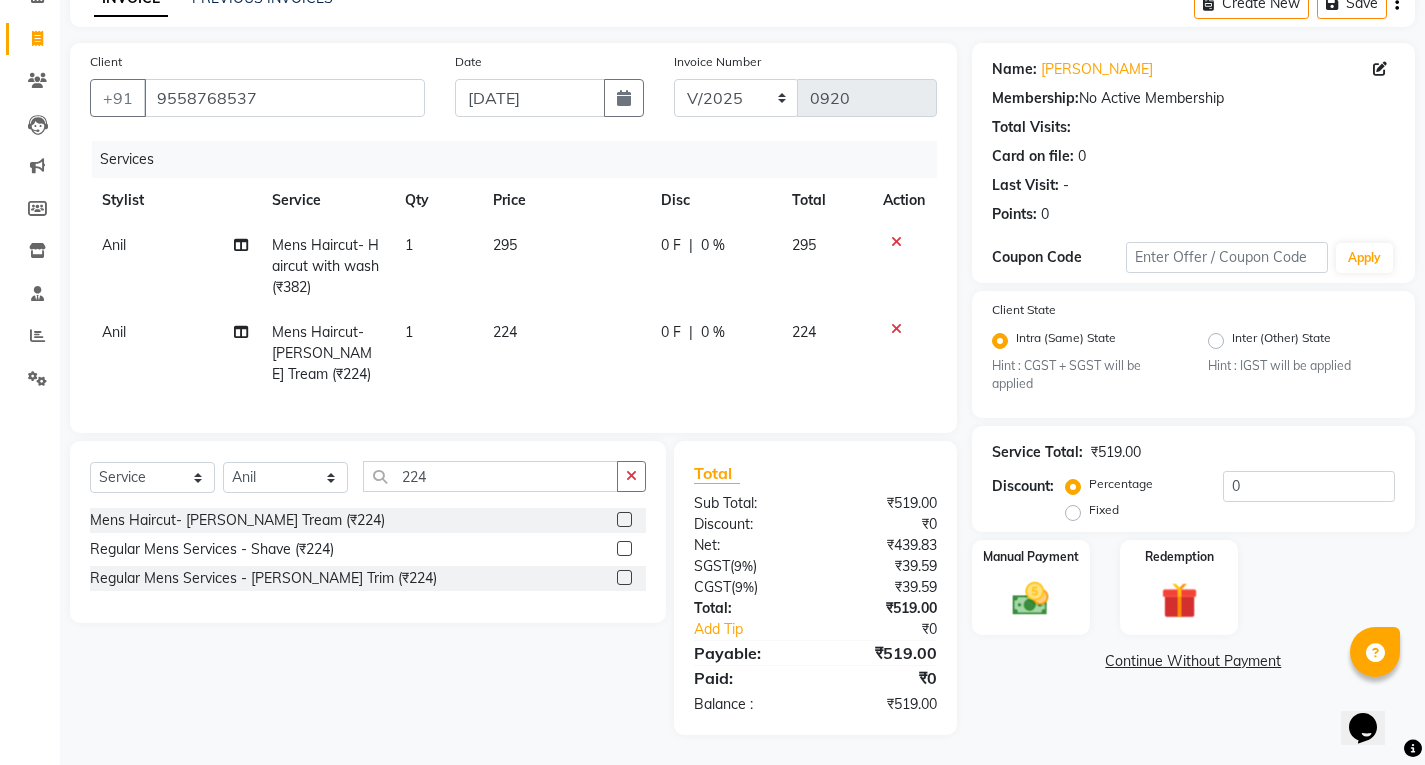 scroll, scrollTop: 122, scrollLeft: 0, axis: vertical 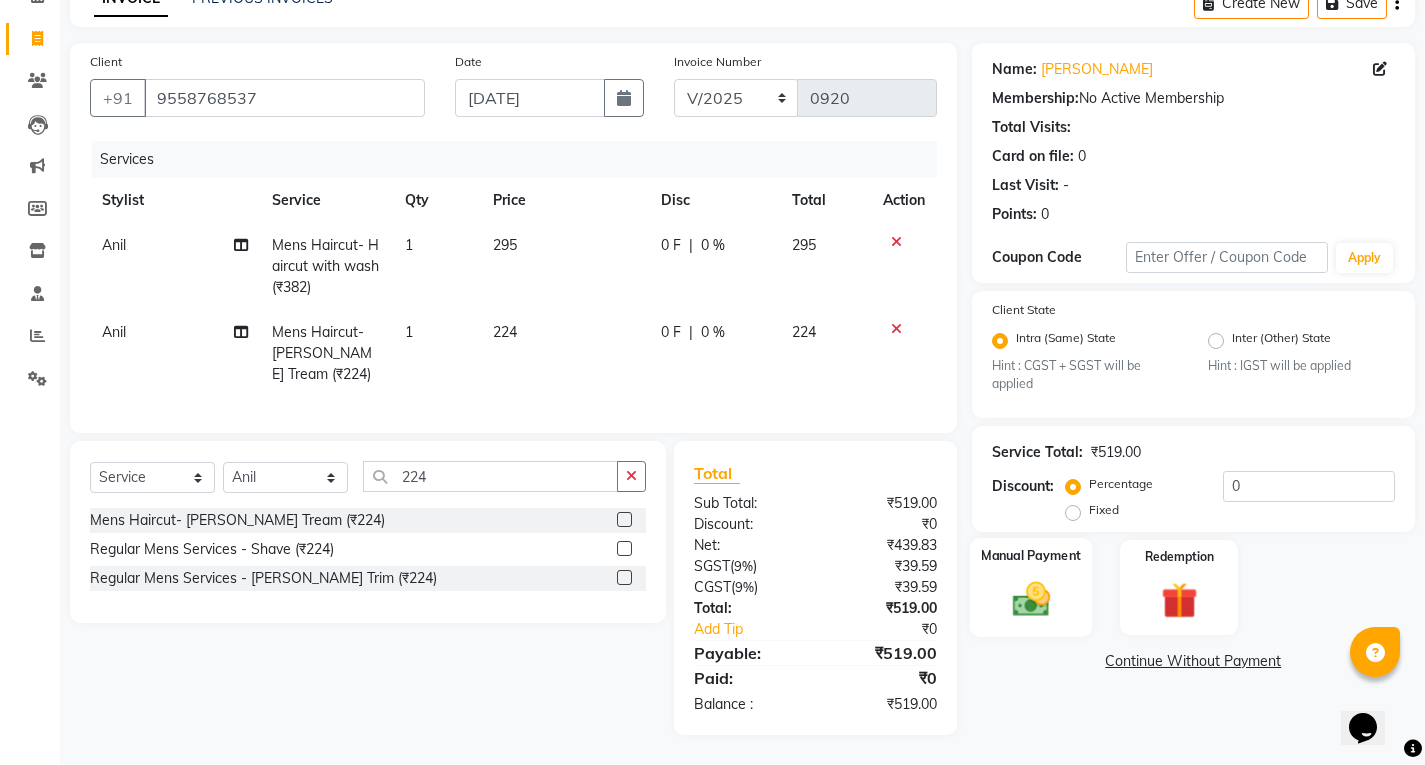 click on "Manual Payment" 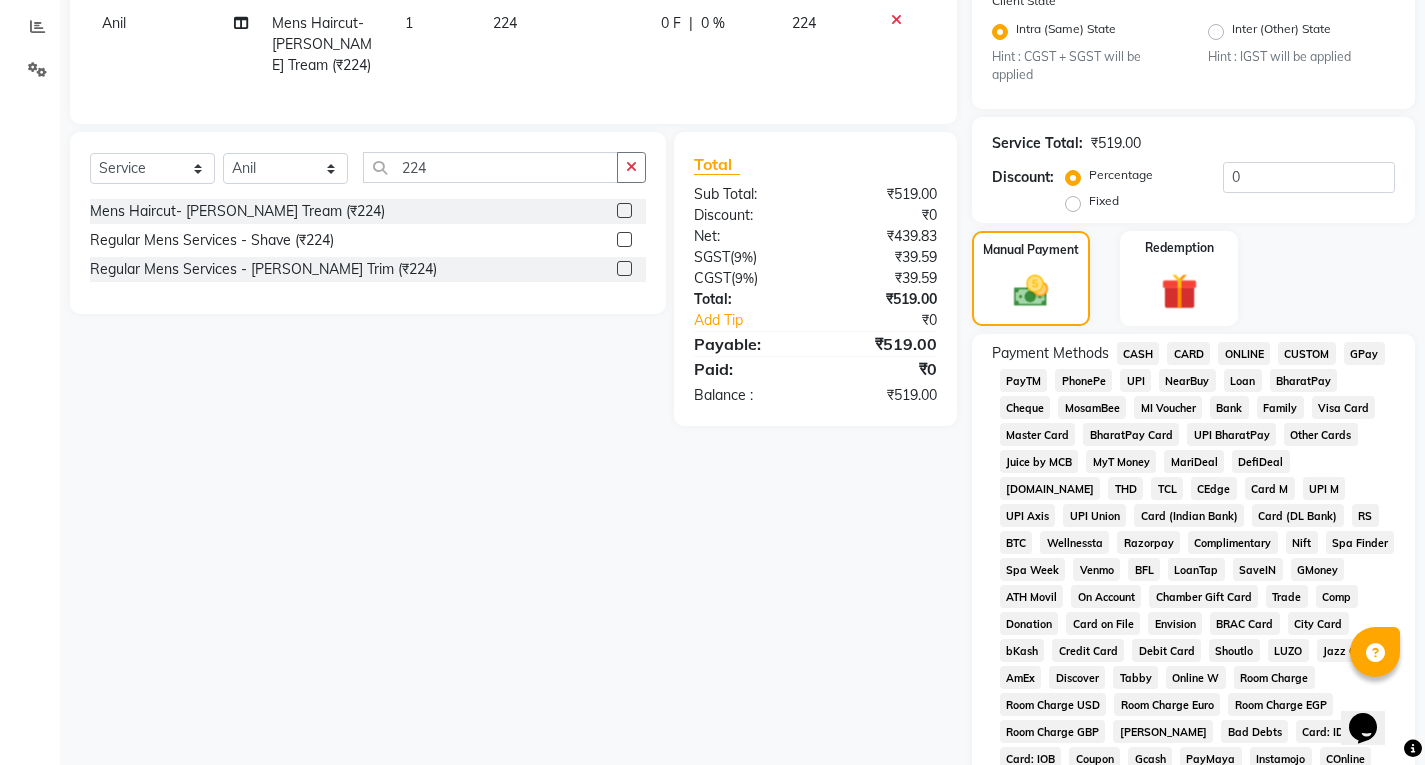 scroll, scrollTop: 522, scrollLeft: 0, axis: vertical 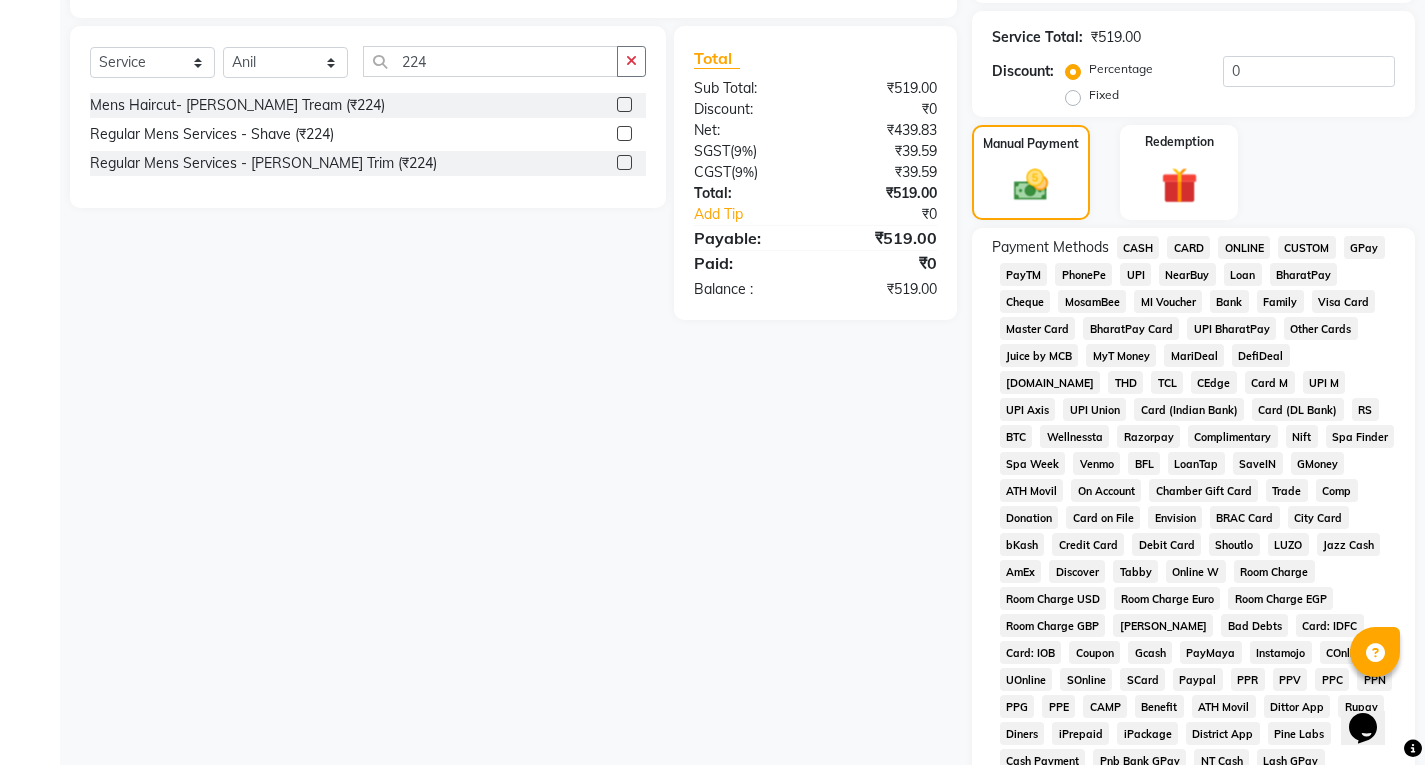 click on "Fixed" 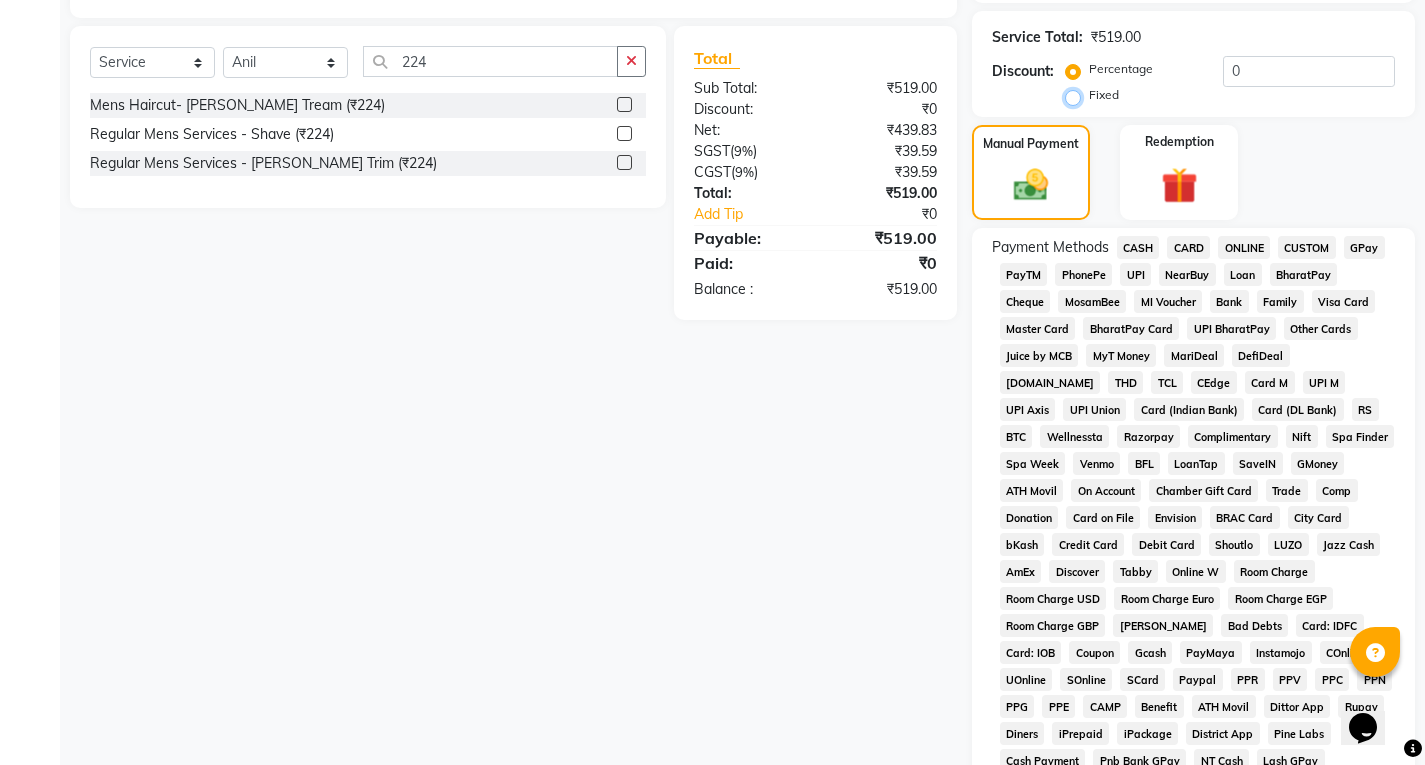click on "Fixed" at bounding box center (1077, 95) 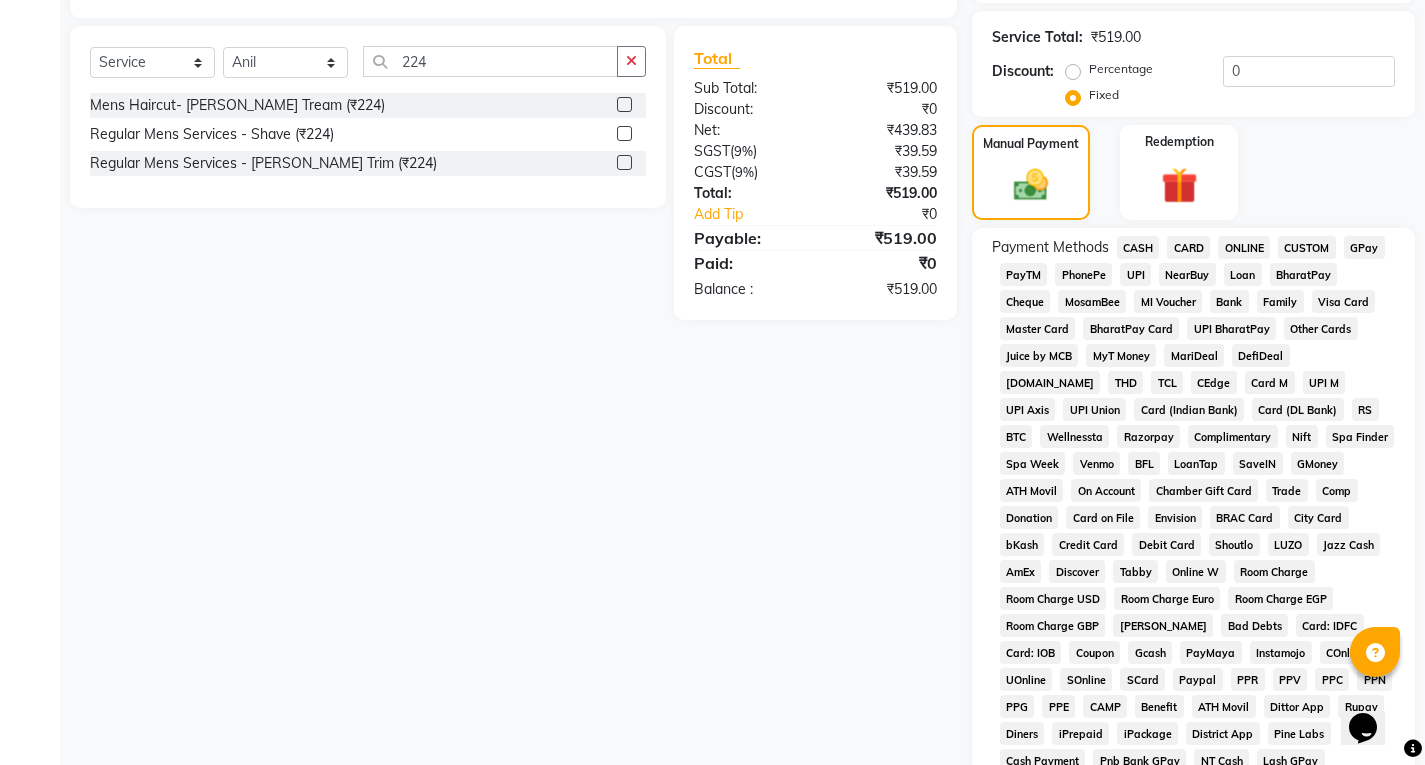 click on "UPI" 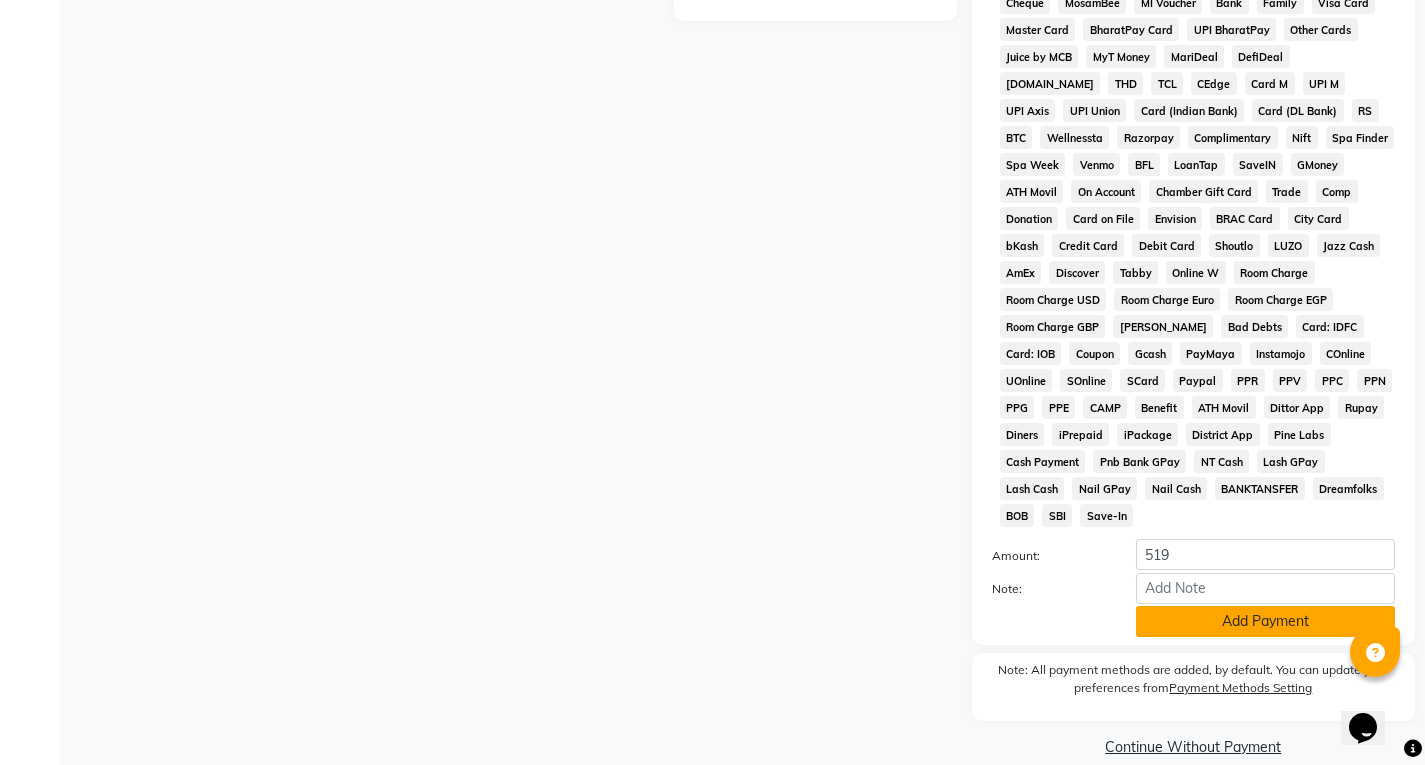 click on "Add Payment" 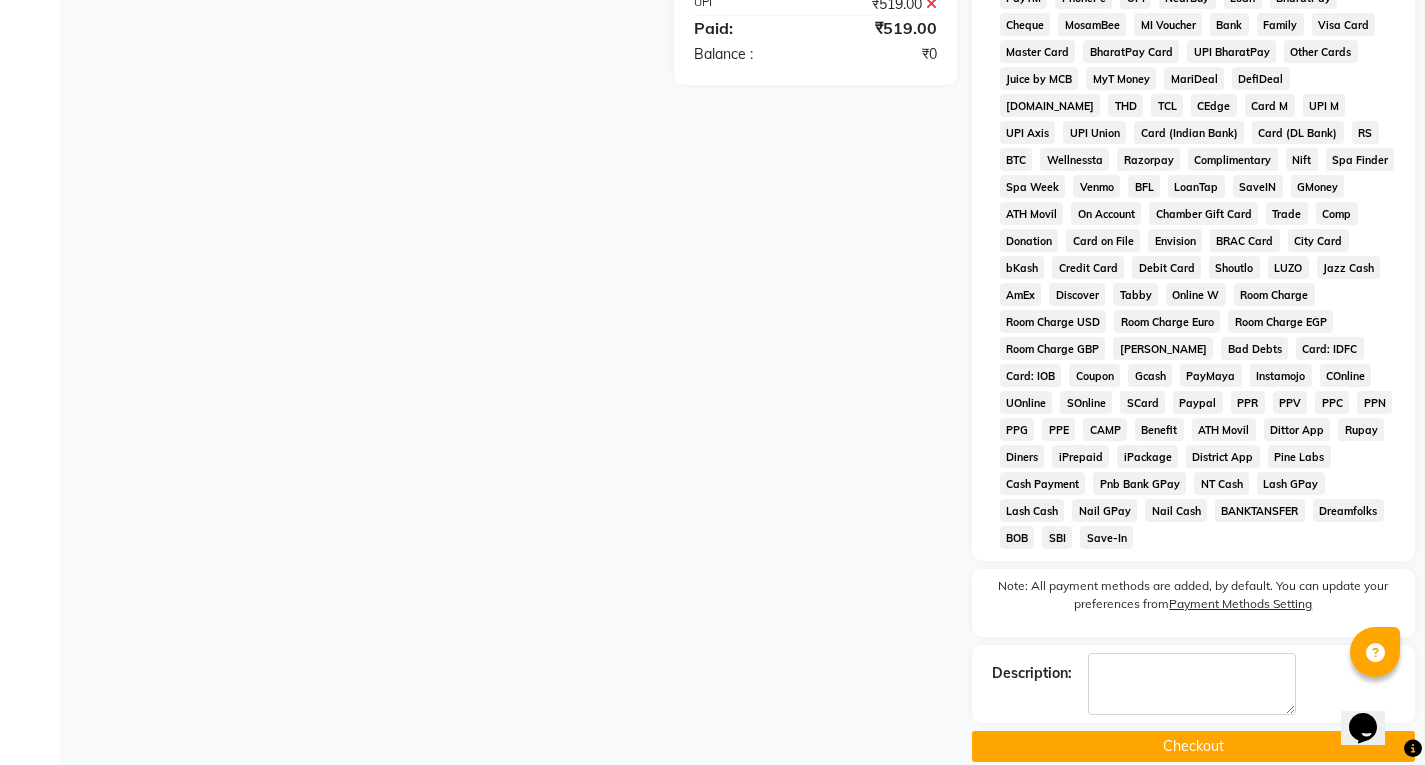 click on "Checkout" 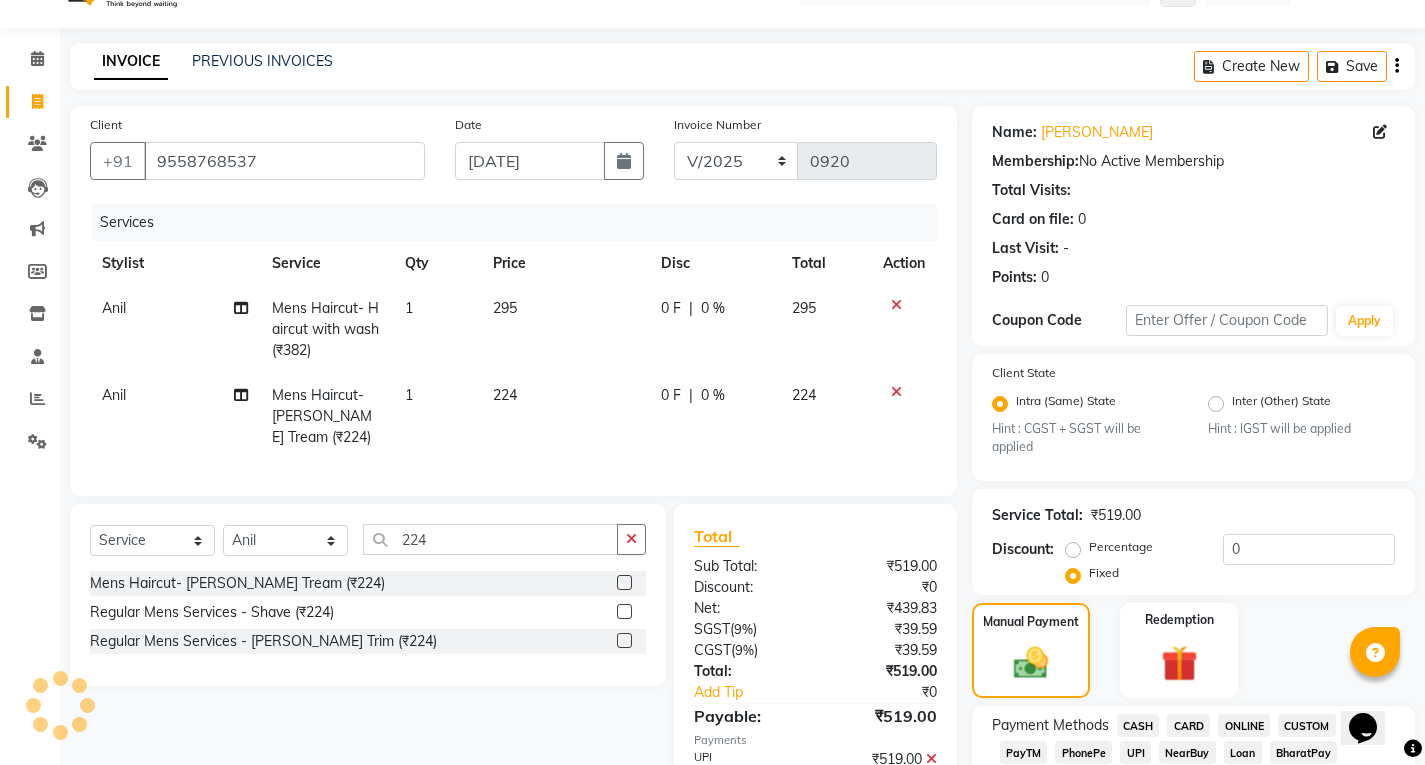 scroll, scrollTop: 0, scrollLeft: 0, axis: both 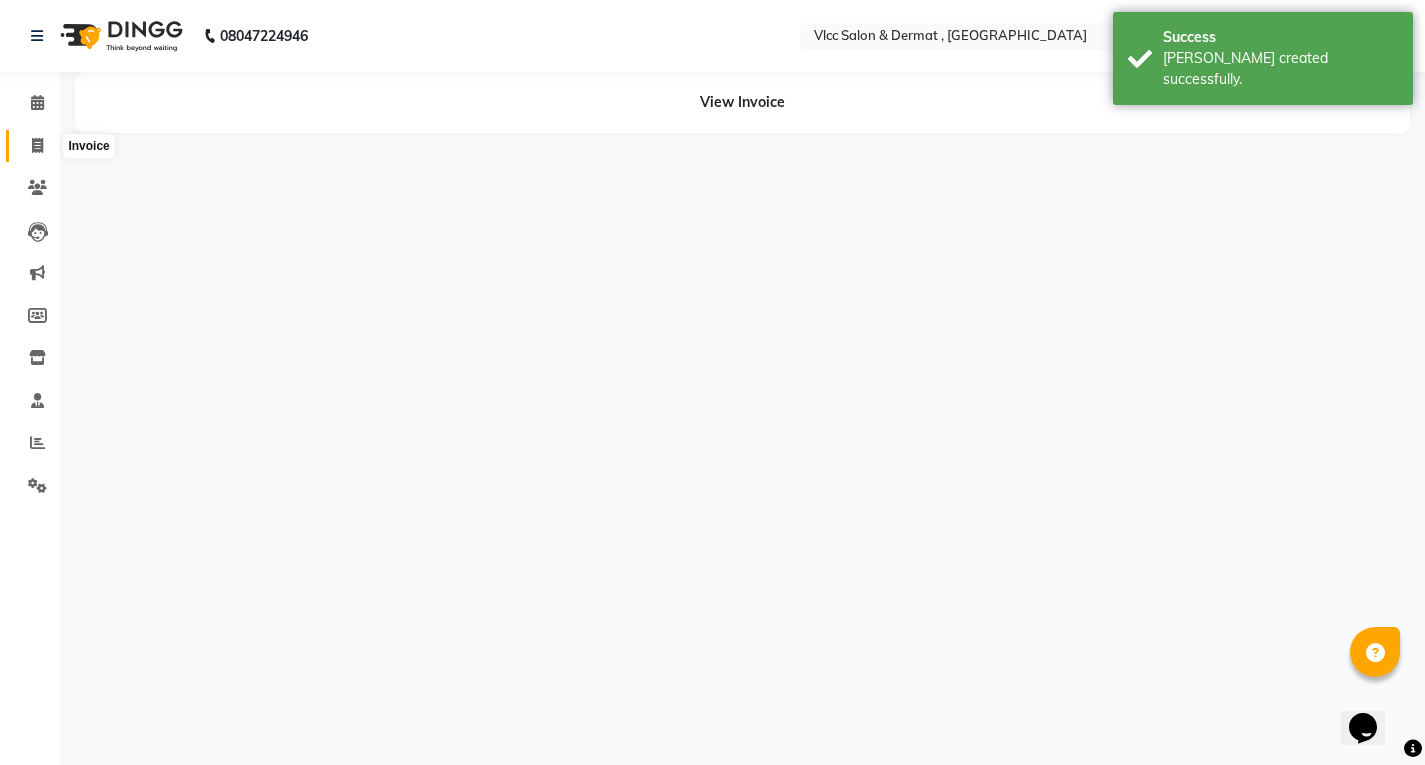 click 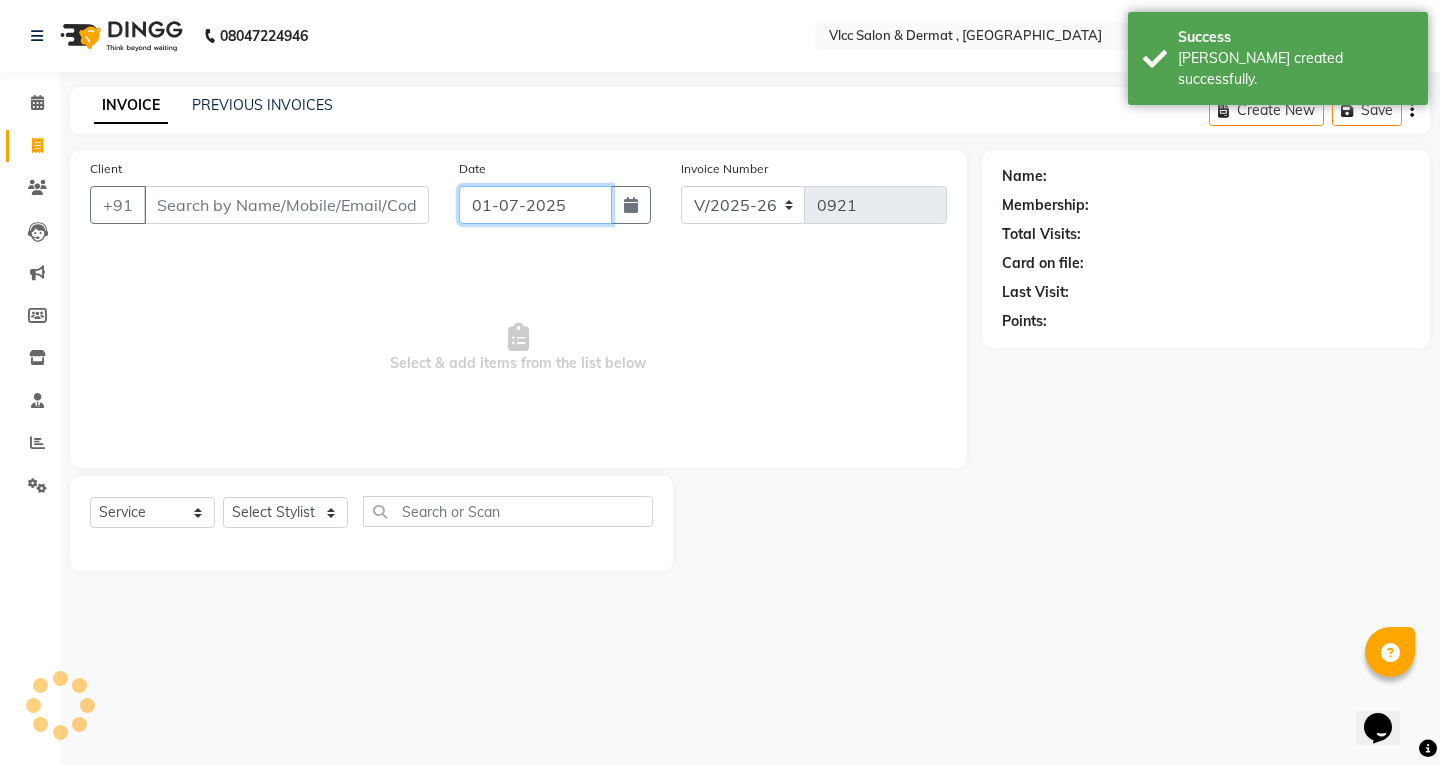click on "01-07-2025" 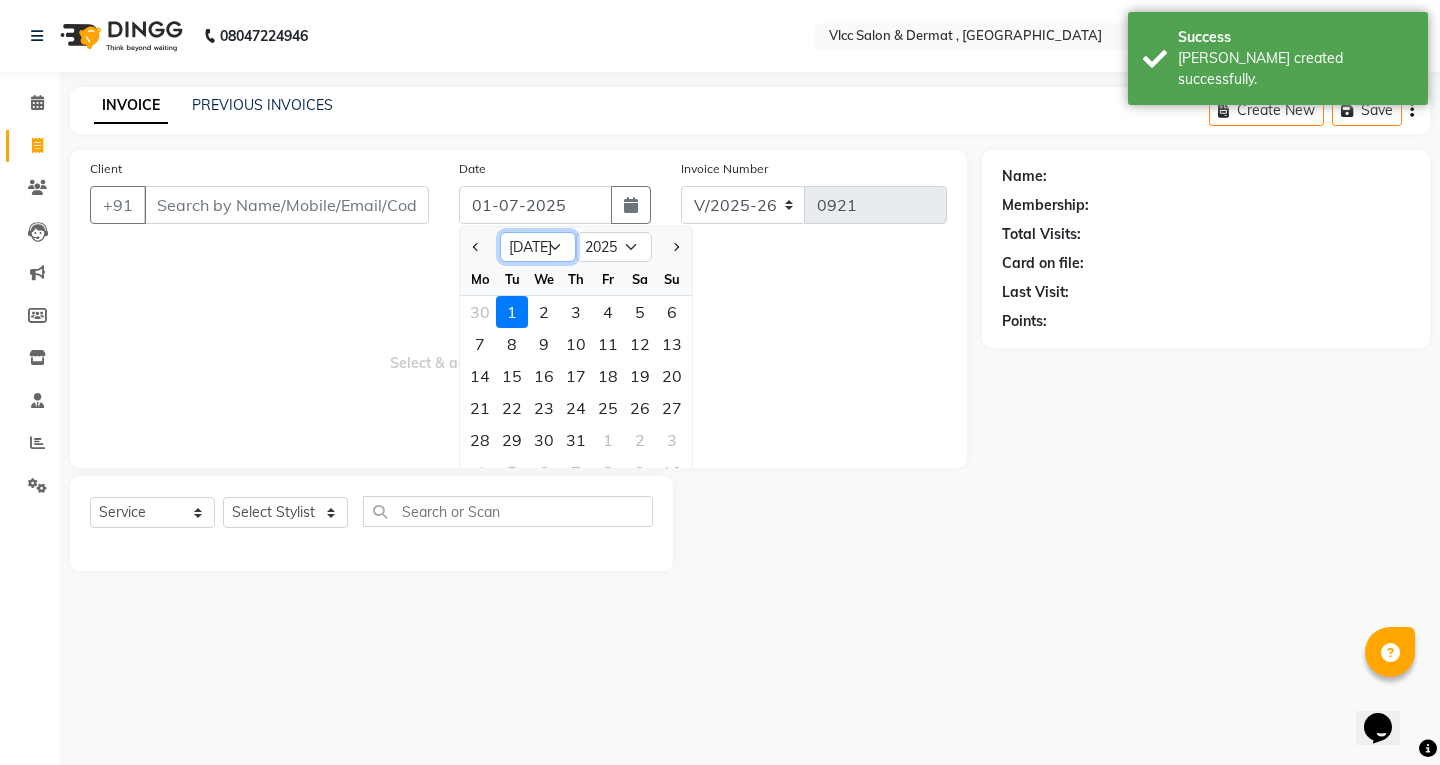 drag, startPoint x: 550, startPoint y: 247, endPoint x: 552, endPoint y: 259, distance: 12.165525 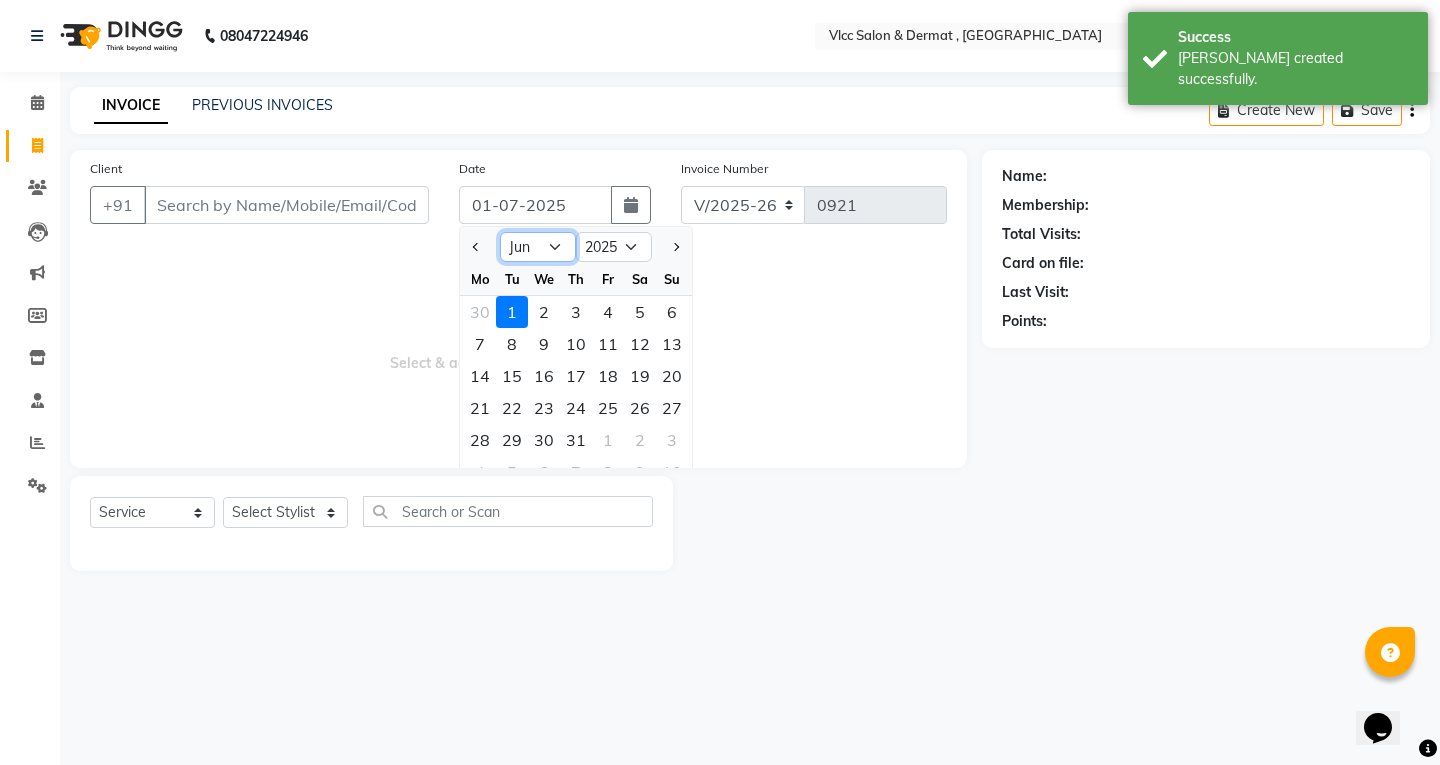 click on "Jan Feb Mar Apr May Jun [DATE] Aug Sep Oct Nov Dec" 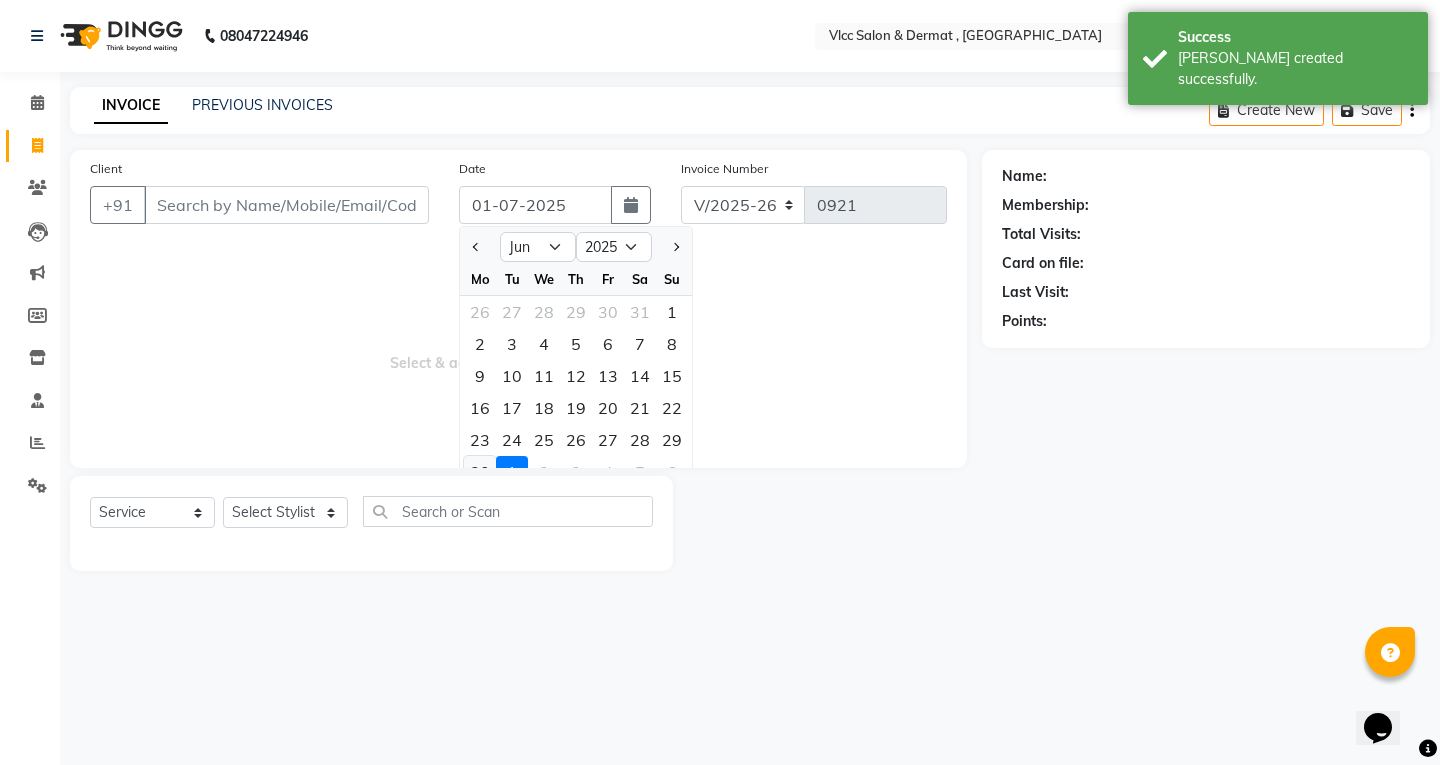 click on "30" 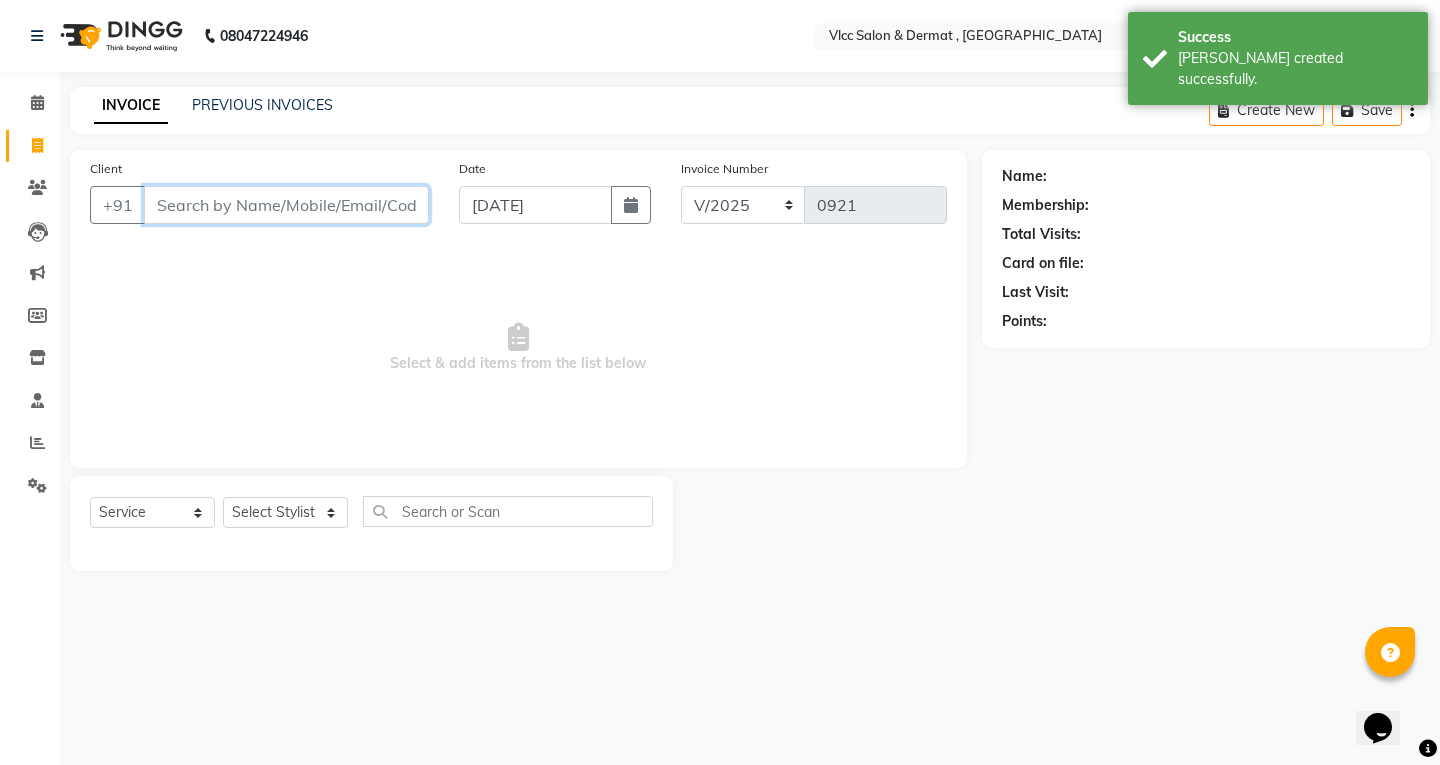 click on "Client" at bounding box center (286, 205) 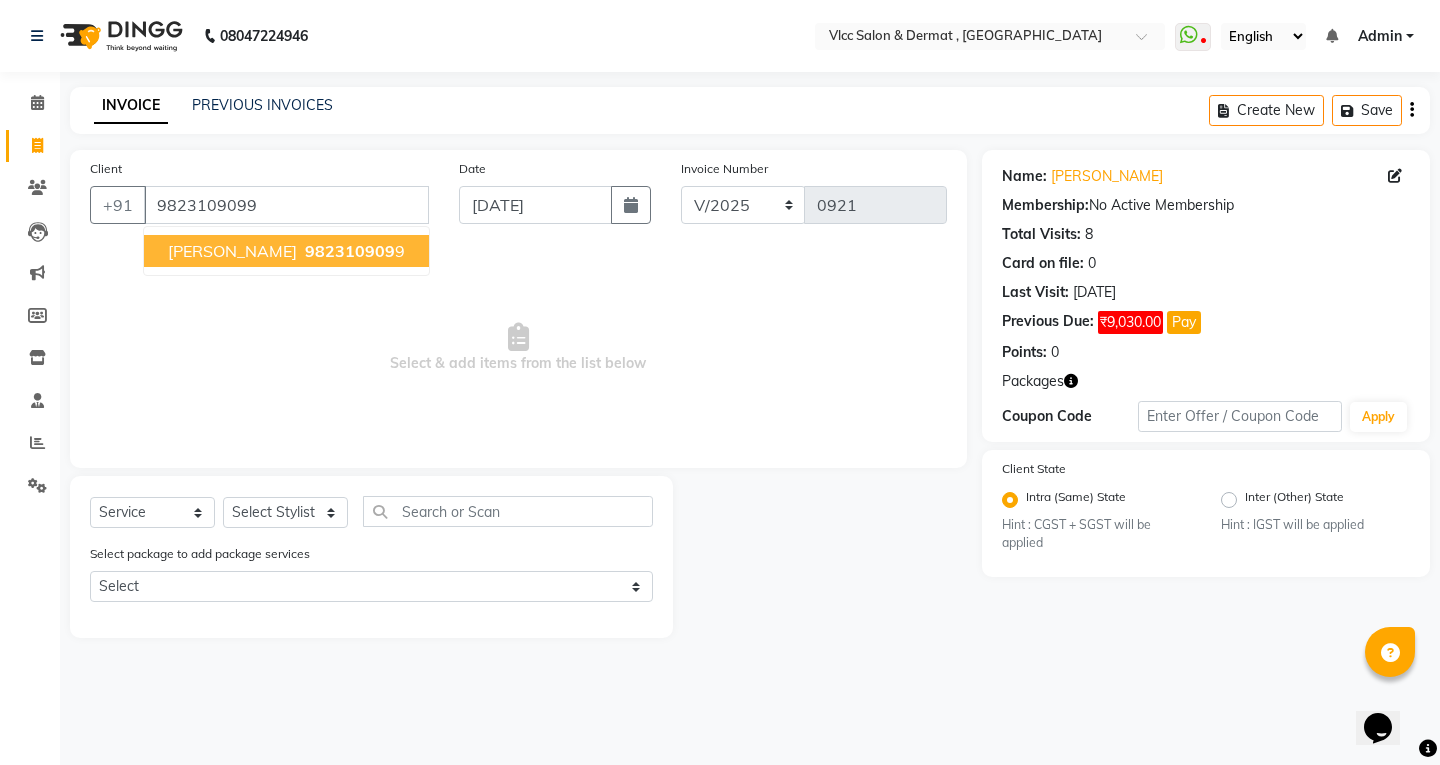 click on "jaya swanat" at bounding box center (232, 251) 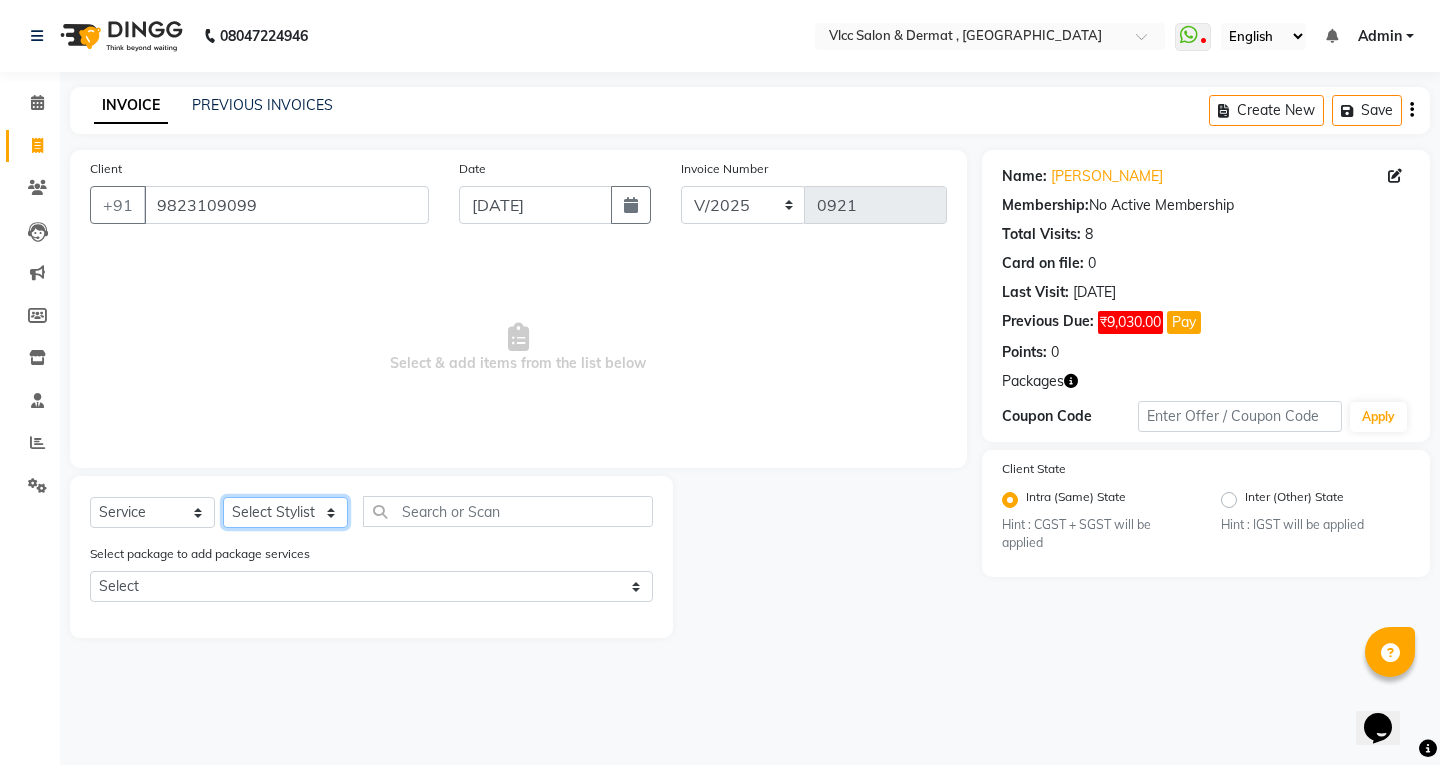 click on "Select Stylist [PERSON_NAME] [PERSON_NAME] [PERSON_NAME] [PERSON_NAME] [PERSON_NAME] [PERSON_NAME] [PERSON_NAME] Radha [PERSON_NAME] [PERSON_NAME] [PERSON_NAME] Vidya" 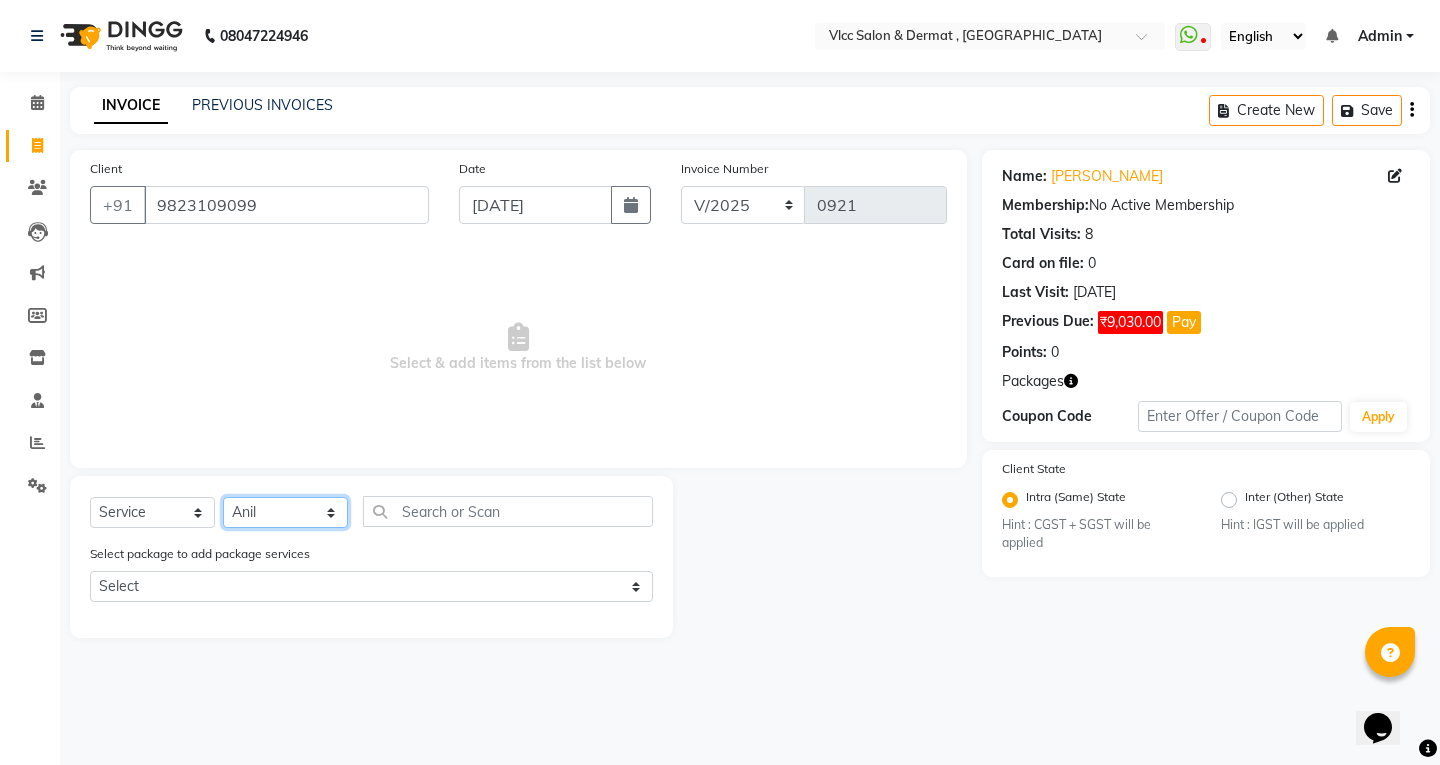 click on "Select Stylist [PERSON_NAME] [PERSON_NAME] [PERSON_NAME] [PERSON_NAME] [PERSON_NAME] [PERSON_NAME] [PERSON_NAME] Radha [PERSON_NAME] [PERSON_NAME] [PERSON_NAME] Vidya" 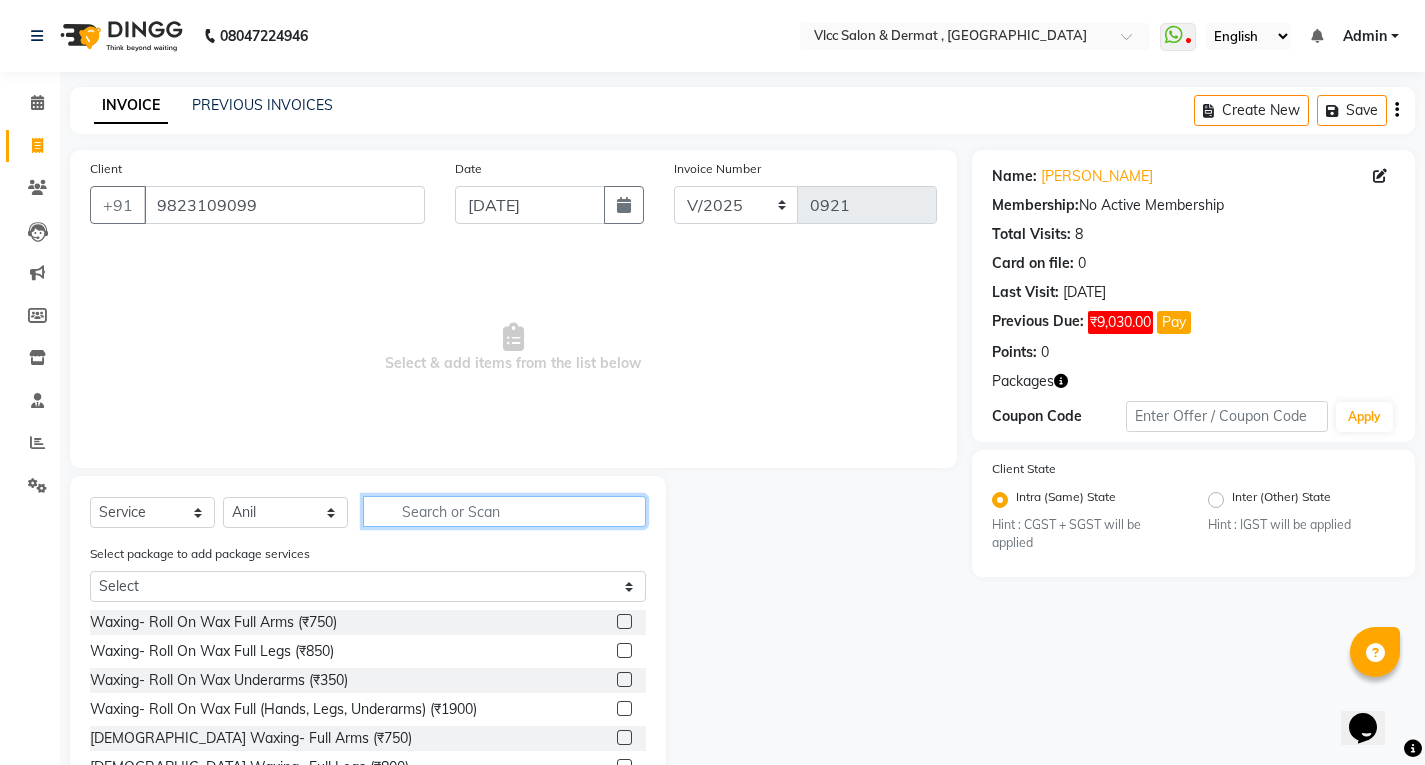 click 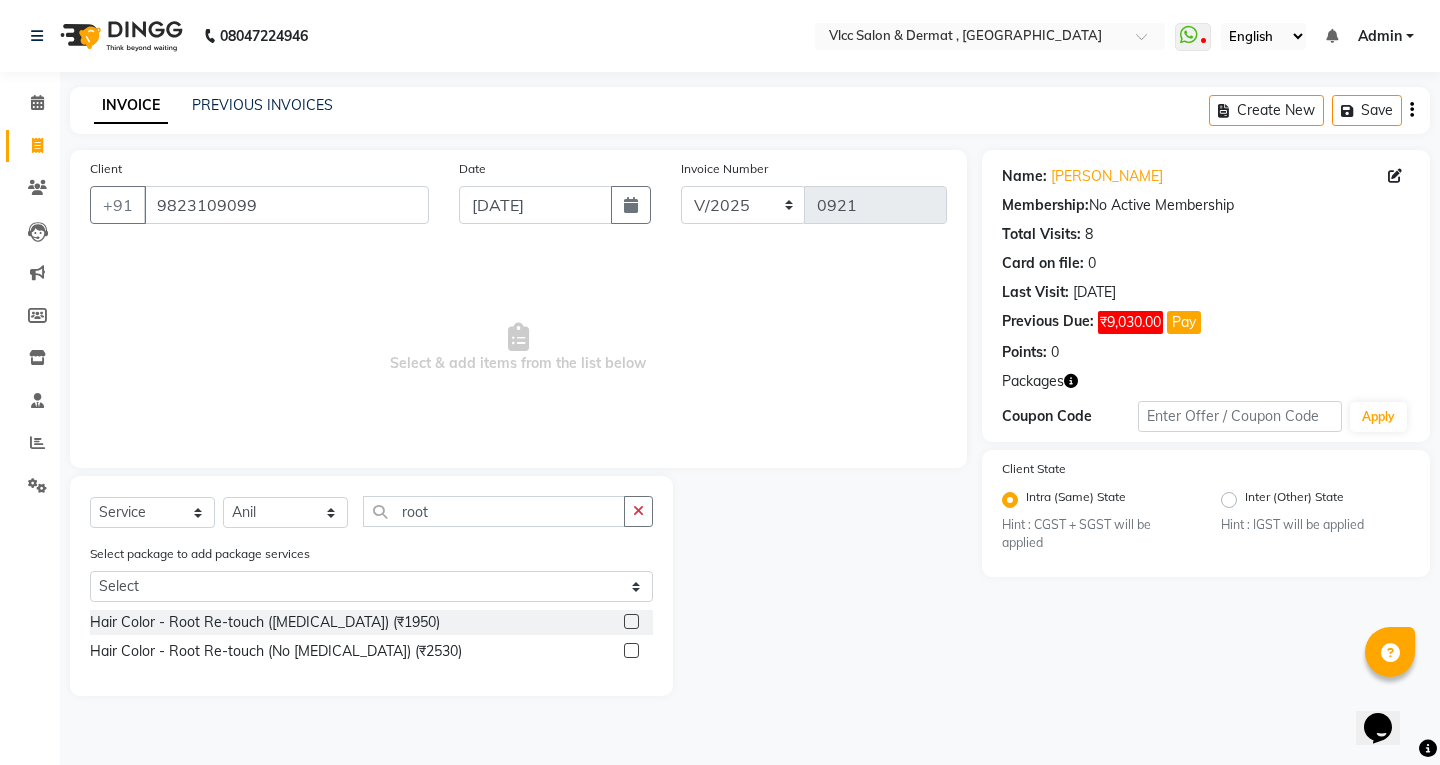 click 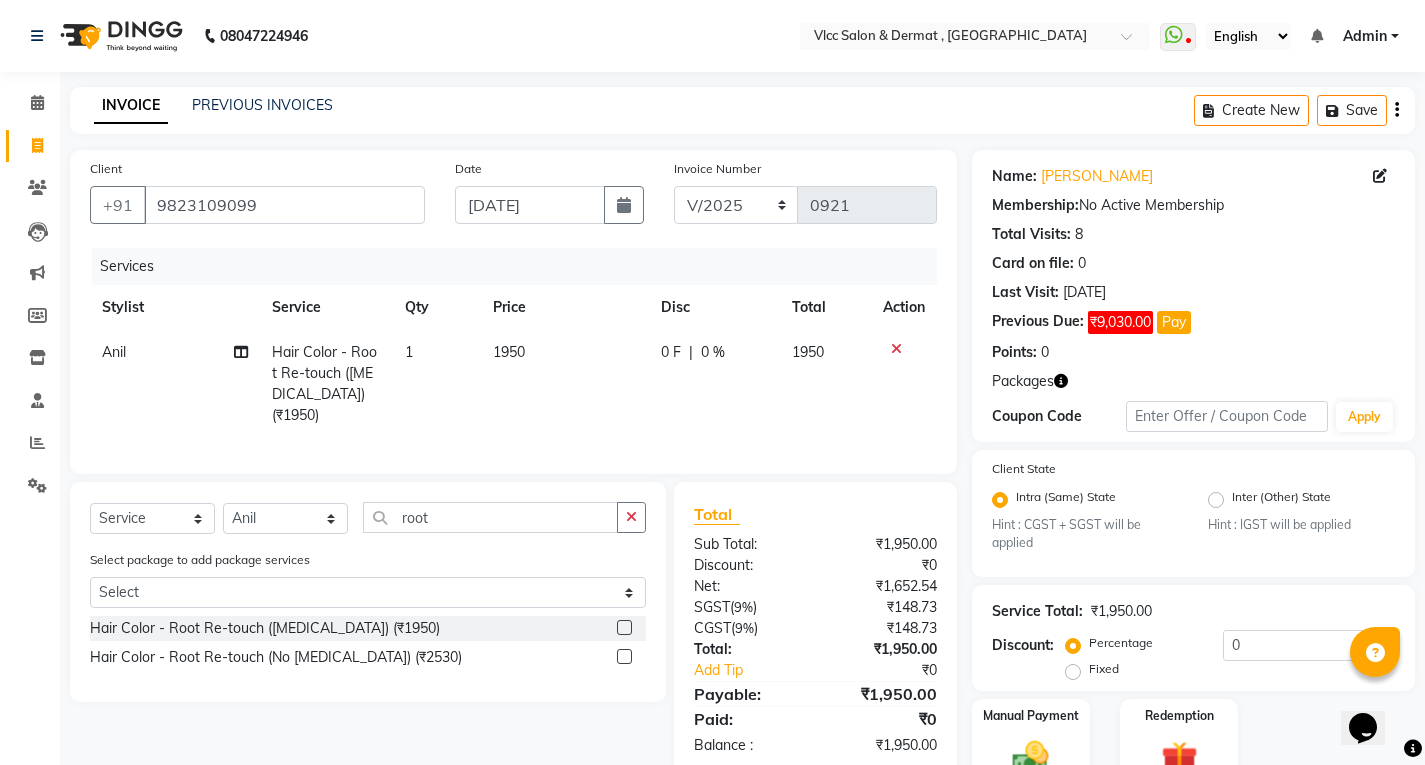 click on "1950" 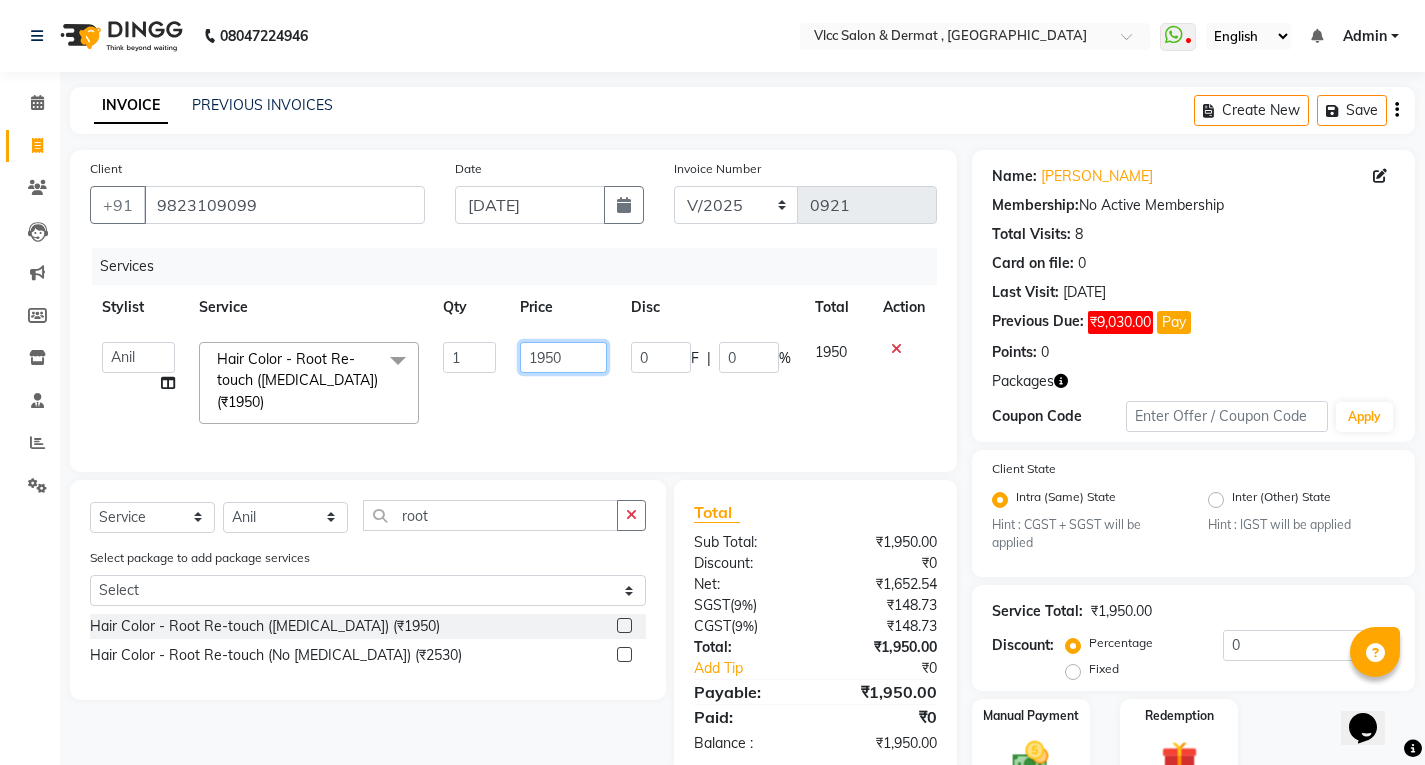click on "1950" 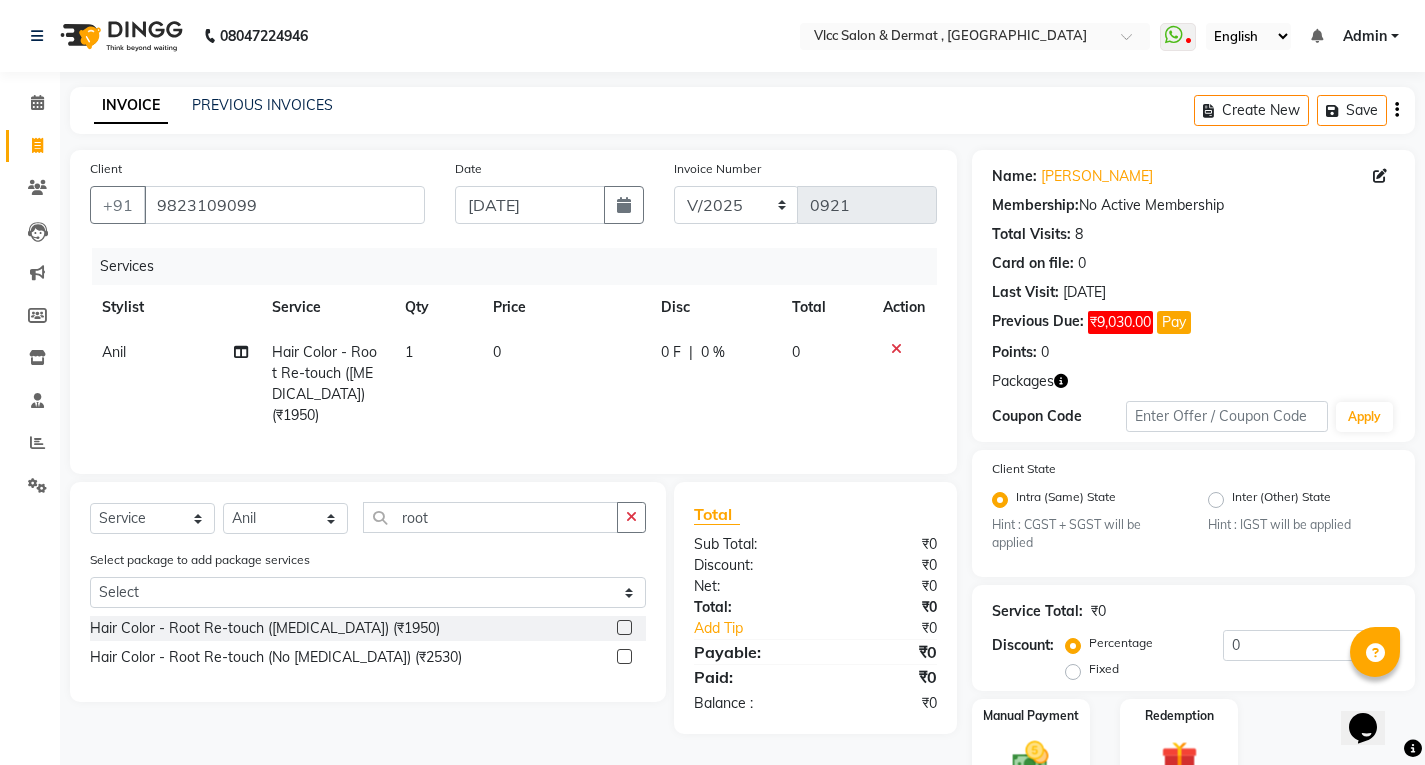 click on "Services Stylist Service Qty Price Disc Total Action Anil Hair Color - Root Re-touch (Ammonia) (₹1950) 1 0 0 F | 0 % 0" 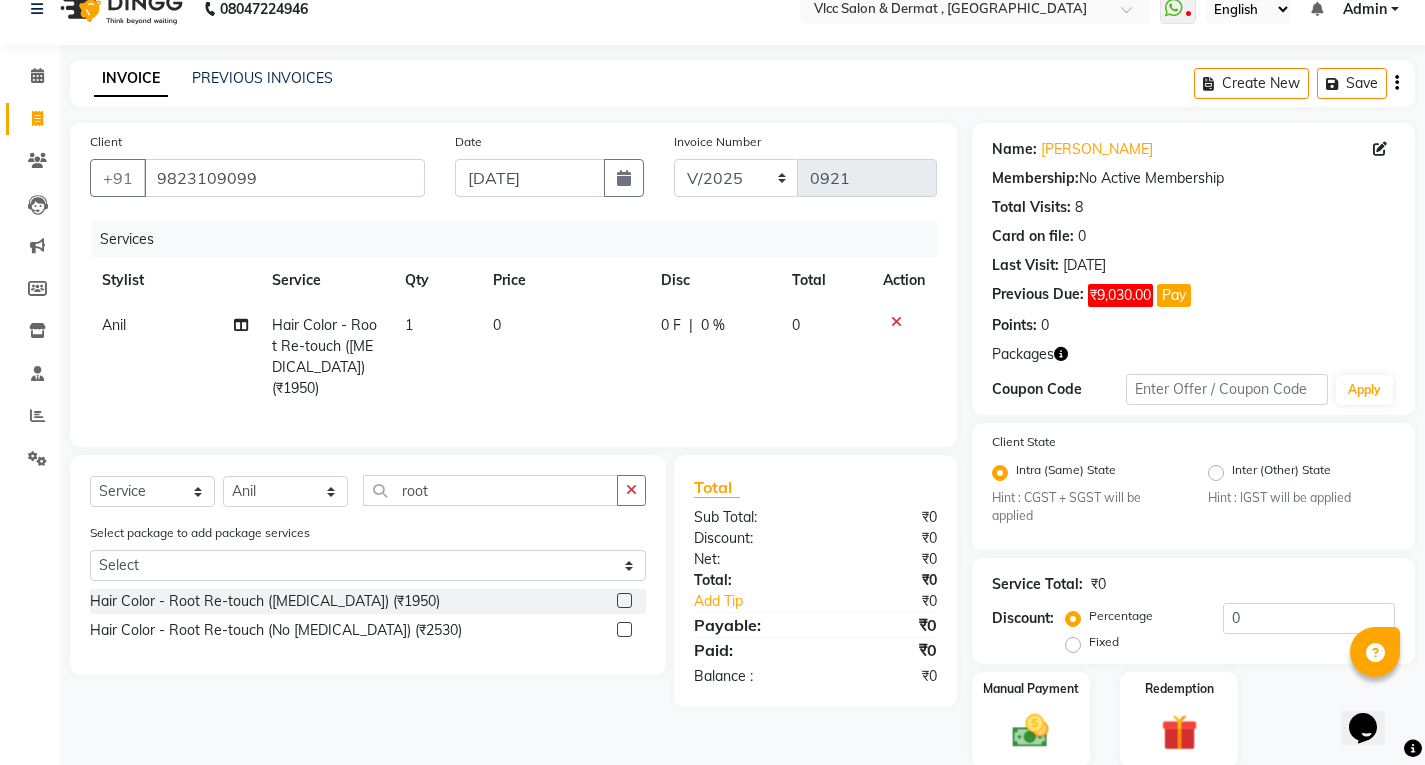 scroll, scrollTop: 100, scrollLeft: 0, axis: vertical 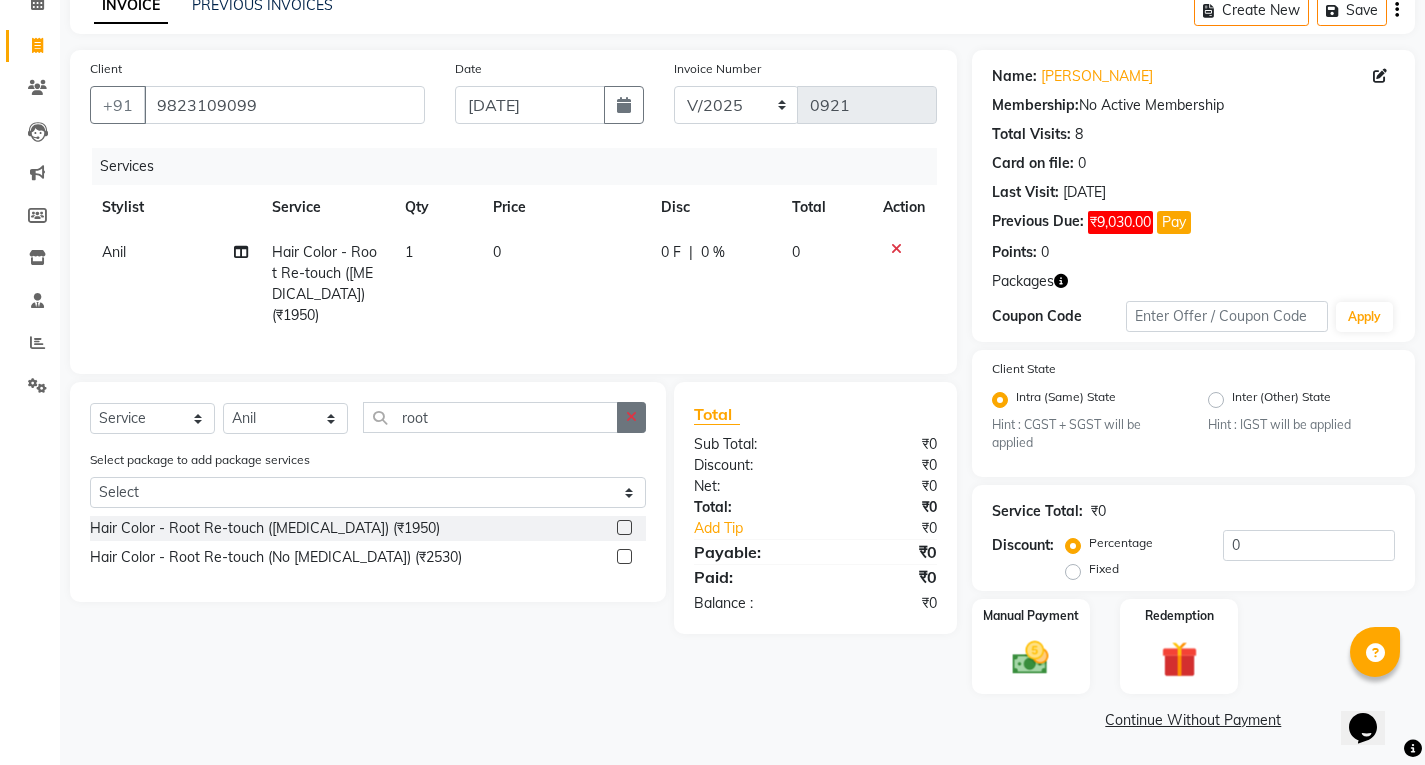 click 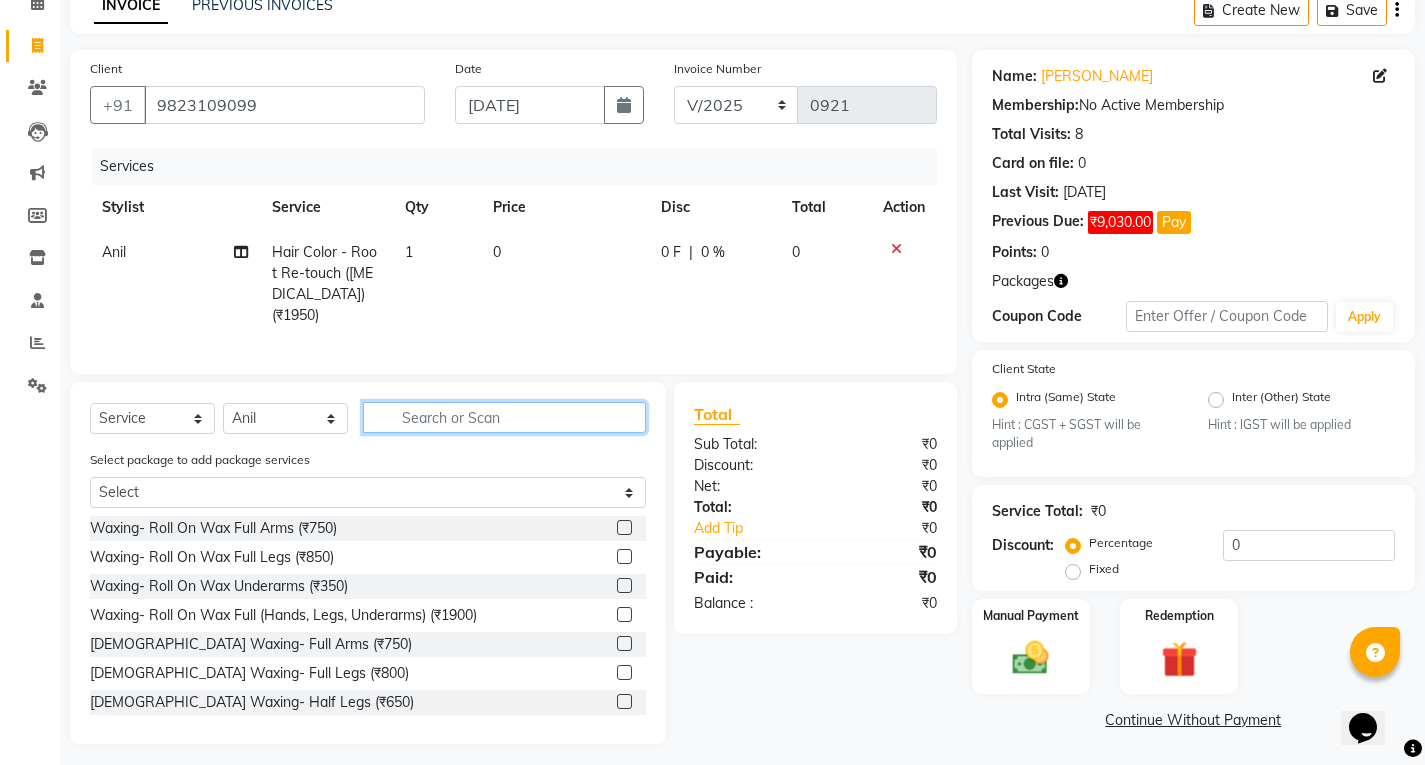 click 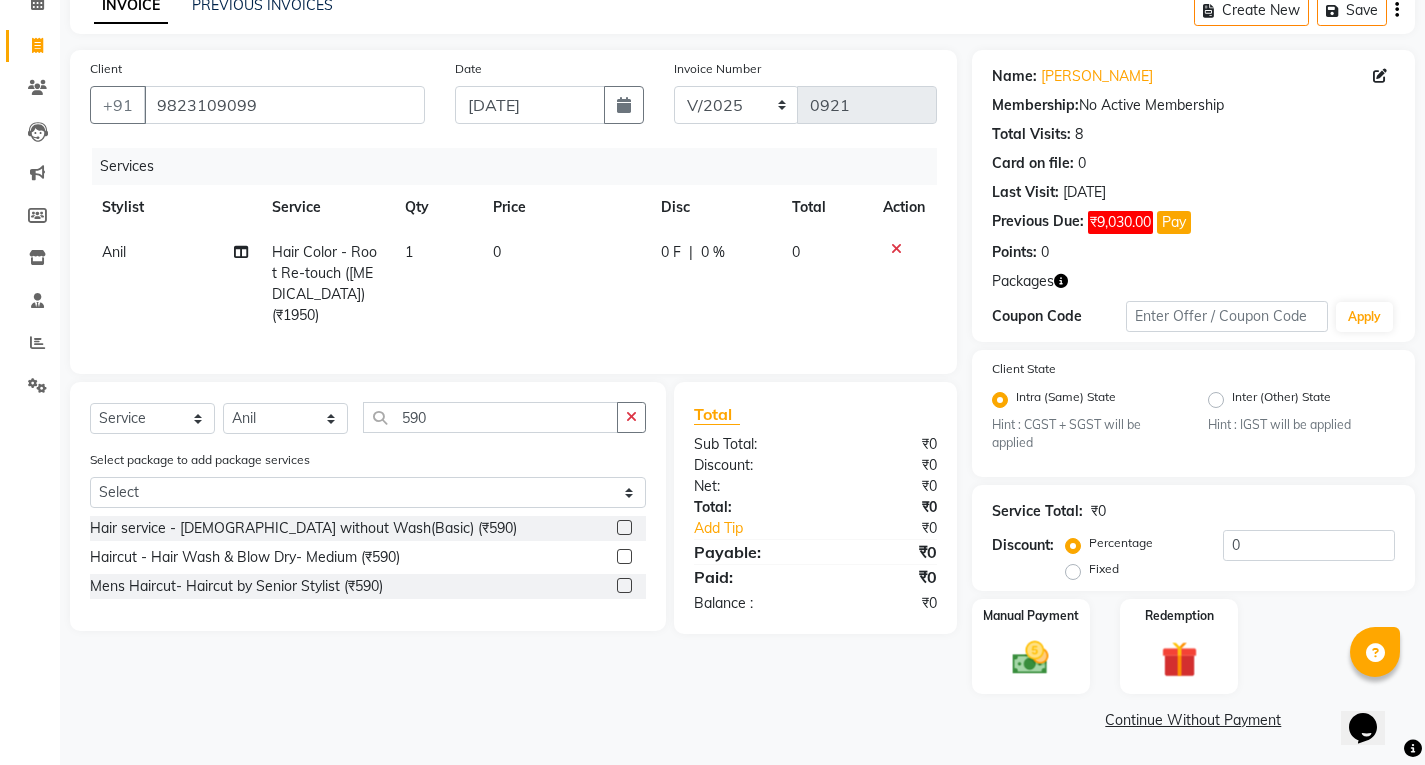 click 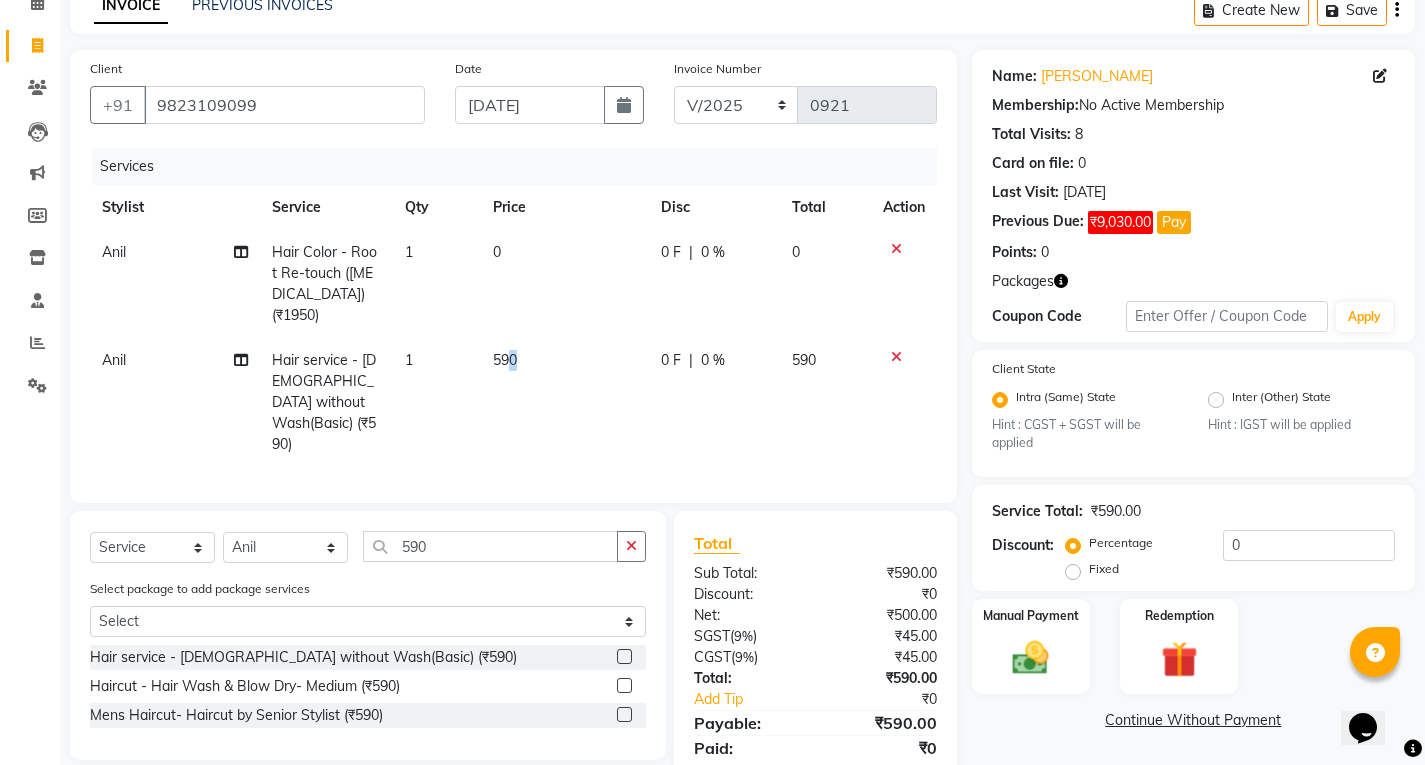 click on "590" 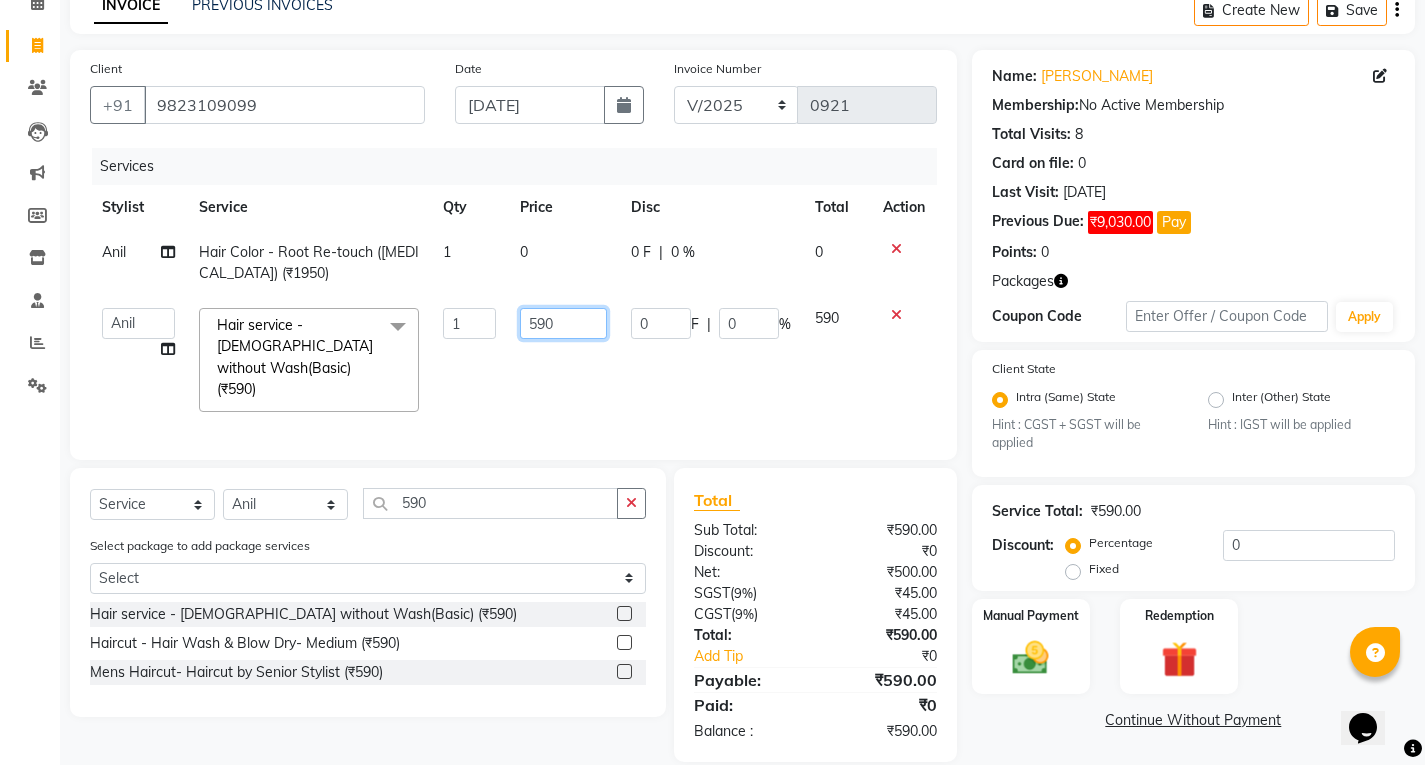 drag, startPoint x: 558, startPoint y: 322, endPoint x: 572, endPoint y: 328, distance: 15.231546 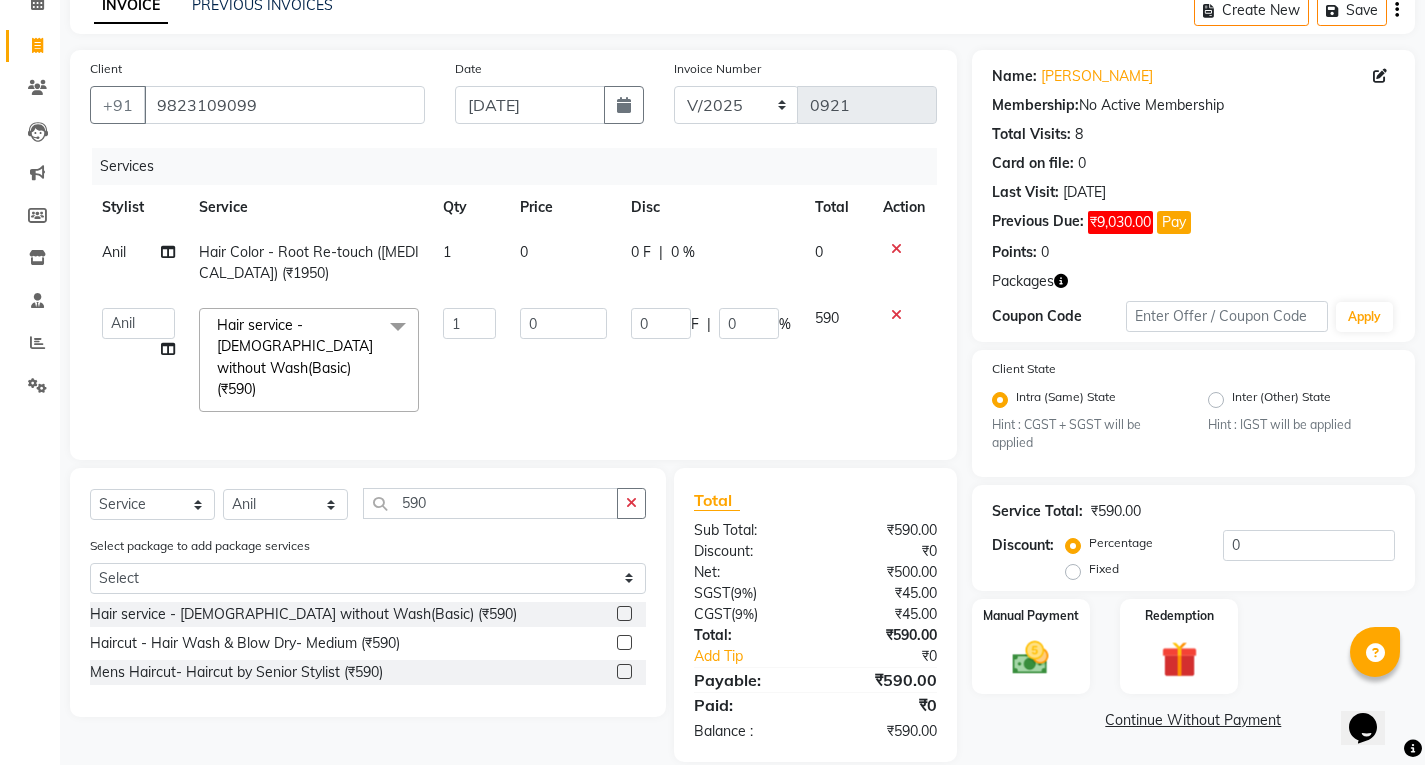 click on "Anagha   Aniket   Anil   Dr nupur   Junaid   Karishma   Payal   Pranjali   Prema Birajdar   Radha   Sakshi   Shivani   Shravan   Varsha Malpote   Vidya  Hair service - Female without Wash(Basic) (₹590)  x Waxing- Roll On Wax Full Arms (₹750) Waxing- Roll On Wax Full Legs (₹850) Waxing- Roll On Wax Underarms (₹350) Waxing- Roll On Wax Full (Hands, Legs, Underarms) (₹1900) Male Waxing- Full Arms (₹750) Male Waxing- Full Legs (₹800) Male Waxing- Half Legs (₹650) Male Waxing- Underarms (₹400) Male Waxing- Chest/ Stomach/Back Waxing (₹1120) Male Waxing-Full Waxing (₹4000) Pedicure - Cocktail Pedicure (₹1416) Pedicure - Deluxe International Pedicure (₹2360) Pedicure - Bomb Pedicure (₹1416) Hair service -Female with wash (₹708) Hair service - Female without Wash(Basic) (₹590) Haircut - Haircut by senior stylist  (₹944) Haircut kids haircut Boy(upto 12 years) (₹300) Haircut-Kids haircut girls (upto 12 years) (₹350) Hair-Hairwash (₹350) Mens Haircut- Haircut (₹295) 1 0 0 F |" 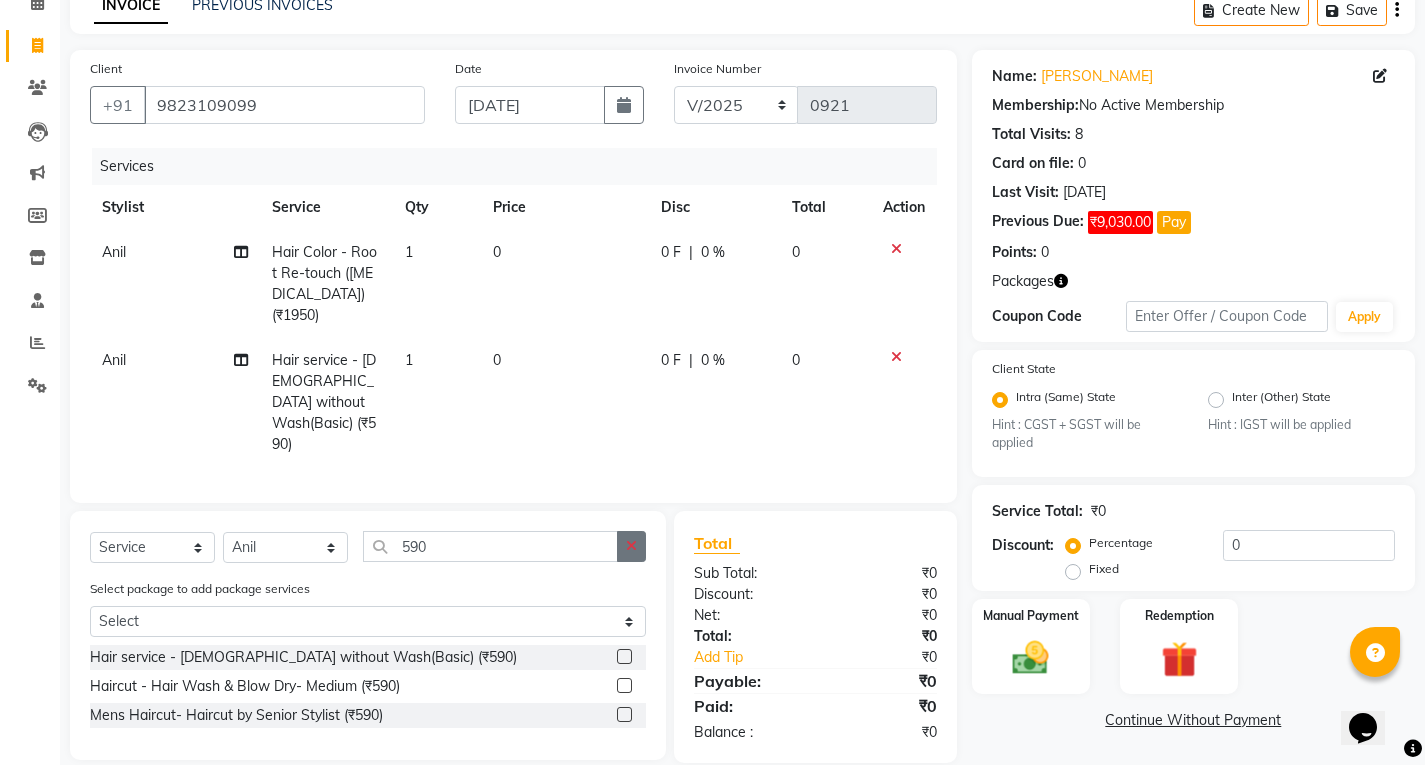 click 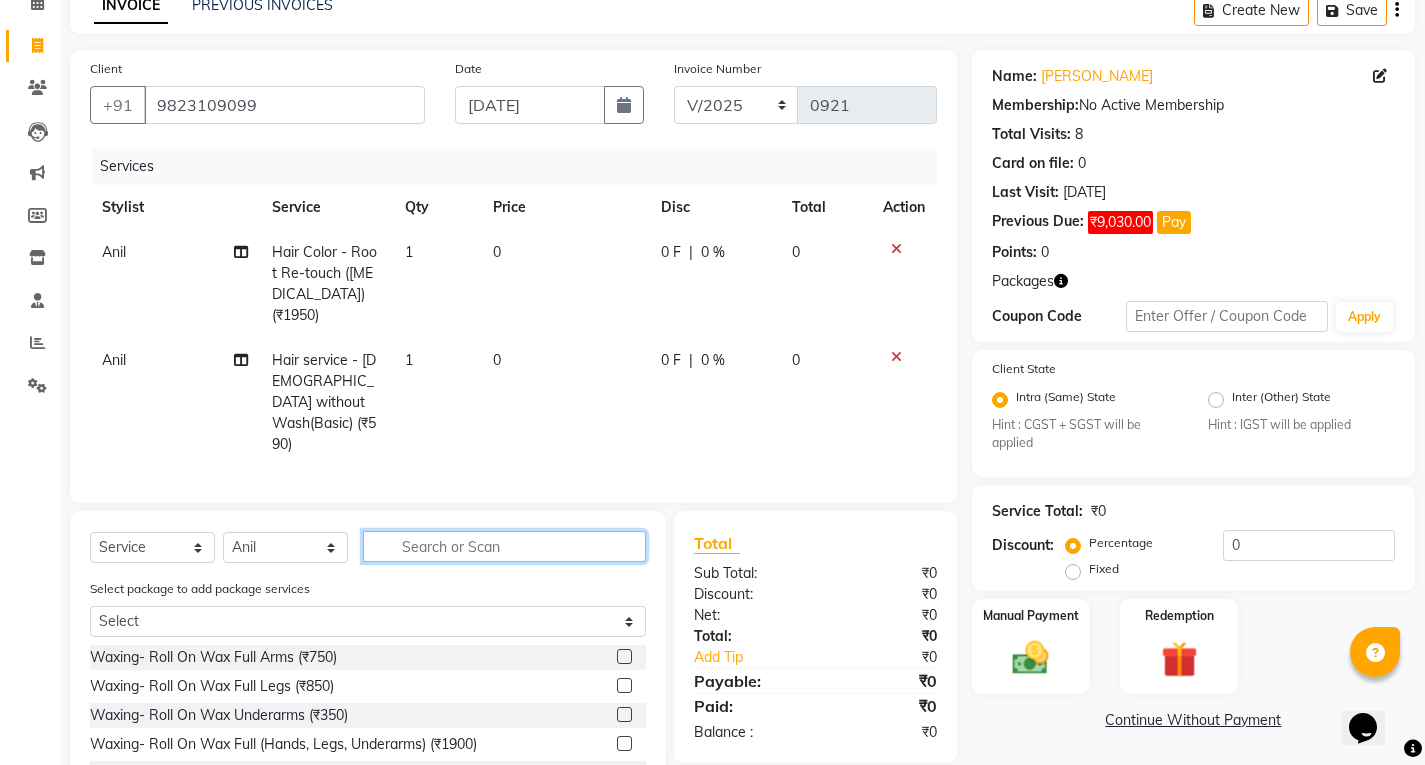 click 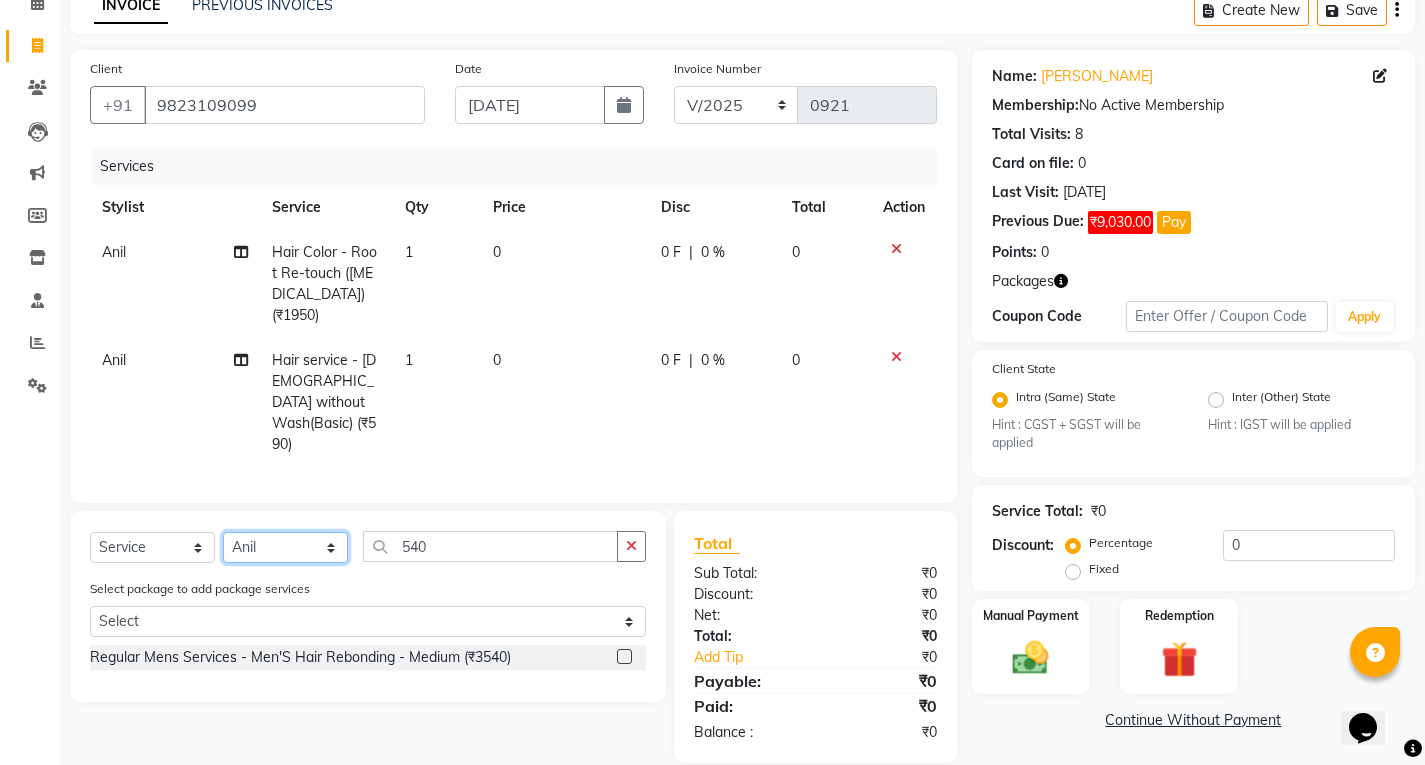 click on "Select Stylist [PERSON_NAME] [PERSON_NAME] [PERSON_NAME] [PERSON_NAME] [PERSON_NAME] [PERSON_NAME] [PERSON_NAME] Radha [PERSON_NAME] [PERSON_NAME] [PERSON_NAME] Vidya" 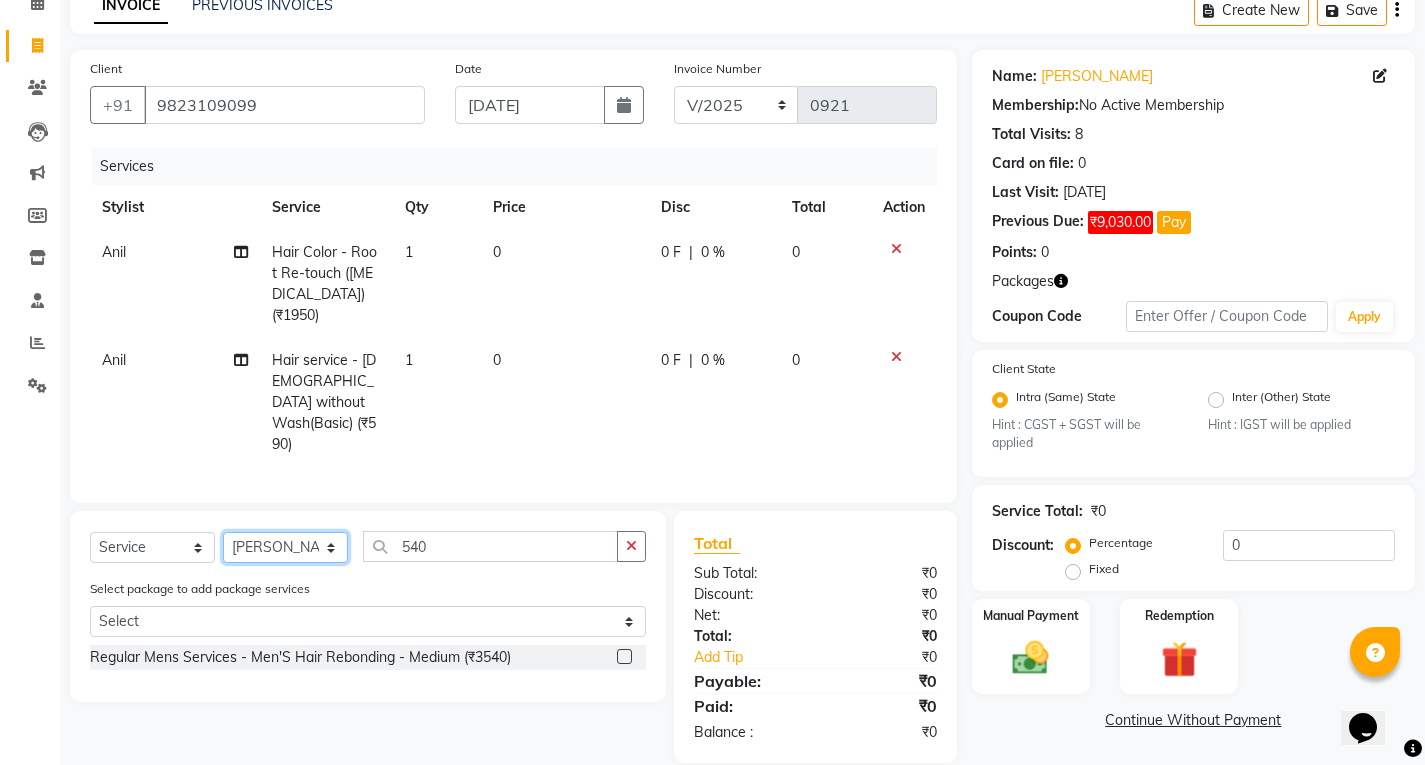 click on "Select Stylist [PERSON_NAME] [PERSON_NAME] [PERSON_NAME] [PERSON_NAME] [PERSON_NAME] [PERSON_NAME] [PERSON_NAME] Radha [PERSON_NAME] [PERSON_NAME] [PERSON_NAME] Vidya" 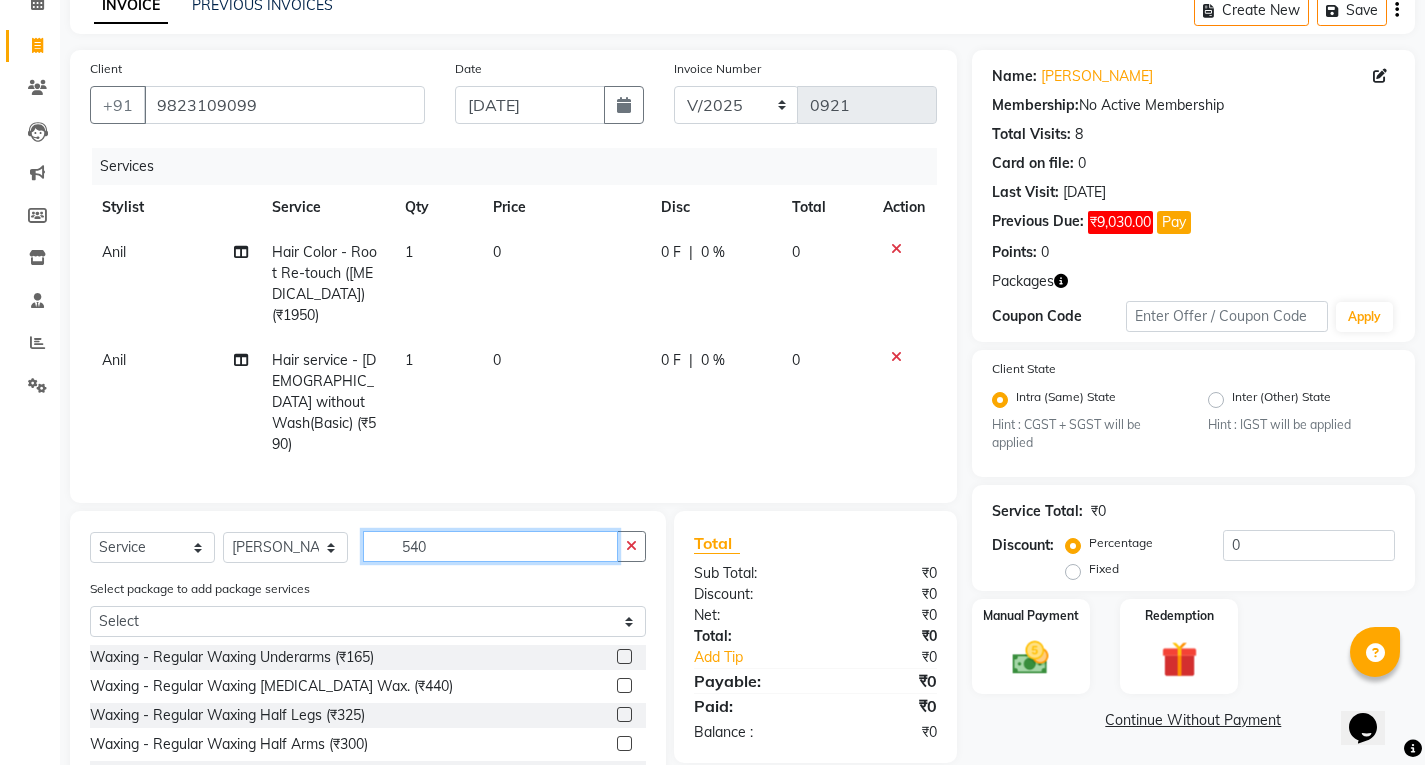 click on "540" 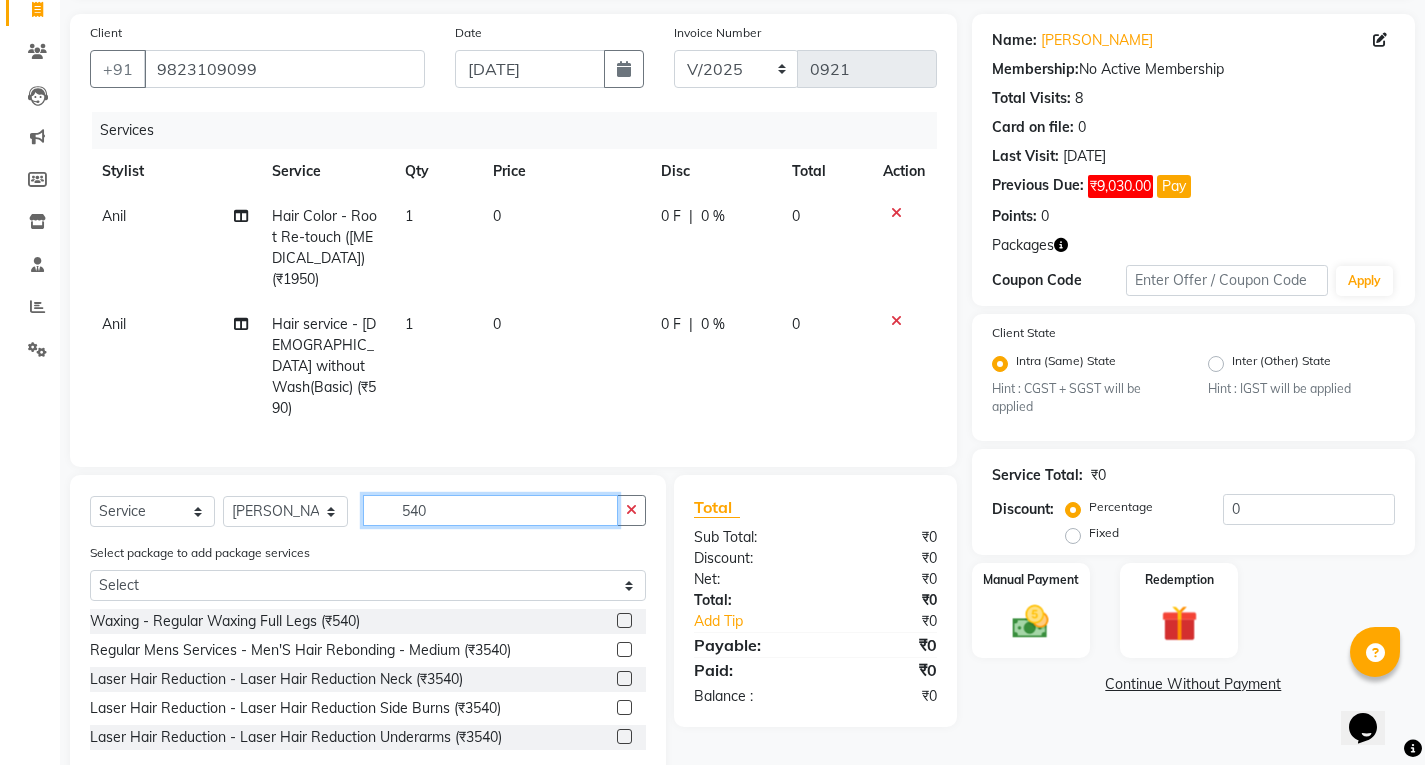 scroll, scrollTop: 156, scrollLeft: 0, axis: vertical 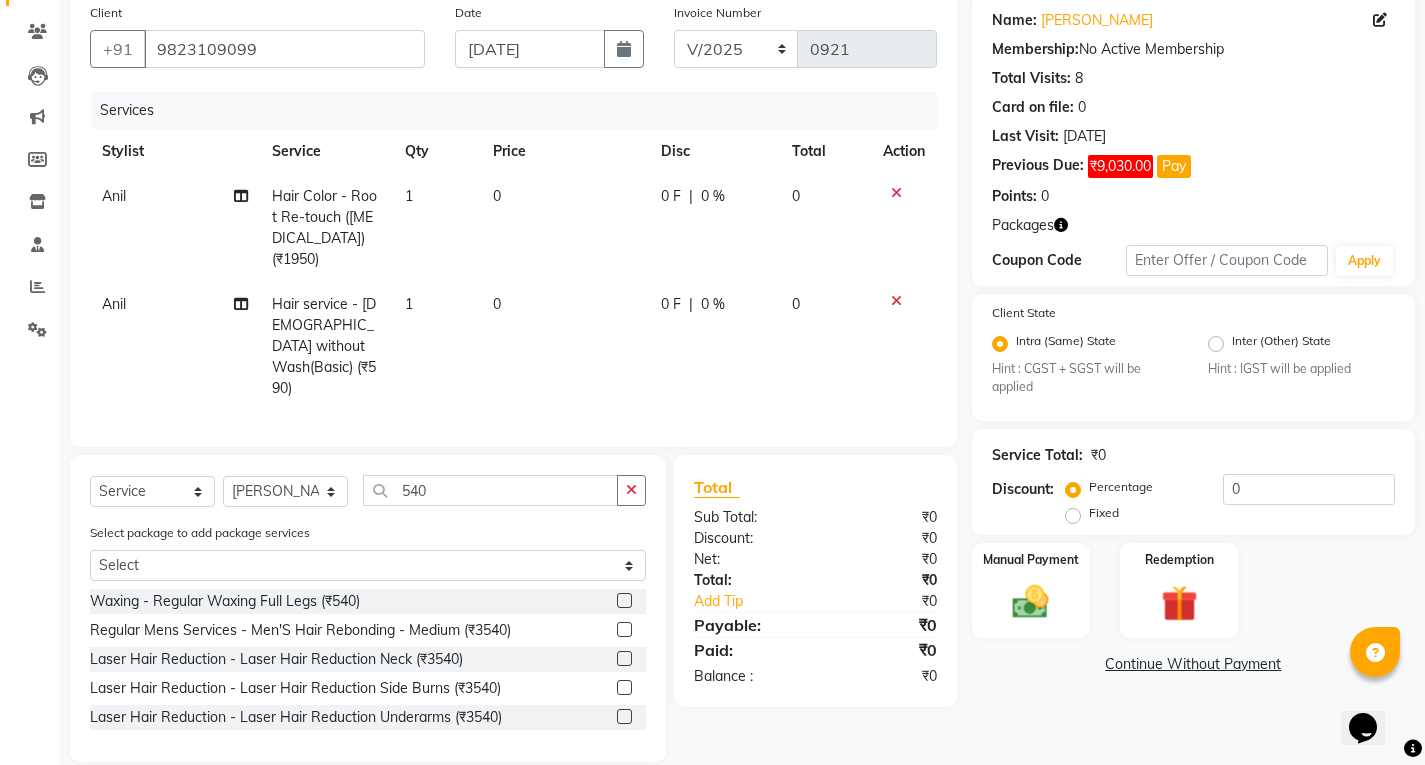 click 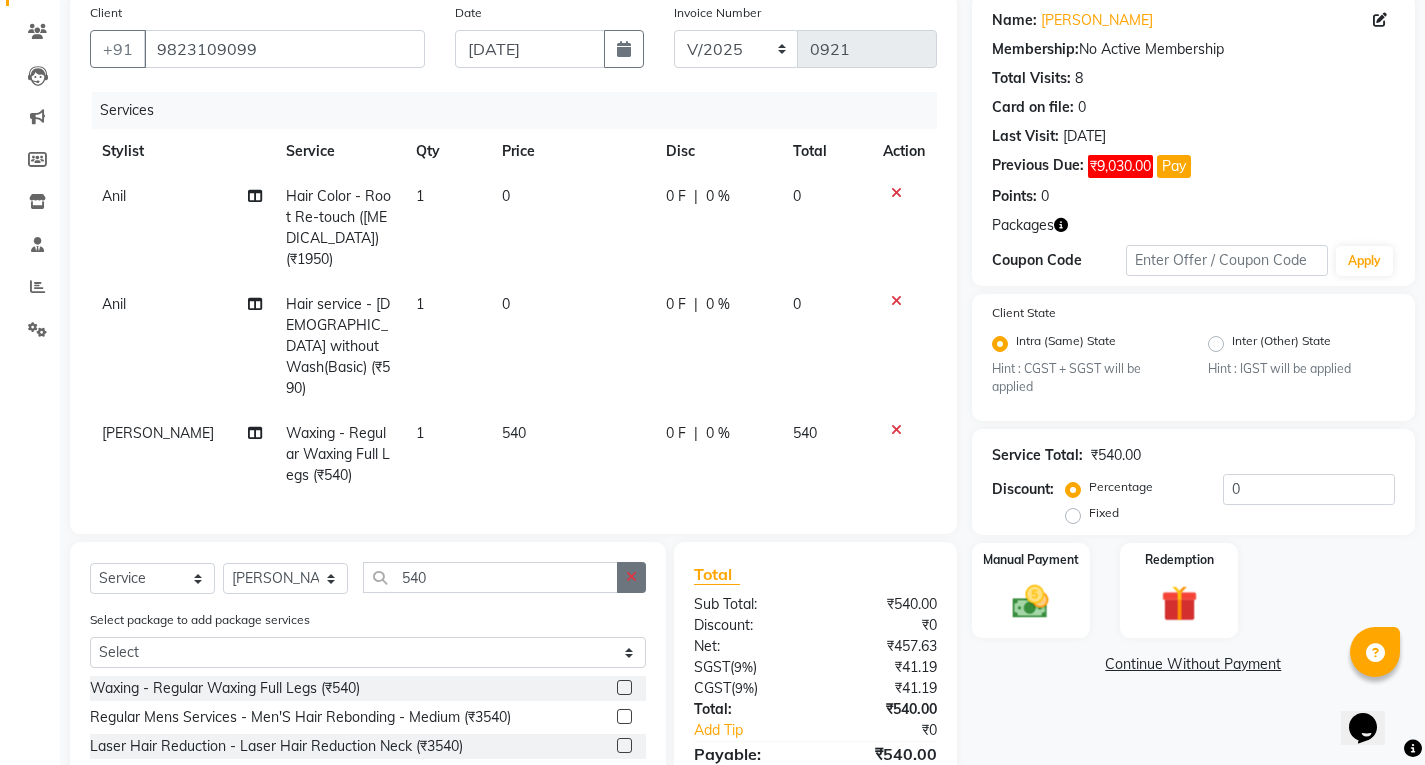 click 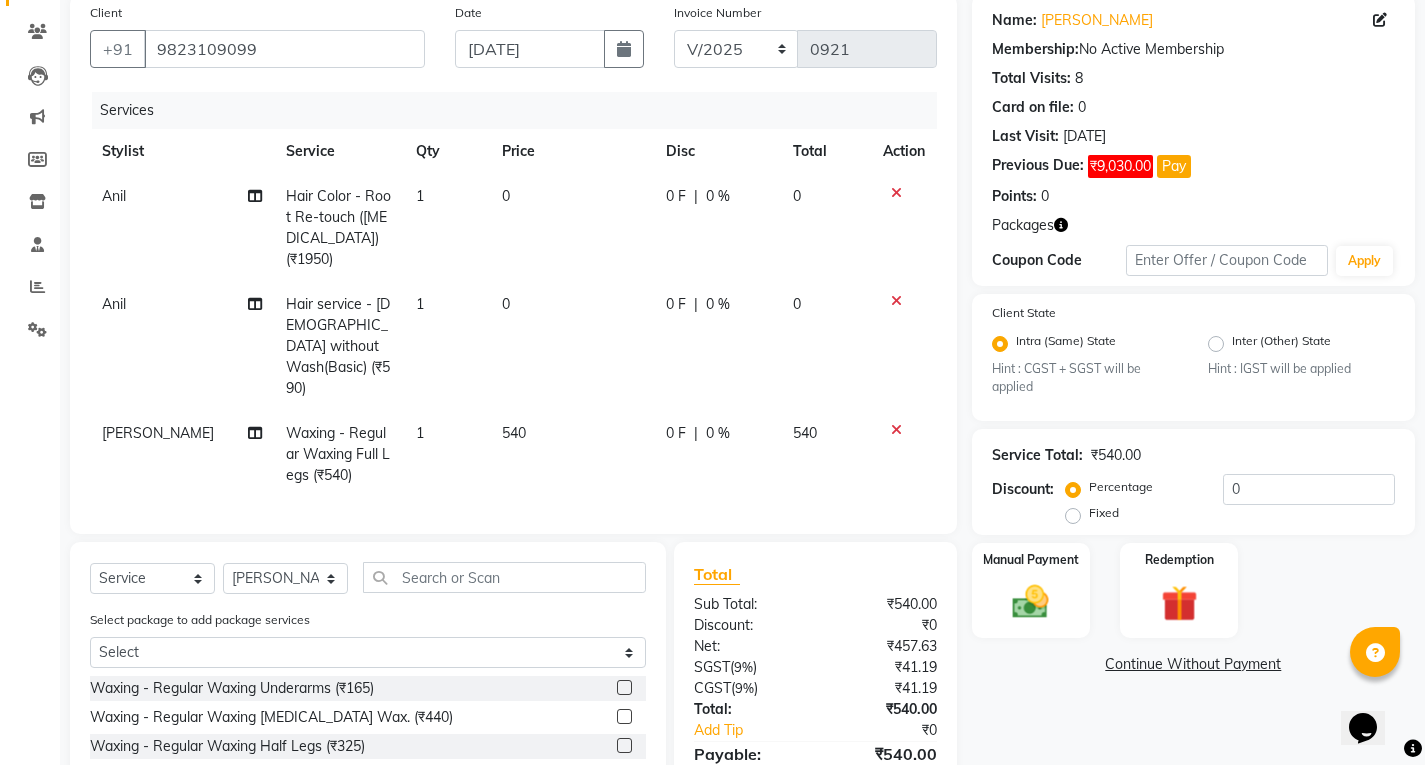 click on "540" 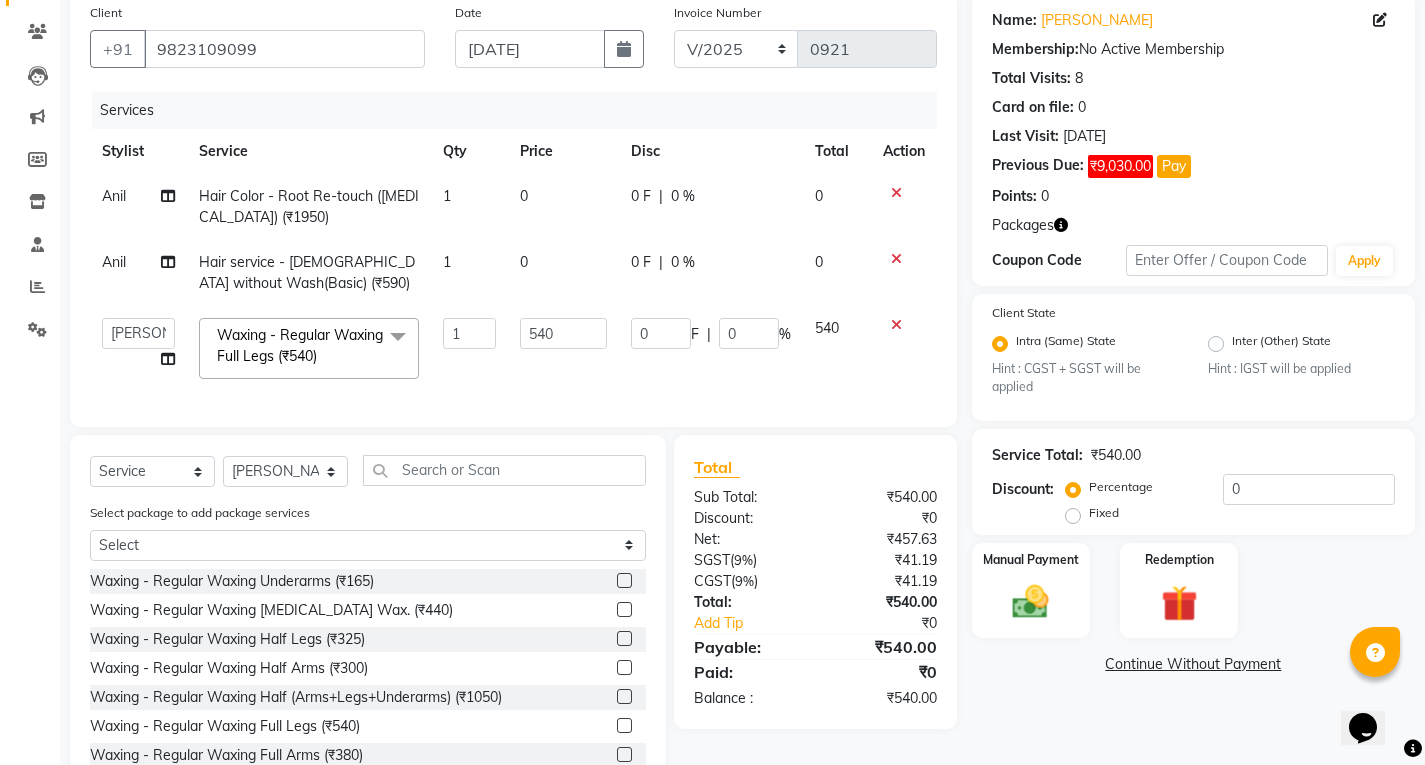 click on "540" 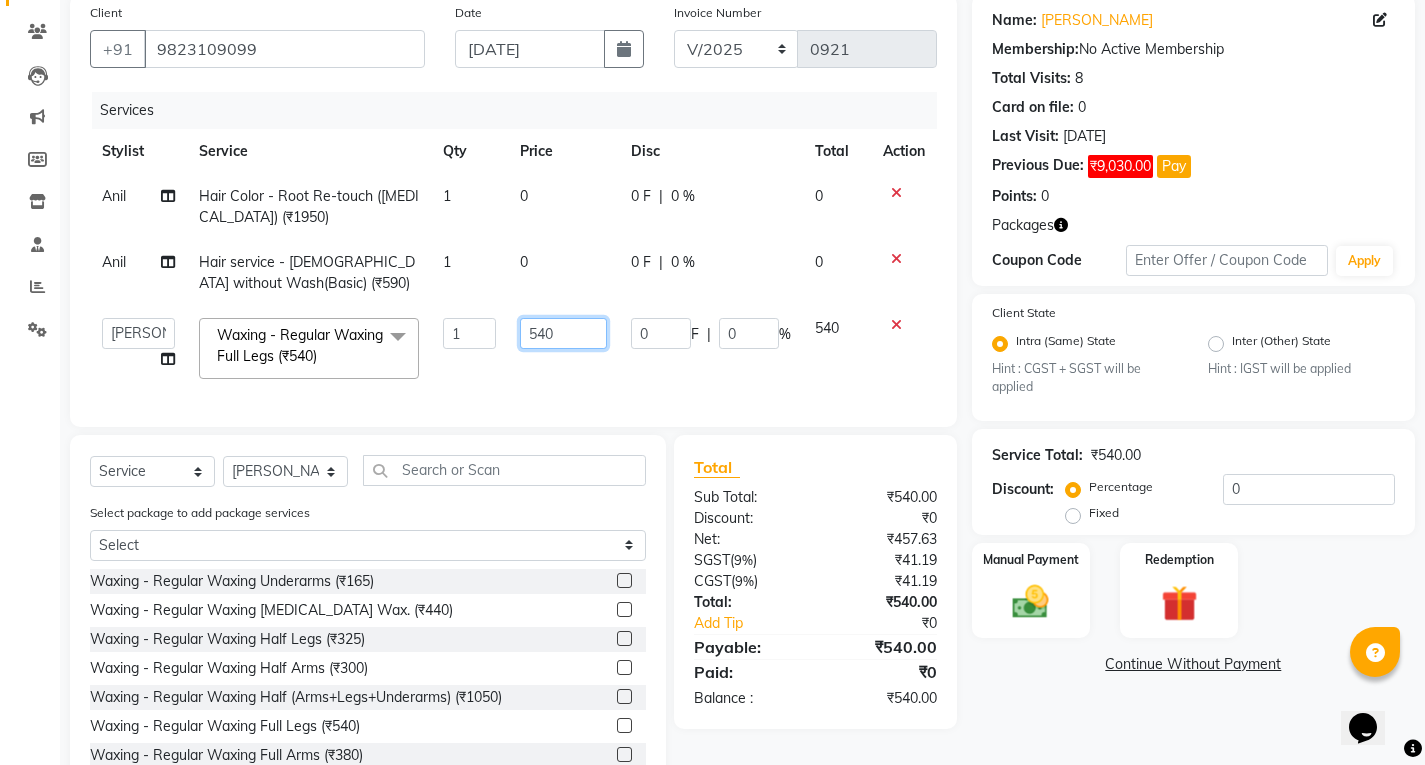 click on "540" 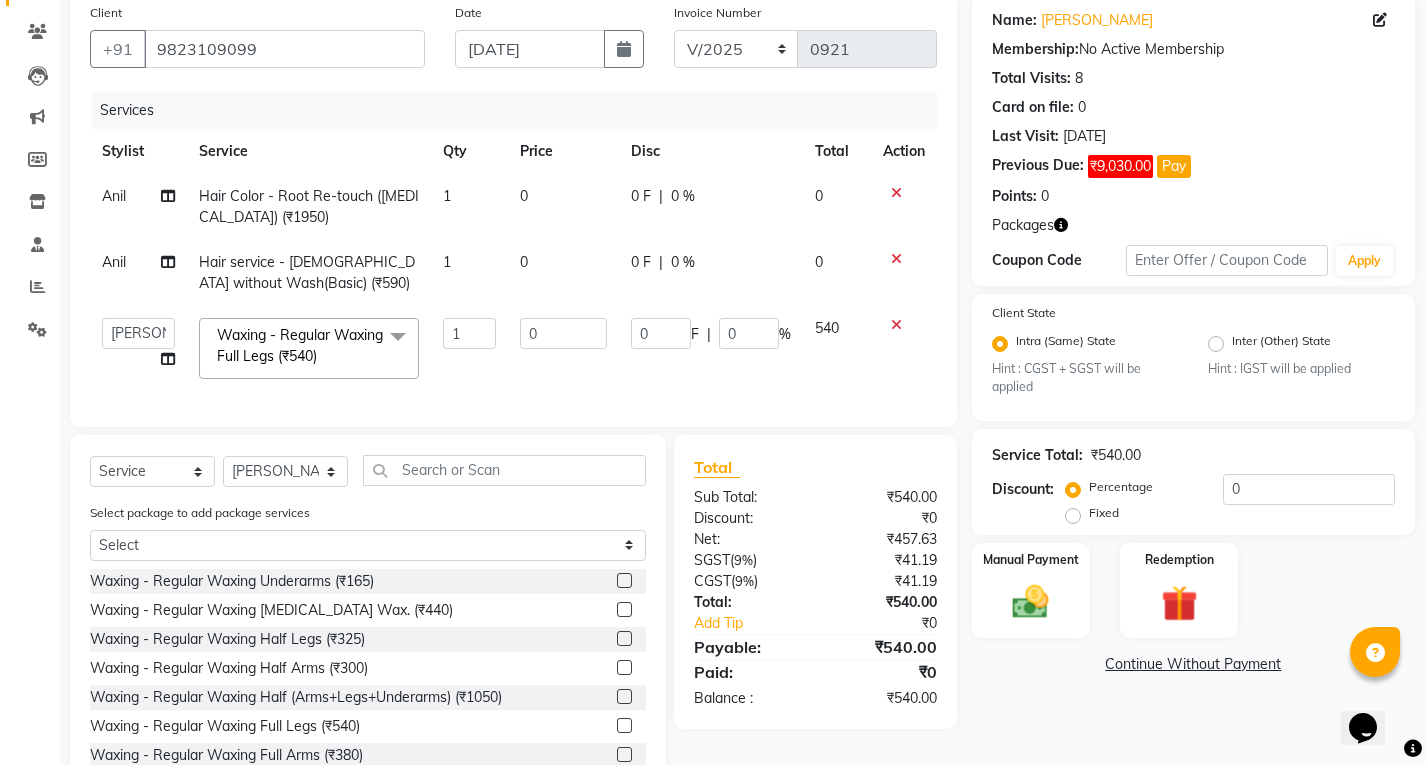 click on "0" 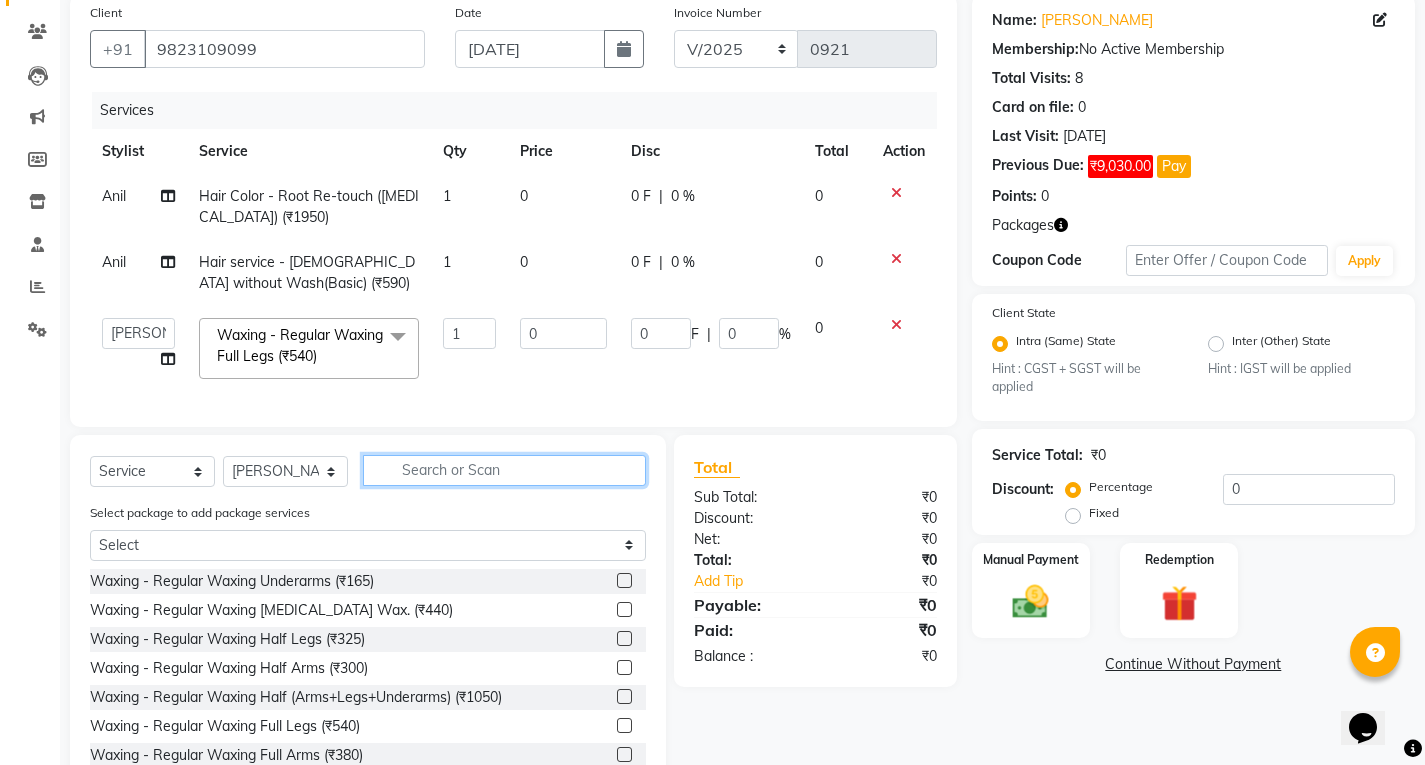 click 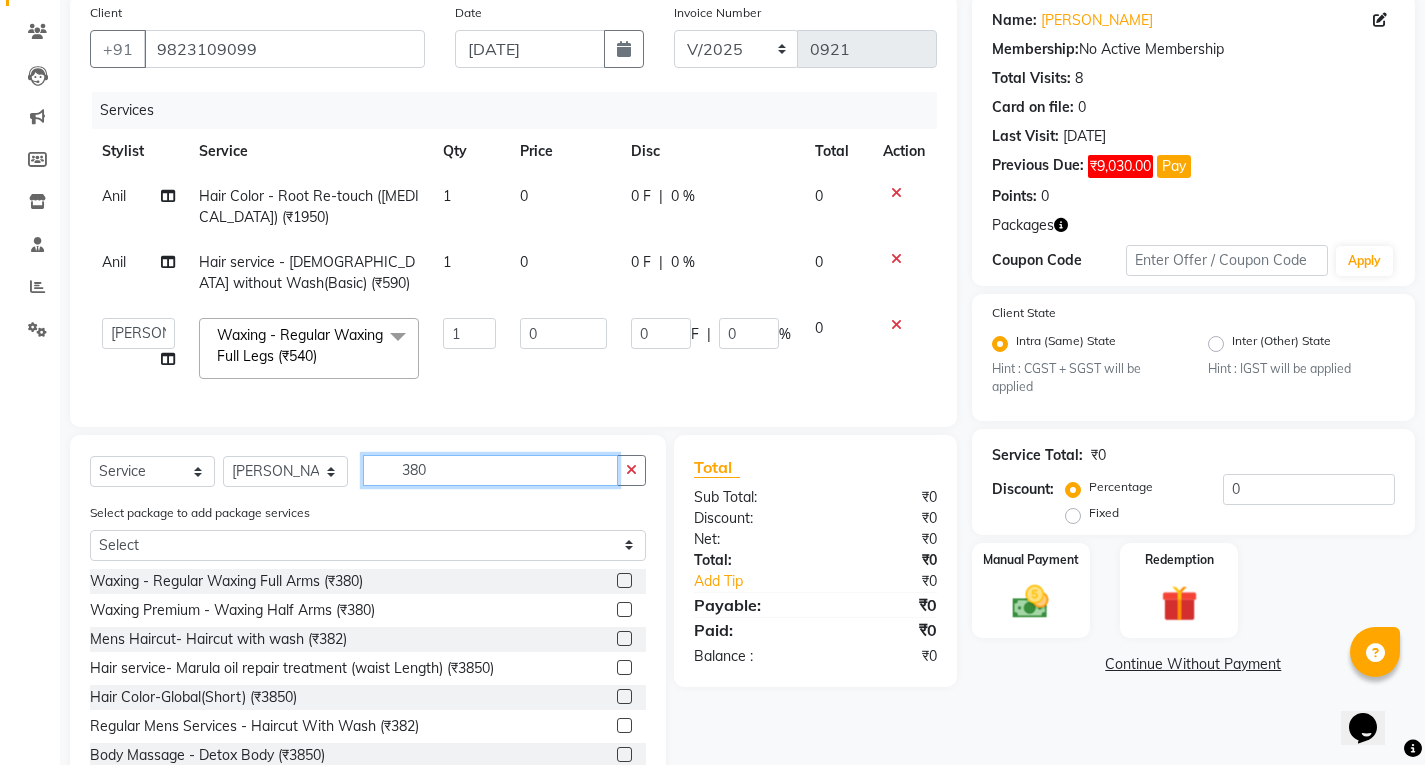 scroll, scrollTop: 144, scrollLeft: 0, axis: vertical 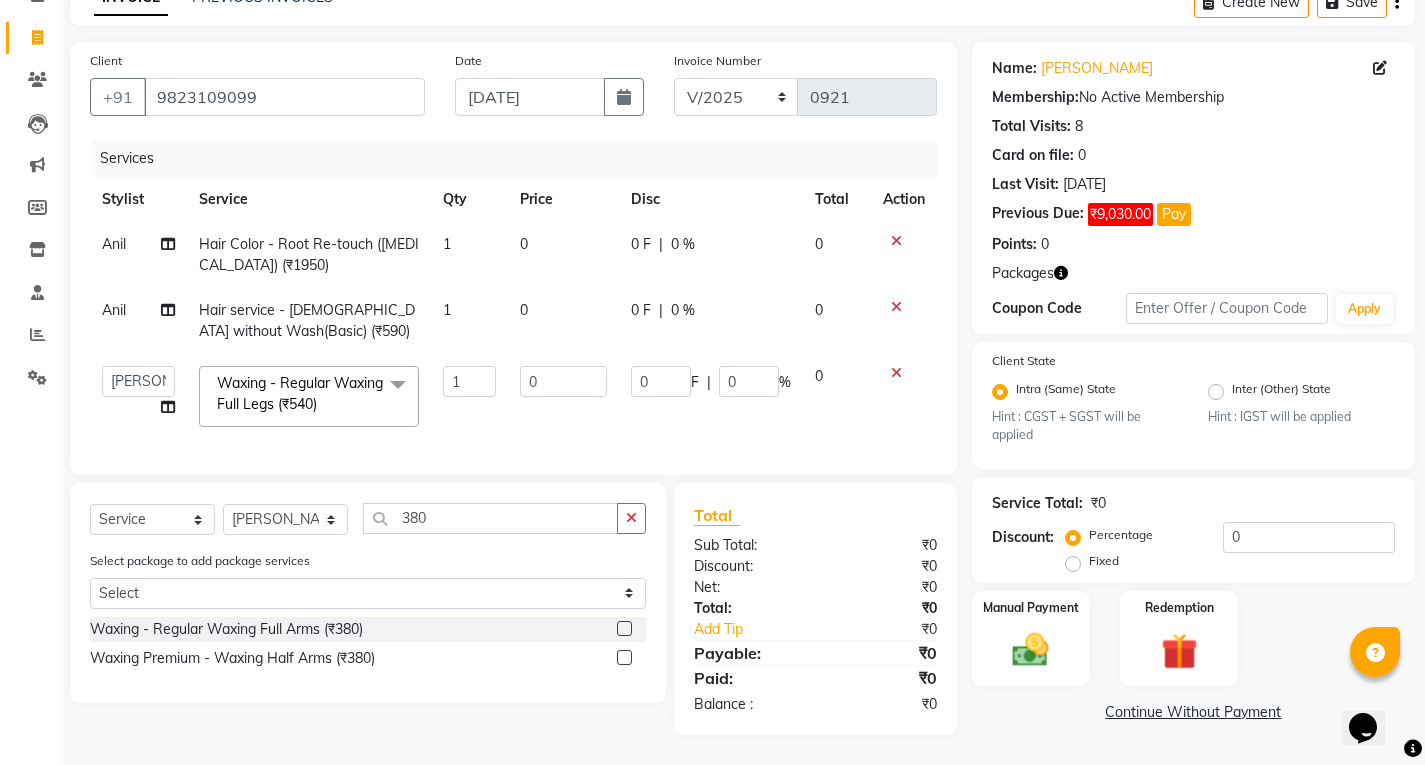 click 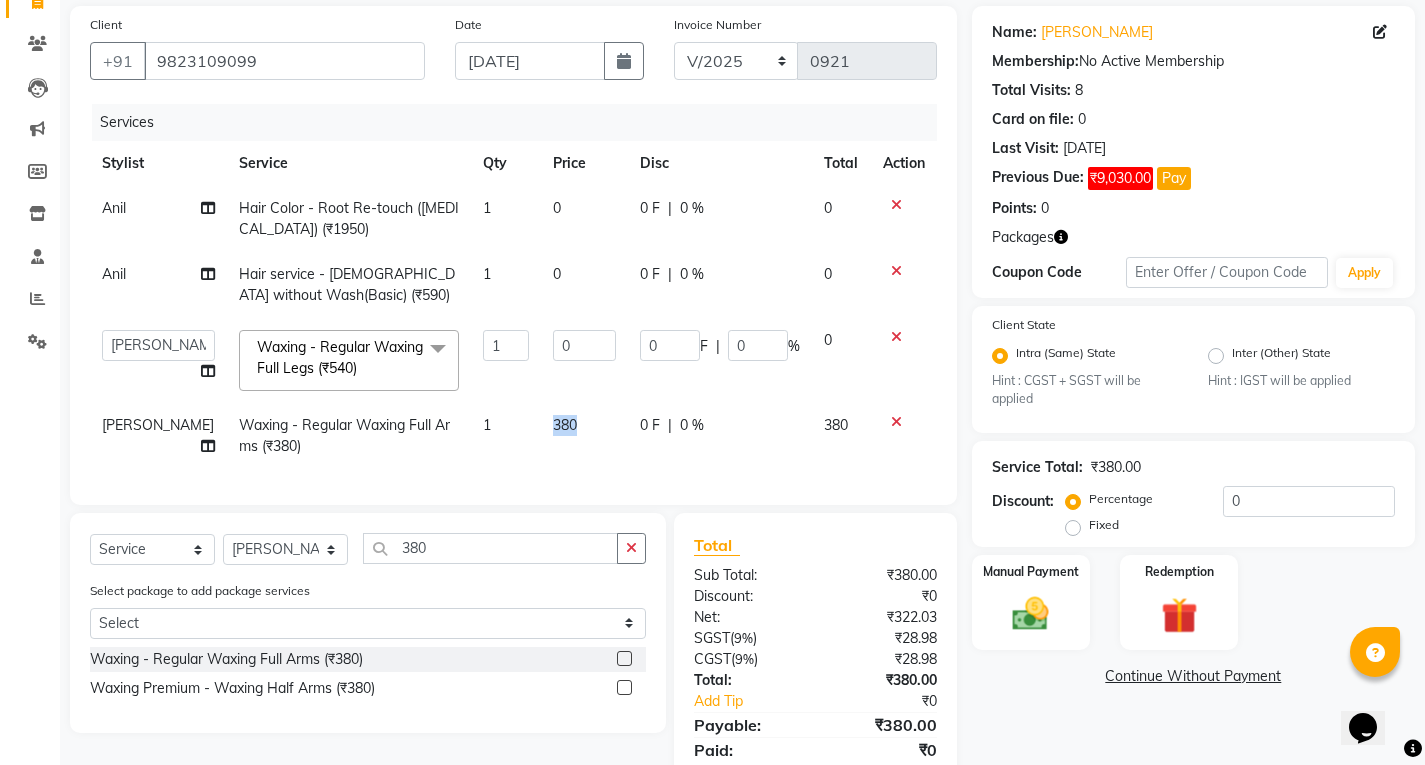drag, startPoint x: 524, startPoint y: 447, endPoint x: 572, endPoint y: 455, distance: 48.6621 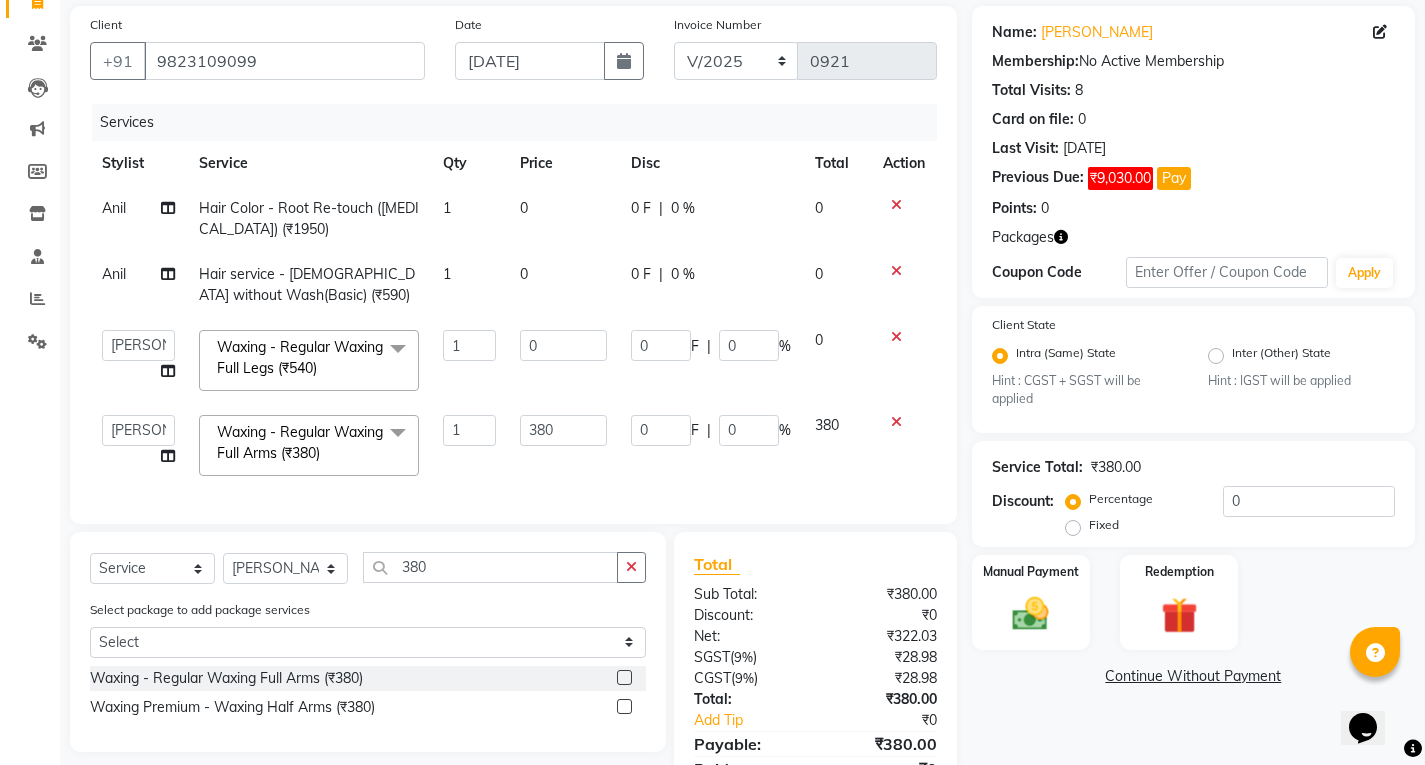 click on "380" 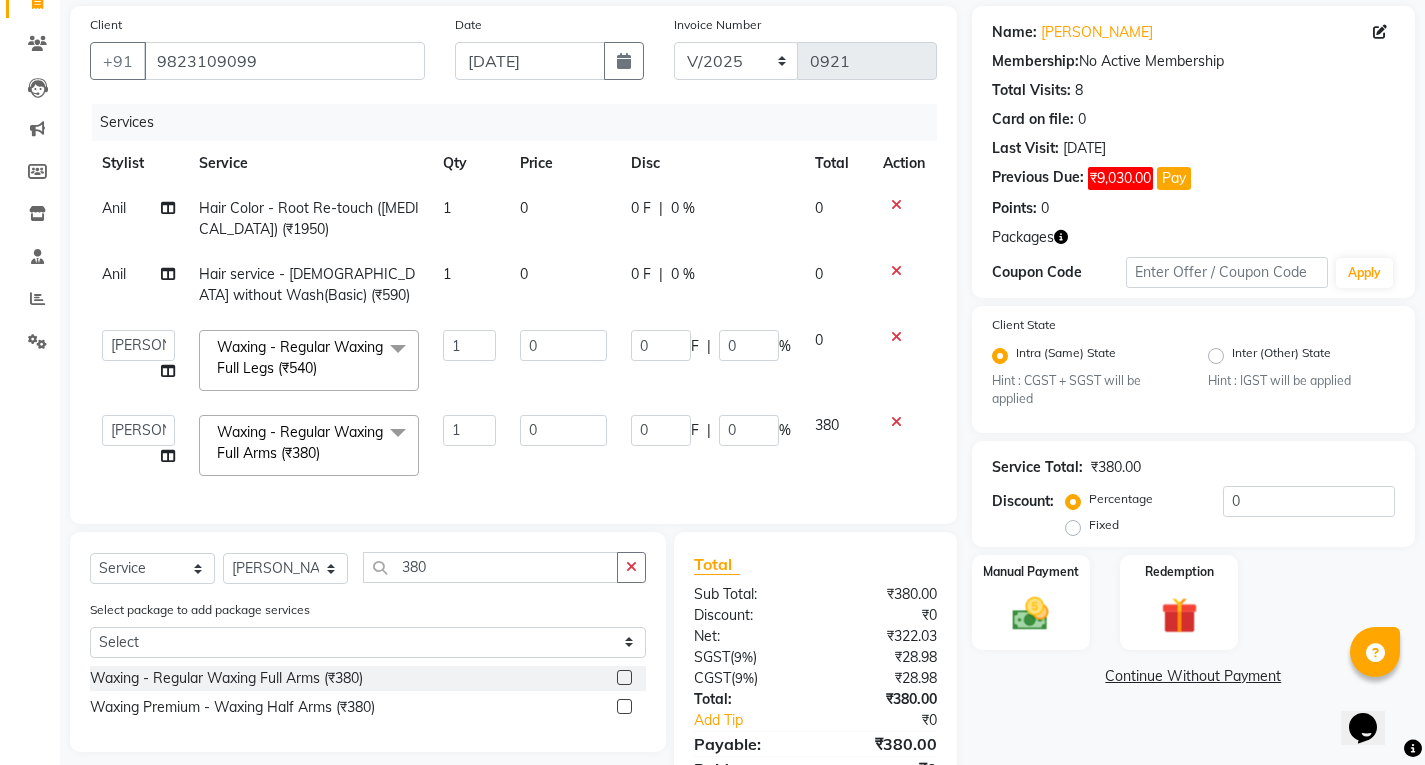 drag, startPoint x: 554, startPoint y: 490, endPoint x: 560, endPoint y: 503, distance: 14.3178215 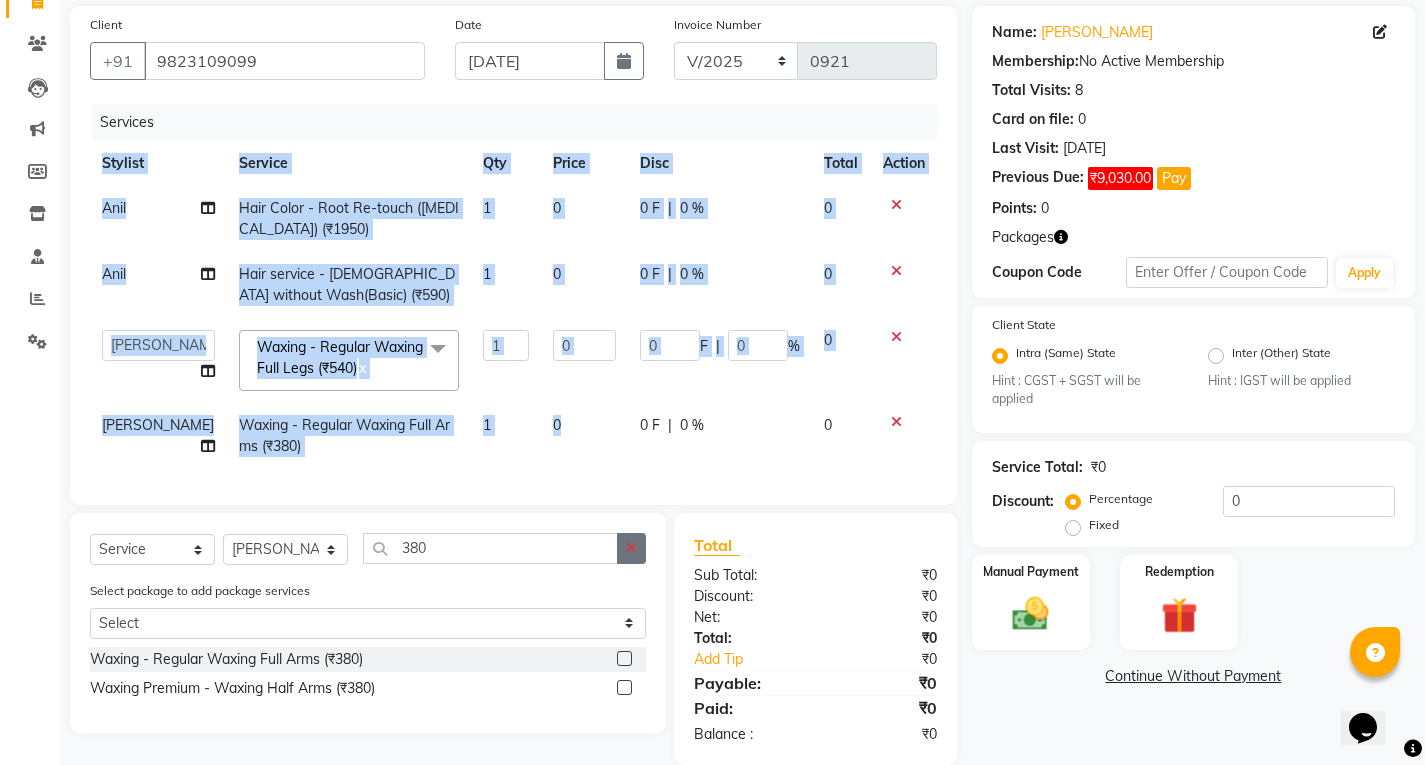 click 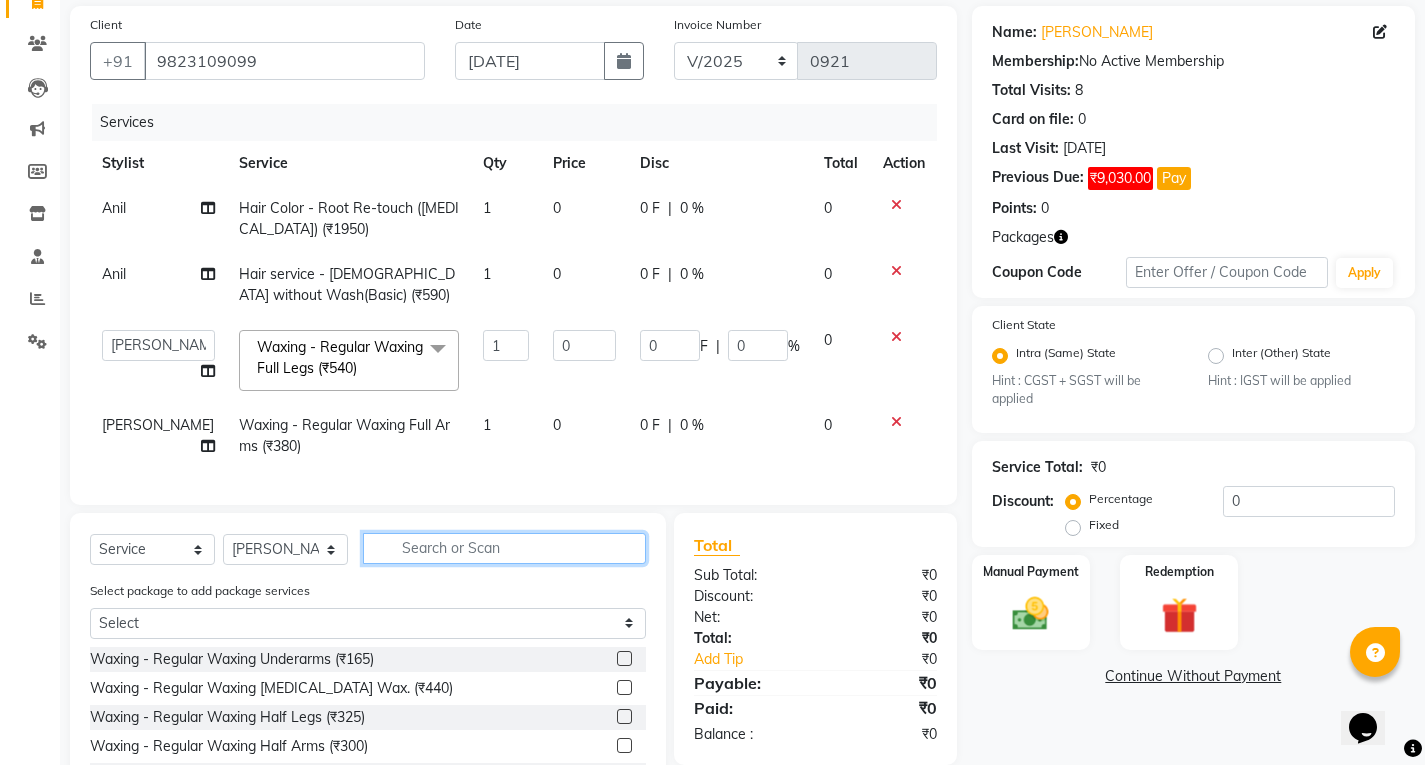 click 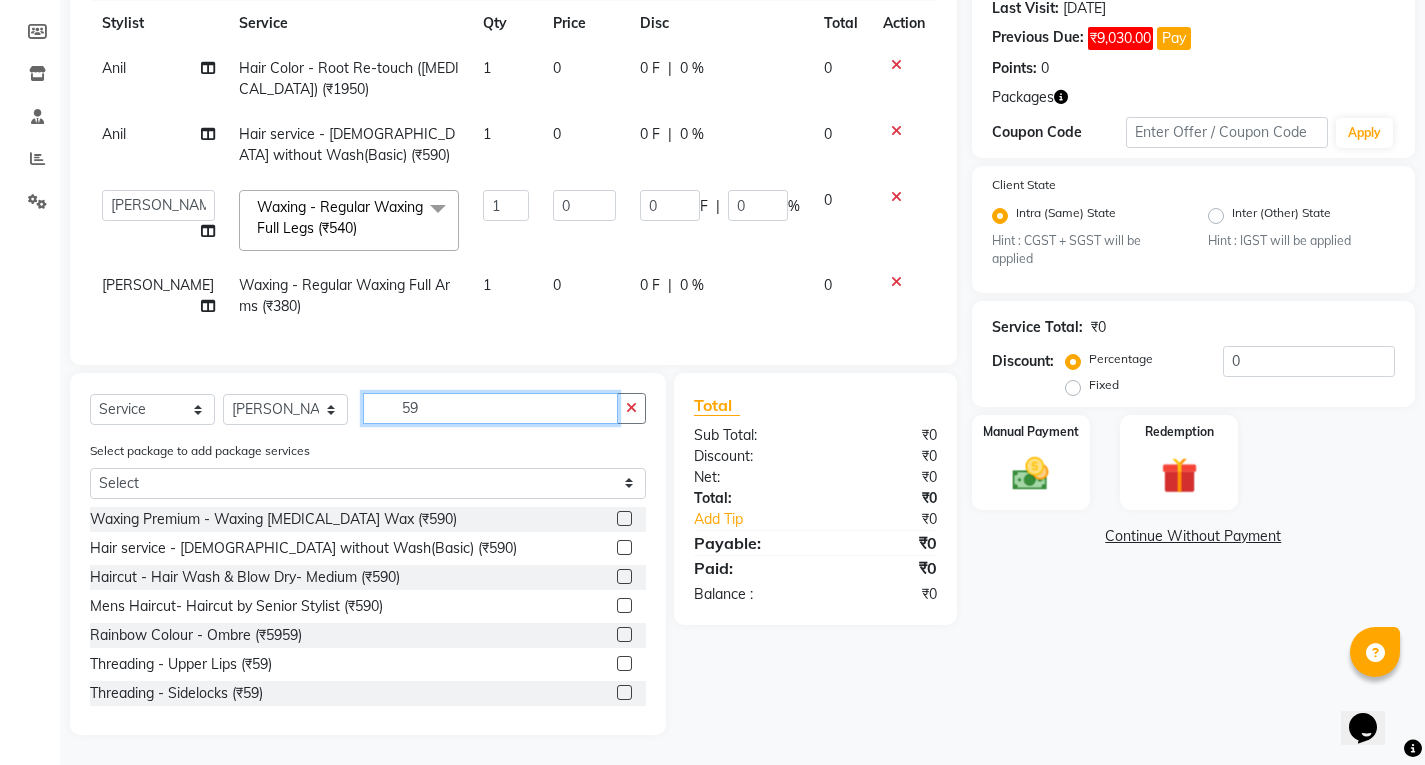 scroll, scrollTop: 320, scrollLeft: 0, axis: vertical 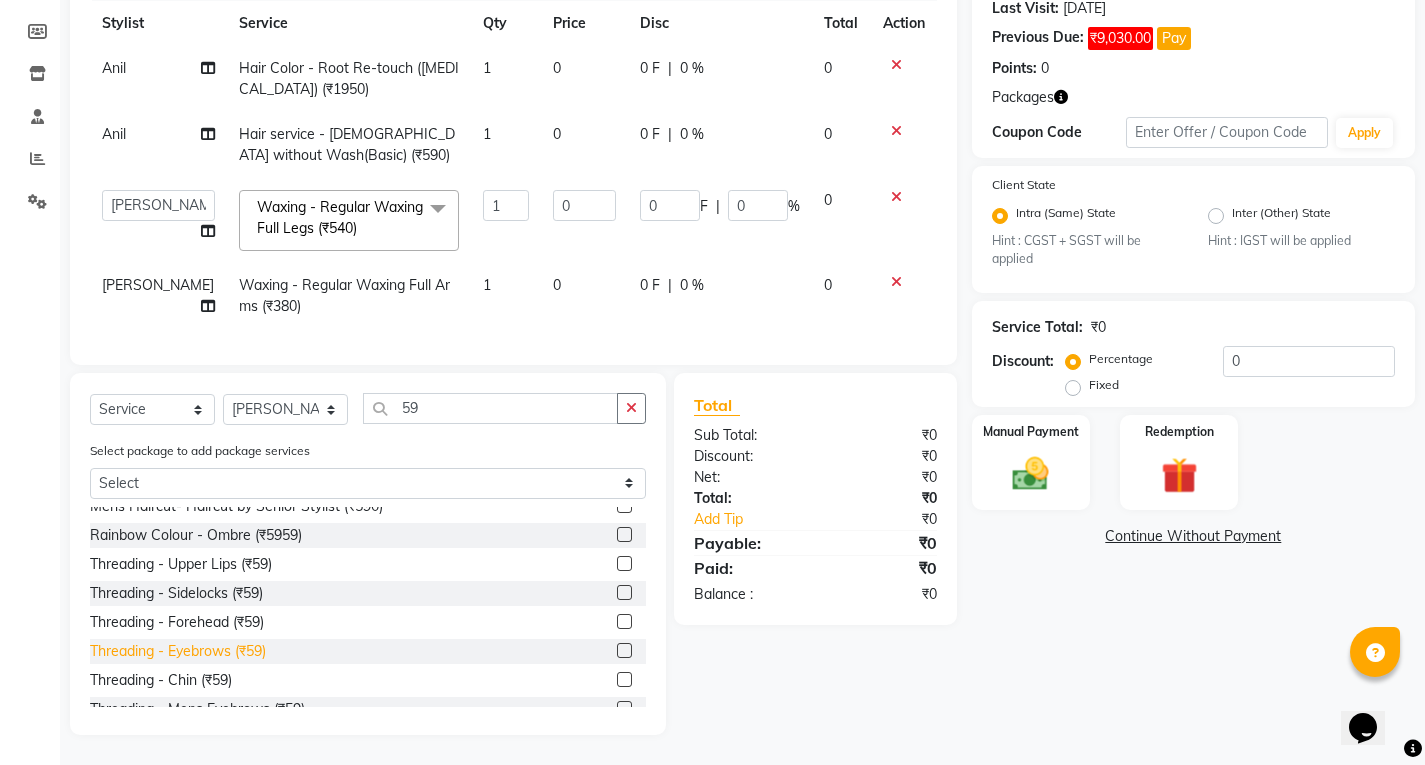 click on "Threading - Eyebrows (₹59)" 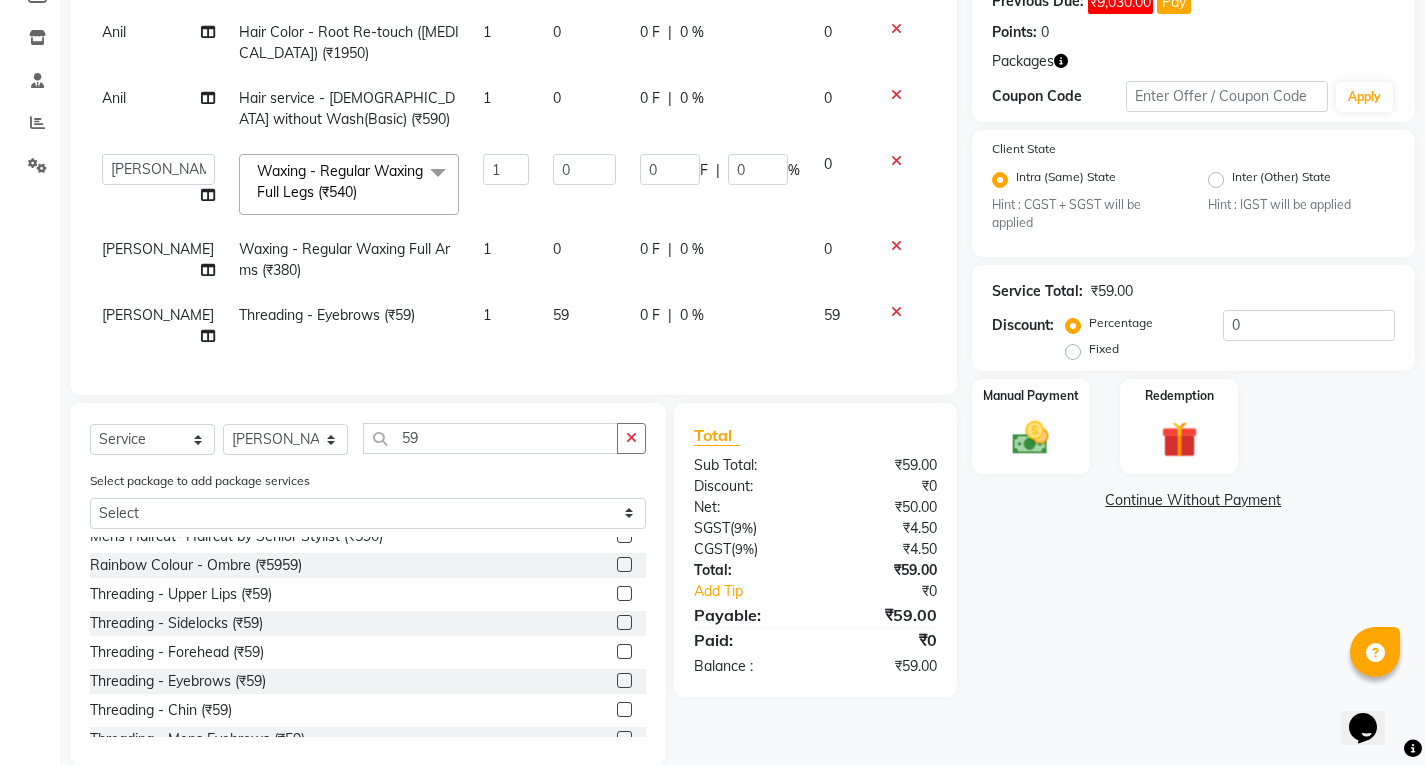 drag, startPoint x: 221, startPoint y: 685, endPoint x: 269, endPoint y: 658, distance: 55.072678 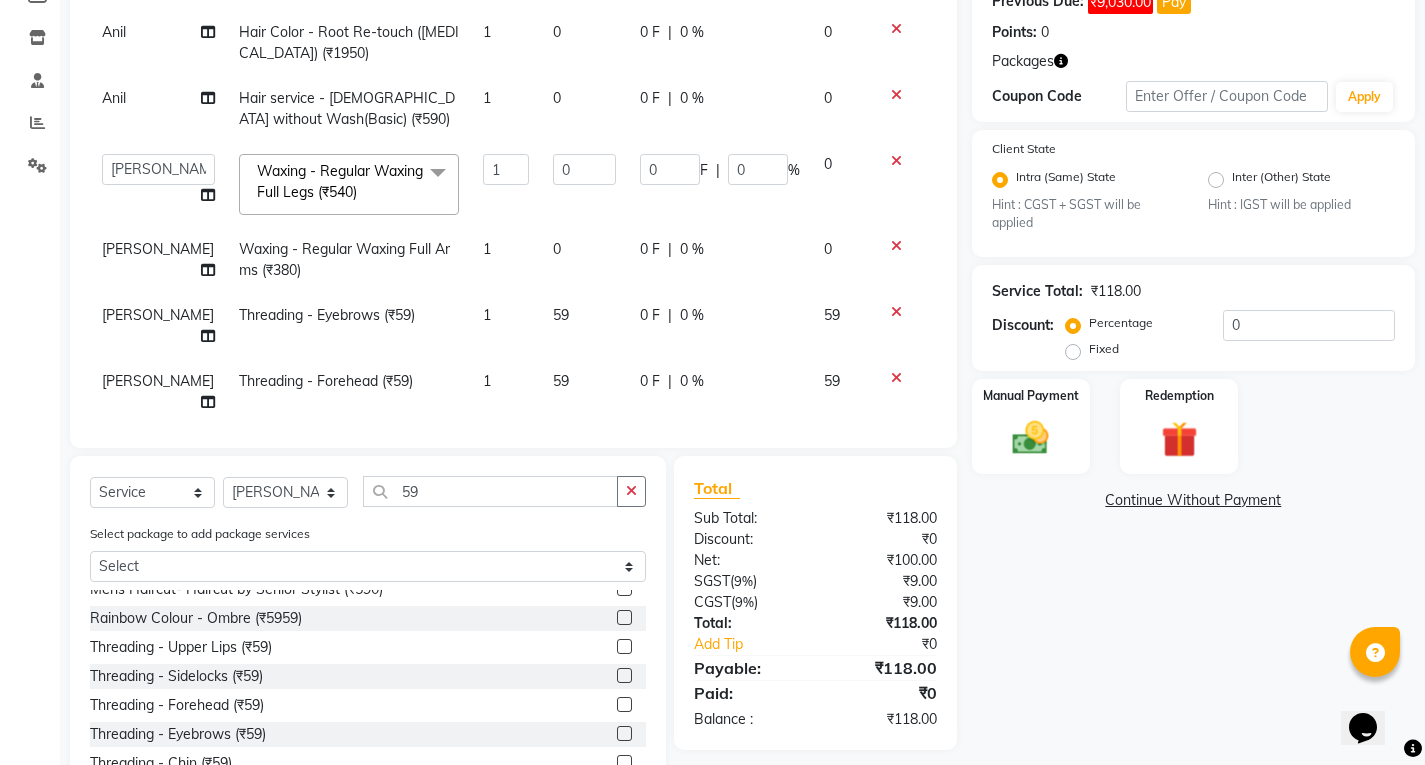 click on "59" 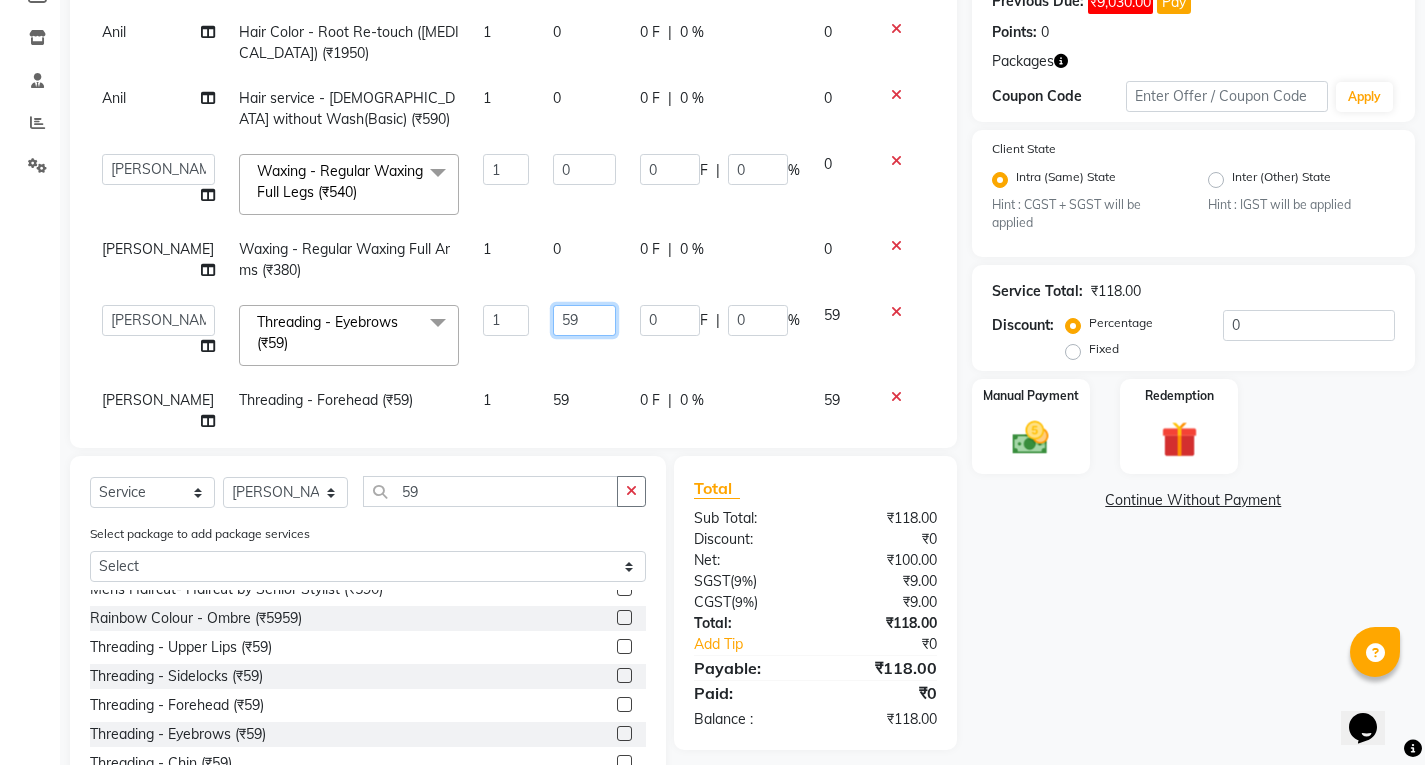 click on "59" 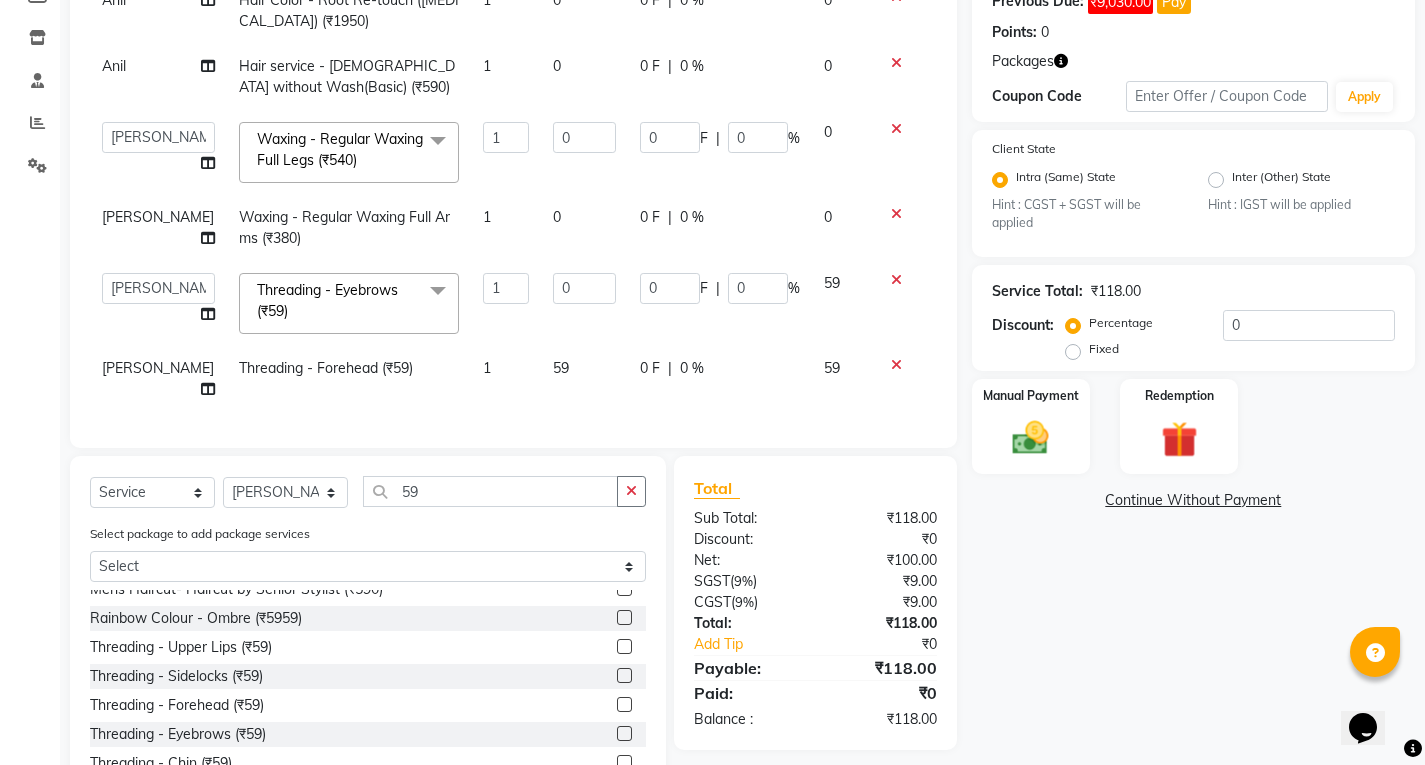 click on "59" 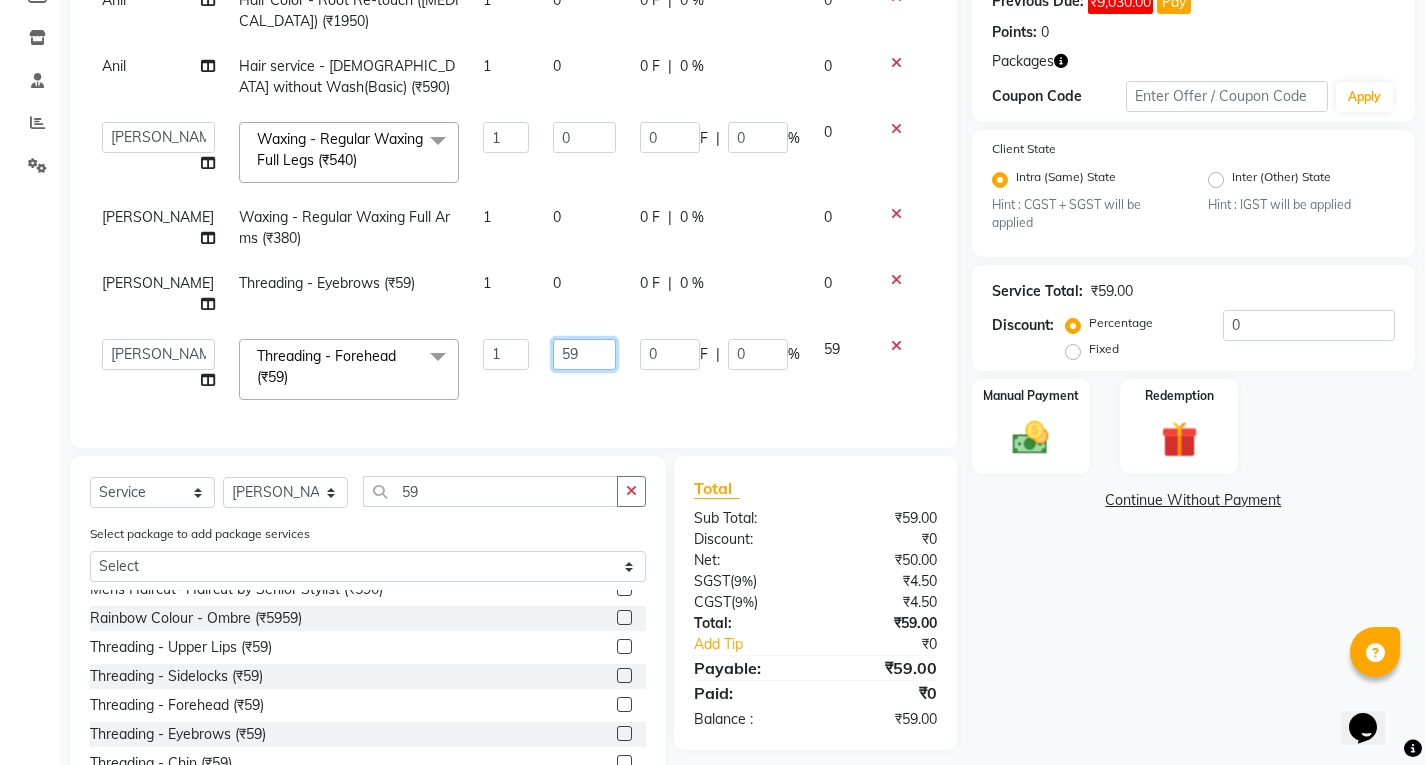 click on "59" 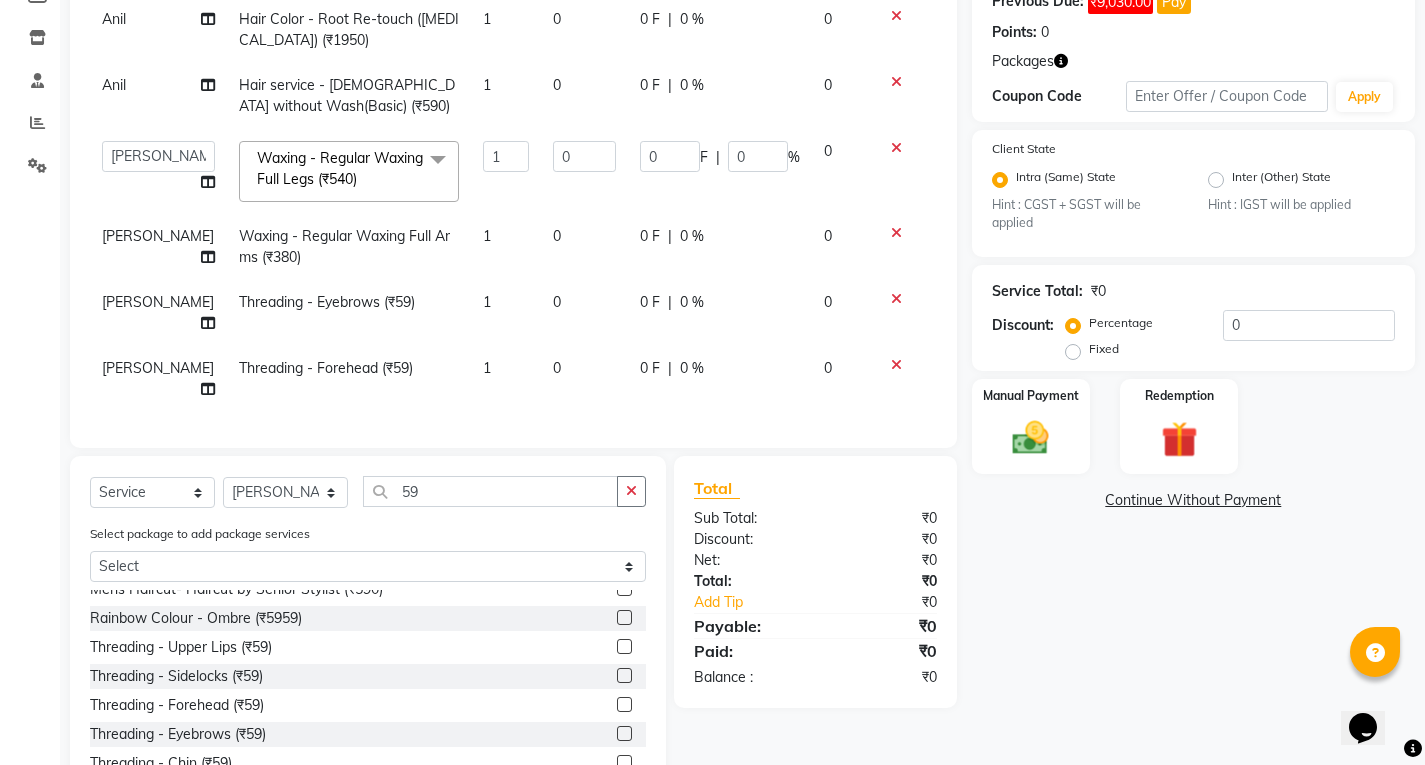 click on "0 F | 0 %" 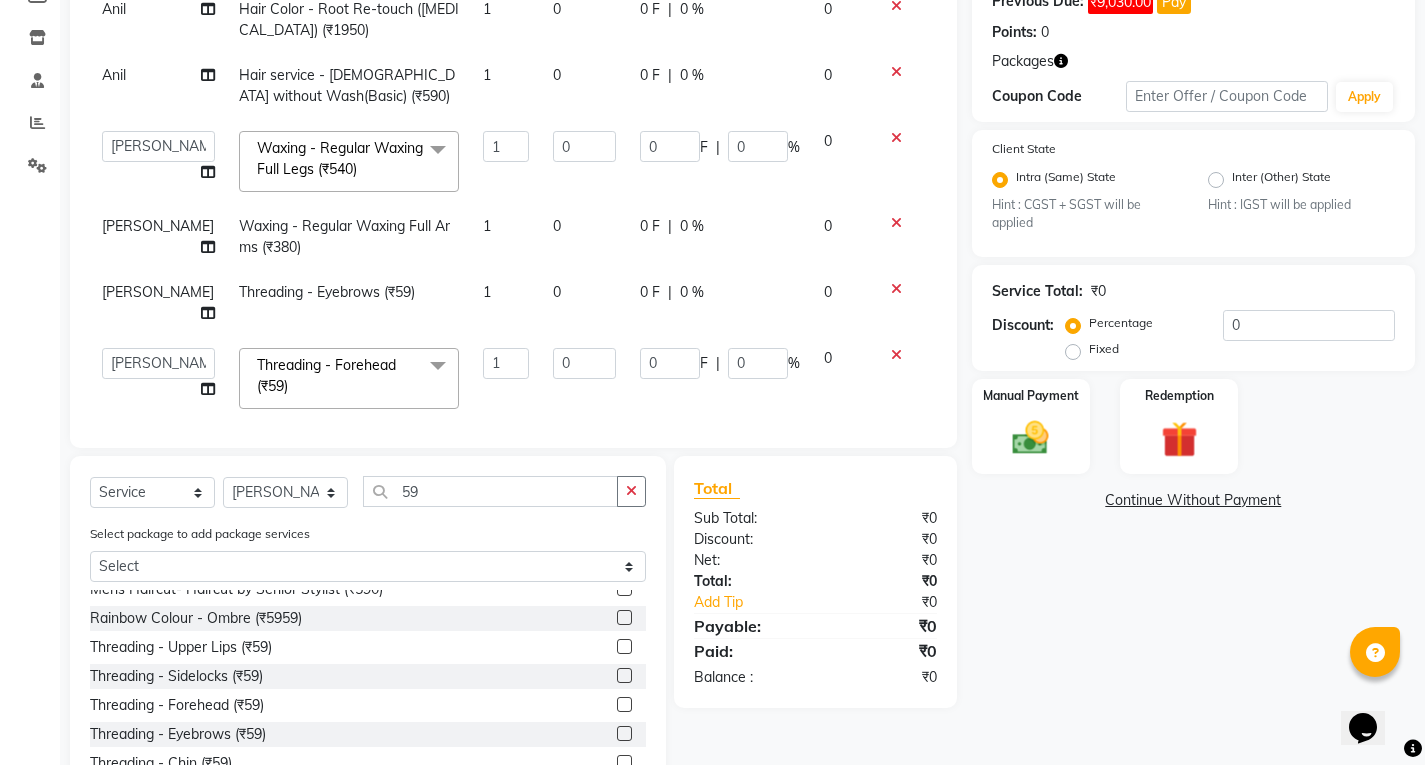 scroll, scrollTop: 0, scrollLeft: 0, axis: both 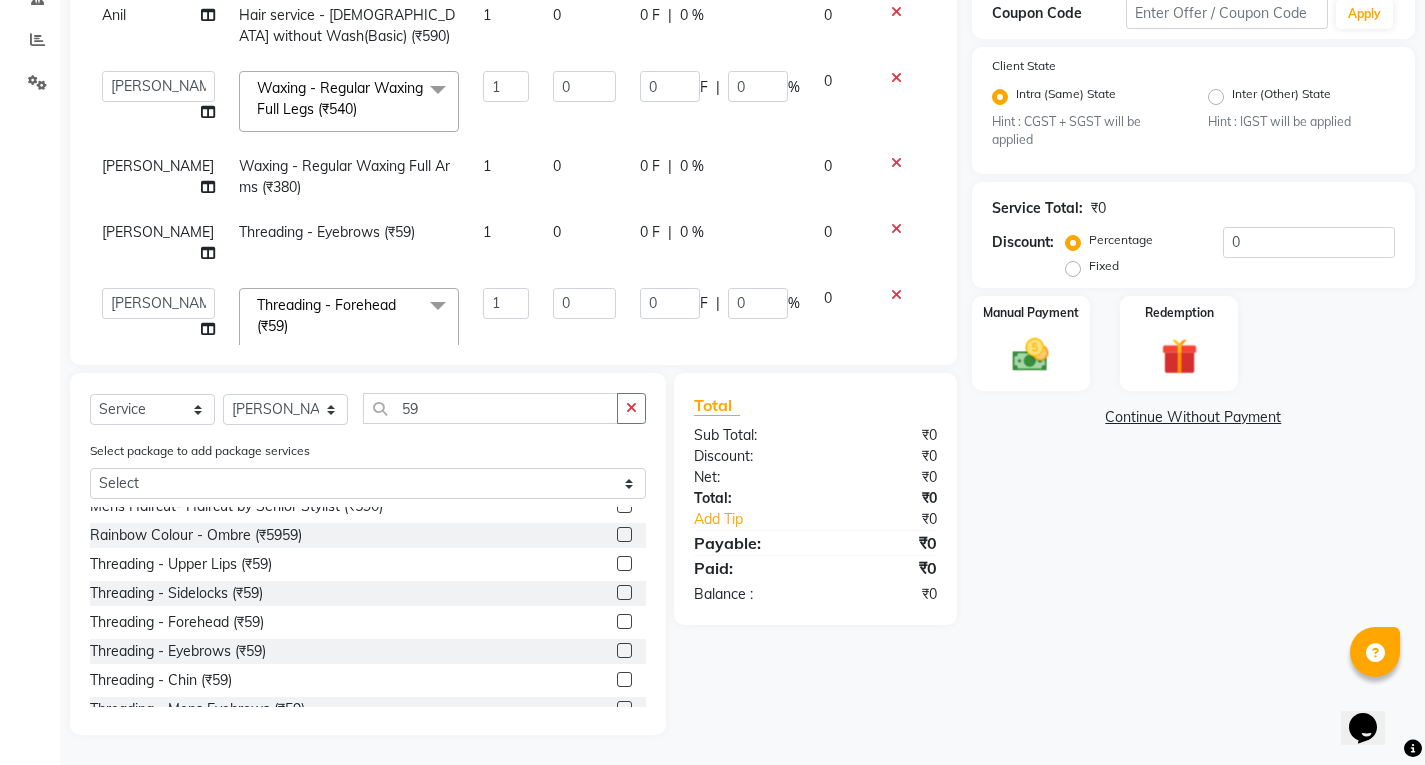 click on "Continue Without Payment" 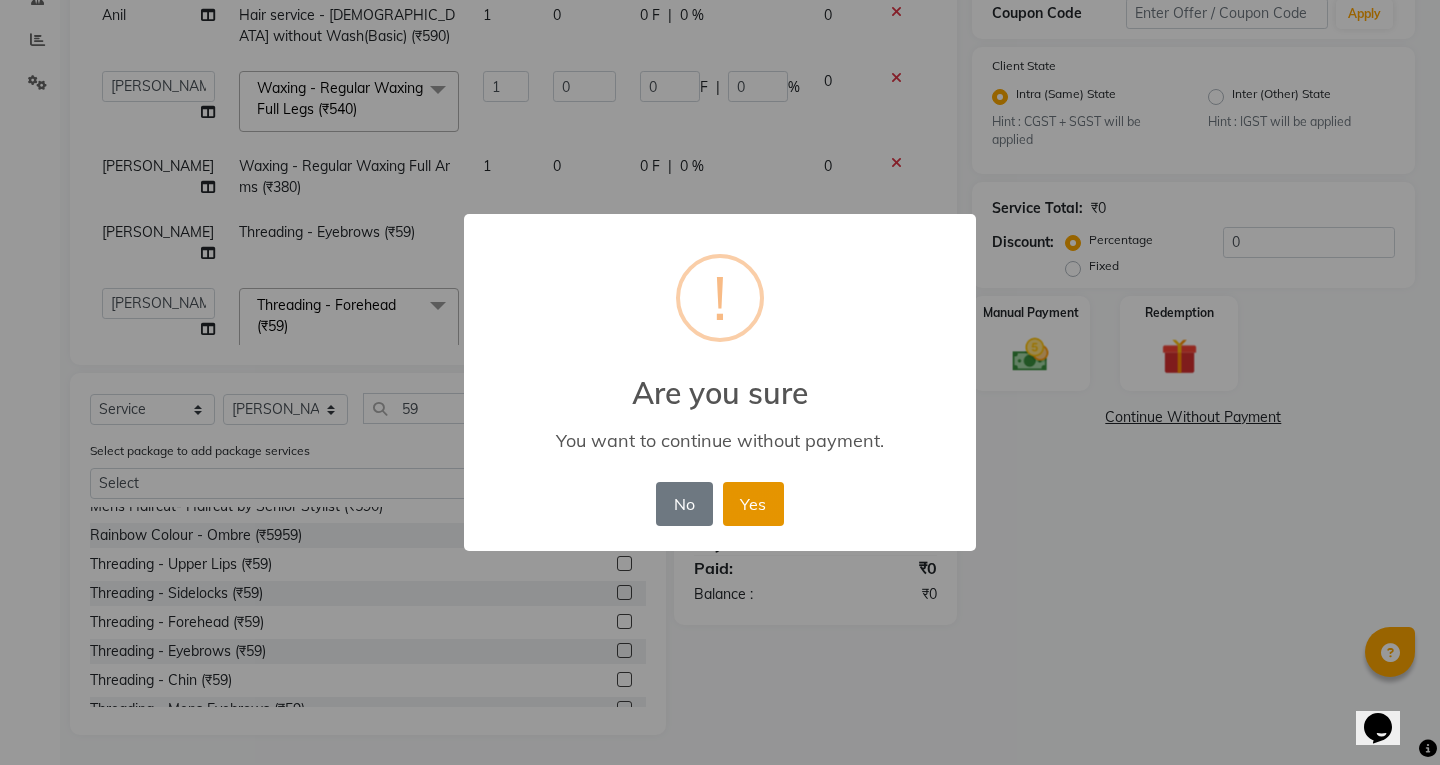 click on "Yes" at bounding box center [753, 504] 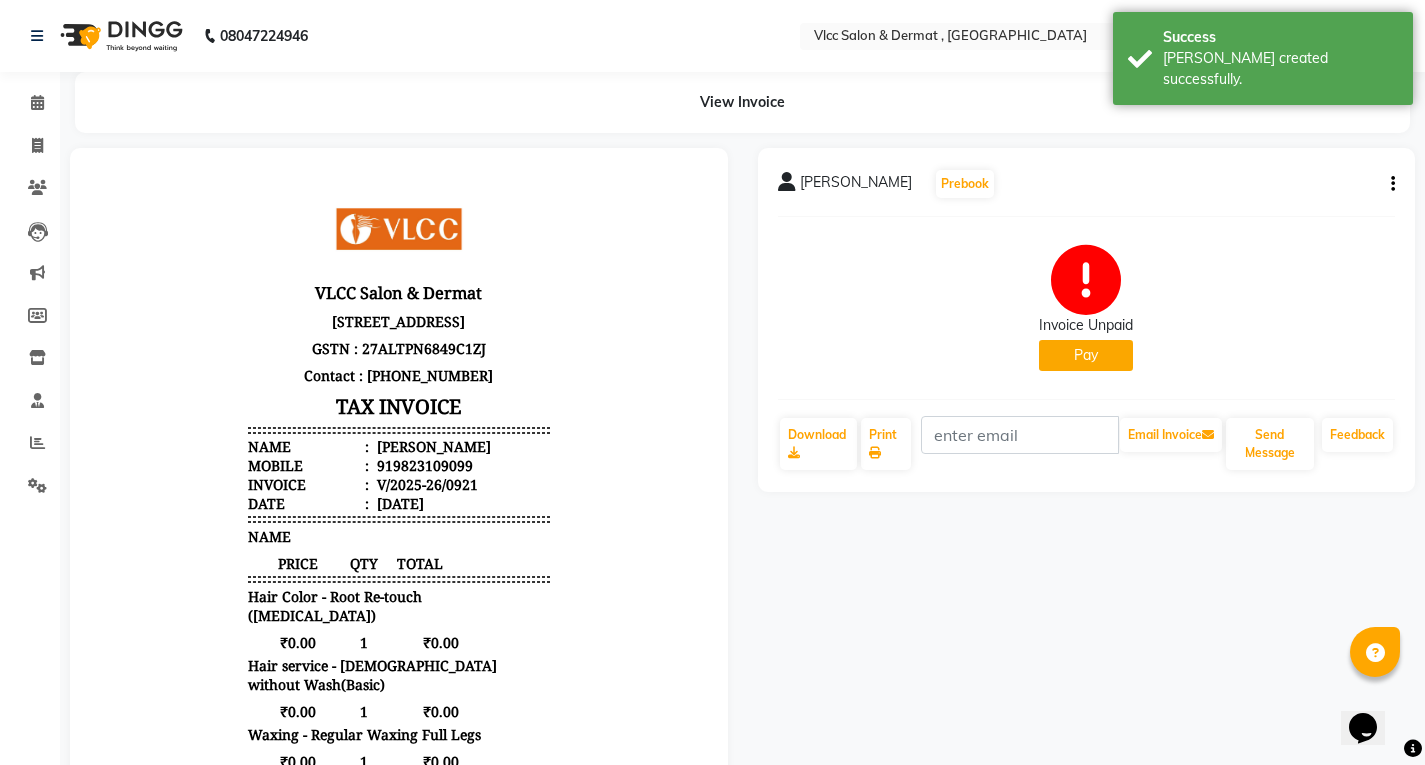 scroll, scrollTop: 0, scrollLeft: 0, axis: both 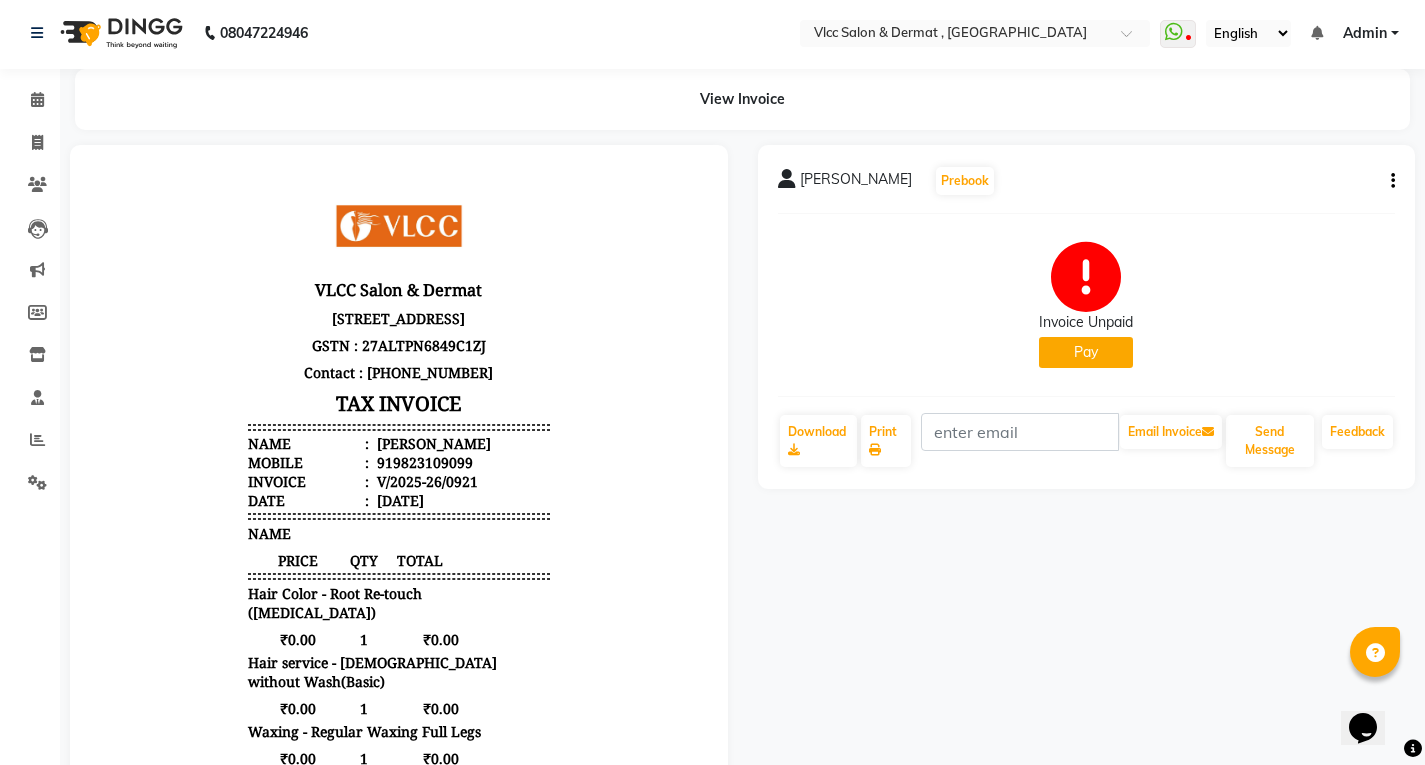 click on "jaya swanat  Prebook   Invoice Unpaid   Pay  Download  Print   Email Invoice   Send Message Feedback" 